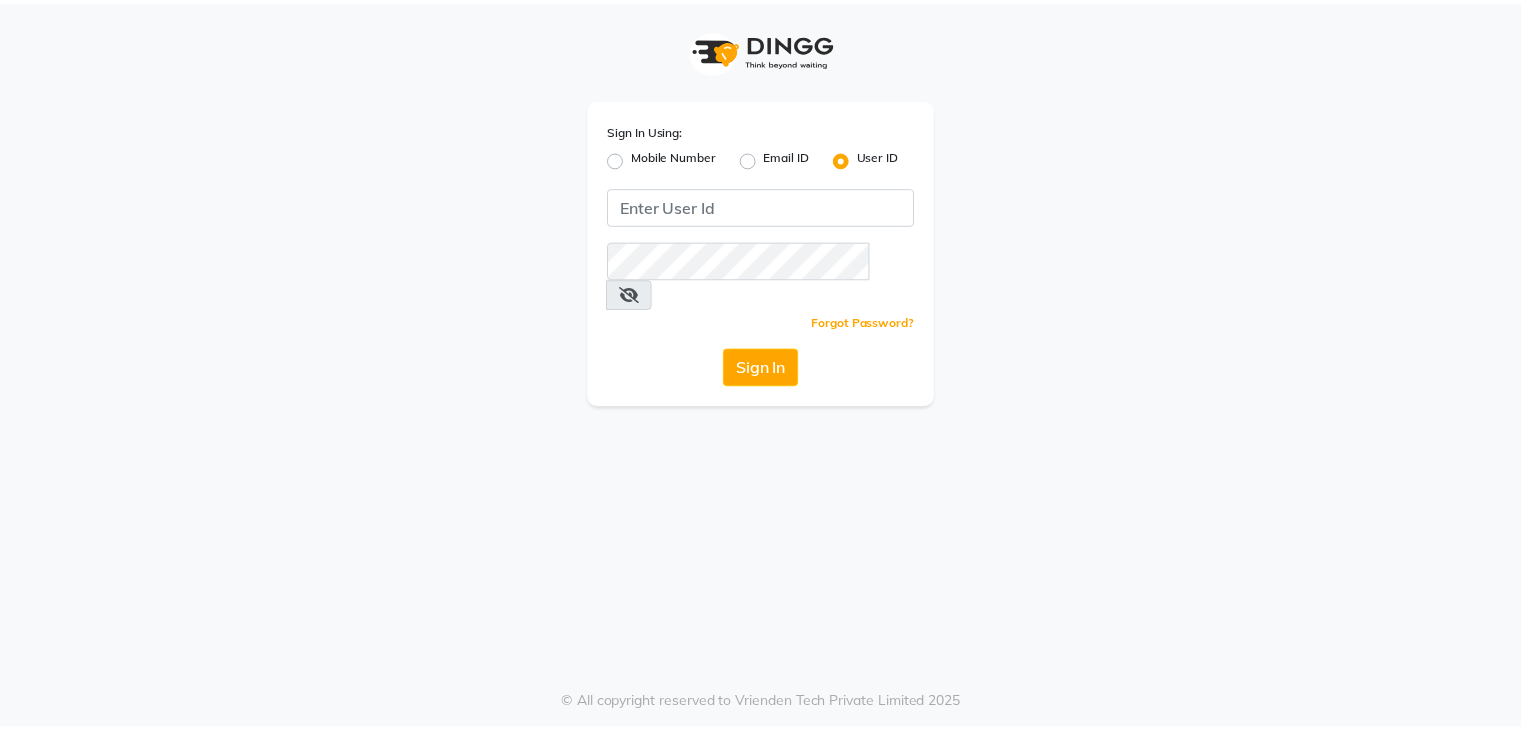 scroll, scrollTop: 0, scrollLeft: 0, axis: both 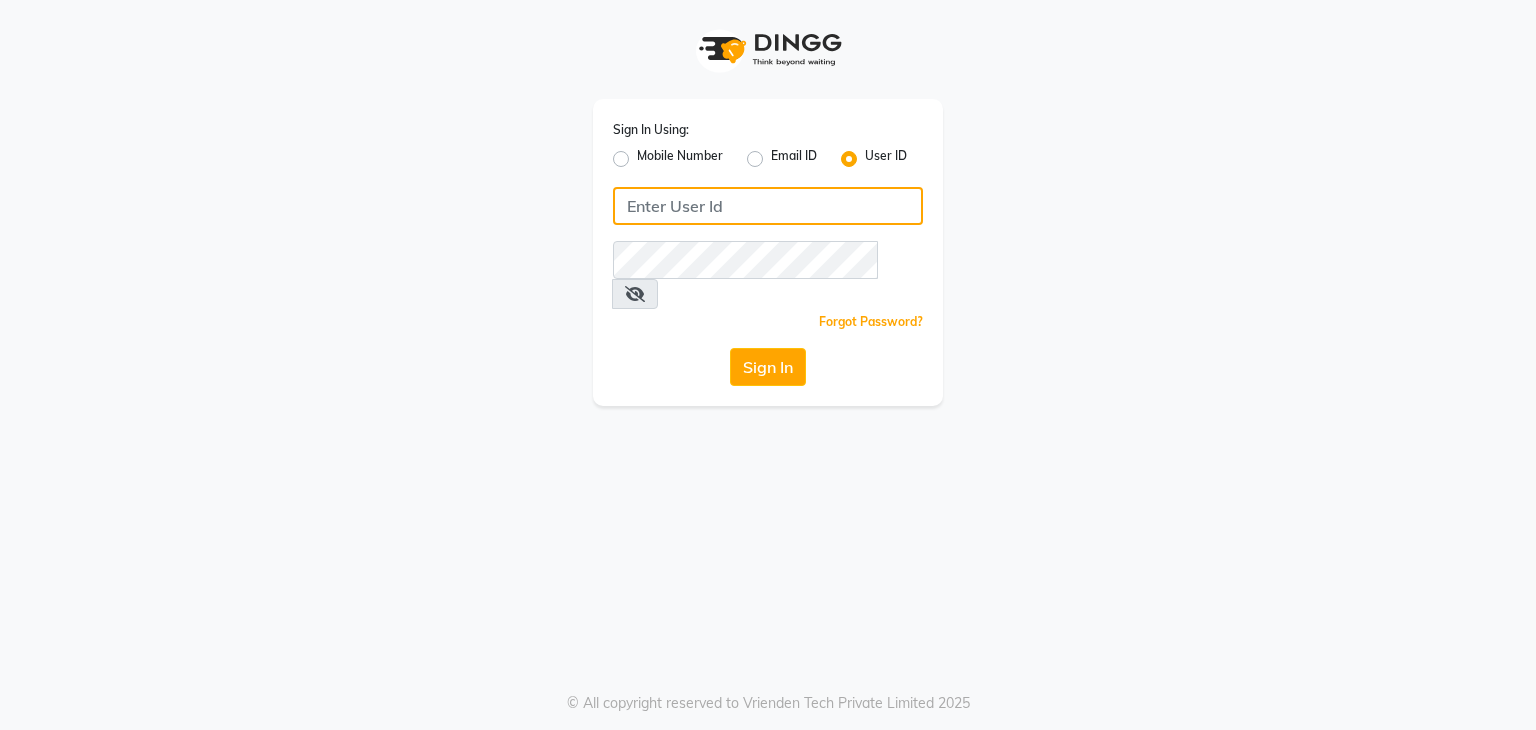 click 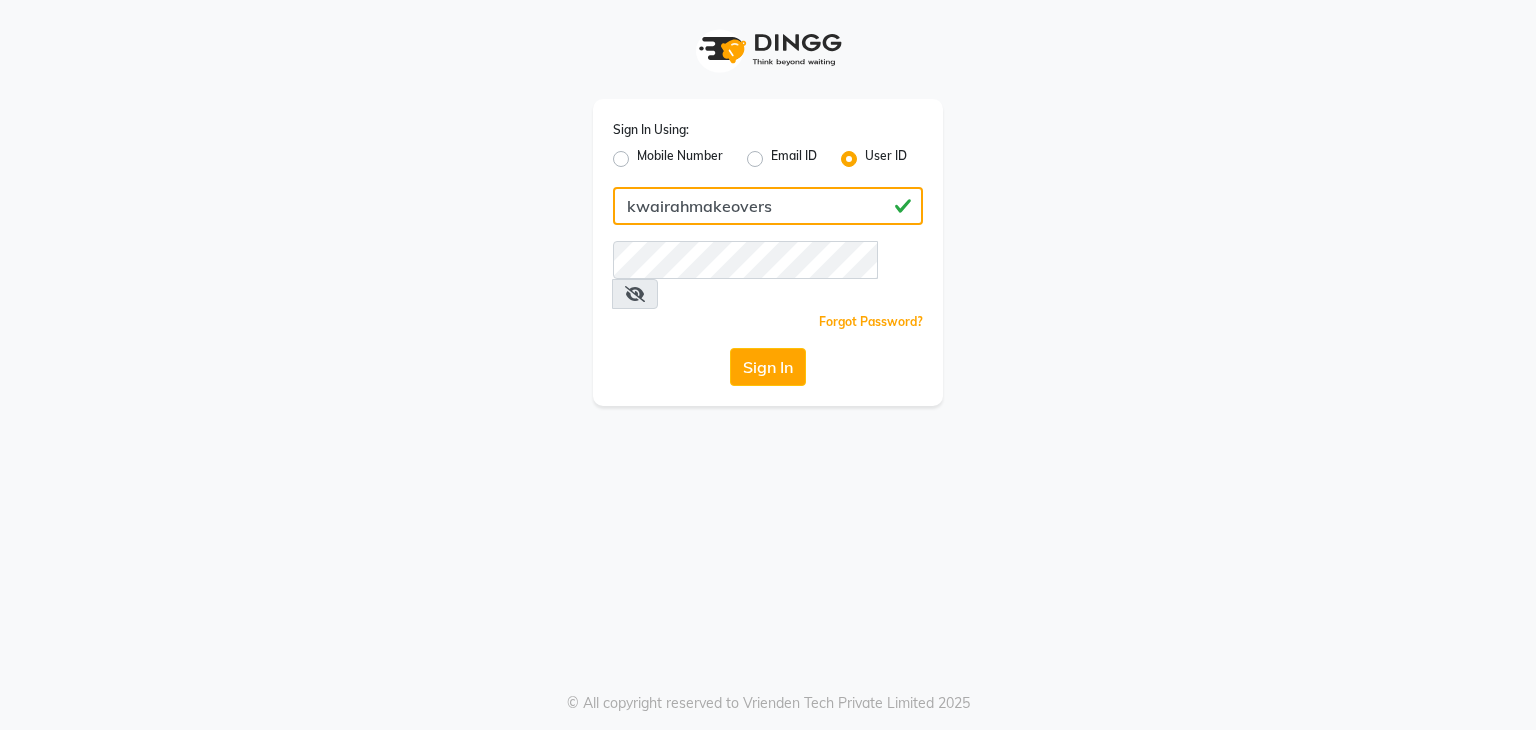 type on "kwairahmakeovers" 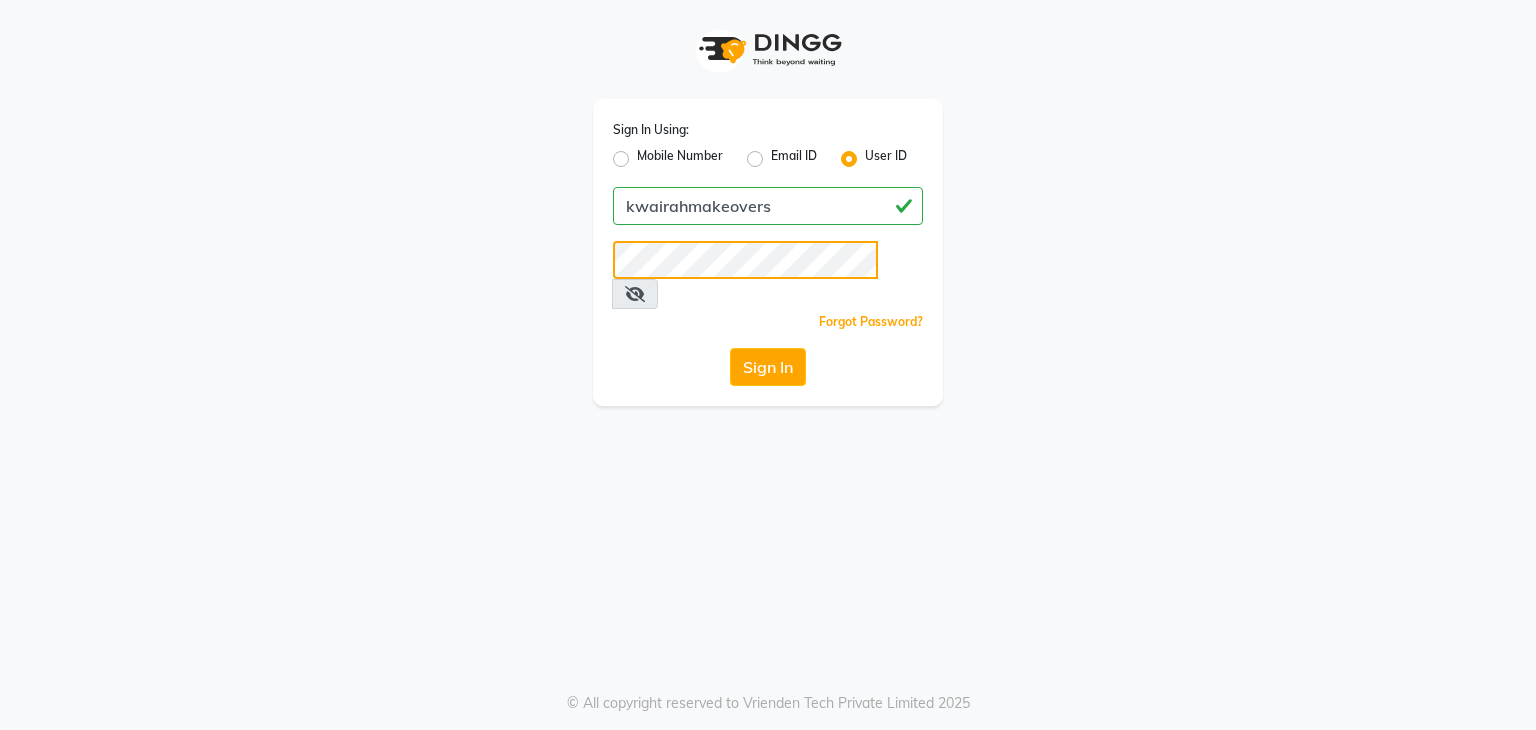 click on "Sign In" 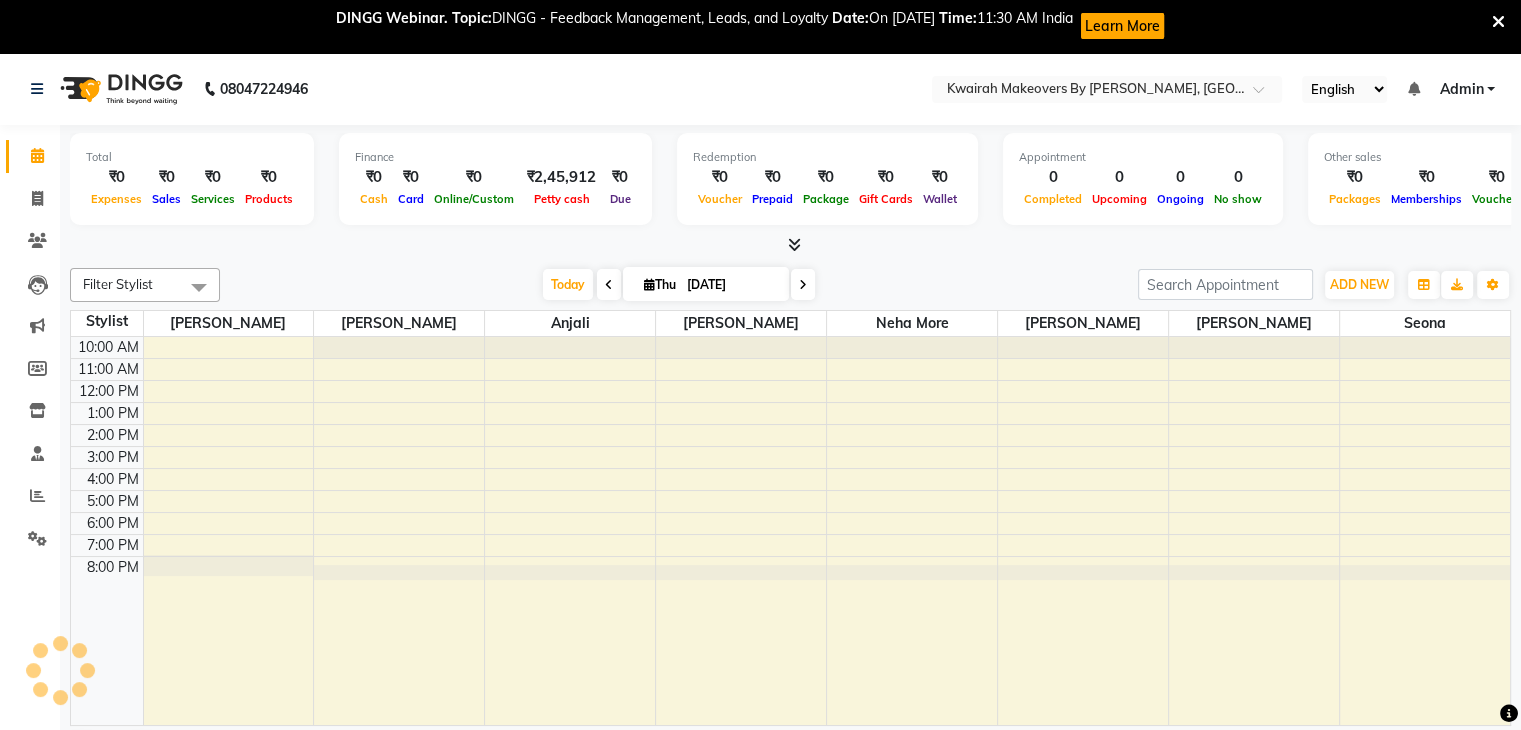 scroll, scrollTop: 0, scrollLeft: 0, axis: both 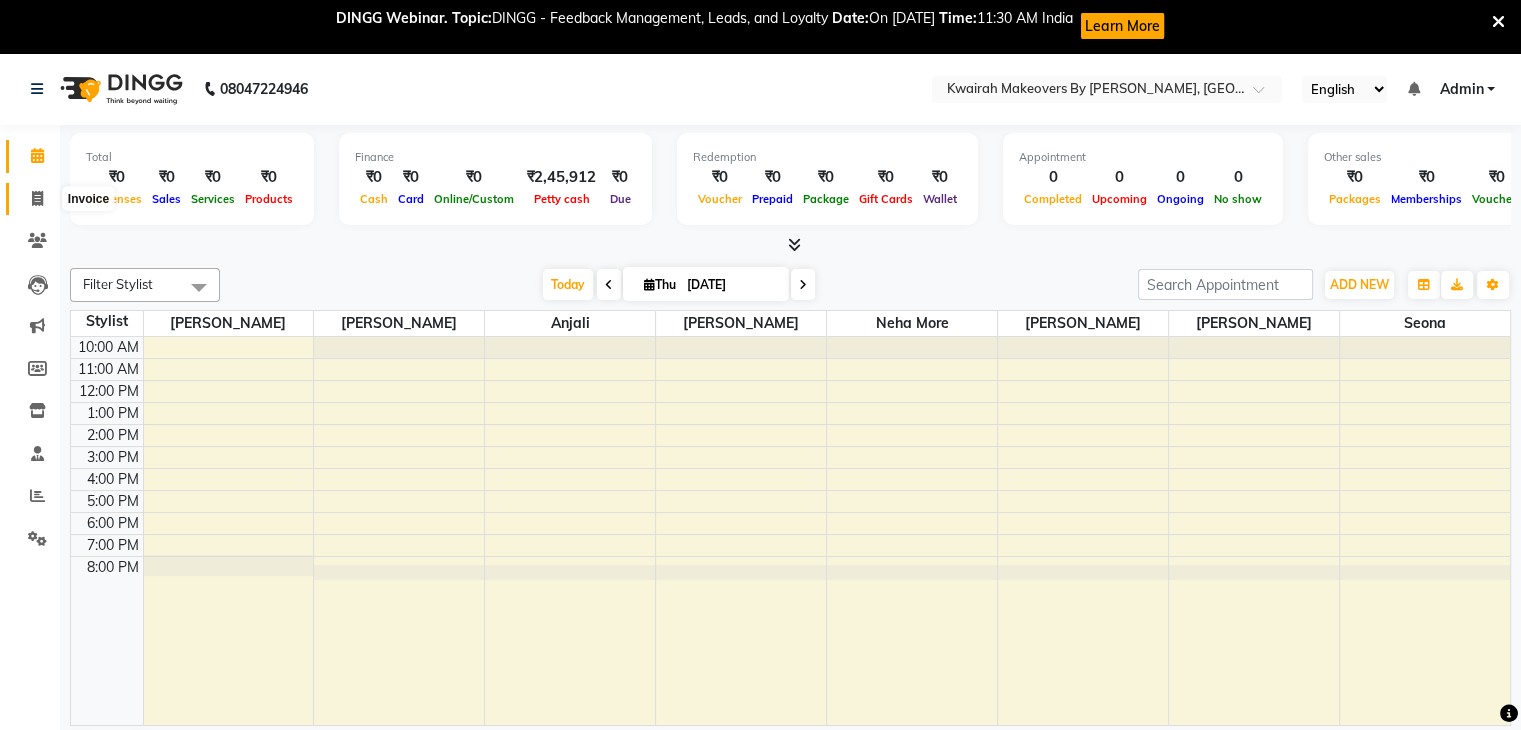 click 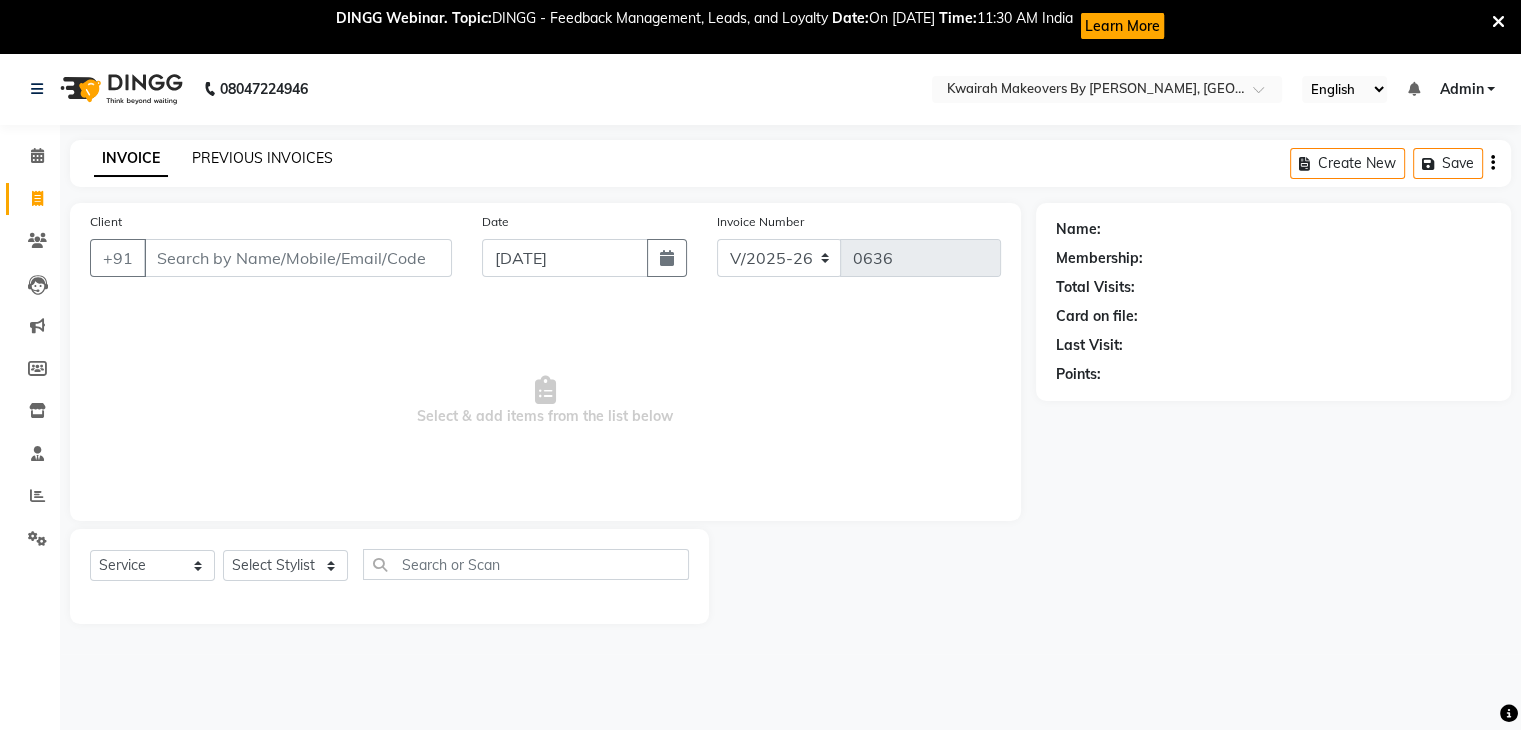 click on "PREVIOUS INVOICES" 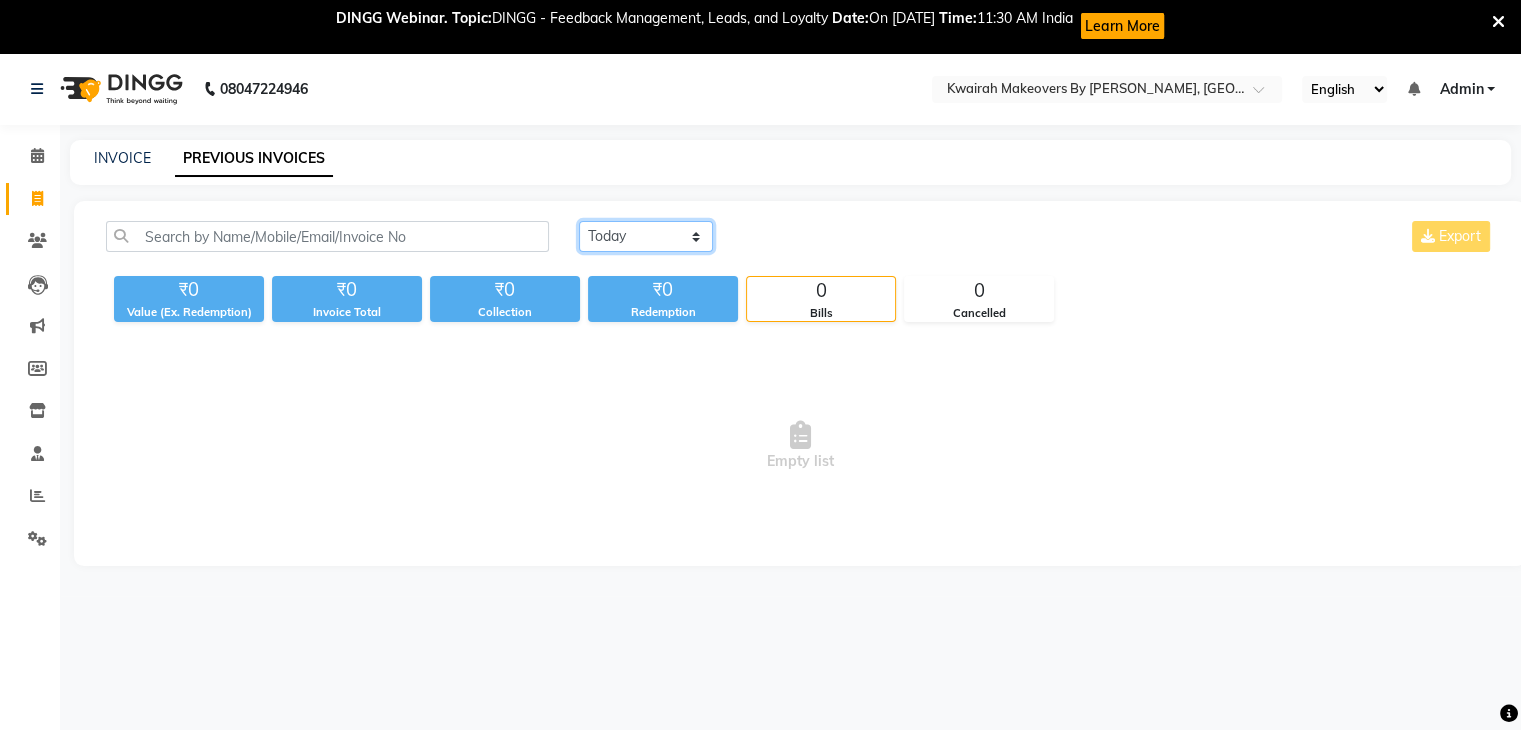 click on "[DATE] [DATE] Custom Range" 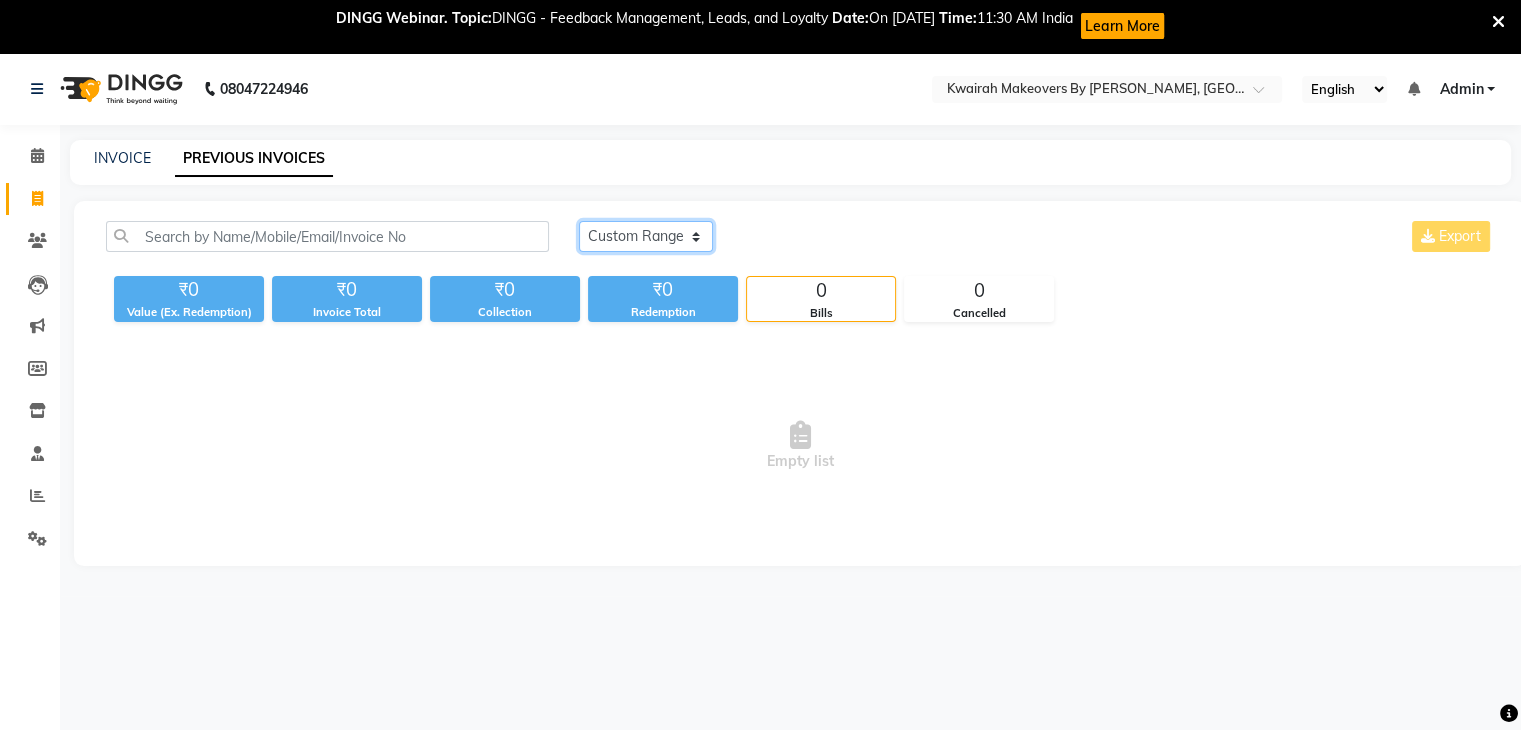 click on "[DATE] [DATE] Custom Range" 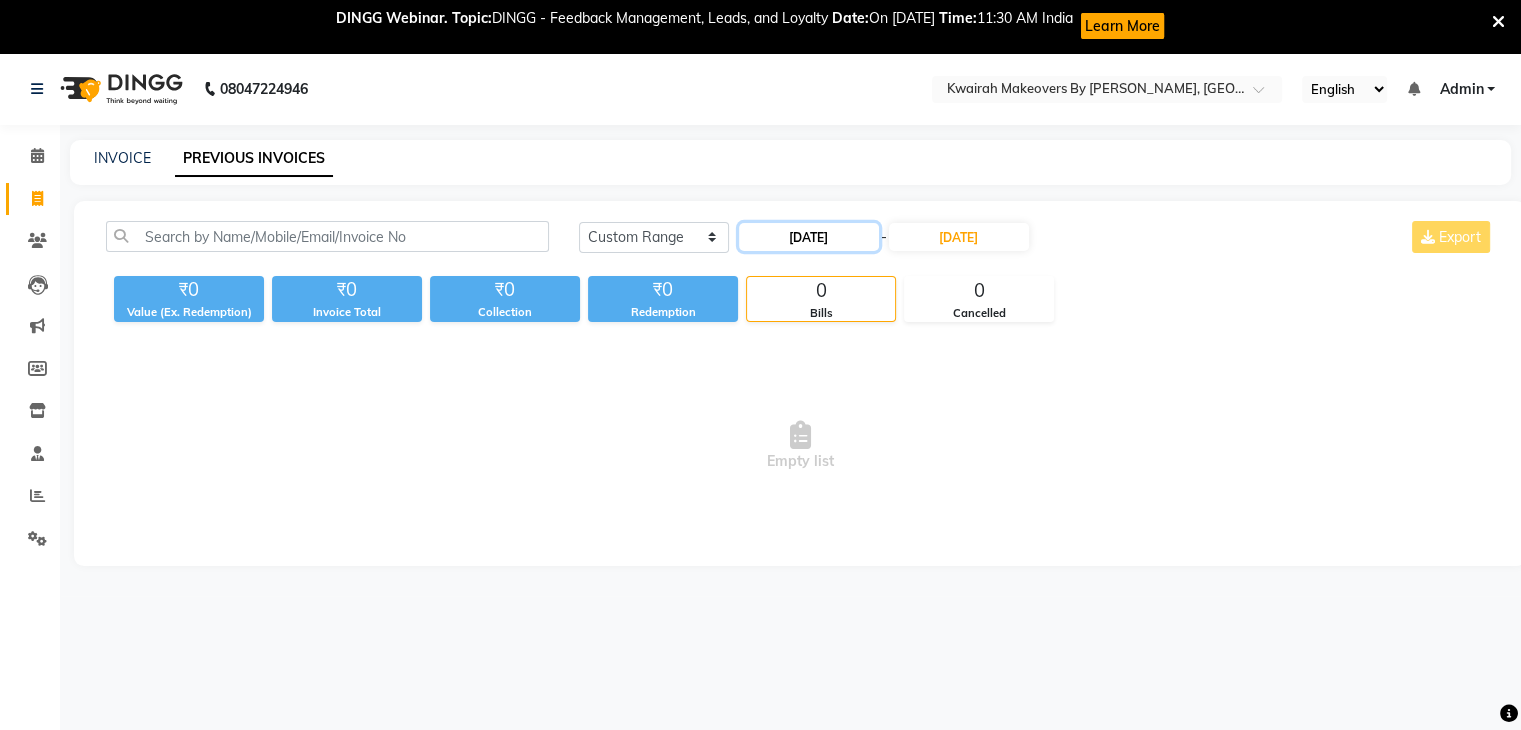 click on "[DATE]" 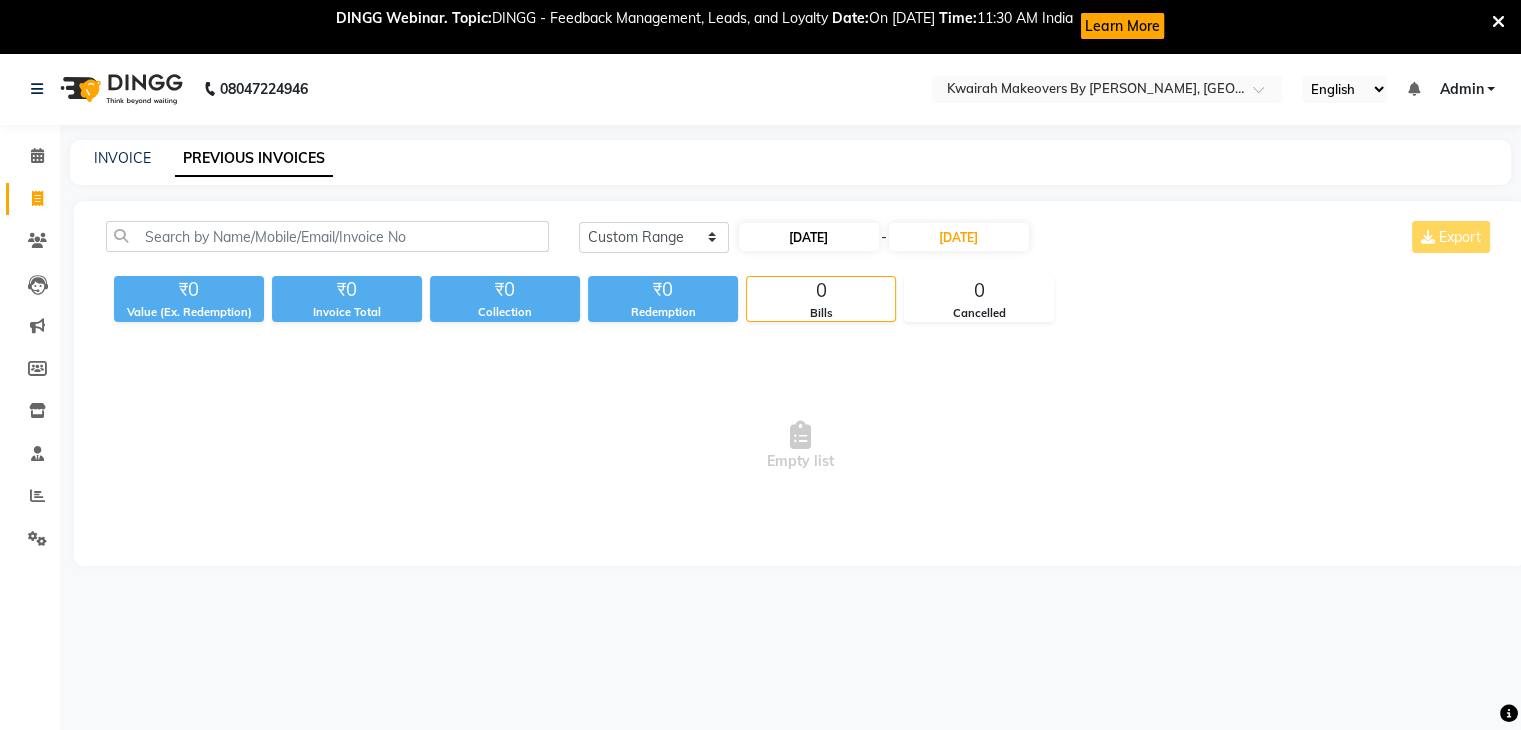 select on "7" 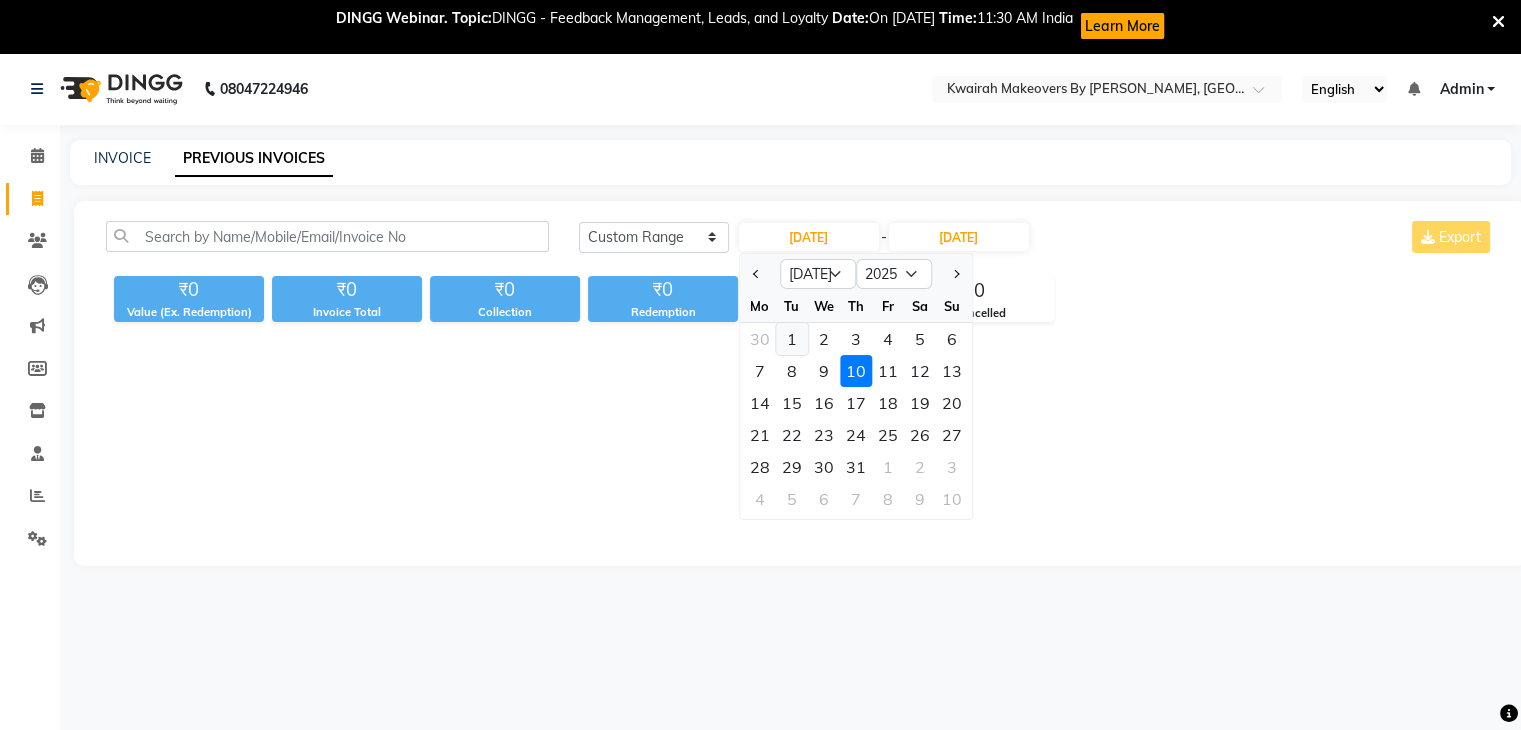 click on "1" 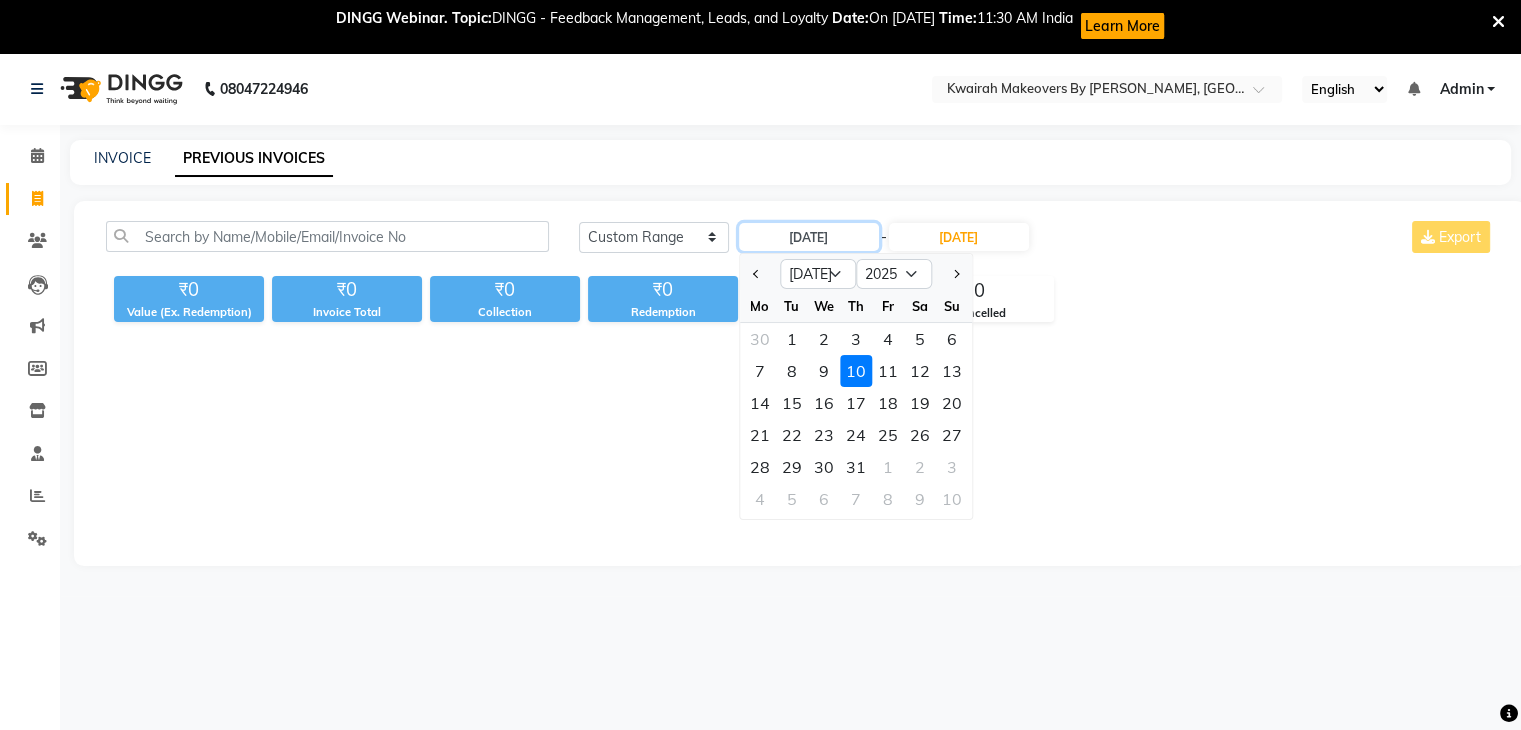 type on "01-07-2025" 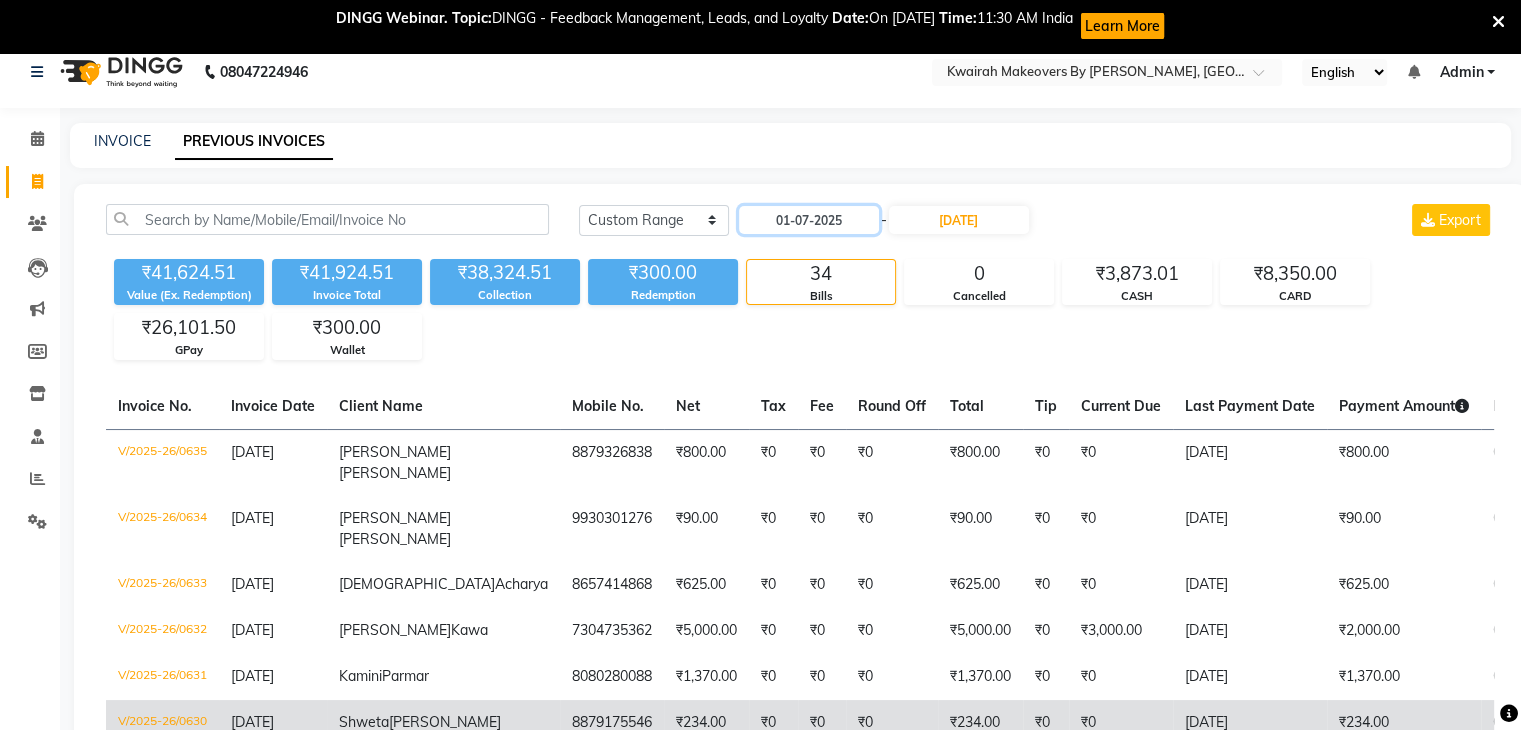 scroll, scrollTop: 0, scrollLeft: 0, axis: both 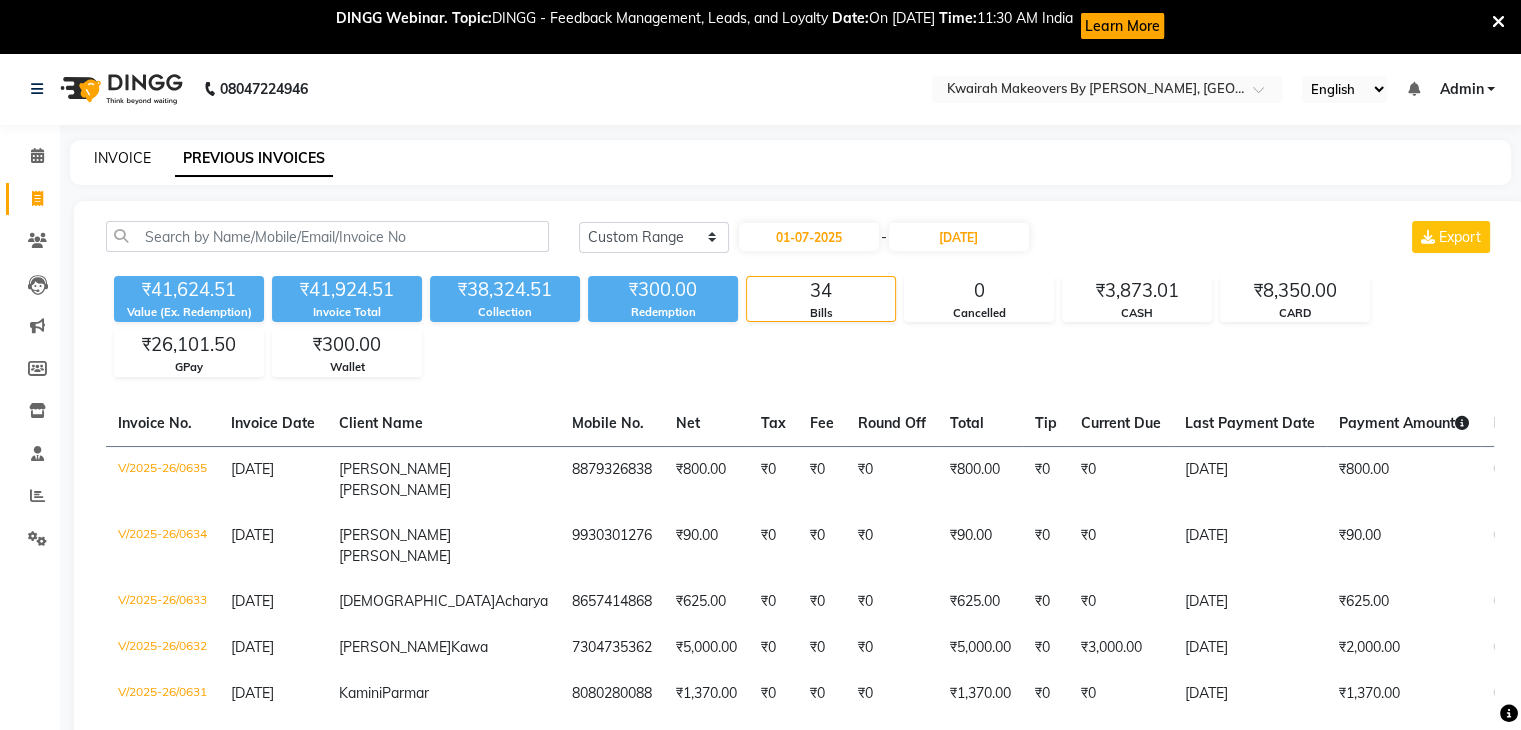 click on "INVOICE" 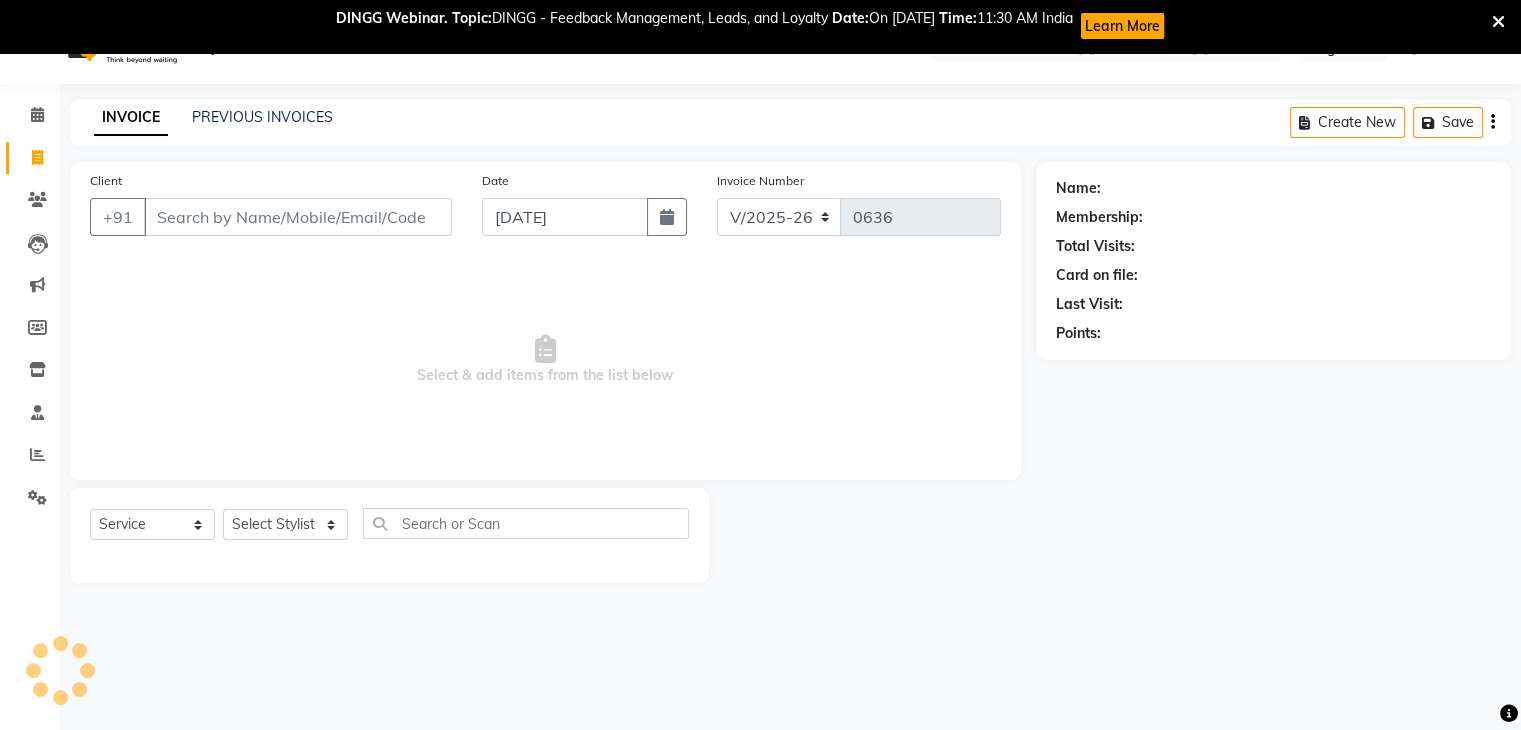 scroll, scrollTop: 52, scrollLeft: 0, axis: vertical 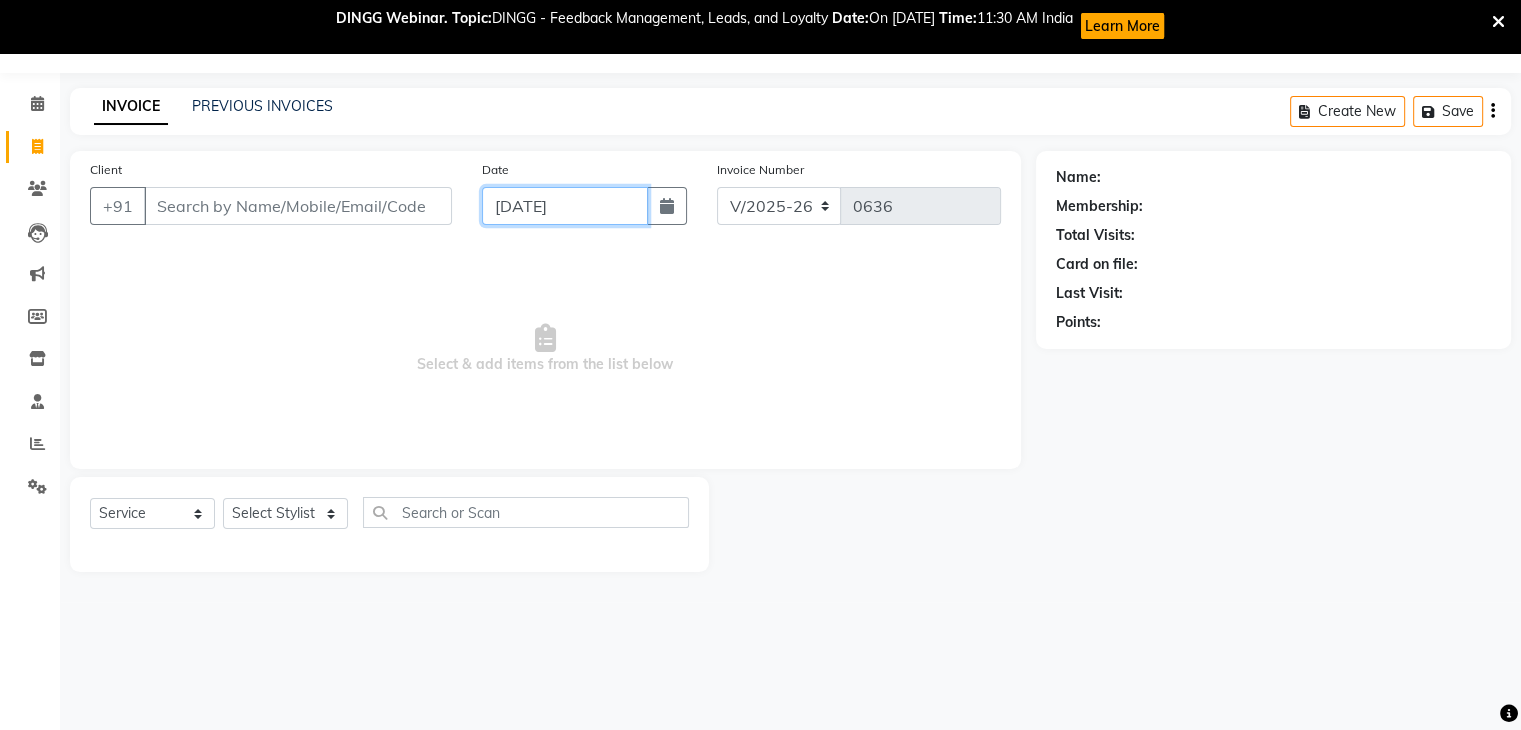 click on "[DATE]" 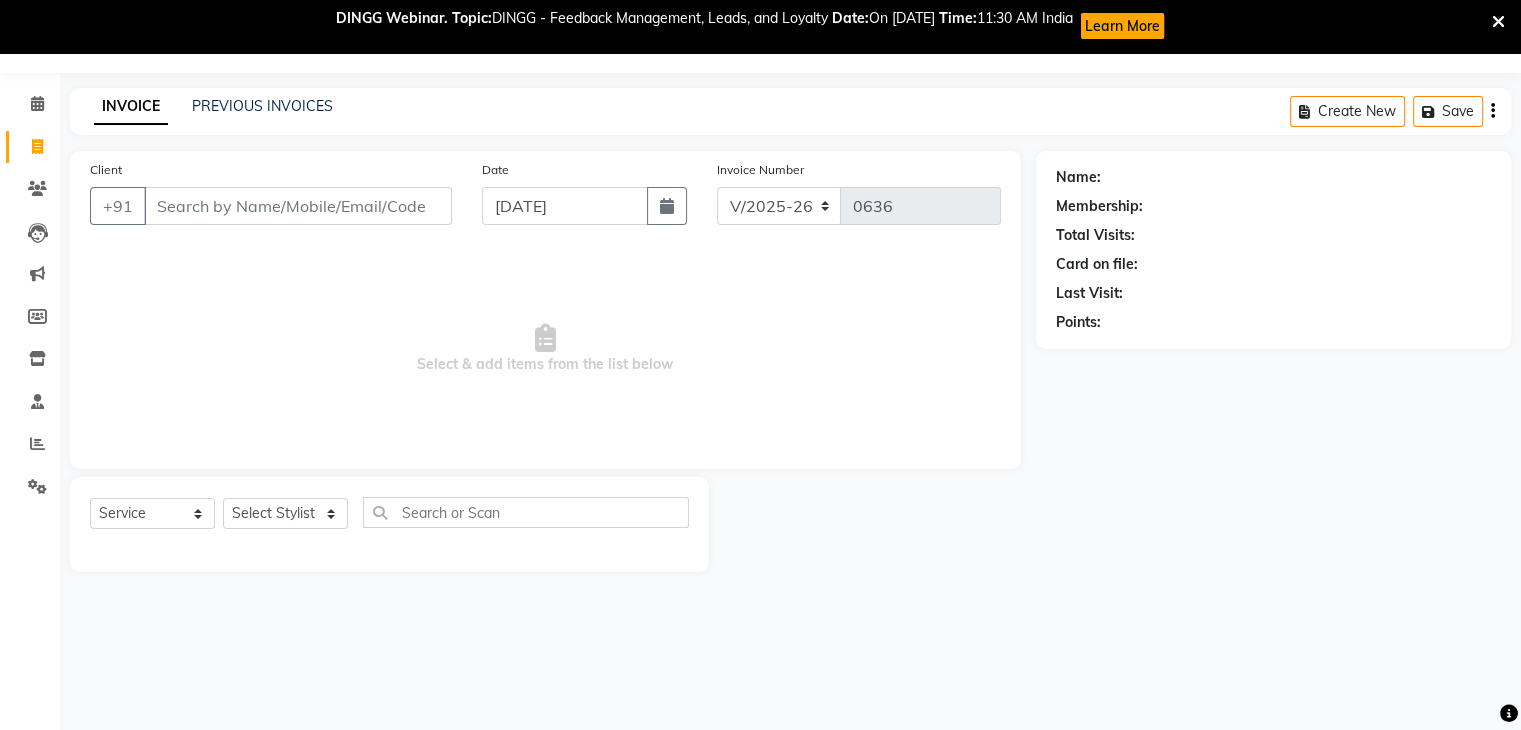 select on "7" 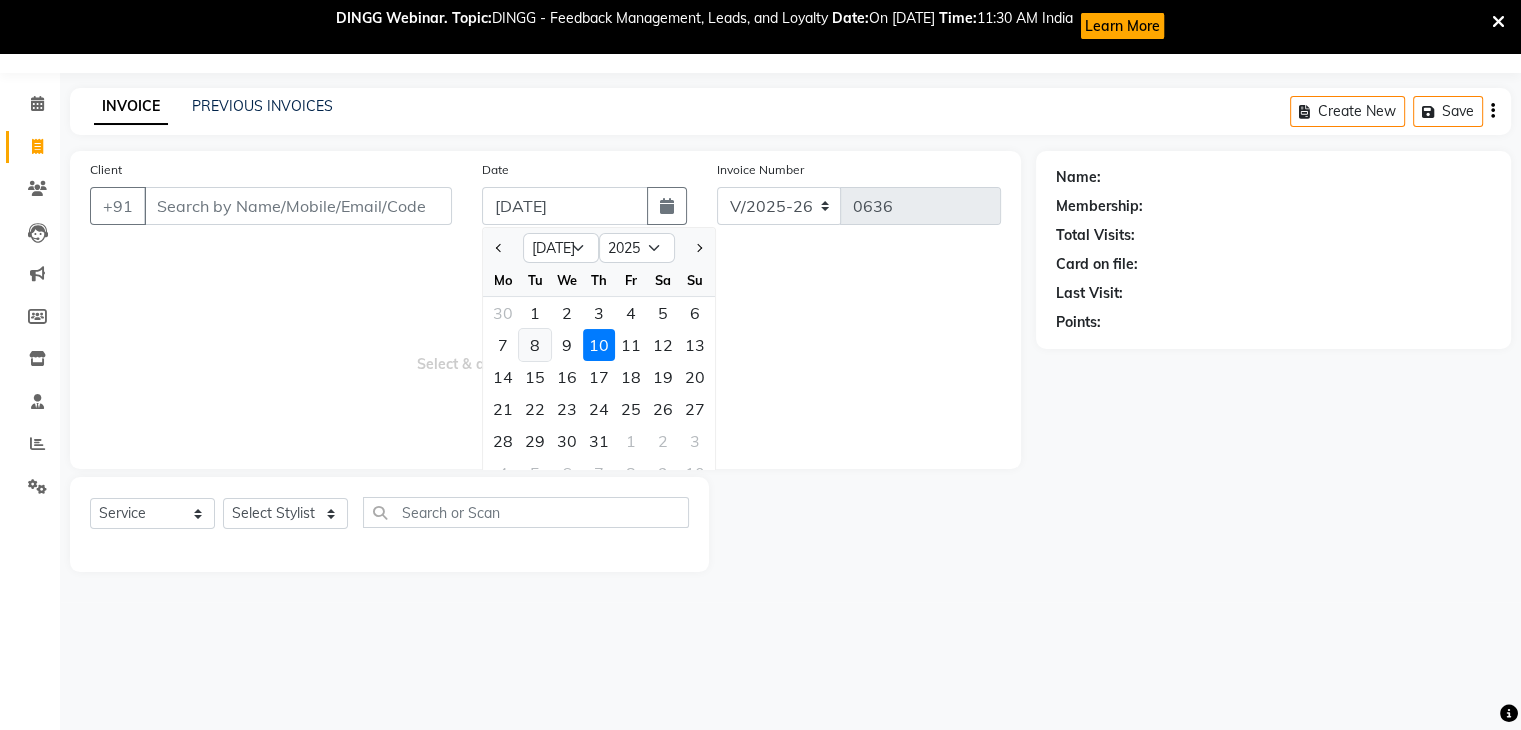 click on "8" 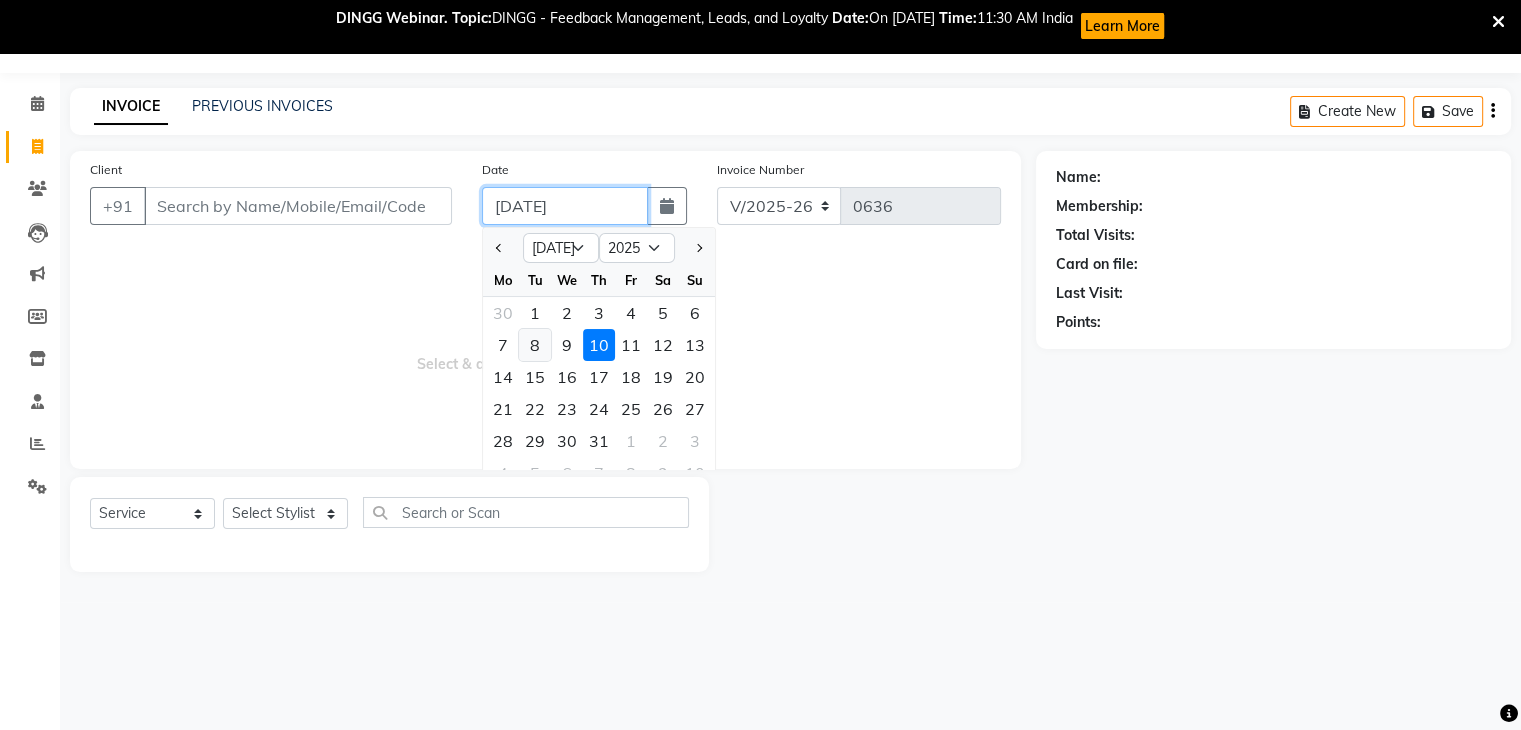 type on "[DATE]" 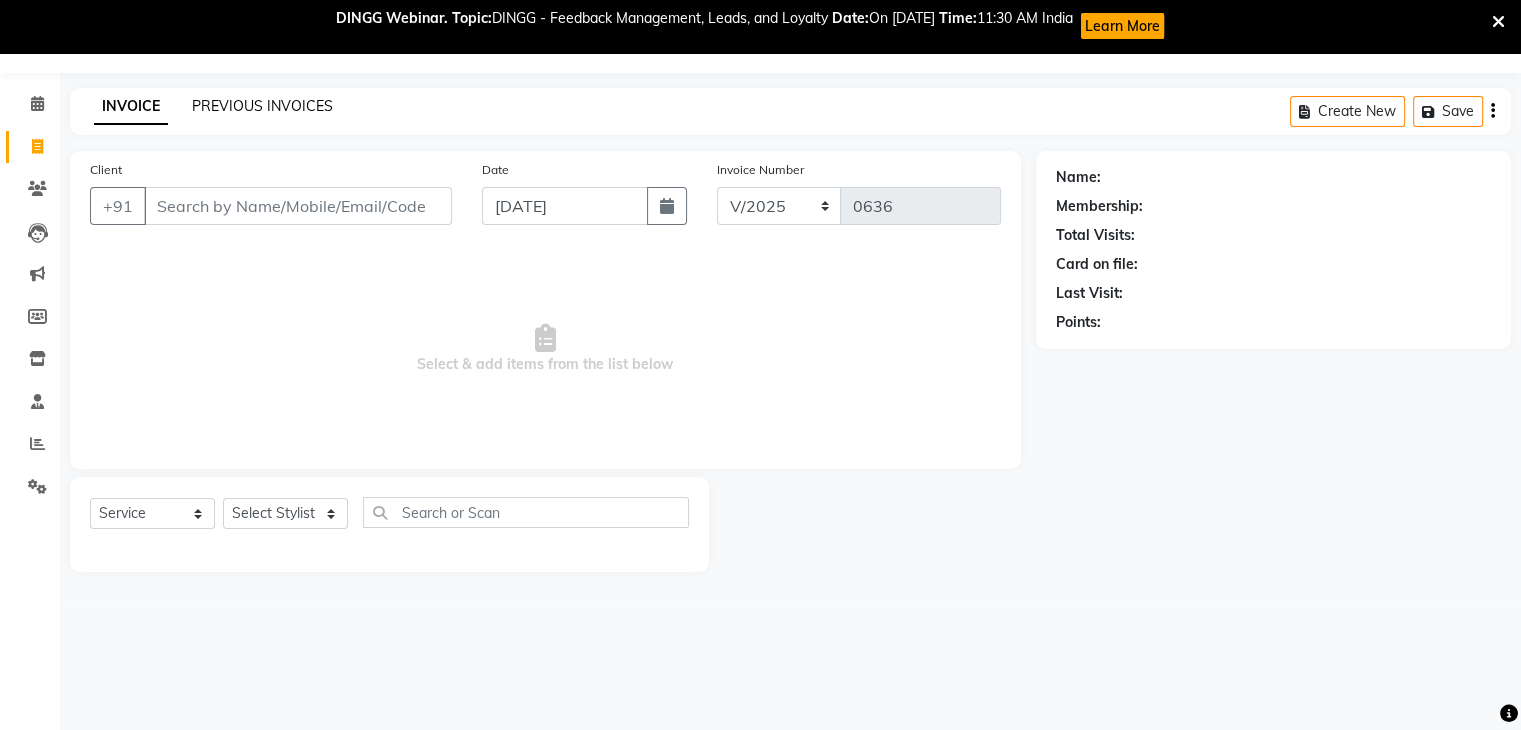 click on "PREVIOUS INVOICES" 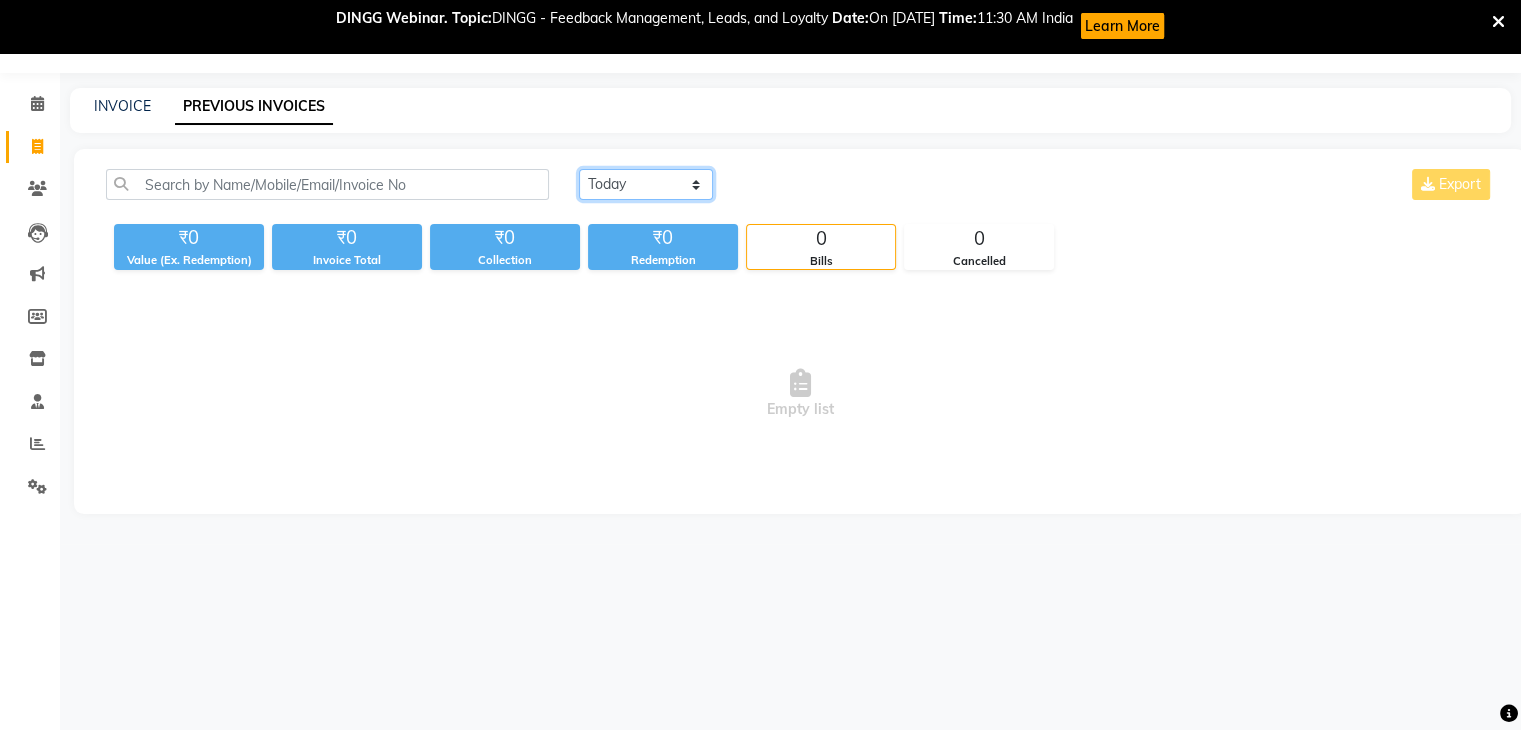 click on "[DATE] [DATE] Custom Range" 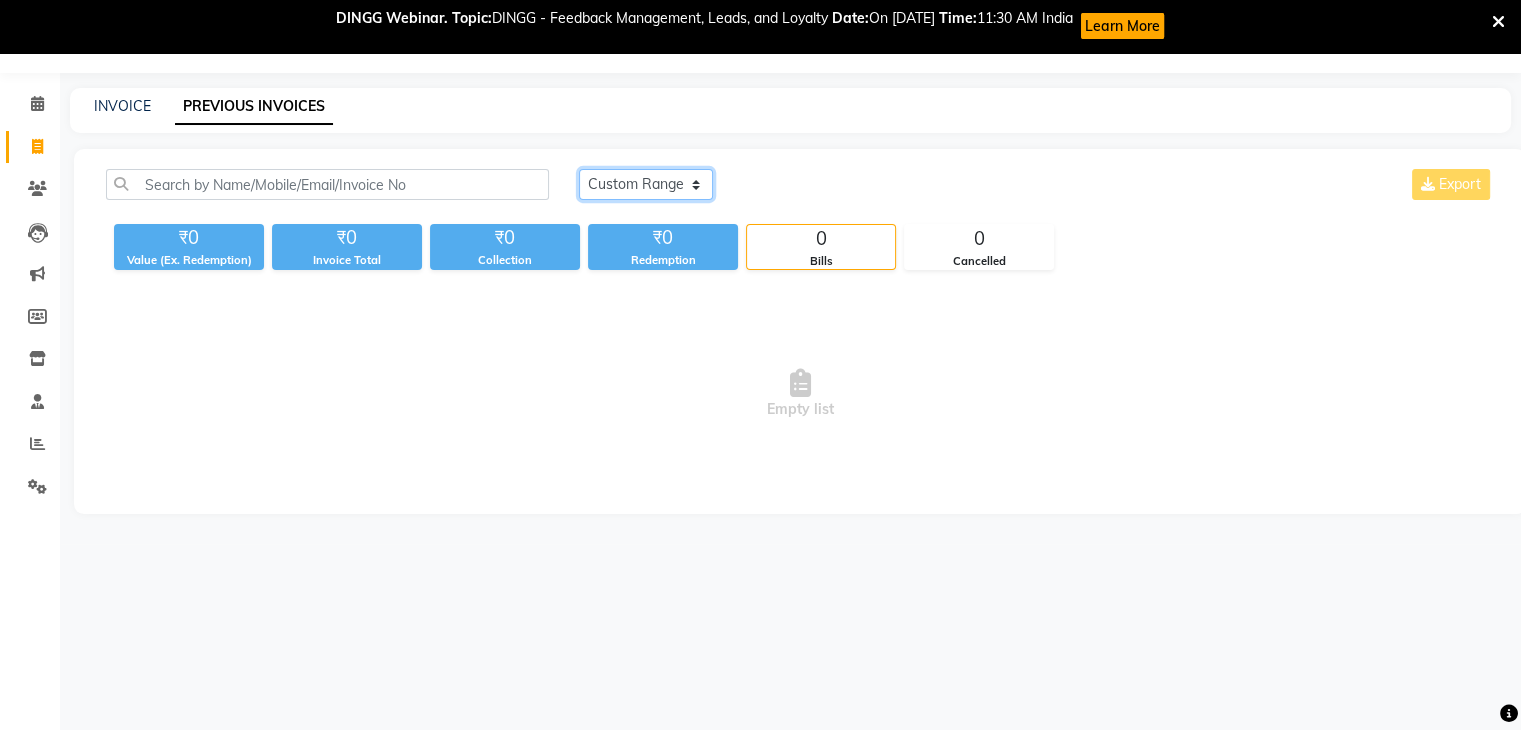 click on "[DATE] [DATE] Custom Range" 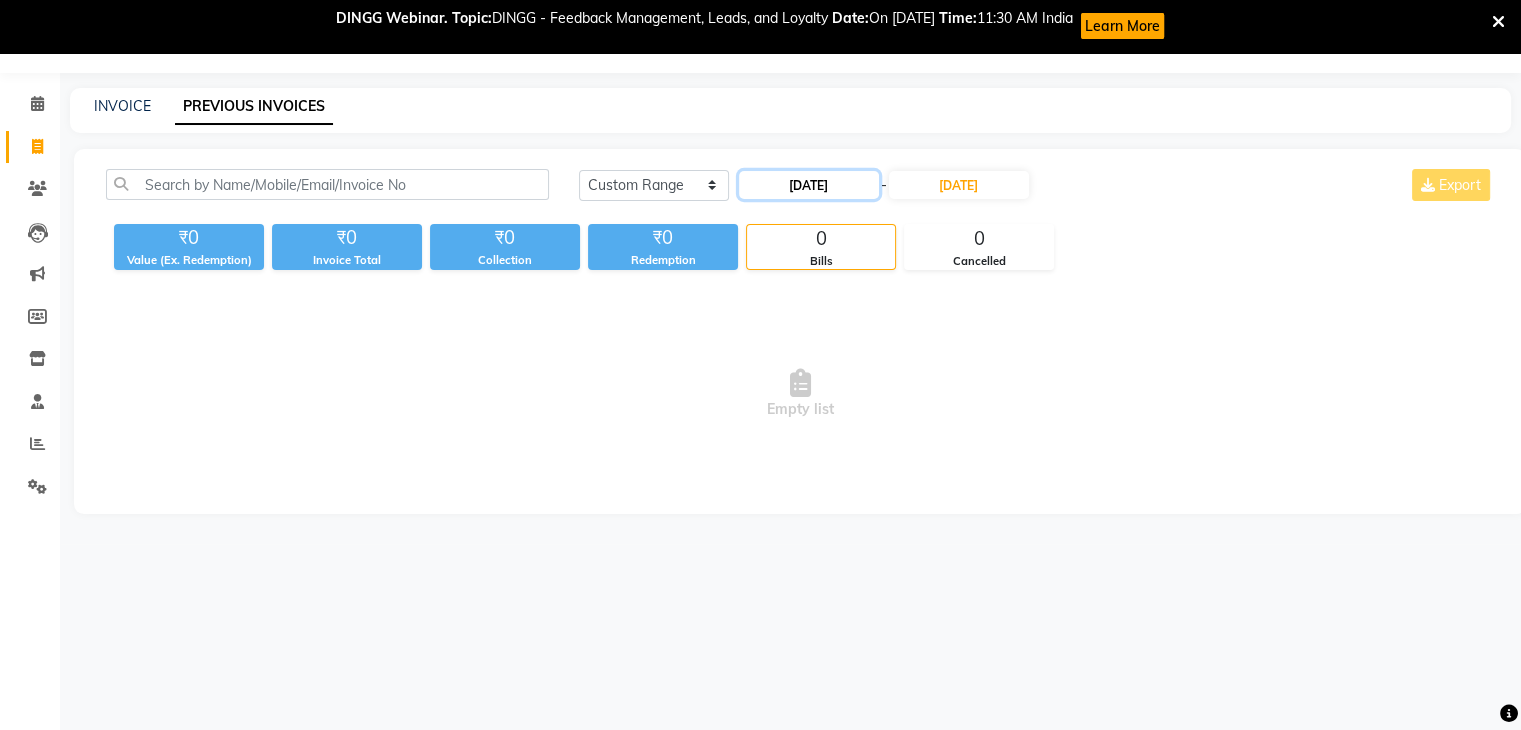 click on "[DATE]" 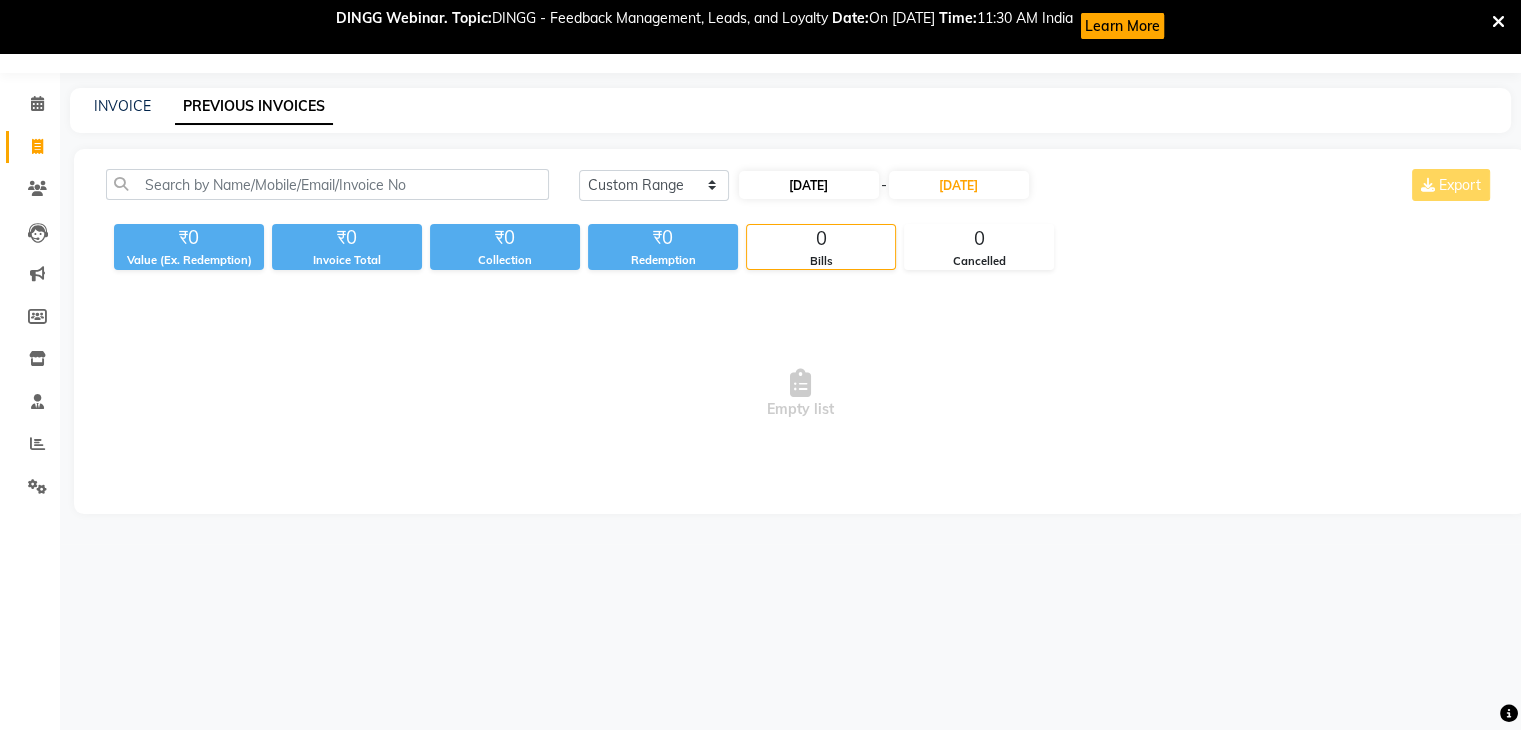 select on "7" 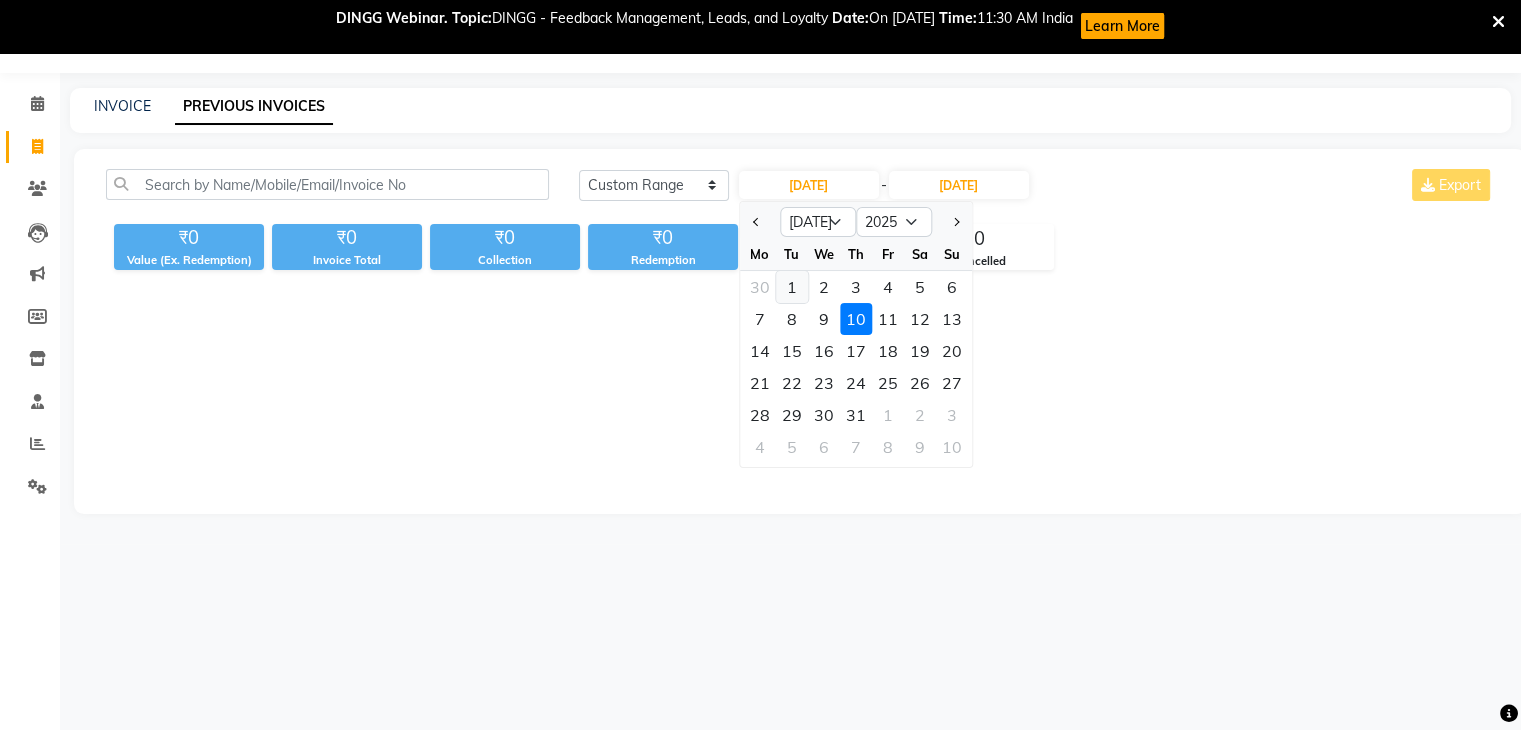 click on "1" 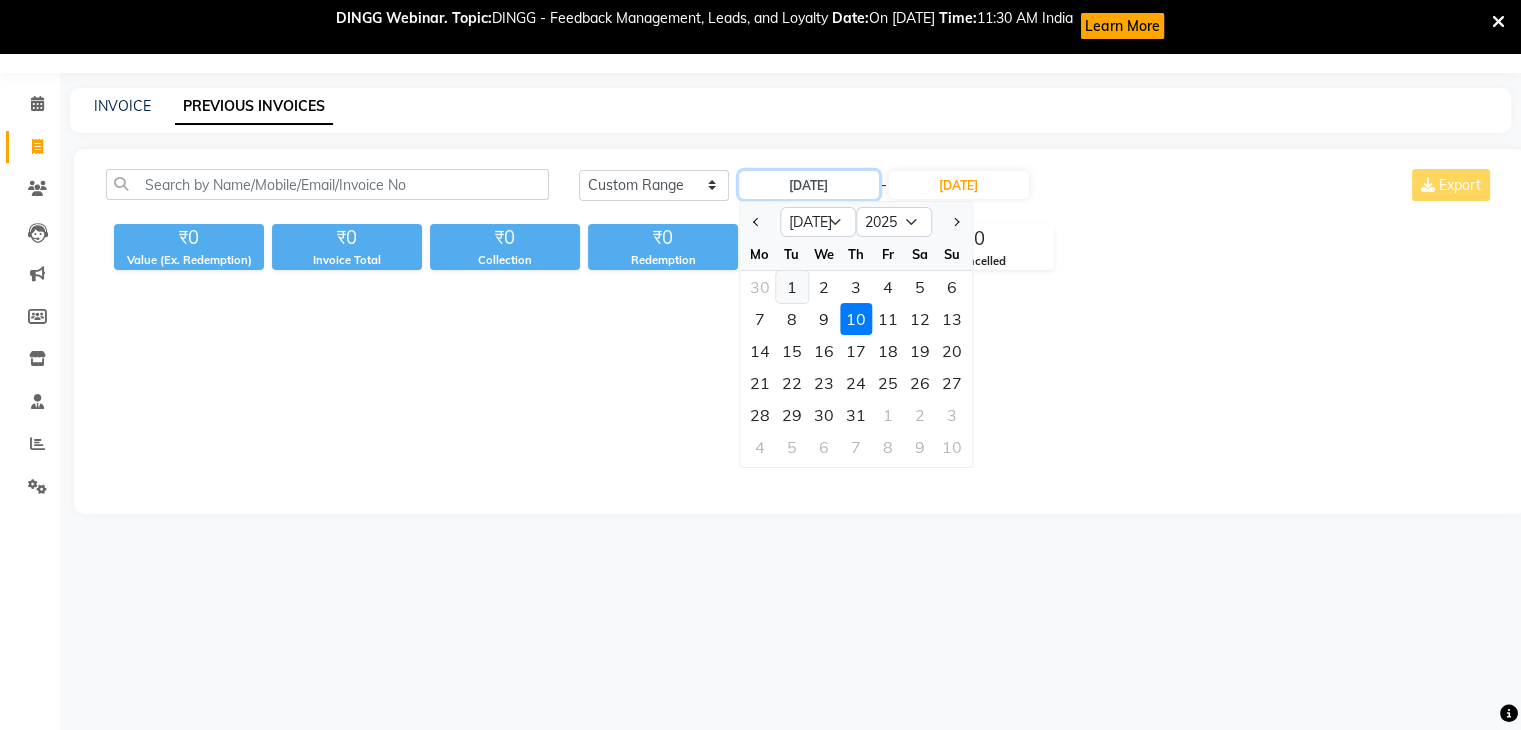 type on "01-07-2025" 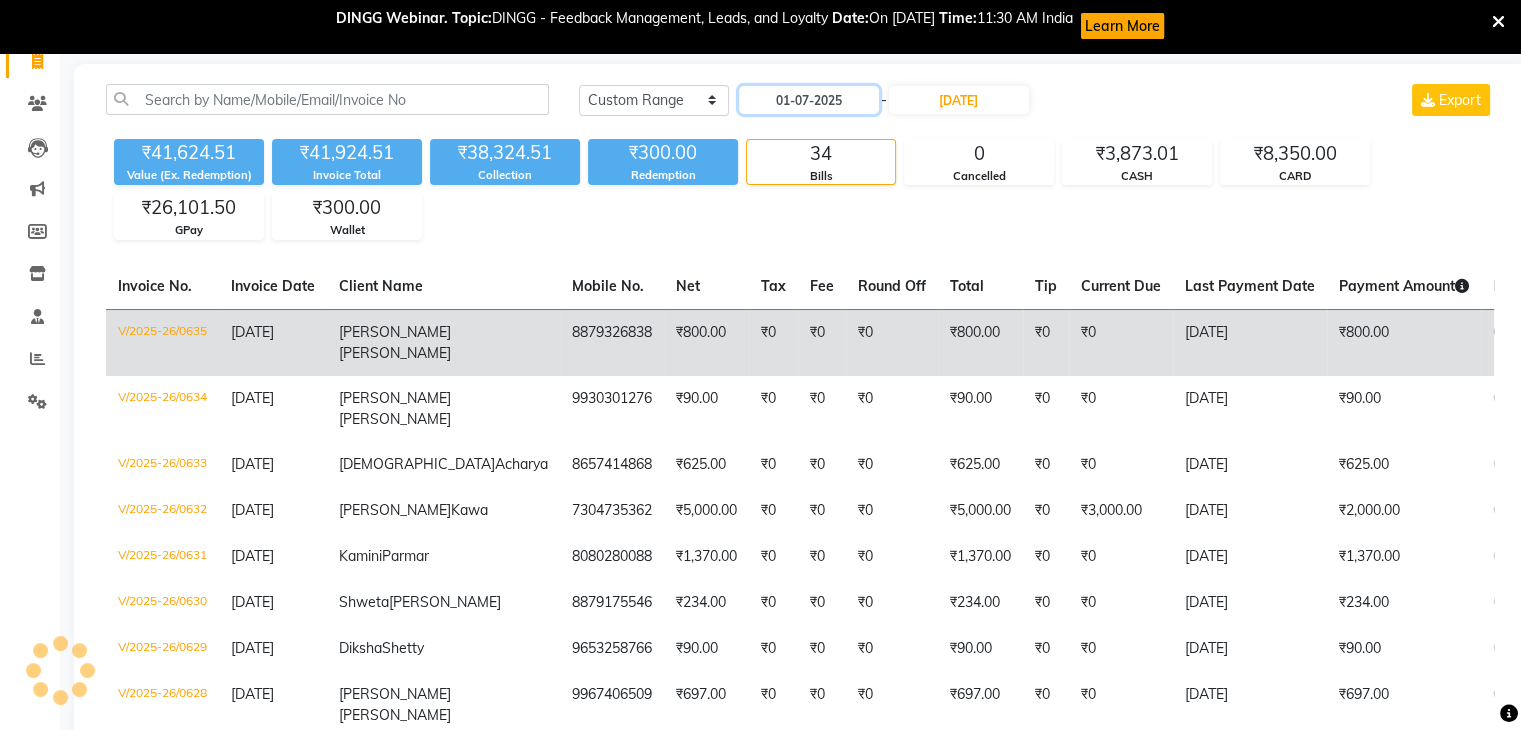 scroll, scrollTop: 0, scrollLeft: 0, axis: both 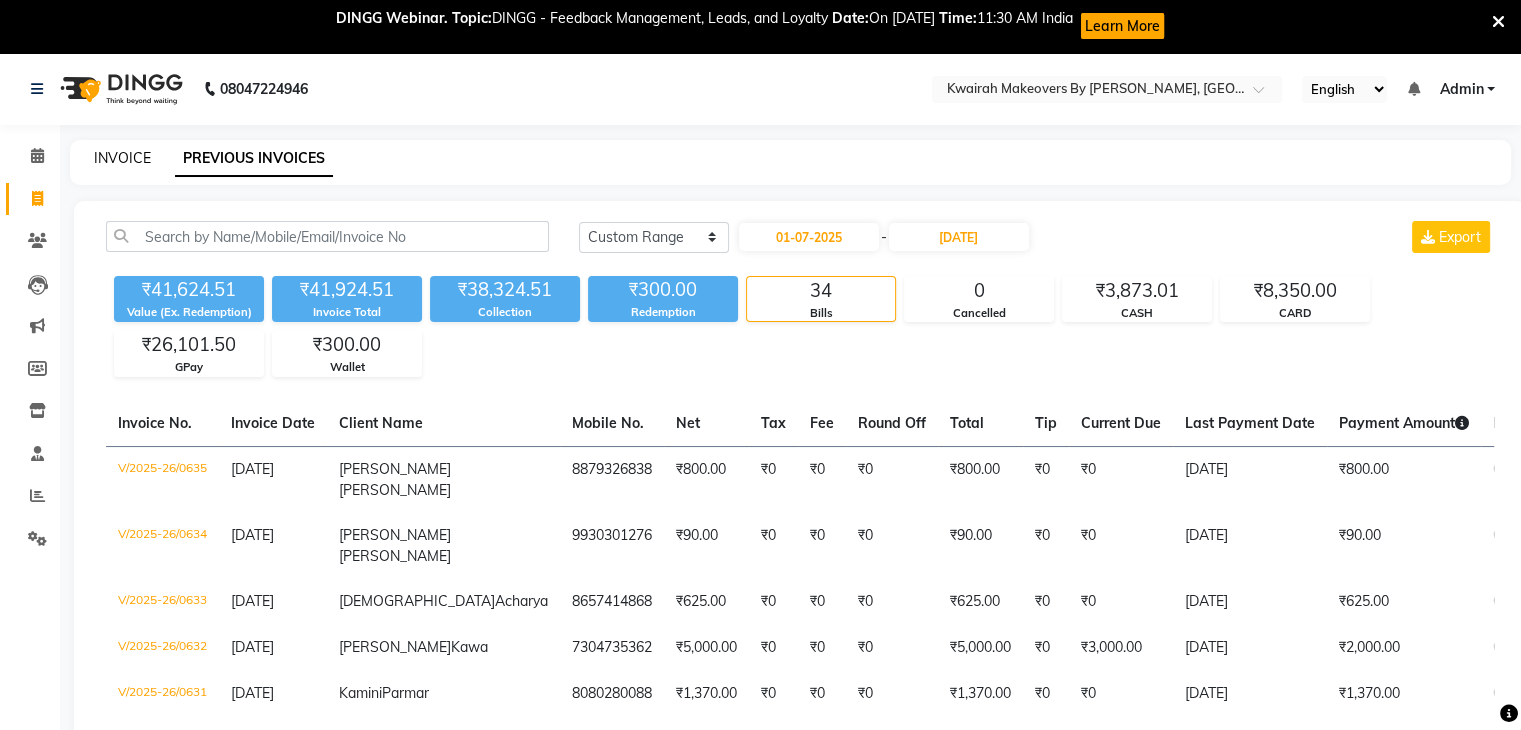 click on "INVOICE" 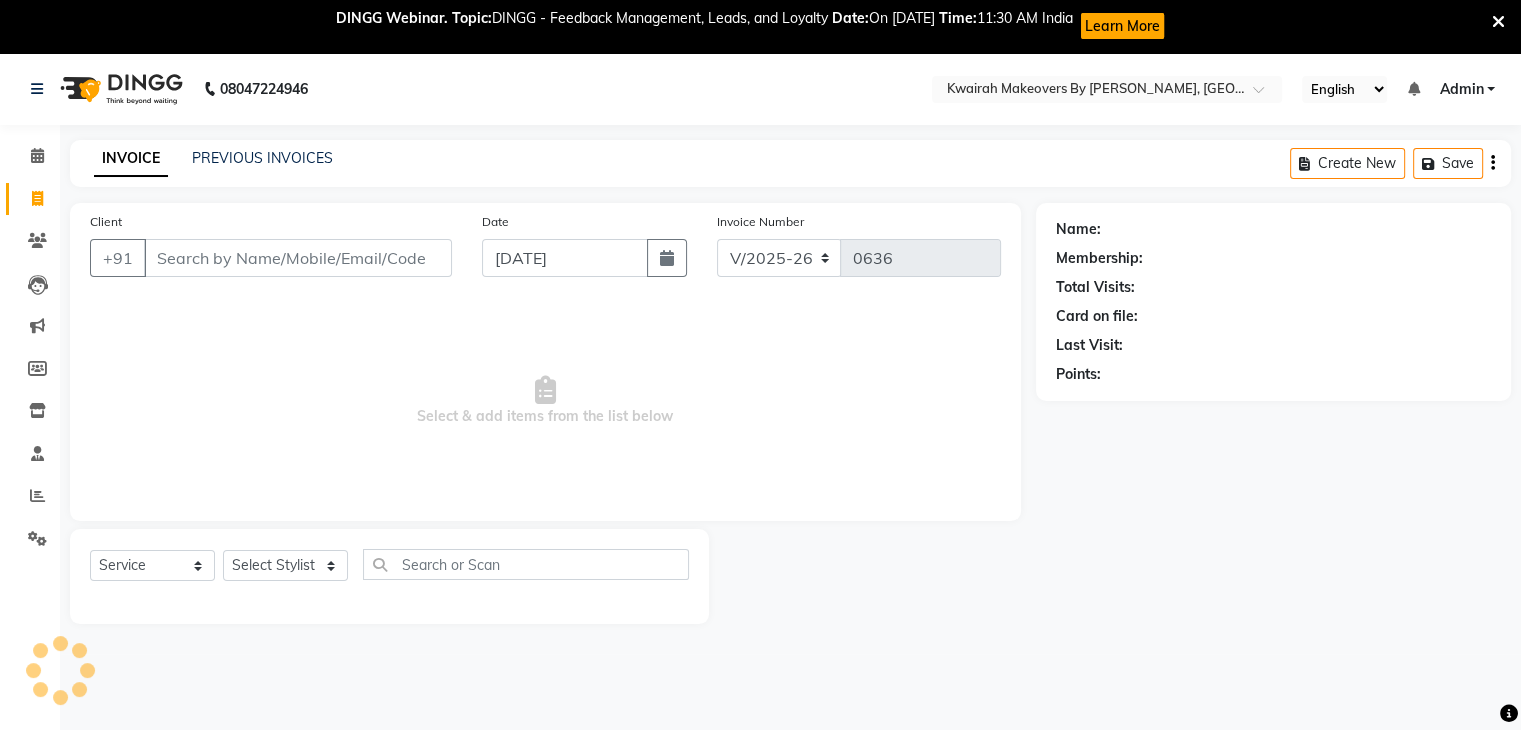 scroll, scrollTop: 52, scrollLeft: 0, axis: vertical 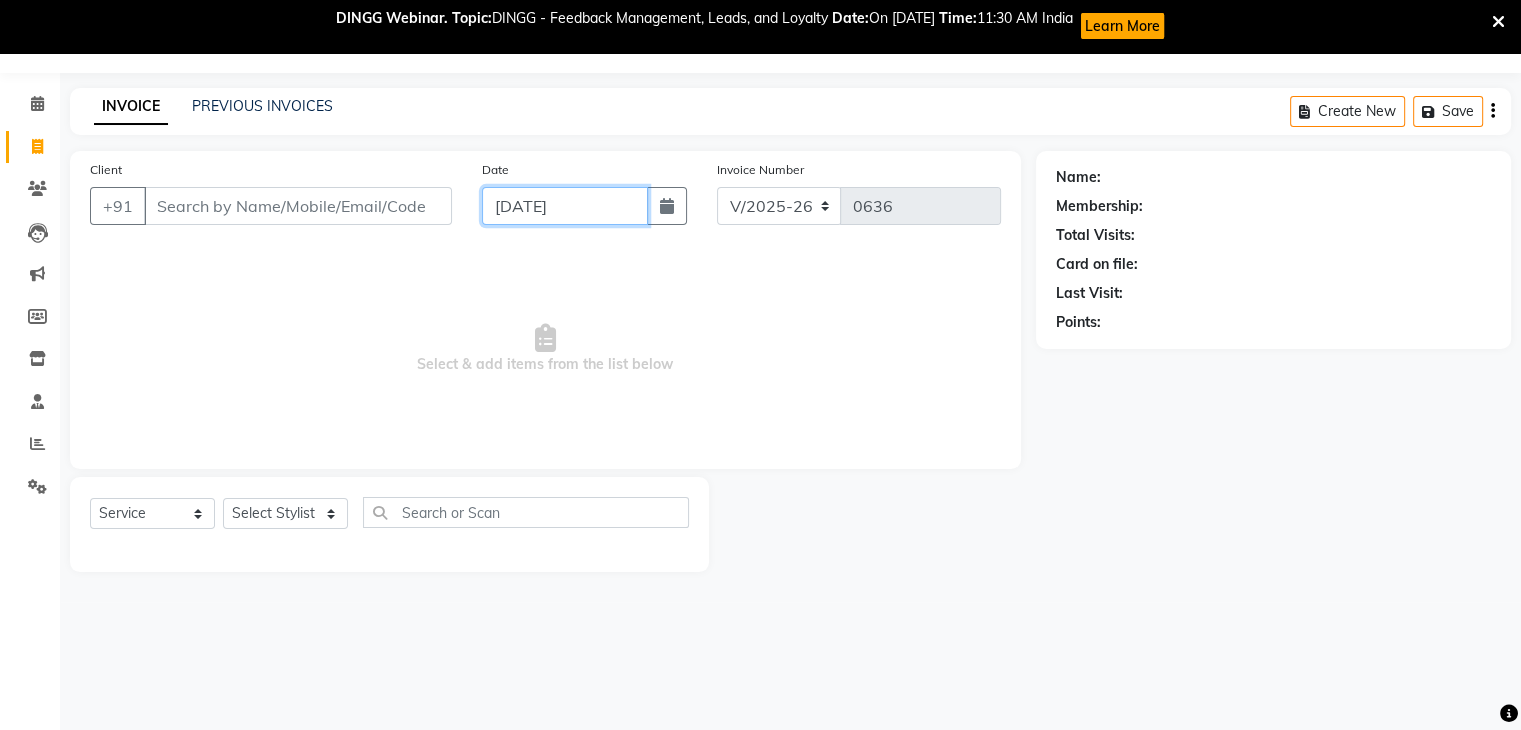 click on "10-07-2025" 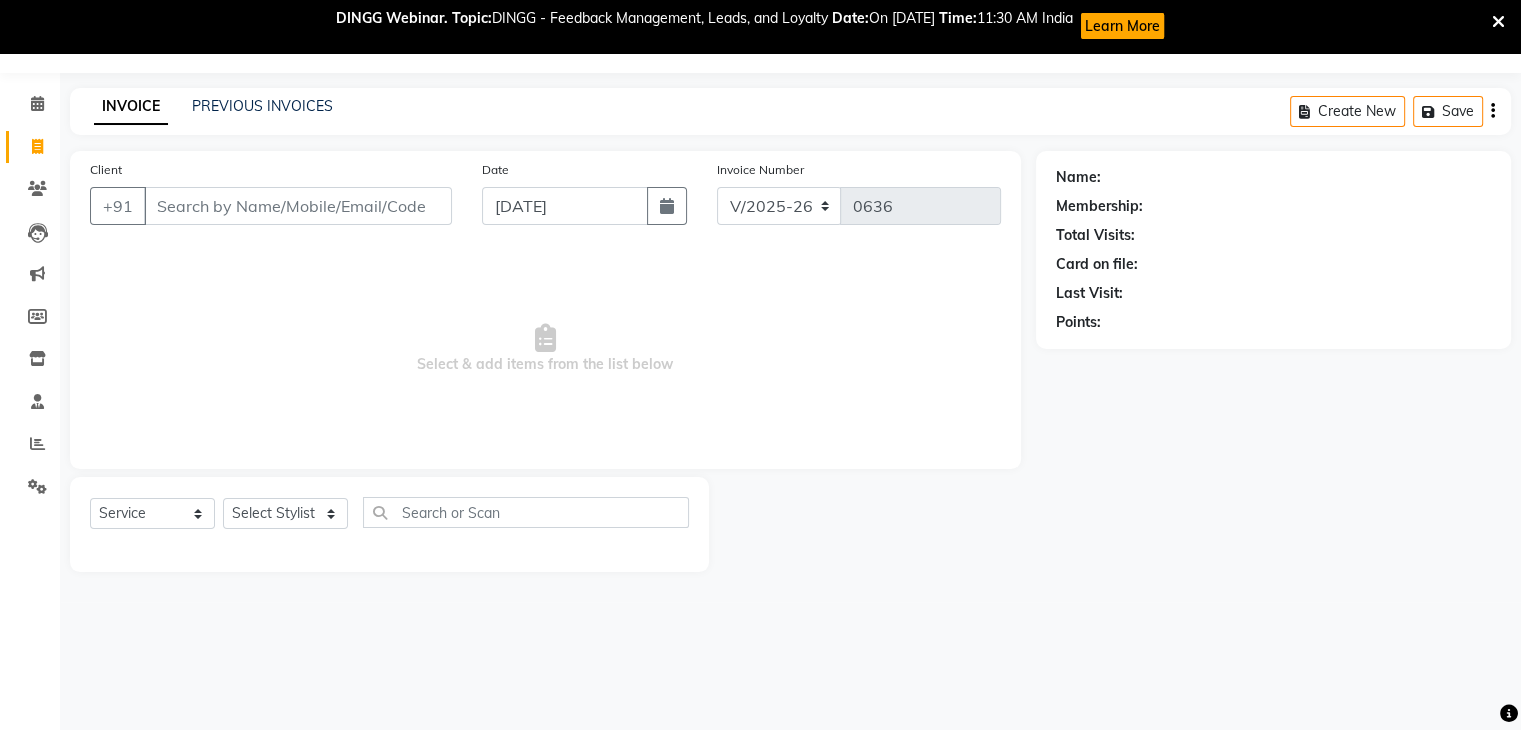select on "7" 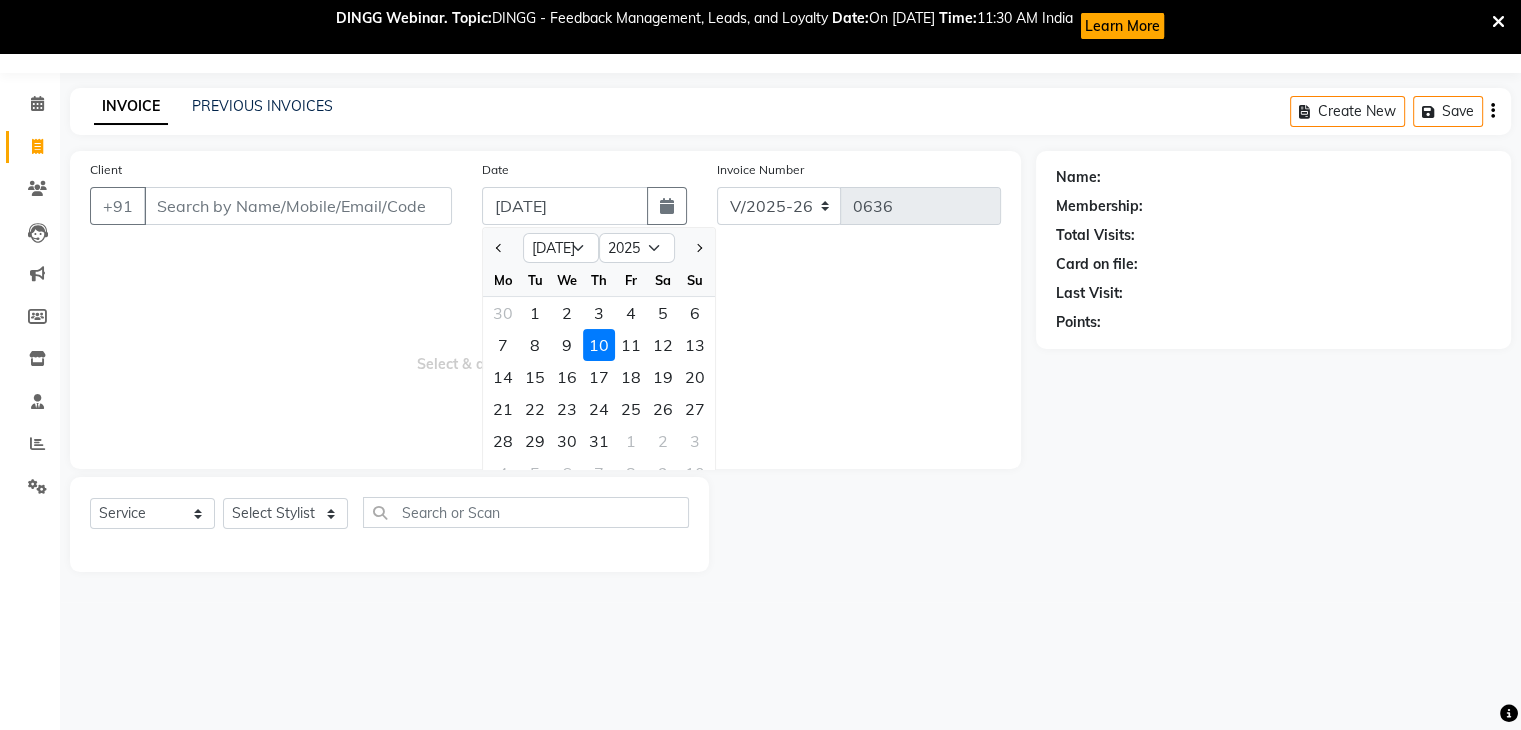 click on "8" 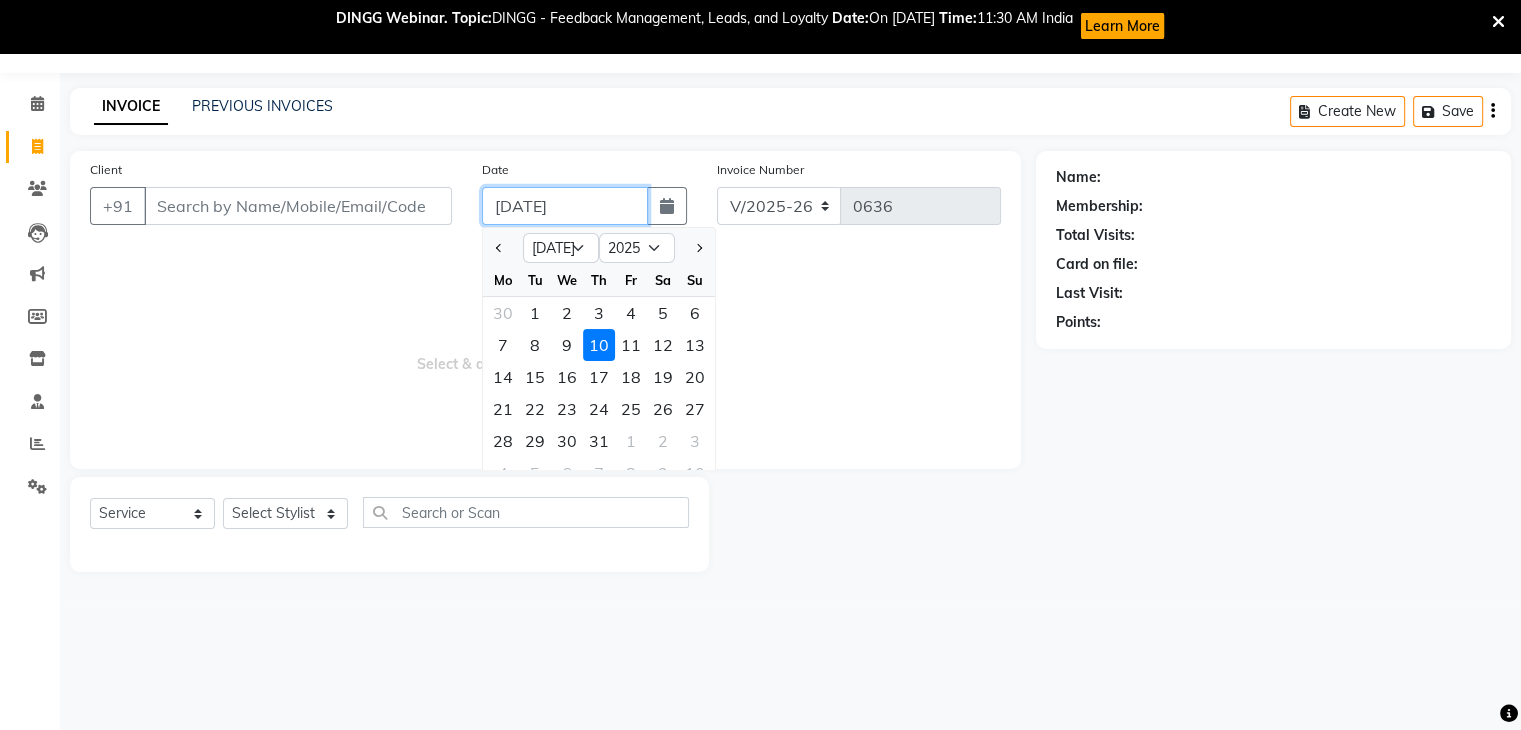 type on "08-07-2025" 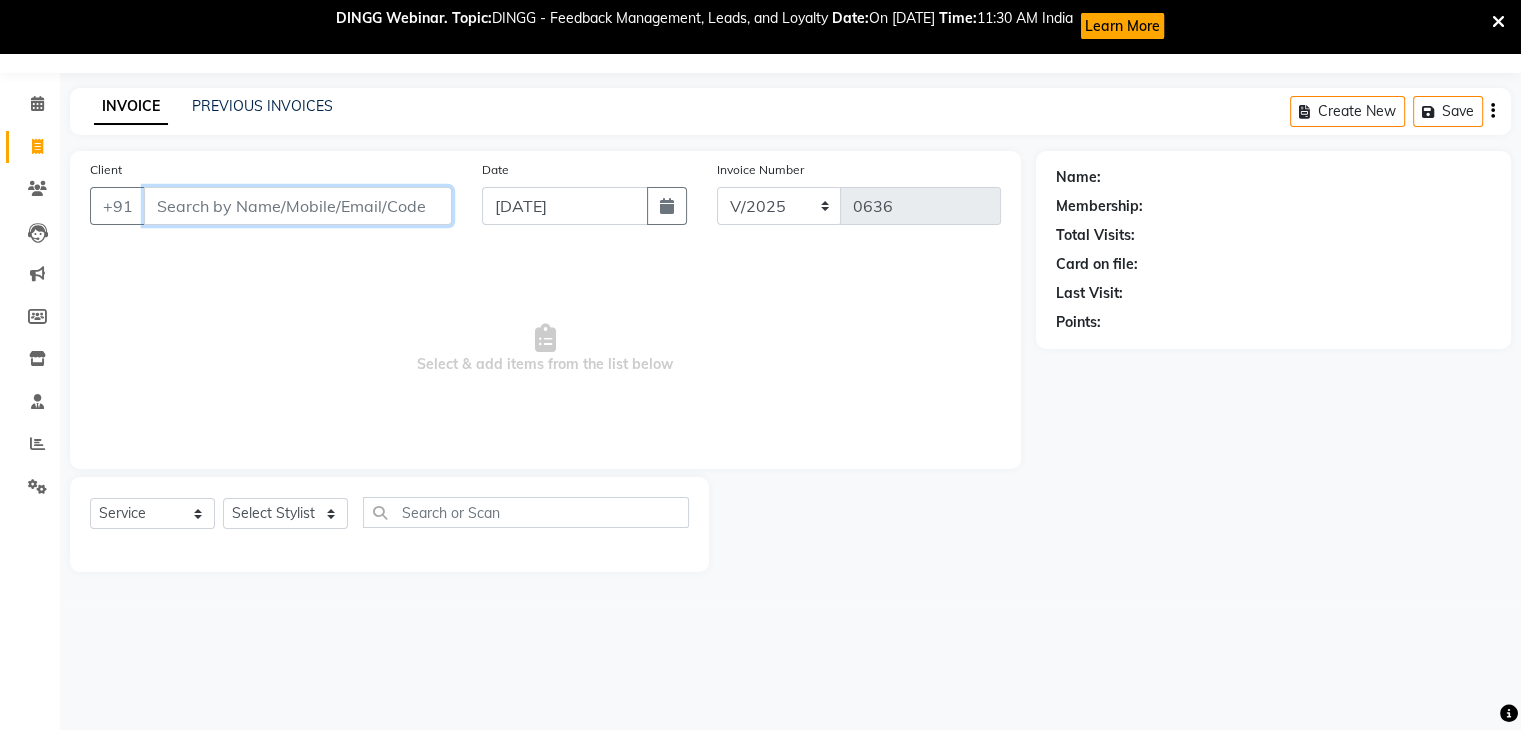 click on "Client" at bounding box center (298, 206) 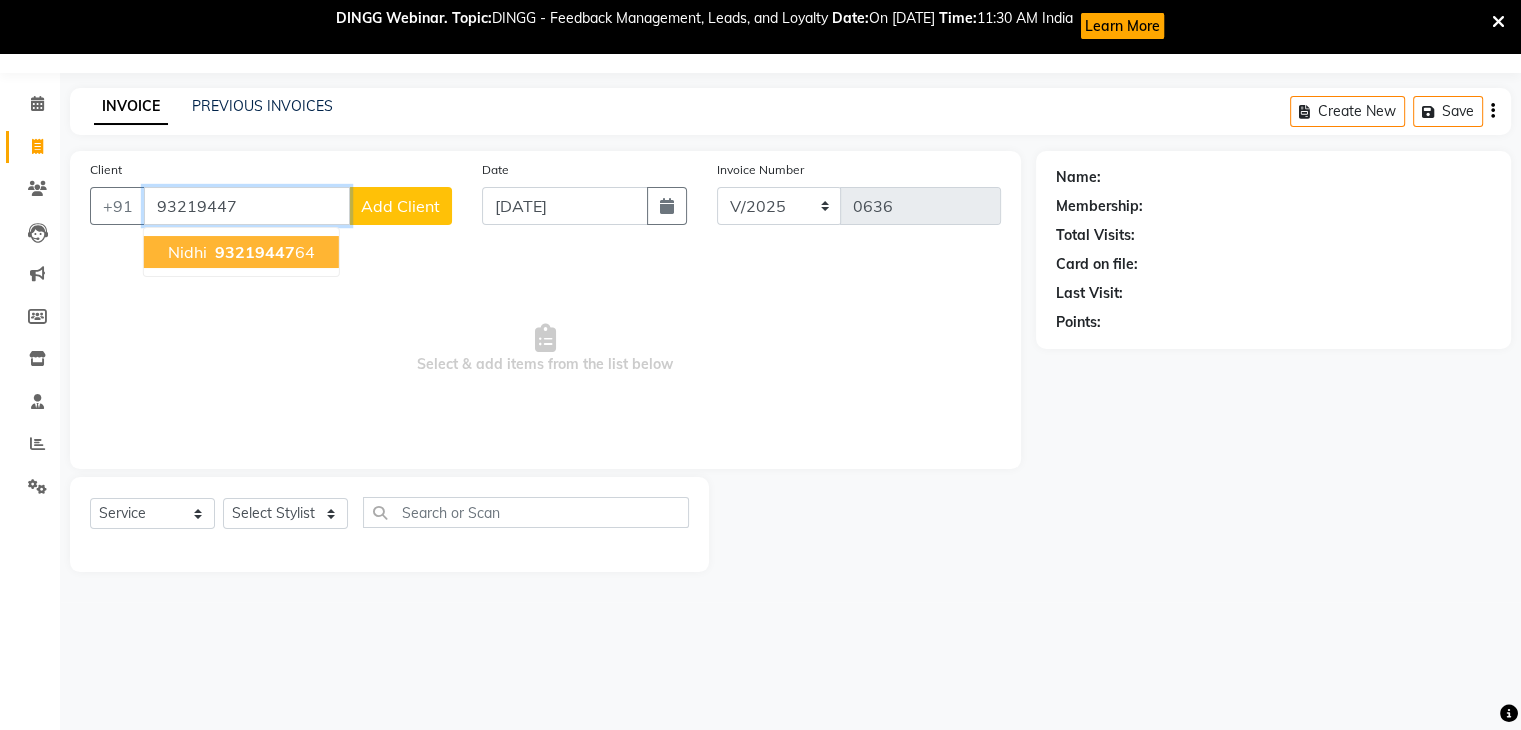 click on "93219447" at bounding box center [255, 252] 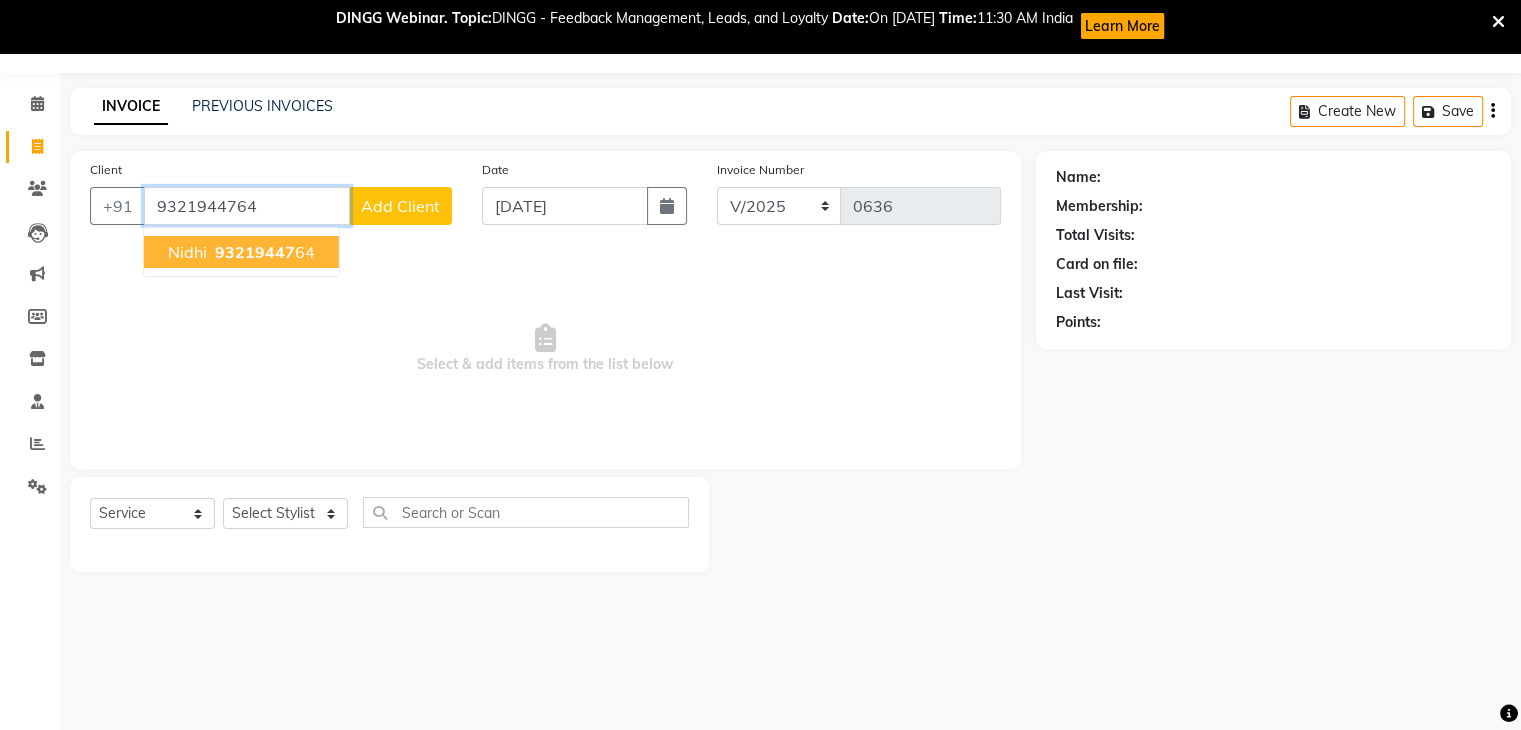type on "9321944764" 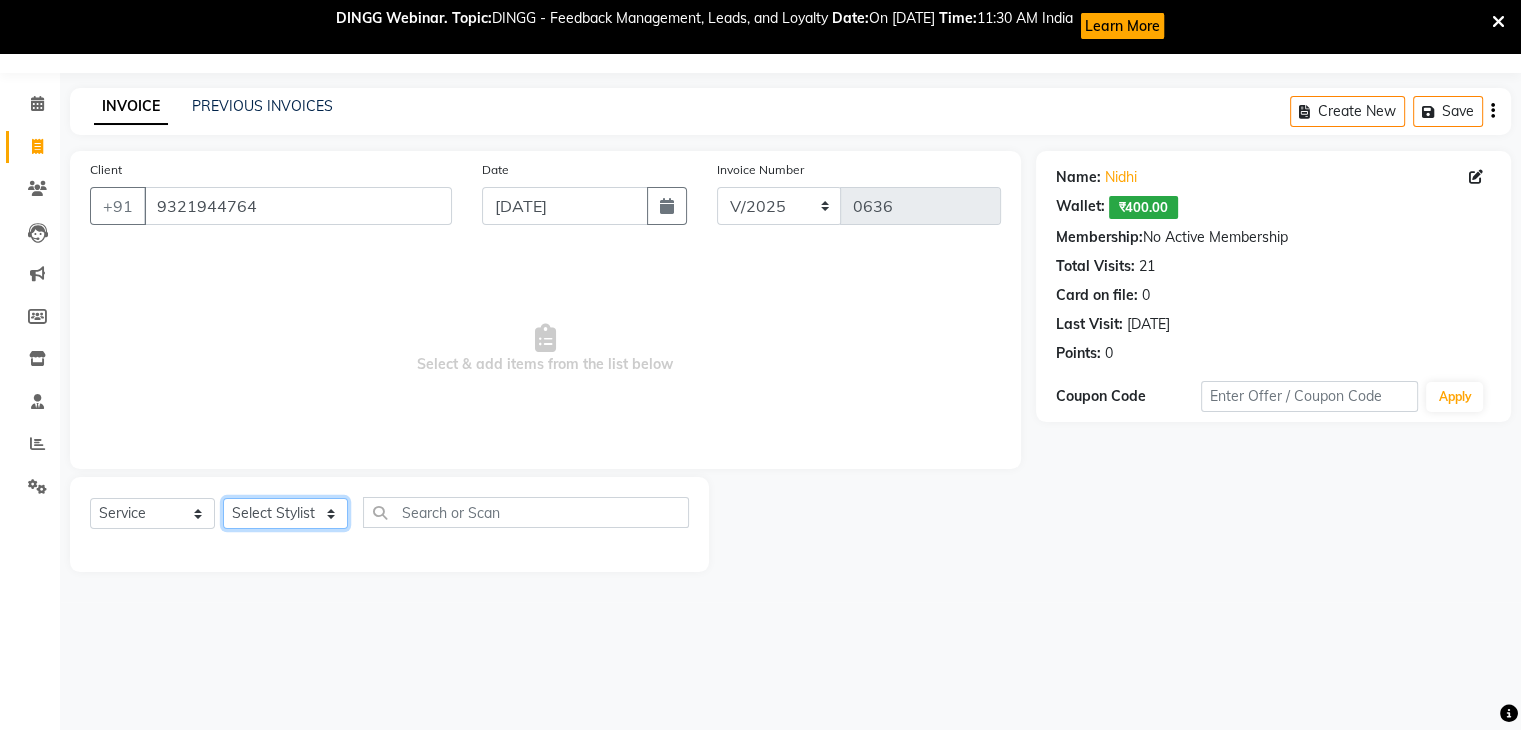 click on "Select Stylist Amruta Anjali Ketki Somani Neha More Rakhi Chaurasia Ranu seona Shrushti" 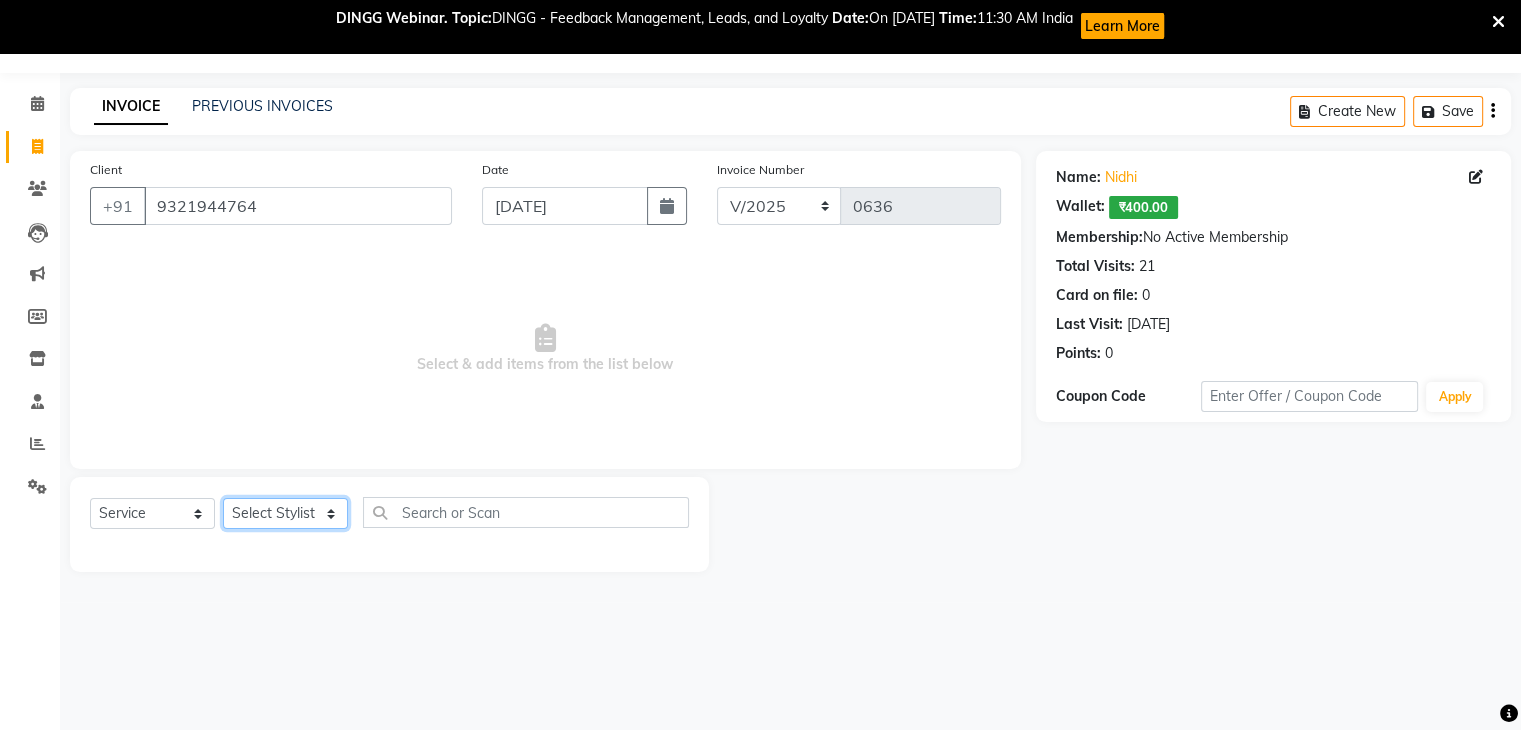 select on "71137" 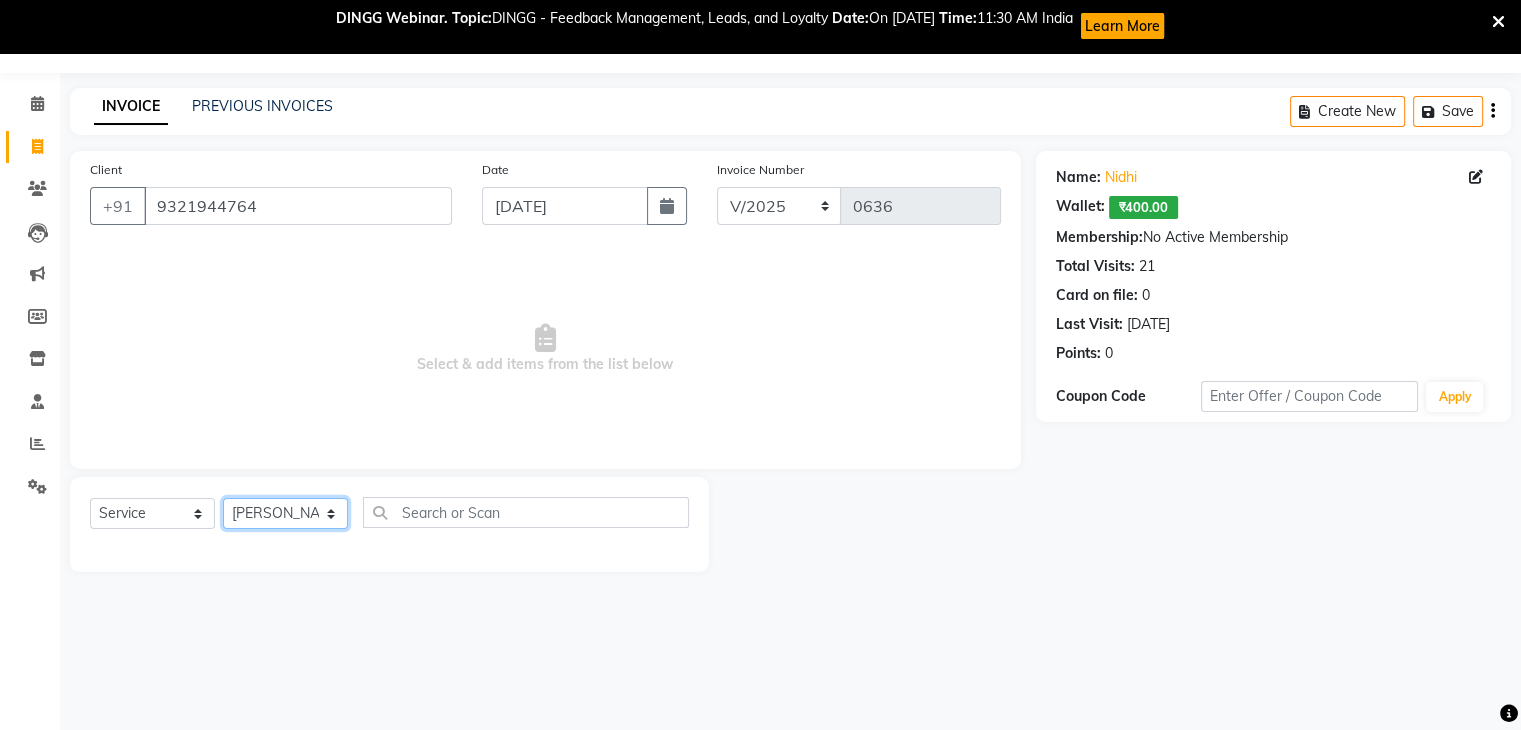 click on "Select Stylist Amruta Anjali Ketki Somani Neha More Rakhi Chaurasia Ranu seona Shrushti" 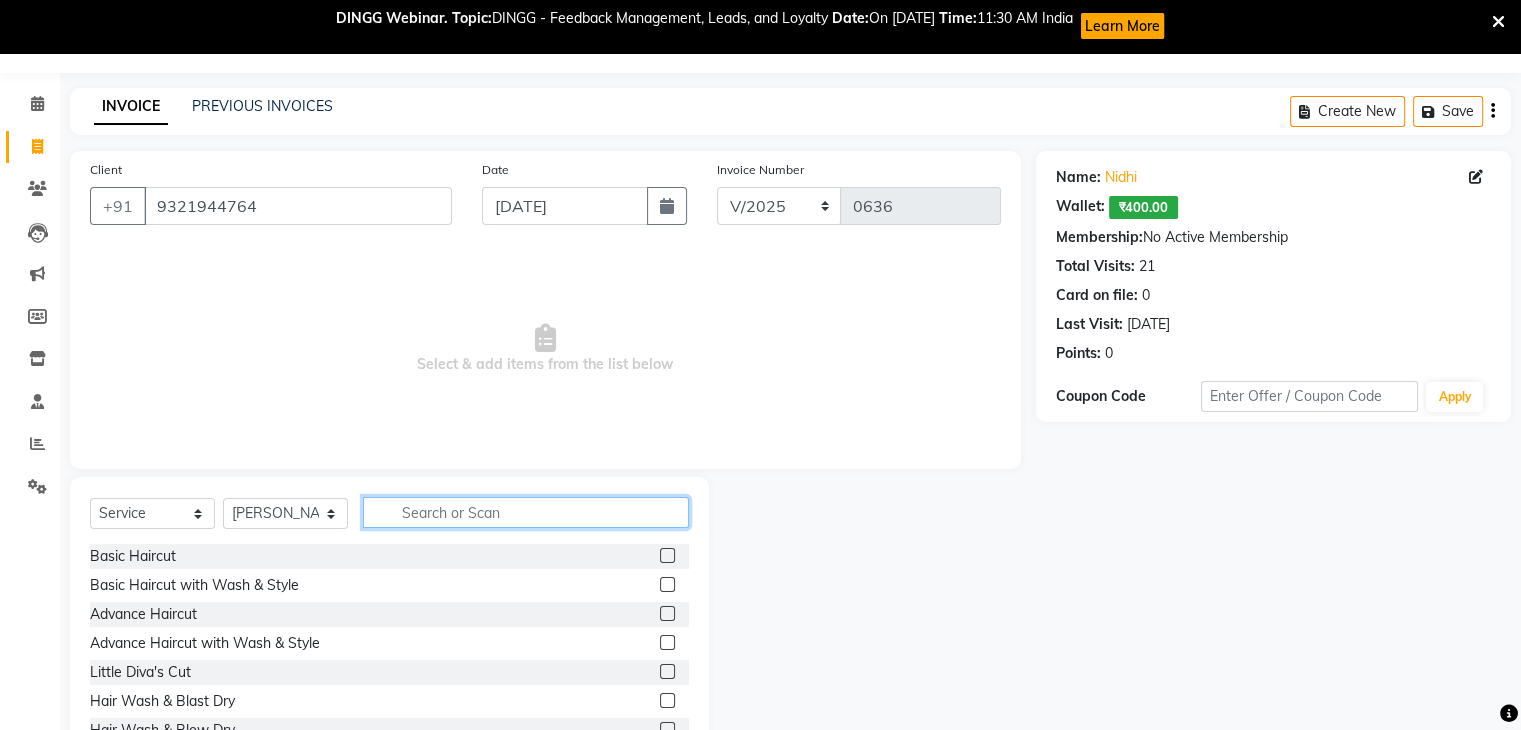 click 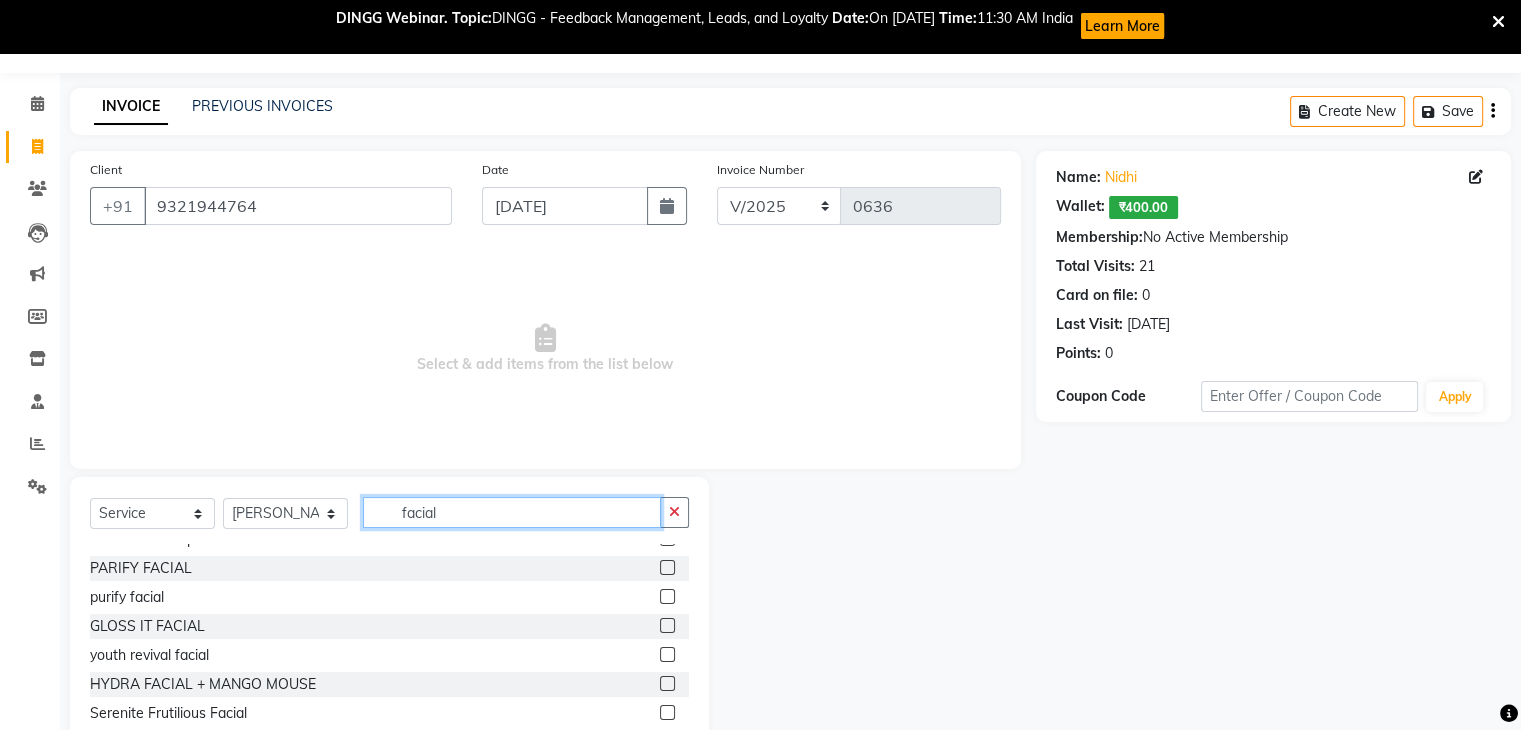 scroll, scrollTop: 100, scrollLeft: 0, axis: vertical 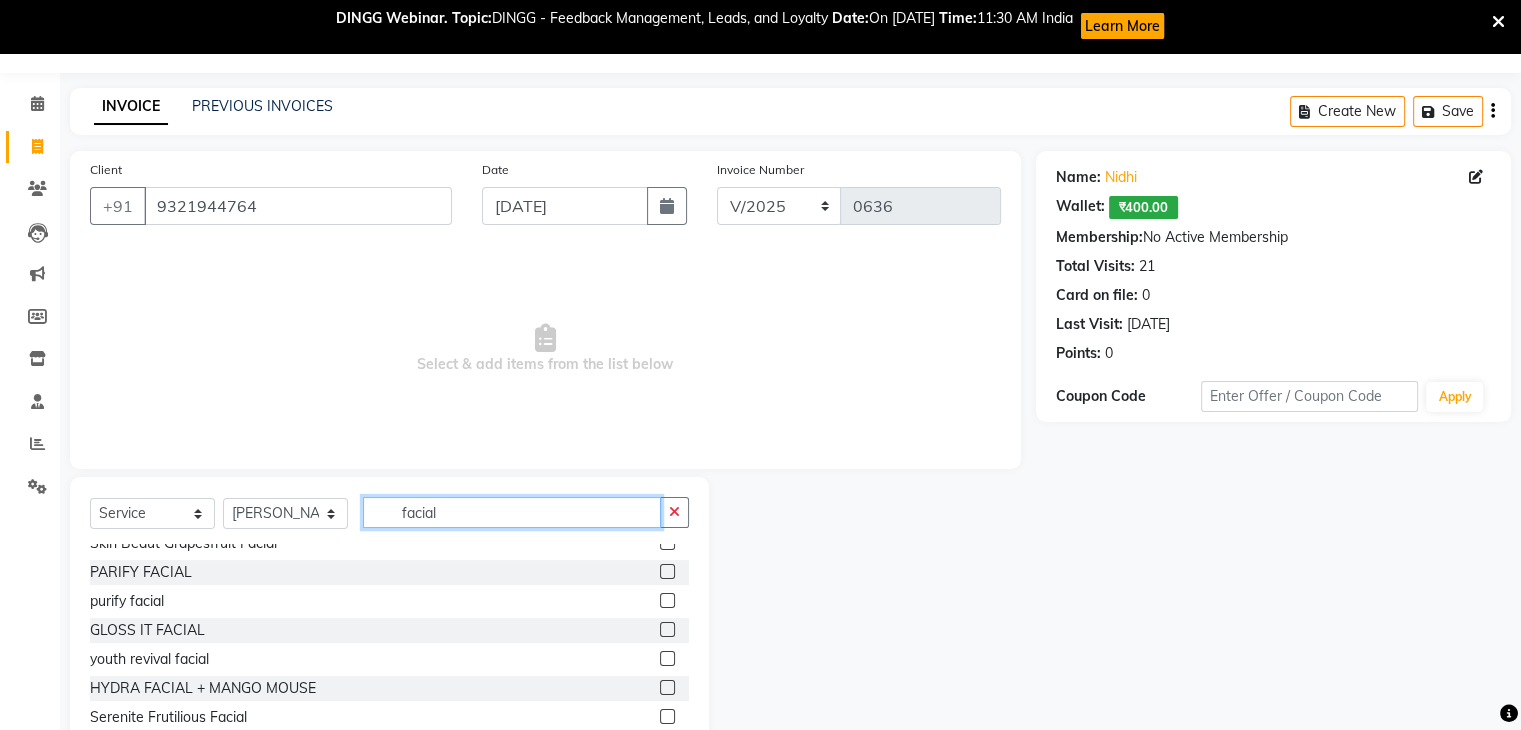 type on "facial" 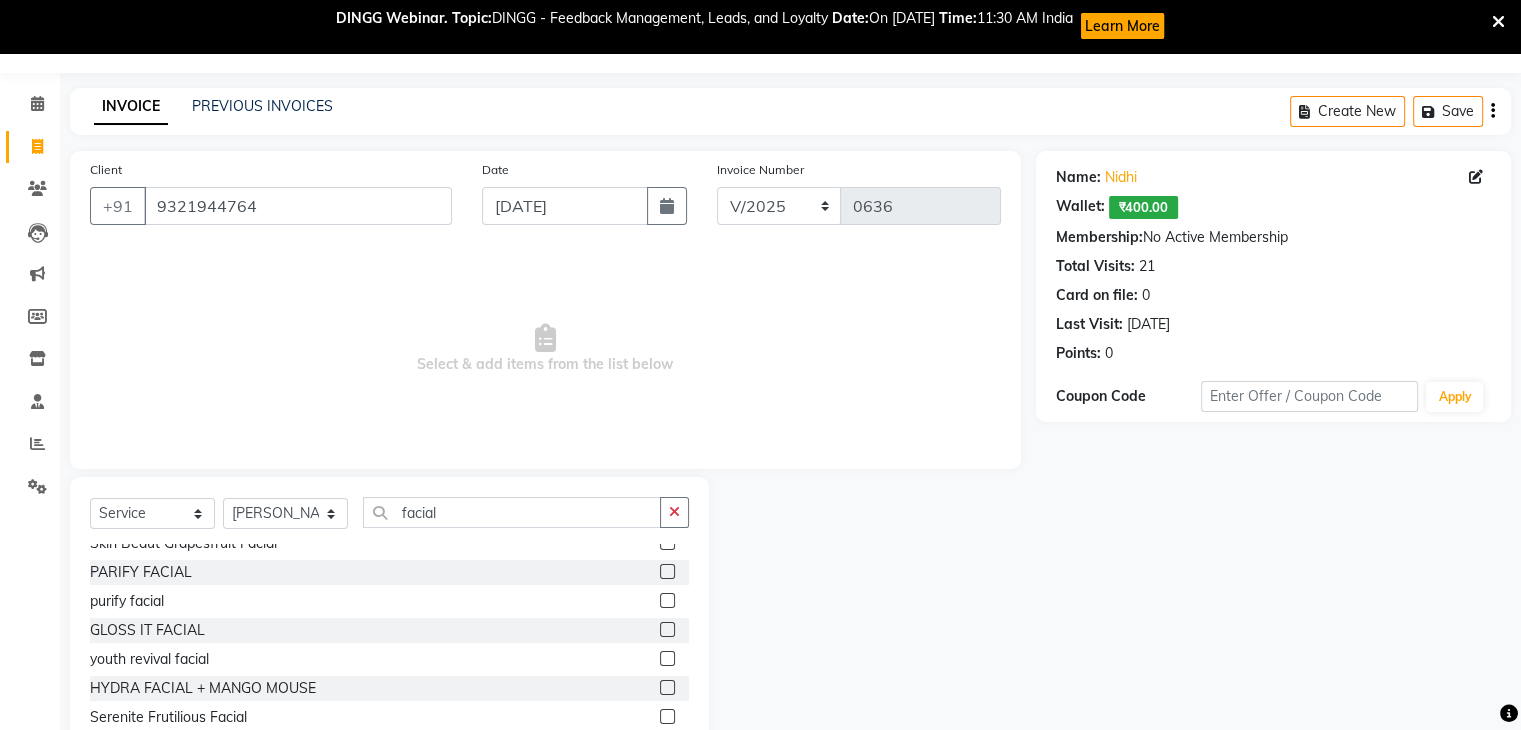 click 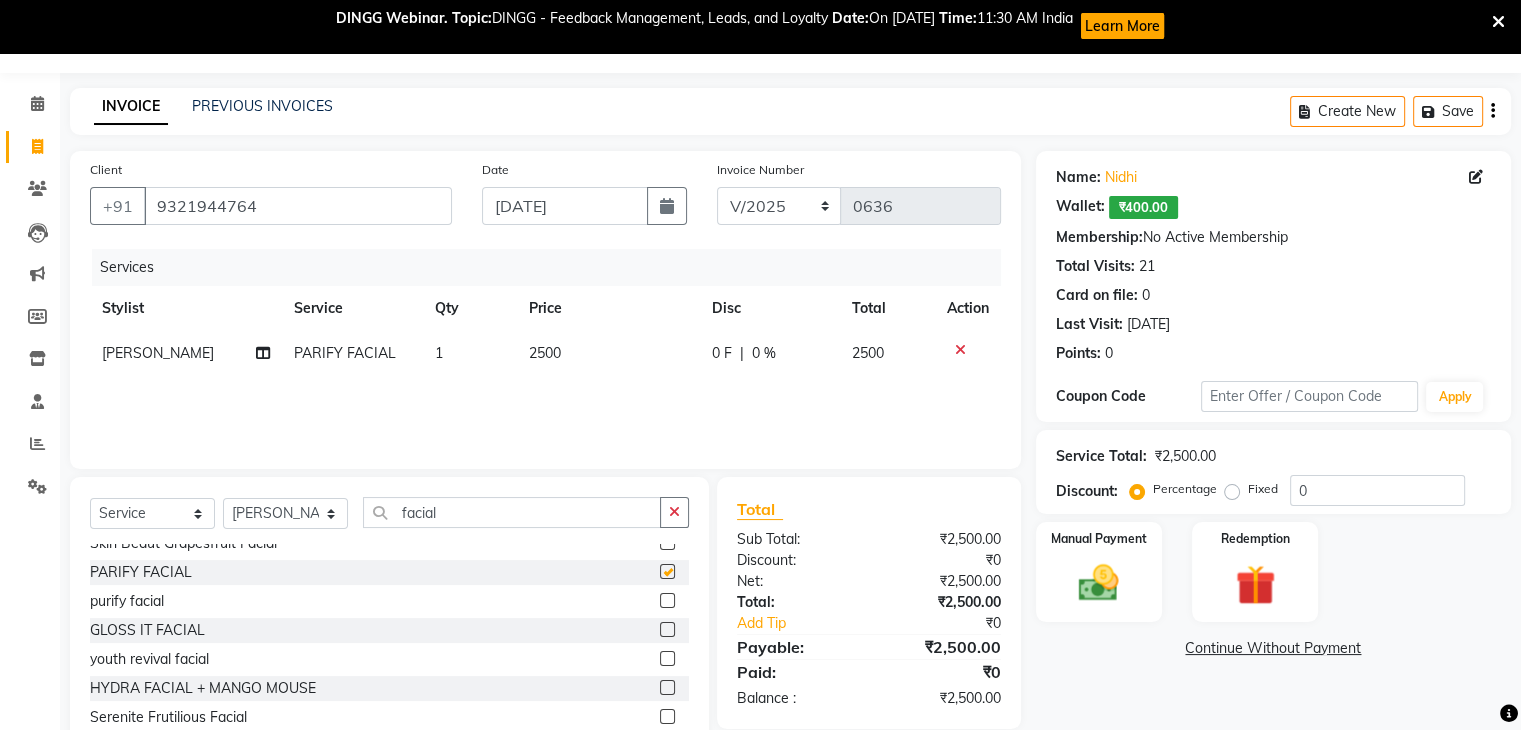 checkbox on "false" 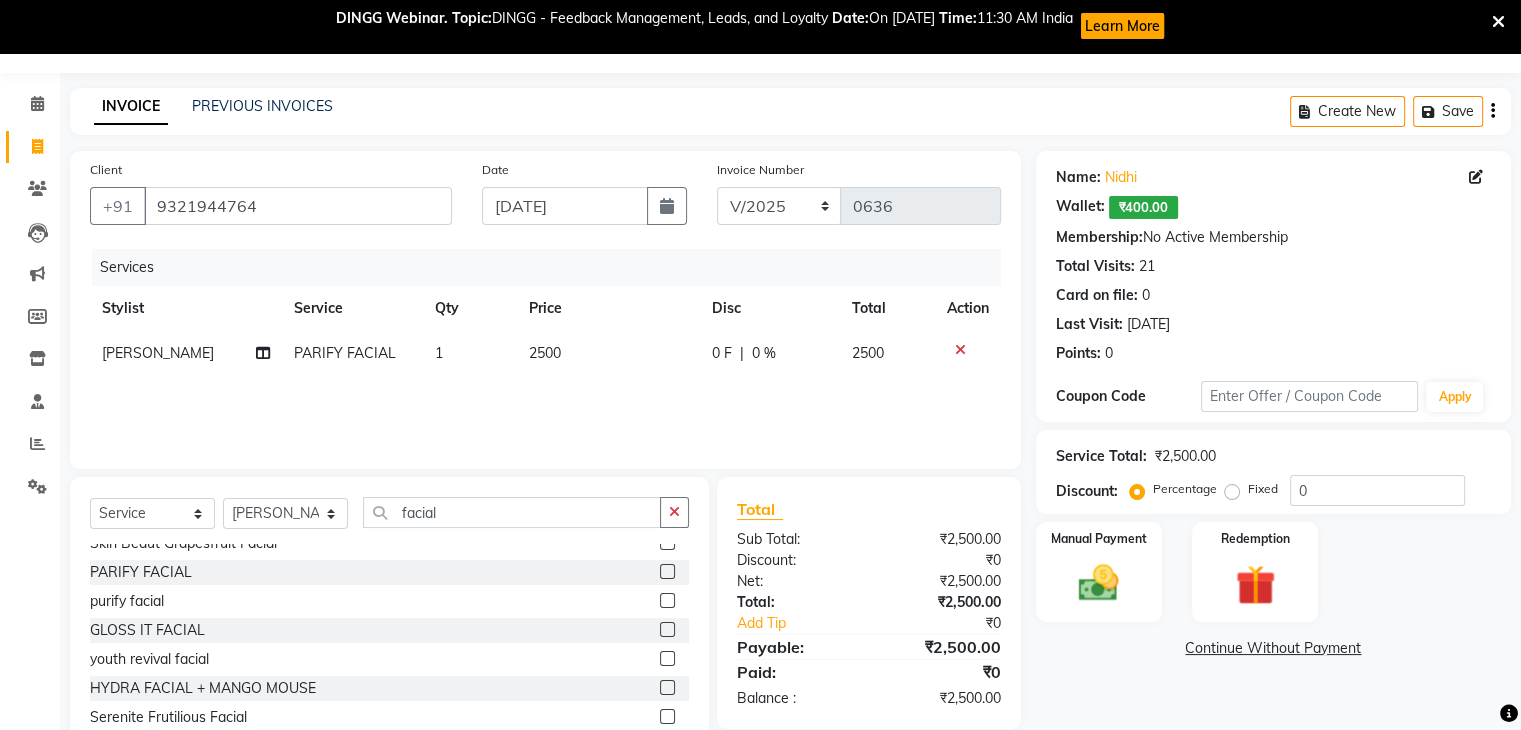 click 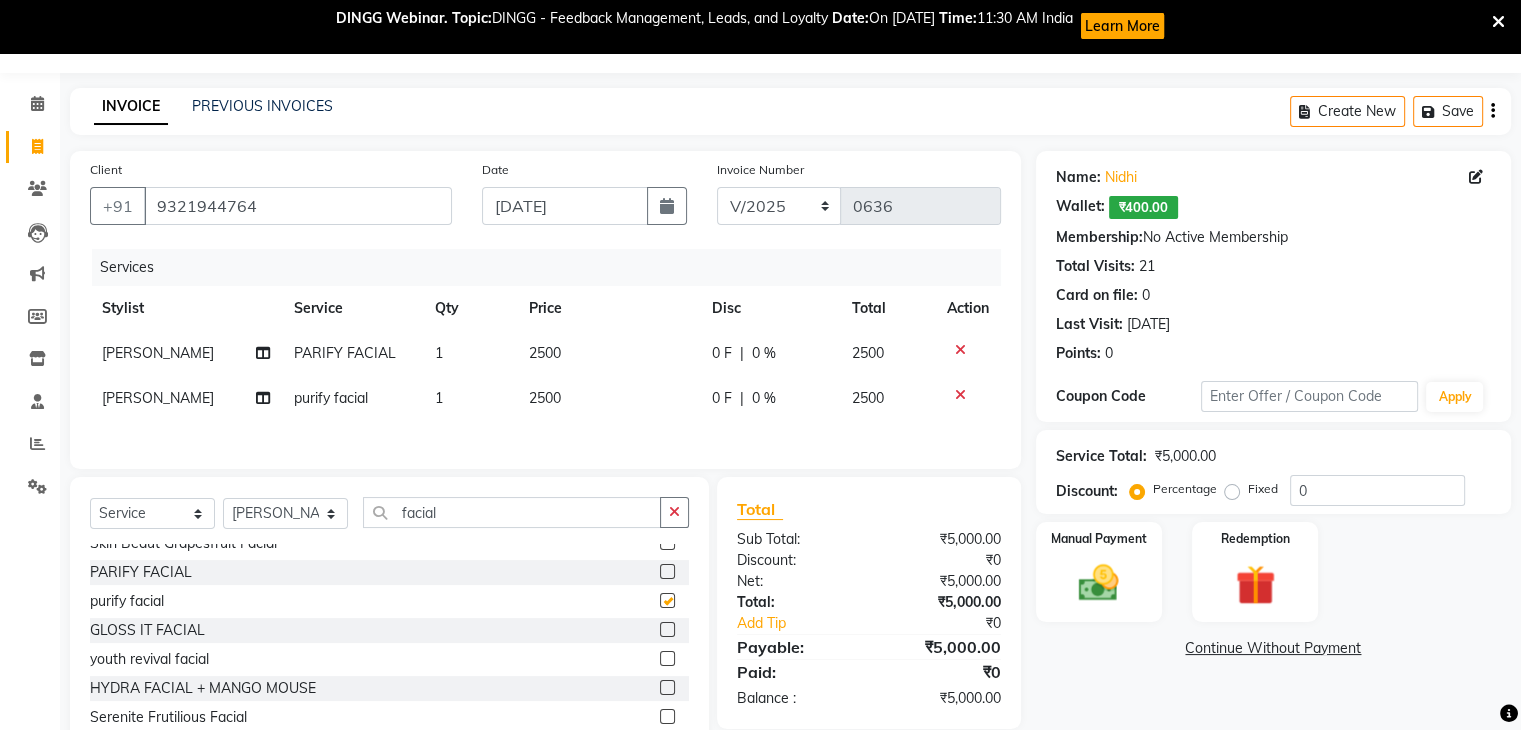 checkbox on "false" 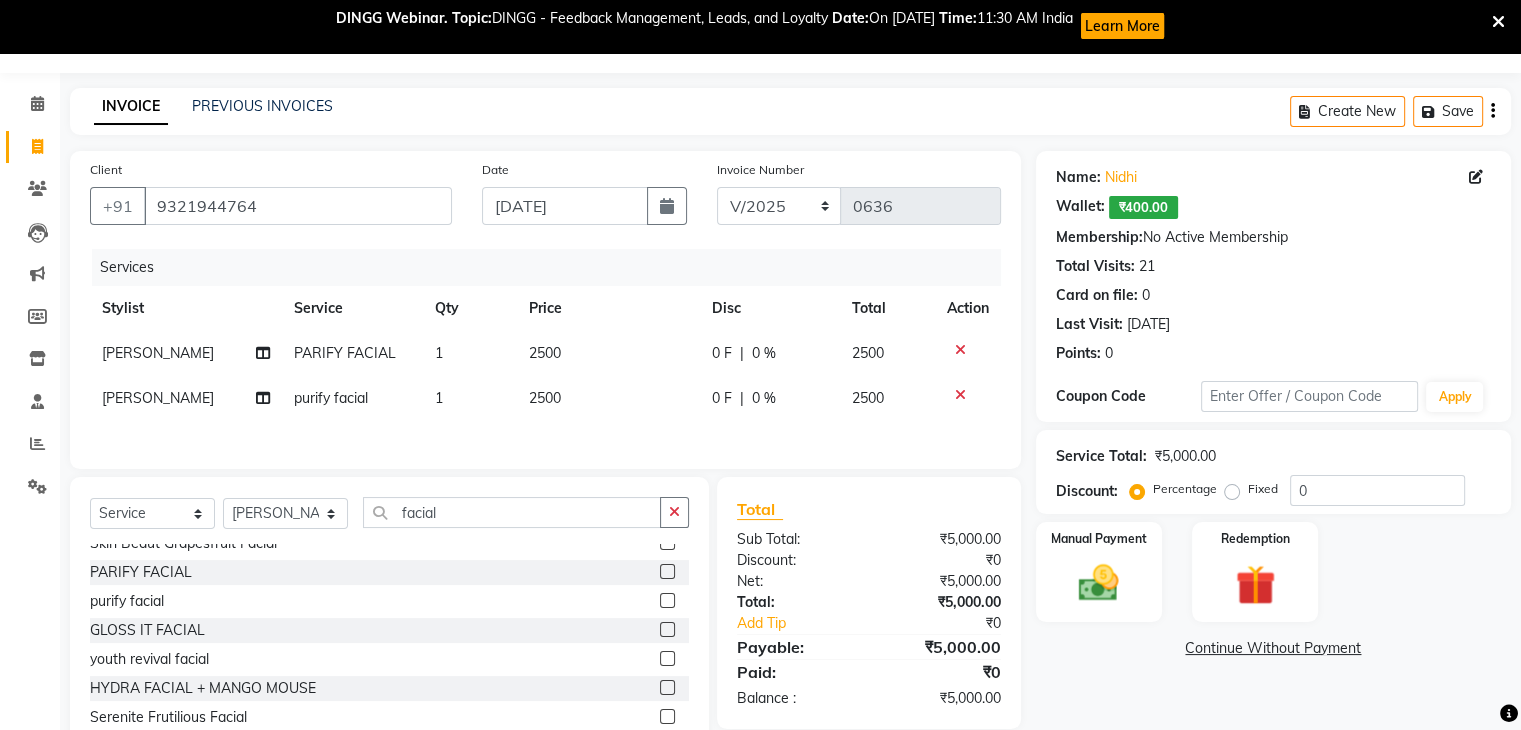 click 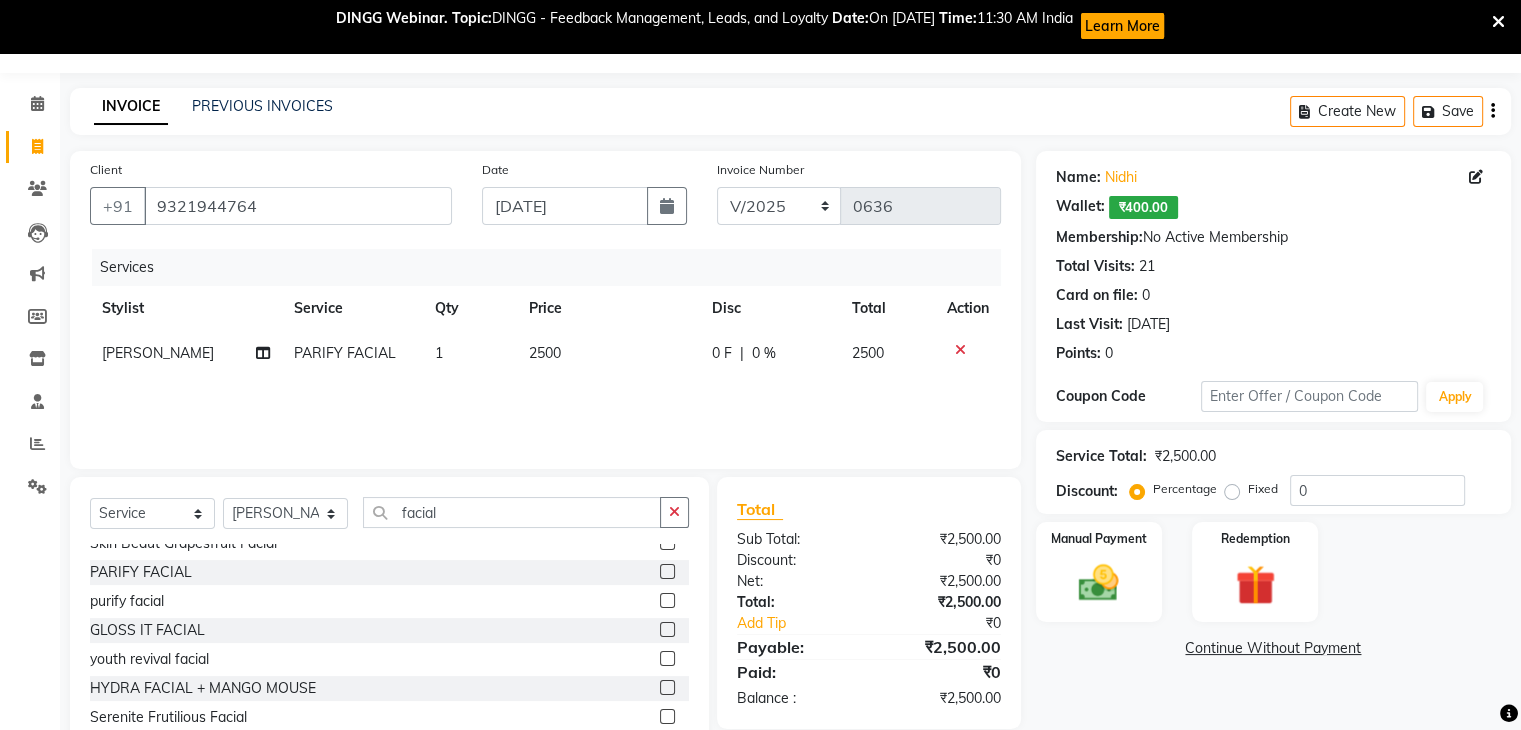 scroll, scrollTop: 200, scrollLeft: 0, axis: vertical 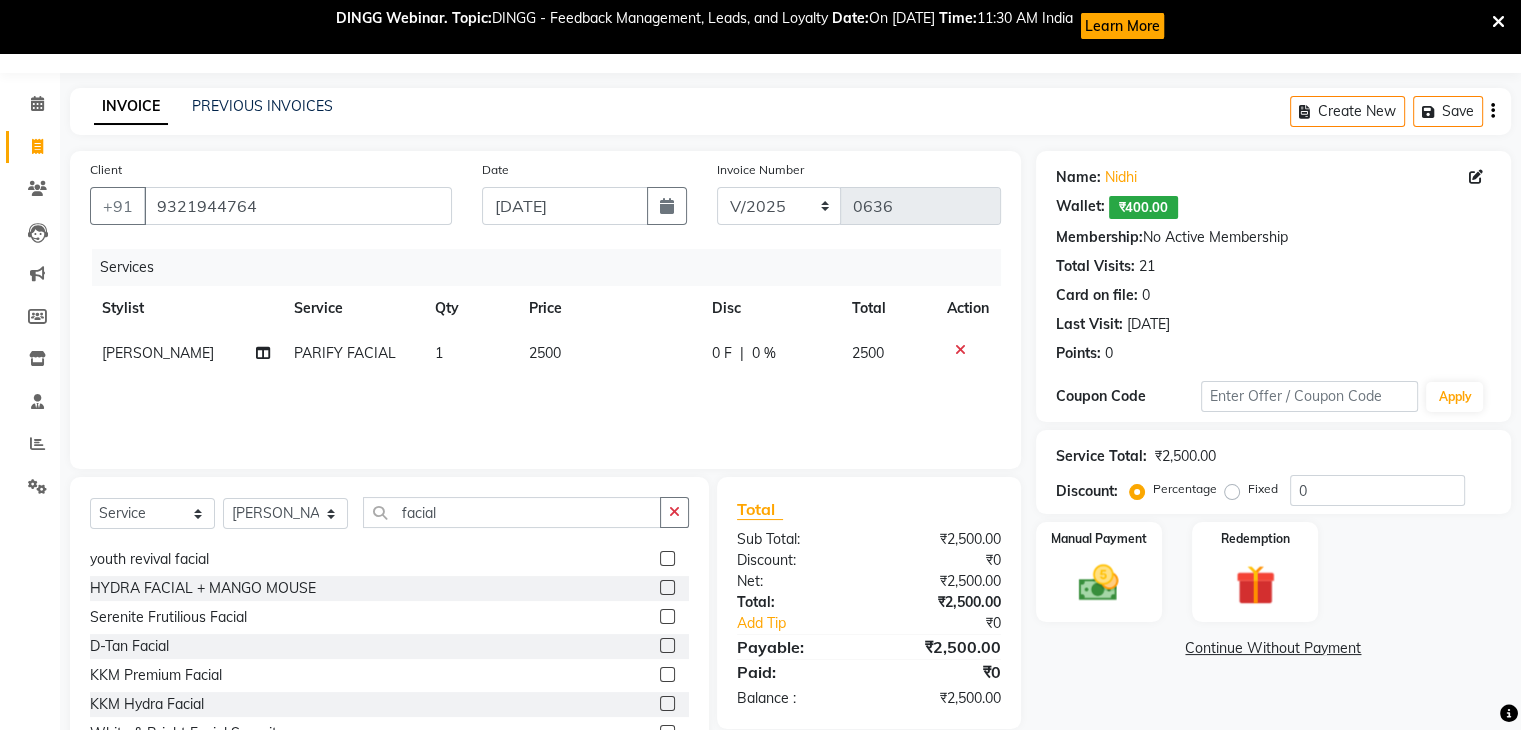click 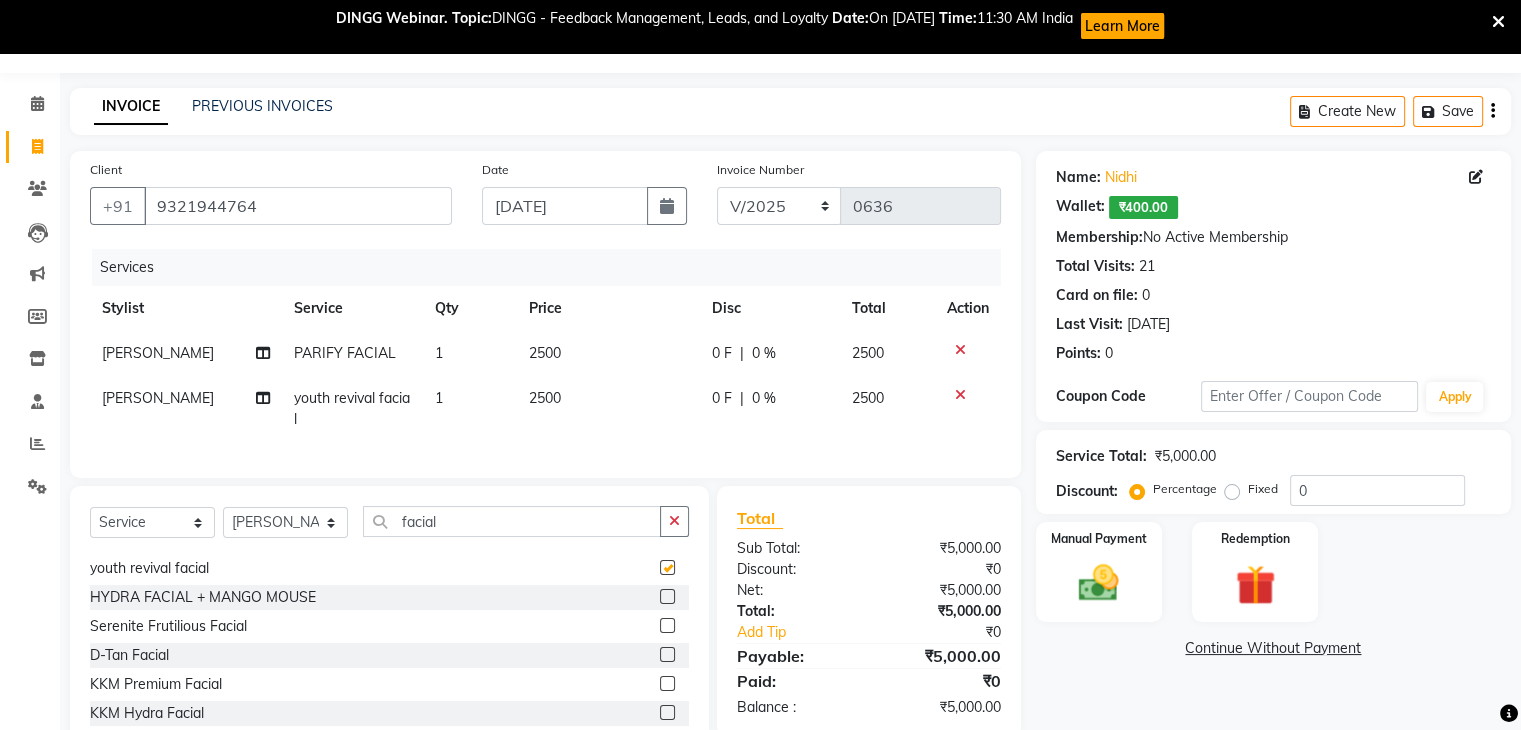 checkbox on "false" 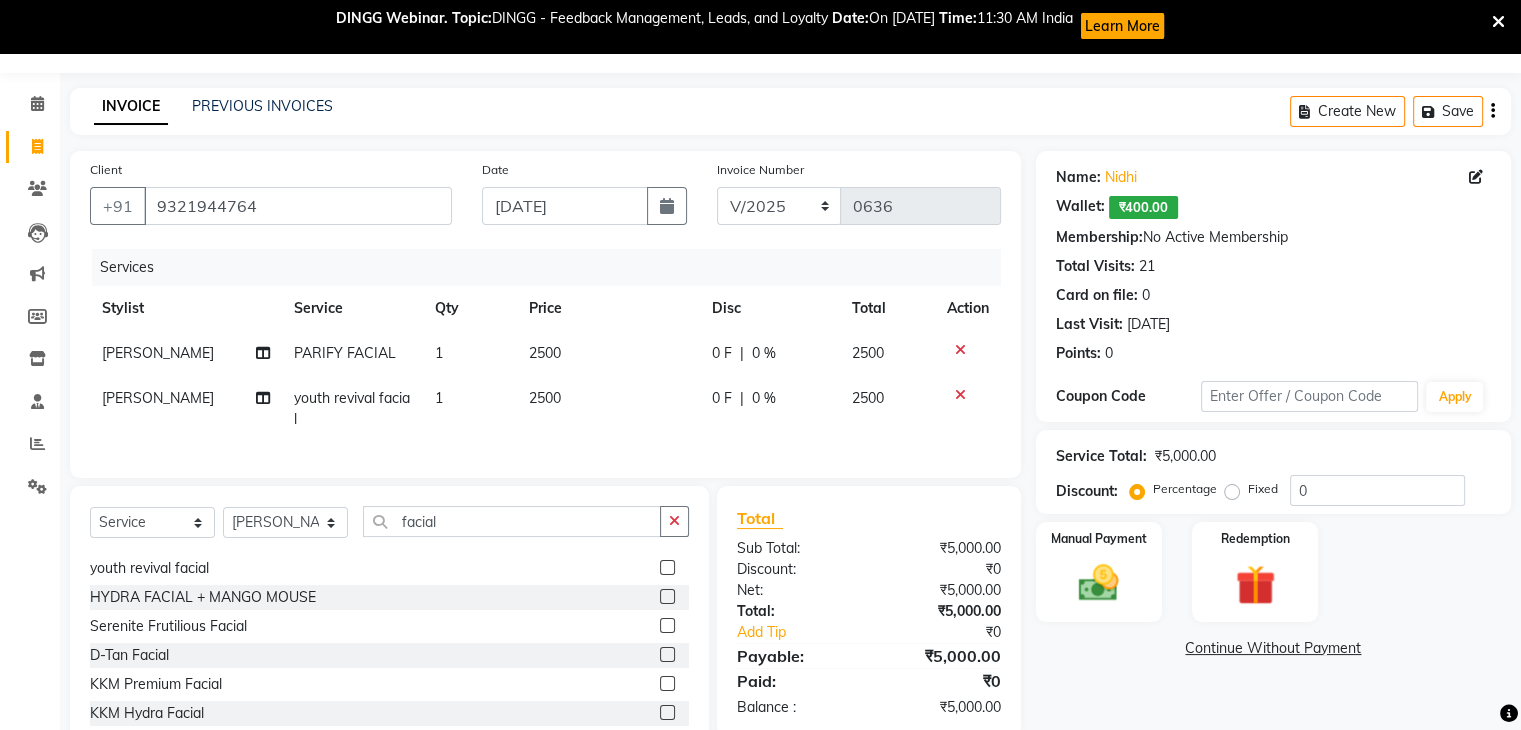 click 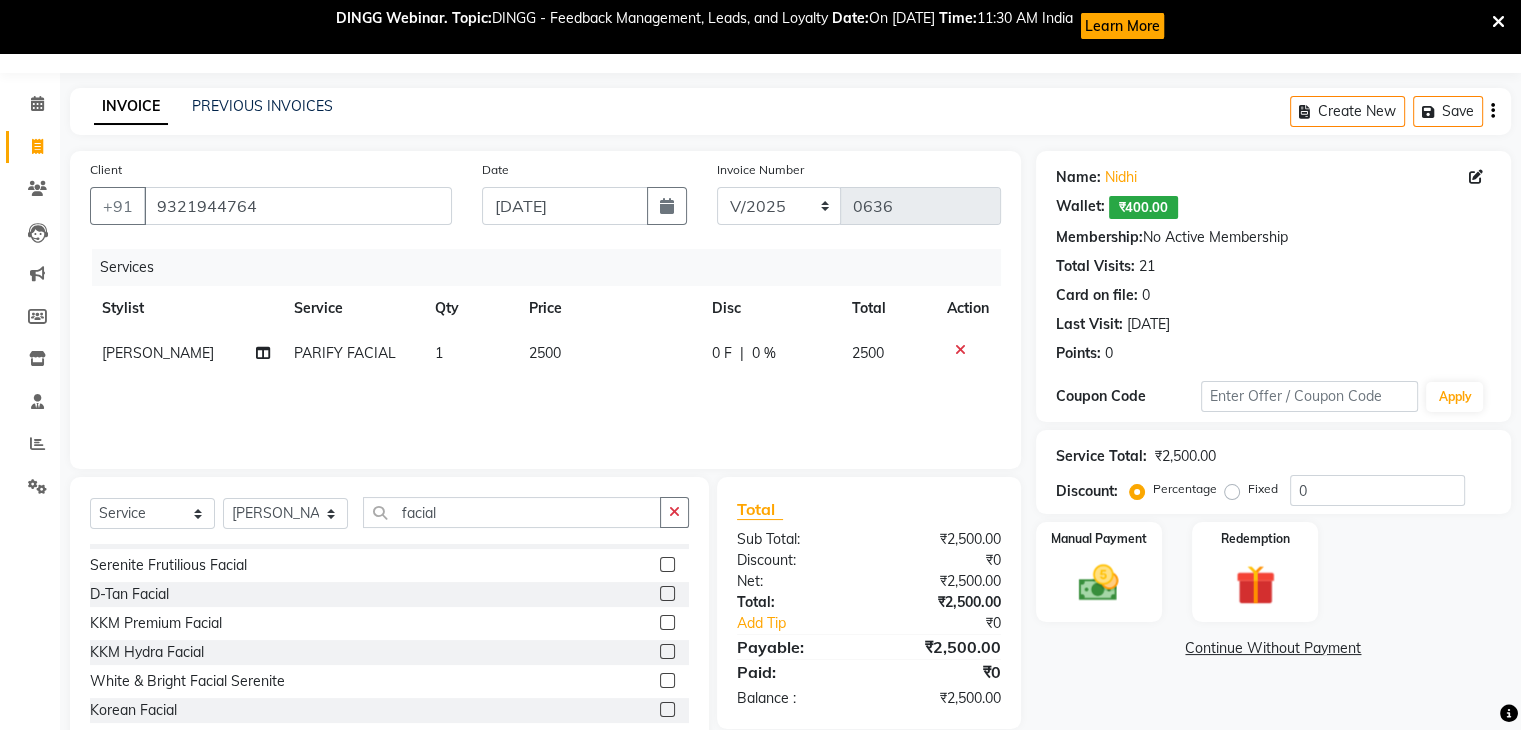 scroll, scrollTop: 300, scrollLeft: 0, axis: vertical 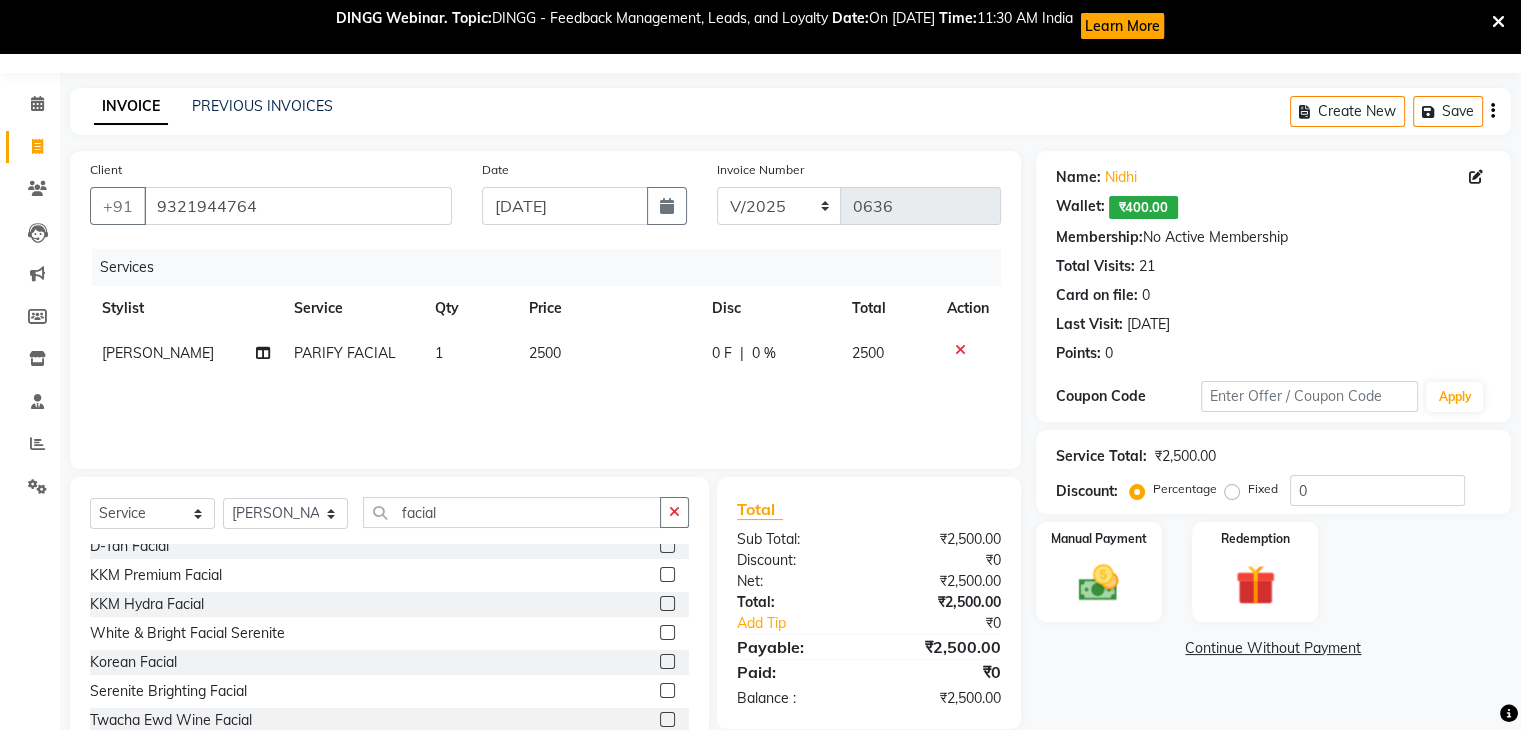 click 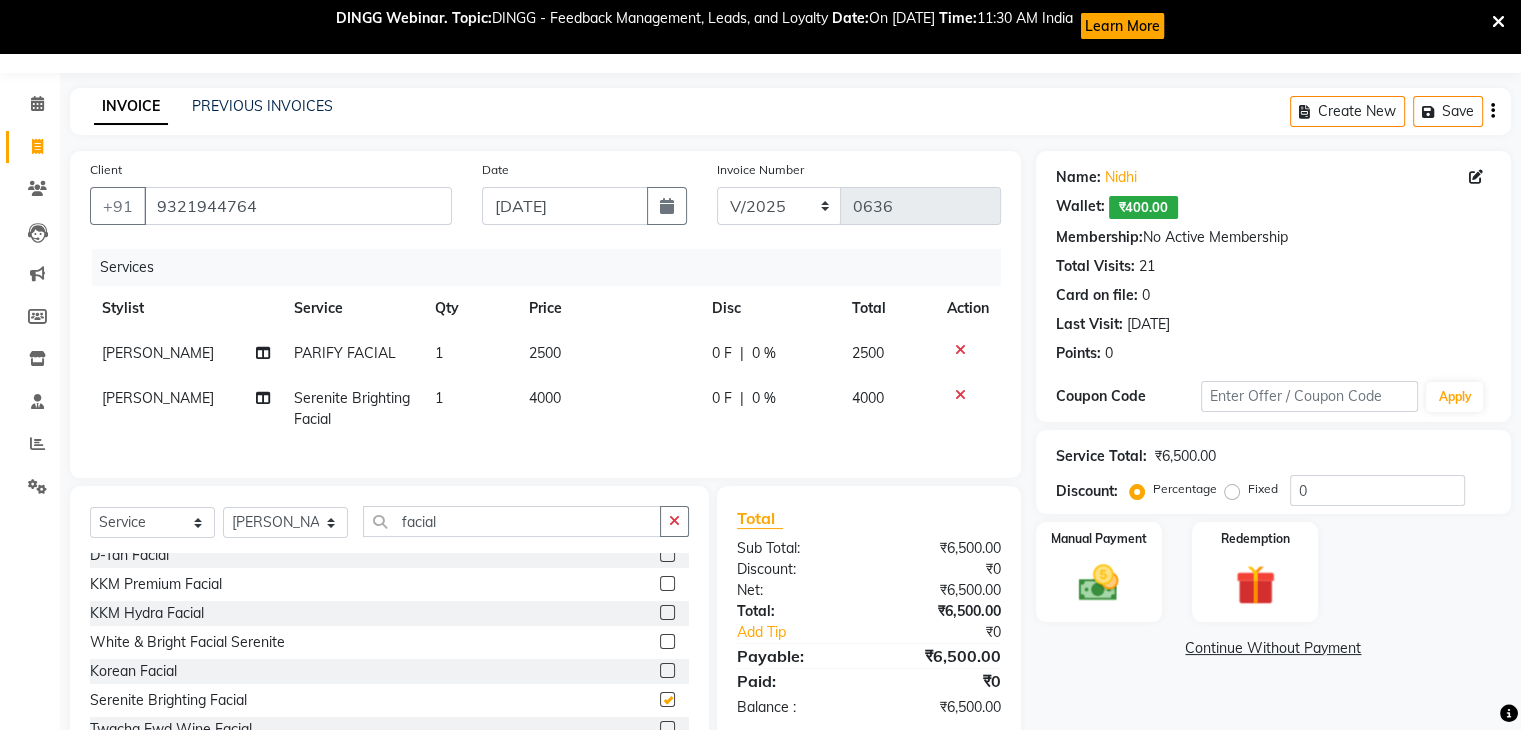 checkbox on "false" 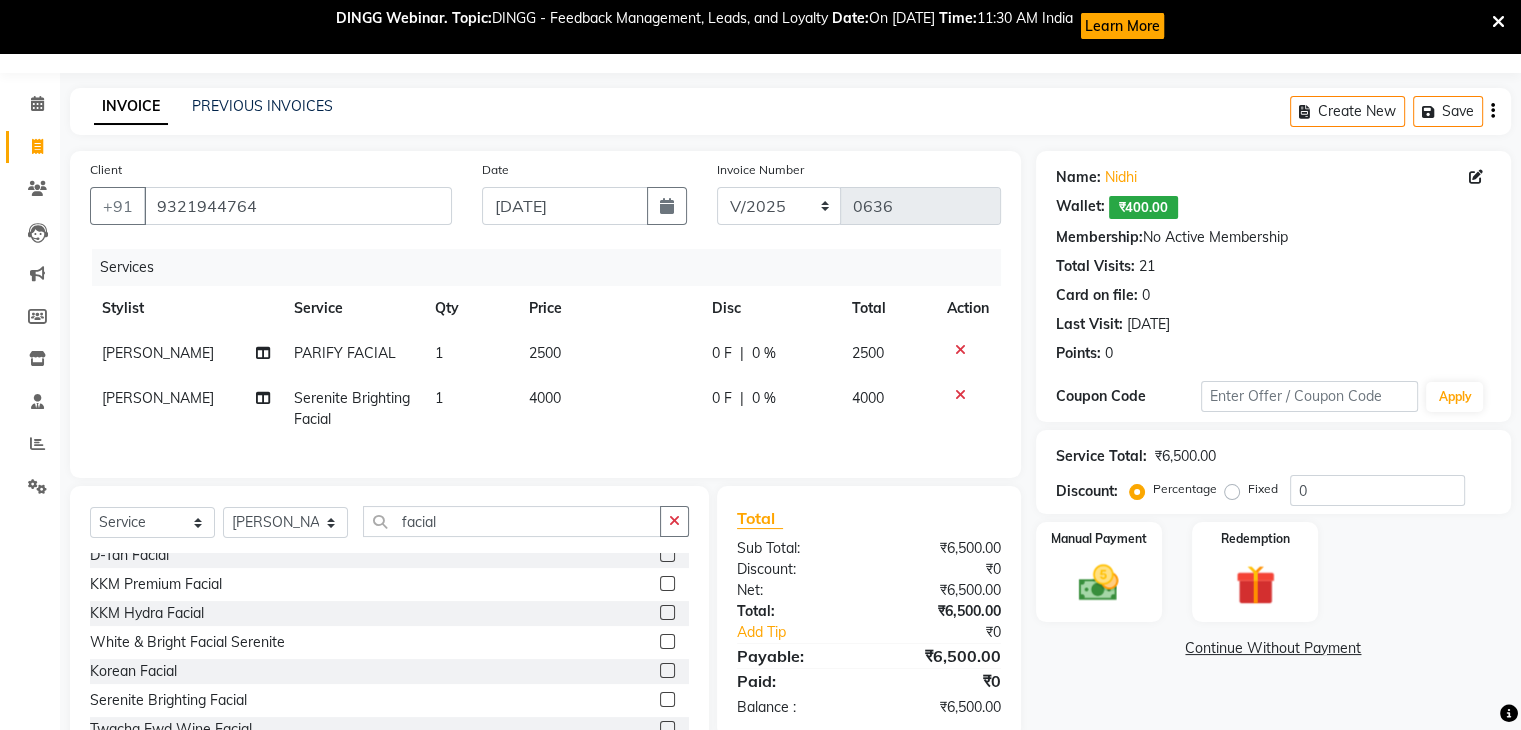 click 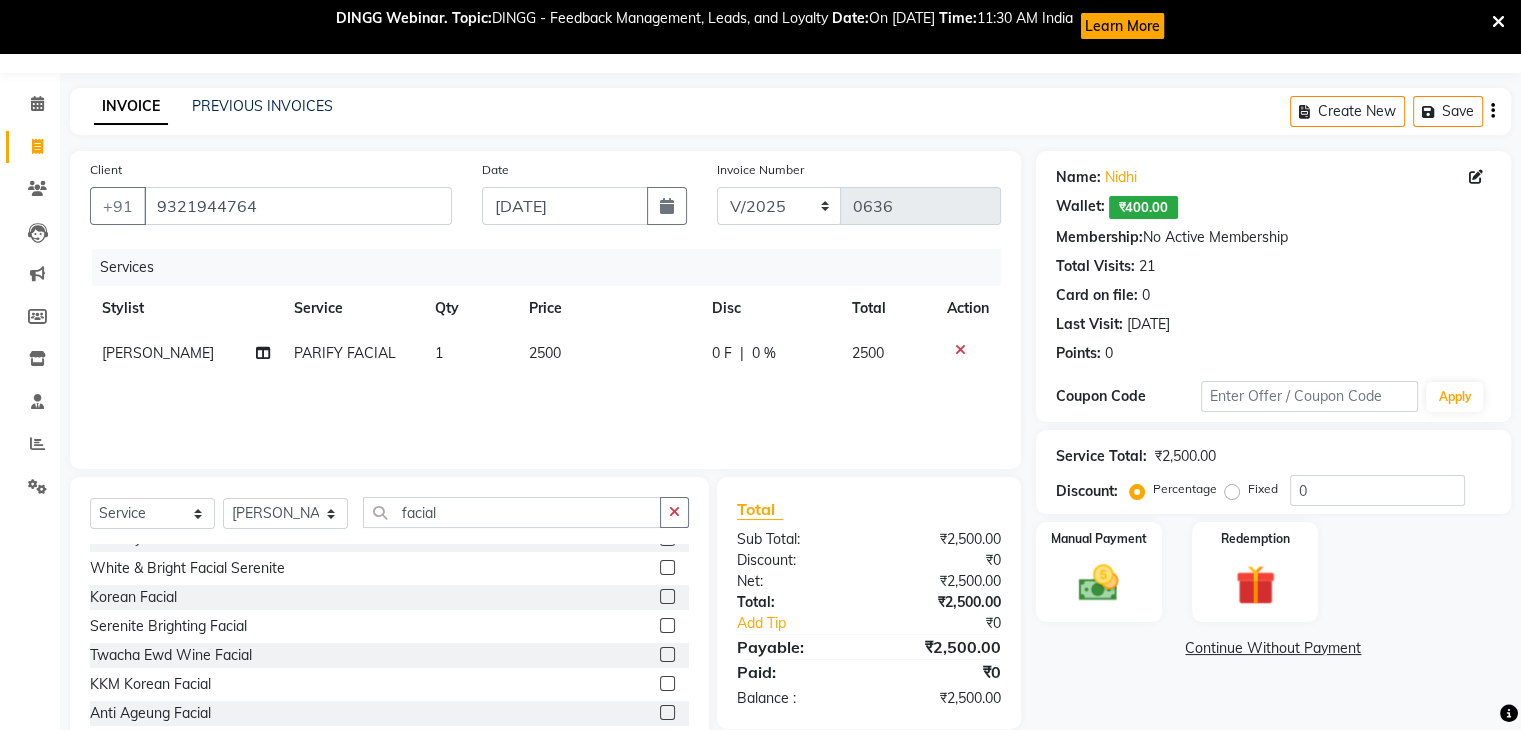 scroll, scrollTop: 400, scrollLeft: 0, axis: vertical 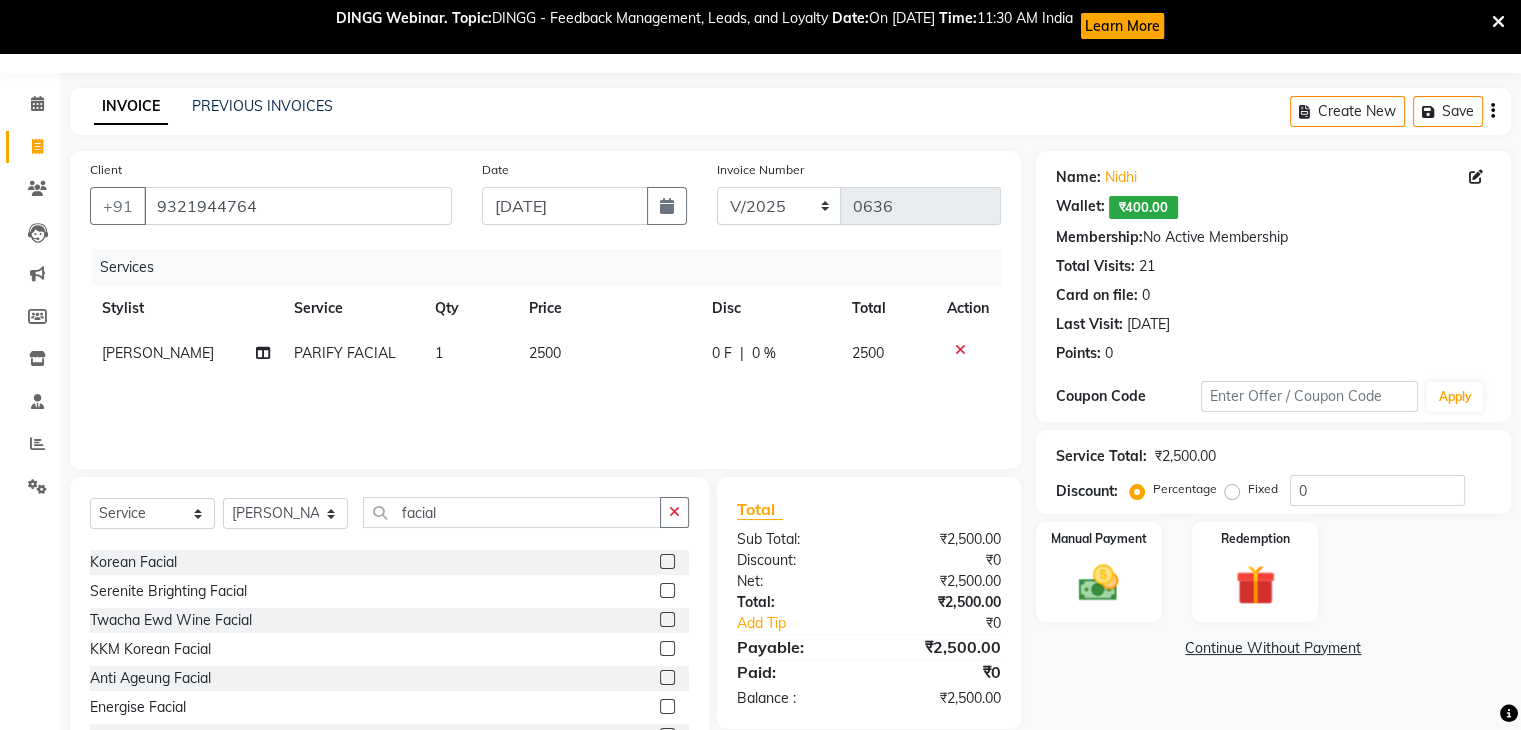 click 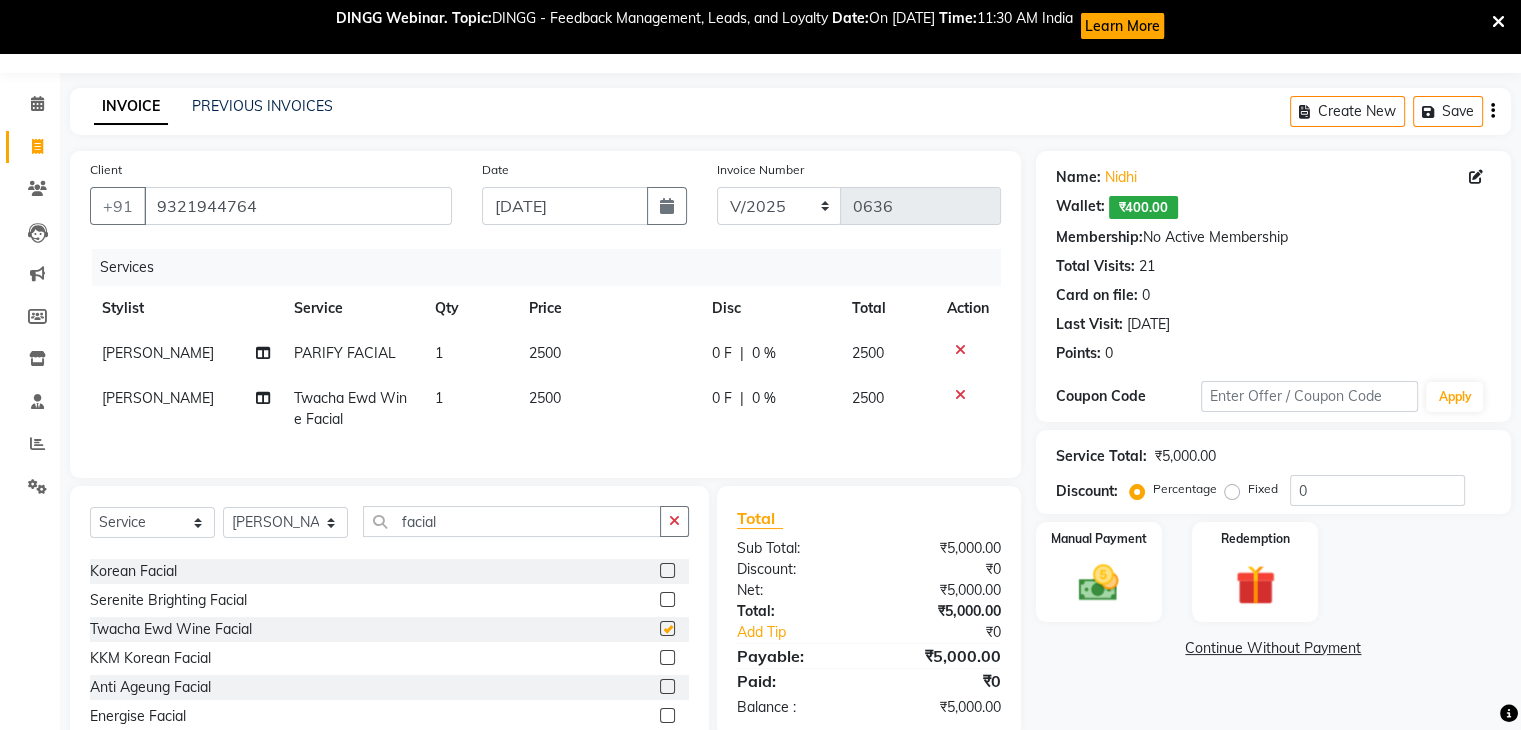 checkbox on "false" 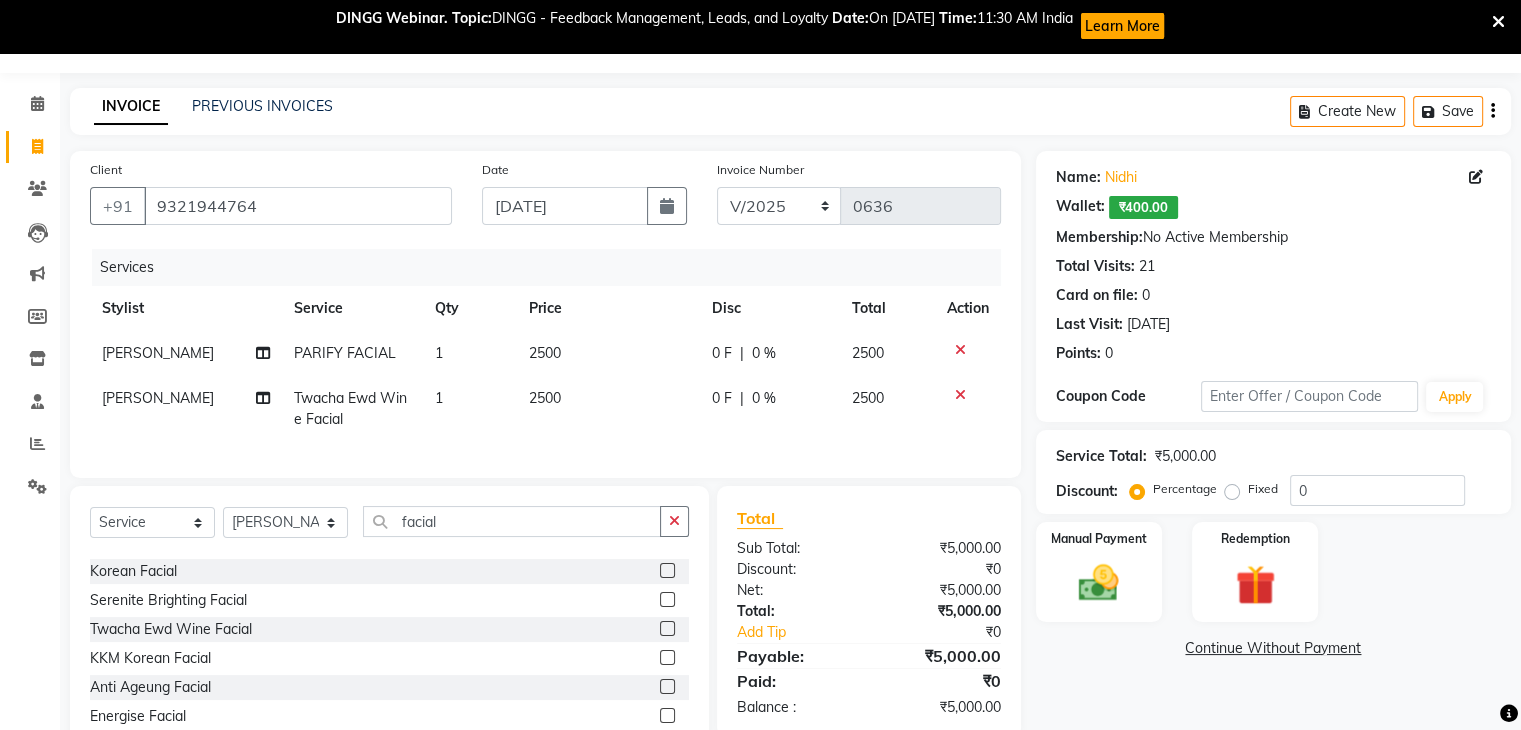 click 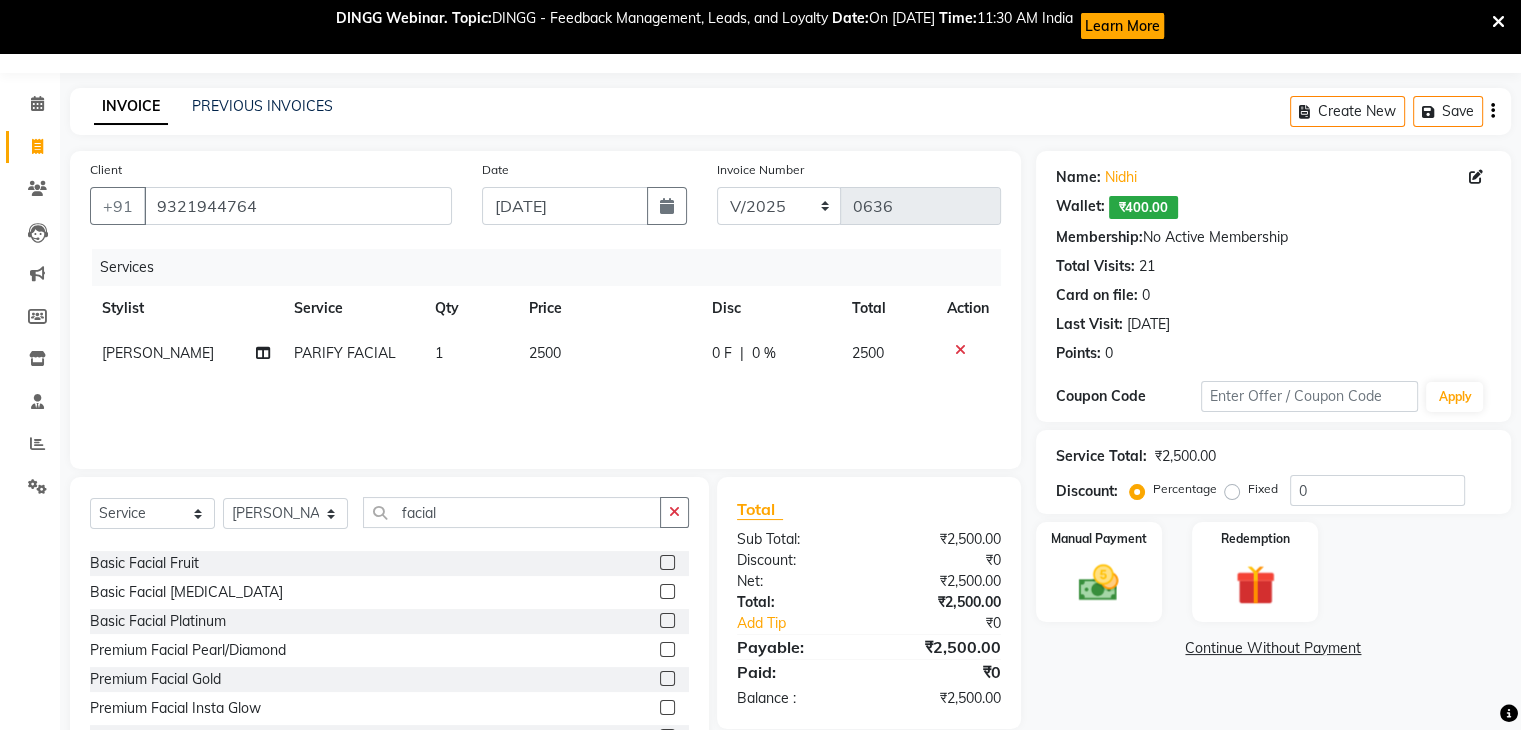 scroll, scrollTop: 600, scrollLeft: 0, axis: vertical 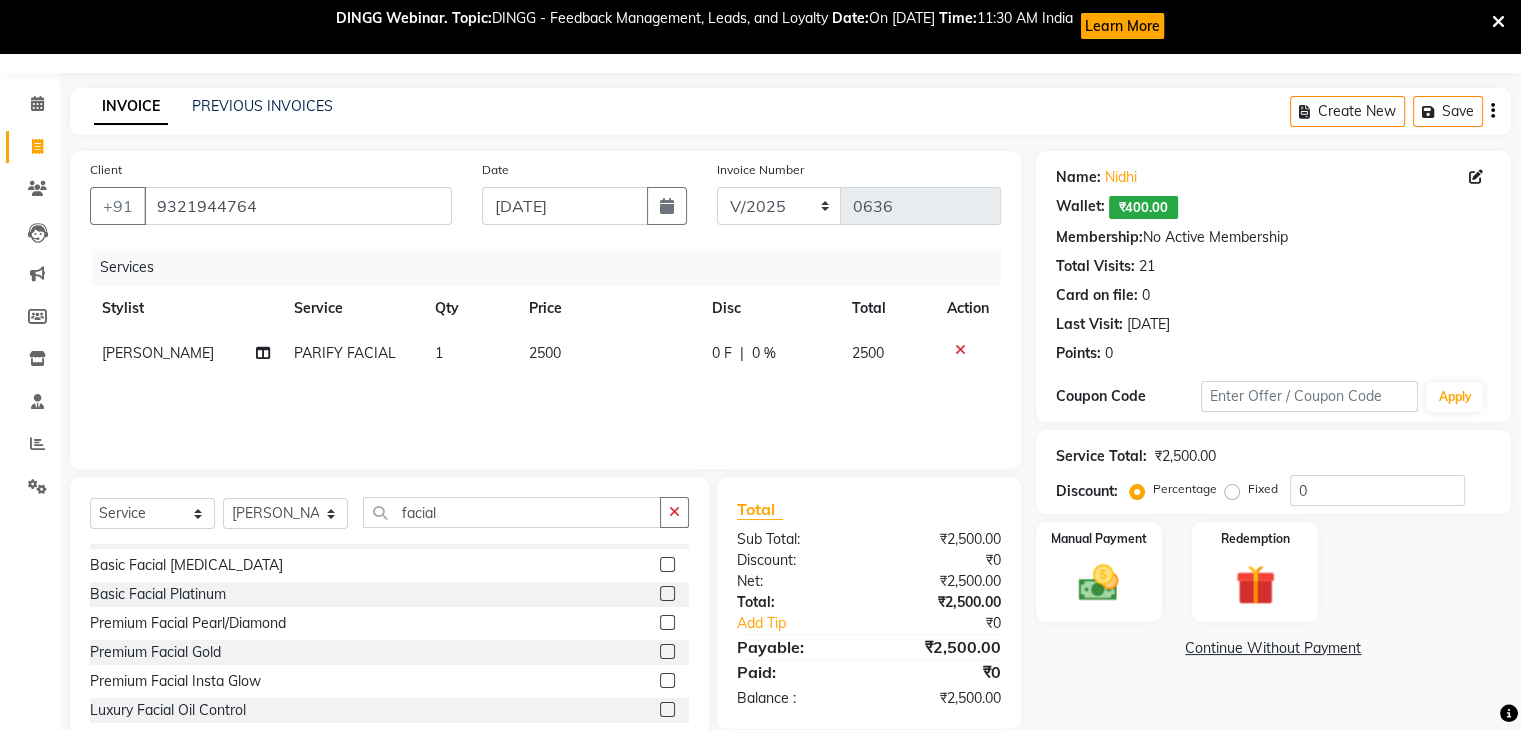 click 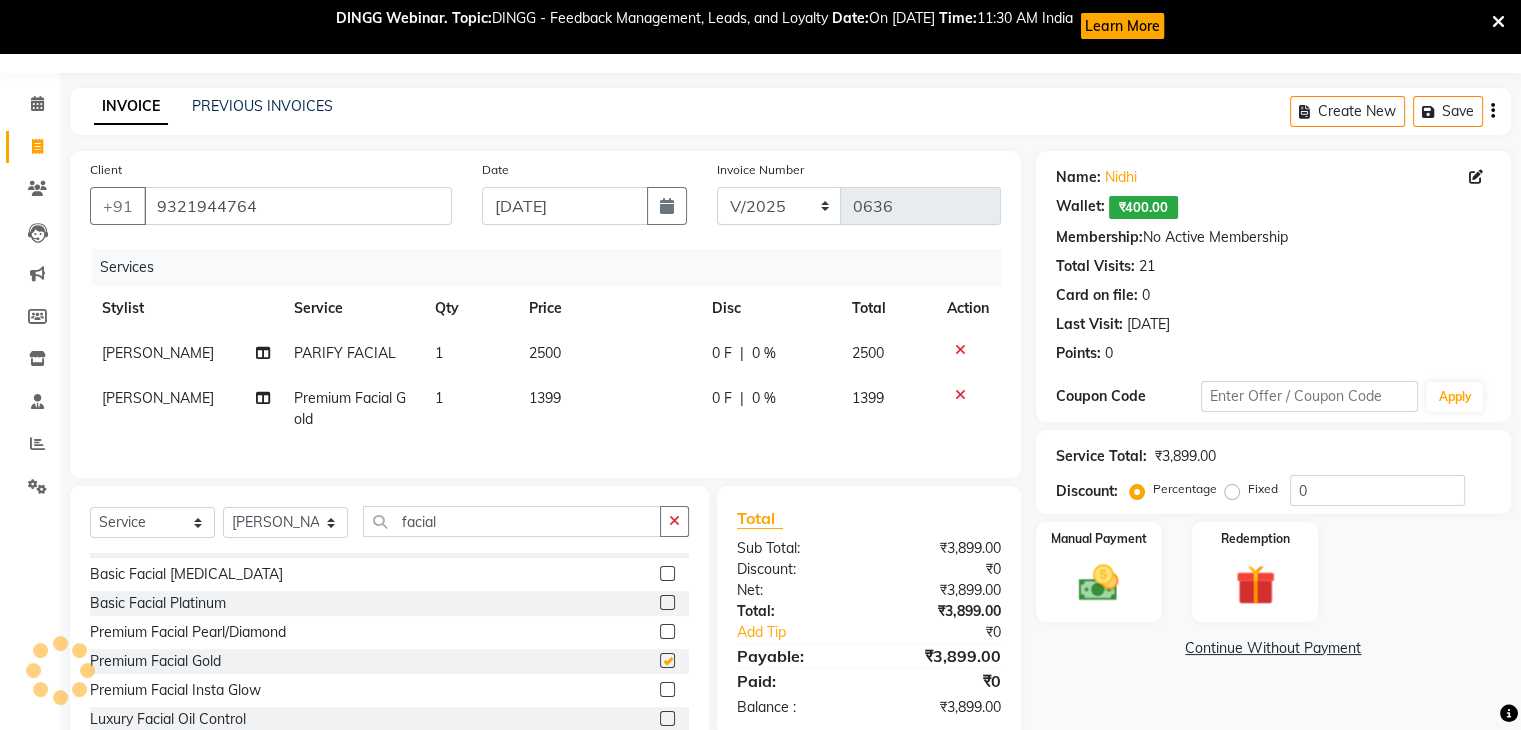 checkbox on "false" 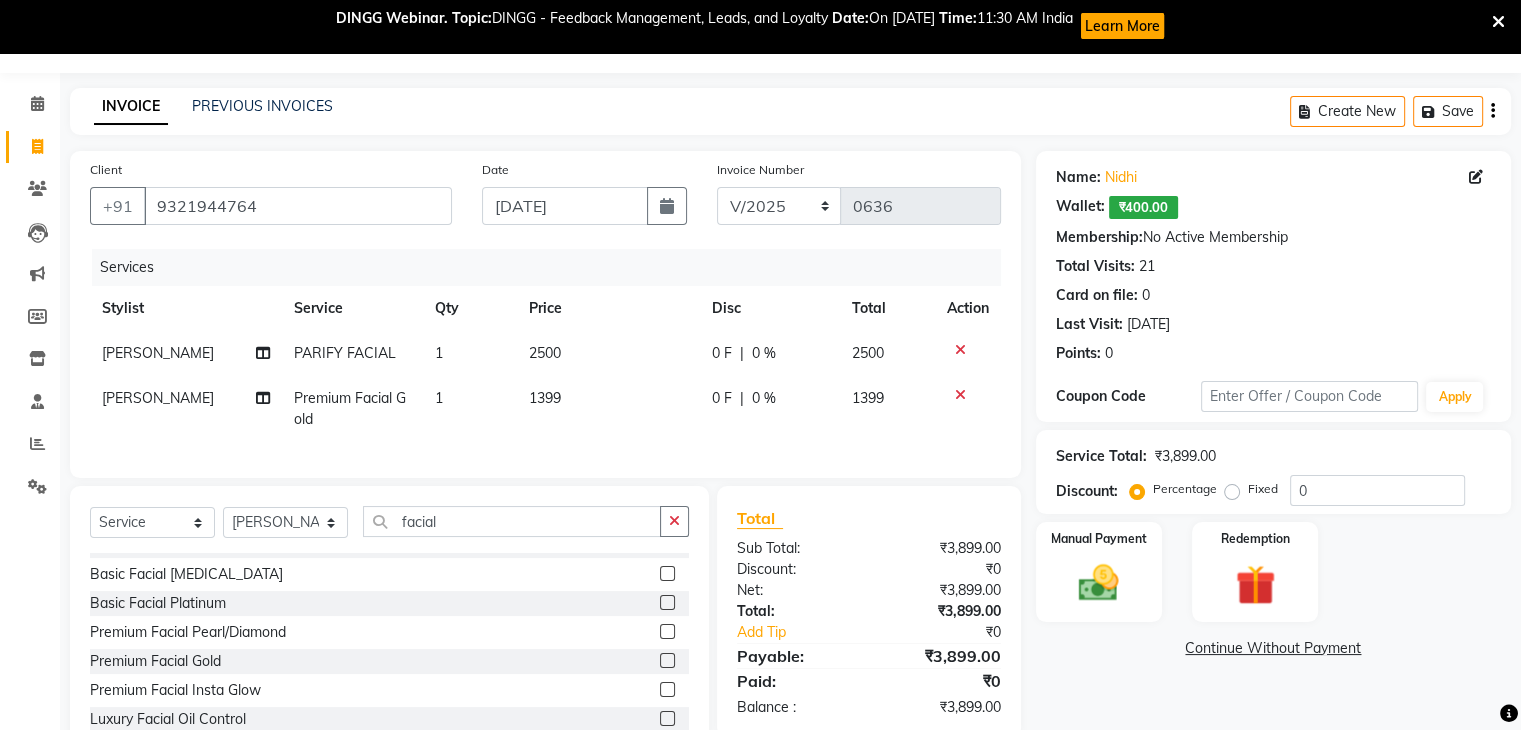 click 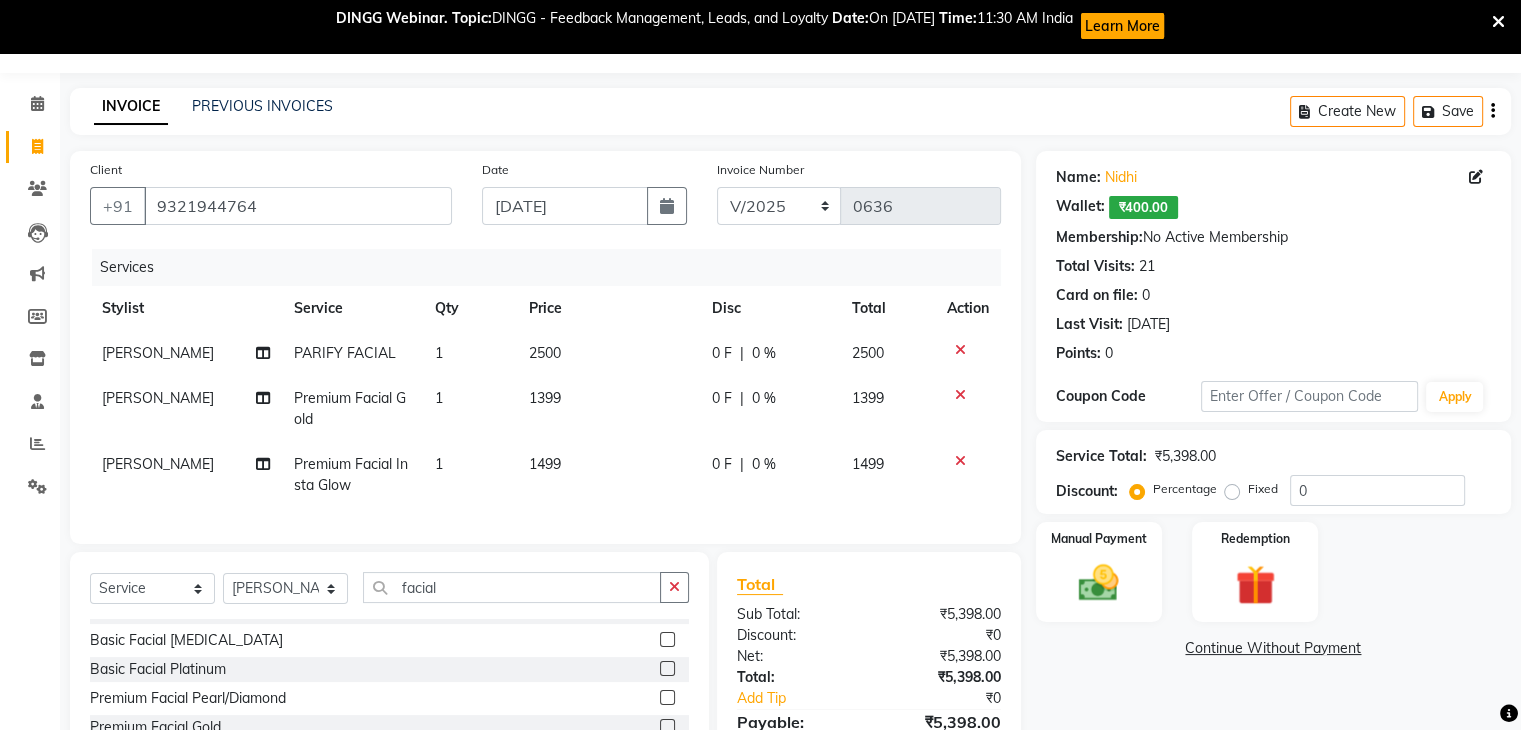 checkbox on "false" 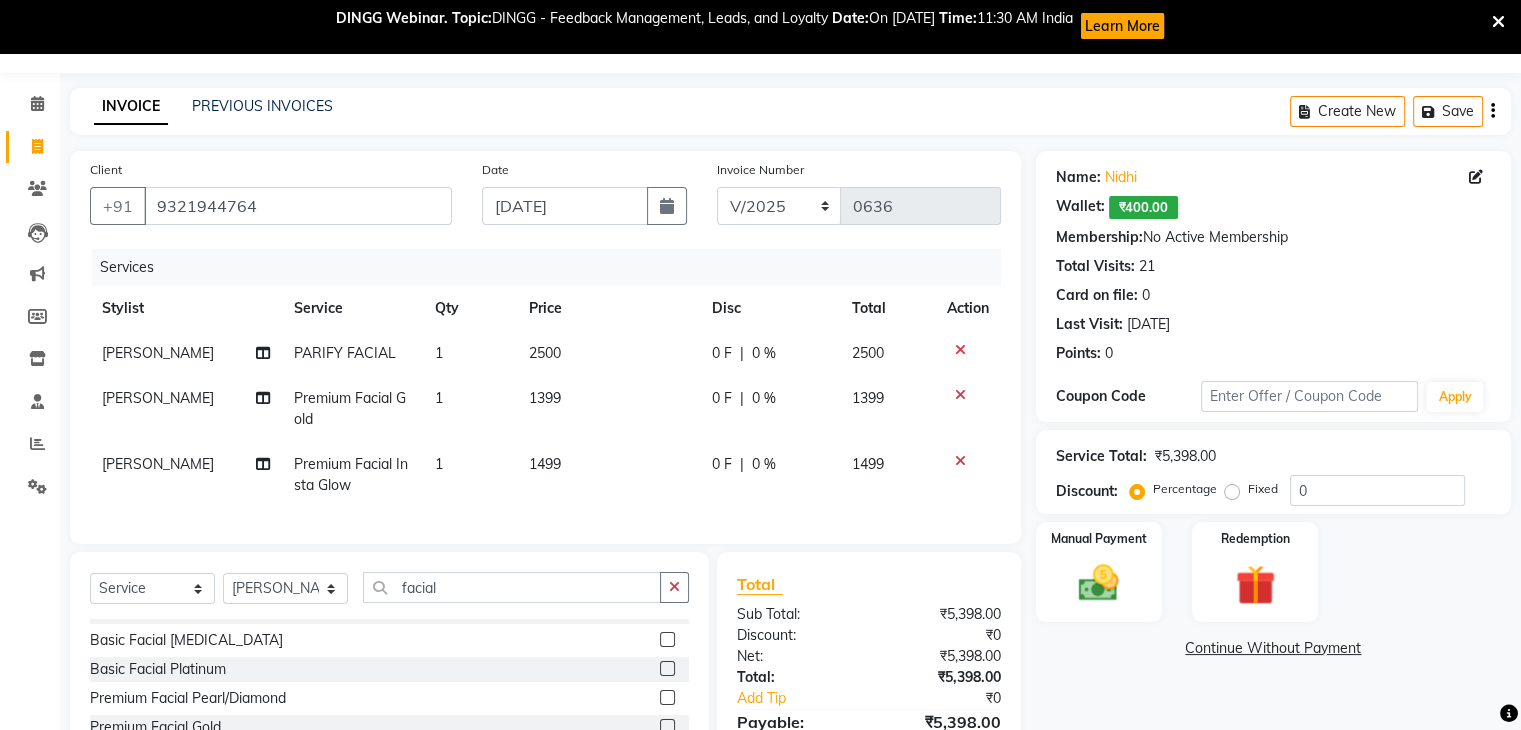 click 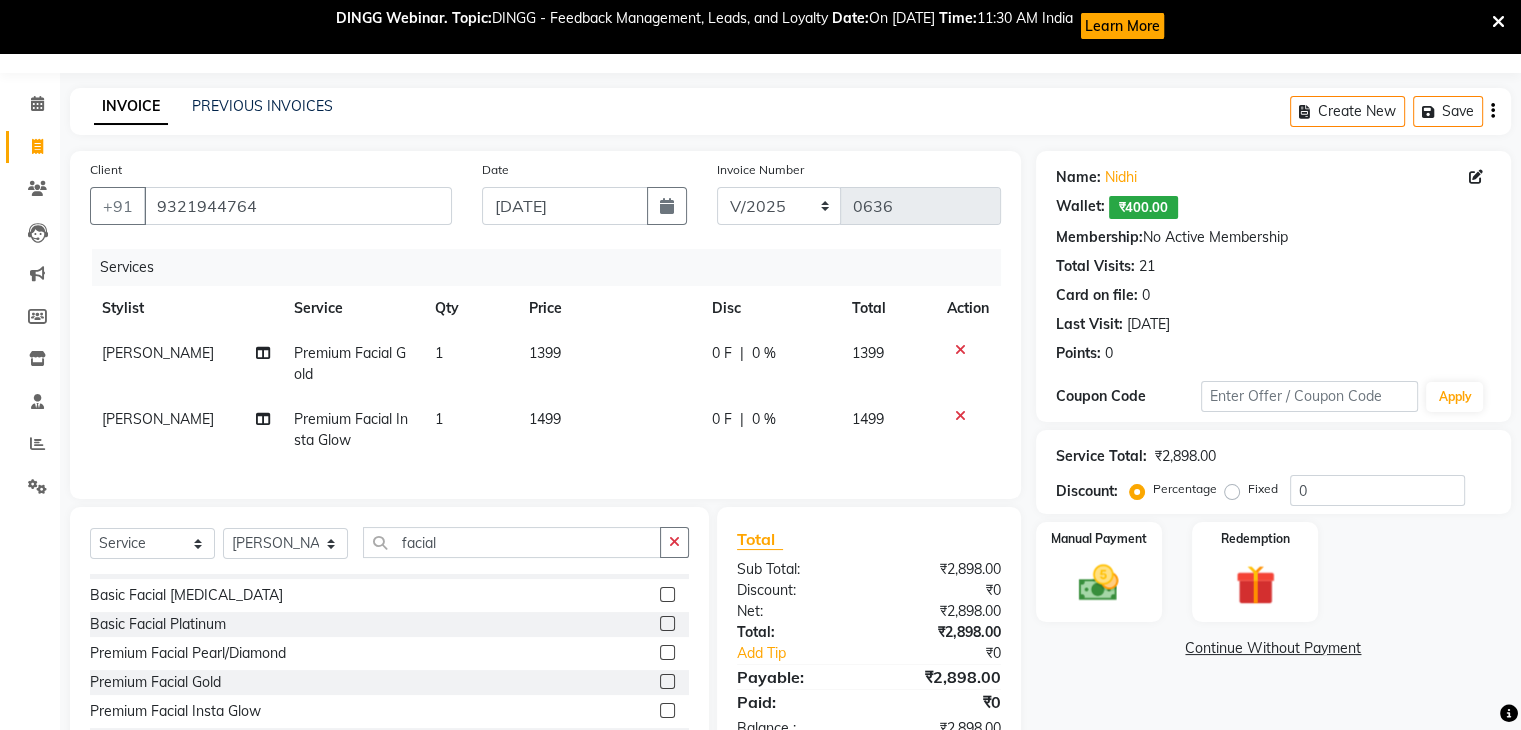 click 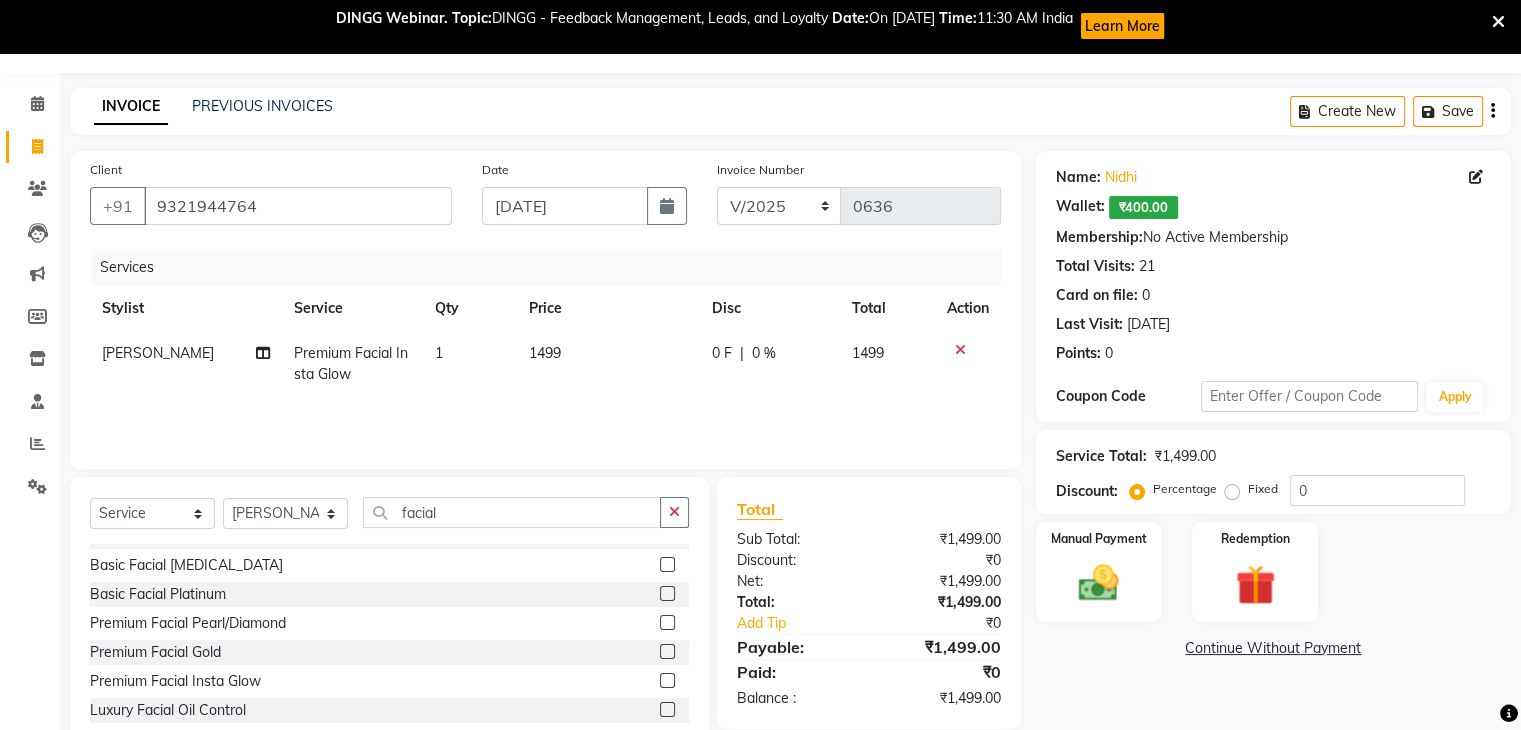 click on "1499" 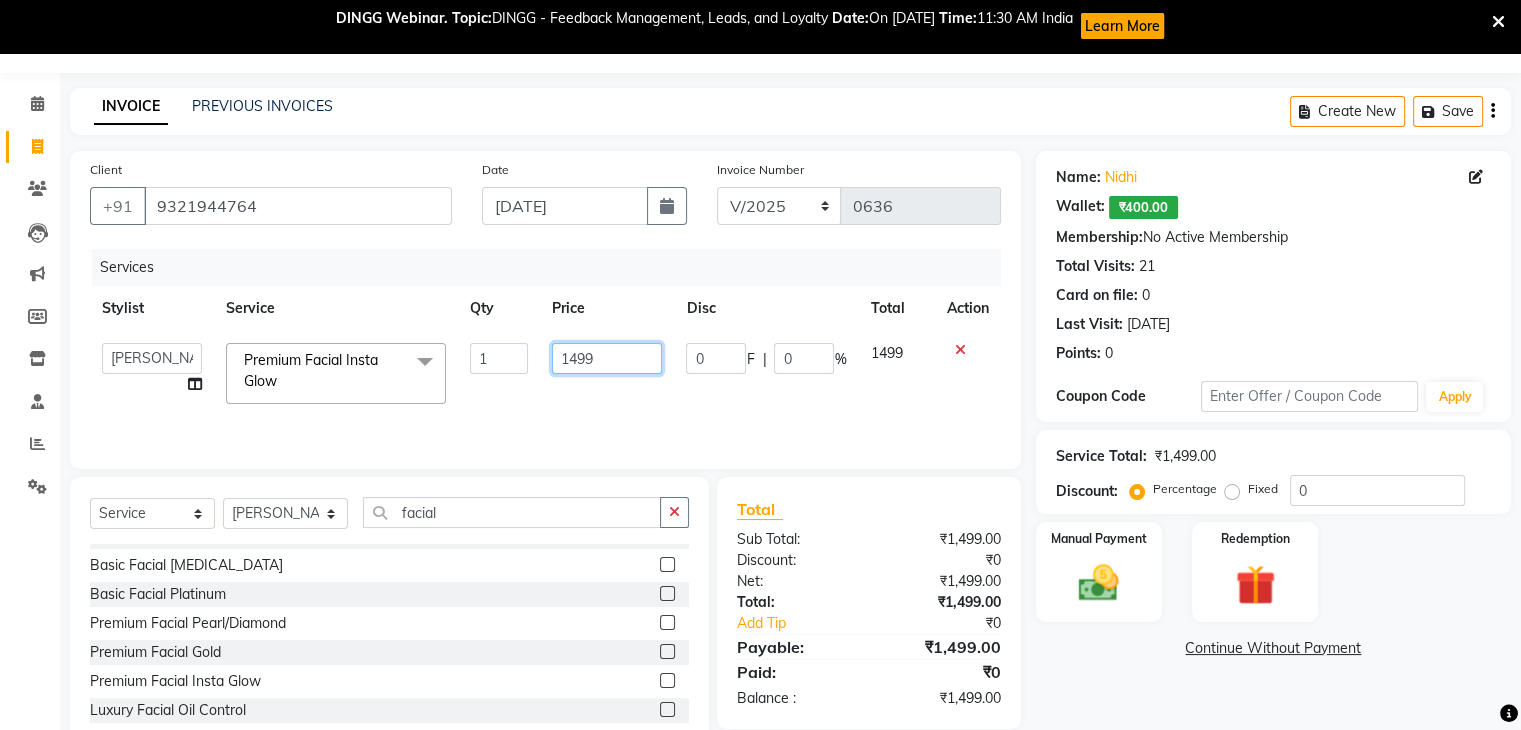 drag, startPoint x: 605, startPoint y: 347, endPoint x: 552, endPoint y: 349, distance: 53.037724 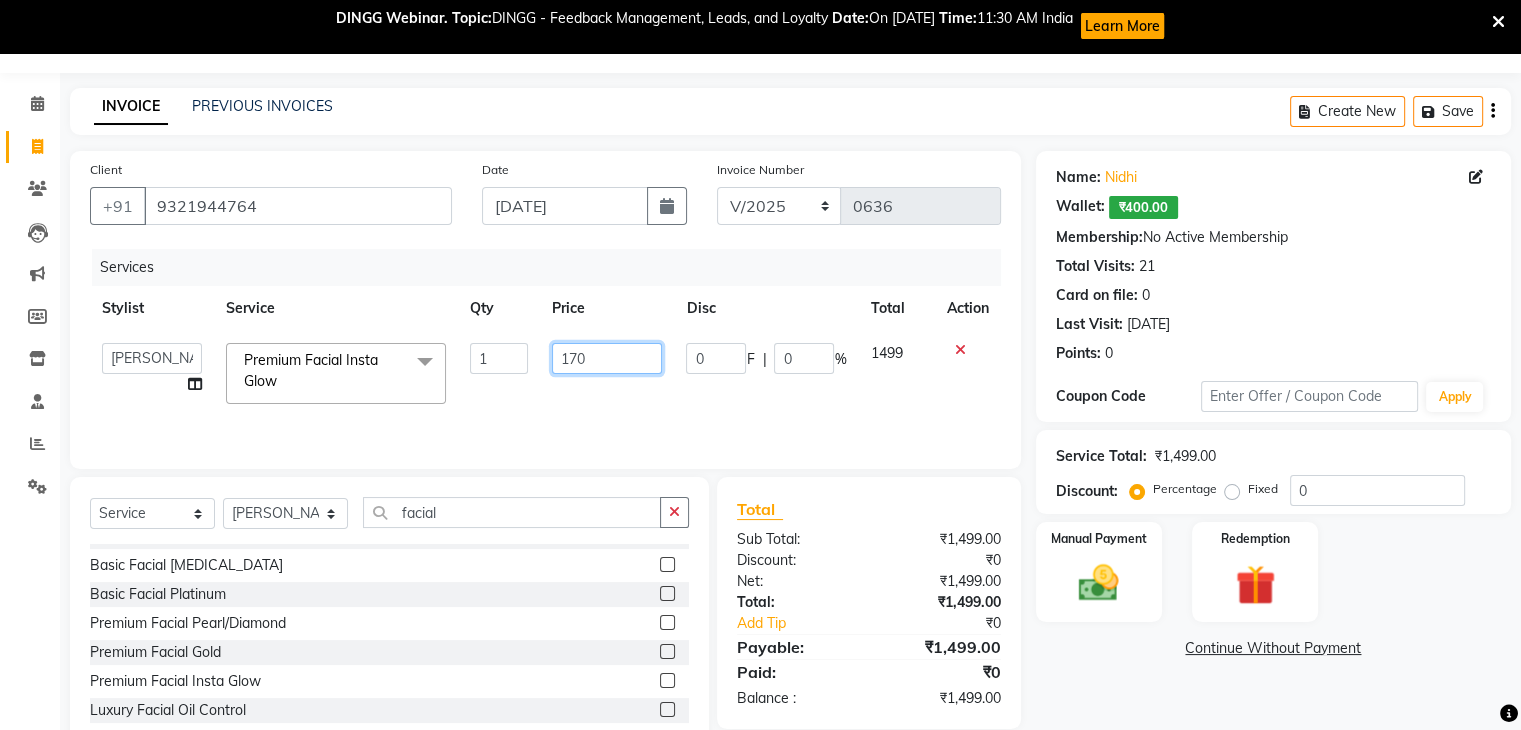 type on "1700" 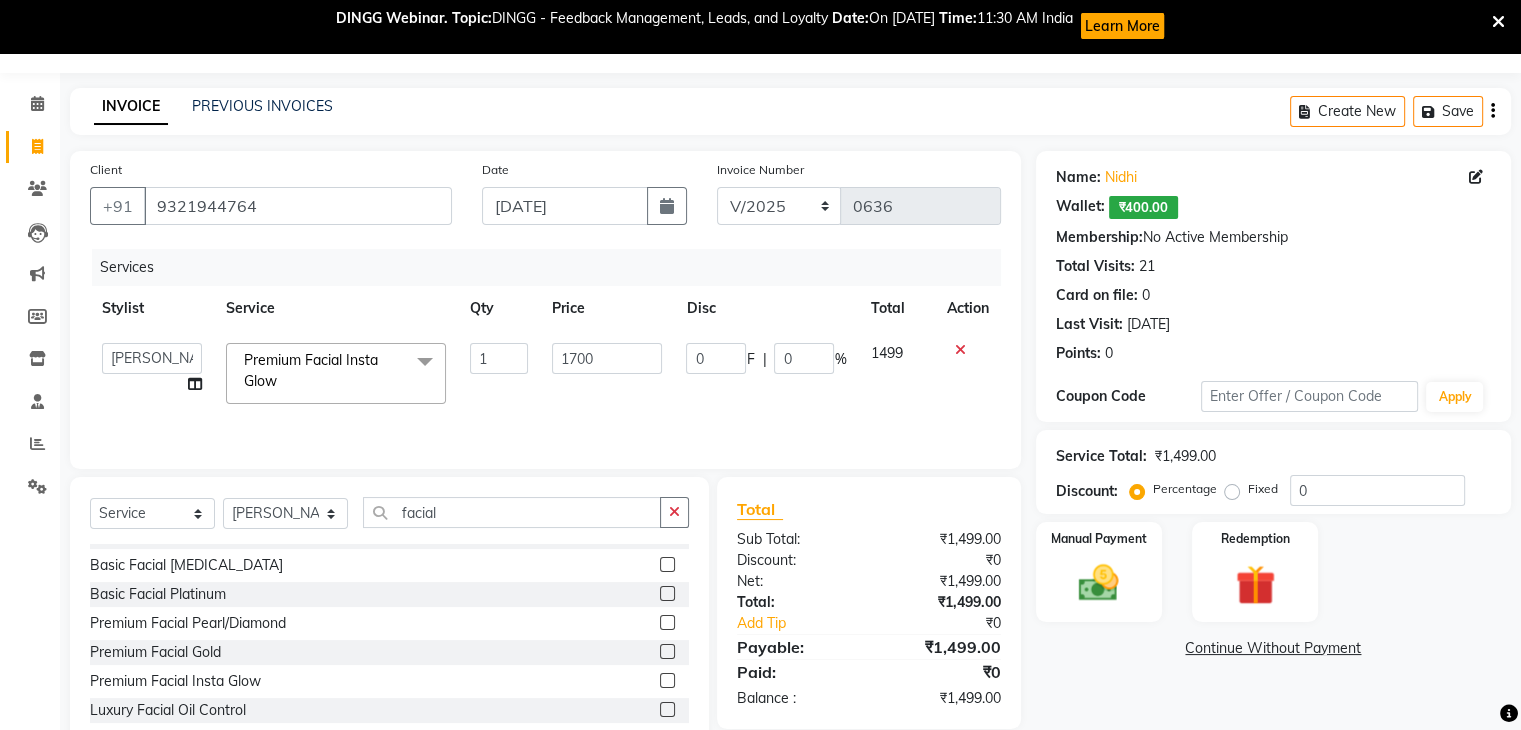click on "1700" 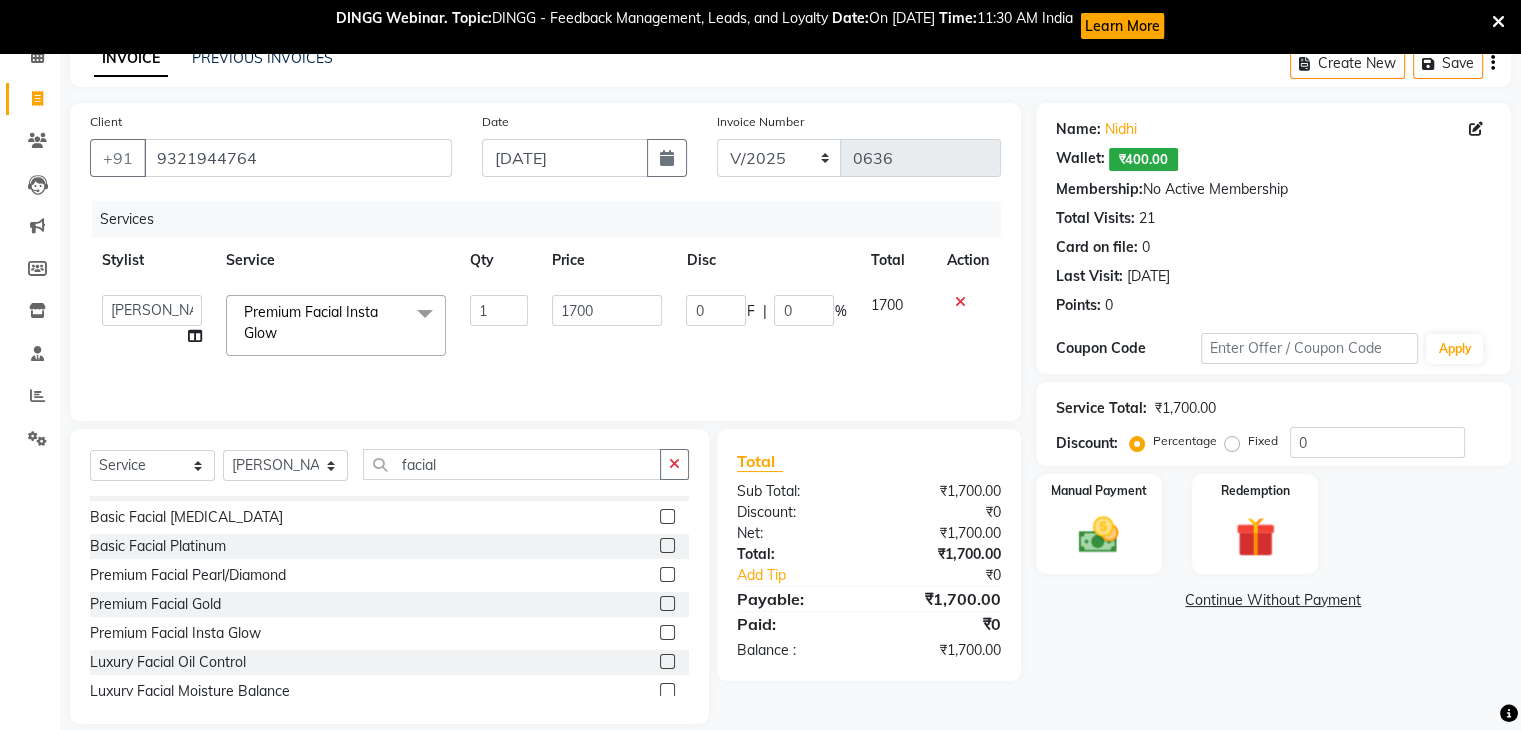 scroll, scrollTop: 125, scrollLeft: 0, axis: vertical 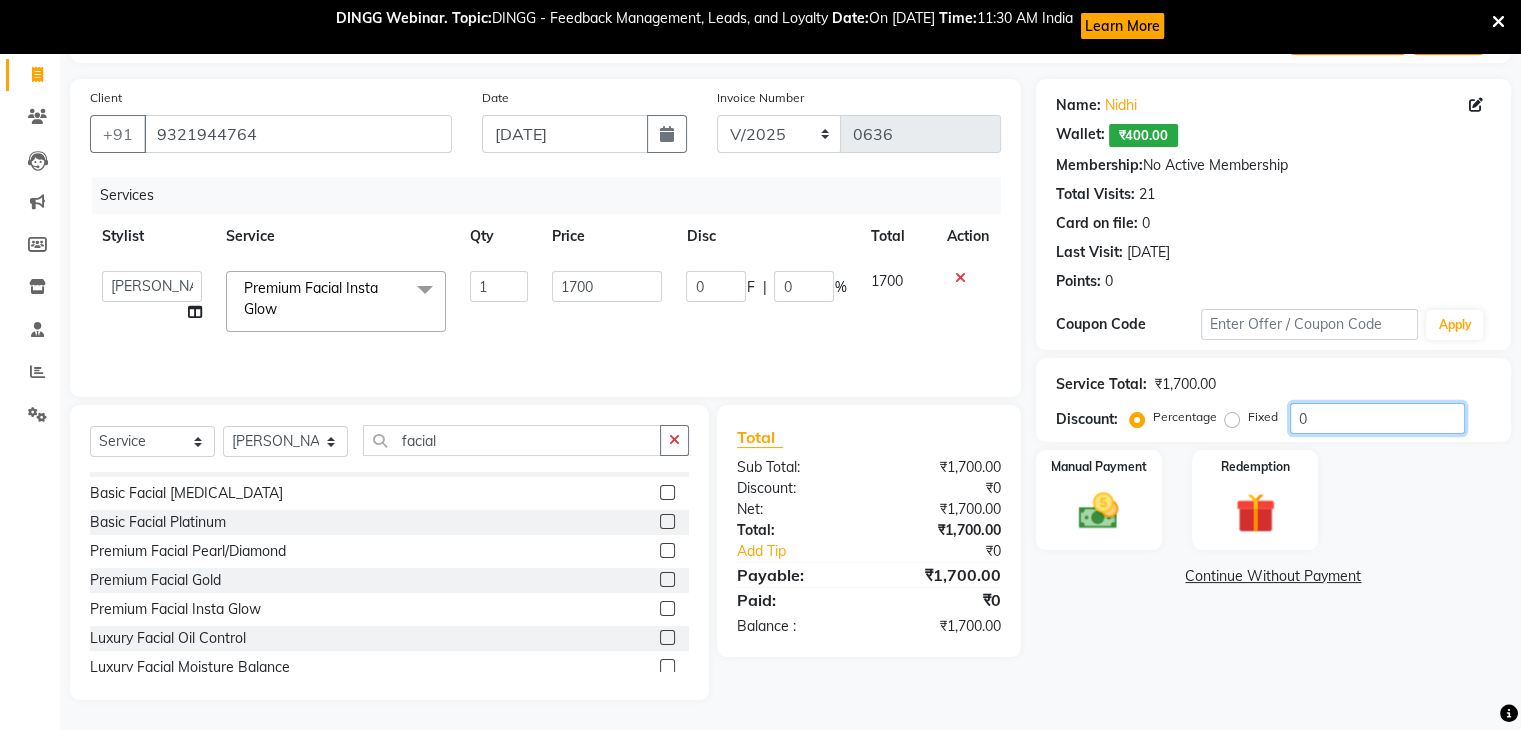 drag, startPoint x: 1320, startPoint y: 421, endPoint x: 1295, endPoint y: 428, distance: 25.96151 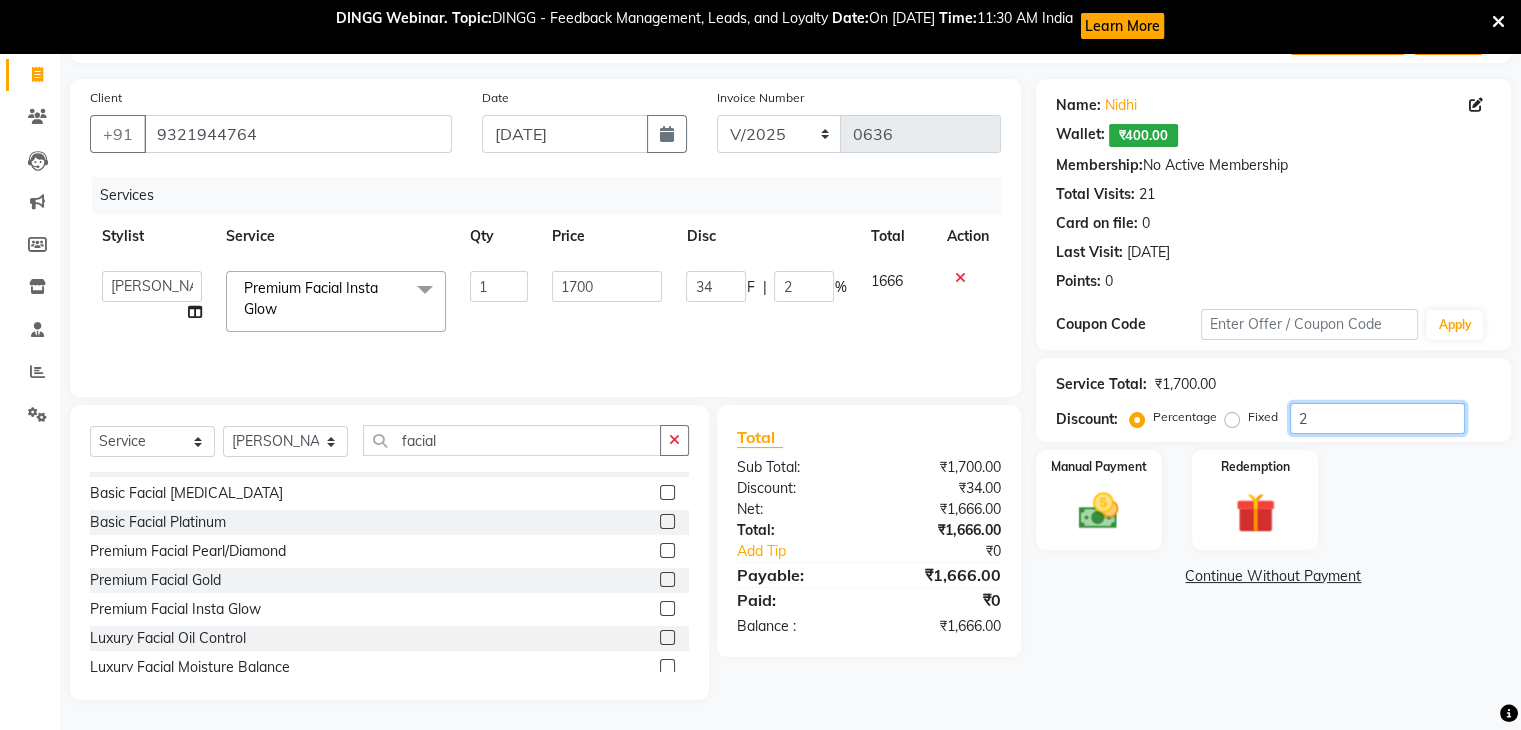type on "25" 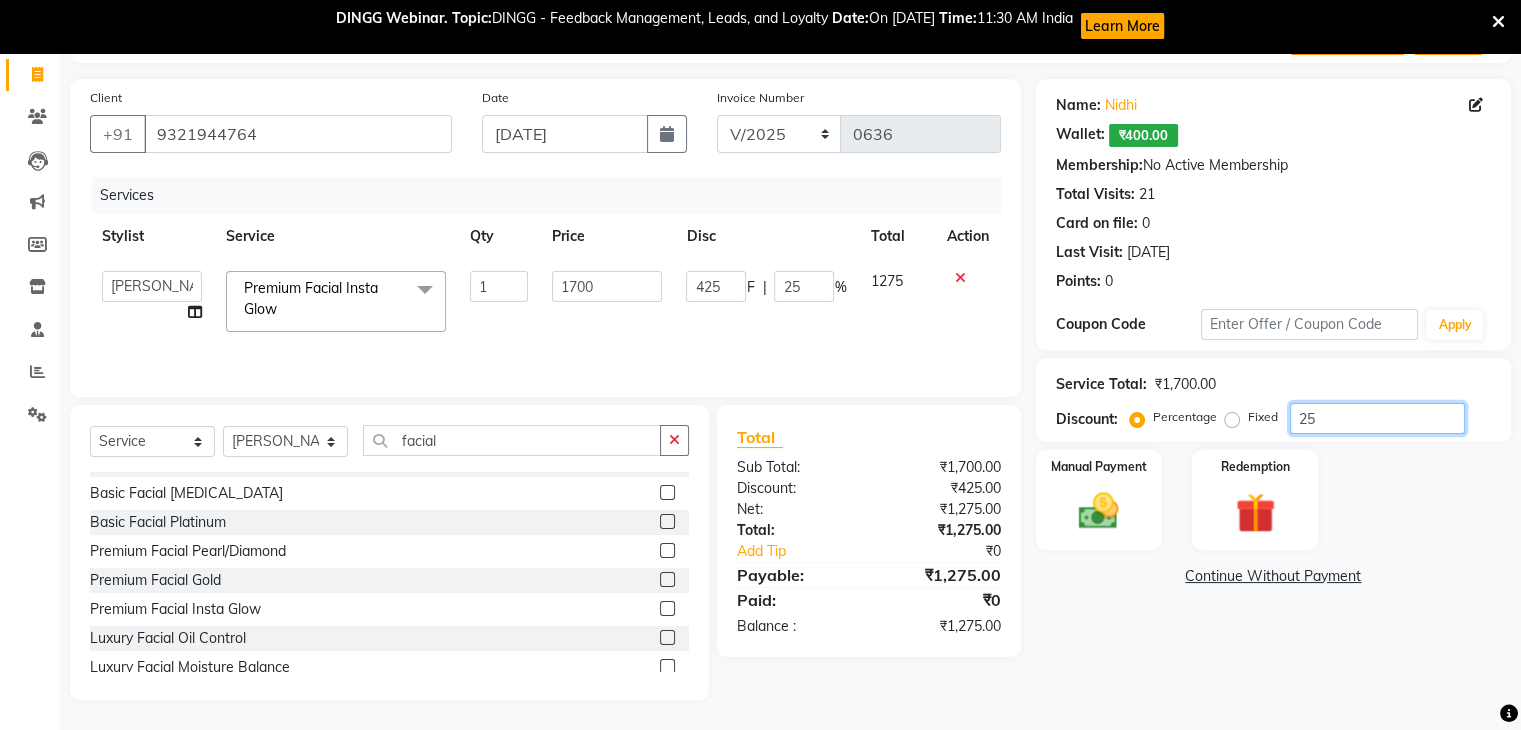 drag, startPoint x: 1255, startPoint y: 429, endPoint x: 1183, endPoint y: 429, distance: 72 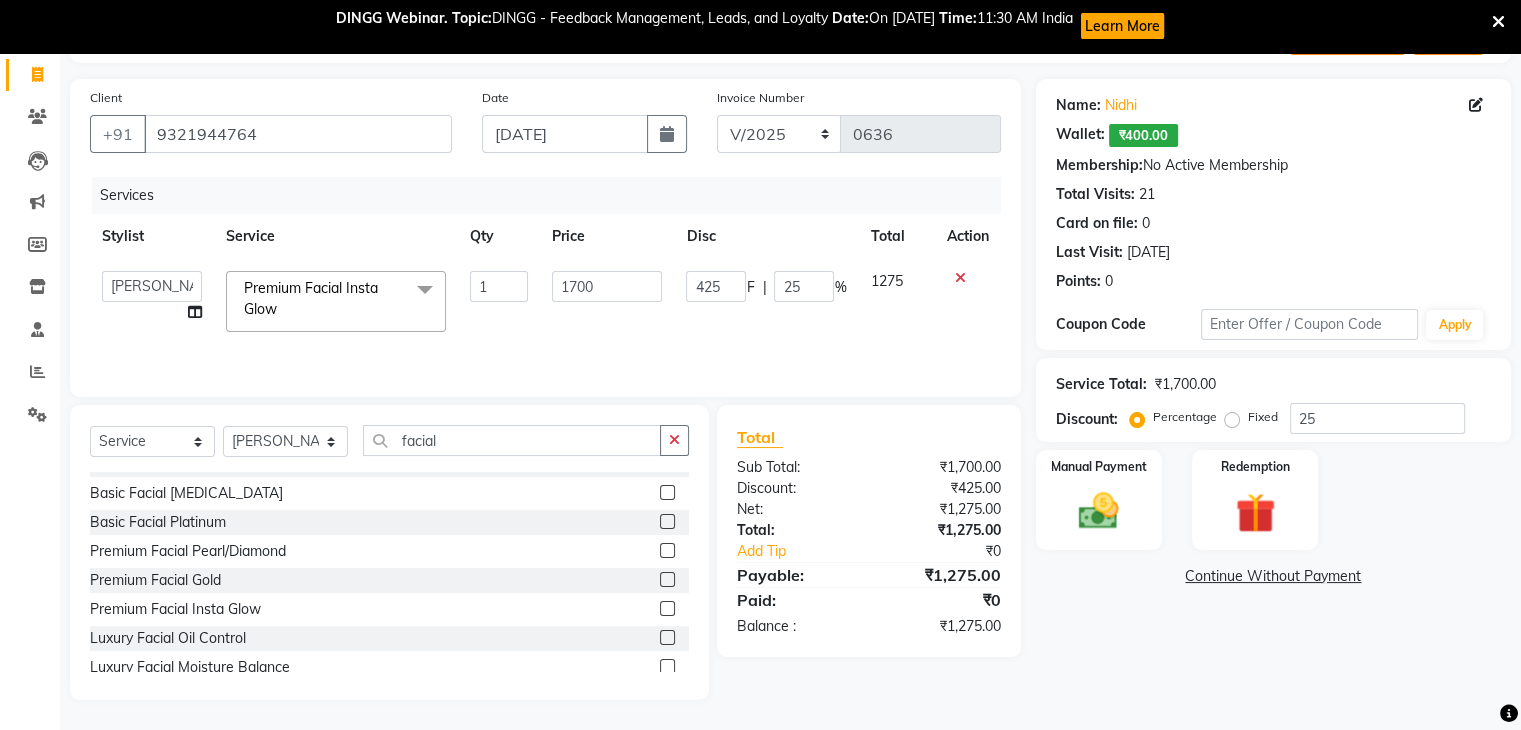 click on "Manual Payment Redemption" 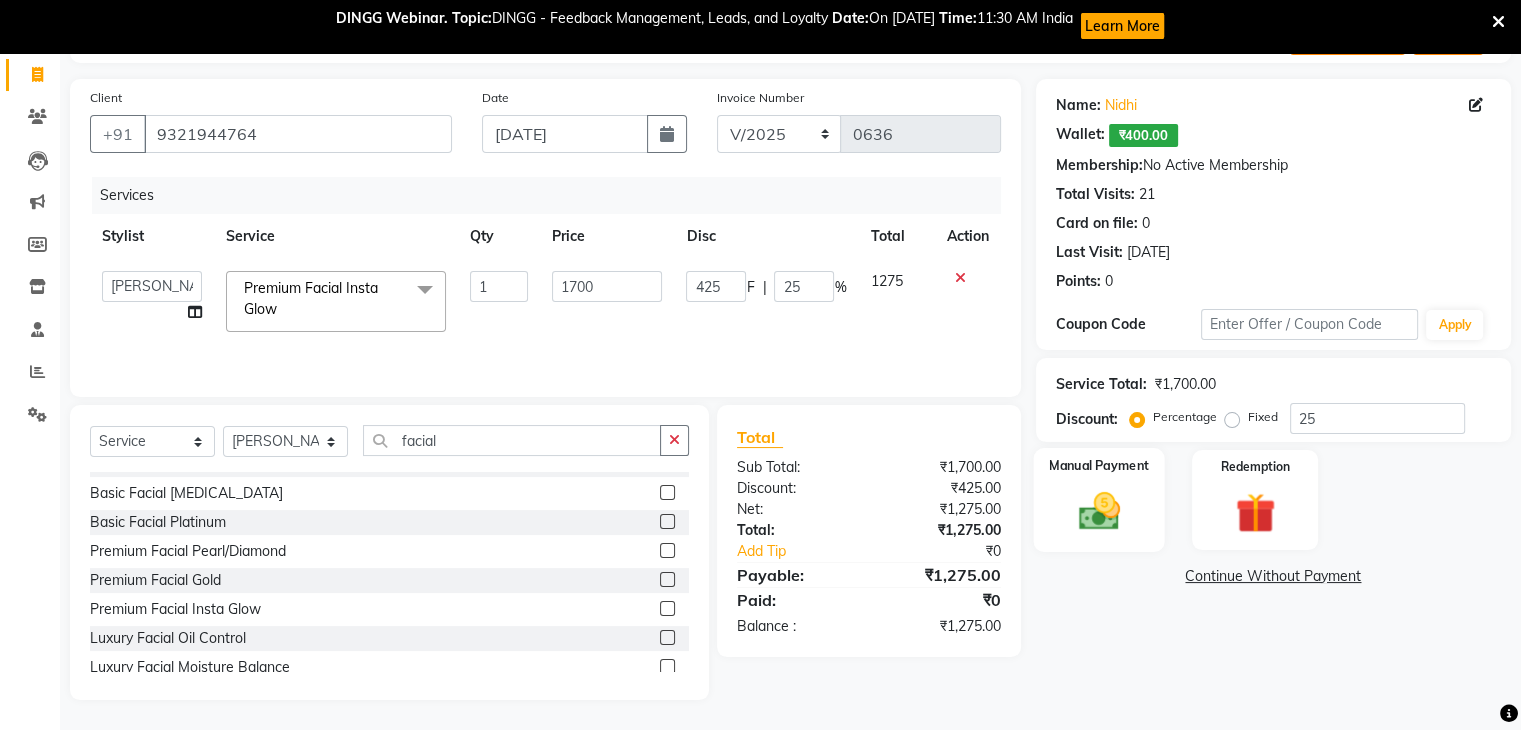 click 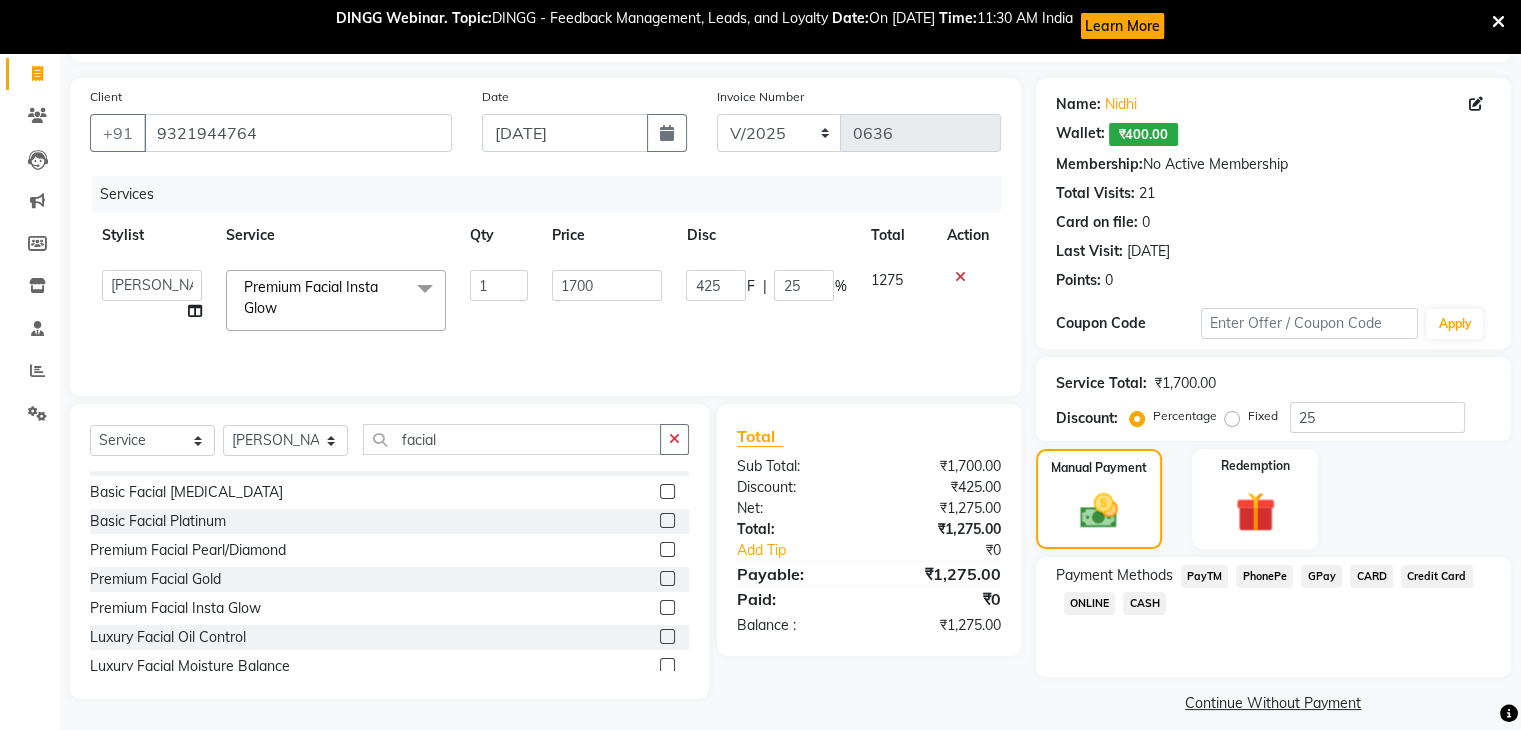 click on "₹400.00" 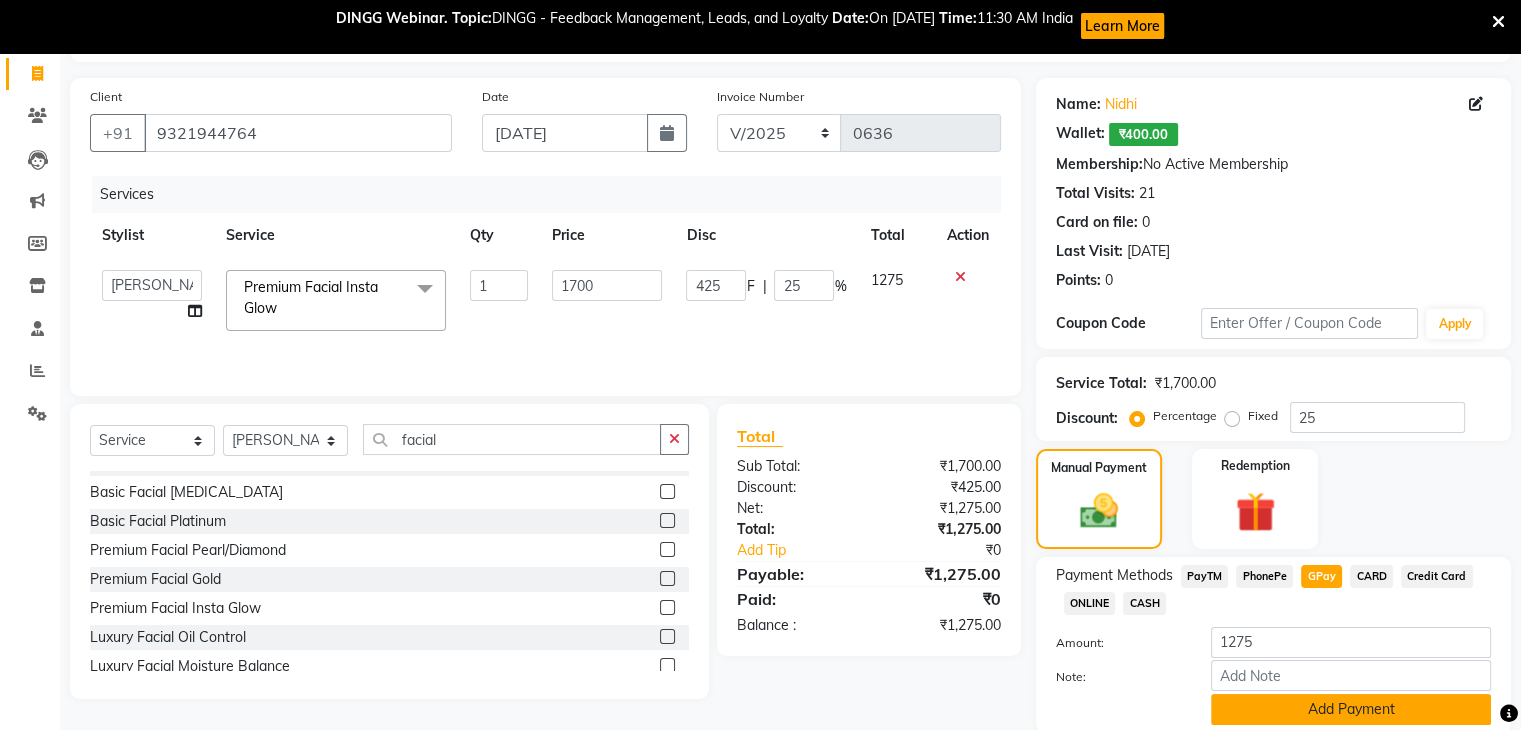 click on "Add Payment" 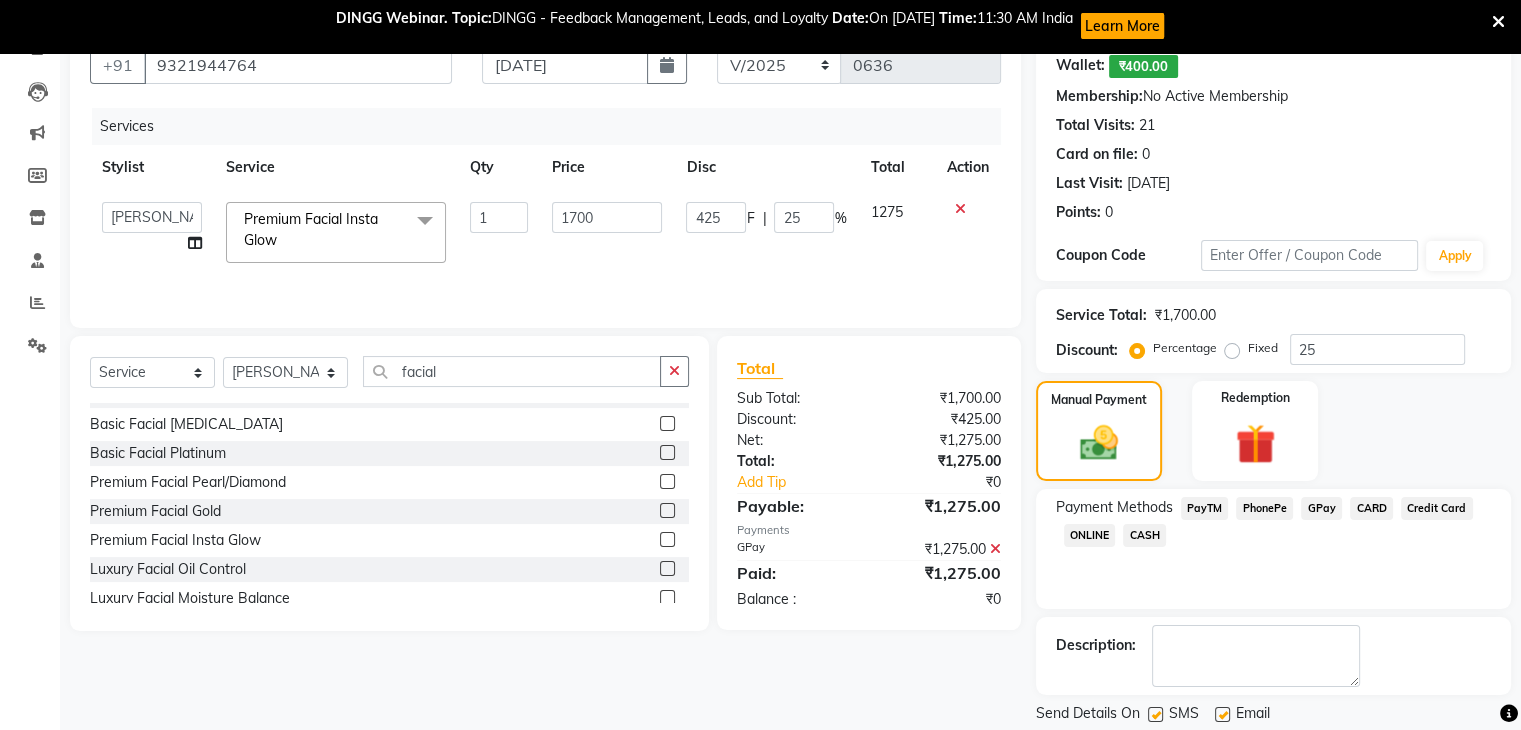 scroll, scrollTop: 255, scrollLeft: 0, axis: vertical 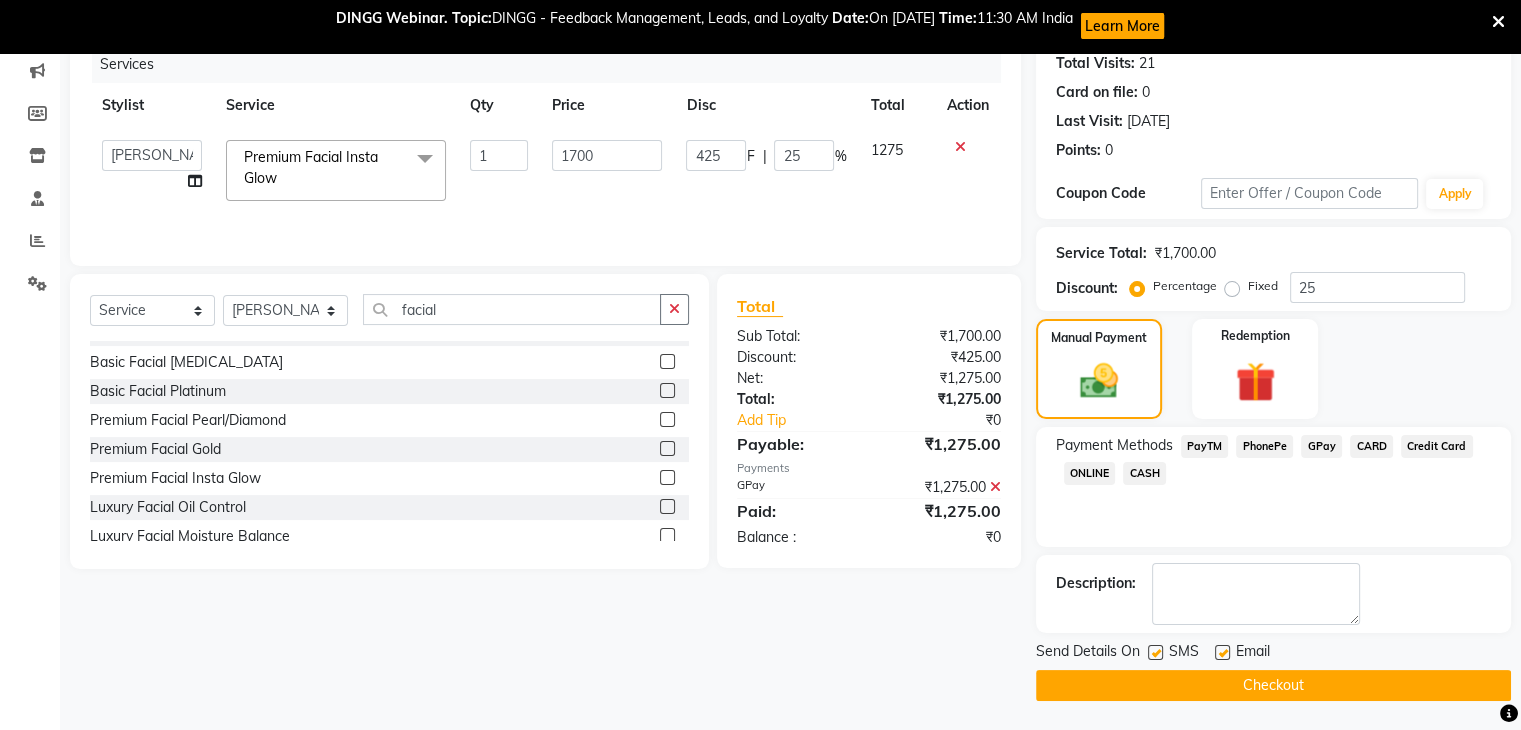 click 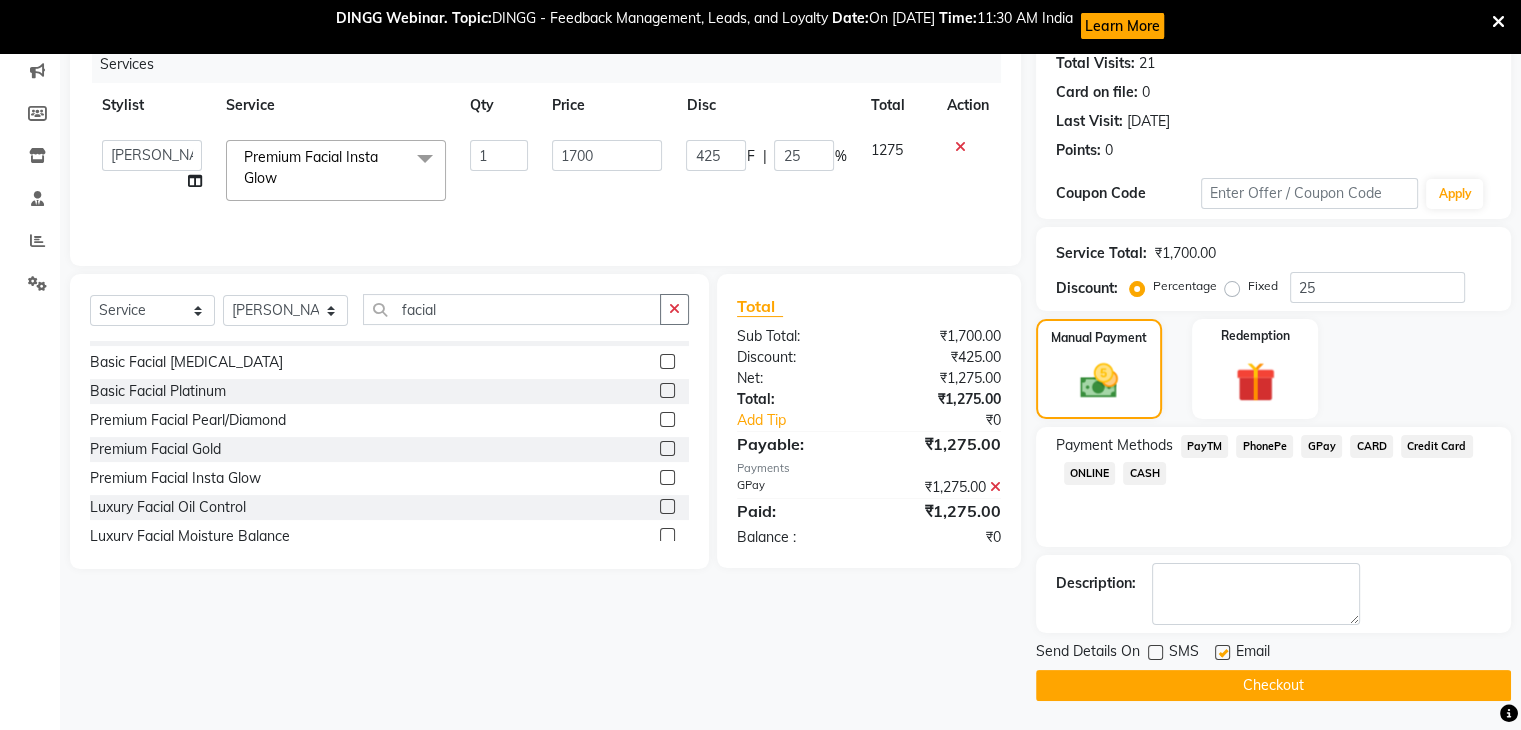 click 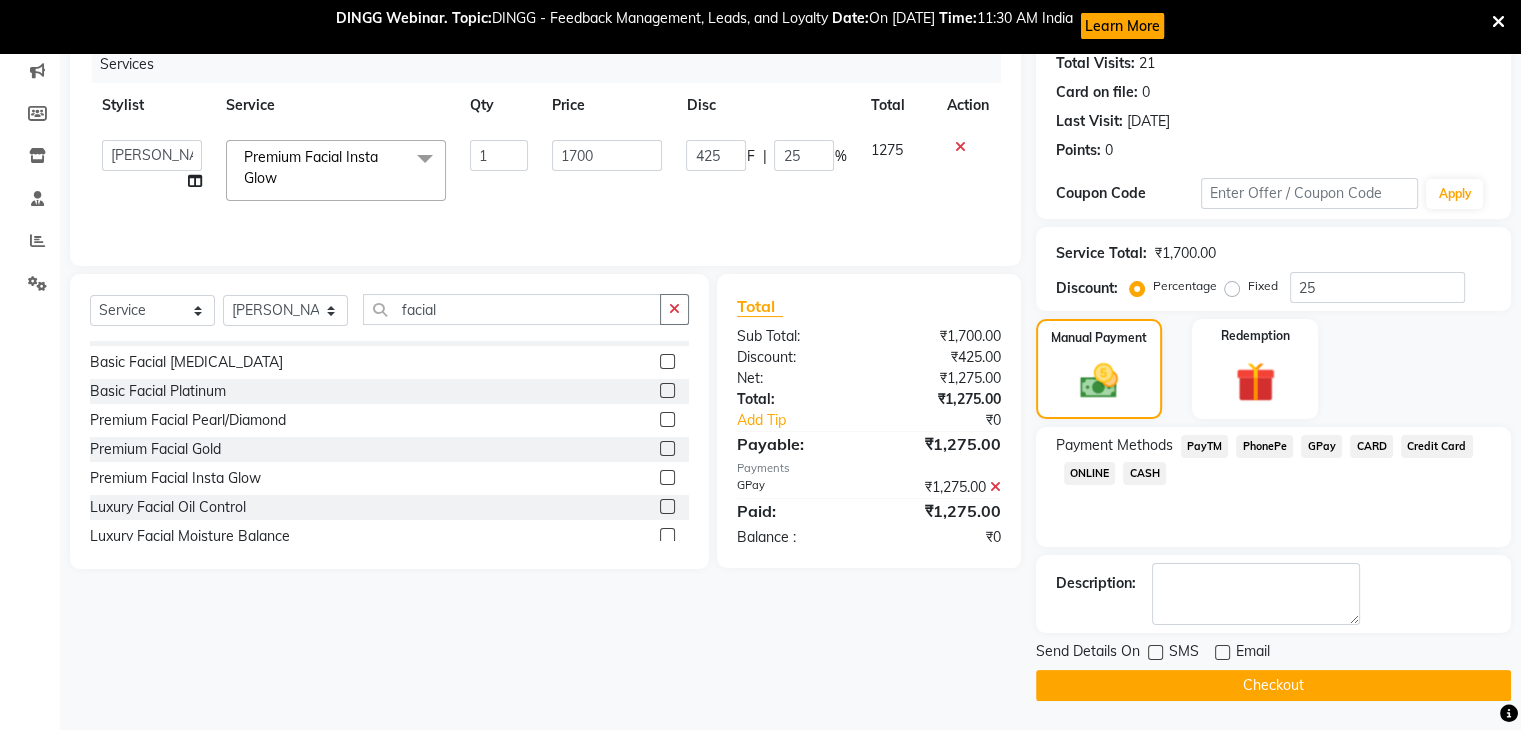 click on "Checkout" 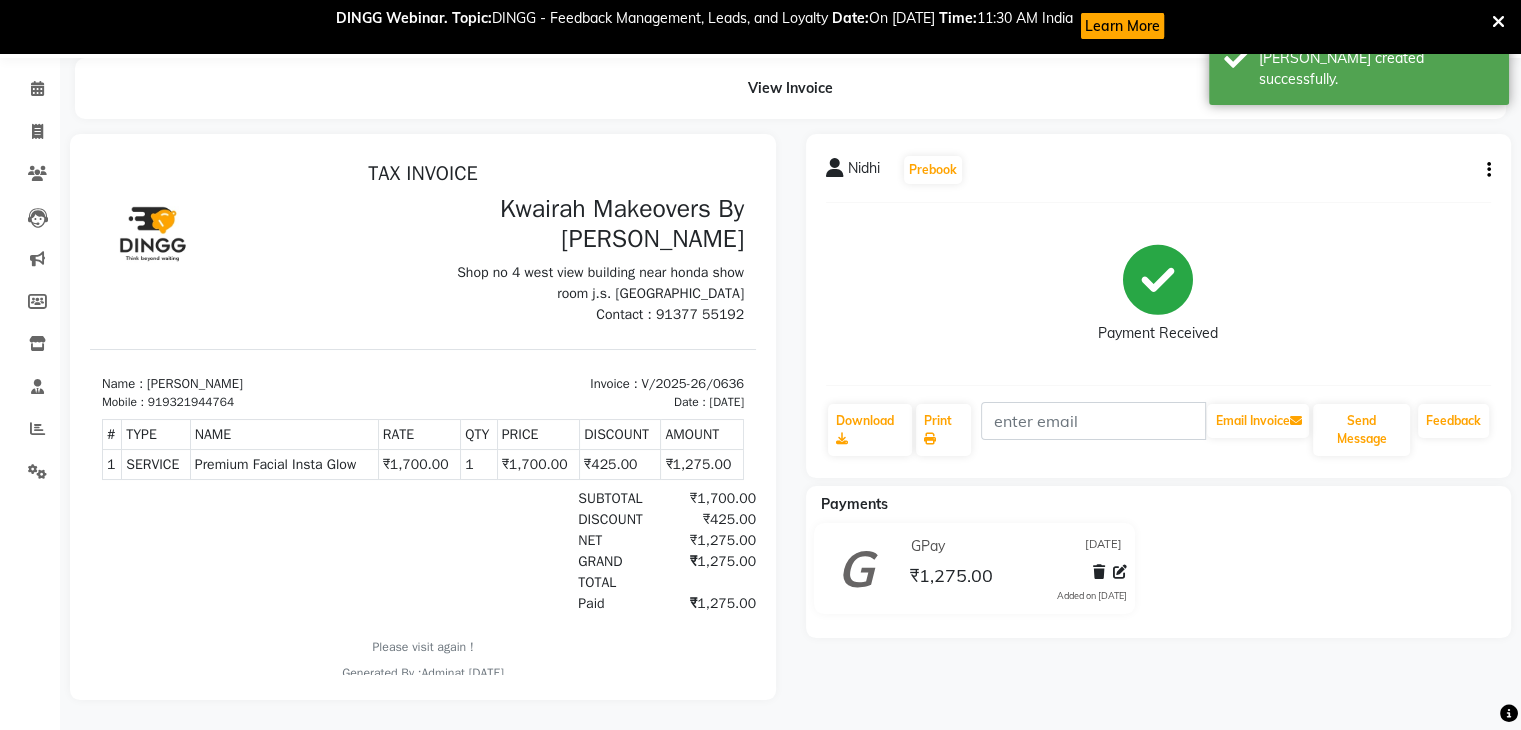 scroll, scrollTop: 0, scrollLeft: 0, axis: both 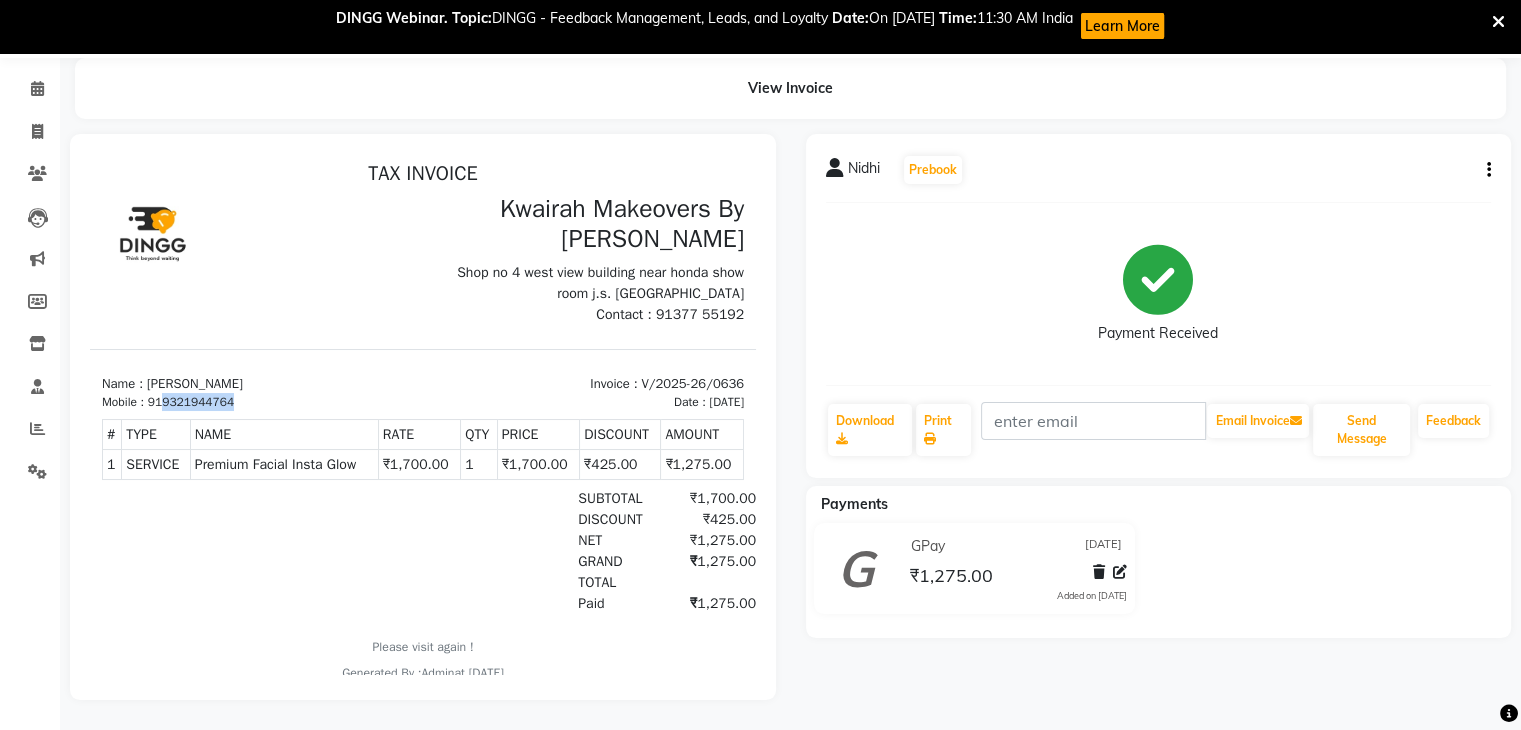 drag, startPoint x: 161, startPoint y: 402, endPoint x: 249, endPoint y: 410, distance: 88.362885 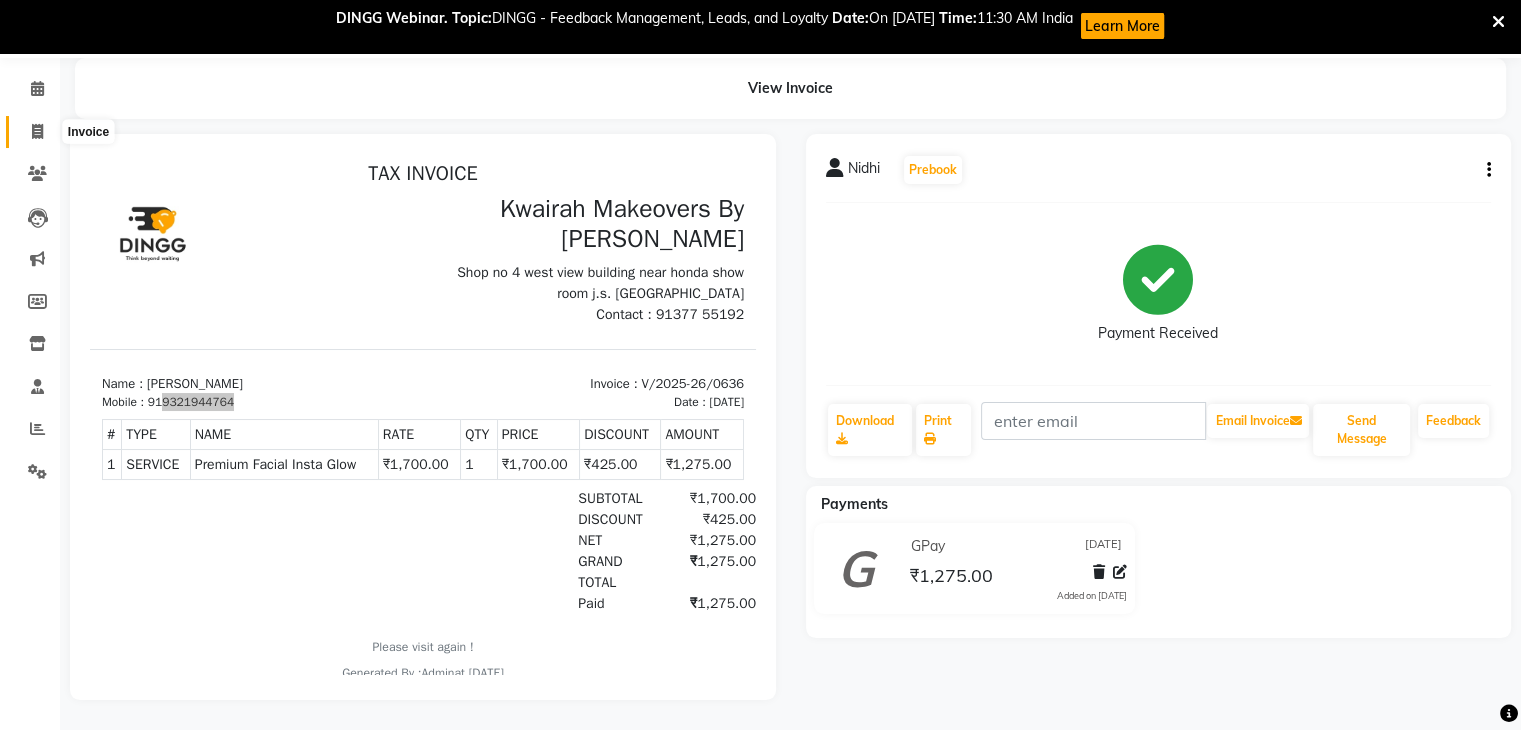 click 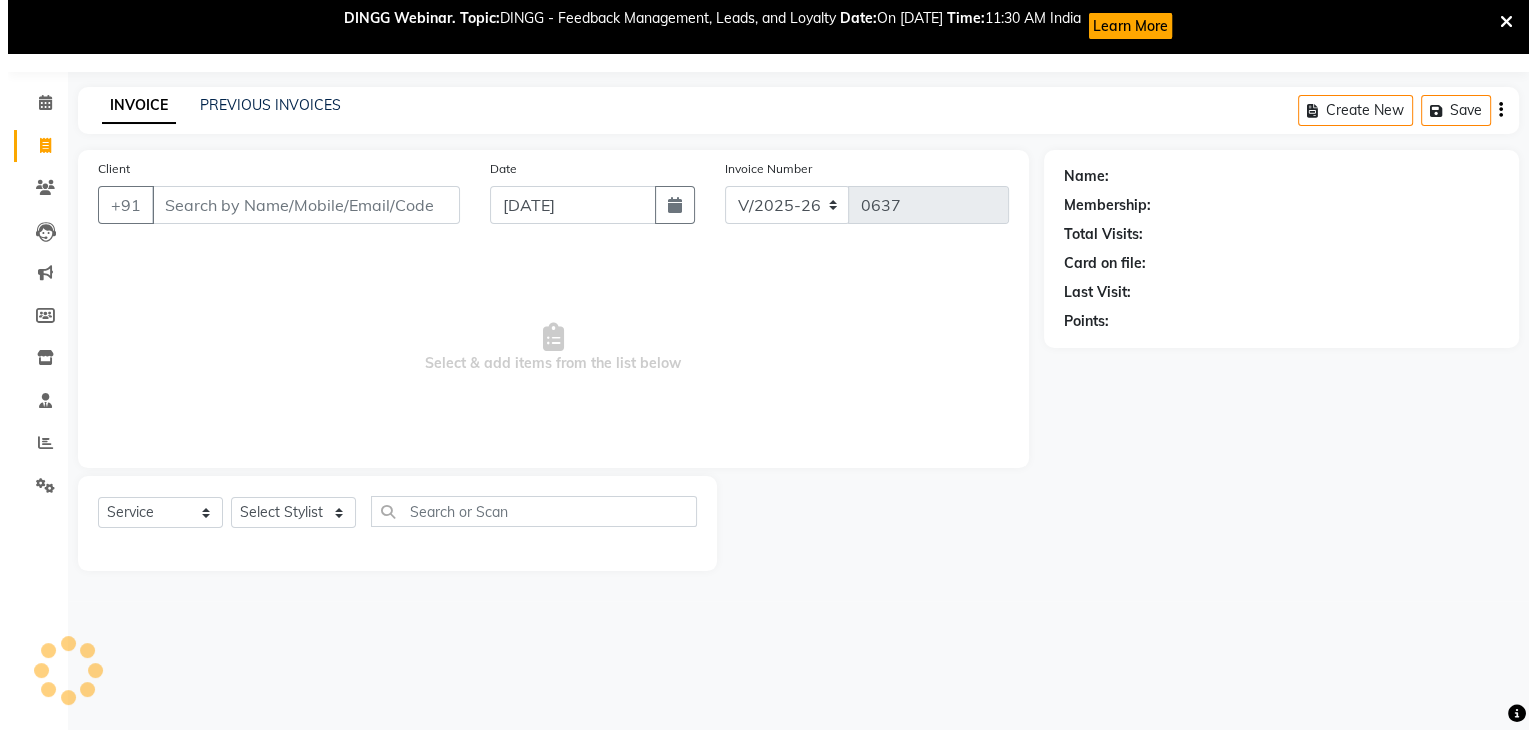 scroll, scrollTop: 52, scrollLeft: 0, axis: vertical 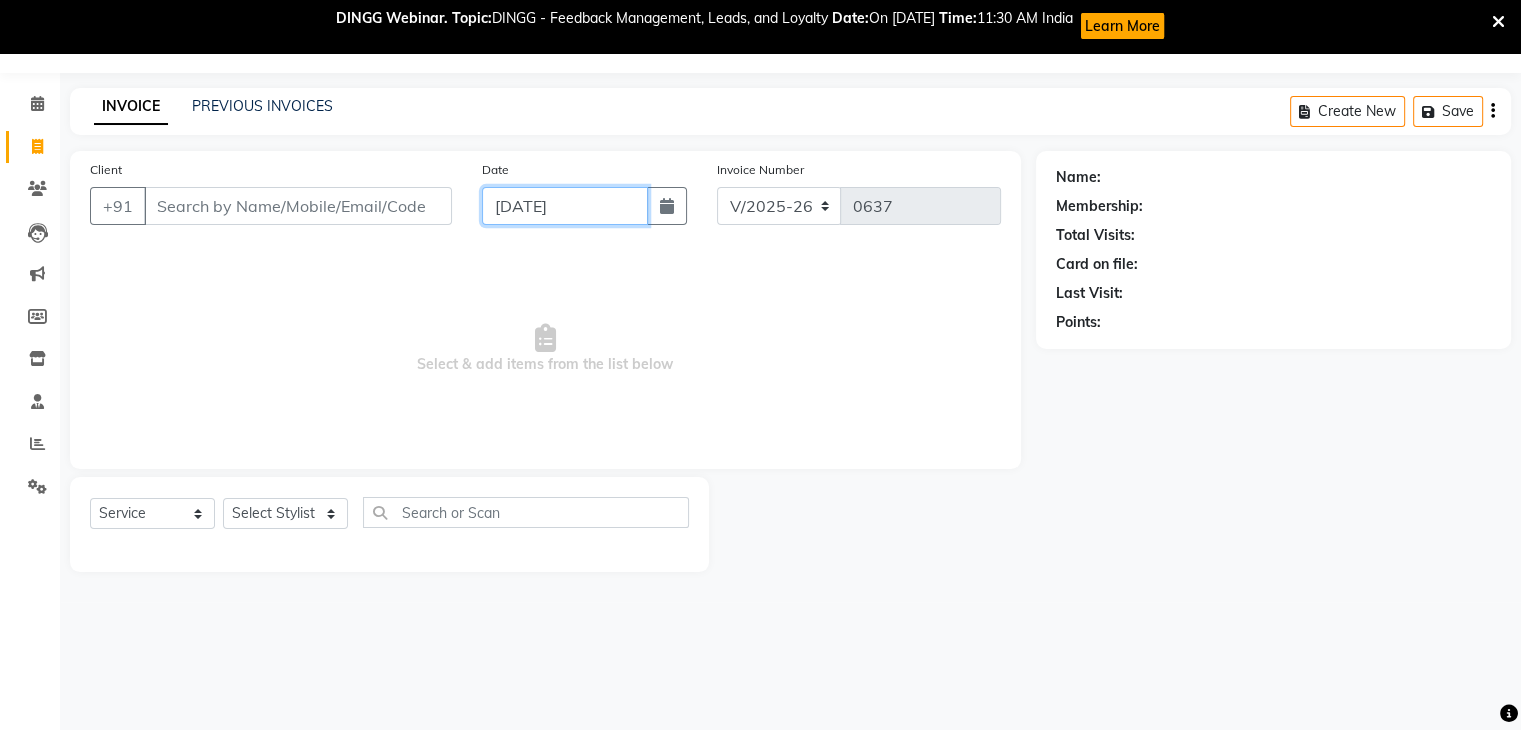 click on "[DATE]" 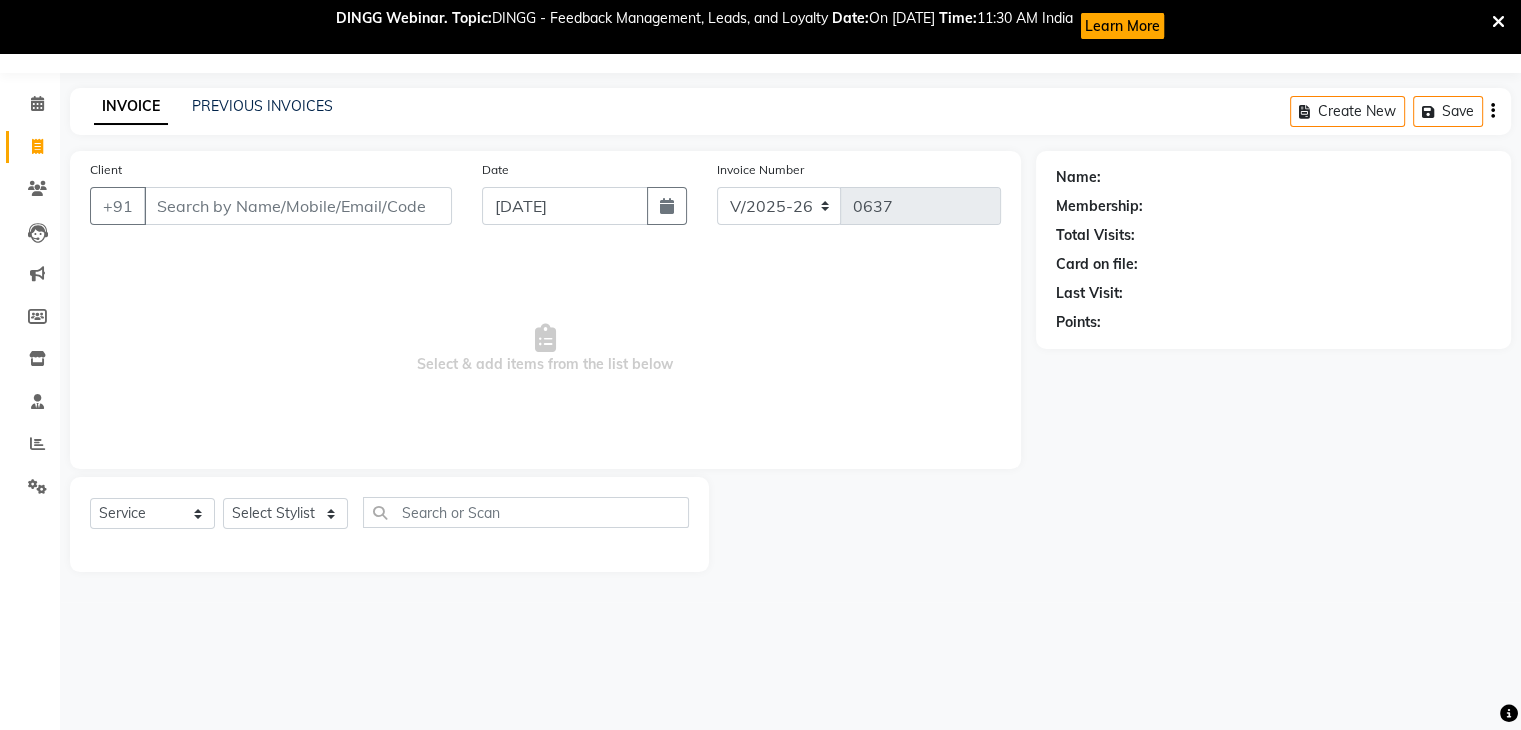 select on "7" 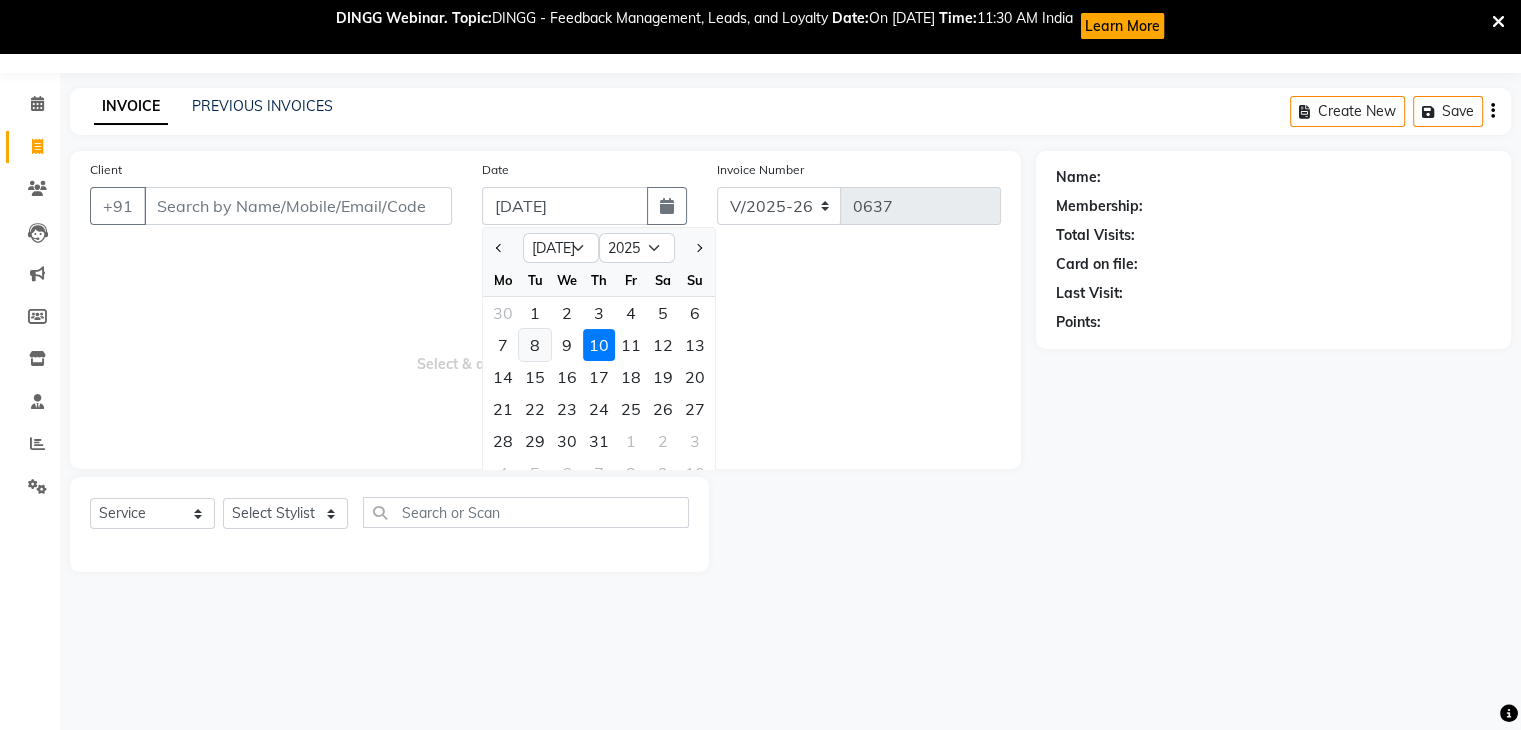 click on "8" 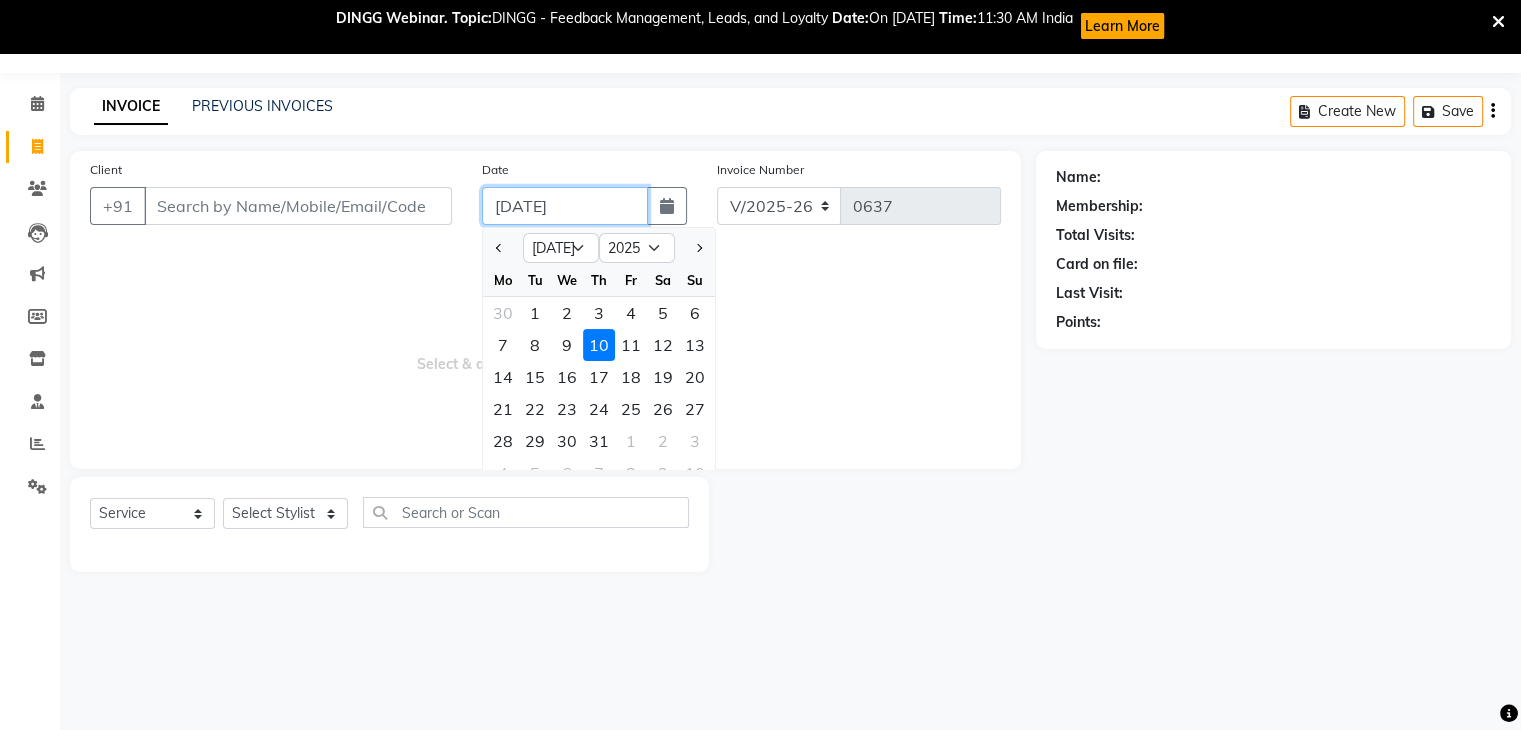 type on "[DATE]" 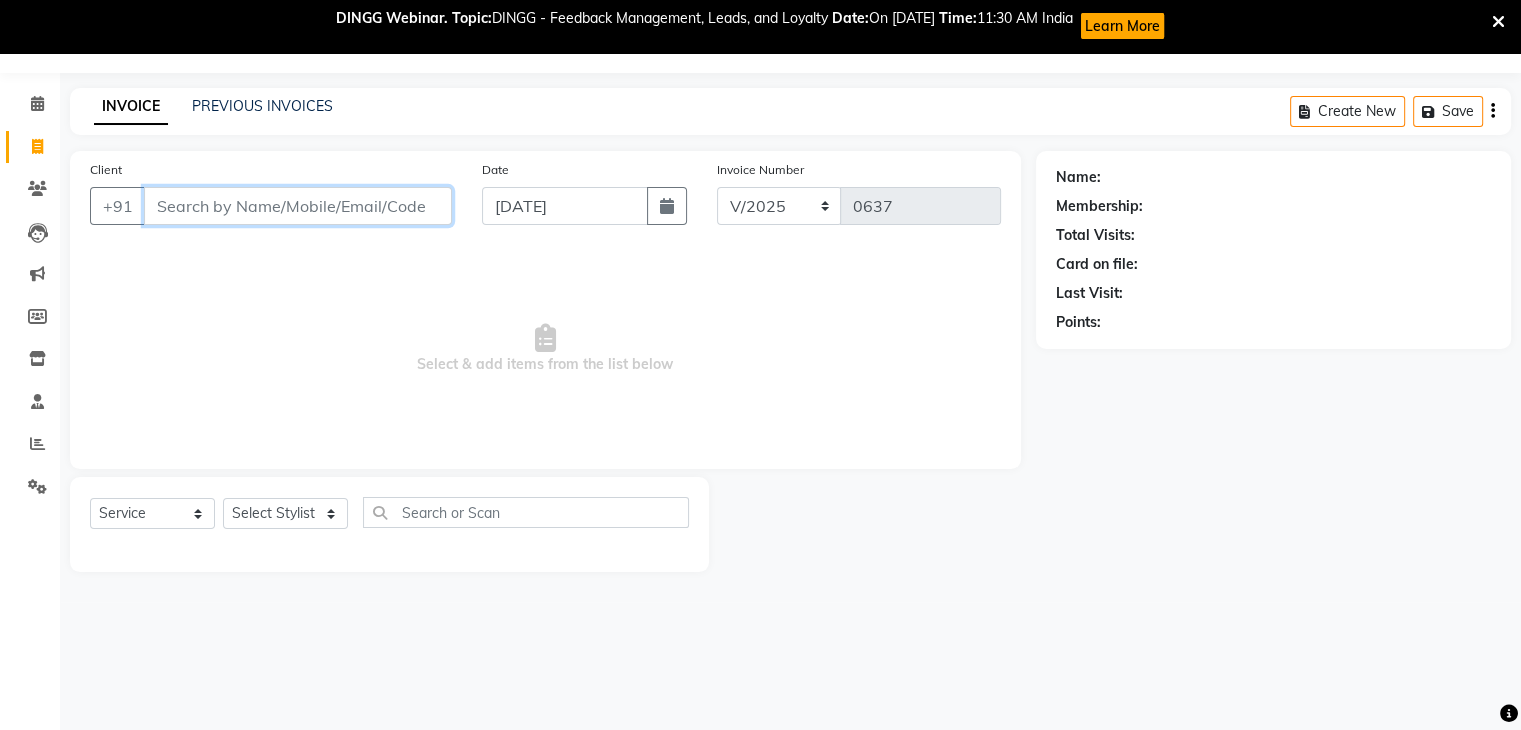 click on "Client" at bounding box center [298, 206] 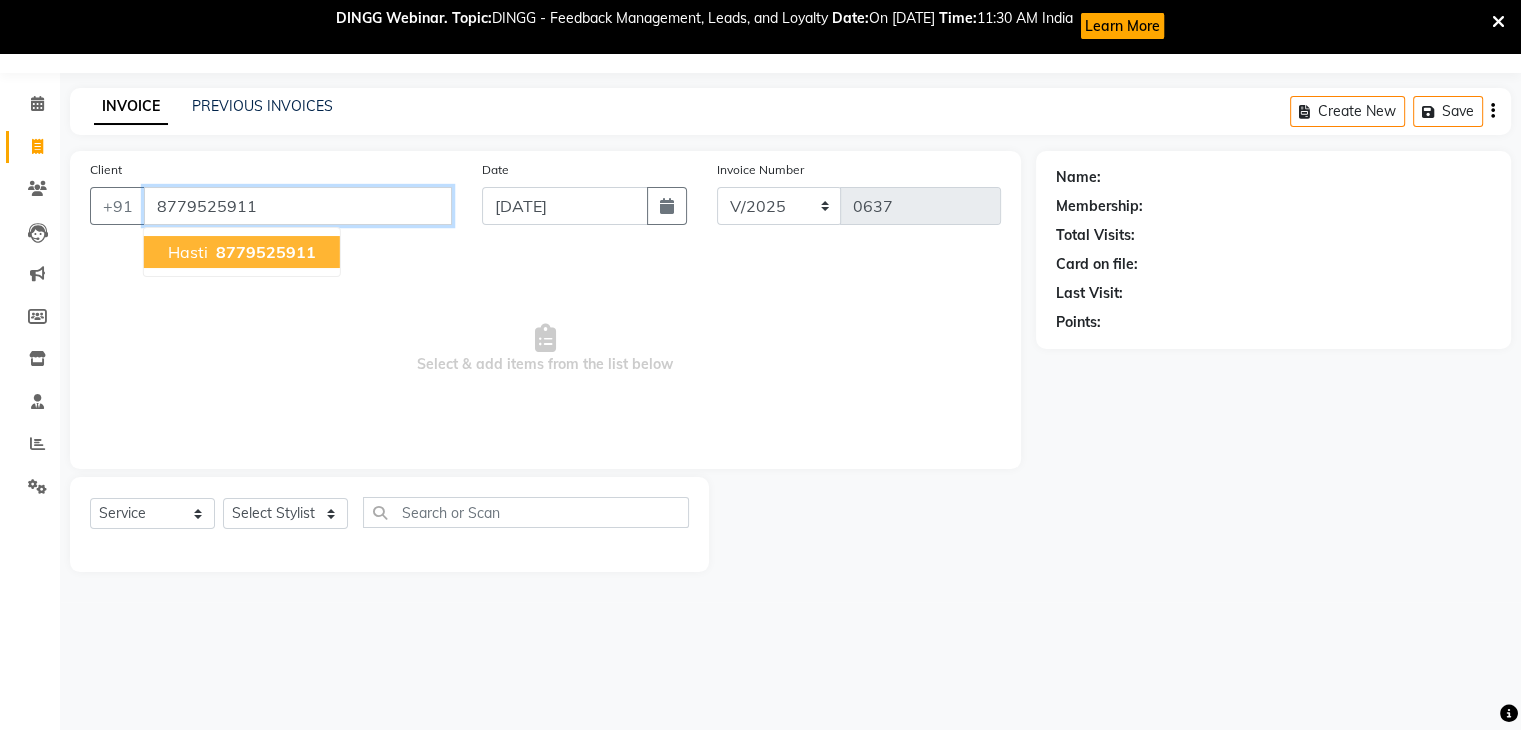 type on "8779525911" 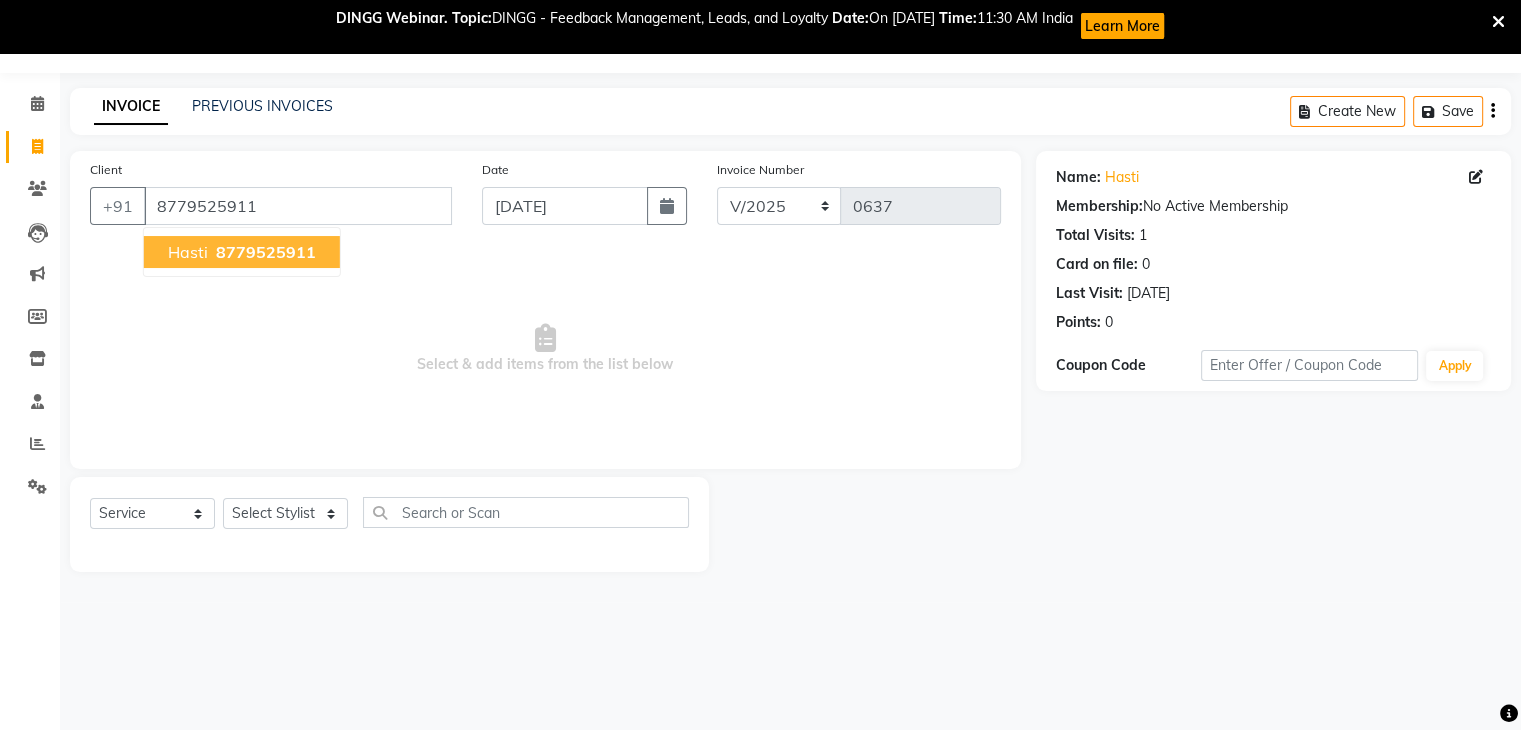 click on "Hasti   8779525911" at bounding box center (242, 252) 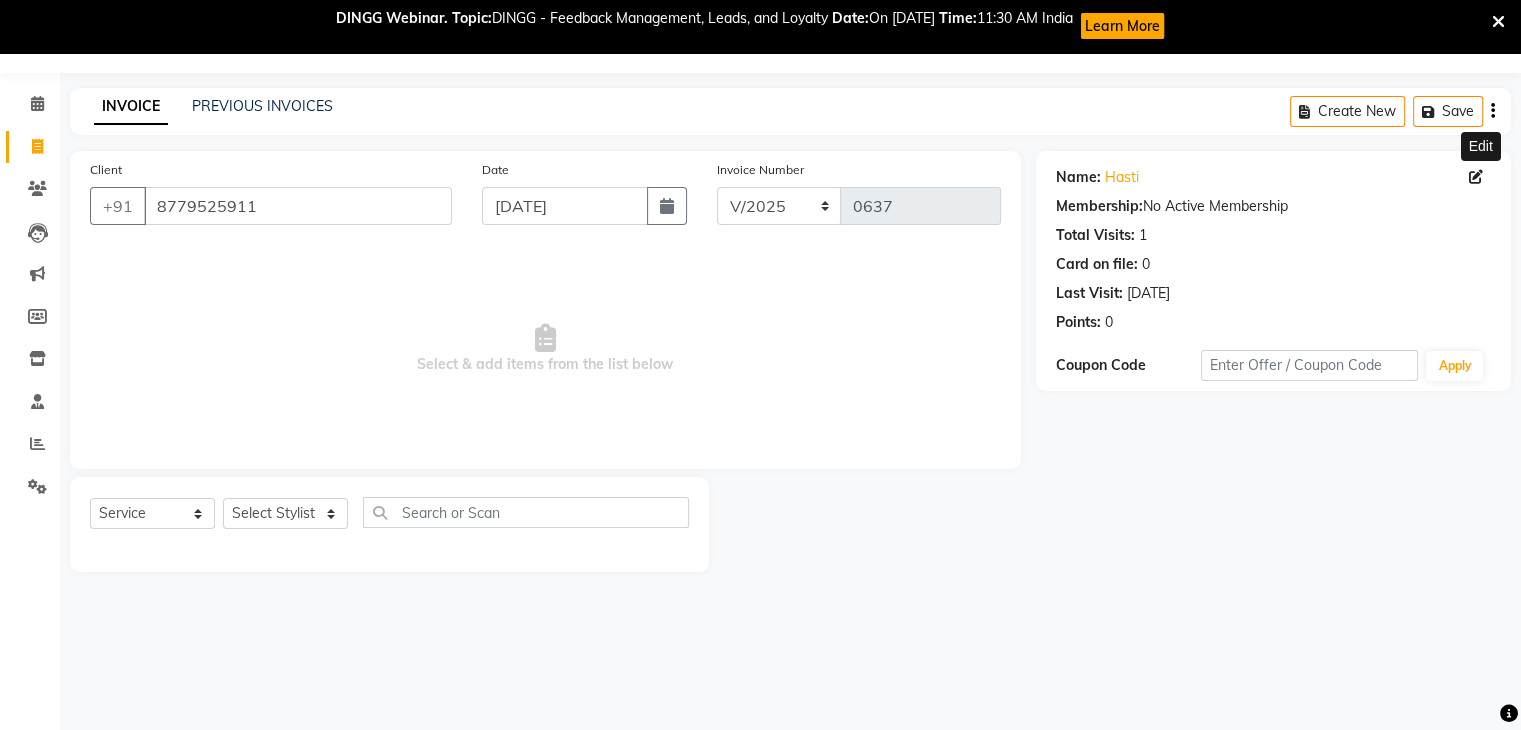 click 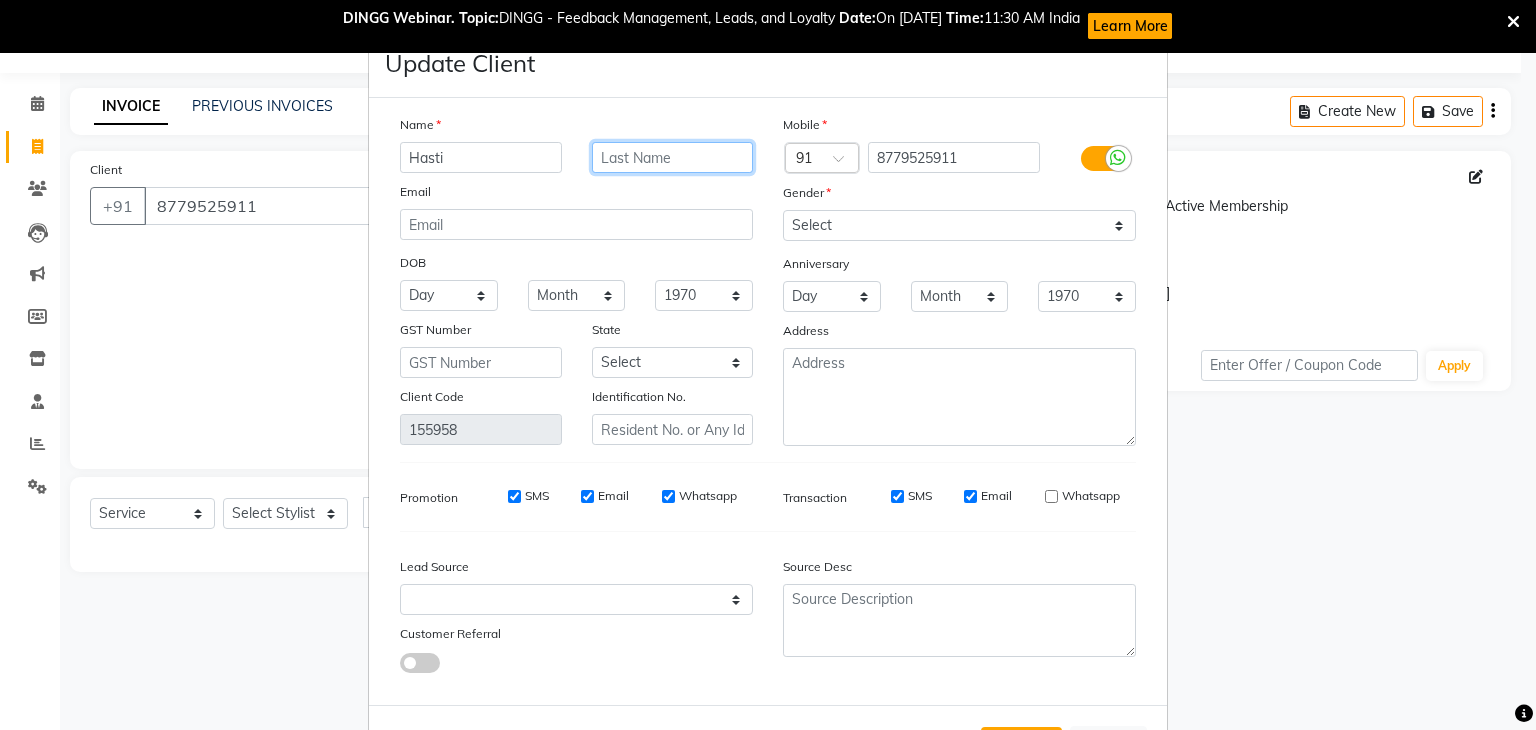 click at bounding box center [673, 157] 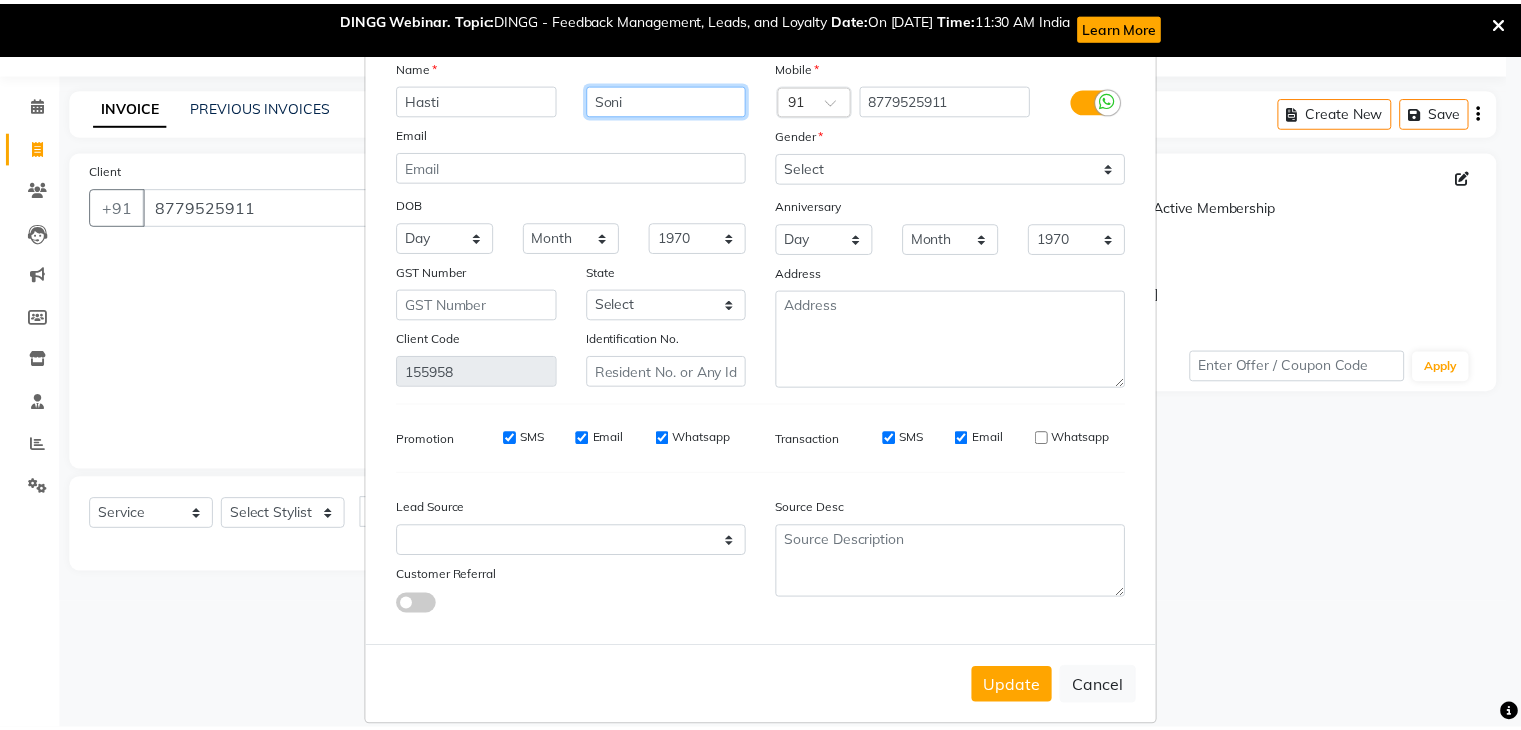 scroll, scrollTop: 92, scrollLeft: 0, axis: vertical 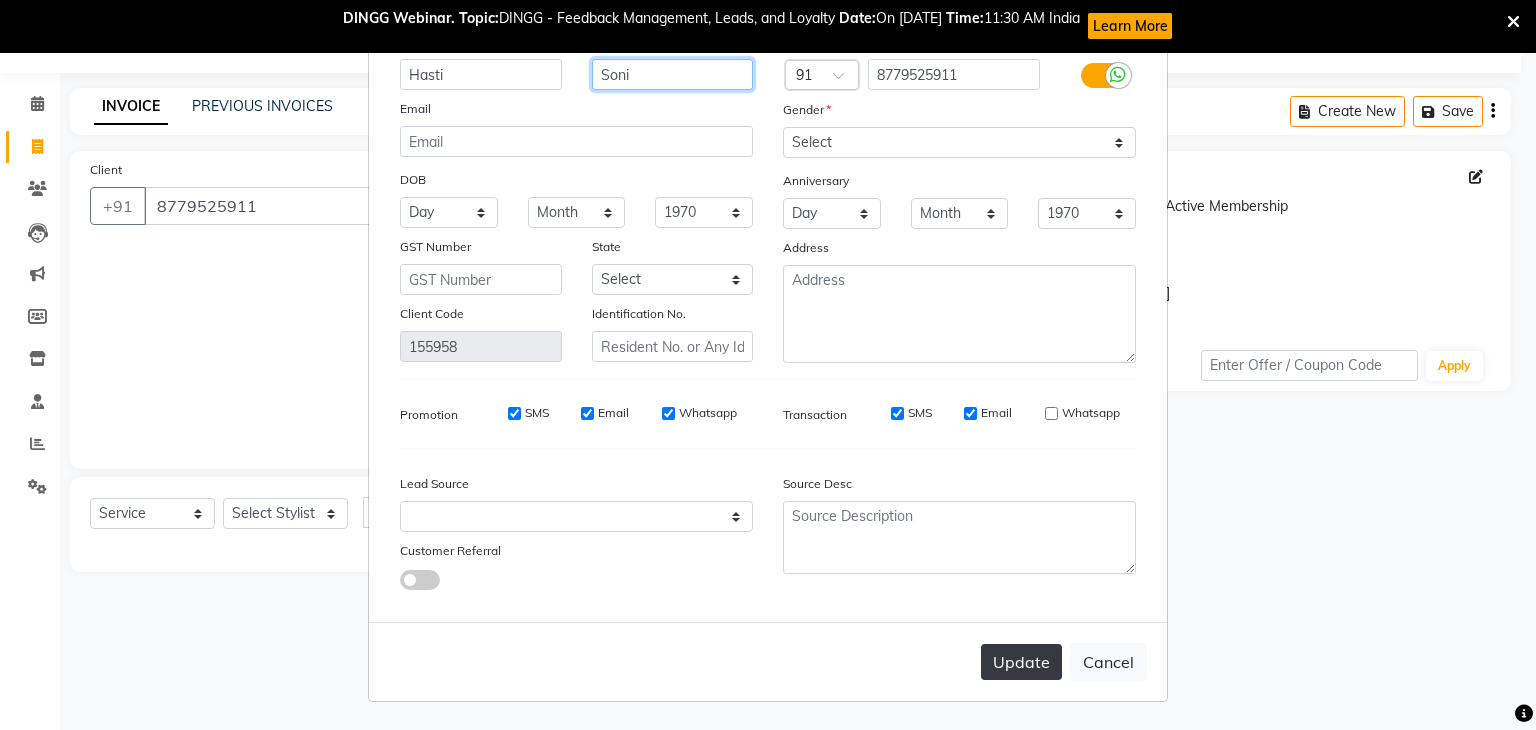 type on "Soni" 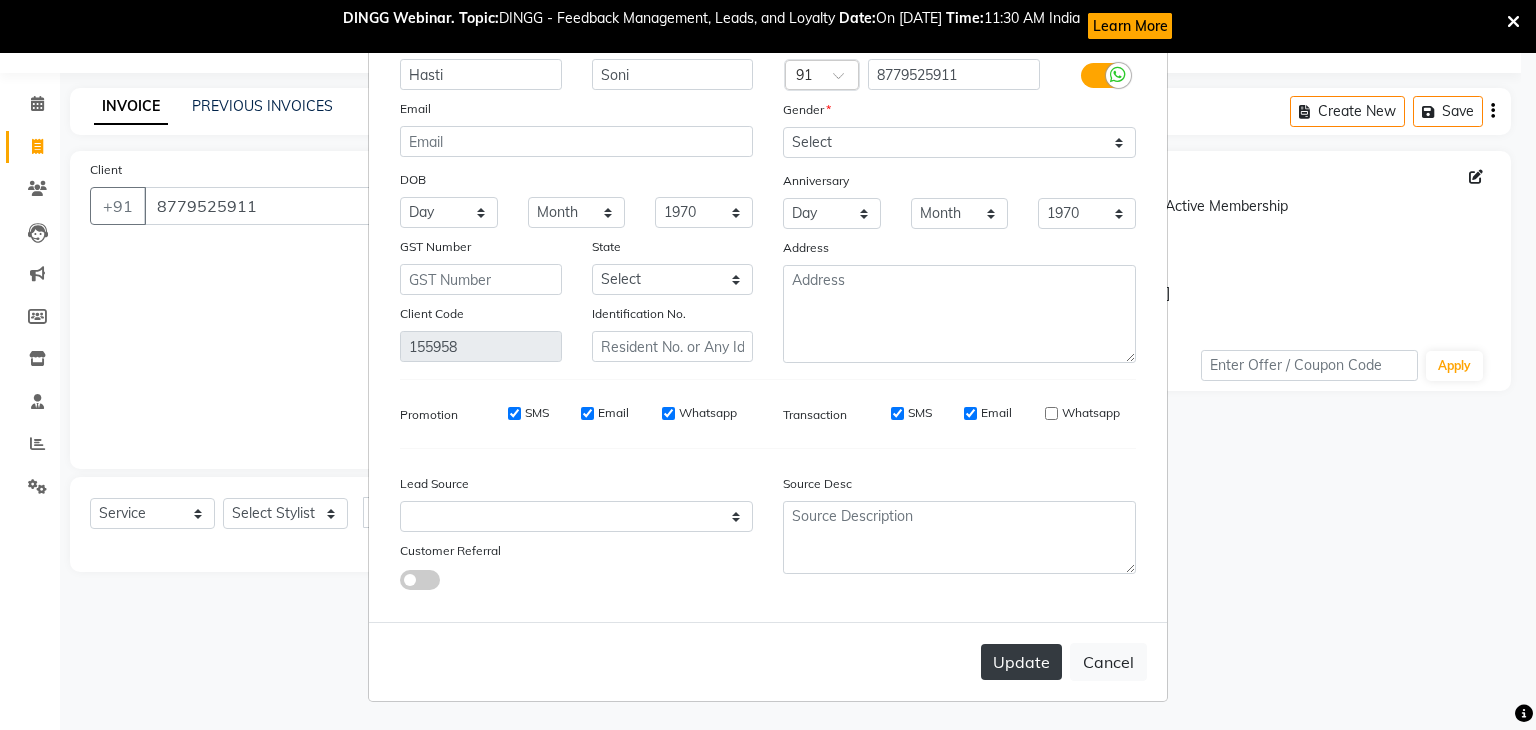click on "Update" at bounding box center [1021, 662] 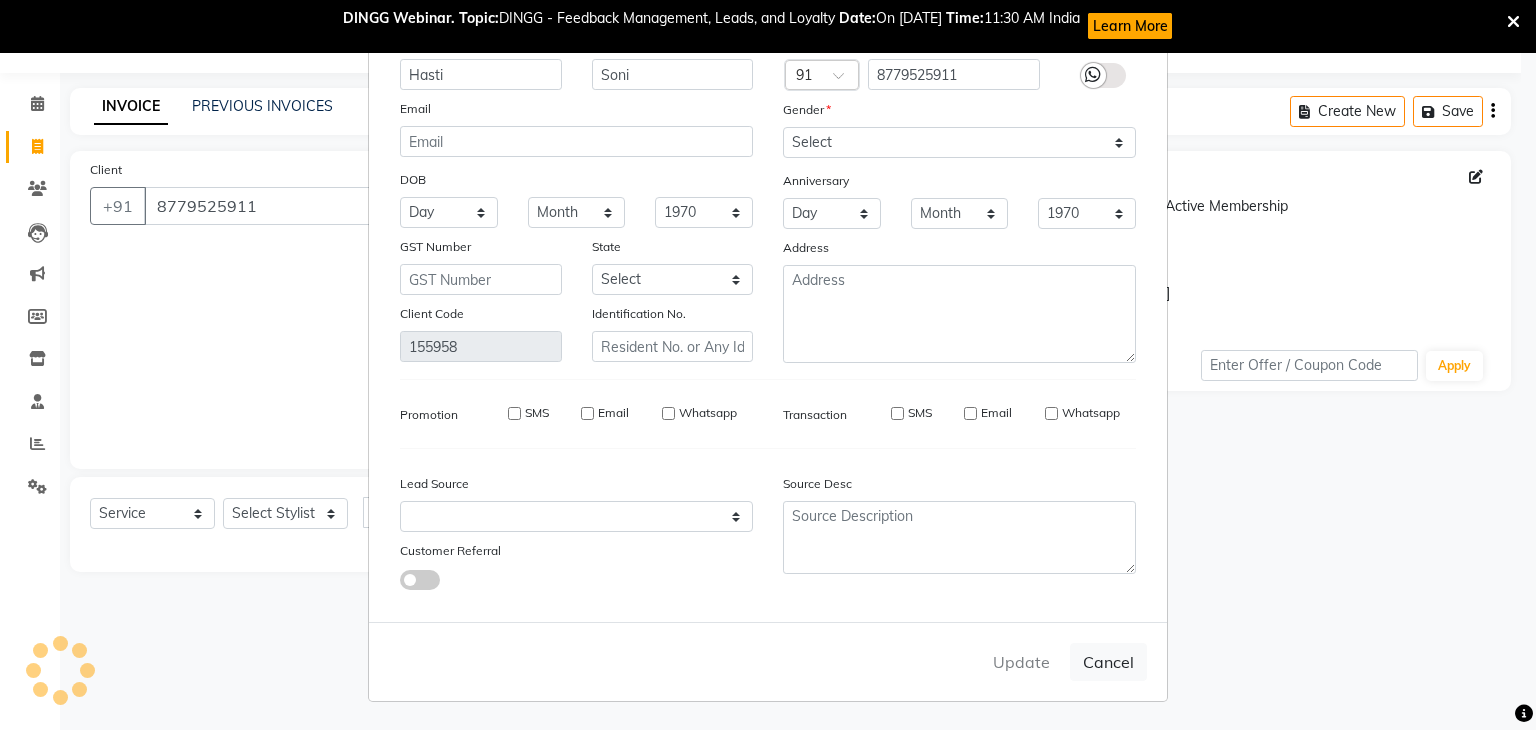 type 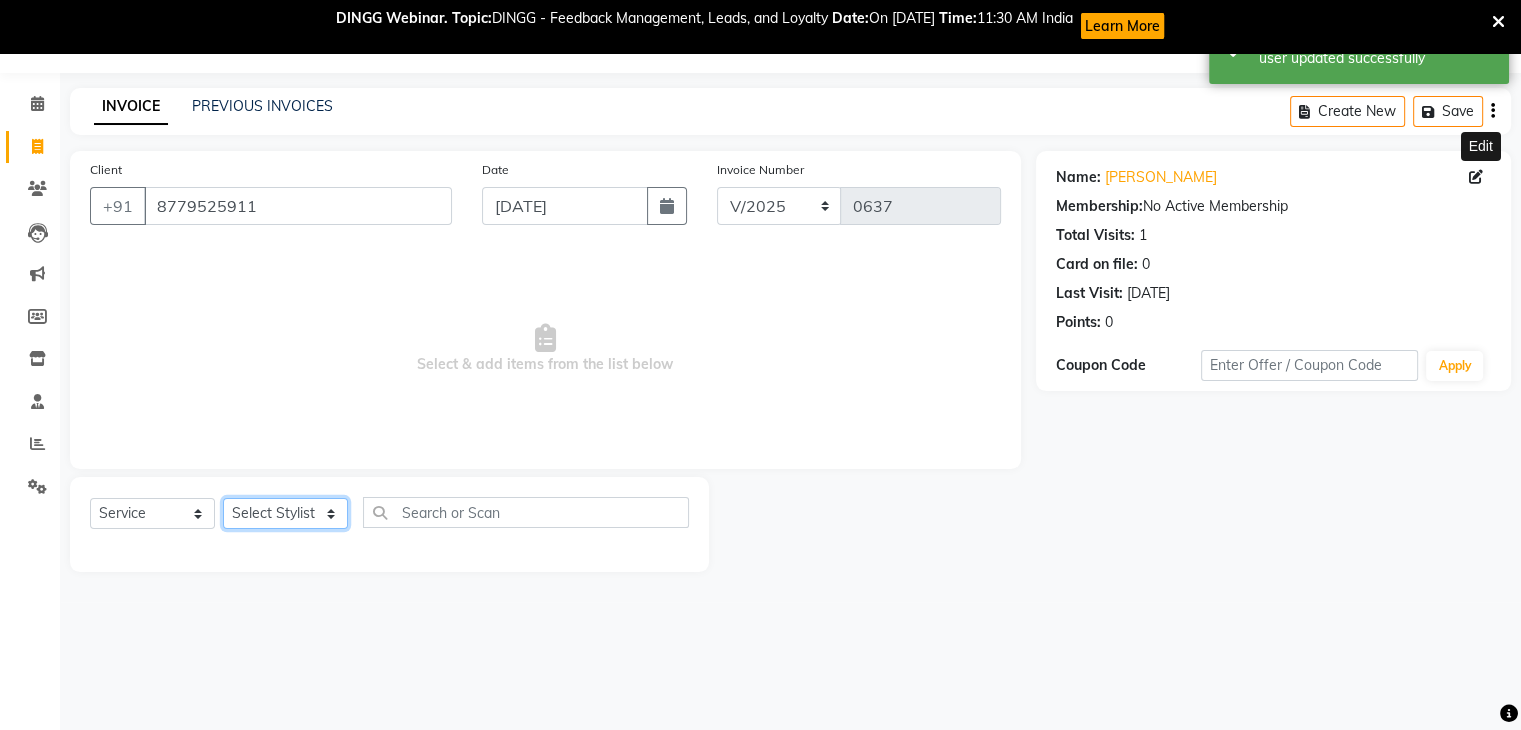 click on "Select Stylist Amruta Anjali Ketki Somani Neha More Rakhi Chaurasia Ranu seona Shrushti" 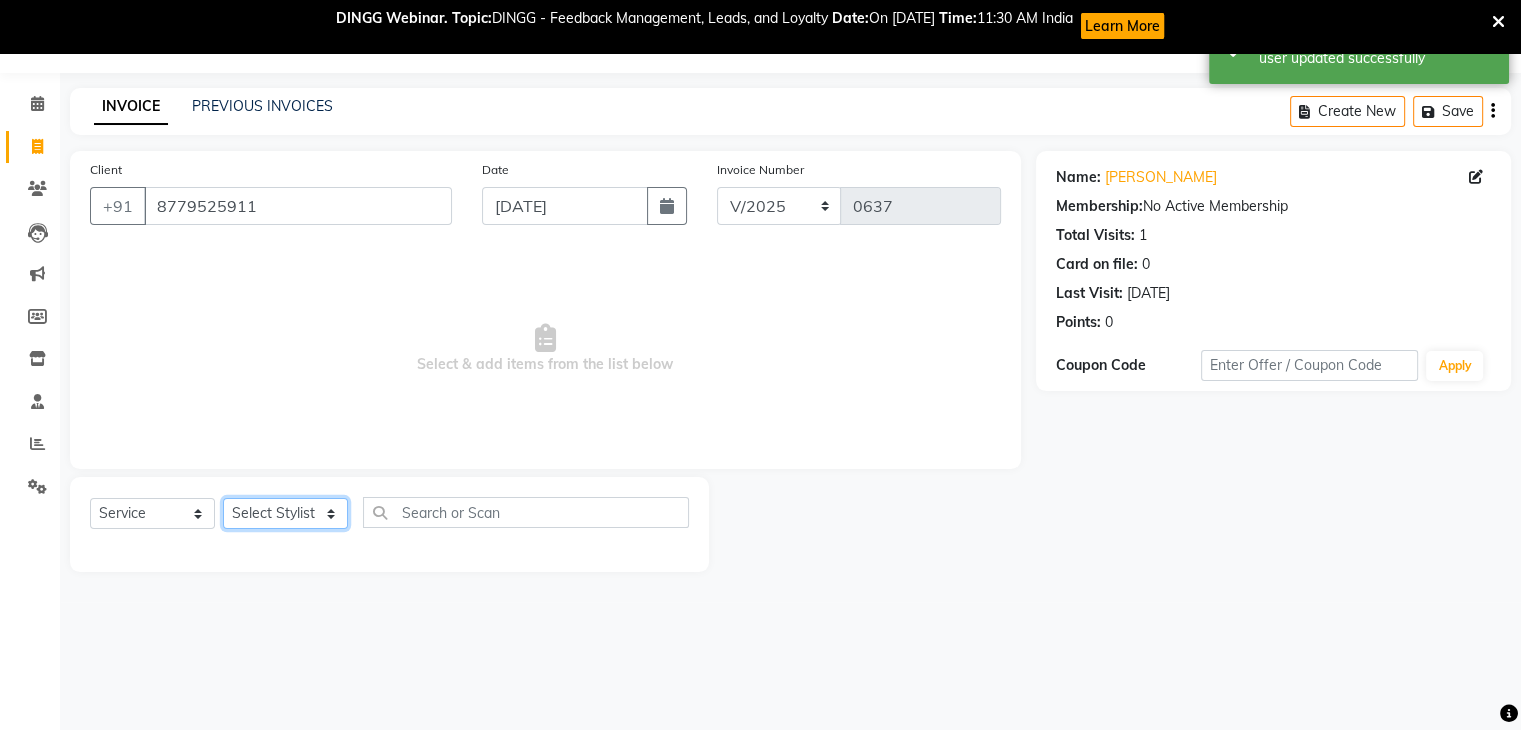 select on "82011" 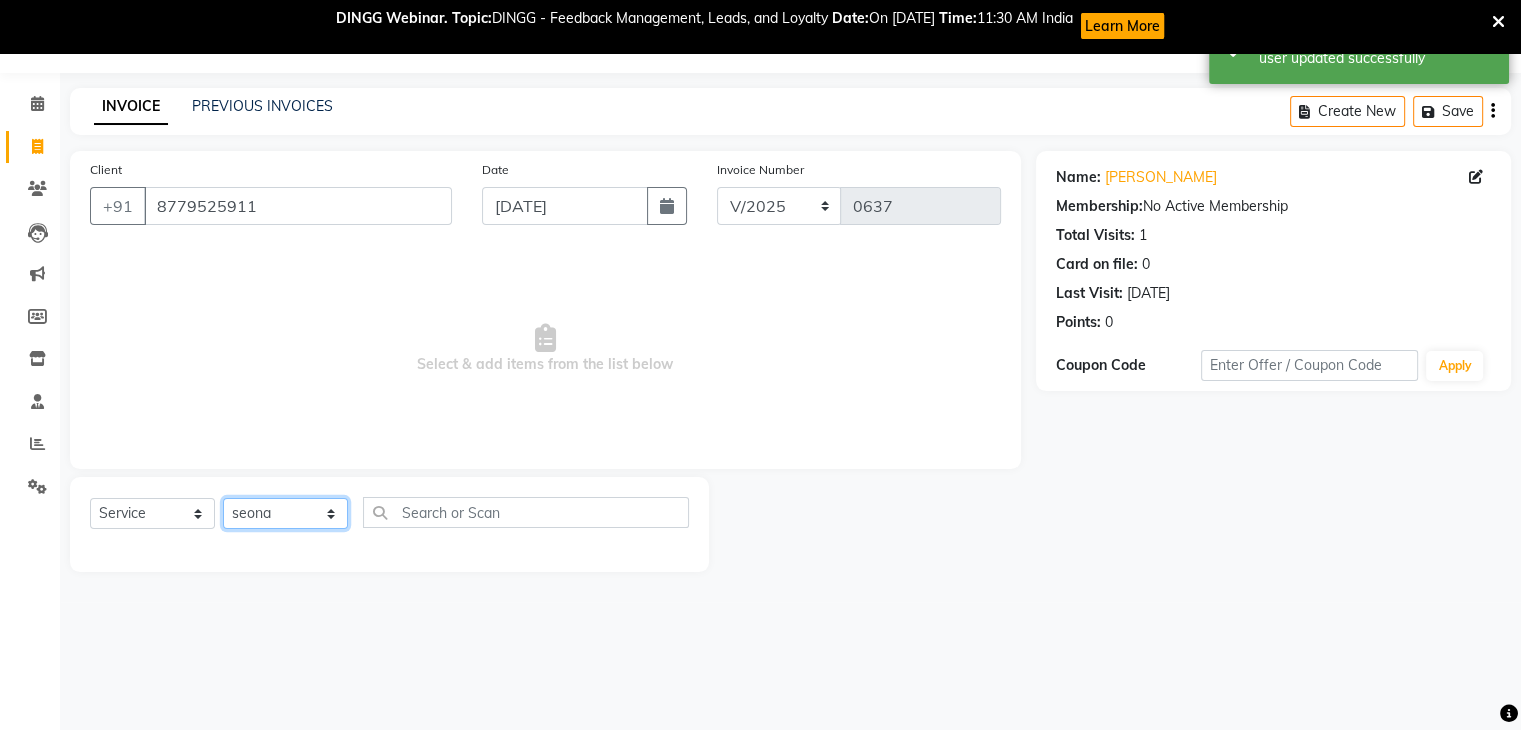 click on "Select Stylist Amruta Anjali Ketki Somani Neha More Rakhi Chaurasia Ranu seona Shrushti" 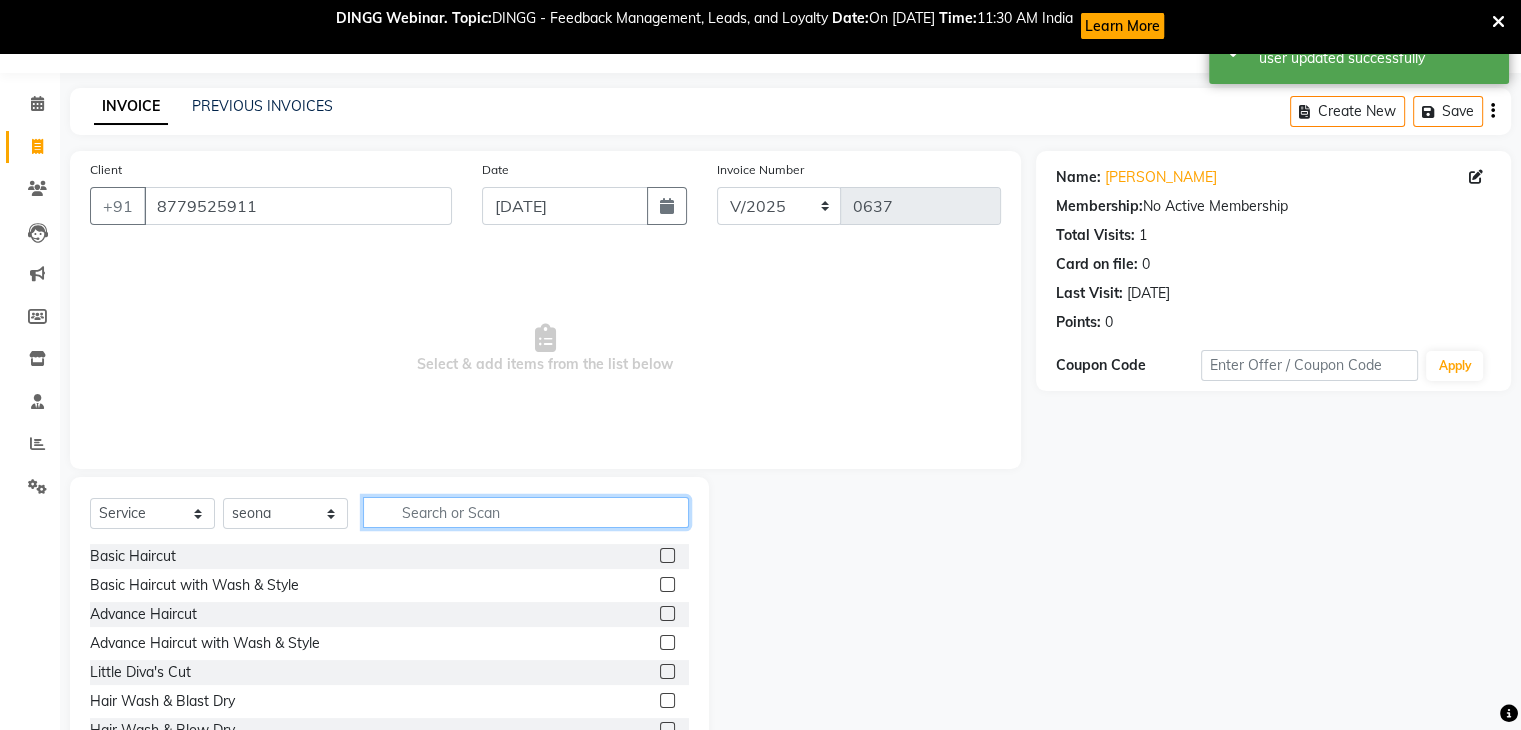 click 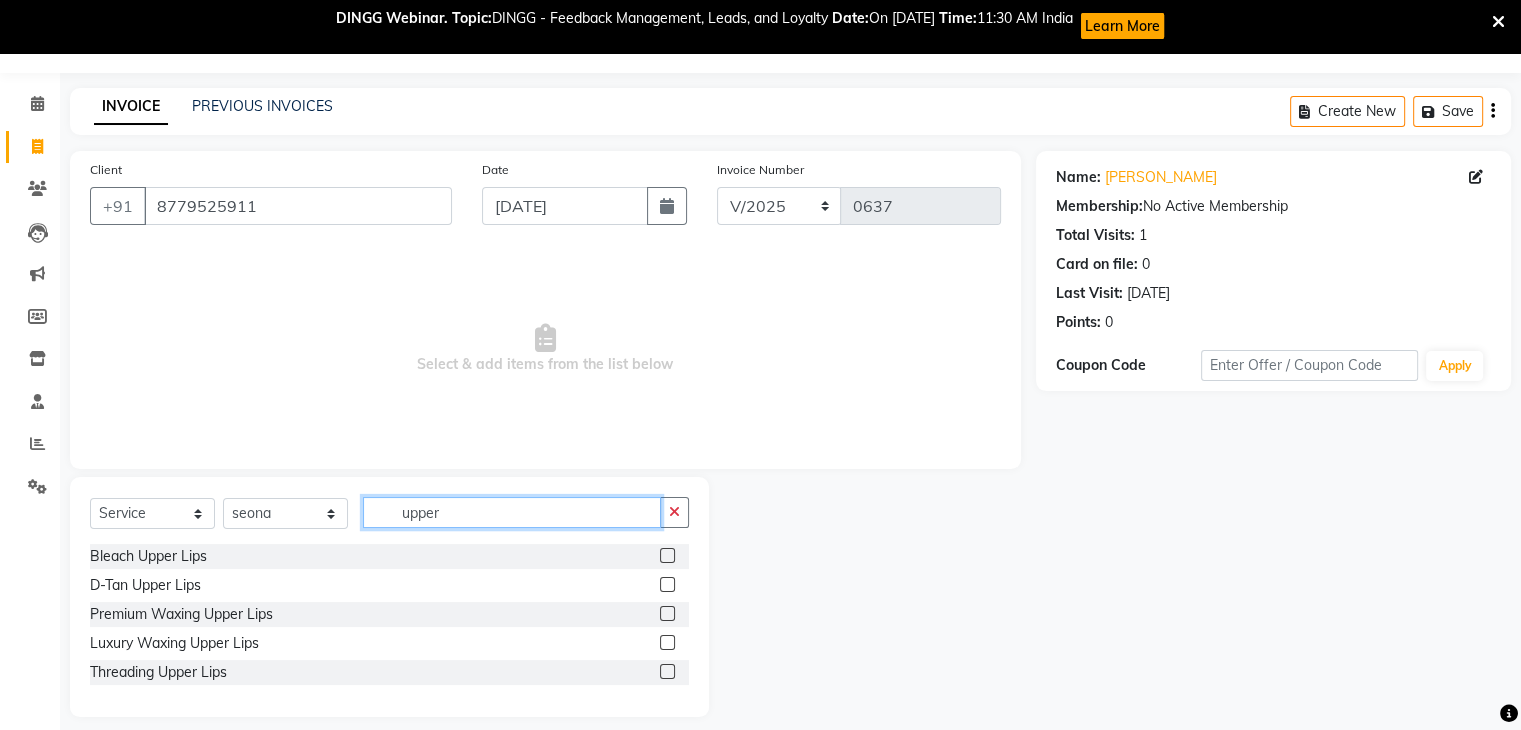 type on "upper" 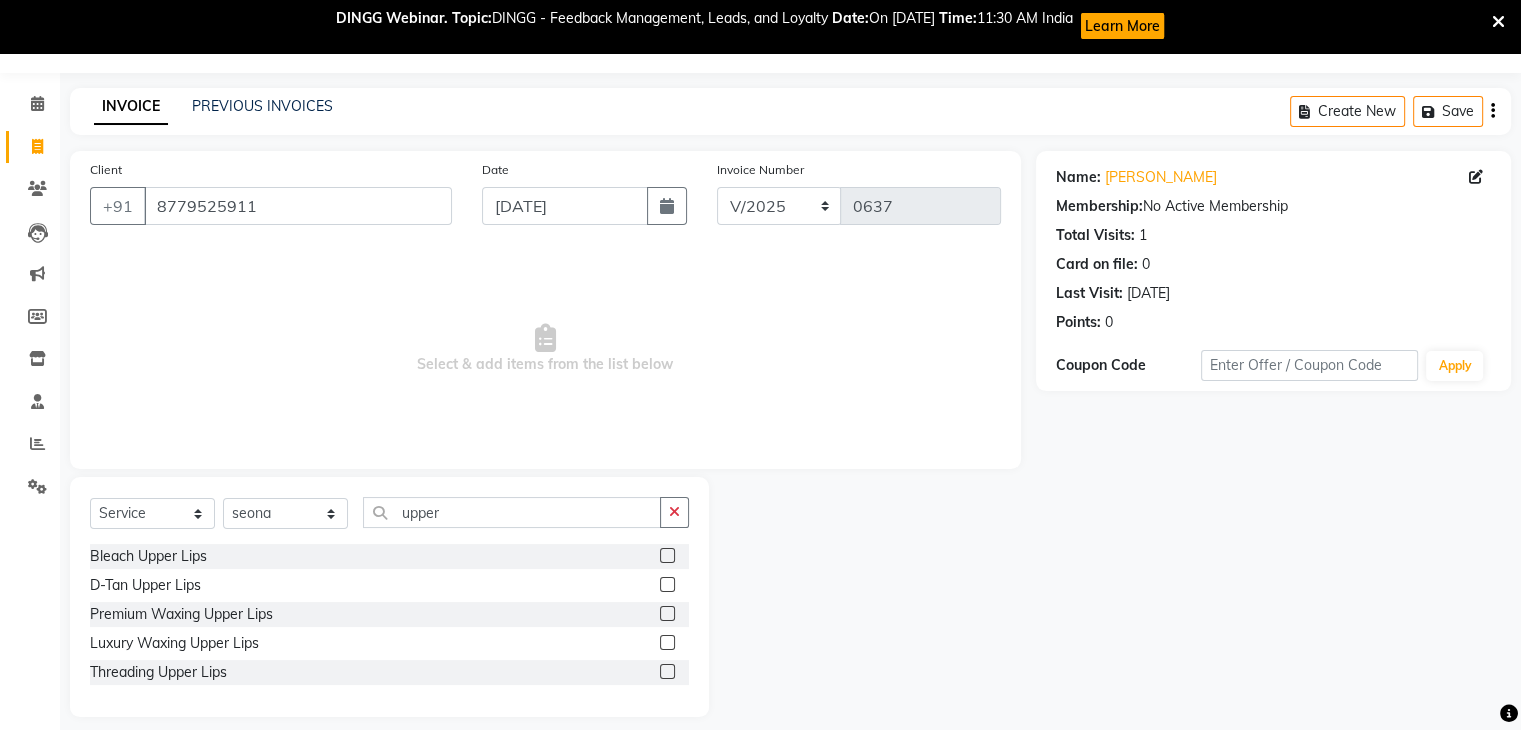 click 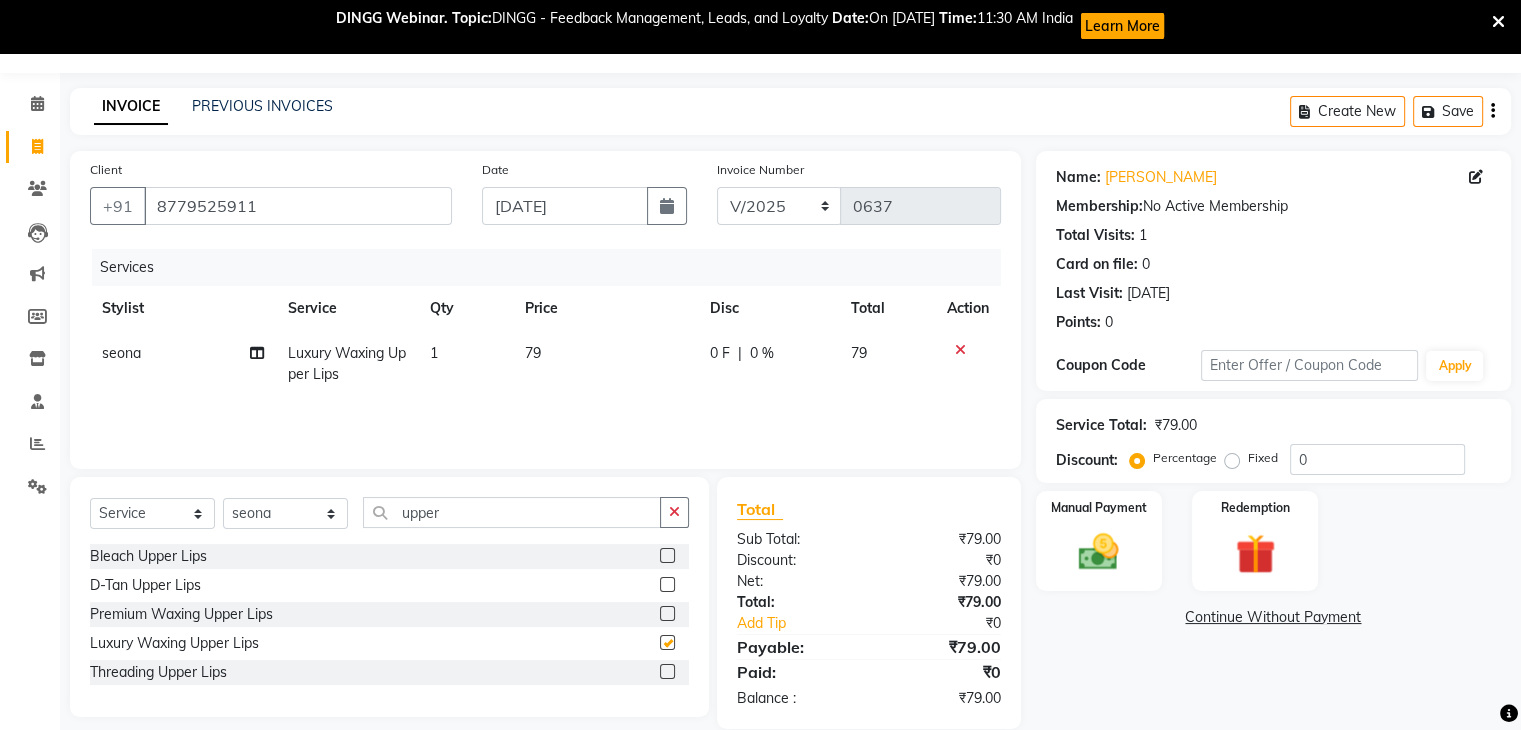 checkbox on "false" 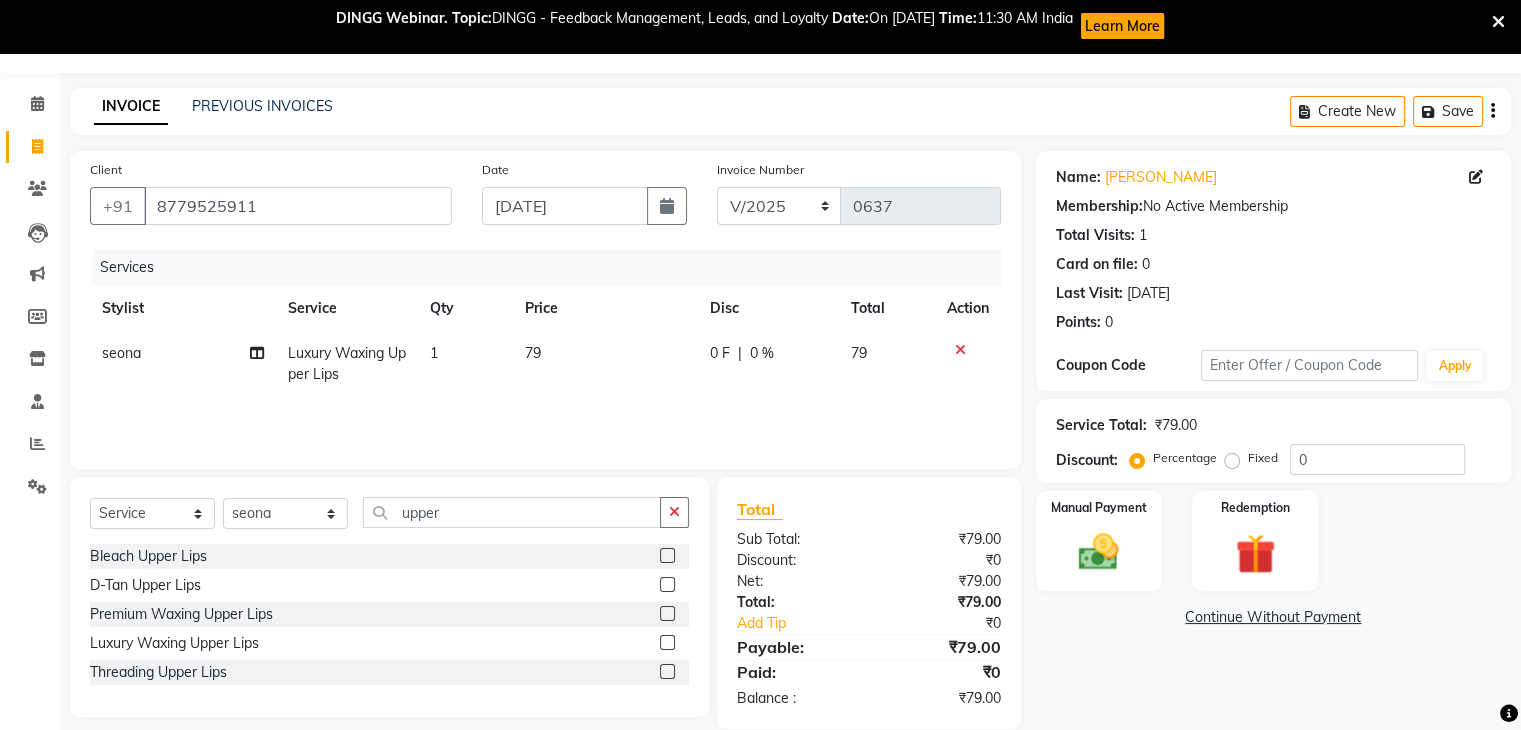 click on "79" 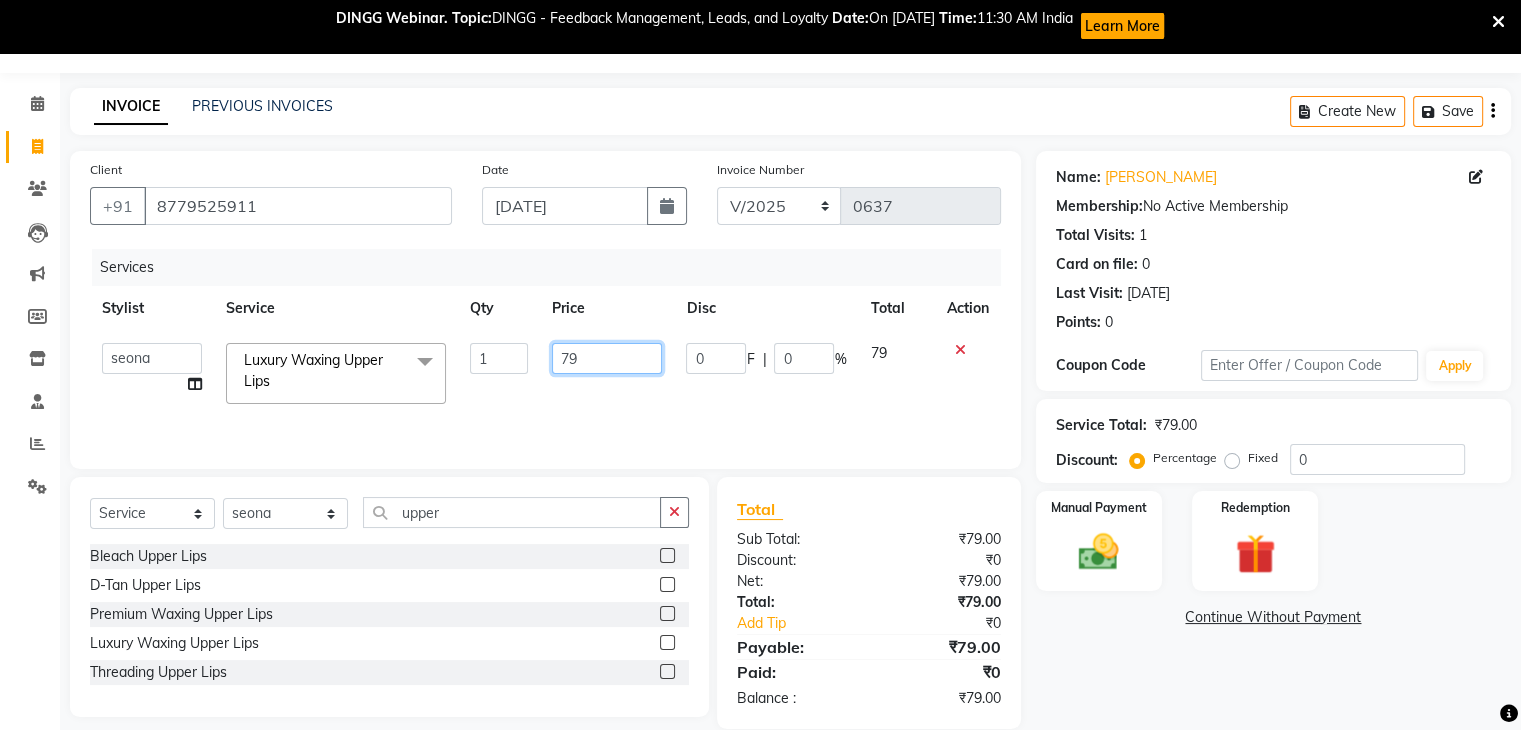 drag, startPoint x: 580, startPoint y: 352, endPoint x: 495, endPoint y: 361, distance: 85.47514 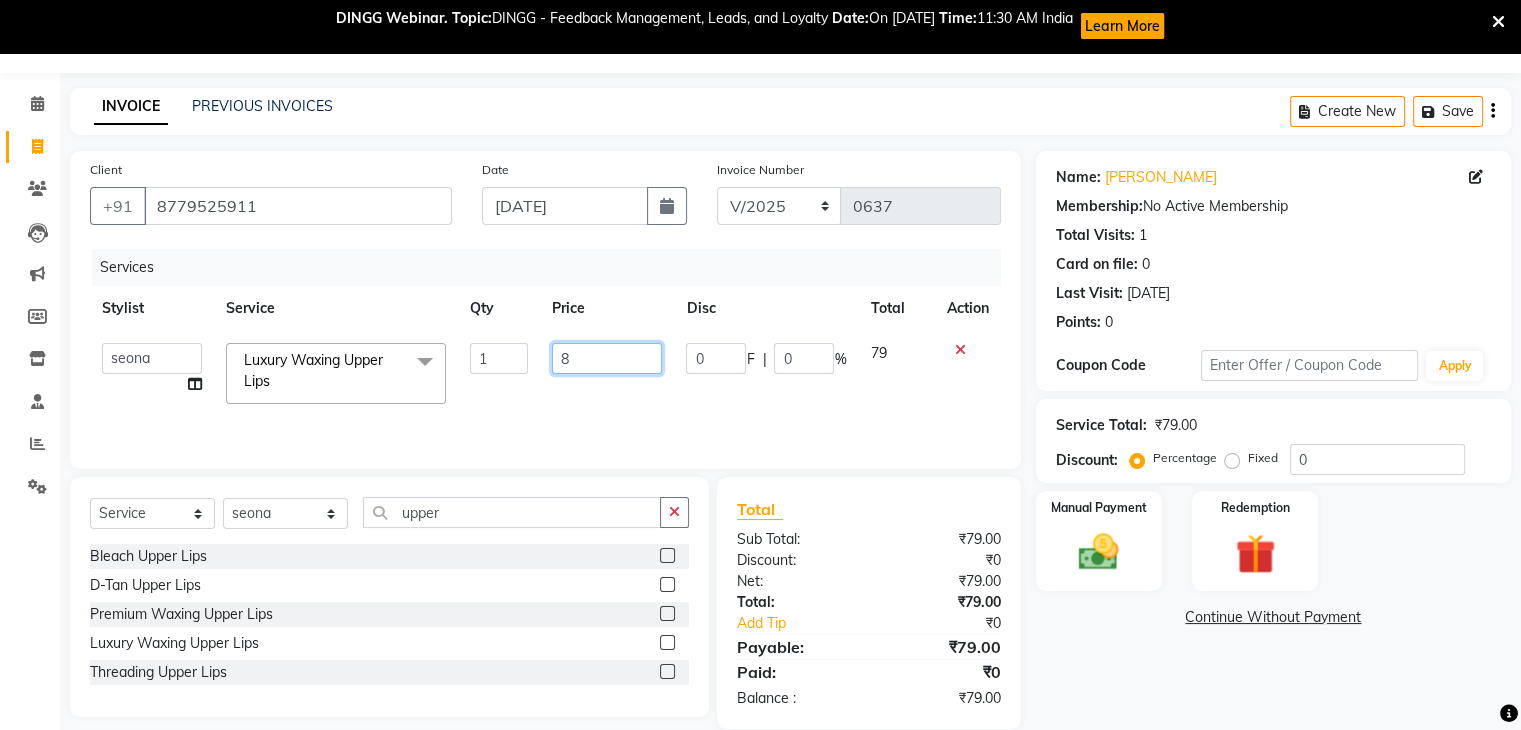 type on "80" 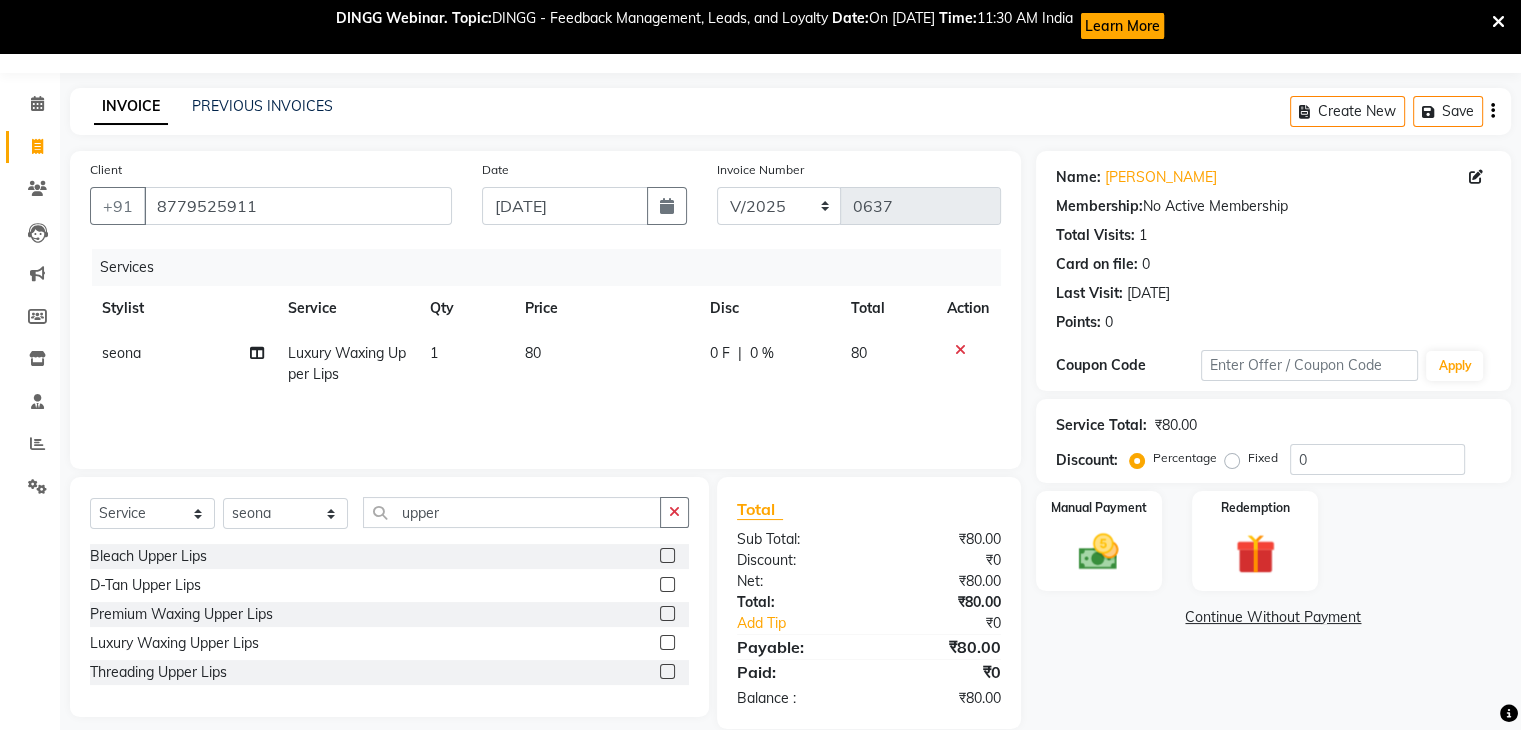 click on "seona Luxury Waxing Upper Lips 1 80 0 F | 0 % 80" 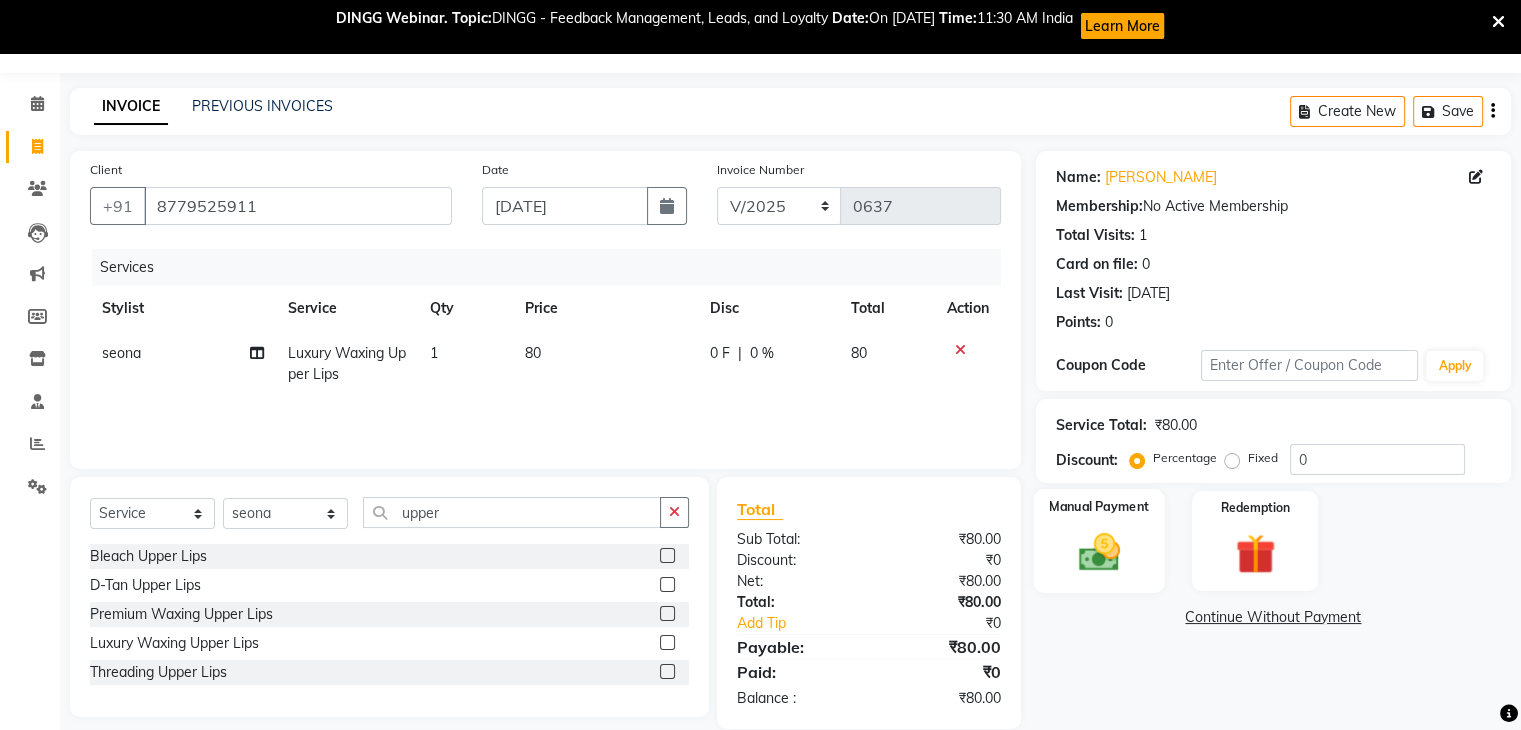 click on "Manual Payment" 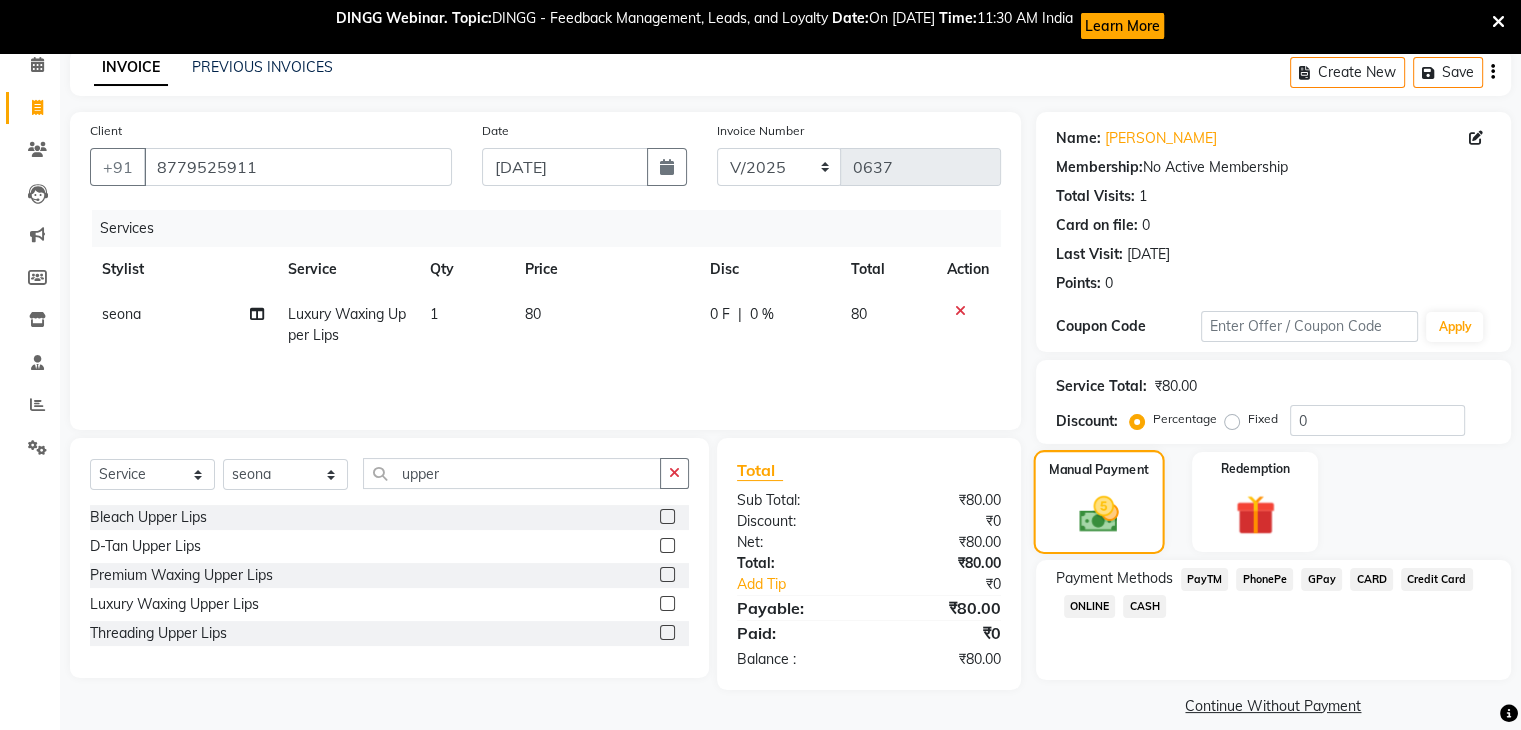 scroll, scrollTop: 112, scrollLeft: 0, axis: vertical 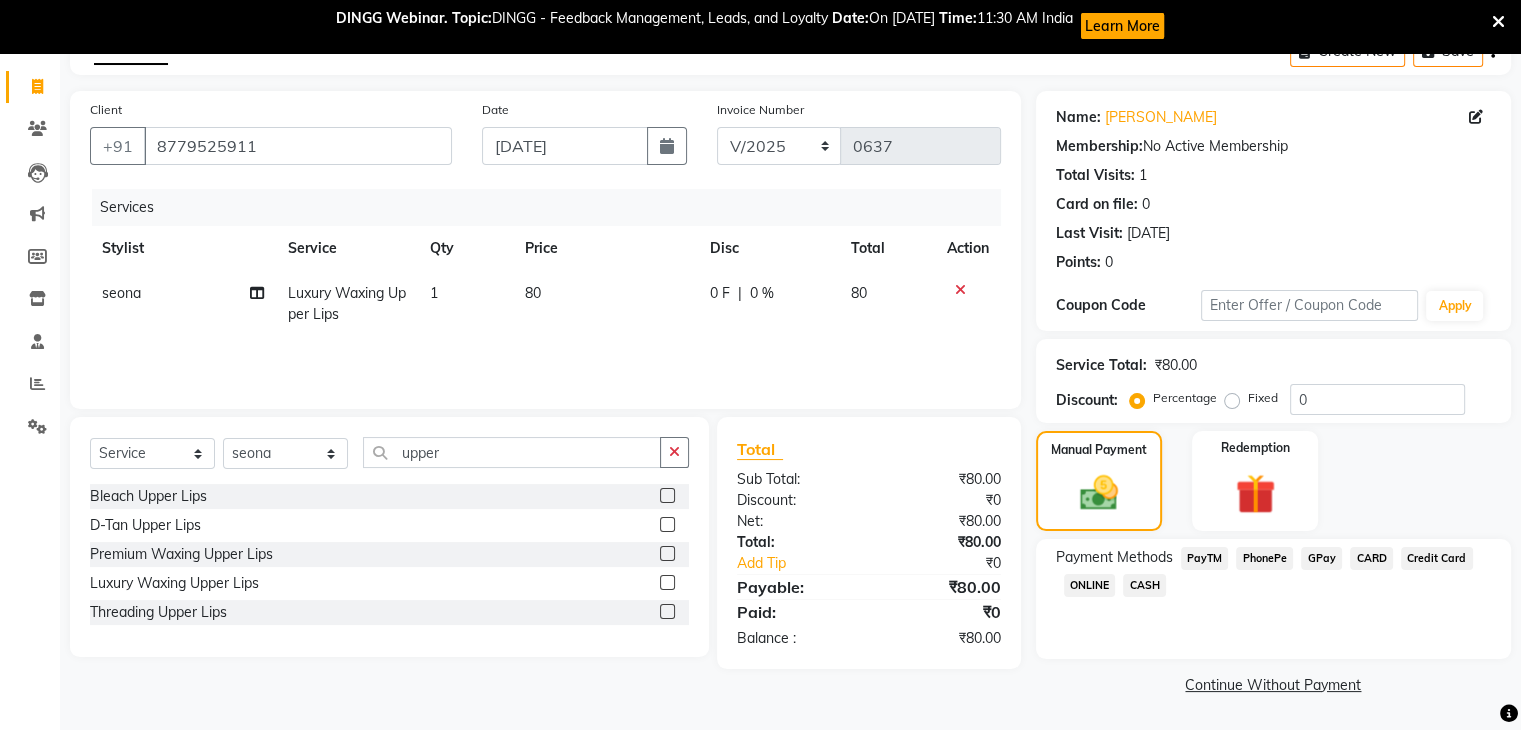 click on "CASH" 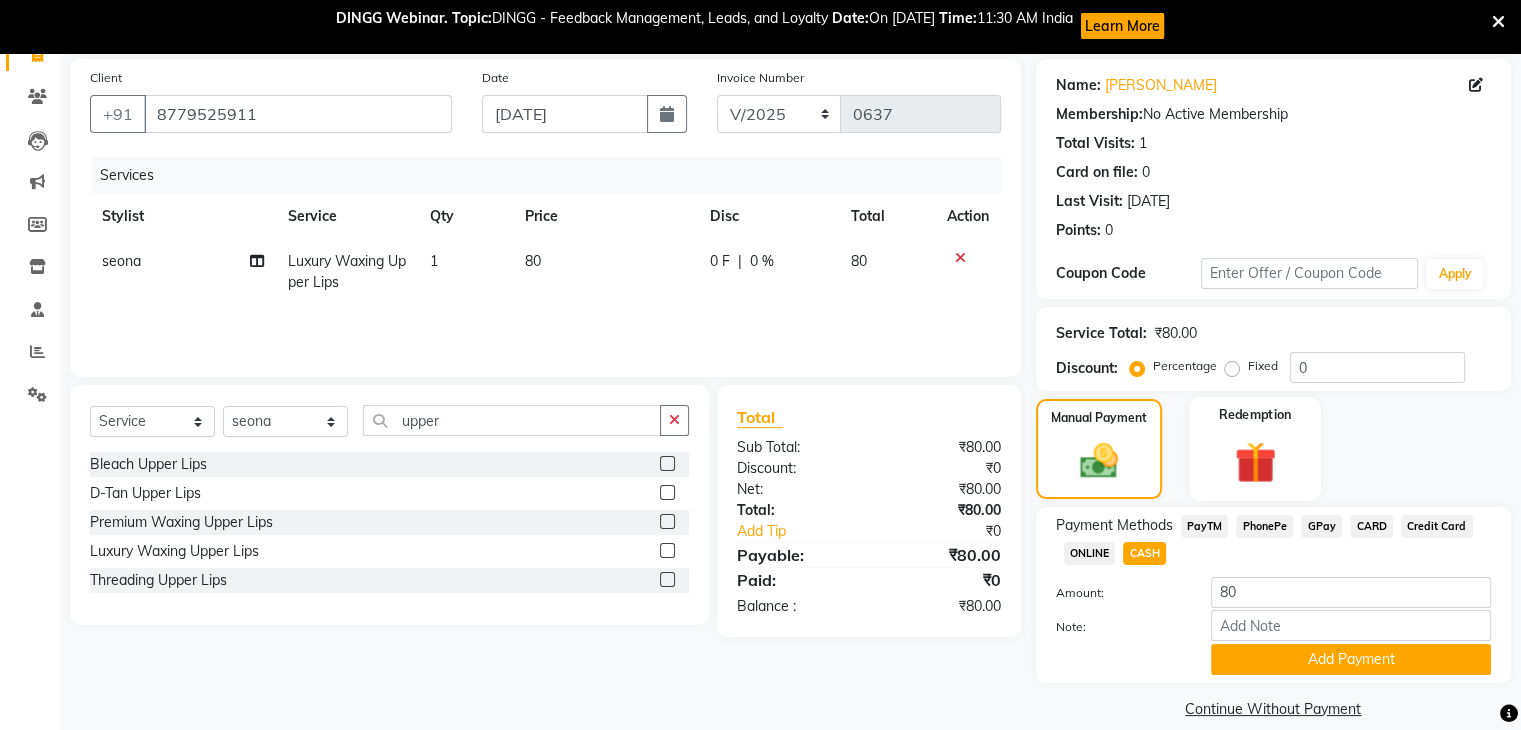 scroll, scrollTop: 170, scrollLeft: 0, axis: vertical 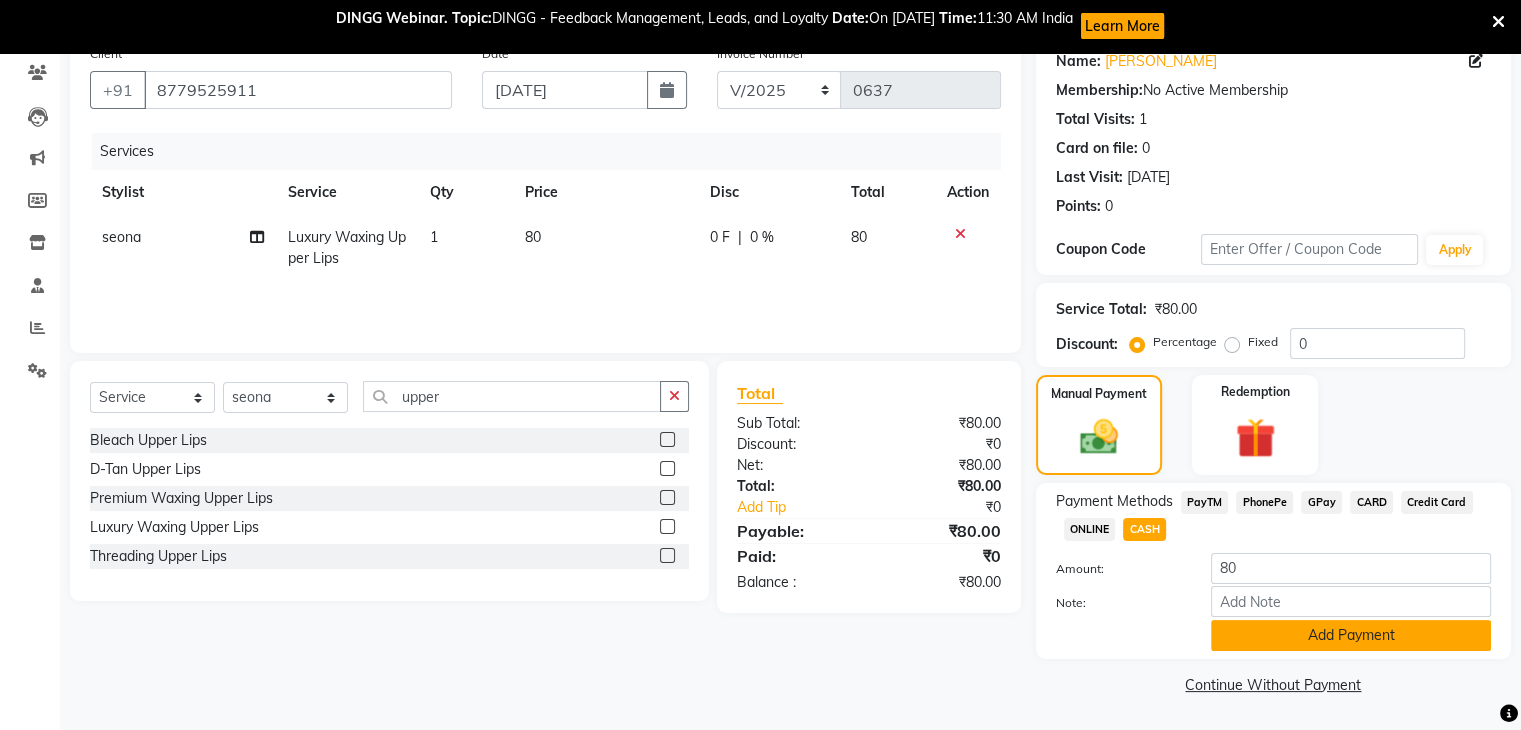 click on "Add Payment" 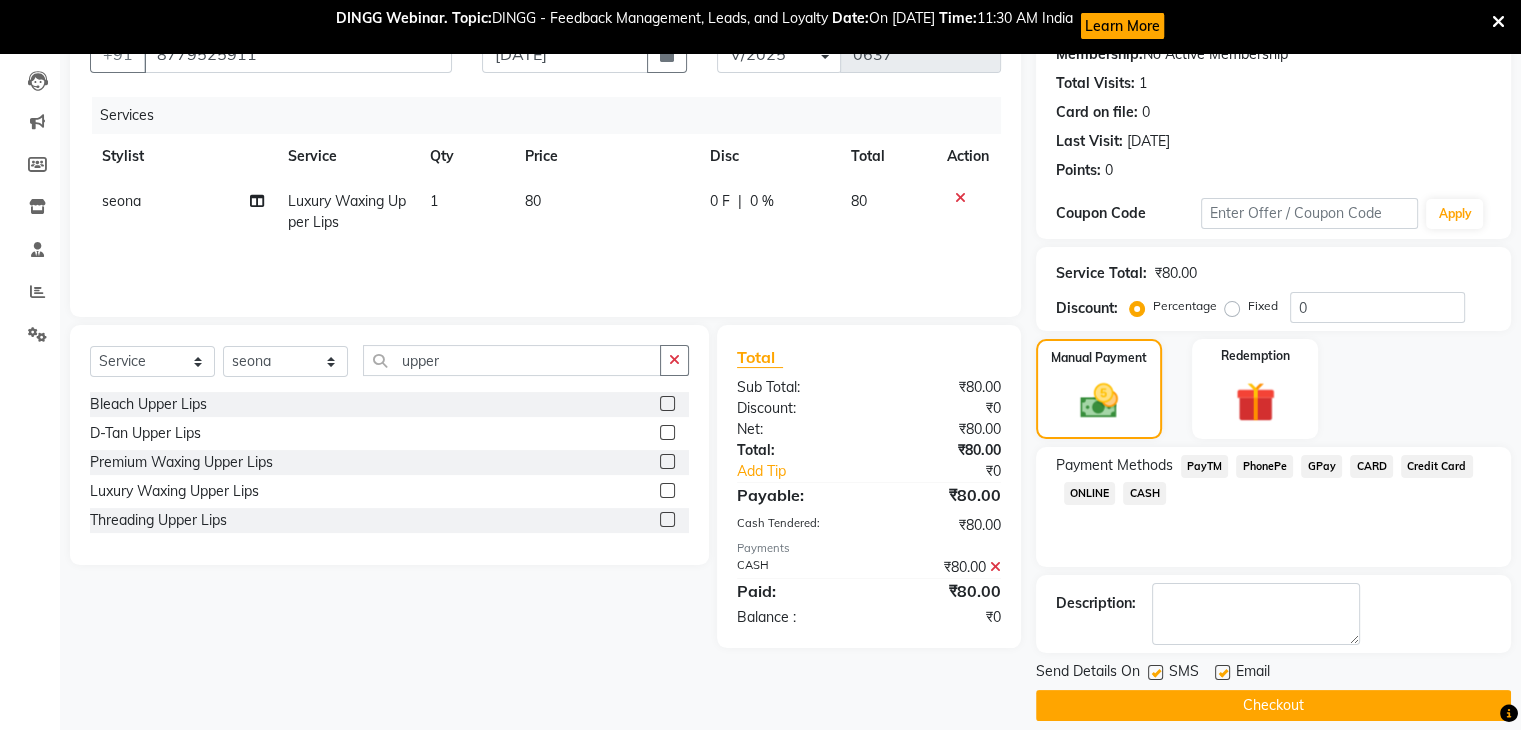 scroll, scrollTop: 224, scrollLeft: 0, axis: vertical 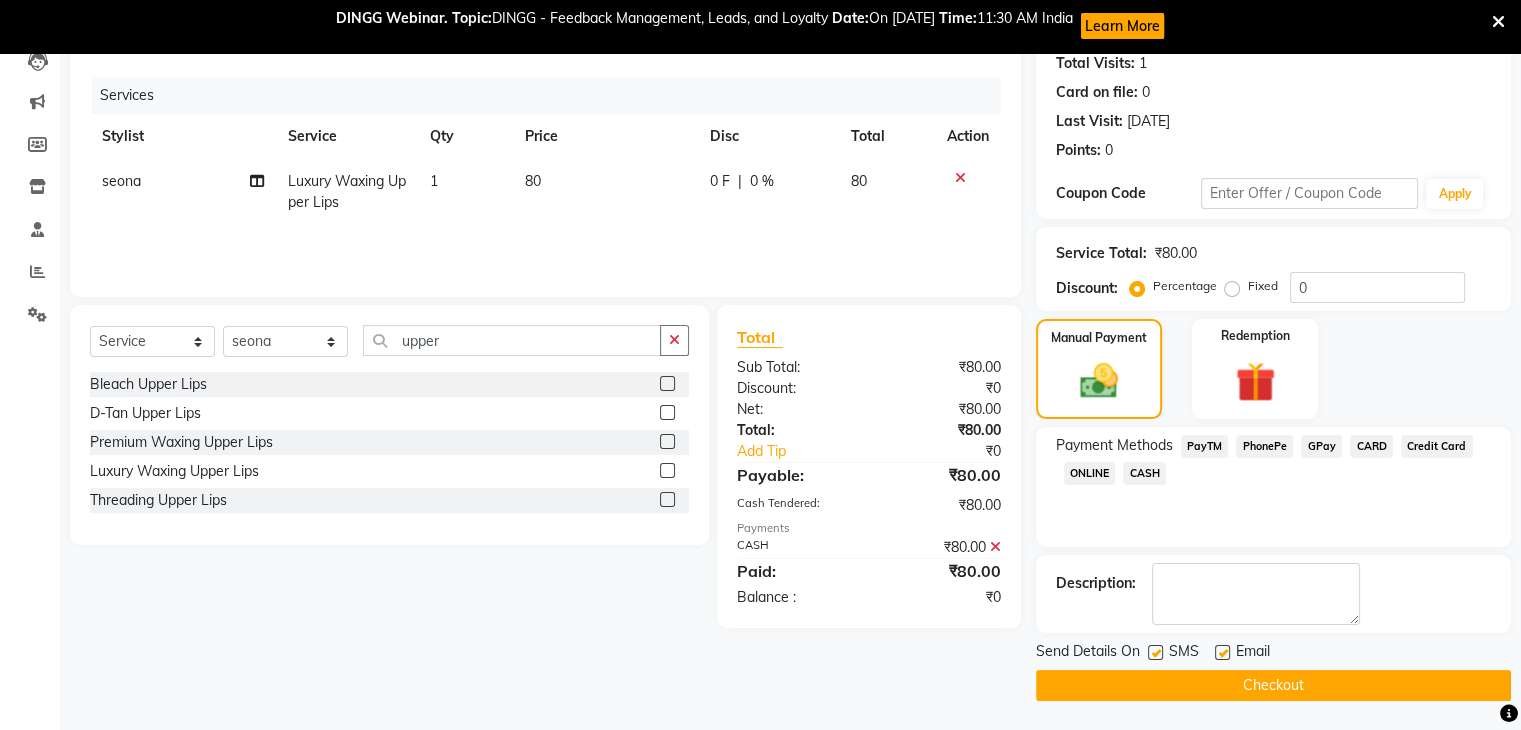 click 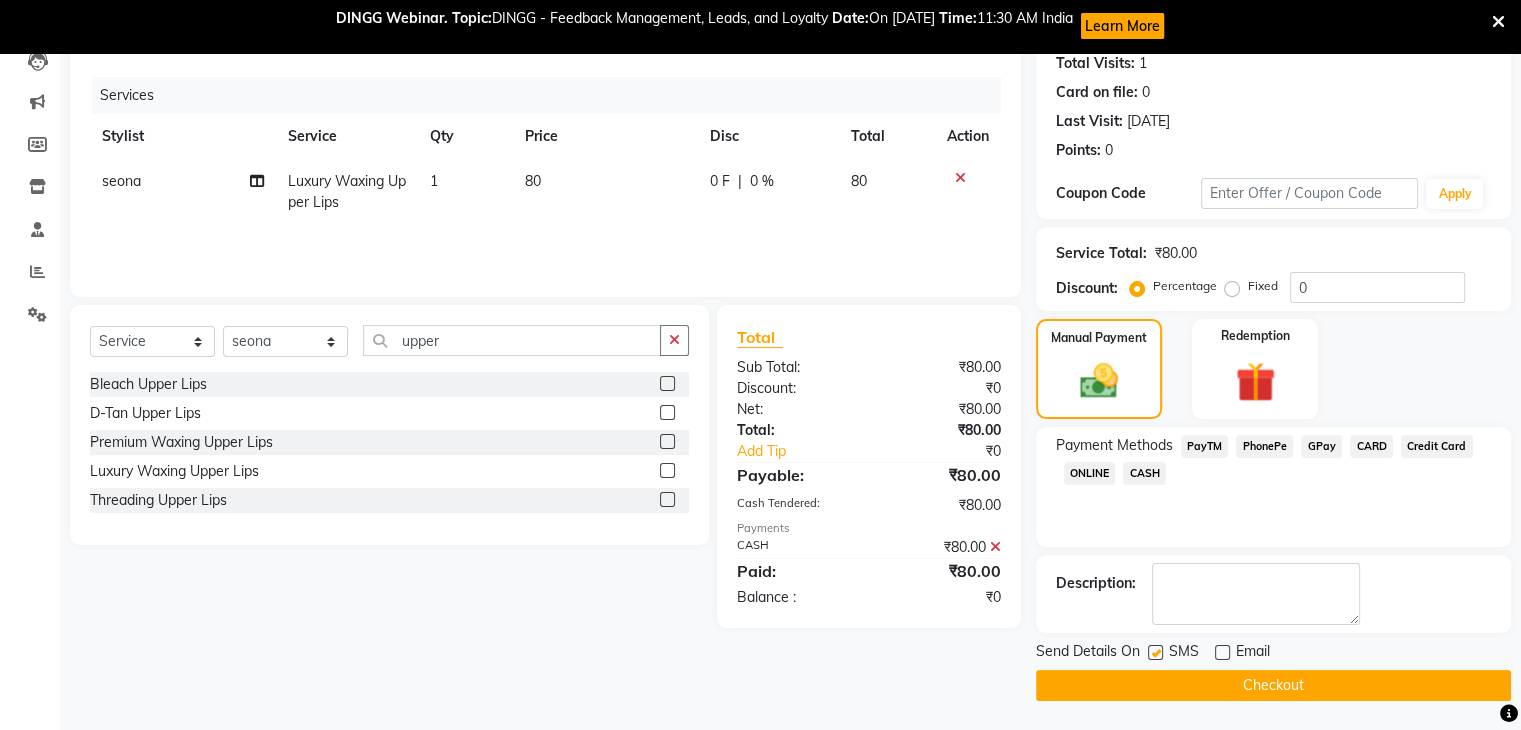 click 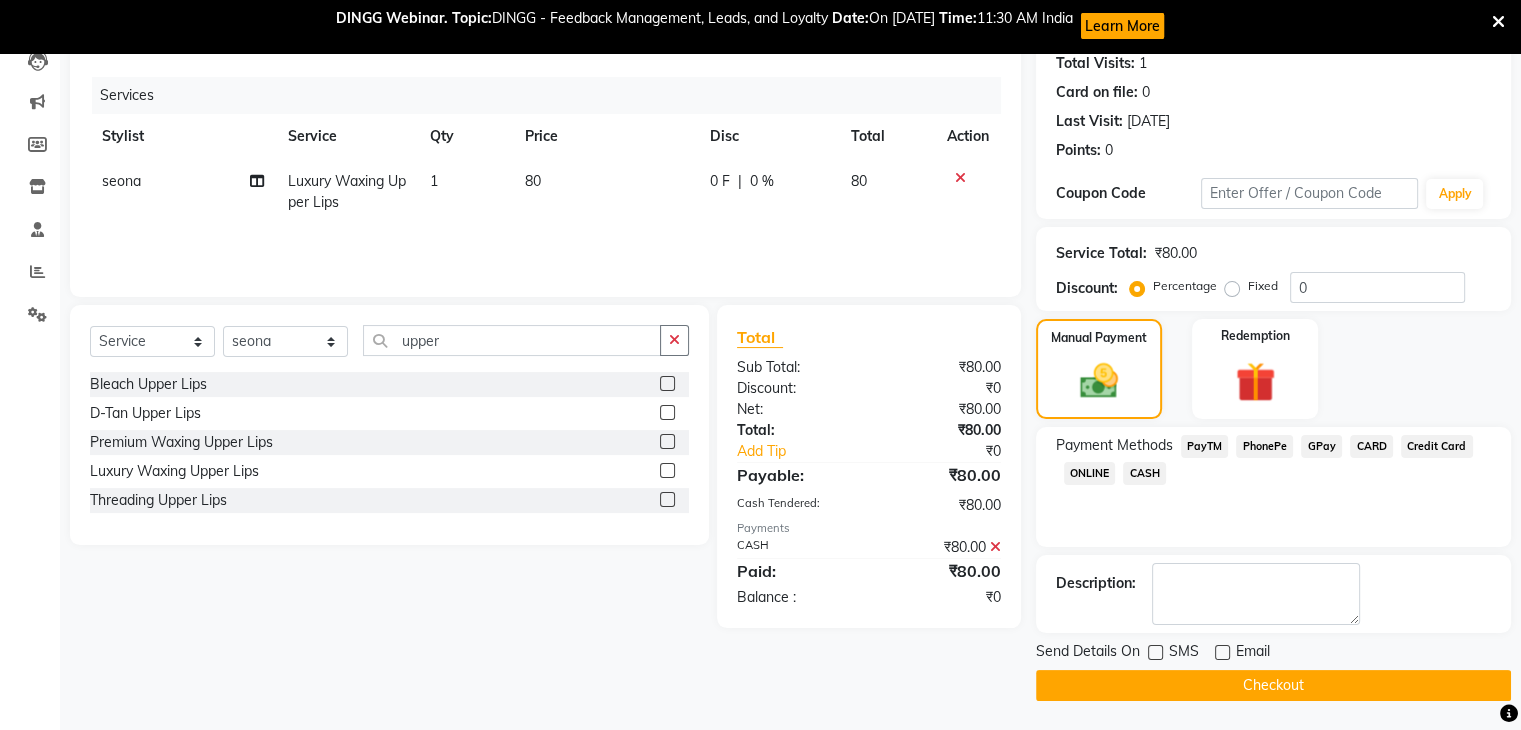 click on "Checkout" 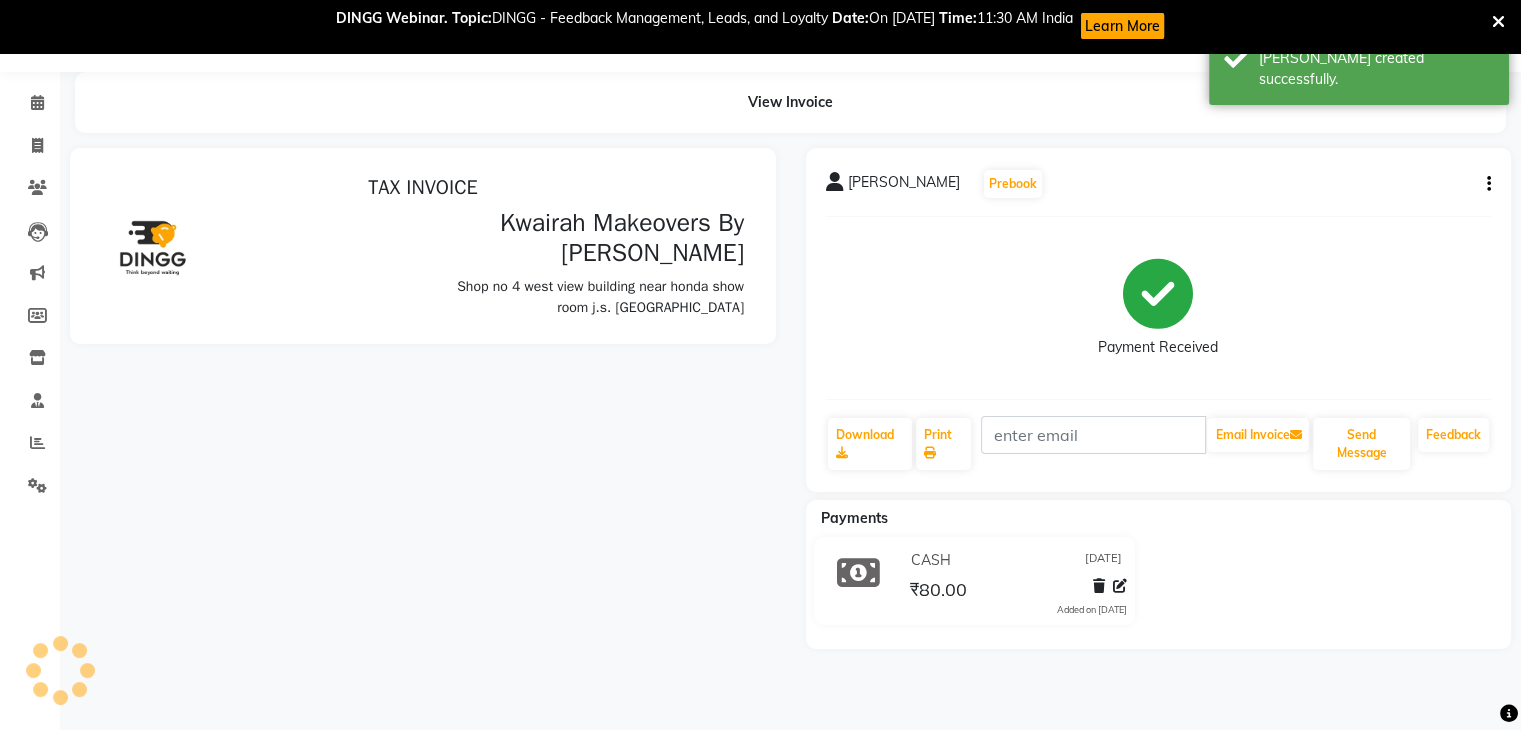 scroll, scrollTop: 0, scrollLeft: 0, axis: both 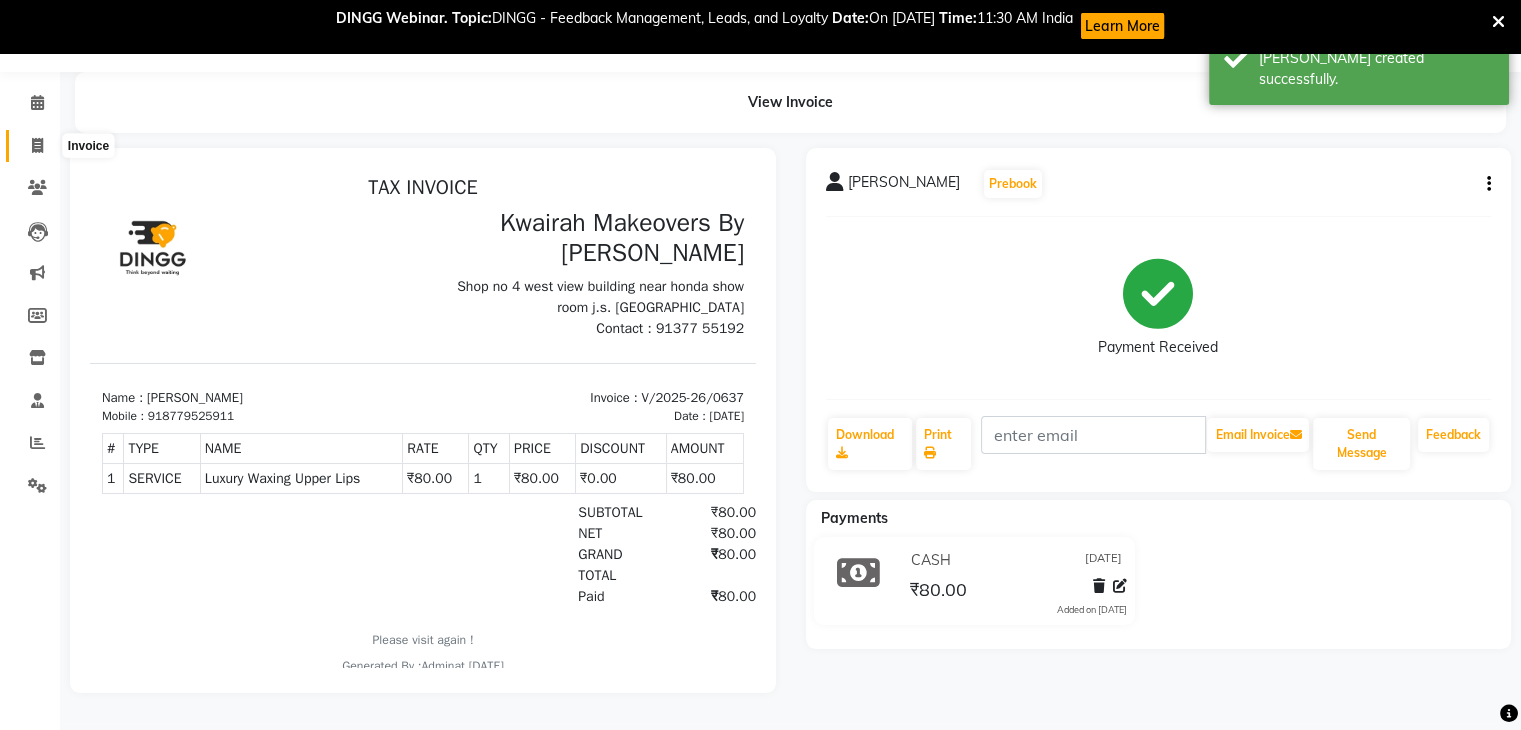 click 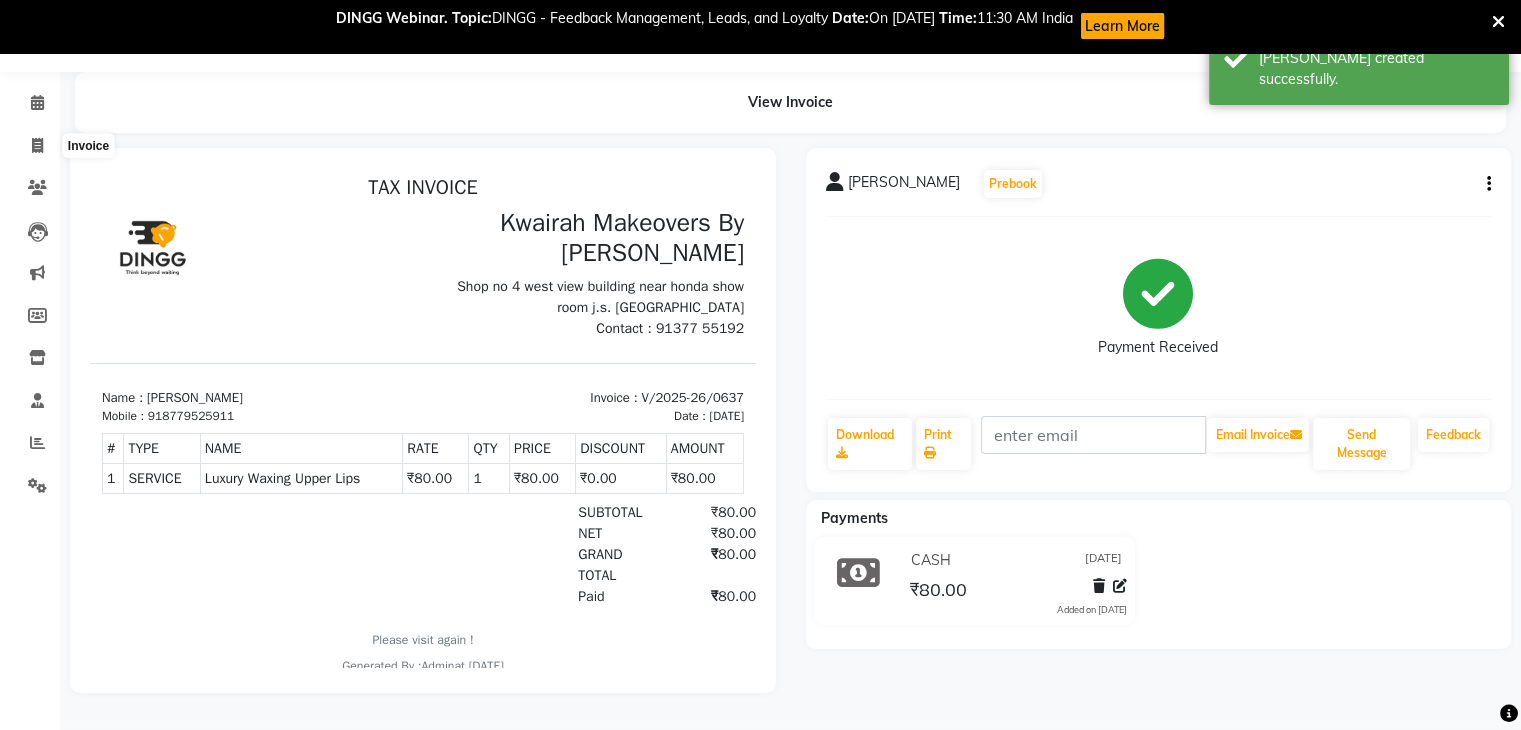 select on "3832" 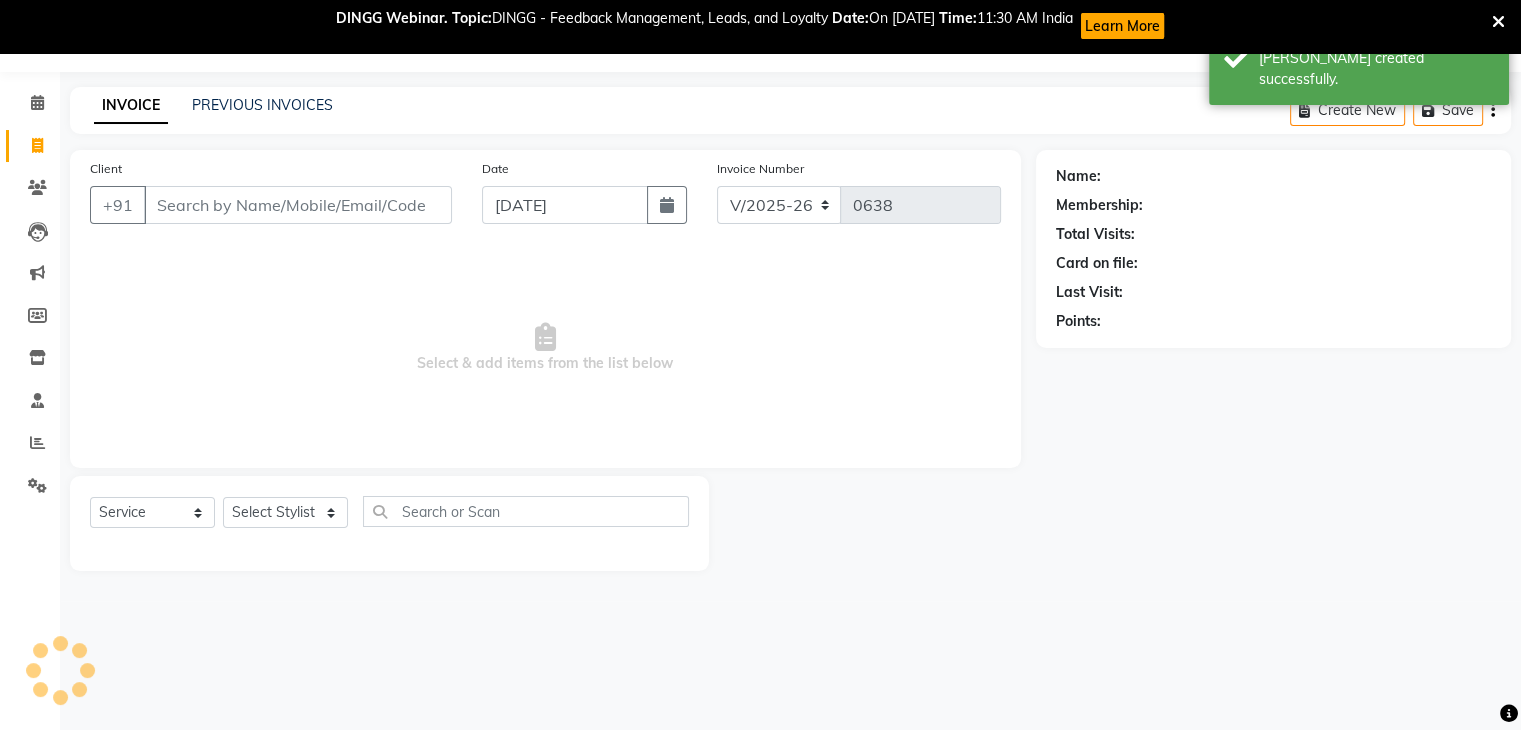 scroll, scrollTop: 52, scrollLeft: 0, axis: vertical 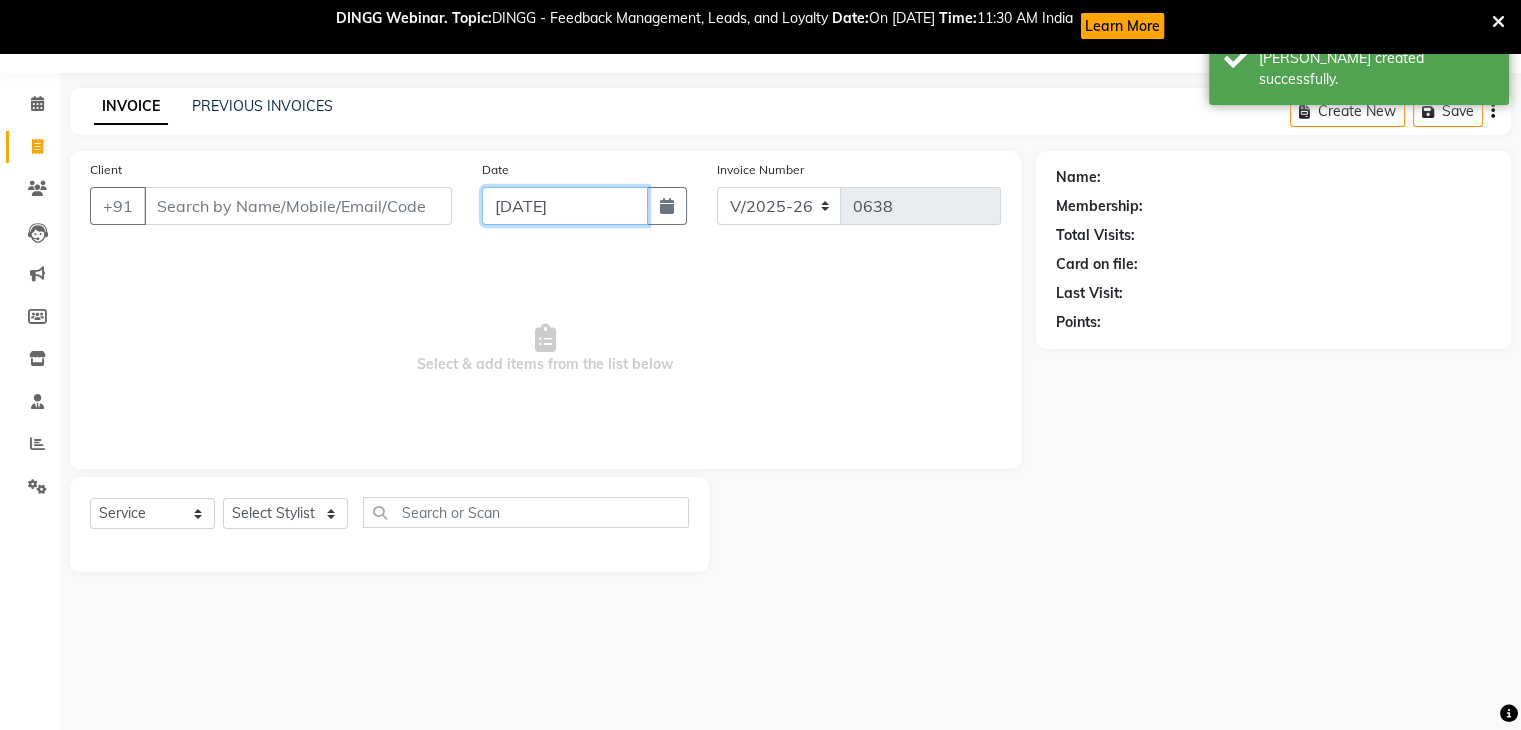 click on "[DATE]" 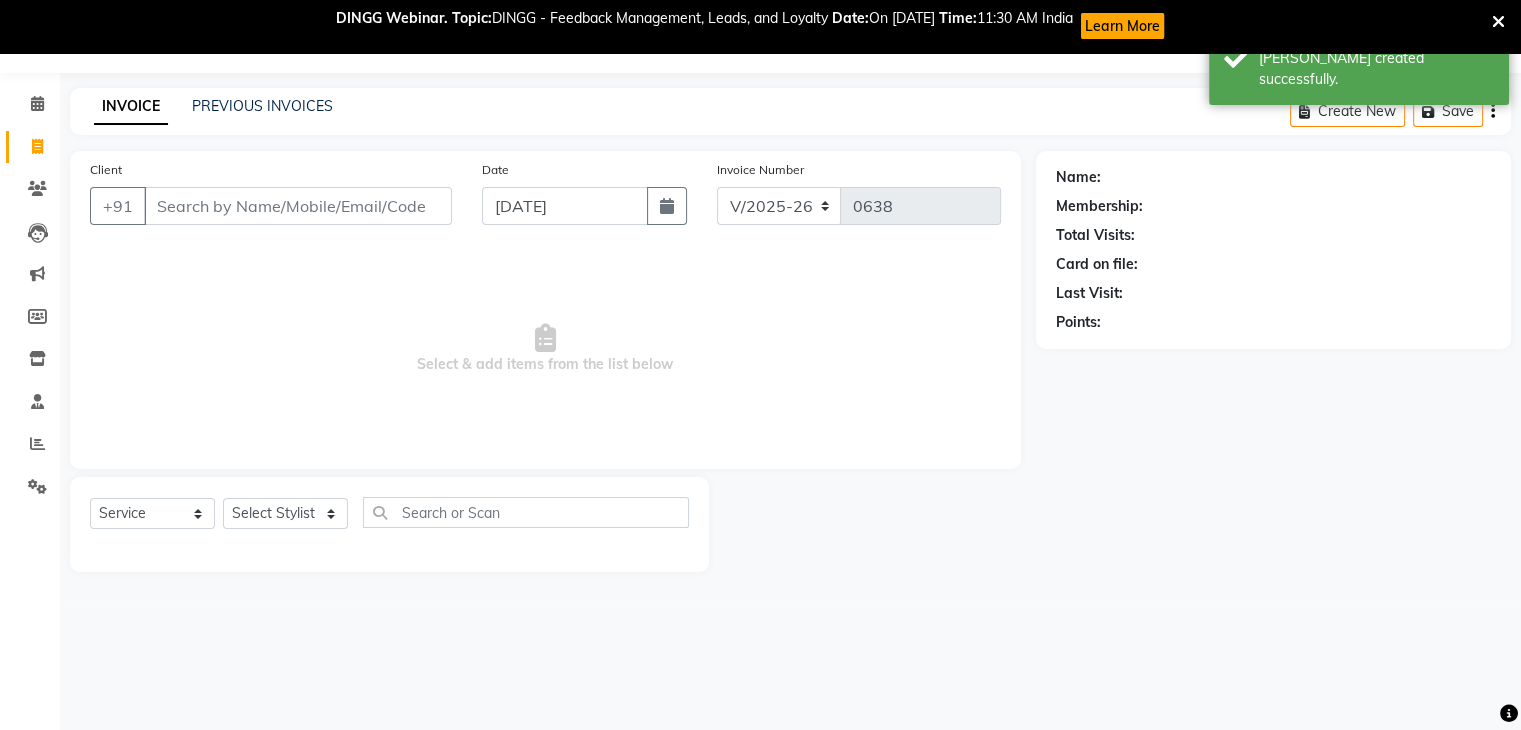 select on "7" 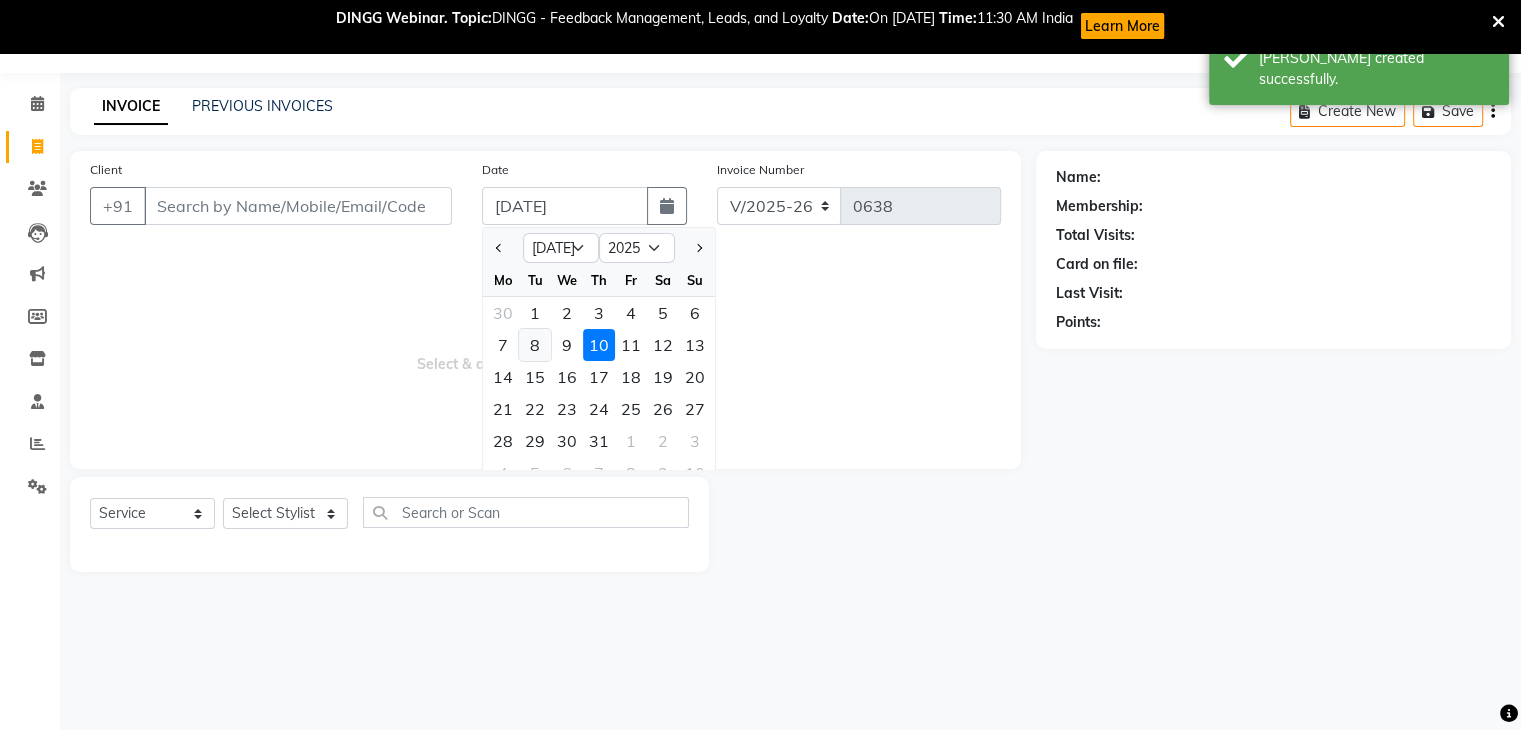click on "8" 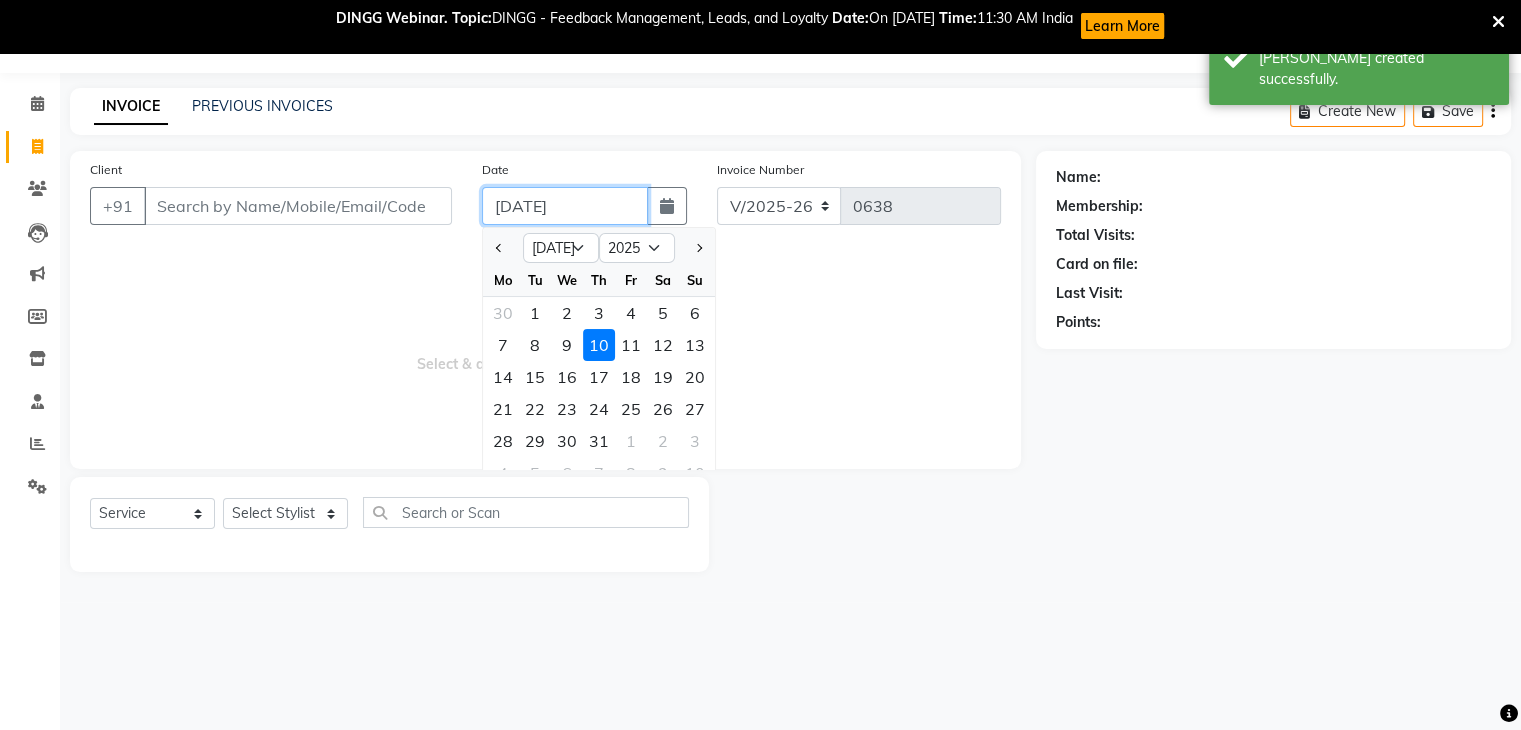 type on "[DATE]" 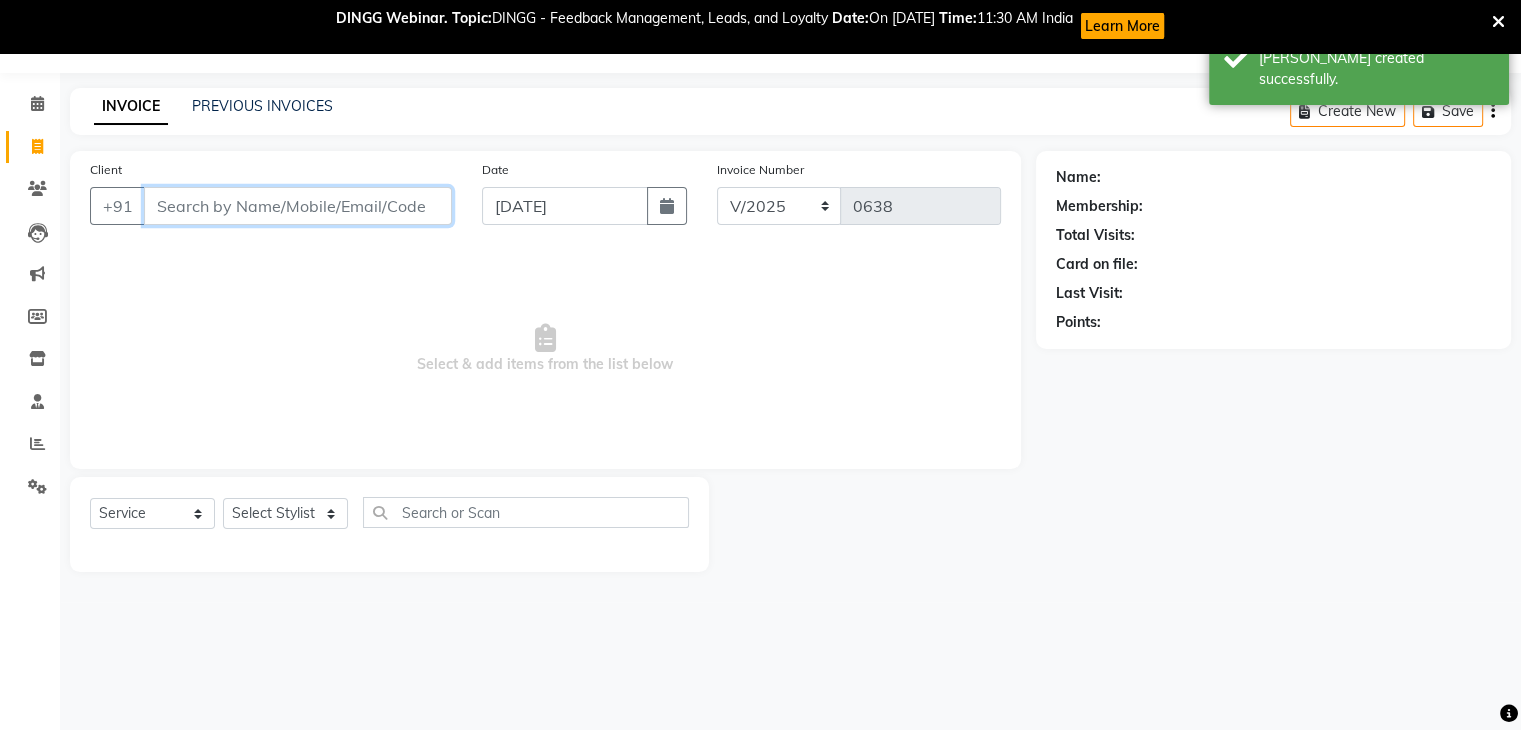 click on "Client" at bounding box center (298, 206) 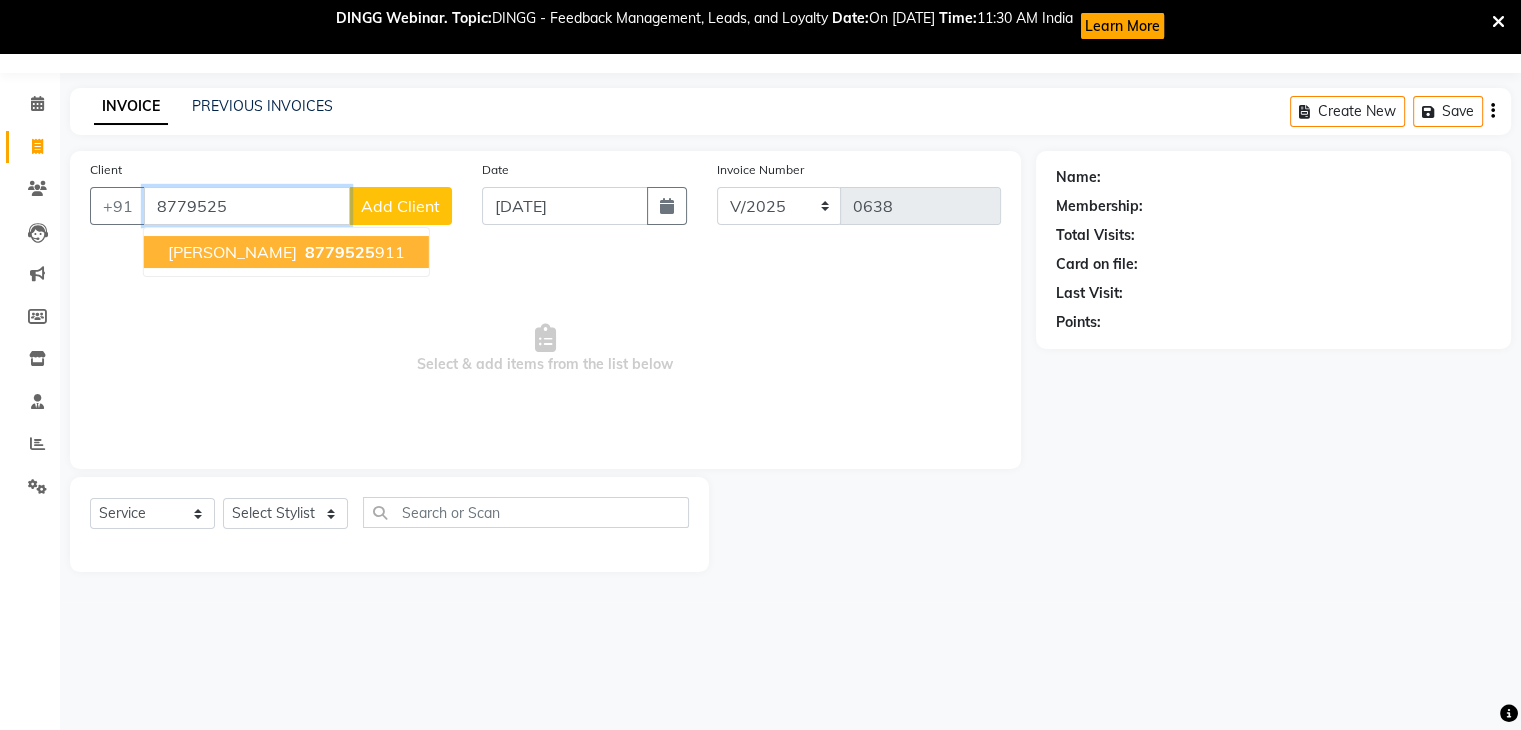 click on "8779525" at bounding box center [340, 252] 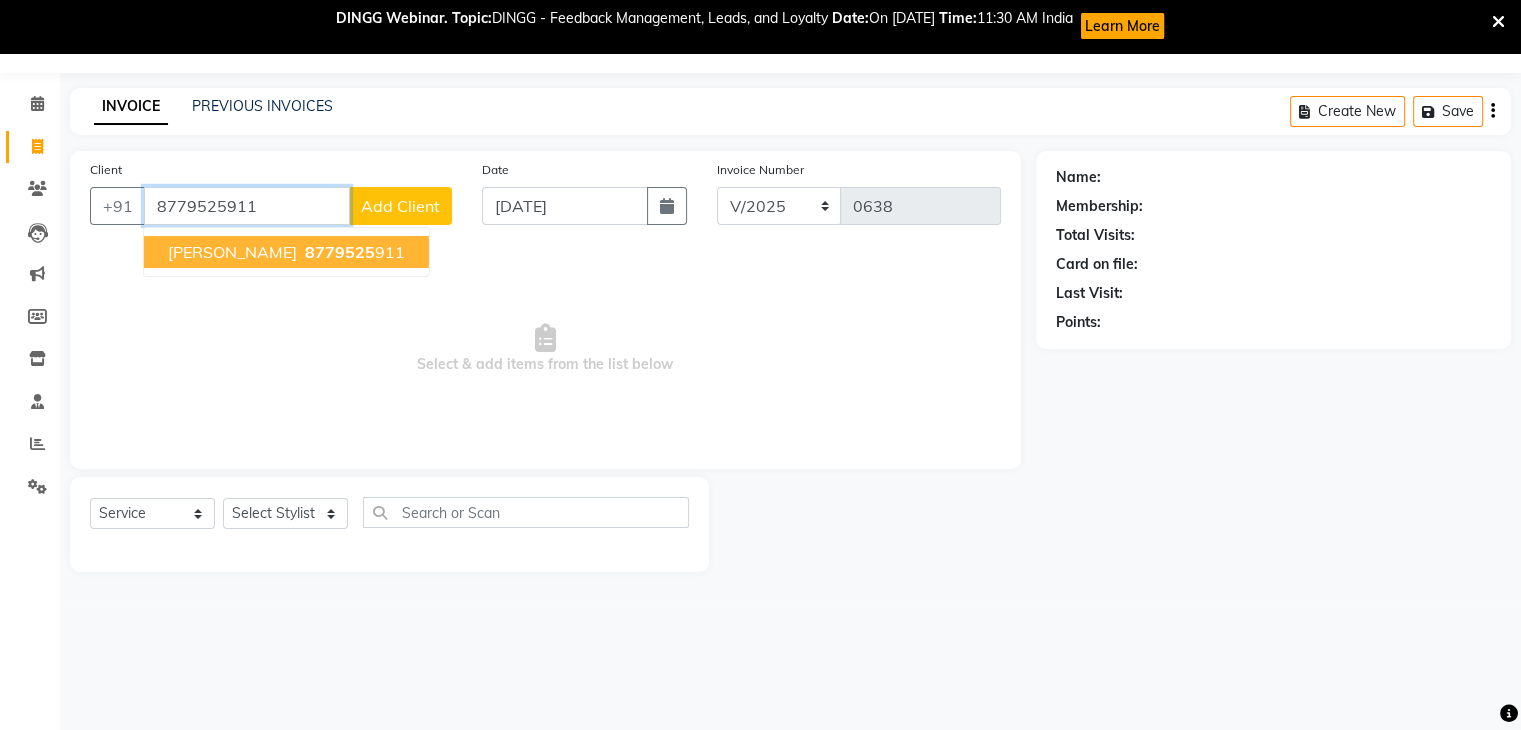 type on "8779525911" 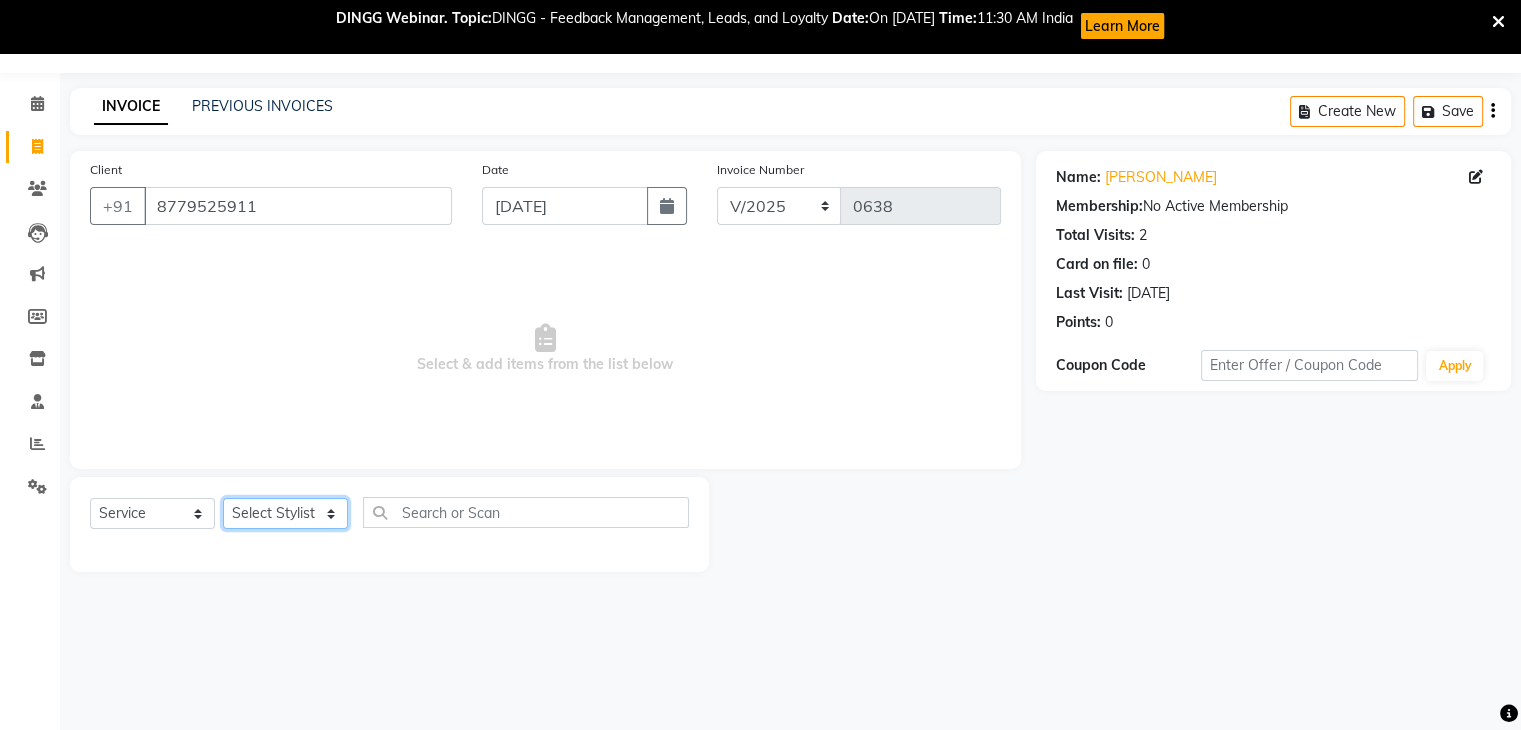 click on "Select Stylist Amruta Anjali Ketki Somani Neha More Rakhi Chaurasia Ranu seona Shrushti" 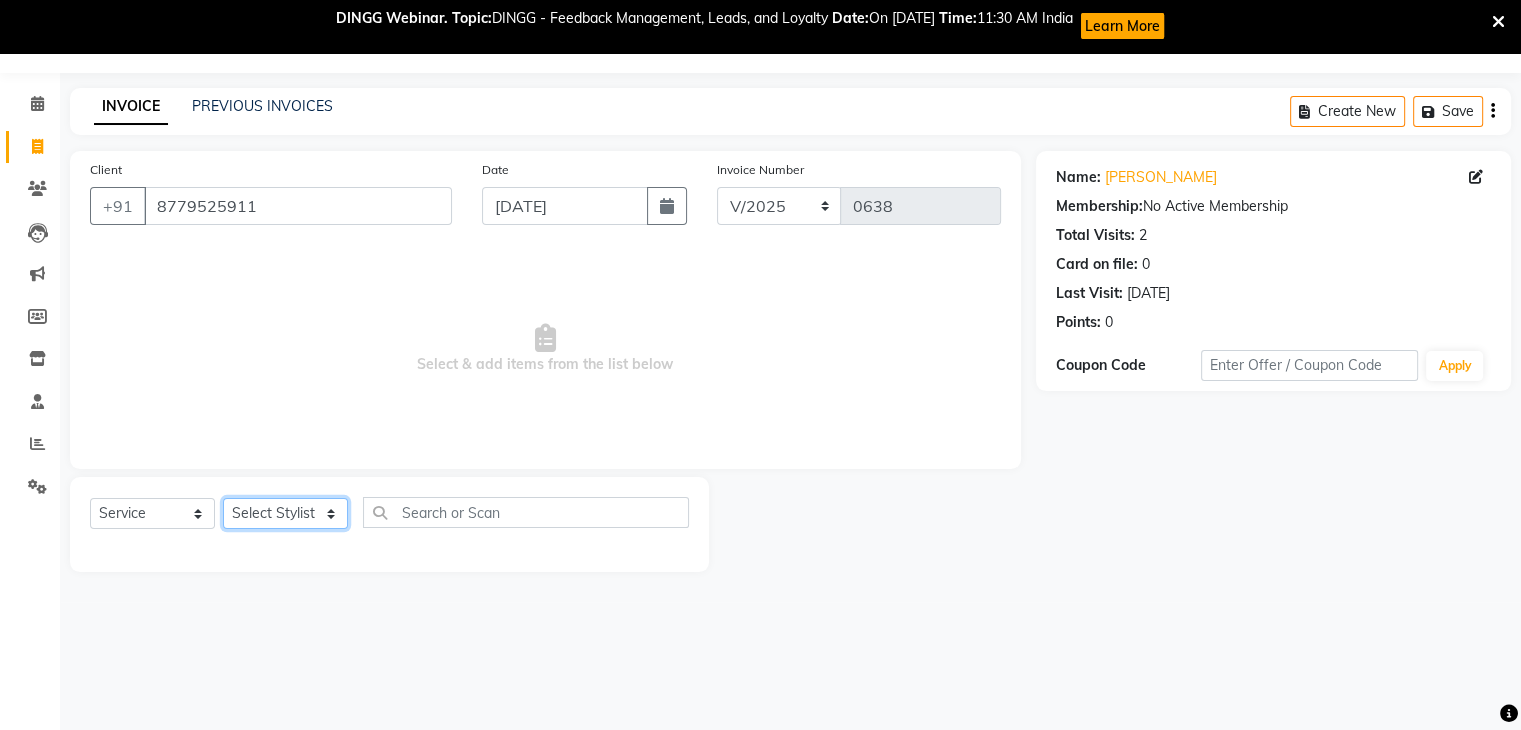 select on "71137" 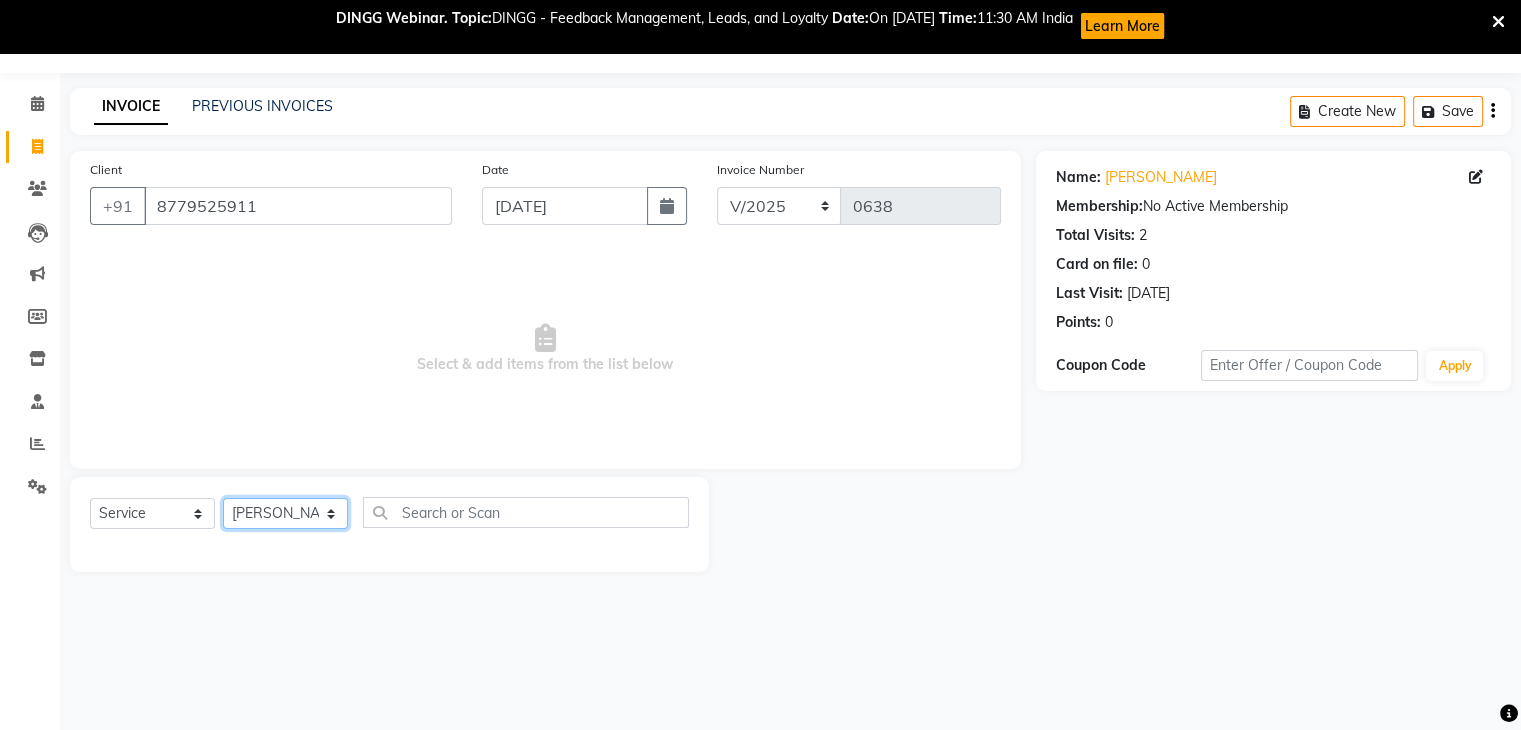 click on "Select Stylist Amruta Anjali Ketki Somani Neha More Rakhi Chaurasia Ranu seona Shrushti" 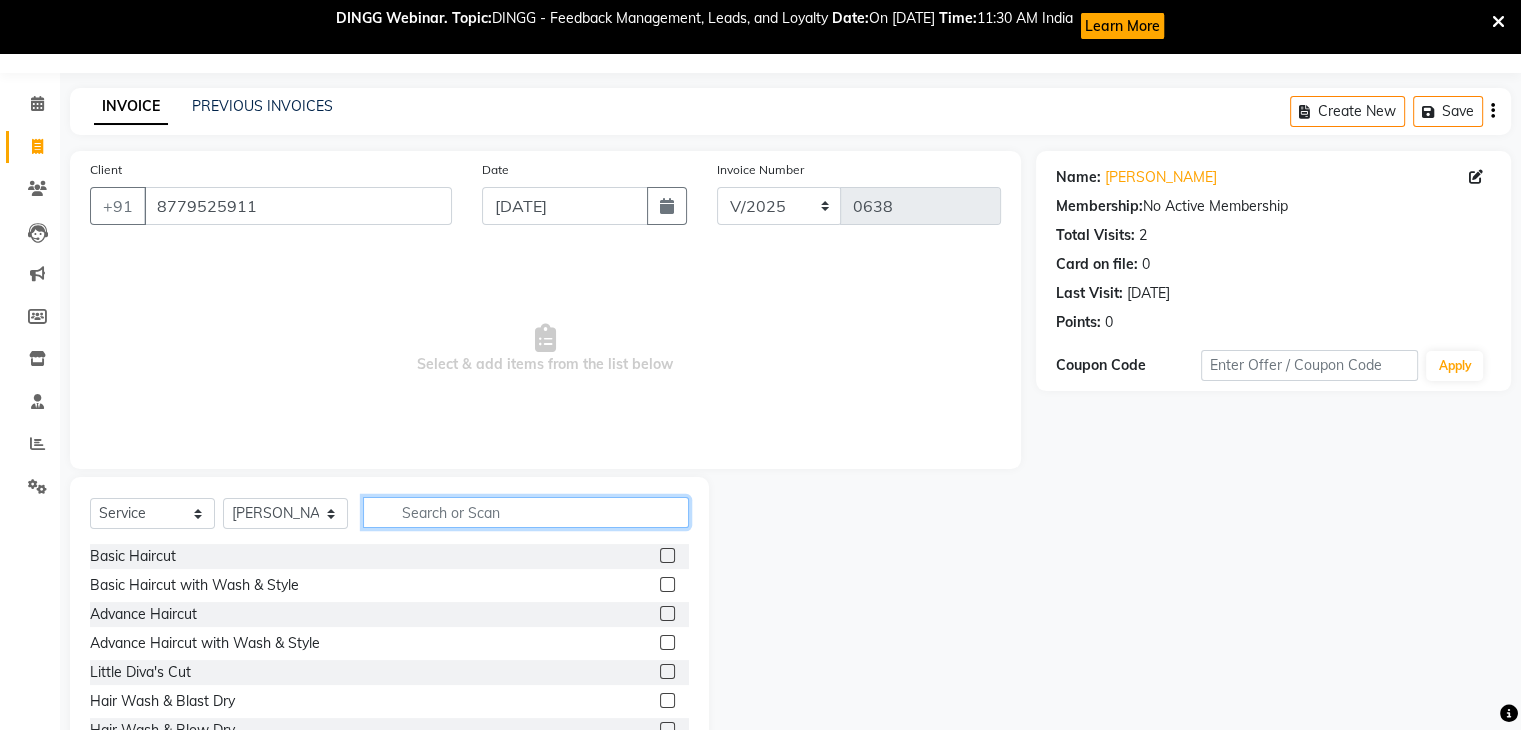 click 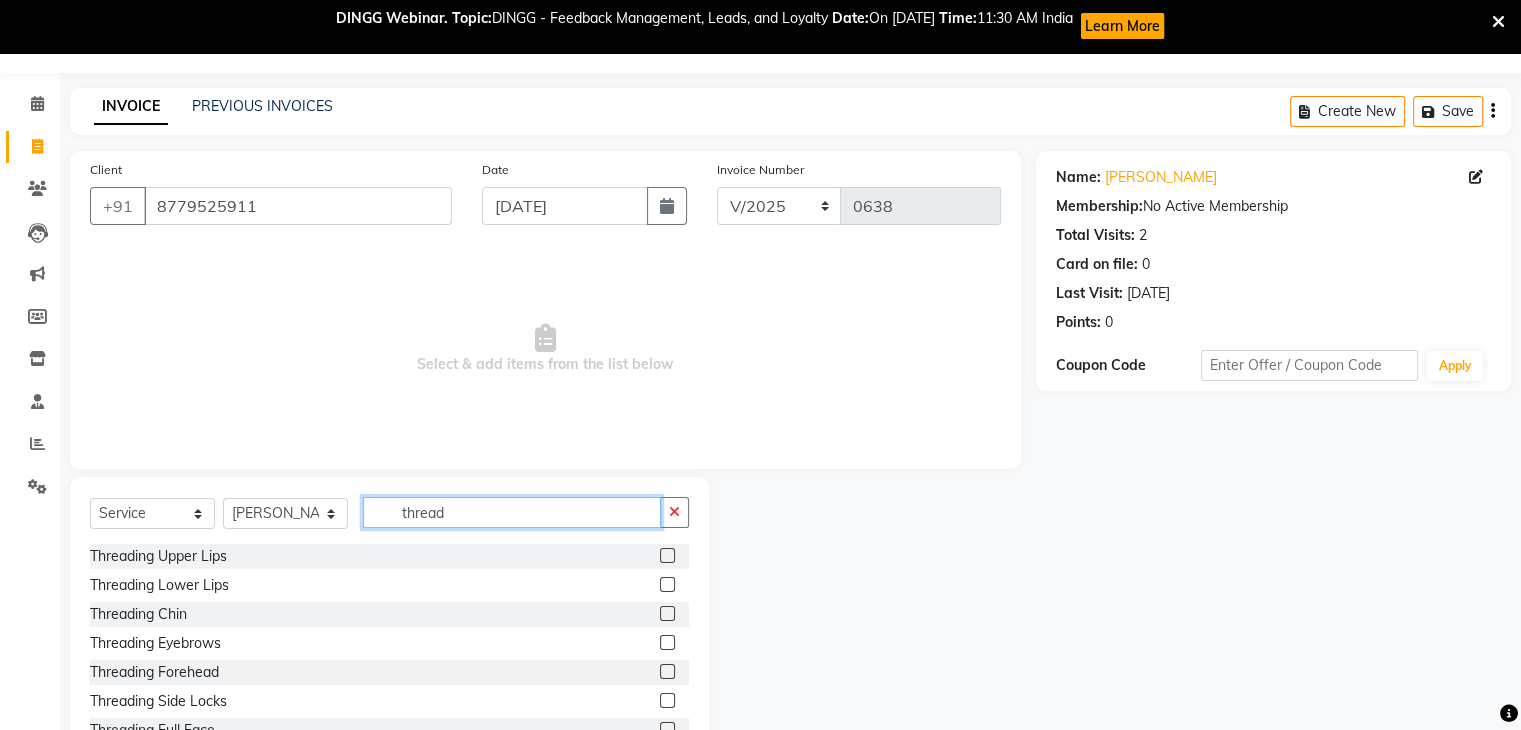 type on "thread" 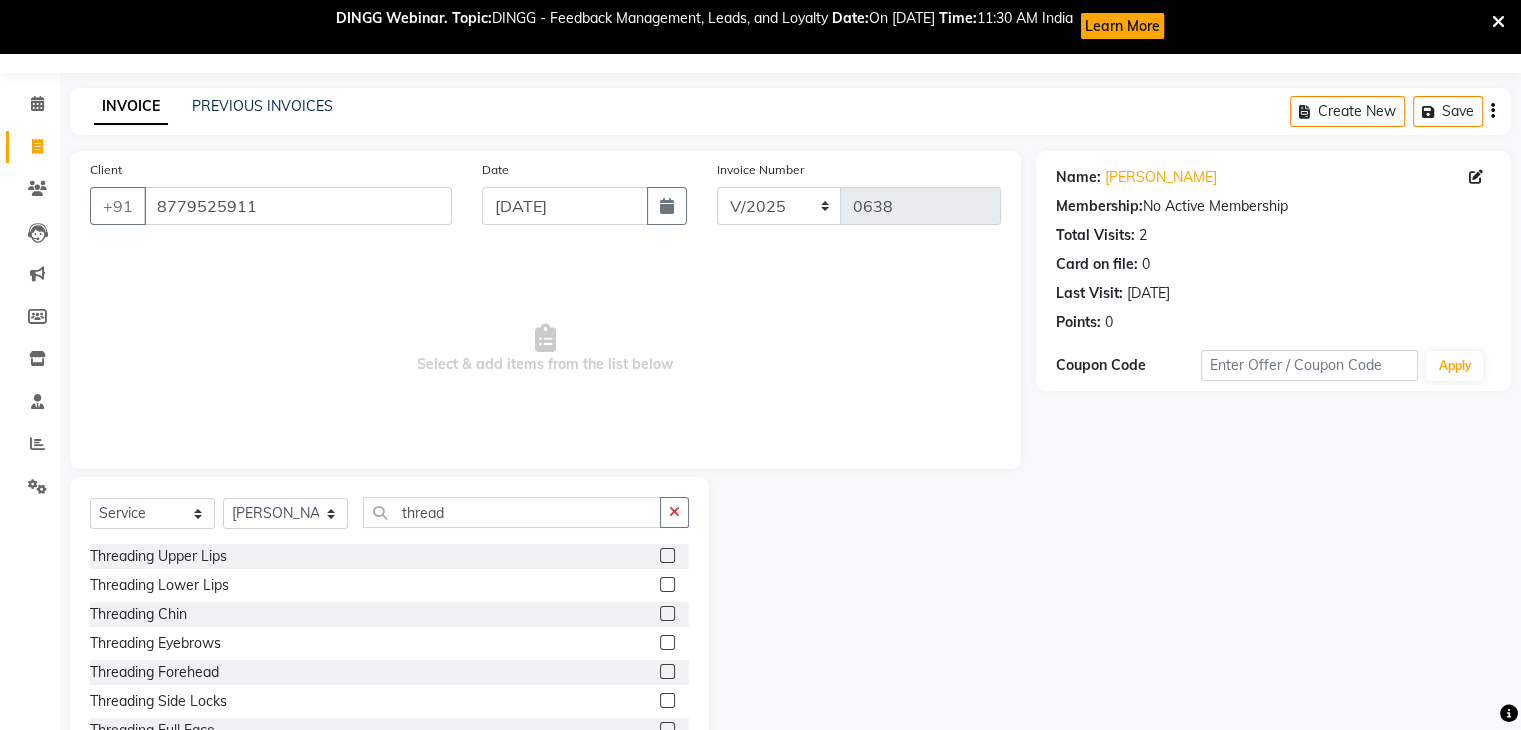 click 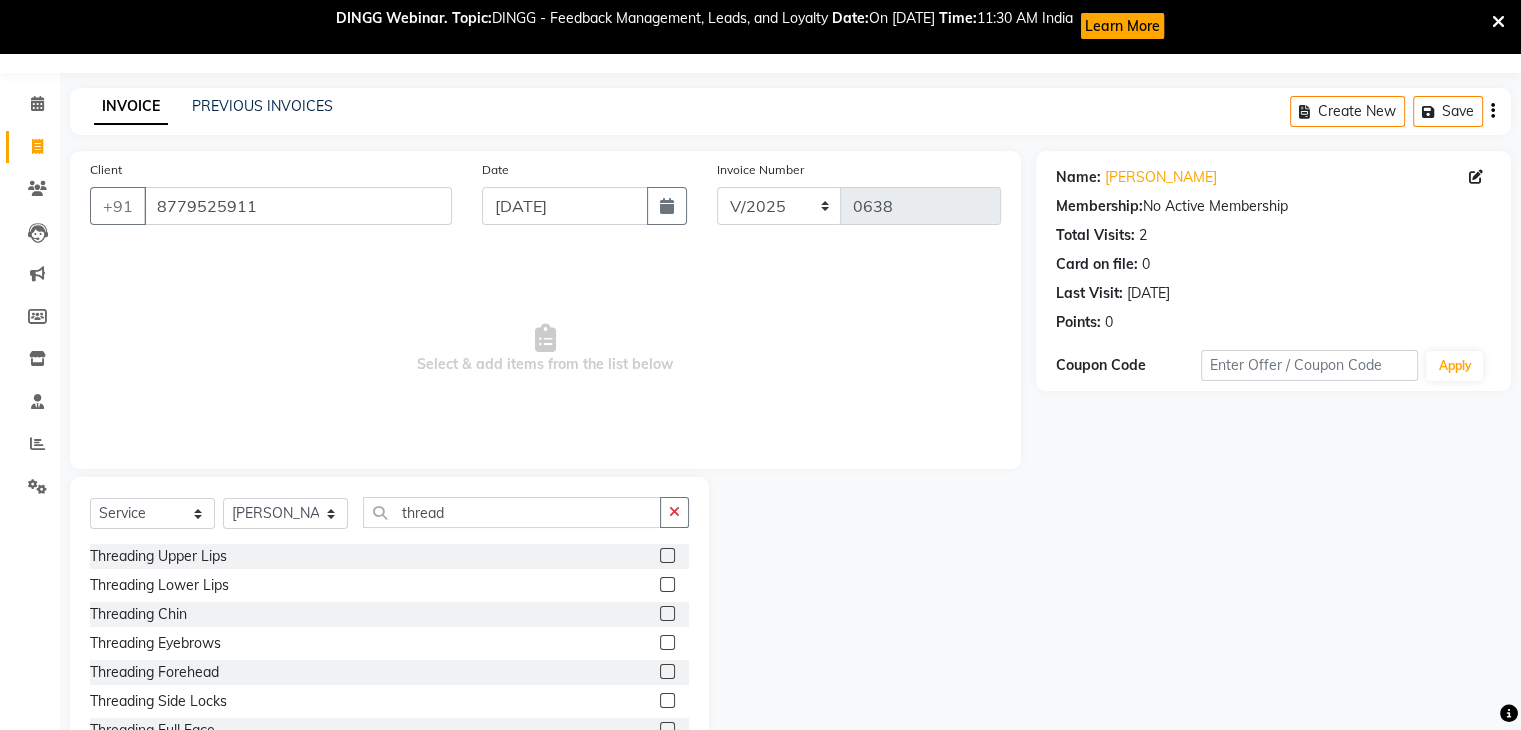 click at bounding box center (666, 643) 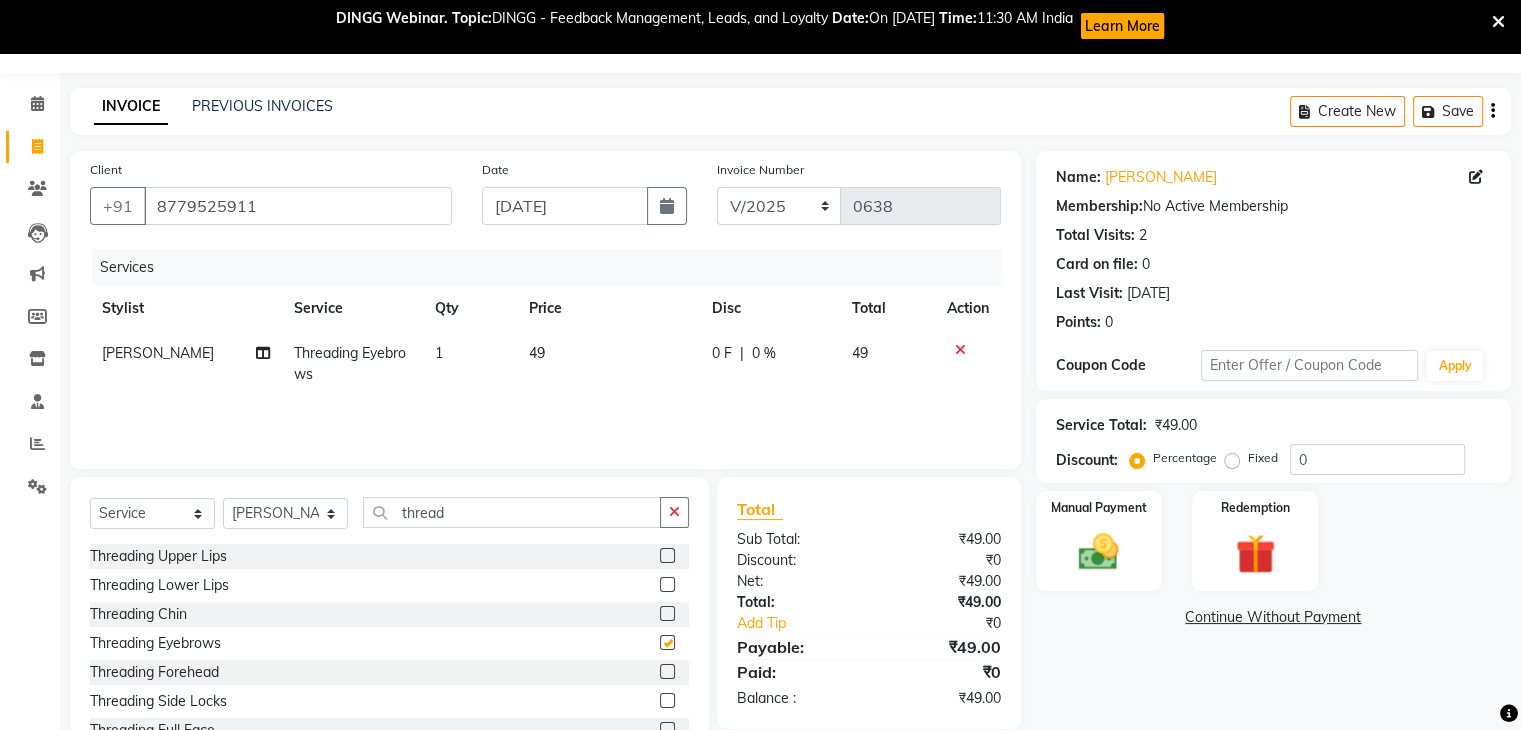 checkbox on "false" 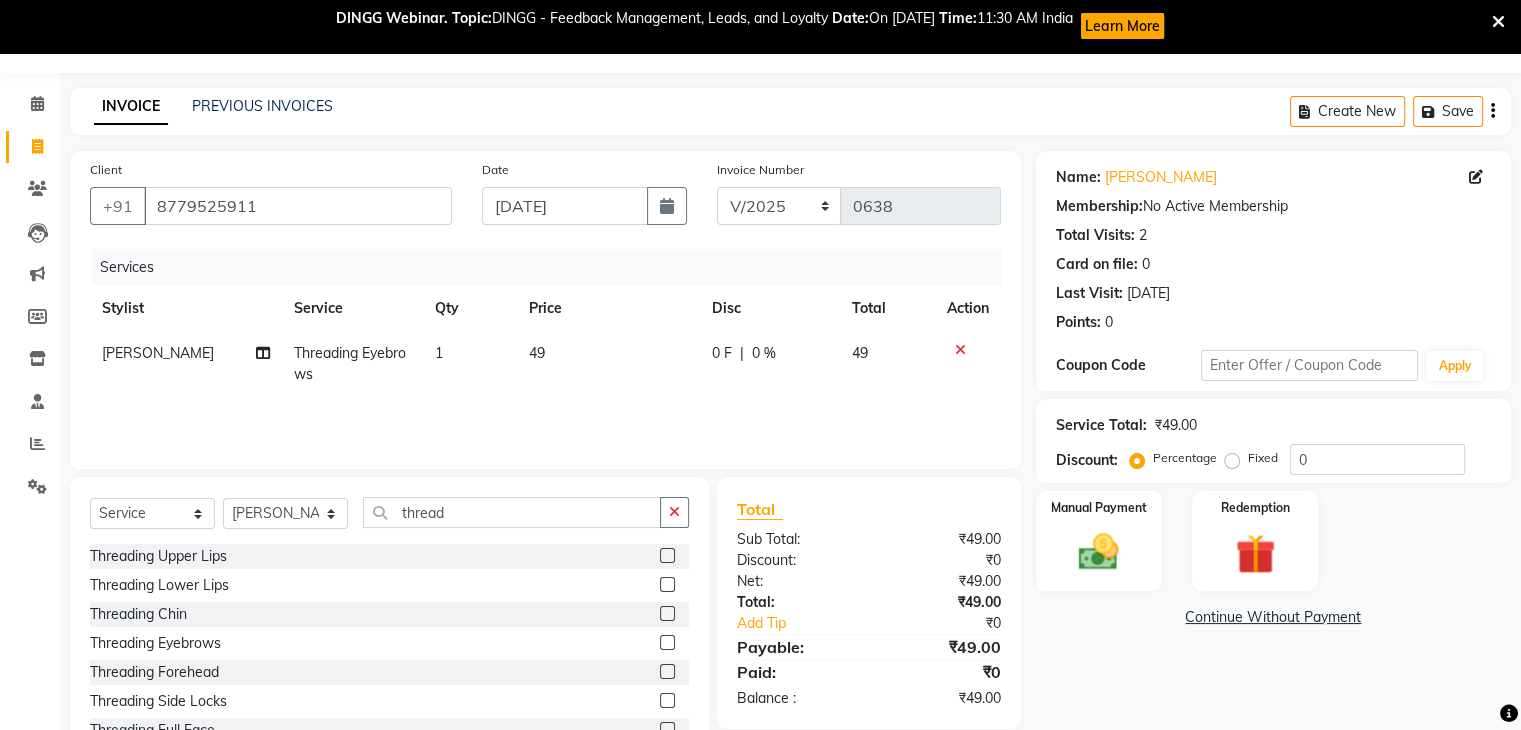 click 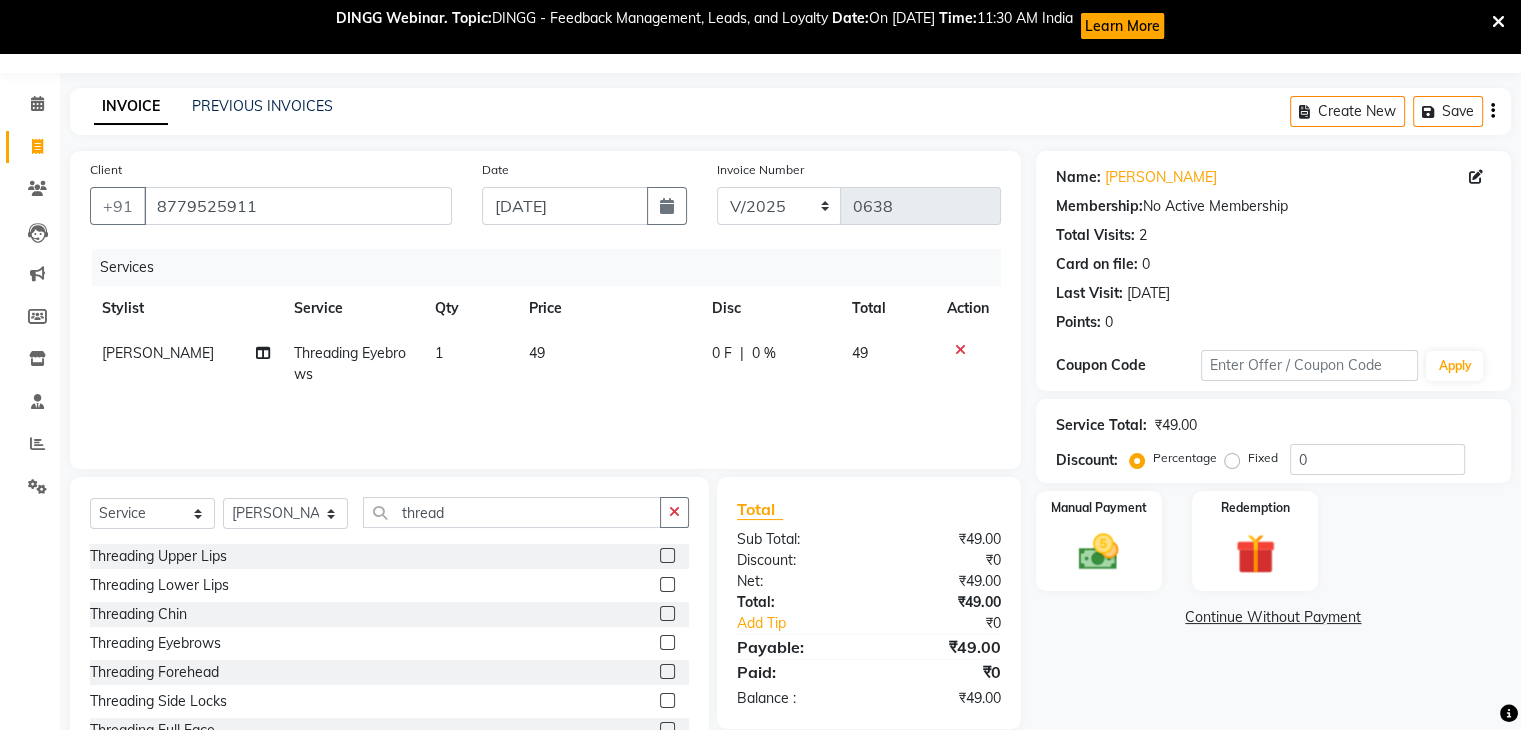 click at bounding box center (666, 672) 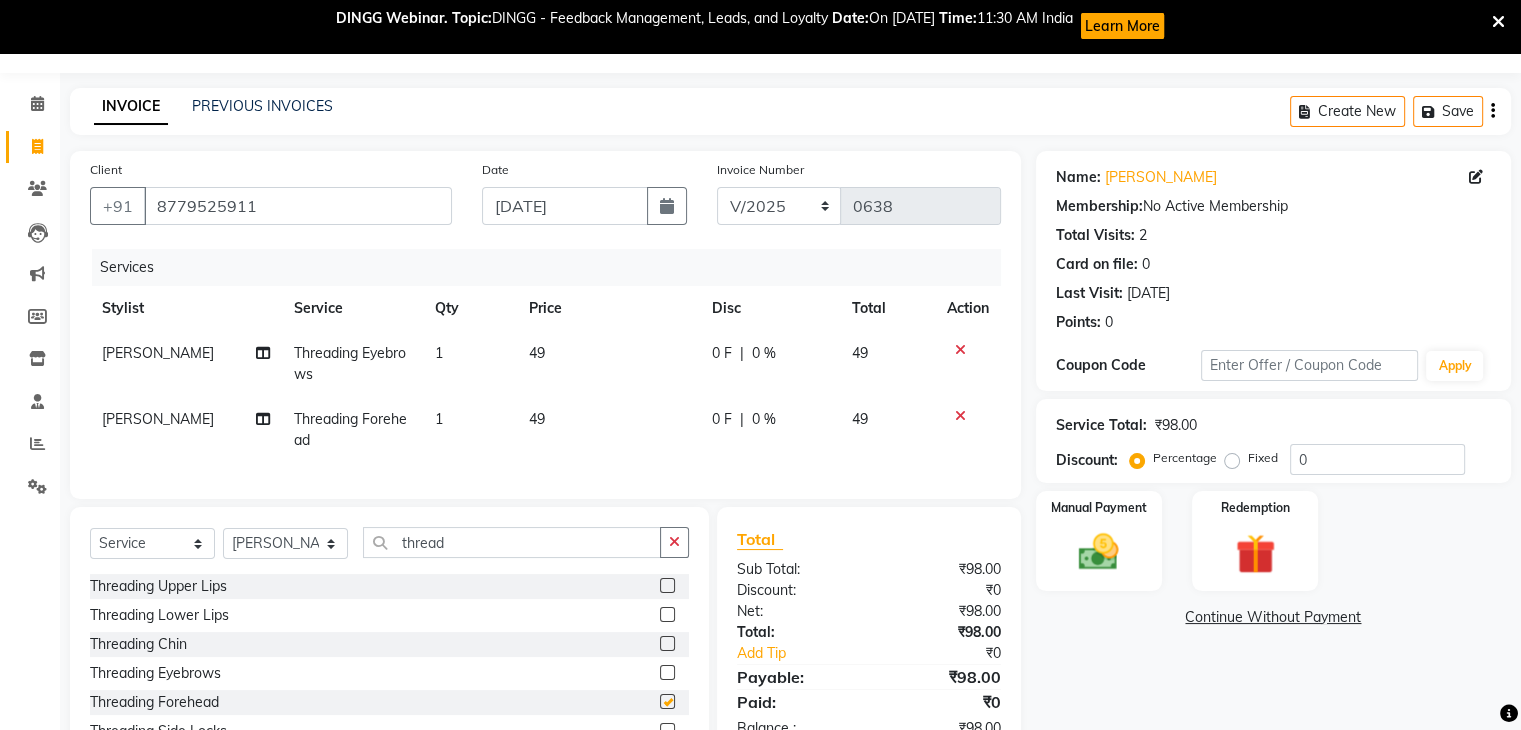 checkbox on "false" 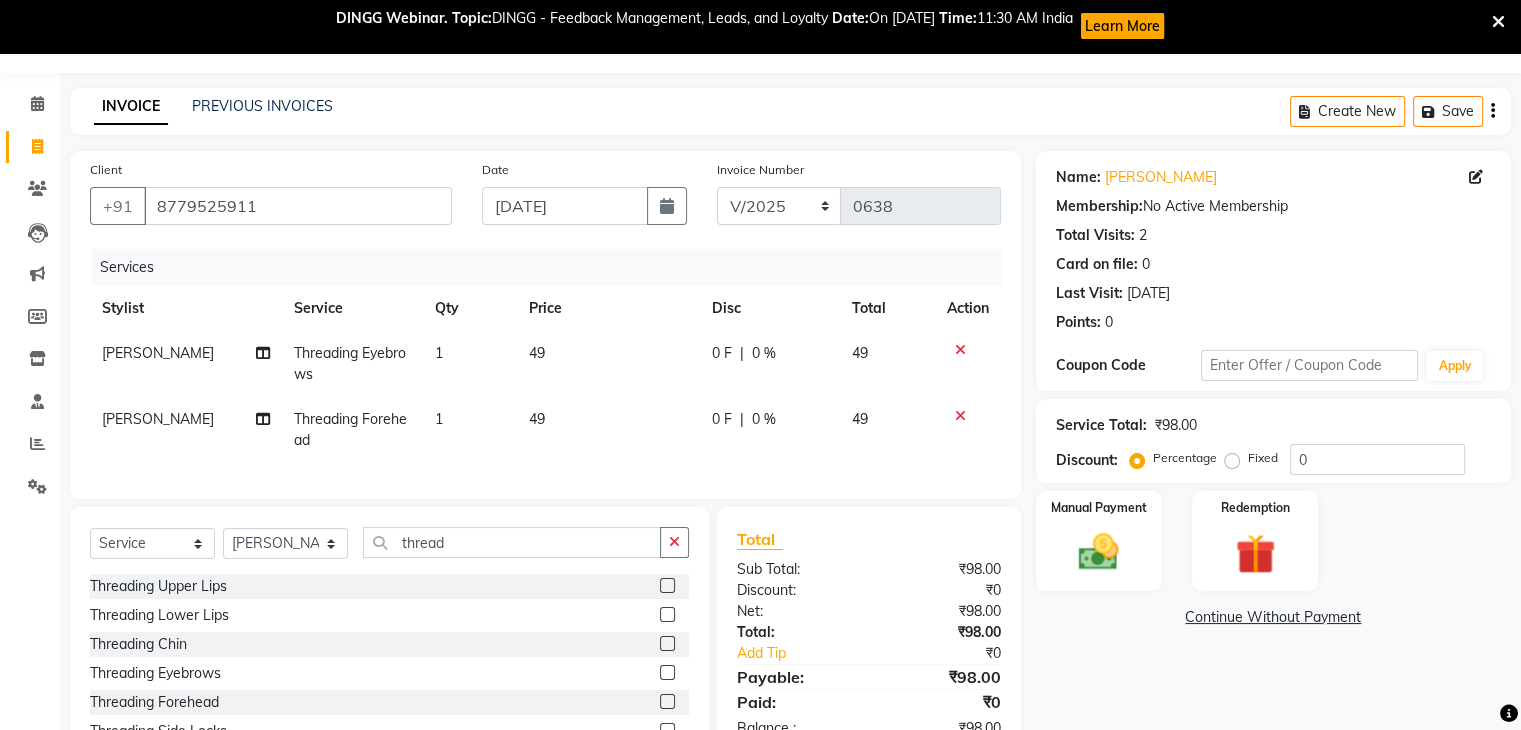 click on "49" 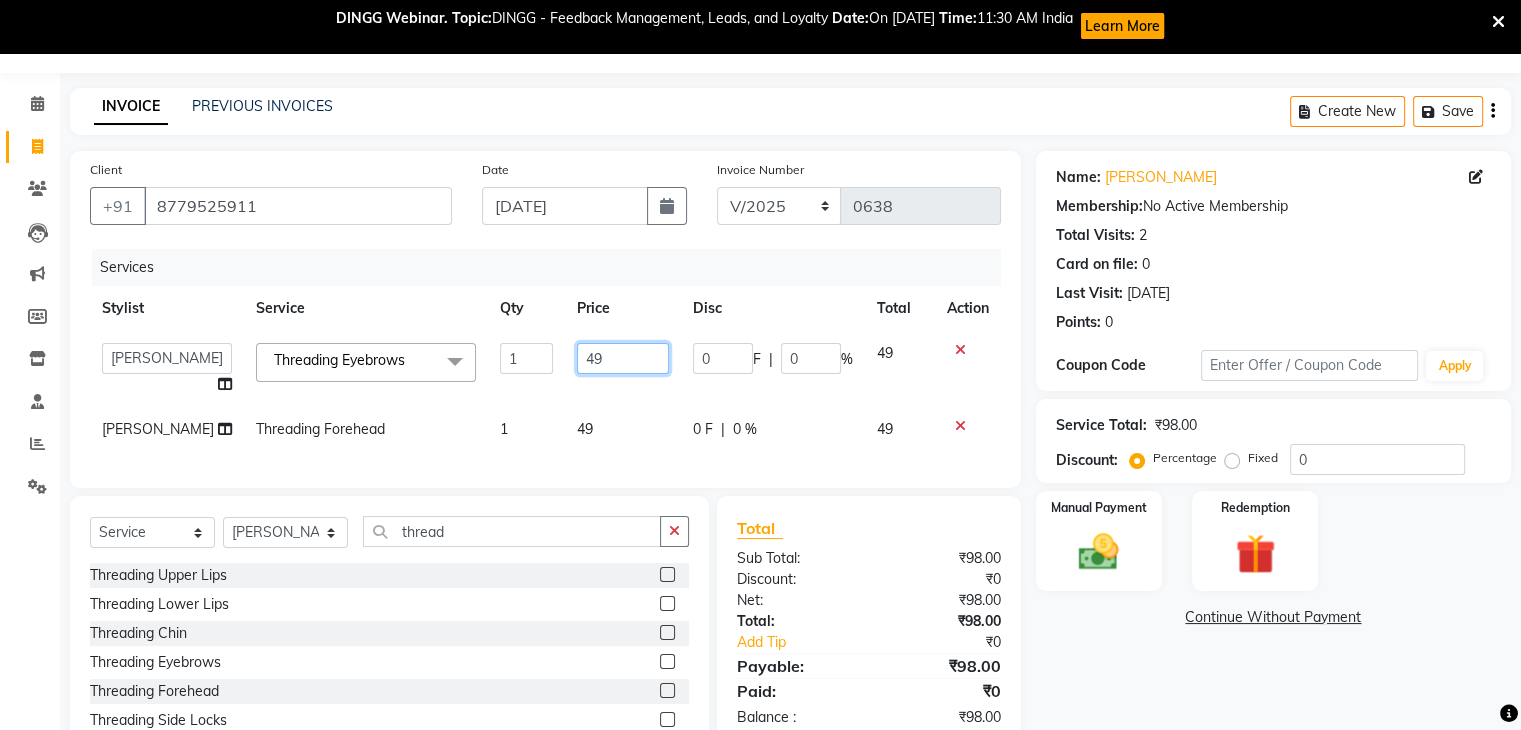 drag, startPoint x: 578, startPoint y: 356, endPoint x: 560, endPoint y: 366, distance: 20.59126 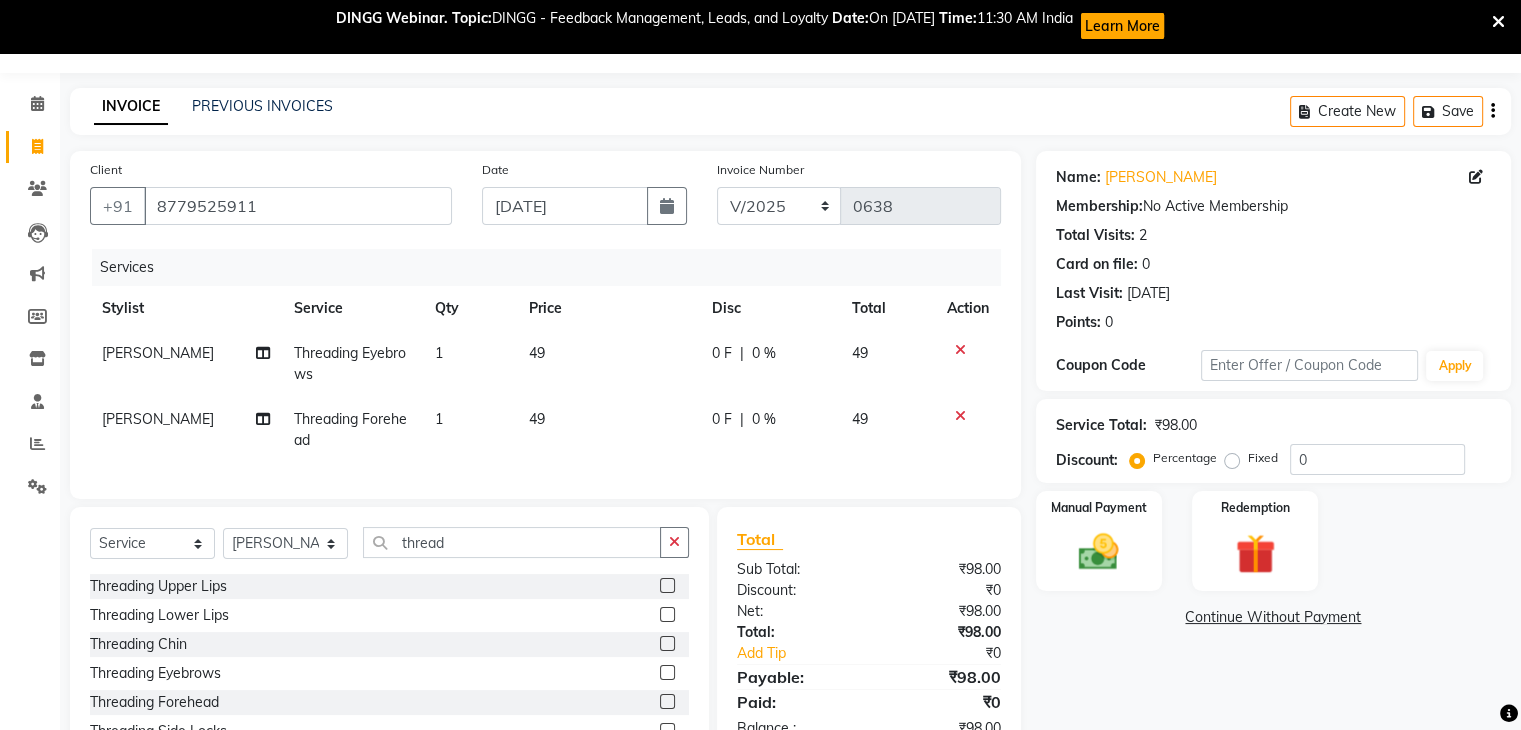 click on "49" 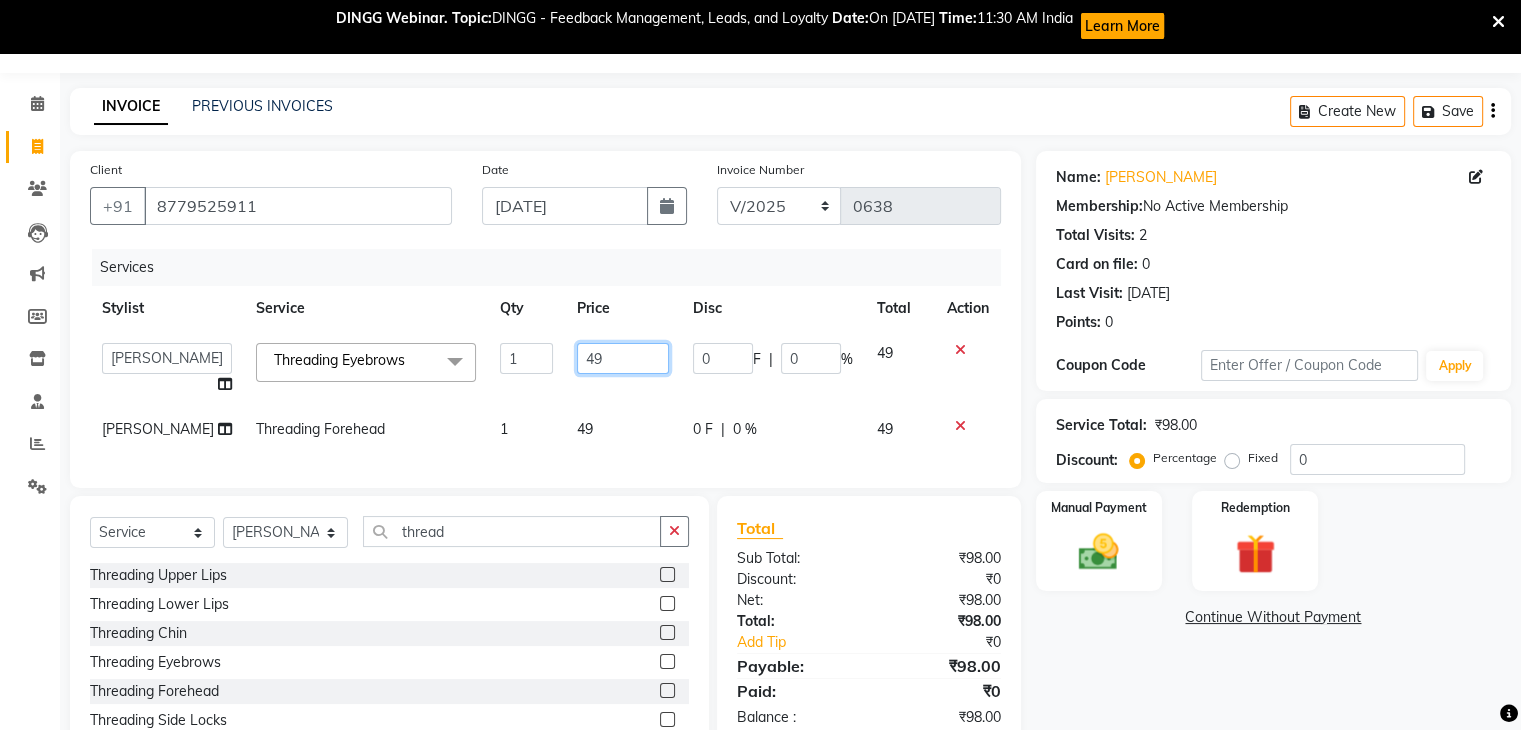 drag, startPoint x: 587, startPoint y: 359, endPoint x: 486, endPoint y: 358, distance: 101.00495 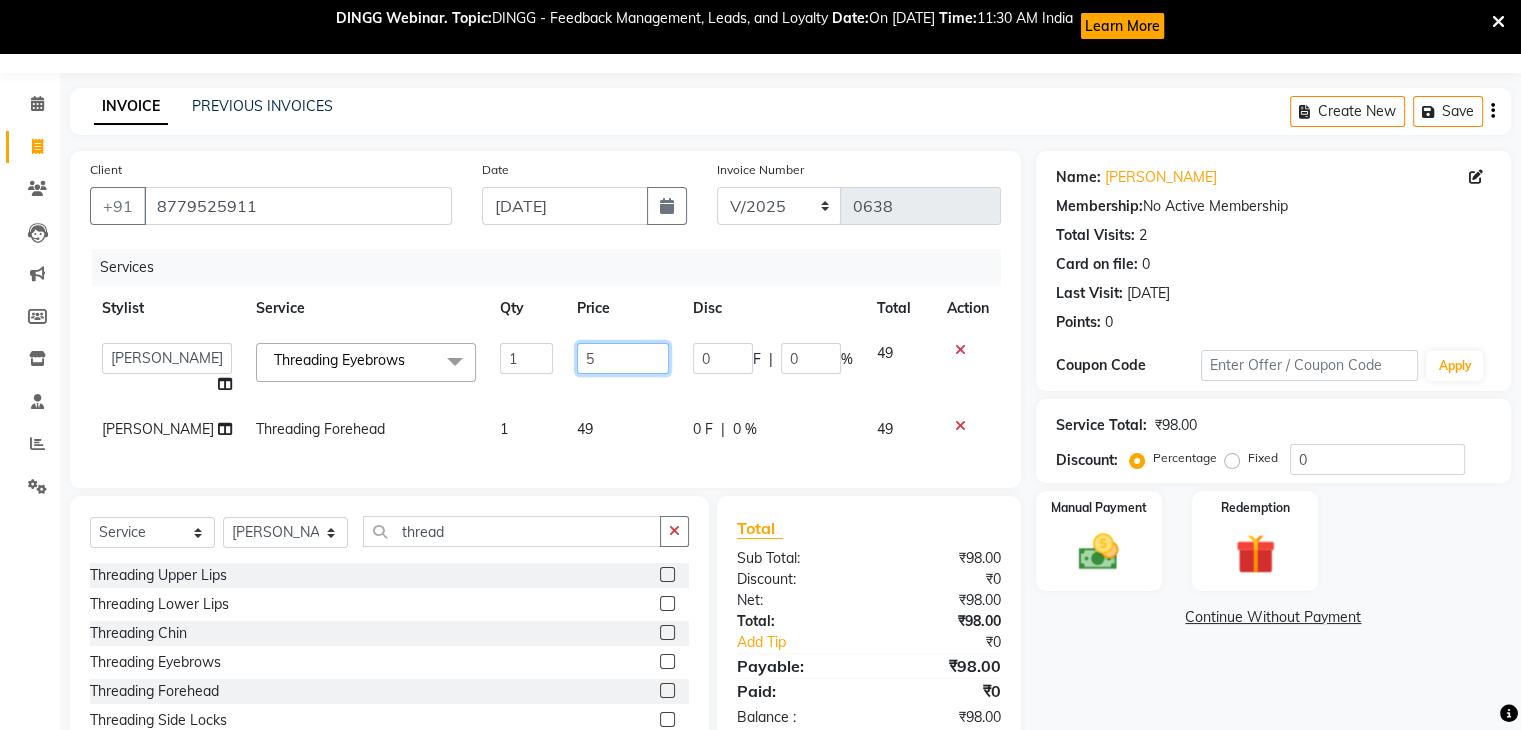 type on "50" 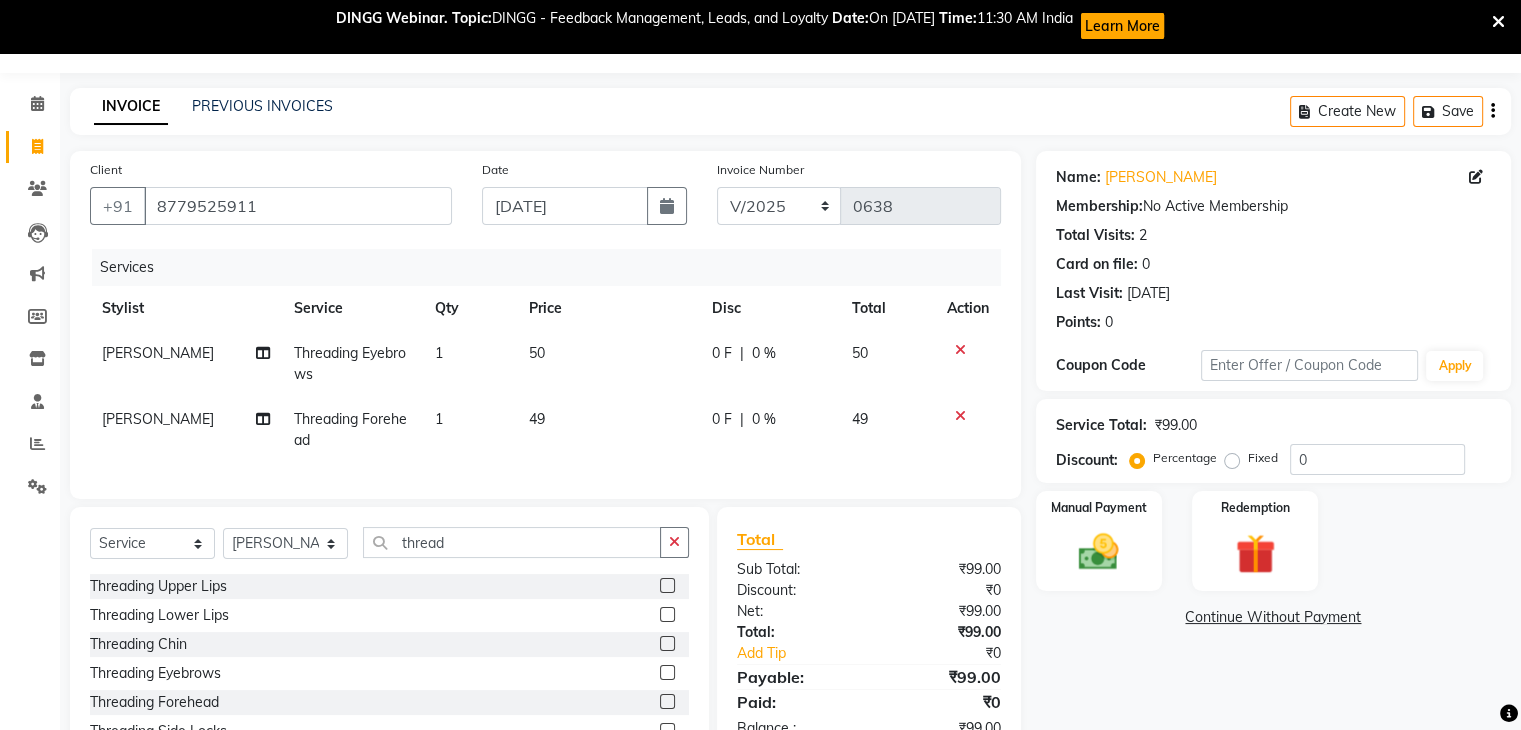 click on "49" 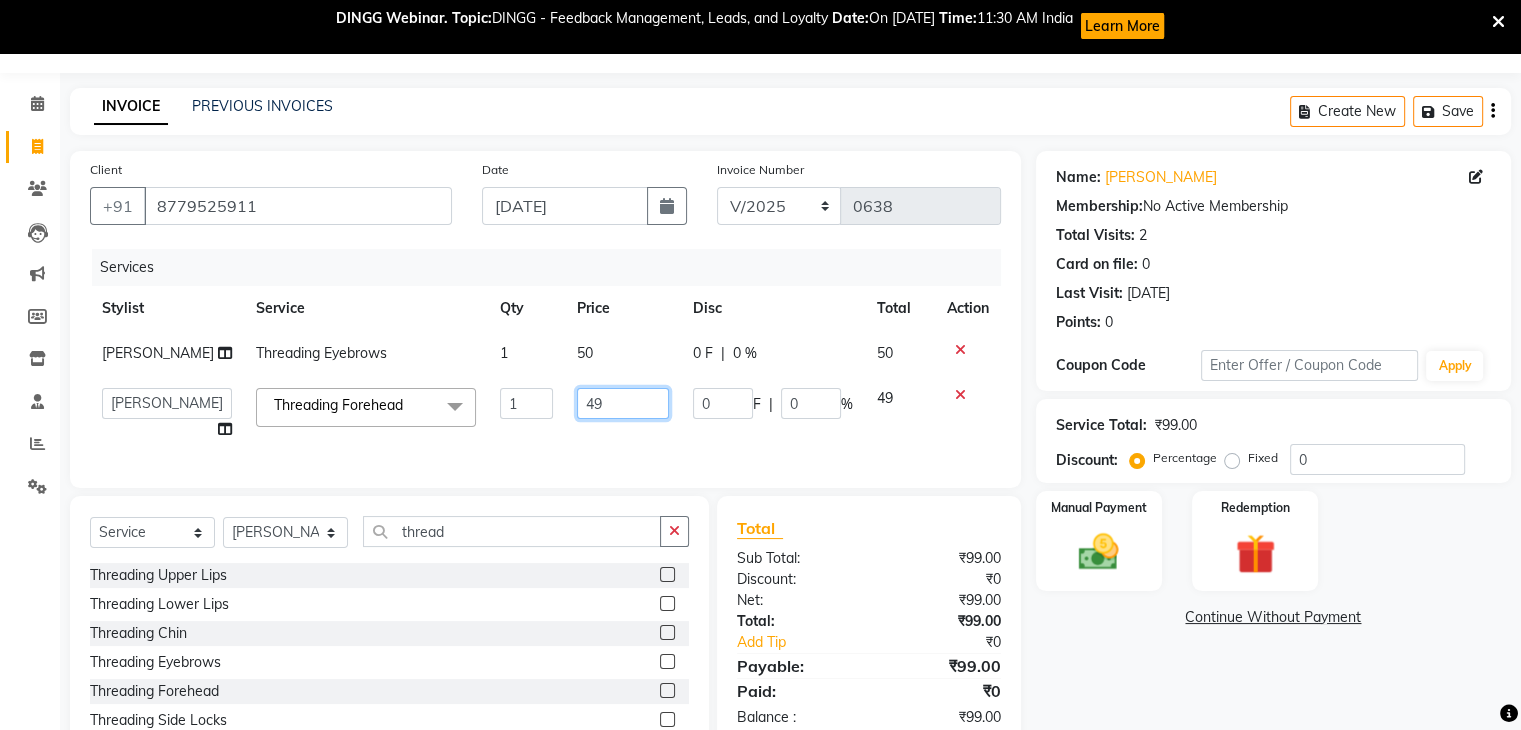 drag, startPoint x: 573, startPoint y: 399, endPoint x: 500, endPoint y: 405, distance: 73.24616 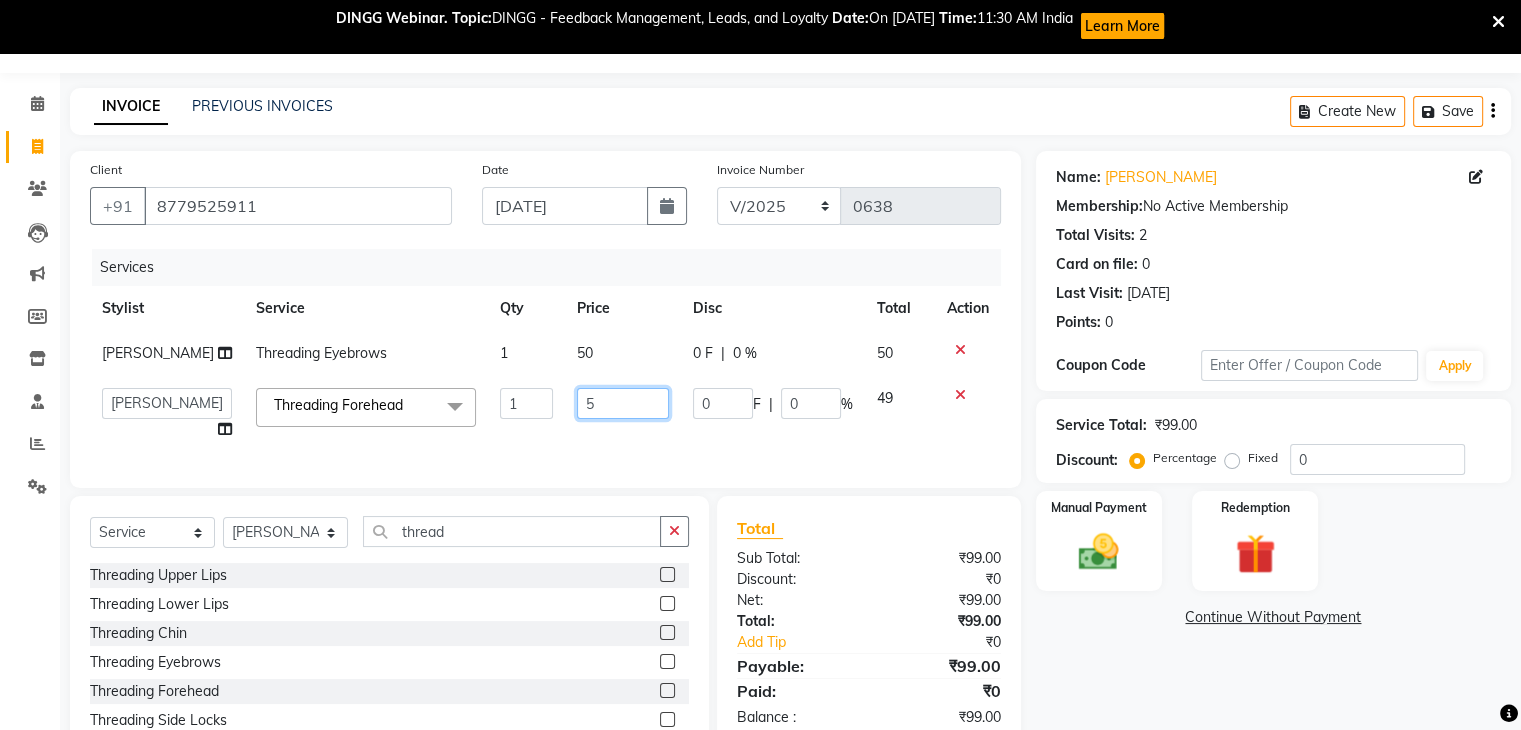 type on "50" 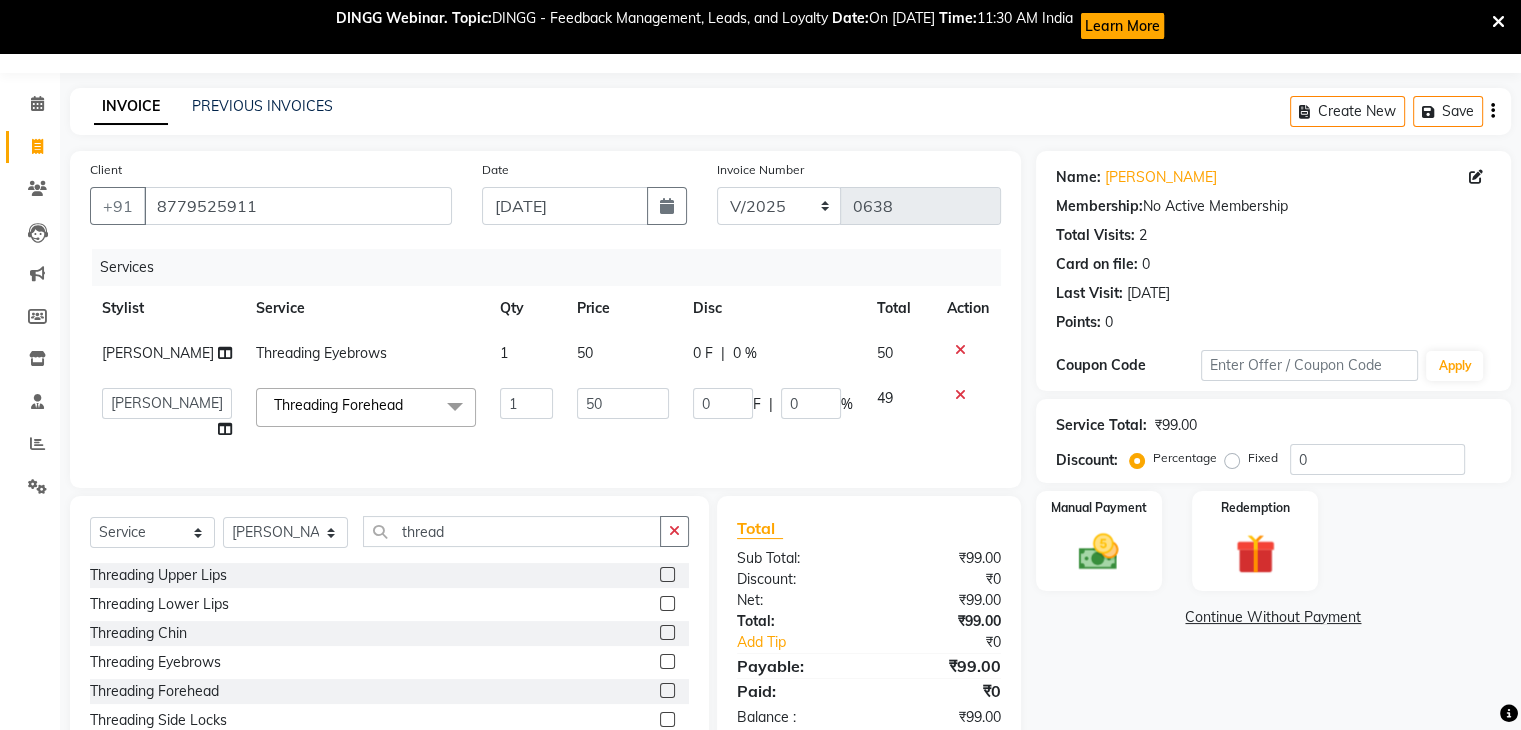 click on "50" 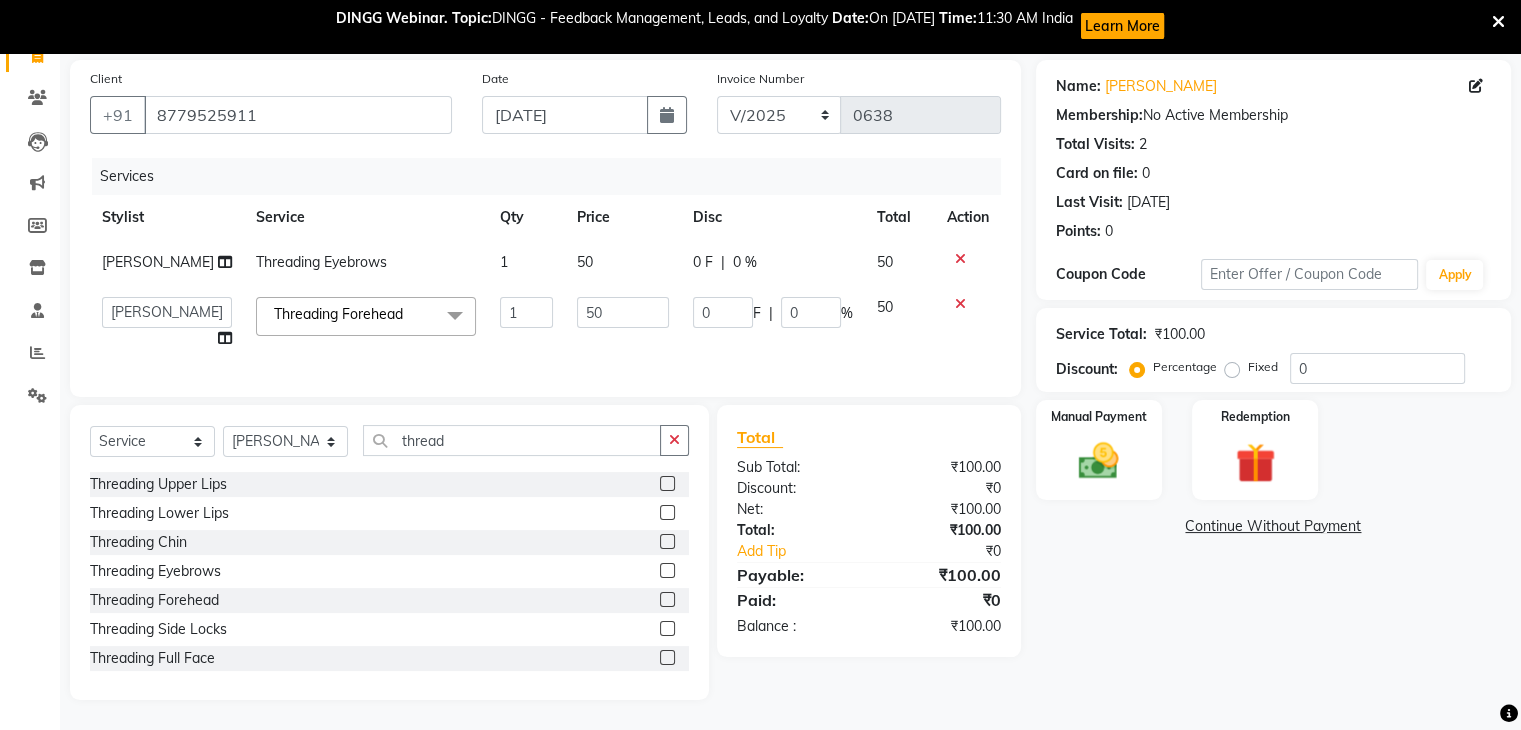 scroll, scrollTop: 159, scrollLeft: 0, axis: vertical 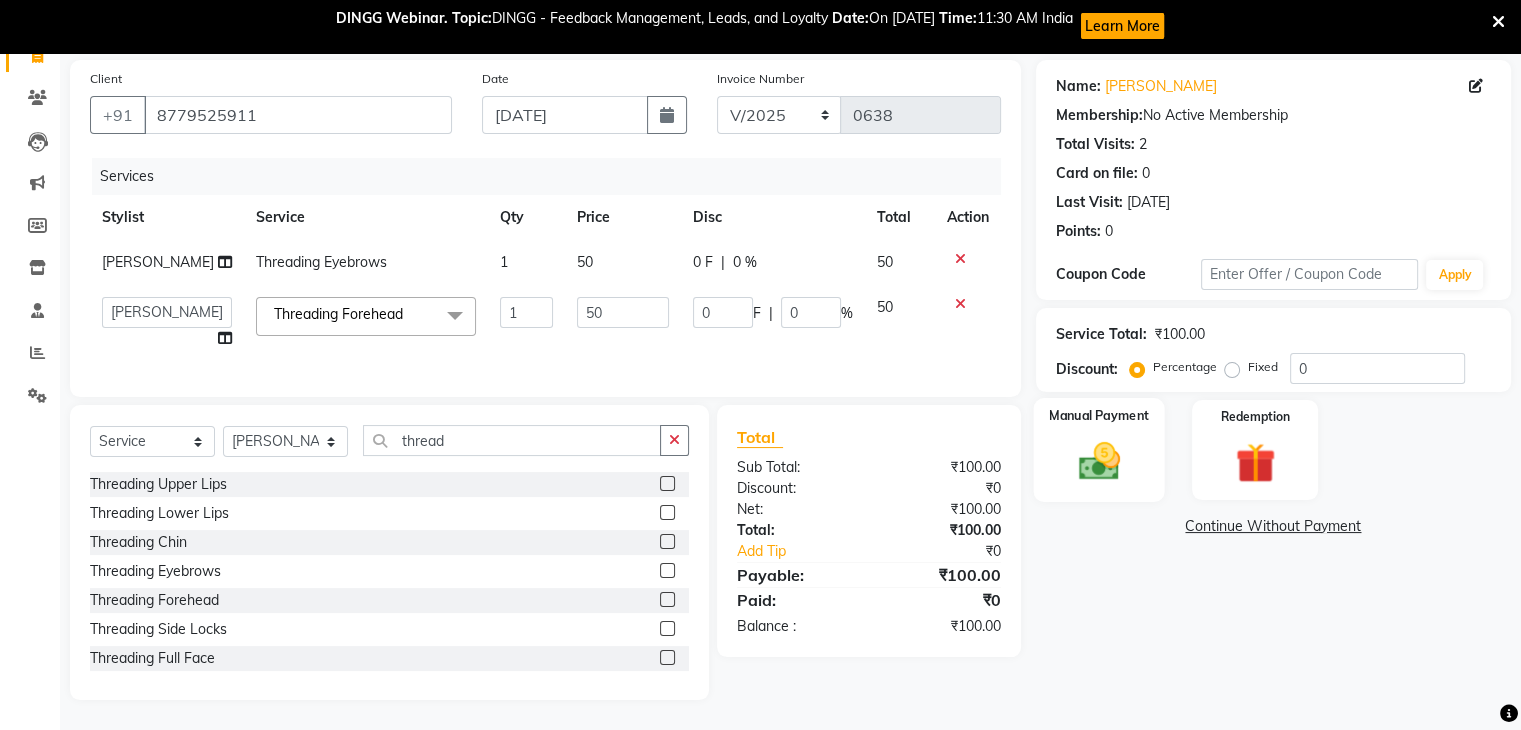 click 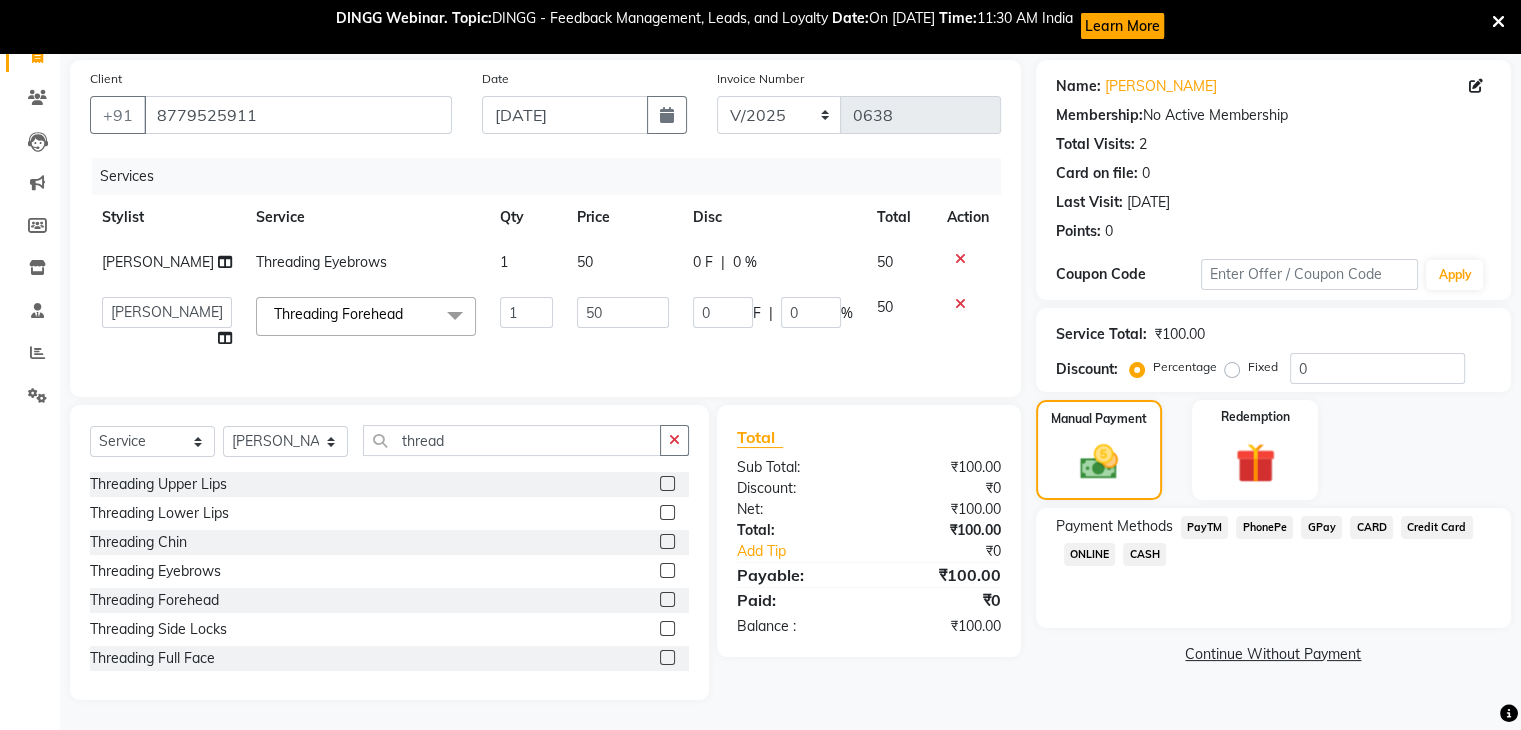 click on "CASH" 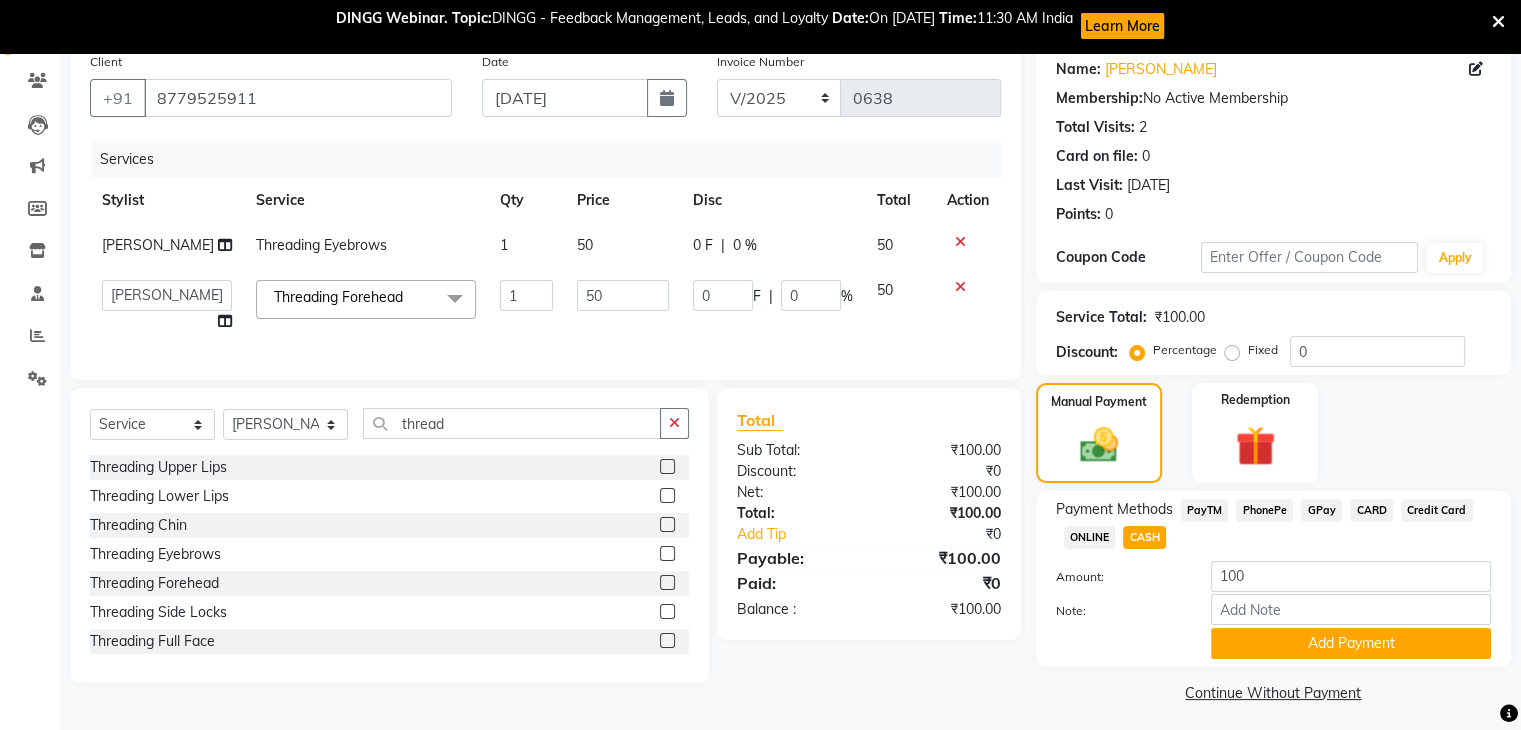scroll, scrollTop: 170, scrollLeft: 0, axis: vertical 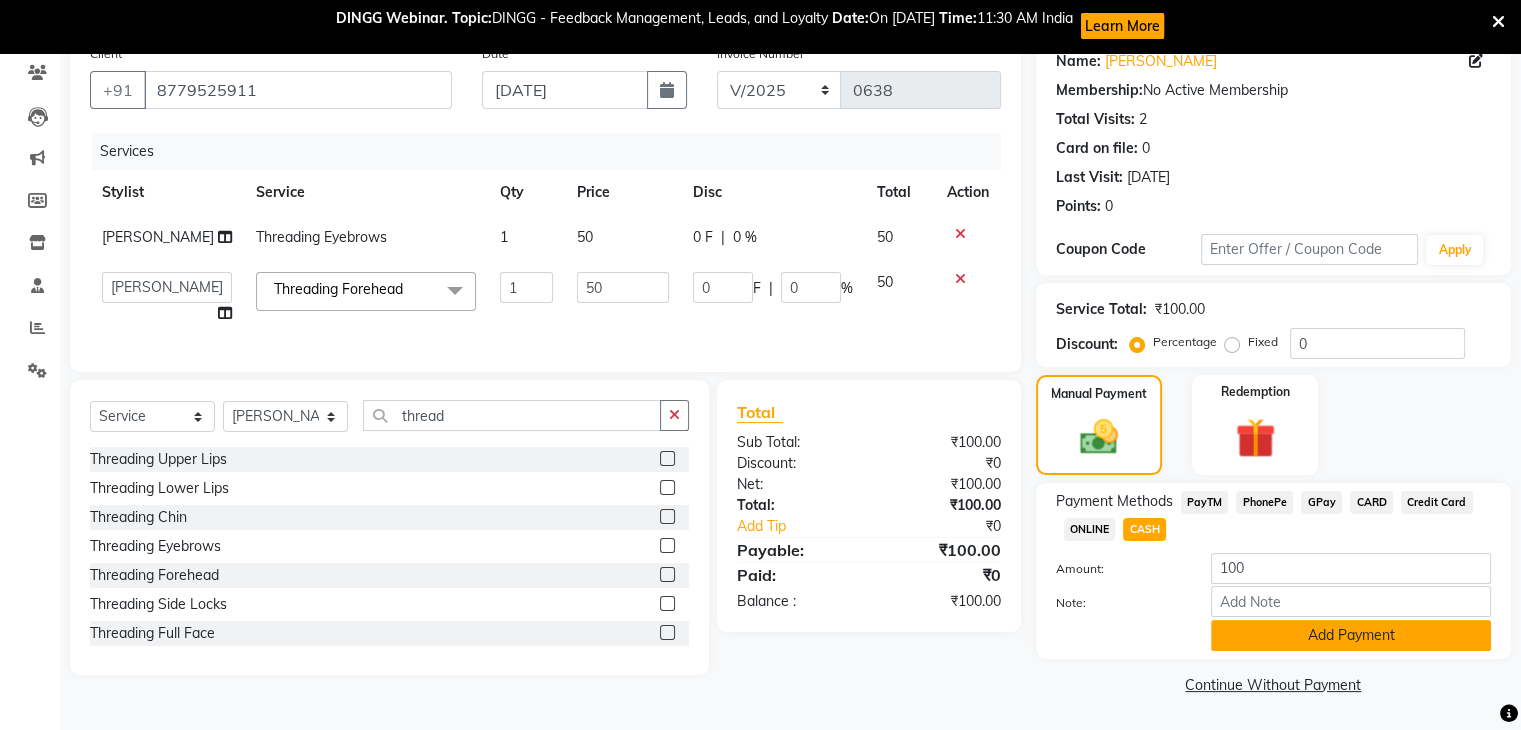 click on "Add Payment" 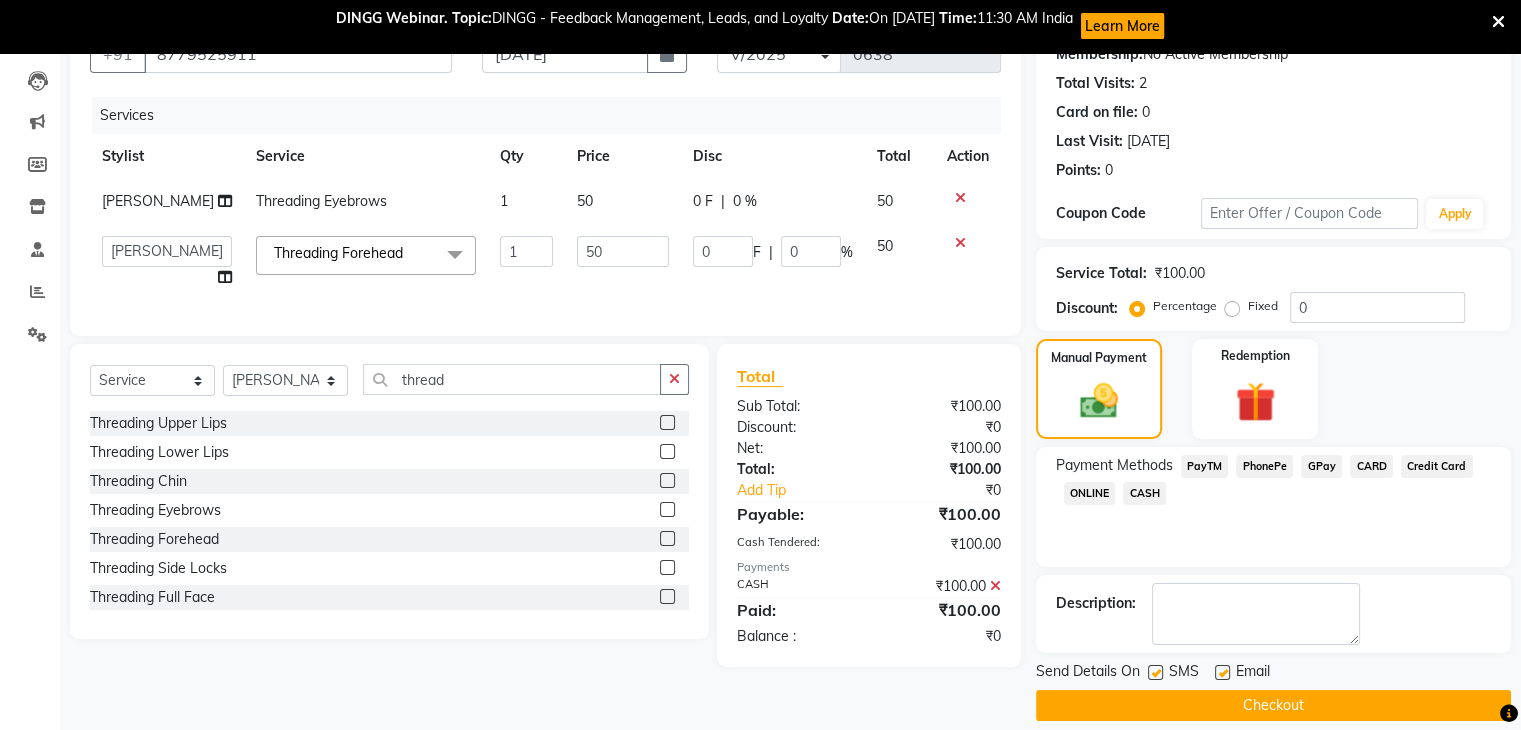 scroll, scrollTop: 224, scrollLeft: 0, axis: vertical 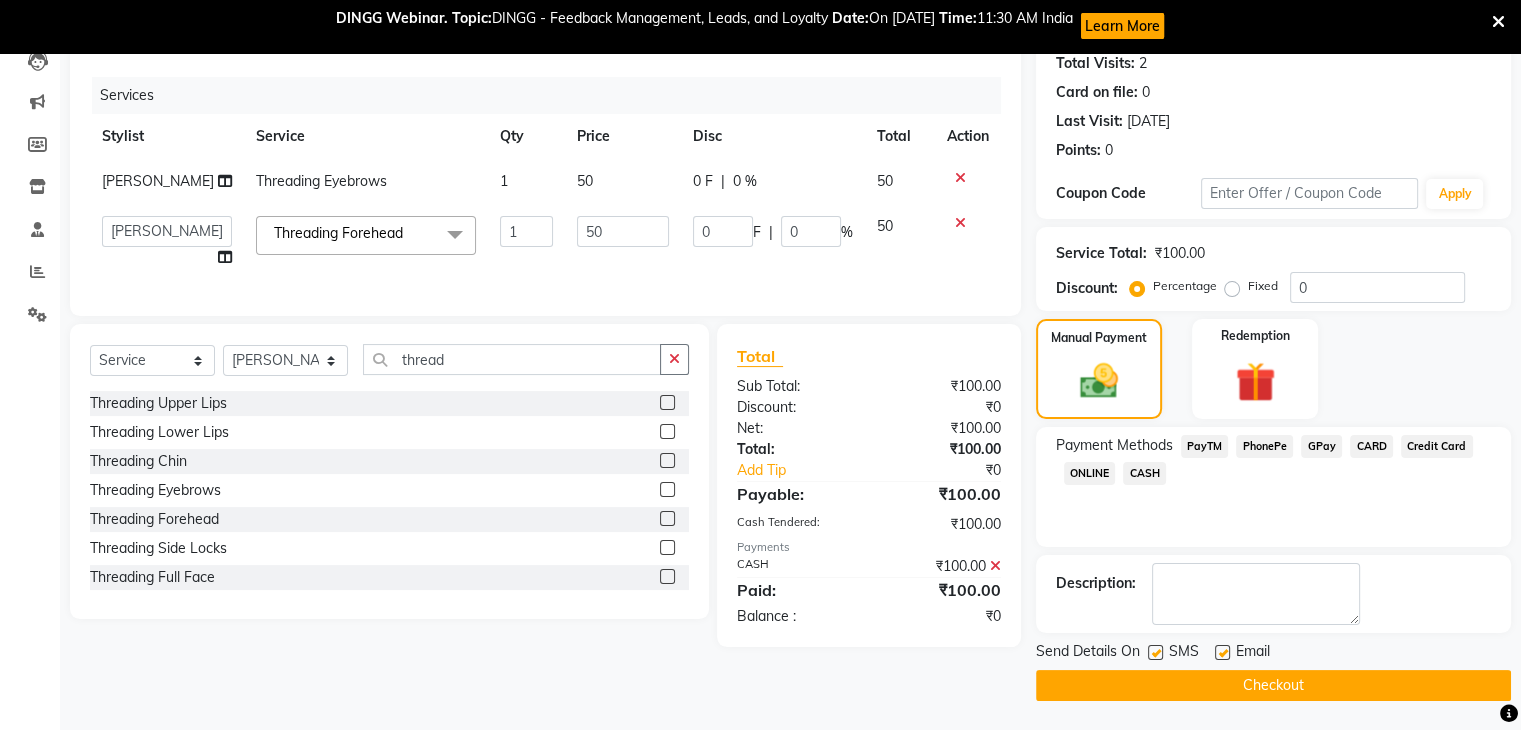 click 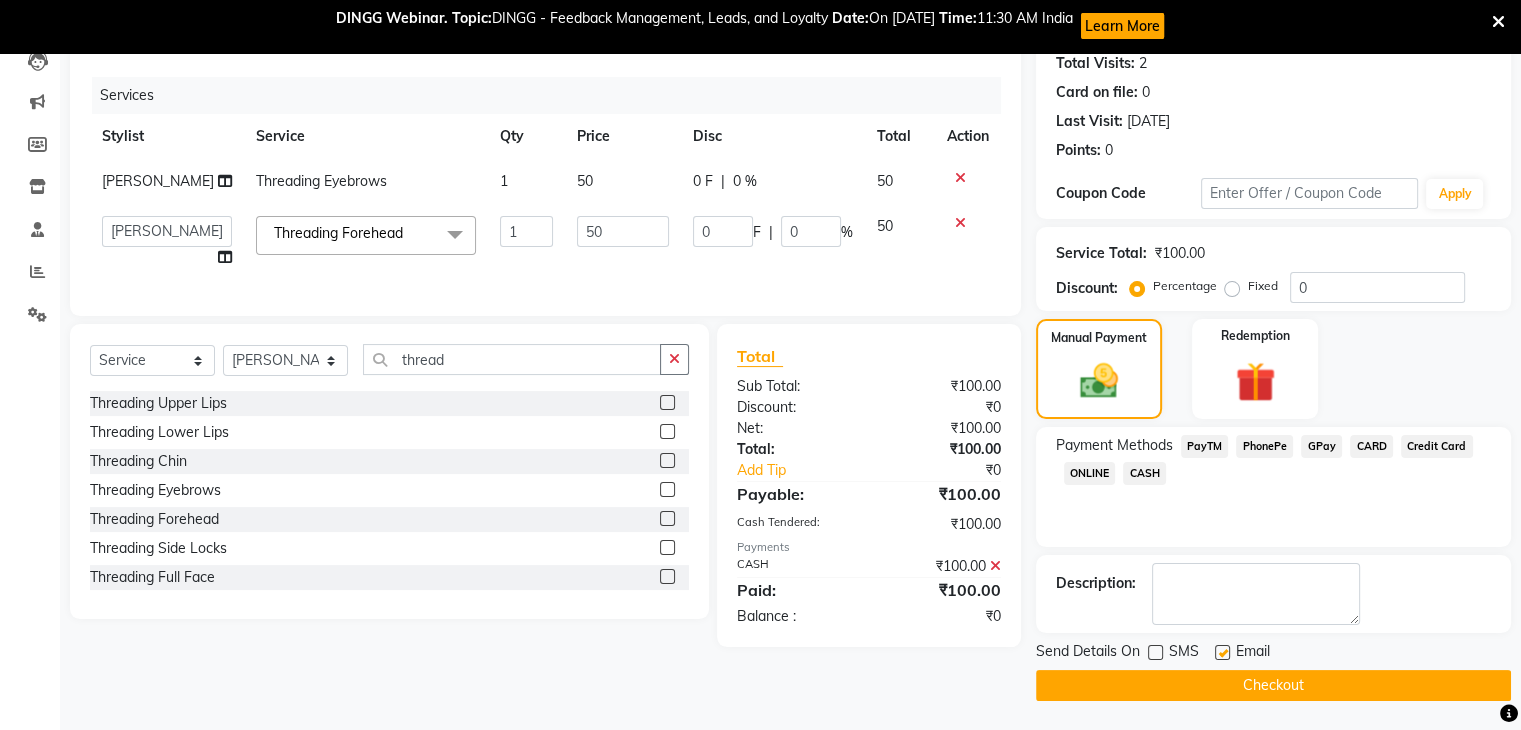 click 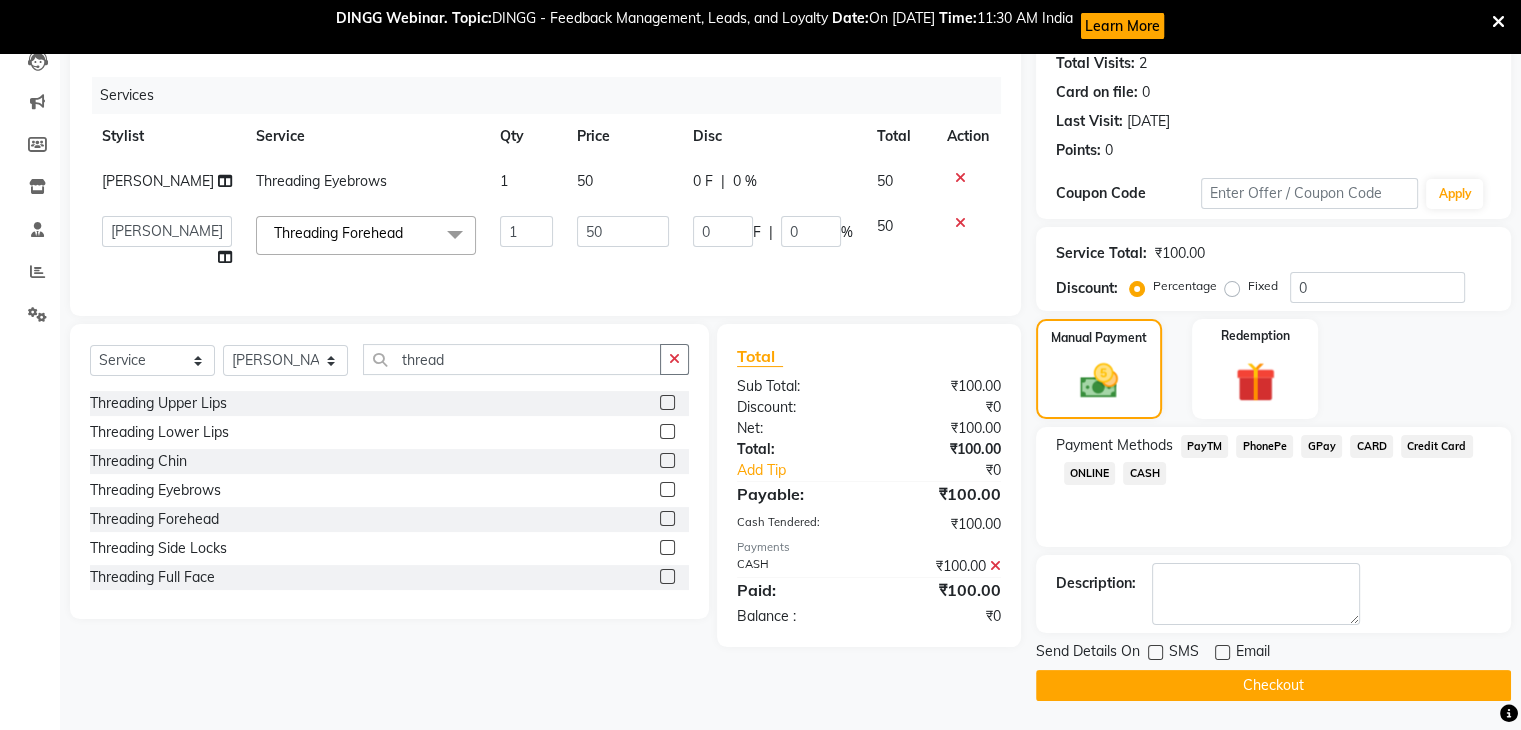 click on "Checkout" 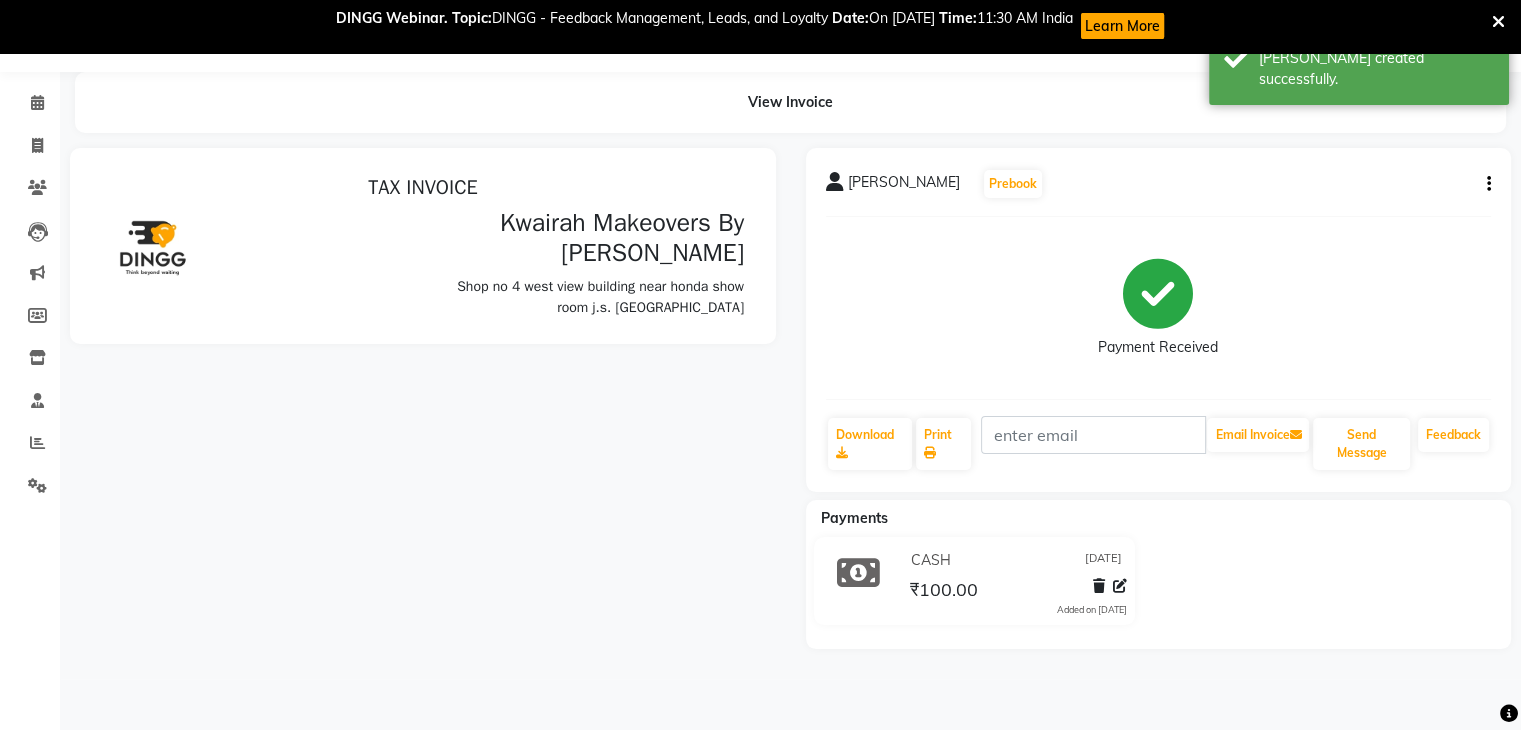 scroll, scrollTop: 0, scrollLeft: 0, axis: both 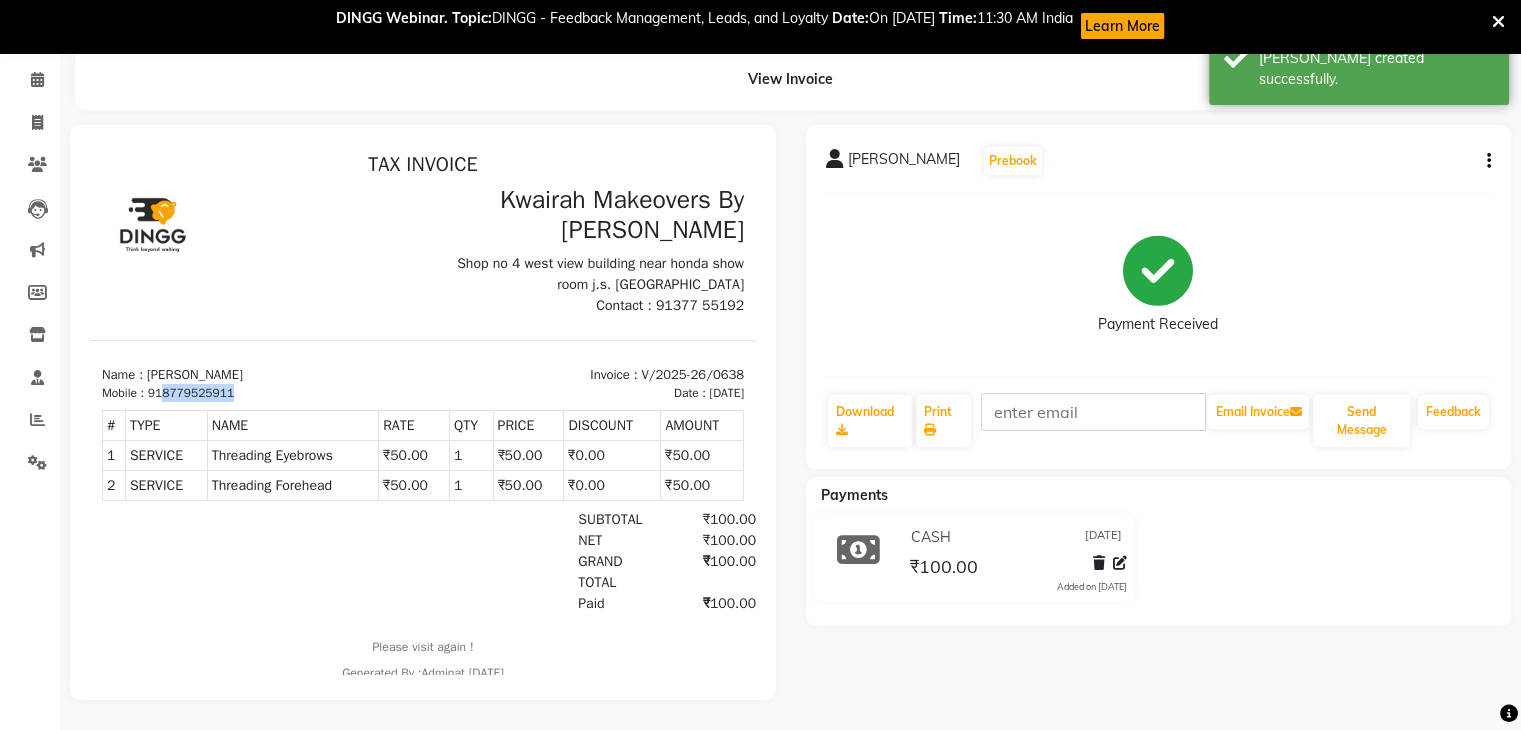 drag, startPoint x: 162, startPoint y: 390, endPoint x: 244, endPoint y: 389, distance: 82.006096 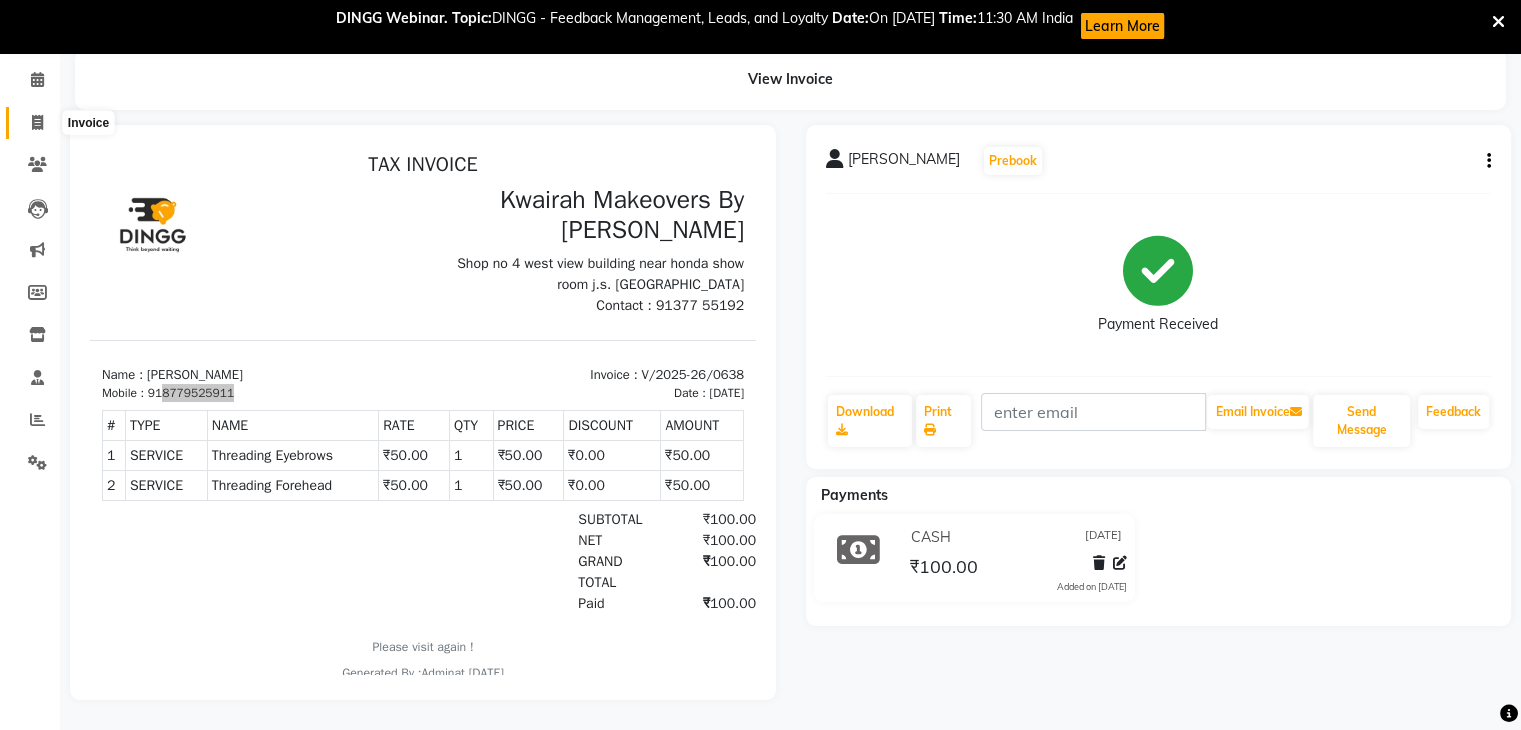 click 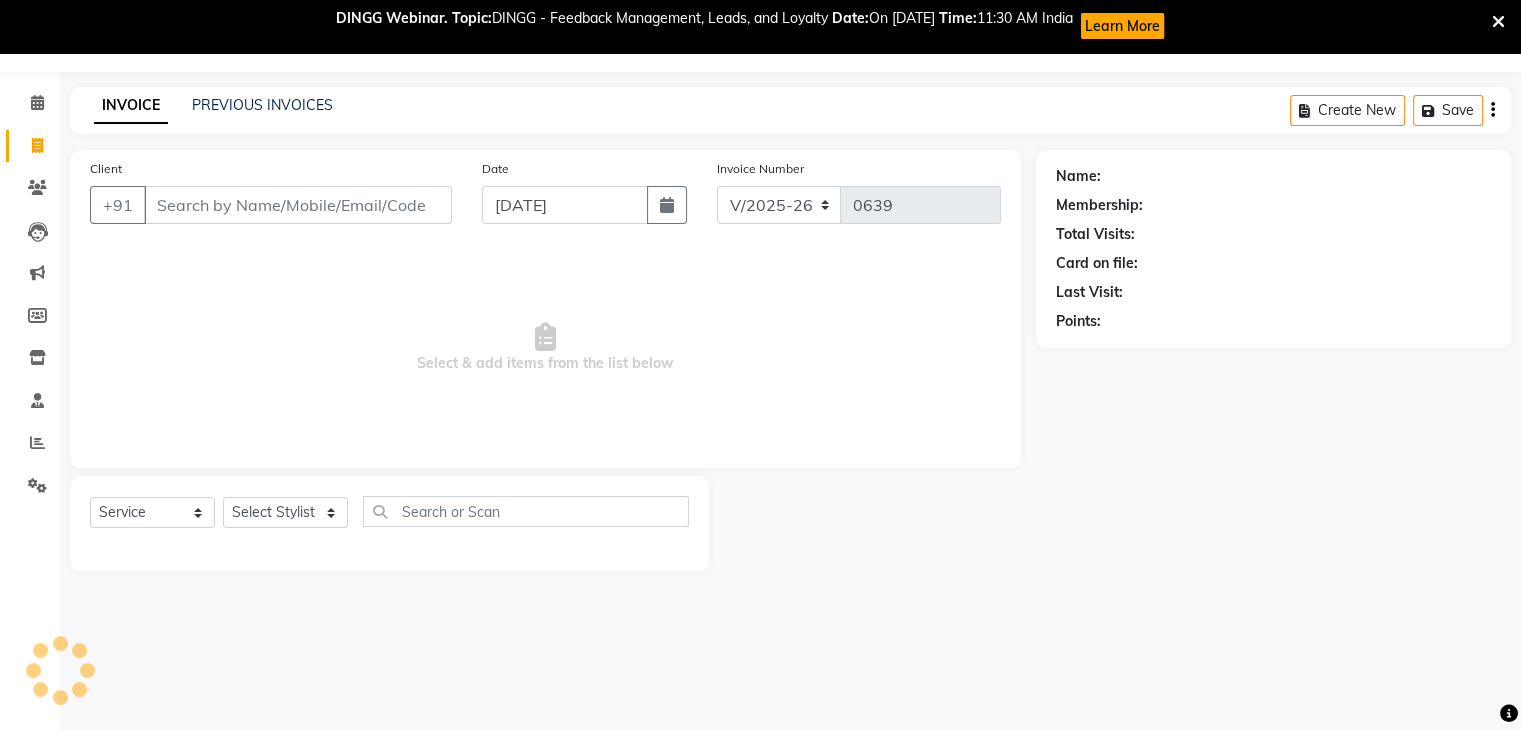 scroll, scrollTop: 52, scrollLeft: 0, axis: vertical 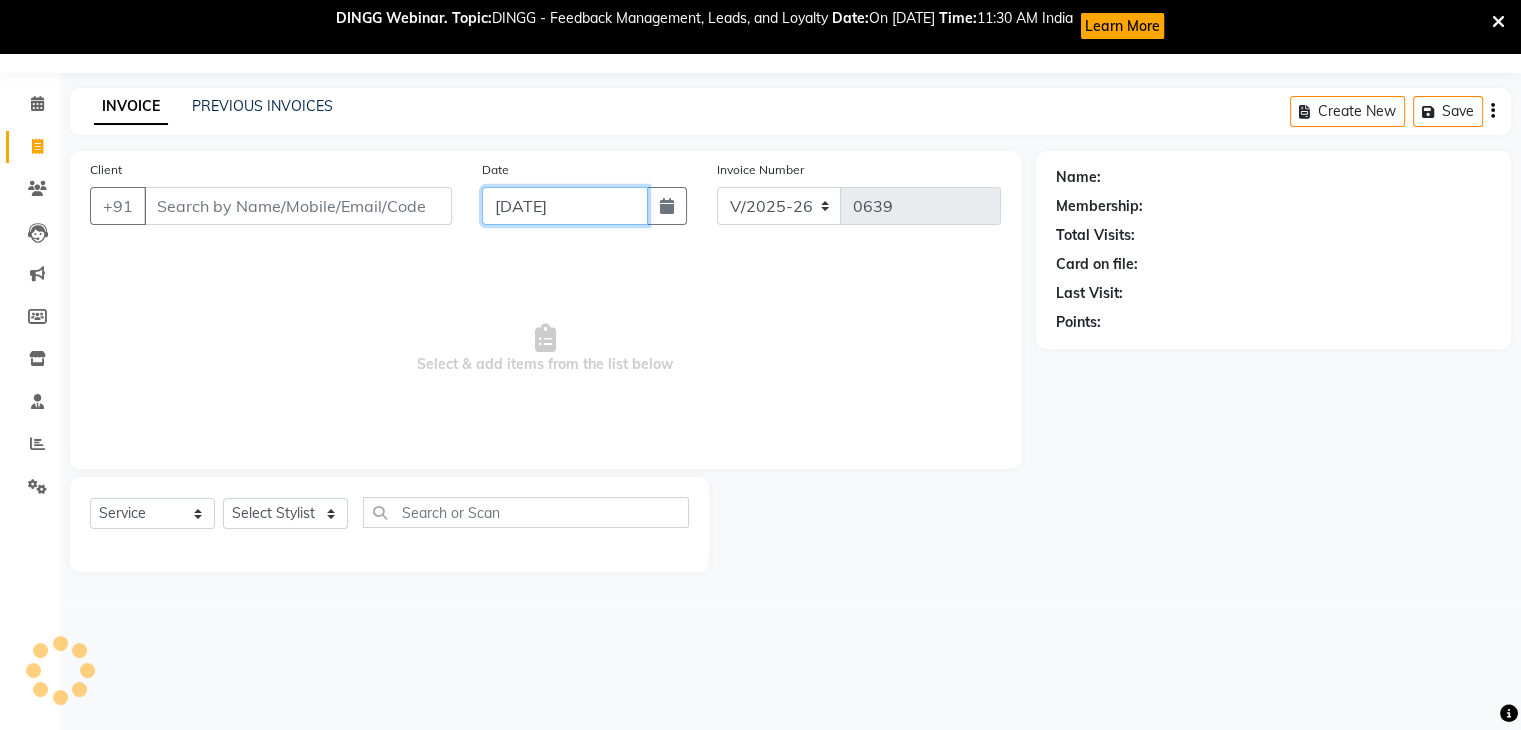 click on "[DATE]" 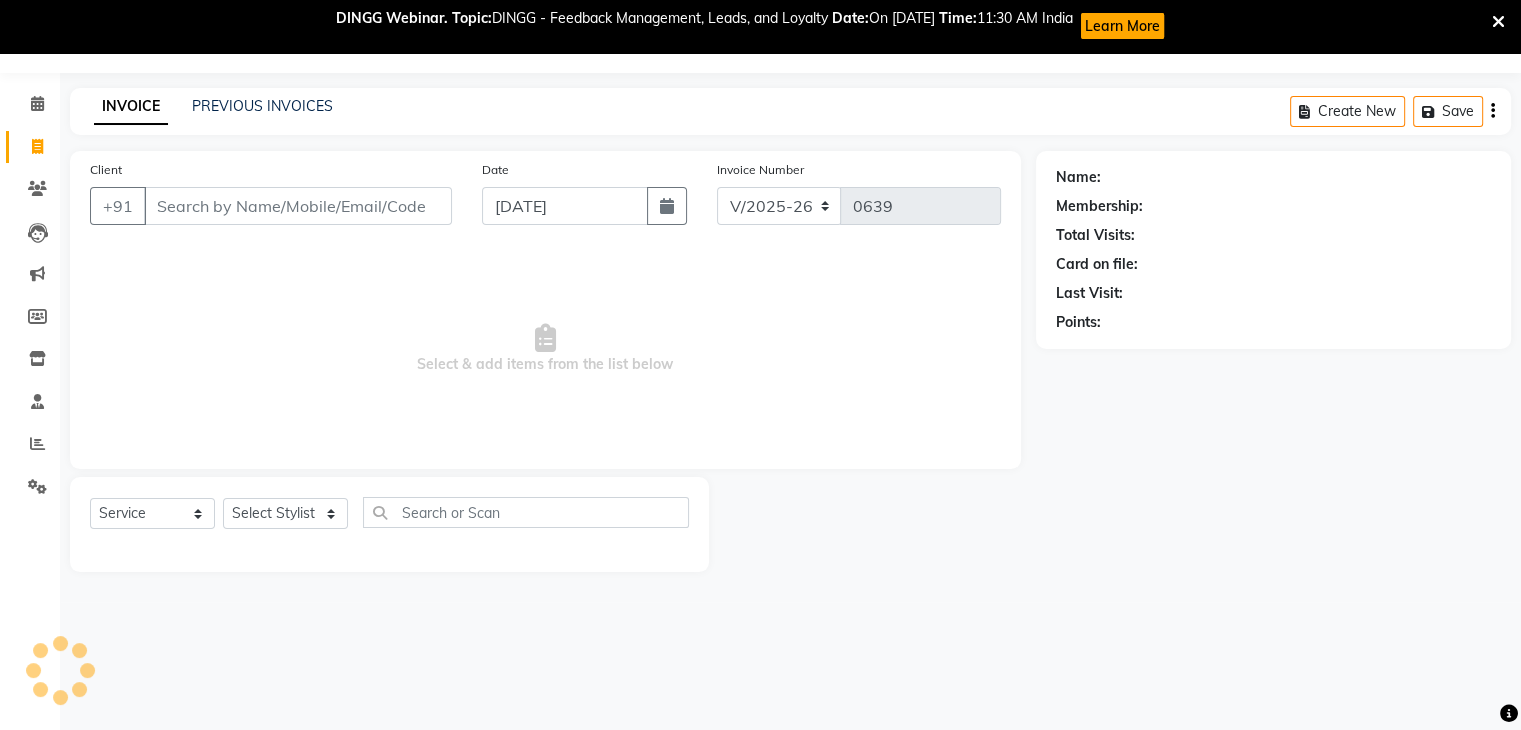select on "7" 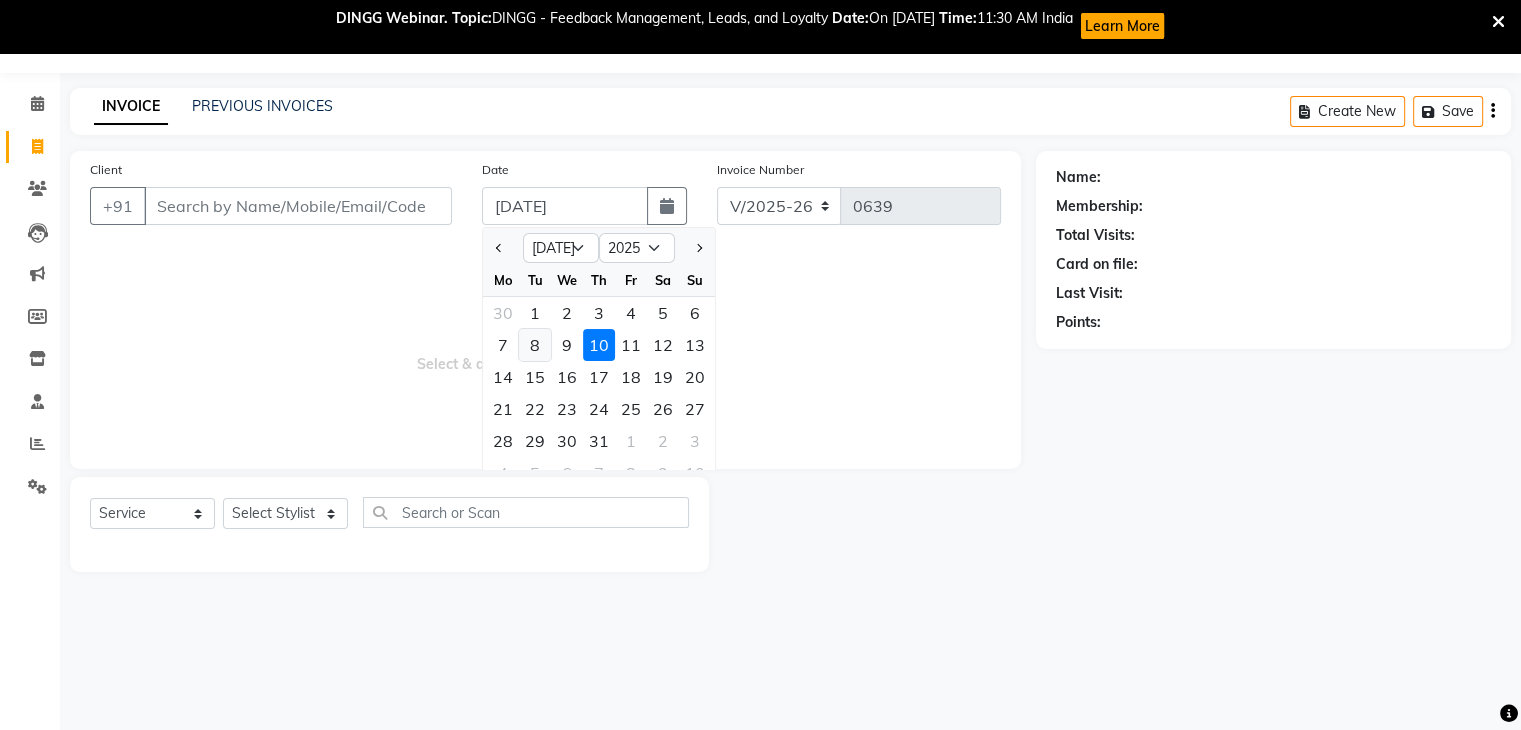 click on "8" 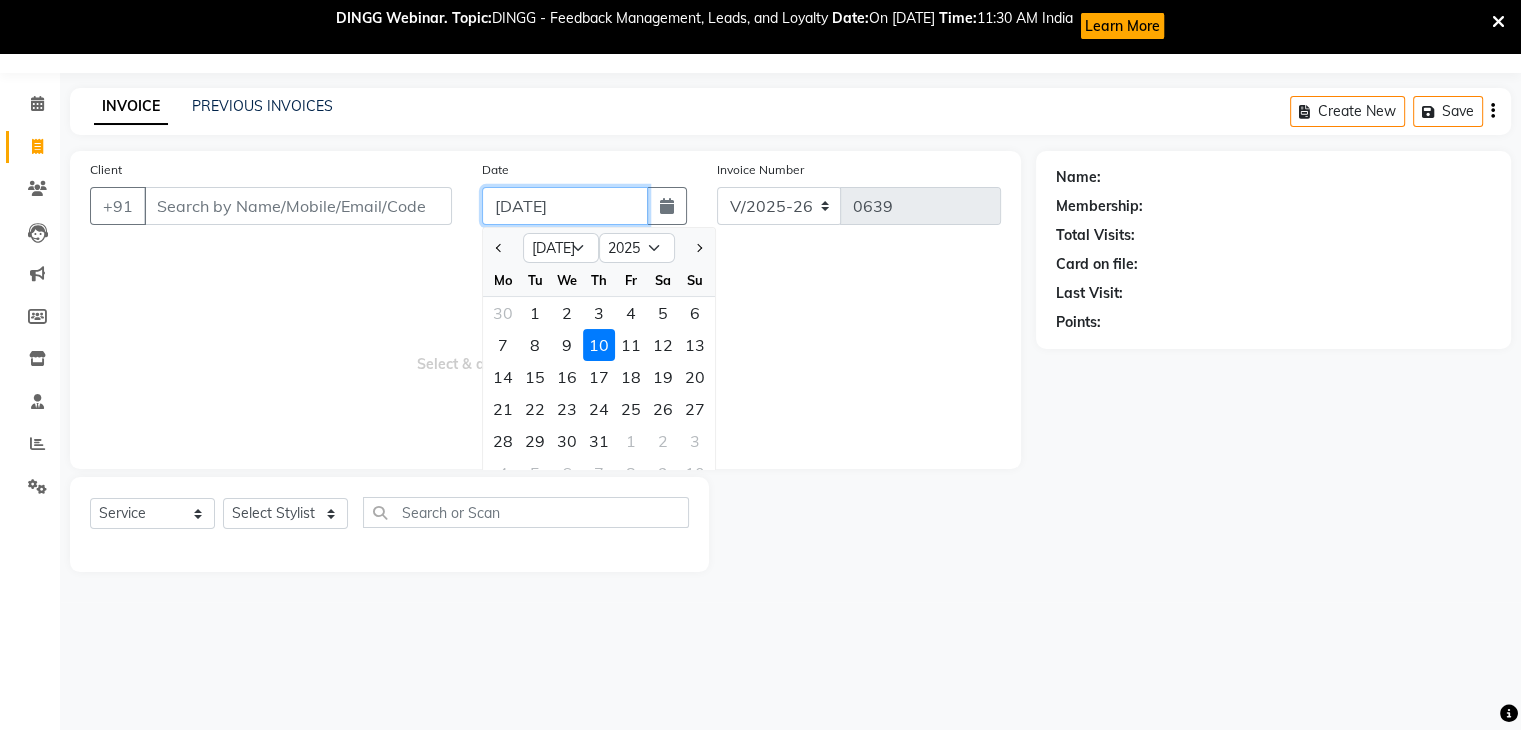type on "[DATE]" 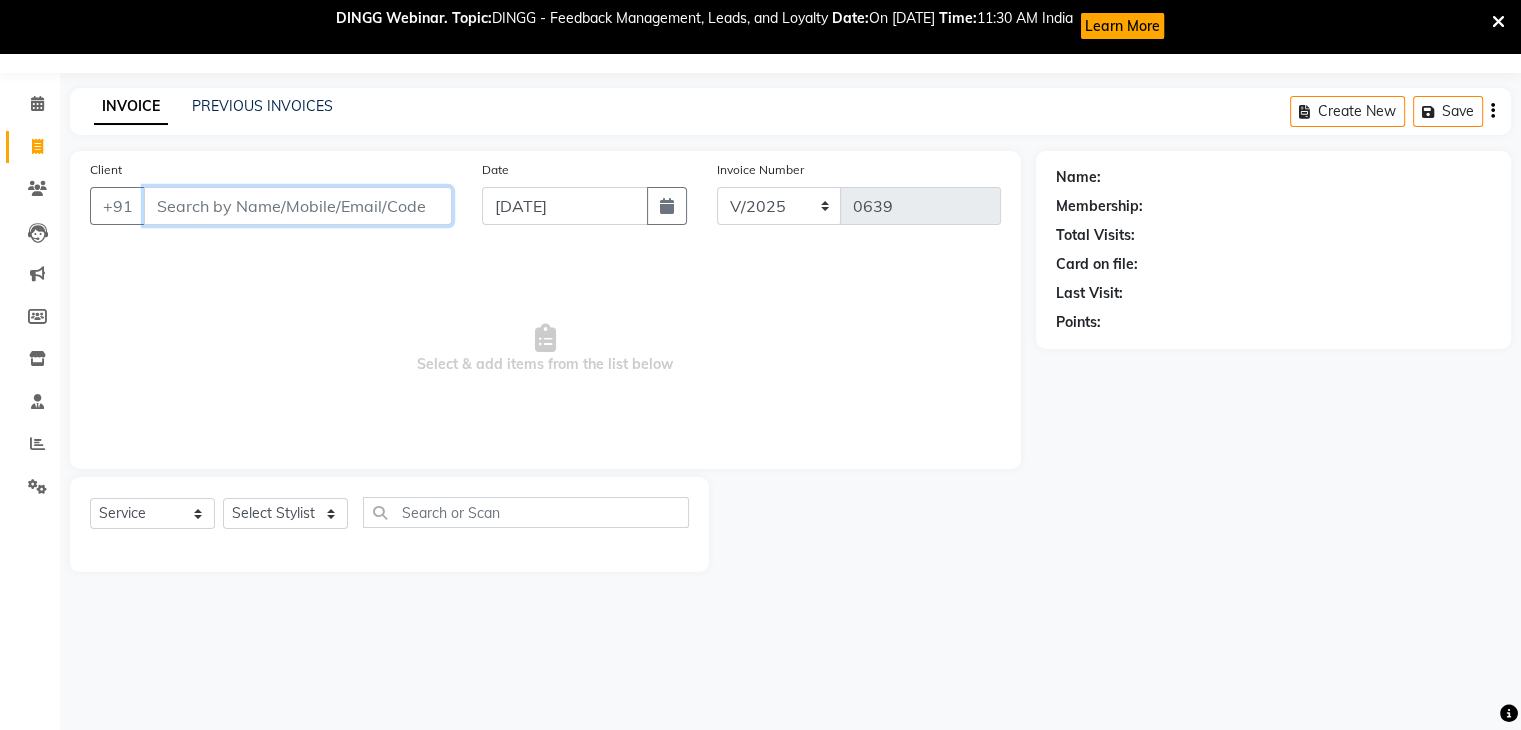 click on "Client" at bounding box center (298, 206) 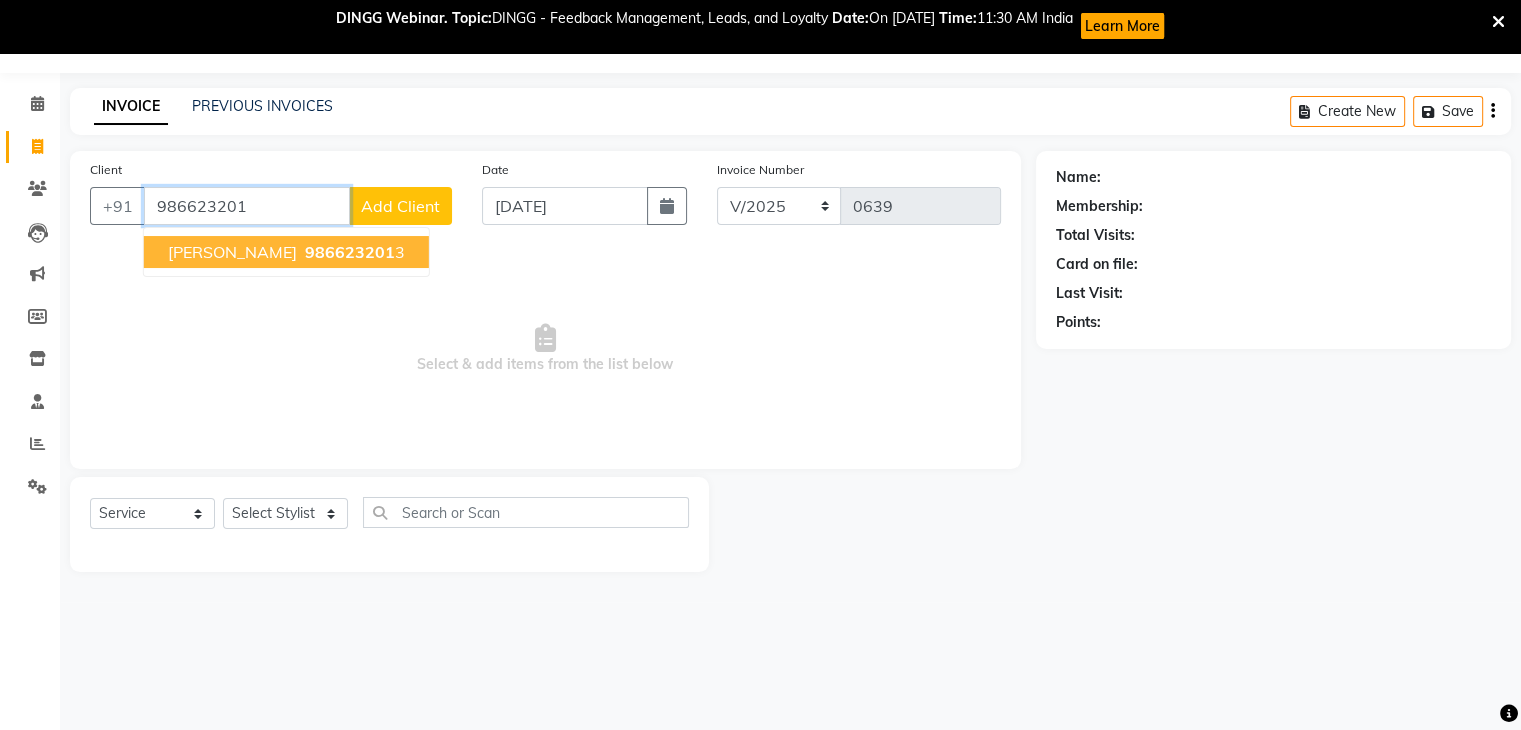 click on "Smita Doshi" at bounding box center (232, 252) 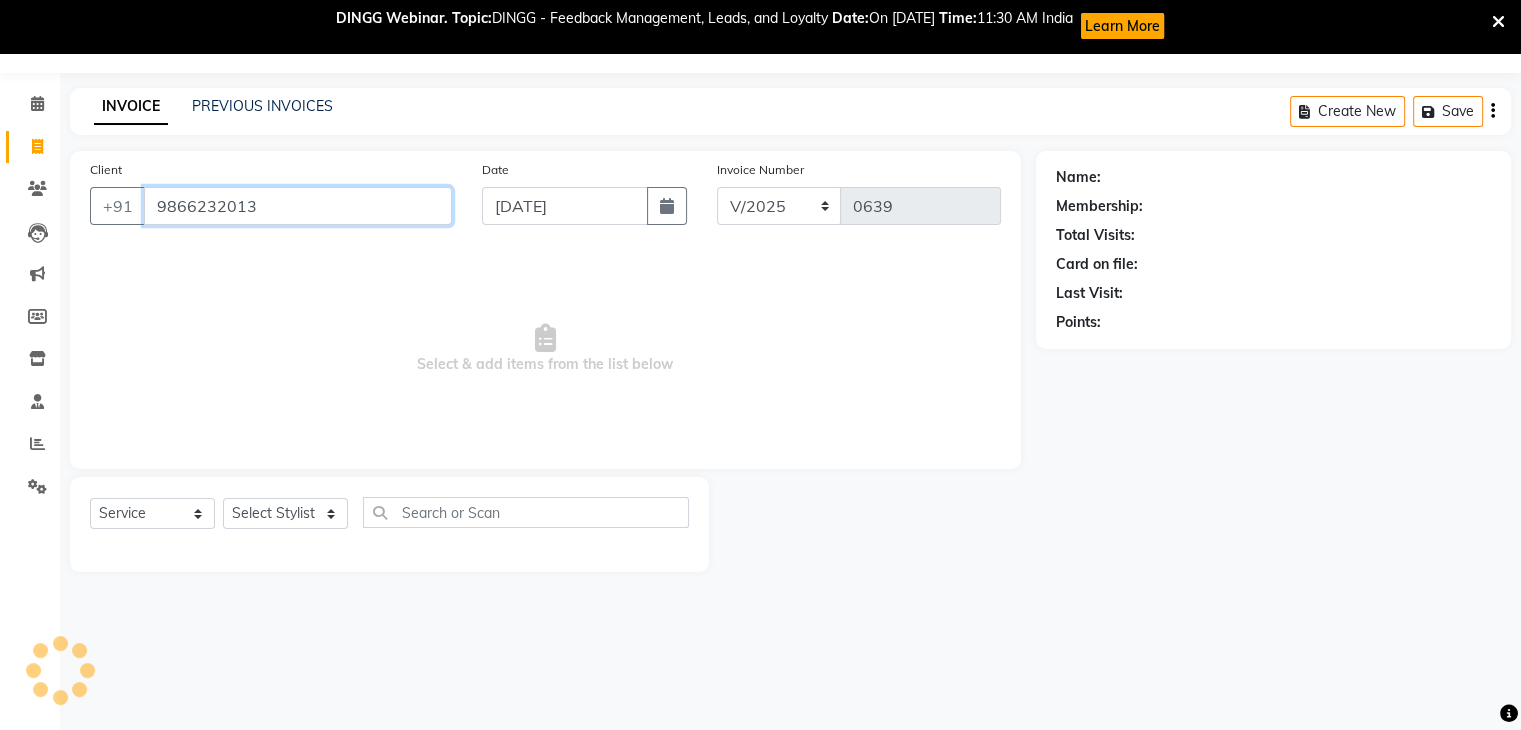type on "9866232013" 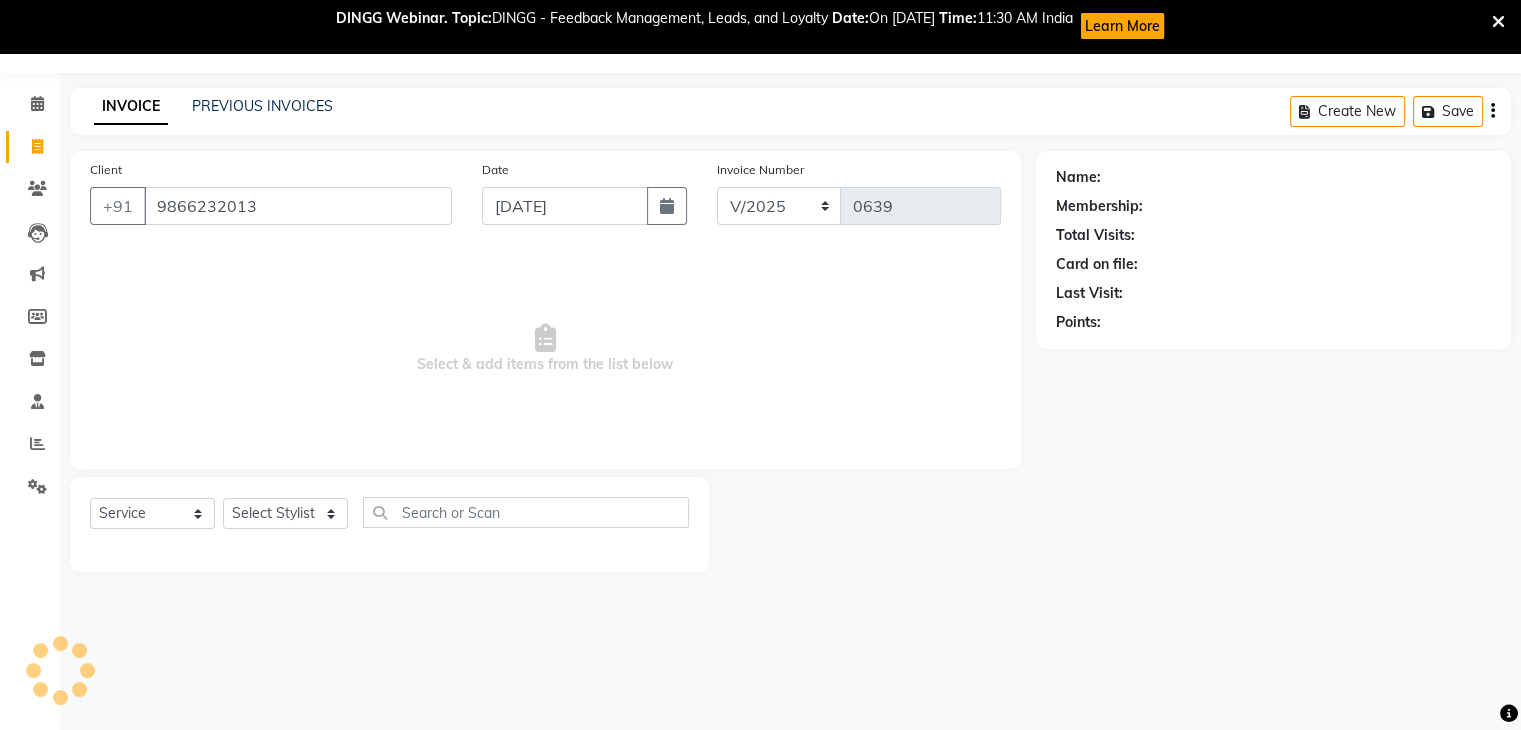 select on "1: Object" 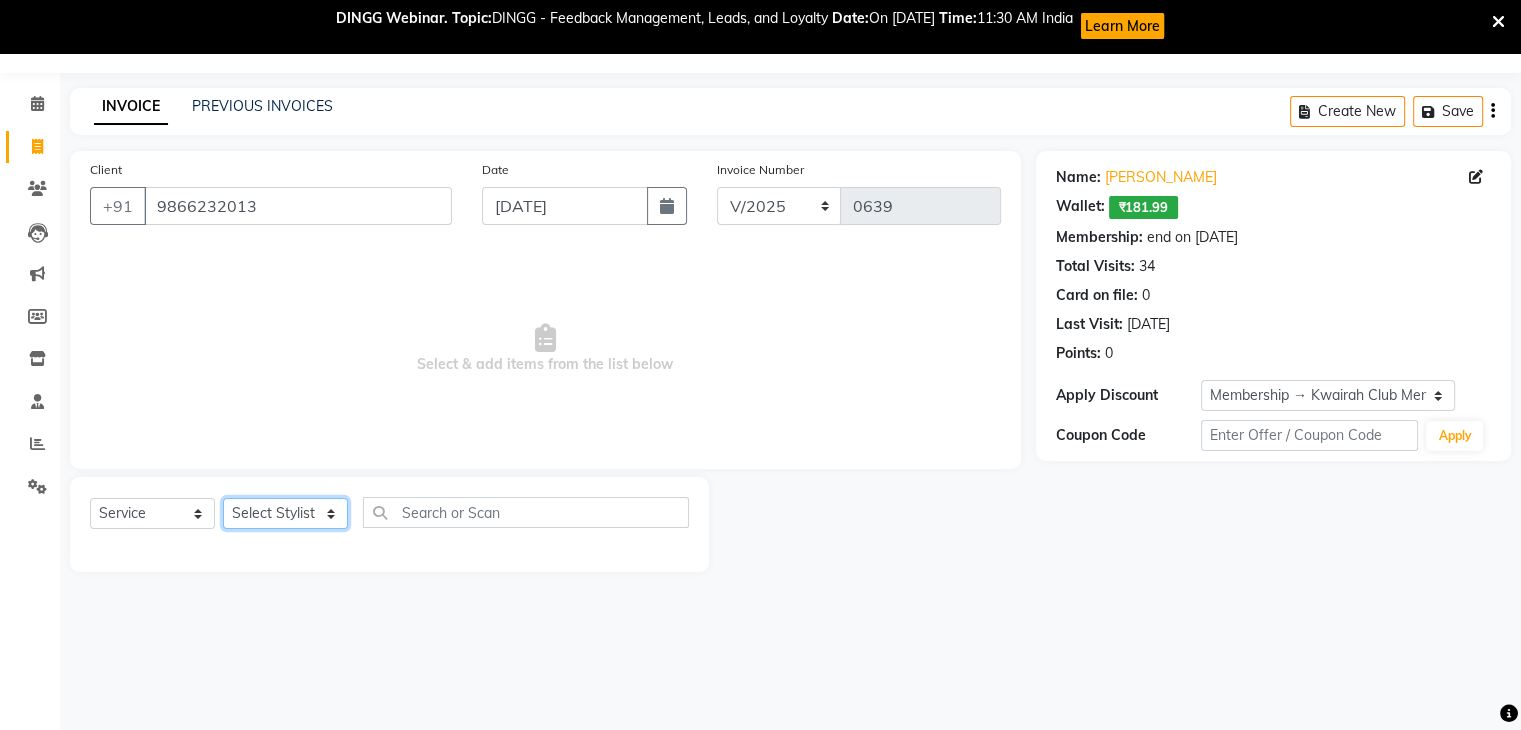 click on "Select Stylist Amruta Anjali Ketki Somani Neha More Rakhi Chaurasia Ranu seona Shrushti" 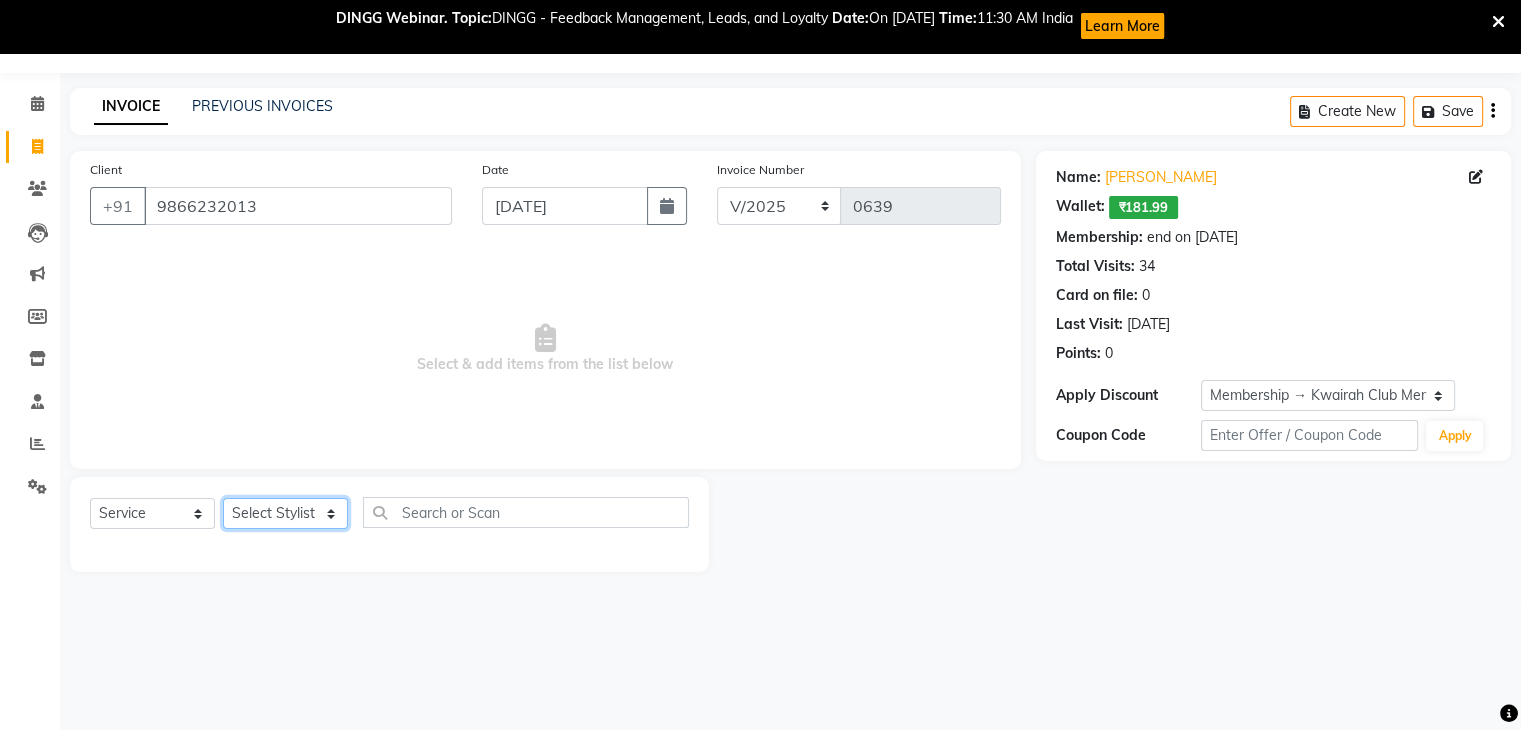select on "82011" 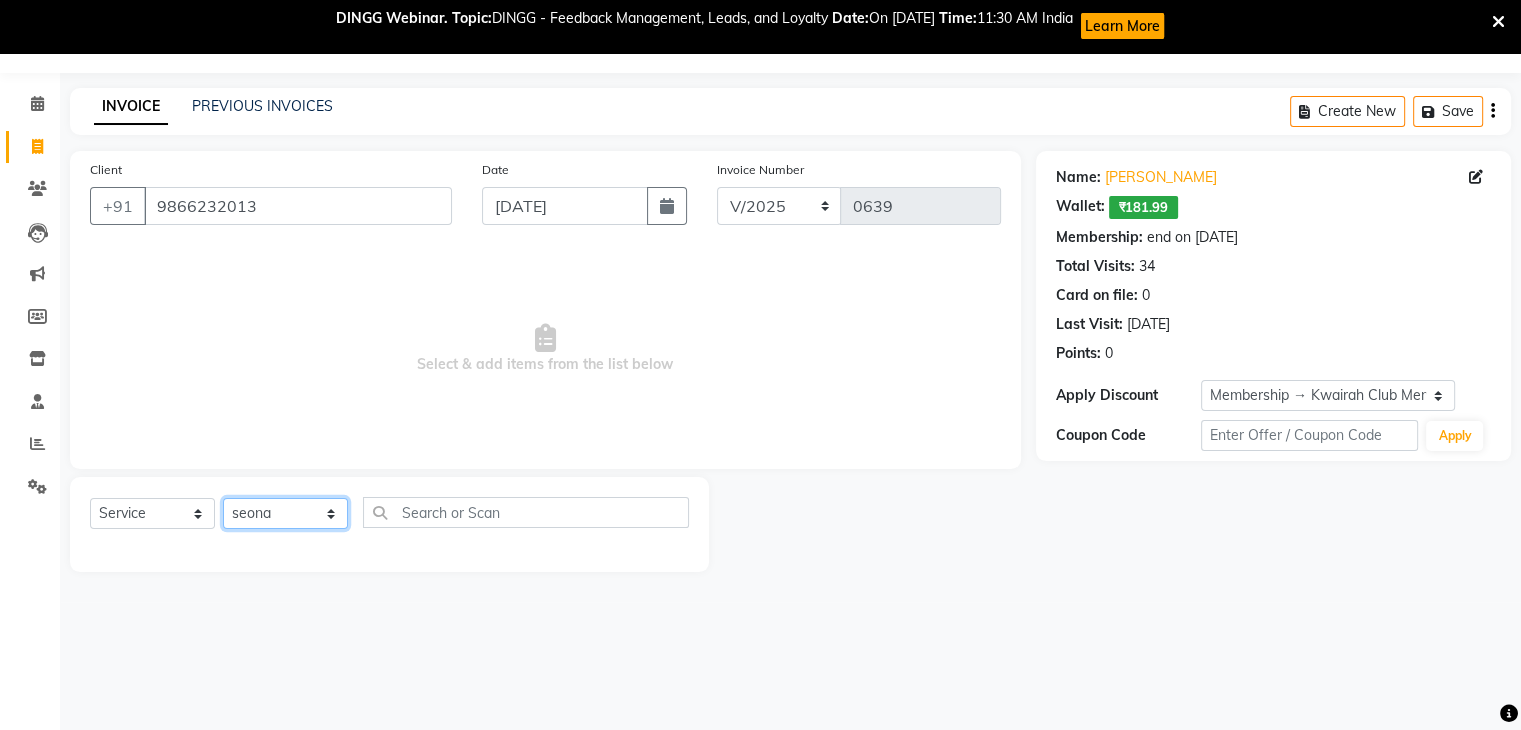 click on "Select Stylist Amruta Anjali Ketki Somani Neha More Rakhi Chaurasia Ranu seona Shrushti" 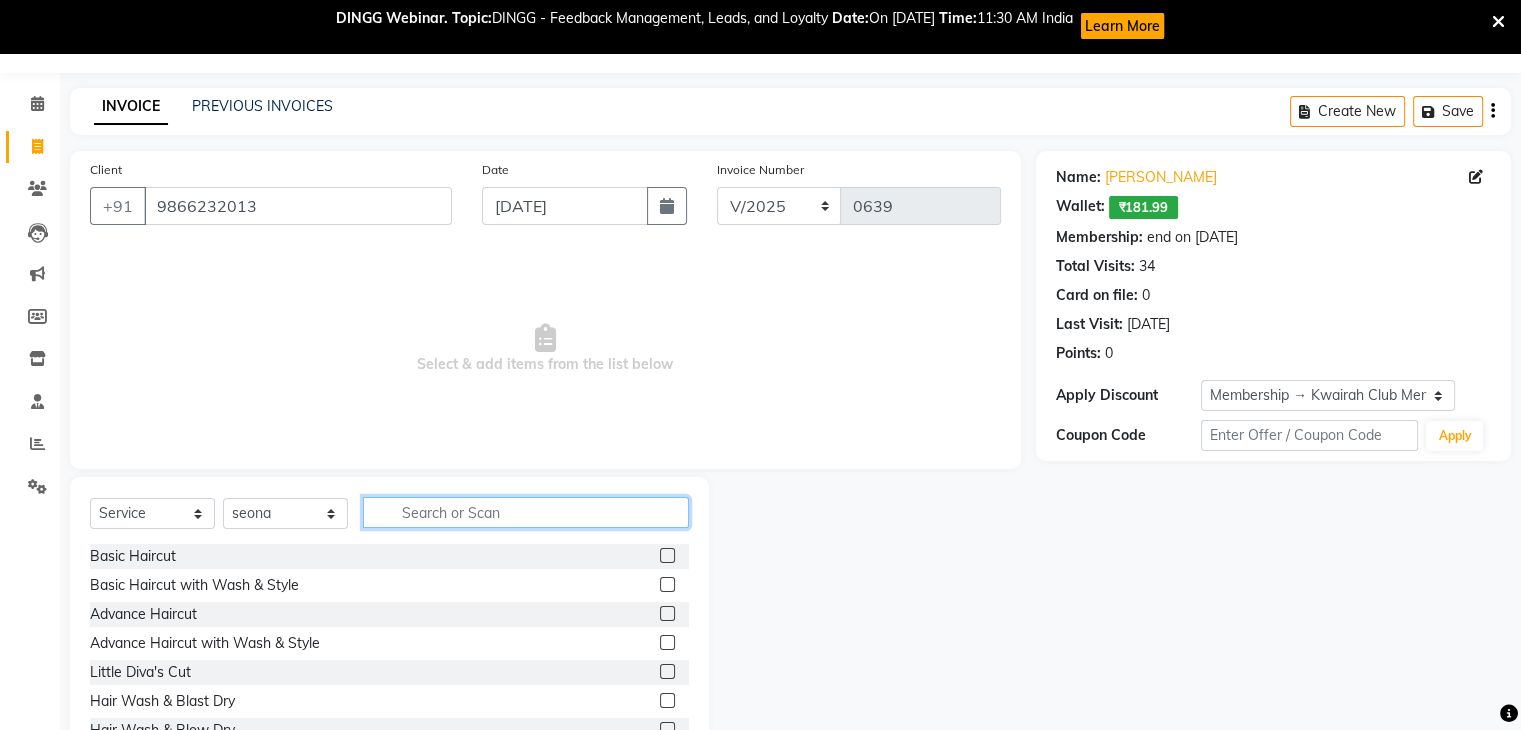click 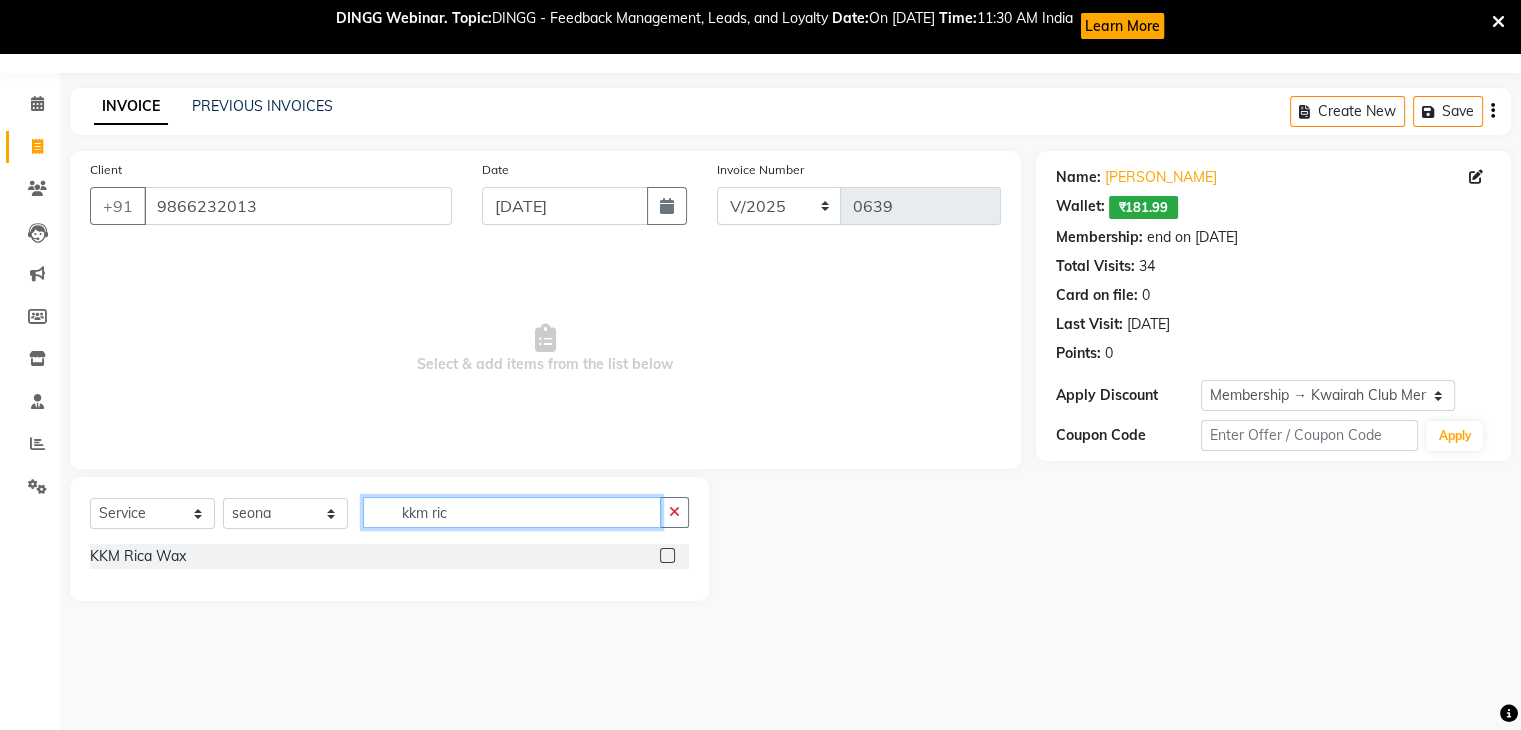 type on "kkm ric" 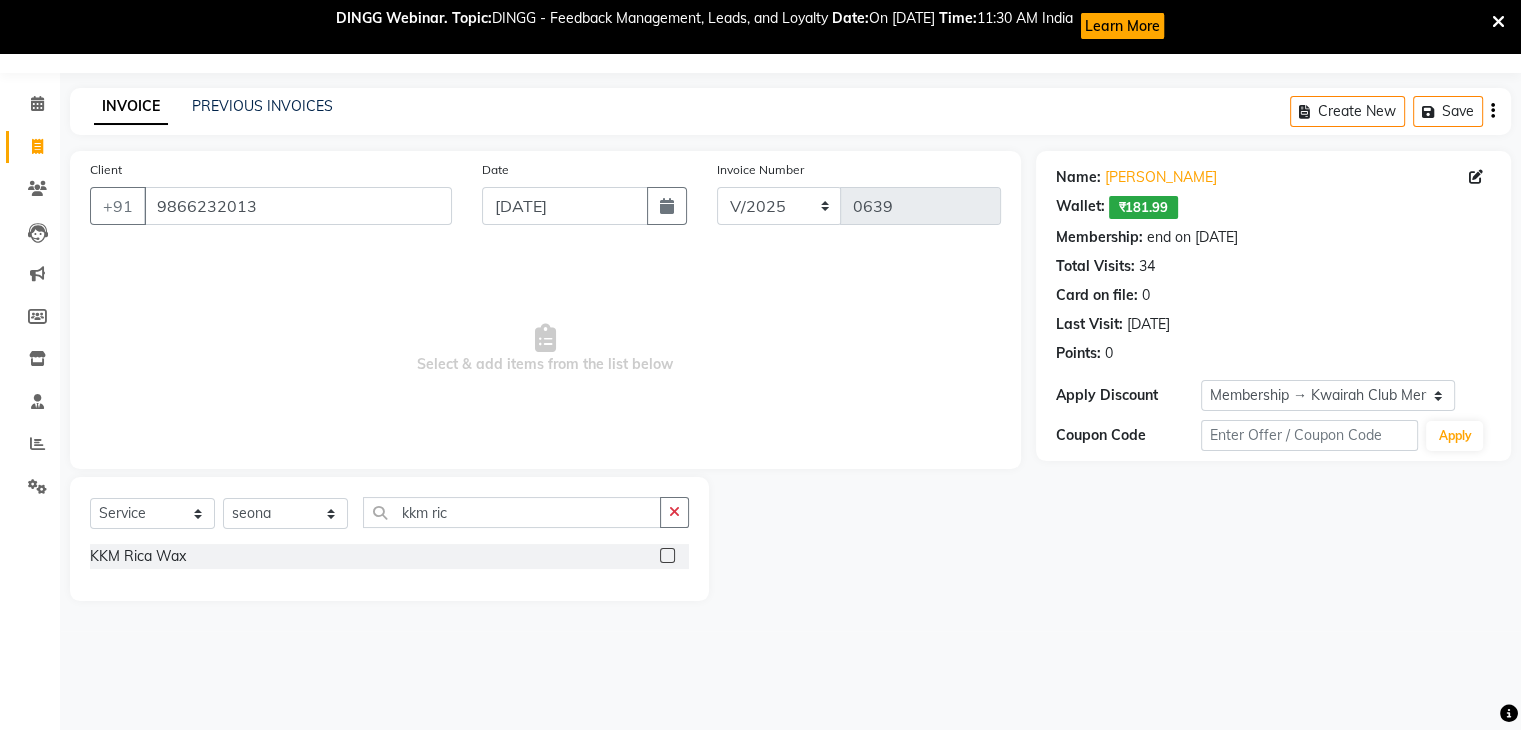 click 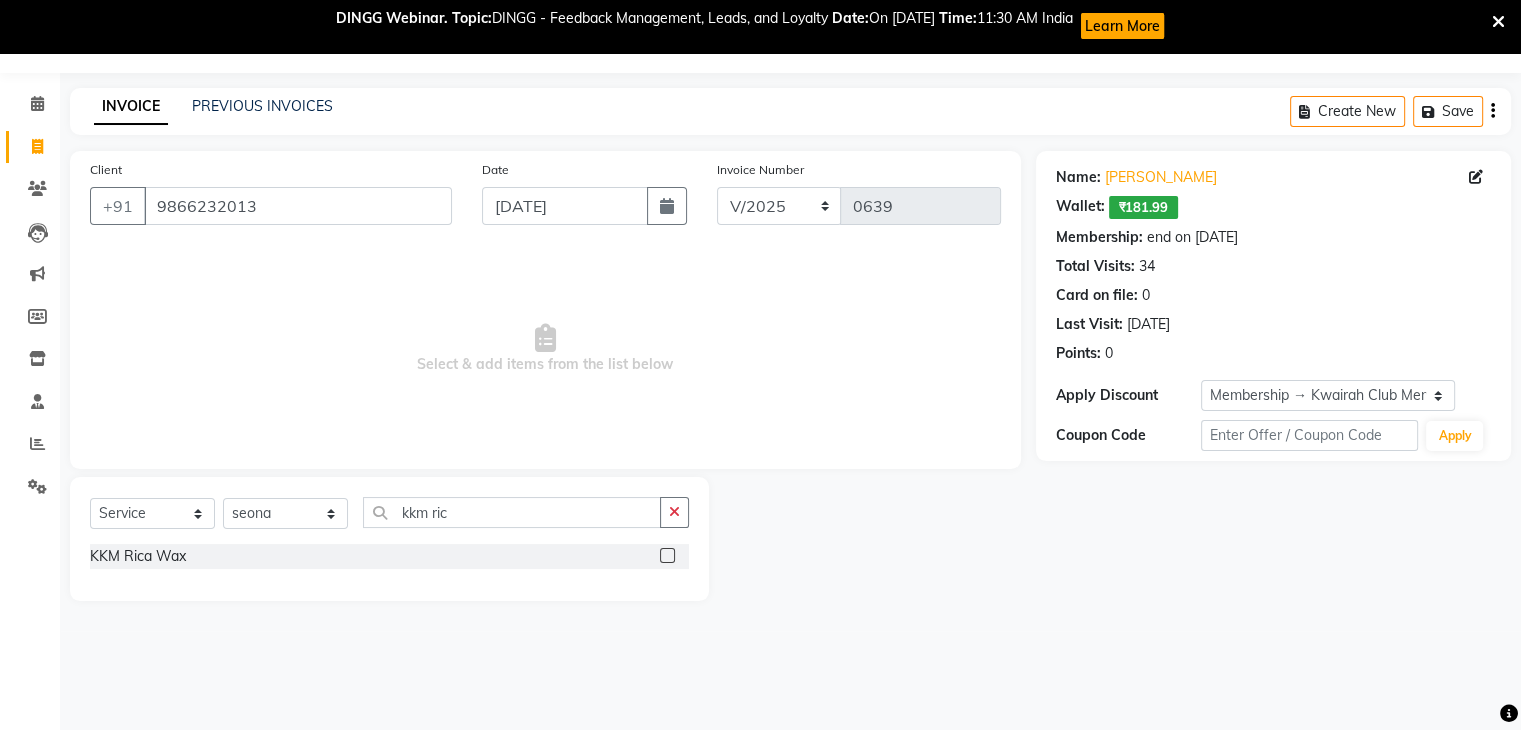 click at bounding box center (666, 556) 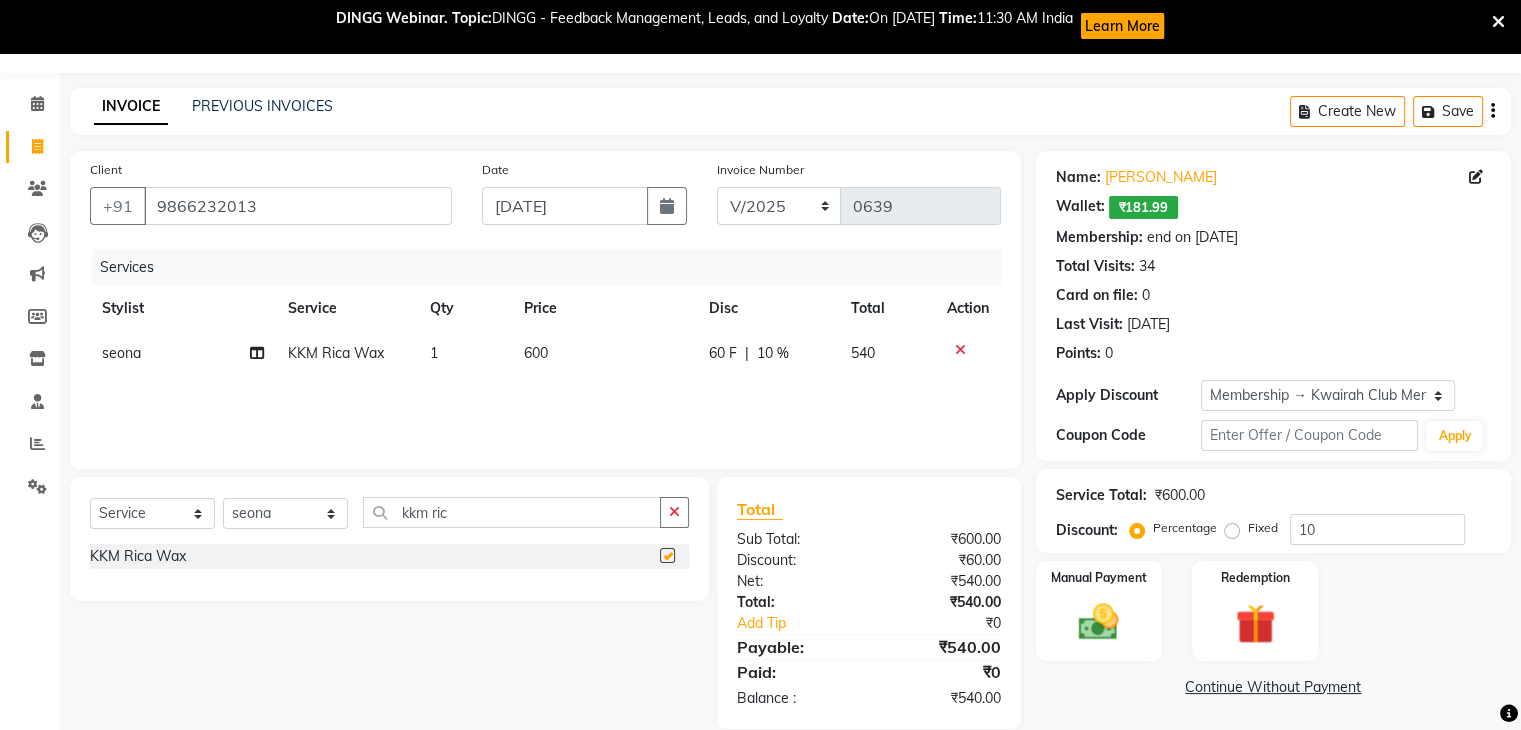 checkbox on "false" 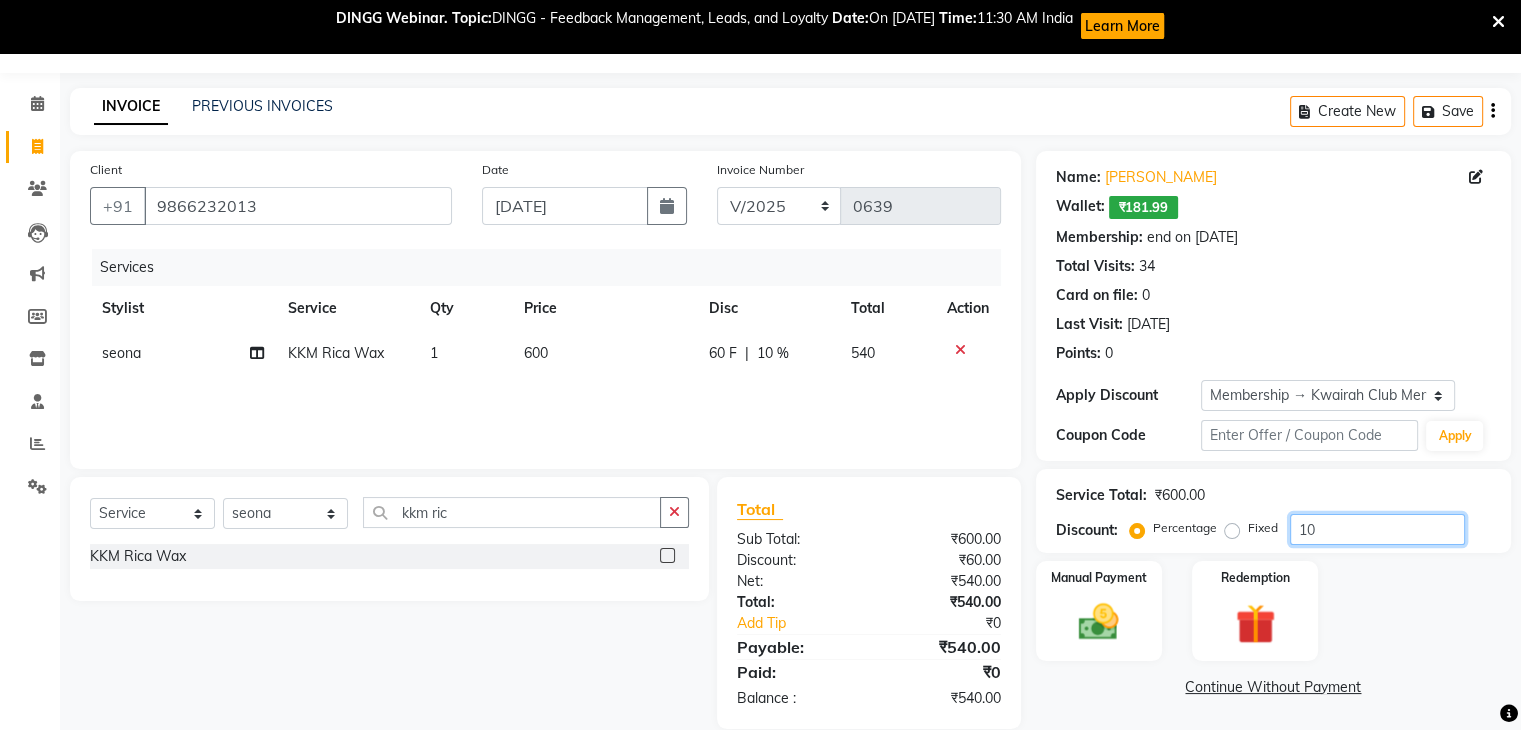 drag, startPoint x: 1329, startPoint y: 518, endPoint x: 1184, endPoint y: 485, distance: 148.70776 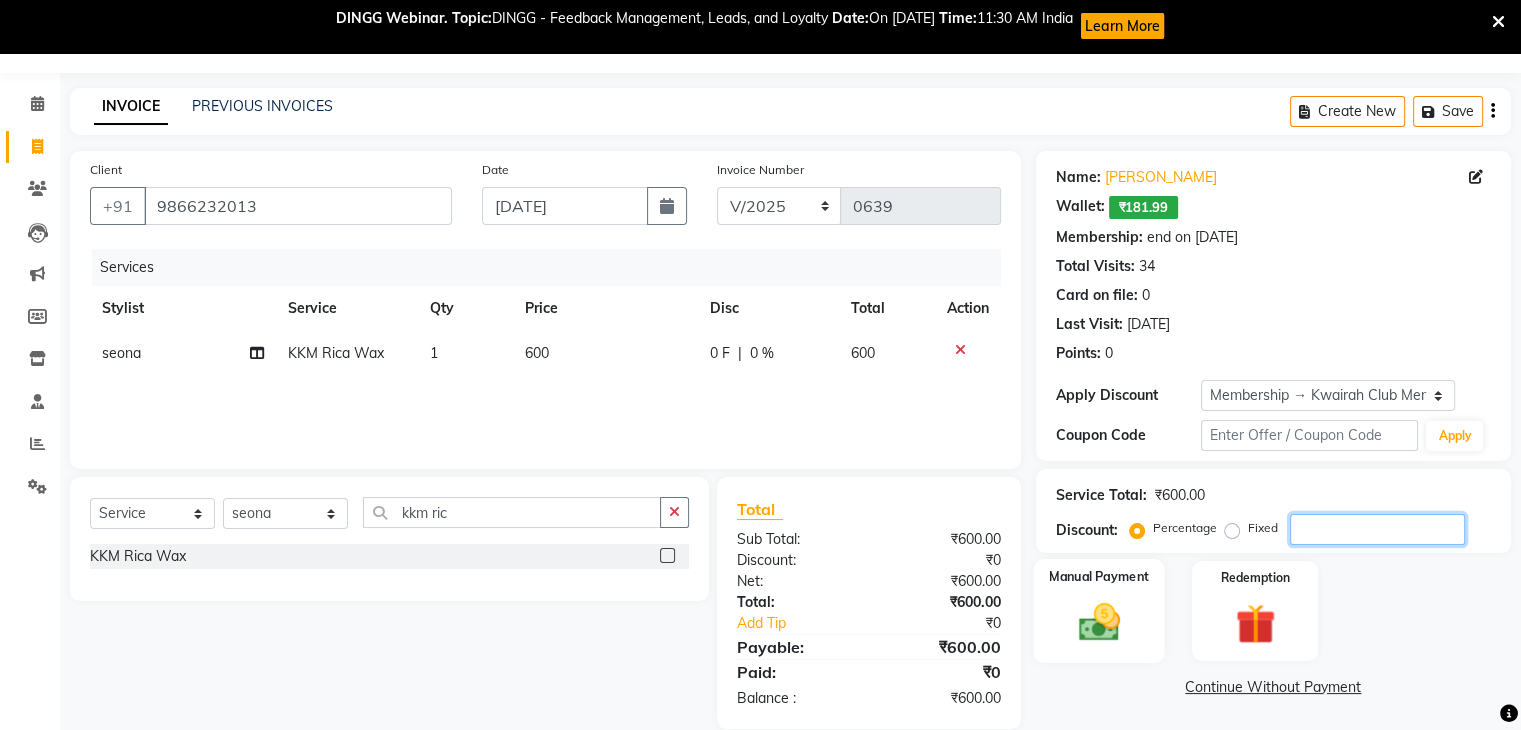 type 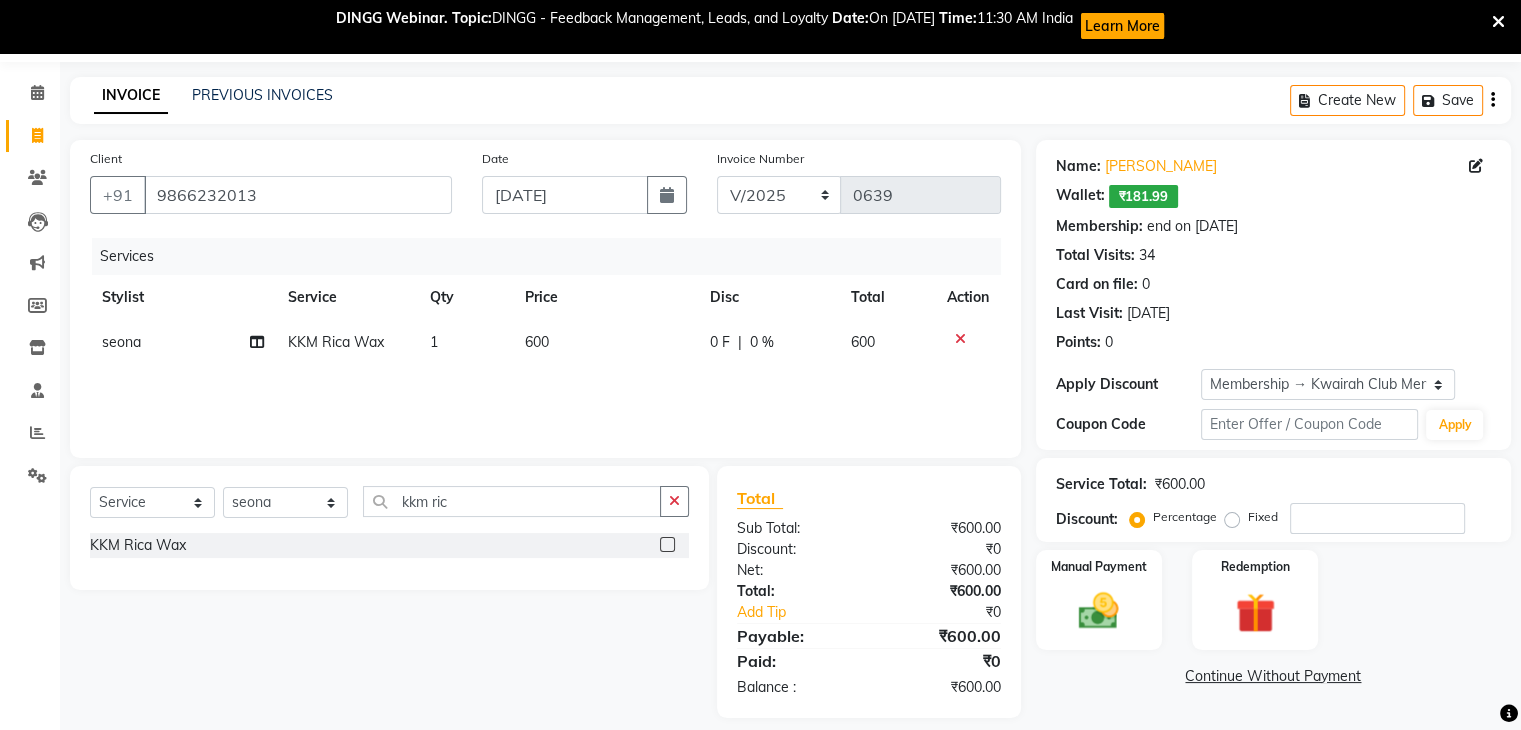 scroll, scrollTop: 81, scrollLeft: 0, axis: vertical 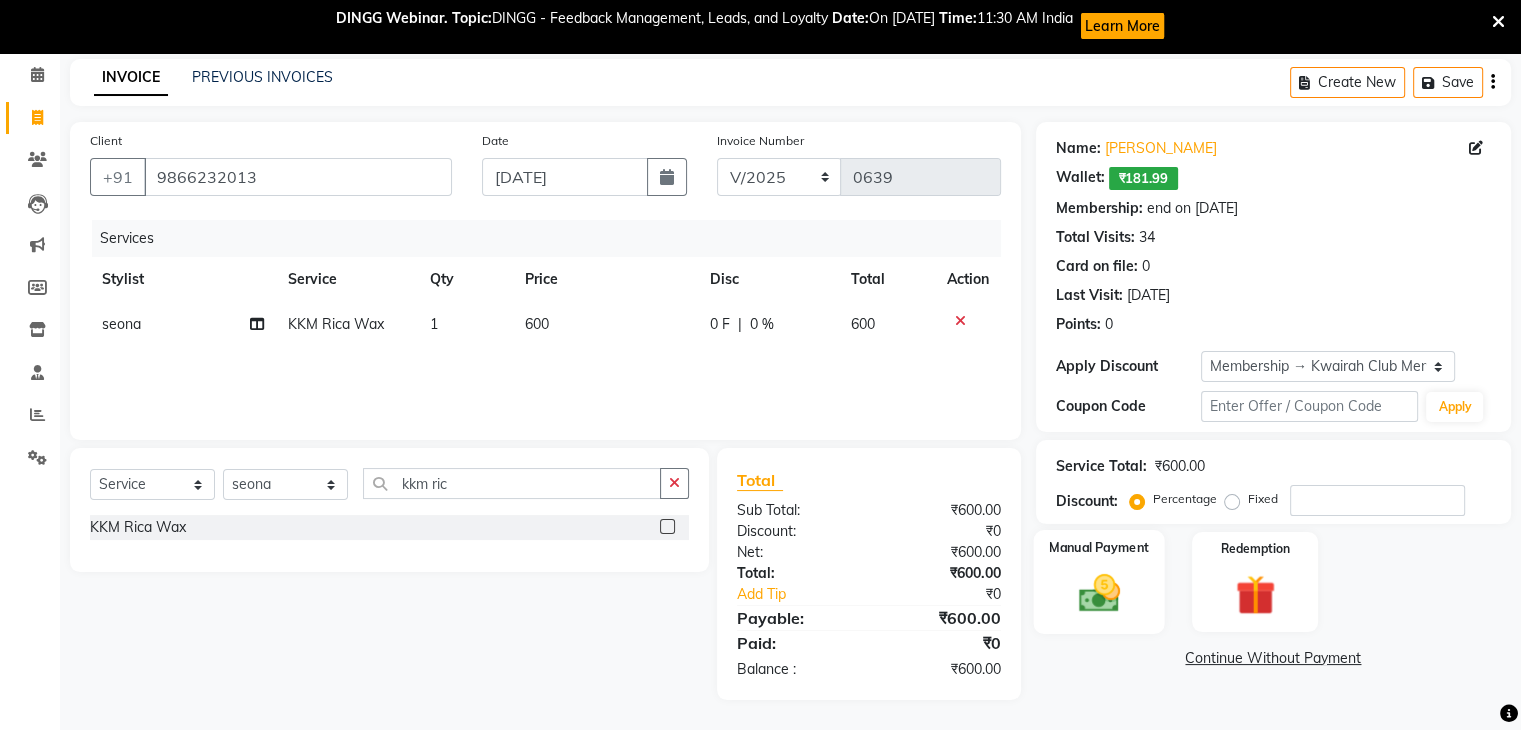 click 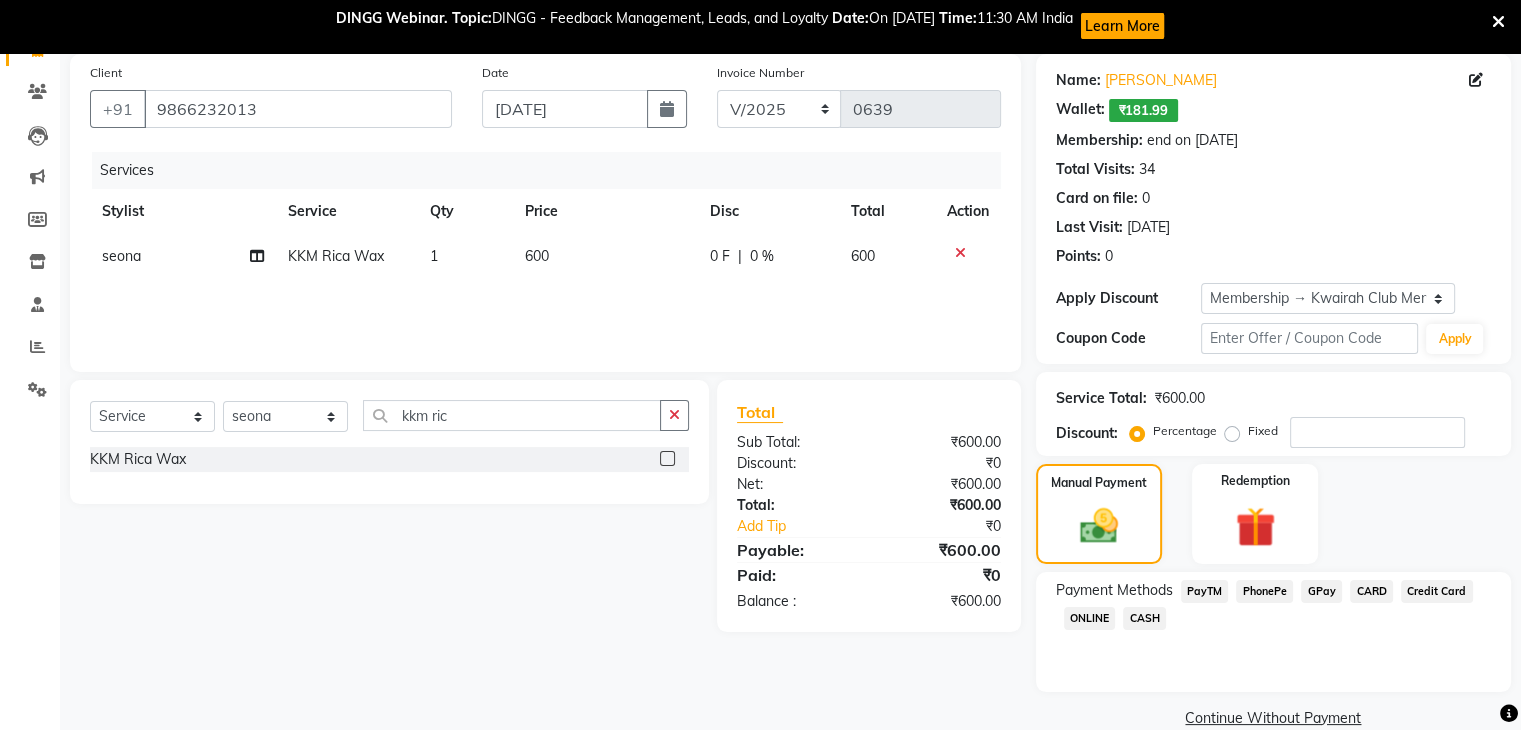 scroll, scrollTop: 181, scrollLeft: 0, axis: vertical 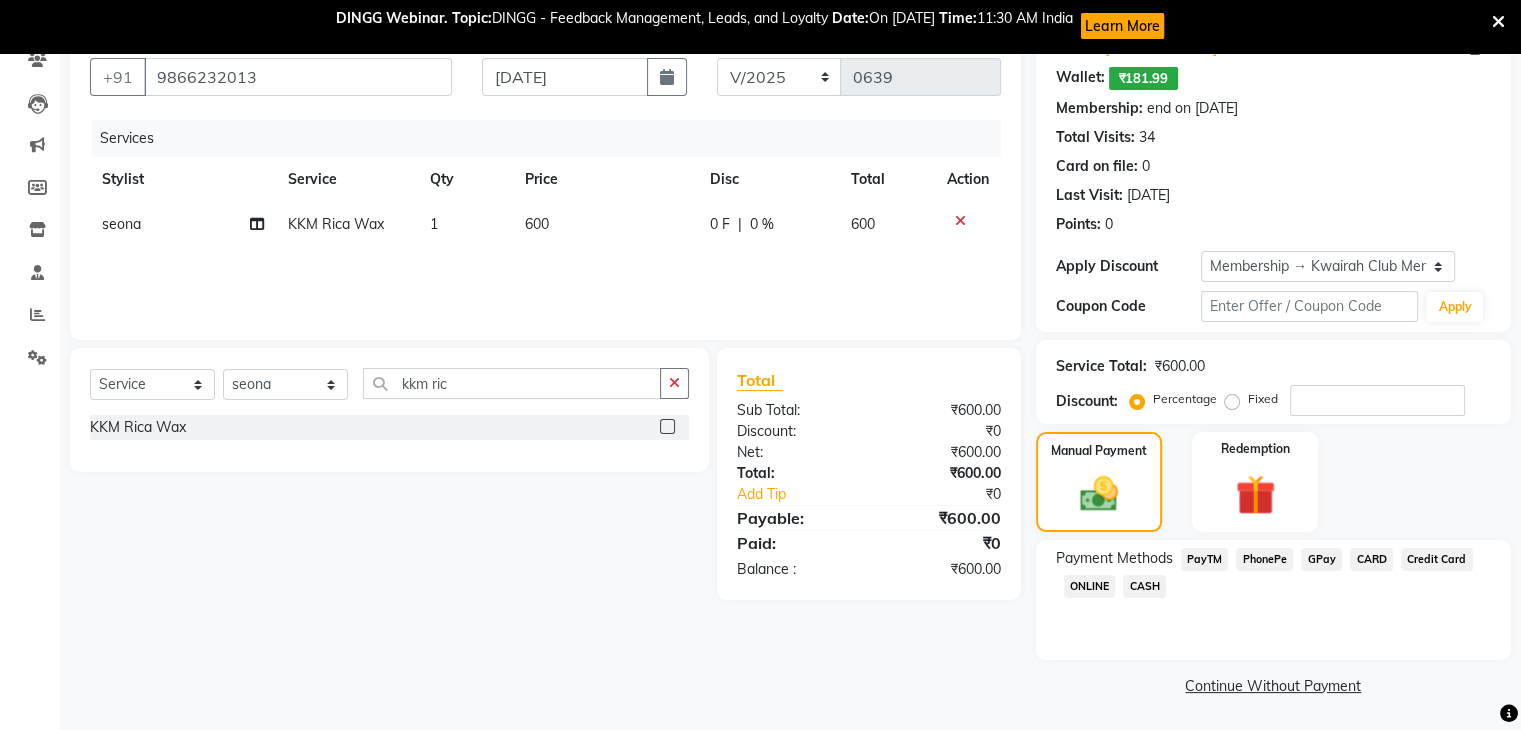 click on "CASH" 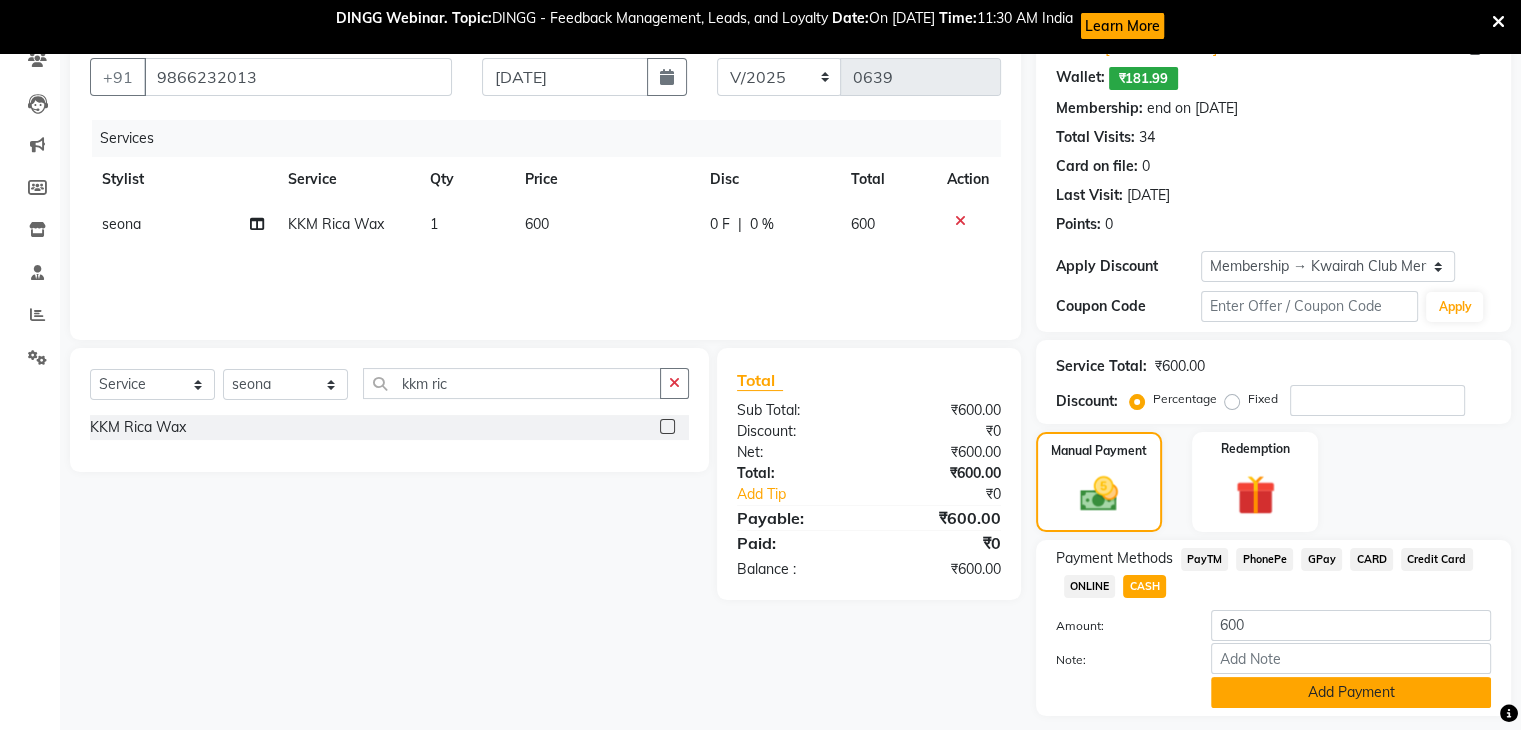 click on "Add Payment" 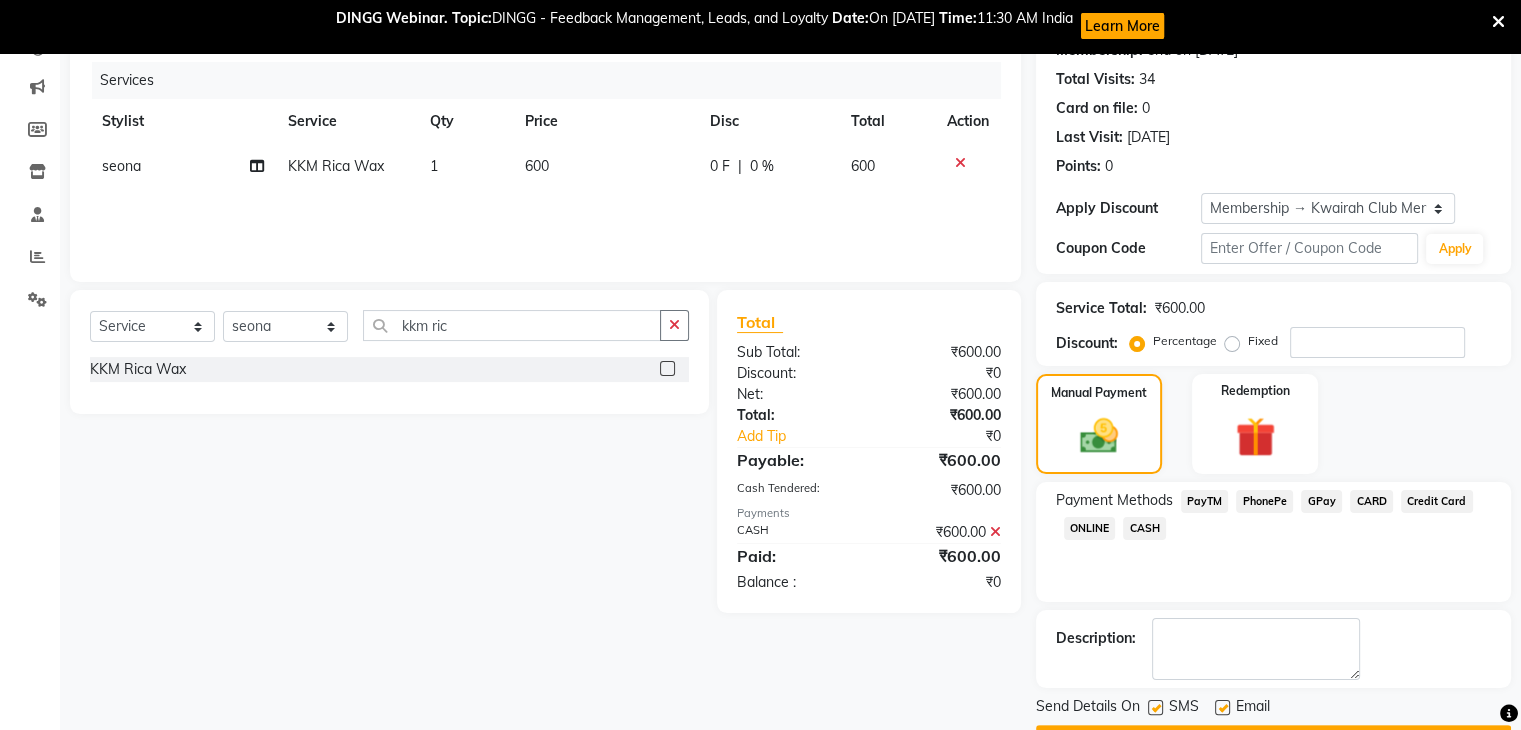 scroll, scrollTop: 293, scrollLeft: 0, axis: vertical 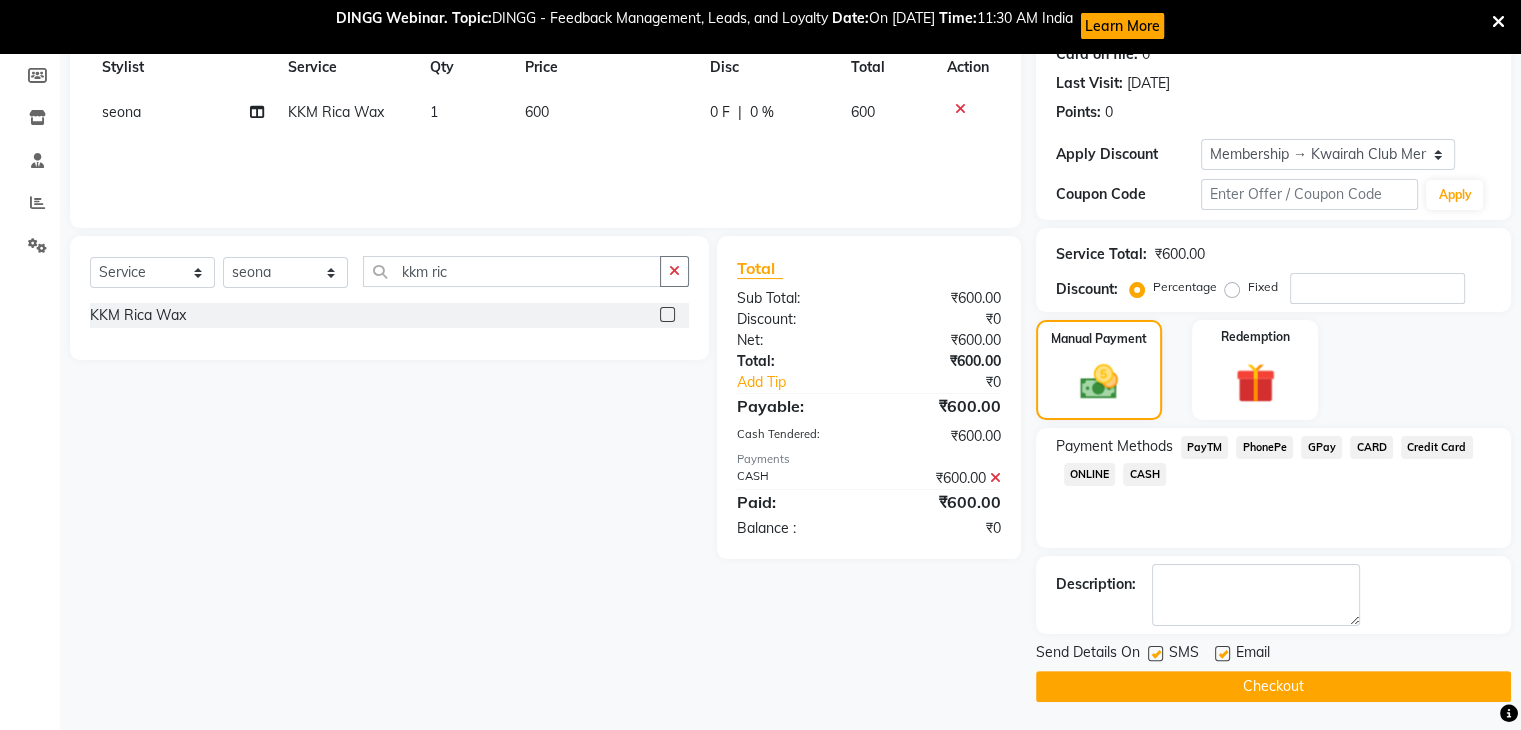 click 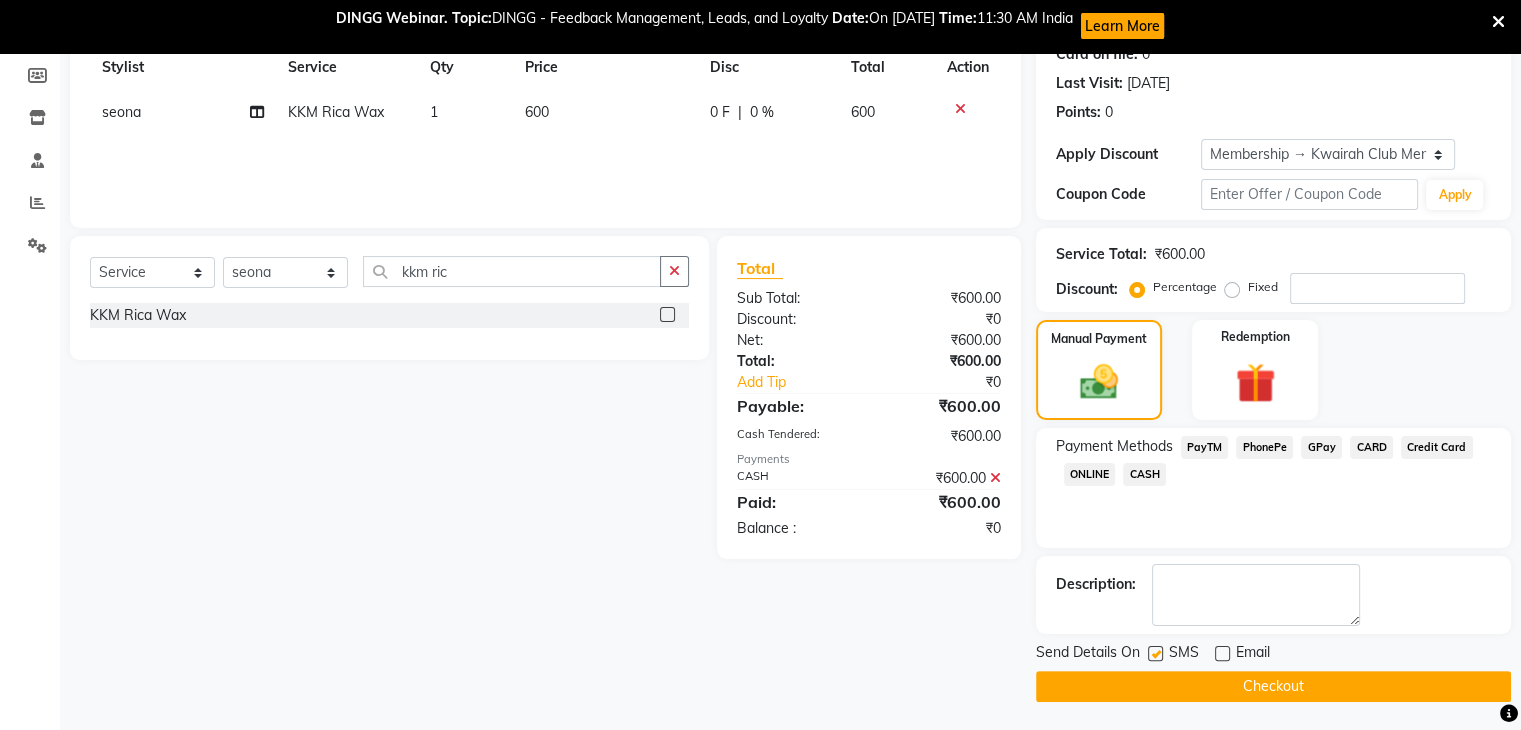 click 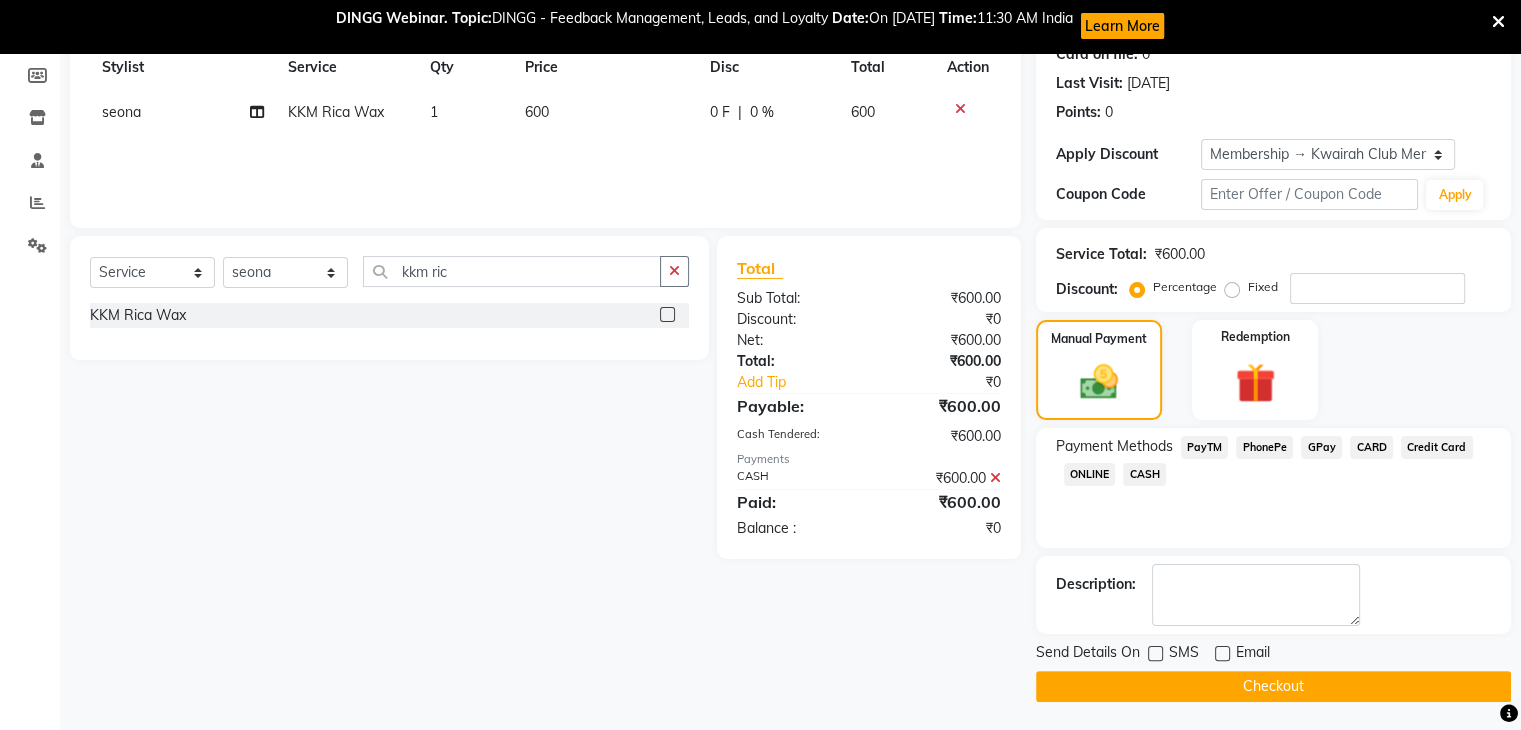 click on "Checkout" 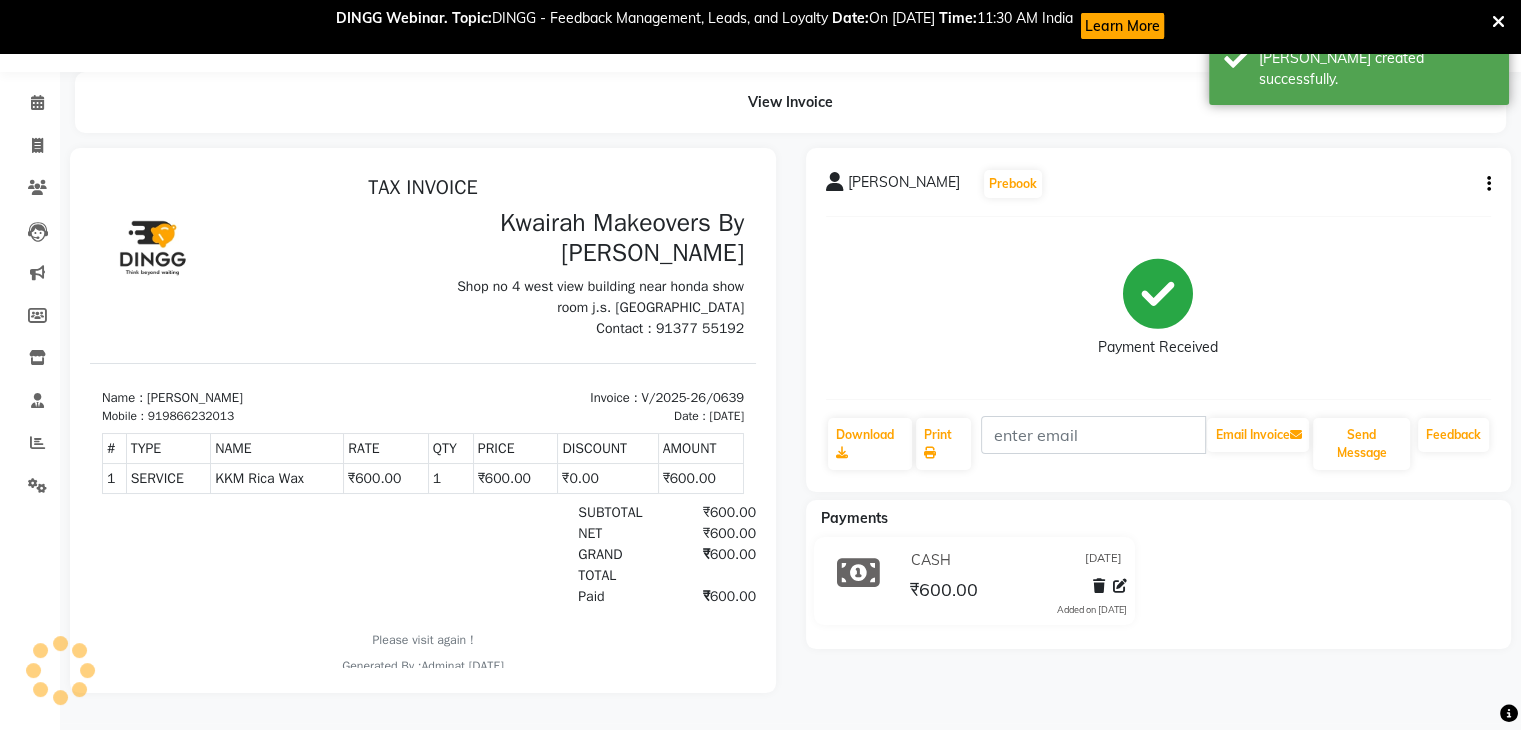 scroll, scrollTop: 0, scrollLeft: 0, axis: both 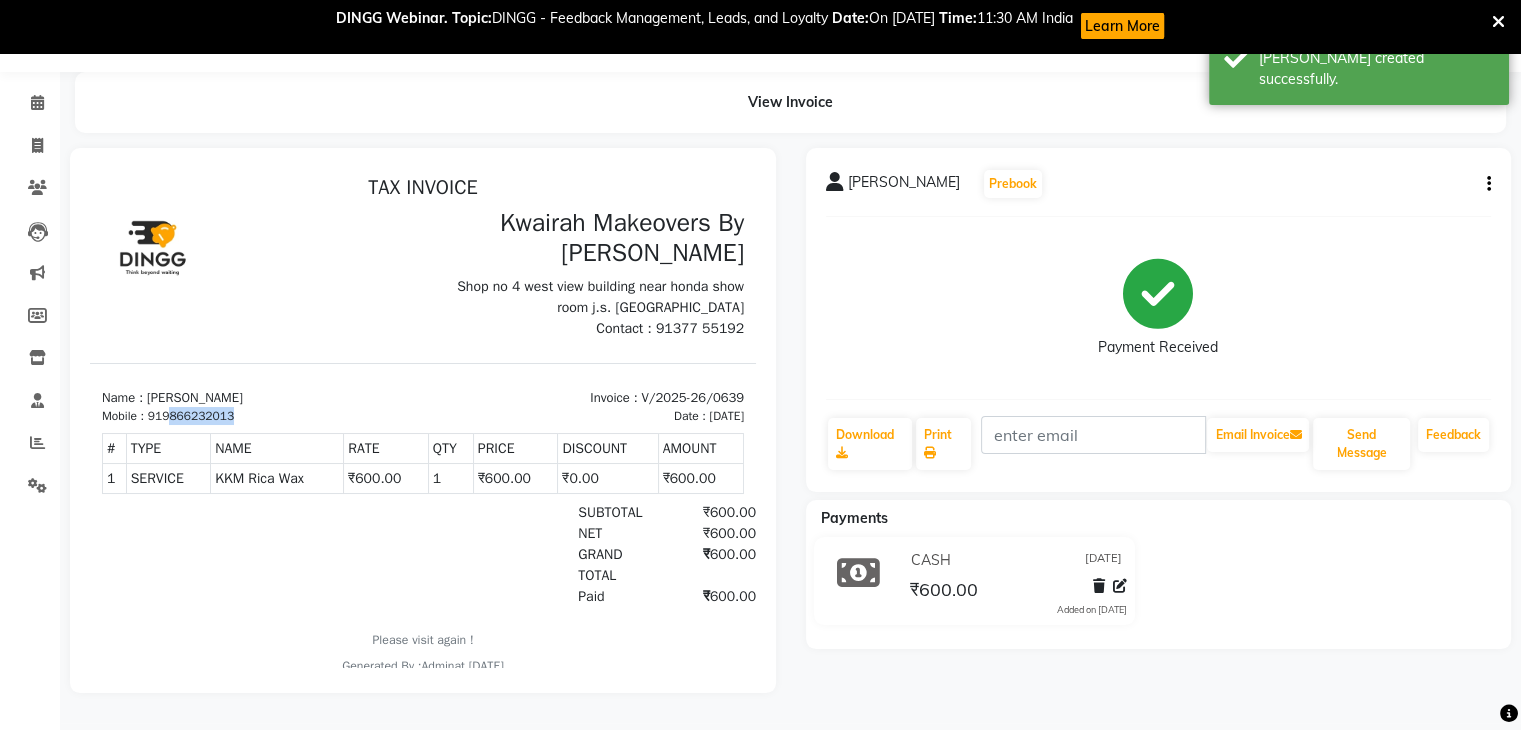 drag, startPoint x: 169, startPoint y: 414, endPoint x: 241, endPoint y: 422, distance: 72.443085 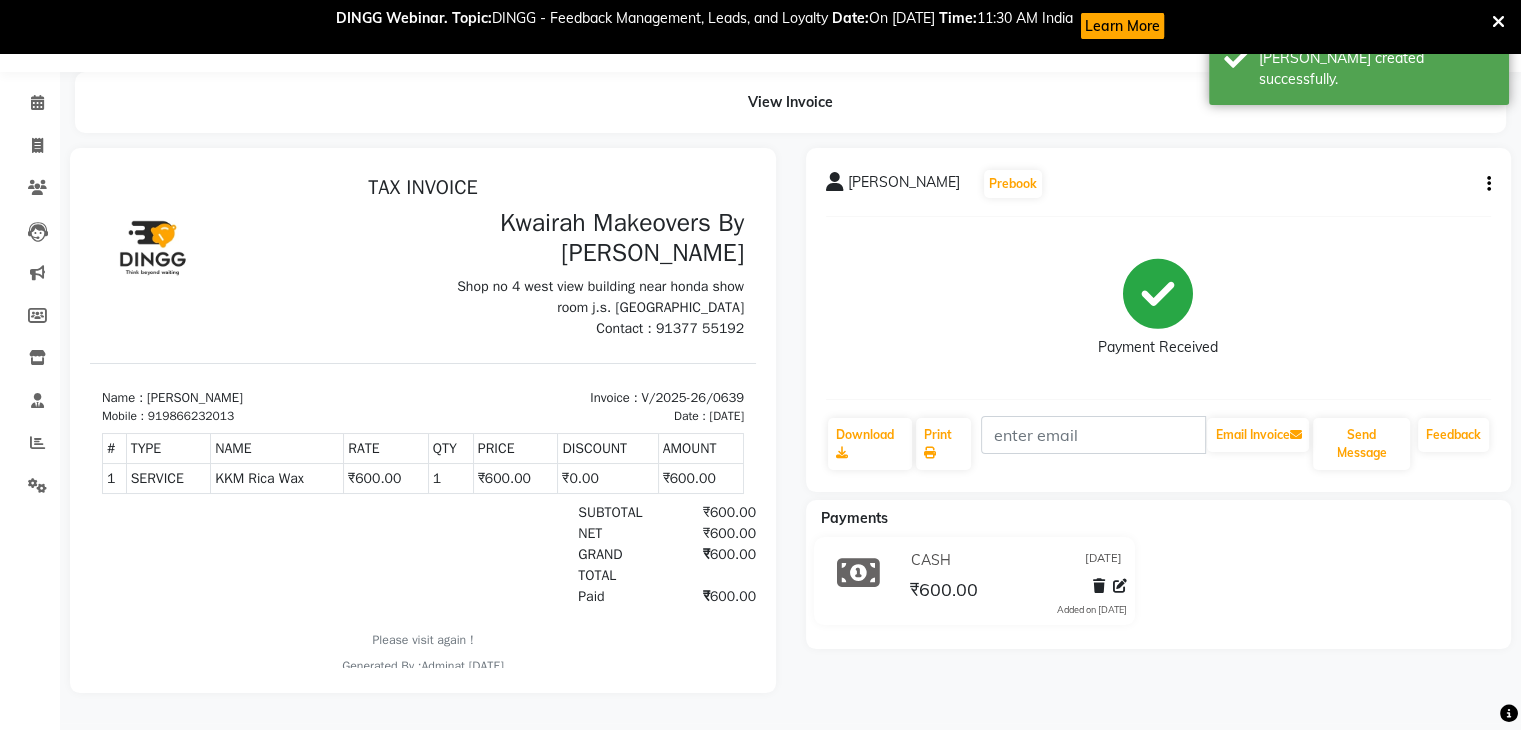 click on "Mobile :
919866232013" at bounding box center [256, 416] 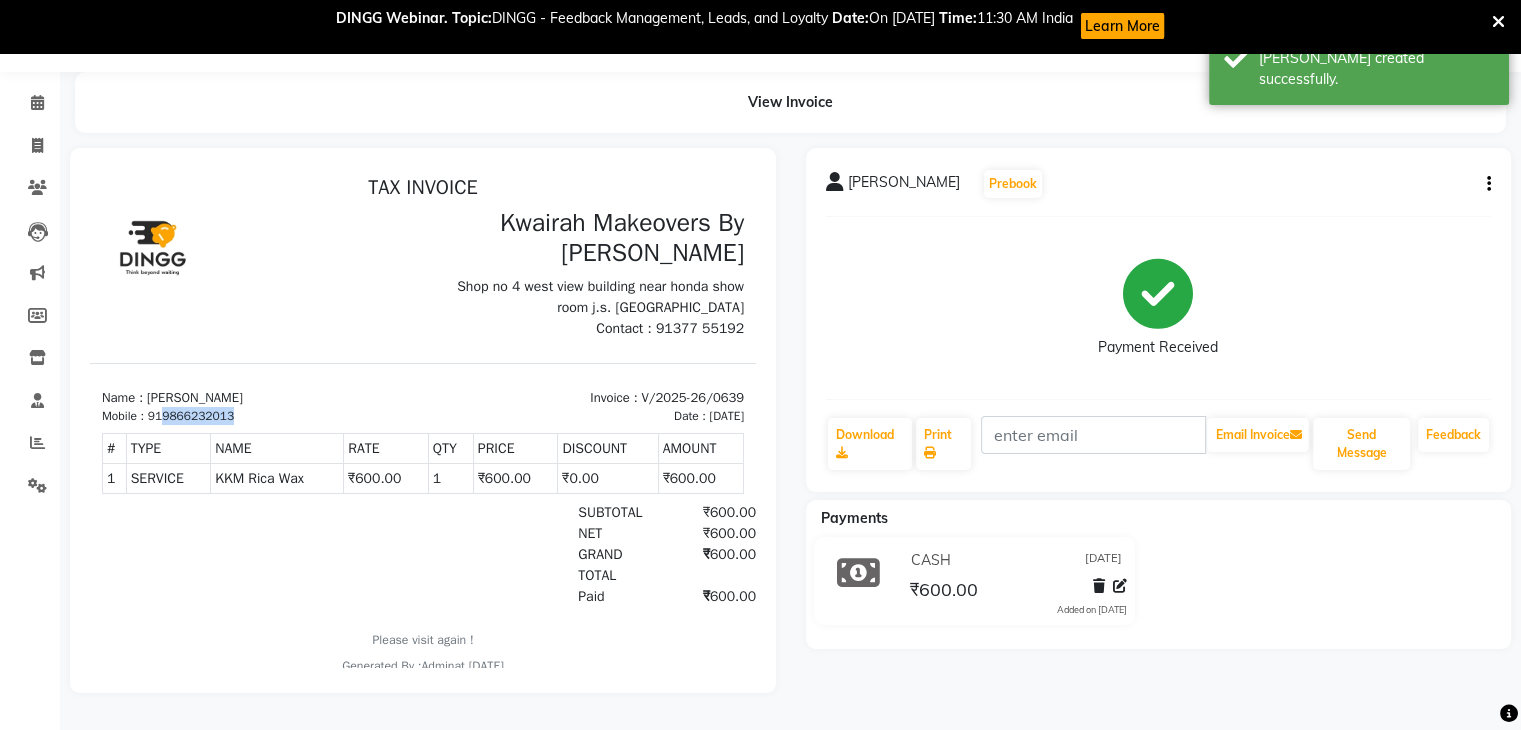 drag, startPoint x: 165, startPoint y: 412, endPoint x: 258, endPoint y: 412, distance: 93 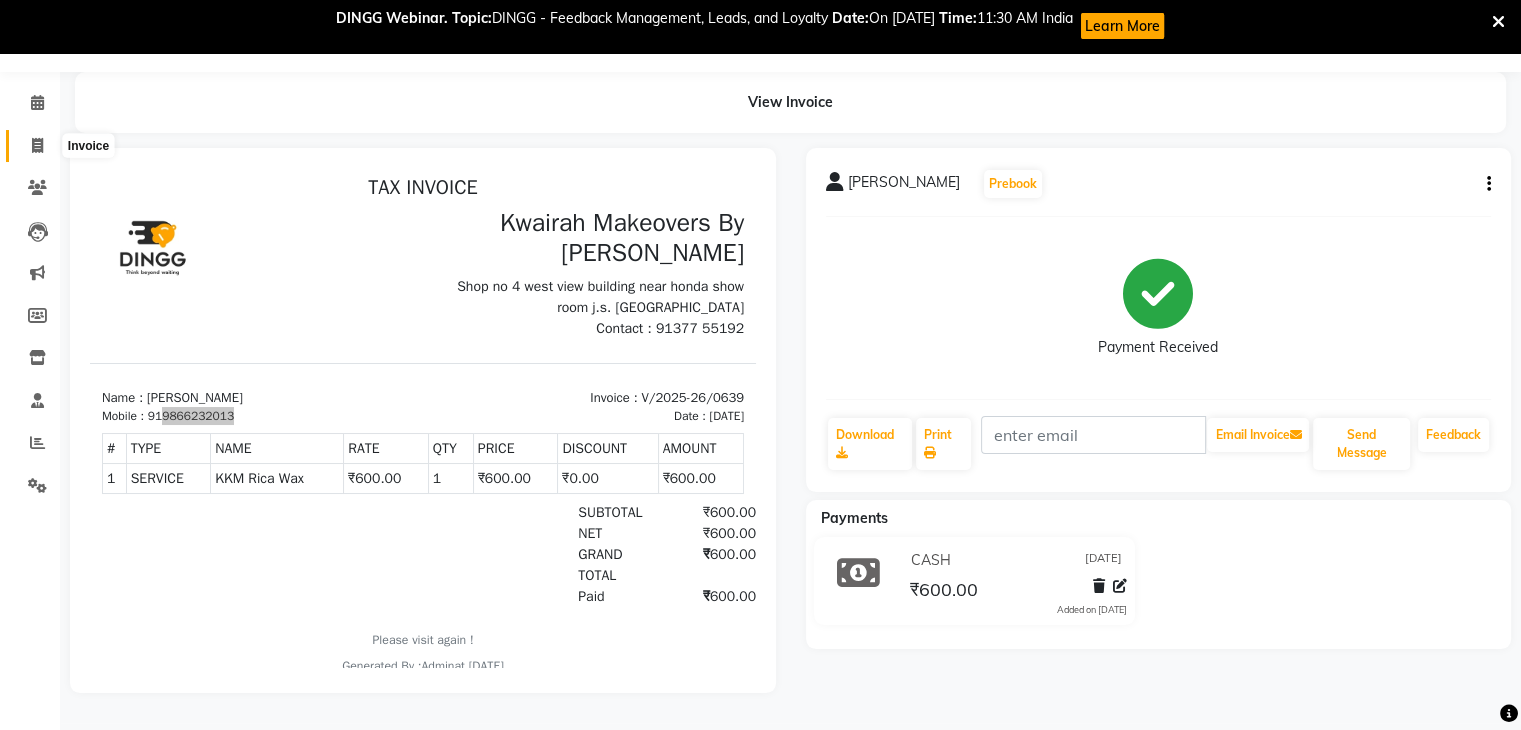 click 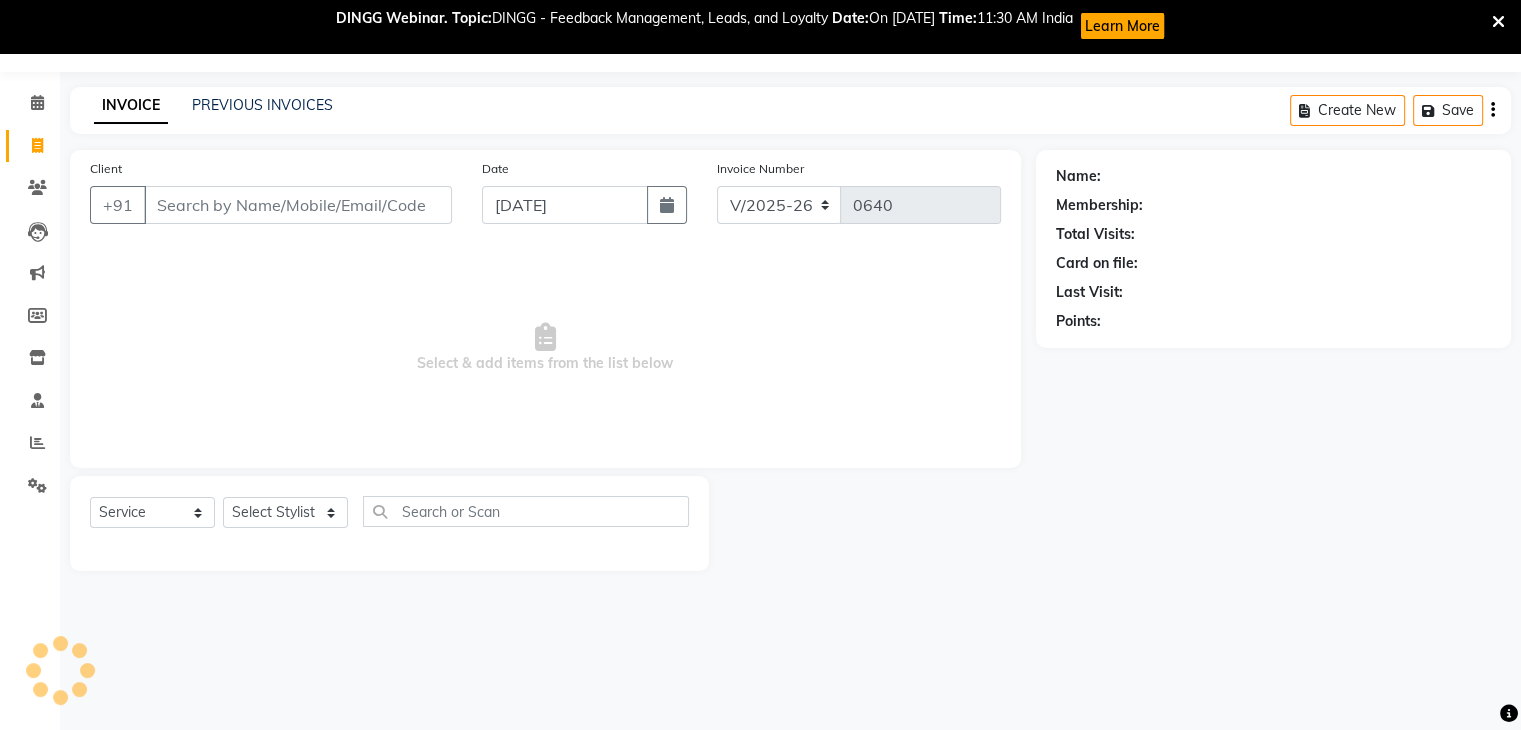 scroll, scrollTop: 52, scrollLeft: 0, axis: vertical 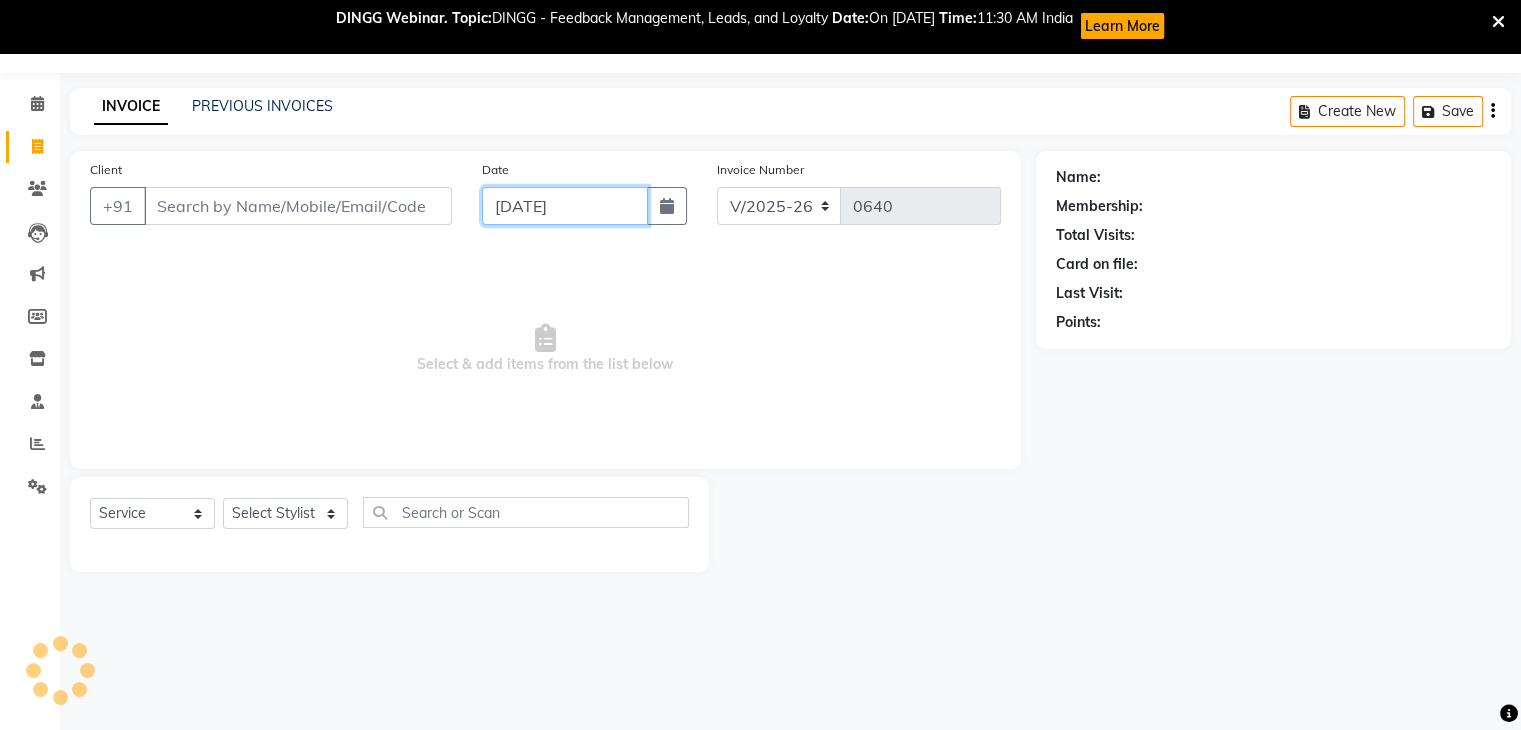 click on "[DATE]" 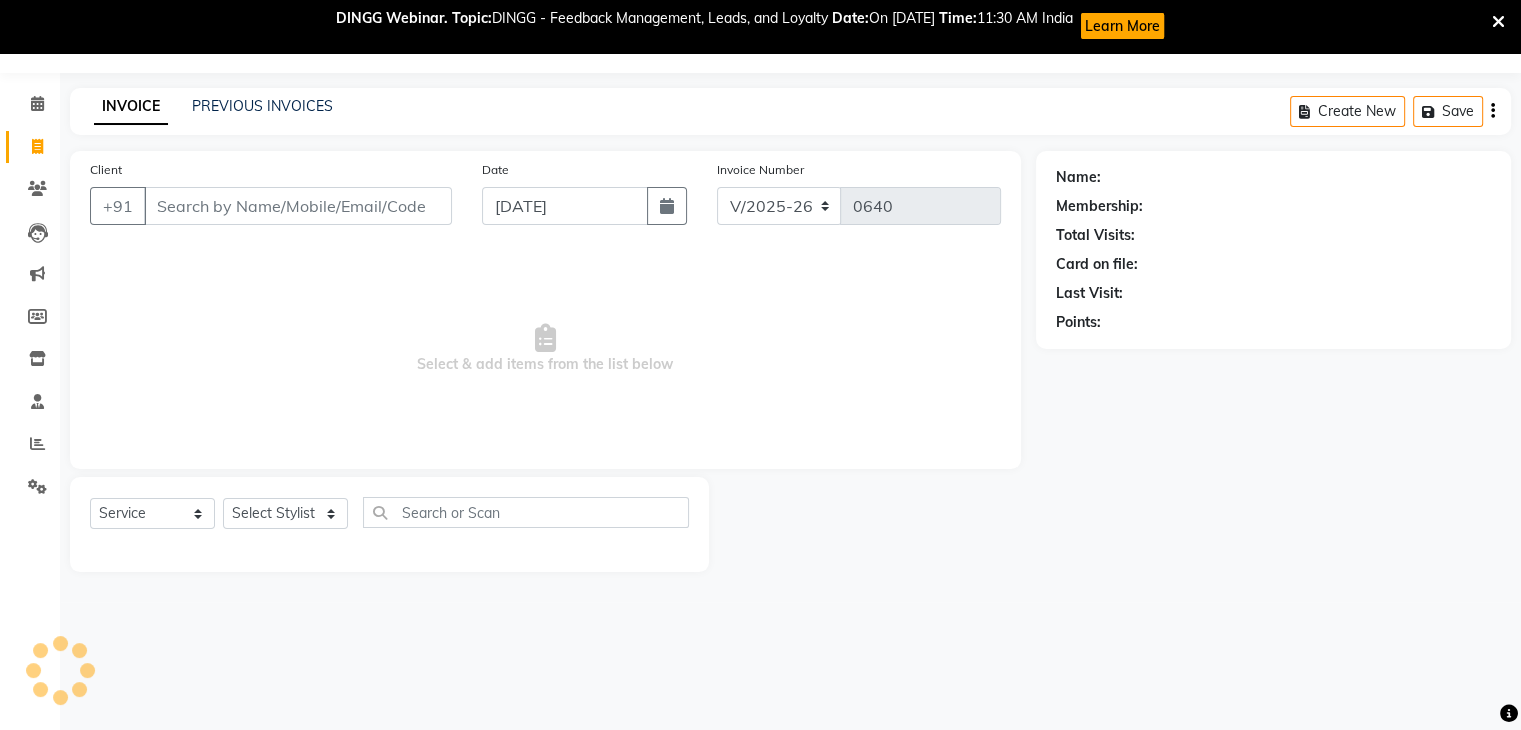 select on "7" 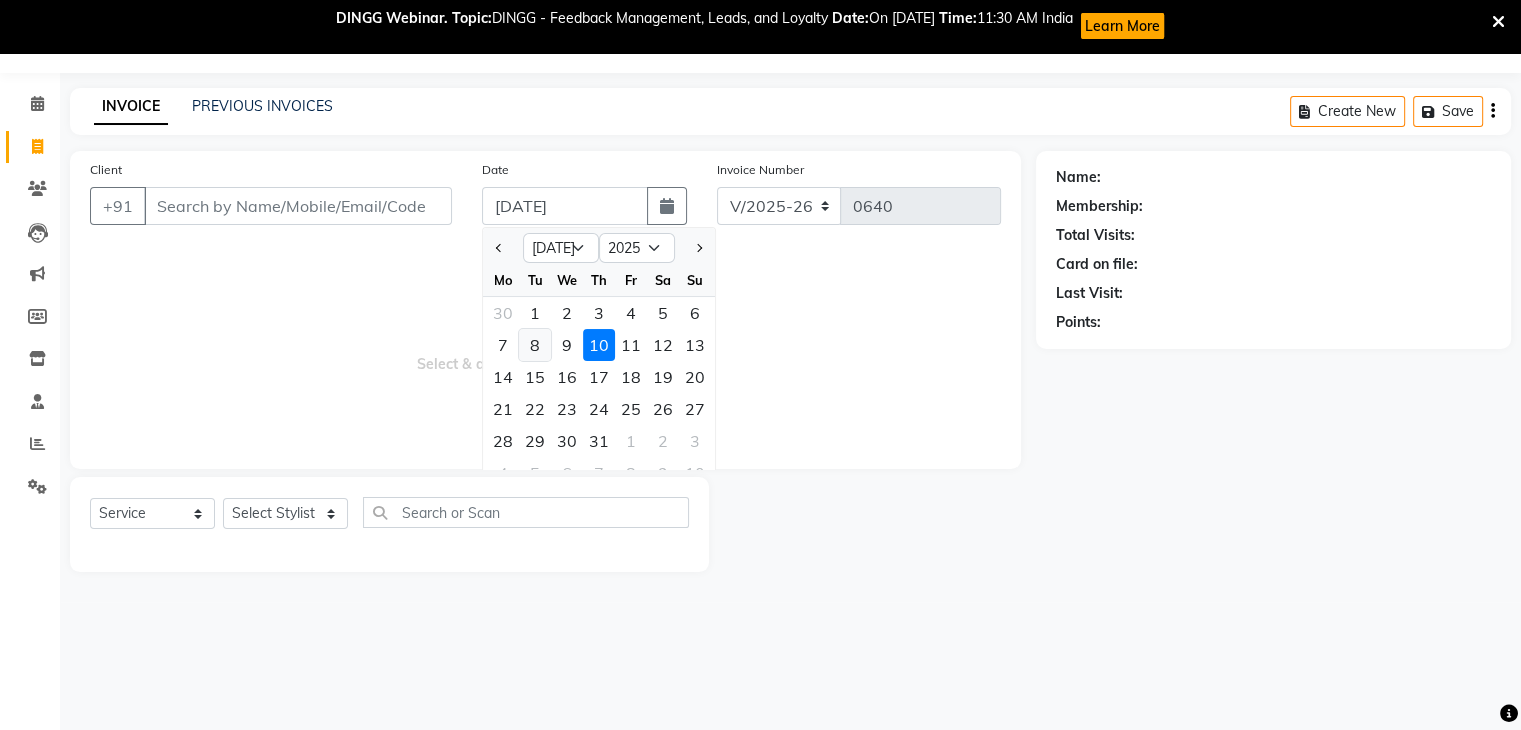 click on "8" 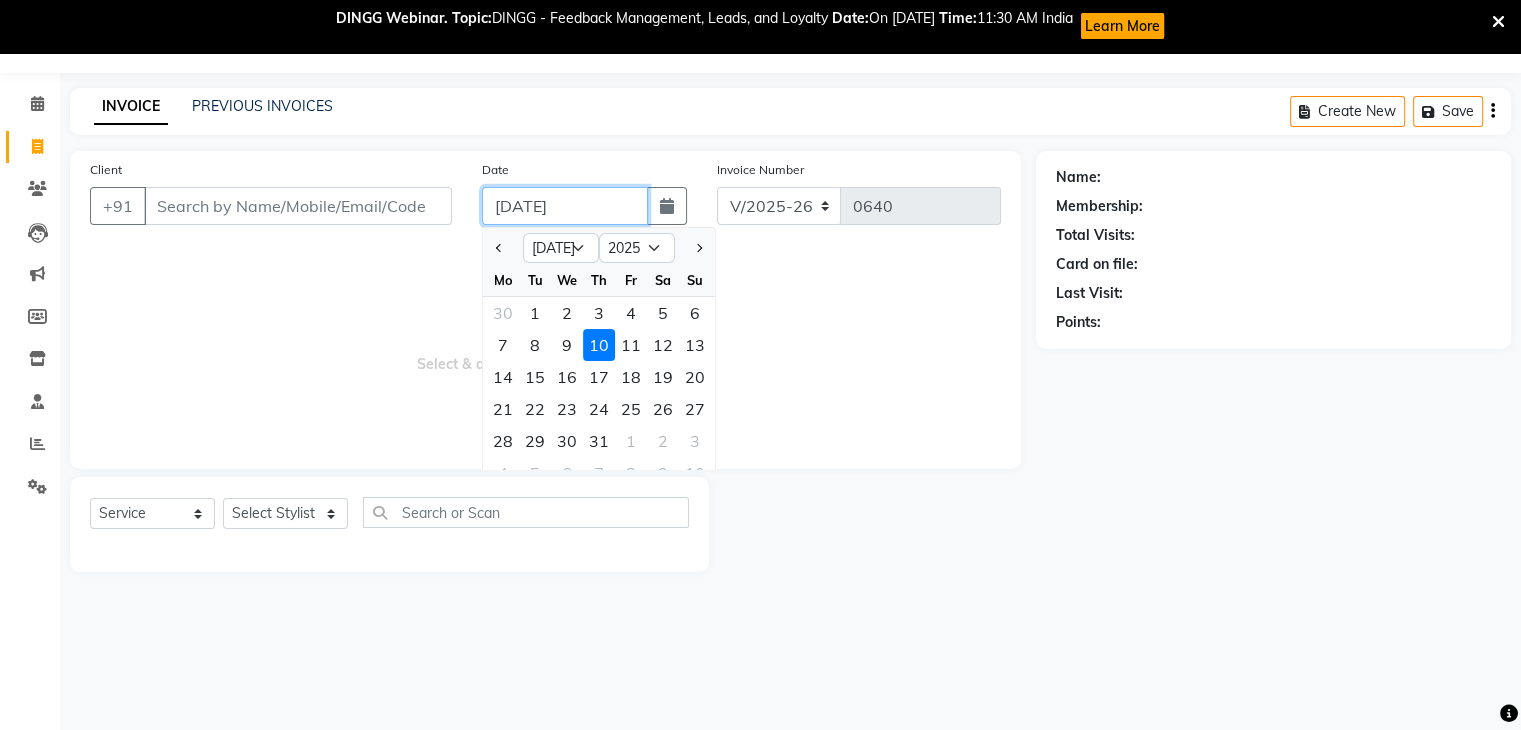 type on "[DATE]" 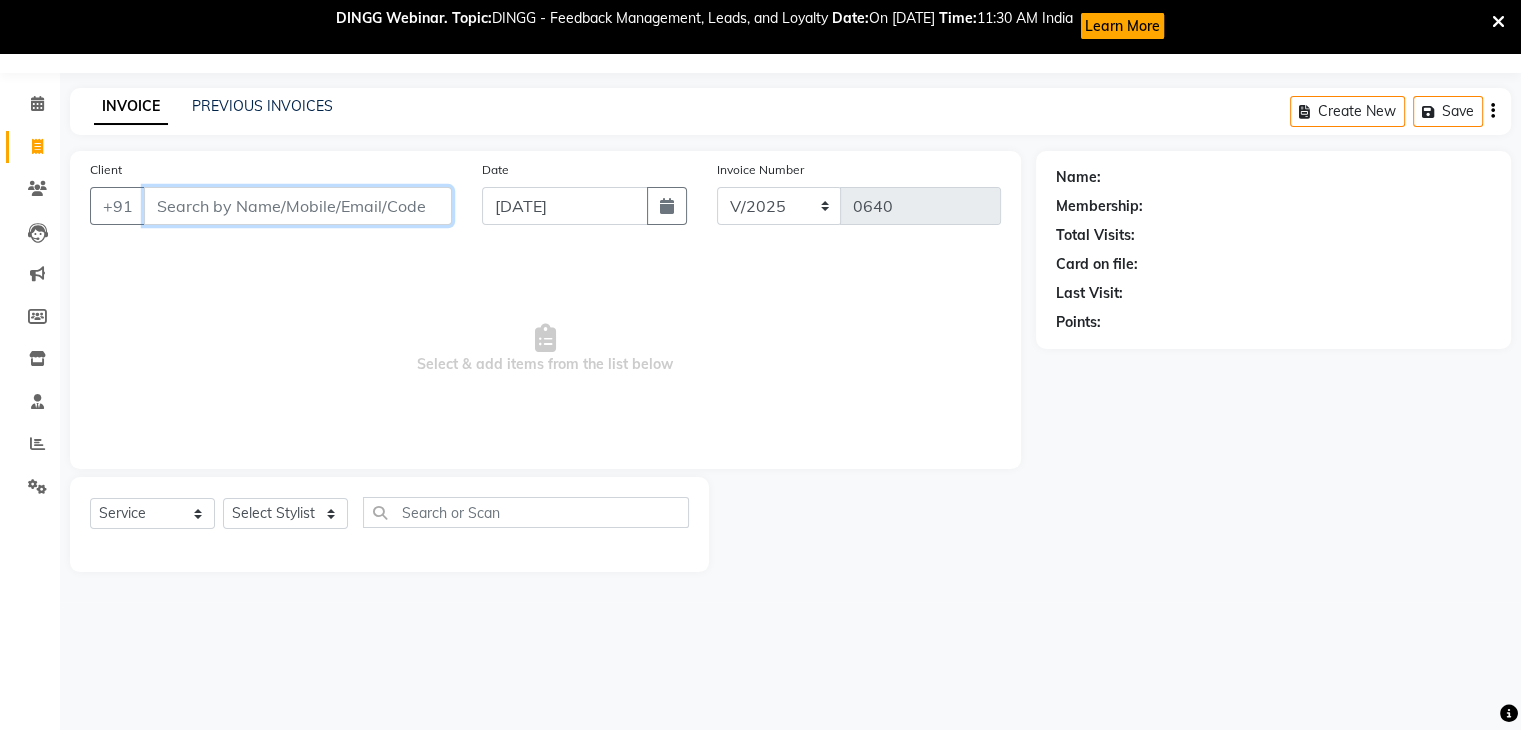 click on "Client" at bounding box center [298, 206] 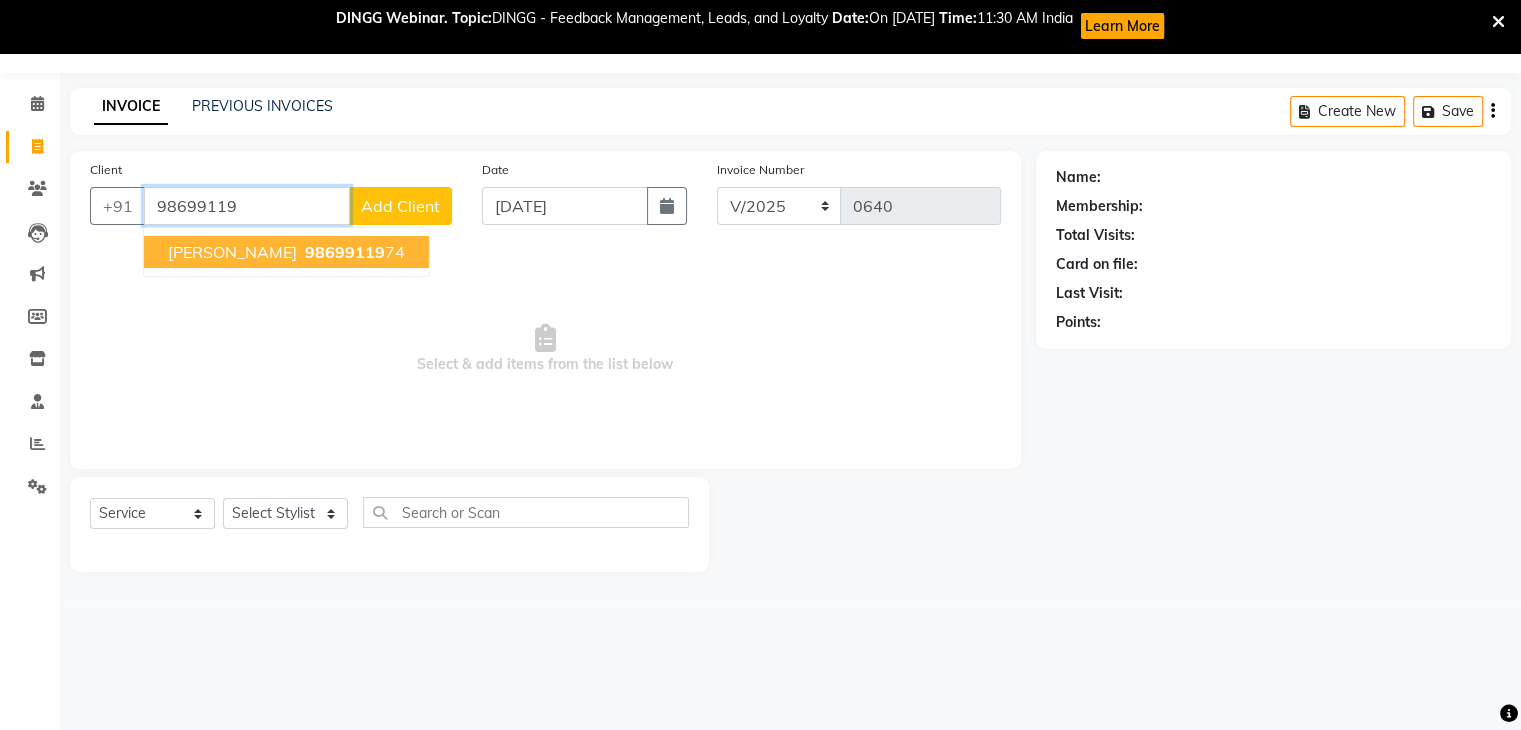 click on "98699119" at bounding box center (345, 252) 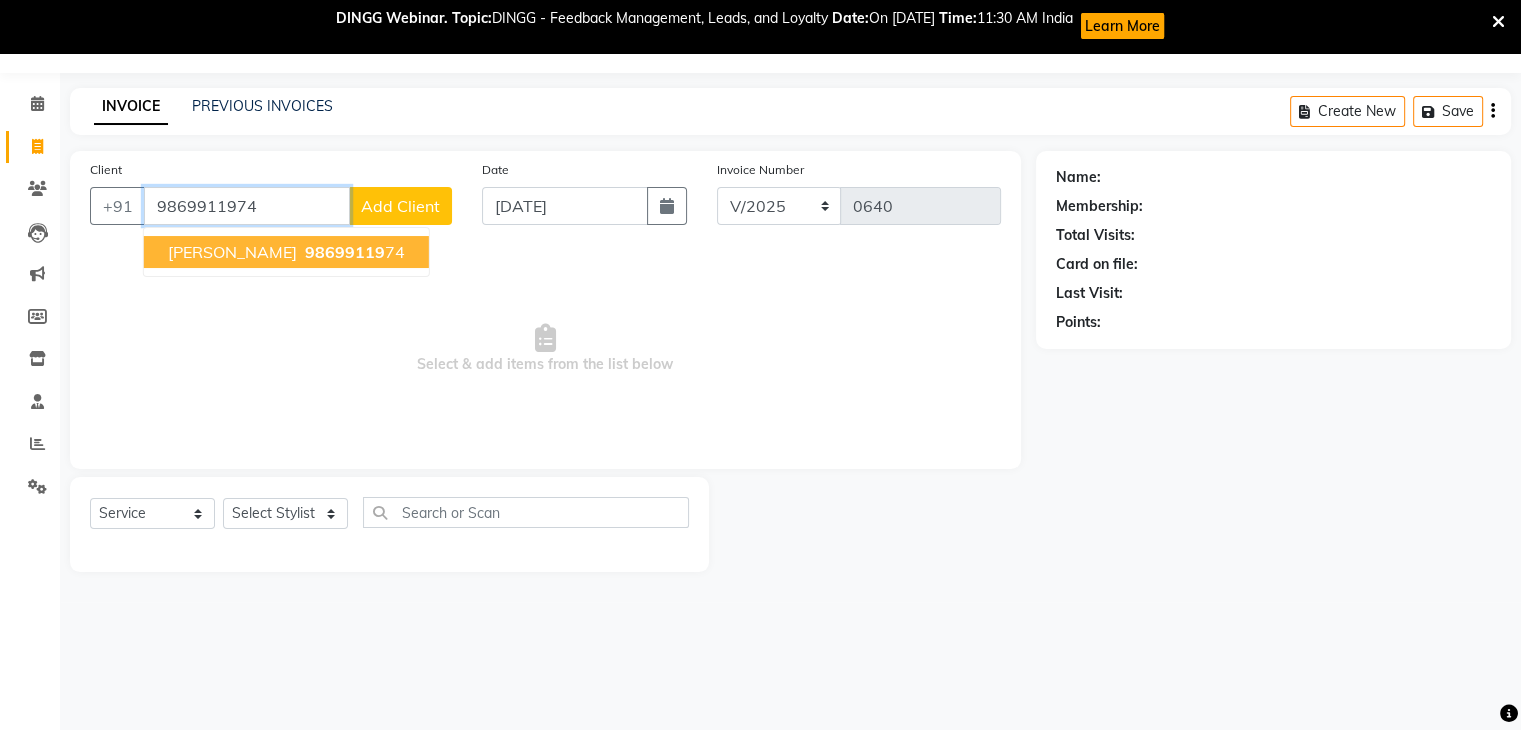 type on "9869911974" 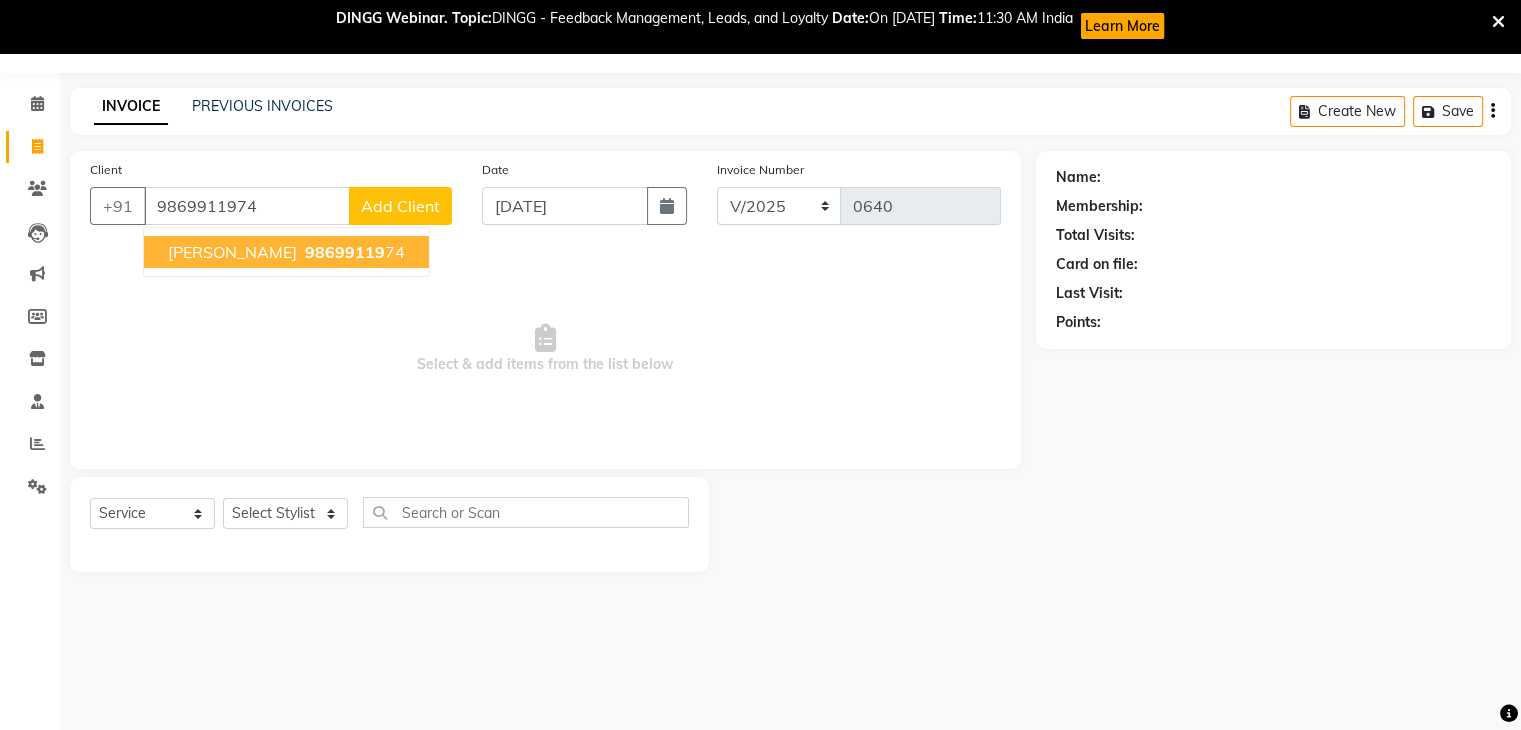 select on "1: Object" 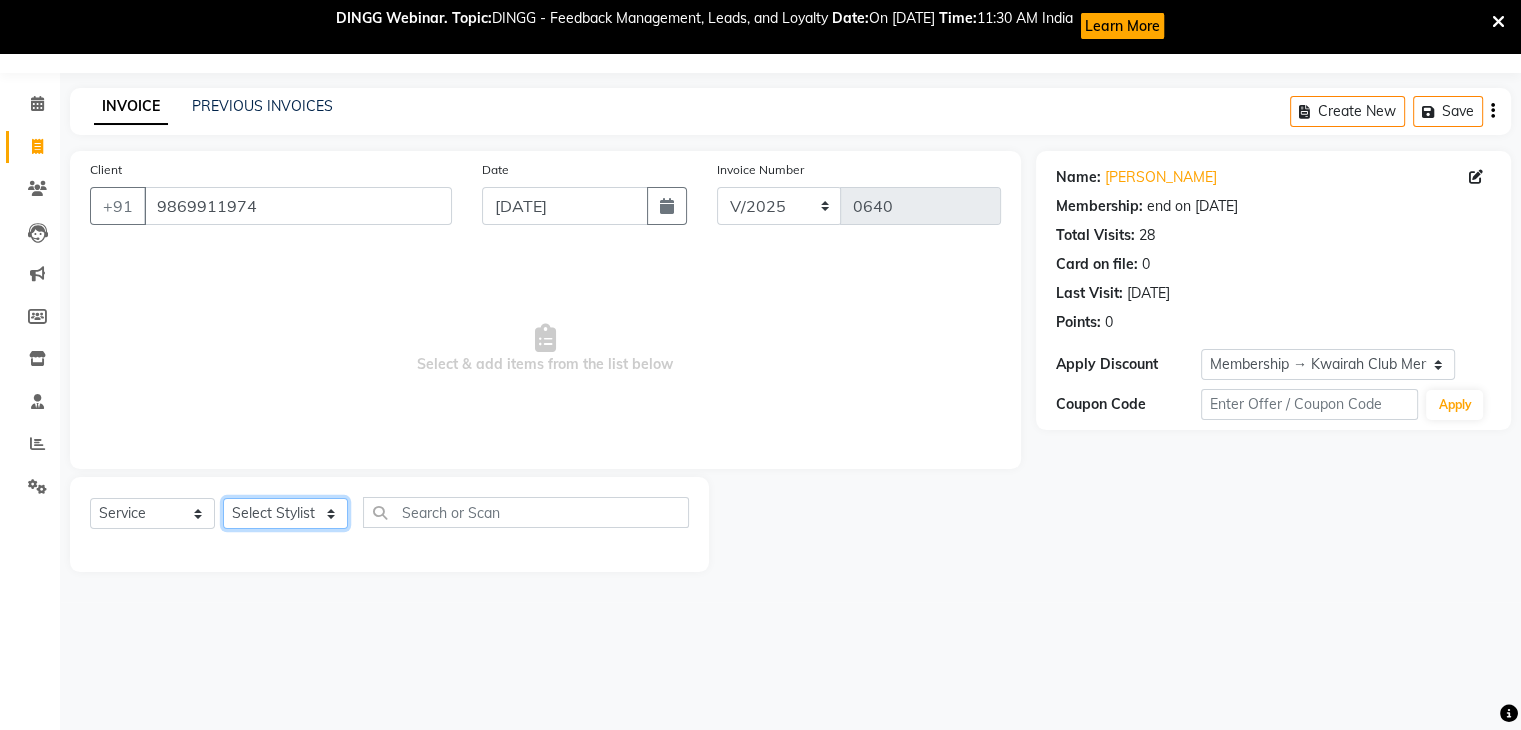 drag, startPoint x: 285, startPoint y: 511, endPoint x: 288, endPoint y: 501, distance: 10.440307 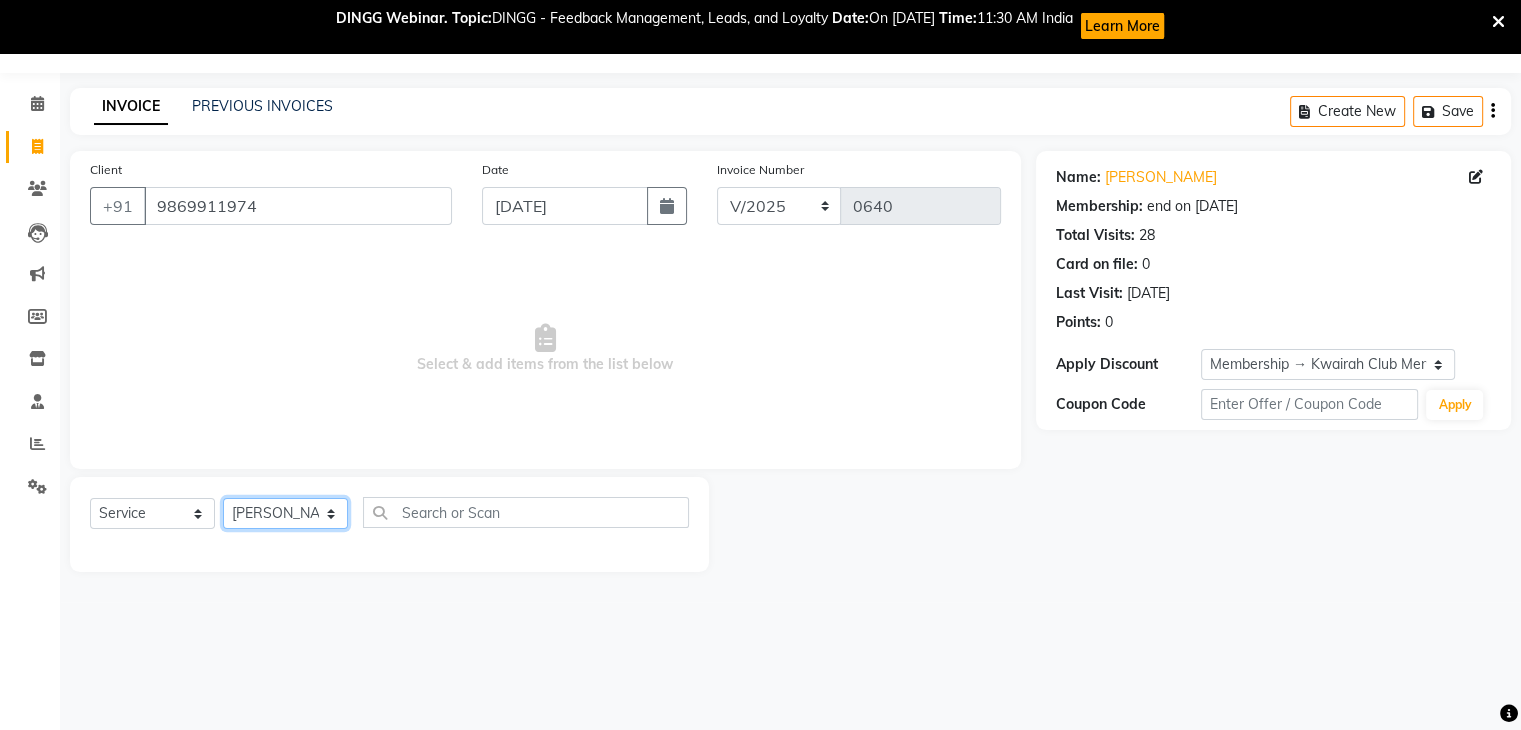 click on "Select Stylist Amruta Anjali Ketki Somani Neha More Rakhi Chaurasia Ranu seona Shrushti" 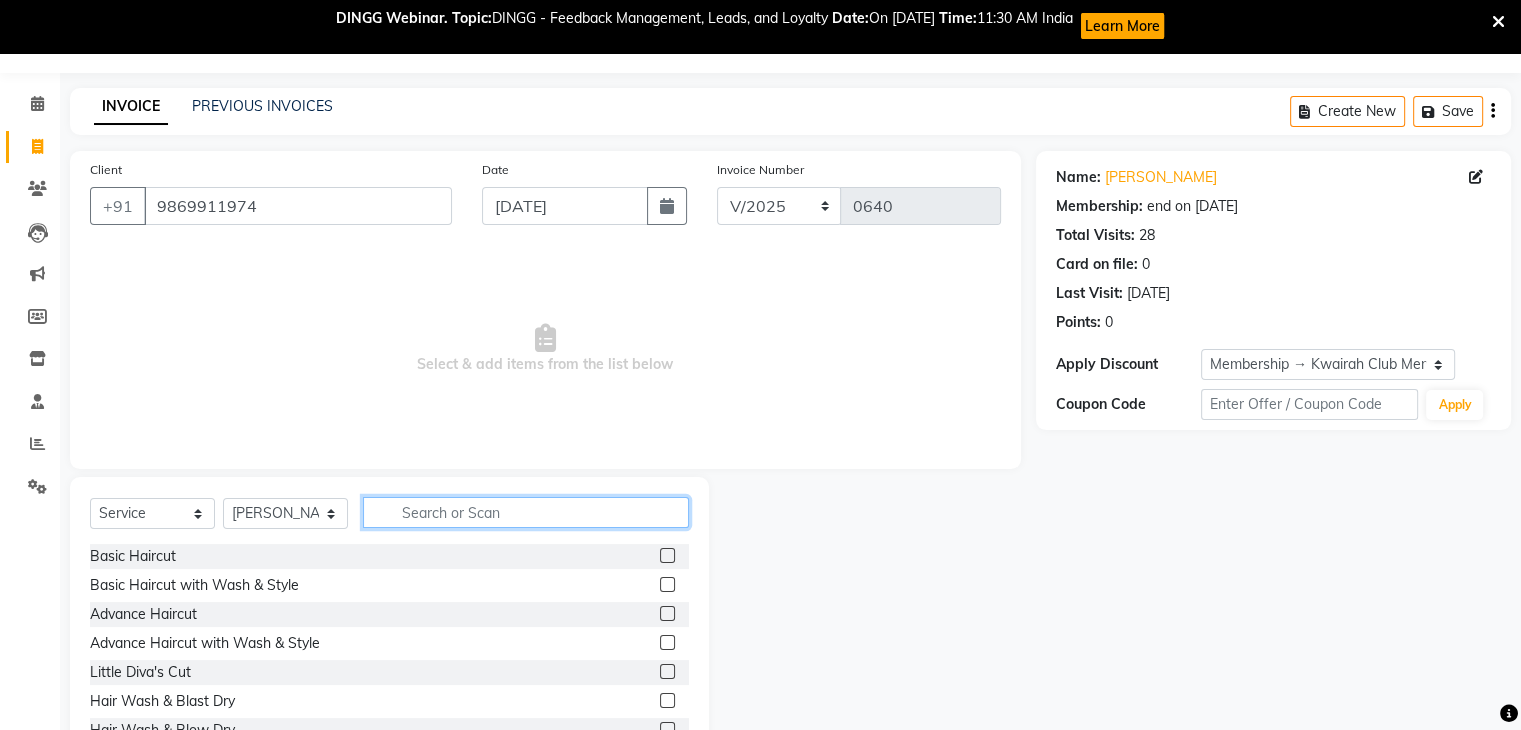 click 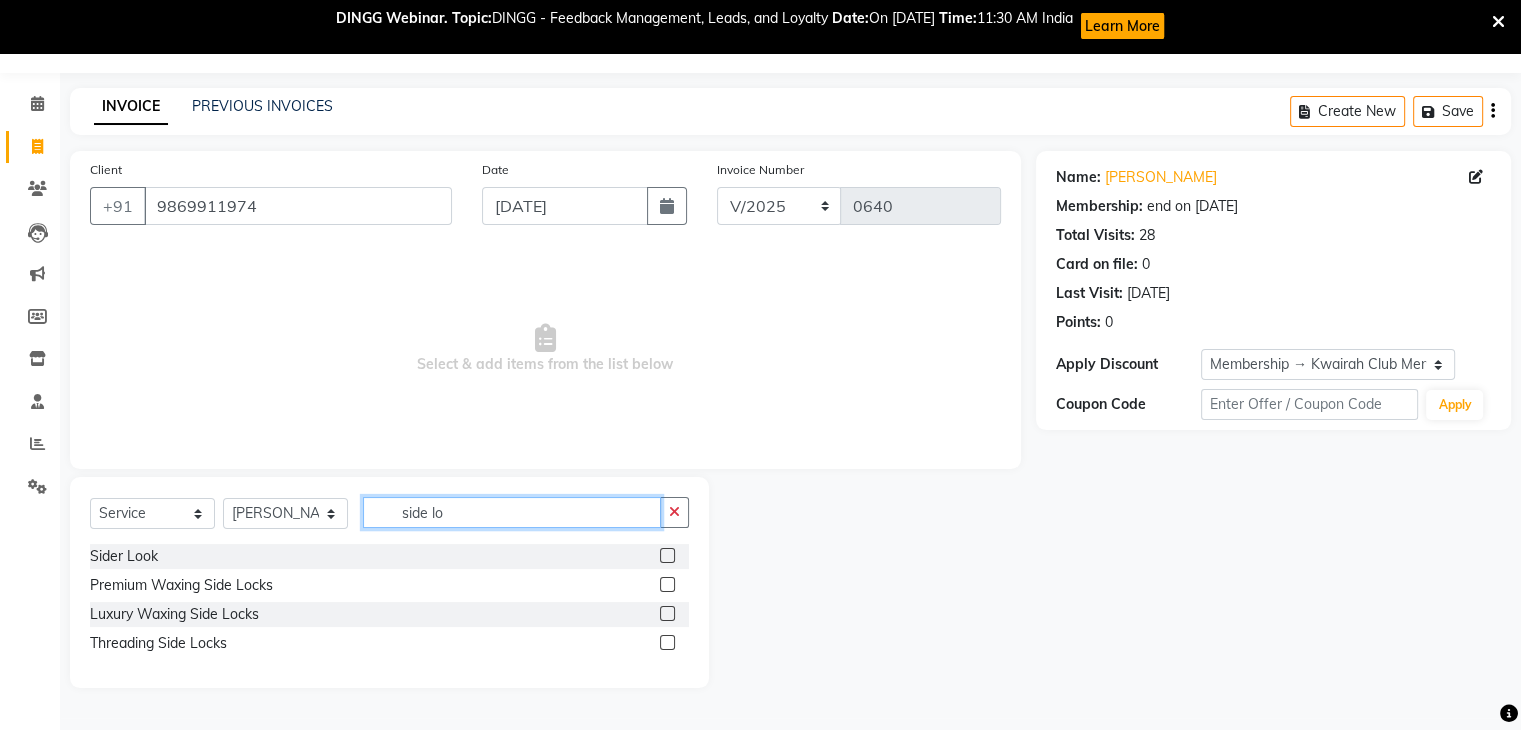 type on "side lo" 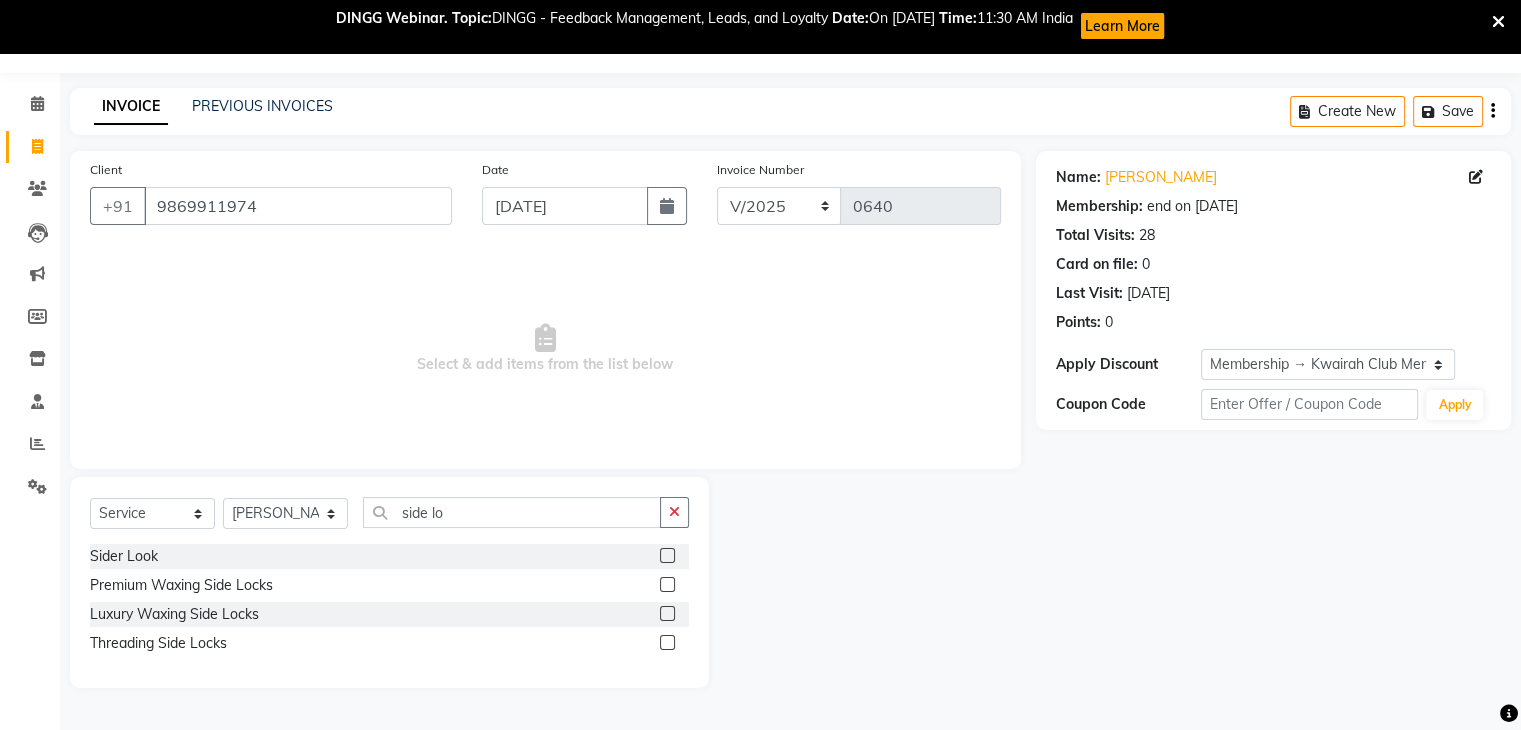 click 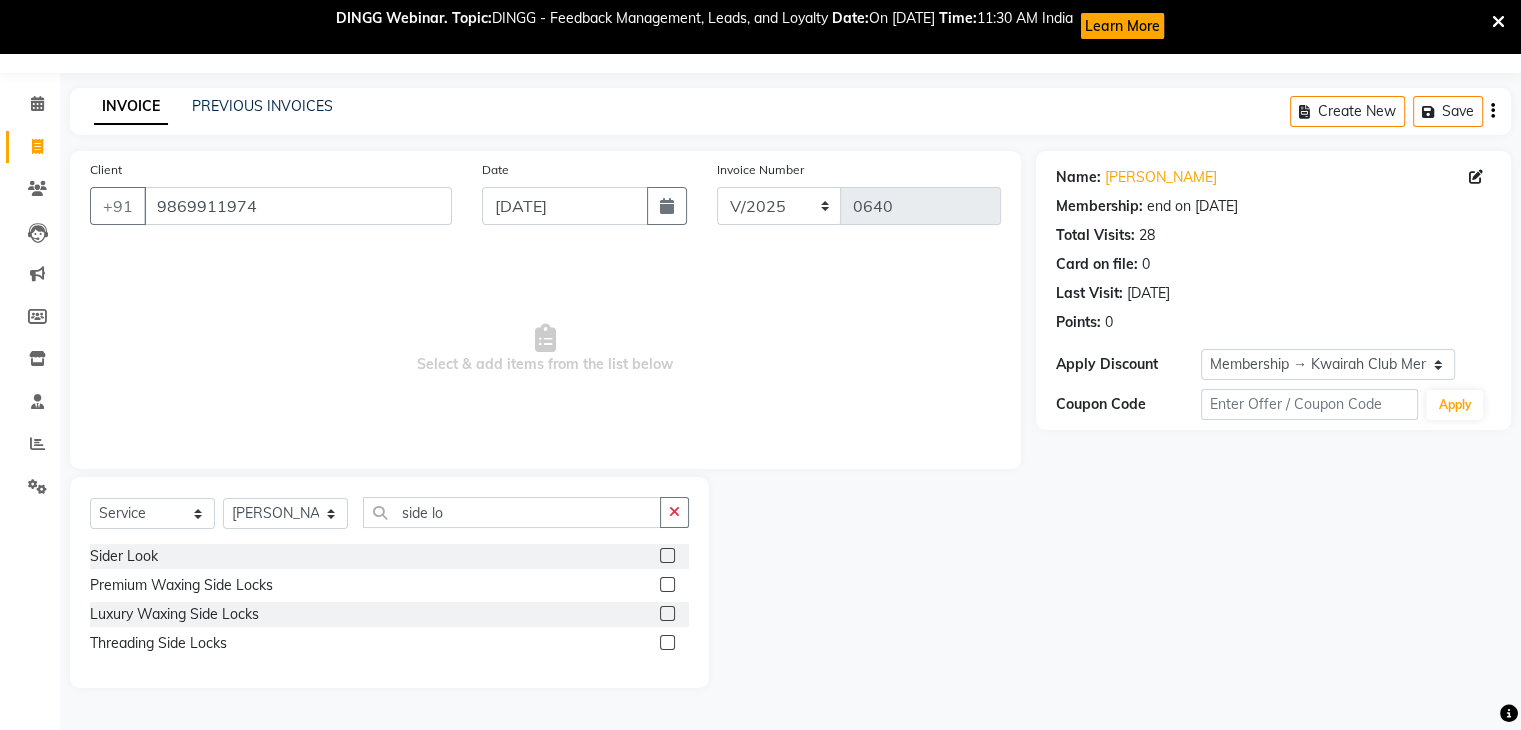 click at bounding box center (666, 614) 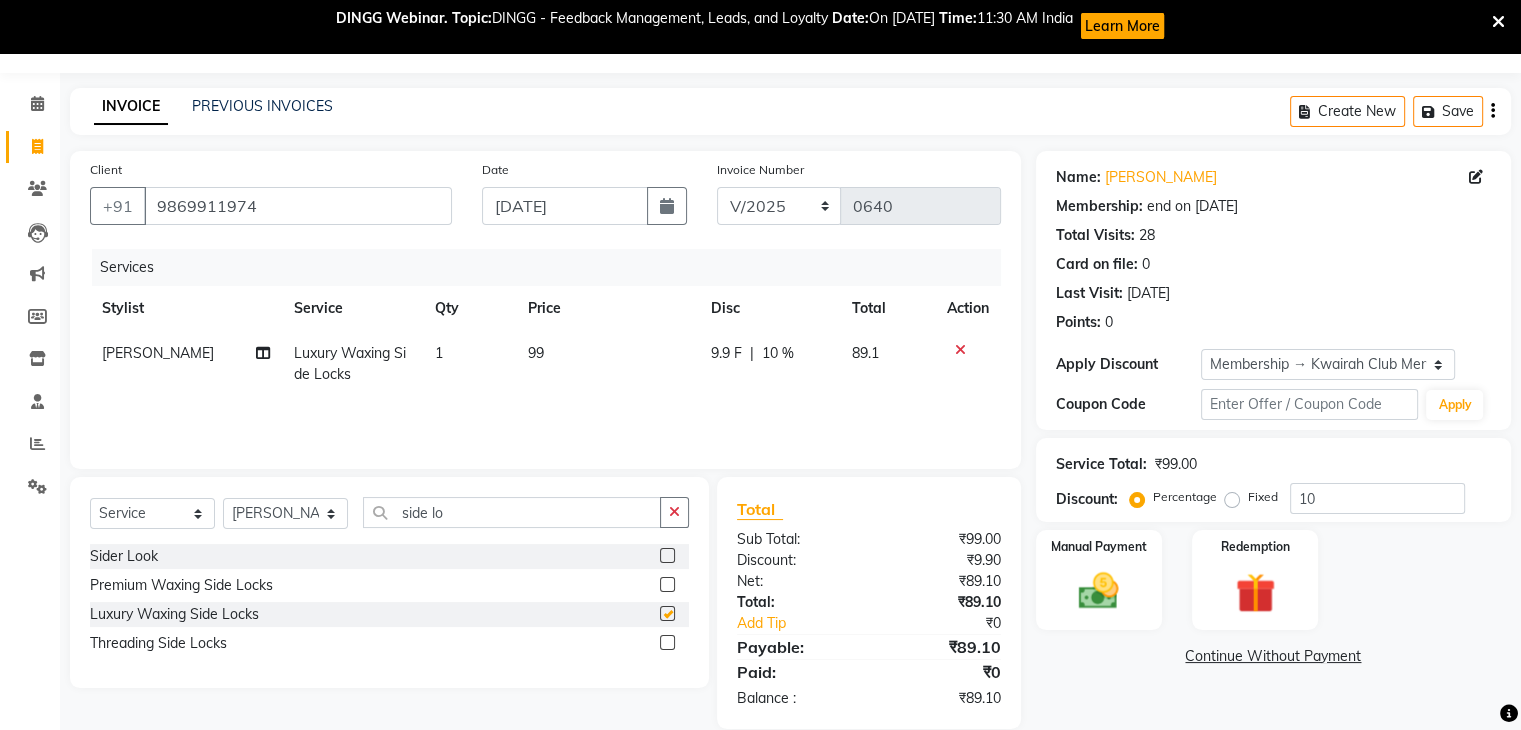 checkbox on "false" 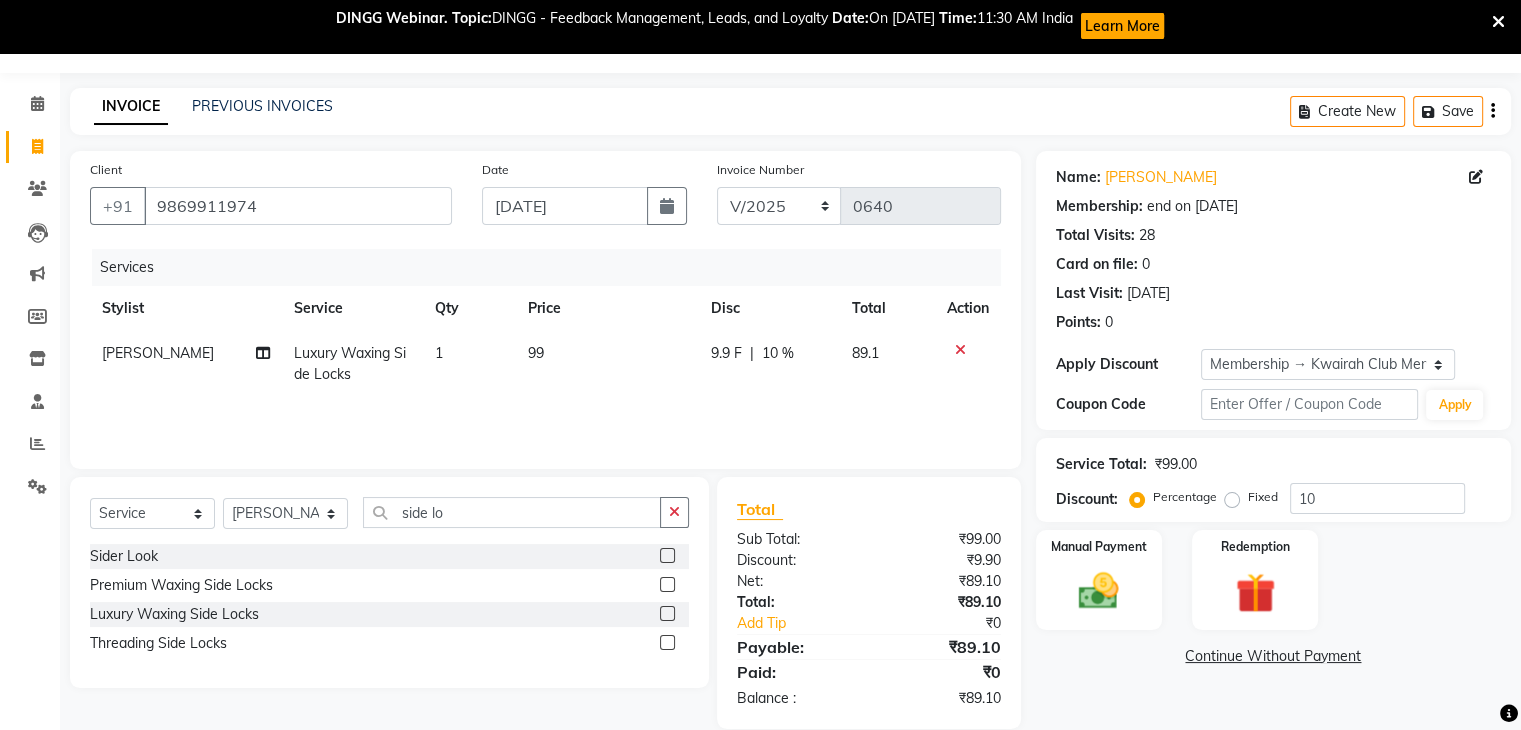 click on "99" 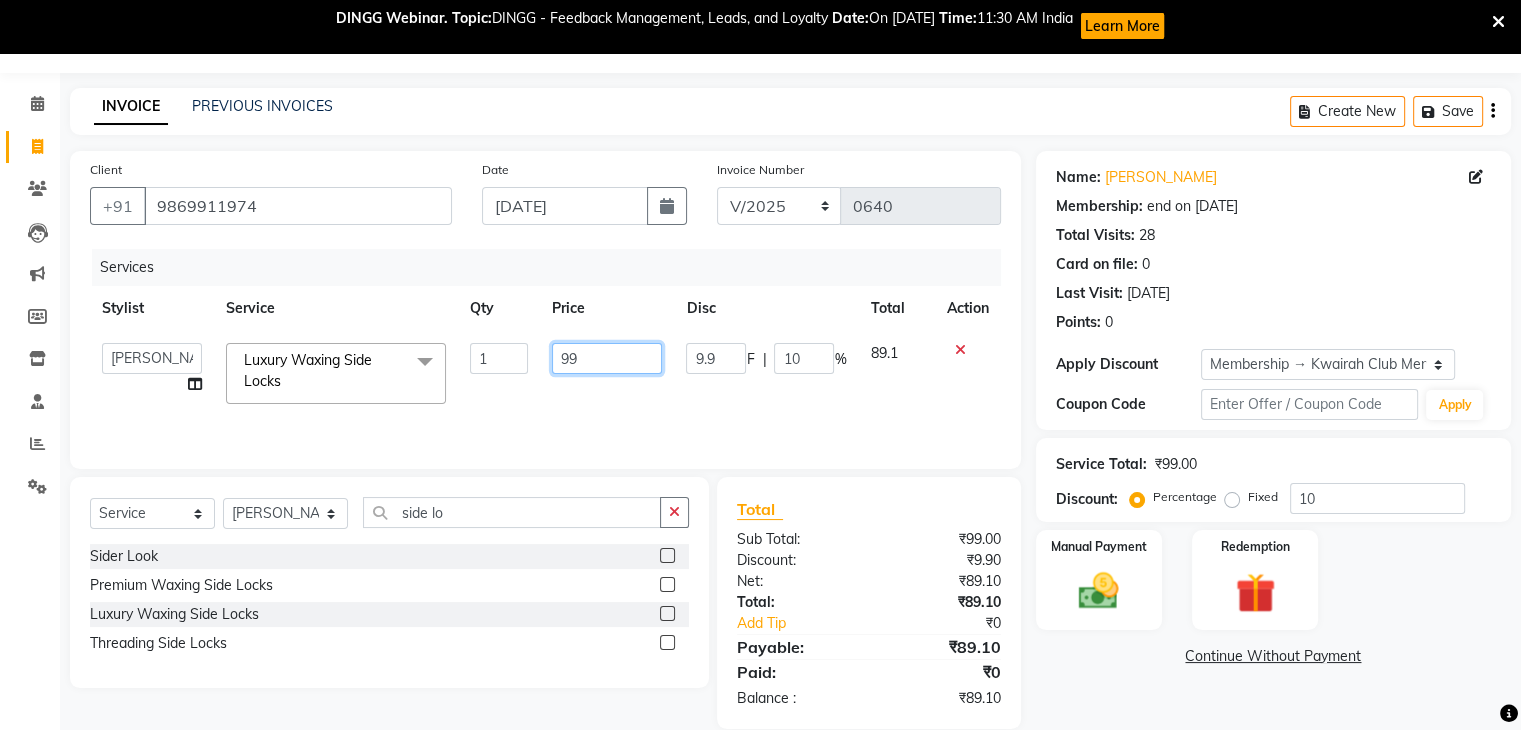 drag, startPoint x: 608, startPoint y: 351, endPoint x: 415, endPoint y: 353, distance: 193.01036 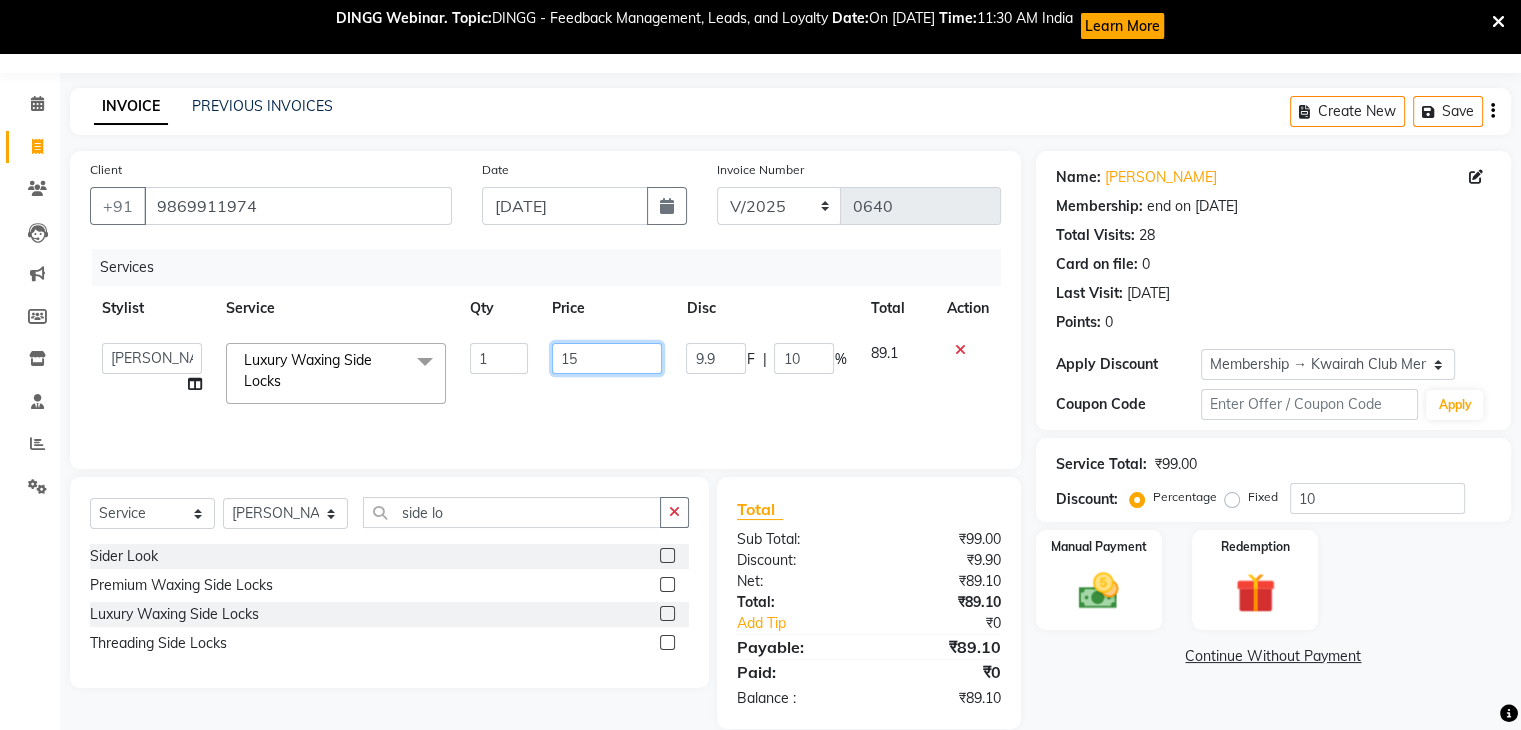 type on "150" 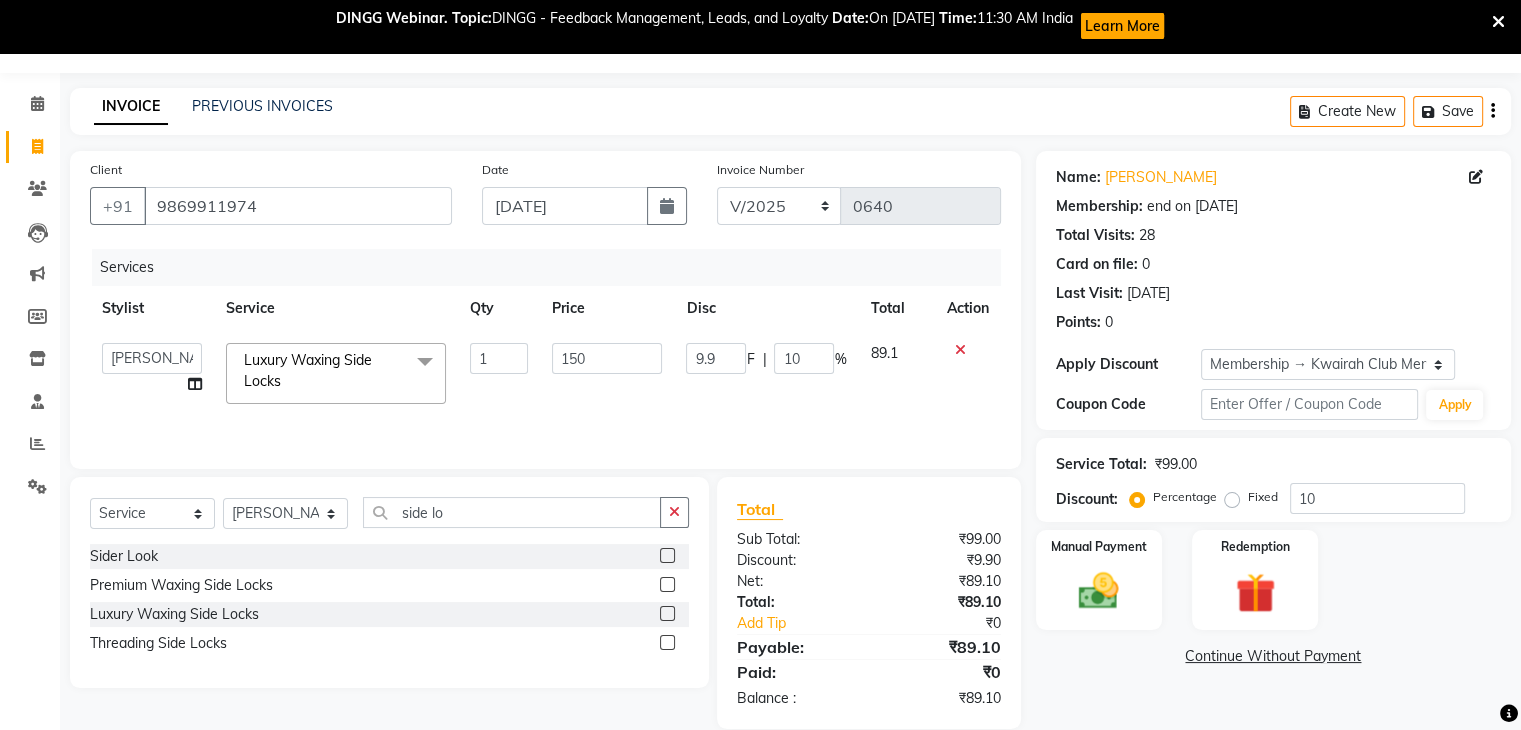 click on "Services Stylist Service Qty Price Disc Total Action  Amruta   Anjali   Ketki Somani   Neha More   Rakhi Chaurasia   Ranu   seona   Shrushti  Luxury Waxing Side Locks  x Basic Haircut Basic Haircut with Wash & Style Advance Haircut Advance Haircut with Wash & Style Little Diva's Cut Hair Wash & Blast Dry Hair Wash & Blow Dry Blow Dry (Upto Midwaist) Blow Dry Waist Ironing (Upto Midwaist) Ironing Waist Curls/Waves/Styling (Upto Midwaist) Curls/Waves/Styling Waist Basic Hair Spa Schwarzkopf Spa Hair Gloss Treatment (Upto Midwaist) Hair Gloss Treatment Waist Fibre Clinix (Kwairah Signature Treatment) Express Head Massage 20 Mins Head Massage 30 Mins Oil Massage + Wash Keratin Treatment Smoothening/Rebonding Treatment Botox Treatment Root Touchup Igora 1 inch Root Touchup Igora 2 inch Root Touchup Essencity 1 inch Root Touchup Essencity 2 inch Half Head Streaks (15-16 strips) Full Head Streaks 3D Colors Global Hair Color Dual Global Hair Color Balayage/Ombre/Free Hand/Low Lights/ Baby Lights Prelightening Igora" 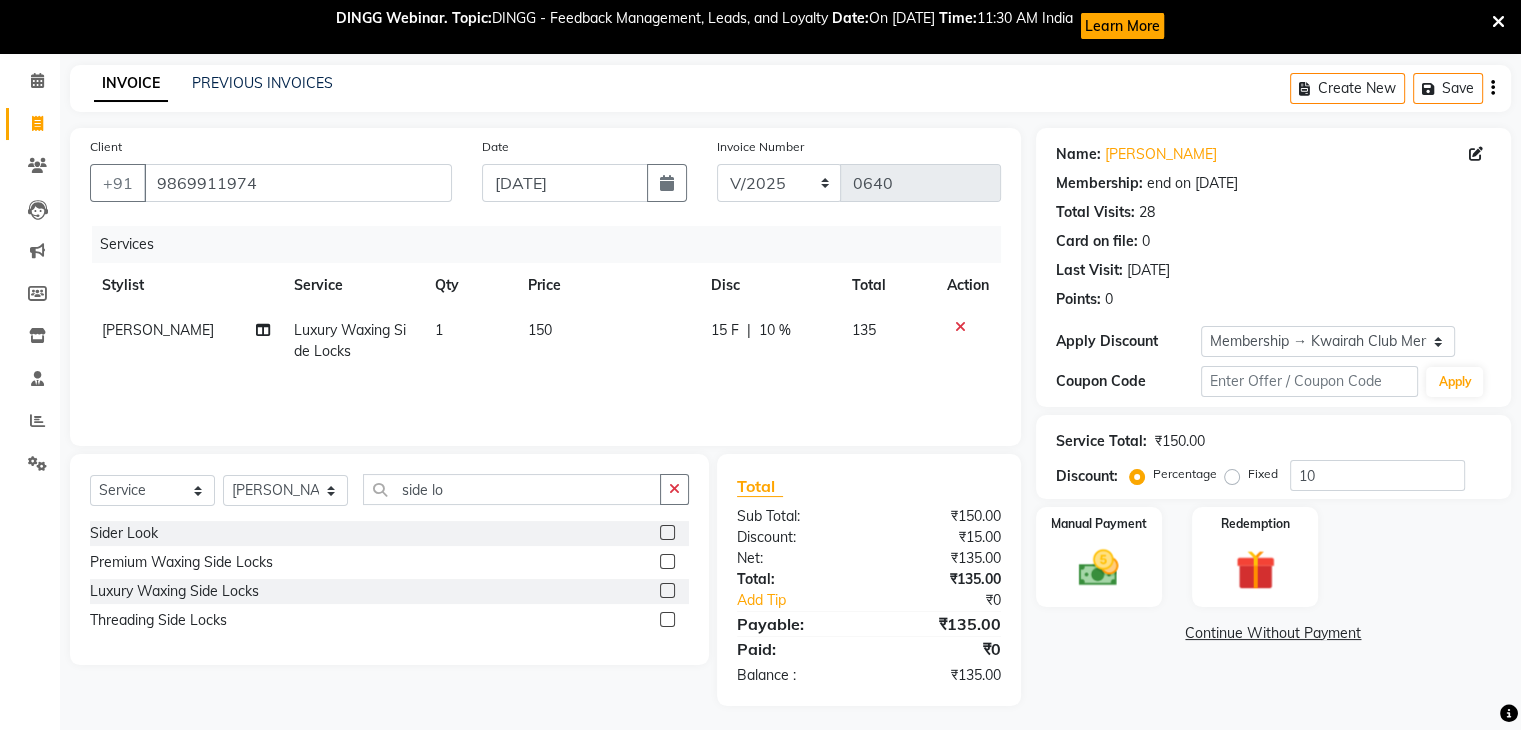 scroll, scrollTop: 81, scrollLeft: 0, axis: vertical 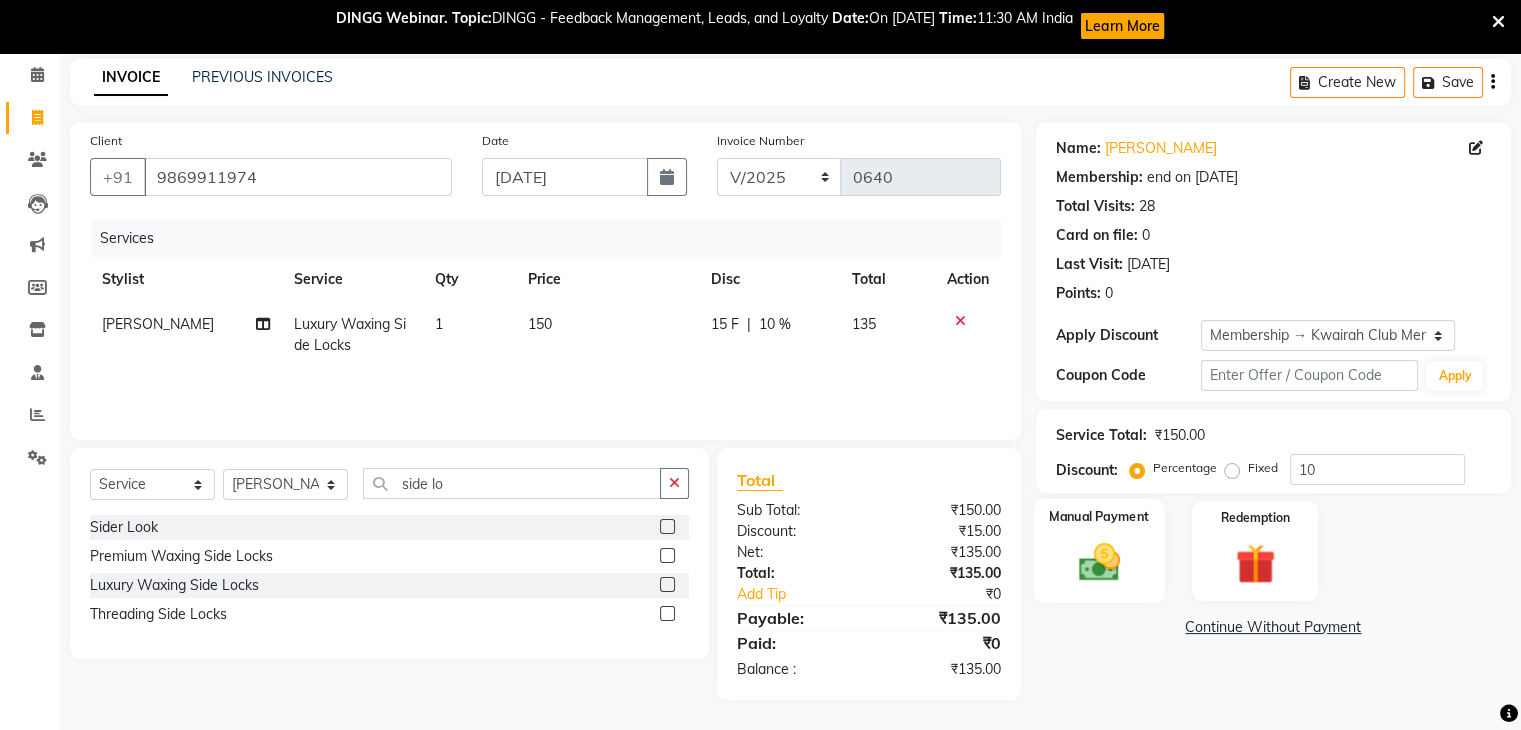 click 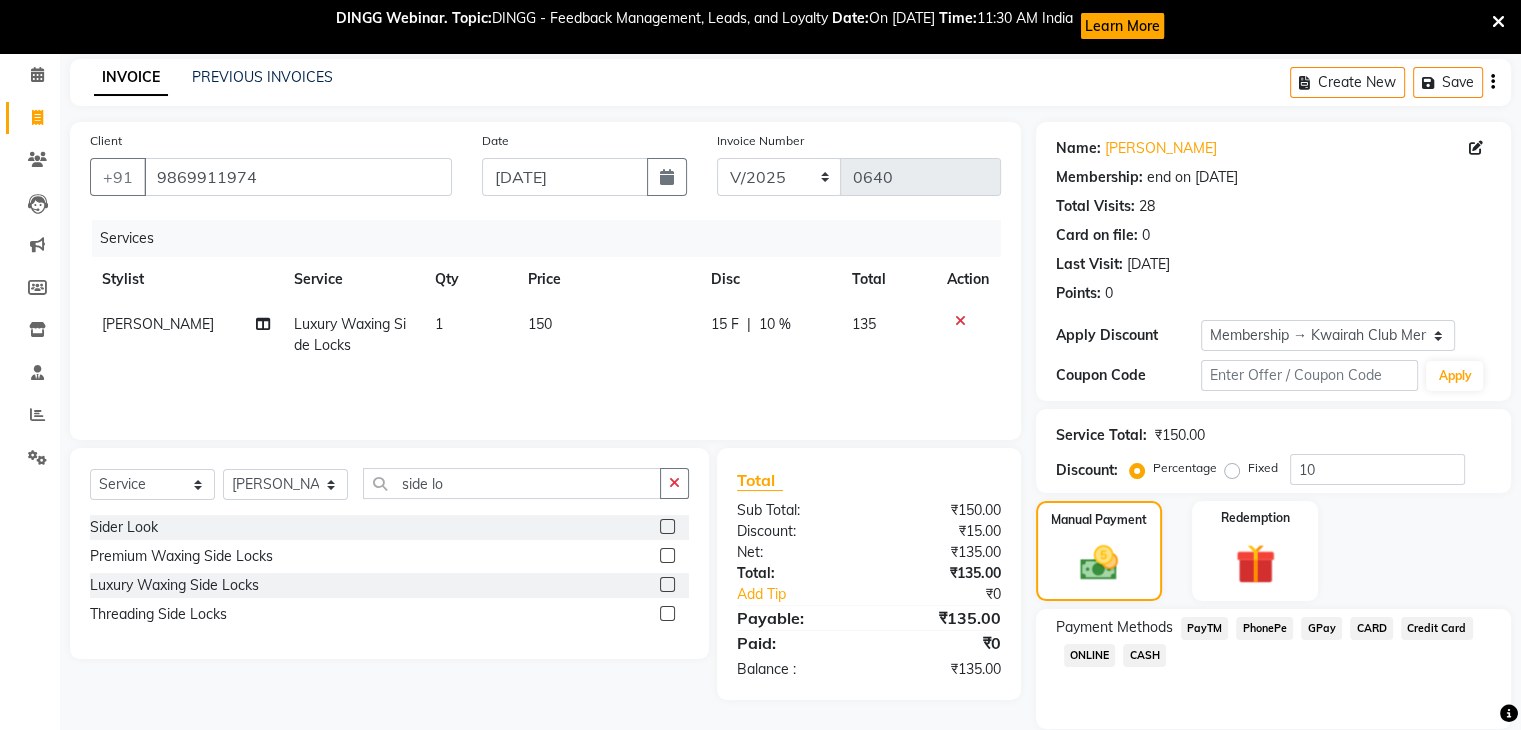 click on "GPay" 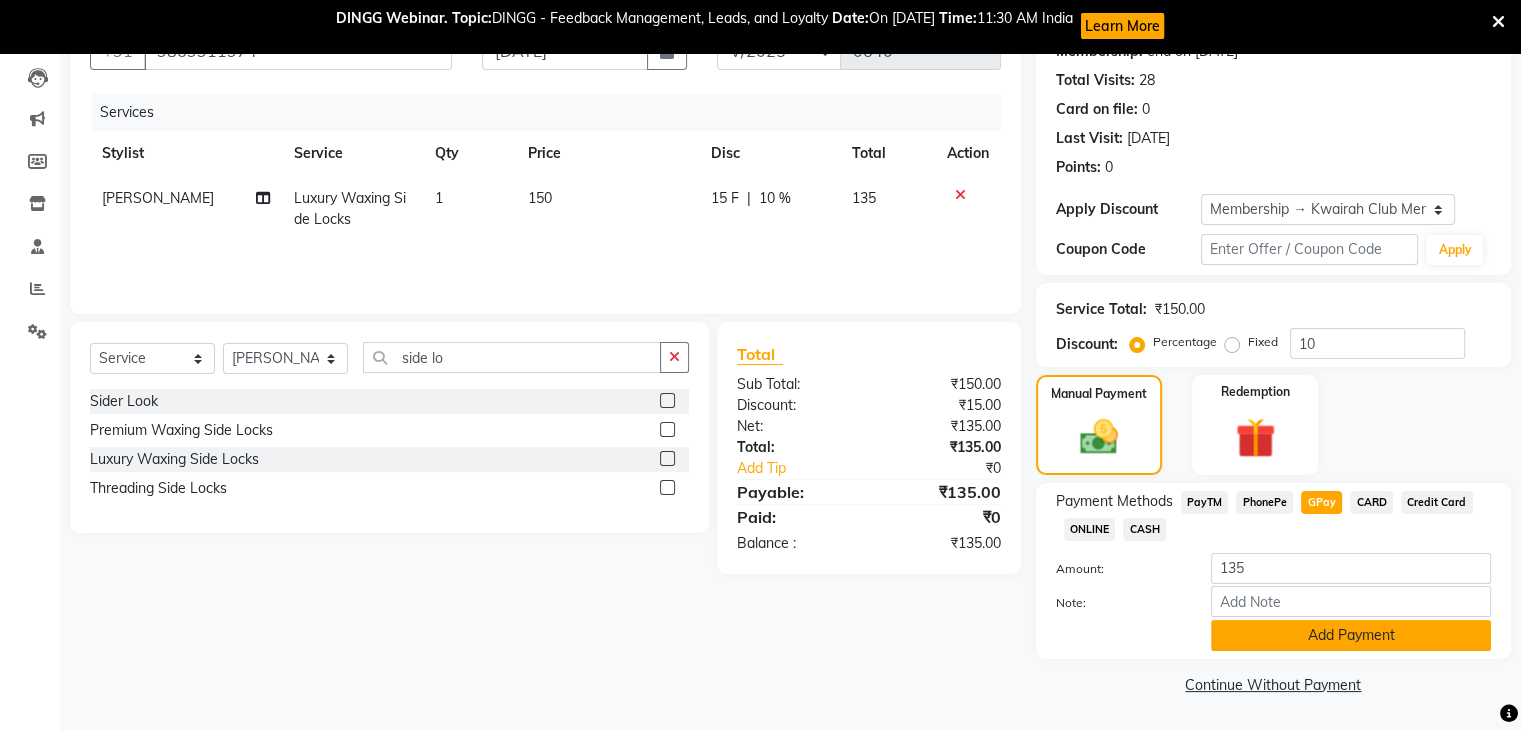 click on "Add Payment" 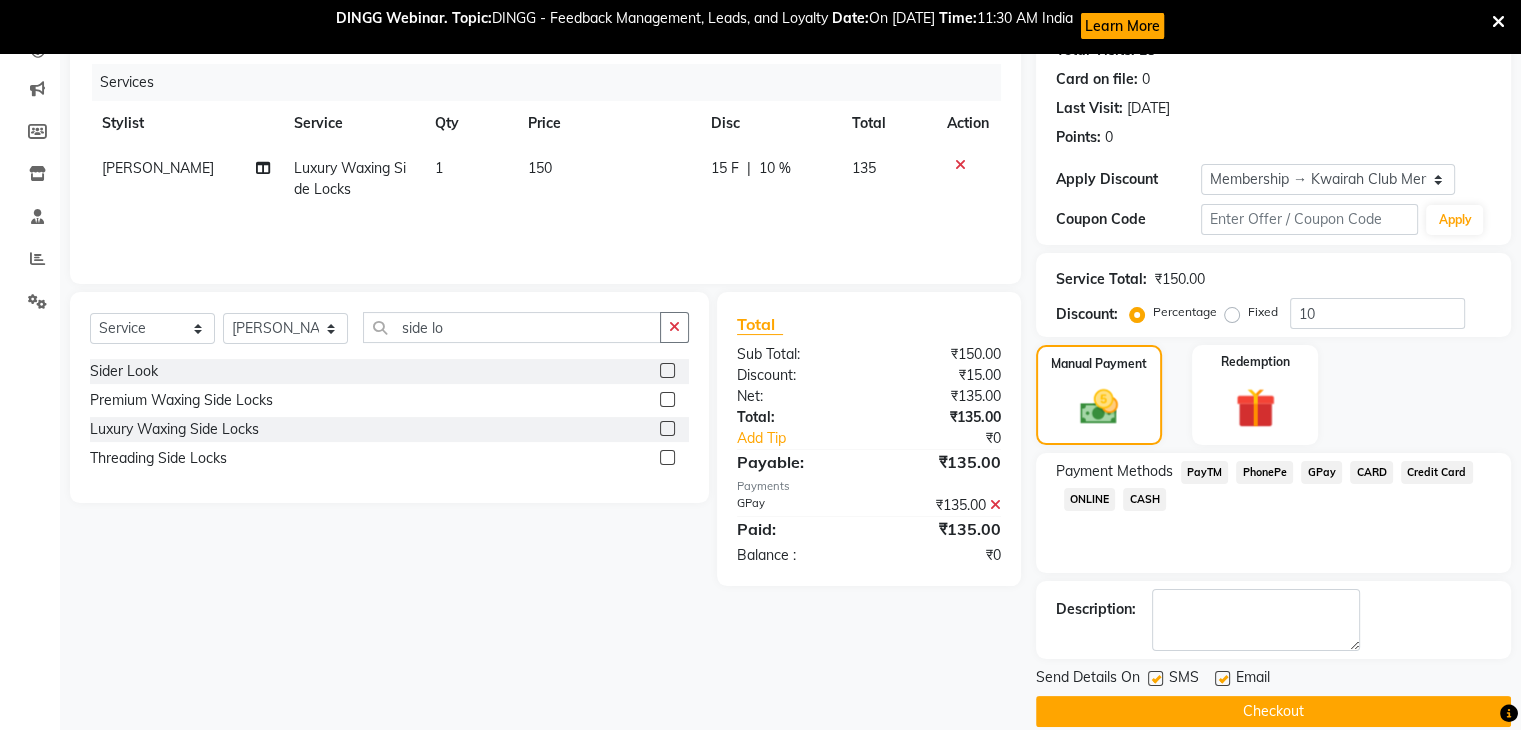 scroll, scrollTop: 263, scrollLeft: 0, axis: vertical 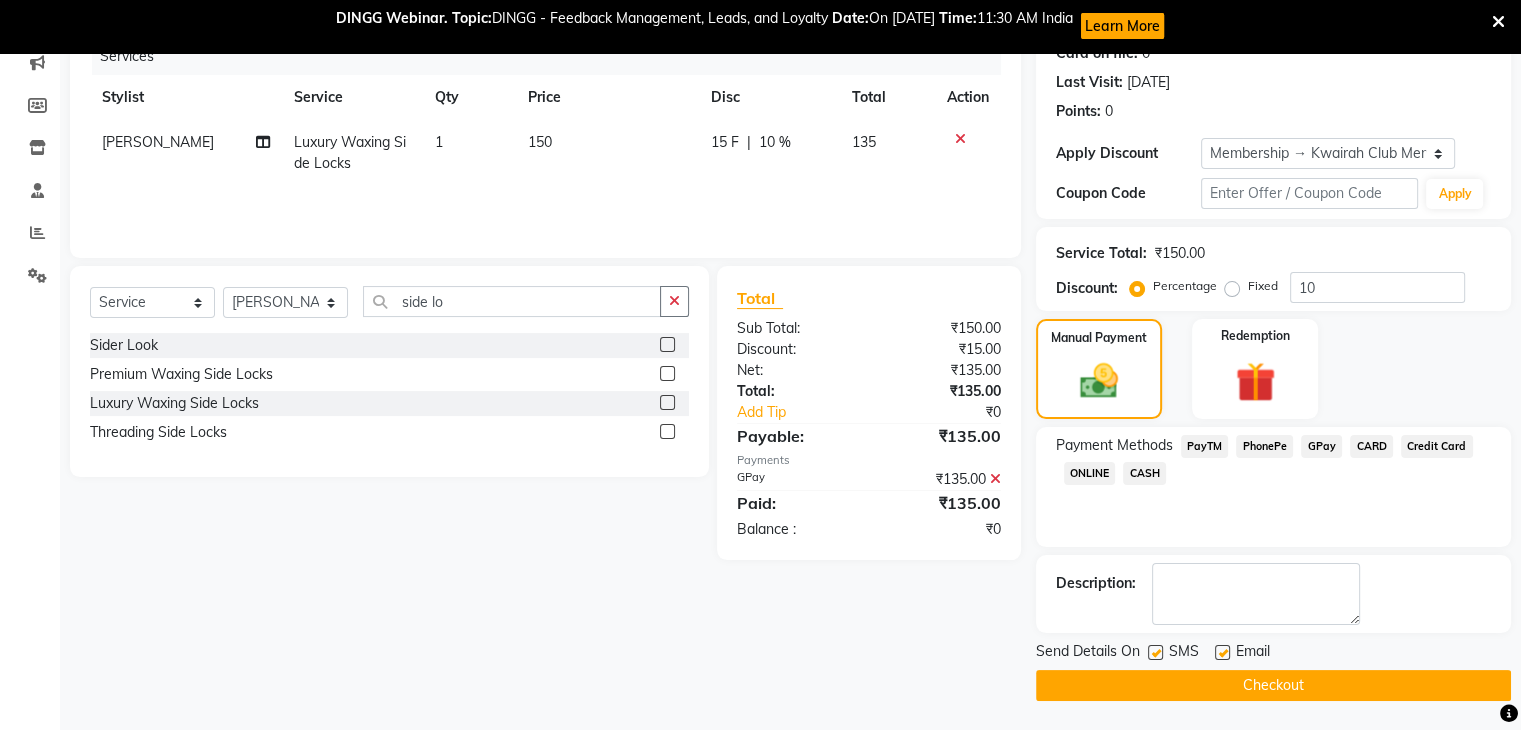 click 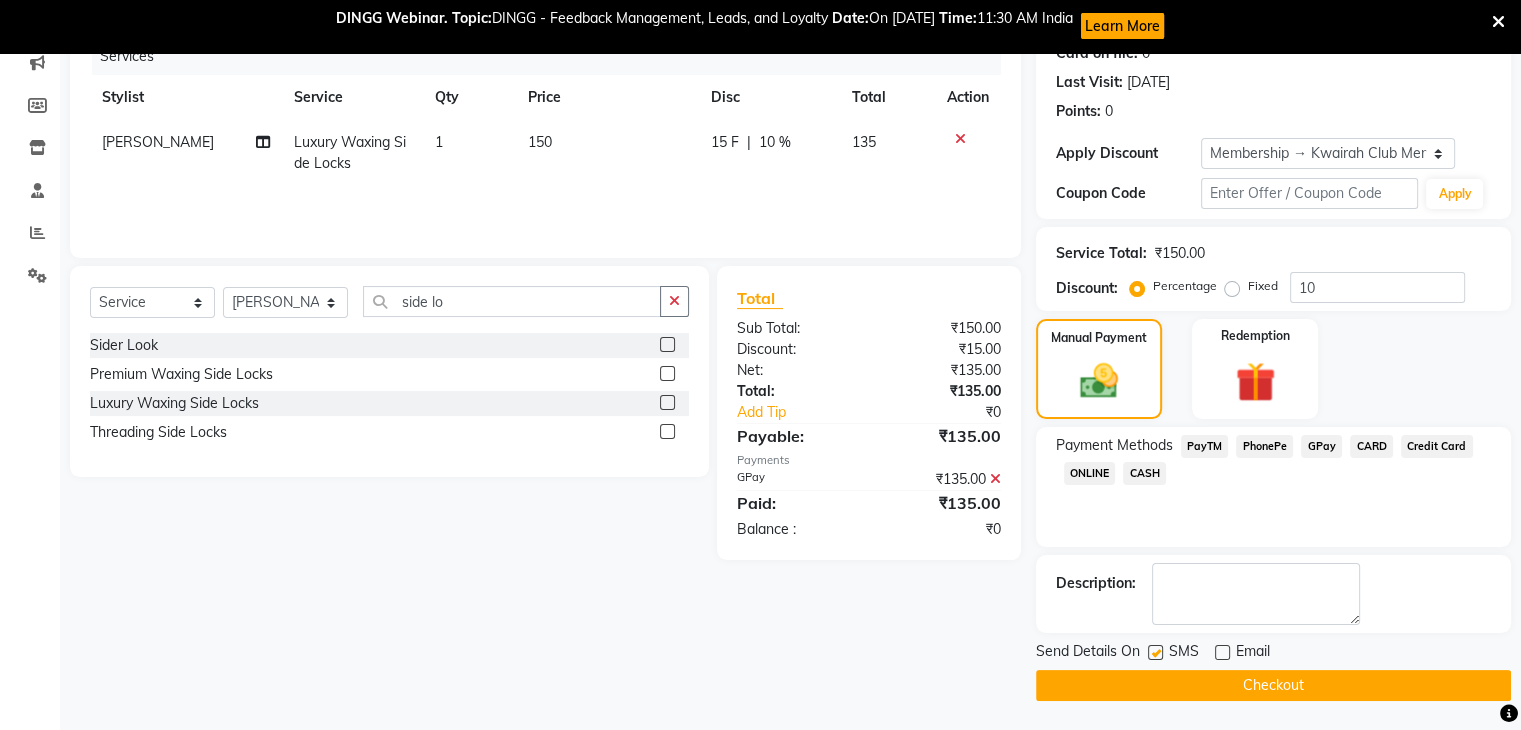 click 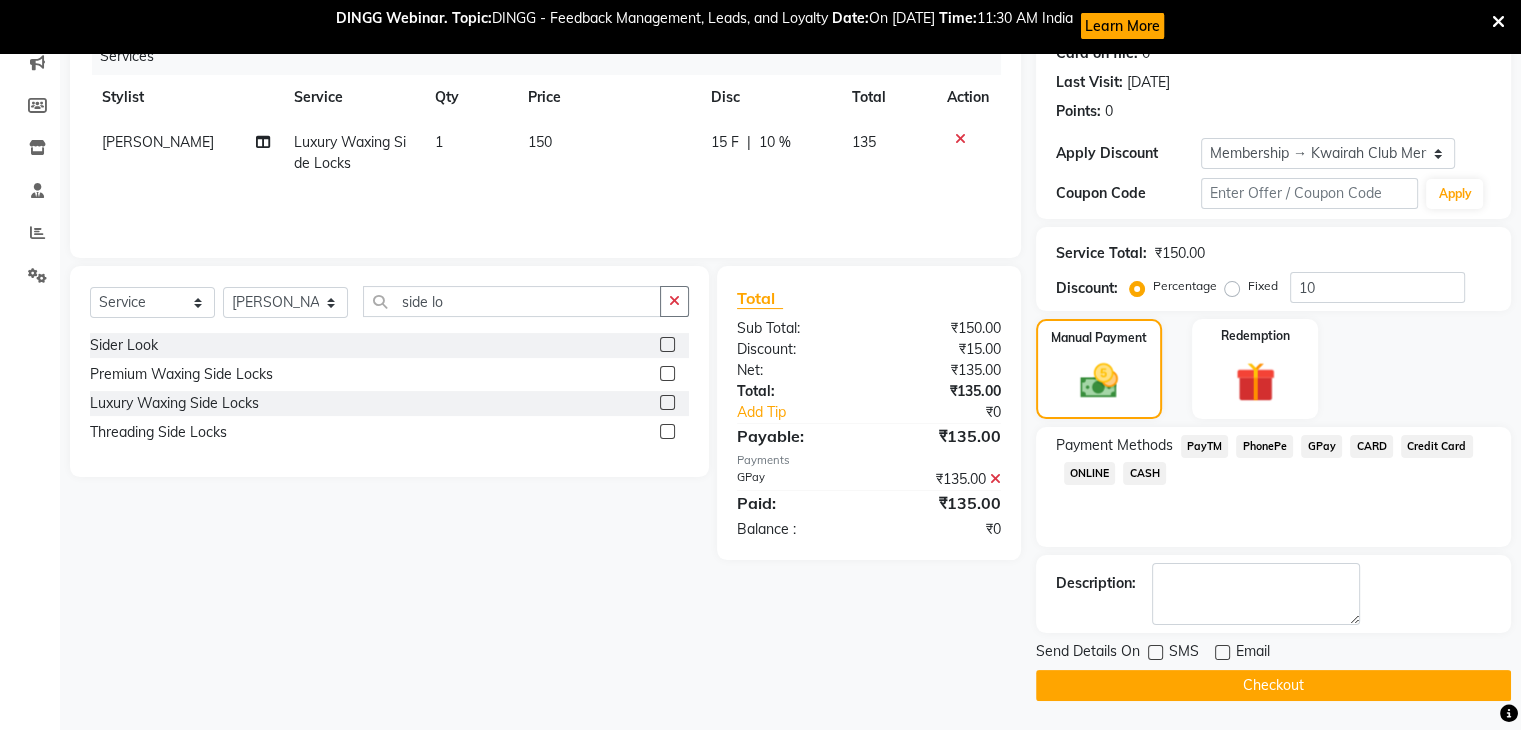 click on "Checkout" 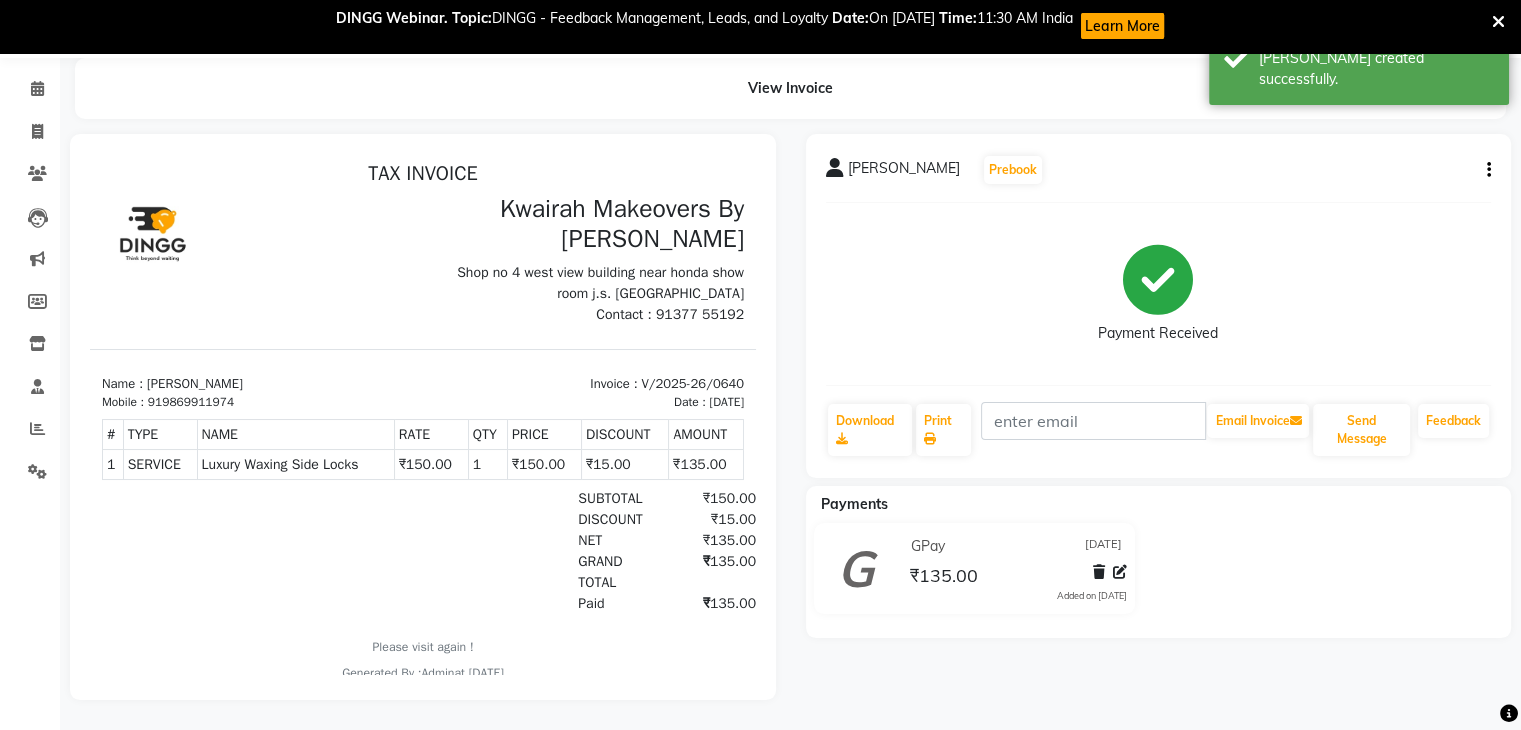 scroll, scrollTop: 0, scrollLeft: 0, axis: both 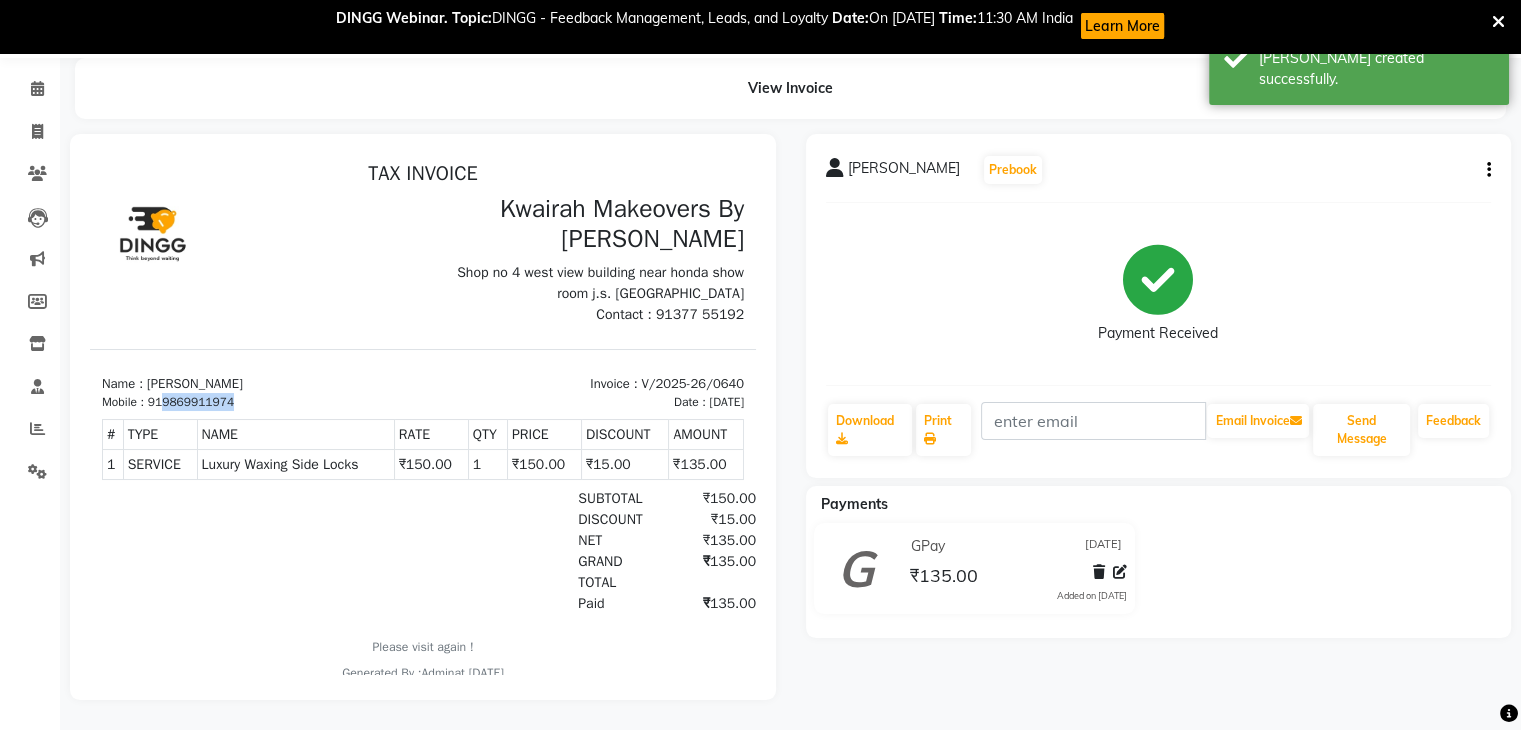 drag, startPoint x: 164, startPoint y: 395, endPoint x: 260, endPoint y: 394, distance: 96.00521 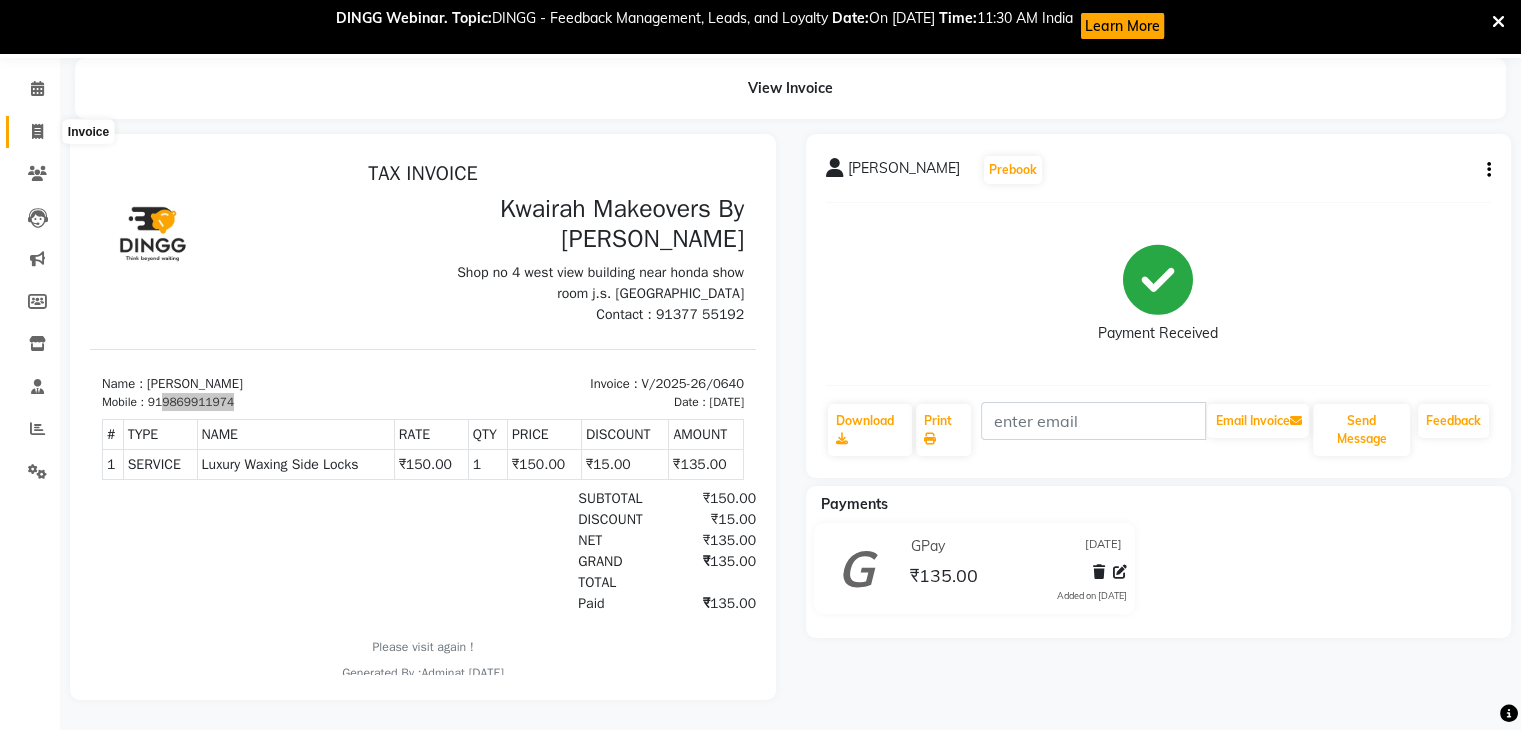 click 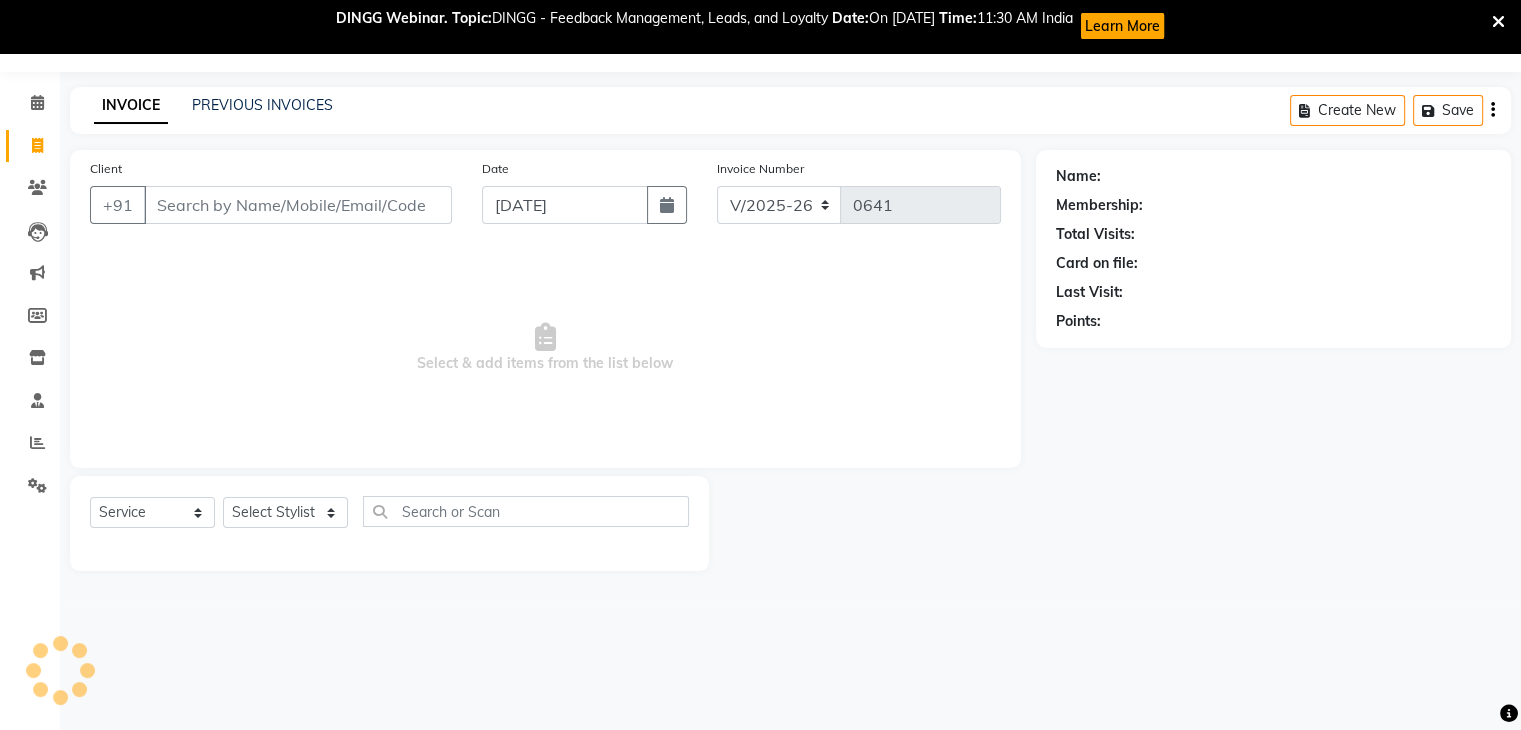 scroll, scrollTop: 52, scrollLeft: 0, axis: vertical 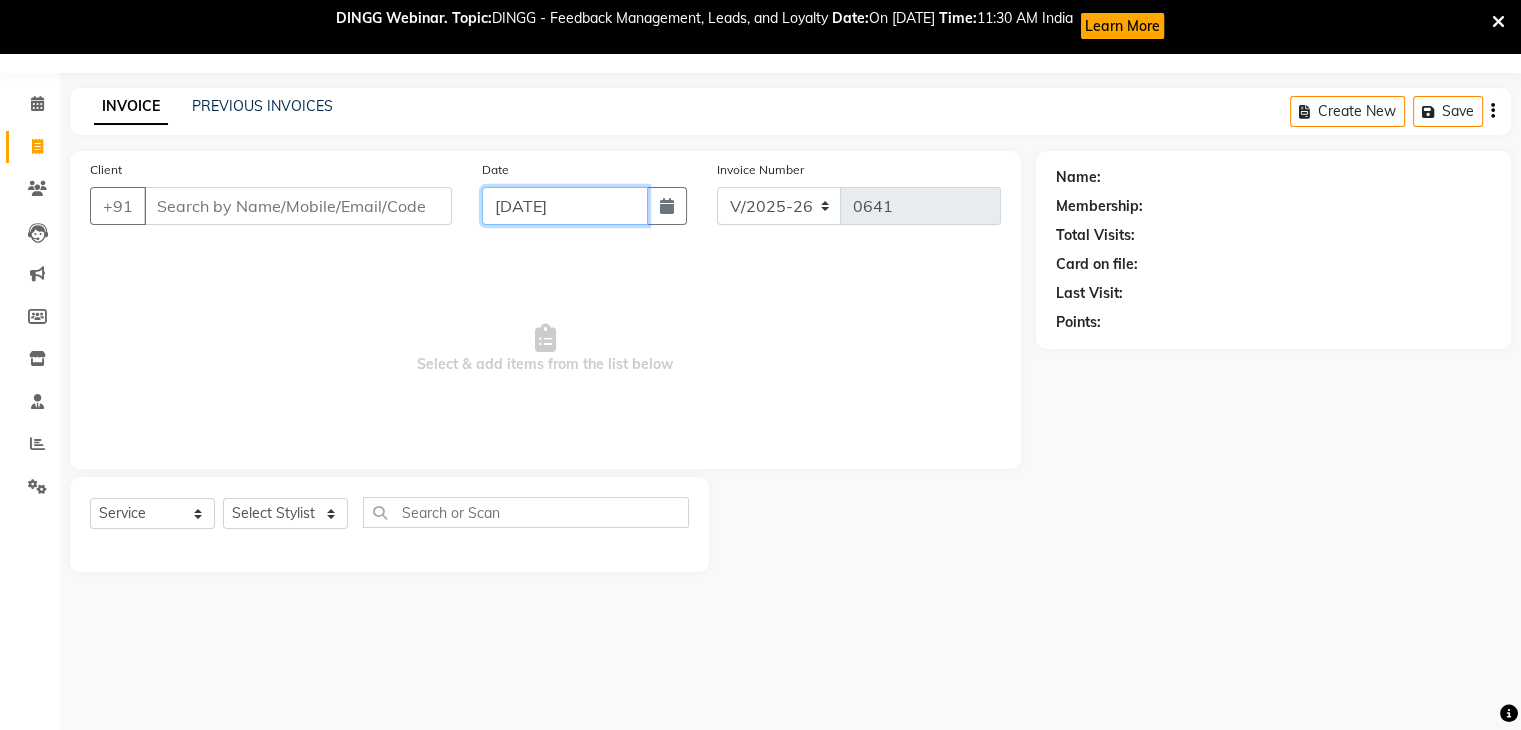 click on "[DATE]" 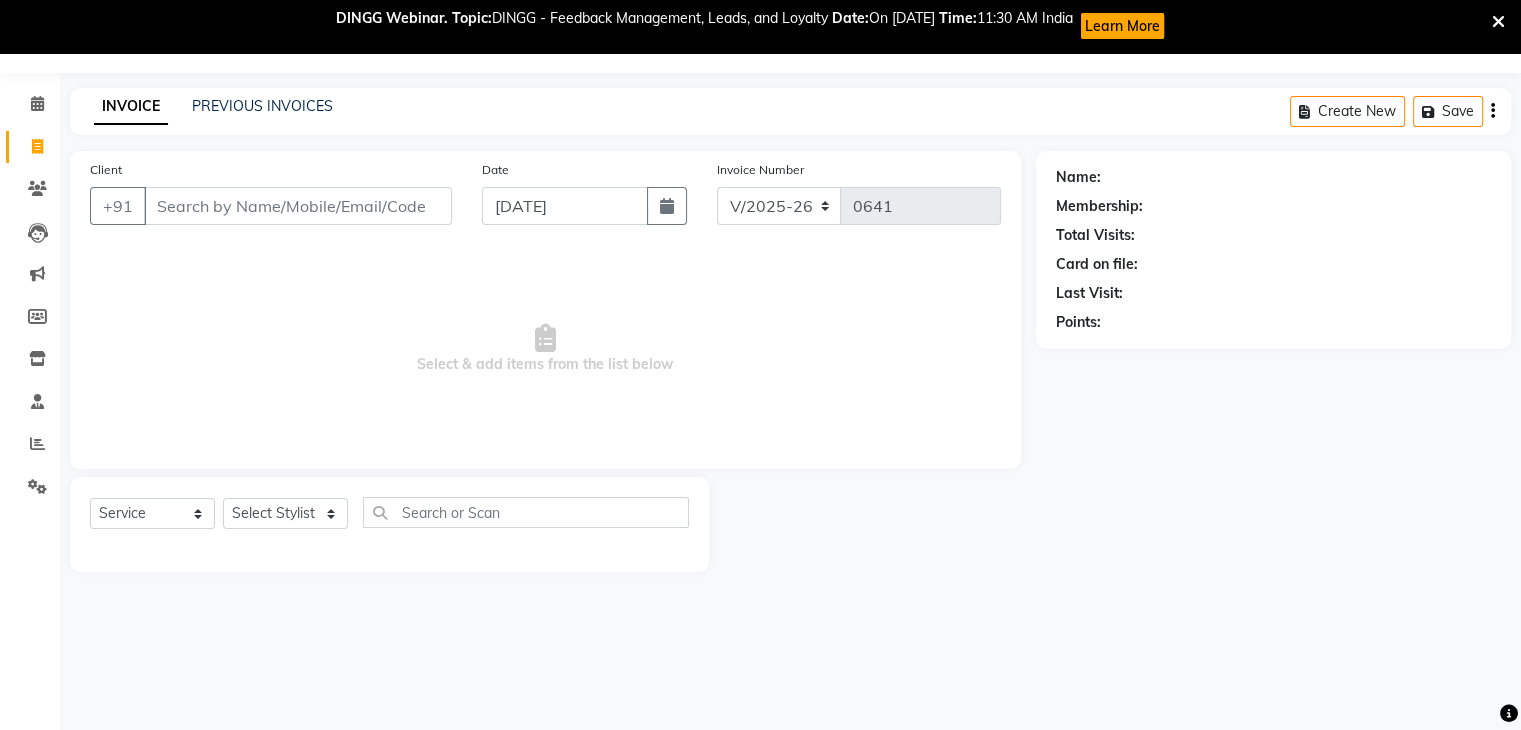 select on "7" 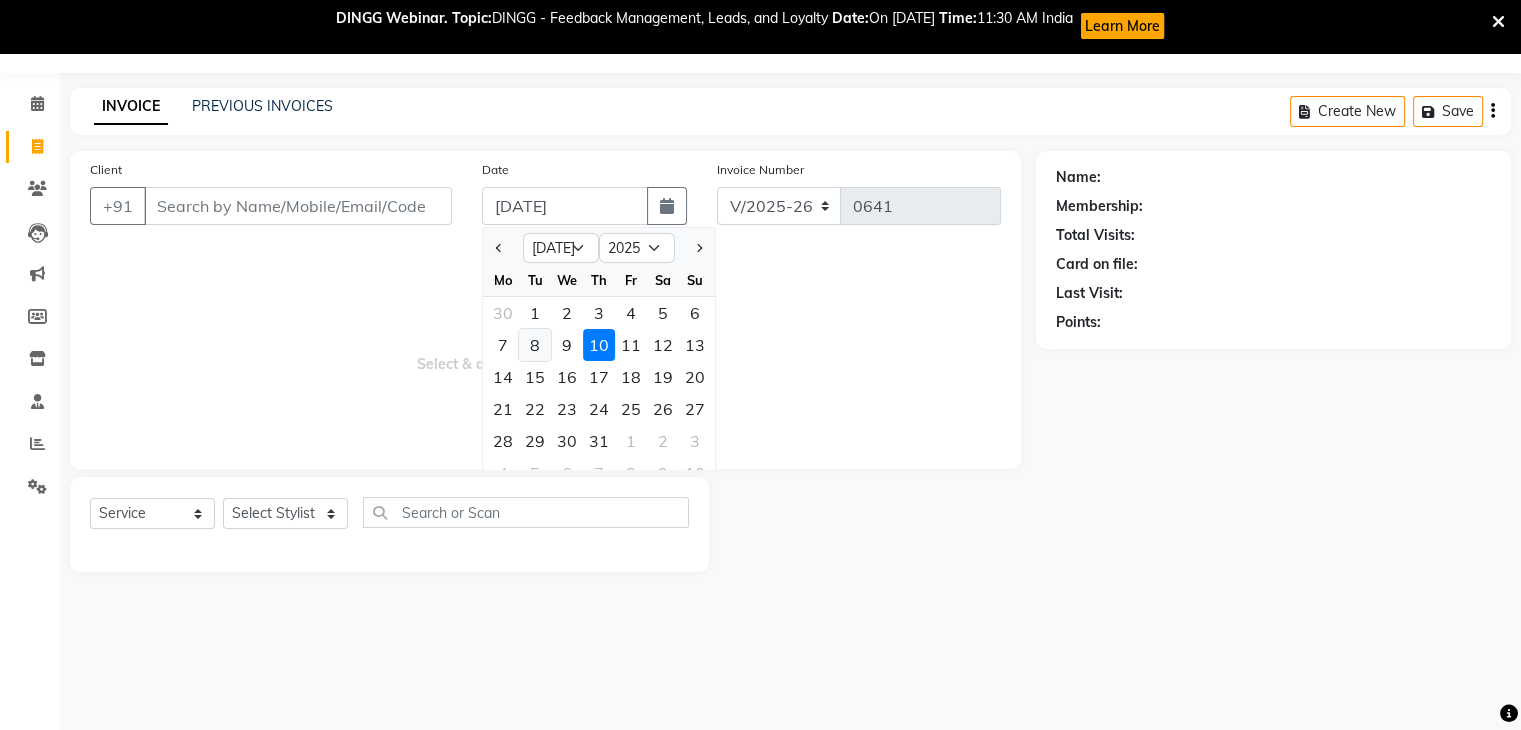 click on "8" 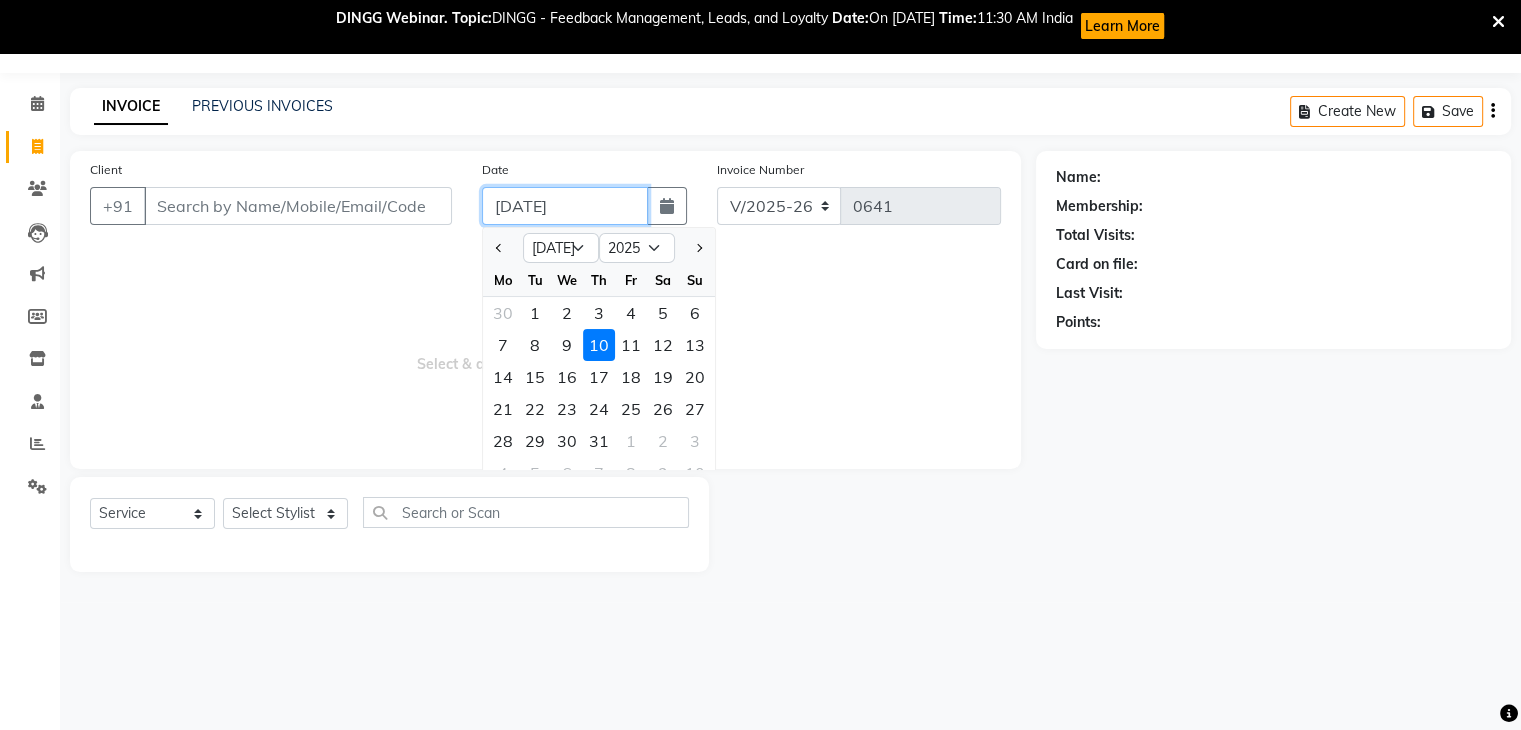type on "[DATE]" 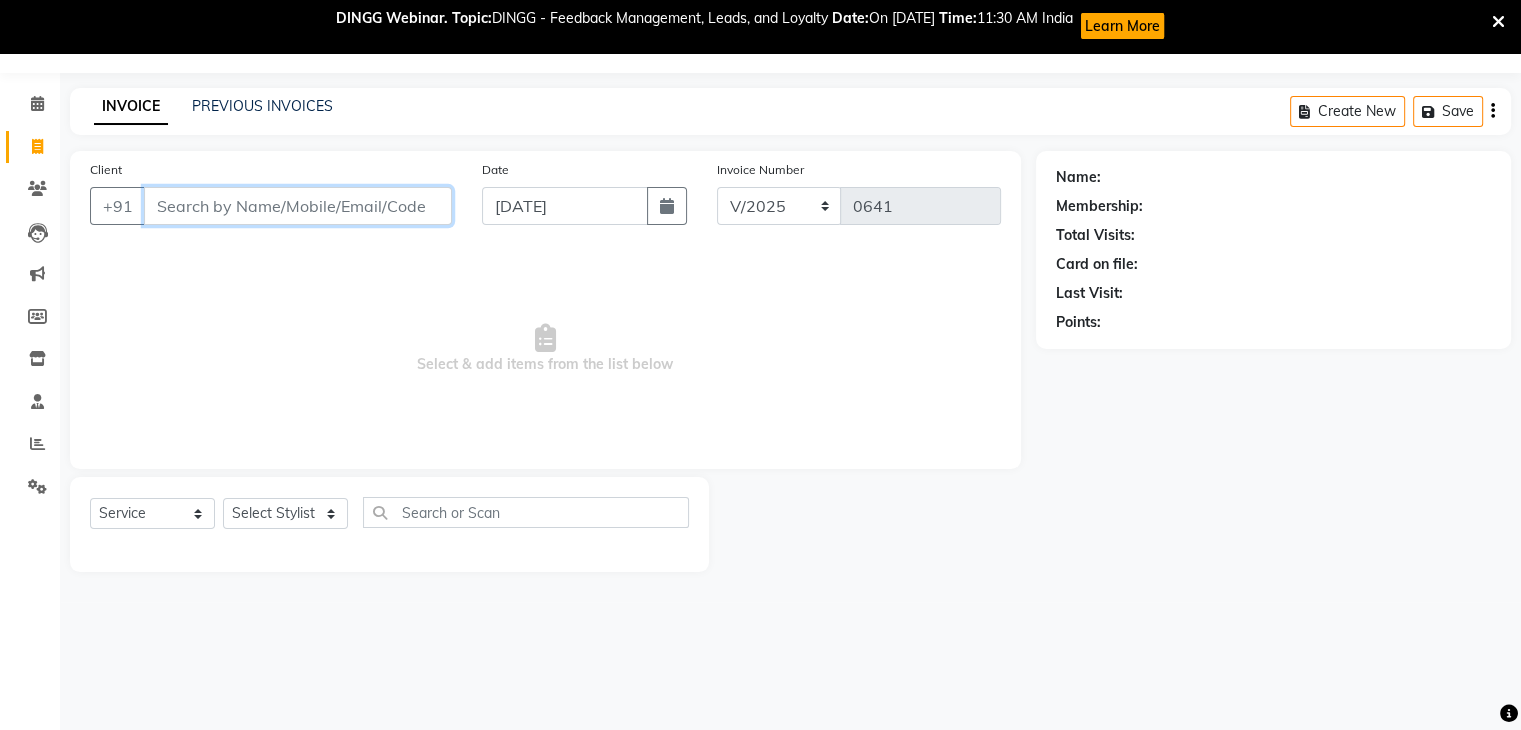 click on "Client" at bounding box center (298, 206) 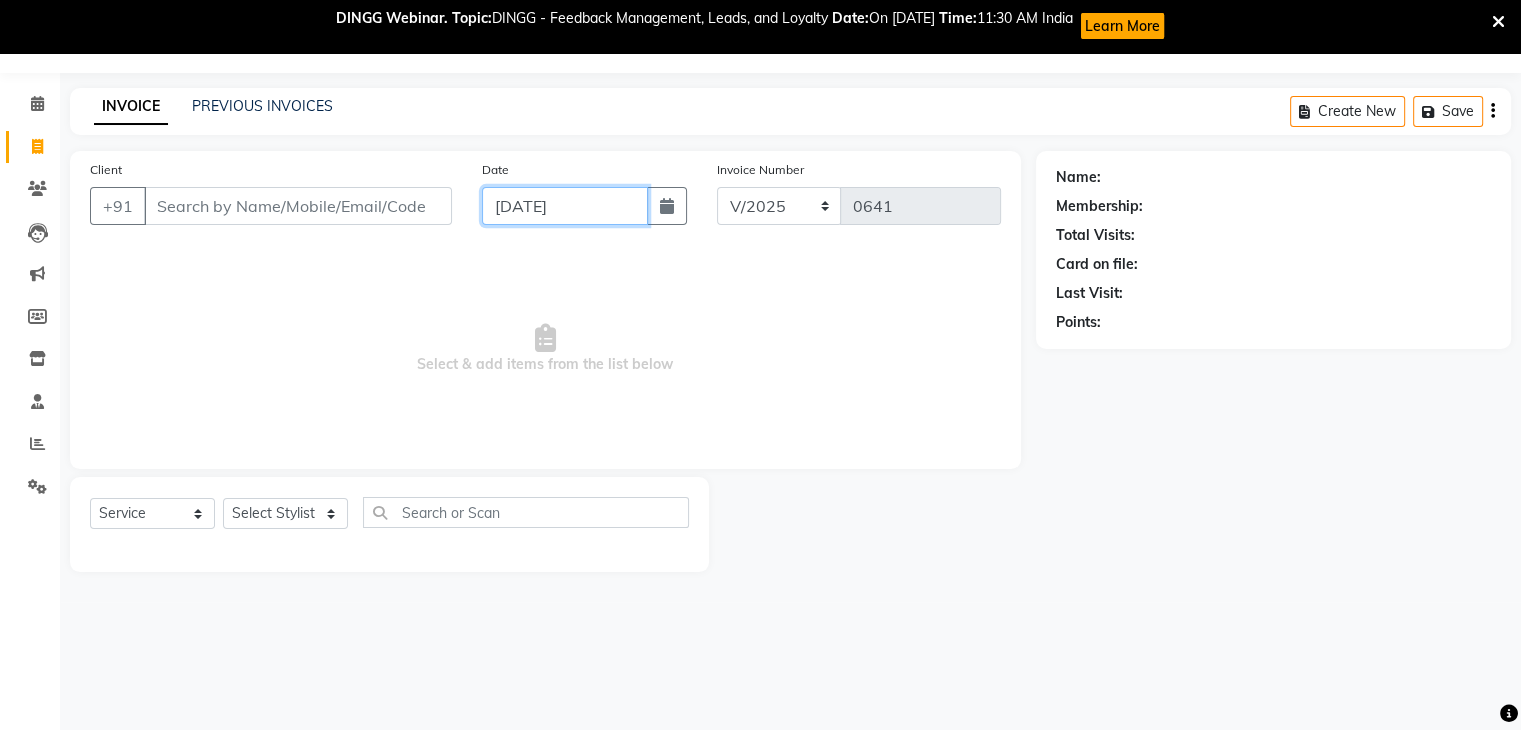 click on "[DATE]" 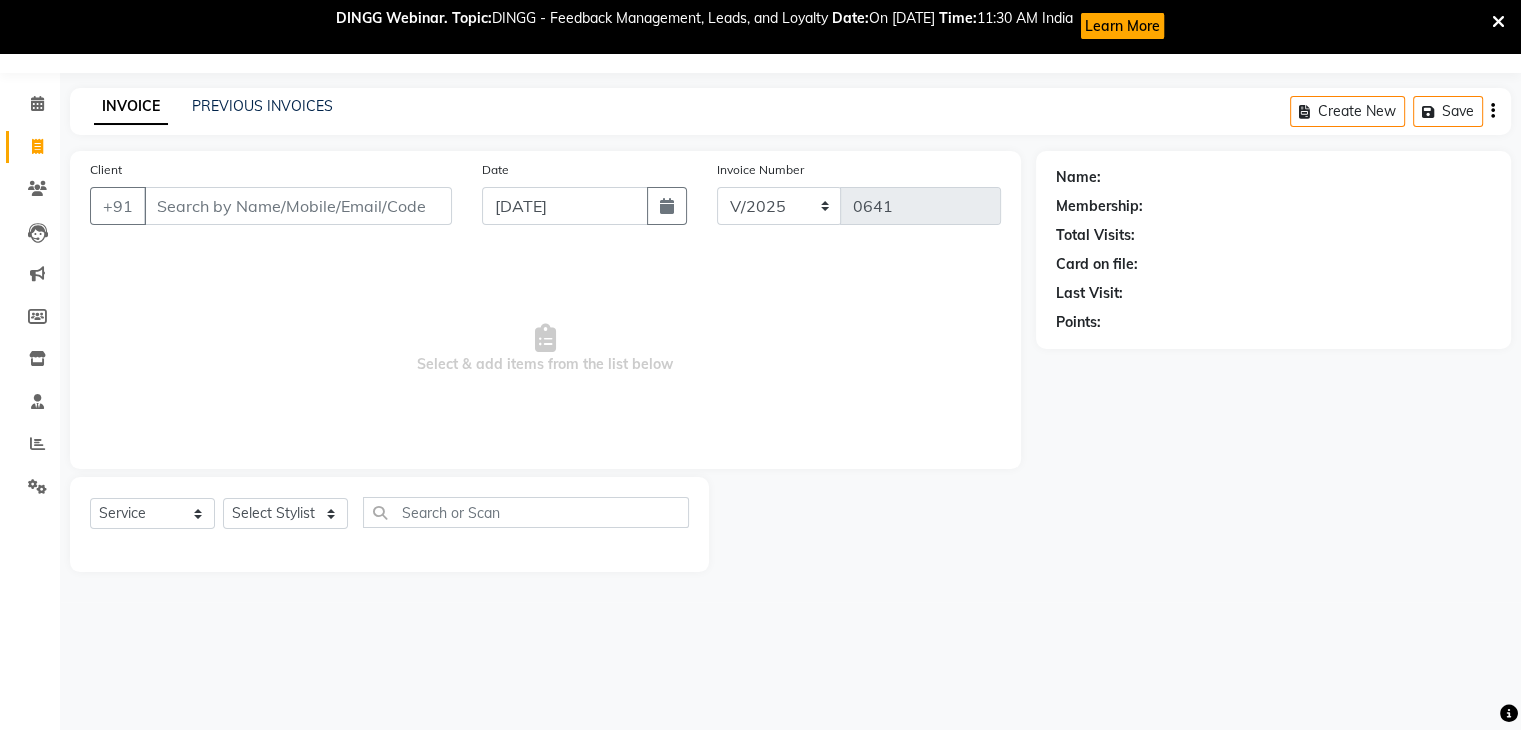 select on "7" 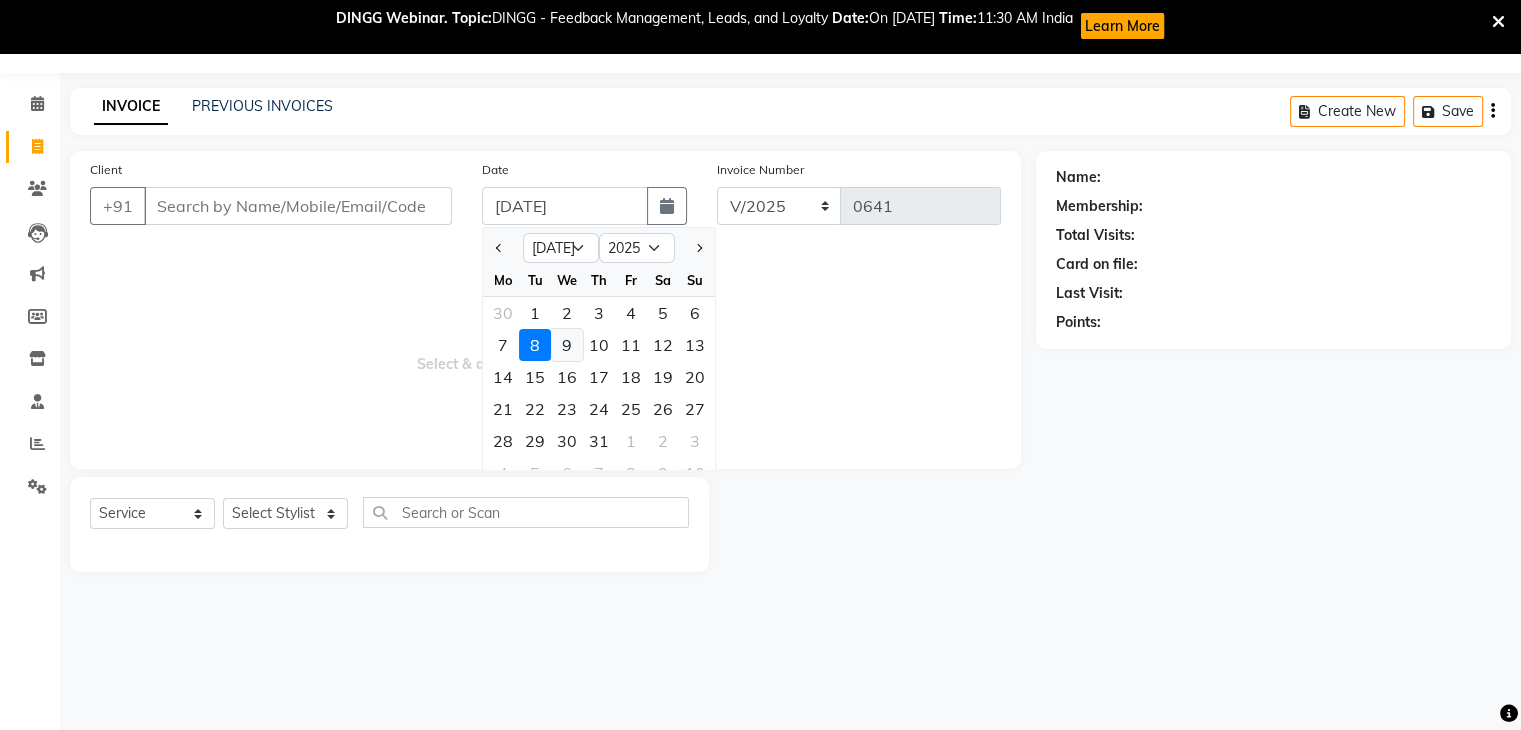 click on "9" 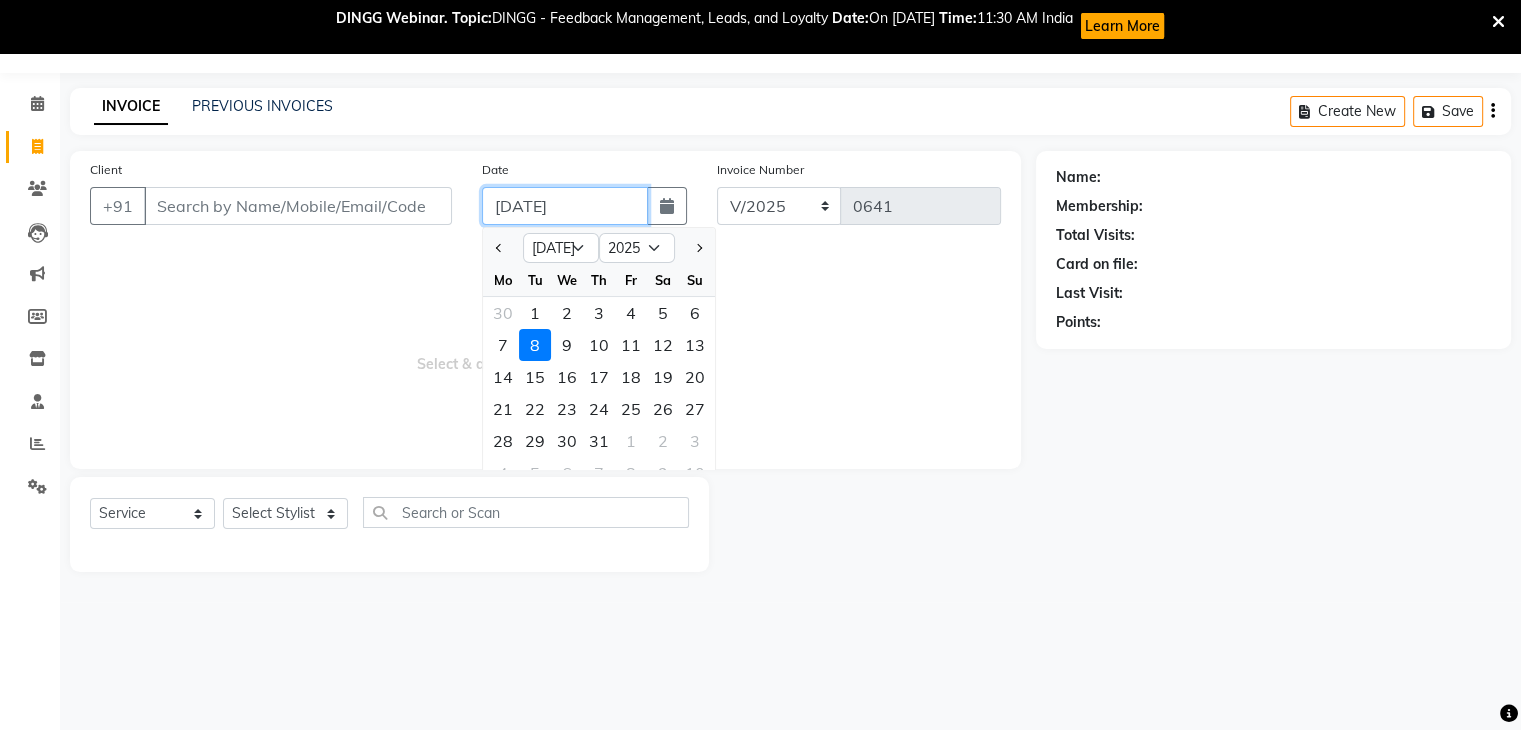 type on "[DATE]" 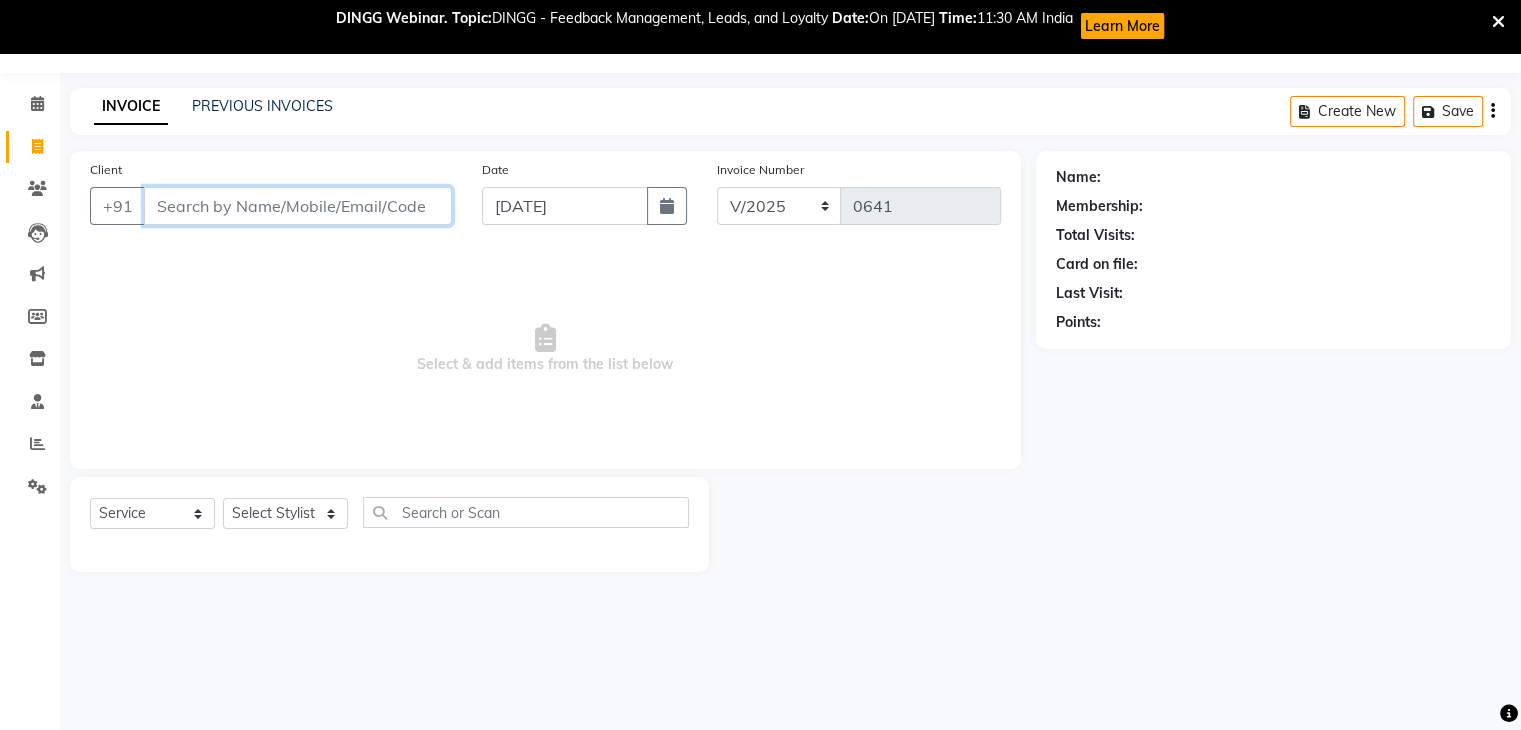 drag, startPoint x: 341, startPoint y: 192, endPoint x: 342, endPoint y: 205, distance: 13.038404 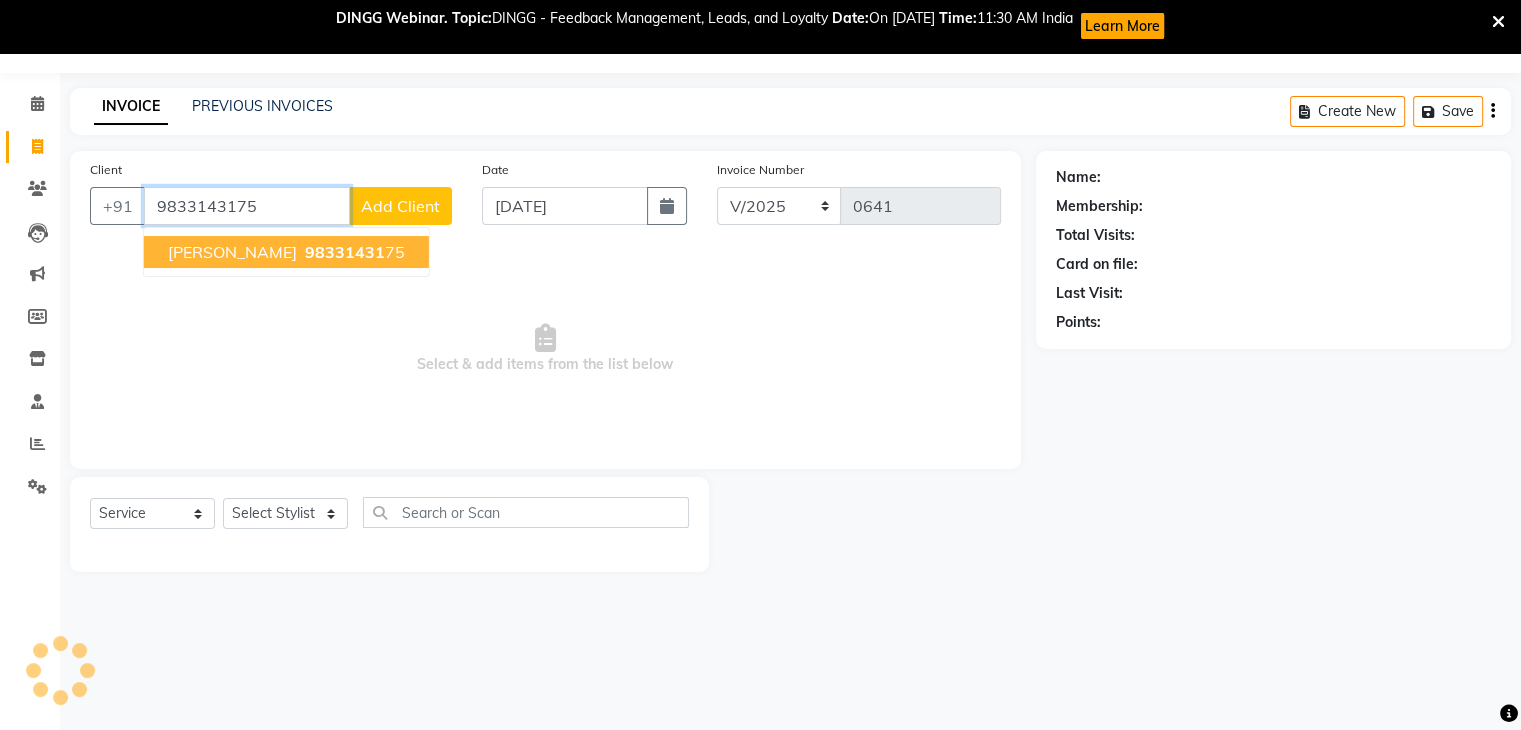 type on "9833143175" 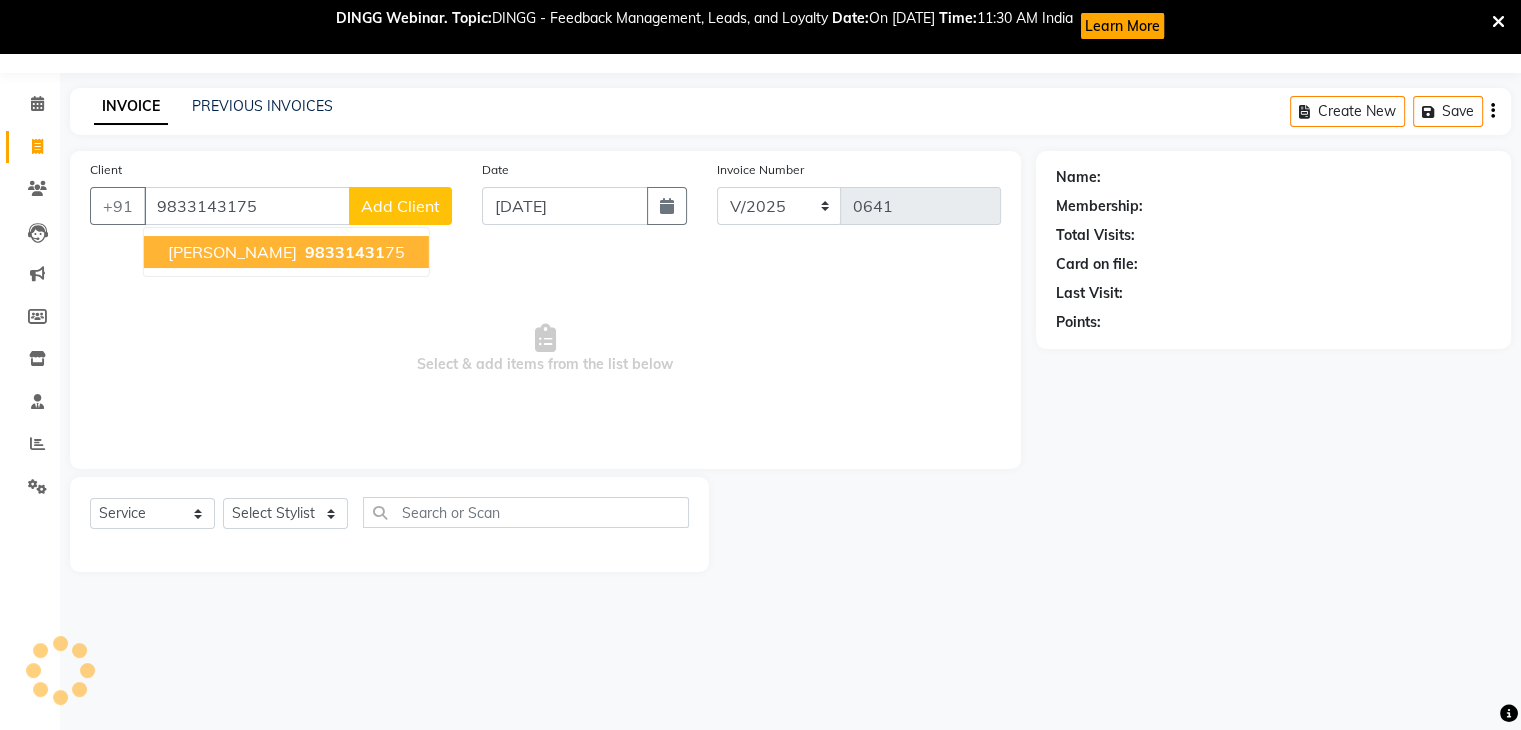 select on "1: Object" 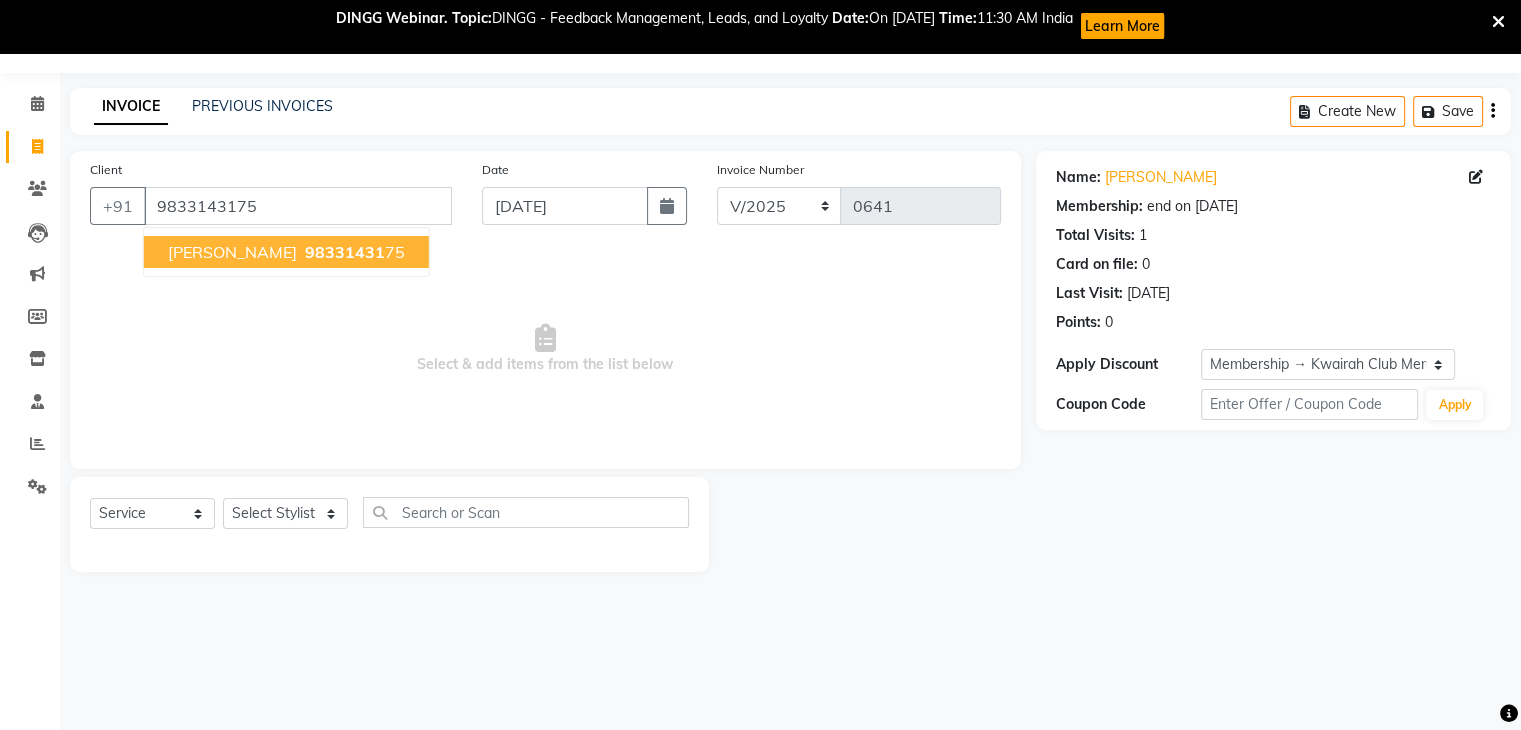 click on "Gunjan Hindalekar   98331431 75" at bounding box center [286, 252] 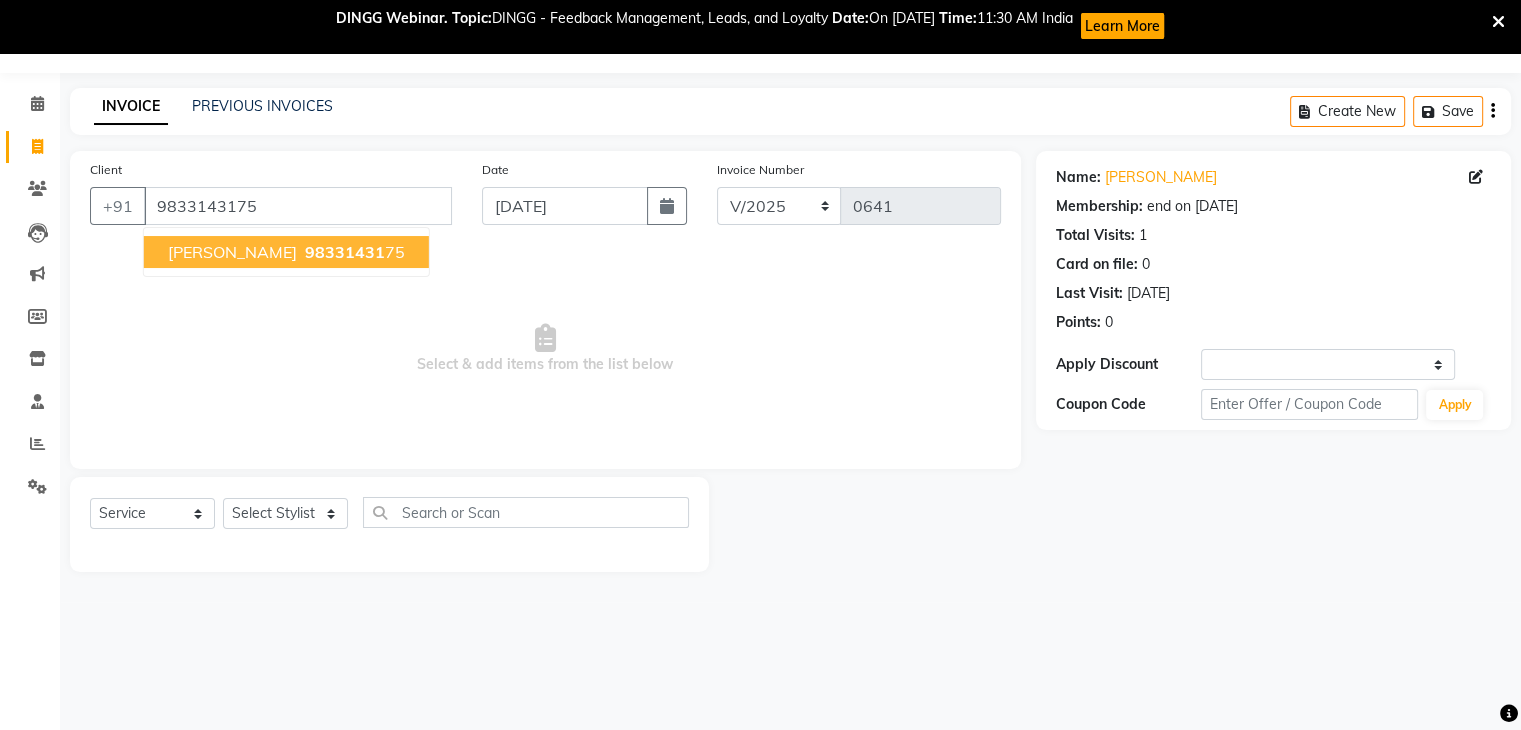 select on "1: Object" 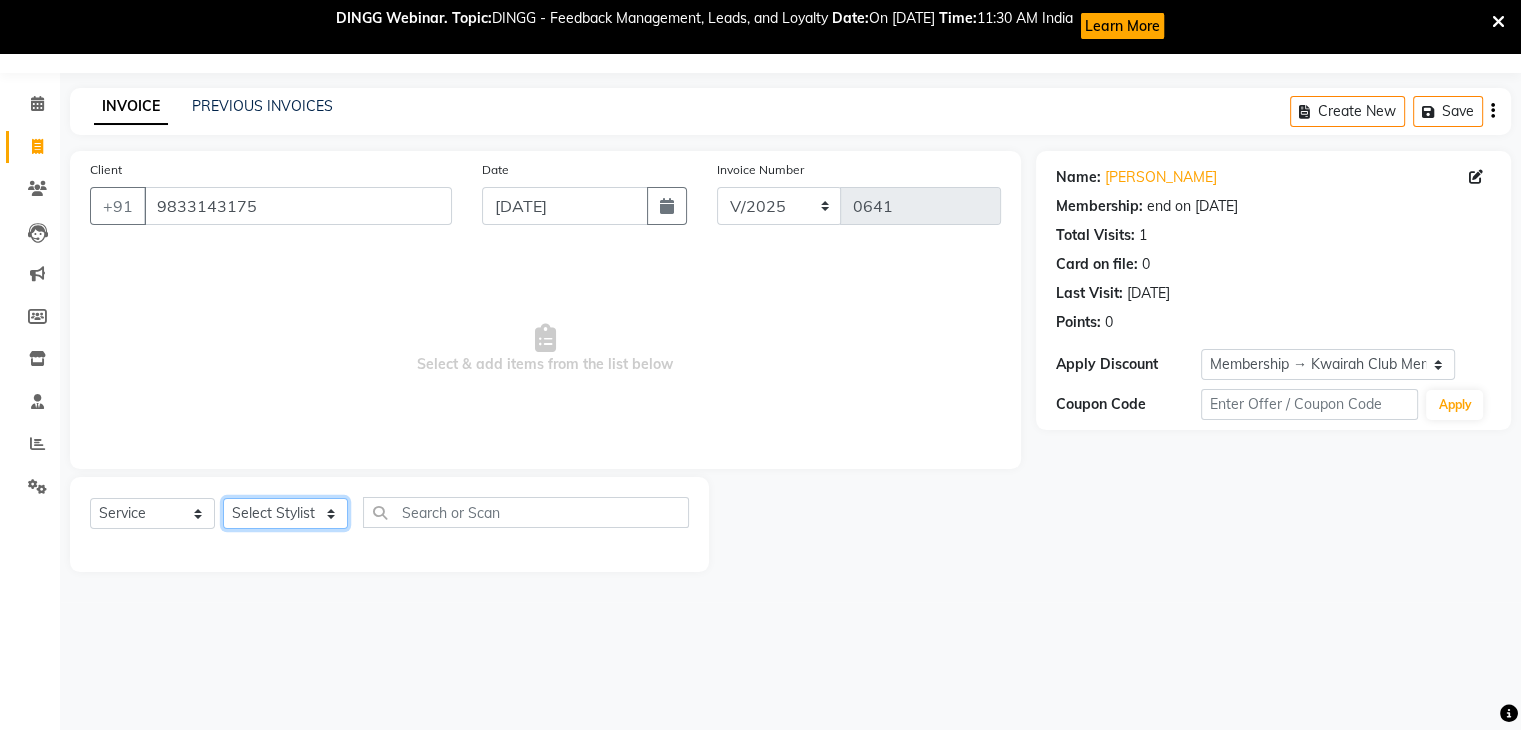 click on "Select Stylist Amruta Anjali Ketki Somani Neha More Rakhi Chaurasia Ranu seona Shrushti" 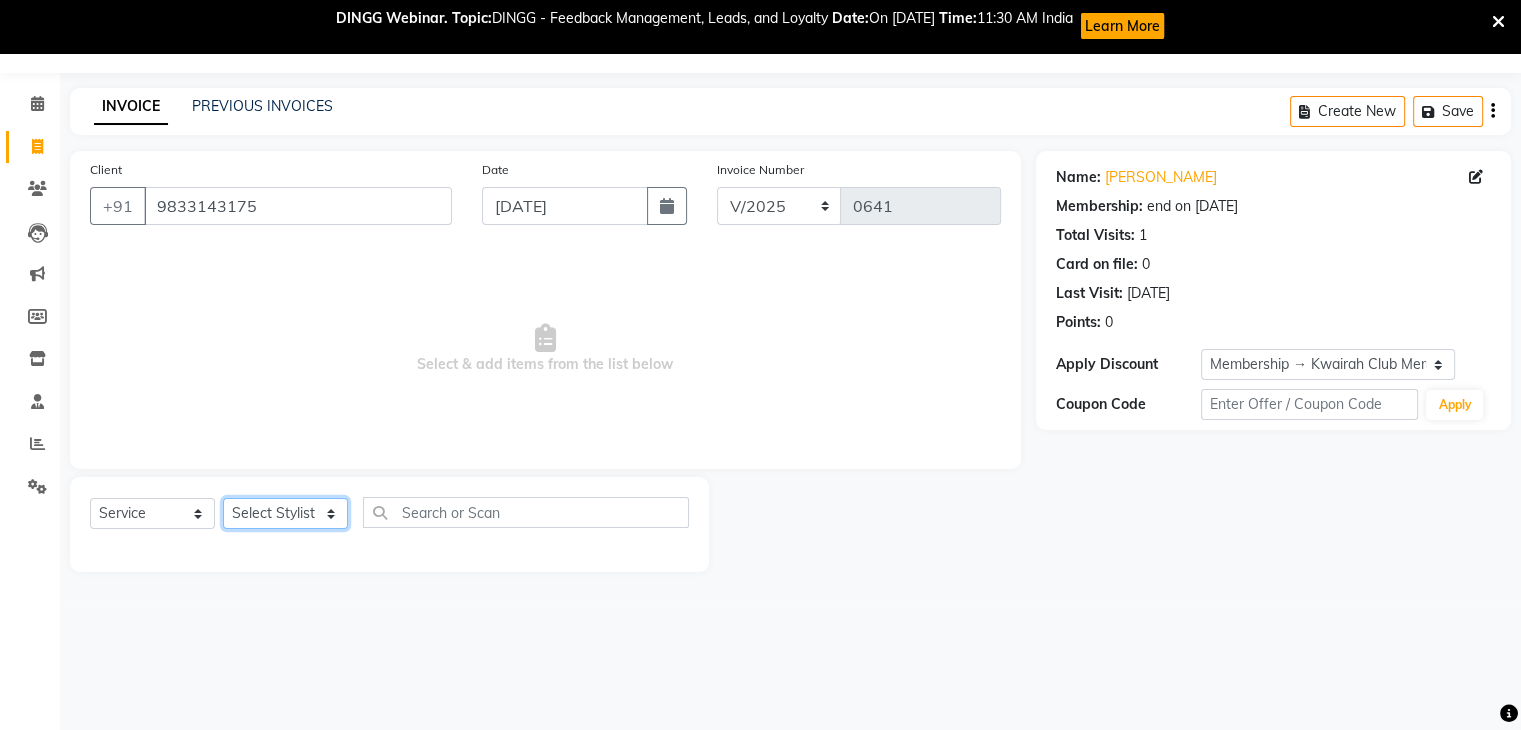 select on "82011" 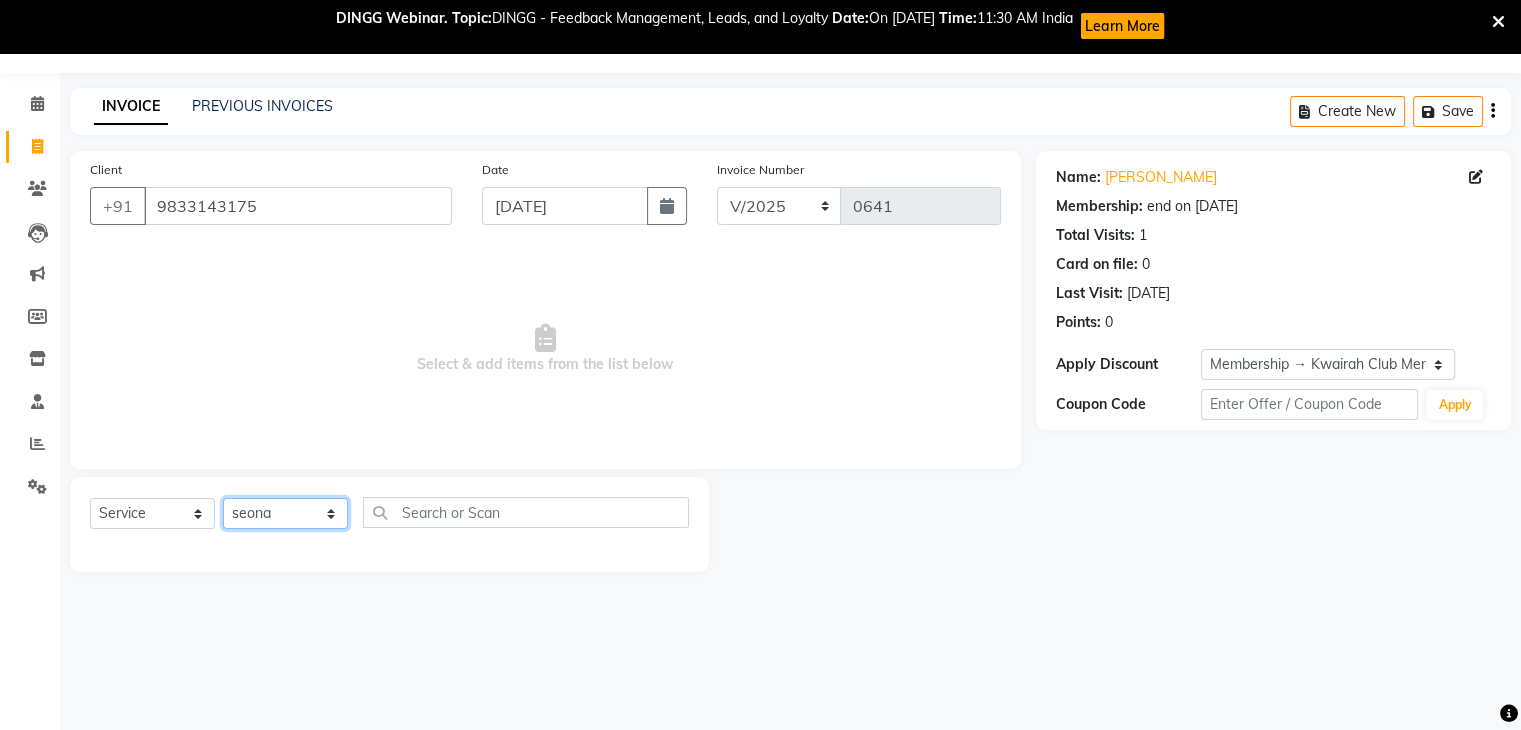 click on "Select Stylist Amruta Anjali Ketki Somani Neha More Rakhi Chaurasia Ranu seona Shrushti" 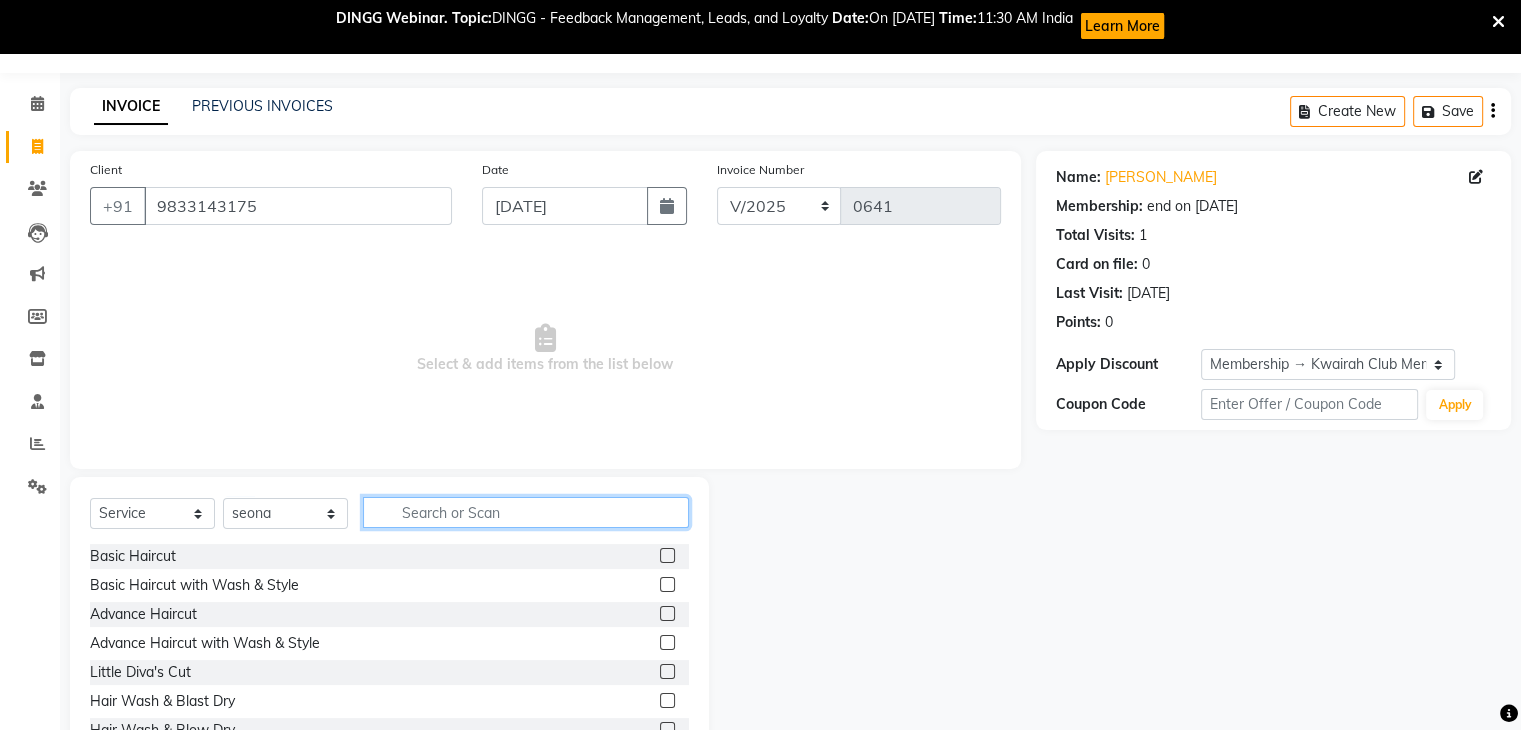 click 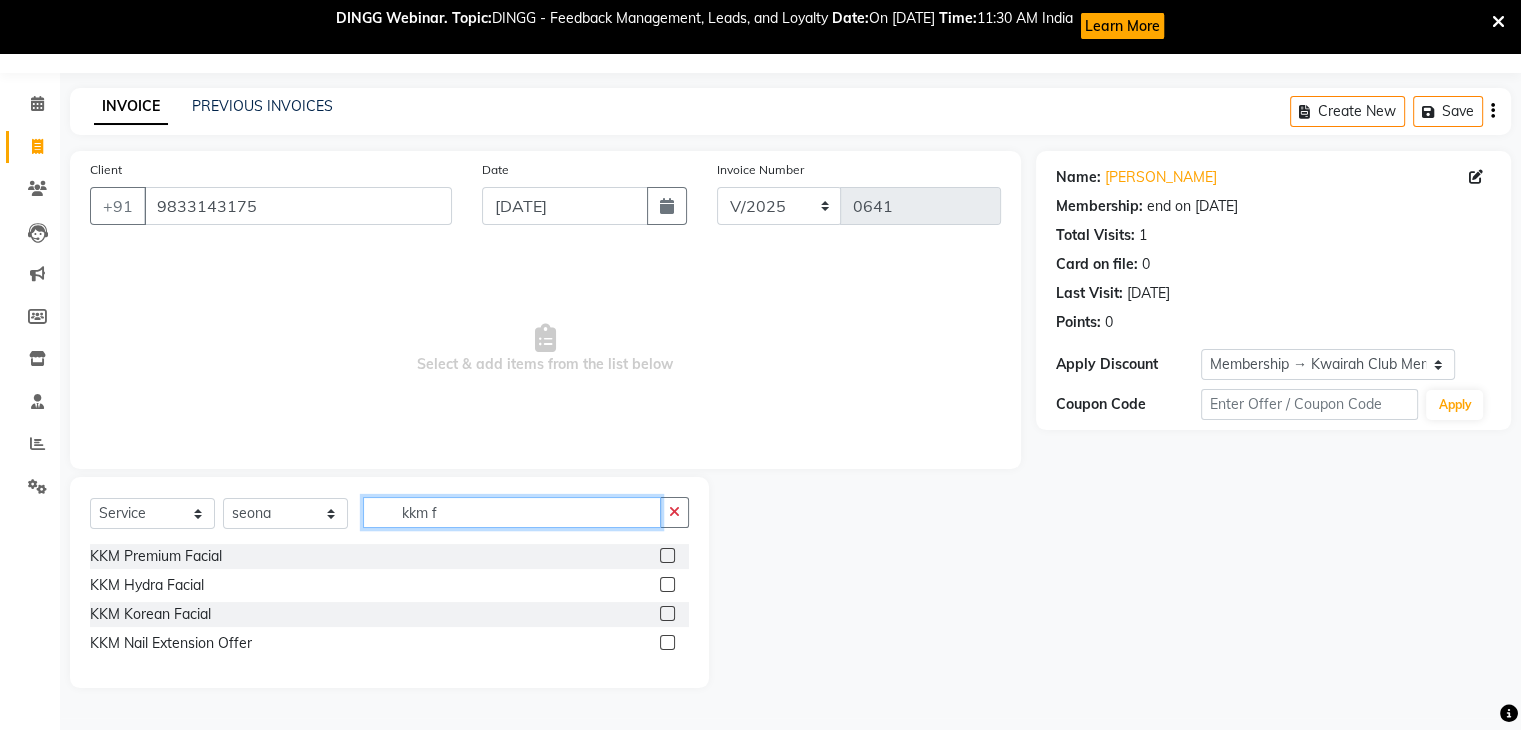type on "kkm f" 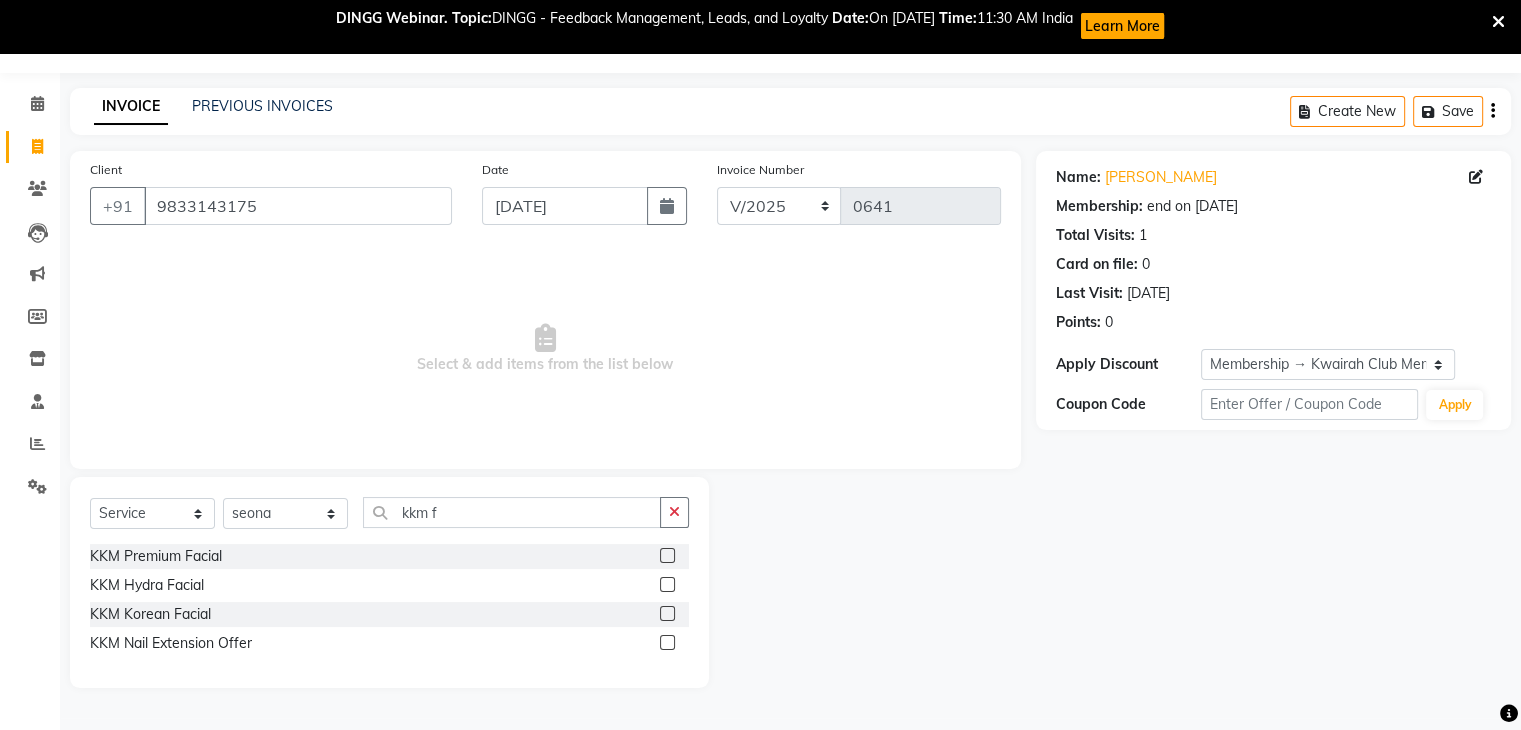 click 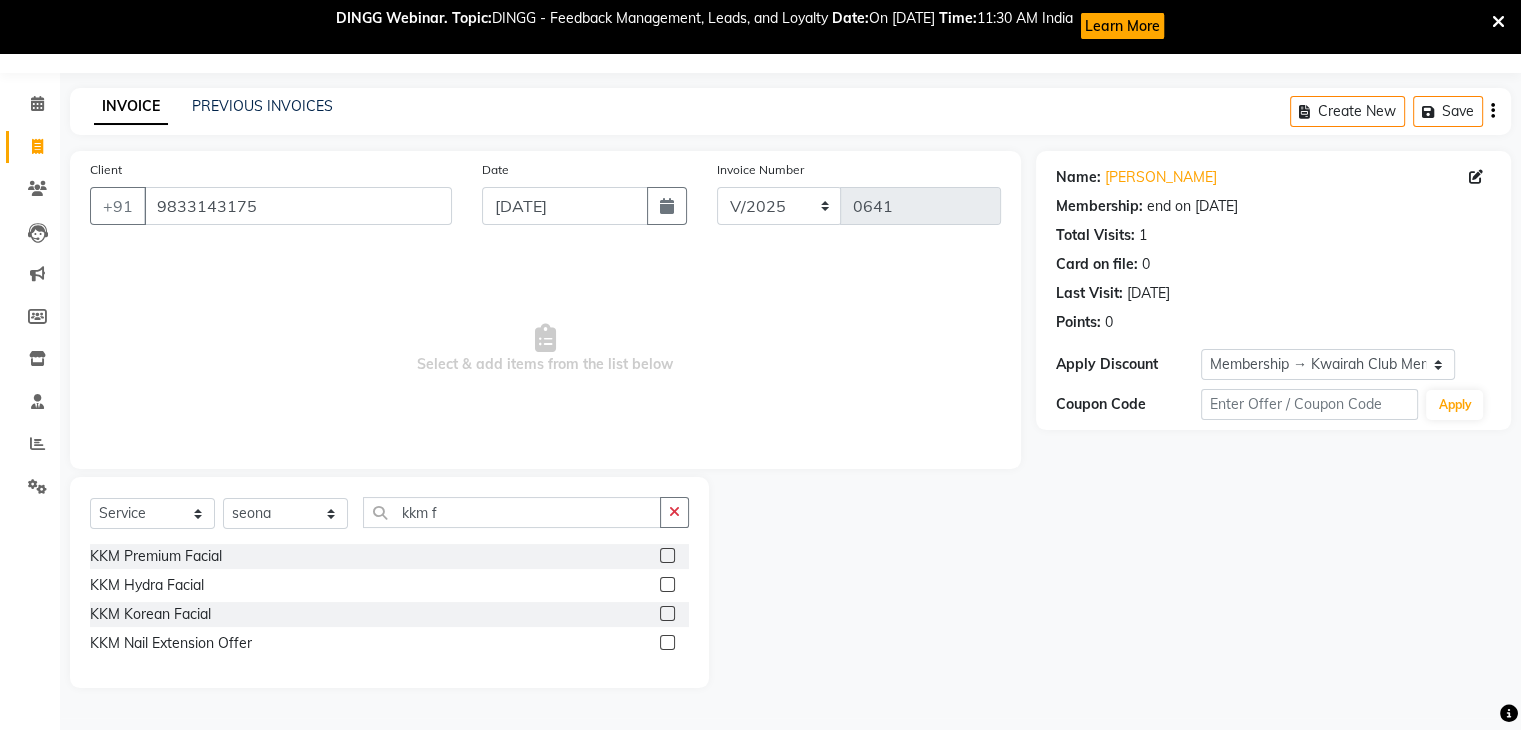 click at bounding box center [666, 556] 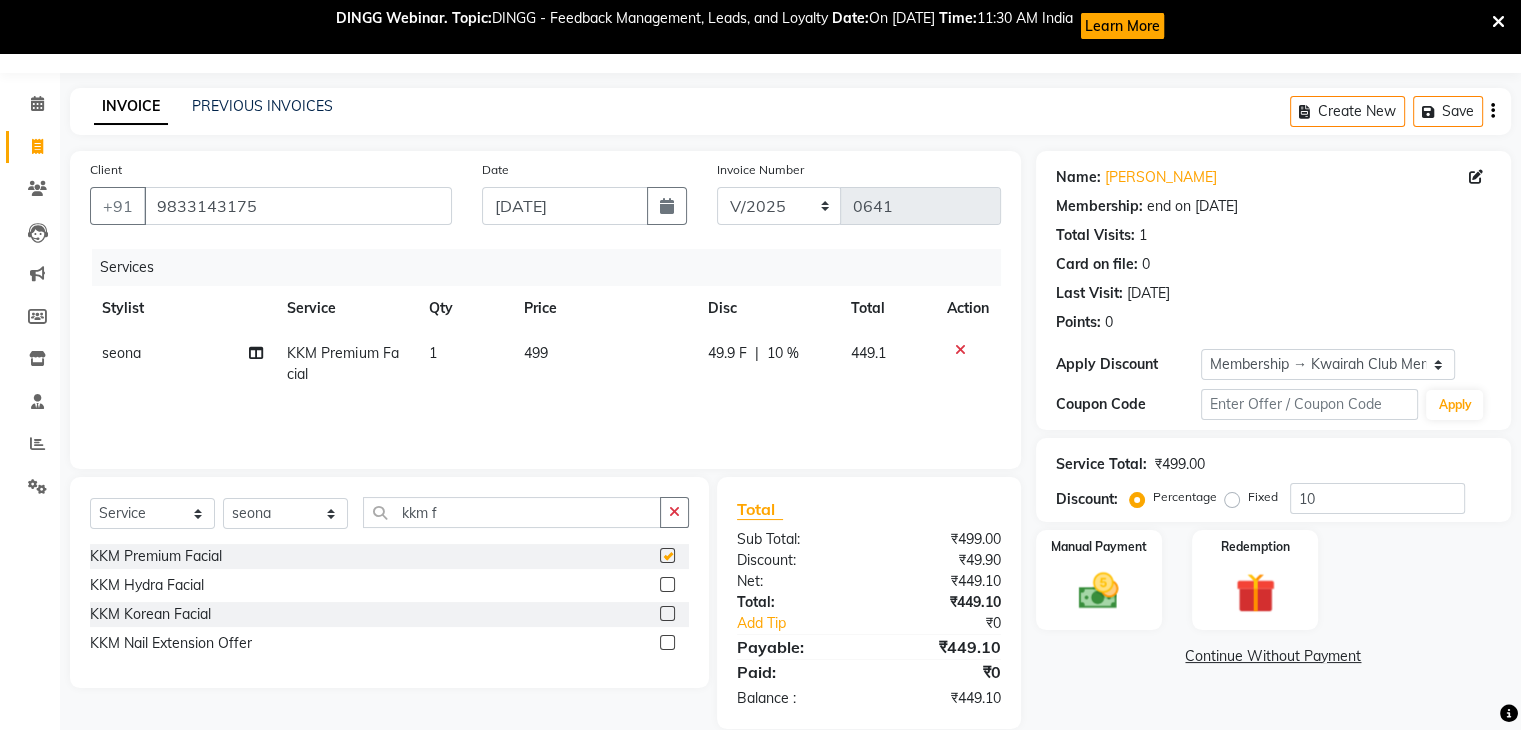 checkbox on "false" 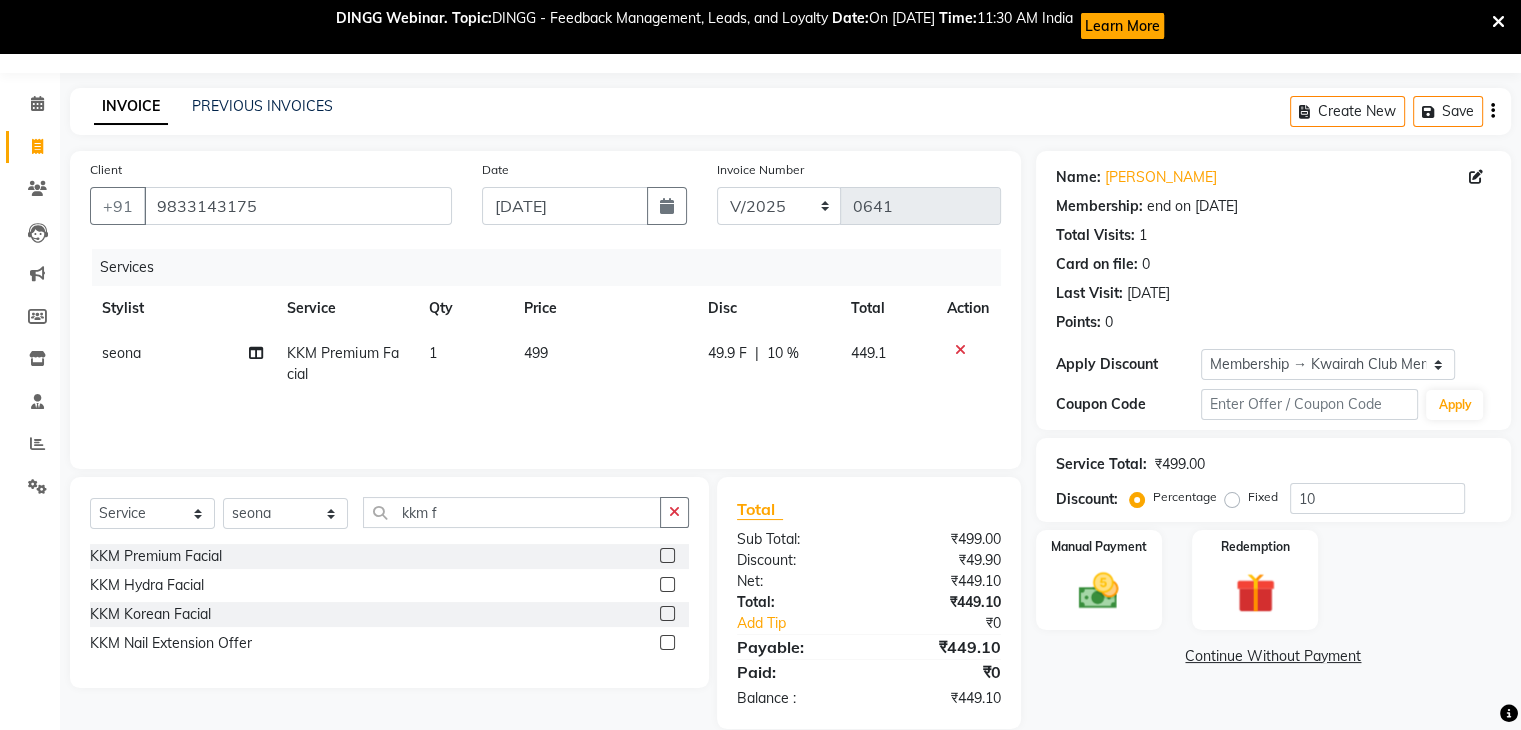 click on "499" 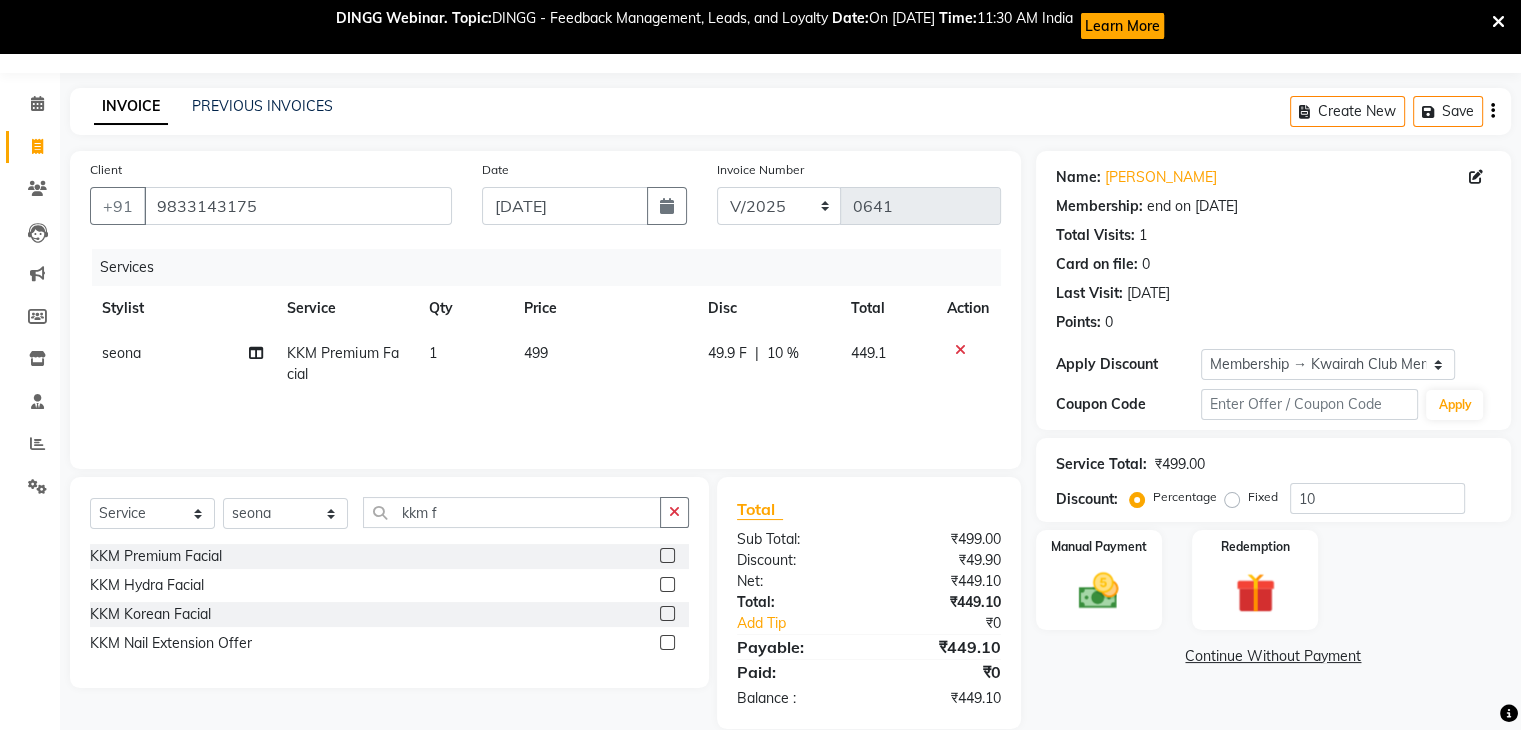select on "82011" 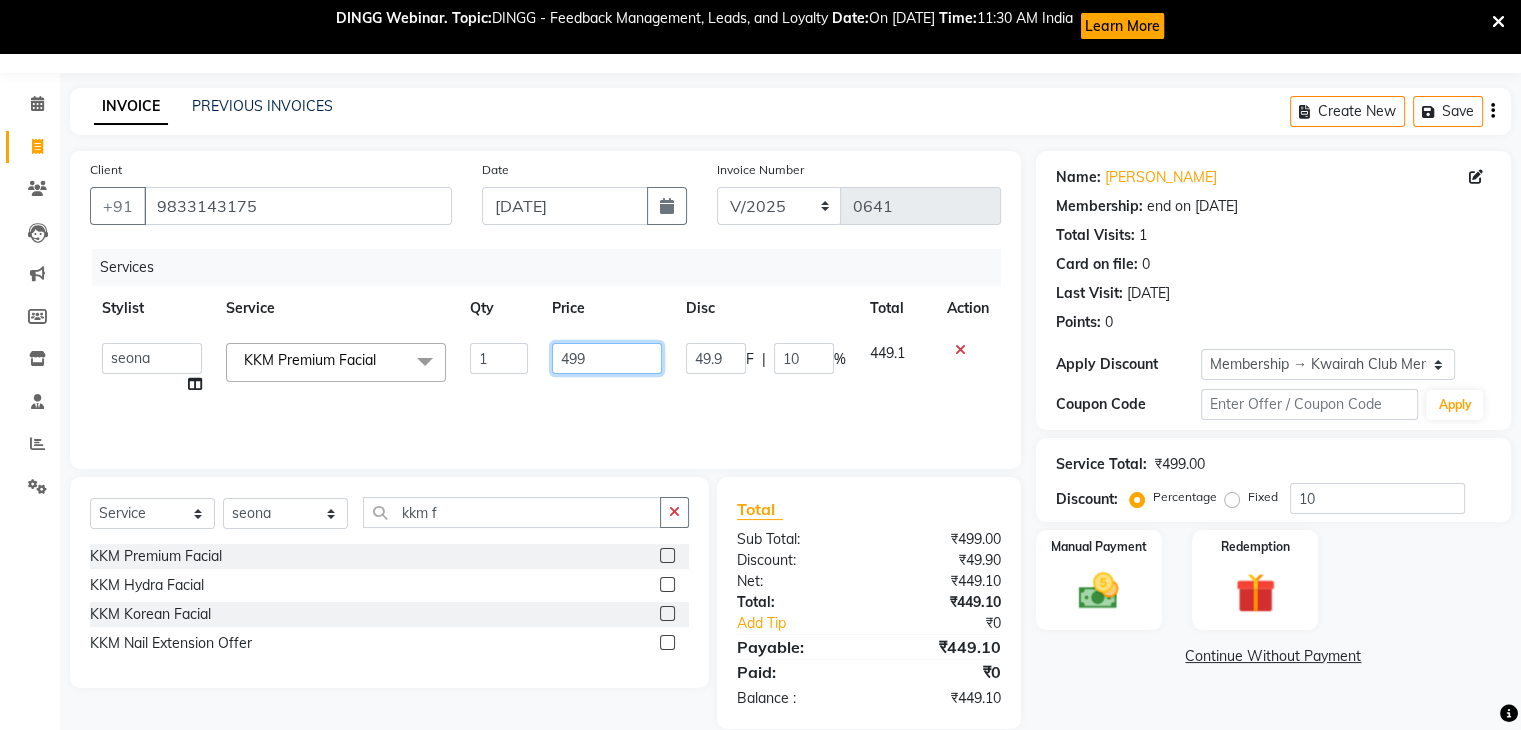 drag, startPoint x: 582, startPoint y: 351, endPoint x: 493, endPoint y: 354, distance: 89.050545 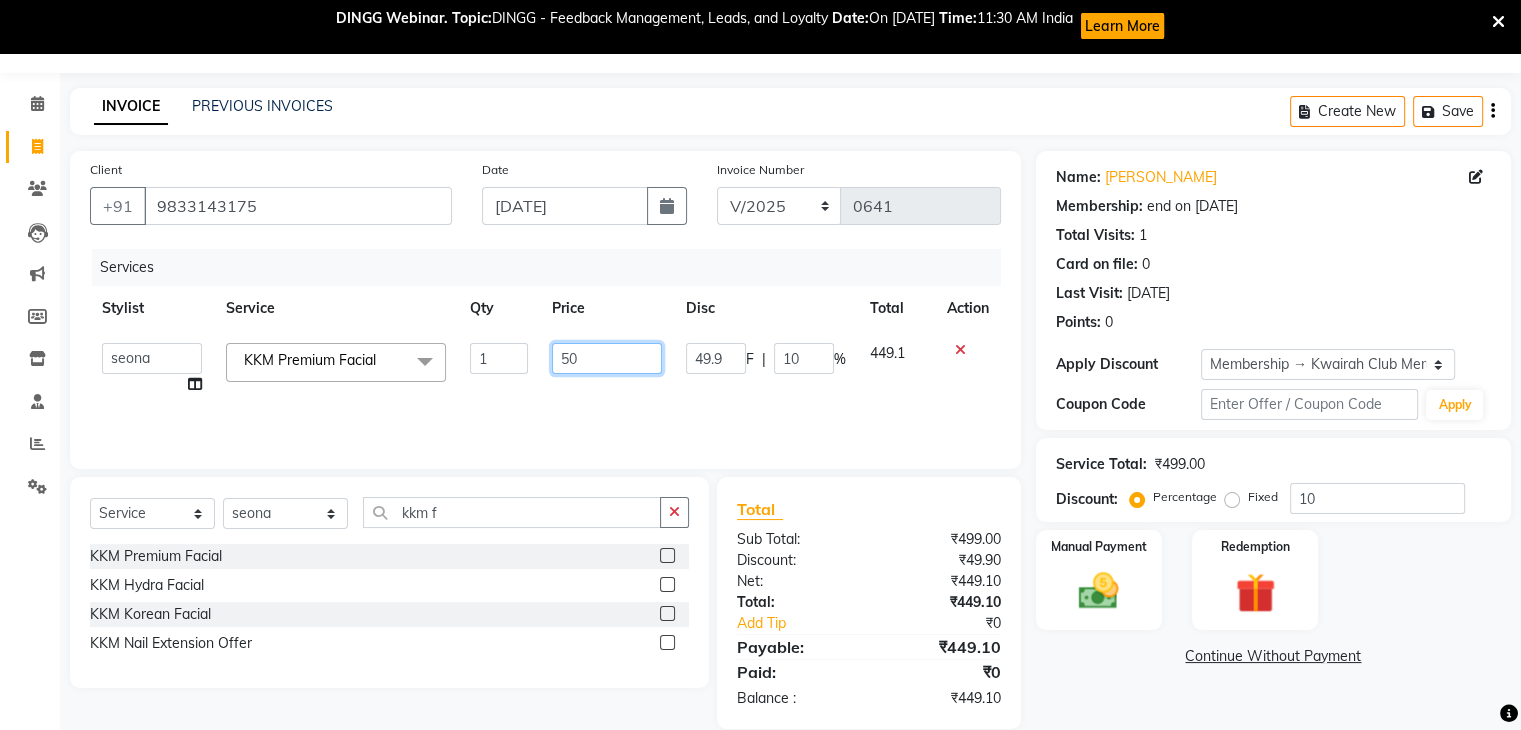 type on "500" 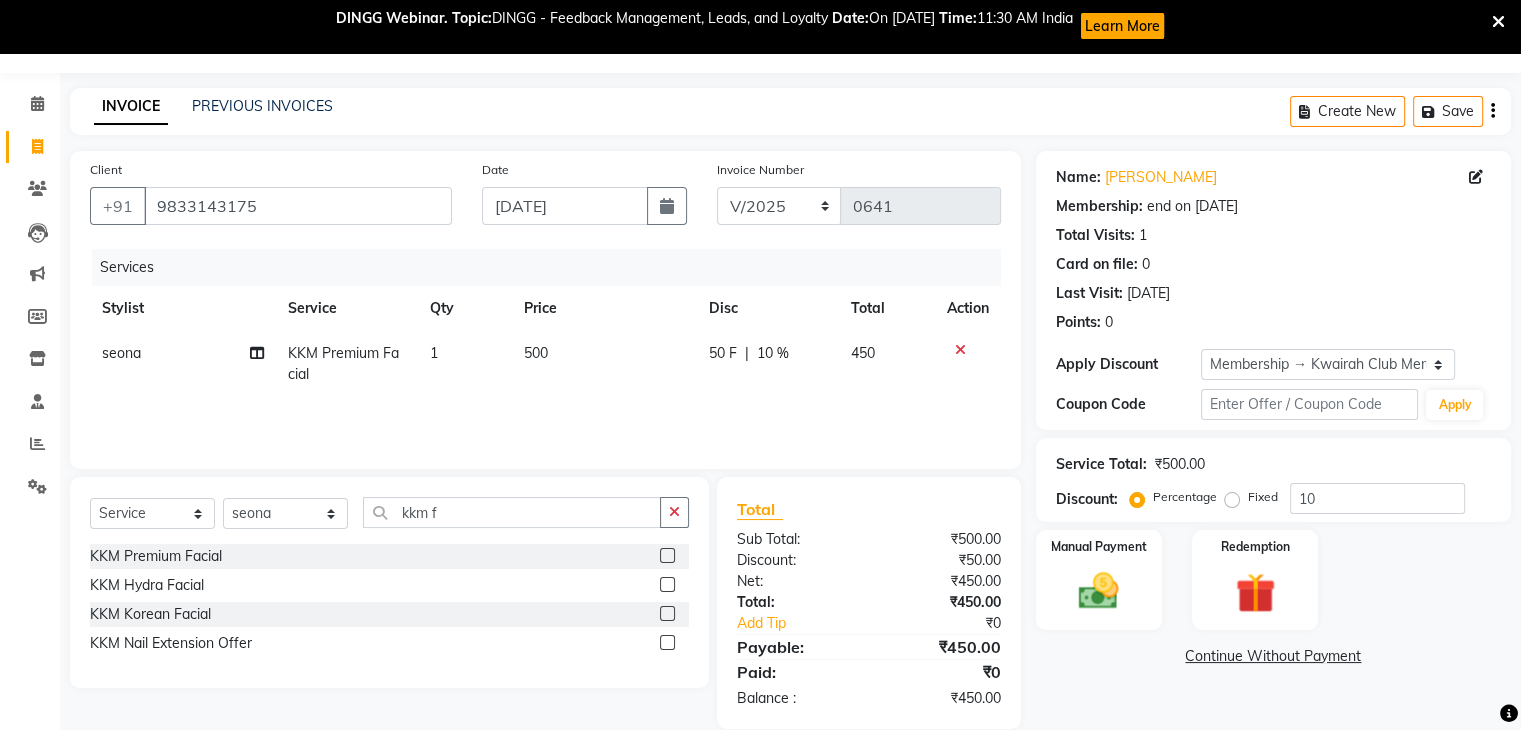 drag, startPoint x: 807, startPoint y: 360, endPoint x: 776, endPoint y: 357, distance: 31.144823 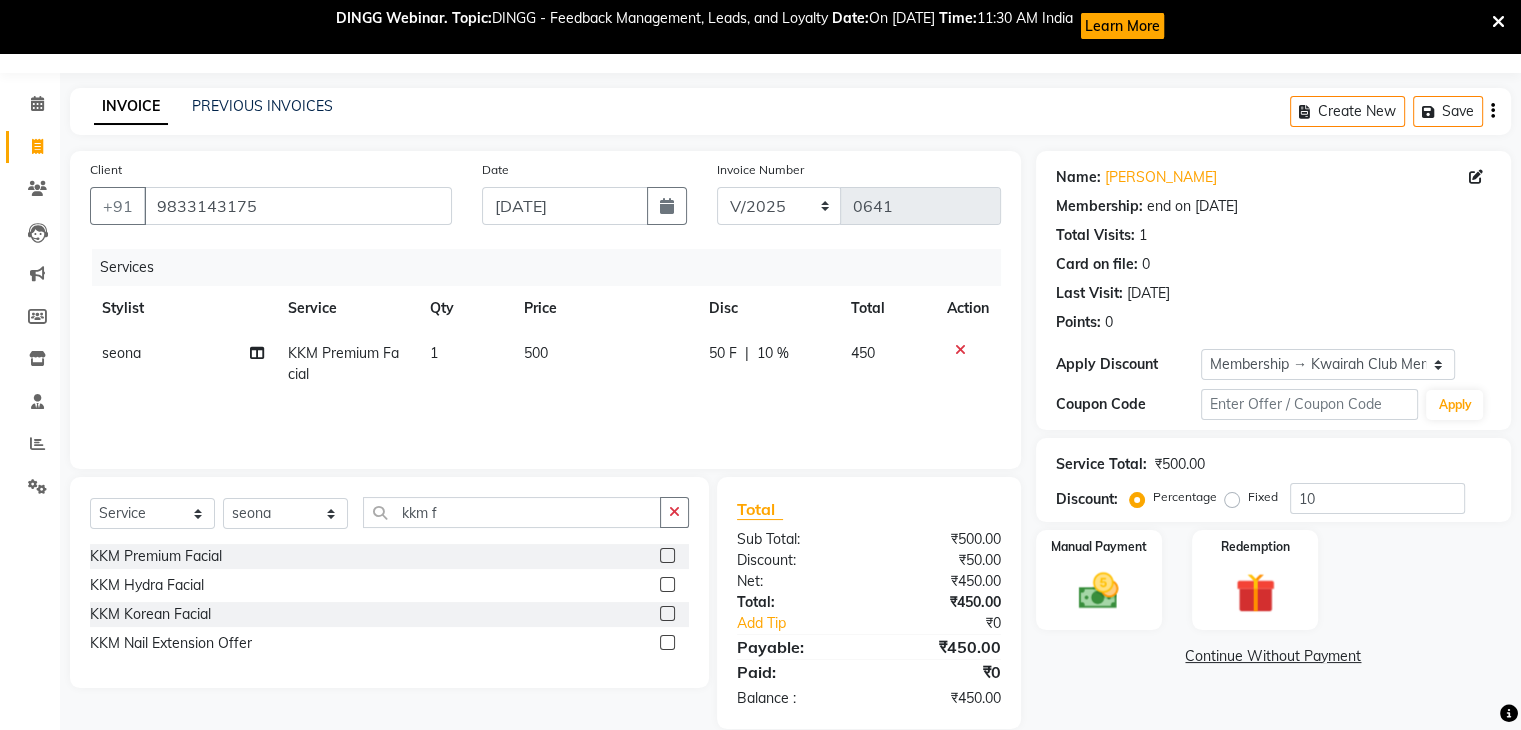 click on "10 %" 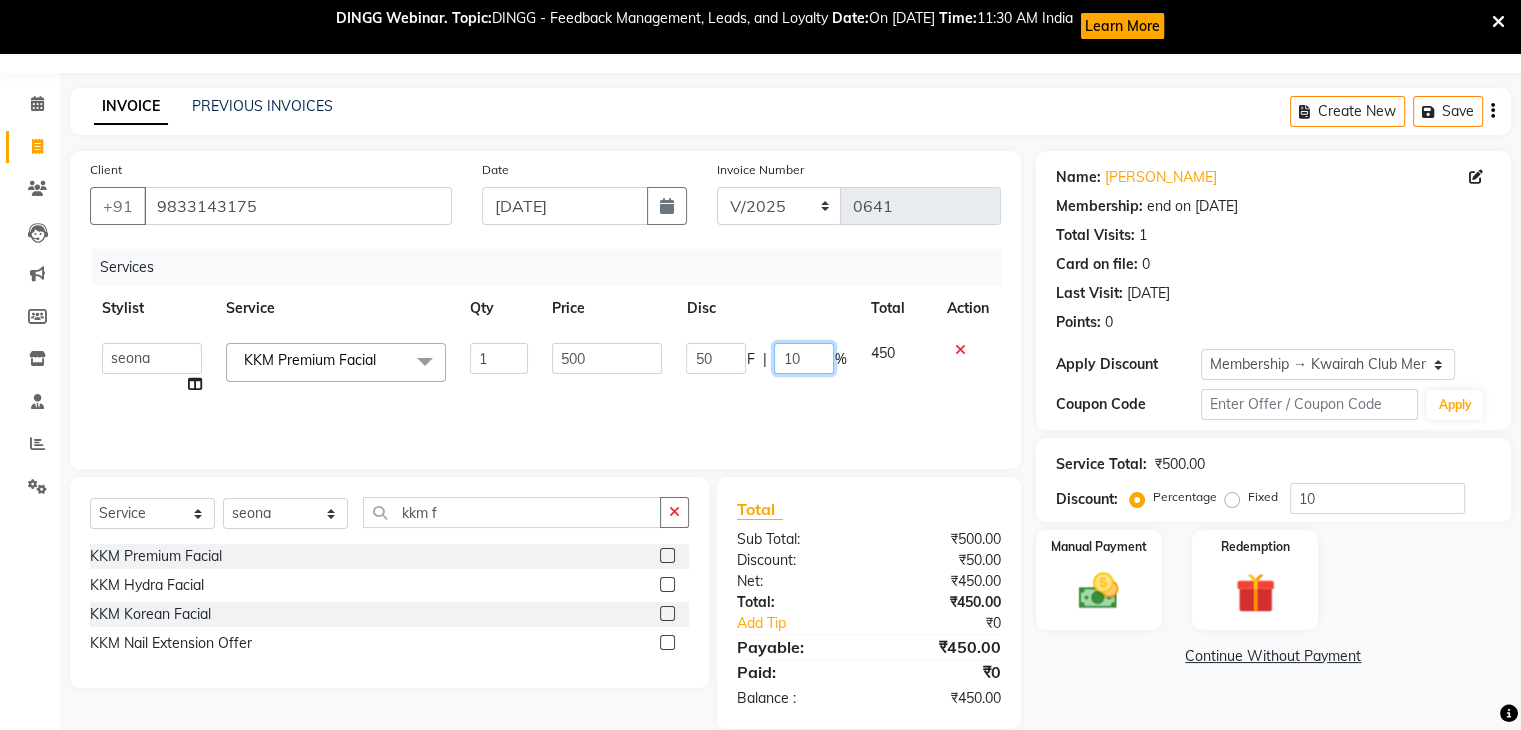 drag, startPoint x: 783, startPoint y: 353, endPoint x: 826, endPoint y: 362, distance: 43.931767 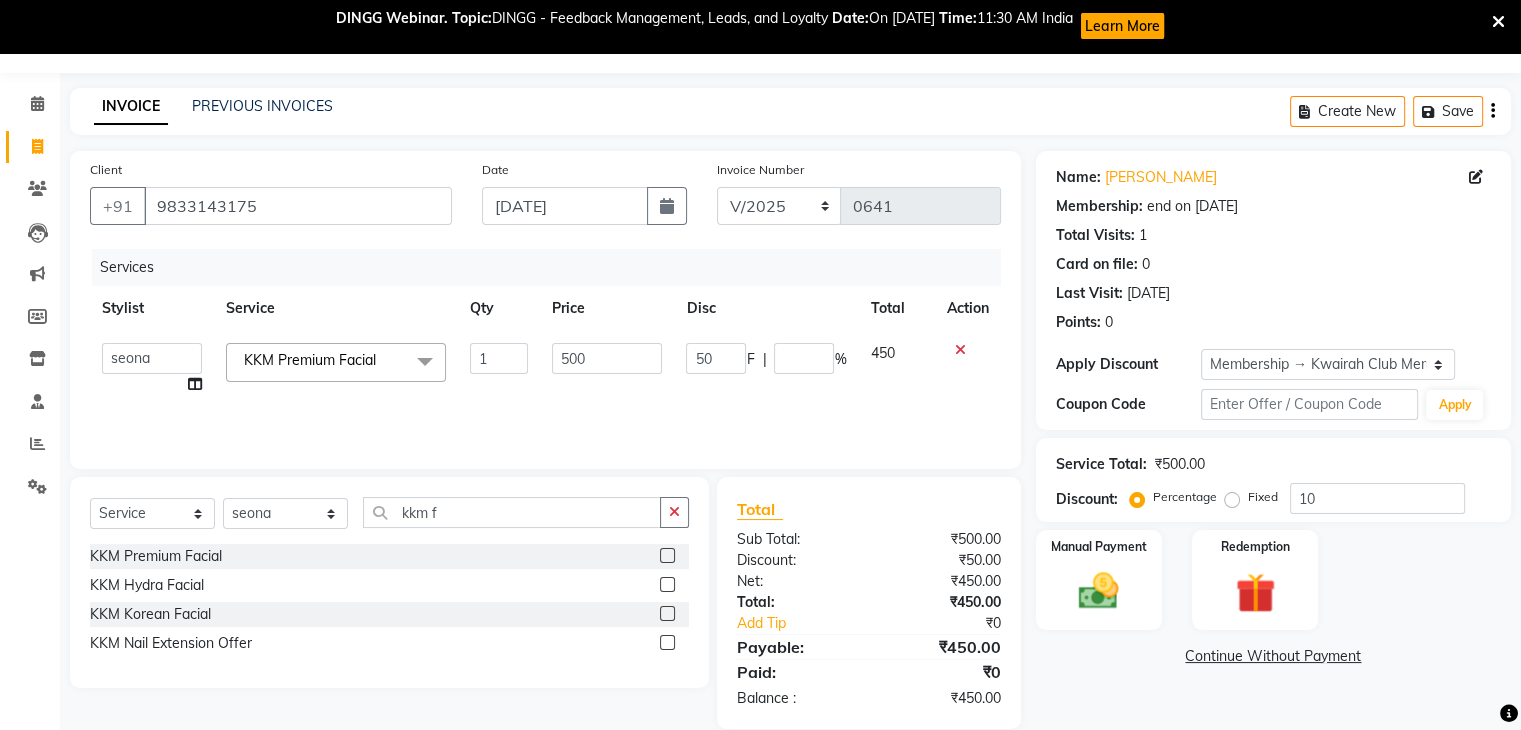 click on "50 F | %" 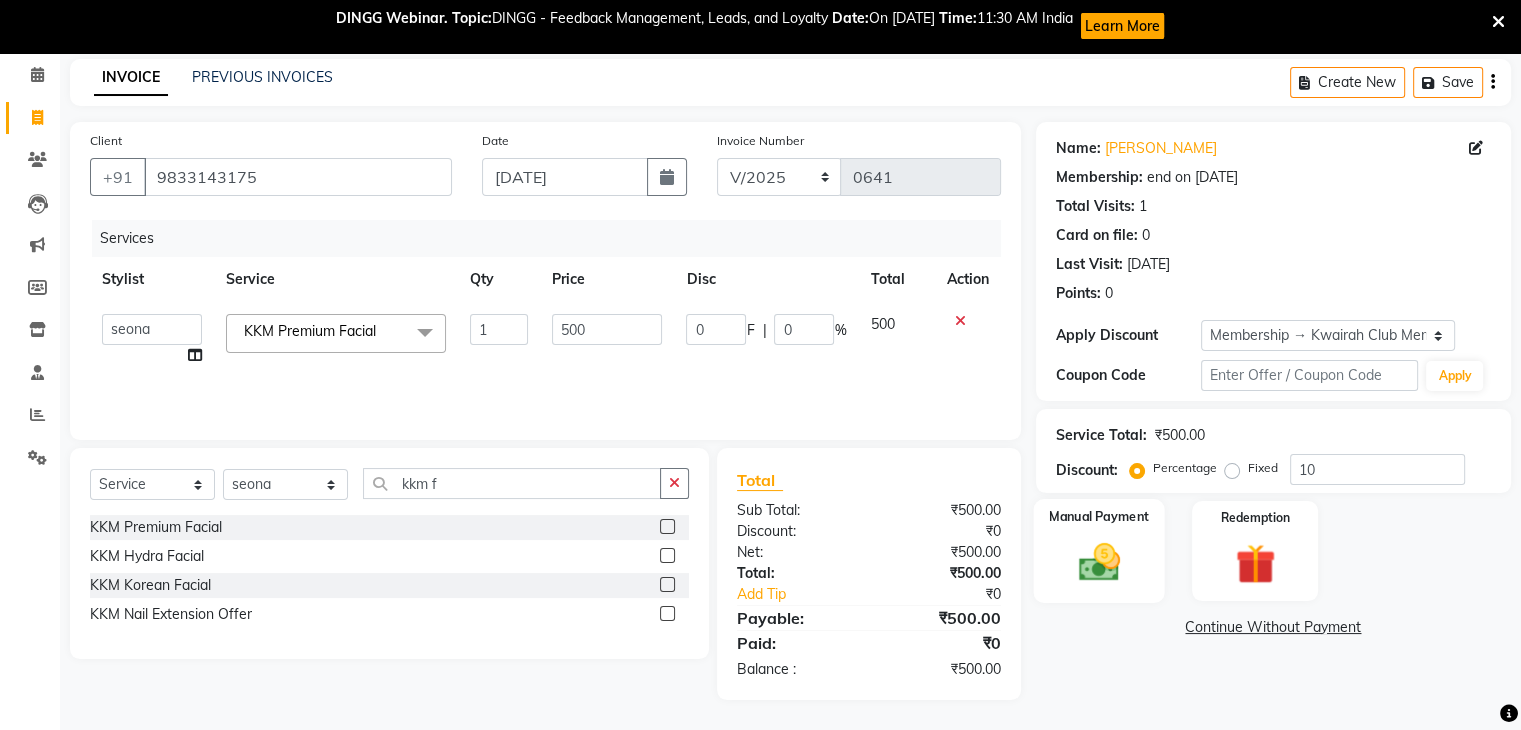 click on "Manual Payment" 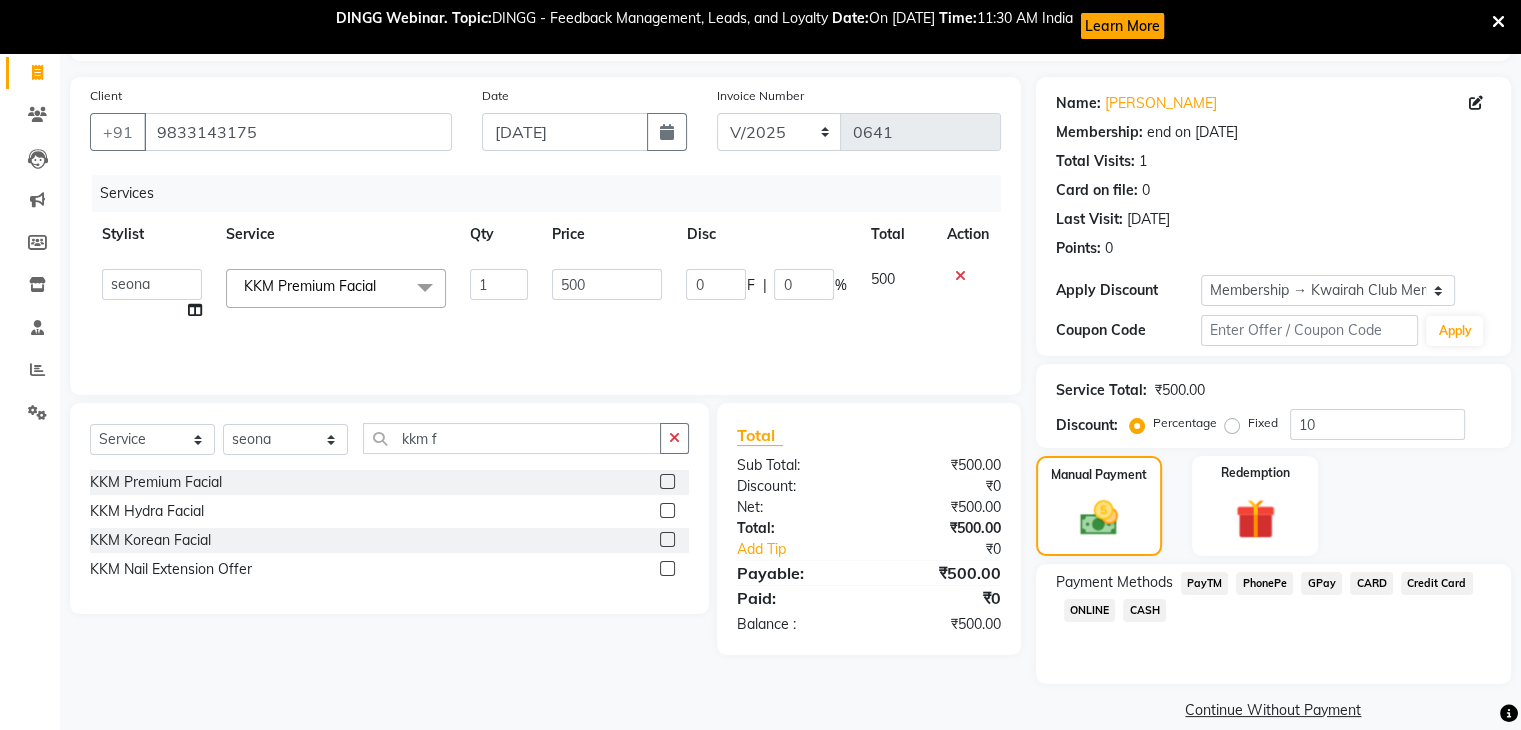 scroll, scrollTop: 150, scrollLeft: 0, axis: vertical 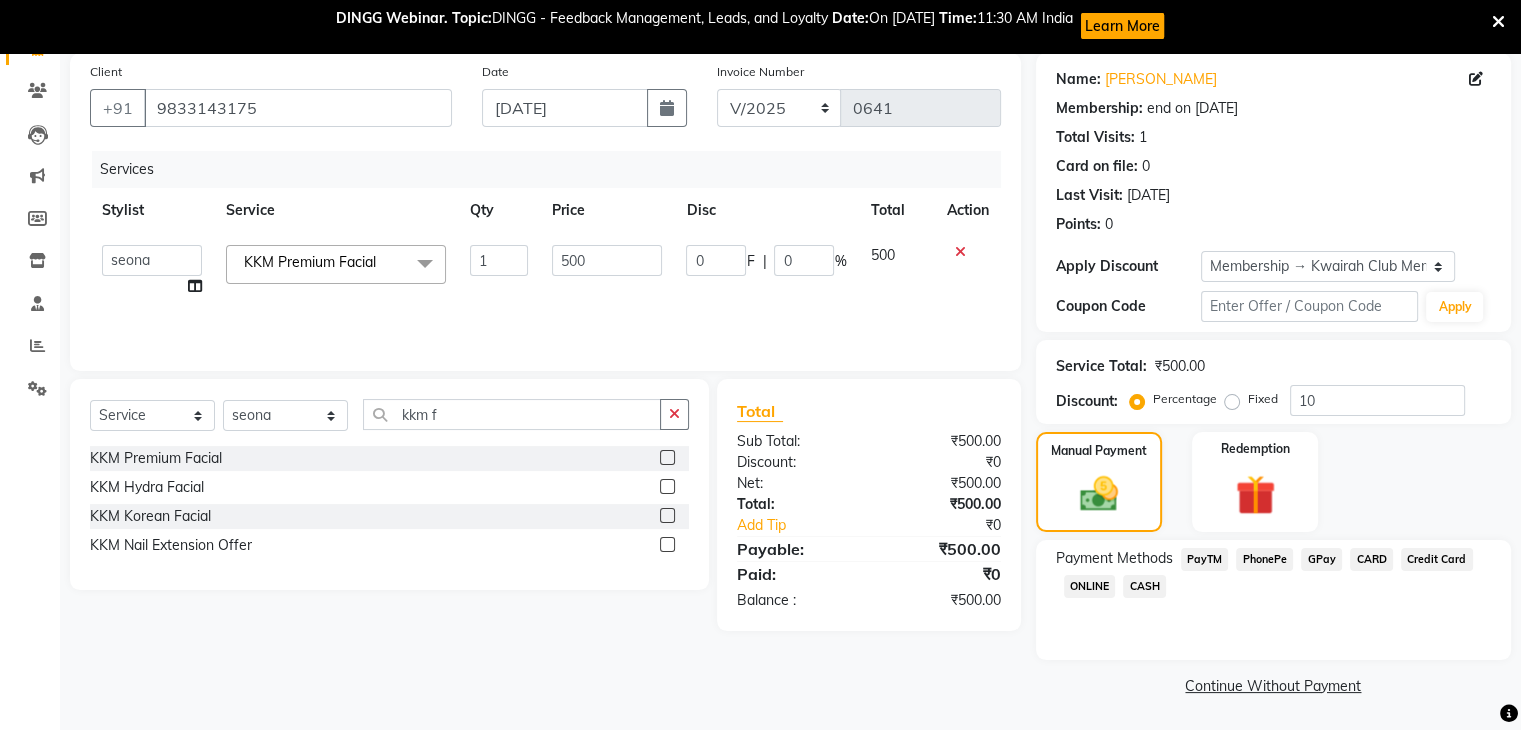 click on "GPay" 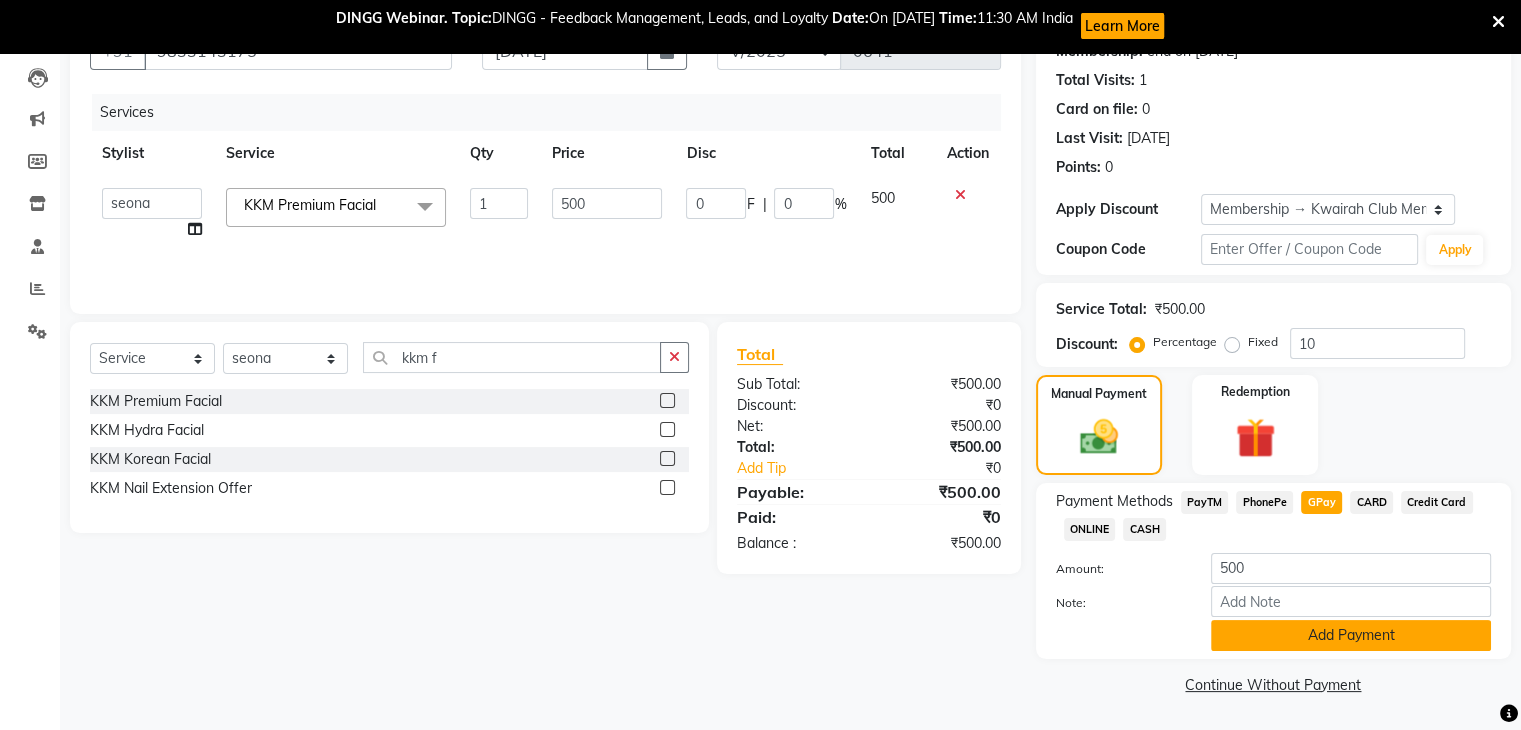 click on "Add Payment" 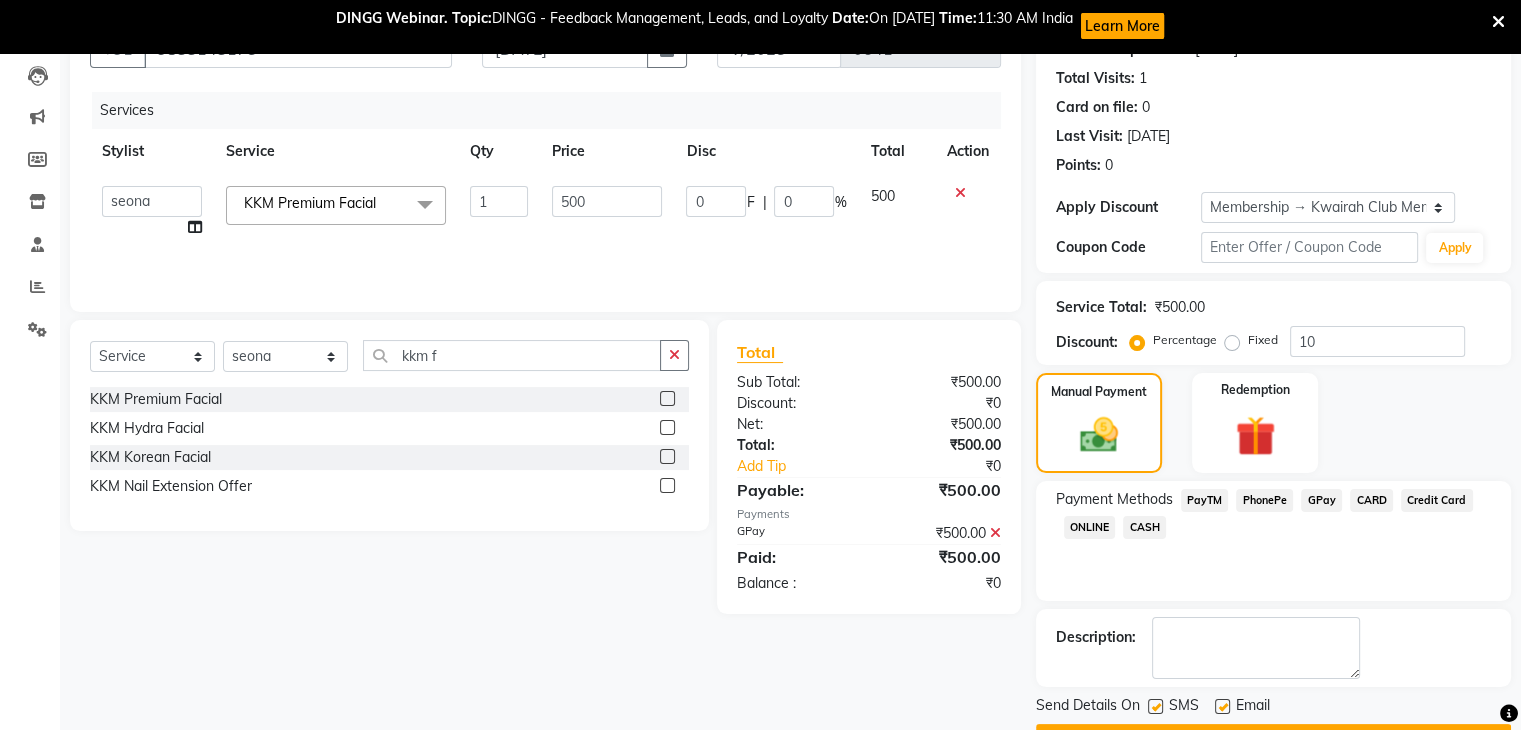 scroll, scrollTop: 263, scrollLeft: 0, axis: vertical 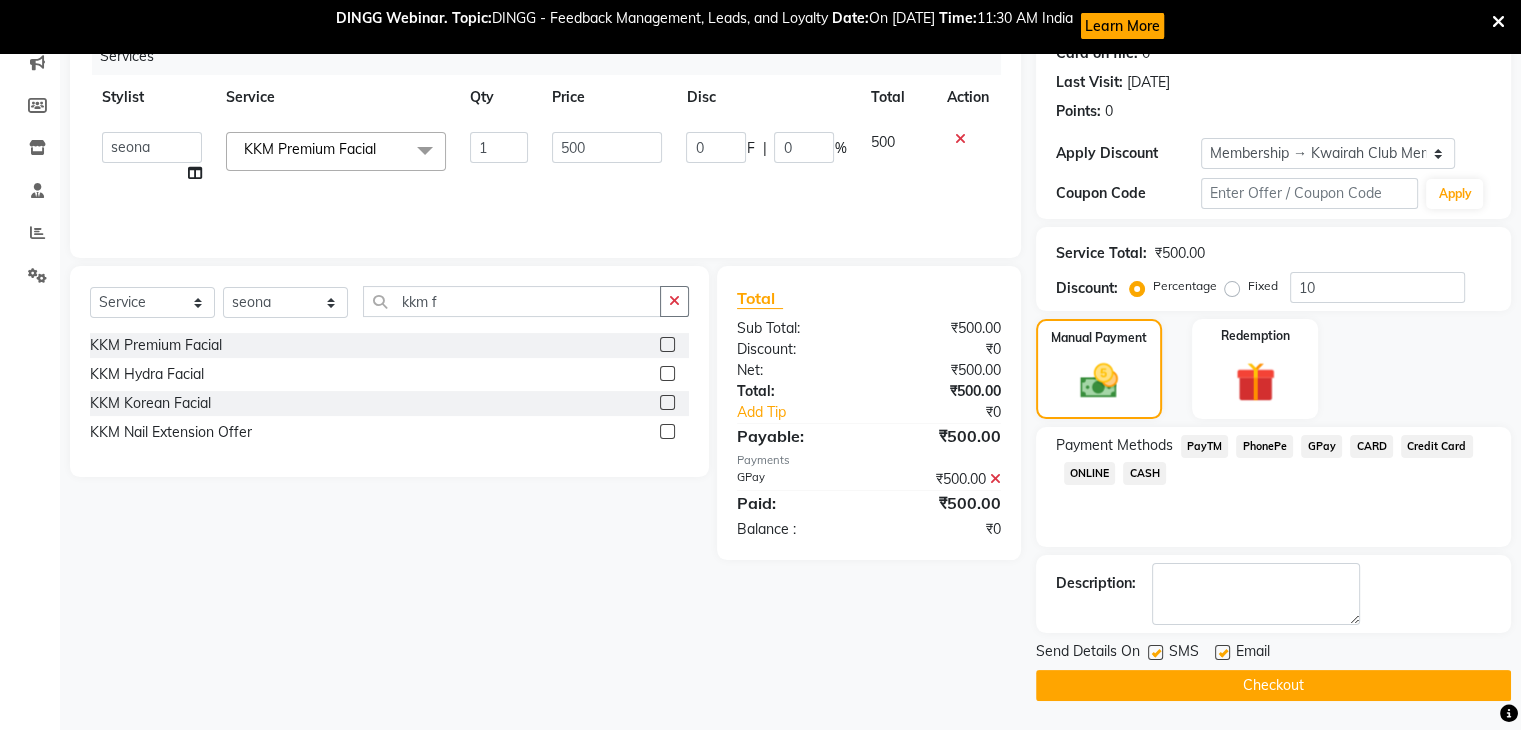 drag, startPoint x: 1225, startPoint y: 650, endPoint x: 1201, endPoint y: 652, distance: 24.083189 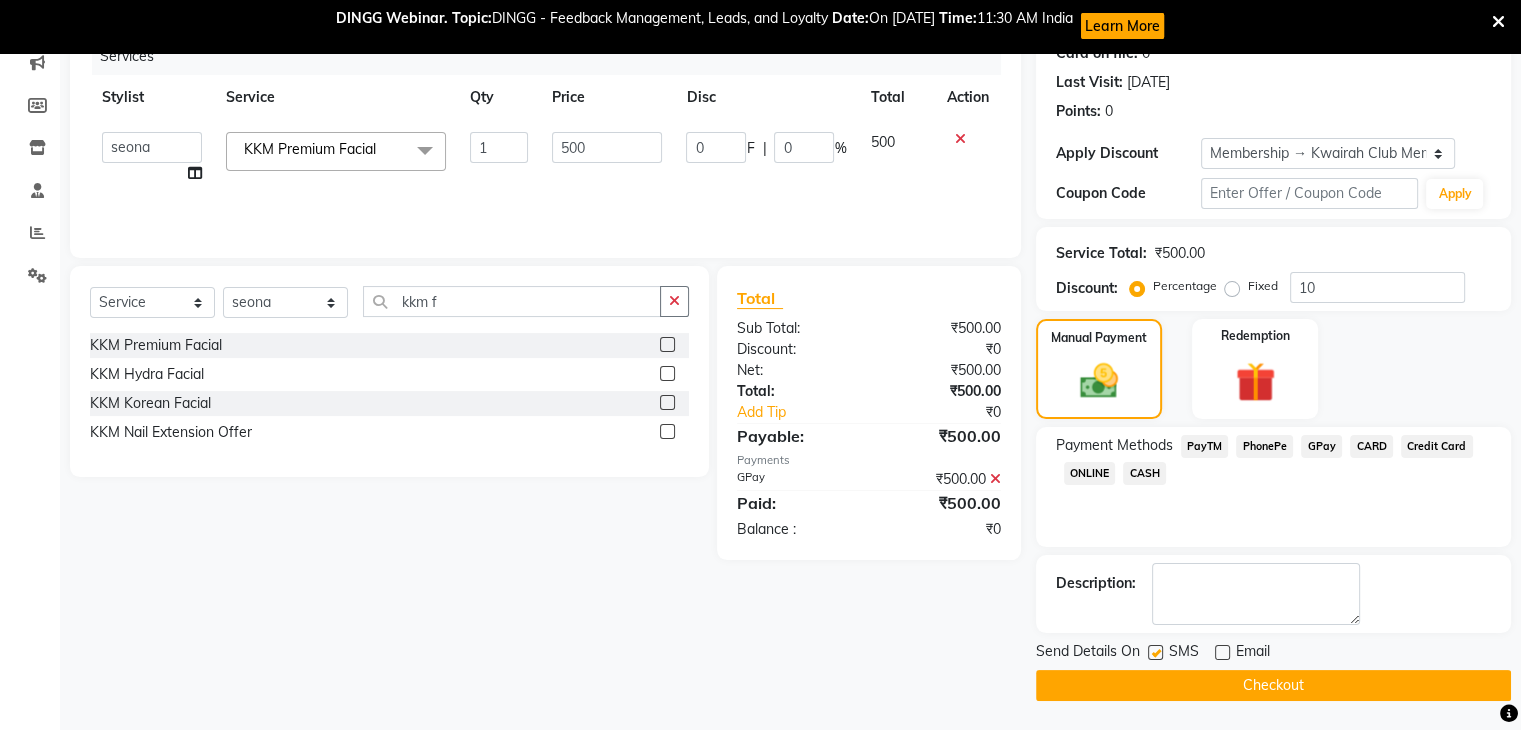 click 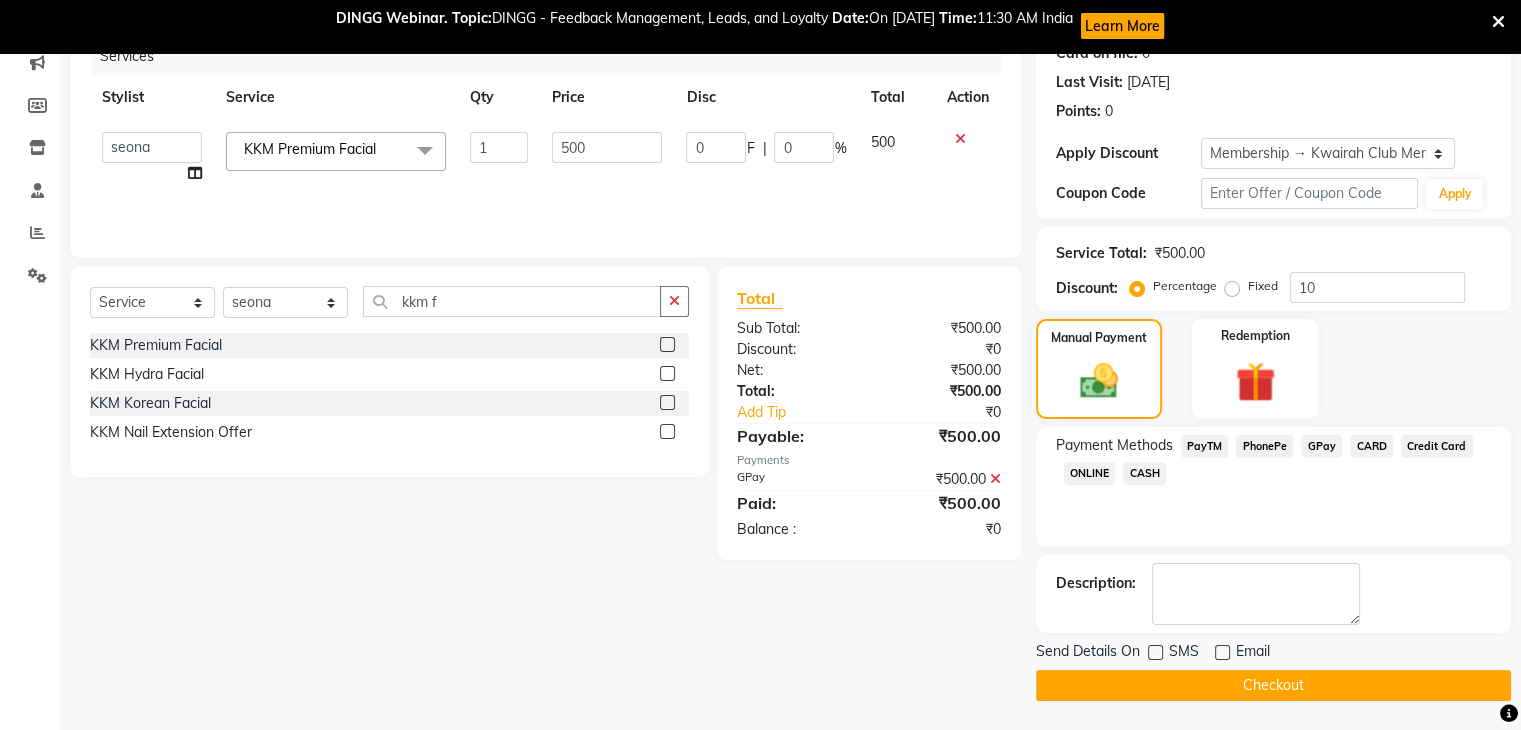 click on "Checkout" 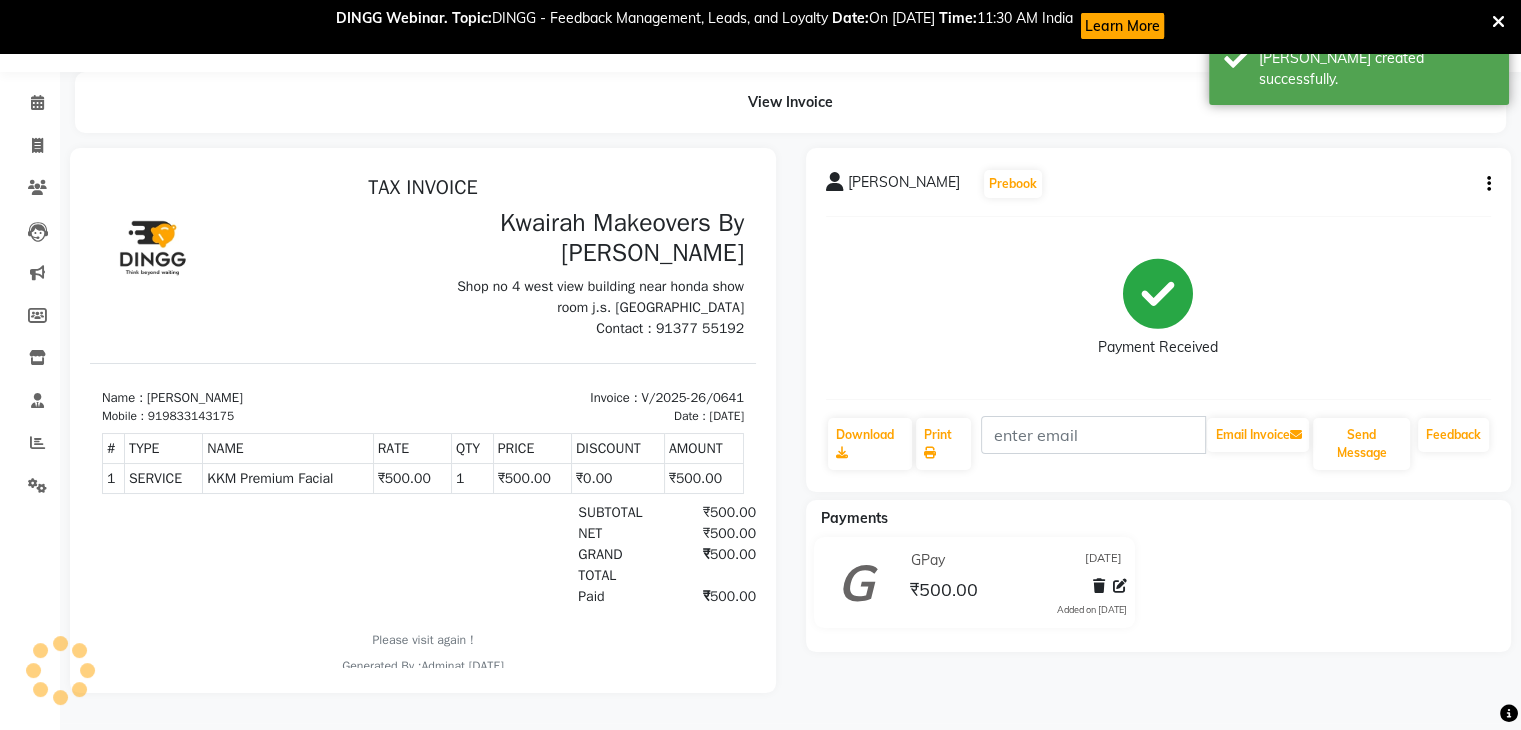 scroll, scrollTop: 0, scrollLeft: 0, axis: both 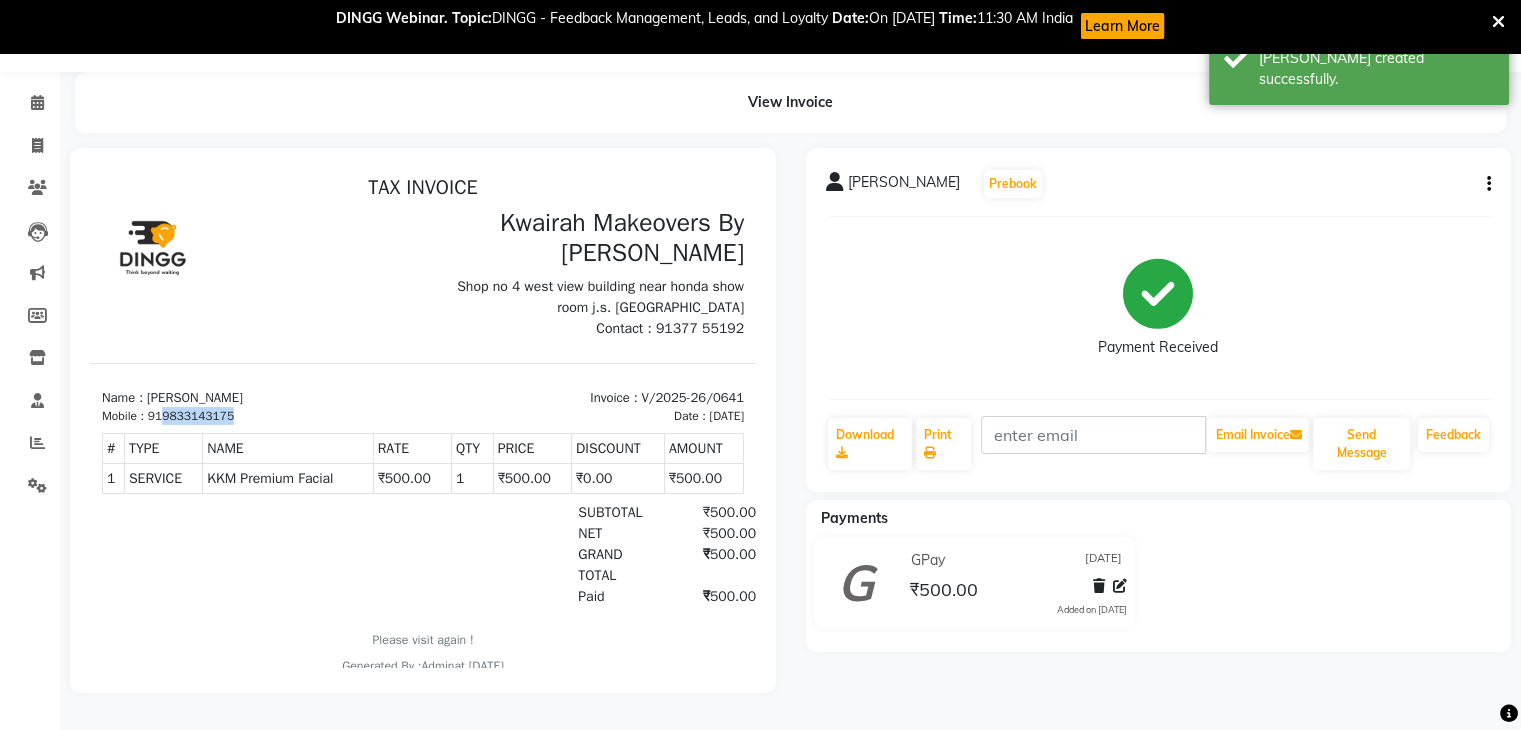 drag, startPoint x: 162, startPoint y: 414, endPoint x: 240, endPoint y: 413, distance: 78.00641 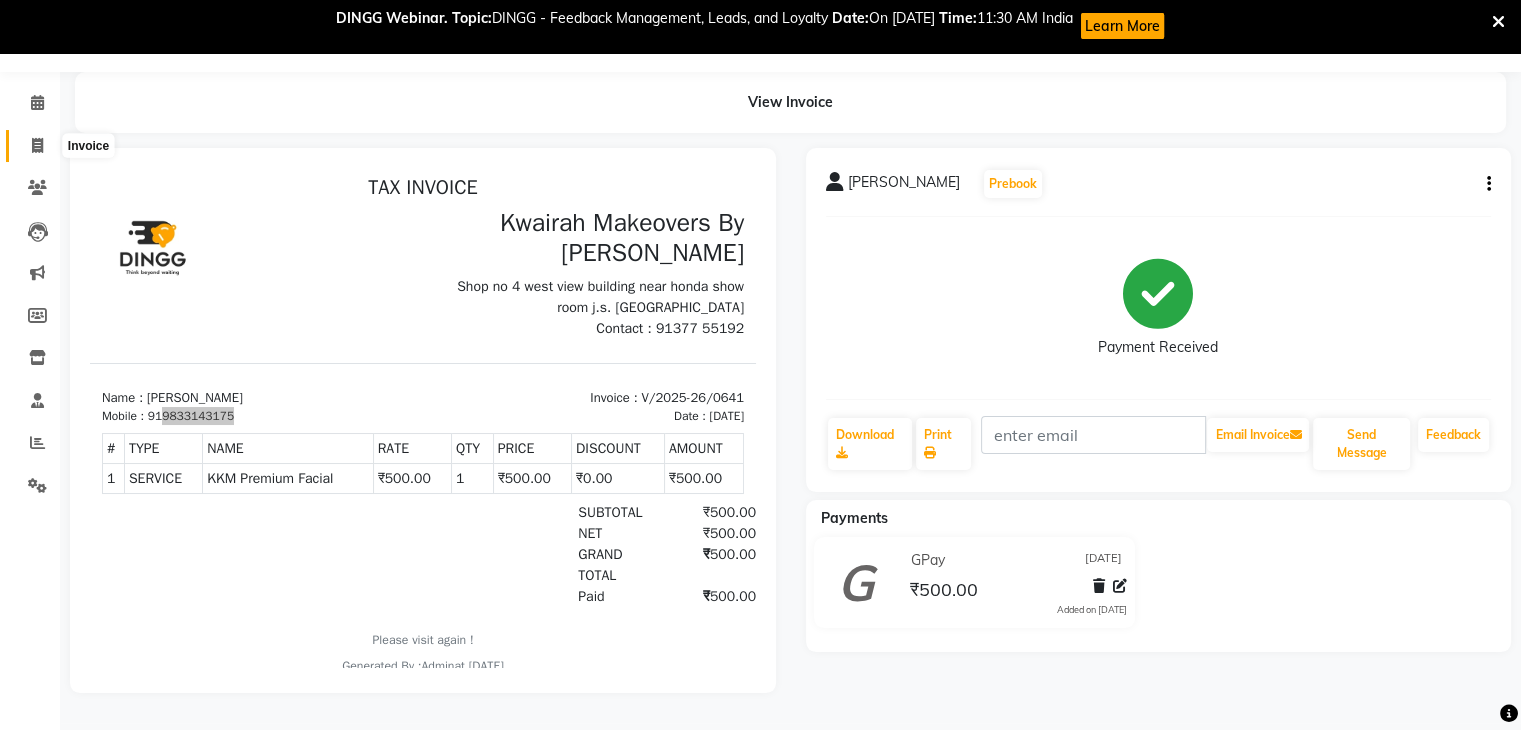 click 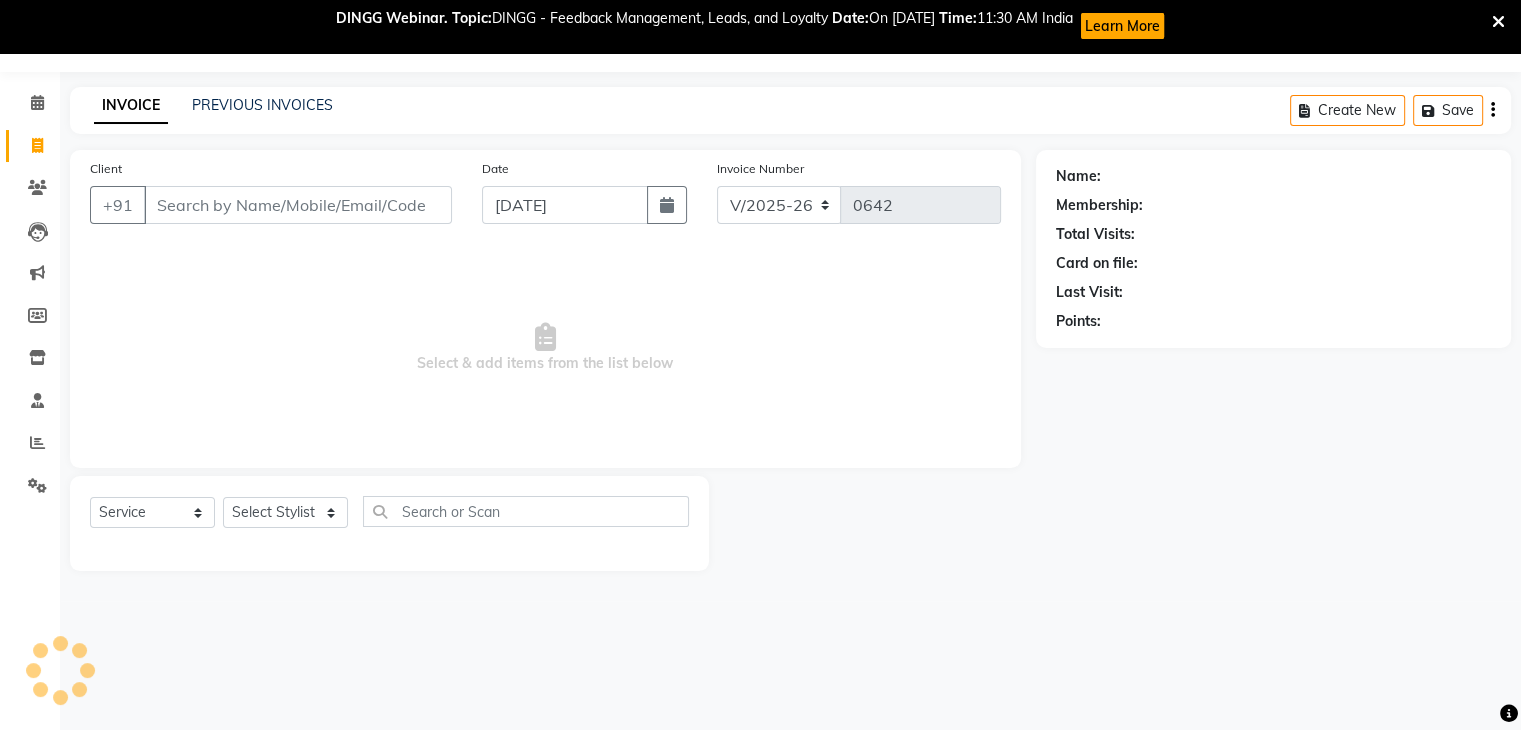 scroll, scrollTop: 52, scrollLeft: 0, axis: vertical 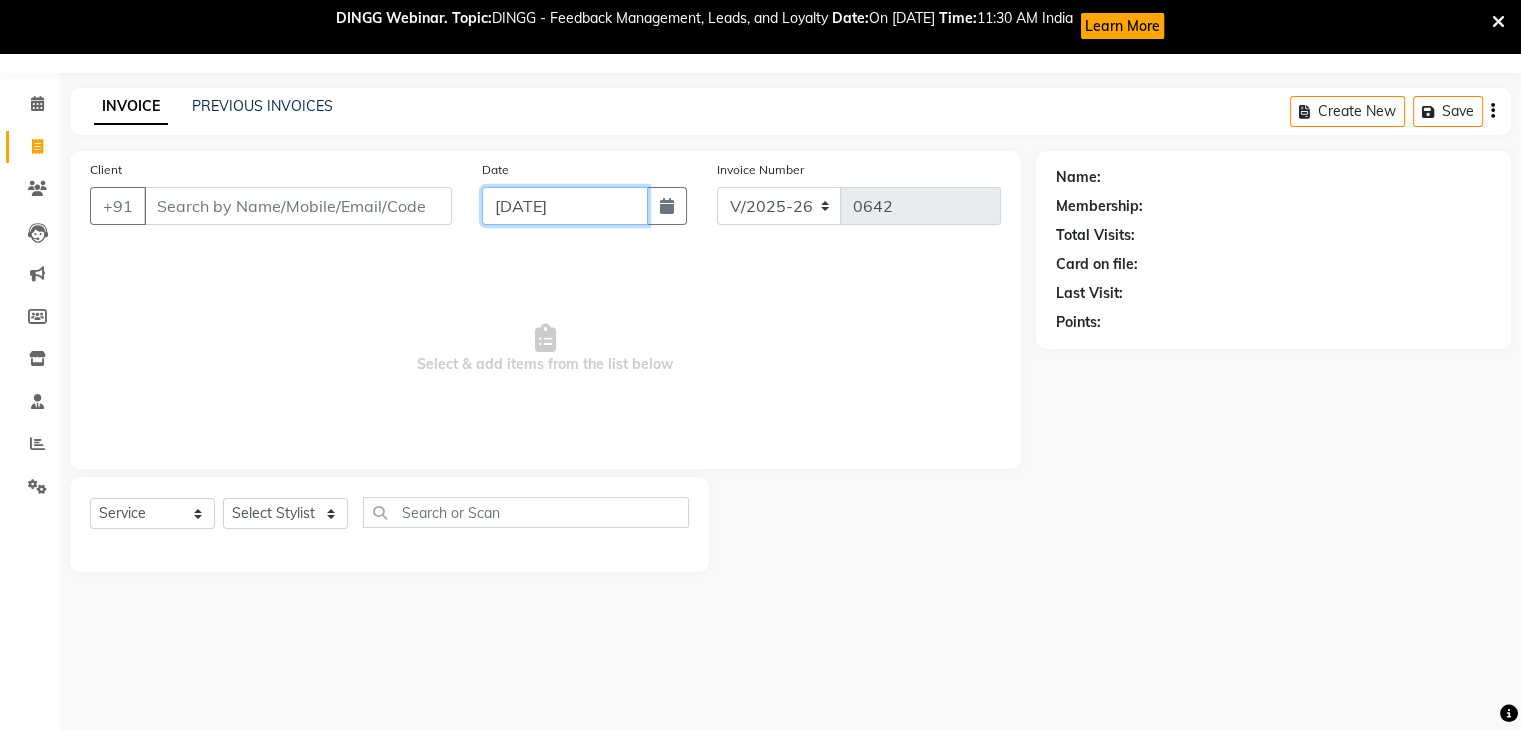 click on "[DATE]" 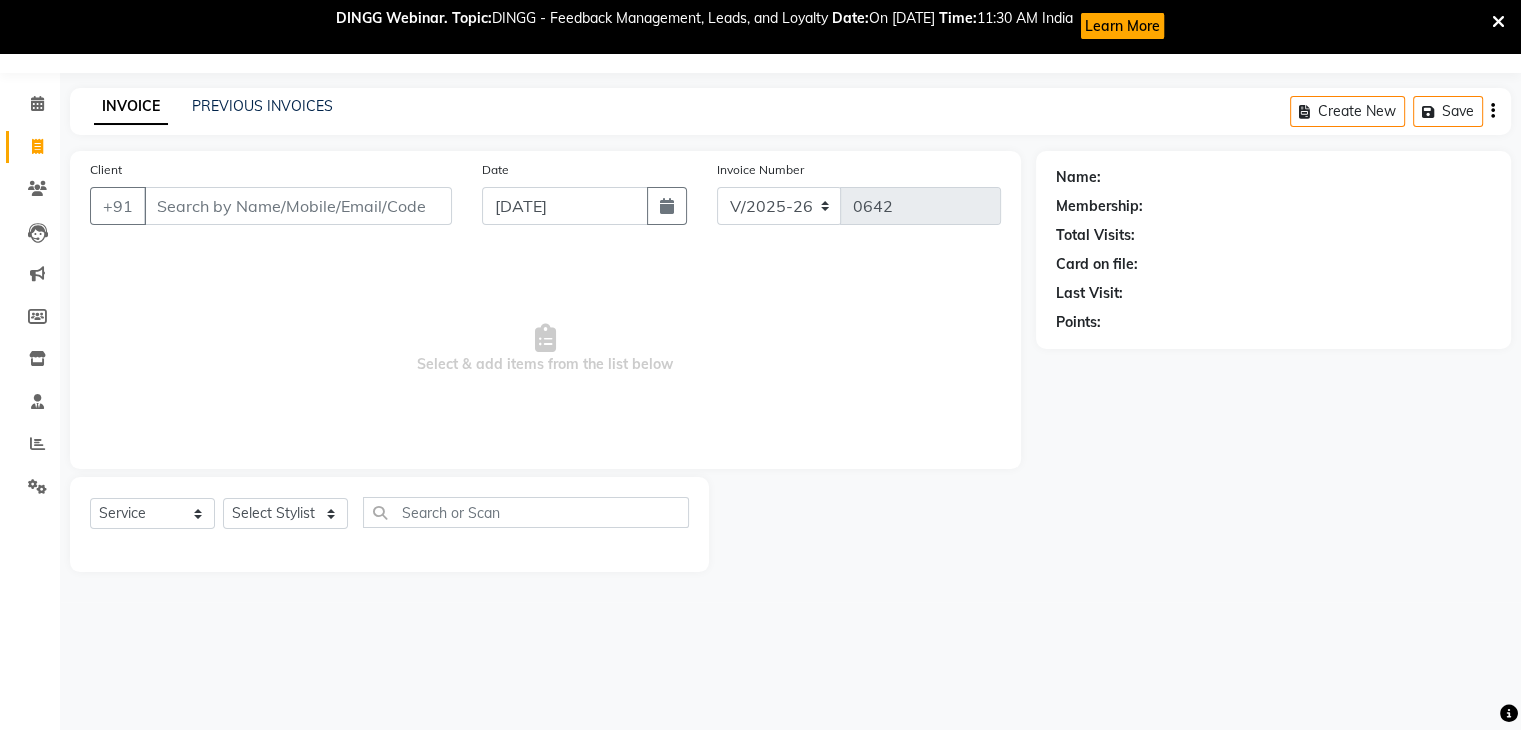 select on "7" 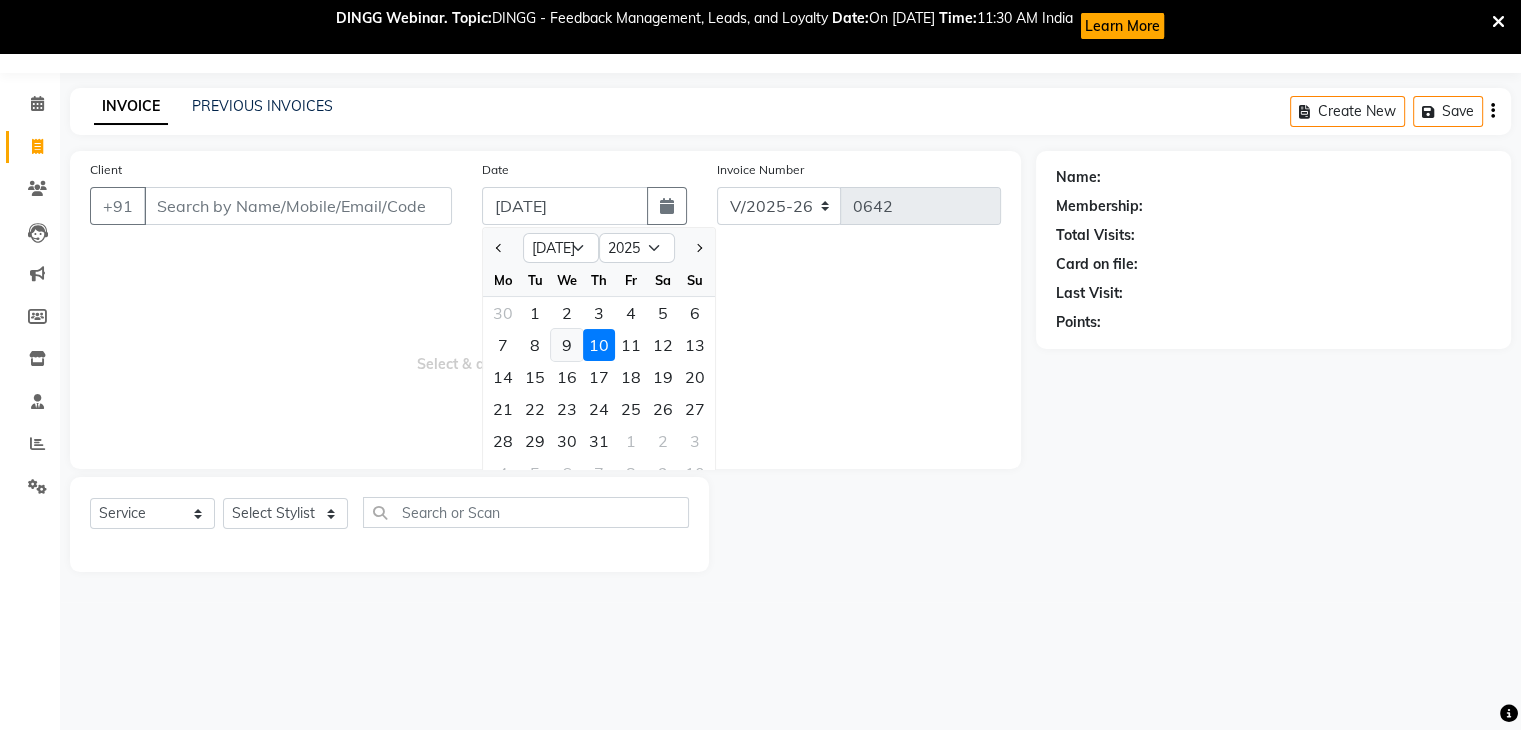 click on "9" 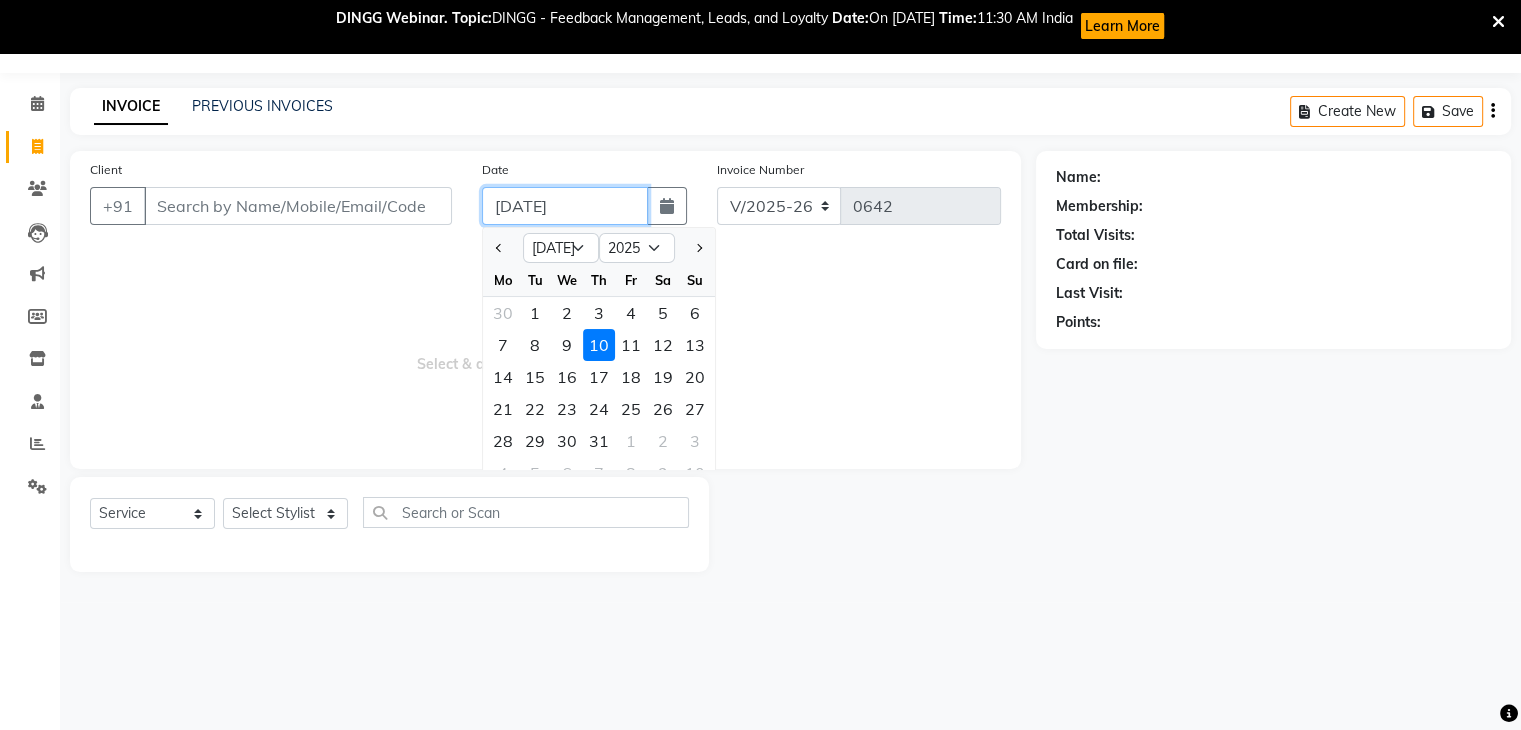 type on "[DATE]" 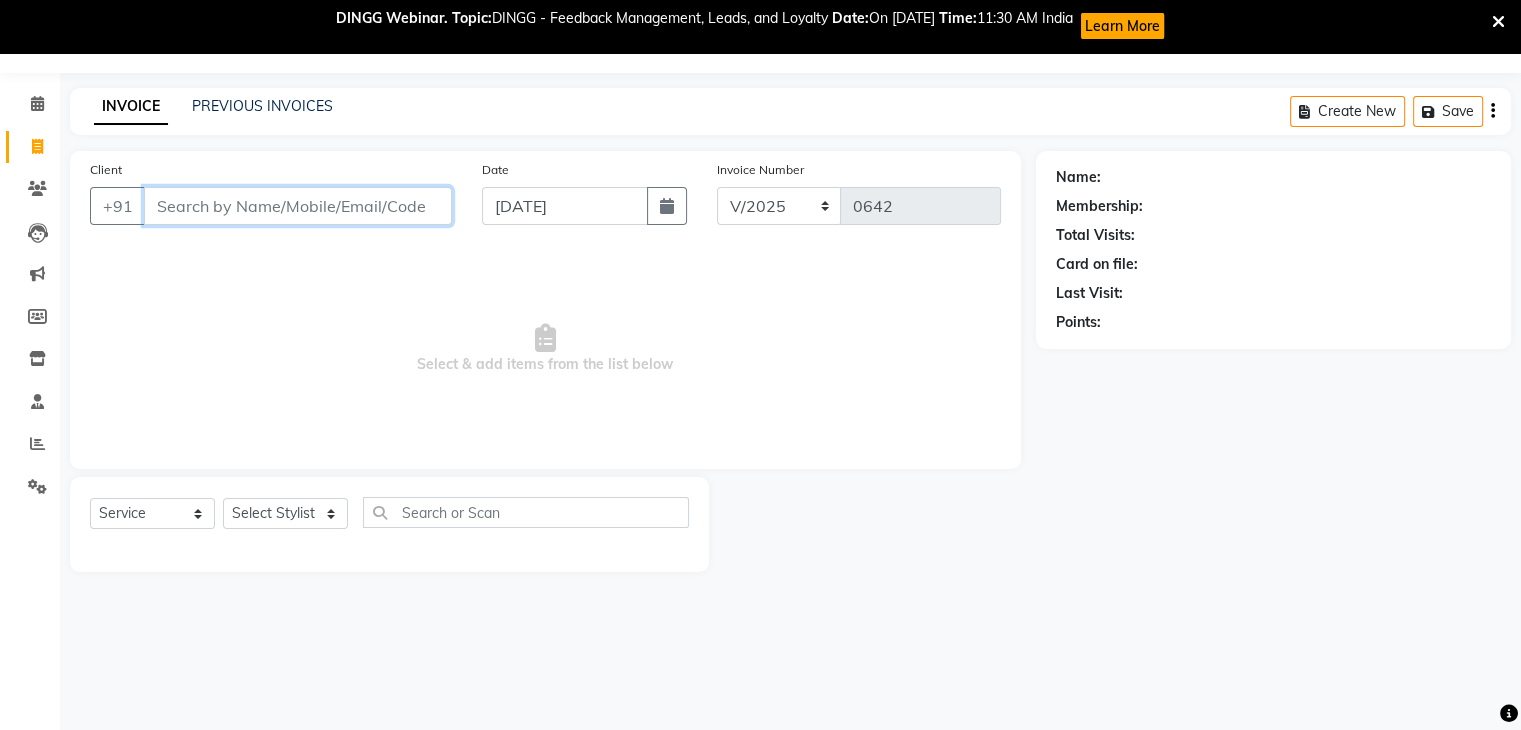 click on "Client" at bounding box center (298, 206) 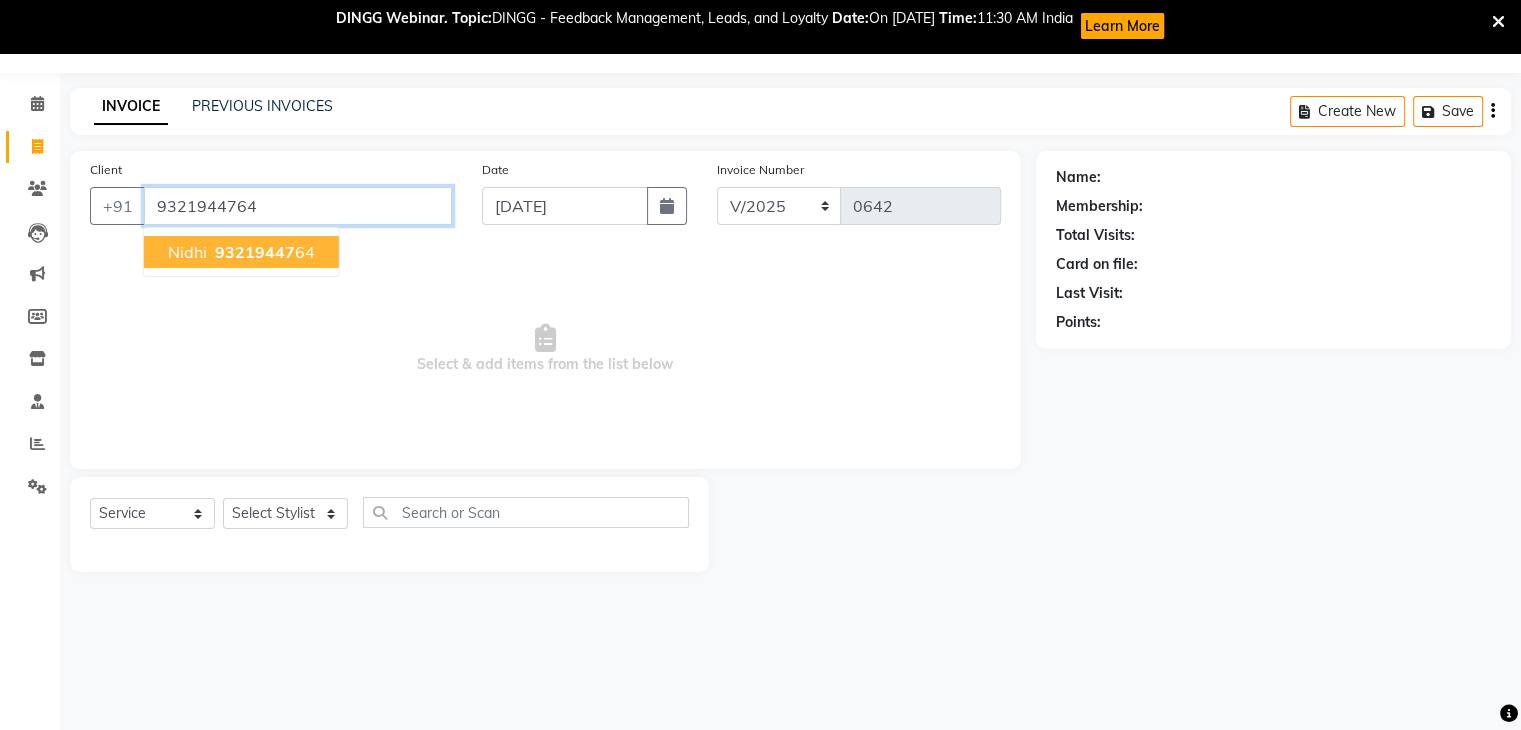 type on "9321944764" 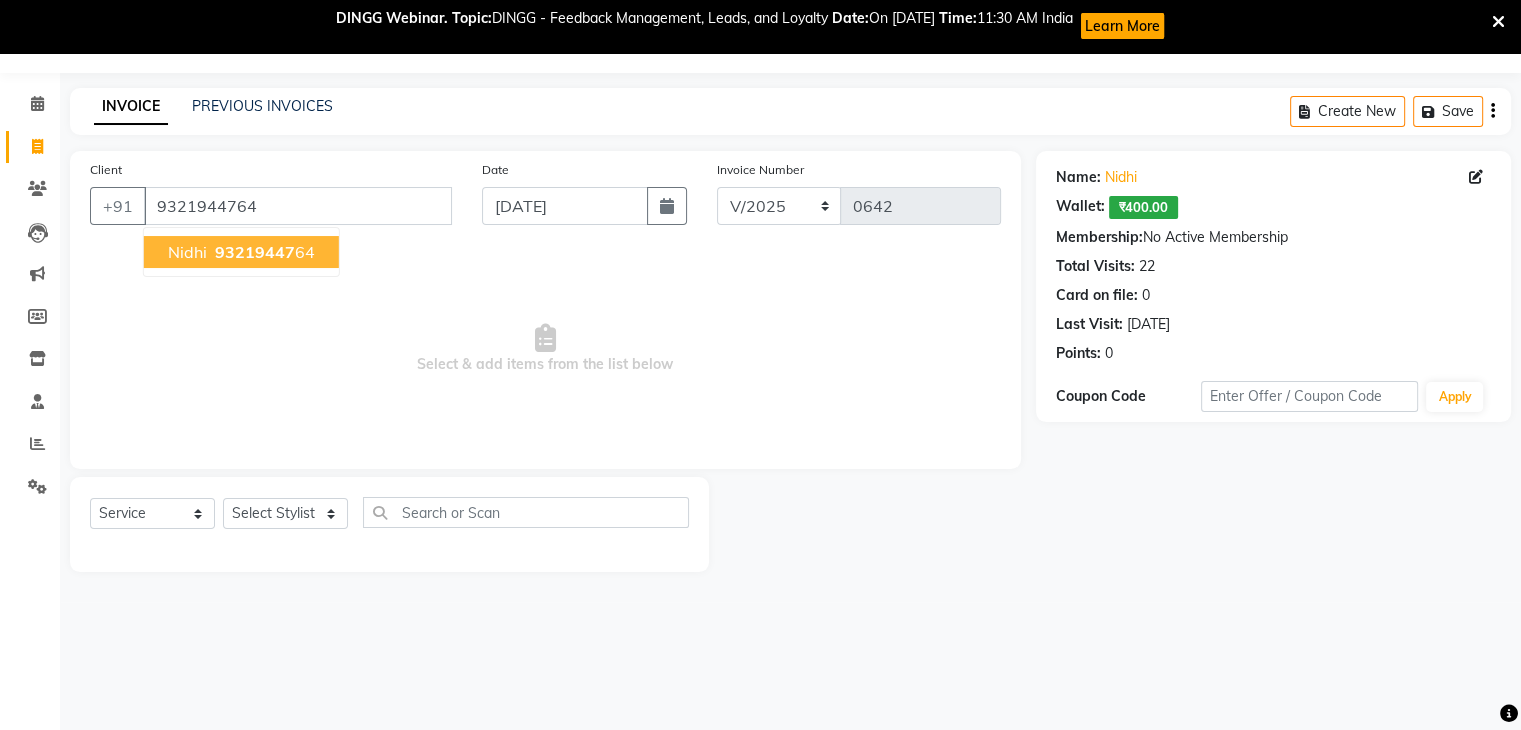 click on "Nidhi   93219447 64" at bounding box center [241, 252] 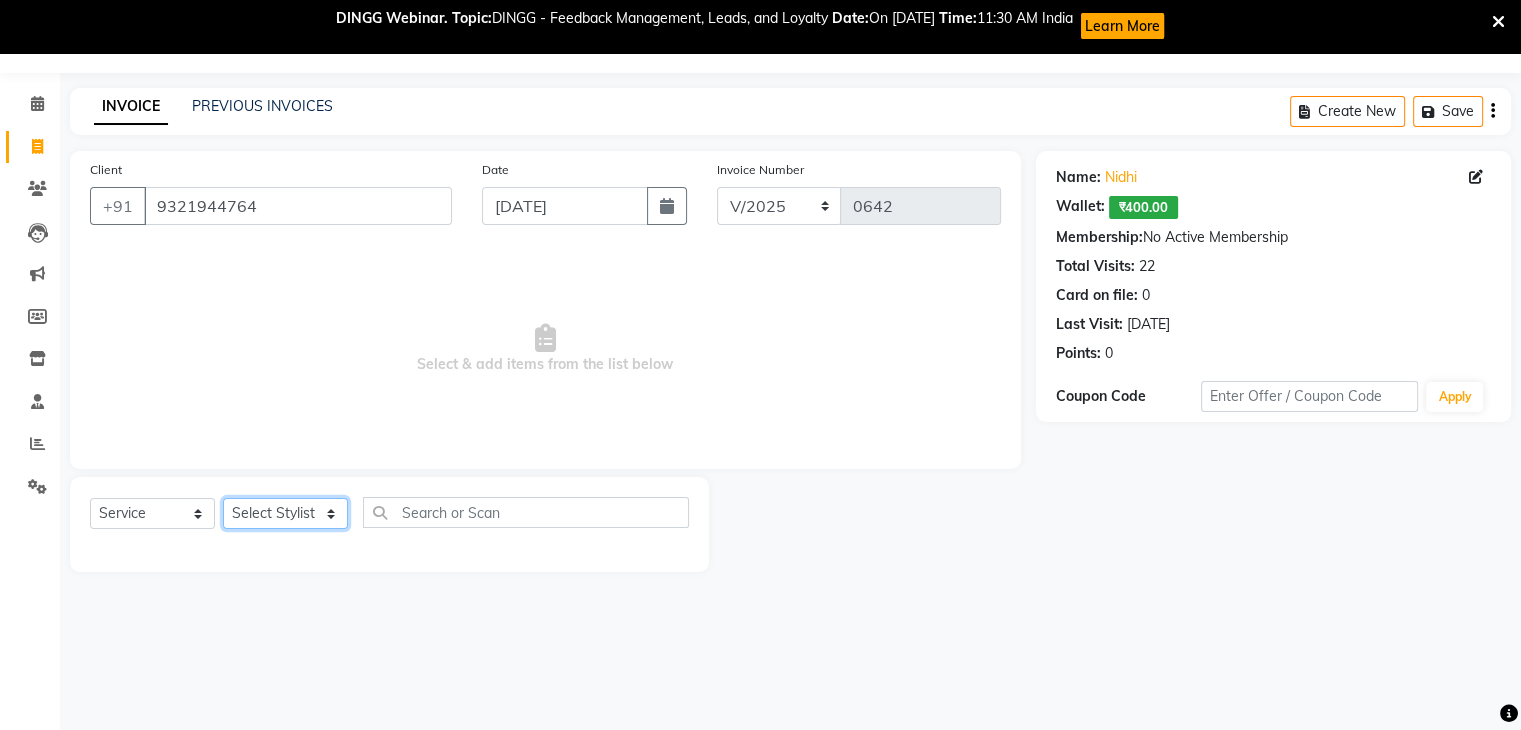 click on "Select Stylist Amruta Anjali Ketki Somani Neha More Rakhi Chaurasia Ranu seona Shrushti" 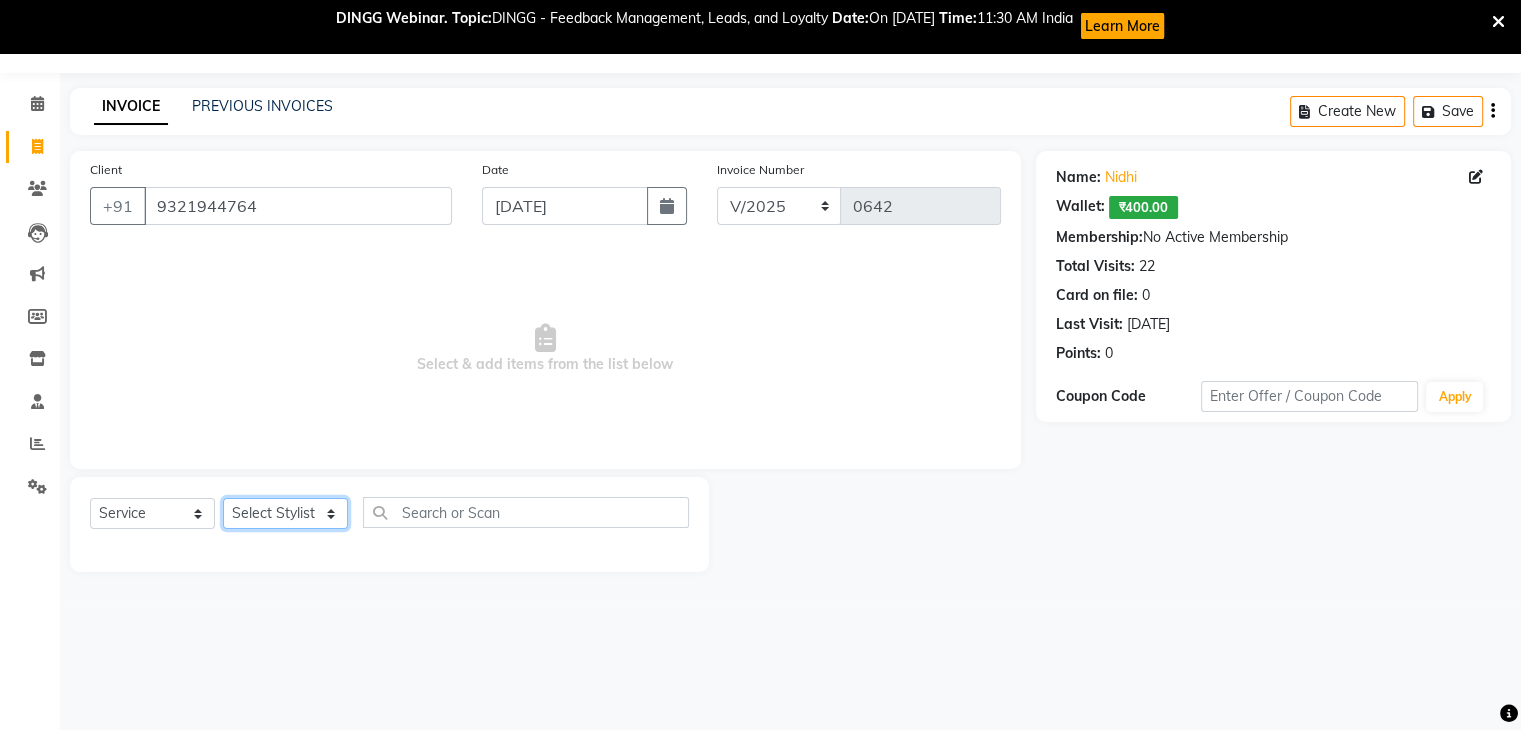 select on "78253" 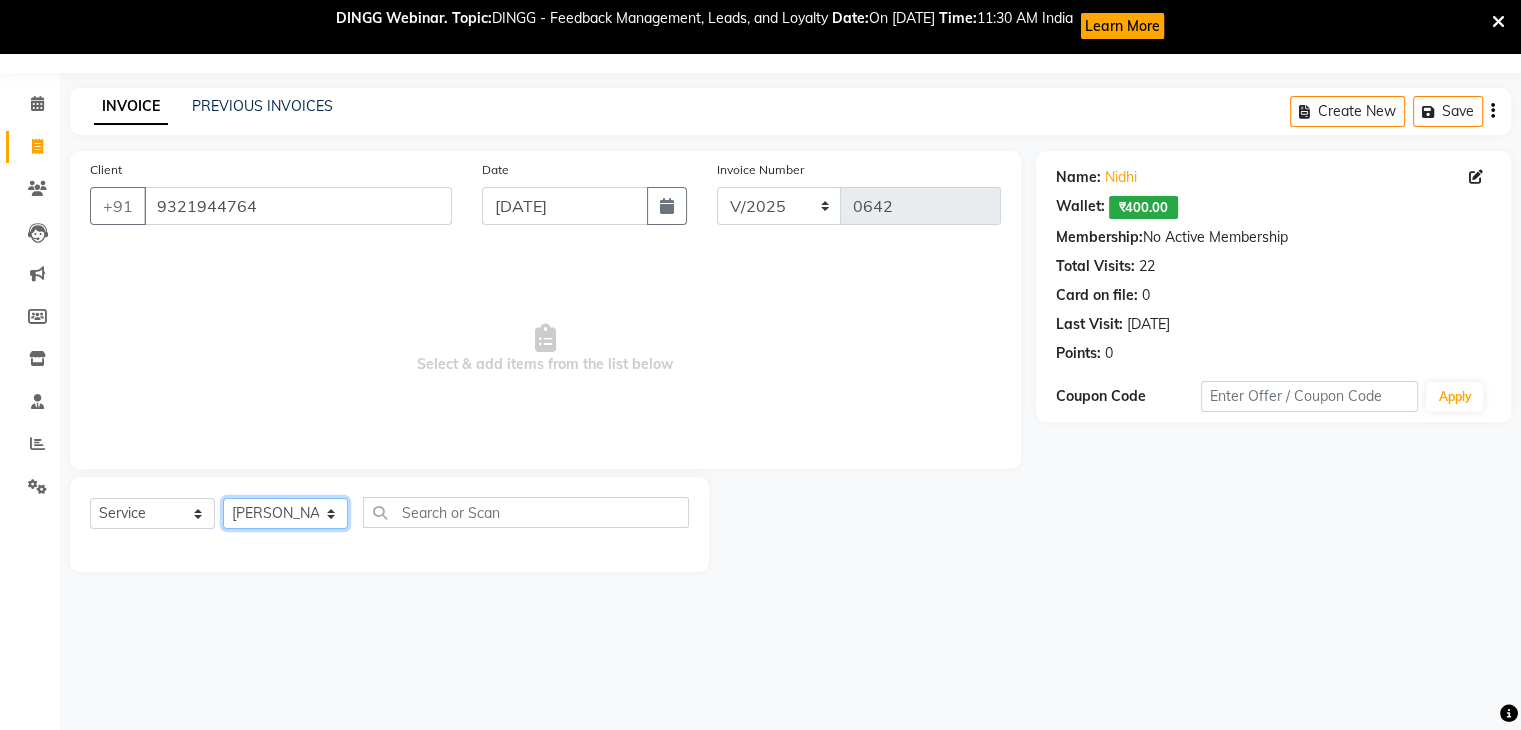 click on "Select Stylist Amruta Anjali Ketki Somani Neha More Rakhi Chaurasia Ranu seona Shrushti" 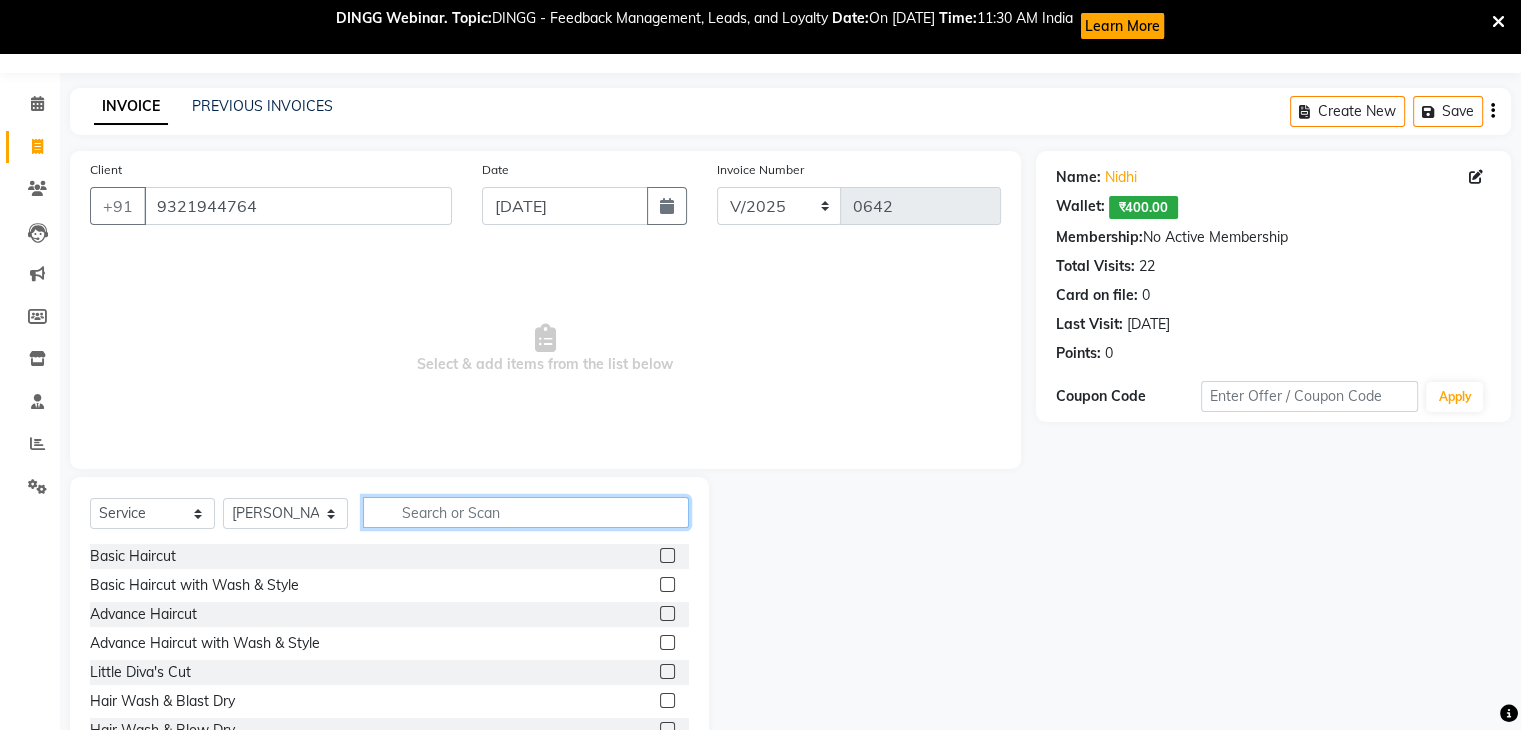 click 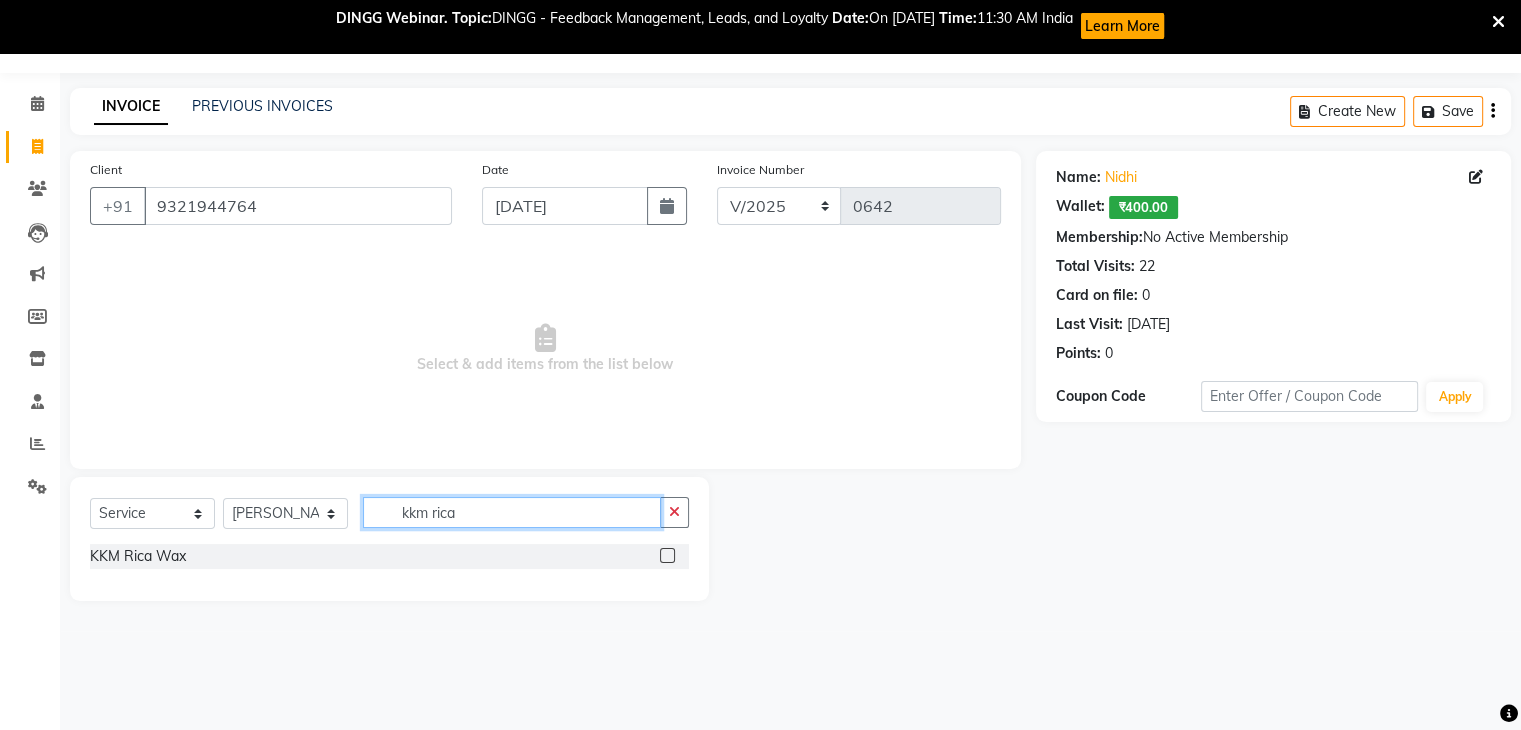 type on "kkm rica" 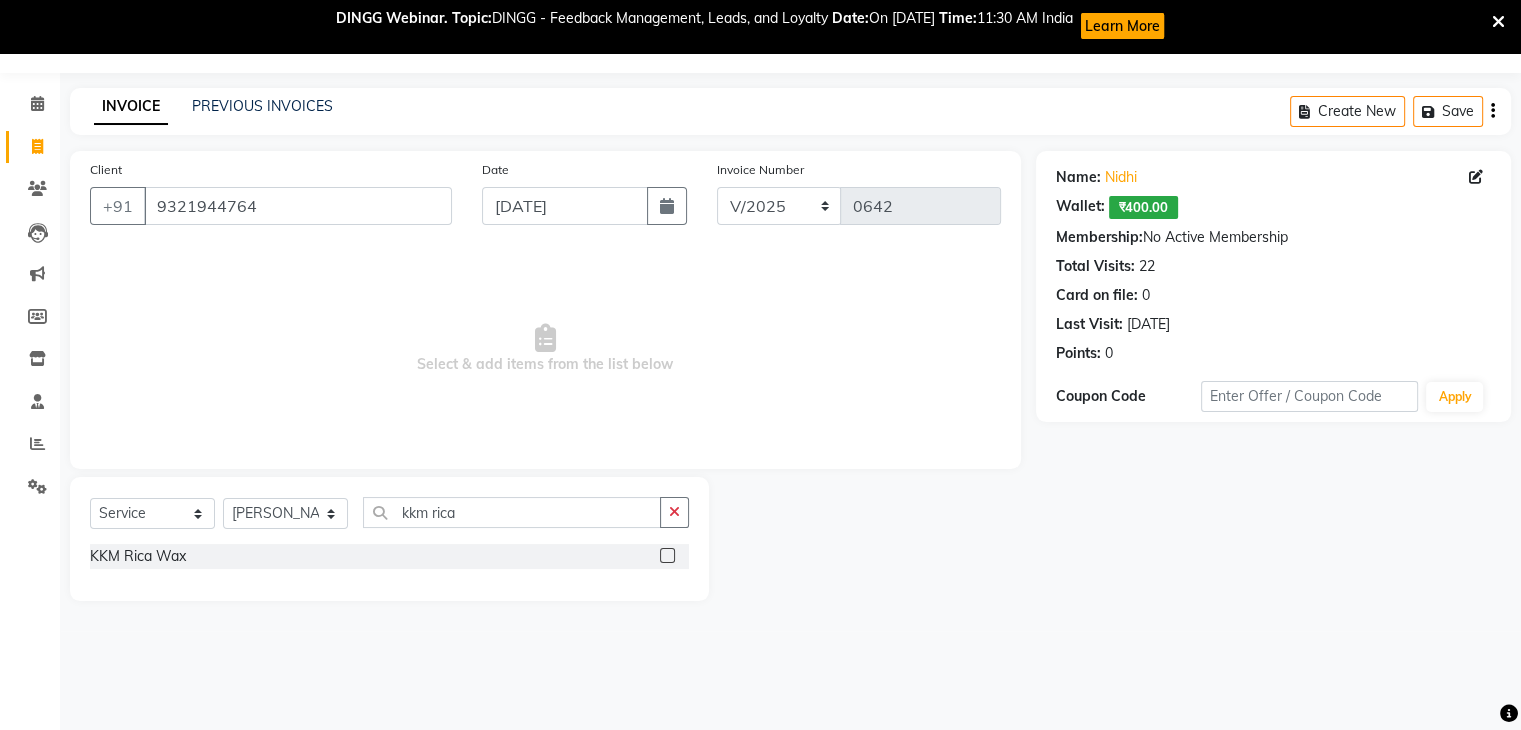 click 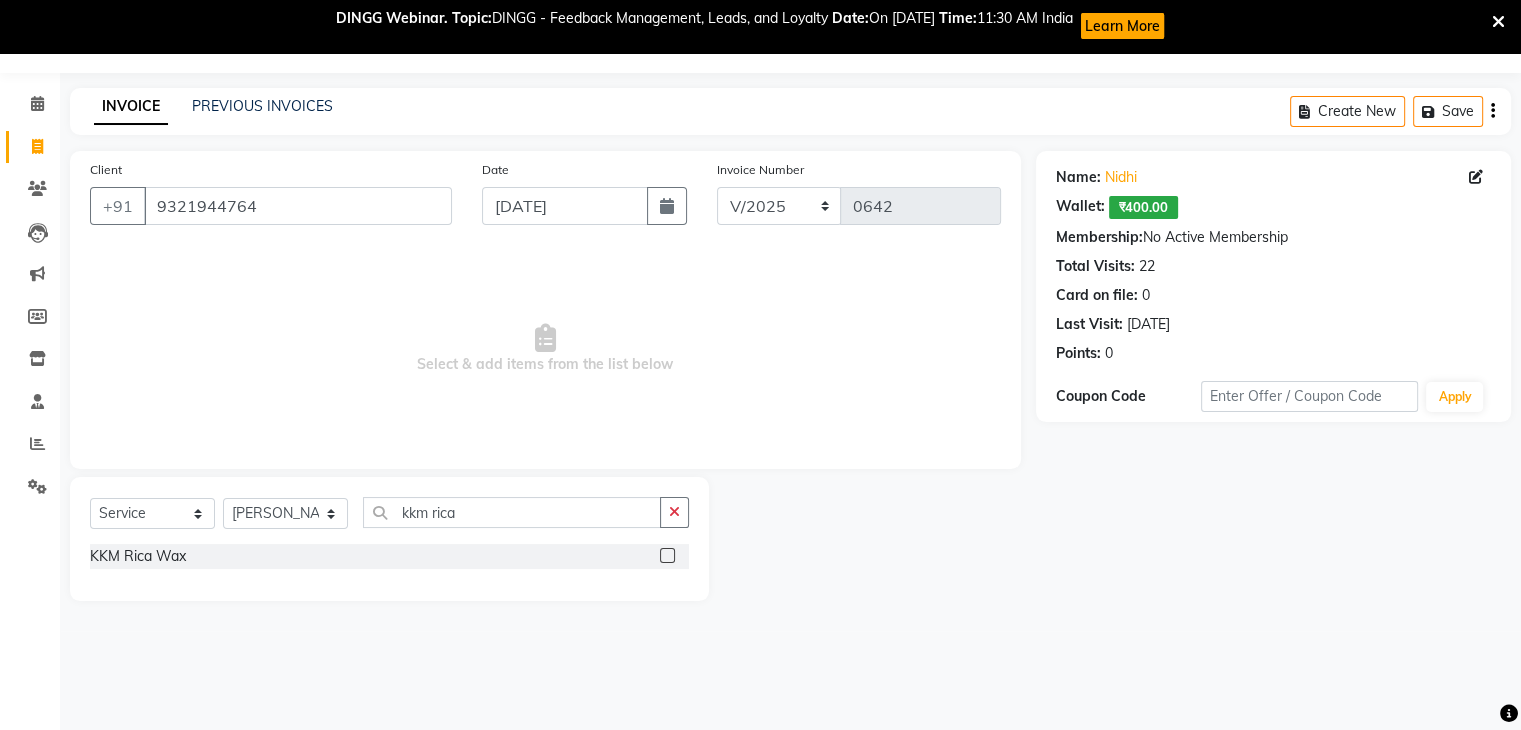 click at bounding box center [666, 556] 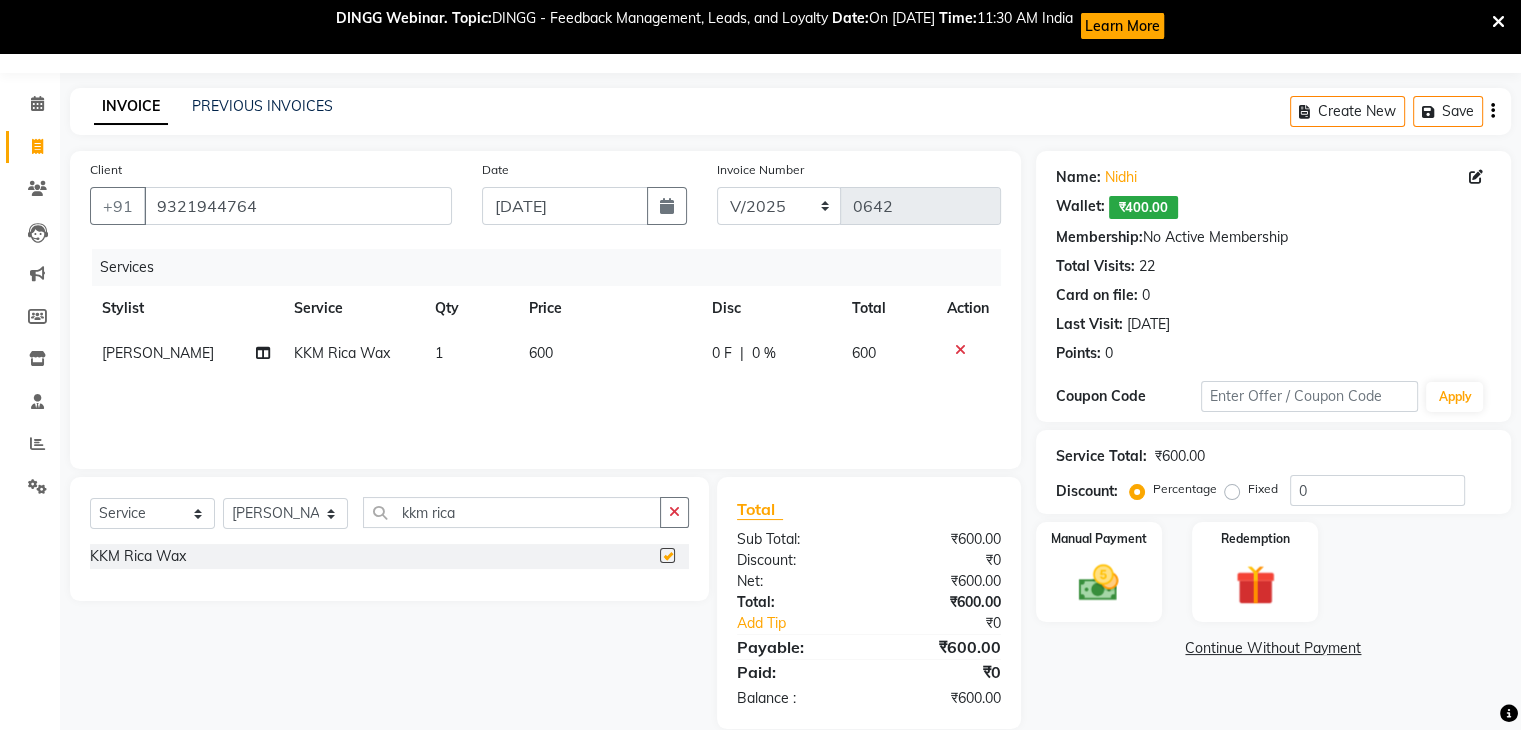 checkbox on "false" 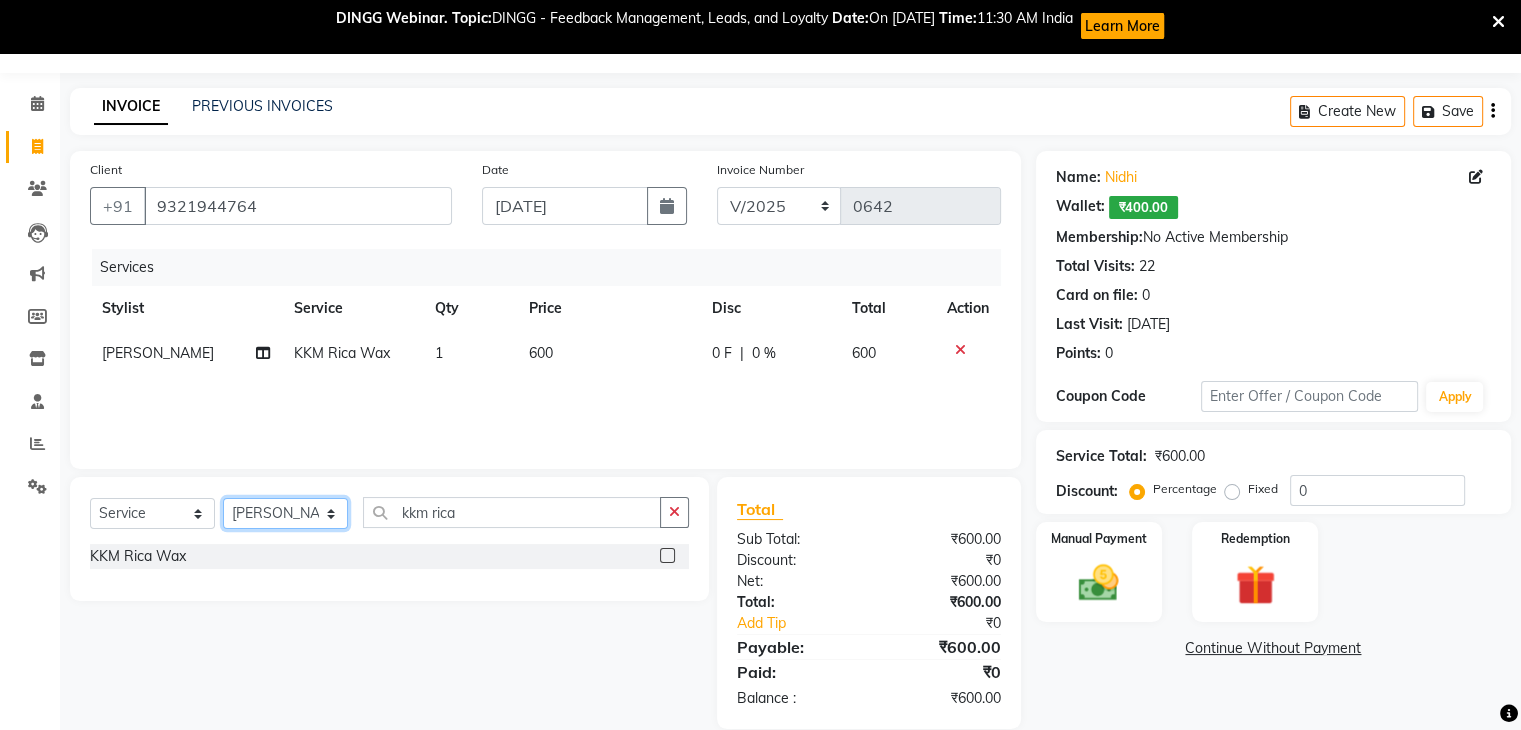 click on "Select Stylist Amruta Anjali Ketki Somani Neha More Rakhi Chaurasia Ranu seona Shrushti" 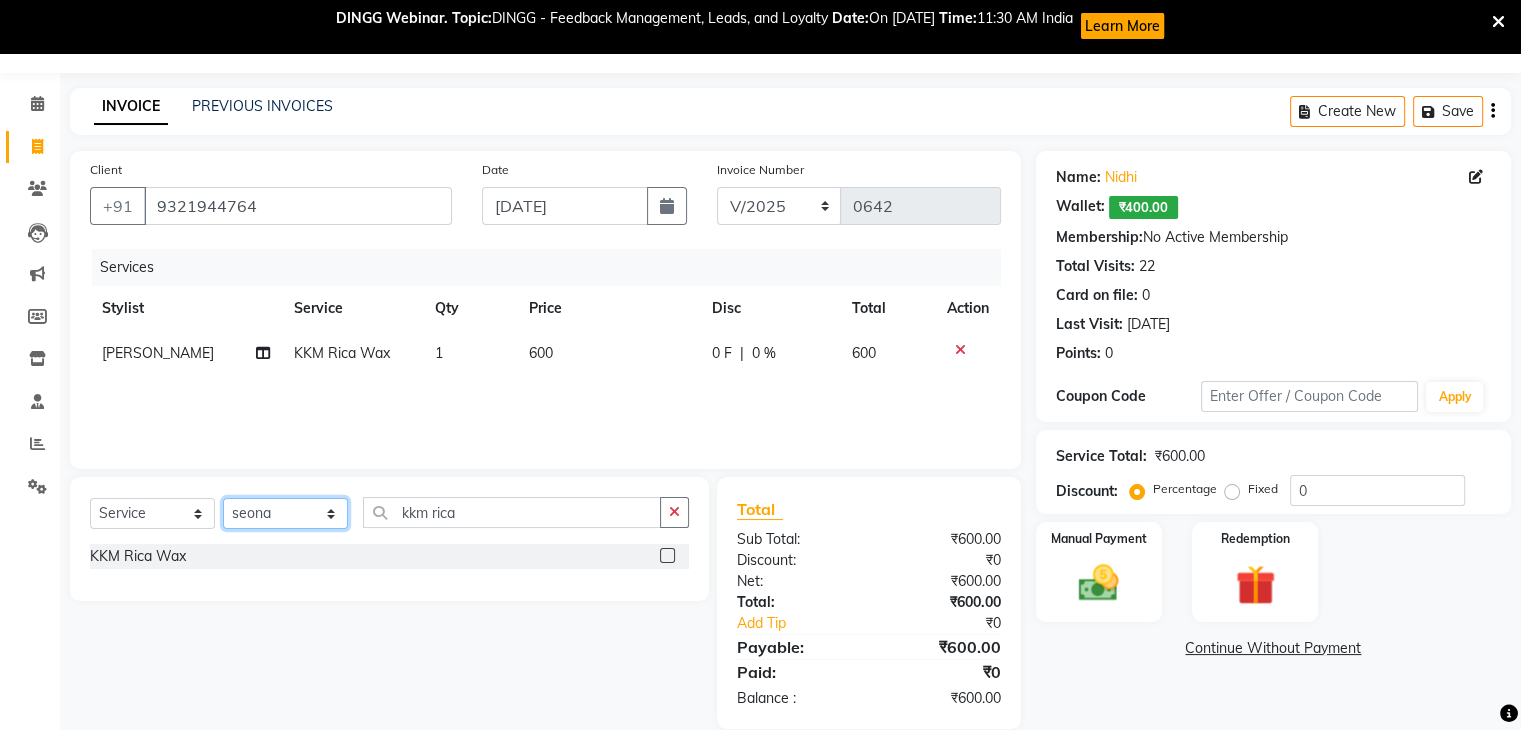 click on "Select Stylist Amruta Anjali Ketki Somani Neha More Rakhi Chaurasia Ranu seona Shrushti" 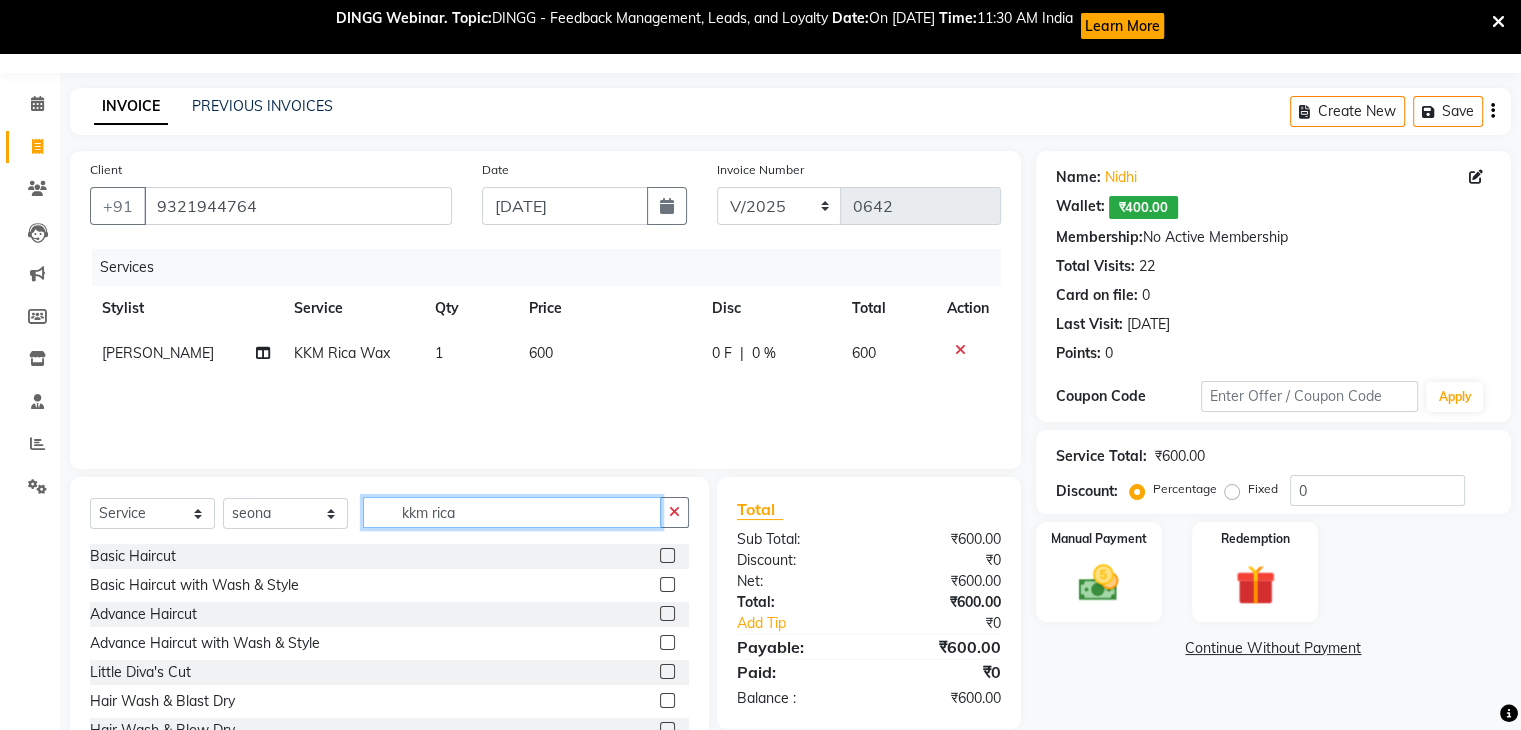 drag, startPoint x: 477, startPoint y: 513, endPoint x: 344, endPoint y: 513, distance: 133 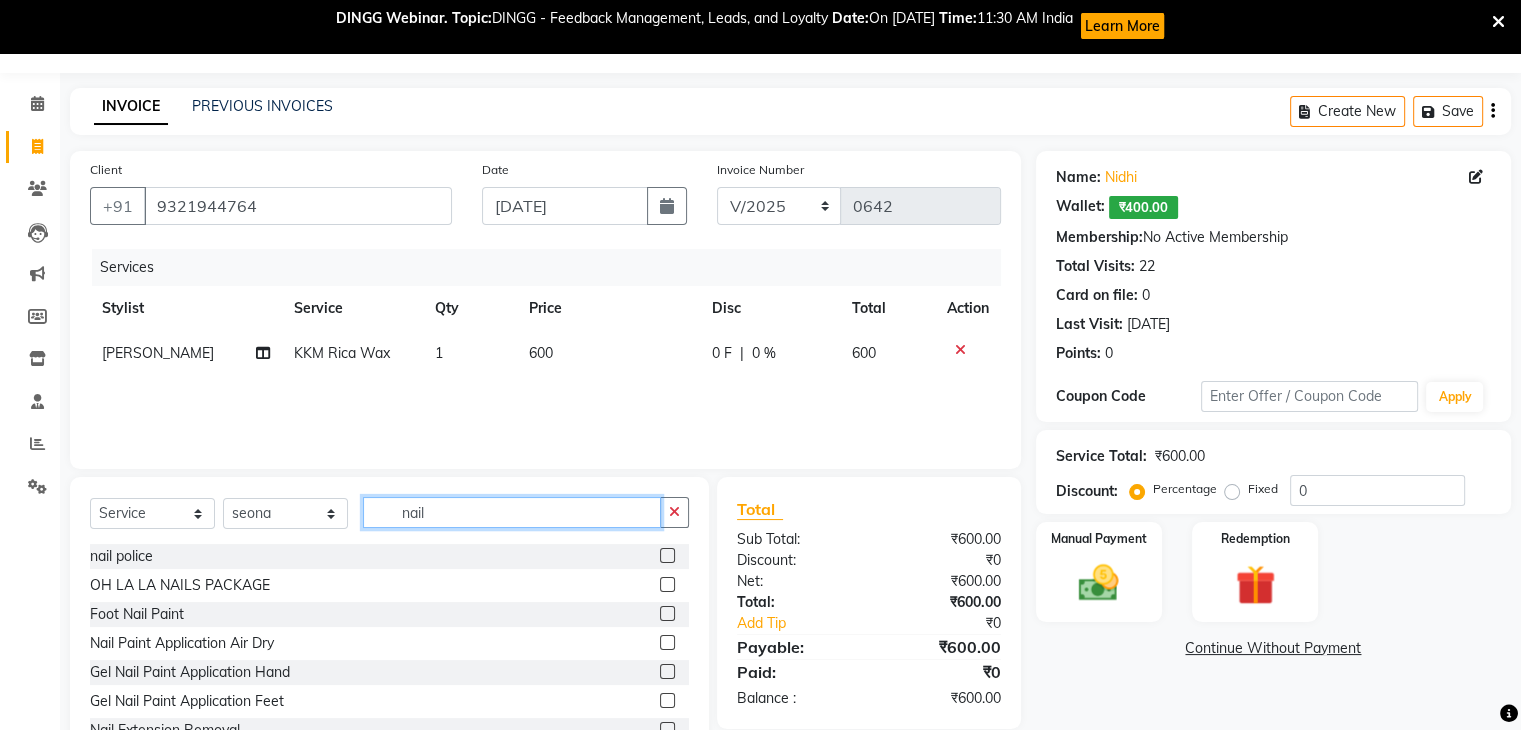 type on "nail" 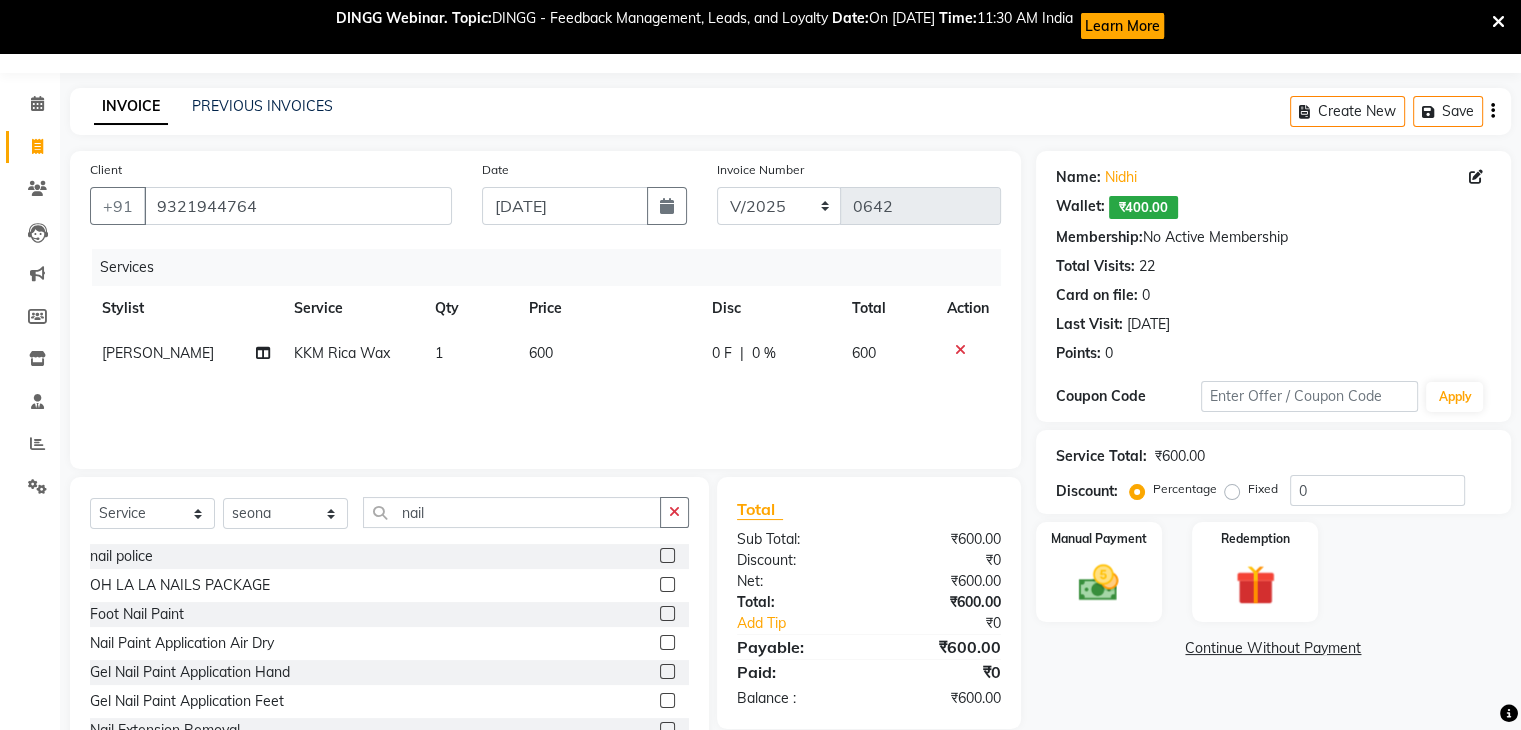 click 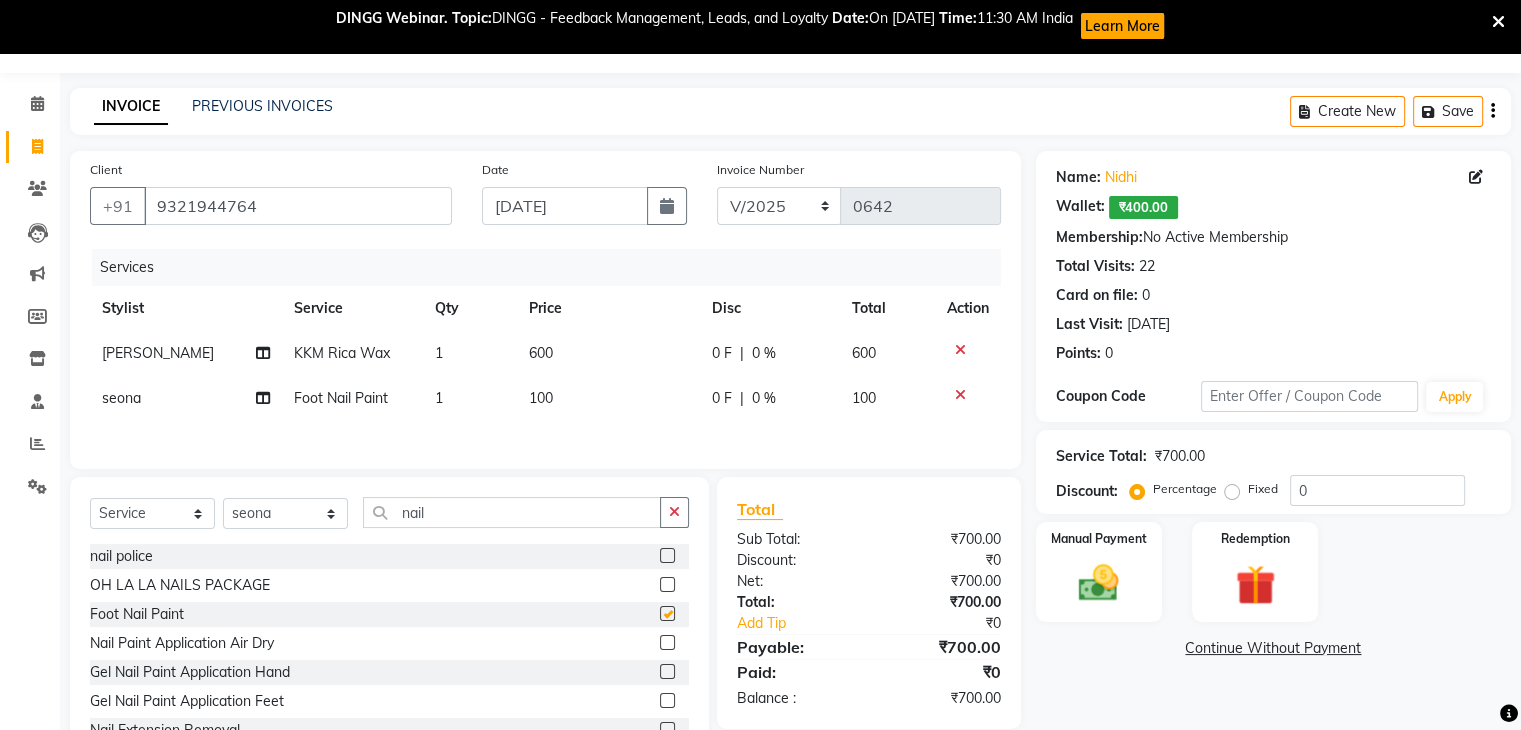 checkbox on "false" 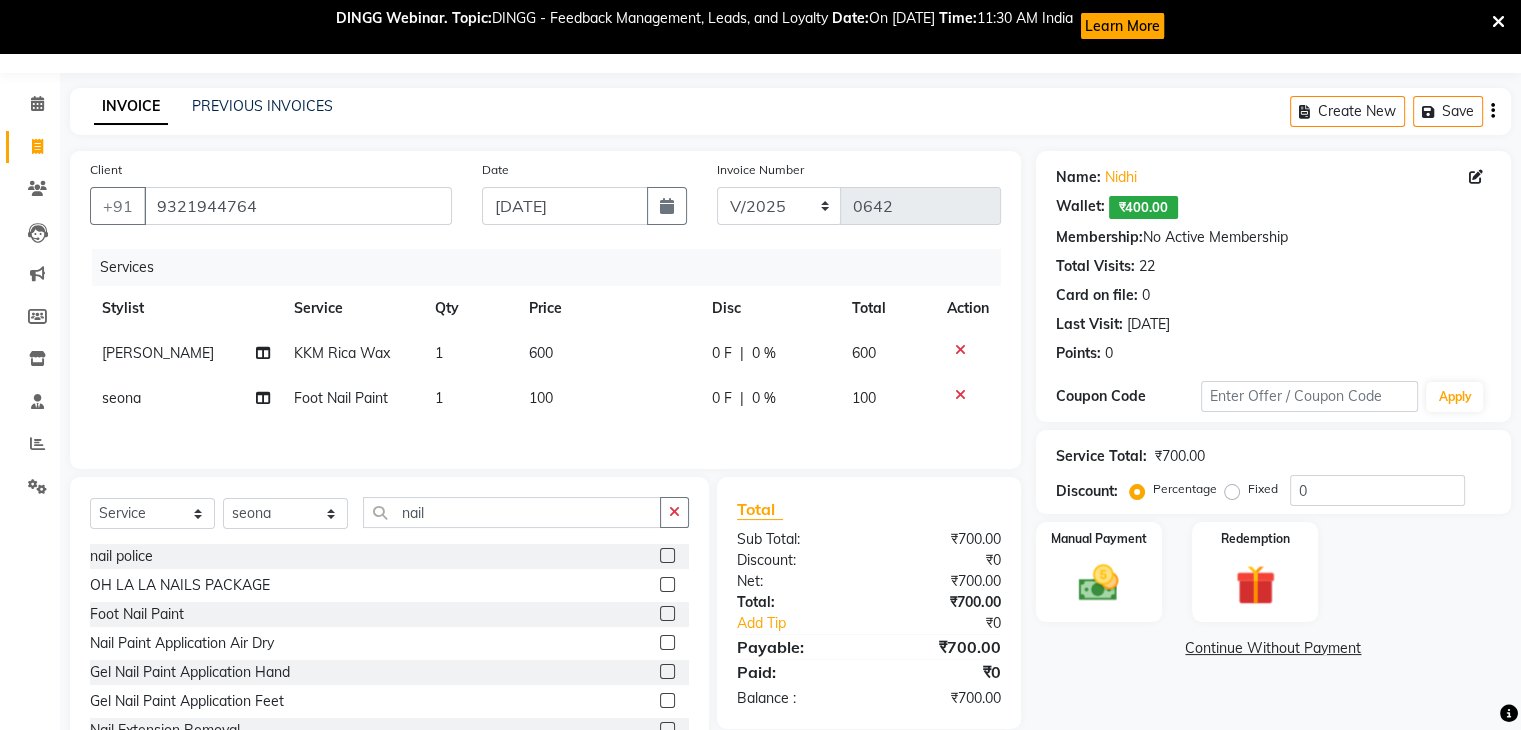 scroll, scrollTop: 128, scrollLeft: 0, axis: vertical 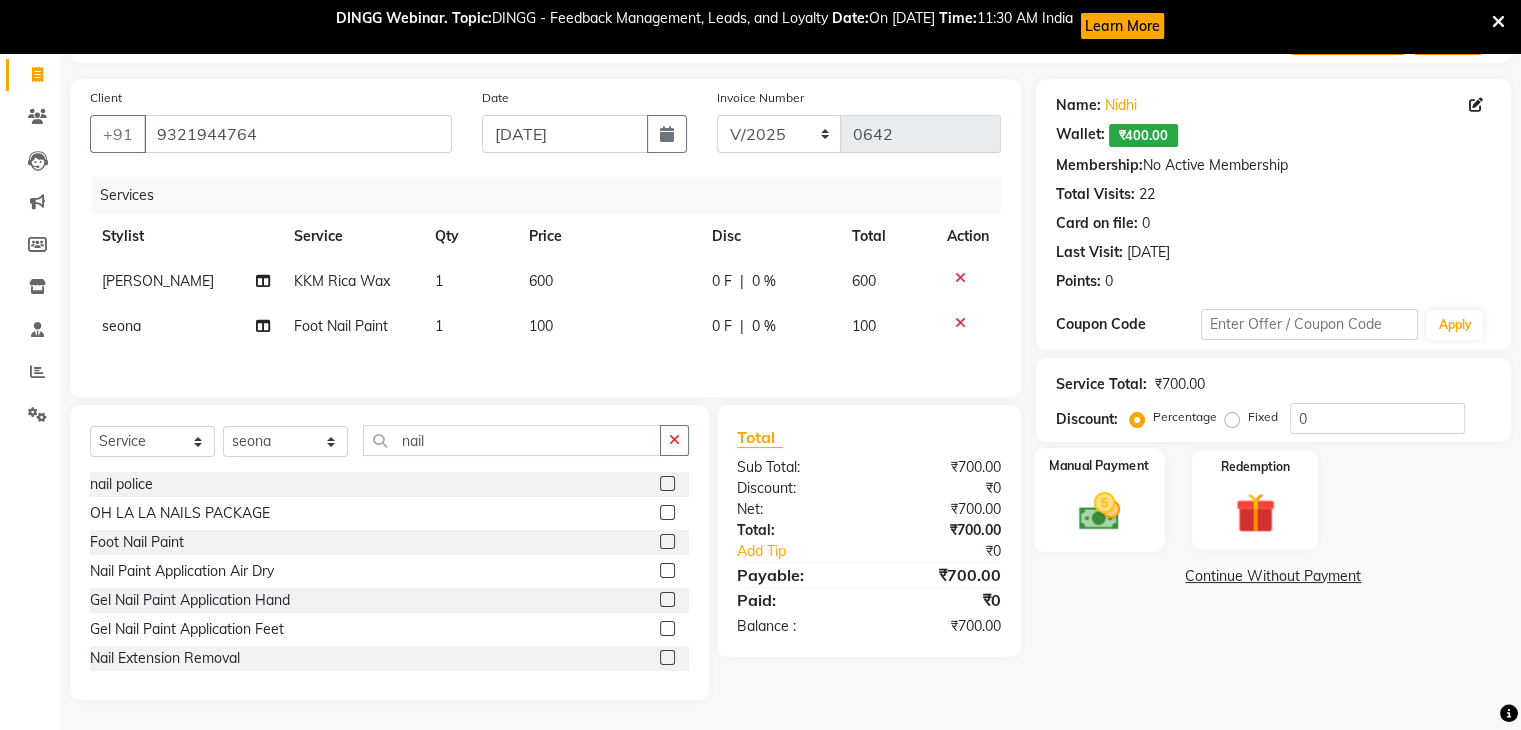 click 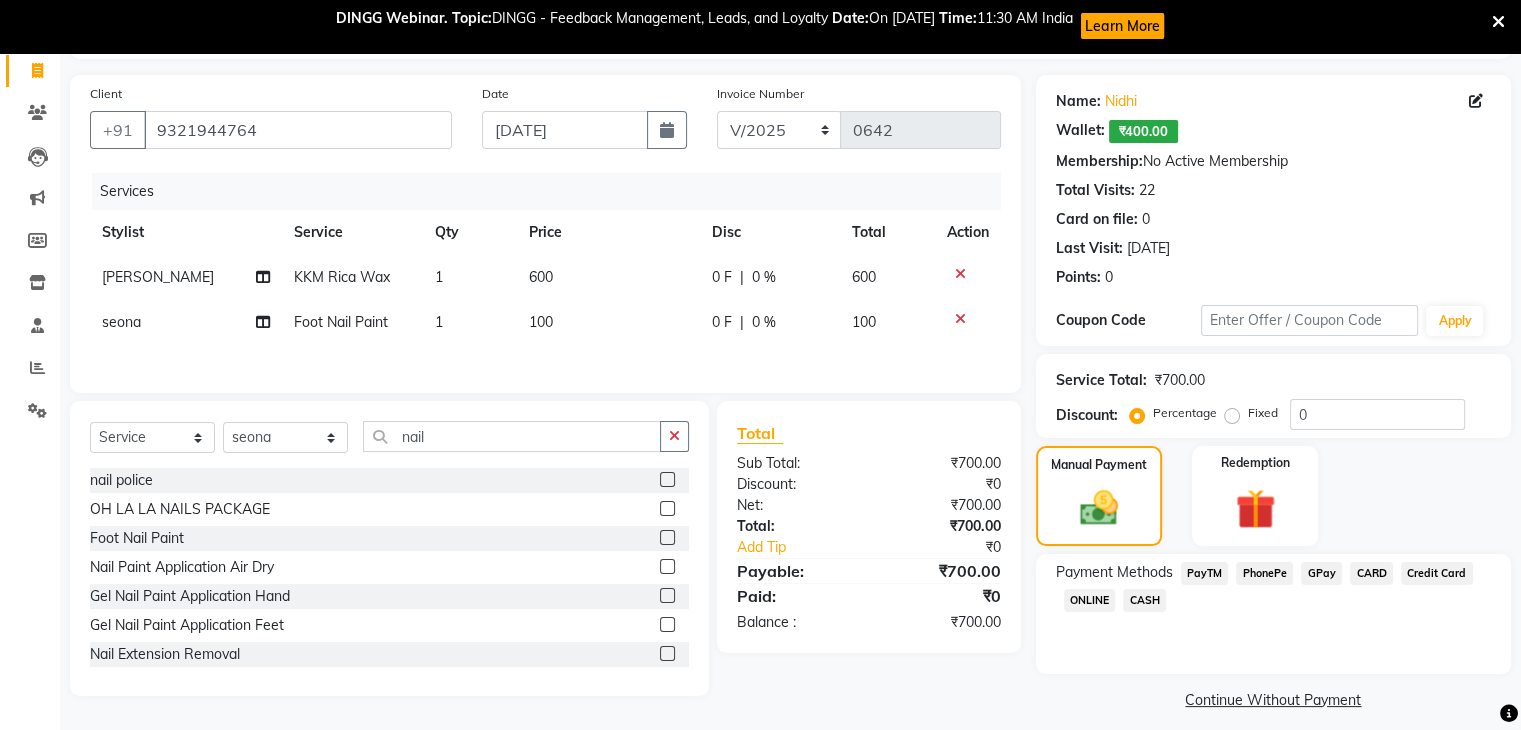 click on "GPay" 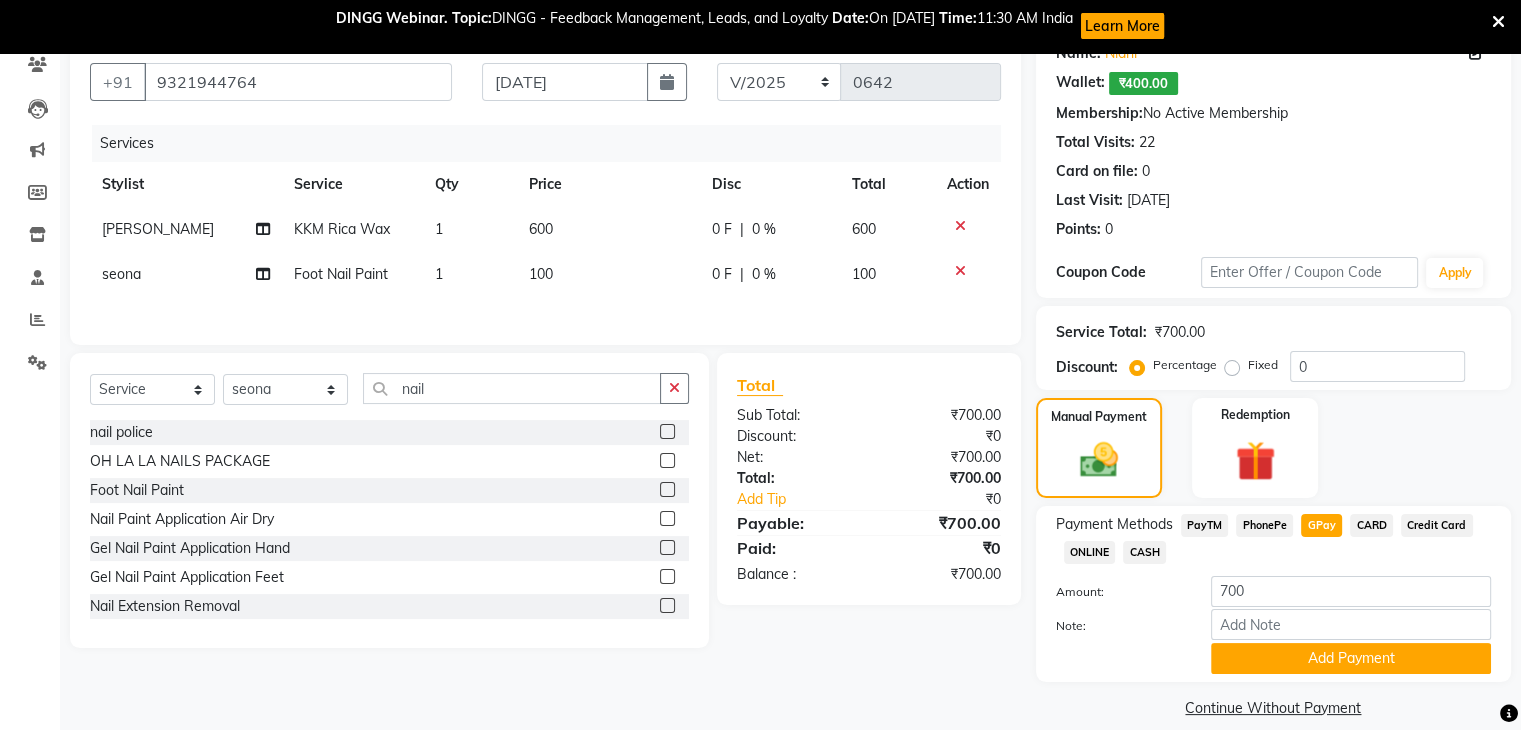 scroll, scrollTop: 201, scrollLeft: 0, axis: vertical 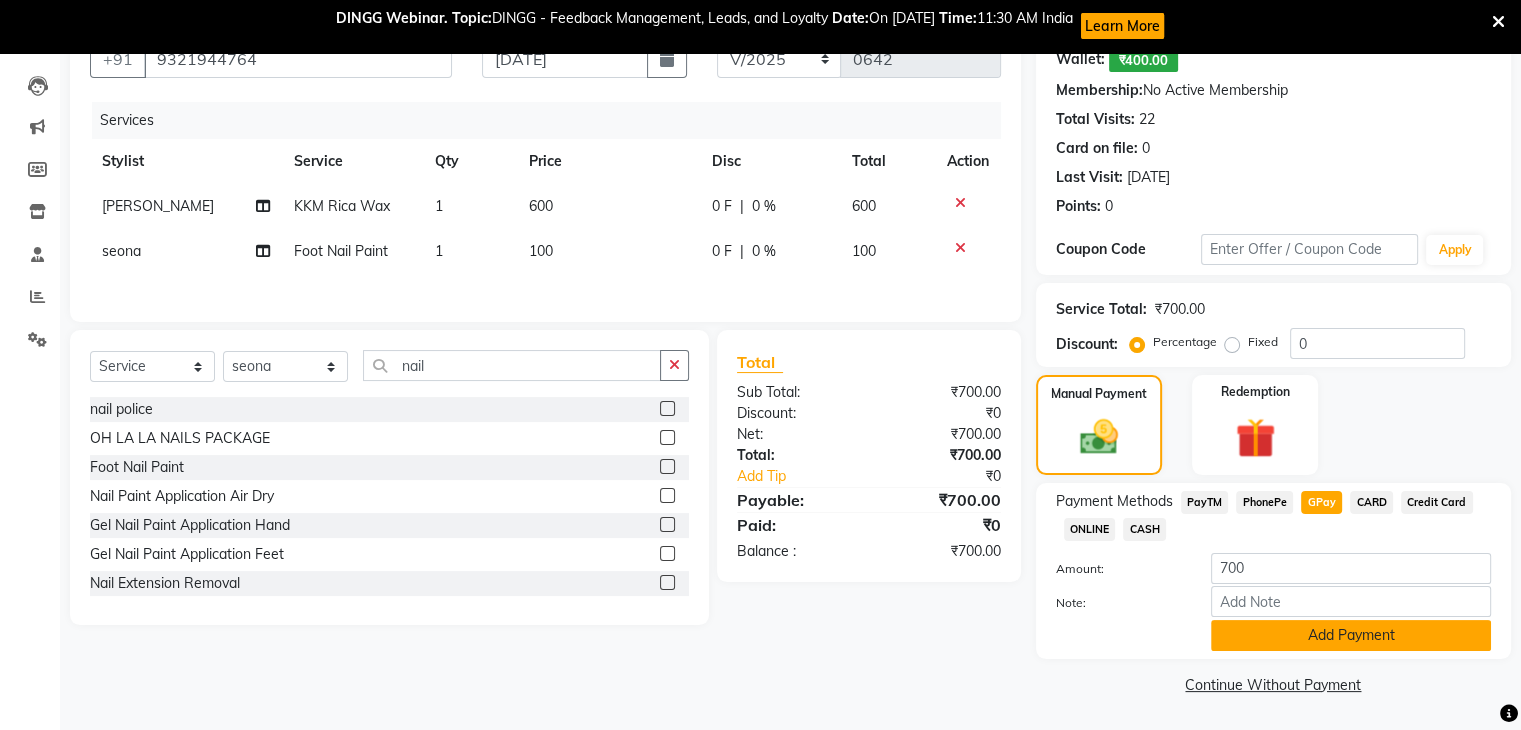 click on "Add Payment" 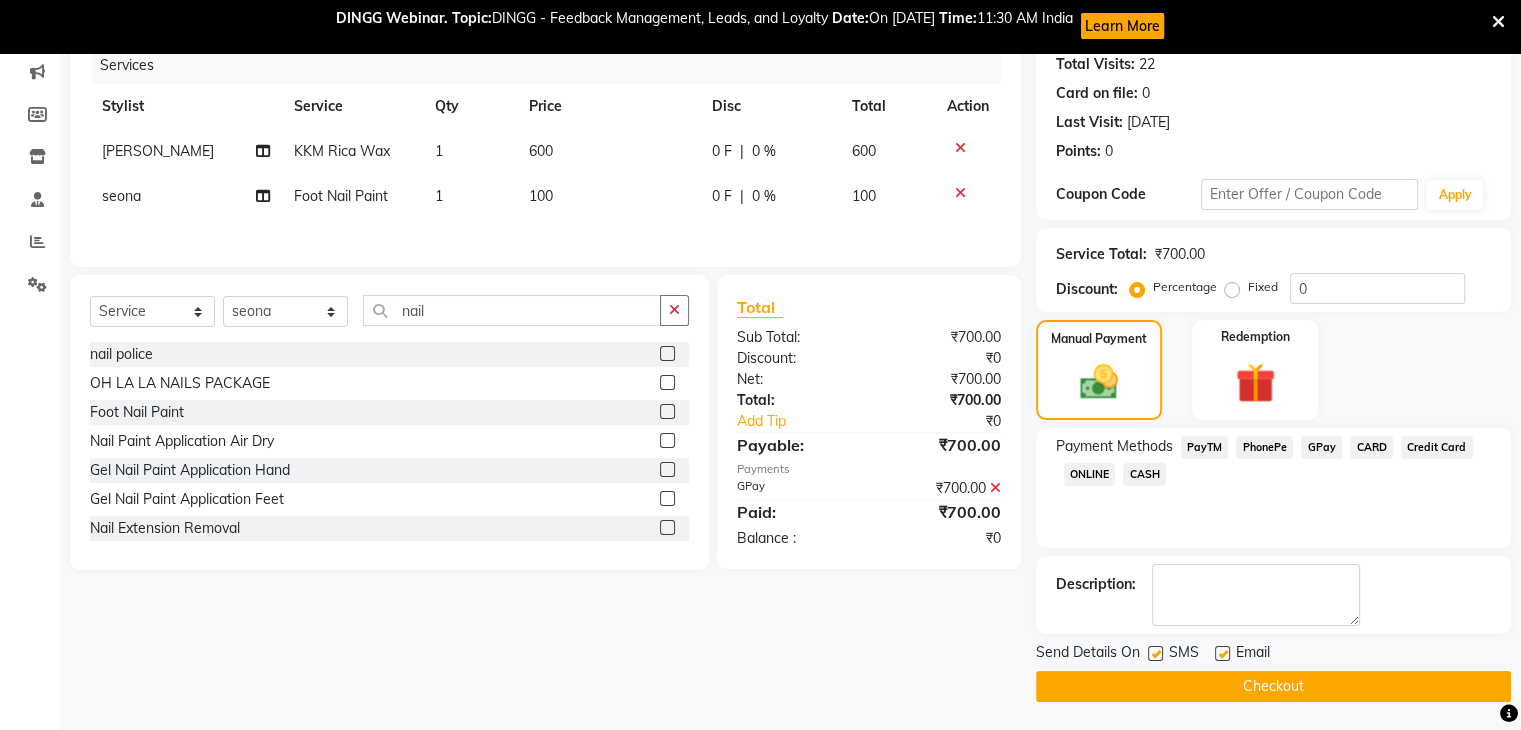 scroll, scrollTop: 255, scrollLeft: 0, axis: vertical 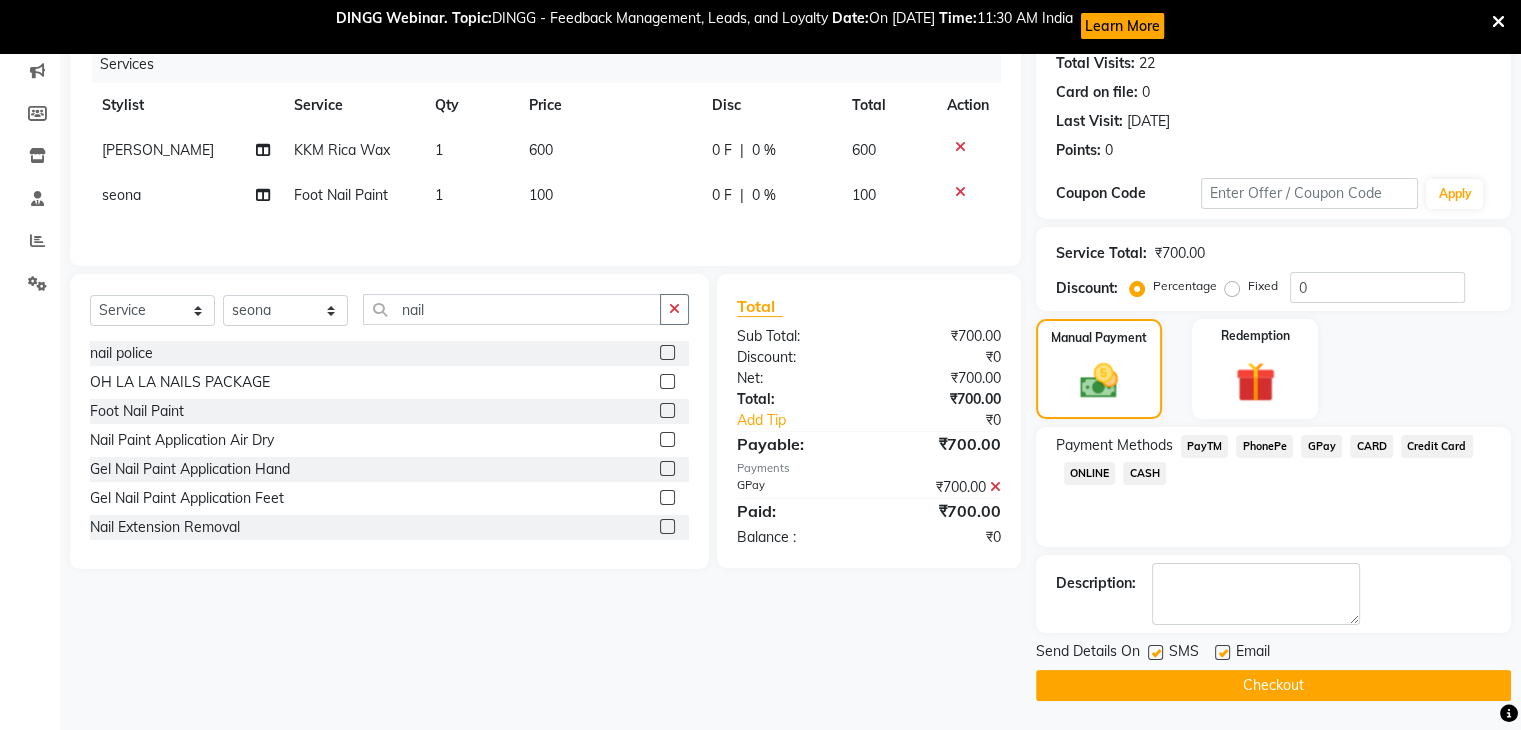 click 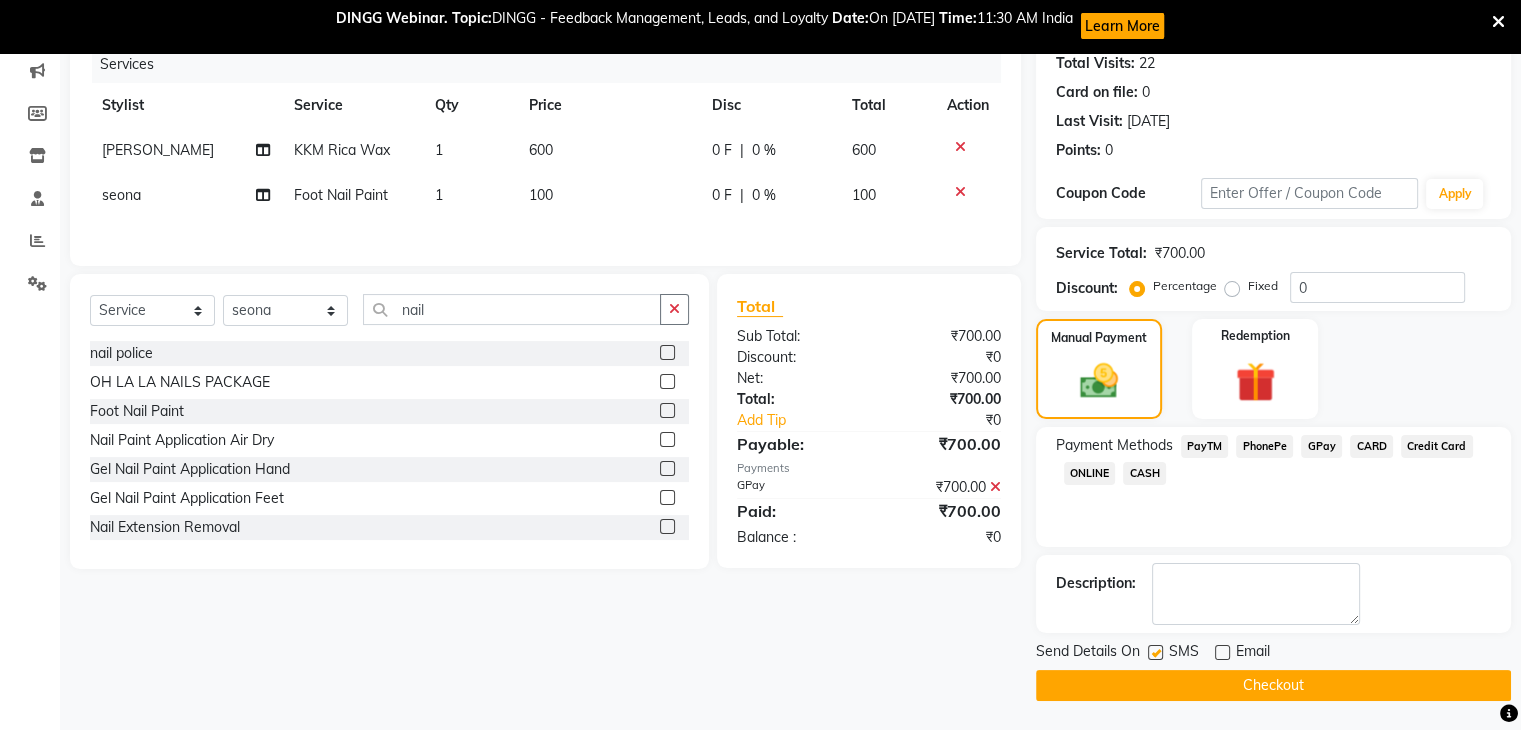 click 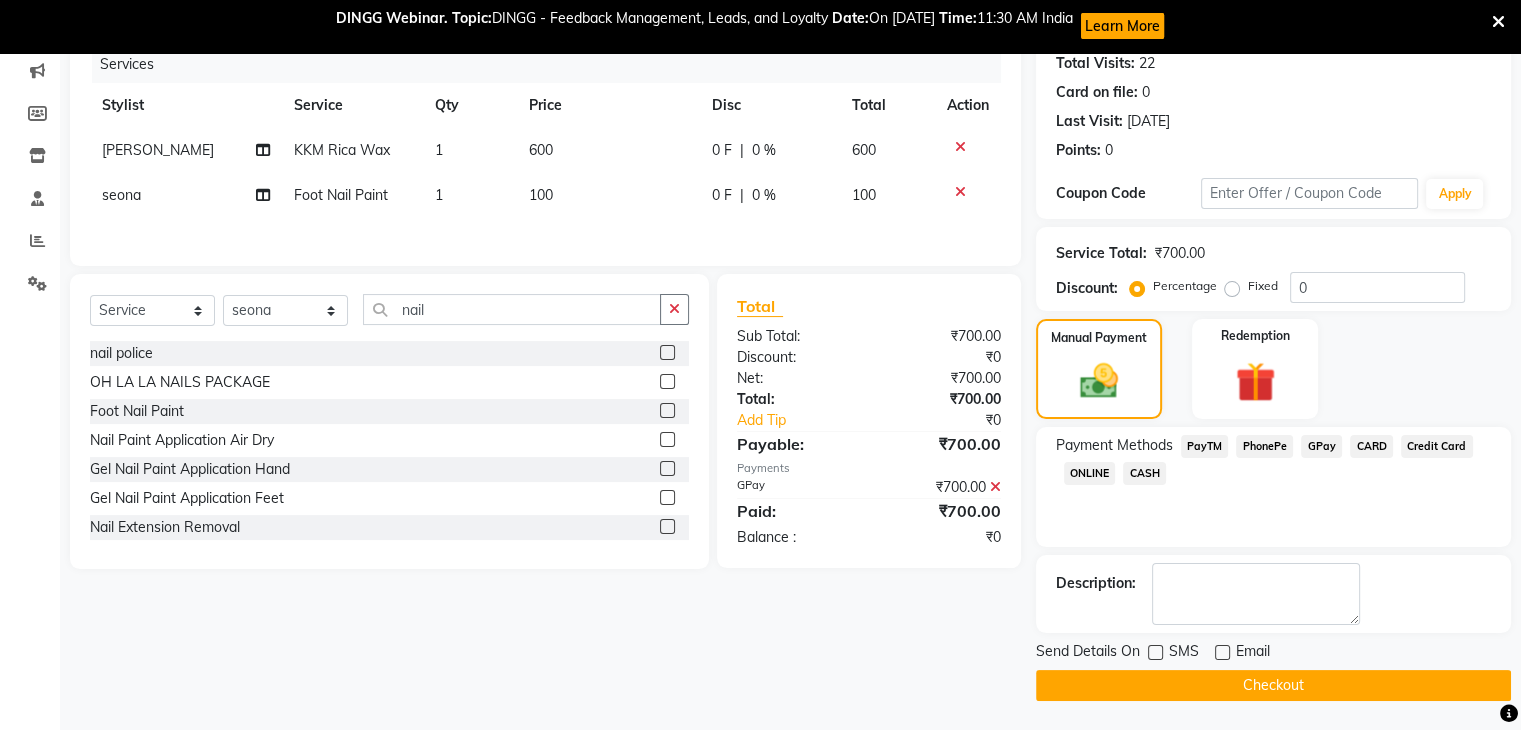 click on "Checkout" 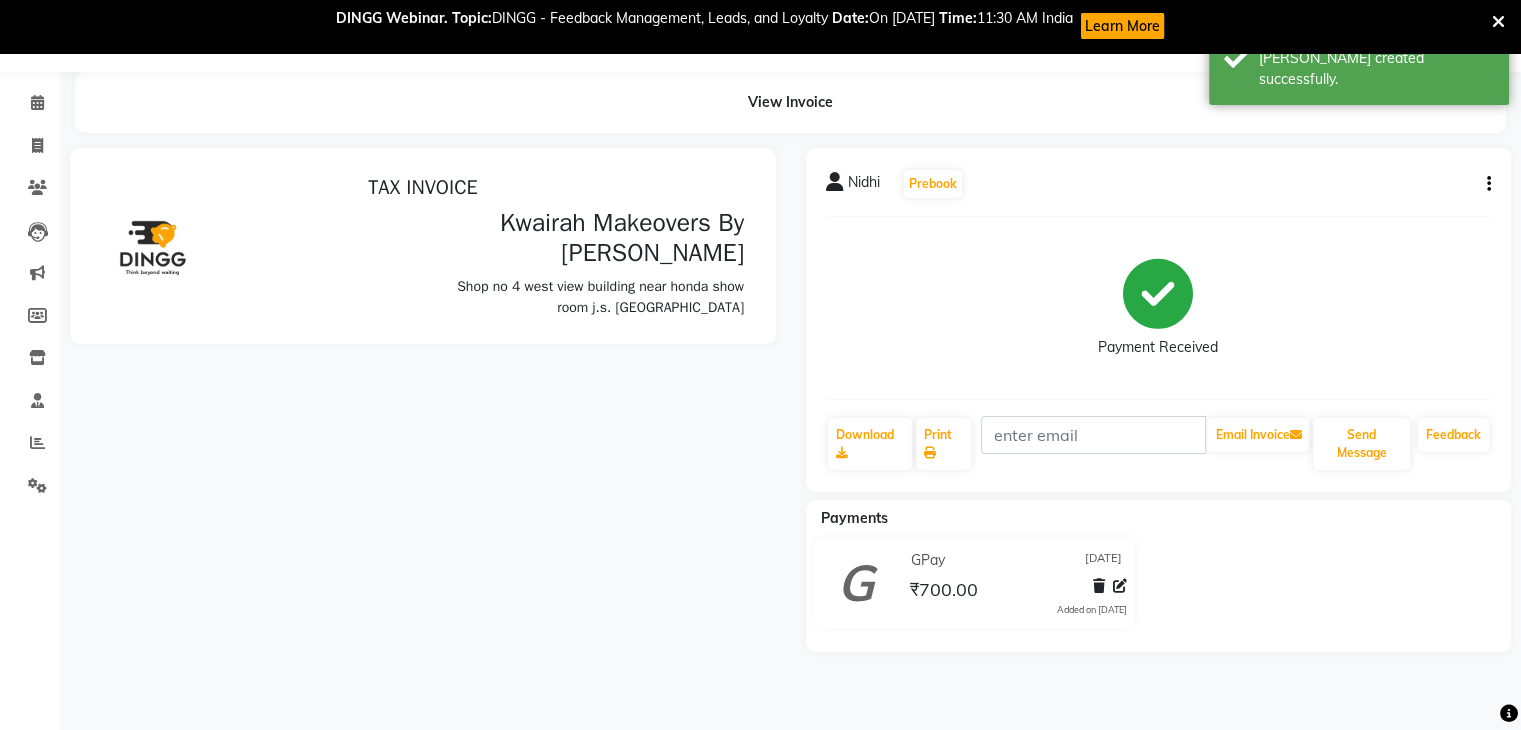 scroll, scrollTop: 0, scrollLeft: 0, axis: both 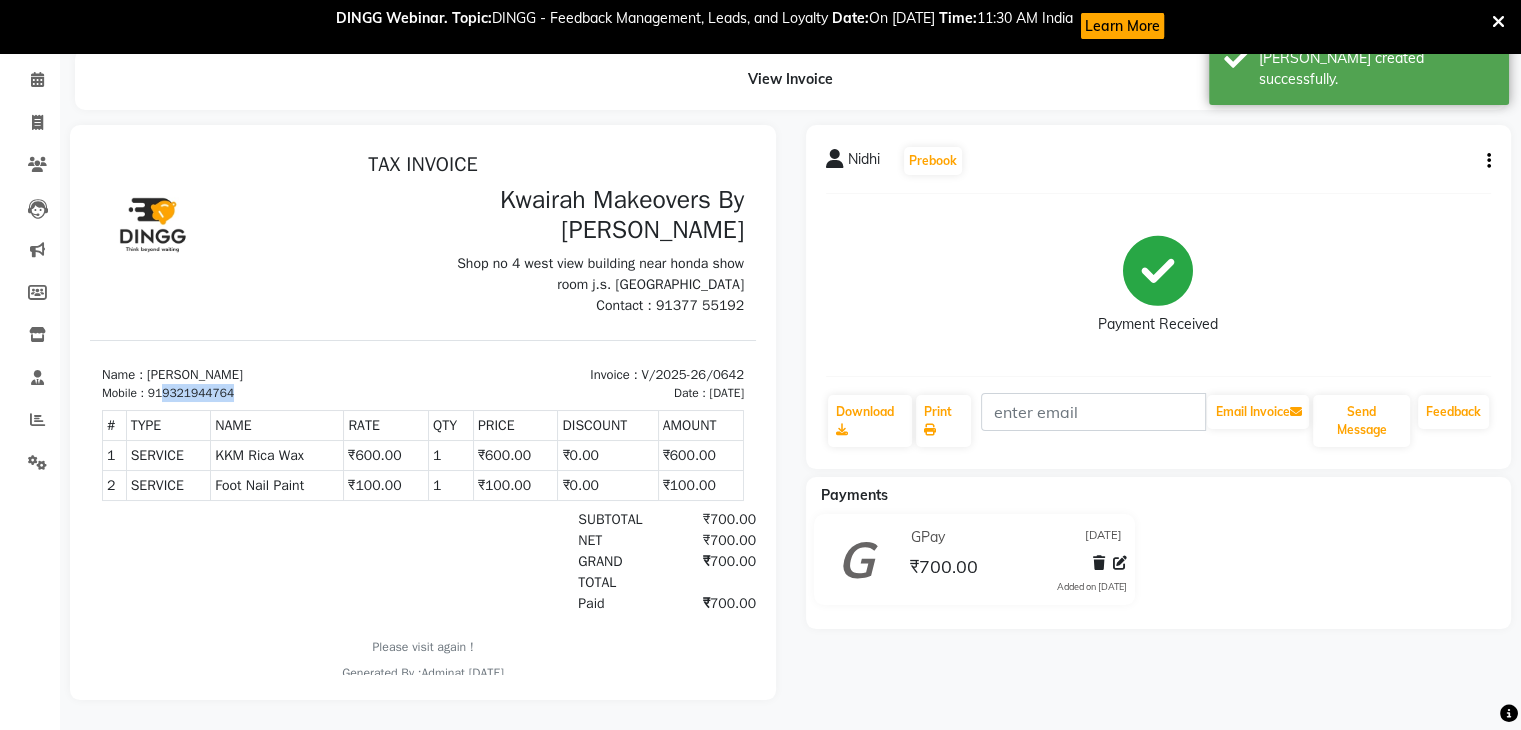 drag, startPoint x: 163, startPoint y: 393, endPoint x: 267, endPoint y: 391, distance: 104.019226 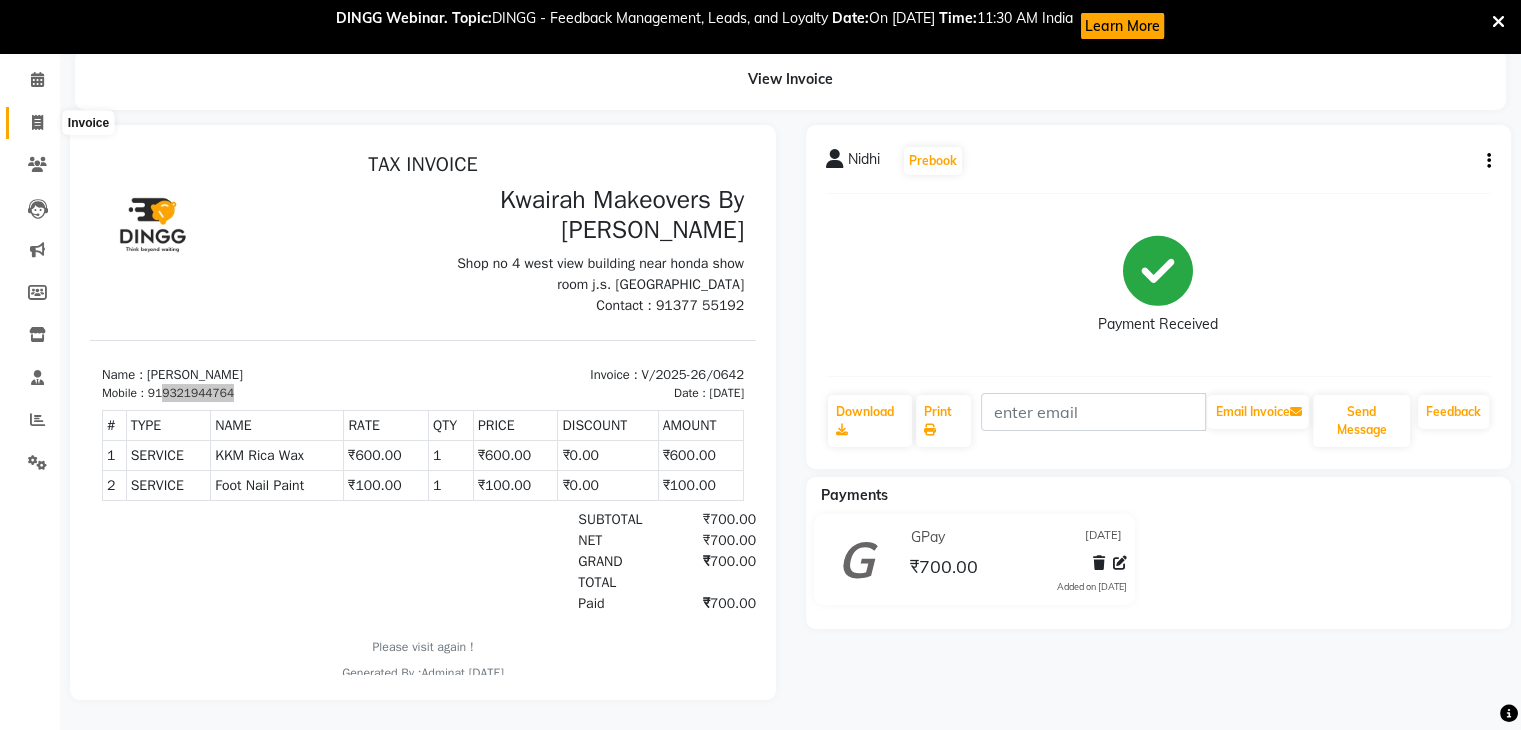 click 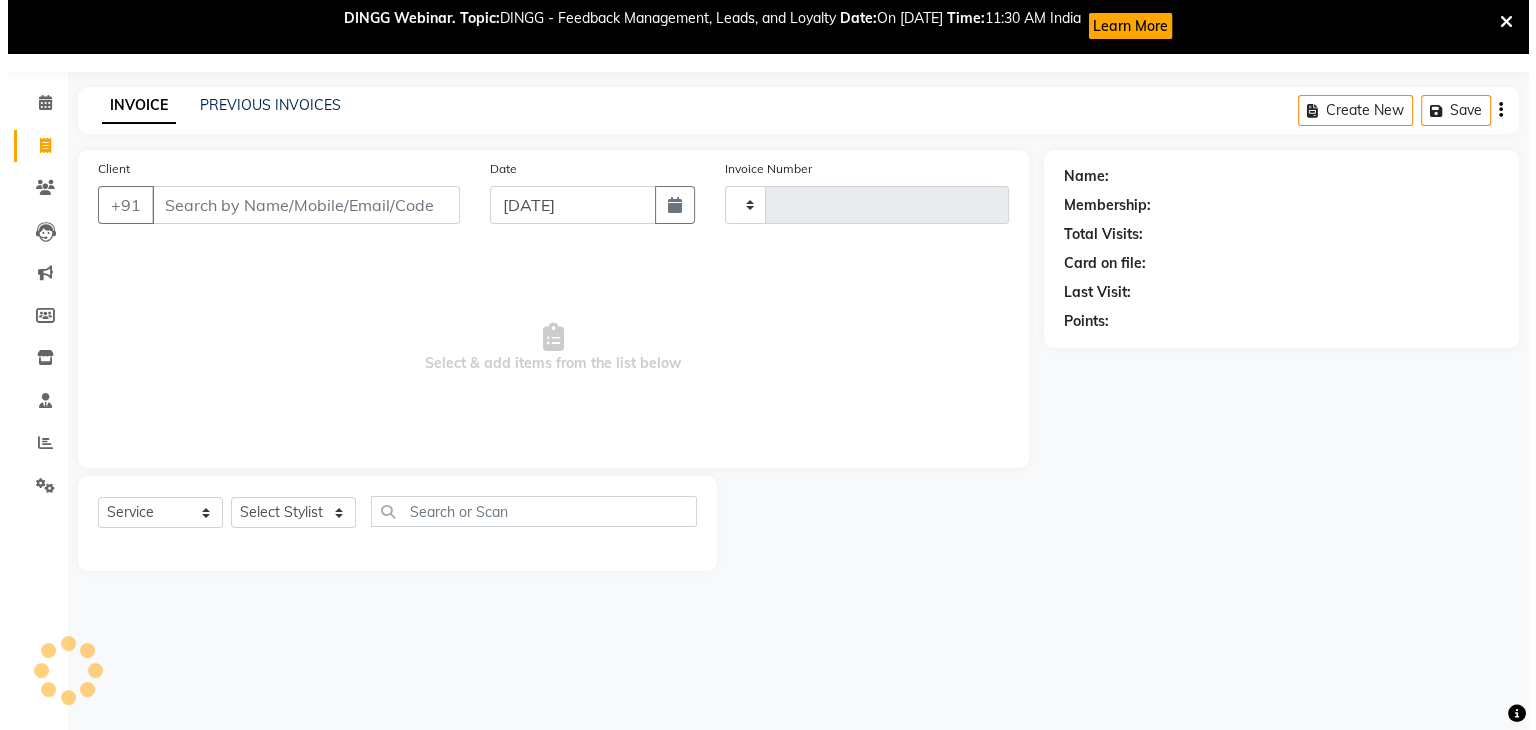 scroll, scrollTop: 52, scrollLeft: 0, axis: vertical 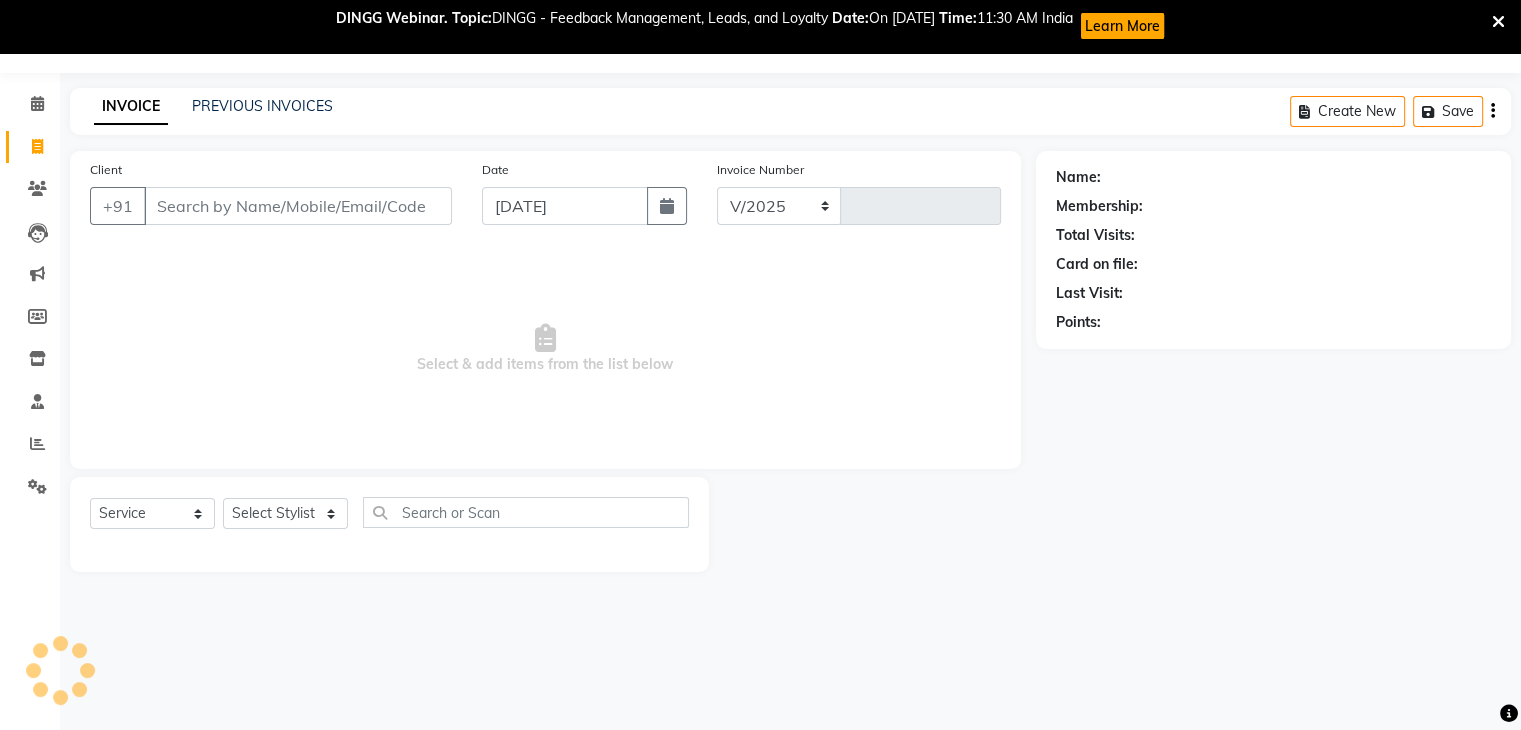 select on "3832" 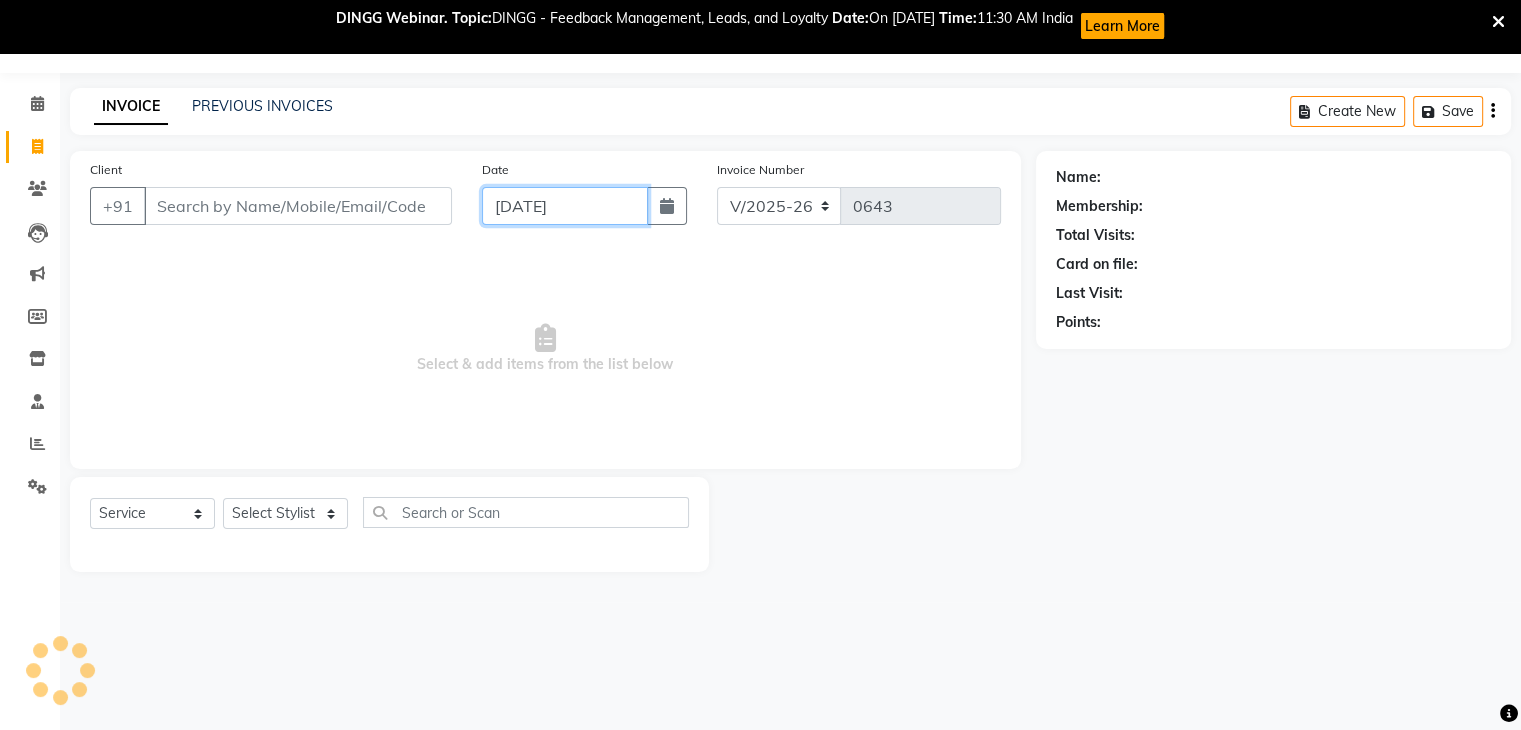 click on "[DATE]" 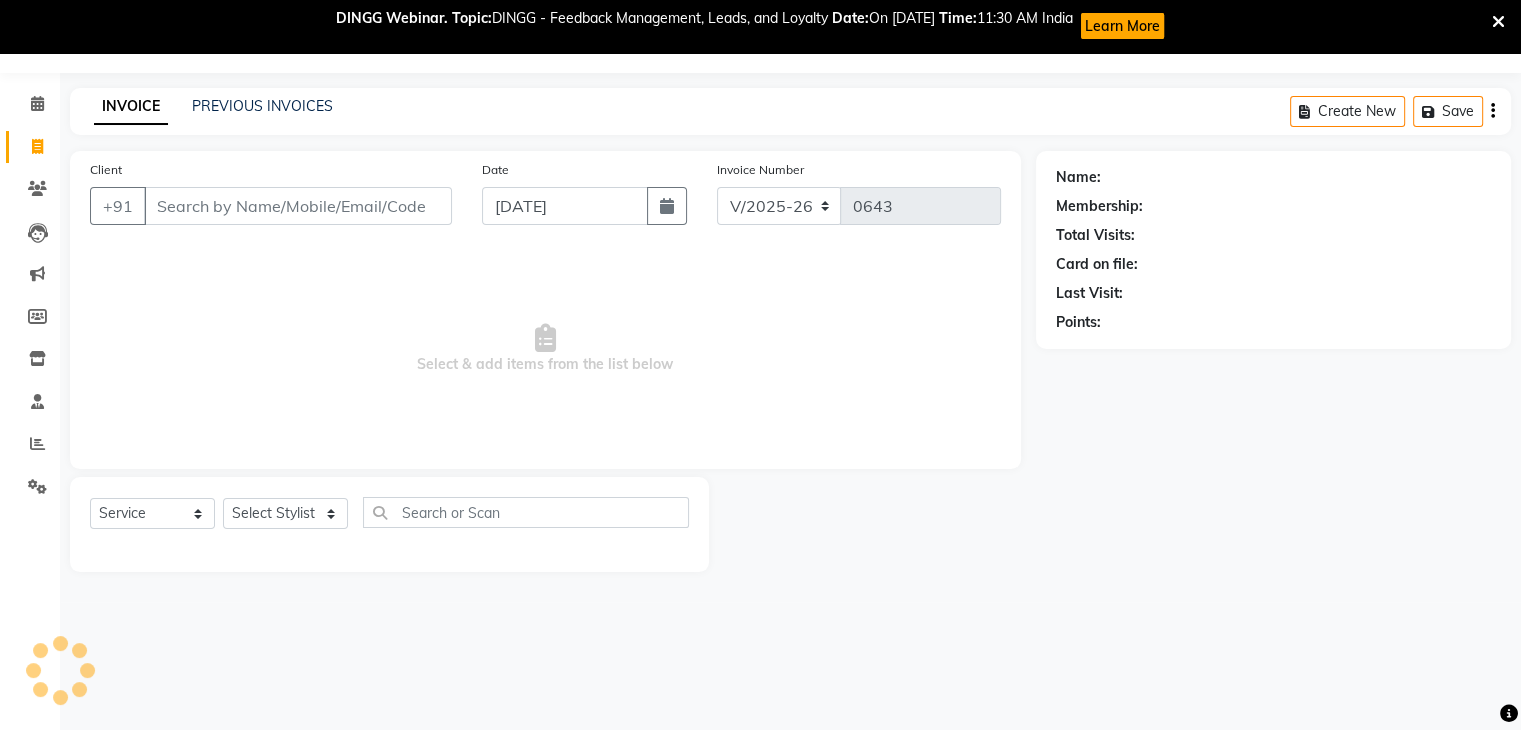 select on "7" 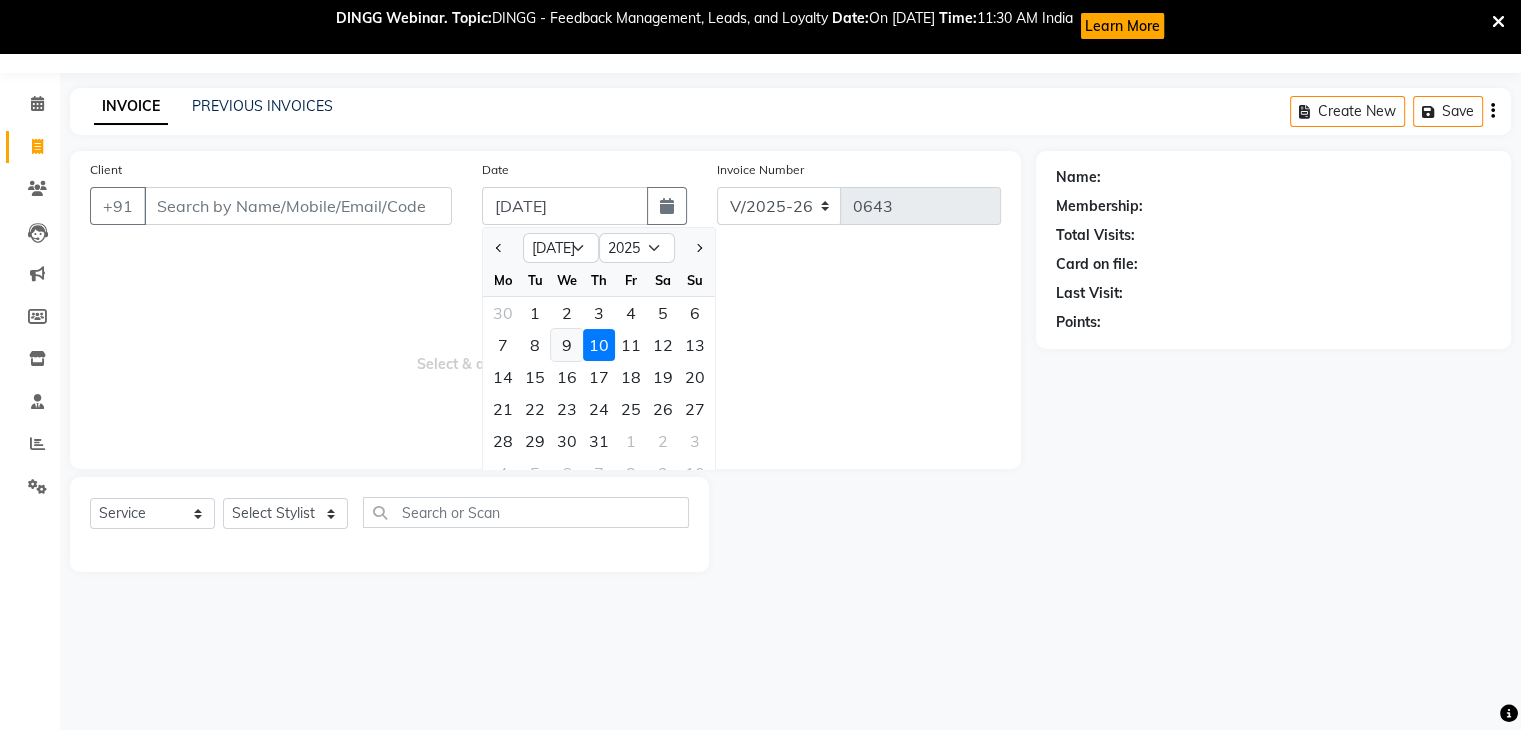 click on "9" 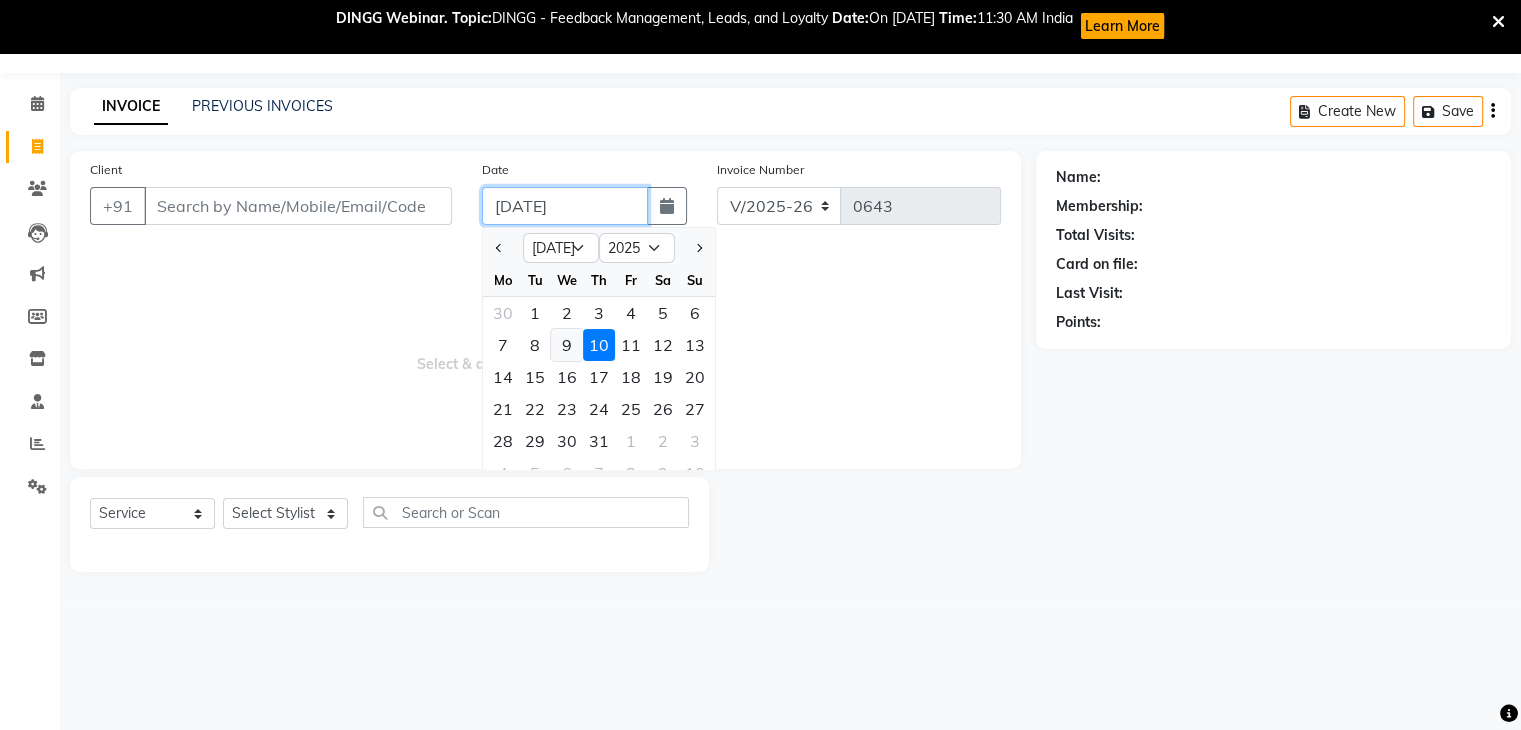 type on "[DATE]" 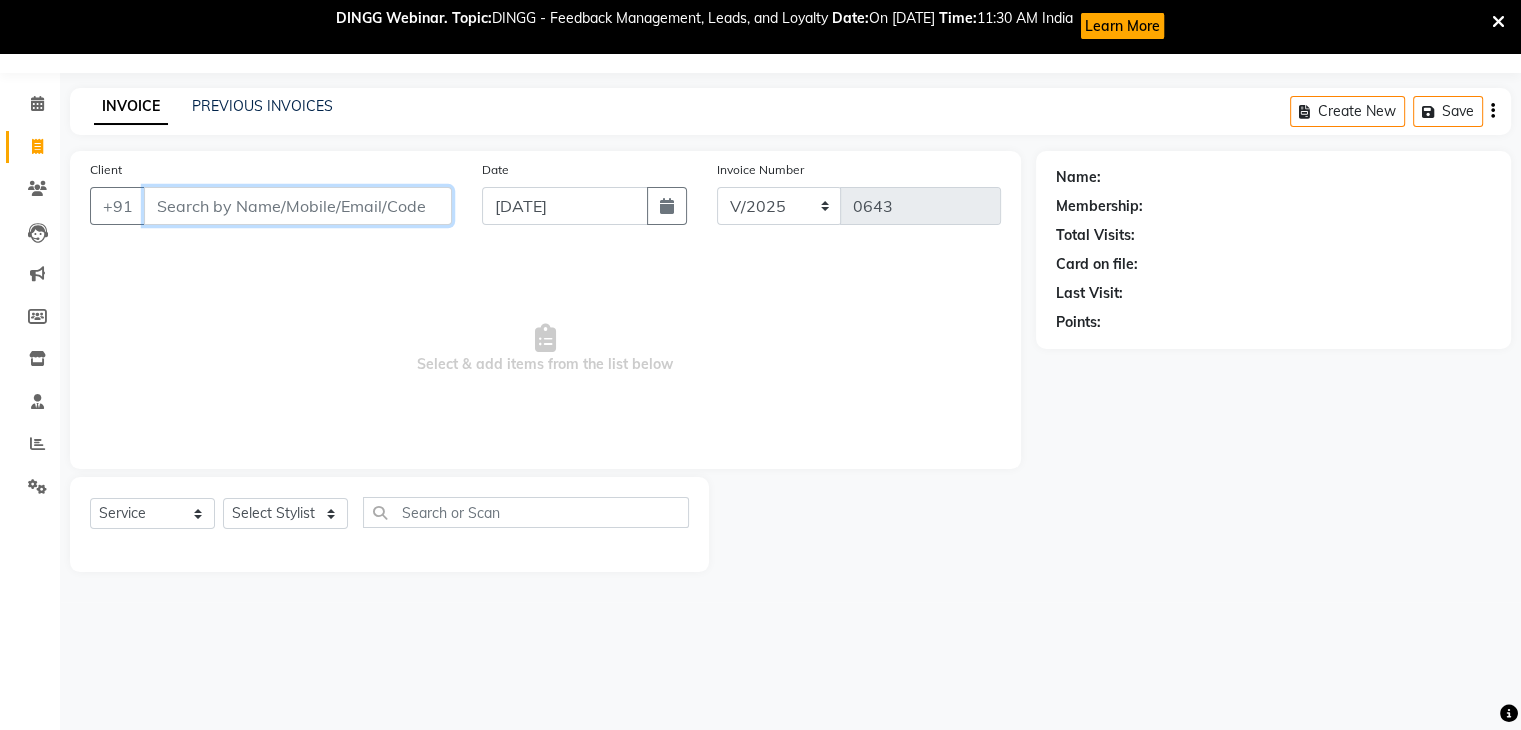 click on "Client" at bounding box center [298, 206] 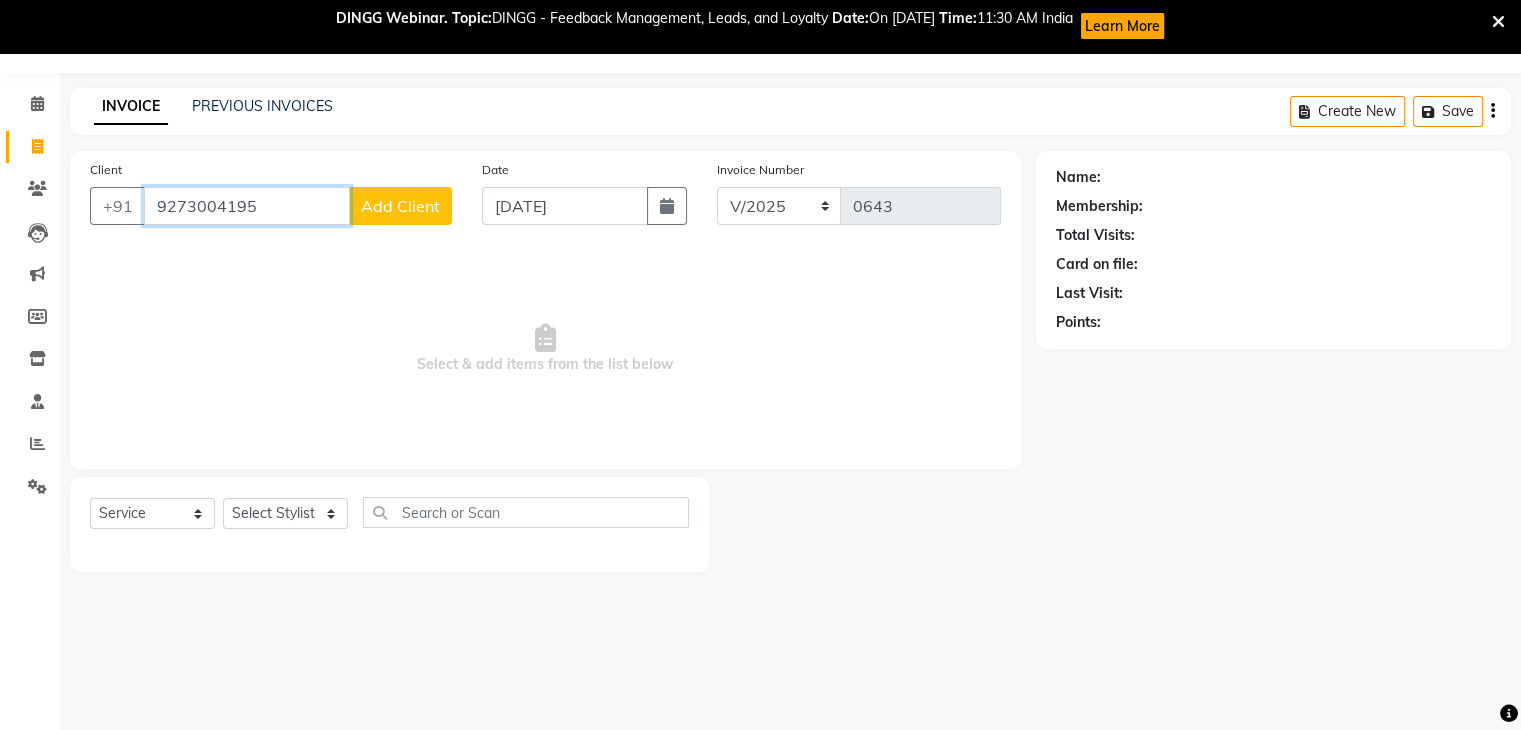 type on "9273004195" 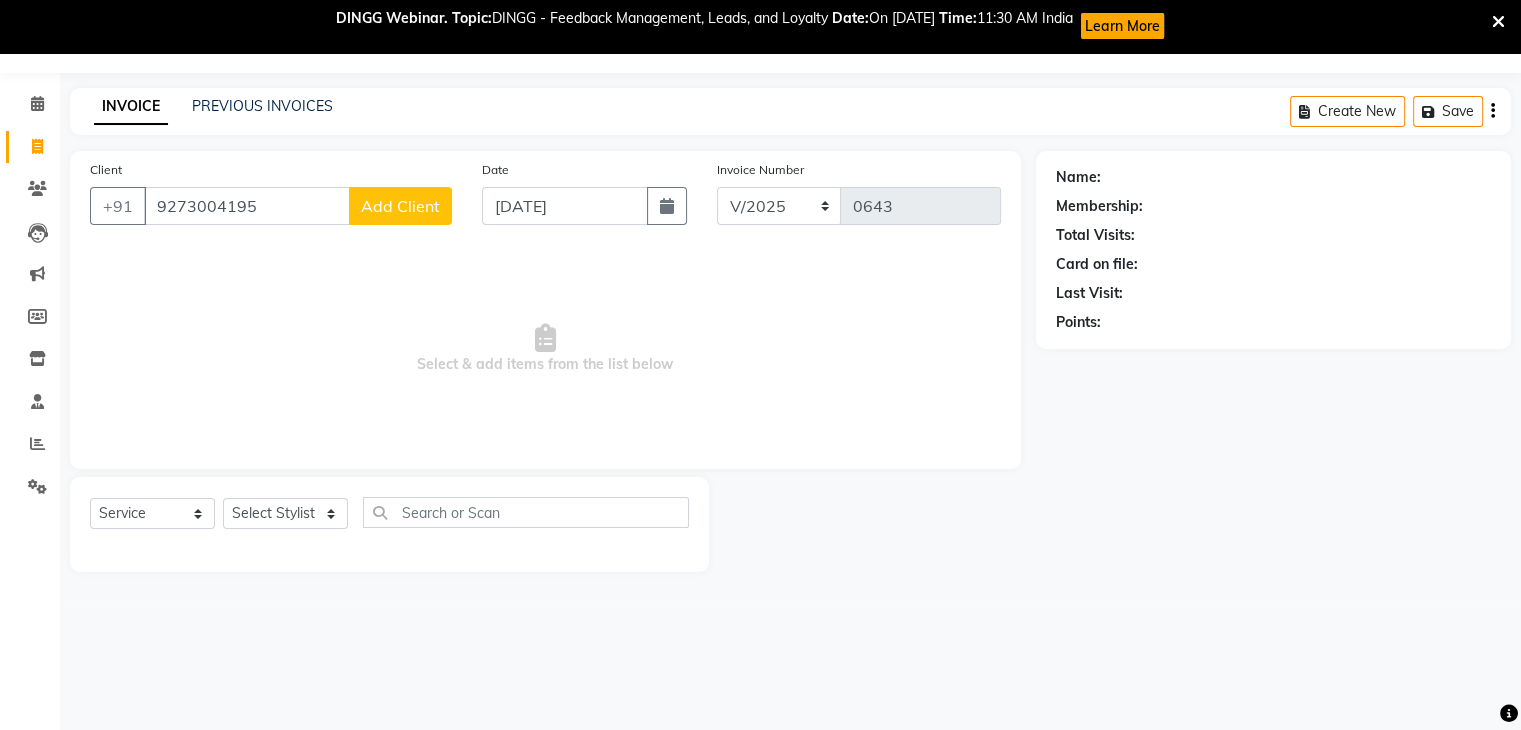 click on "Add Client" 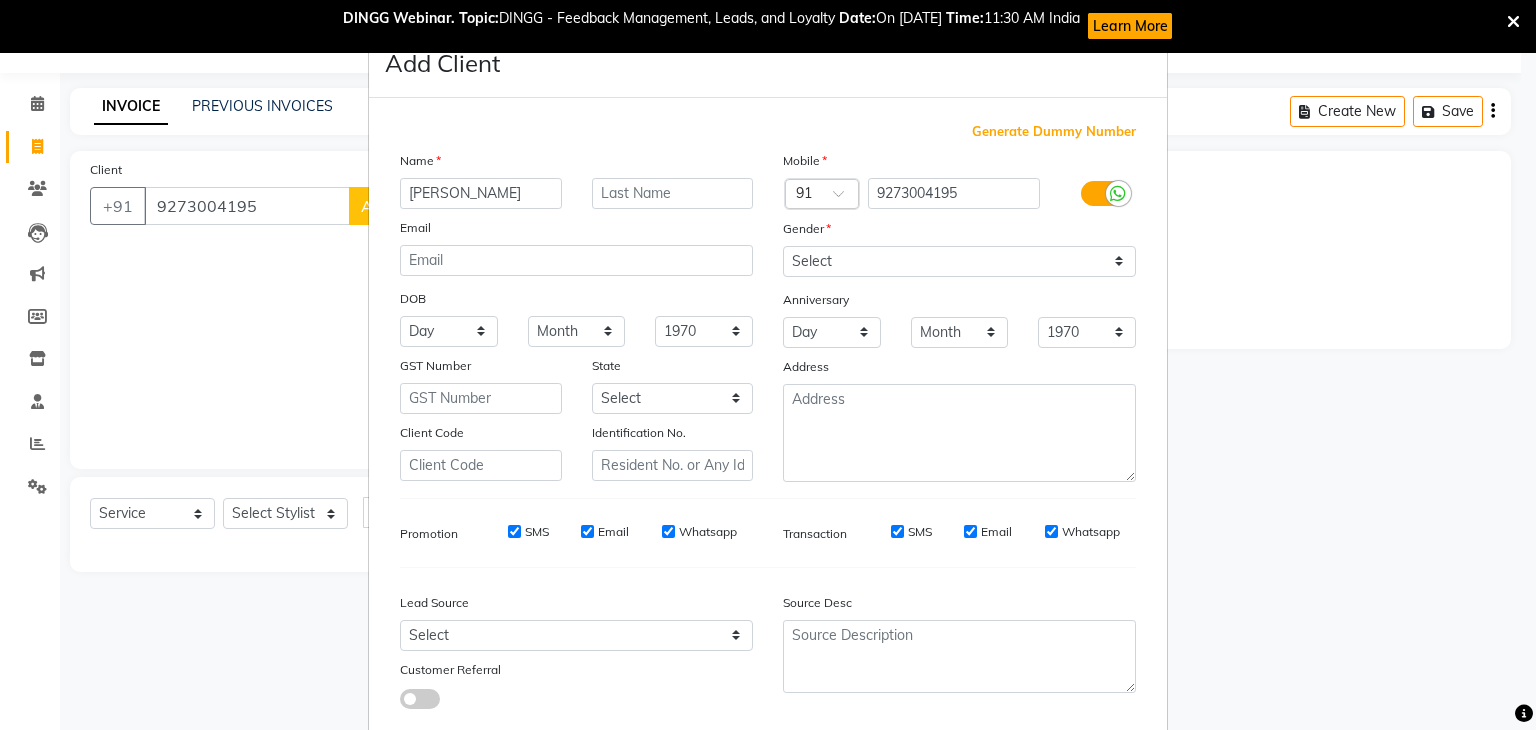 type on "Jashoda" 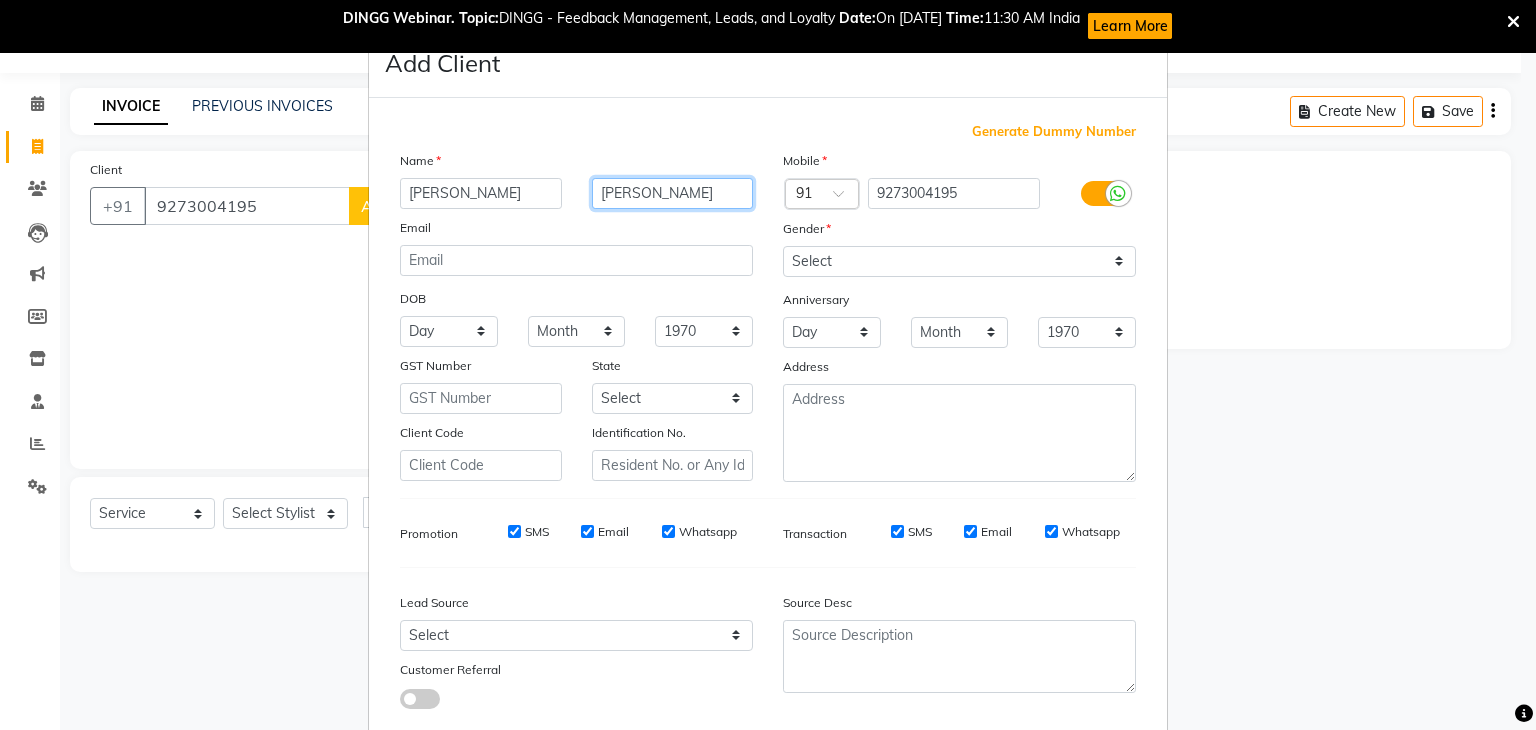 type on "Rawal" 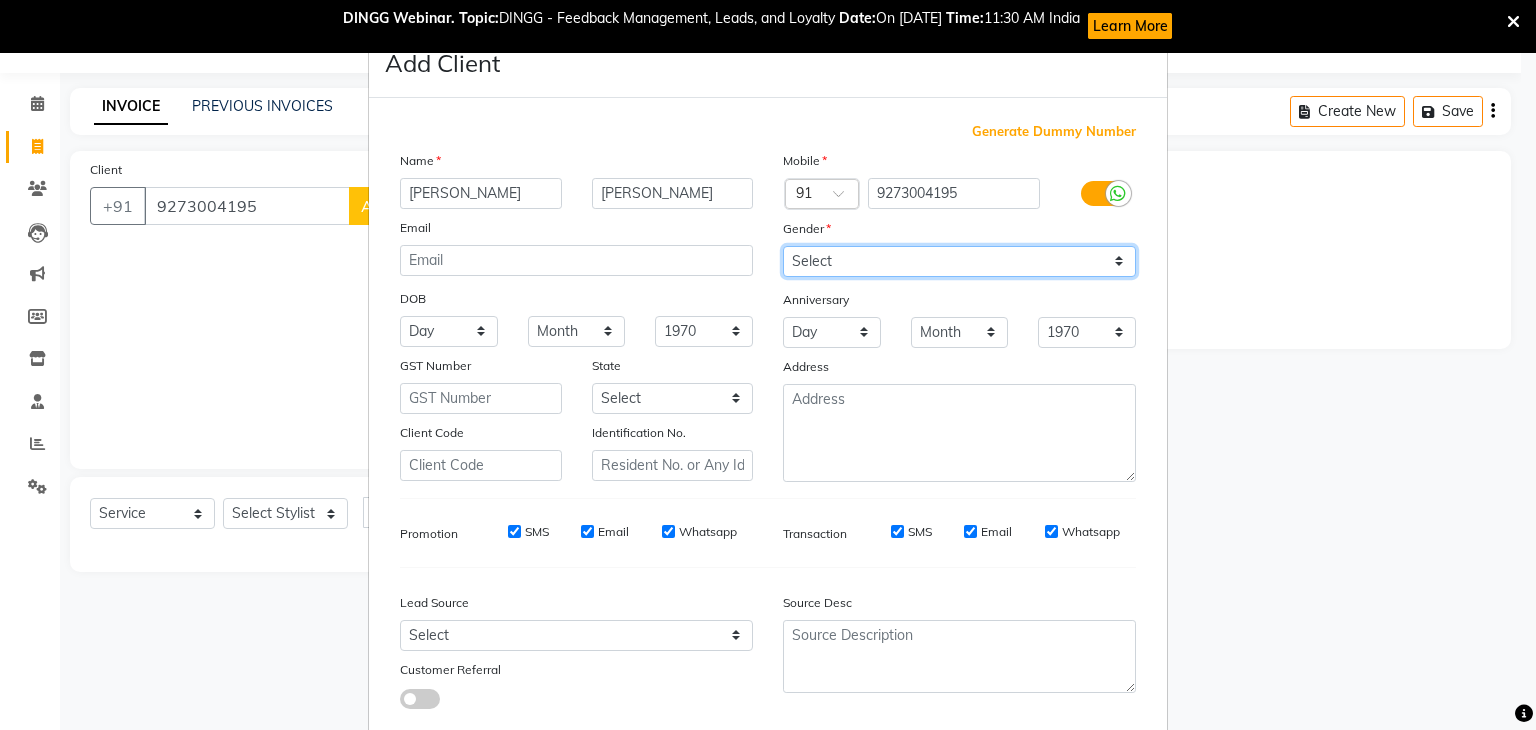 click on "Select [DEMOGRAPHIC_DATA] [DEMOGRAPHIC_DATA] Other Prefer Not To Say" at bounding box center [959, 261] 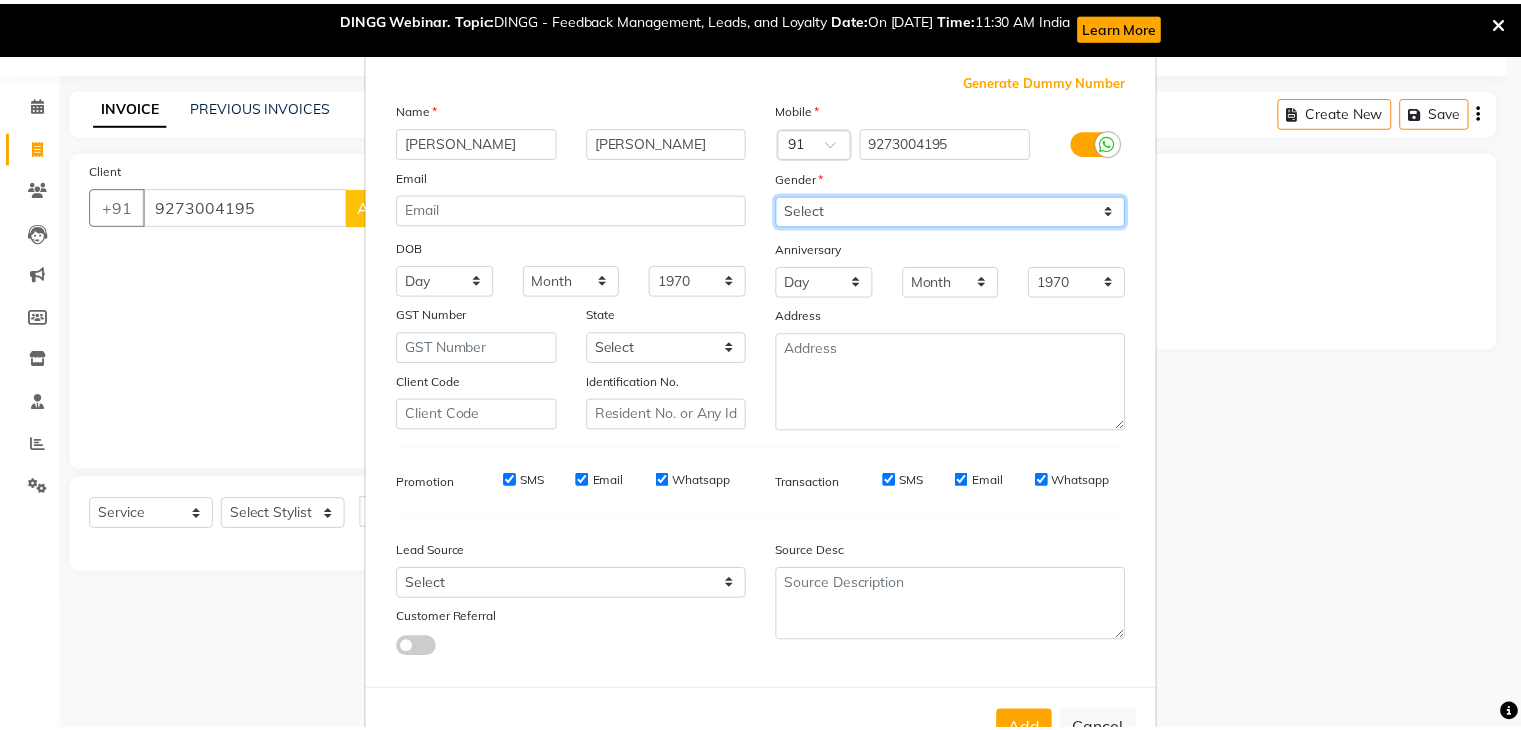 scroll, scrollTop: 127, scrollLeft: 0, axis: vertical 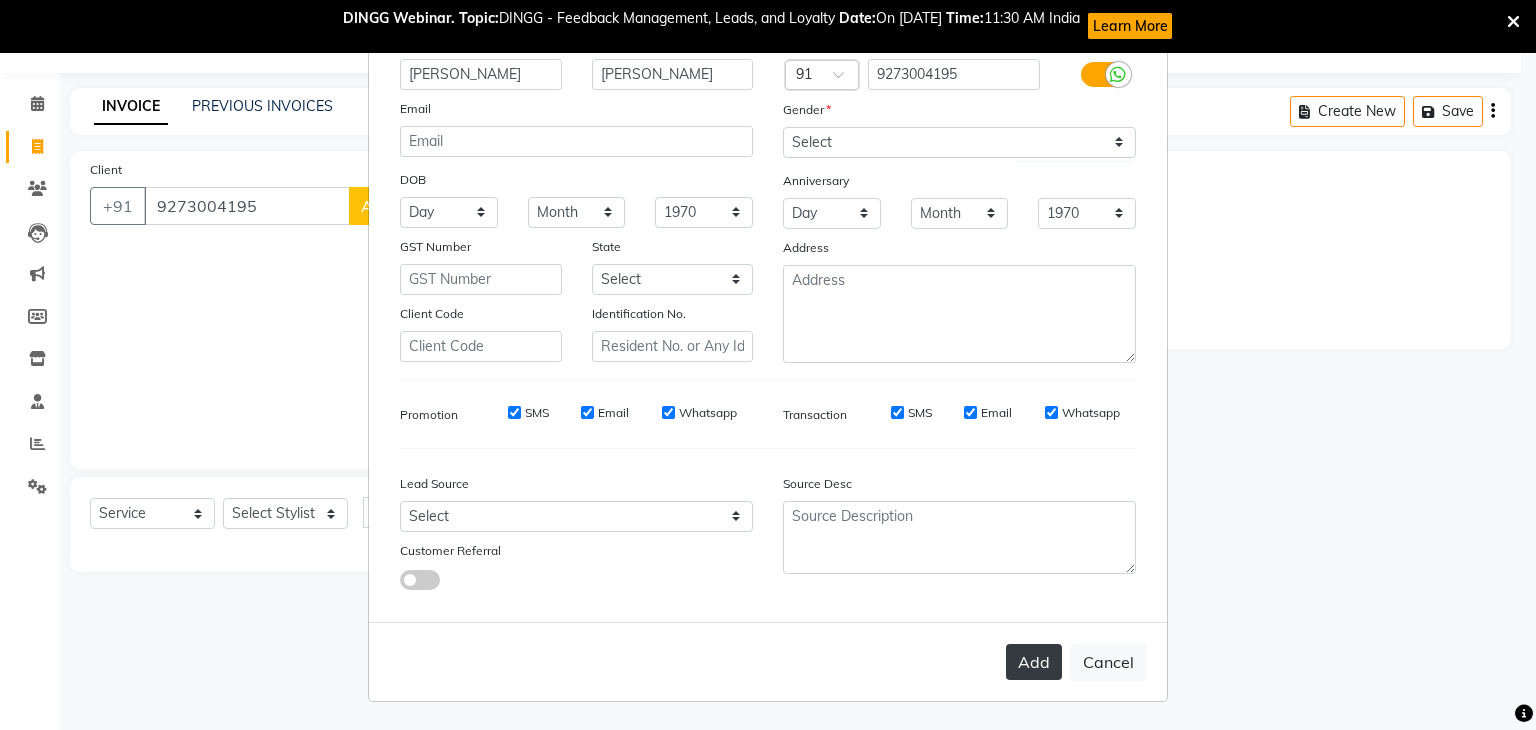 click on "Add" at bounding box center (1034, 662) 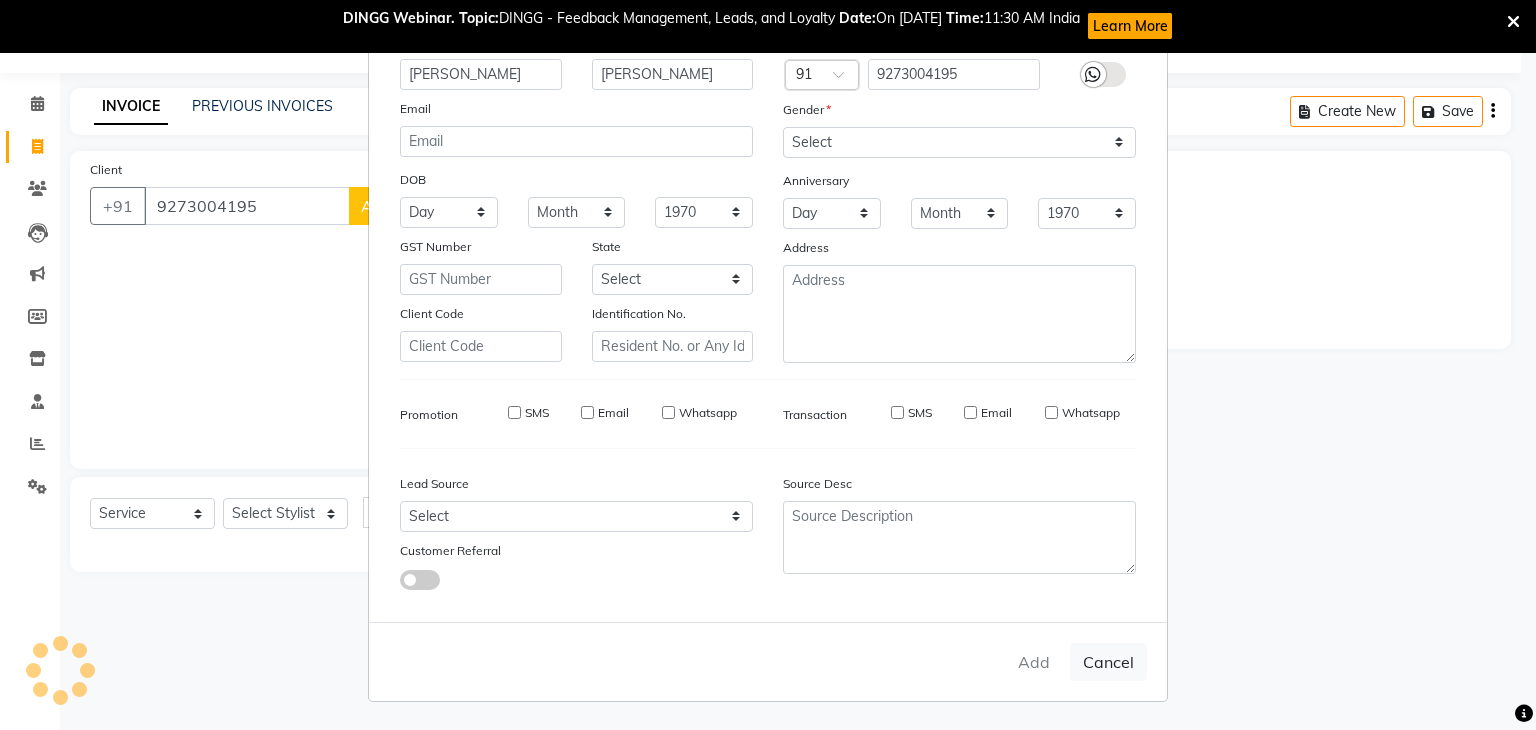 type 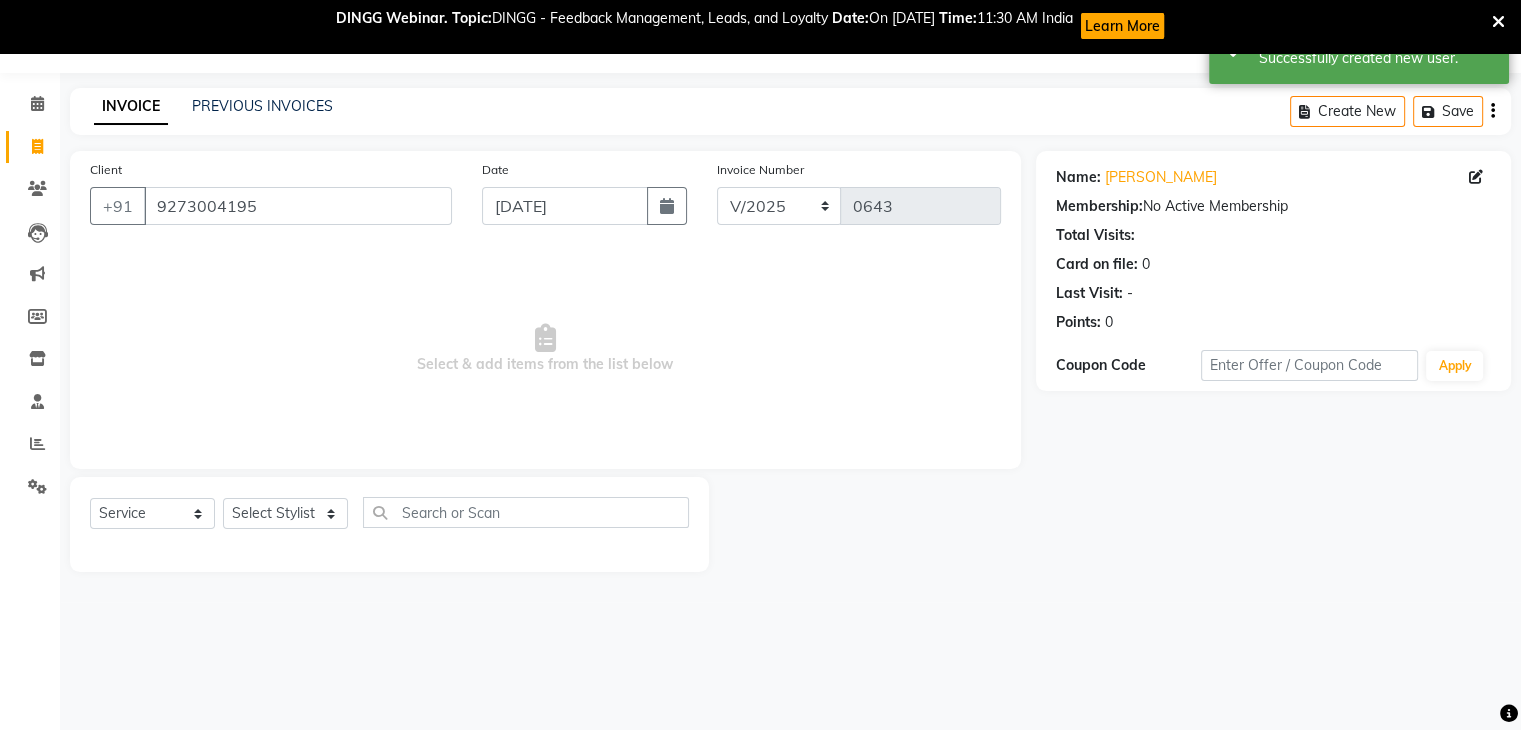 click on "Select  Service  Product  Membership  Package Voucher Prepaid Gift Card  Select Stylist Amruta Anjali Ketki Somani Neha More Rakhi Chaurasia Ranu seona Shrushti" 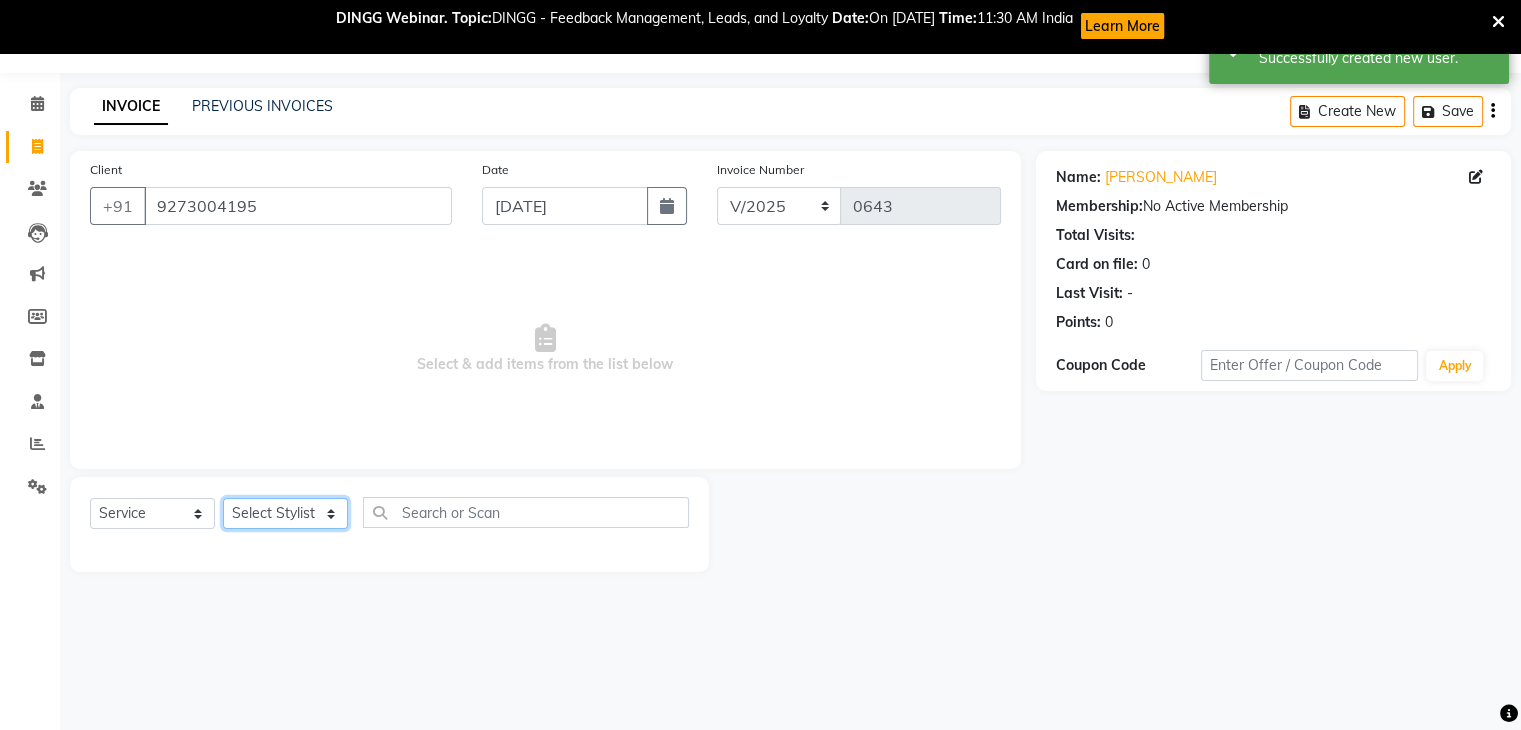 click on "Select Stylist Amruta Anjali Ketki Somani Neha More Rakhi Chaurasia Ranu seona Shrushti" 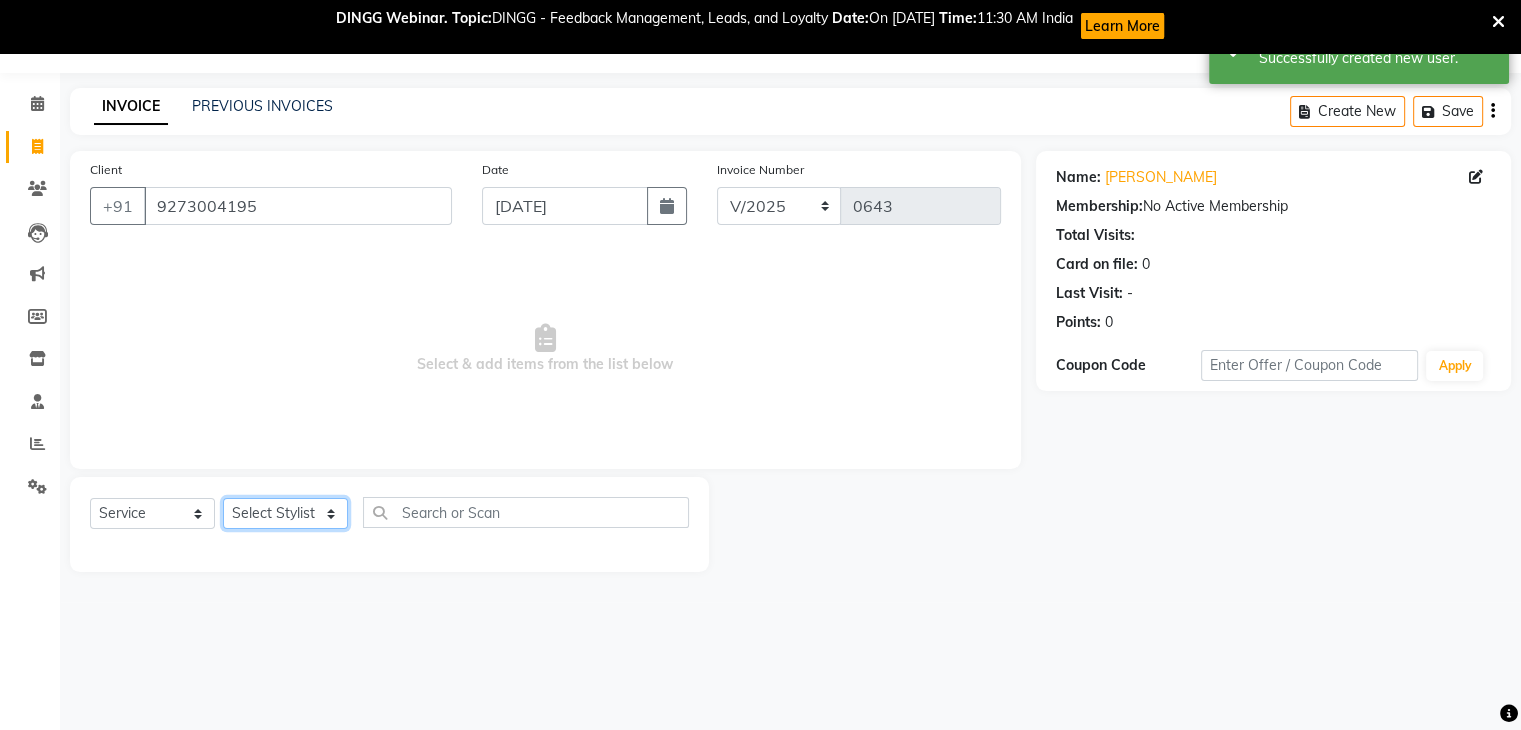 select on "82011" 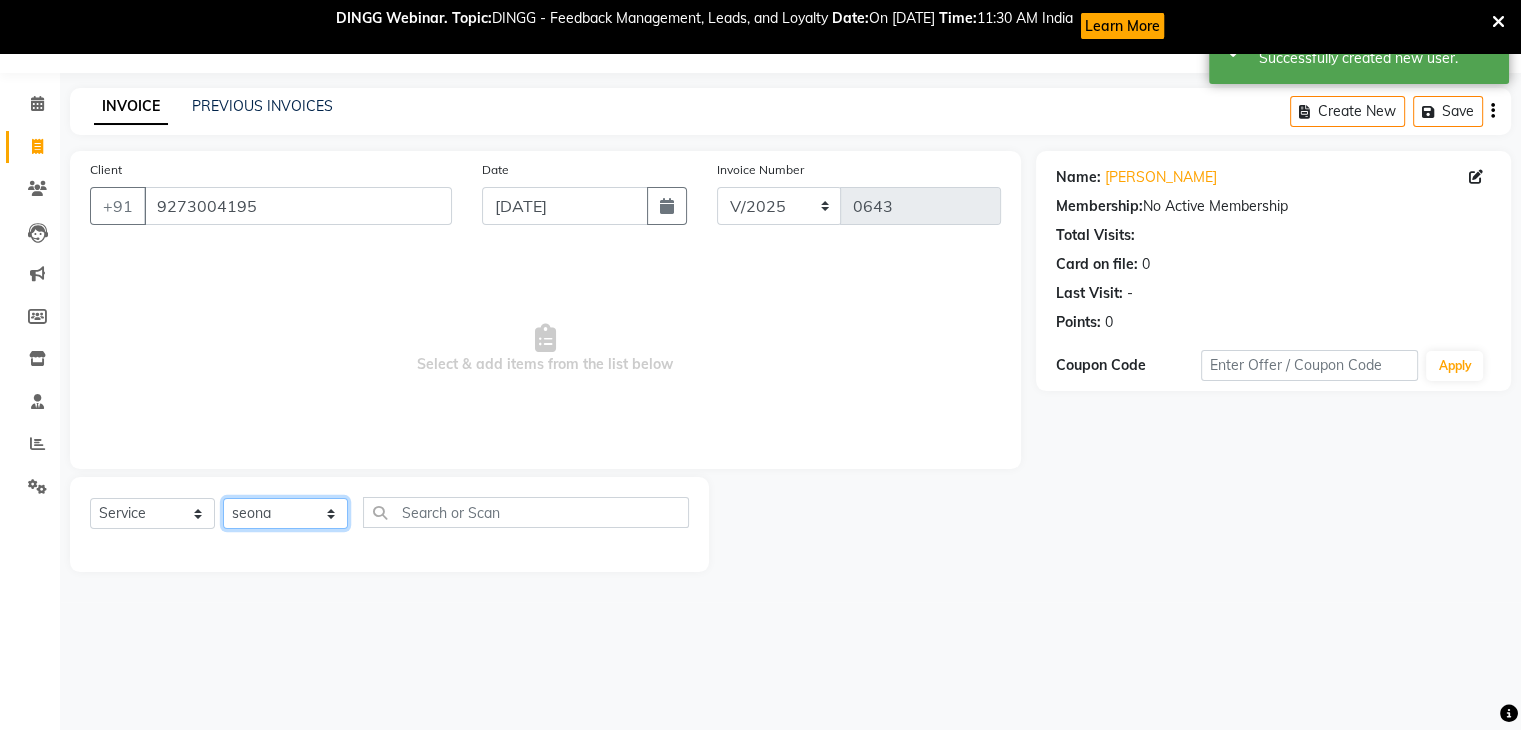 click on "Select Stylist Amruta Anjali Ketki Somani Neha More Rakhi Chaurasia Ranu seona Shrushti" 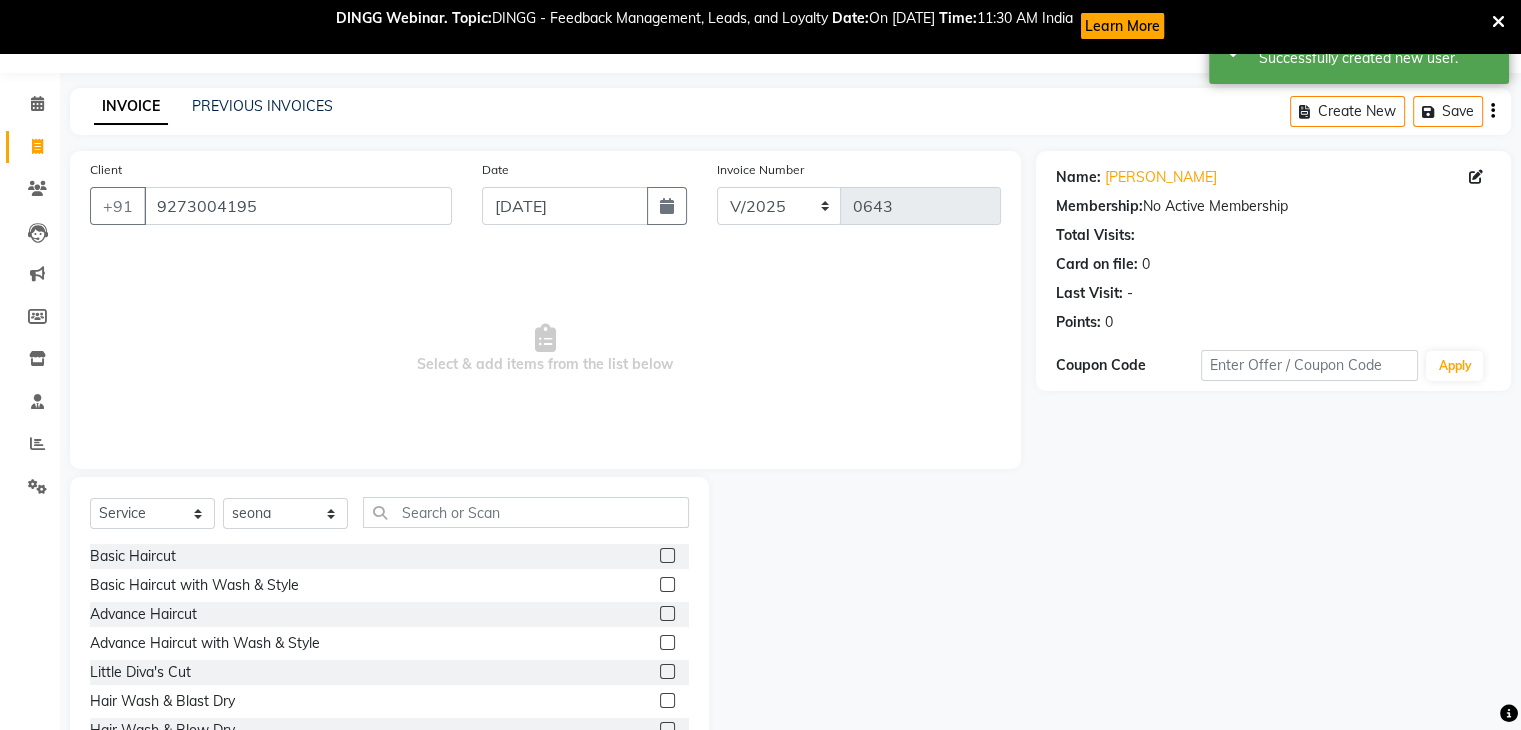 drag, startPoint x: 435, startPoint y: 488, endPoint x: 428, endPoint y: 509, distance: 22.135944 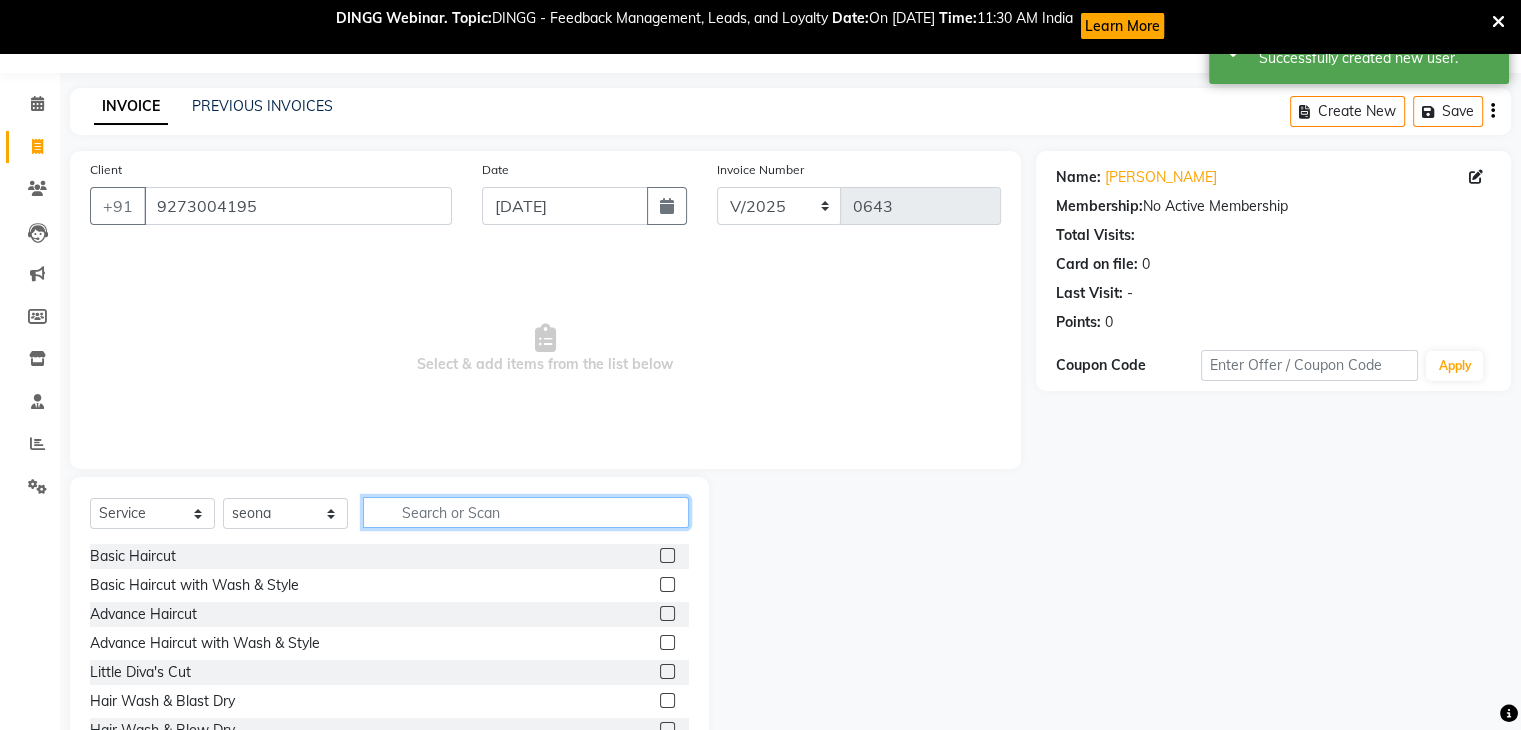 click 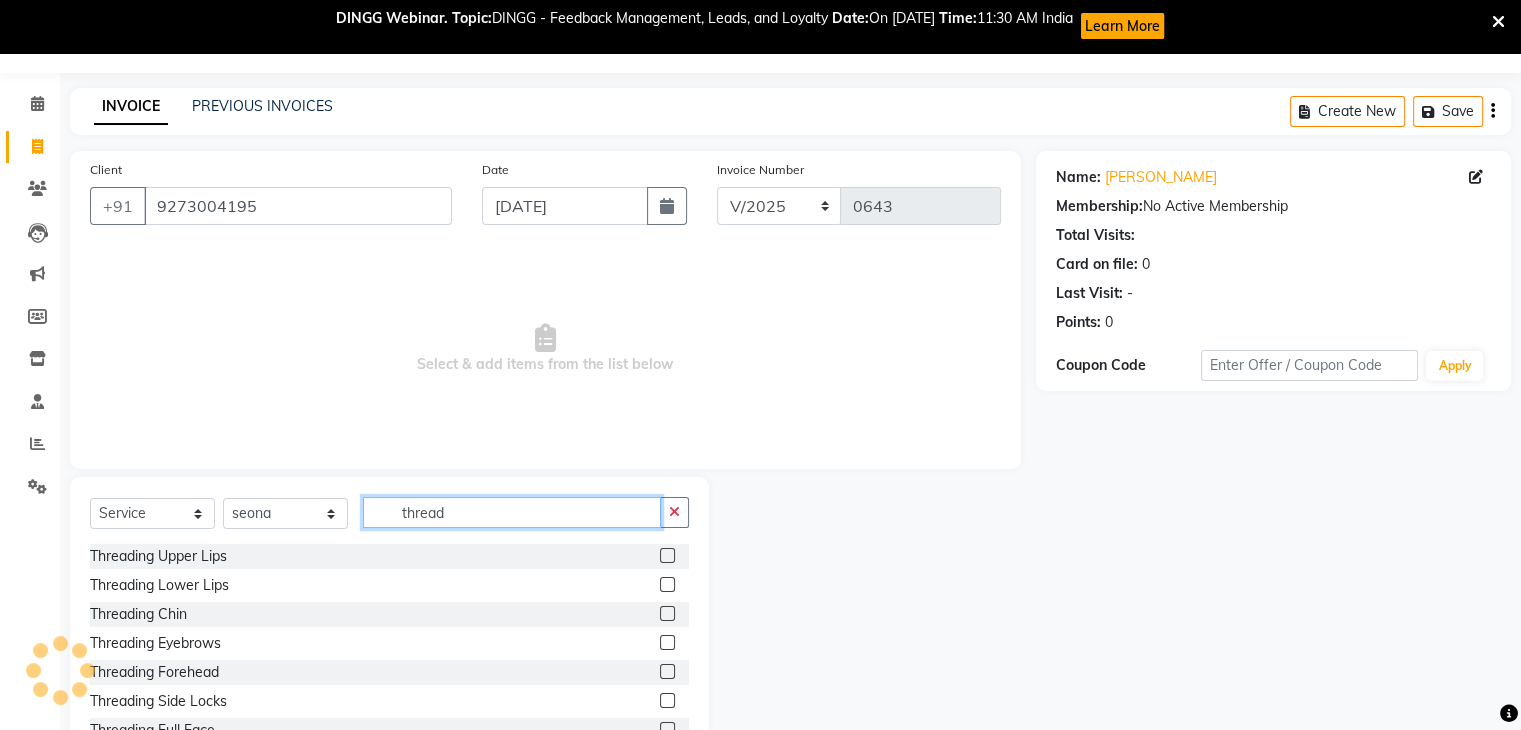 type on "thread" 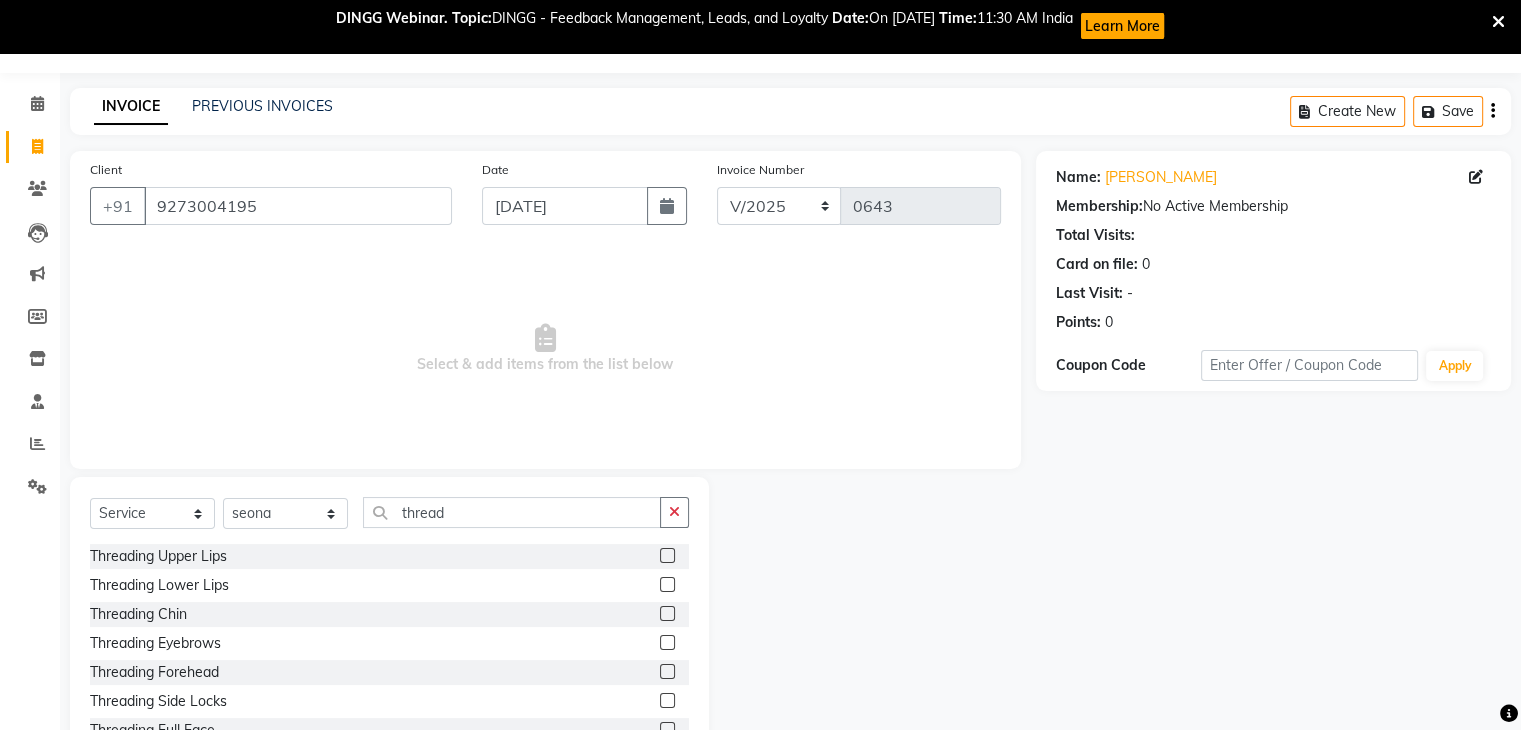 click 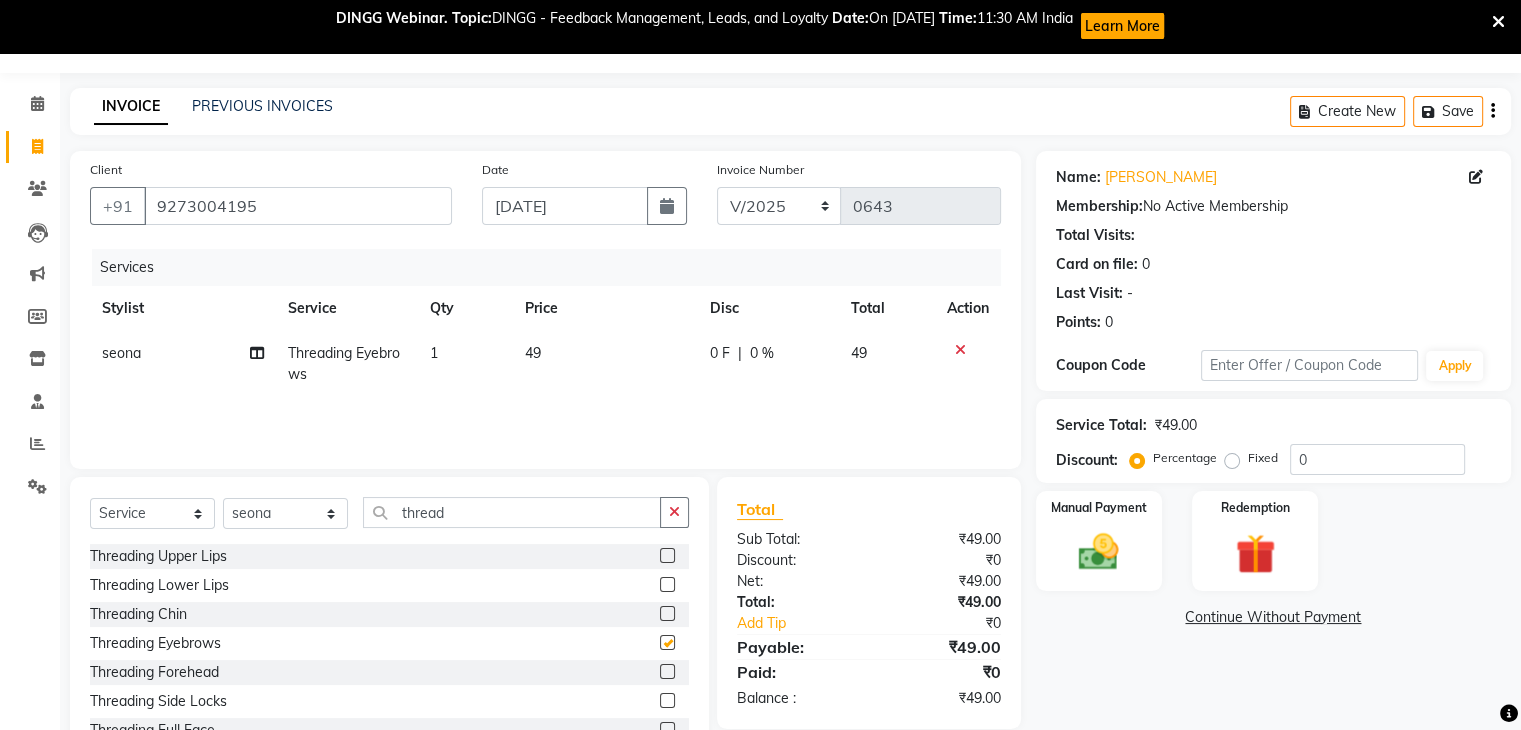 checkbox on "false" 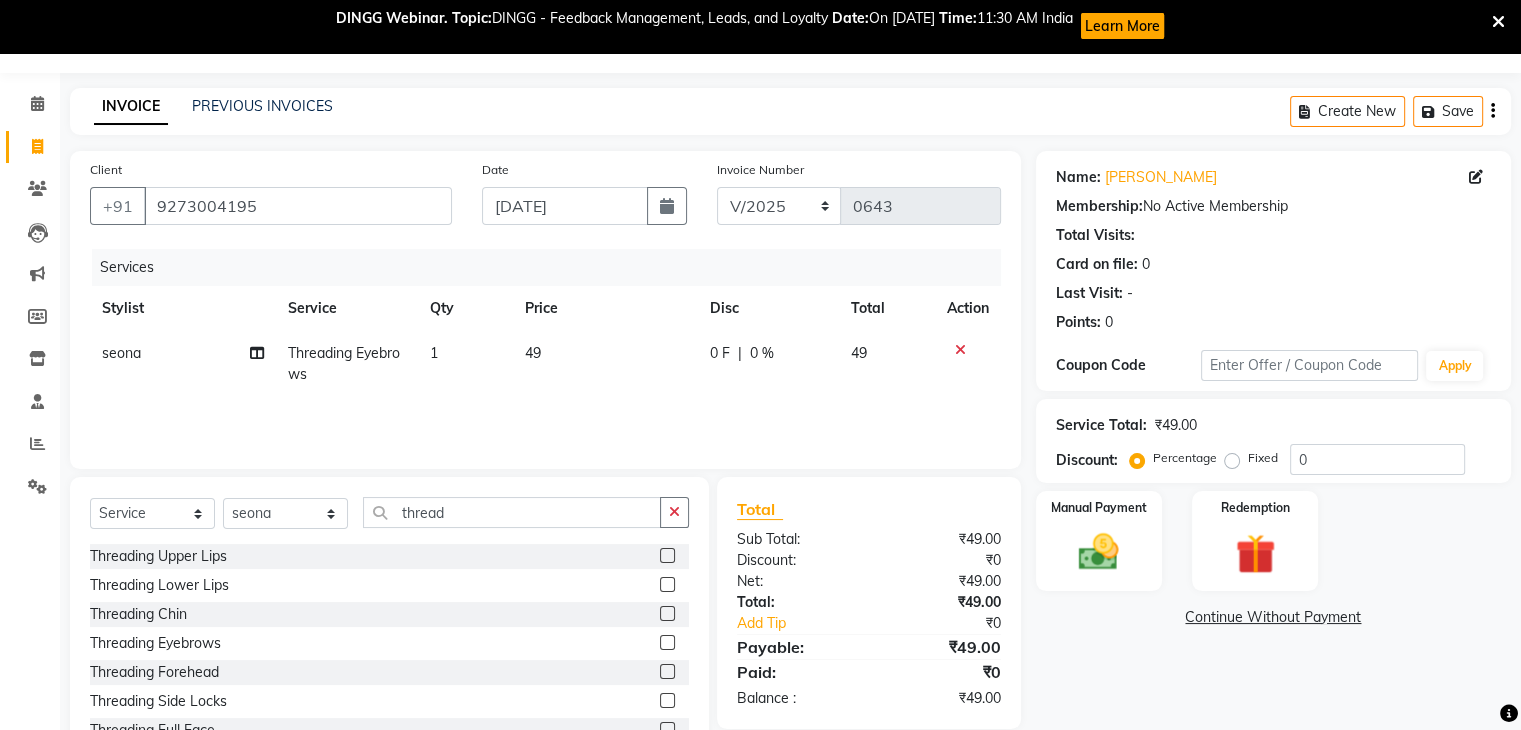 click 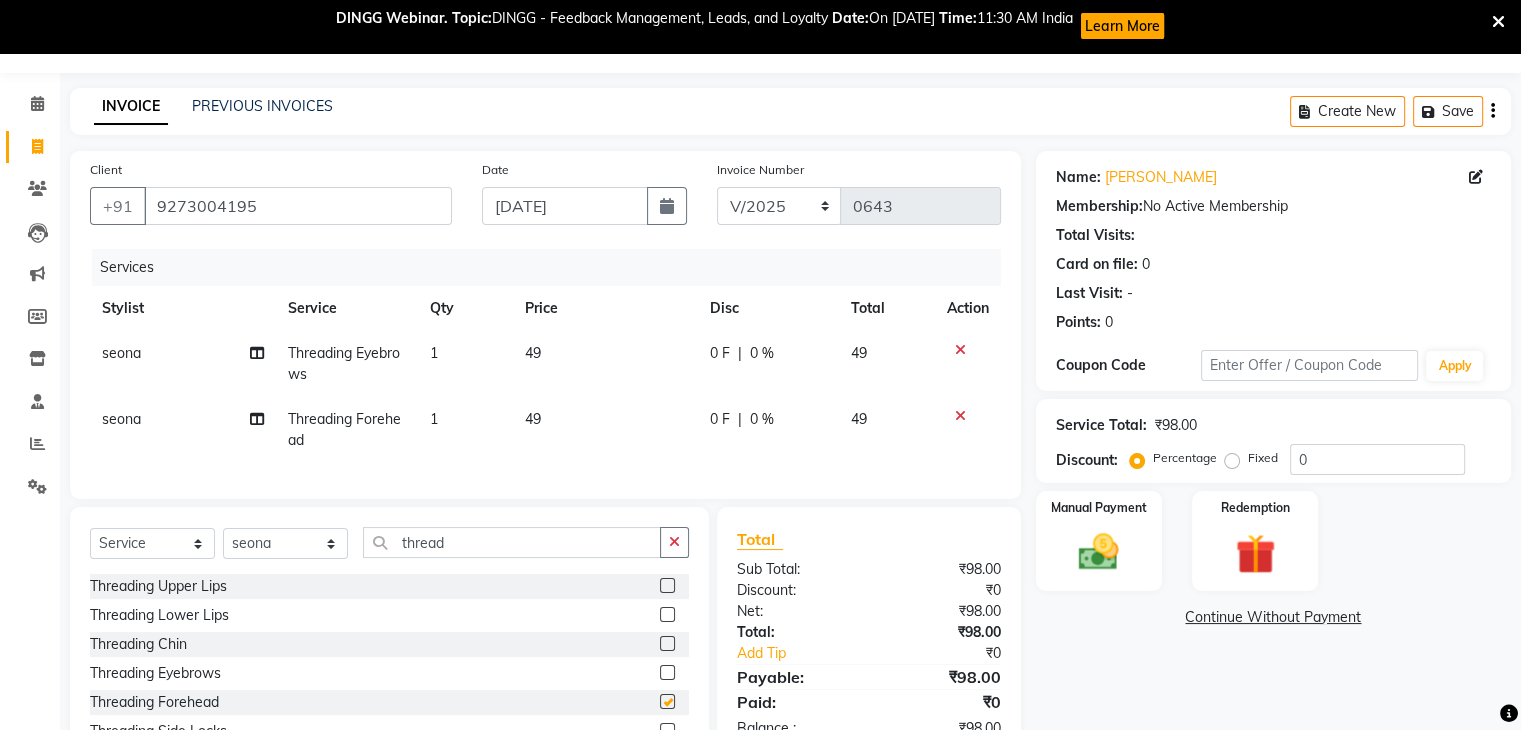 checkbox on "false" 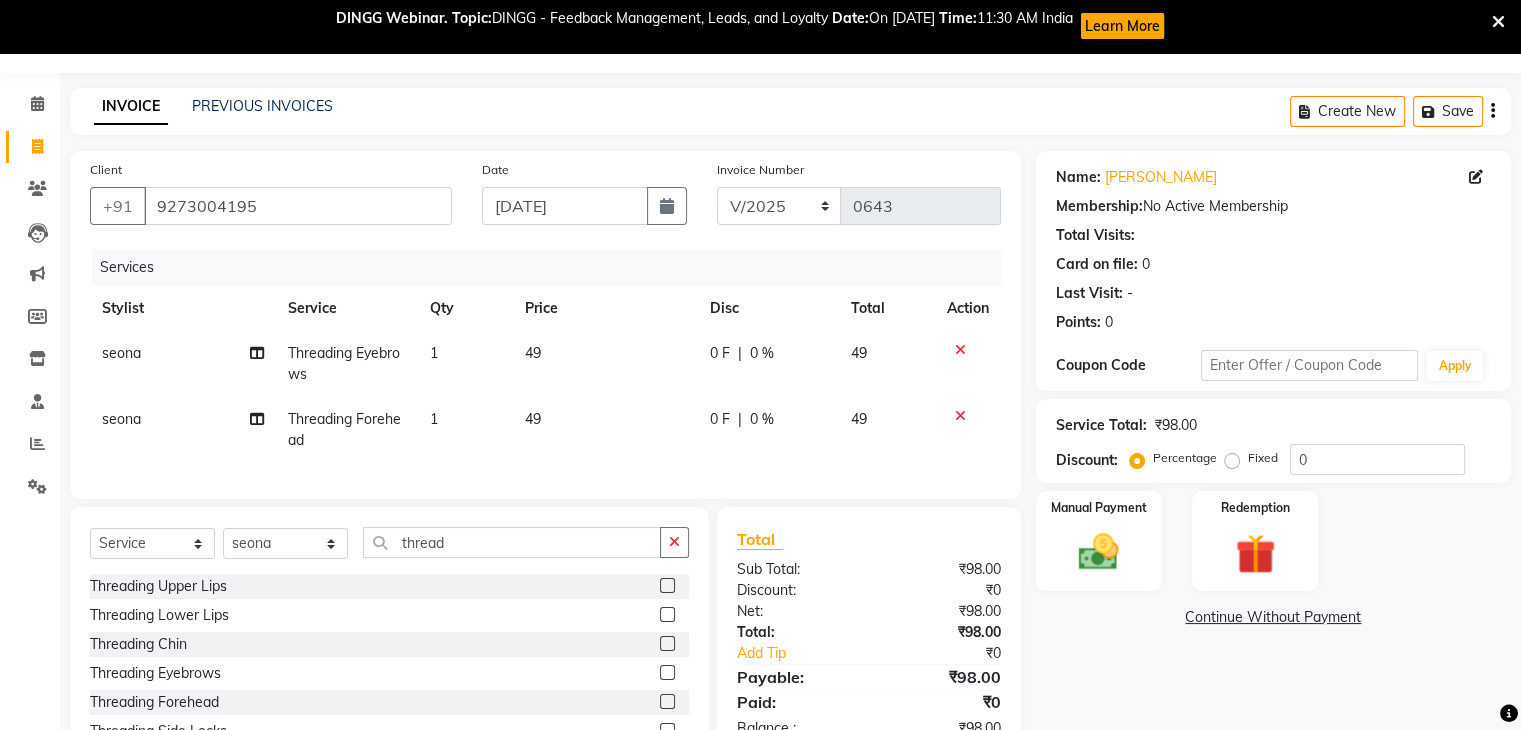 click on "49" 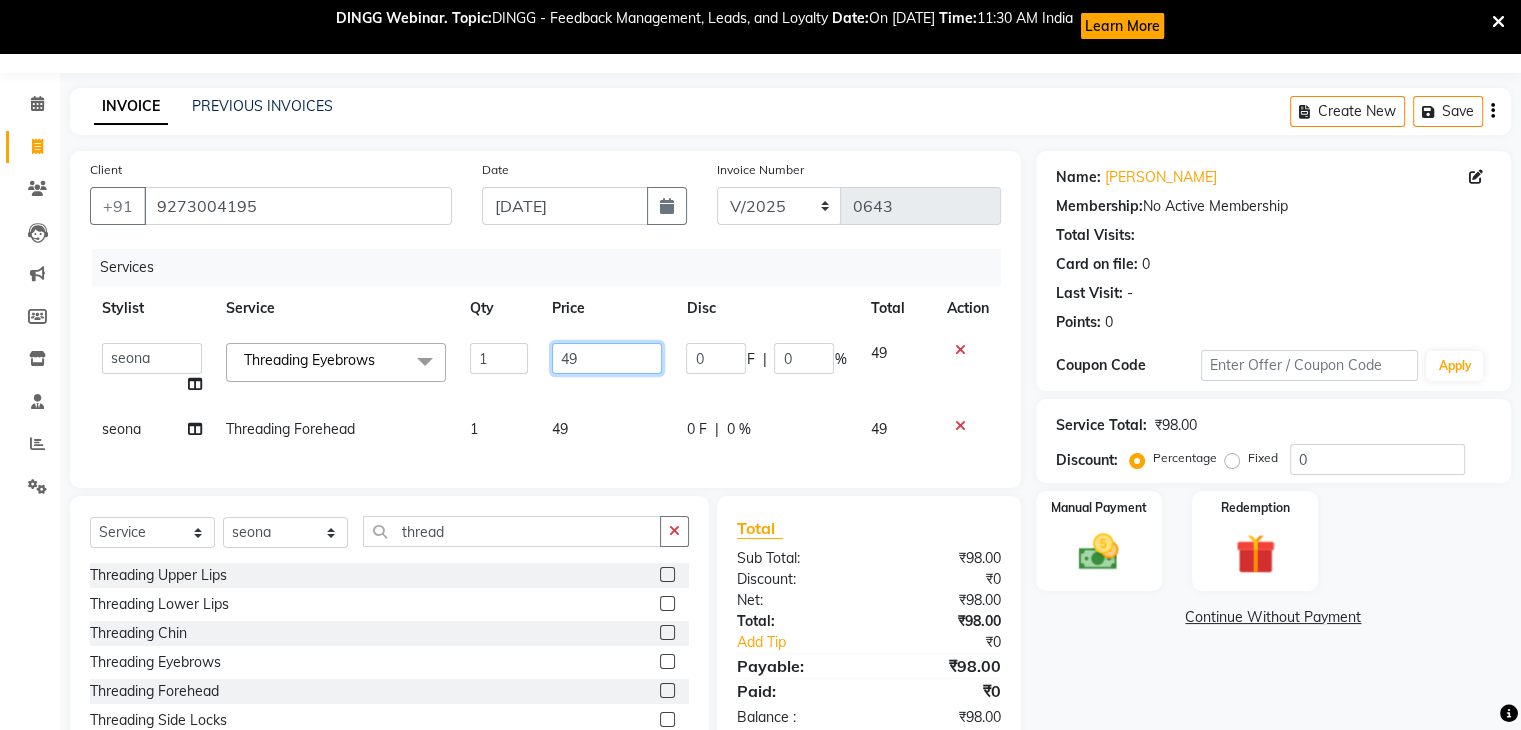 drag, startPoint x: 574, startPoint y: 356, endPoint x: 491, endPoint y: 356, distance: 83 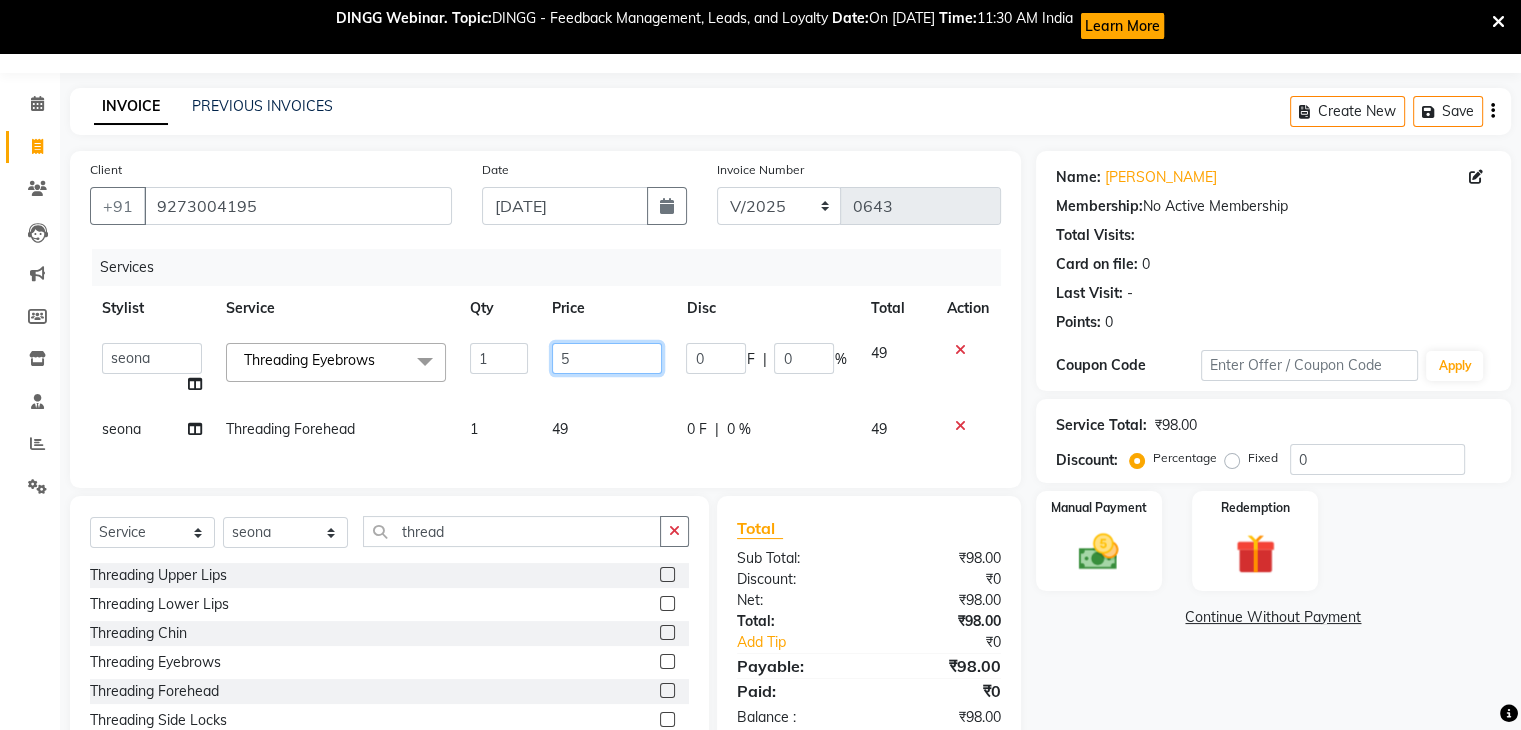 type on "50" 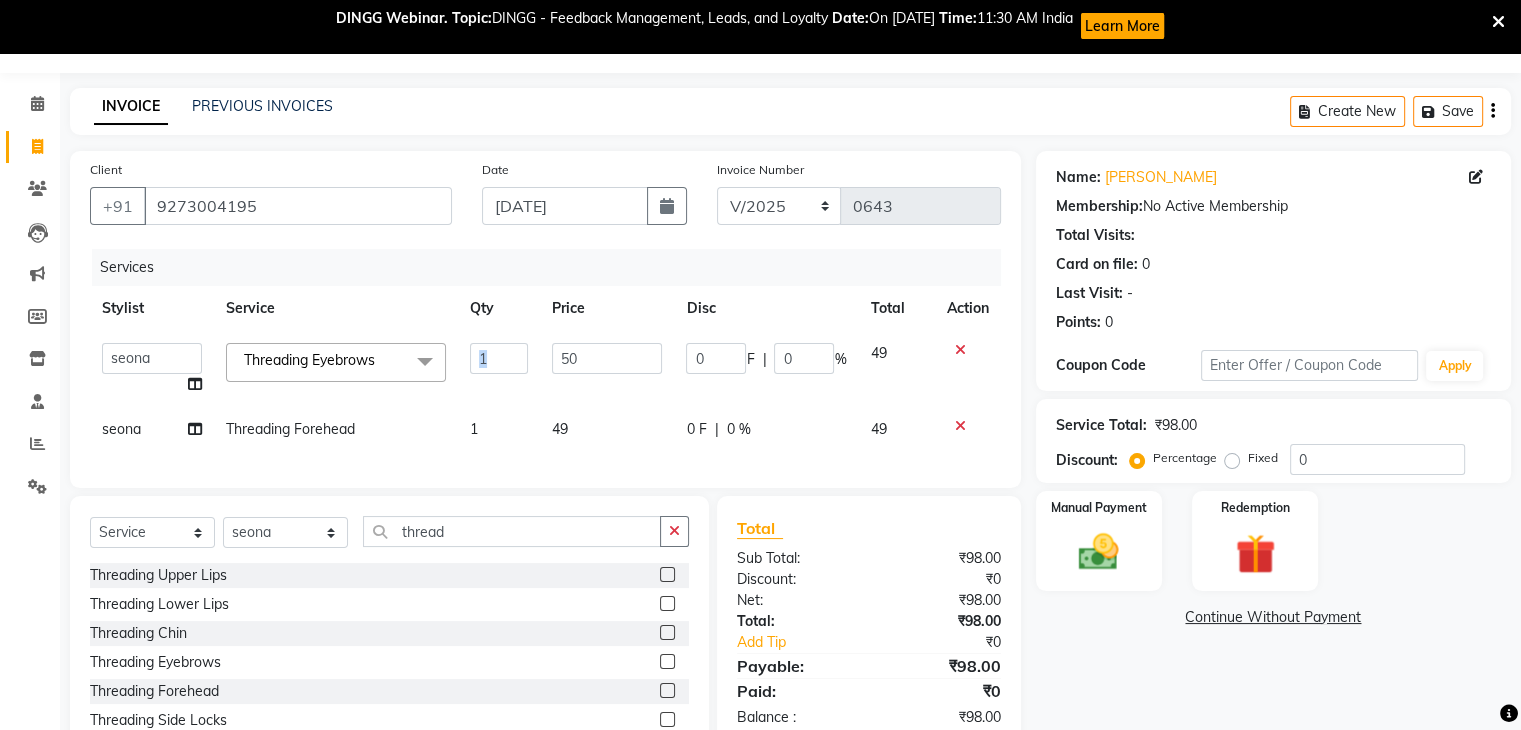 drag, startPoint x: 506, startPoint y: 387, endPoint x: 545, endPoint y: 409, distance: 44.777225 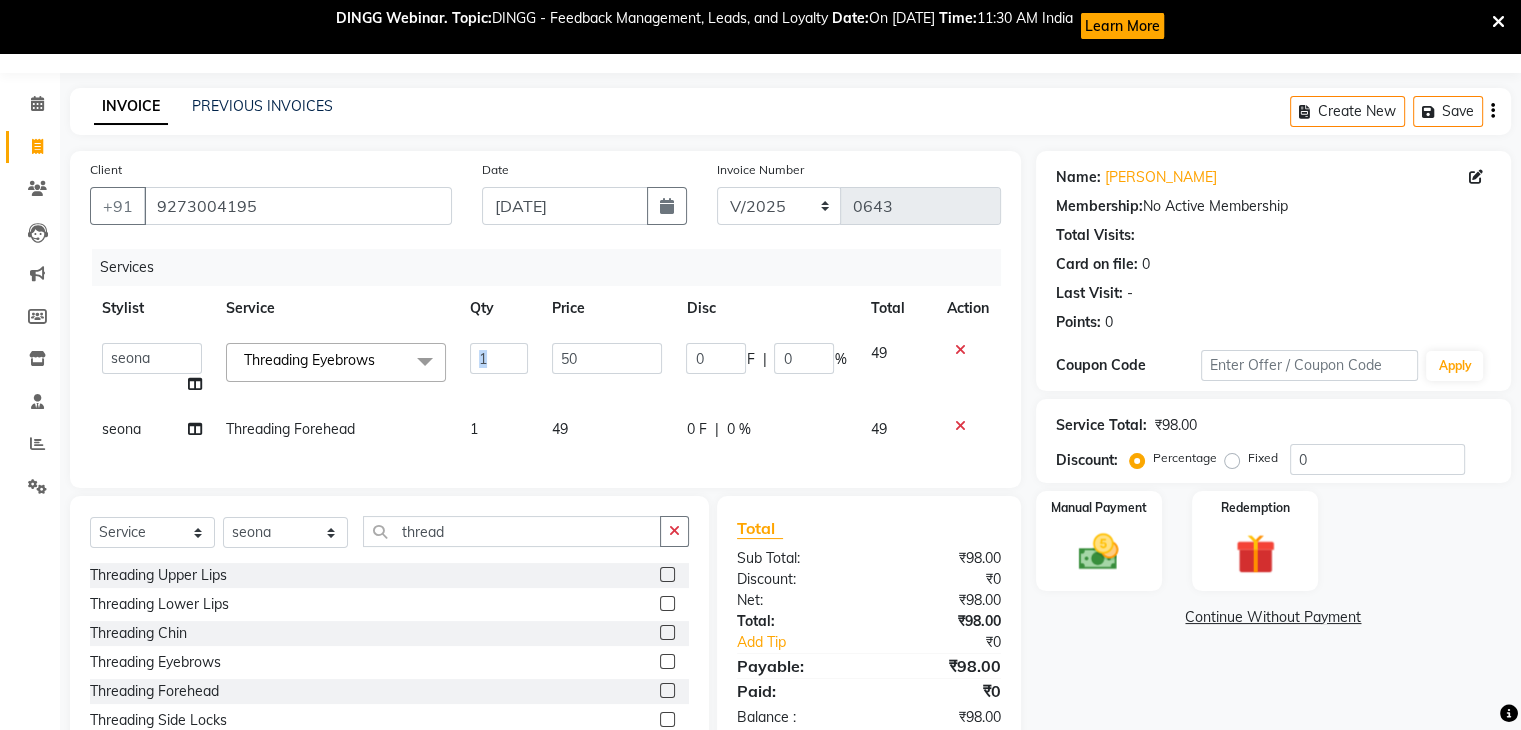 click on "Amruta   Anjali   Ketki Somani   Neha More   Rakhi Chaurasia   Ranu   seona   Shrushti  Threading Eyebrows  x Basic Haircut Basic Haircut with Wash & Style Advance Haircut Advance Haircut with Wash & Style Little Diva's Cut Hair Wash & Blast Dry Hair Wash & Blow Dry Blow Dry (Upto Midwaist) Blow Dry Waist Ironing (Upto Midwaist) Ironing Waist Curls/Waves/Styling (Upto Midwaist) Curls/Waves/Styling Waist Basic Hair Spa Schwarzkopf Spa Hair Gloss Treatment (Upto Midwaist) Hair Gloss Treatment Waist Fibre Clinix (Kwairah Signature Treatment) Express Head Massage 20 Mins Head Massage 30 Mins Oil Massage + Wash Keratin Treatment Smoothening/Rebonding Treatment Botox Treatment Root Touchup Igora 1 inch Root Touchup Igora 2 inch Root Touchup Essencity 1 inch Root Touchup Essencity 2 inch Half Head Streaks (15-16 strips) Full Head Streaks 3D Colors Global Hair Color Dual Global Hair Color Balayage/Ombre/Free Hand/Low Lights/ Baby Lights Prelightening Density Charges Color Application Color Application With Wash 1 0" 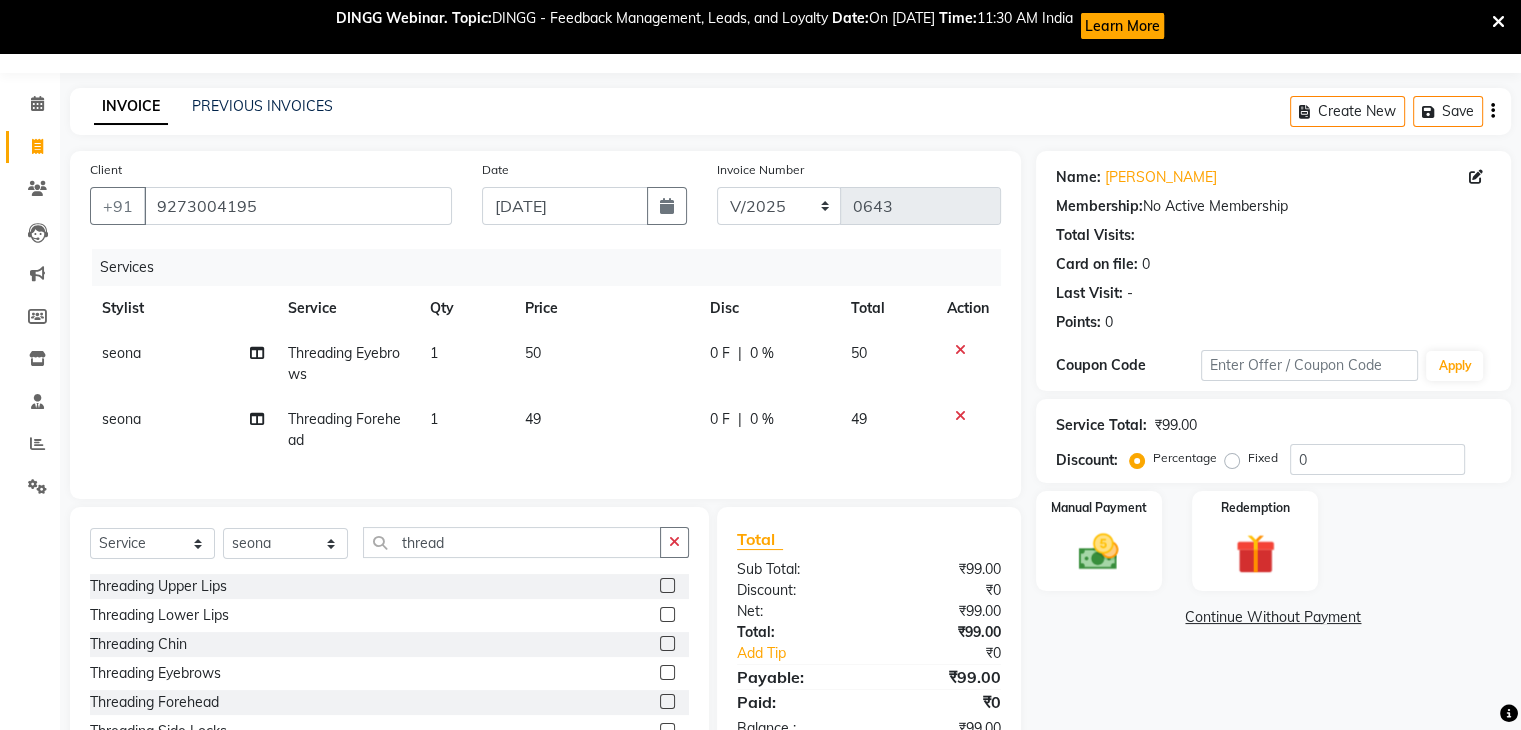 click on "49" 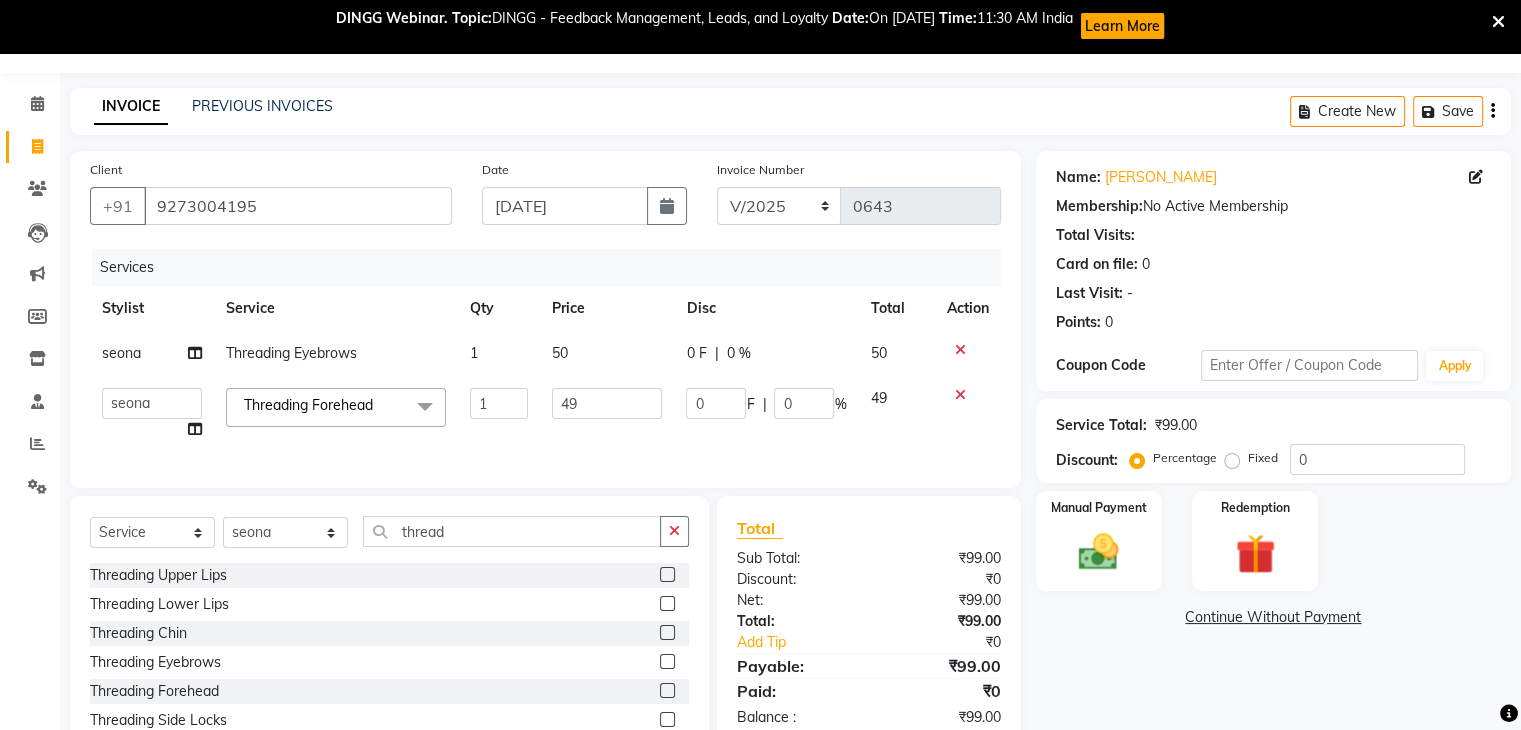 click on "49" 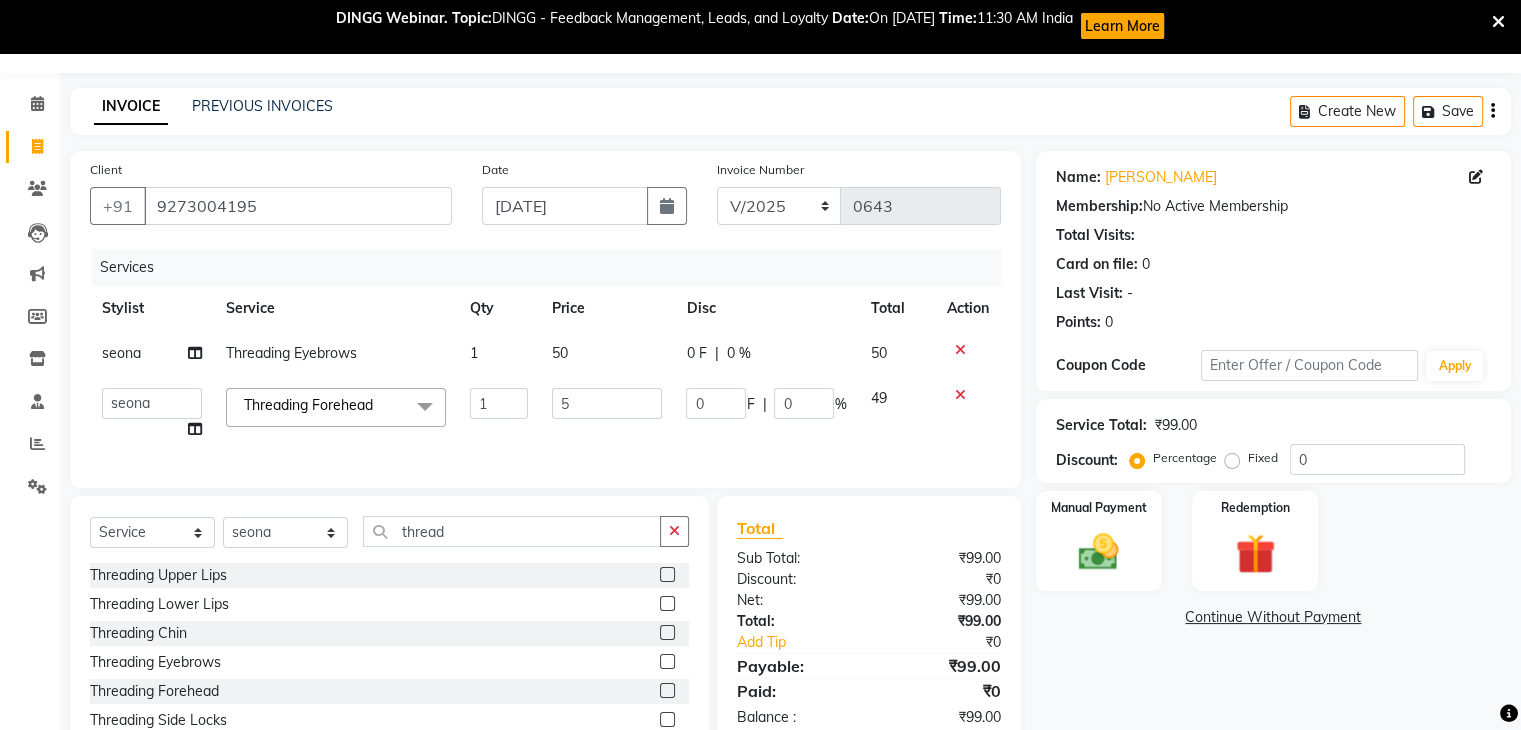 type on "50" 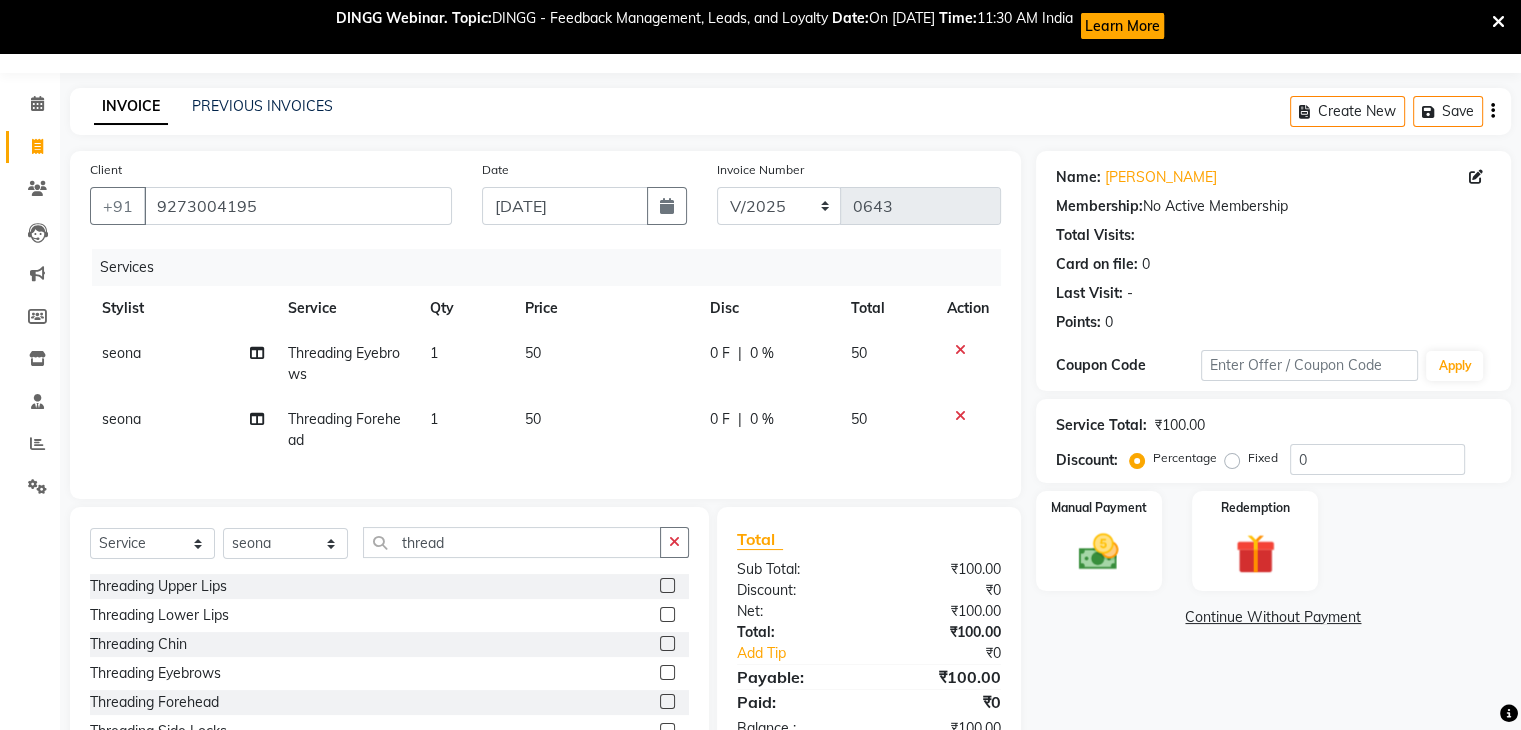 click on "seona Threading Forehead 1 50 0 F | 0 % 50" 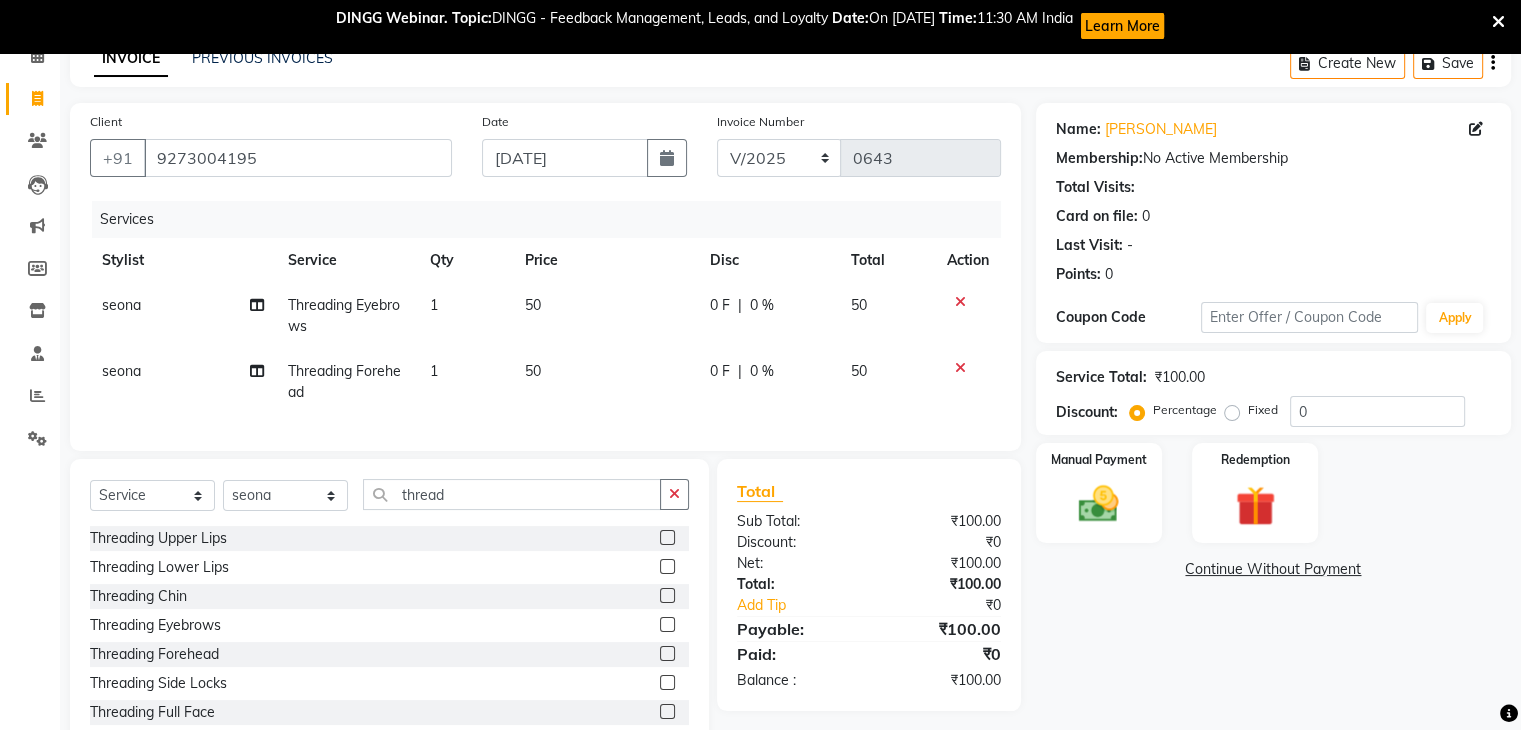 scroll, scrollTop: 170, scrollLeft: 0, axis: vertical 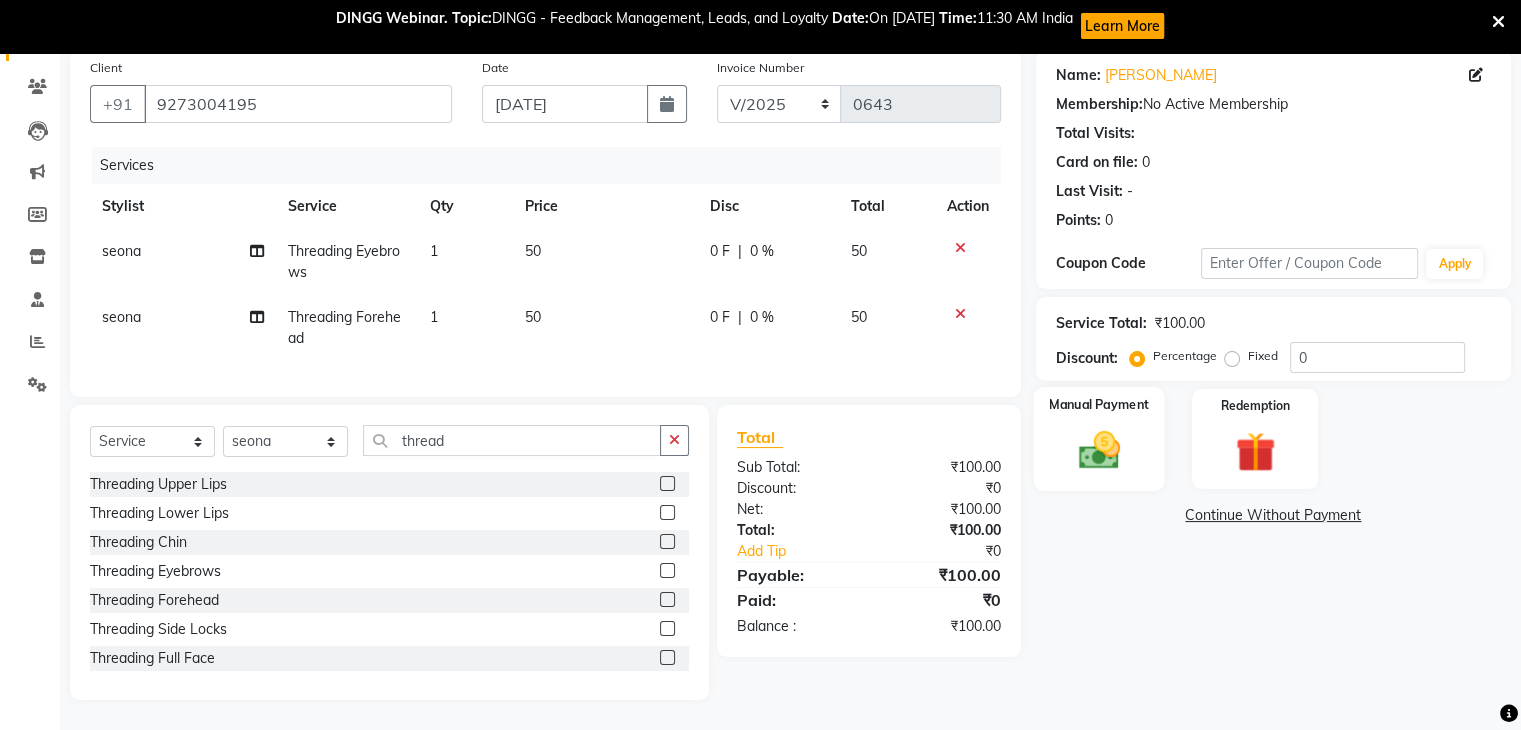 click 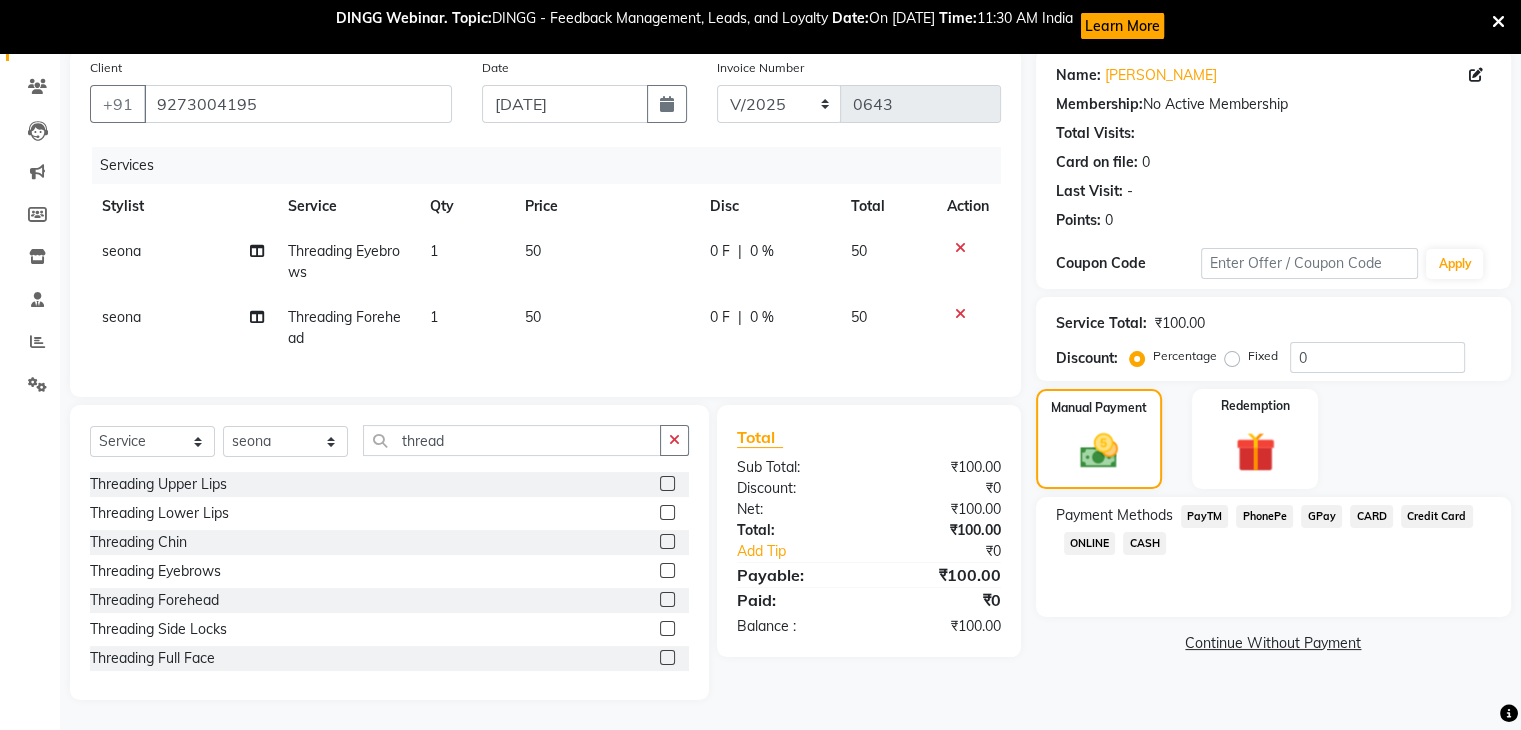 click on "CASH" 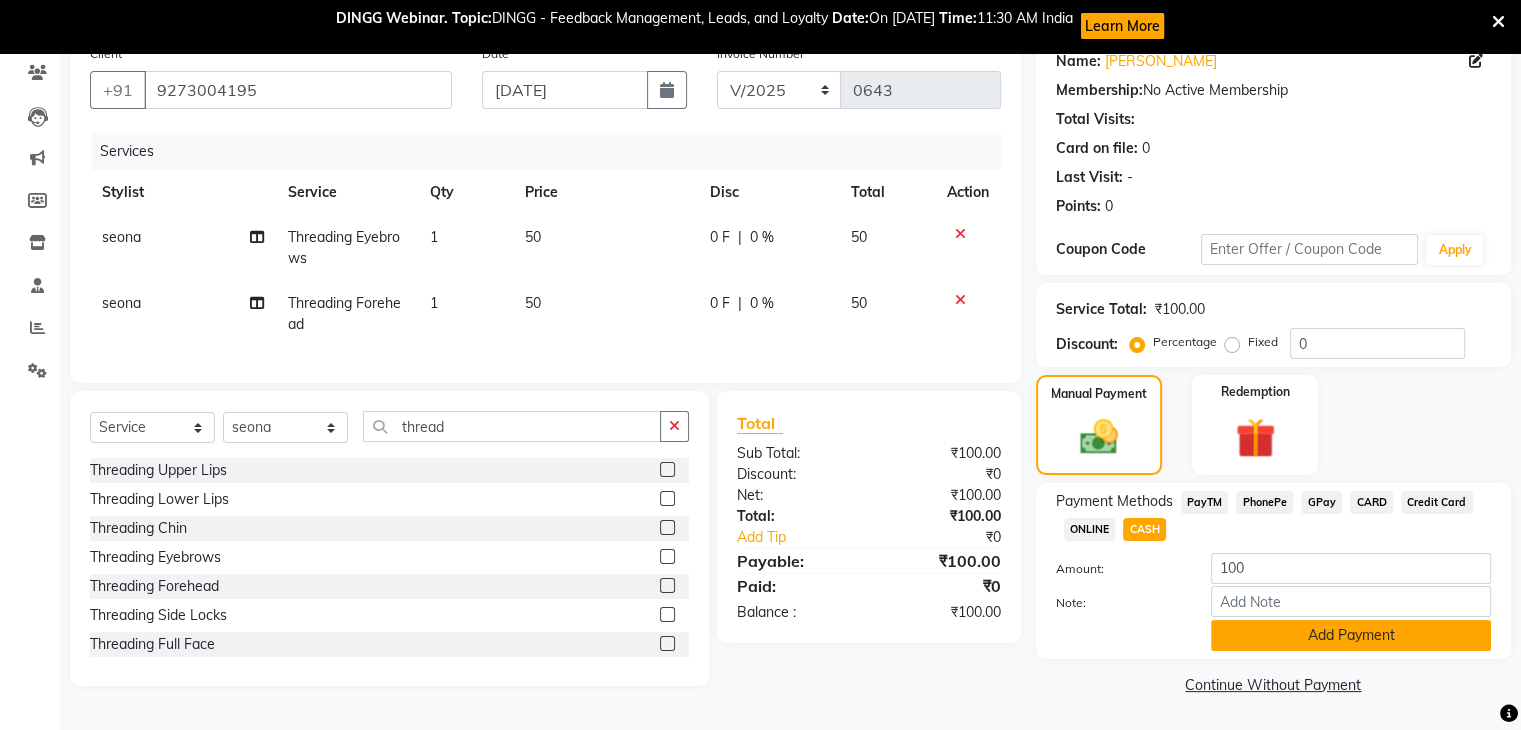 click on "Add Payment" 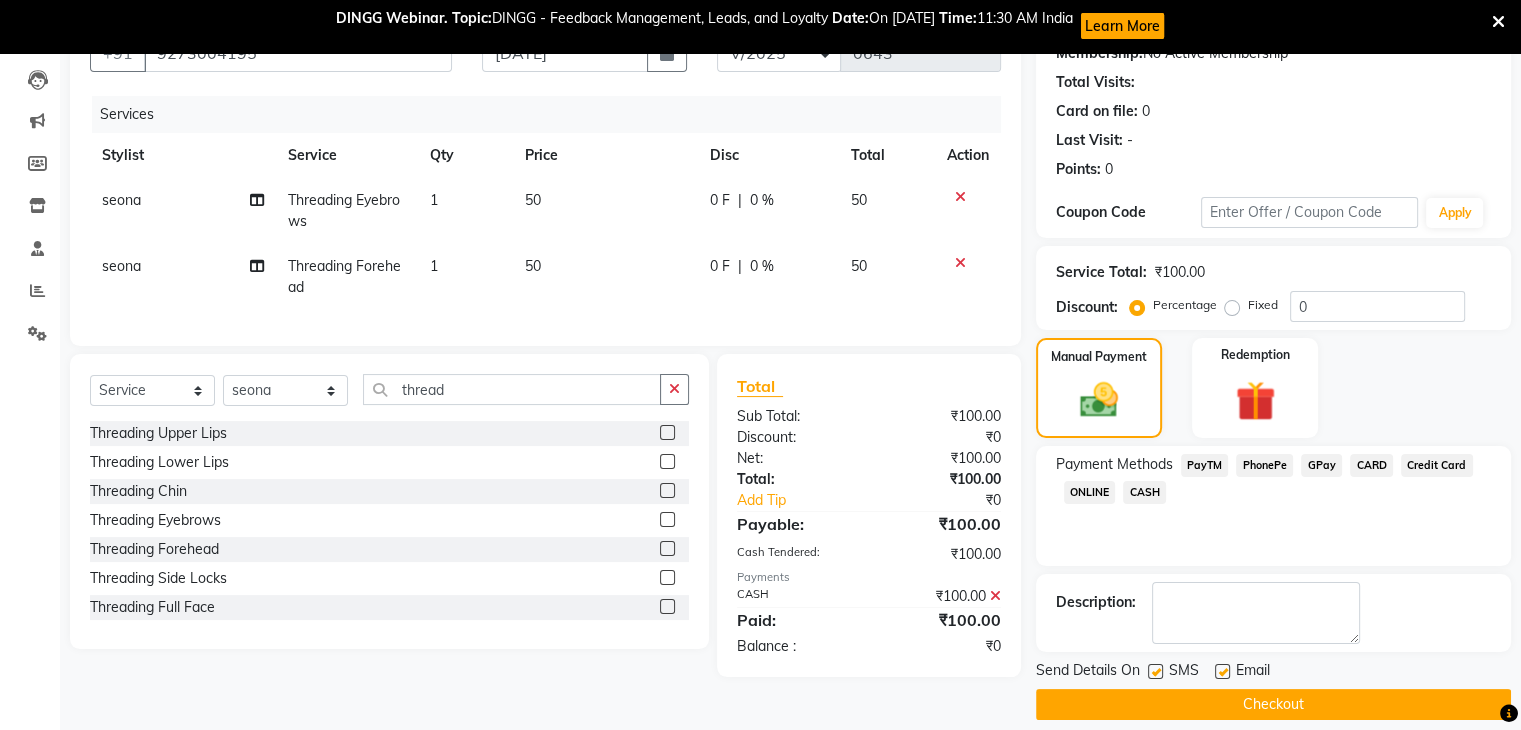 scroll, scrollTop: 224, scrollLeft: 0, axis: vertical 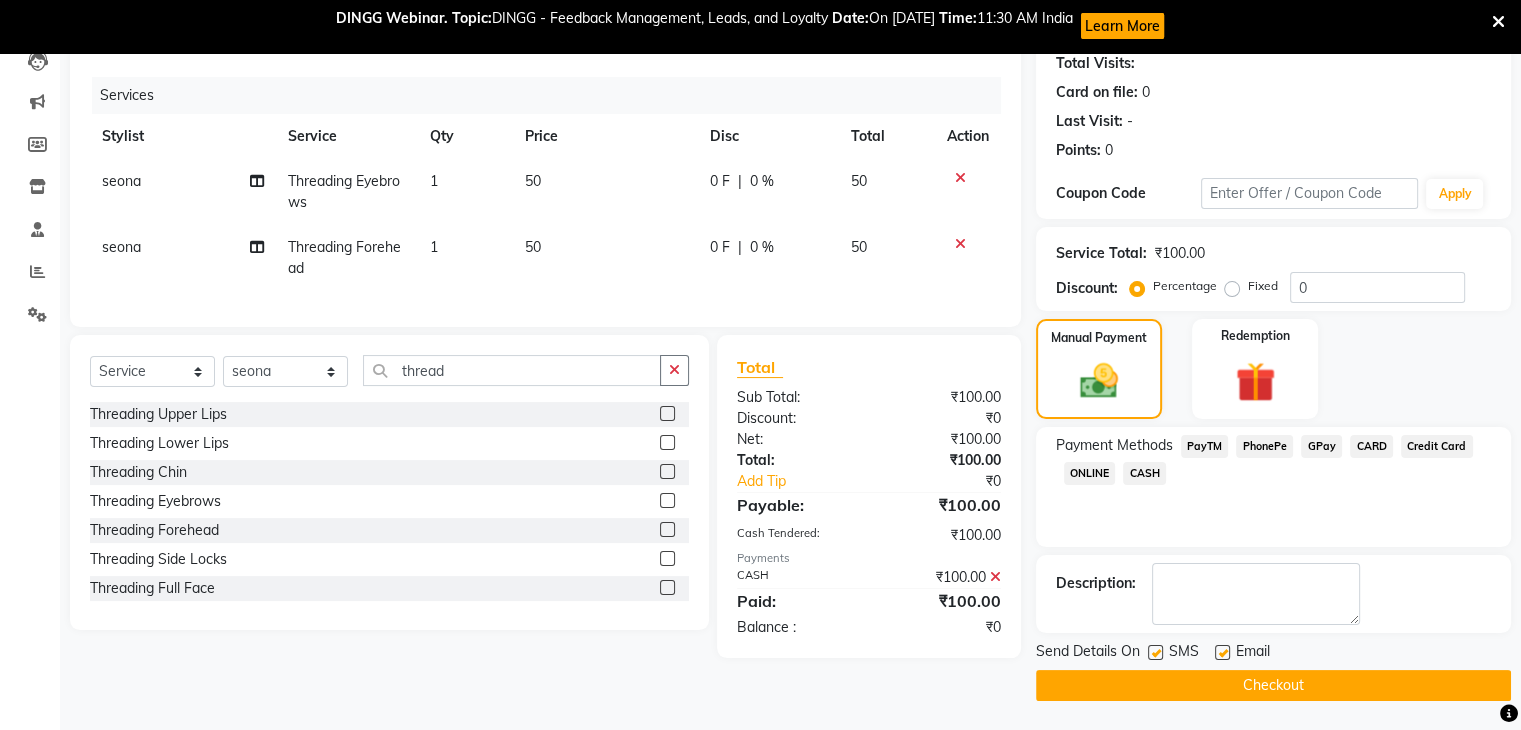 click 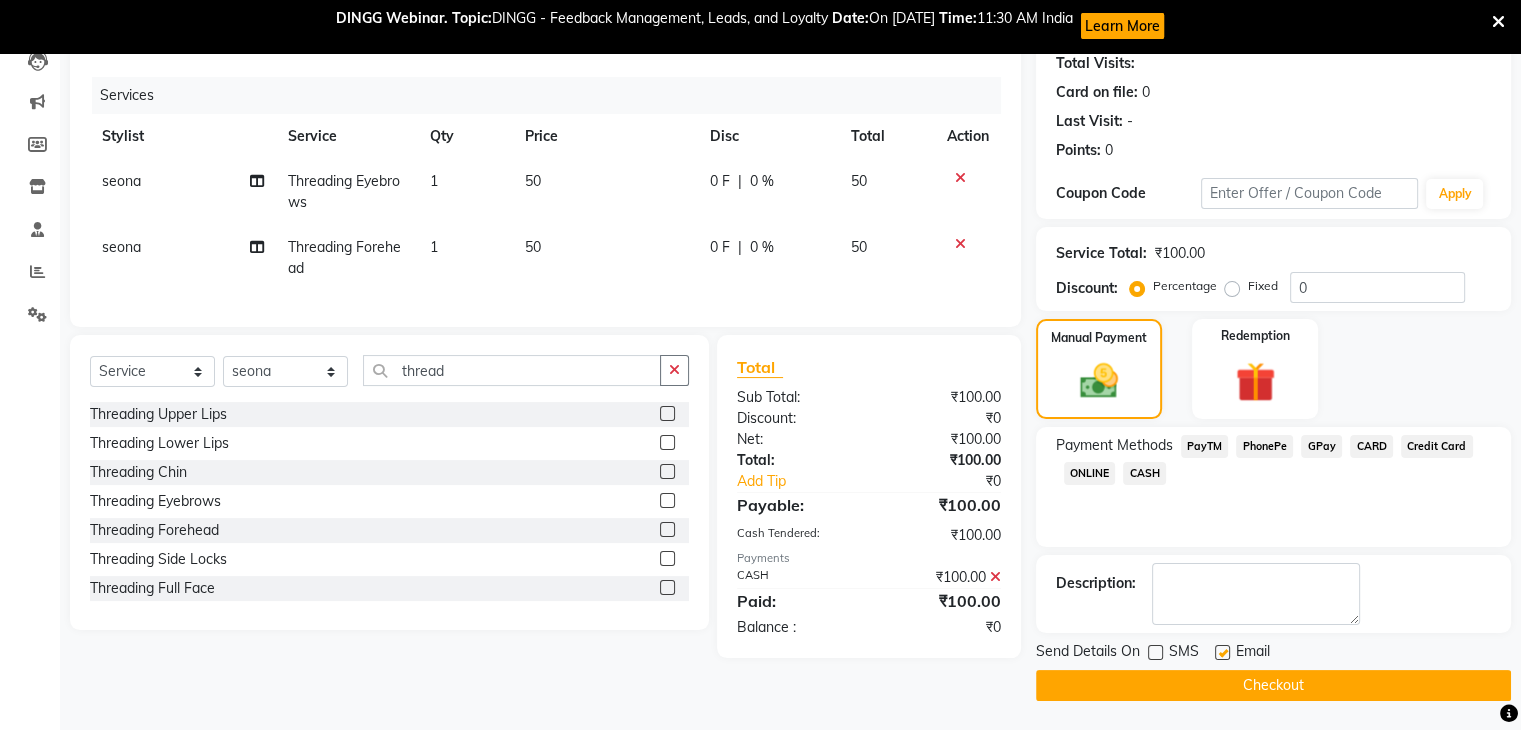 click 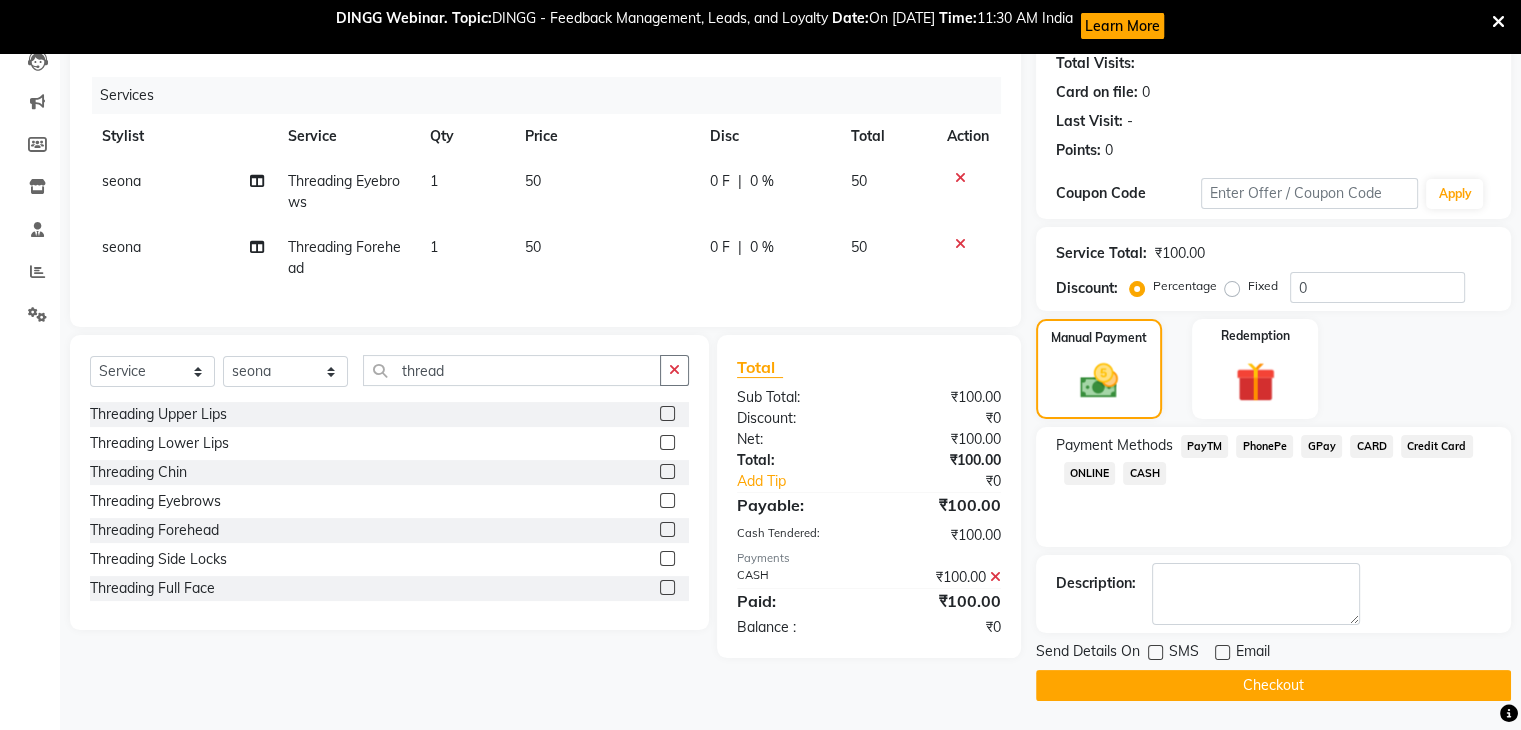 click on "Checkout" 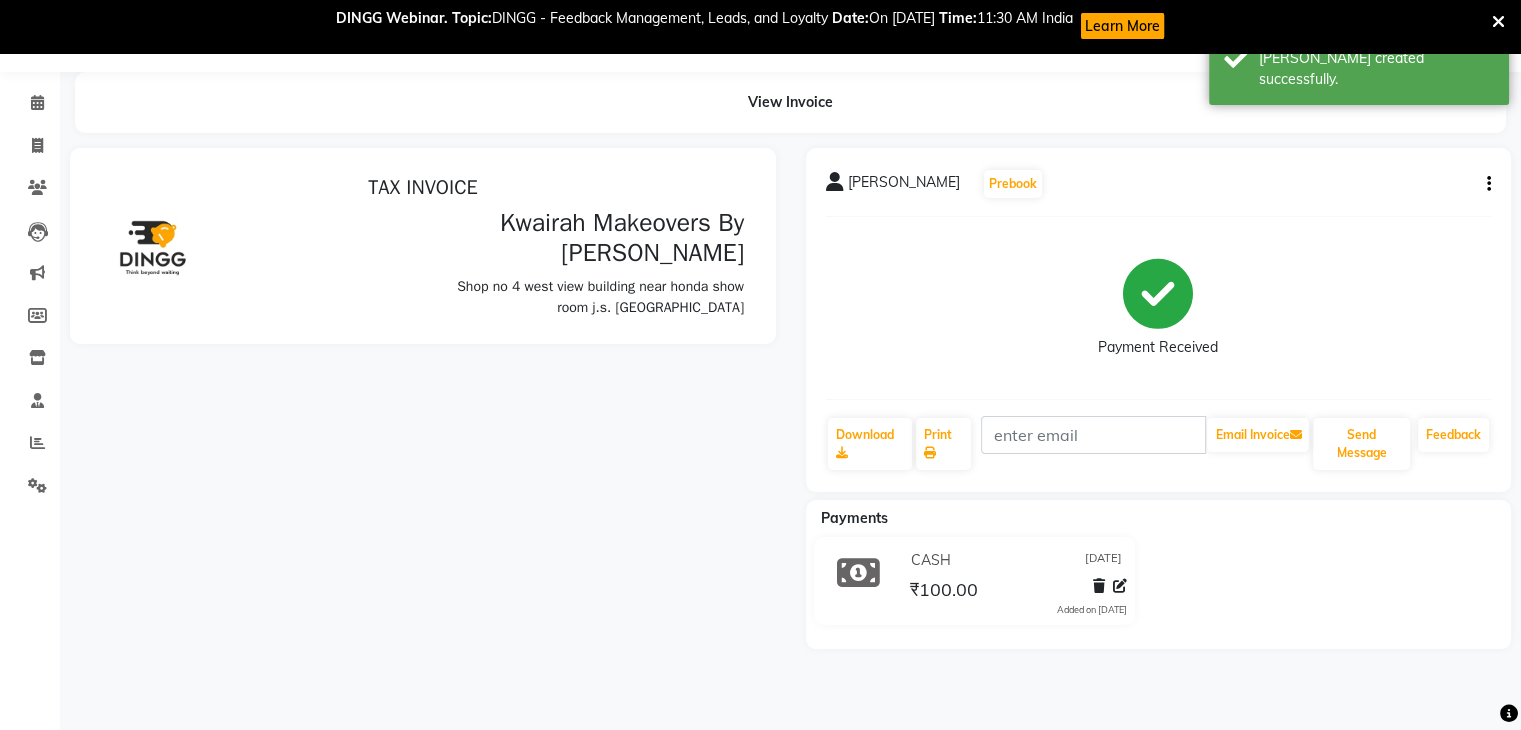 scroll, scrollTop: 0, scrollLeft: 0, axis: both 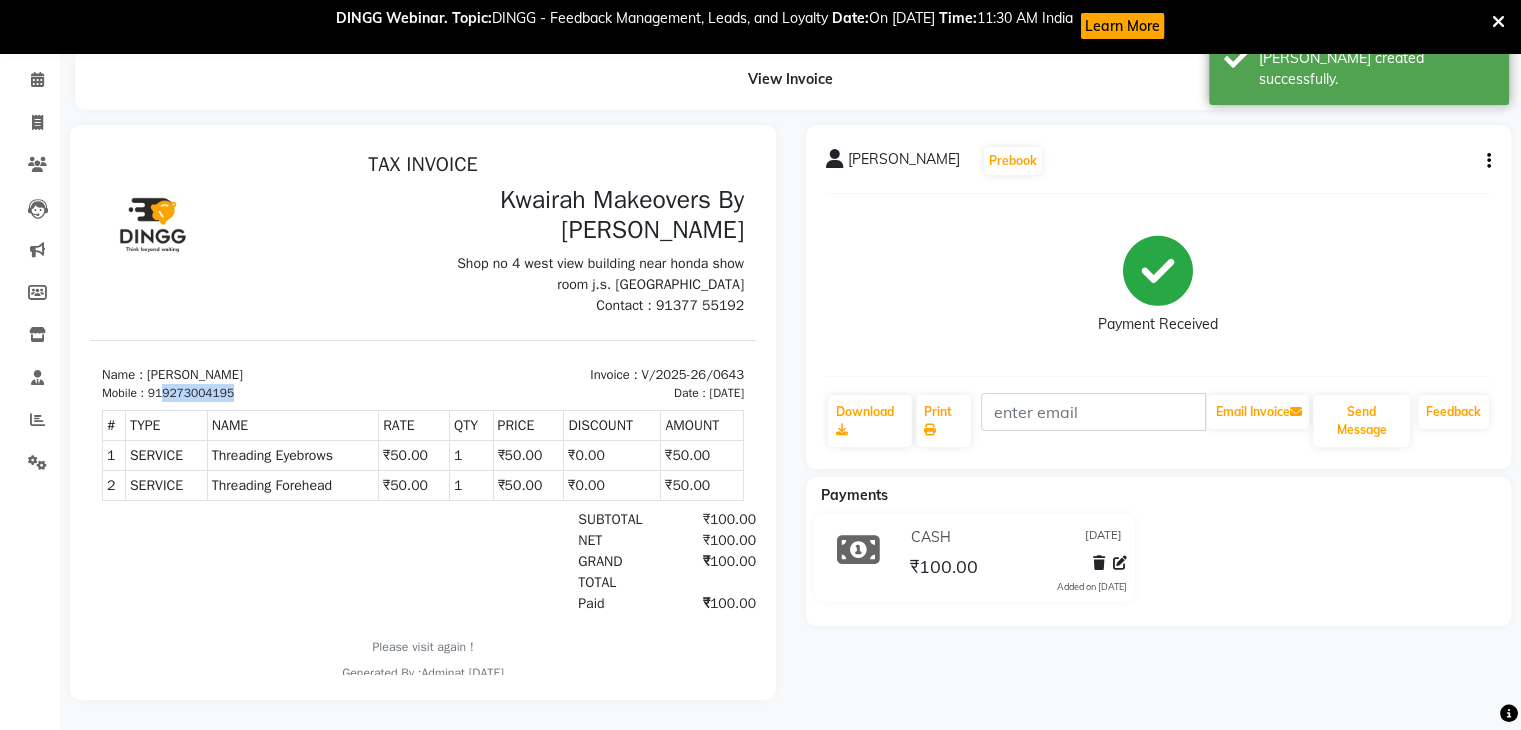 drag, startPoint x: 162, startPoint y: 391, endPoint x: 264, endPoint y: 390, distance: 102.0049 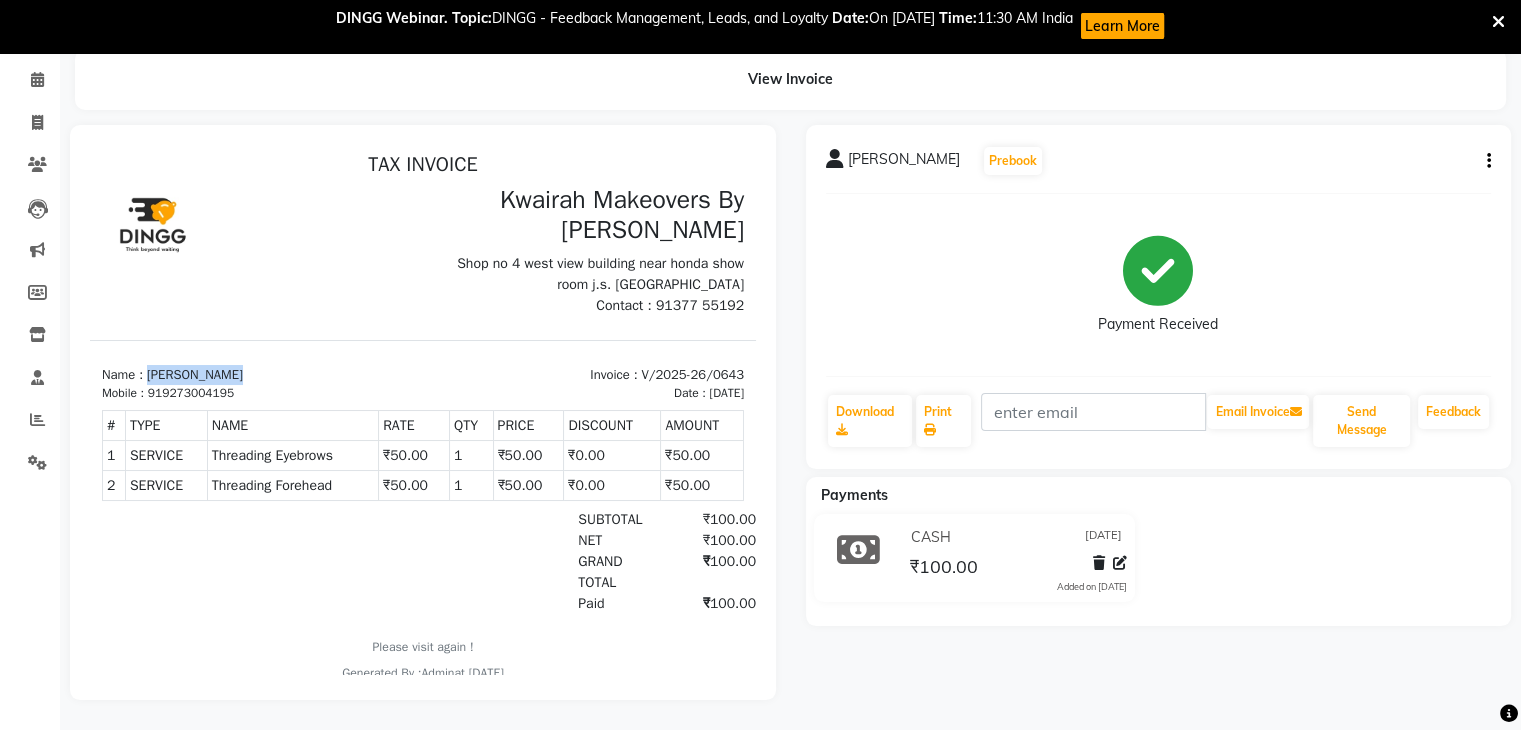drag, startPoint x: 149, startPoint y: 372, endPoint x: 244, endPoint y: 364, distance: 95.33625 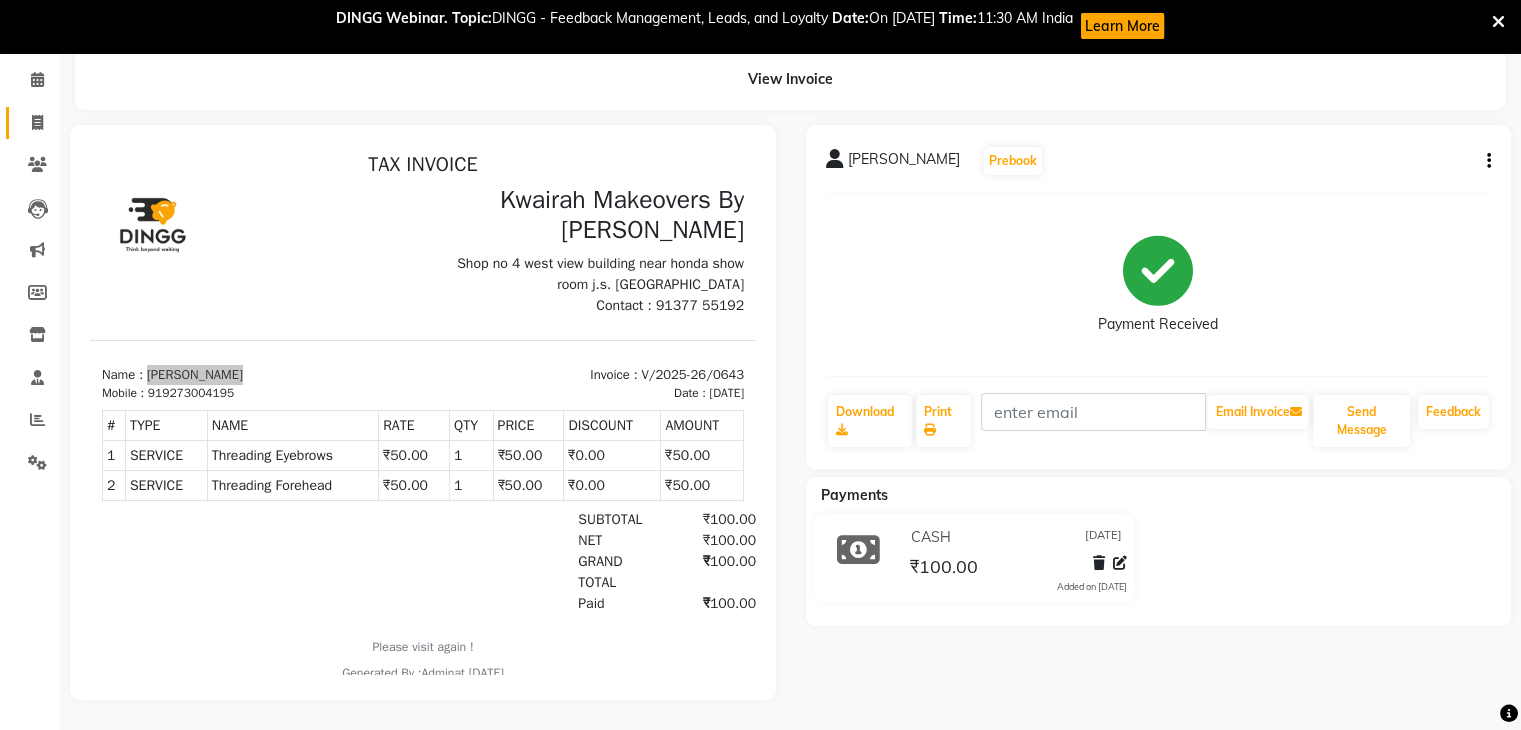 click on "Invoice" 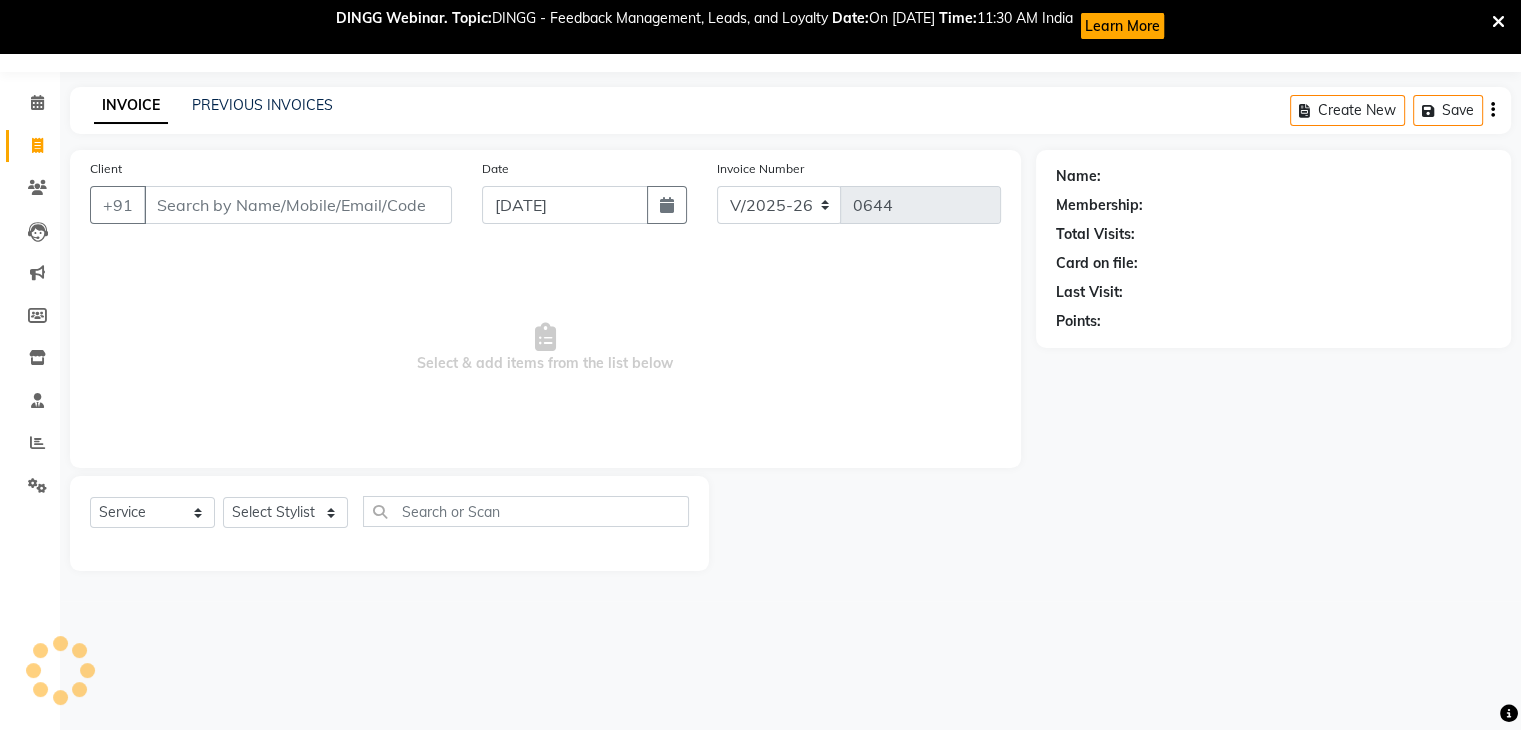 scroll, scrollTop: 52, scrollLeft: 0, axis: vertical 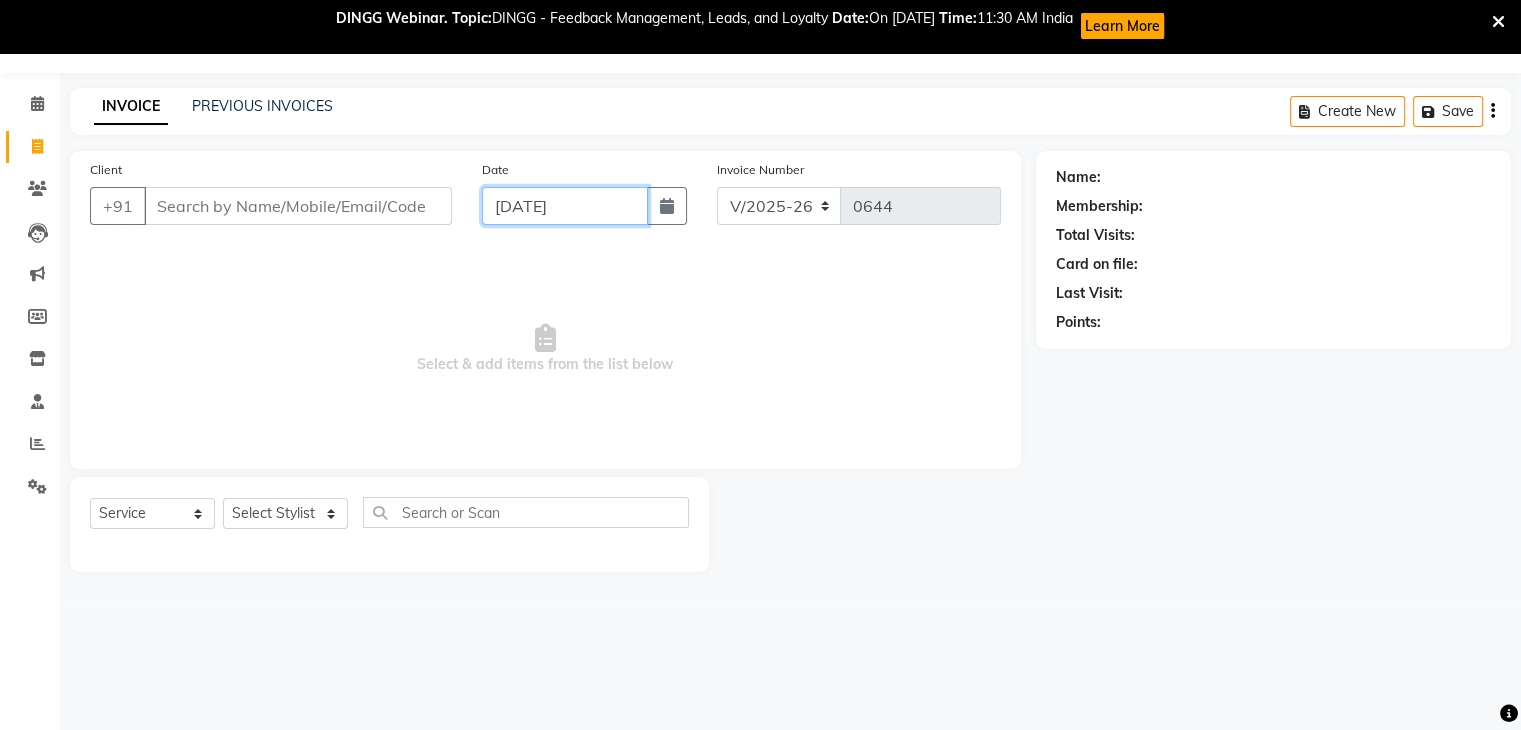 click on "[DATE]" 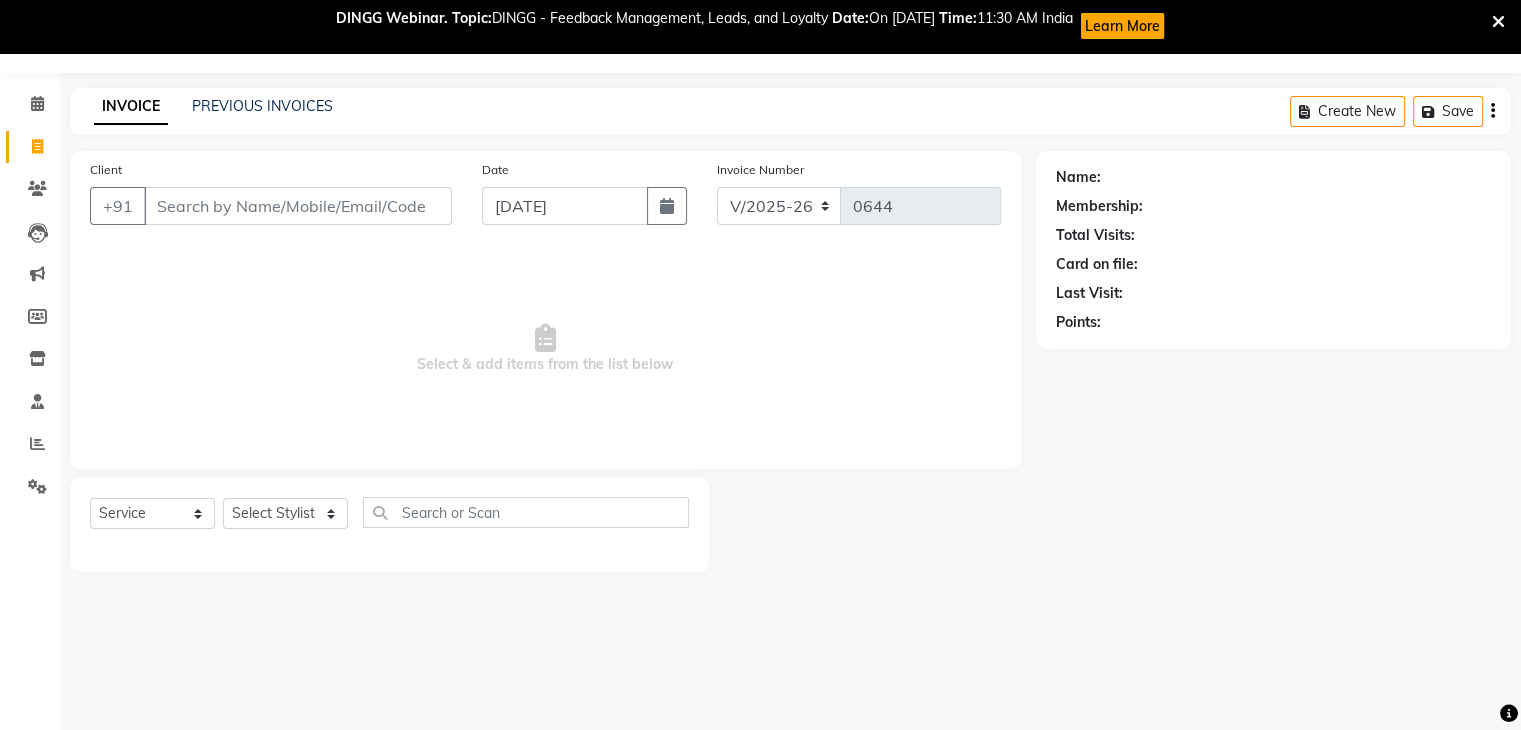 select on "7" 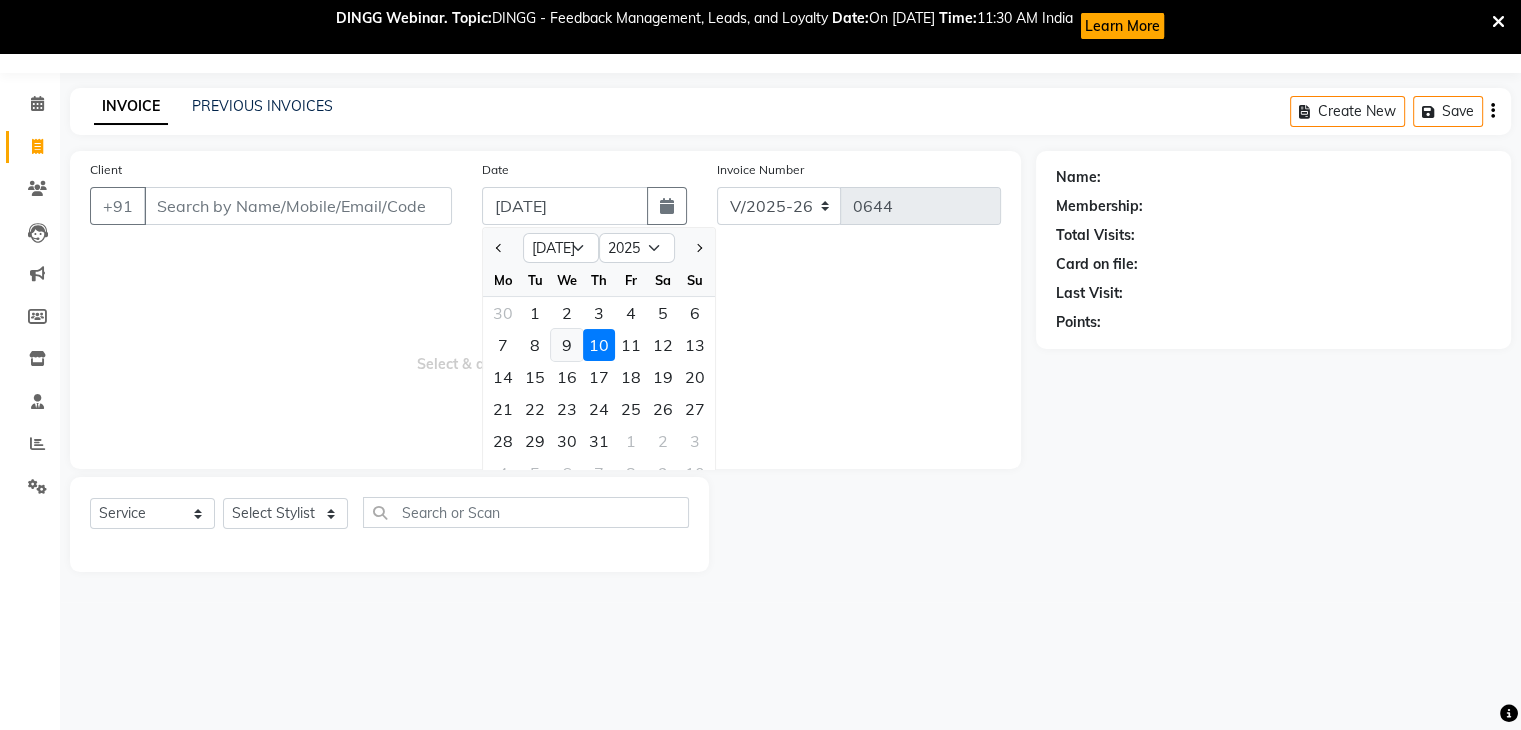 click on "9" 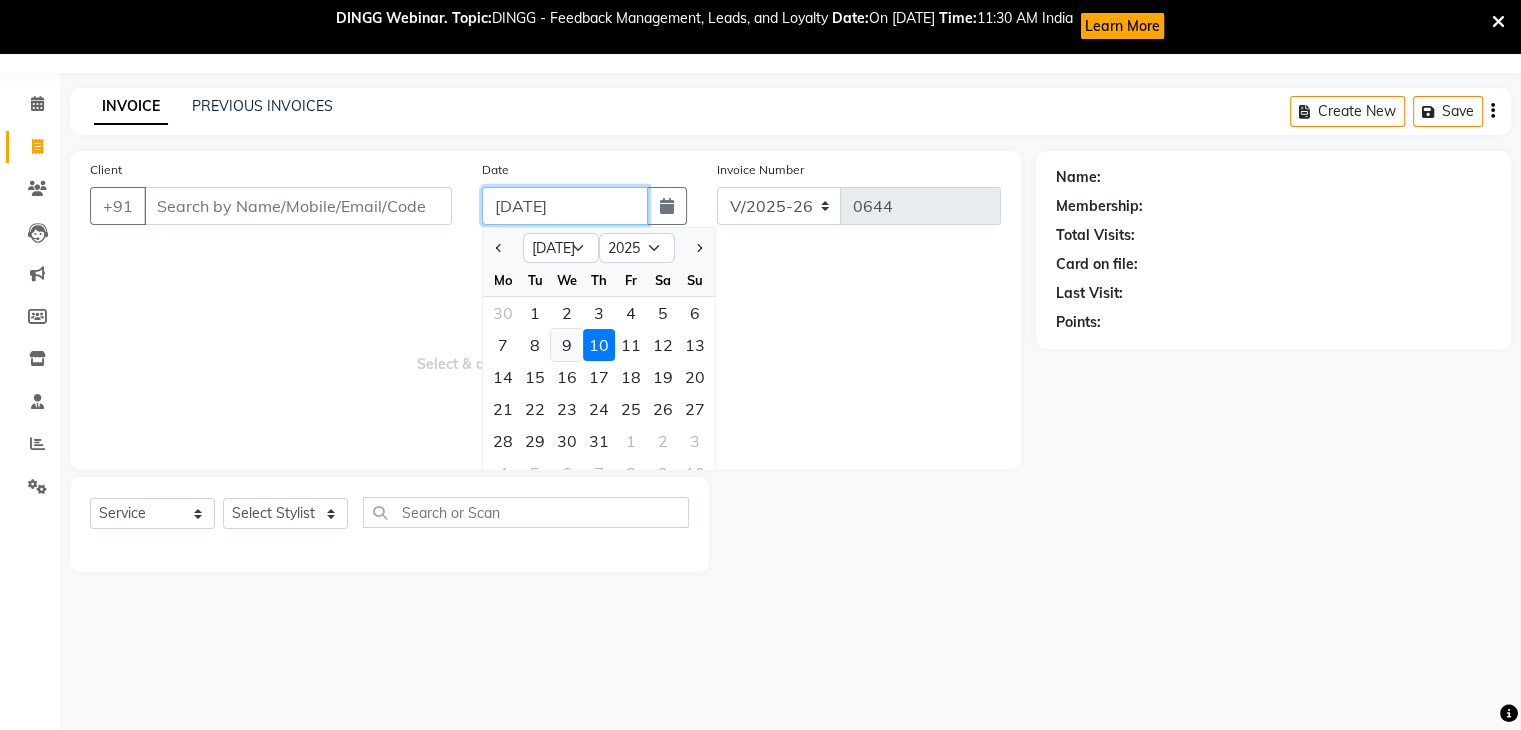 type on "[DATE]" 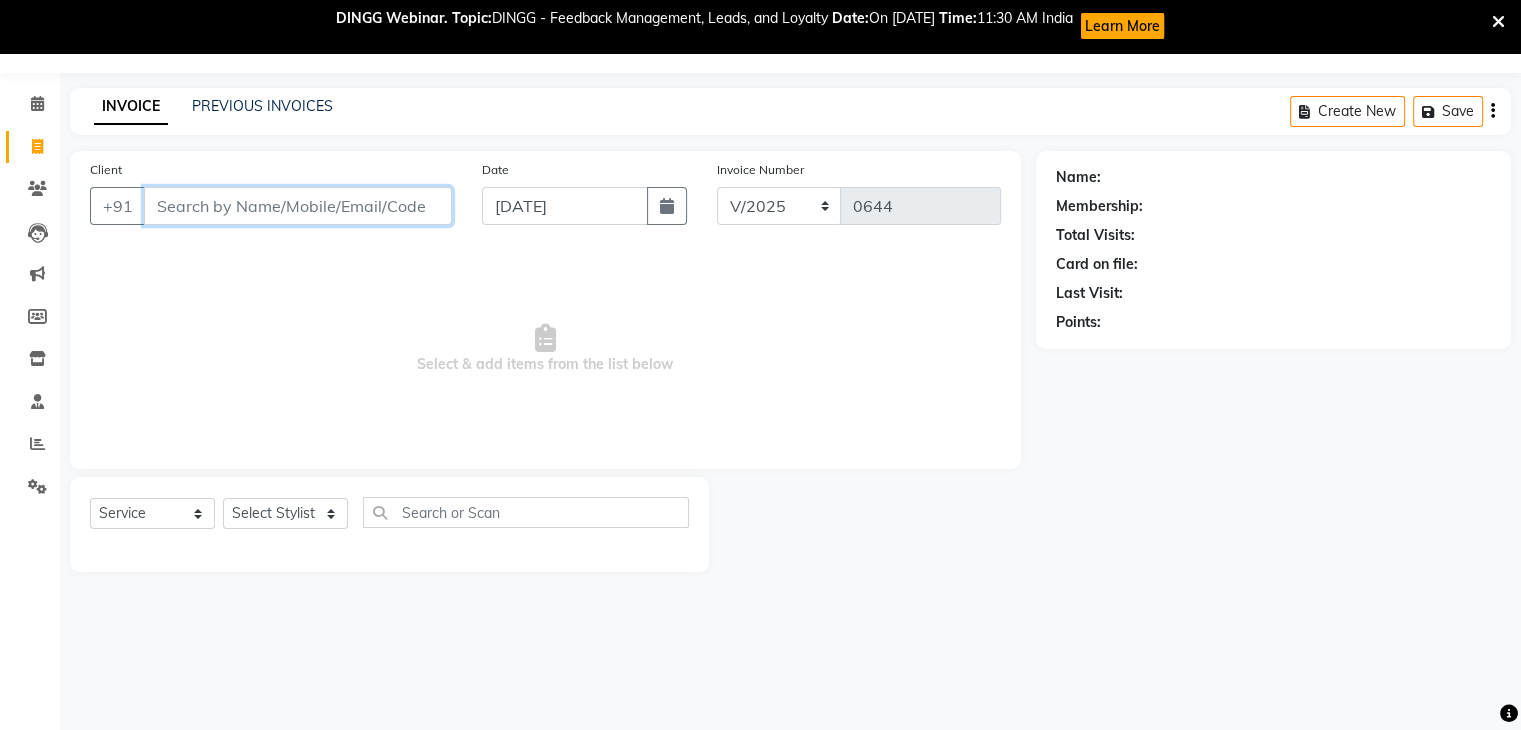 click on "Client" at bounding box center [298, 206] 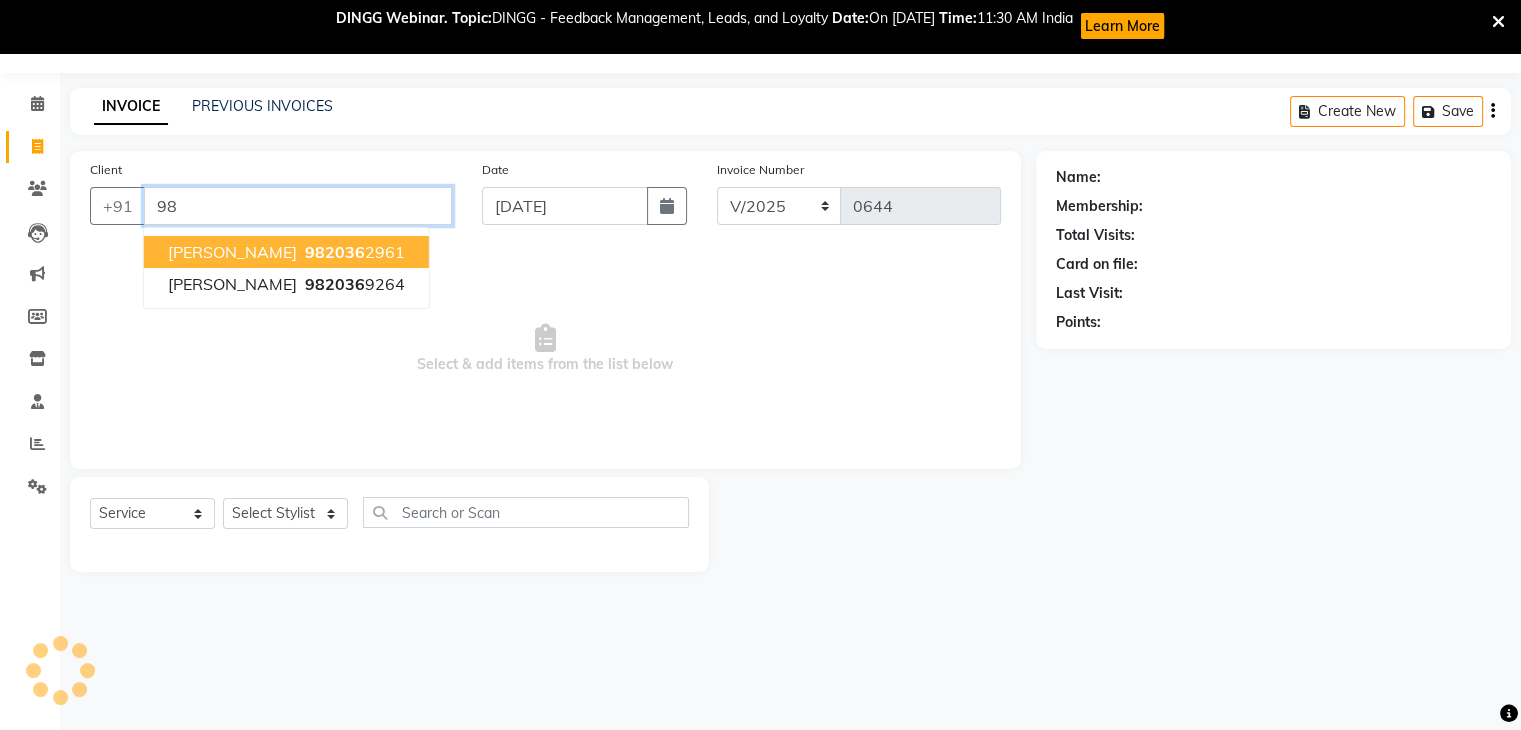 type on "9" 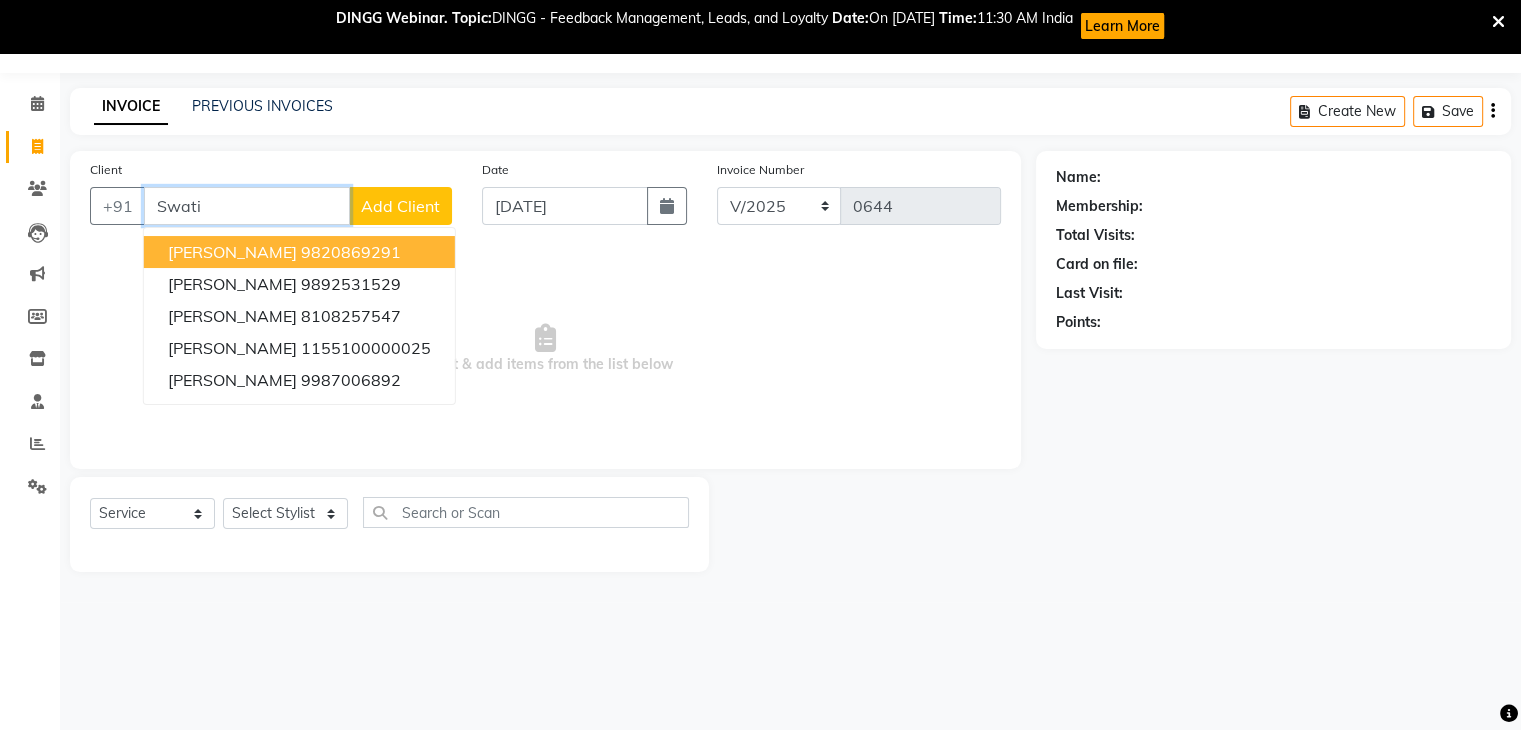 click on "Swati Thakkar  9820869291" at bounding box center [299, 252] 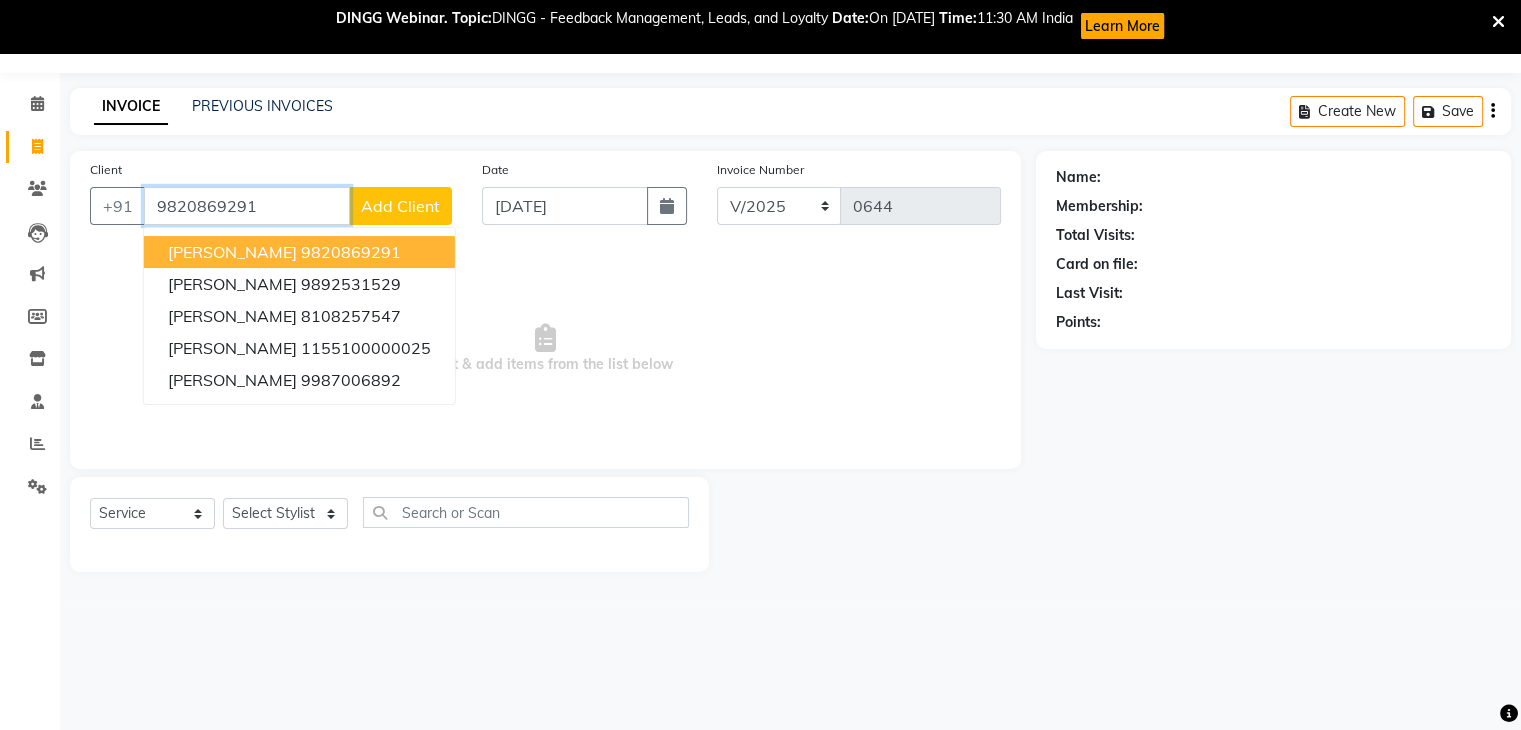 type on "9820869291" 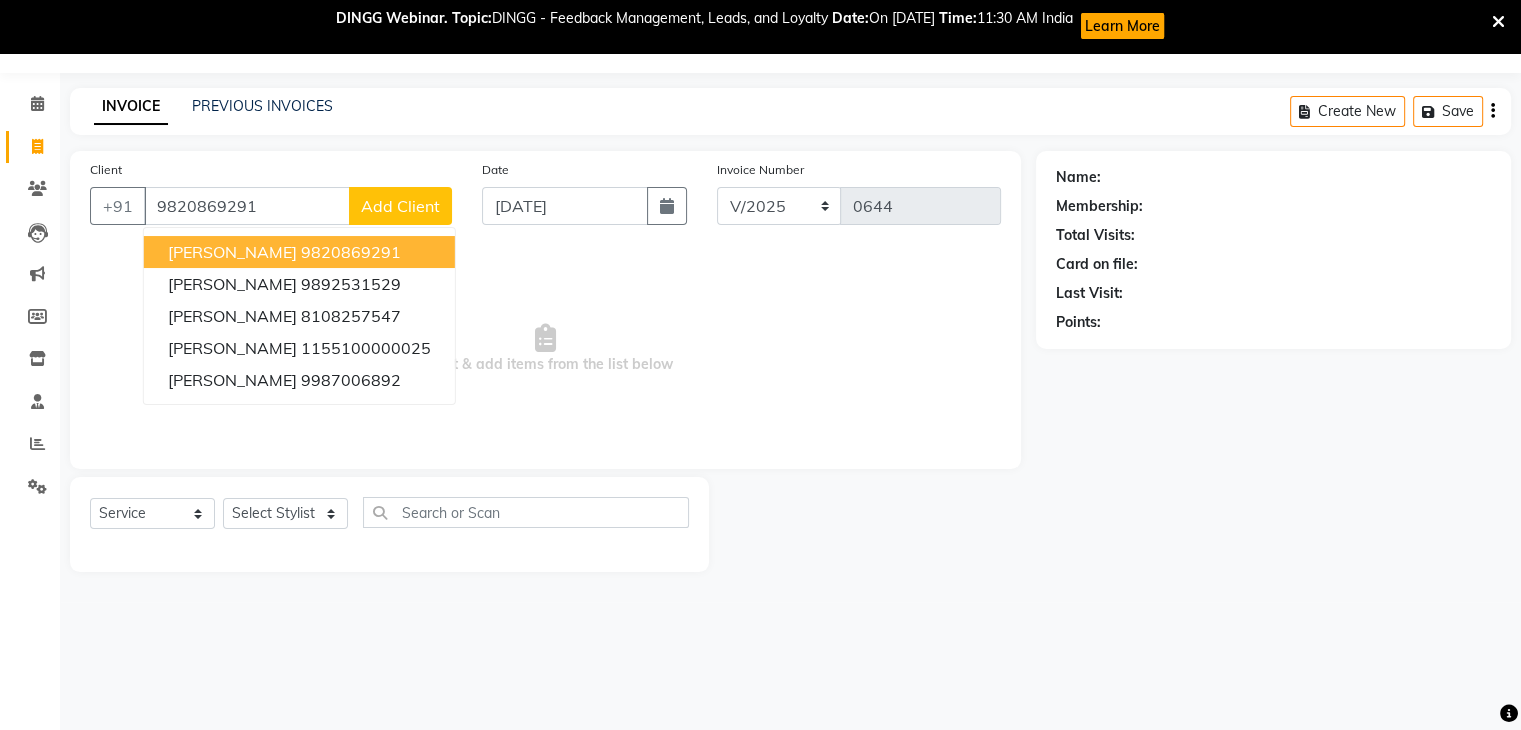 select on "1: Object" 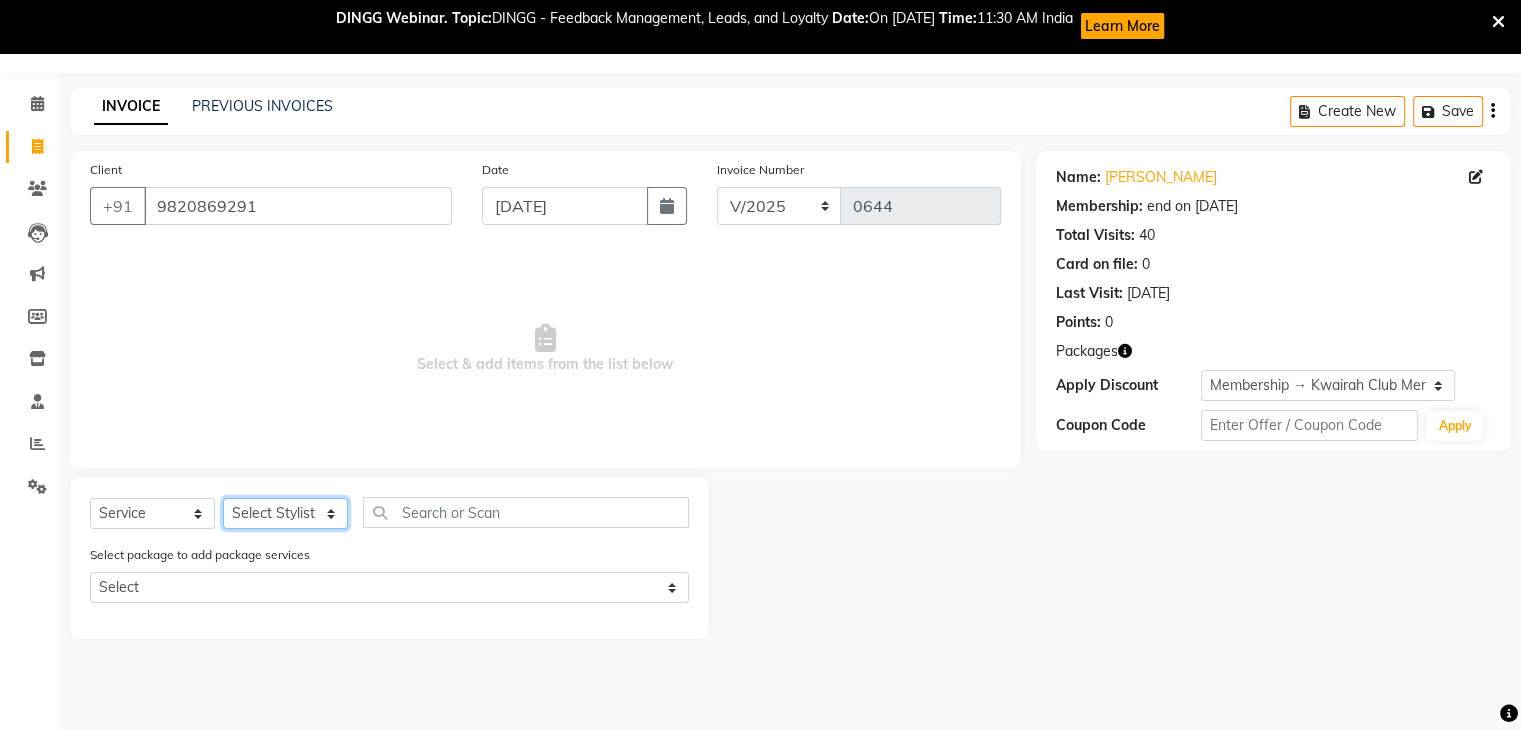 click on "Select Stylist Amruta Anjali Ketki Somani Neha More Rakhi Chaurasia Ranu seona Shrushti" 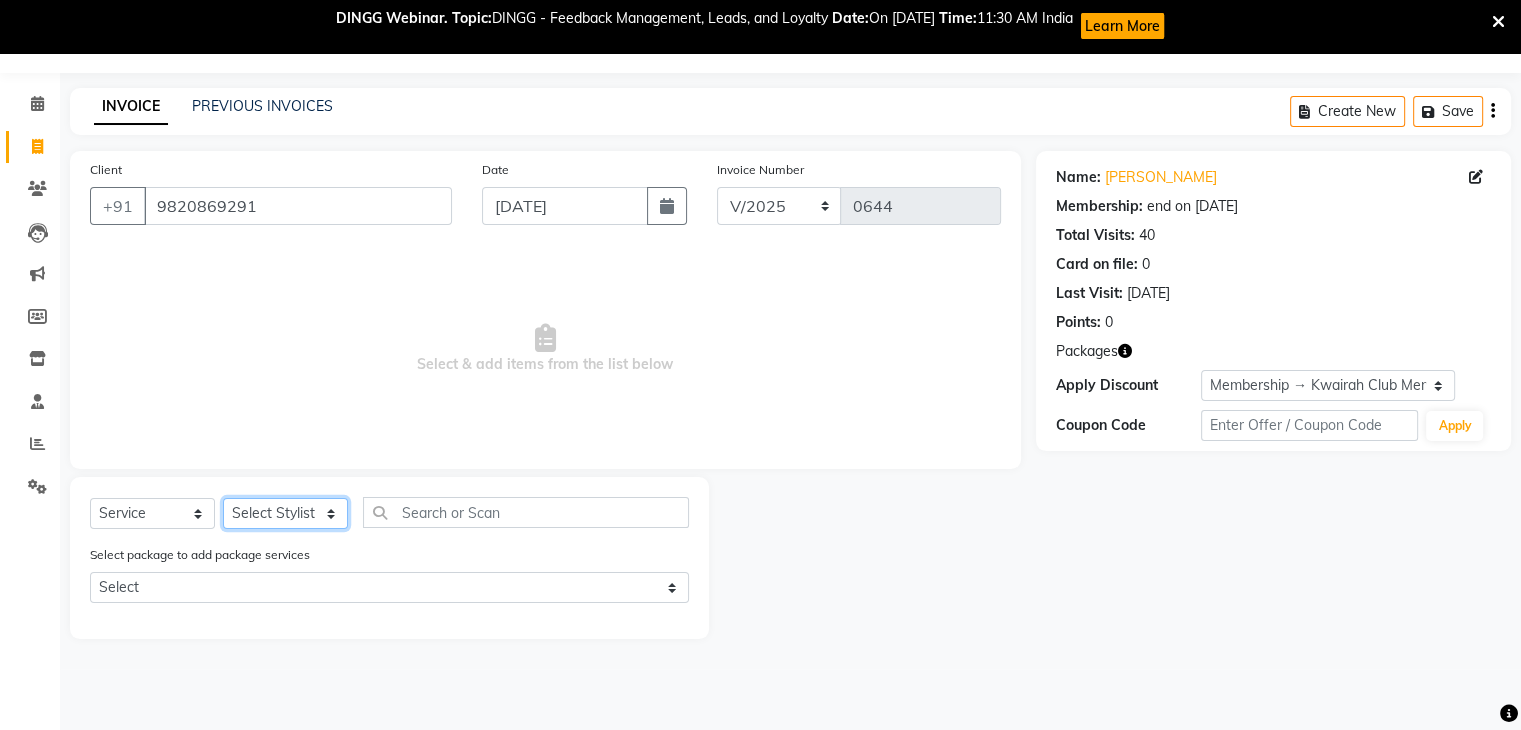 select on "82011" 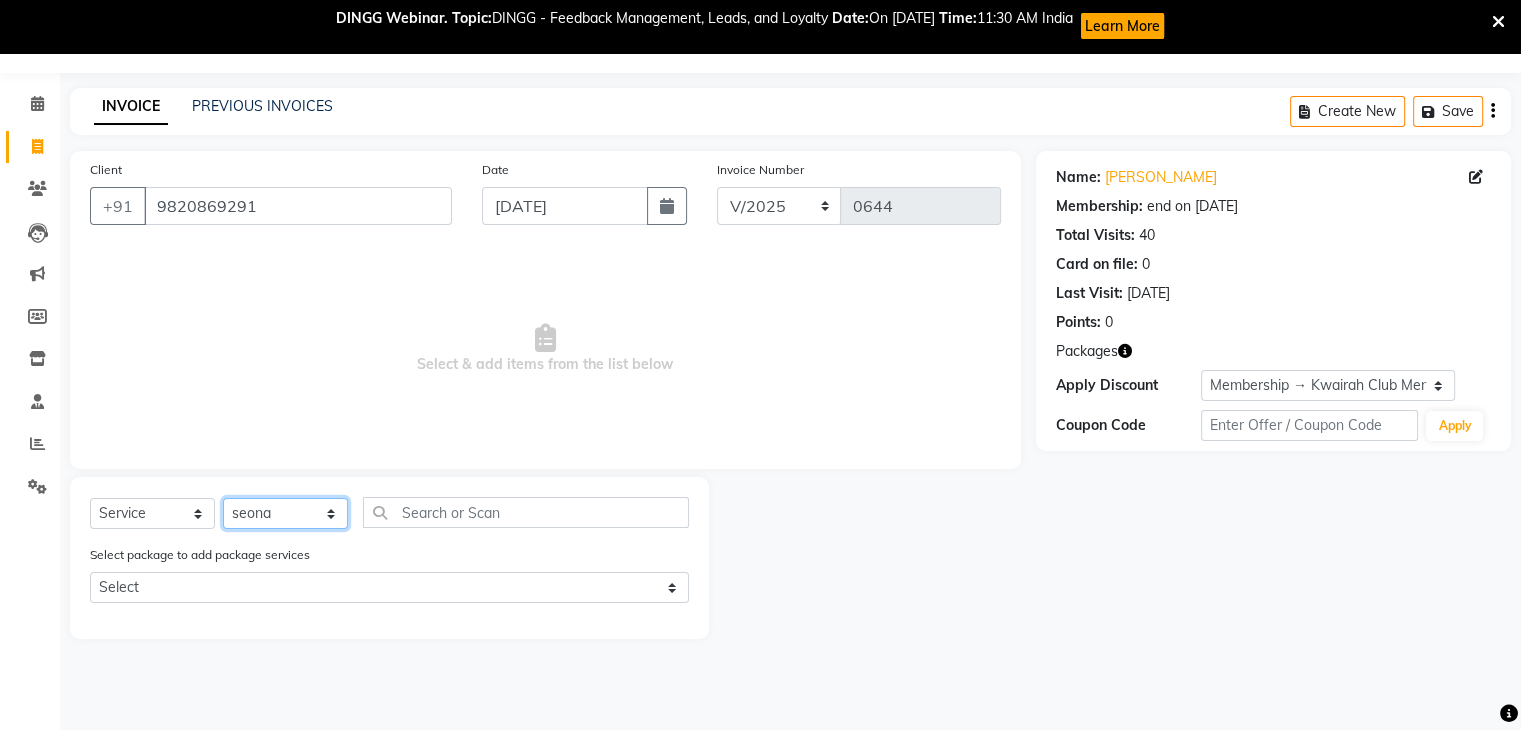 click on "Select Stylist Amruta Anjali Ketki Somani Neha More Rakhi Chaurasia Ranu seona Shrushti" 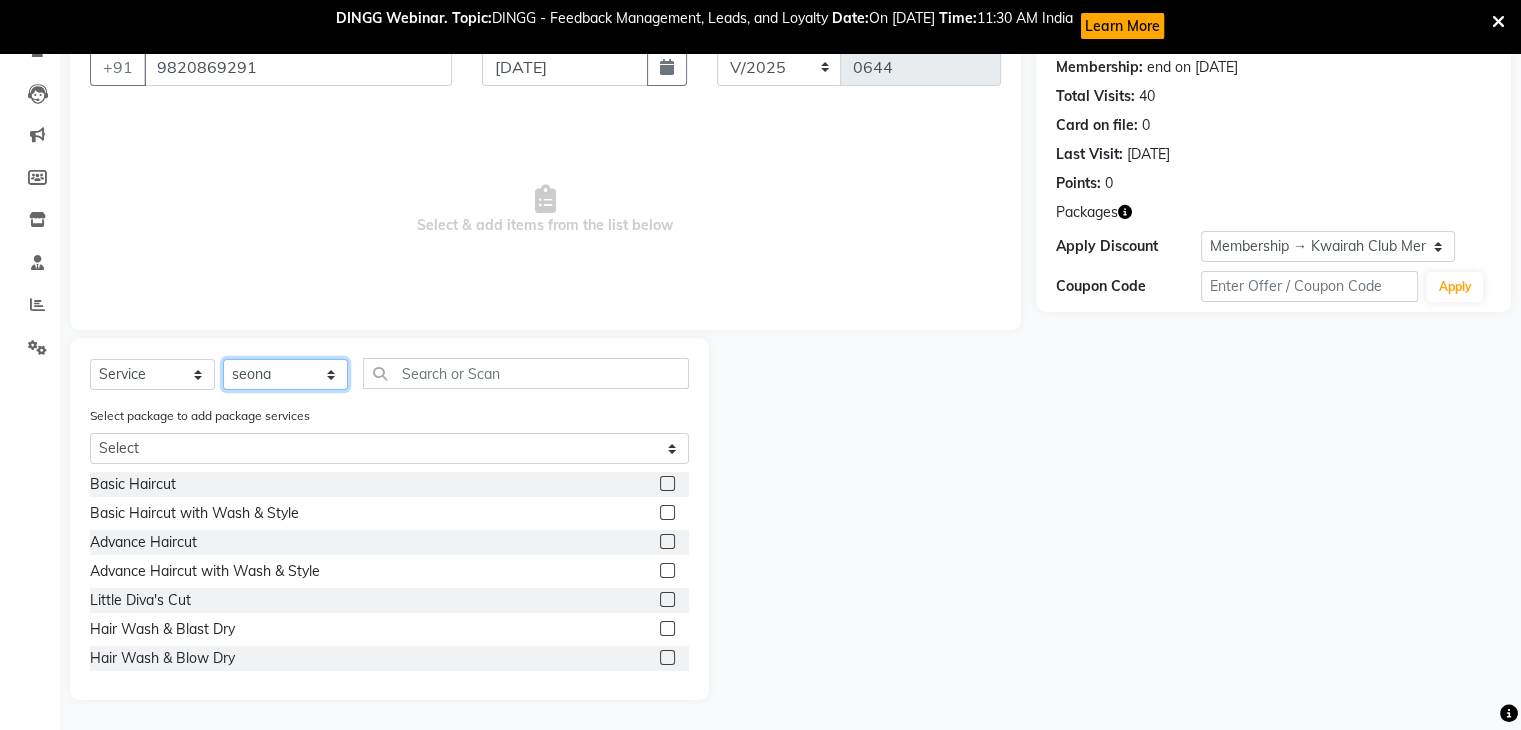 scroll, scrollTop: 193, scrollLeft: 0, axis: vertical 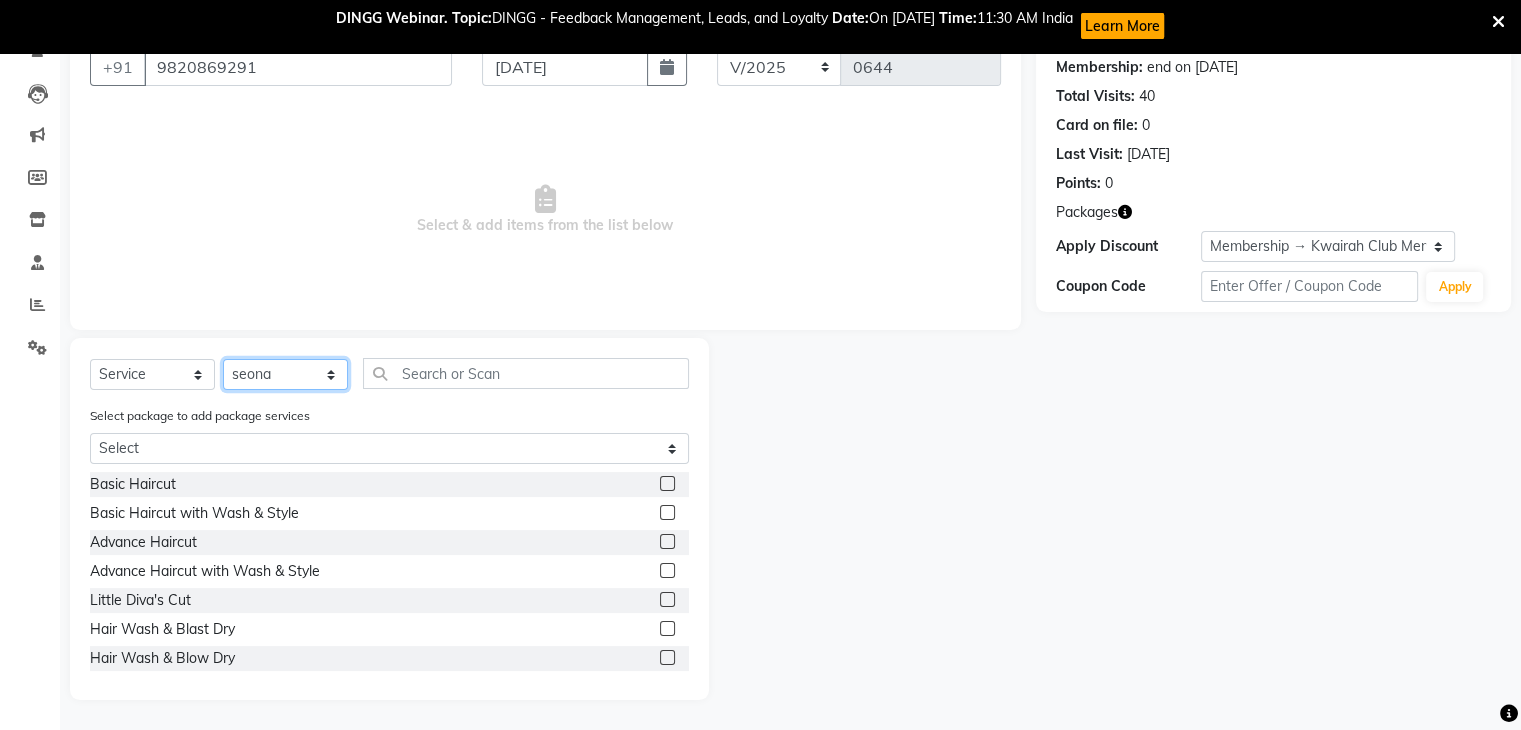 click on "Select Stylist Amruta Anjali Ketki Somani Neha More Rakhi Chaurasia Ranu seona Shrushti" 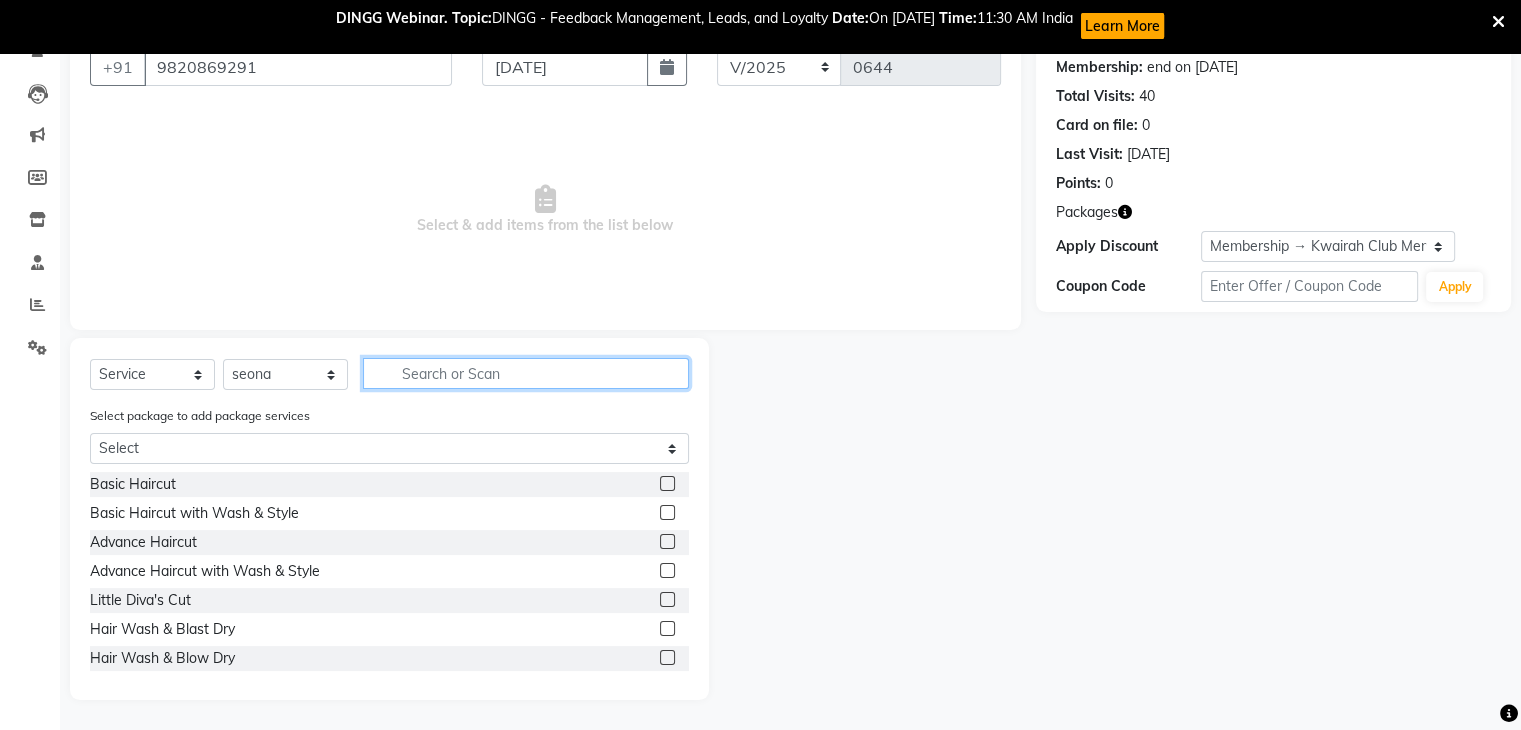 click 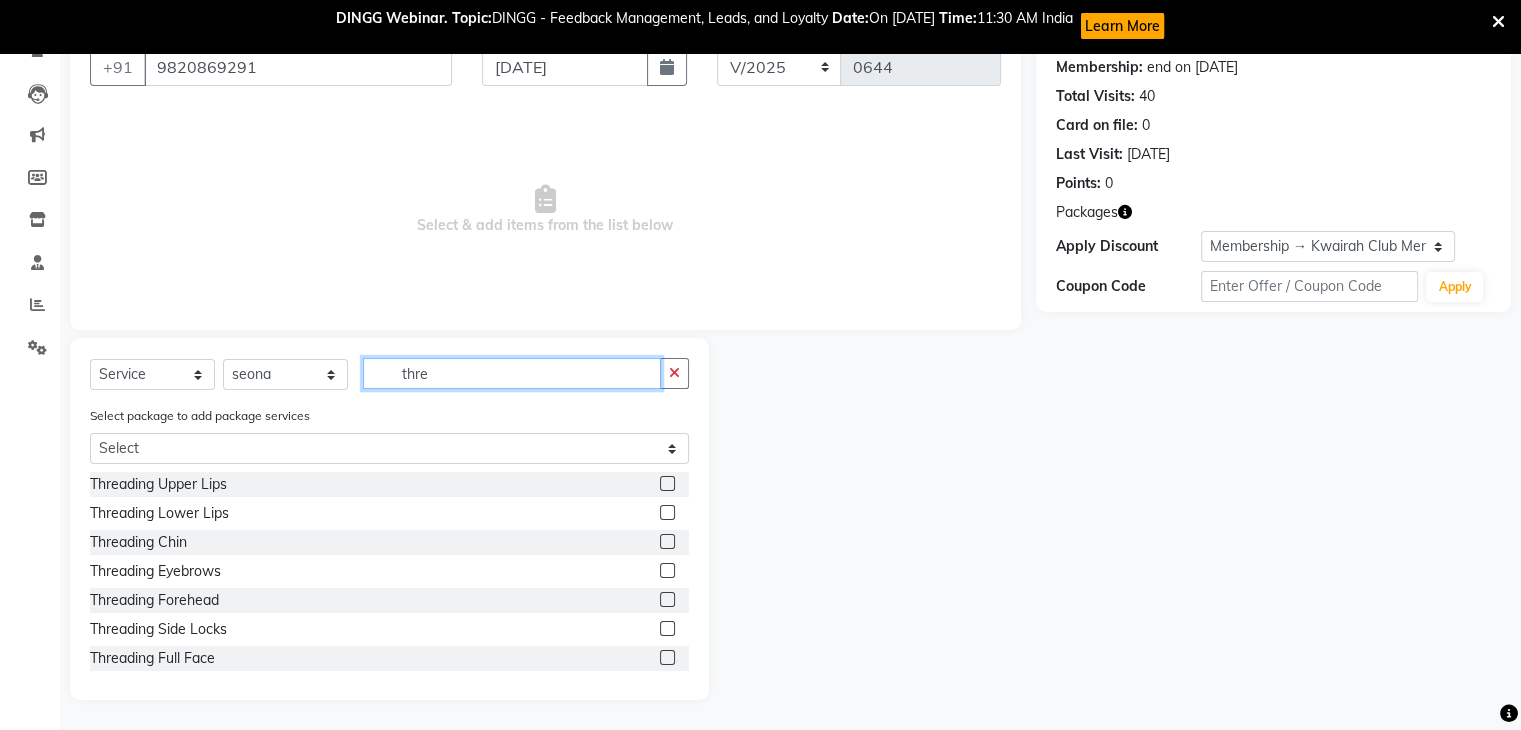 type on "thre" 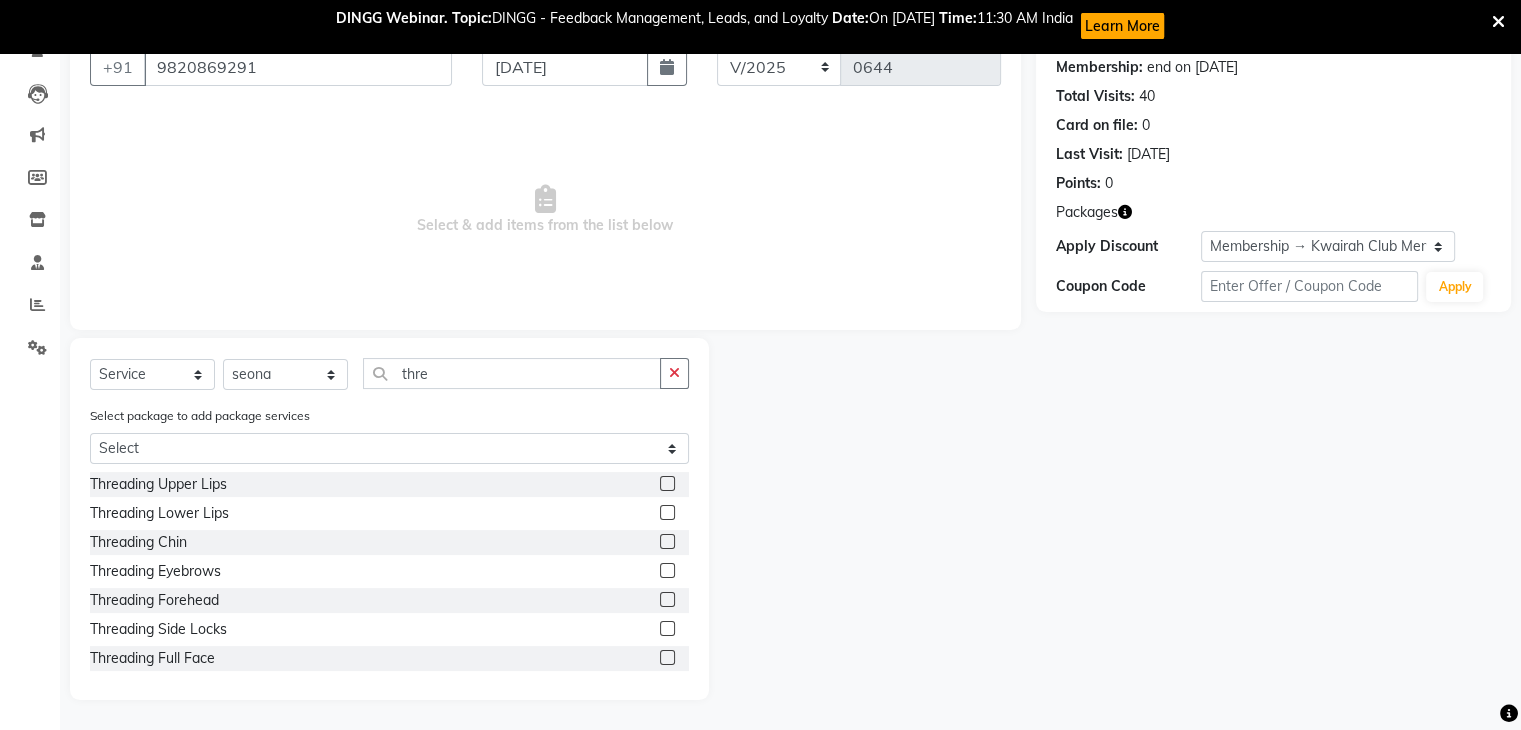 click 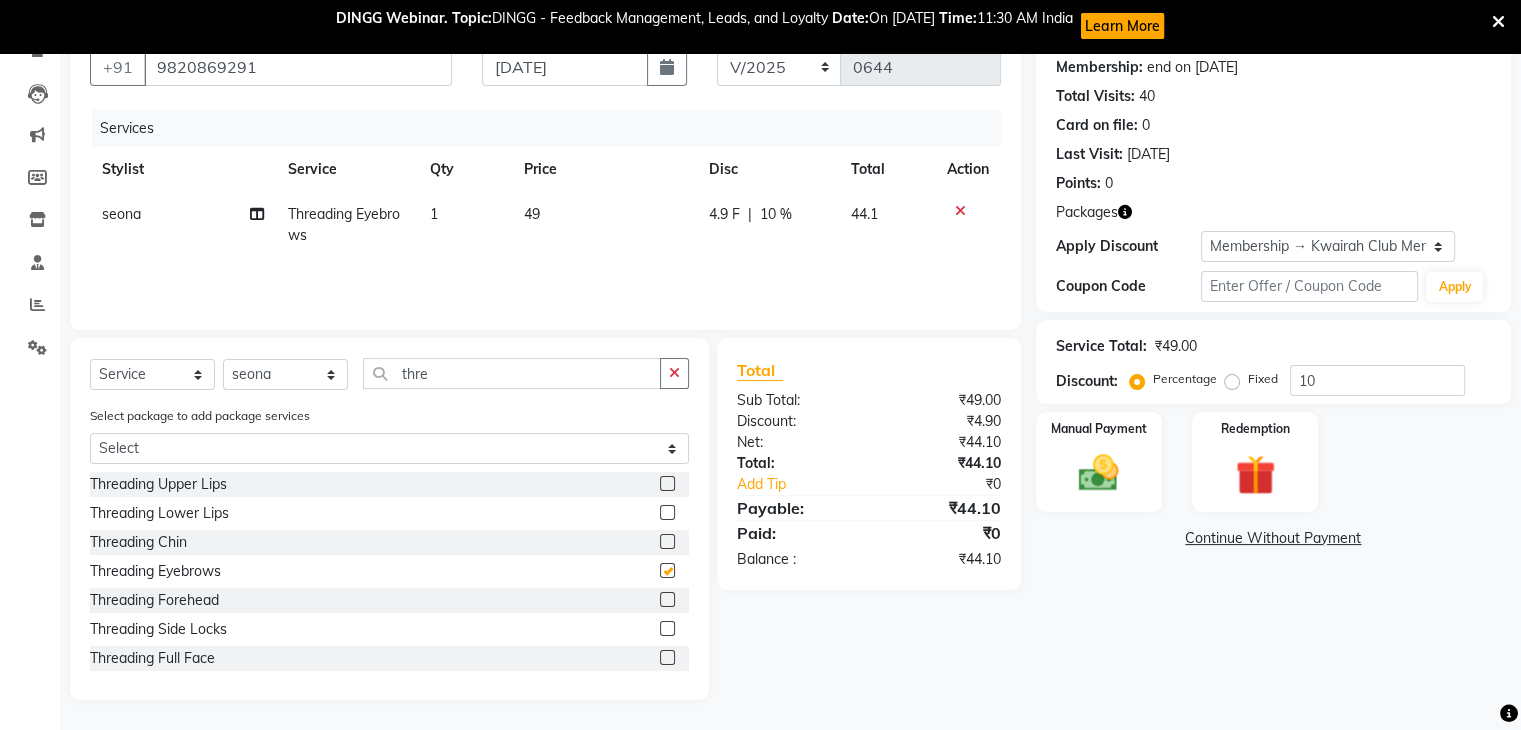 checkbox on "false" 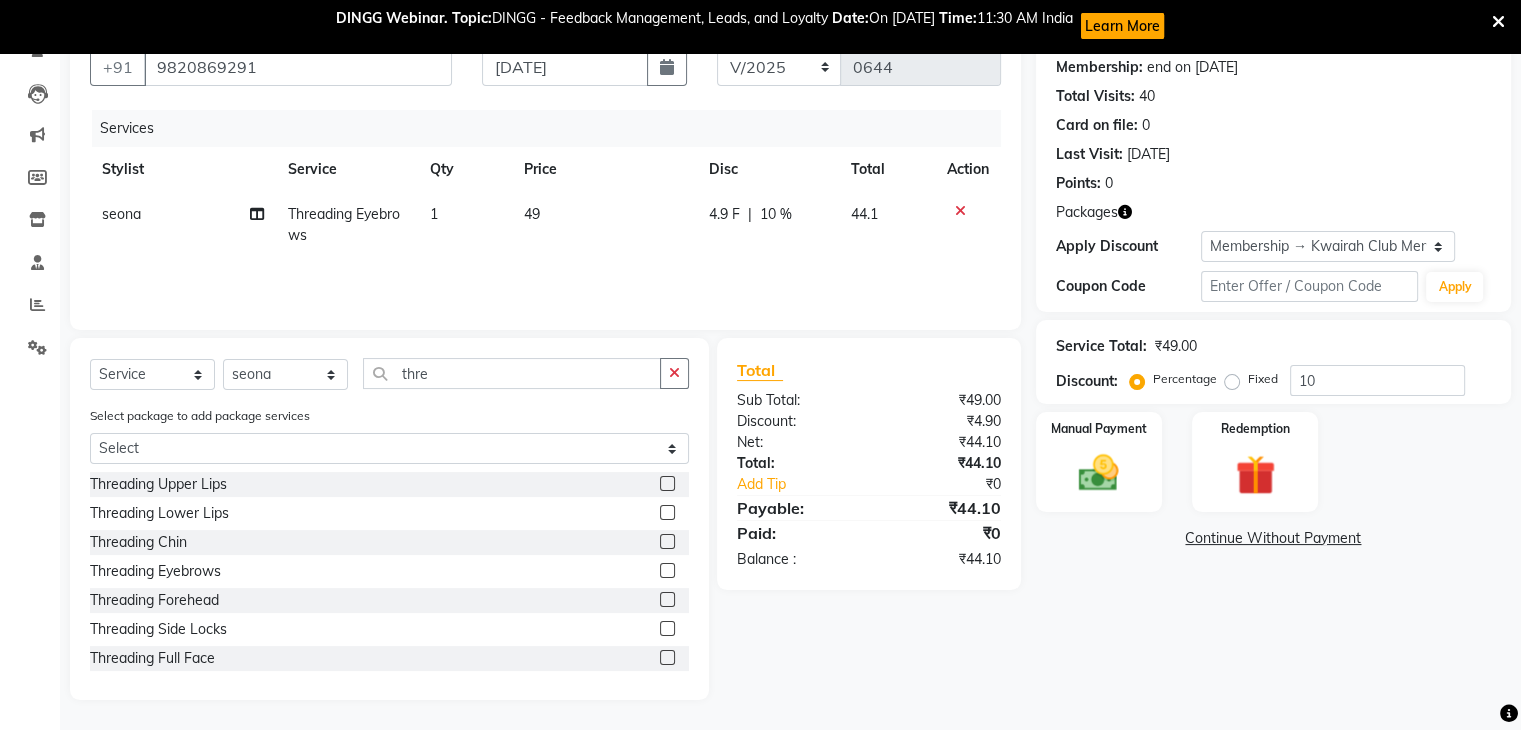 click on "49" 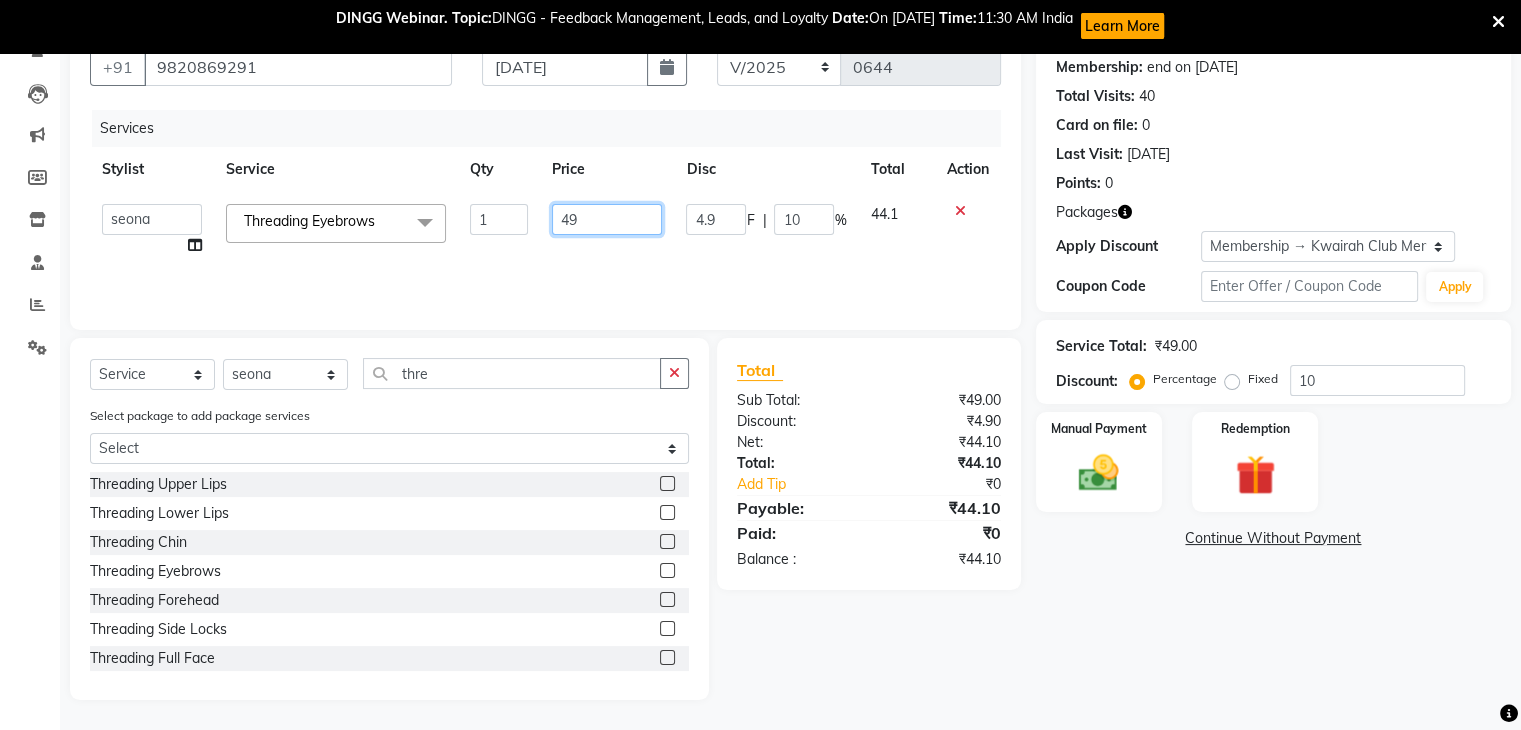 drag, startPoint x: 587, startPoint y: 213, endPoint x: 527, endPoint y: 206, distance: 60.40695 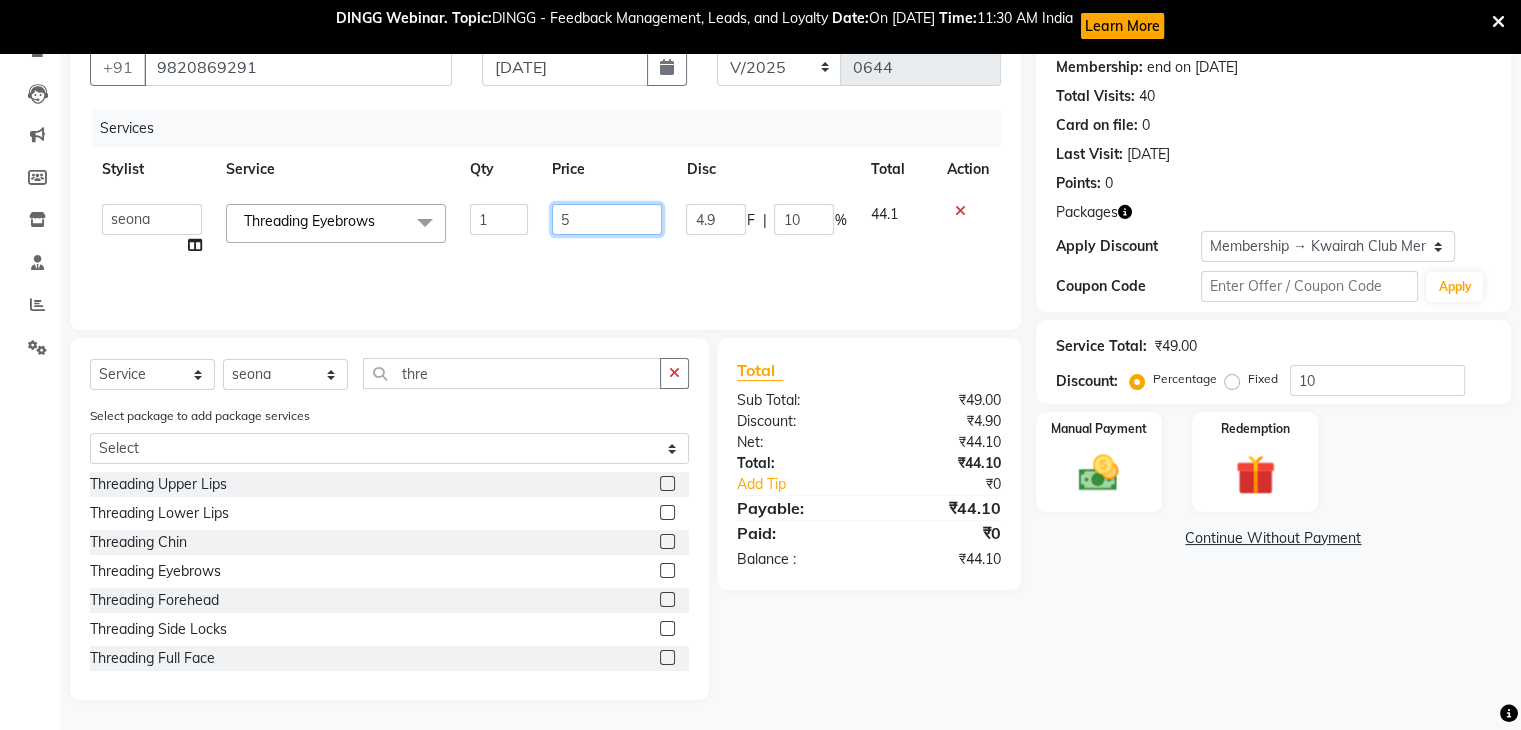 type on "50" 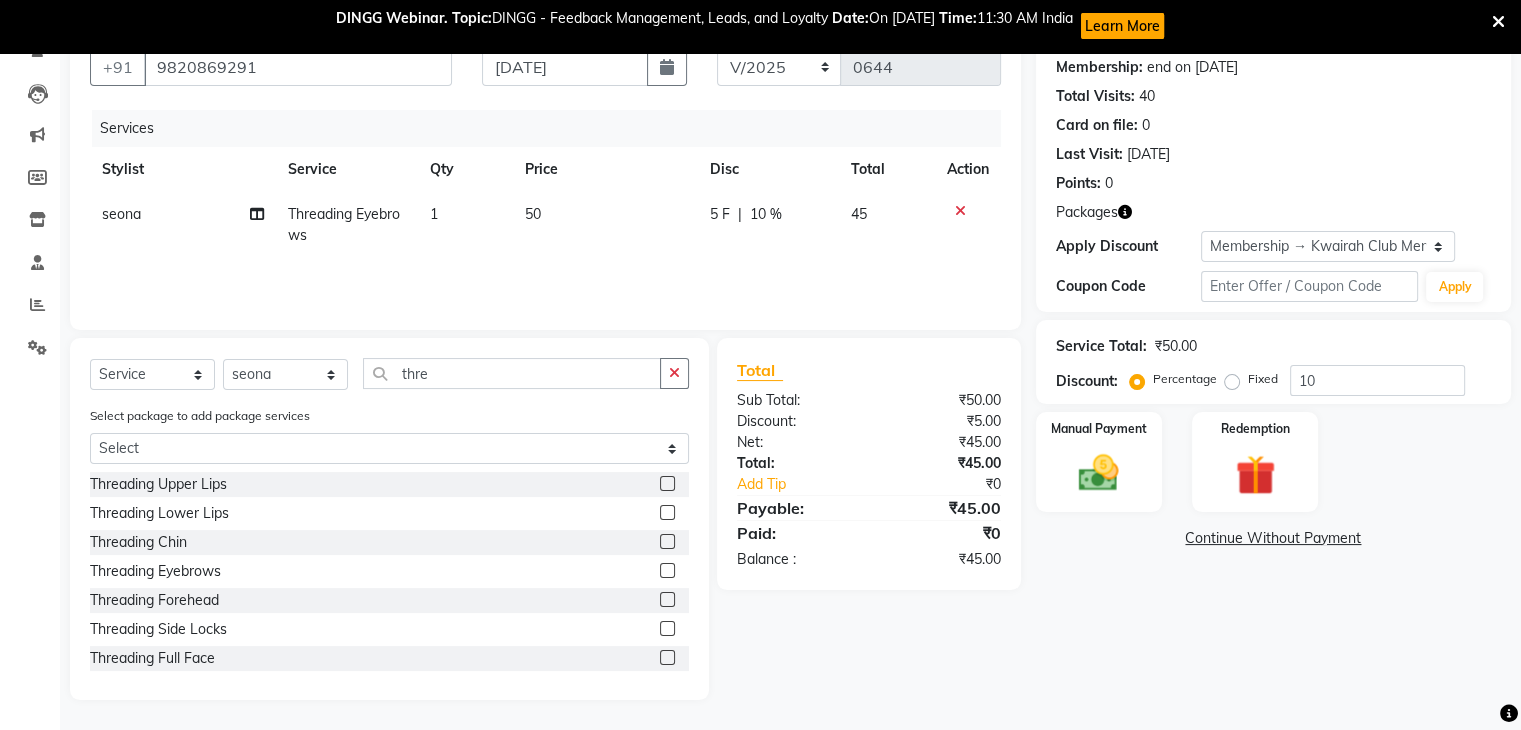 click on "50" 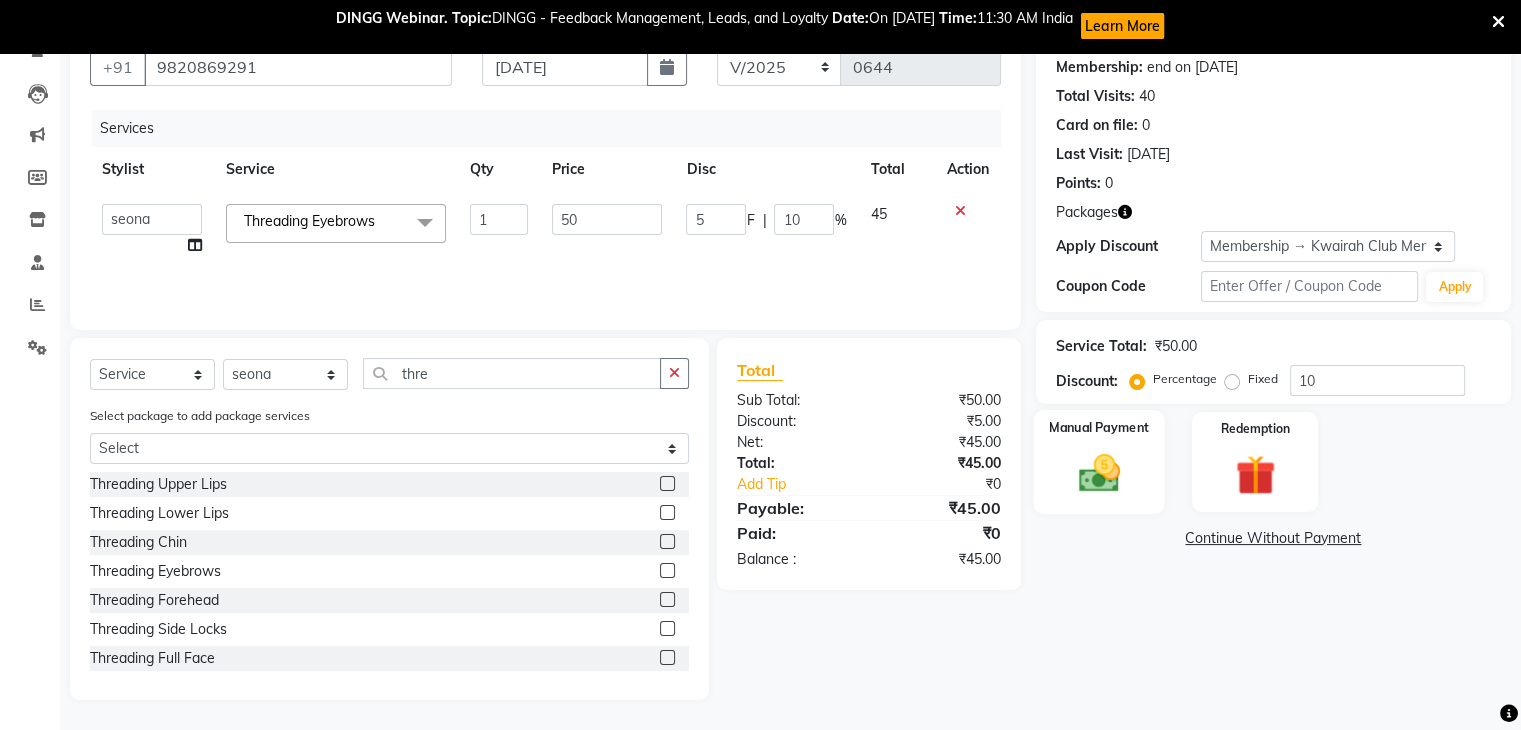 click 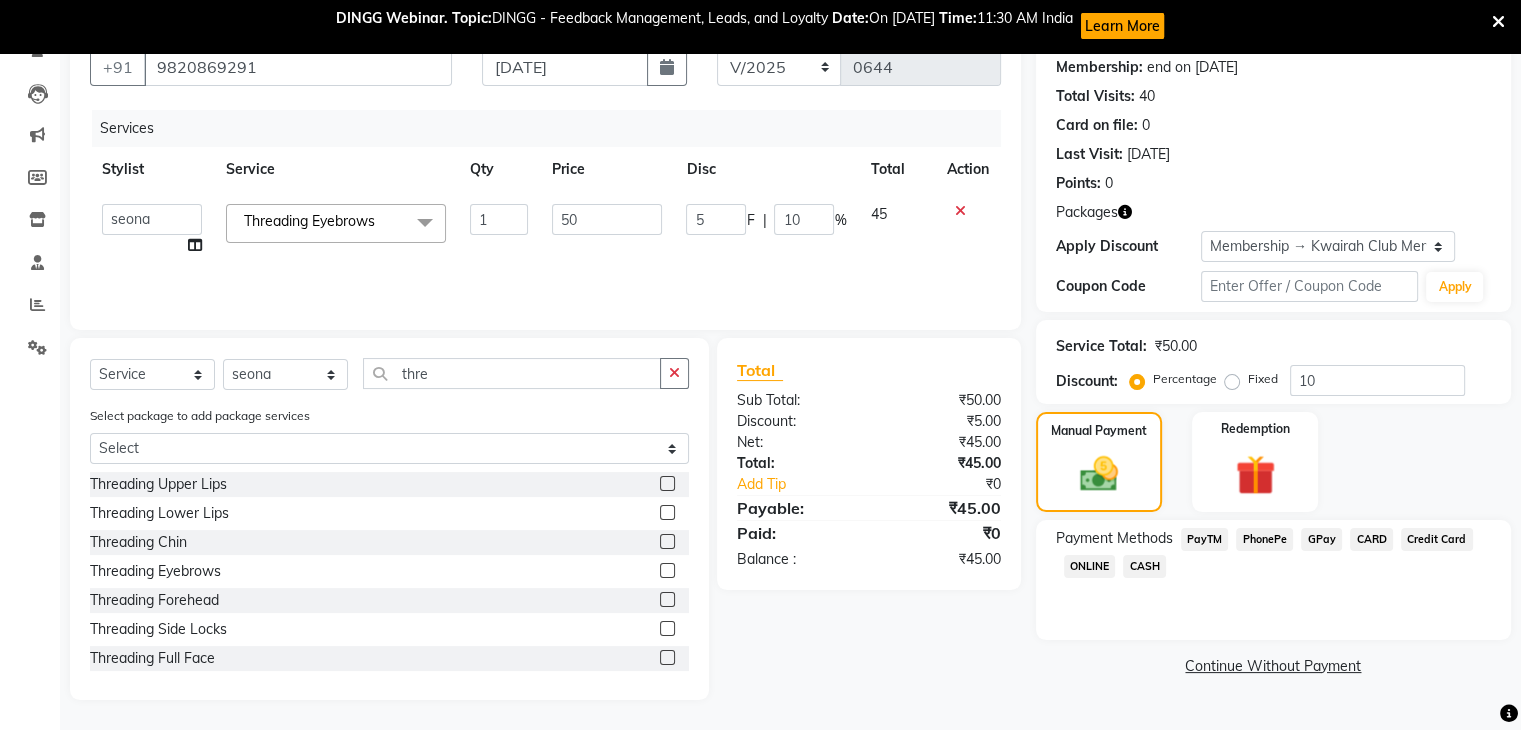 click on "GPay" 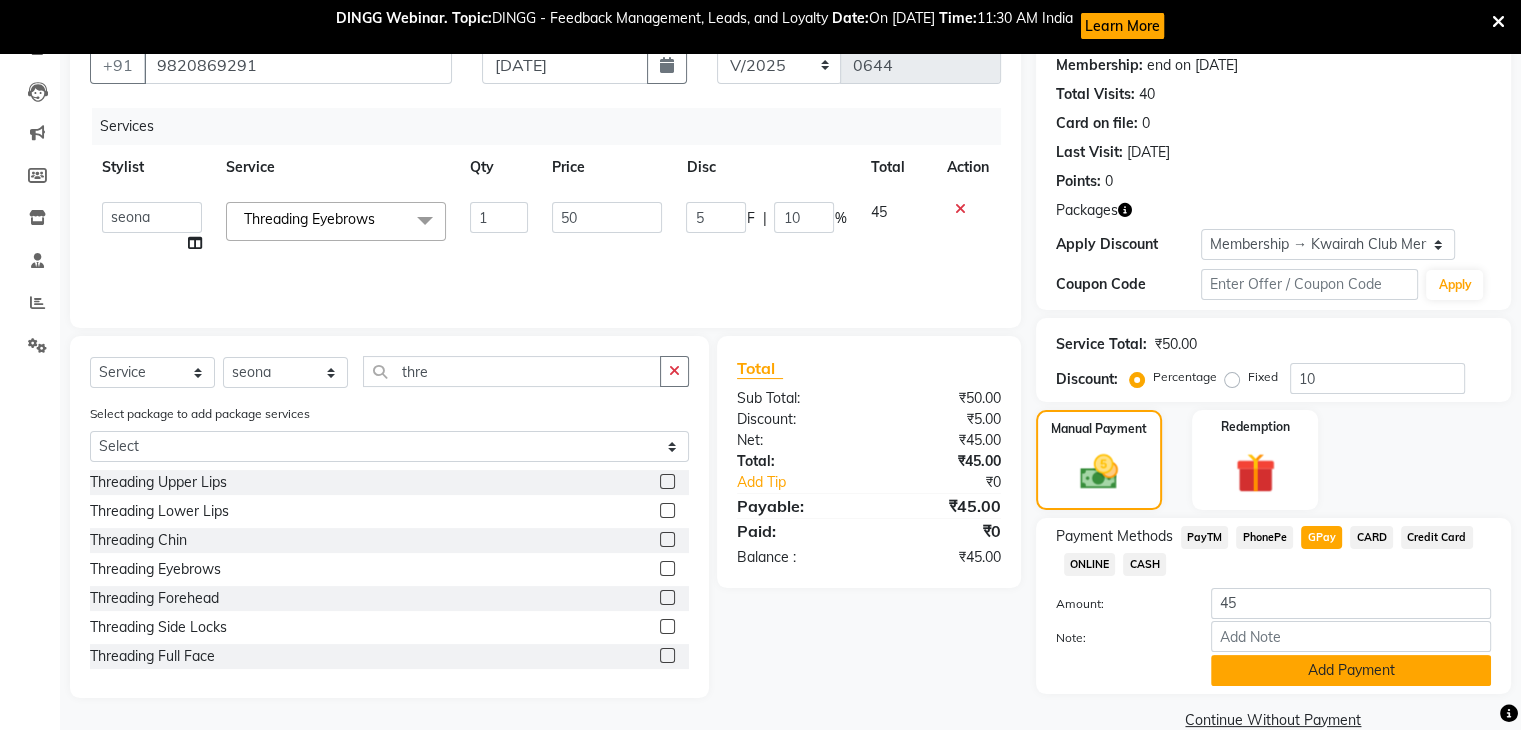 click on "Add Payment" 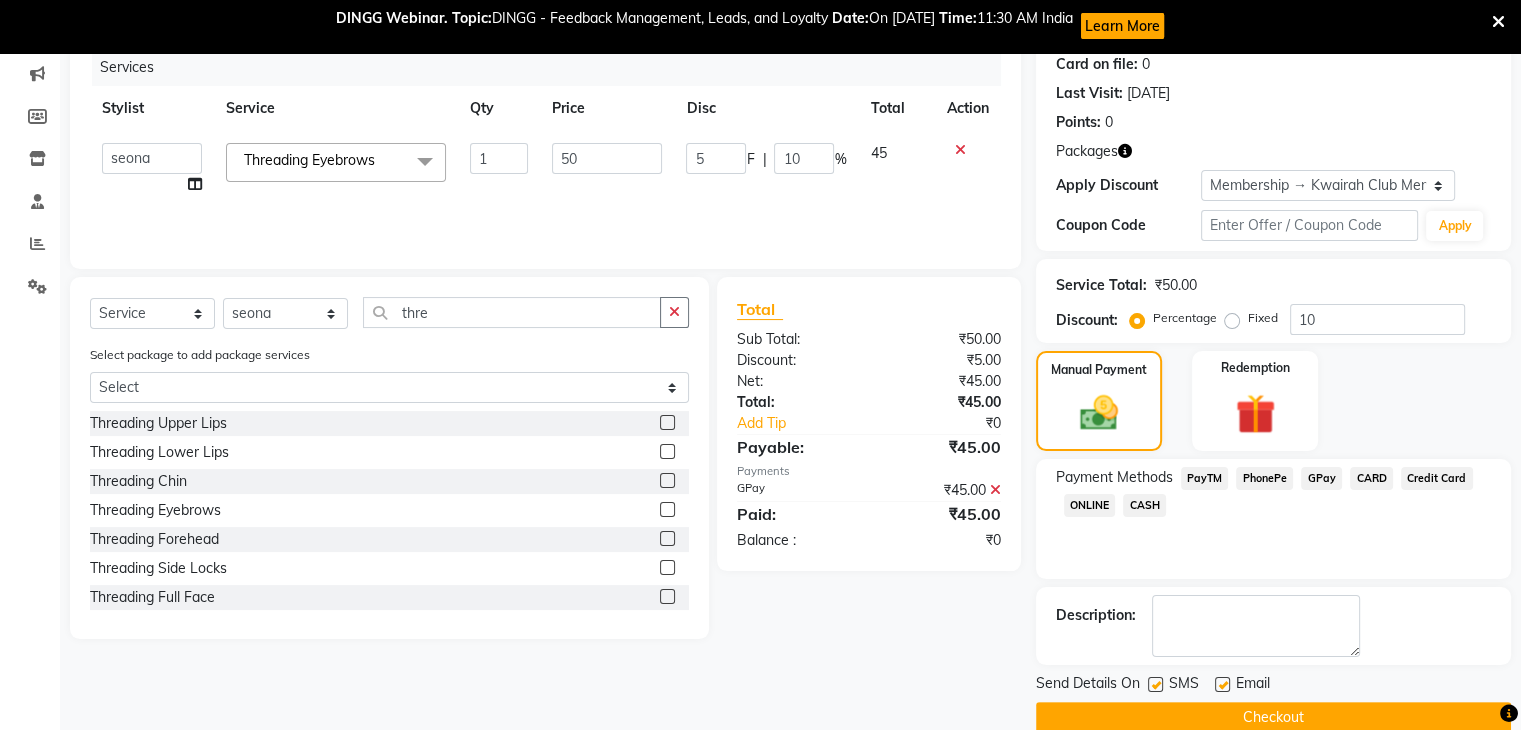 scroll, scrollTop: 284, scrollLeft: 0, axis: vertical 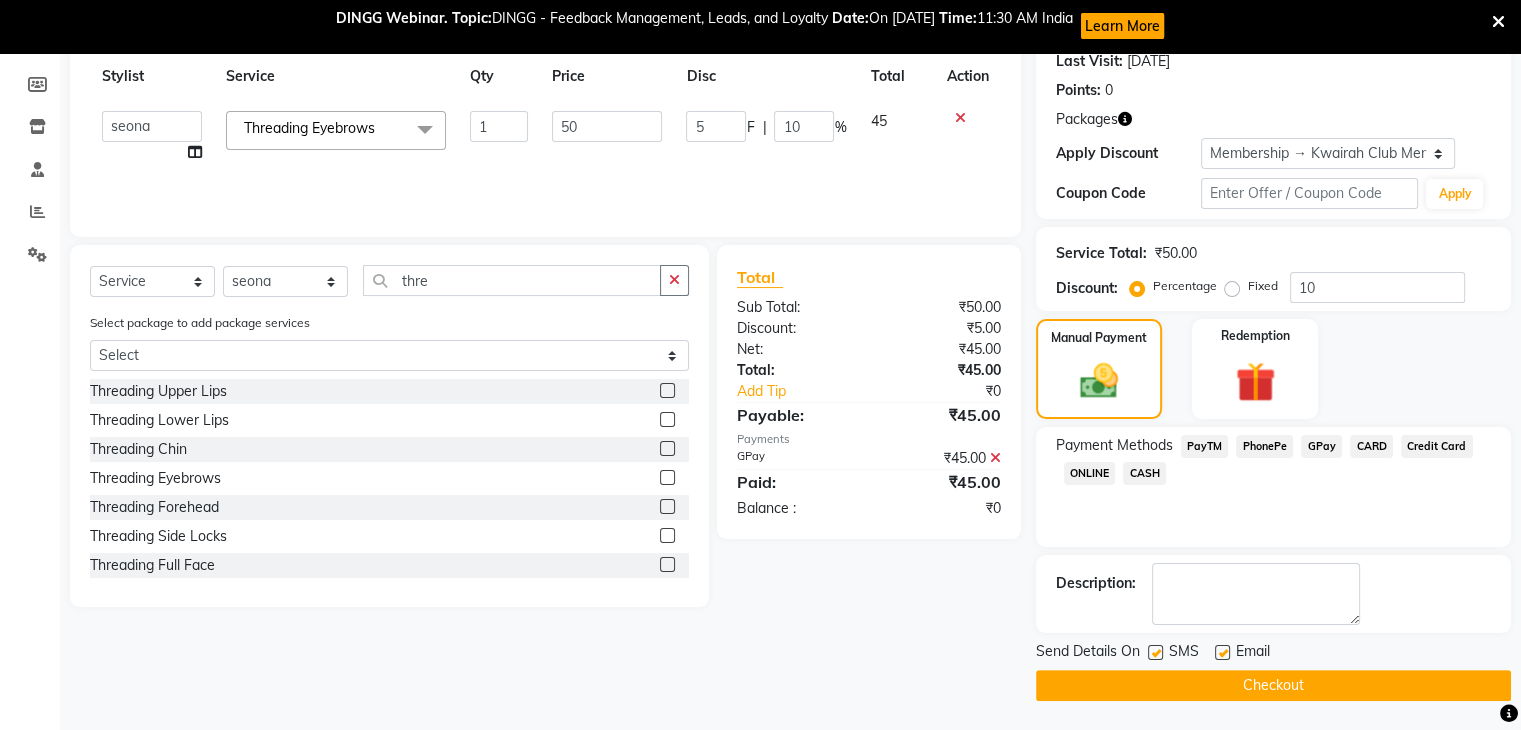 click 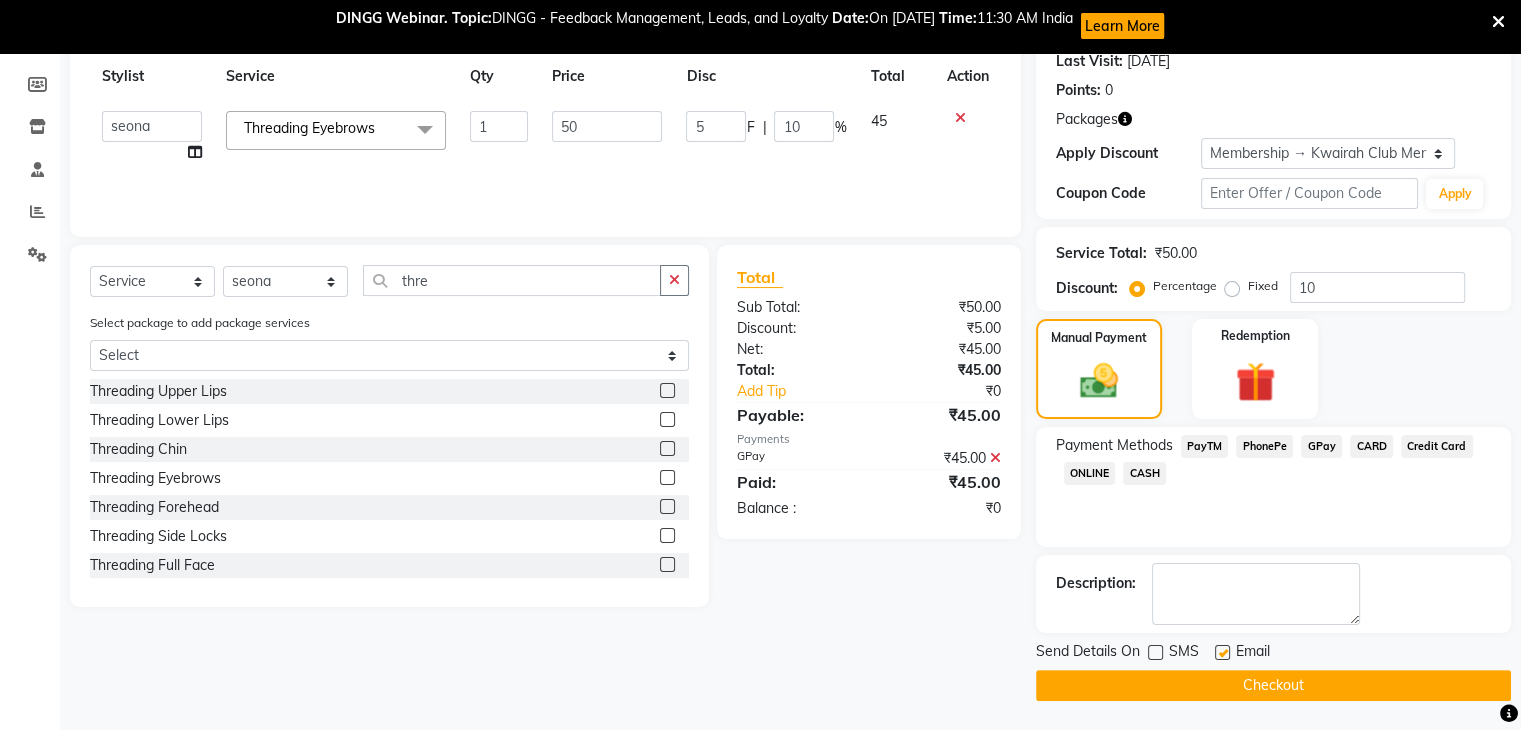 click 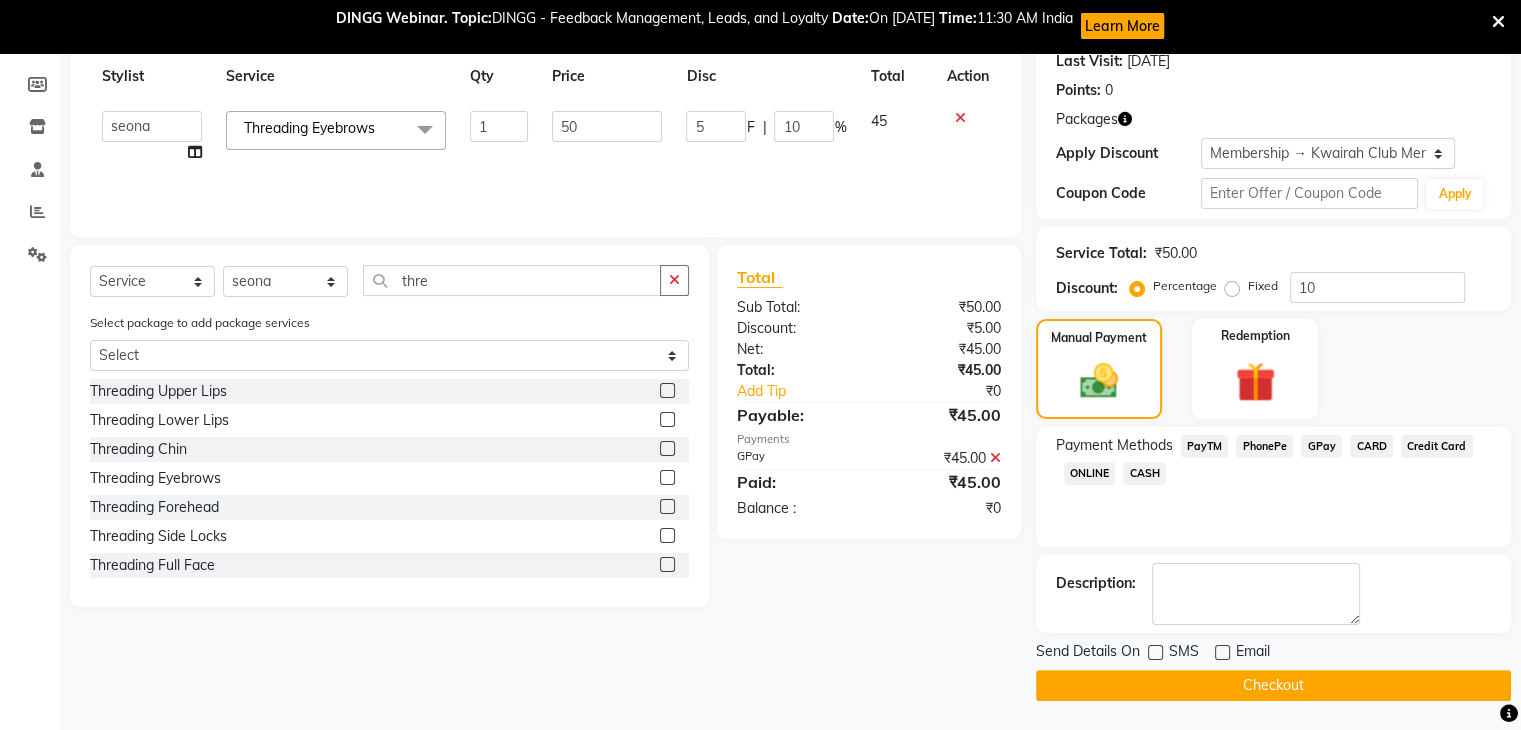 click on "Checkout" 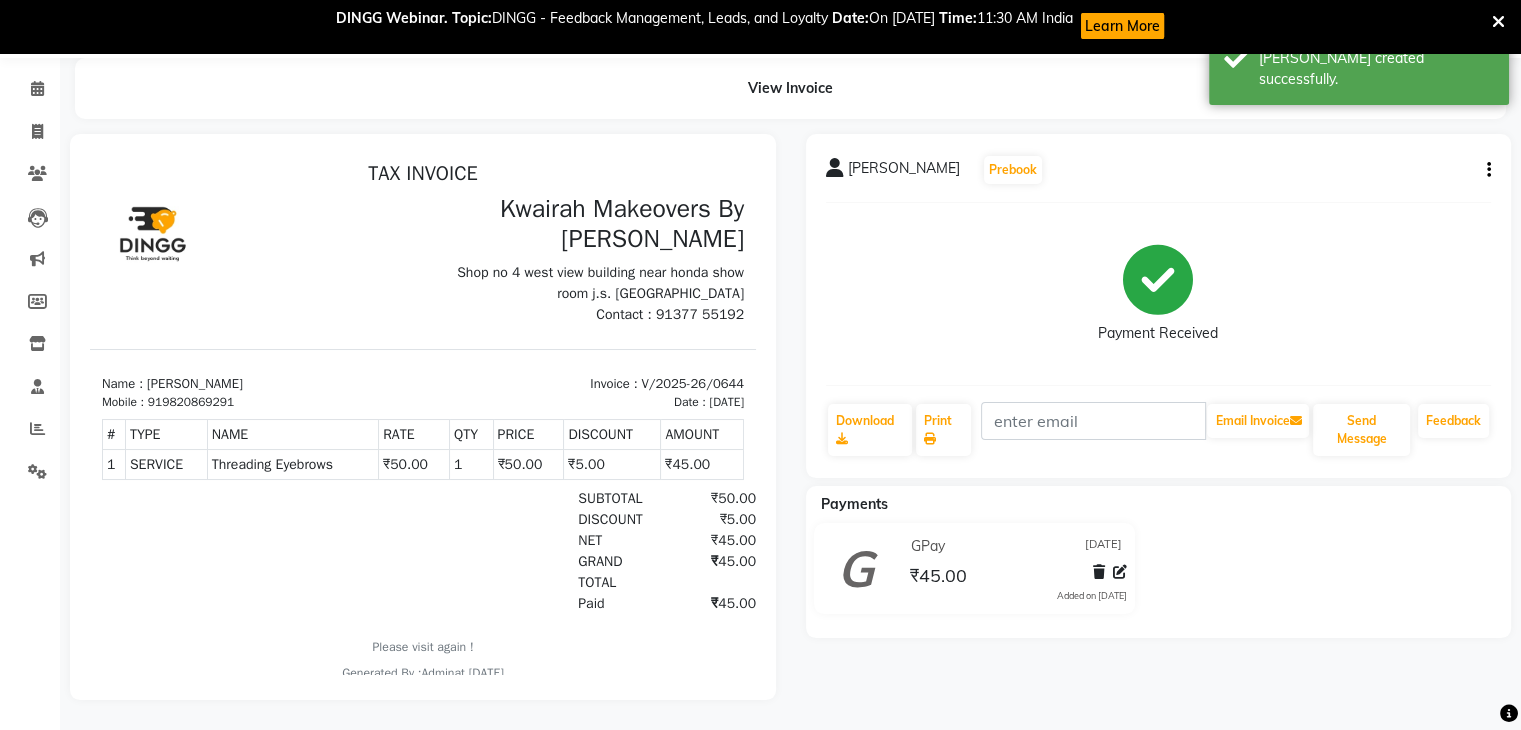 scroll, scrollTop: 0, scrollLeft: 0, axis: both 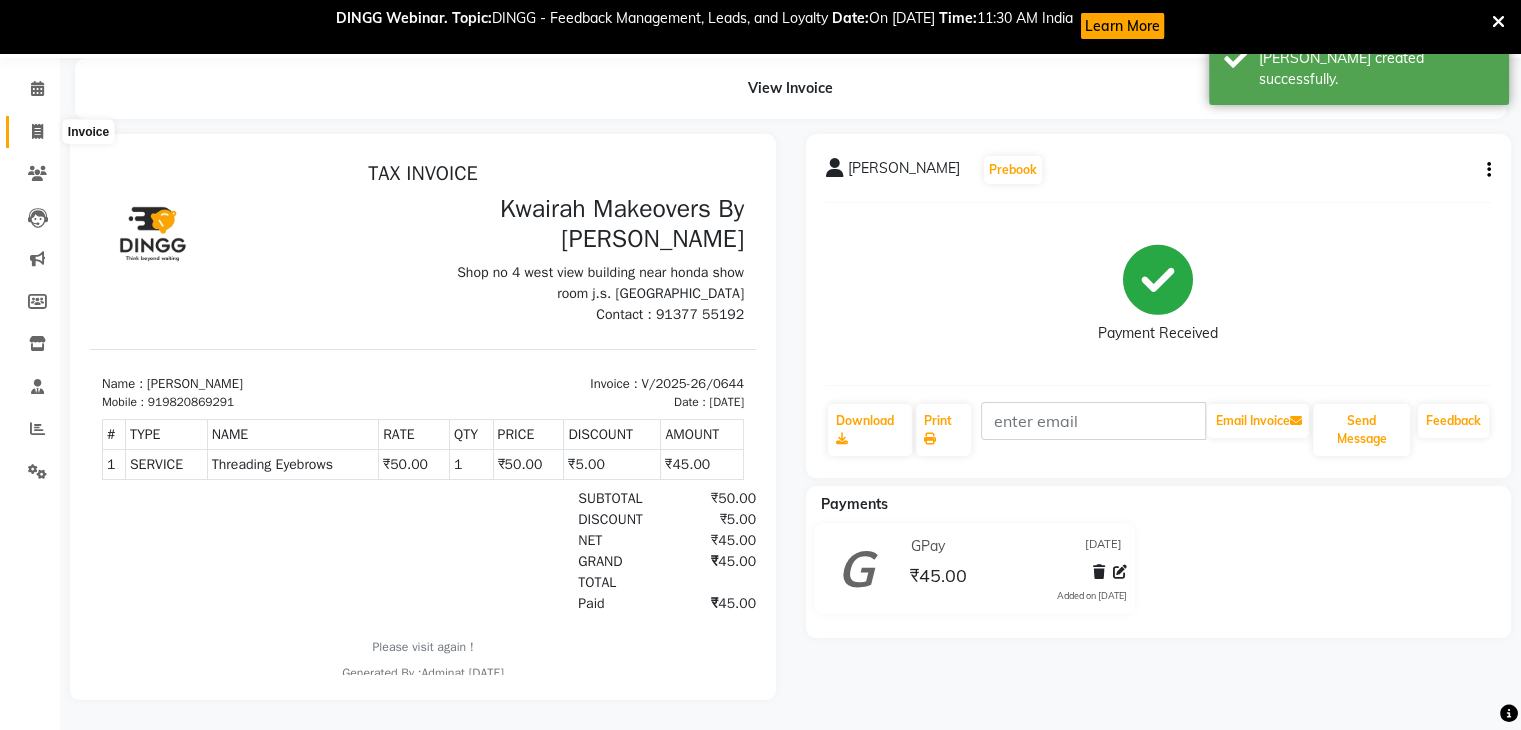 click 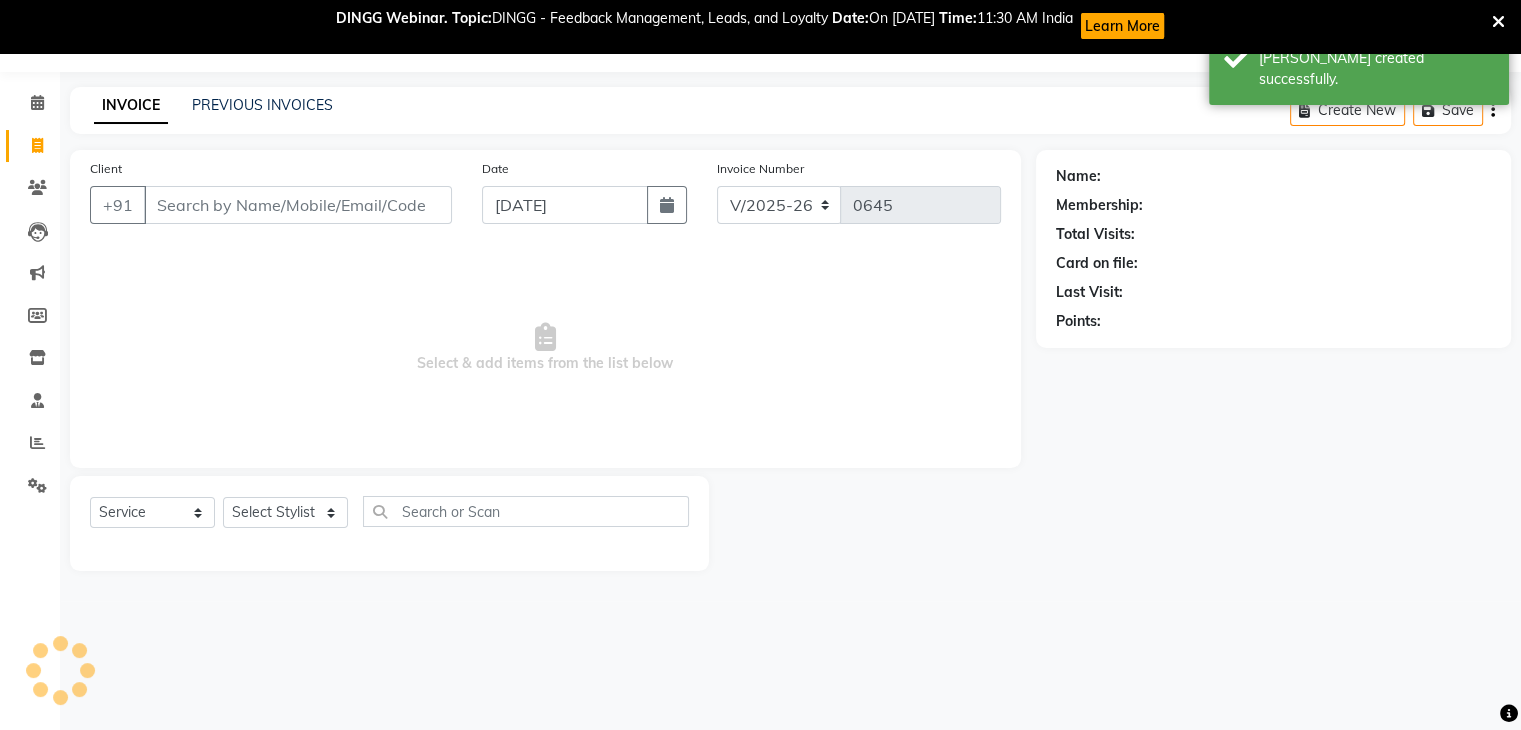scroll, scrollTop: 52, scrollLeft: 0, axis: vertical 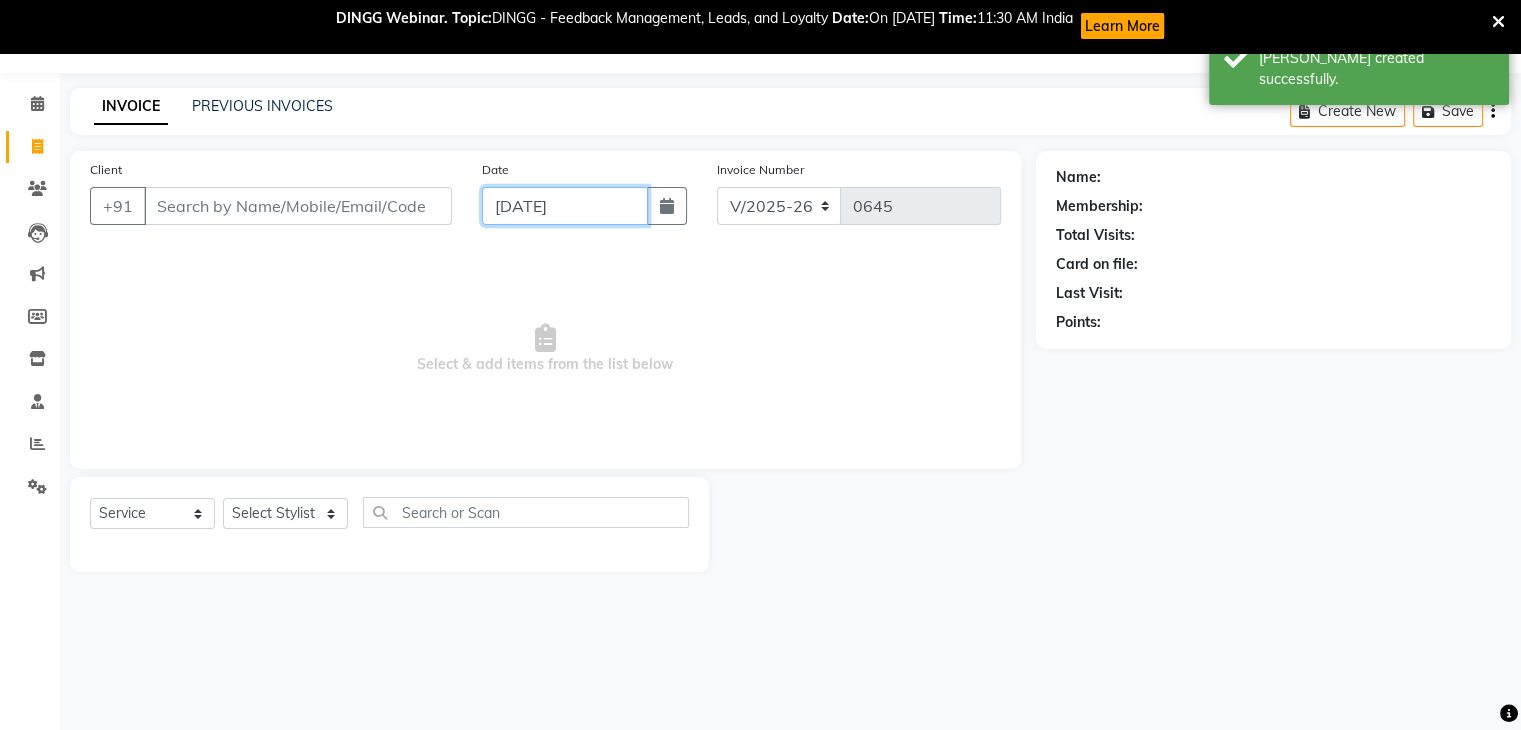 drag, startPoint x: 569, startPoint y: 203, endPoint x: 575, endPoint y: 219, distance: 17.088007 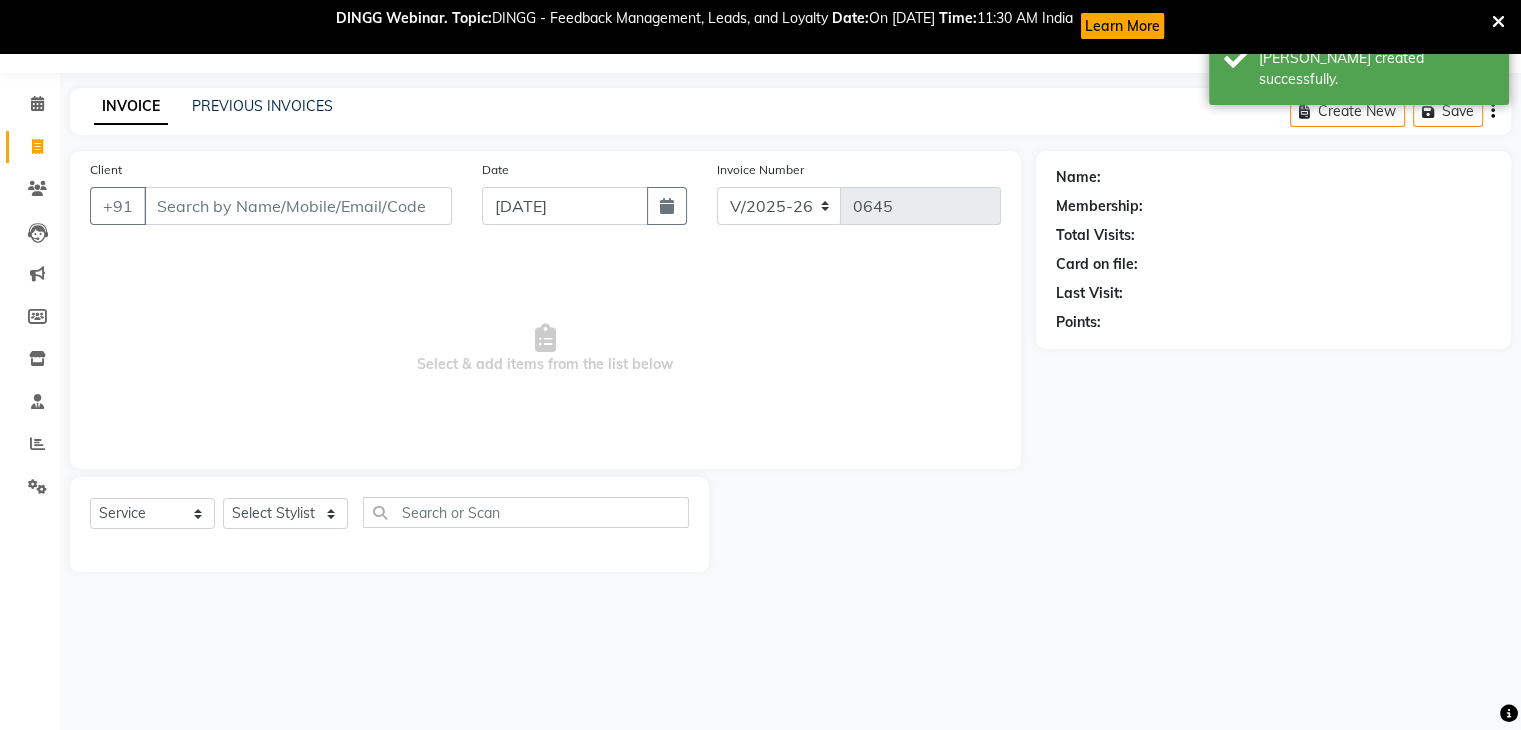select on "7" 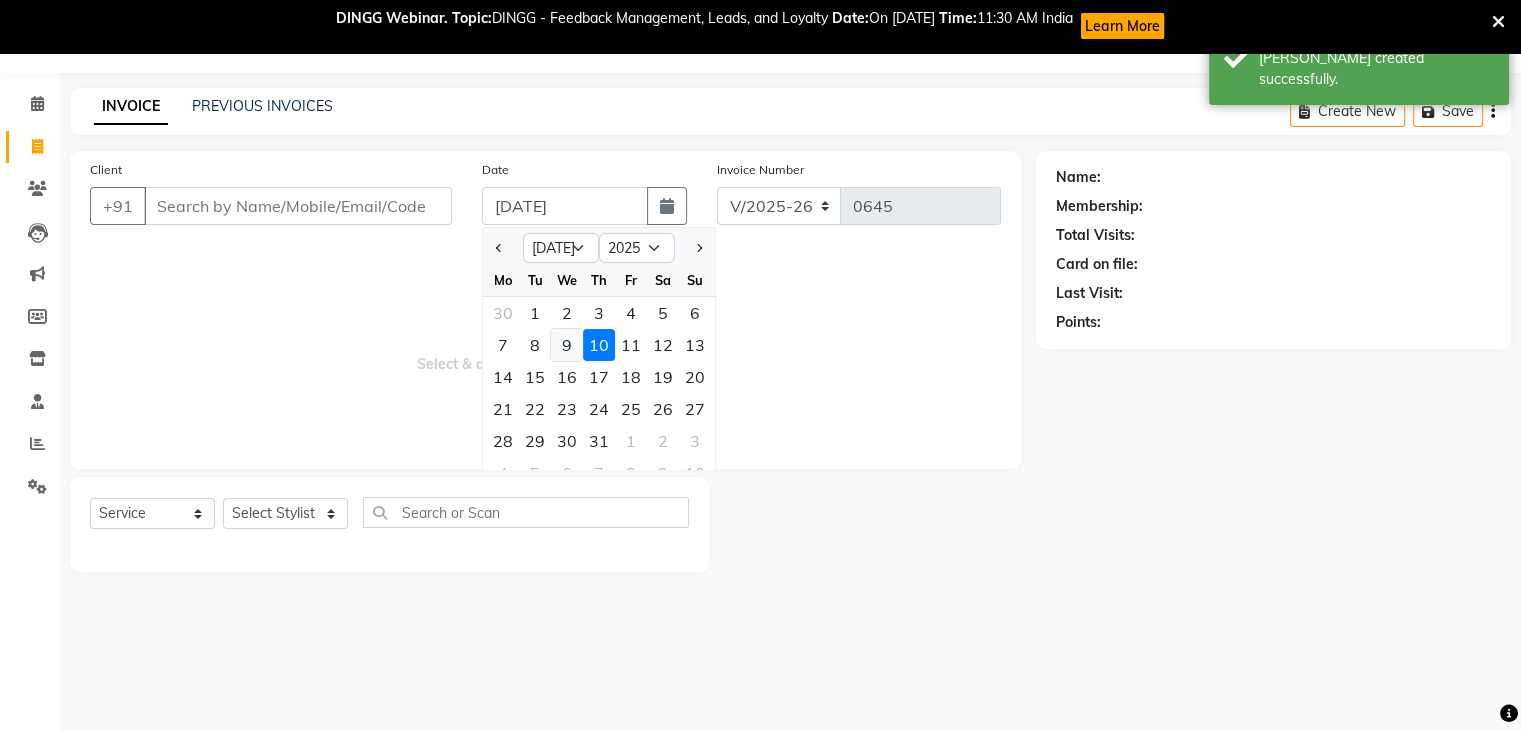 click on "9" 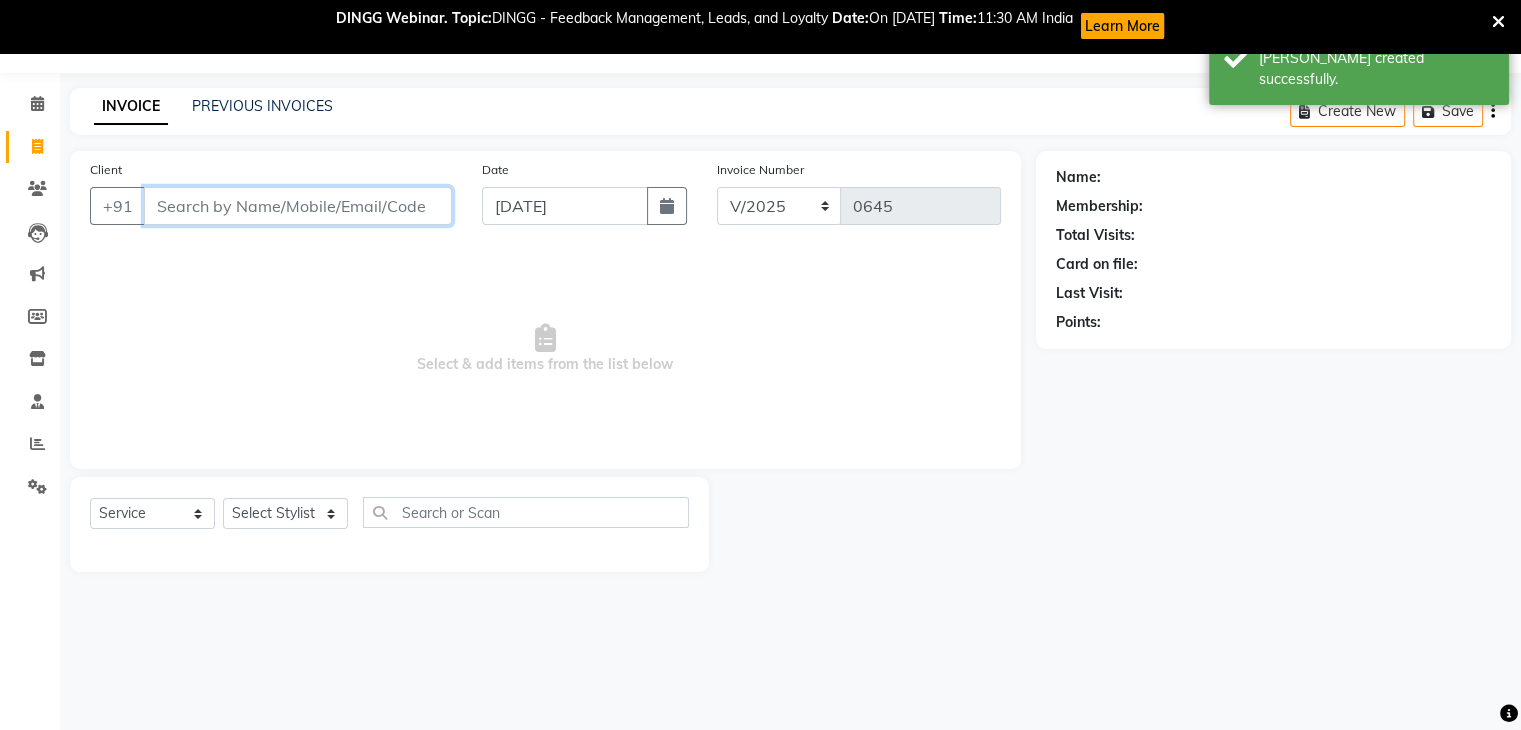 click on "Client" at bounding box center [298, 206] 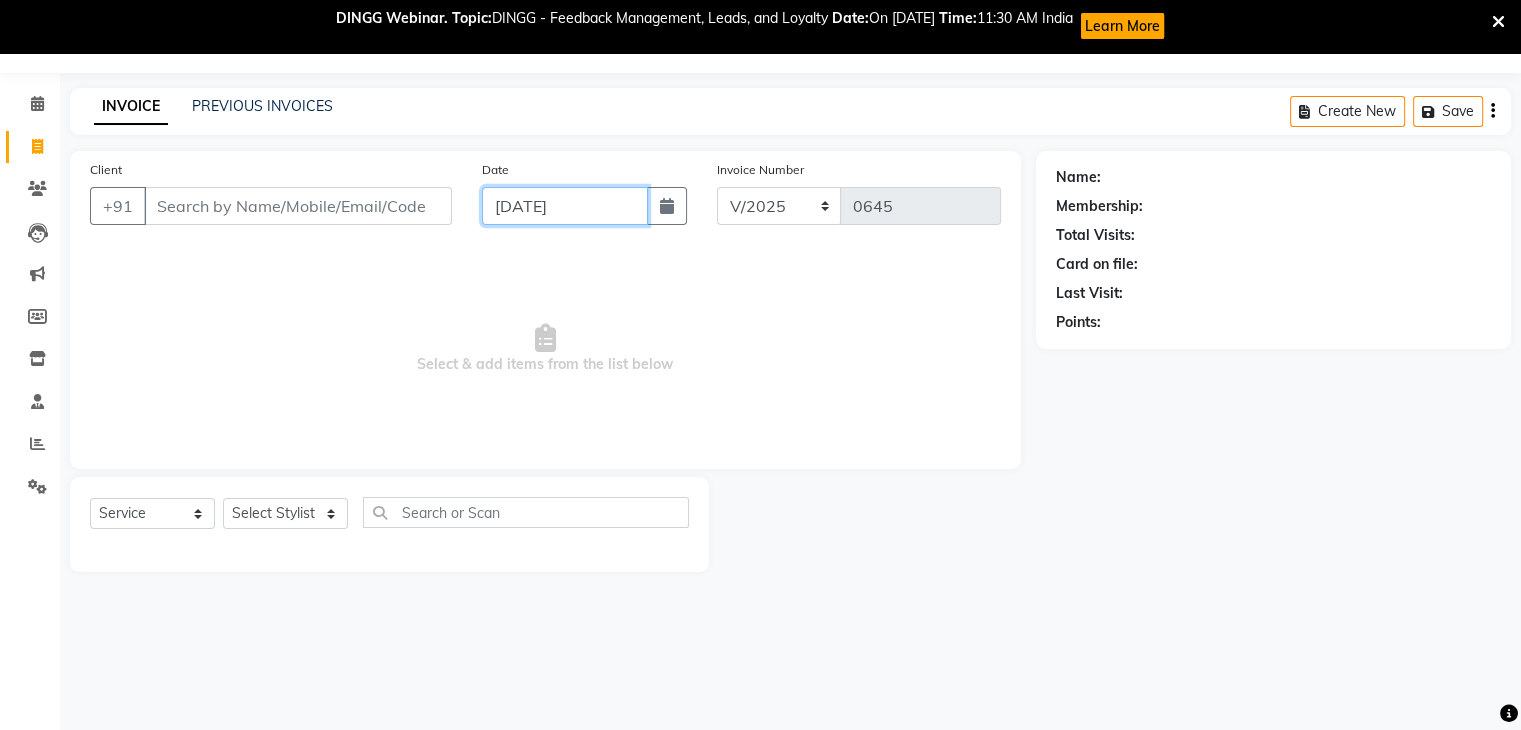 click on "[DATE]" 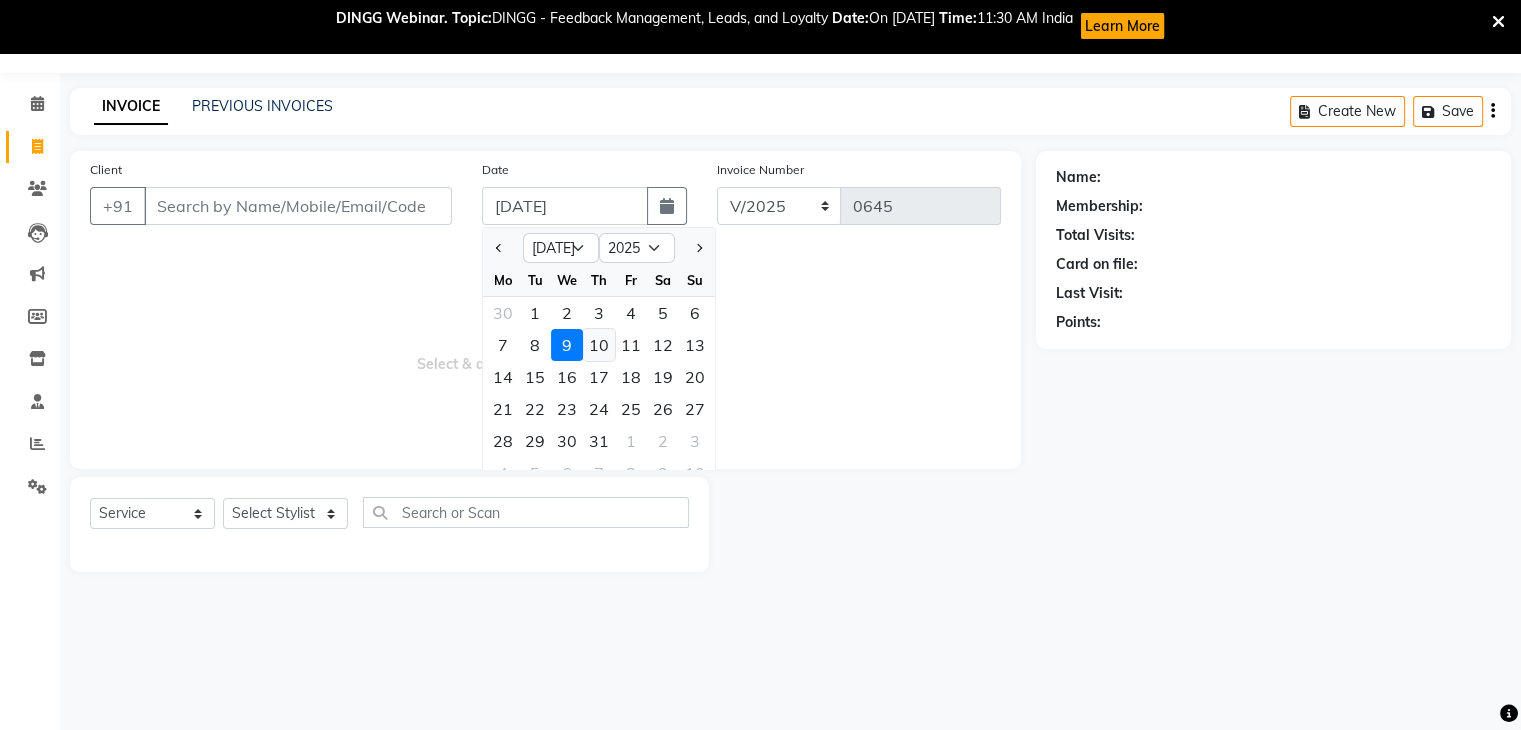 click on "10" 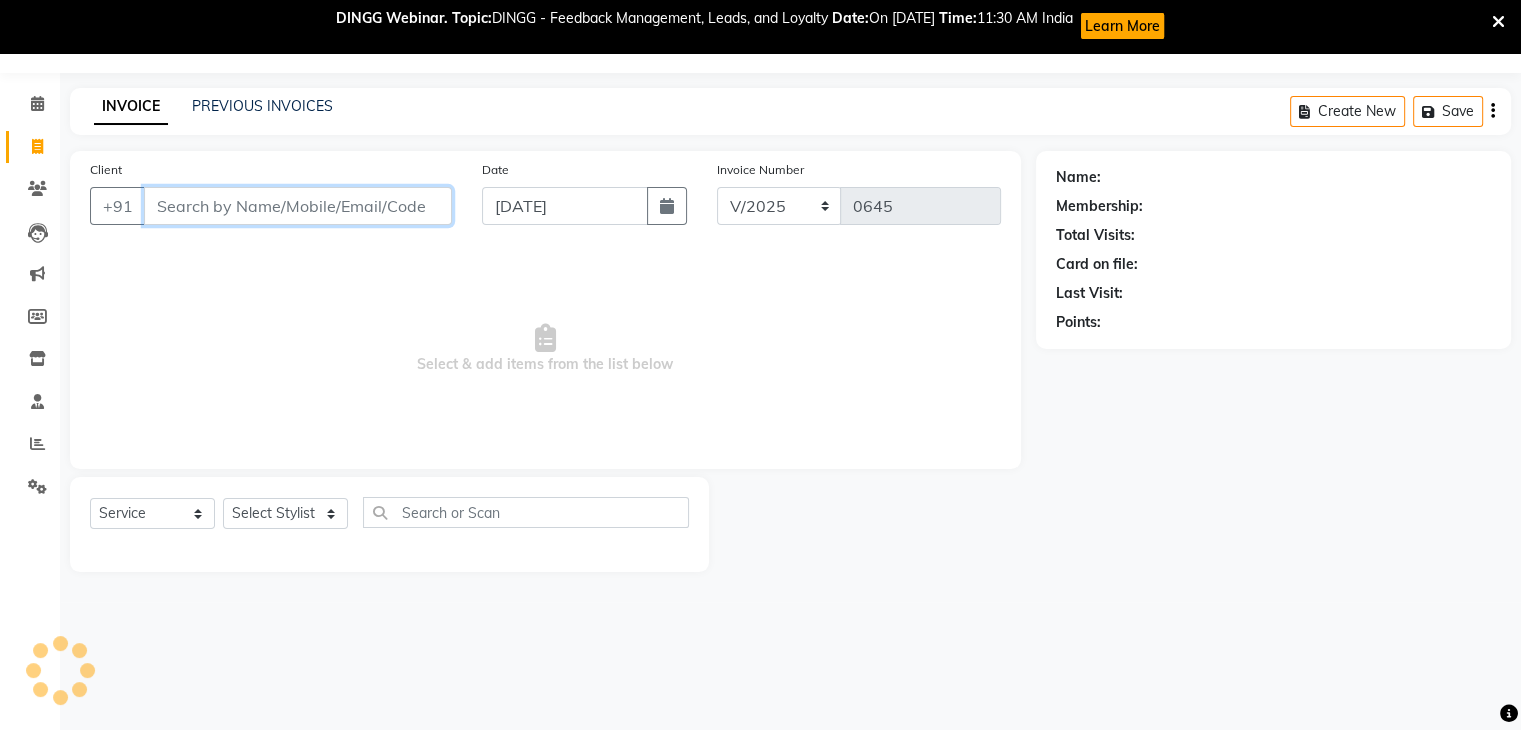 click on "Client" at bounding box center (298, 206) 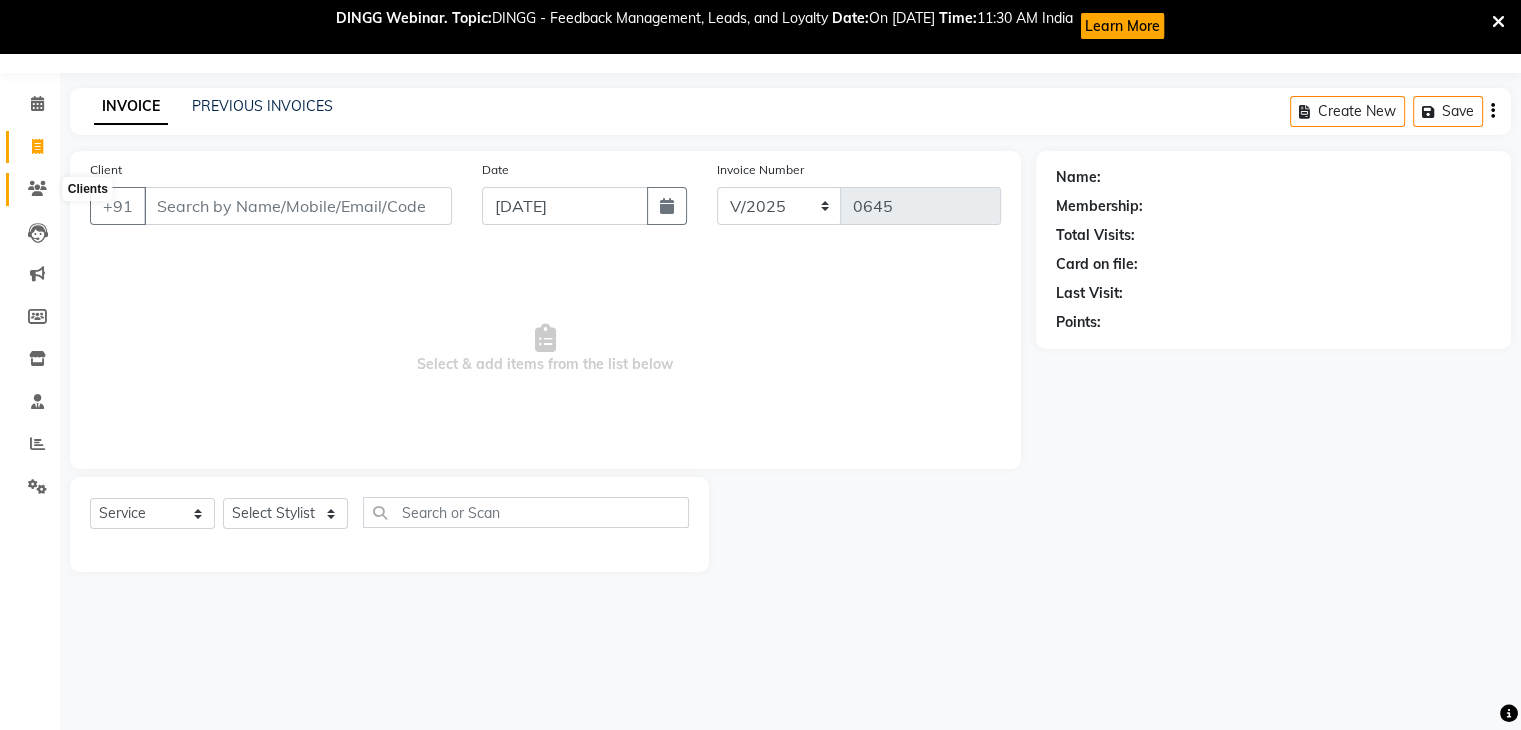 click 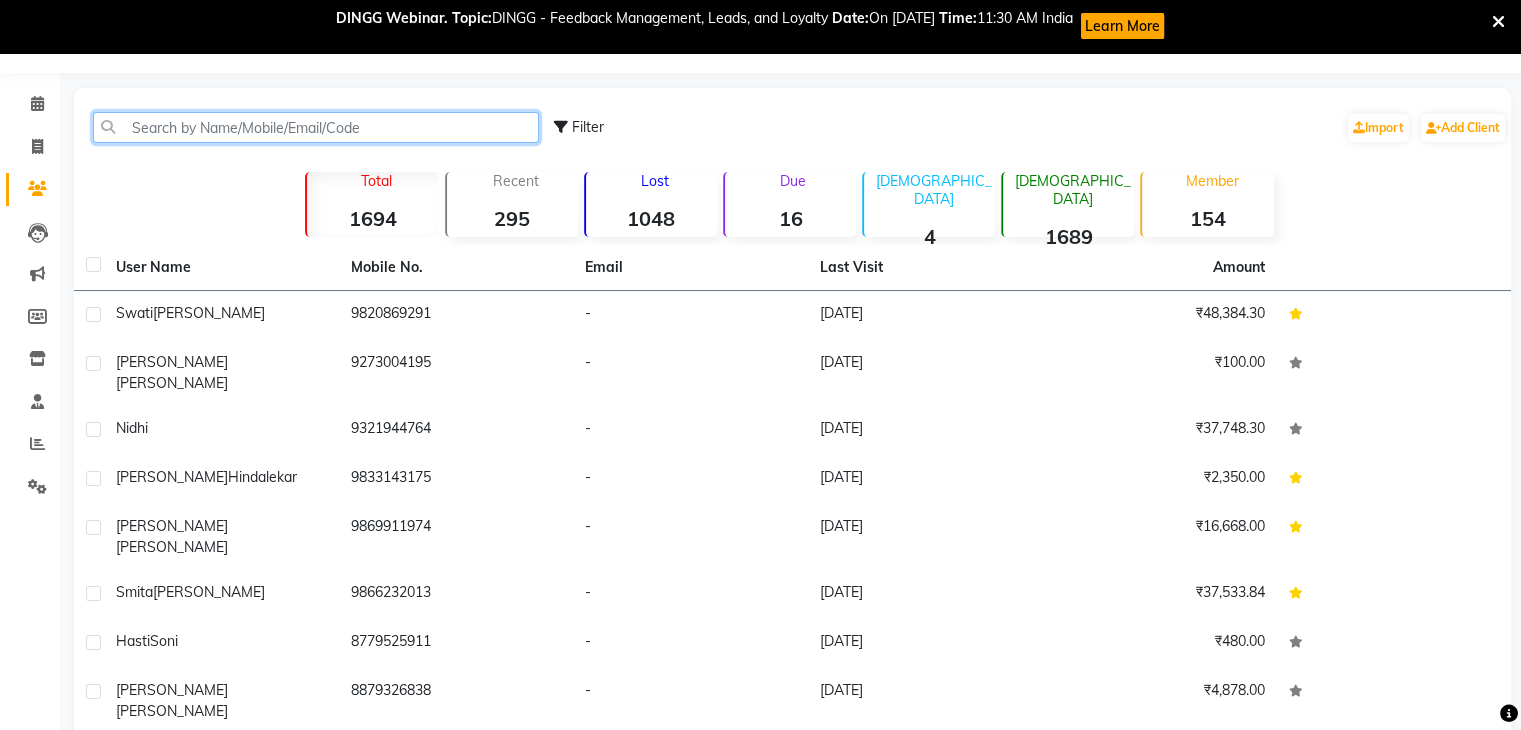 click 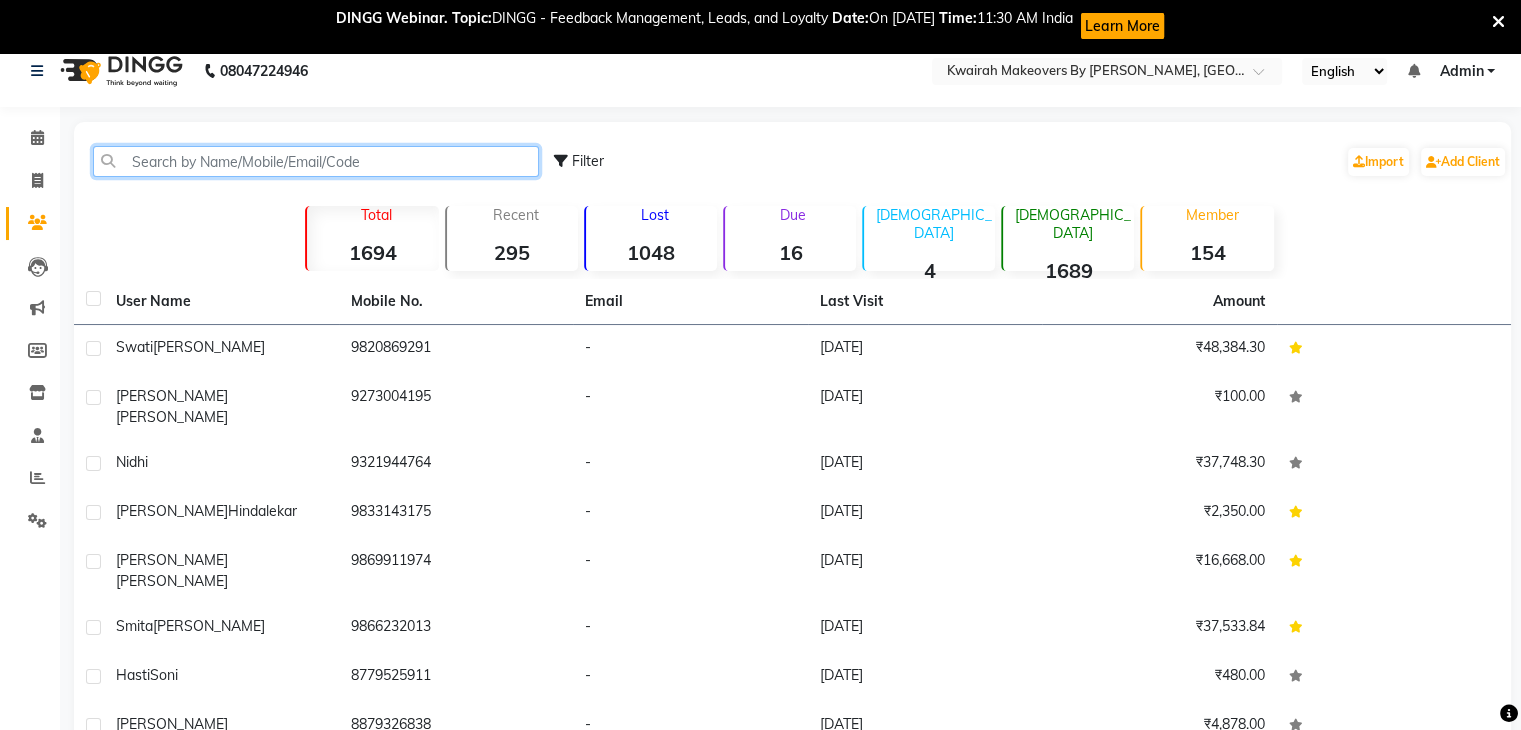 scroll, scrollTop: 0, scrollLeft: 0, axis: both 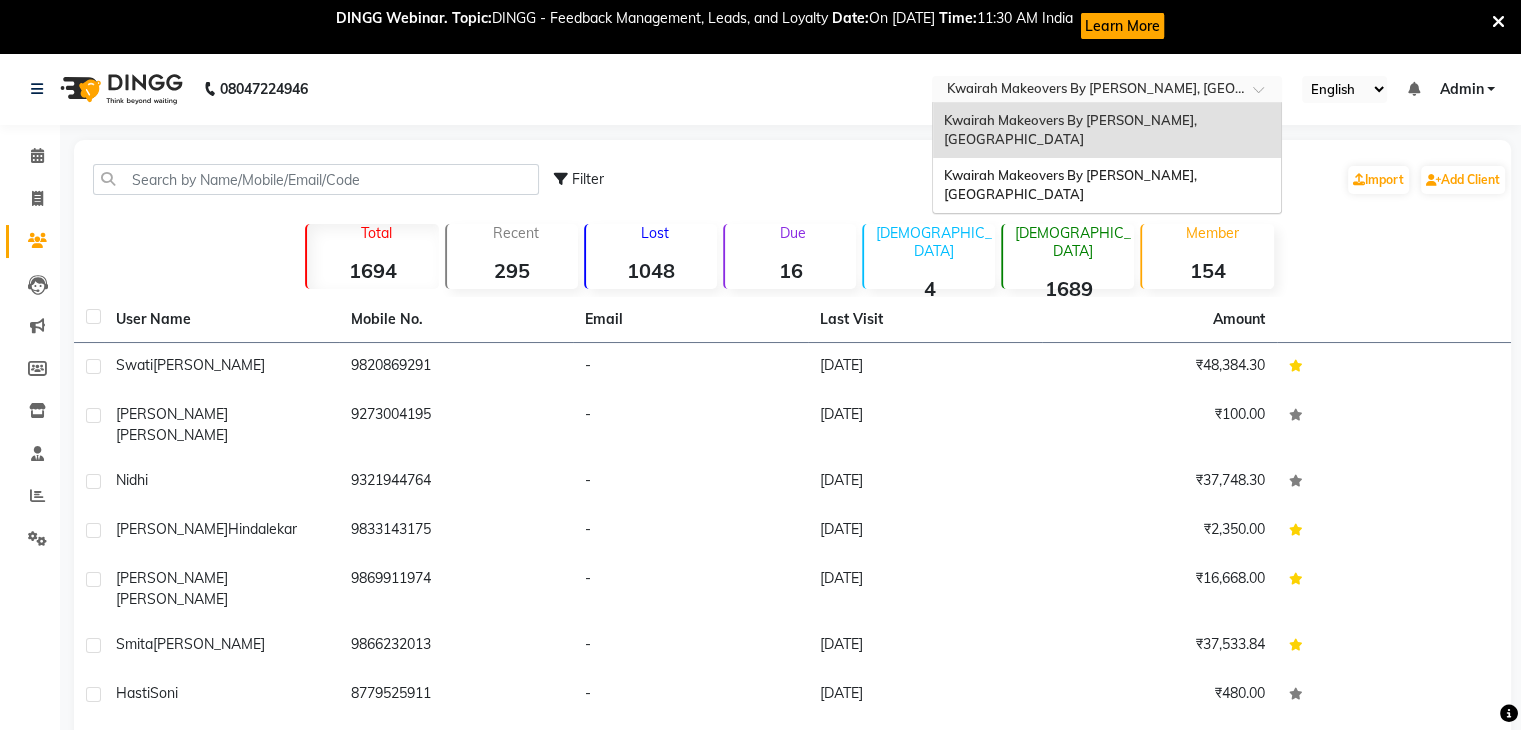 click on "Select Location ×  Kwairah Makeovers By Ketki, Dahisar West" at bounding box center (1107, 89) 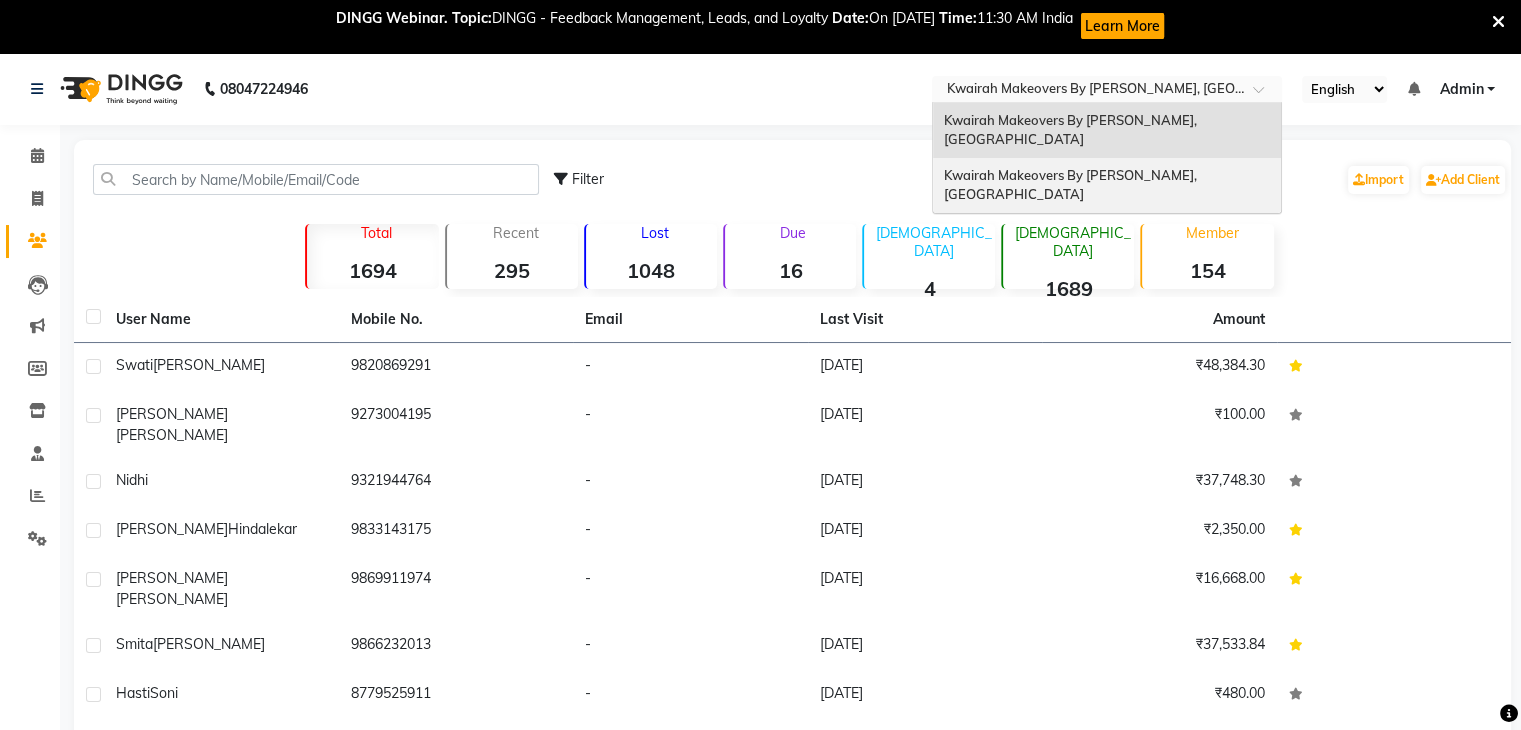 click on "Kwairah Makeovers By [PERSON_NAME], [GEOGRAPHIC_DATA]" at bounding box center (1071, 185) 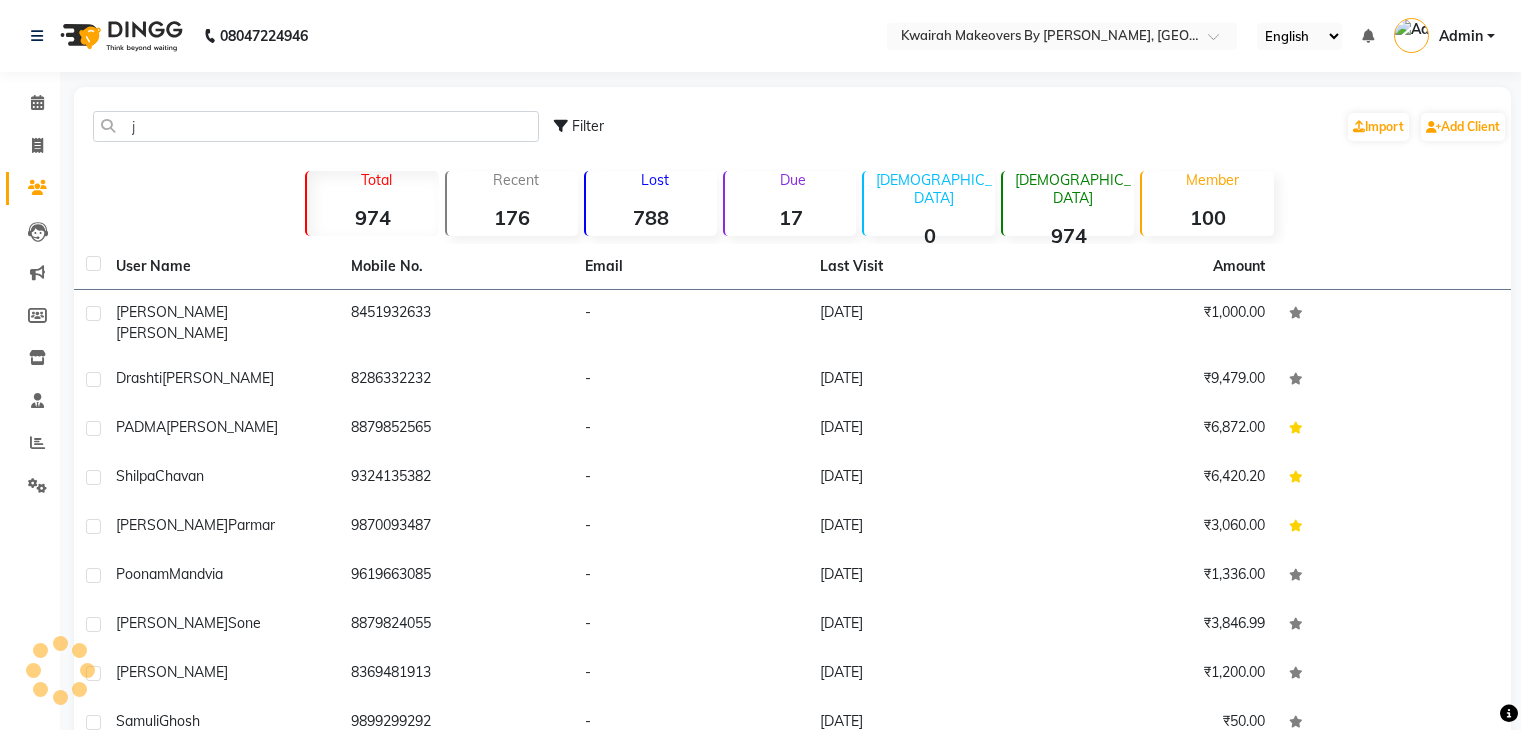 scroll, scrollTop: 0, scrollLeft: 0, axis: both 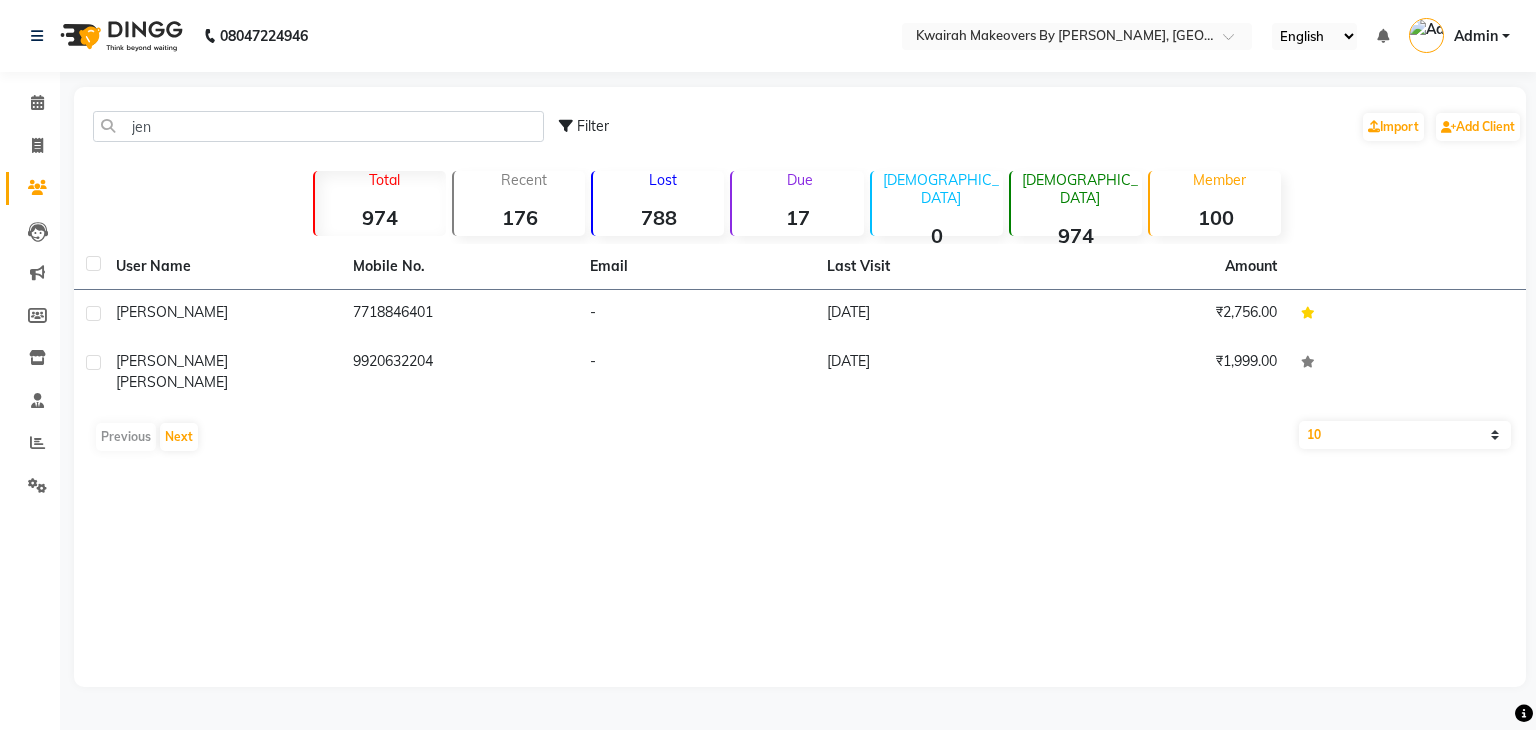 type on "jen" 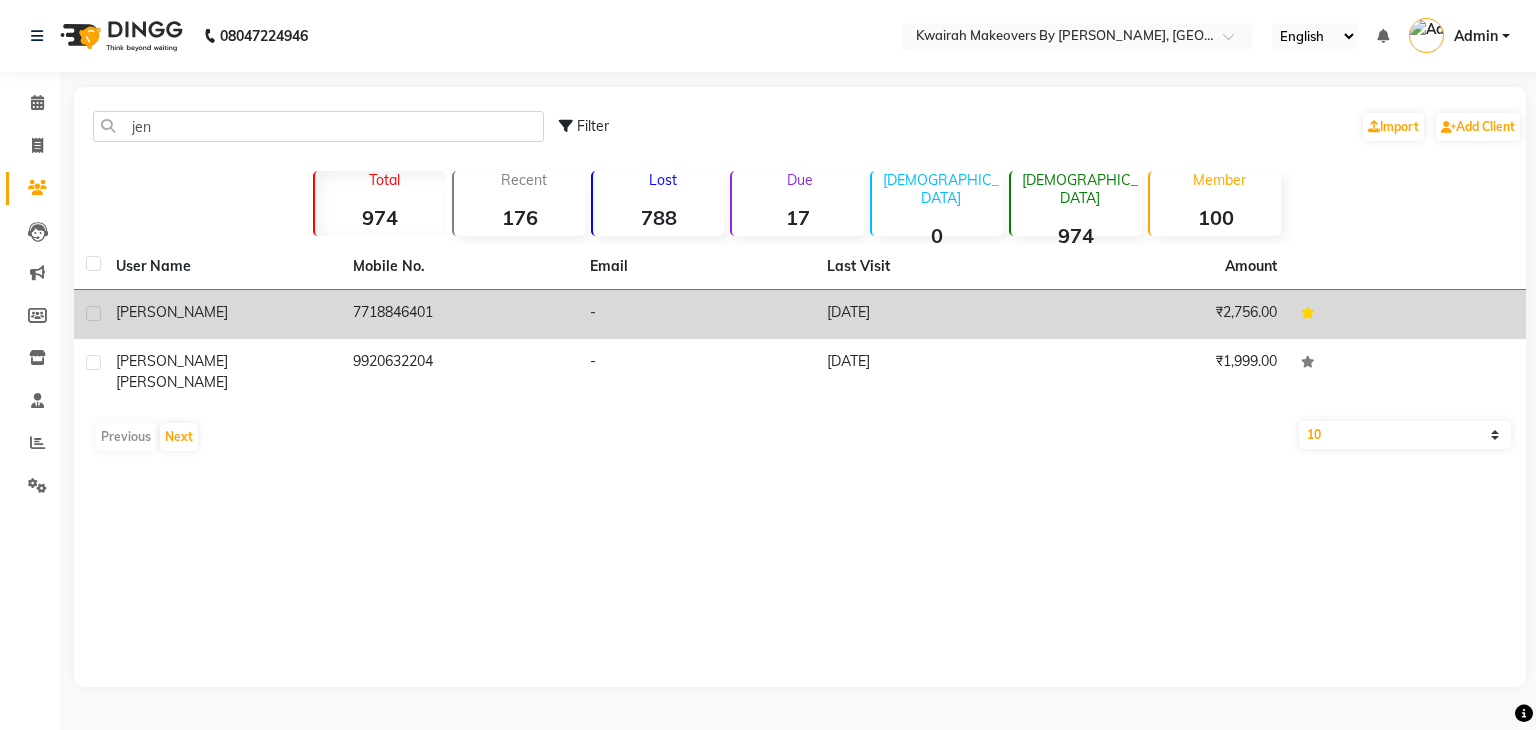 click on "7718846401" 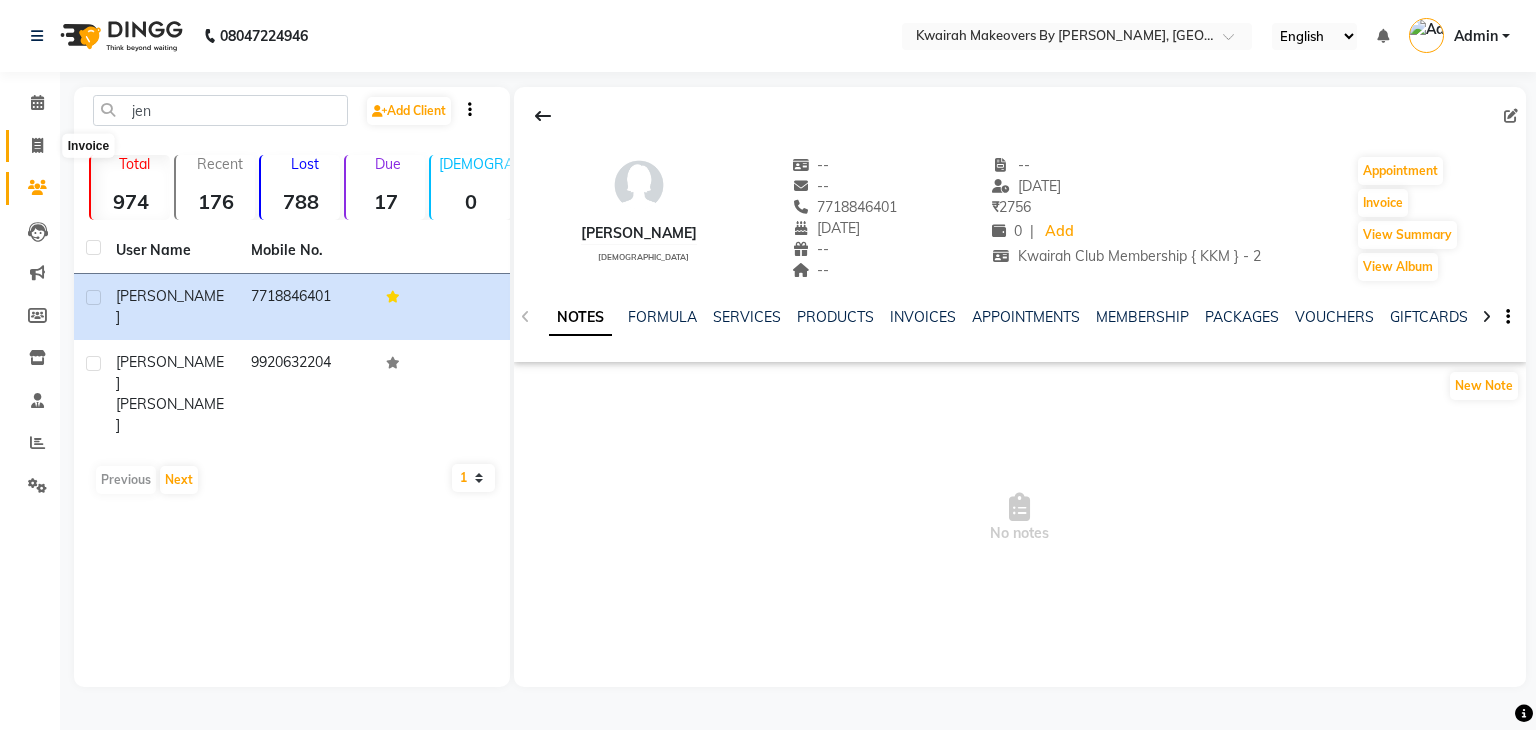 click 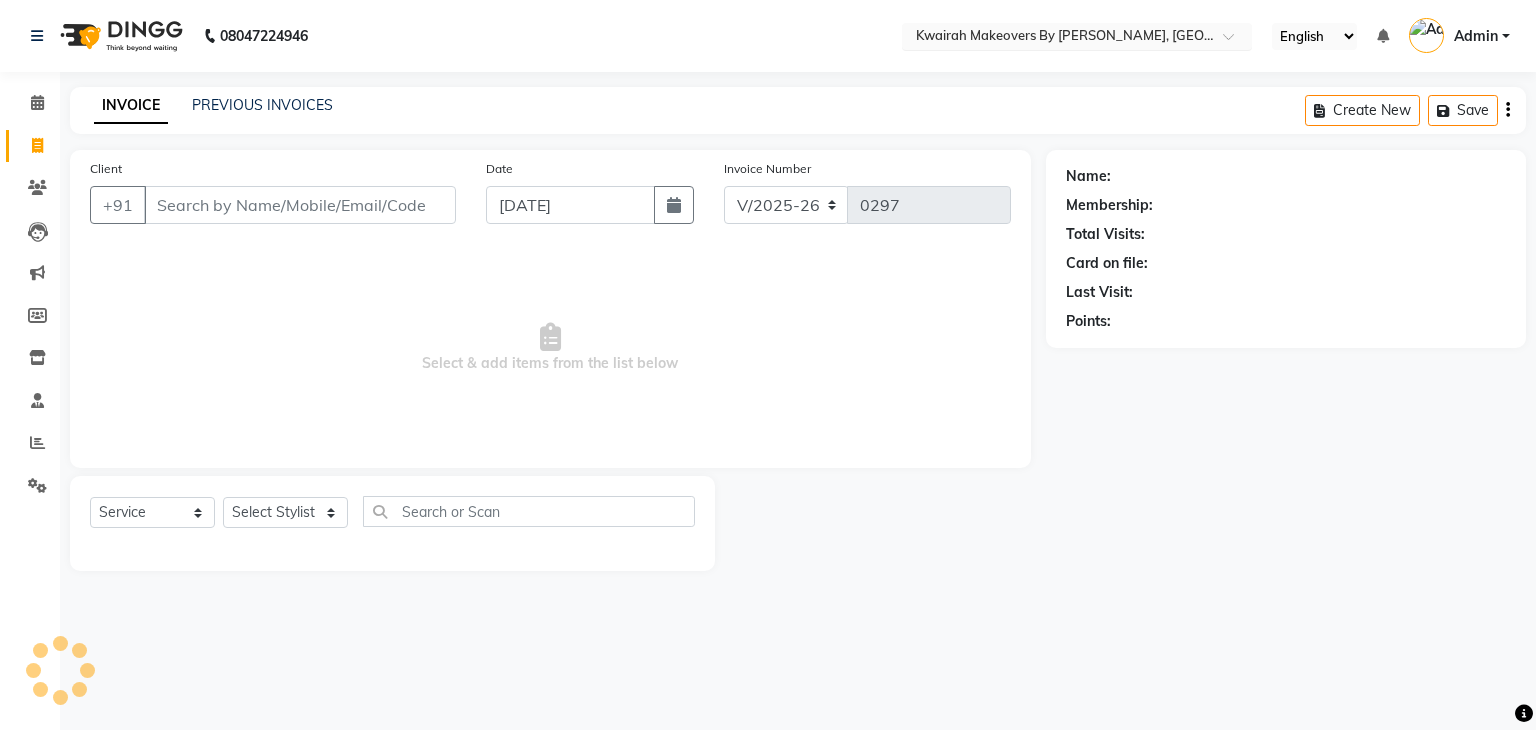 click at bounding box center [1057, 38] 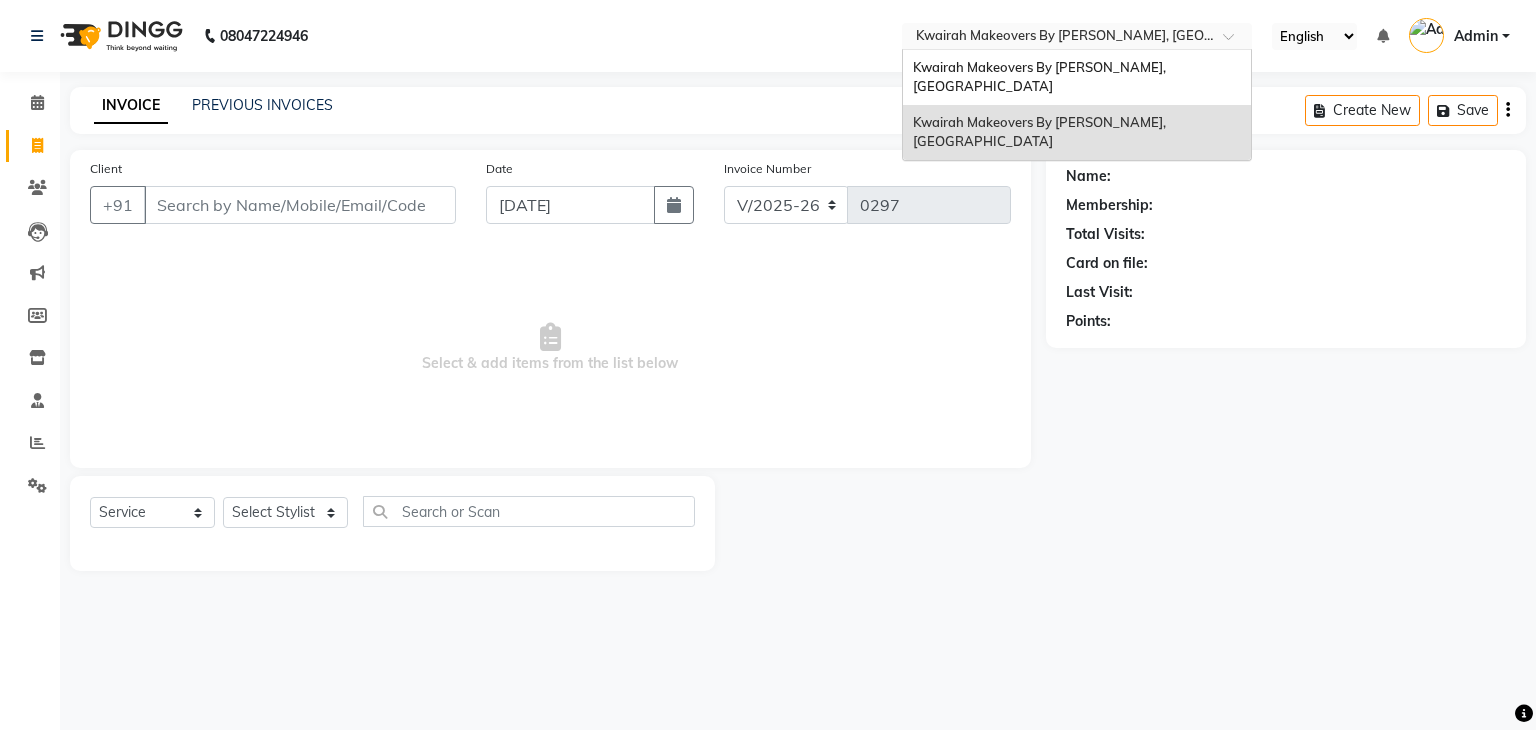 click on "Kwairah Makeovers By [PERSON_NAME], [GEOGRAPHIC_DATA]" at bounding box center (1077, 132) 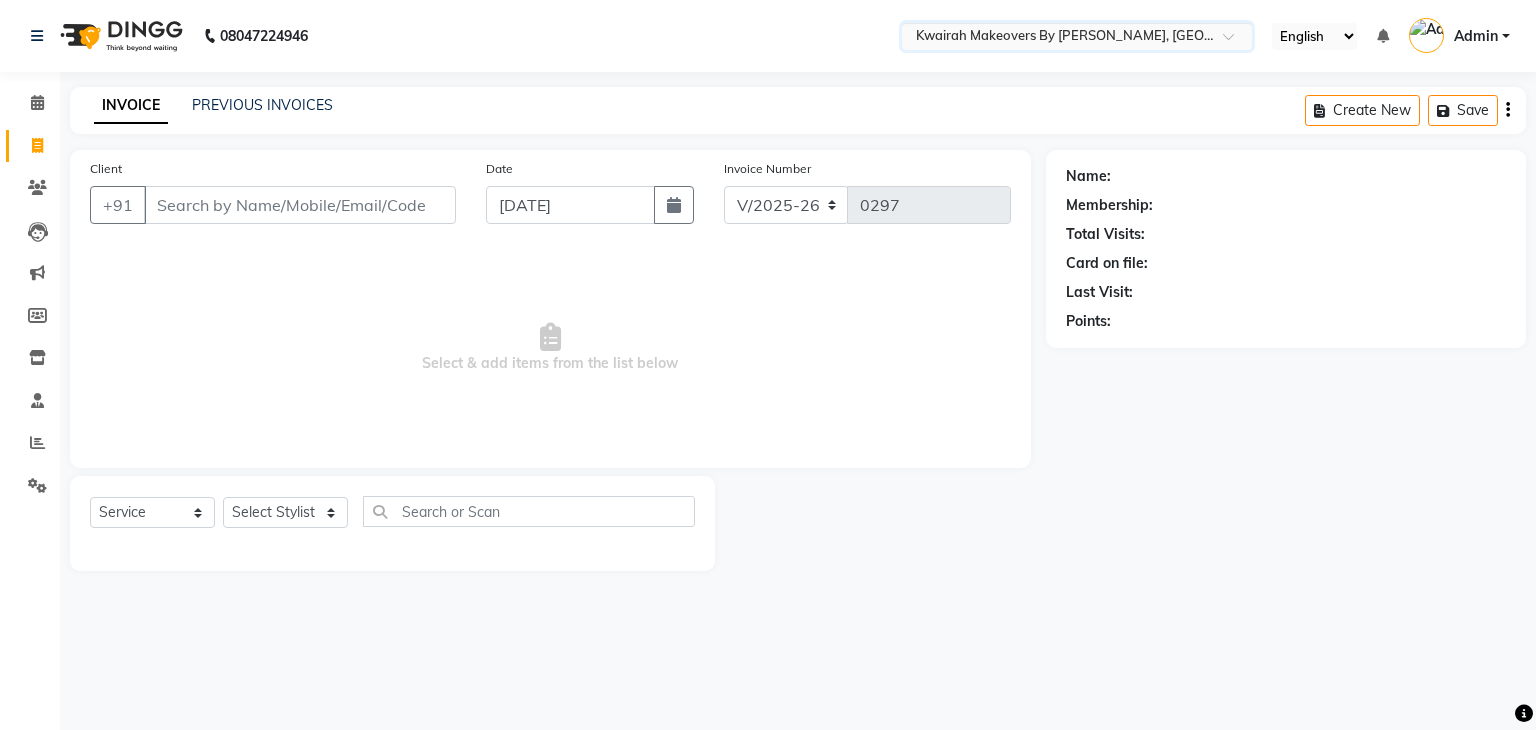 click on "08047224946 Select Location × Kwairah Makeovers By Ketki, Dahisar East English ENGLISH Español العربية मराठी हिंदी ગુજરાતી தமிழ் 中文 Notifications nothing to show Admin Manage Profile Change Password Sign out  Version:3.15.4  ☀  Kwairah Makeovers By Ketki, Dahisar west ☀ Kwairah Makeovers By Ketki, Dahisar East  Calendar  Invoice  Clients  Leads   Marketing  Members  Inventory  Staff  Reports  Settings Completed InProgress Upcoming Dropped Tentative Check-In Confirm Bookings Generate Report Segments Page Builder INVOICE PREVIOUS INVOICES Create New   Save  Client +91 Date 10-07-2025 Invoice Number V/2025 V/2025-26 0297  Select & add items from the list below  Select  Service  Product  Membership  Package Voucher Prepaid Gift Card  Select Stylist Amruta Anjali Ketki Somani Neha More rakhi chorasiya Shrushti Name: Membership: Total Visits: Card on file: Last Visit:  Points:" at bounding box center (768, 365) 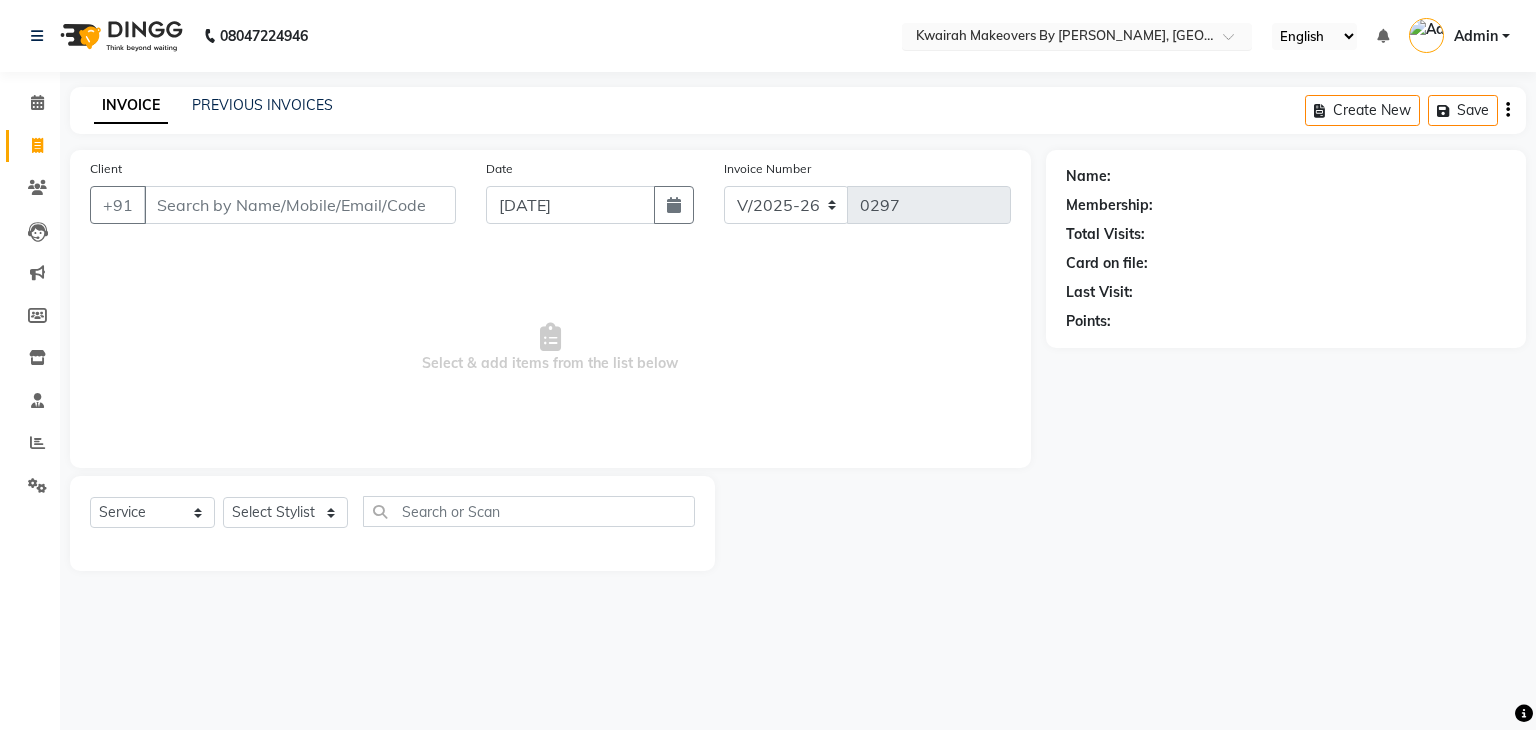 click at bounding box center (1057, 38) 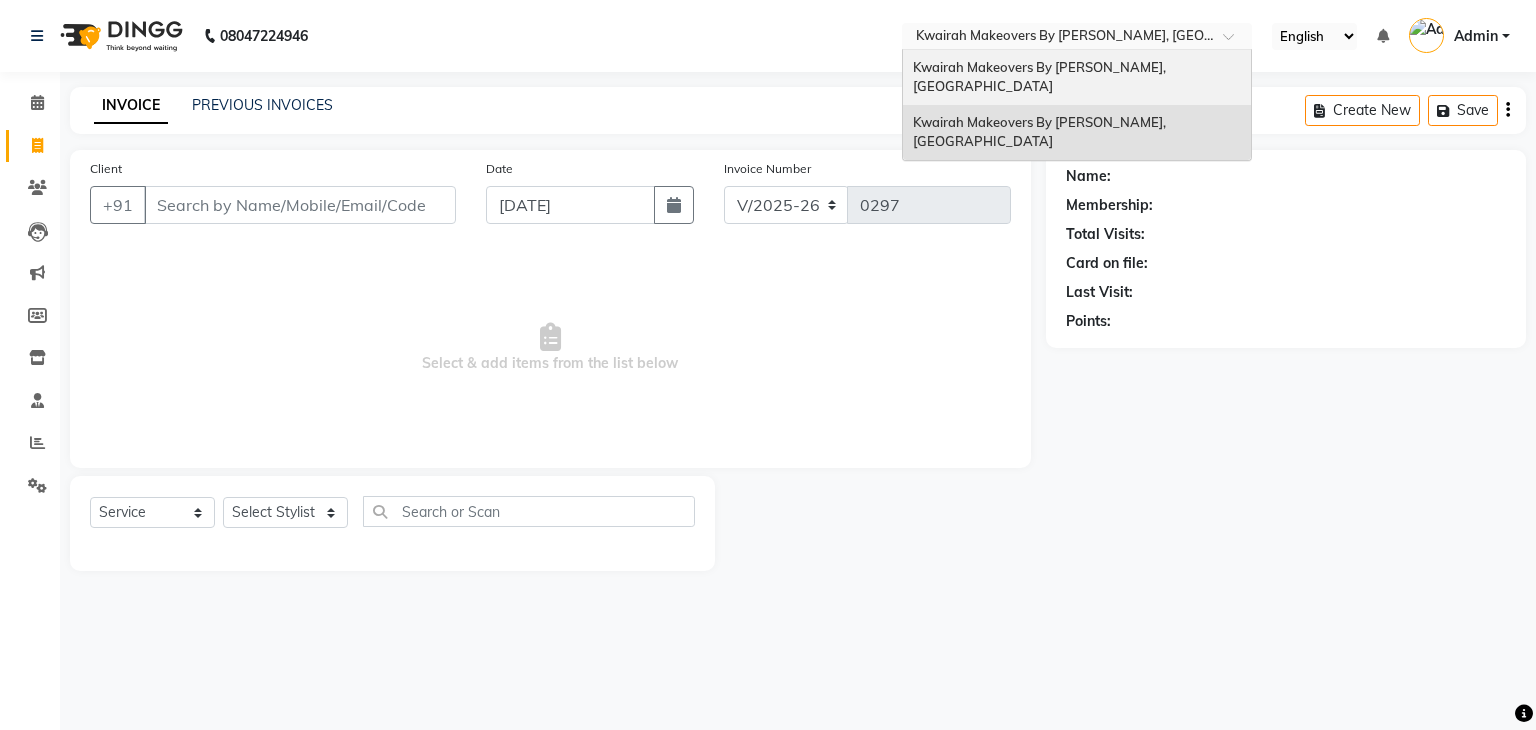 click on "Kwairah Makeovers By [PERSON_NAME], [GEOGRAPHIC_DATA]" at bounding box center [1077, 77] 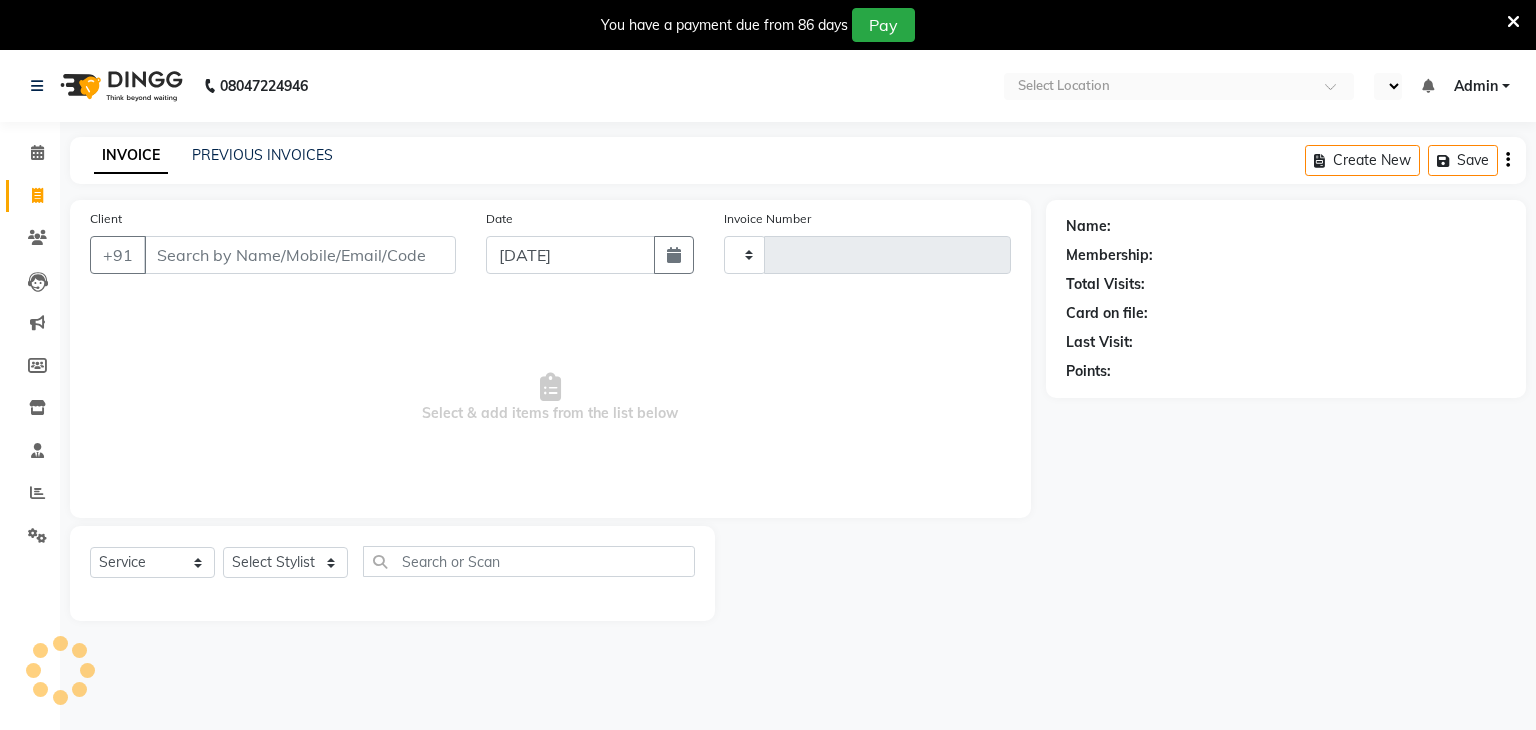select on "service" 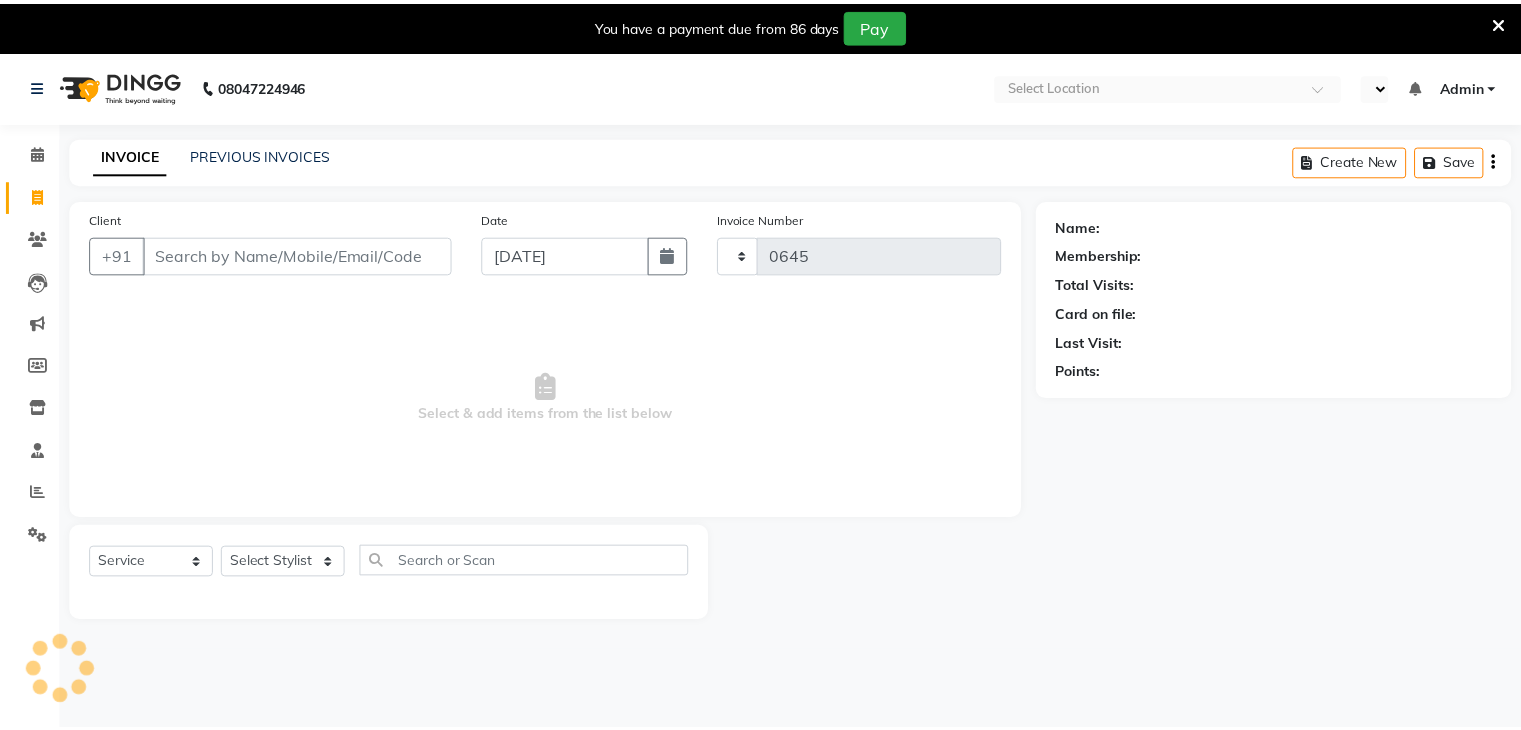 scroll, scrollTop: 0, scrollLeft: 0, axis: both 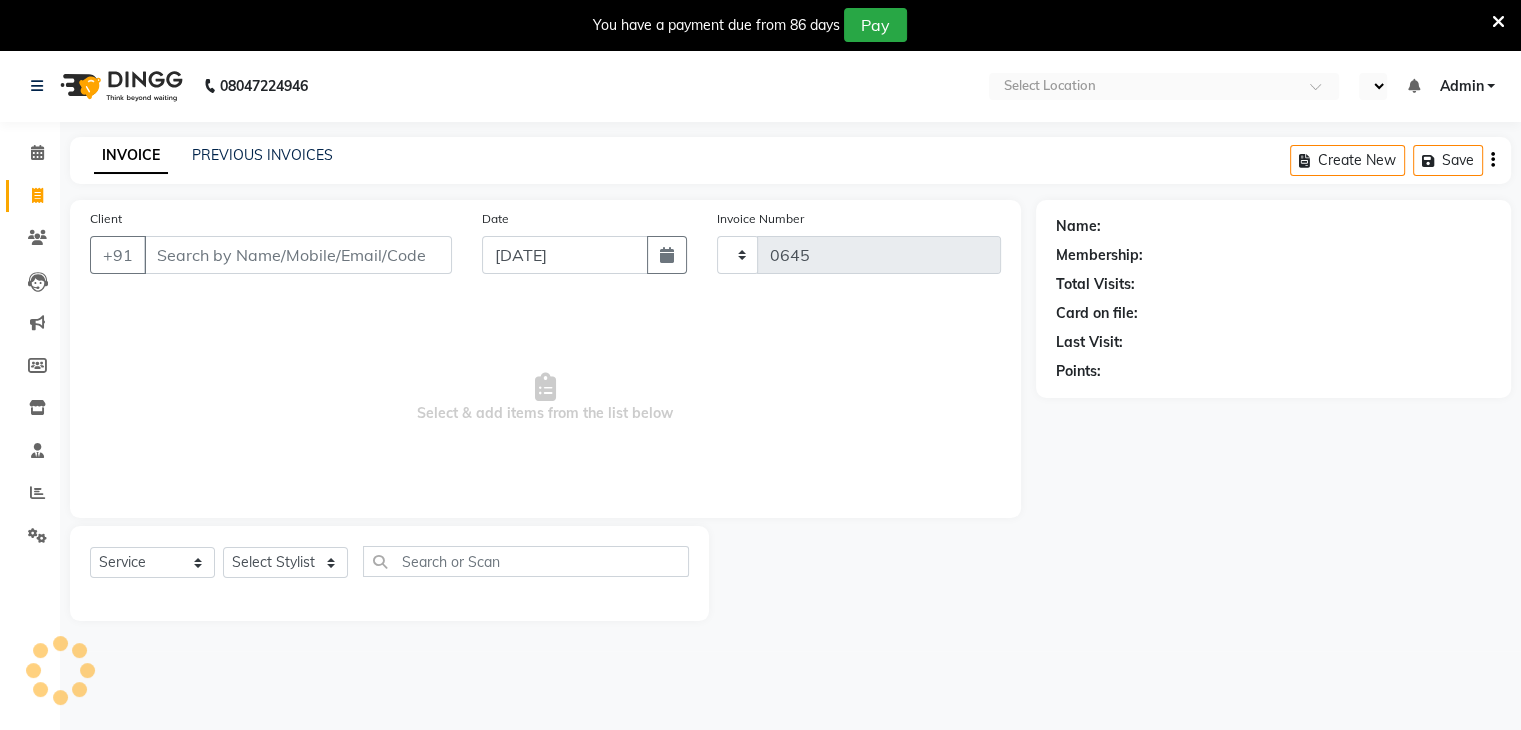 select on "en" 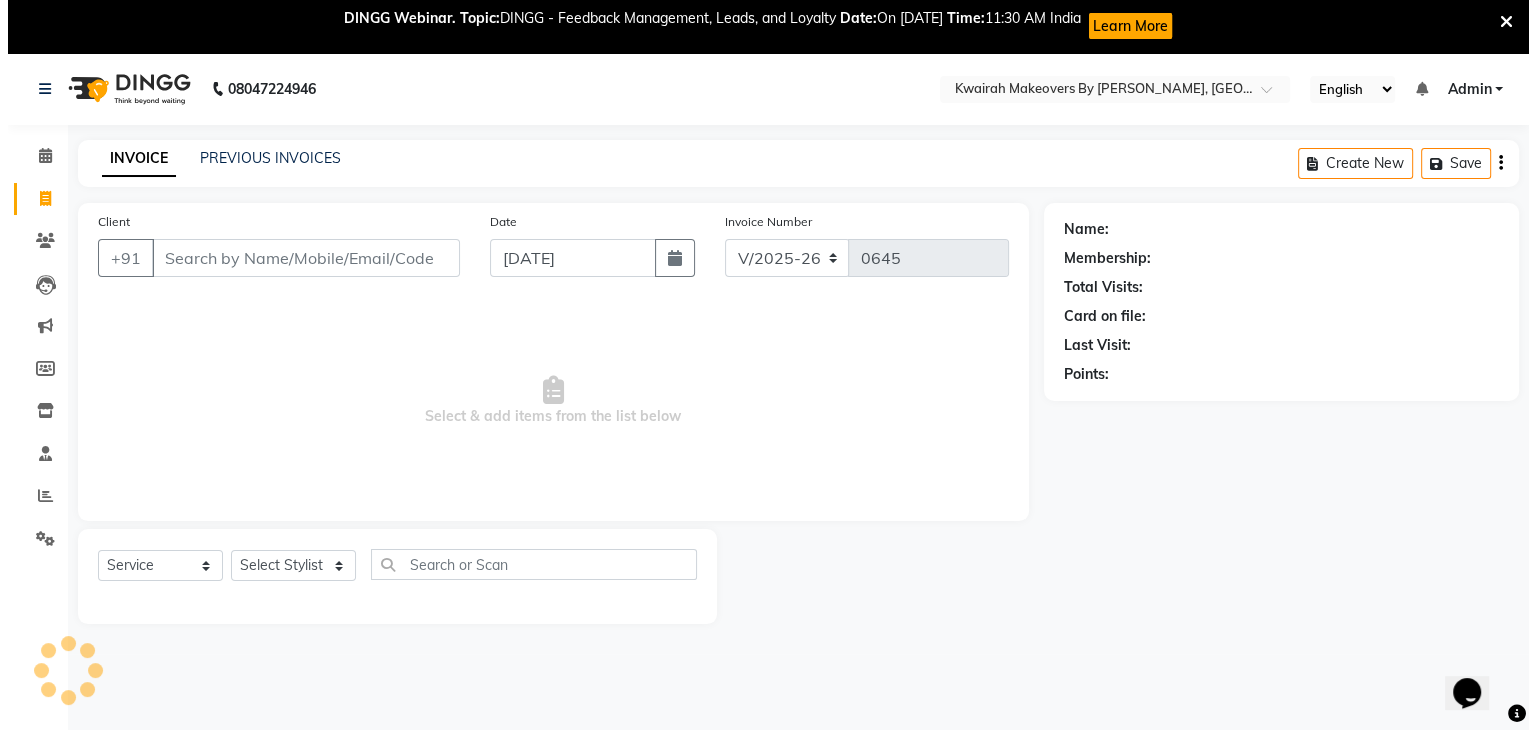 scroll, scrollTop: 0, scrollLeft: 0, axis: both 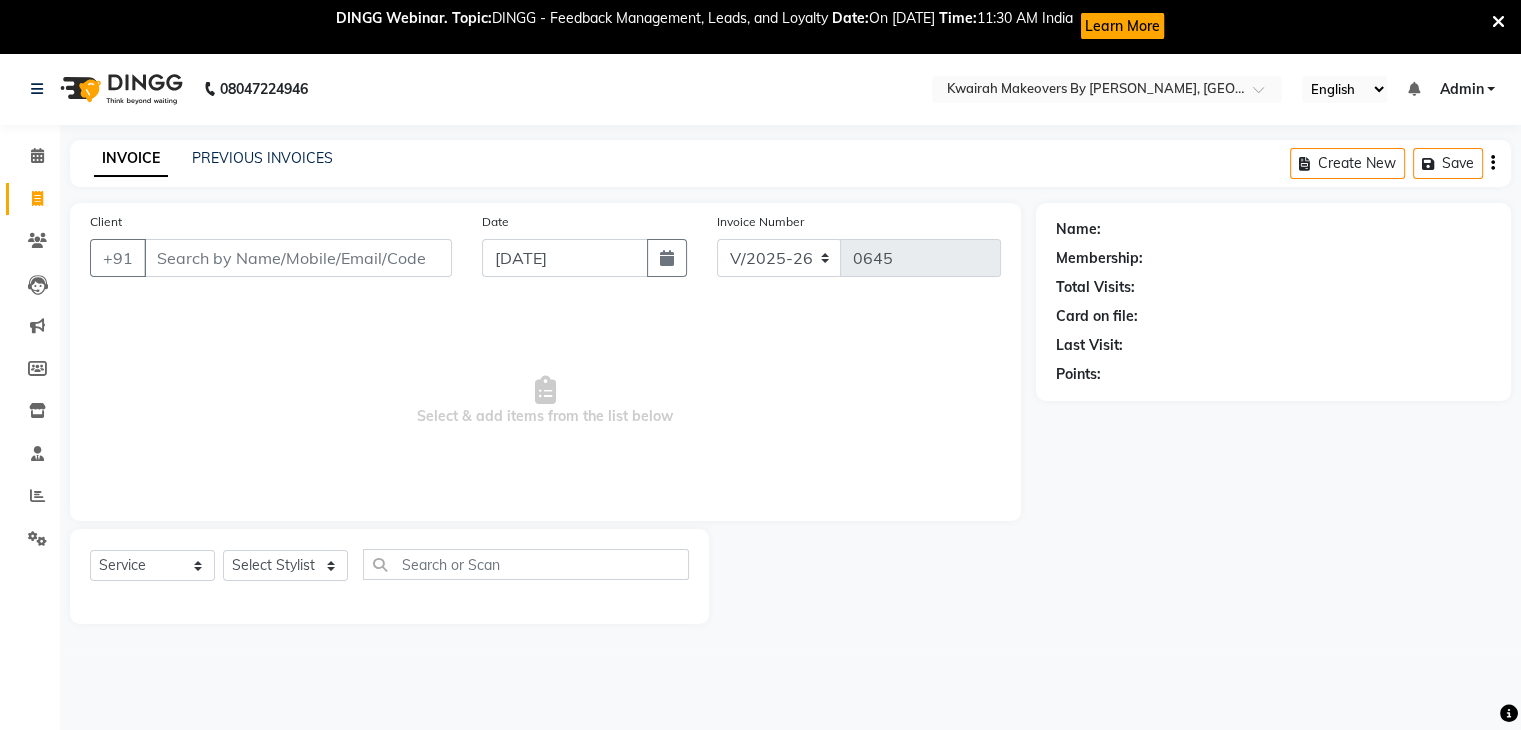 click on "Client" at bounding box center [298, 258] 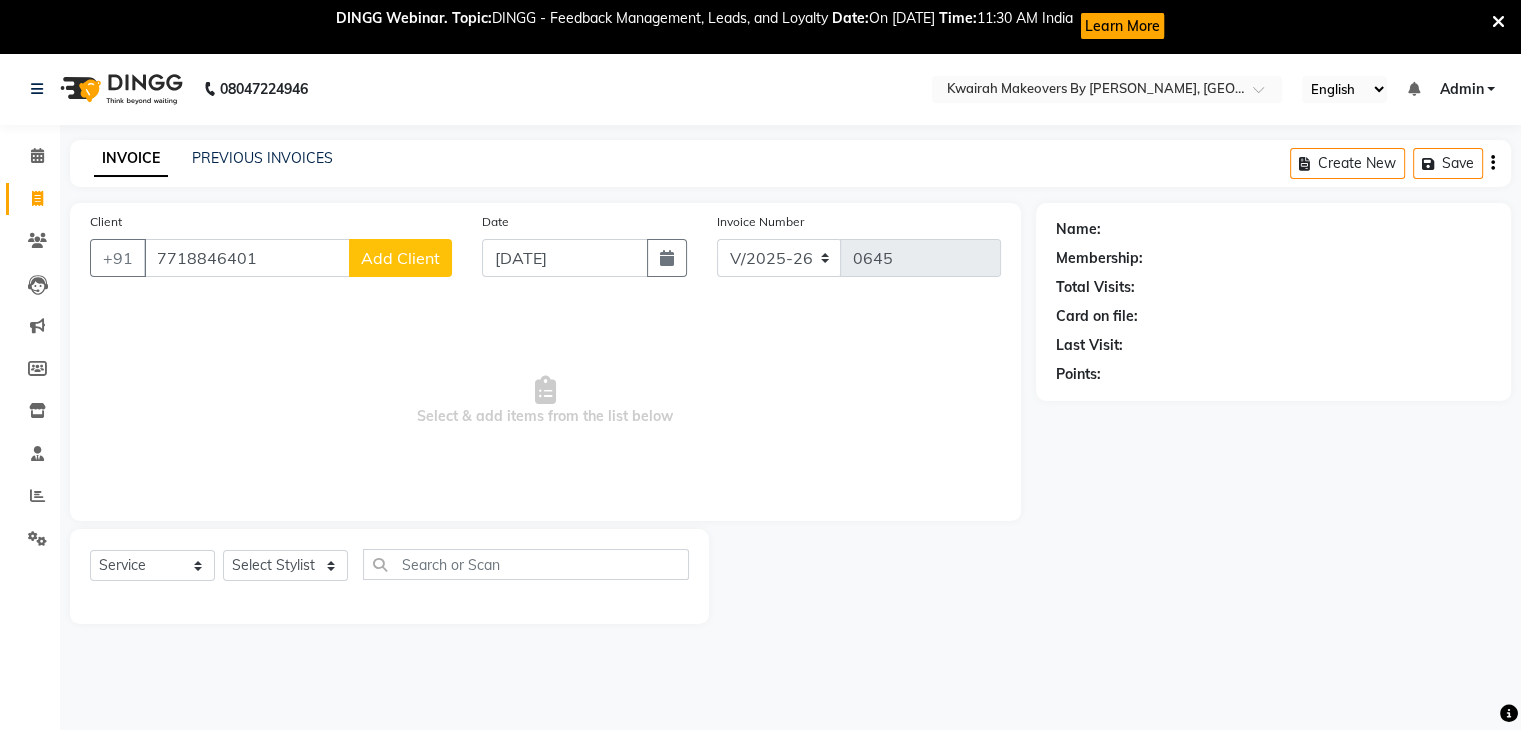 type on "7718846401" 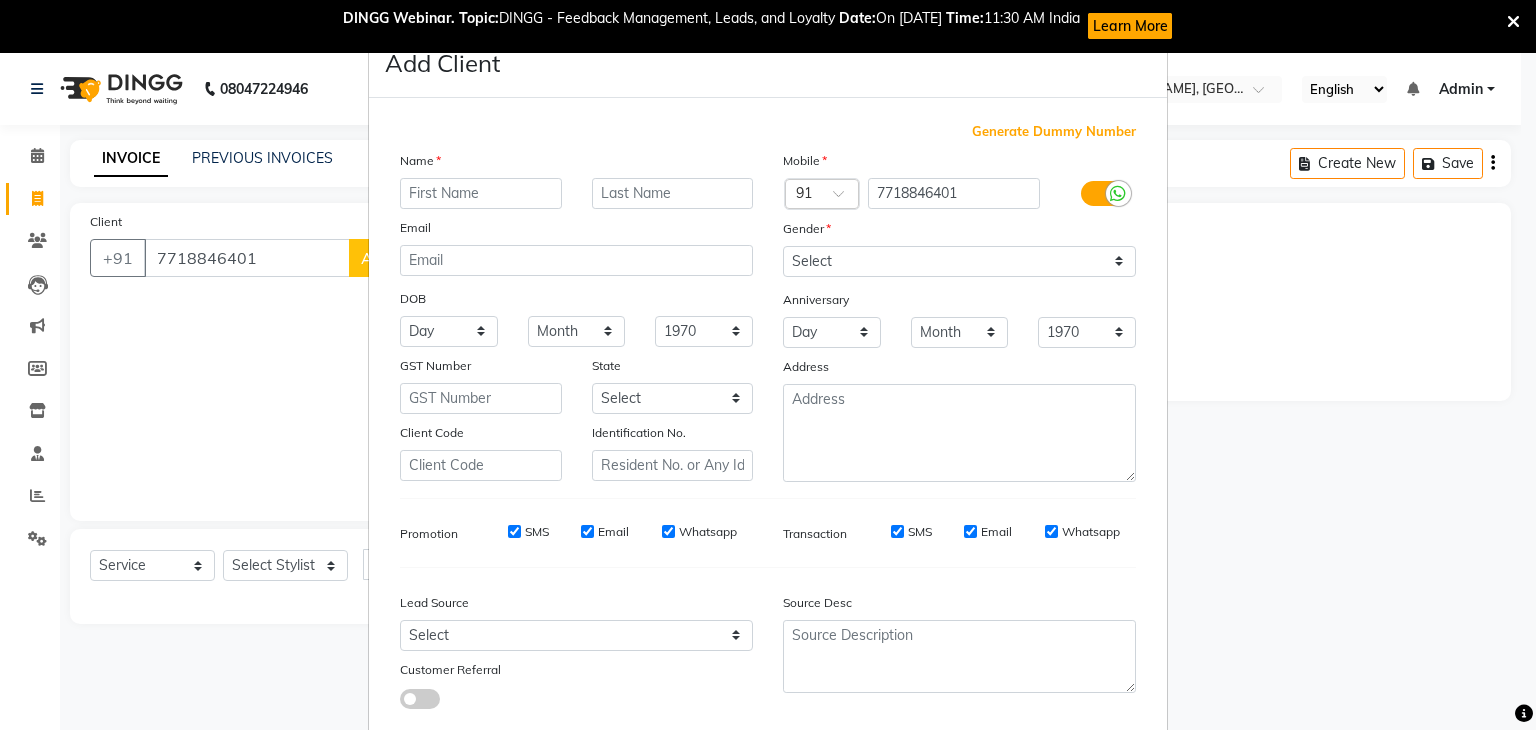 click at bounding box center [481, 193] 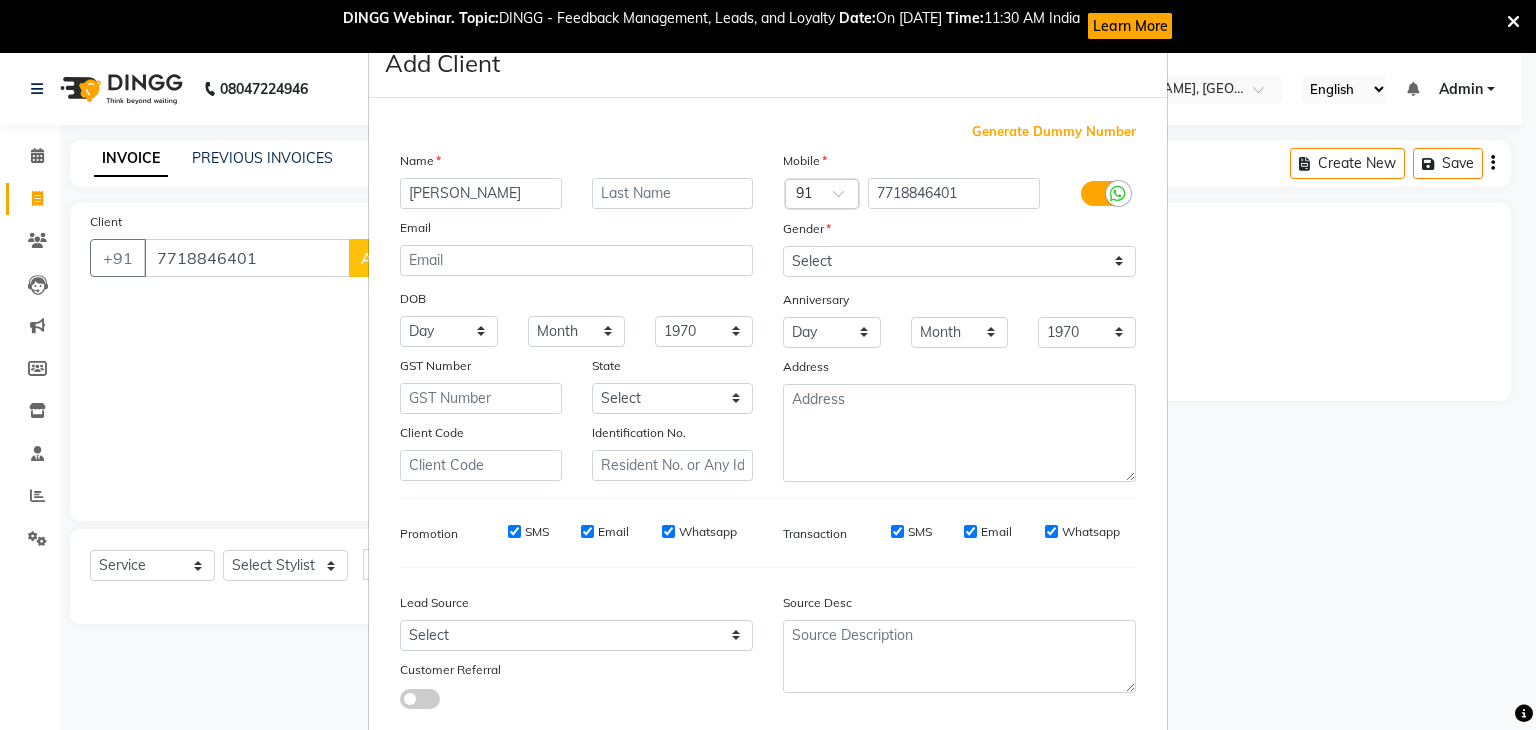 type on "Jenny" 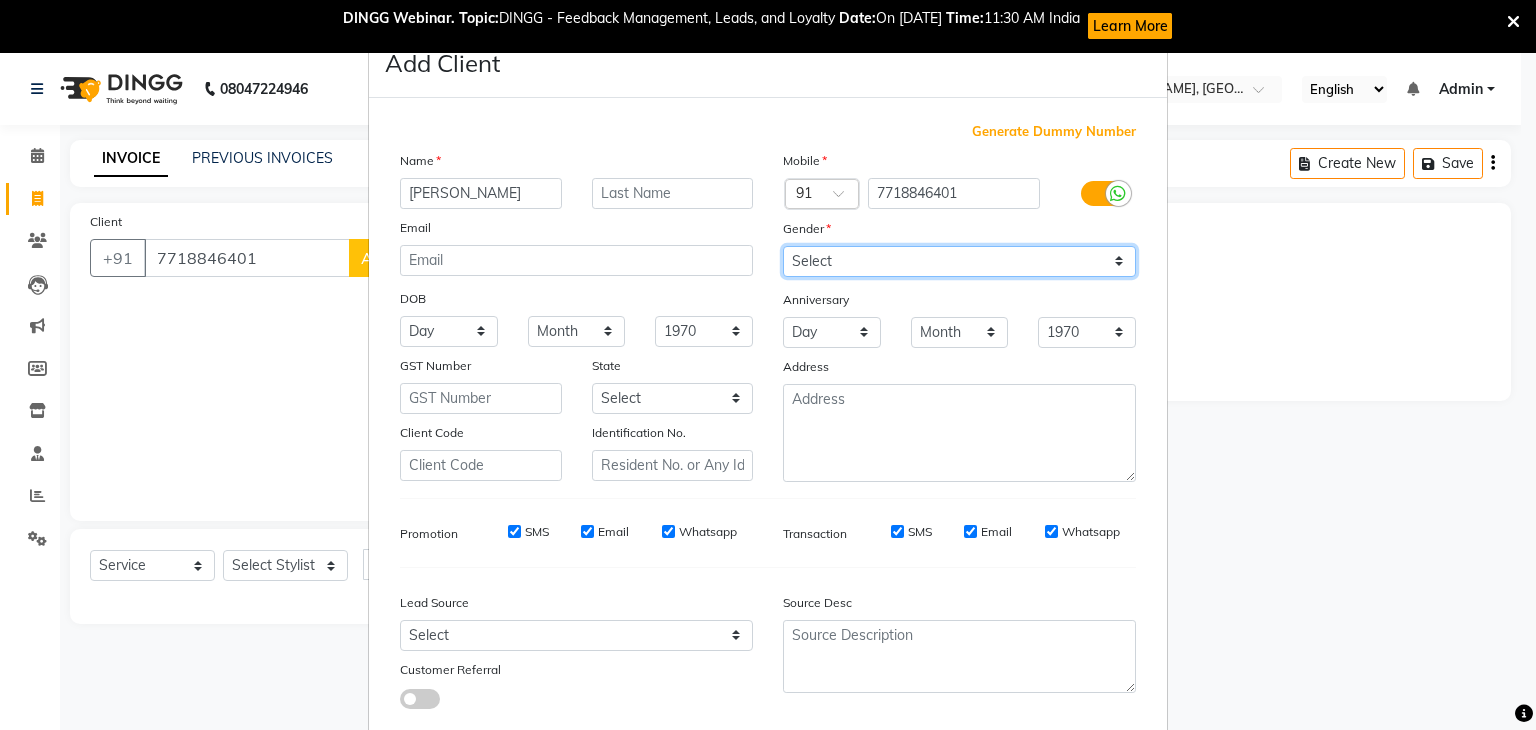click on "Select [DEMOGRAPHIC_DATA] [DEMOGRAPHIC_DATA] Other Prefer Not To Say" at bounding box center [959, 261] 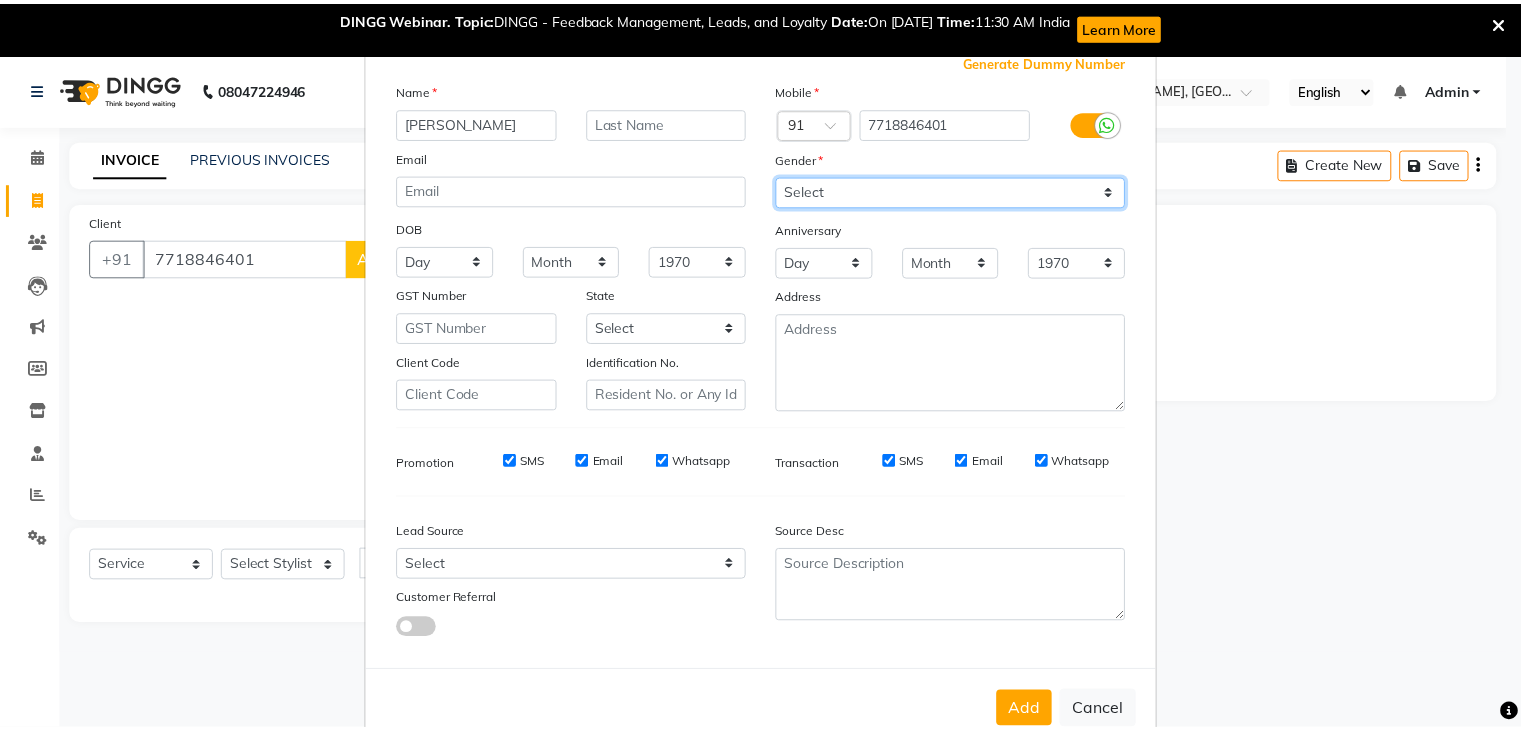 scroll, scrollTop: 127, scrollLeft: 0, axis: vertical 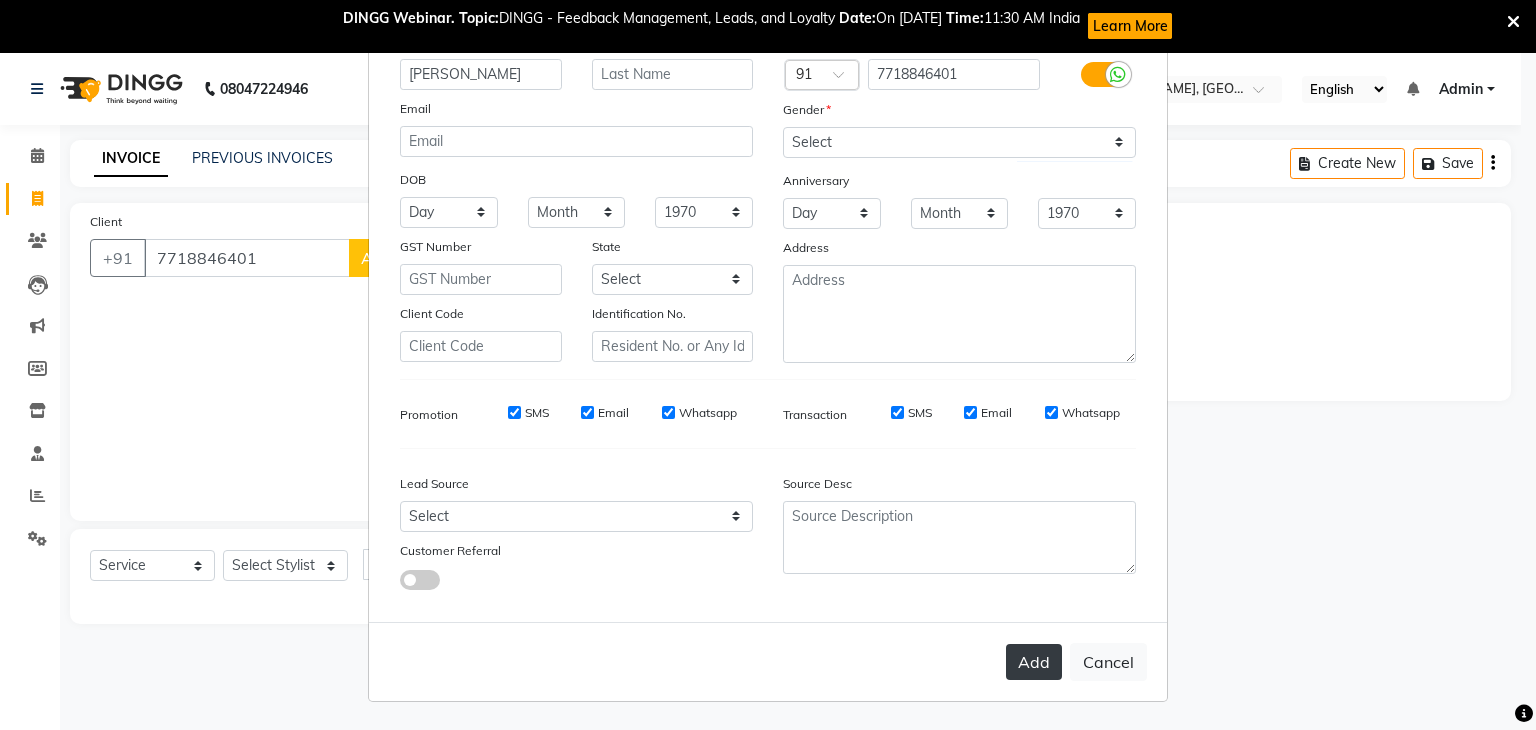 click on "Add" at bounding box center [1034, 662] 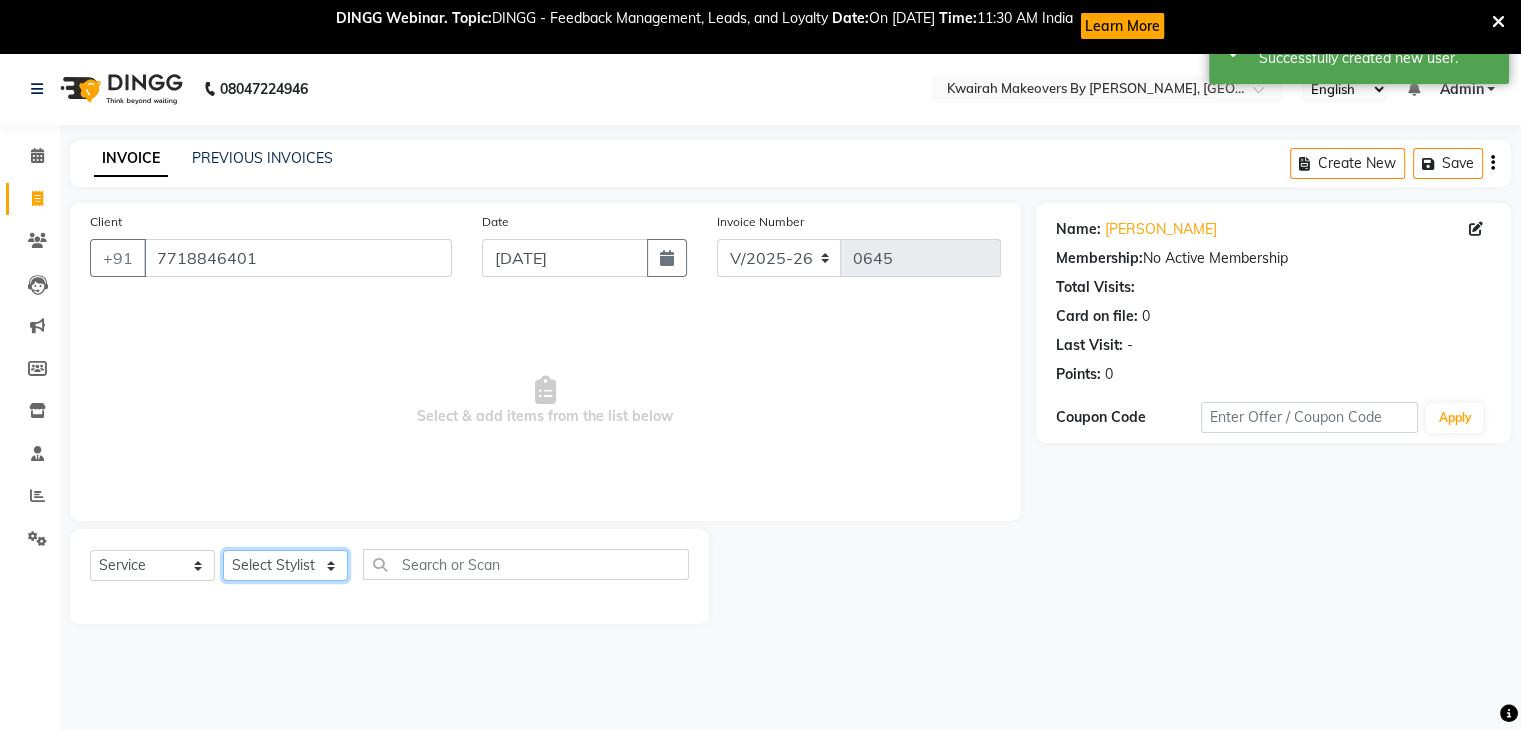 click on "Select Stylist [PERSON_NAME] [PERSON_NAME] Neha More Rakhi [PERSON_NAME] [PERSON_NAME]" 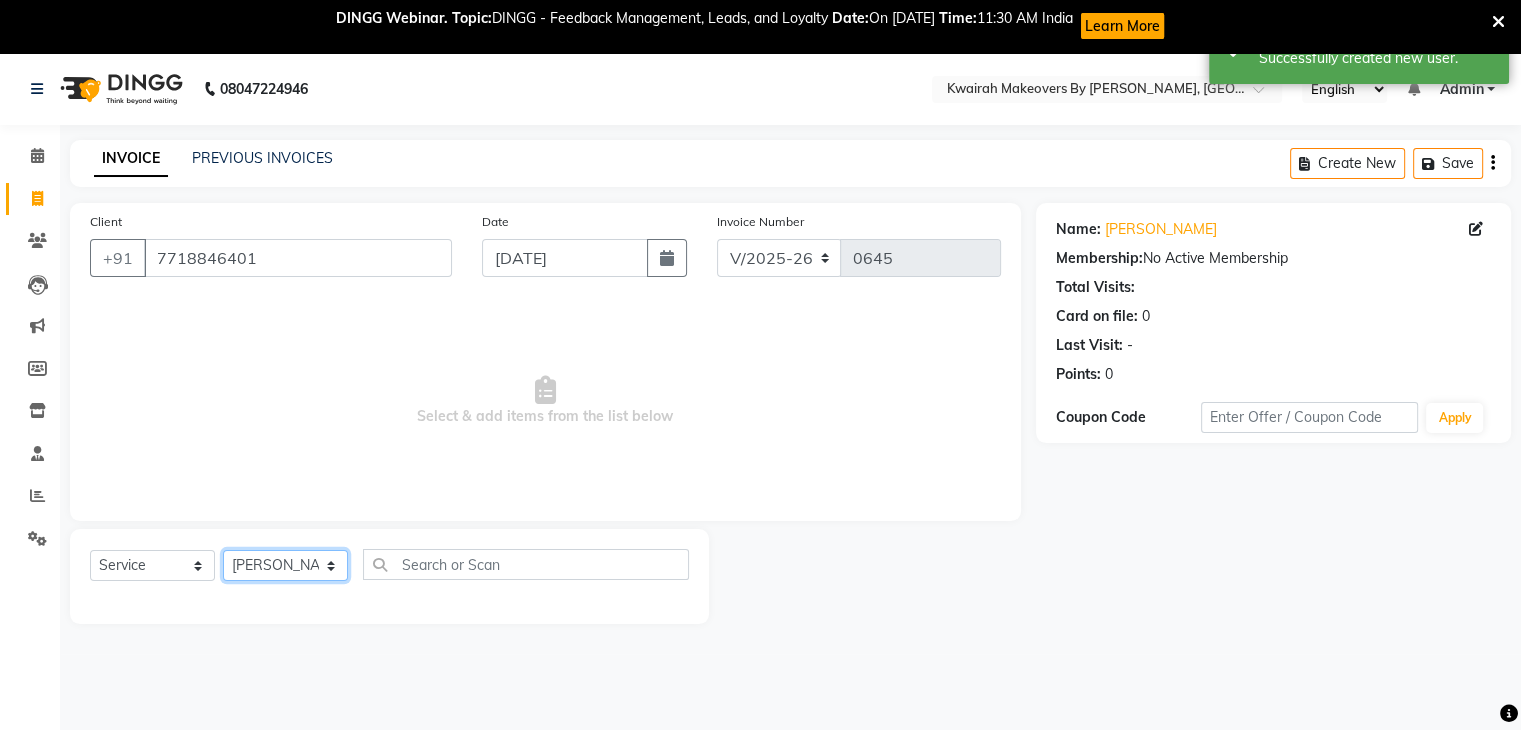 click on "Select Stylist [PERSON_NAME] [PERSON_NAME] Neha More Rakhi [PERSON_NAME] [PERSON_NAME]" 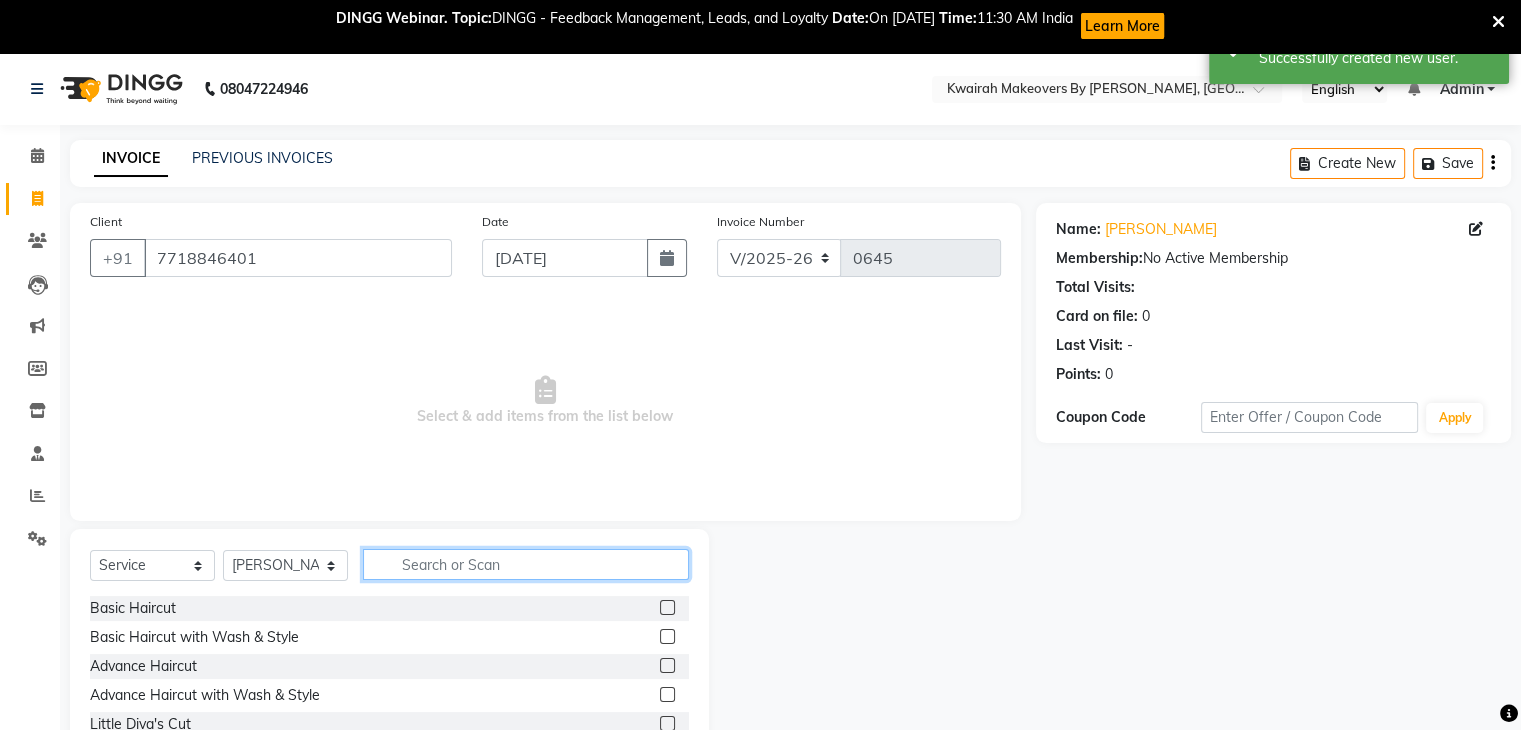 click 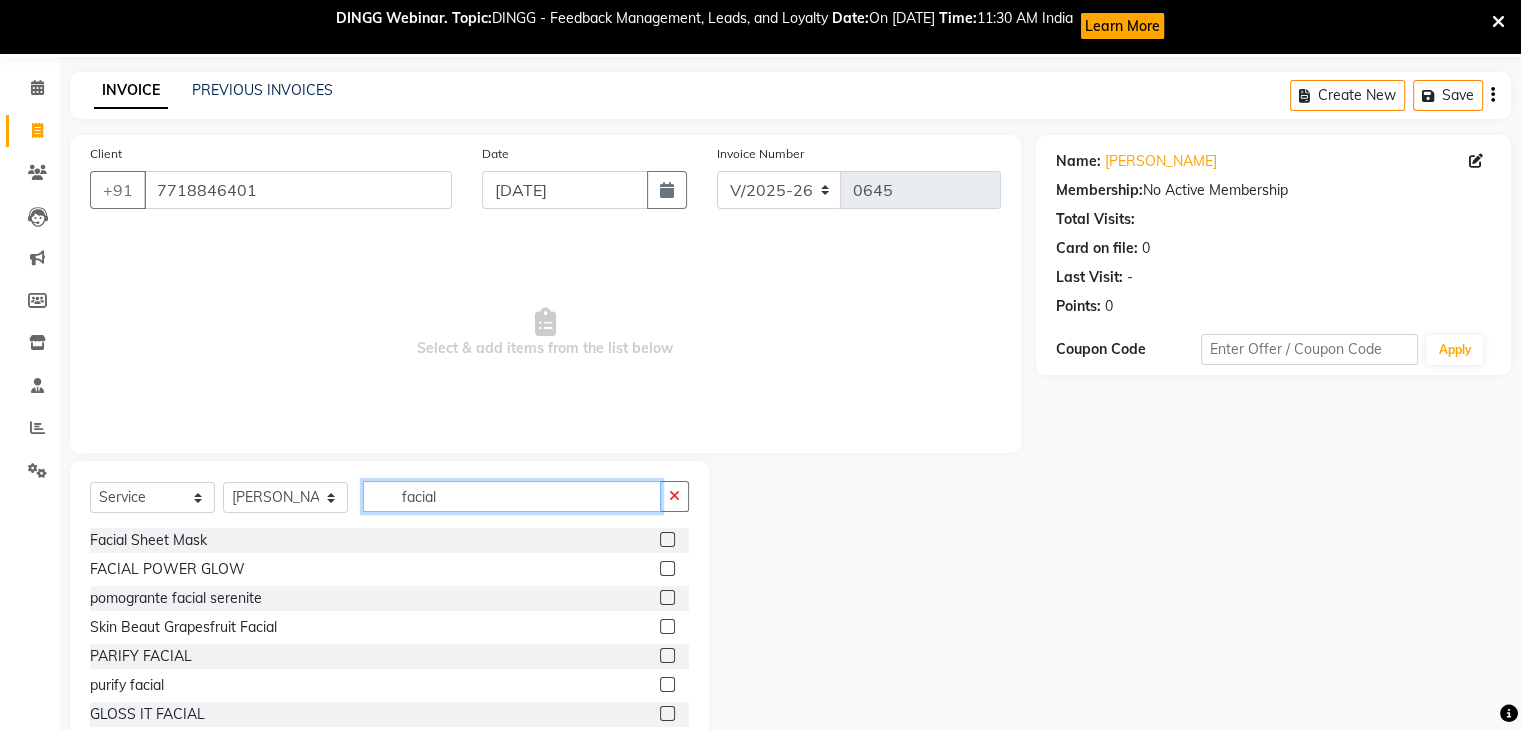 scroll, scrollTop: 125, scrollLeft: 0, axis: vertical 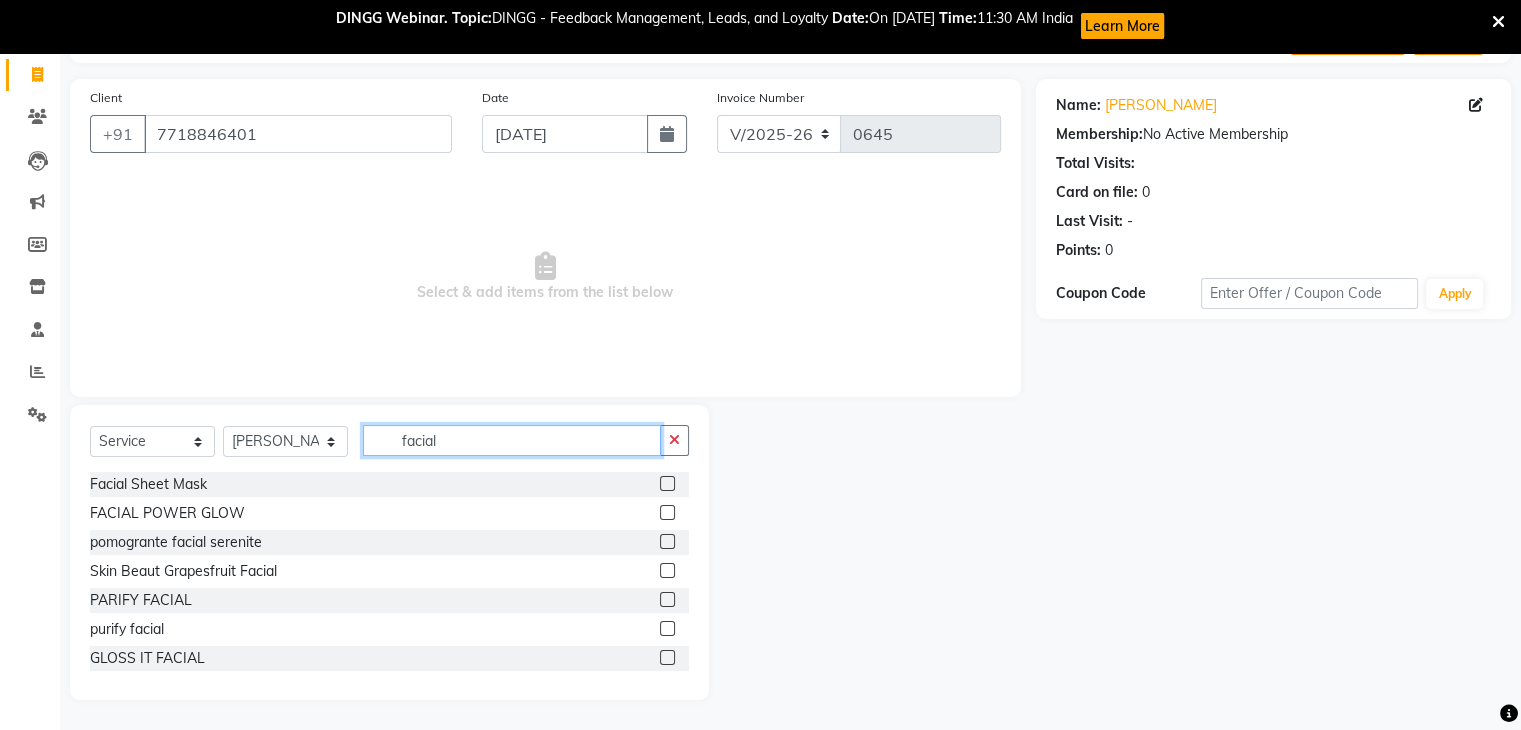 type on "facial" 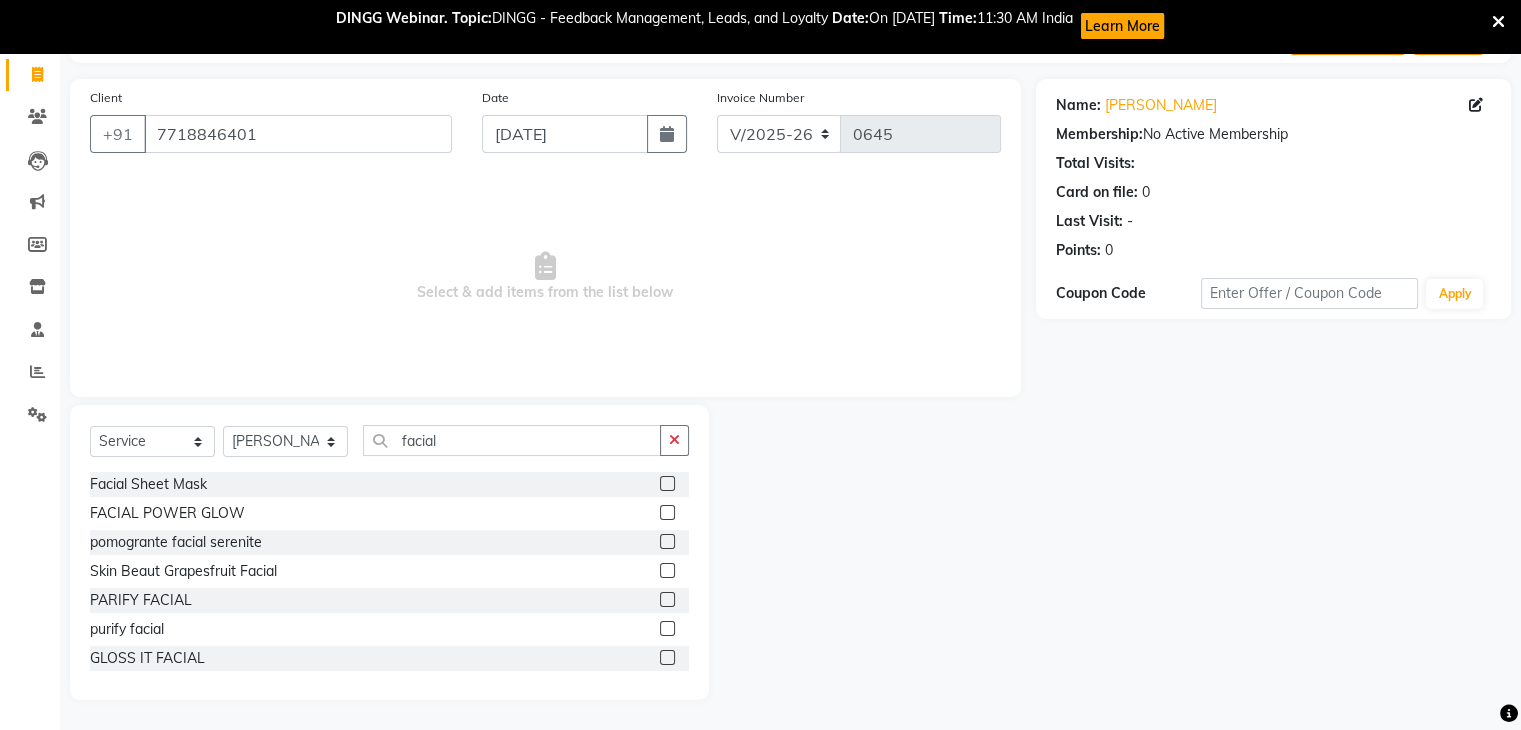 click 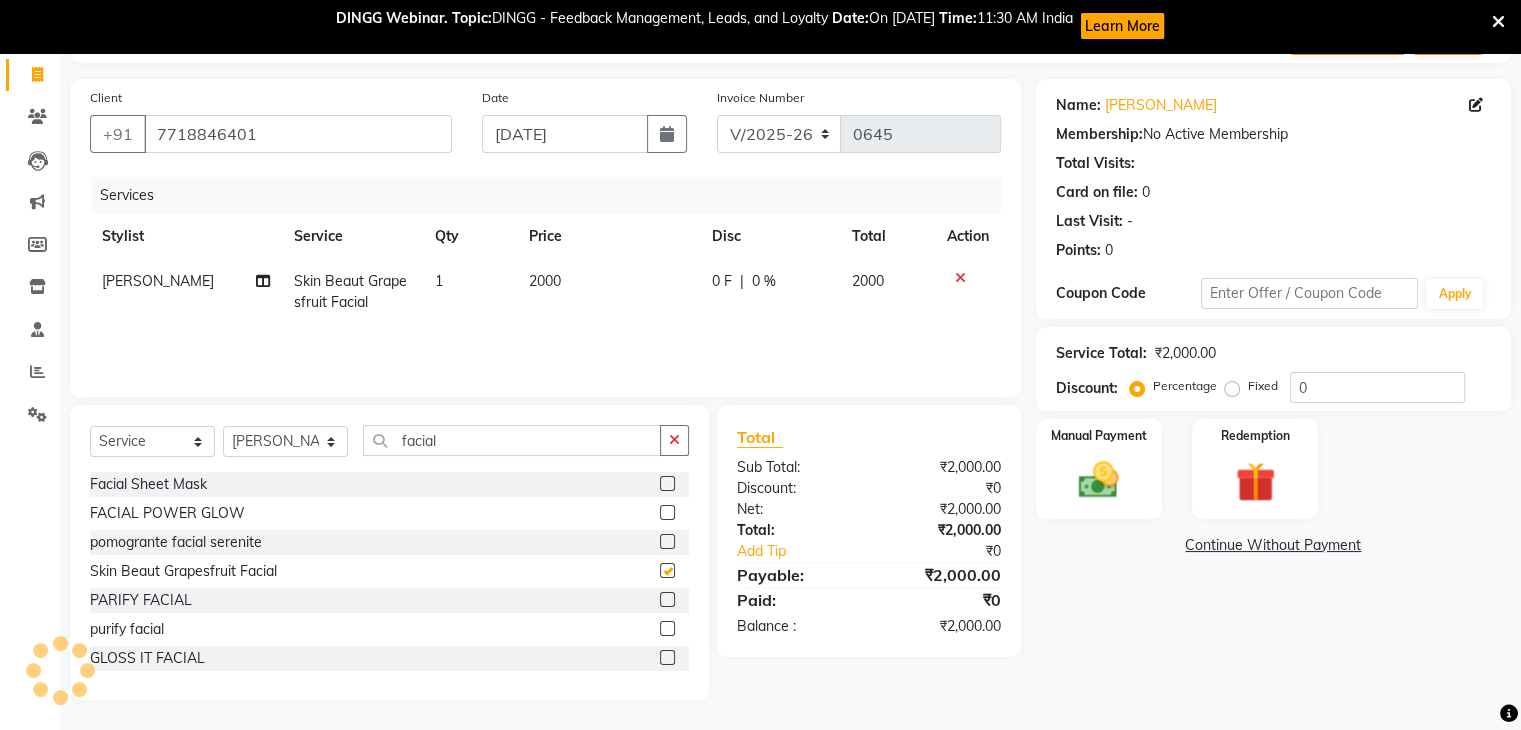 checkbox on "false" 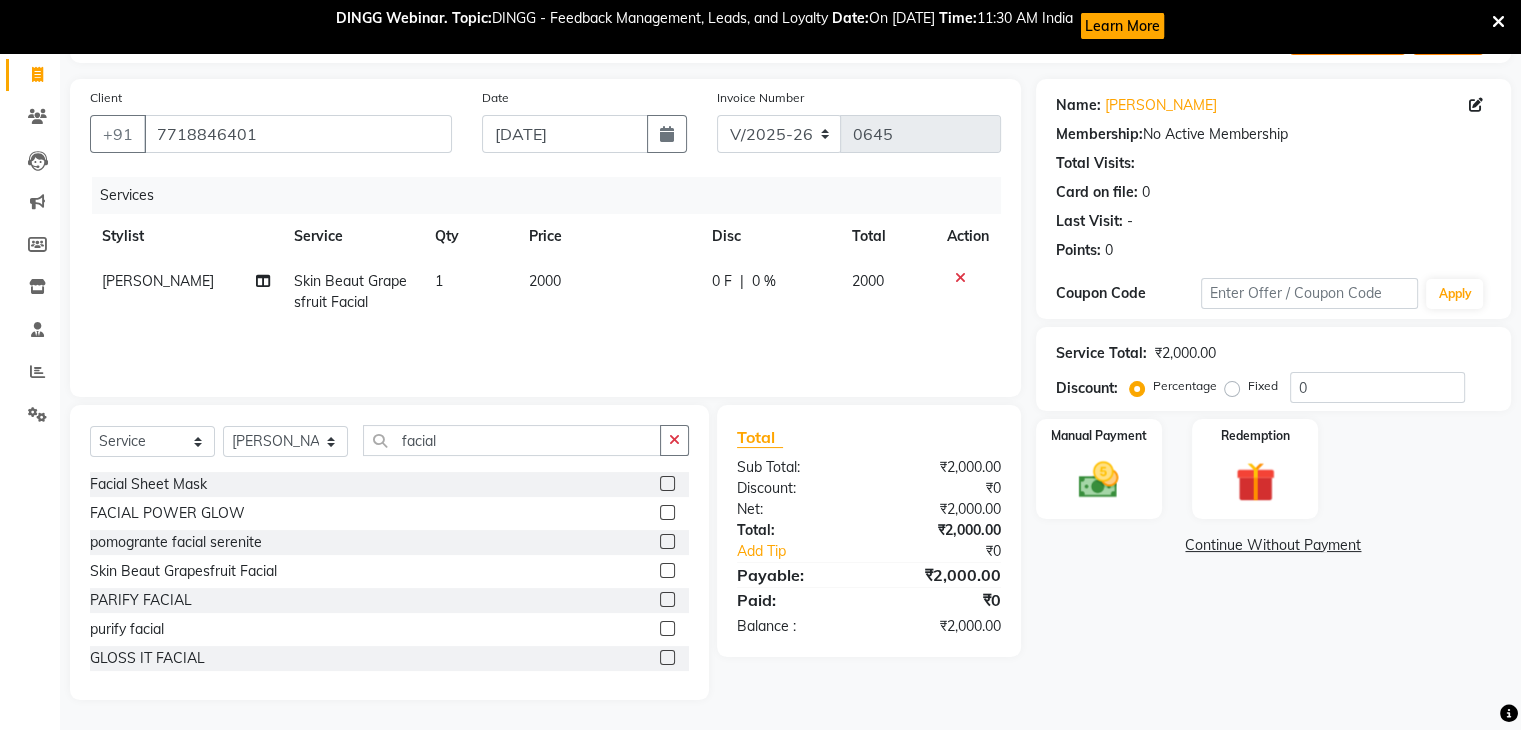 click on "2000" 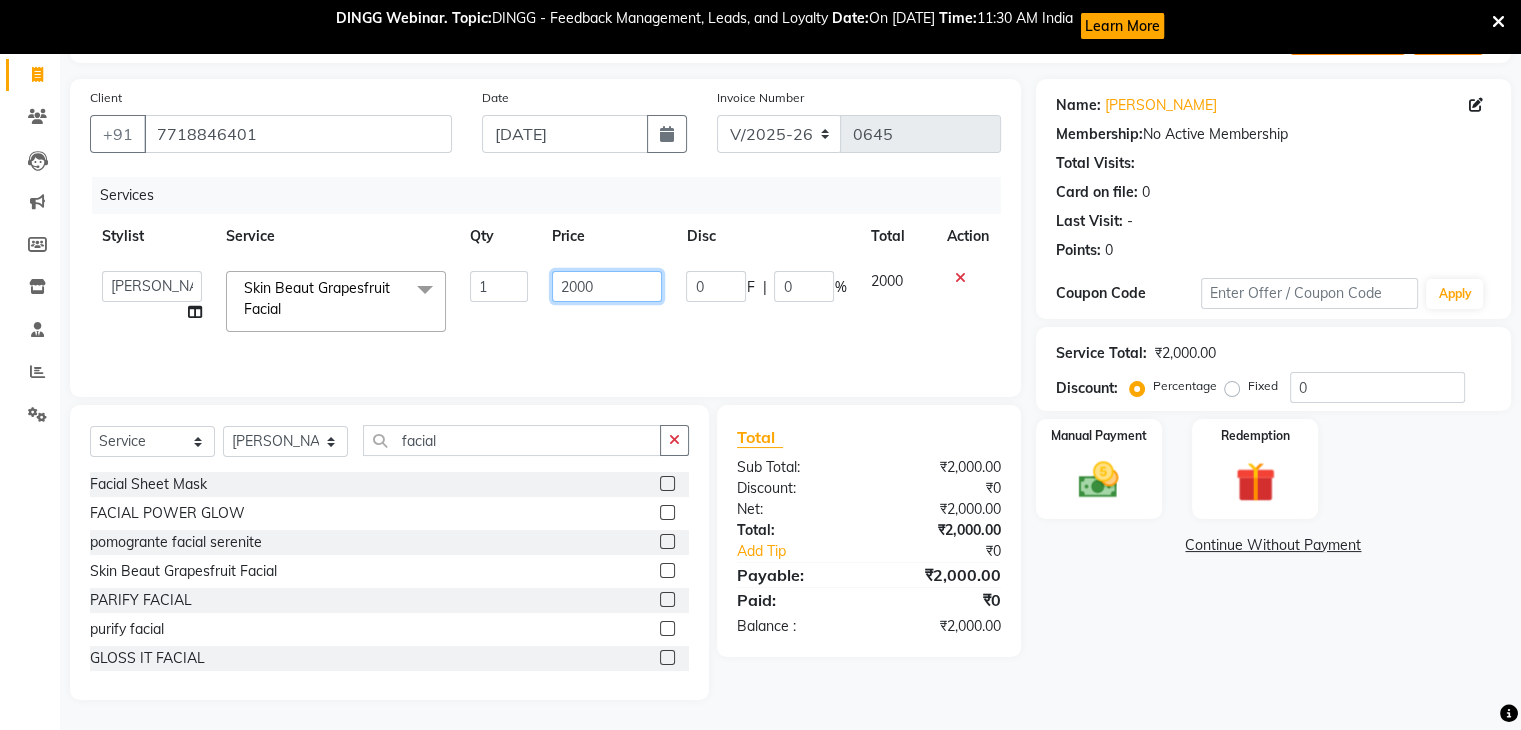drag, startPoint x: 619, startPoint y: 277, endPoint x: 526, endPoint y: 273, distance: 93.08598 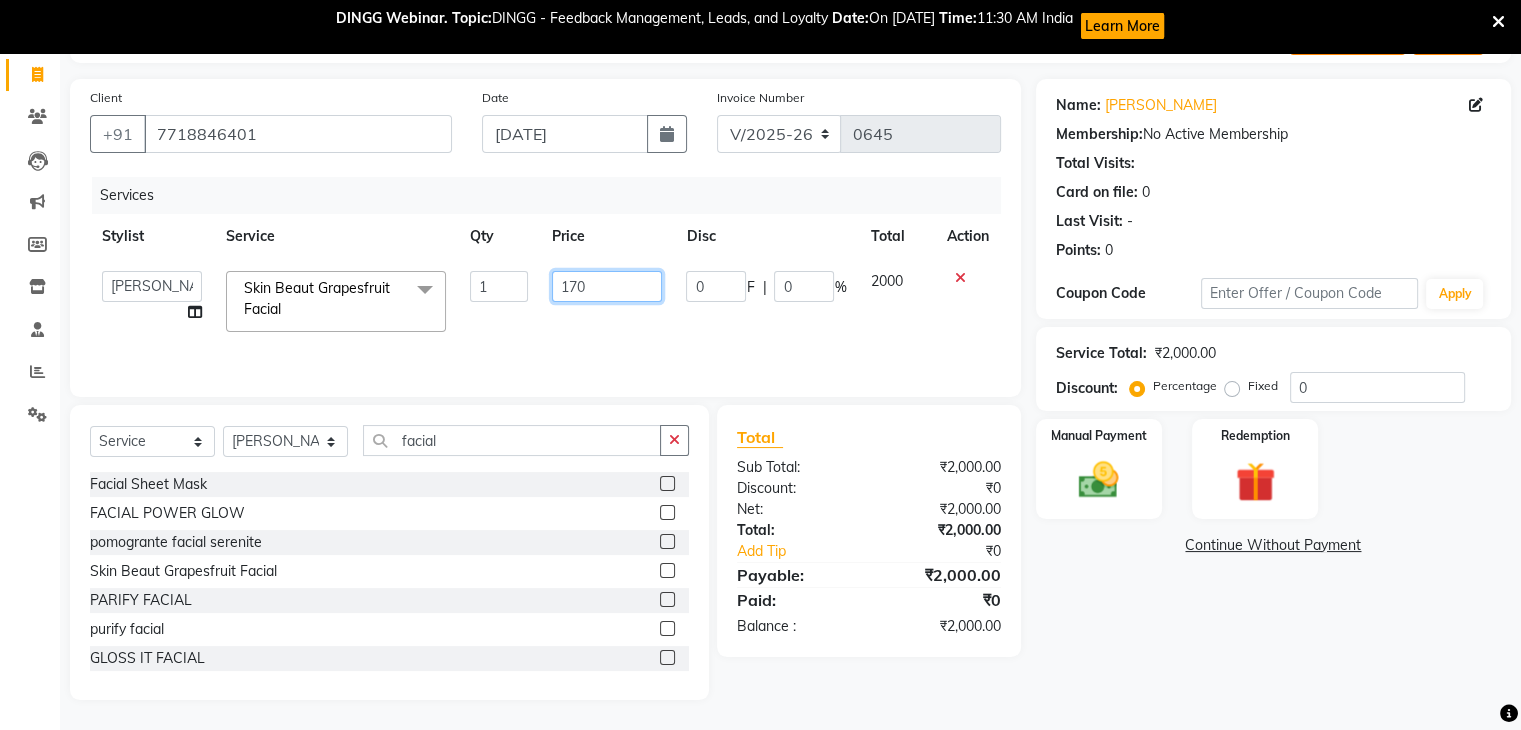 type on "1700" 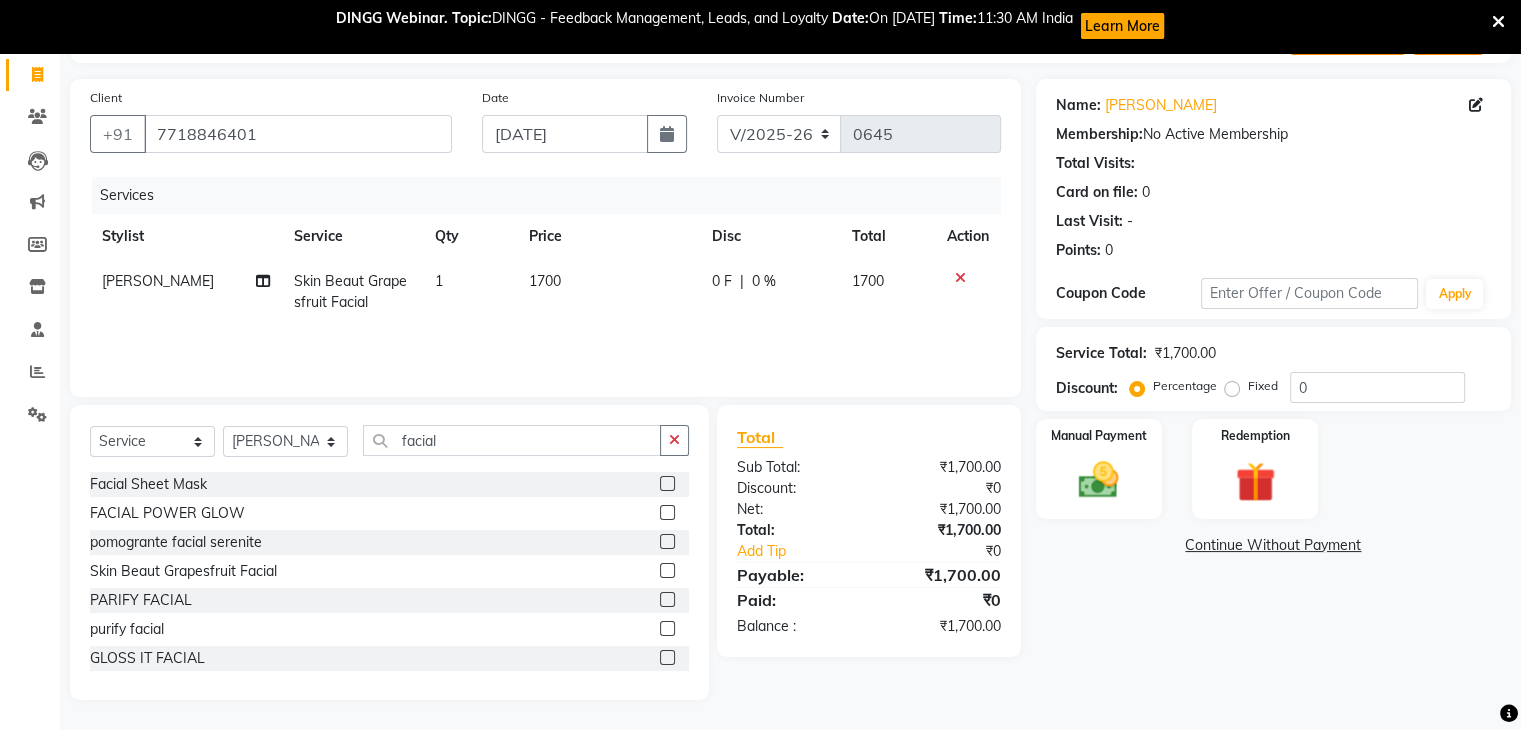 click on "Services Stylist Service Qty Price Disc Total Action Rakhi Chaurasia Skin Beaut Grapesfruit Facial  1 1700 0 F | 0 % 1700" 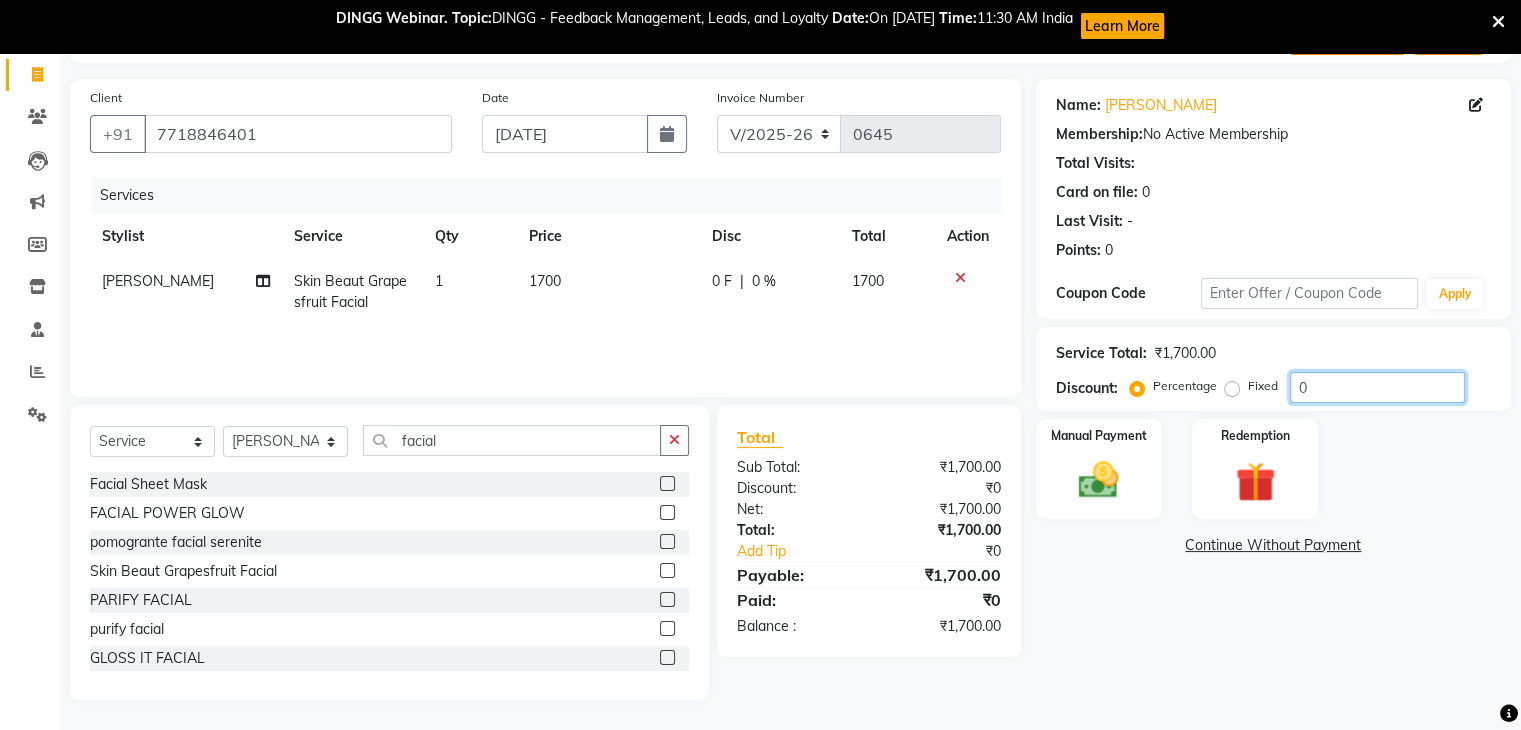 drag, startPoint x: 1314, startPoint y: 383, endPoint x: 1252, endPoint y: 383, distance: 62 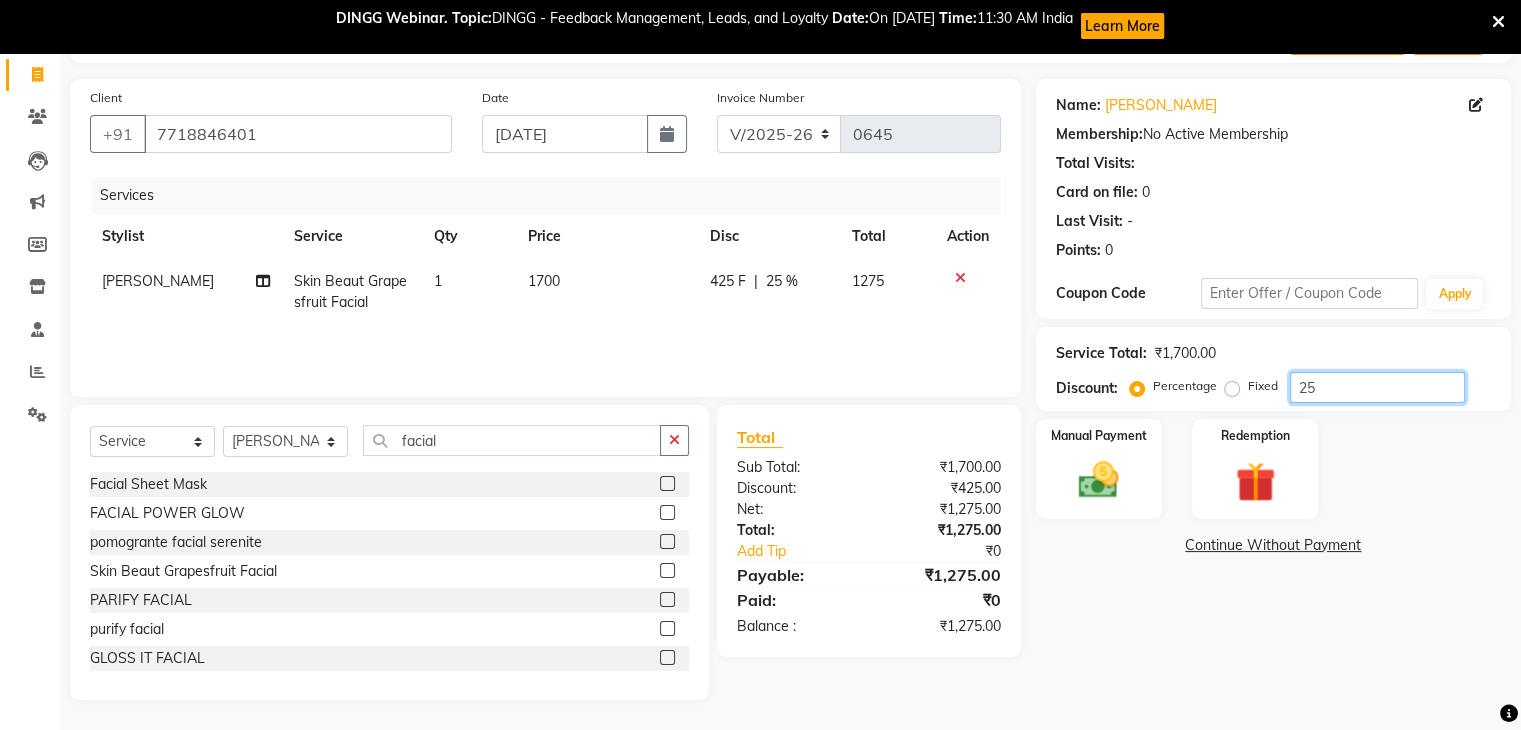 type on "25" 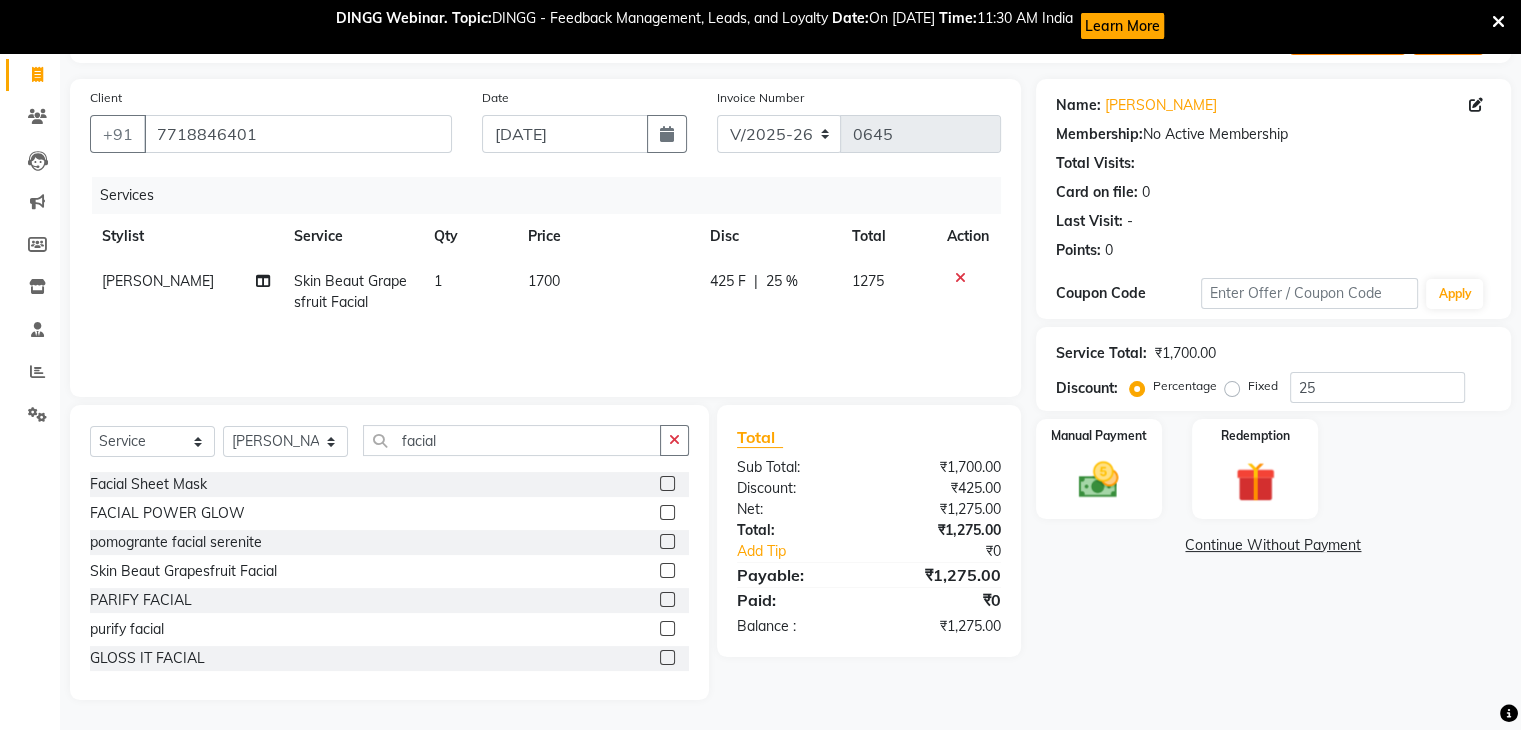 click on "425 F | 25 %" 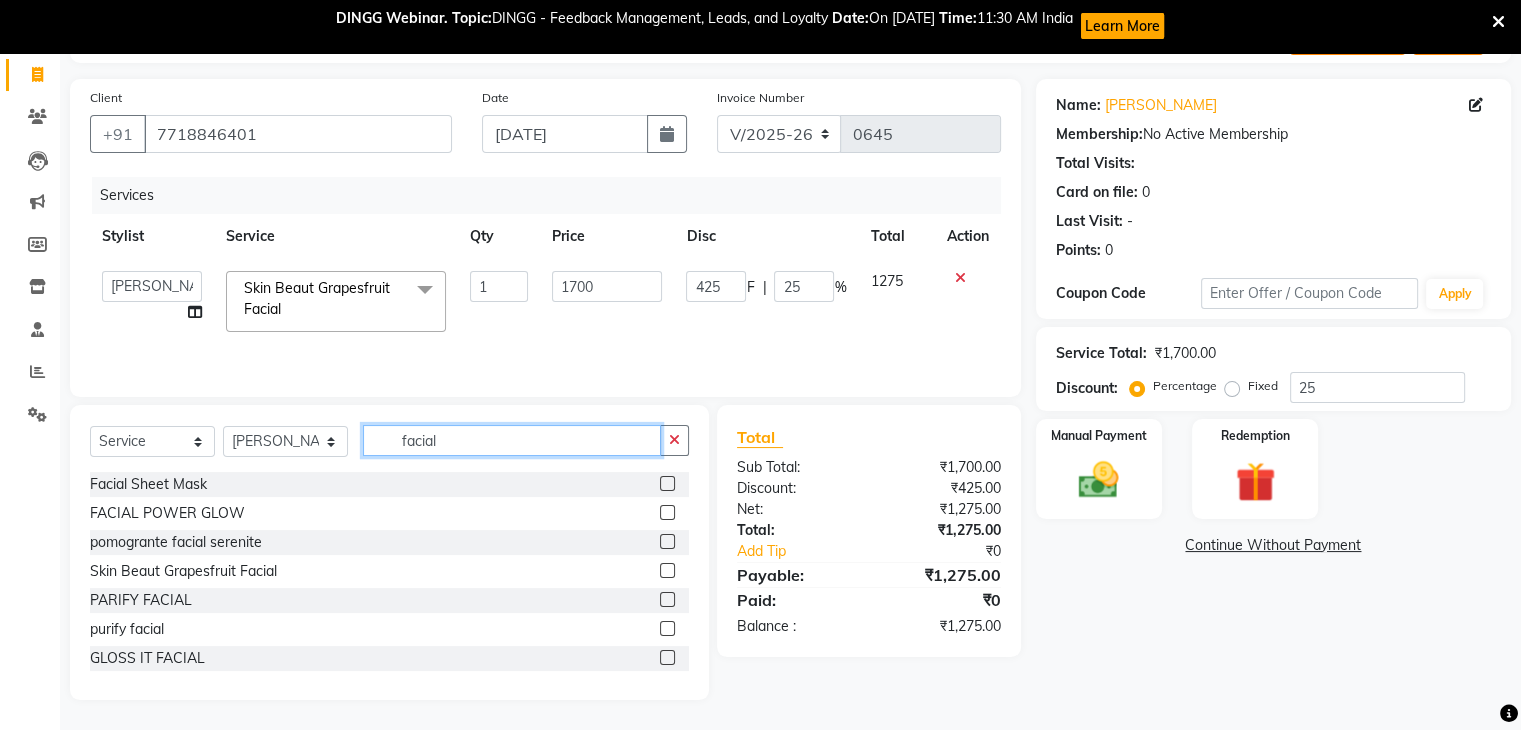 drag, startPoint x: 513, startPoint y: 433, endPoint x: 401, endPoint y: 438, distance: 112.11155 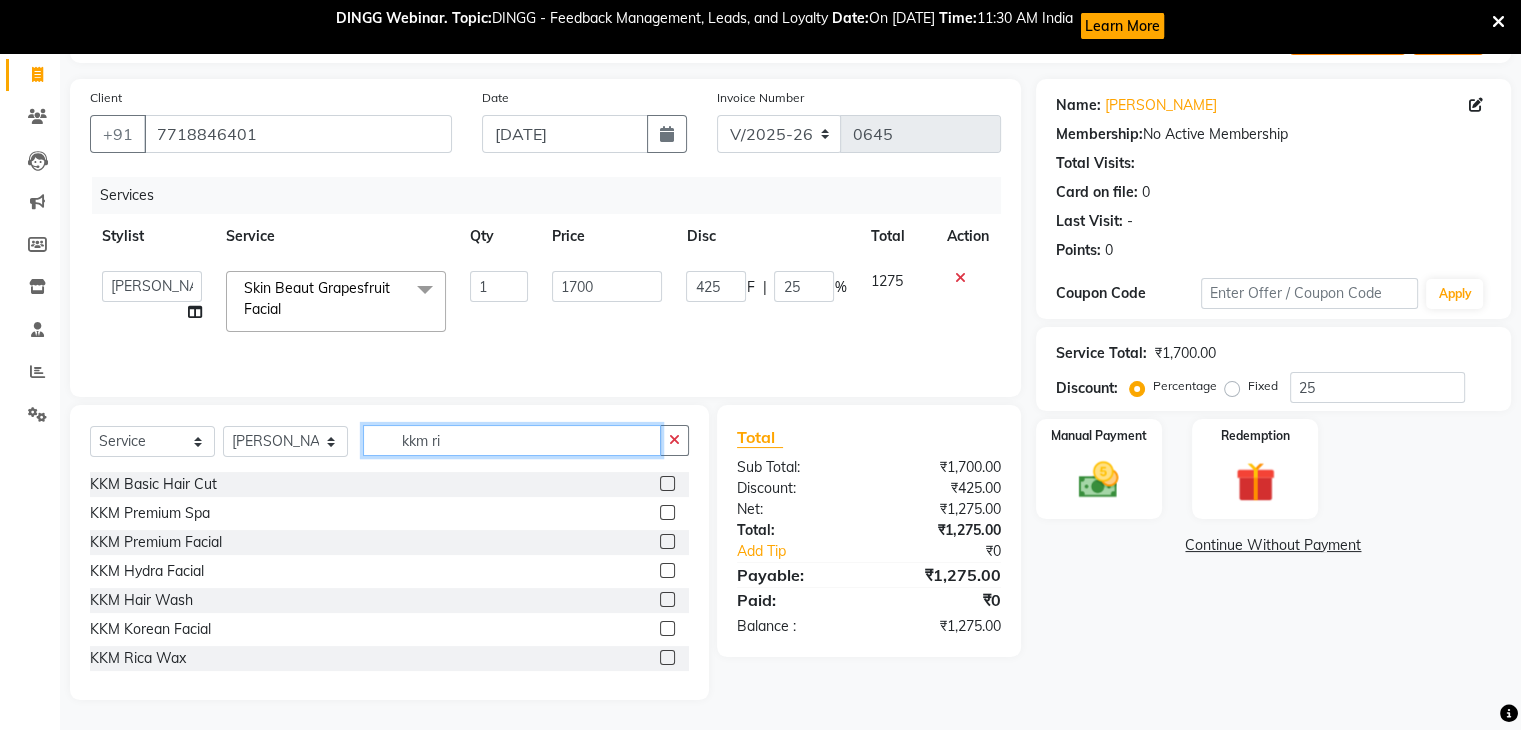 scroll, scrollTop: 81, scrollLeft: 0, axis: vertical 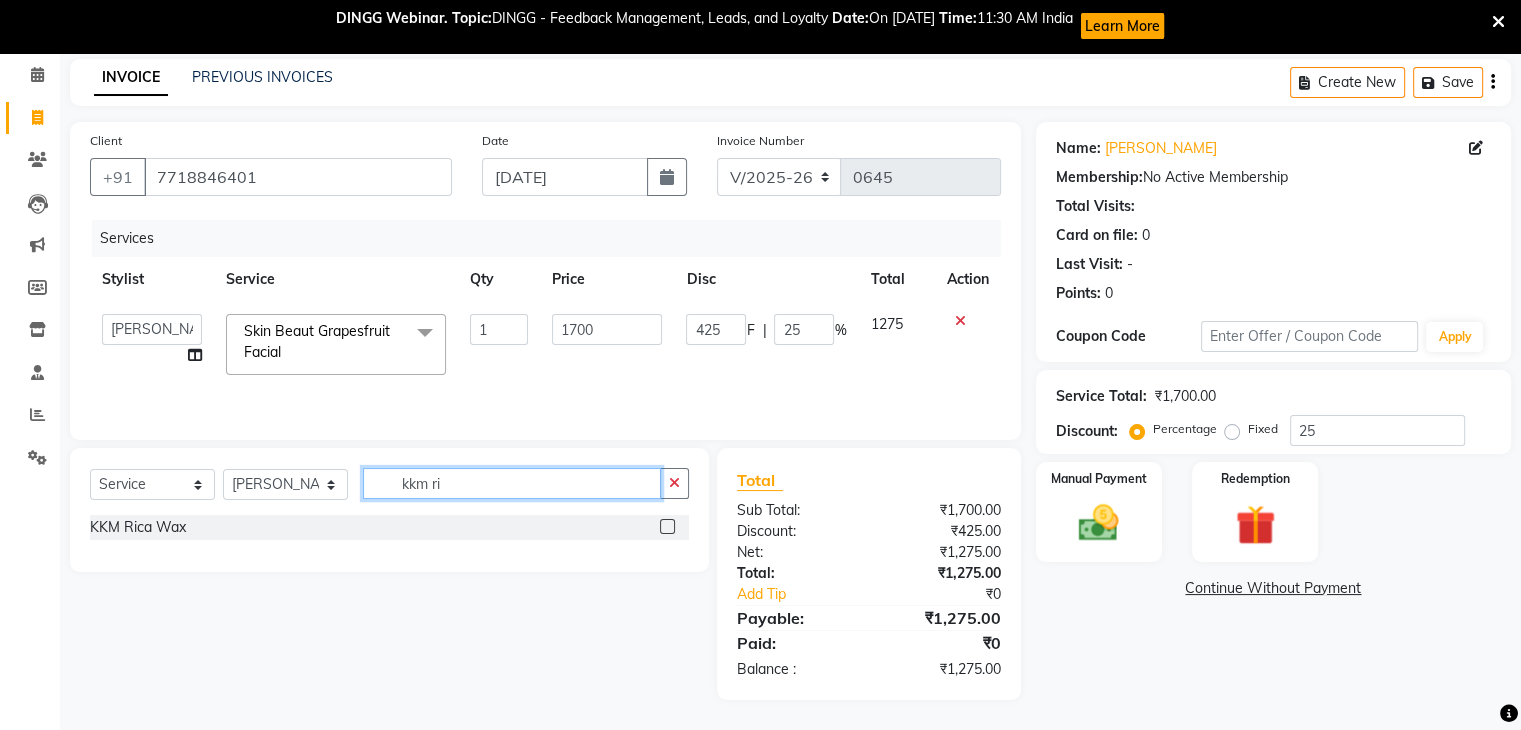 type on "kkm ri" 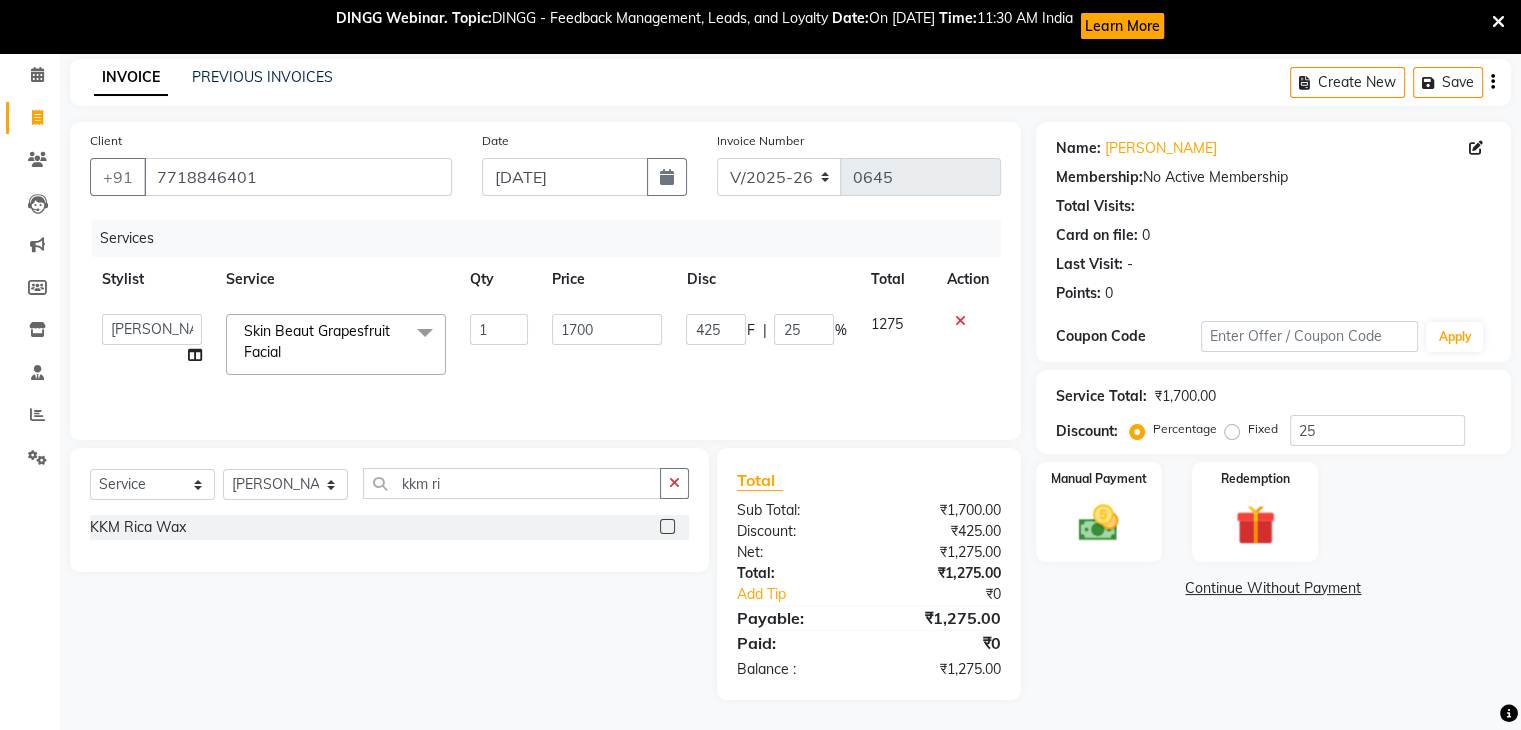 click 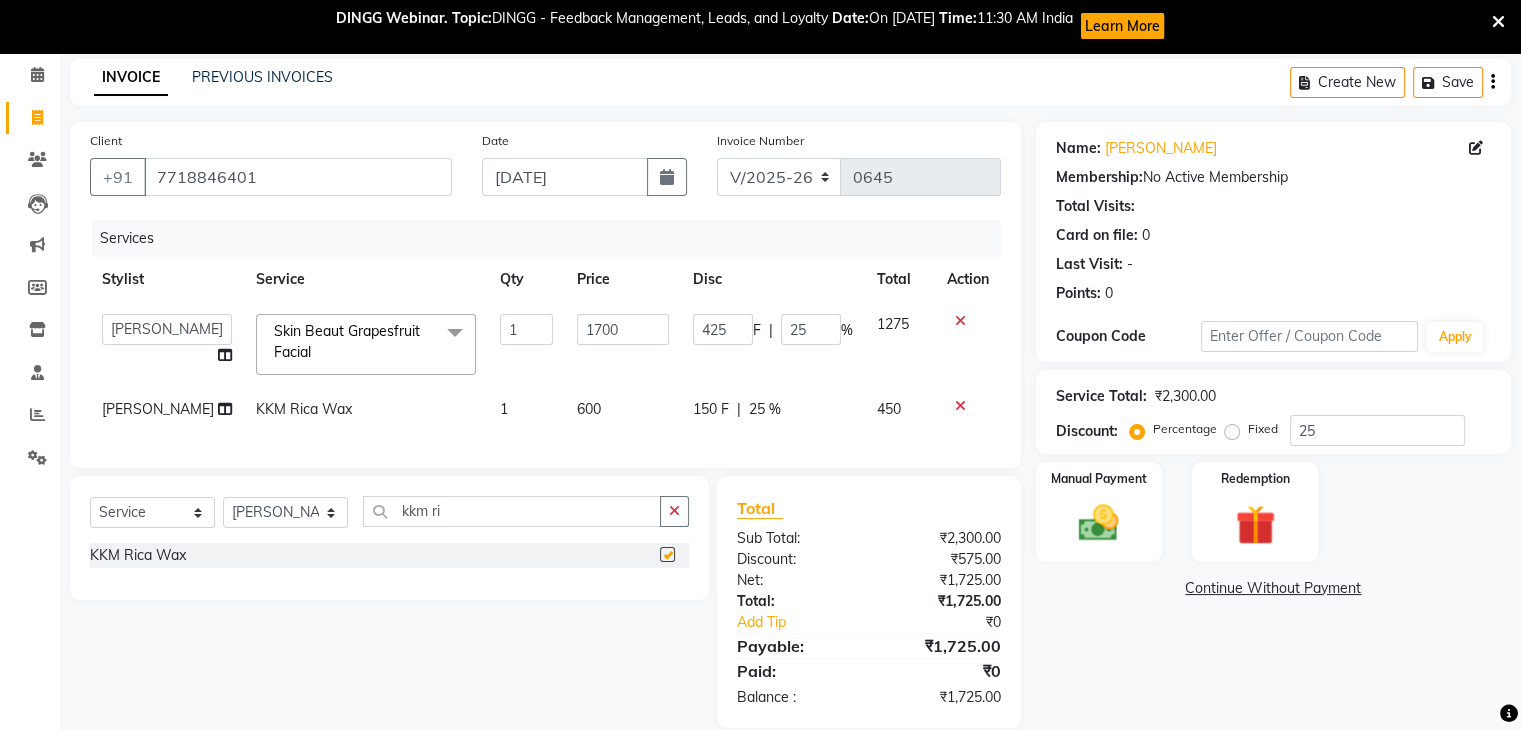 checkbox on "false" 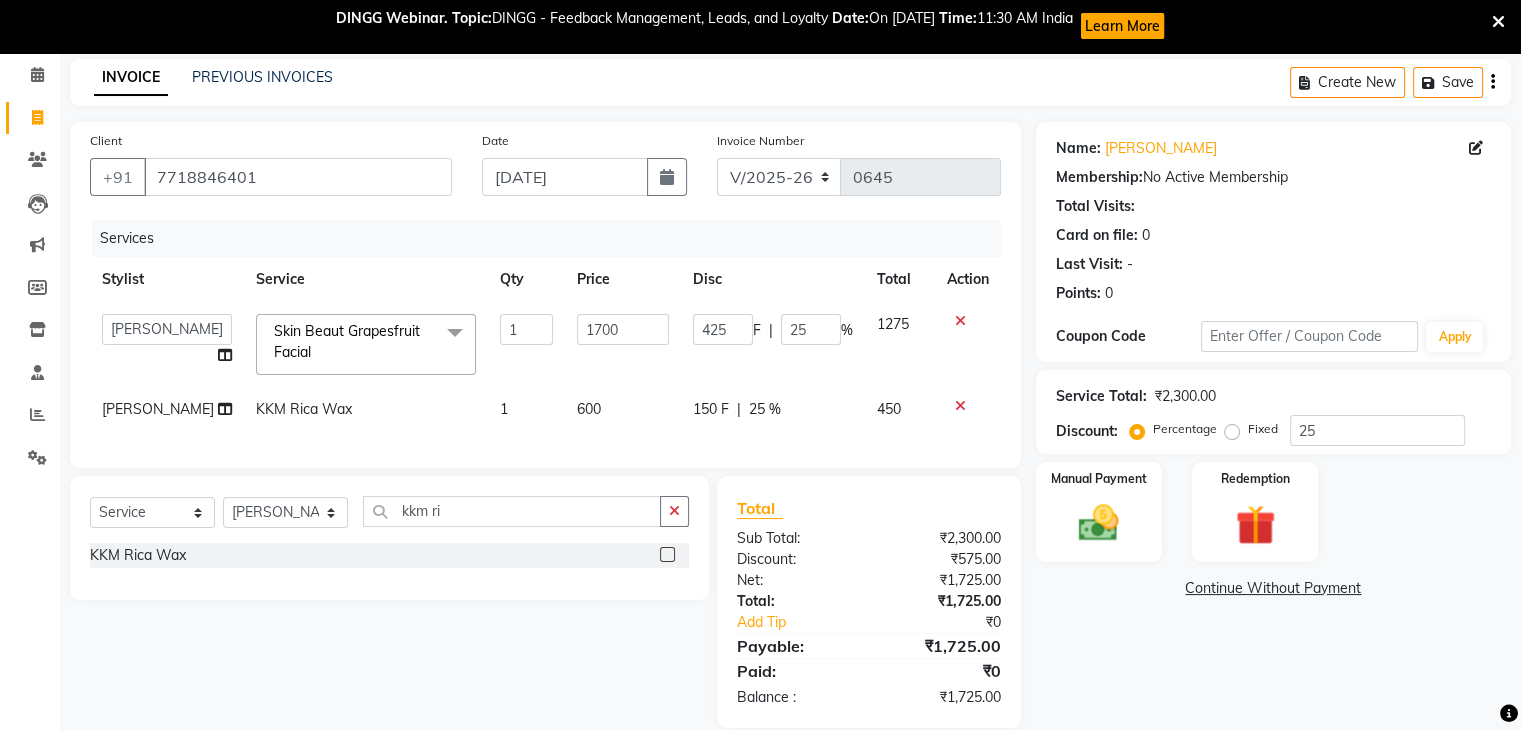 drag, startPoint x: 780, startPoint y: 416, endPoint x: 794, endPoint y: 397, distance: 23.600847 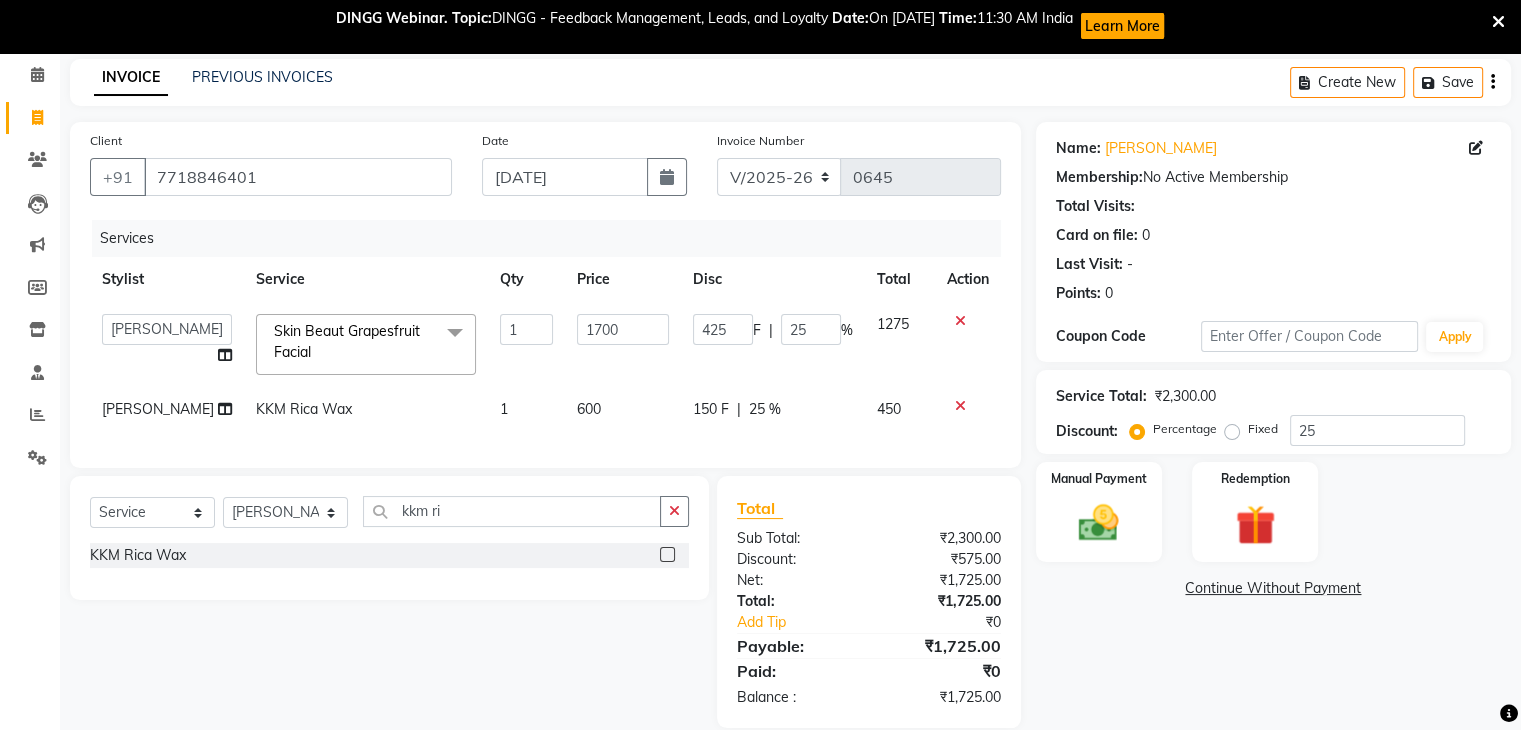 click on "150 F | 25 %" 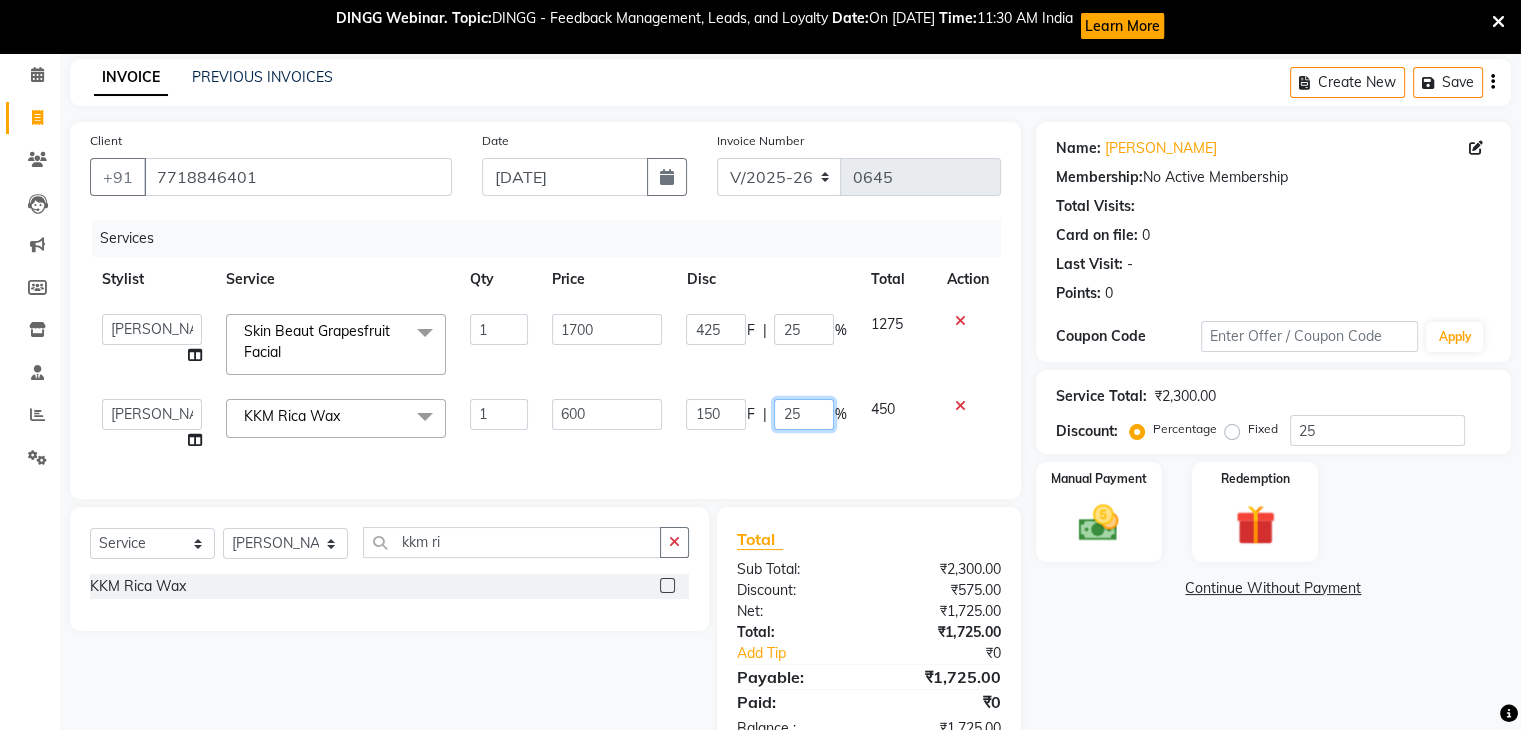 drag, startPoint x: 796, startPoint y: 399, endPoint x: 732, endPoint y: 406, distance: 64.381676 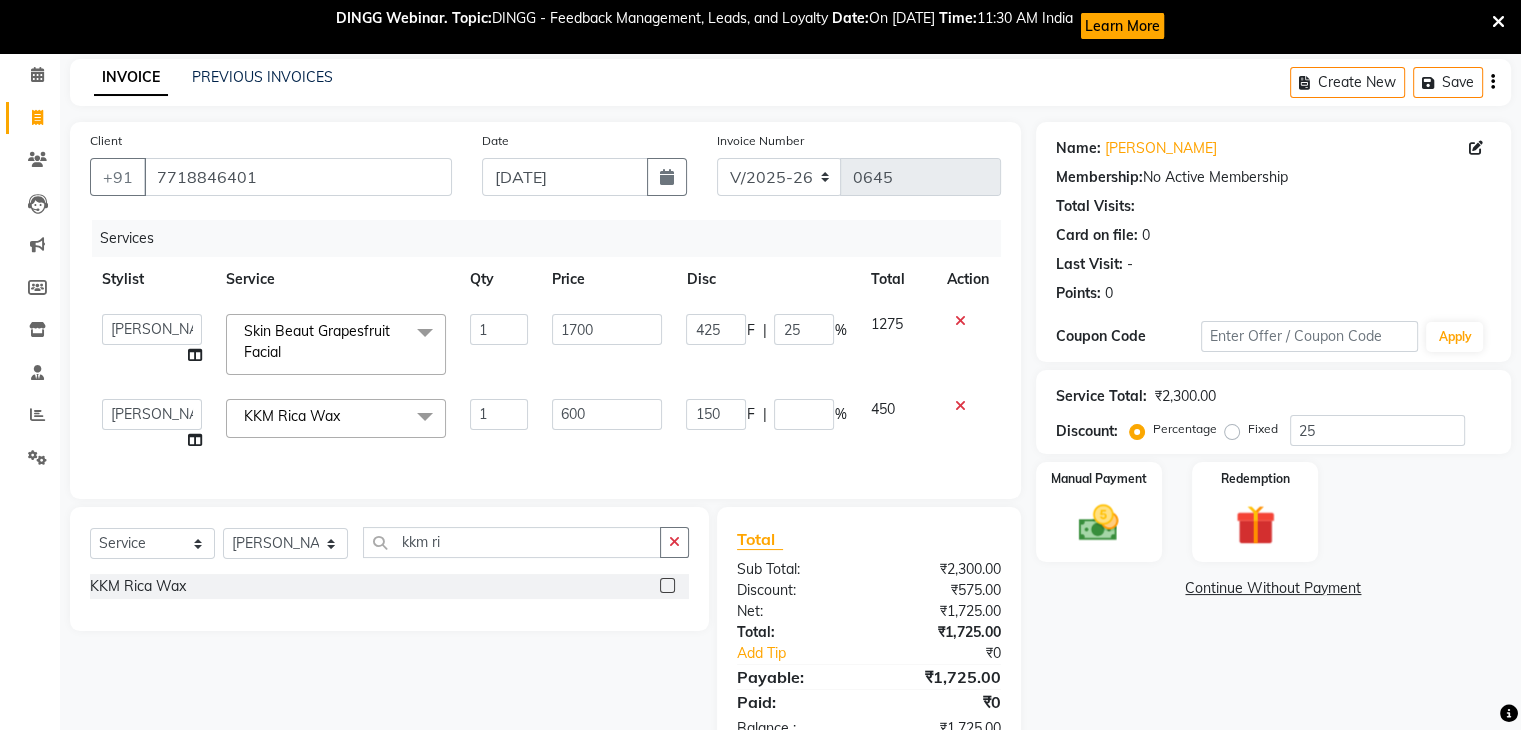 click on "600" 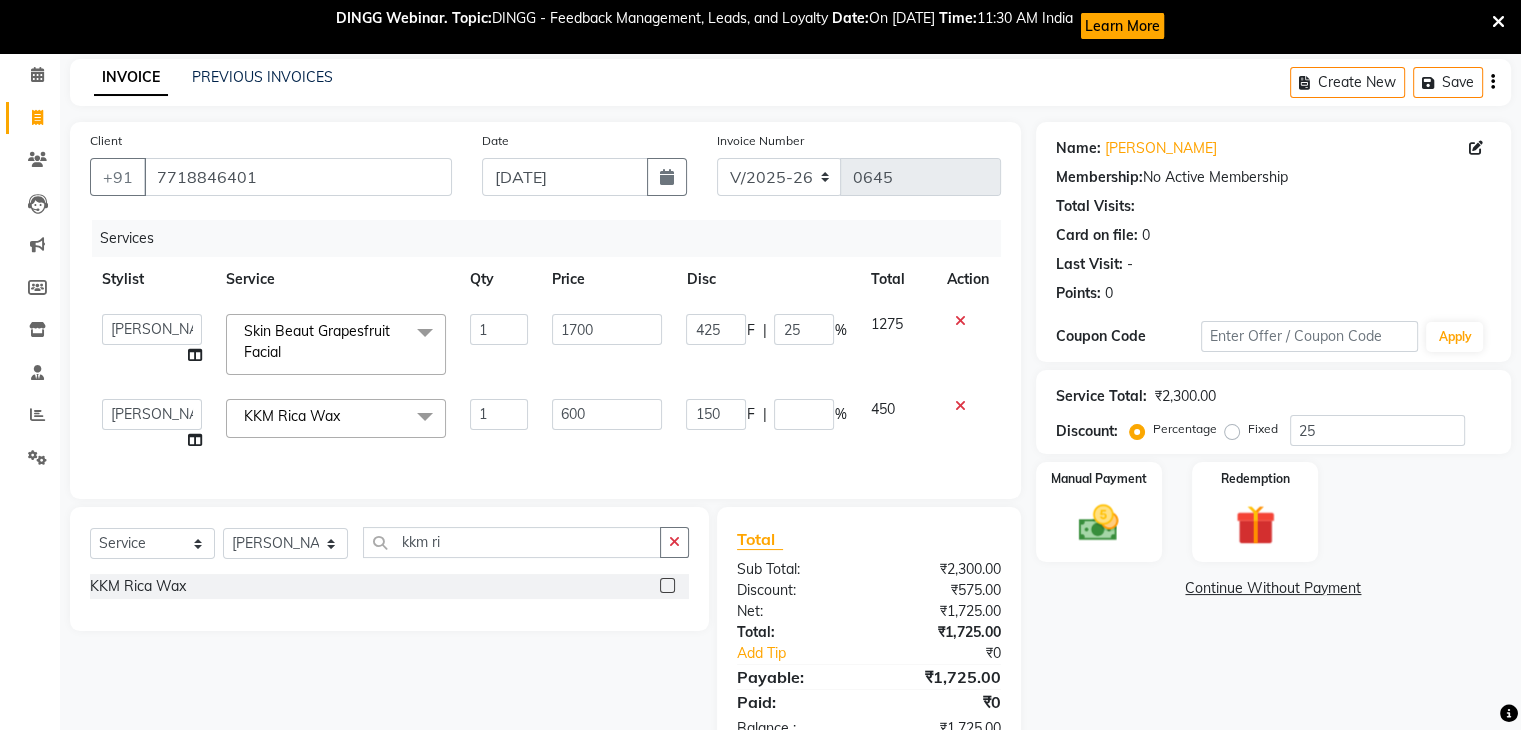 select on "78253" 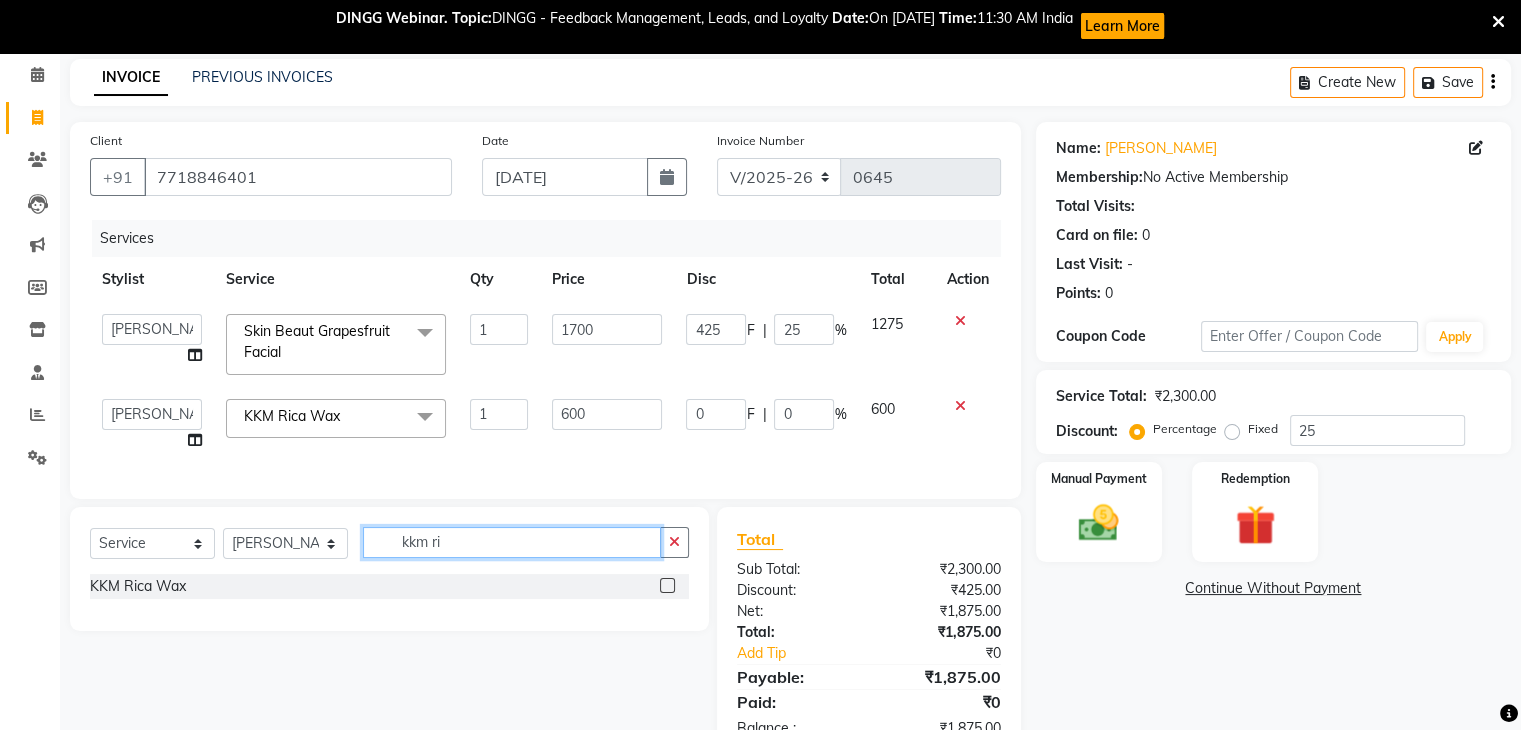 drag, startPoint x: 433, startPoint y: 557, endPoint x: 310, endPoint y: 542, distance: 123.911255 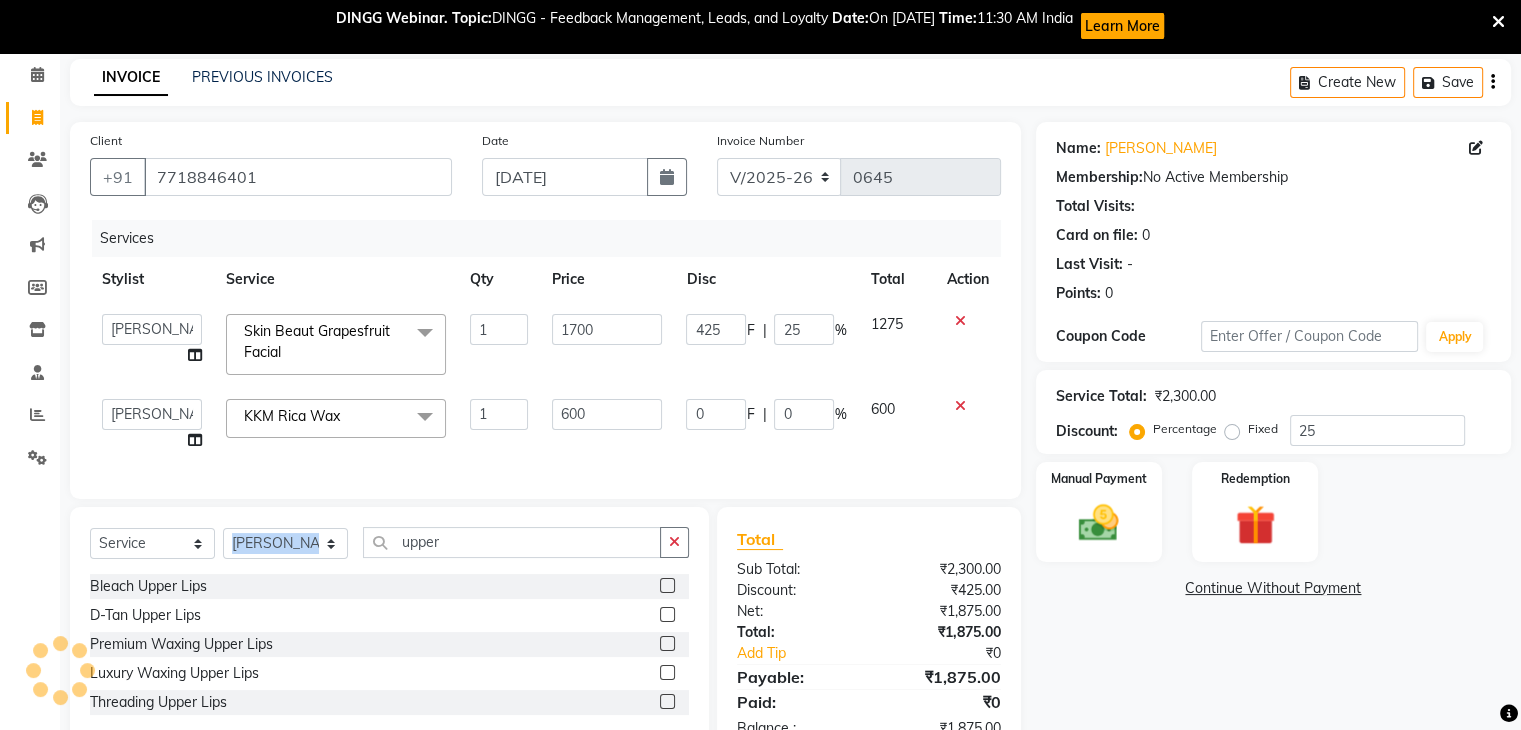 drag, startPoint x: 467, startPoint y: 541, endPoint x: 275, endPoint y: 517, distance: 193.49419 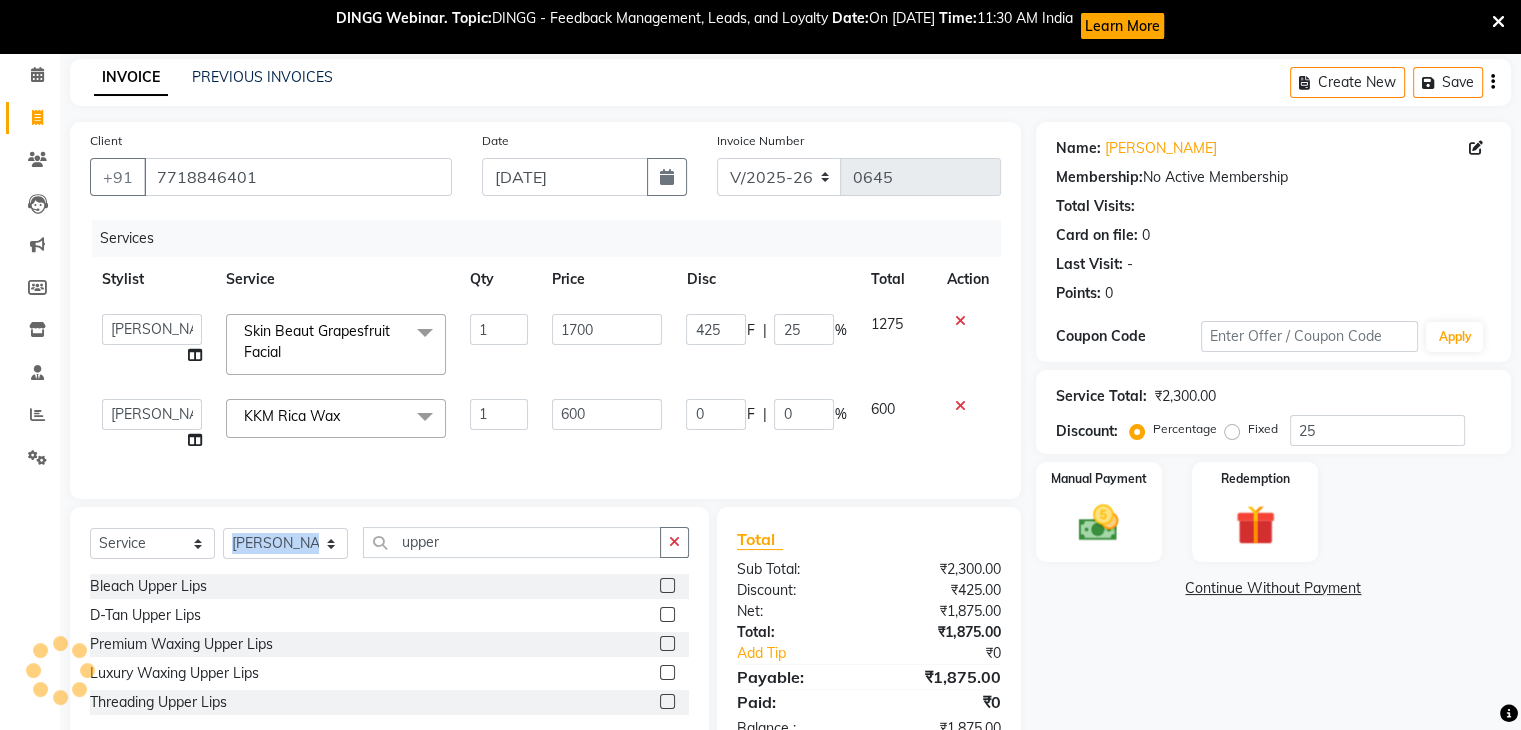 click on "Client +91 7718846401 Date 10-07-2025 Invoice Number V/2025 V/2025-26 0645 Services Stylist Service Qty Price Disc Total Action  Amruta   Anjali   Ketki Somani   Neha More   Rakhi Chaurasia   Ranu   seona   Shrushti  Skin Beaut Grapesfruit Facial   x Basic Haircut Basic Haircut with Wash & Style Advance Haircut Advance Haircut with Wash & Style Little Diva's Cut Hair Wash & Blast Dry Hair Wash & Blow Dry Blow Dry (Upto Midwaist) Blow Dry Waist Ironing (Upto Midwaist) Ironing Waist Curls/Waves/Styling (Upto Midwaist) Curls/Waves/Styling Waist Basic Hair Spa Schwarzkopf Spa Hair Gloss Treatment (Upto Midwaist) Hair Gloss Treatment Waist Fibre Clinix (Kwairah Signature Treatment) Express Head Massage 20 Mins Head Massage 30 Mins Oil Massage + Wash Keratin Treatment Smoothening/Rebonding Treatment Botox Treatment Root Touchup Igora 1 inch Root Touchup Igora 2 inch Root Touchup Essencity 1 inch Root Touchup Essencity 2 inch Half Head Streaks (15-16 strips) Full Head Streaks 3D Colors Global Hair Color Pre-wash 1" 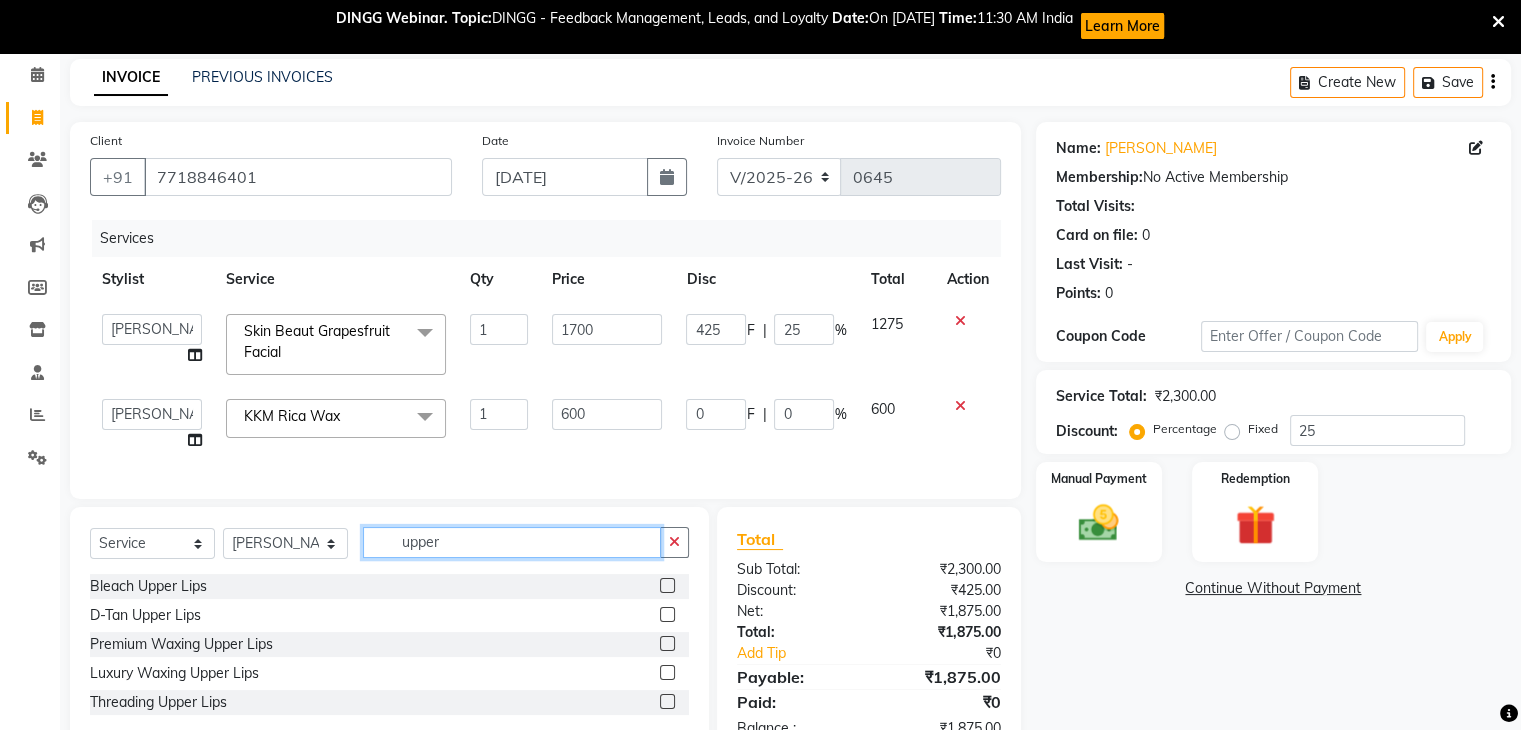 click on "upper" 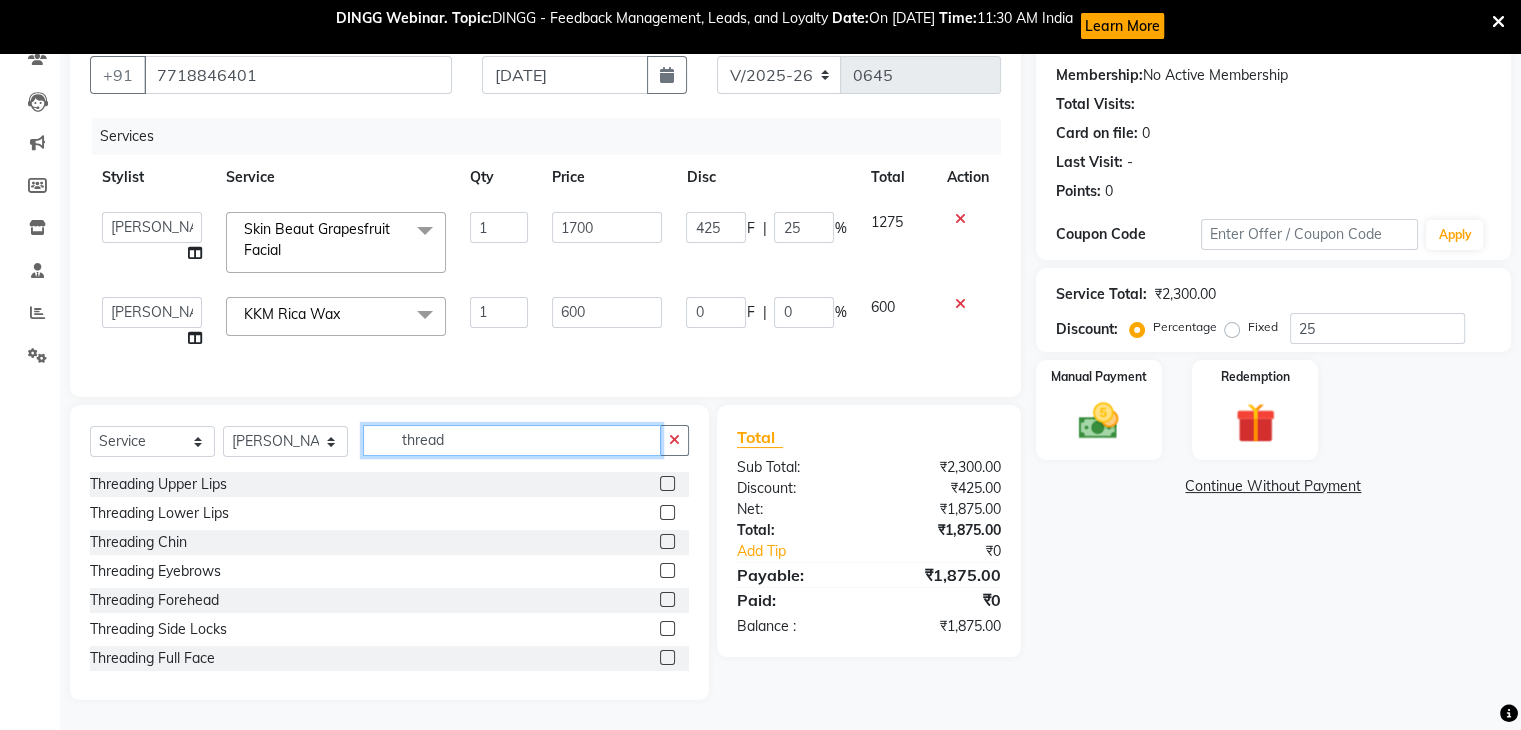 scroll, scrollTop: 199, scrollLeft: 0, axis: vertical 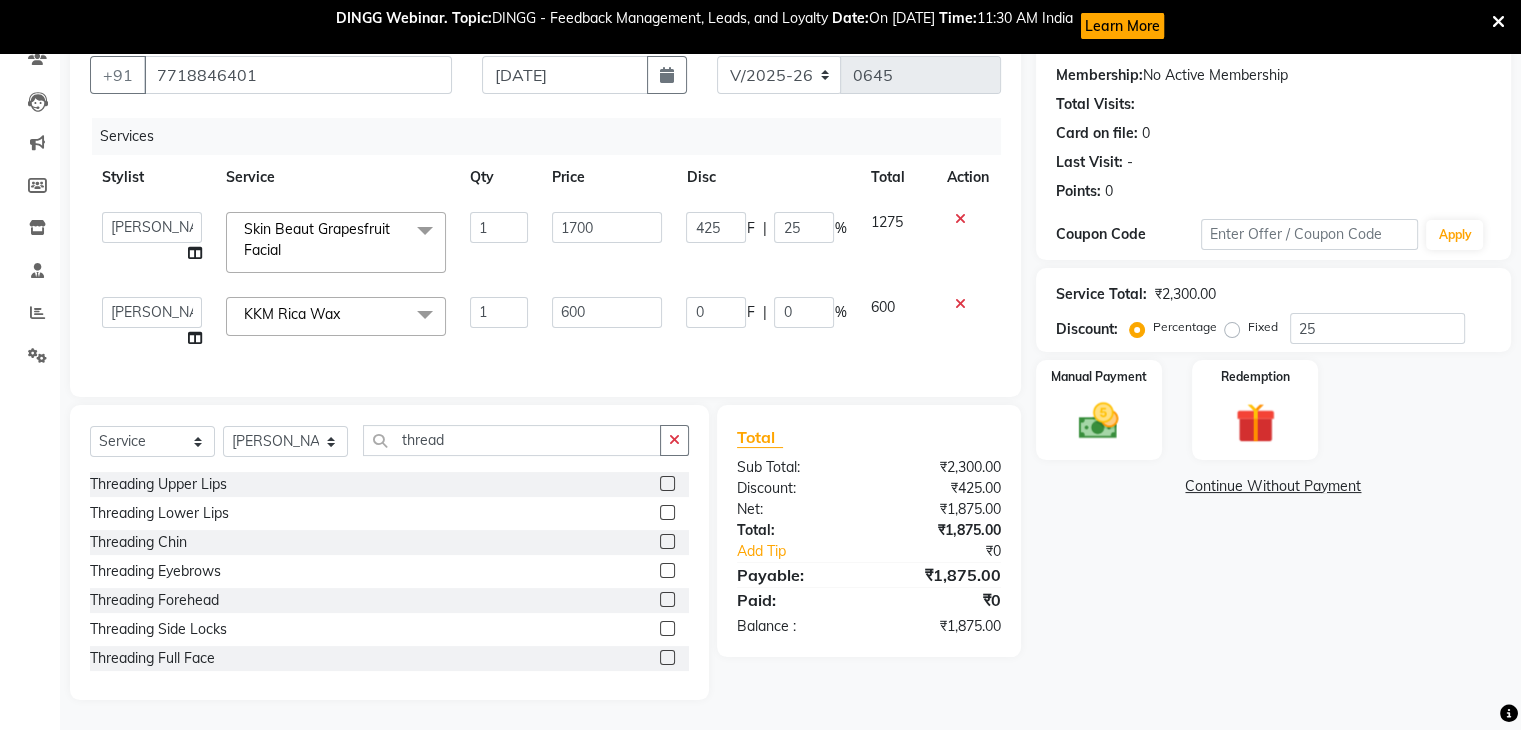 click 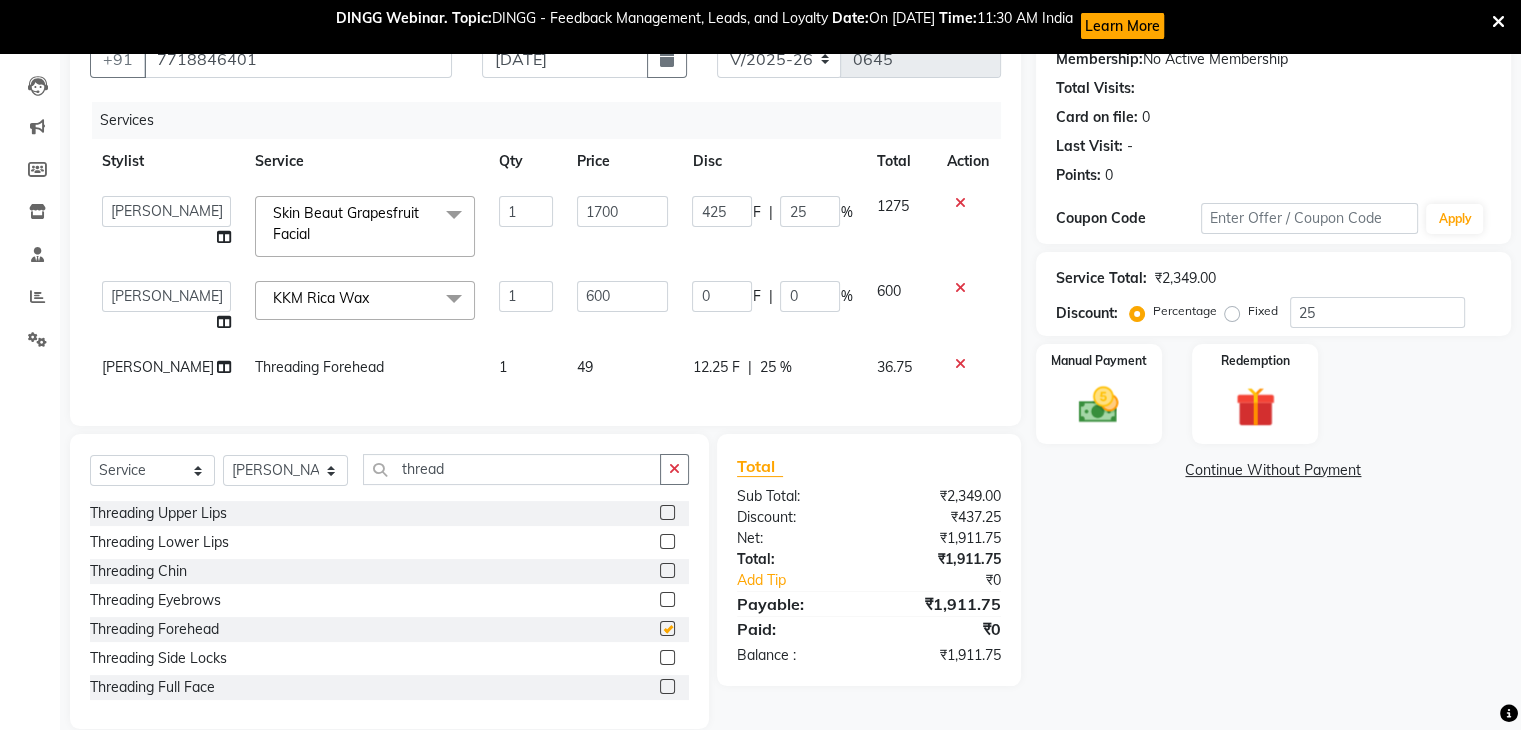 checkbox on "false" 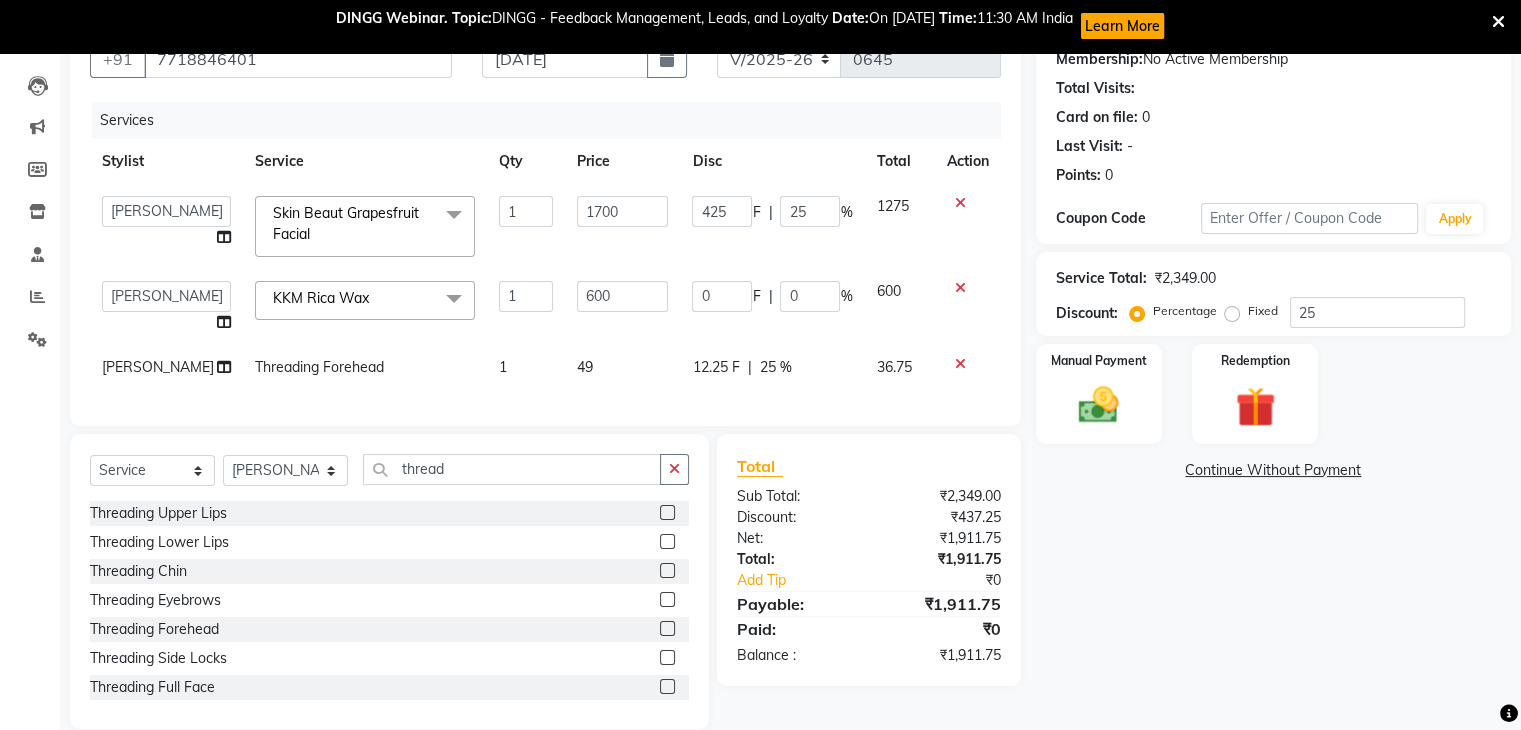 scroll, scrollTop: 2, scrollLeft: 0, axis: vertical 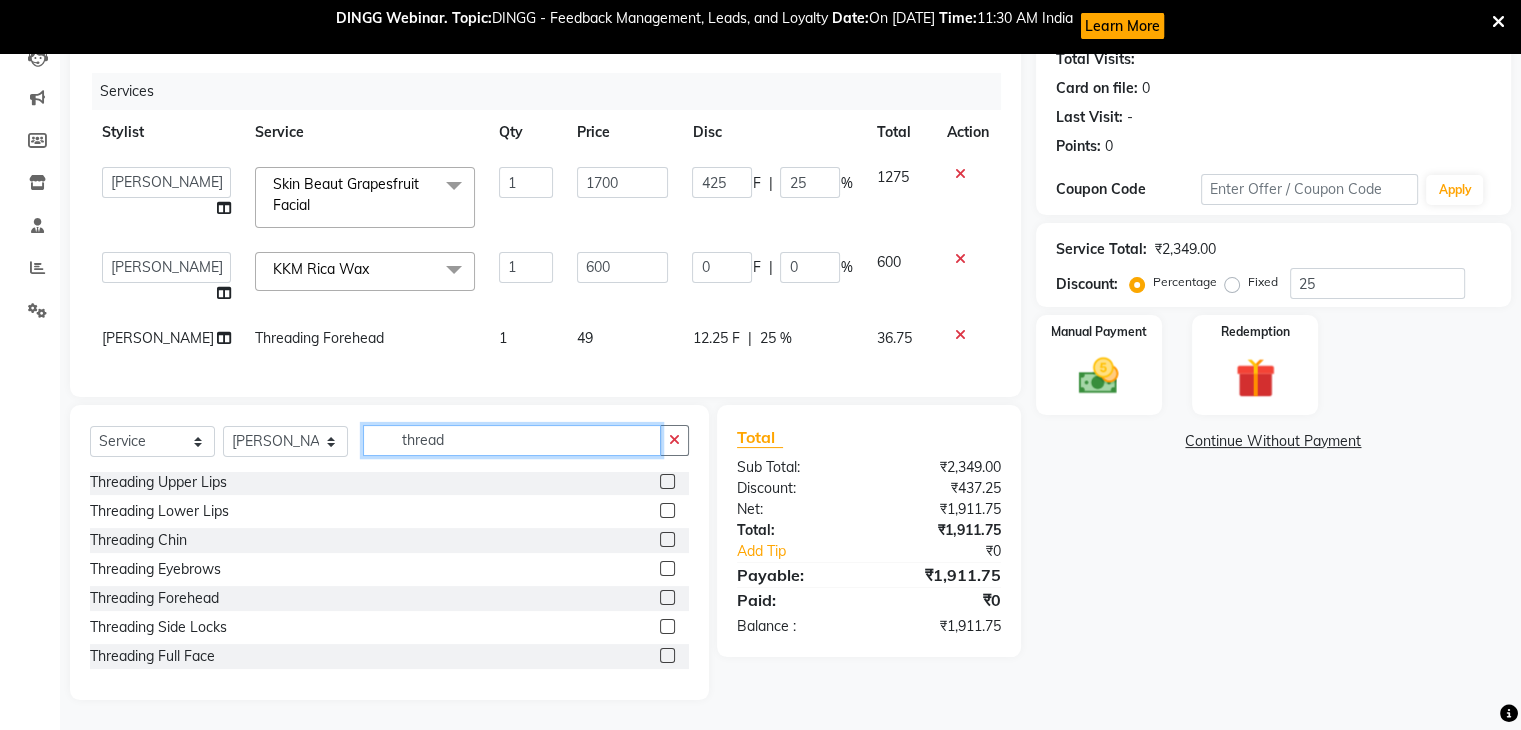drag, startPoint x: 504, startPoint y: 432, endPoint x: 369, endPoint y: 431, distance: 135.00371 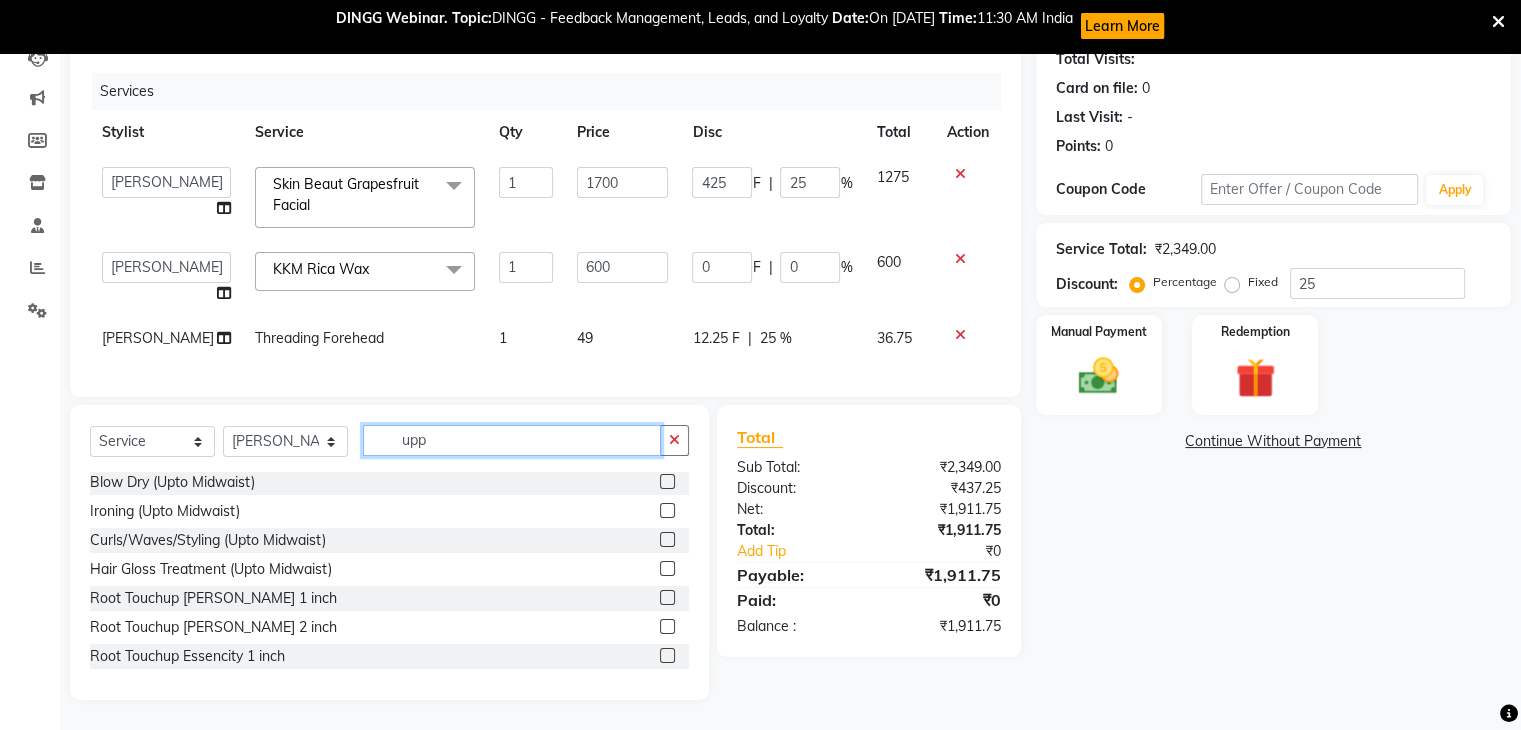 scroll, scrollTop: 0, scrollLeft: 0, axis: both 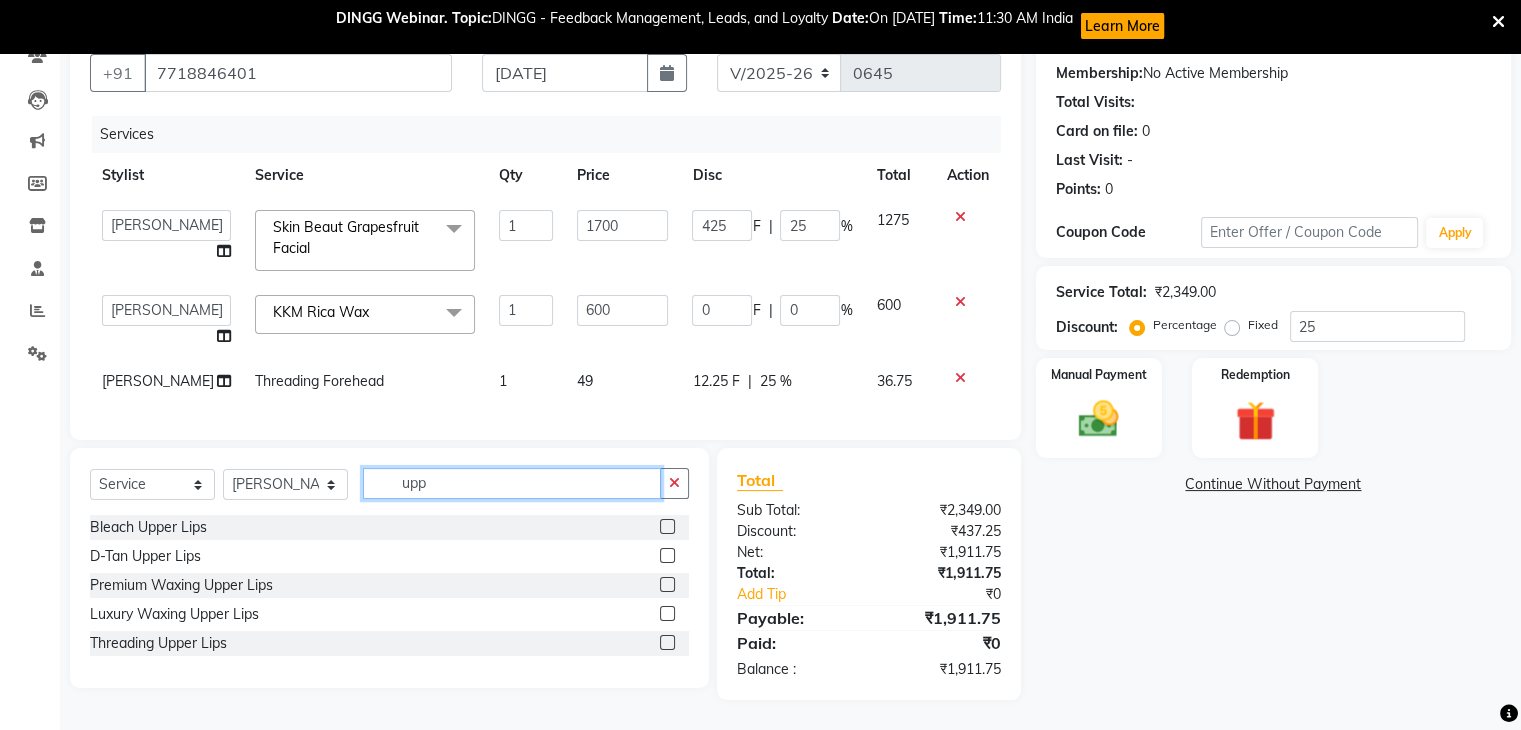 type on "upp" 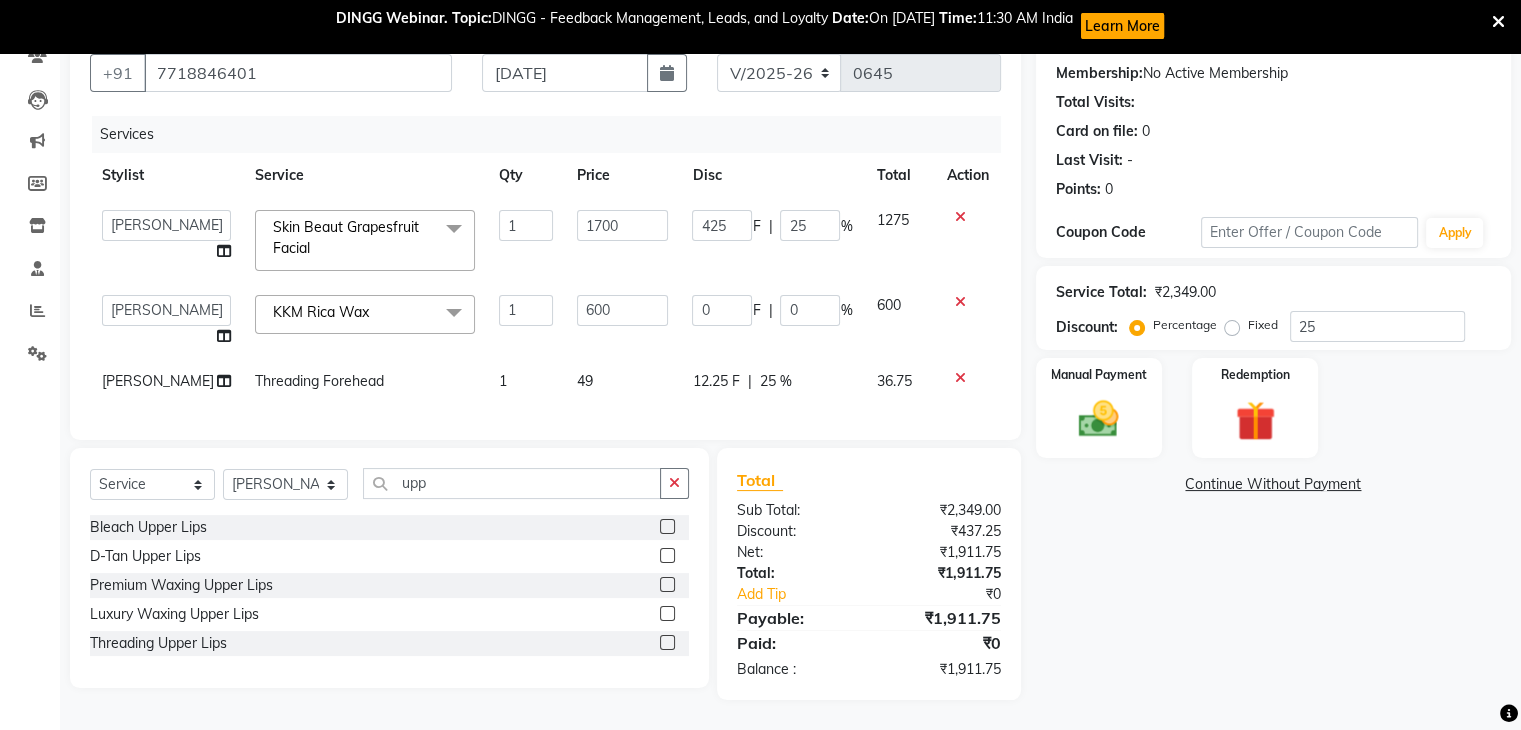 click 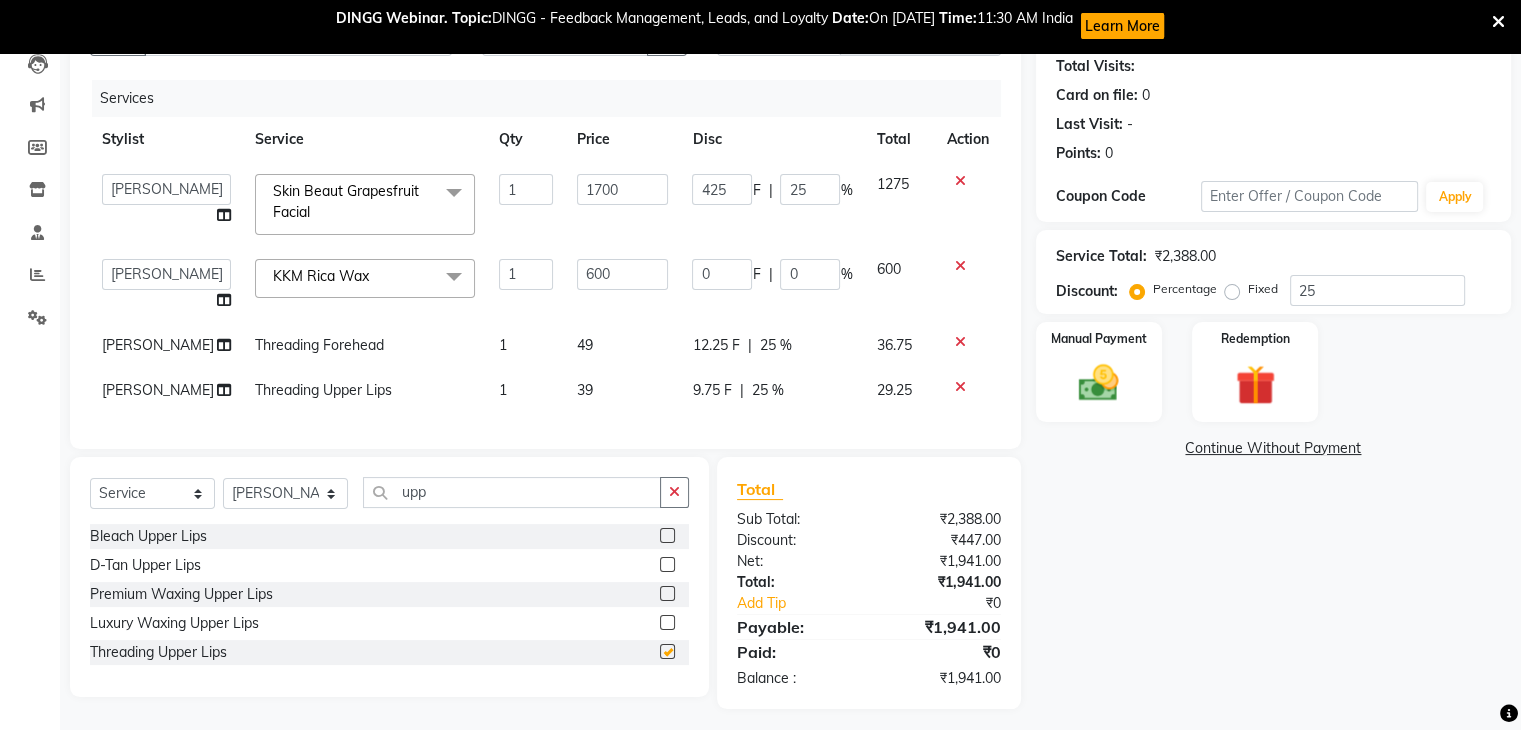 checkbox on "false" 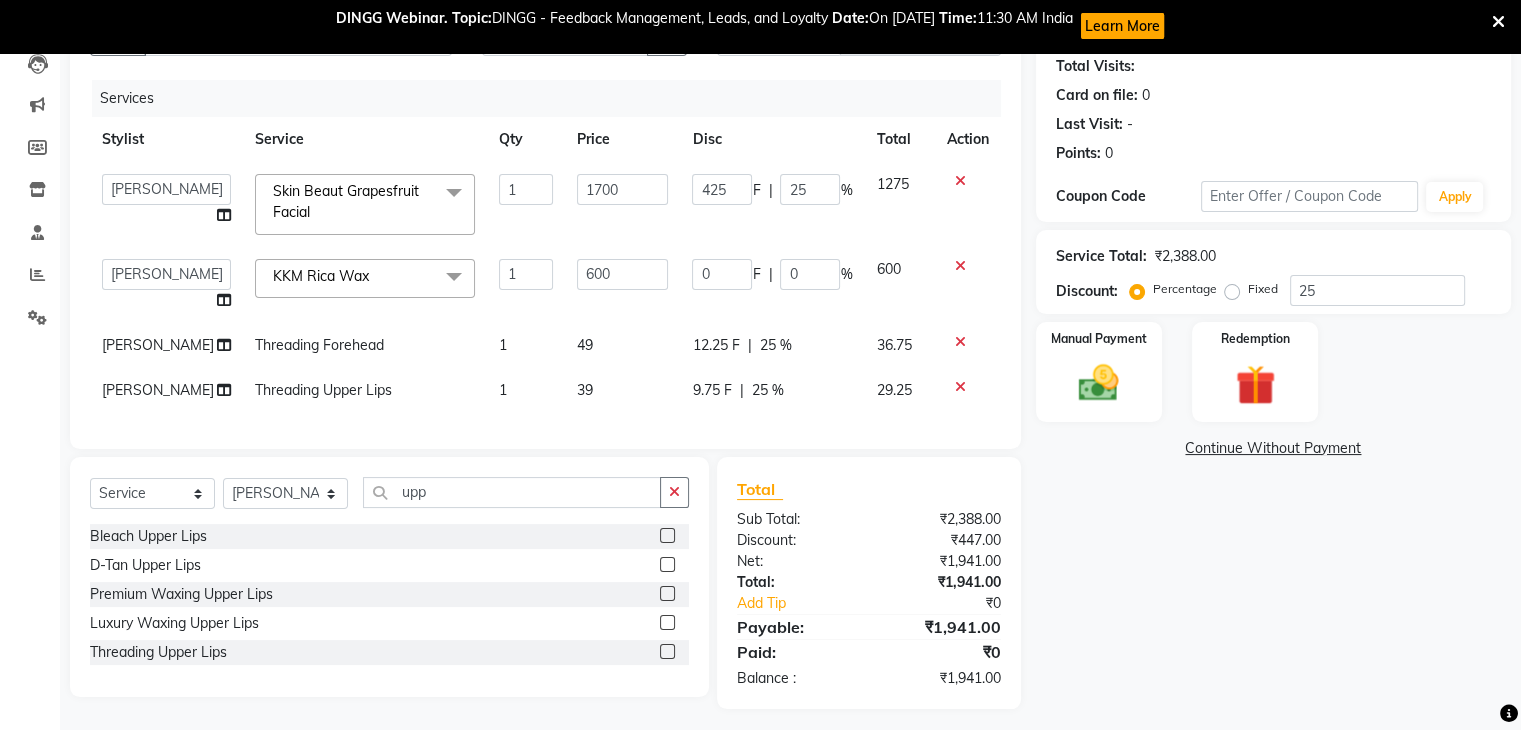 click on "39" 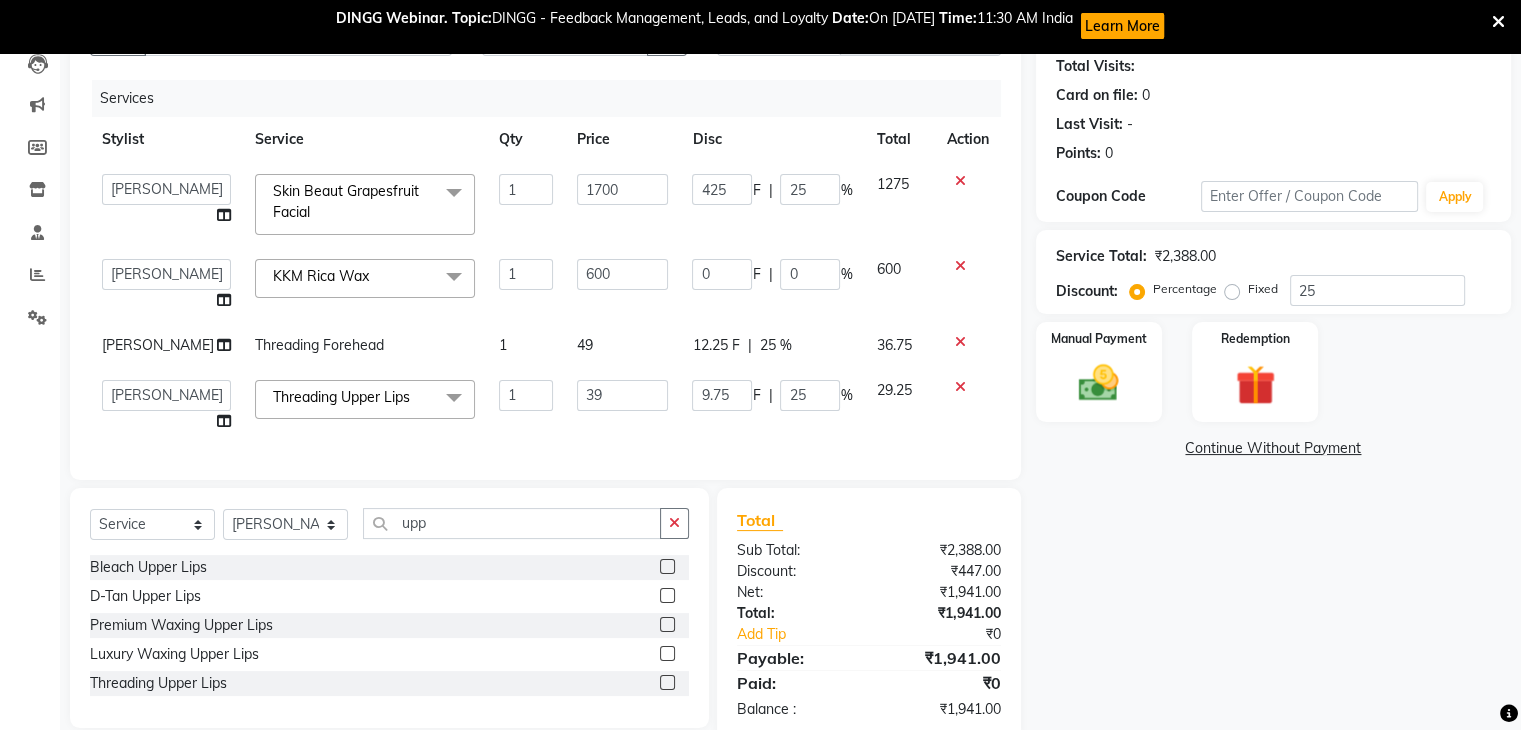click on "Amruta   Anjali   Ketki Somani   Neha More   Rakhi Chaurasia   Ranu   seona   Shrushti  Threading Upper Lips  x Basic Haircut Basic Haircut with Wash & Style Advance Haircut Advance Haircut with Wash & Style Little Diva's Cut Hair Wash & Blast Dry Hair Wash & Blow Dry Blow Dry (Upto Midwaist) Blow Dry Waist Ironing (Upto Midwaist) Ironing Waist Curls/Waves/Styling (Upto Midwaist) Curls/Waves/Styling Waist Basic Hair Spa Schwarzkopf Spa Hair Gloss Treatment (Upto Midwaist) Hair Gloss Treatment Waist Fibre Clinix (Kwairah Signature Treatment) Express Head Massage 20 Mins Head Massage 30 Mins Oil Massage + Wash Keratin Treatment Smoothening/Rebonding Treatment Botox Treatment Root Touchup Igora 1 inch Root Touchup Igora 2 inch Root Touchup Essencity 1 inch Root Touchup Essencity 2 inch Half Head Streaks (15-16 strips) Full Head Streaks 3D Colors Global Hair Color Dual Global Hair Color Balayage/Ombre/Free Hand/Low Lights/ Baby Lights Prelightening Density Charges Color Application Color Application With Wash 1" 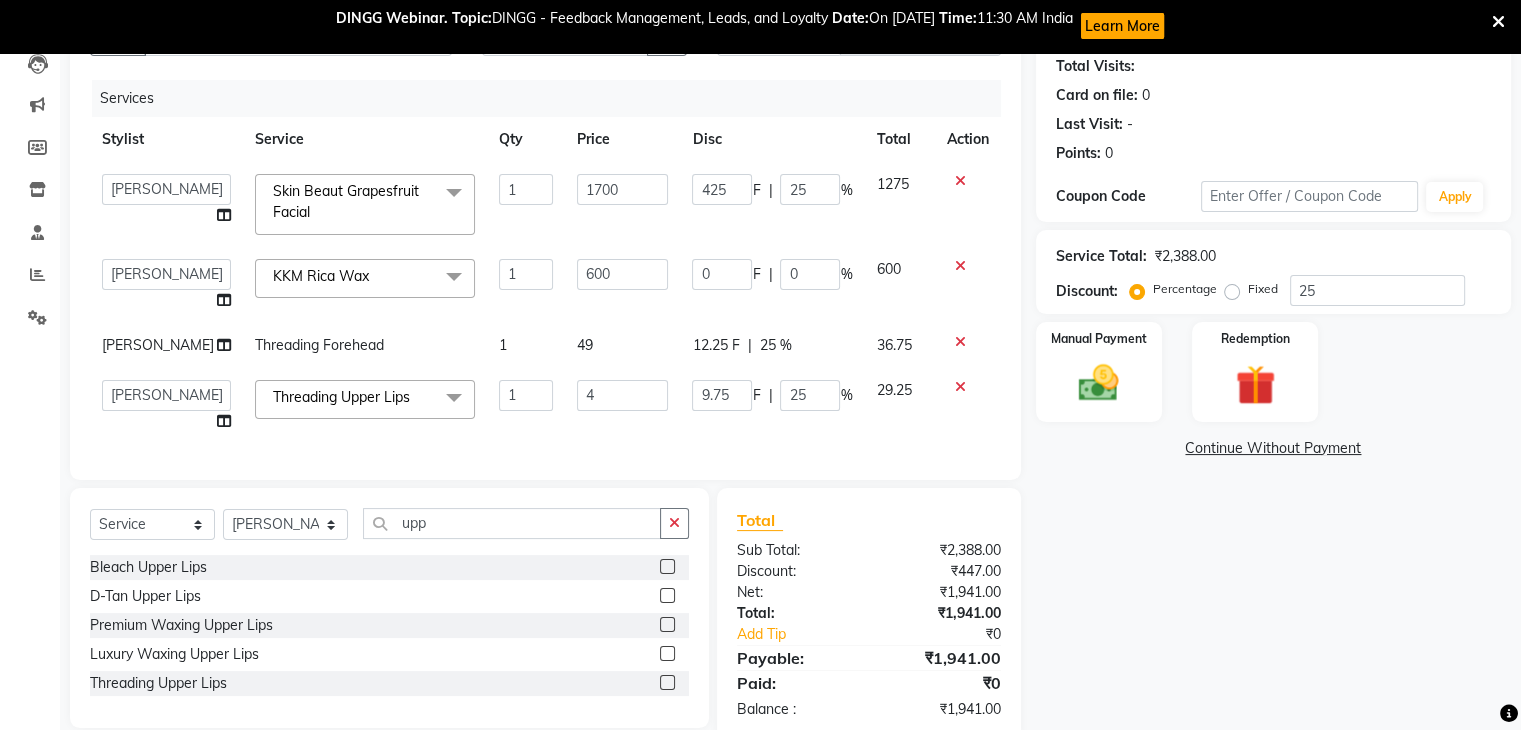 type on "40" 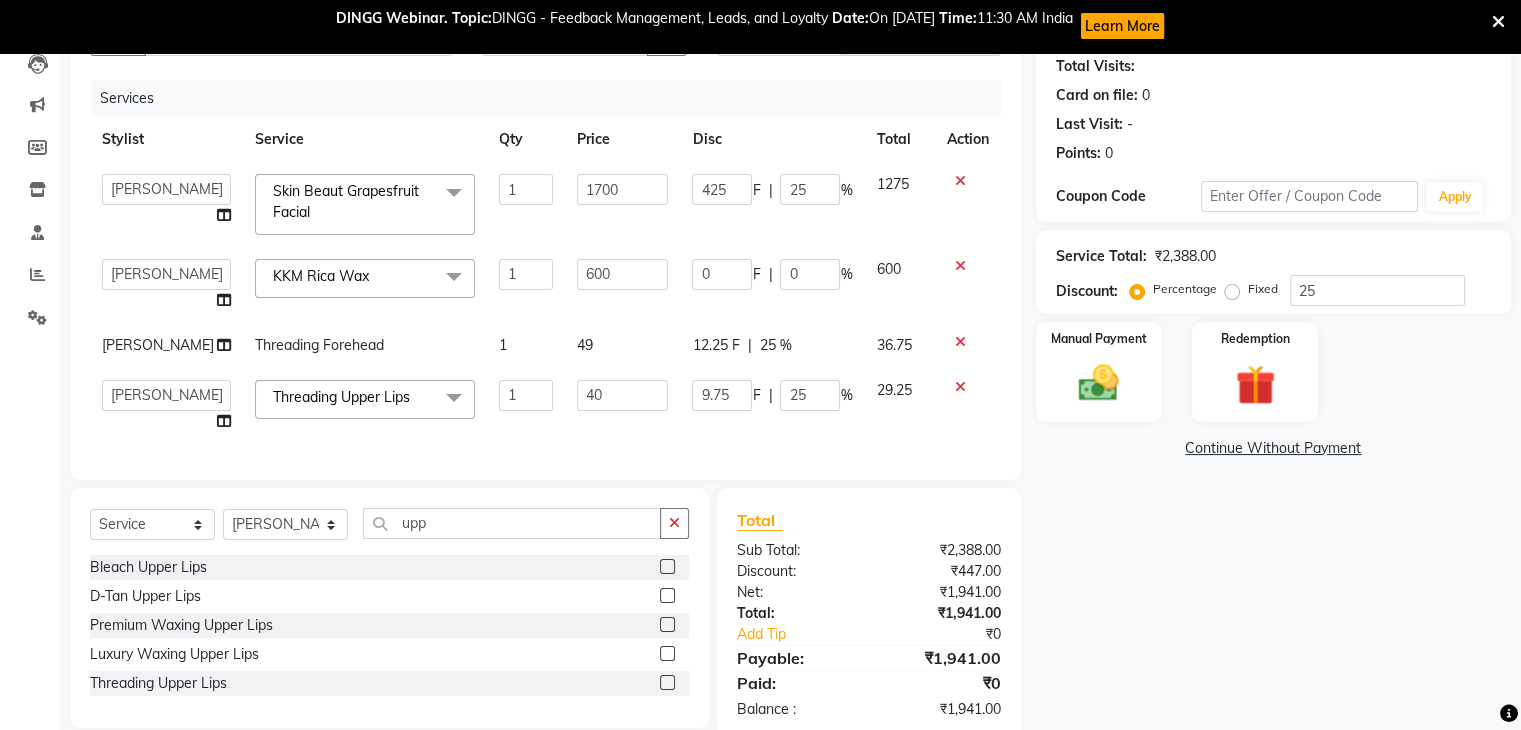 click on "49" 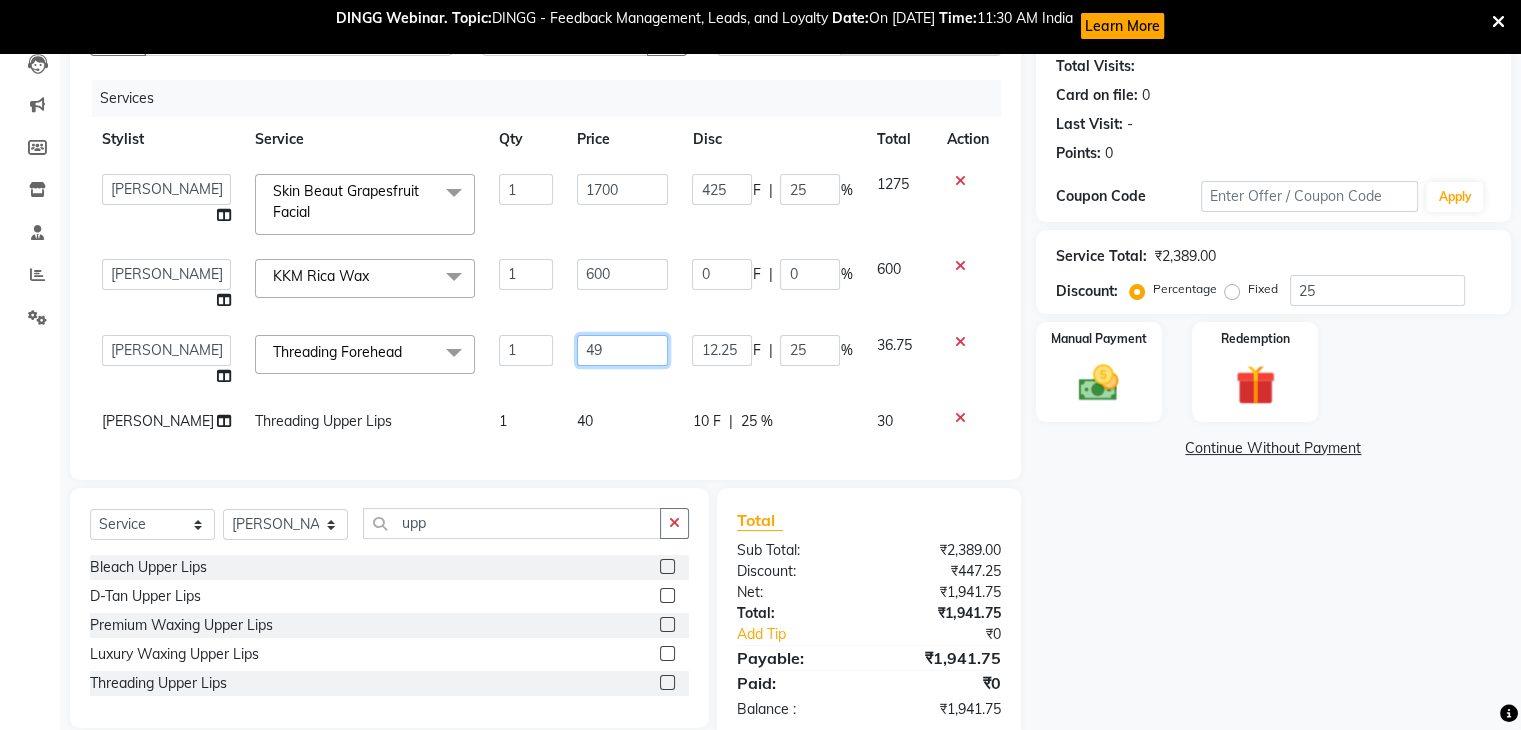 click on "49" 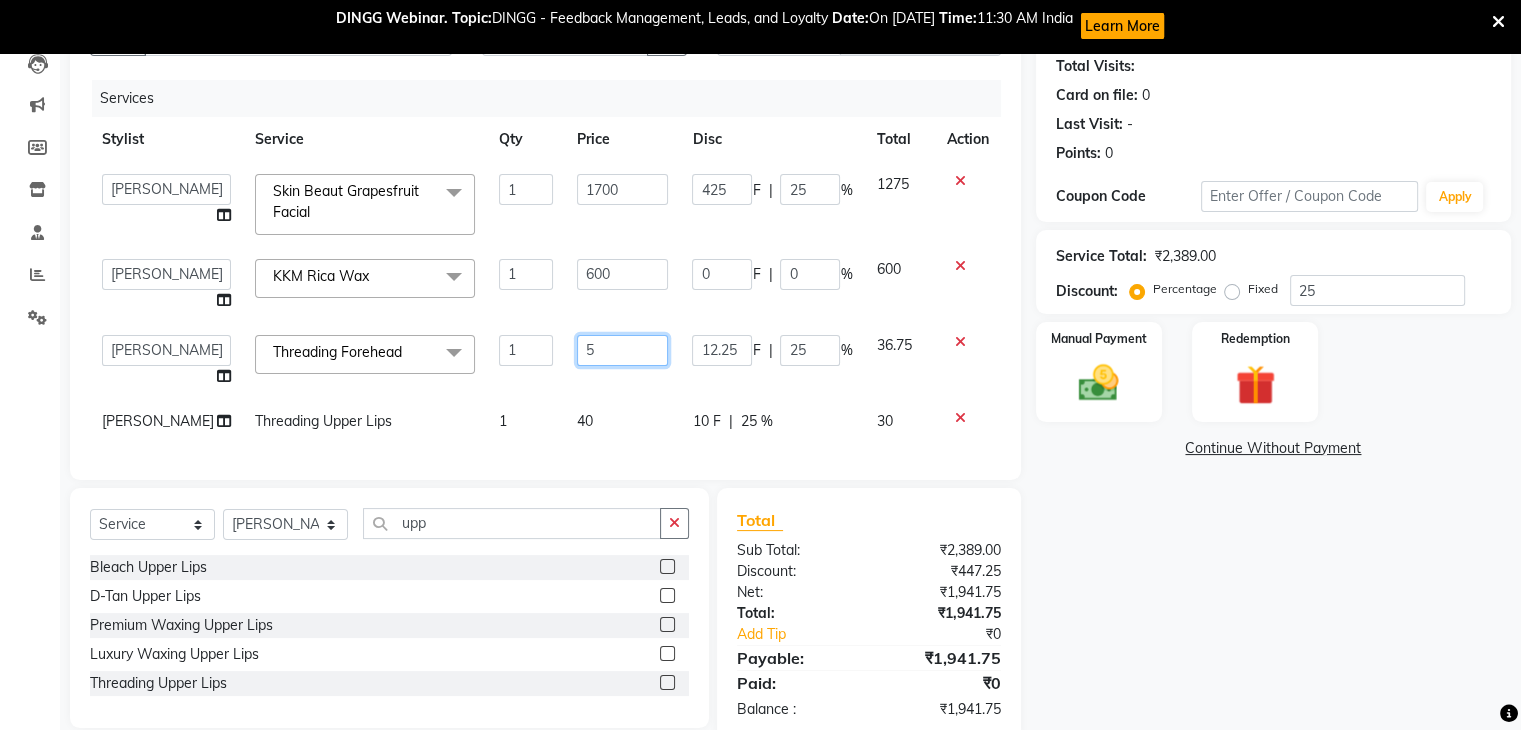 type on "50" 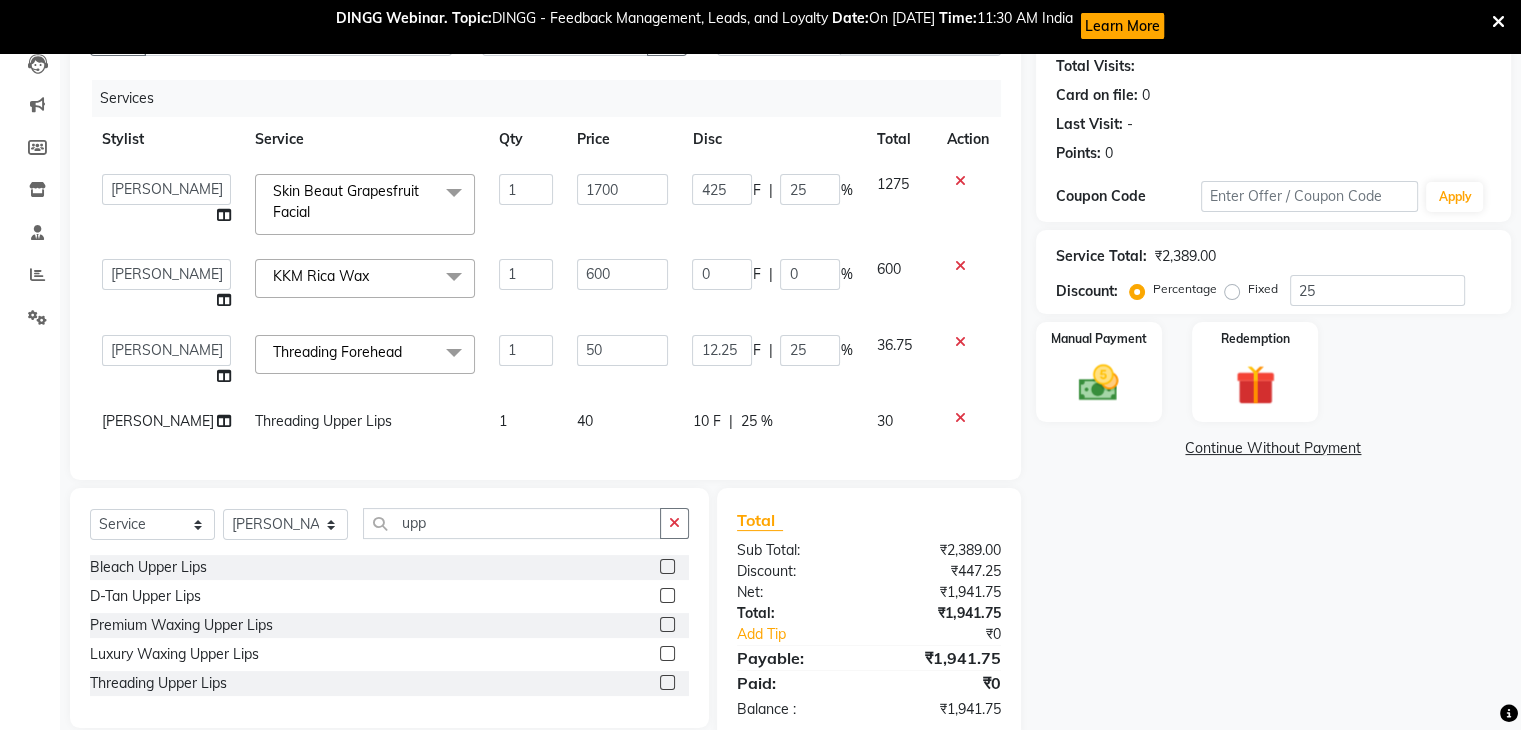 click on "50" 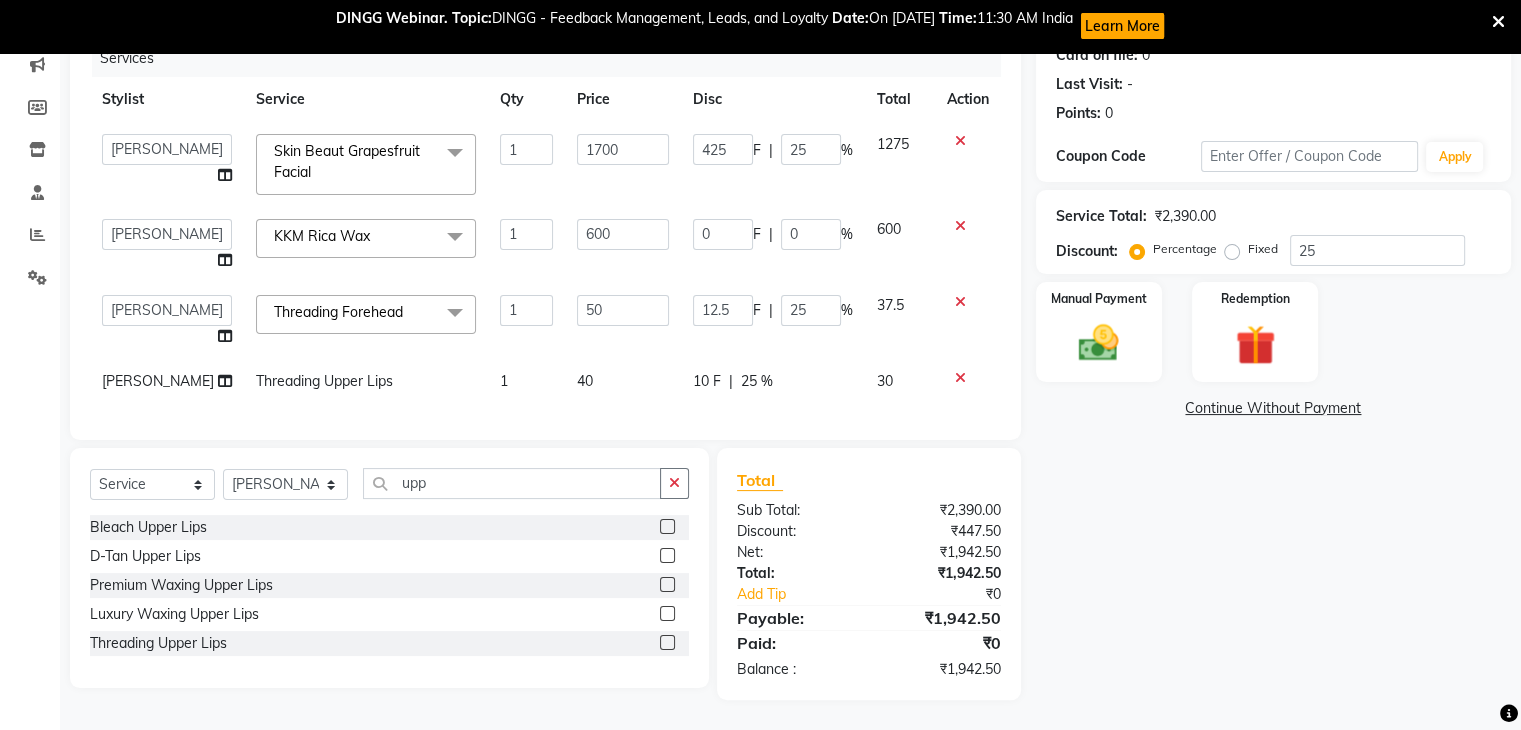 scroll, scrollTop: 297, scrollLeft: 0, axis: vertical 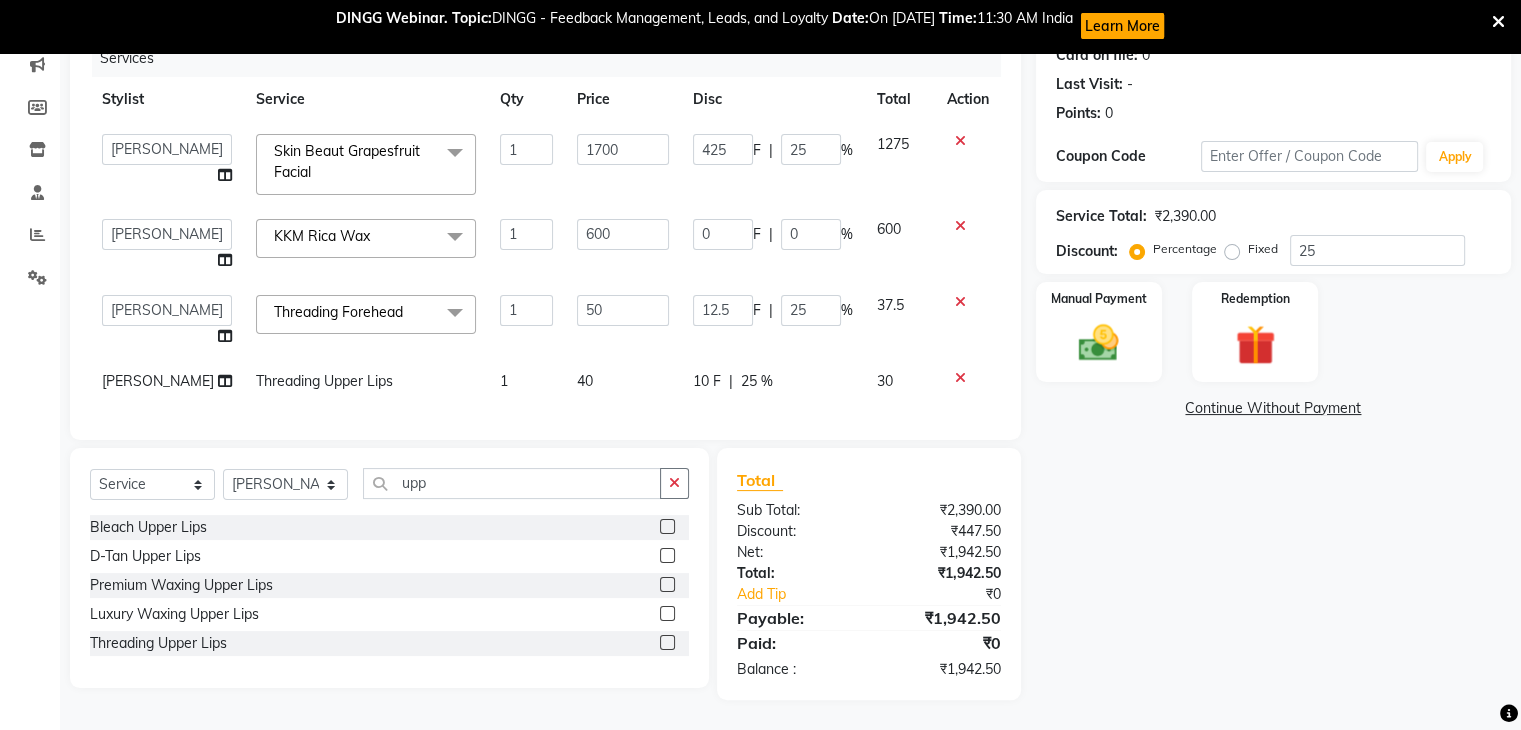 click on "10 F | 25 %" 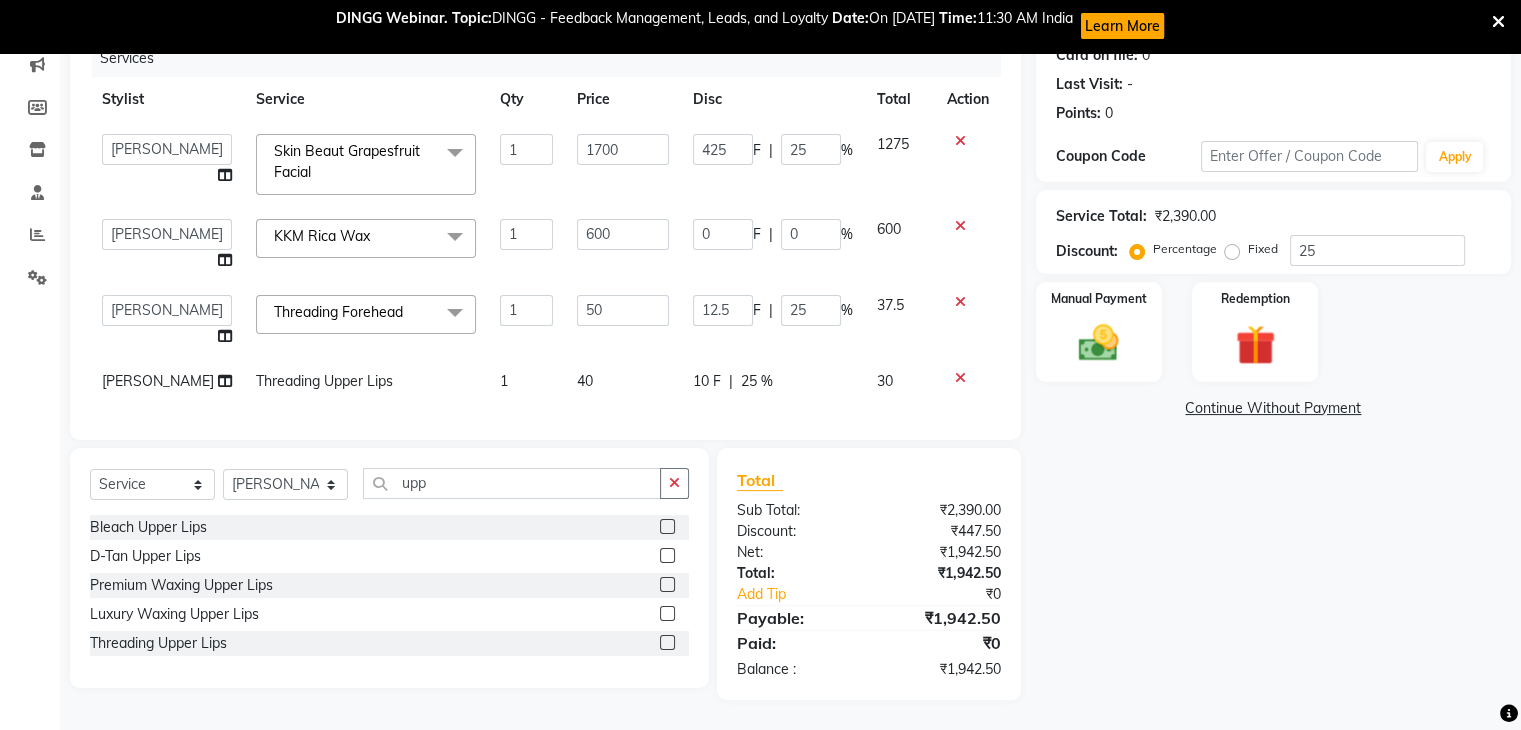 select on "78253" 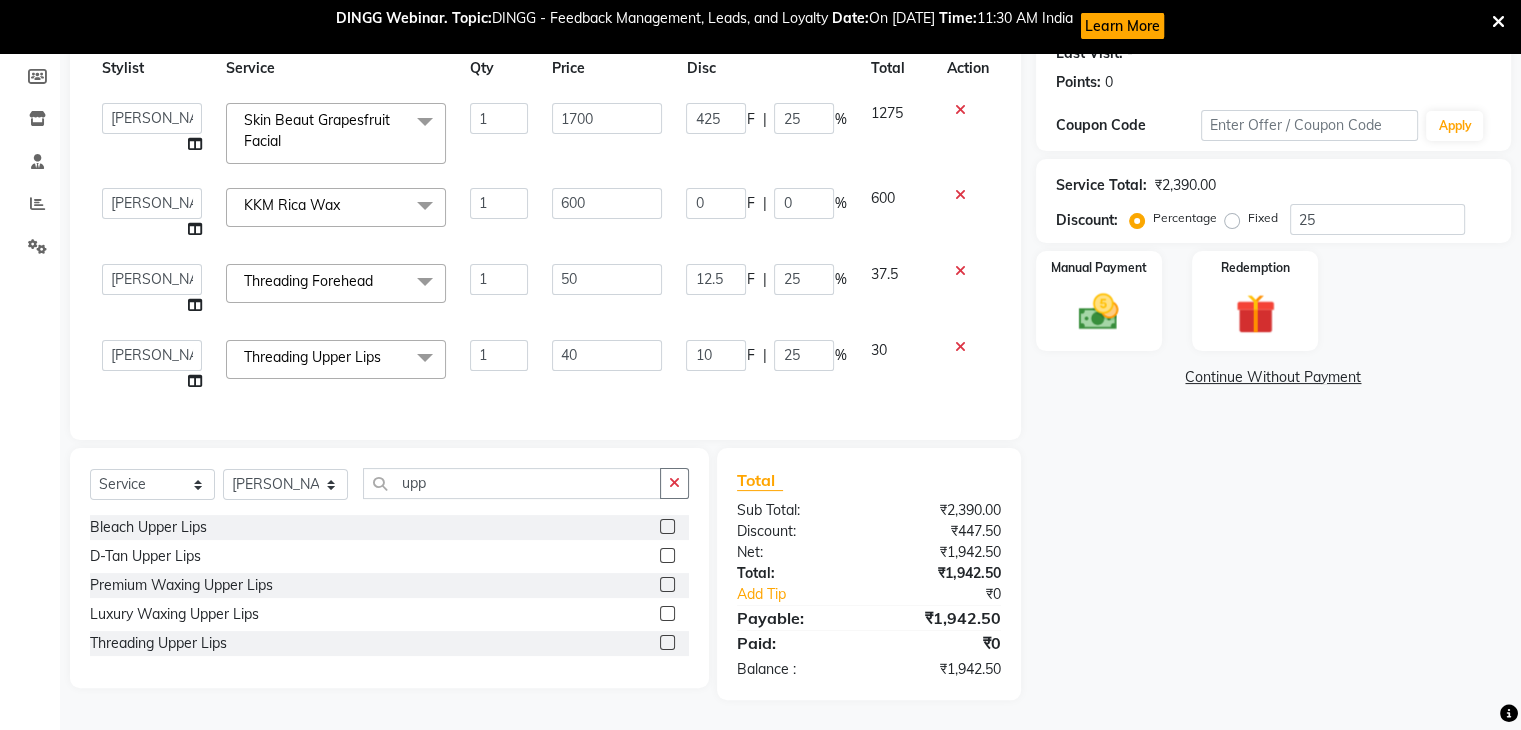 click on "Name: Jenny  Membership:  No Active Membership  Total Visits:   Card on file:  0 Last Visit:   - Points:   0  Coupon Code Apply Service Total:  ₹2,390.00  Discount:  Percentage   Fixed  25 Manual Payment Redemption  Continue Without Payment" 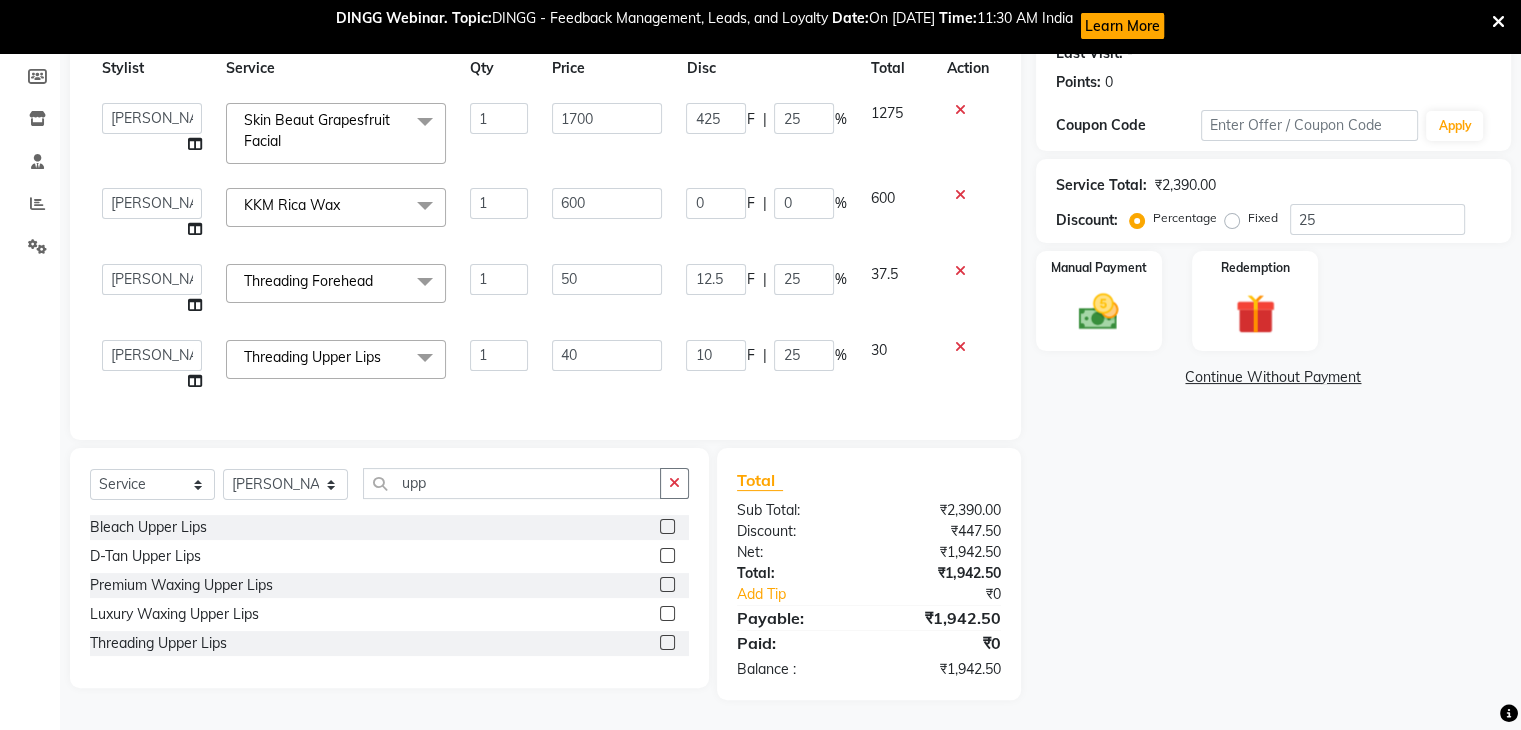 click 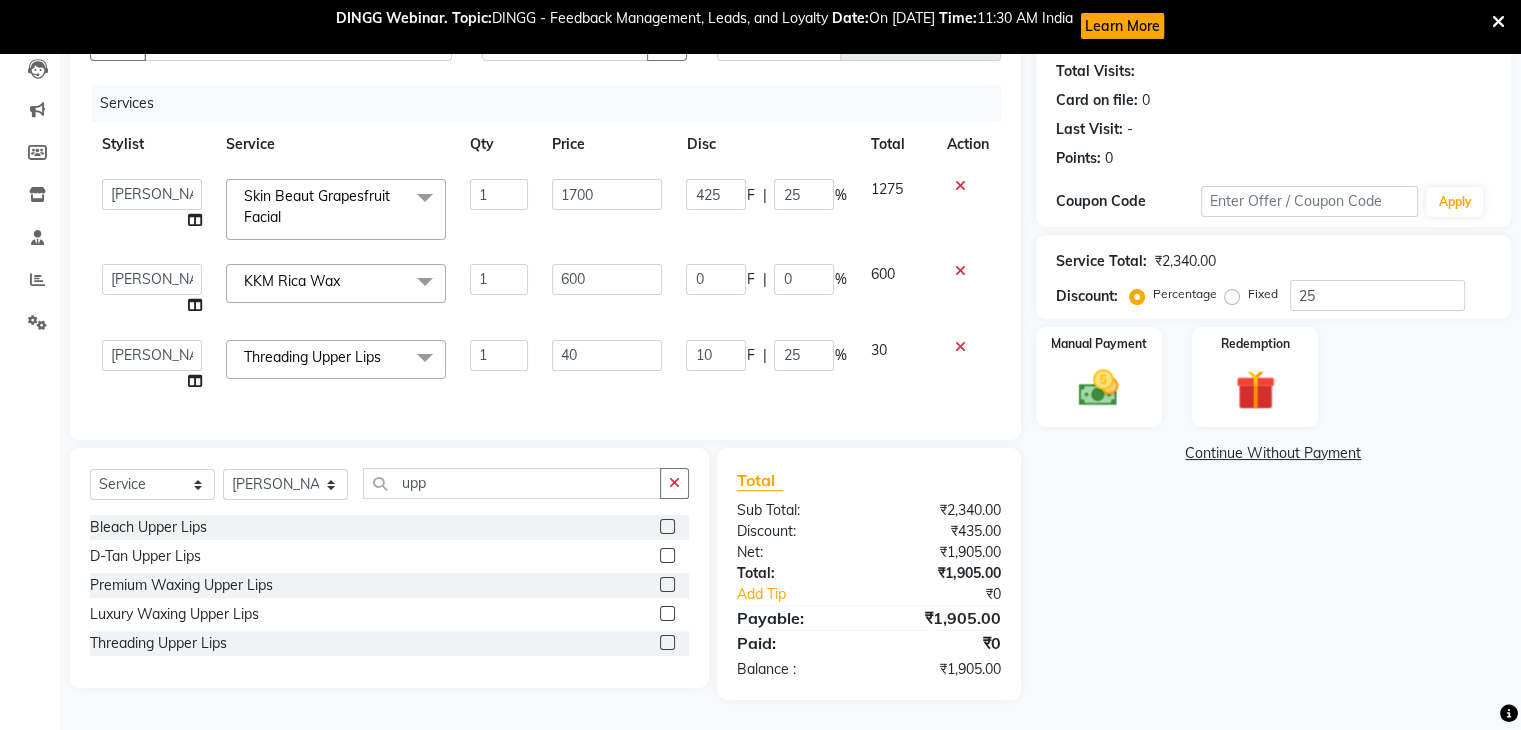 scroll, scrollTop: 231, scrollLeft: 0, axis: vertical 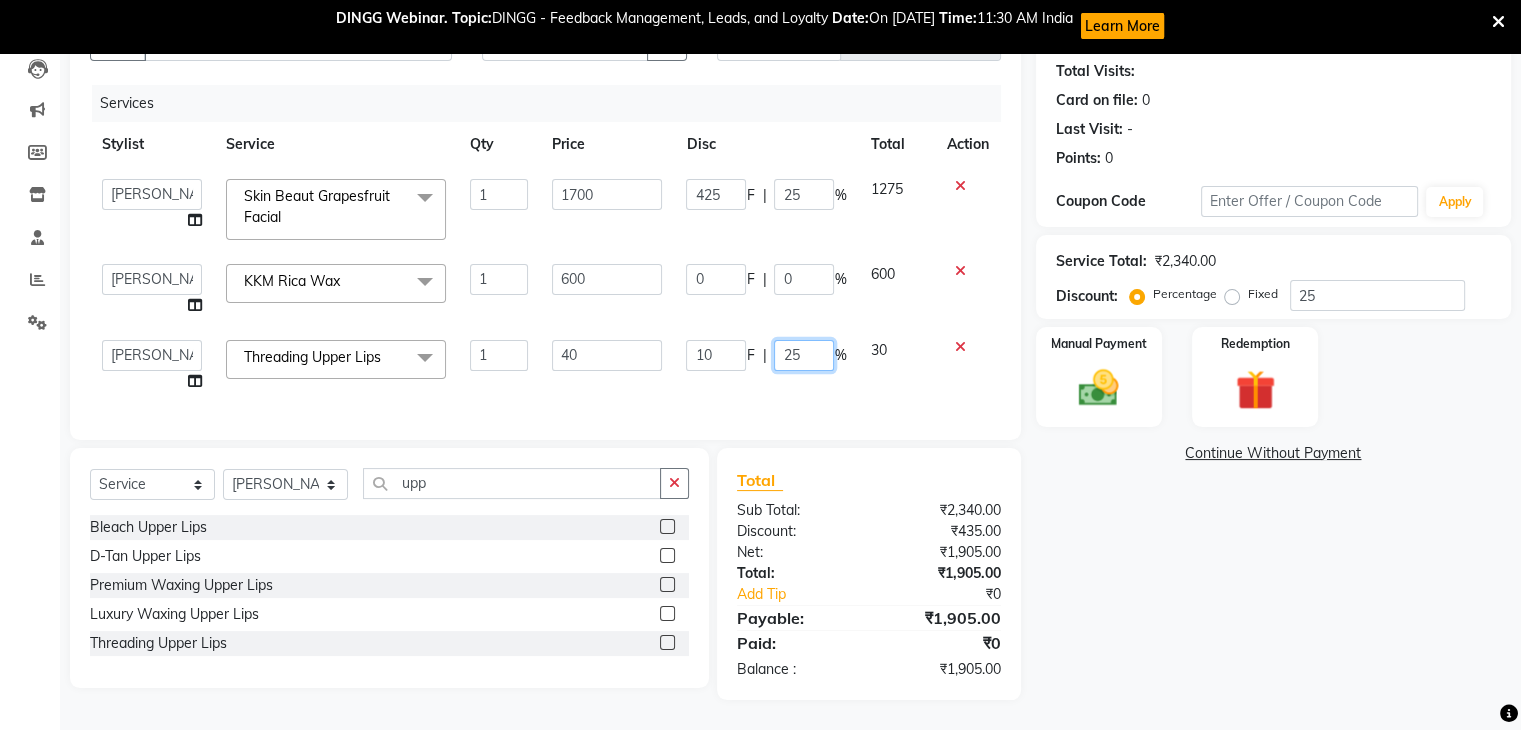 click on "25" 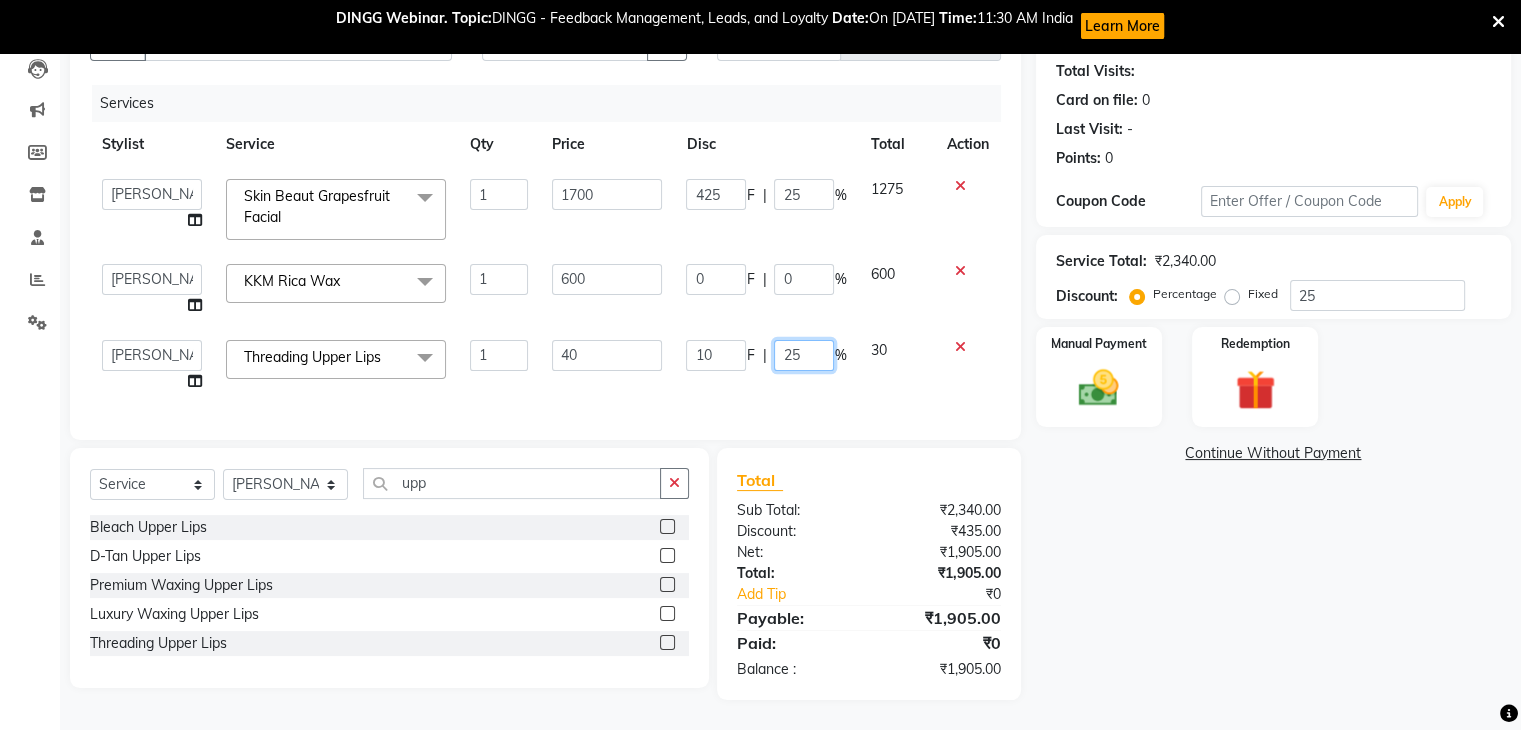 type 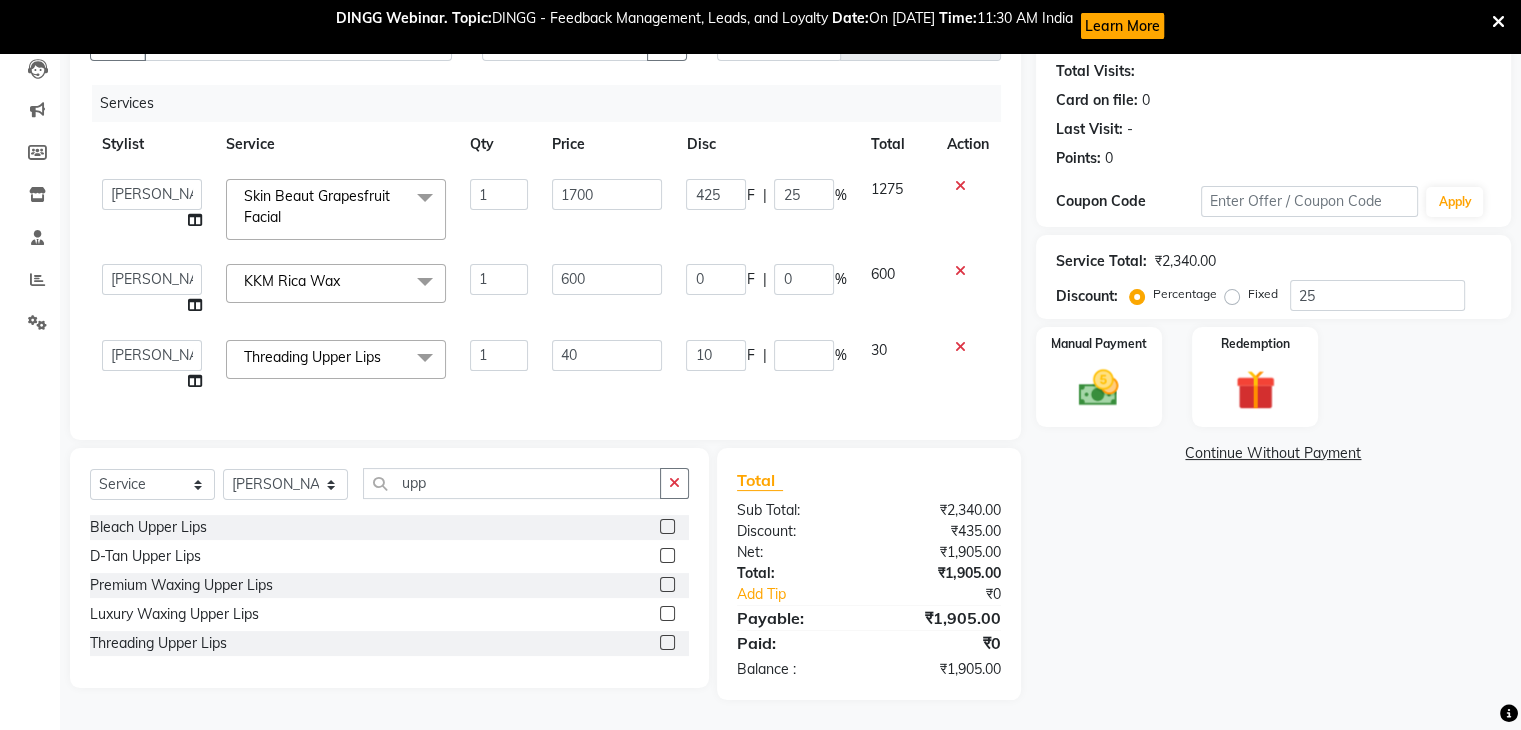 click on "30" 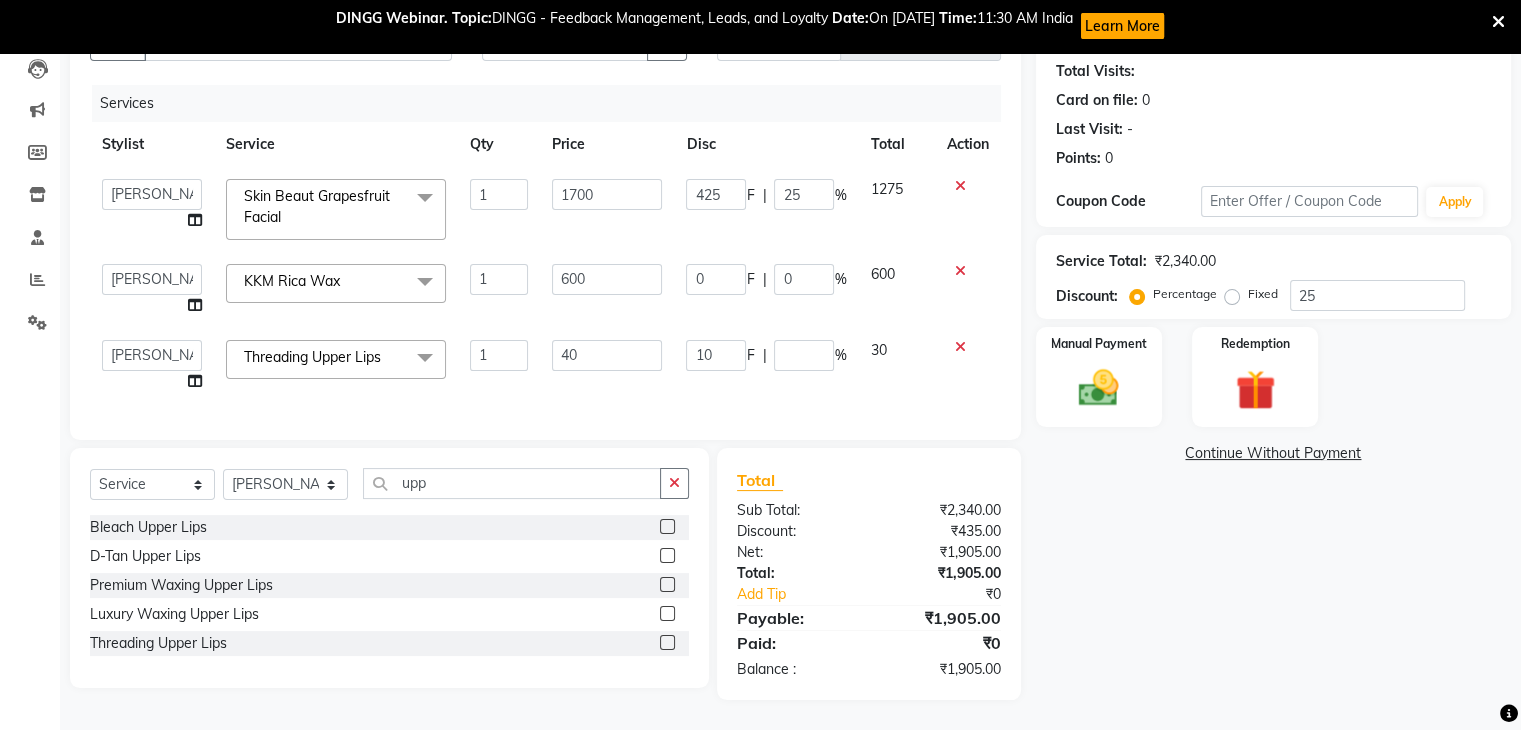 select on "78253" 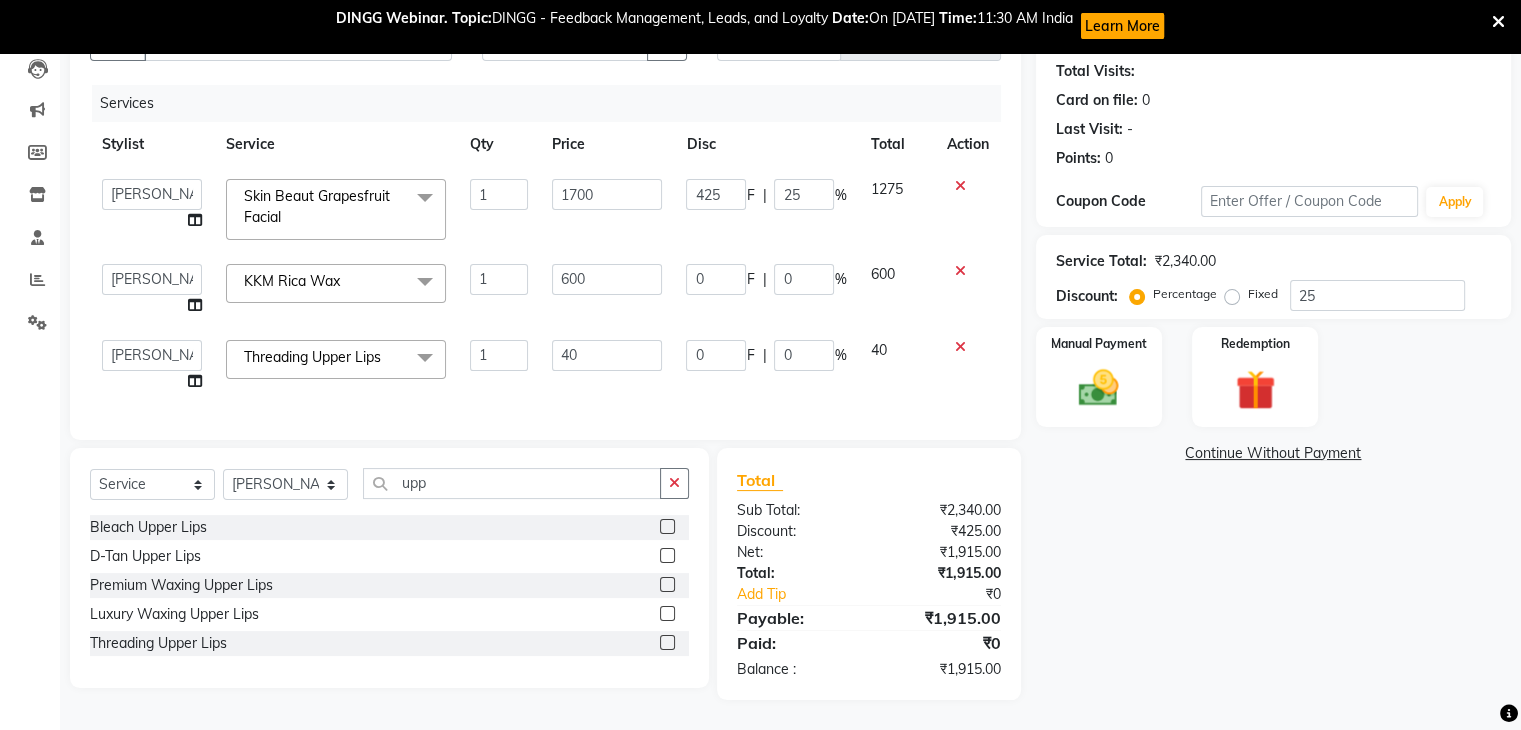 click on "Name: Jenny  Membership:  No Active Membership  Total Visits:   Card on file:  0 Last Visit:   - Points:   0  Coupon Code Apply Service Total:  ₹2,340.00  Discount:  Percentage   Fixed  25 Manual Payment Redemption  Continue Without Payment" 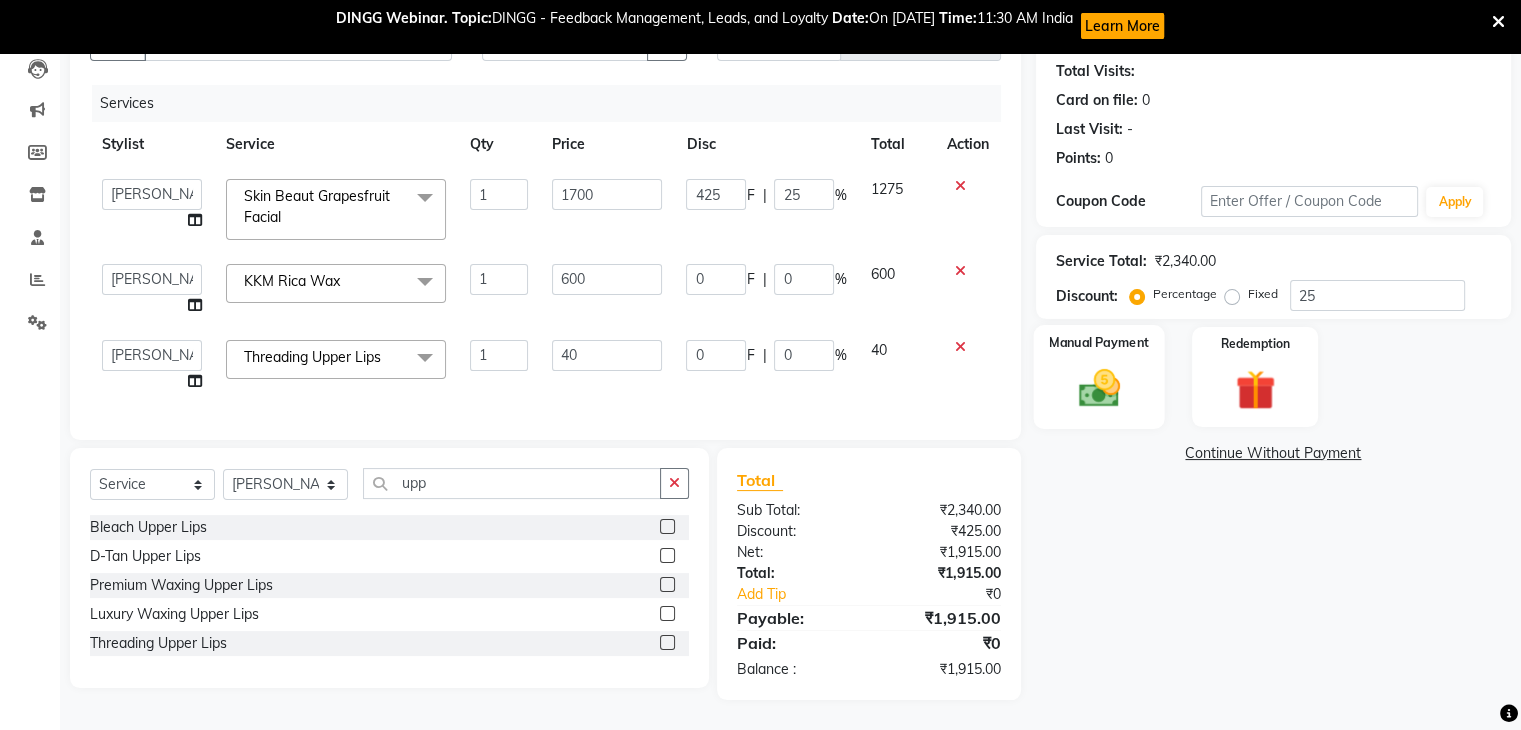 click 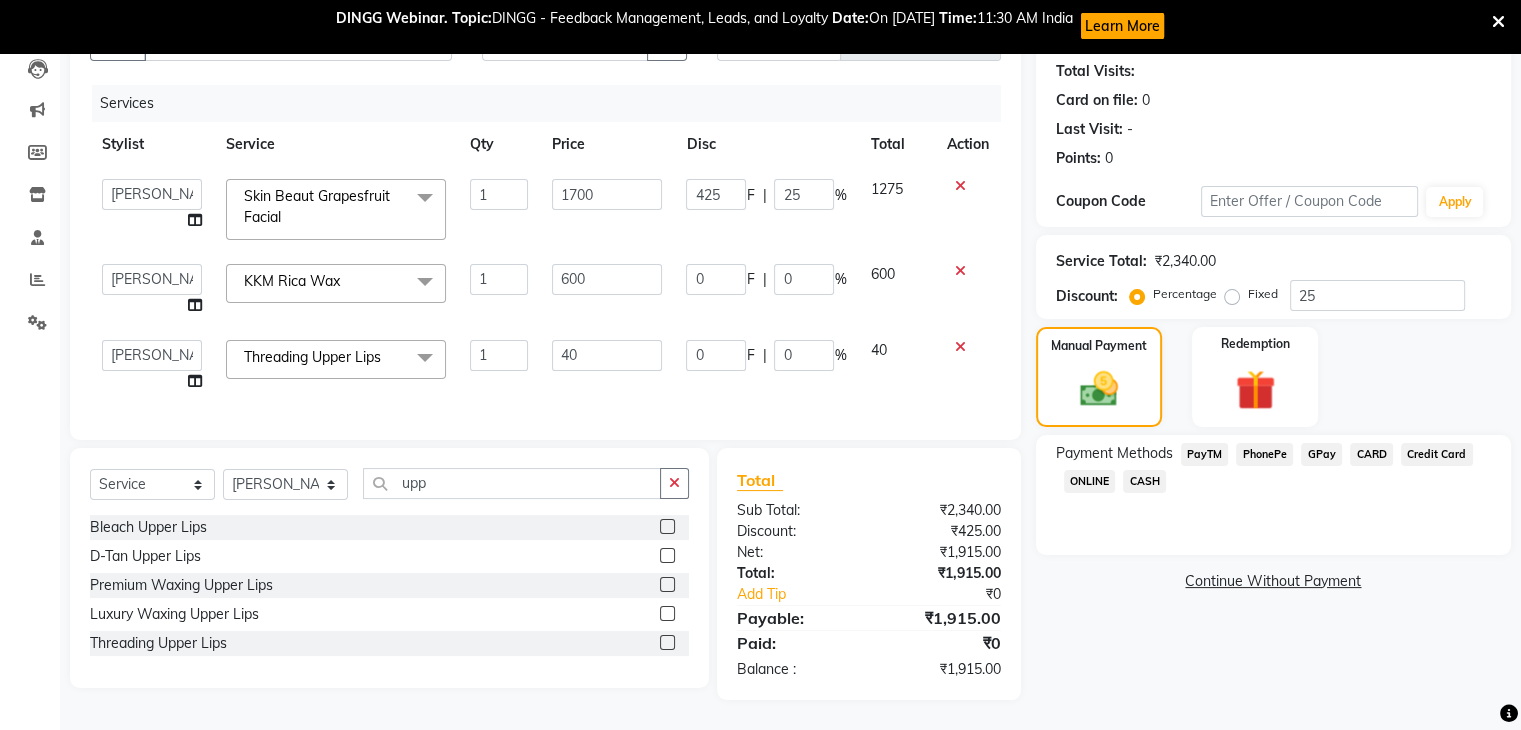 click on "GPay" 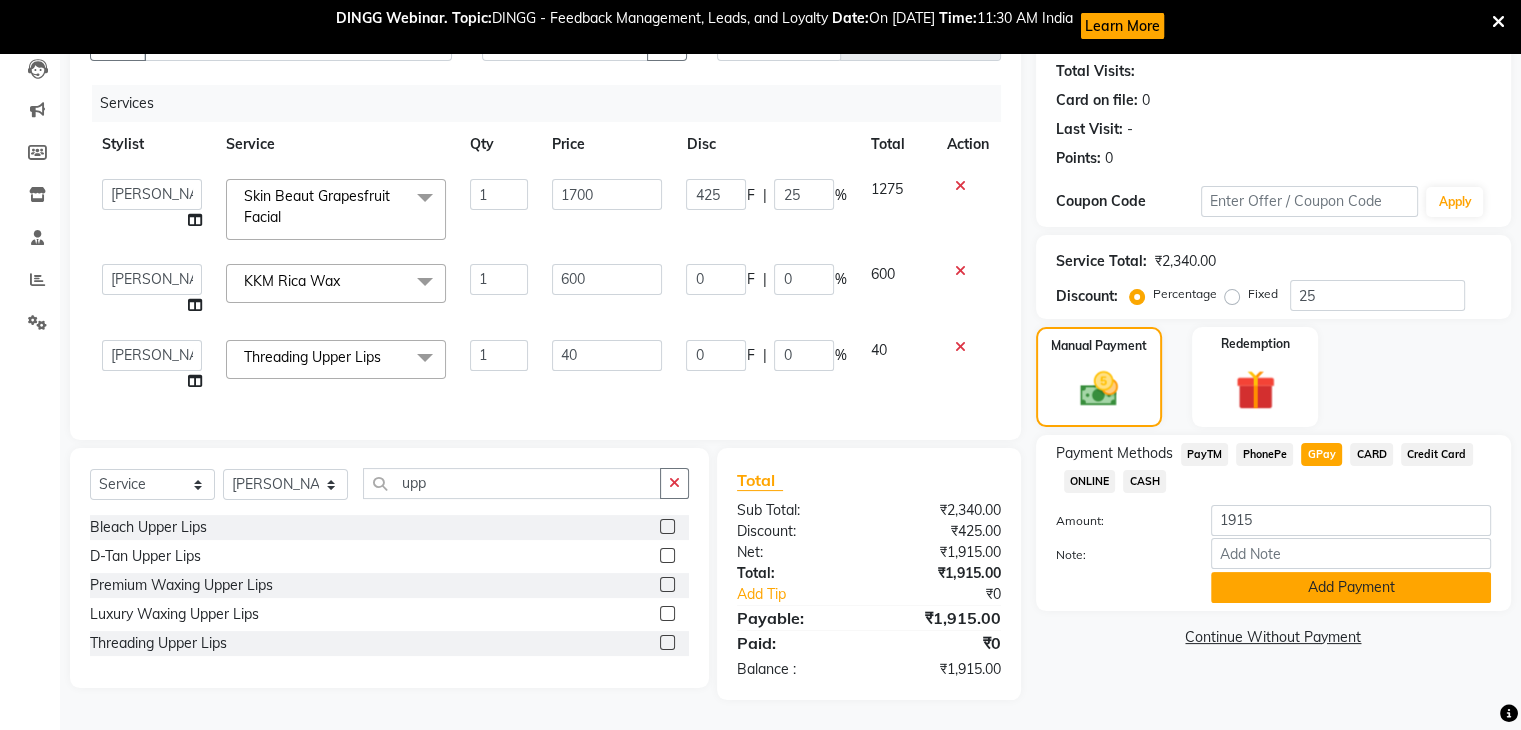 click on "Add Payment" 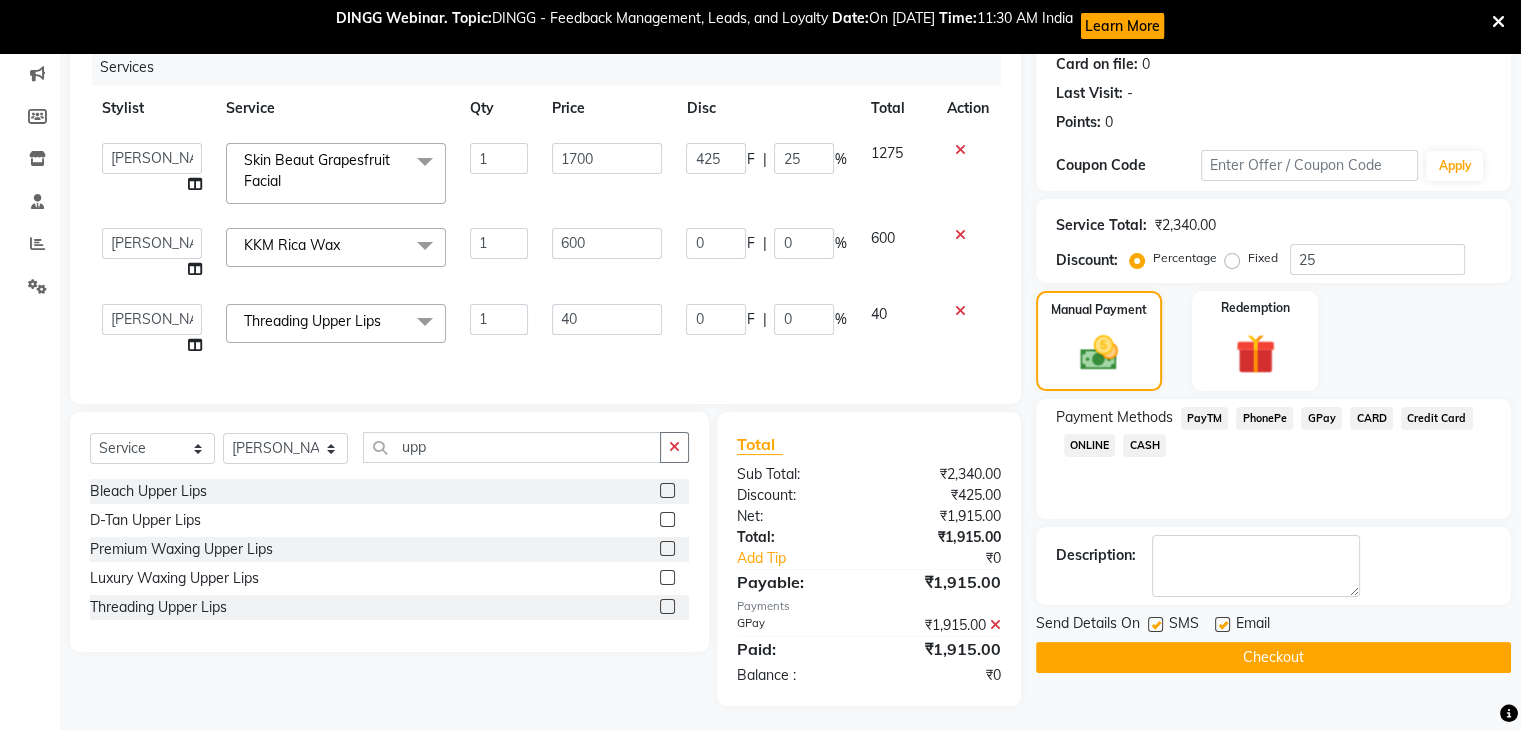 scroll, scrollTop: 273, scrollLeft: 0, axis: vertical 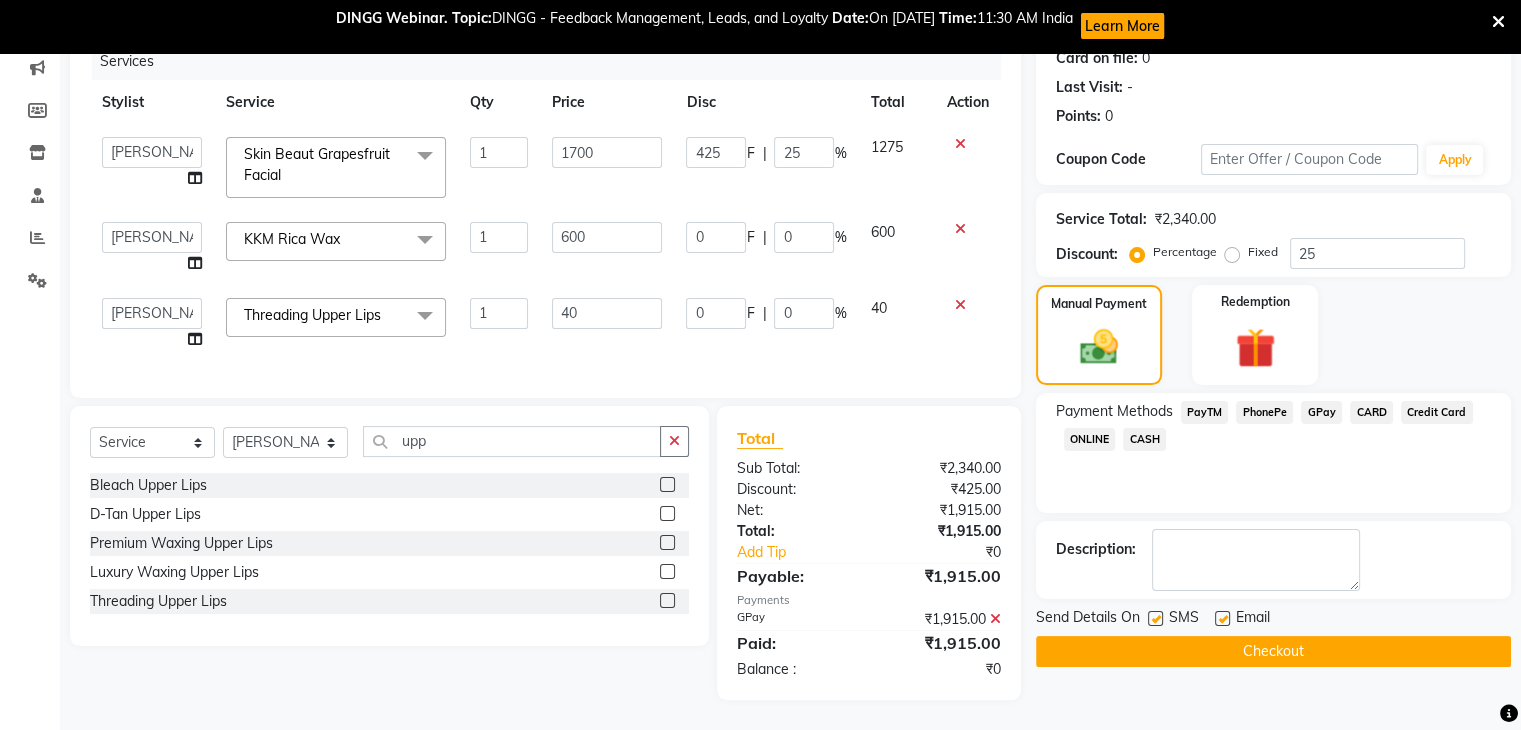 click 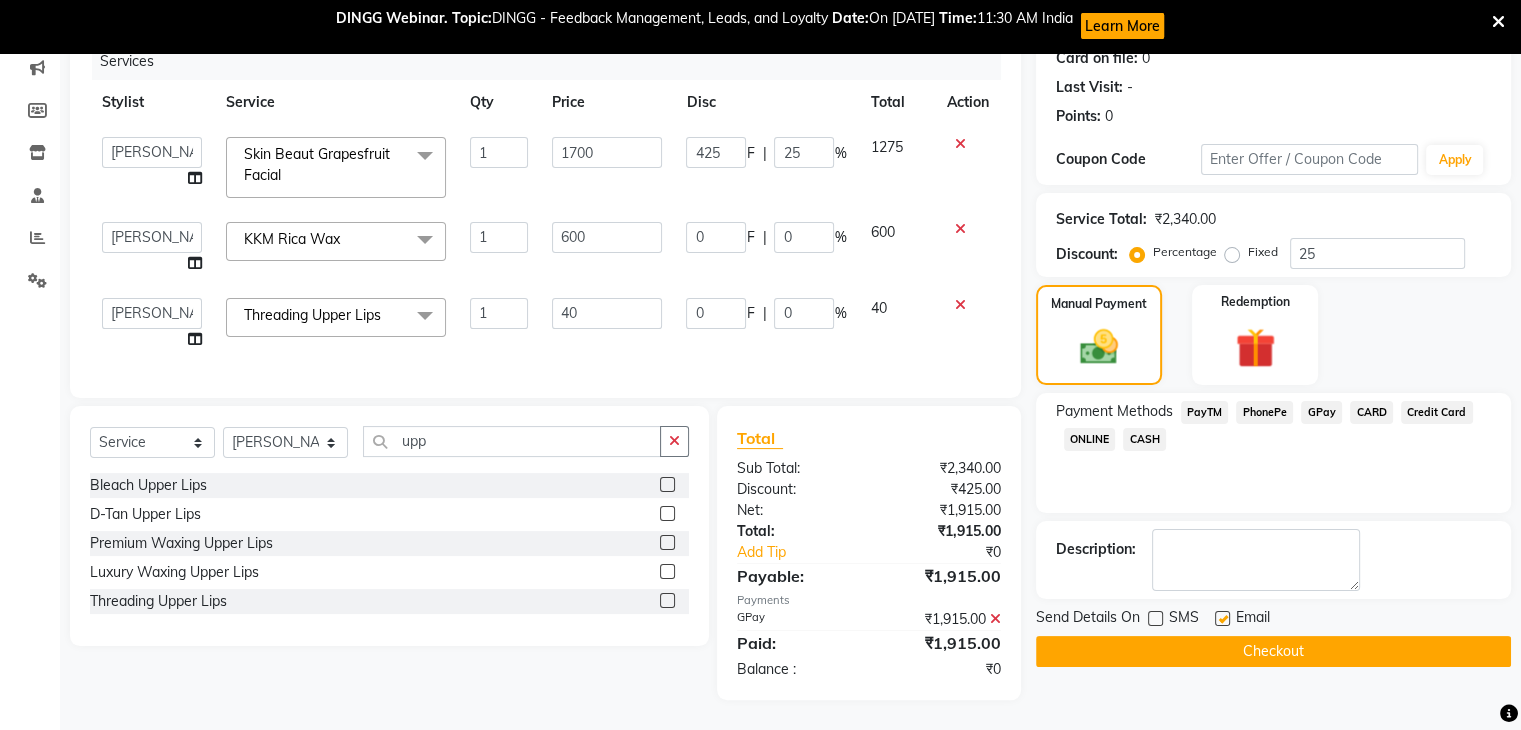 click 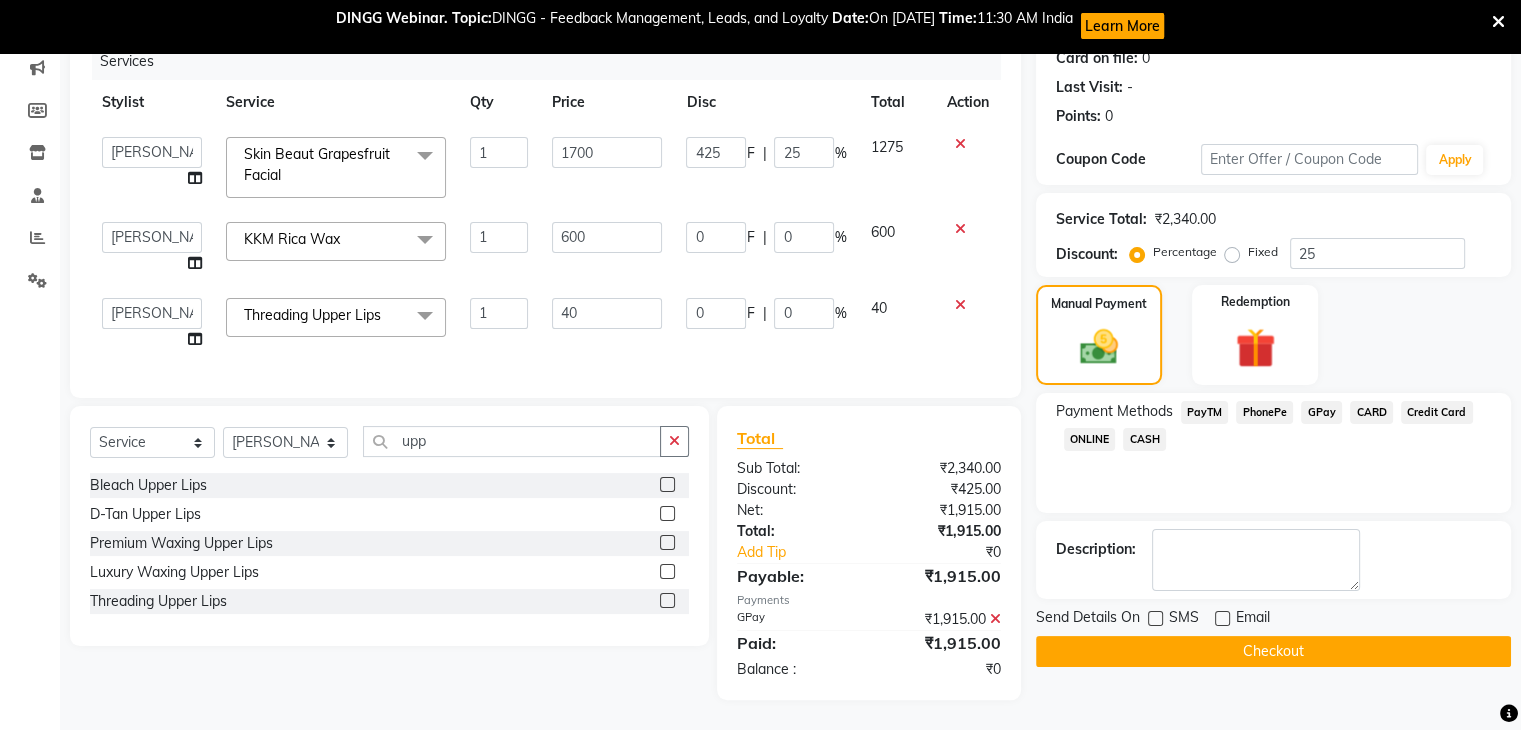 click on "Checkout" 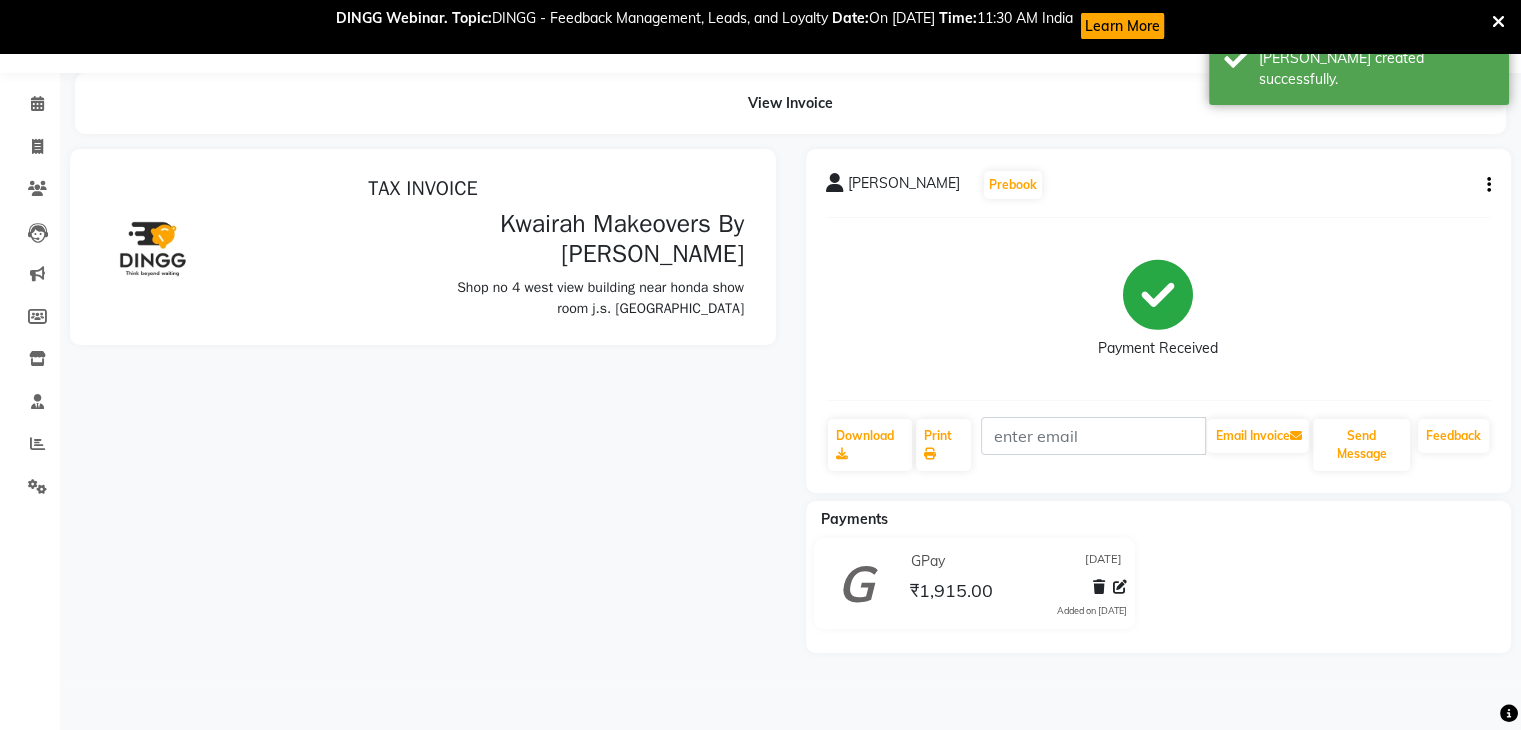 scroll, scrollTop: 140, scrollLeft: 0, axis: vertical 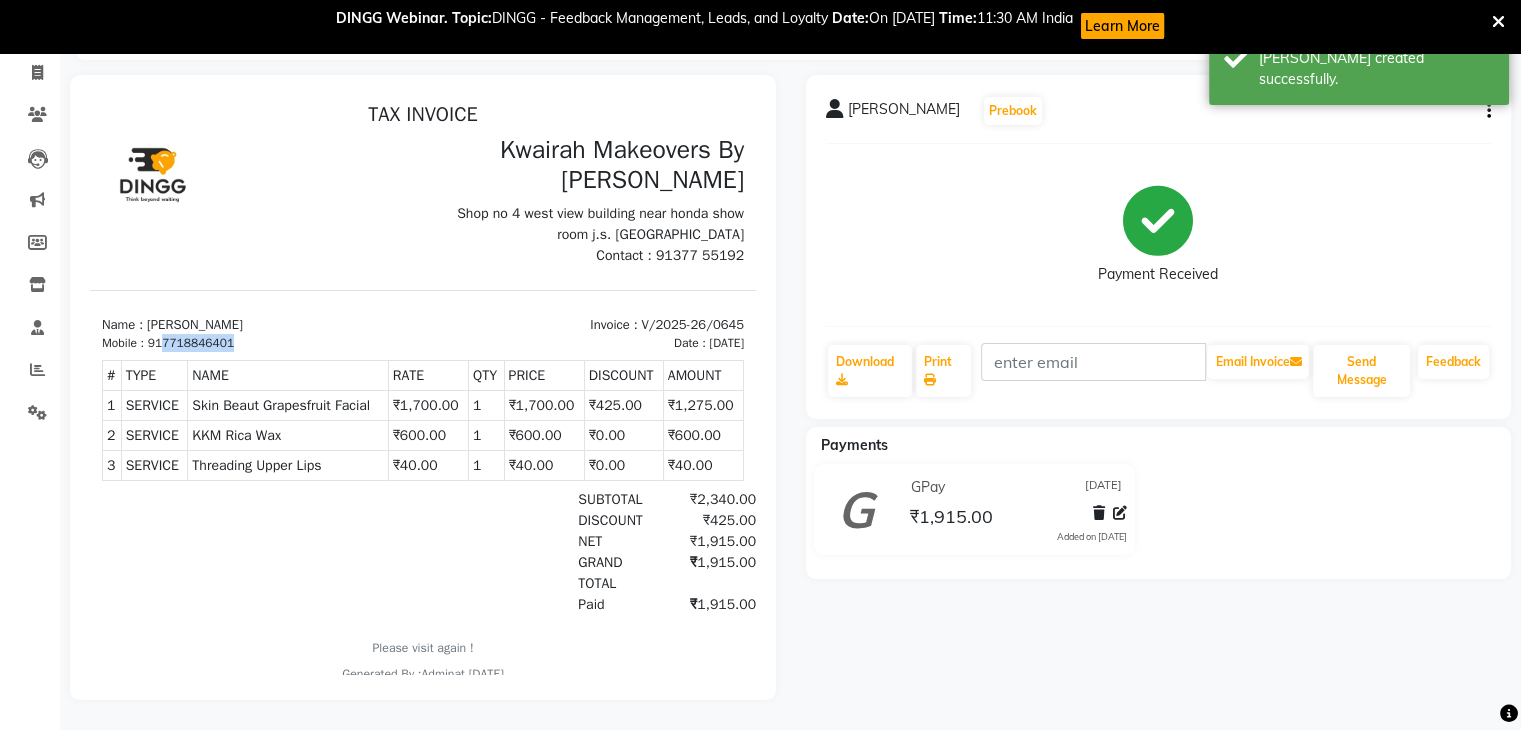 drag, startPoint x: 162, startPoint y: 338, endPoint x: 248, endPoint y: 334, distance: 86.09297 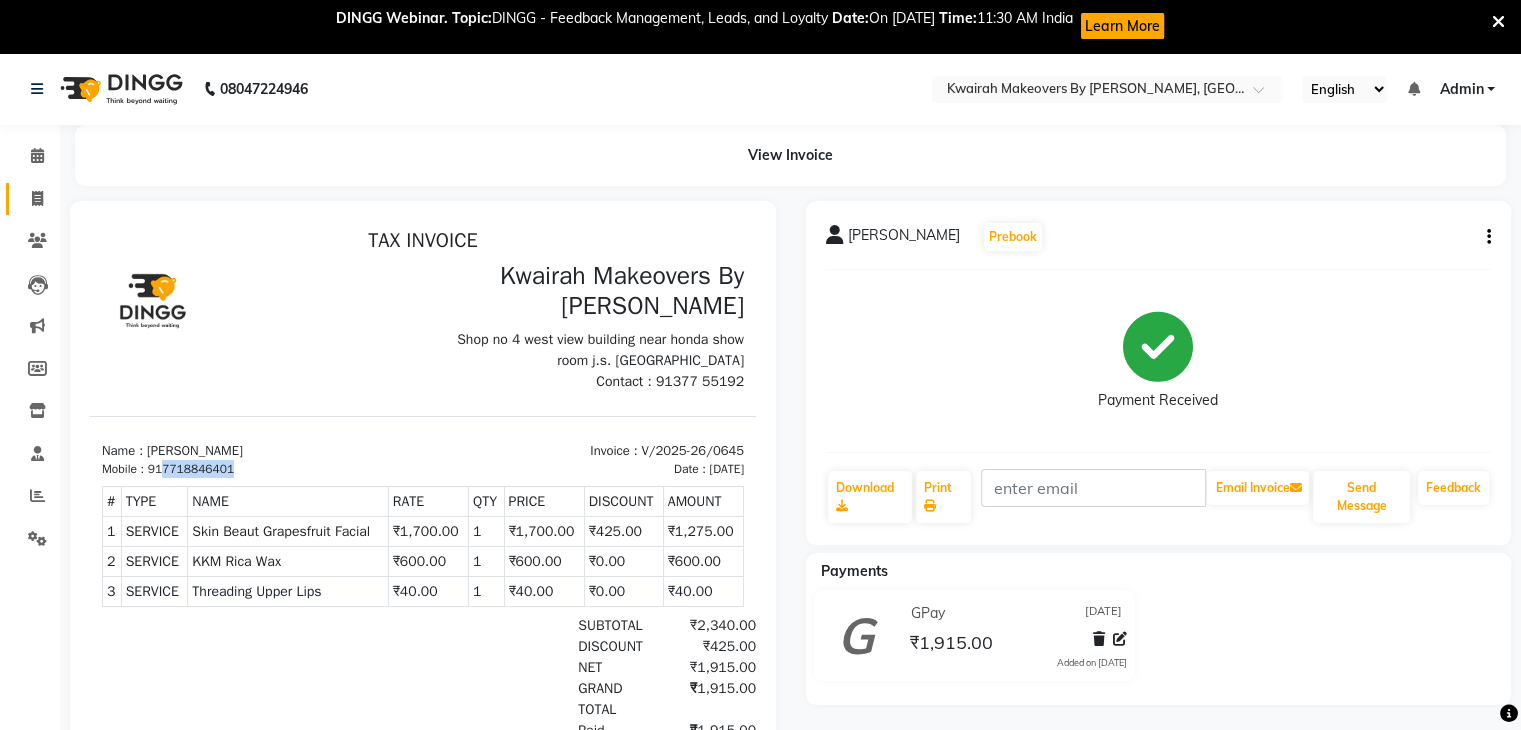 scroll, scrollTop: 0, scrollLeft: 0, axis: both 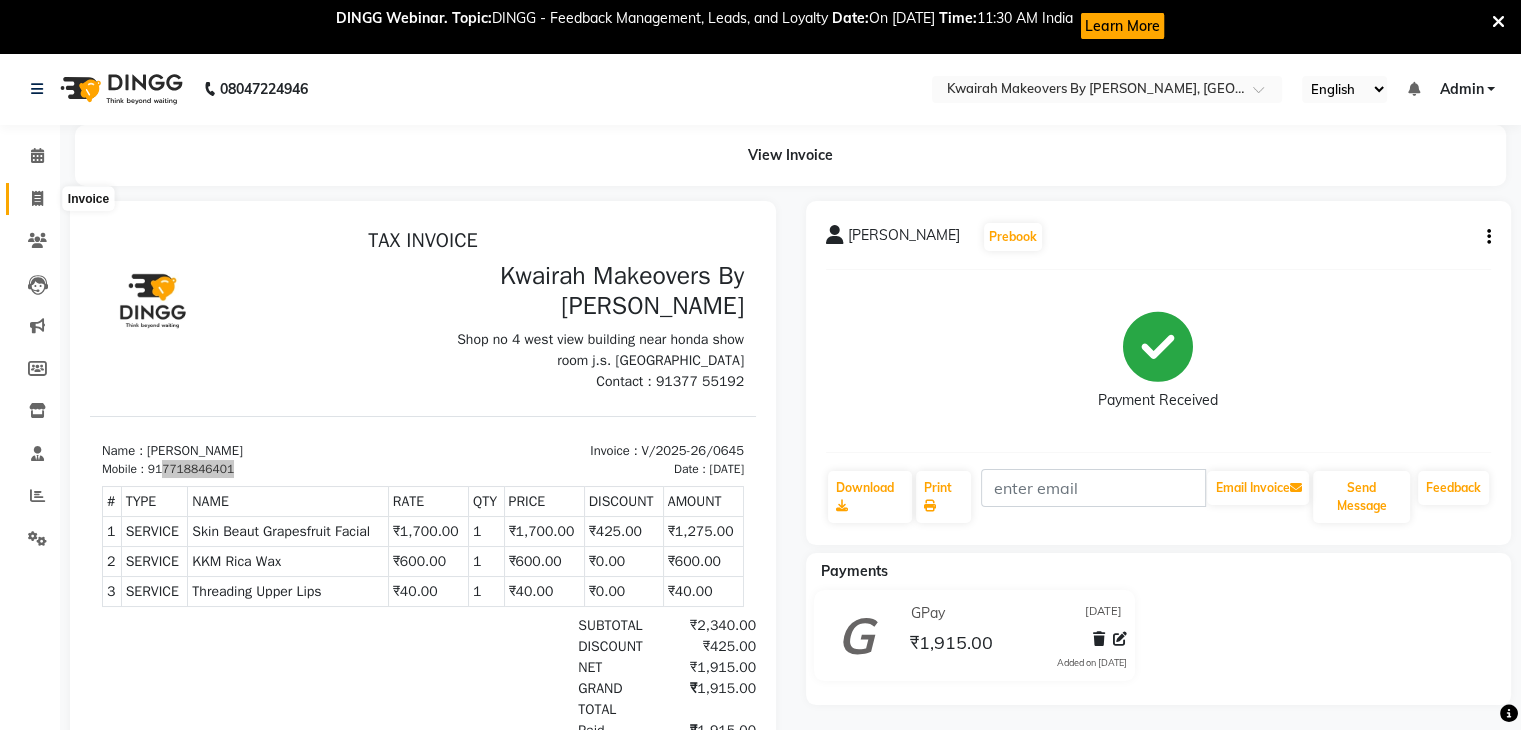 click 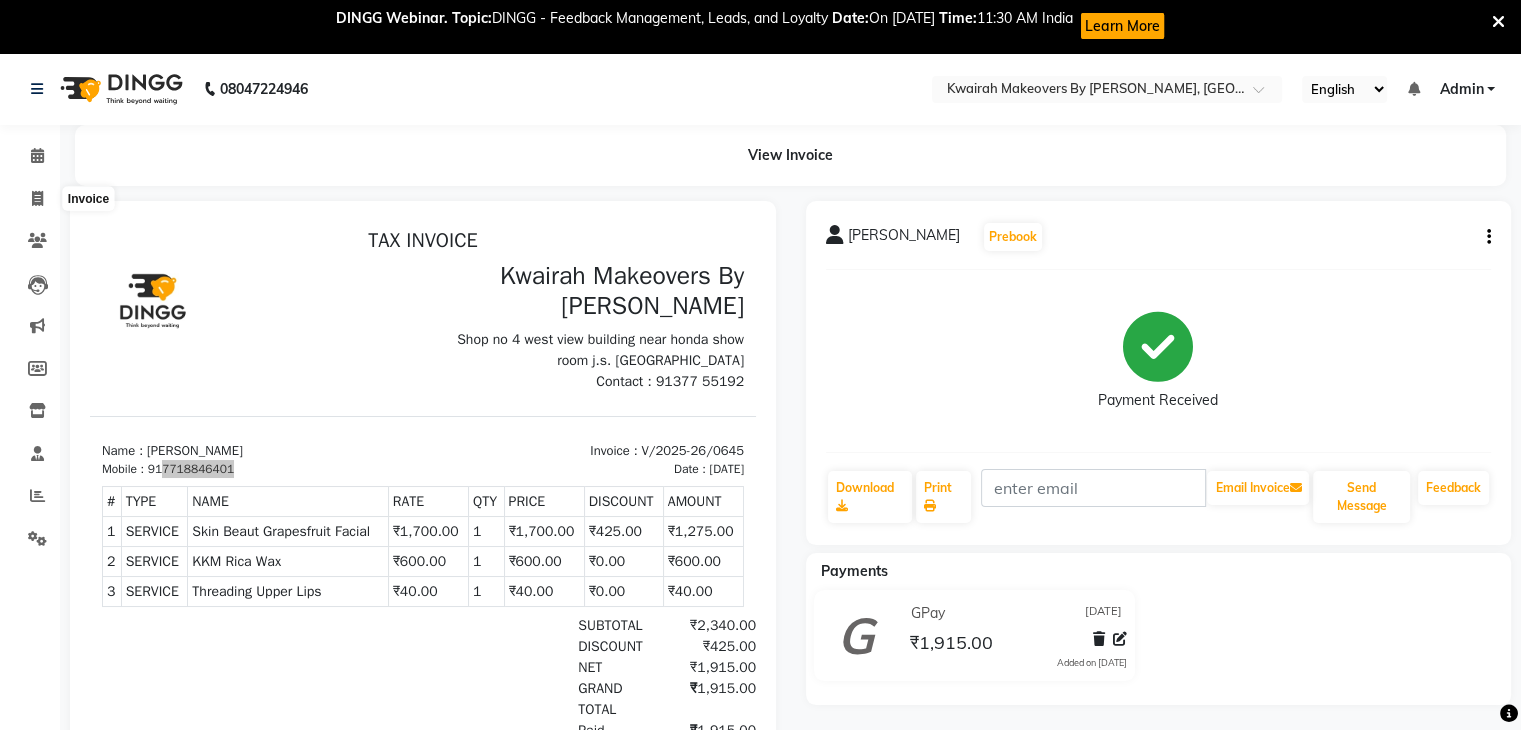 select on "3832" 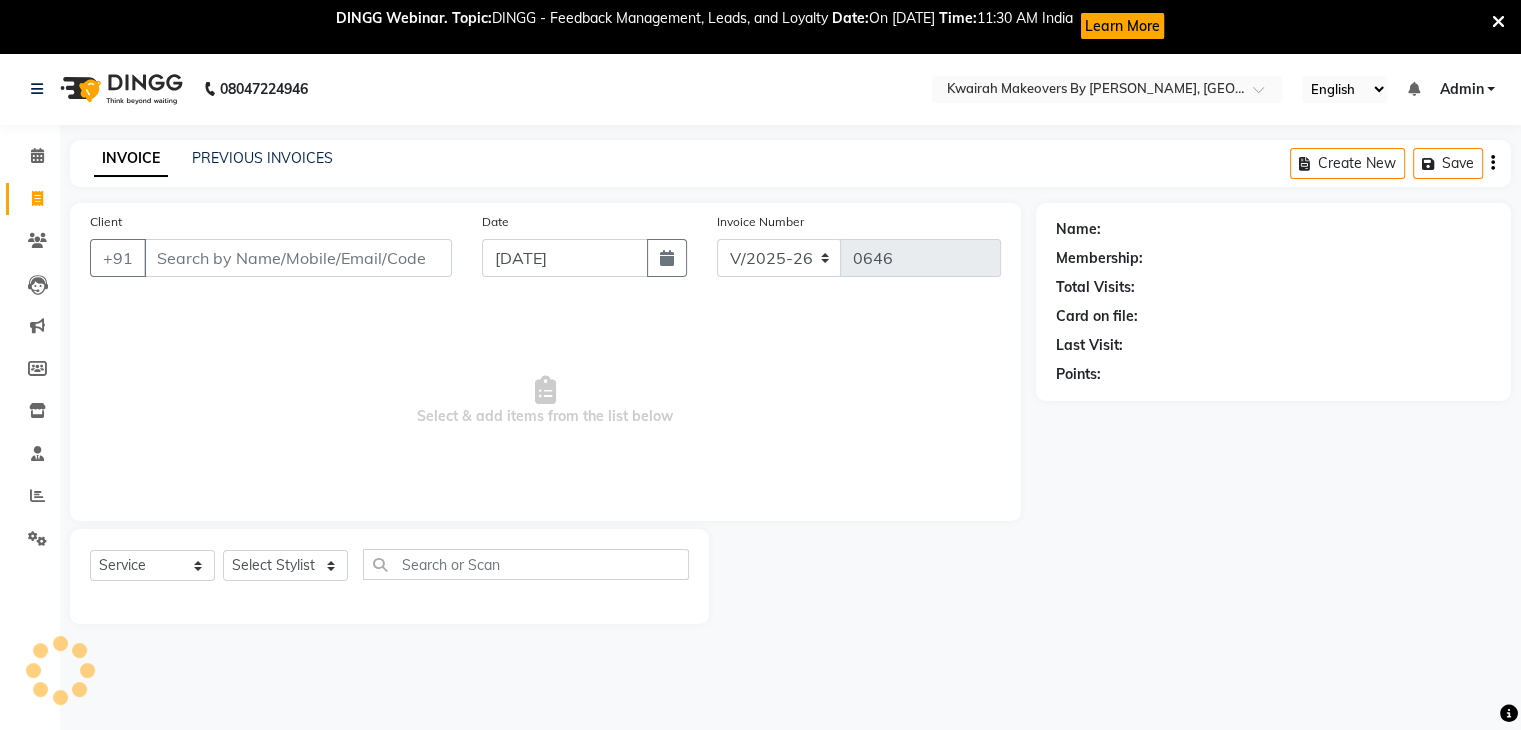 scroll, scrollTop: 52, scrollLeft: 0, axis: vertical 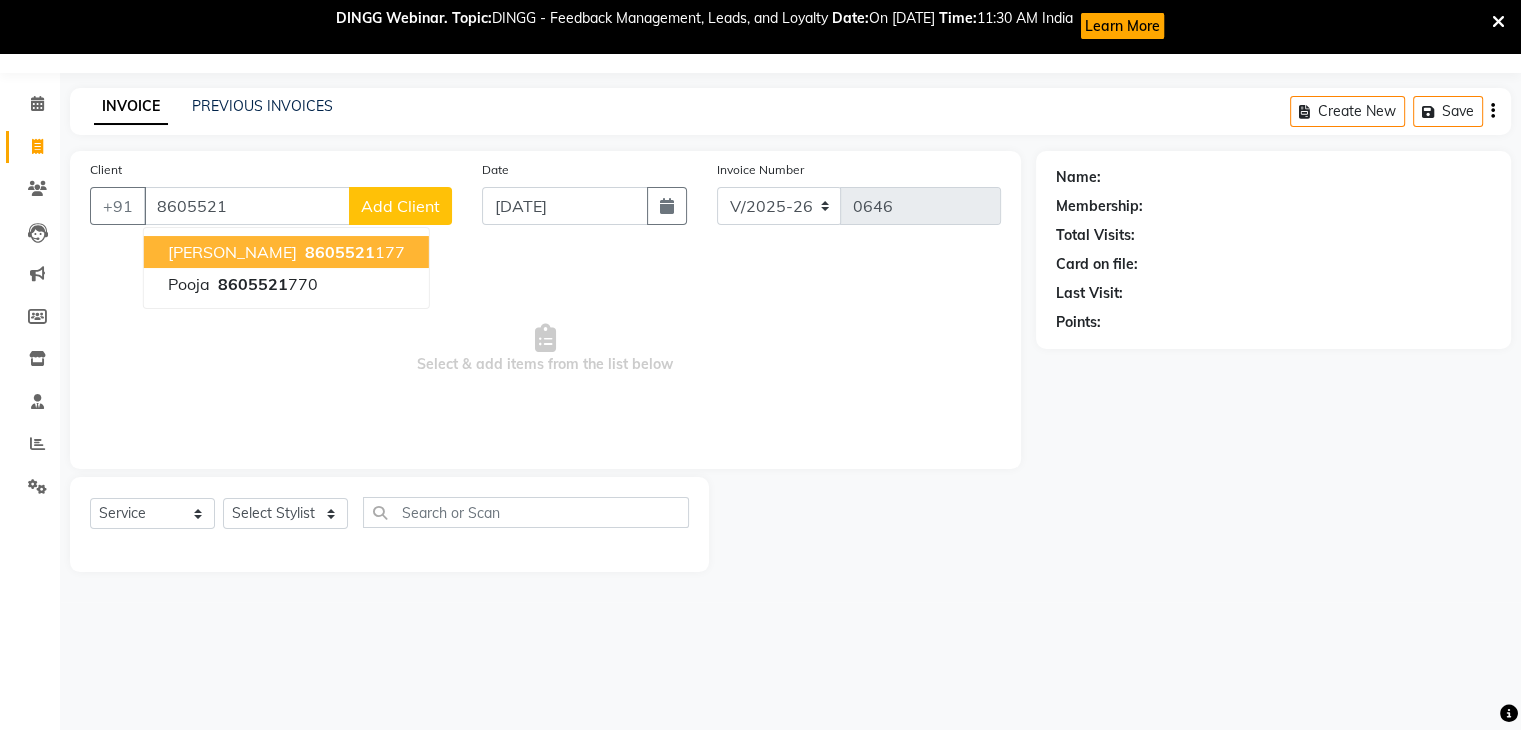 click on "8605521" at bounding box center [340, 252] 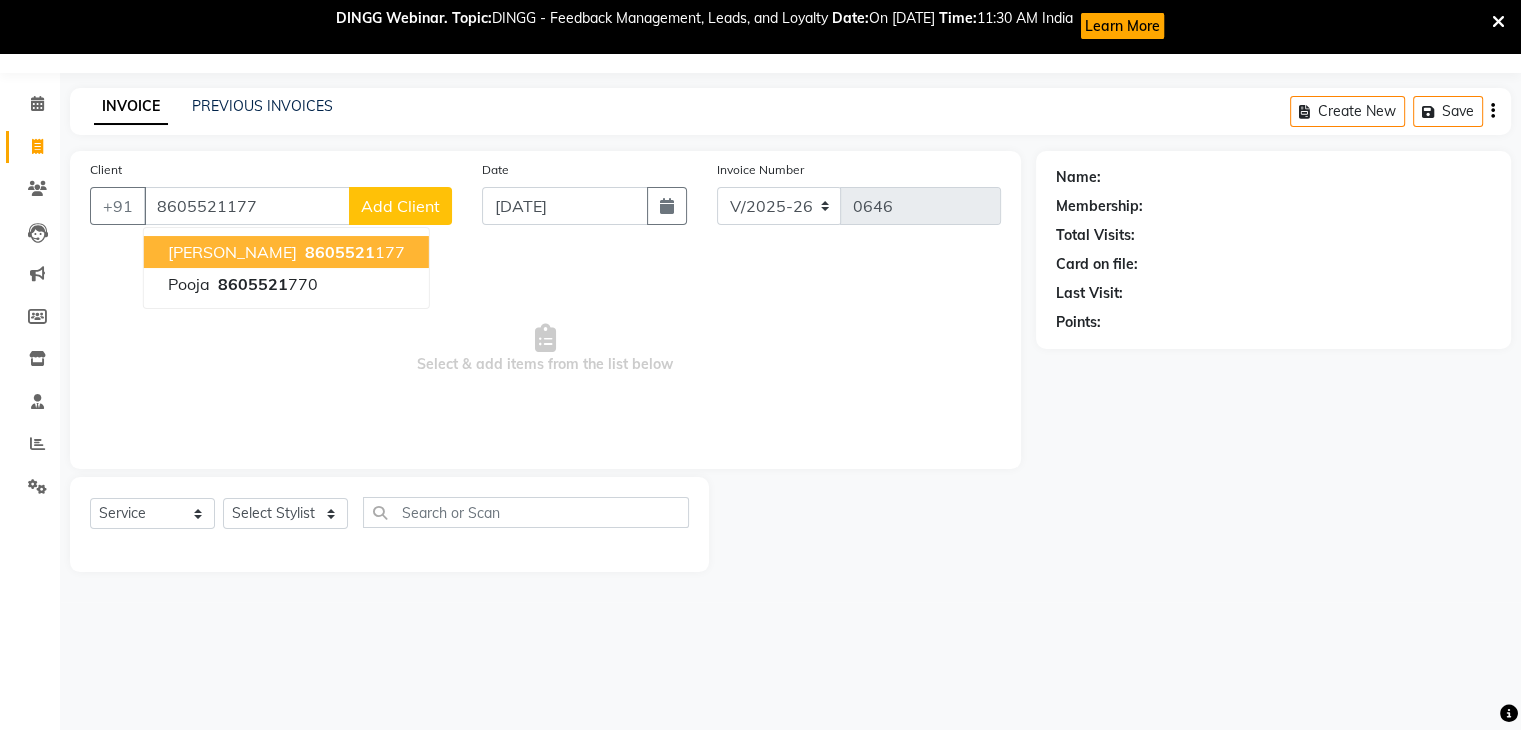 type on "8605521177" 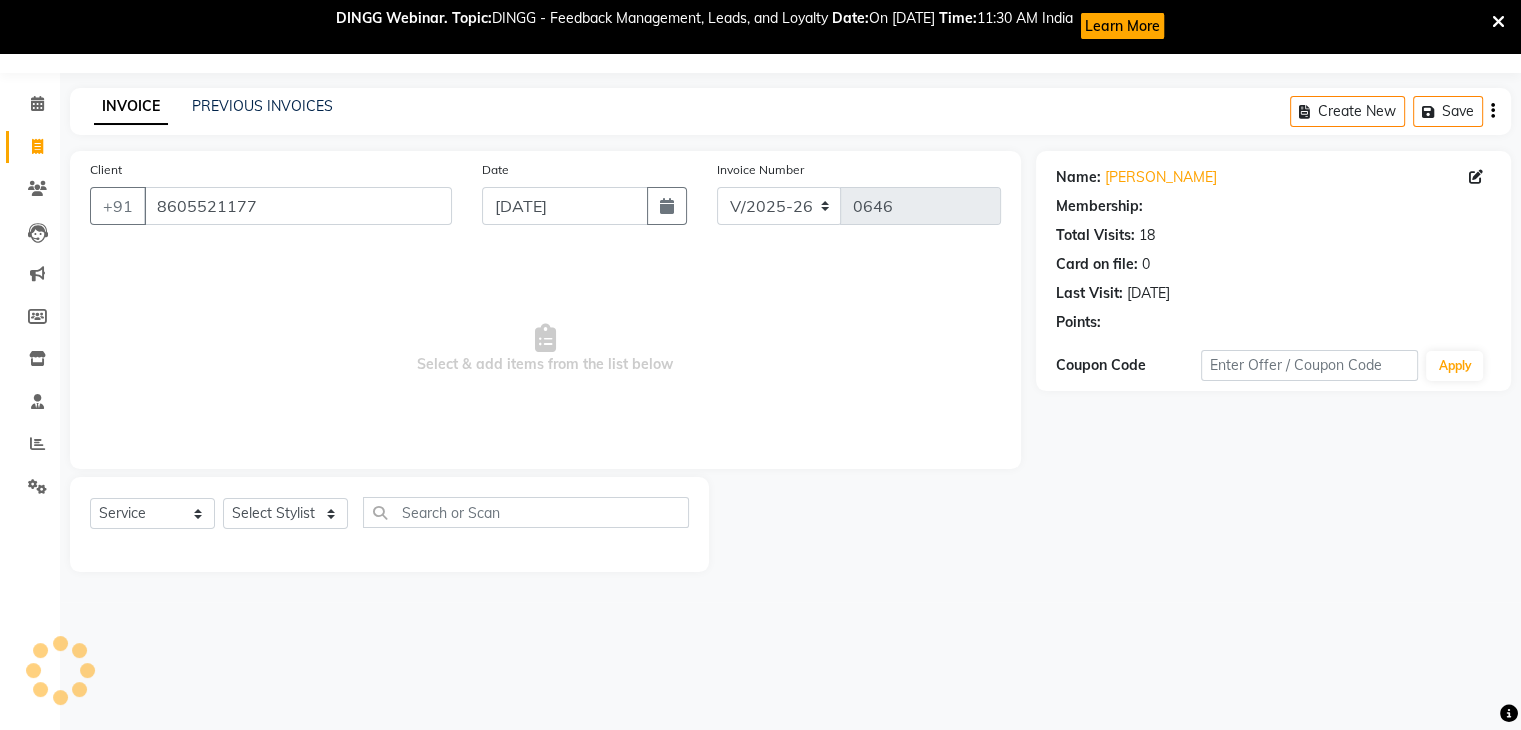 select on "1: Object" 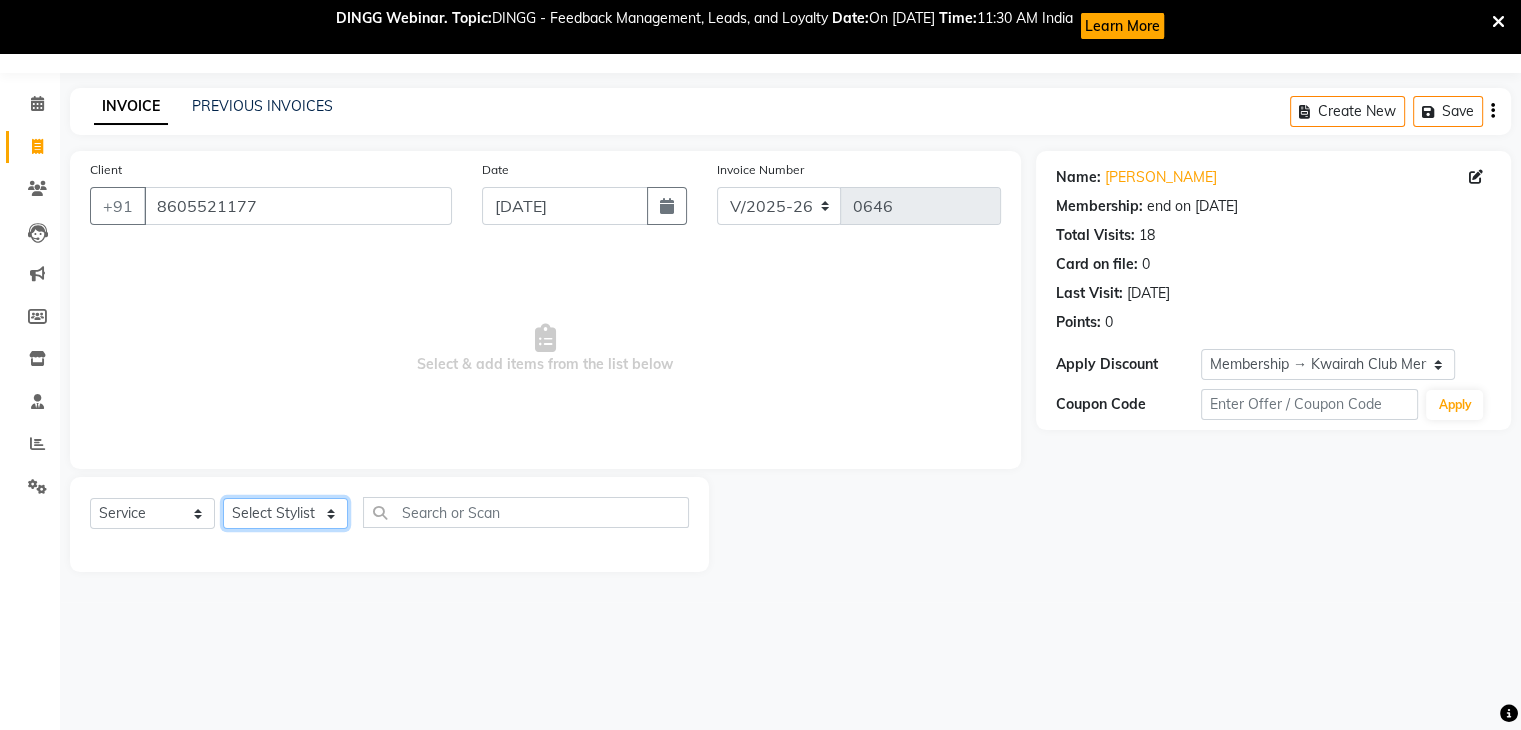 click on "Select Stylist Amruta Anjali Ketki Somani Neha More Rakhi Chaurasia Ranu seona Shrushti" 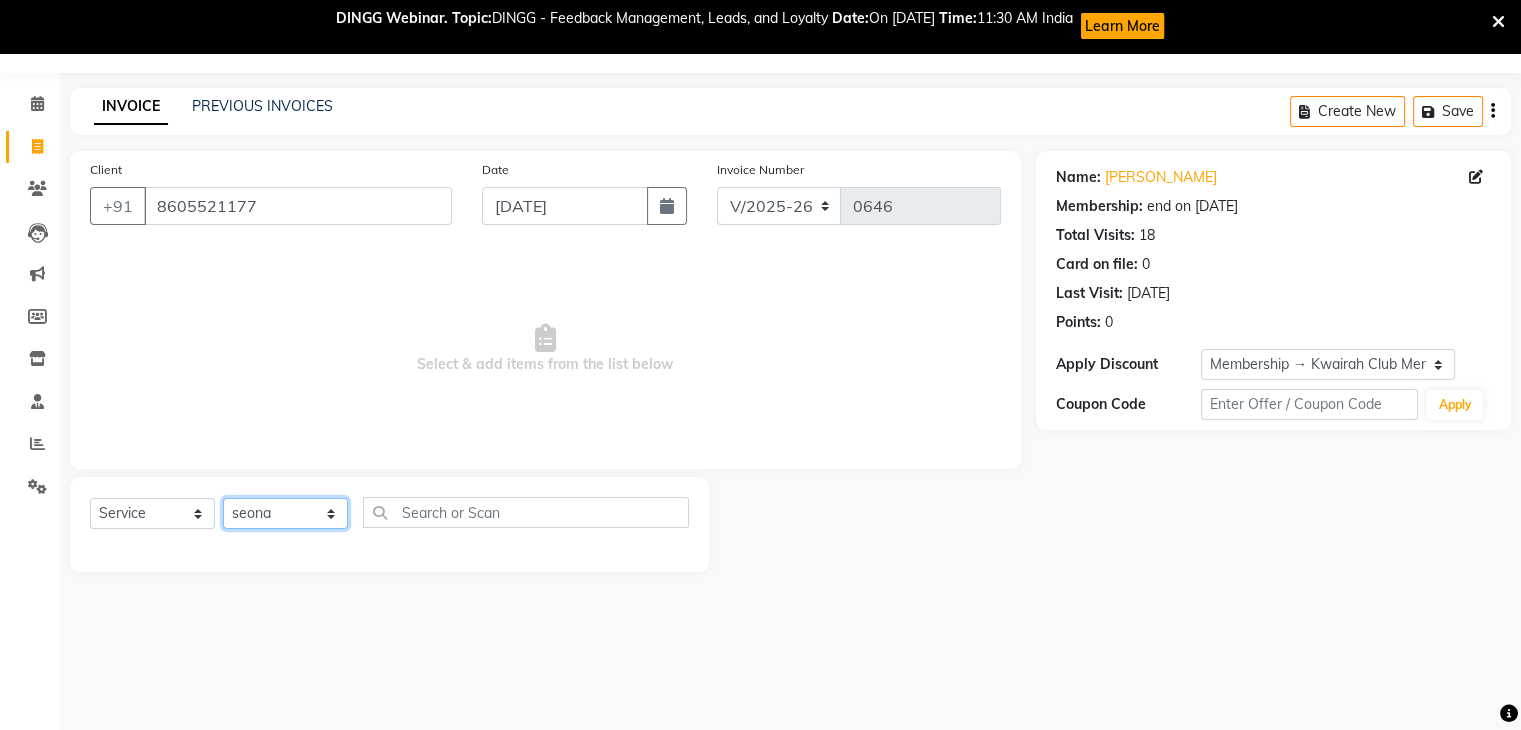 click on "Select Stylist Amruta Anjali Ketki Somani Neha More Rakhi Chaurasia Ranu seona Shrushti" 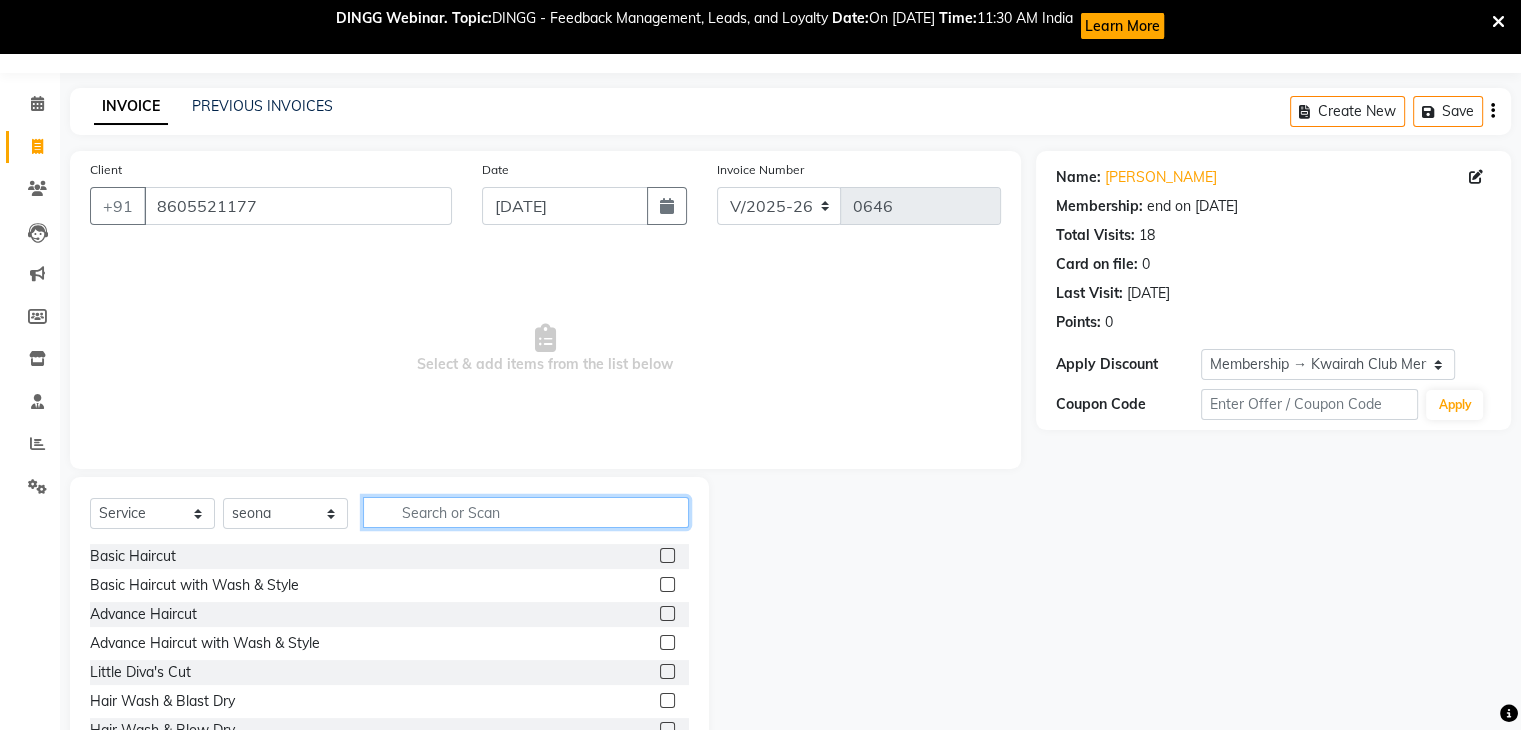 click 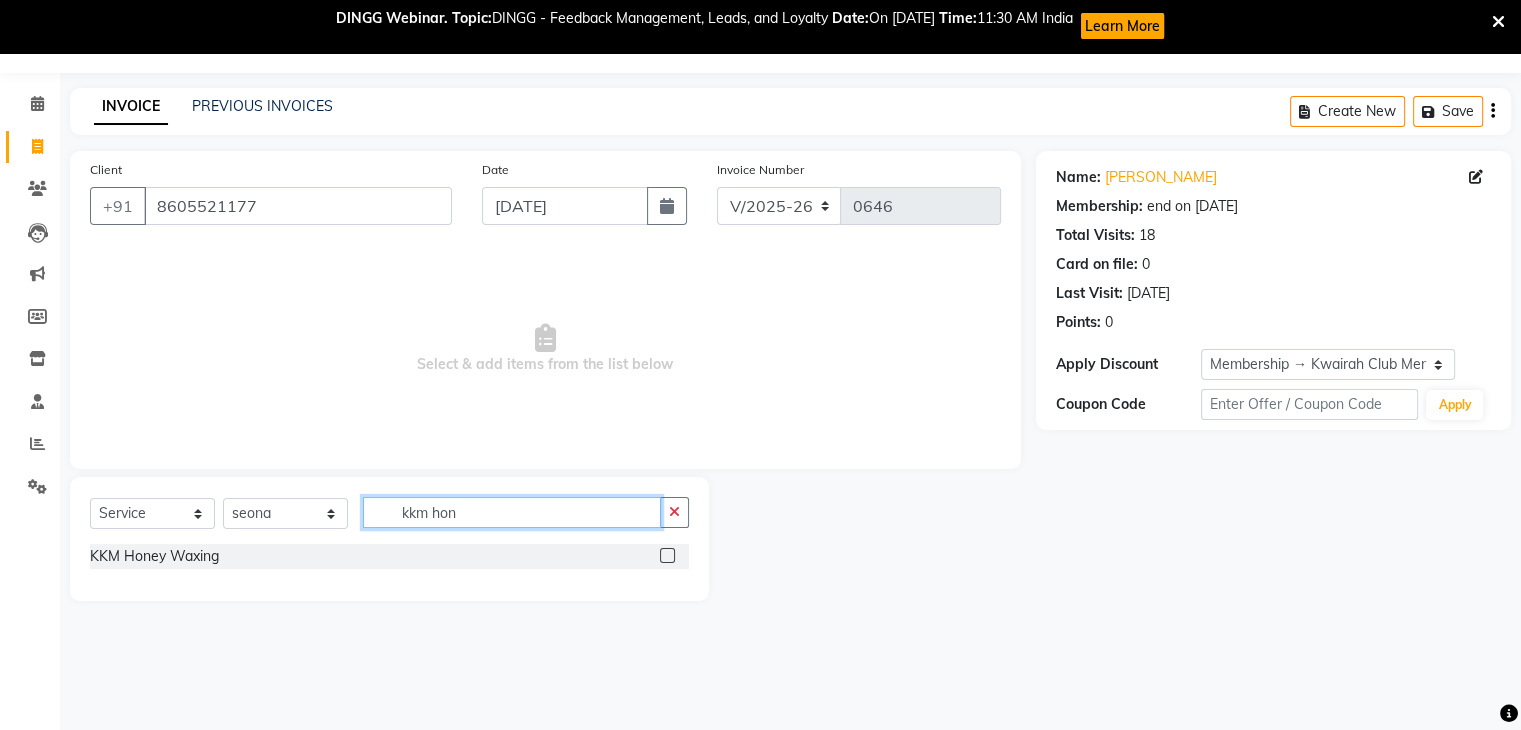 type on "kkm hon" 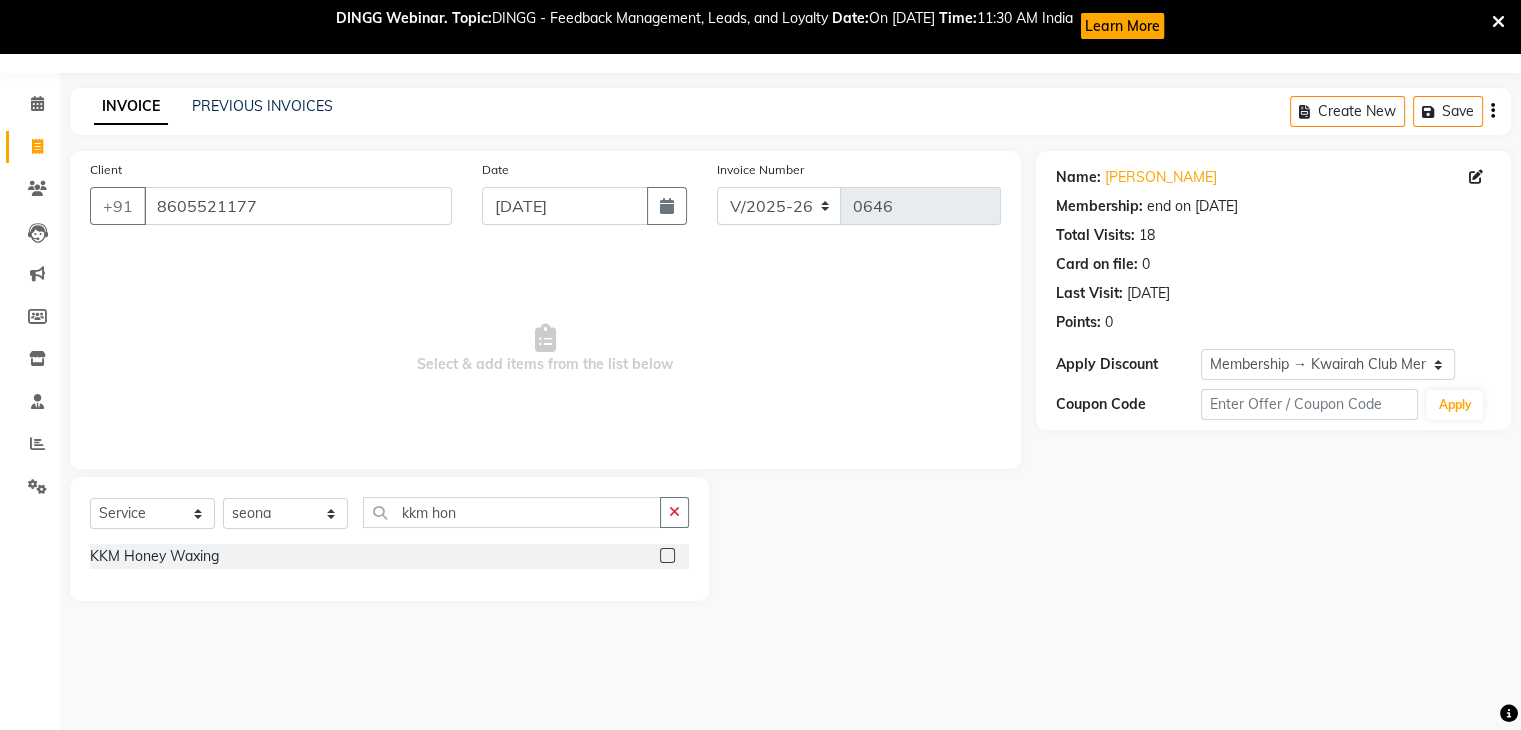 click 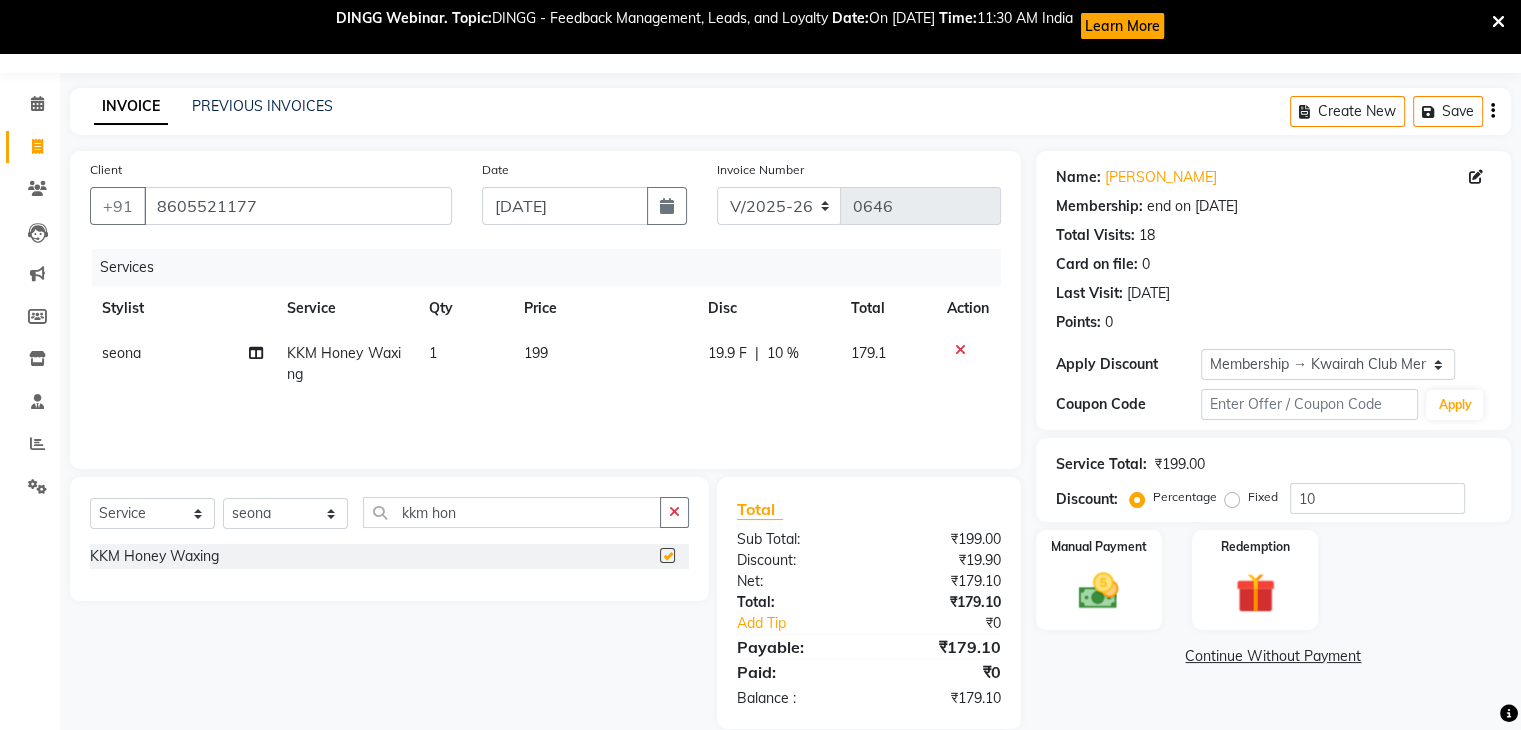 checkbox on "false" 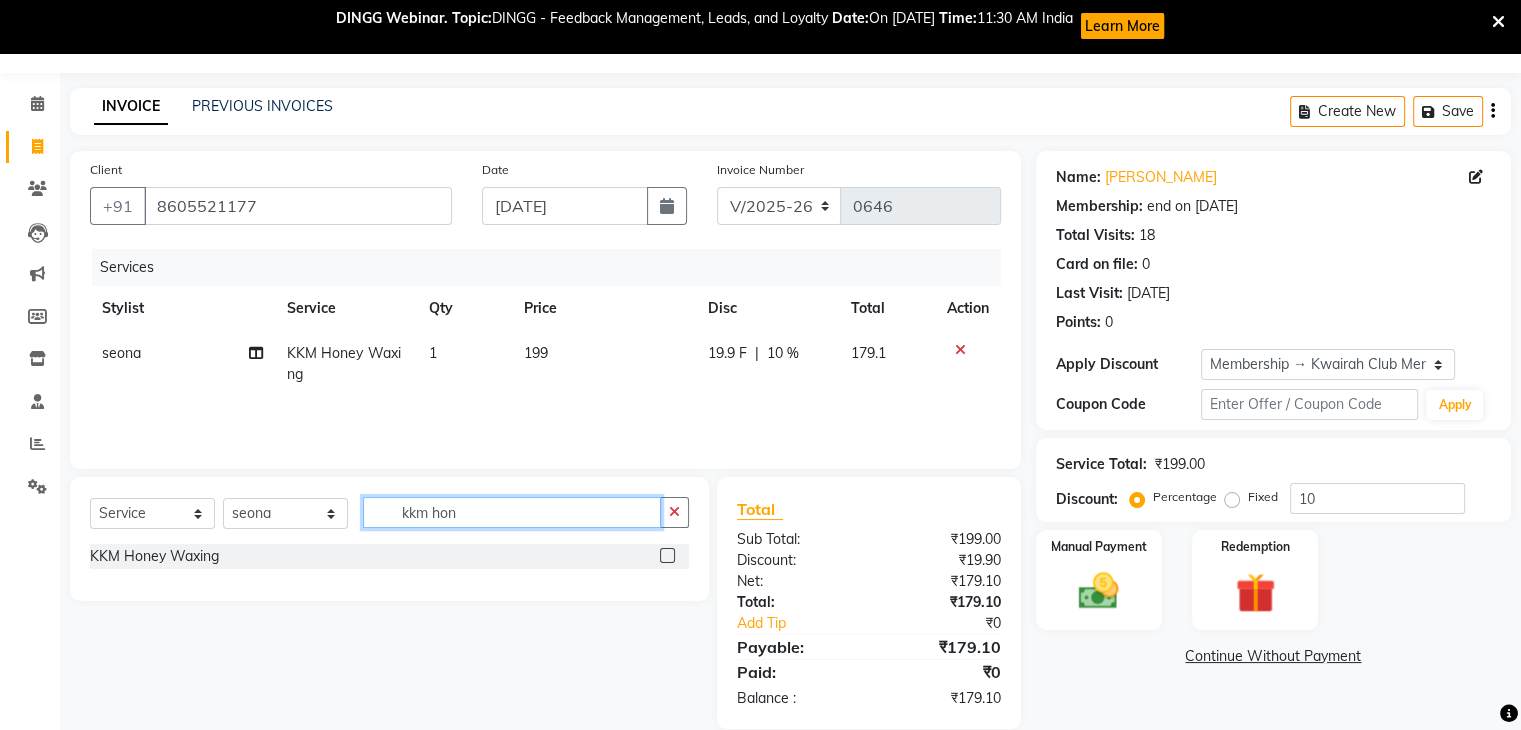 drag, startPoint x: 458, startPoint y: 513, endPoint x: 432, endPoint y: 515, distance: 26.076809 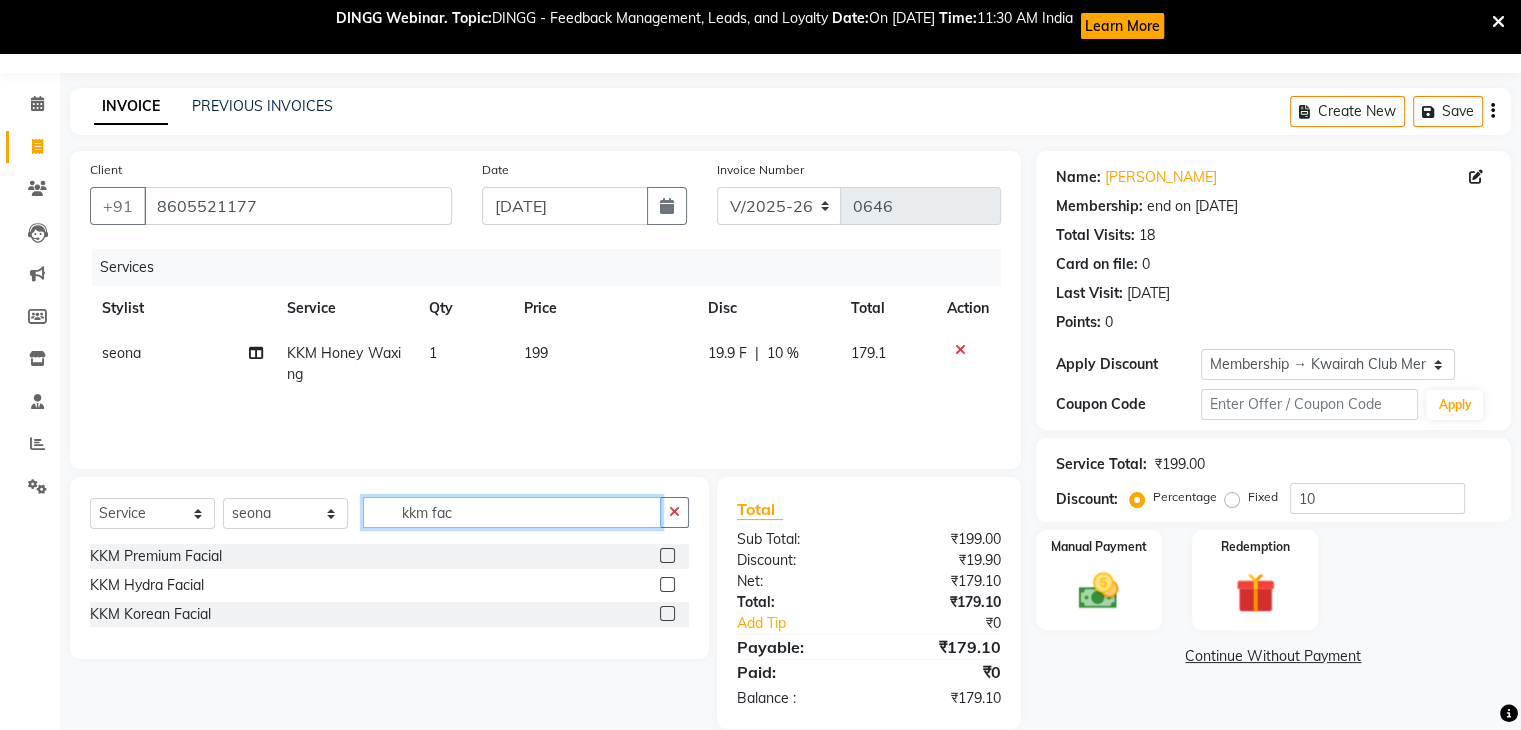 type on "kkm fac" 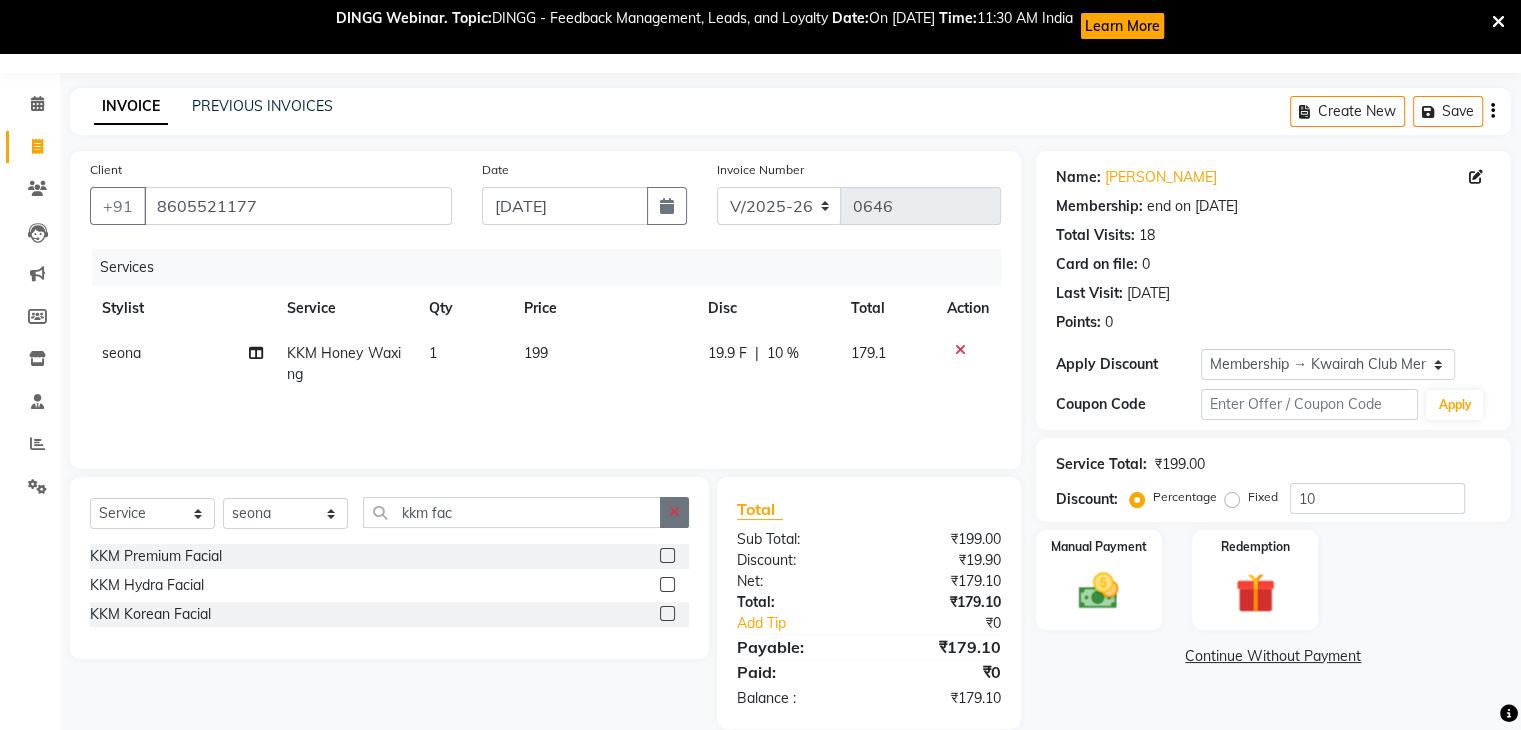 click 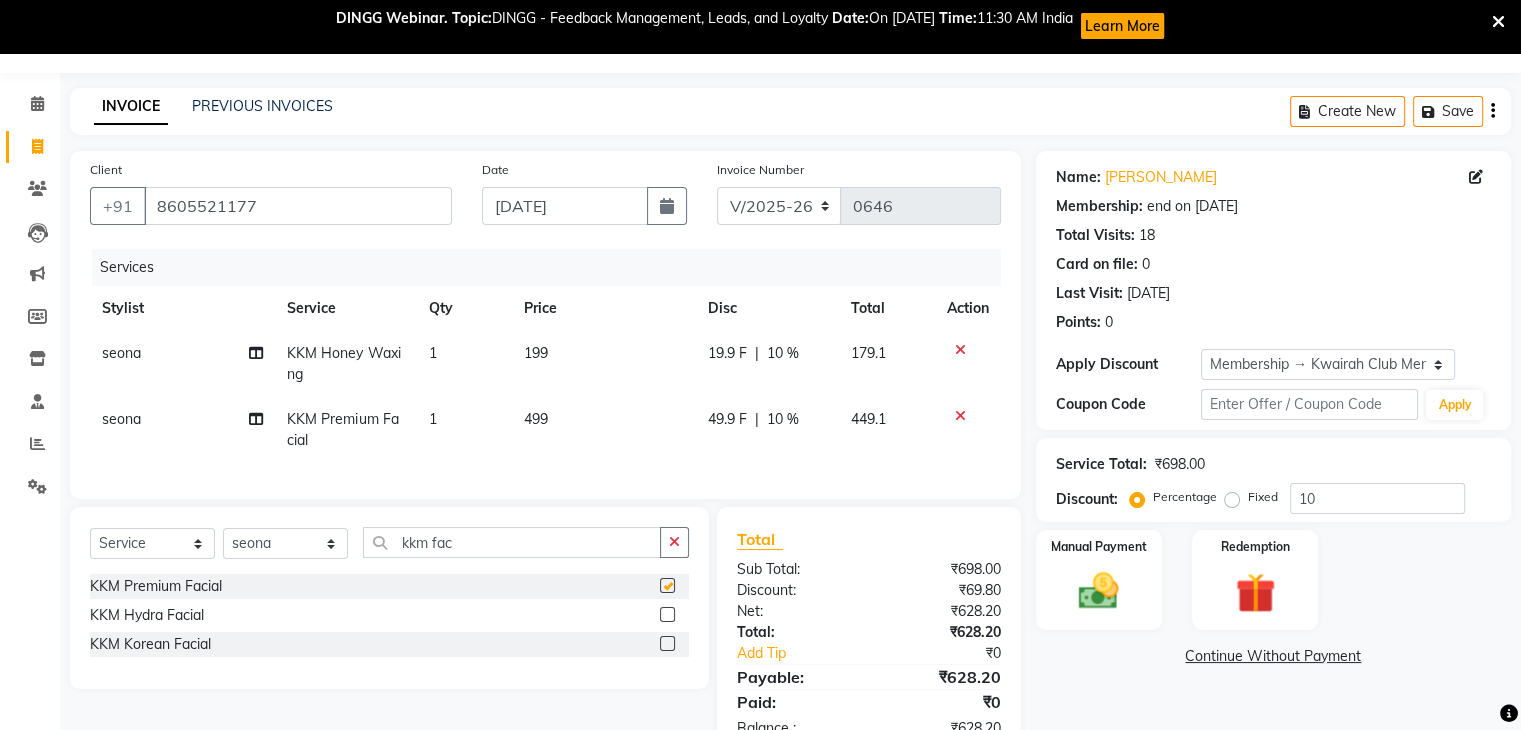 checkbox on "false" 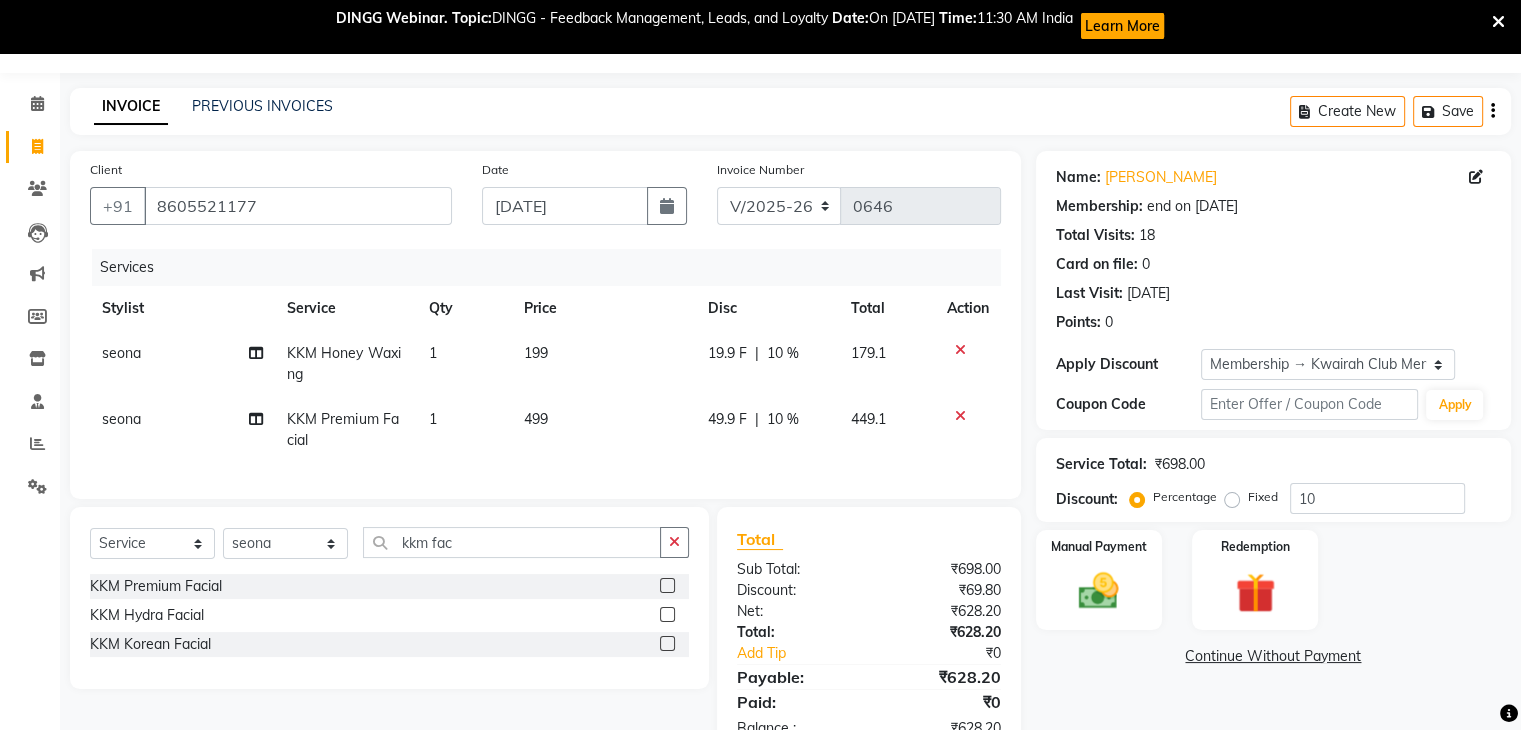 click on "499" 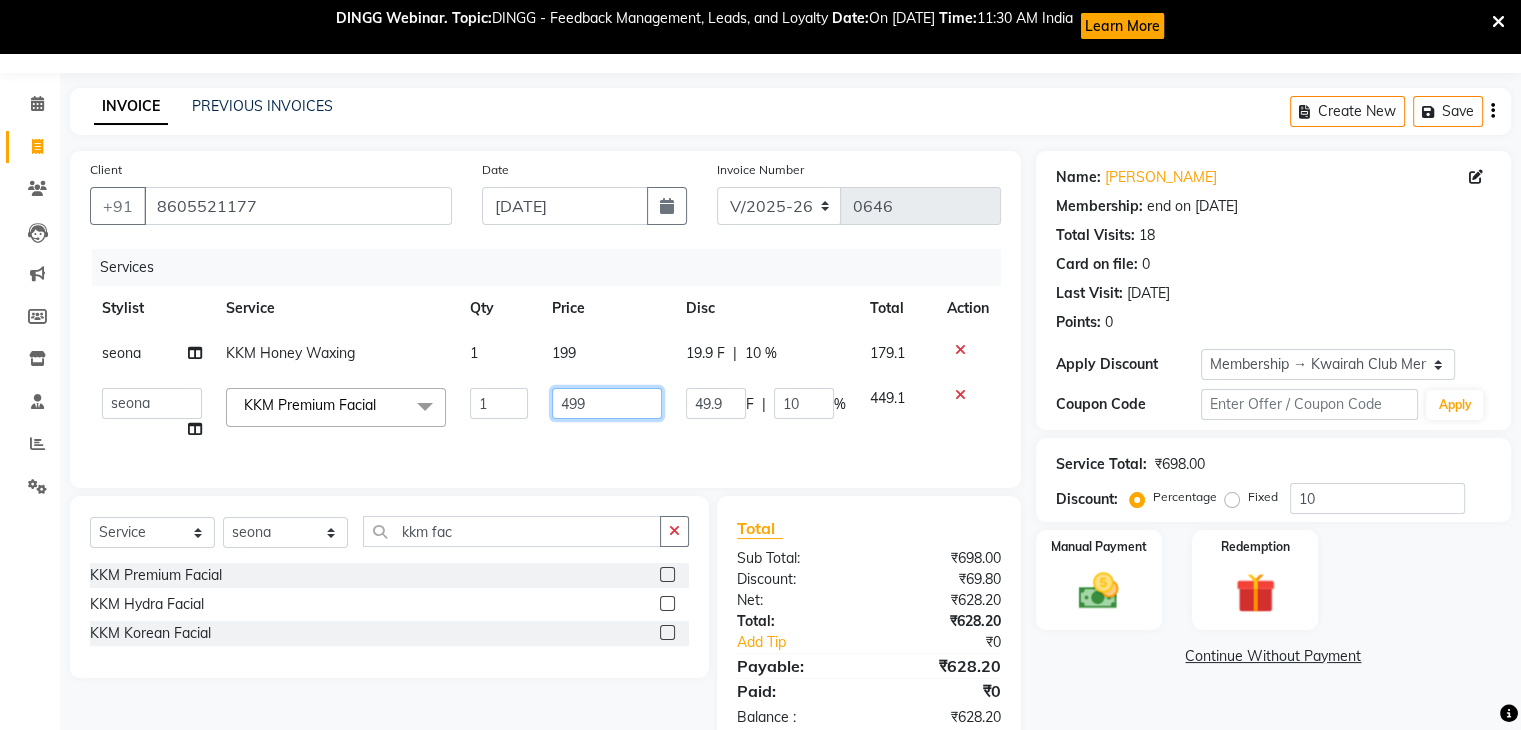 drag, startPoint x: 599, startPoint y: 404, endPoint x: 500, endPoint y: 416, distance: 99.724625 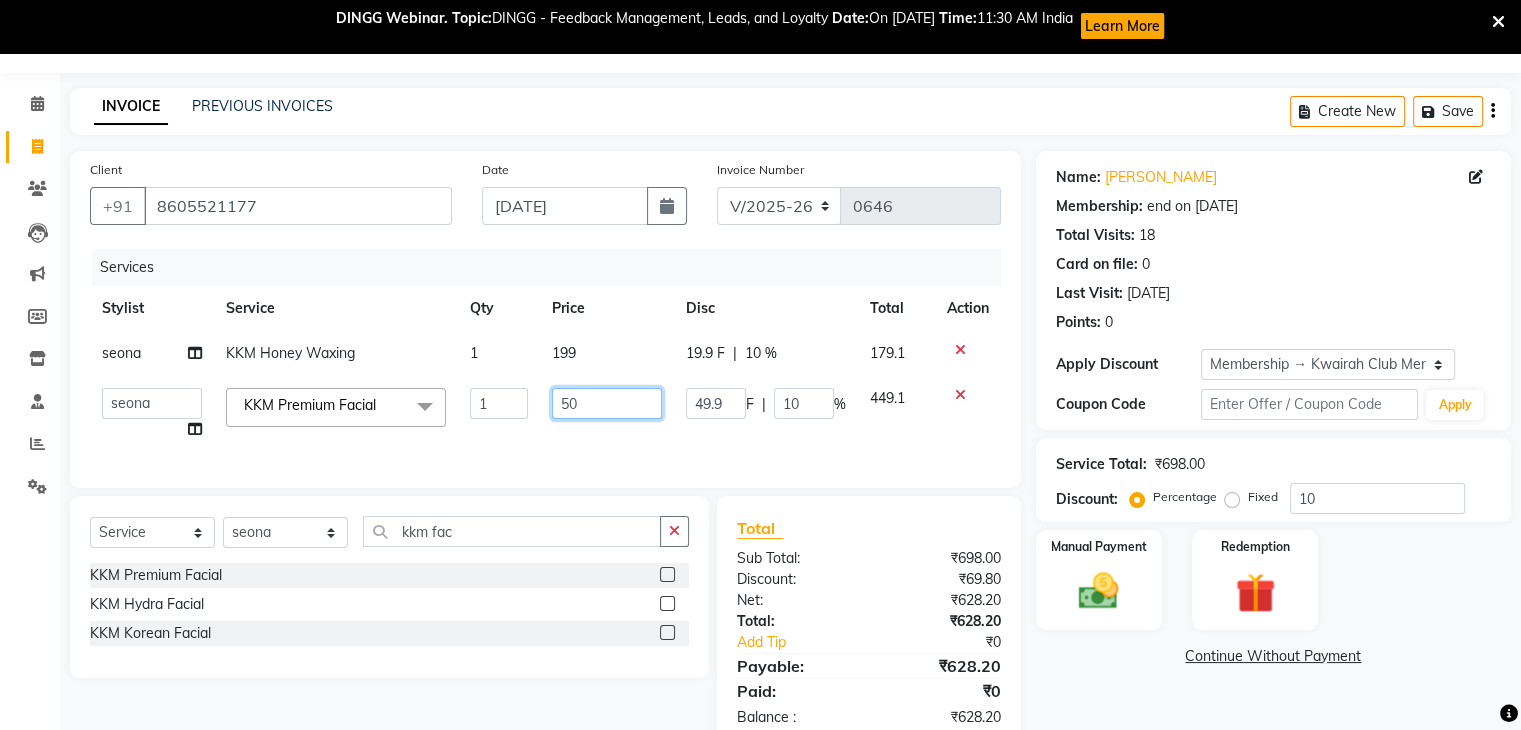 type on "500" 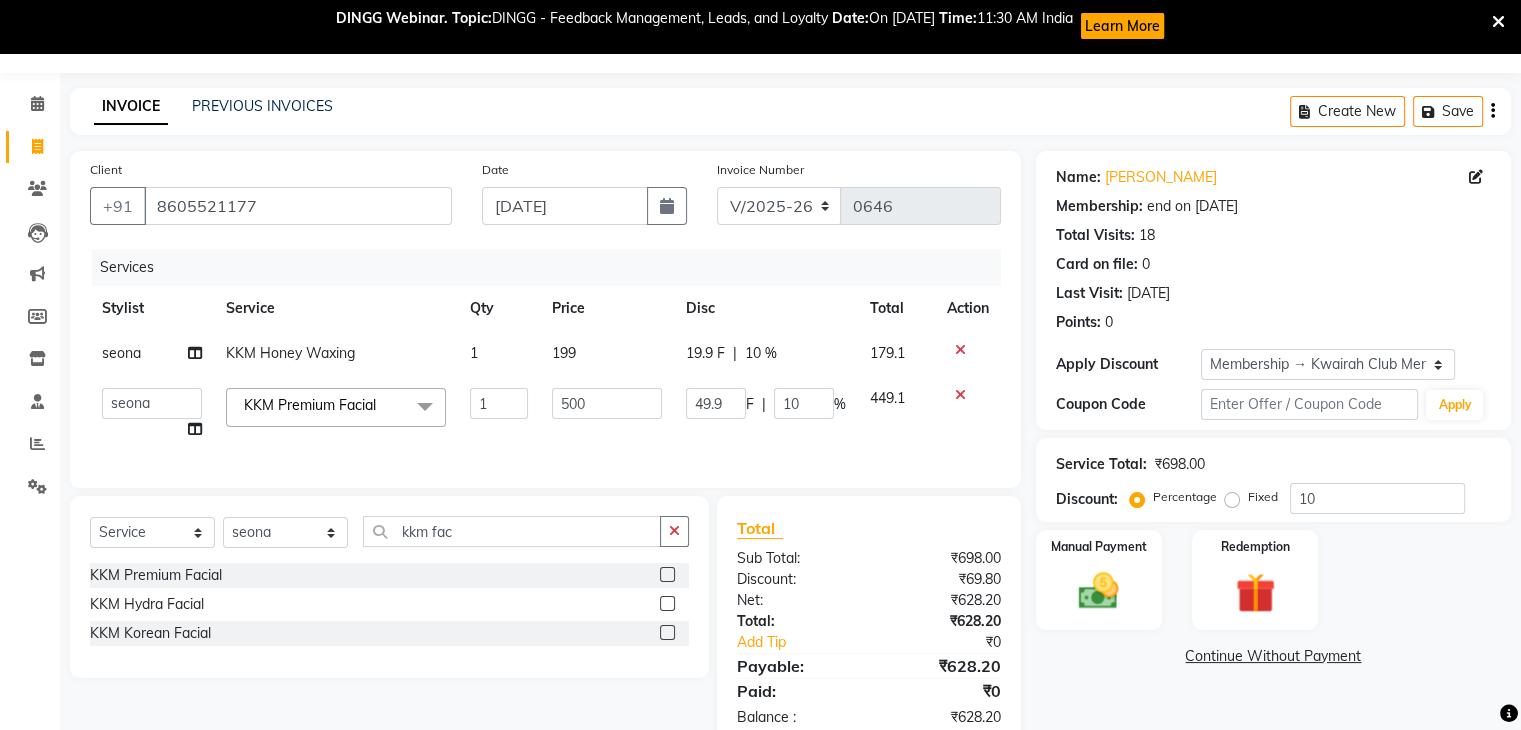 click on "Price" 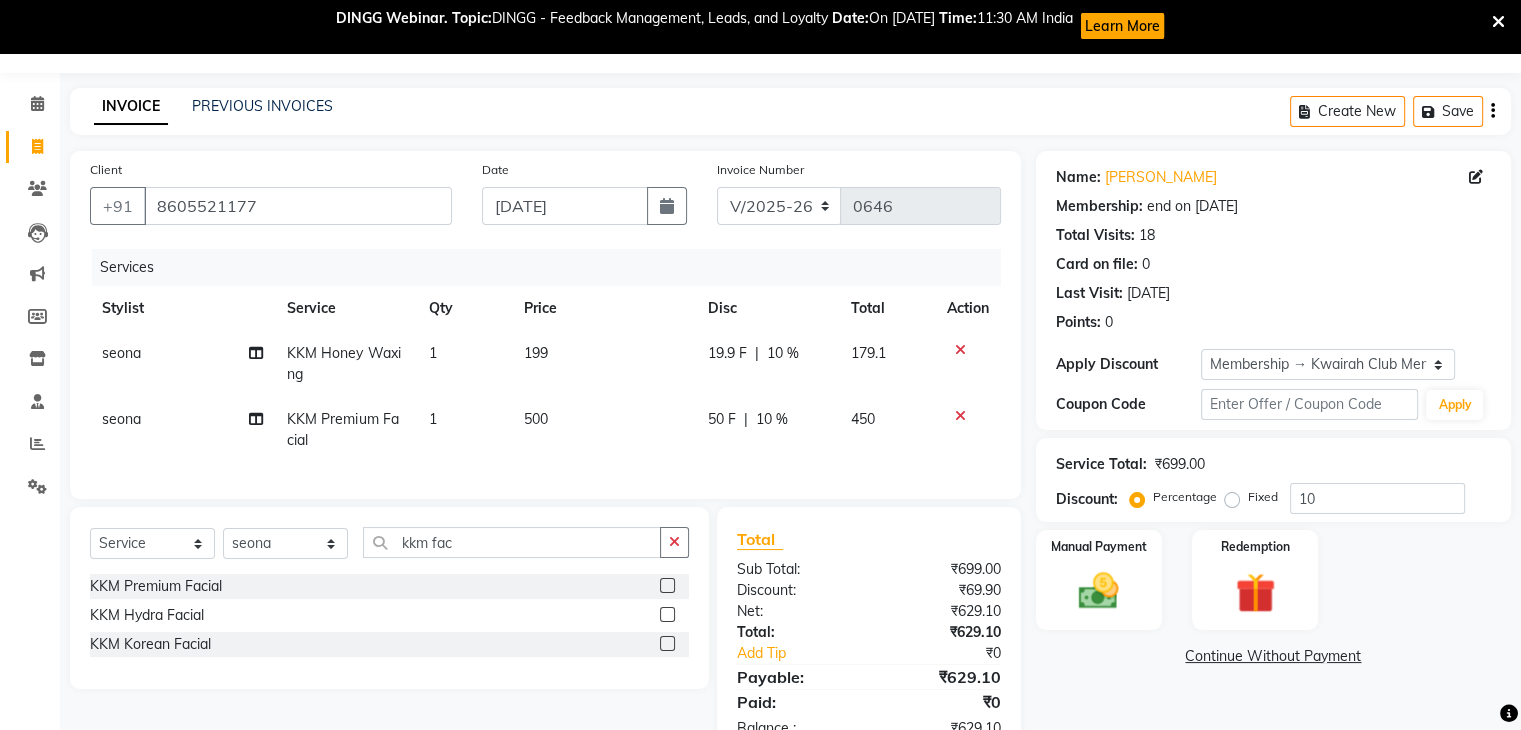 click on "199" 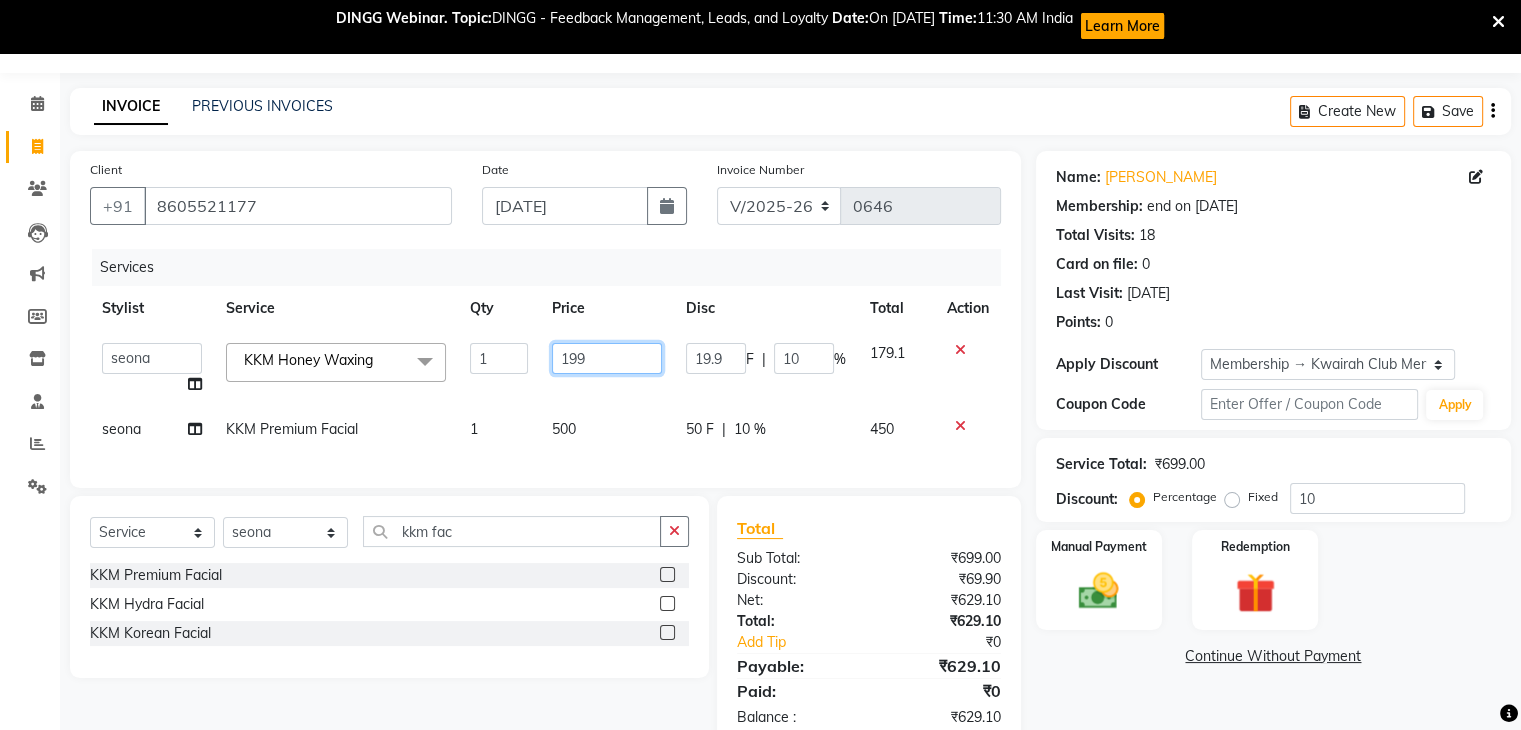 click on "199" 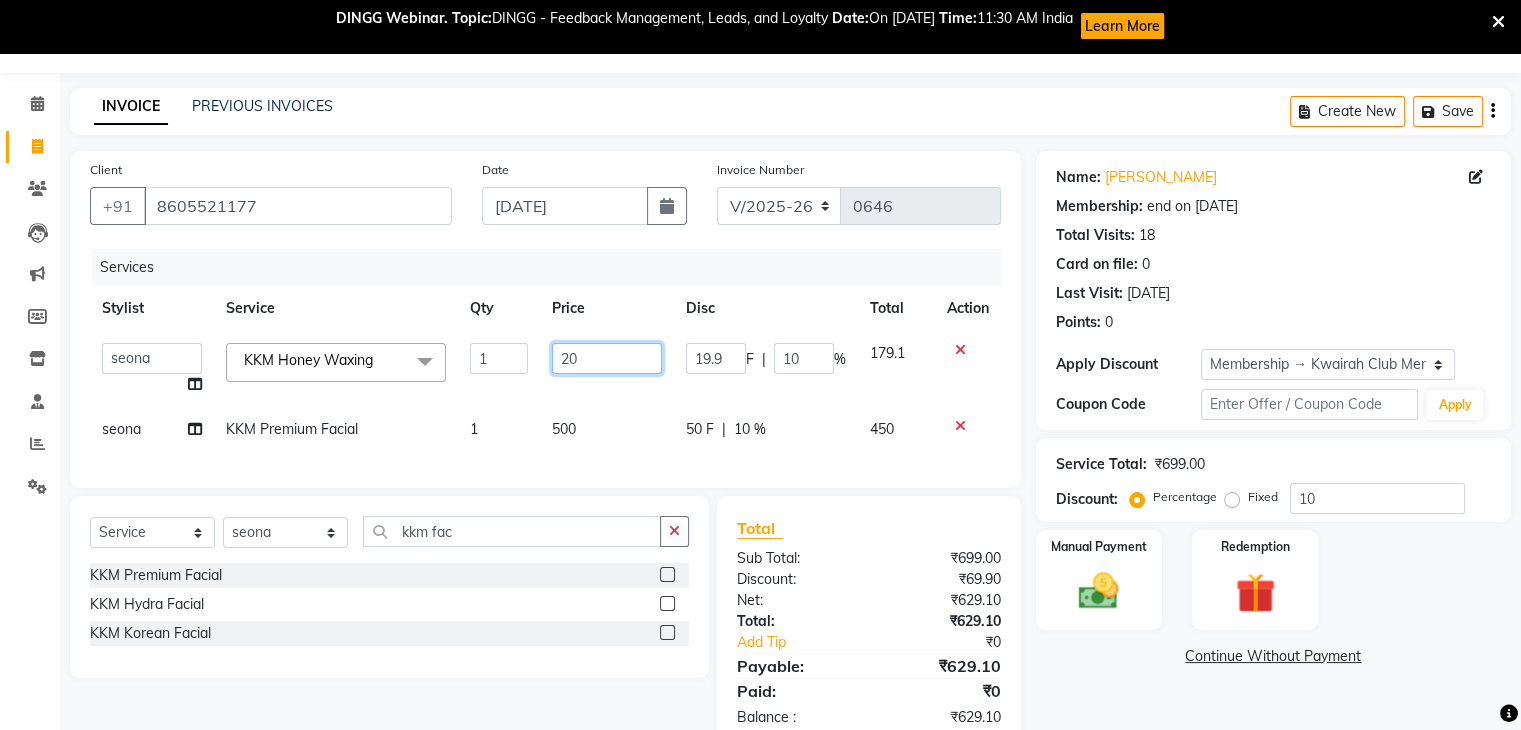 type on "200" 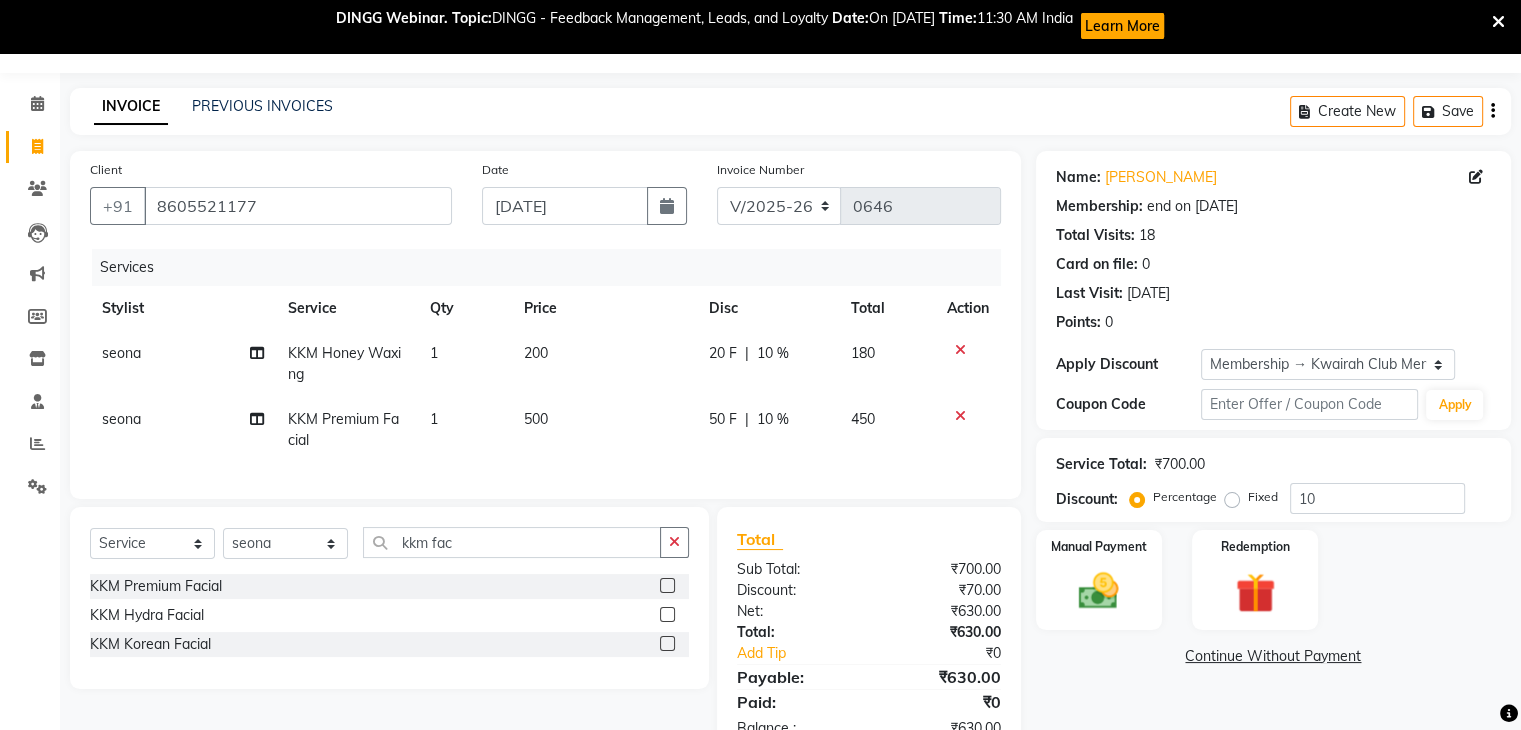 click on "seona KKM  Honey Waxing   1 200 20 F | 10 % 180 seona KKM Premium Facial 1 500 50 F | 10 % 450" 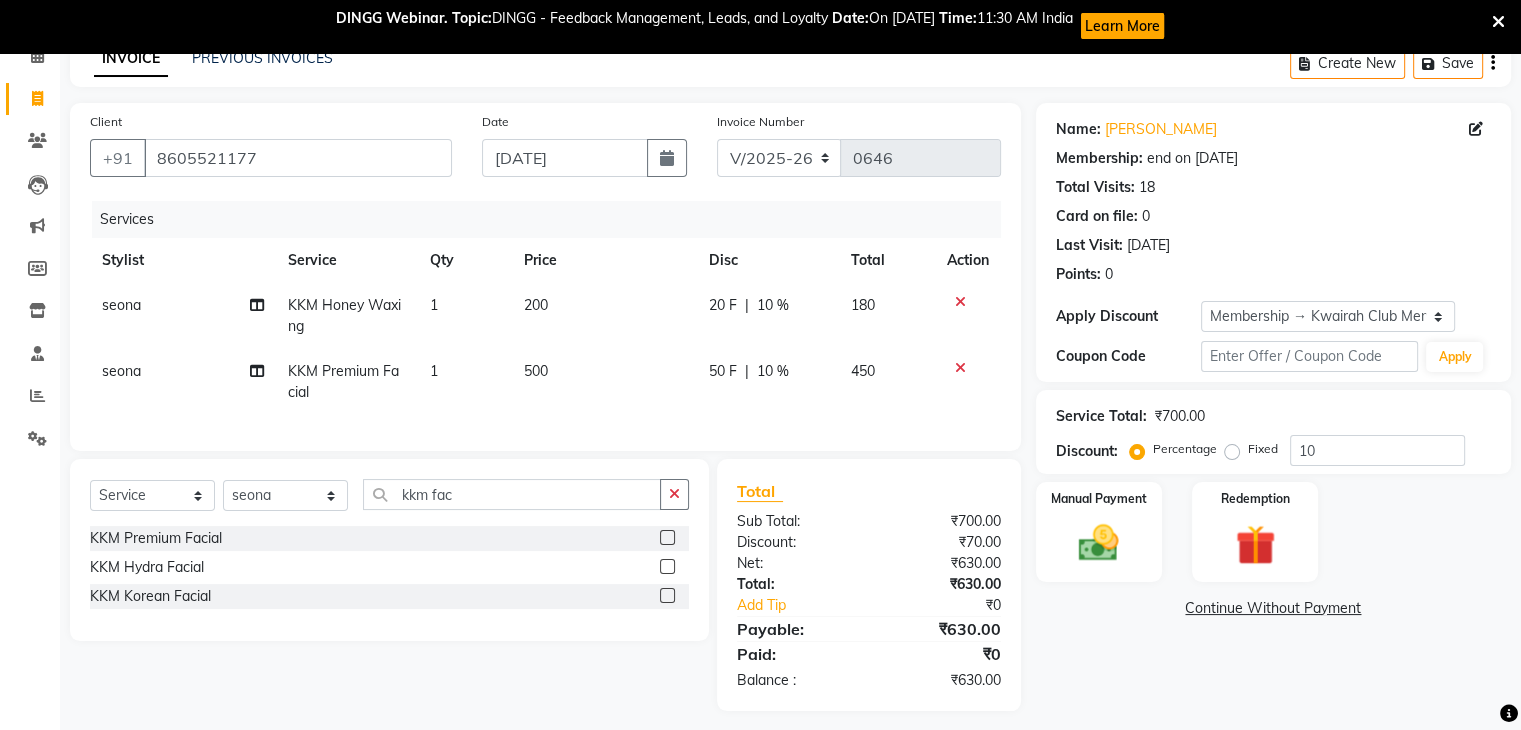 scroll, scrollTop: 127, scrollLeft: 0, axis: vertical 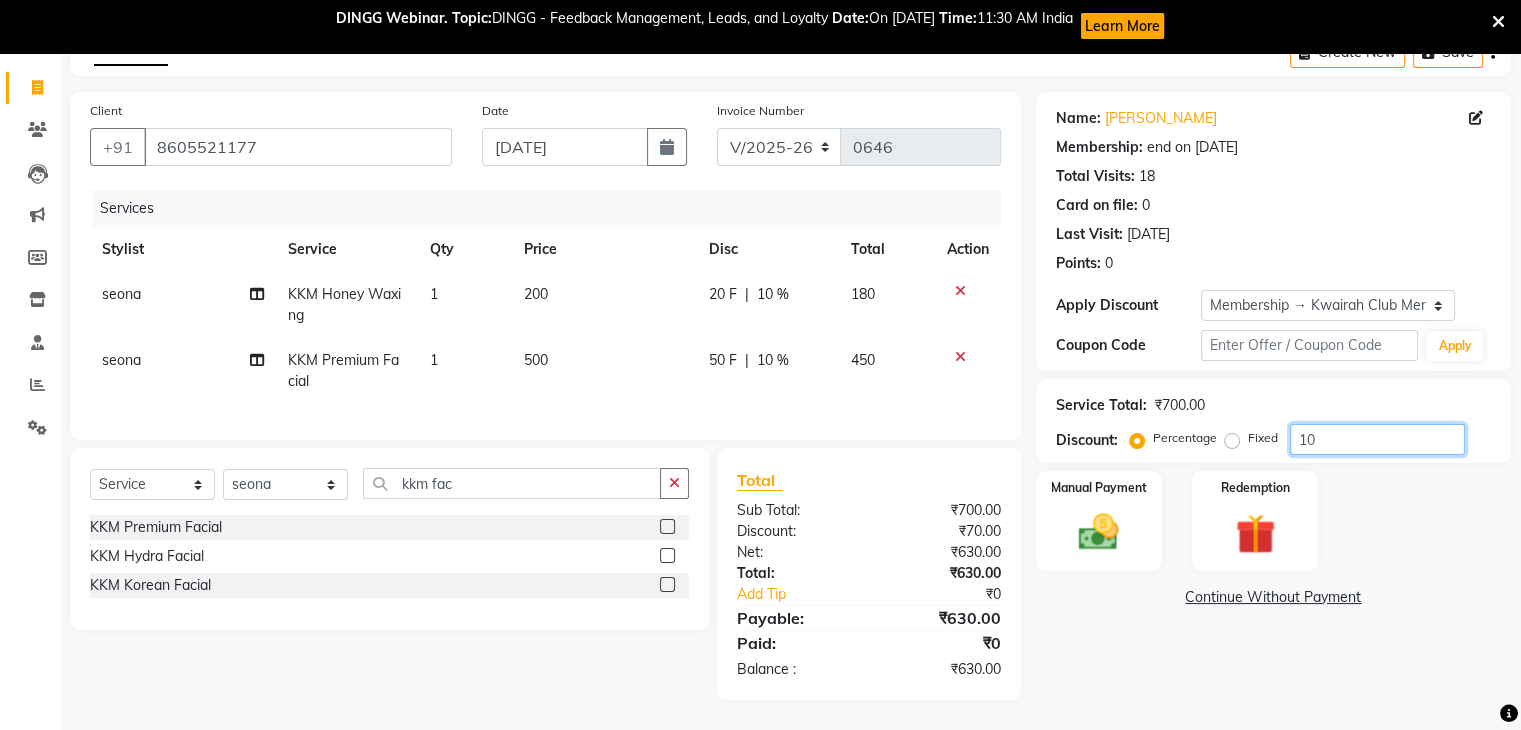 drag, startPoint x: 1346, startPoint y: 425, endPoint x: 1226, endPoint y: 420, distance: 120.10412 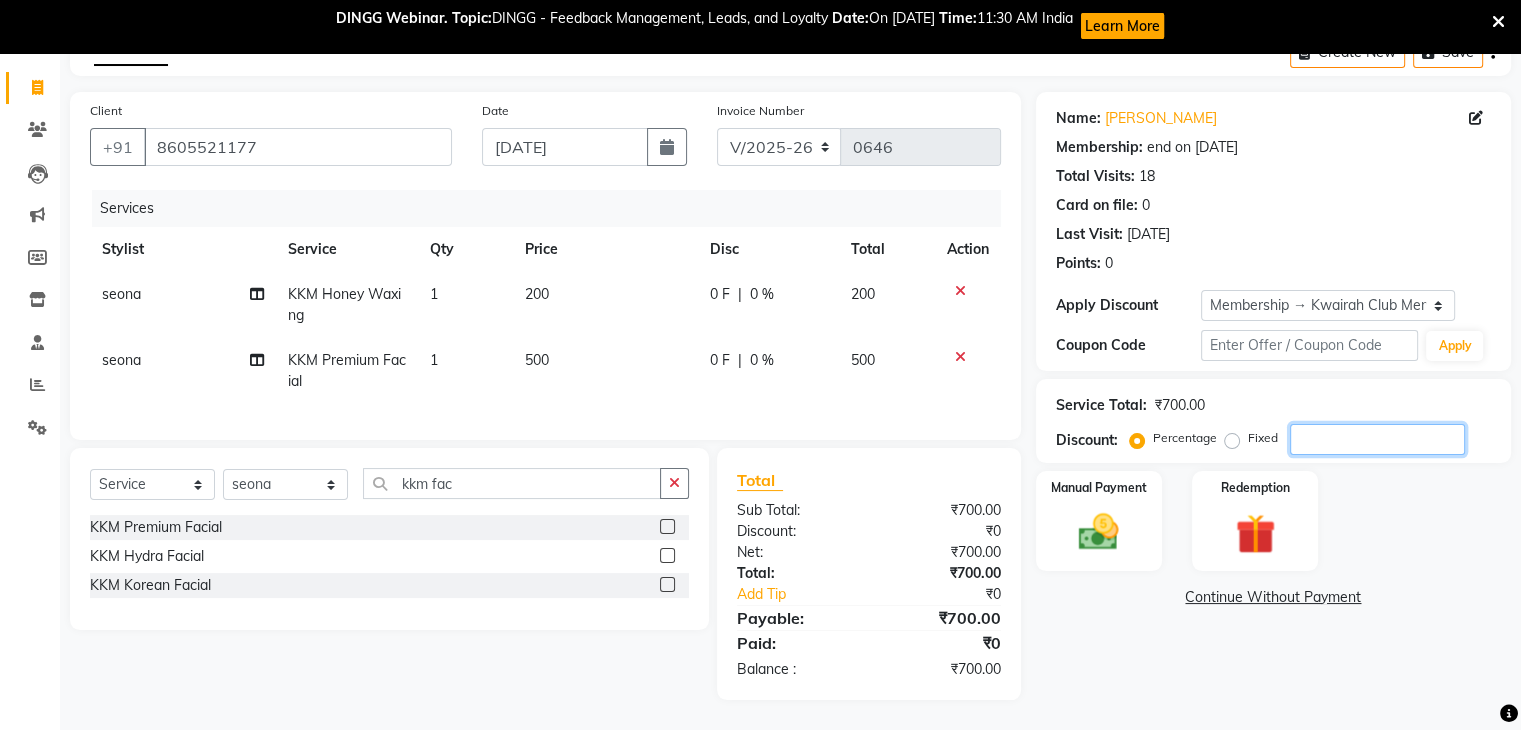 type 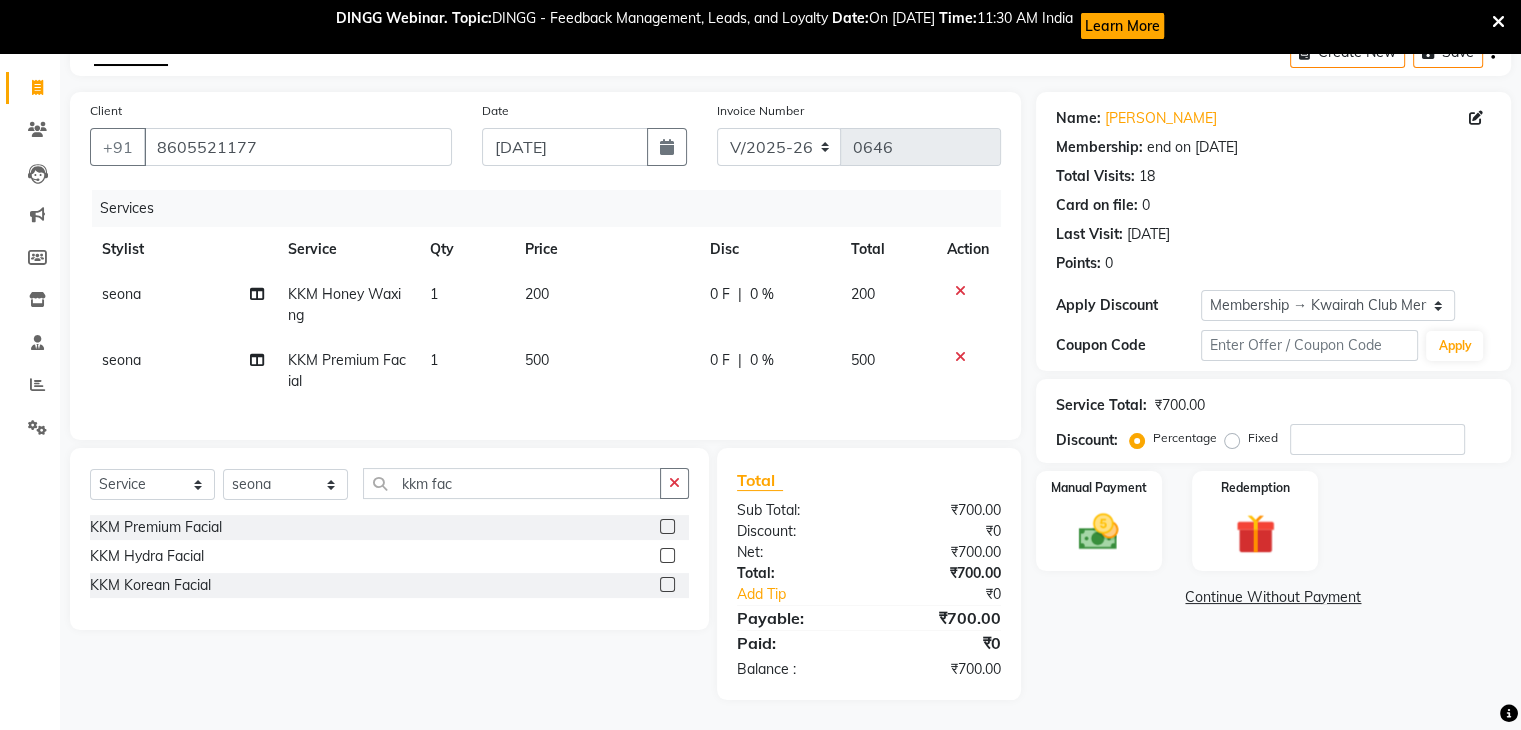 click on "Name: Pooja Bhuptani Membership: end on 13-10-2025 Total Visits:  18 Card on file:  0 Last Visit:   27-06-2025 Points:   0  Apply Discount Select Membership → Kwairah Club Menbership Coupon Code Apply Service Total:  ₹700.00  Discount:  Percentage   Fixed  Manual Payment Redemption  Continue Without Payment" 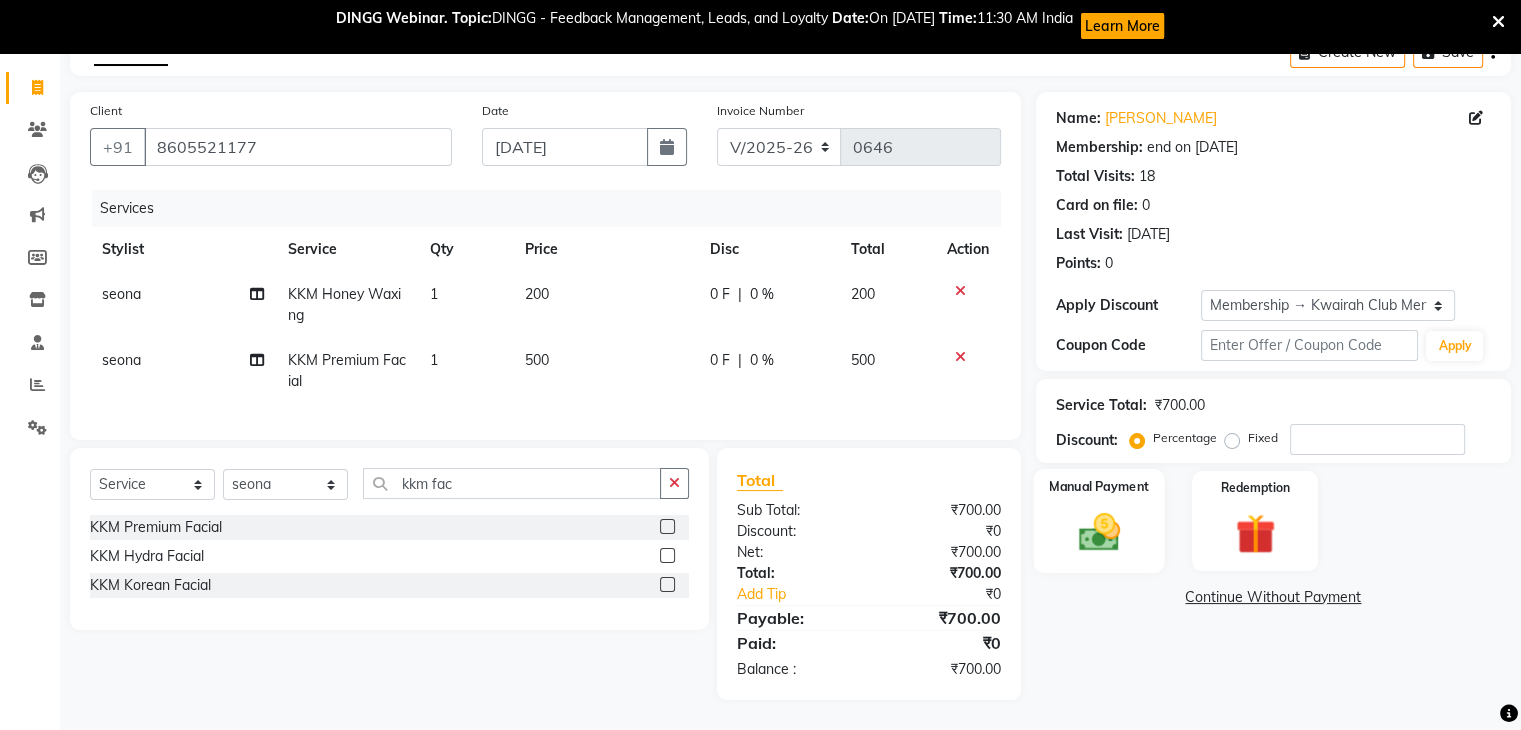 click 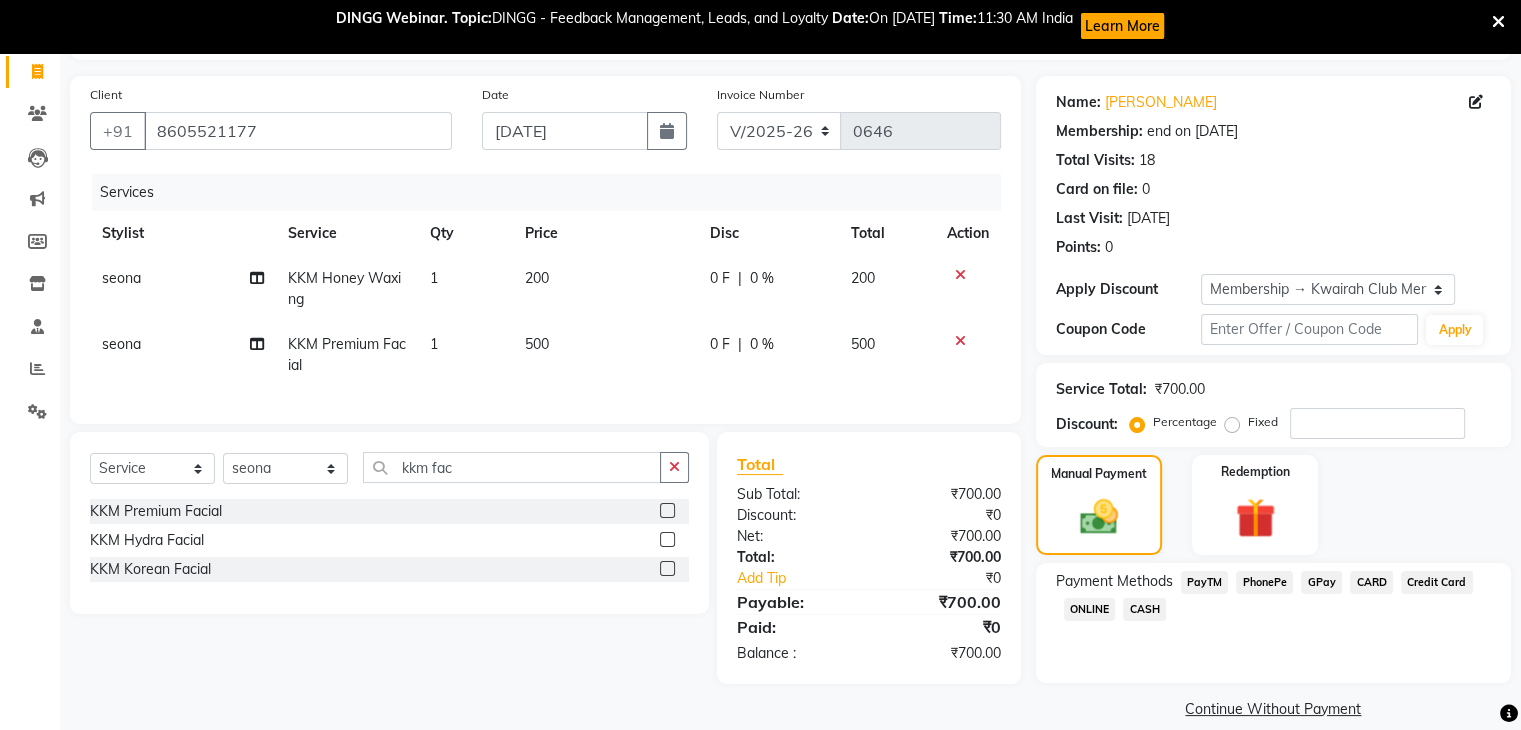click on "GPay" 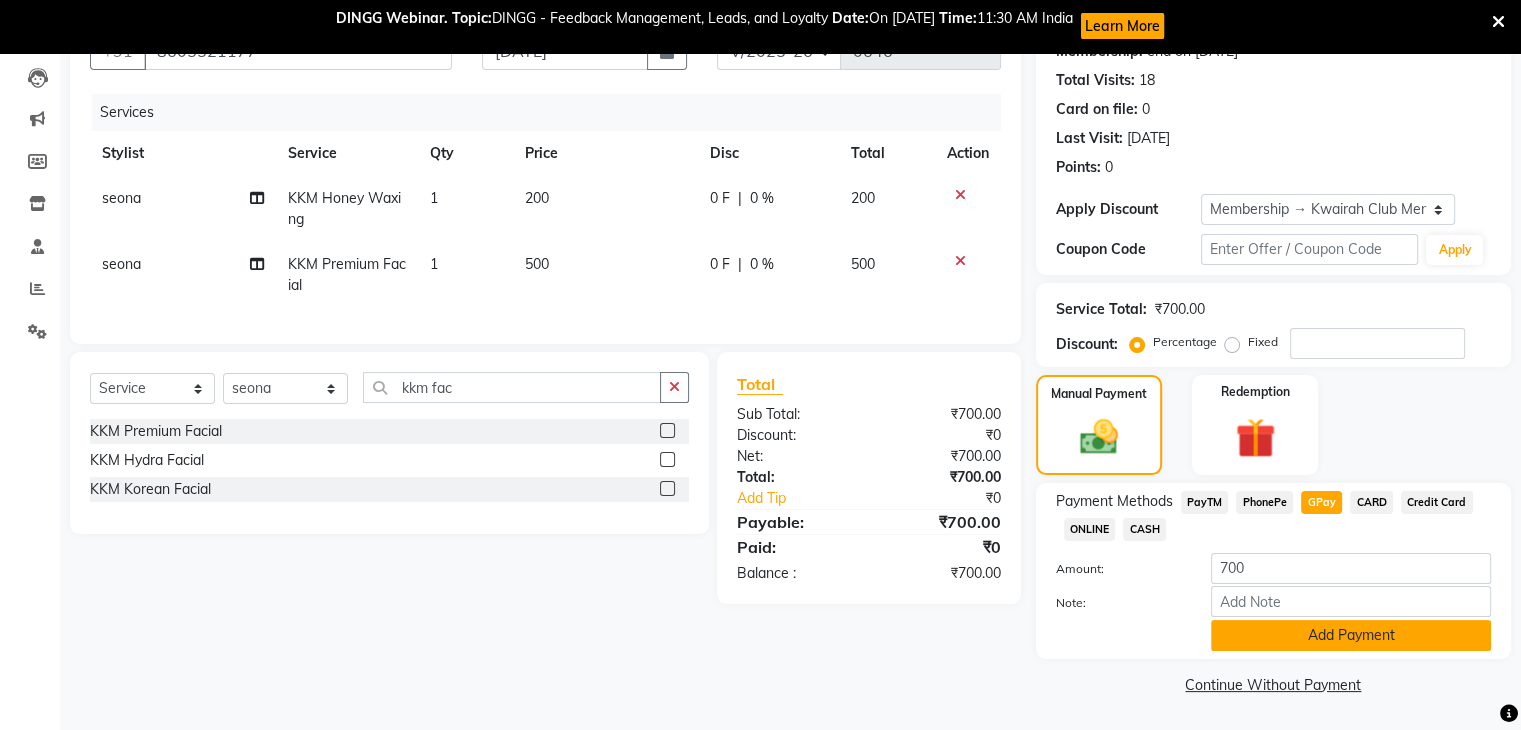 click on "Add Payment" 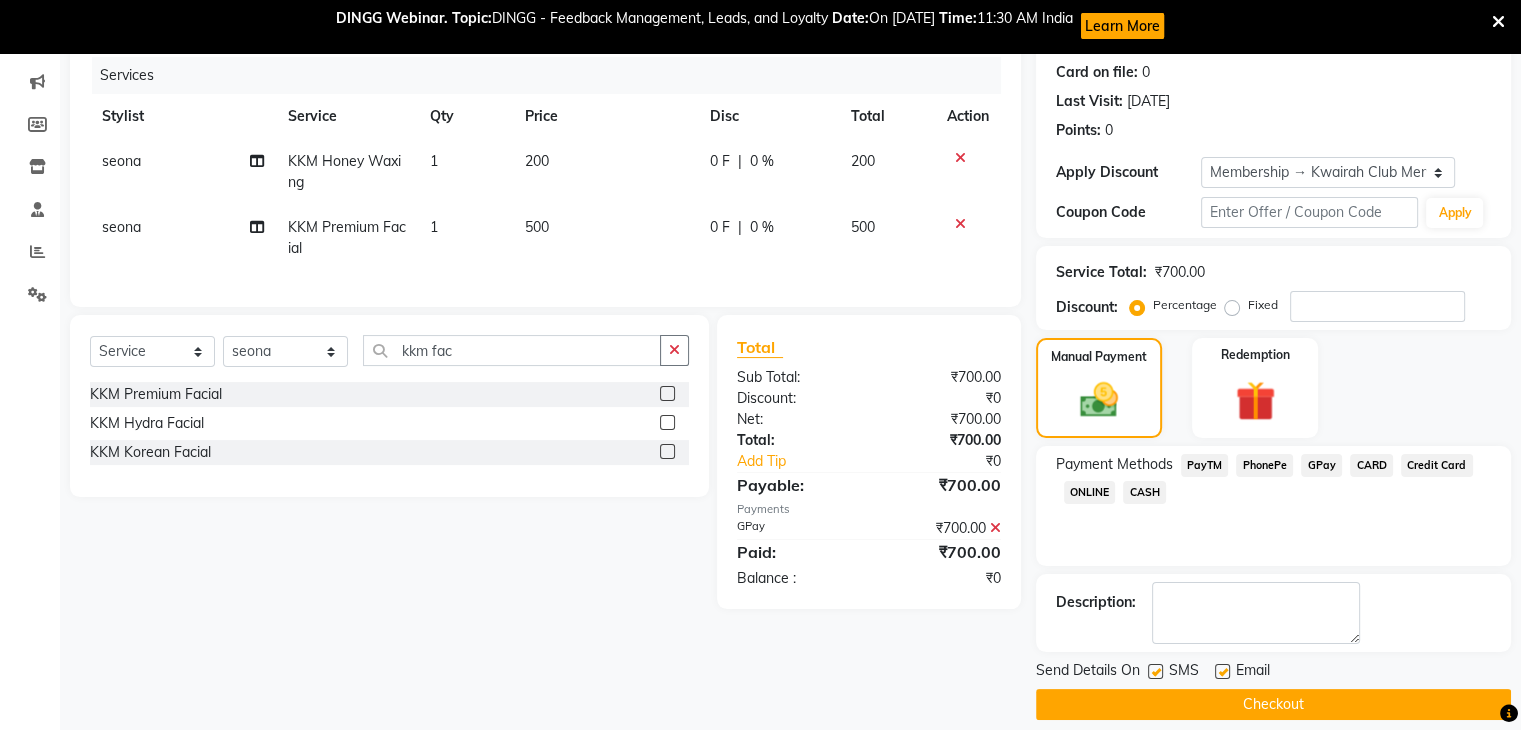 scroll, scrollTop: 263, scrollLeft: 0, axis: vertical 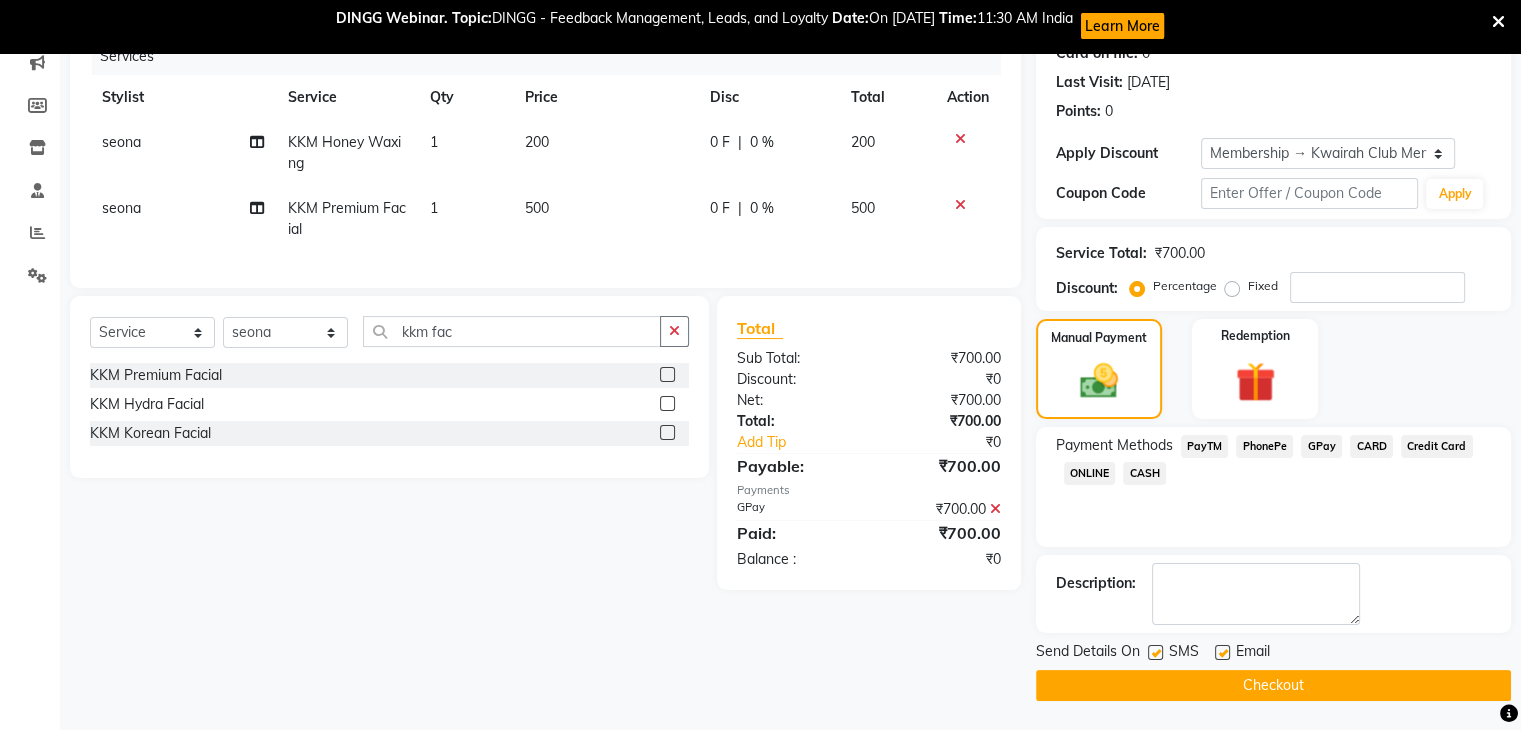 click 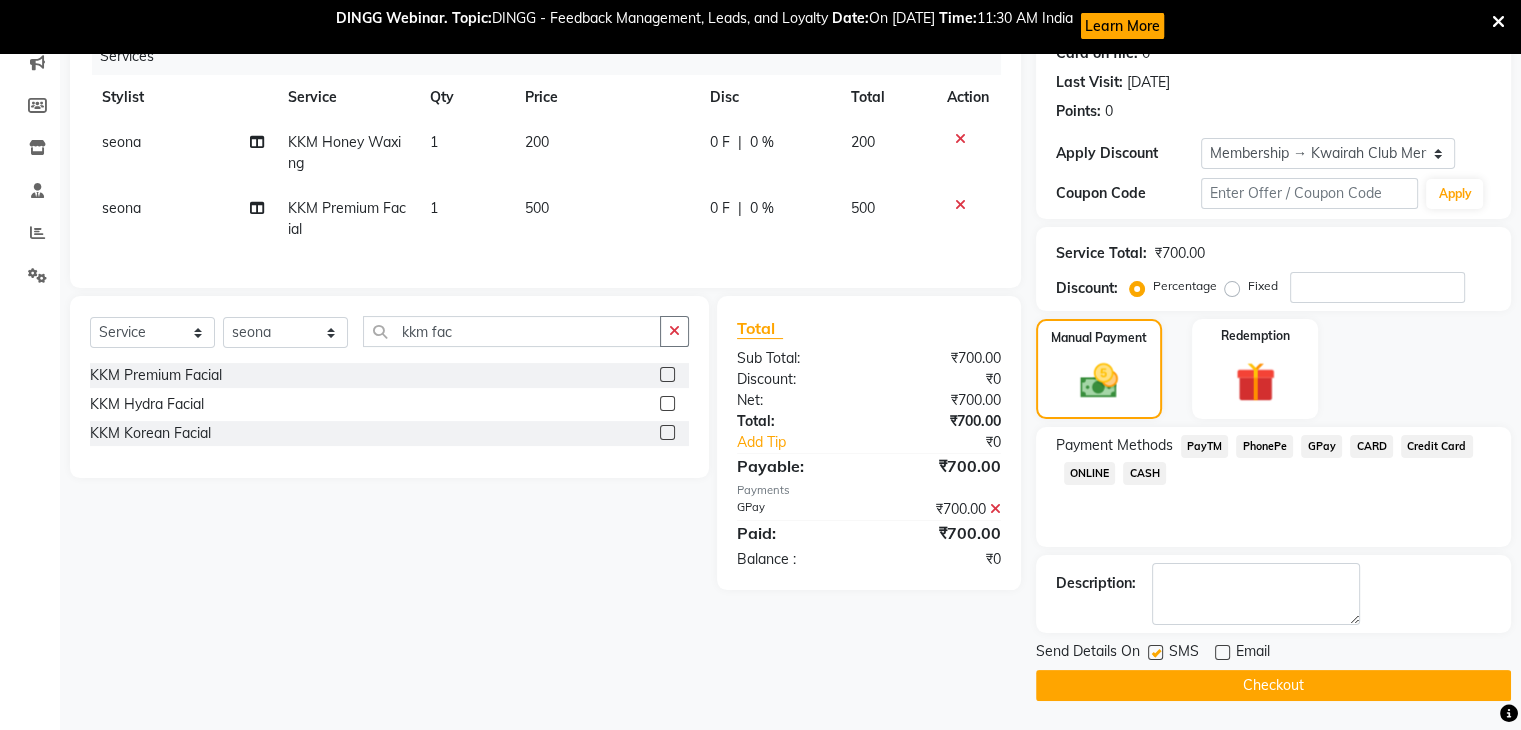 click on "SMS" 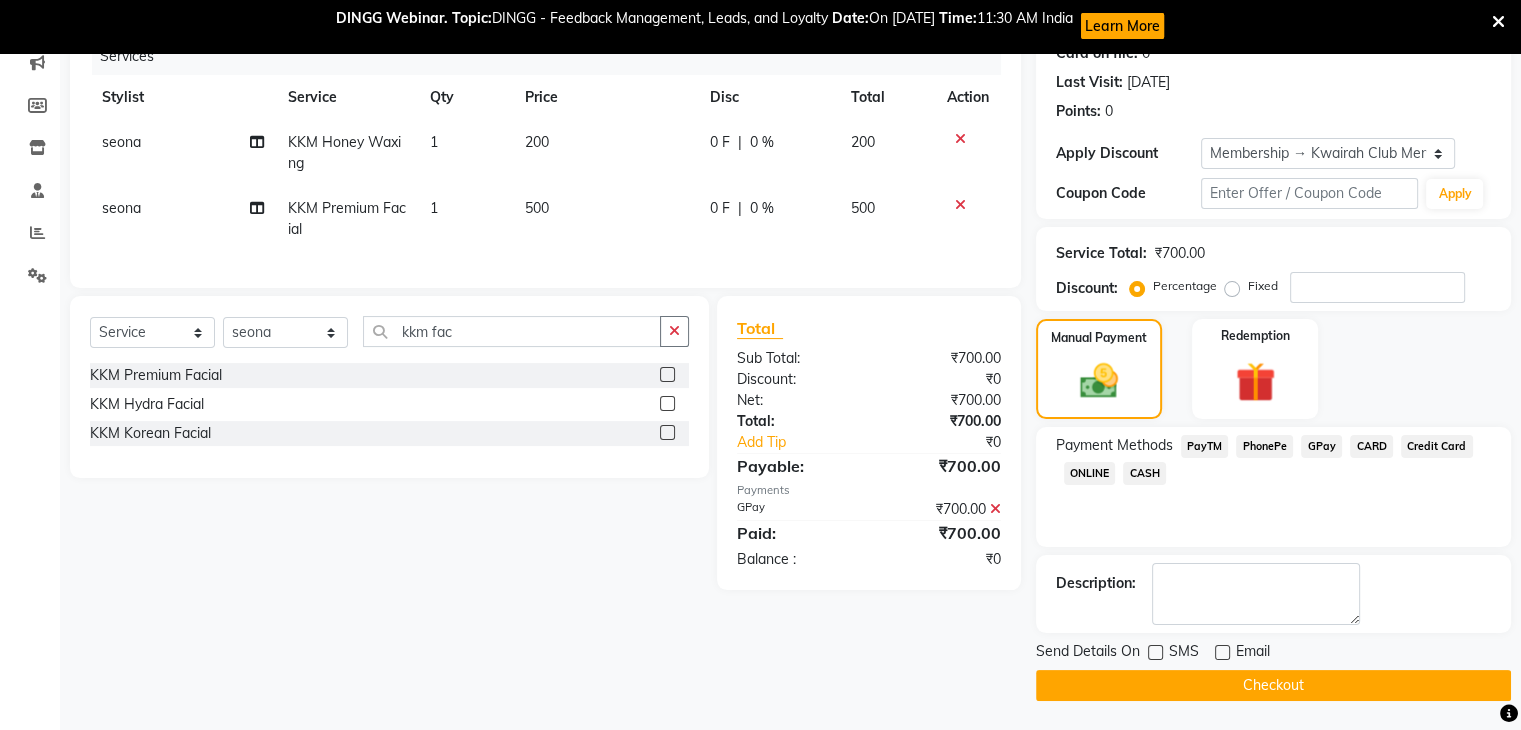 click on "Checkout" 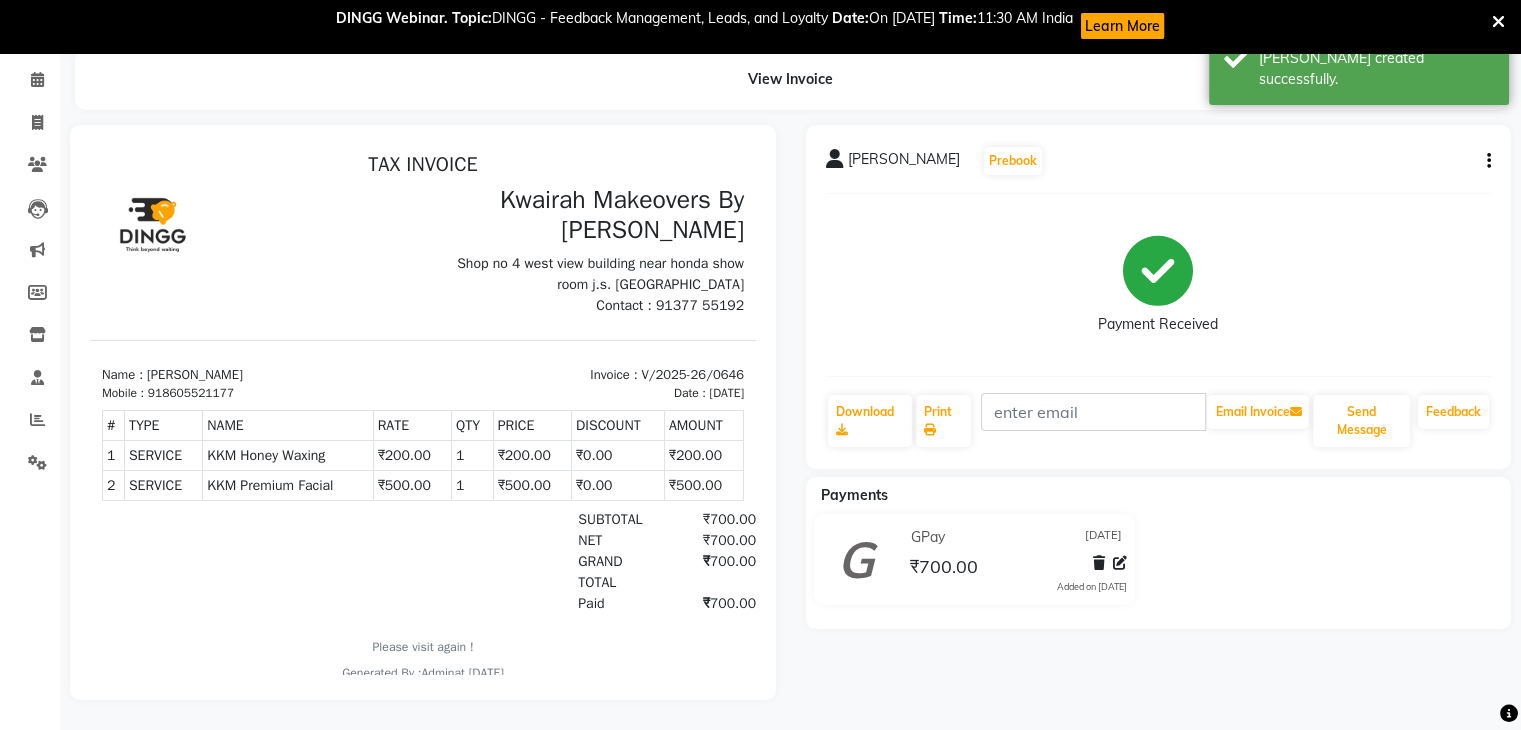 scroll, scrollTop: 0, scrollLeft: 0, axis: both 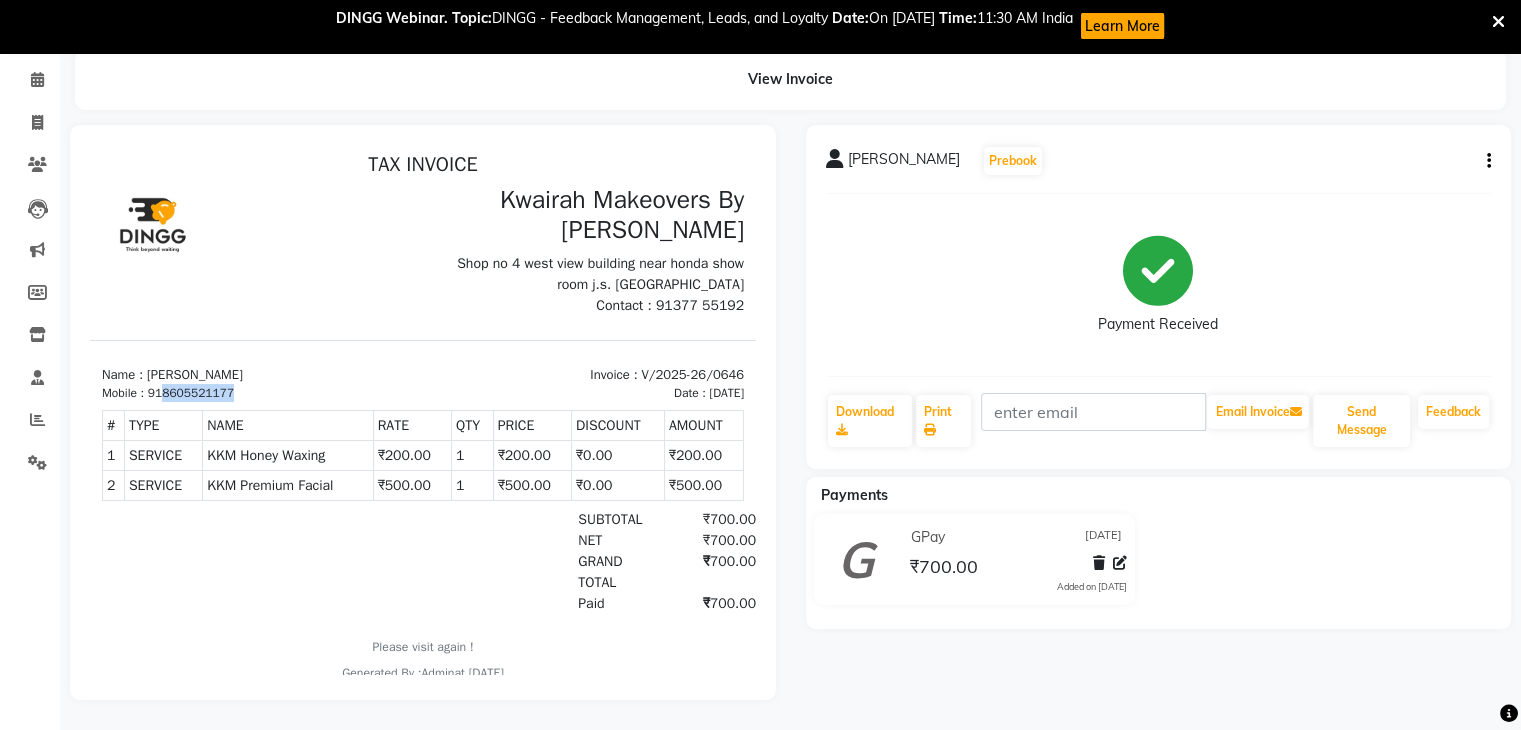 drag, startPoint x: 162, startPoint y: 389, endPoint x: 260, endPoint y: 392, distance: 98.045906 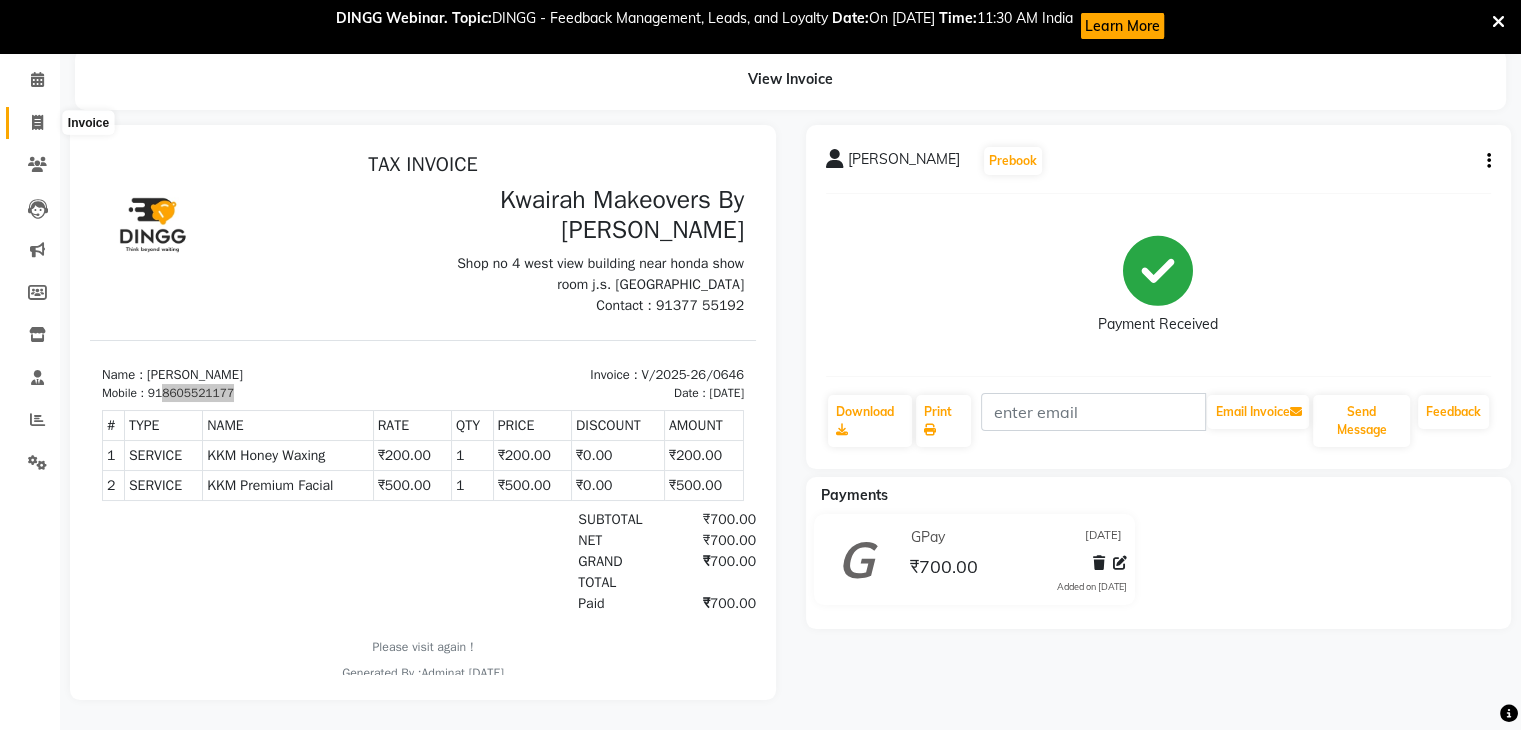 click 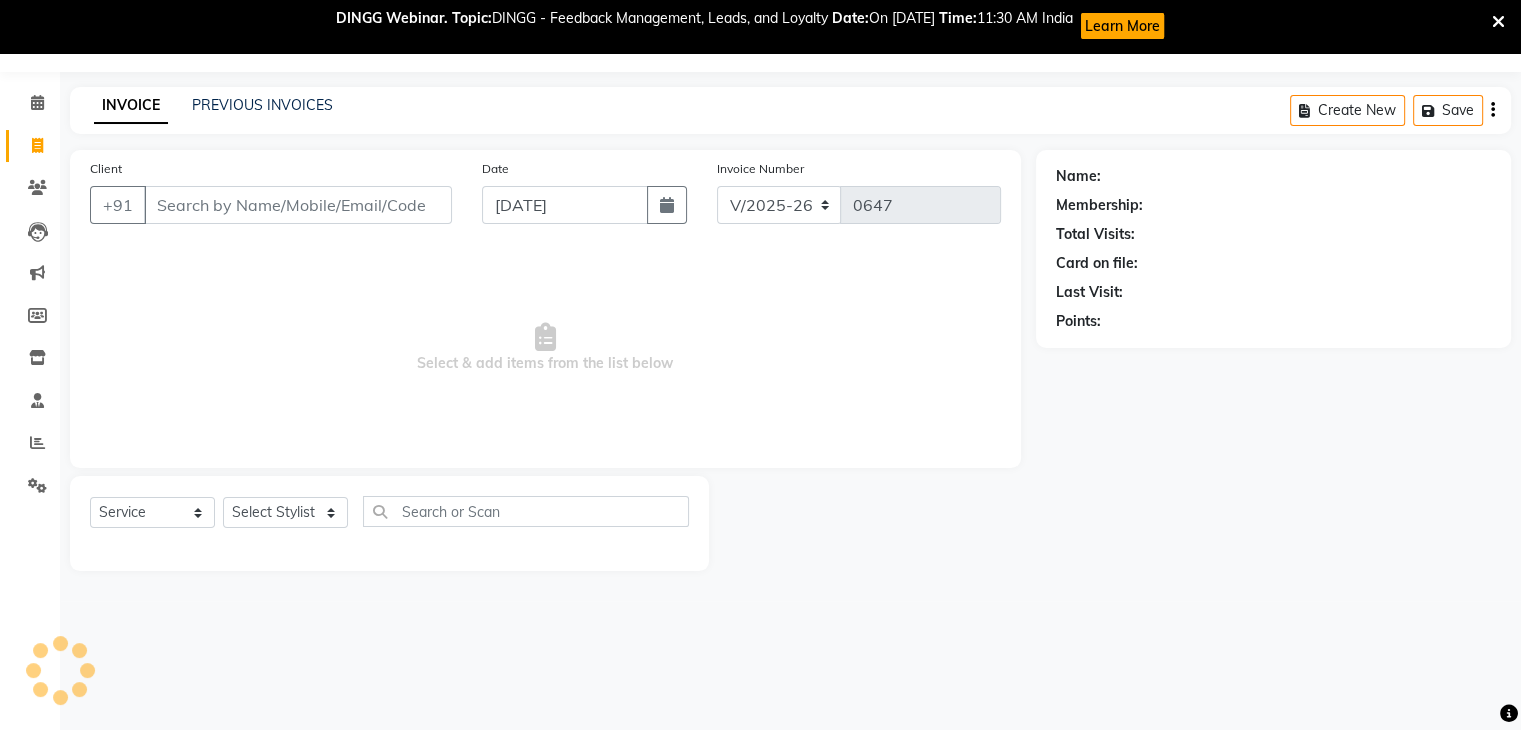 scroll, scrollTop: 52, scrollLeft: 0, axis: vertical 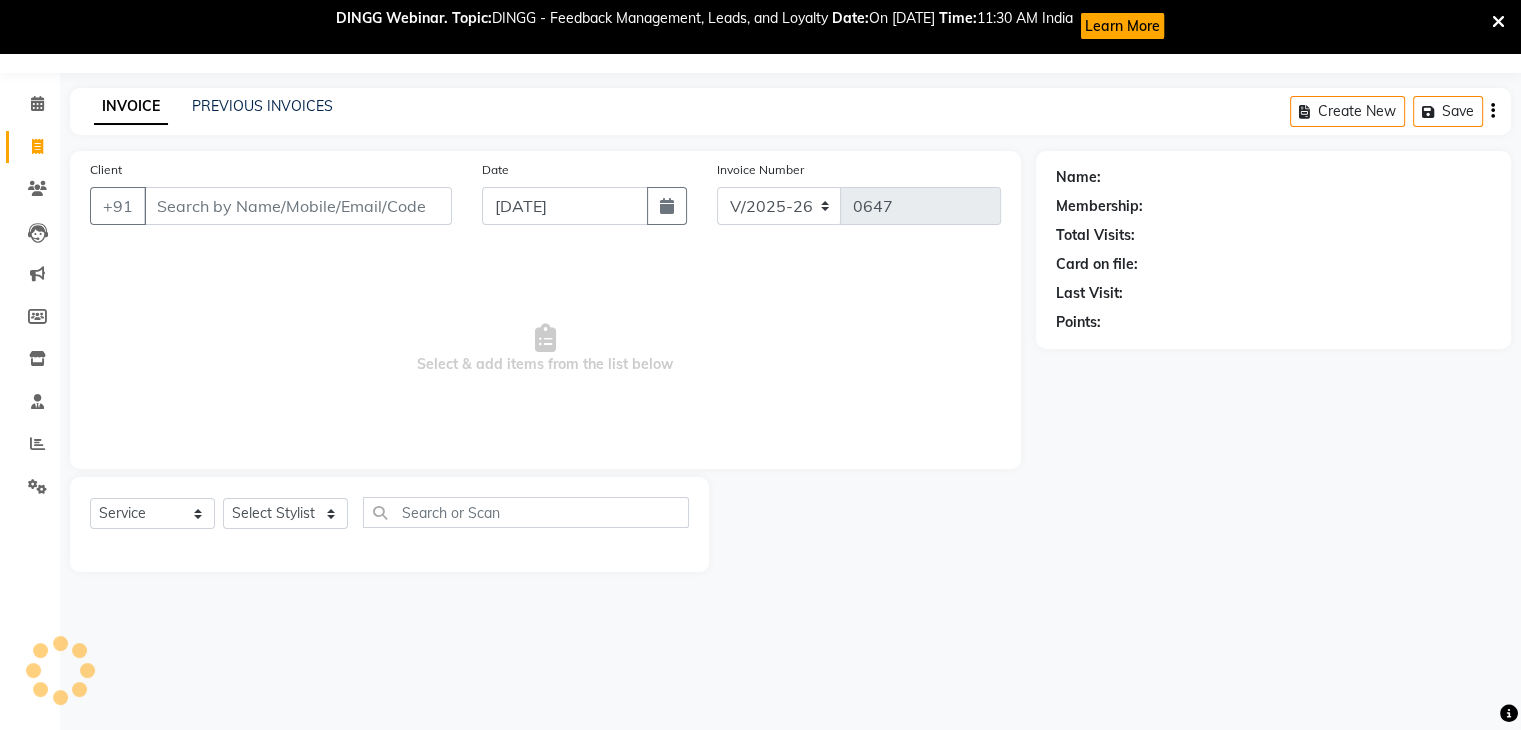 click on "Client" at bounding box center (298, 206) 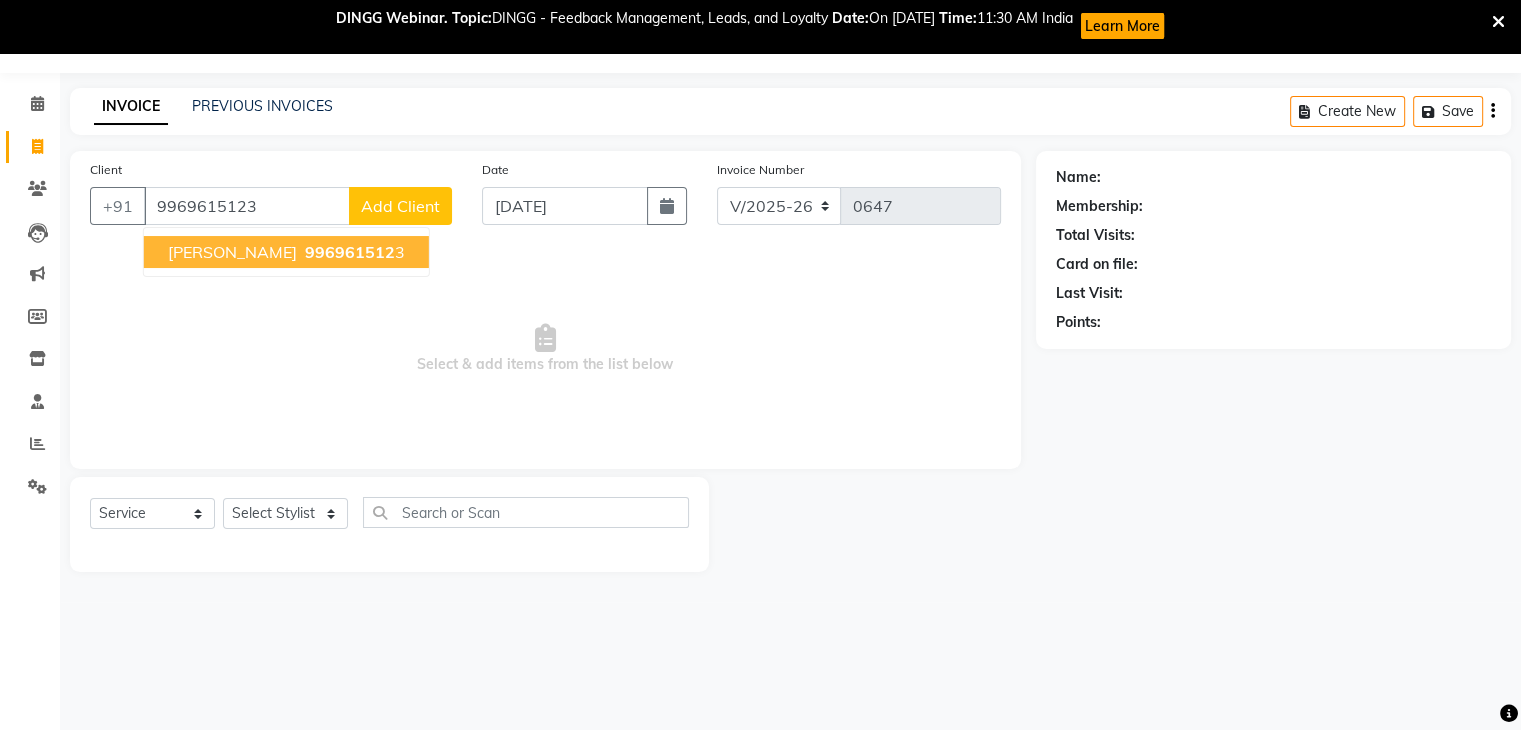 type on "9969615123" 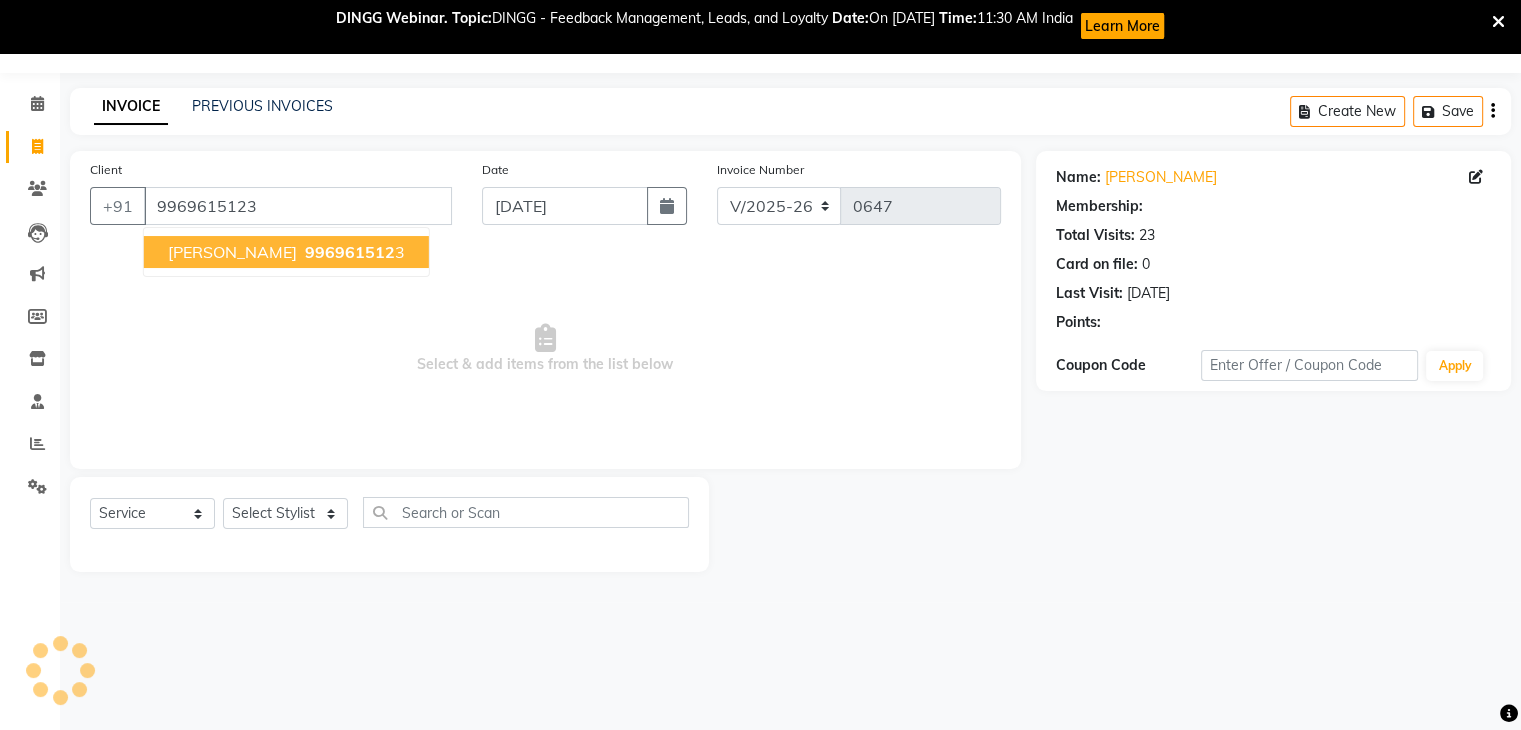 select on "1: Object" 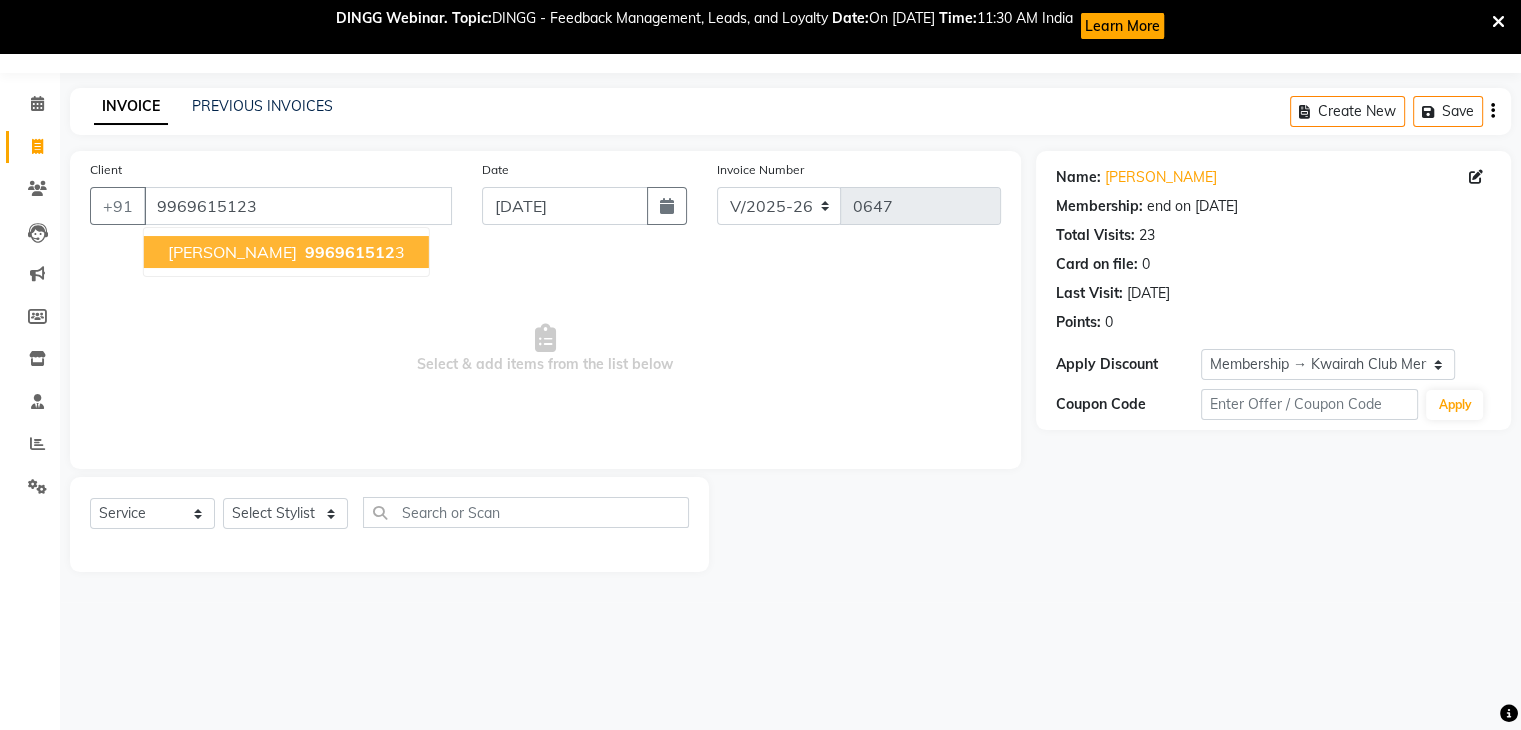 click on "Saloni Mehta   996961512 3" at bounding box center [286, 252] 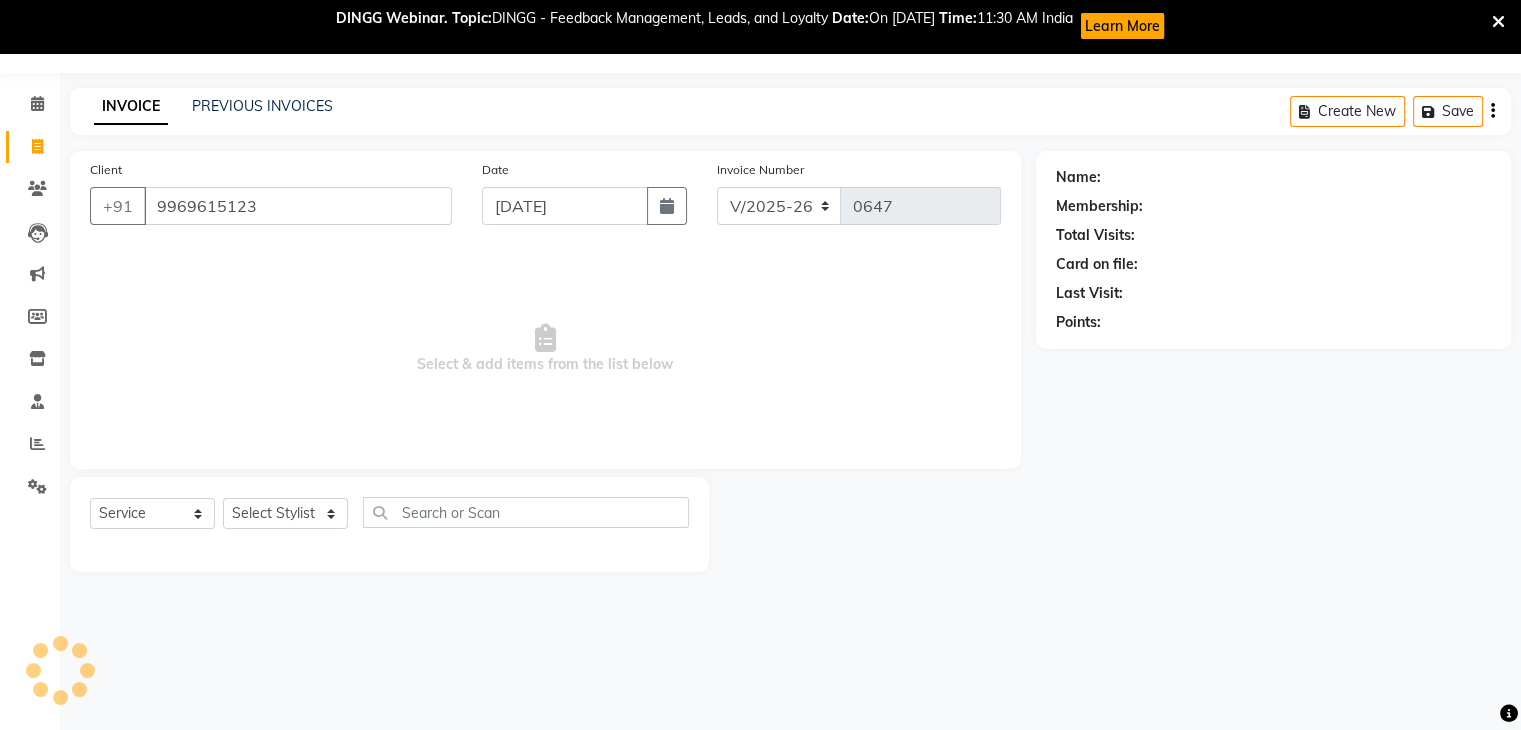 select on "1: Object" 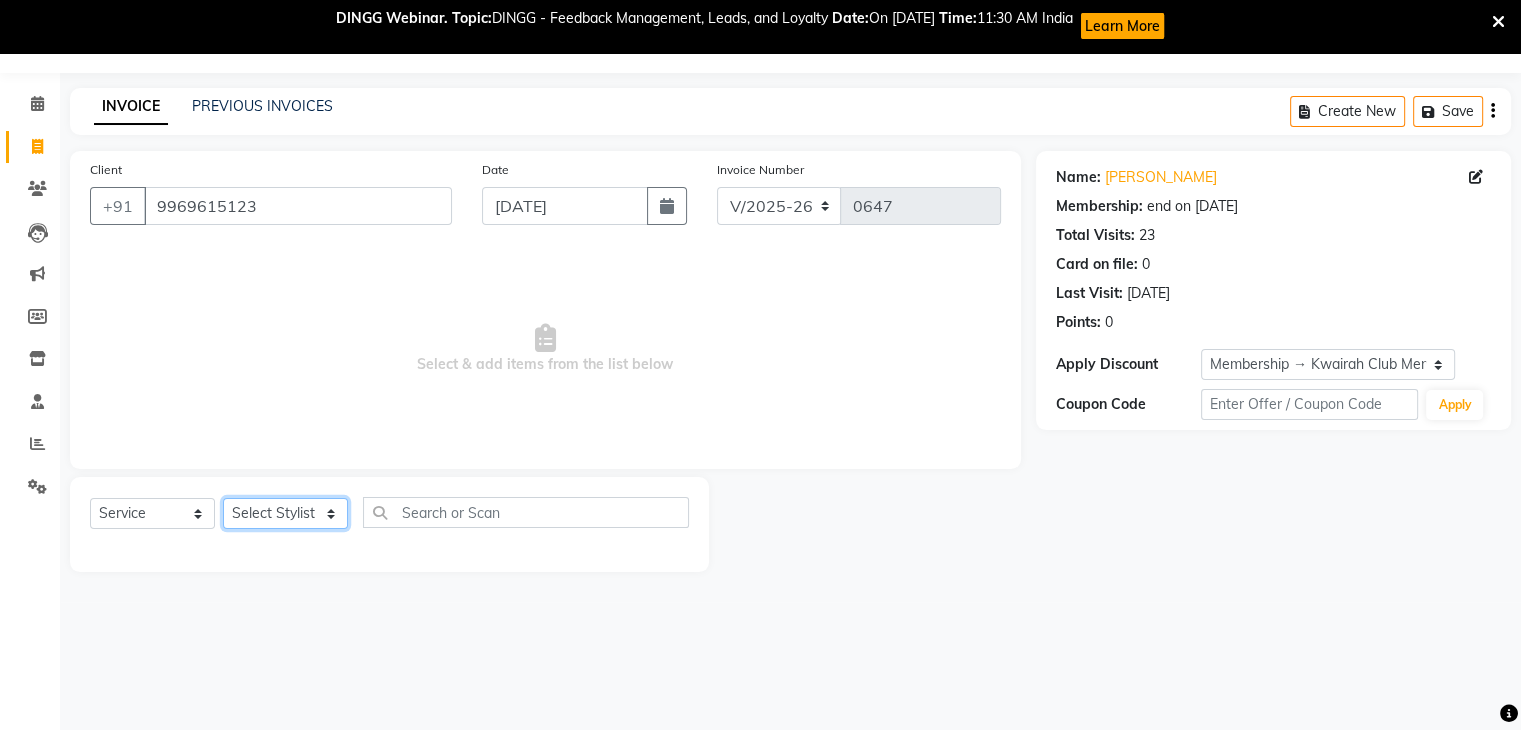 click on "Select Stylist Amruta Anjali Ketki Somani Neha More Rakhi Chaurasia Ranu seona Shrushti" 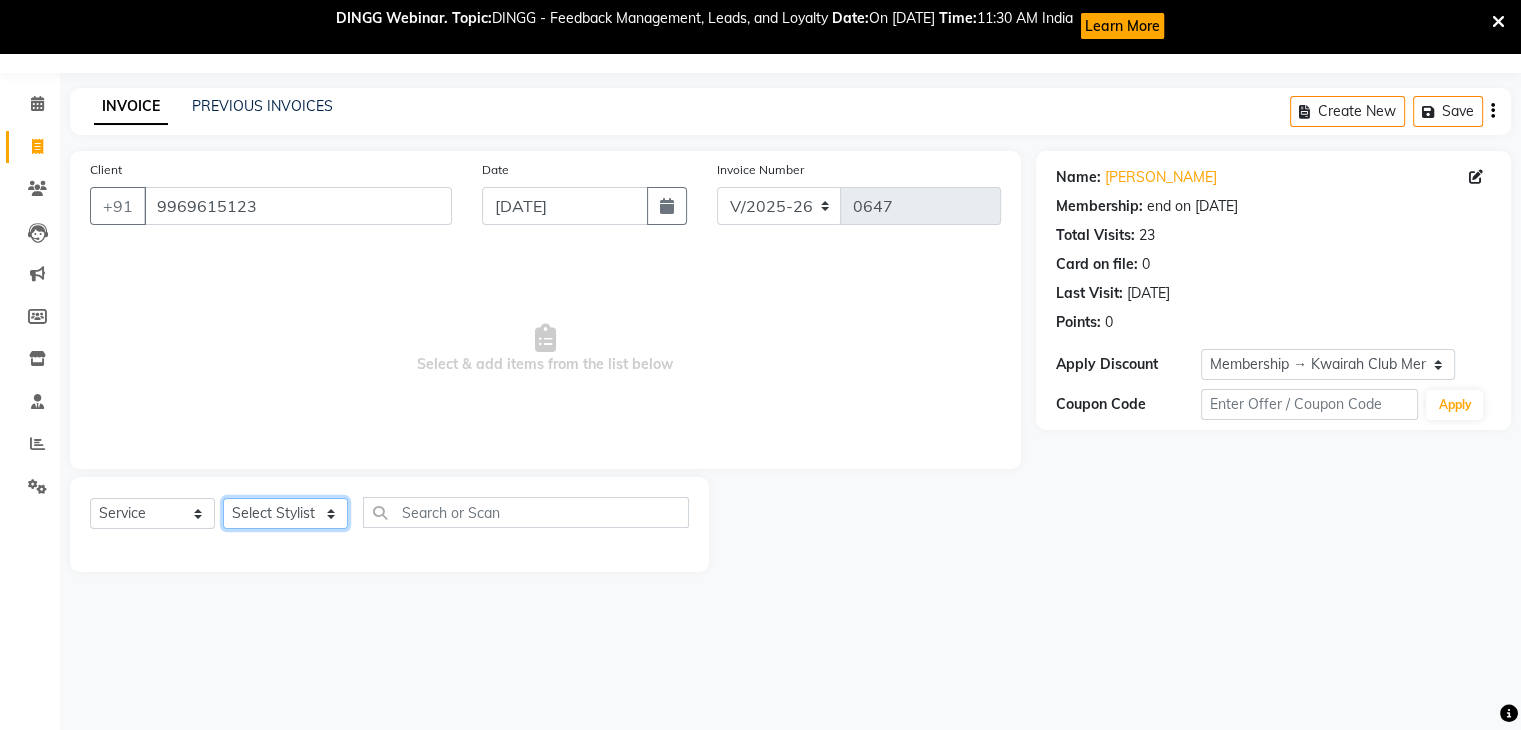 select on "78253" 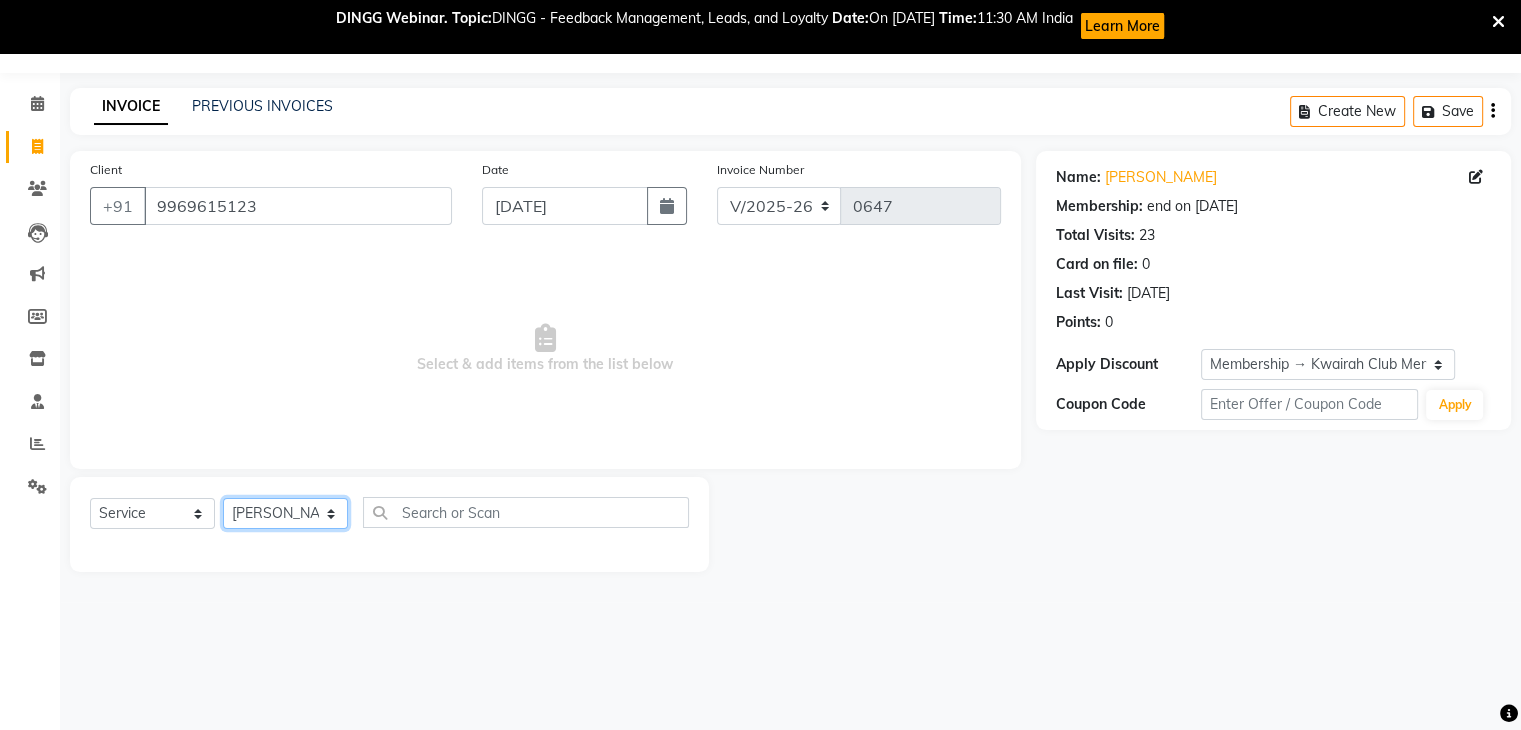 click on "Select Stylist Amruta Anjali Ketki Somani Neha More Rakhi Chaurasia Ranu seona Shrushti" 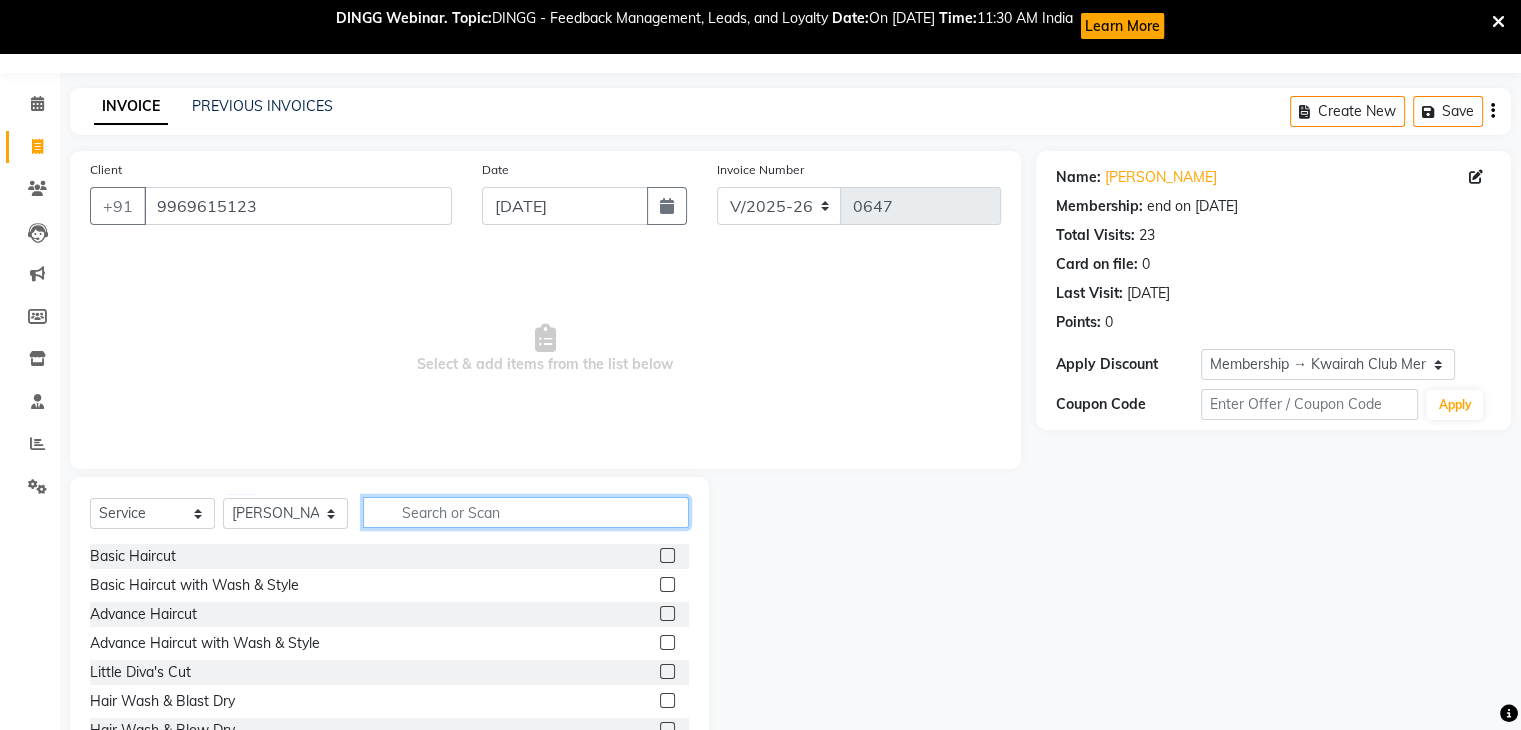 click 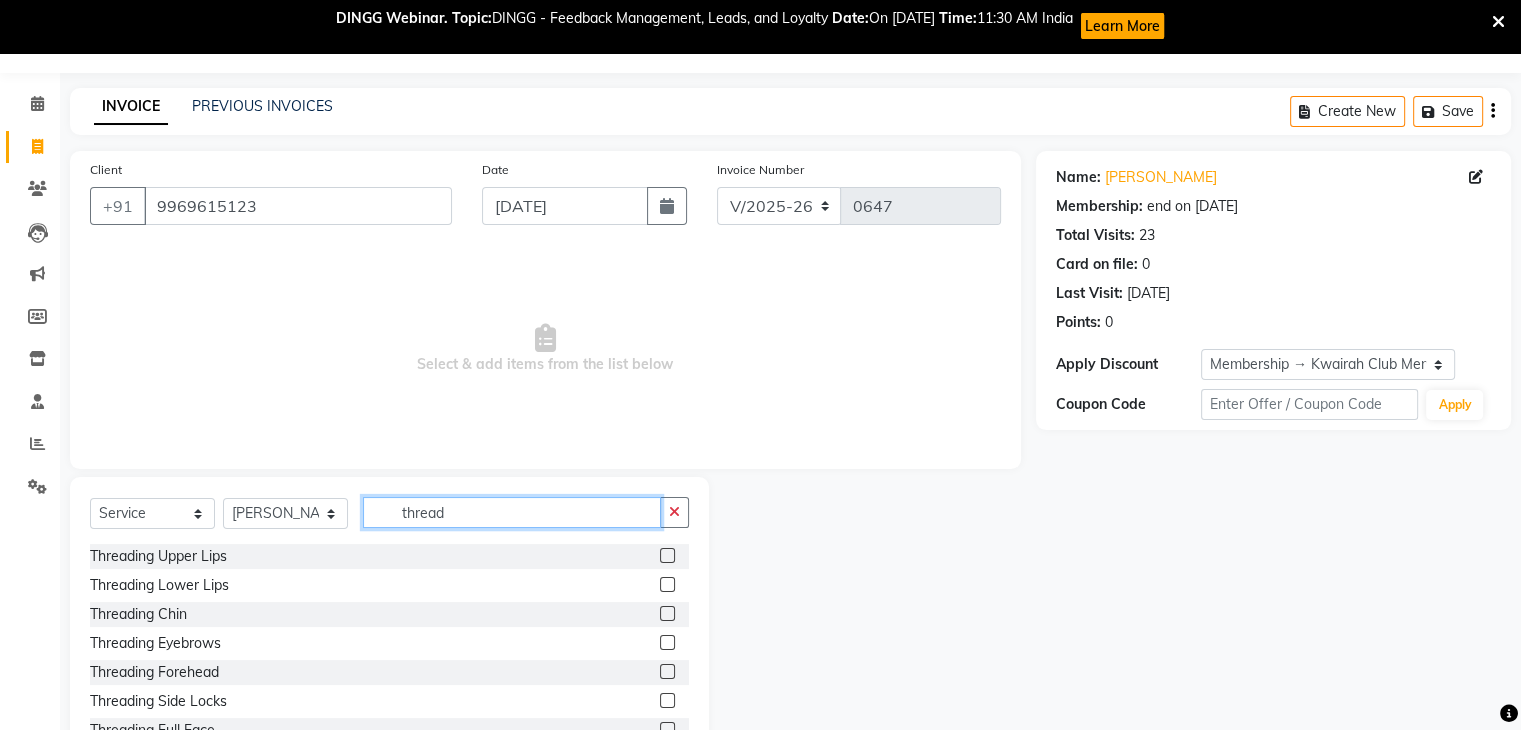 type on "thread" 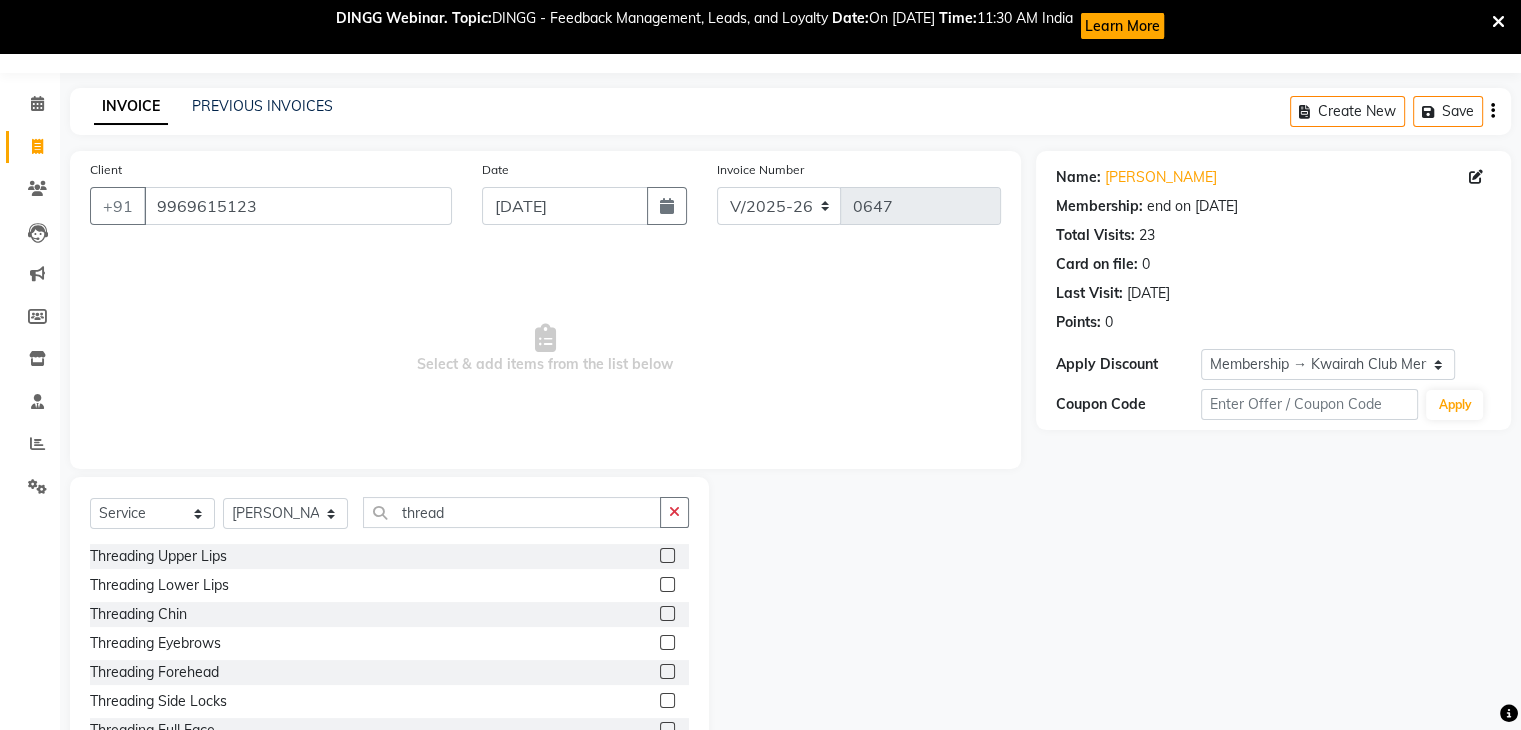 click 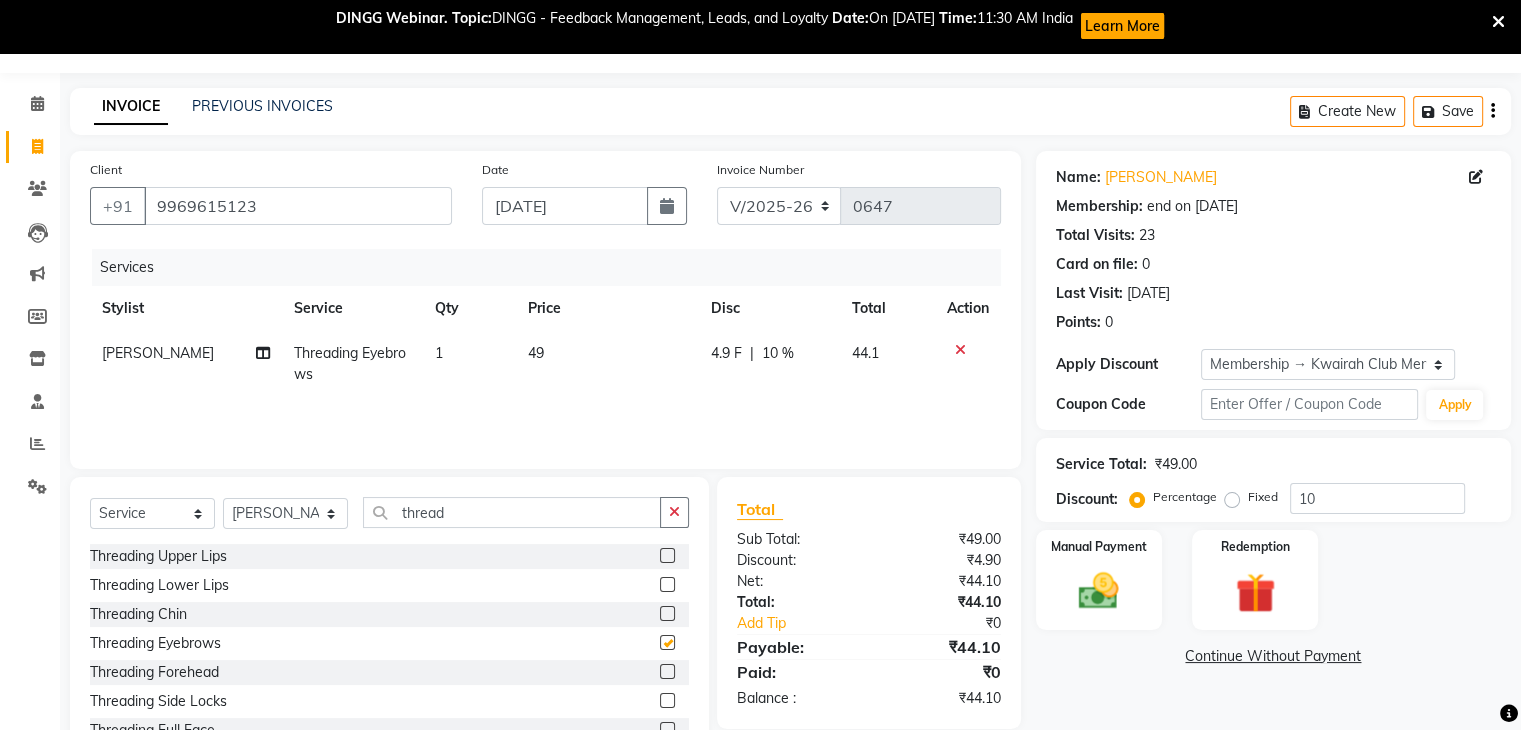 checkbox on "false" 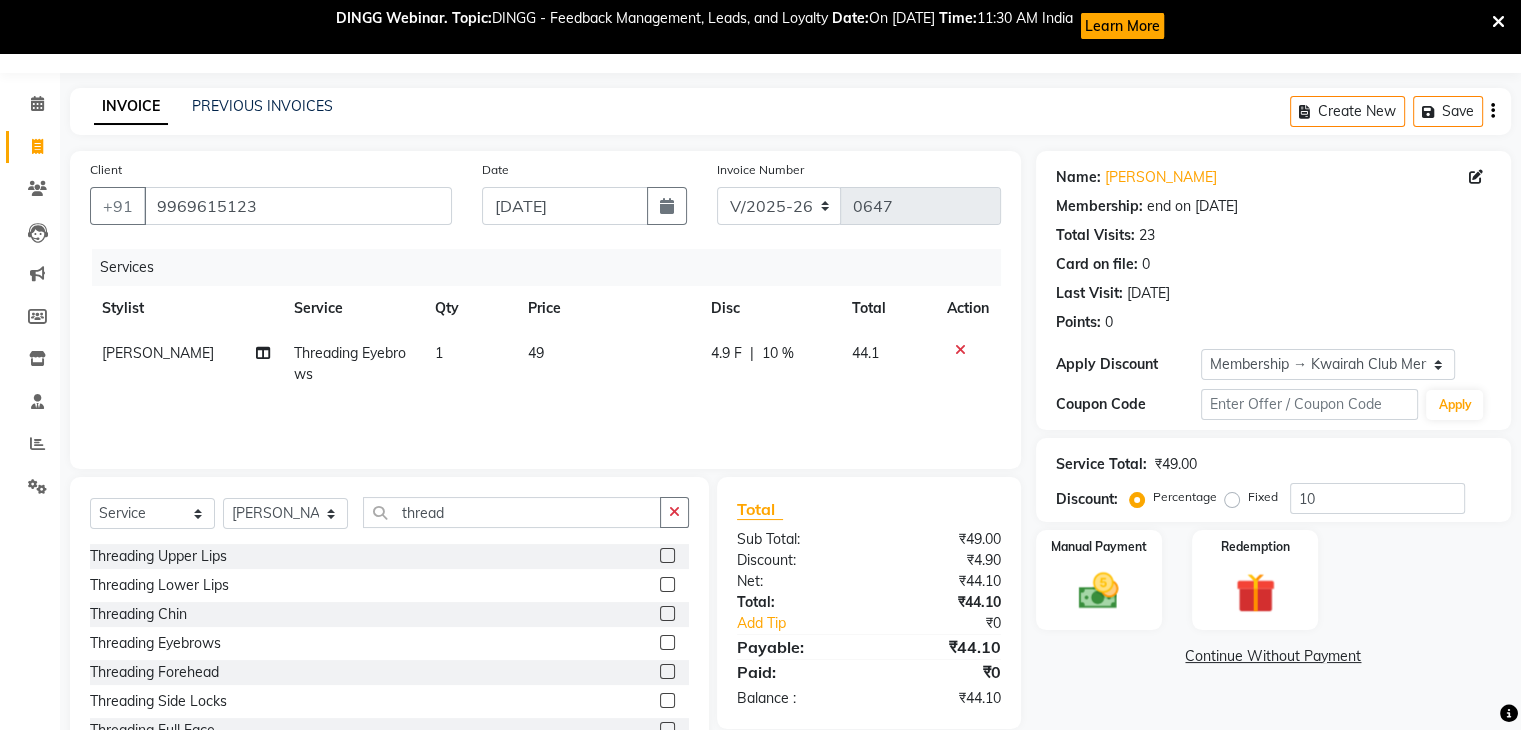 click on "49" 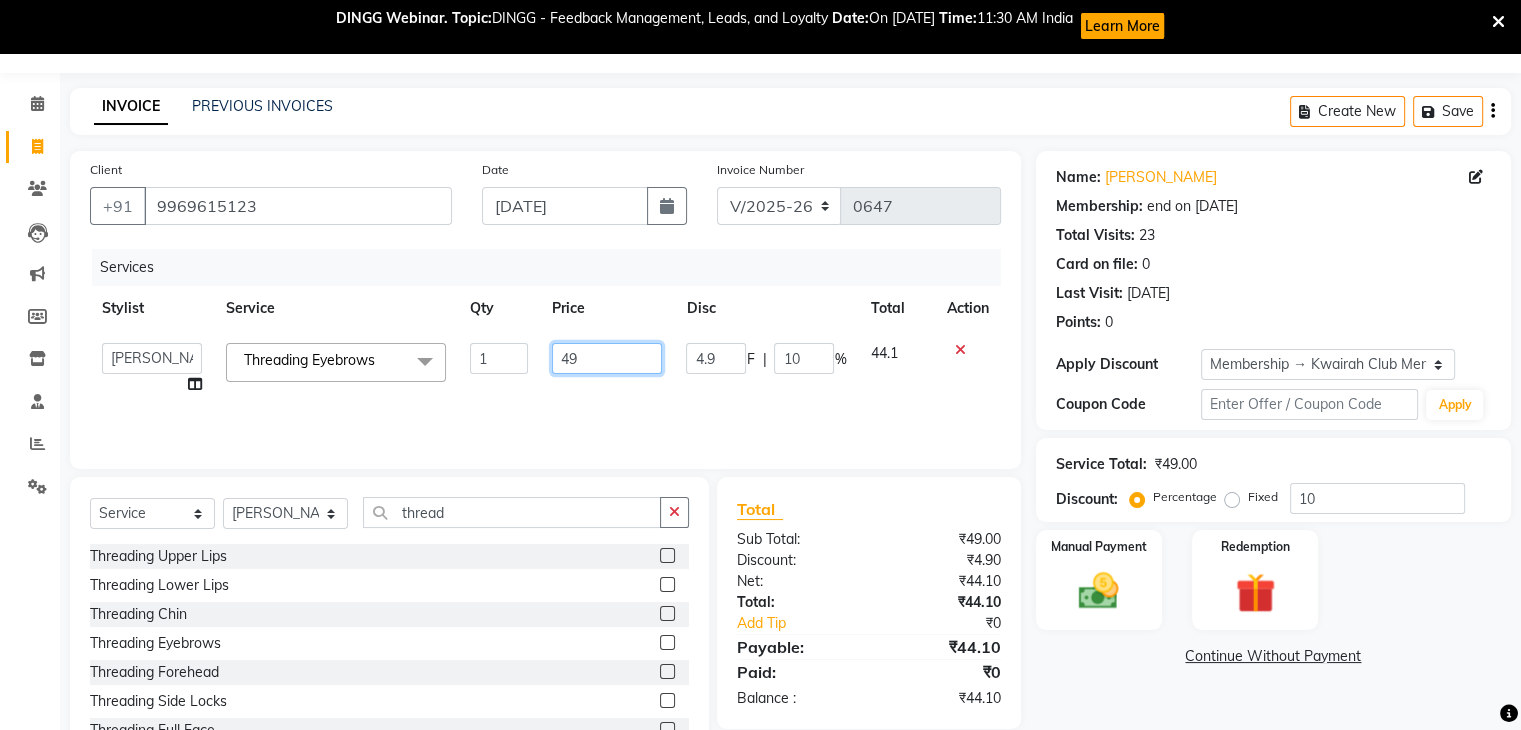 drag, startPoint x: 616, startPoint y: 347, endPoint x: 512, endPoint y: 353, distance: 104.172935 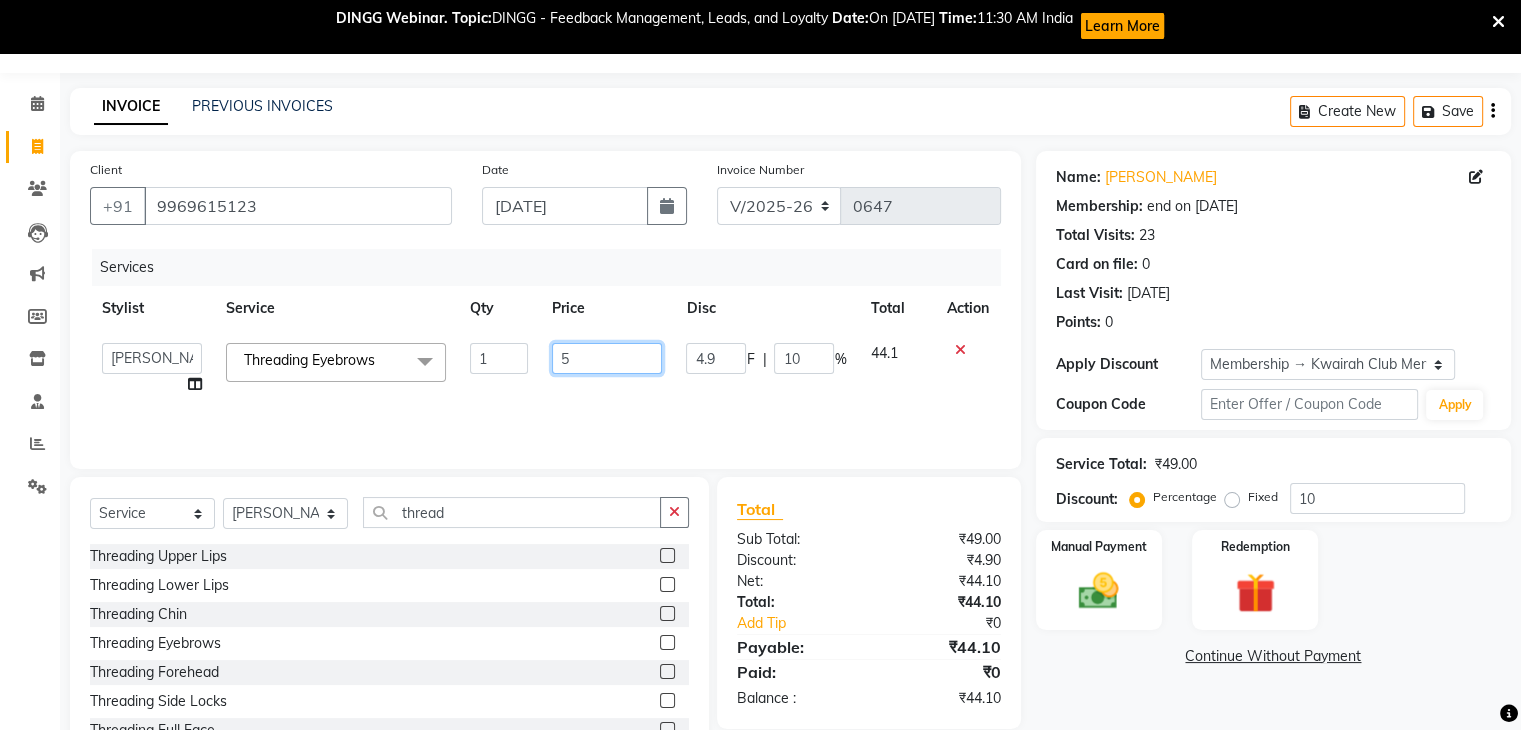 type on "50" 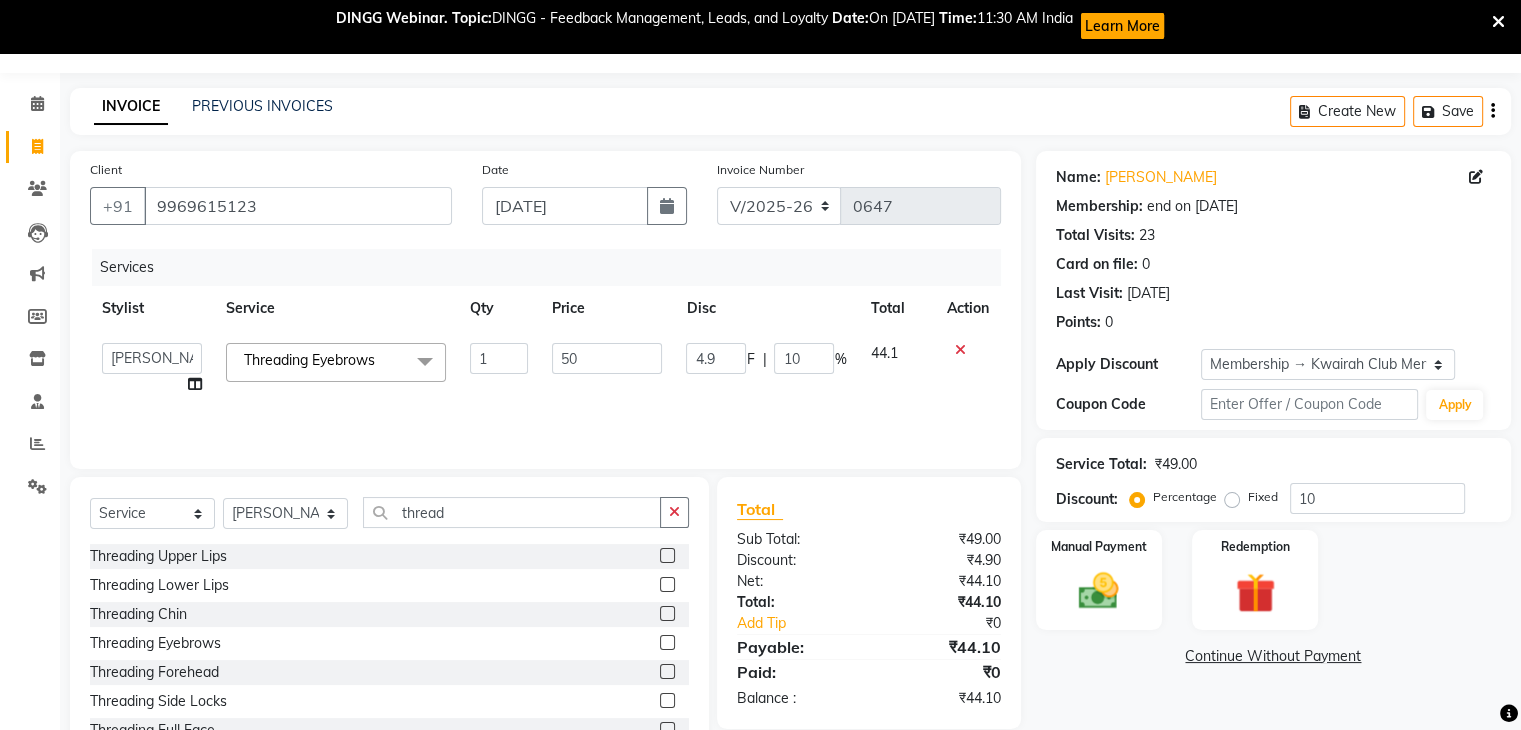 click on "50" 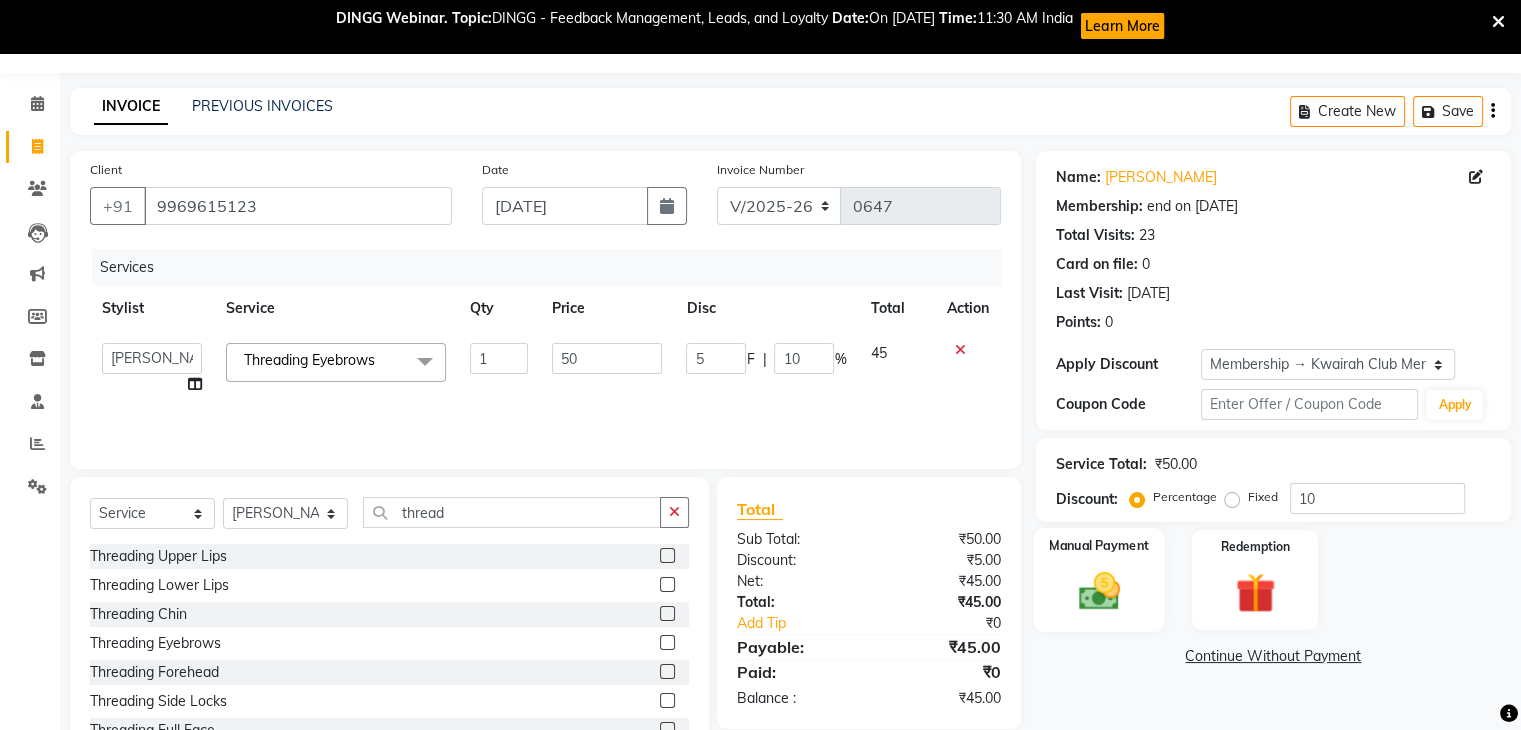 click 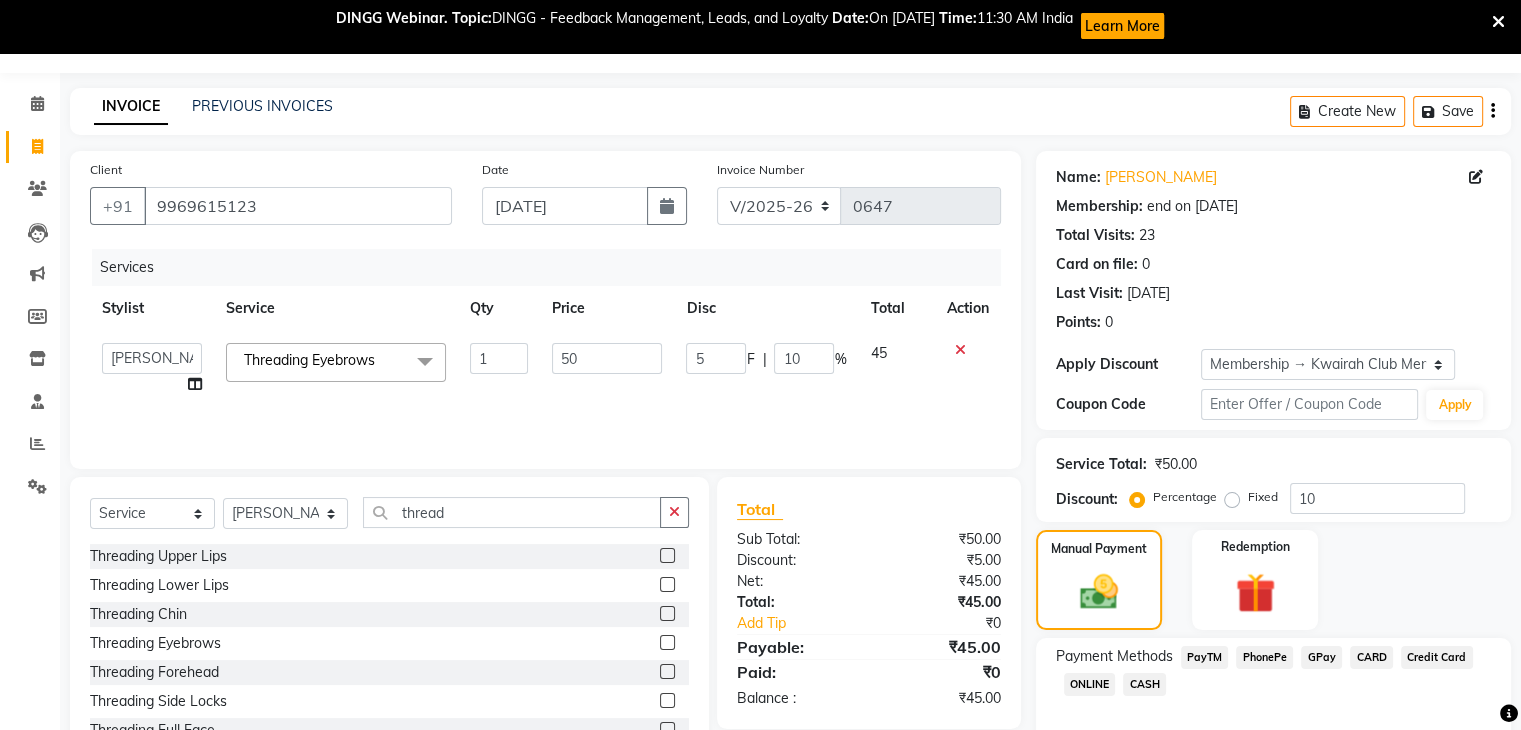 drag, startPoint x: 1322, startPoint y: 659, endPoint x: 1304, endPoint y: 638, distance: 27.658634 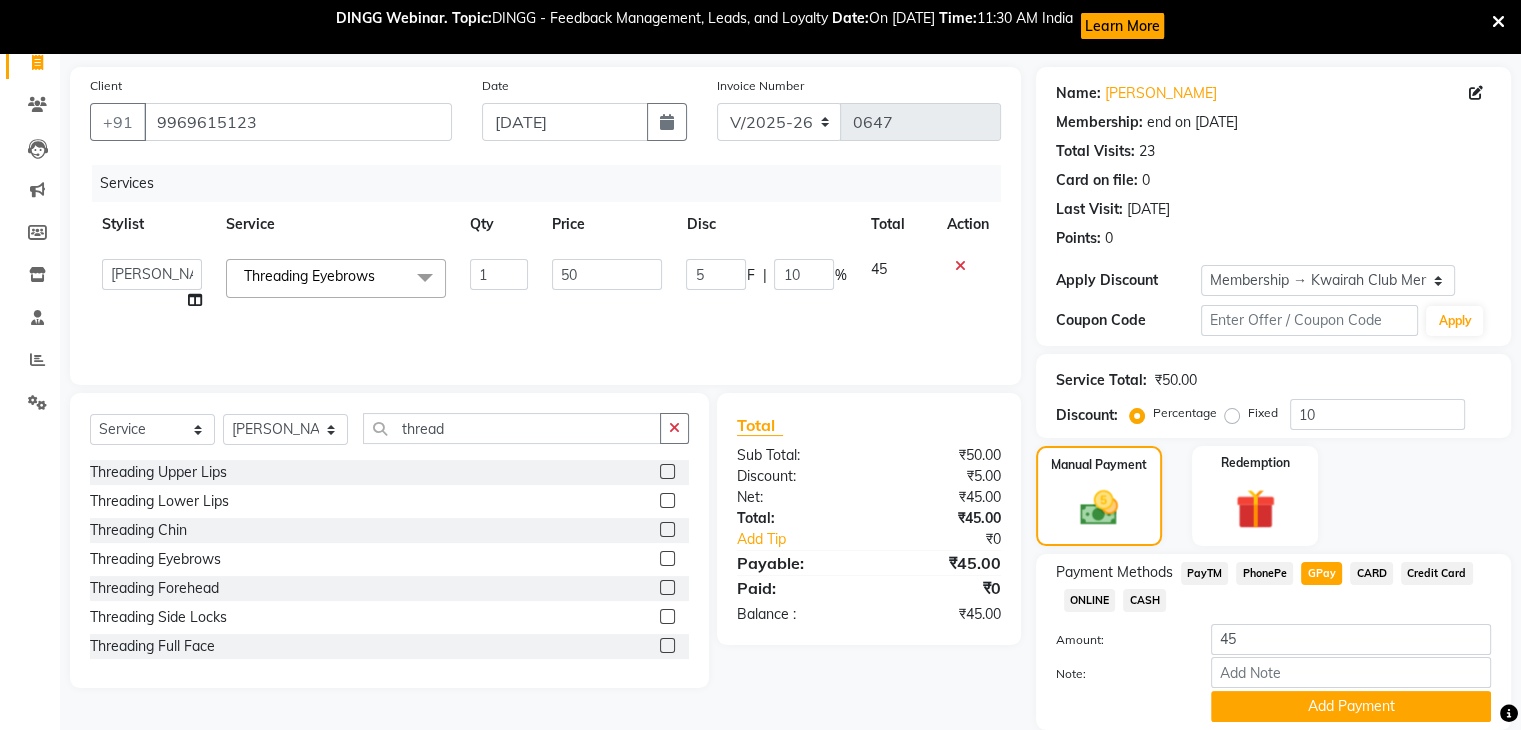 scroll, scrollTop: 209, scrollLeft: 0, axis: vertical 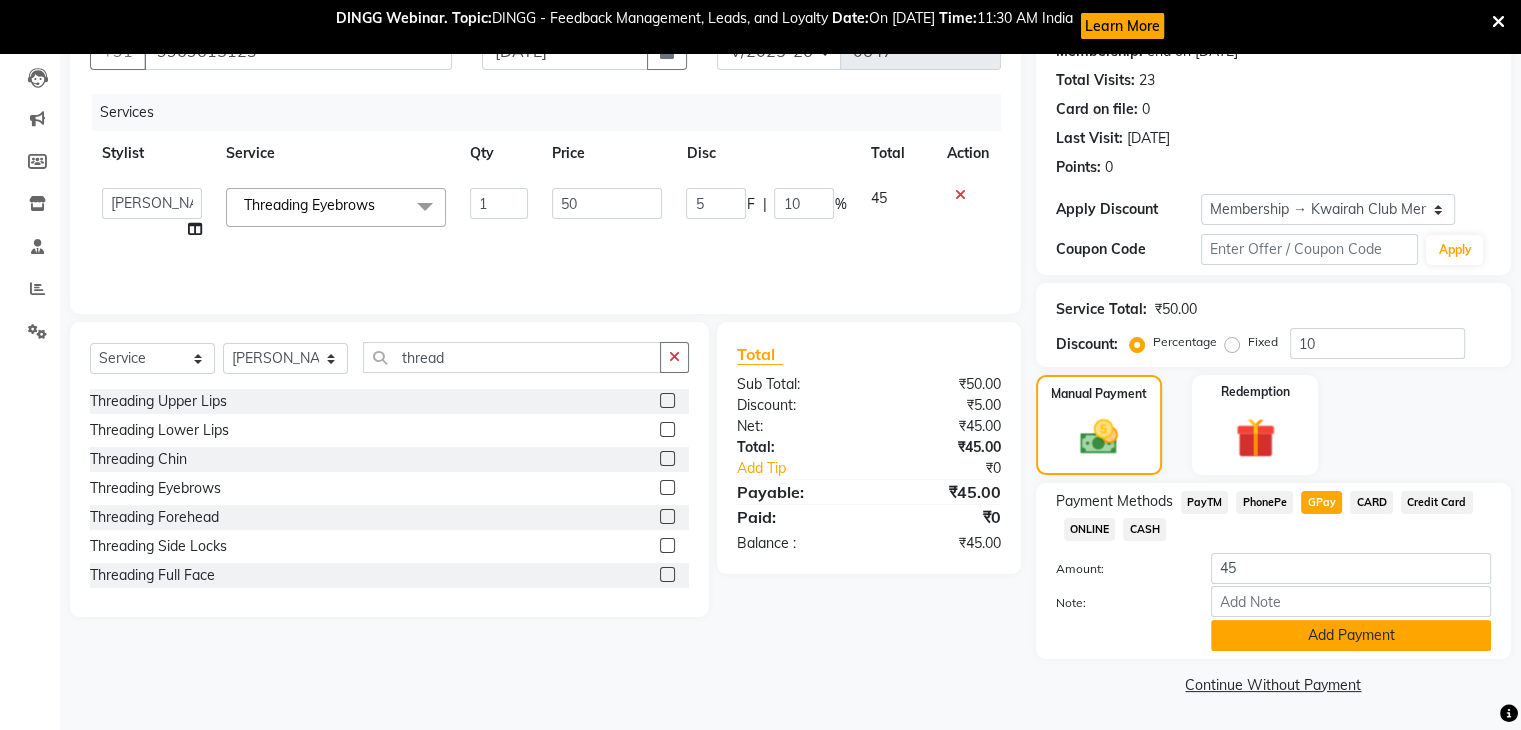 click on "Add Payment" 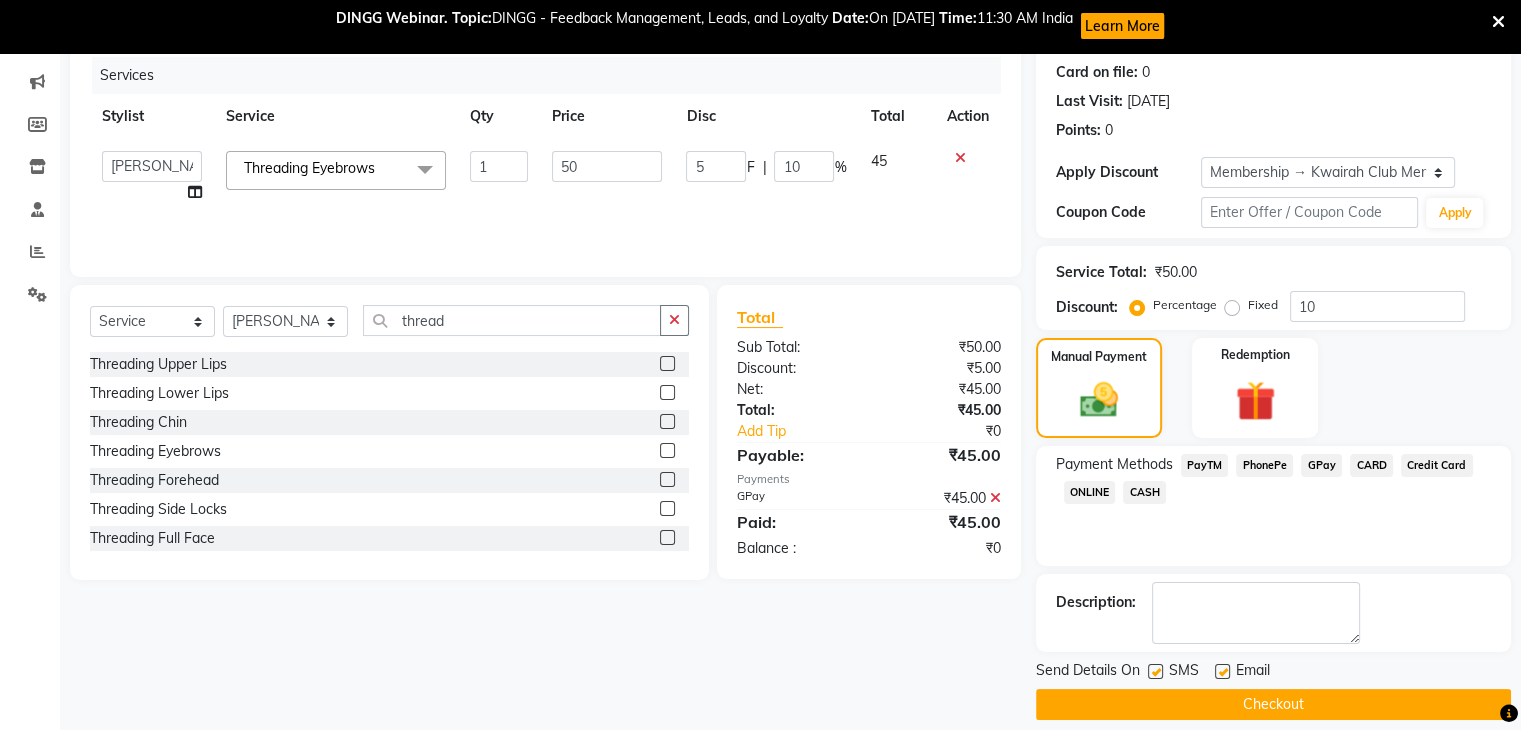 scroll, scrollTop: 263, scrollLeft: 0, axis: vertical 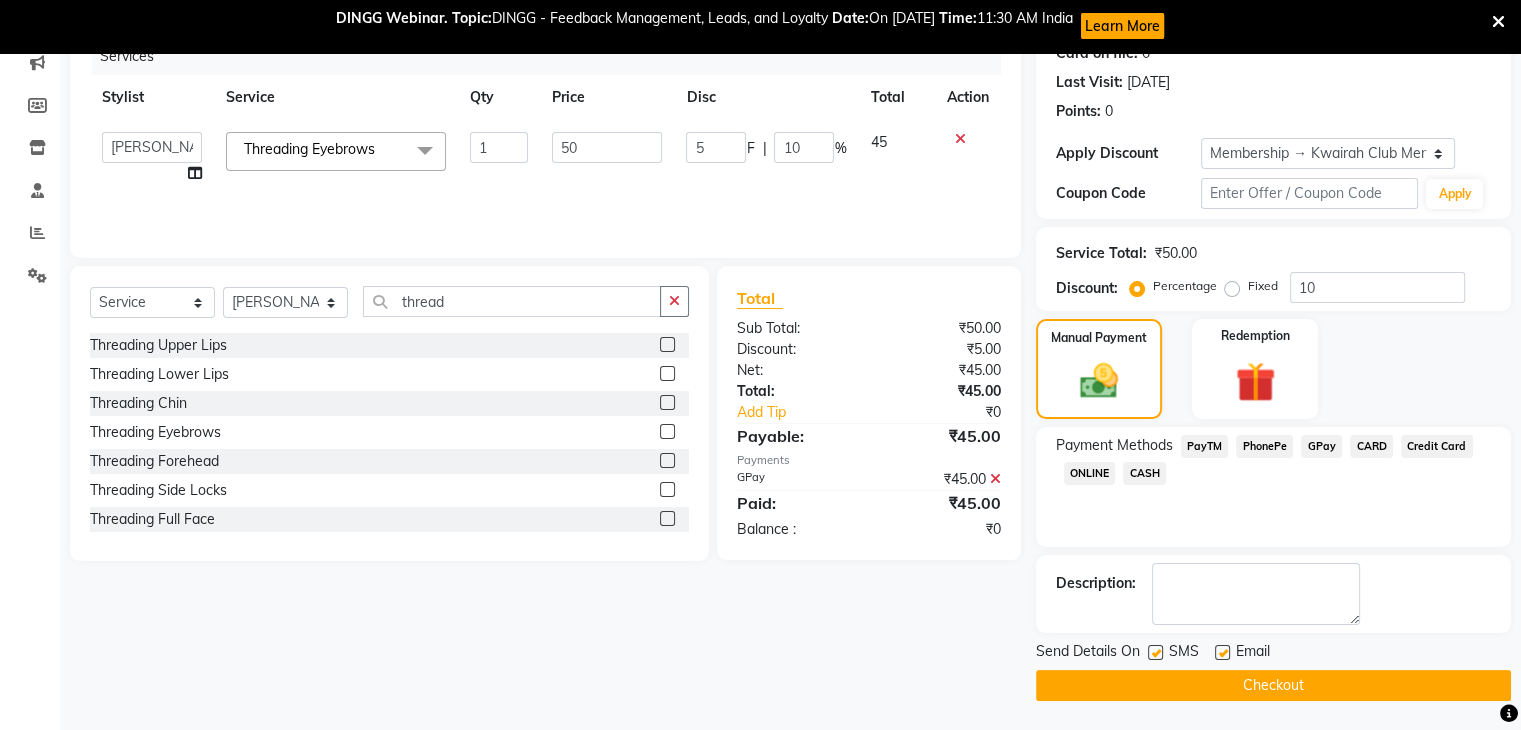 click 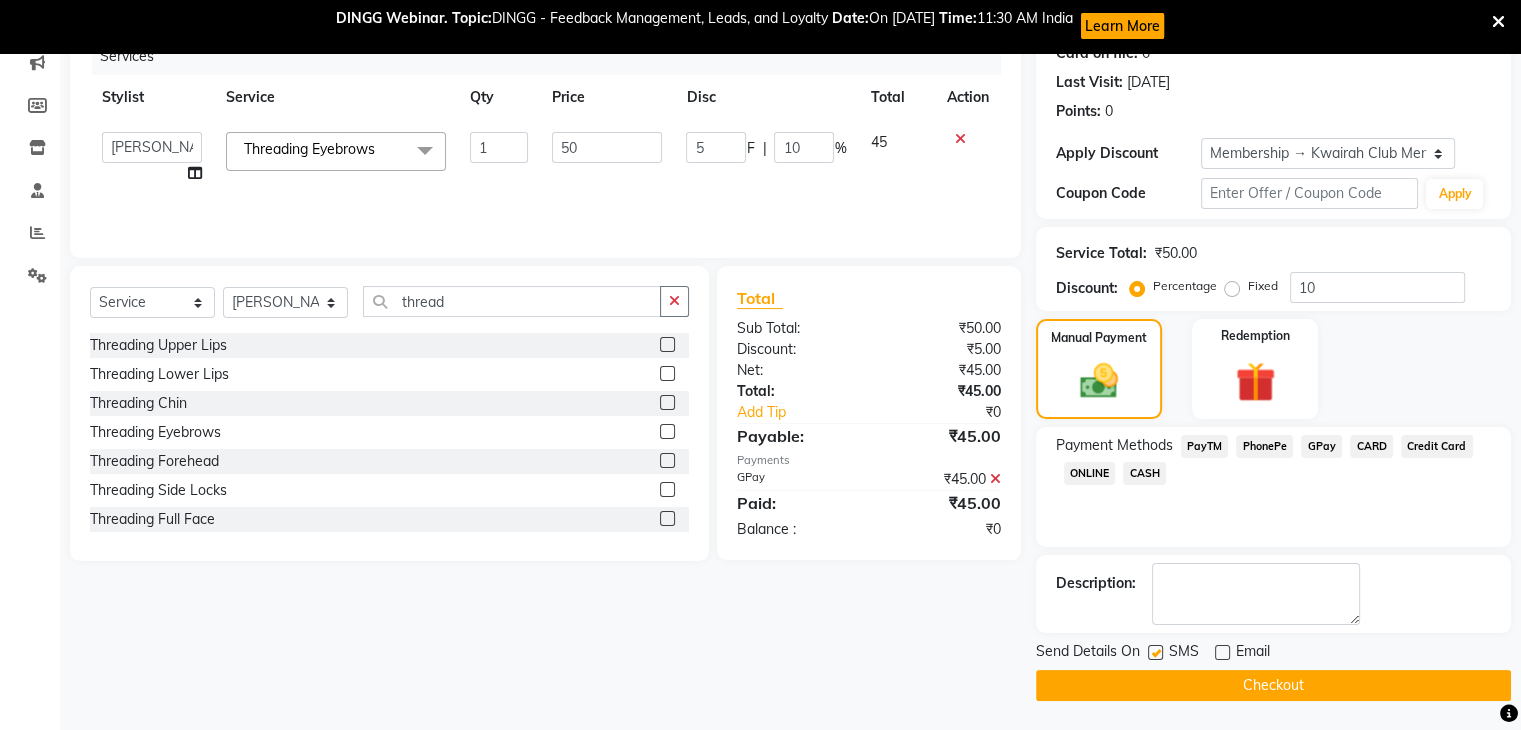 click 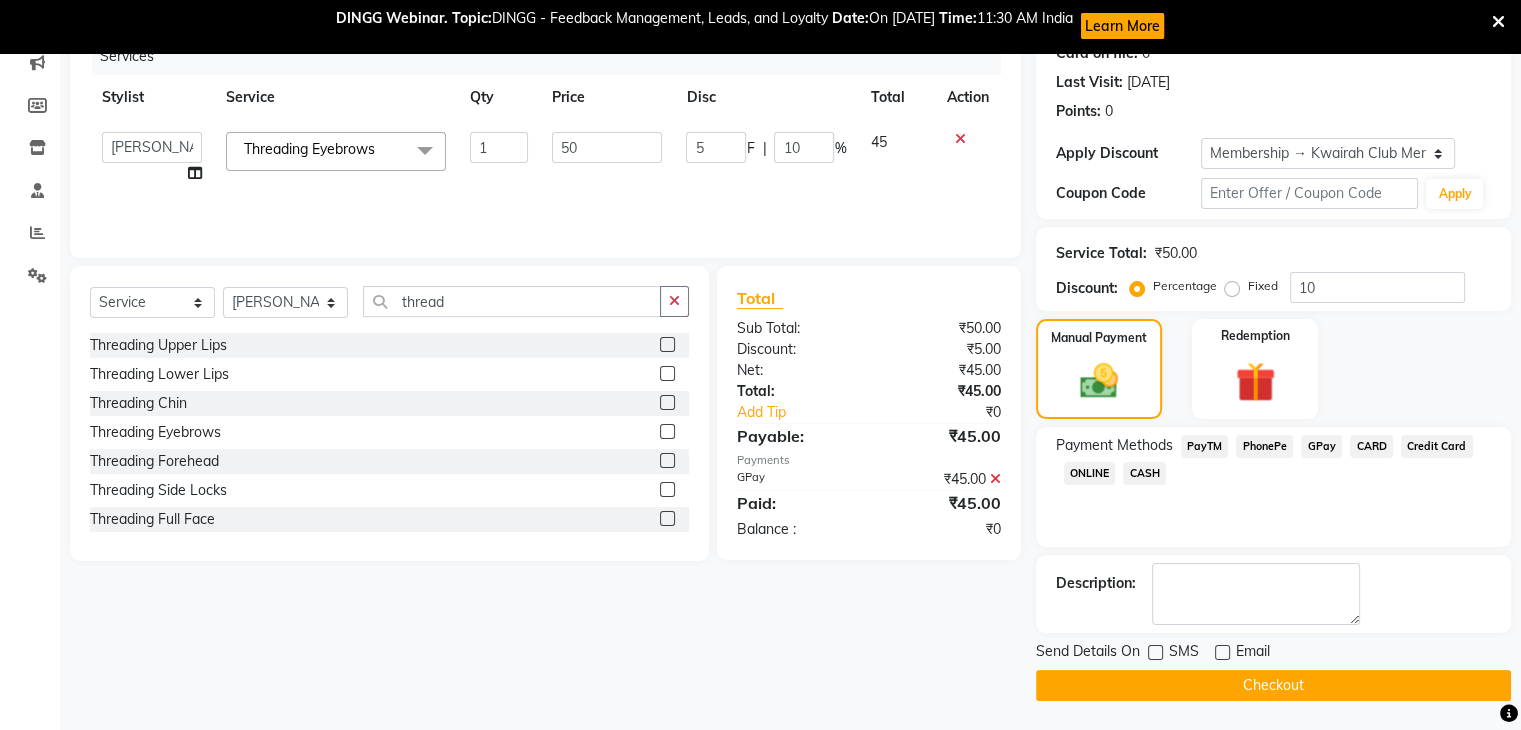 click on "Checkout" 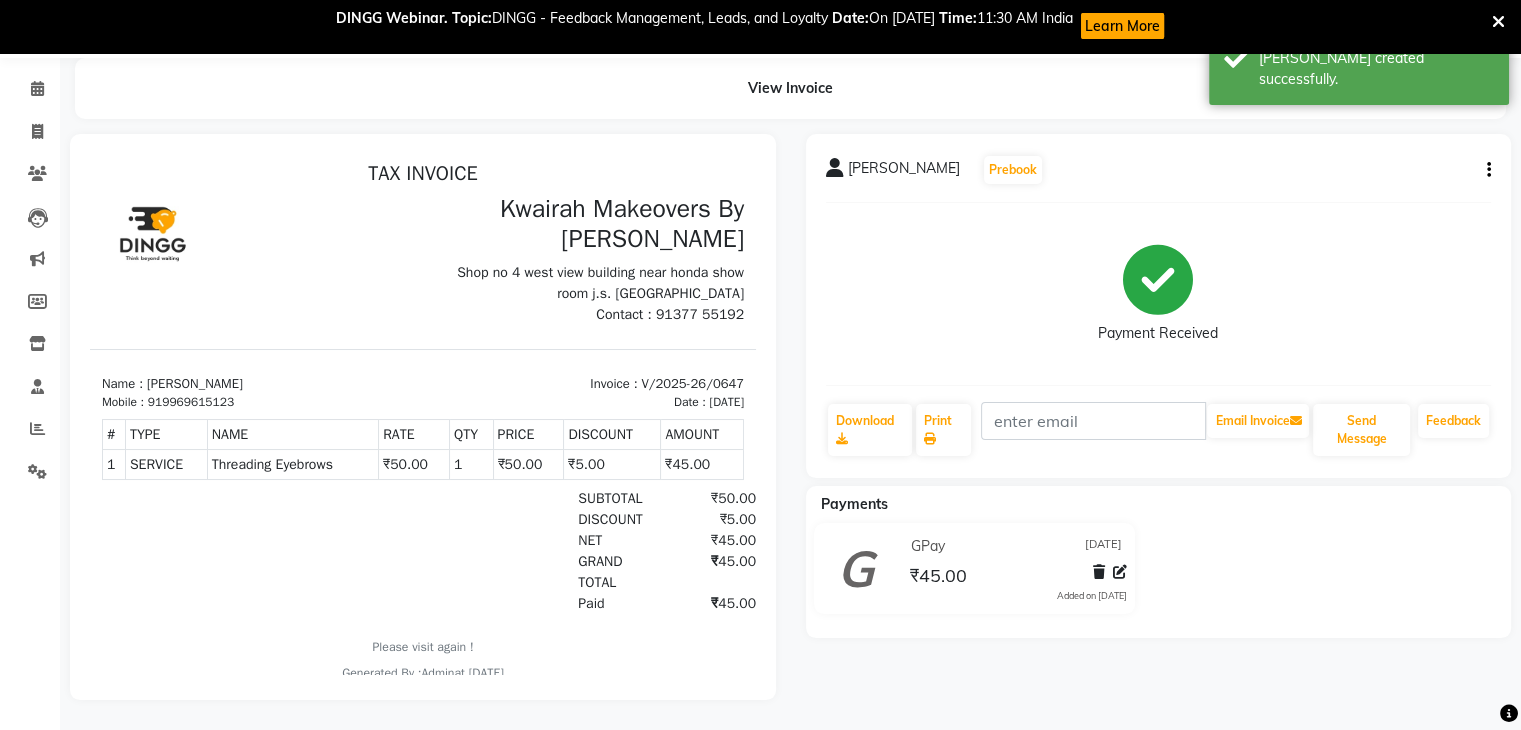 scroll, scrollTop: 0, scrollLeft: 0, axis: both 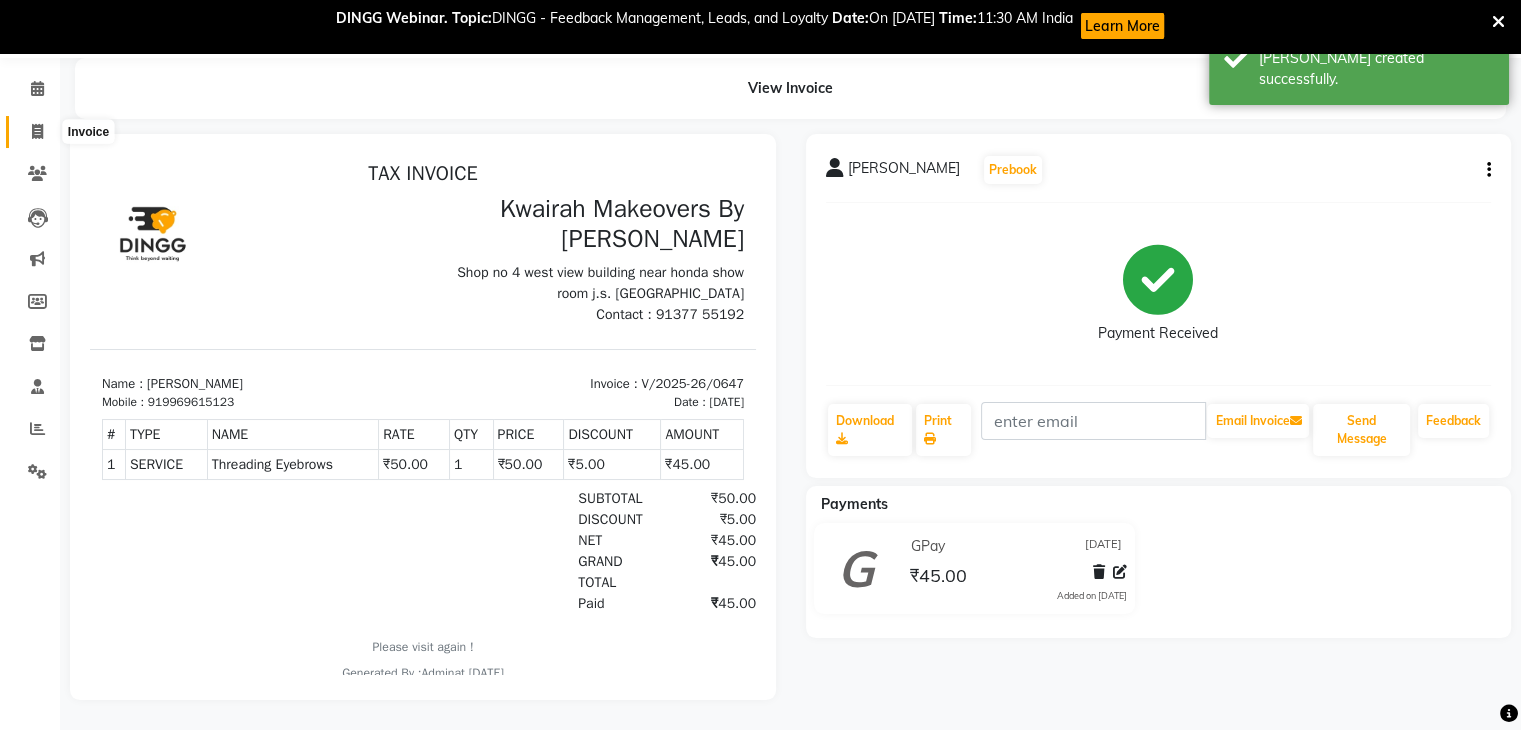 click 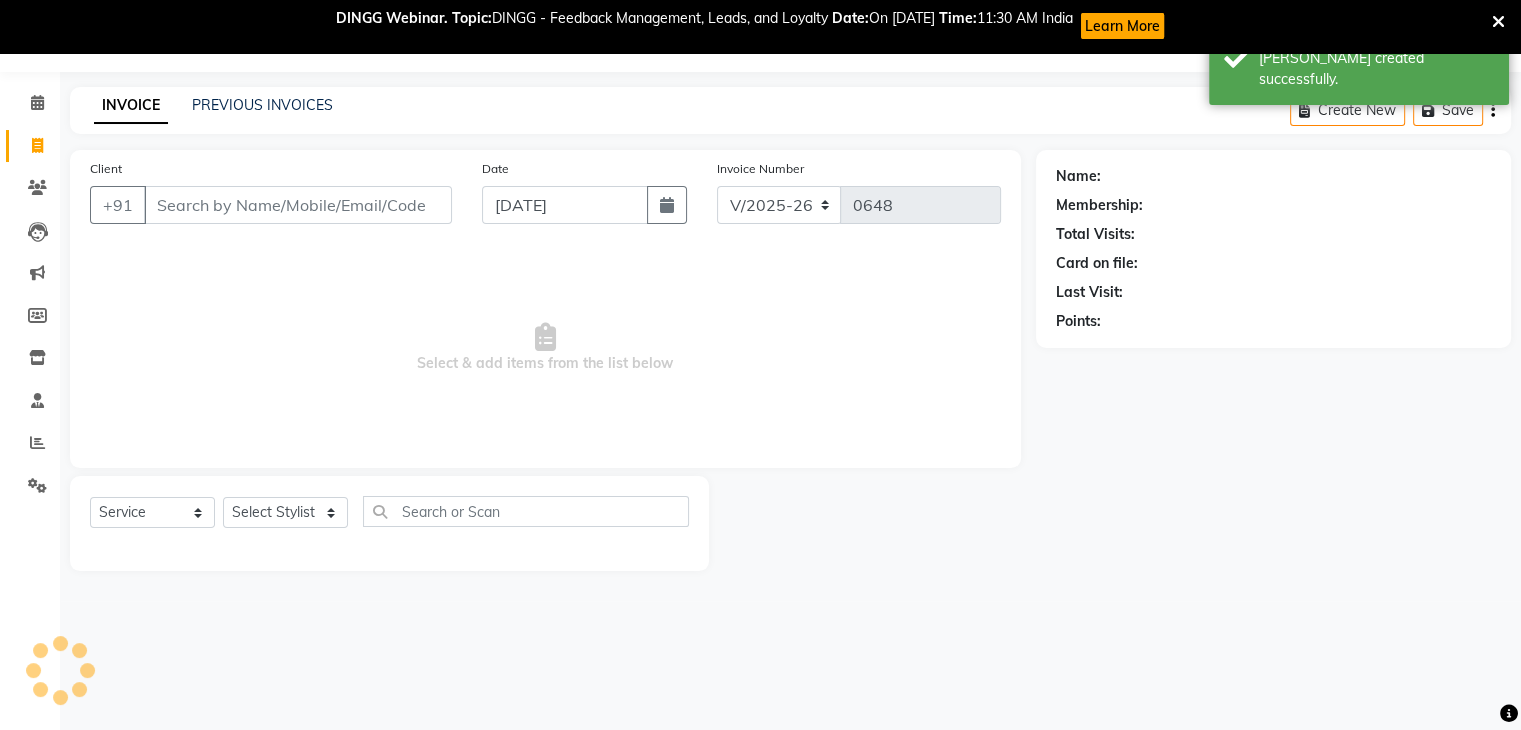 scroll, scrollTop: 52, scrollLeft: 0, axis: vertical 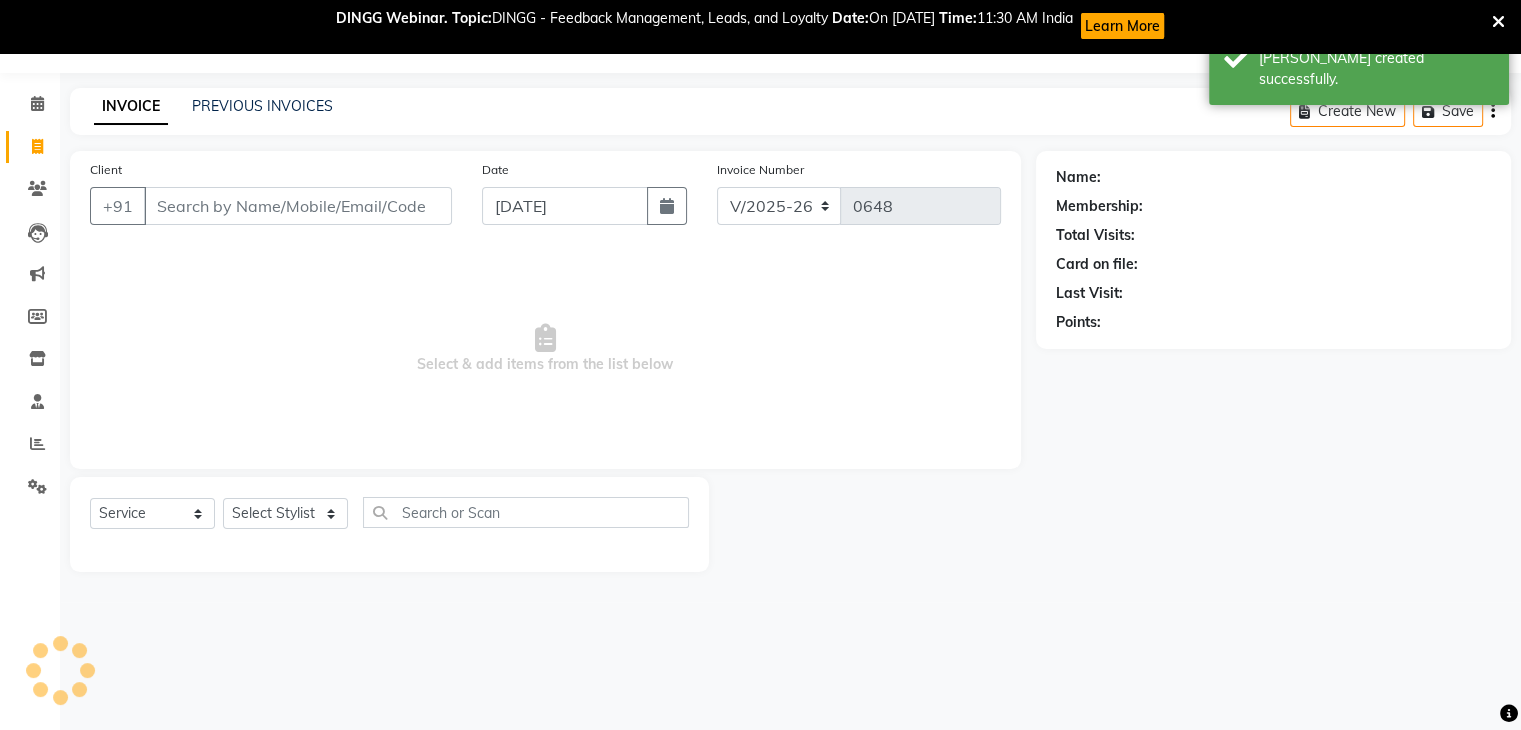 click on "Client" at bounding box center [298, 206] 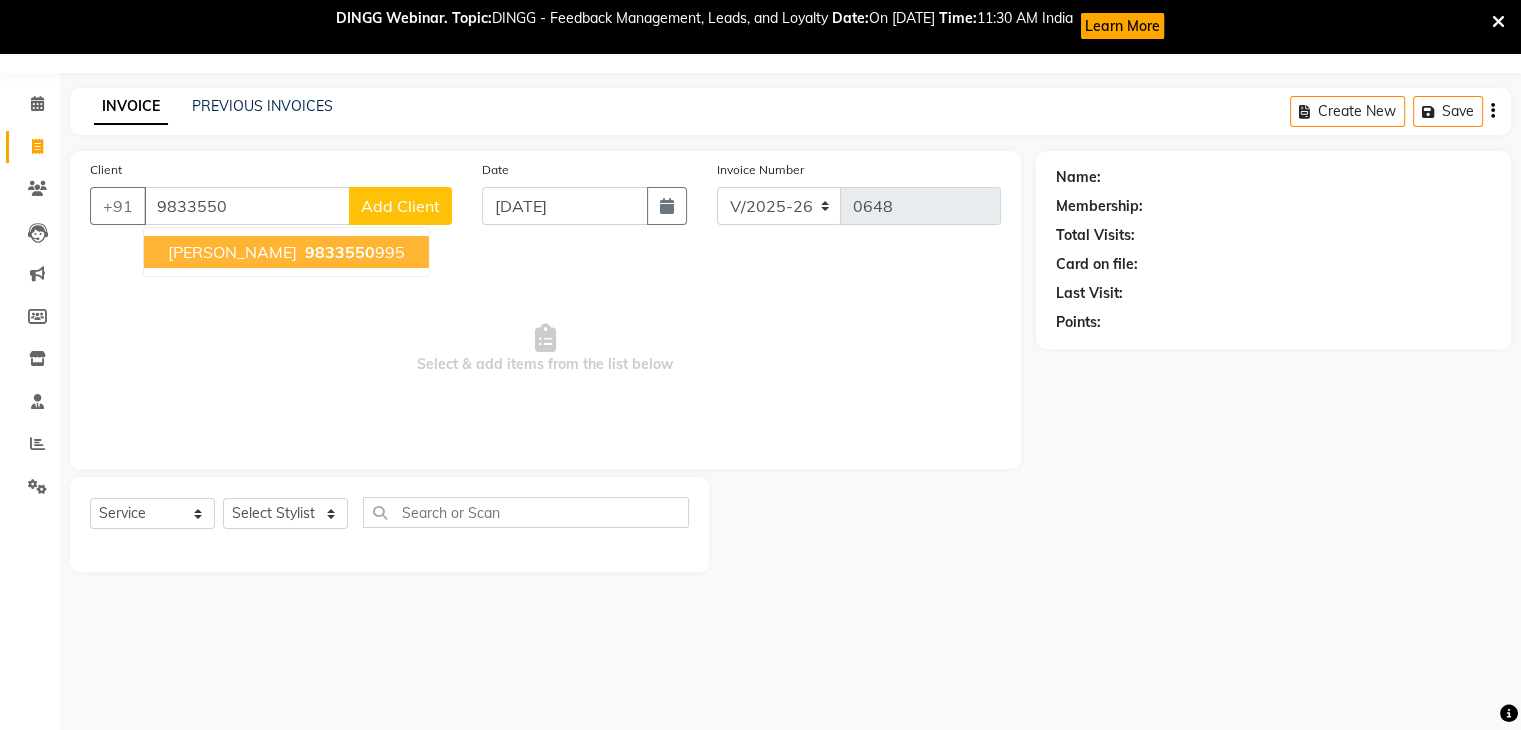click on "9833550 995" at bounding box center (353, 252) 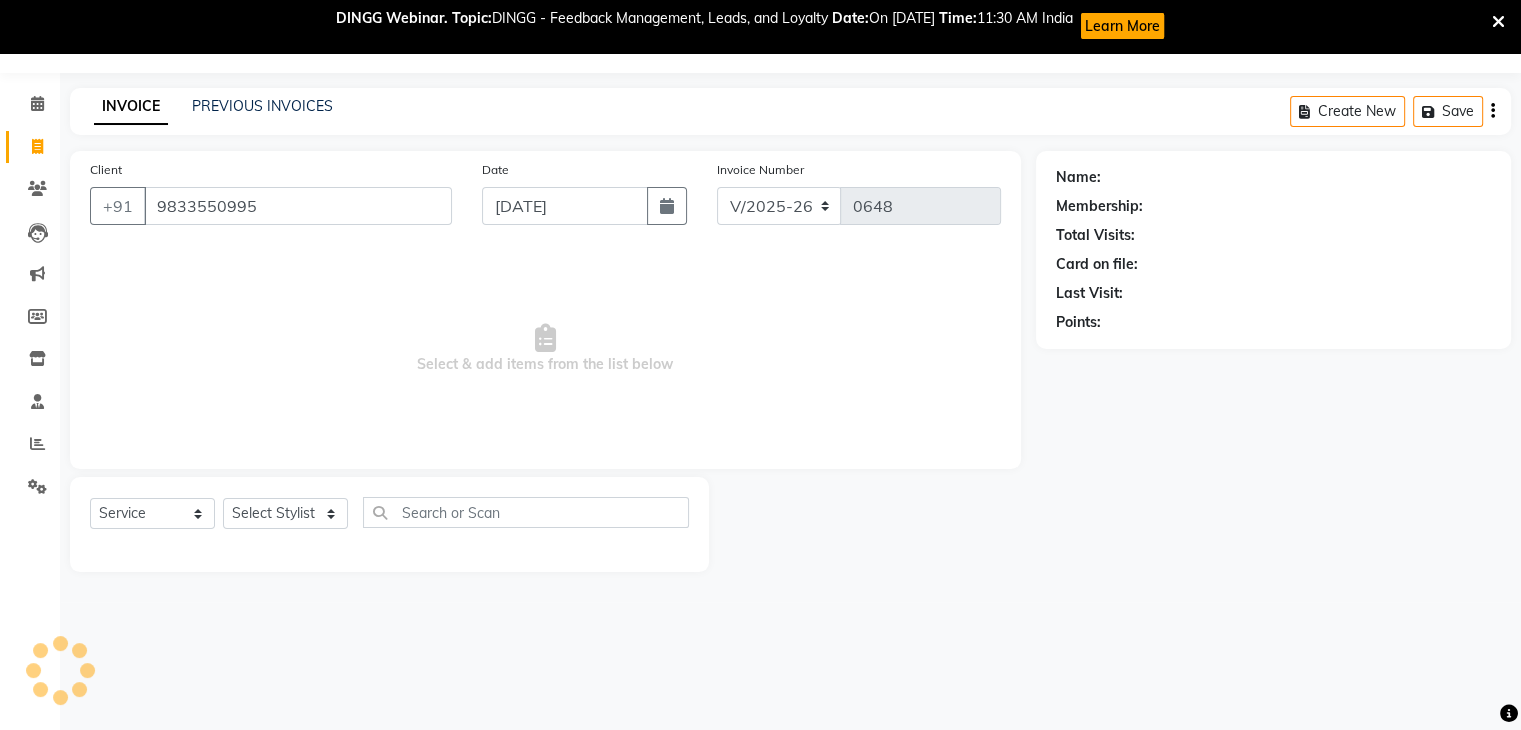 type on "9833550995" 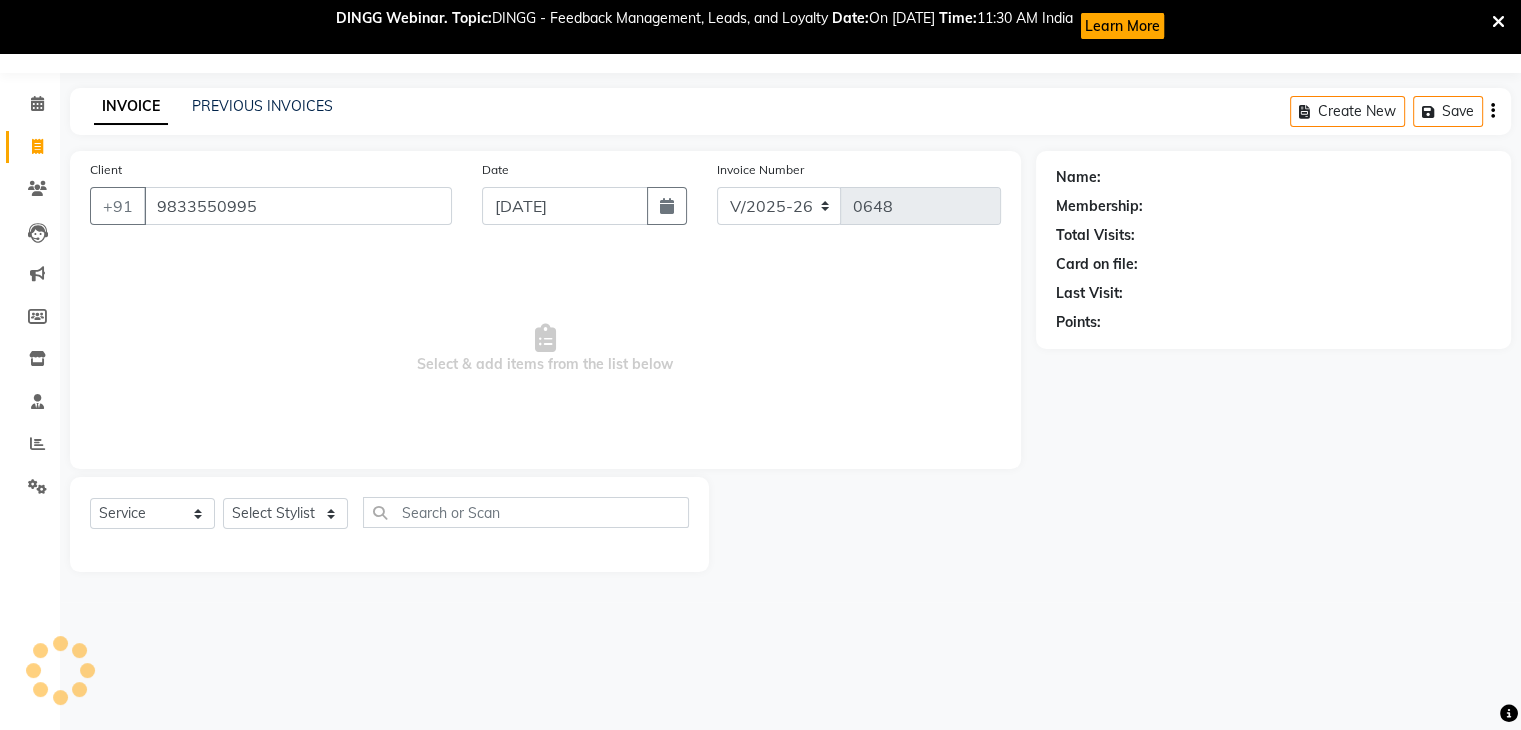 select on "1: Object" 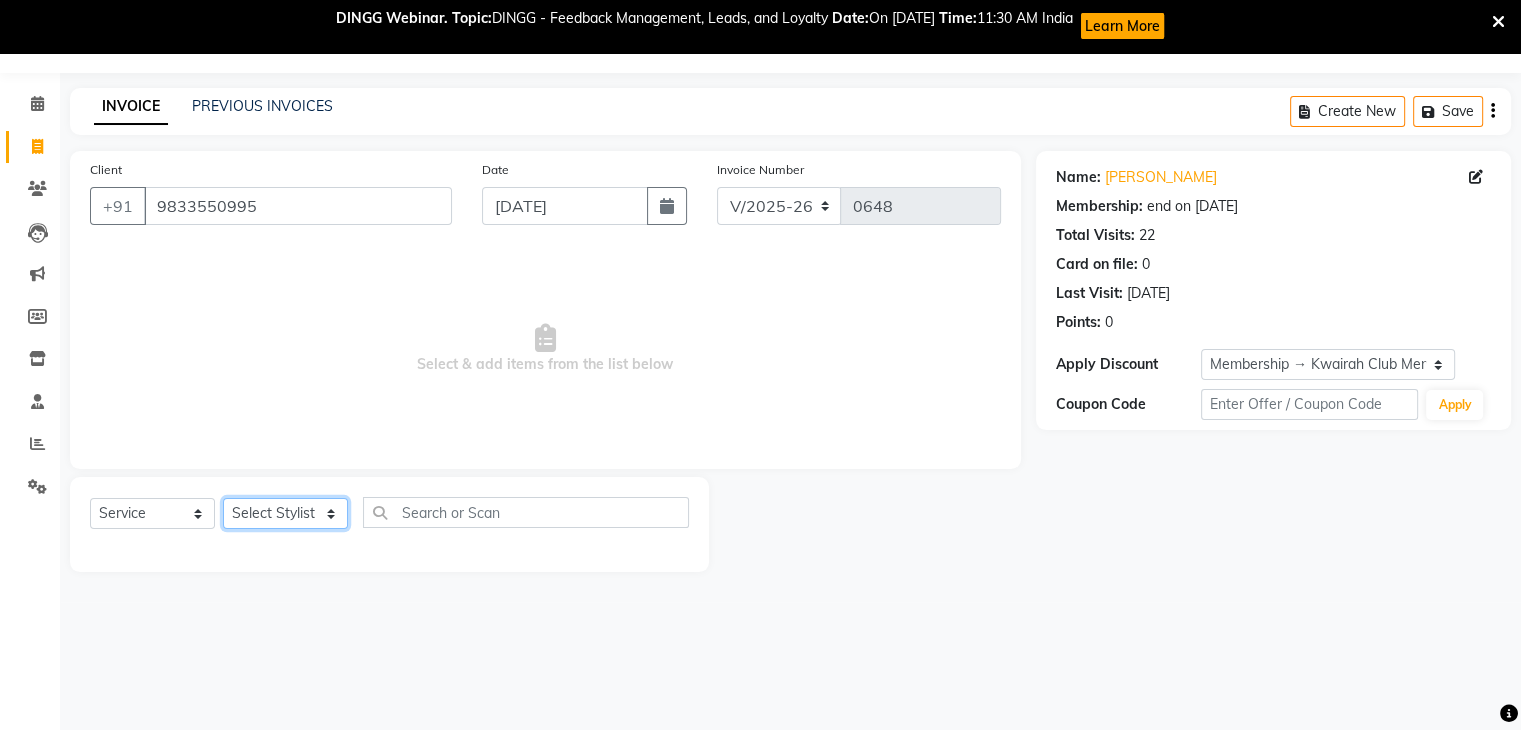 click on "Select Stylist Amruta Anjali Ketki Somani Neha More Rakhi Chaurasia Ranu seona Shrushti" 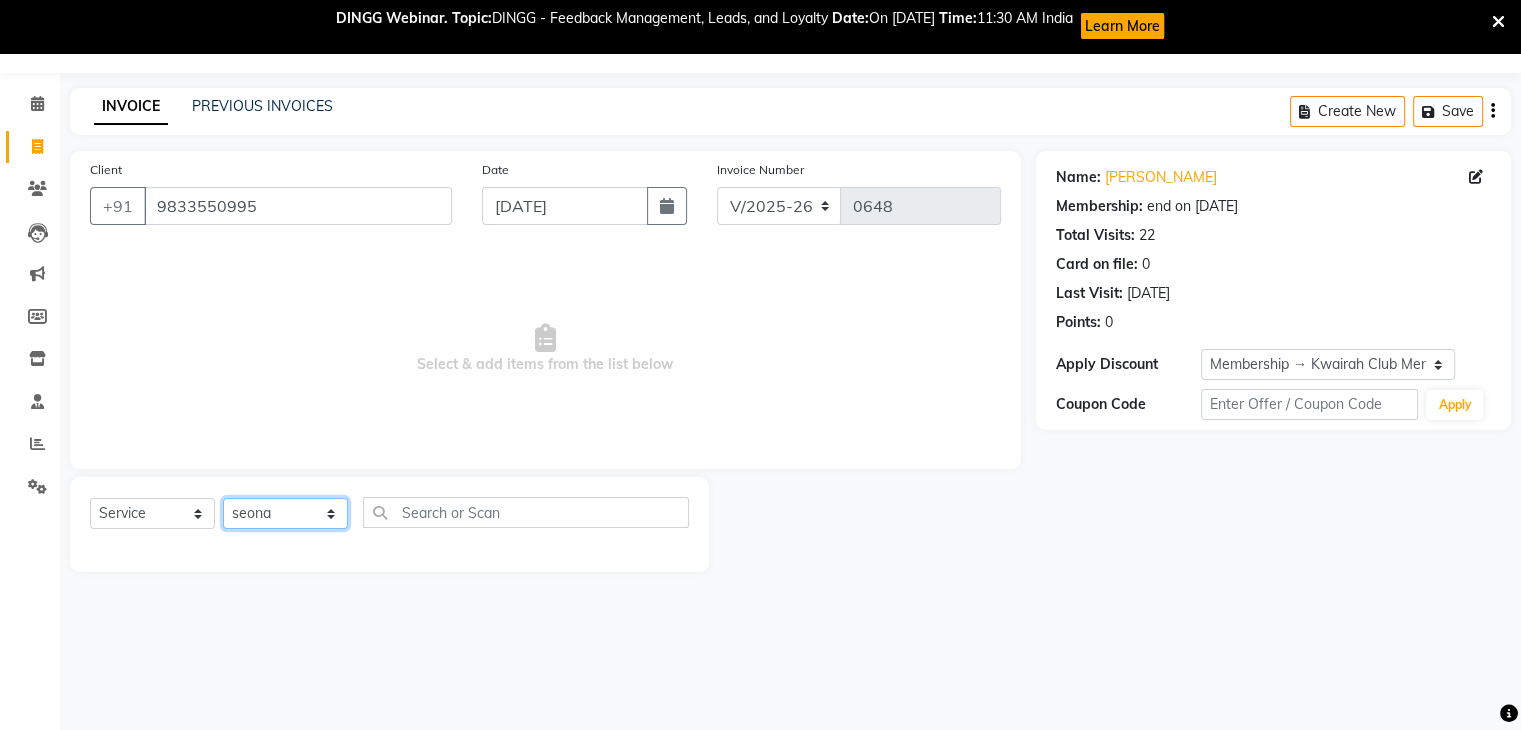 click on "Select Stylist Amruta Anjali Ketki Somani Neha More Rakhi Chaurasia Ranu seona Shrushti" 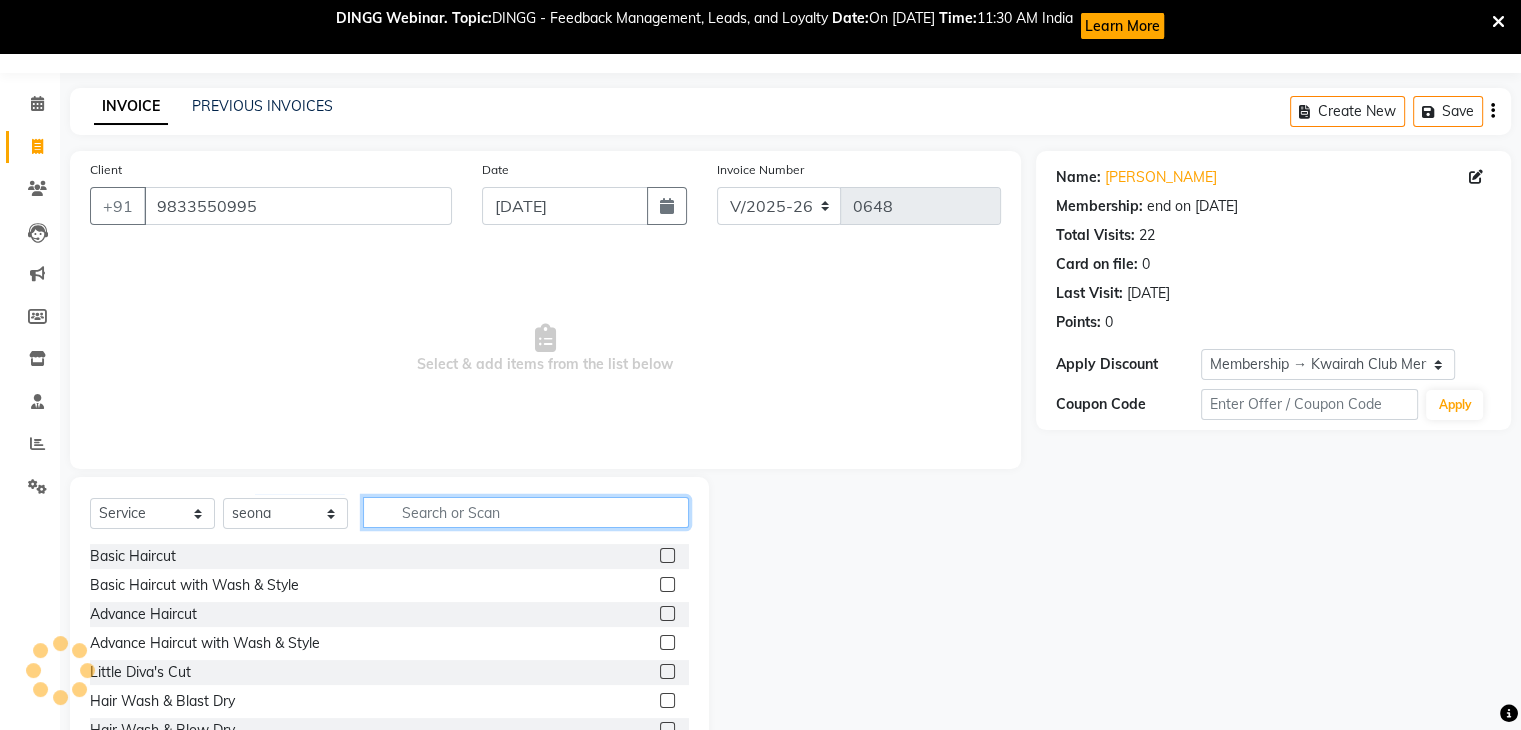 click 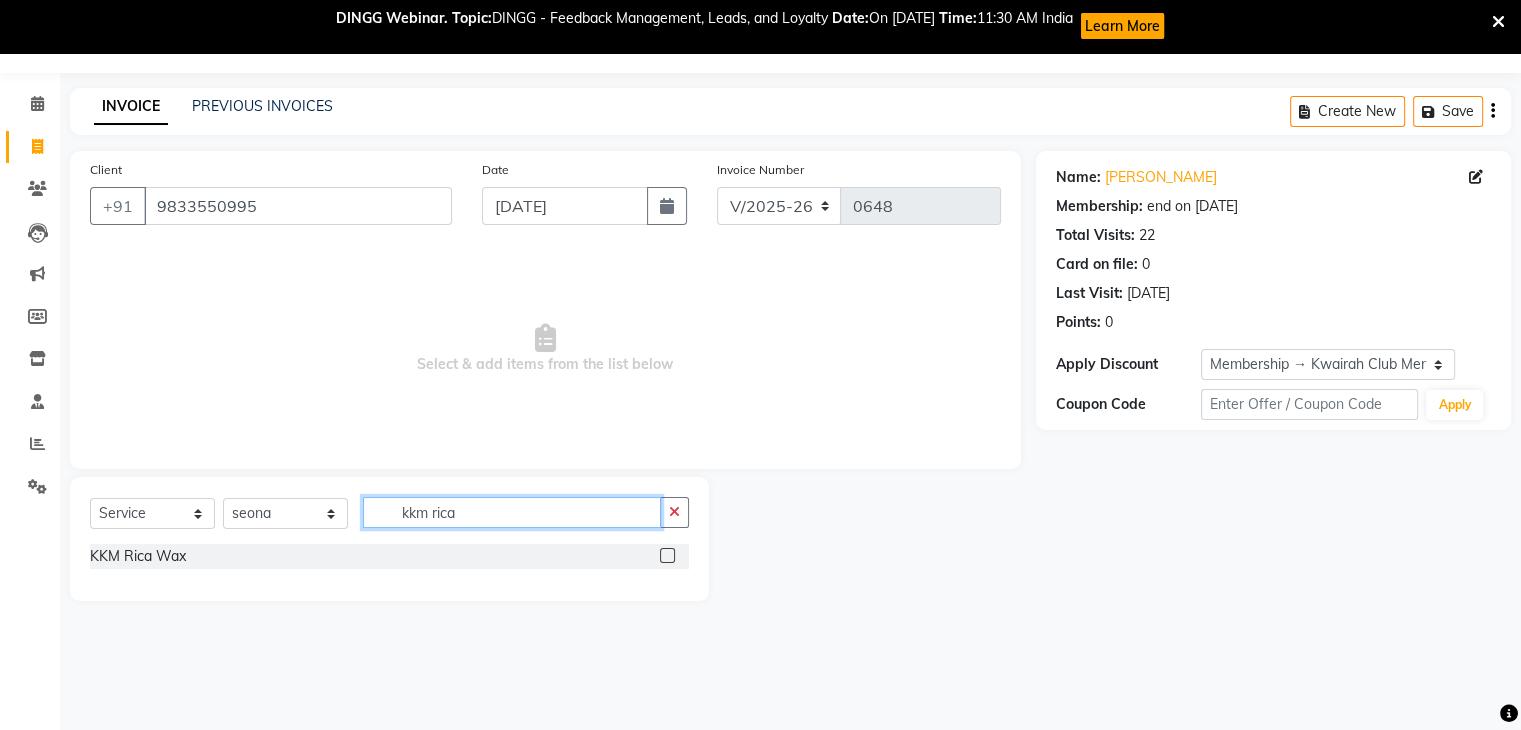 type on "kkm rica" 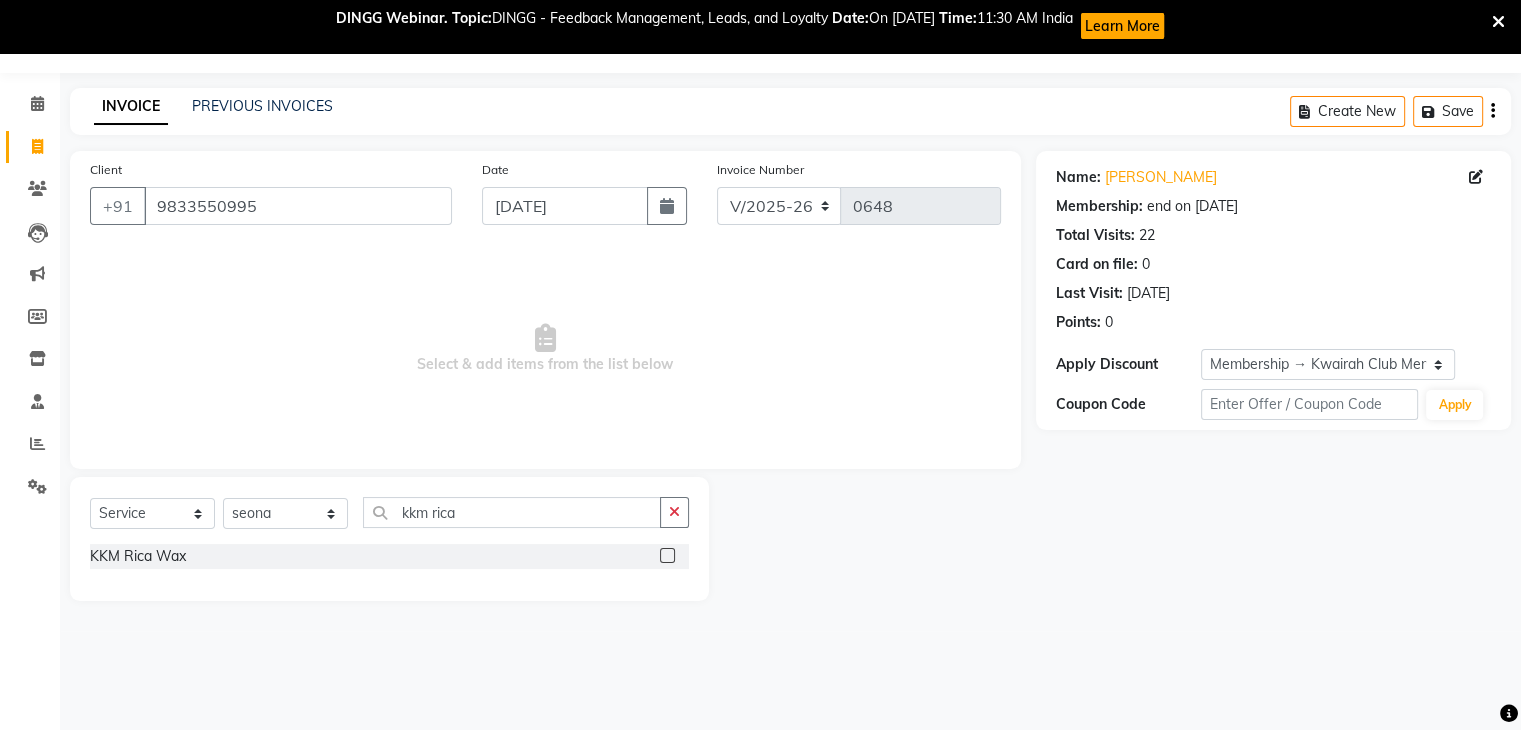 click 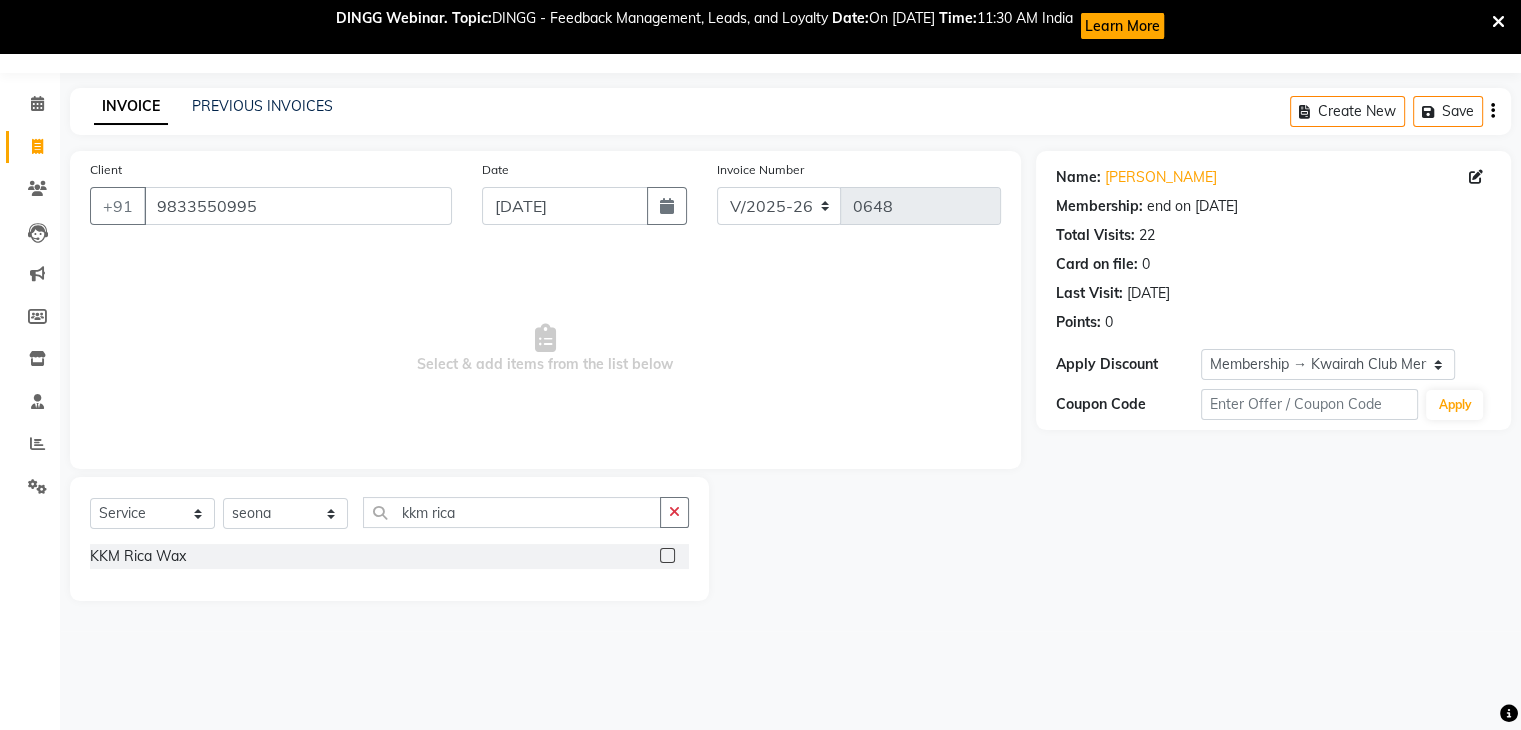 click at bounding box center (666, 556) 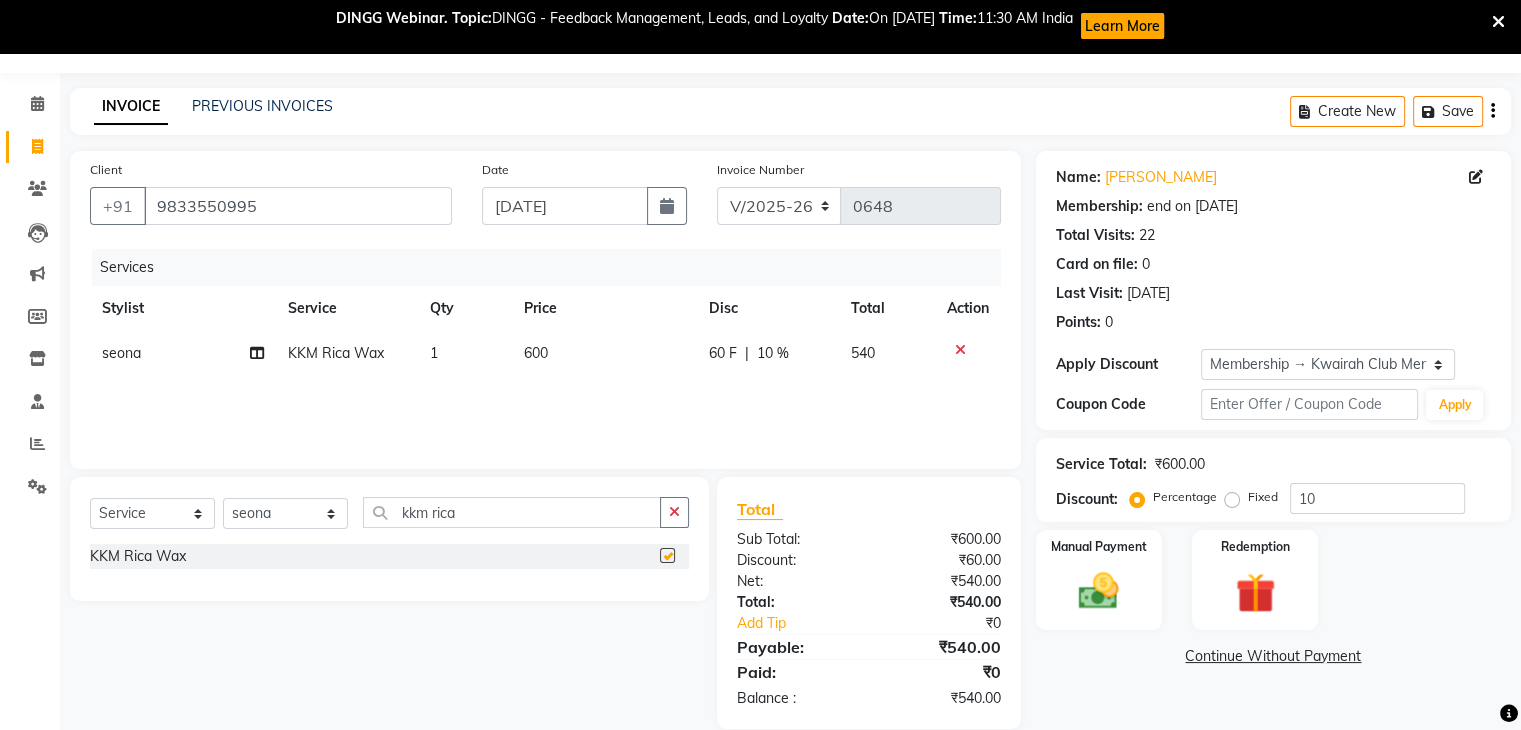 checkbox on "false" 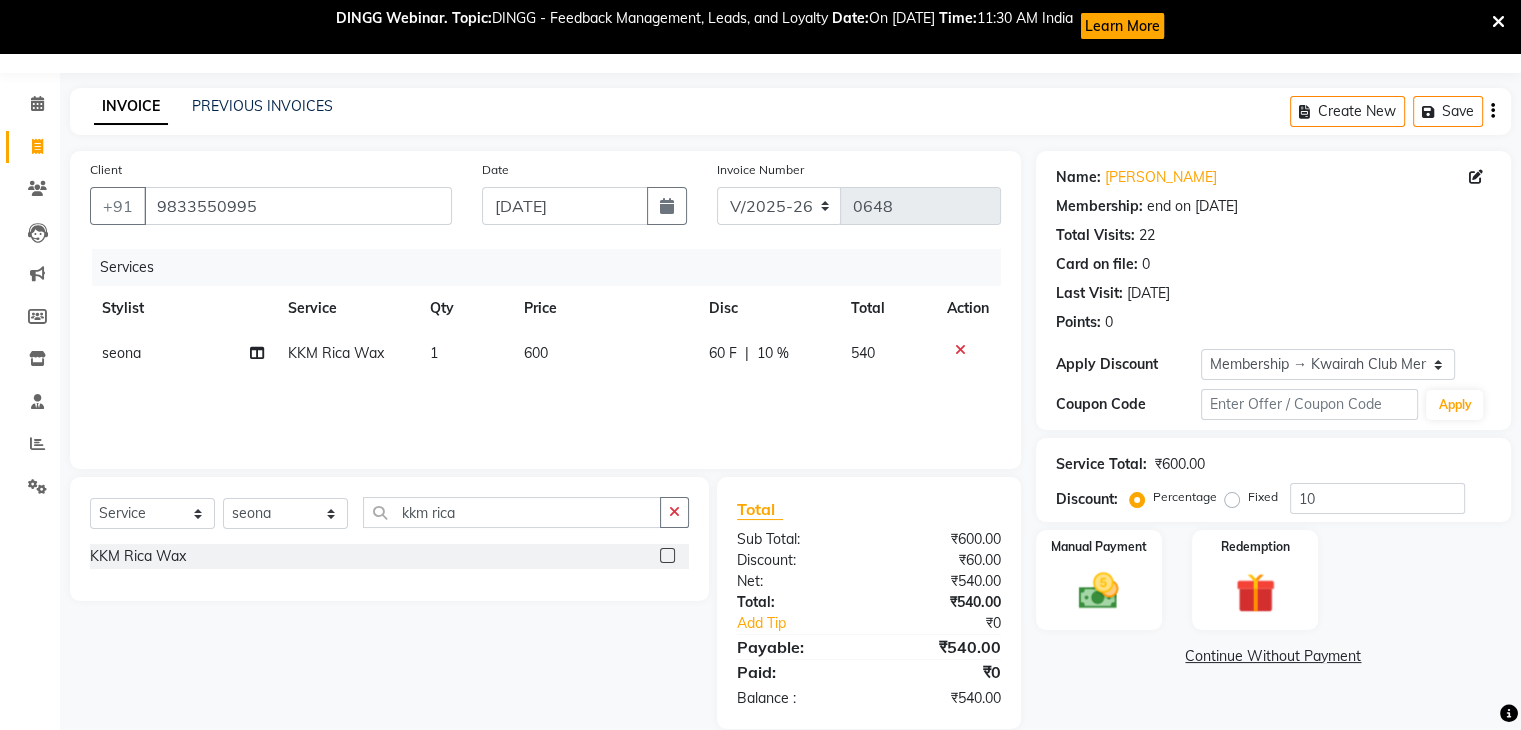 click 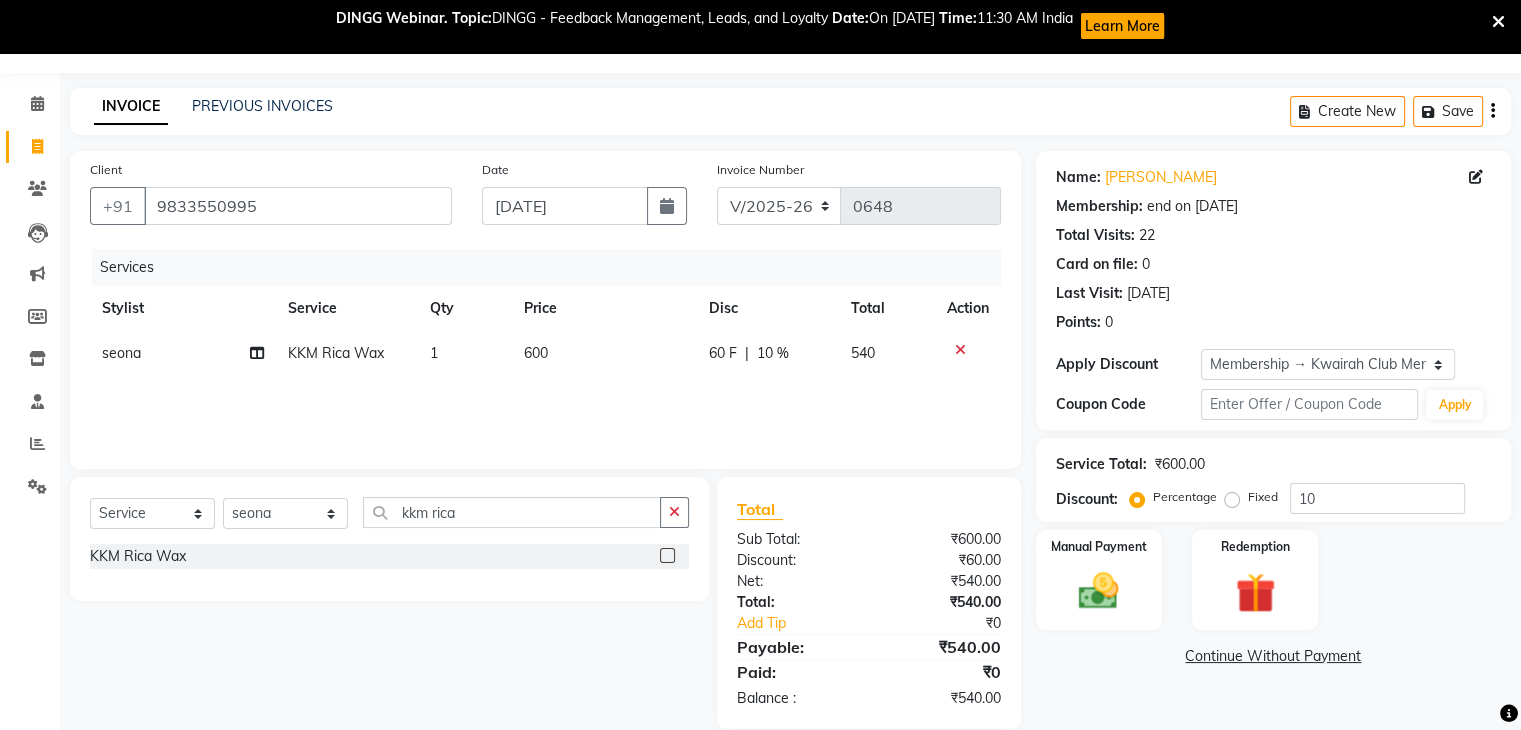 select on "82011" 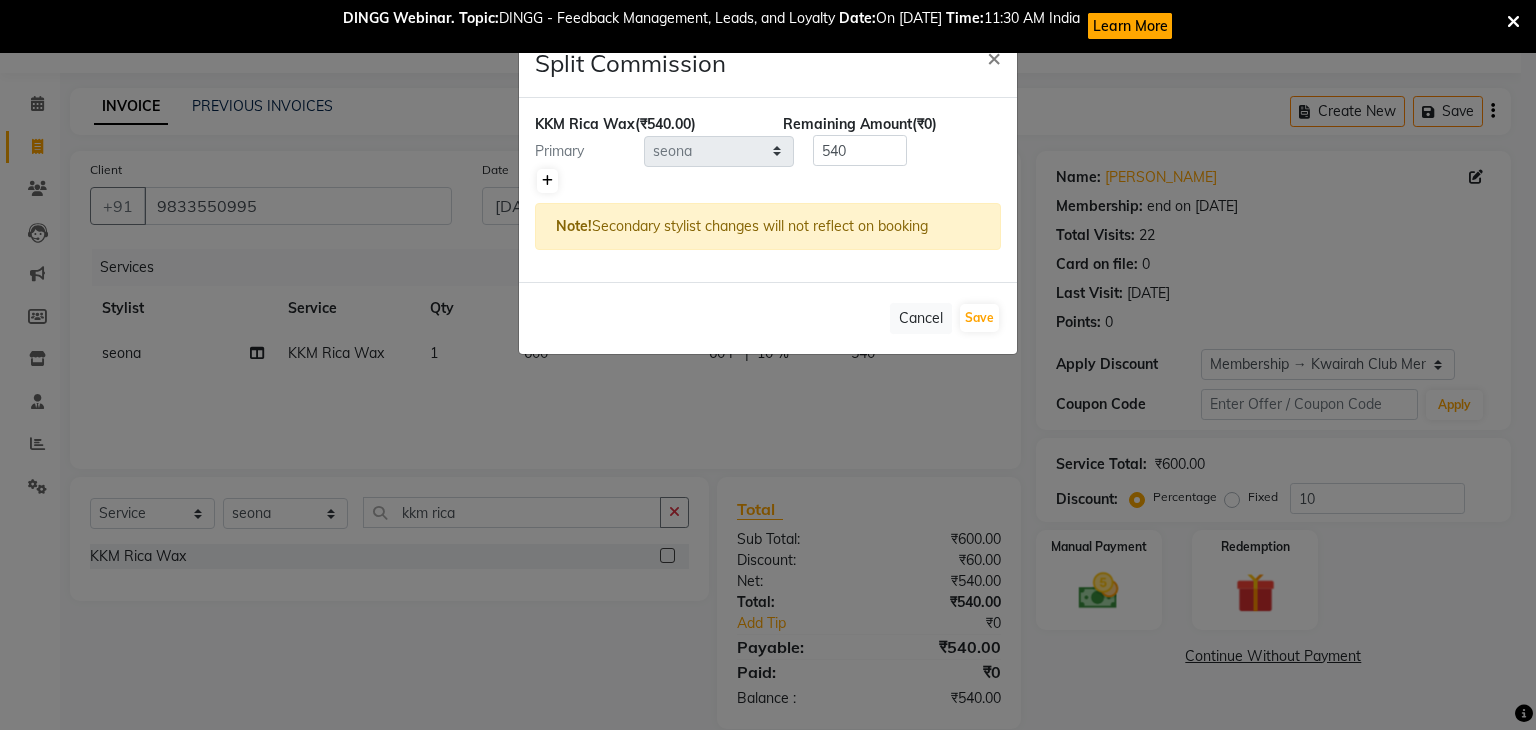 click 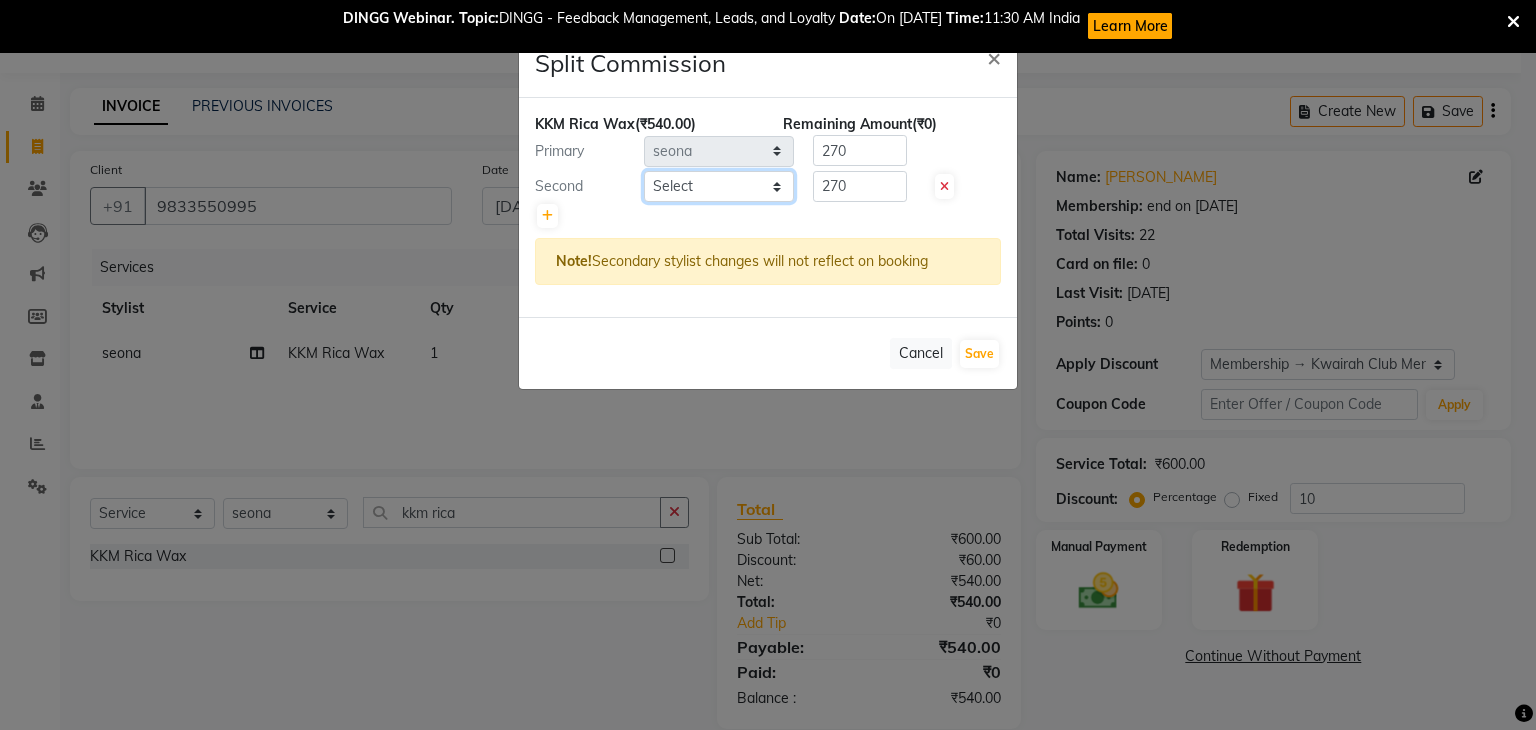 click on "Select  Amruta   Anjali   Ketki Somani   Neha More   Rakhi Chaurasia   Ranu   seona   Shrushti" 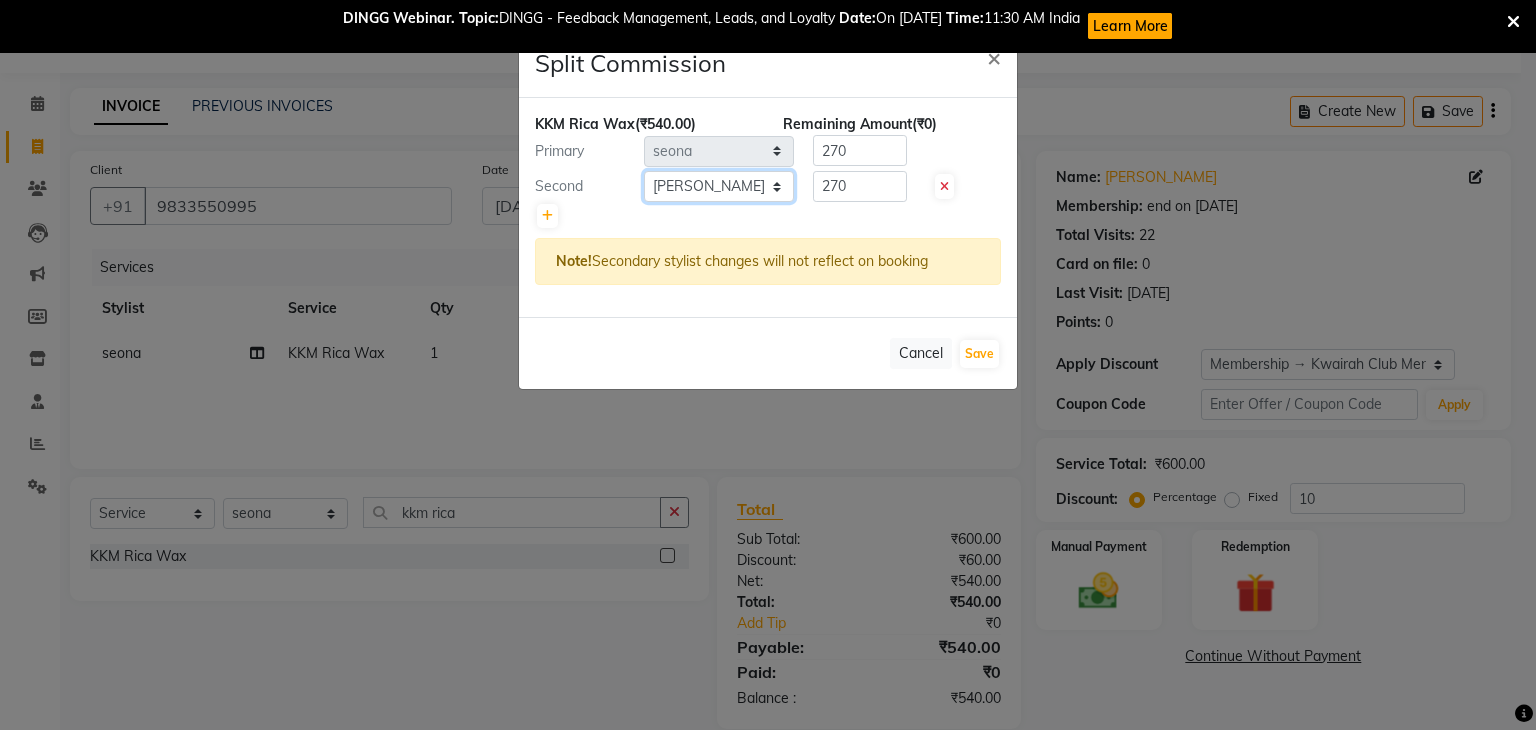 click on "Select  Amruta   Anjali   Ketki Somani   Neha More   Rakhi Chaurasia   Ranu   seona   Shrushti" 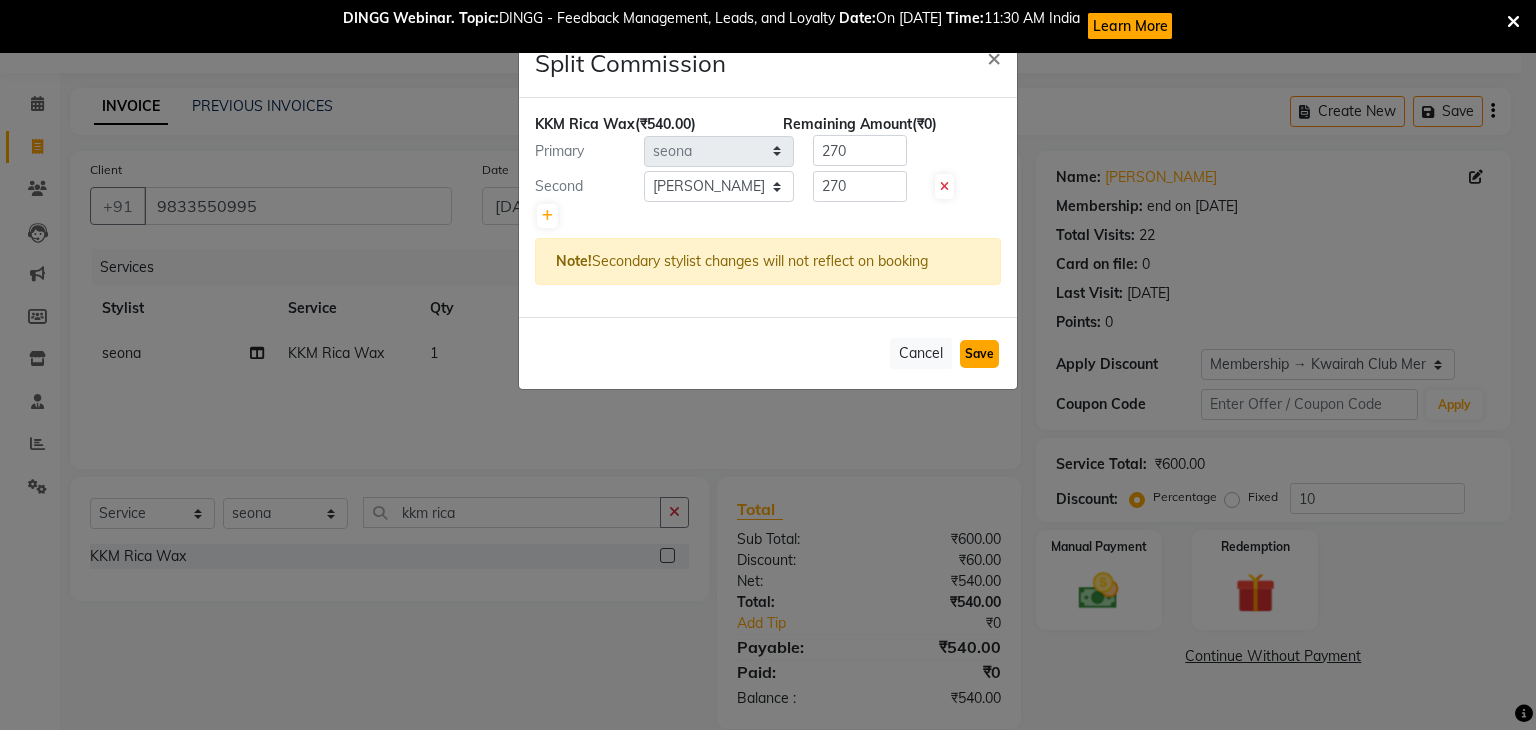 click on "Save" 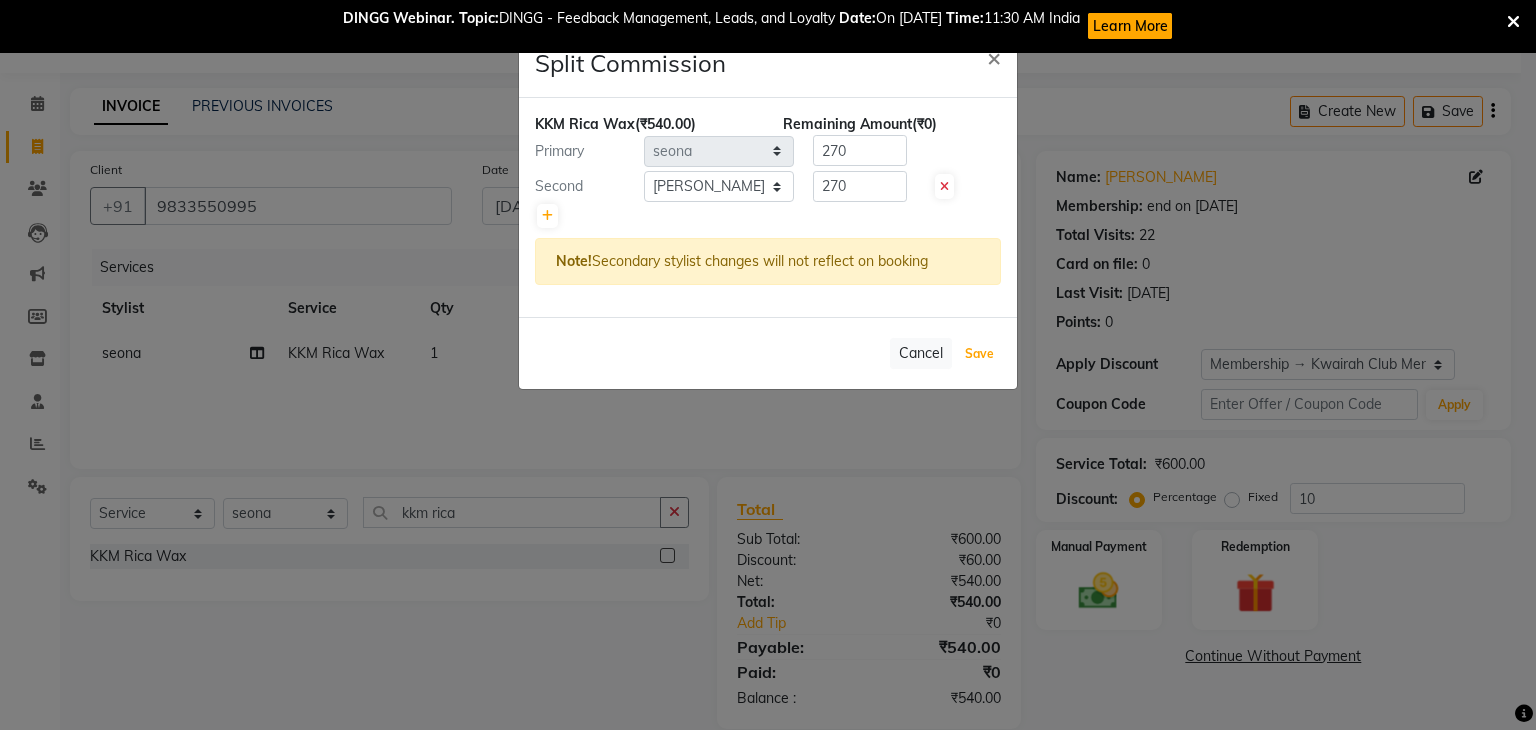 select on "Select" 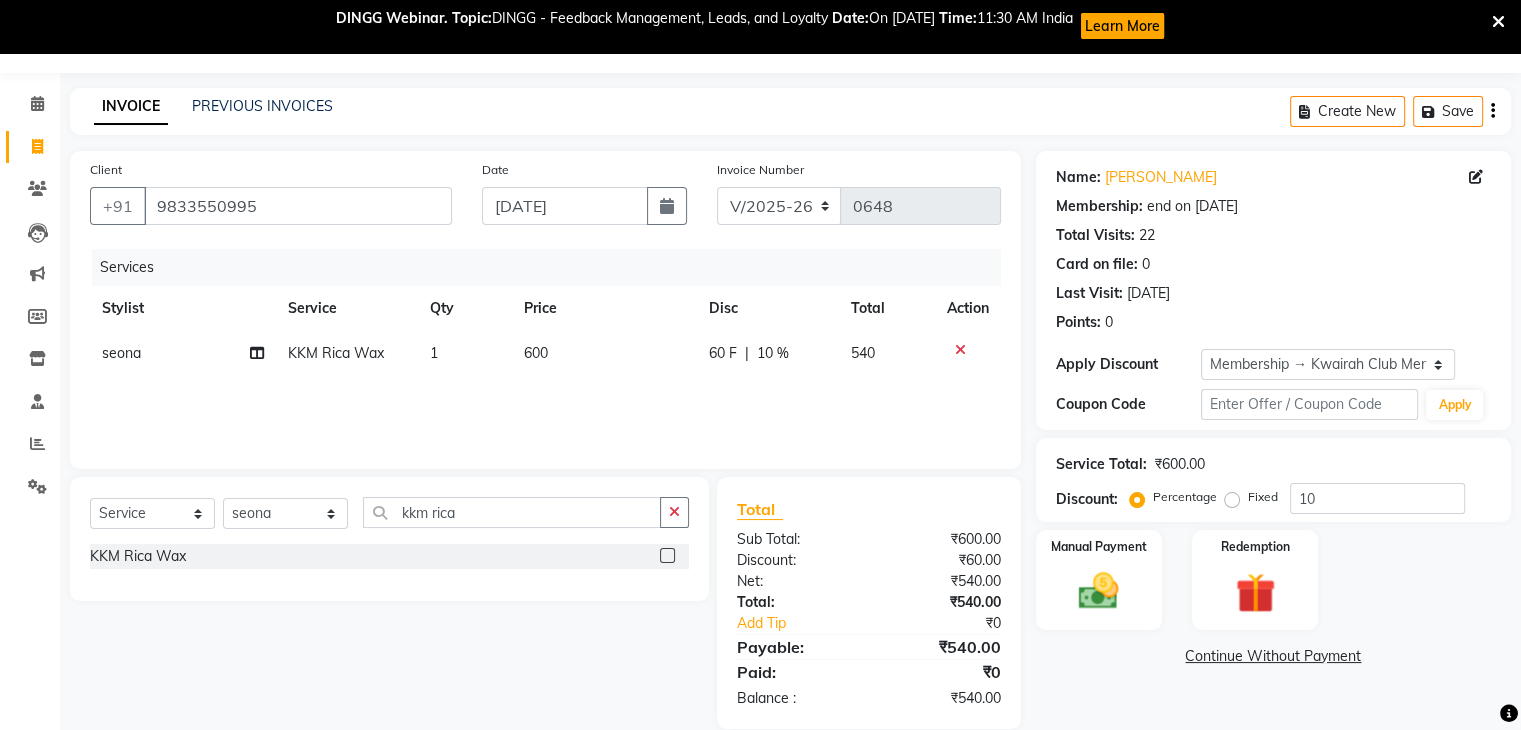 drag, startPoint x: 1336, startPoint y: 481, endPoint x: 1242, endPoint y: 472, distance: 94.42987 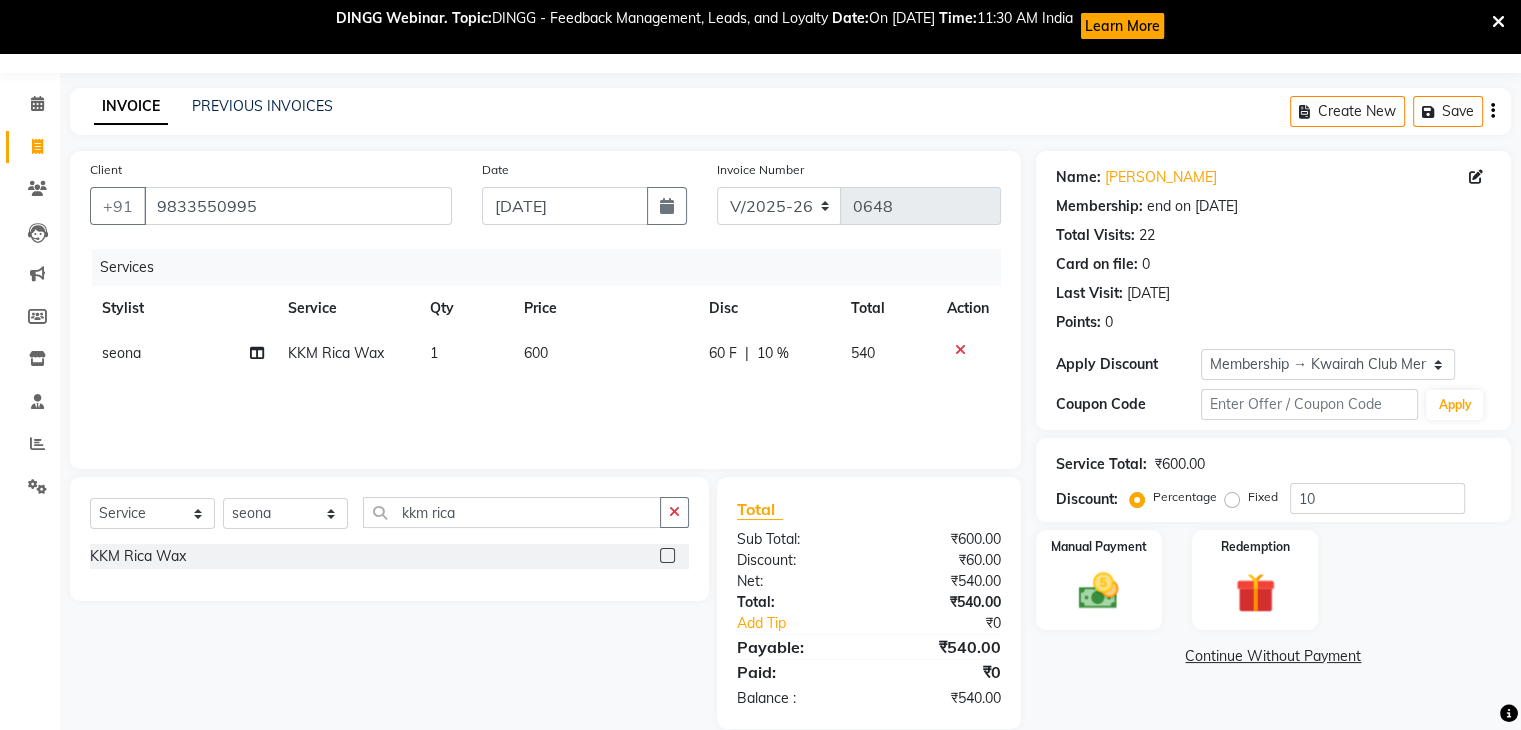 click on "Service Total:  ₹600.00  Discount:  Percentage   Fixed  10" 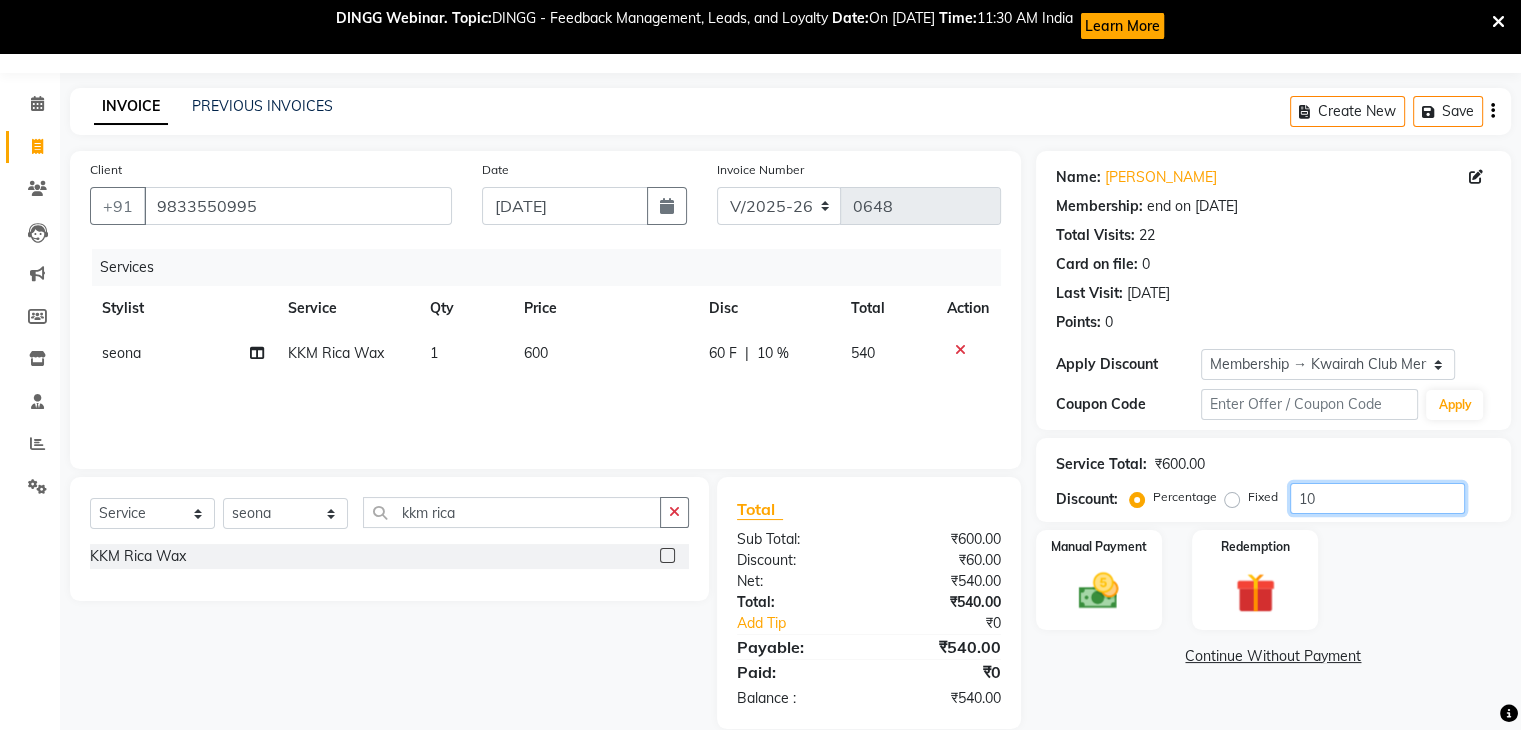 drag, startPoint x: 1258, startPoint y: 486, endPoint x: 1245, endPoint y: 485, distance: 13.038404 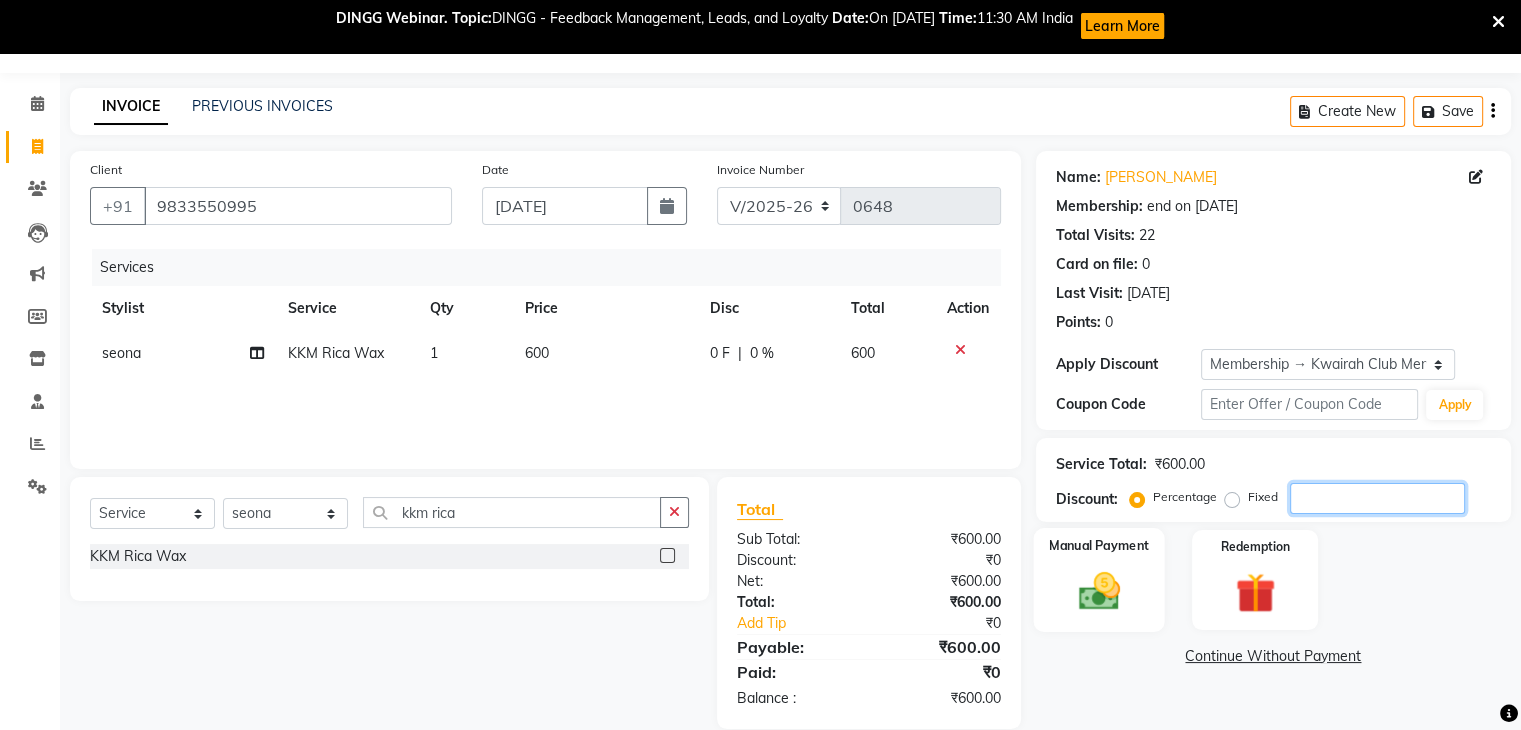 type 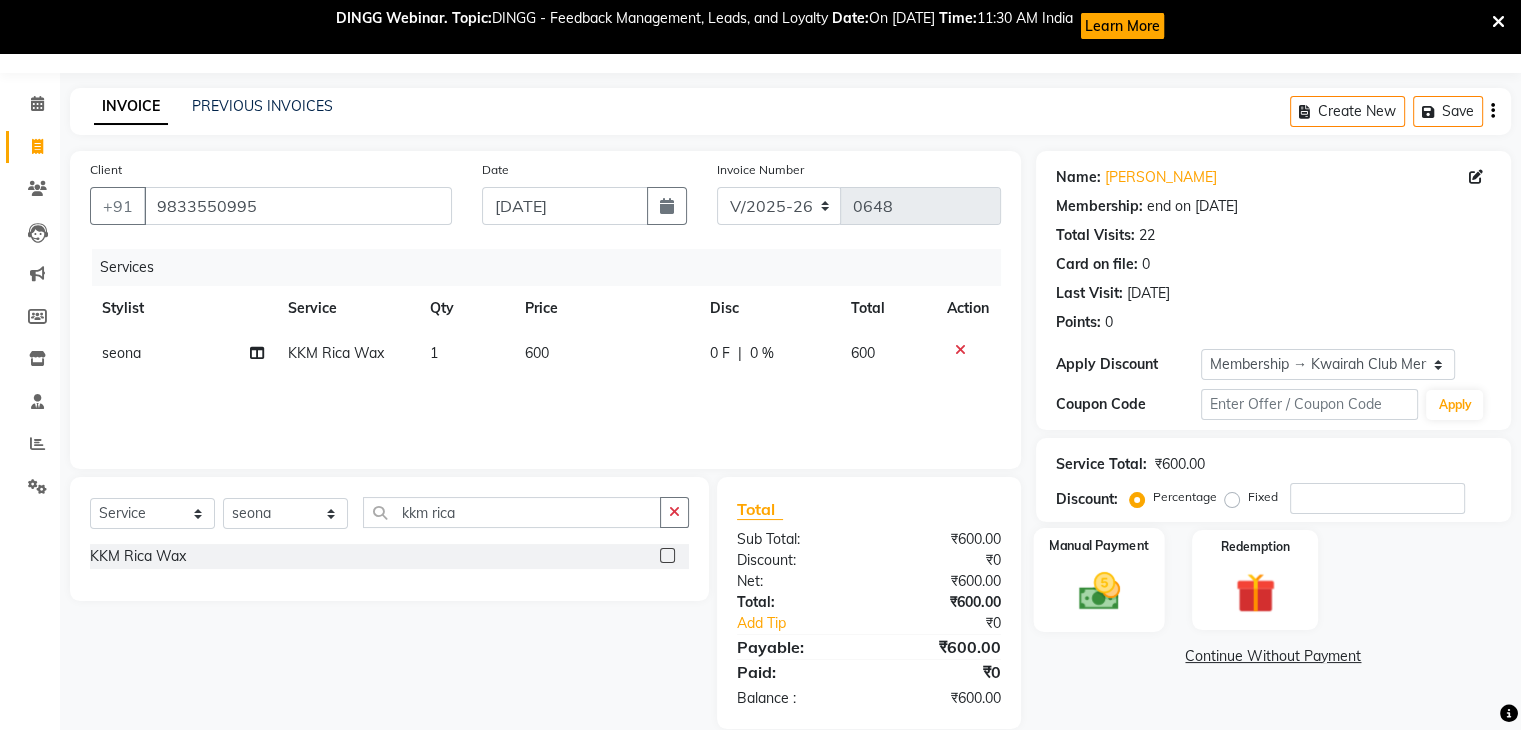 click 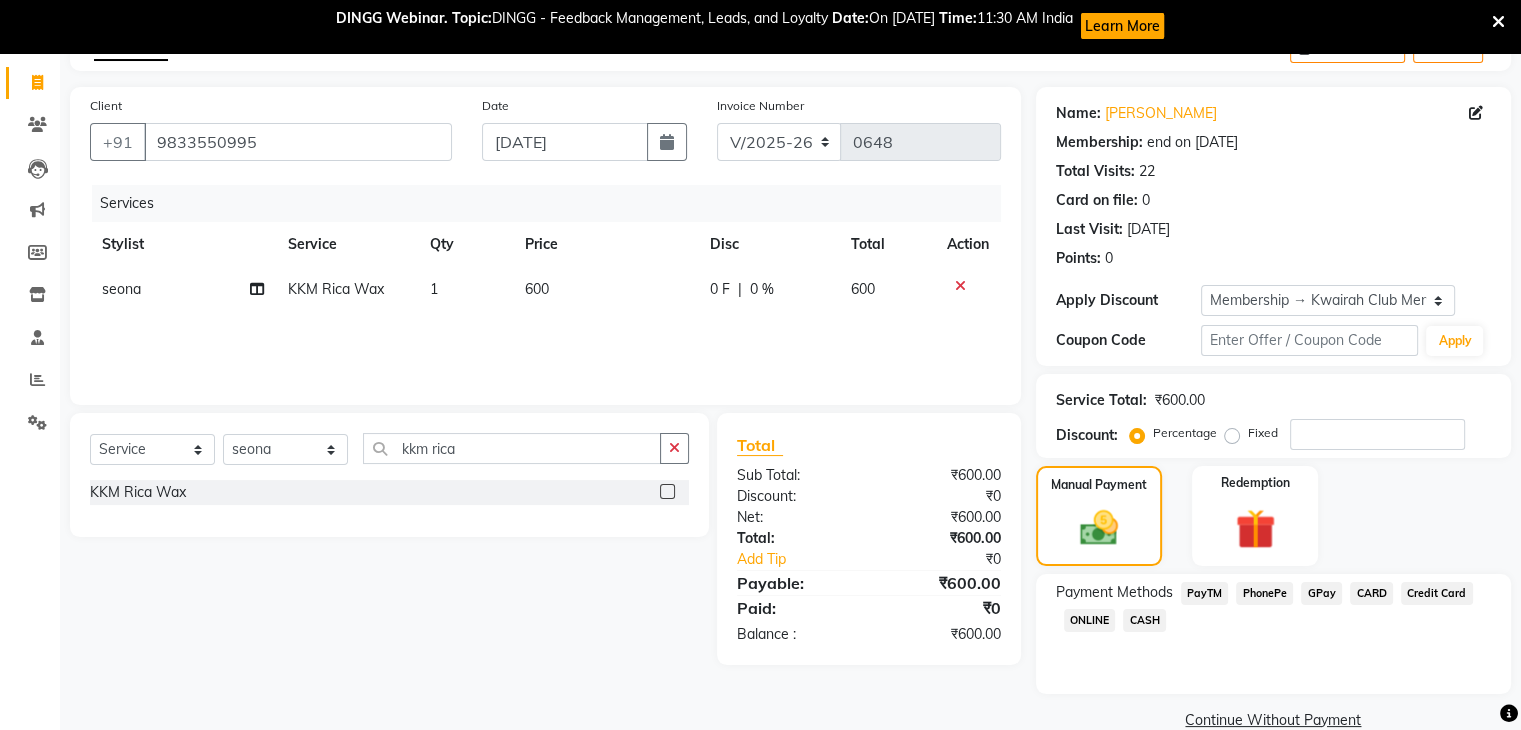 scroll, scrollTop: 150, scrollLeft: 0, axis: vertical 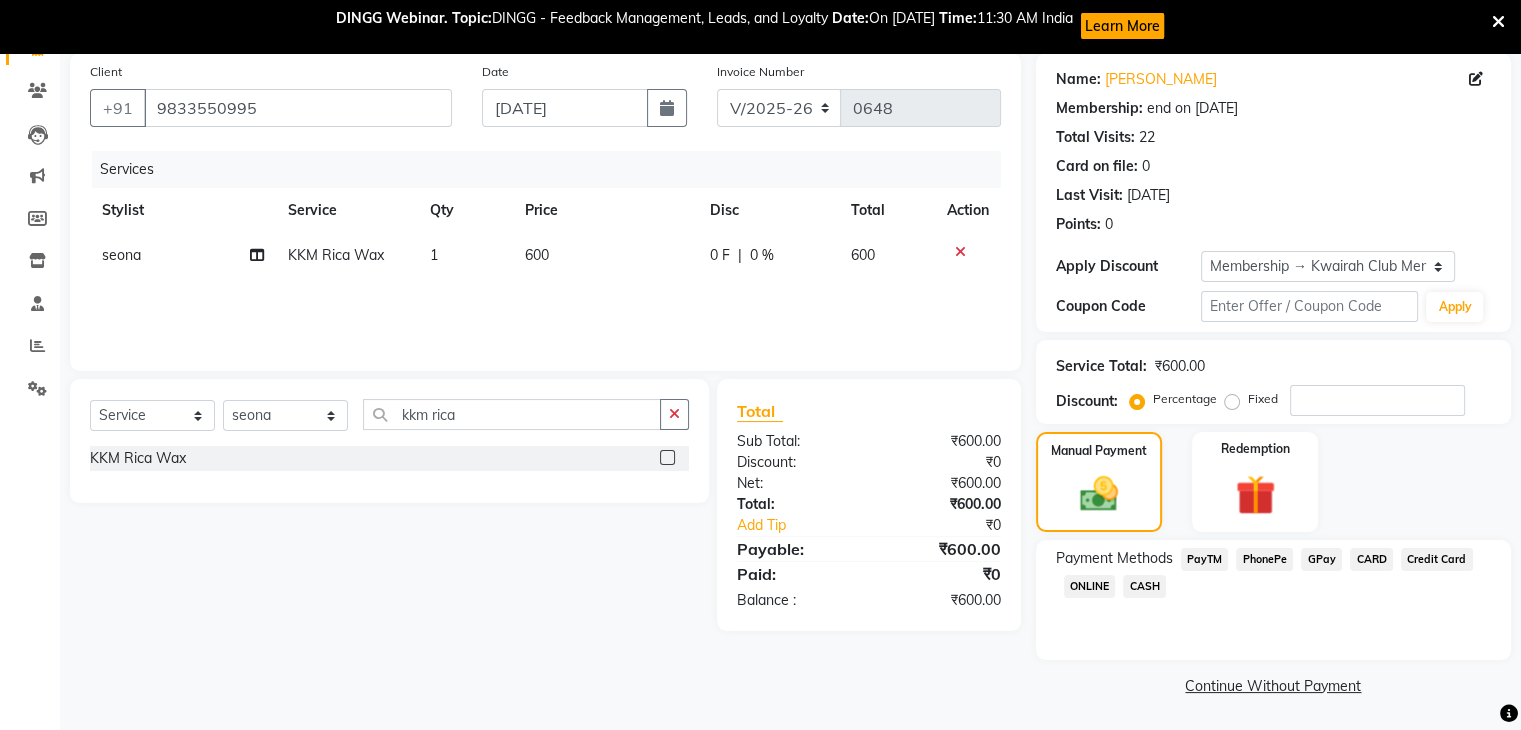 click on "GPay" 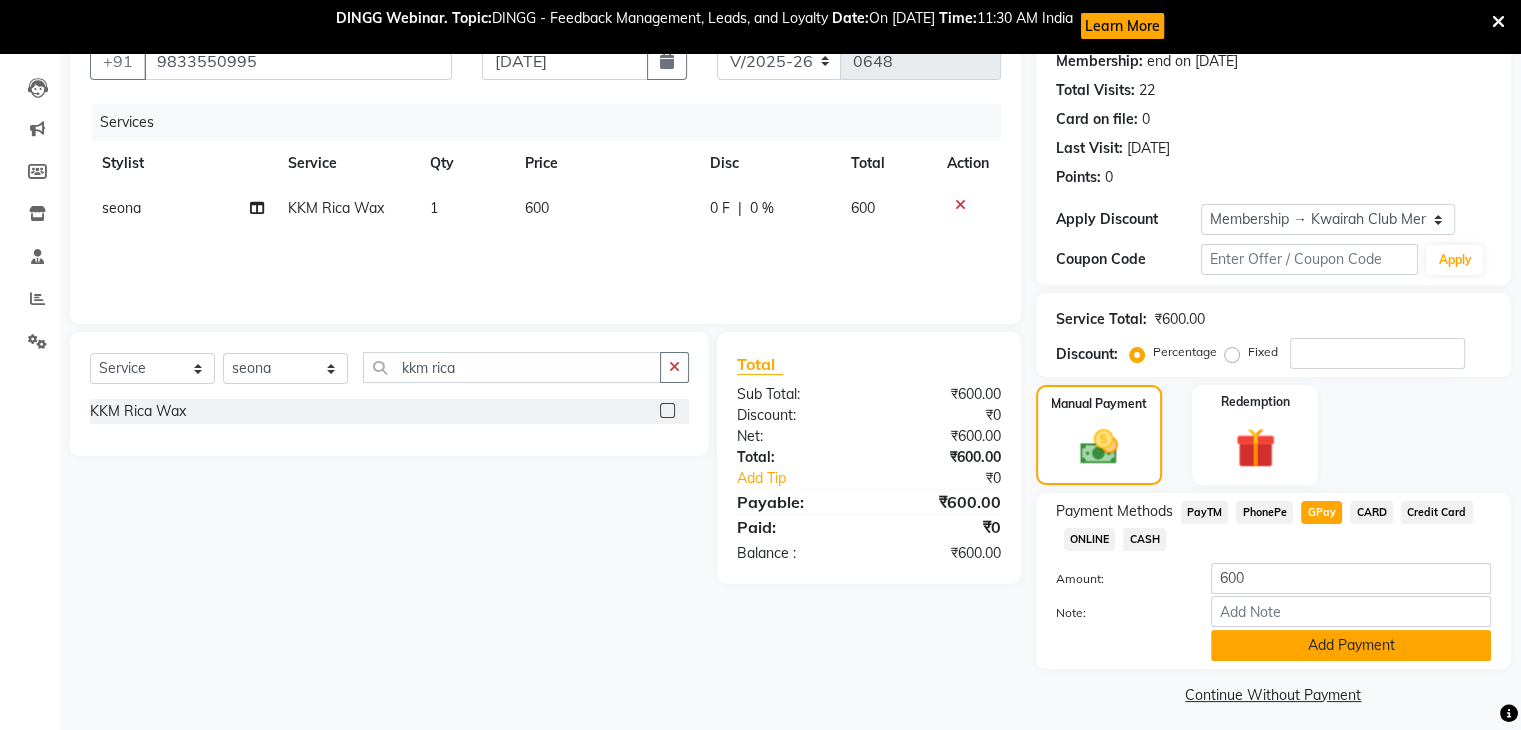 scroll, scrollTop: 209, scrollLeft: 0, axis: vertical 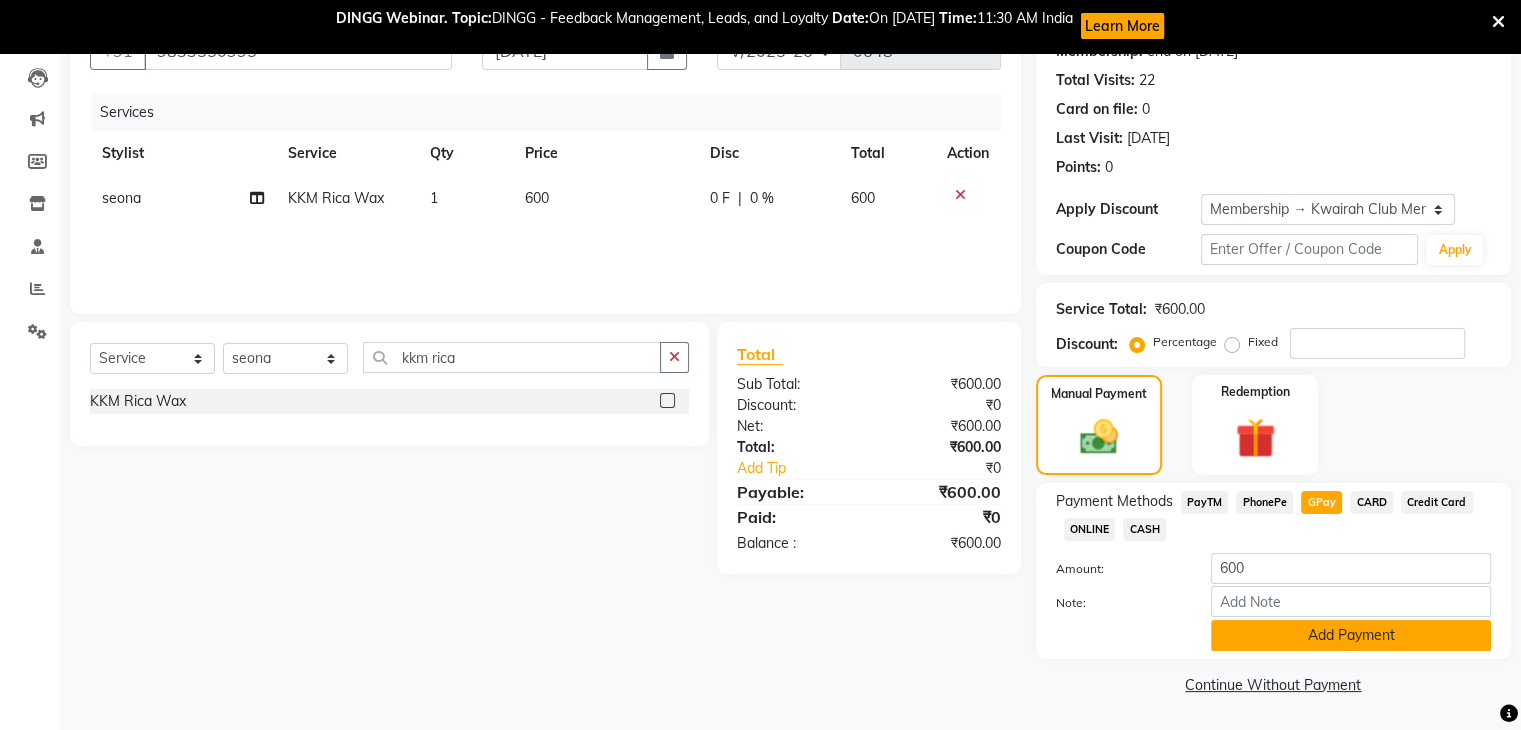 click on "Add Payment" 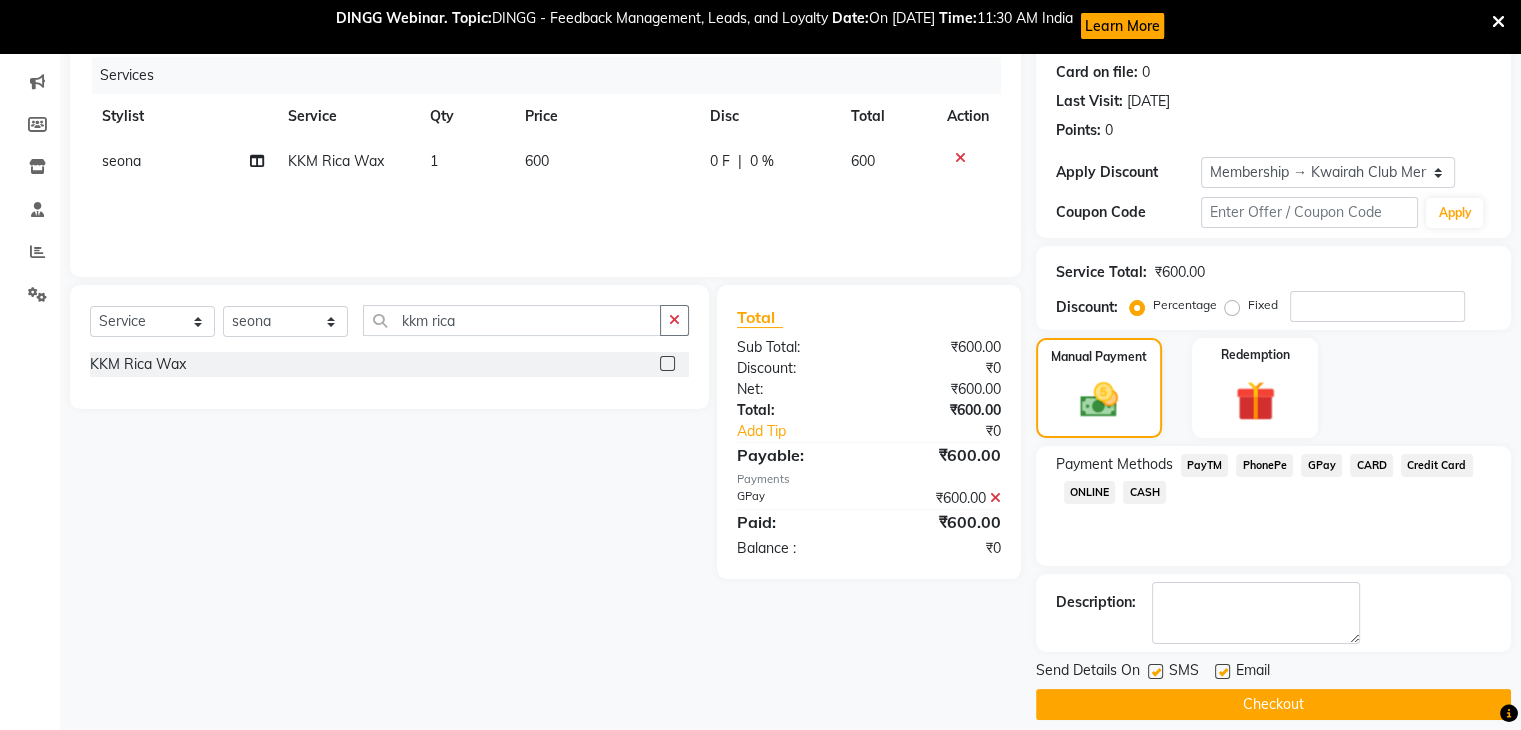 scroll, scrollTop: 263, scrollLeft: 0, axis: vertical 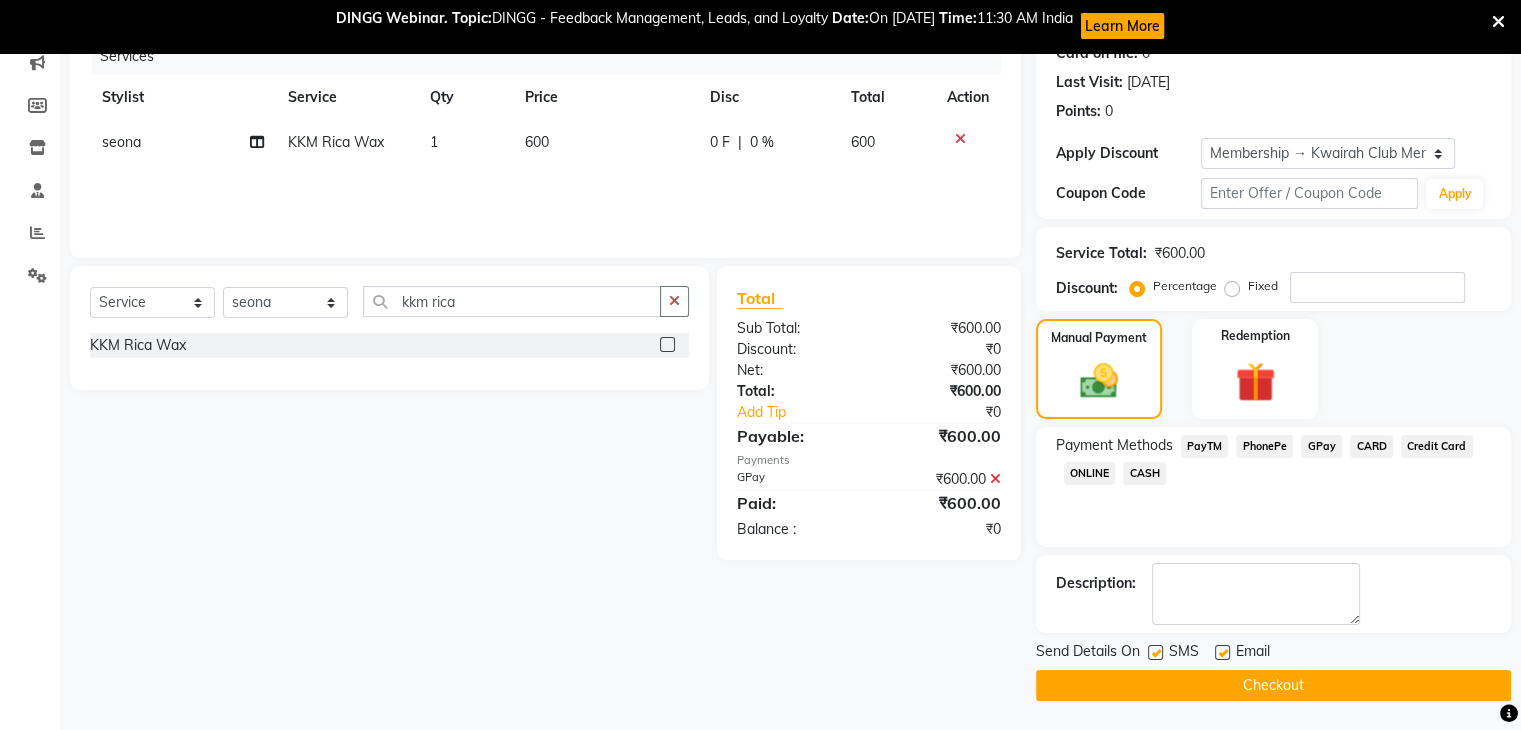 click on "Email" 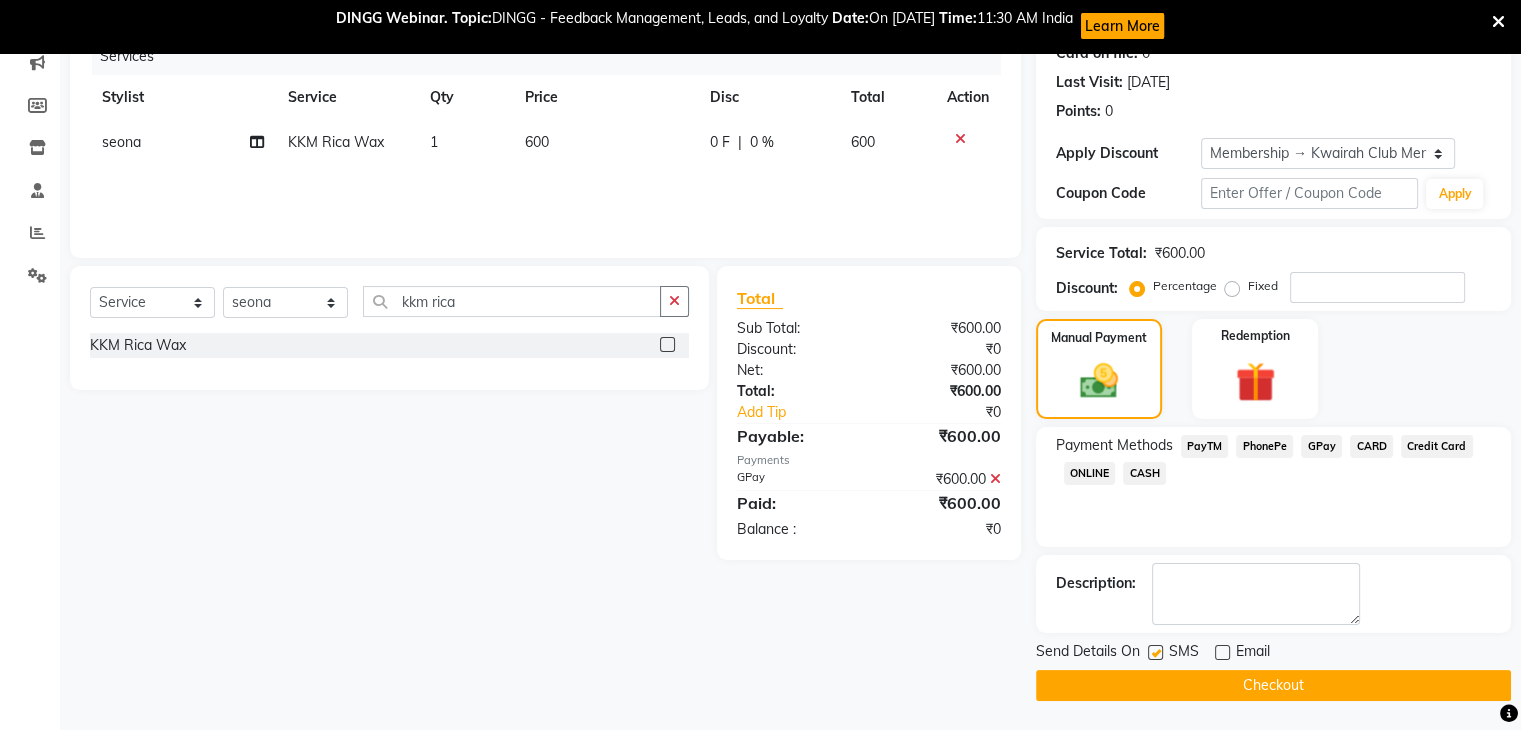 click 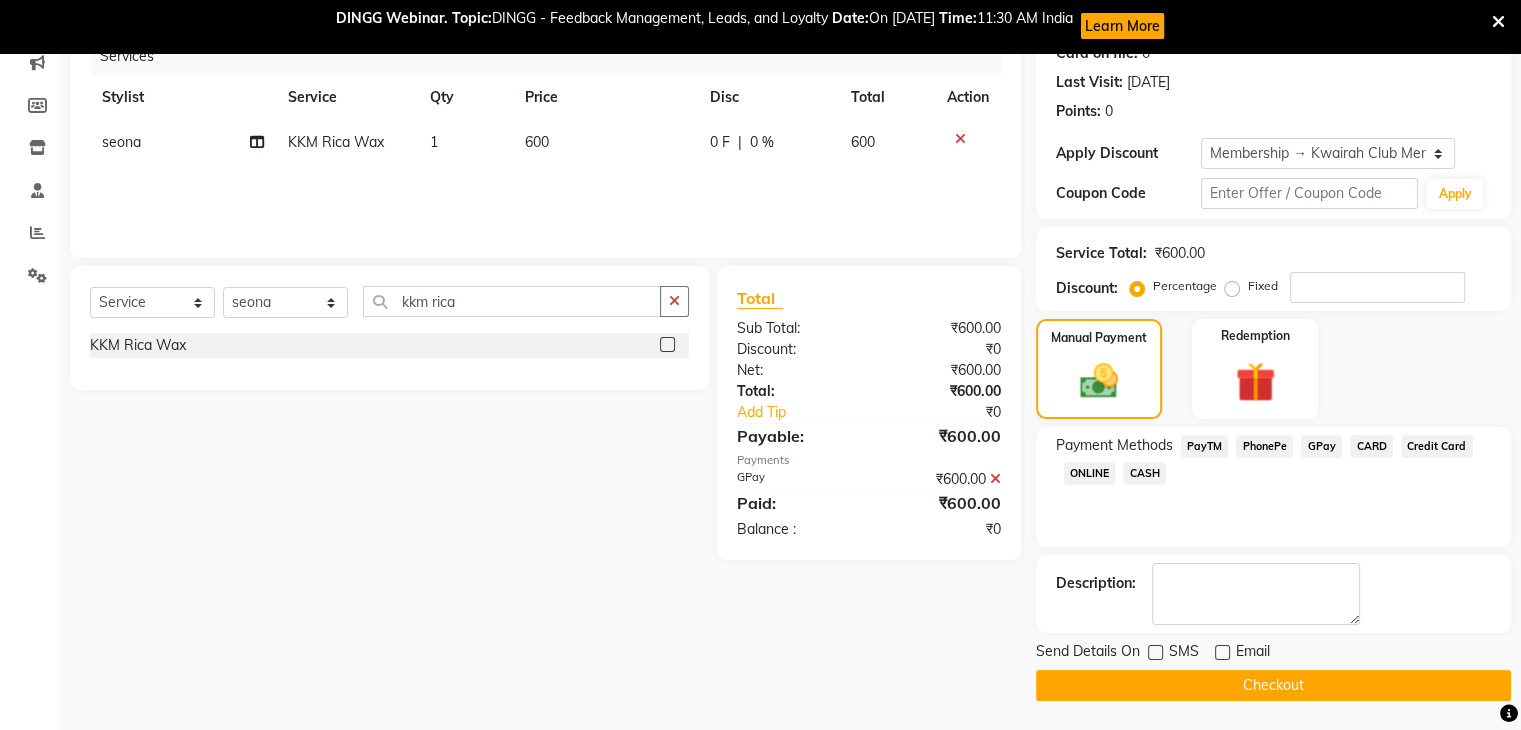 click on "Checkout" 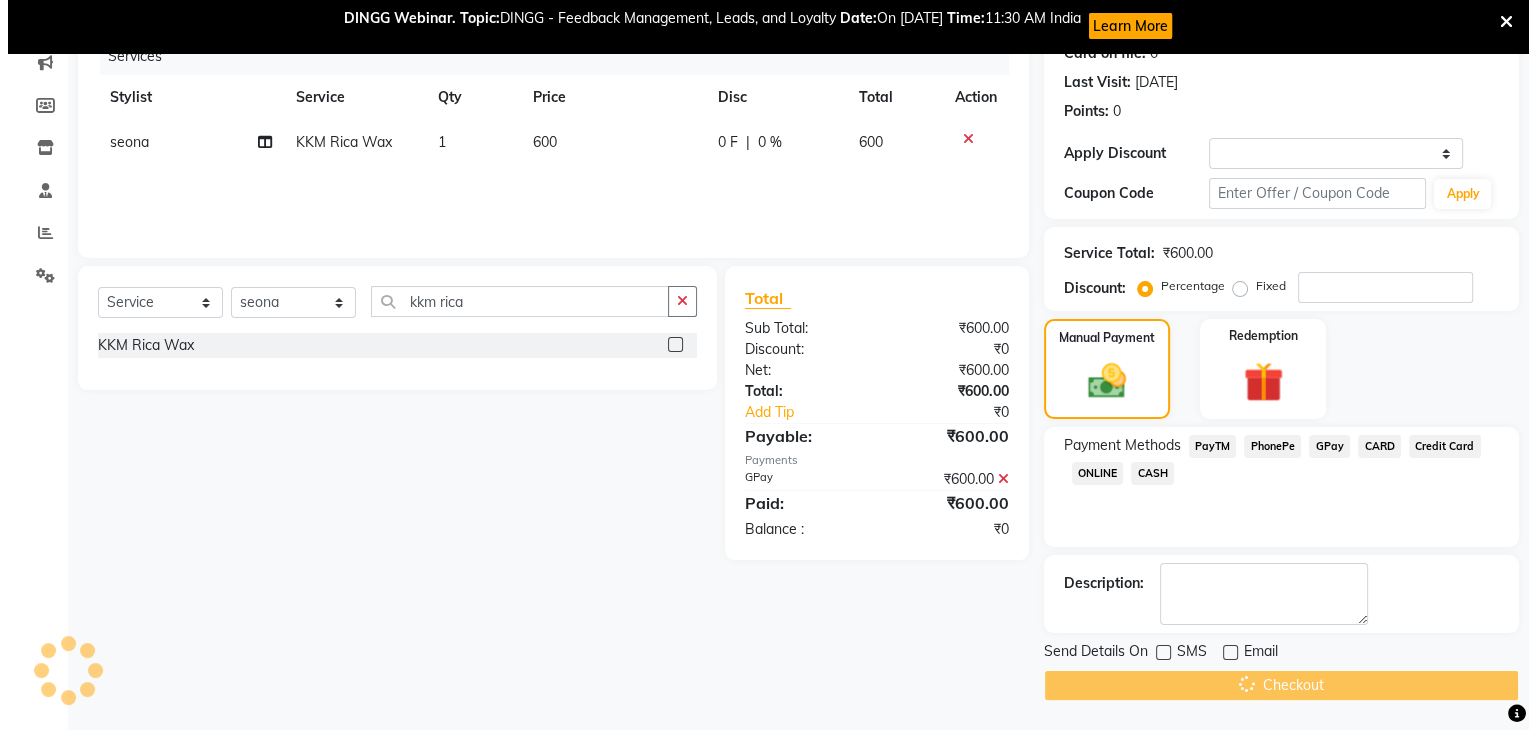 scroll, scrollTop: 52, scrollLeft: 0, axis: vertical 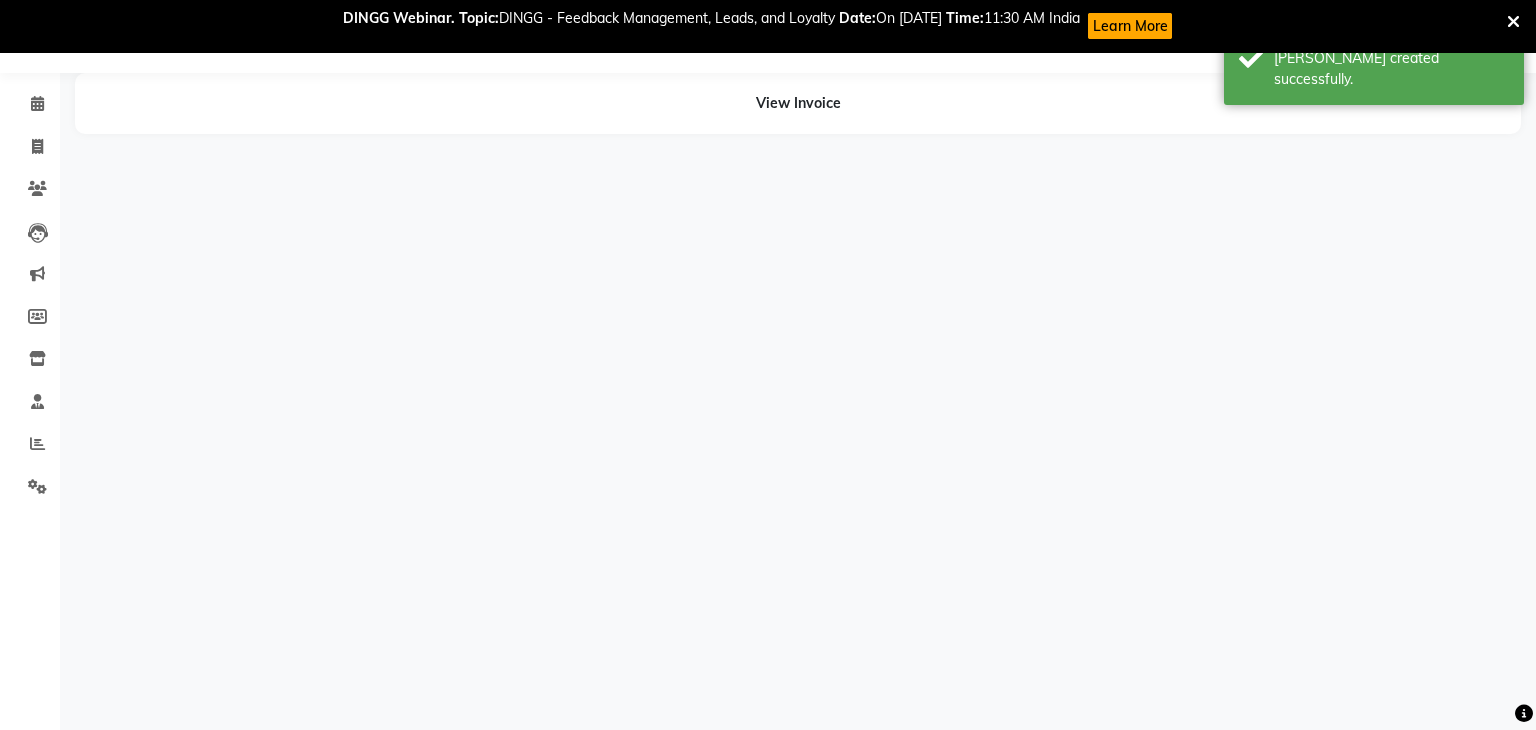 select on "82011" 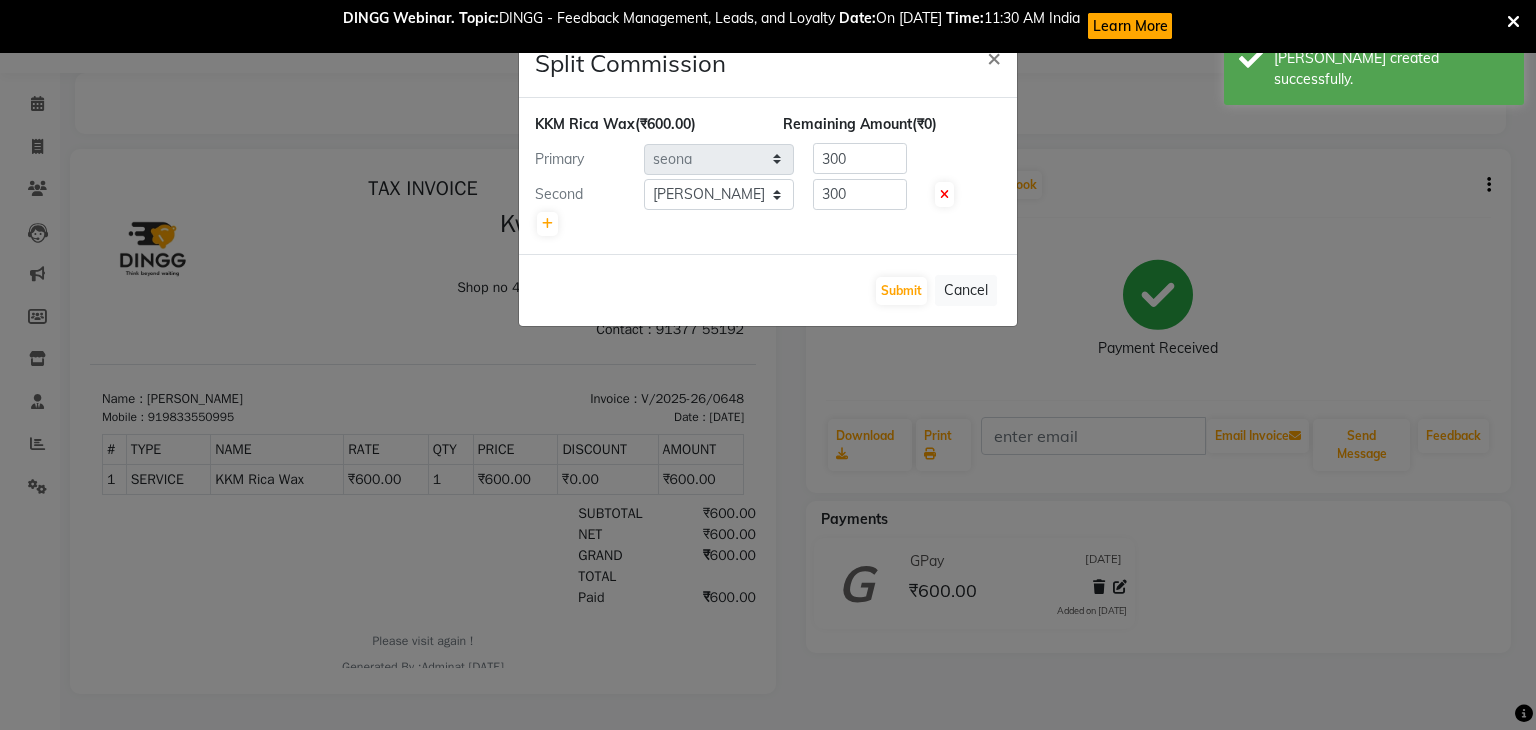 scroll, scrollTop: 0, scrollLeft: 0, axis: both 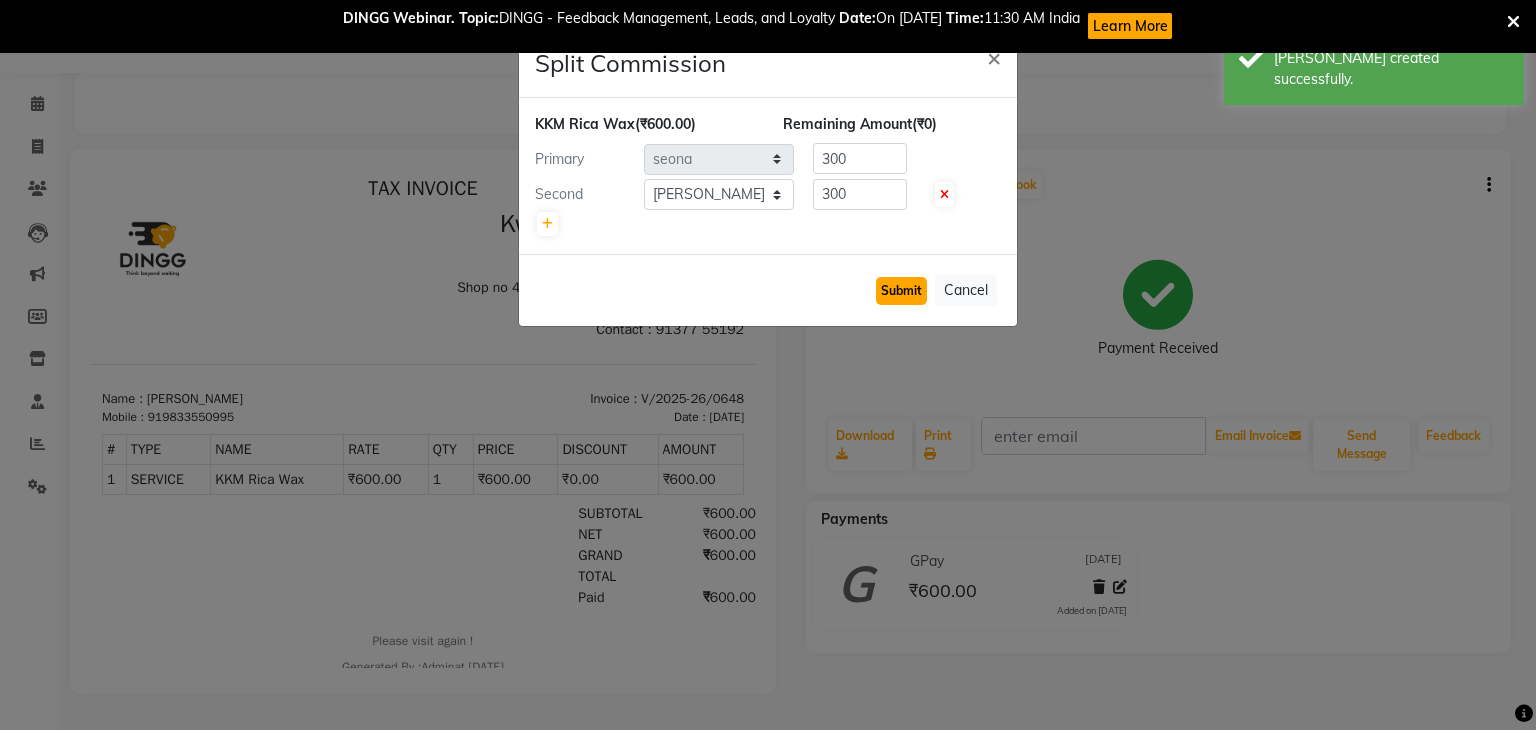 click on "Submit" 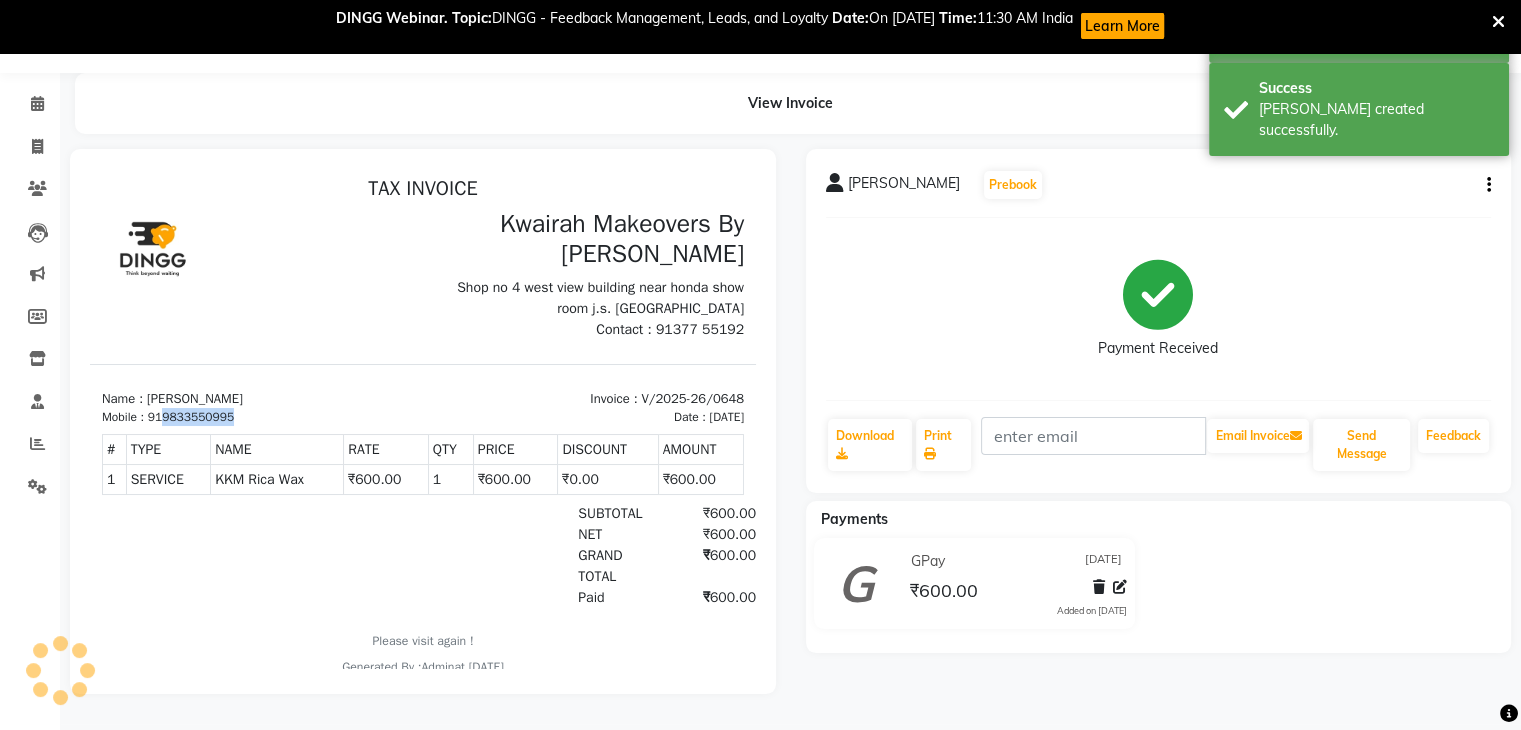 drag, startPoint x: 166, startPoint y: 417, endPoint x: 250, endPoint y: 413, distance: 84.095184 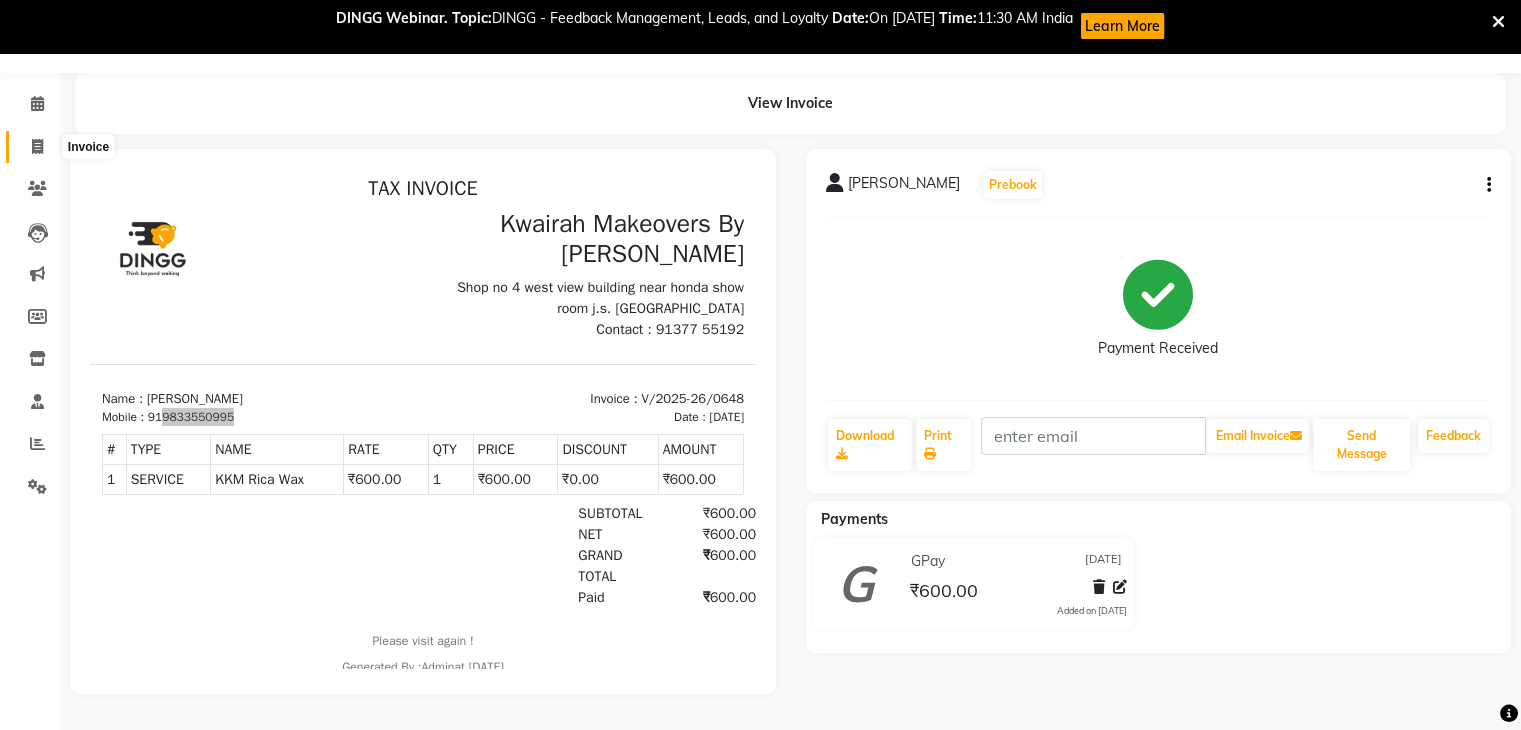 drag, startPoint x: 21, startPoint y: 134, endPoint x: 77, endPoint y: 139, distance: 56.22277 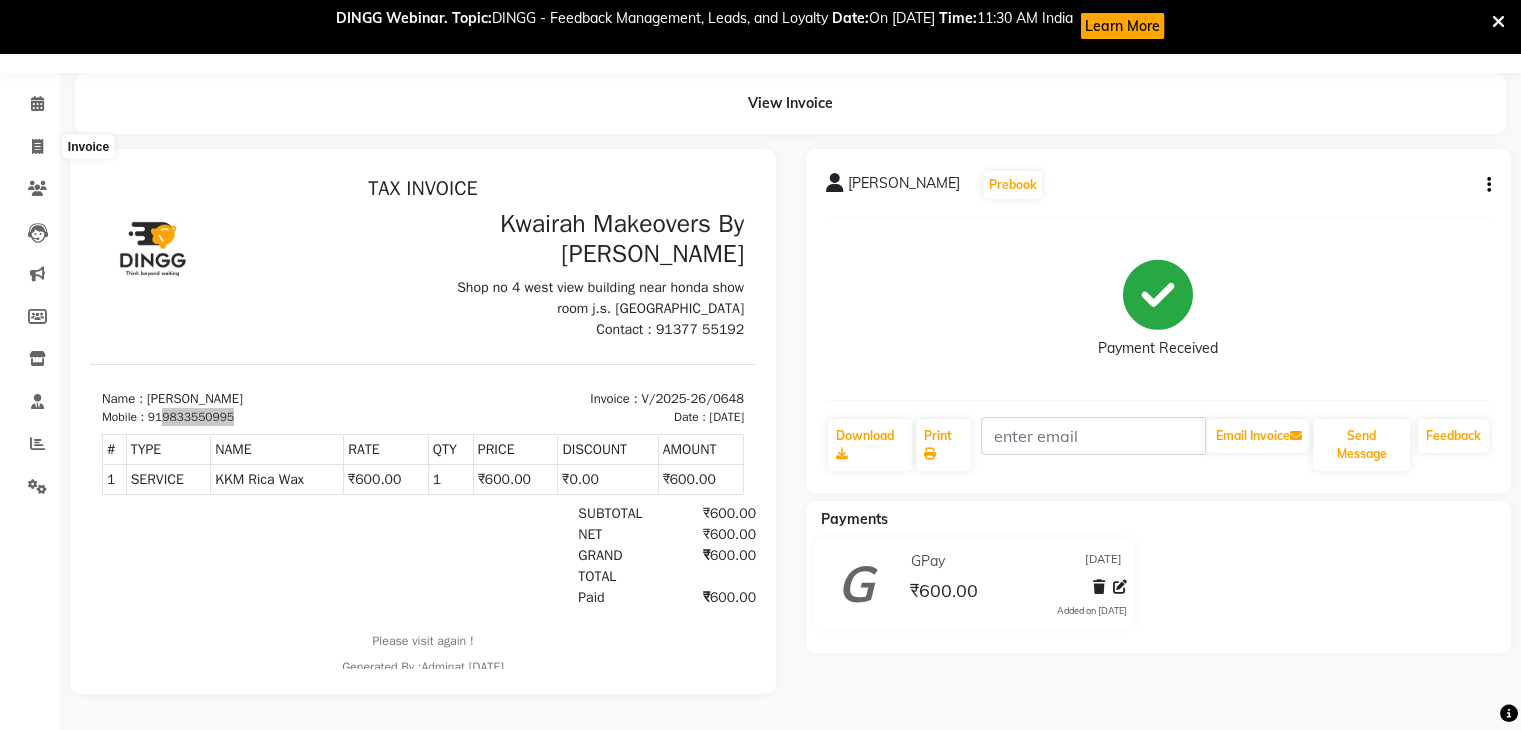 select on "3832" 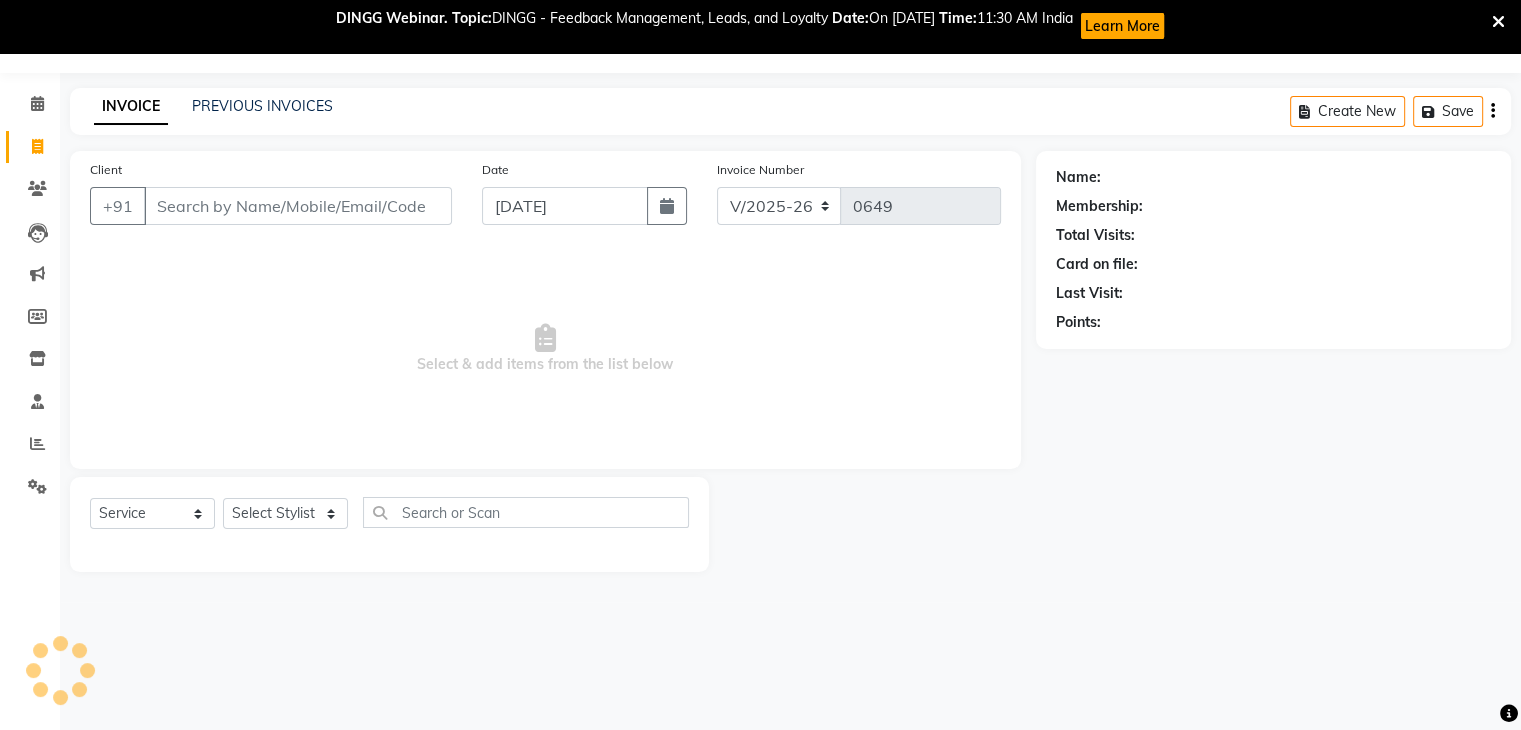 click on "Client" at bounding box center (298, 206) 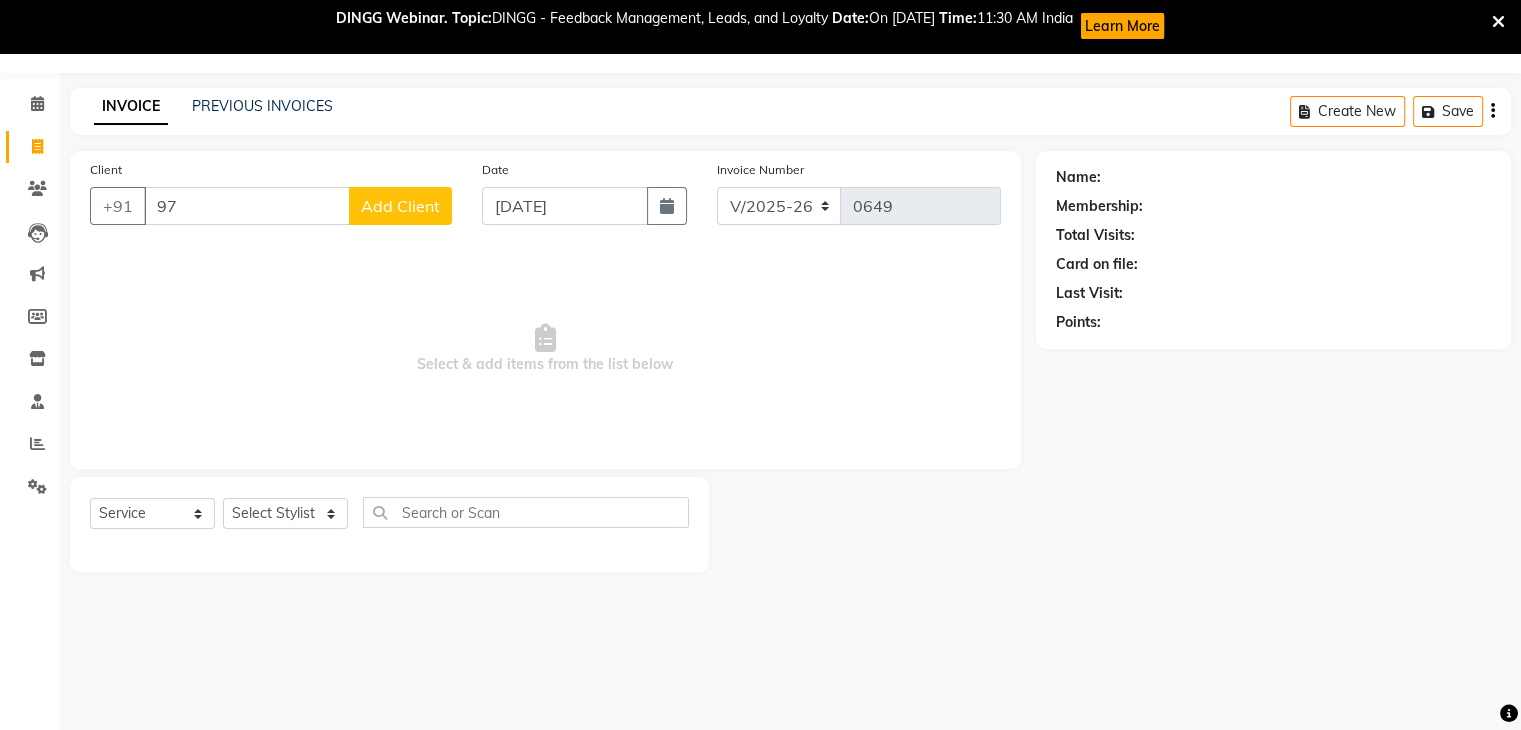 type on "9" 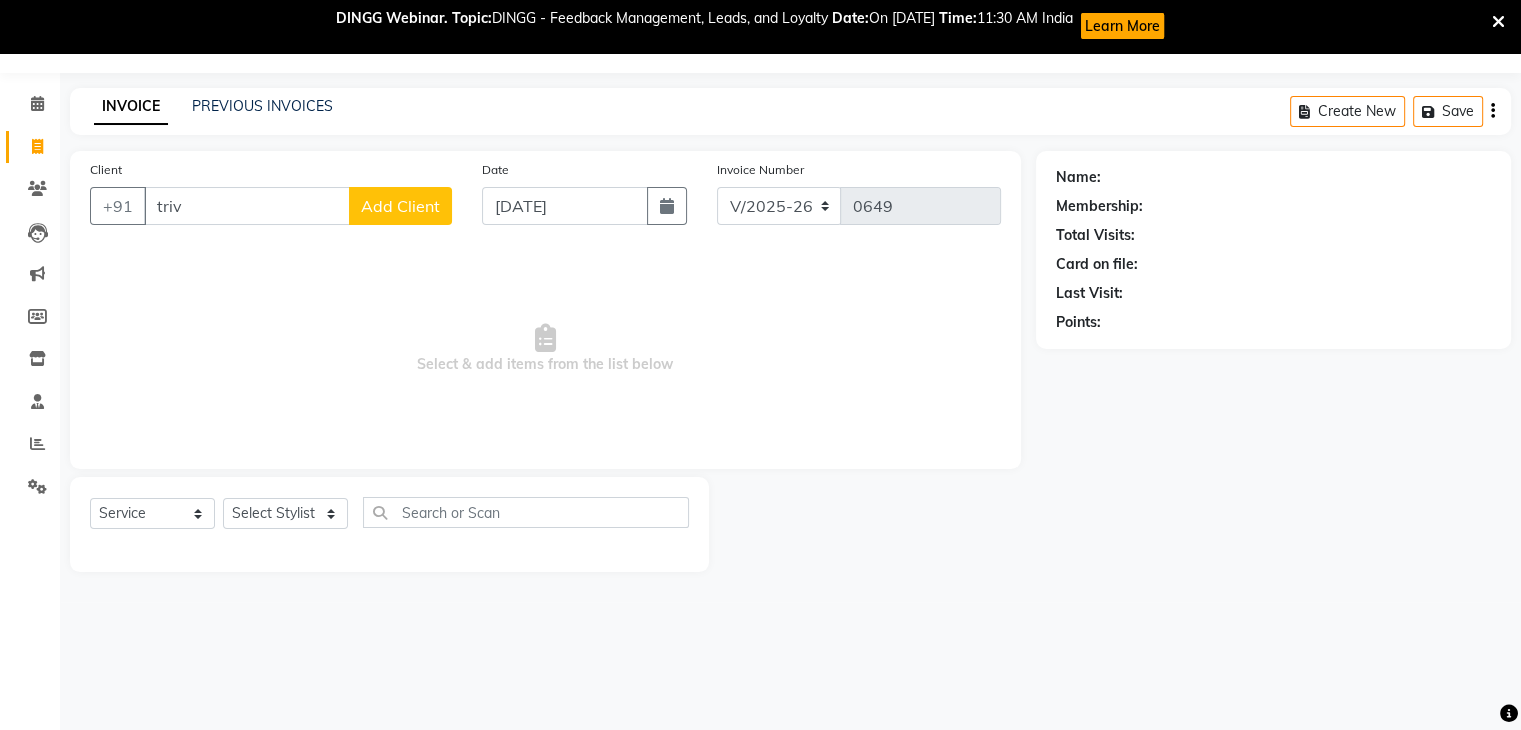 type on "trive" 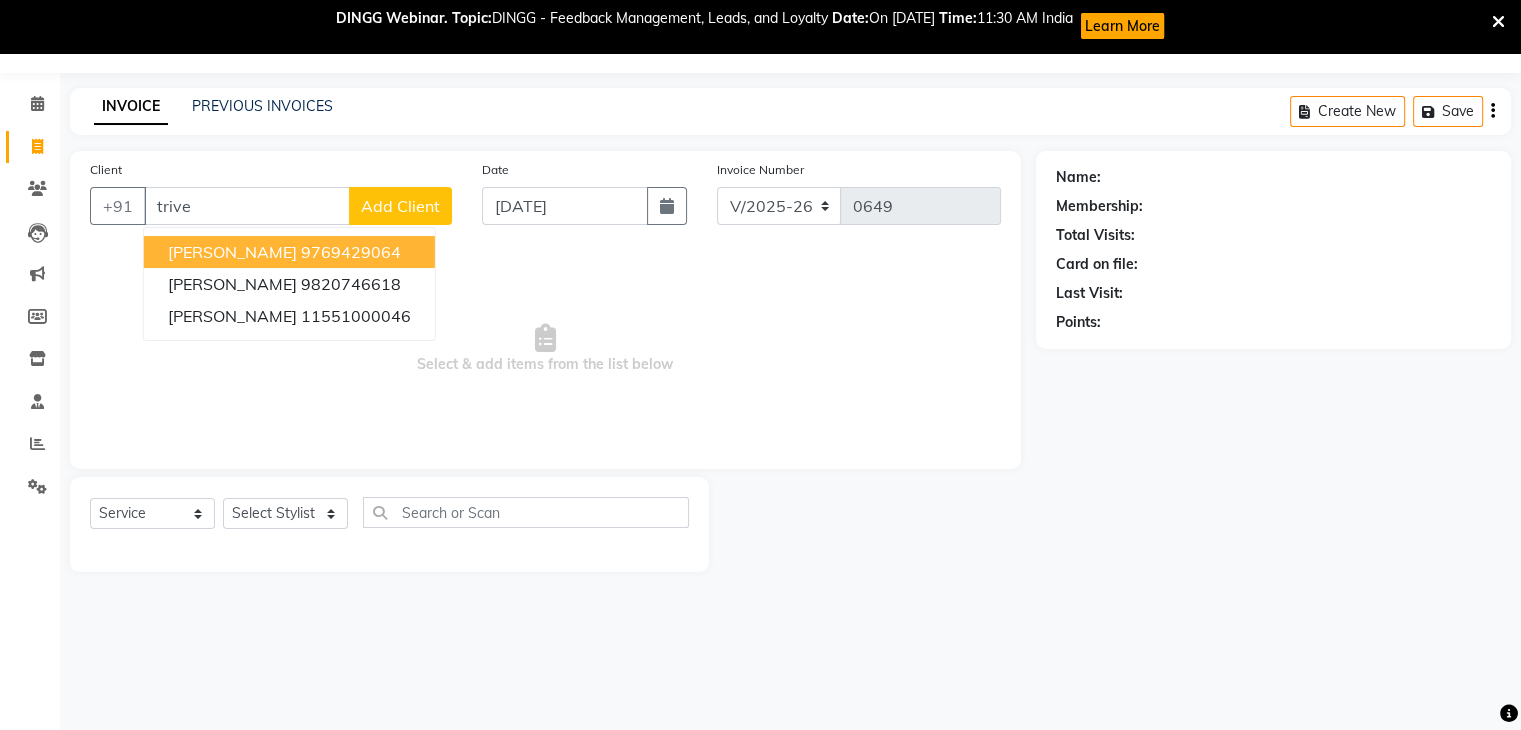 drag, startPoint x: 172, startPoint y: 186, endPoint x: 64, endPoint y: 182, distance: 108.07405 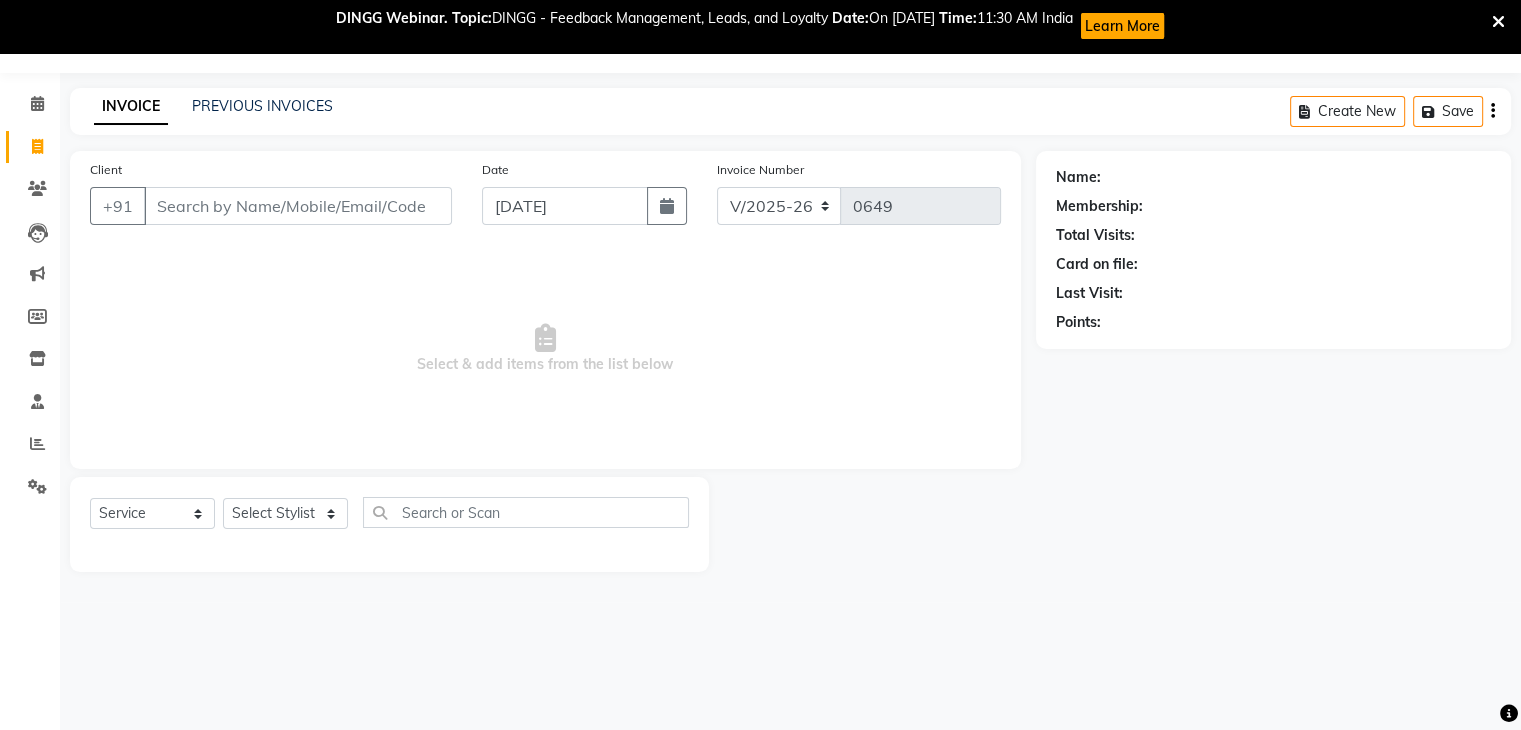 click on "Client" at bounding box center [298, 206] 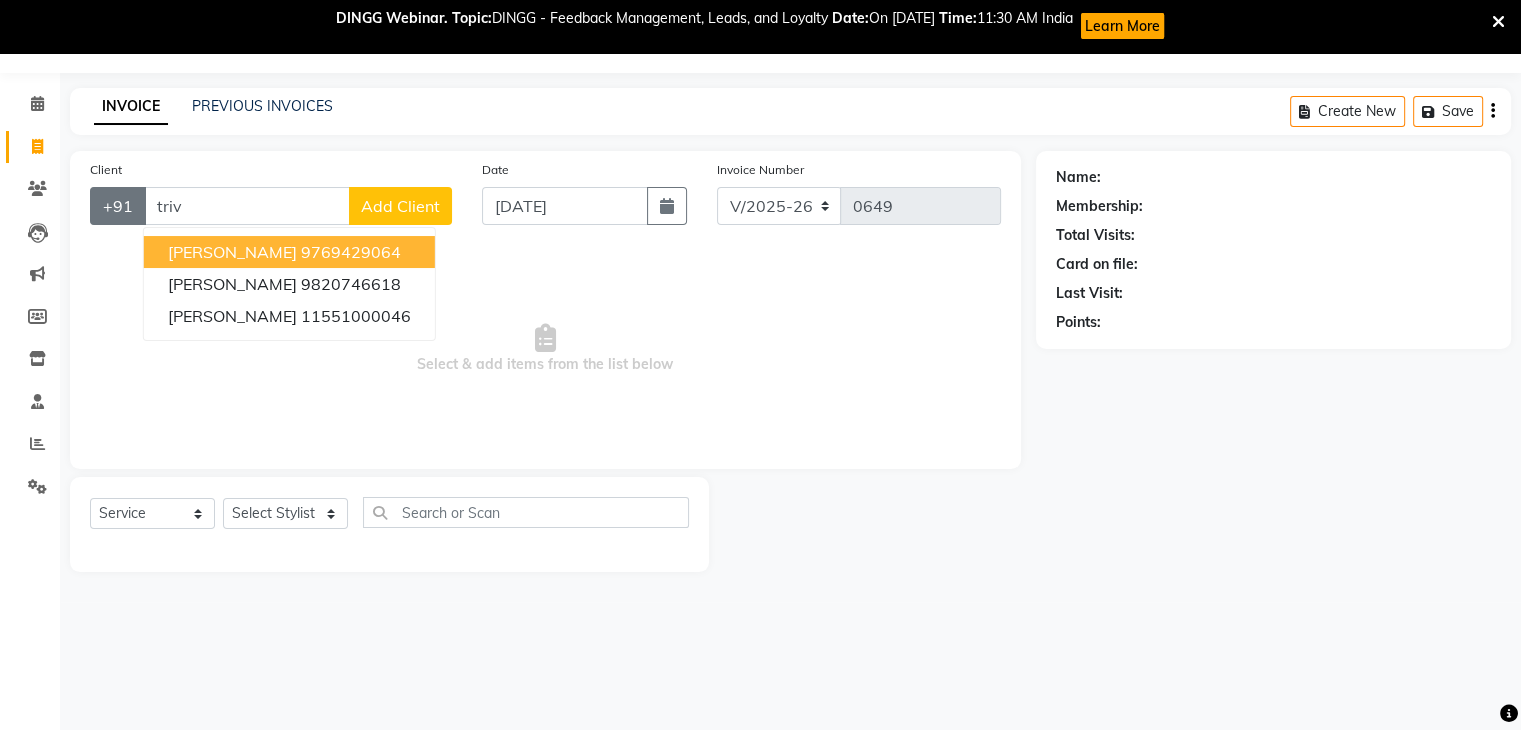 drag, startPoint x: 194, startPoint y: 217, endPoint x: 139, endPoint y: 213, distance: 55.145264 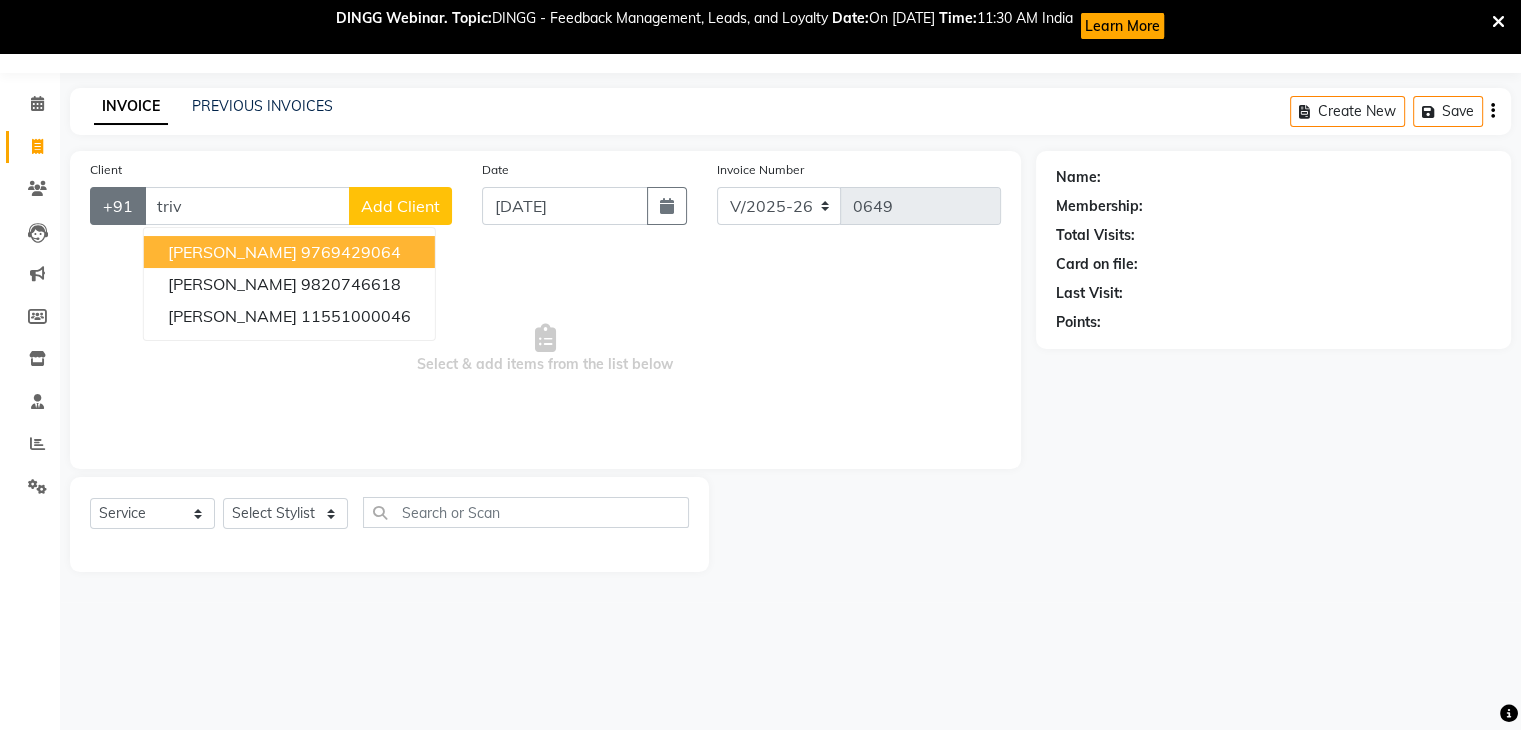 click on "+91 triv Ankita Trivedi  9769429064 TANISHA TRIVEDI  9820746618 vimal trivedi  11551000046 Add Client" 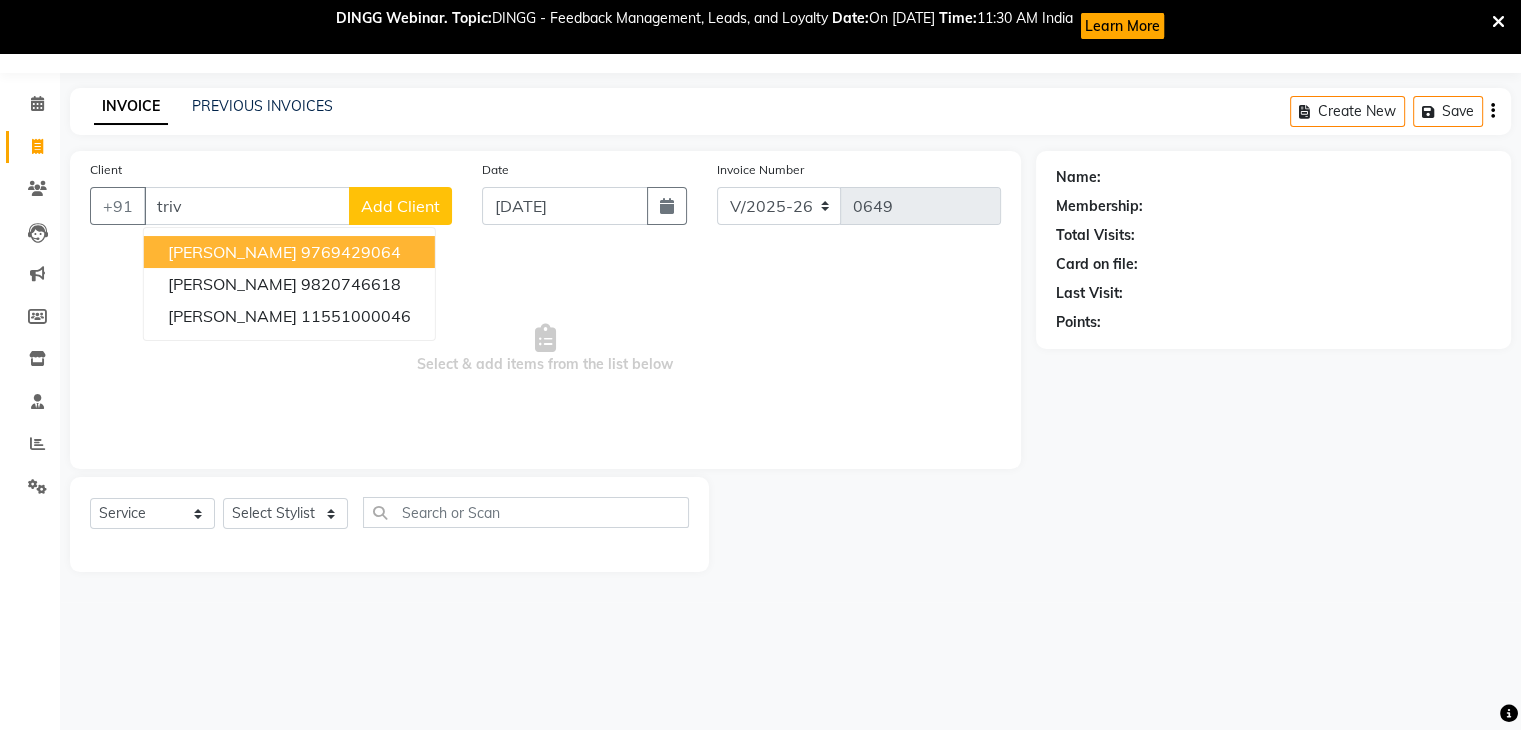 type on "j" 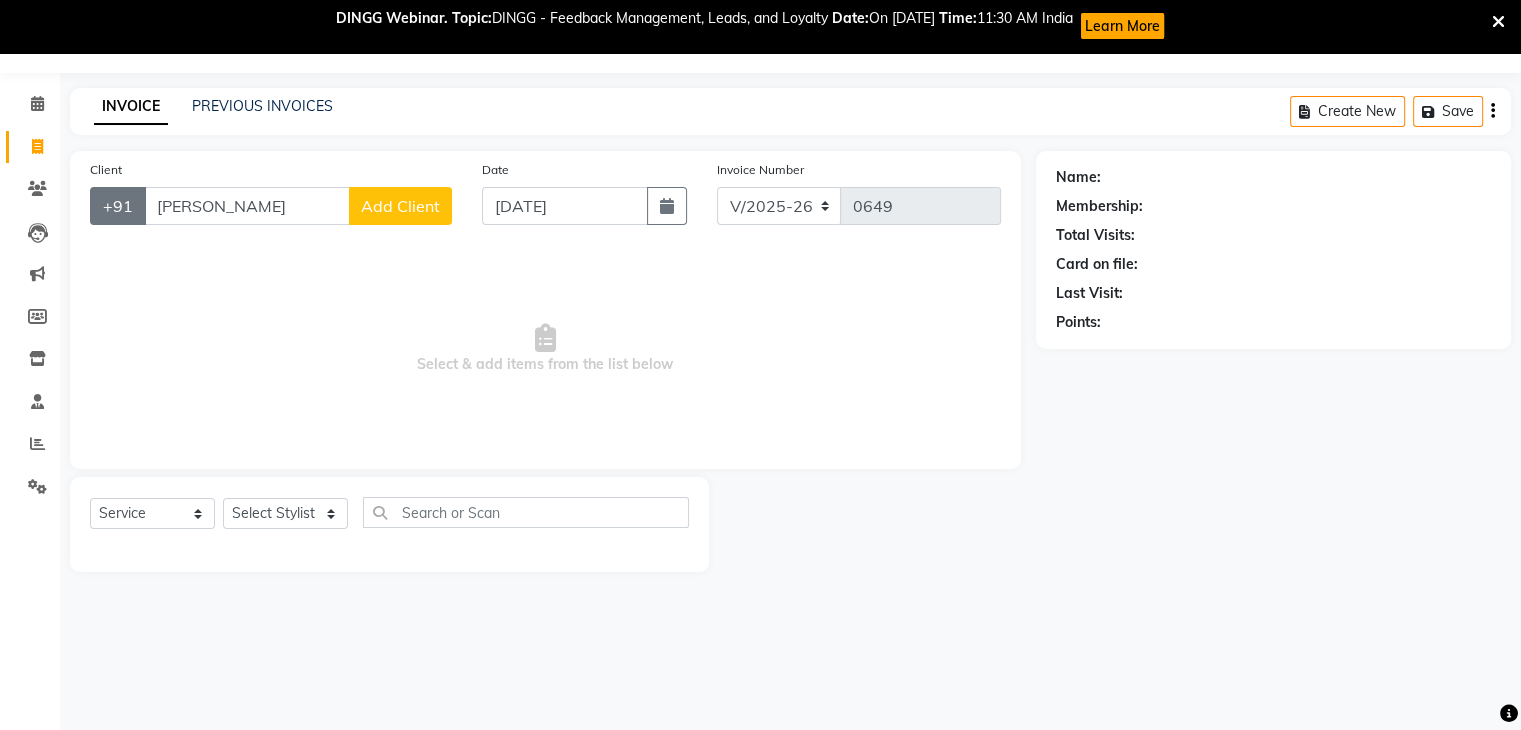 drag, startPoint x: 232, startPoint y: 213, endPoint x: 134, endPoint y: 212, distance: 98.005104 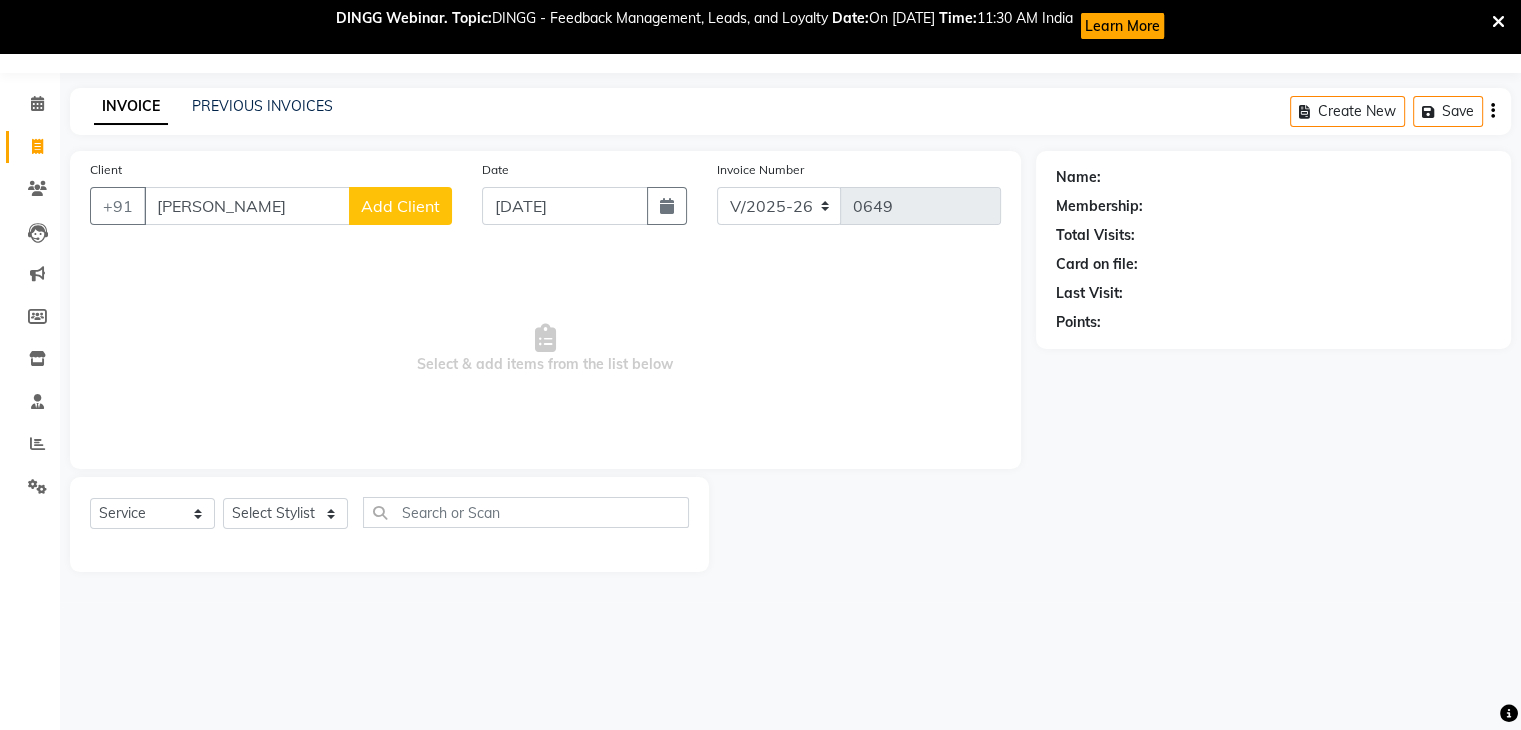 type on "Jhanvi" 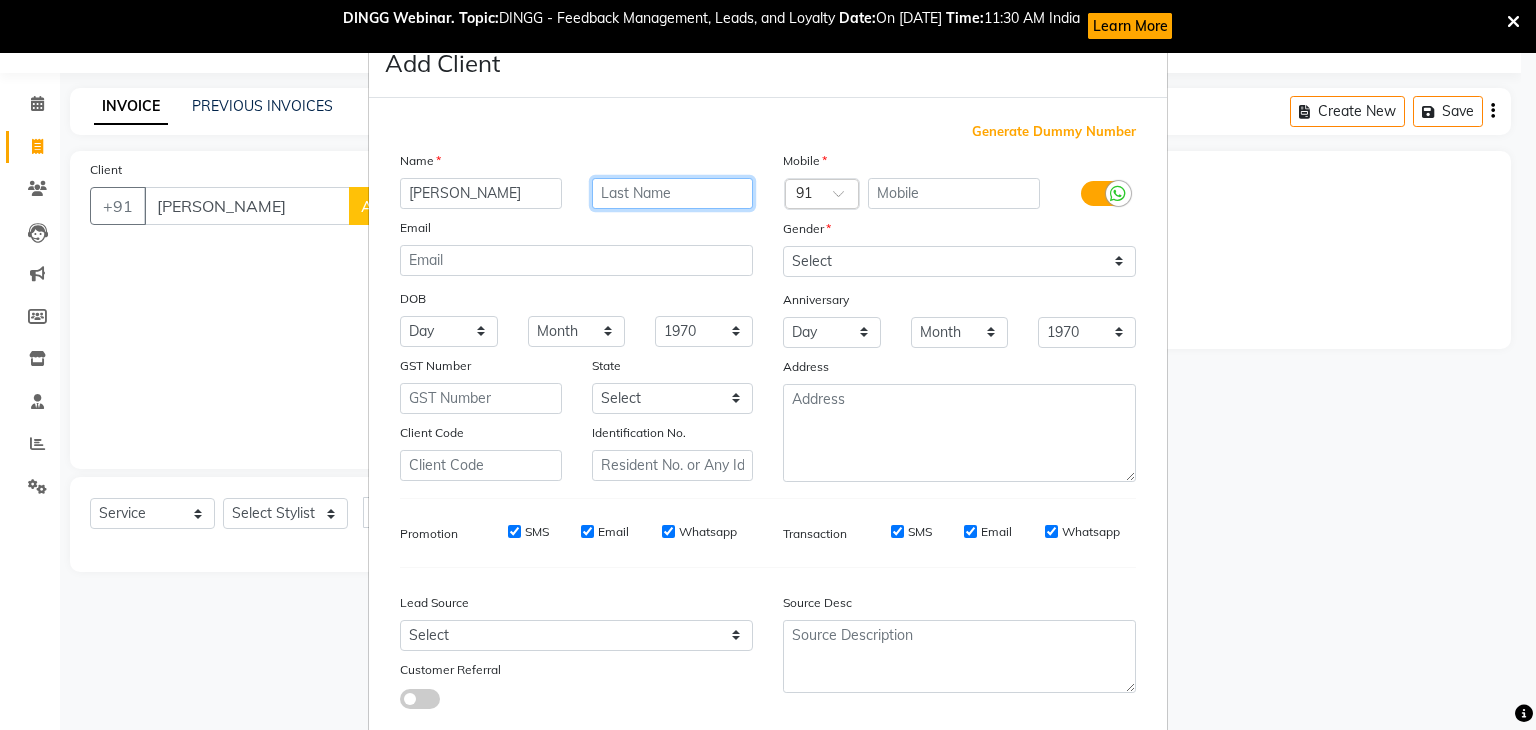 click at bounding box center [673, 193] 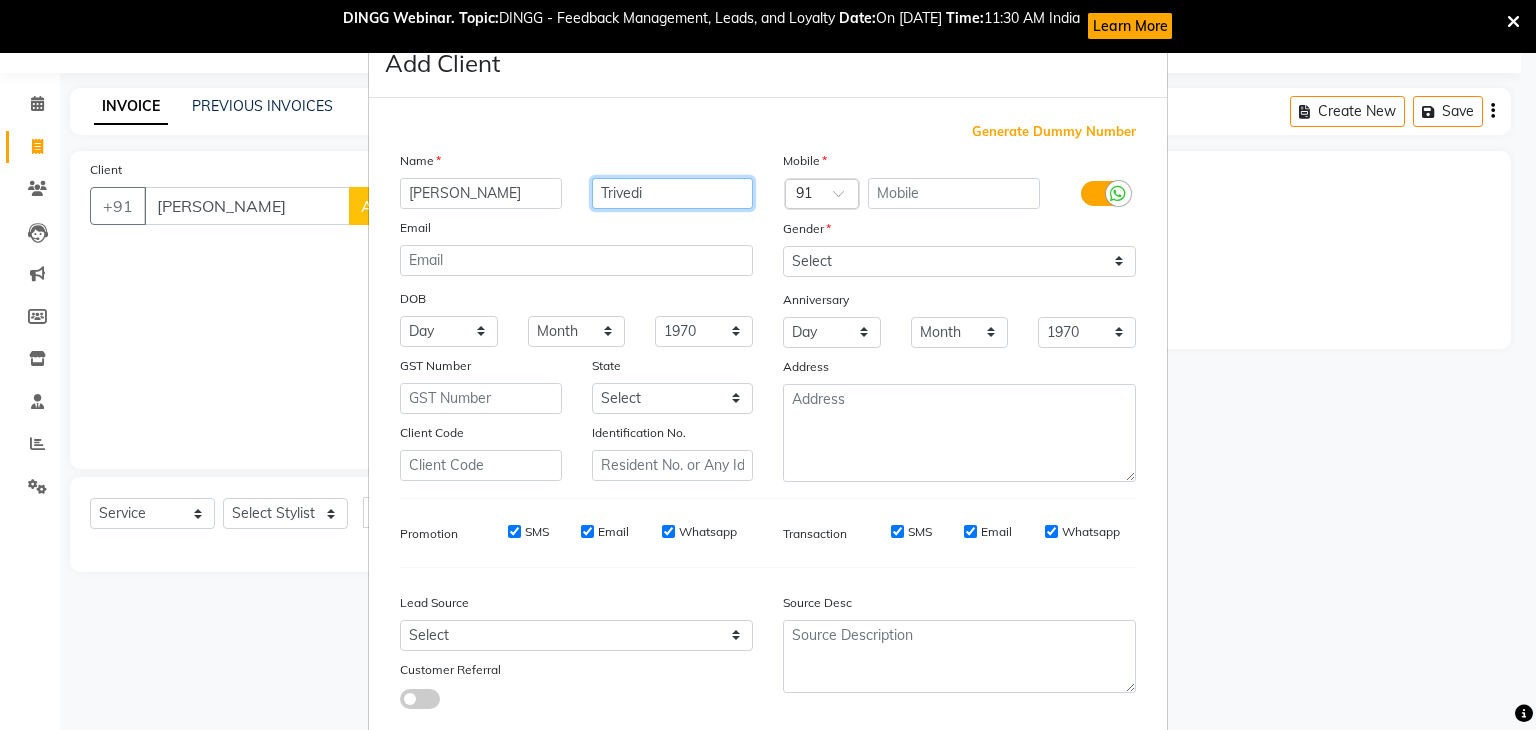 type on "Trivedi" 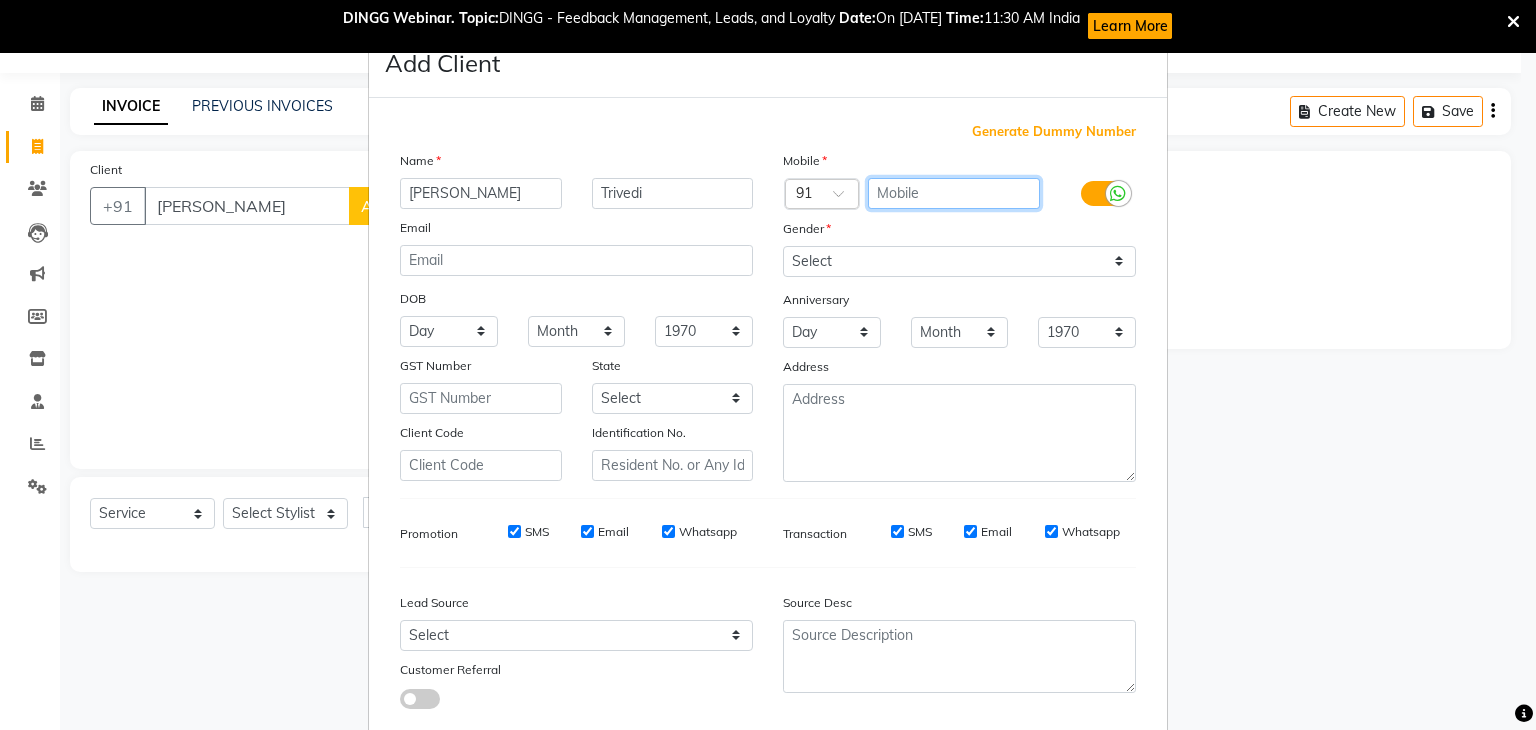 click at bounding box center (954, 193) 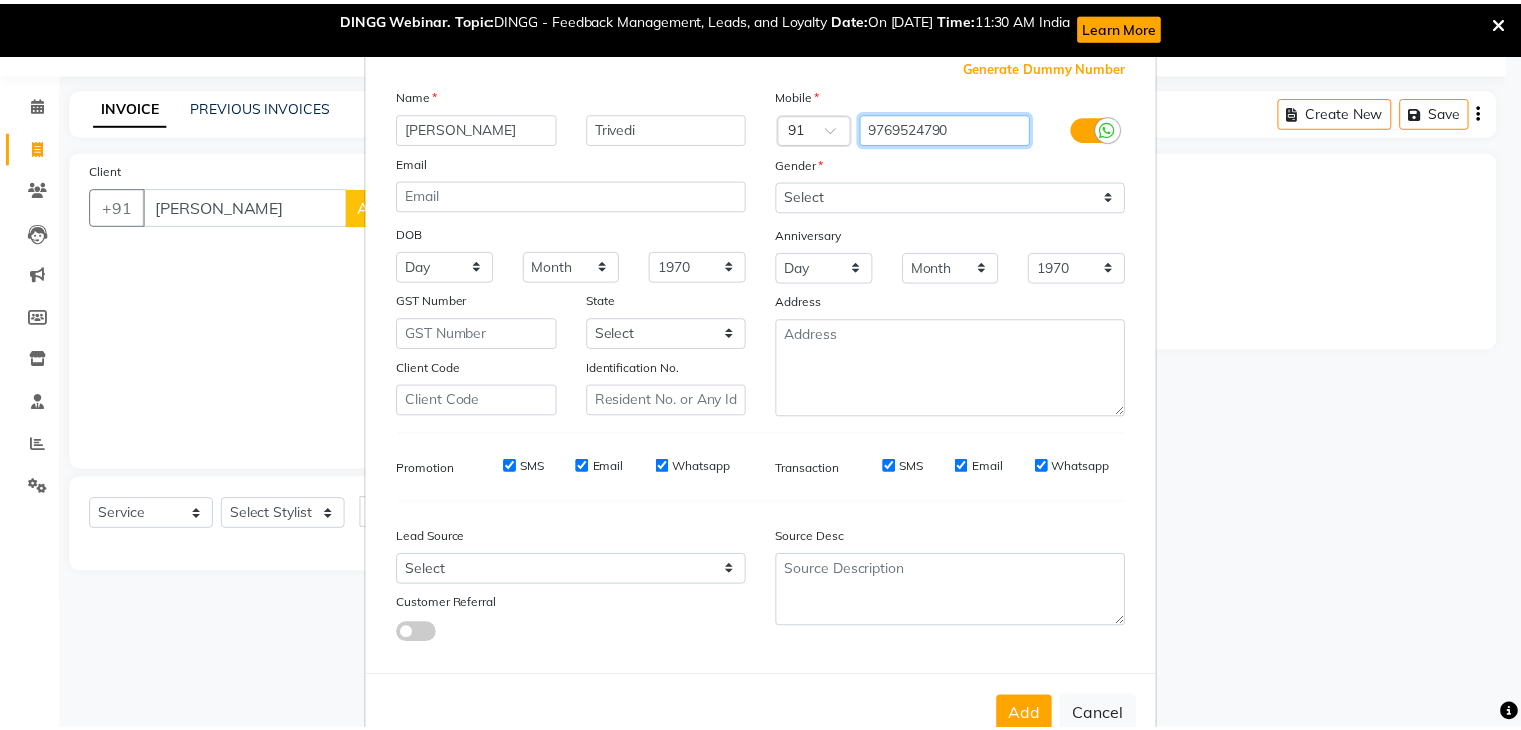 scroll, scrollTop: 127, scrollLeft: 0, axis: vertical 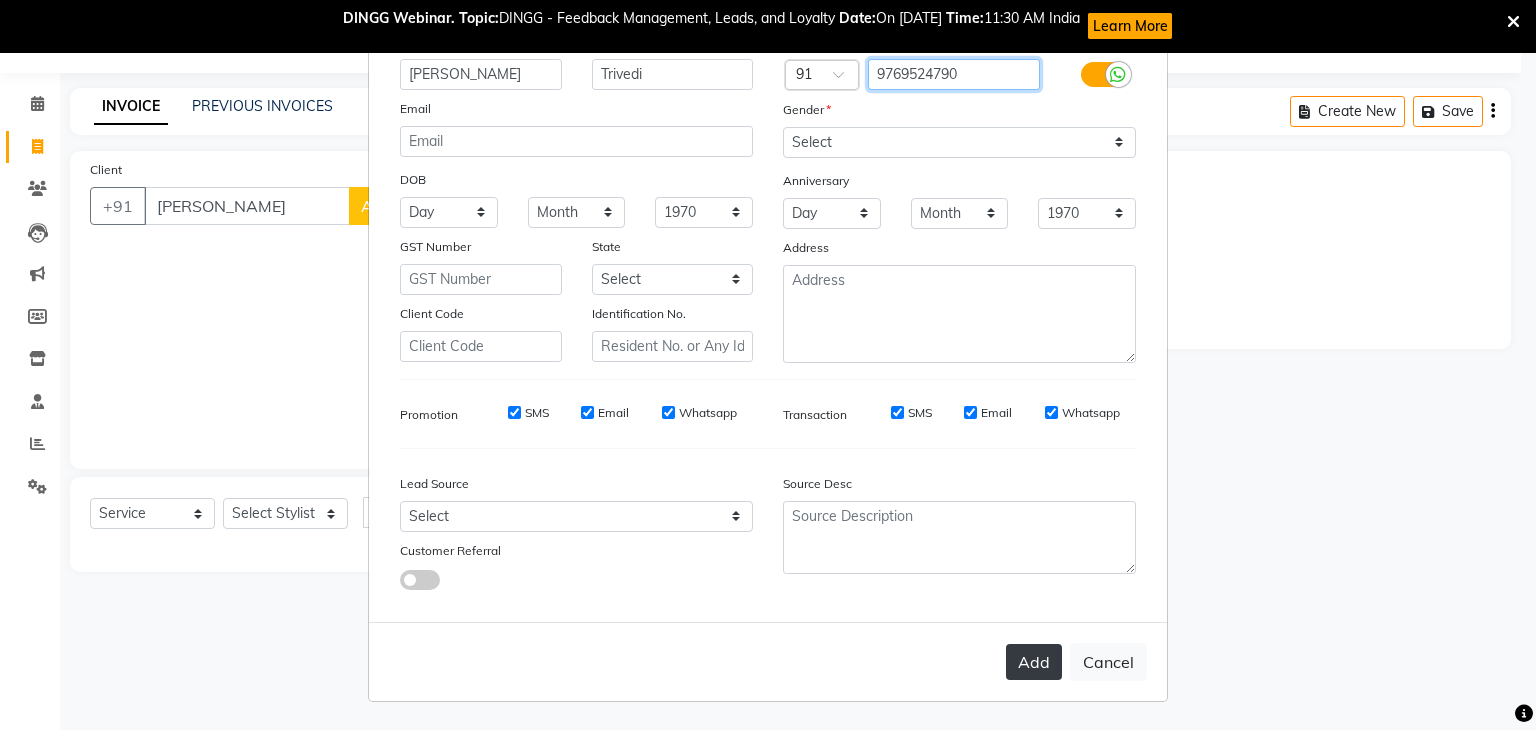 type on "9769524790" 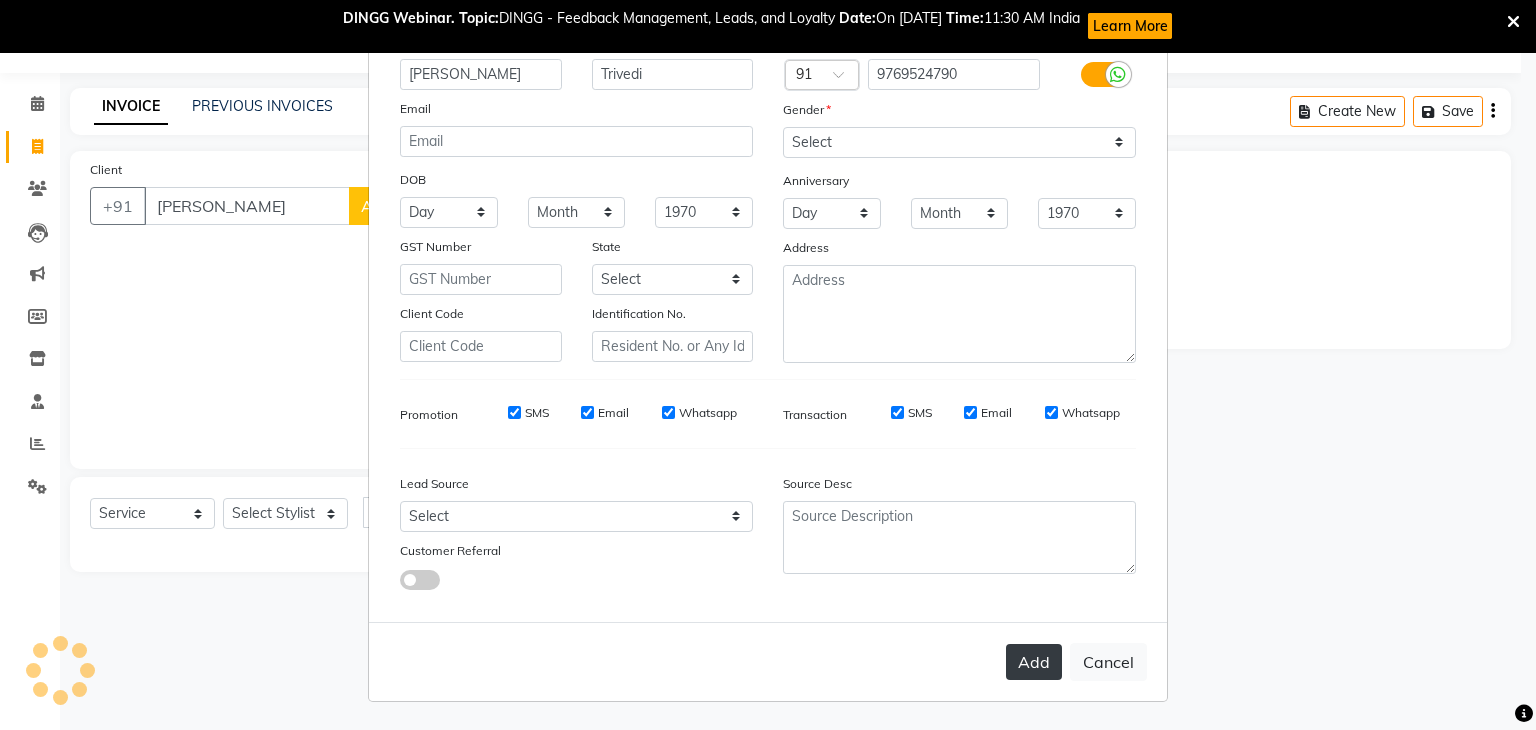 click on "Add" at bounding box center [1034, 662] 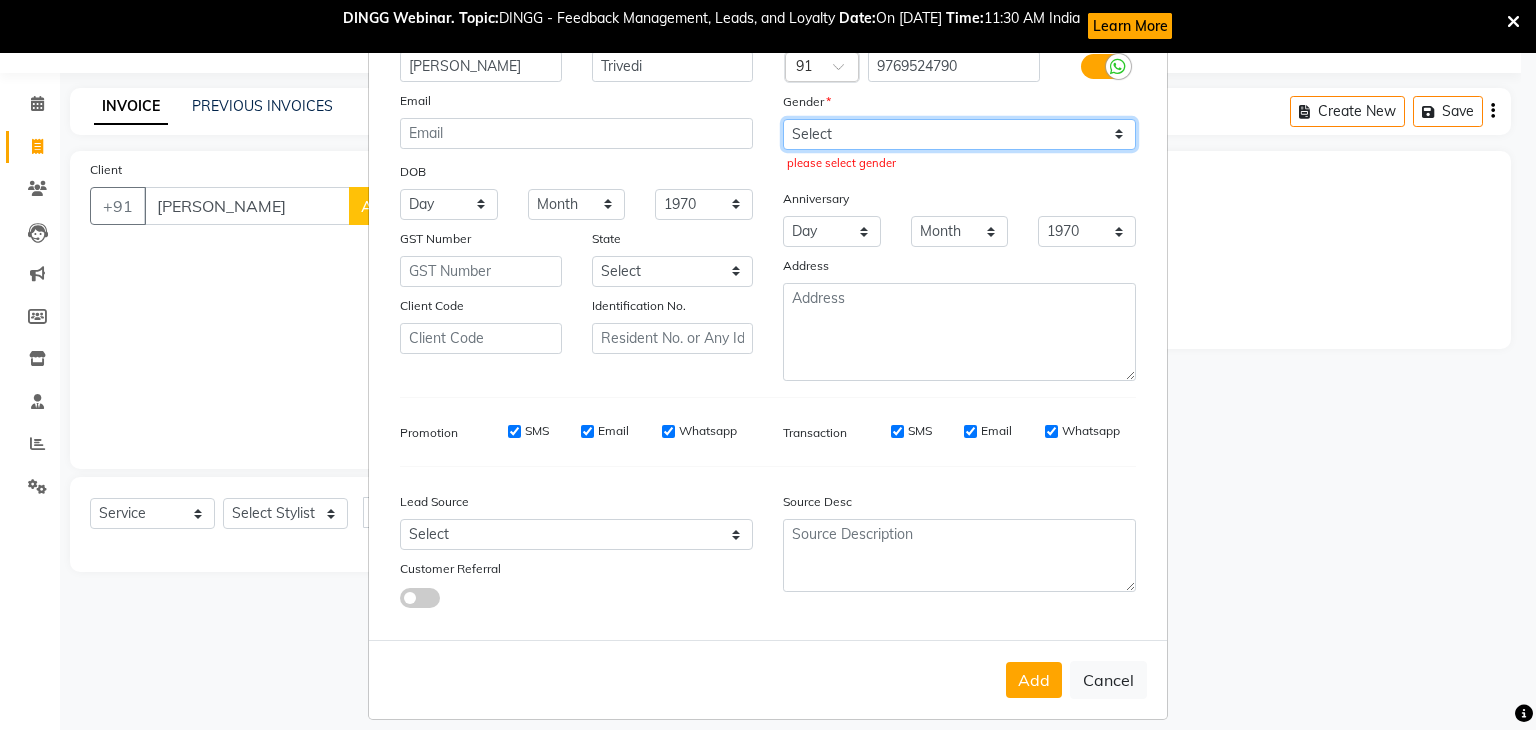 click on "Select [DEMOGRAPHIC_DATA] [DEMOGRAPHIC_DATA] Other Prefer Not To Say" at bounding box center (959, 134) 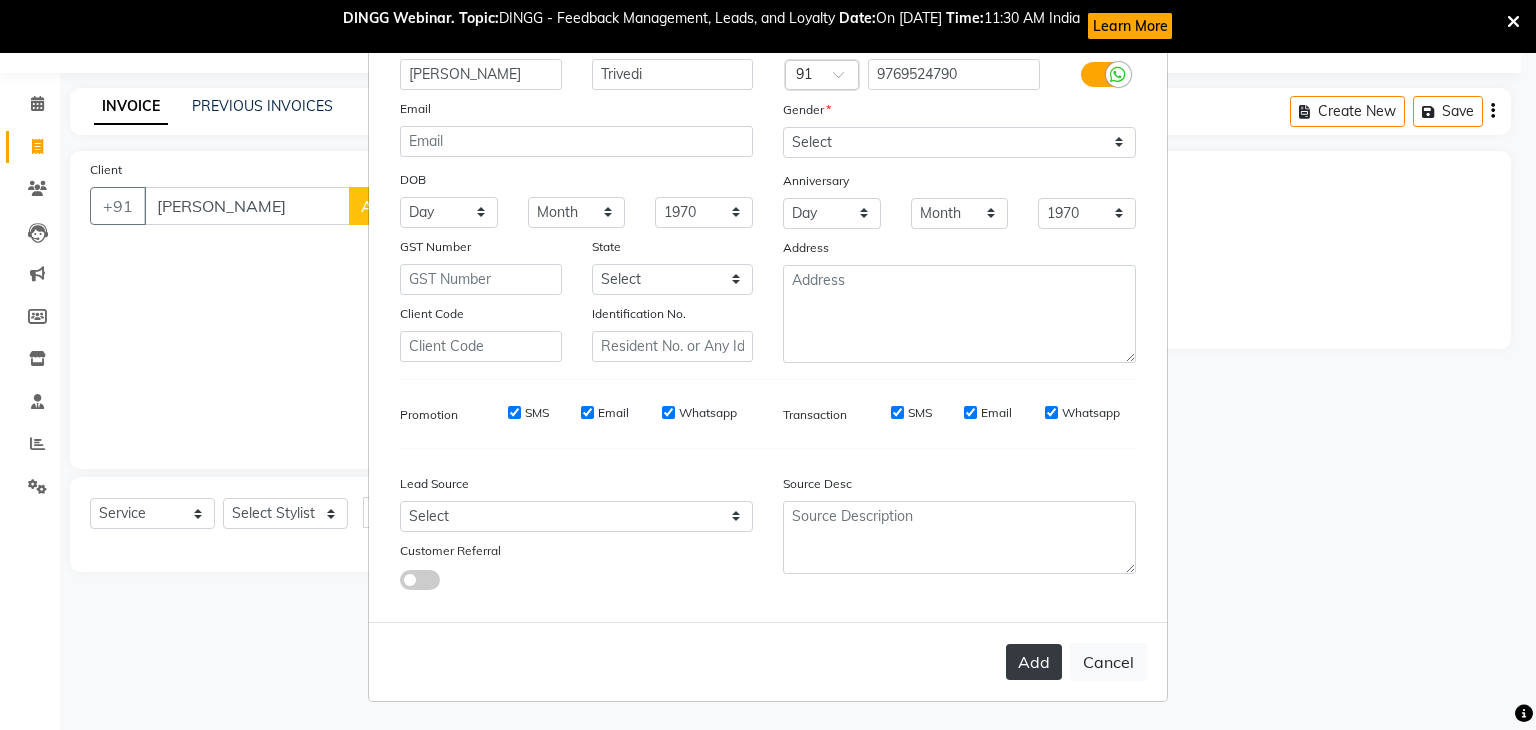 click on "Add" at bounding box center [1034, 662] 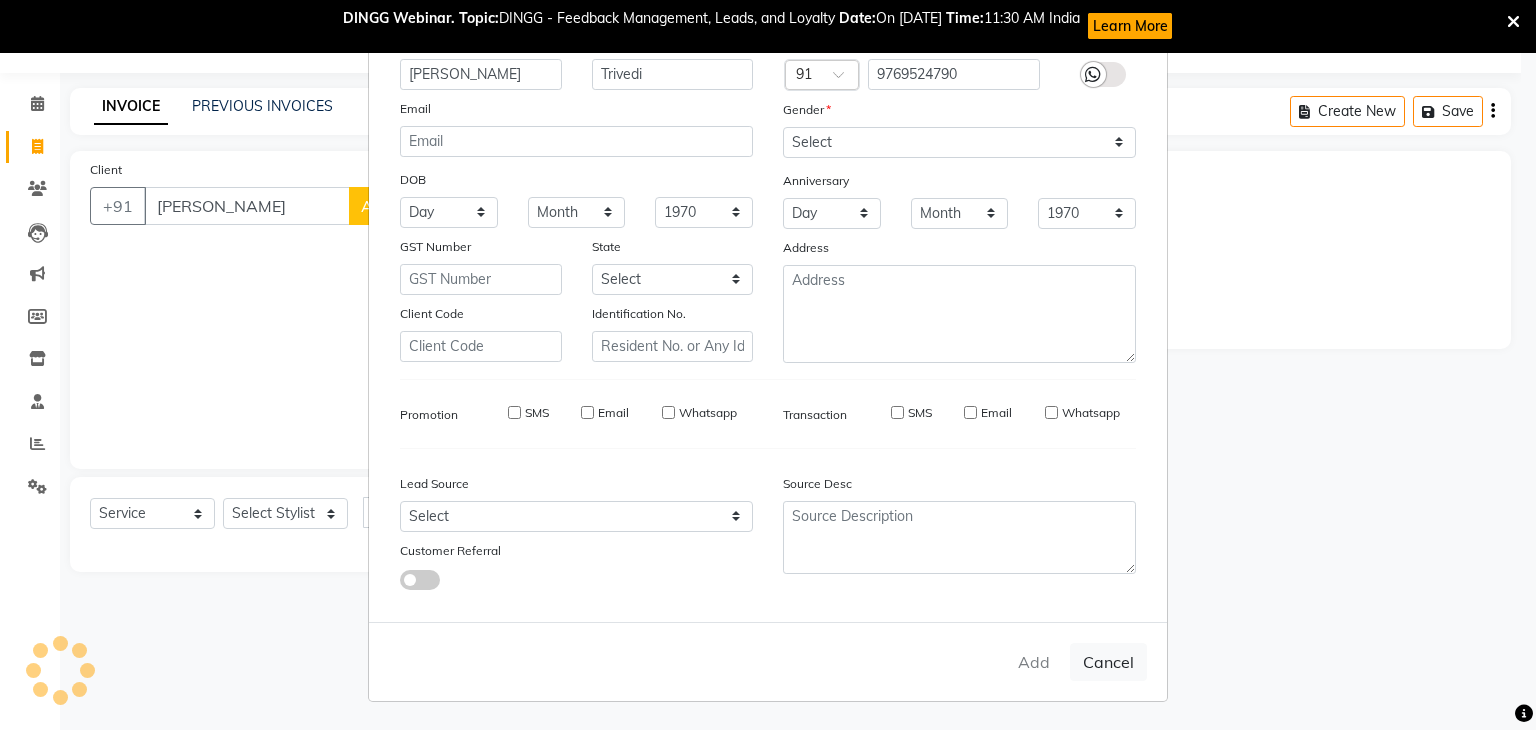 type on "9769524790" 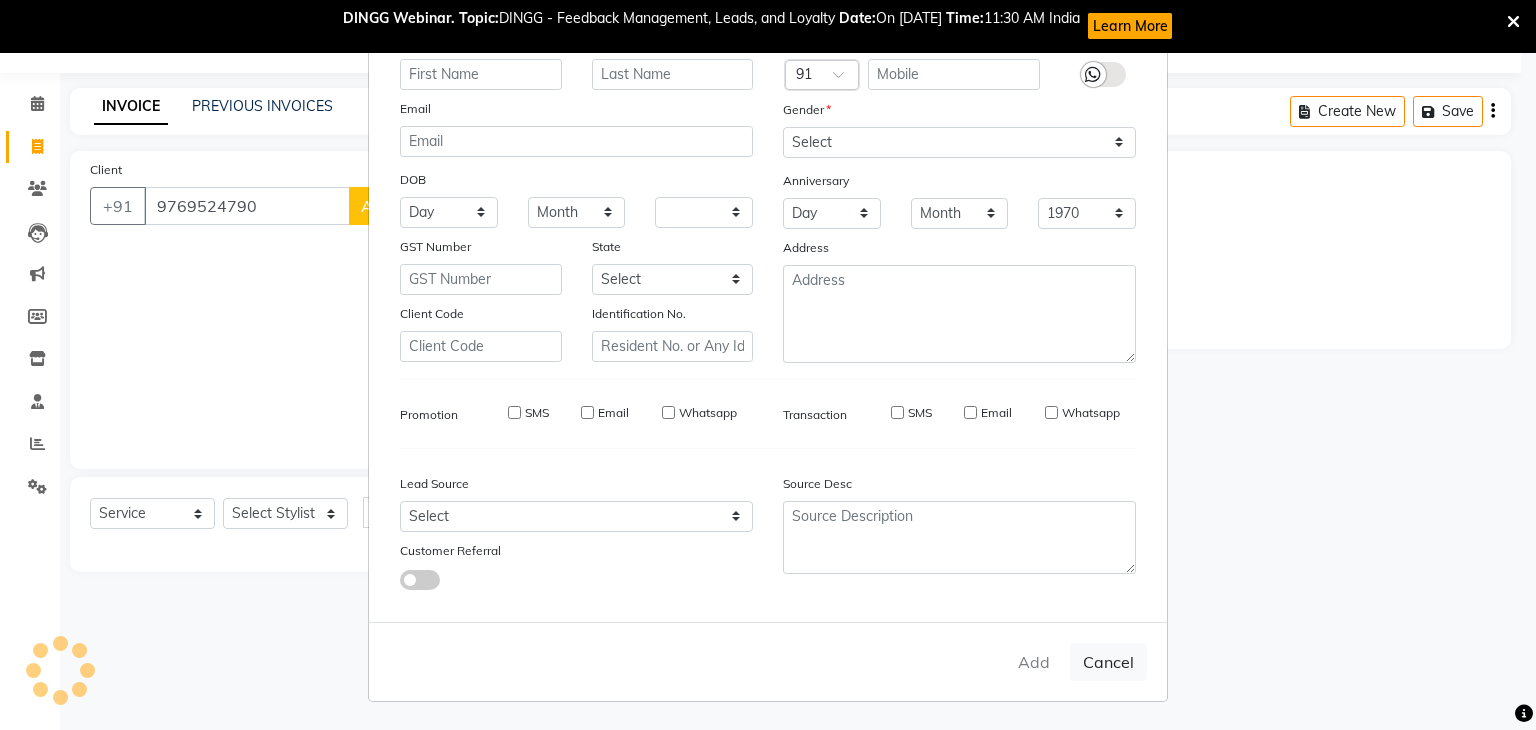 select 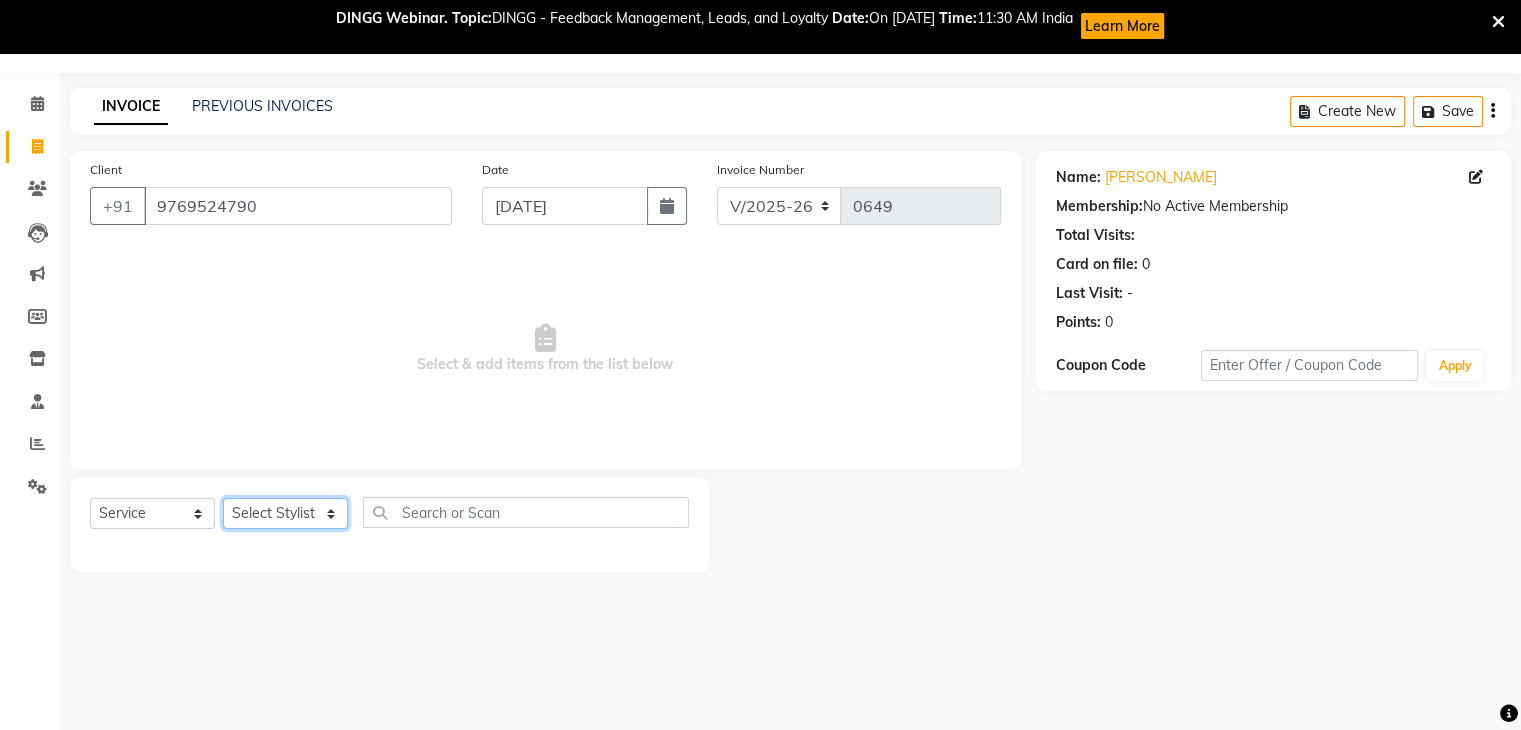 click on "Select Stylist Amruta Anjali Ketki Somani Neha More Rakhi Chaurasia Ranu seona Shrushti" 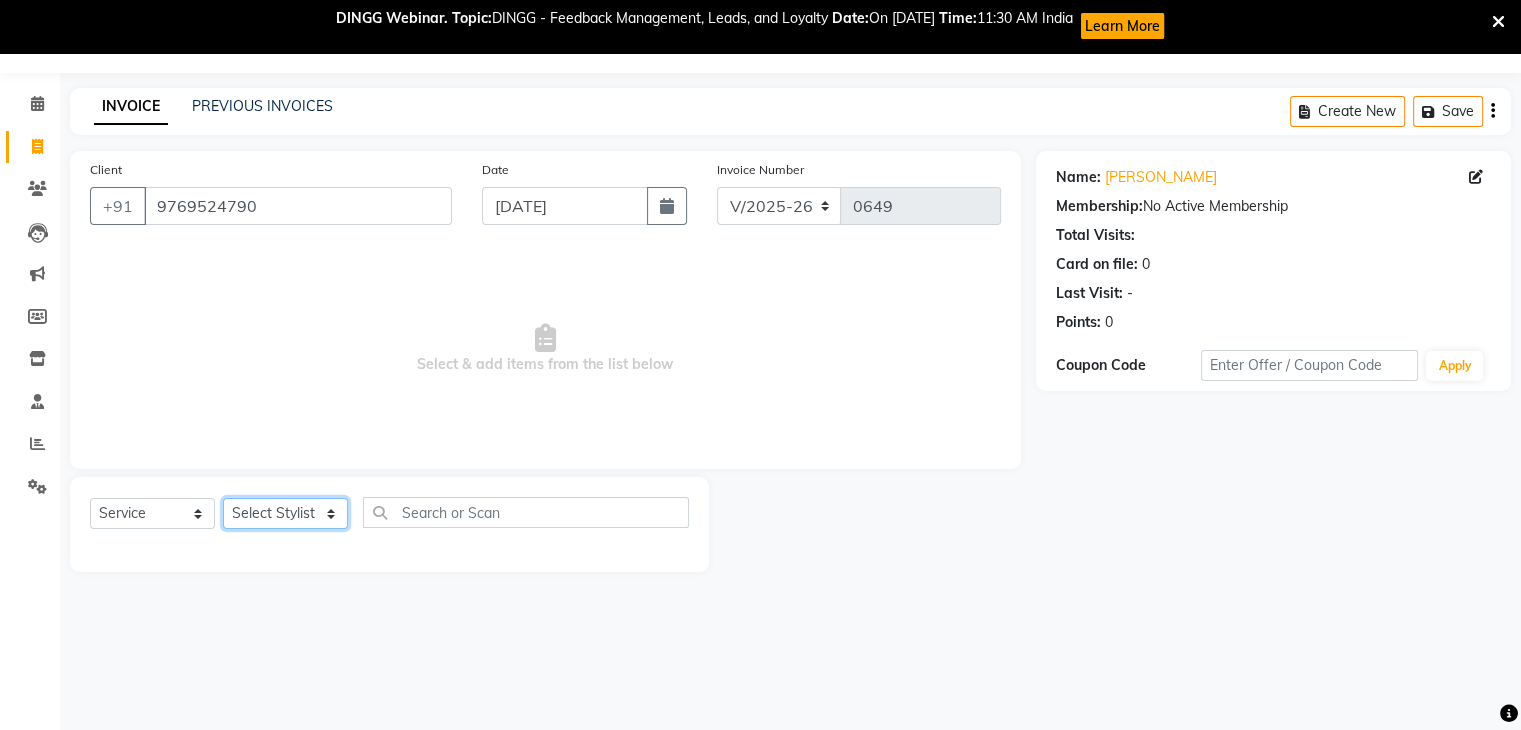 select on "78253" 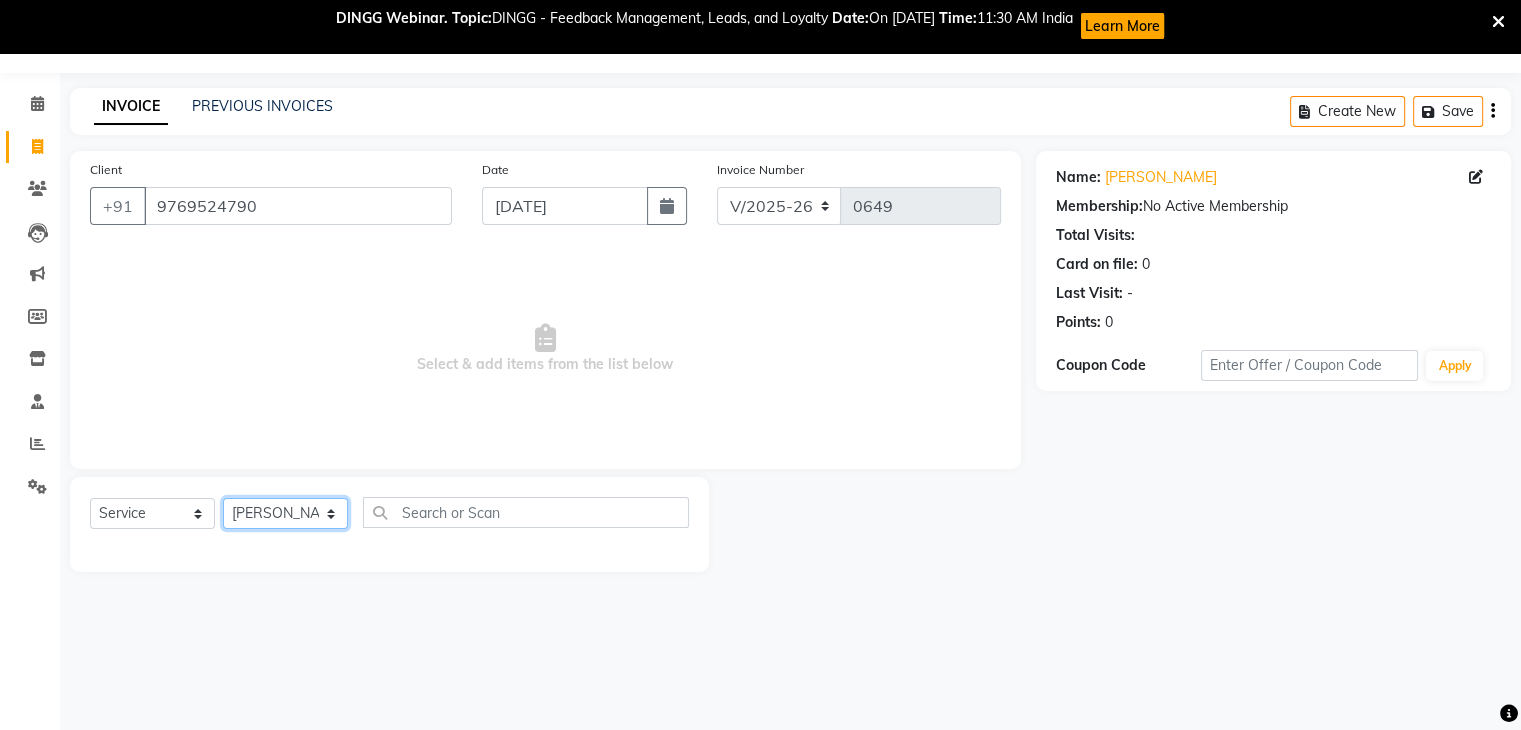 click on "Select Stylist Amruta Anjali Ketki Somani Neha More Rakhi Chaurasia Ranu seona Shrushti" 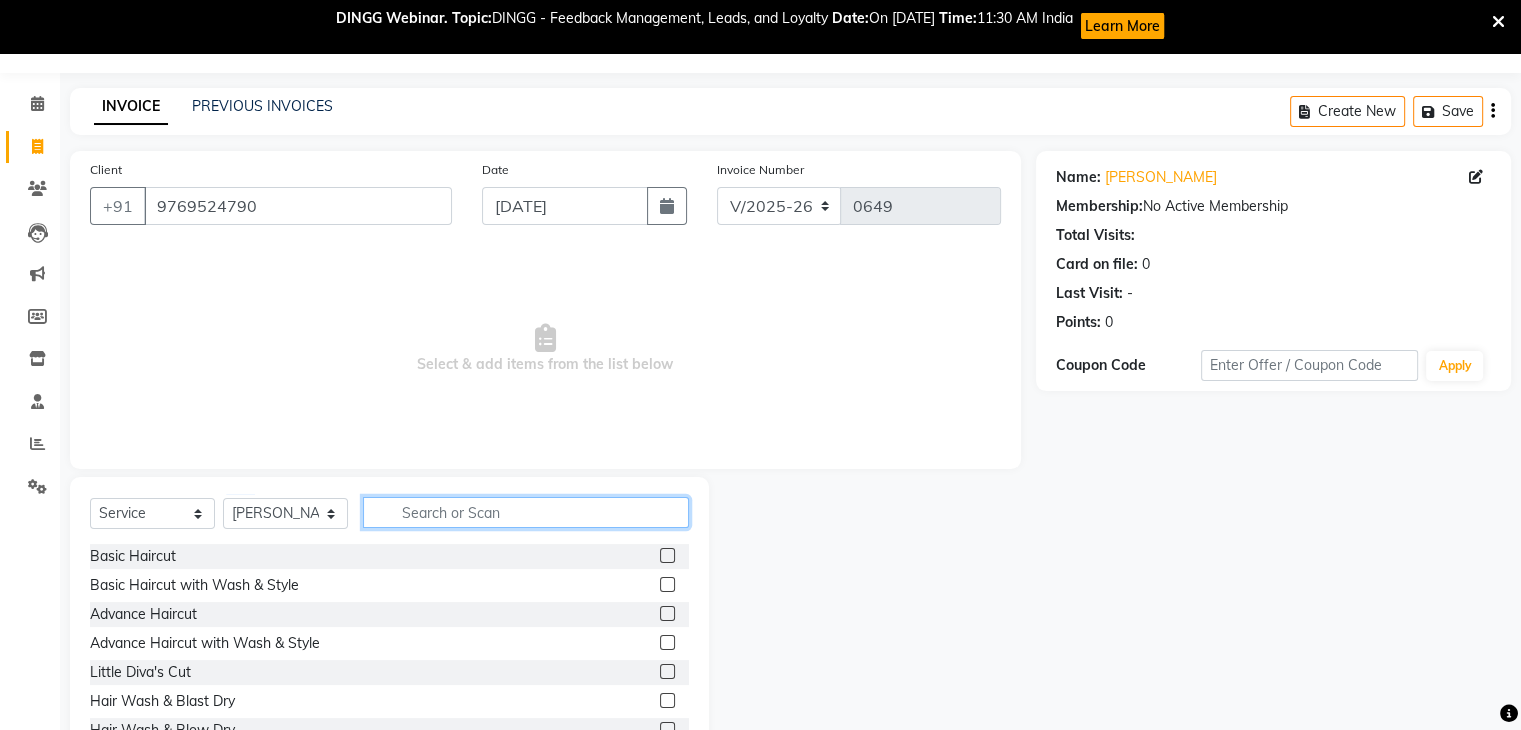 click 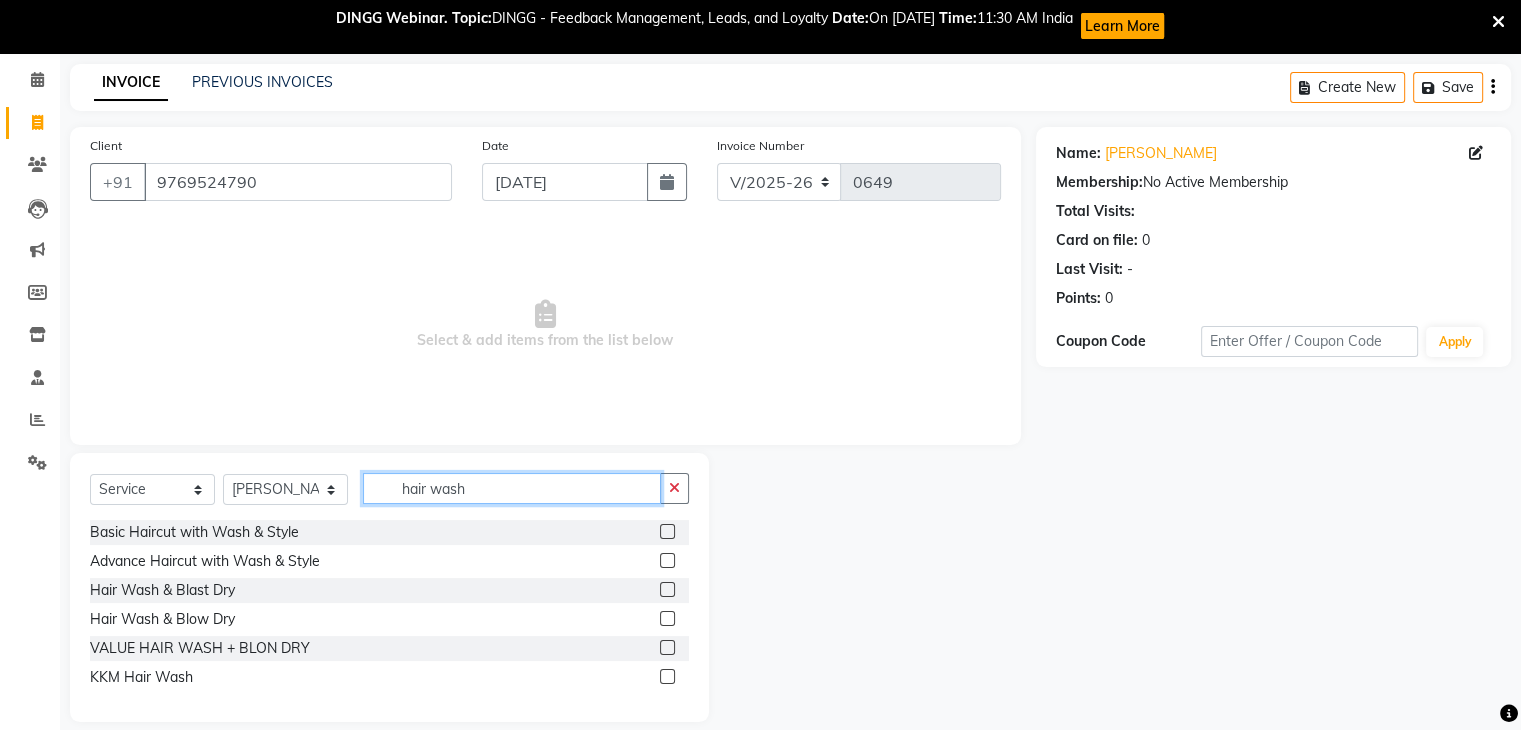 scroll, scrollTop: 99, scrollLeft: 0, axis: vertical 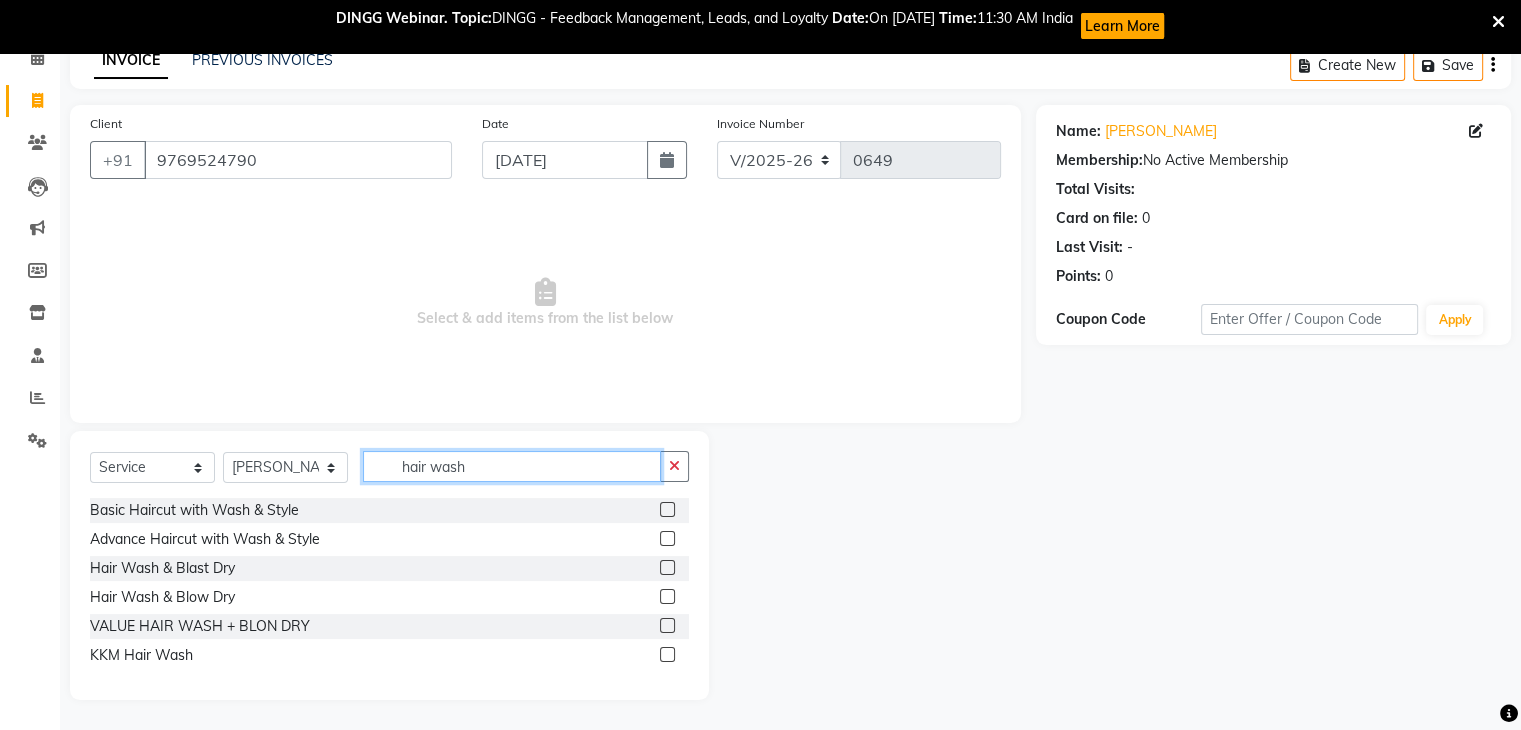 type on "hair wash" 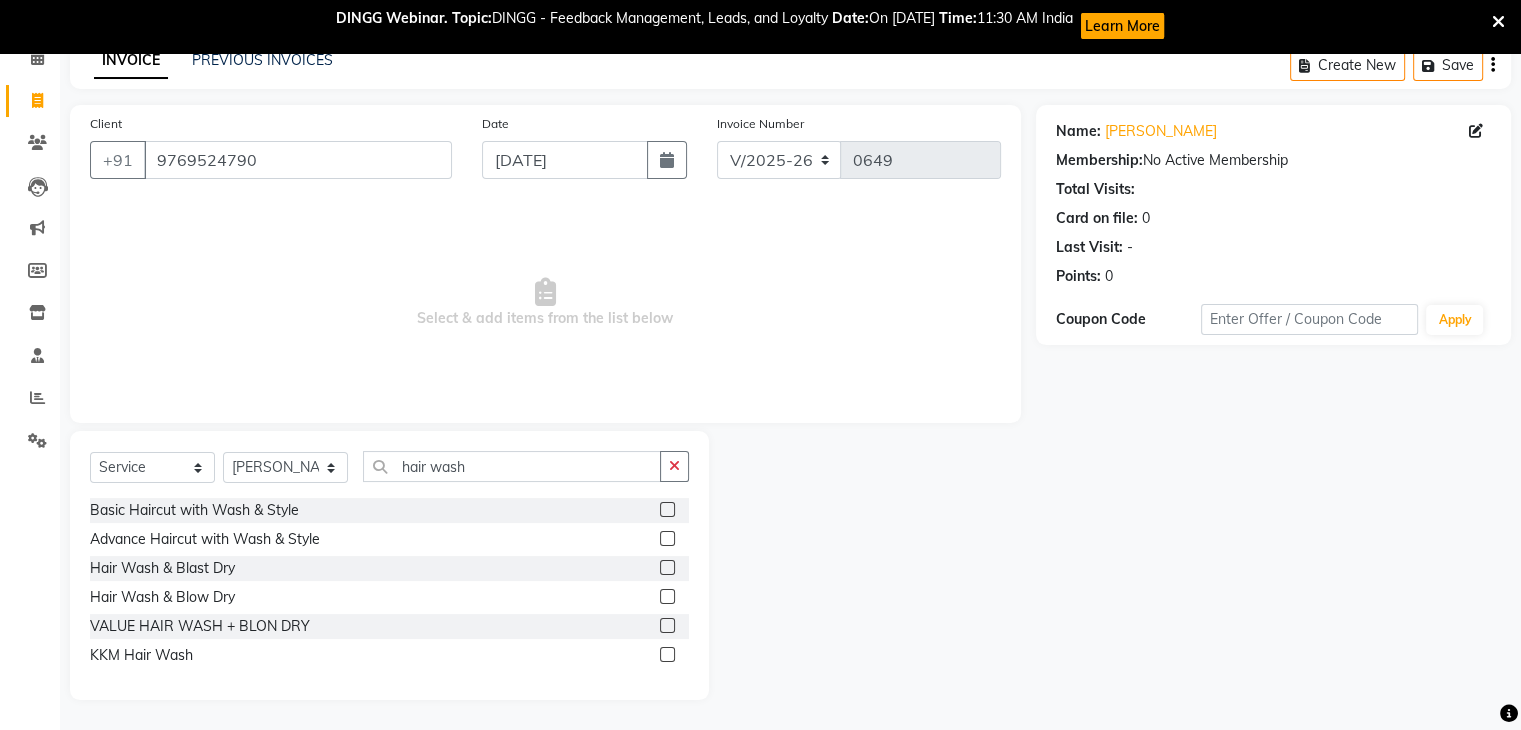 click 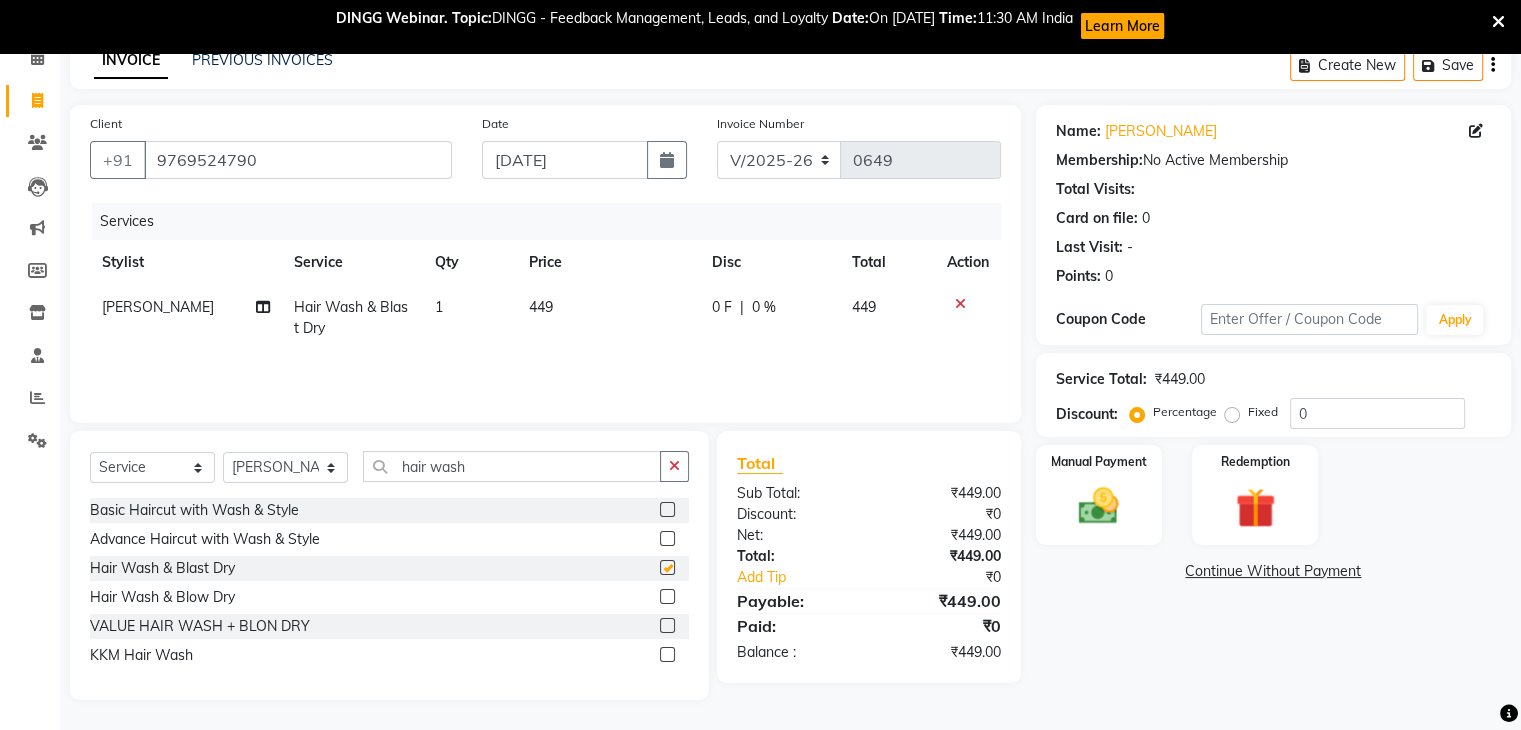 checkbox on "false" 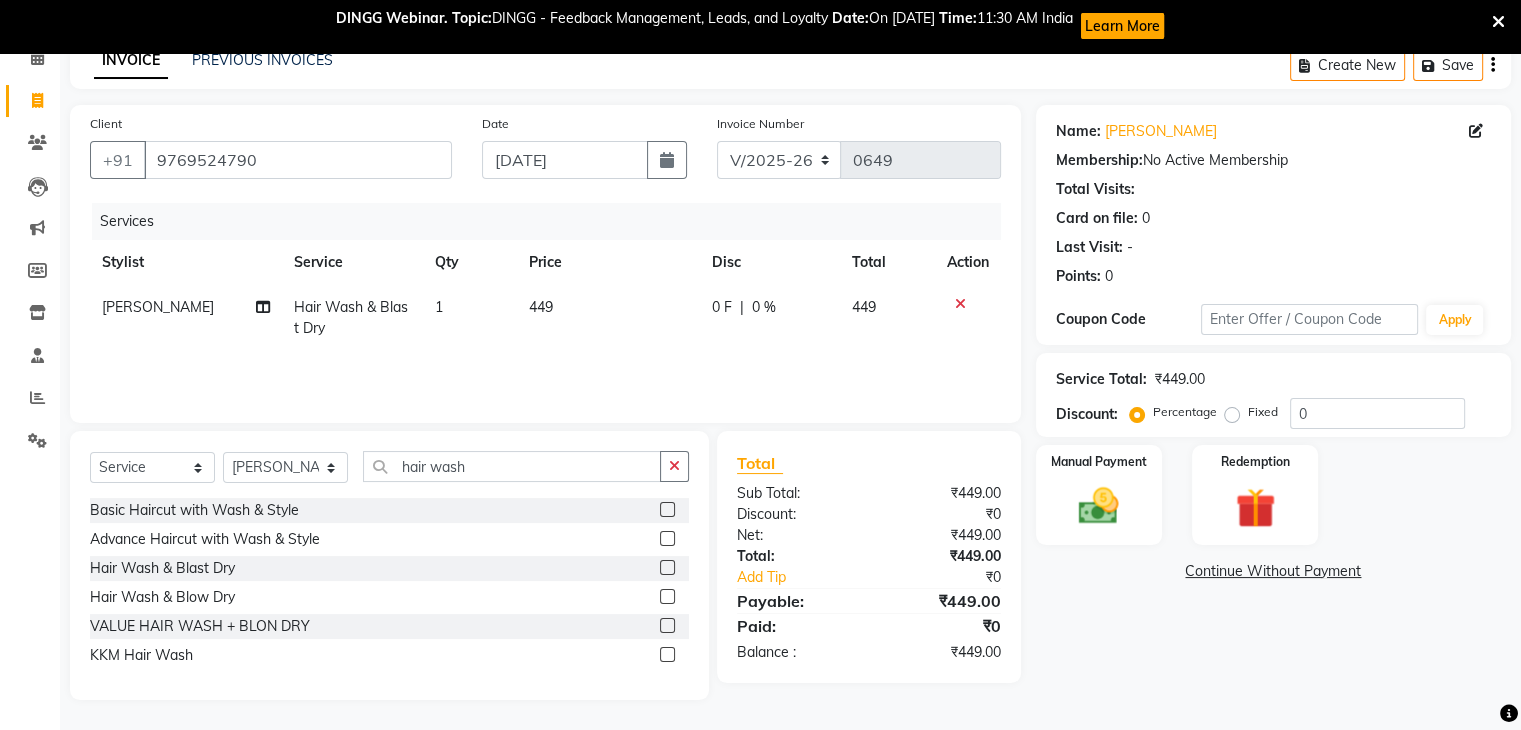 click on "449" 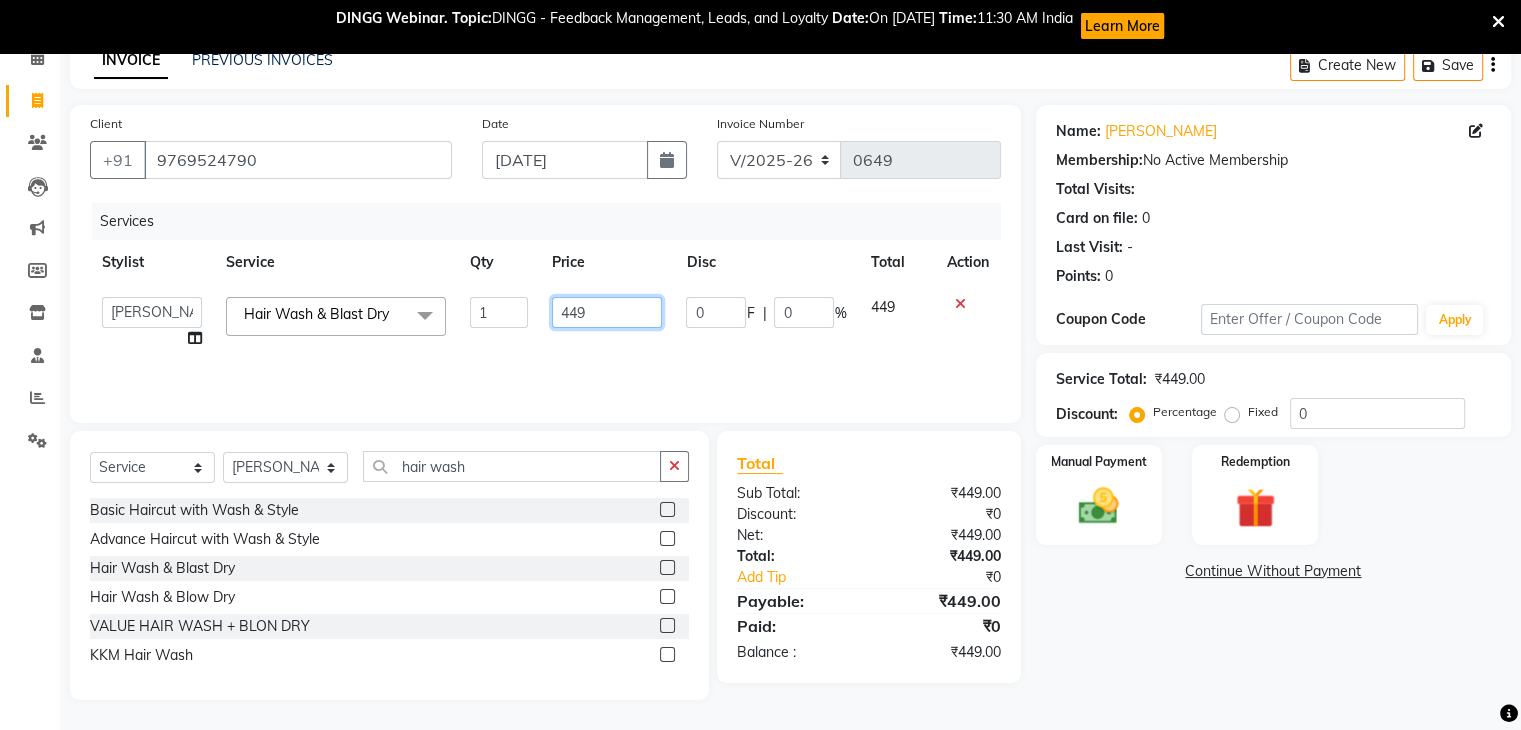 click on "Stylist Service Qty Price Disc Total Action  Amruta   Anjali   Ketki Somani   Neha More   Rakhi Chaurasia   Ranu   seona   Shrushti  Hair Wash & Blast Dry  x Basic Haircut Basic Haircut with Wash & Style Advance Haircut Advance Haircut with Wash & Style Little Diva's Cut Hair Wash & Blast Dry Hair Wash & Blow Dry Blow Dry (Upto Midwaist) Blow Dry Waist Ironing (Upto Midwaist) Ironing Waist Curls/Waves/Styling (Upto Midwaist) Curls/Waves/Styling Waist Basic Hair Spa Schwarzkopf Spa Hair Gloss Treatment (Upto Midwaist) Hair Gloss Treatment Waist Fibre Clinix (Kwairah Signature Treatment) Express Head Massage 20 Mins Head Massage 30 Mins Oil Massage + Wash Keratin Treatment Smoothening/Rebonding Treatment Botox Treatment Root Touchup Igora 1 inch Root Touchup Igora 2 inch Root Touchup Essencity 1 inch Root Touchup Essencity 2 inch Half Head Streaks (15-16 strips) Full Head Streaks 3D Colors Global Hair Color Dual Global Hair Color Balayage/Ombre/Free Hand/Low Lights/ Baby Lights Prelightening Density Charges 1" 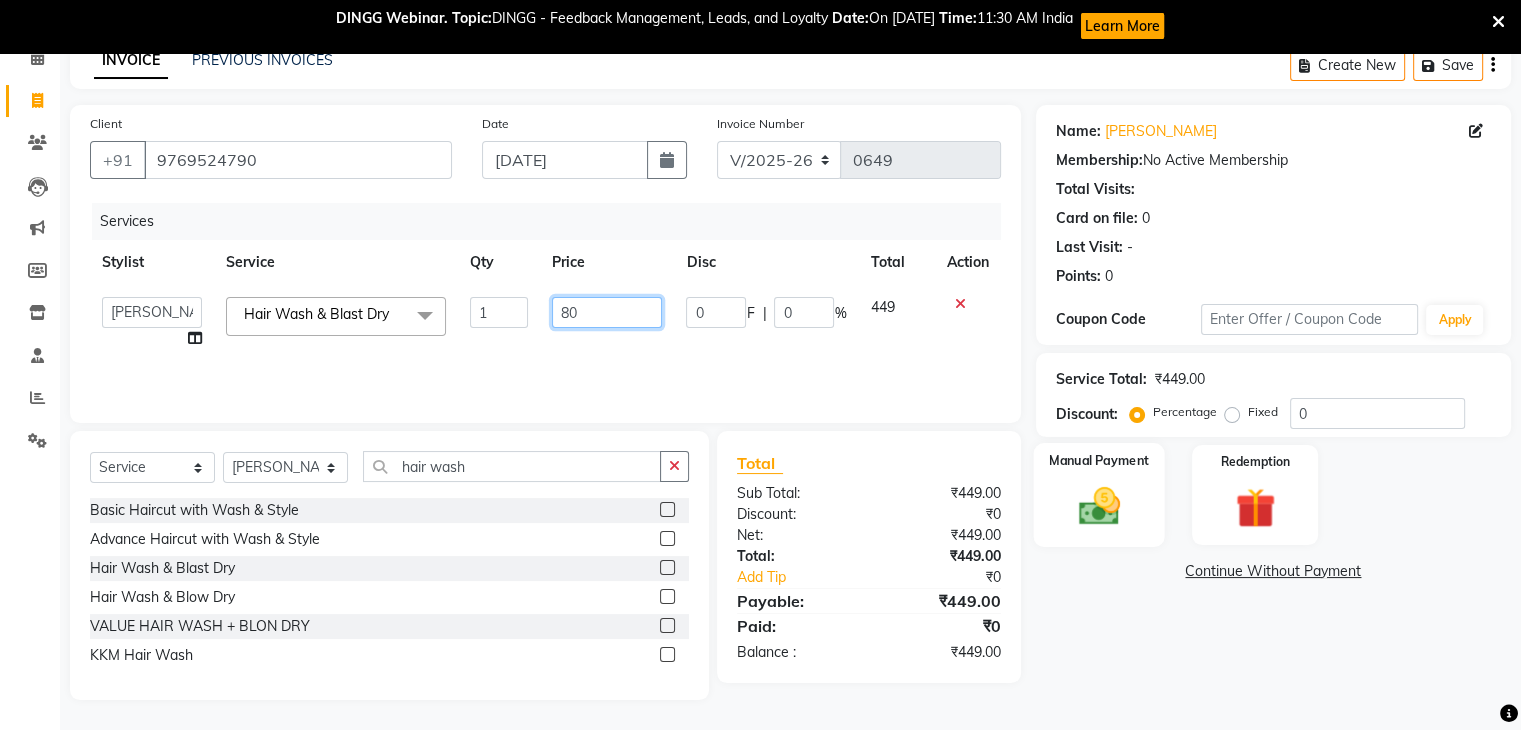 type on "800" 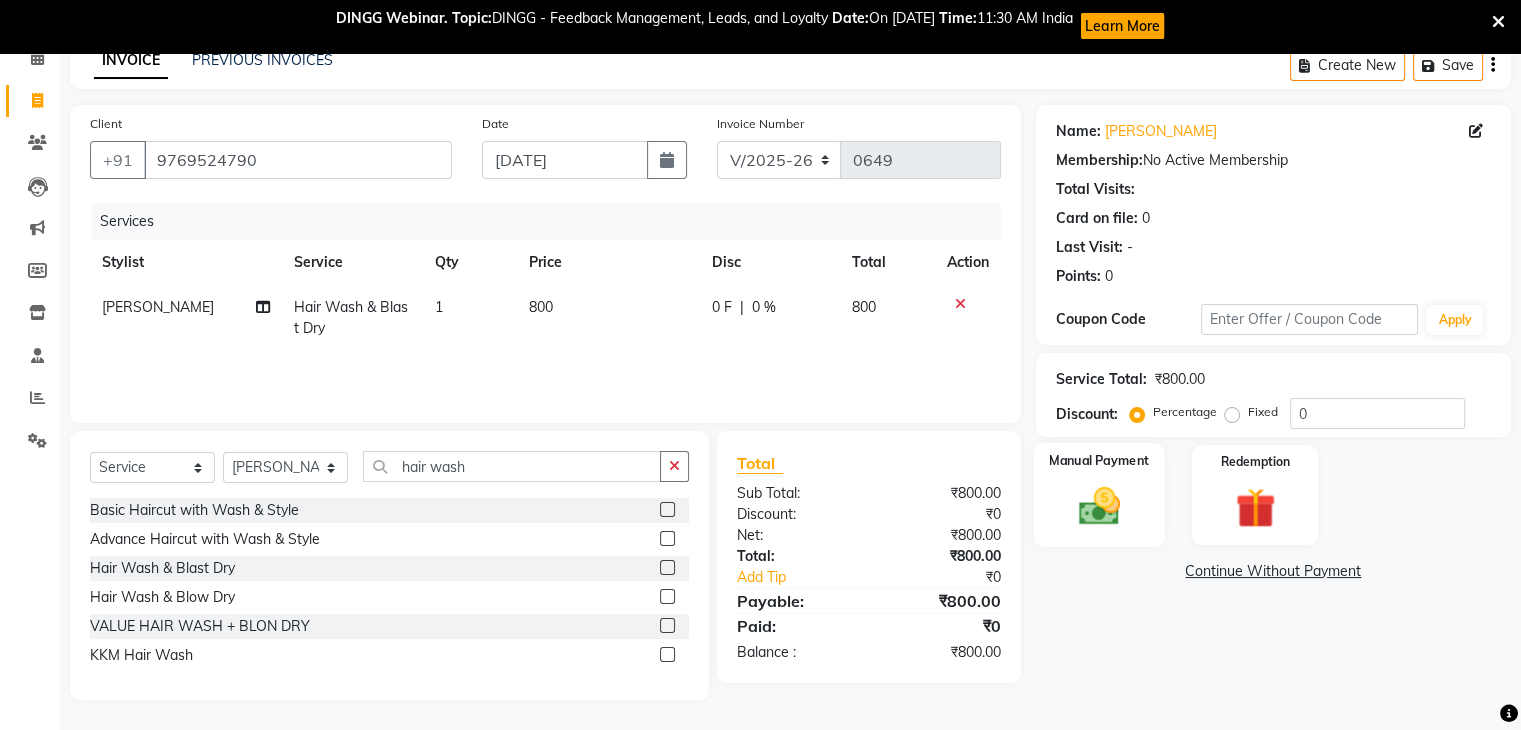 click on "Manual Payment" 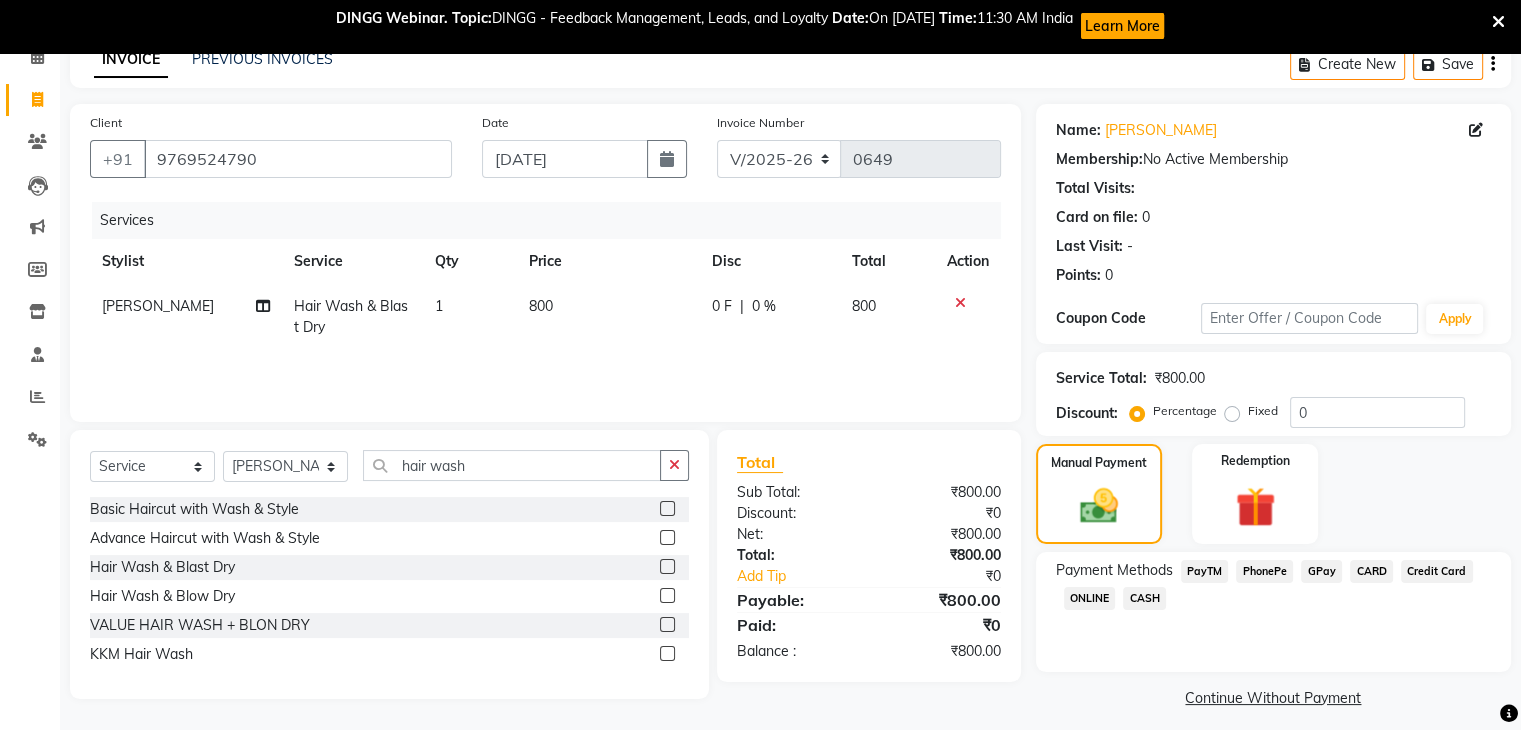 click on "CASH" 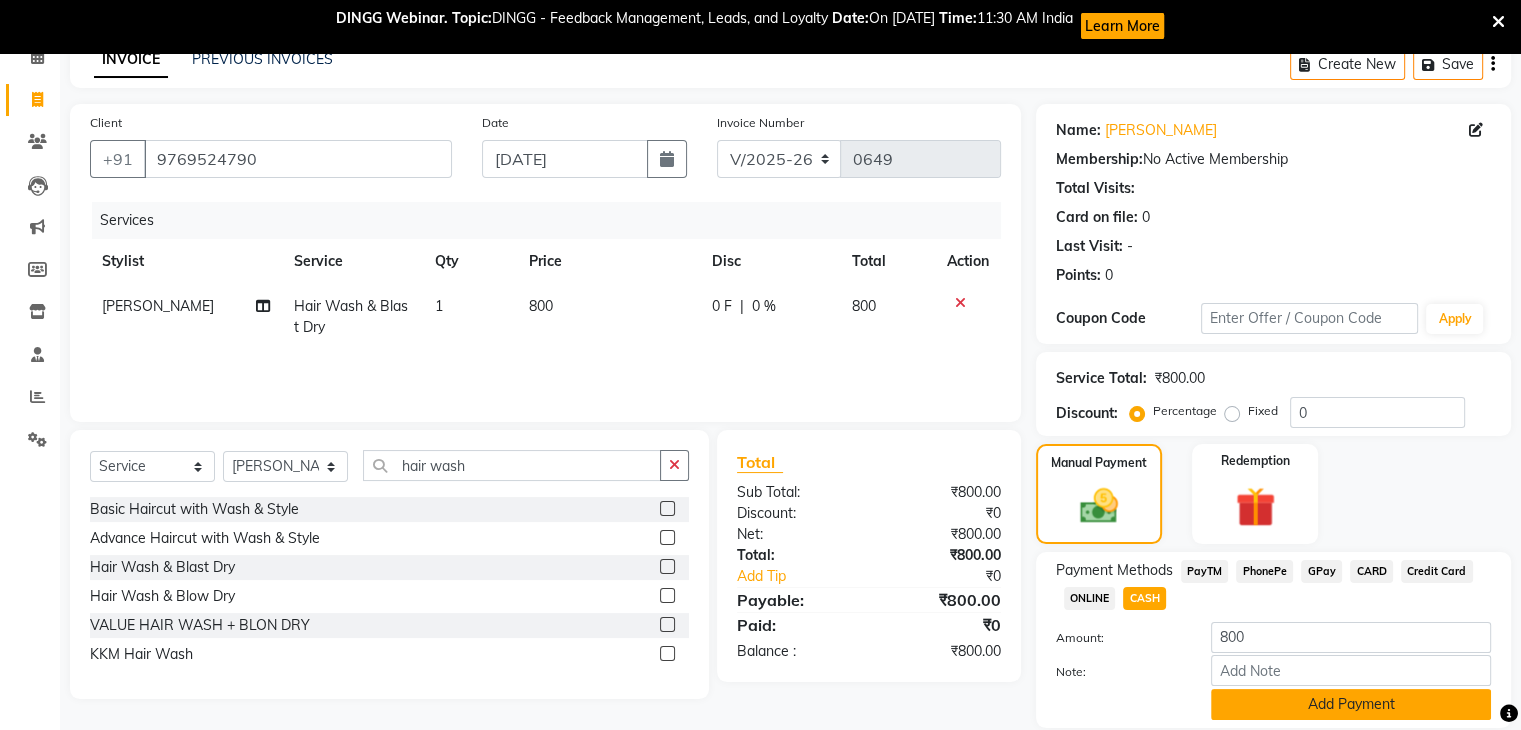 click on "Add Payment" 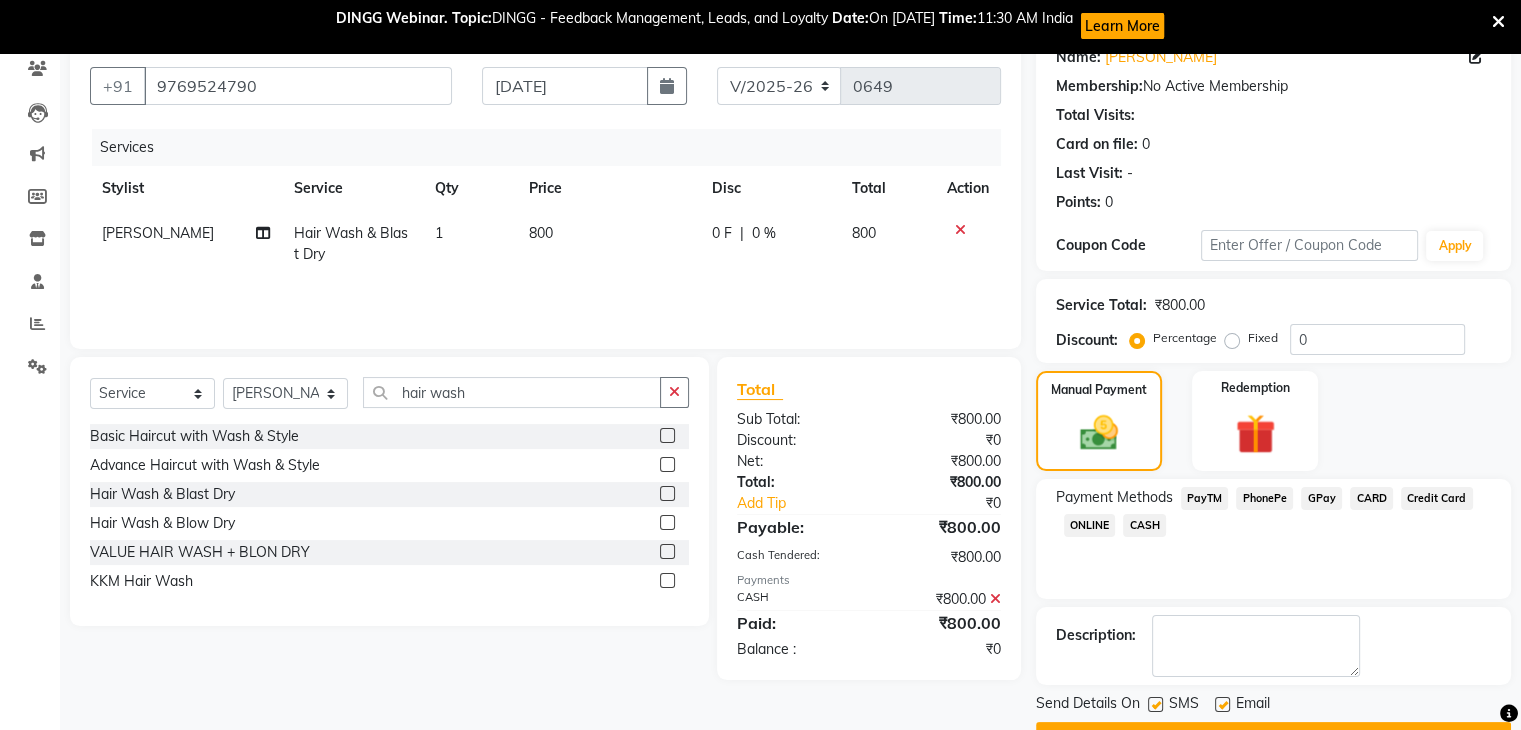 scroll, scrollTop: 224, scrollLeft: 0, axis: vertical 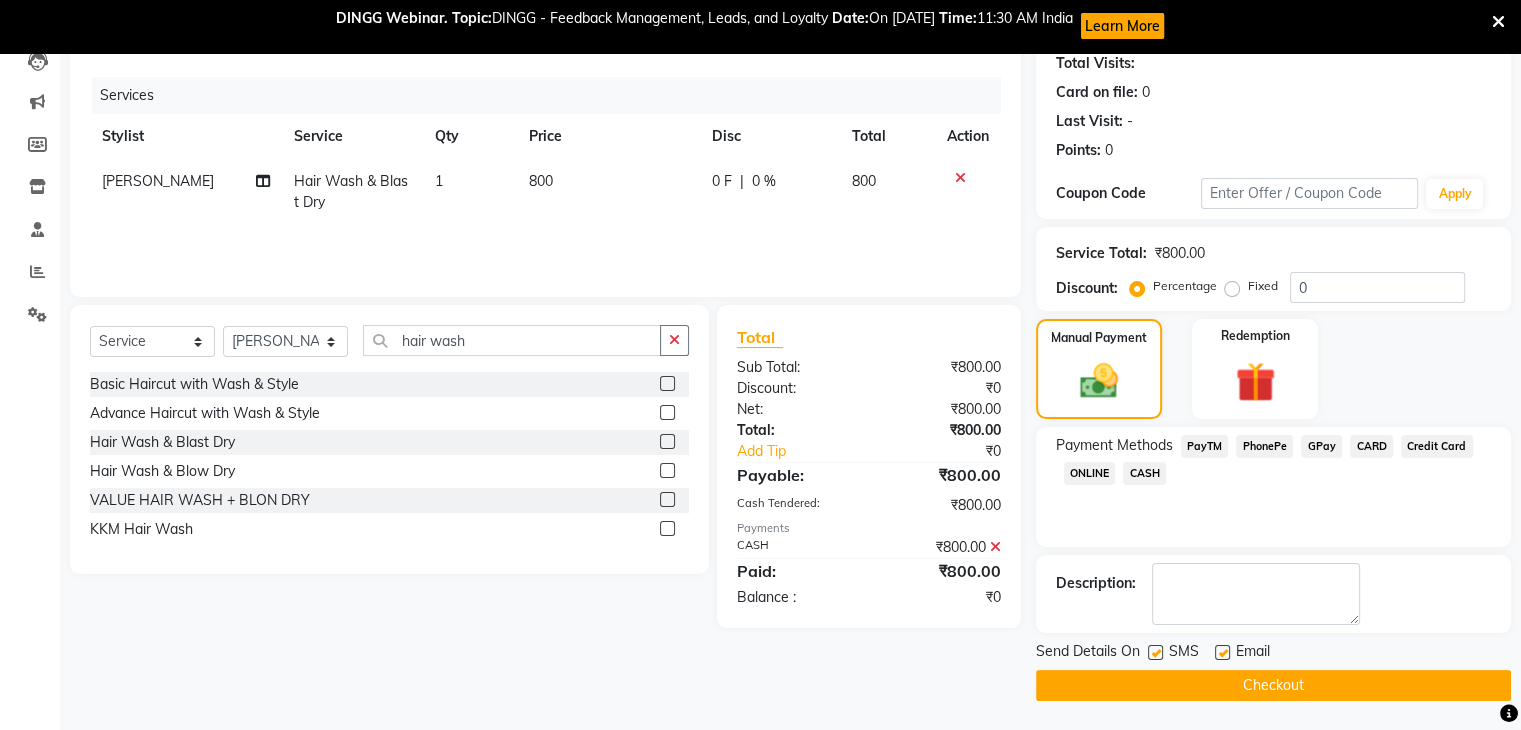 click on "CASH" 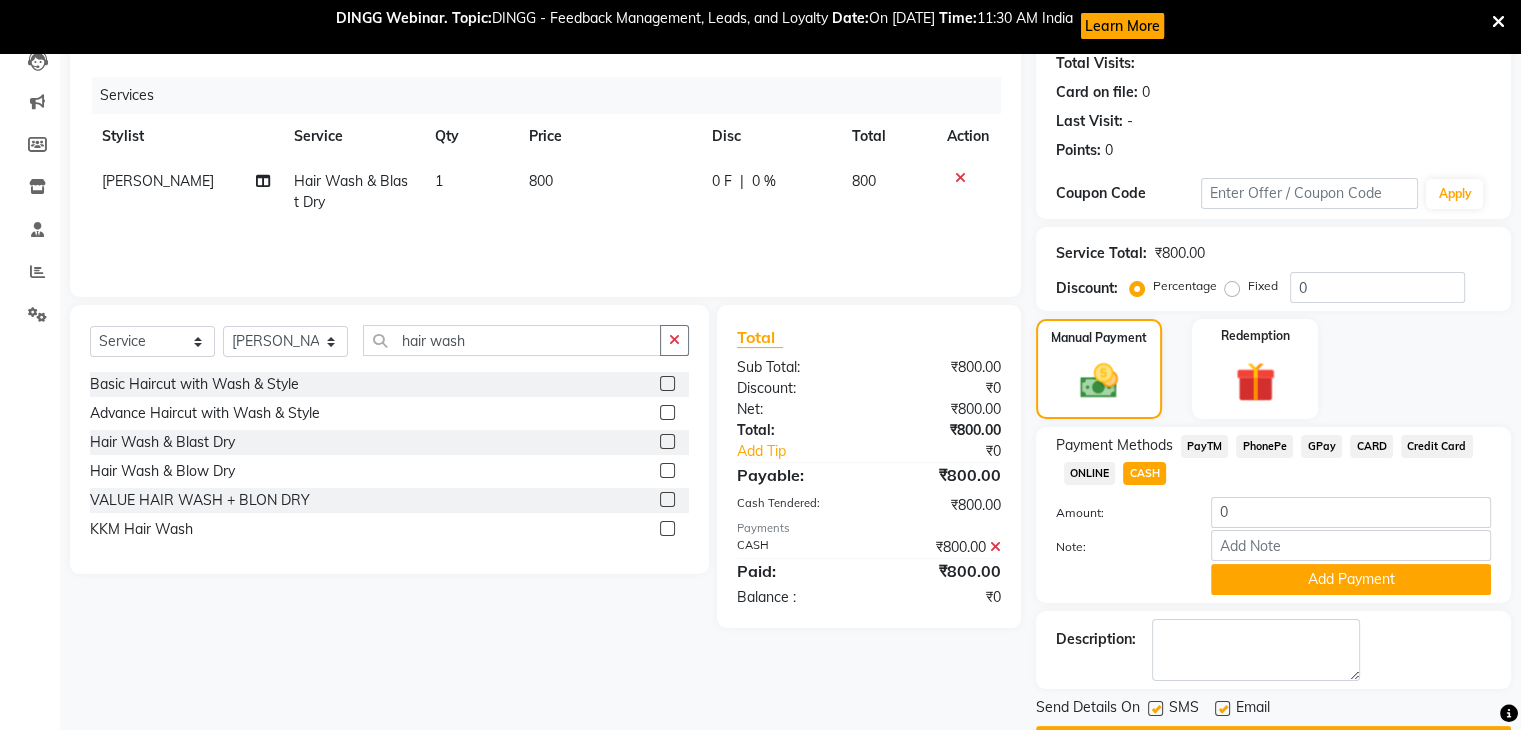 click on "Payment Methods  PayTM   PhonePe   GPay   CARD   Credit Card   ONLINE   CASH" 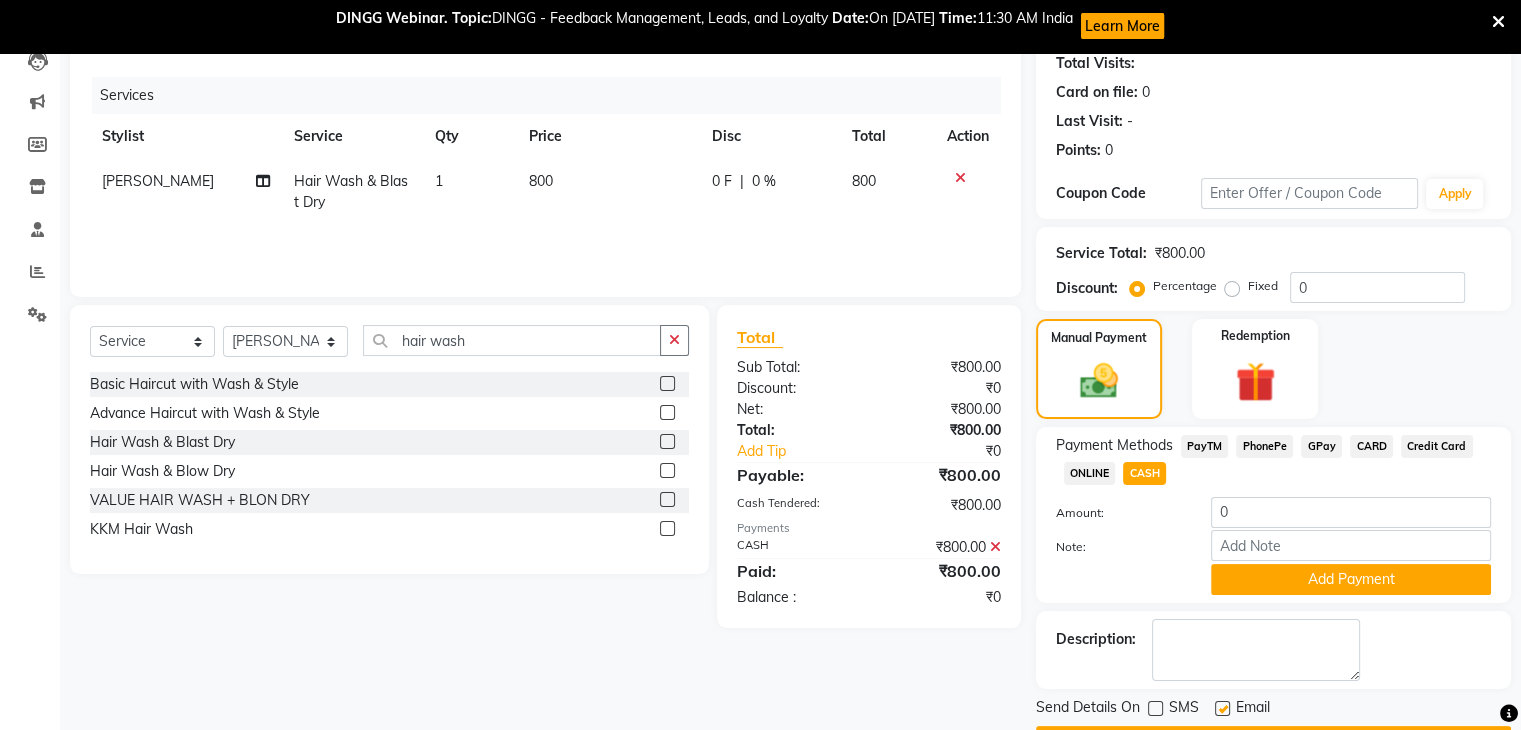 click on "Email" 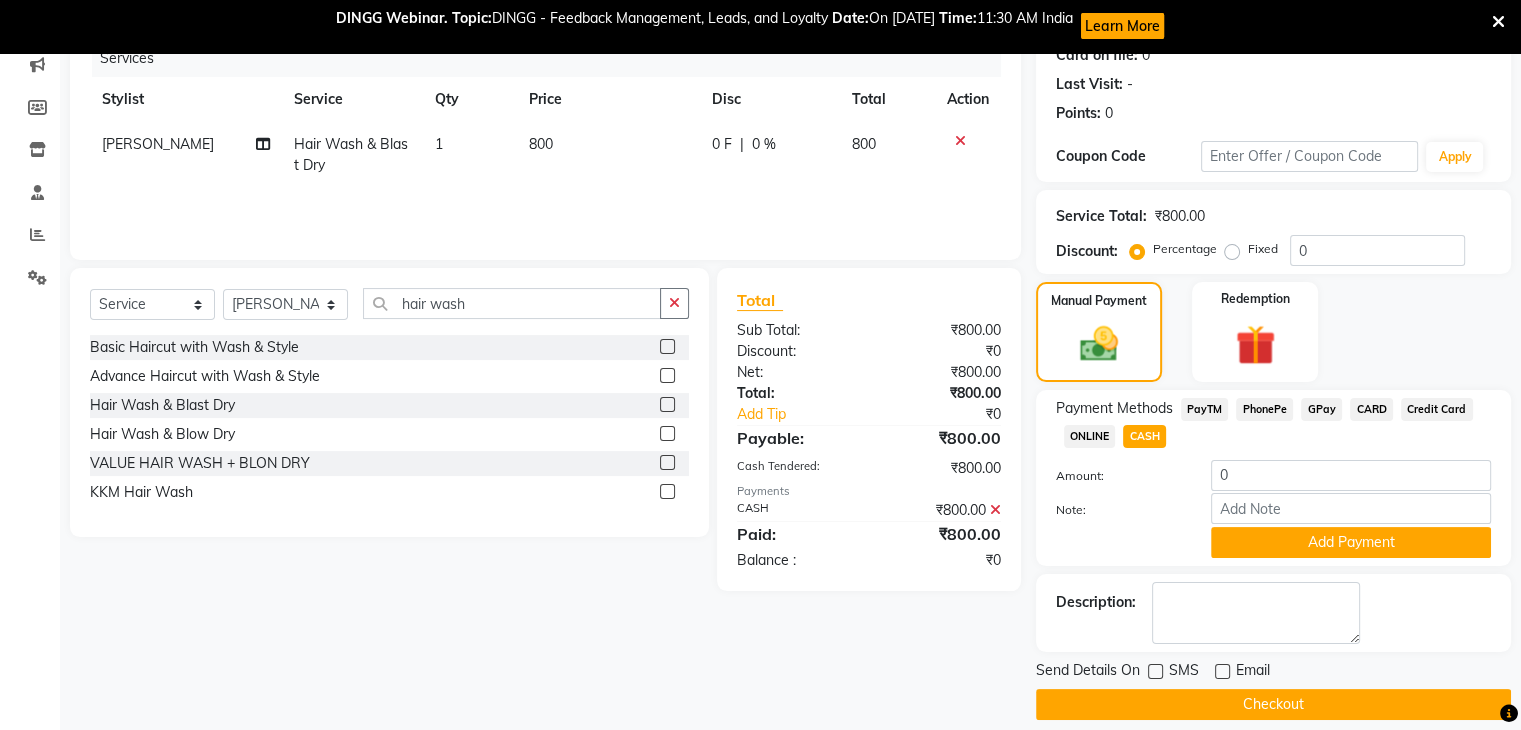 scroll, scrollTop: 282, scrollLeft: 0, axis: vertical 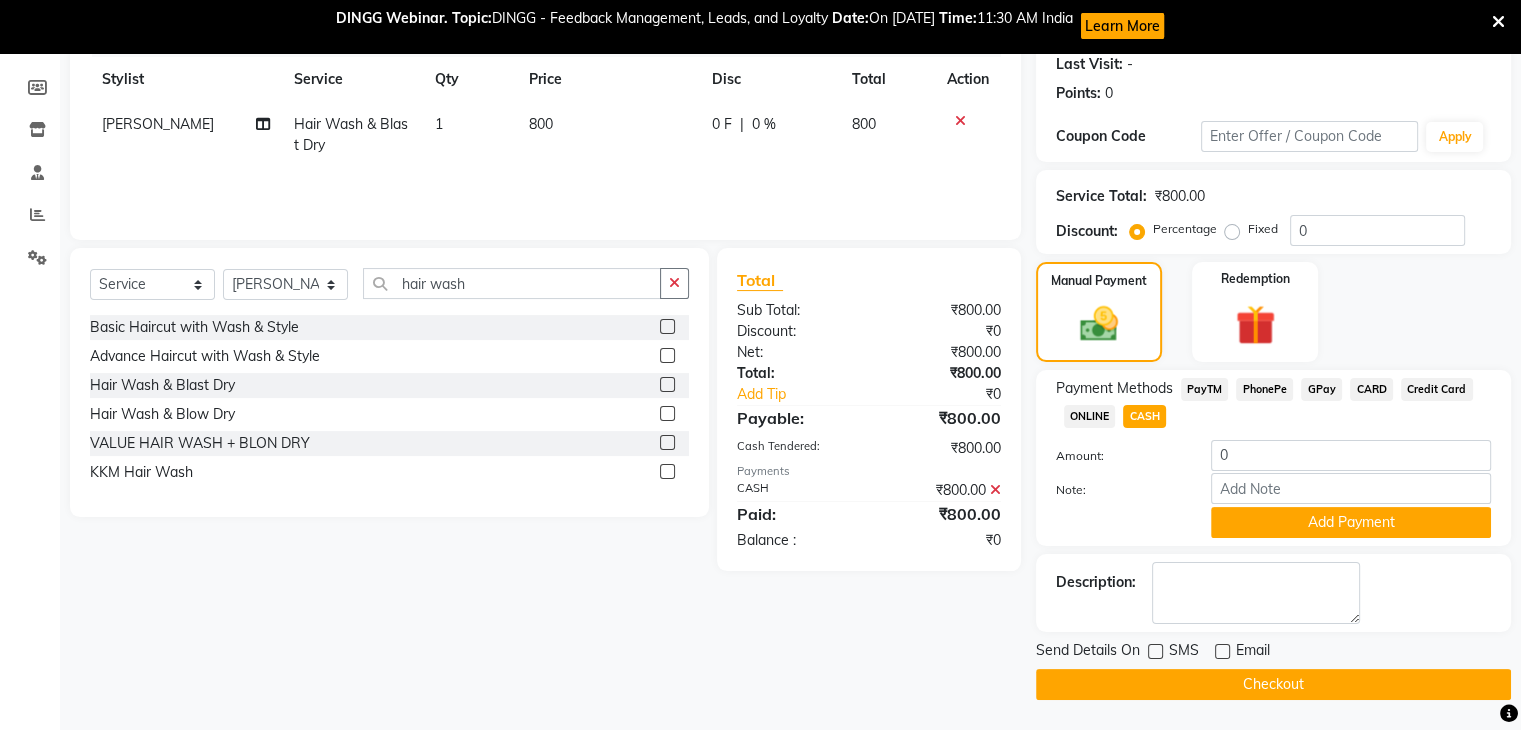 drag, startPoint x: 1244, startPoint y: 675, endPoint x: 1223, endPoint y: 645, distance: 36.619667 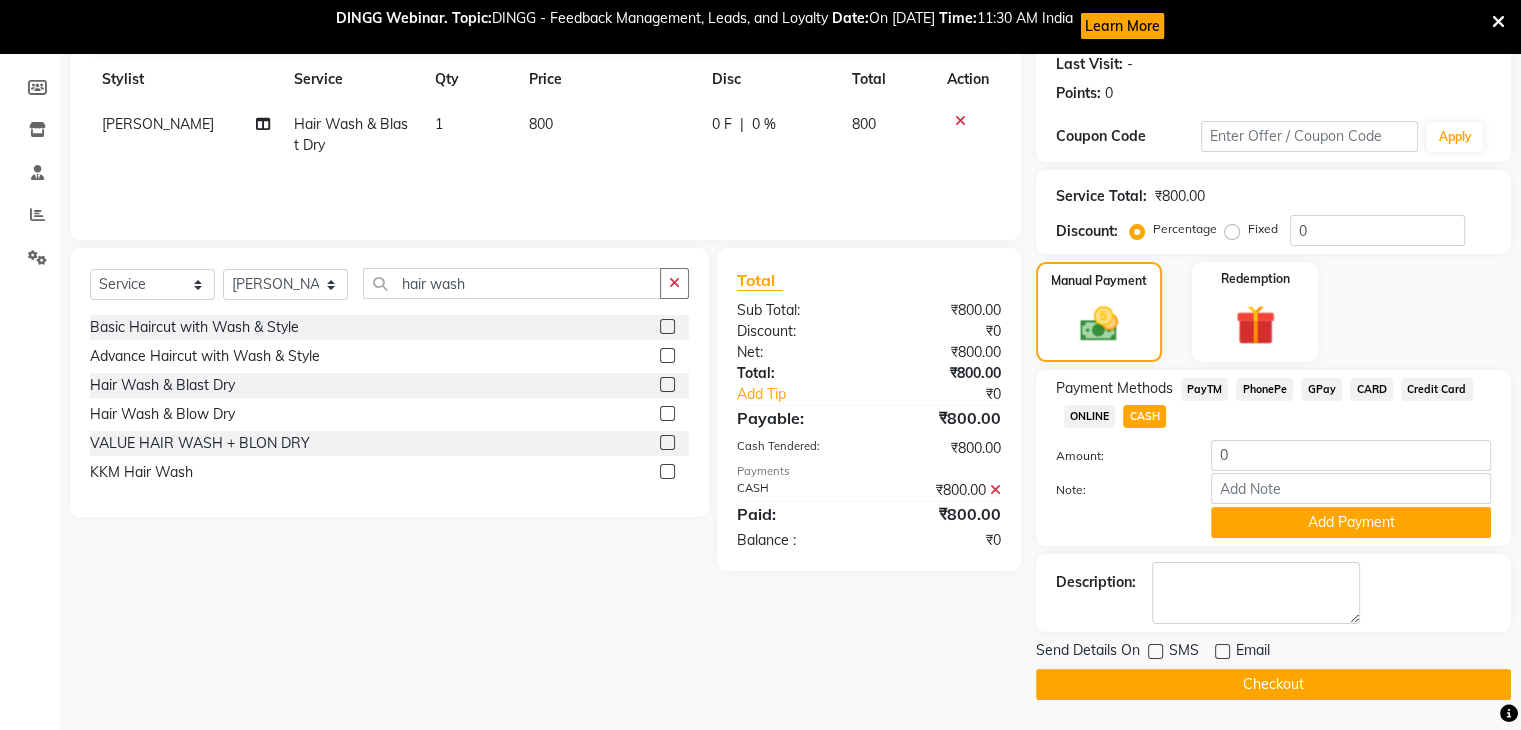 click on "Checkout" 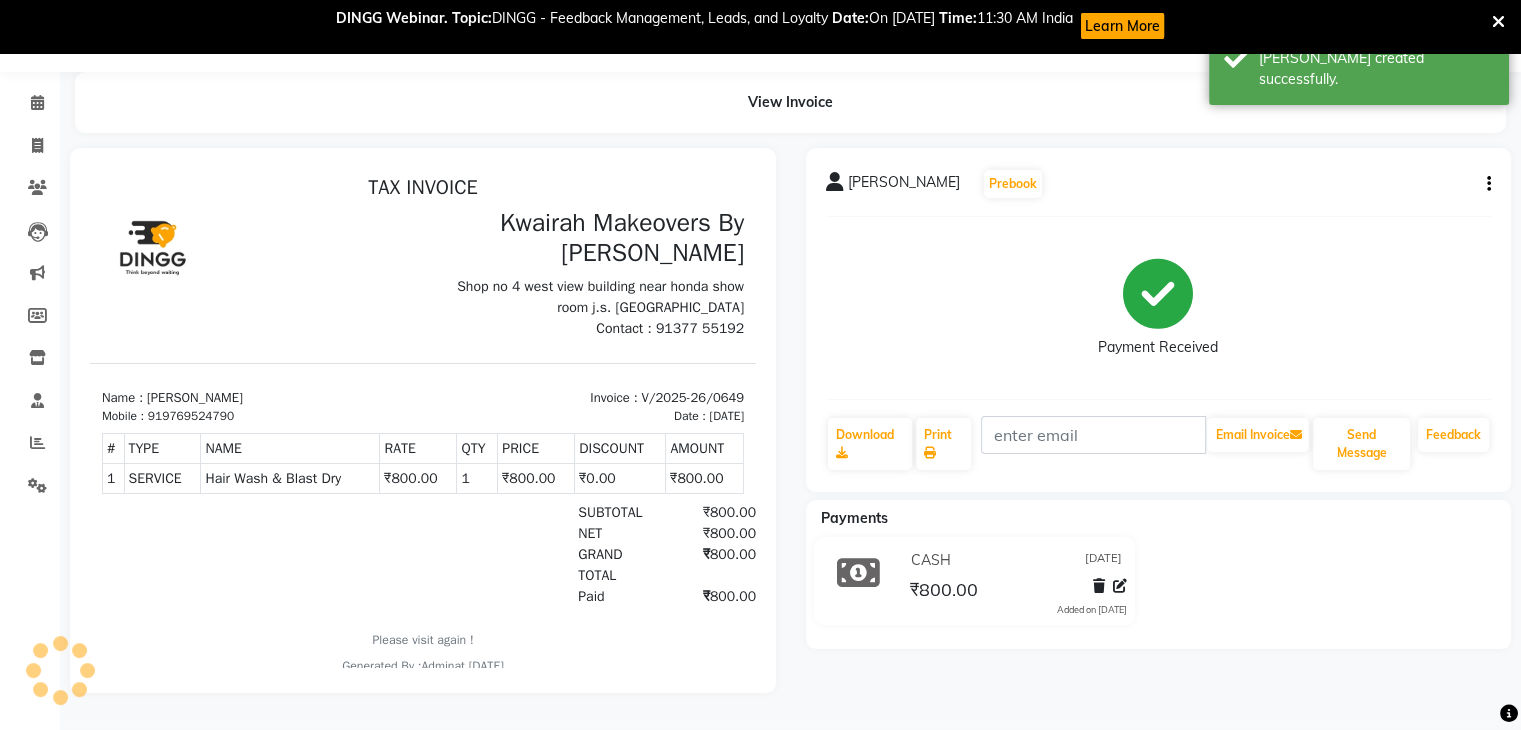 scroll, scrollTop: 0, scrollLeft: 0, axis: both 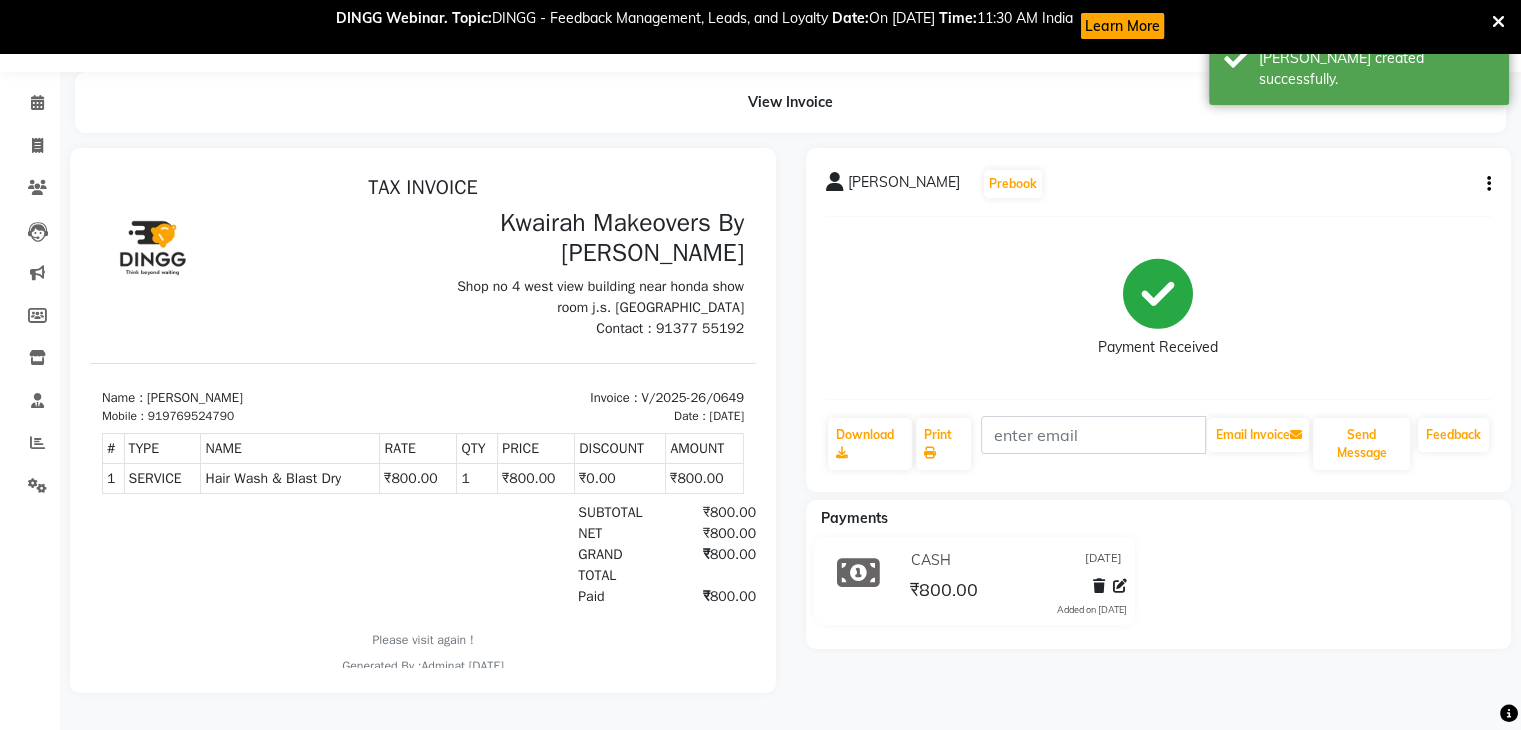 drag, startPoint x: 163, startPoint y: 414, endPoint x: 267, endPoint y: 404, distance: 104.47966 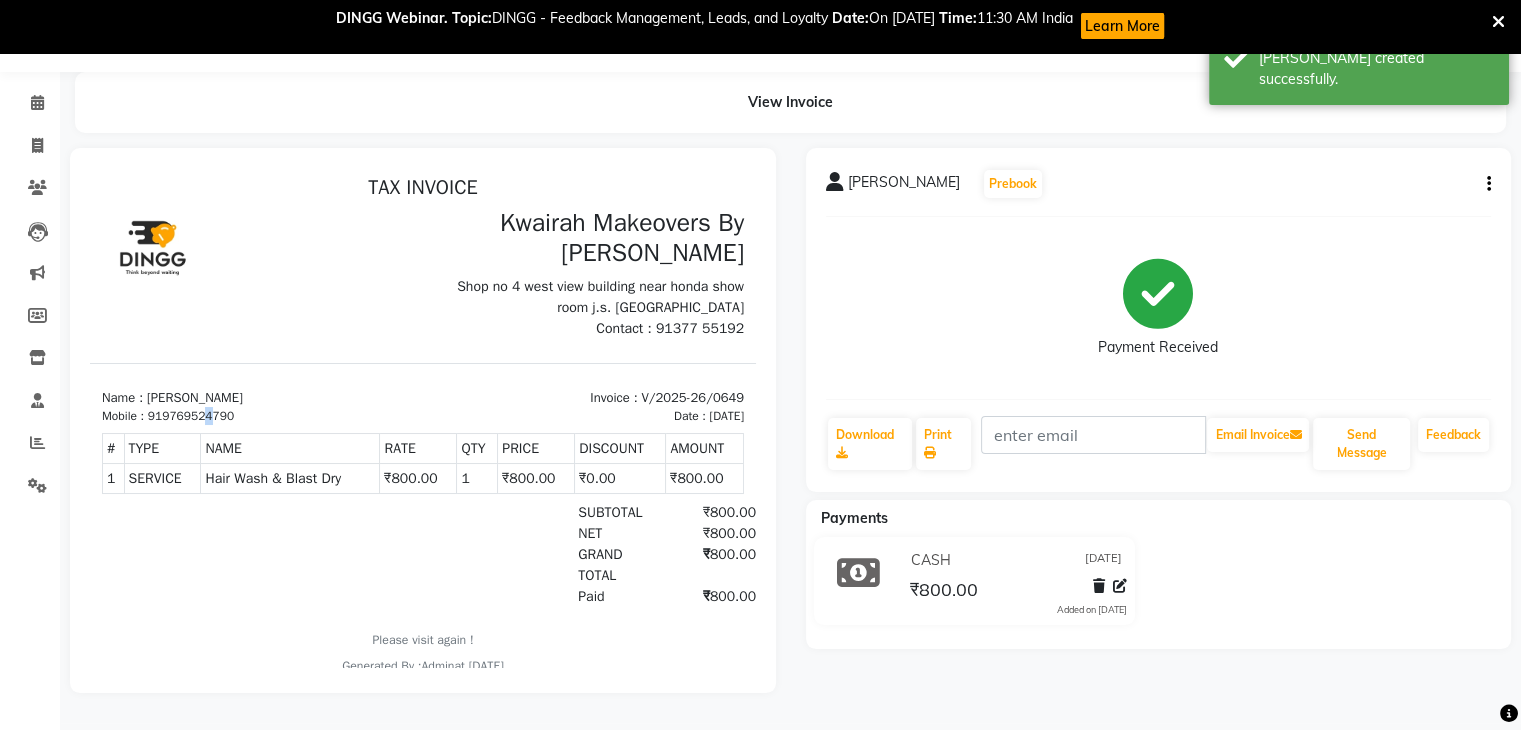 click on "919769524790" at bounding box center [191, 416] 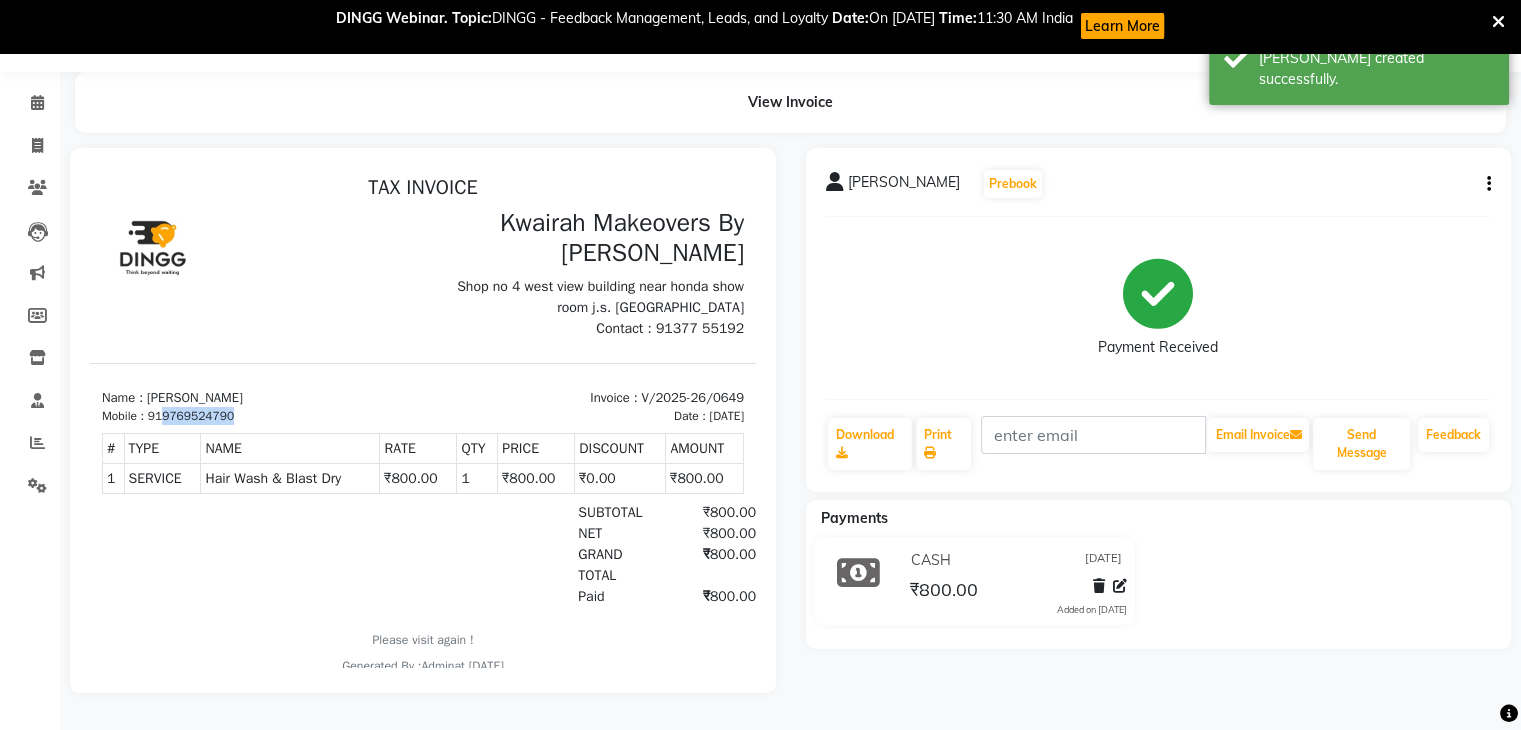 drag, startPoint x: 164, startPoint y: 412, endPoint x: 232, endPoint y: 412, distance: 68 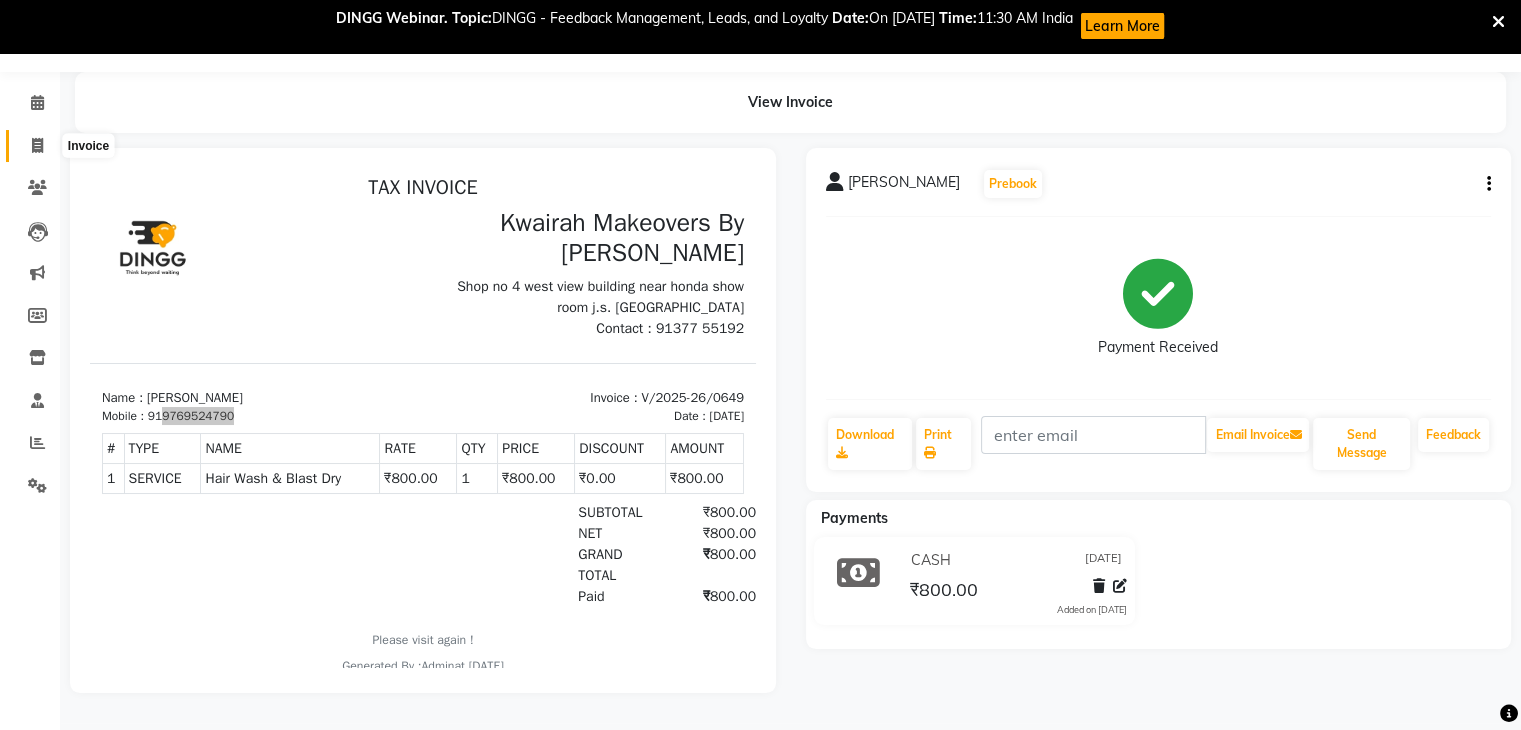 click 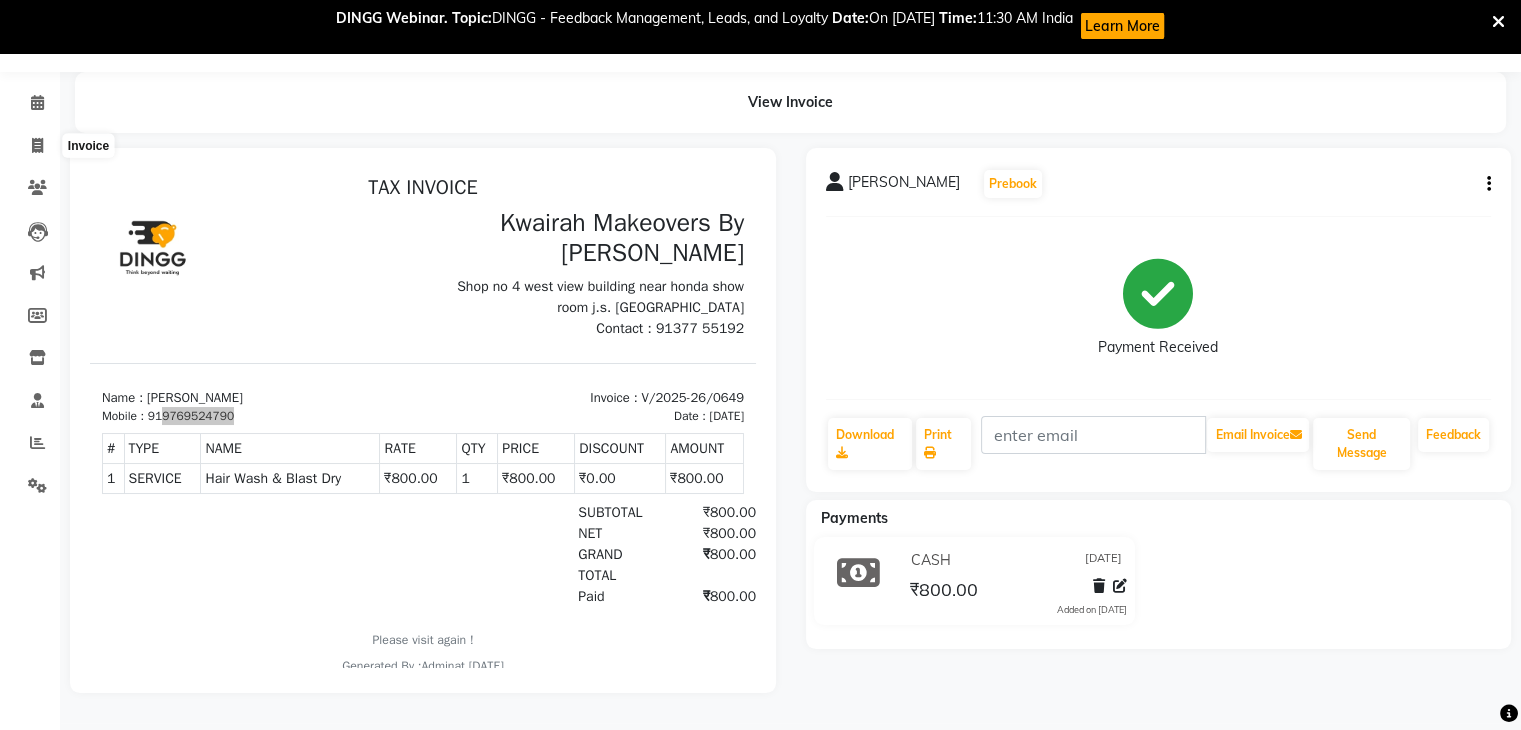select on "3832" 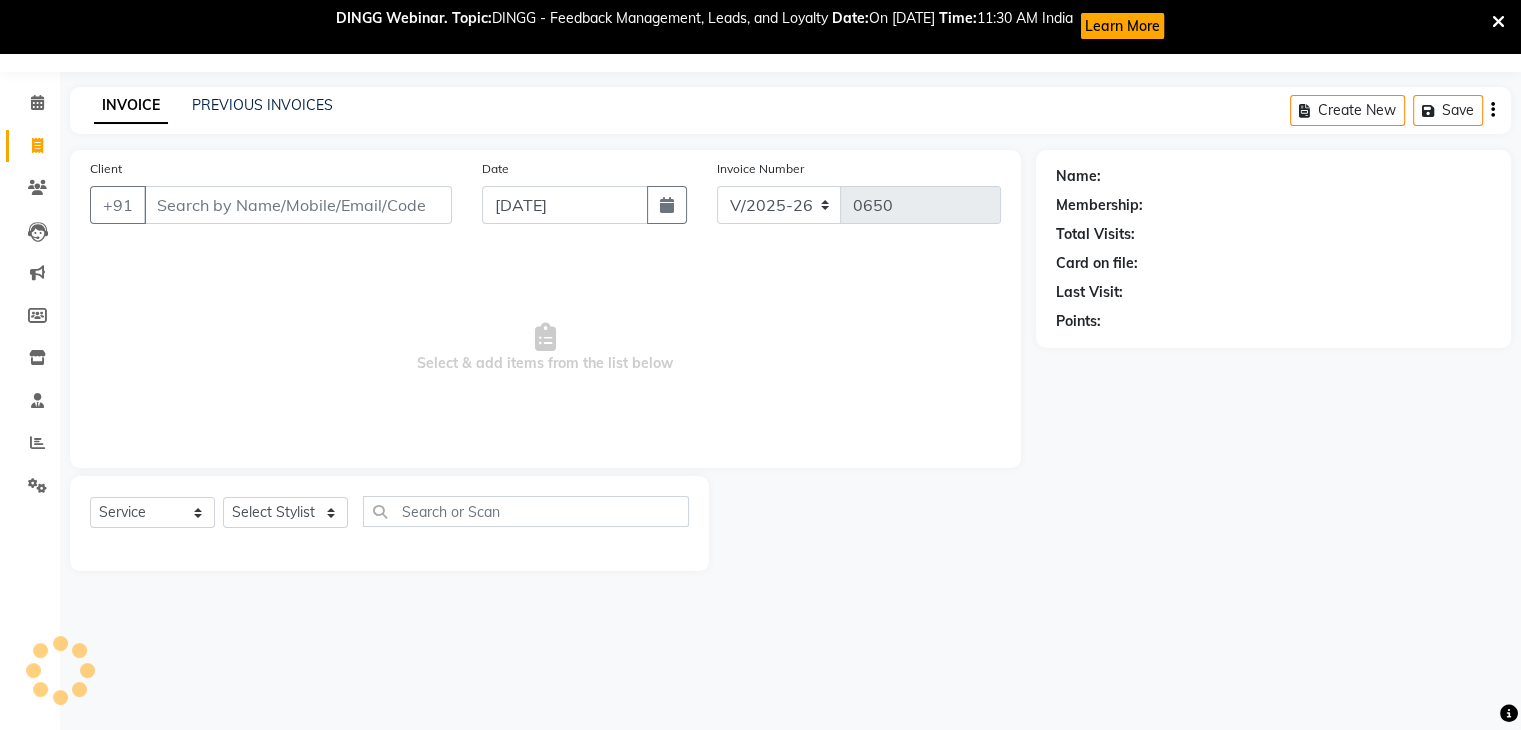 scroll, scrollTop: 52, scrollLeft: 0, axis: vertical 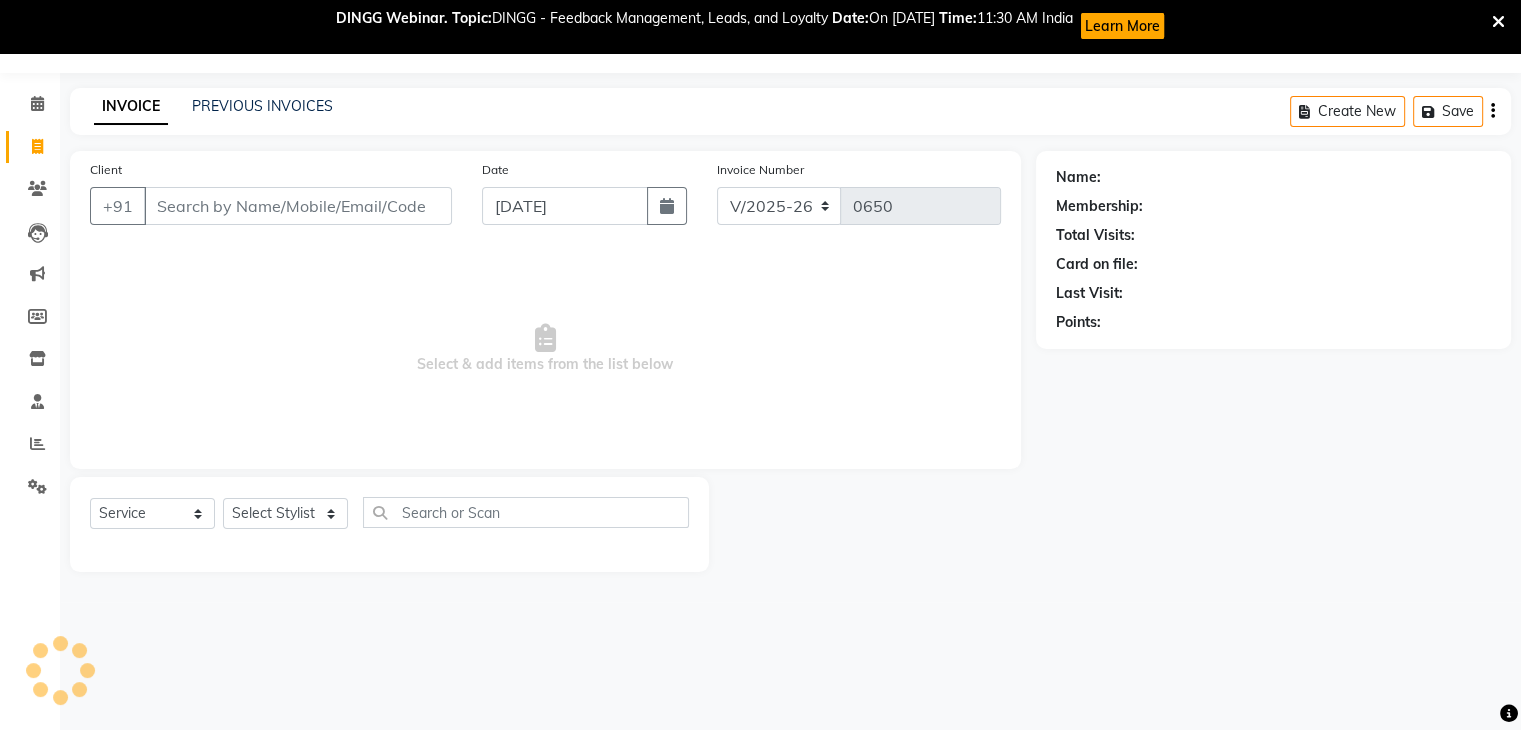 click on "Client" at bounding box center (298, 206) 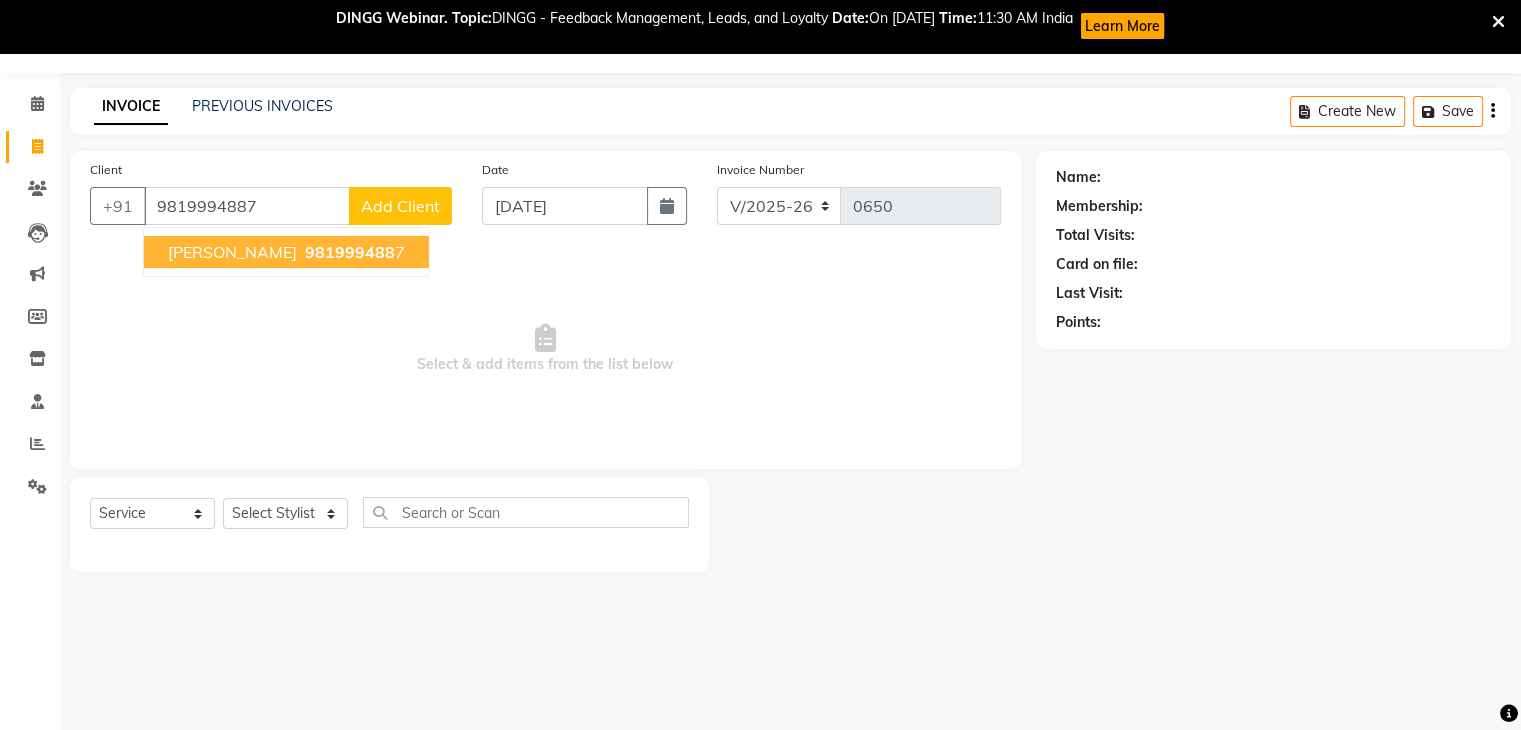 type on "9819994887" 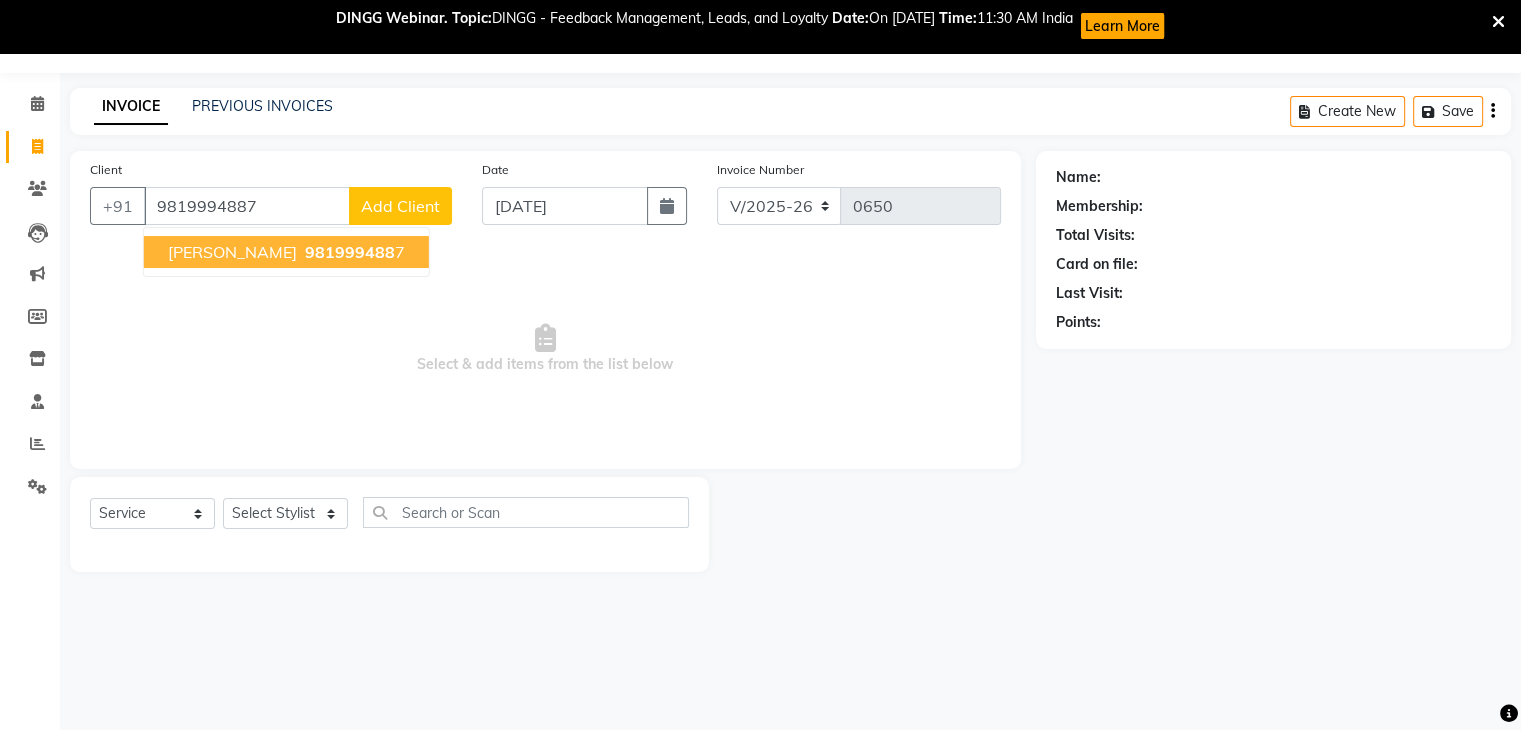 select on "1: Object" 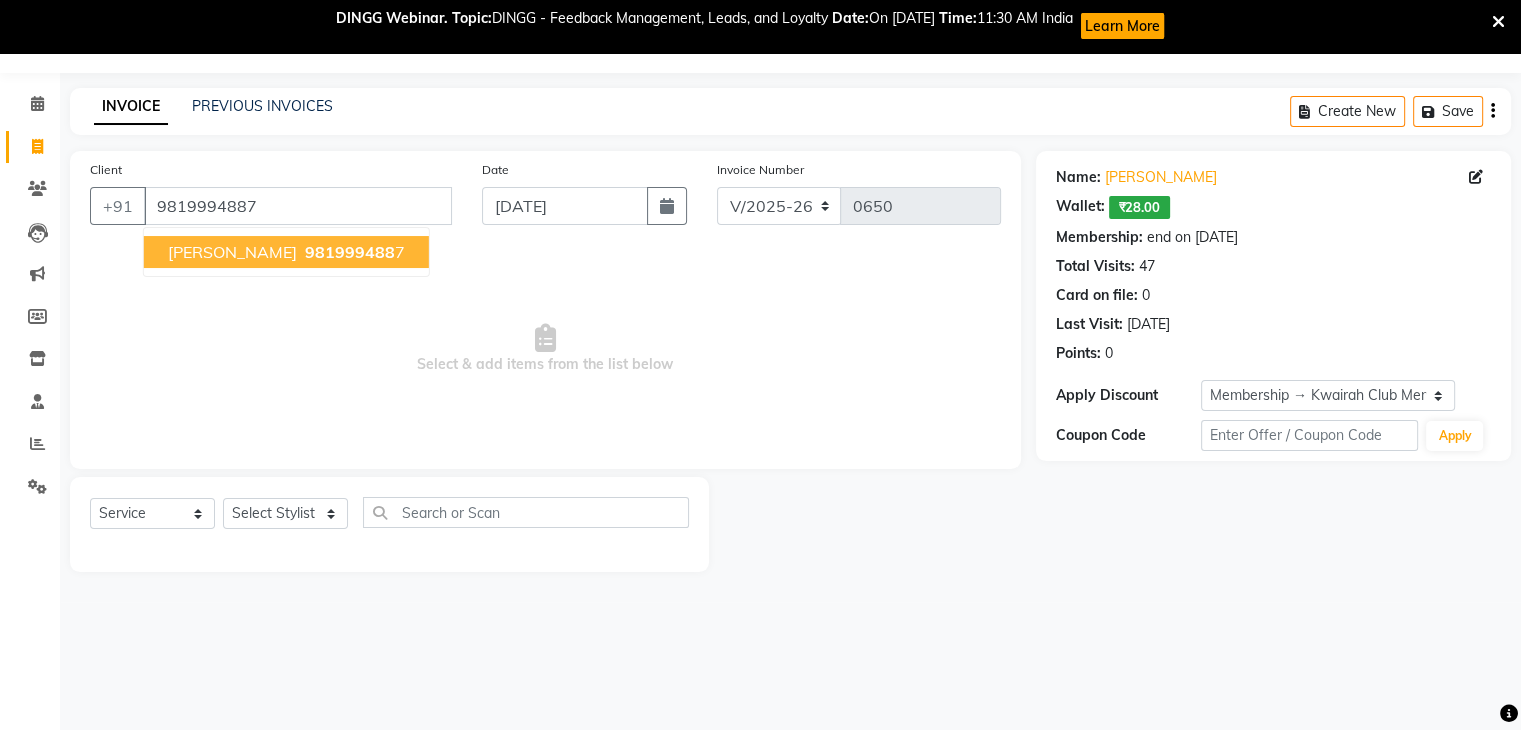 click on "981999488" at bounding box center [350, 252] 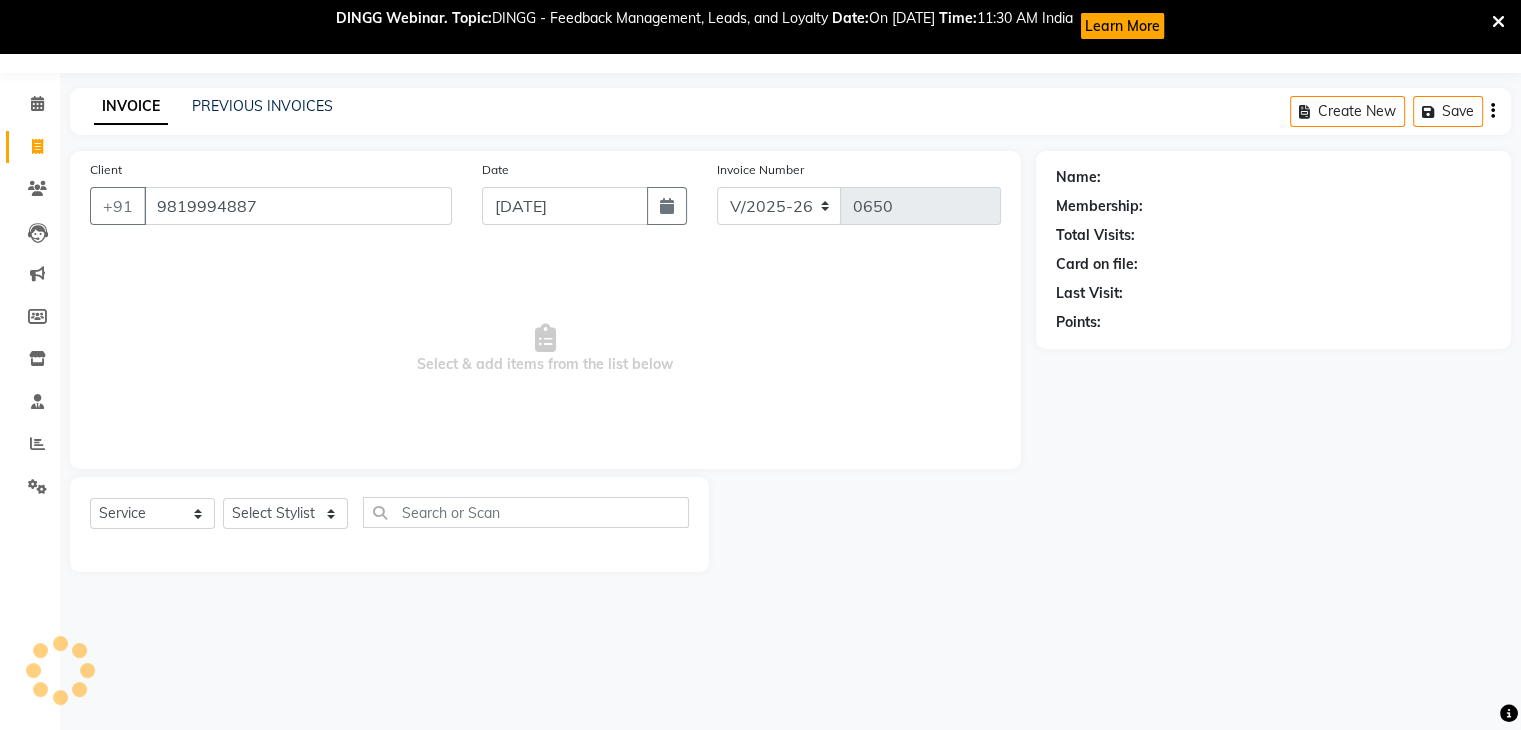 select on "1: Object" 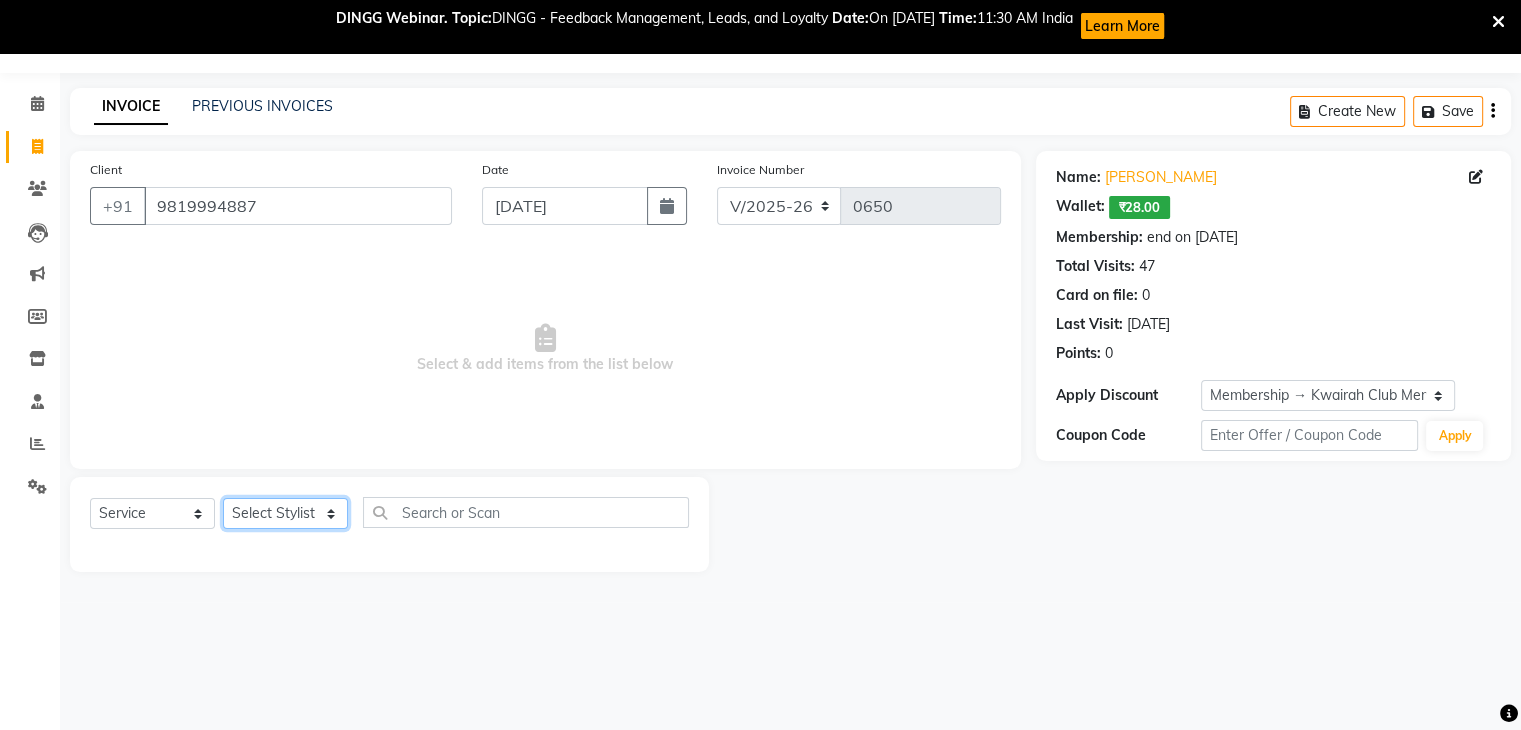 click on "Select Stylist Amruta Anjali Ketki Somani Neha More Rakhi Chaurasia Ranu seona Shrushti" 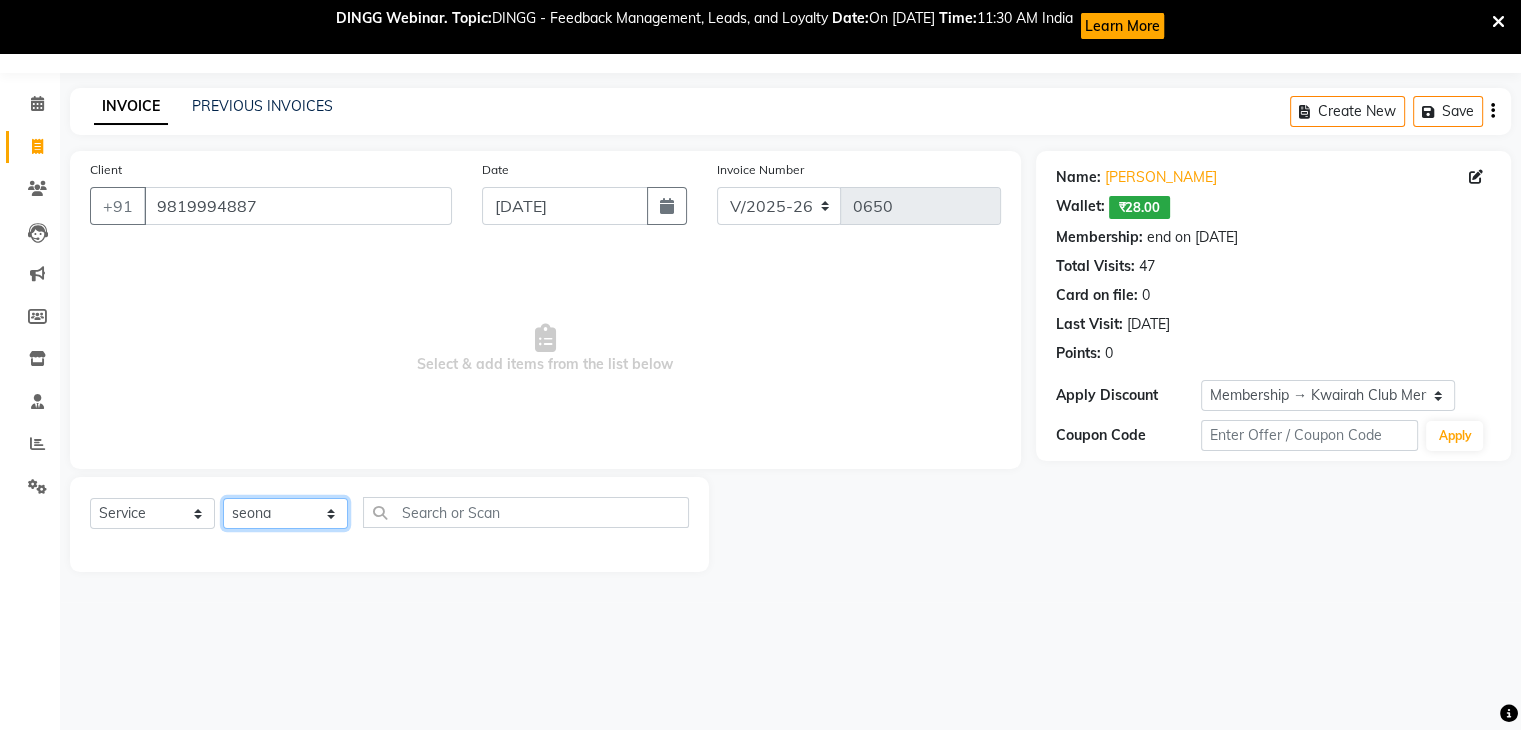 click on "Select Stylist Amruta Anjali Ketki Somani Neha More Rakhi Chaurasia Ranu seona Shrushti" 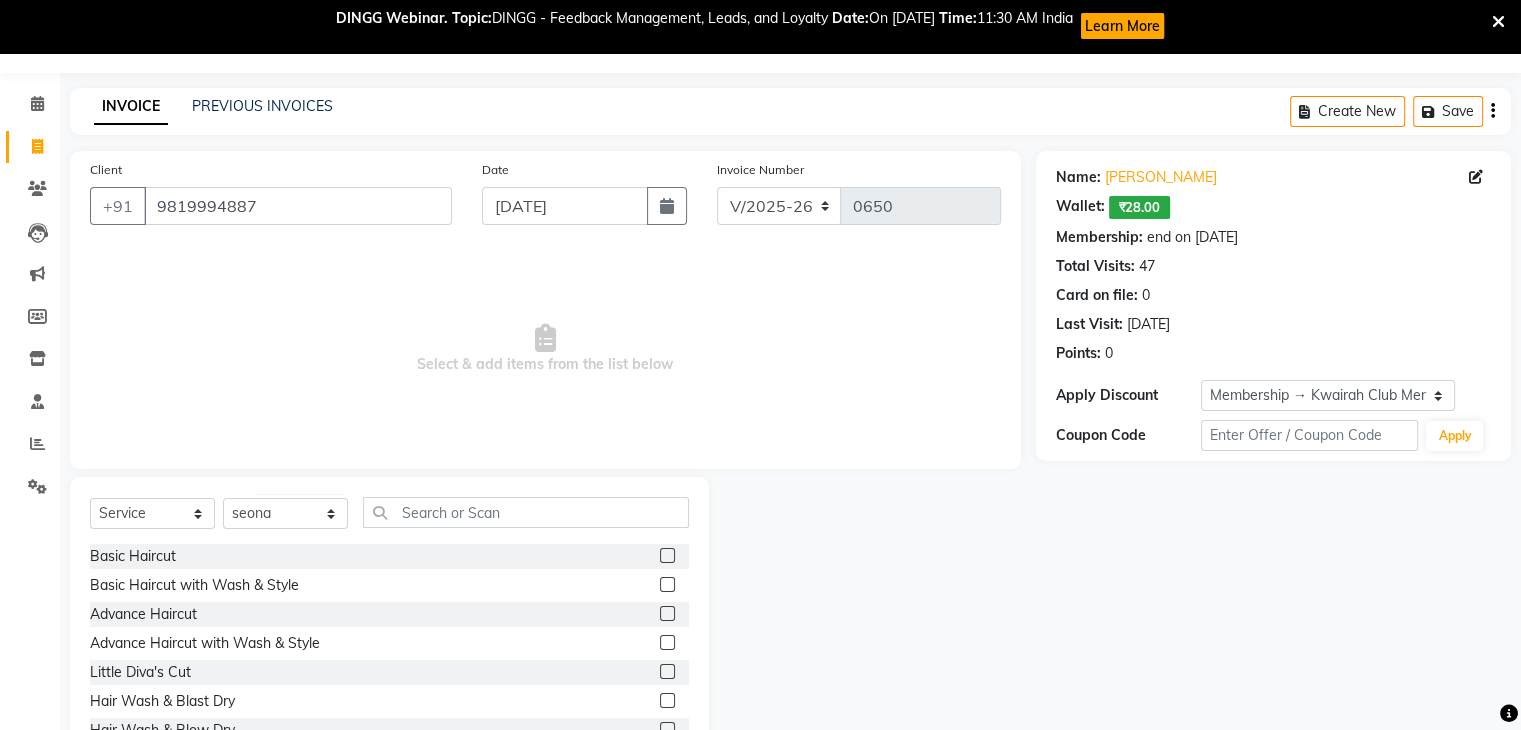 drag, startPoint x: 380, startPoint y: 487, endPoint x: 386, endPoint y: 500, distance: 14.3178215 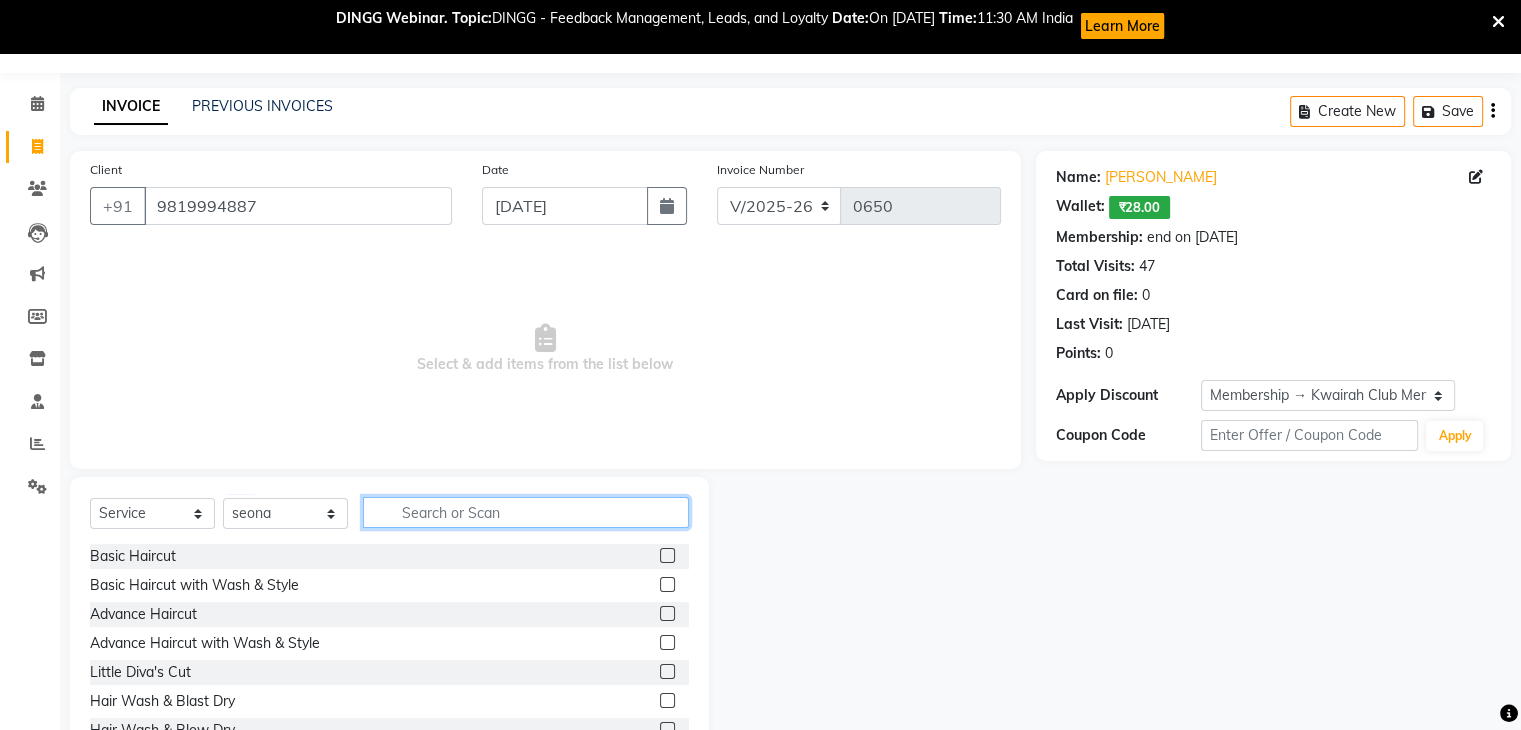 click 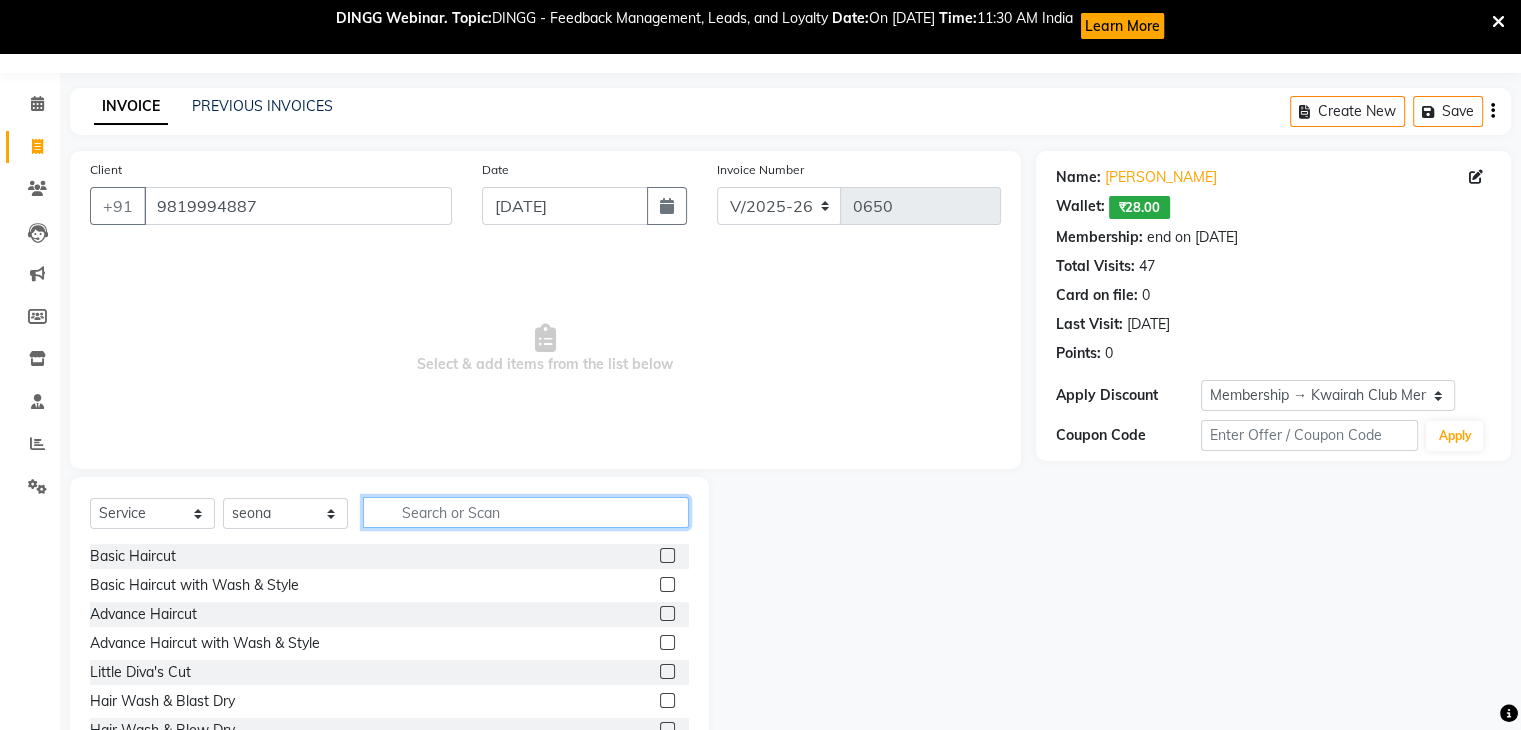 click 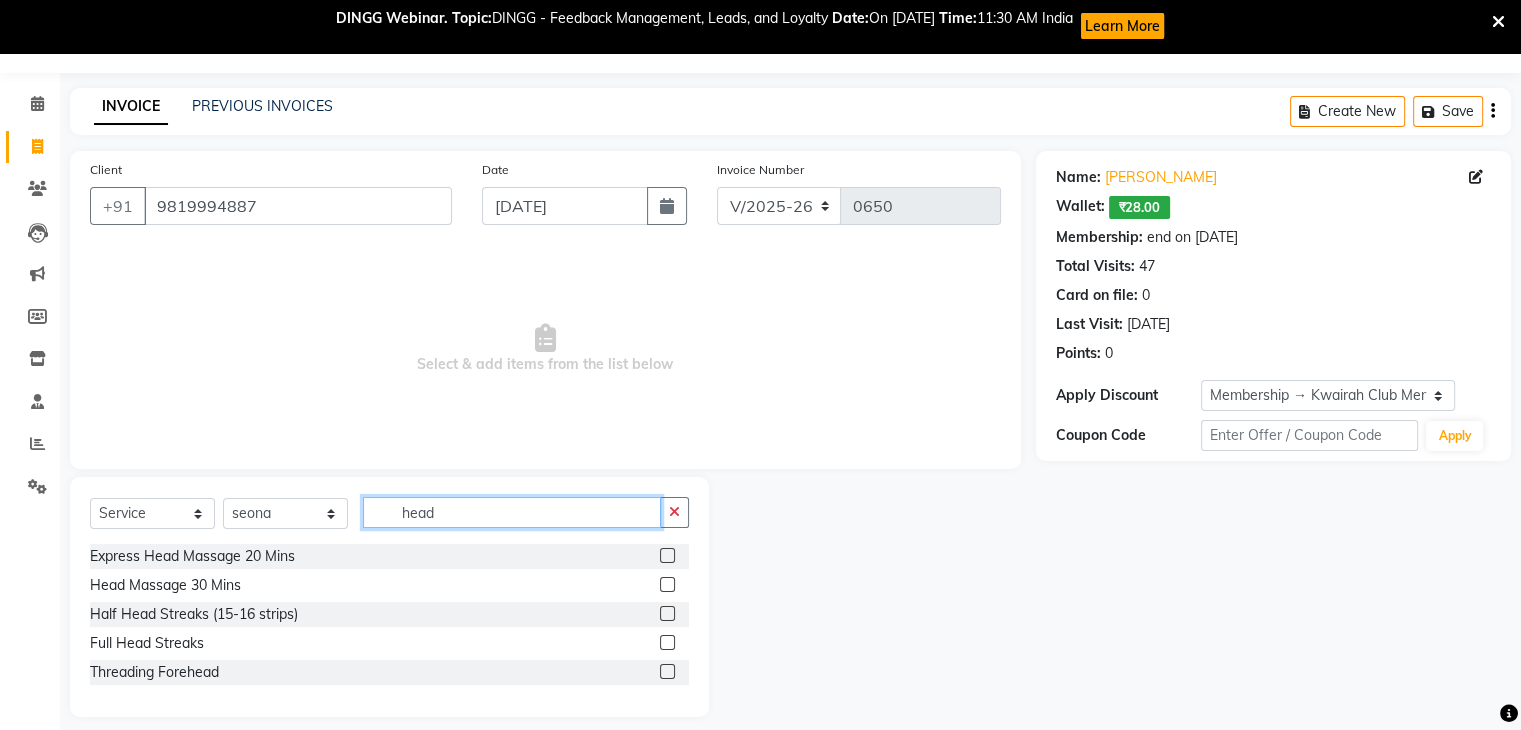 type on "head" 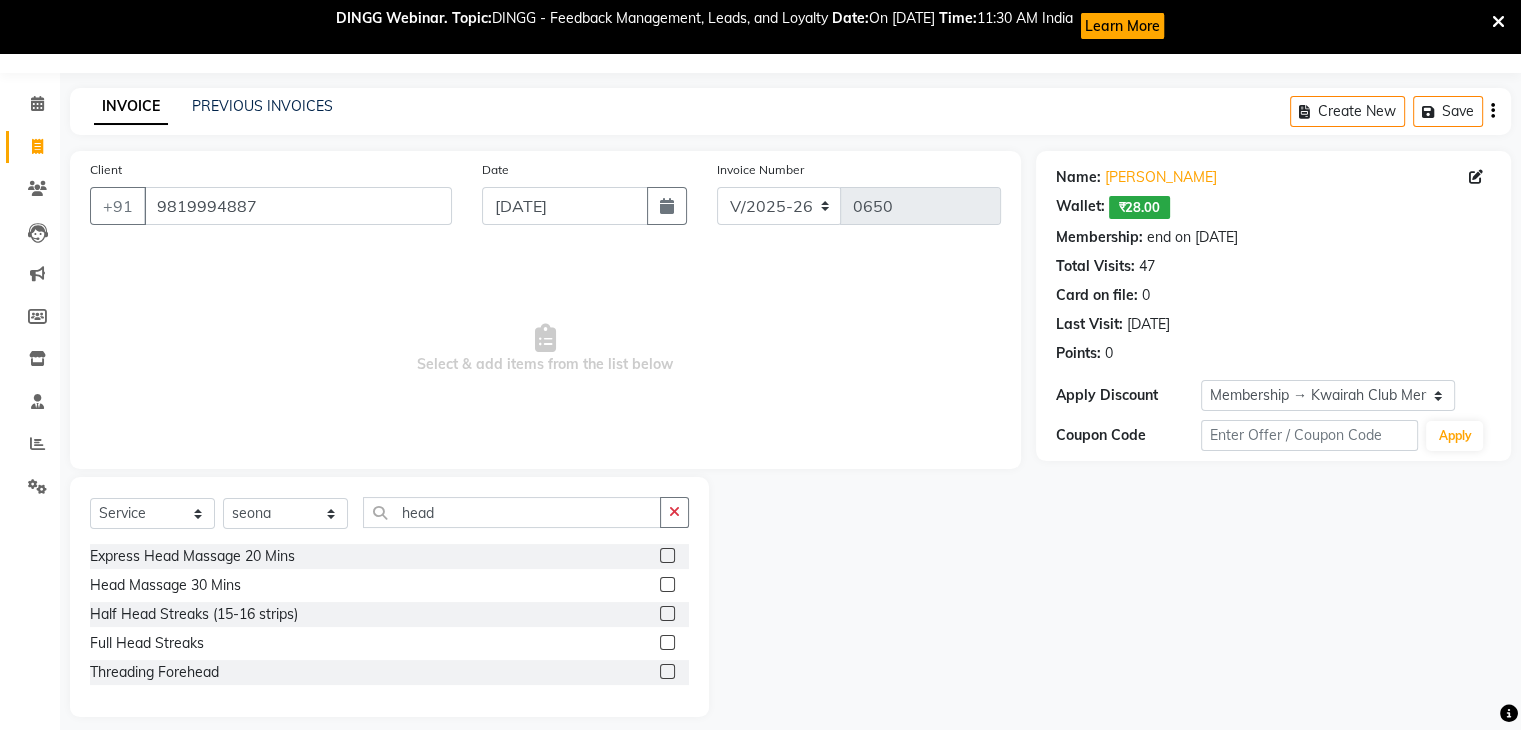 click 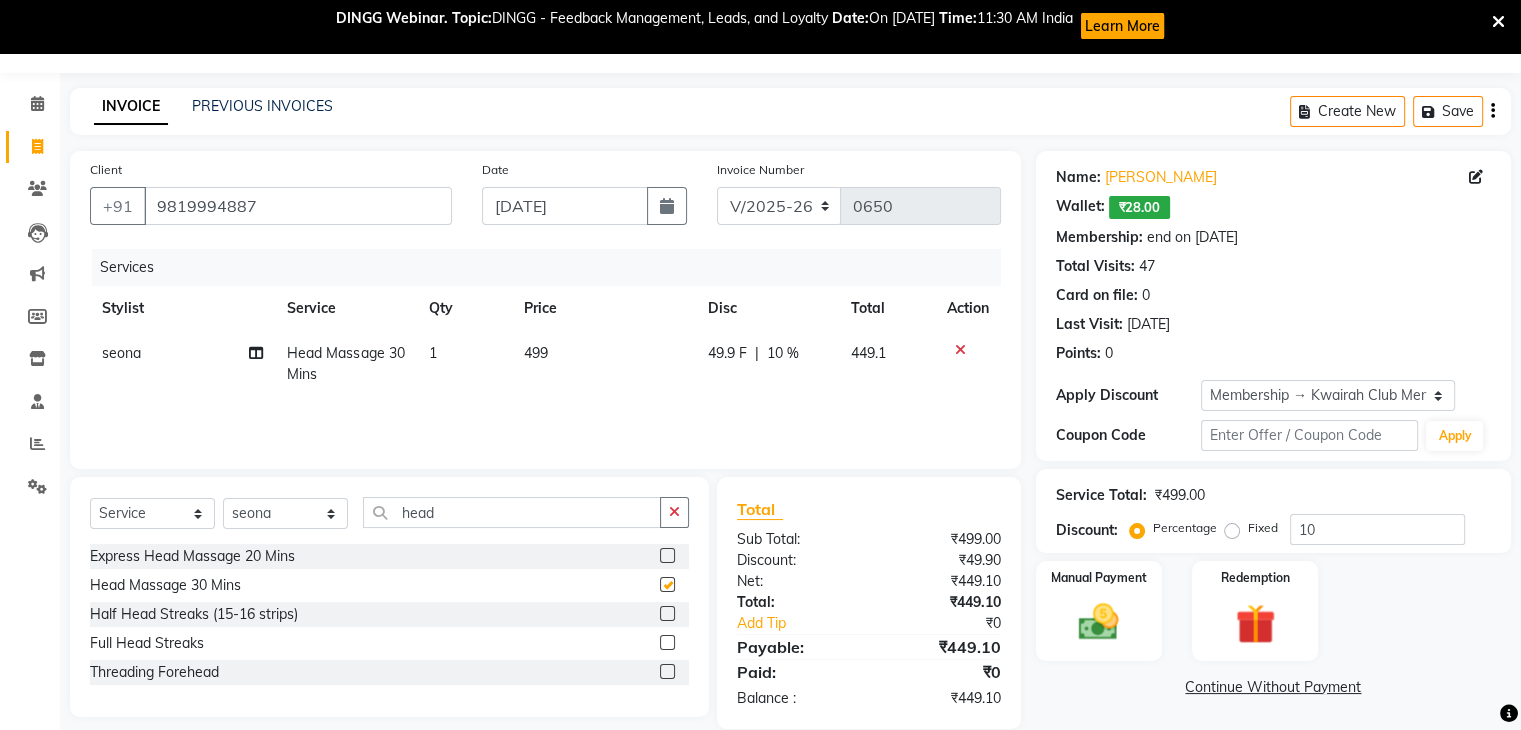 checkbox on "false" 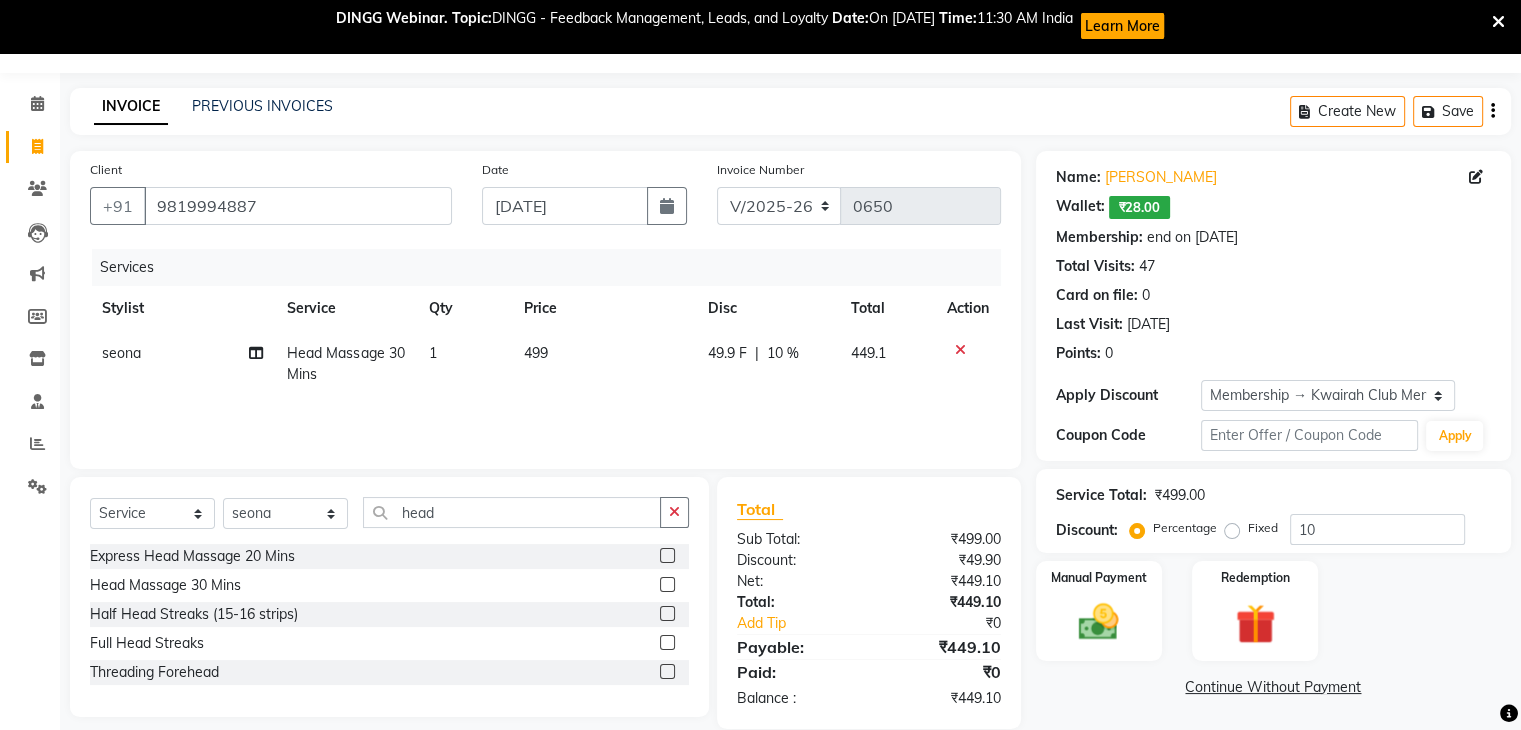 click on "Services Stylist Service Qty Price Disc Total Action seona Head Massage 30 Mins 1 499 49.9 F | 10 % 449.1" 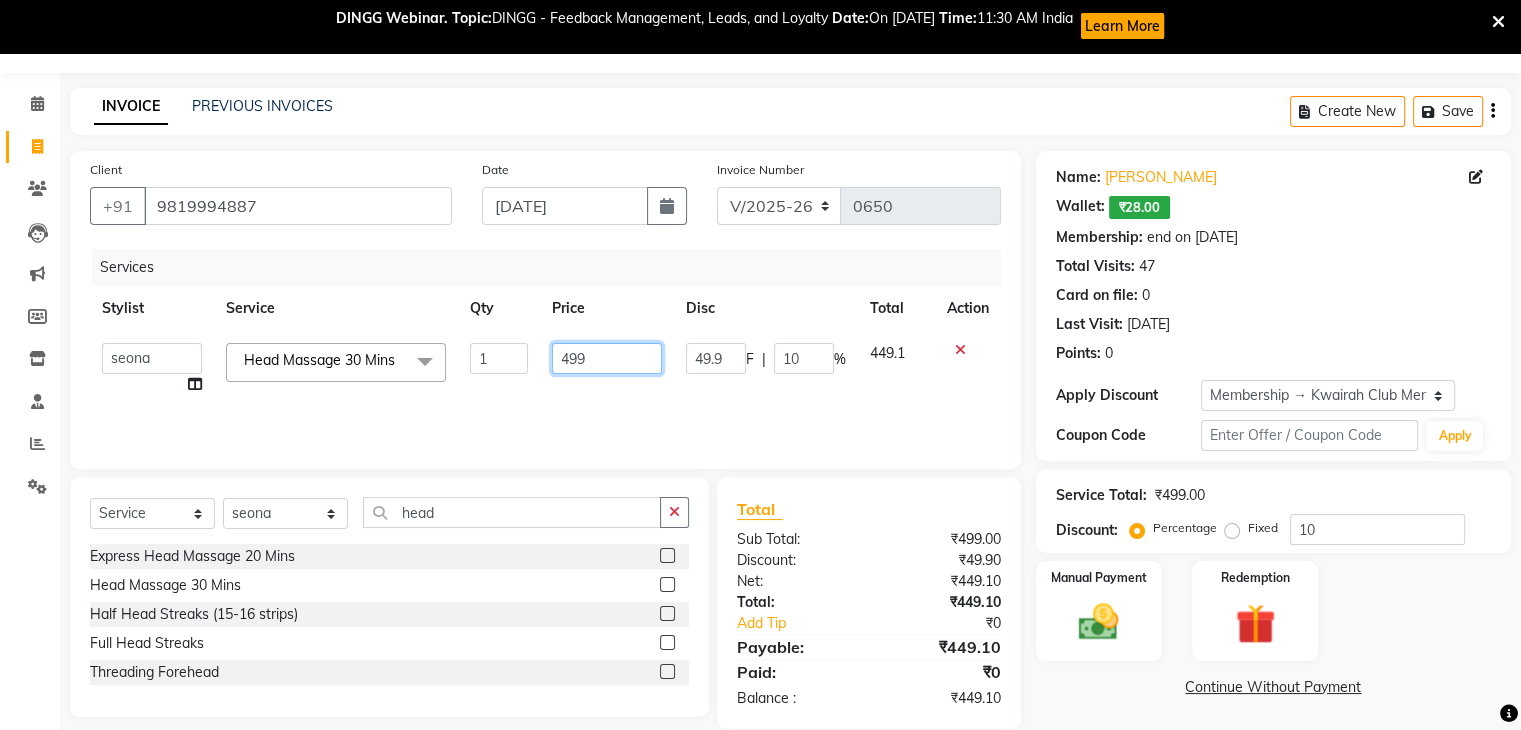 drag, startPoint x: 639, startPoint y: 352, endPoint x: 577, endPoint y: 352, distance: 62 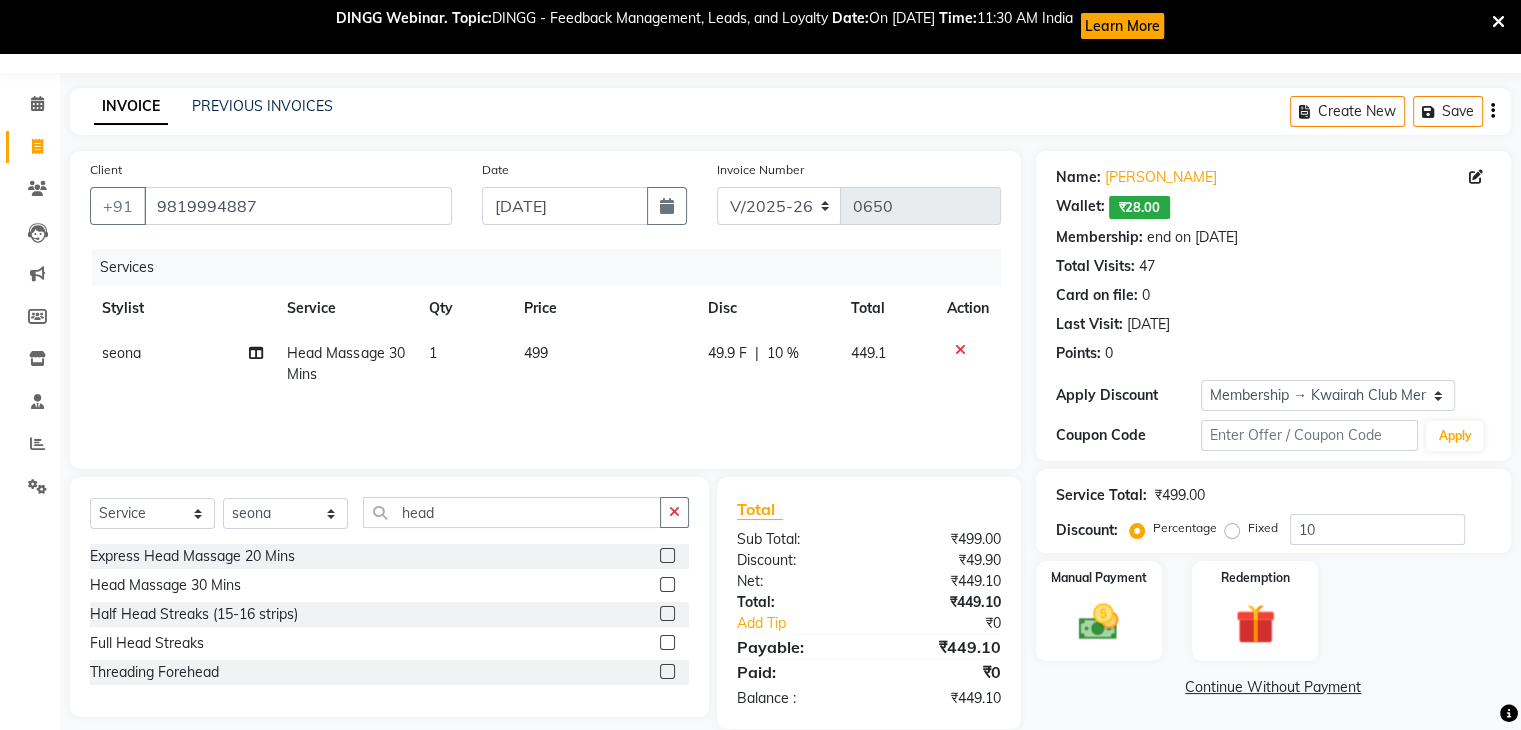 click on "499" 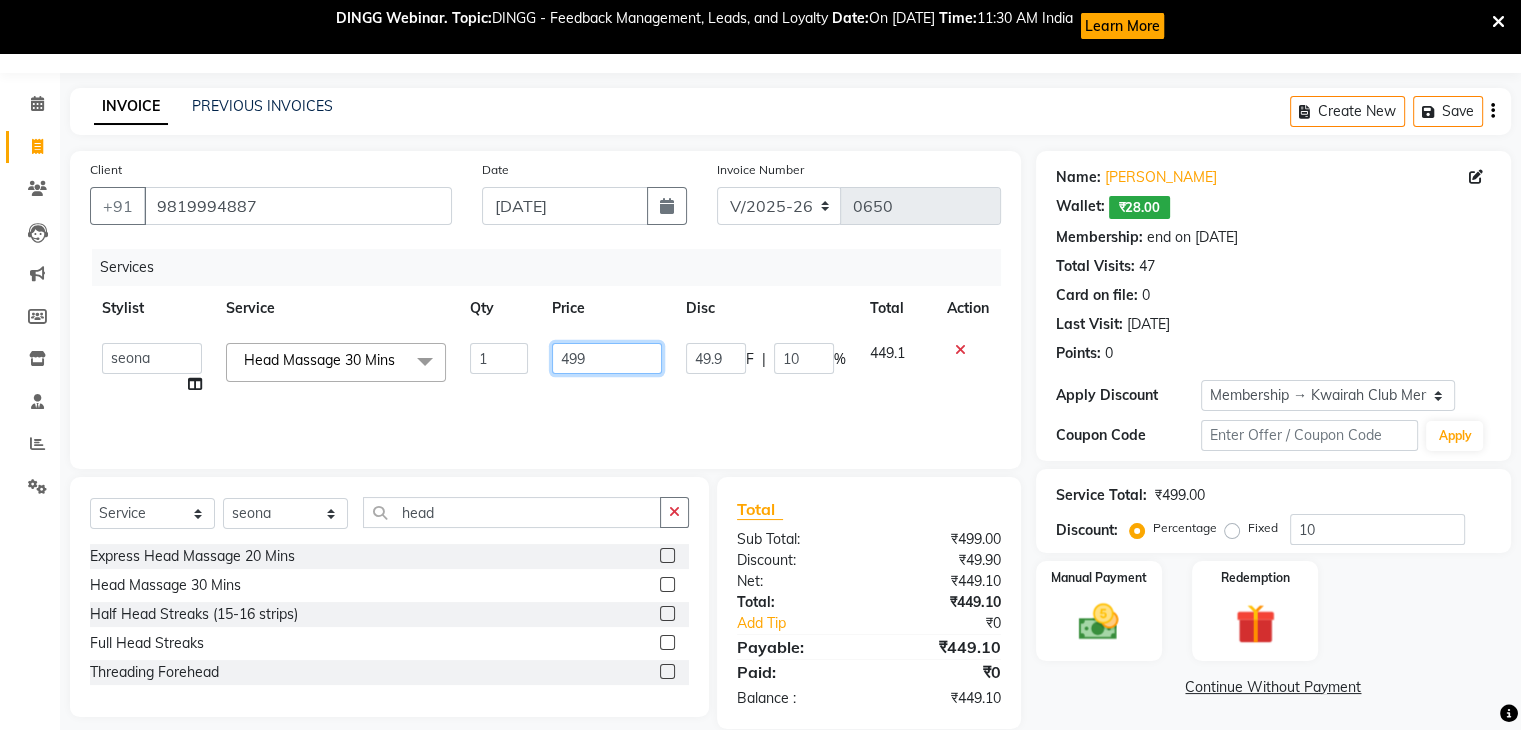 drag, startPoint x: 575, startPoint y: 346, endPoint x: 560, endPoint y: 358, distance: 19.209373 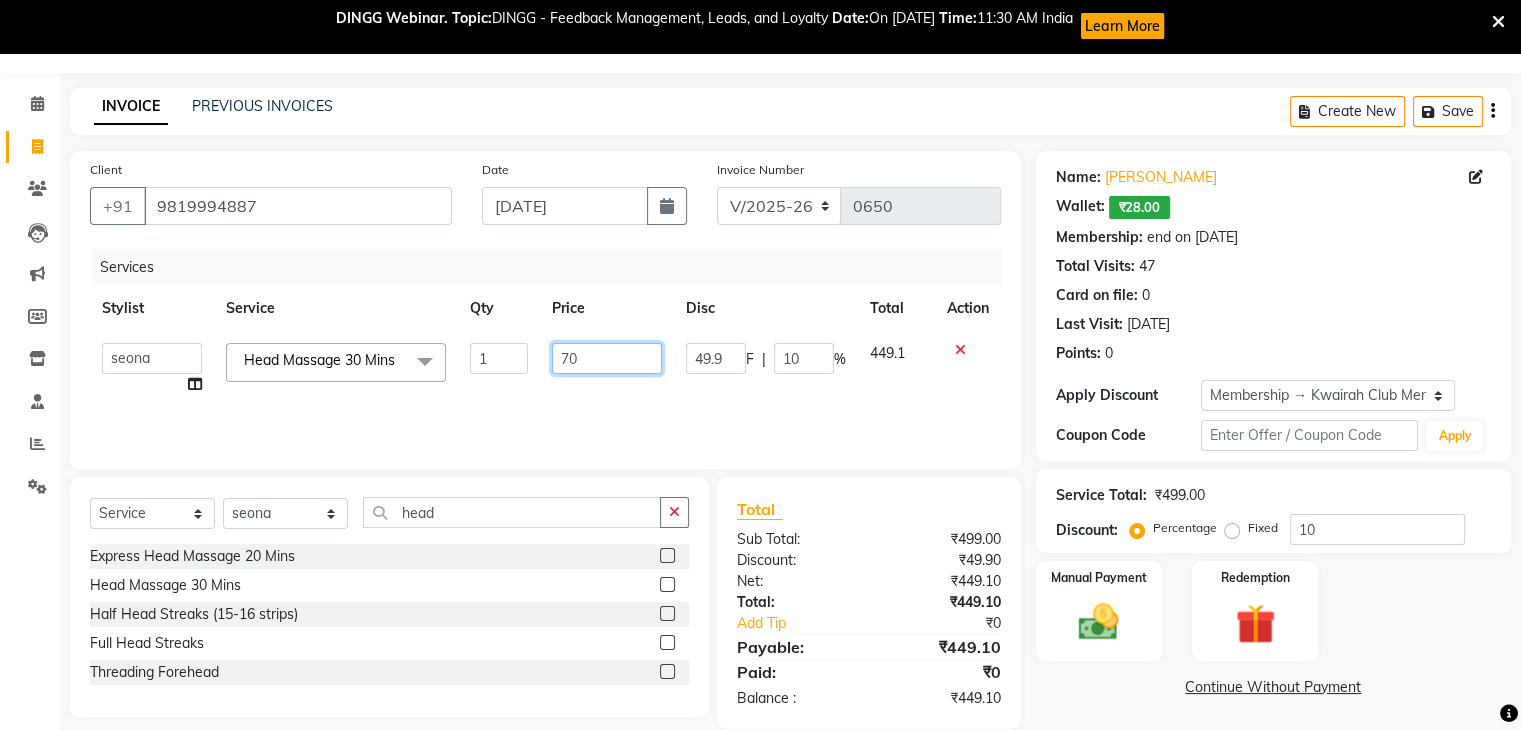 type on "700" 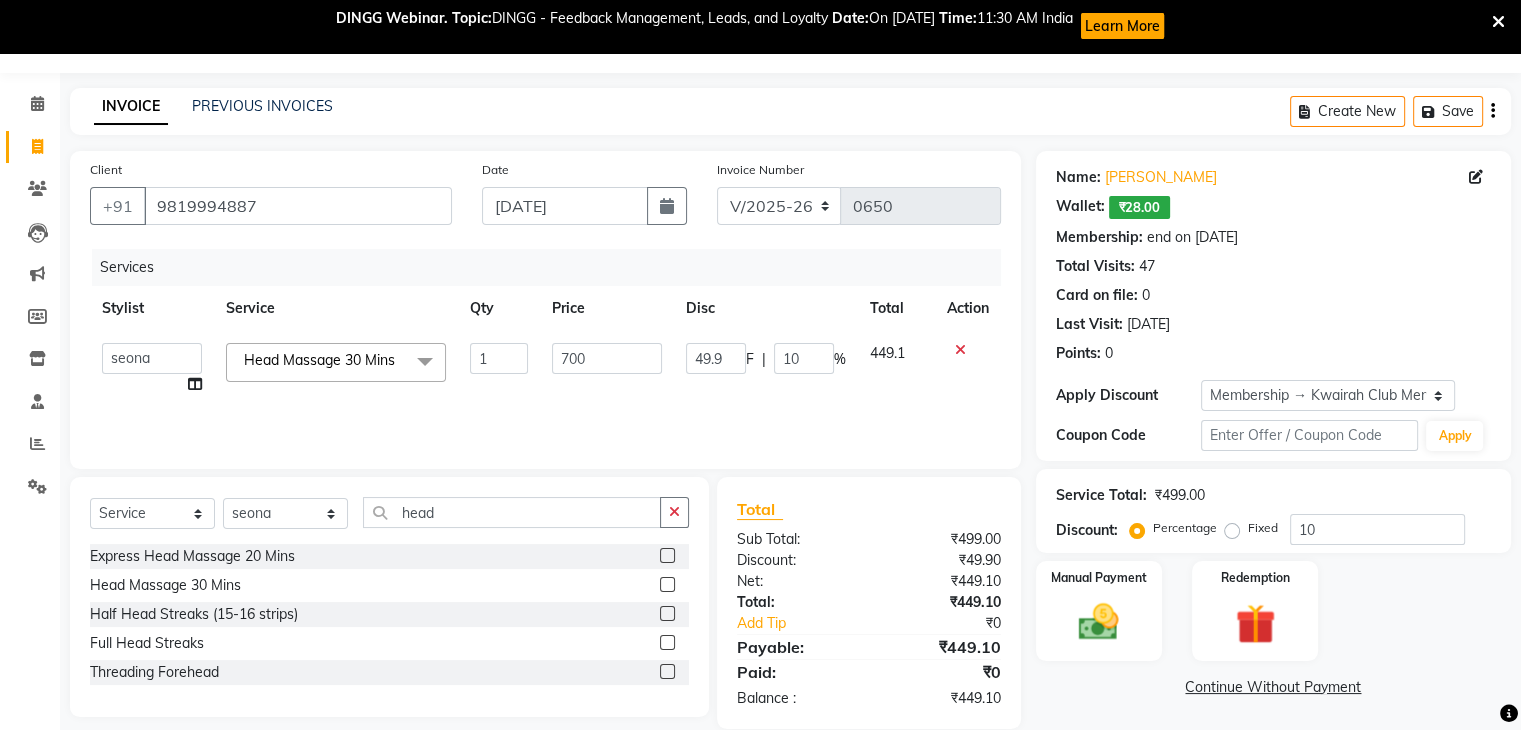 click on "Services Stylist Service Qty Price Disc Total Action  Amruta   Anjali   Ketki Somani   Neha More   Rakhi Chaurasia   Ranu   seona   Shrushti  Head Massage 30 Mins  x Basic Haircut Basic Haircut with Wash & Style Advance Haircut Advance Haircut with Wash & Style Little Diva's Cut Hair Wash & Blast Dry Hair Wash & Blow Dry Blow Dry (Upto Midwaist) Blow Dry Waist Ironing (Upto Midwaist) Ironing Waist Curls/Waves/Styling (Upto Midwaist) Curls/Waves/Styling Waist Basic Hair Spa Schwarzkopf Spa Hair Gloss Treatment (Upto Midwaist) Hair Gloss Treatment Waist Fibre Clinix (Kwairah Signature Treatment) Express Head Massage 20 Mins Head Massage 30 Mins Oil Massage + Wash Keratin Treatment Smoothening/Rebonding Treatment Botox Treatment Root Touchup Igora 1 inch Root Touchup Igora 2 inch Root Touchup Essencity 1 inch Root Touchup Essencity 2 inch Half Head Streaks (15-16 strips) Full Head Streaks 3D Colors Global Hair Color Dual Global Hair Color Balayage/Ombre/Free Hand/Low Lights/ Baby Lights Prelightening Pre-wash 1" 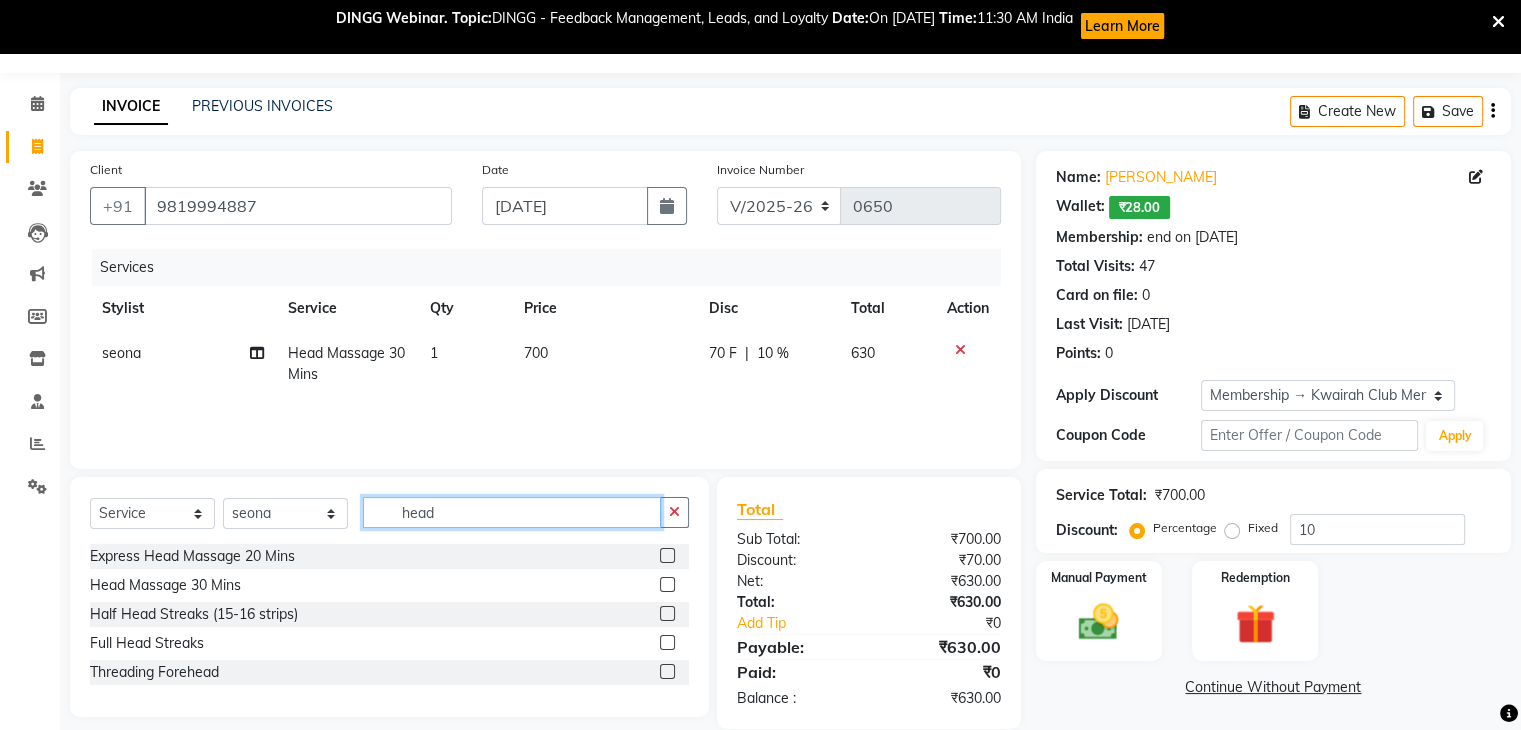 drag, startPoint x: 452, startPoint y: 506, endPoint x: 361, endPoint y: 505, distance: 91.00549 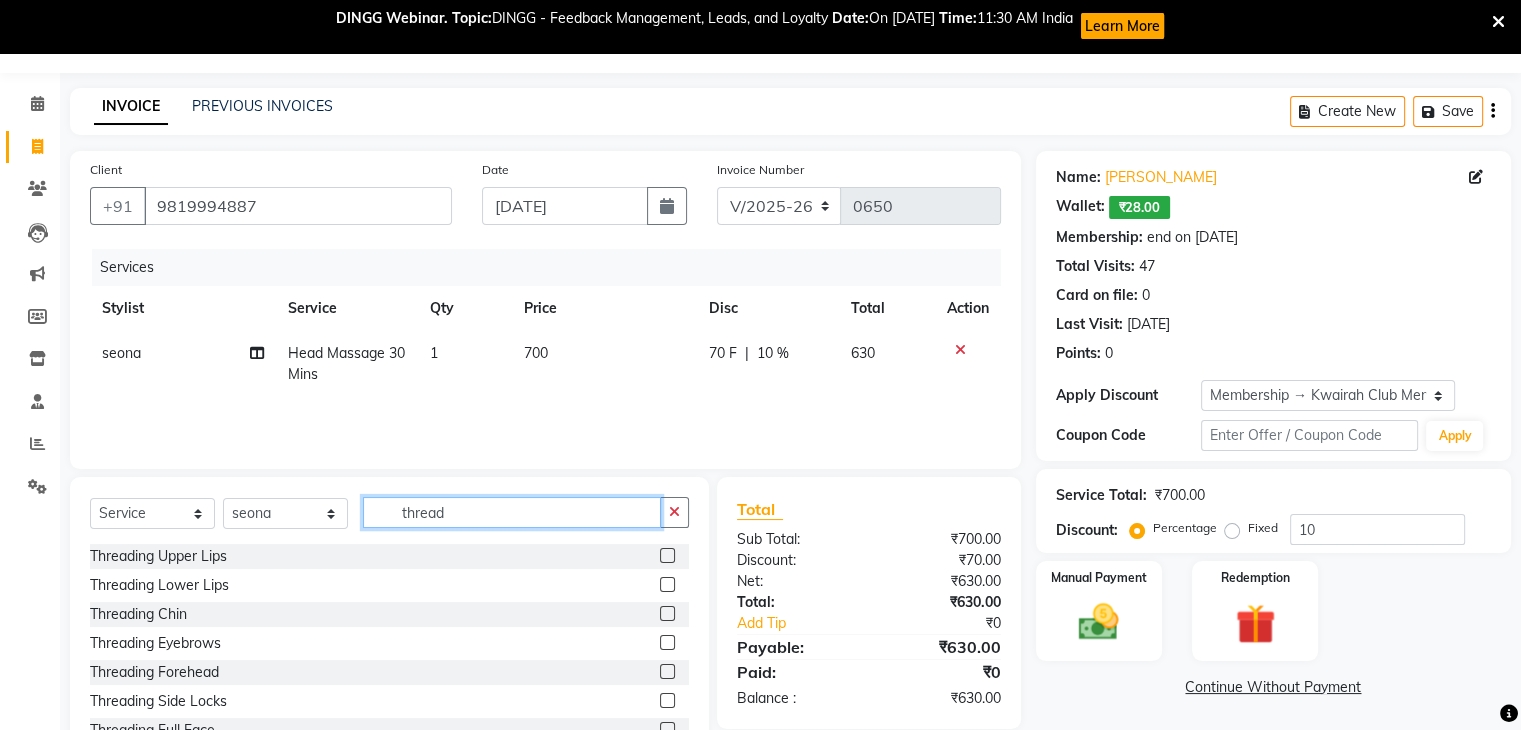 type on "thread" 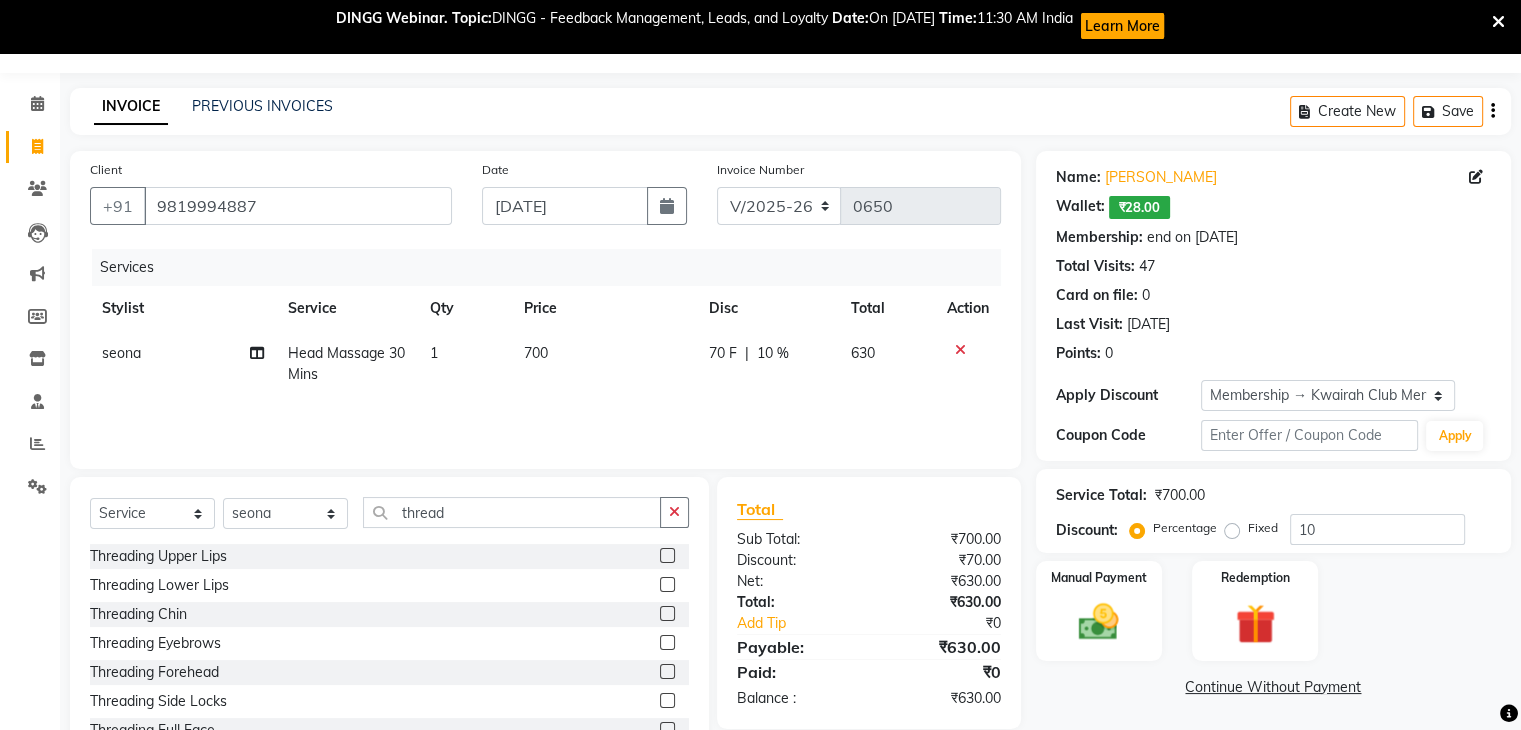 click 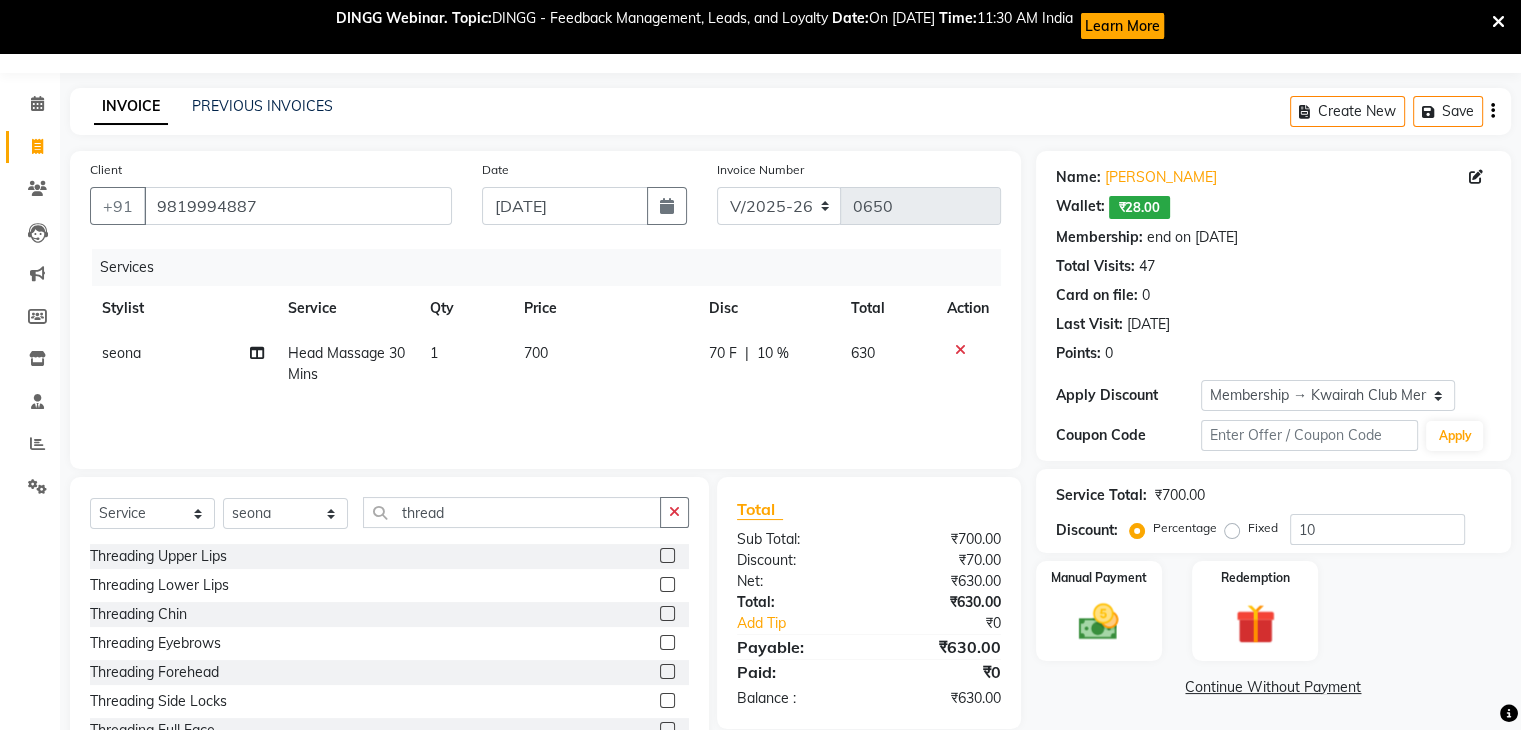 click 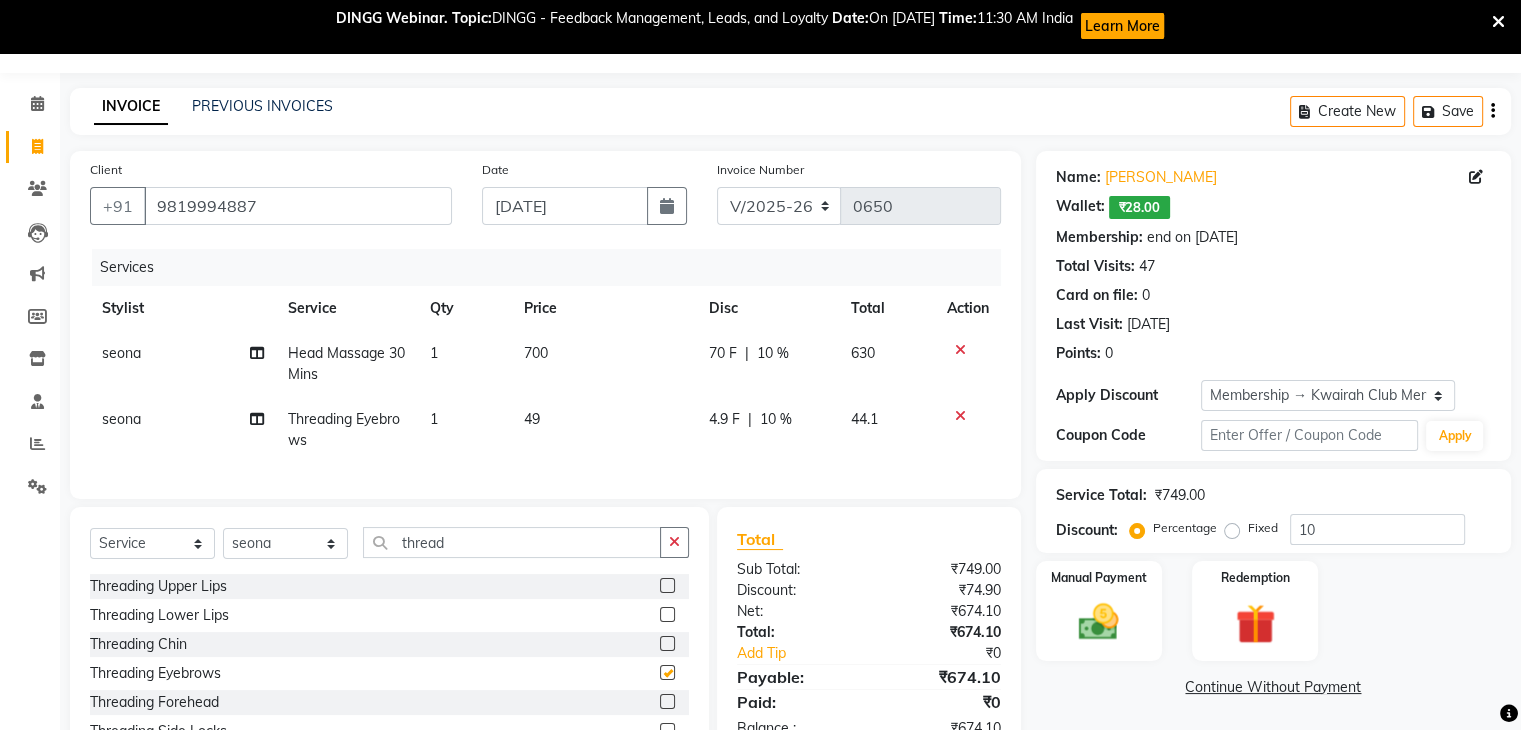 checkbox on "false" 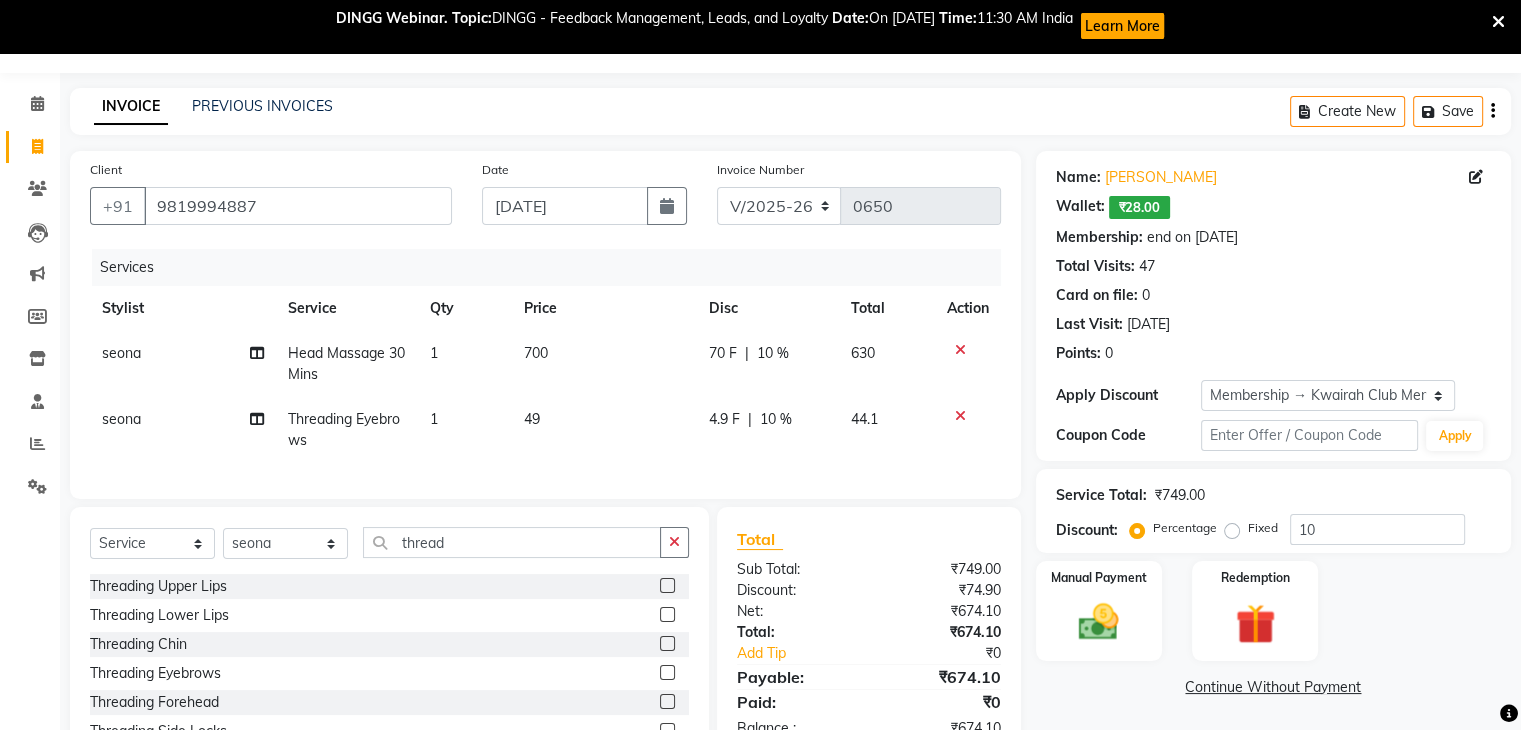 click on "49" 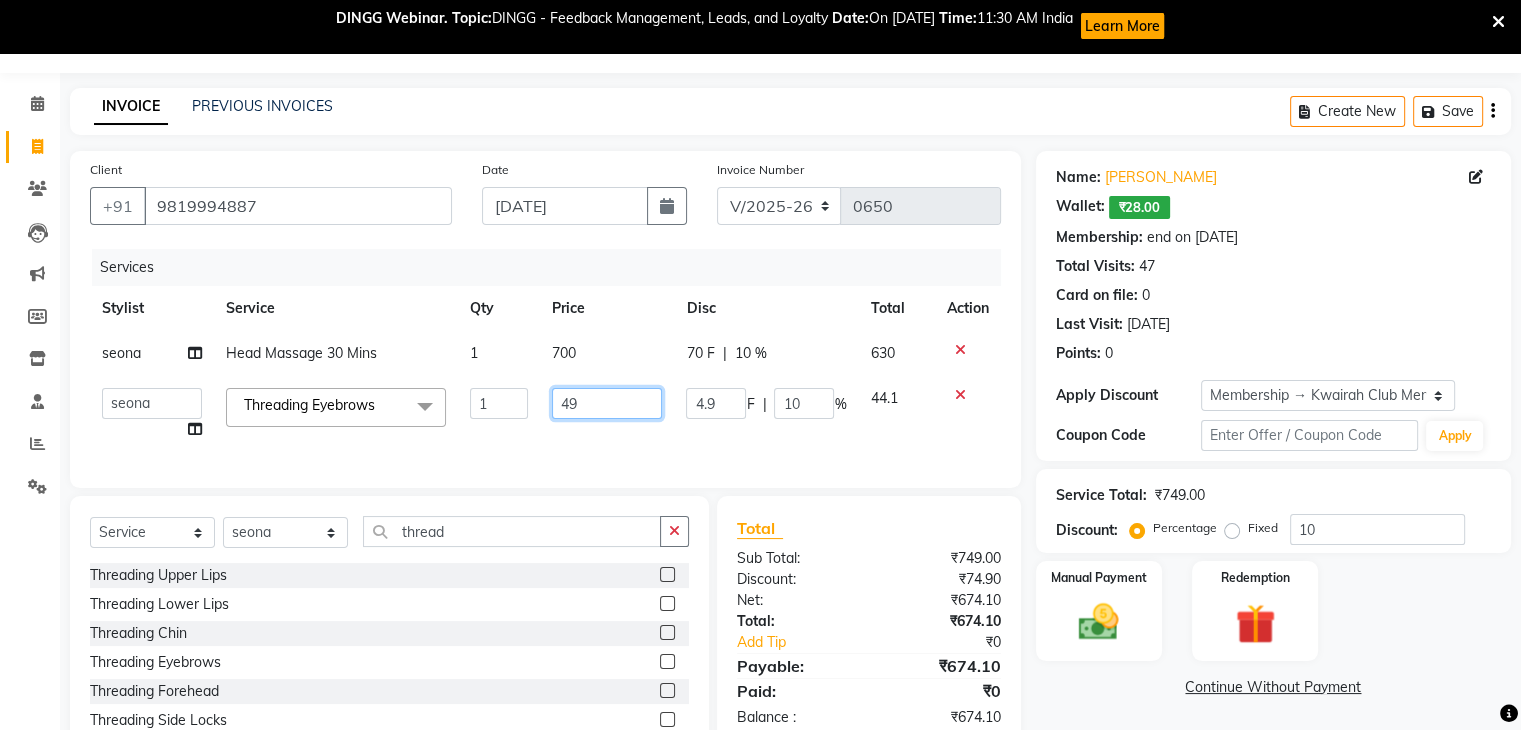 drag, startPoint x: 604, startPoint y: 415, endPoint x: 552, endPoint y: 414, distance: 52.009613 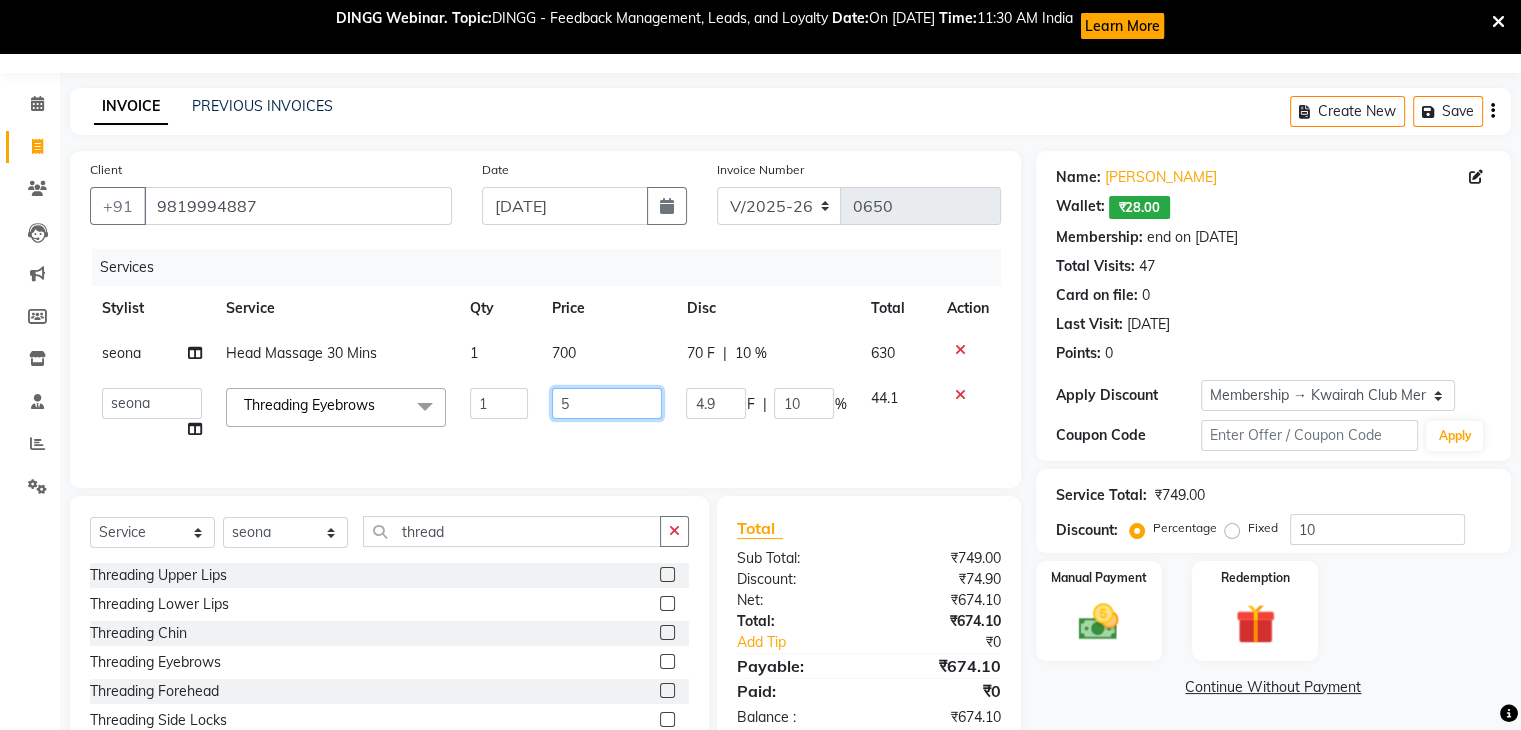 type on "50" 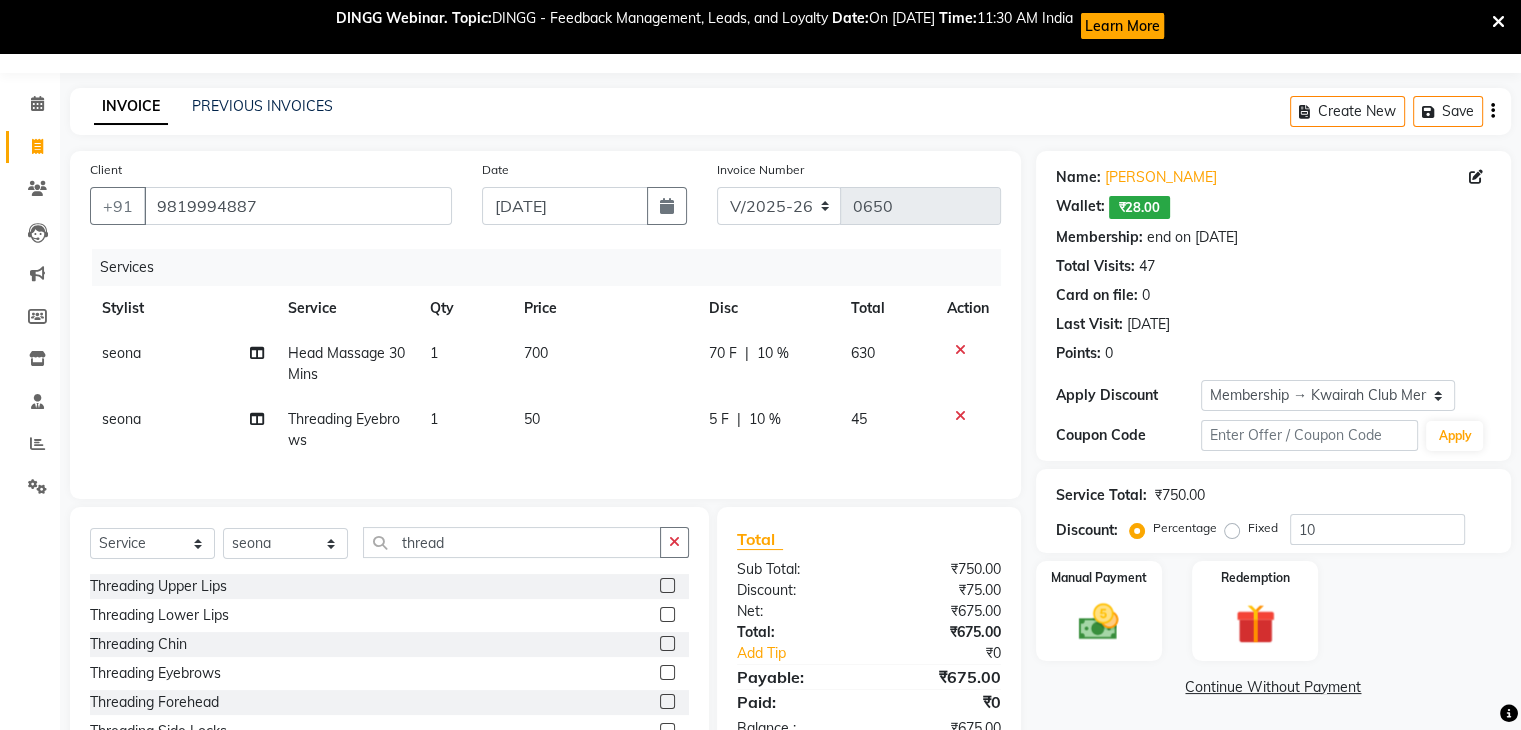click on "50" 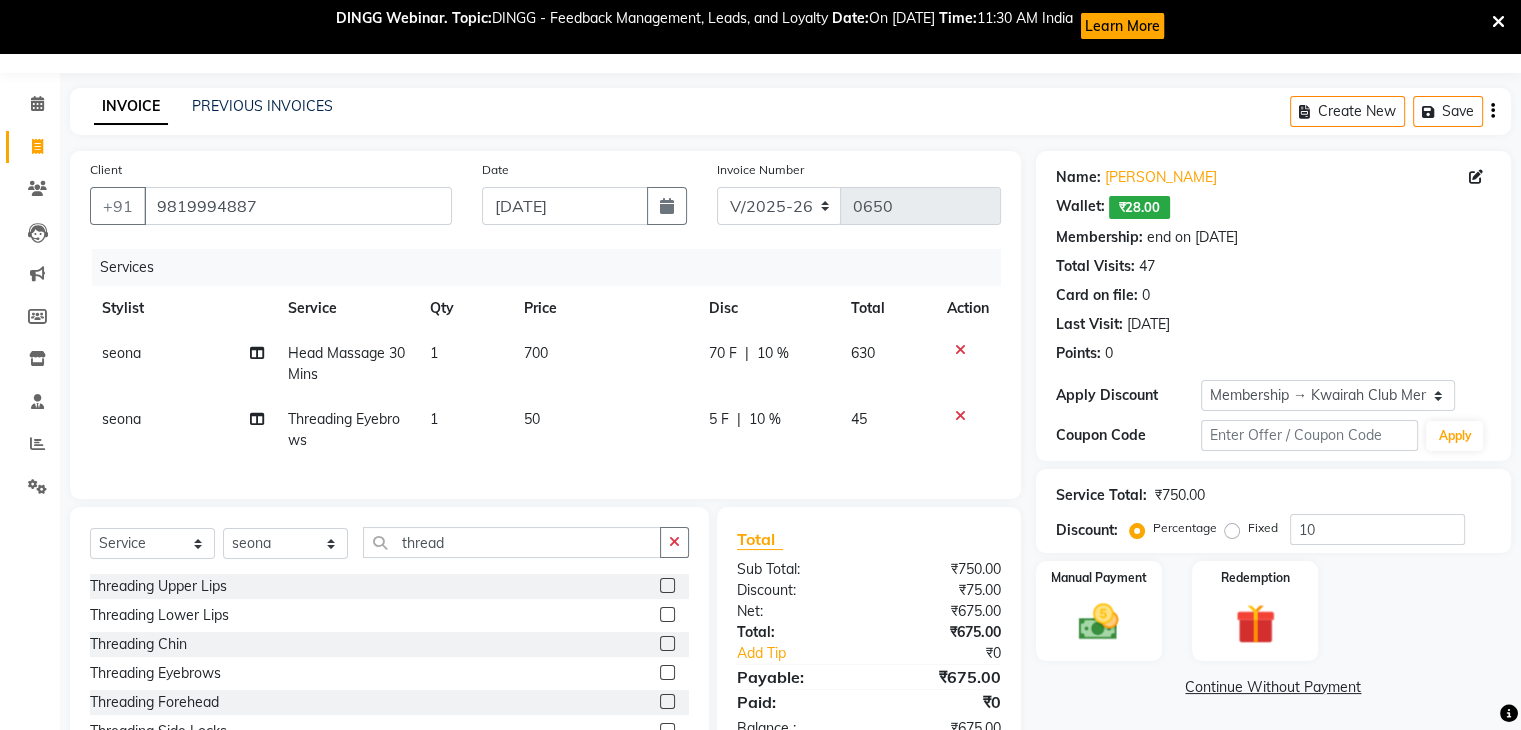 select on "82011" 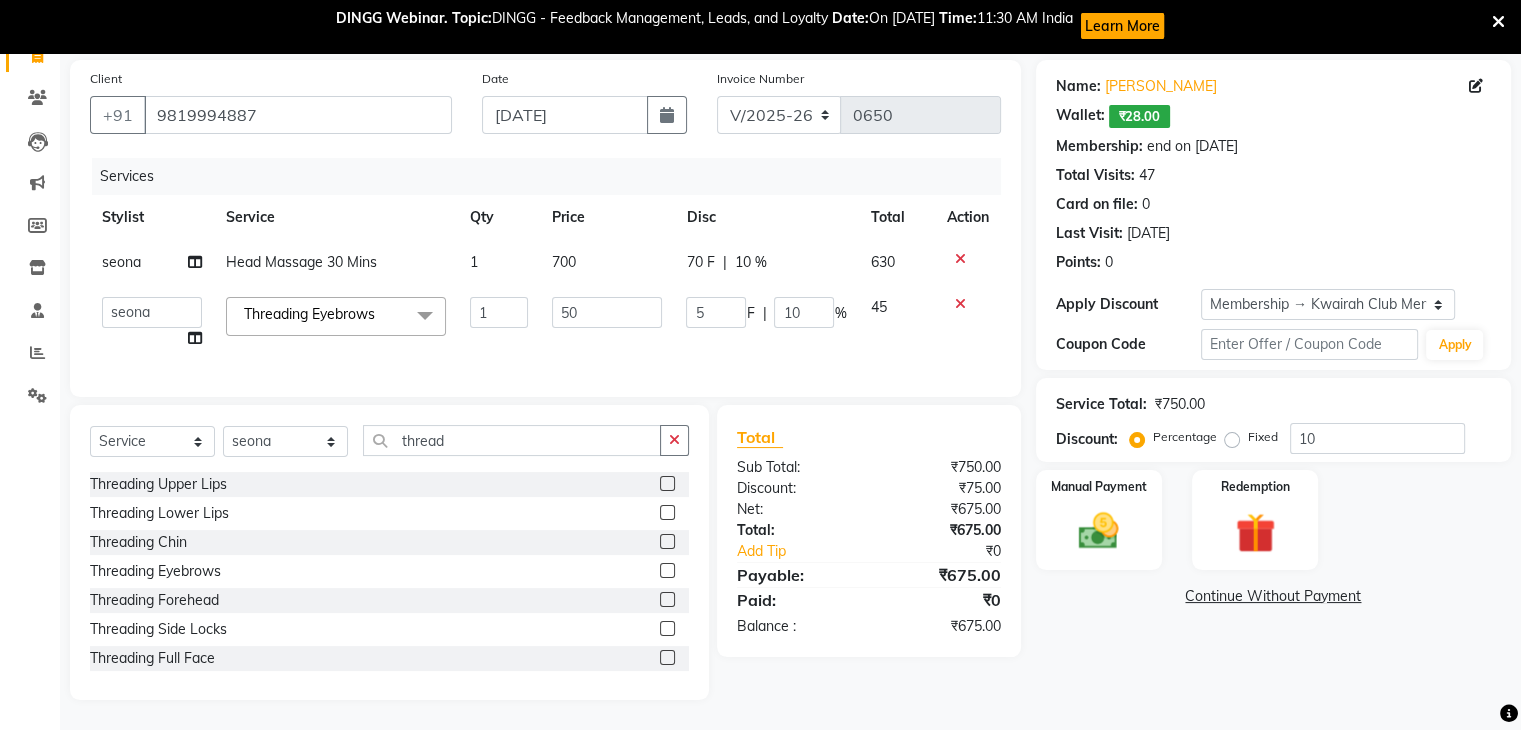 scroll, scrollTop: 159, scrollLeft: 0, axis: vertical 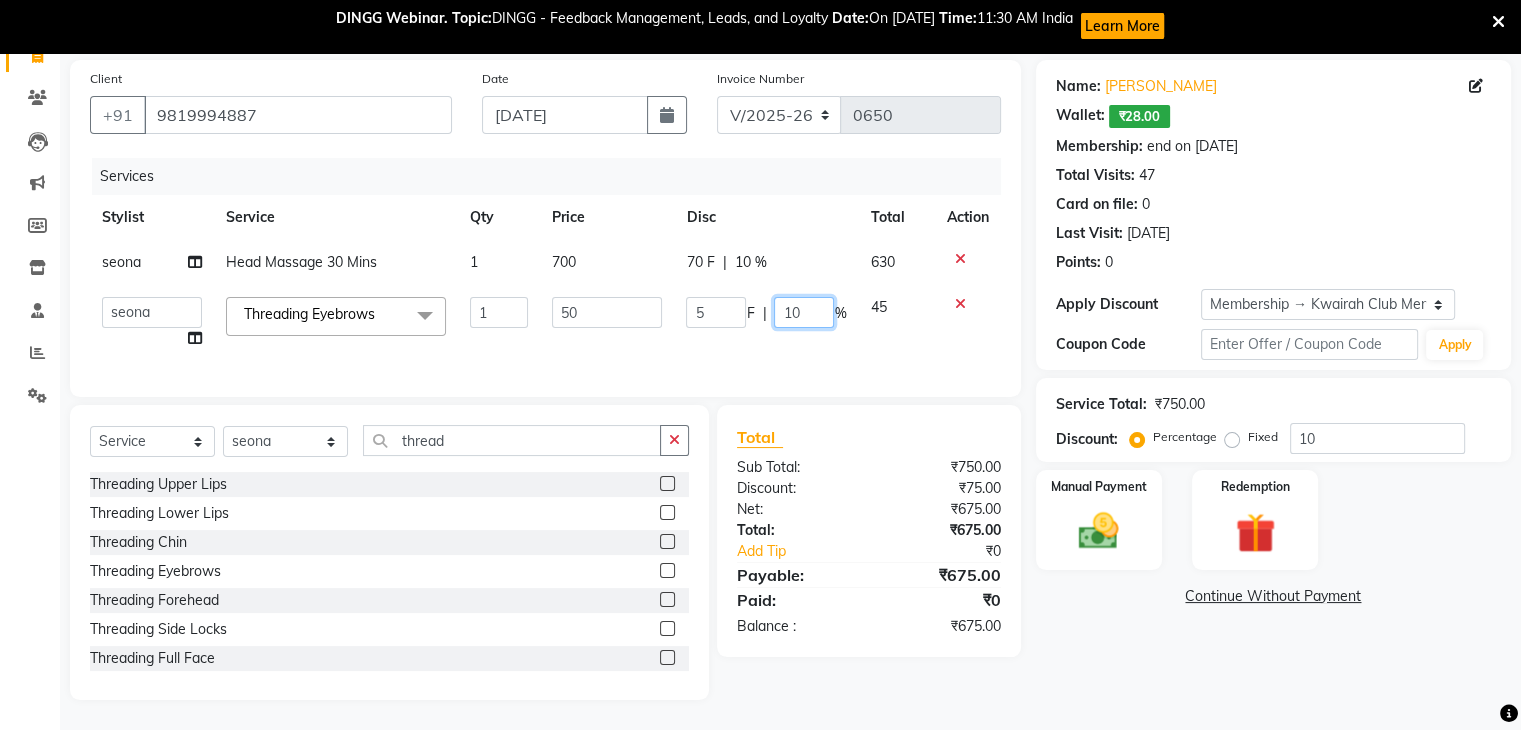 click on "10" 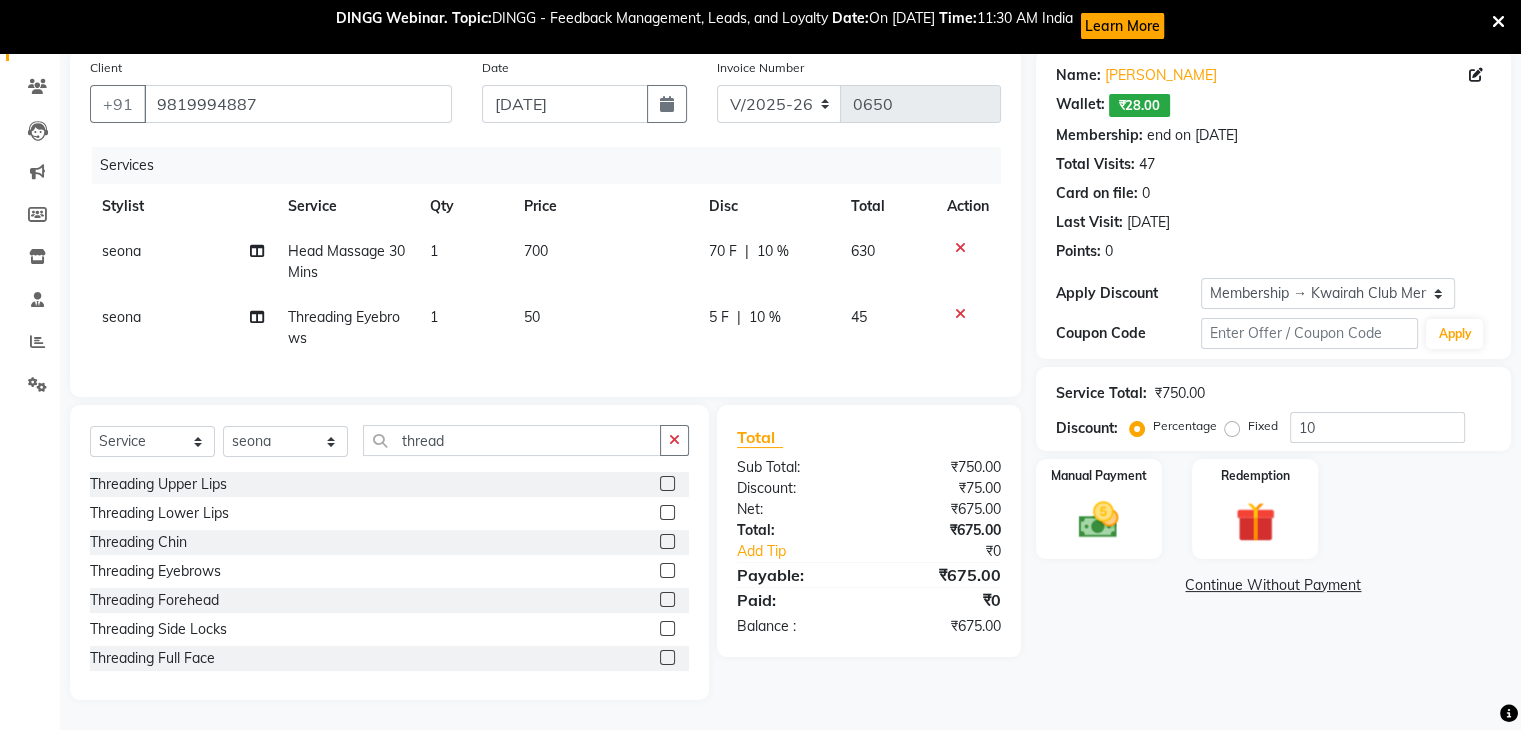 click on "Client +91 9819994887 Date 10-07-2025 Invoice Number V/2025 V/2025-26 0650 Services Stylist Service Qty Price Disc Total Action seona Head Massage 30 Mins 1 700 70 F | 10 % 630 seona Threading Eyebrows 1 50 5 F | 10 % 45 Select  Service  Product  Membership  Package Voucher Prepaid Gift Card  Select Stylist Amruta Anjali Ketki Somani Neha More Rakhi Chaurasia Ranu seona Shrushti thread Threading Upper Lips  Threading Lower Lips  Threading Chin  Threading Eyebrows  Threading Forehead  Threading Side Locks  Threading Full Face  Total Sub Total: ₹750.00 Discount: ₹75.00 Net: ₹675.00 Total: ₹675.00 Add Tip ₹0 Payable: ₹675.00 Paid: ₹0 Balance   : ₹675.00" 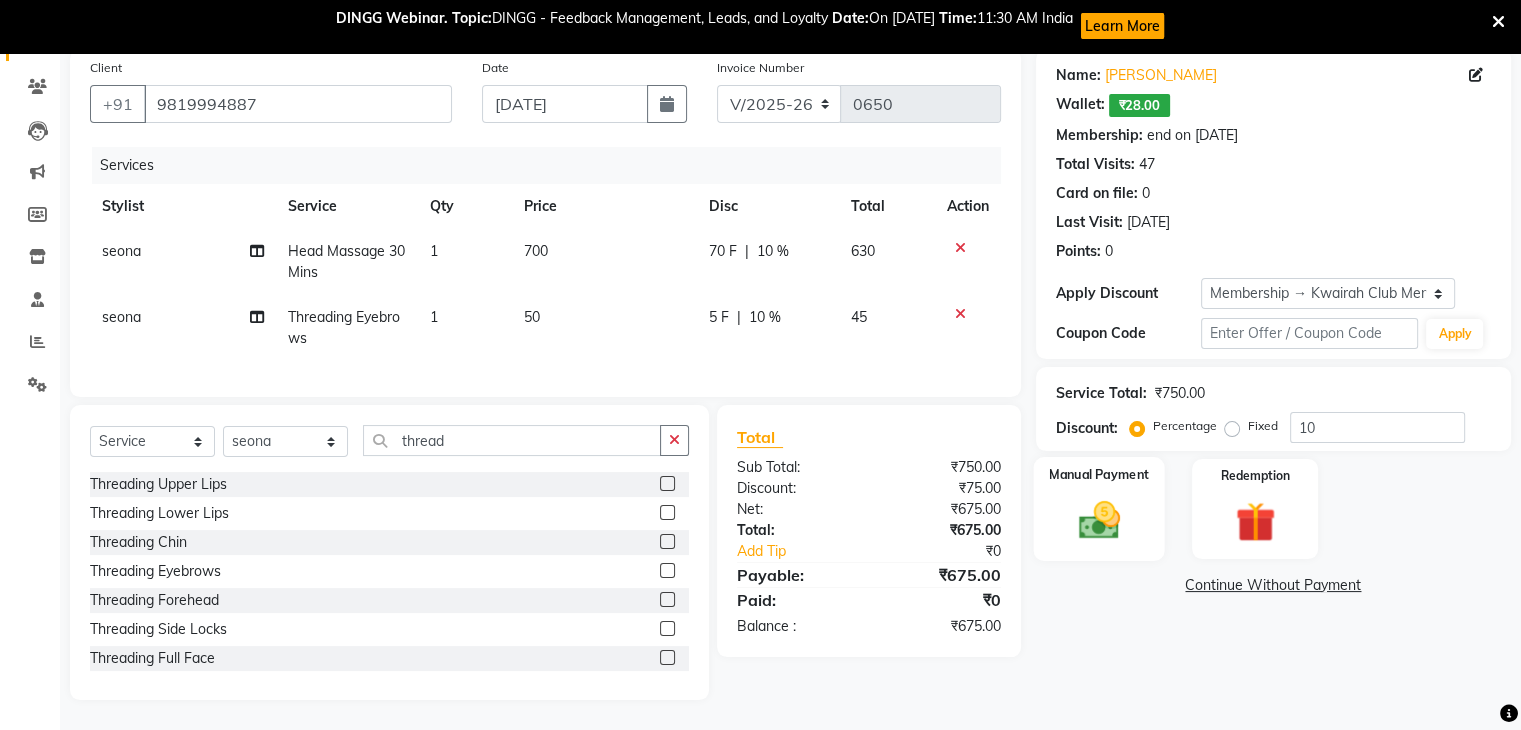 click on "Manual Payment" 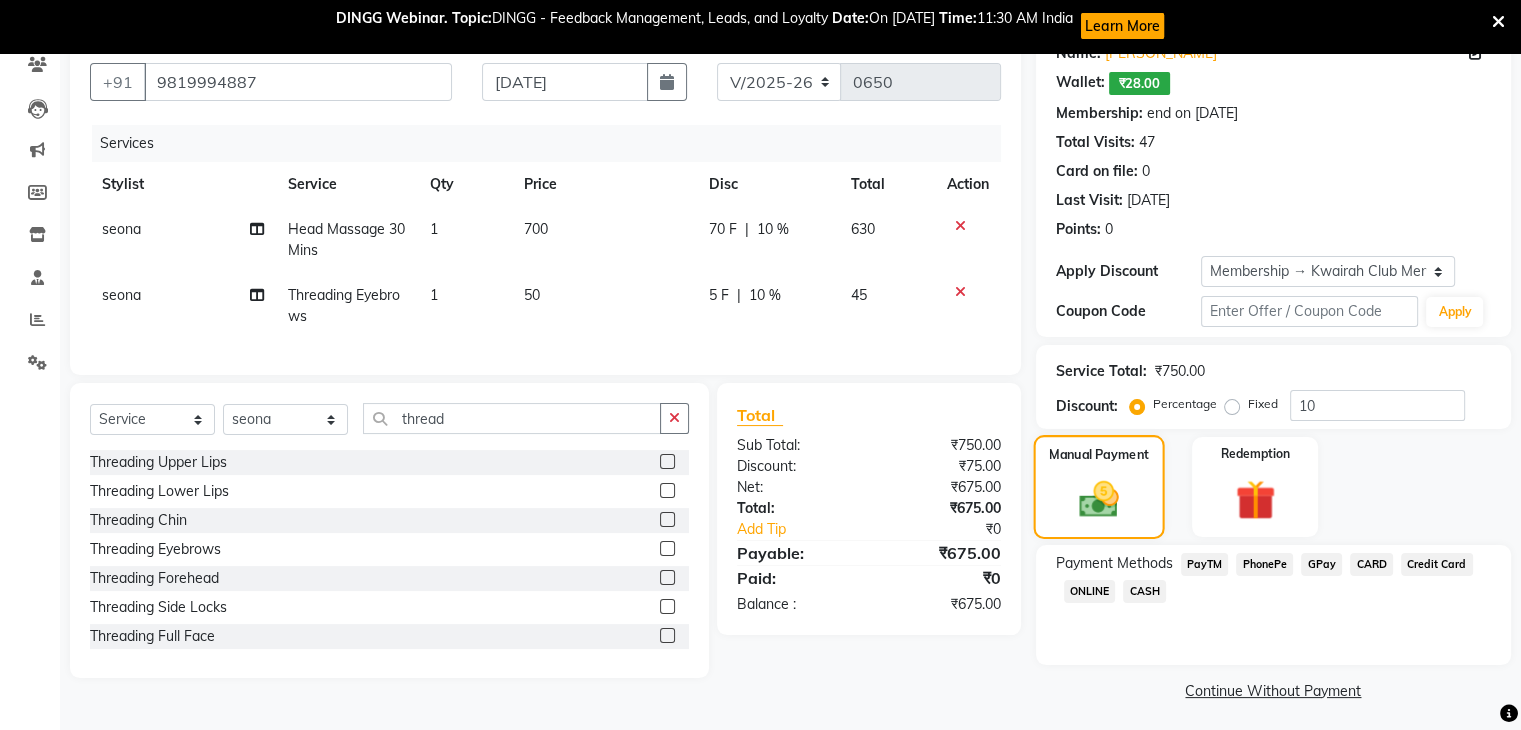 scroll, scrollTop: 181, scrollLeft: 0, axis: vertical 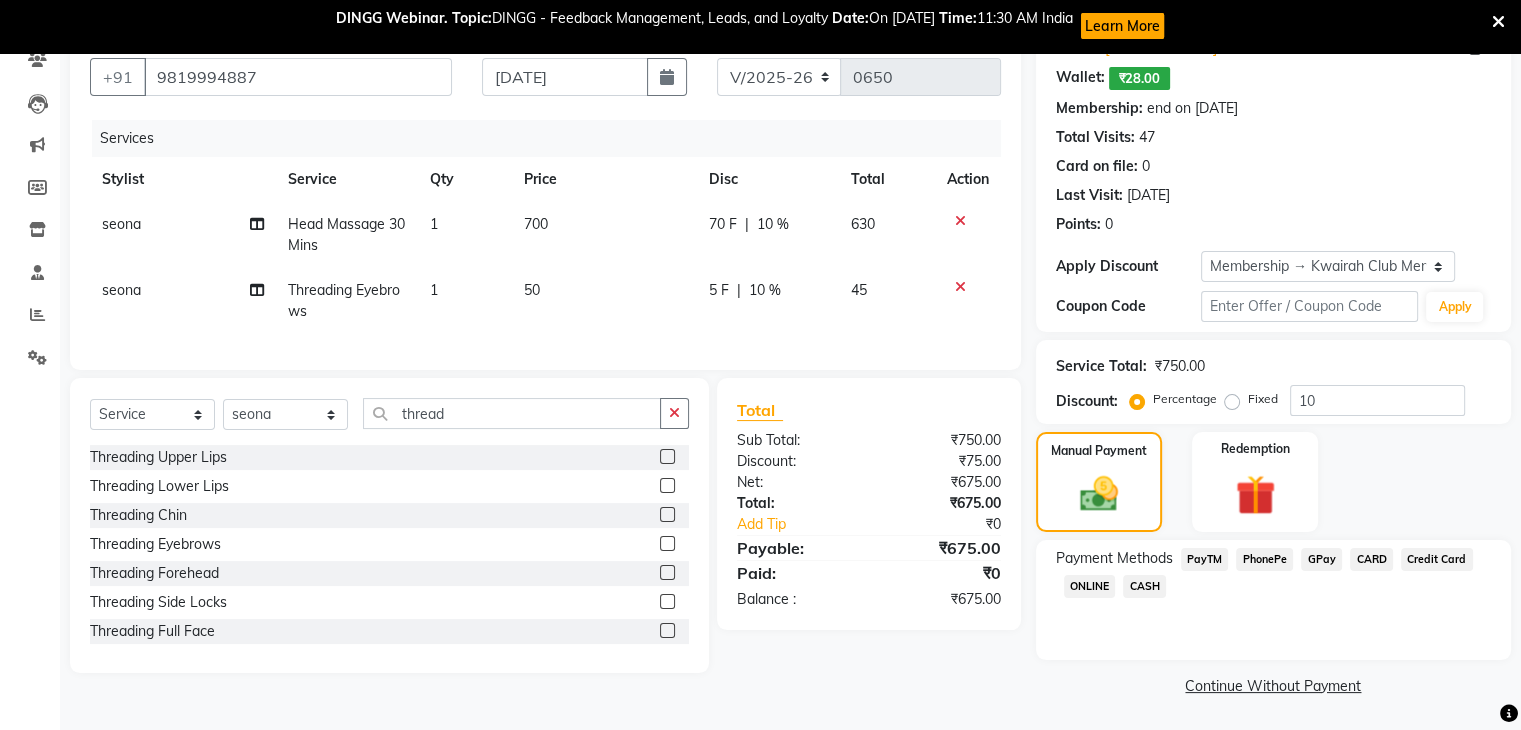 click on "CASH" 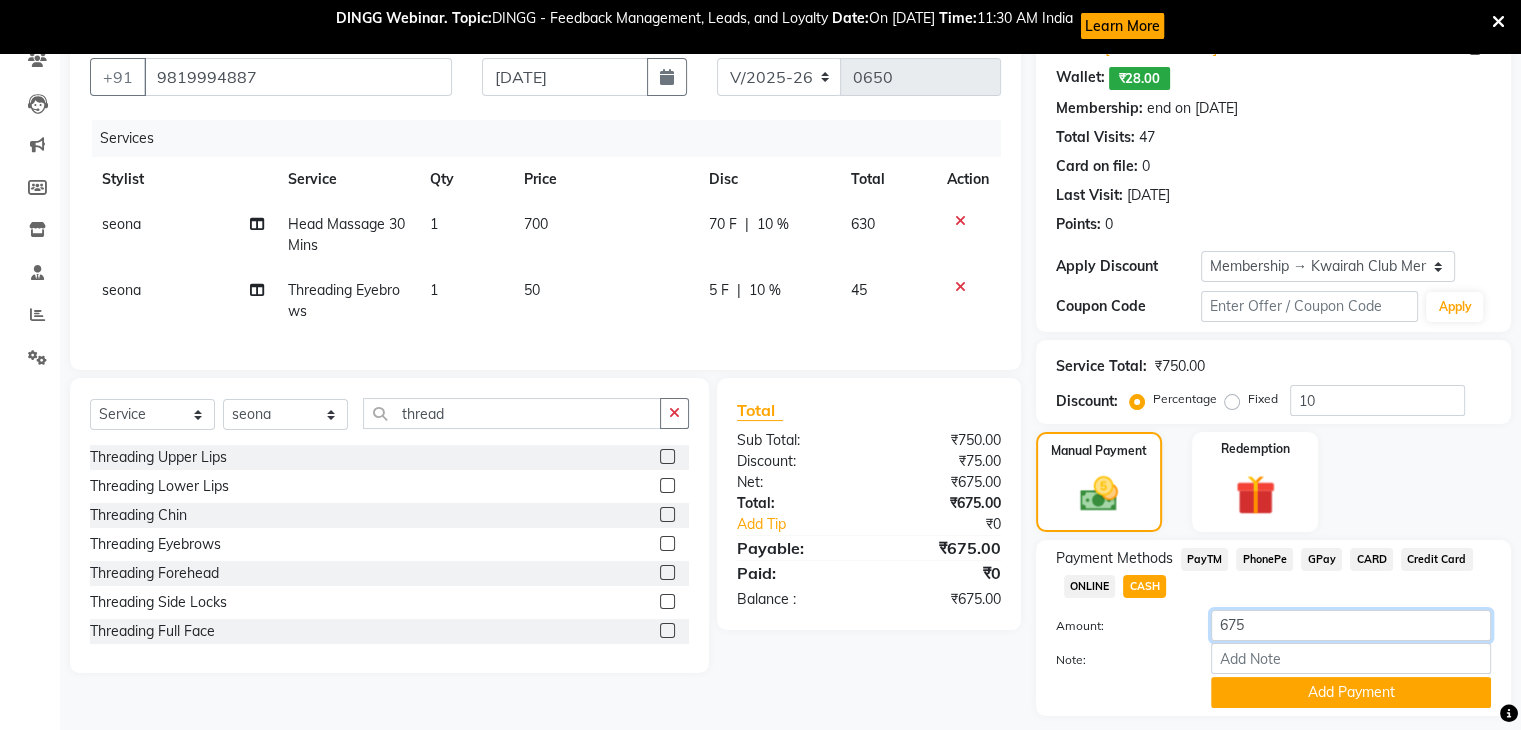 drag, startPoint x: 1268, startPoint y: 633, endPoint x: 1144, endPoint y: 625, distance: 124.2578 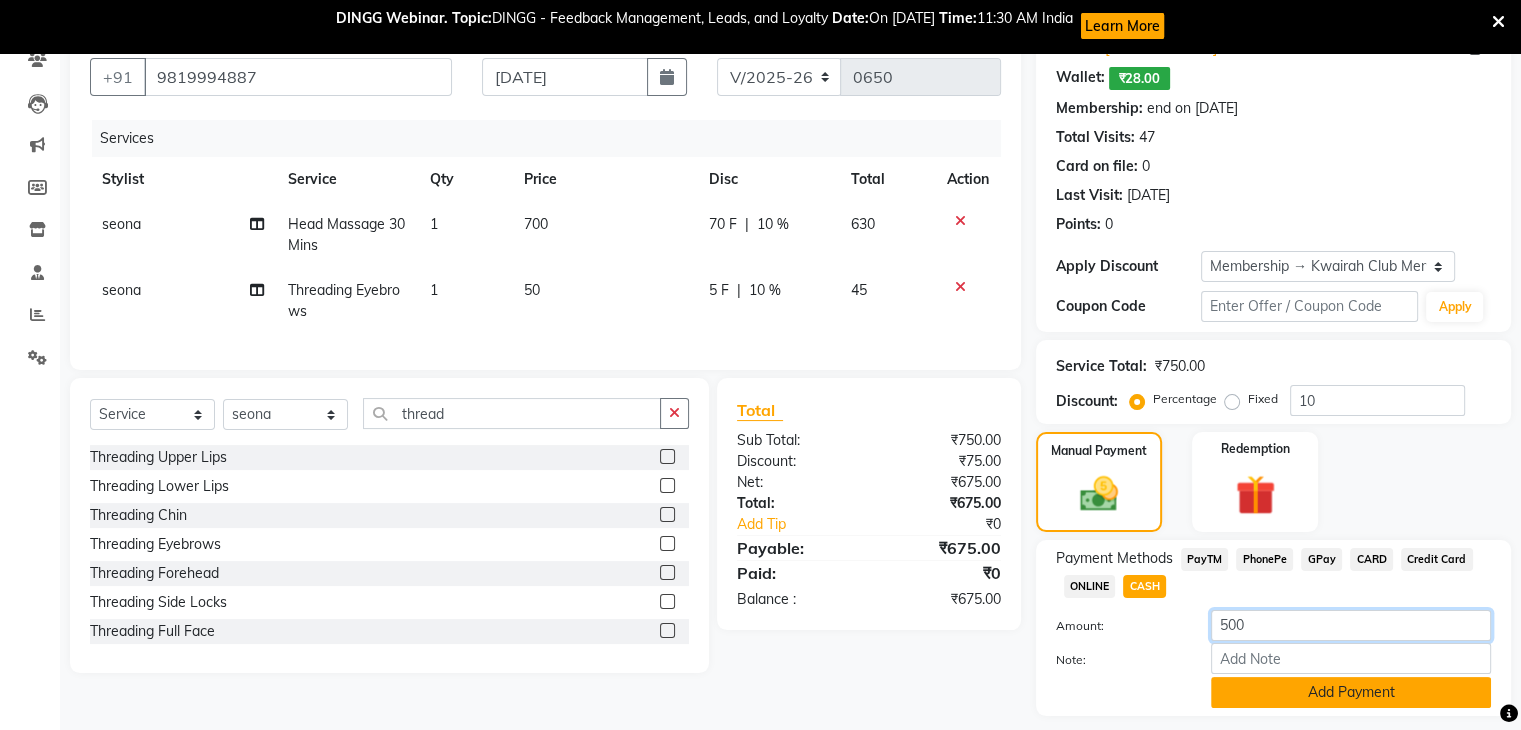type on "500" 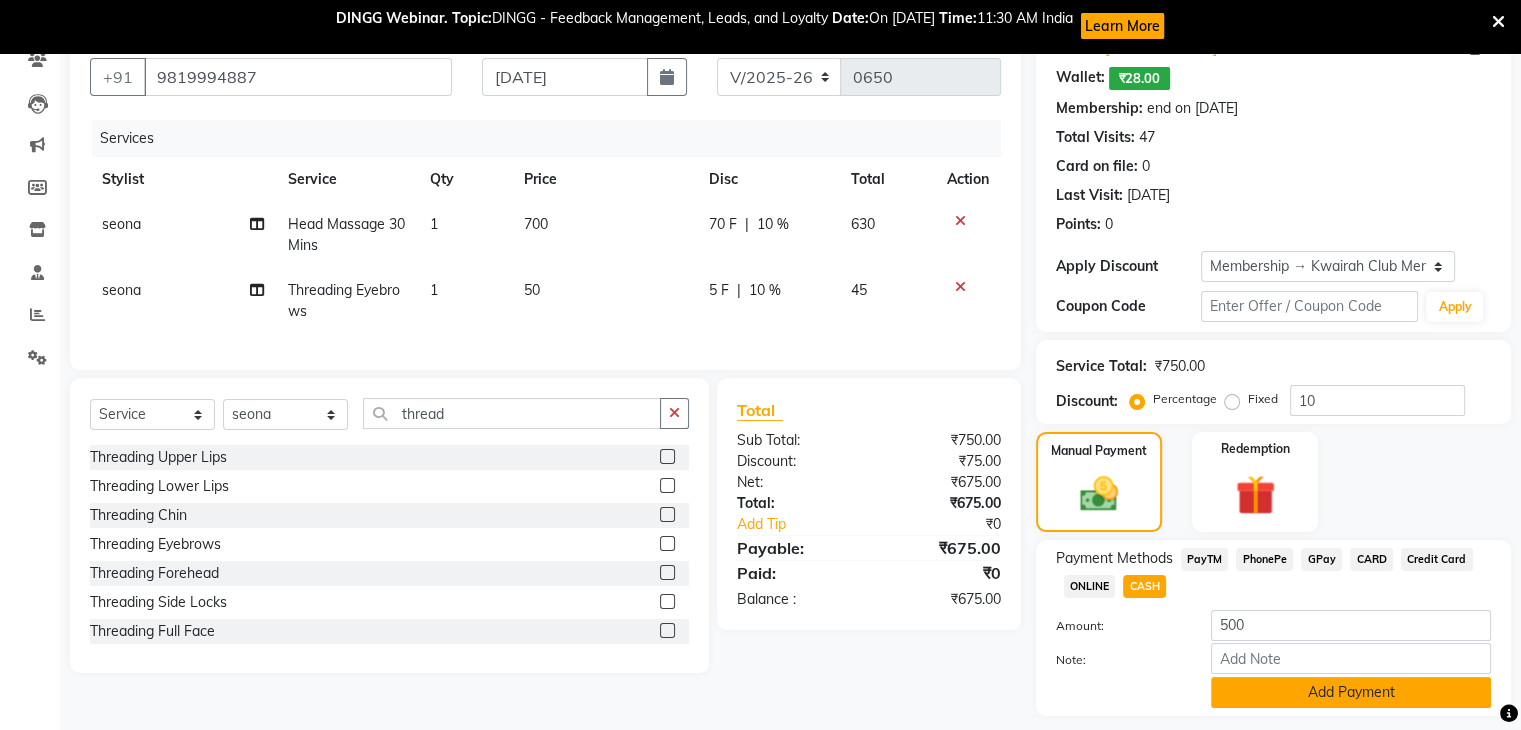click on "Add Payment" 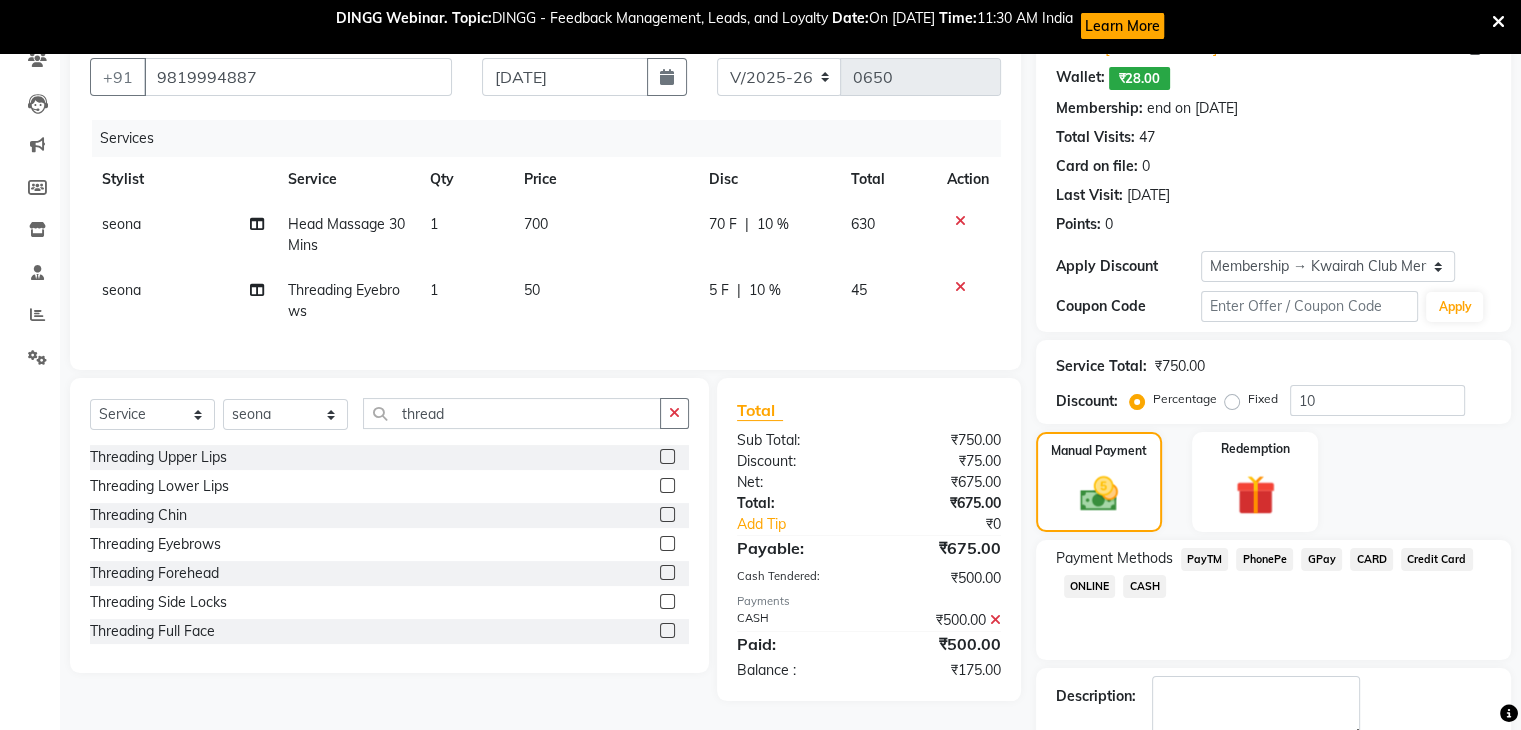 click on "GPay" 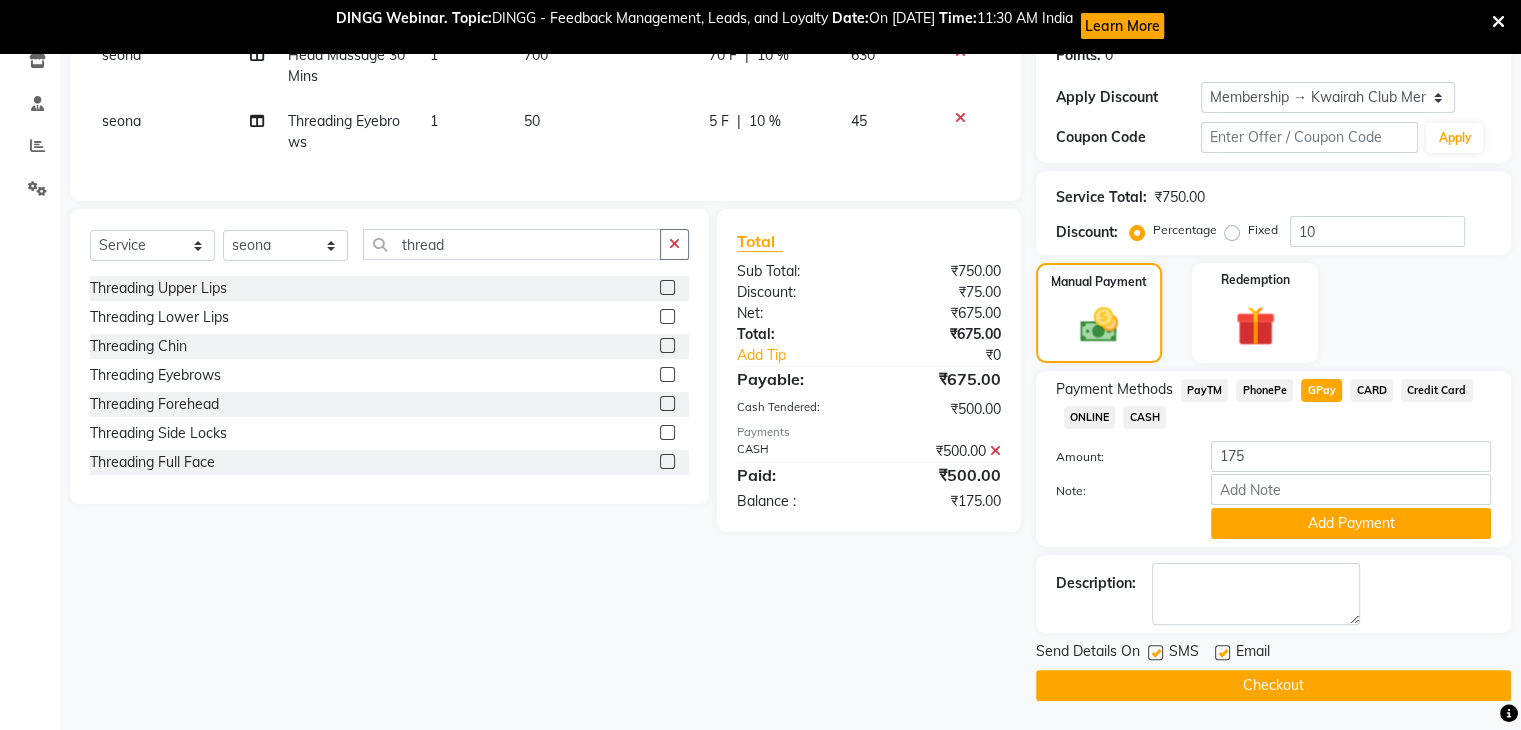 scroll, scrollTop: 352, scrollLeft: 0, axis: vertical 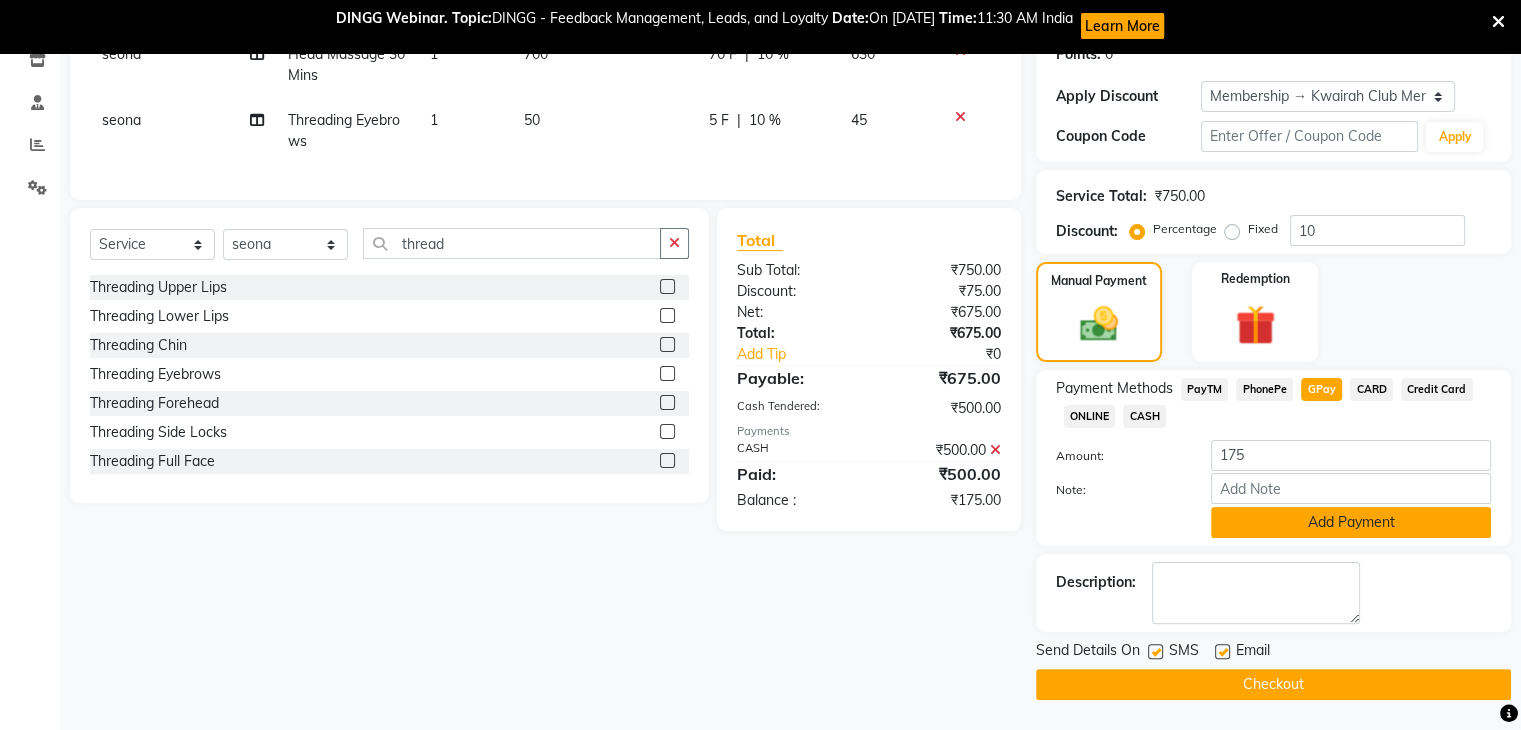 click on "Add Payment" 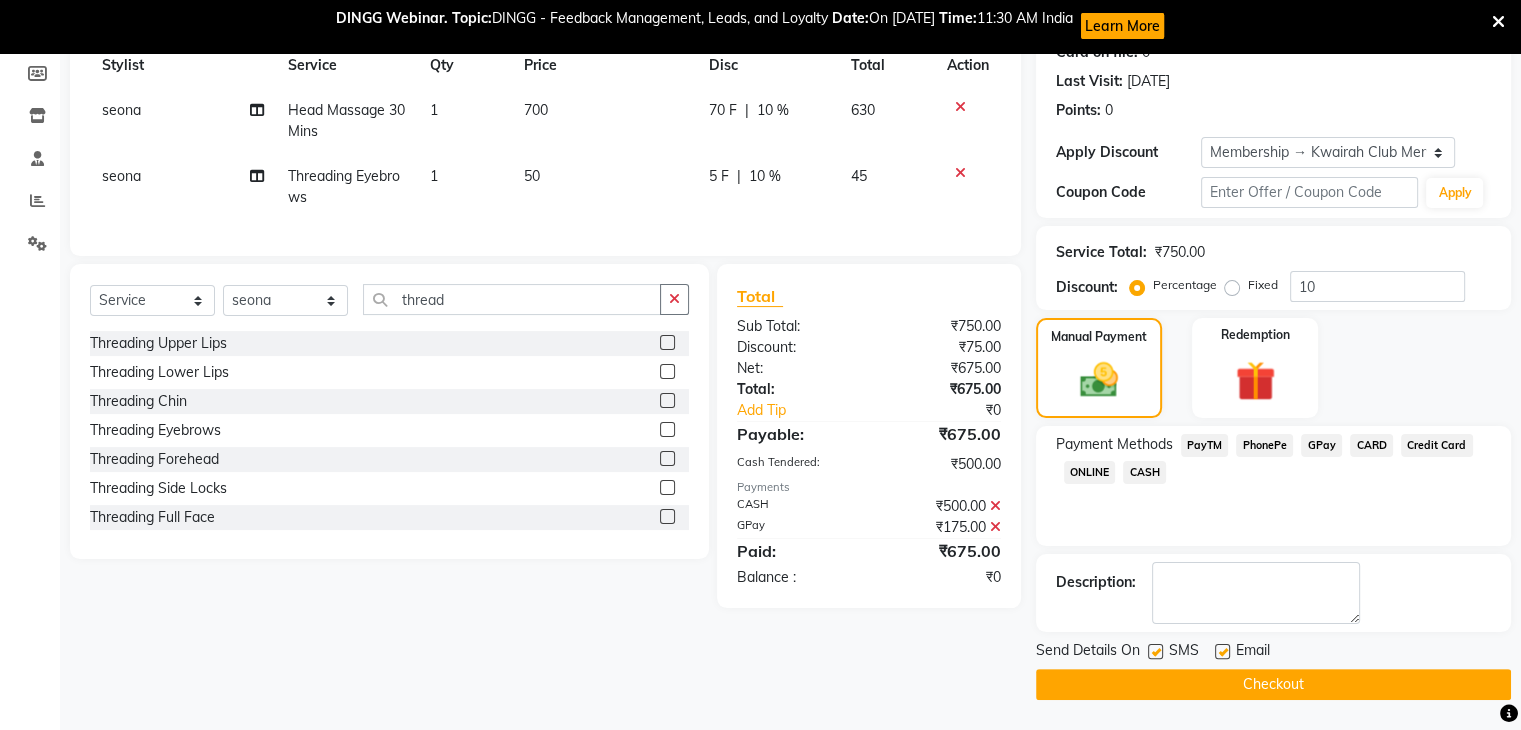 scroll, scrollTop: 293, scrollLeft: 0, axis: vertical 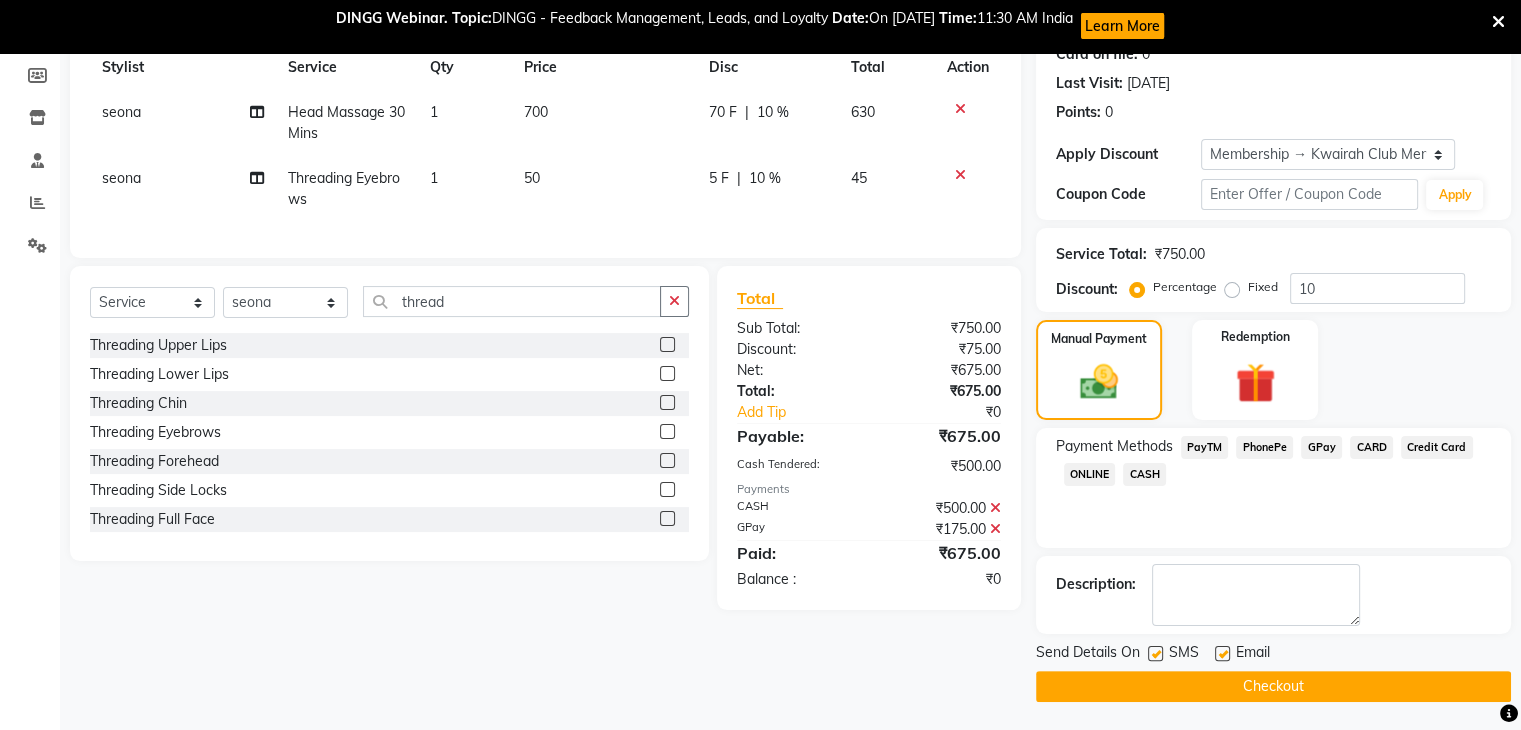click 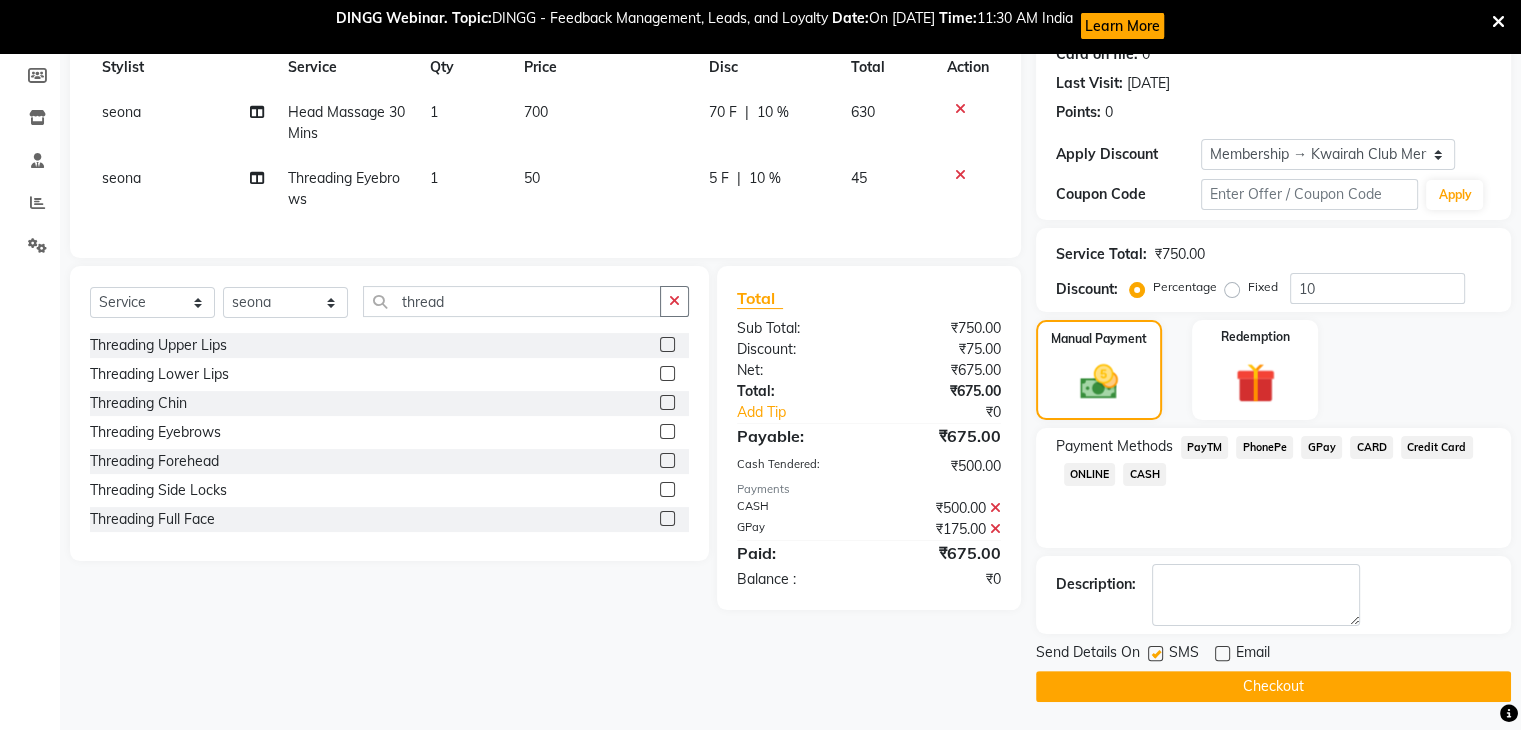 click 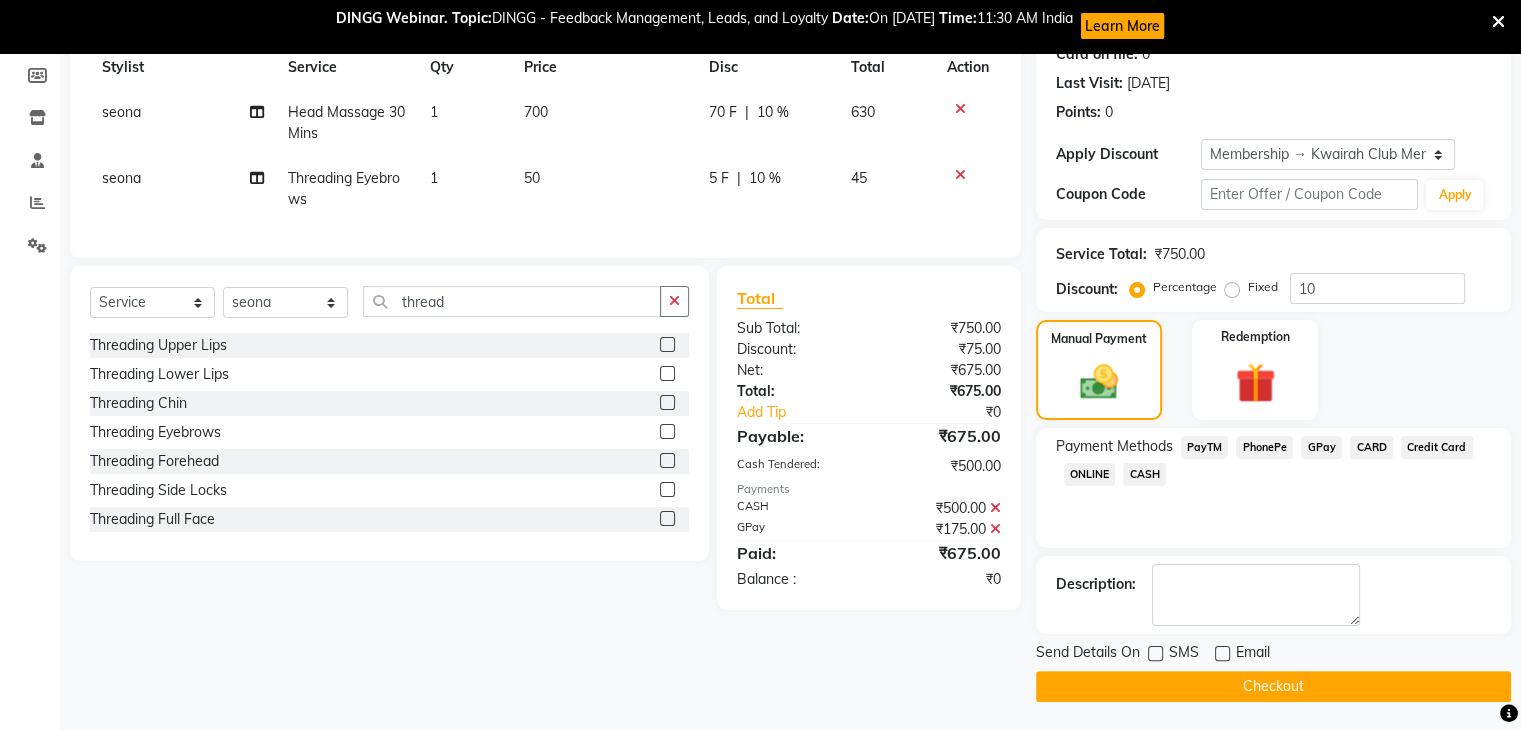 click on "Checkout" 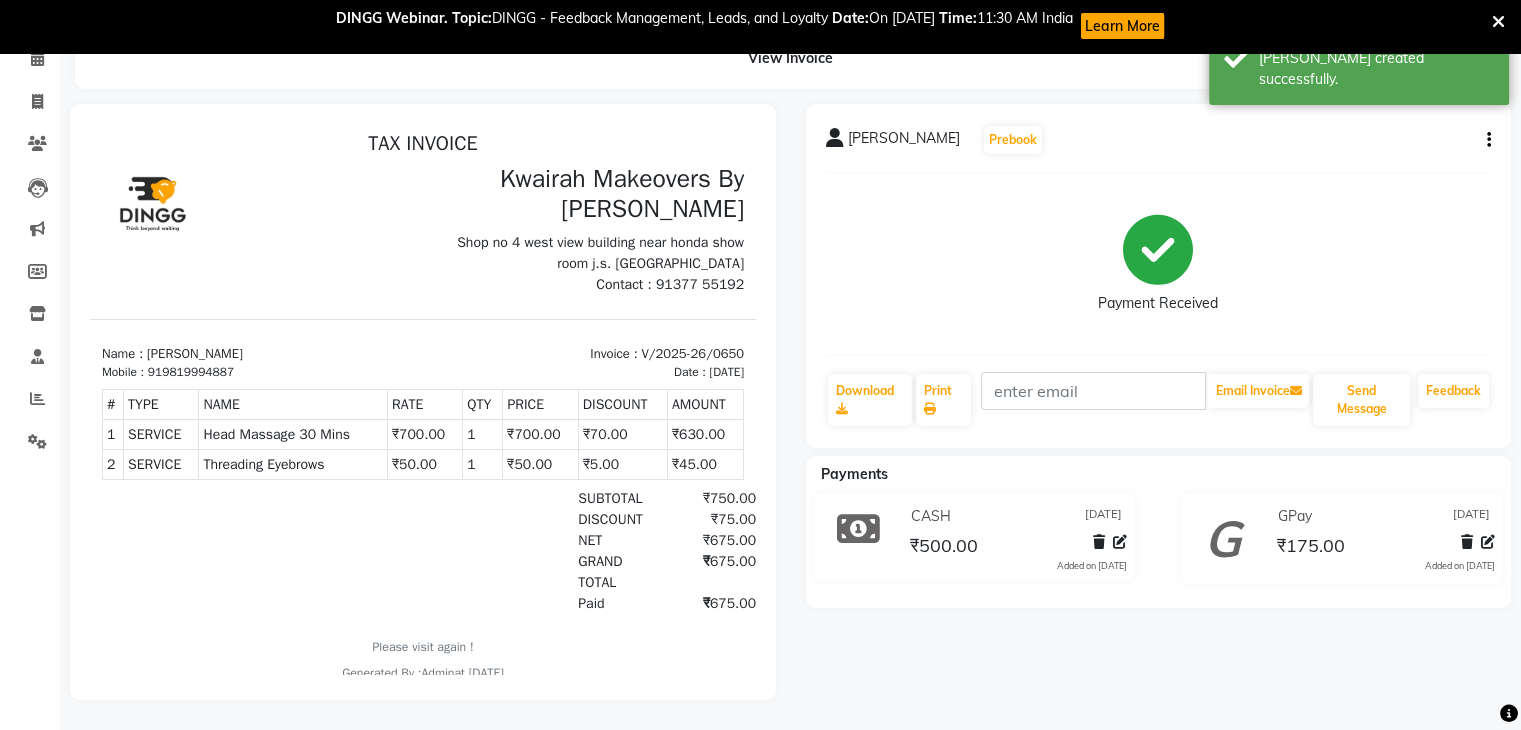 scroll, scrollTop: 0, scrollLeft: 0, axis: both 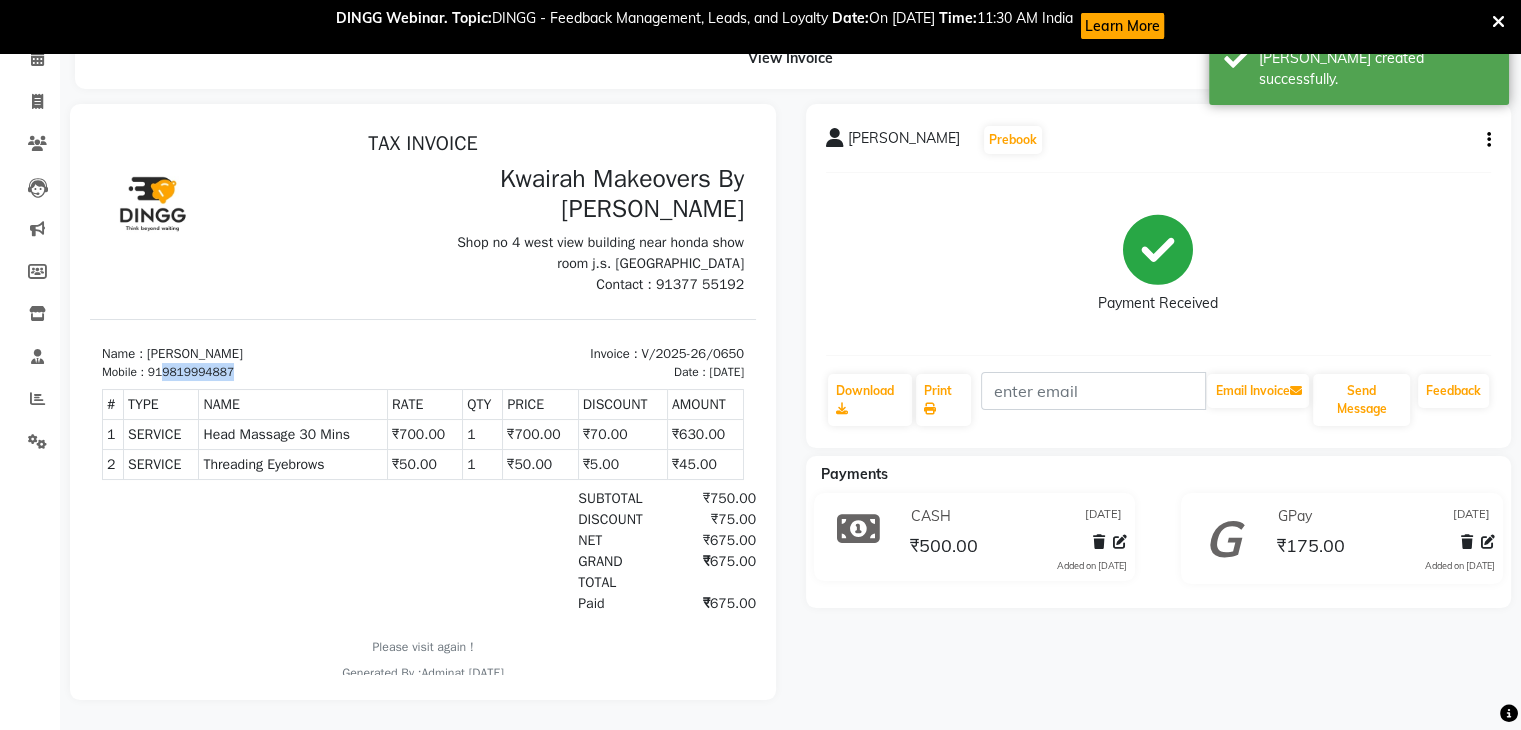 drag, startPoint x: 168, startPoint y: 366, endPoint x: 240, endPoint y: 366, distance: 72 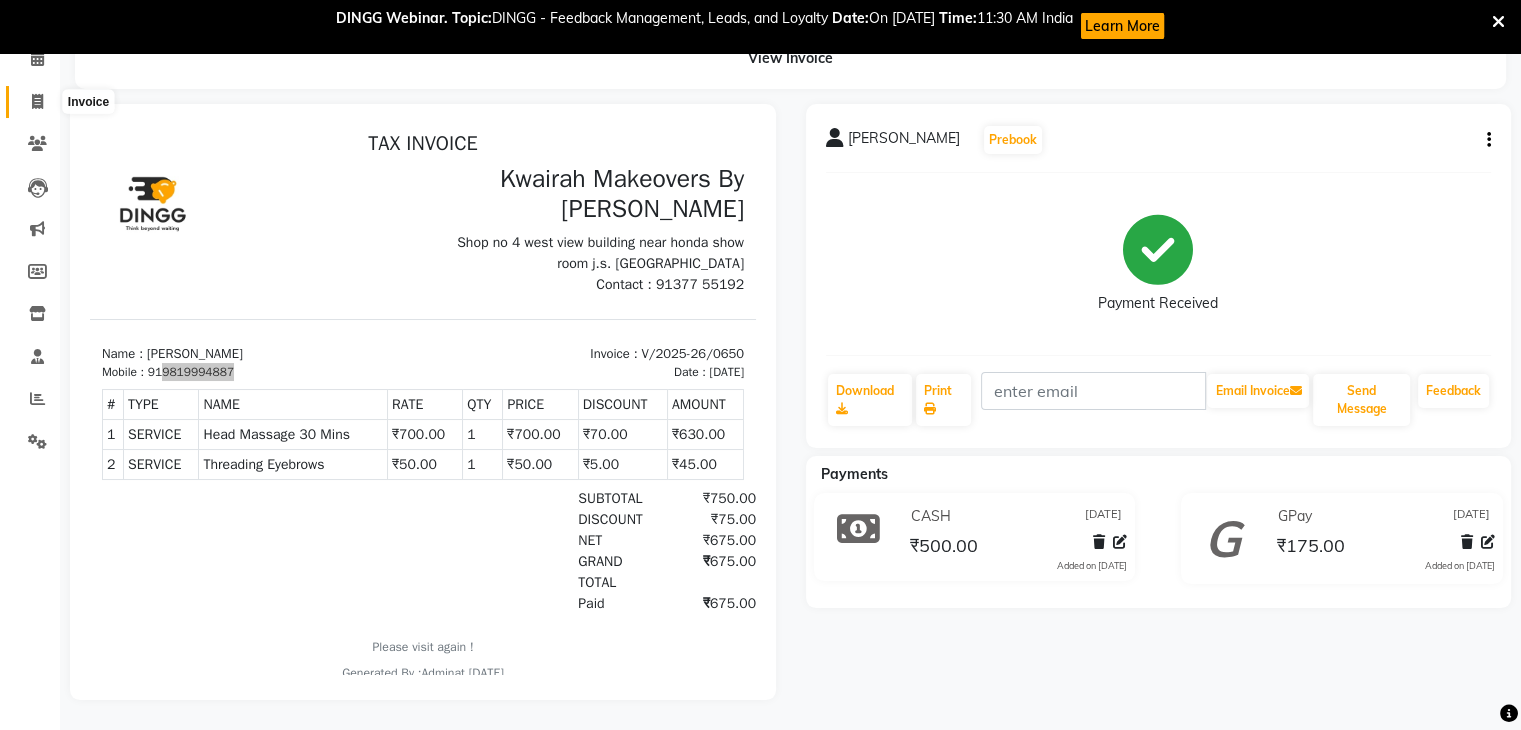 click 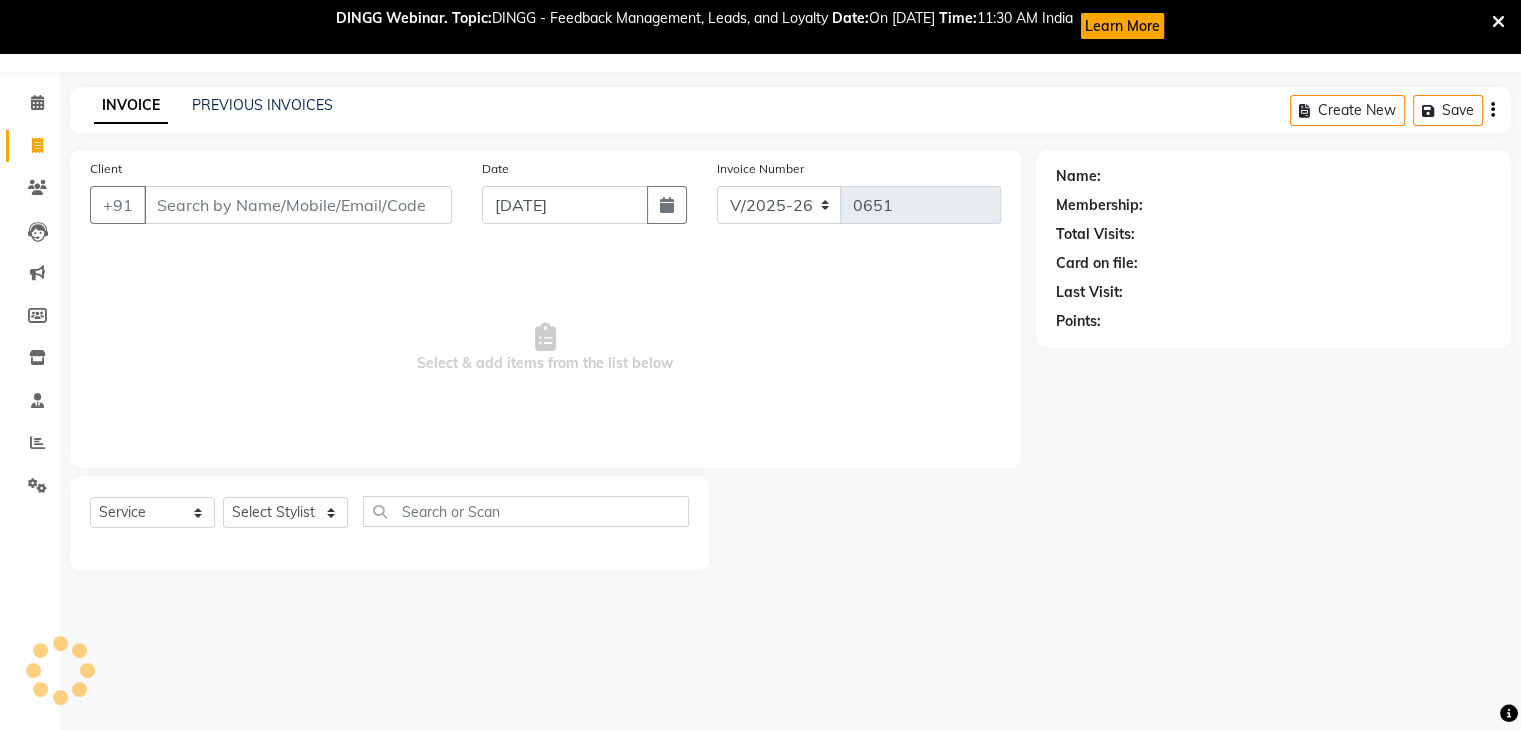 scroll, scrollTop: 52, scrollLeft: 0, axis: vertical 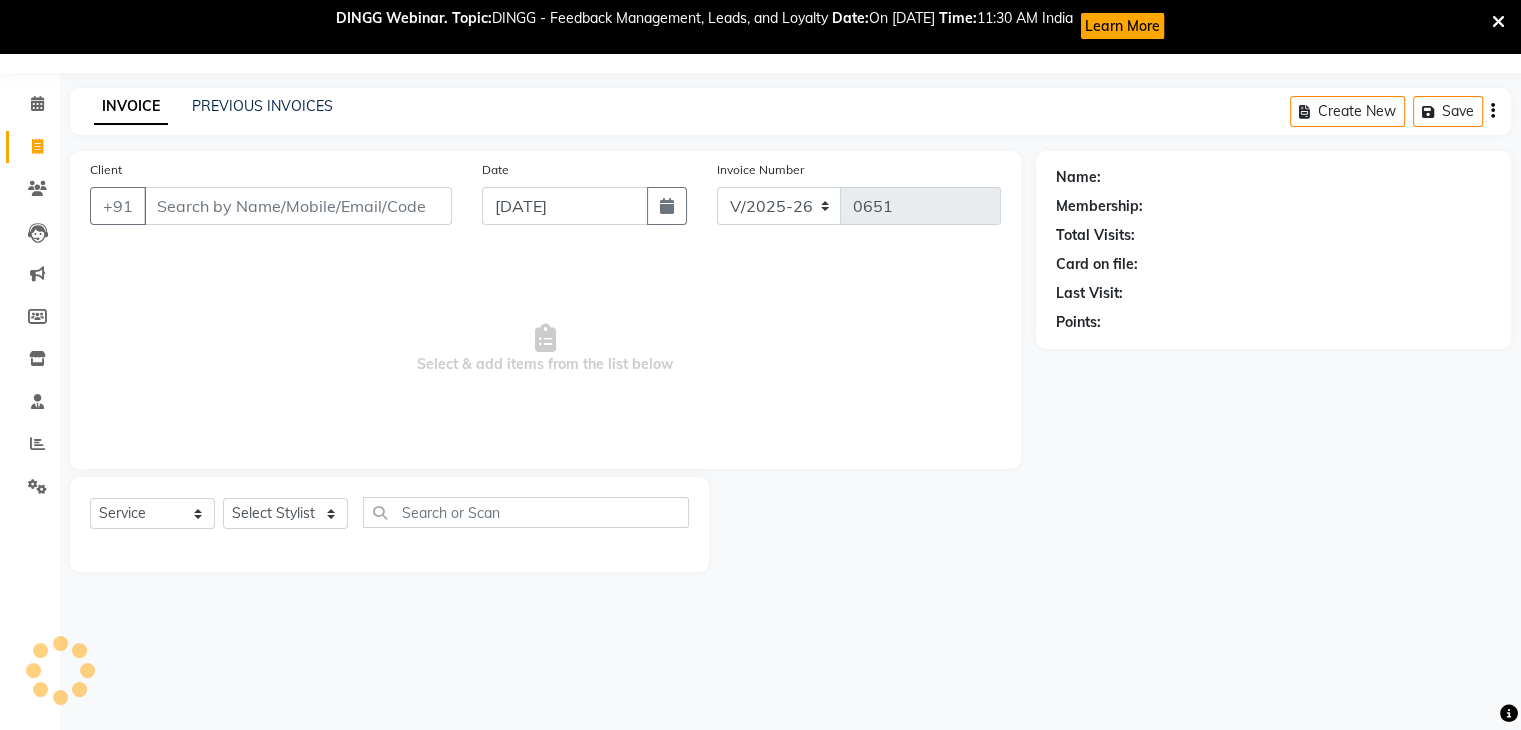 click on "Client" at bounding box center [298, 206] 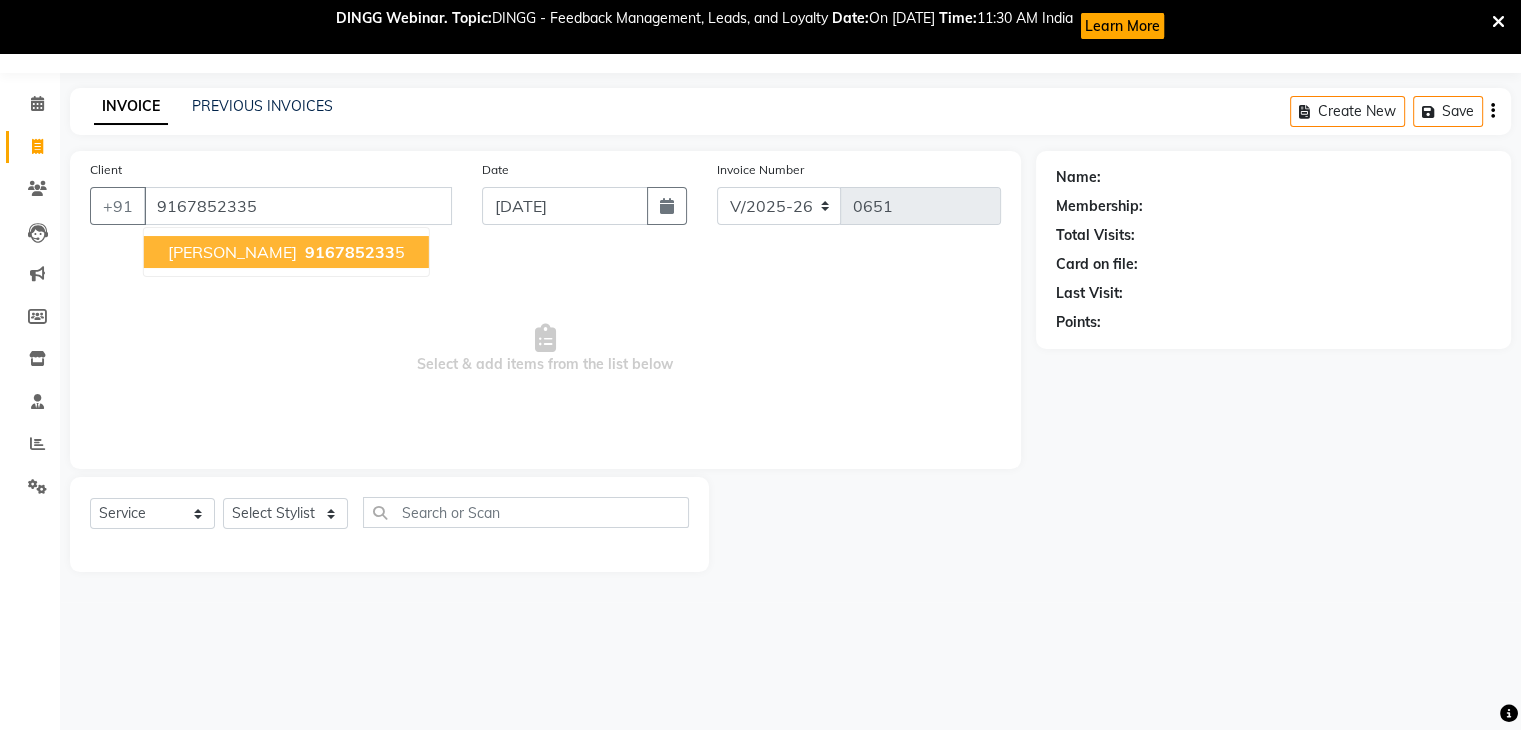 type on "9167852335" 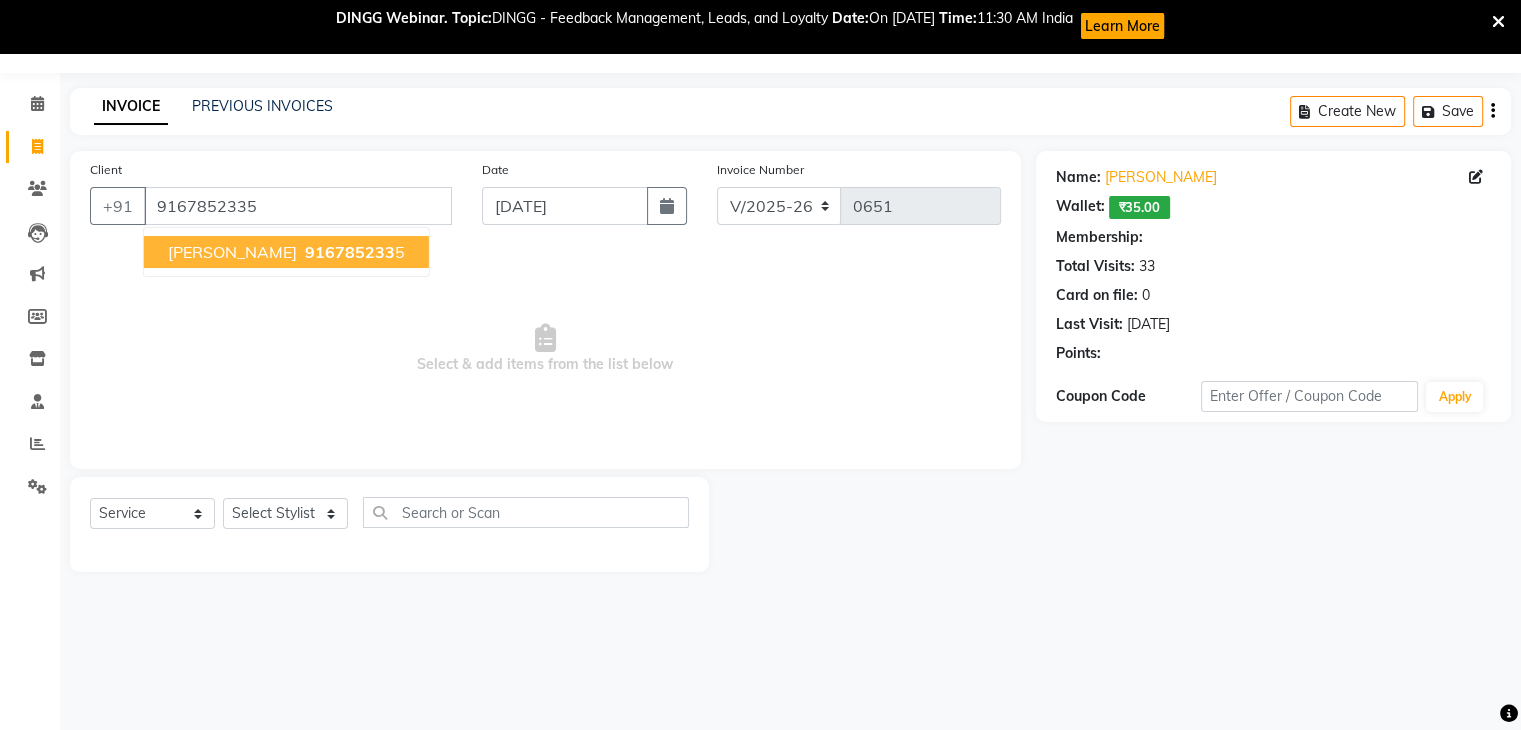 select on "1: Object" 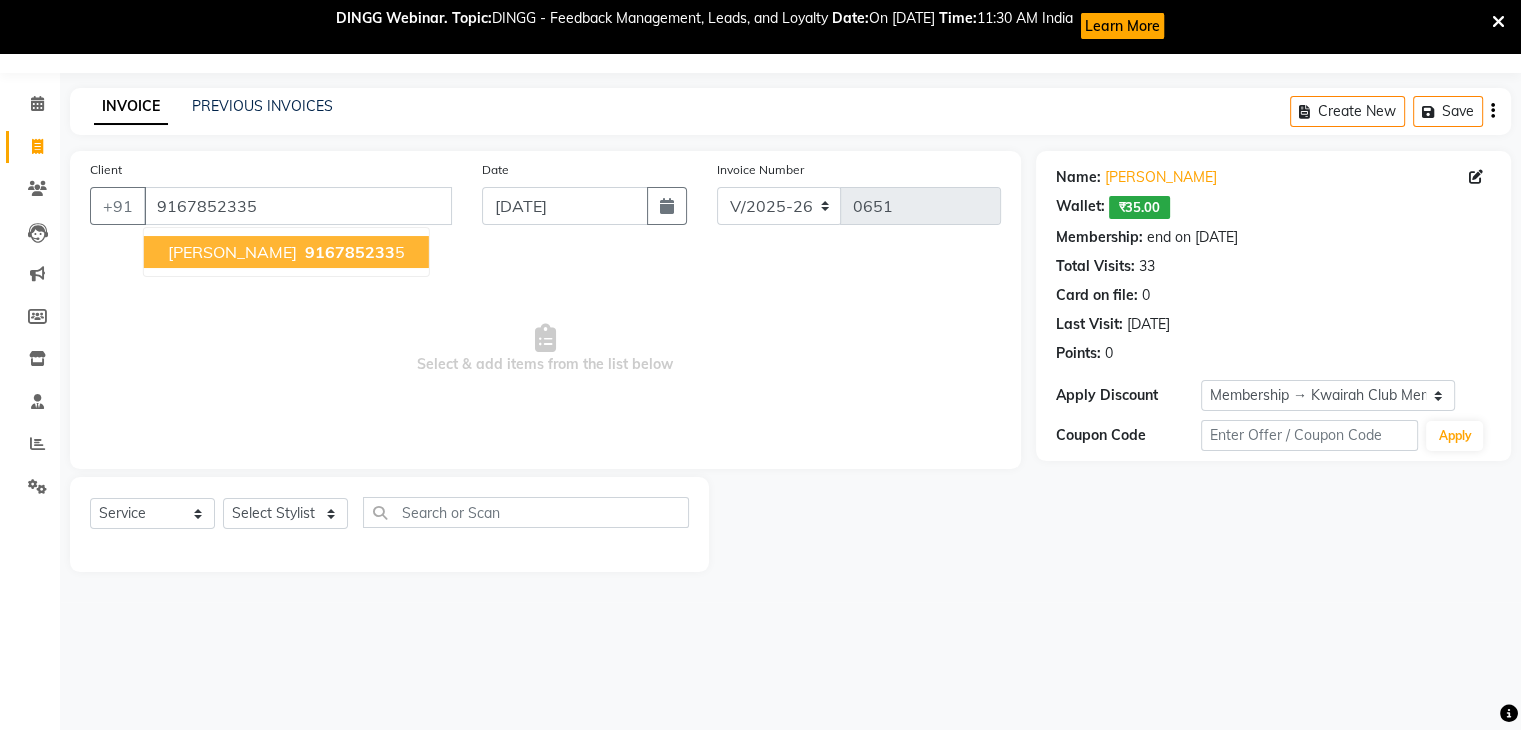 click on "916785233" at bounding box center (350, 252) 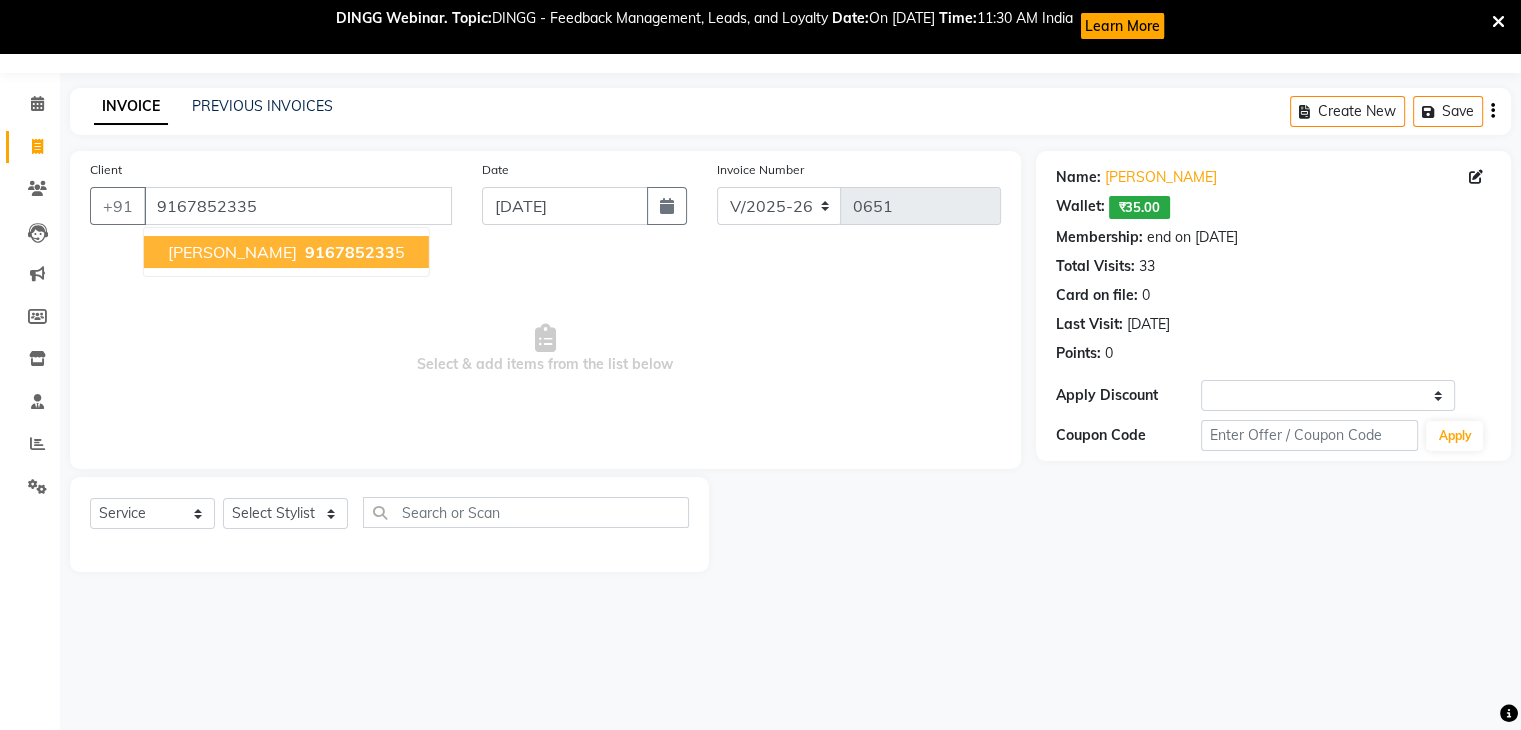 select on "1: Object" 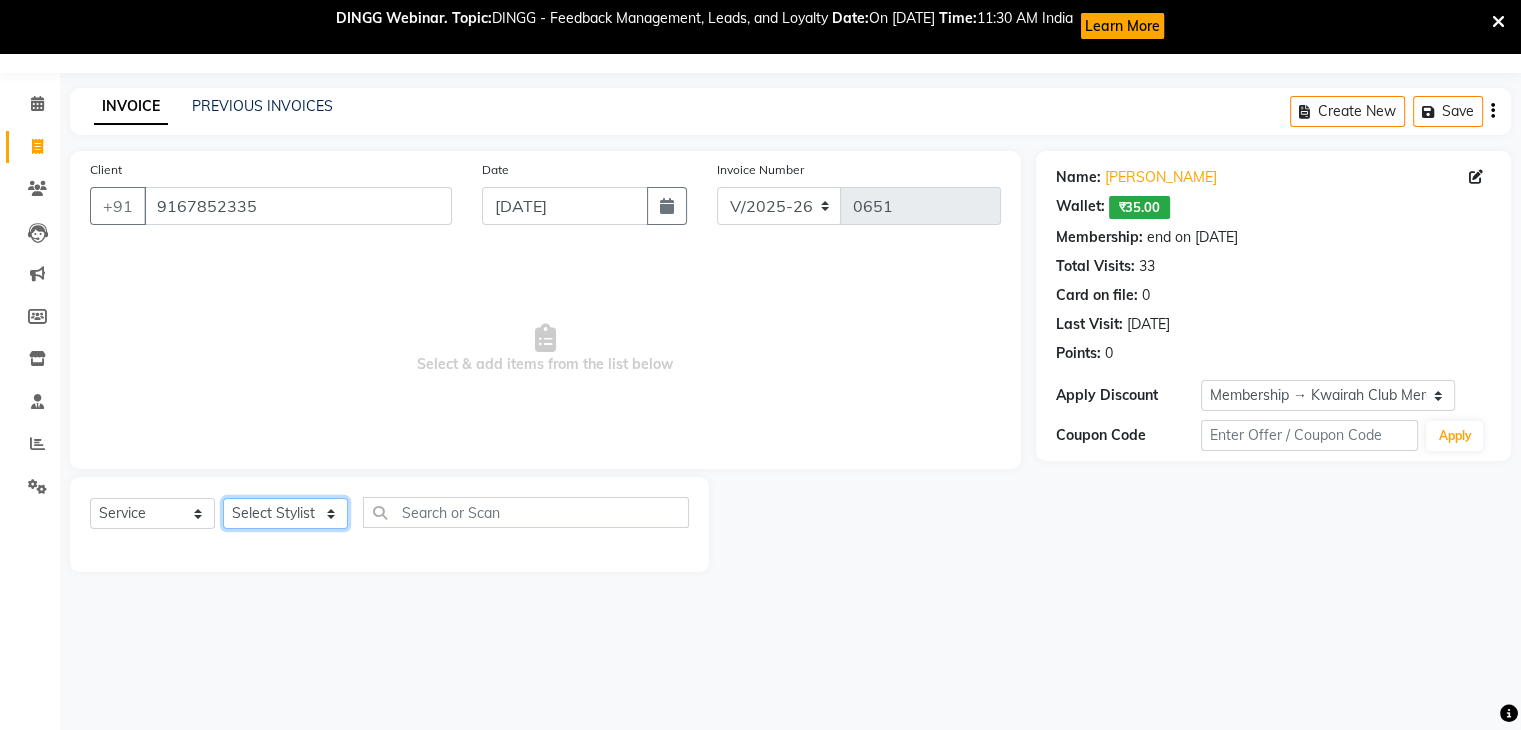 click on "Select Stylist Amruta Anjali Ketki Somani Neha More Rakhi Chaurasia Ranu seona Shrushti" 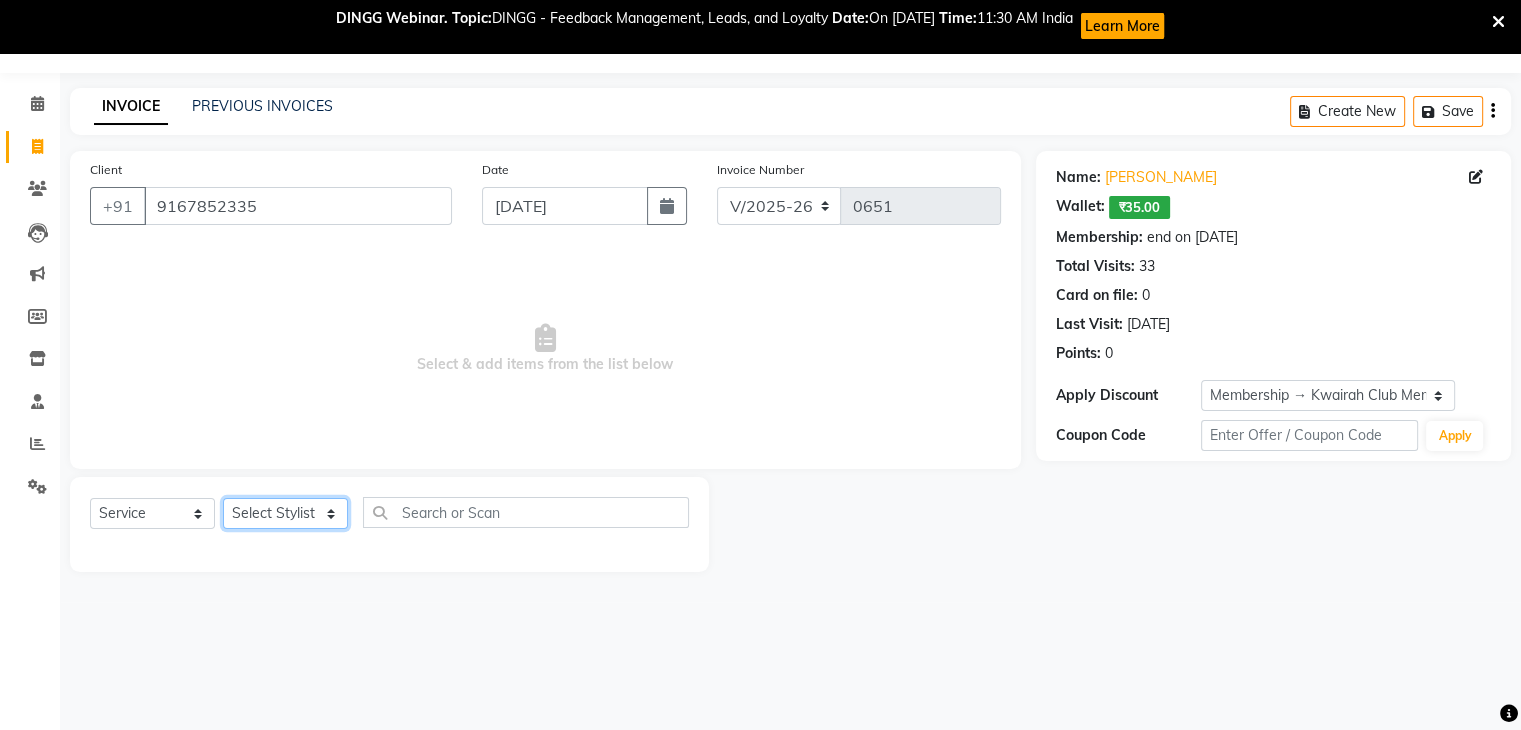 select on "82011" 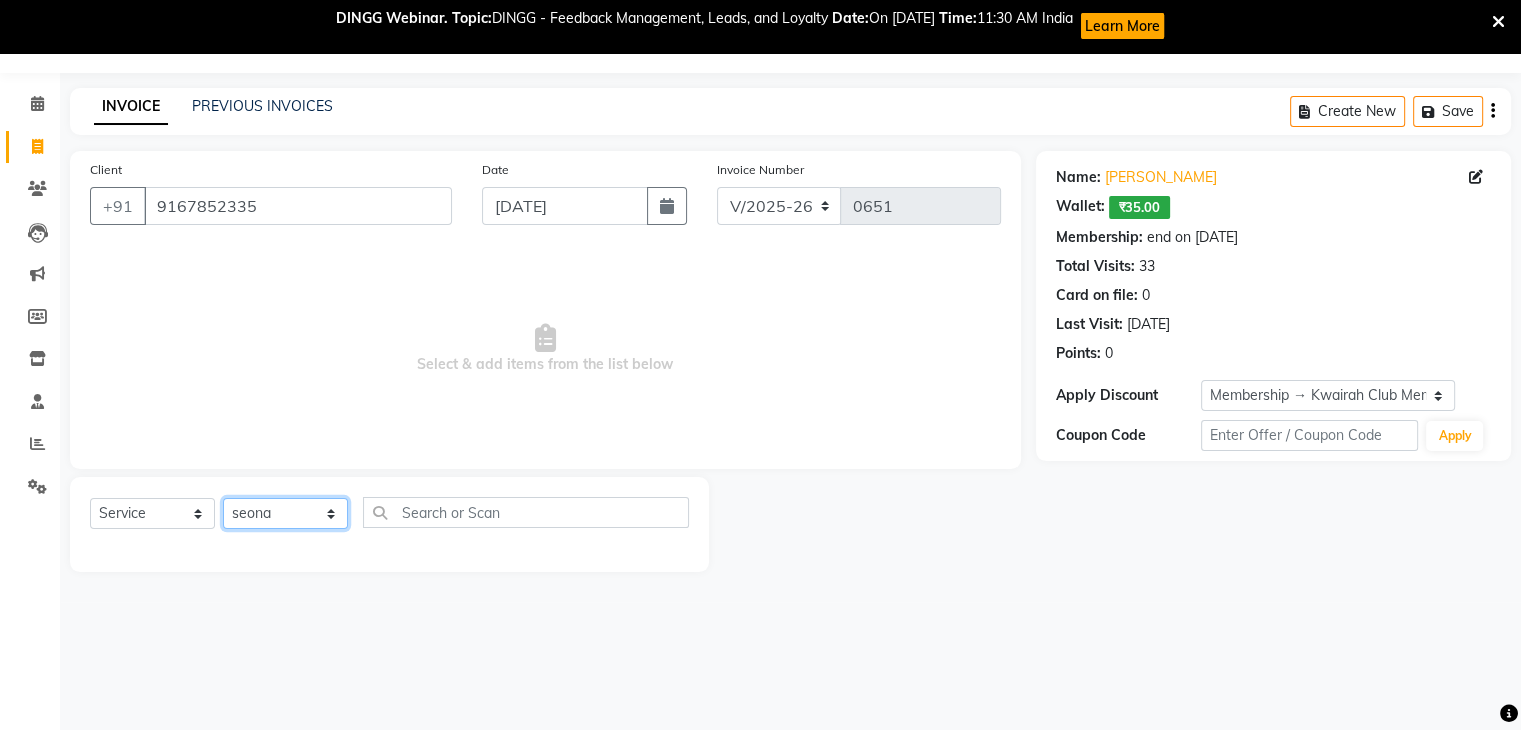 click on "Select Stylist Amruta Anjali Ketki Somani Neha More Rakhi Chaurasia Ranu seona Shrushti" 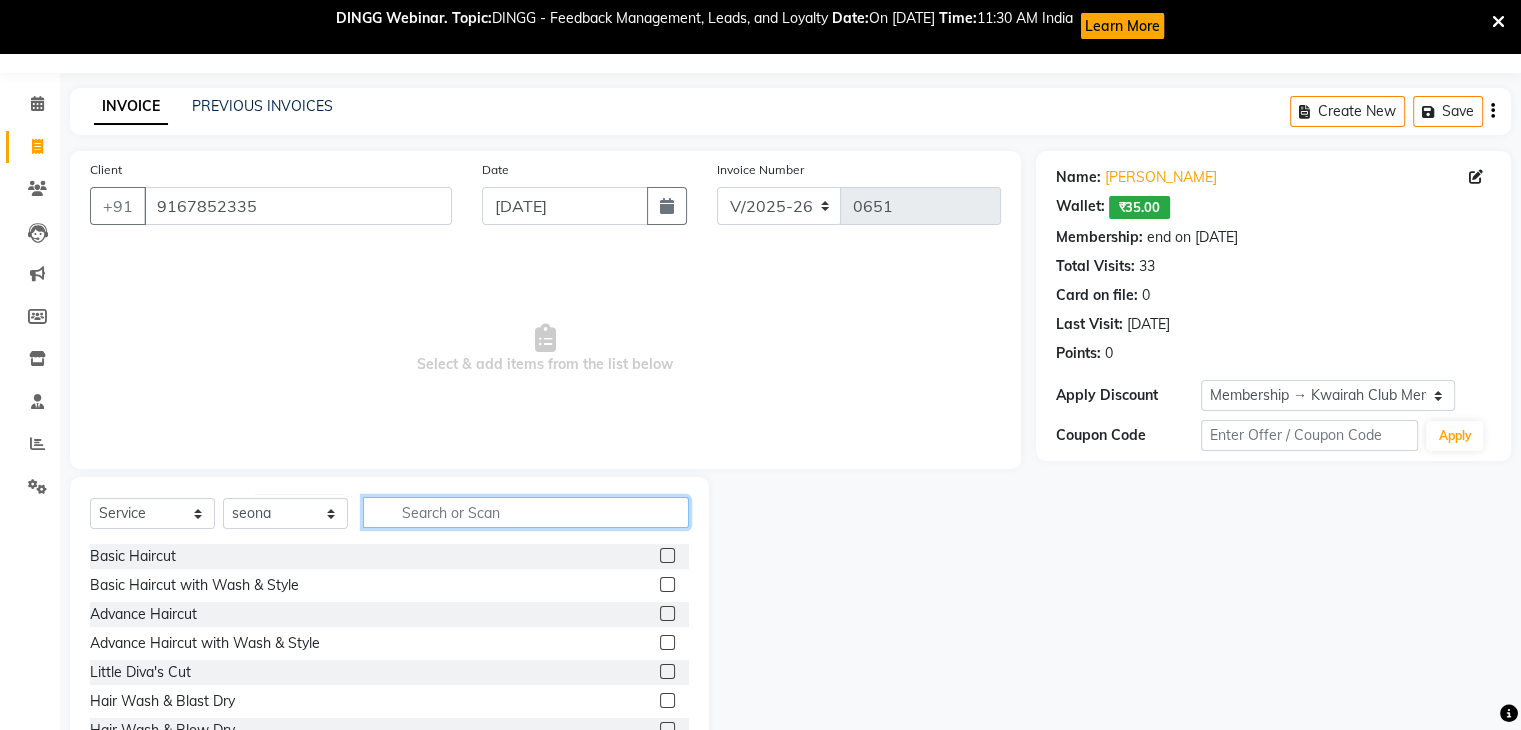 click 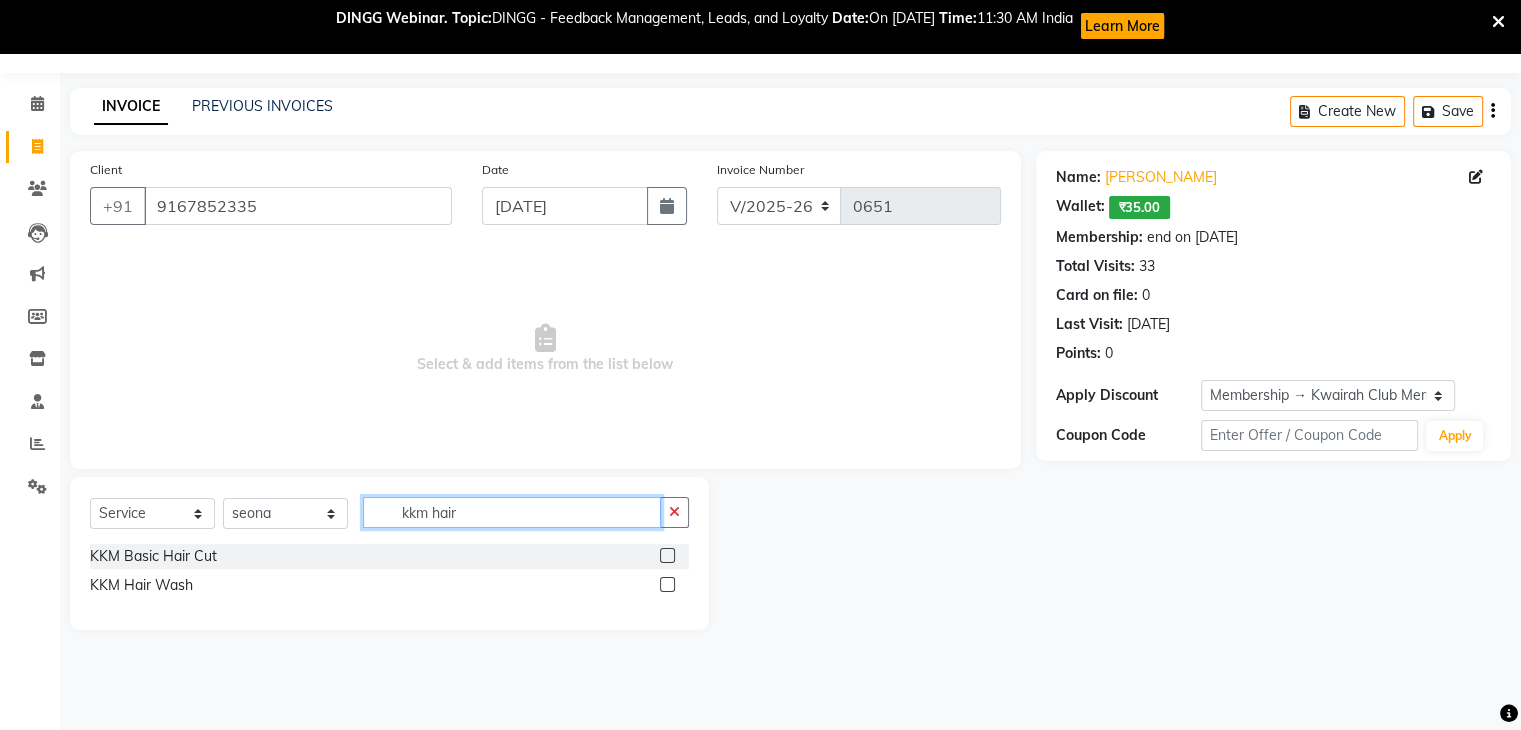 type on "kkm hair" 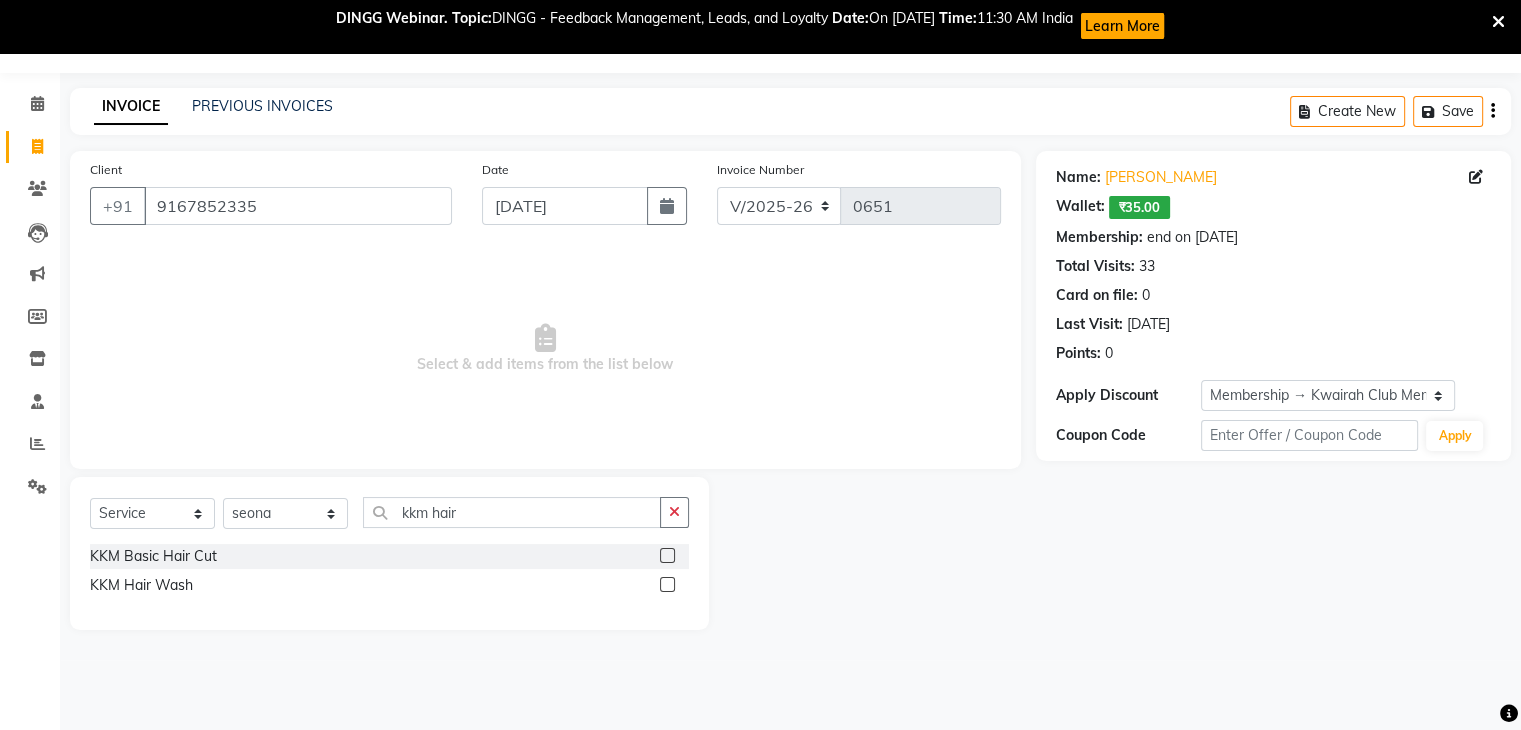 click 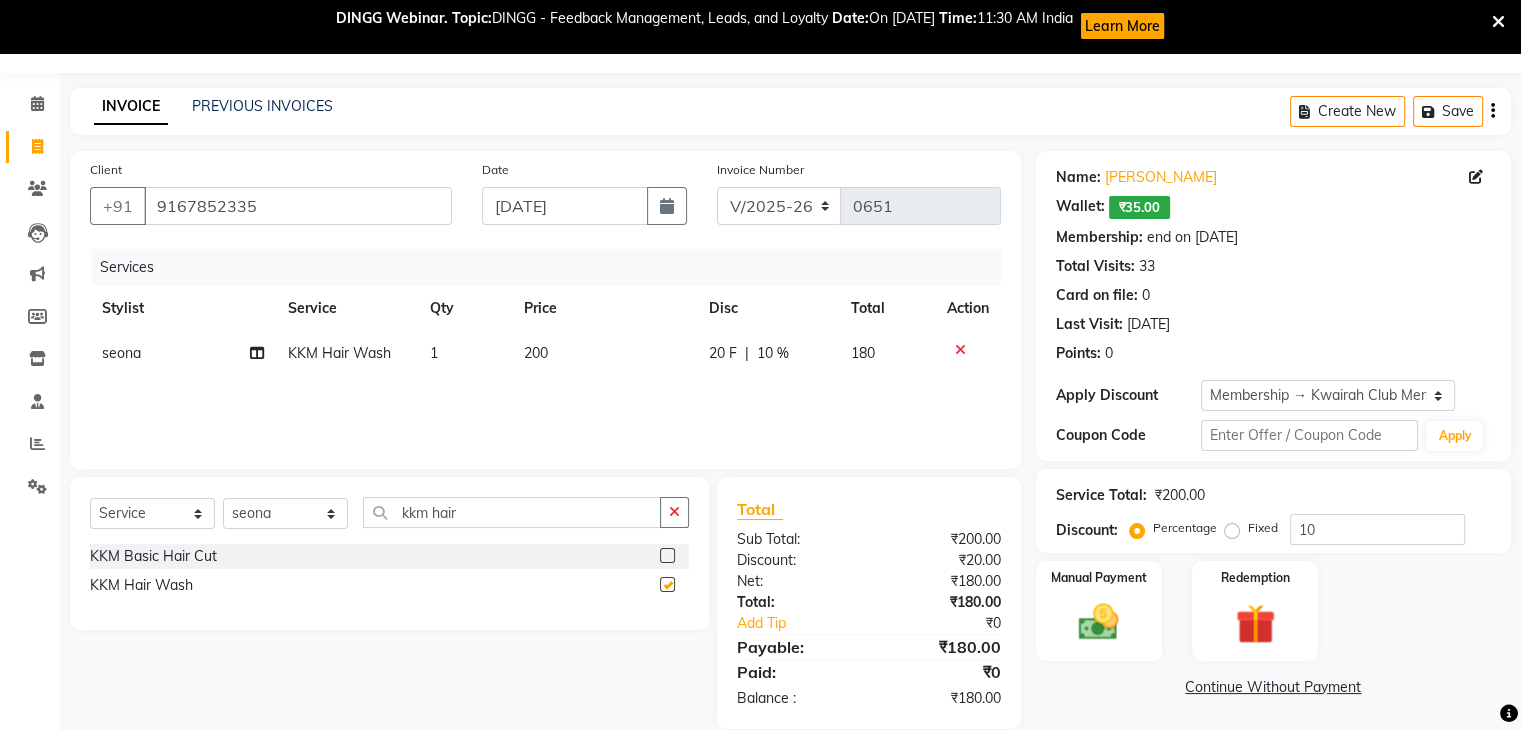 checkbox on "false" 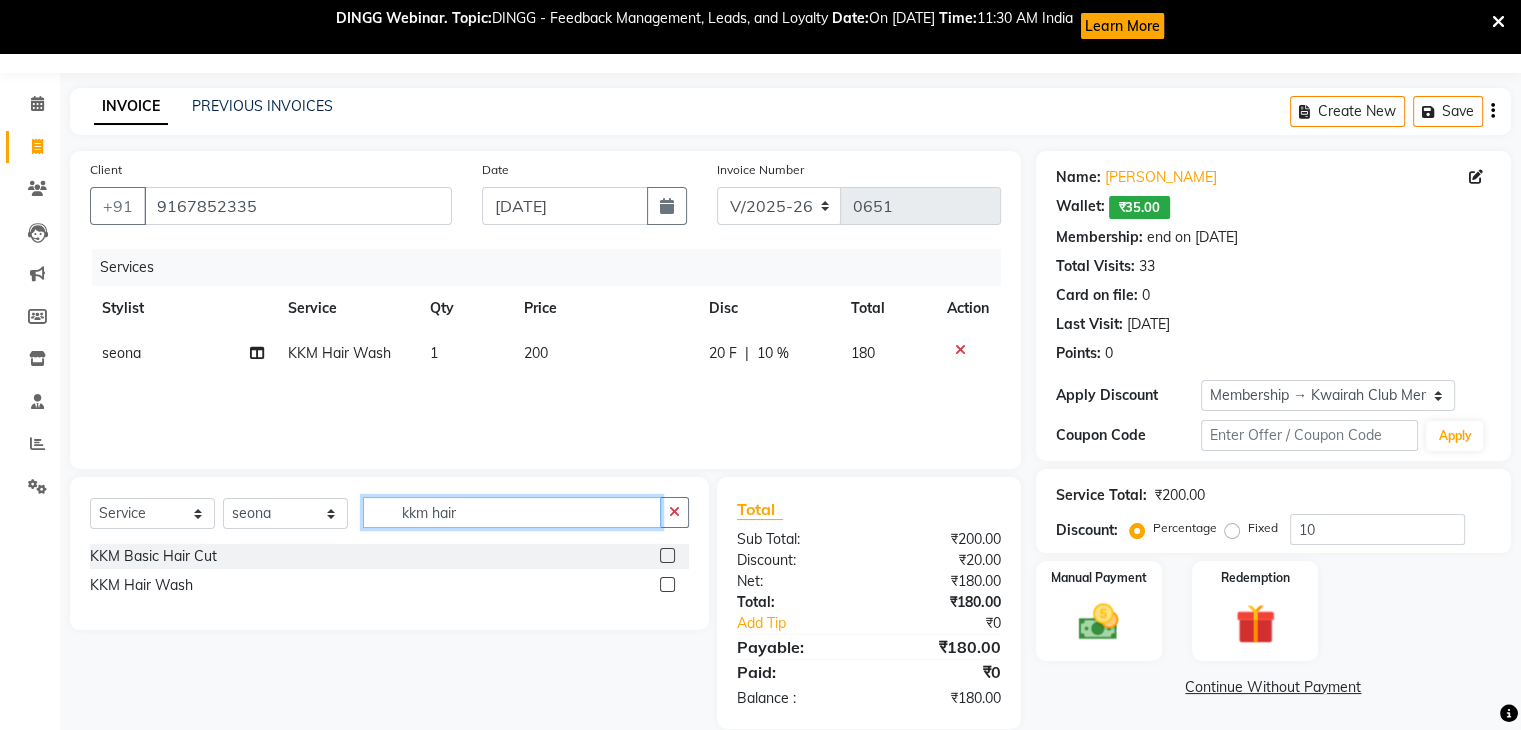 drag, startPoint x: 448, startPoint y: 510, endPoint x: 431, endPoint y: 510, distance: 17 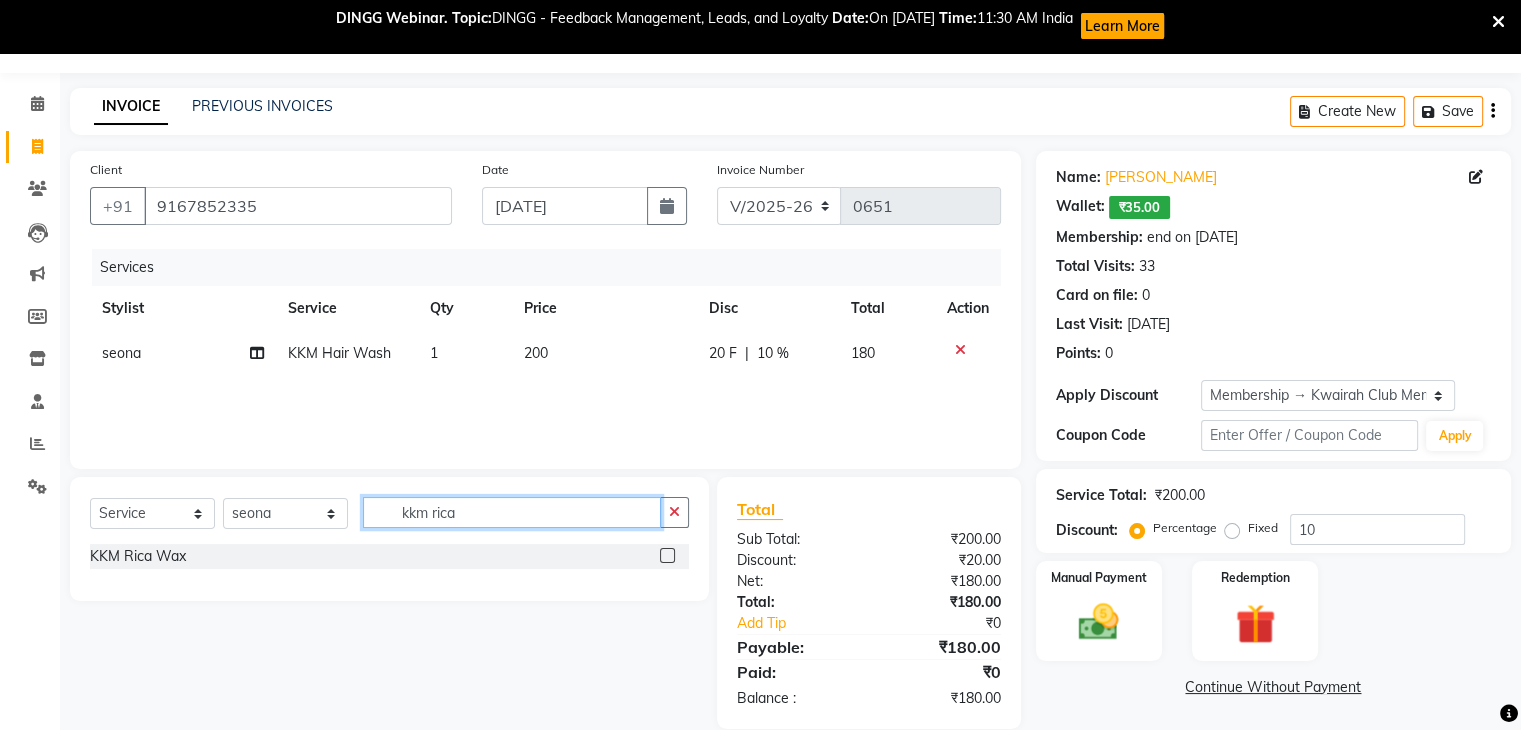 type on "kkm rica" 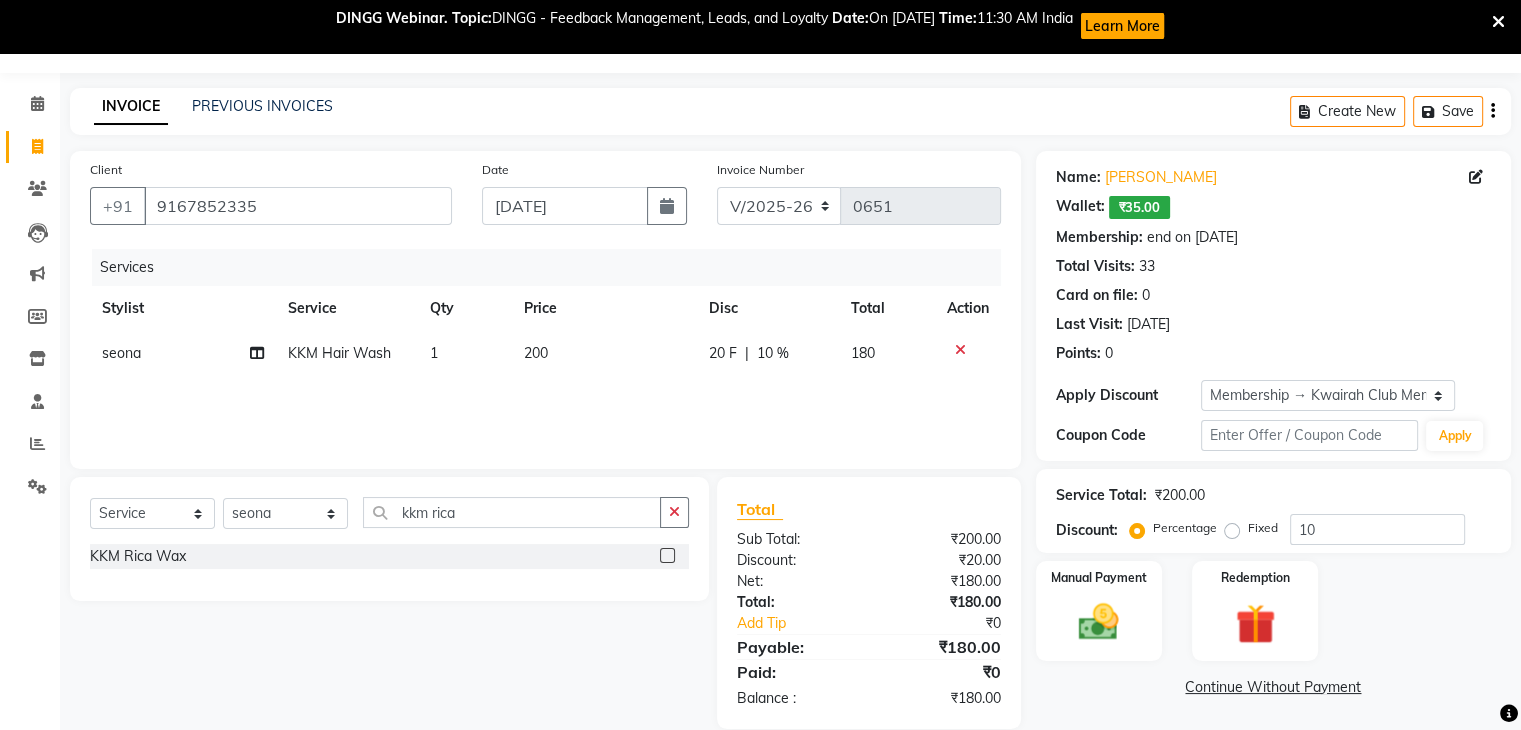 click 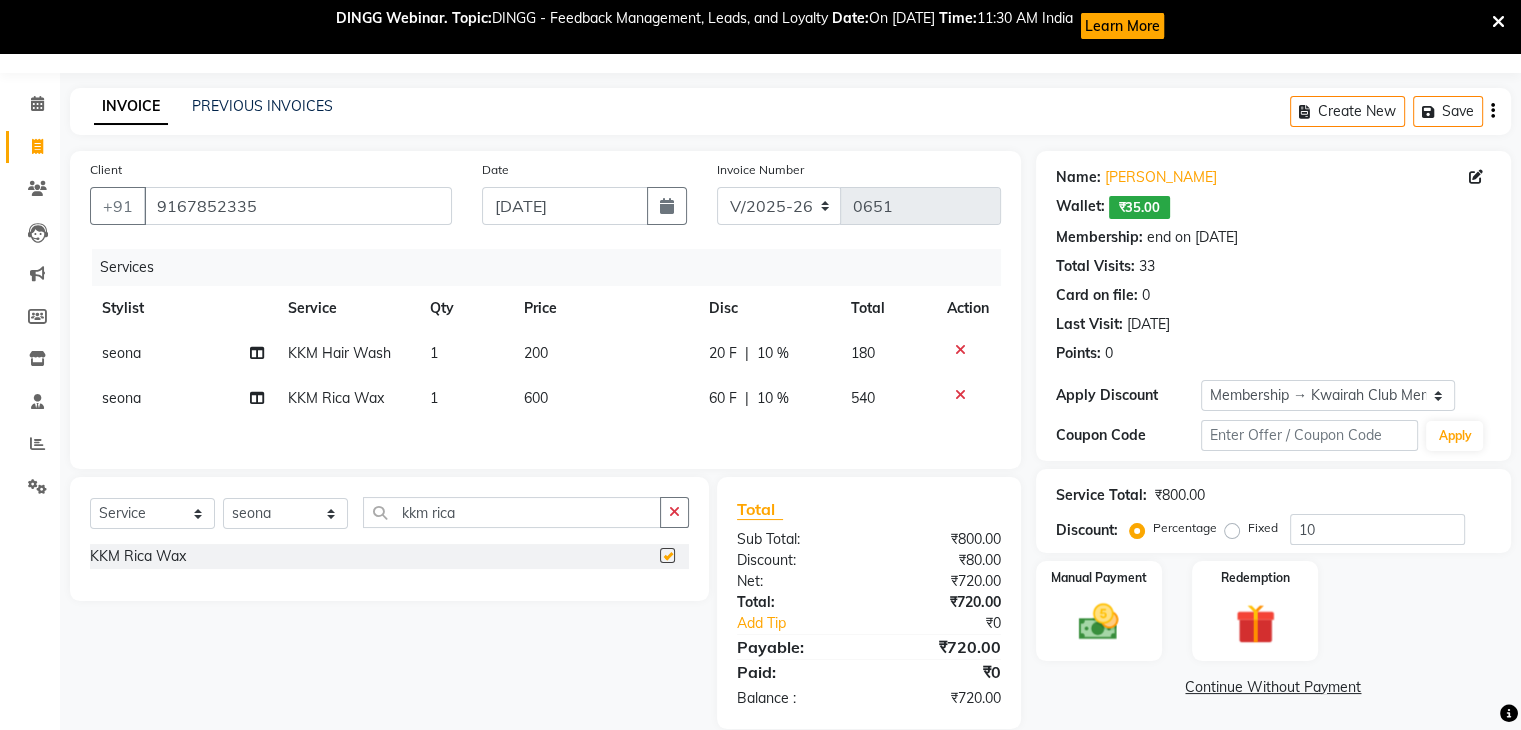 checkbox on "false" 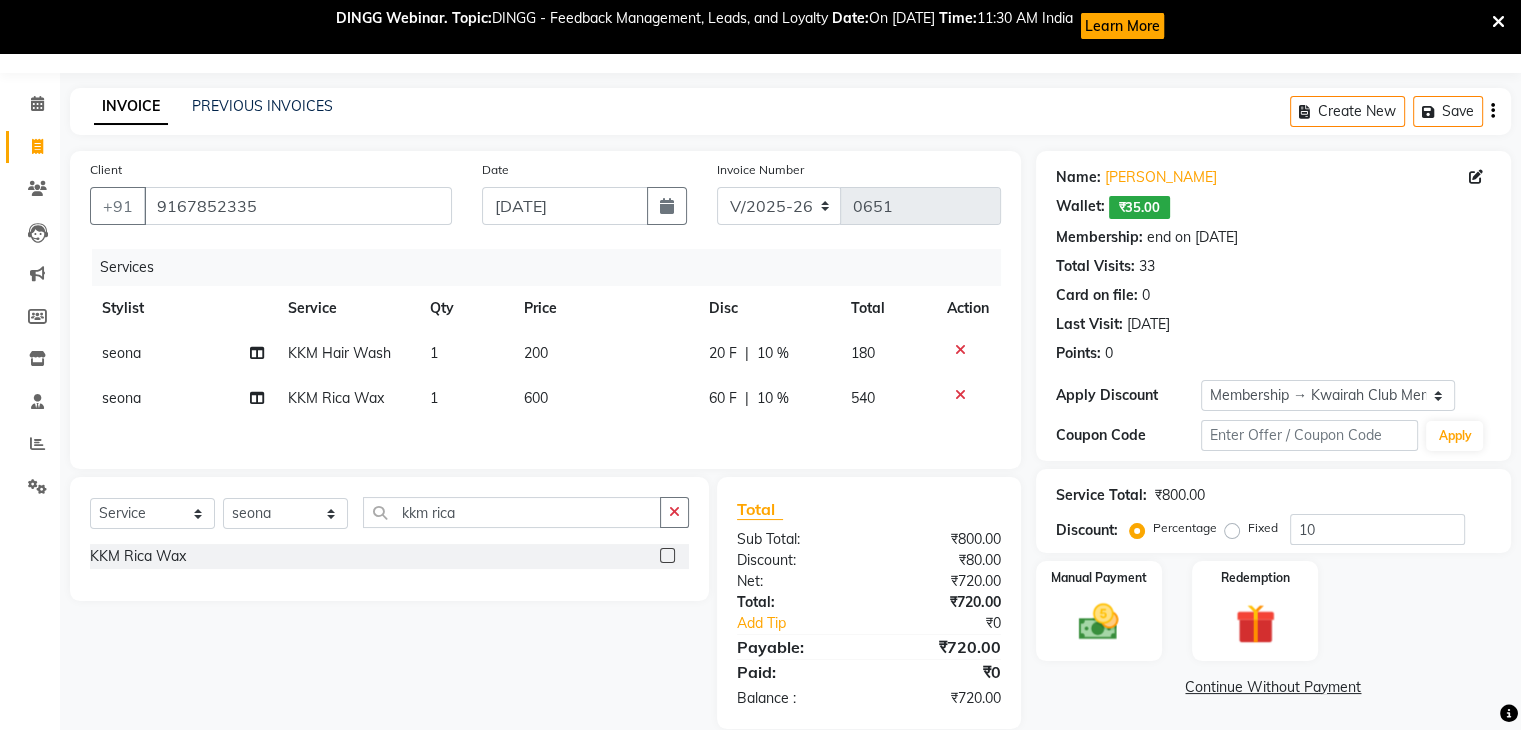 click on "seona" 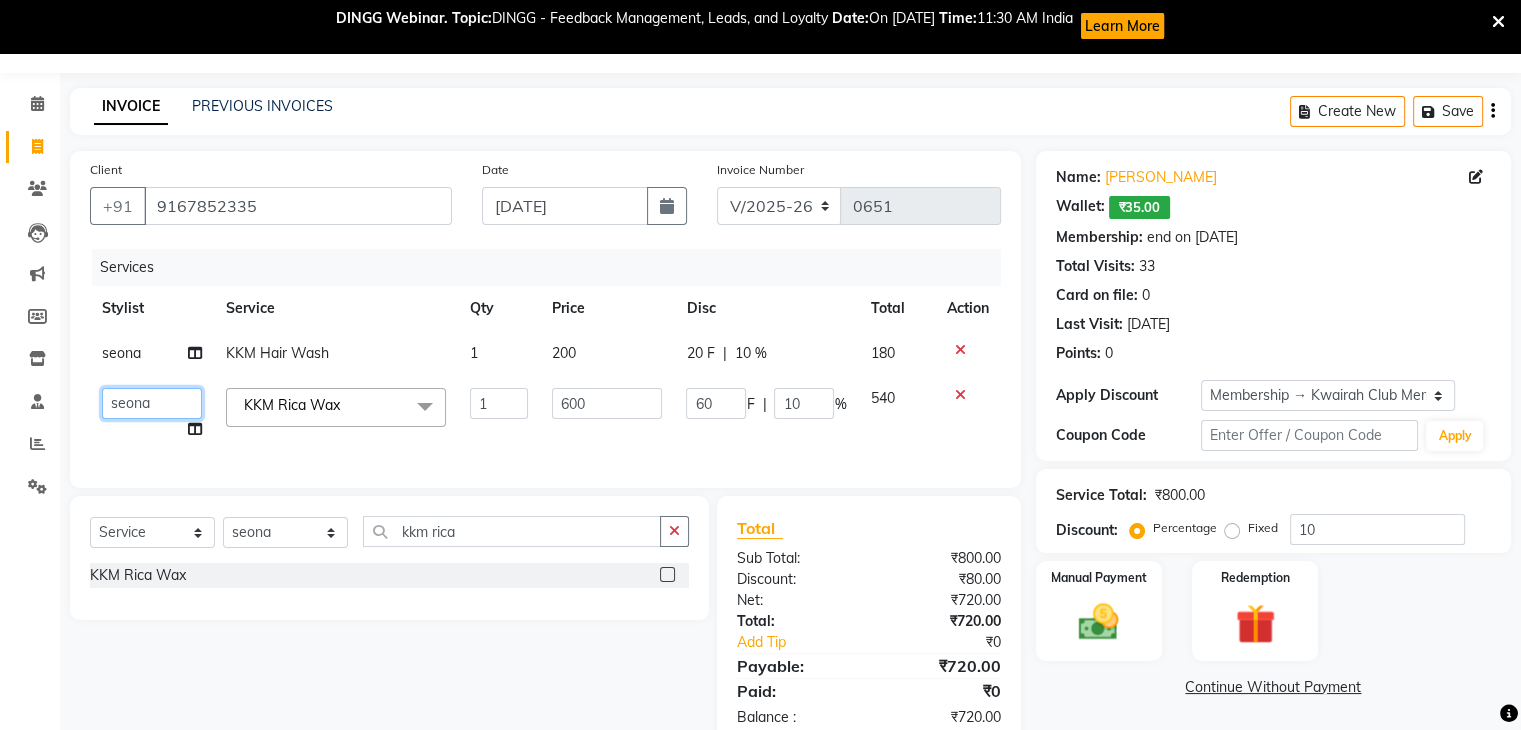 click on "Amruta   Anjali   Ketki Somani   Neha More   Rakhi Chaurasia   Ranu   seona   Shrushti" 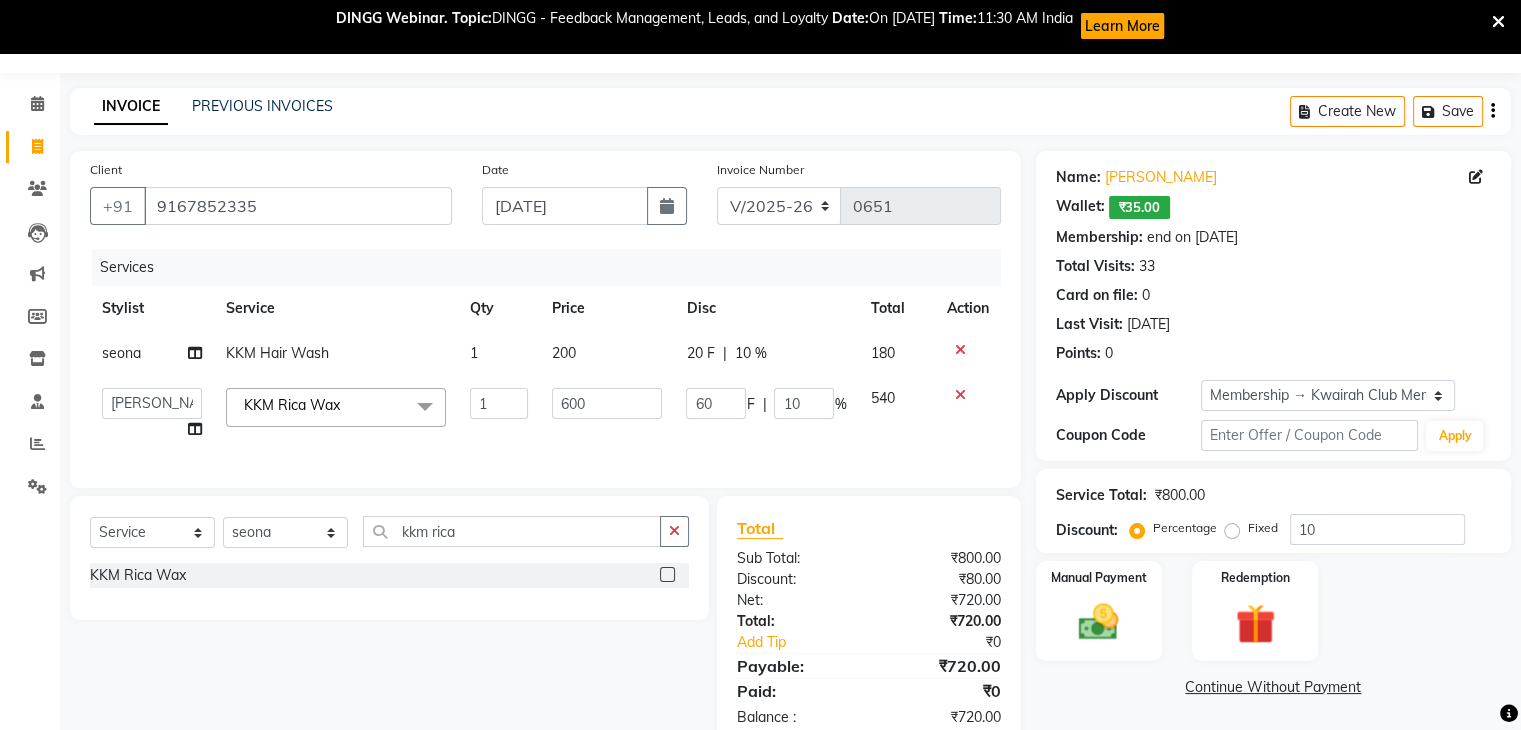 select on "78253" 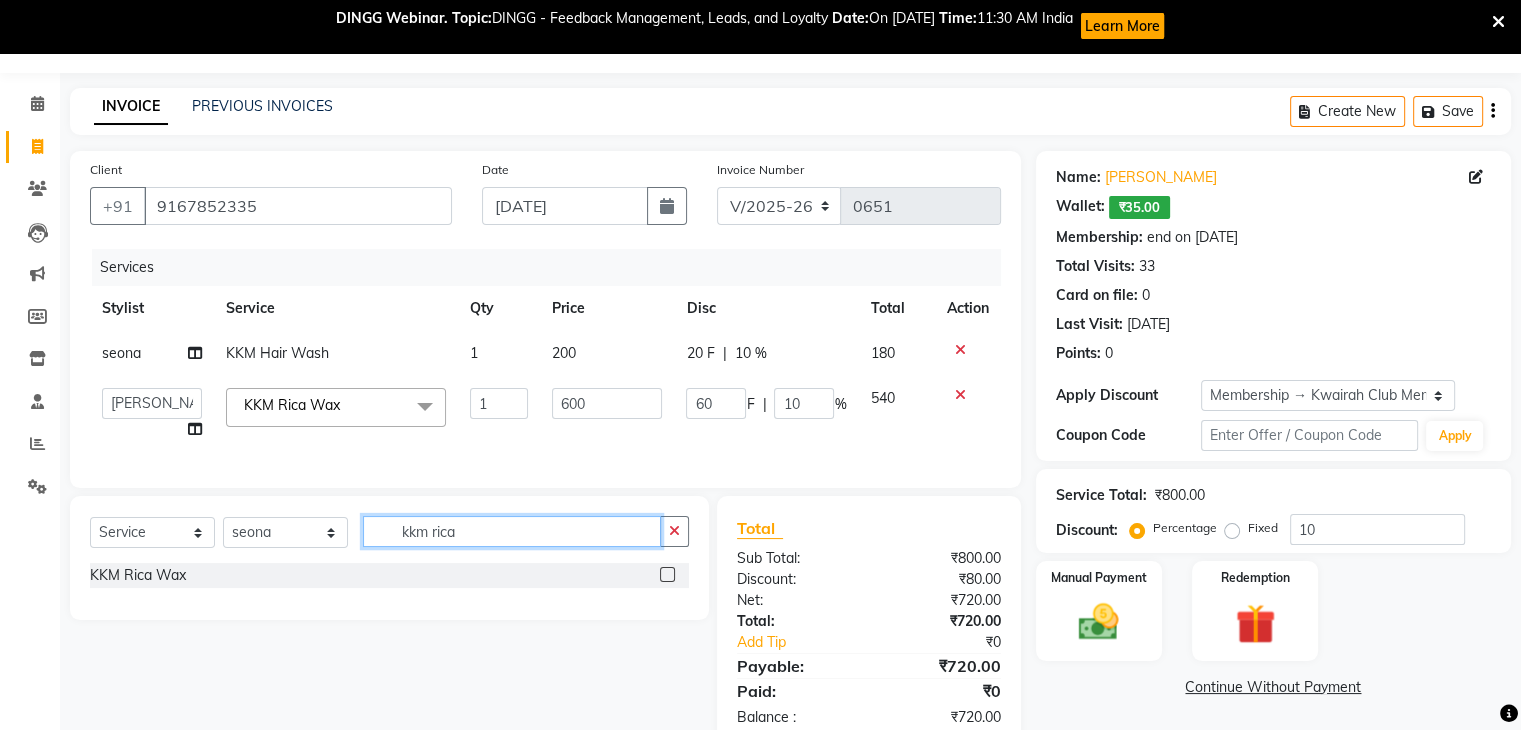 drag, startPoint x: 478, startPoint y: 547, endPoint x: 368, endPoint y: 552, distance: 110.11358 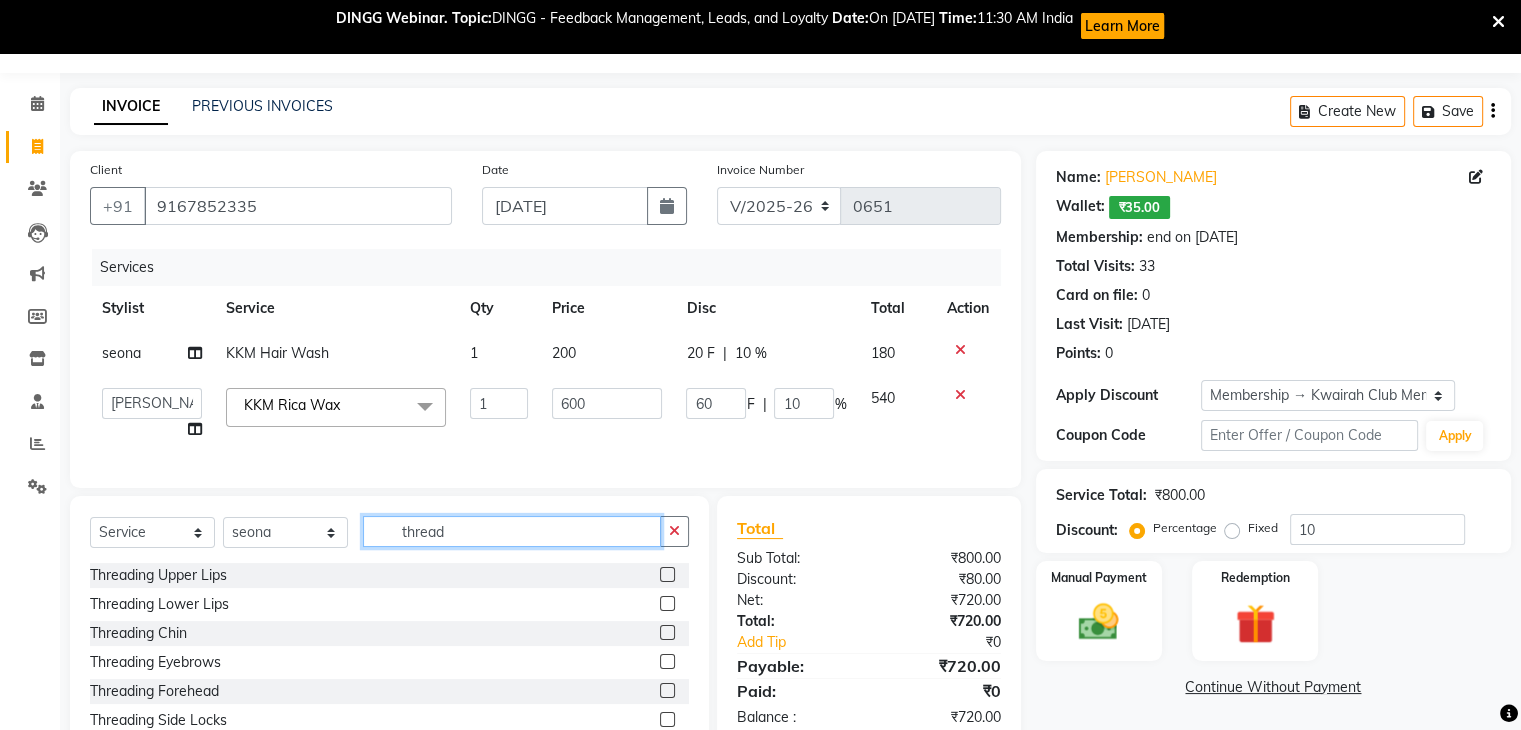 type on "thread" 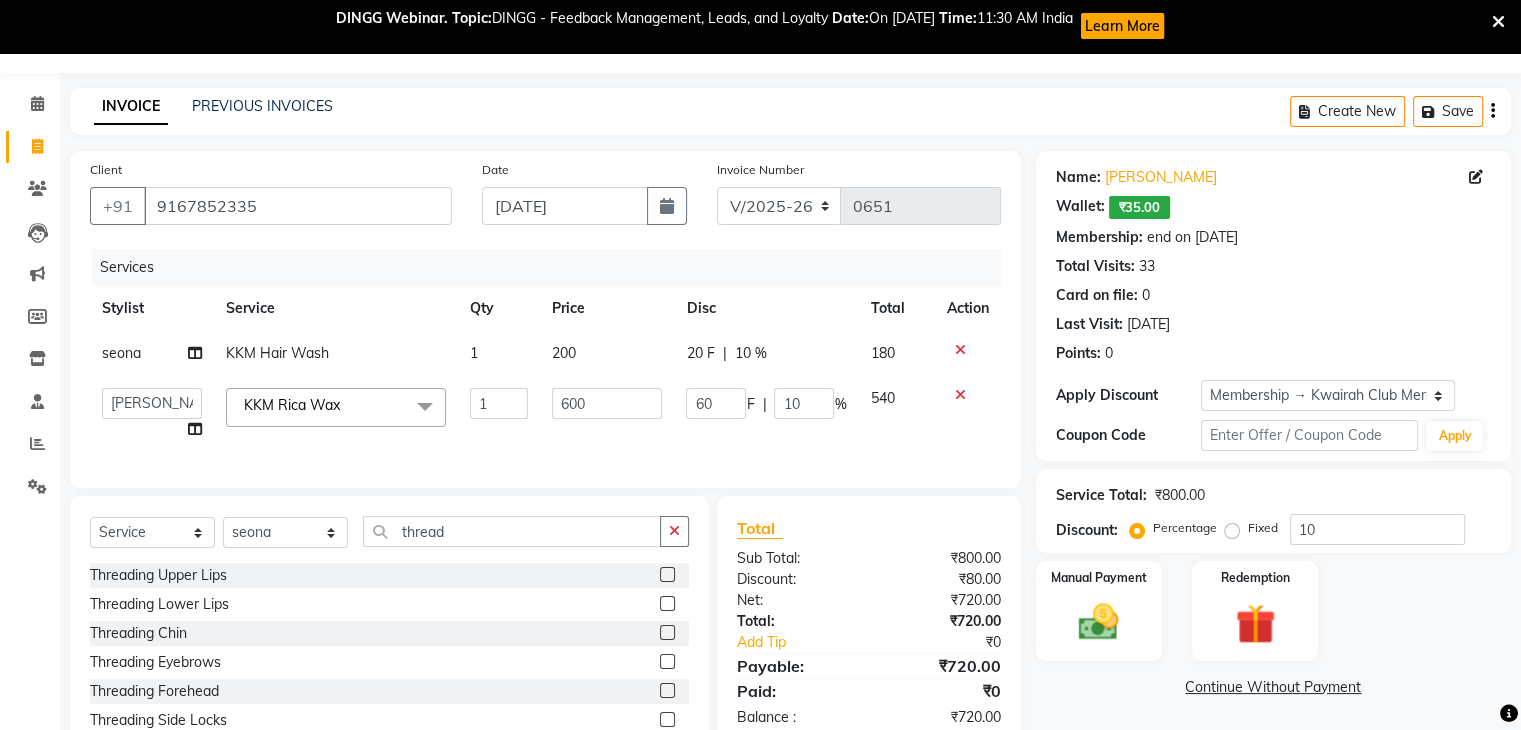 click 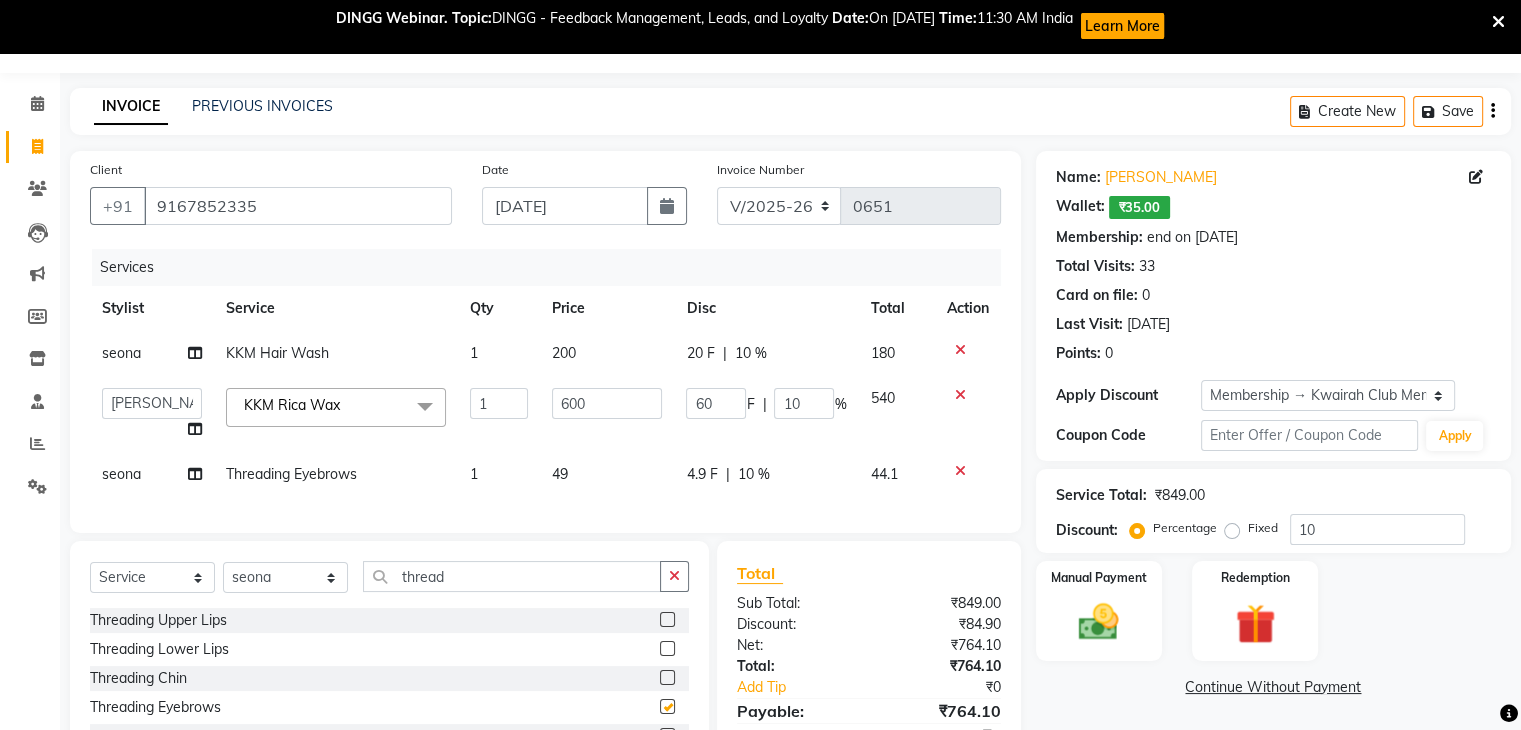 checkbox on "false" 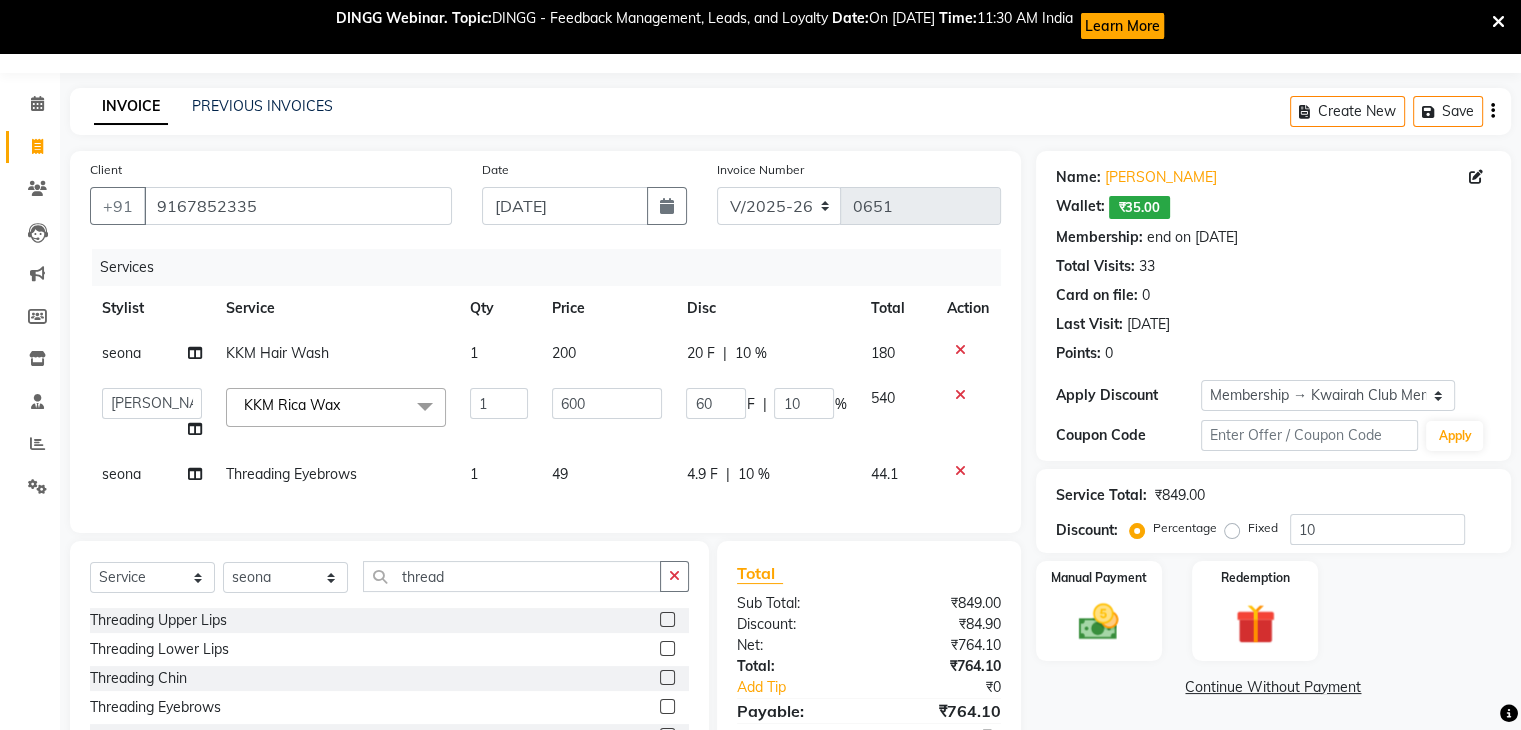 click on "49" 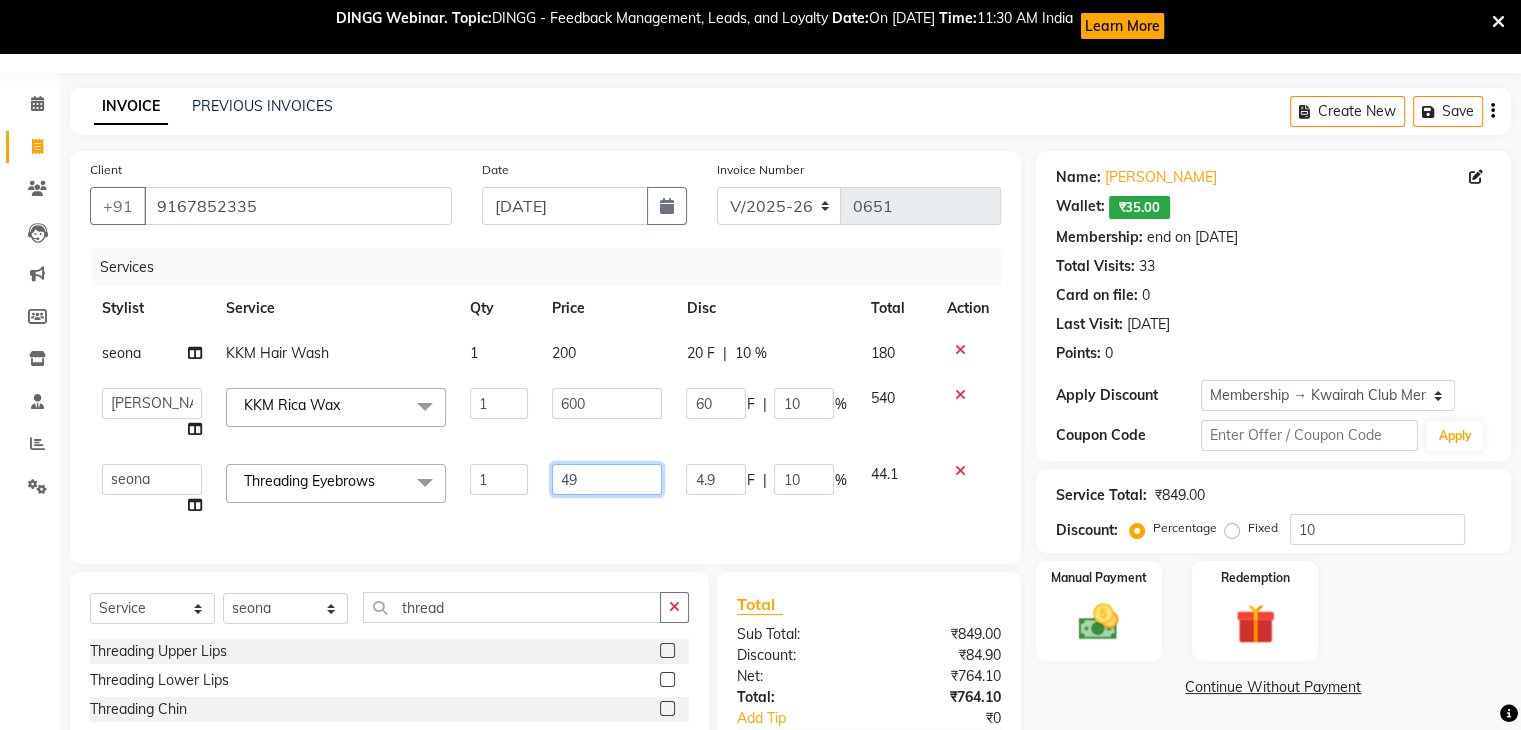 drag, startPoint x: 616, startPoint y: 462, endPoint x: 487, endPoint y: 480, distance: 130.24976 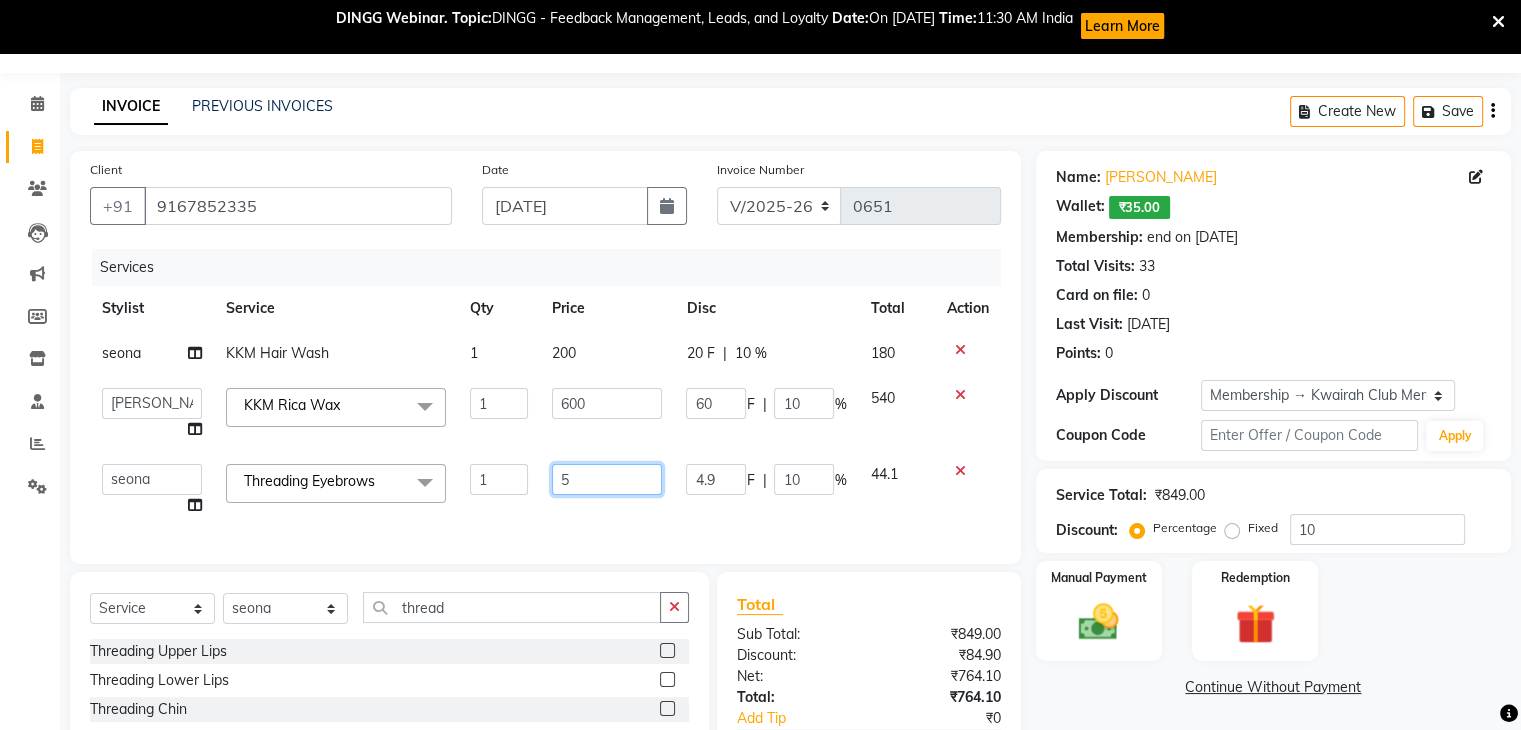 type on "50" 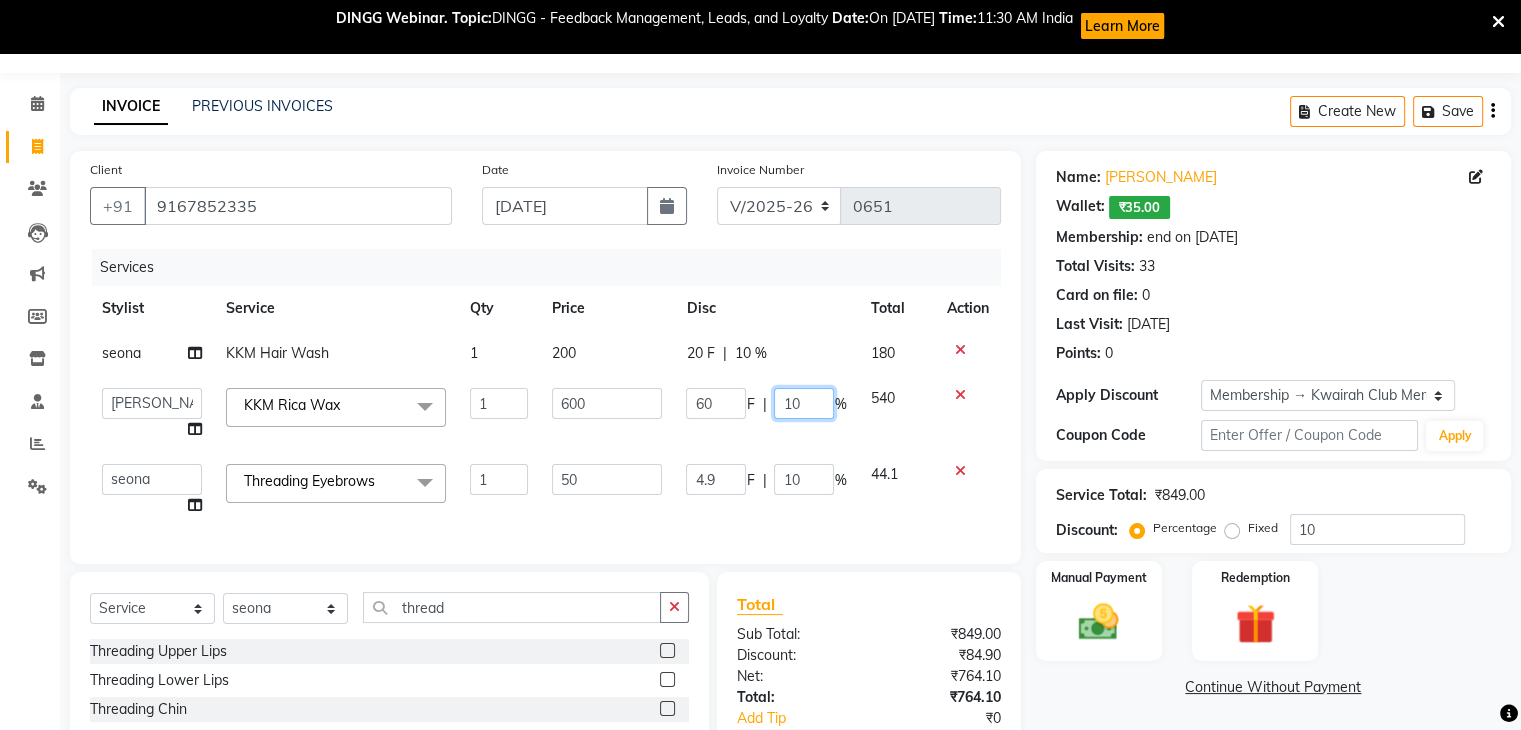 click on "10" 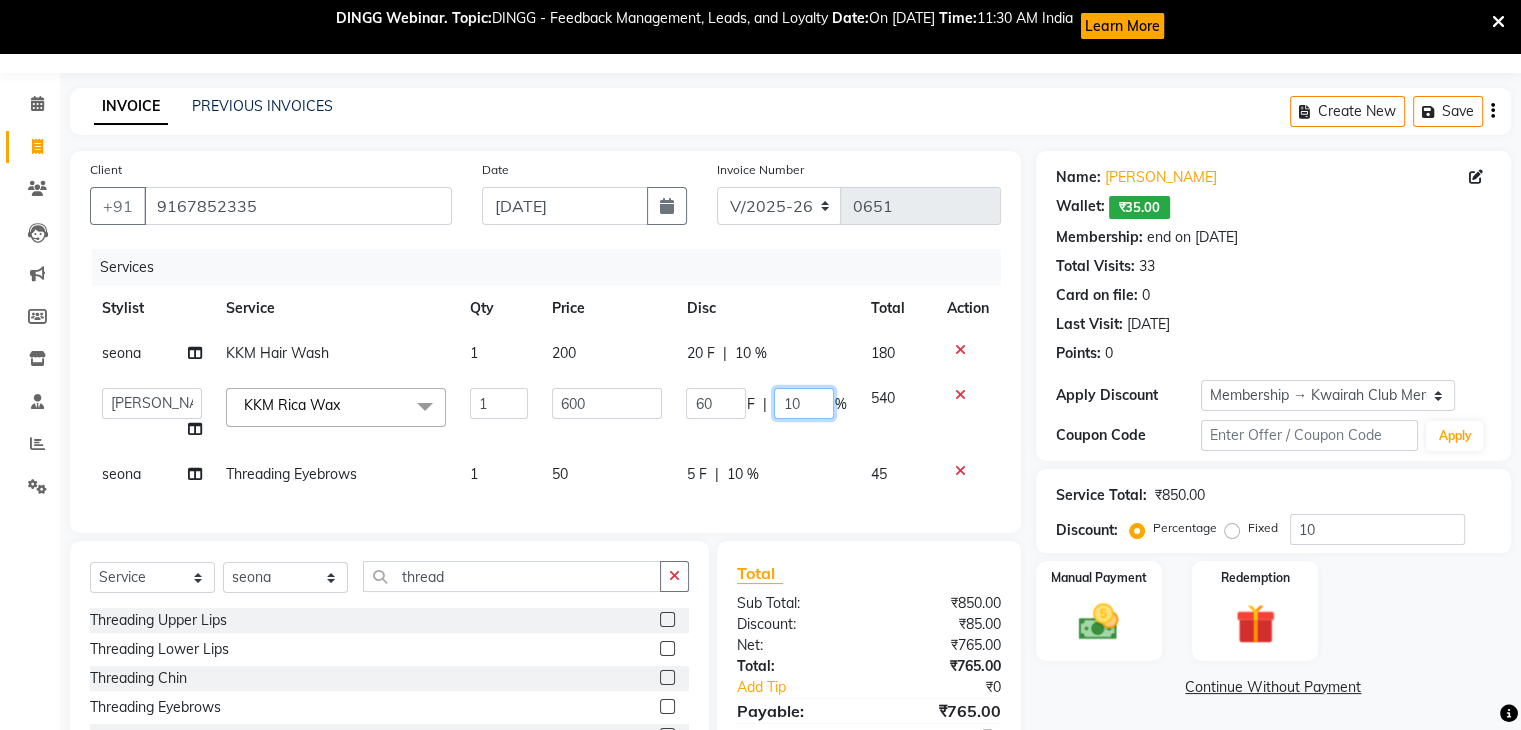 click on "60 F | 10 %" 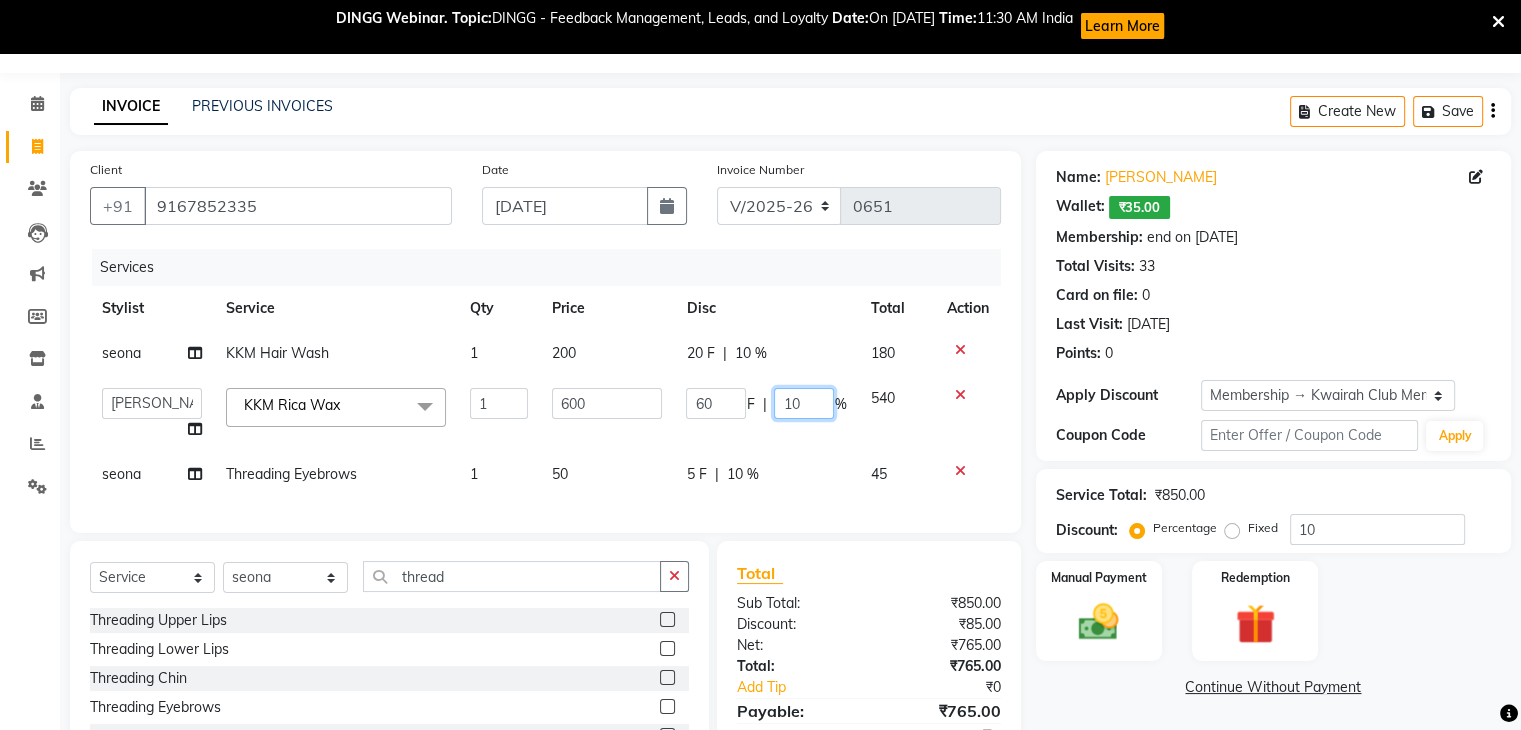 type 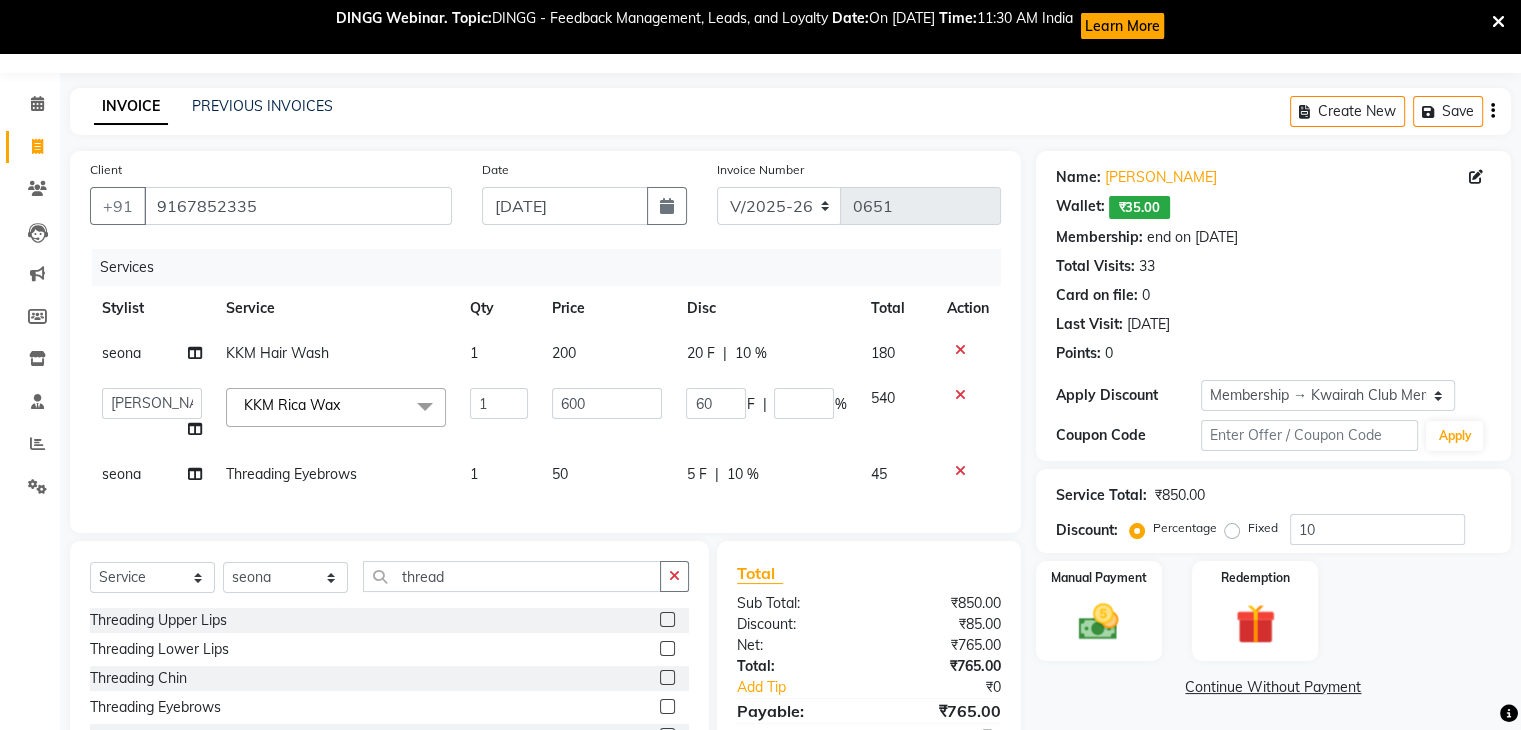 click on "20 F | 10 %" 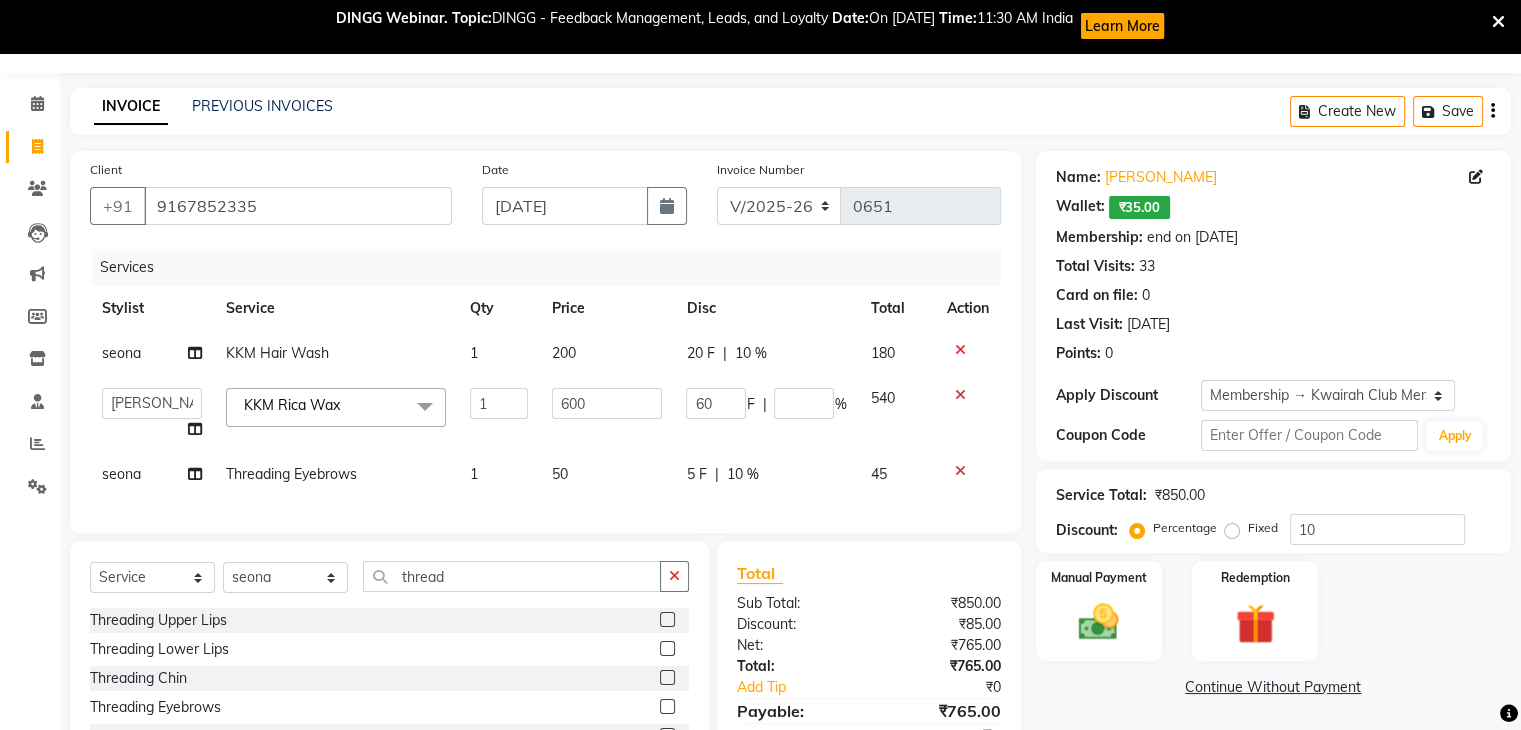 select on "82011" 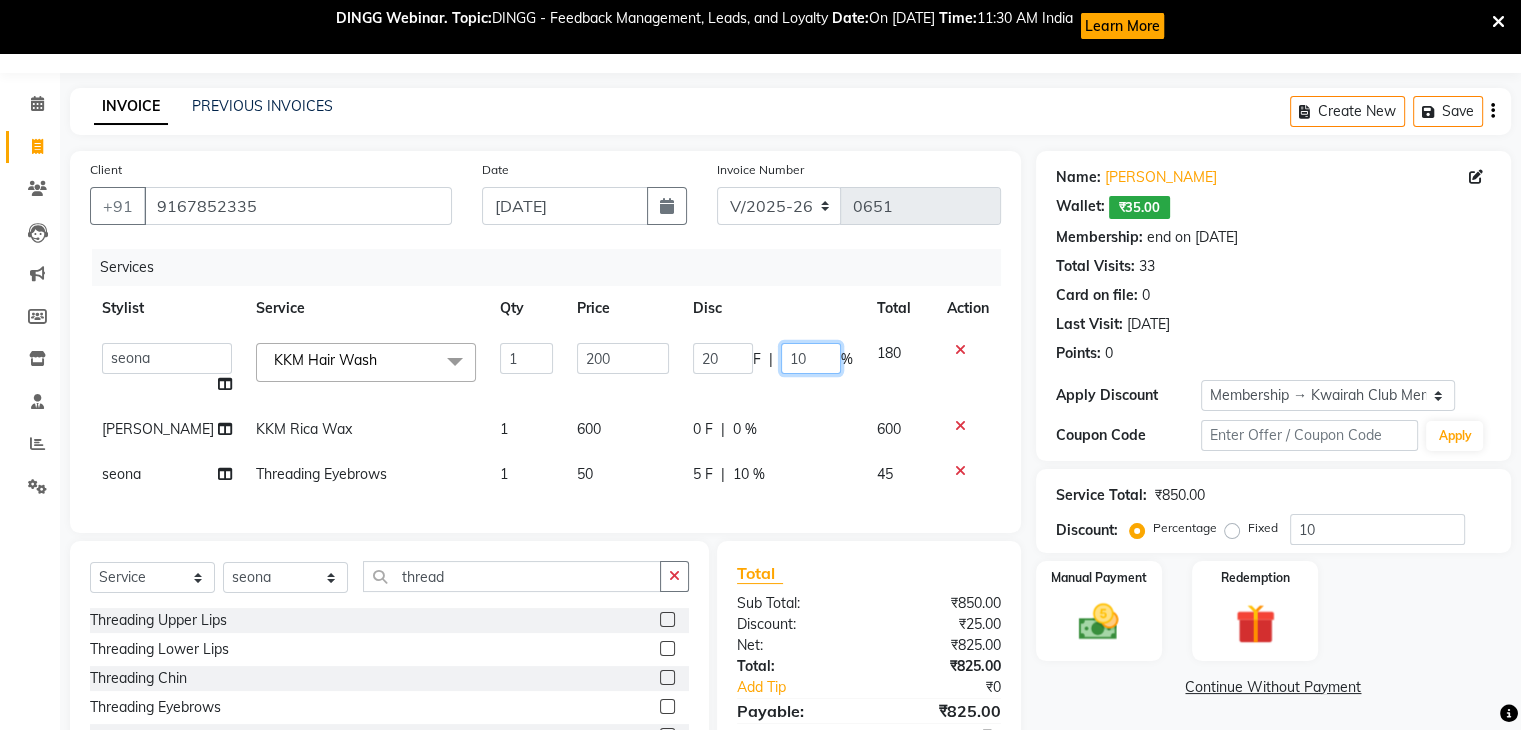 drag, startPoint x: 805, startPoint y: 357, endPoint x: 687, endPoint y: 341, distance: 119.0798 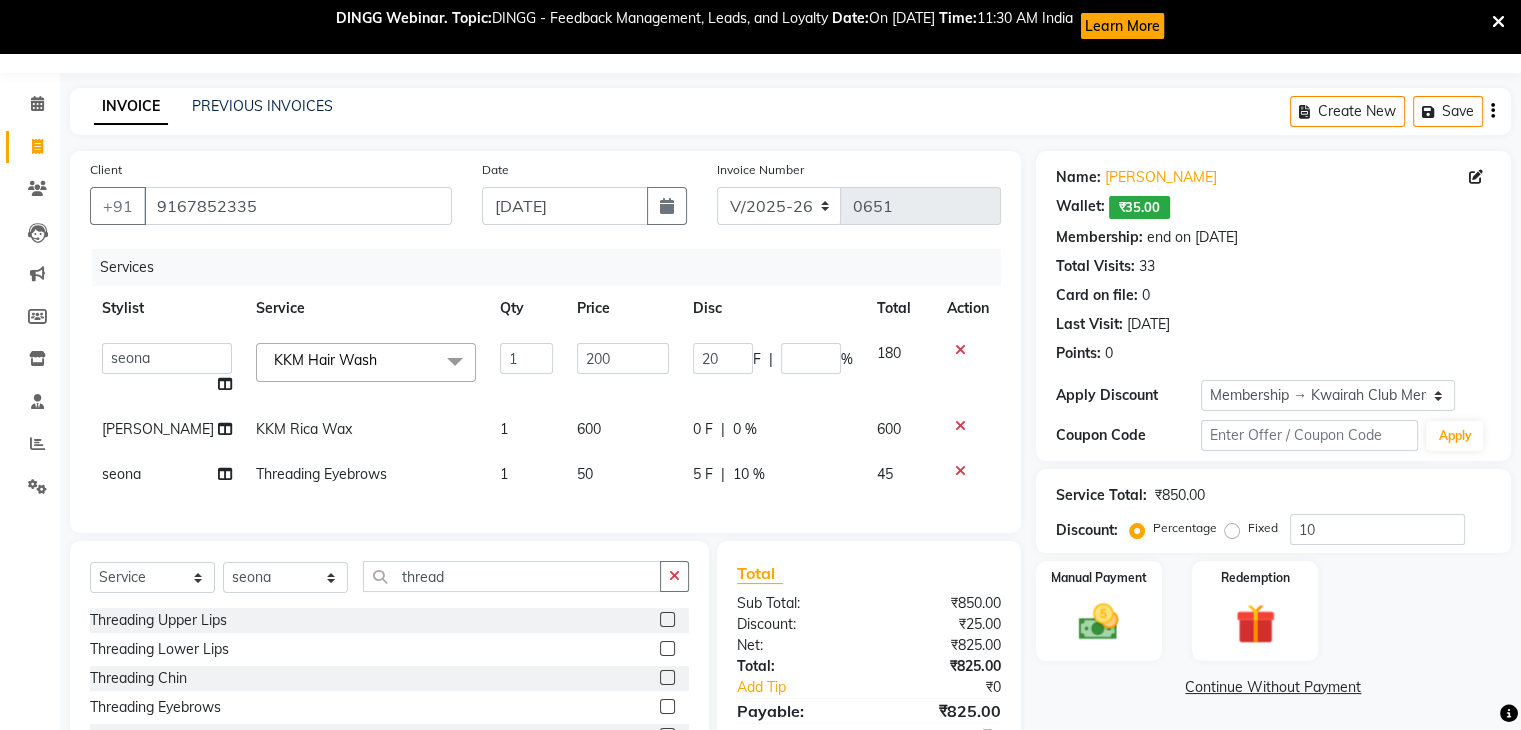 click on "Amruta   Anjali   Ketki Somani   Neha More   Rakhi Chaurasia   Ranu   seona   Shrushti  KKM Hair Wash  x Basic Haircut Basic Haircut with Wash & Style Advance Haircut Advance Haircut with Wash & Style Little Diva's Cut Hair Wash & Blast Dry Hair Wash & Blow Dry Blow Dry (Upto Midwaist) Blow Dry Waist Ironing (Upto Midwaist) Ironing Waist Curls/Waves/Styling (Upto Midwaist) Curls/Waves/Styling Waist Basic Hair Spa Schwarzkopf Spa Hair Gloss Treatment (Upto Midwaist) Hair Gloss Treatment Waist Fibre Clinix (Kwairah Signature Treatment) Express Head Massage 20 Mins Head Massage 30 Mins Oil Massage + Wash Keratin Treatment Smoothening/Rebonding Treatment Botox Treatment Root Touchup Igora 1 inch Root Touchup Igora 2 inch Root Touchup Essencity 1 inch Root Touchup Essencity 2 inch Half Head Streaks (15-16 strips) Full Head Streaks 3D Colors Global Hair Color Dual Global Hair Color Balayage/Ombre/Free Hand/Low Lights/ Baby Lights Prelightening Density Charges Color Application Color Application With Wash Pre-wash" 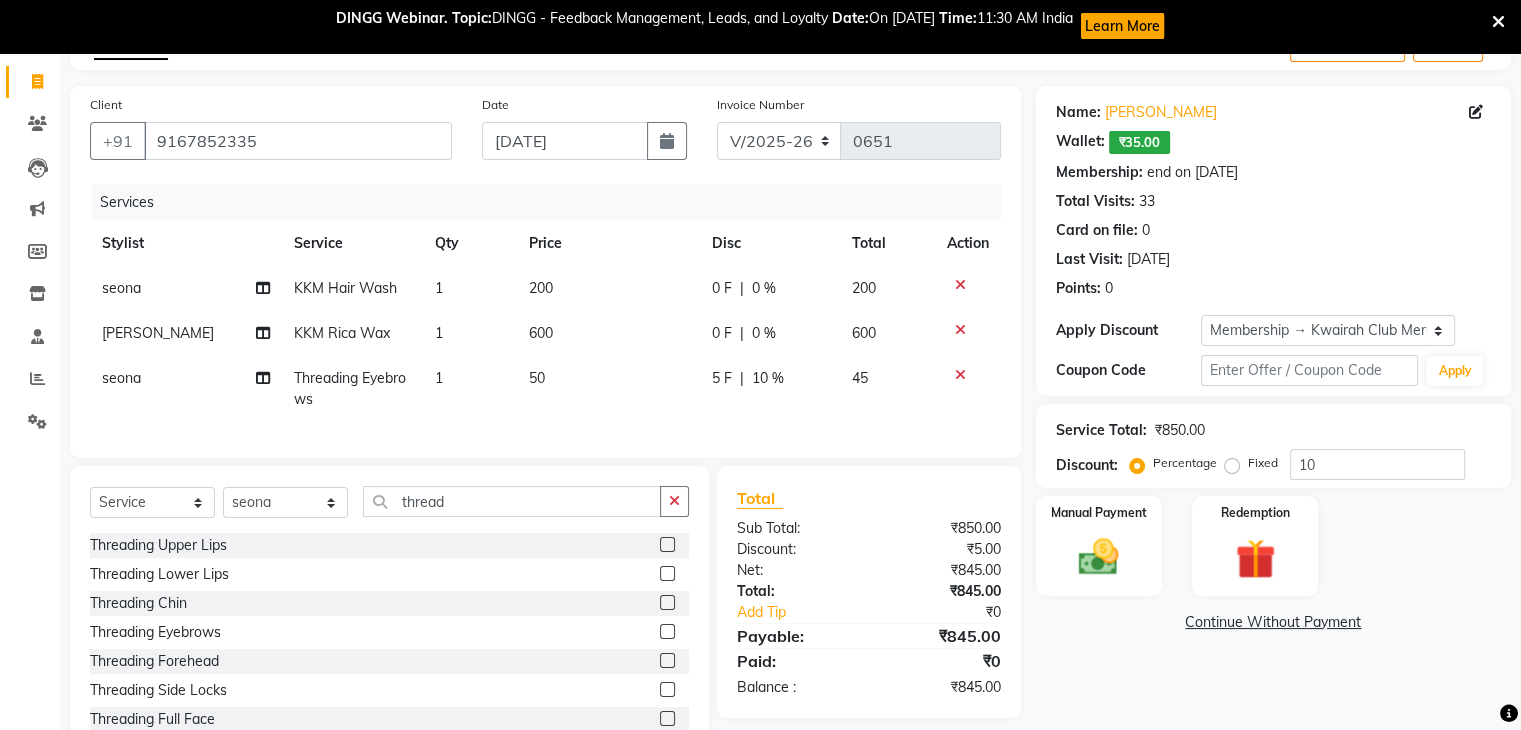 scroll, scrollTop: 194, scrollLeft: 0, axis: vertical 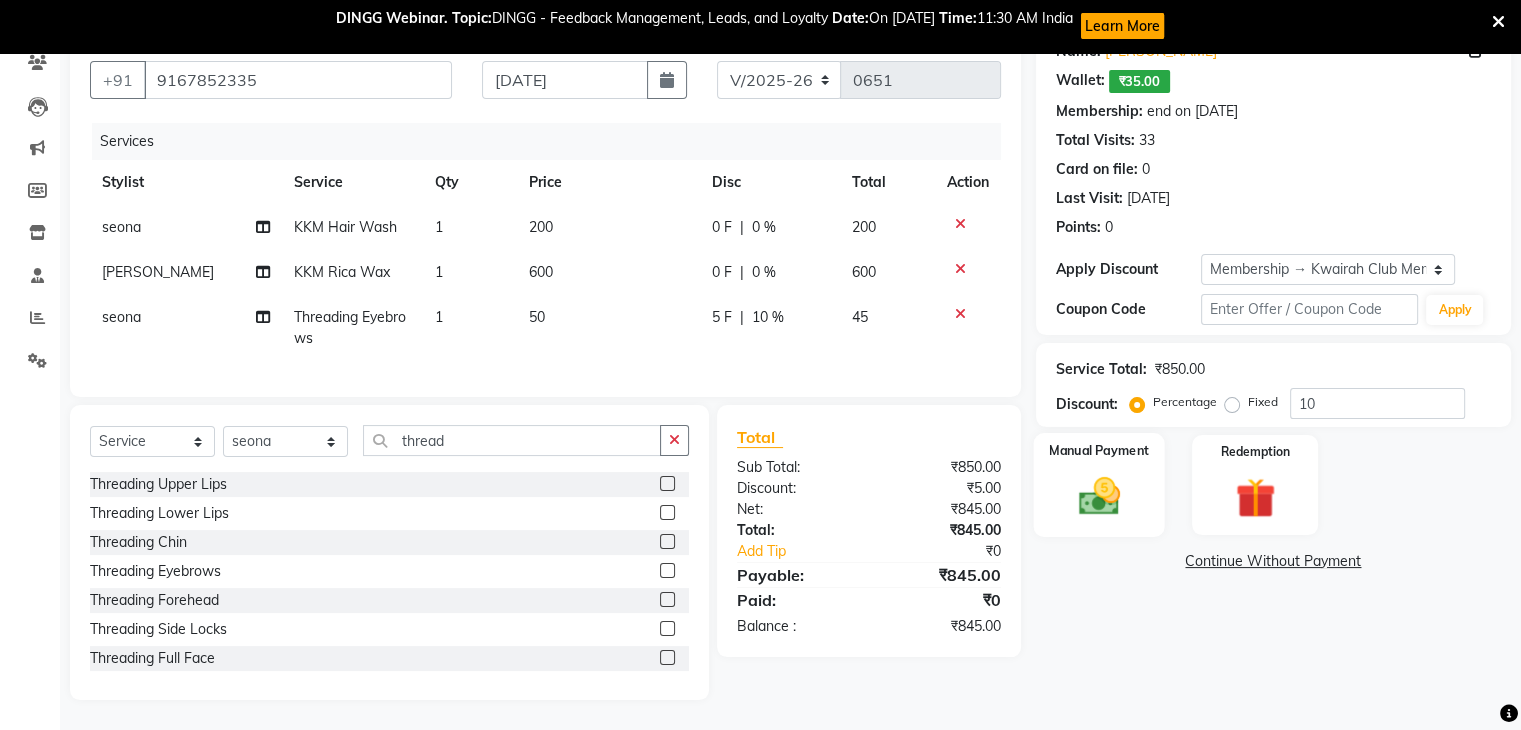 click on "Manual Payment" 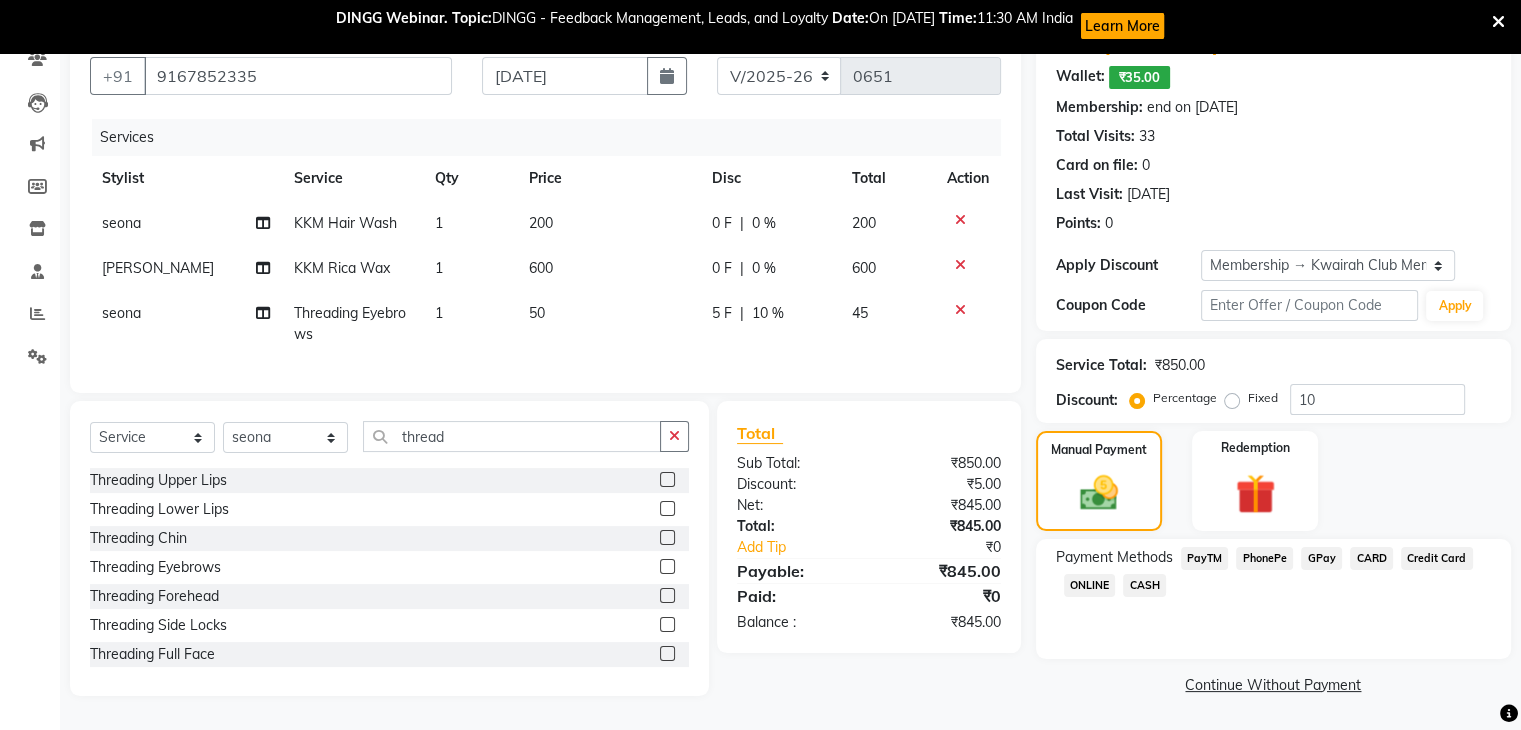 click on "GPay" 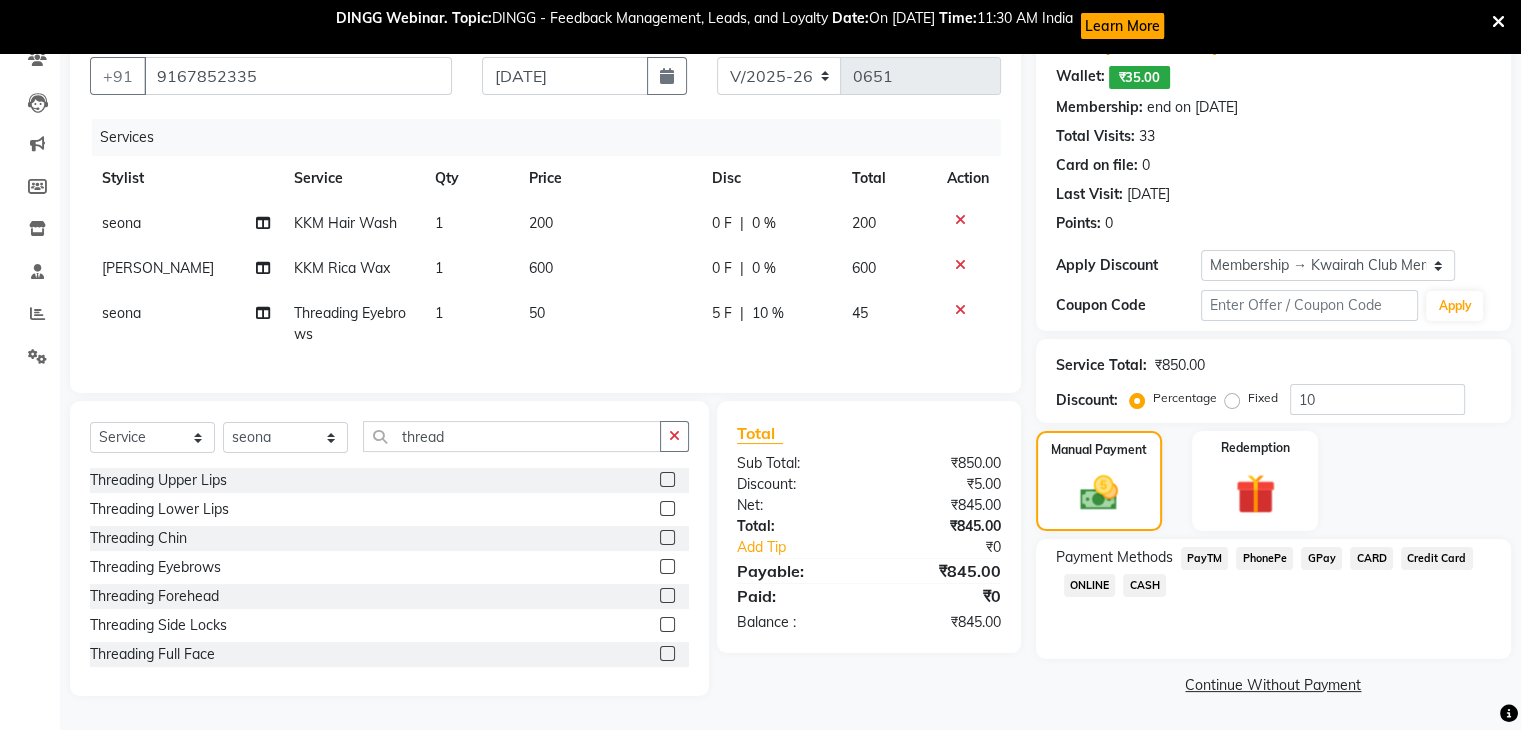 click on "GPay" 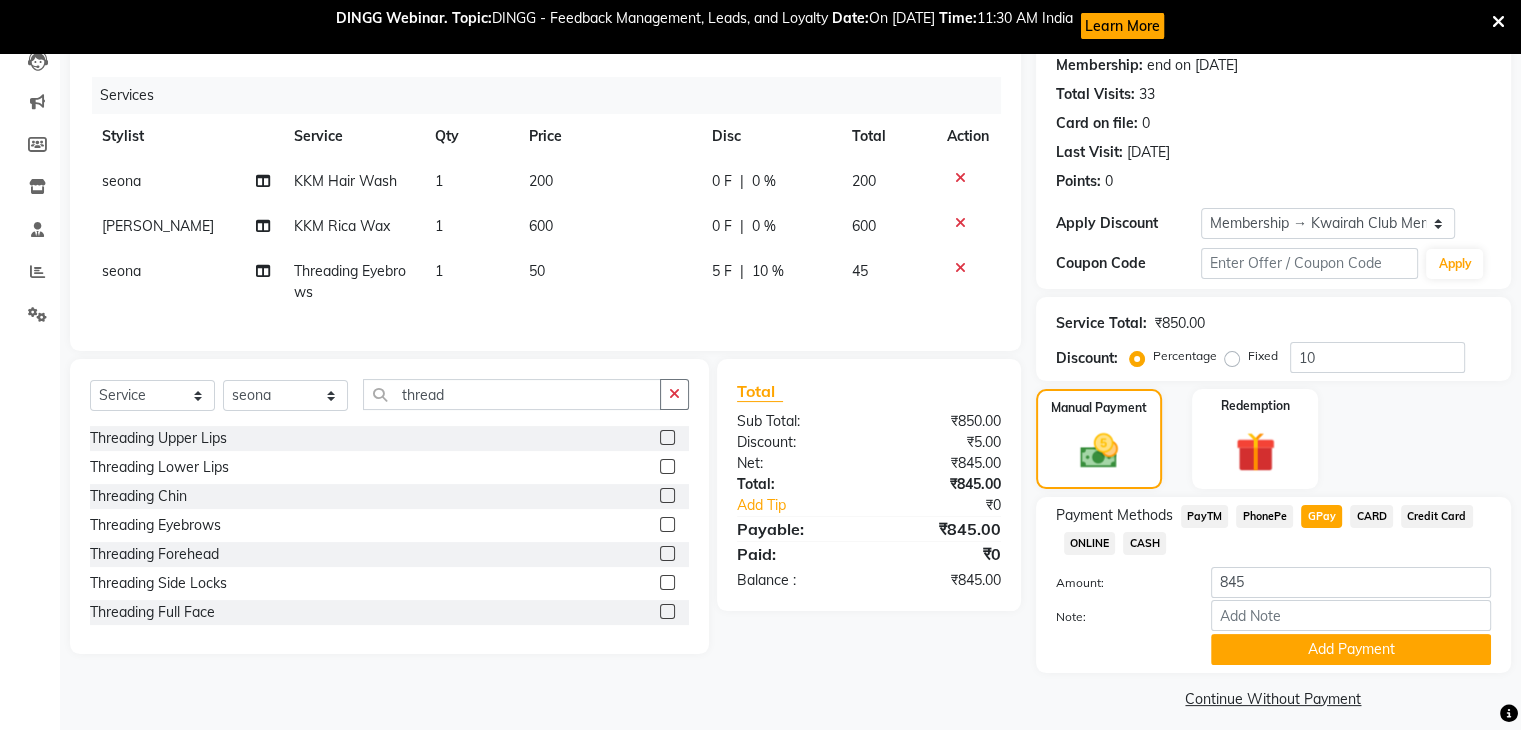 scroll, scrollTop: 240, scrollLeft: 0, axis: vertical 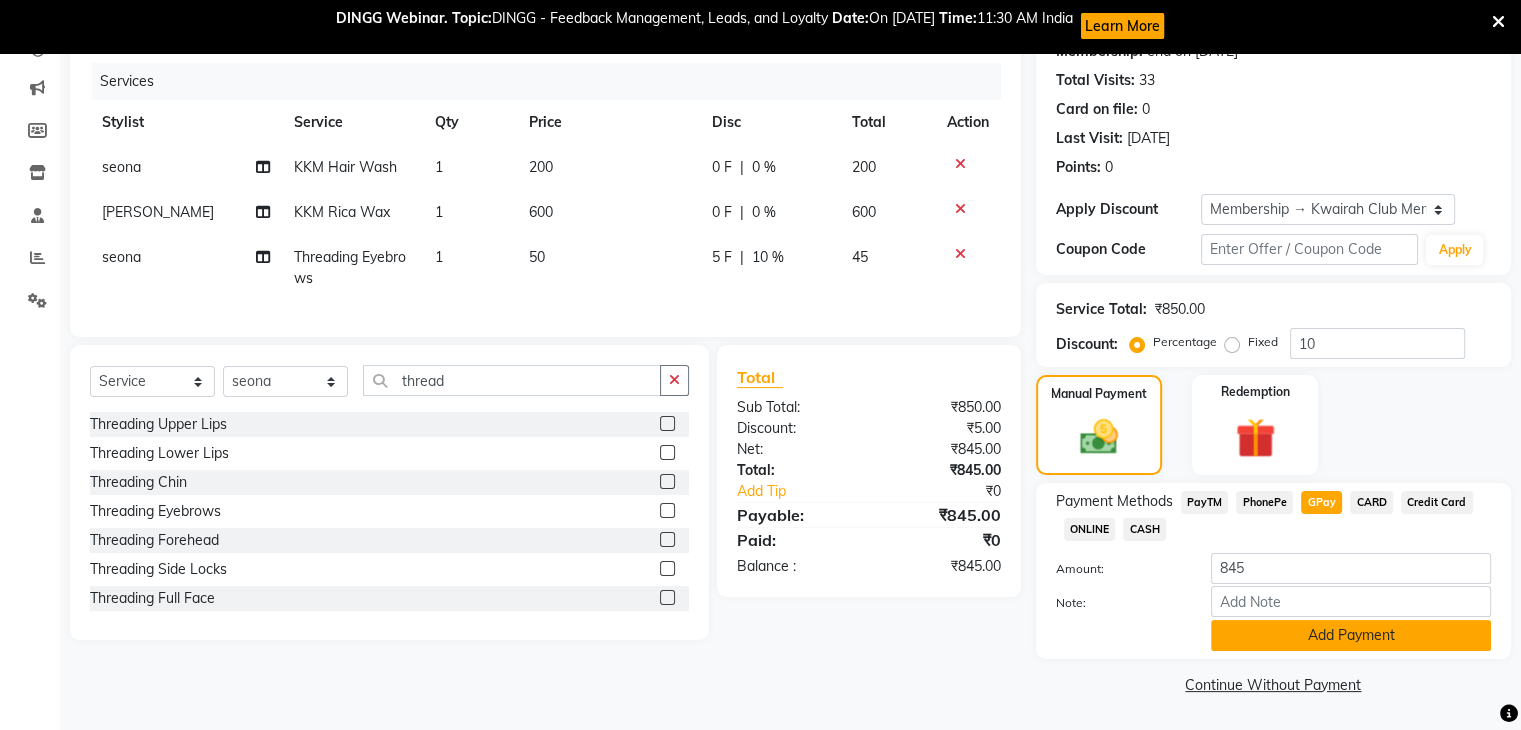 click on "Add Payment" 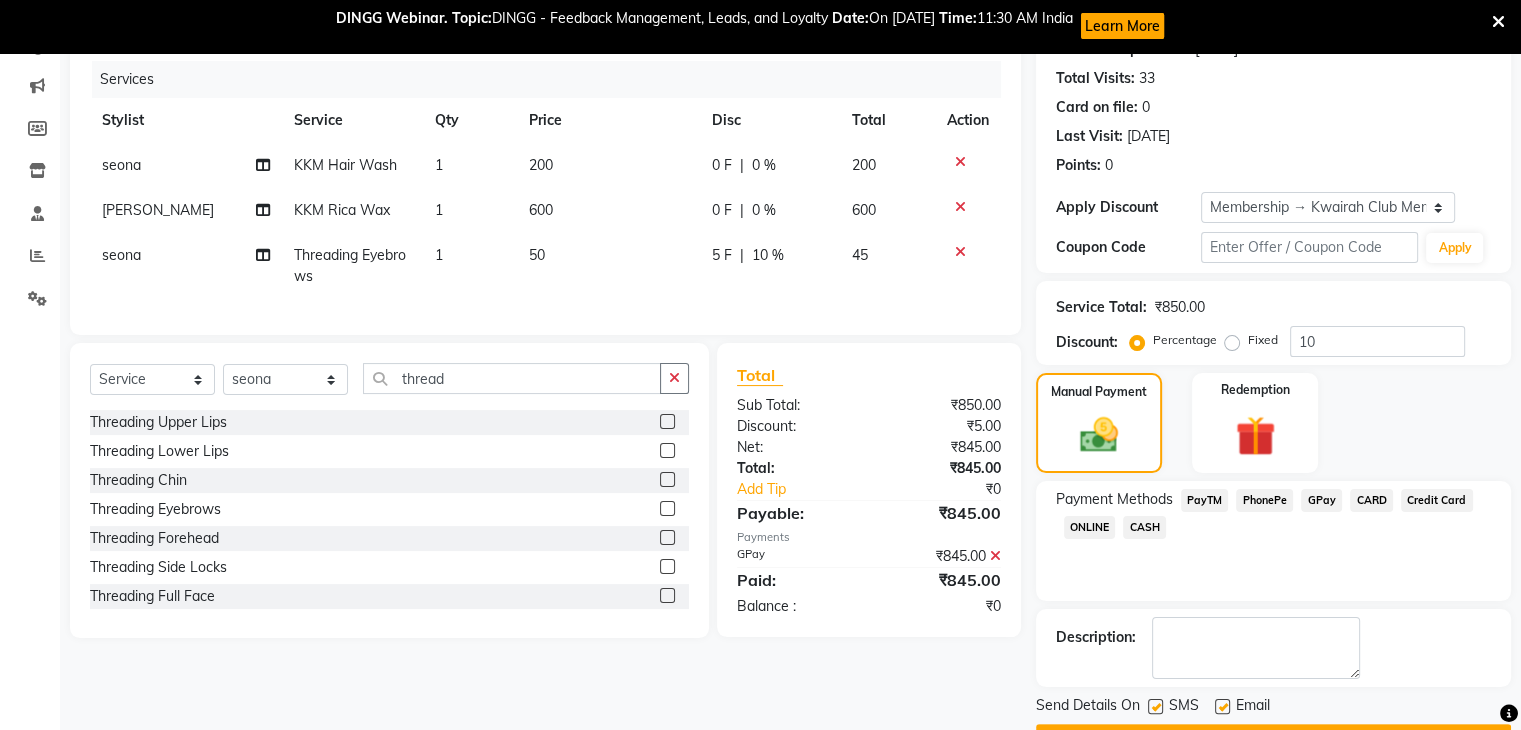 click on "Email" 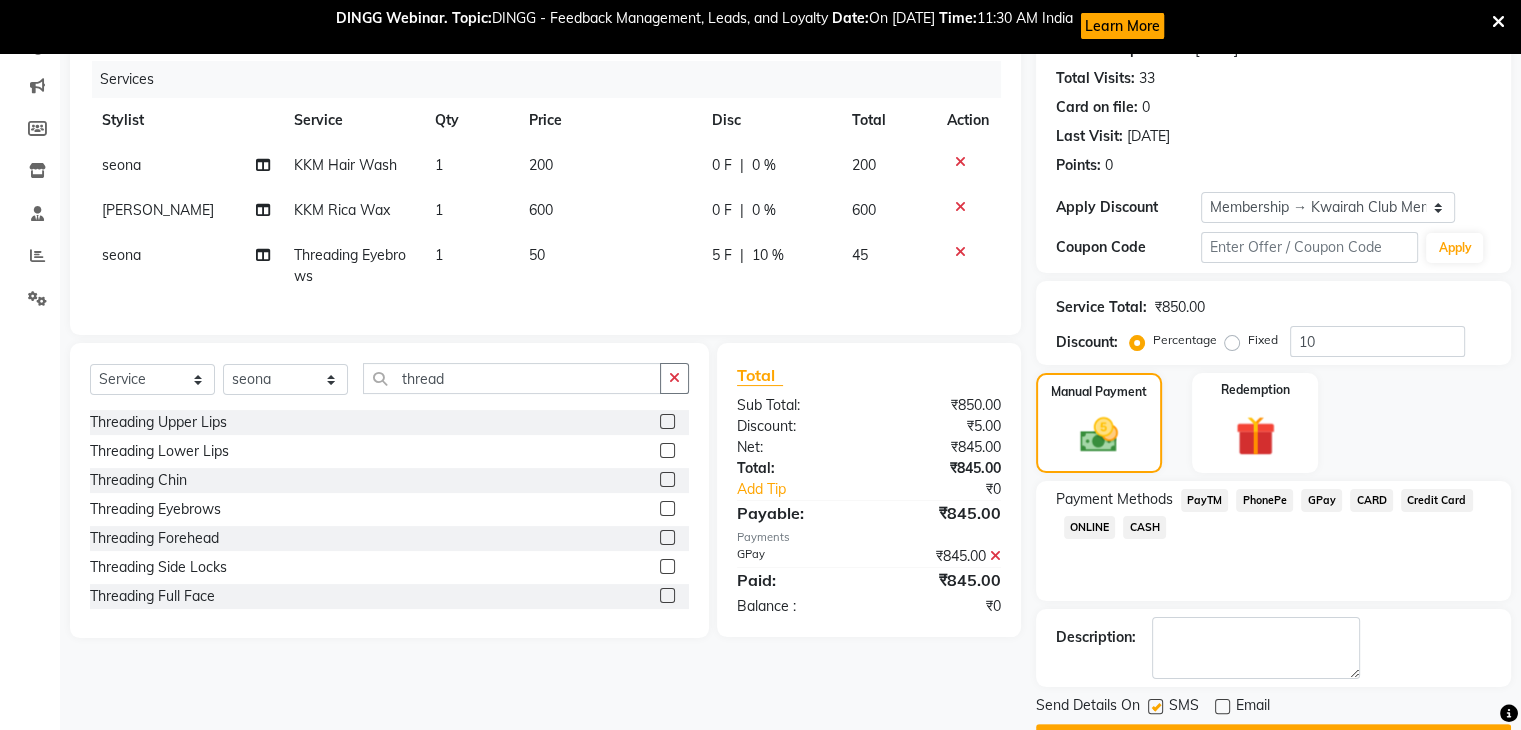click 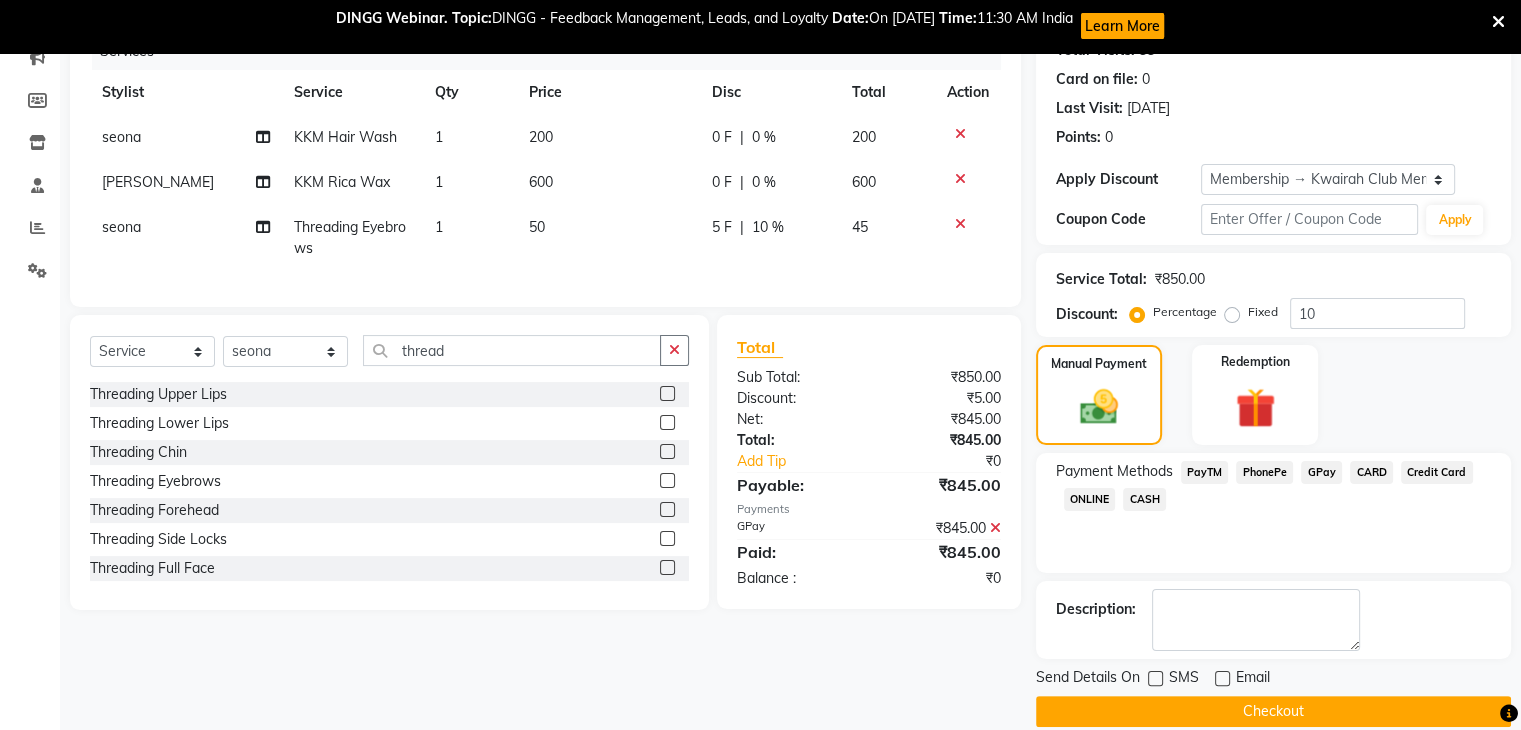 scroll, scrollTop: 293, scrollLeft: 0, axis: vertical 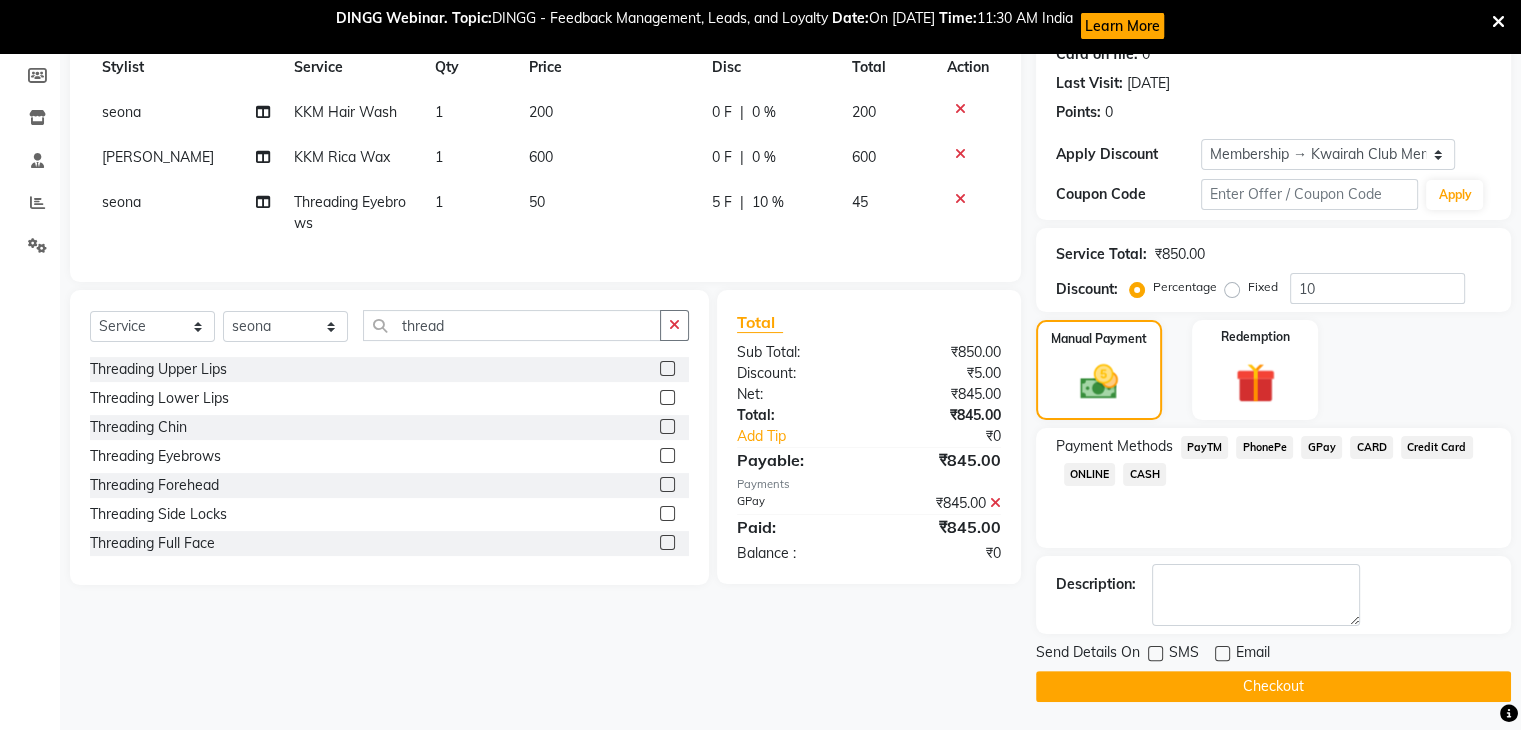 click on "Send Details On SMS Email  Checkout" 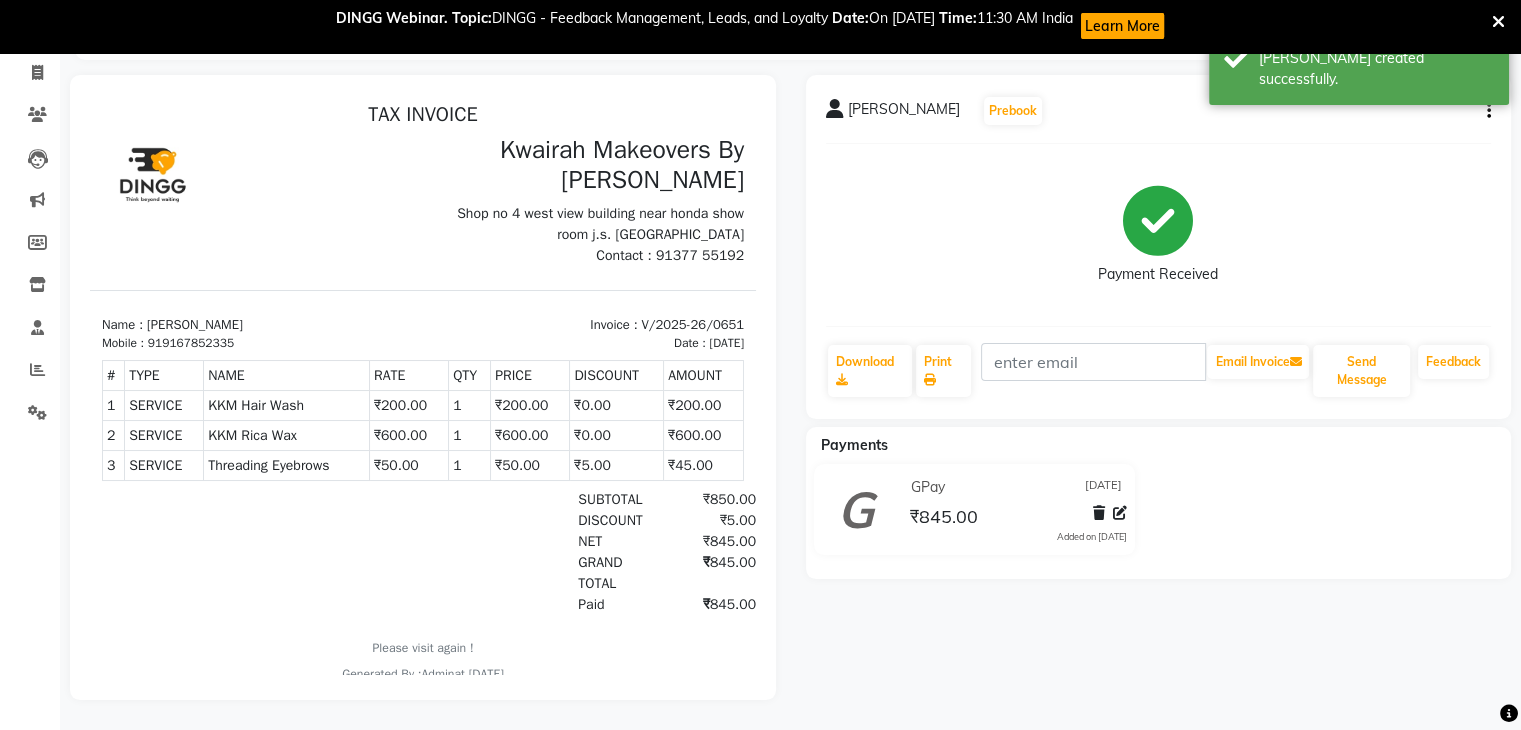 scroll, scrollTop: 0, scrollLeft: 0, axis: both 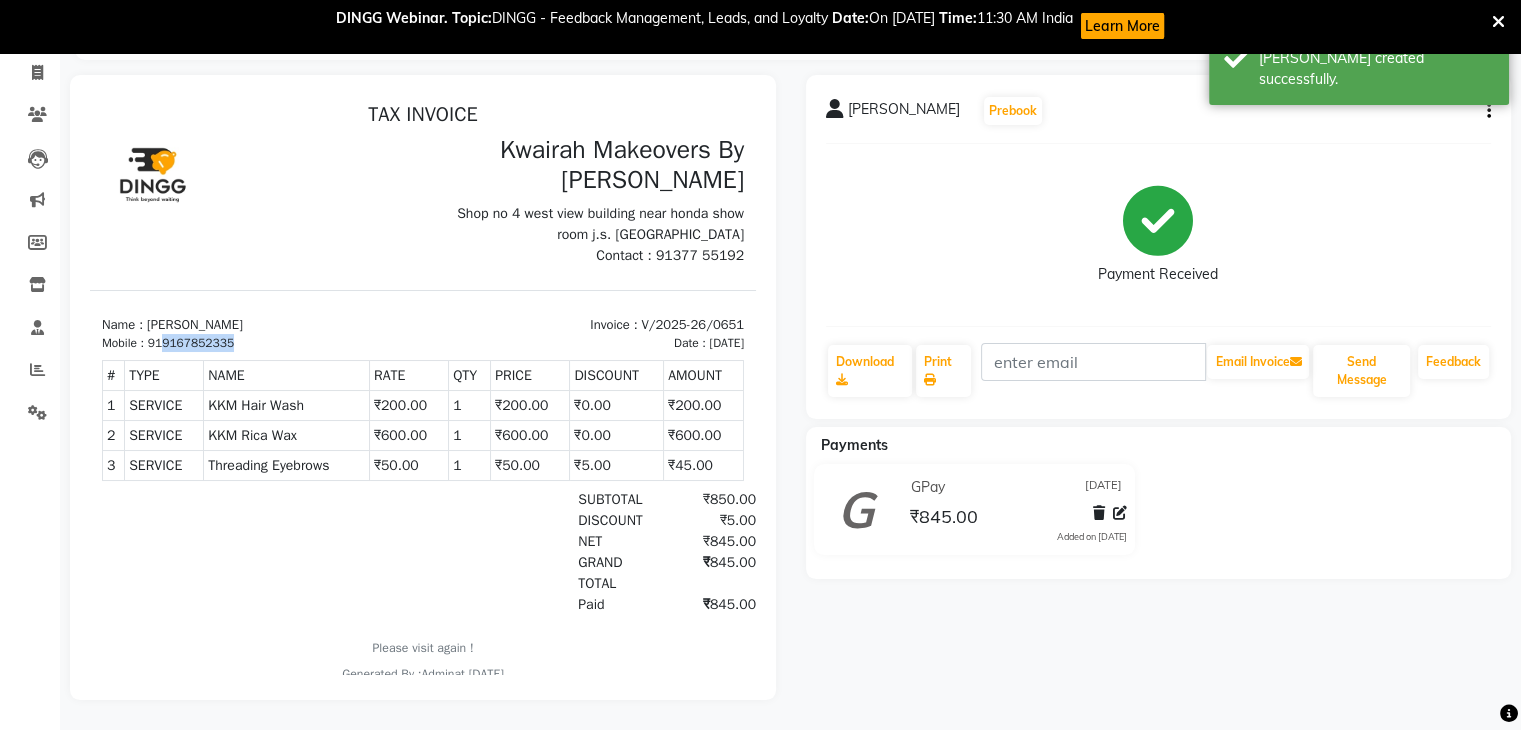 drag, startPoint x: 163, startPoint y: 339, endPoint x: 260, endPoint y: 345, distance: 97.18539 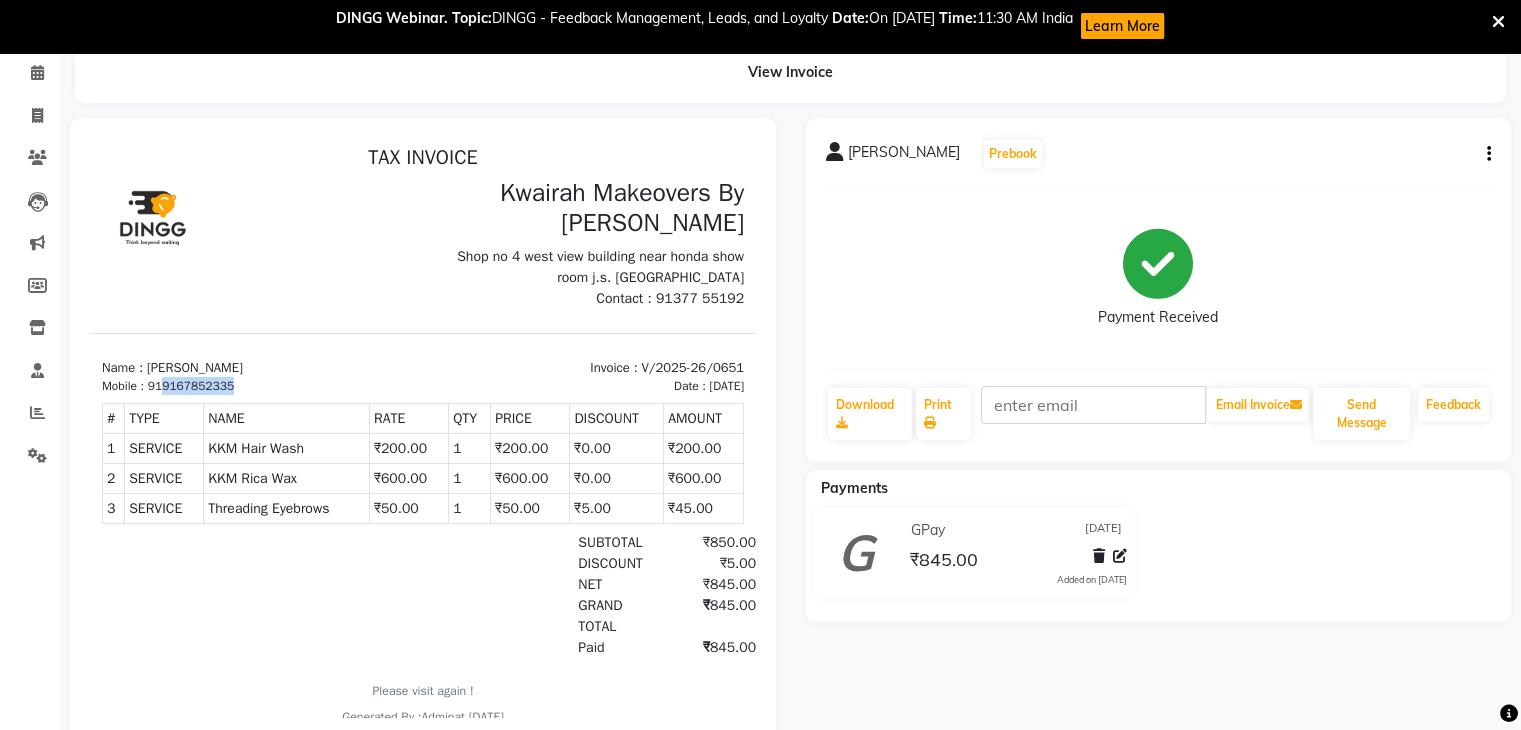 scroll, scrollTop: 0, scrollLeft: 0, axis: both 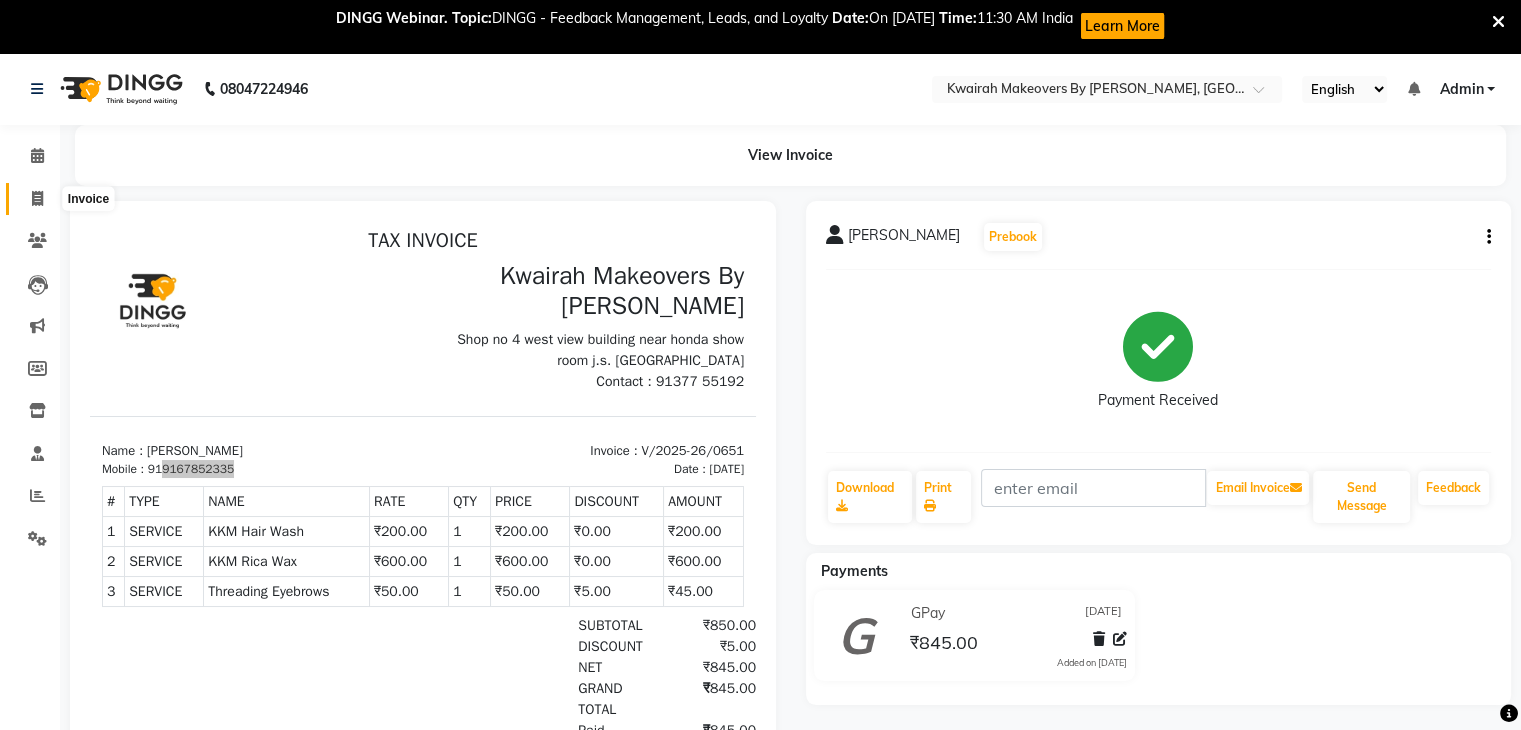 click 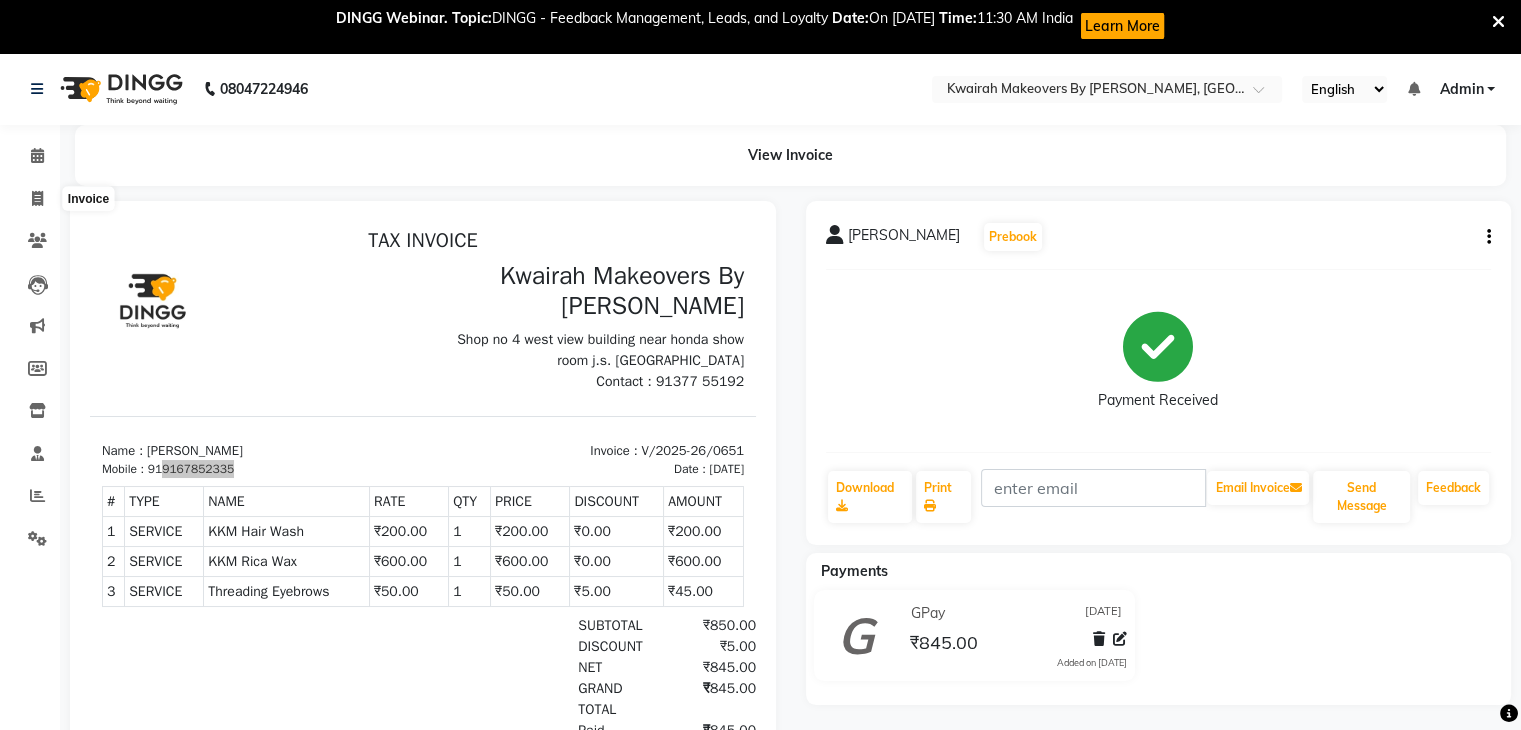 select on "3832" 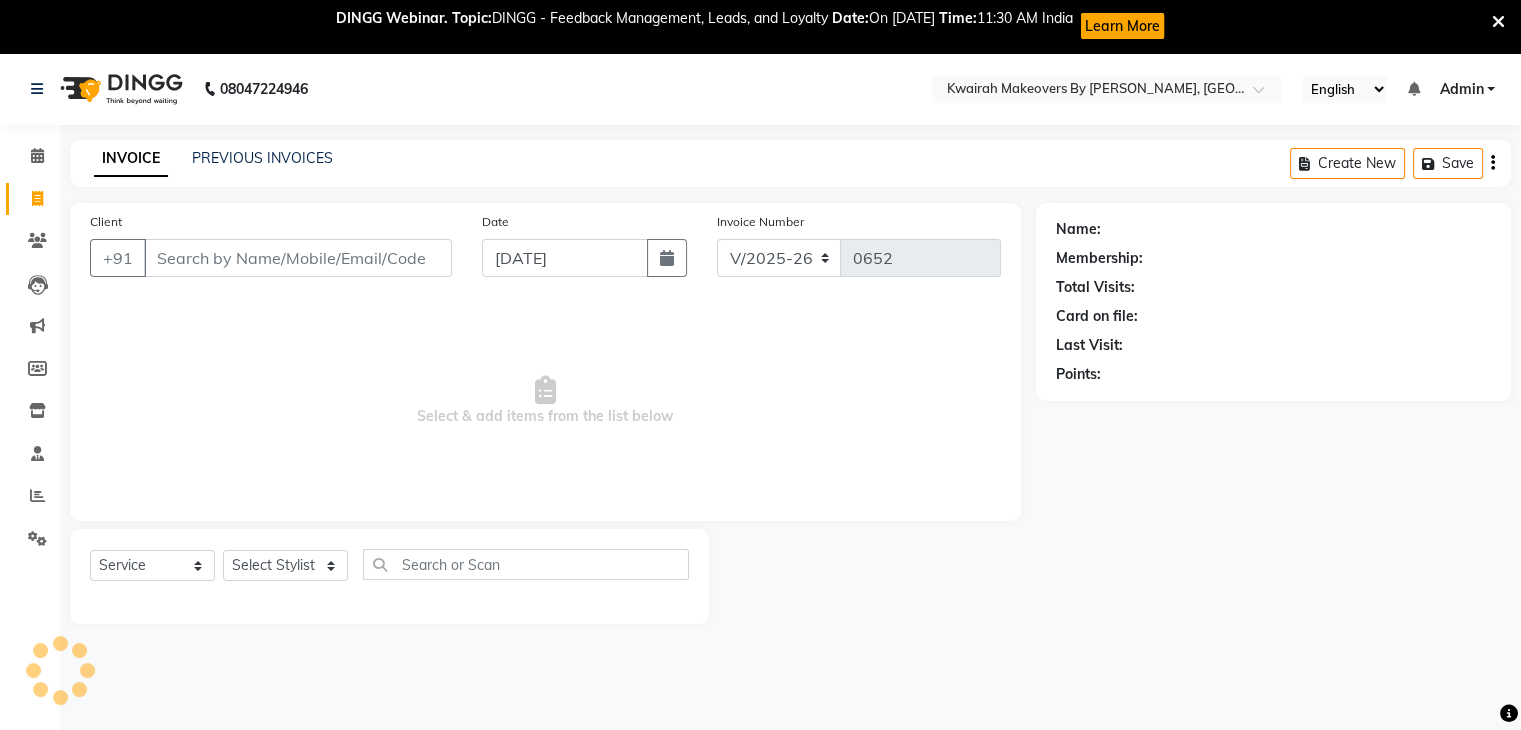 scroll, scrollTop: 52, scrollLeft: 0, axis: vertical 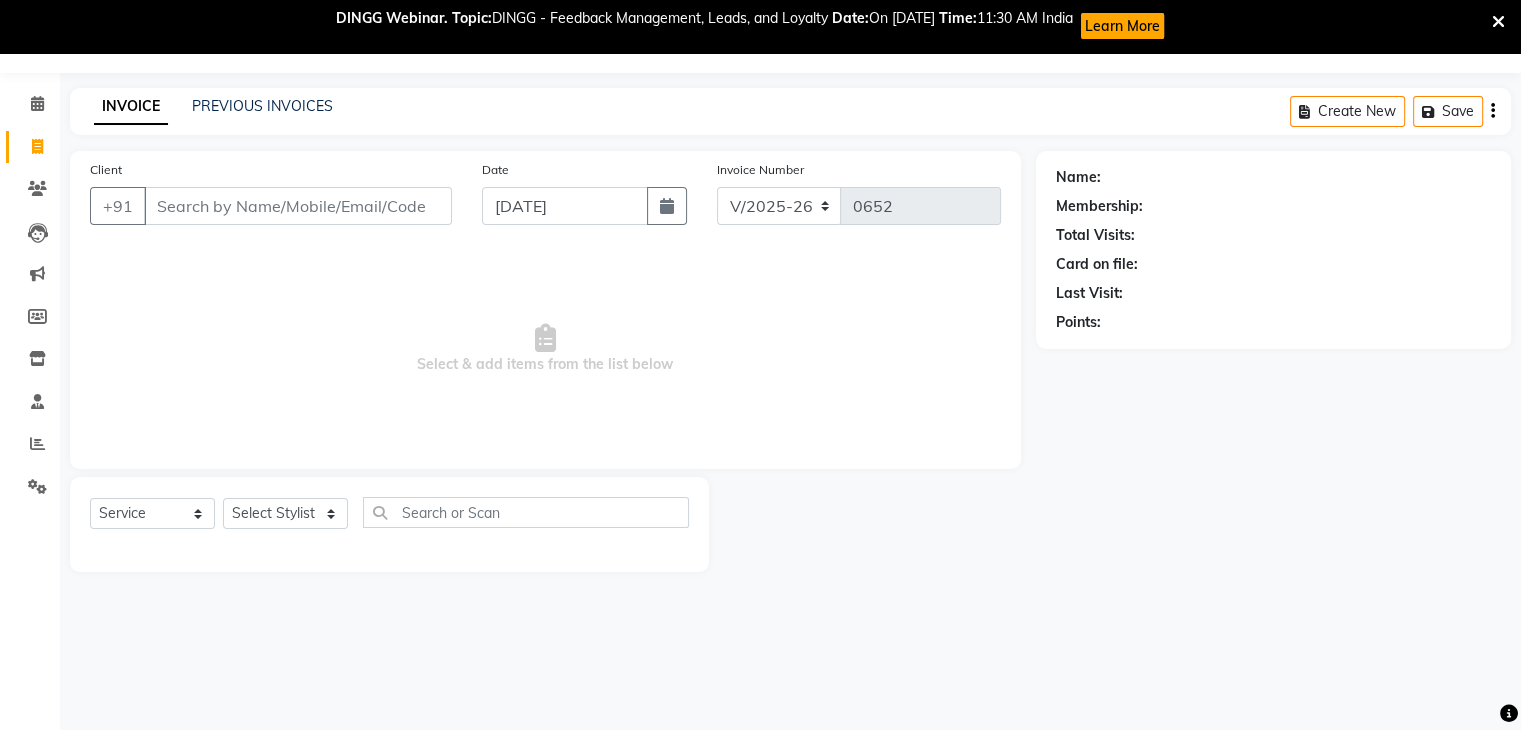 click on "Client +91" 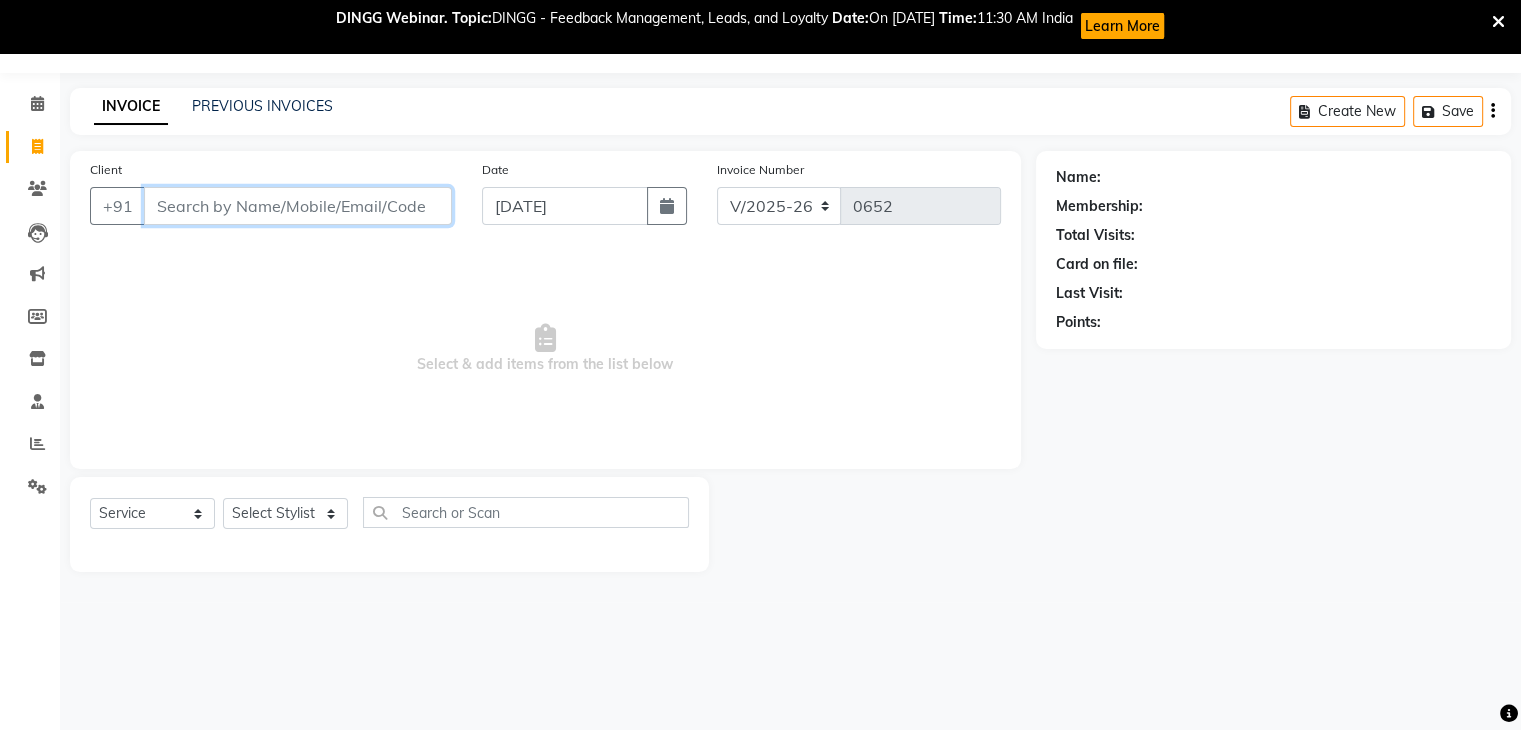 click on "Client" at bounding box center (298, 206) 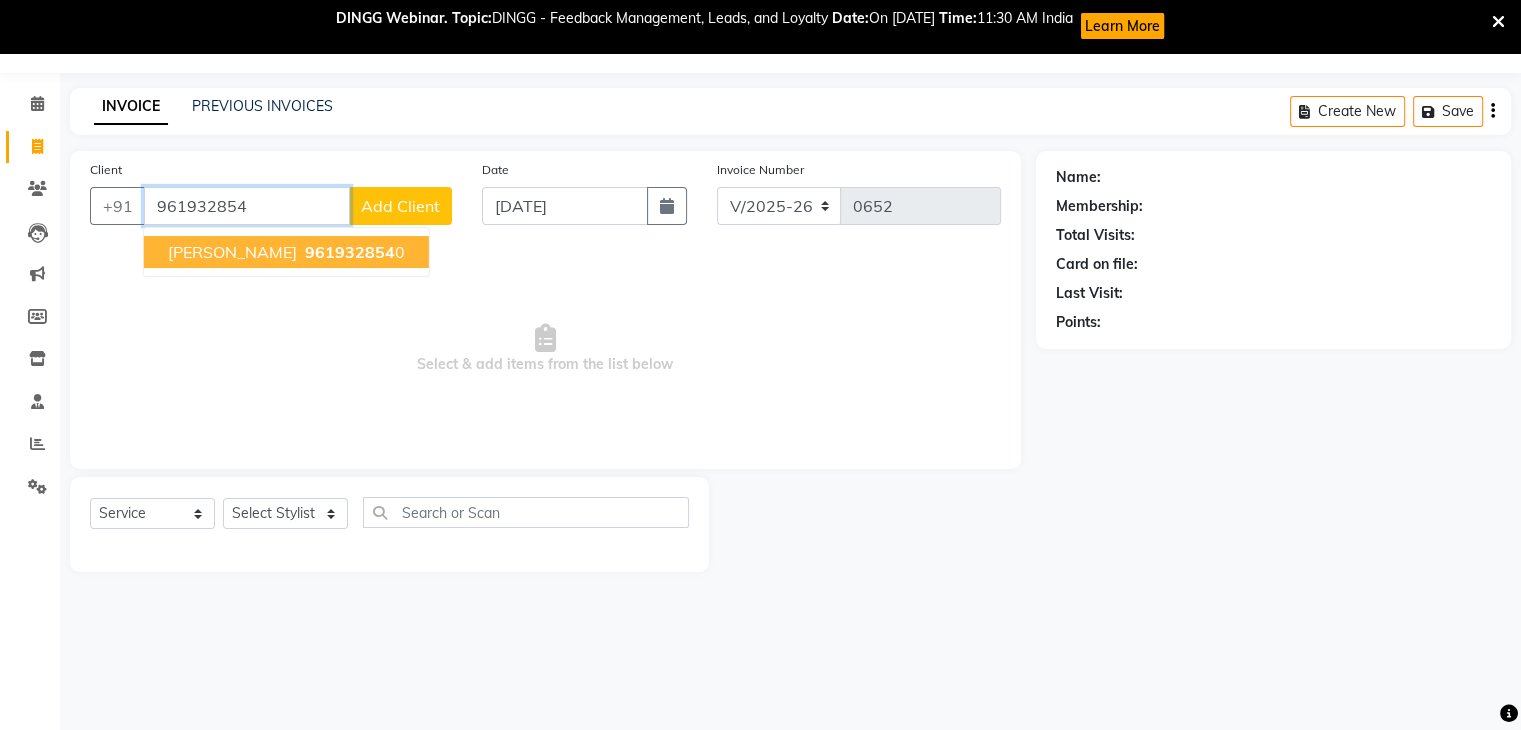click on "Priyanka Bhatt   961932854 0" at bounding box center [286, 252] 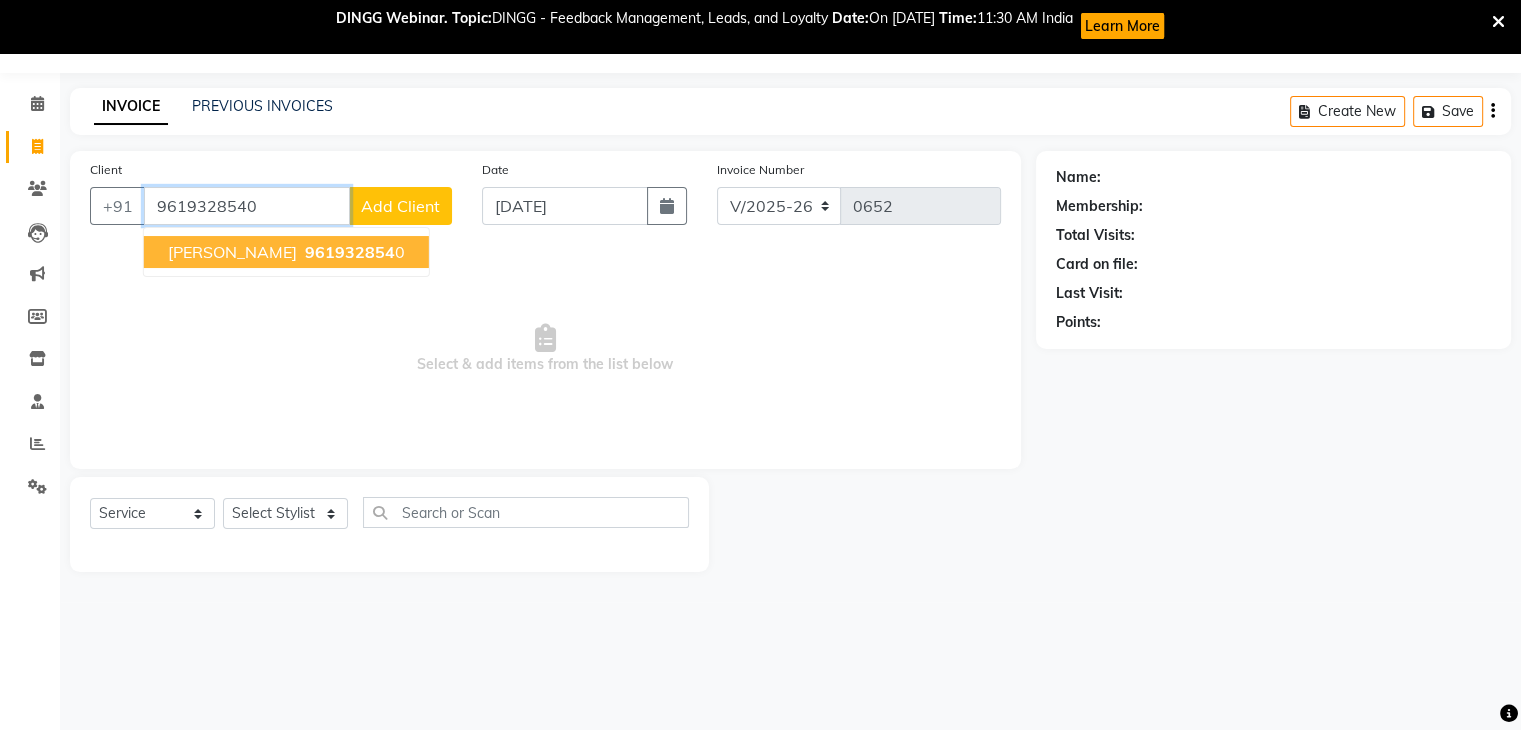 type on "9619328540" 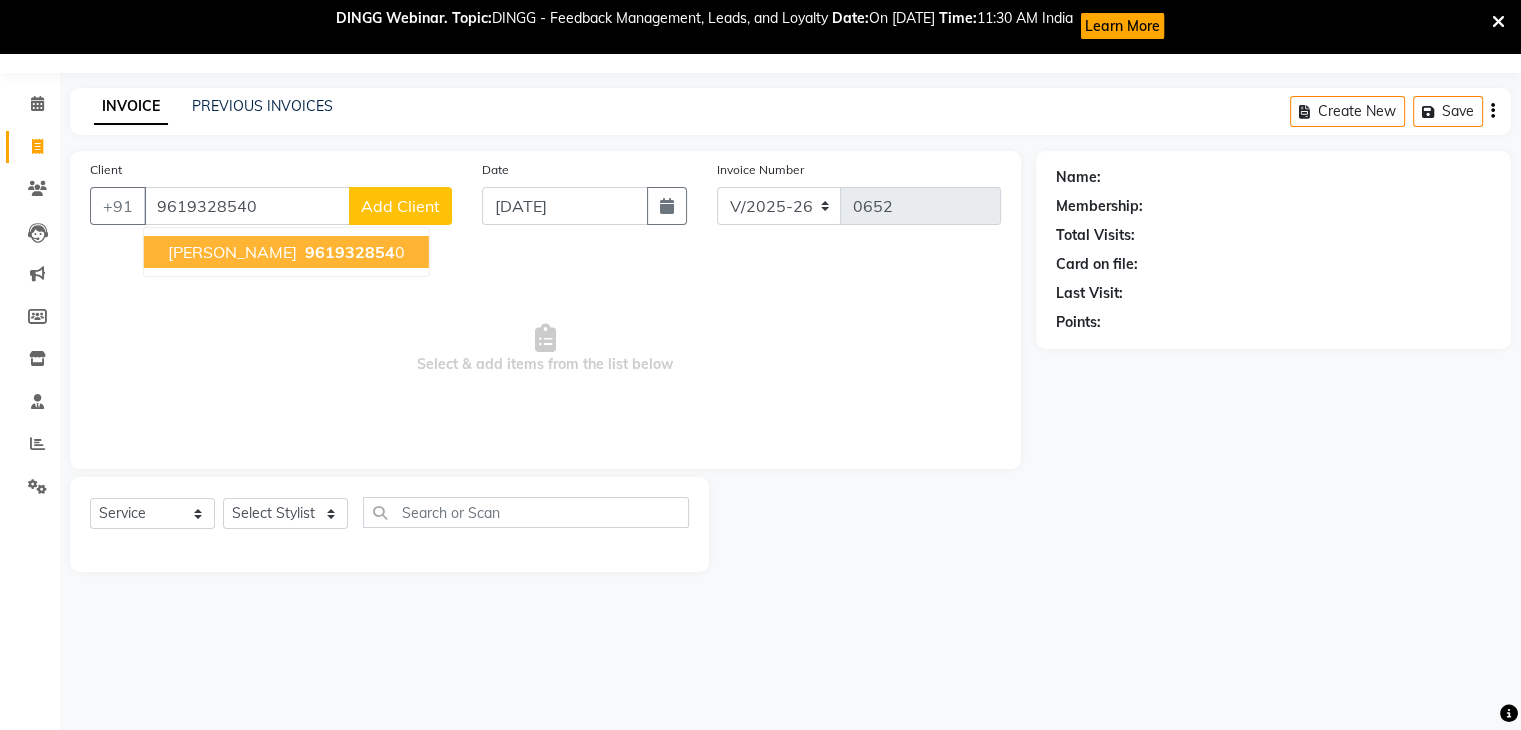 select on "1: Object" 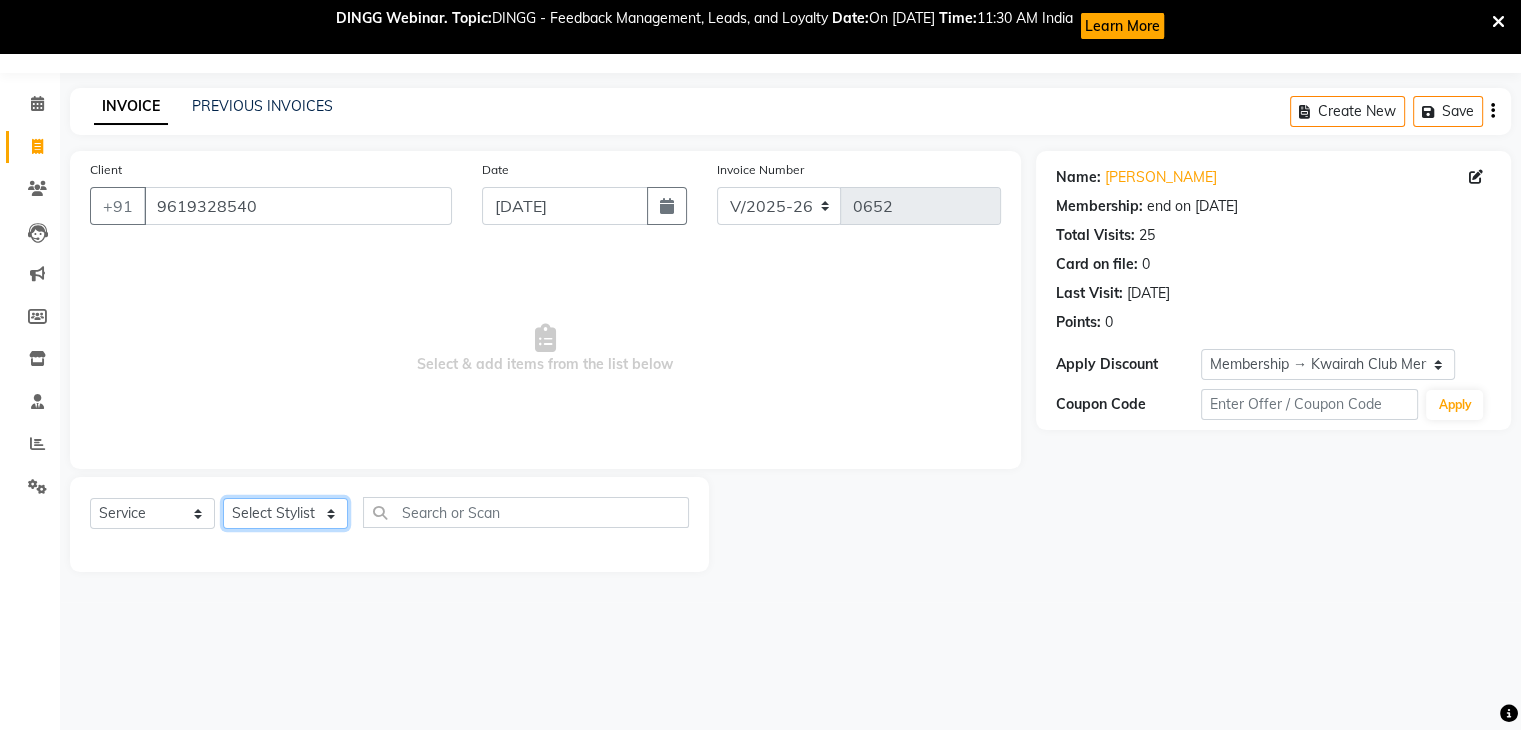 click on "Select Stylist Amruta Anjali Ketki Somani Neha More Rakhi Chaurasia Ranu seona Shrushti" 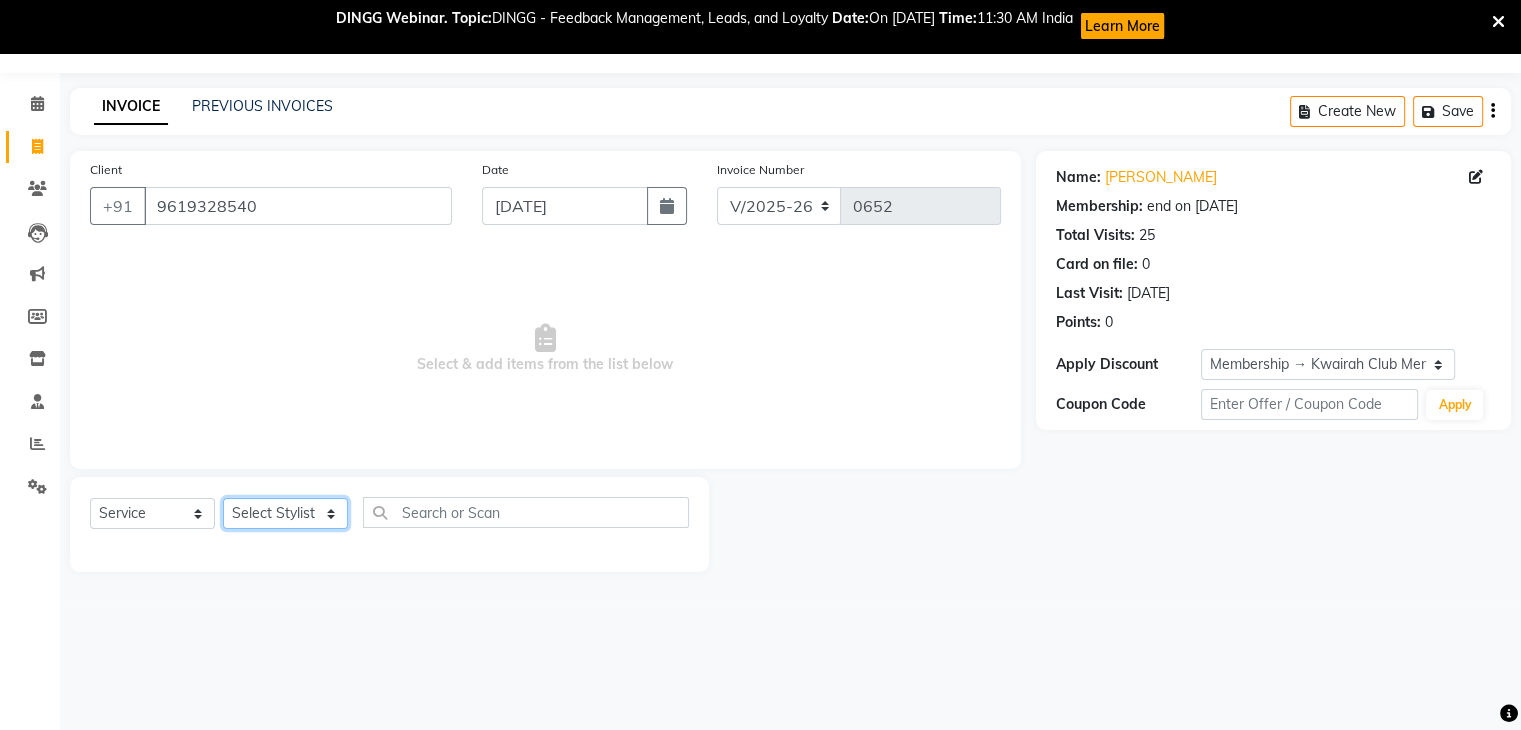 select on "78253" 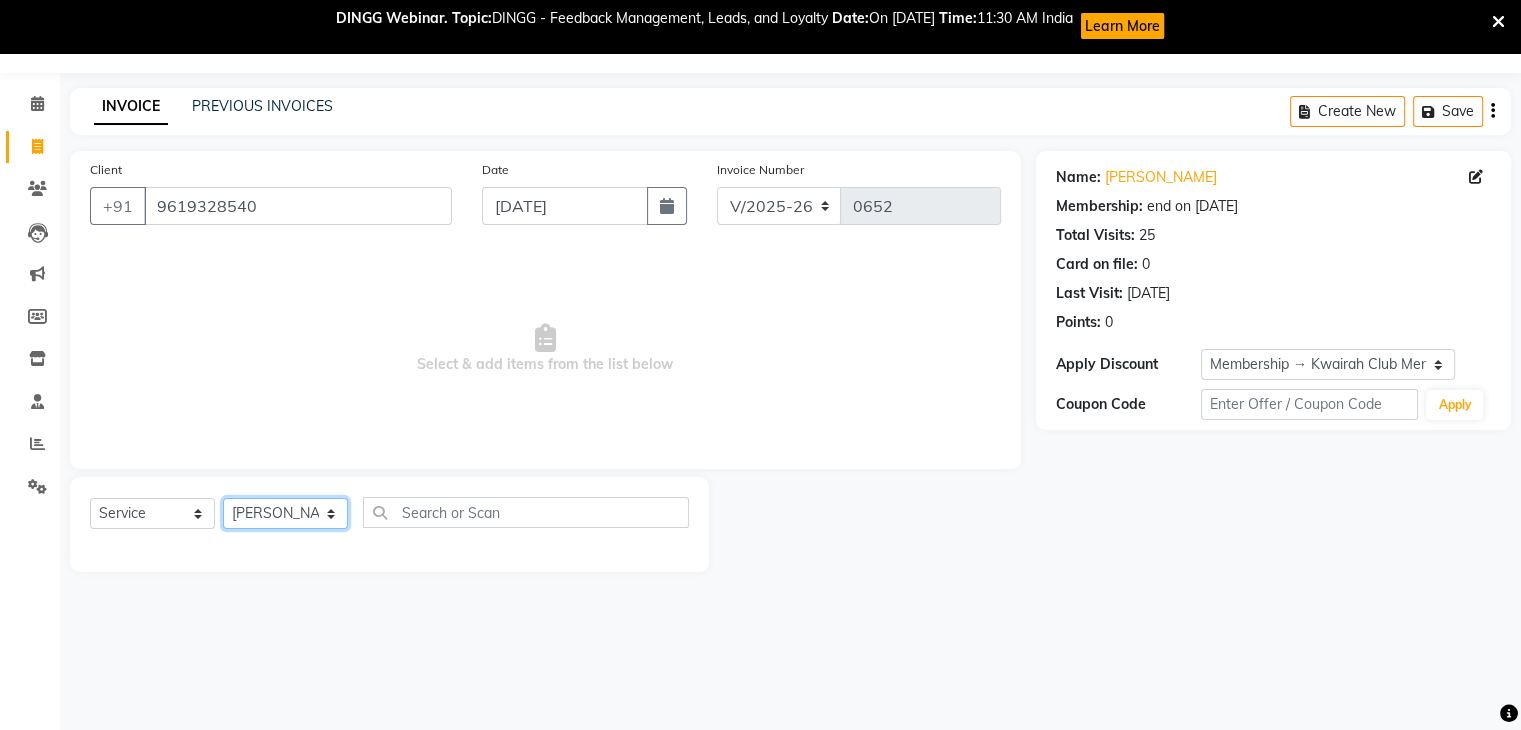click on "Select Stylist Amruta Anjali Ketki Somani Neha More Rakhi Chaurasia Ranu seona Shrushti" 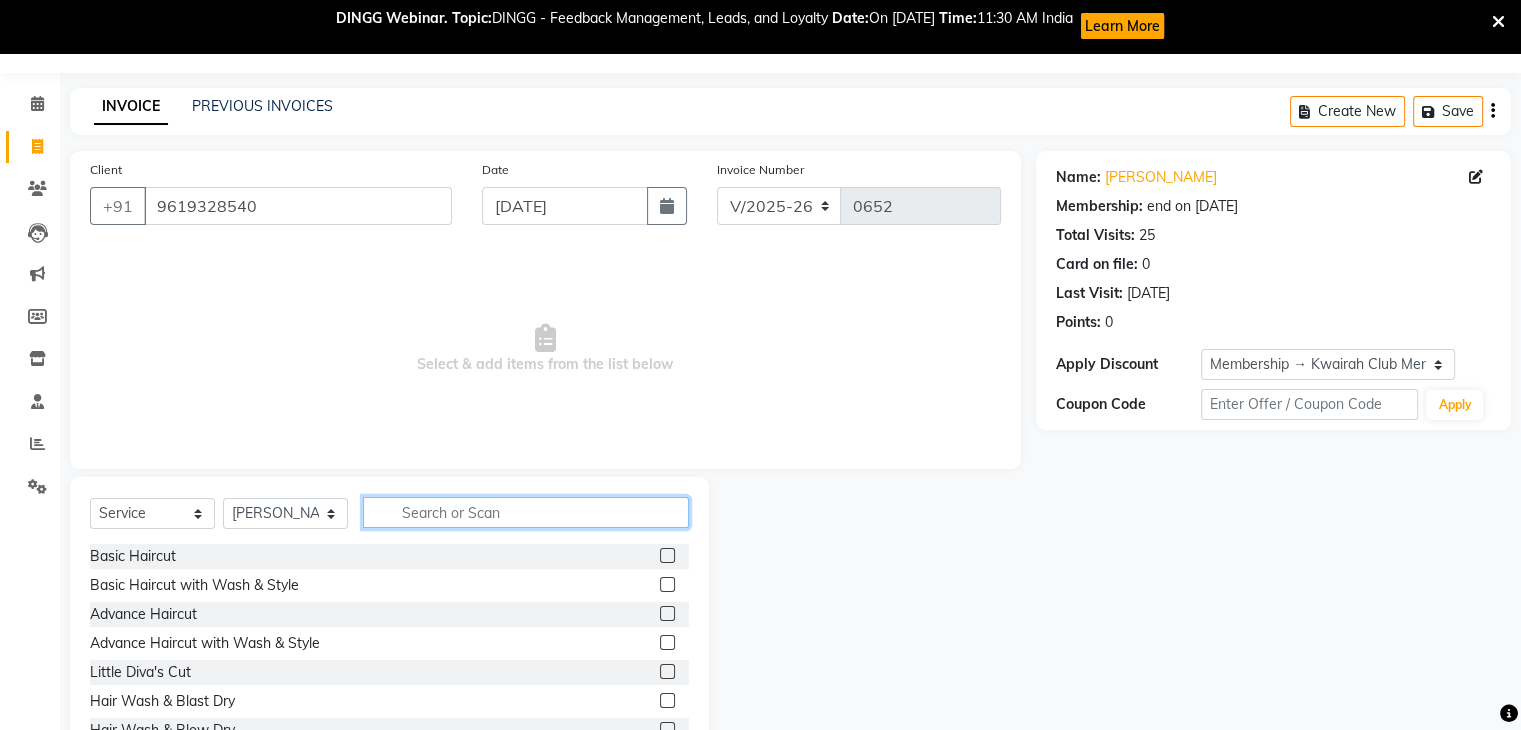 click 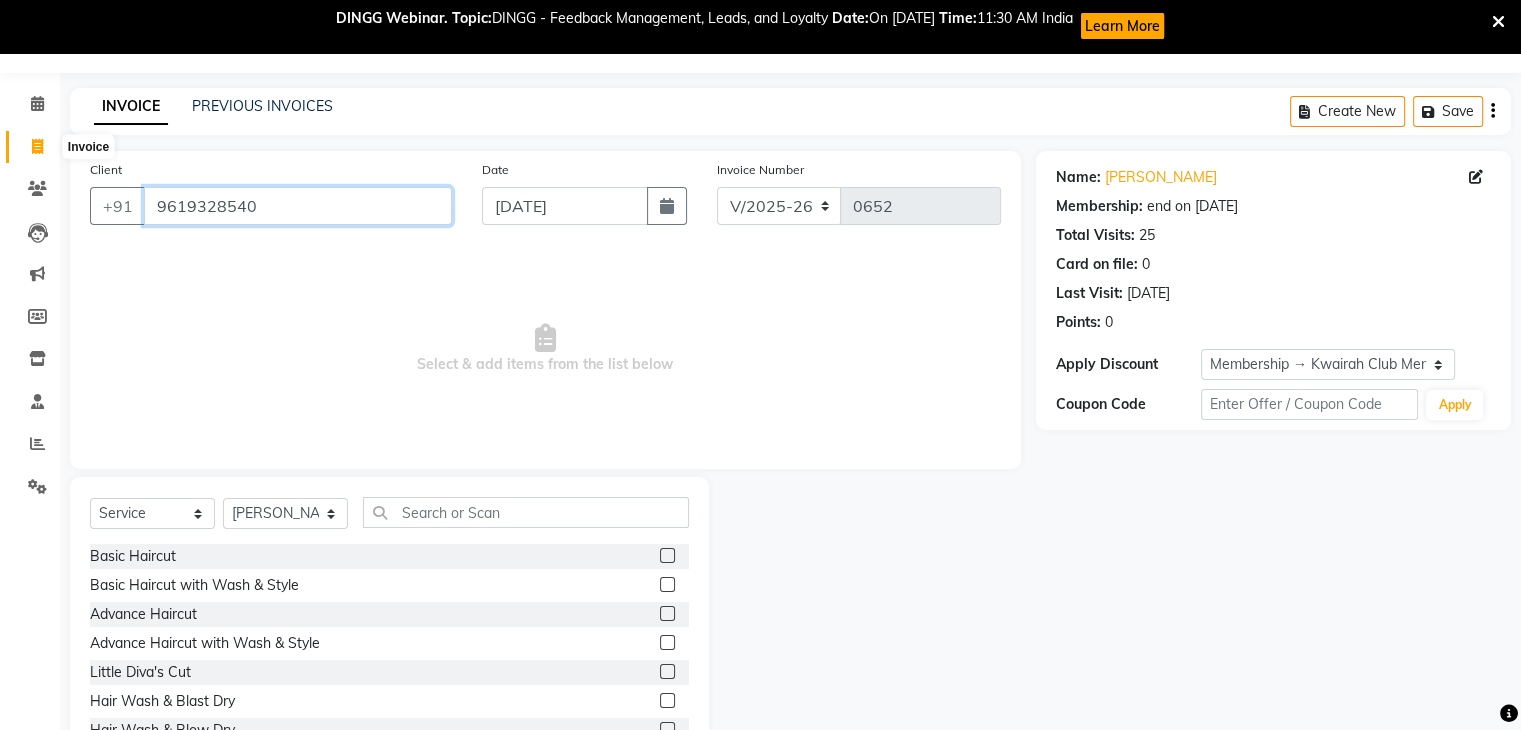 drag, startPoint x: 348, startPoint y: 200, endPoint x: 45, endPoint y: 165, distance: 305.01474 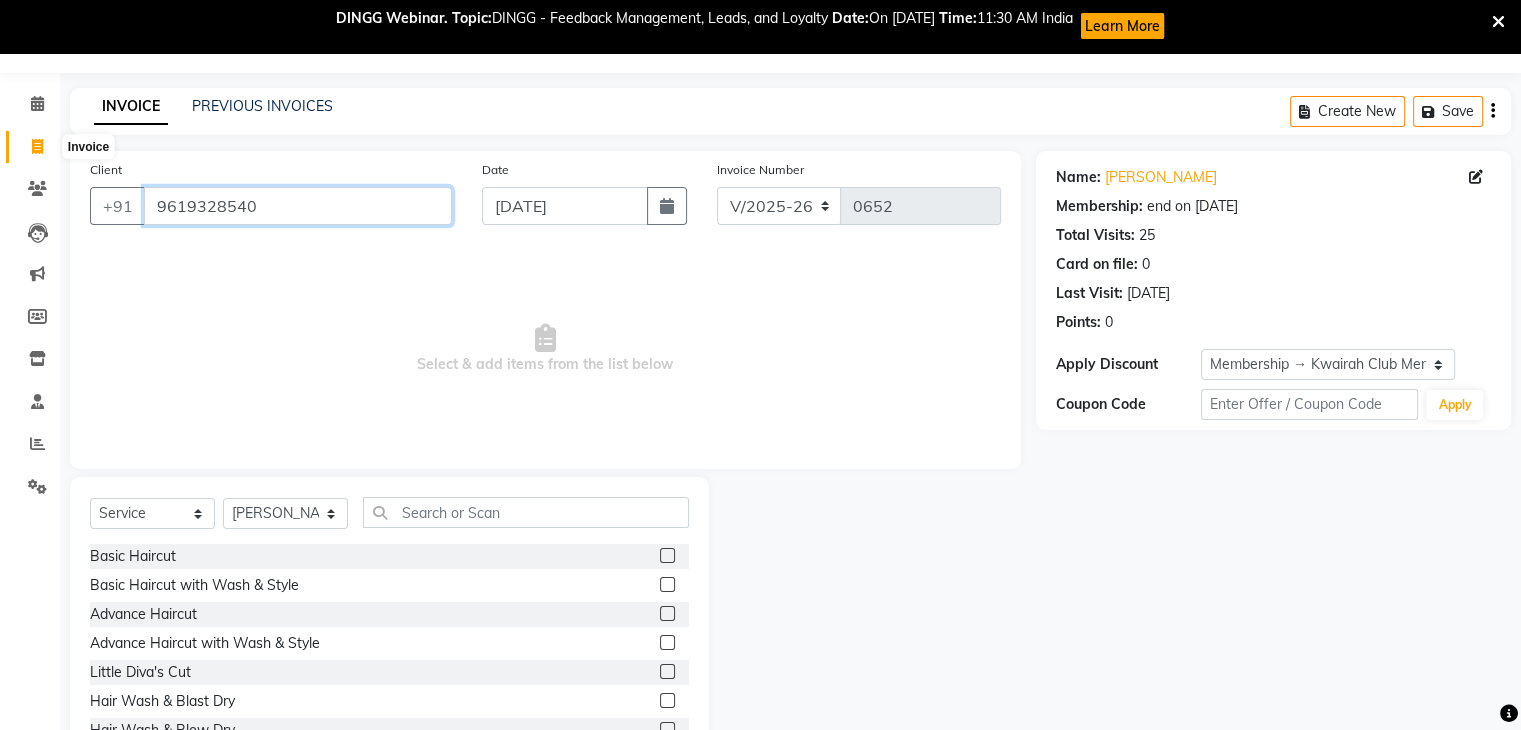 click on "08047224946 Select Location ×  Kwairah Makeovers By Ketki, Dahisar West English ENGLISH Español العربية मराठी हिंदी ગુજરાતી தமிழ் 中文 Notifications nothing to show Admin Manage Profile Change Password Sign out  Version:3.15.4  ☀  Kwairah Makeovers By Ketki, Dahisar west ☀ Kwairah Makeovers By Ketki, Dahisar East  Calendar  Invoice  Clients  Leads   Marketing  Members  Inventory  Staff  Reports  Settings Completed InProgress Upcoming Dropped Tentative Check-In Confirm Bookings Generate Report Segments Page Builder INVOICE PREVIOUS INVOICES Create New   Save  Client +91 9619328540 Date 10-07-2025 Invoice Number V/2025 V/2025-26 0652  Select & add items from the list below  Select  Service  Product  Membership  Package Voucher Prepaid Gift Card  Select Stylist Amruta Anjali Ketki Somani Neha More Rakhi Chaurasia Ranu seona Shrushti Basic Haircut  Basic Haircut with Wash & Style  Advance Haircut  Advance Haircut with Wash & Style  Little Diva's Cut   25" 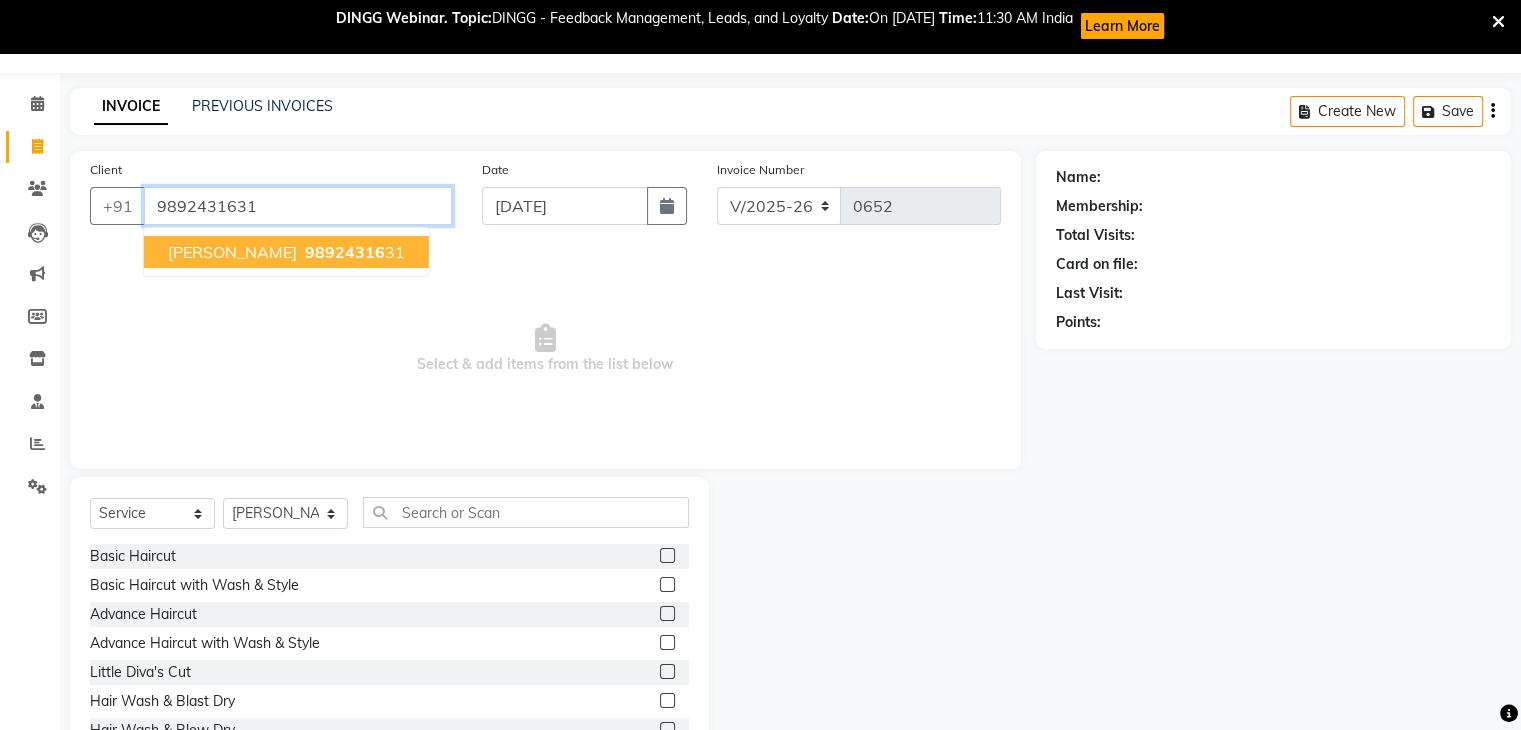 type on "9892431631" 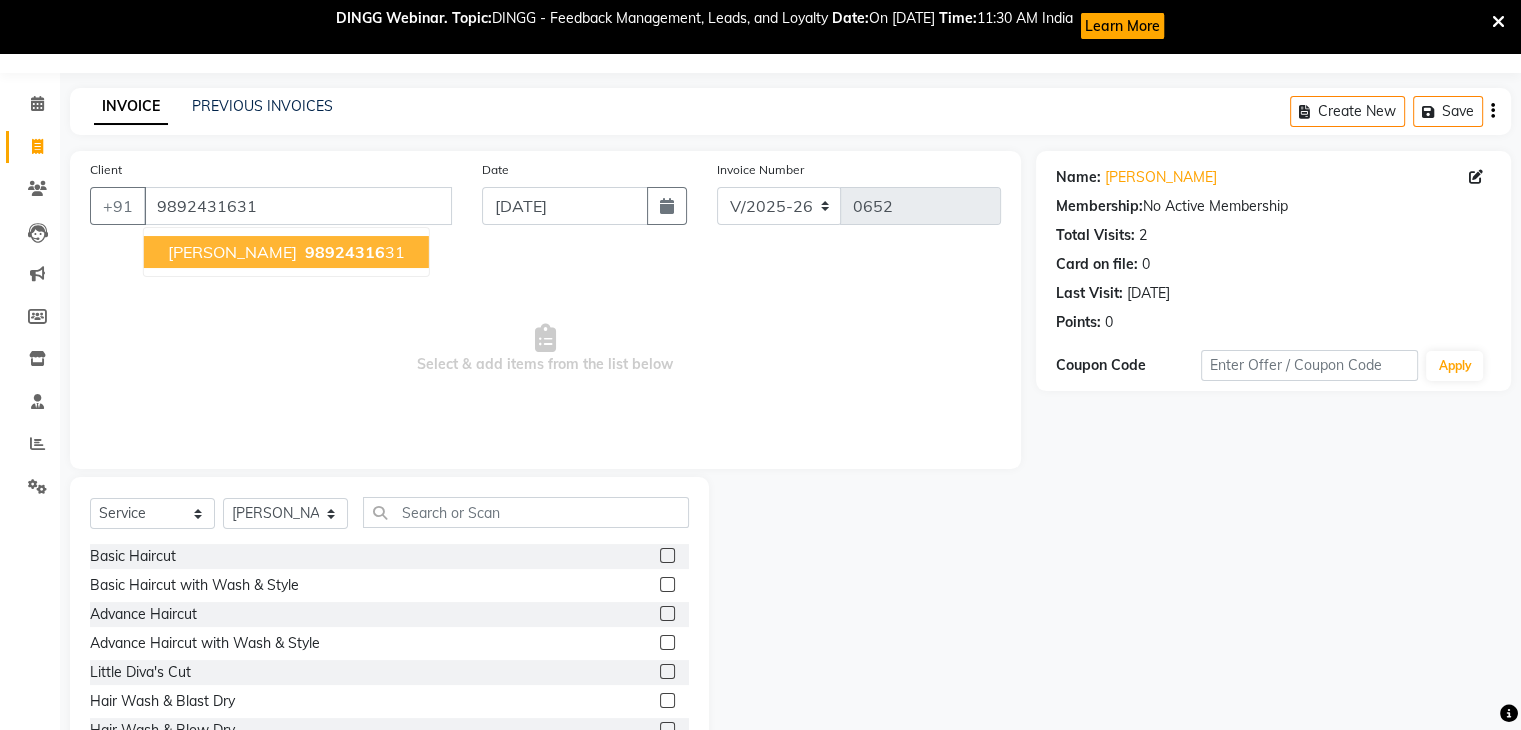 click on "ujwala patil   98924316 31" at bounding box center (286, 252) 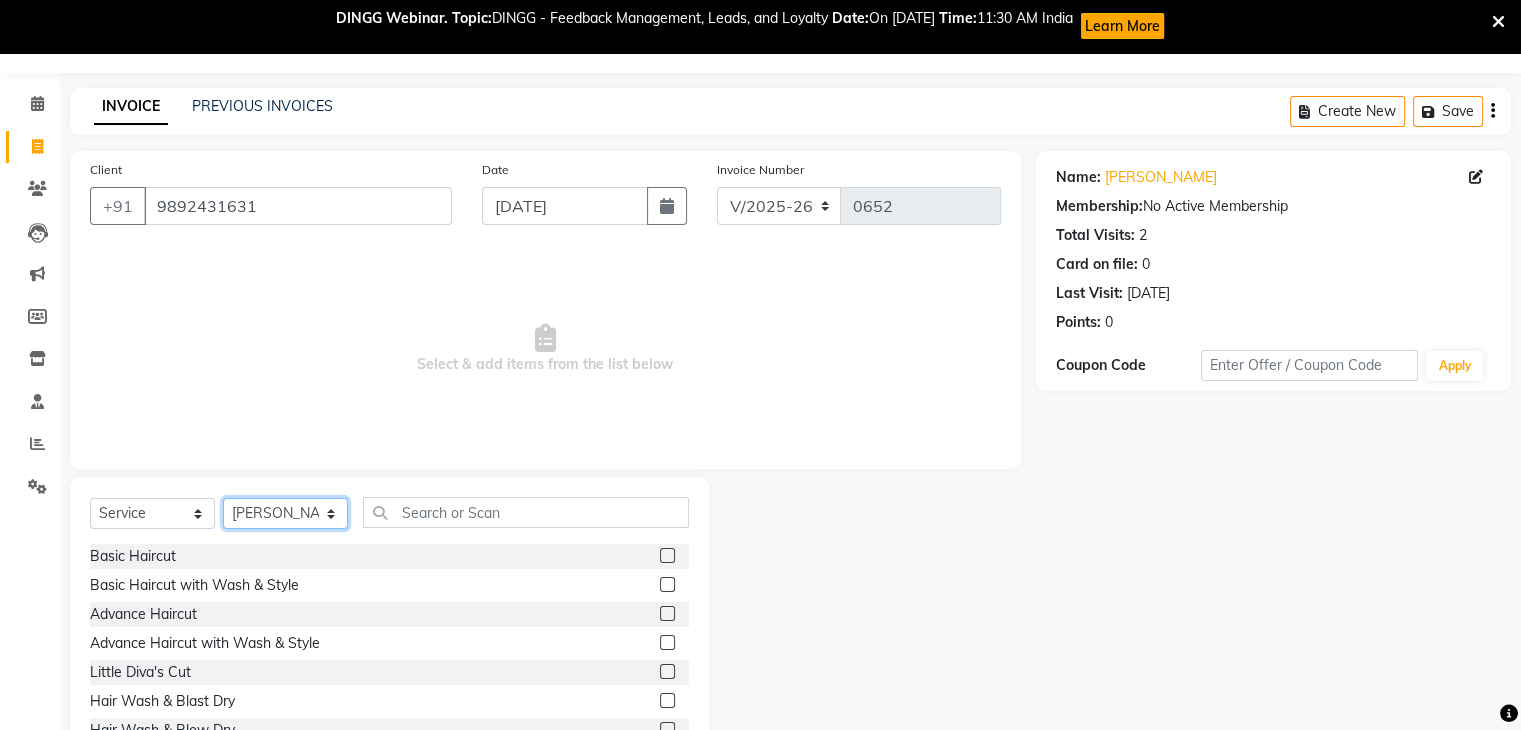 click on "Select Stylist Amruta Anjali Ketki Somani Neha More Rakhi Chaurasia Ranu seona Shrushti" 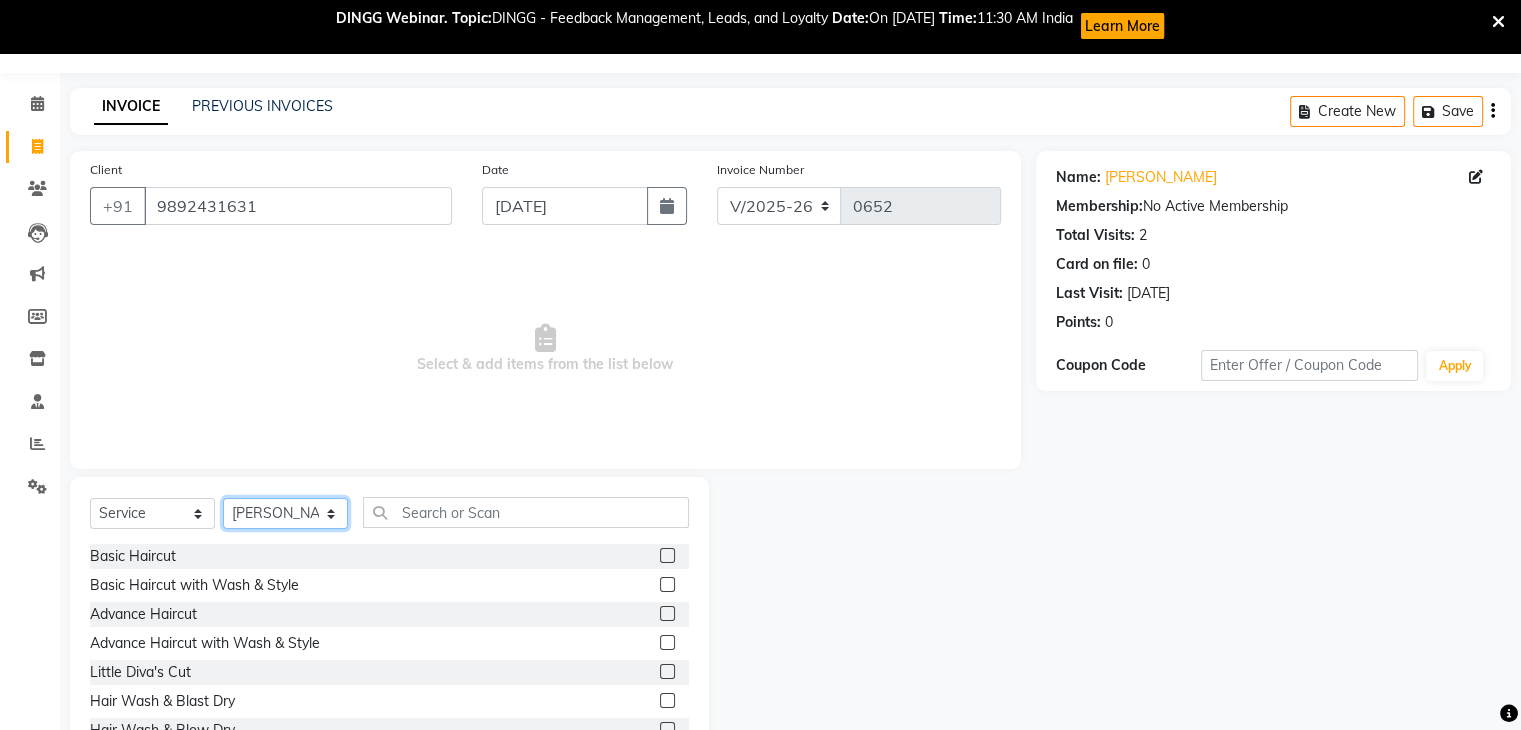 select on "82011" 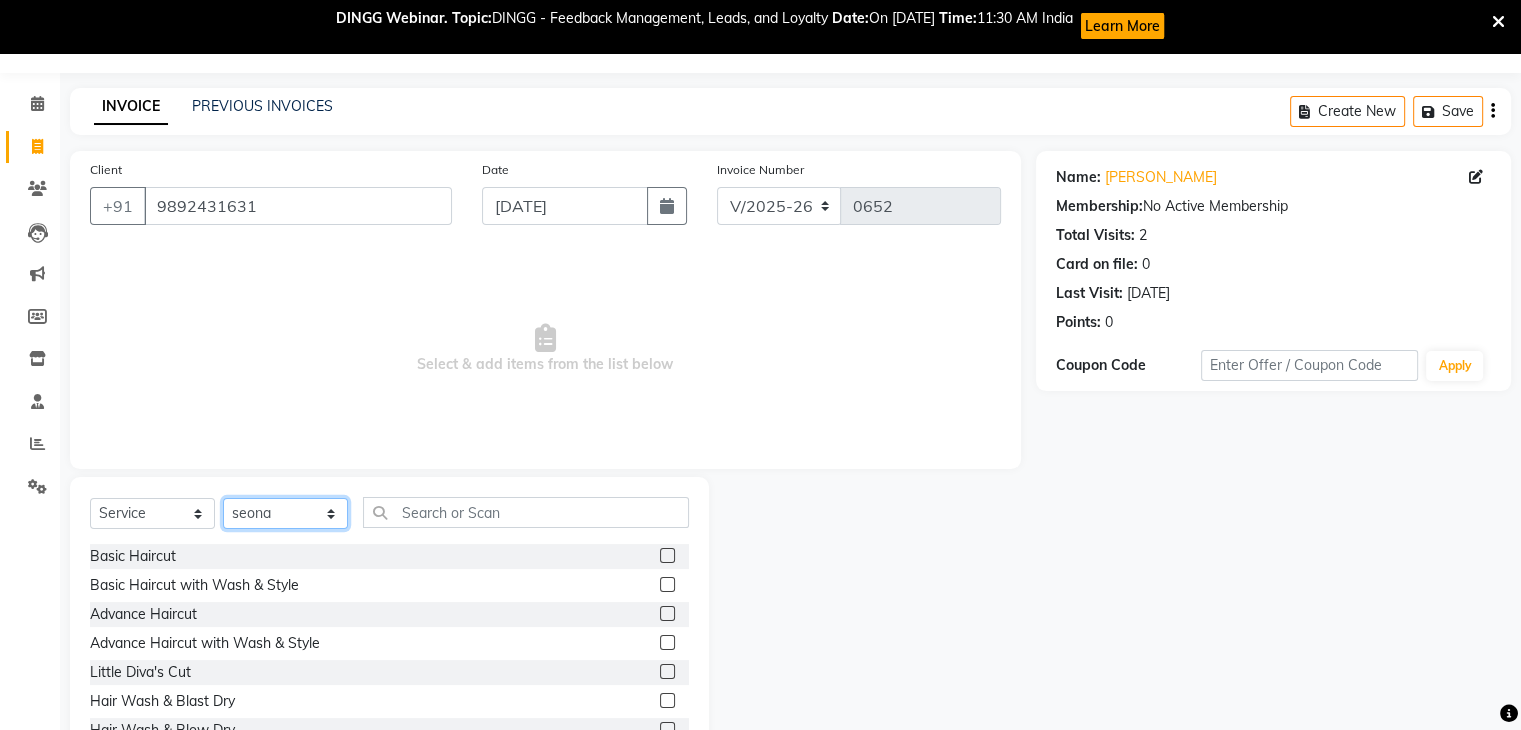 click on "Select Stylist Amruta Anjali Ketki Somani Neha More Rakhi Chaurasia Ranu seona Shrushti" 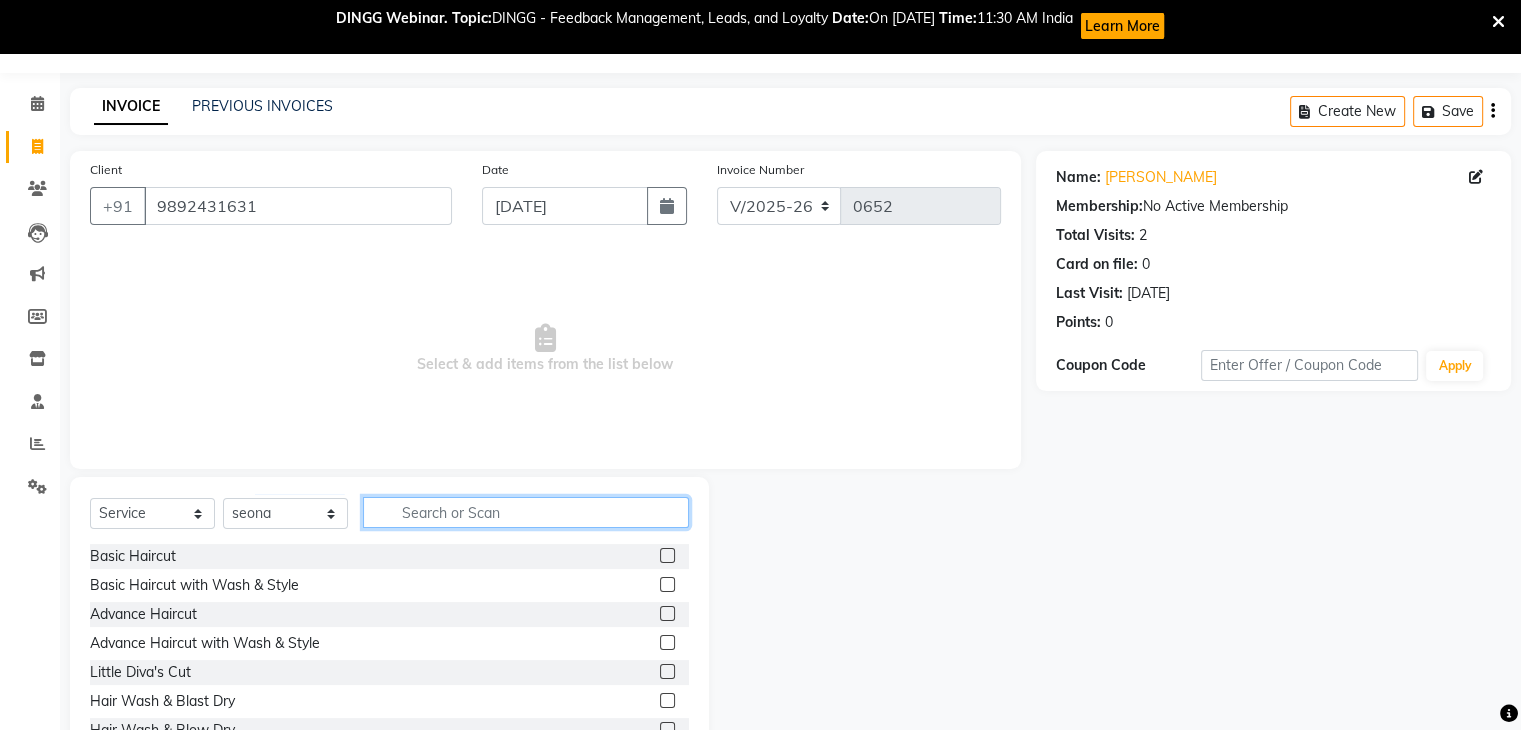 click 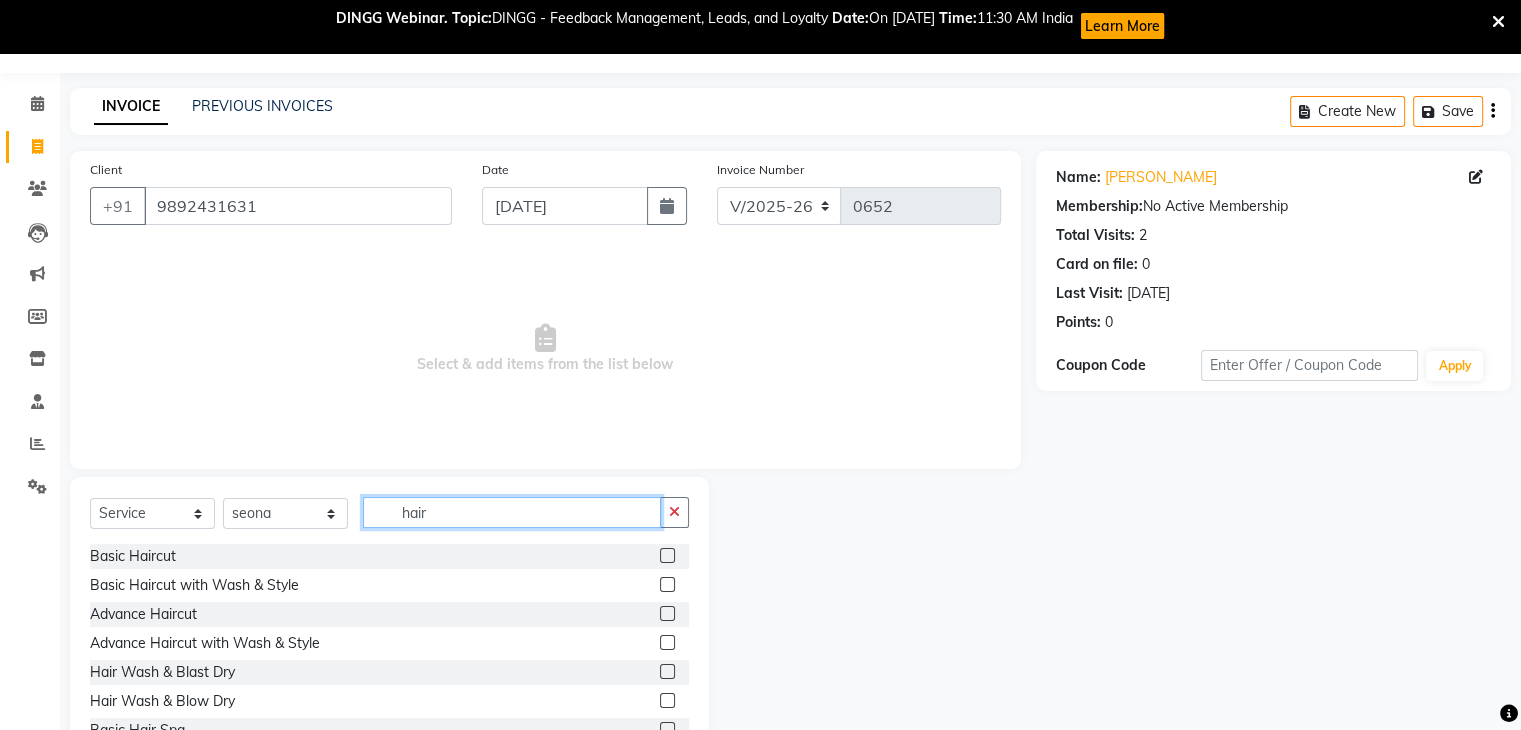 type on "hair" 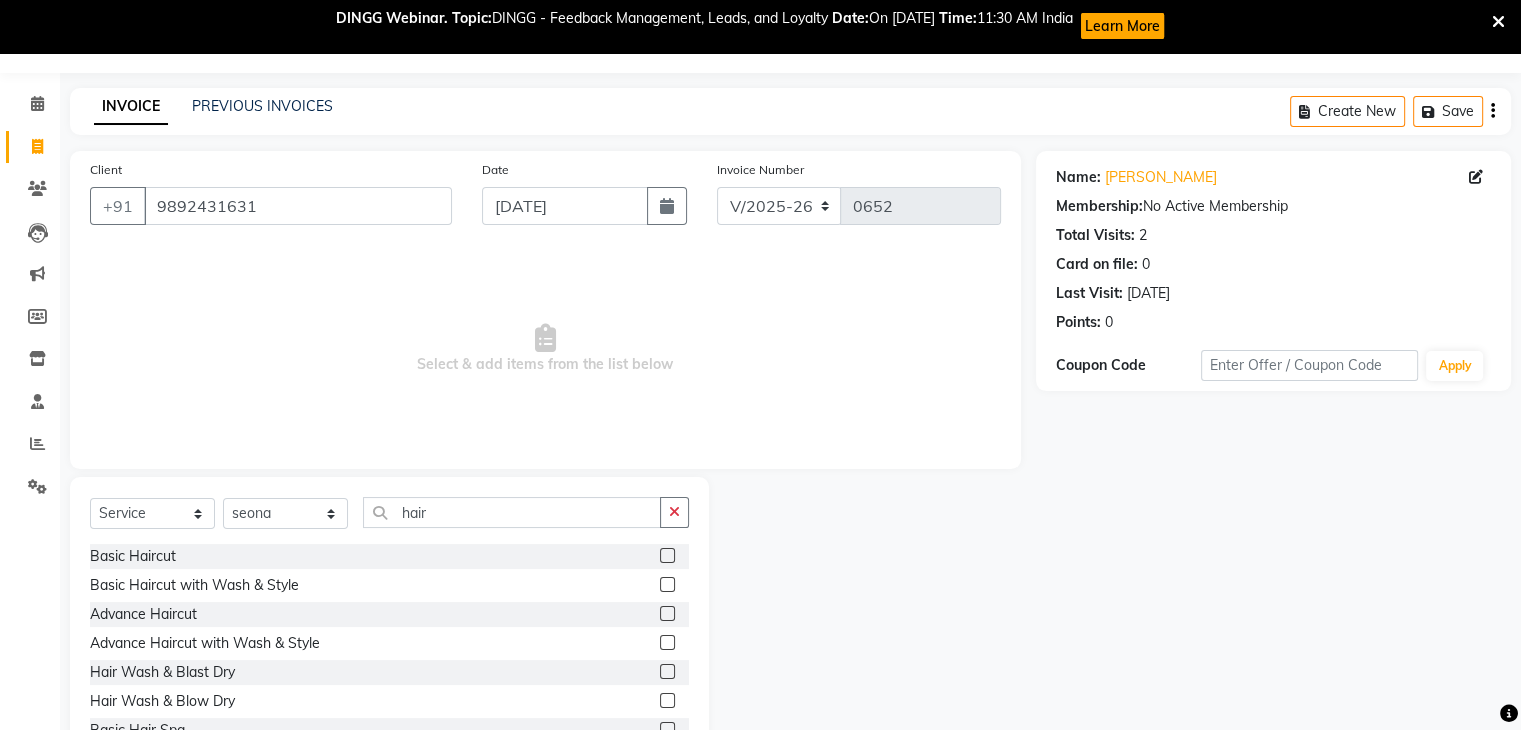 click 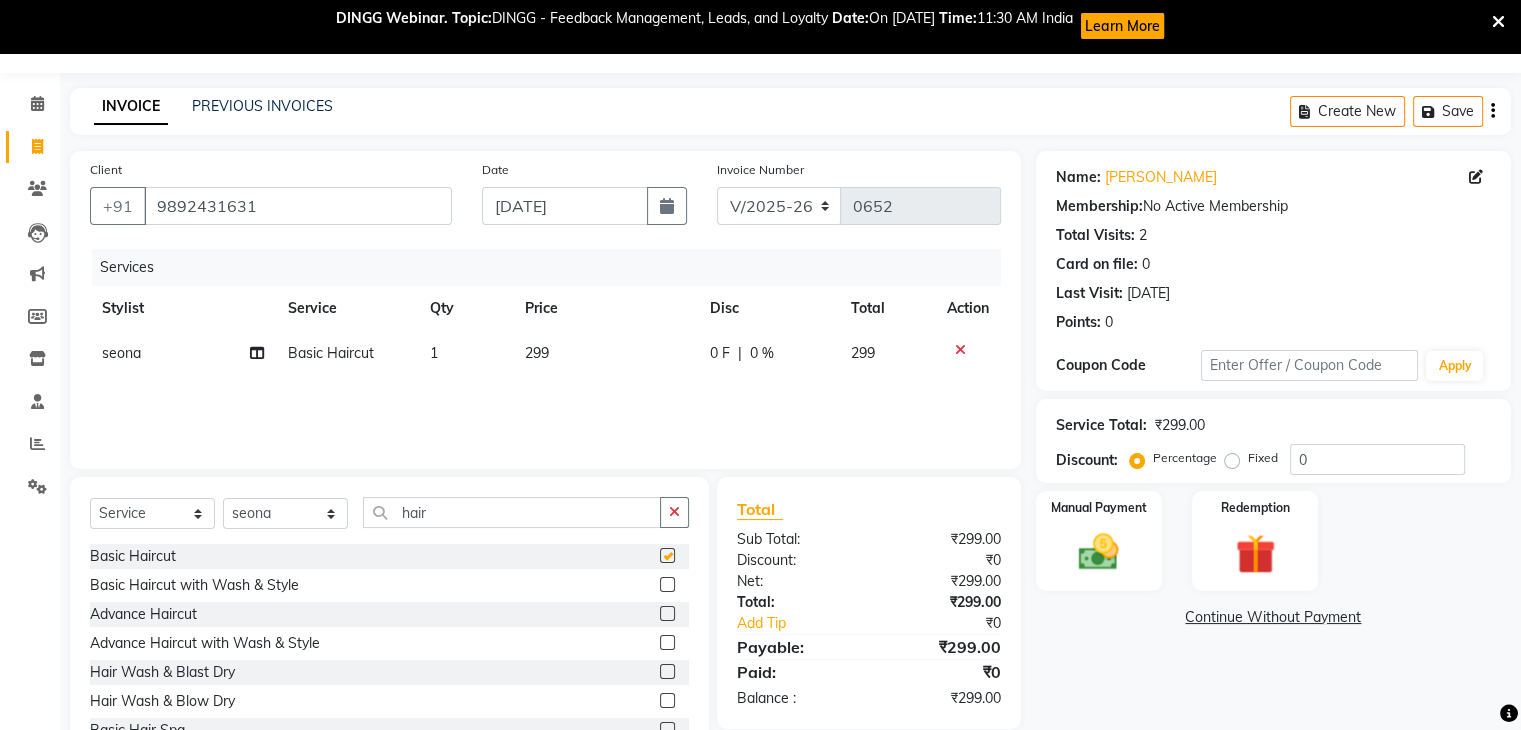 checkbox on "false" 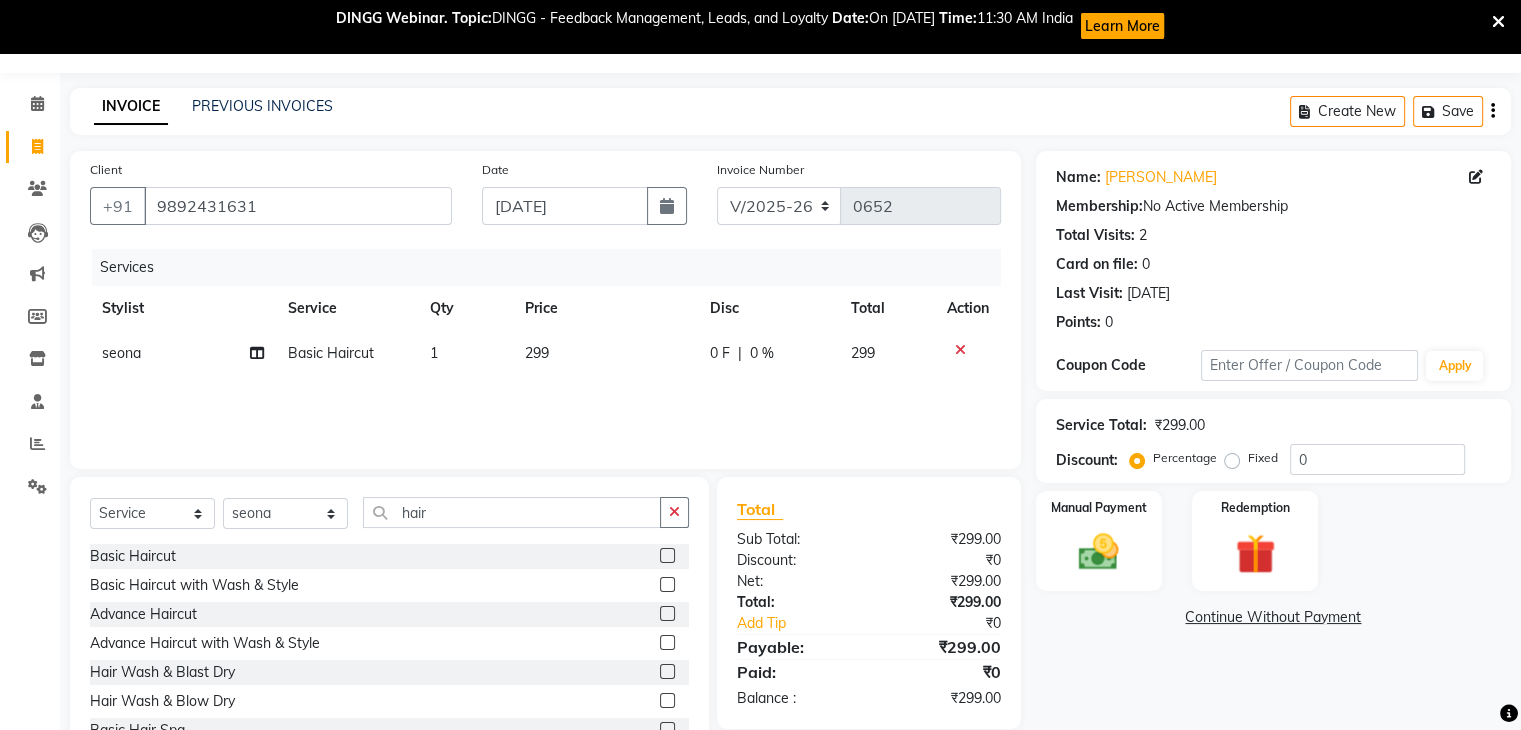 click on "299" 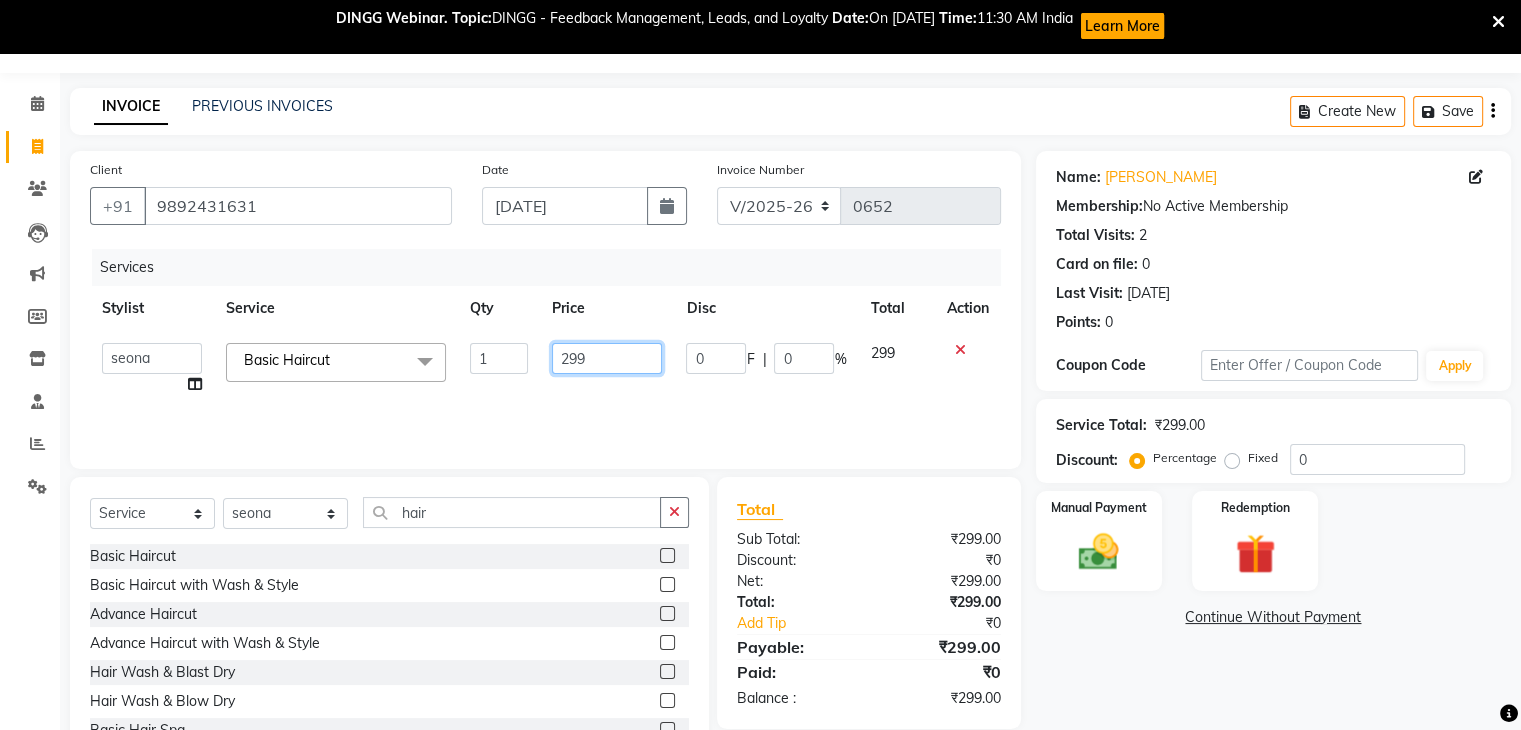 drag, startPoint x: 615, startPoint y: 351, endPoint x: 520, endPoint y: 351, distance: 95 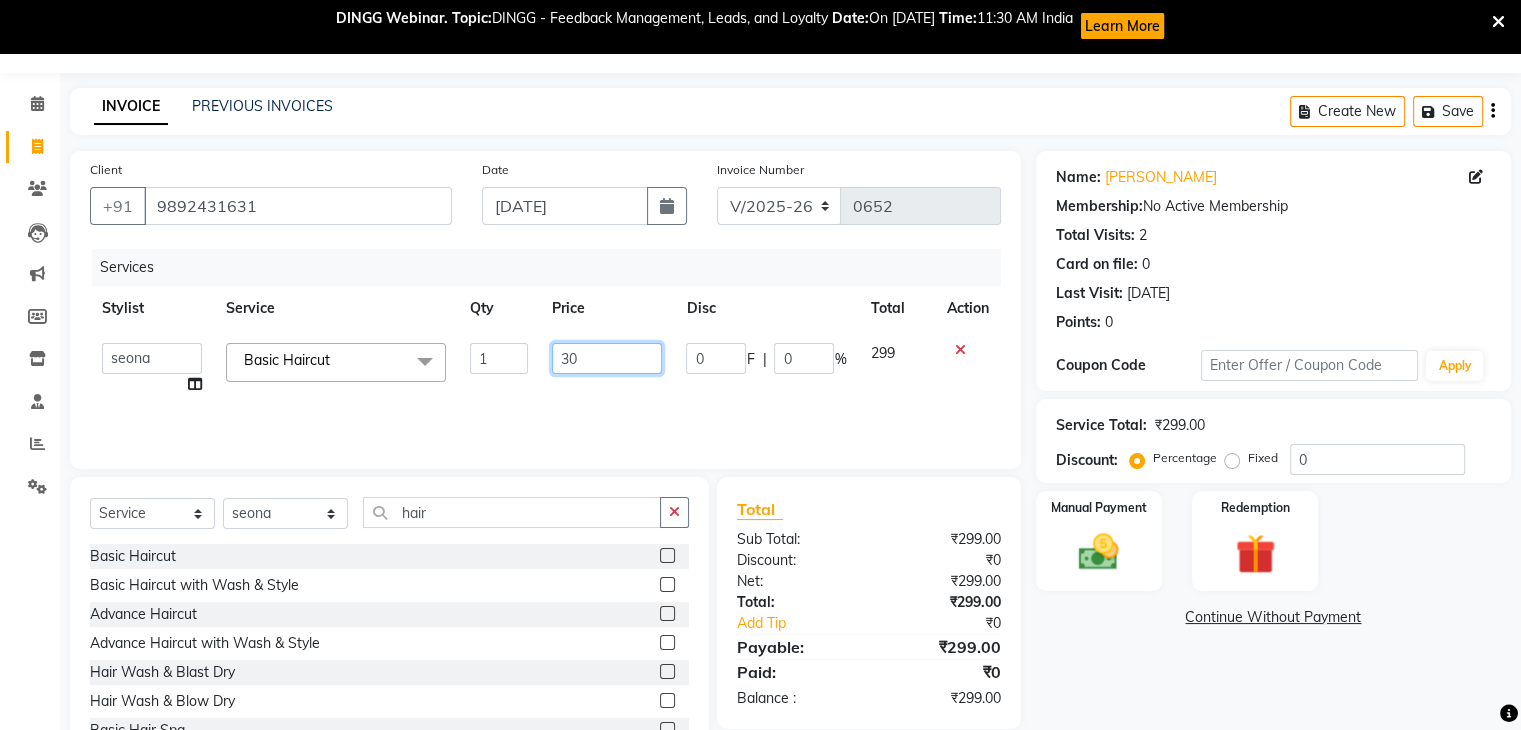 type on "300" 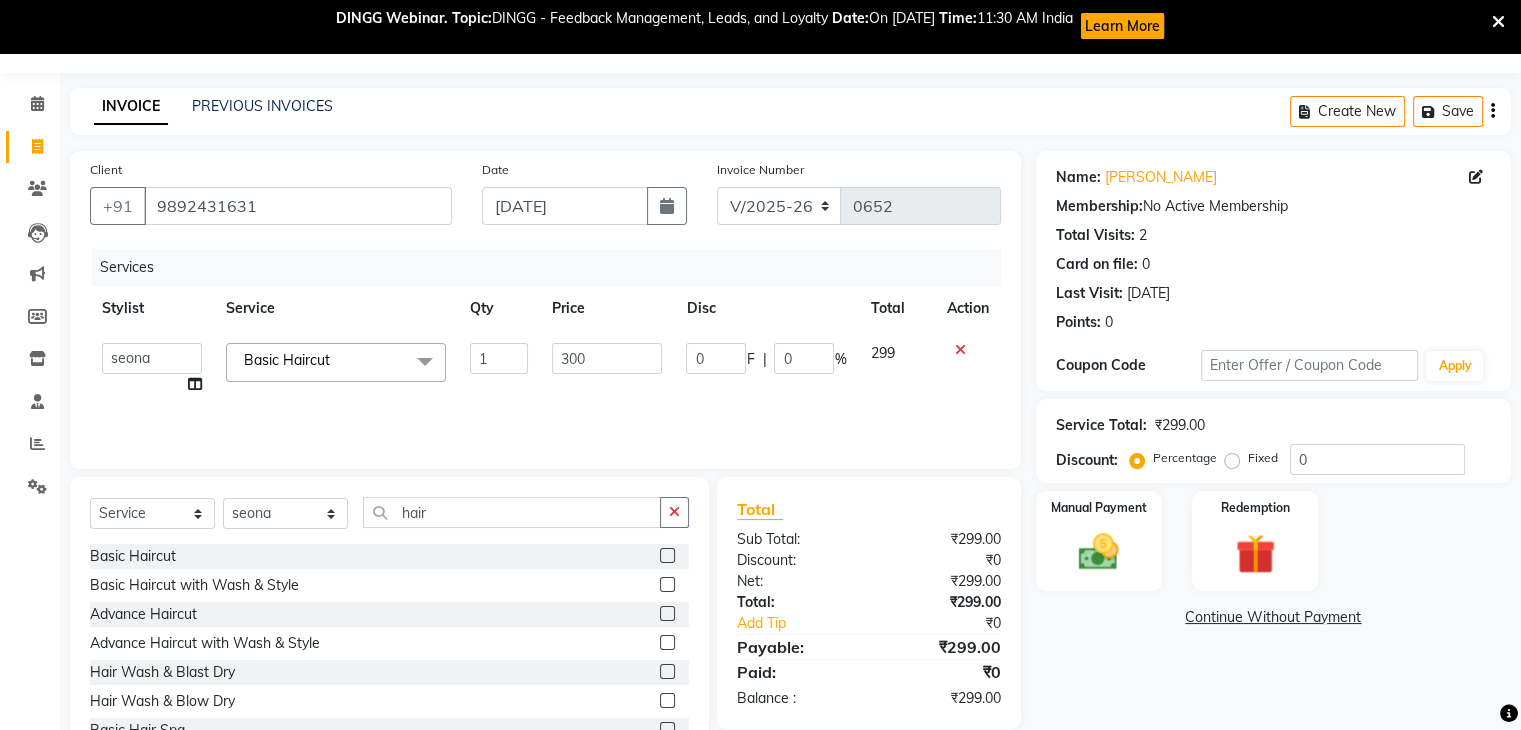 click on "Services Stylist Service Qty Price Disc Total Action  Amruta   Anjali   Ketki Somani   Neha More   Rakhi Chaurasia   Ranu   seona   Shrushti  Basic Haircut  x Basic Haircut Basic Haircut with Wash & Style Advance Haircut Advance Haircut with Wash & Style Little Diva's Cut Hair Wash & Blast Dry Hair Wash & Blow Dry Blow Dry (Upto Midwaist) Blow Dry Waist Ironing (Upto Midwaist) Ironing Waist Curls/Waves/Styling (Upto Midwaist) Curls/Waves/Styling Waist Basic Hair Spa Schwarzkopf Spa Hair Gloss Treatment (Upto Midwaist) Hair Gloss Treatment Waist Fibre Clinix (Kwairah Signature Treatment) Express Head Massage 20 Mins Head Massage 30 Mins Oil Massage + Wash Keratin Treatment Smoothening/Rebonding Treatment Botox Treatment Root Touchup Igora 1 inch Root Touchup Igora 2 inch Root Touchup Essencity 1 inch Root Touchup Essencity 2 inch Half Head Streaks (15-16 strips) Full Head Streaks 3D Colors Global Hair Color Dual Global Hair Color Balayage/Ombre/Free Hand/Low Lights/ Baby Lights Prelightening Density Charges 1" 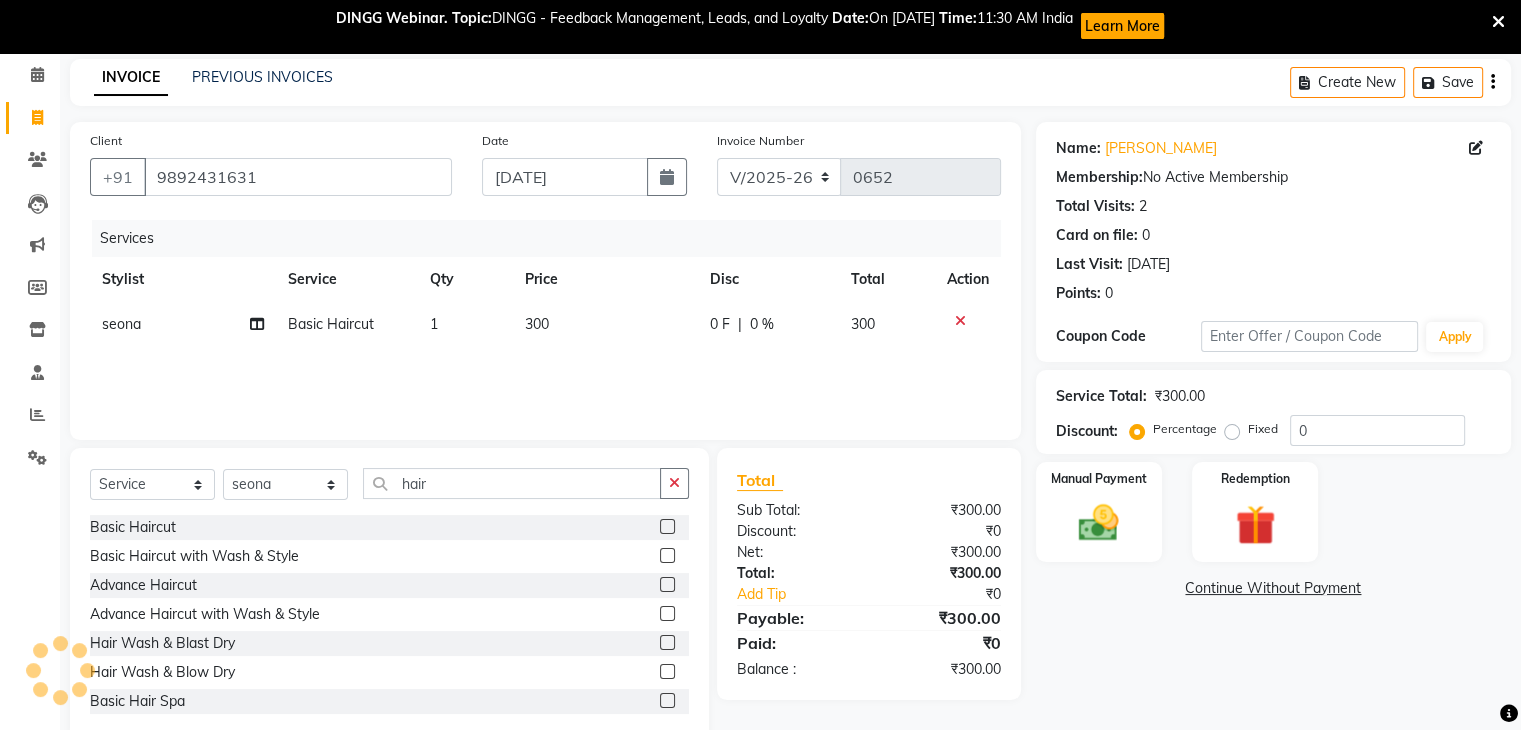 scroll, scrollTop: 125, scrollLeft: 0, axis: vertical 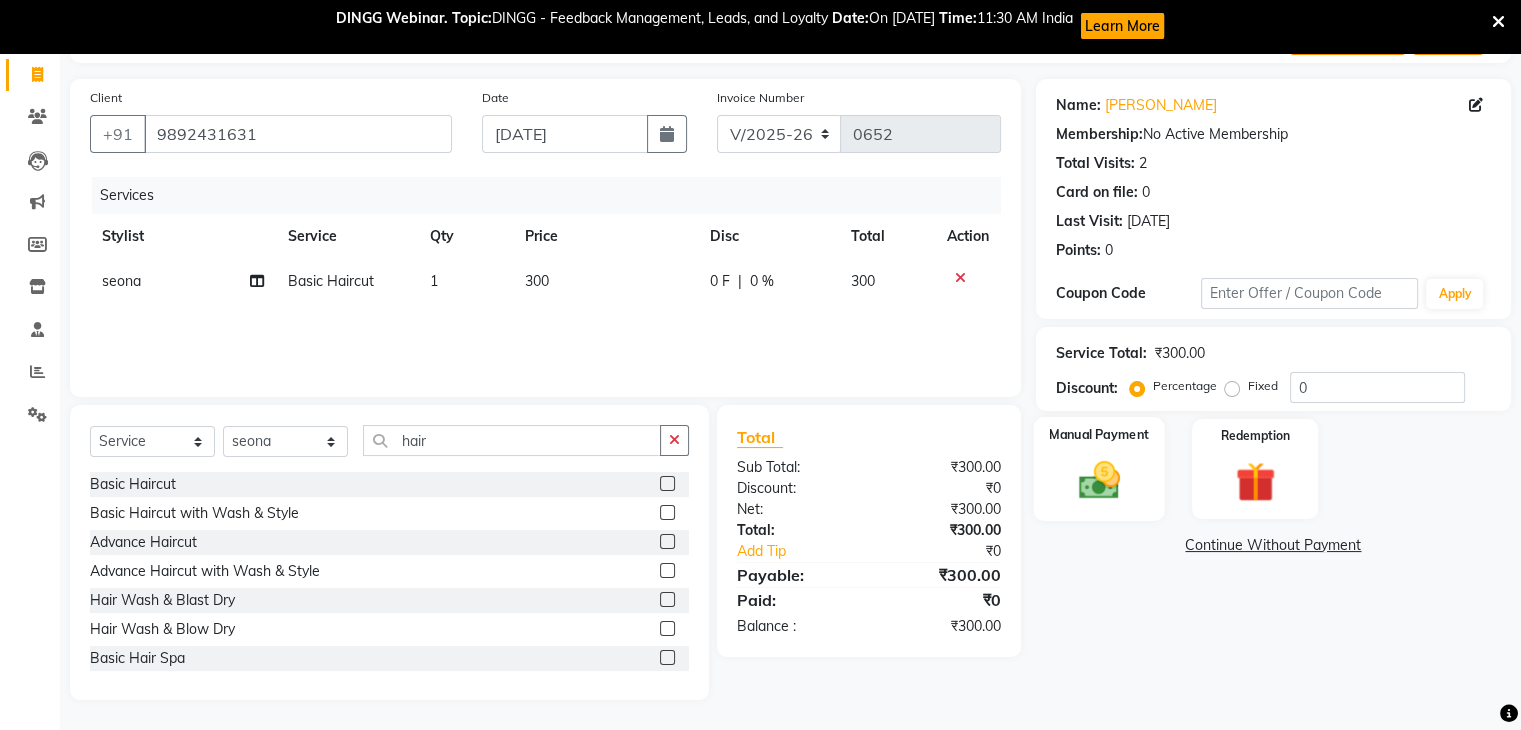 click 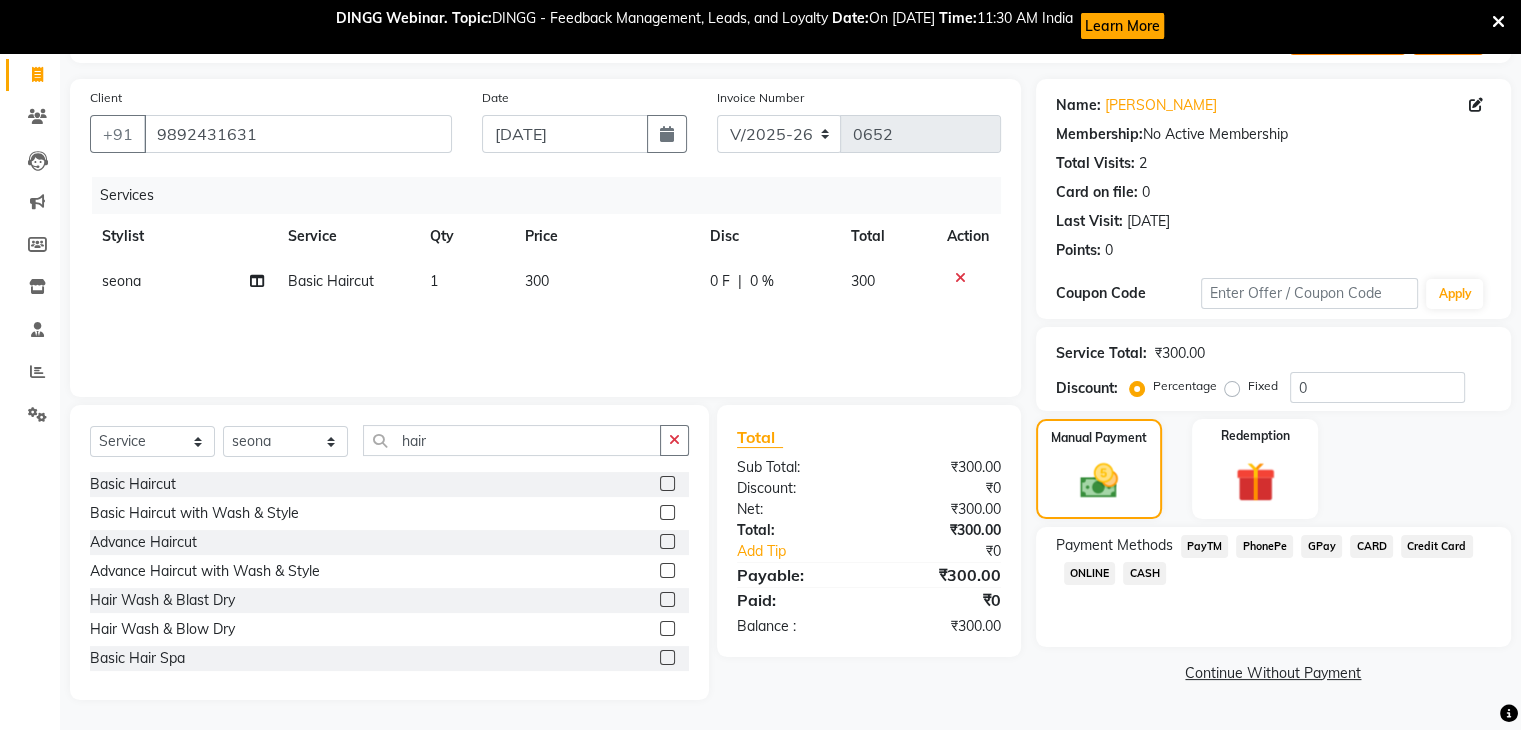 click on "CASH" 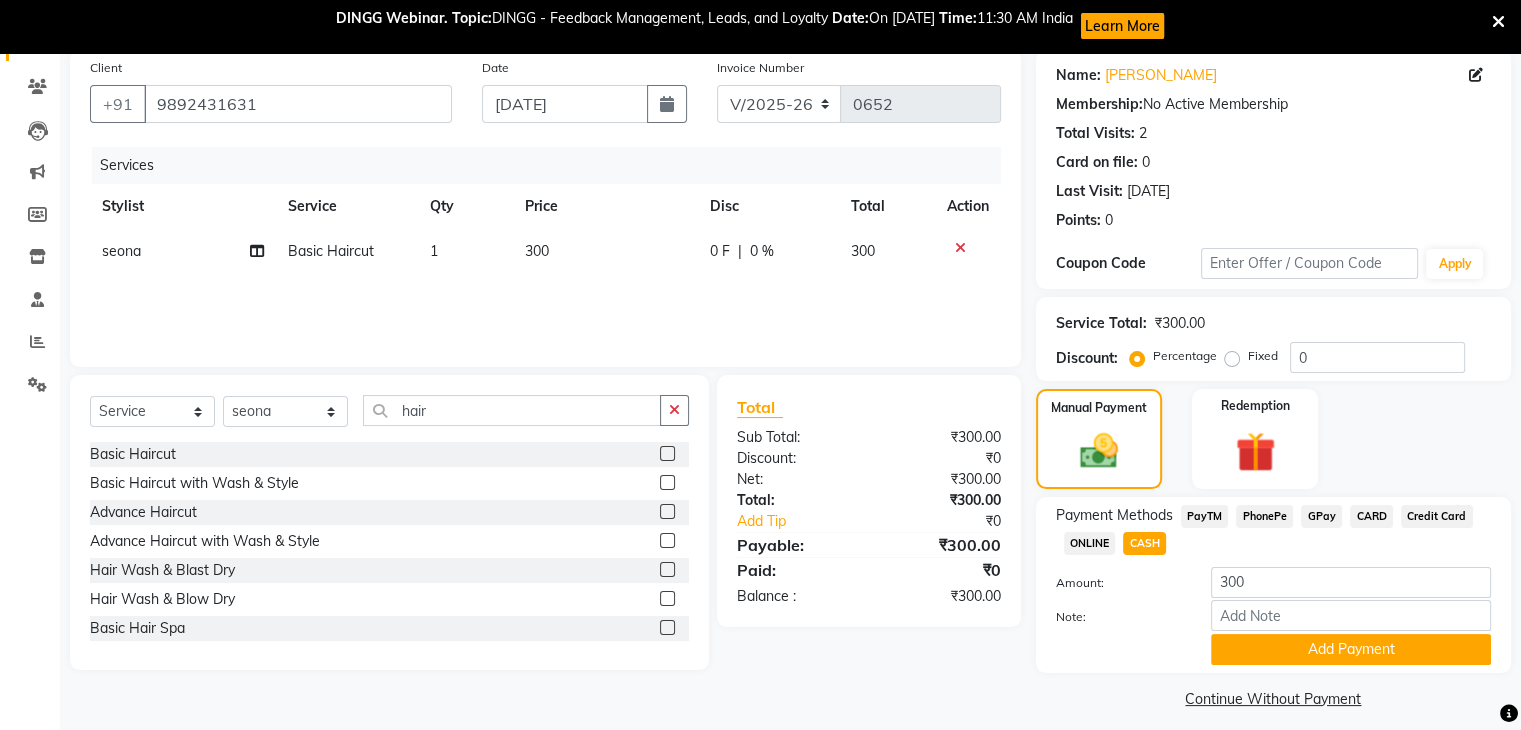 scroll, scrollTop: 170, scrollLeft: 0, axis: vertical 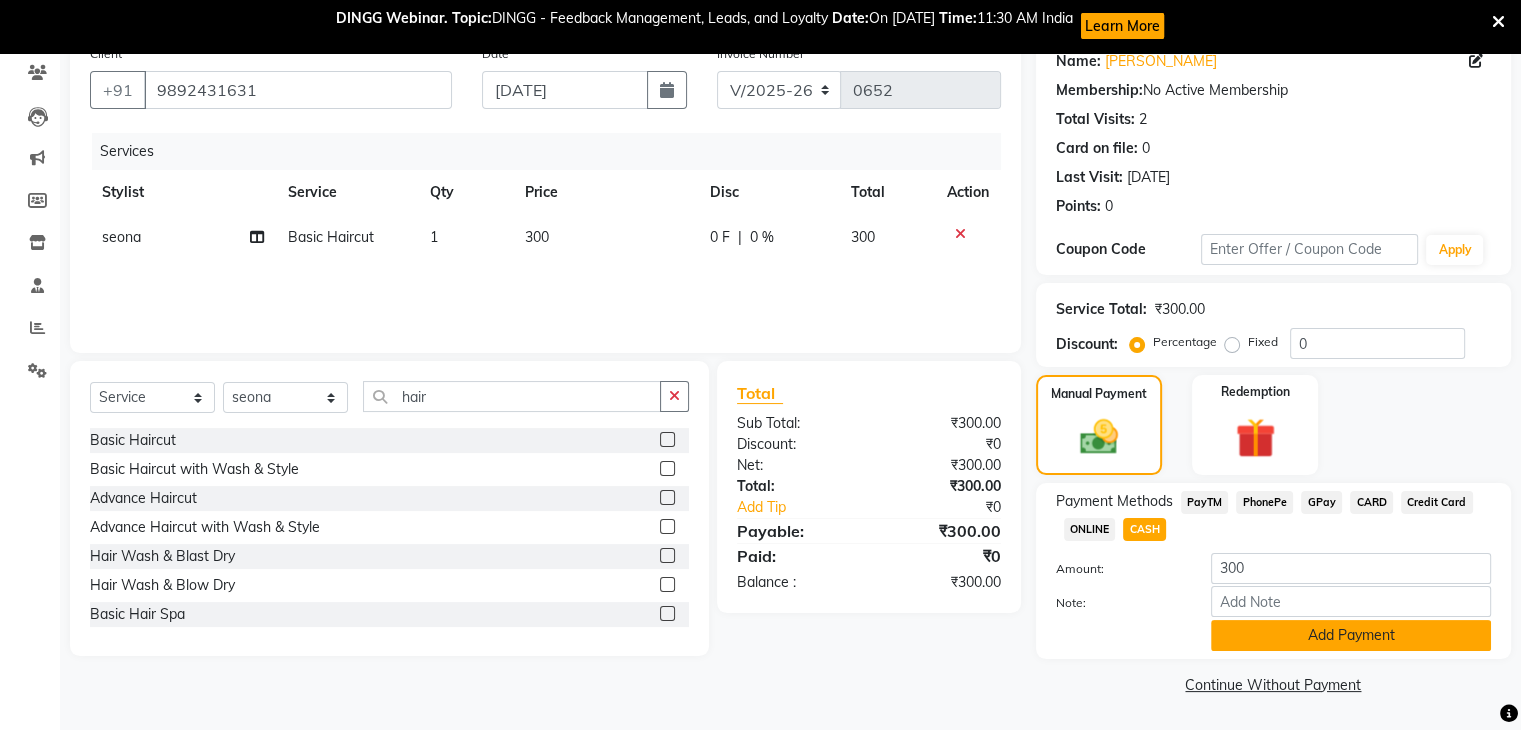 click on "Add Payment" 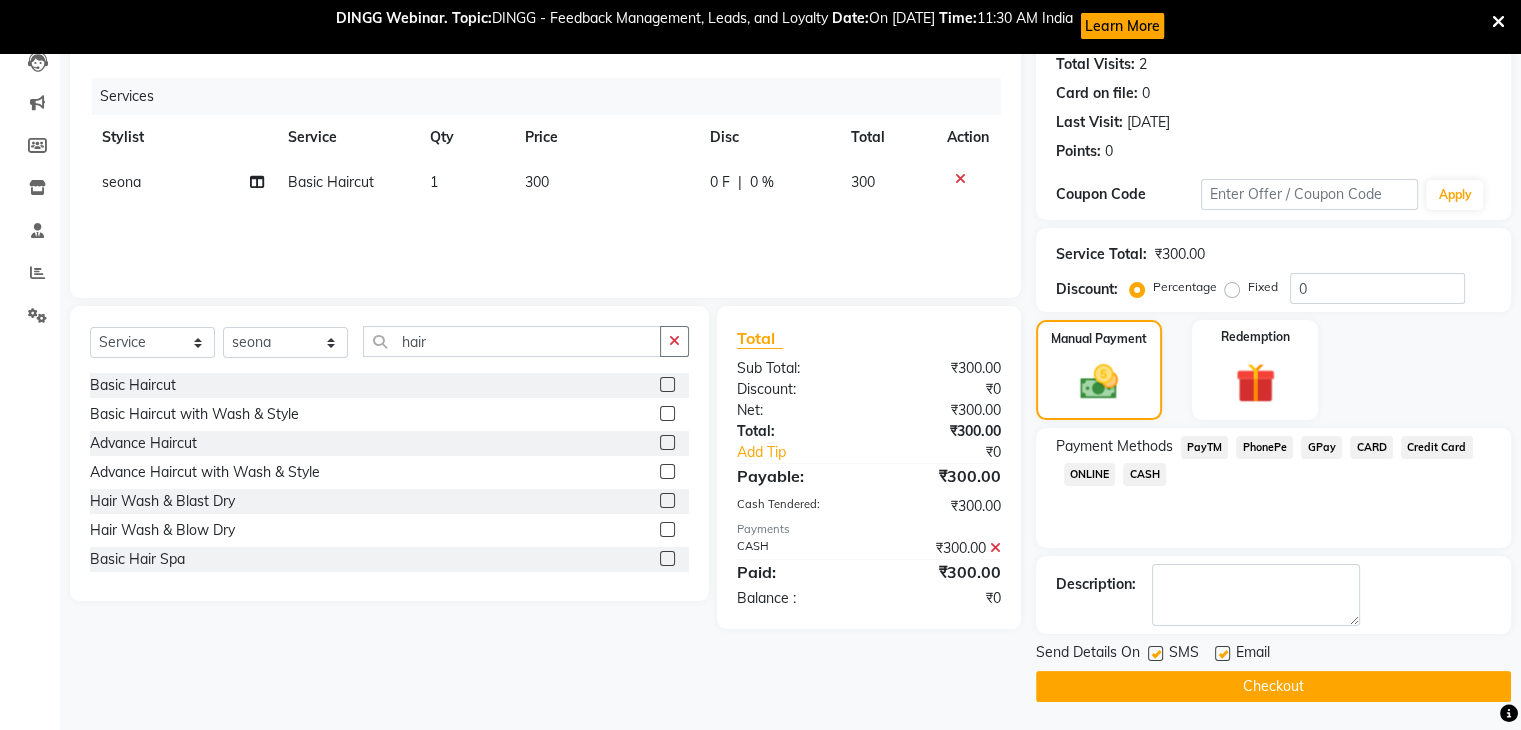 scroll, scrollTop: 224, scrollLeft: 0, axis: vertical 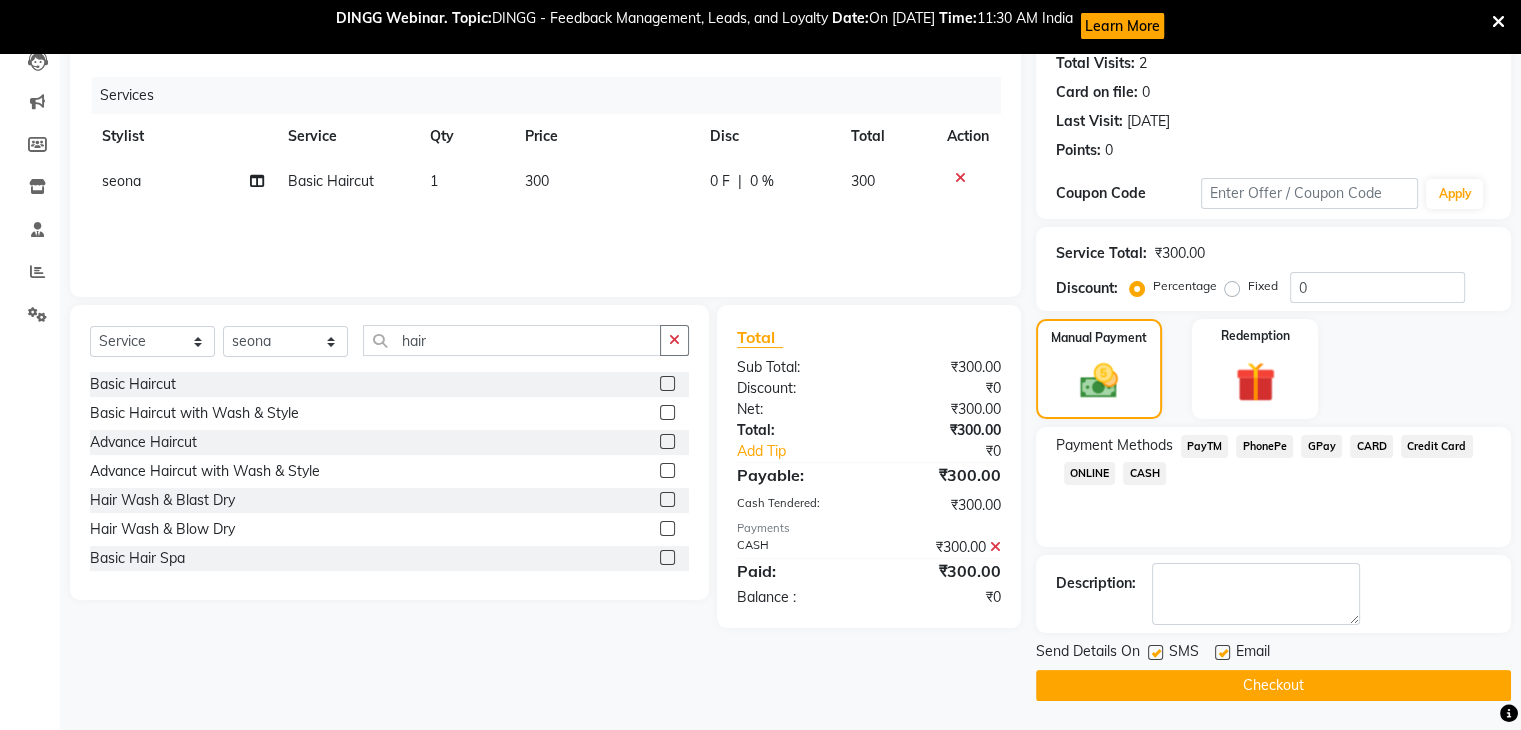 click 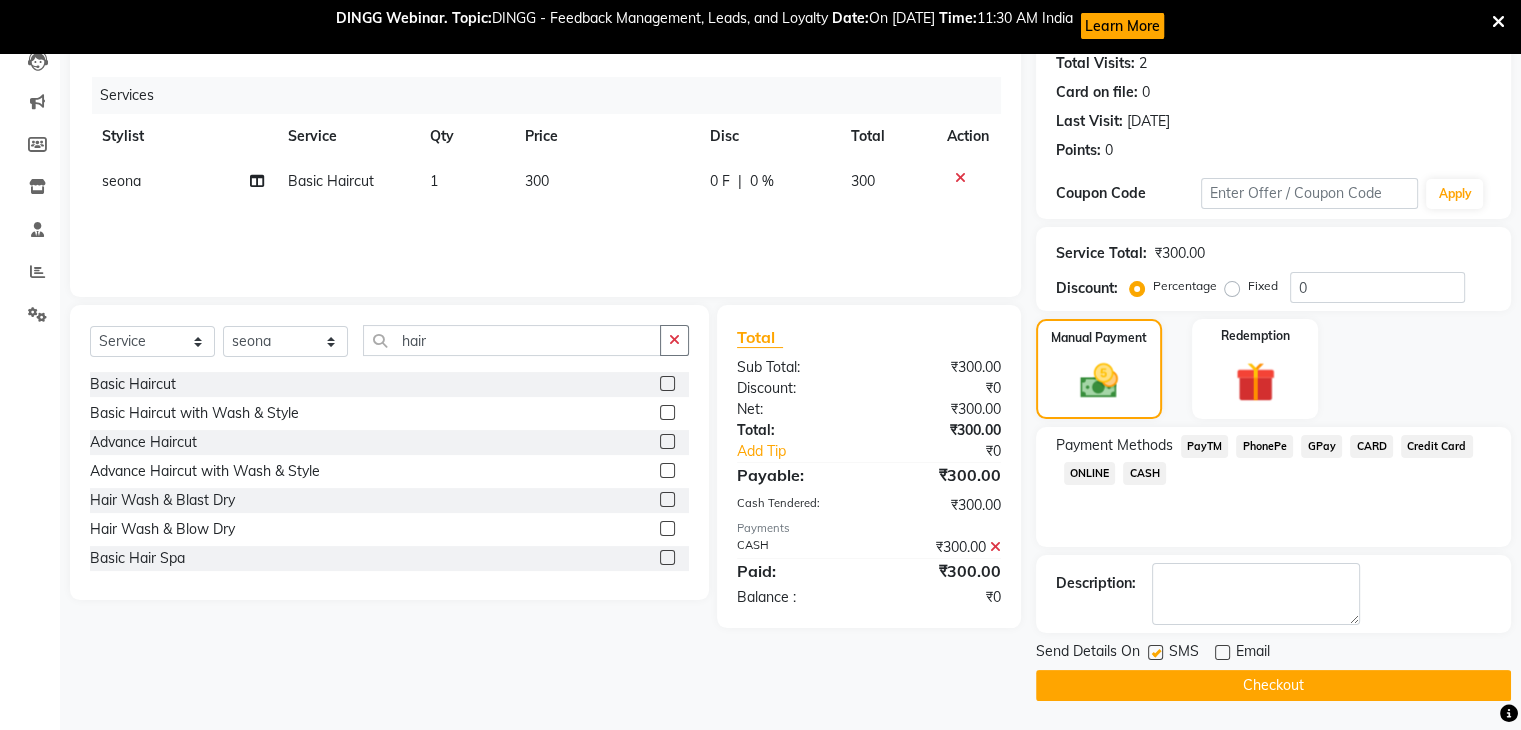 click 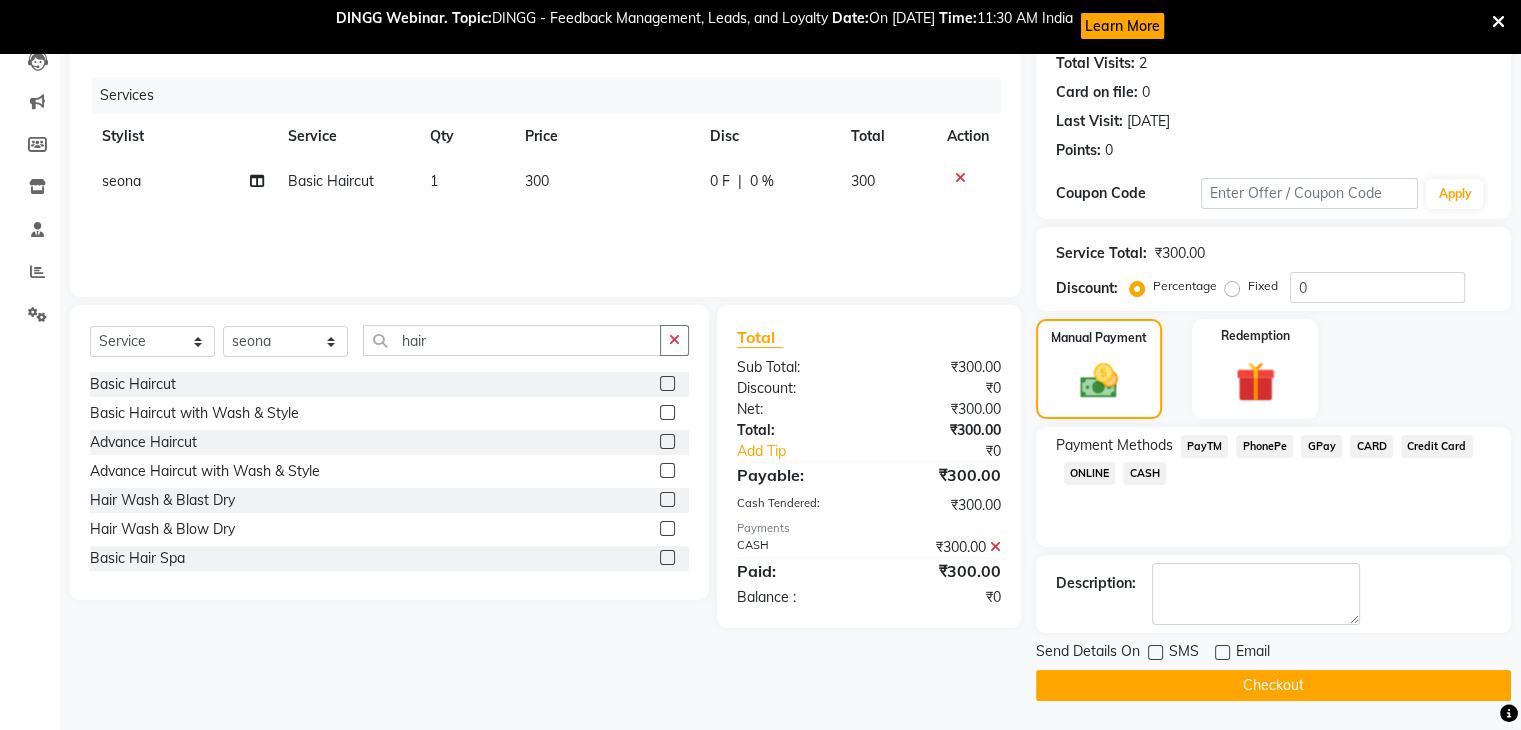click on "SMS" 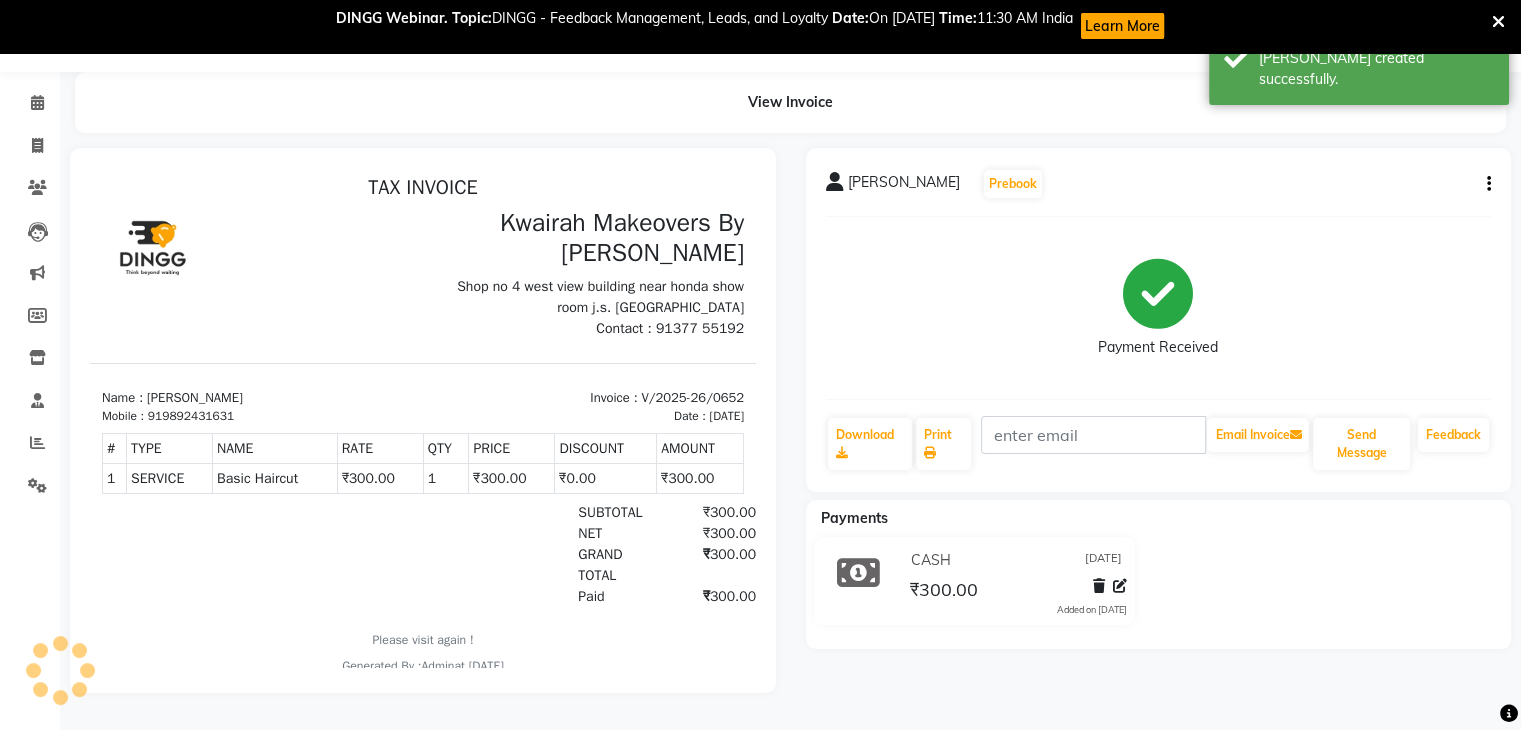 scroll, scrollTop: 0, scrollLeft: 0, axis: both 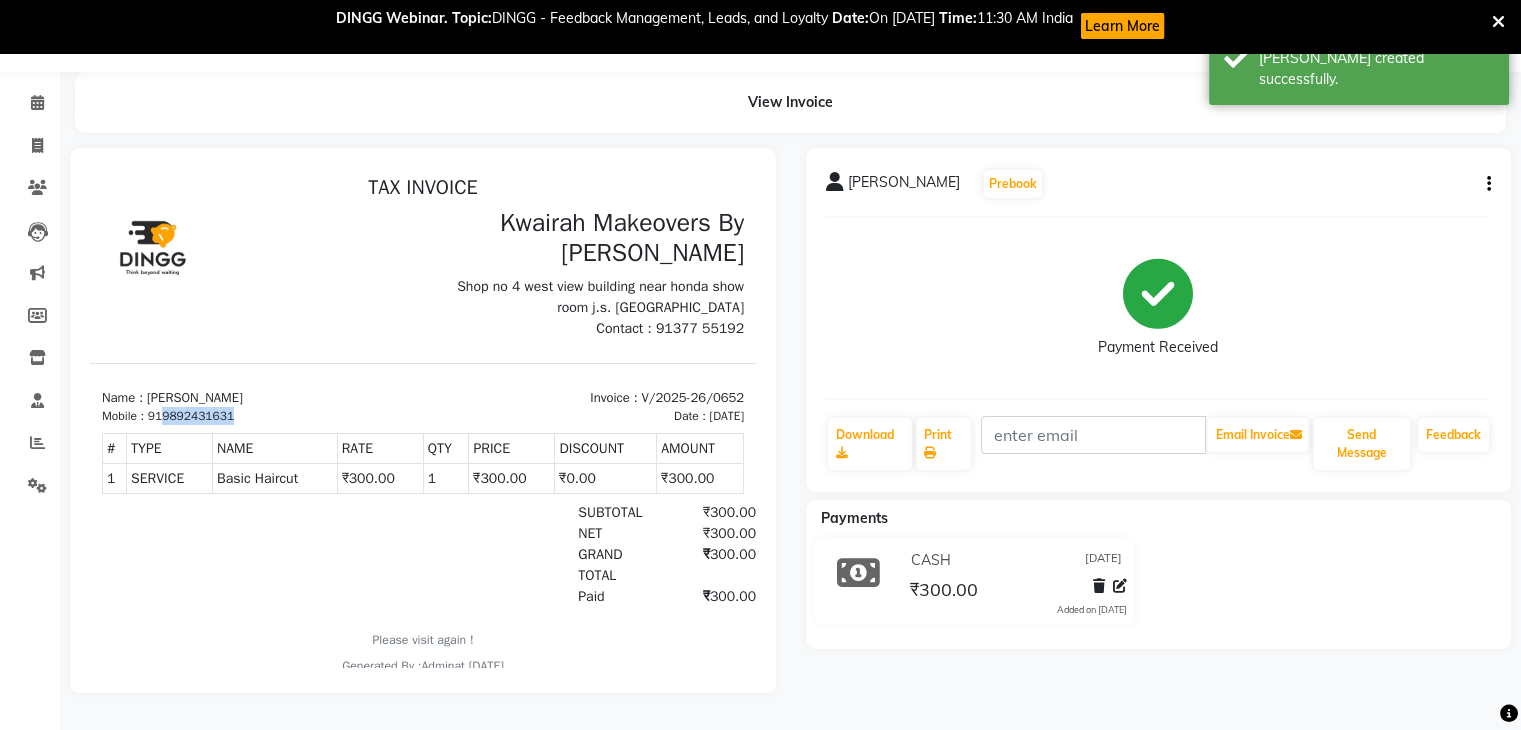 drag, startPoint x: 164, startPoint y: 414, endPoint x: 251, endPoint y: 415, distance: 87.005745 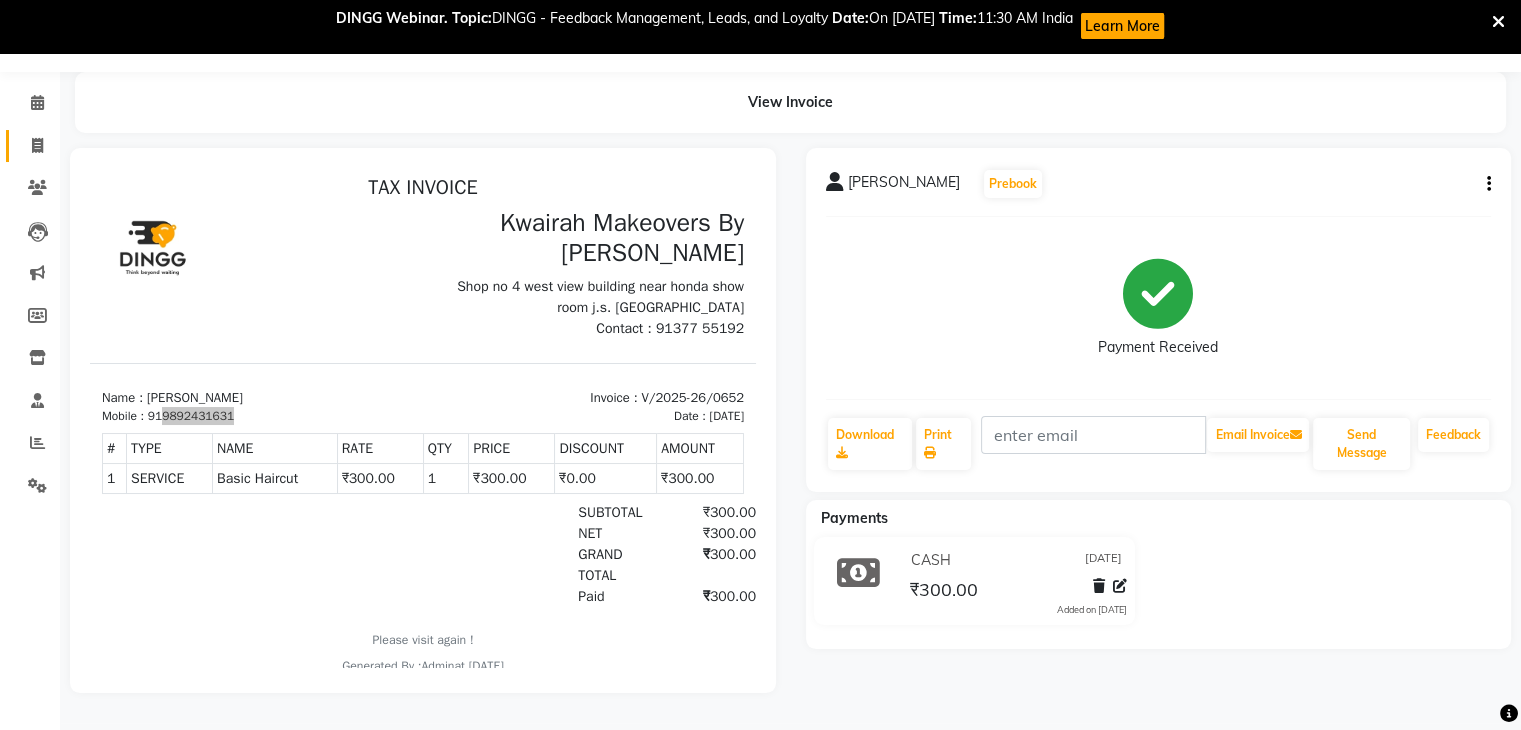 click on "Invoice" 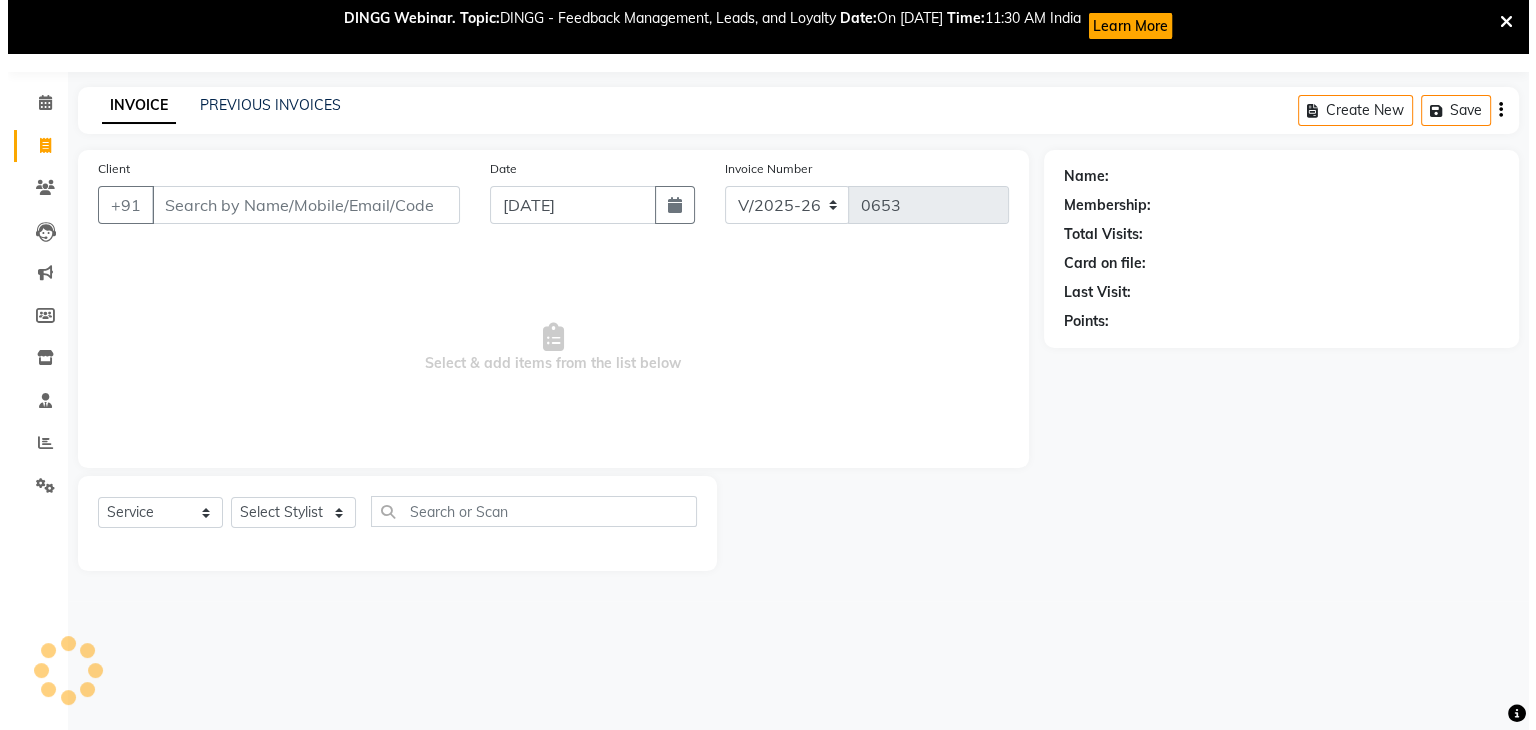 scroll, scrollTop: 52, scrollLeft: 0, axis: vertical 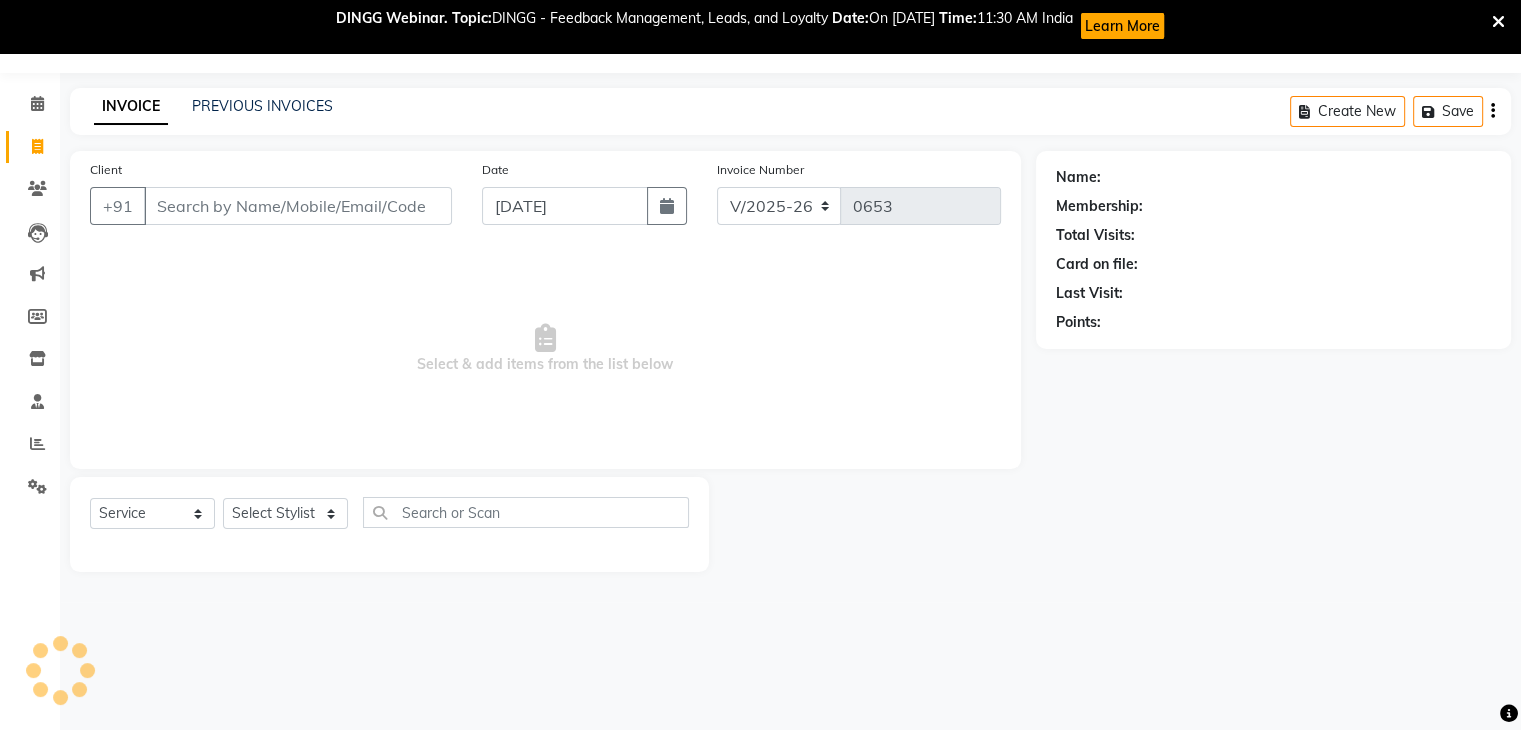 click on "Client" at bounding box center [298, 206] 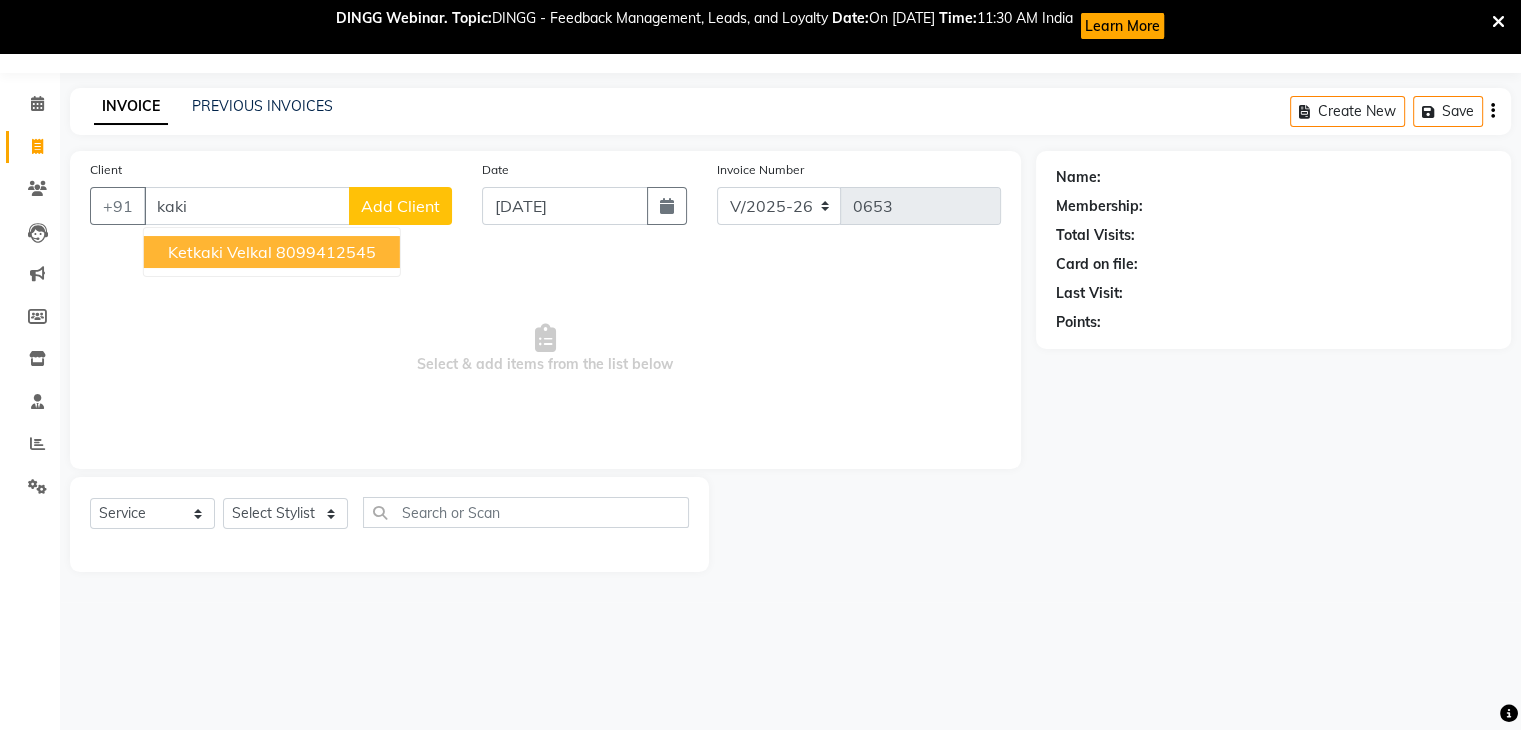 type on "kaki" 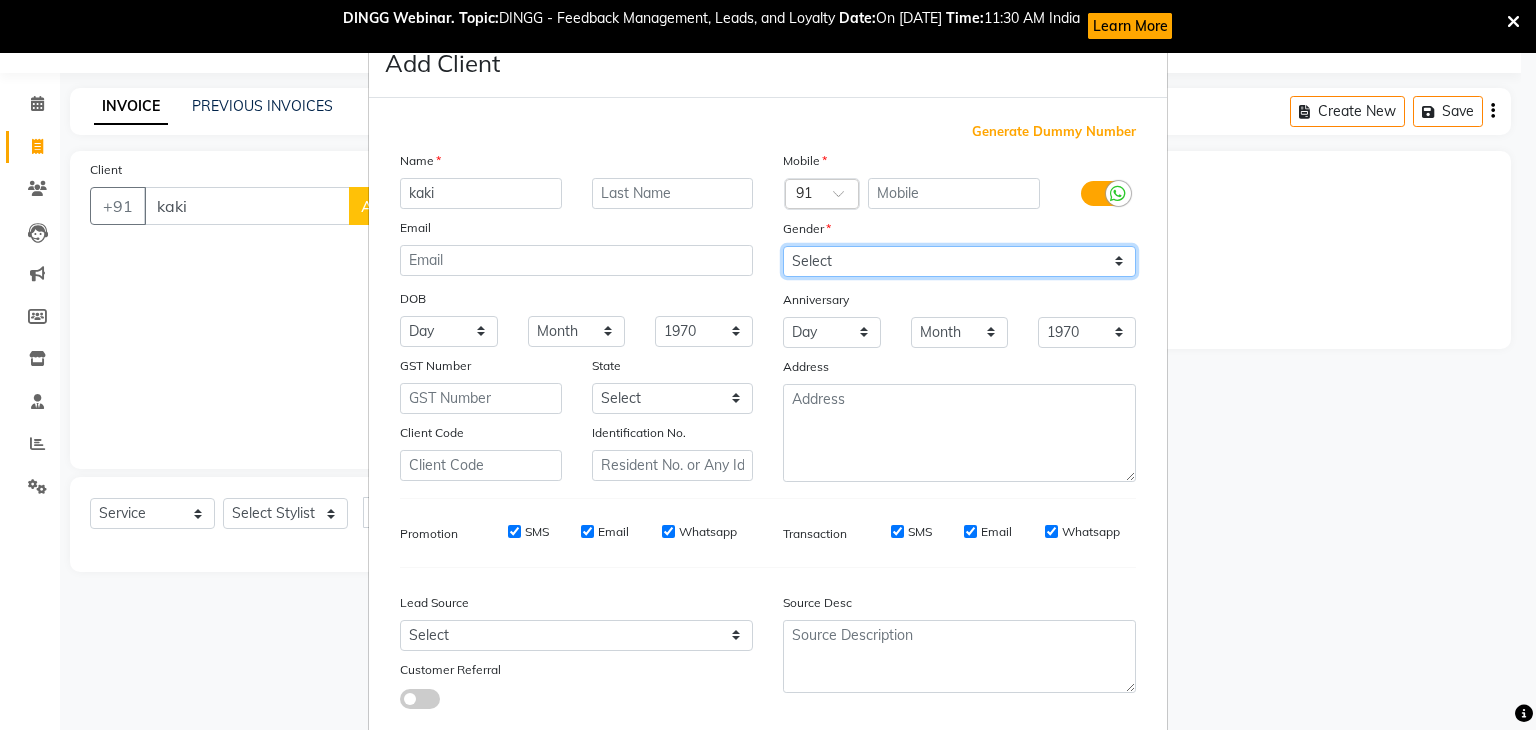 click on "Select [DEMOGRAPHIC_DATA] [DEMOGRAPHIC_DATA] Other Prefer Not To Say" at bounding box center (959, 261) 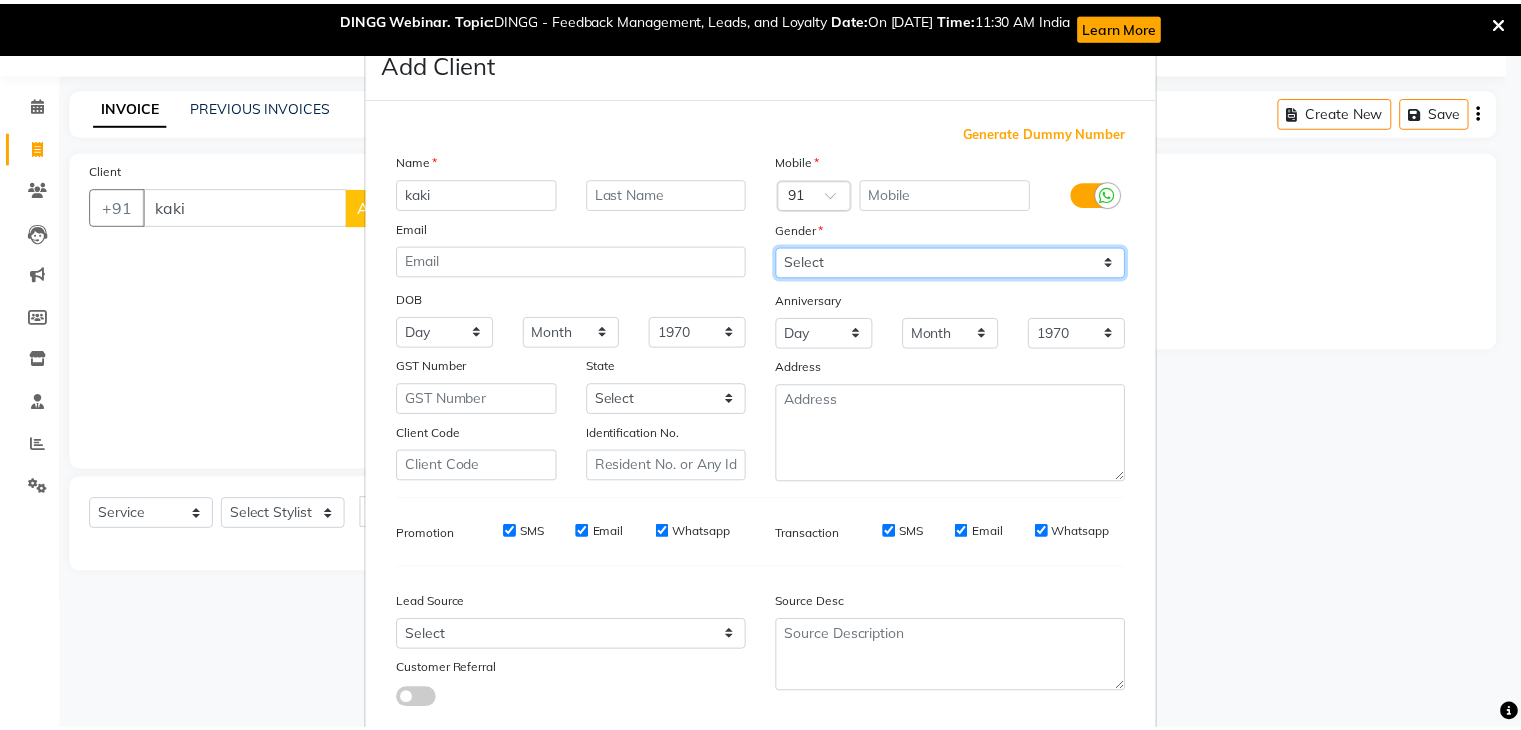 scroll, scrollTop: 127, scrollLeft: 0, axis: vertical 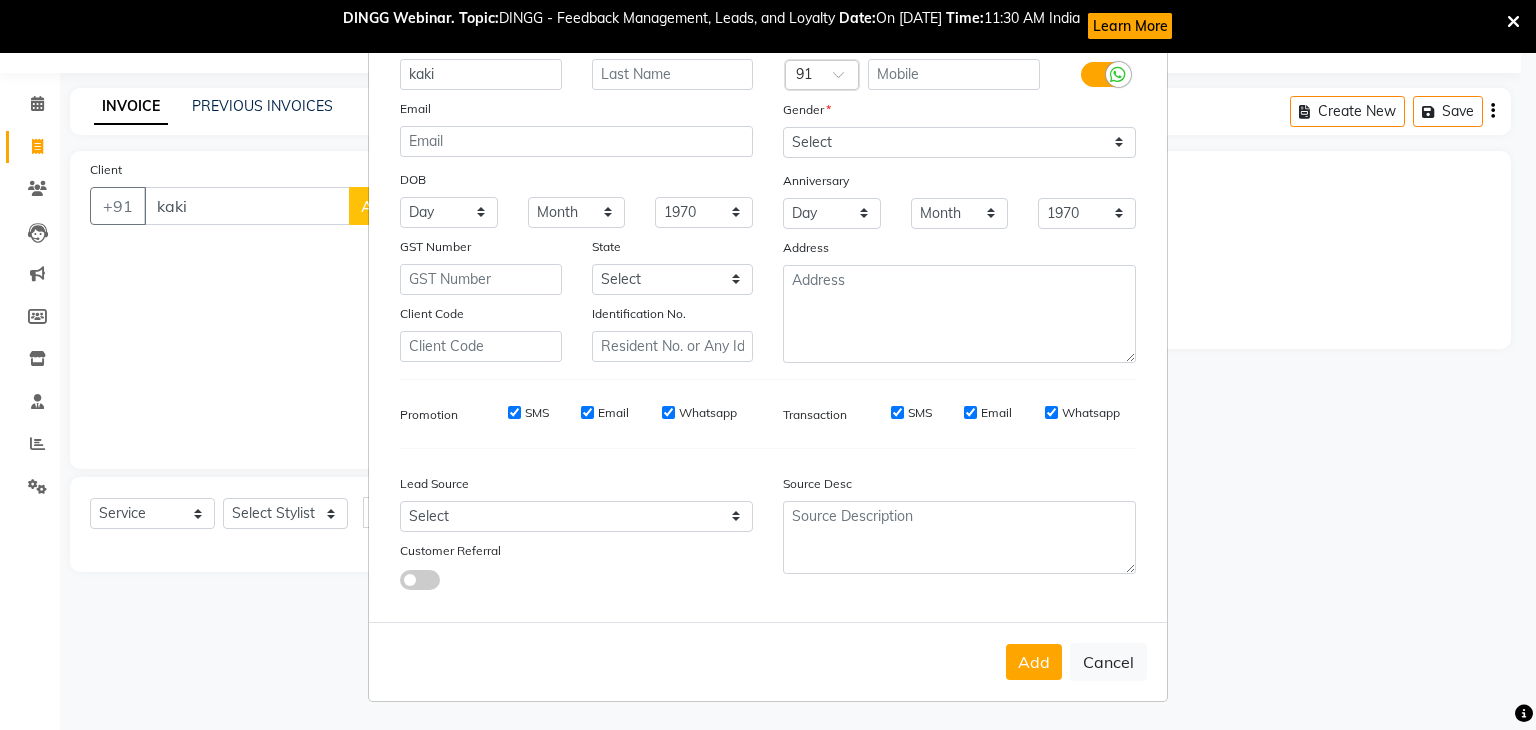 drag, startPoint x: 1035, startPoint y: 661, endPoint x: 953, endPoint y: 213, distance: 455.44263 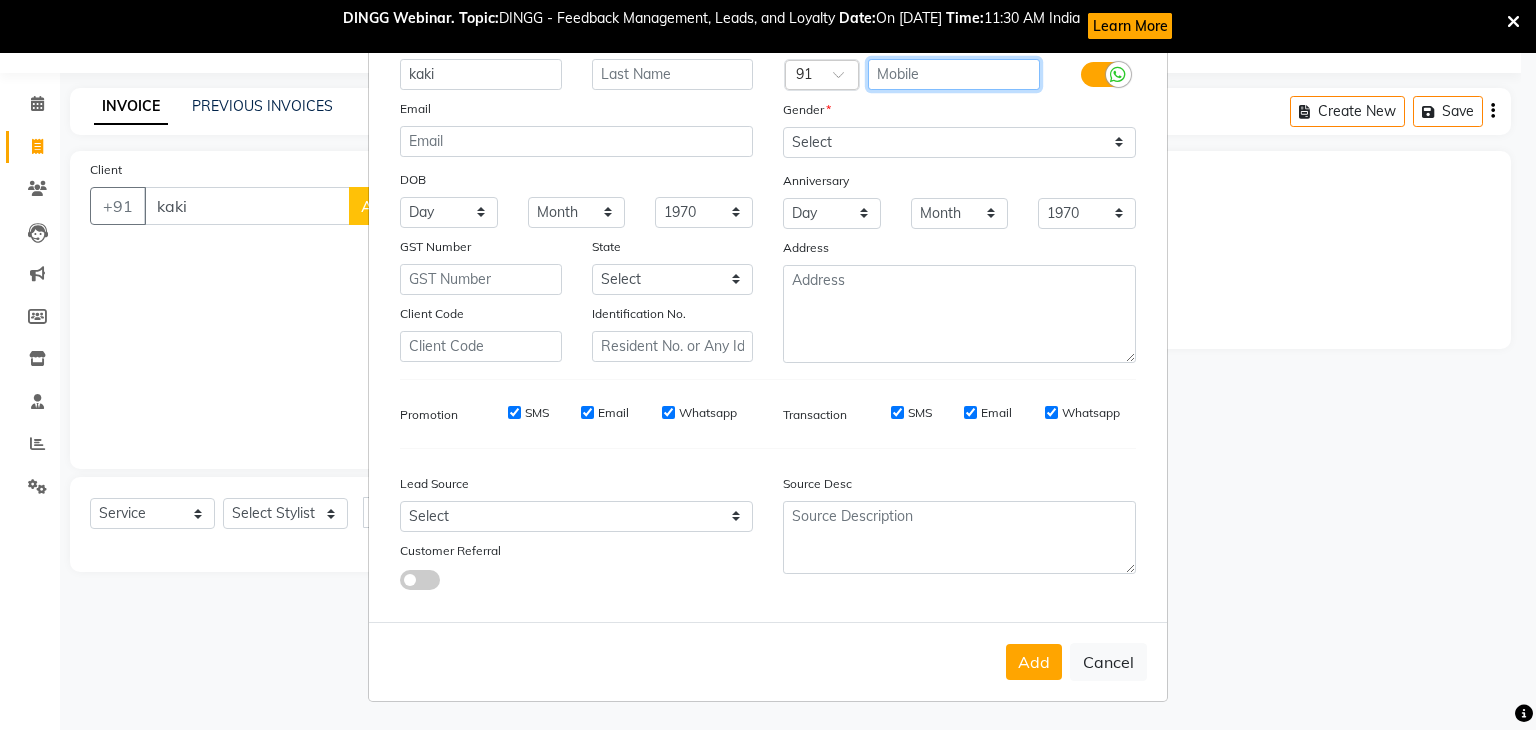 click at bounding box center [954, 74] 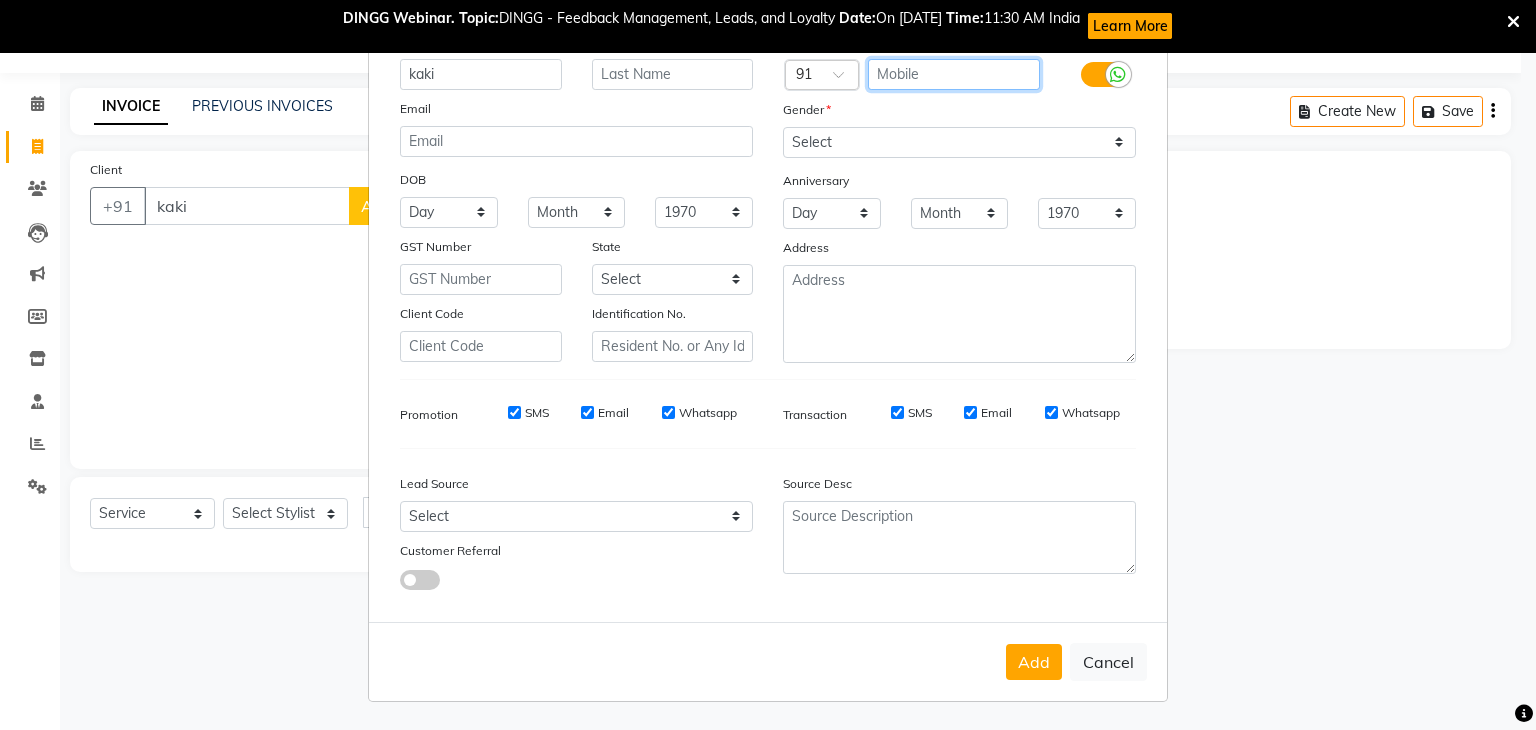 type on "0" 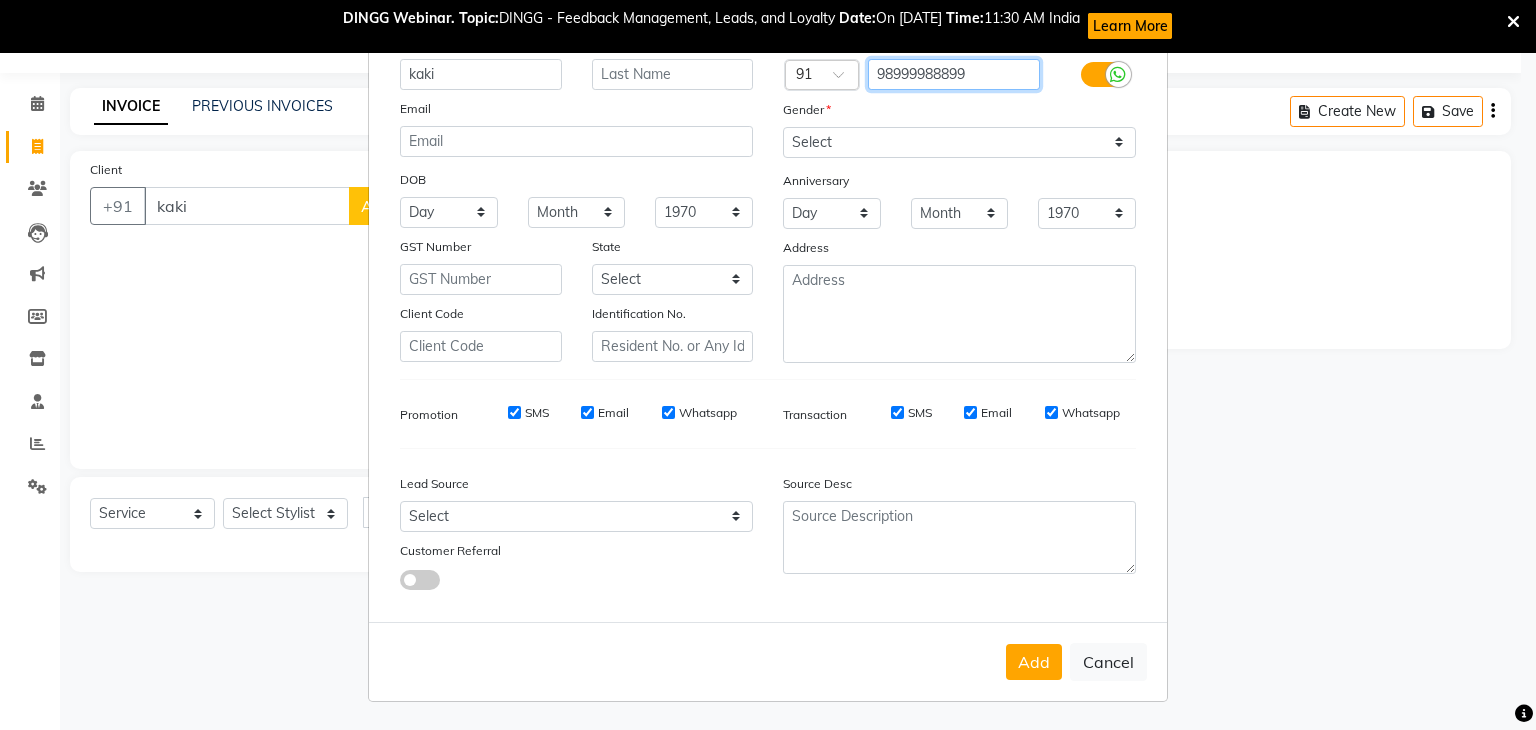 type on "98999988899" 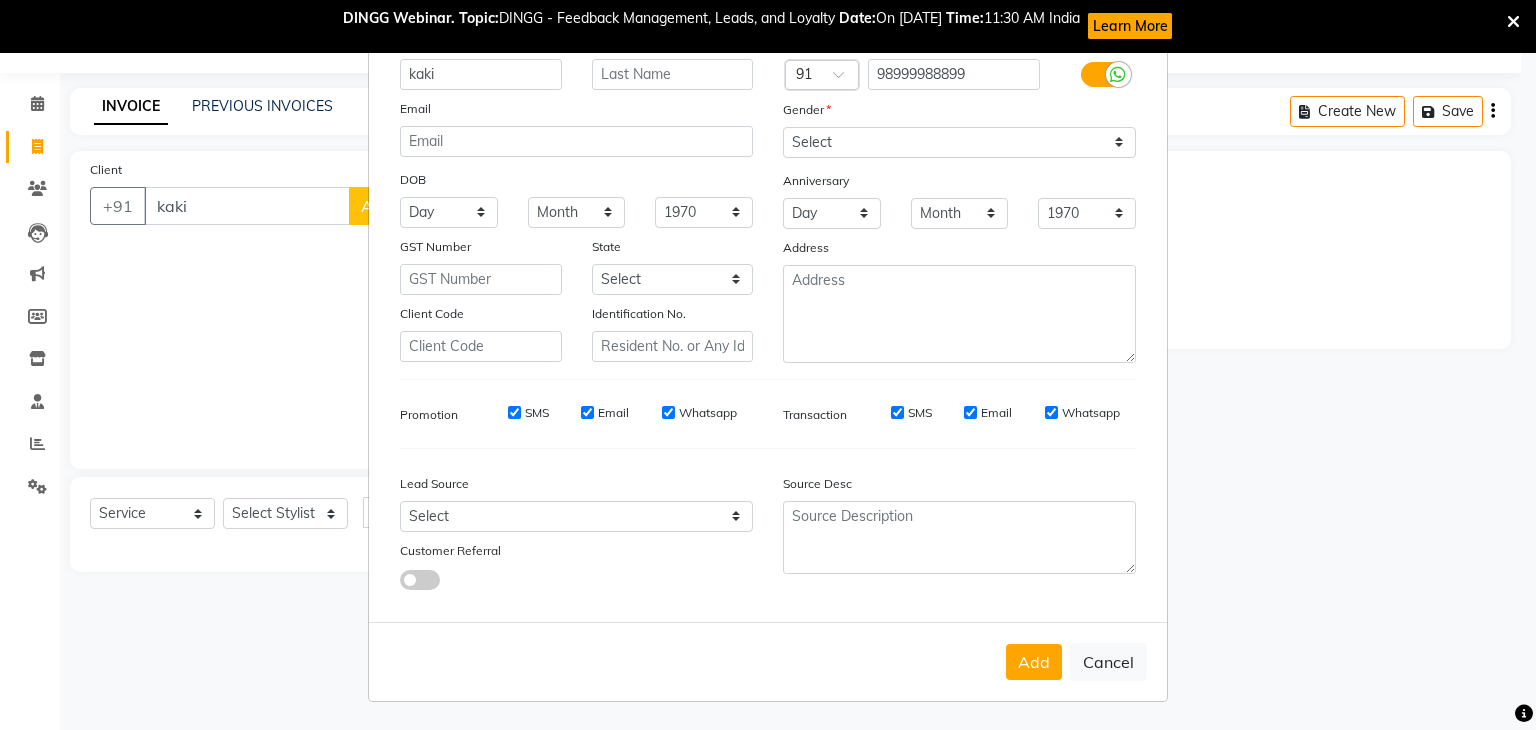 click on "Add   Cancel" at bounding box center (768, 661) 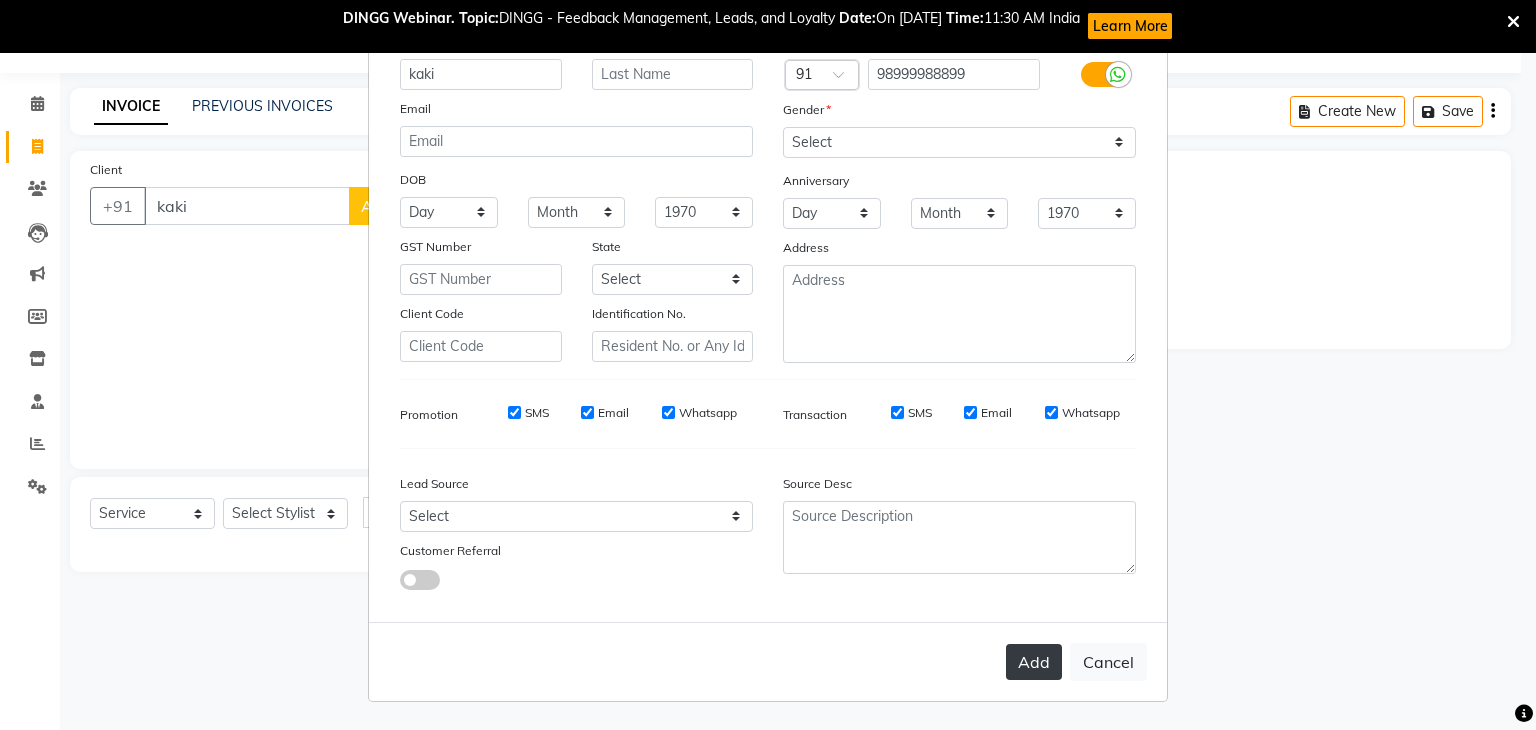 click on "Add" at bounding box center (1034, 662) 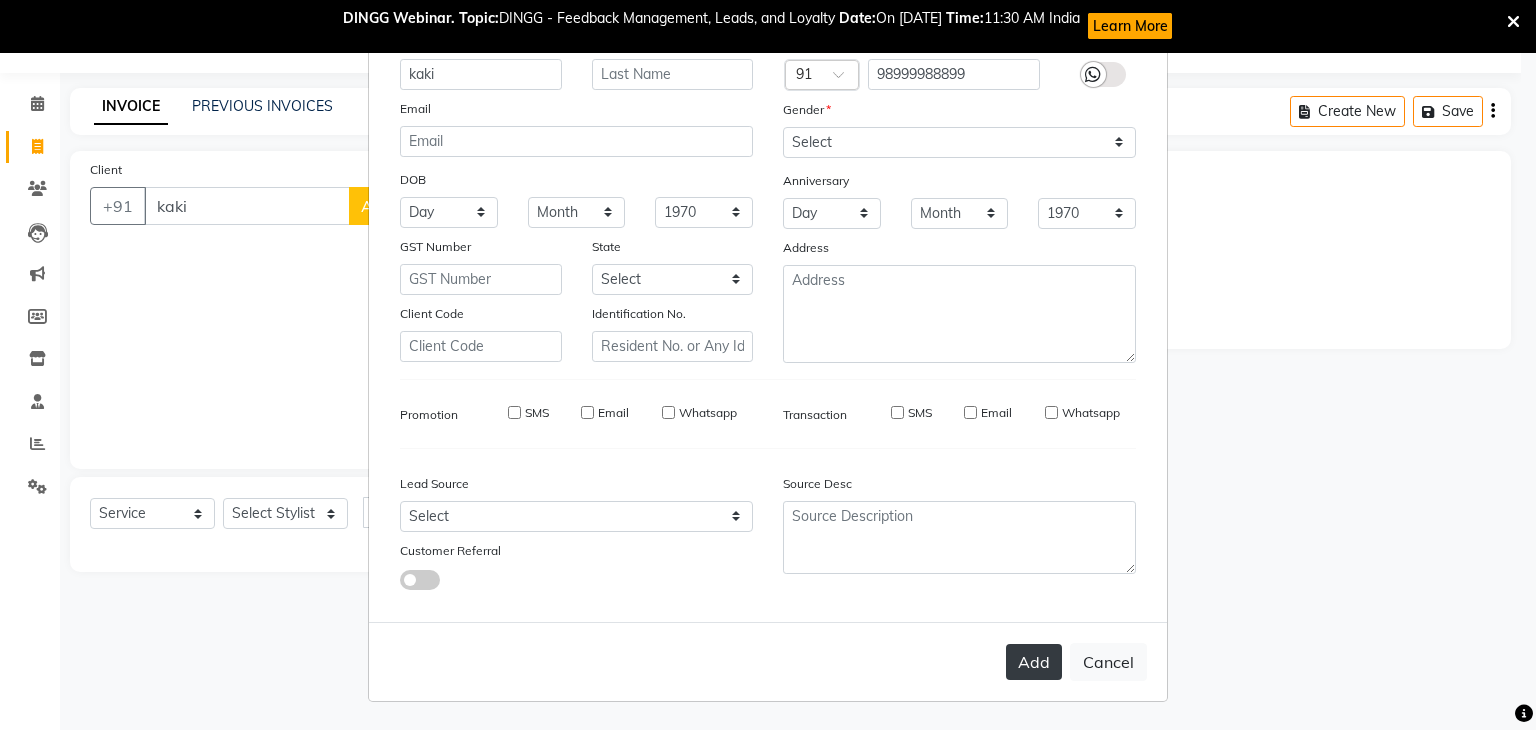 type on "98999988899" 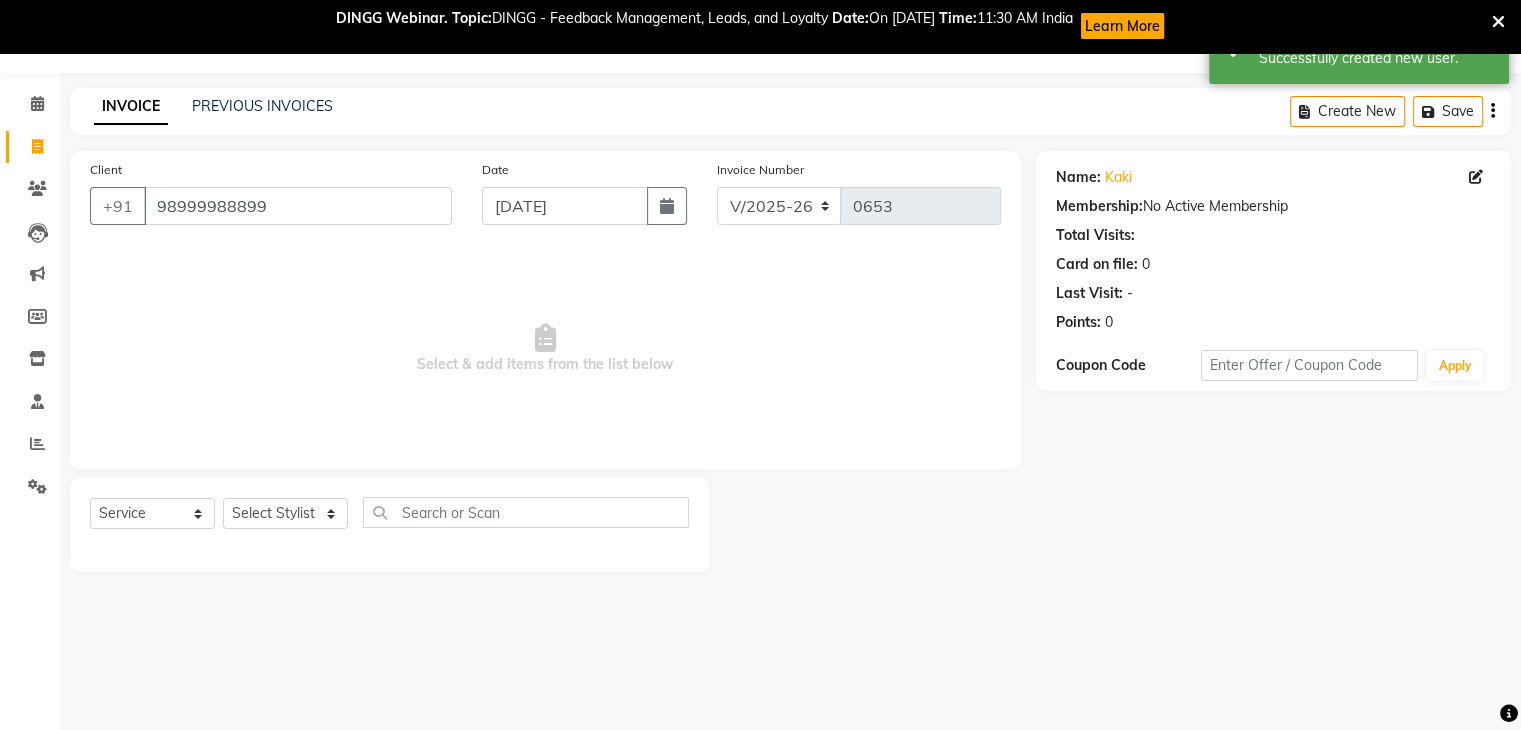drag, startPoint x: 239, startPoint y: 537, endPoint x: 260, endPoint y: 521, distance: 26.400757 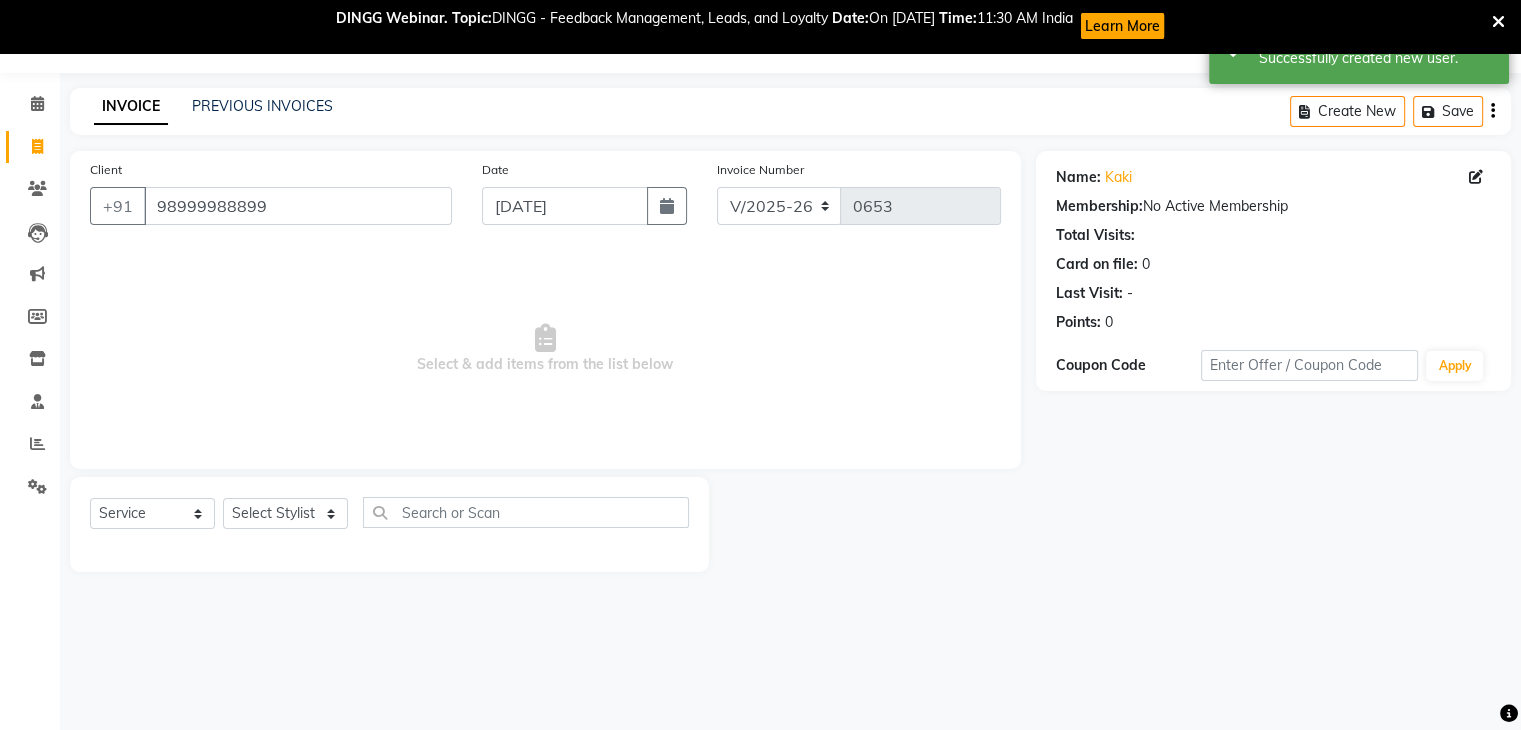 click on "Select  Service  Product  Membership  Package Voucher Prepaid Gift Card  Select Stylist Amruta Anjali Ketki Somani Neha More Rakhi Chaurasia Ranu seona Shrushti" 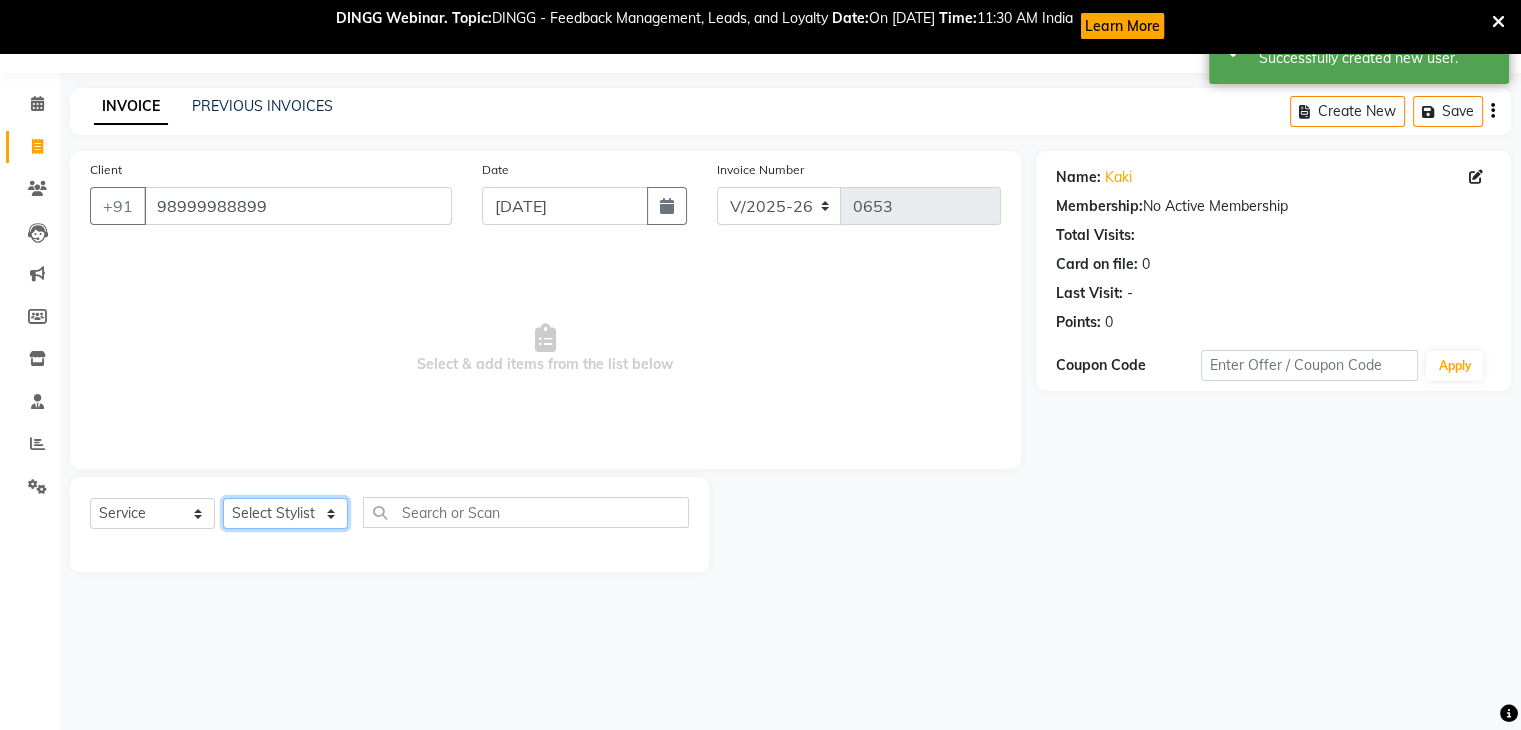 click on "Select Stylist Amruta Anjali Ketki Somani Neha More Rakhi Chaurasia Ranu seona Shrushti" 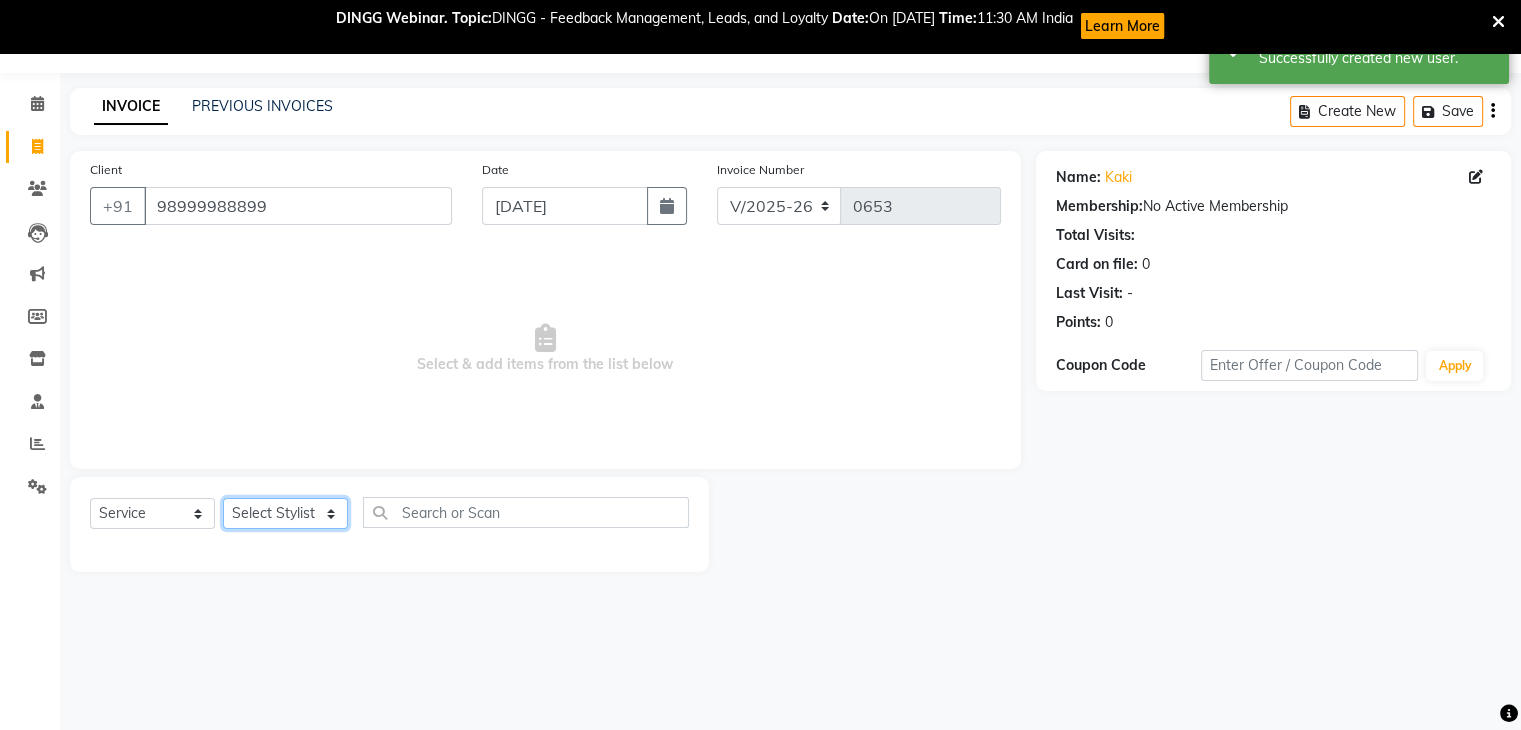 select on "78253" 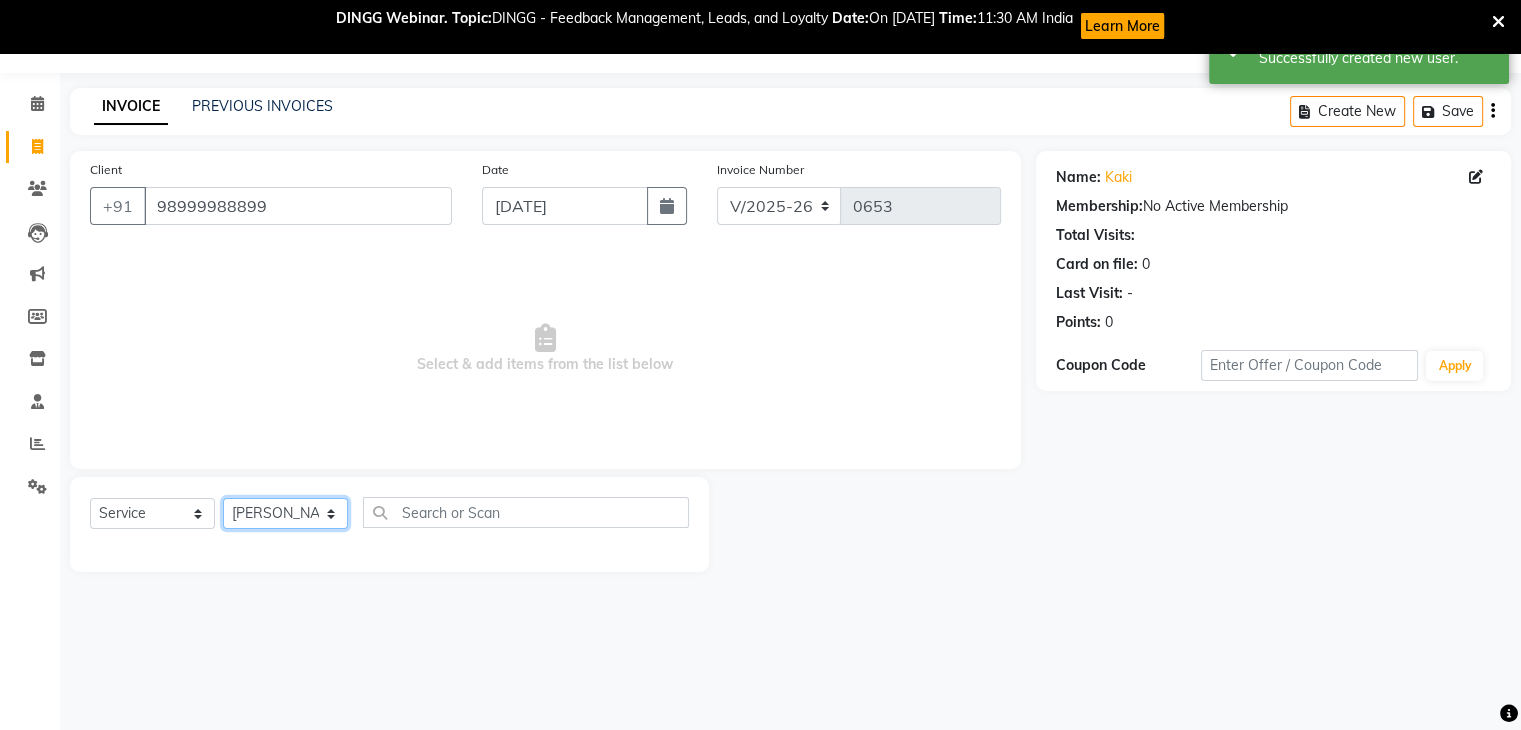 click on "Select Stylist Amruta Anjali Ketki Somani Neha More Rakhi Chaurasia Ranu seona Shrushti" 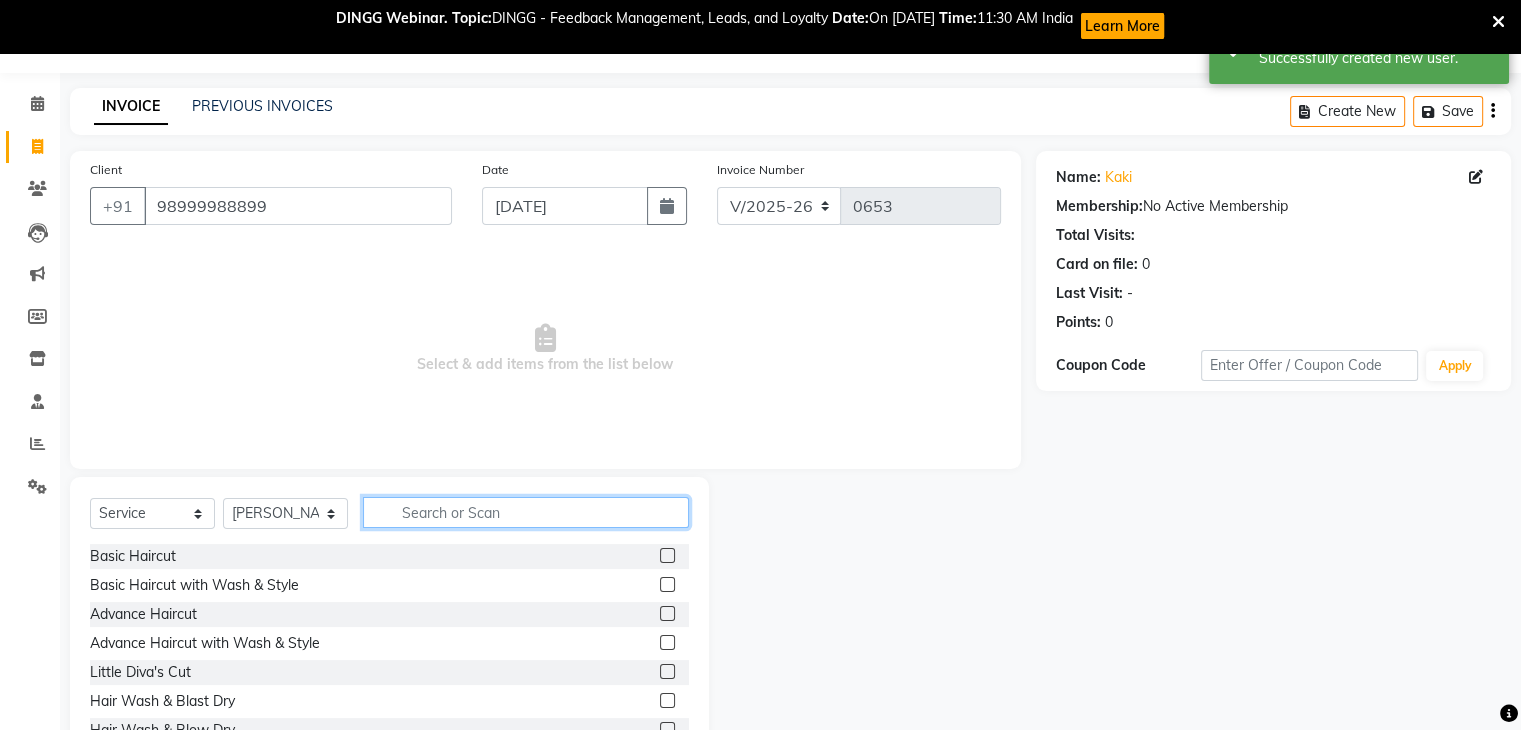 click 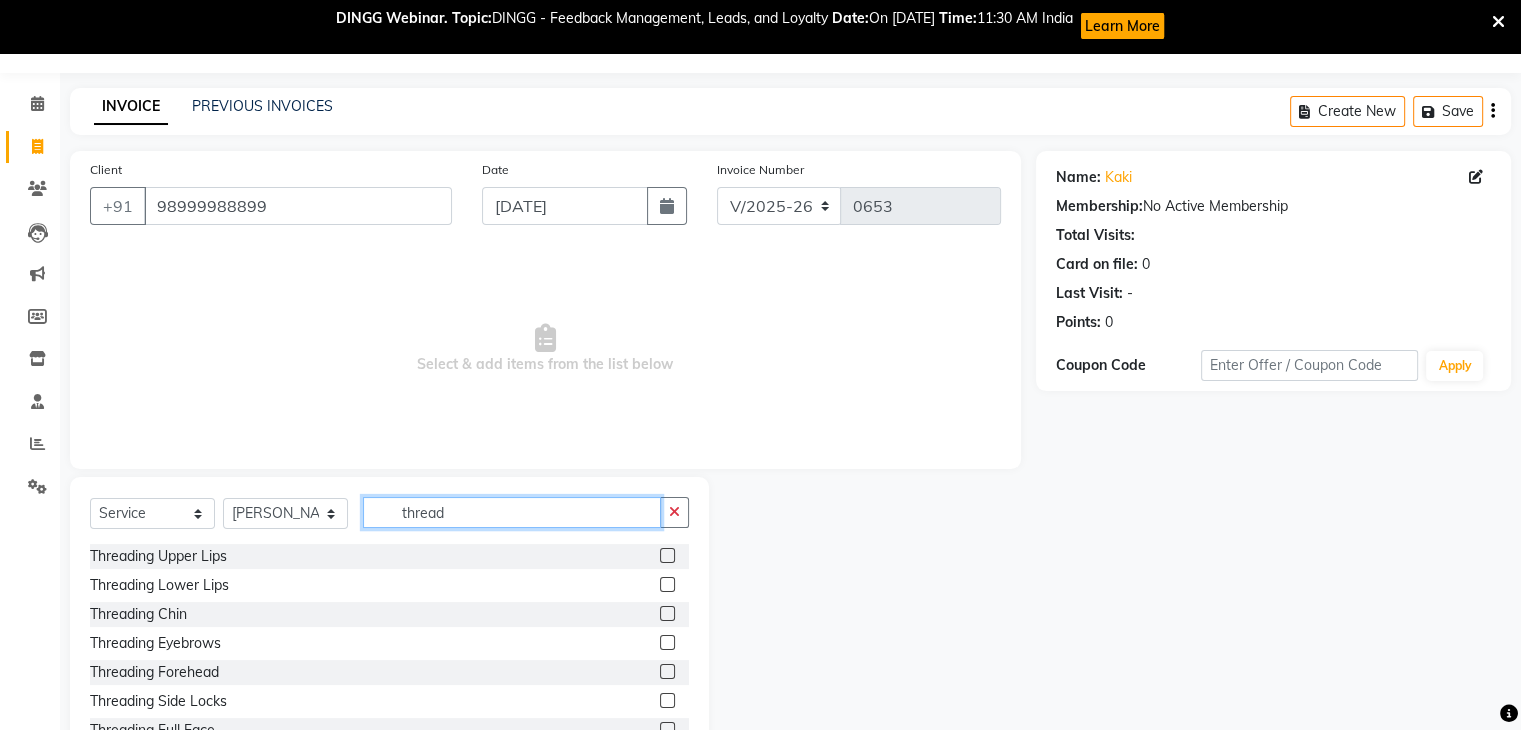 type on "thread" 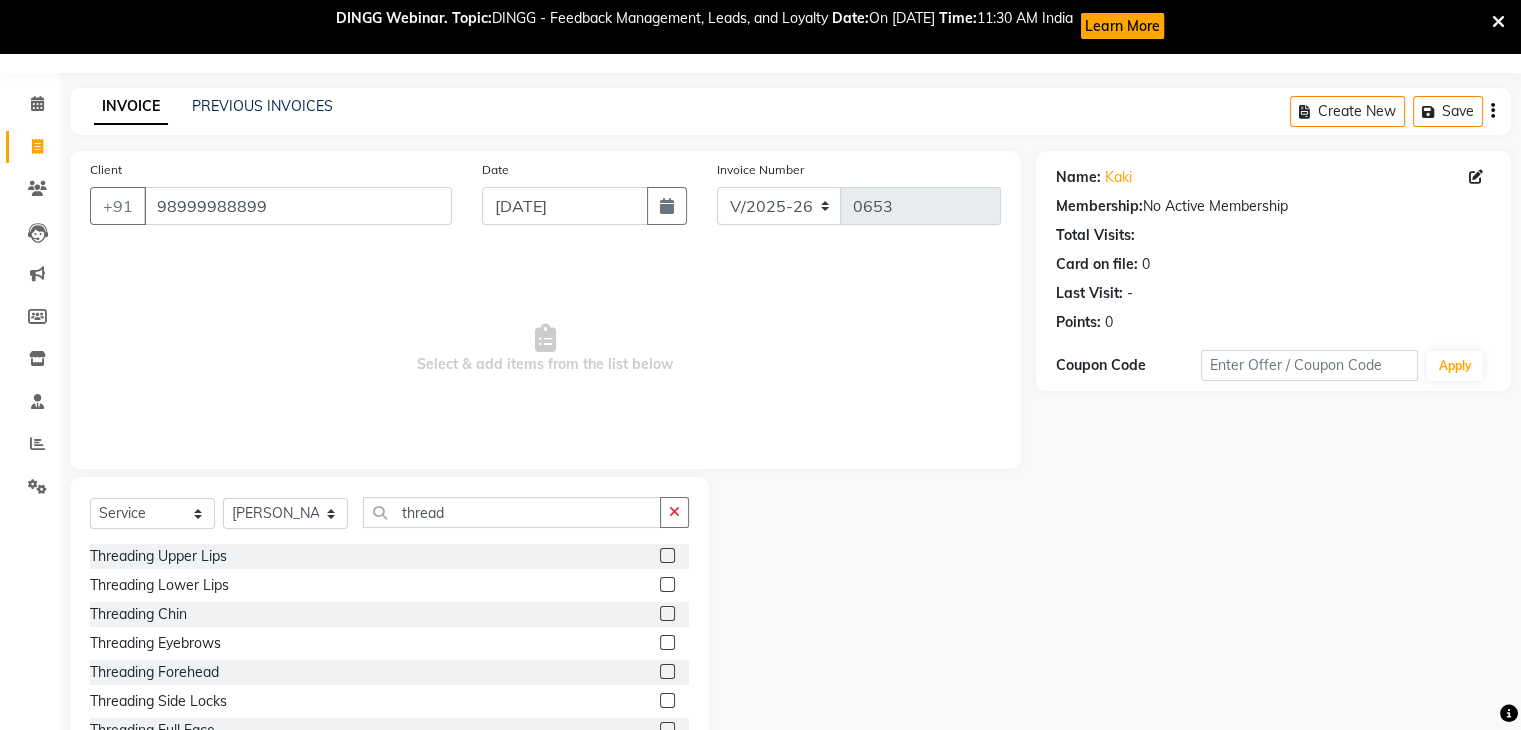 click 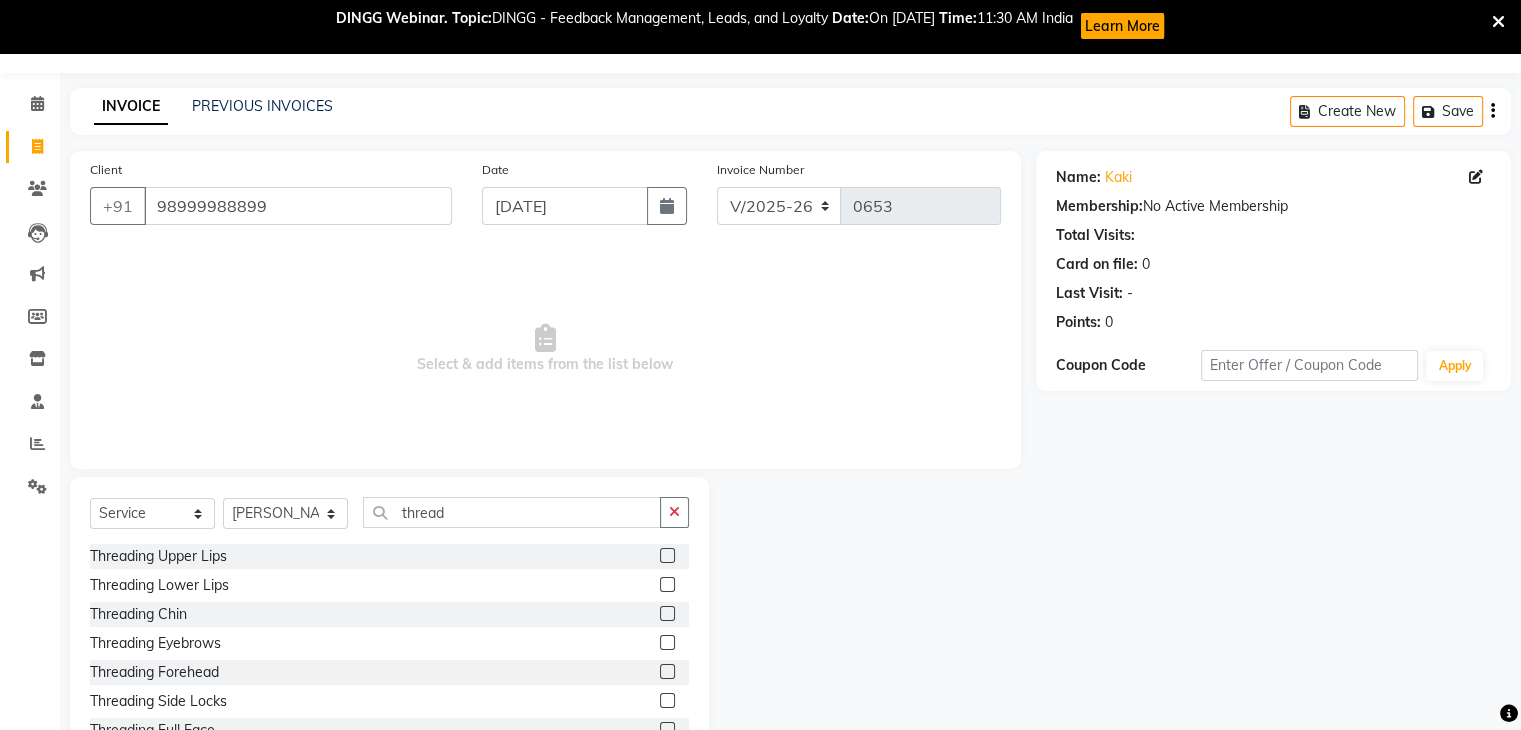 click at bounding box center (666, 643) 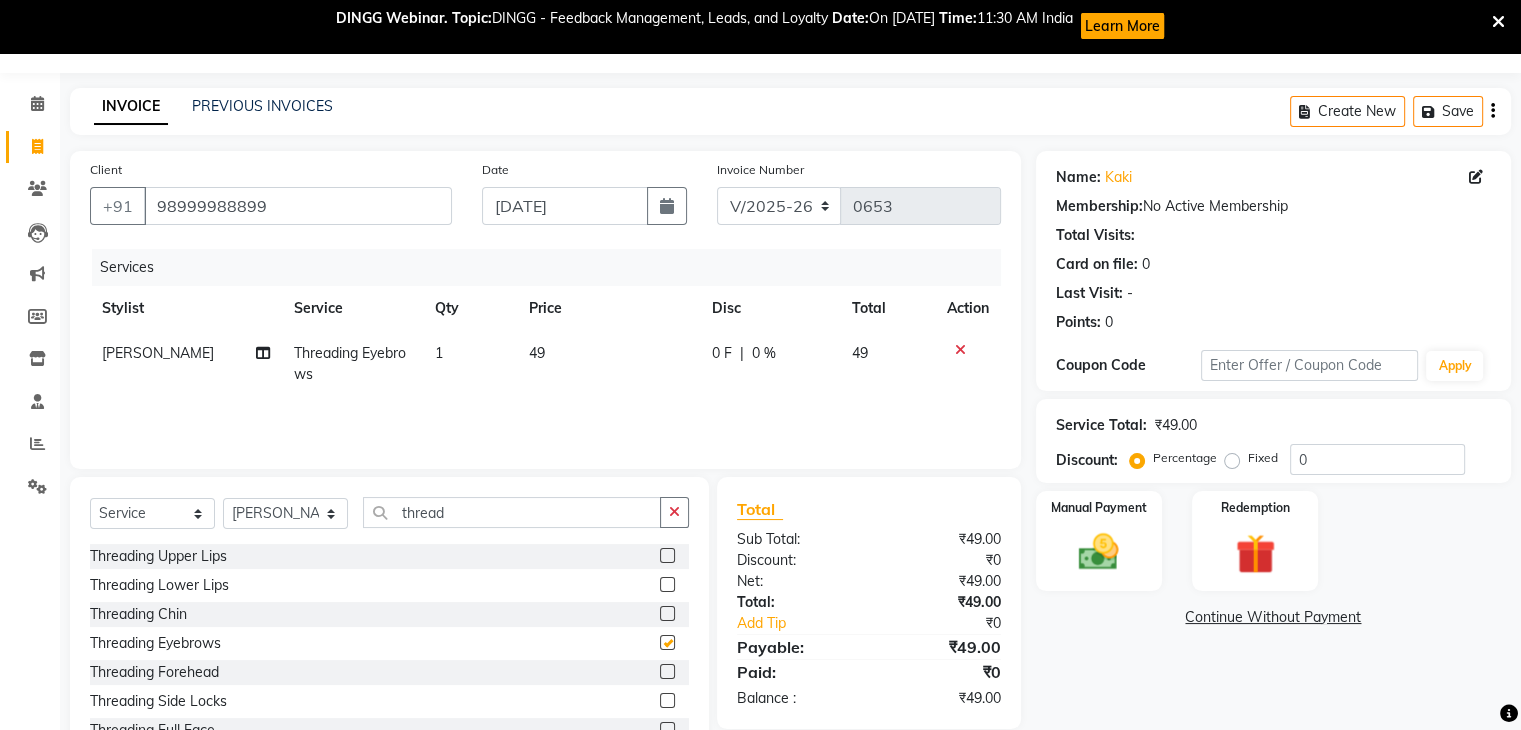 checkbox on "false" 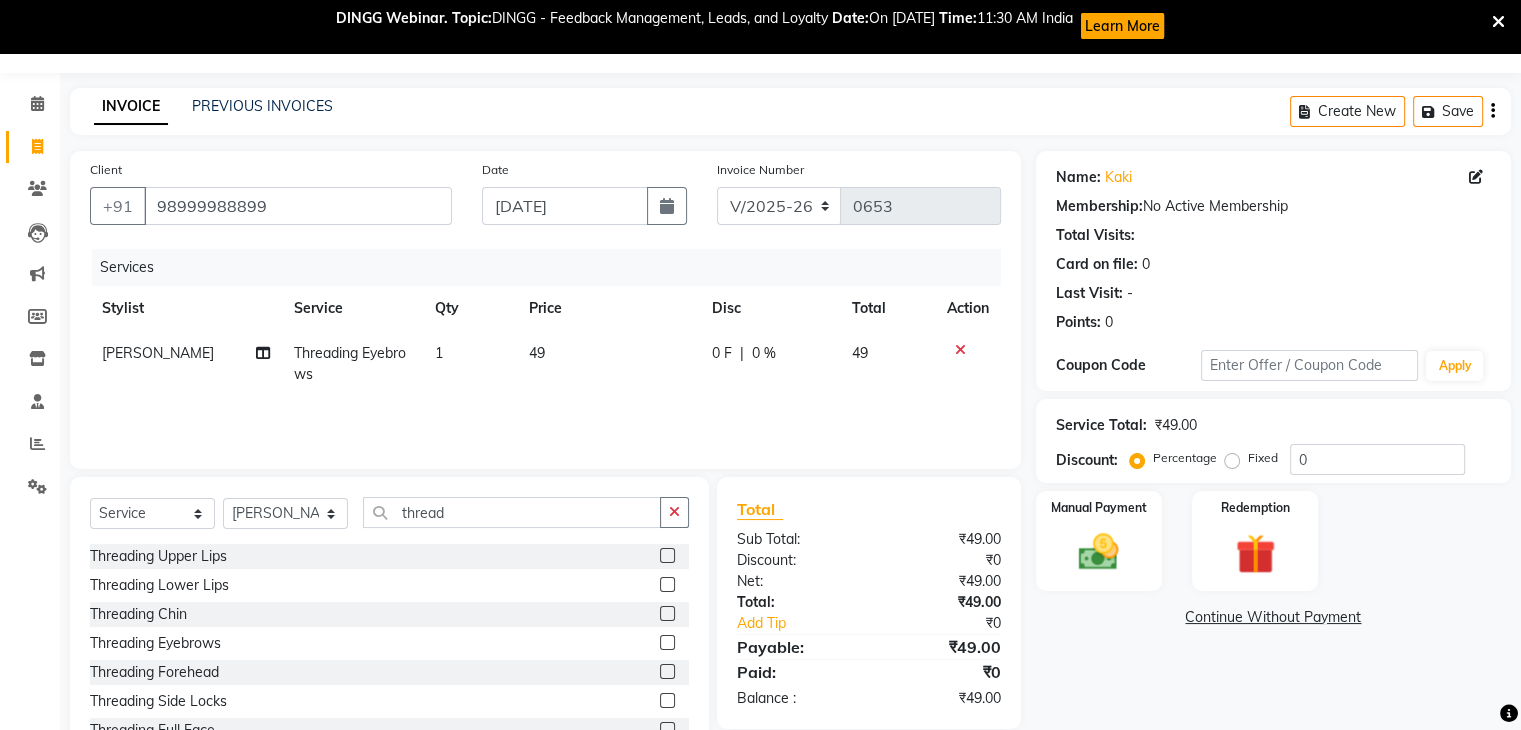 click on "49" 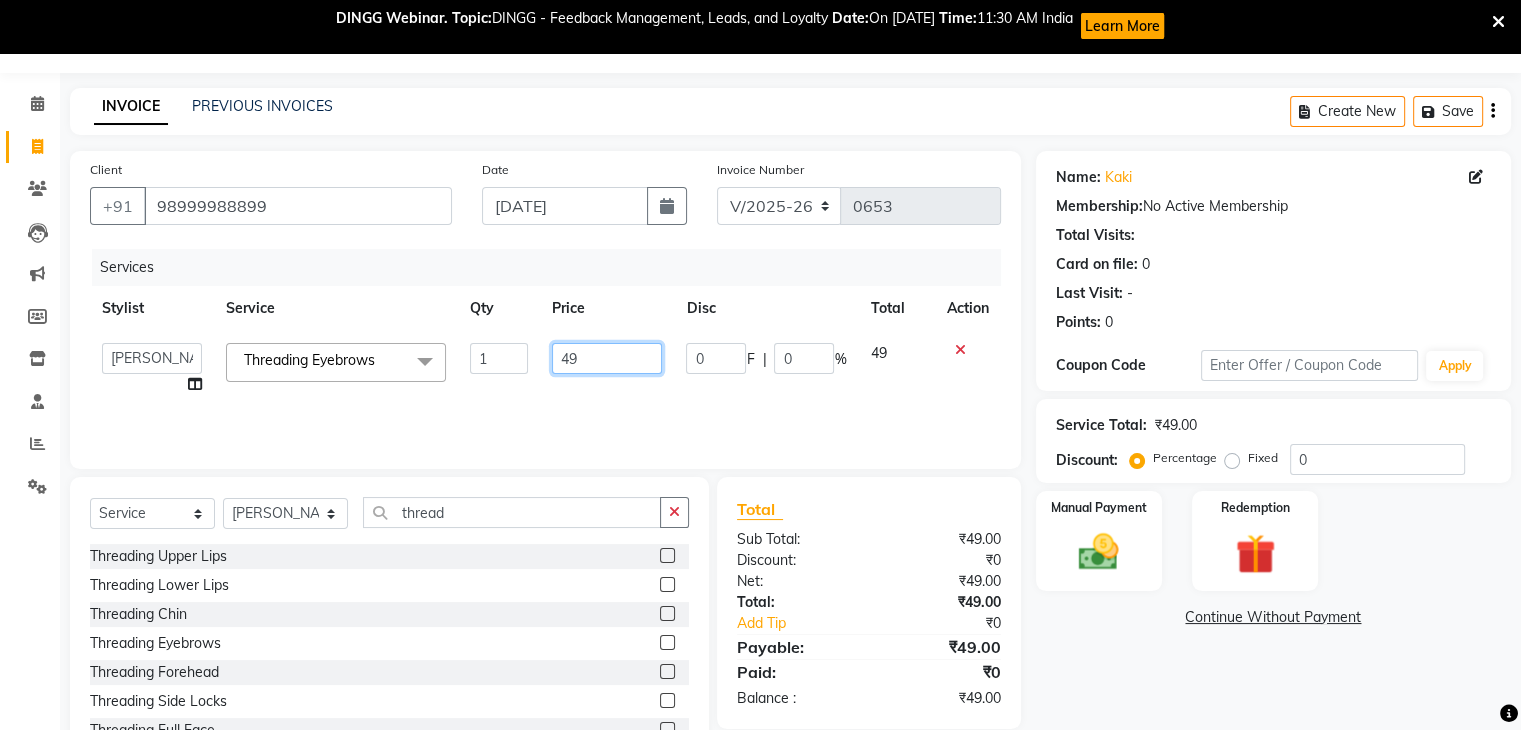 click on "49" 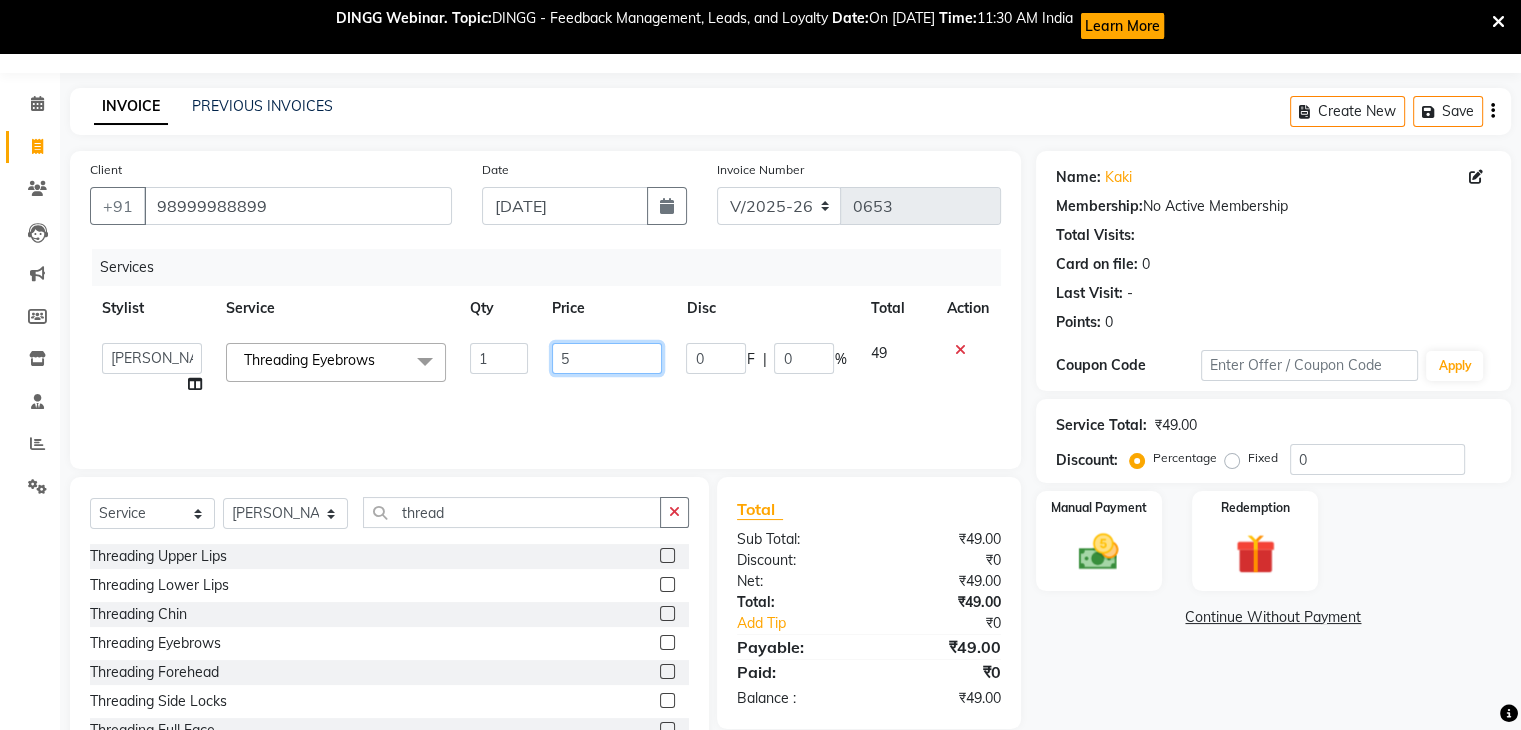 type on "50" 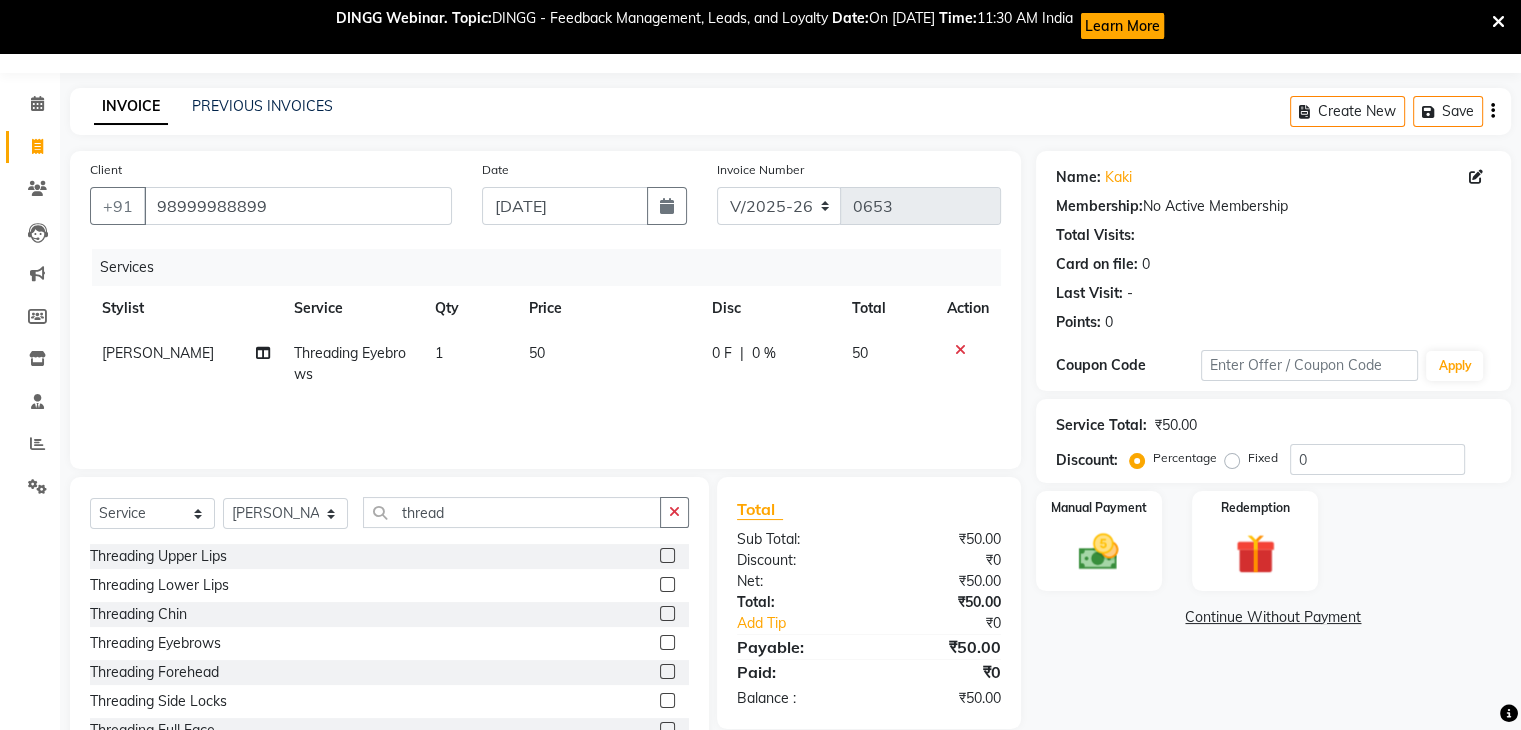 click on "50" 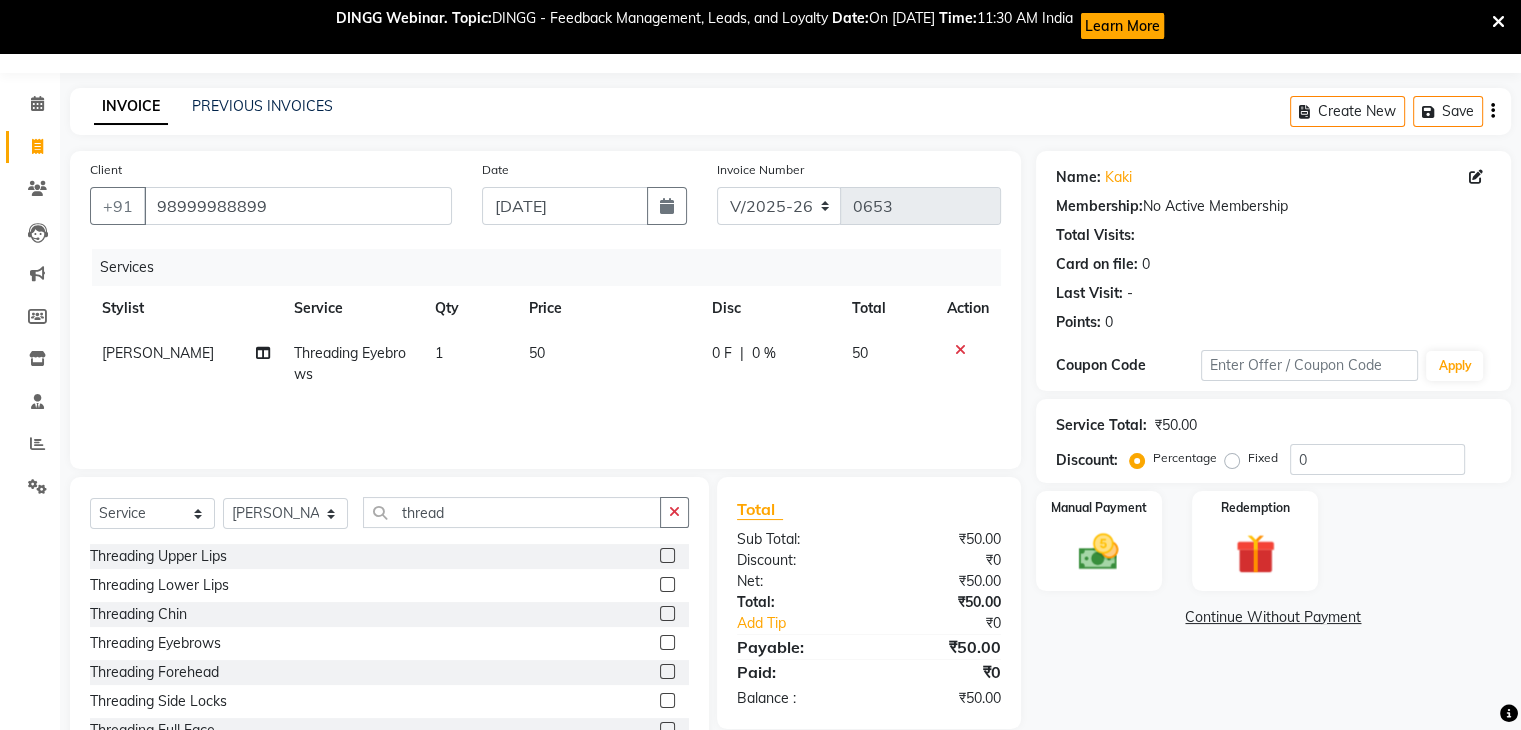 select on "78253" 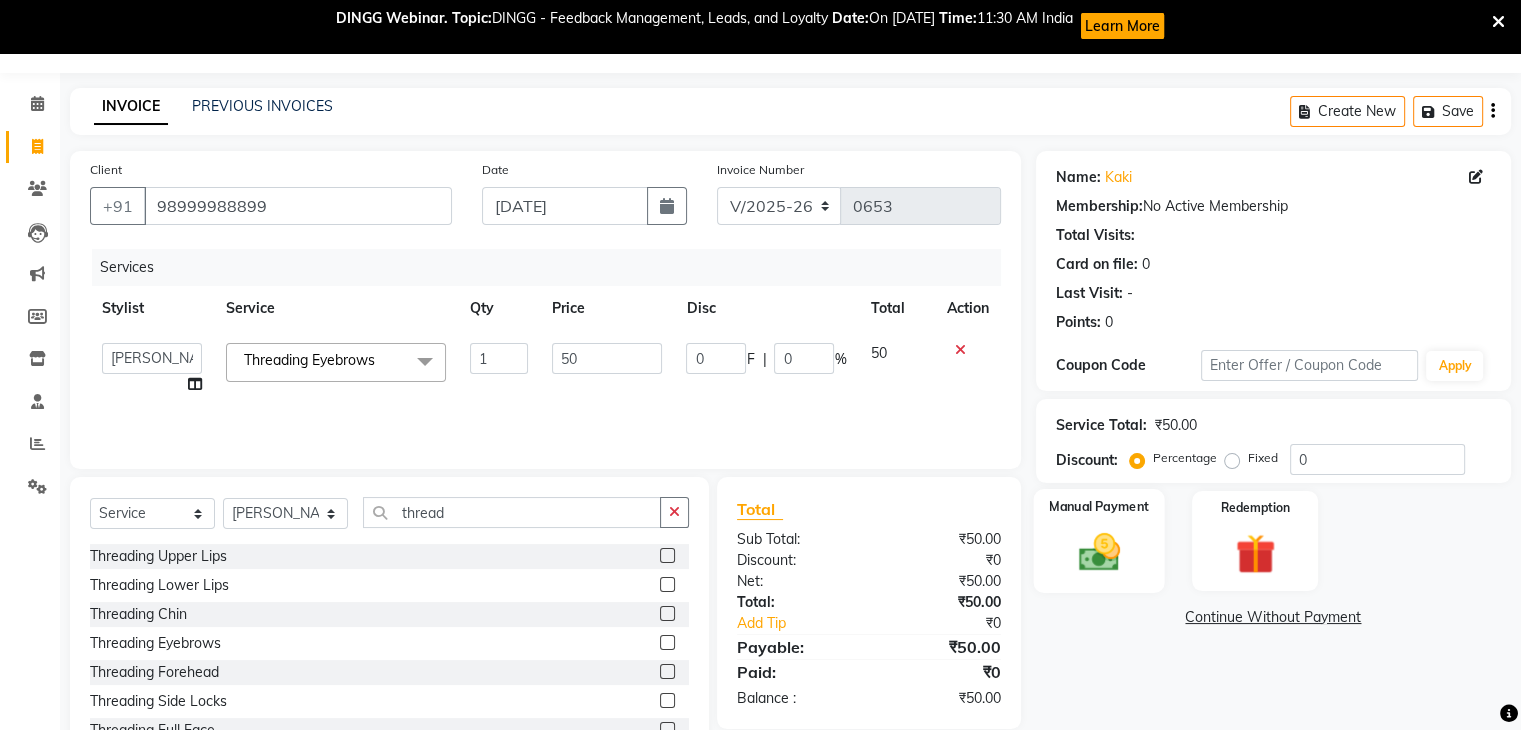 click on "Manual Payment" 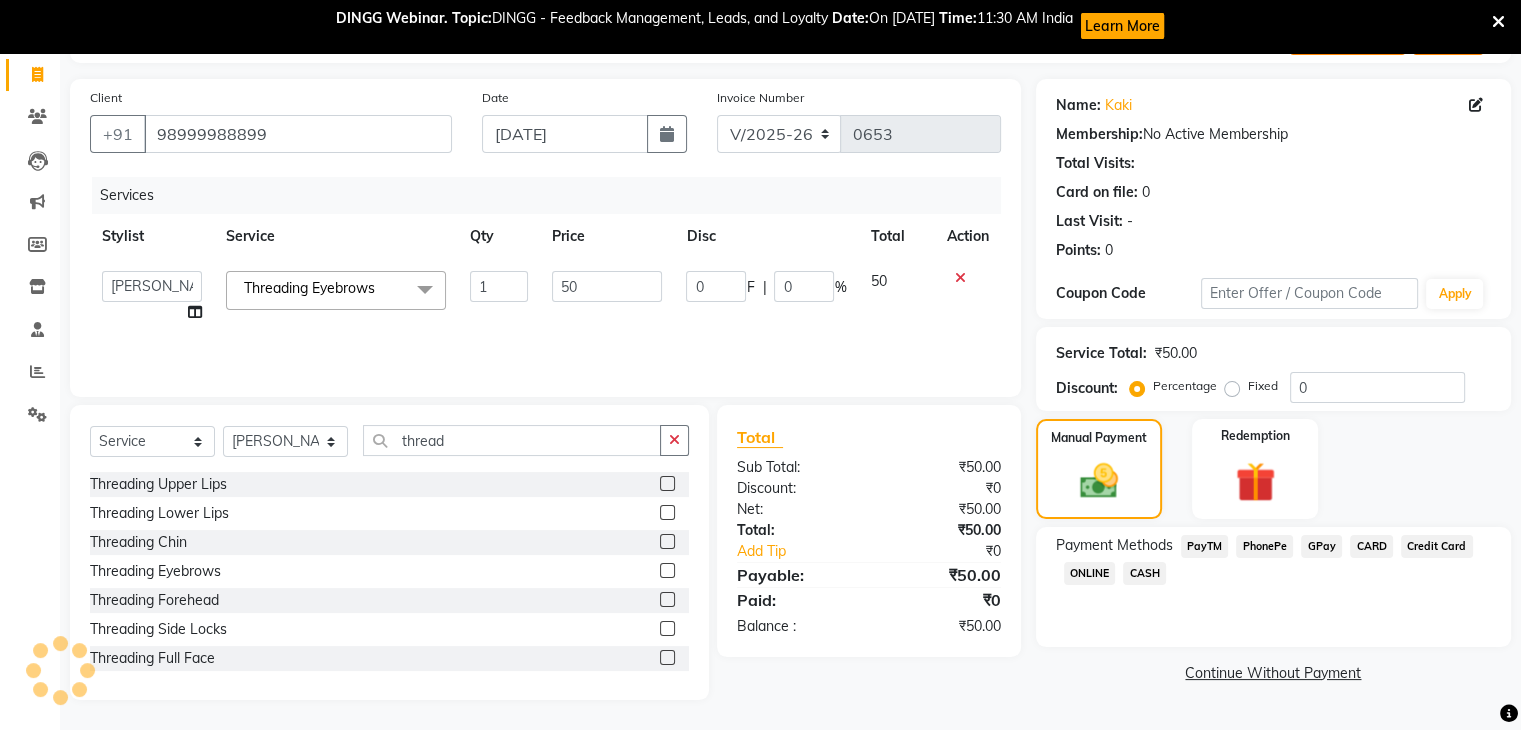 scroll, scrollTop: 125, scrollLeft: 0, axis: vertical 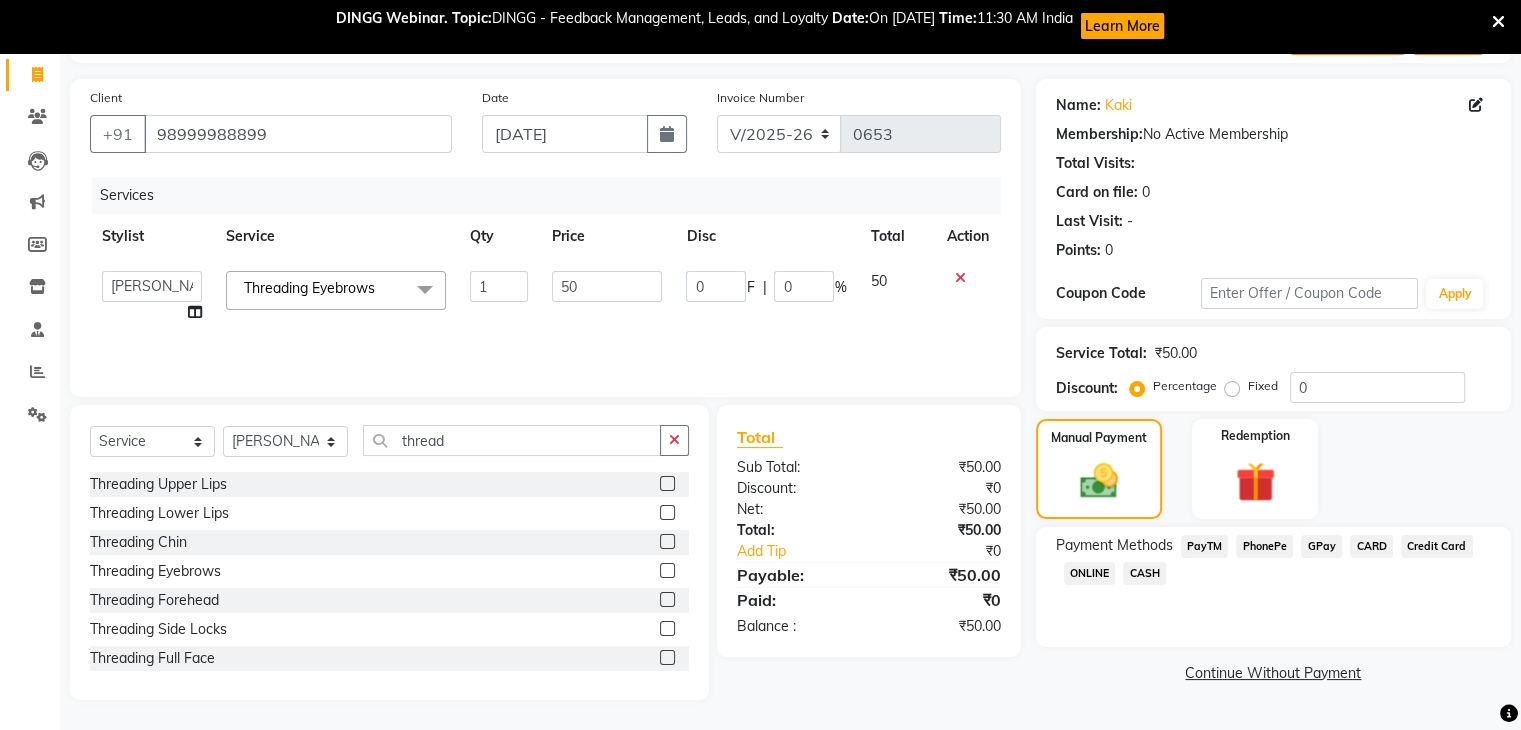 click on "CASH" 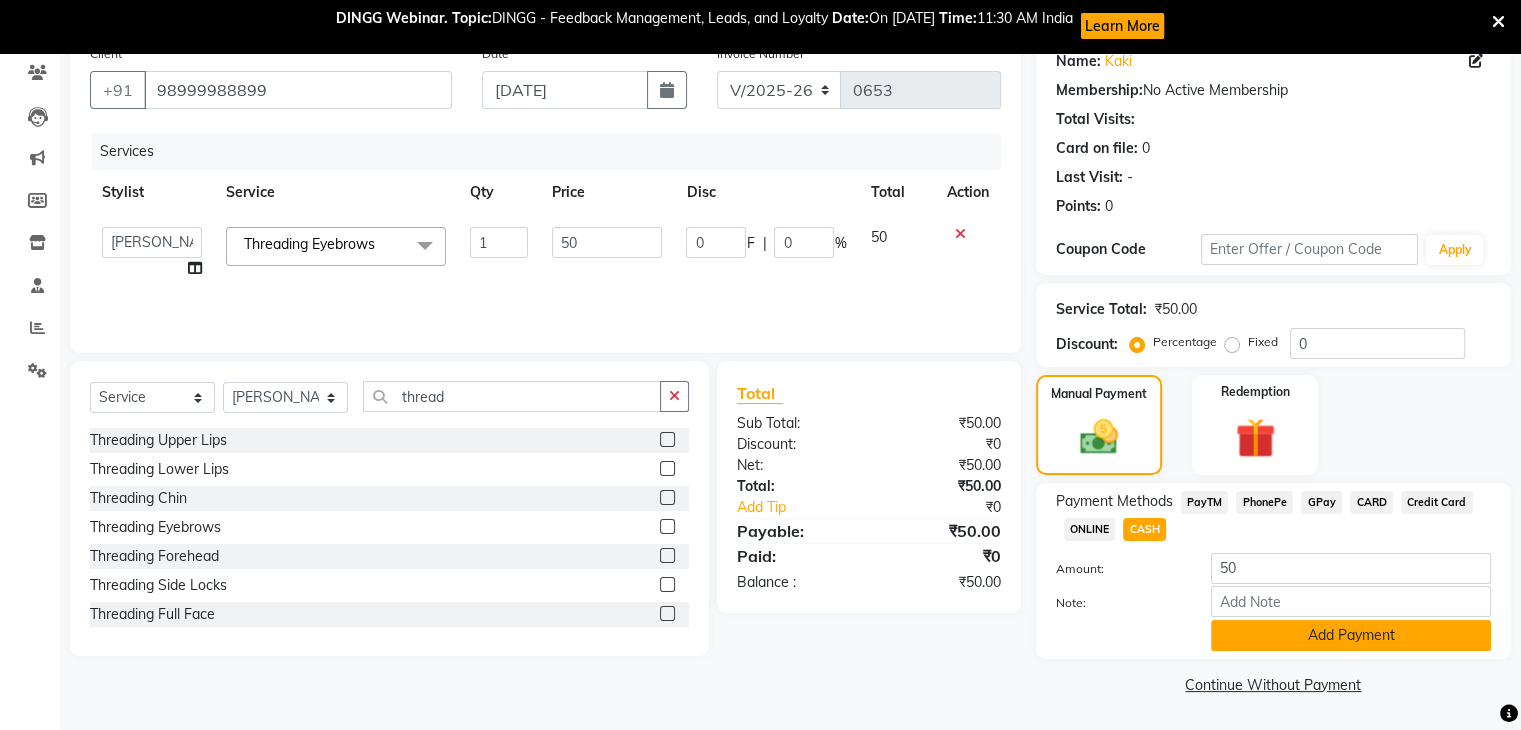 click on "Add Payment" 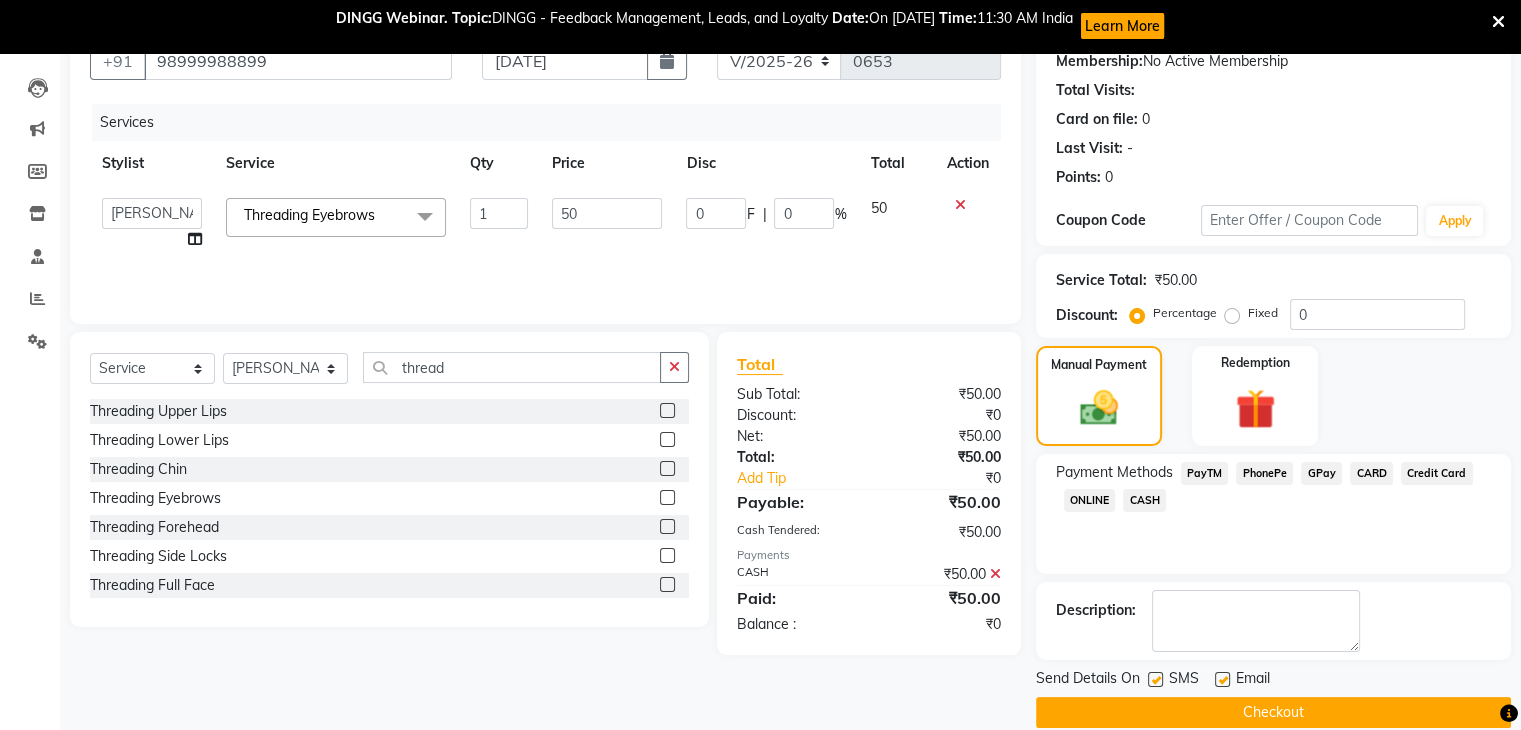 scroll, scrollTop: 224, scrollLeft: 0, axis: vertical 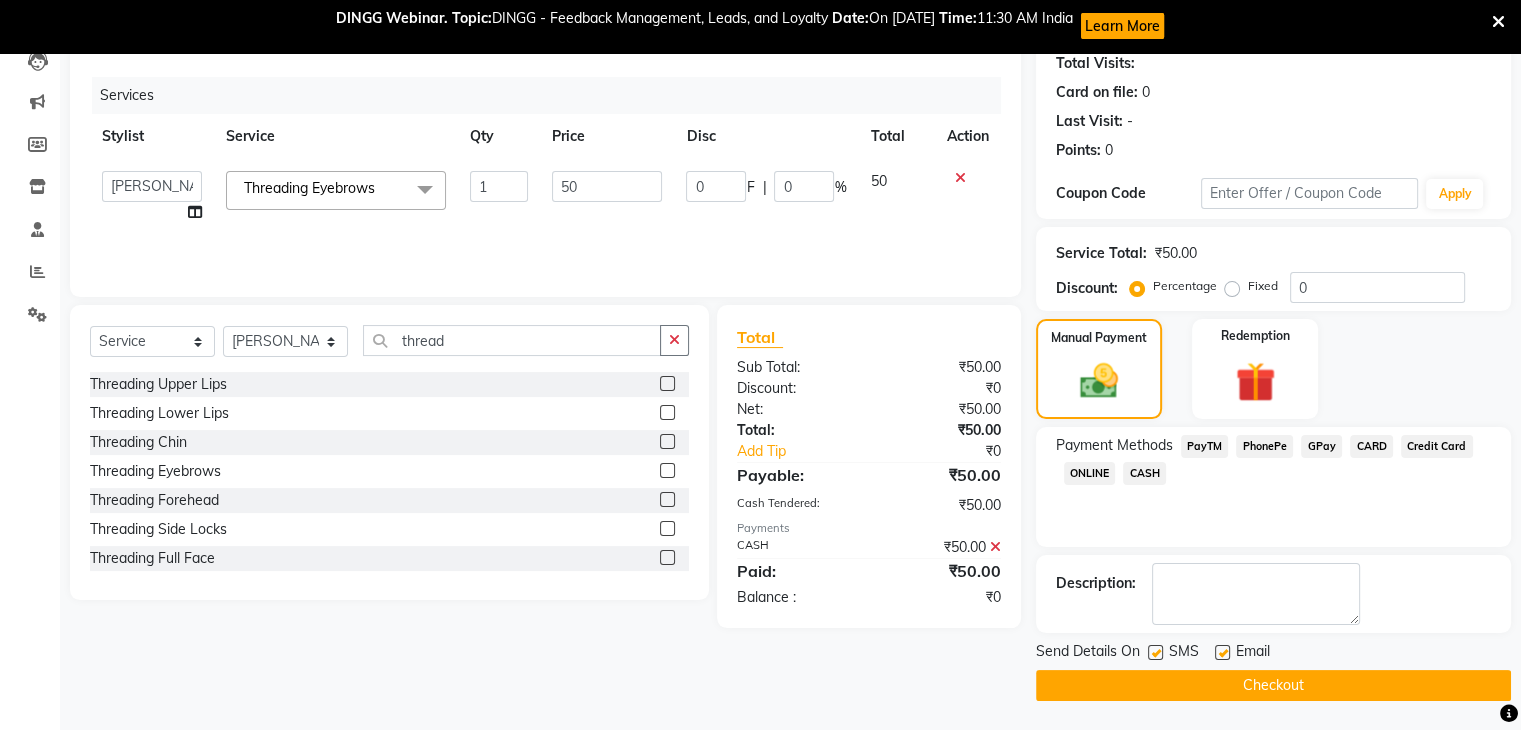 click 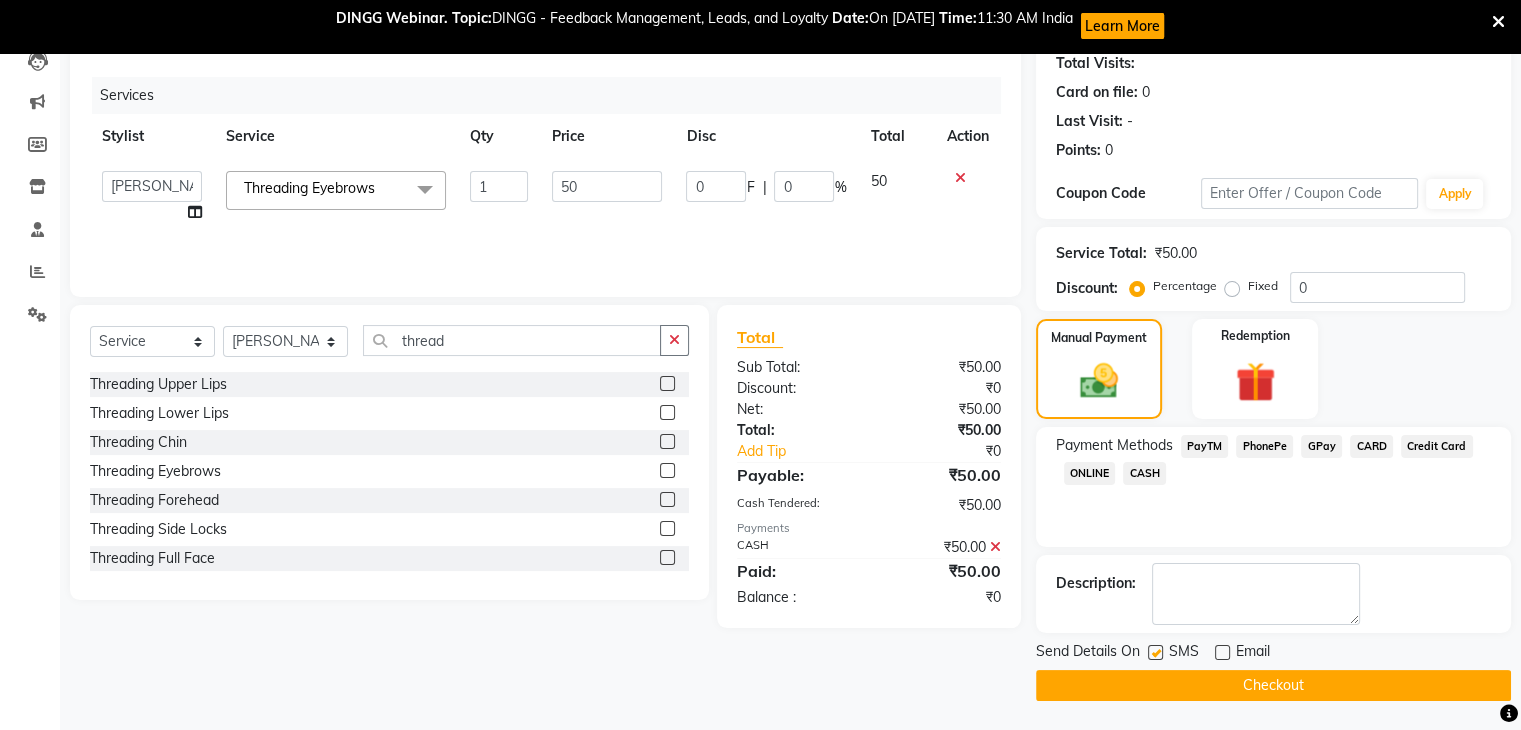 click on "SMS" 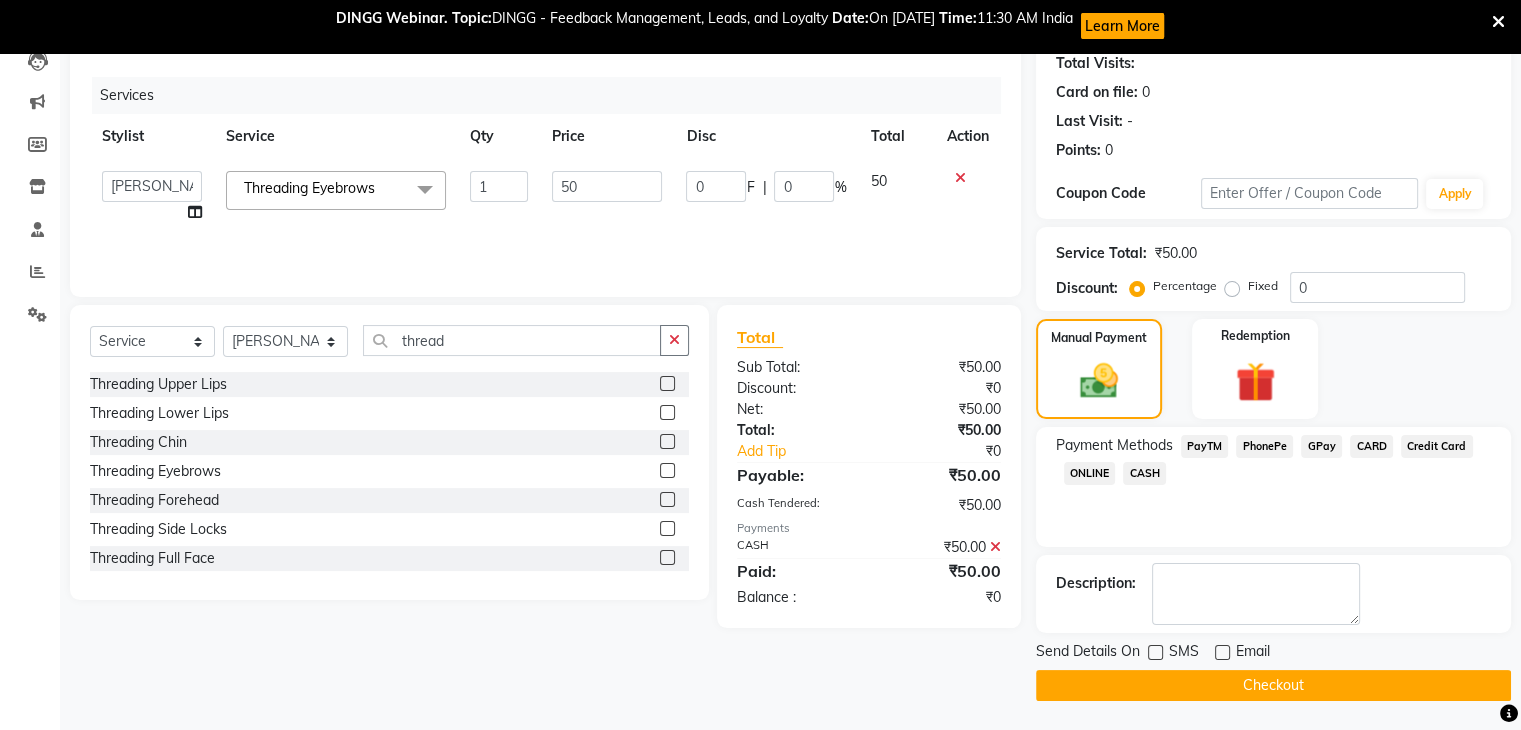 click on "Checkout" 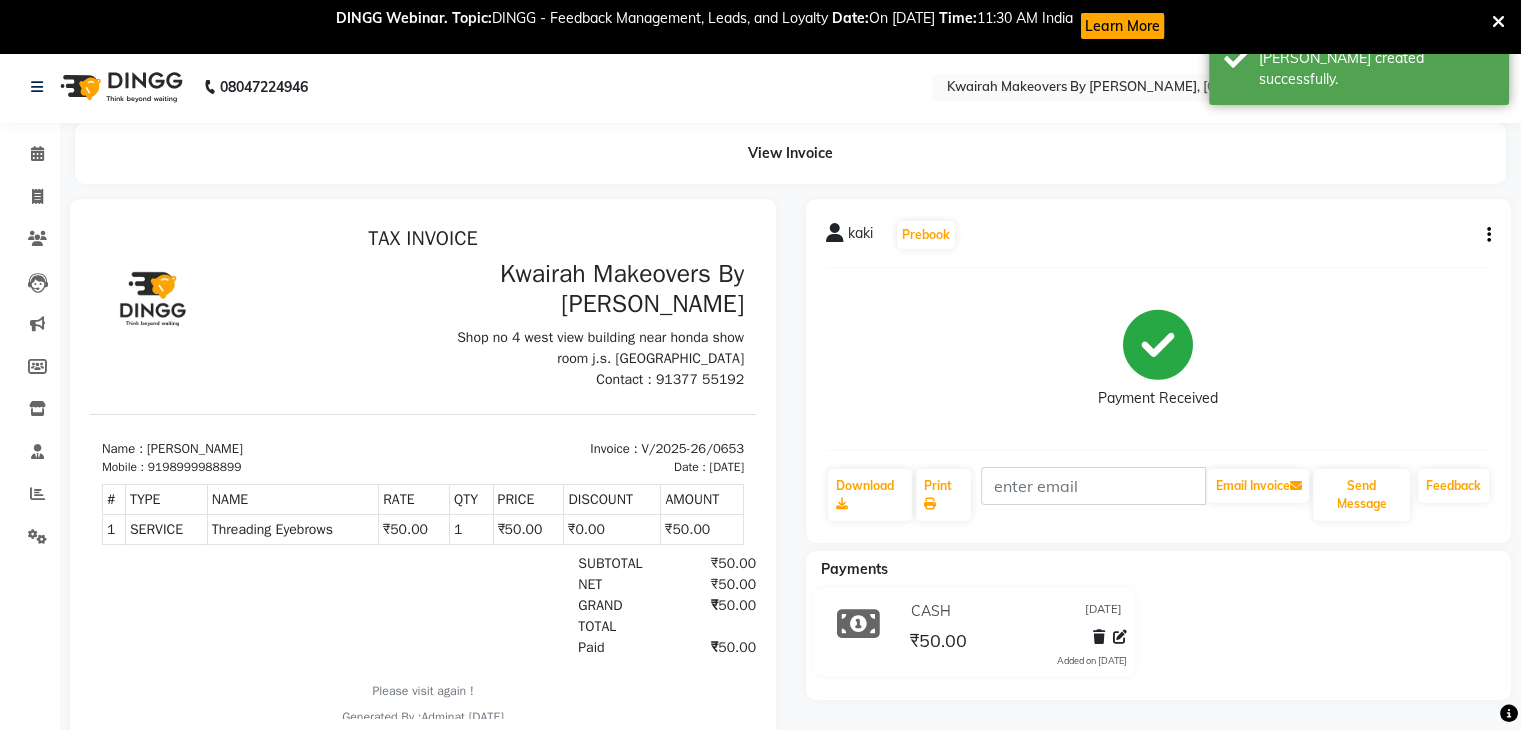 scroll, scrollTop: 0, scrollLeft: 0, axis: both 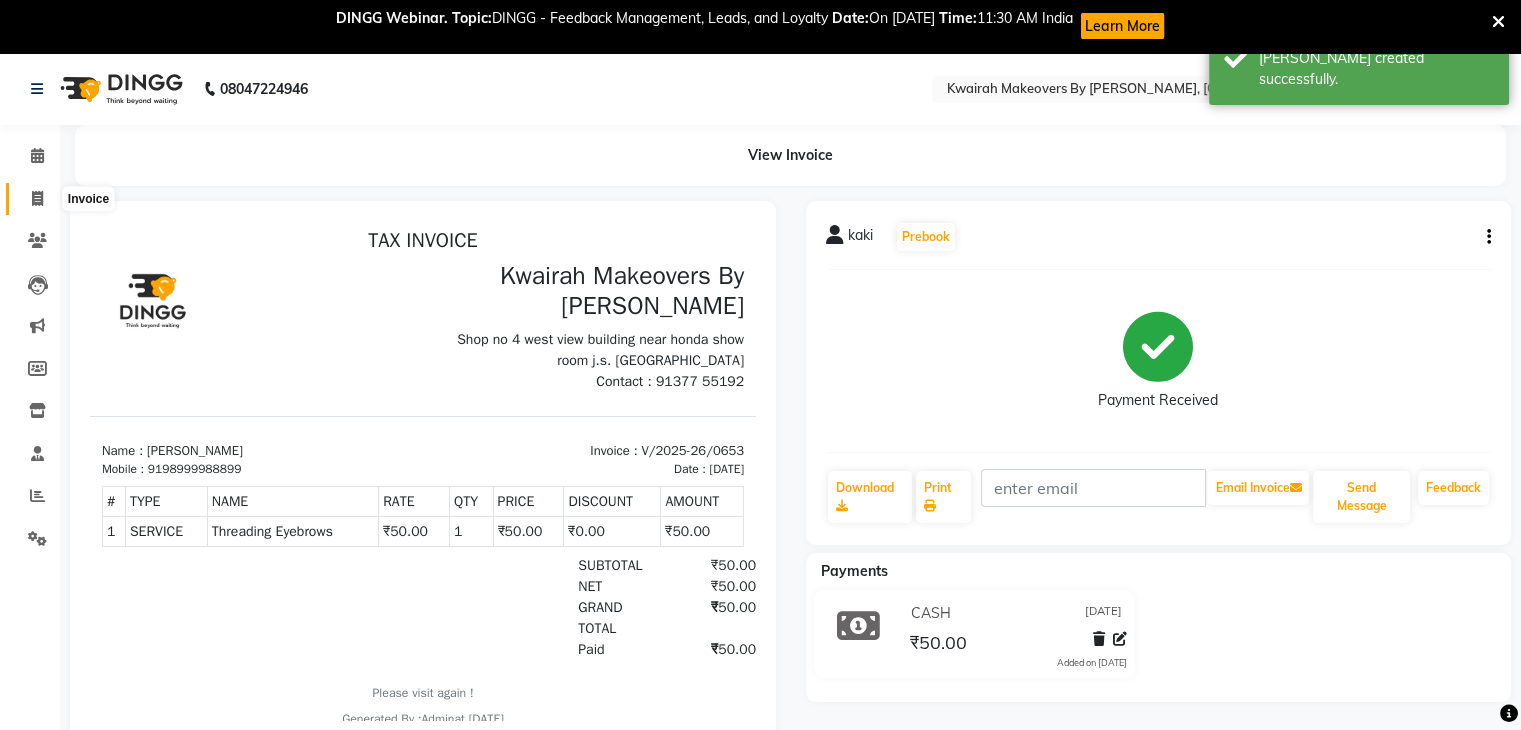 click 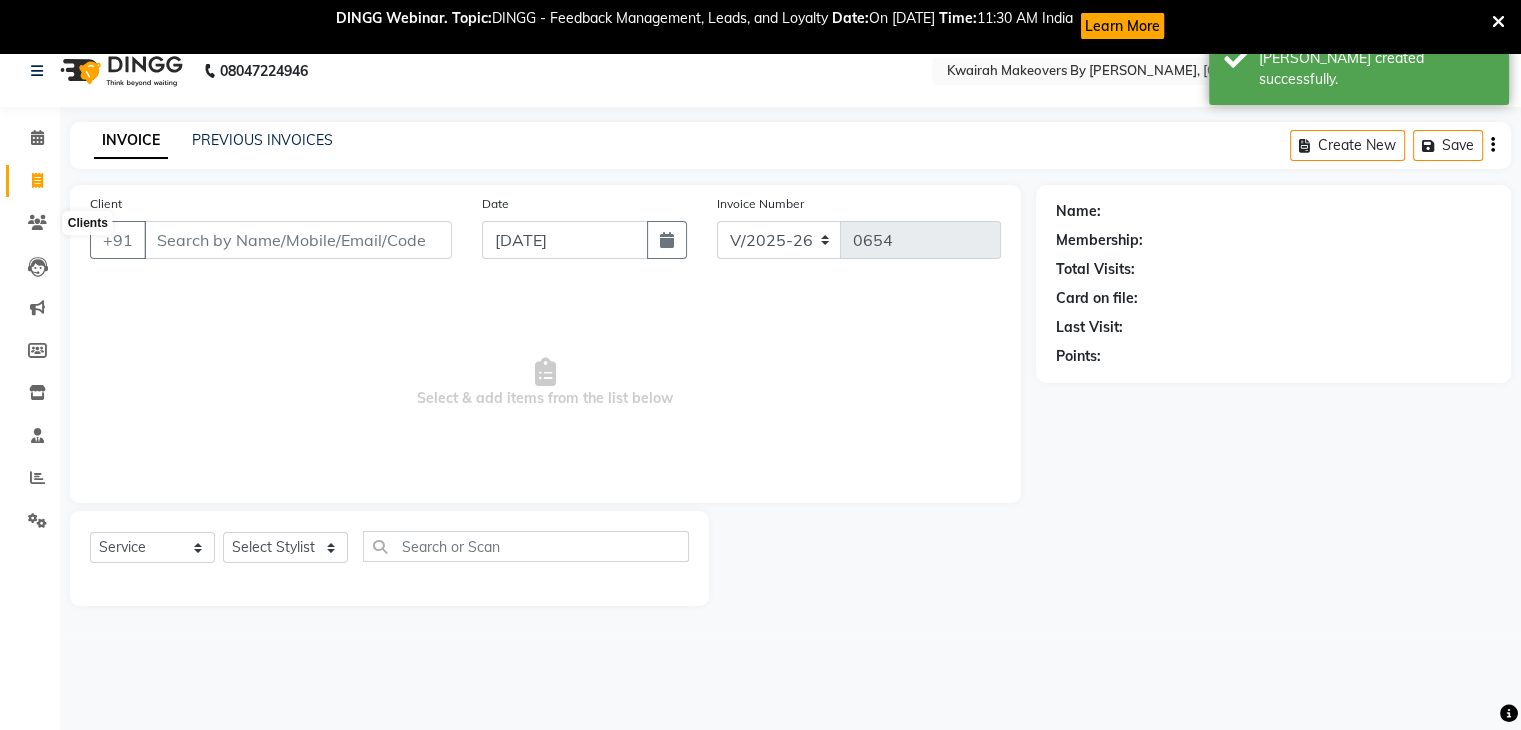scroll, scrollTop: 0, scrollLeft: 0, axis: both 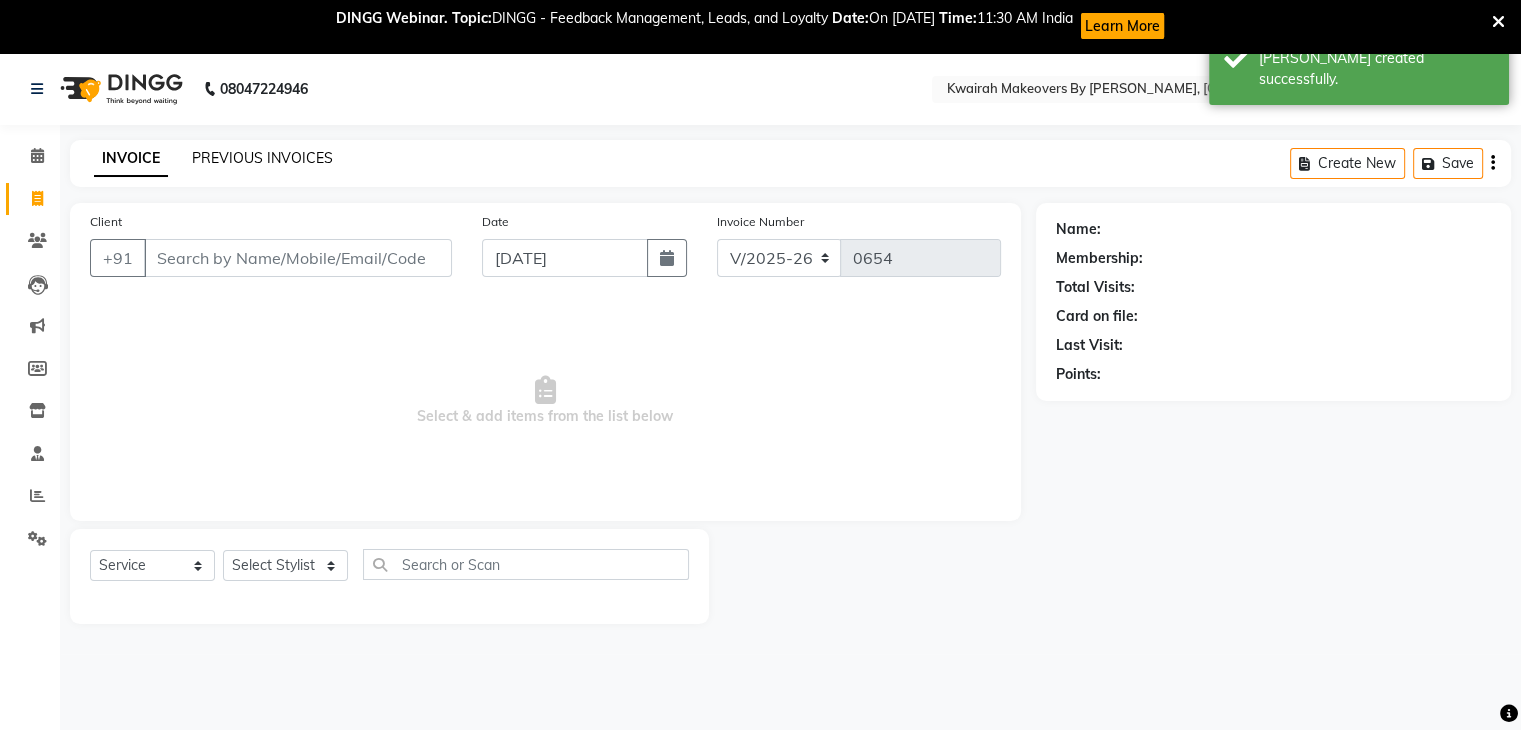 click on "PREVIOUS INVOICES" 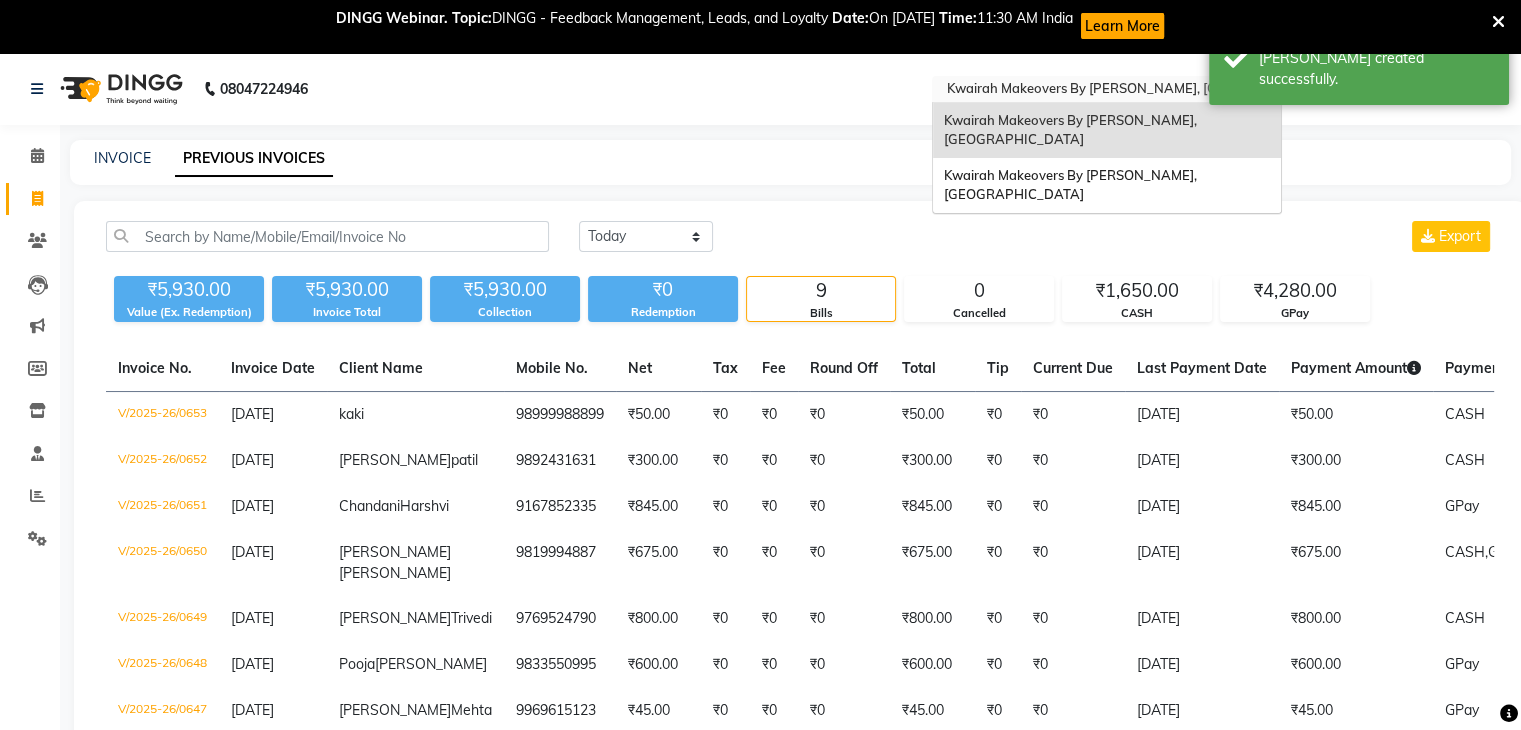 click at bounding box center (1087, 91) 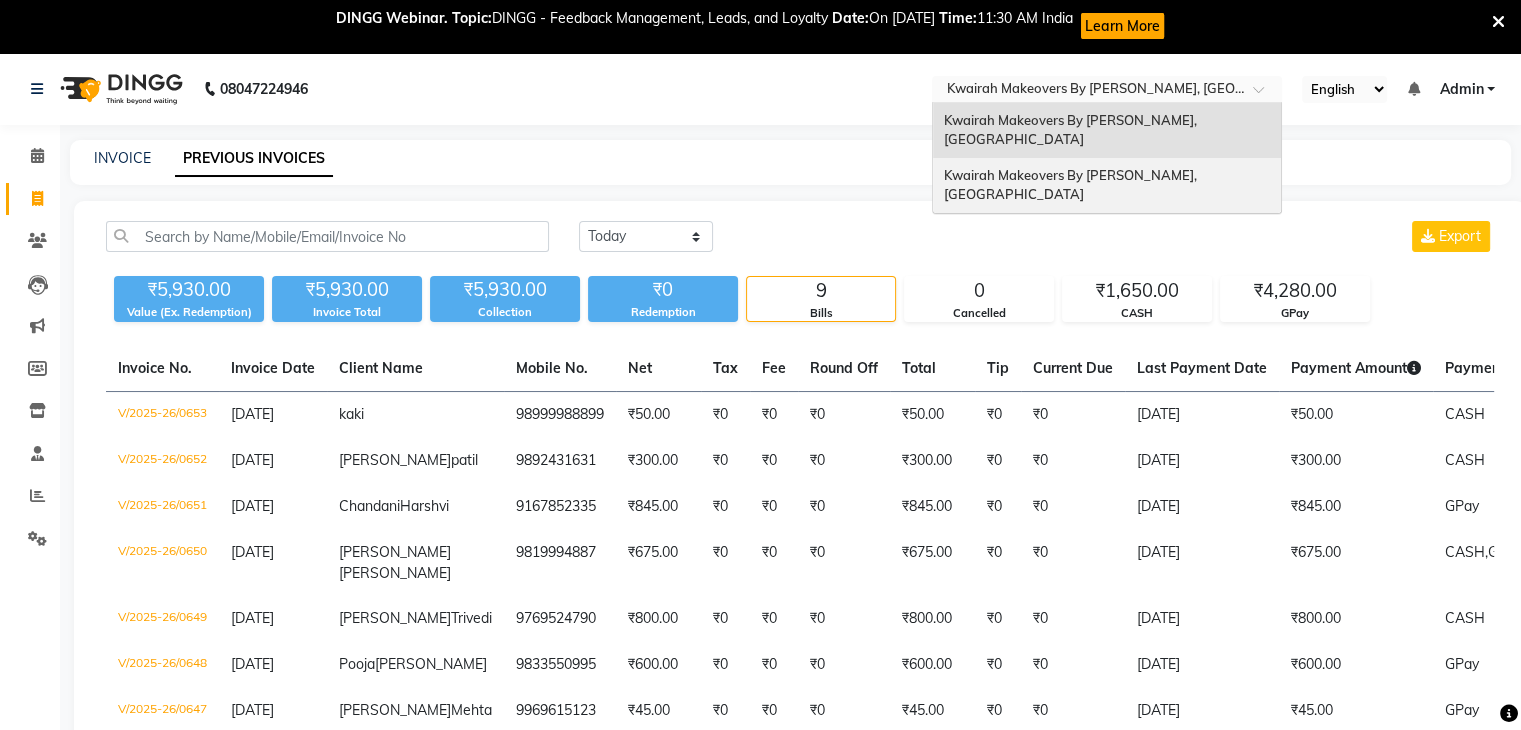 click on "Kwairah Makeovers By [PERSON_NAME], [GEOGRAPHIC_DATA]" at bounding box center (1107, 185) 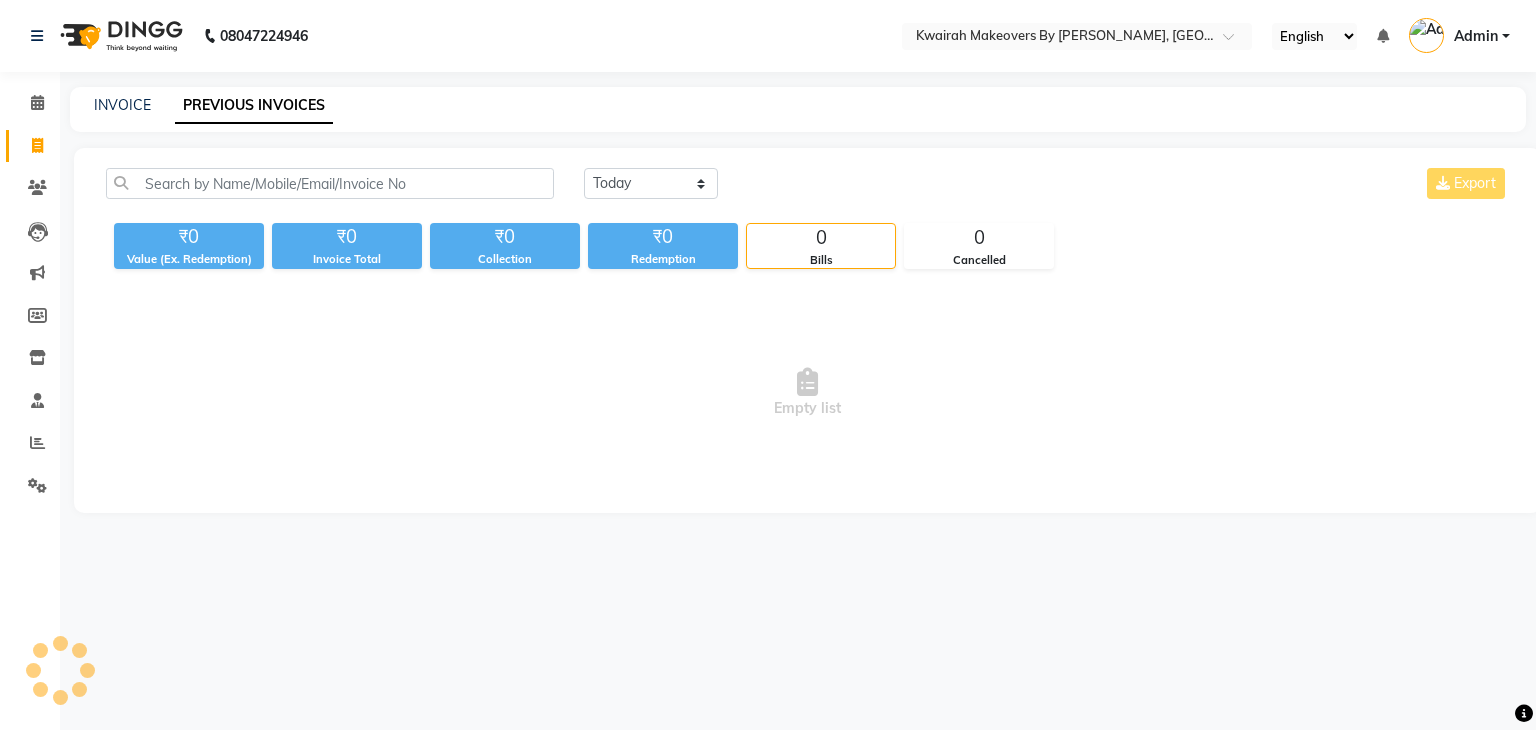 scroll, scrollTop: 0, scrollLeft: 0, axis: both 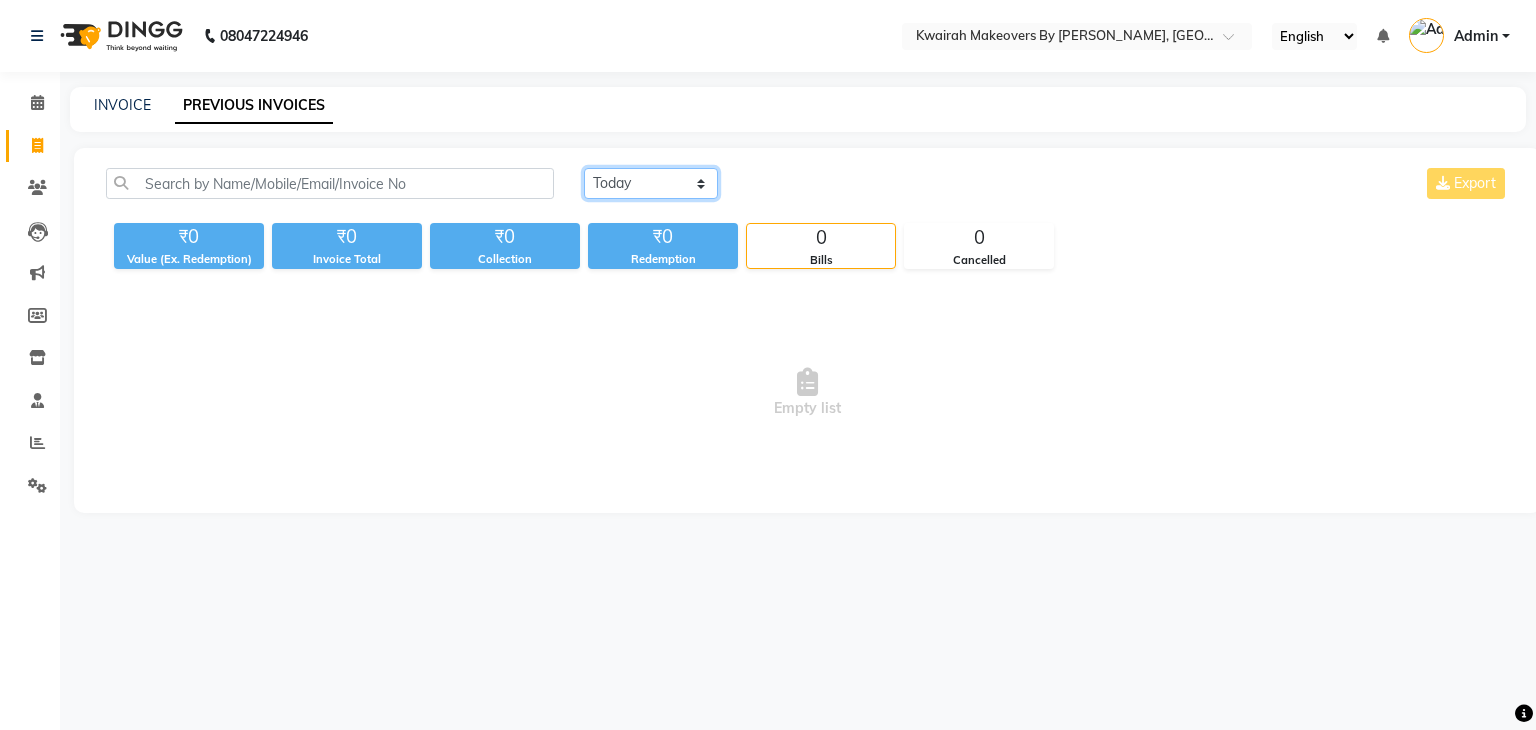drag, startPoint x: 629, startPoint y: 186, endPoint x: 628, endPoint y: 197, distance: 11.045361 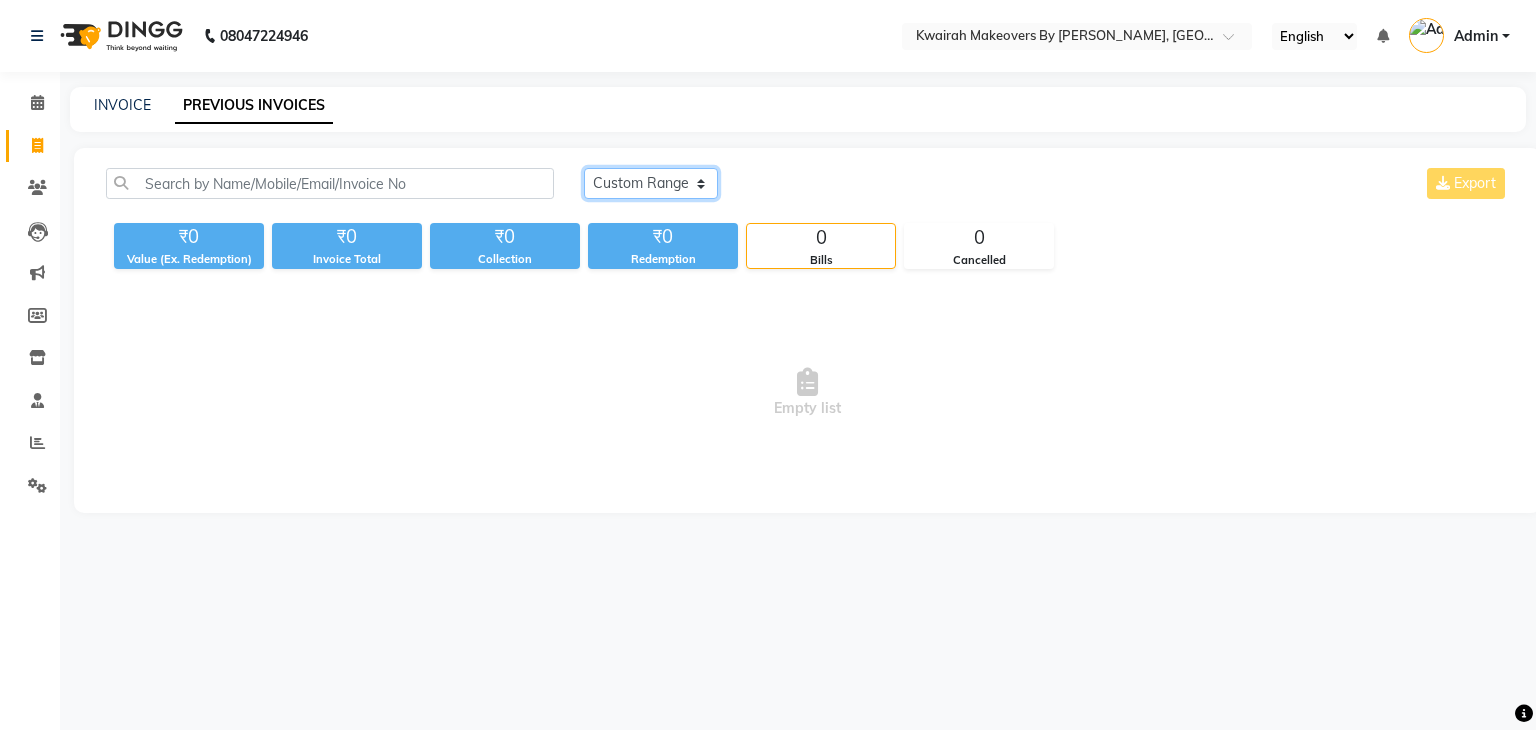 click on "[DATE] [DATE] Custom Range" 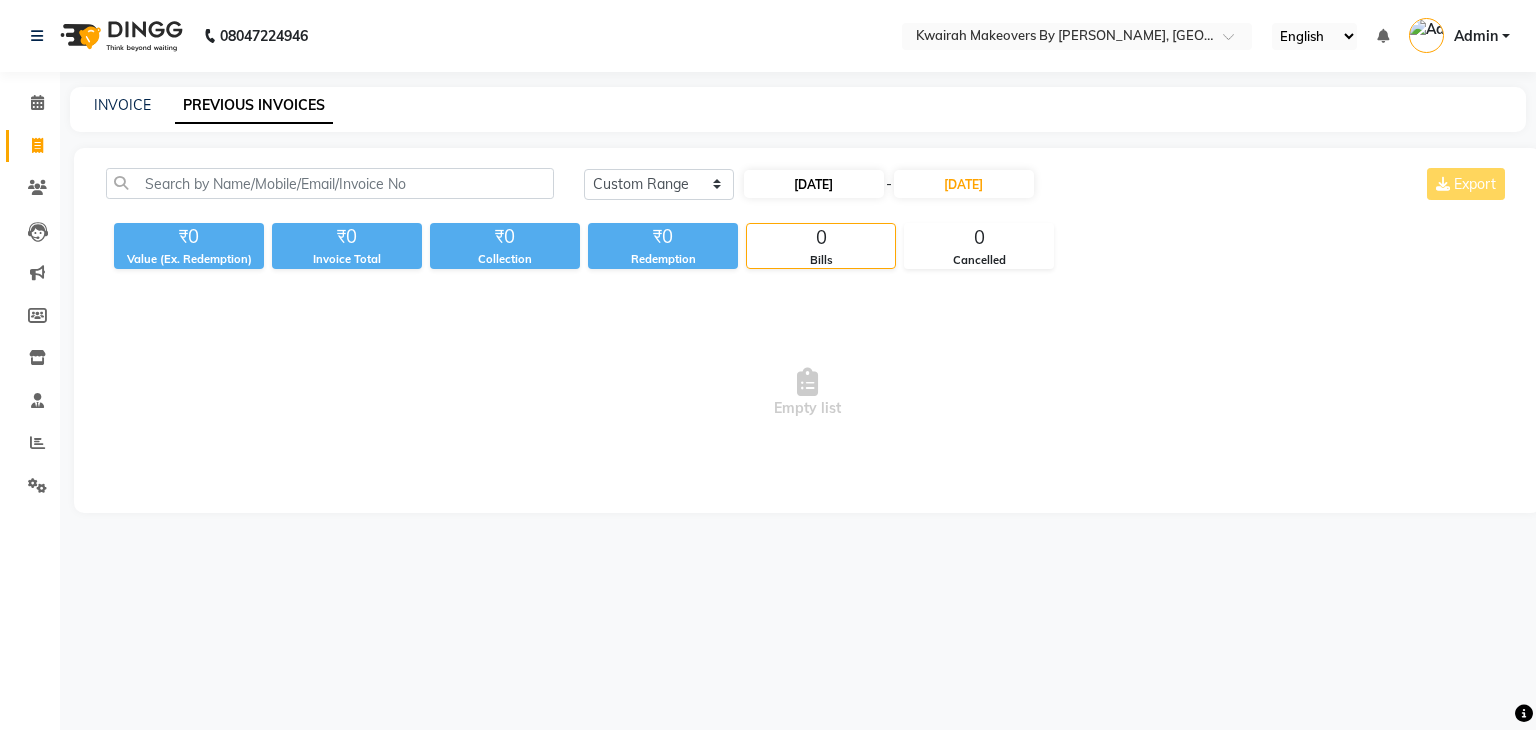 drag, startPoint x: 822, startPoint y: 202, endPoint x: 826, endPoint y: 190, distance: 12.649111 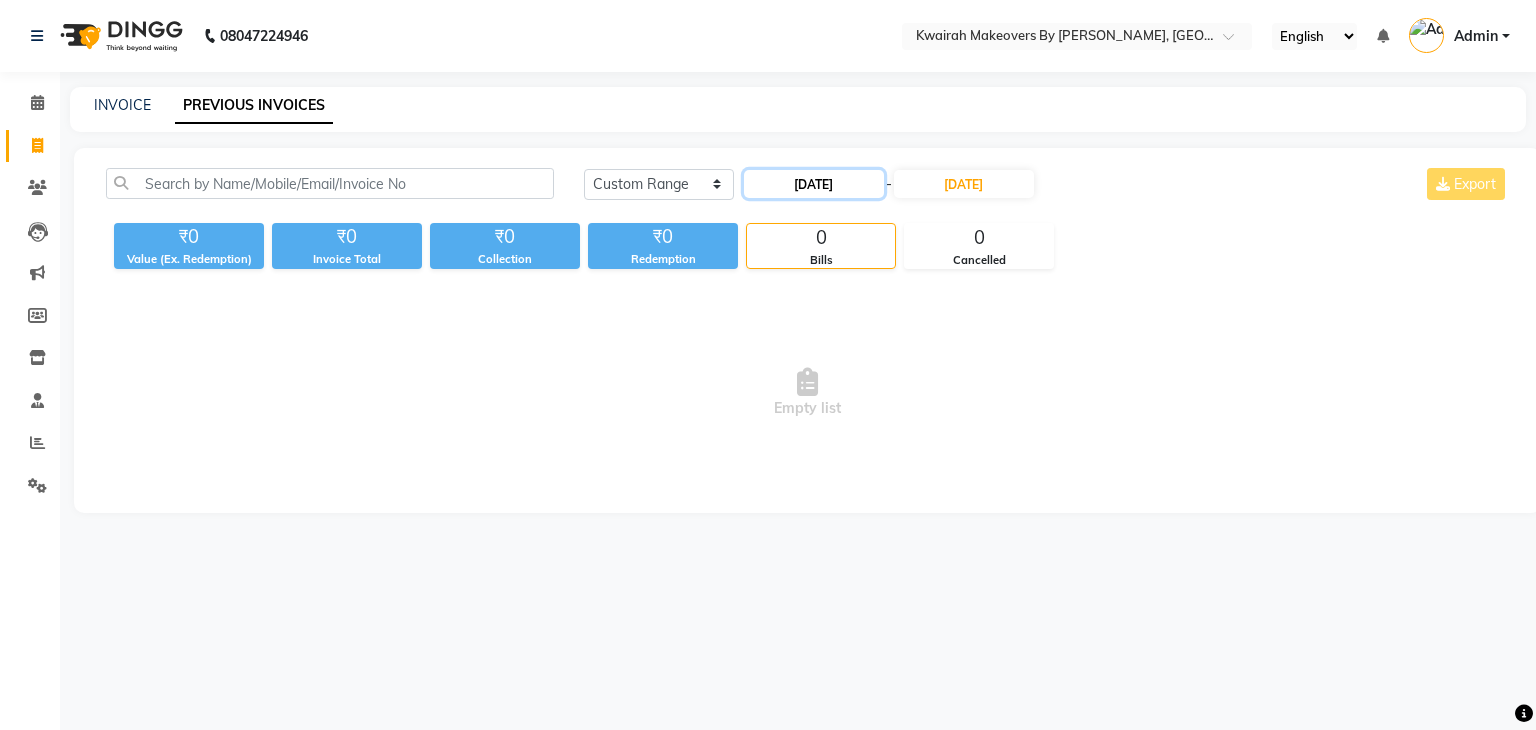click on "[DATE]" 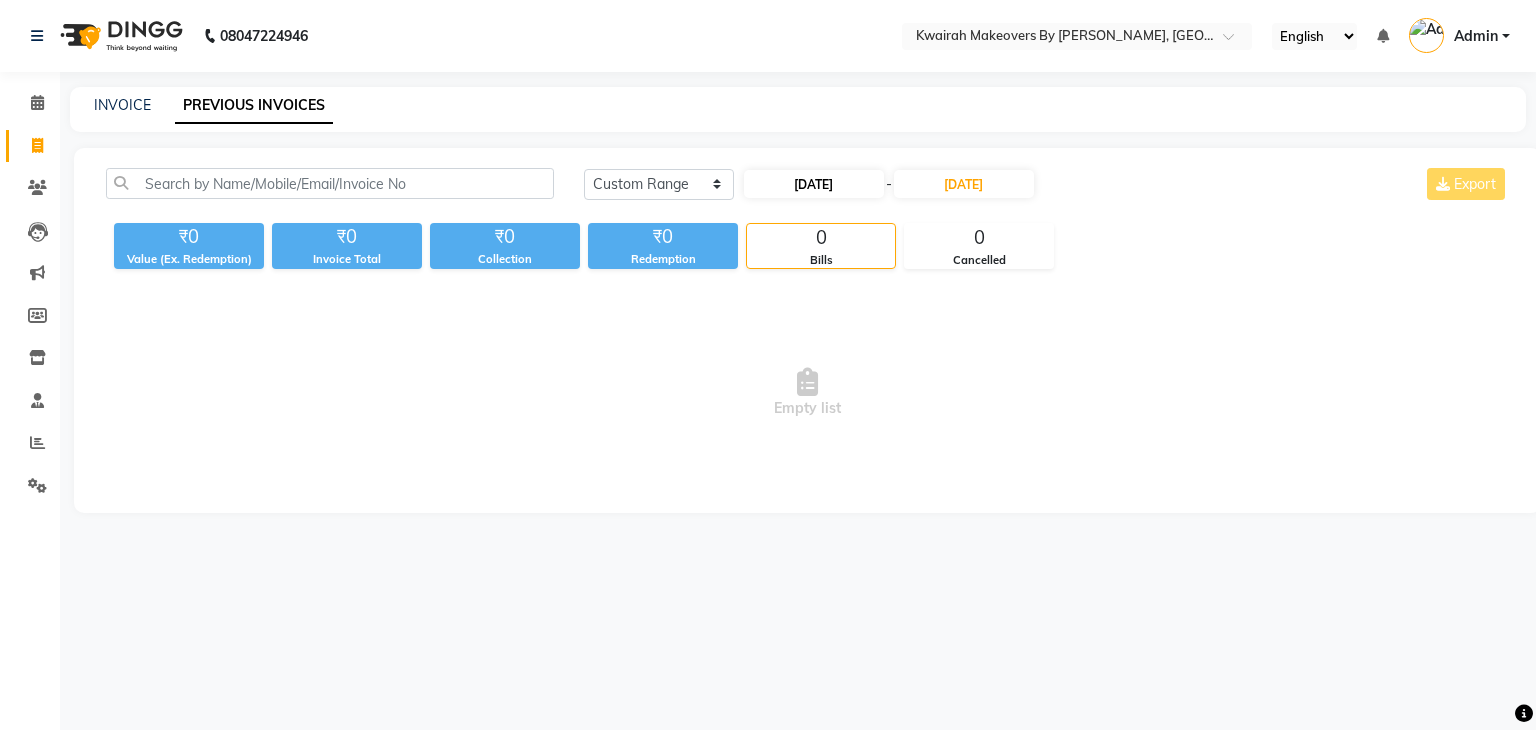 select on "7" 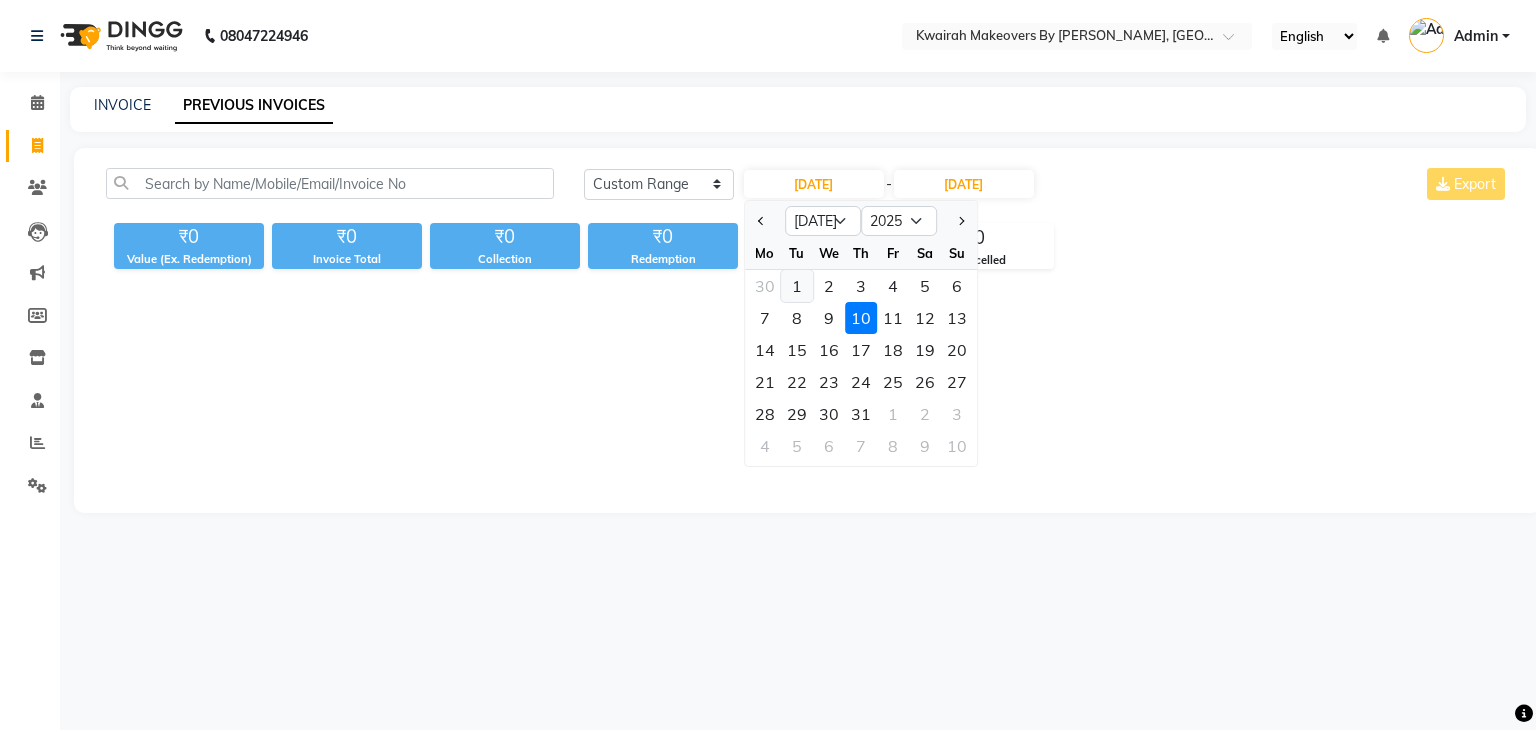 click on "1" 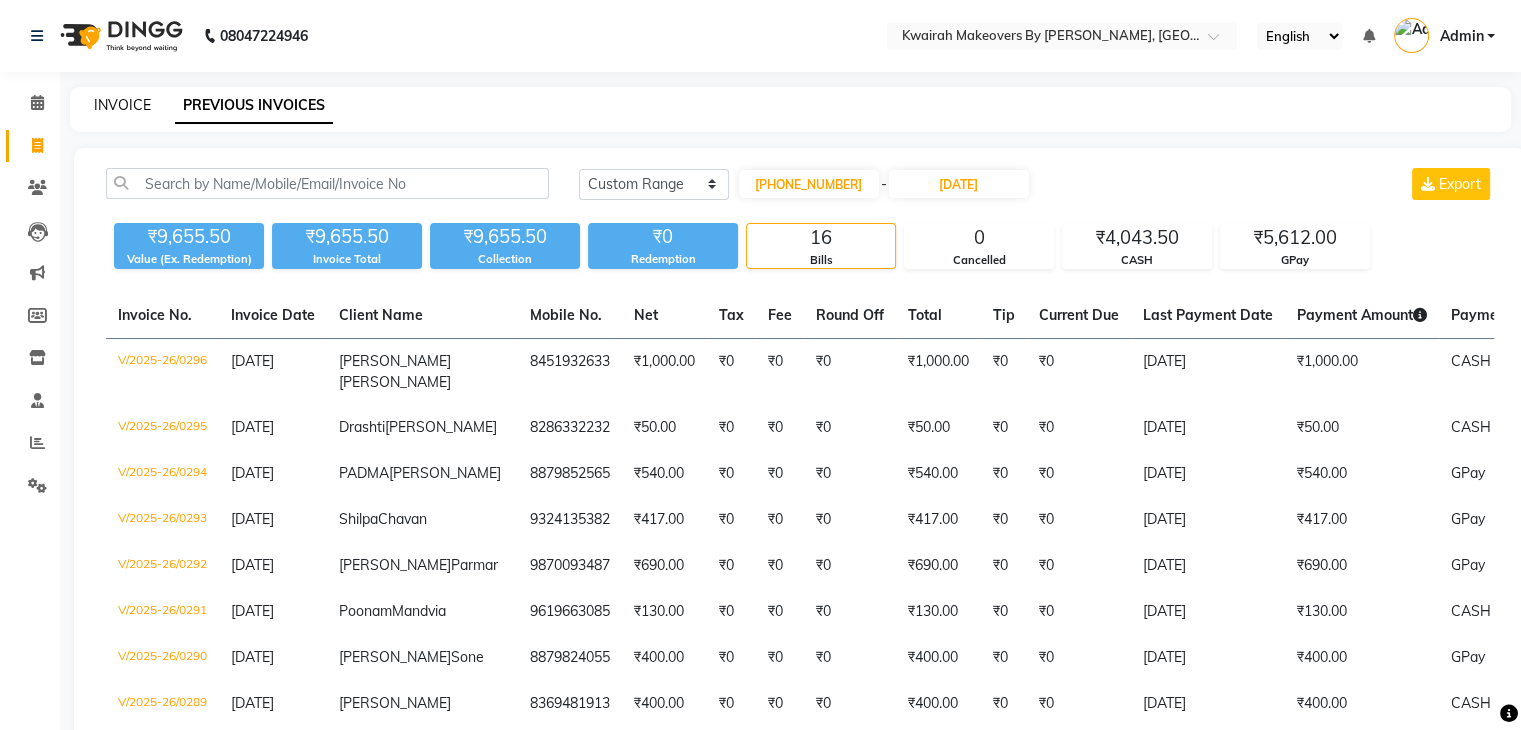 type on "01-07-2025" 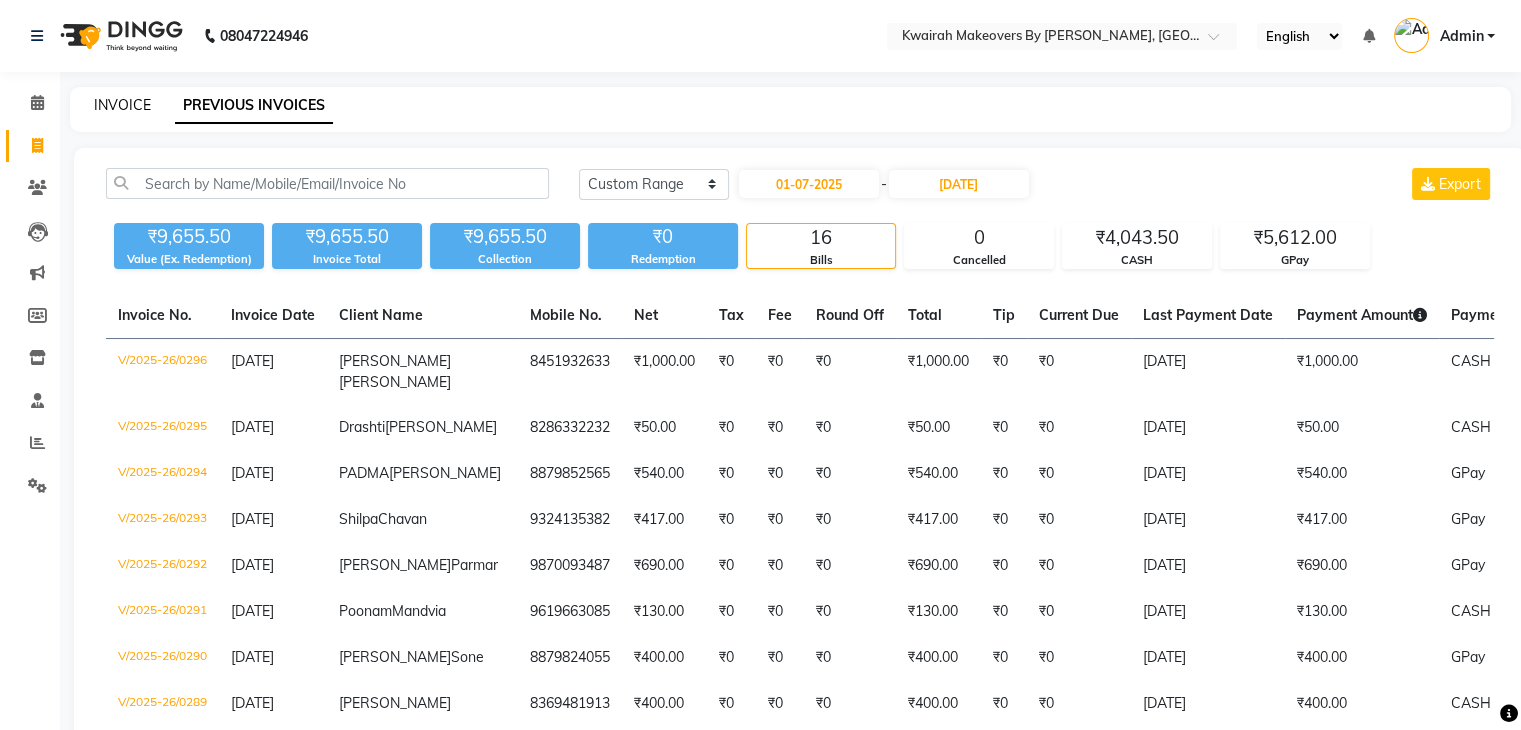 click on "INVOICE" 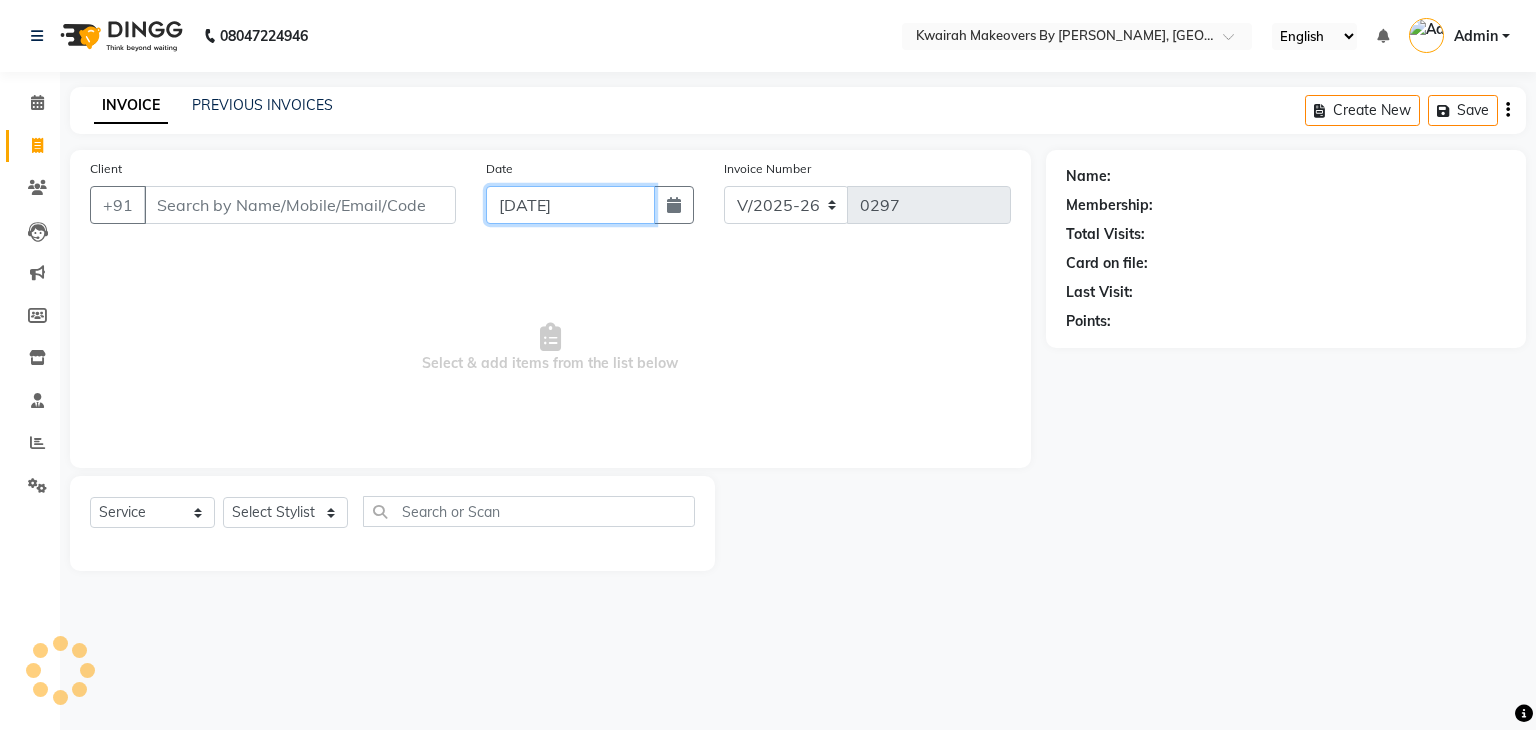 click on "[DATE]" 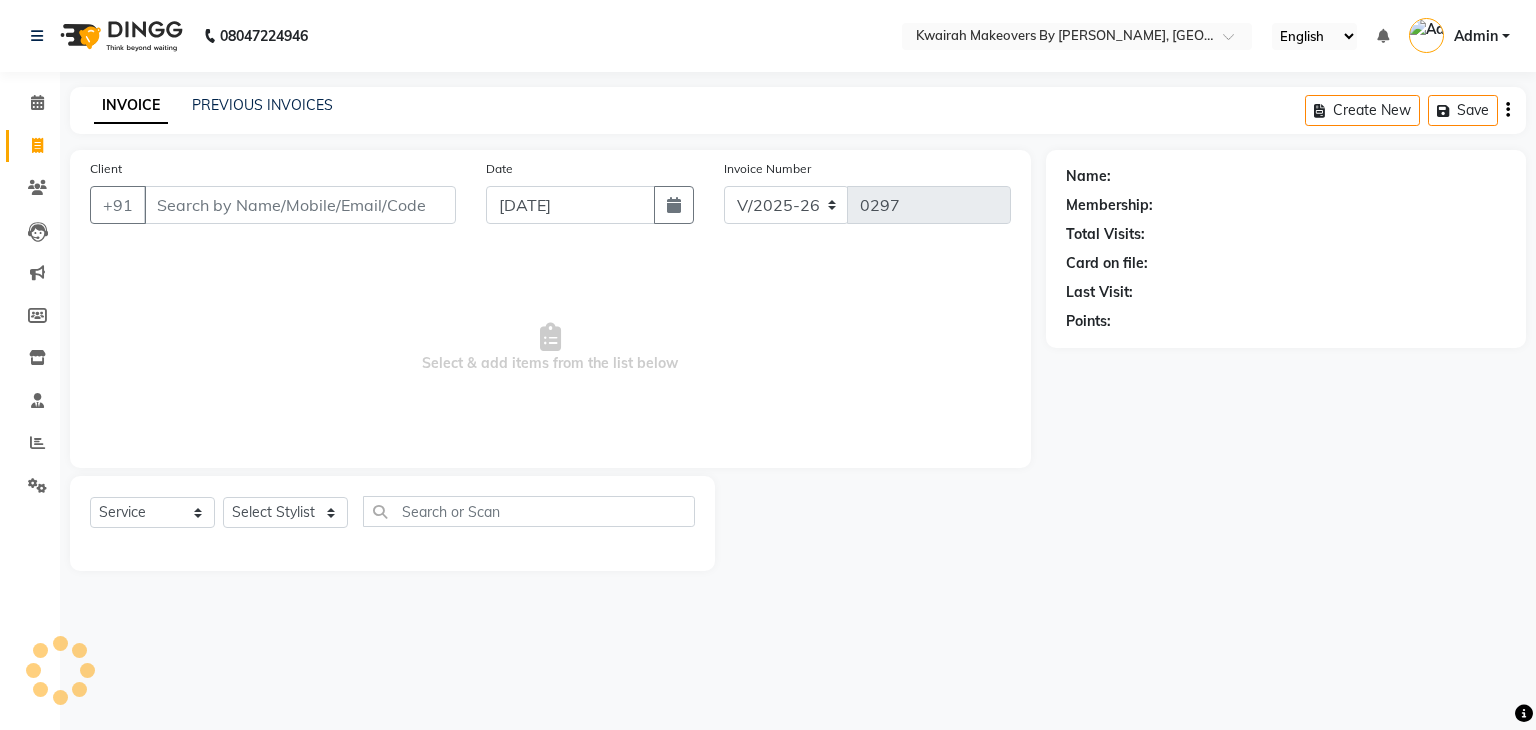 select on "7" 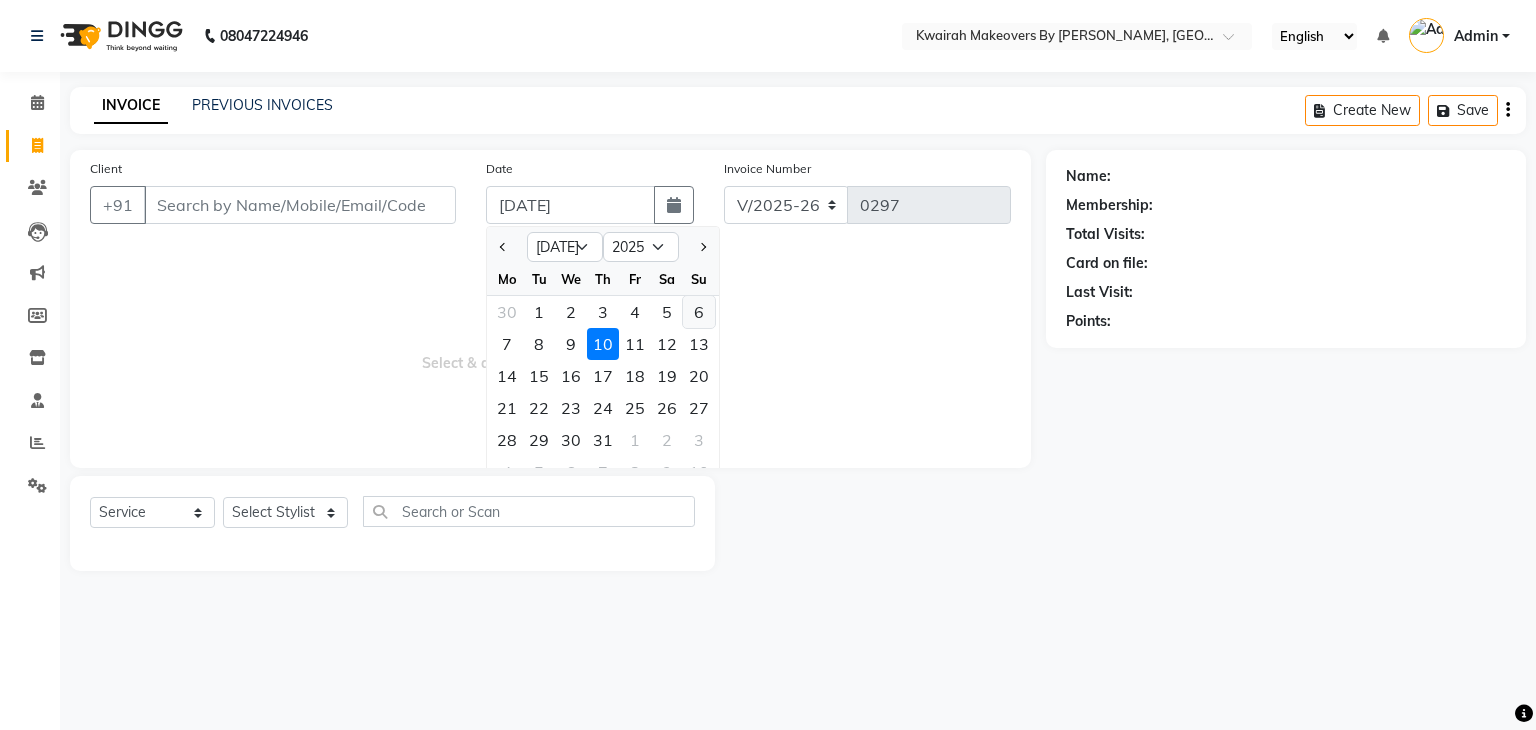 click on "6" 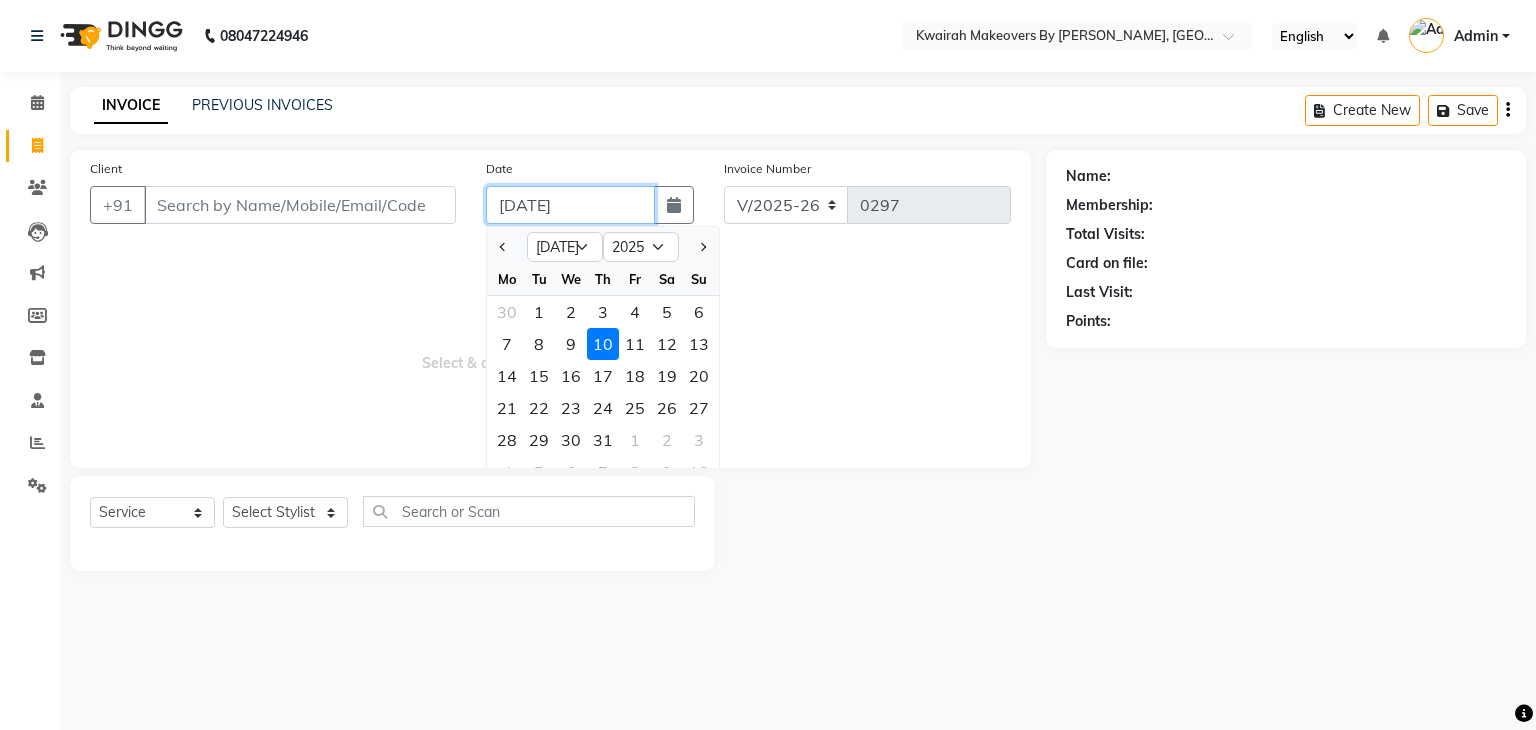 type on "[DATE]" 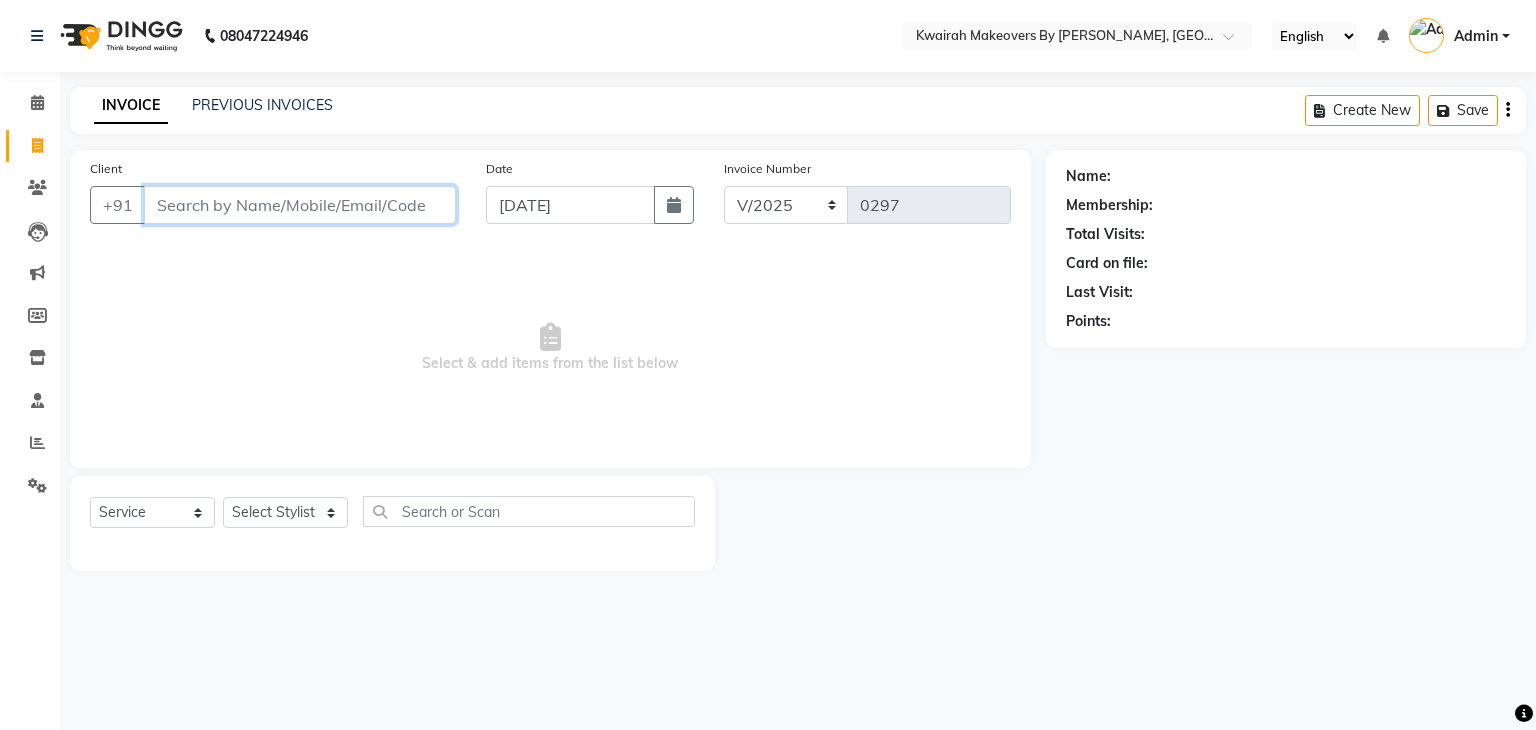 click on "Client" at bounding box center (300, 205) 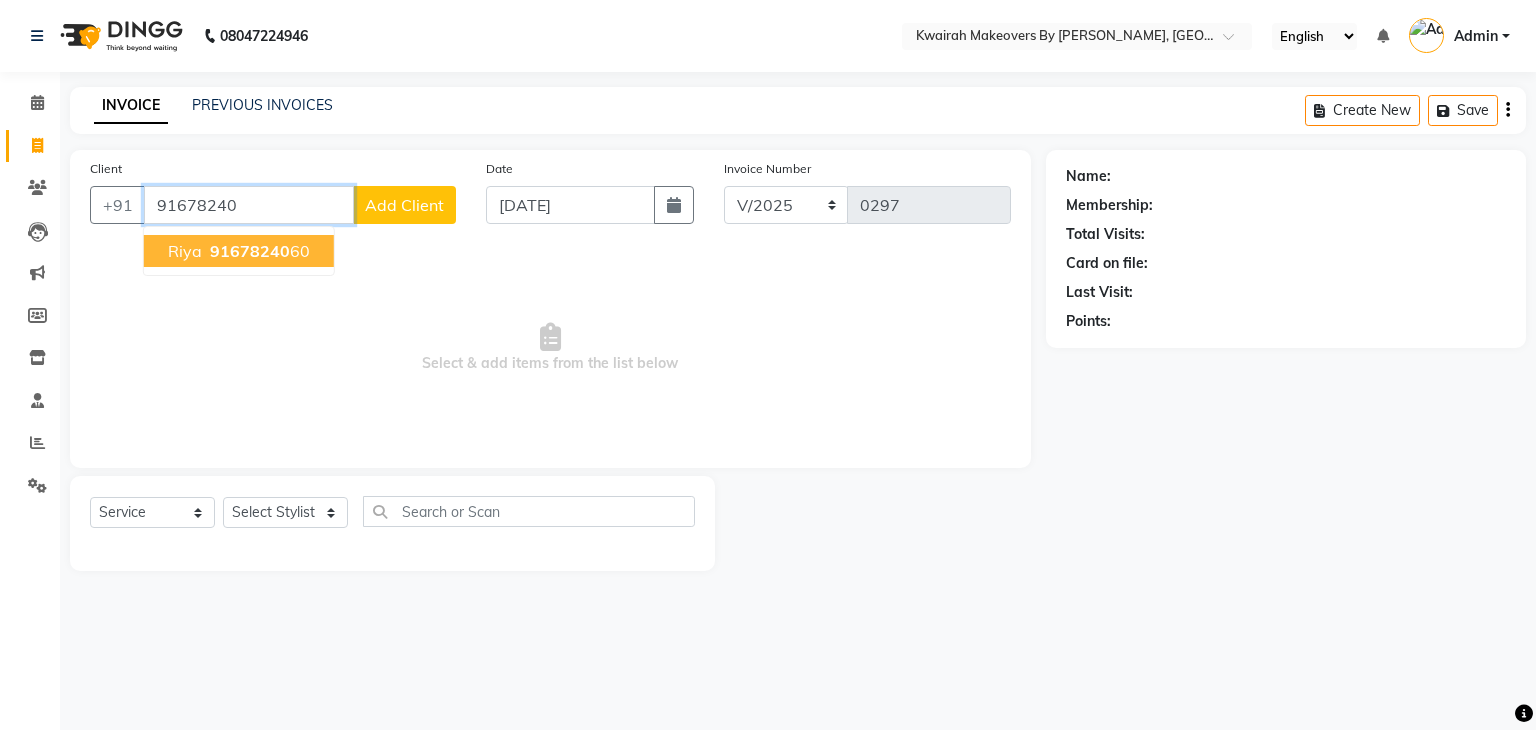 click on "91678240" at bounding box center (250, 251) 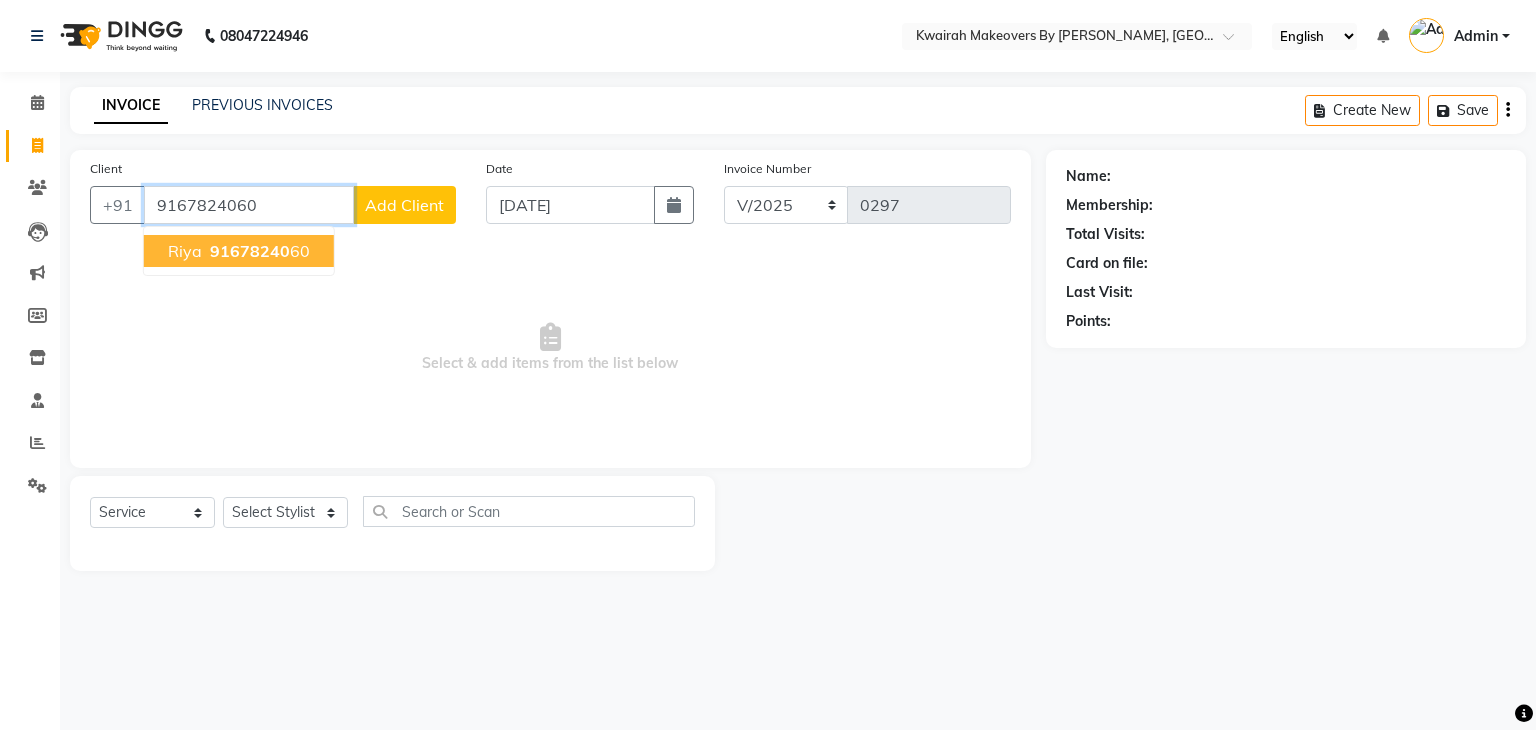 type on "9167824060" 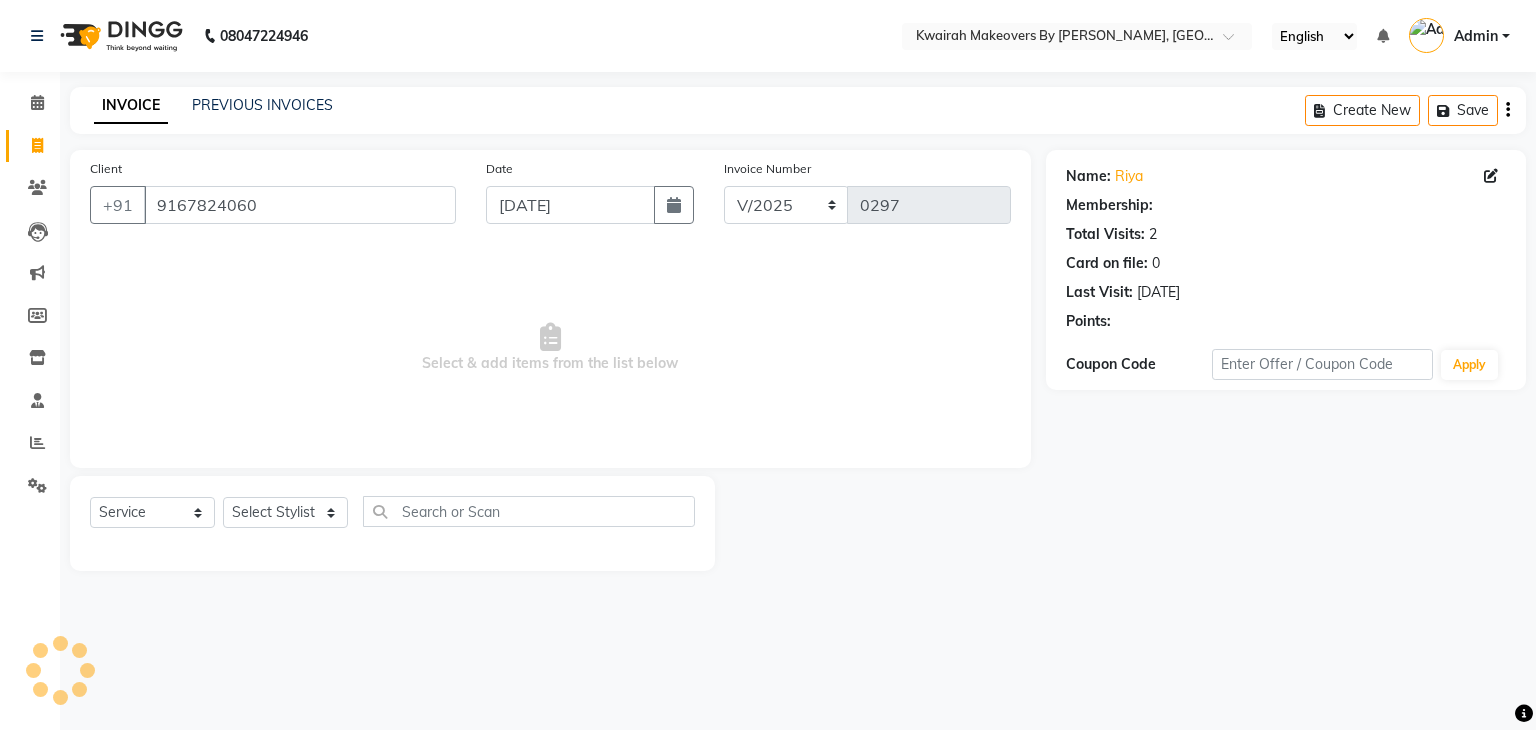 select on "1: Object" 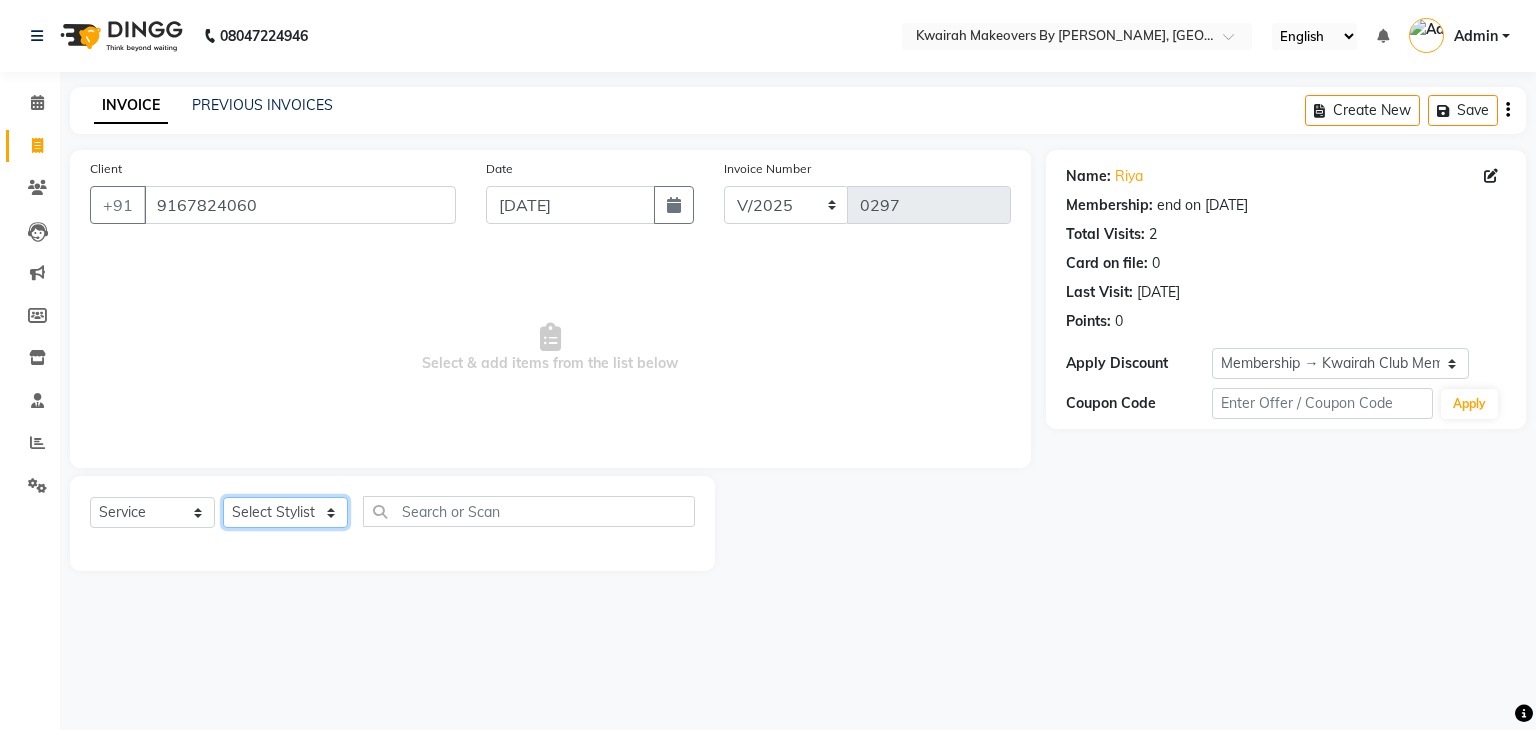 click on "Select Stylist Amruta Anjali Ketki Somani Neha More rakhi chorasiya Shrushti" 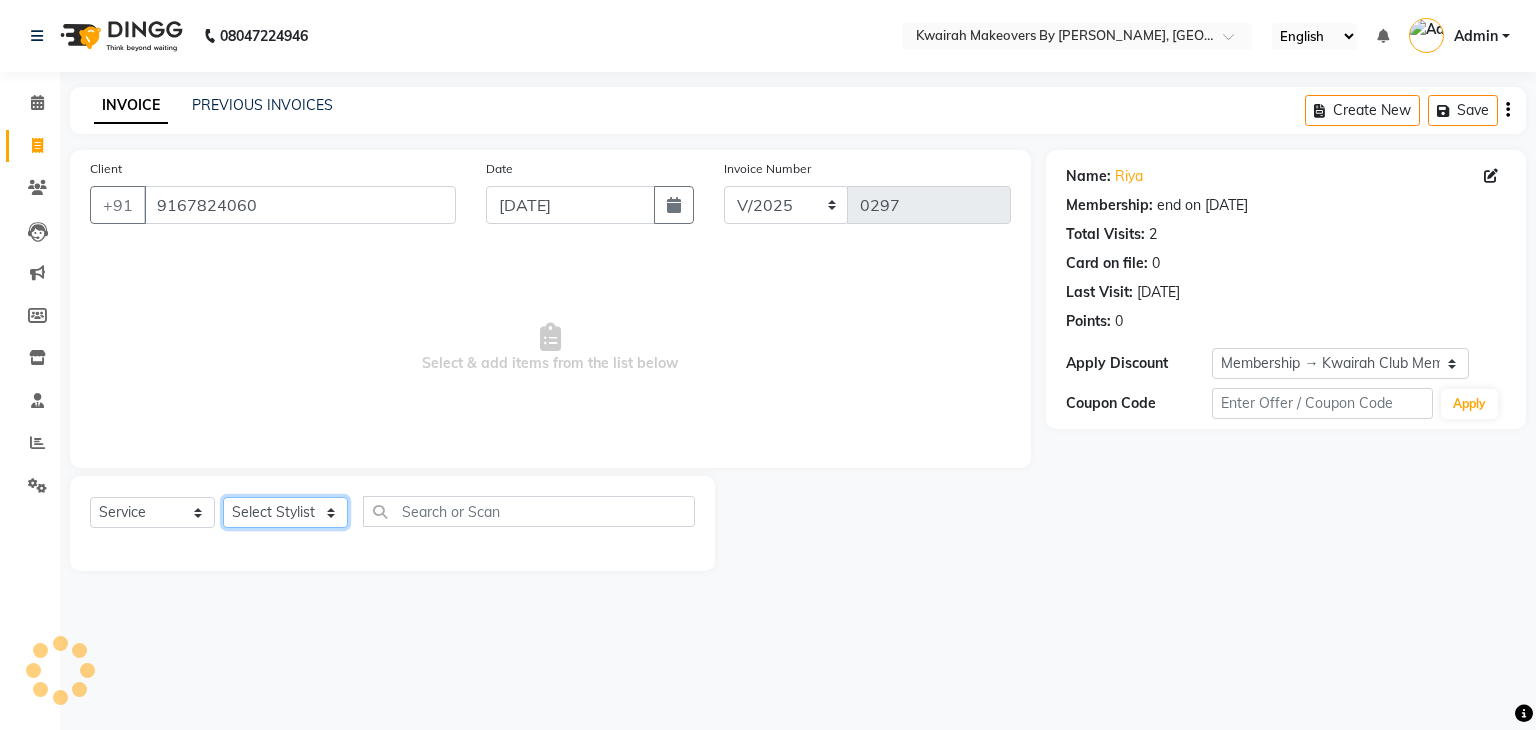 select on "54393" 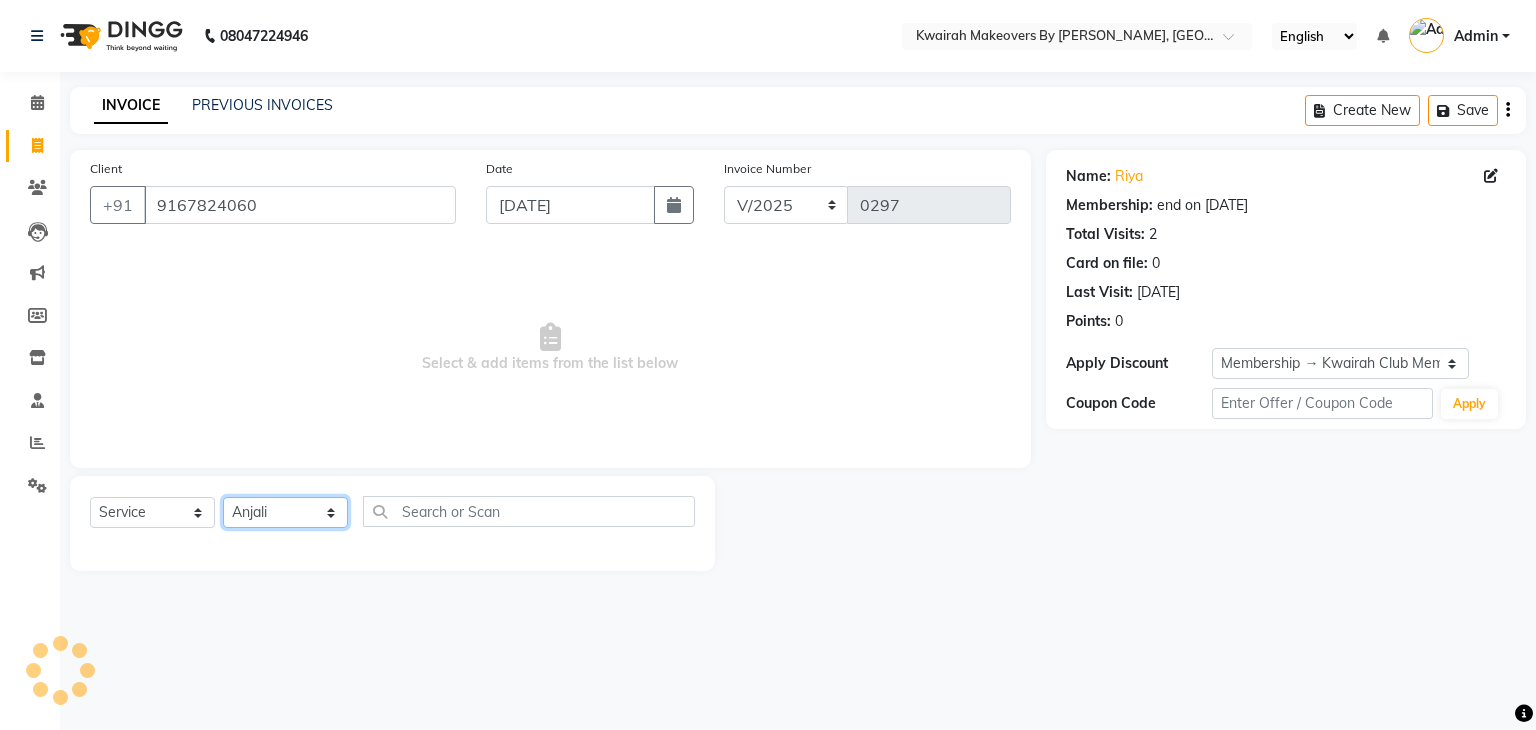 click on "Select Stylist Amruta Anjali Ketki Somani Neha More rakhi chorasiya Shrushti" 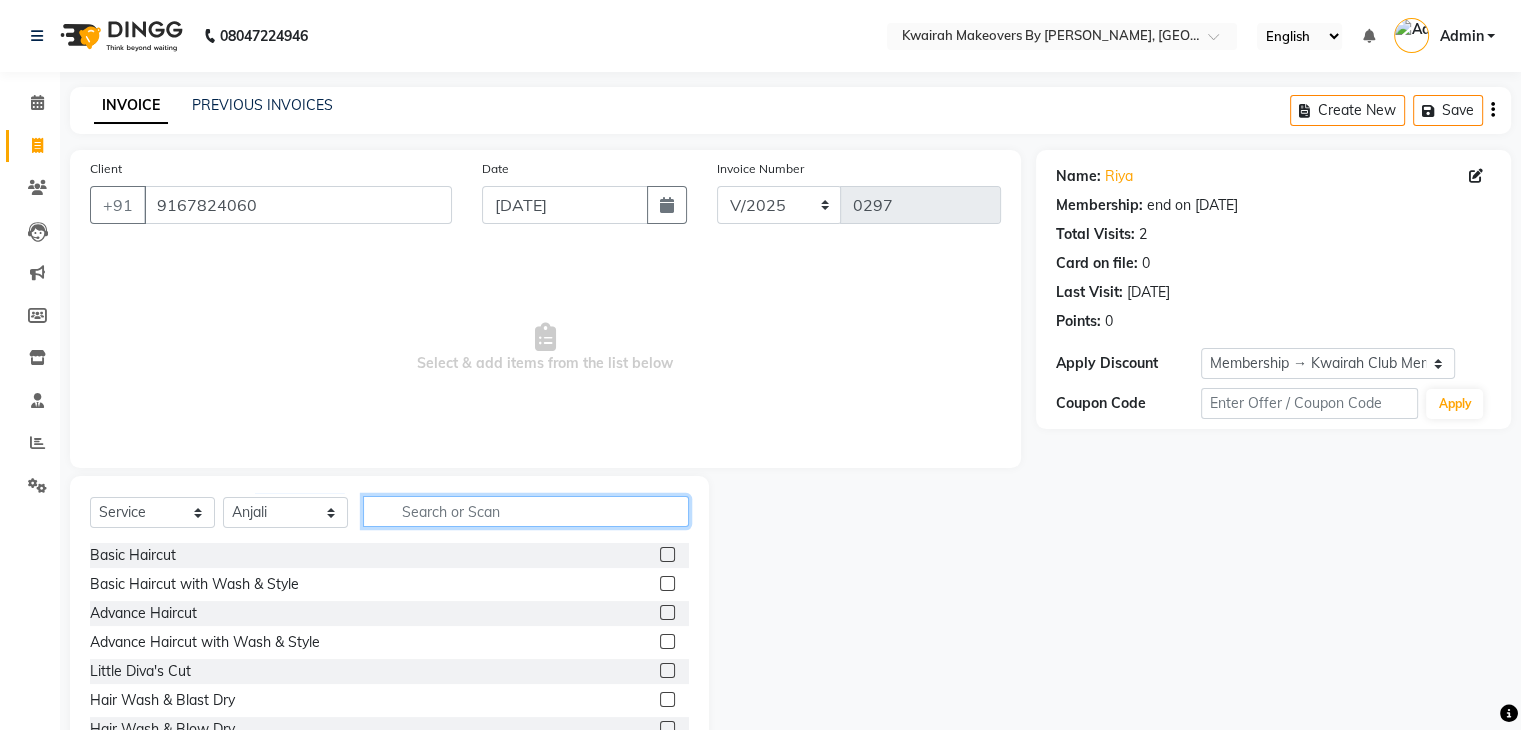 click 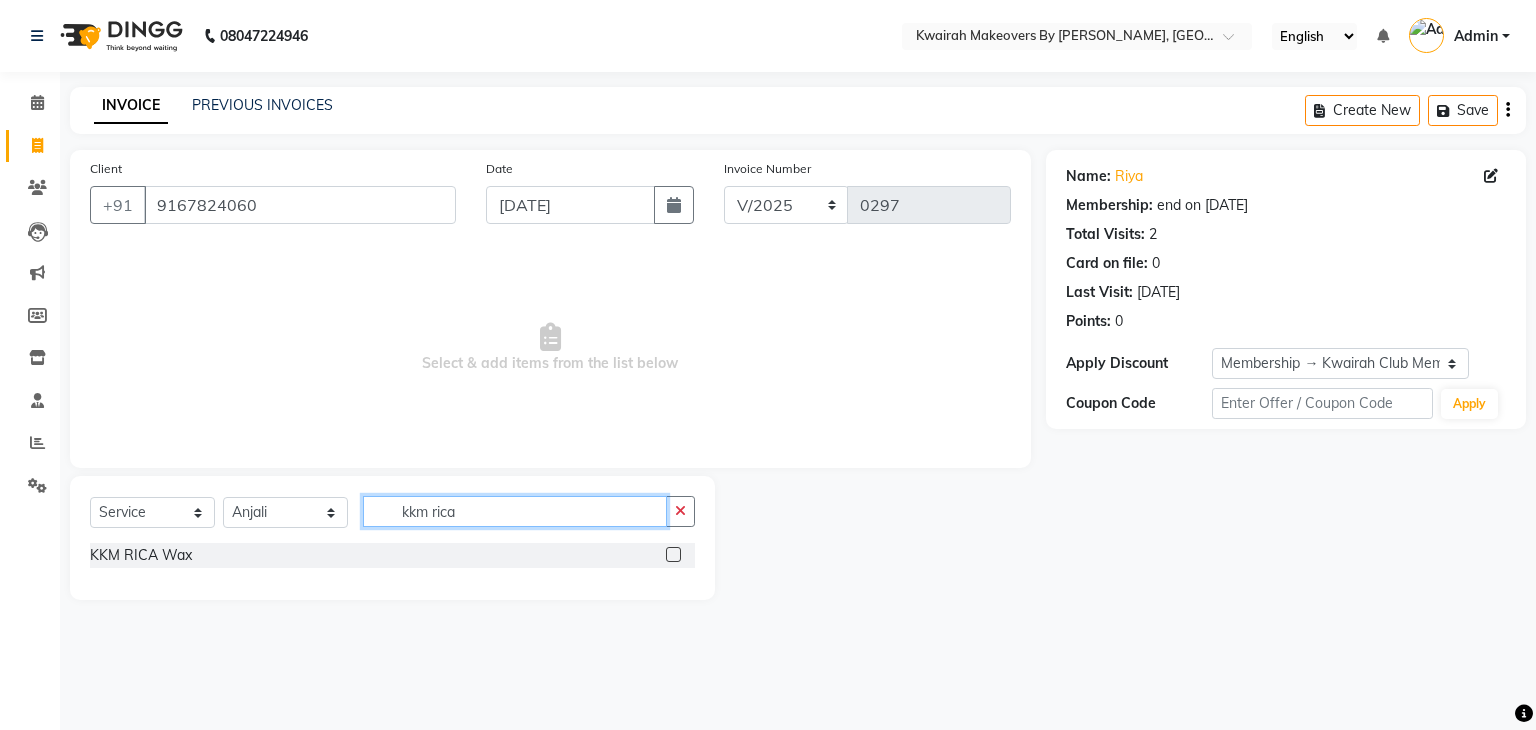 type on "kkm rica" 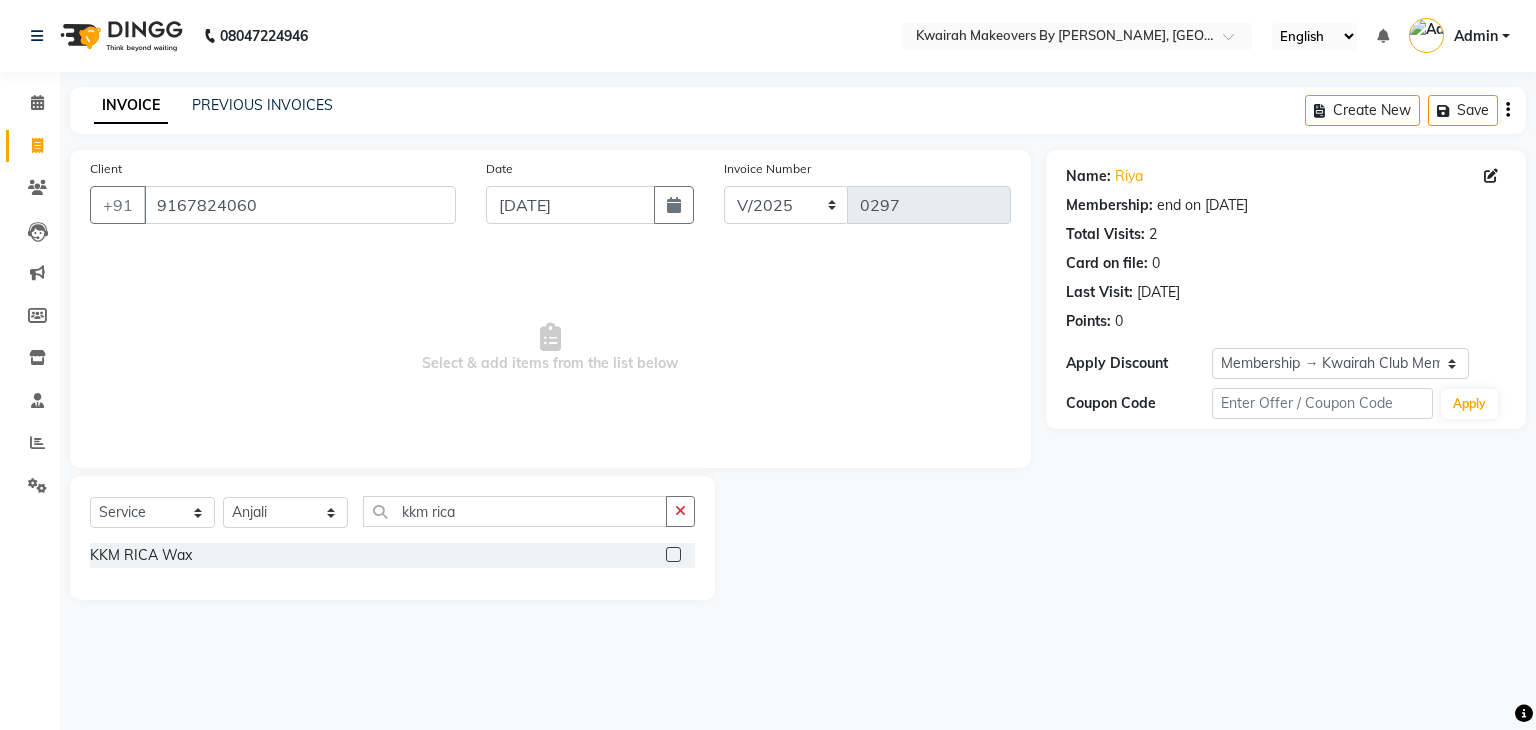 click on "KKM RICA Wax" 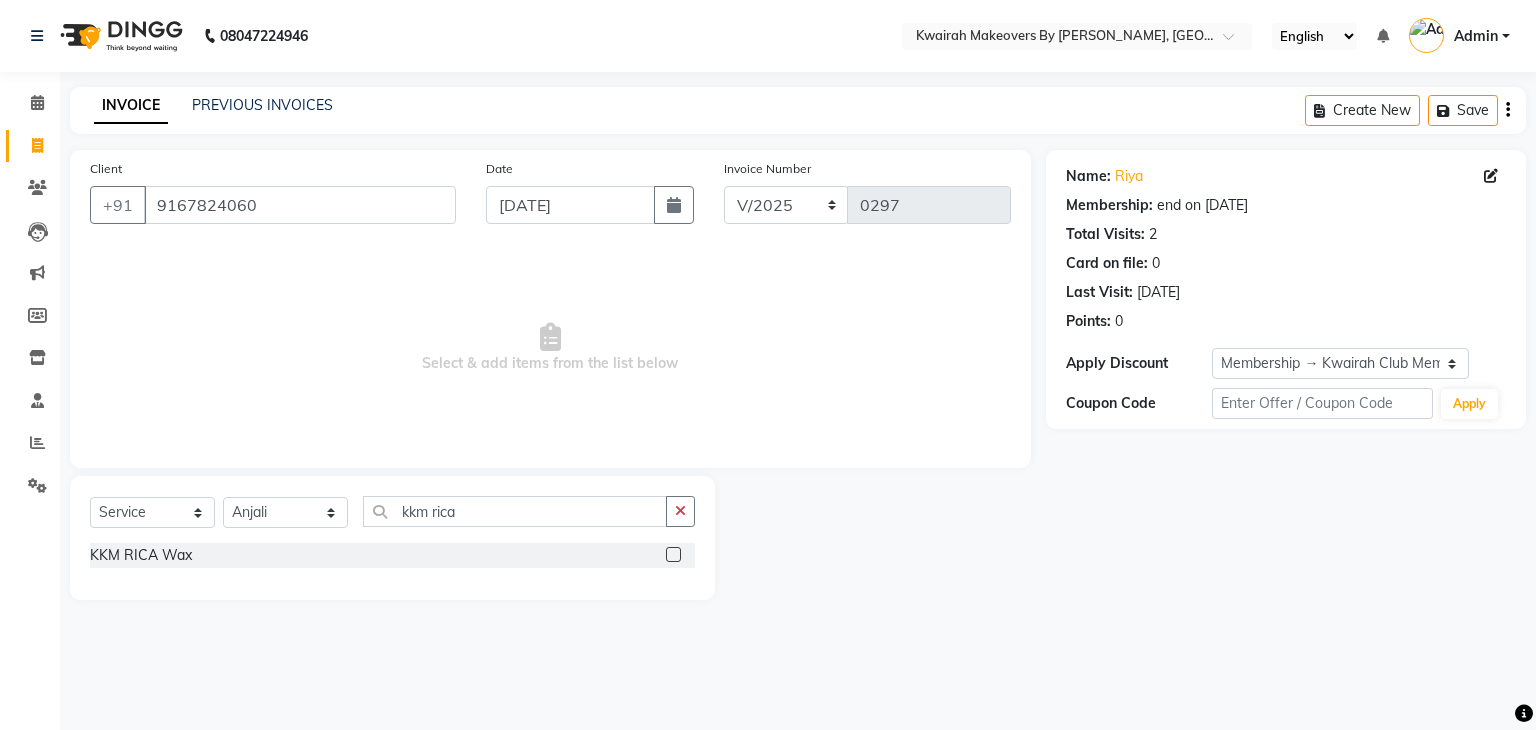 click 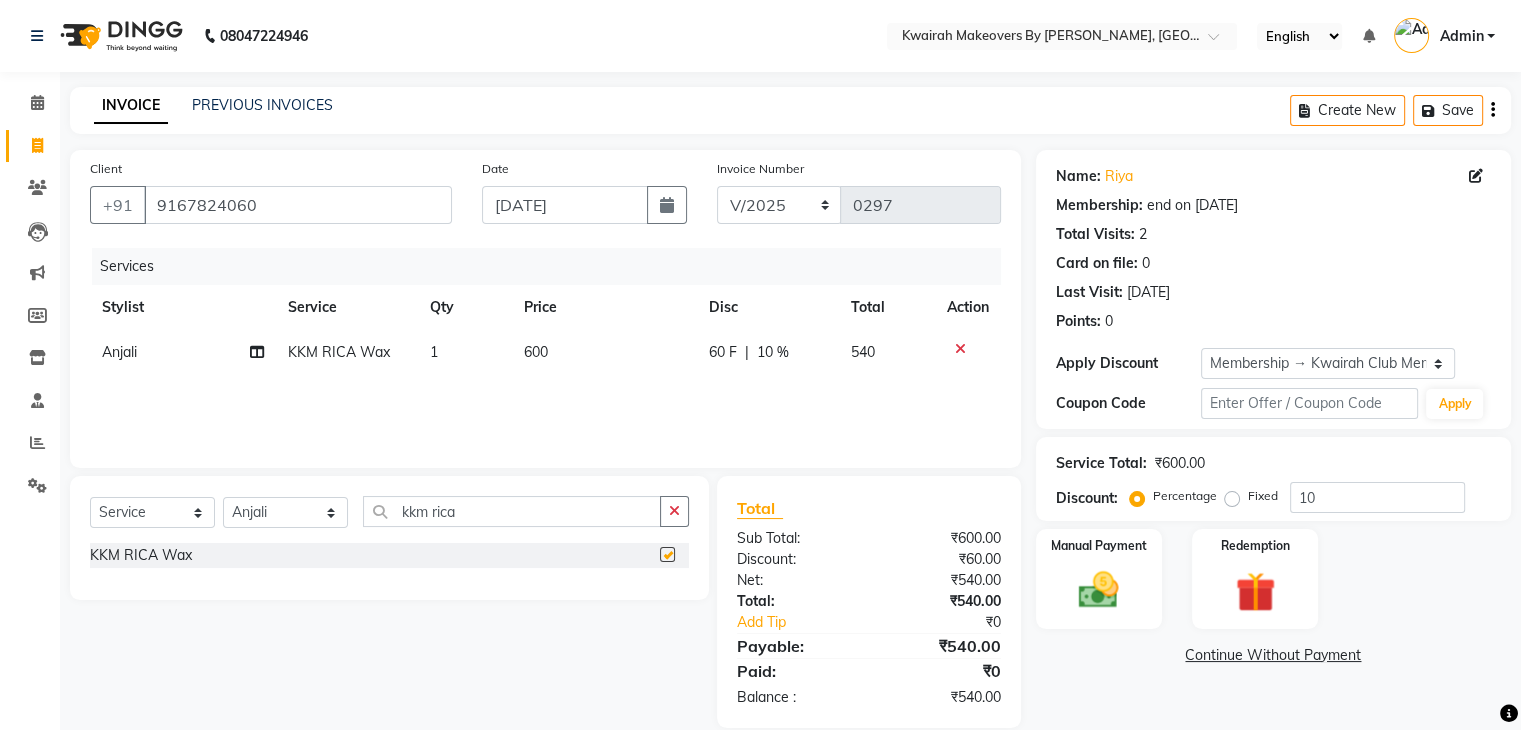 checkbox on "false" 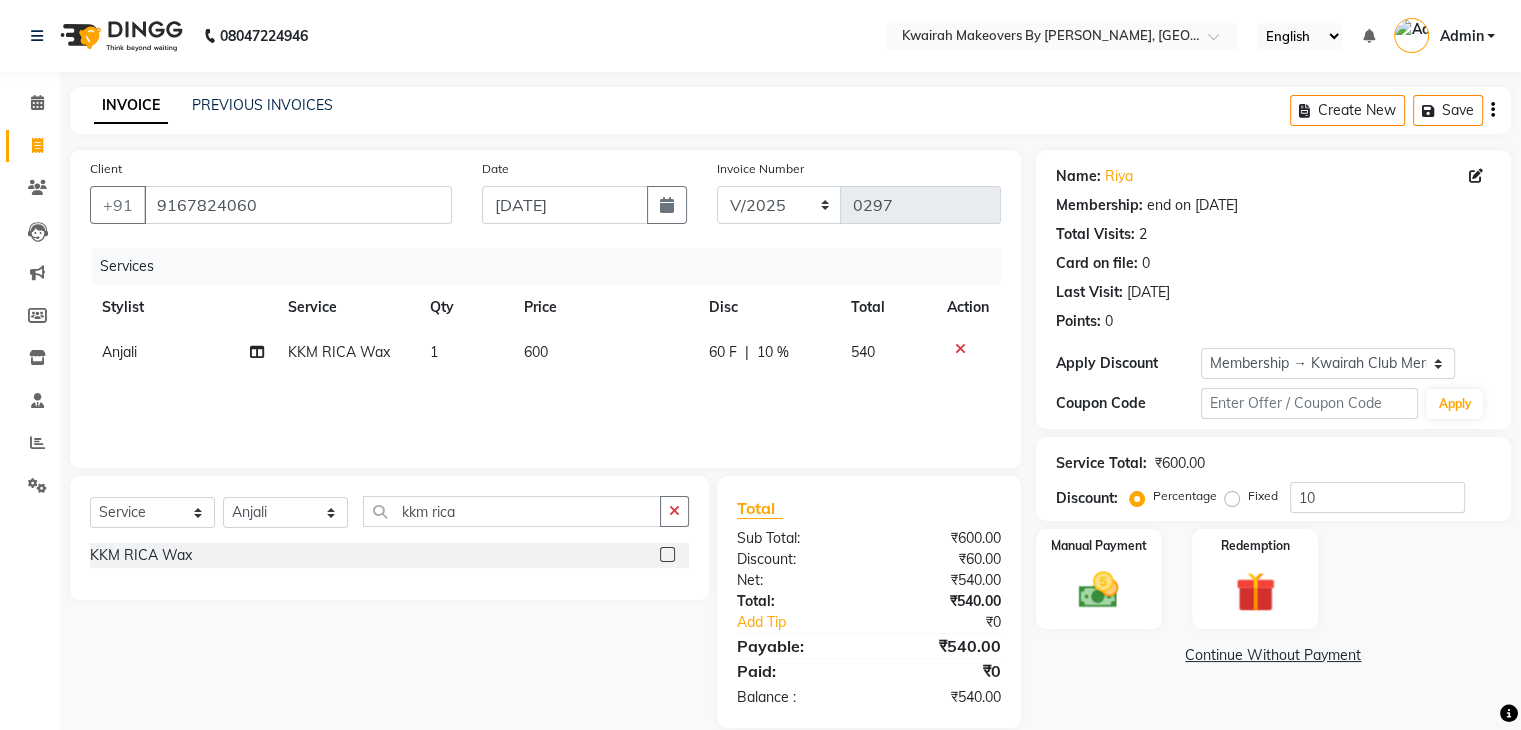 click on "Anjali" 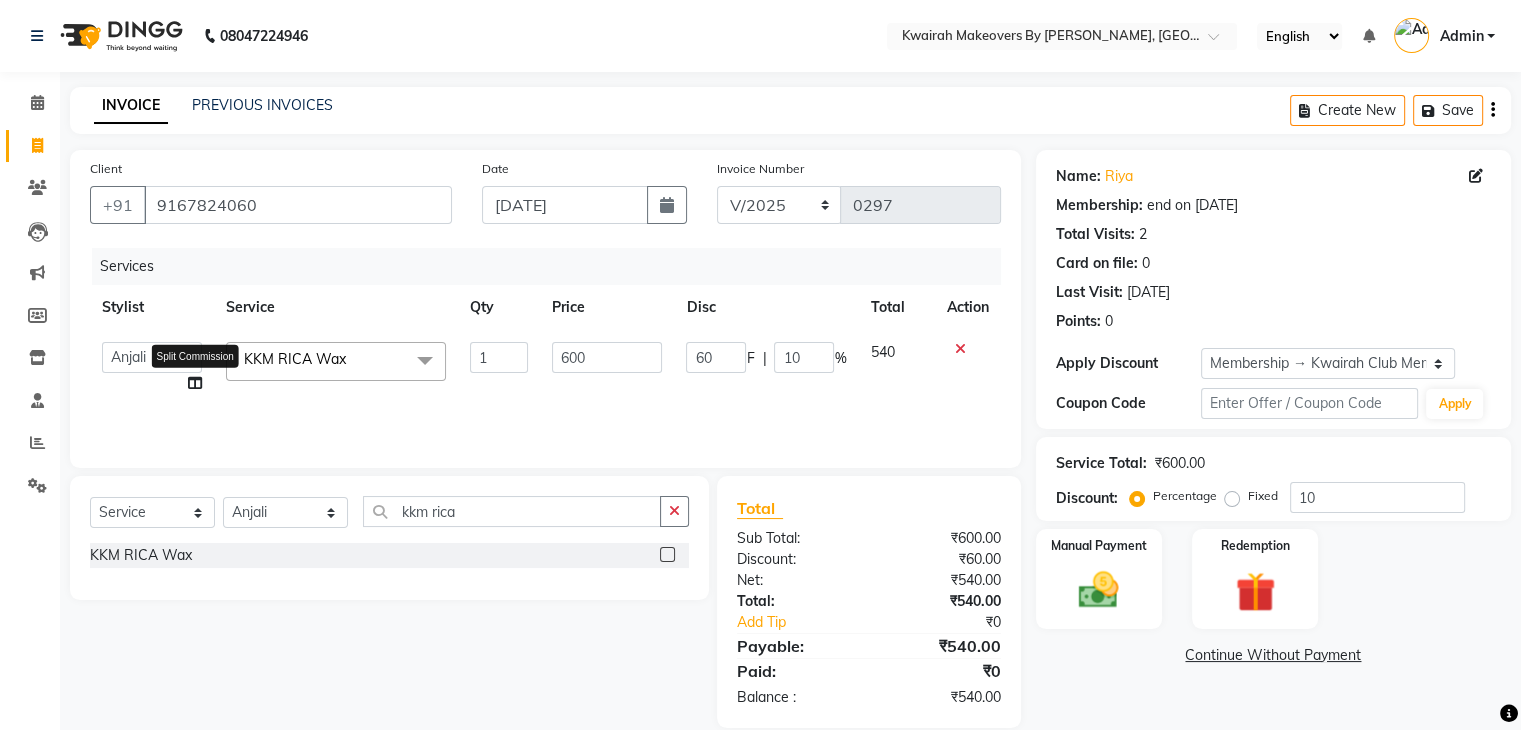 click 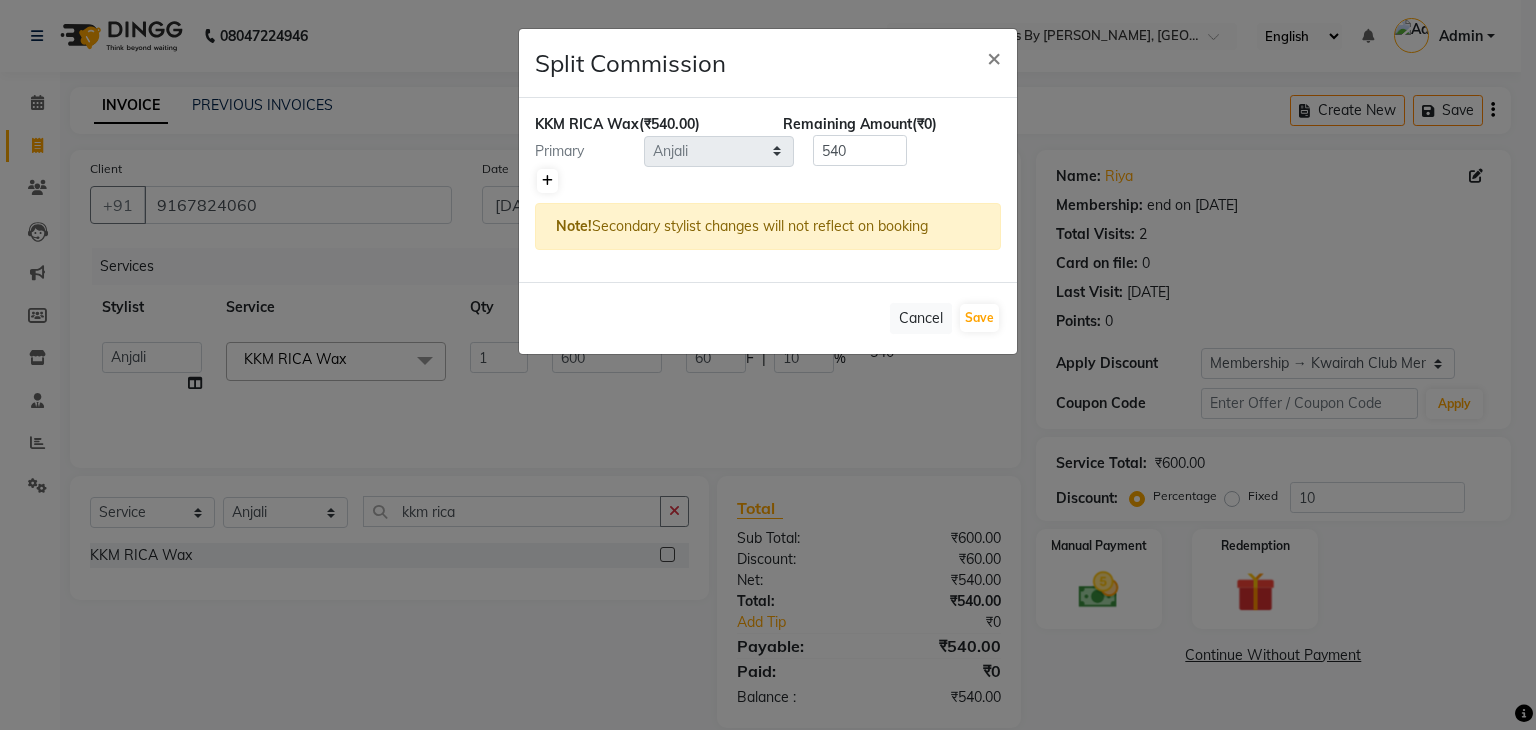 click 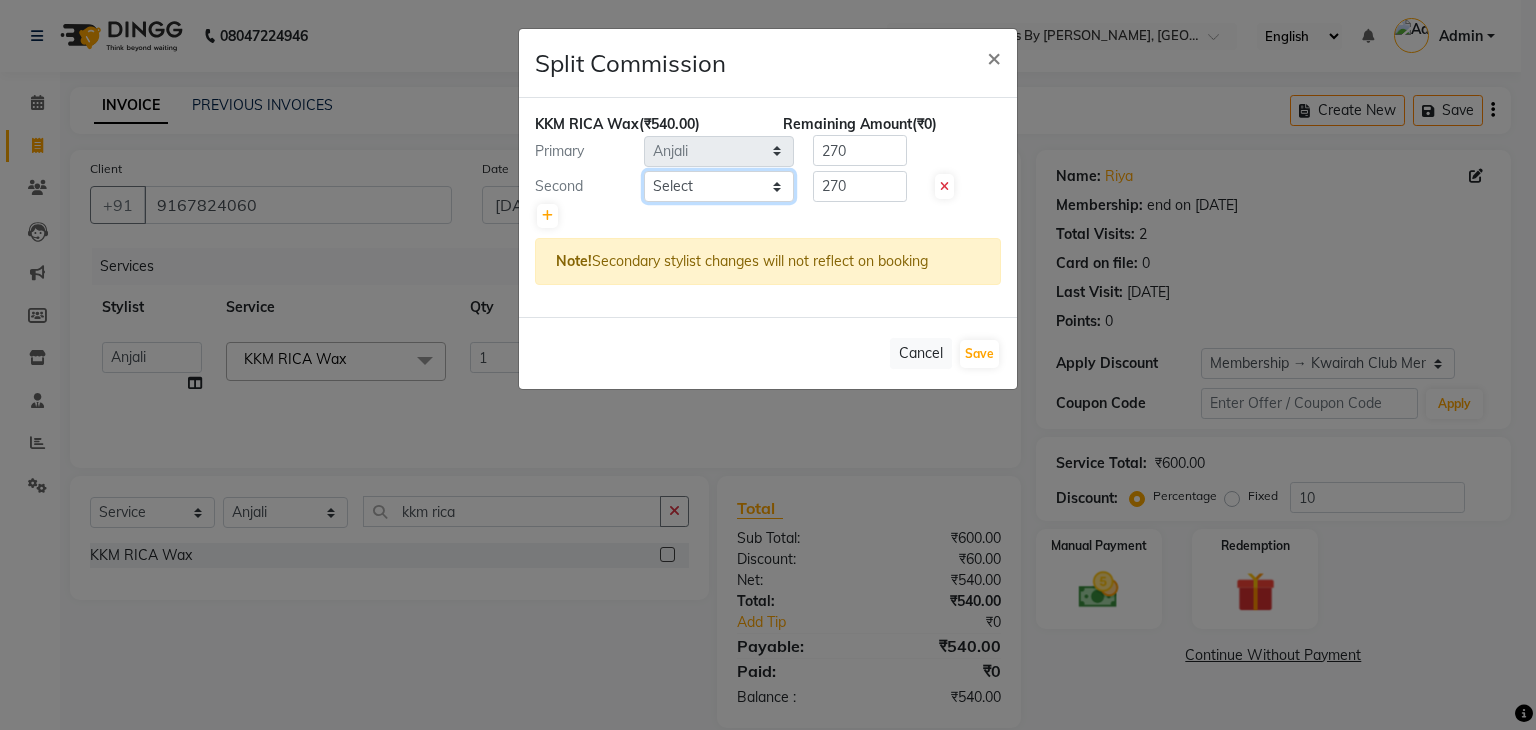 click on "Select  Amruta   Anjali   Ketki Somani   Neha More   rakhi chorasiya   Shrushti" 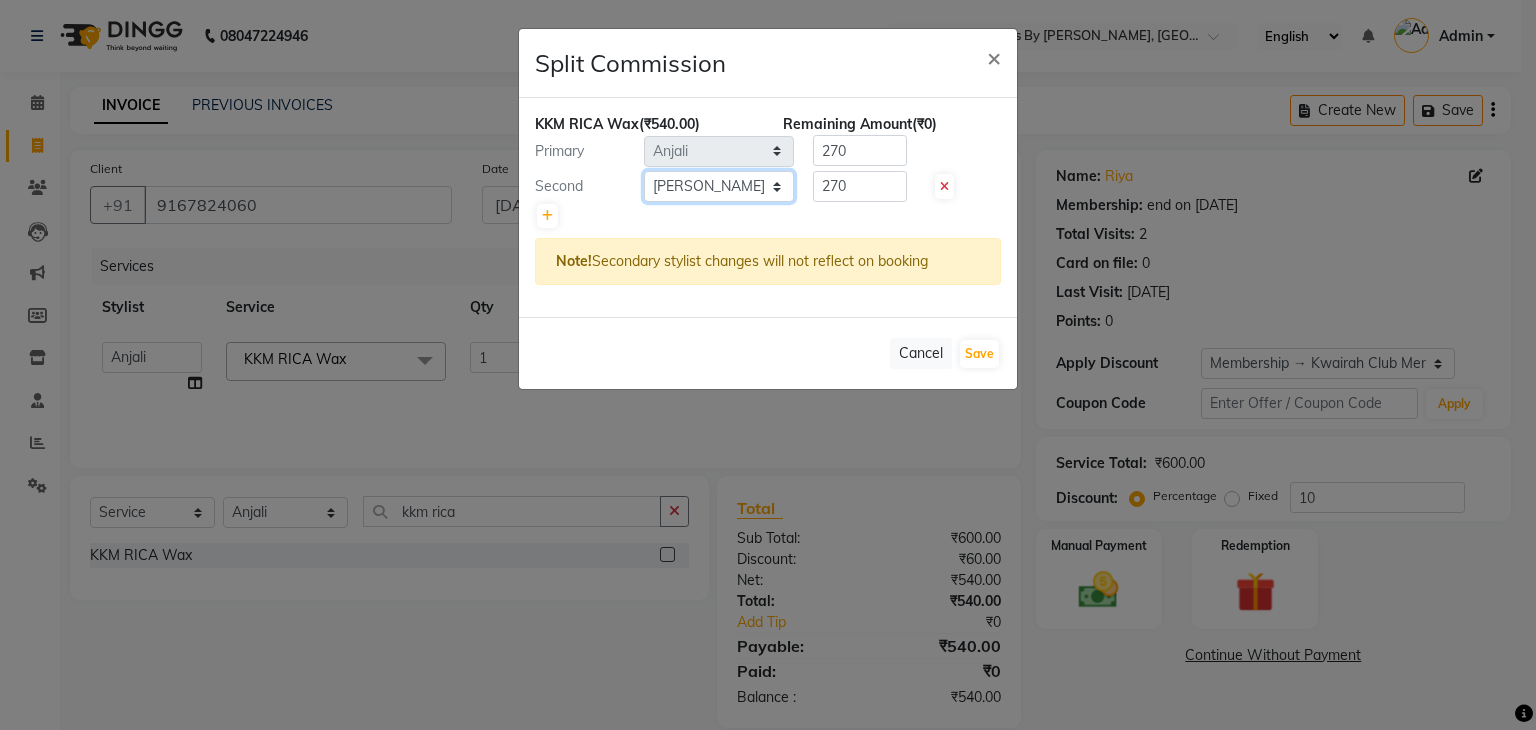 click on "Select  Amruta   Anjali   Ketki Somani   Neha More   rakhi chorasiya   Shrushti" 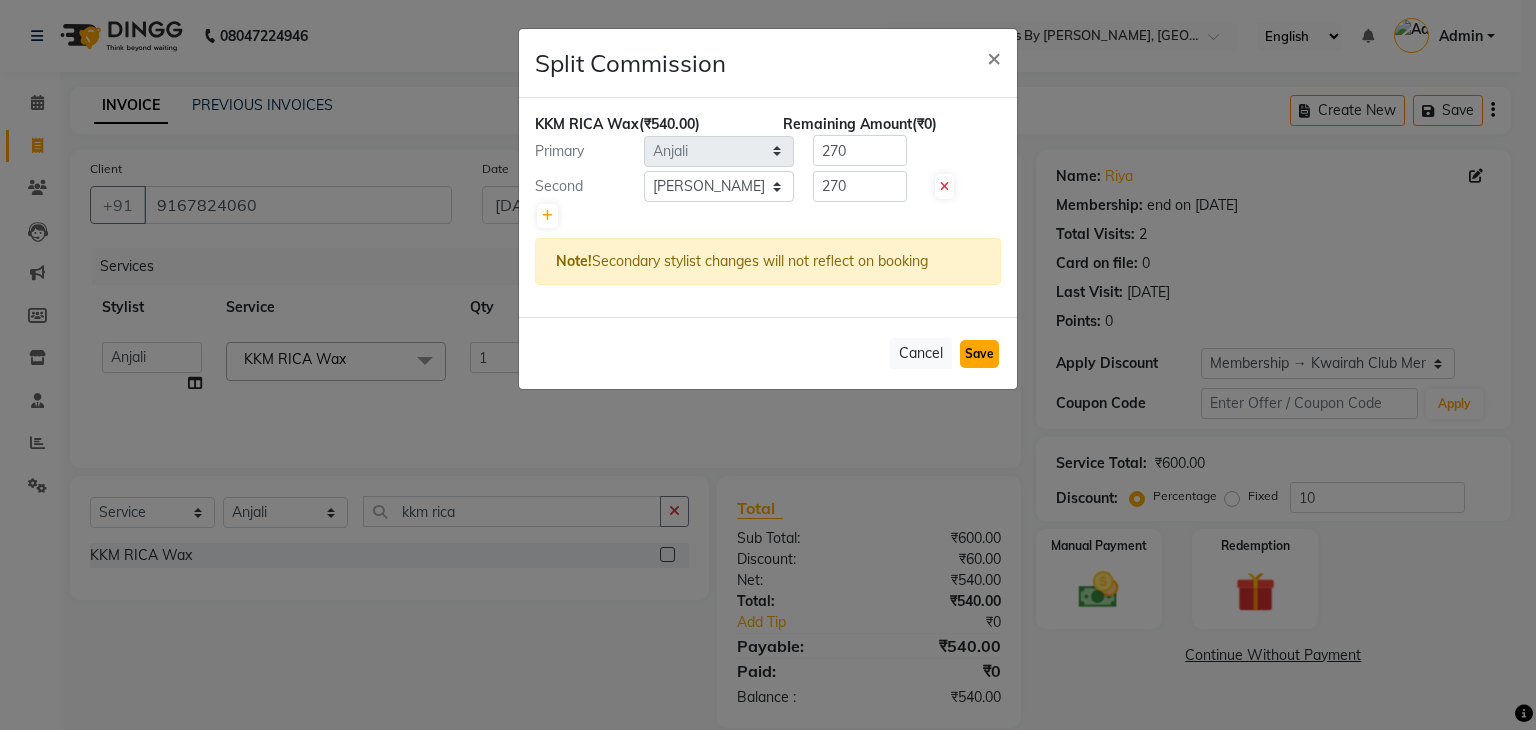 click on "Save" 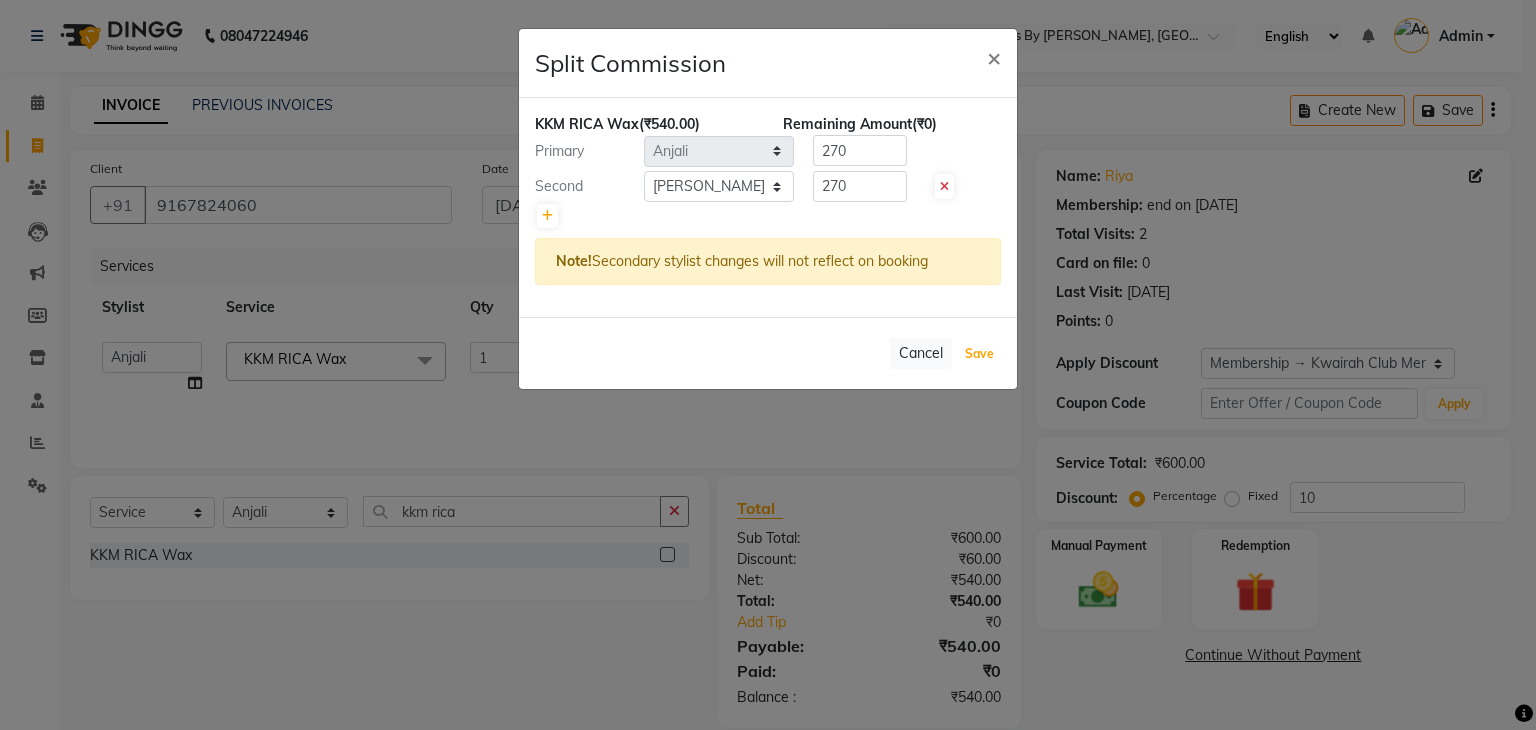 select on "Select" 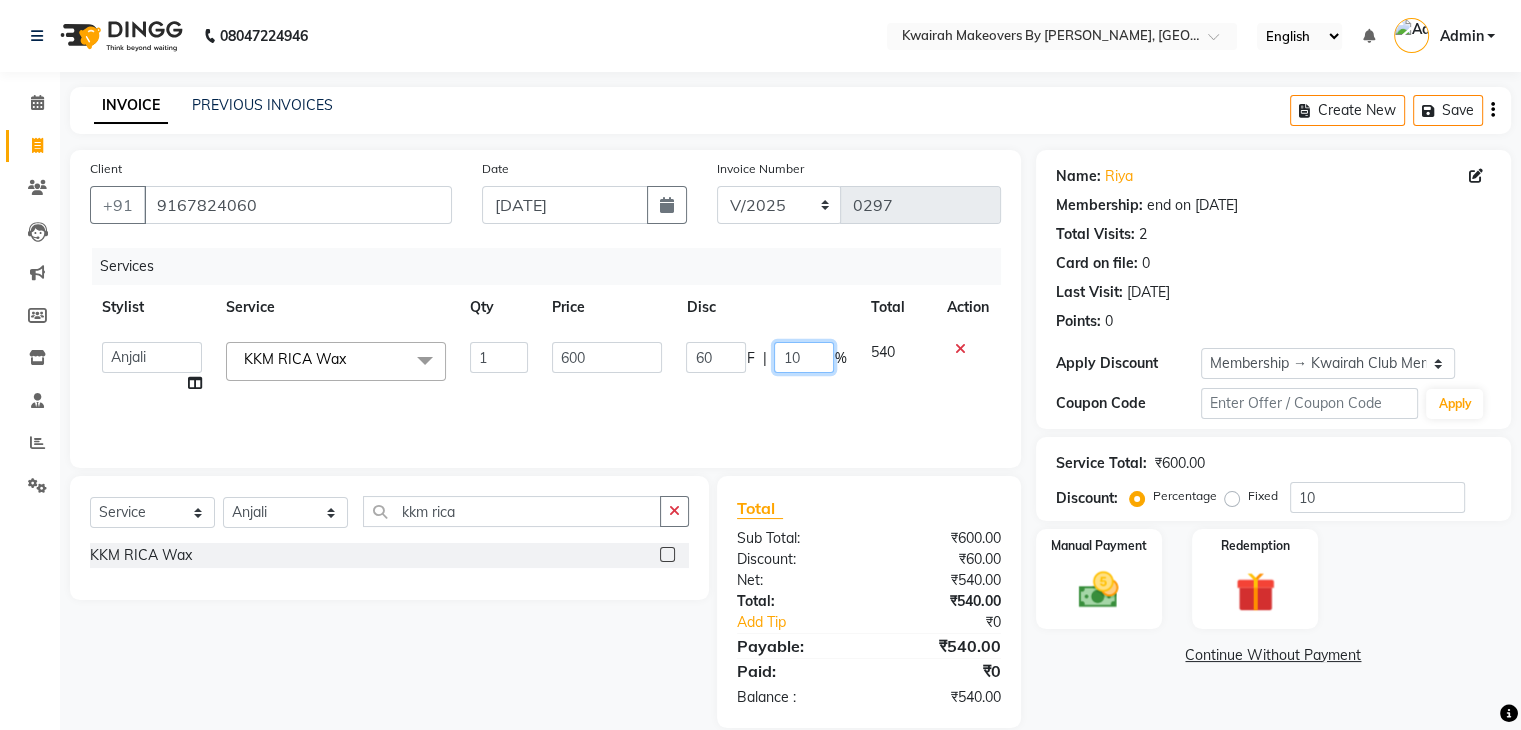drag, startPoint x: 820, startPoint y: 345, endPoint x: 774, endPoint y: 356, distance: 47.296936 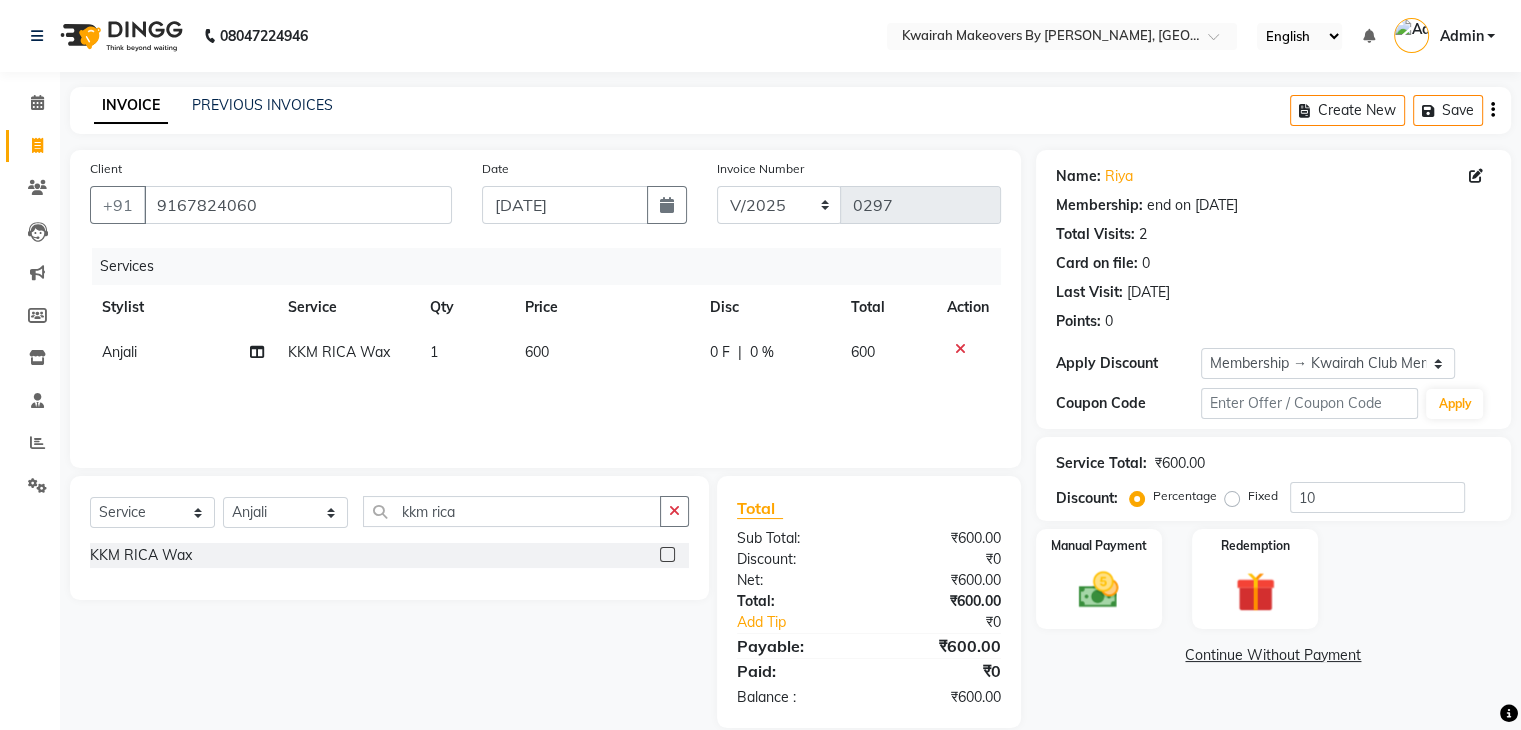 click on "Services Stylist Service Qty Price Disc Total Action Anjali KKM RICA Wax 1 600 0 F | 0 % 600" 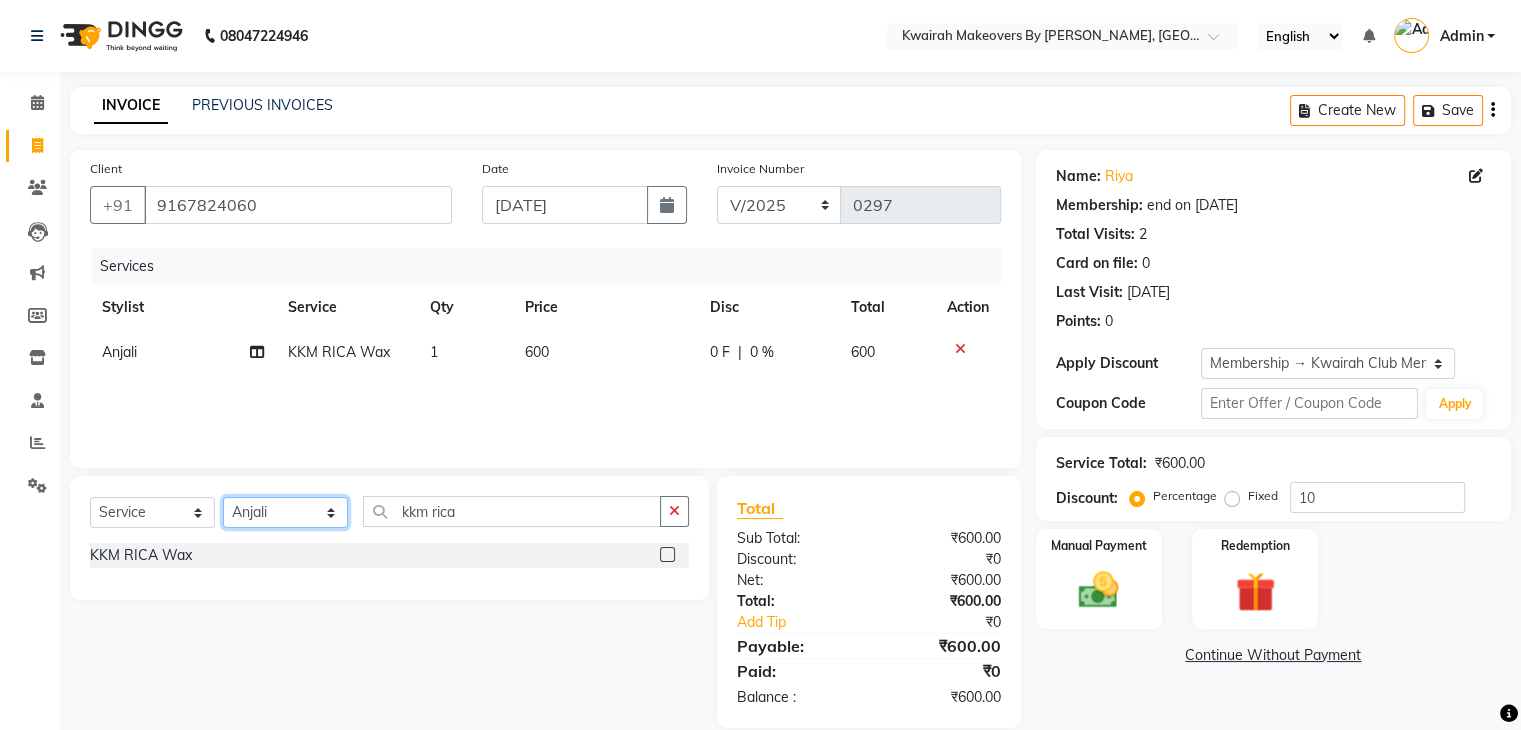 click on "Select Stylist Amruta Anjali Ketki Somani Neha More rakhi chorasiya Shrushti" 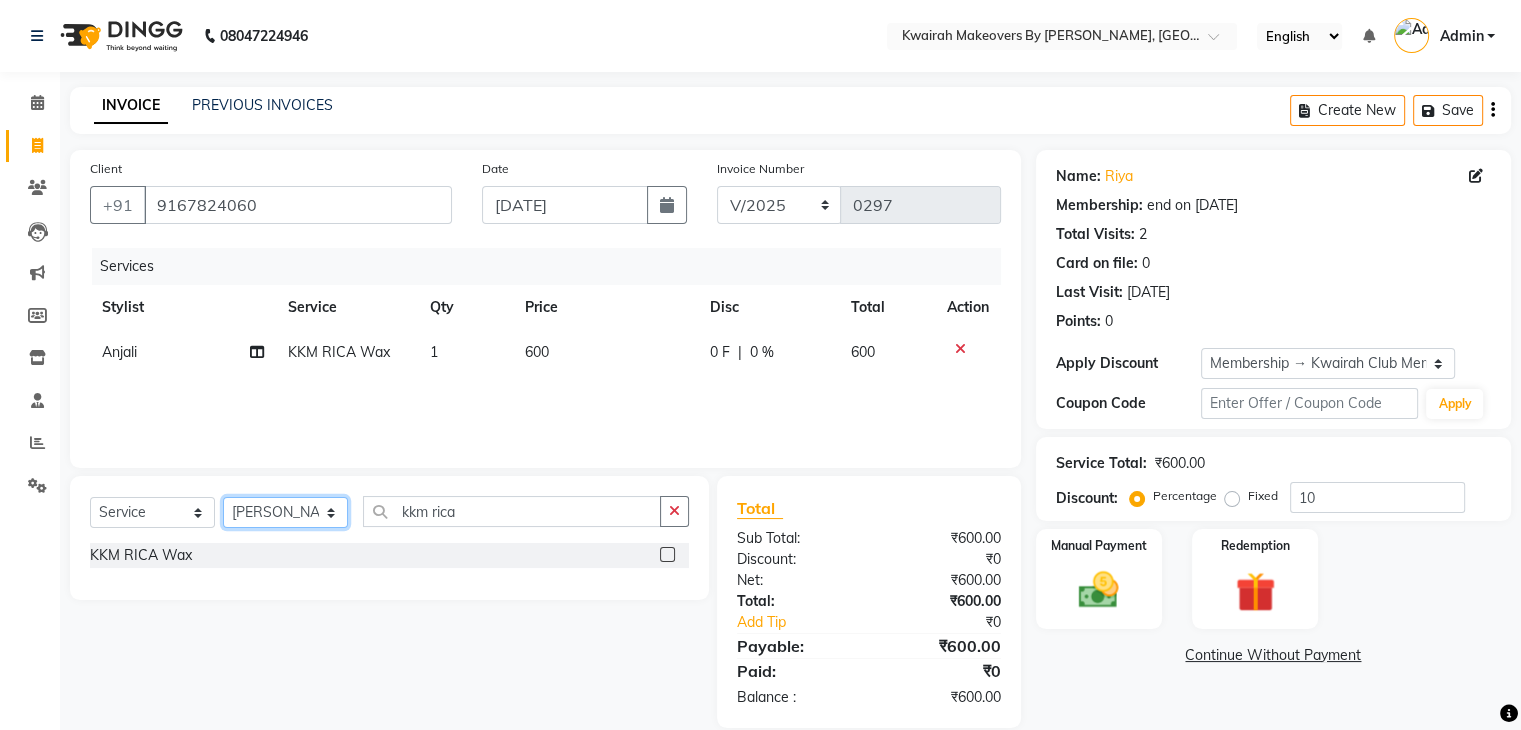 click on "Select Stylist Amruta Anjali Ketki Somani Neha More rakhi chorasiya Shrushti" 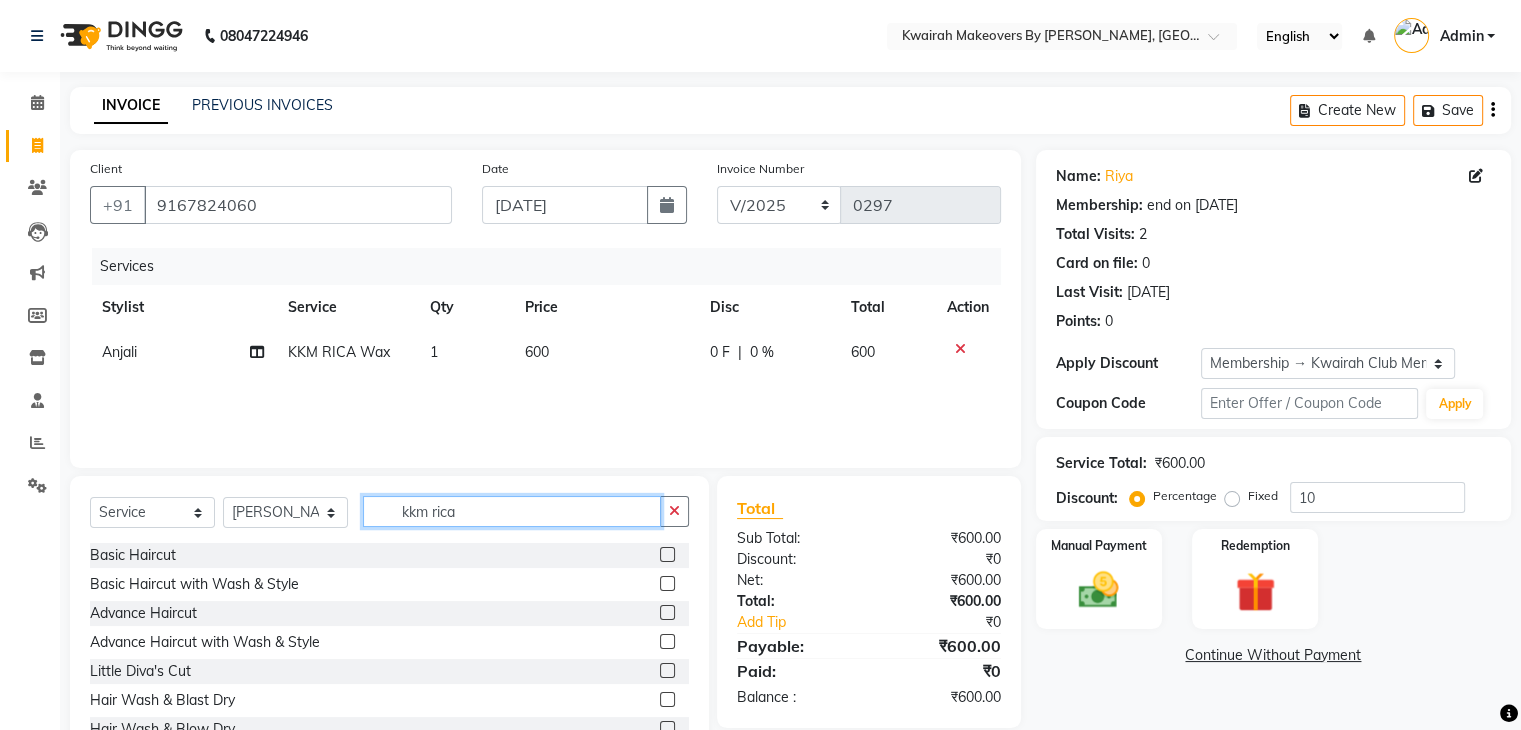 click on "kkm rica" 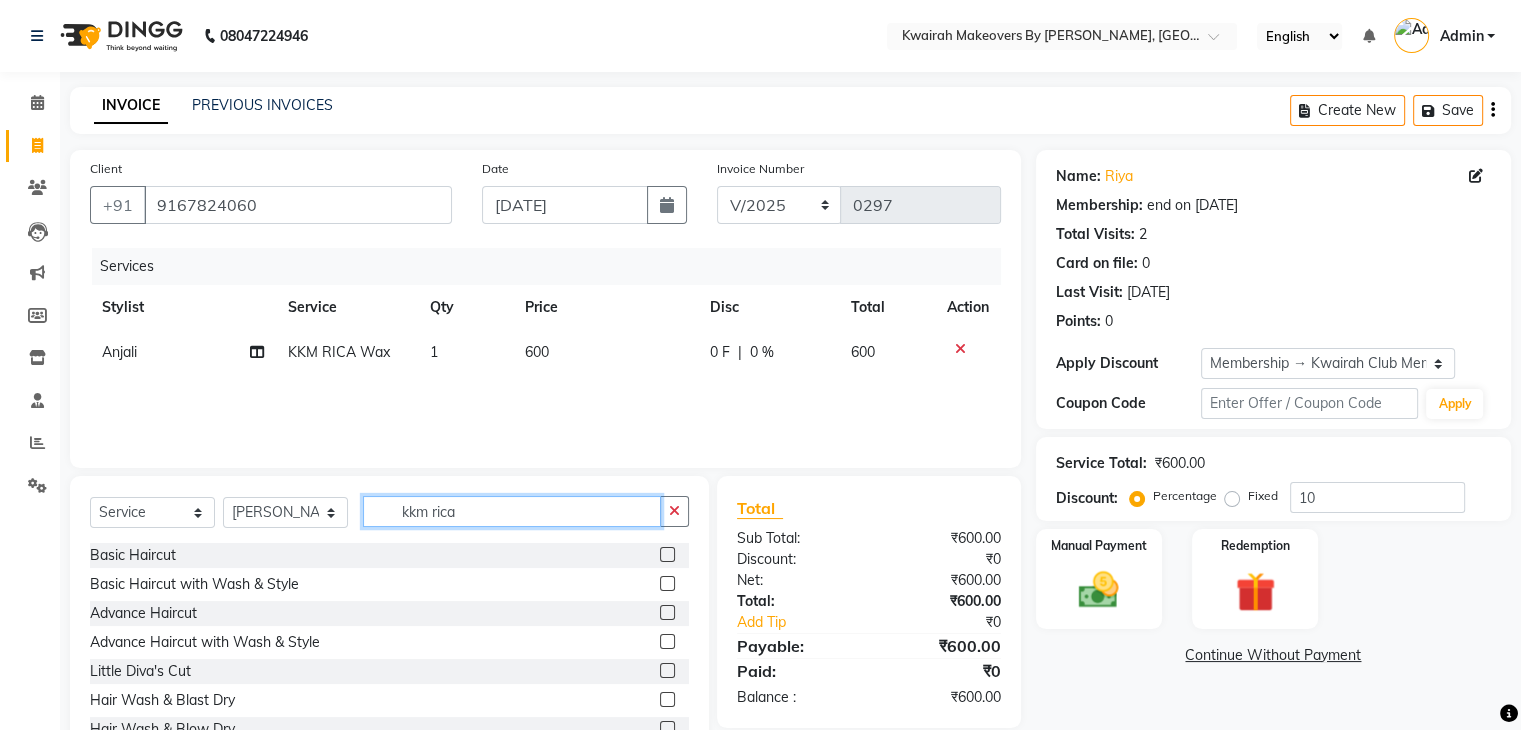drag, startPoint x: 493, startPoint y: 513, endPoint x: 371, endPoint y: 521, distance: 122.26202 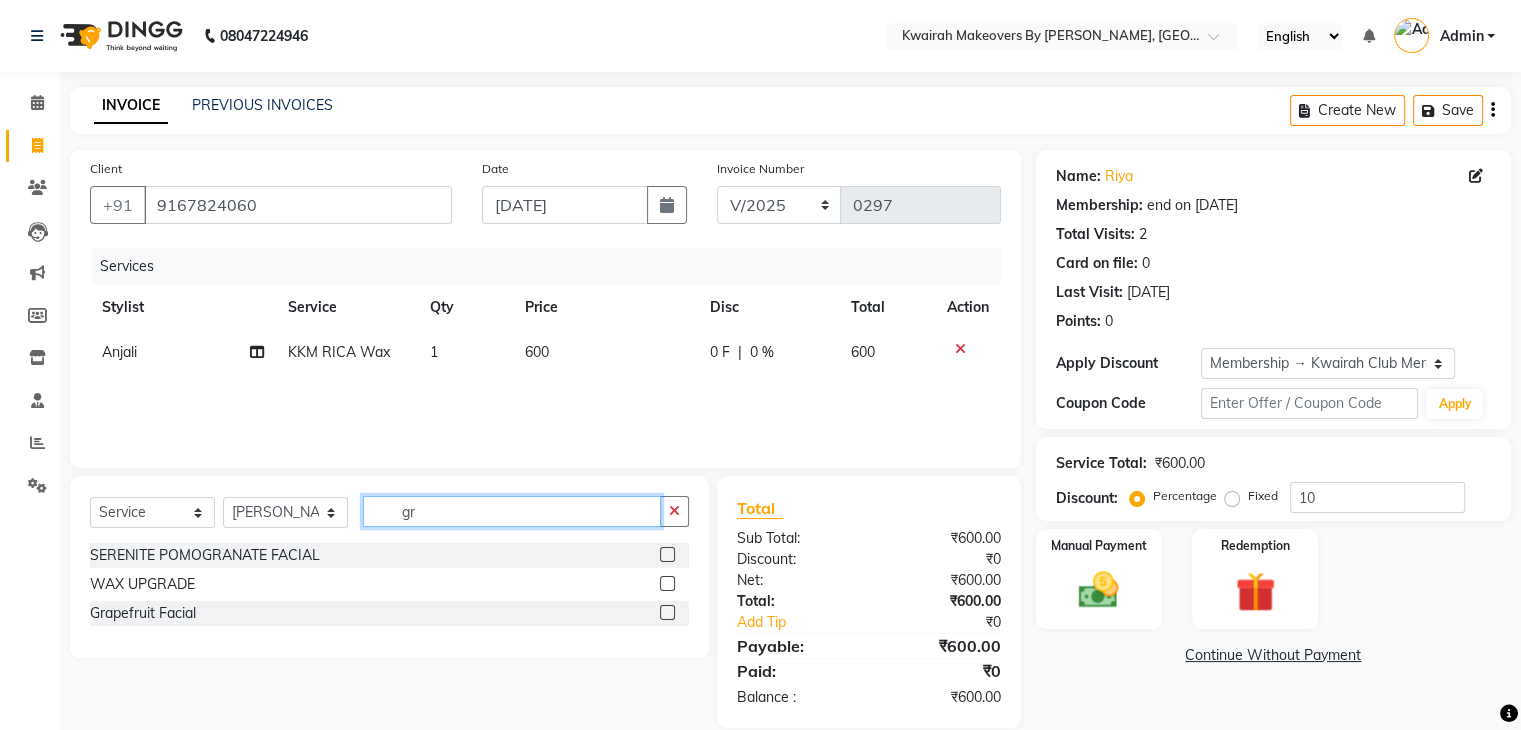 type on "gr" 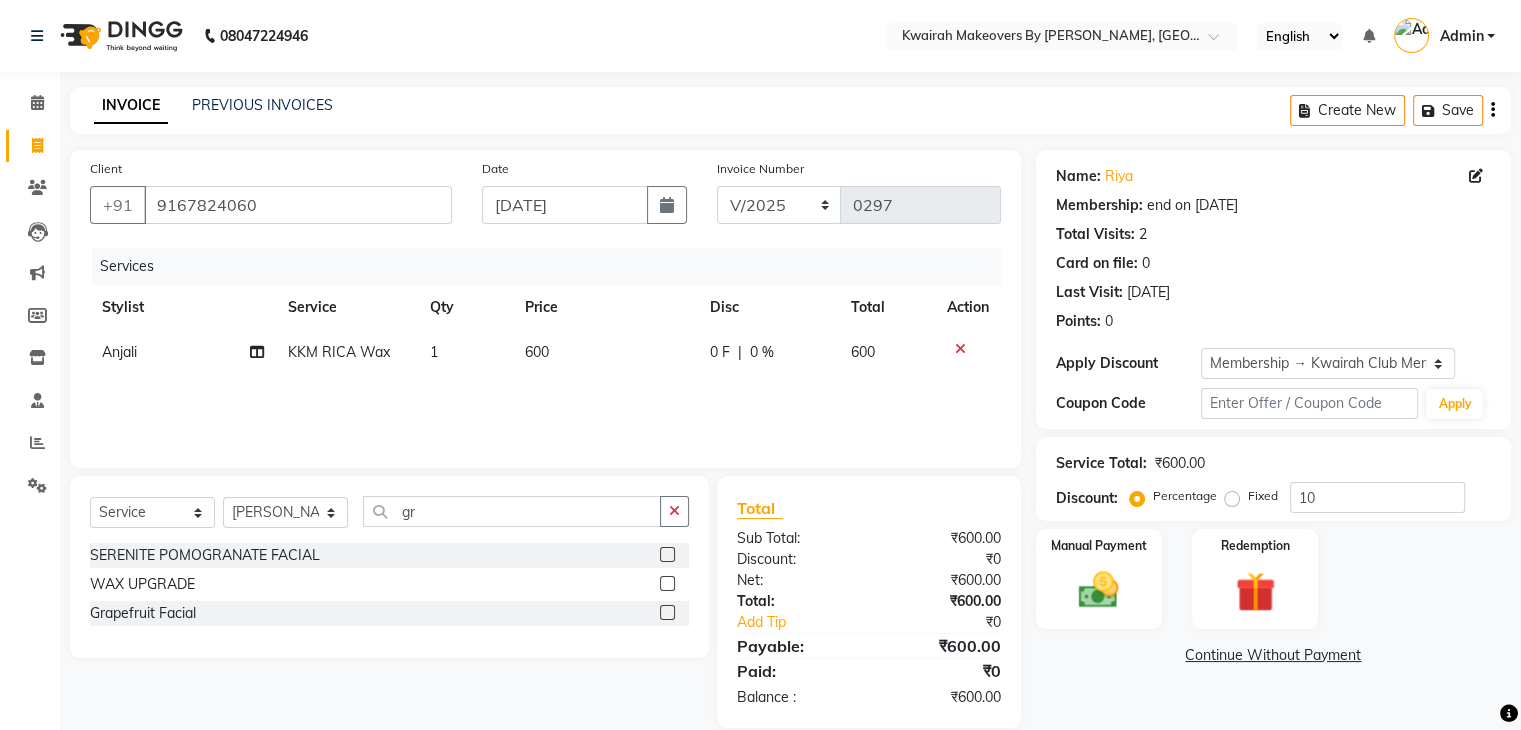 click 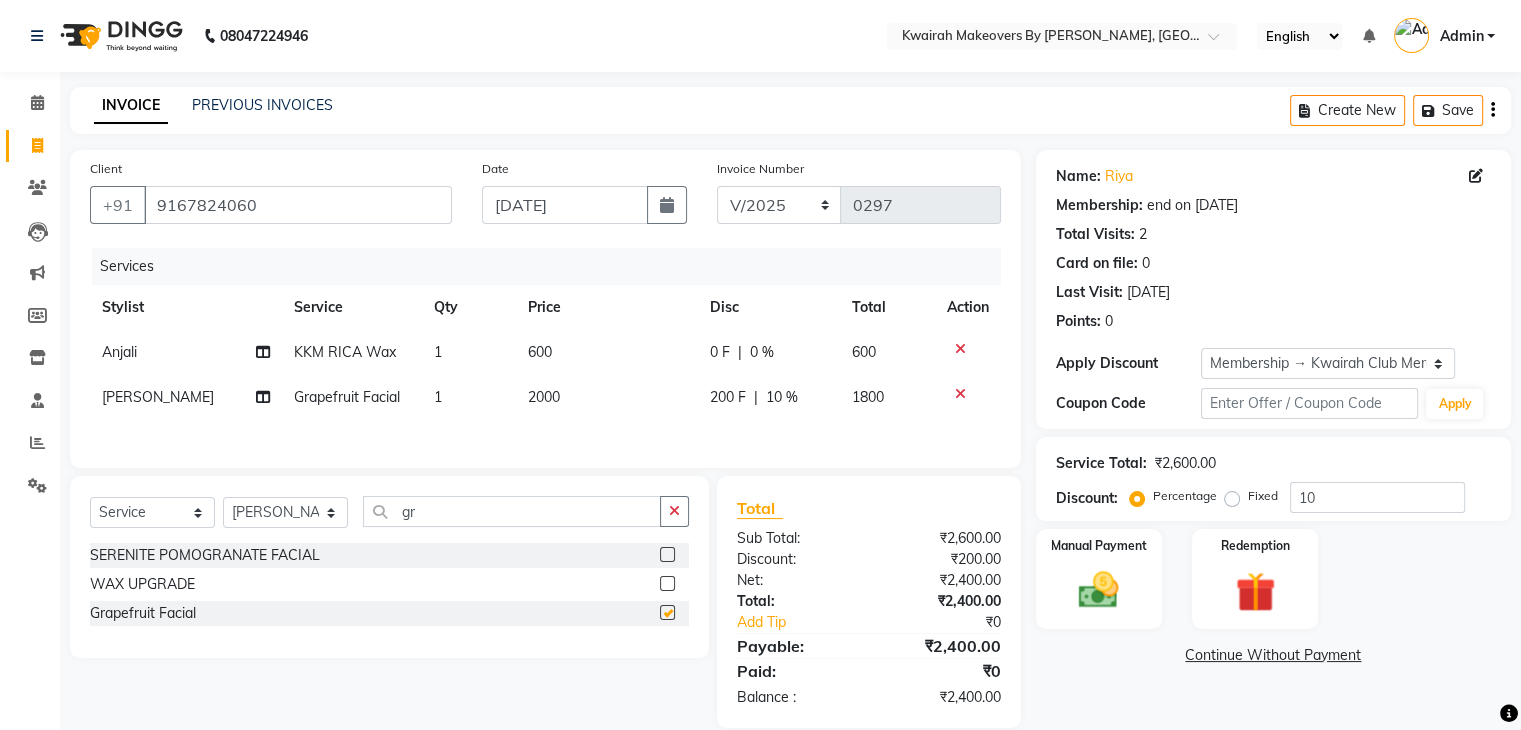 checkbox on "false" 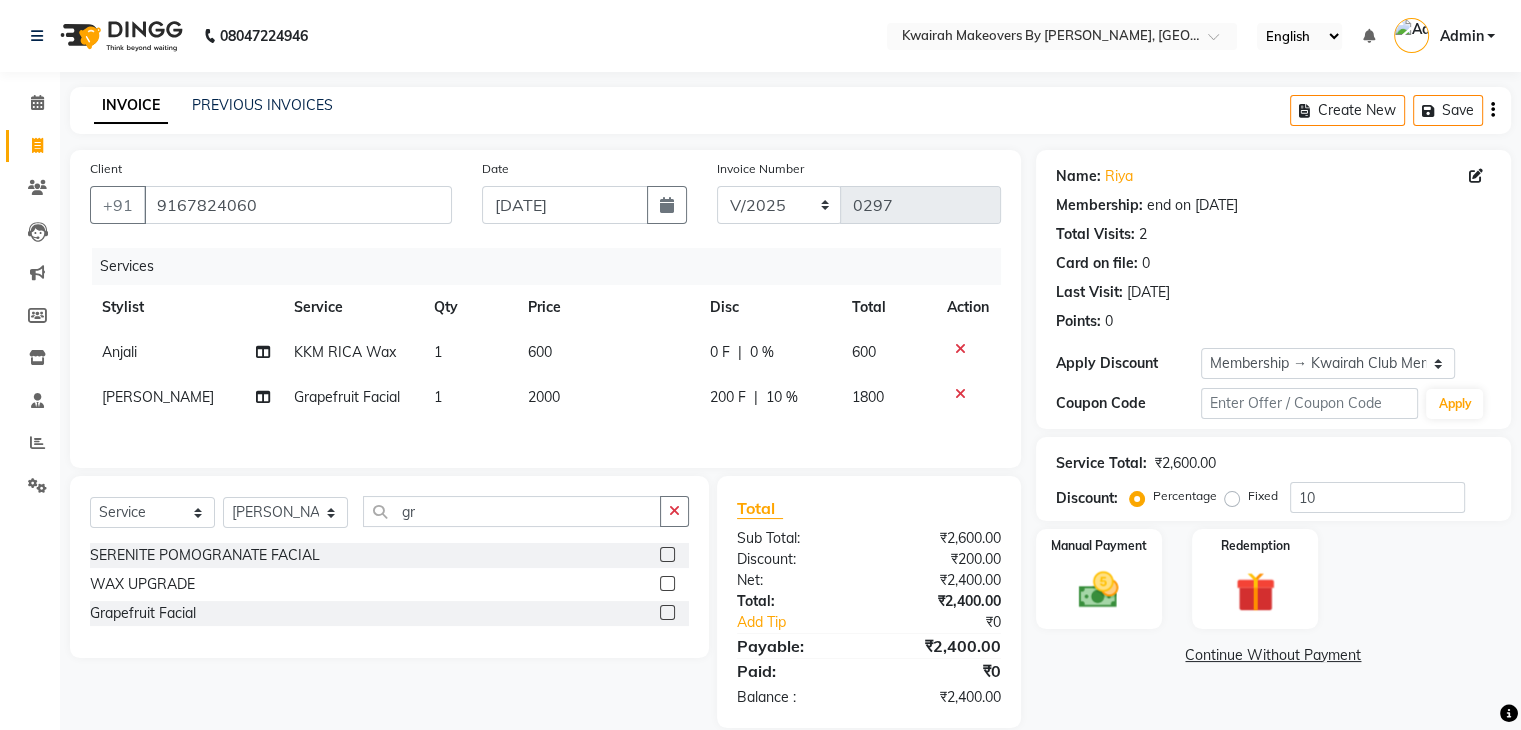 click on "2000" 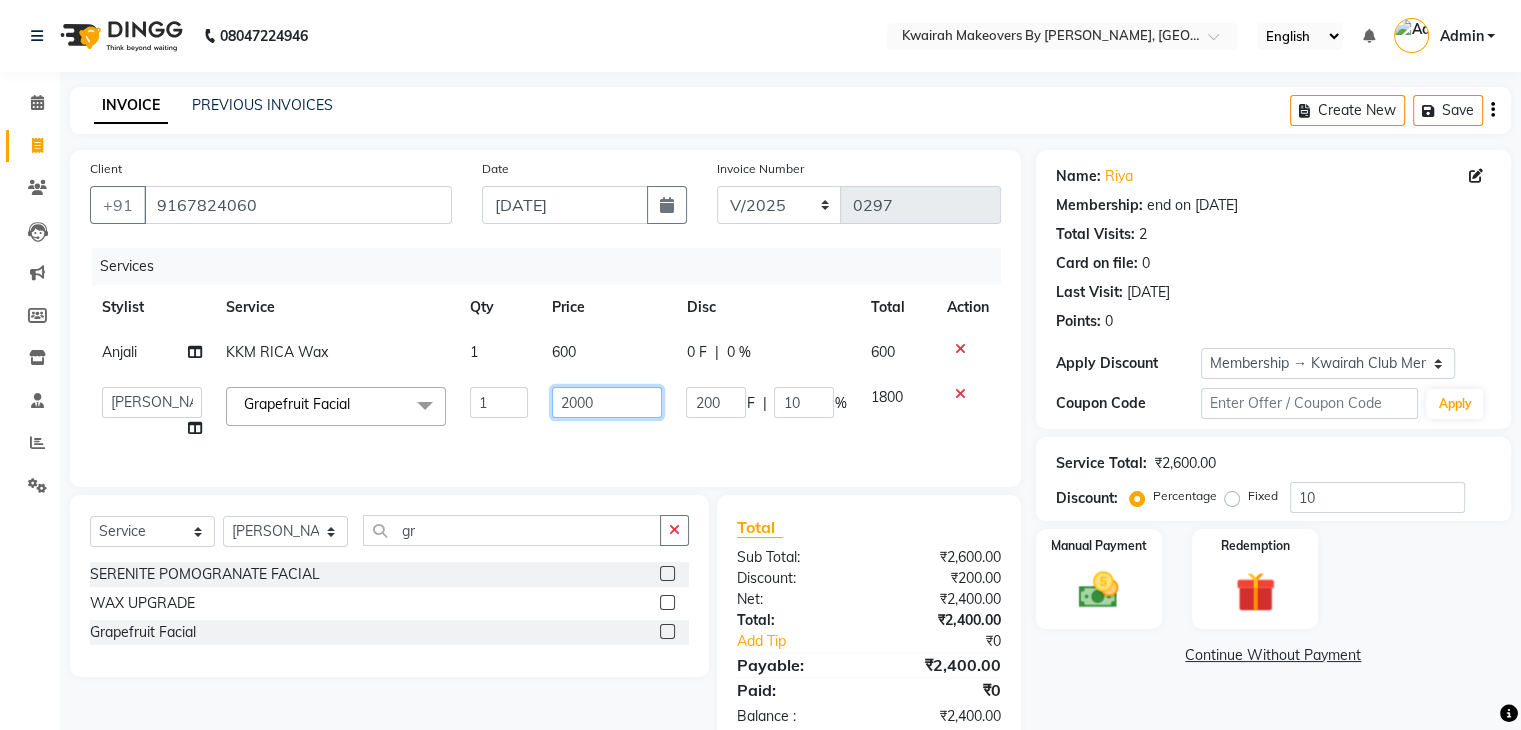 drag, startPoint x: 627, startPoint y: 393, endPoint x: 479, endPoint y: 392, distance: 148.00337 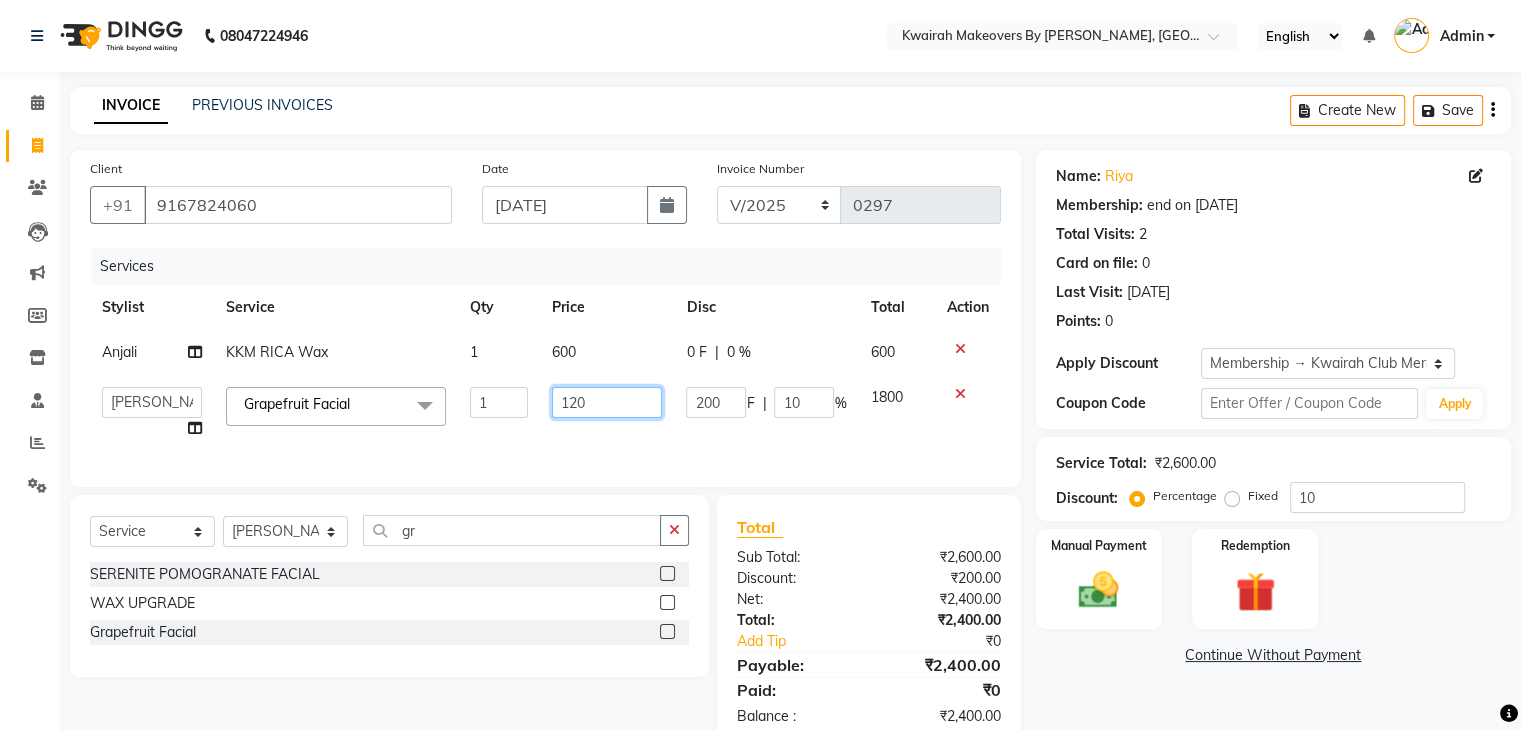 type on "1200" 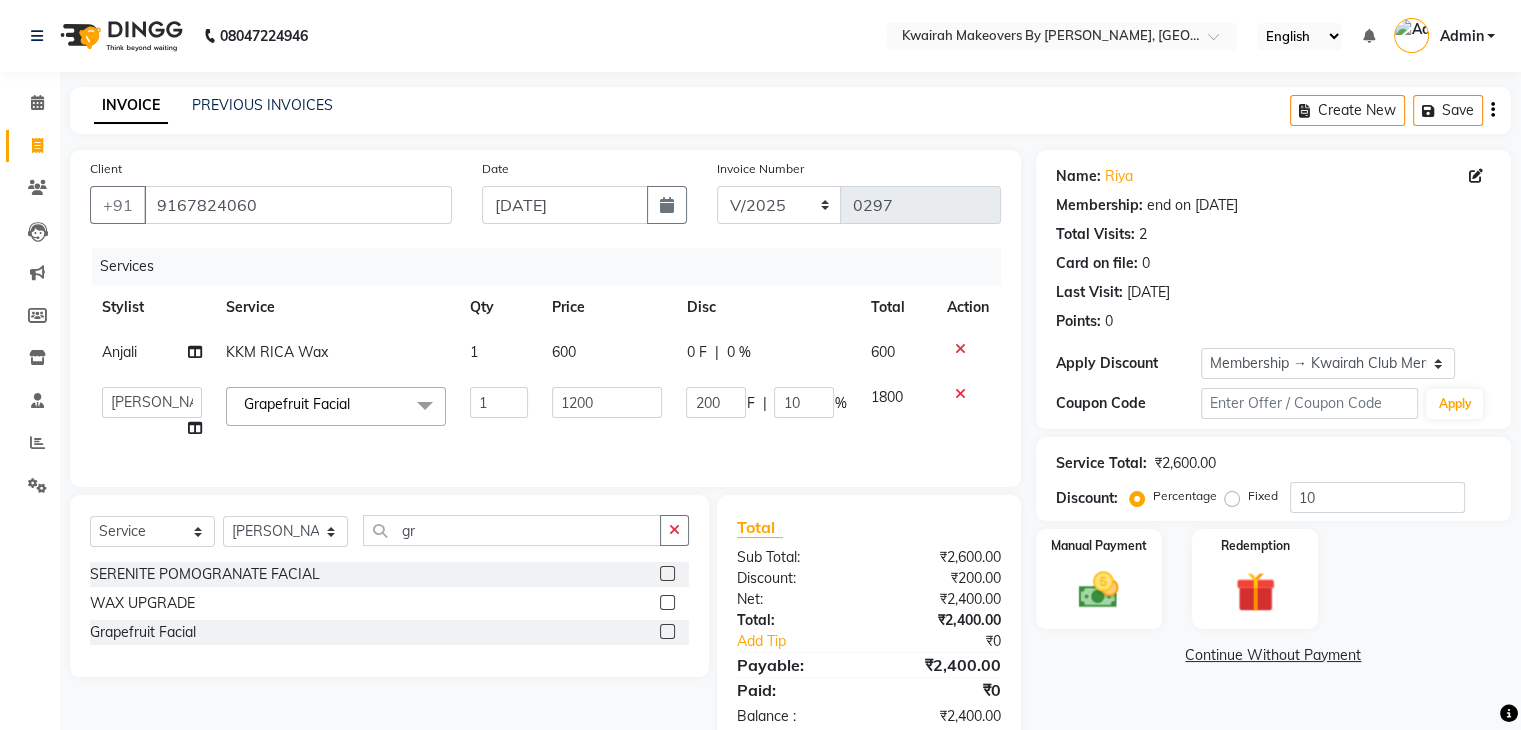 click on "Services Stylist Service Qty Price Disc Total Action Anjali KKM RICA Wax 1 600 0 F | 0 % 600  Amruta   Anjali   Ketki Somani   Neha More   rakhi chorasiya   Shrushti  Grapefruit Facial  x Basic Haircut Basic Haircut with Wash & Style Advance Haircut Advance Haircut with Wash & Style Little Diva's Cut Hair Wash & Blast Dry Hair Wash & Blow Dry Blow Dry (Upto Midwaist) Blow Dry Waist Ironing (Upto Midwaist) Ironing Waist Curls/Waves/Styling (Upto Midwaist) Curls/Waves/Styling Waist Basic Hair Spa Schwarzkopf Spa Hair Gloss Treatment (Upto Midwaist) Hair Gloss Treatment Waist Fibre Clinix (Kwairah Signature Treatment) Express Head Massage 20 Mins Head Massage 30 Mins Oil Massage + Wash Keratin Treatment Smoothening/Rebonding Treatment Botox Treatment Root Touchup Igora 1 inch Root Touchup Igora 2 inch Root Touchup Essencity 1 inch Root Touchup Essencity 2 inch Half Head Streaks (15-16 strips) Full Head Streaks 3D Colors Global Hair Color Dual Global Hair Color Balayage/Ombre/Free Hand/Low Lights/ Baby Lights 1" 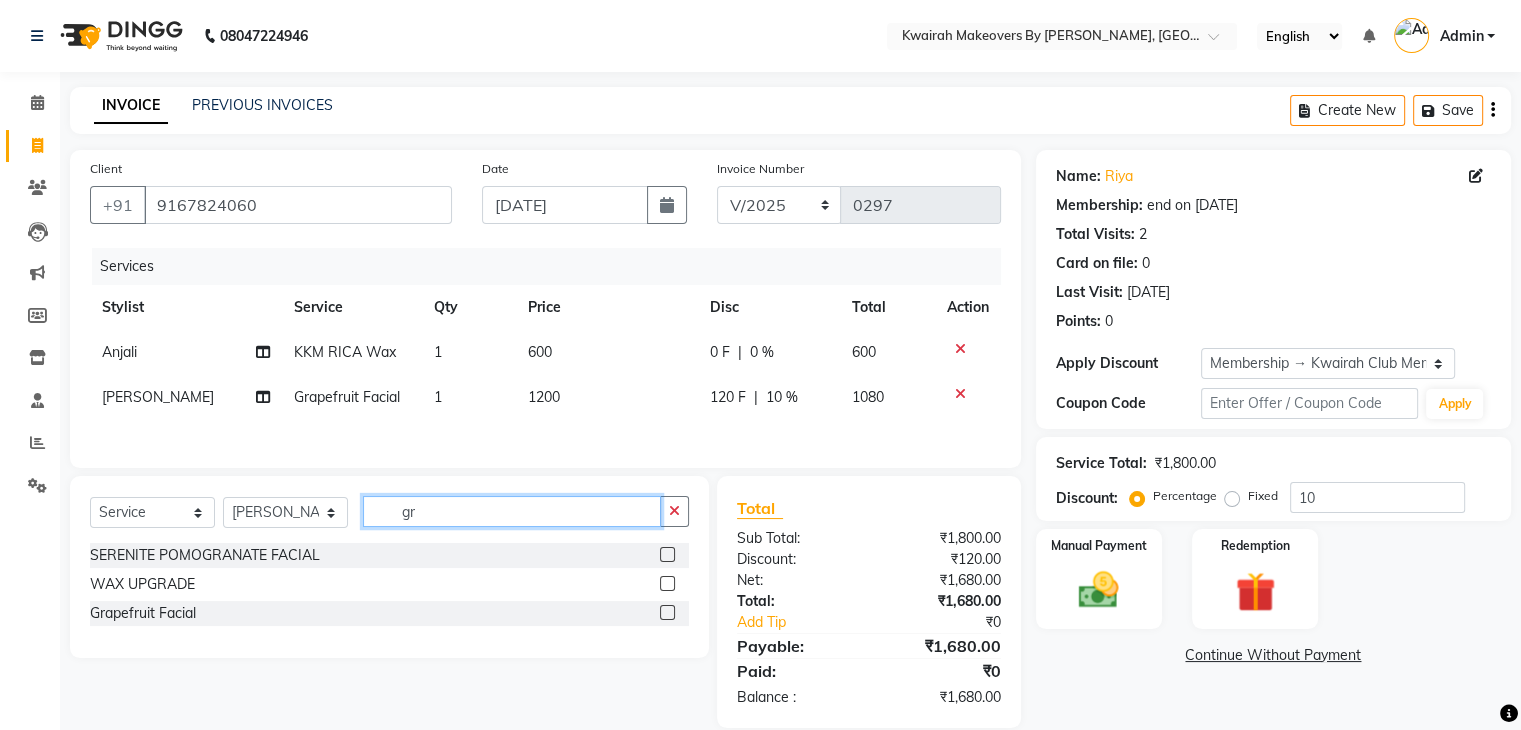 drag, startPoint x: 352, startPoint y: 512, endPoint x: 313, endPoint y: 517, distance: 39.319206 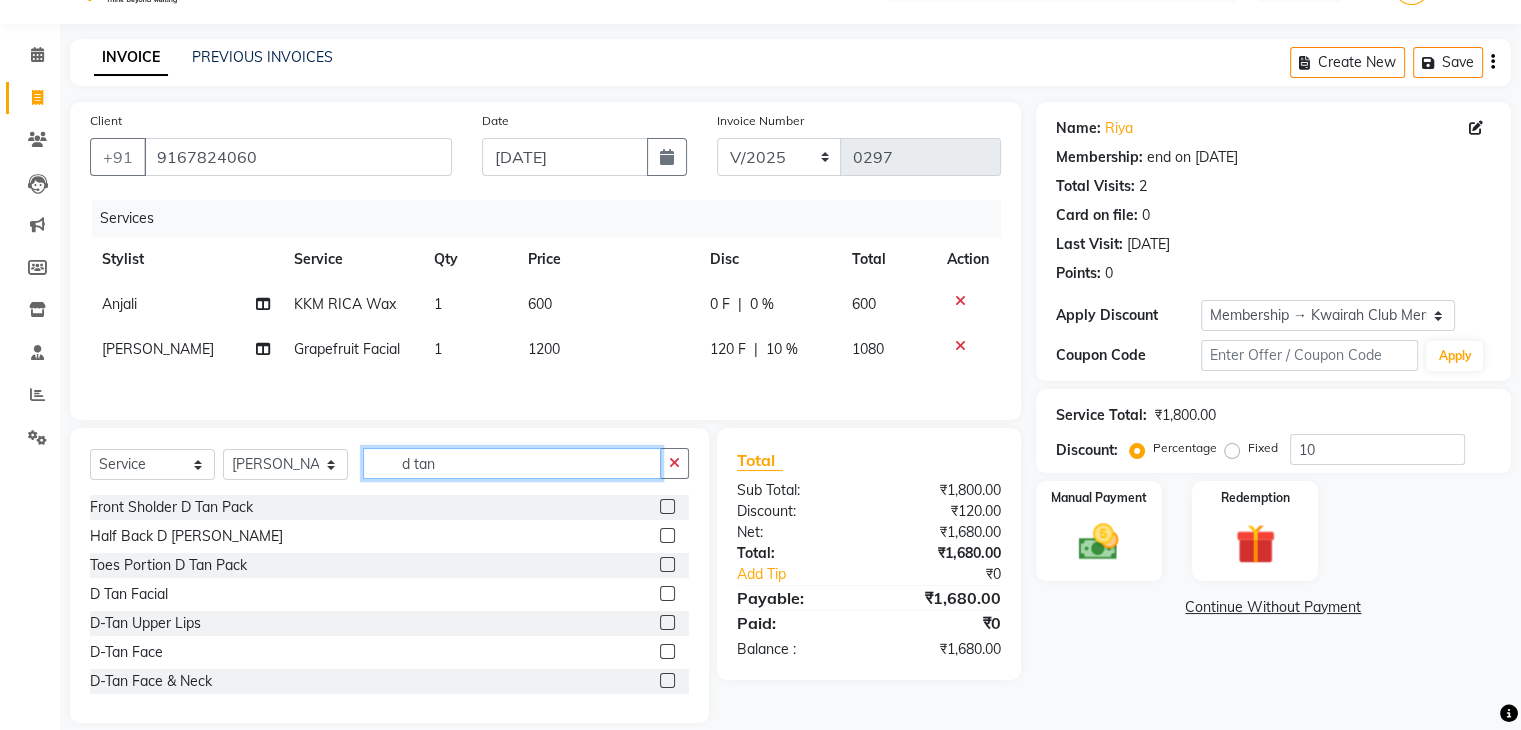 scroll, scrollTop: 75, scrollLeft: 0, axis: vertical 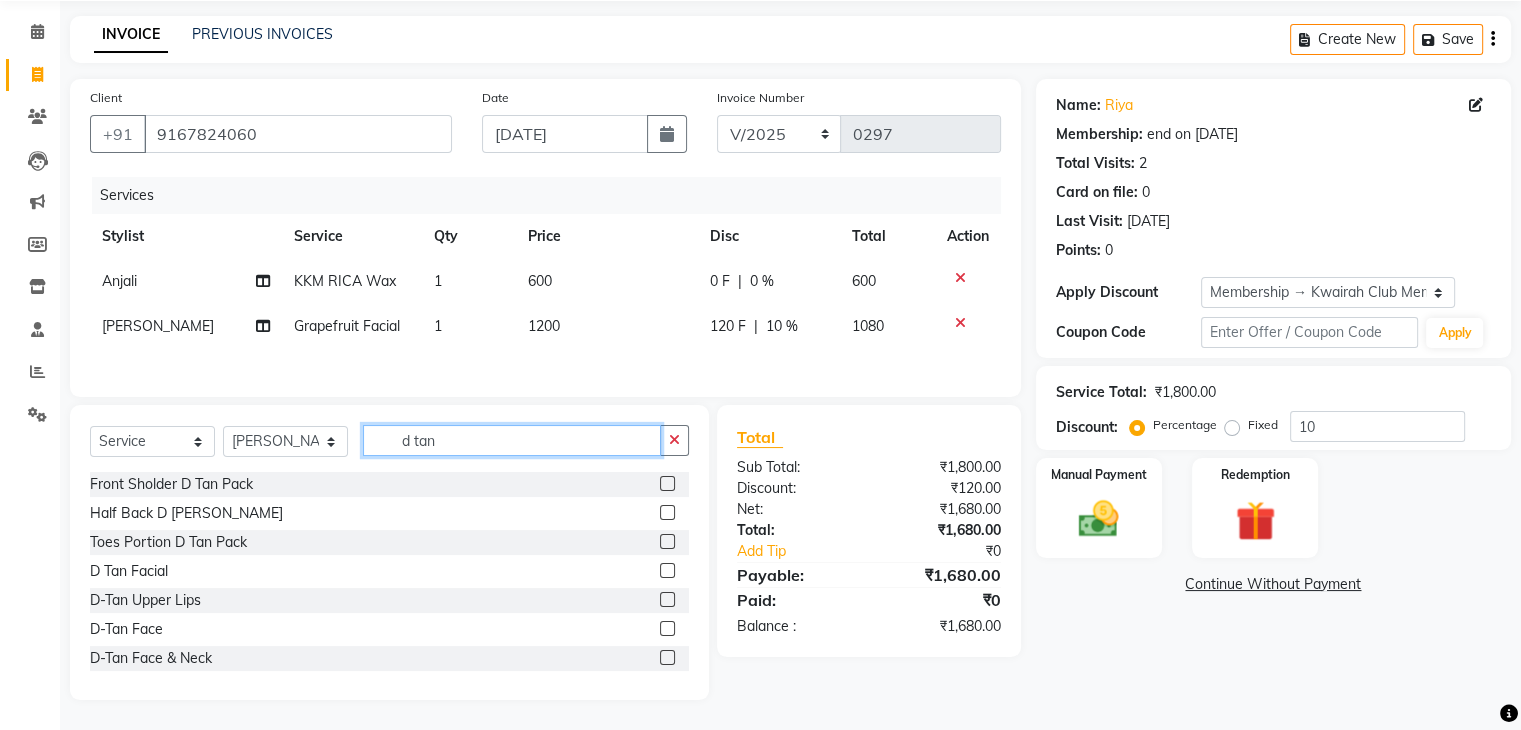 type on "d tan" 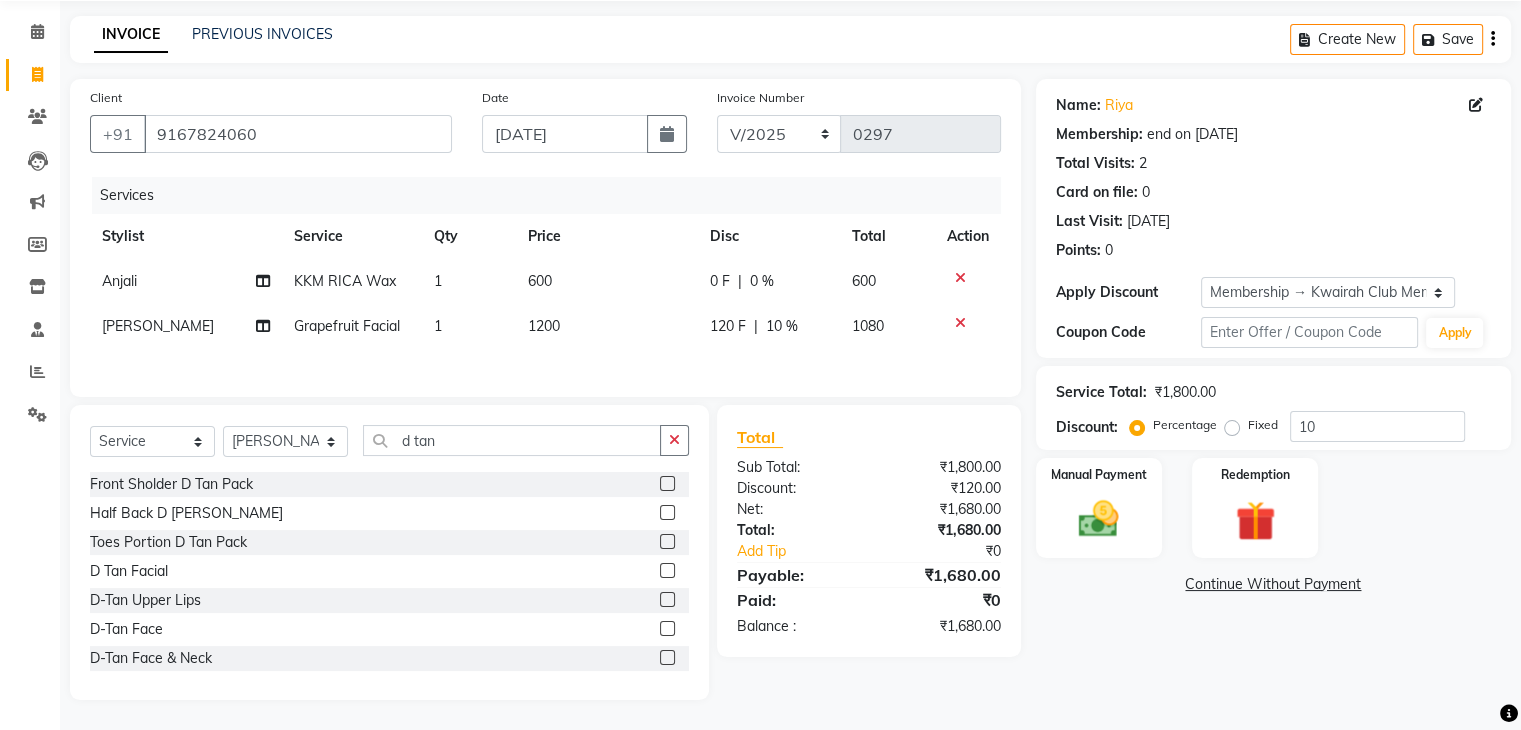 click 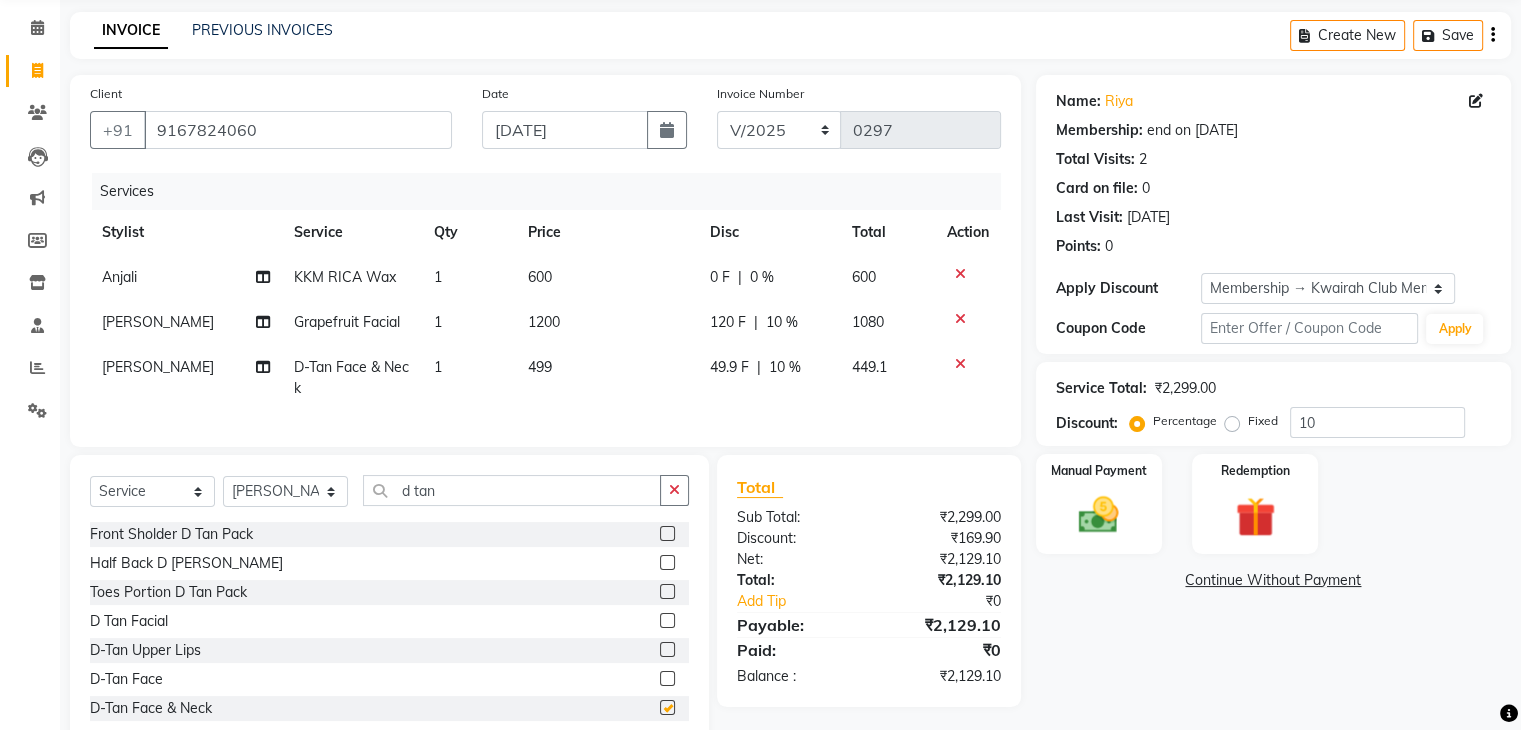 checkbox on "false" 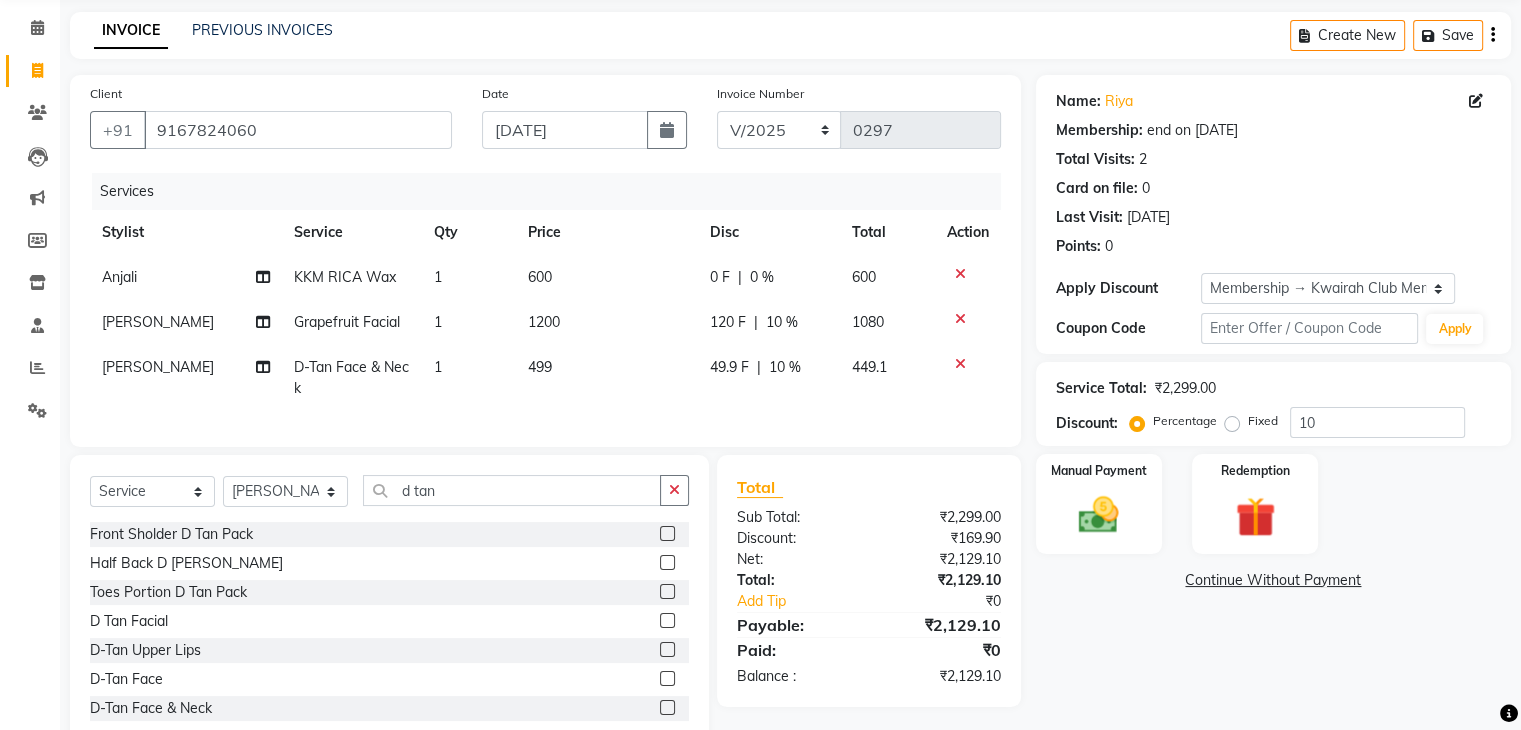 click on "499" 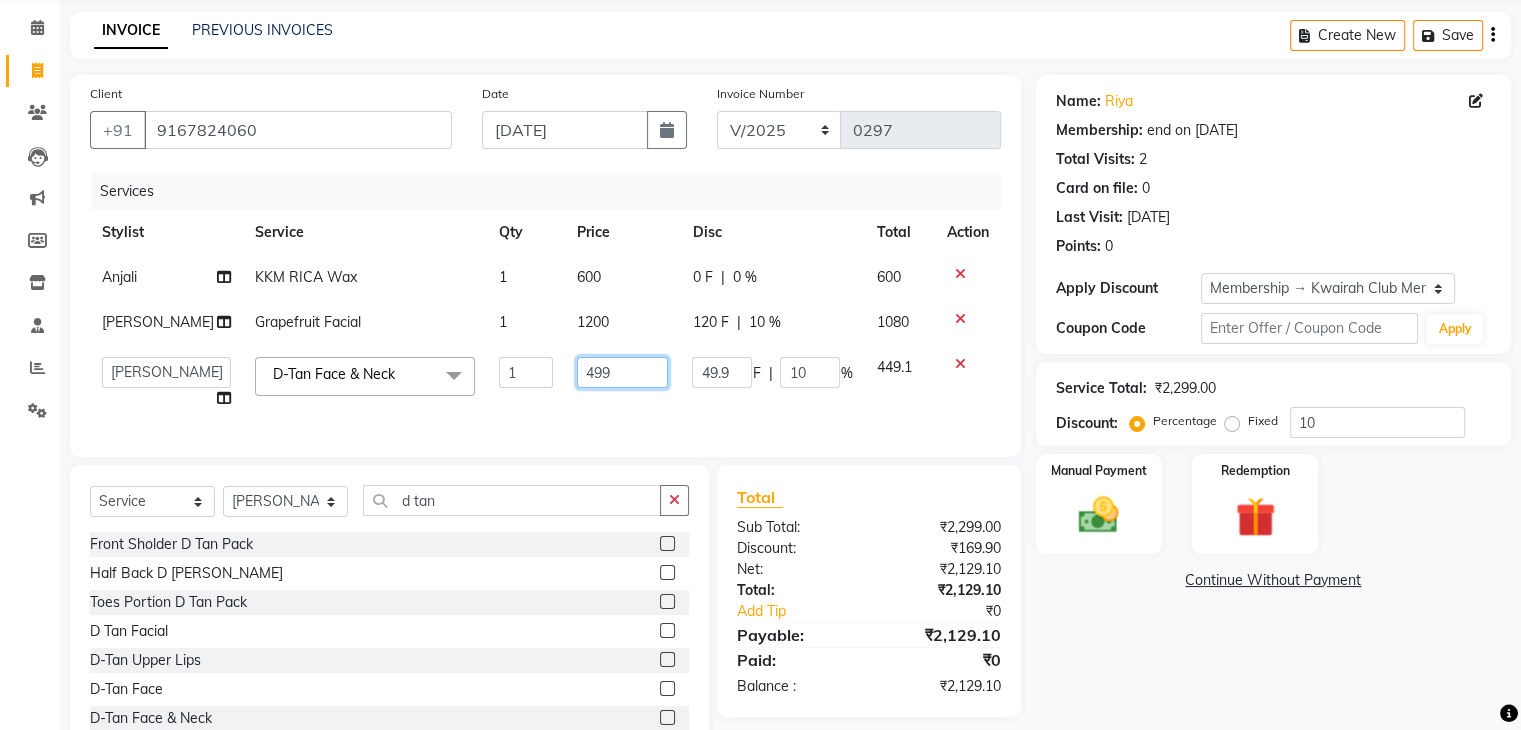 drag, startPoint x: 577, startPoint y: 363, endPoint x: 519, endPoint y: 362, distance: 58.00862 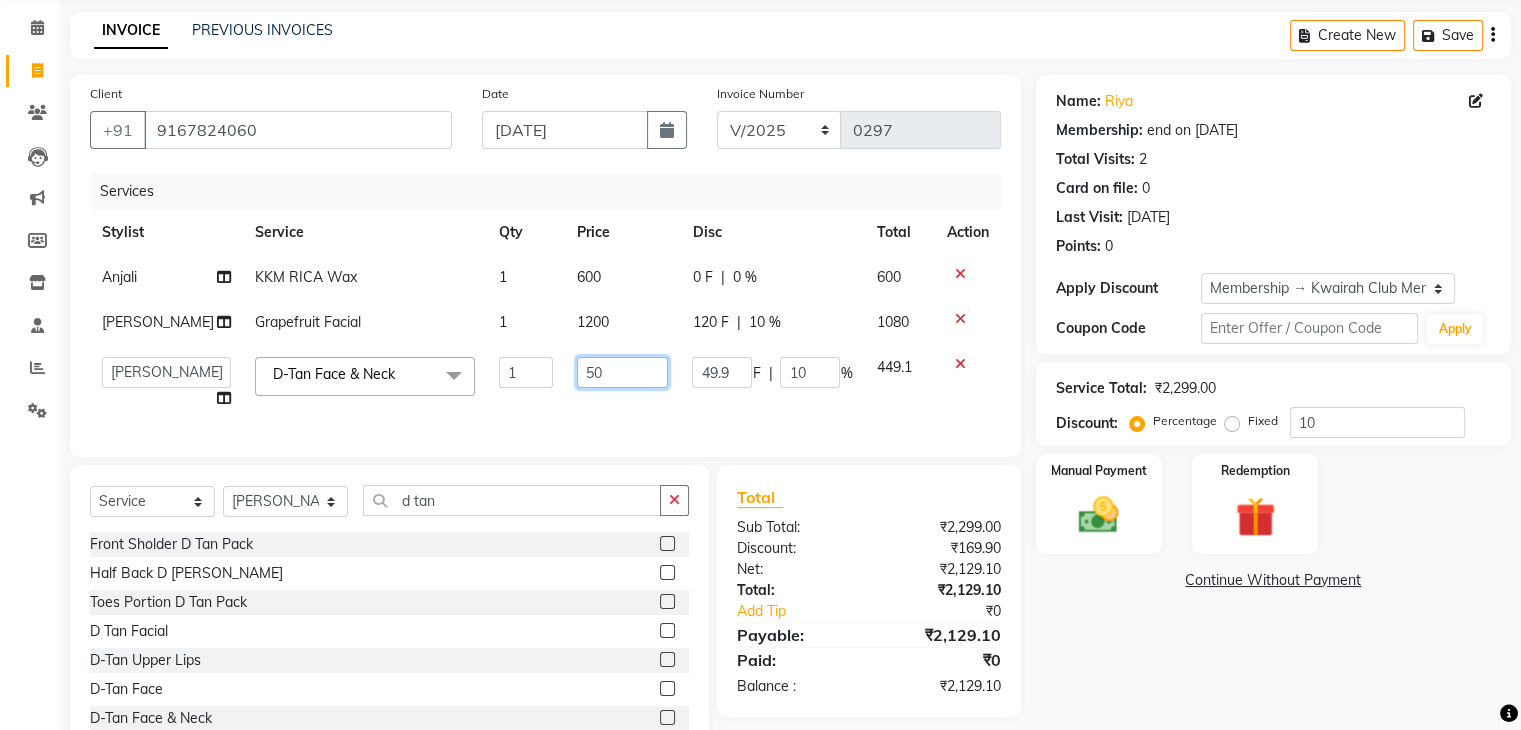 type on "500" 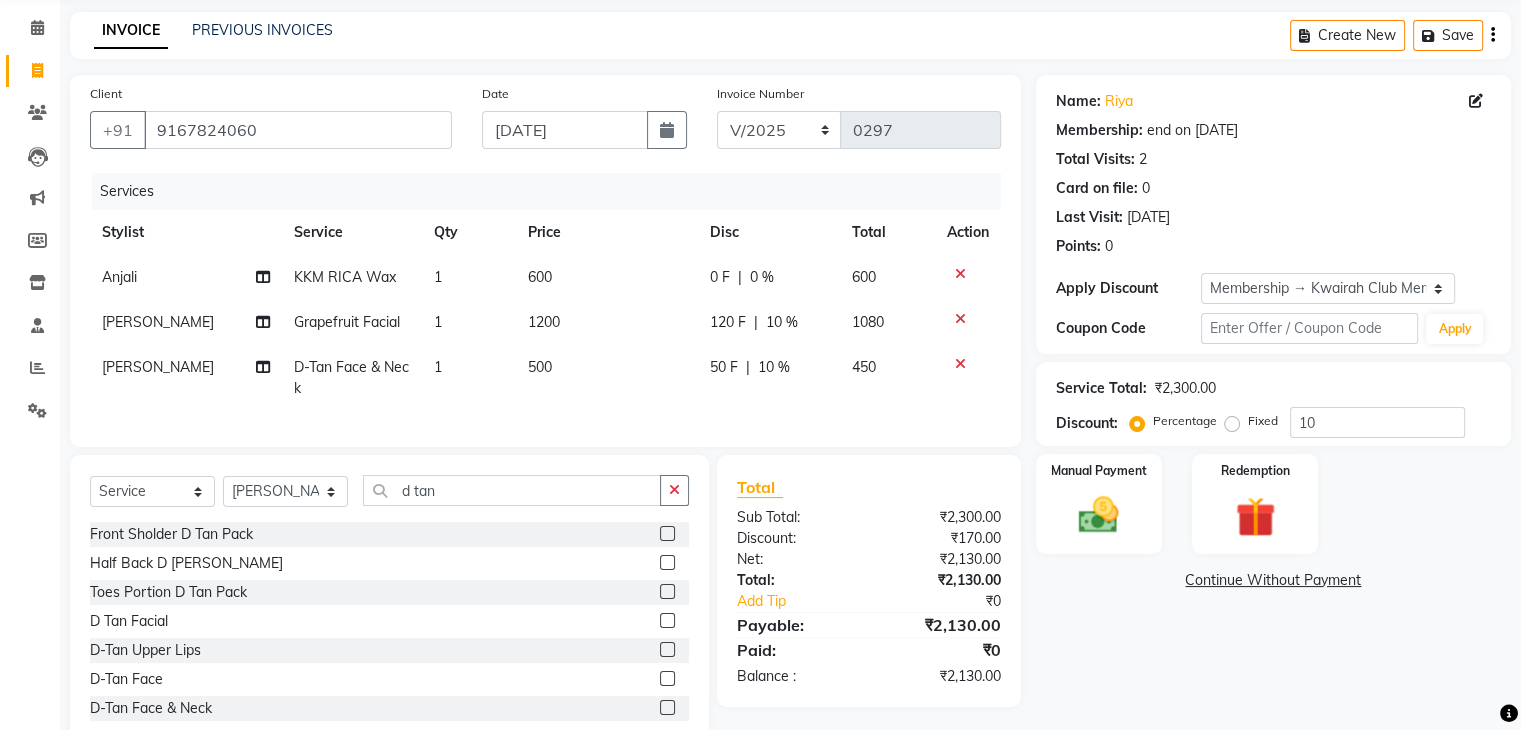 click on "Services Stylist Service Qty Price Disc Total Action Anjali KKM RICA Wax 1 600 0 F | 0 % 600 Shrushti Grapefruit Facial 1 1200 120 F | 10 % 1080 Shrushti D-Tan Face & Neck 1 500 50 F | 10 % 450" 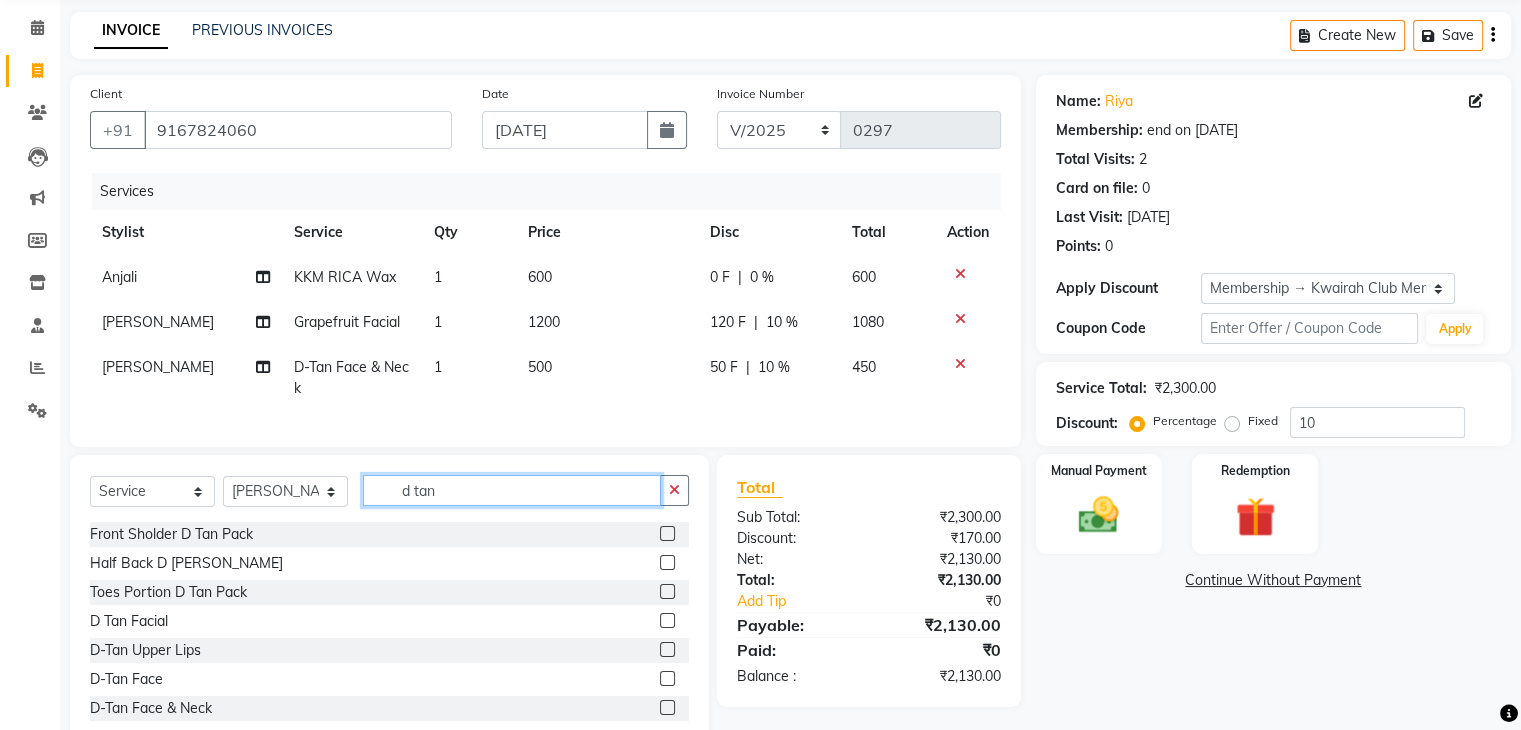 drag, startPoint x: 421, startPoint y: 511, endPoint x: 354, endPoint y: 511, distance: 67 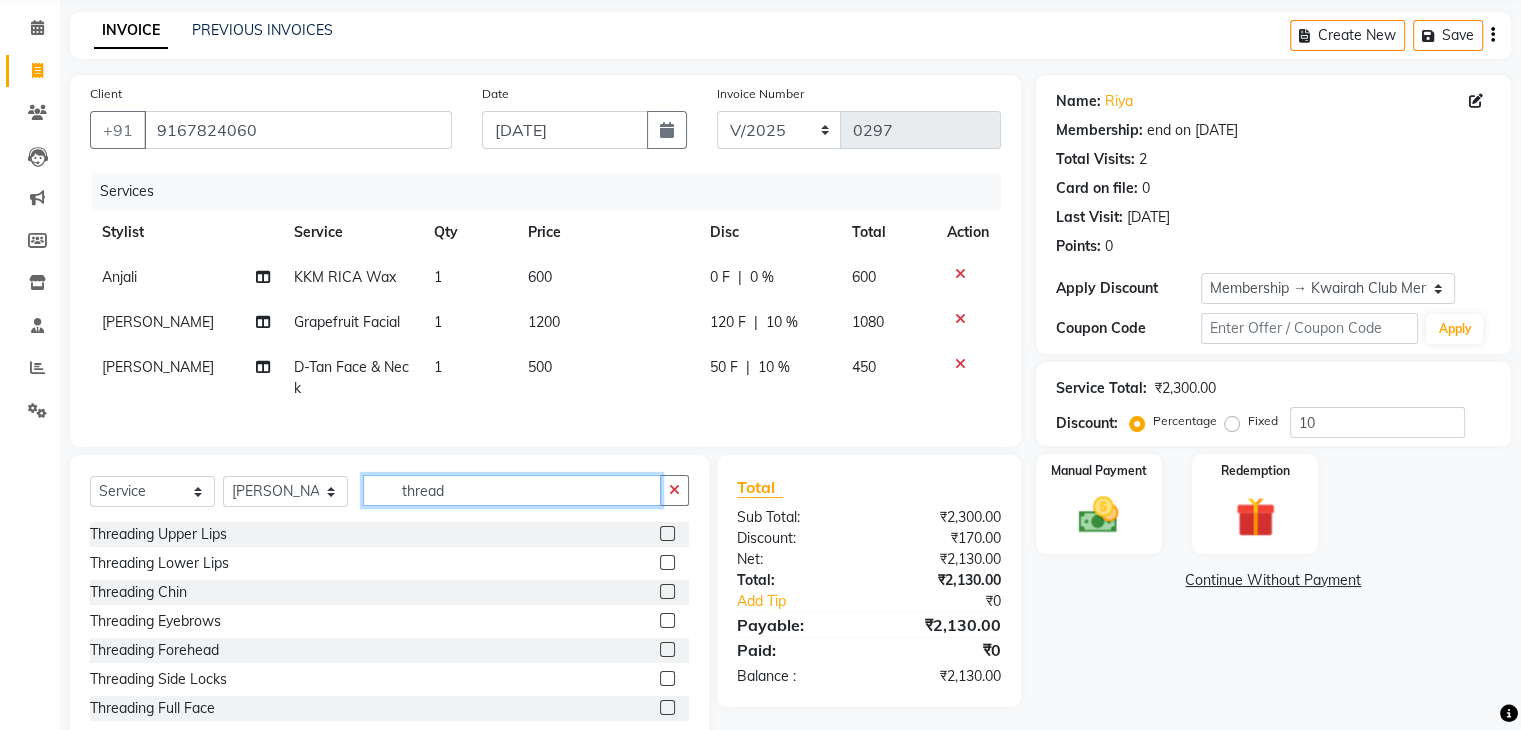 type on "thread" 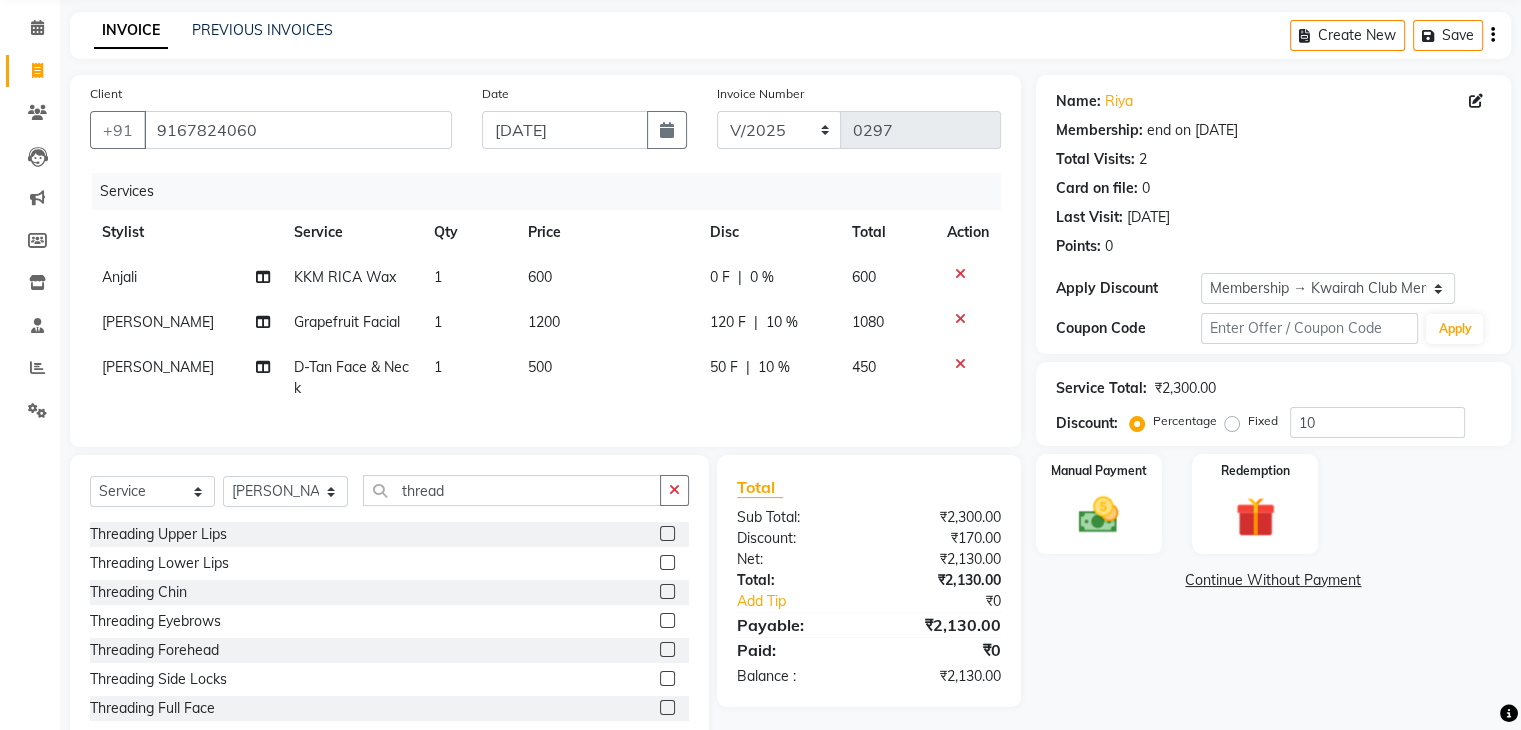 click 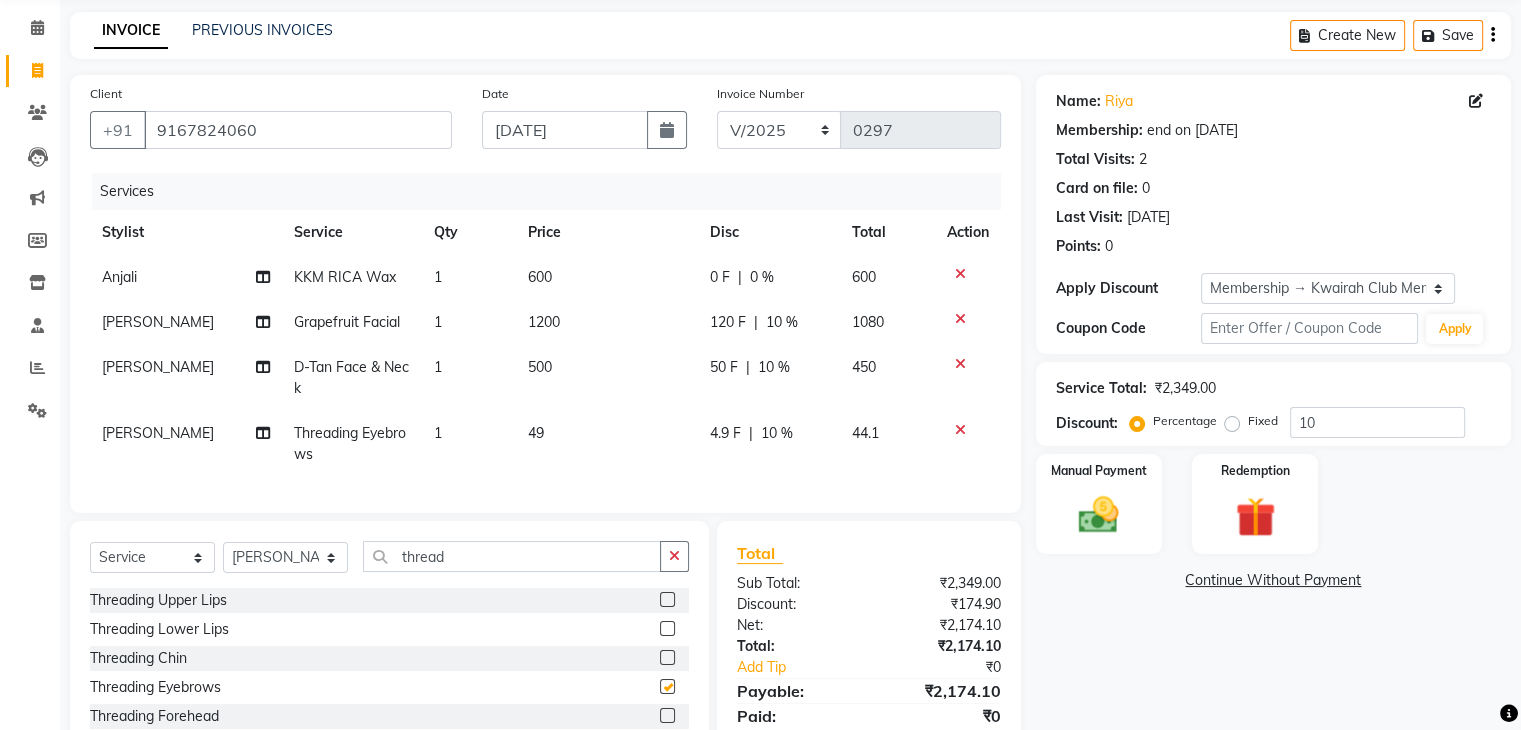 checkbox on "false" 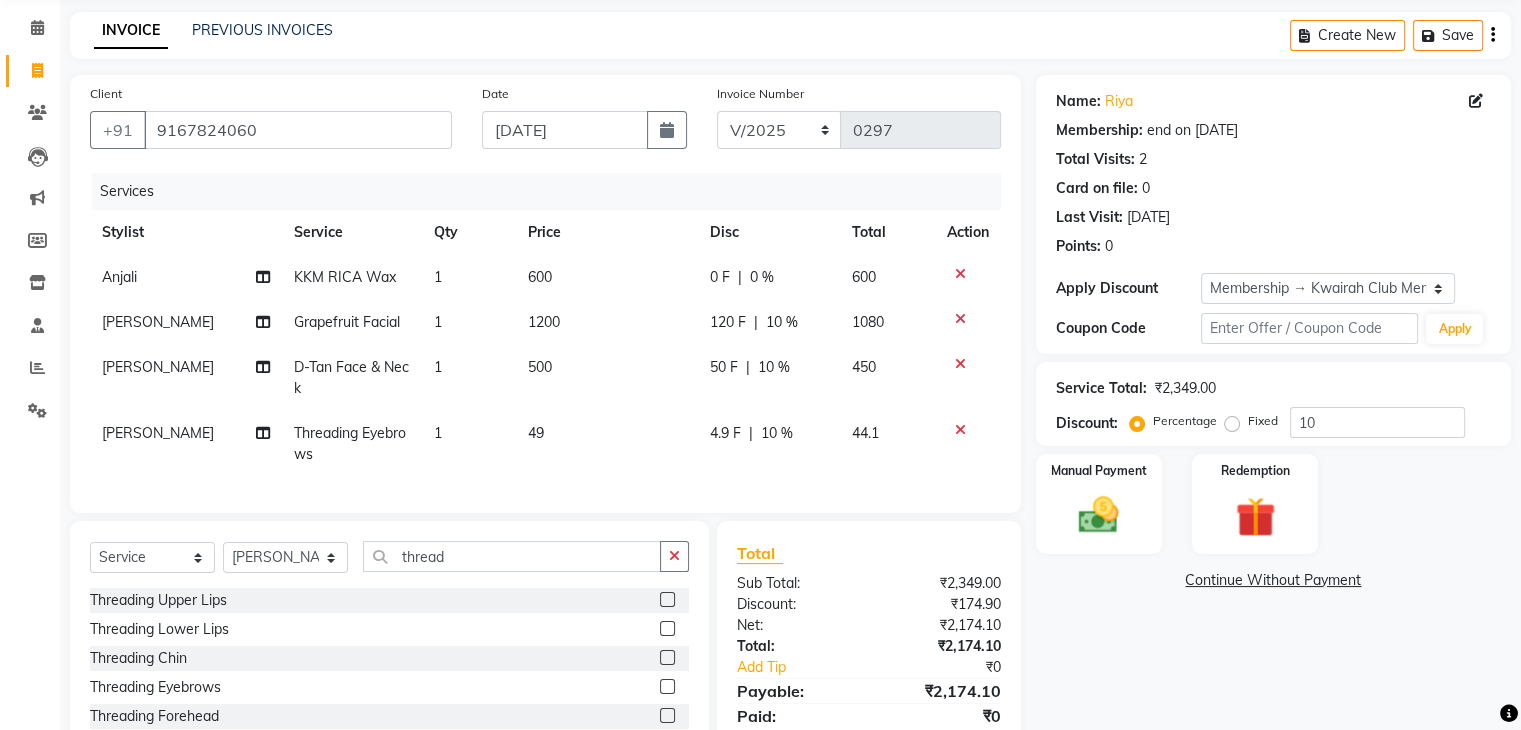 click on "49" 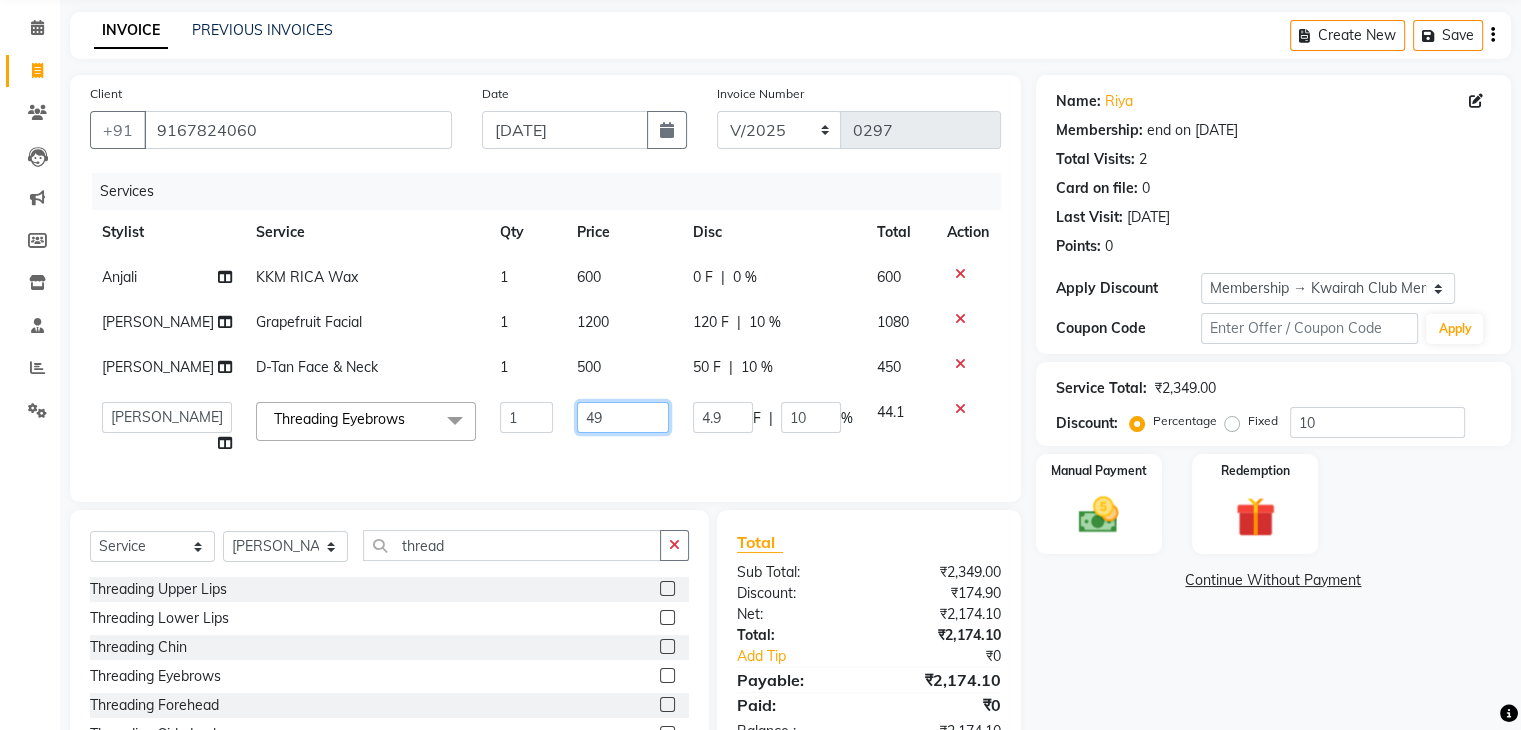 drag, startPoint x: 597, startPoint y: 424, endPoint x: 466, endPoint y: 402, distance: 132.83449 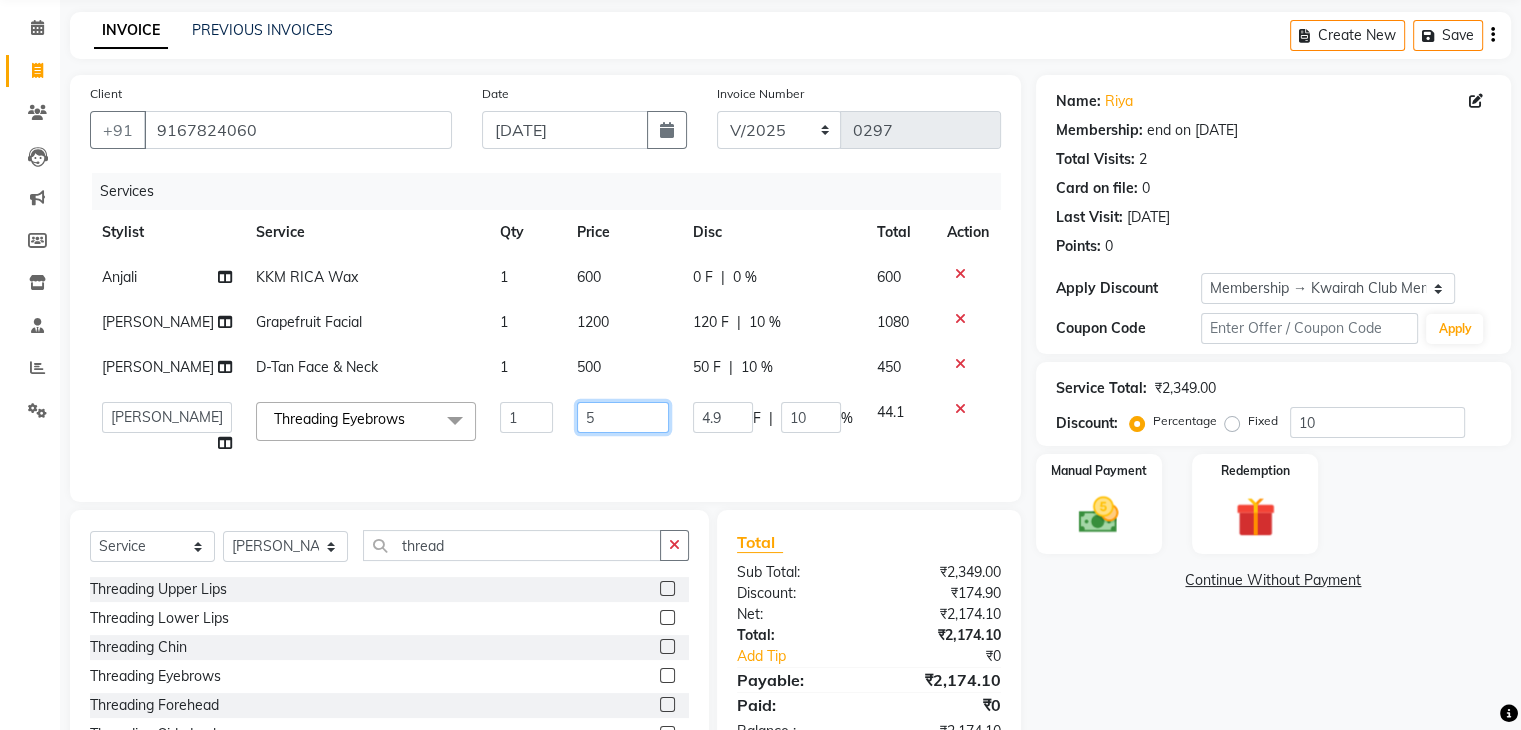 type on "50" 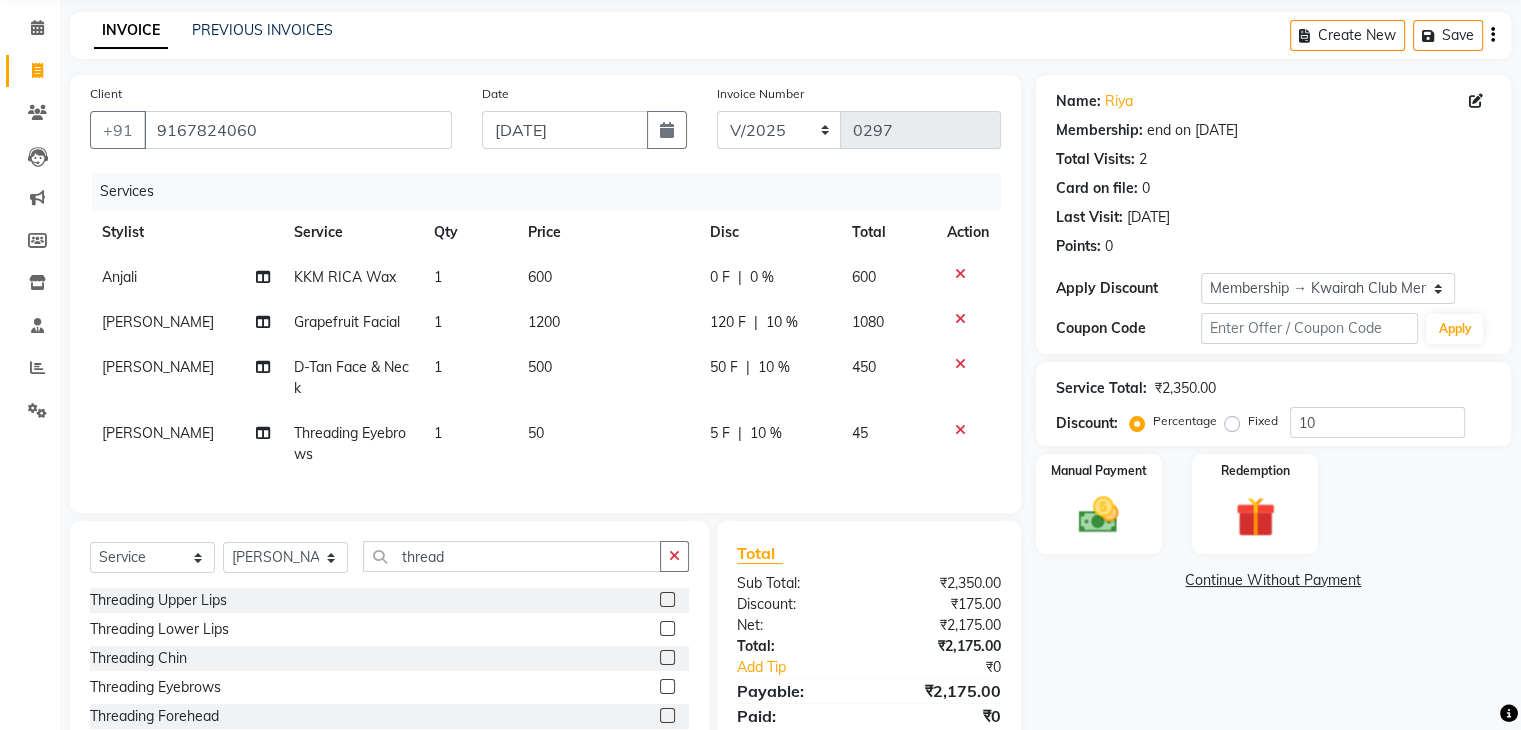 click on "Shrushti Threading Eyebrows 1 50 5 F | 10 % 45" 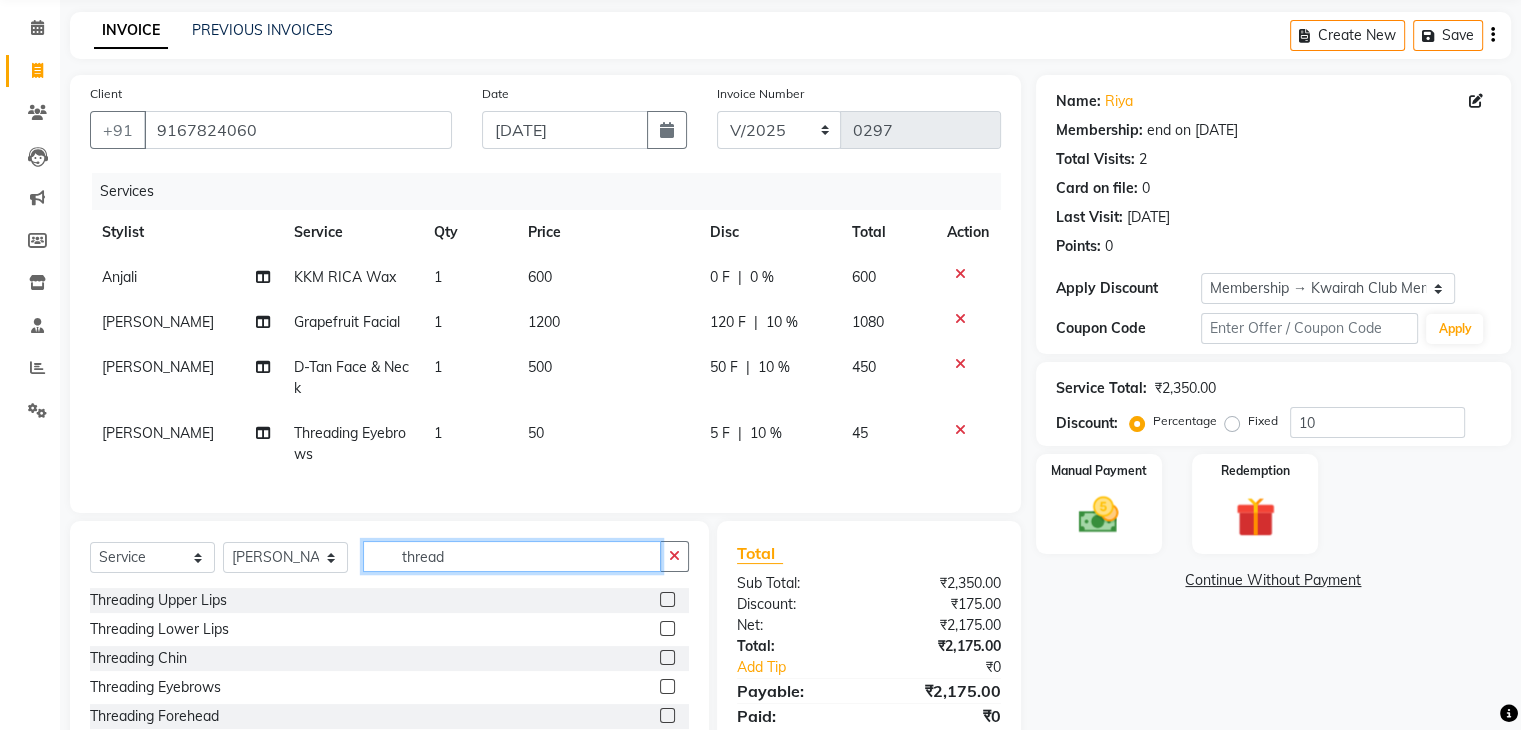 drag, startPoint x: 458, startPoint y: 577, endPoint x: 385, endPoint y: 577, distance: 73 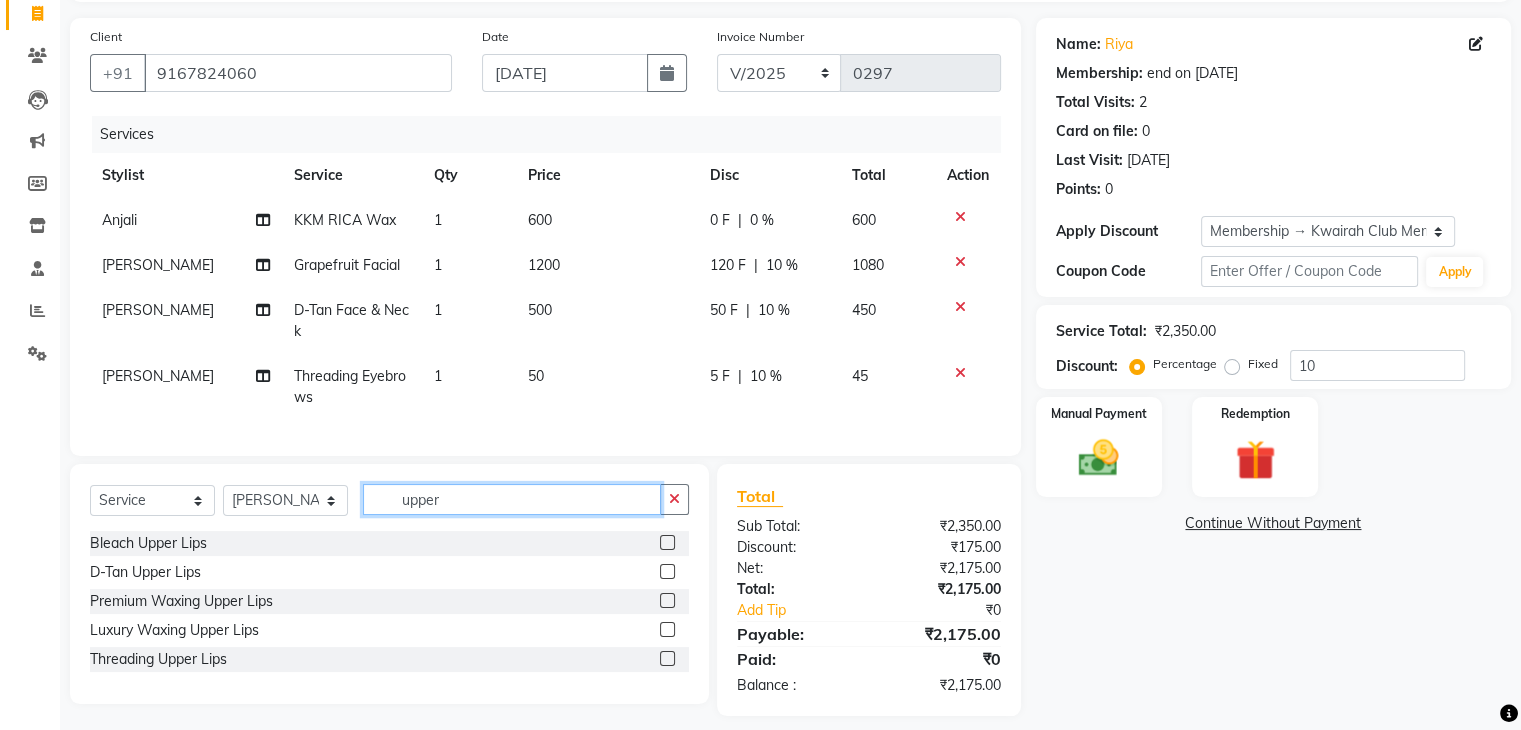 scroll, scrollTop: 164, scrollLeft: 0, axis: vertical 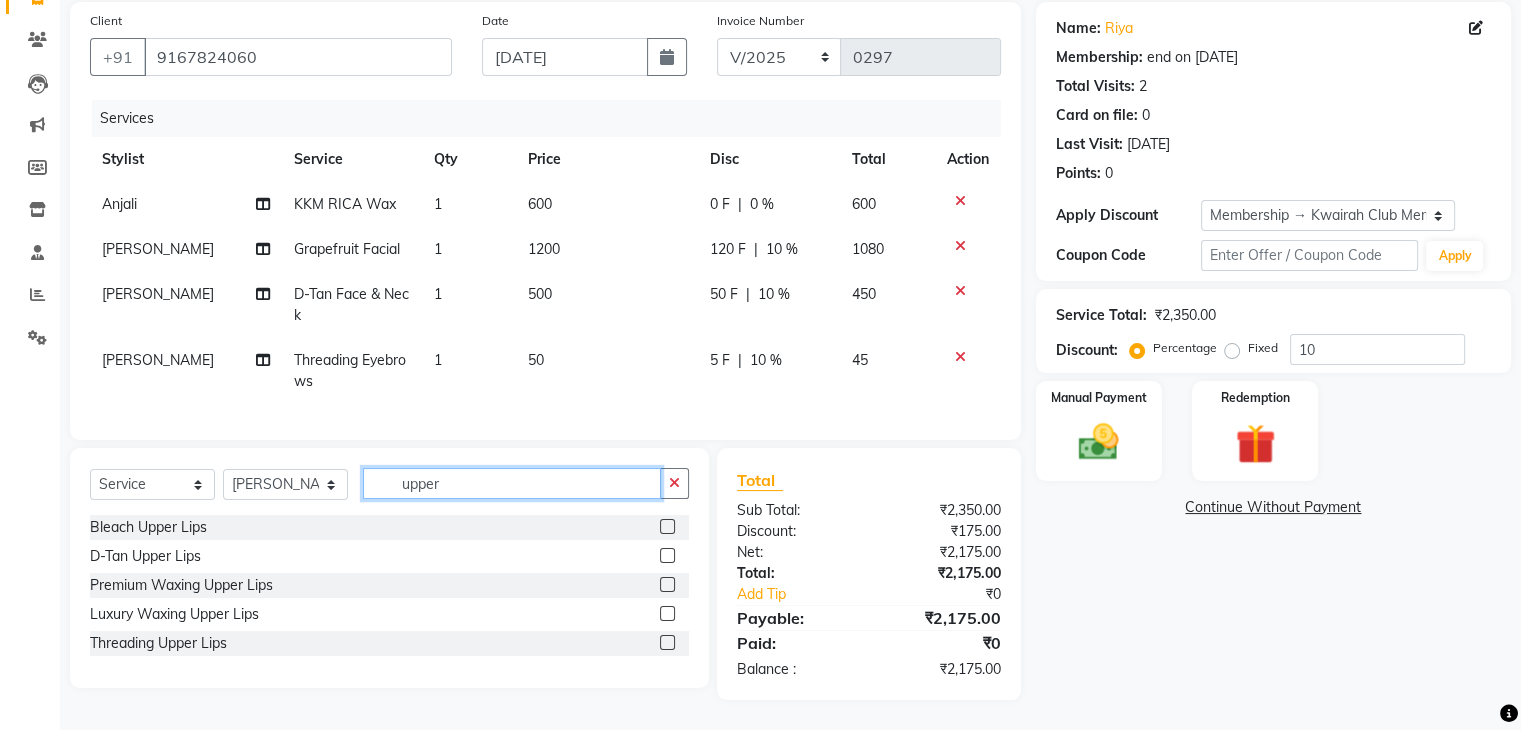 type on "upper" 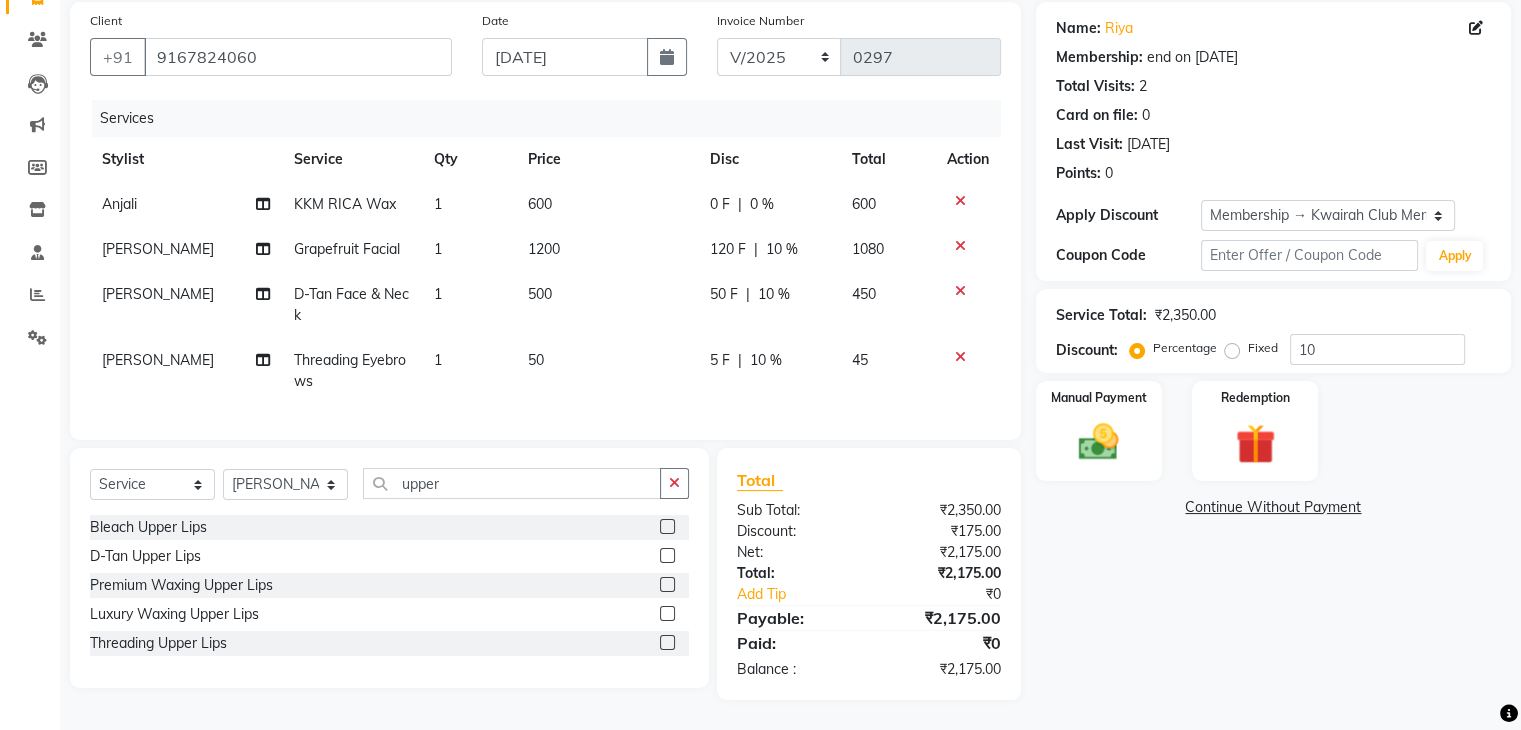 click 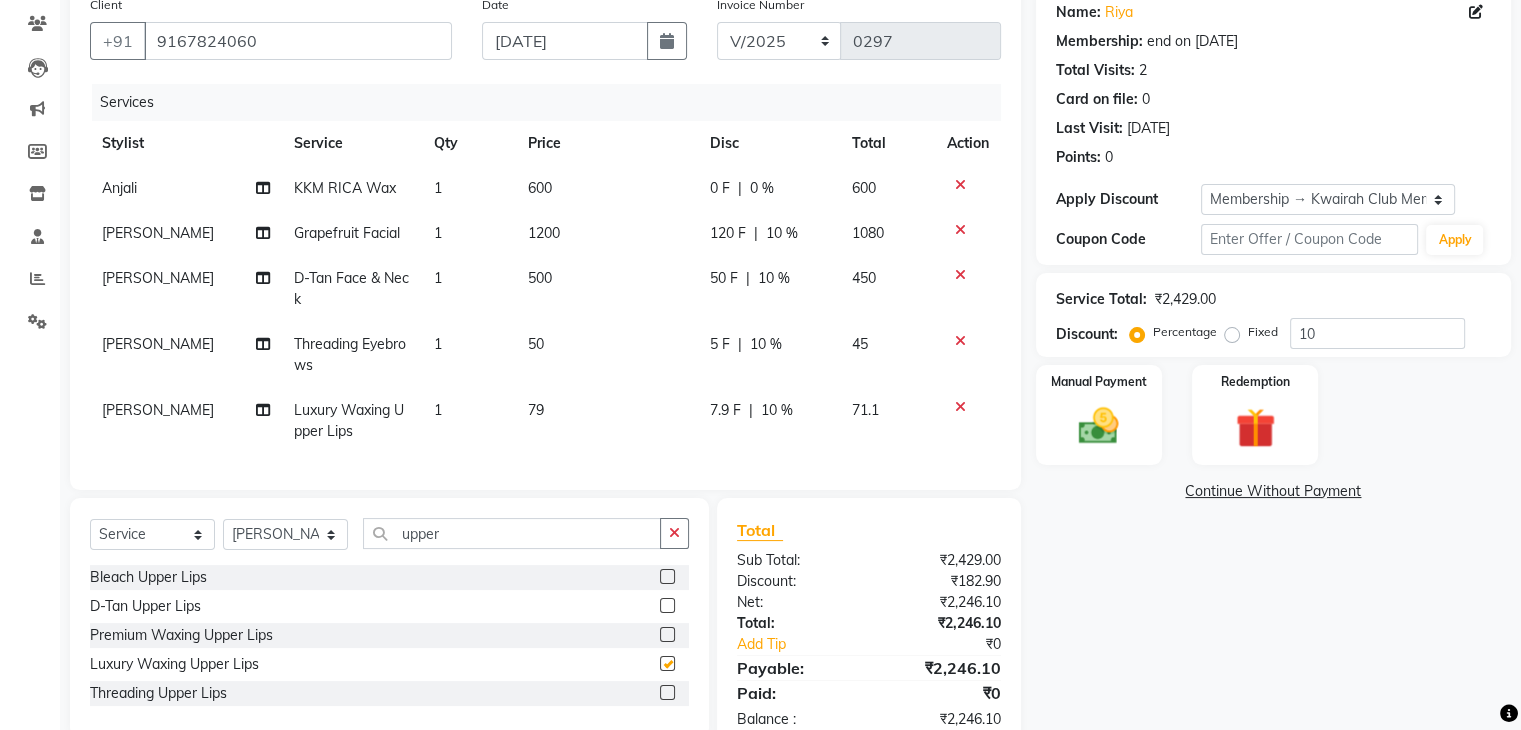 checkbox on "false" 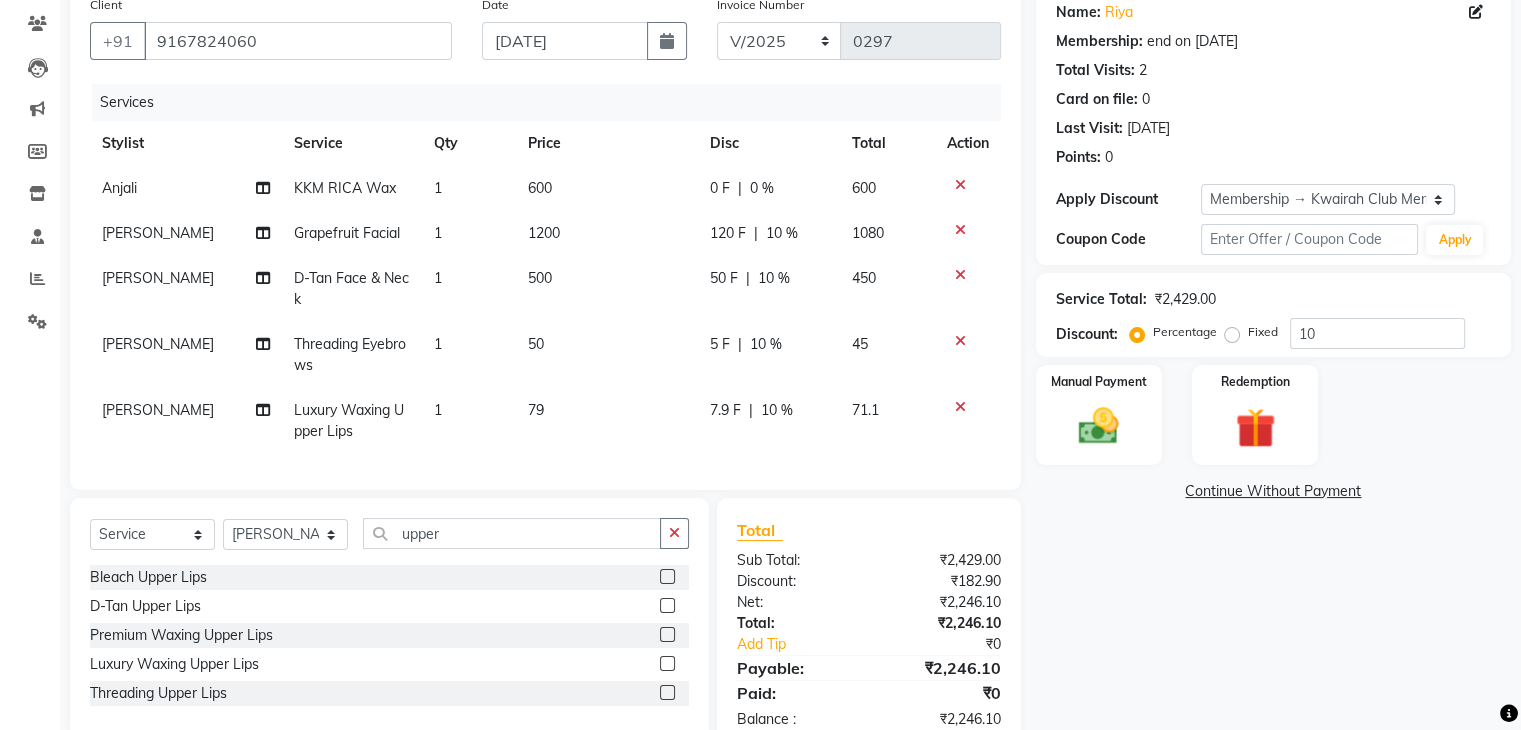 click on "79" 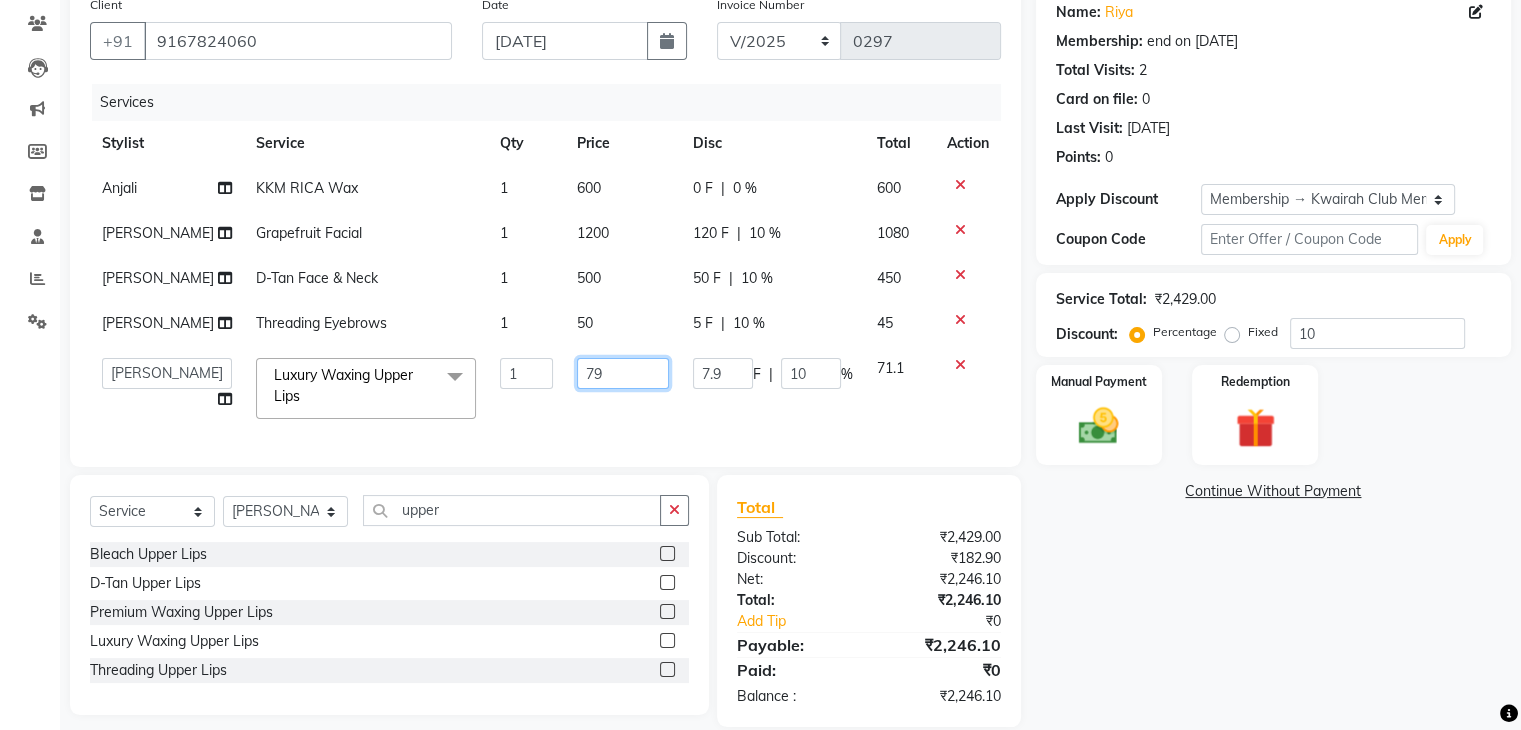 drag, startPoint x: 587, startPoint y: 403, endPoint x: 506, endPoint y: 378, distance: 84.77028 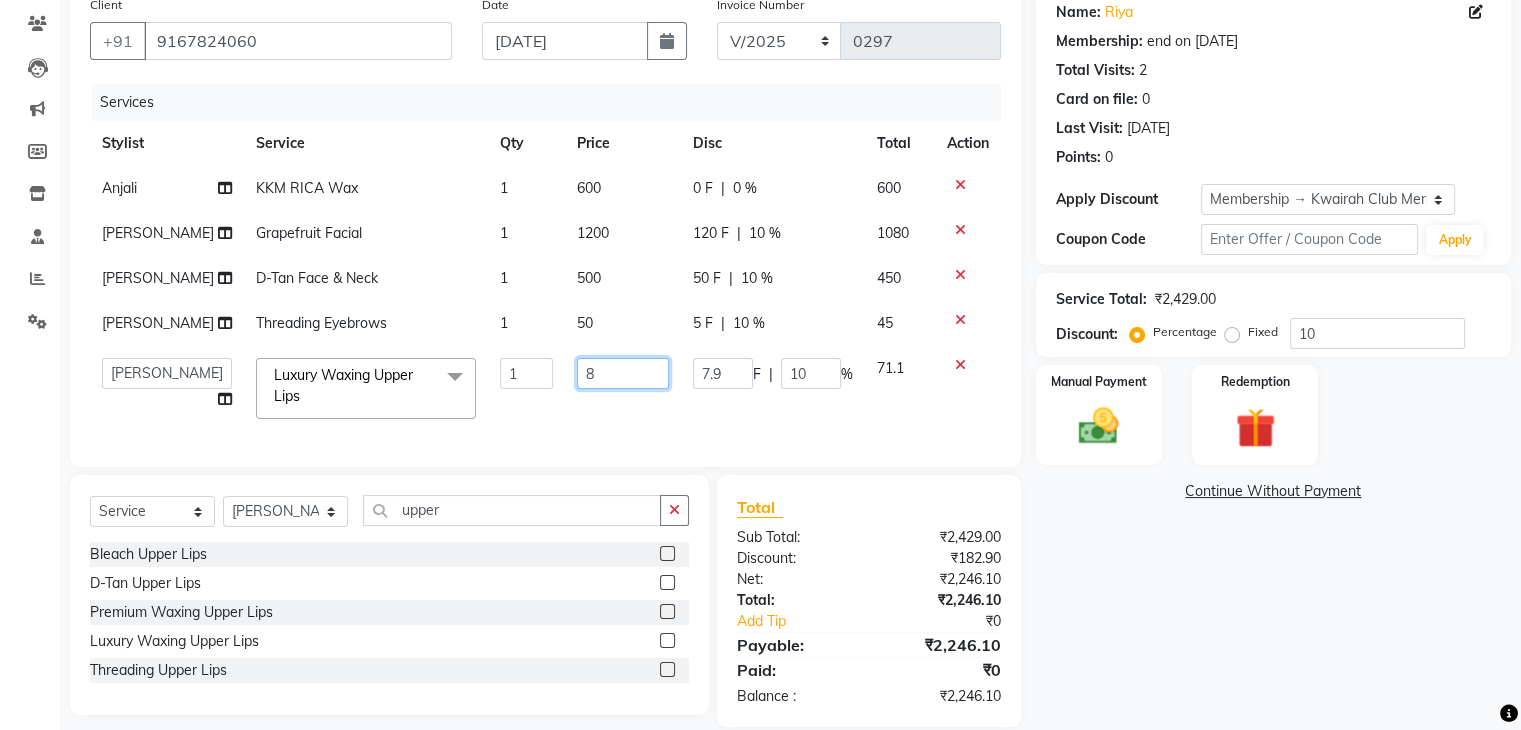 type on "80" 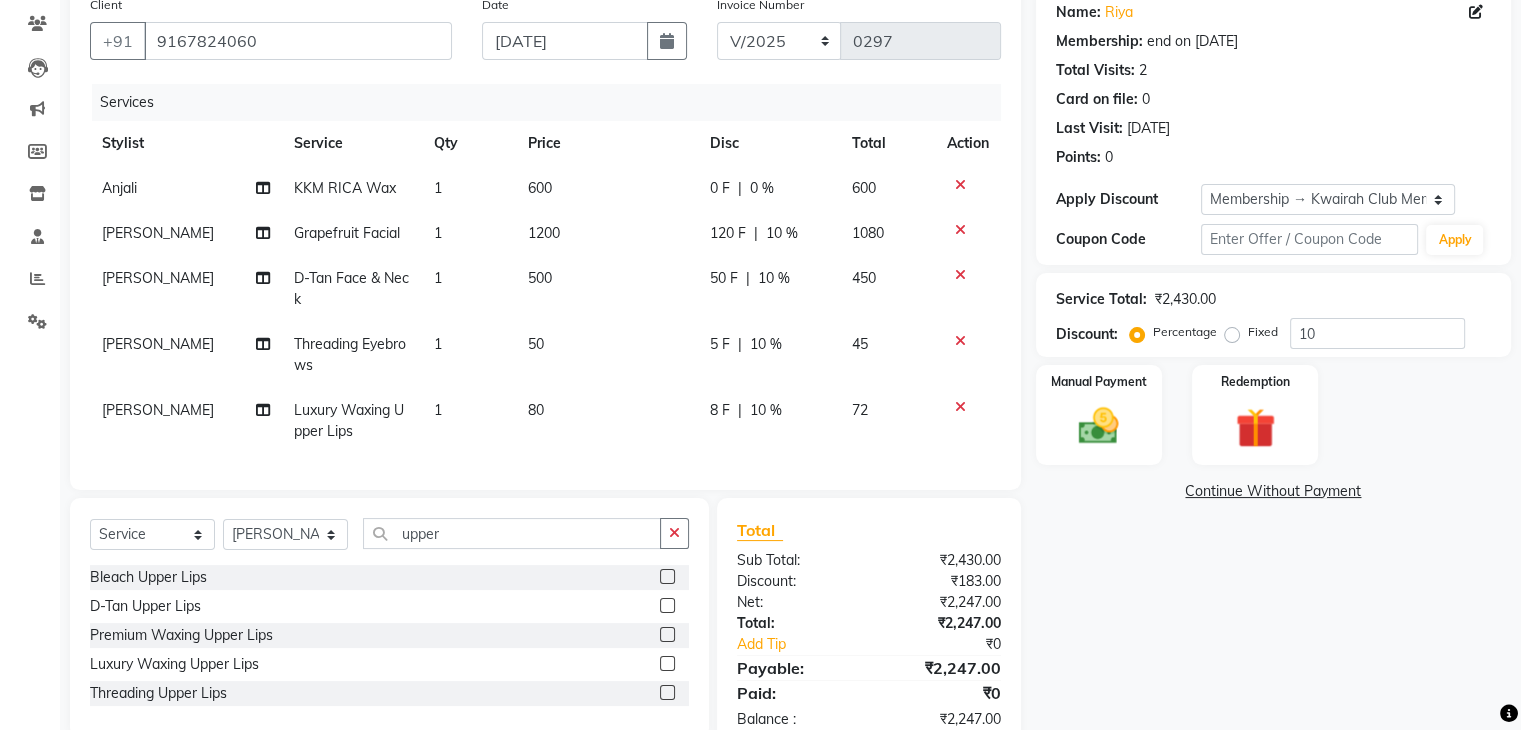 click on "Shrushti Luxury Waxing Upper Lips 1 80 8 F | 10 % 72" 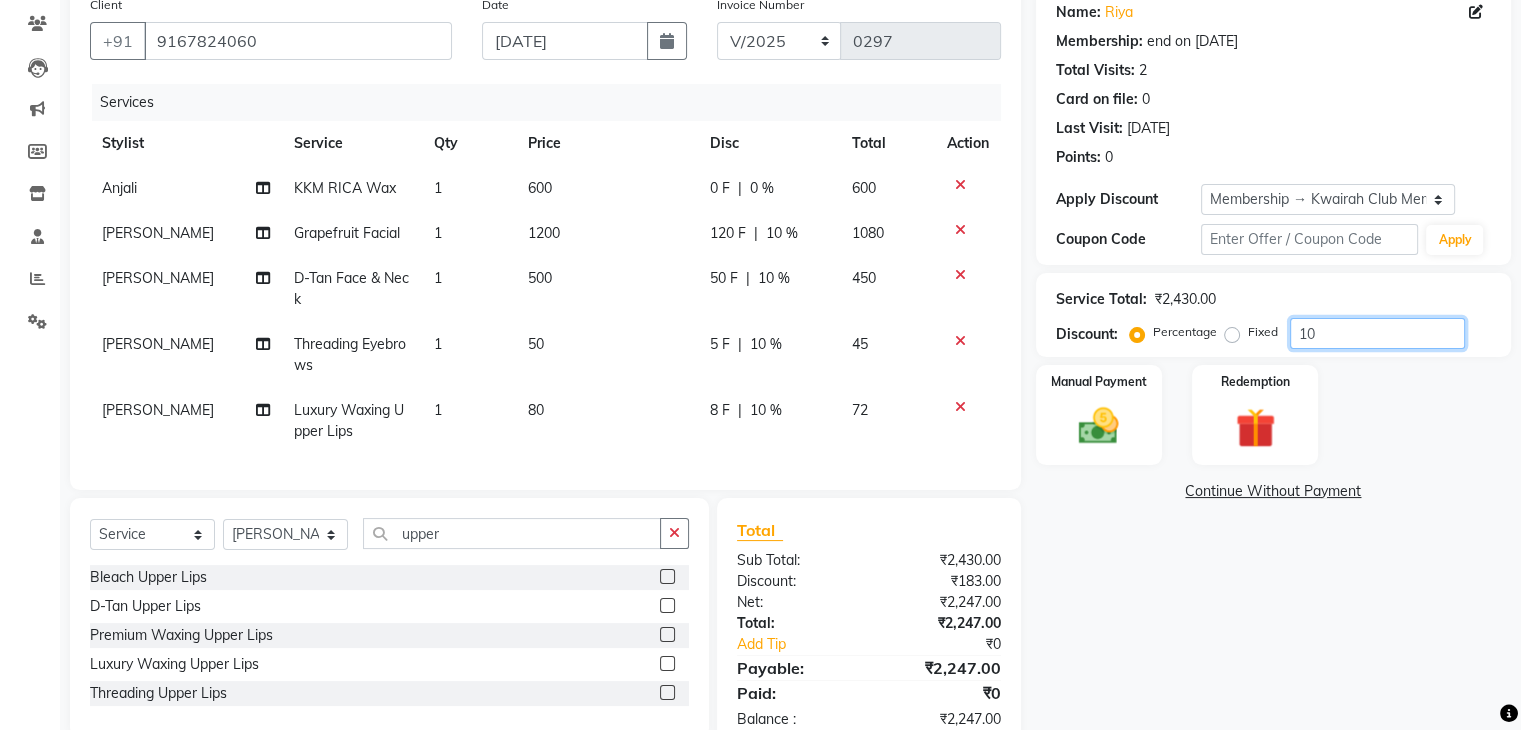 drag, startPoint x: 1367, startPoint y: 322, endPoint x: 1235, endPoint y: 324, distance: 132.01515 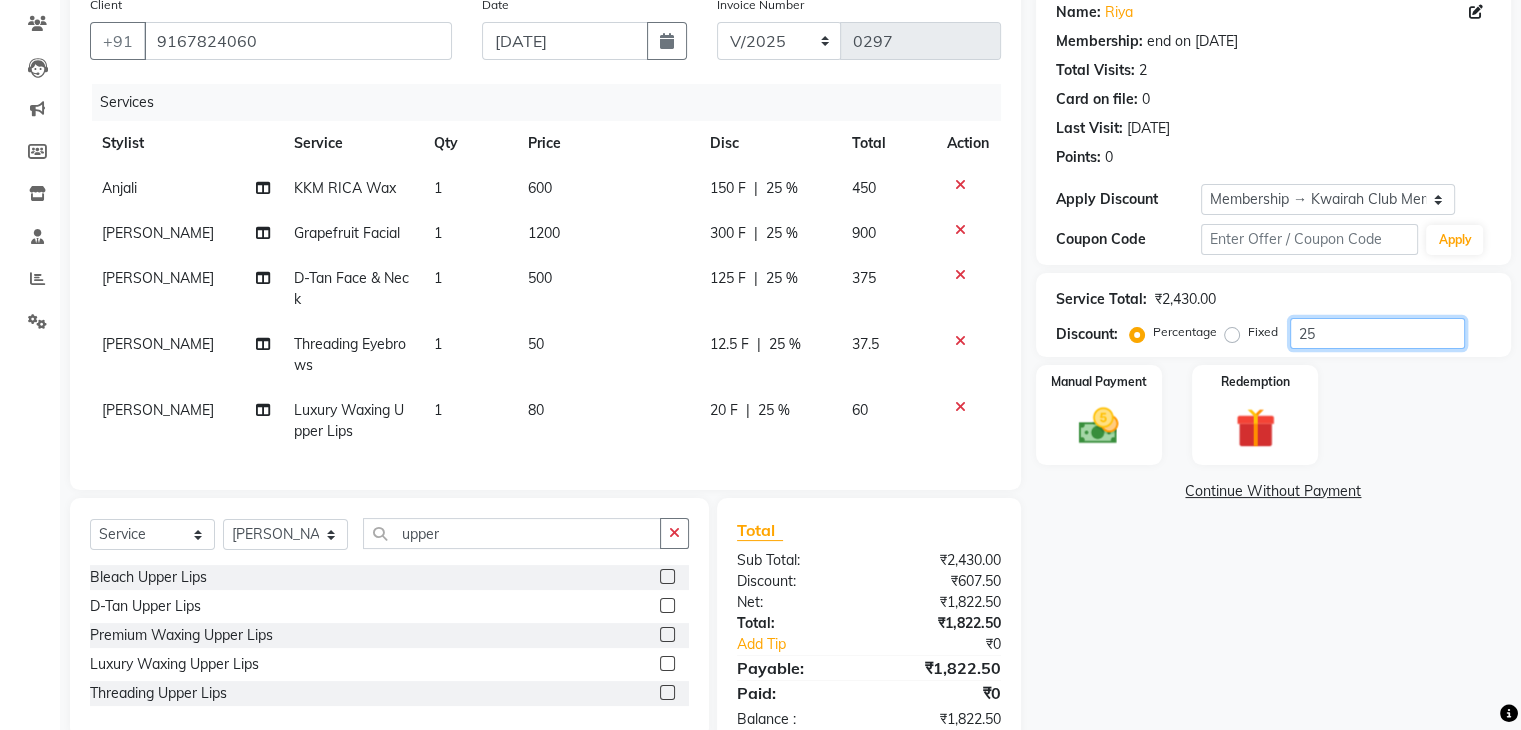 type on "25" 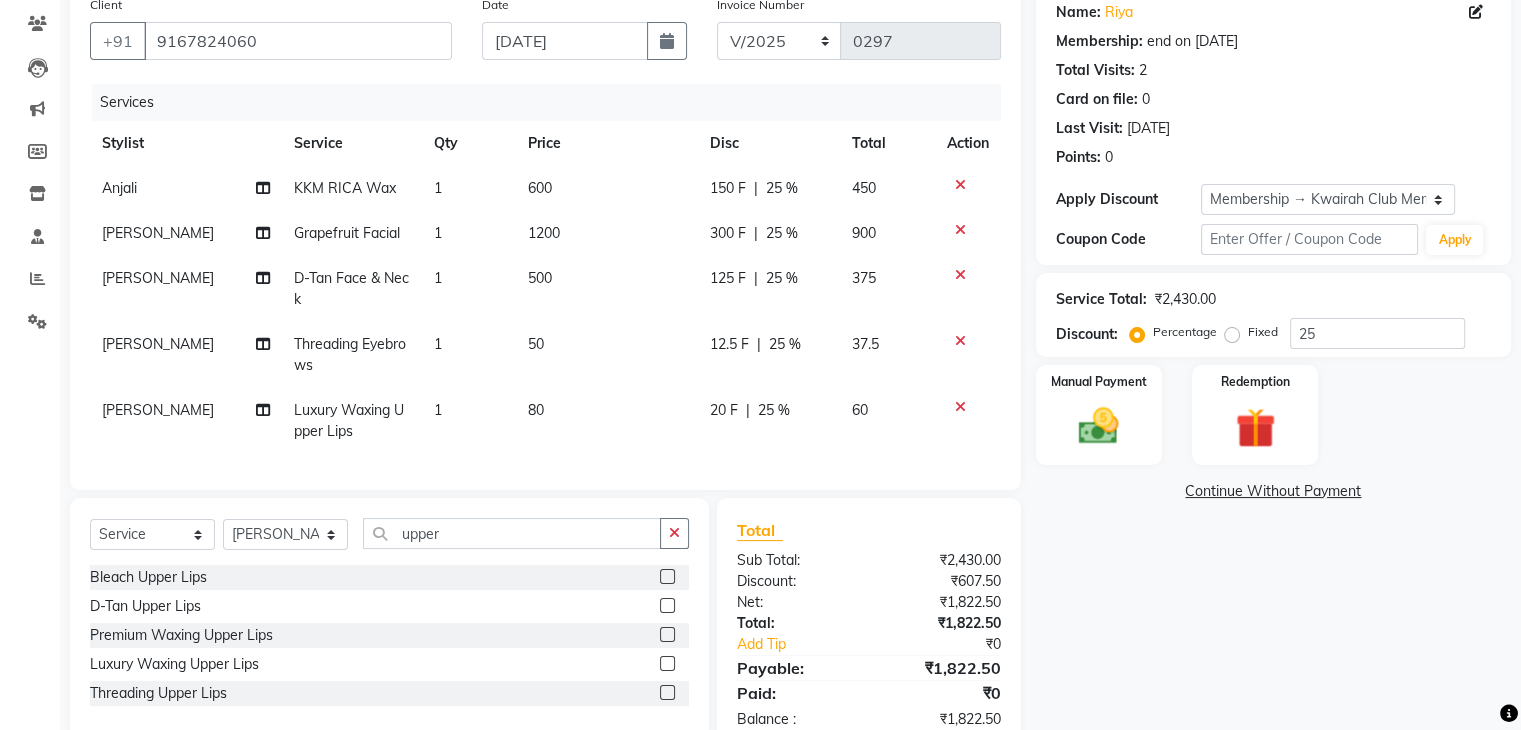 click on "25 %" 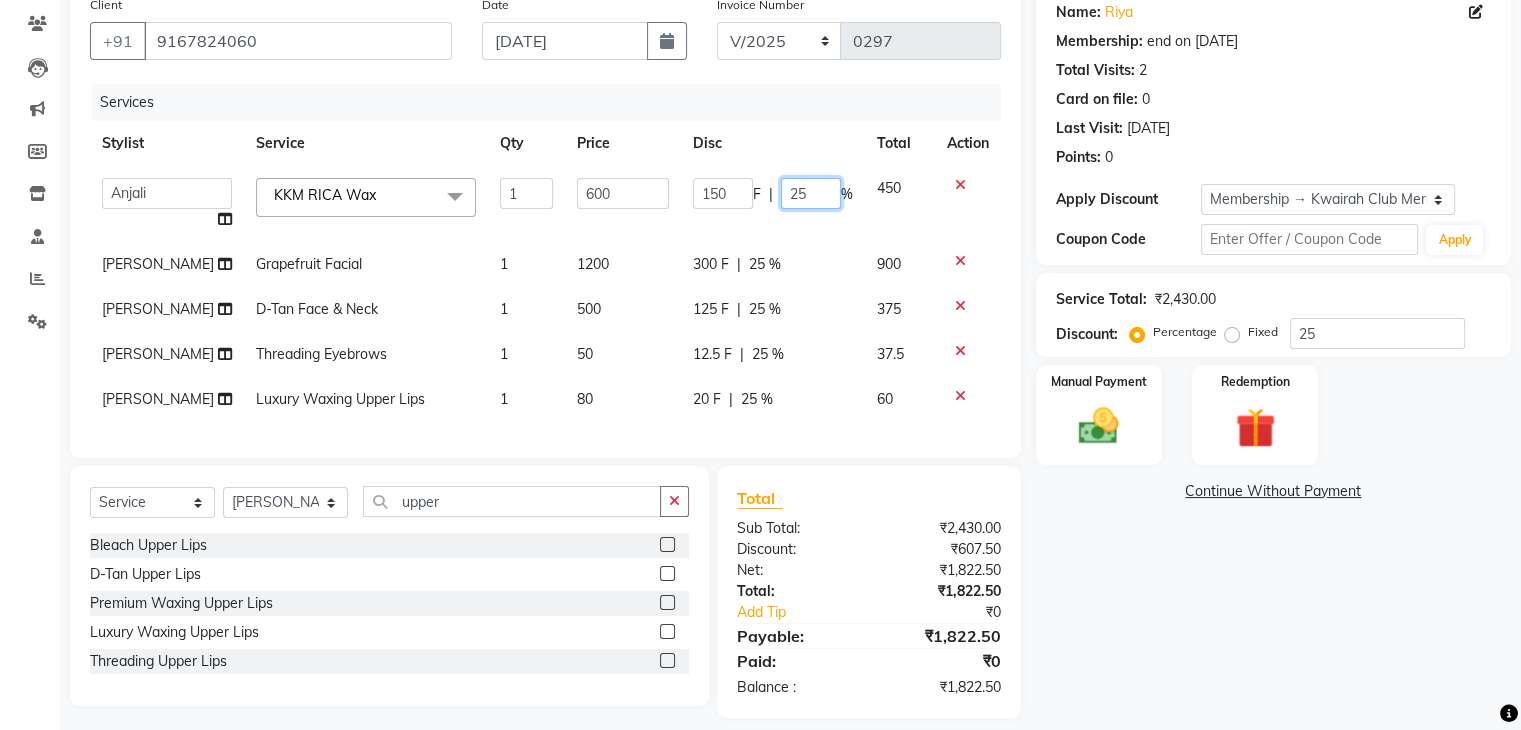 drag, startPoint x: 808, startPoint y: 188, endPoint x: 760, endPoint y: 188, distance: 48 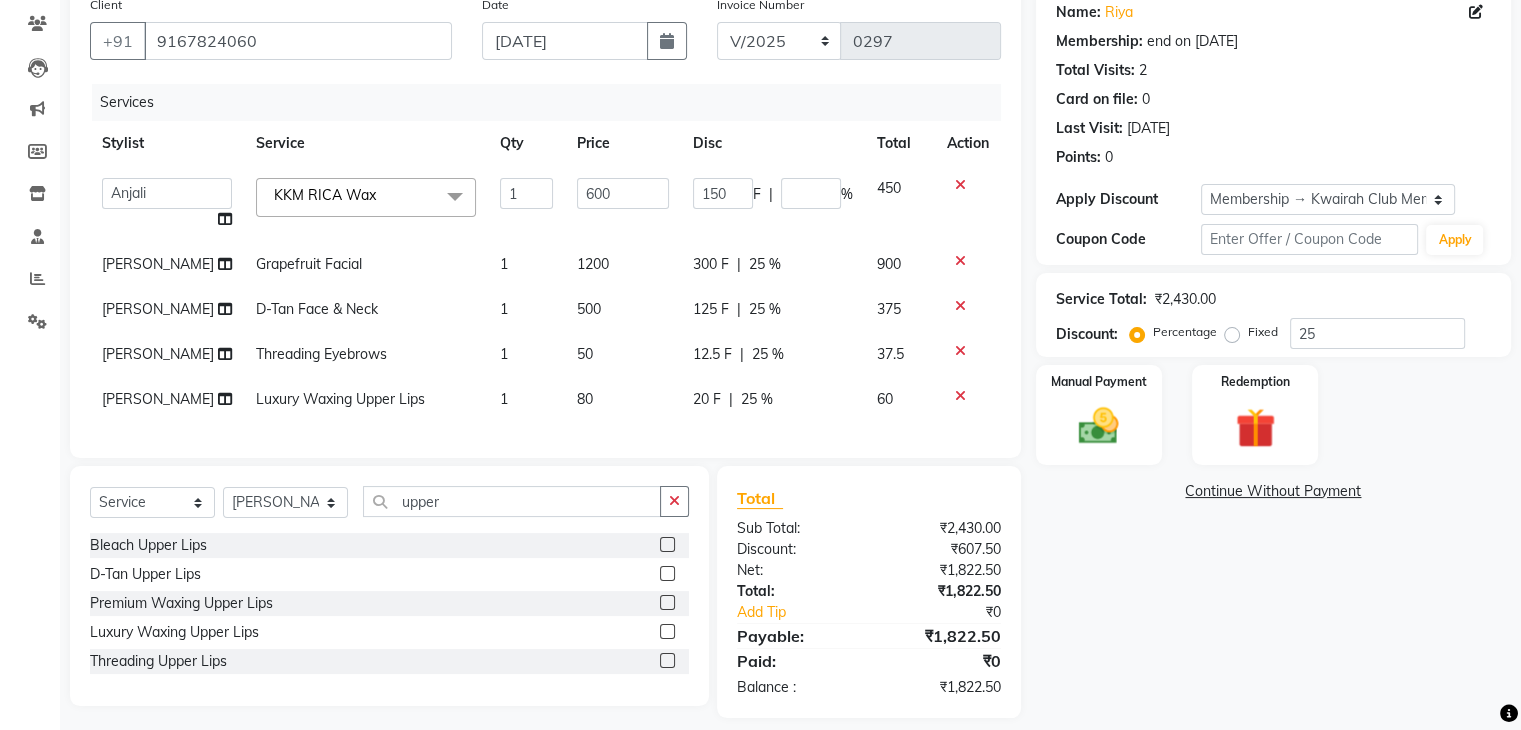 click on "Amruta   Anjali   Ketki Somani   Neha More   rakhi chorasiya   Shrushti  KKM RICA Wax  x Basic Haircut Basic Haircut with Wash & Style Advance Haircut Advance Haircut with Wash & Style Little Diva's Cut Hair Wash & Blast Dry Hair Wash & Blow Dry Blow Dry (Upto Midwaist) Blow Dry Waist Ironing (Upto Midwaist) Ironing Waist Curls/Waves/Styling (Upto Midwaist) Curls/Waves/Styling Waist Basic Hair Spa Schwarzkopf Spa Hair Gloss Treatment (Upto Midwaist) Hair Gloss Treatment Waist Fibre Clinix (Kwairah Signature Treatment) Express Head Massage 20 Mins Head Massage 30 Mins Oil Massage + Wash Keratin Treatment Smoothening/Rebonding Treatment Botox Treatment Root Touchup Igora 1 inch Root Touchup Igora 2 inch Root Touchup Essencity 1 inch Root Touchup Essencity 2 inch Half Head Streaks (15-16 strips) Full Head Streaks 3D Colors Global Hair Color Dual Global Hair Color Balayage/Ombre/Free Hand/Low Lights/ Baby Lights Prelightening Density Charges Color Application Color Application With Wash Pre-wash Product jroning" 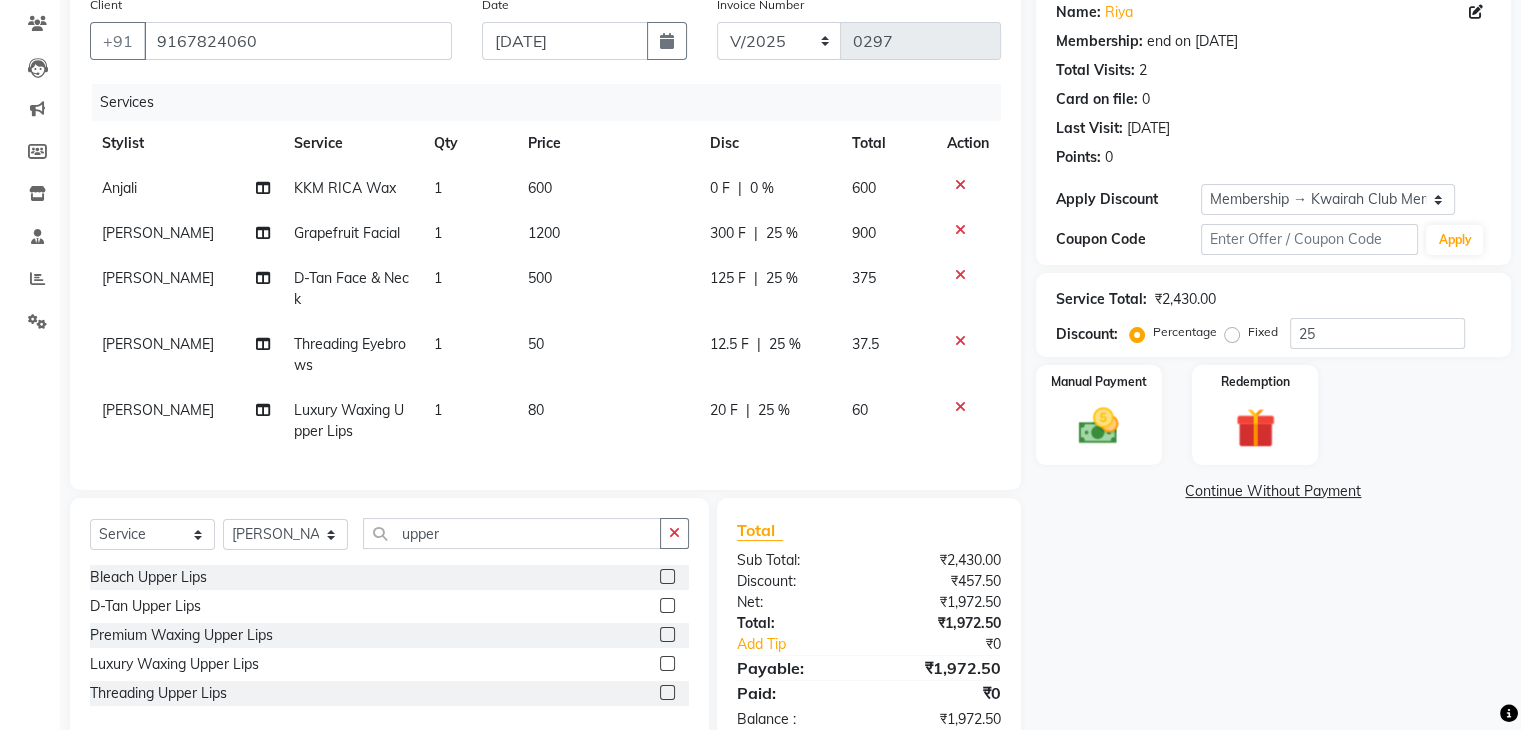 scroll, scrollTop: 230, scrollLeft: 0, axis: vertical 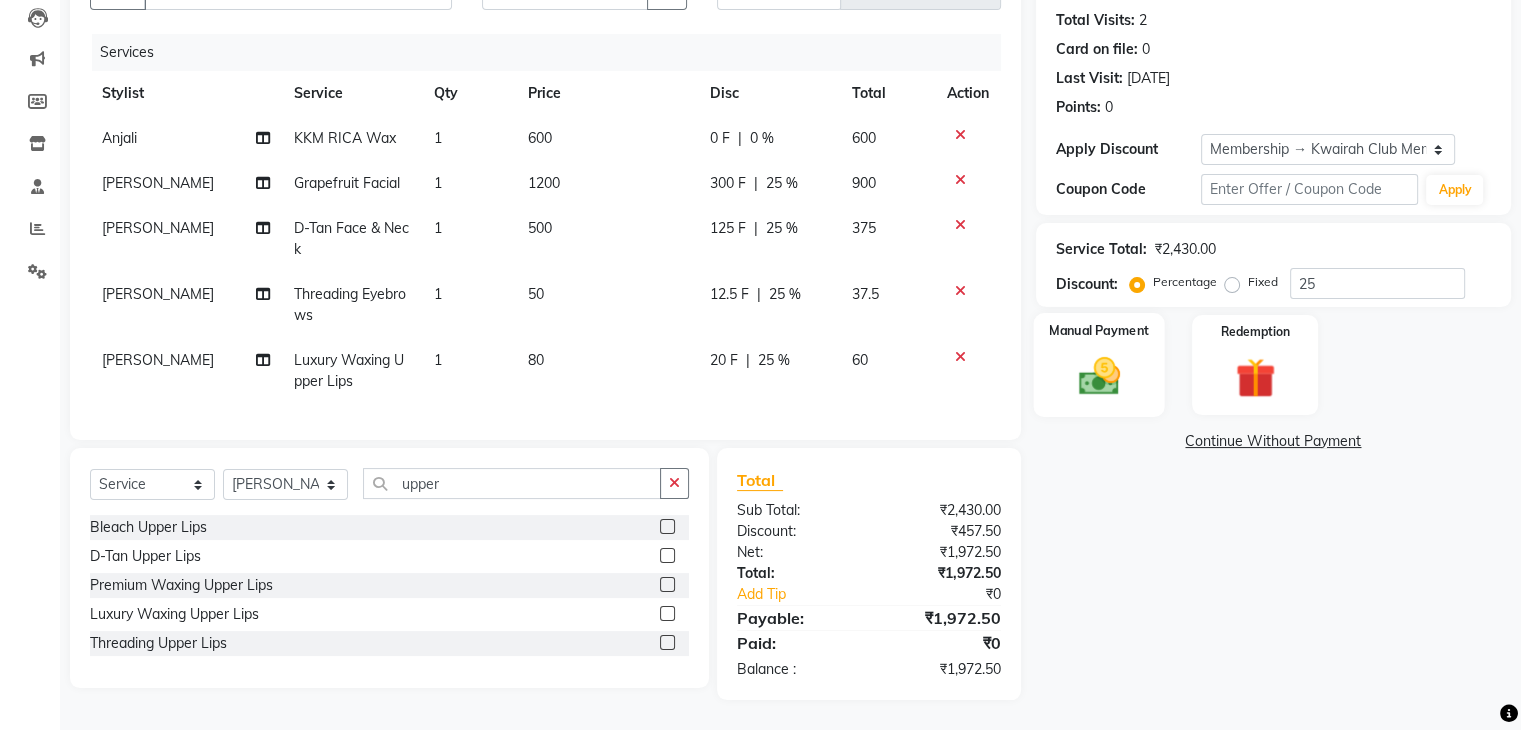click on "Manual Payment" 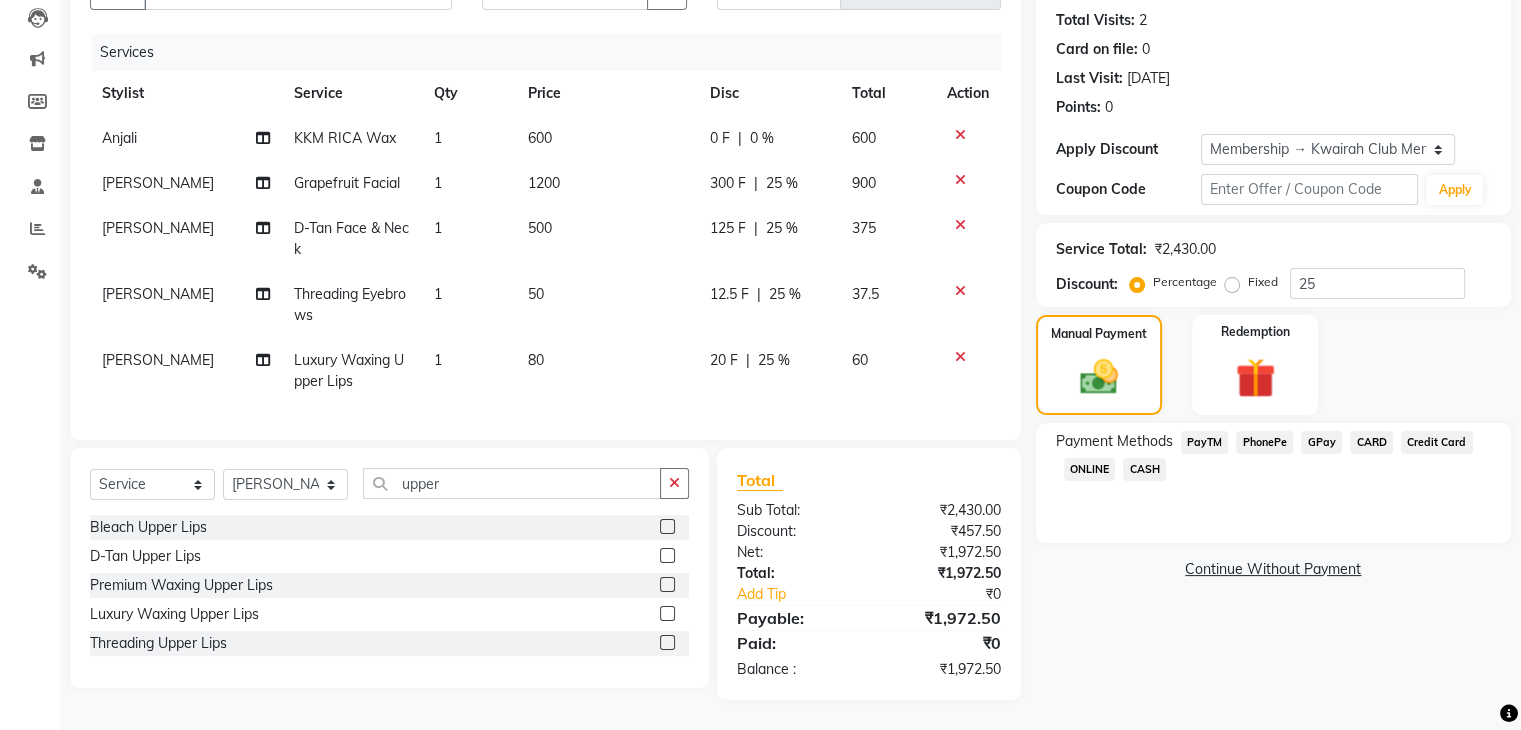 click on "GPay" 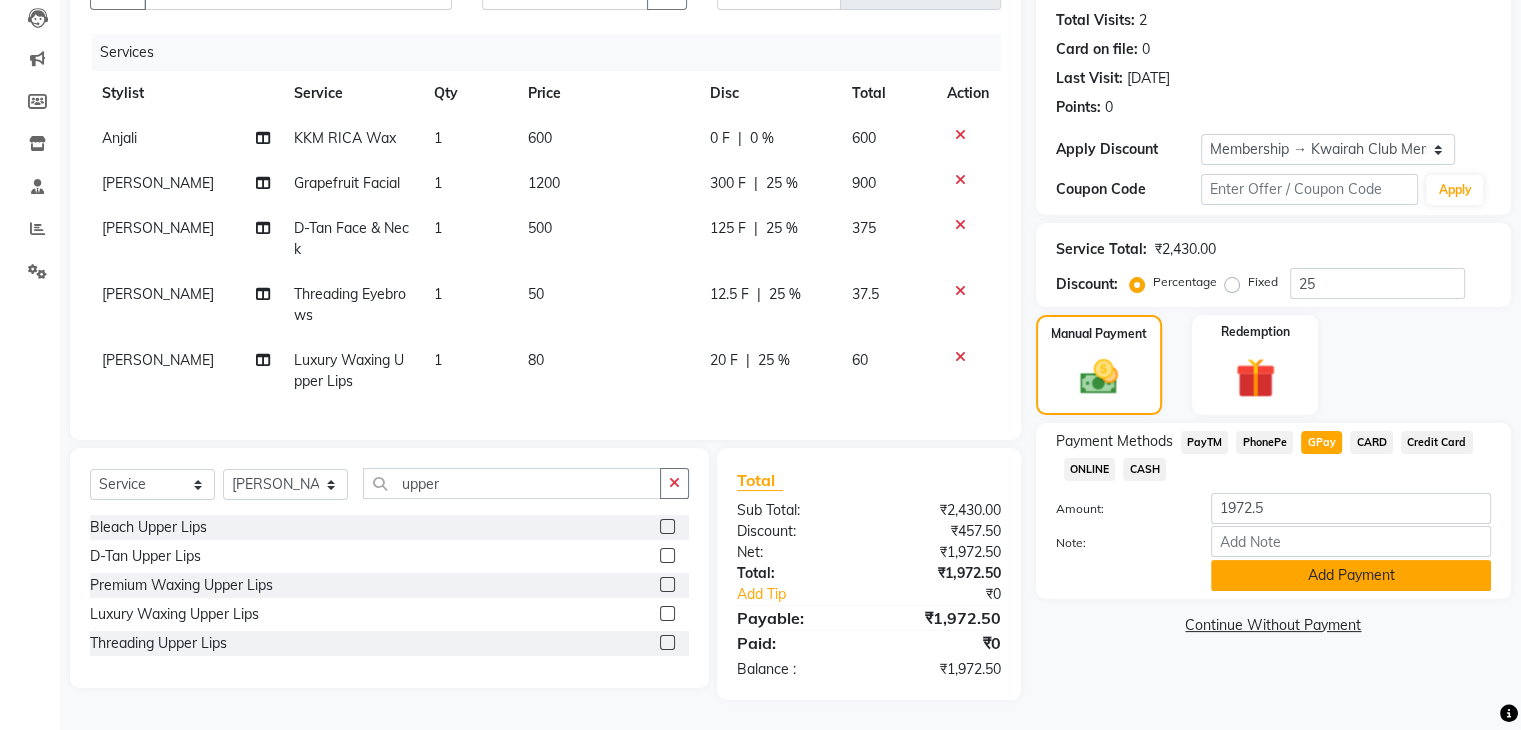 click on "Add Payment" 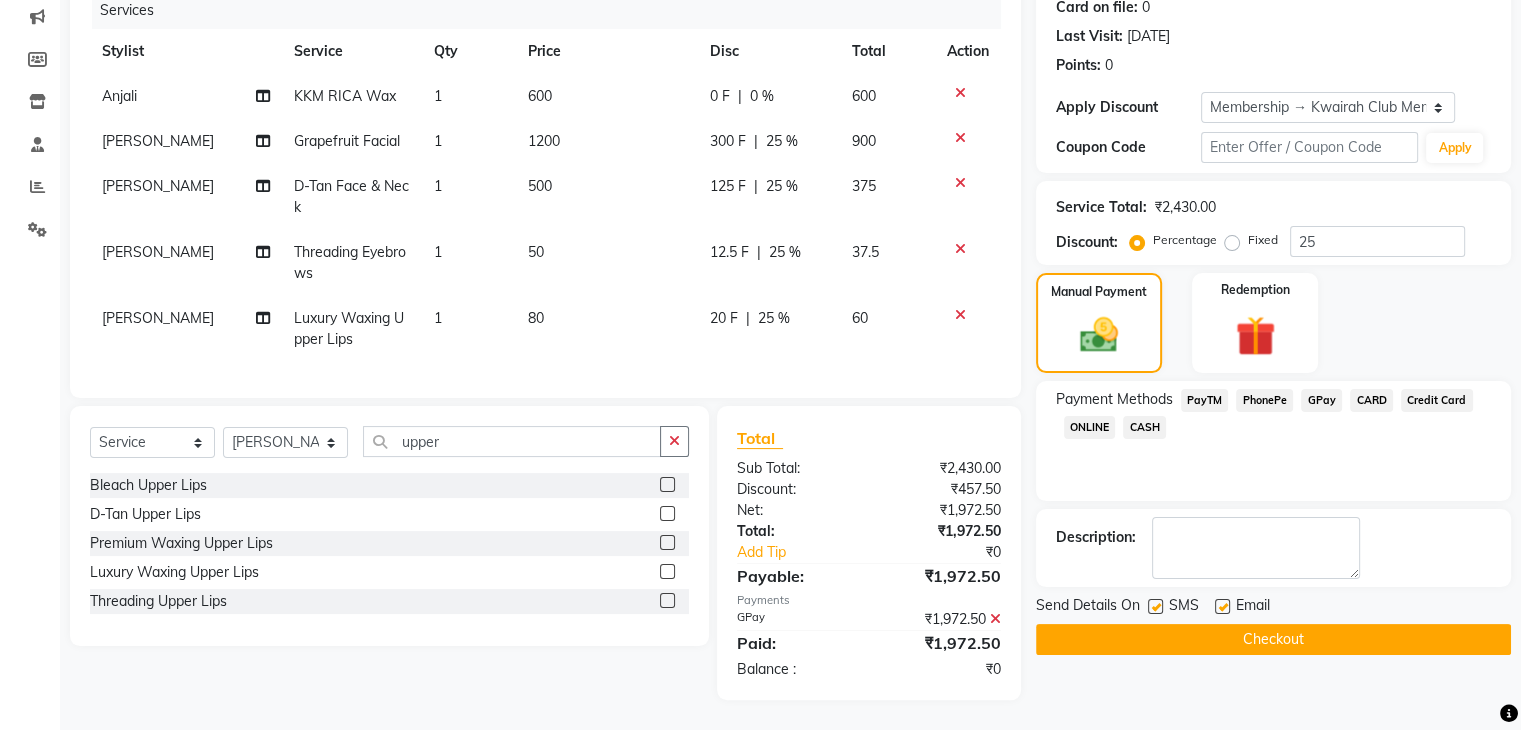 scroll, scrollTop: 272, scrollLeft: 0, axis: vertical 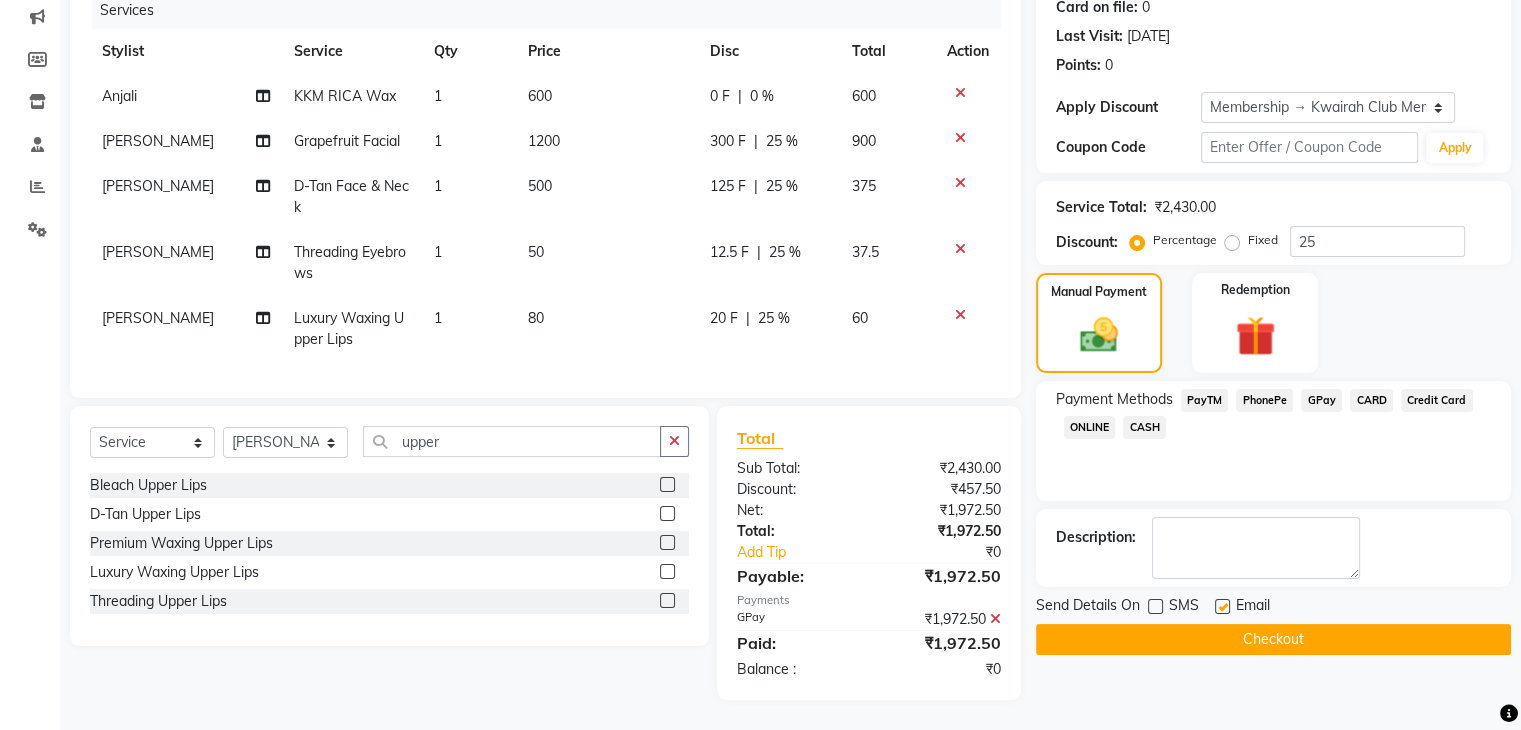 click 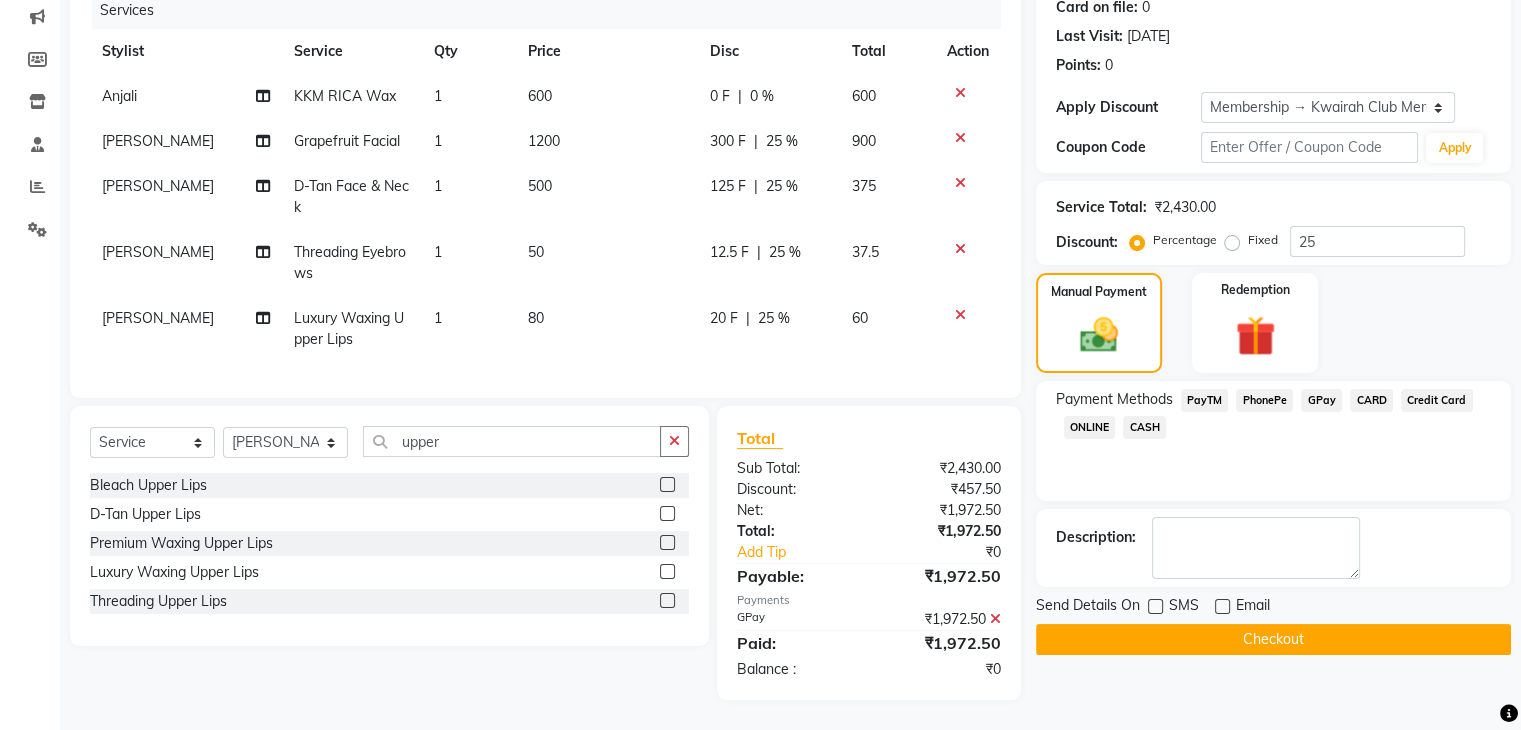 click on "Checkout" 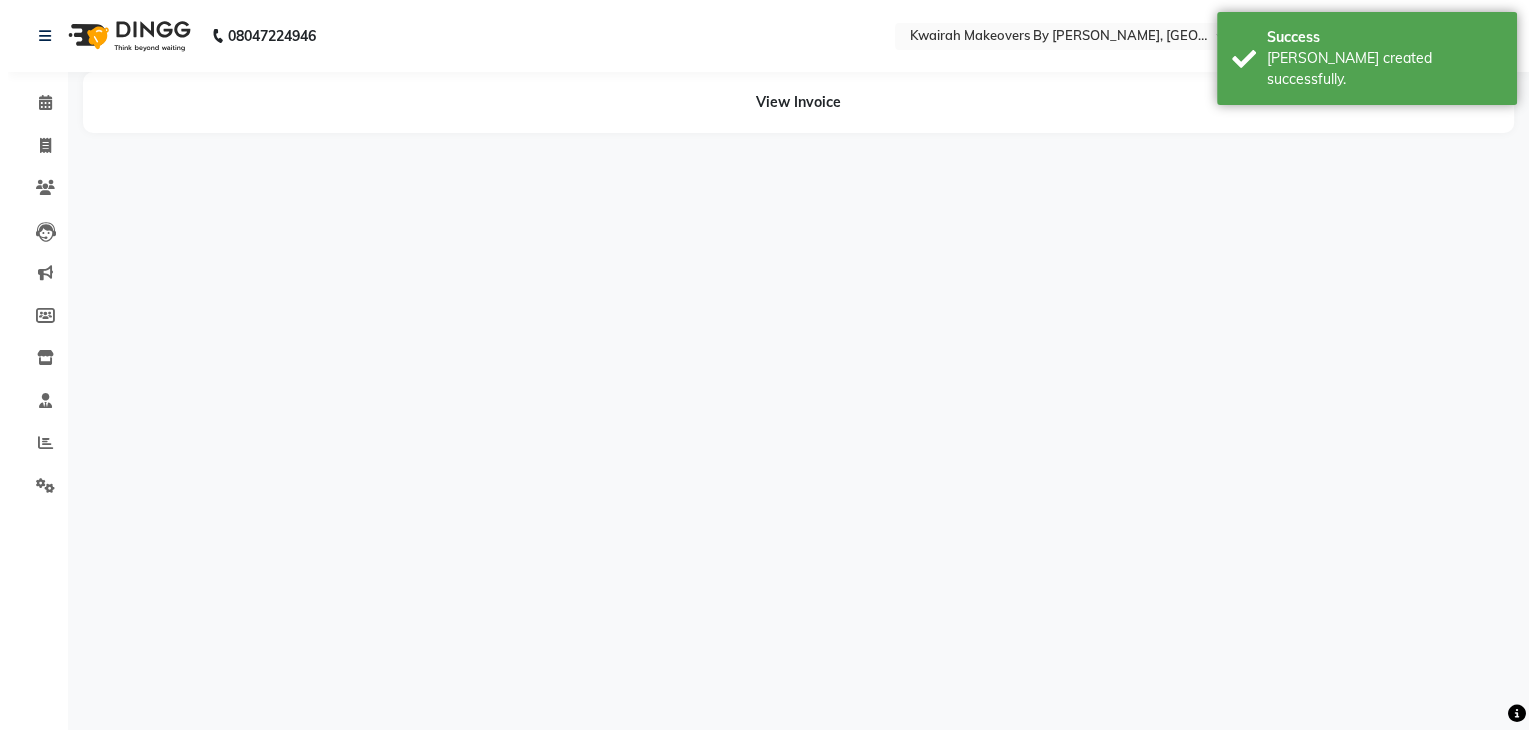 scroll, scrollTop: 0, scrollLeft: 0, axis: both 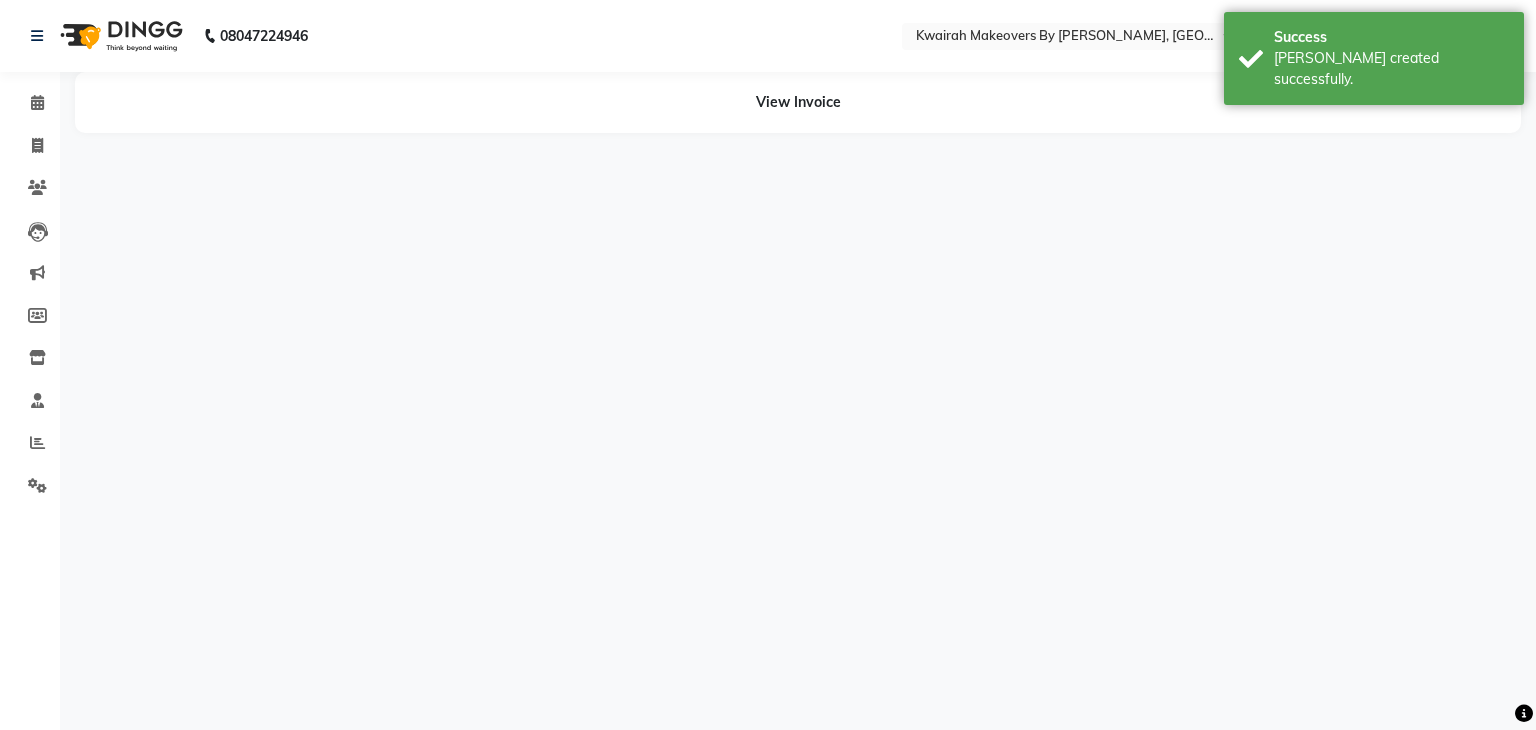 select on "54393" 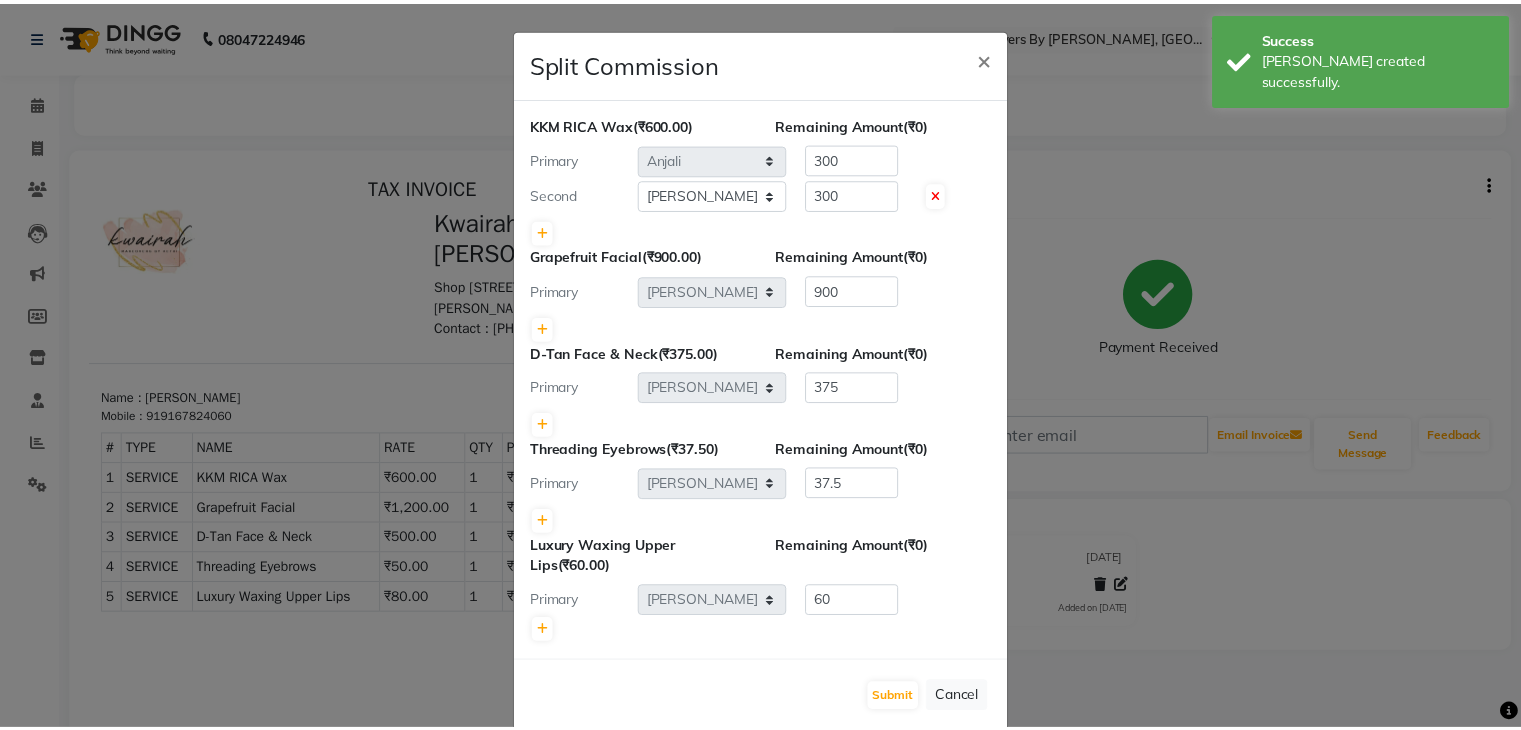 scroll, scrollTop: 0, scrollLeft: 0, axis: both 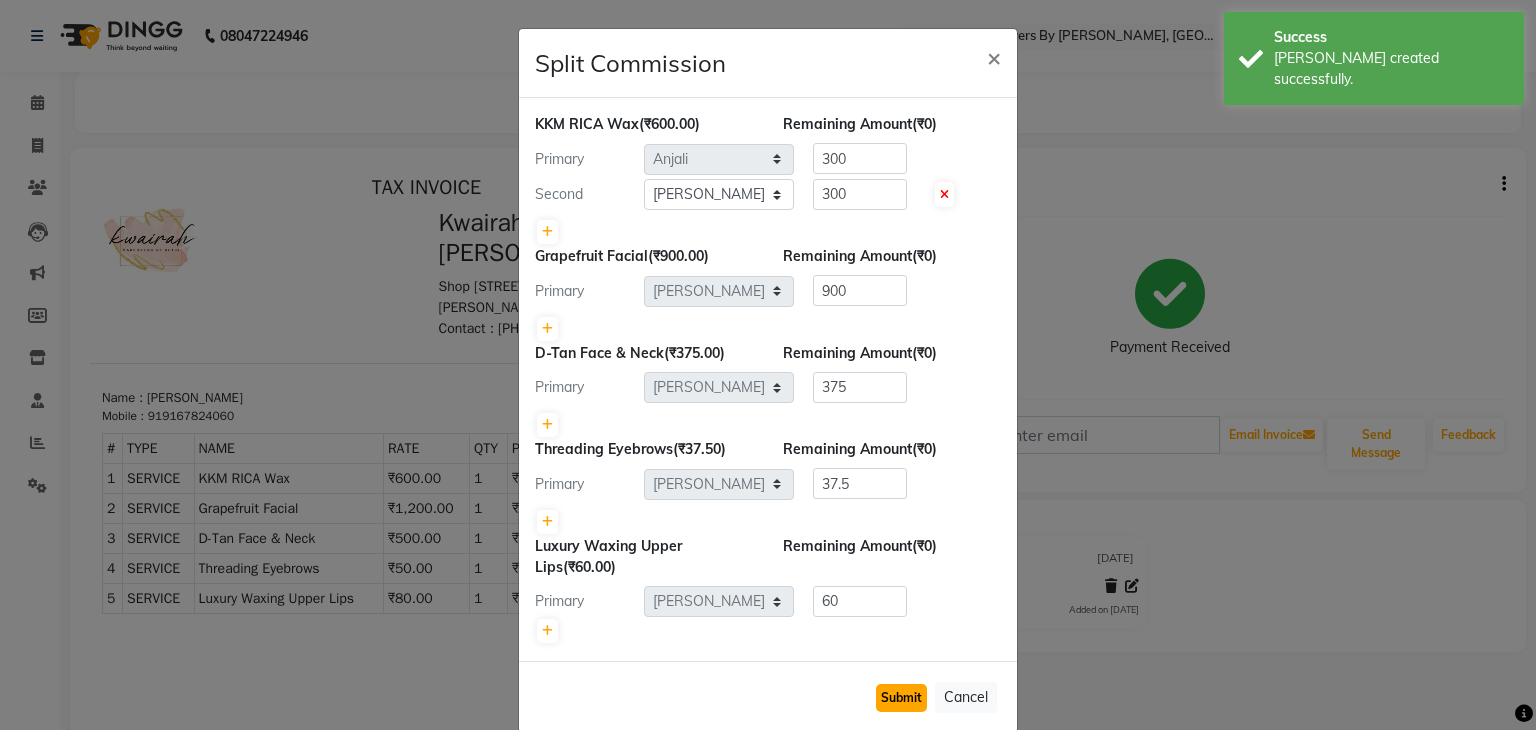 click on "Submit" 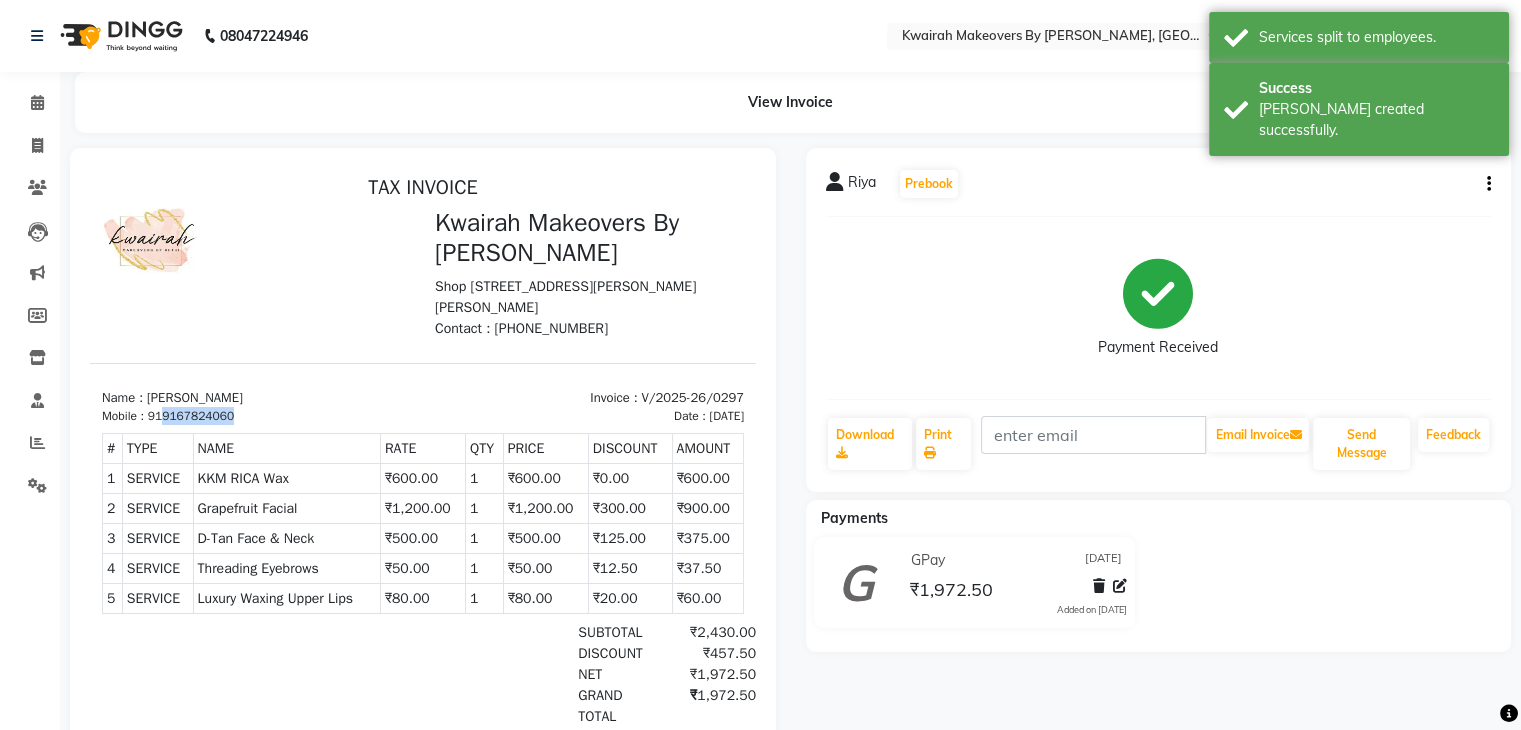 drag, startPoint x: 164, startPoint y: 419, endPoint x: 250, endPoint y: 416, distance: 86.05231 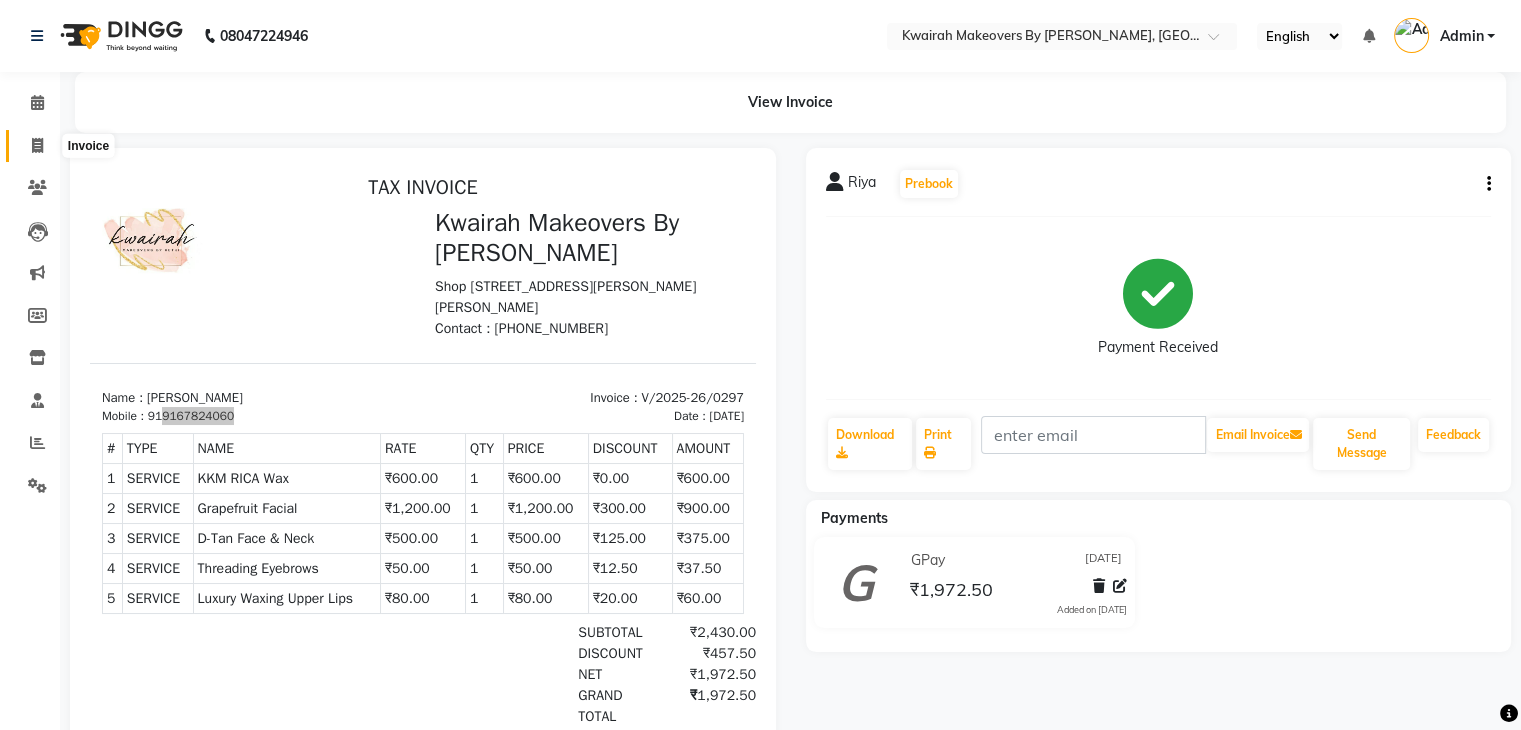 click 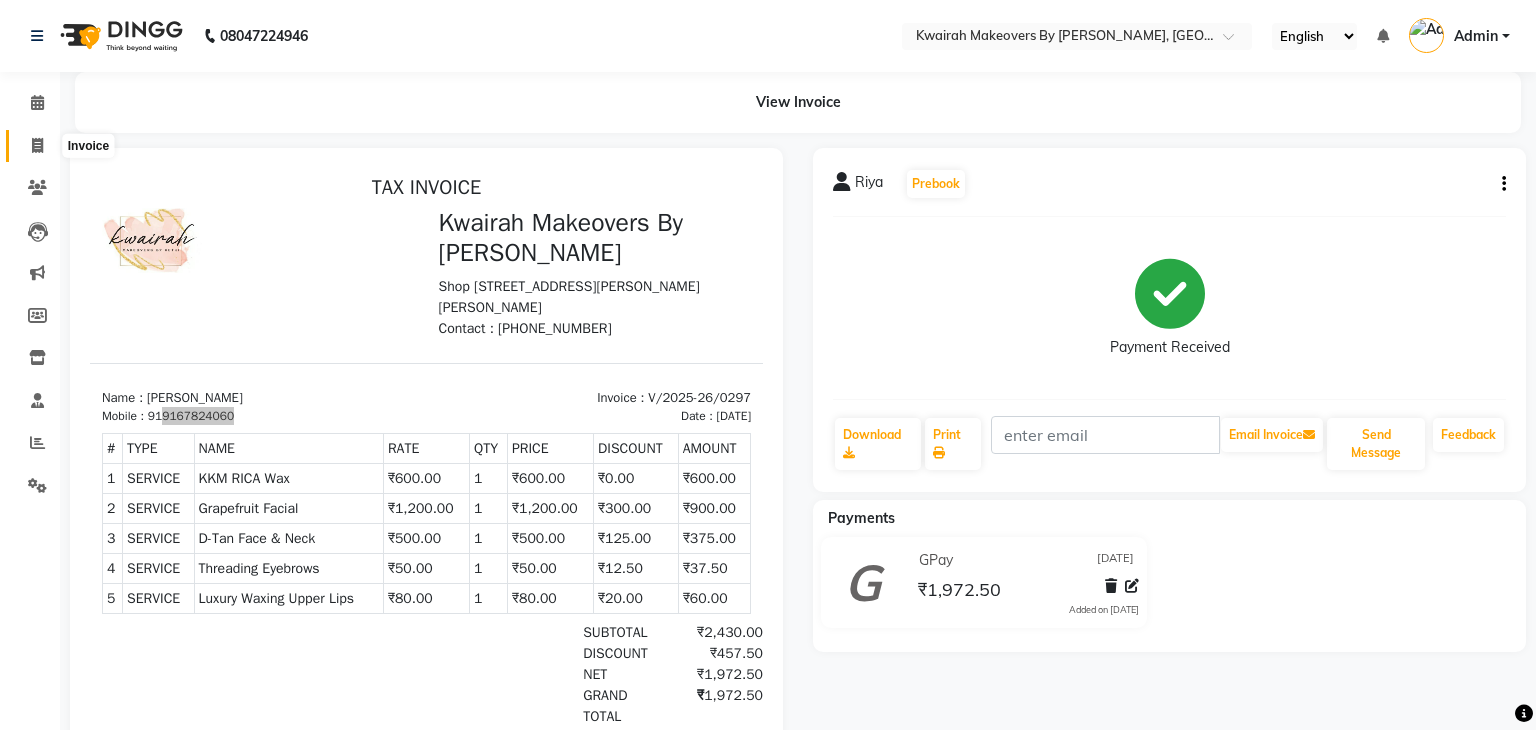 select on "4082" 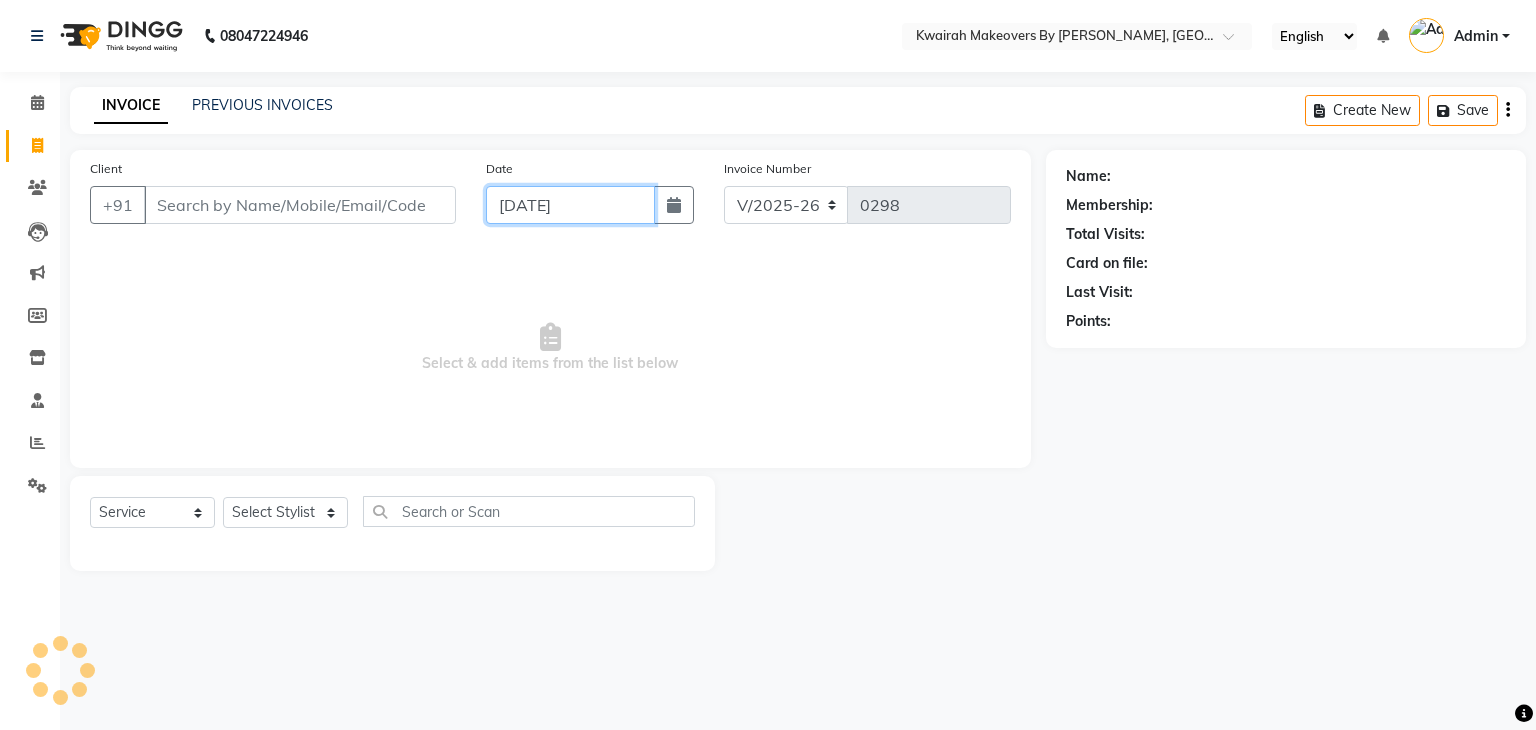 click on "[DATE]" 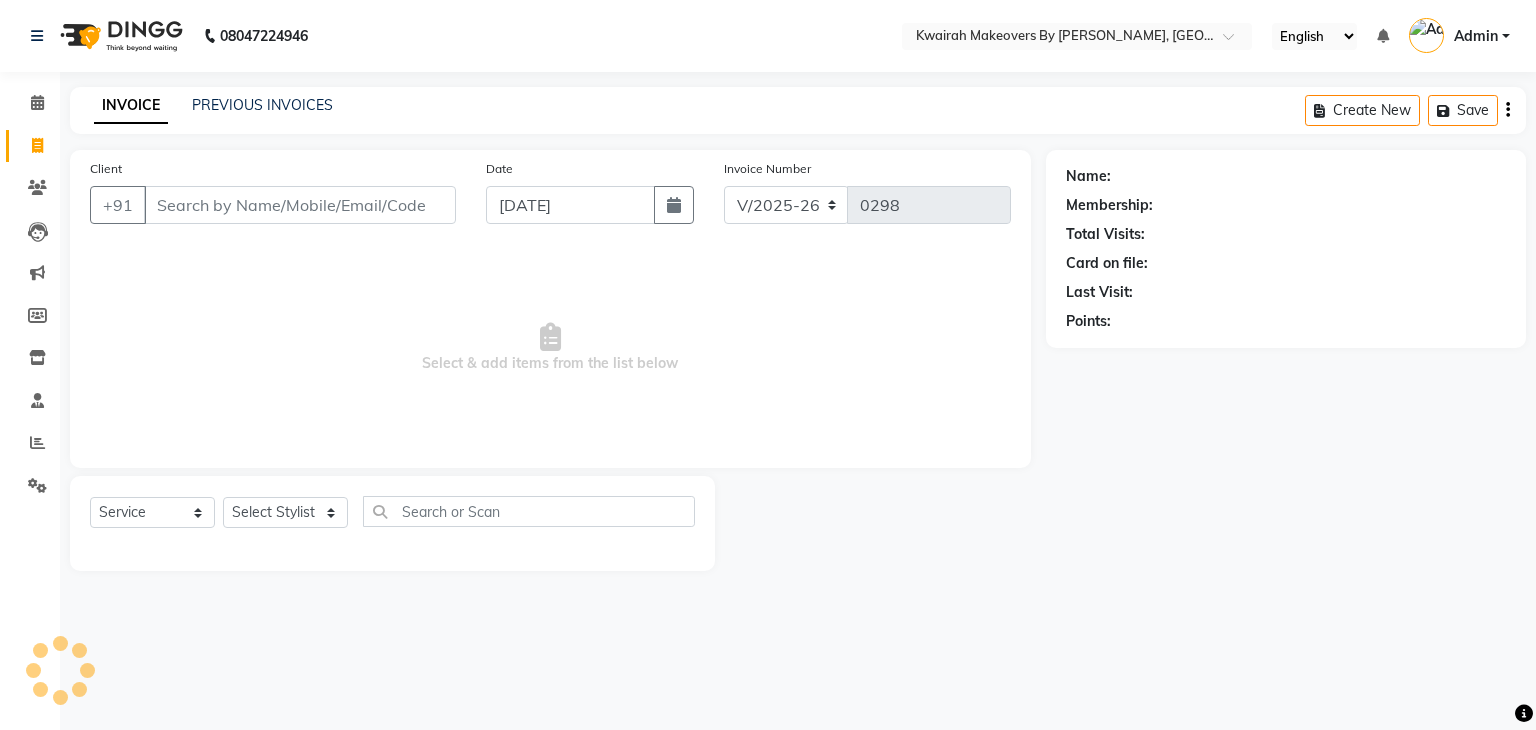 select on "7" 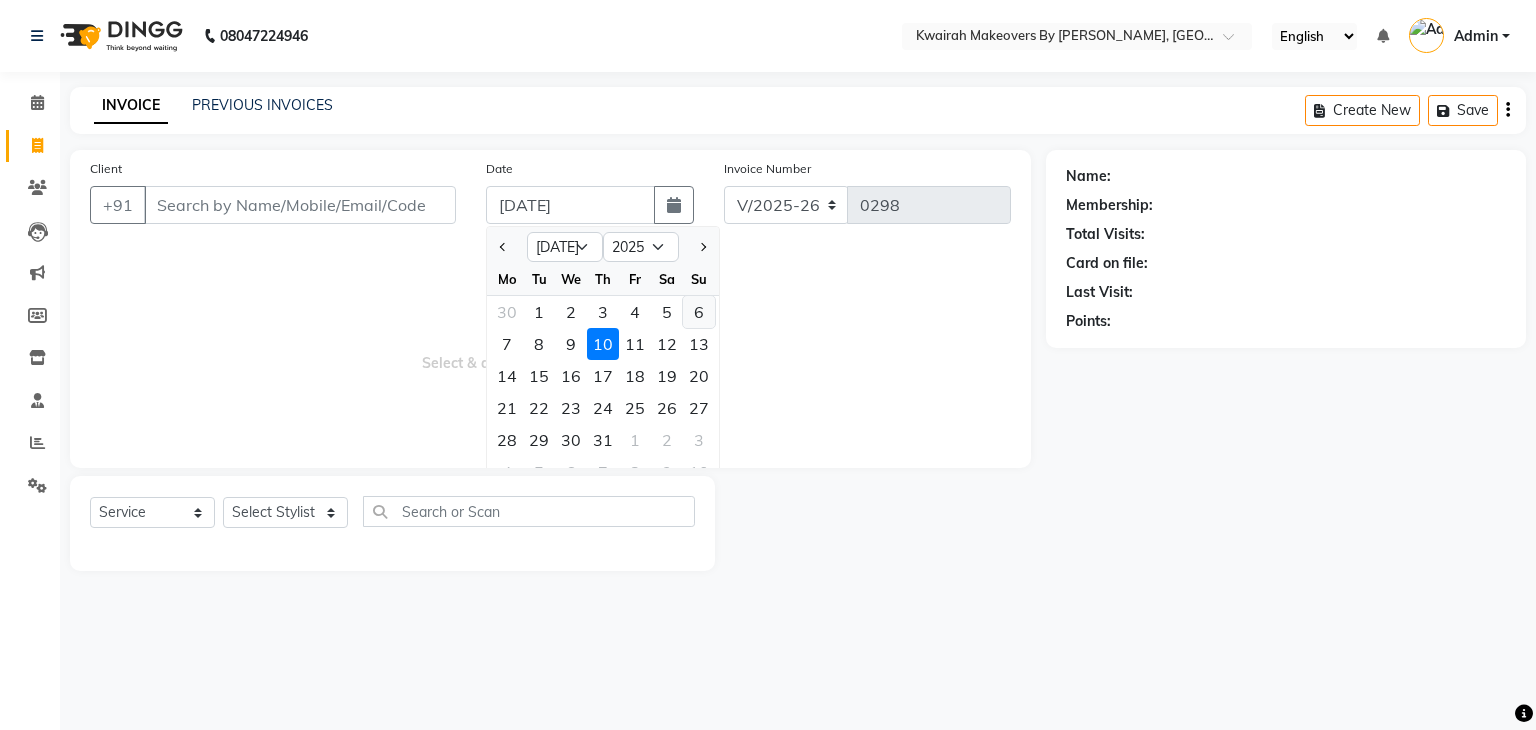click on "6" 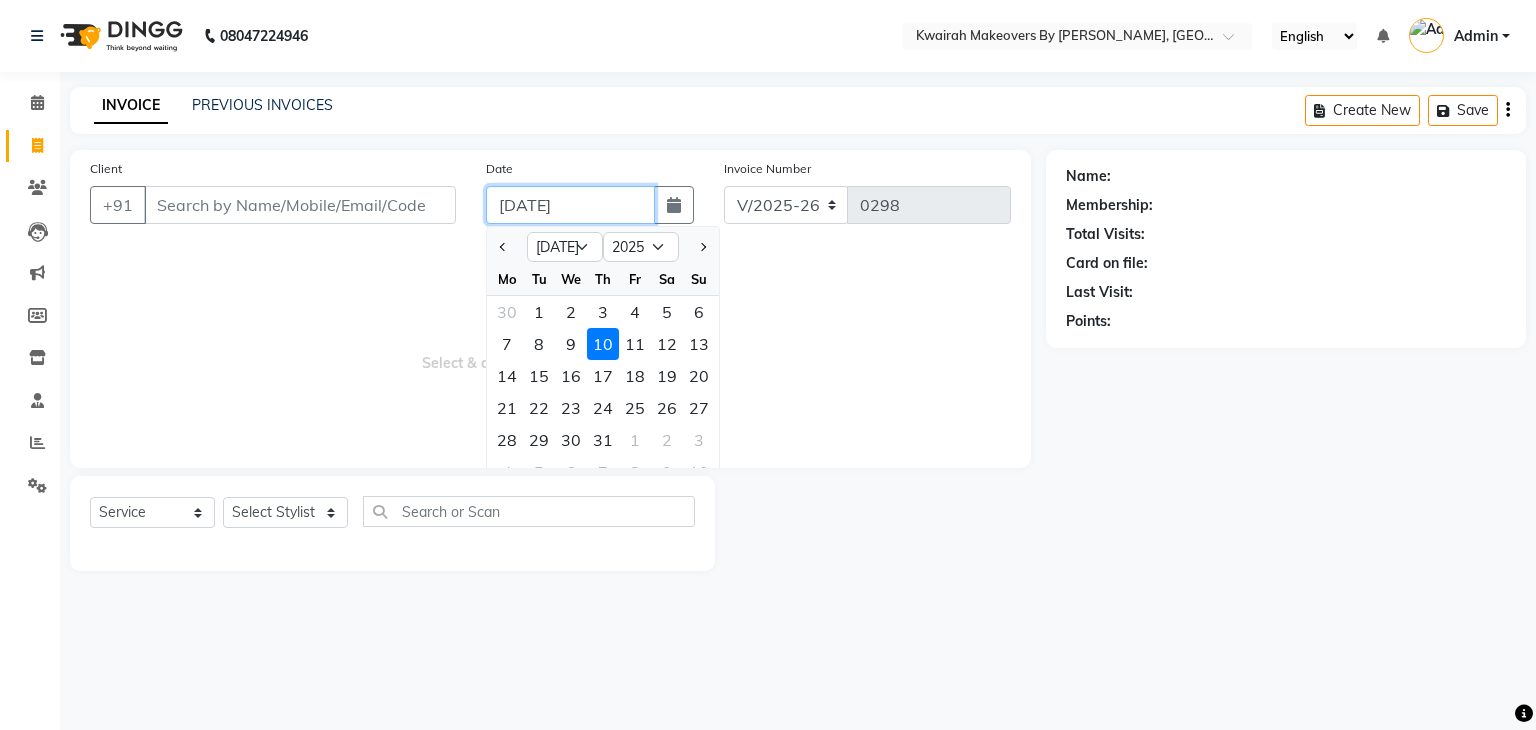 type on "[DATE]" 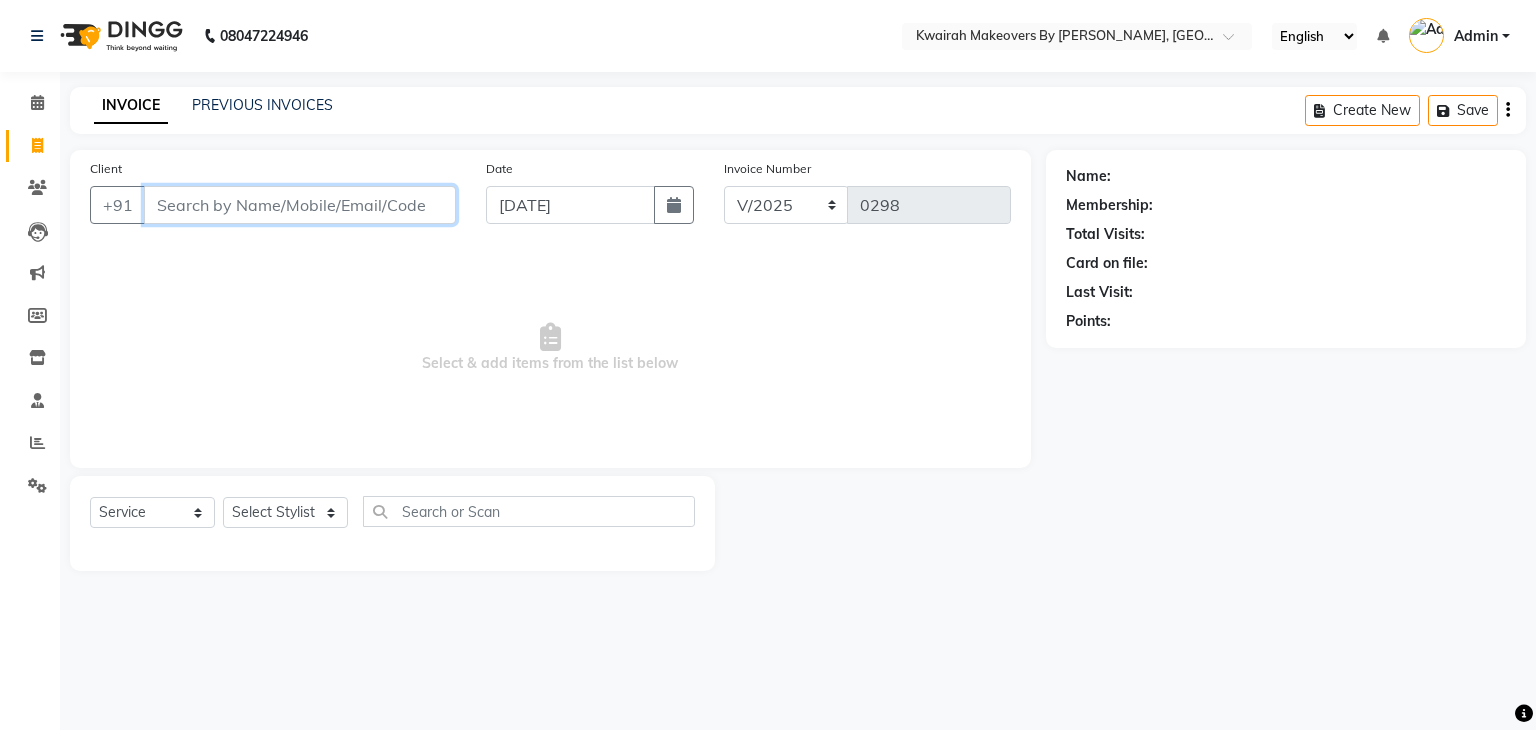 click on "Client" at bounding box center [300, 205] 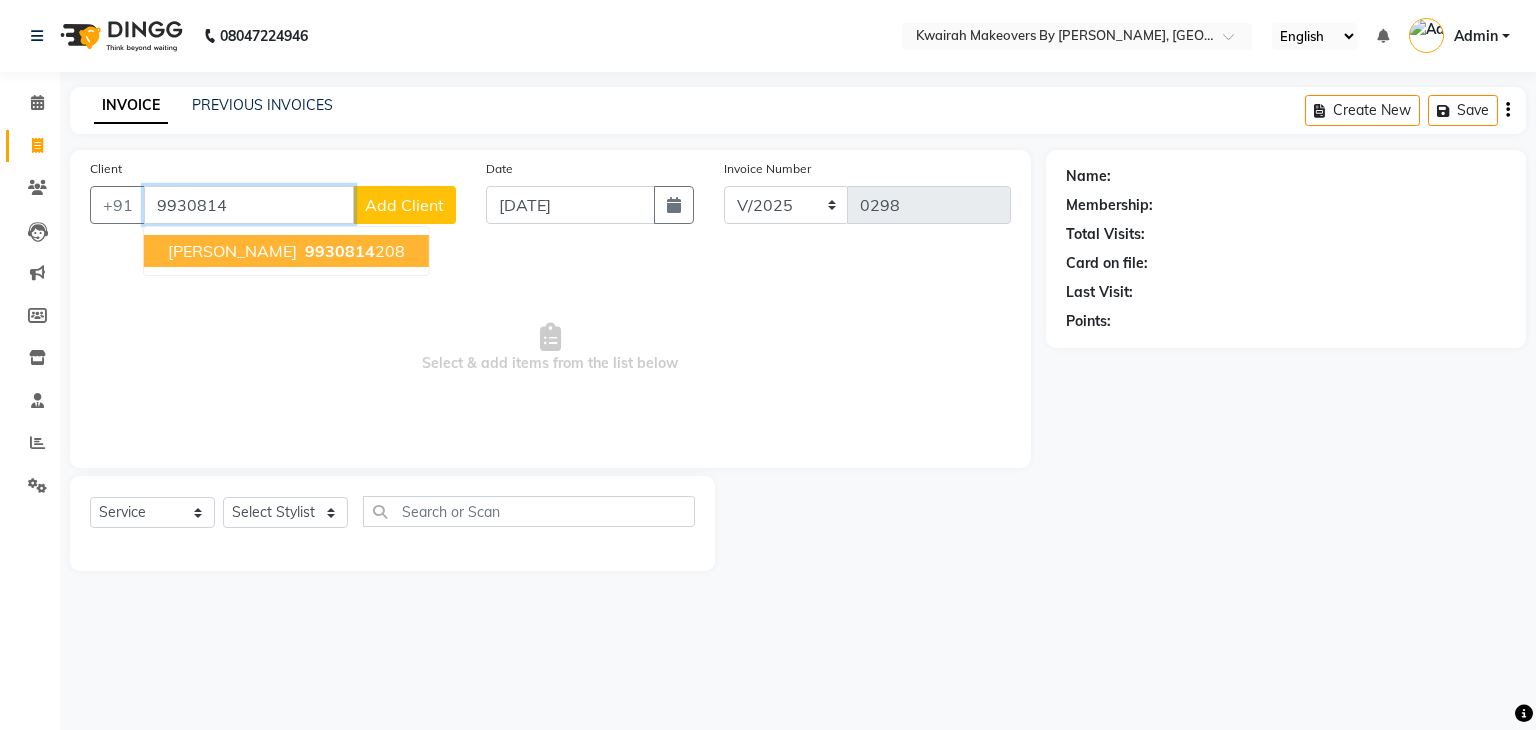 click on "9930814 208" at bounding box center [353, 251] 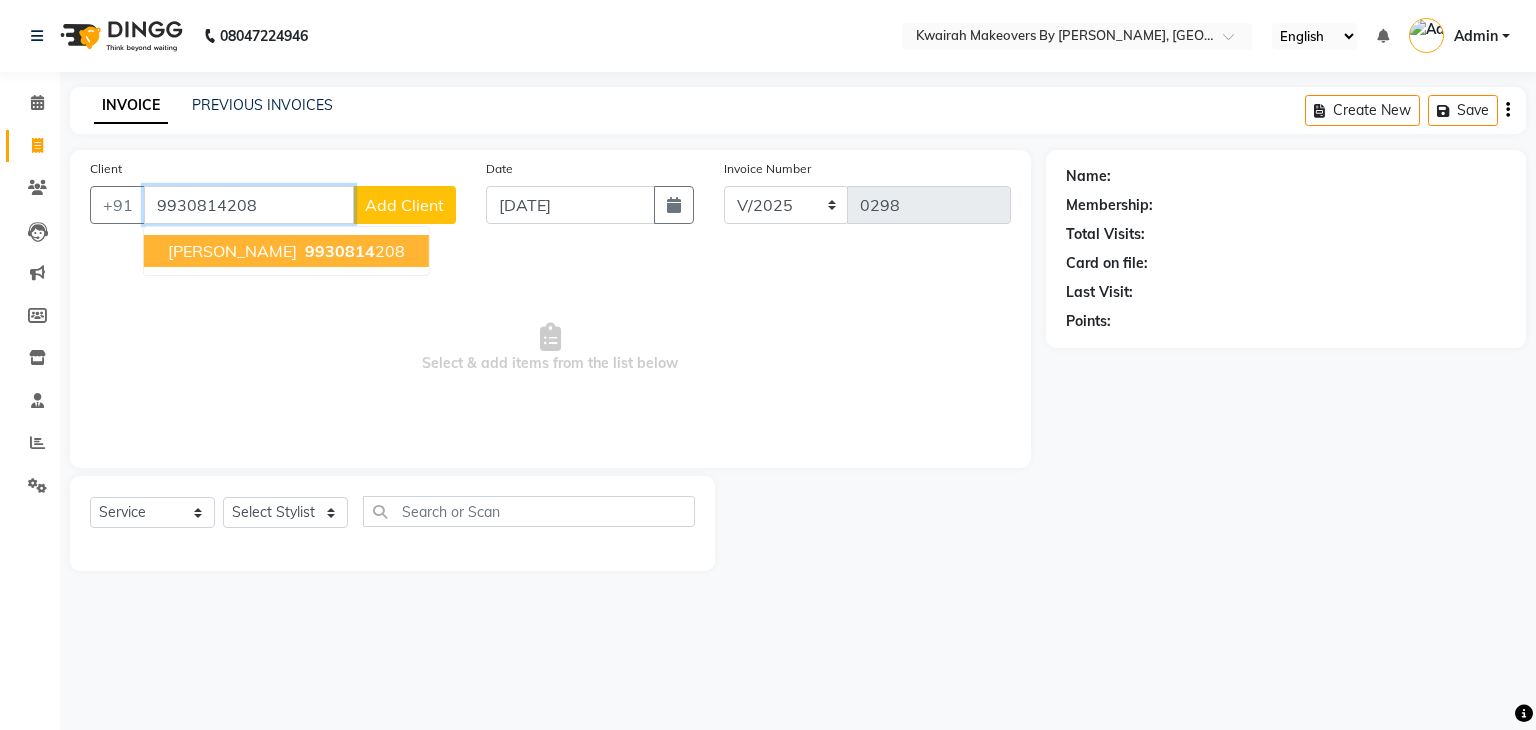 type on "9930814208" 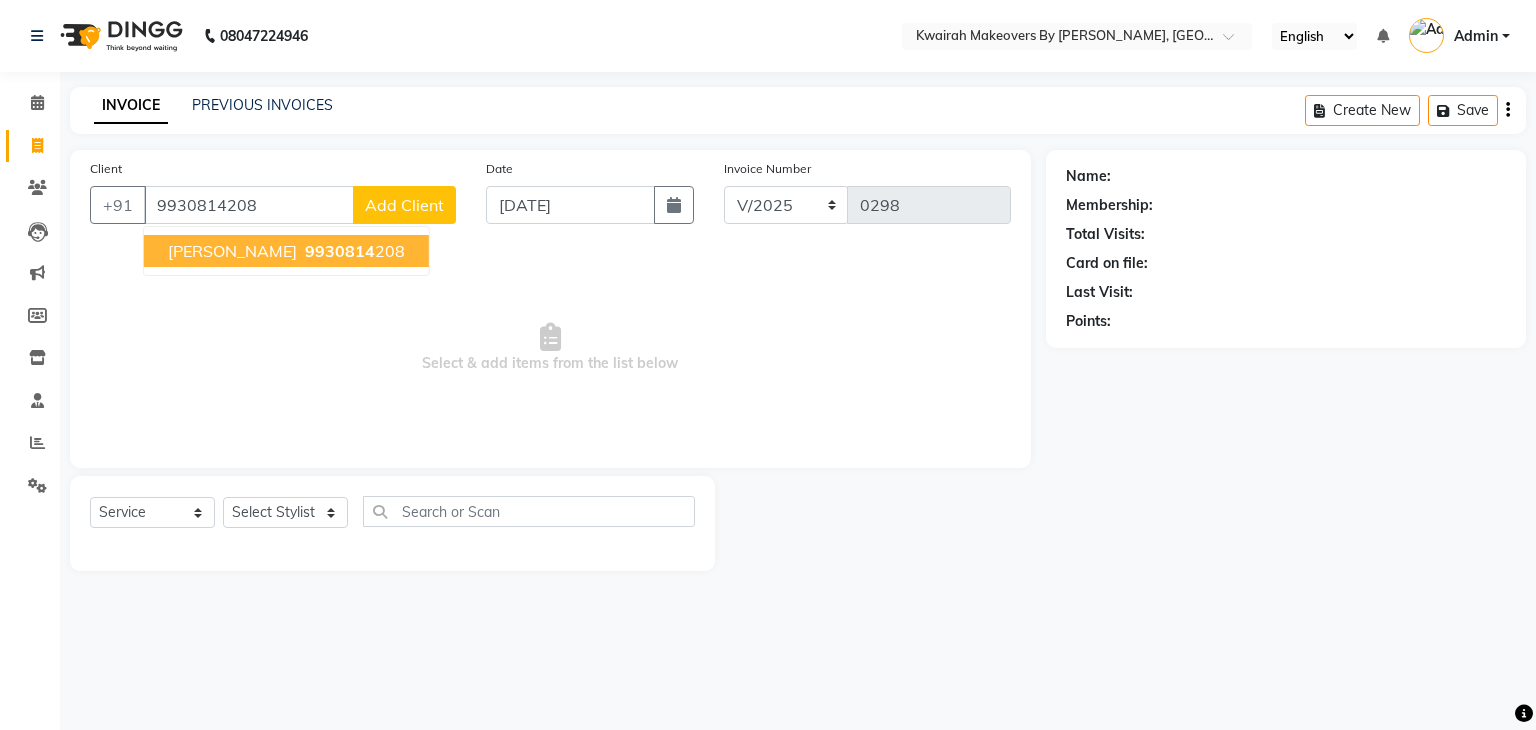 select on "1: Object" 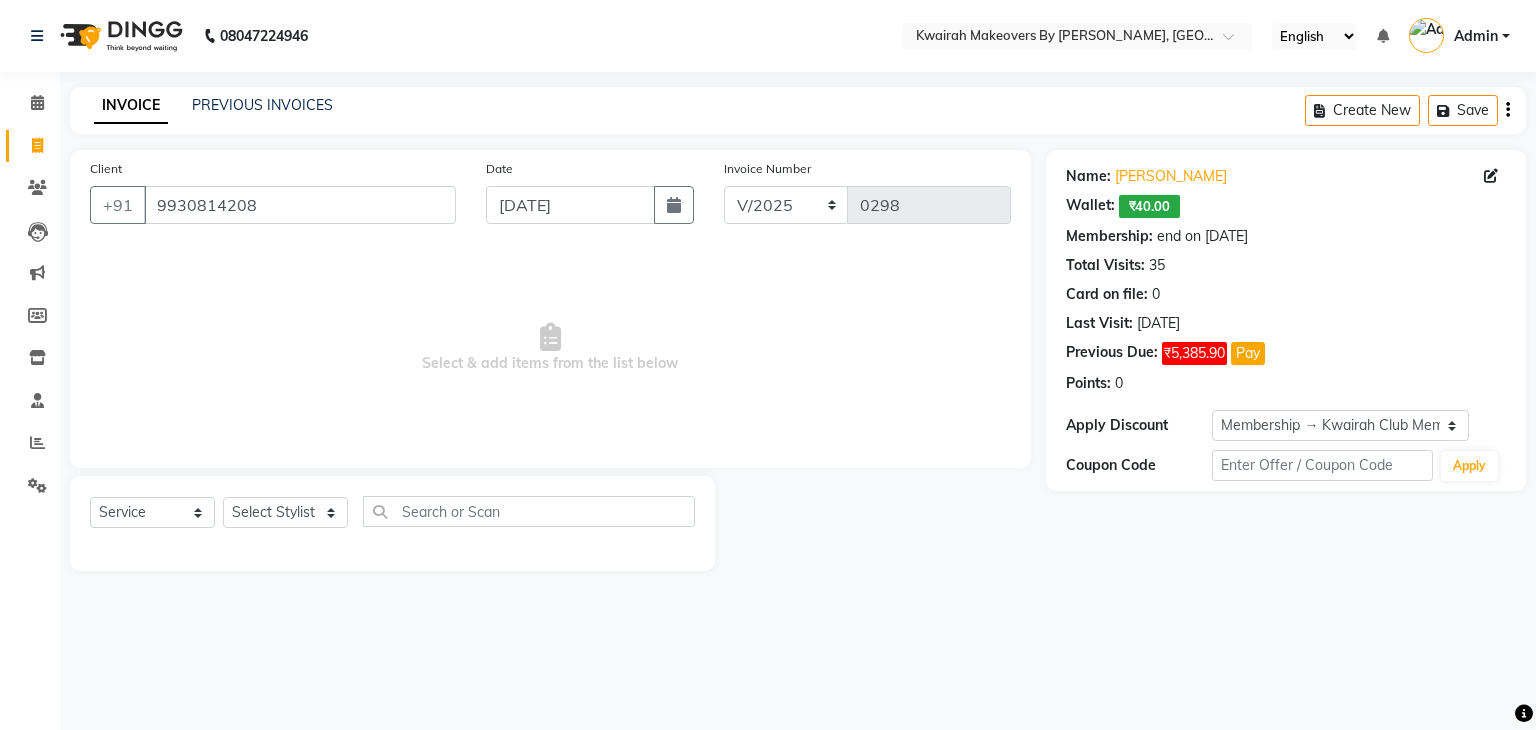 click on "Select  Service  Product  Membership  Package Voucher Prepaid Gift Card  Select Stylist Amruta Anjali Ketki Somani Neha More rakhi chorasiya Shrushti" 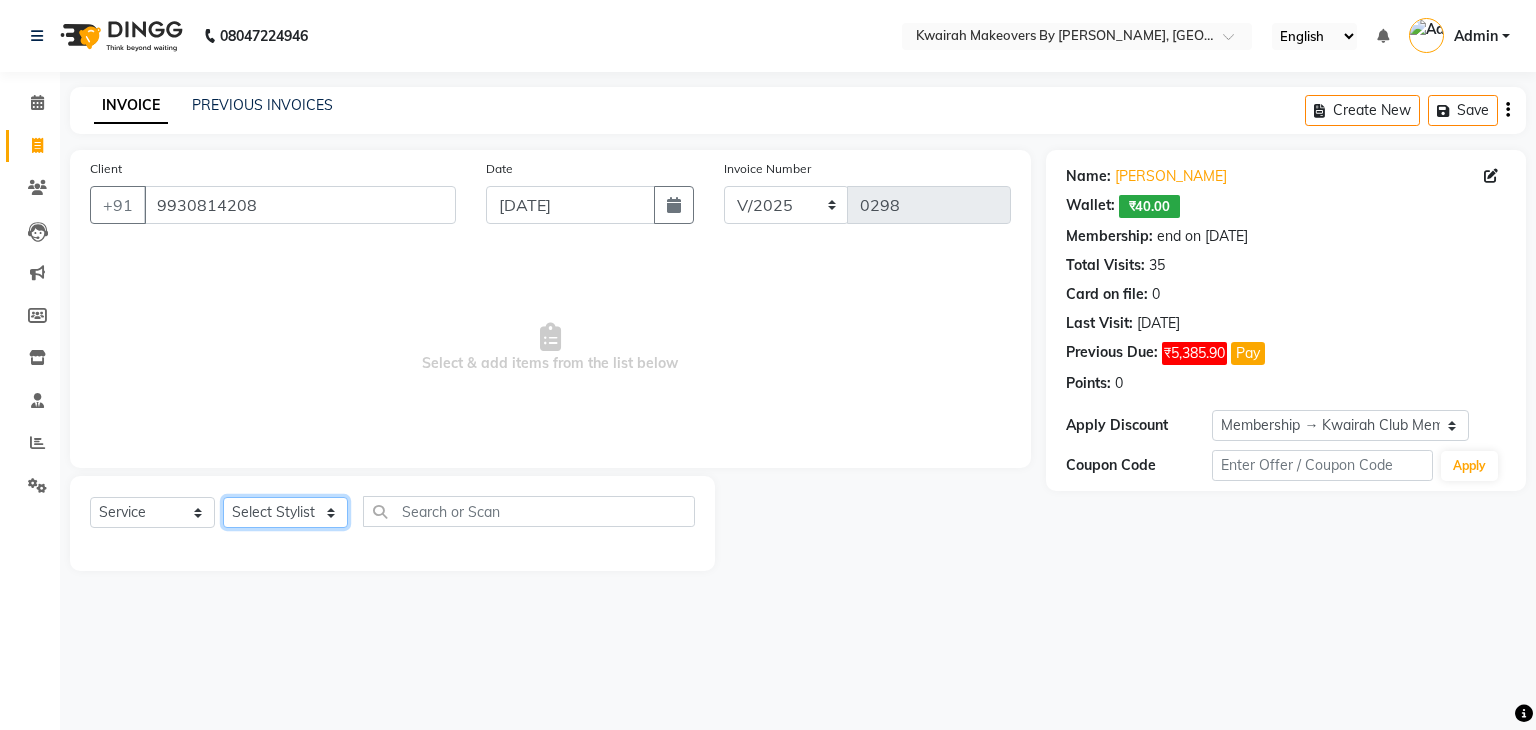 click on "Select Stylist [PERSON_NAME] [PERSON_NAME] Neha More rakhi [PERSON_NAME]" 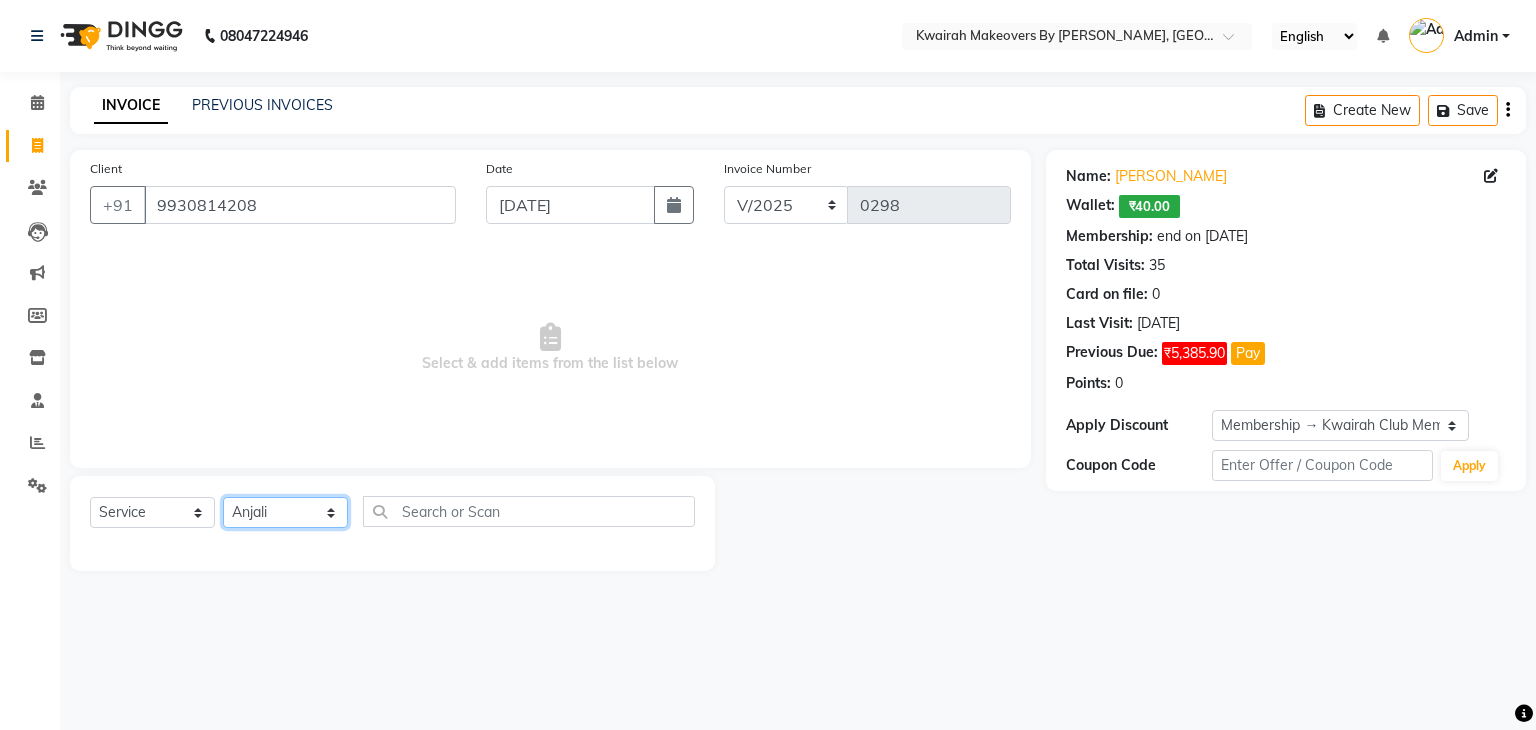 click on "Select Stylist [PERSON_NAME] [PERSON_NAME] Neha More rakhi [PERSON_NAME]" 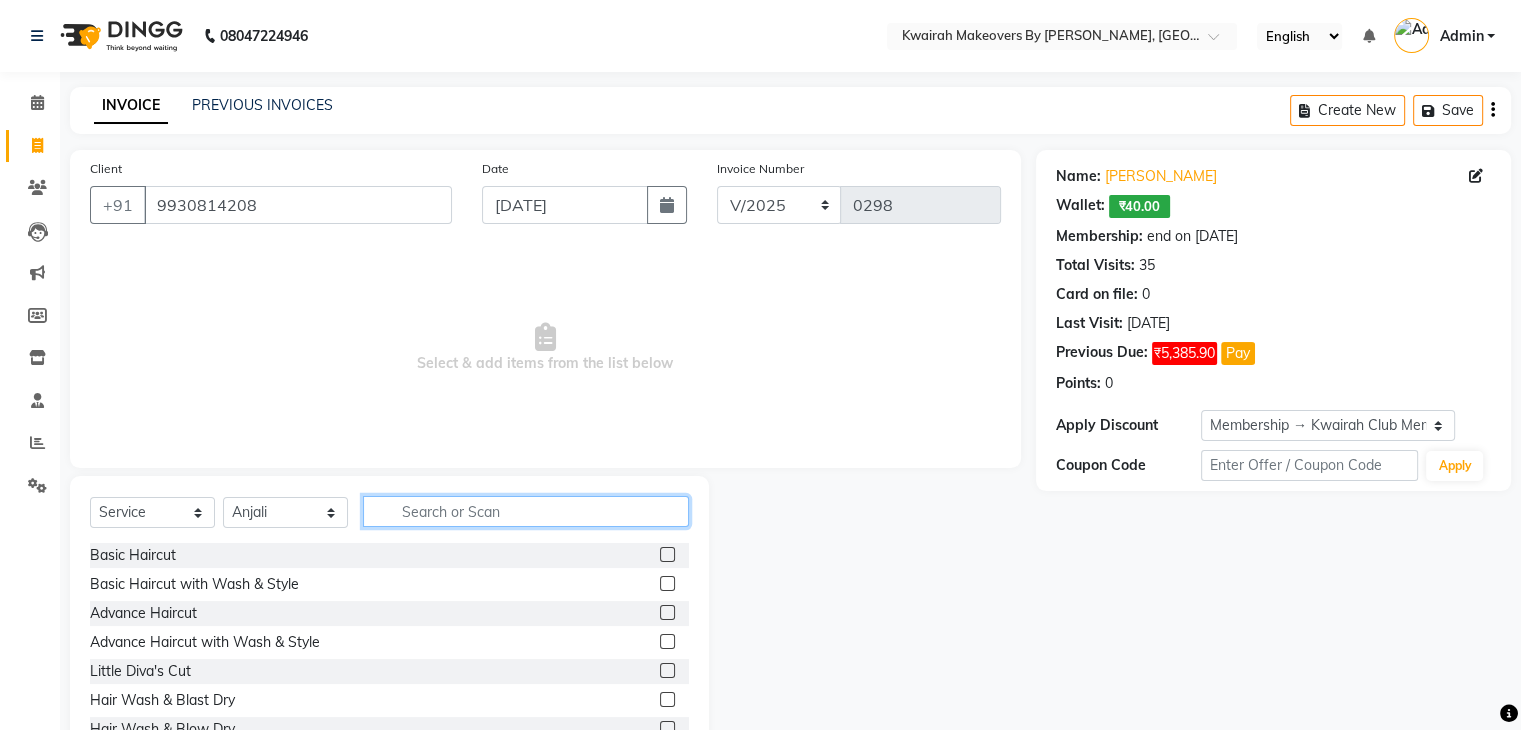 click 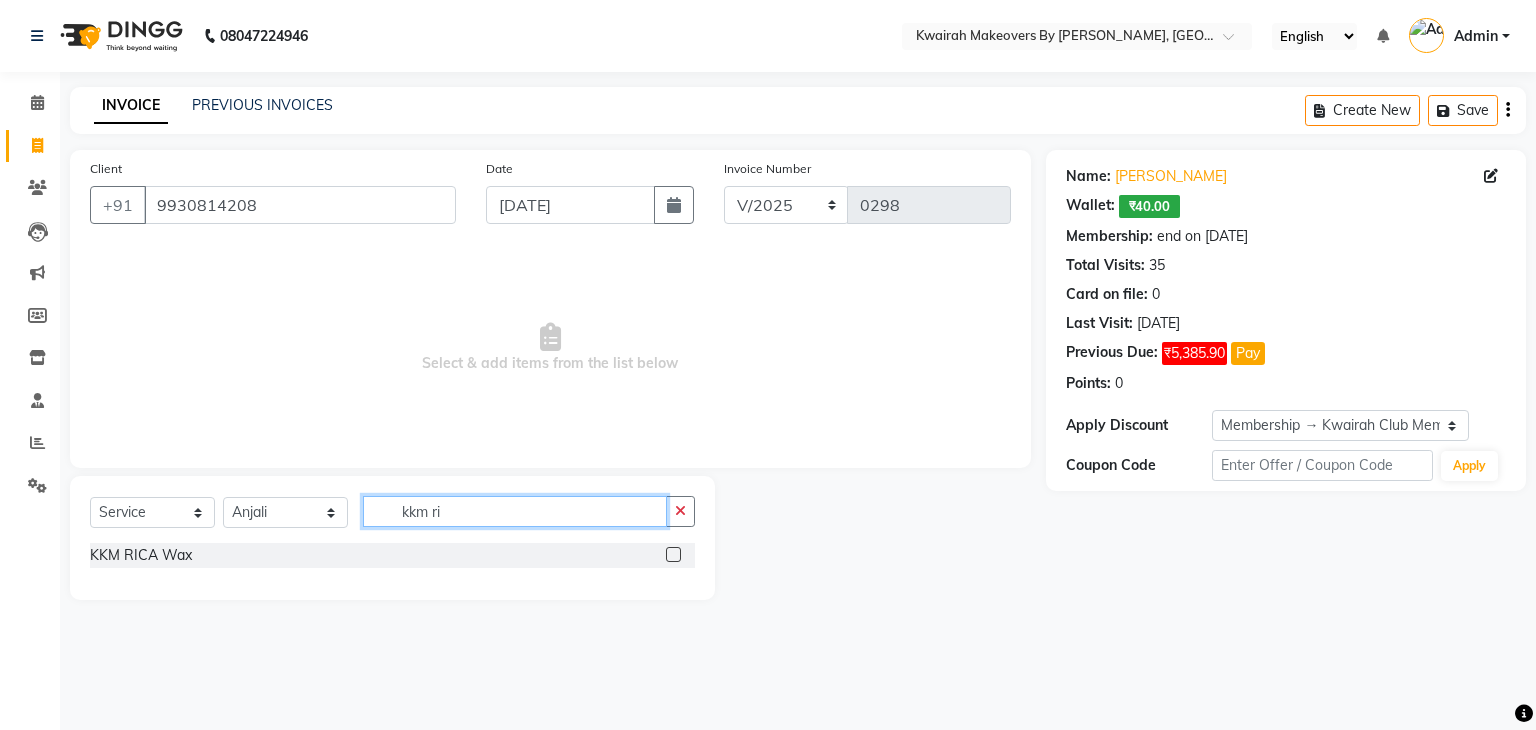type on "kkm ri" 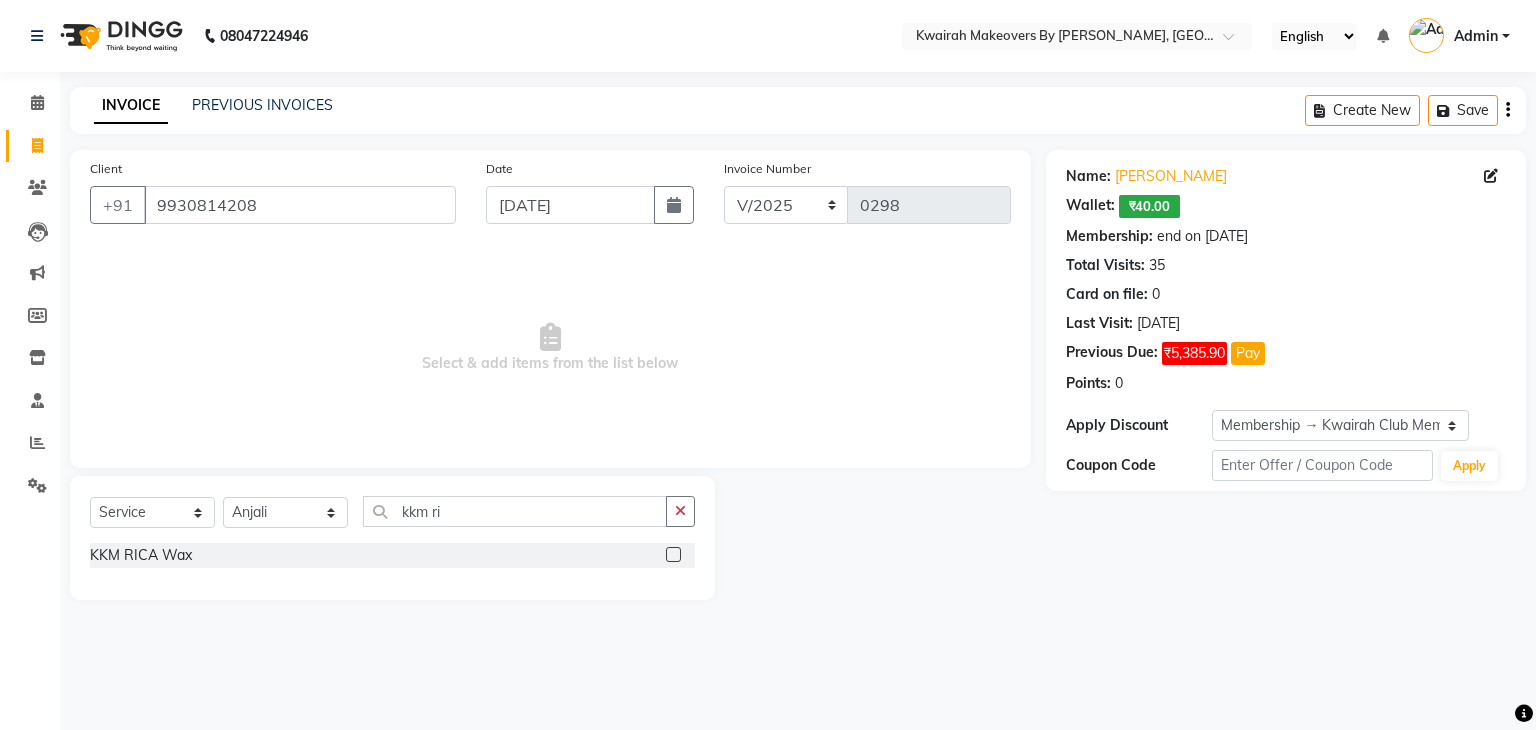 click 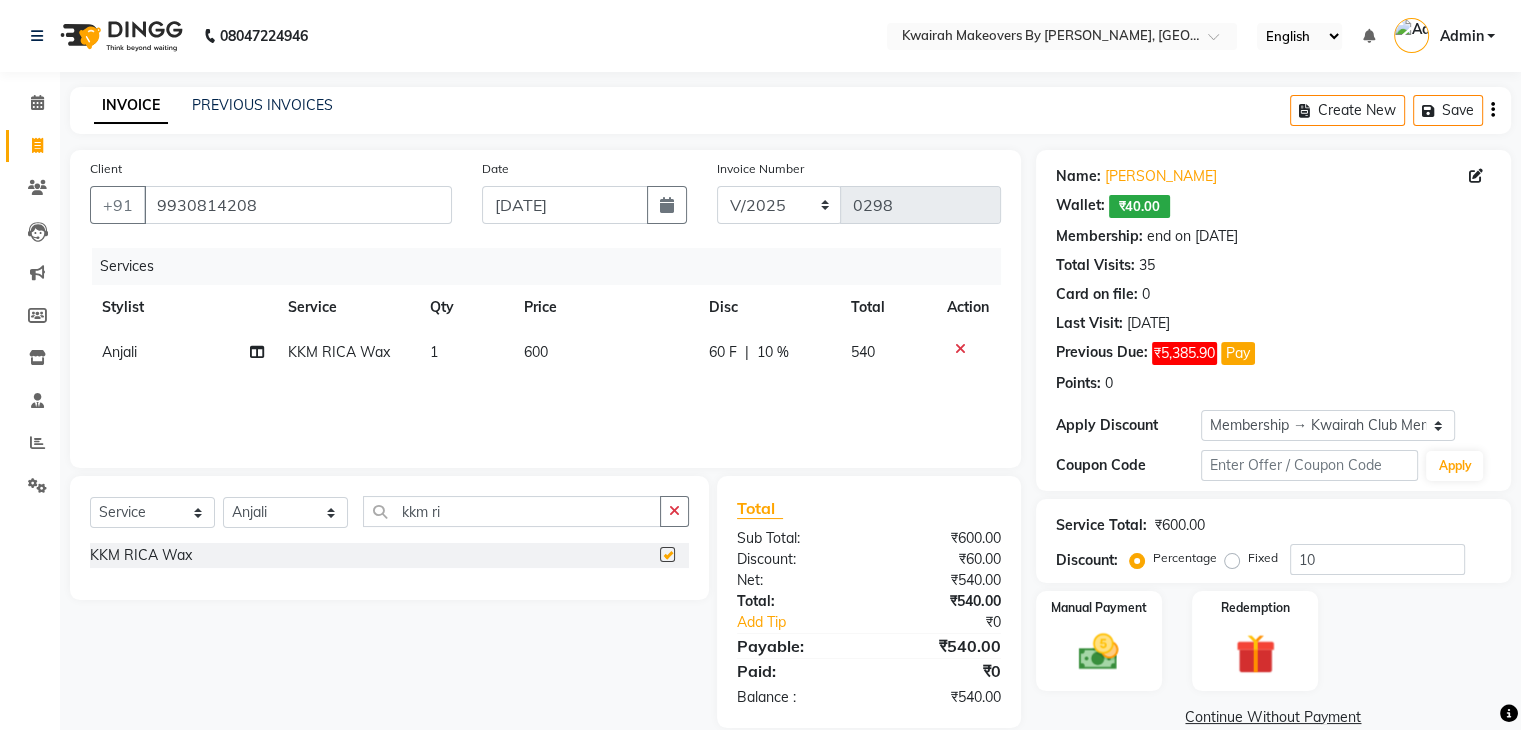 checkbox on "false" 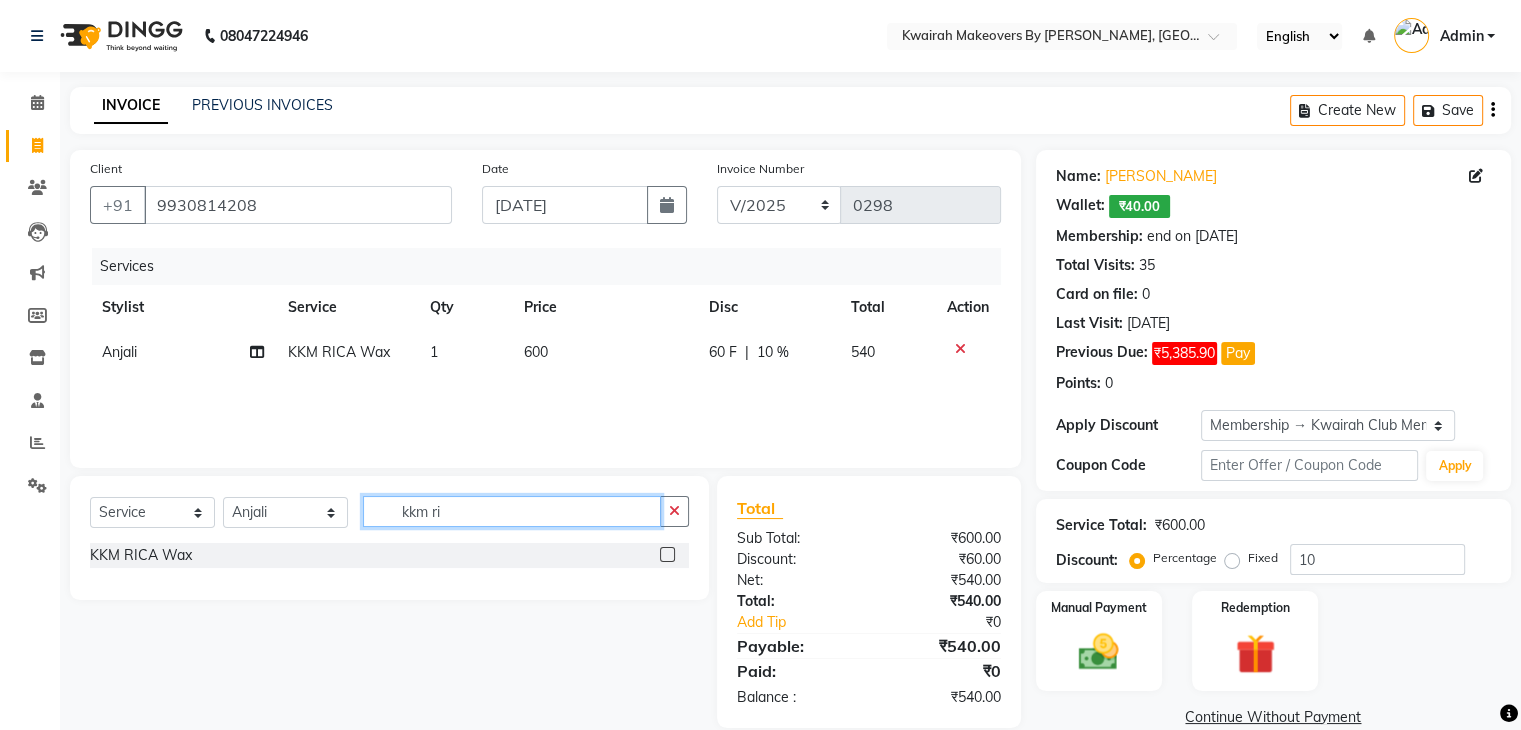 drag, startPoint x: 453, startPoint y: 517, endPoint x: 334, endPoint y: 500, distance: 120.20815 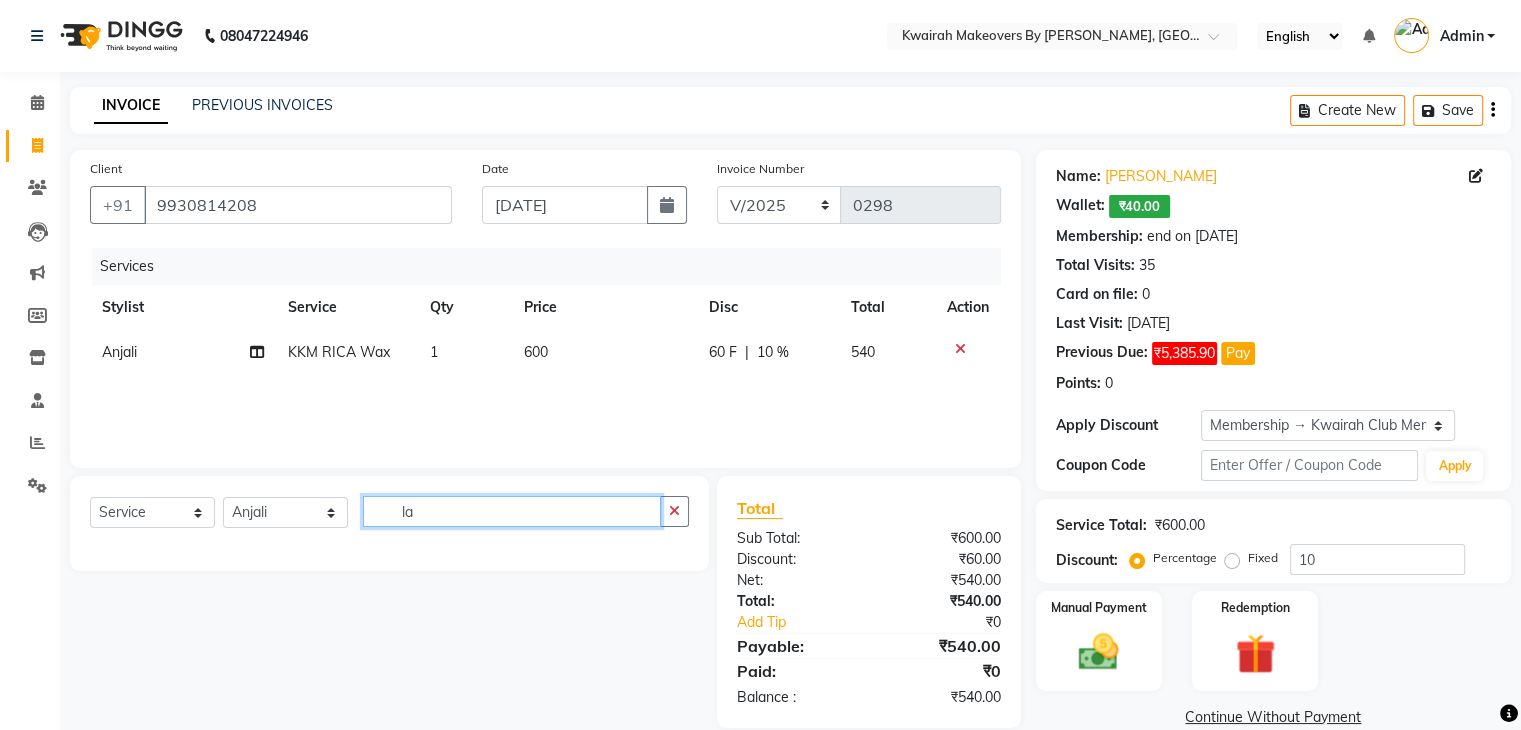 type on "l" 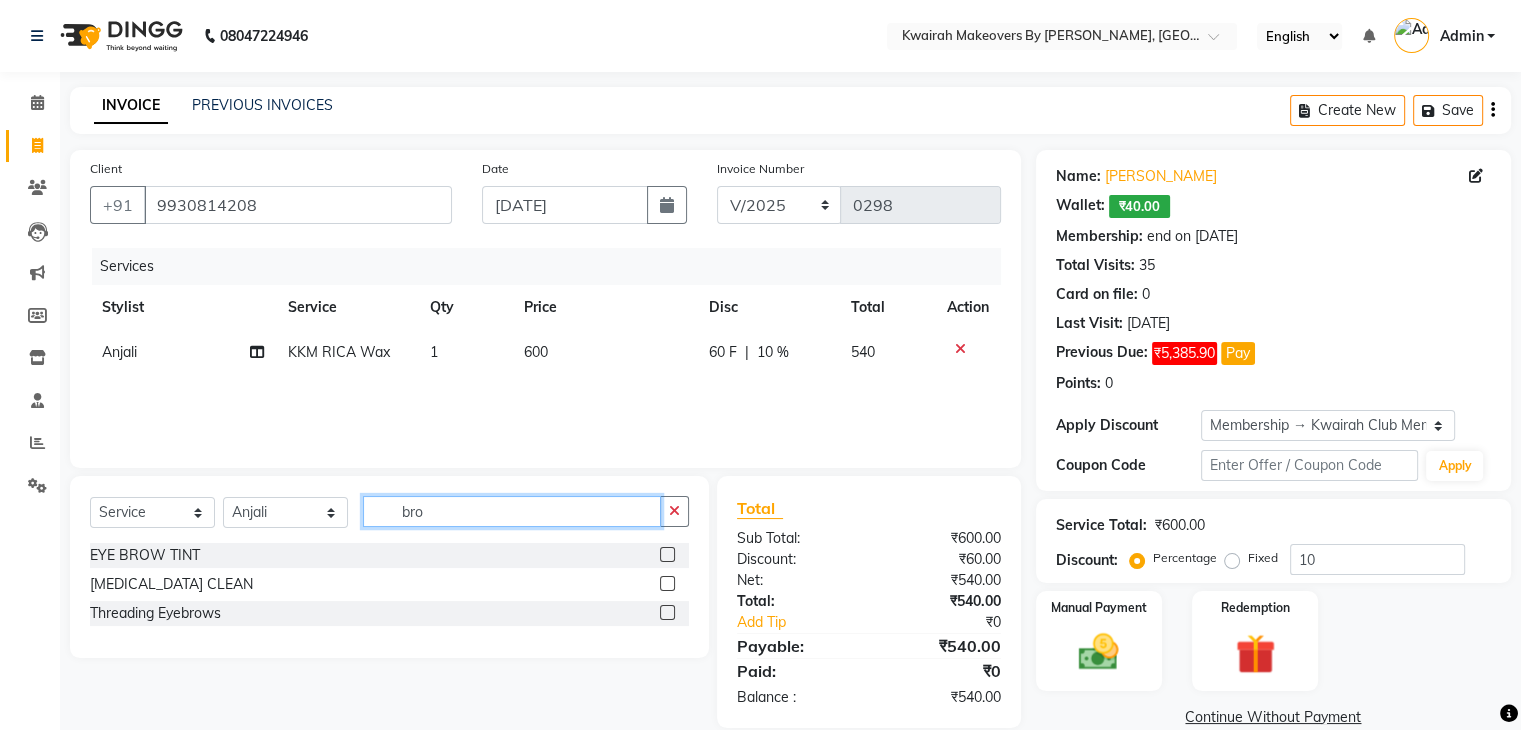 type on "bro" 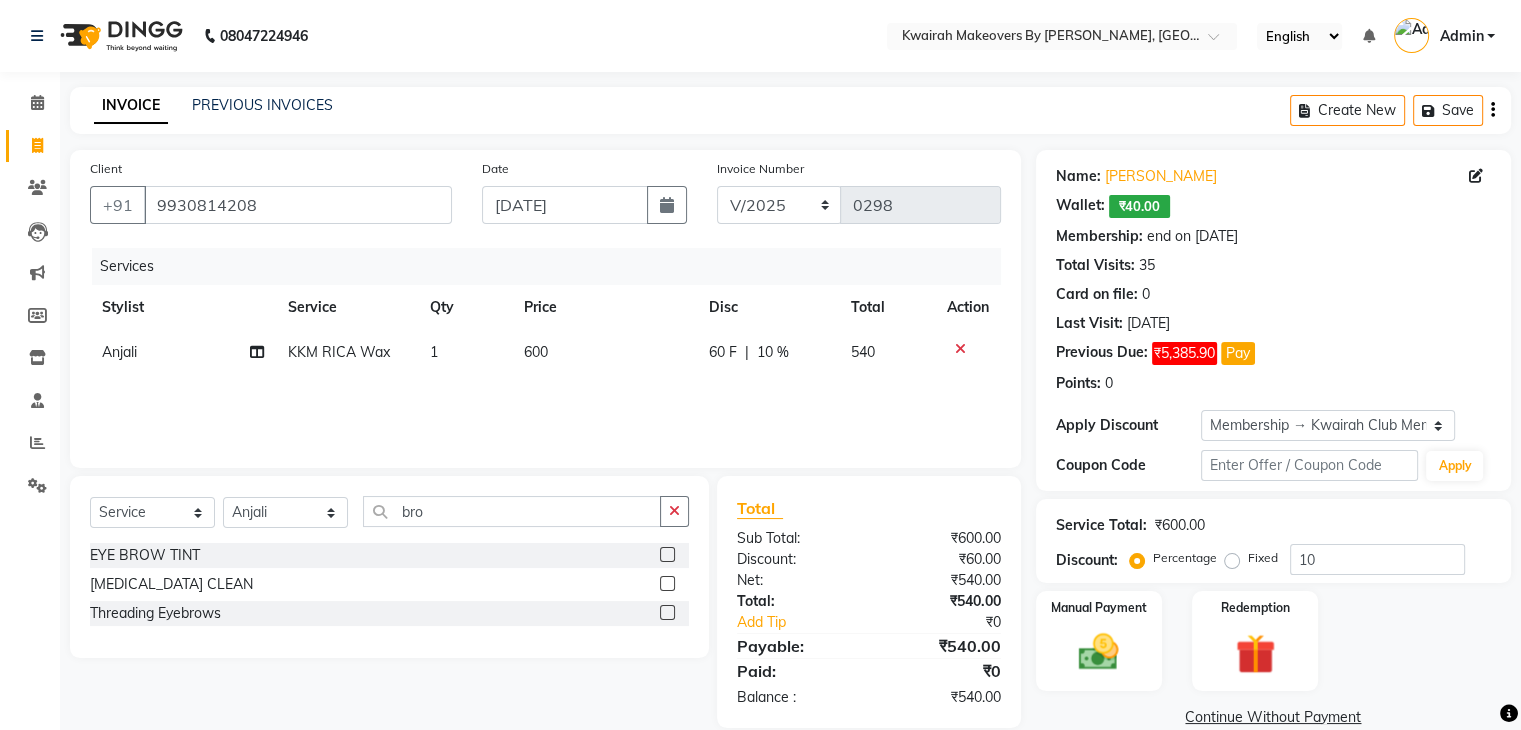 click 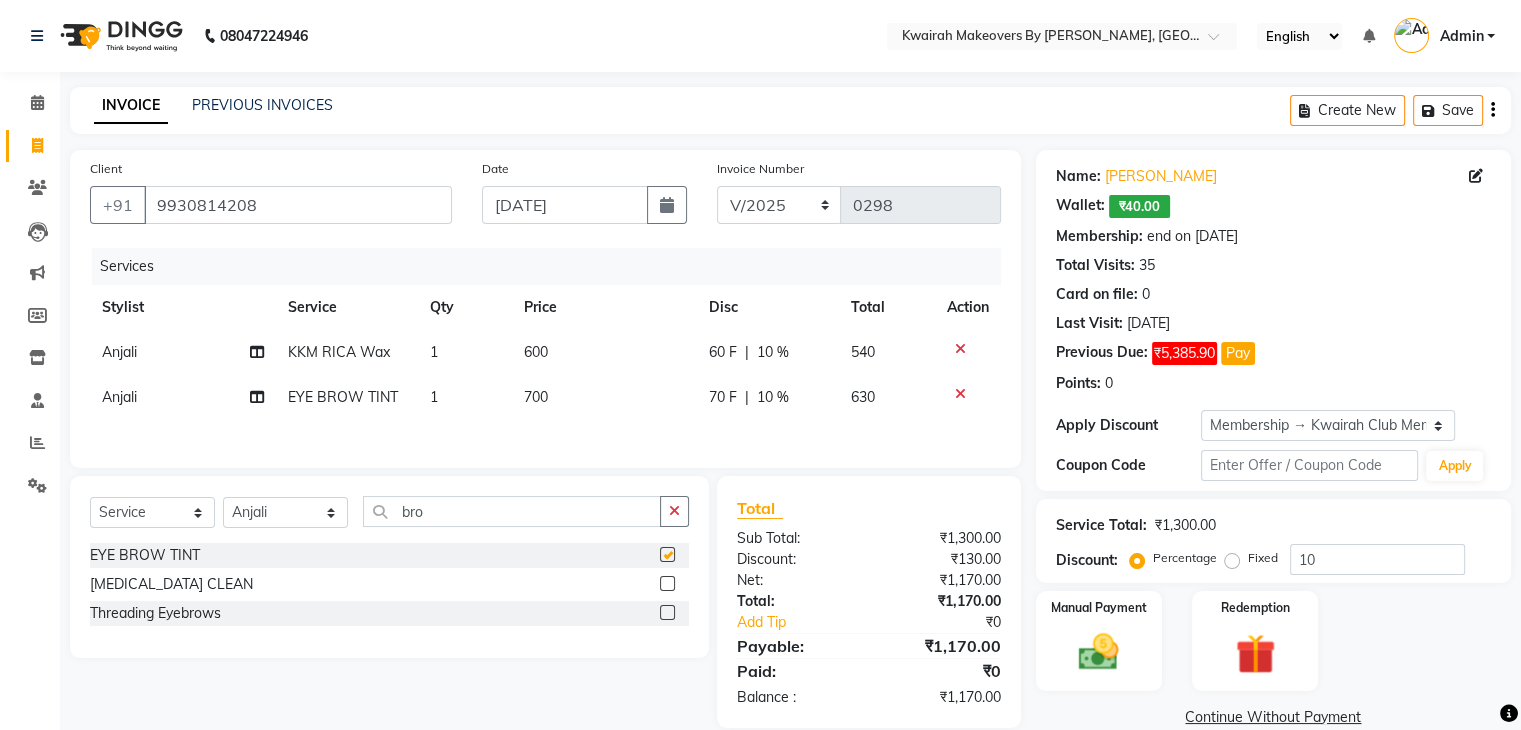 checkbox on "false" 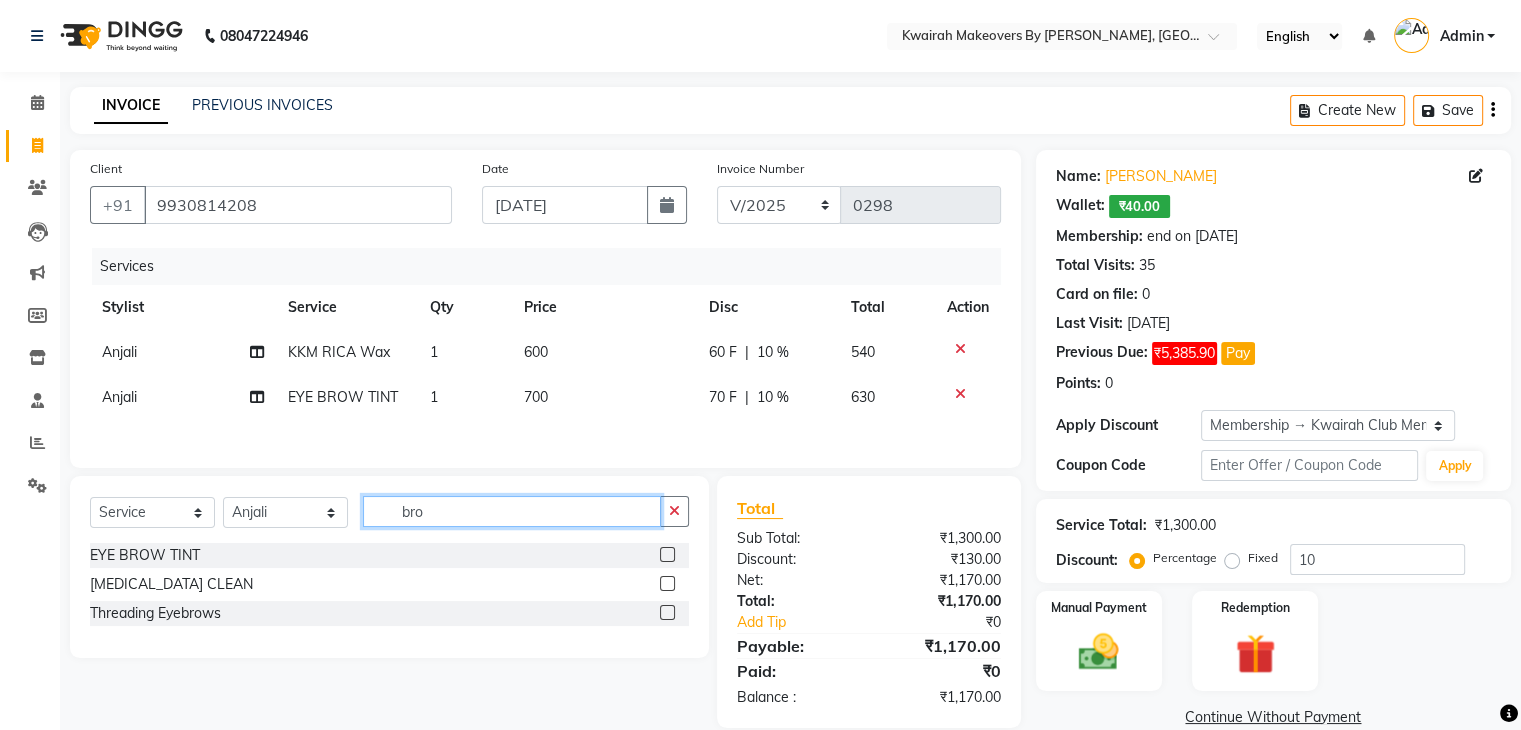 drag, startPoint x: 411, startPoint y: 502, endPoint x: 354, endPoint y: 502, distance: 57 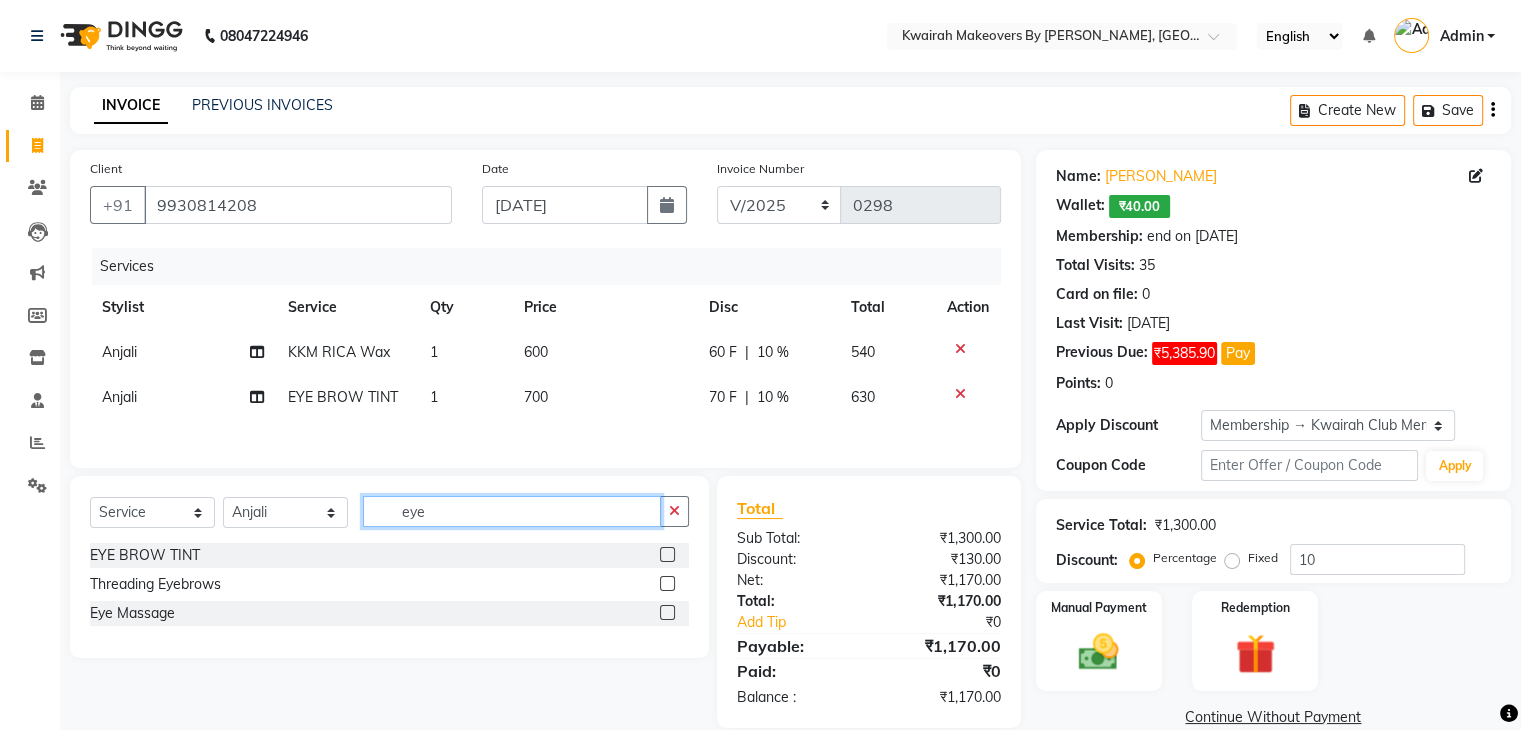 type on "eye" 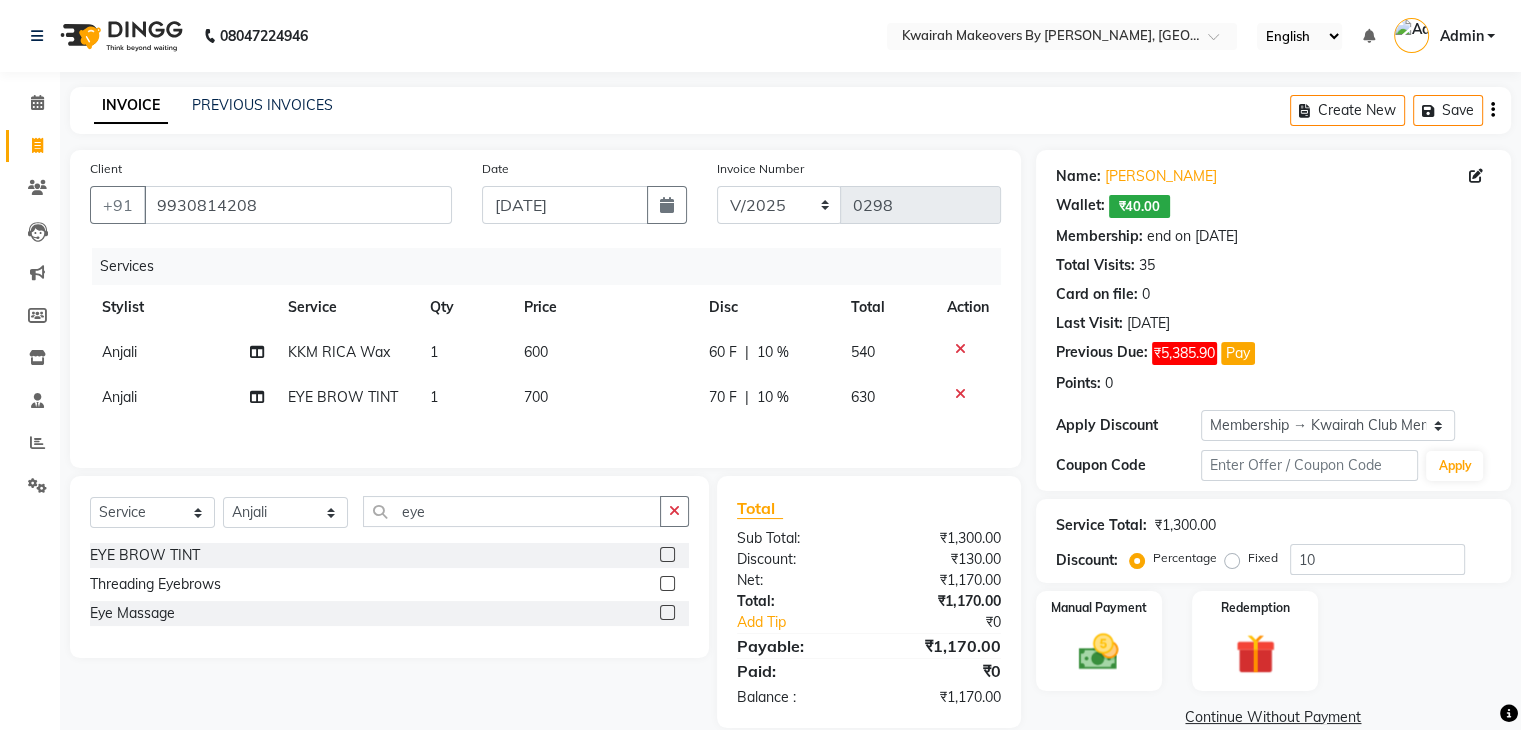 click 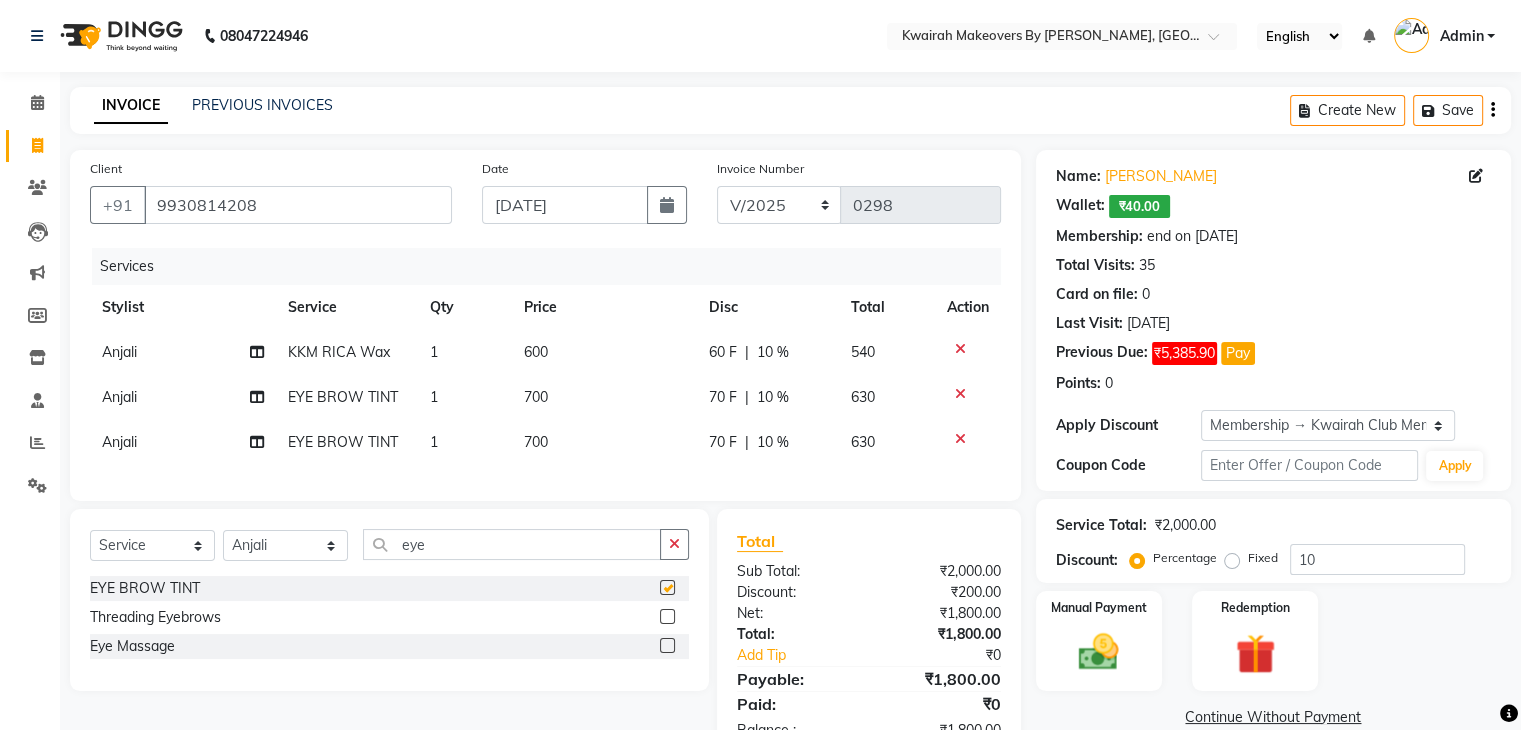 checkbox on "false" 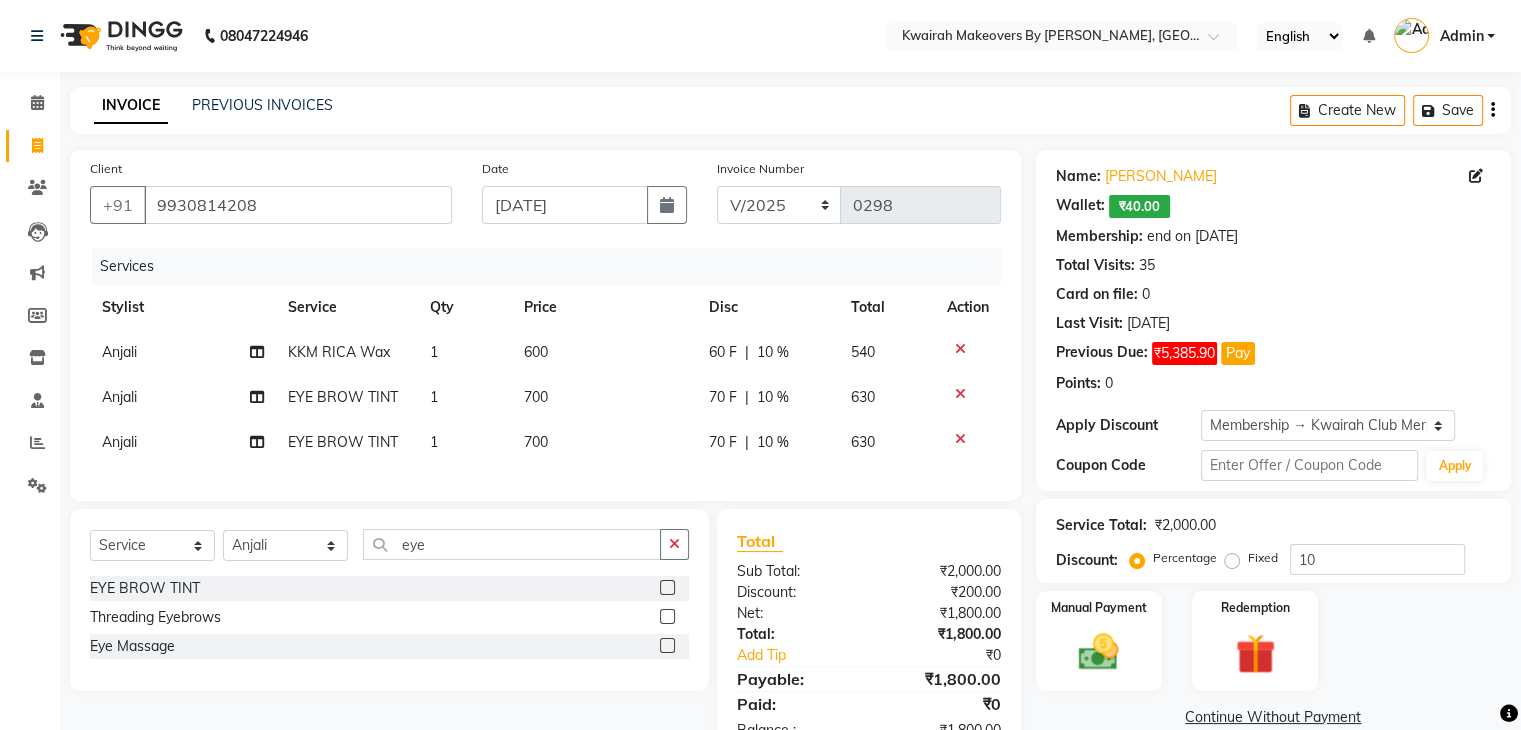 click on "700" 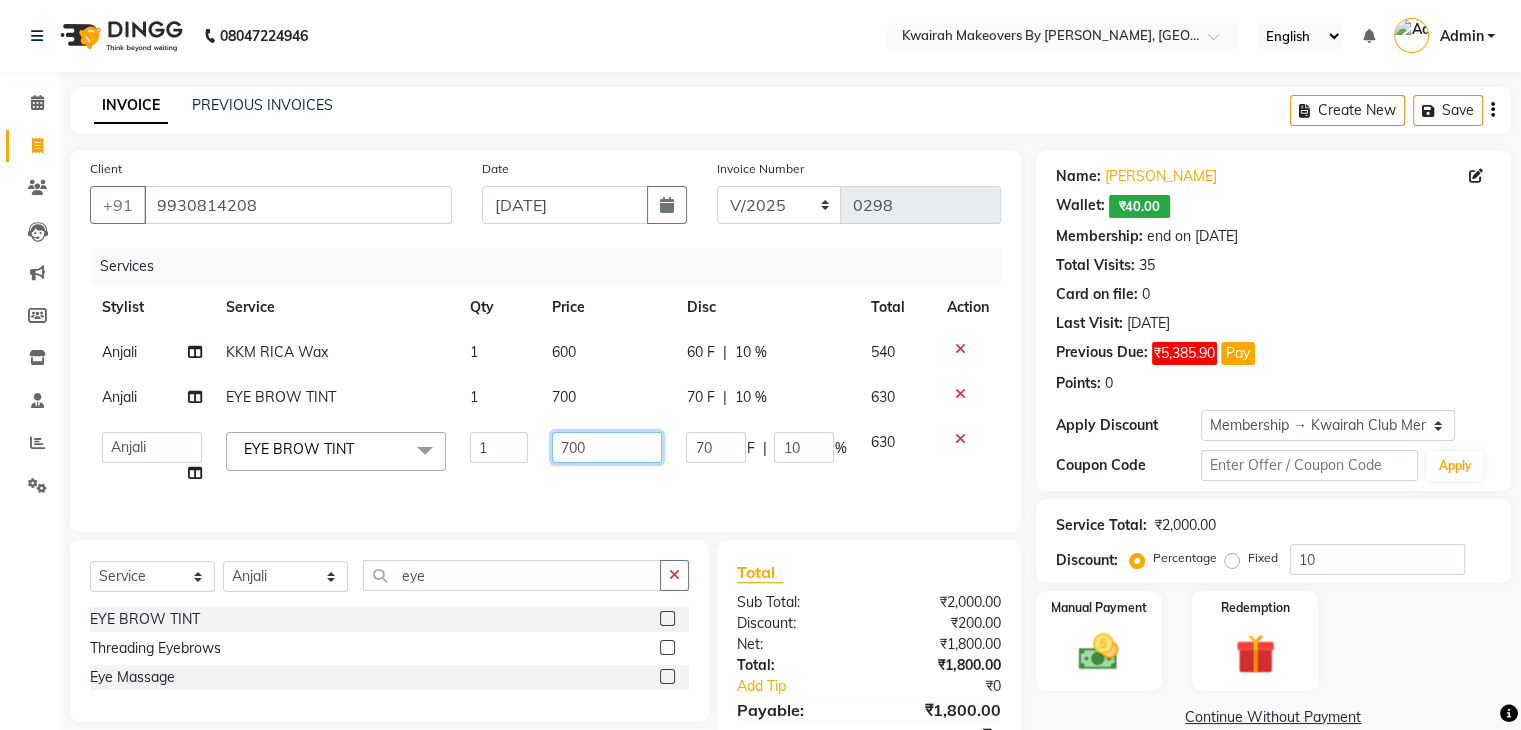 drag, startPoint x: 602, startPoint y: 435, endPoint x: 512, endPoint y: 437, distance: 90.02222 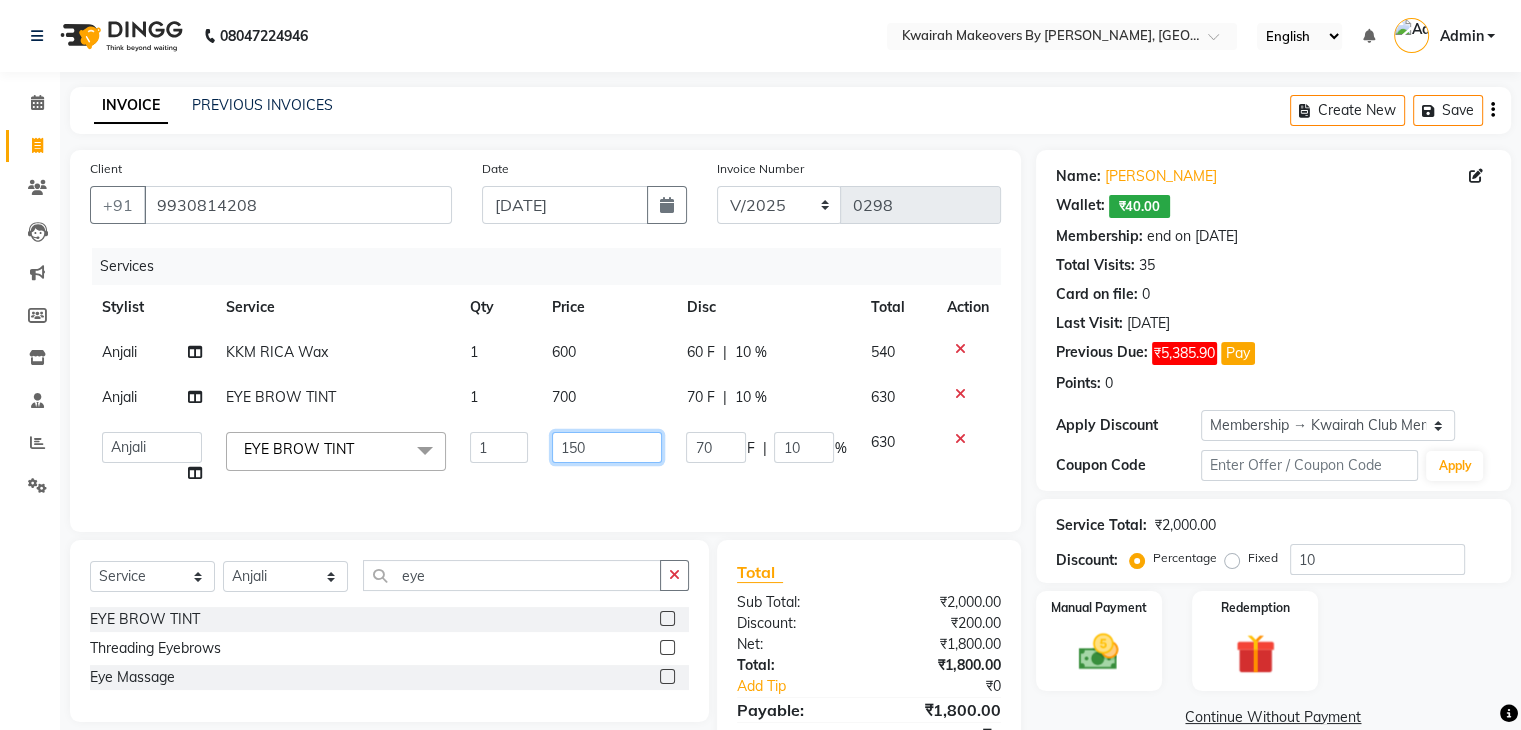 type on "1500" 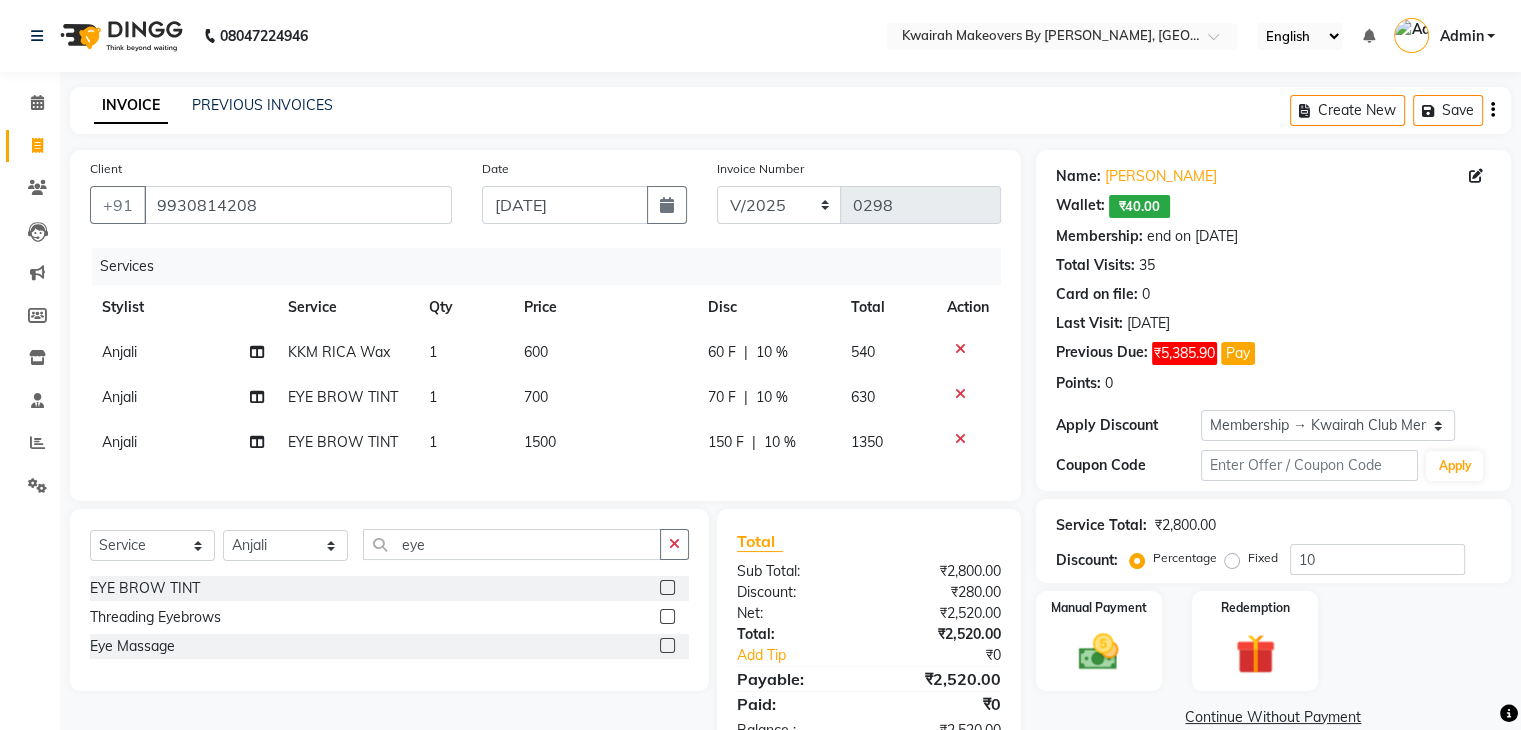 click on "Services Stylist Service Qty Price Disc Total Action Anjali KKM RICA Wax 1 600 60 F | 10 % 540 Anjali EYE BROW TINT 1 700 70 F | 10 % 630 Anjali EYE BROW TINT 1 1500 150 F | 10 % 1350" 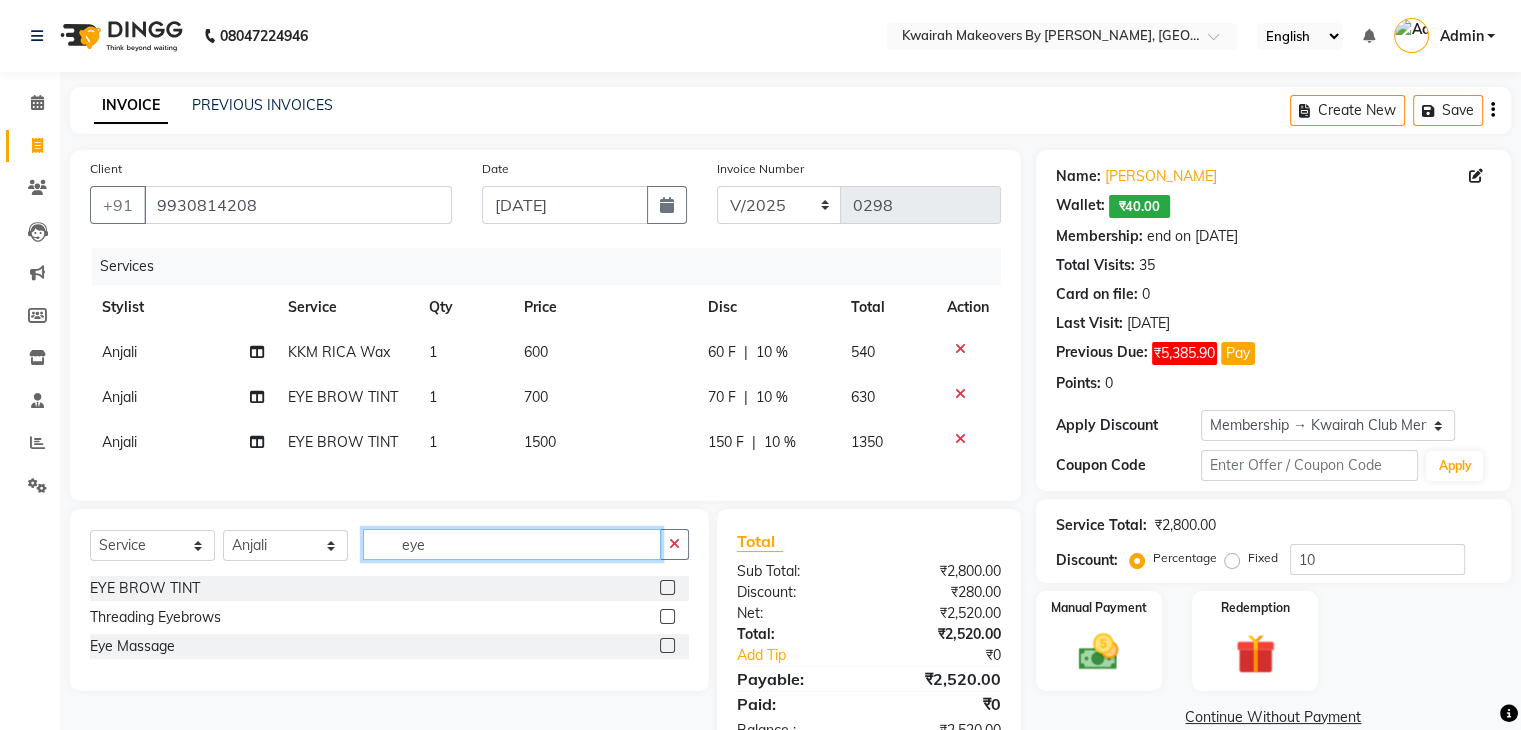 drag, startPoint x: 436, startPoint y: 560, endPoint x: 379, endPoint y: 563, distance: 57.07889 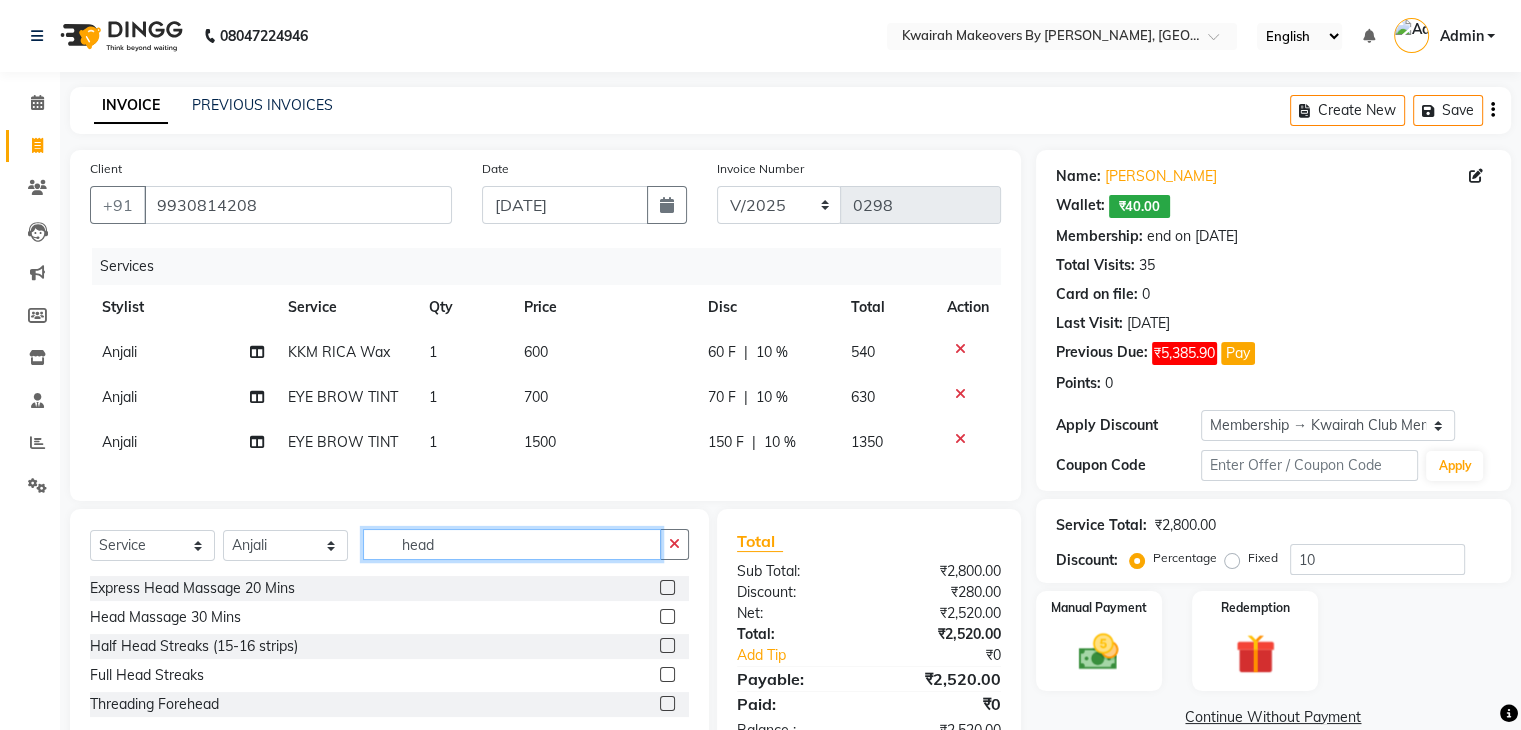 type on "head" 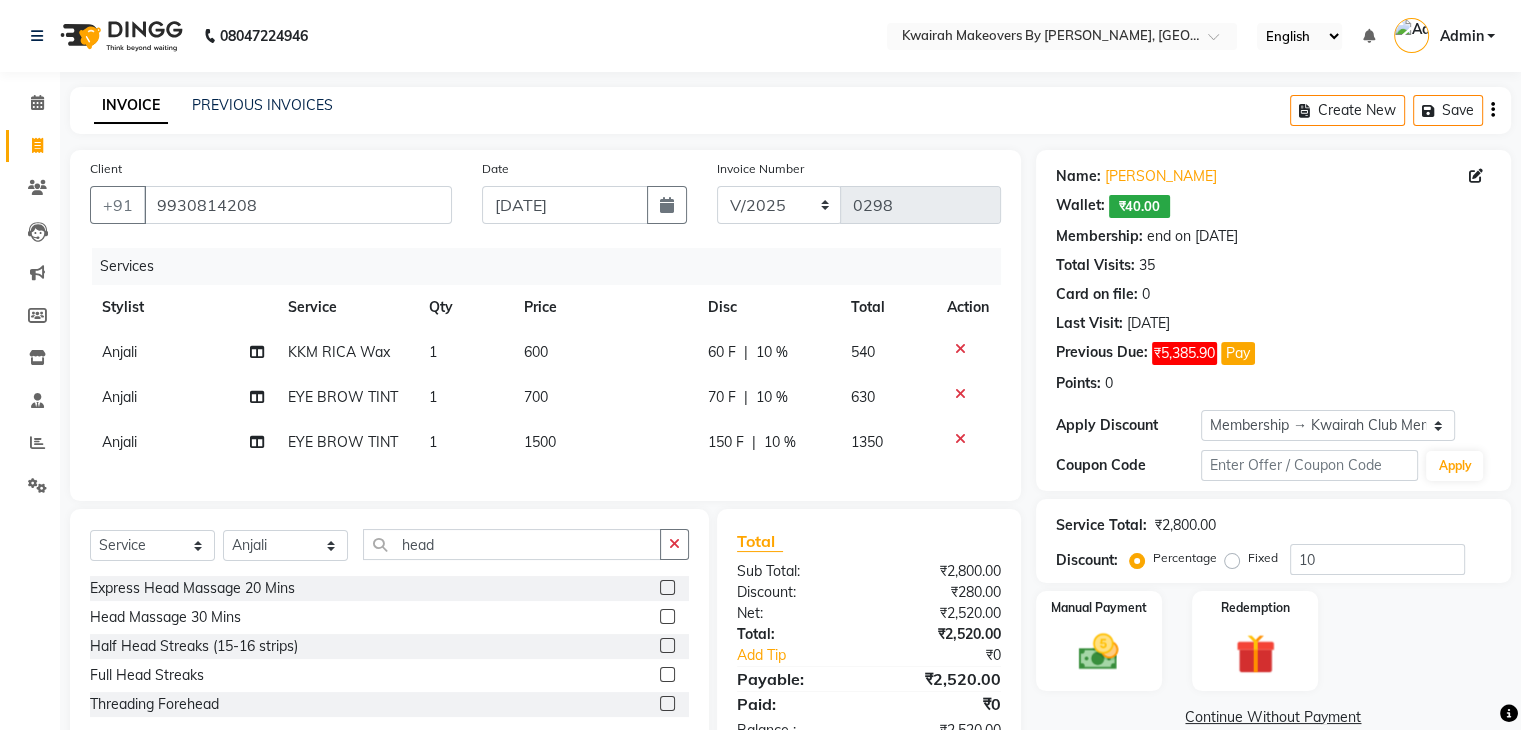 click 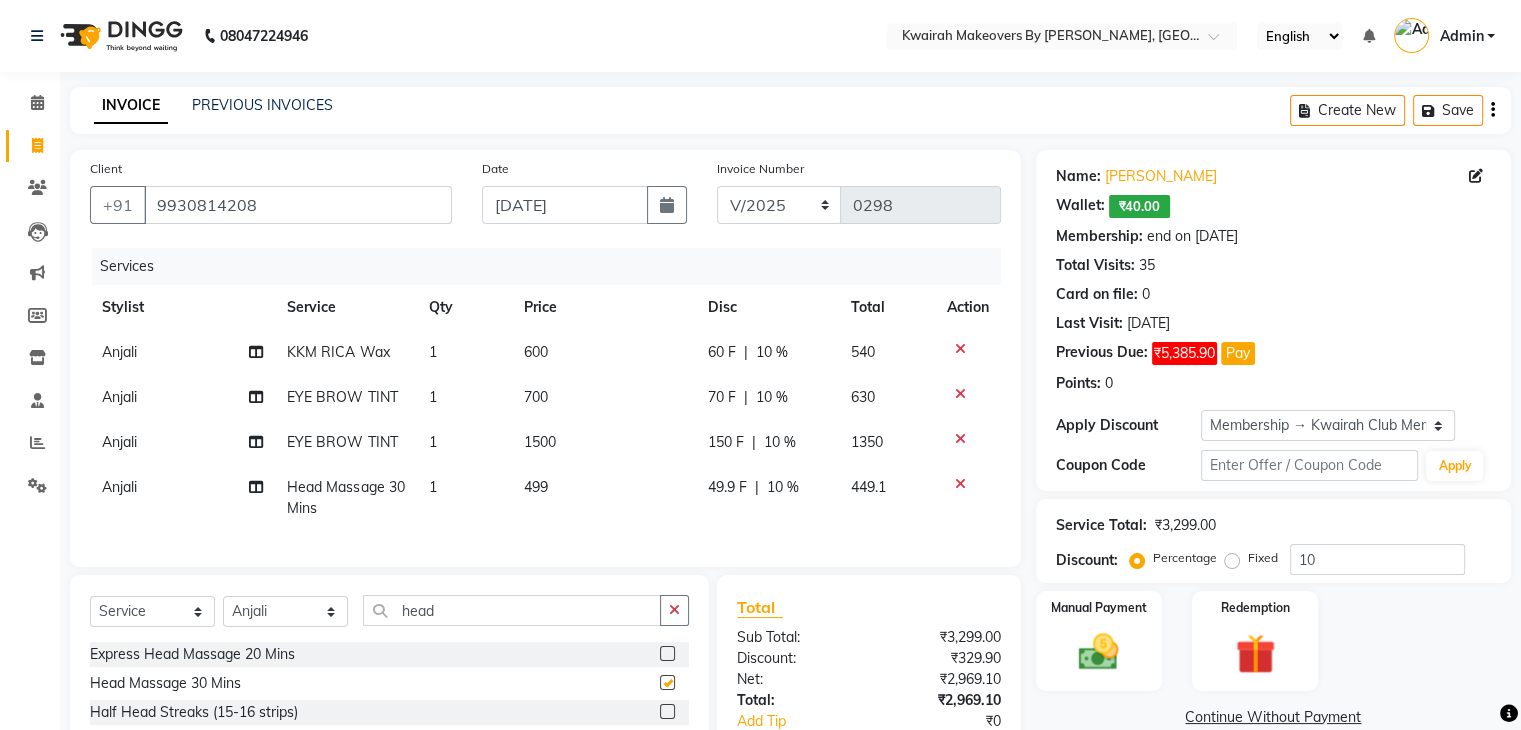 checkbox on "false" 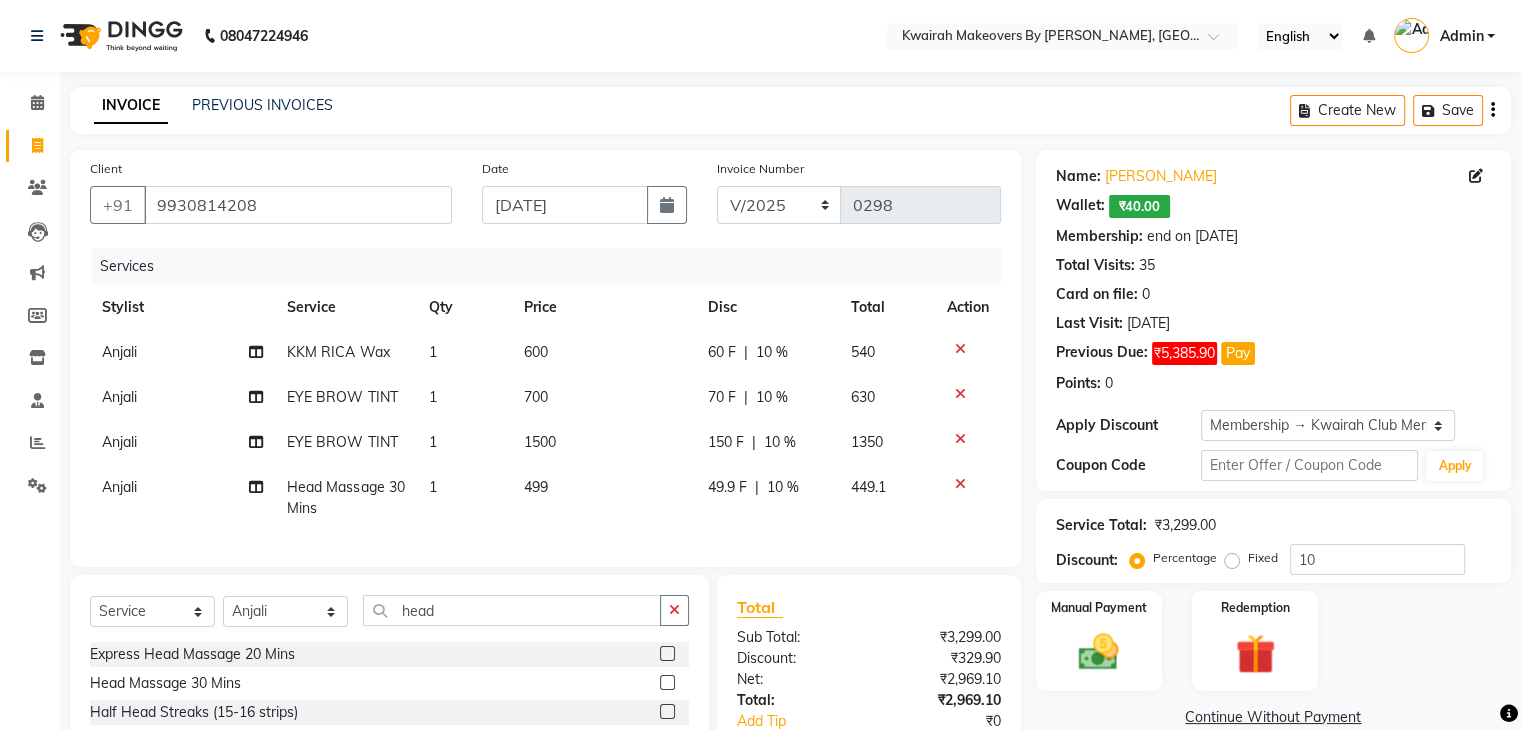click on "499" 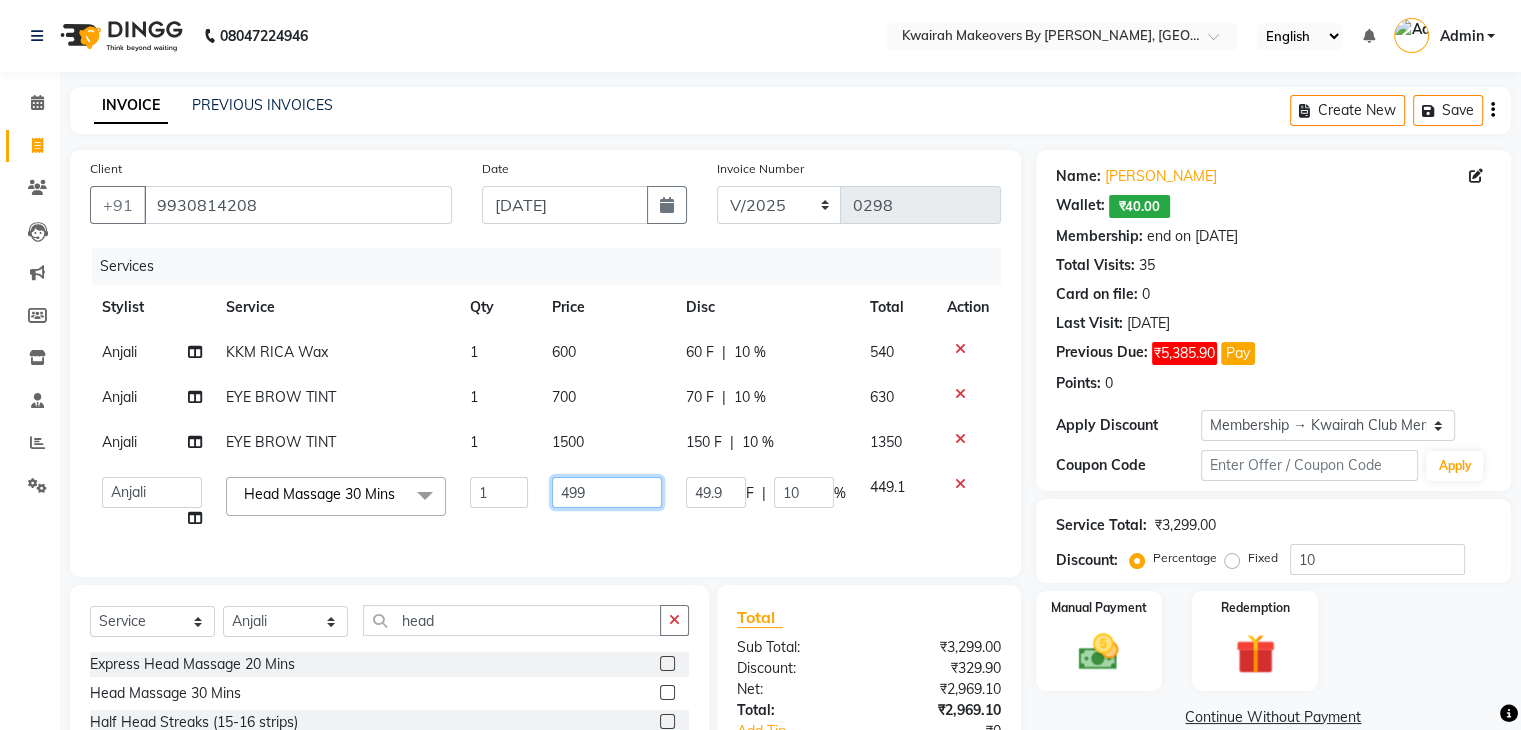 drag, startPoint x: 589, startPoint y: 485, endPoint x: 524, endPoint y: 489, distance: 65.12296 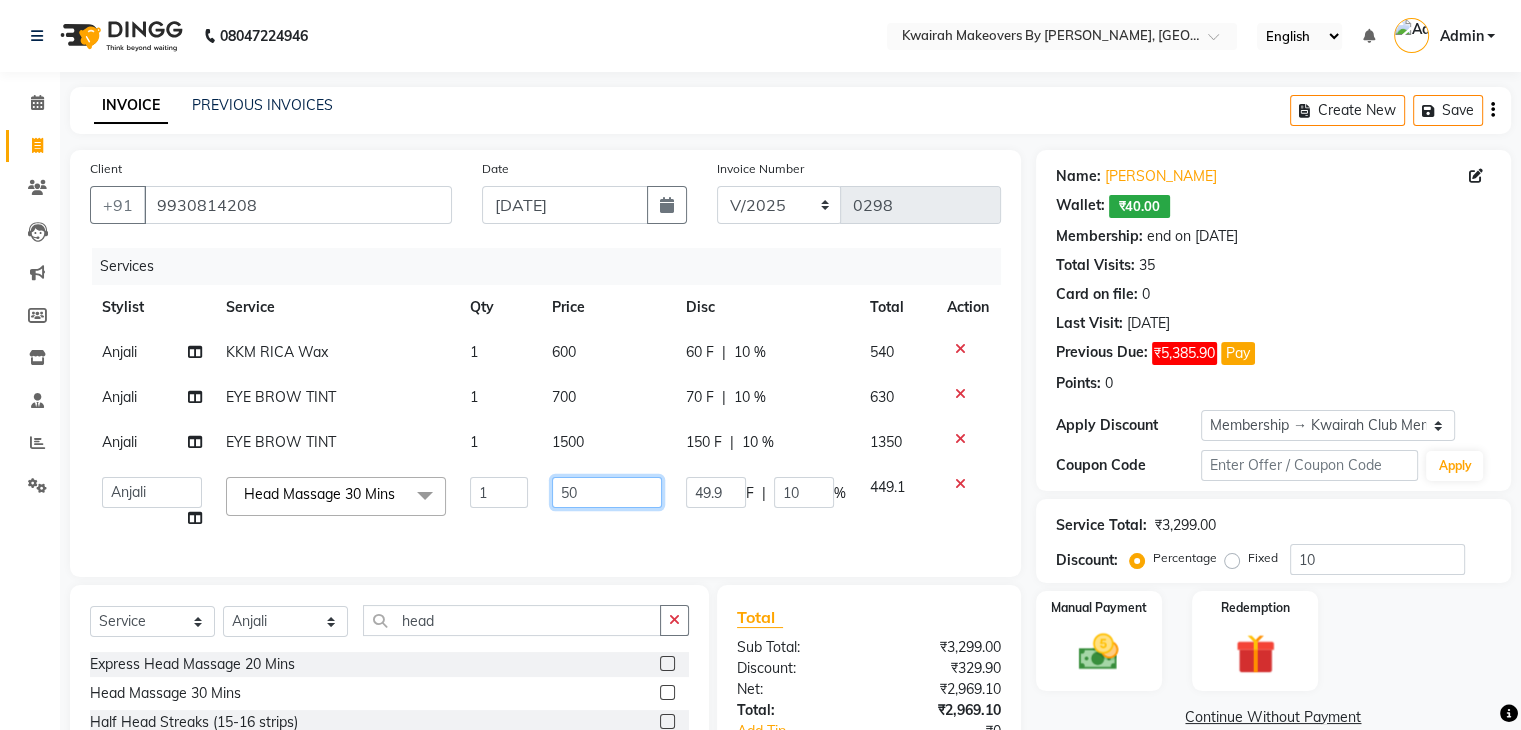 type on "500" 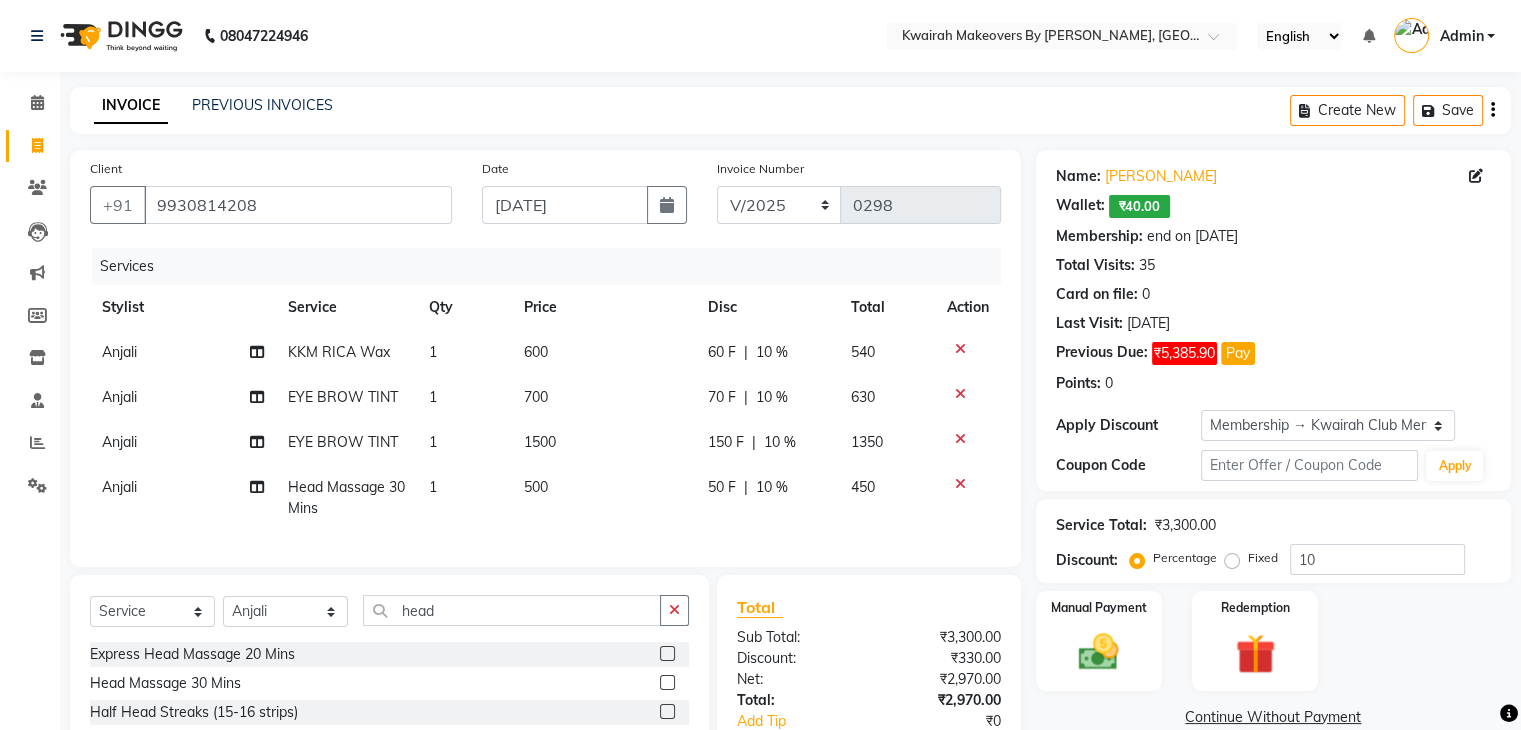 click on "500" 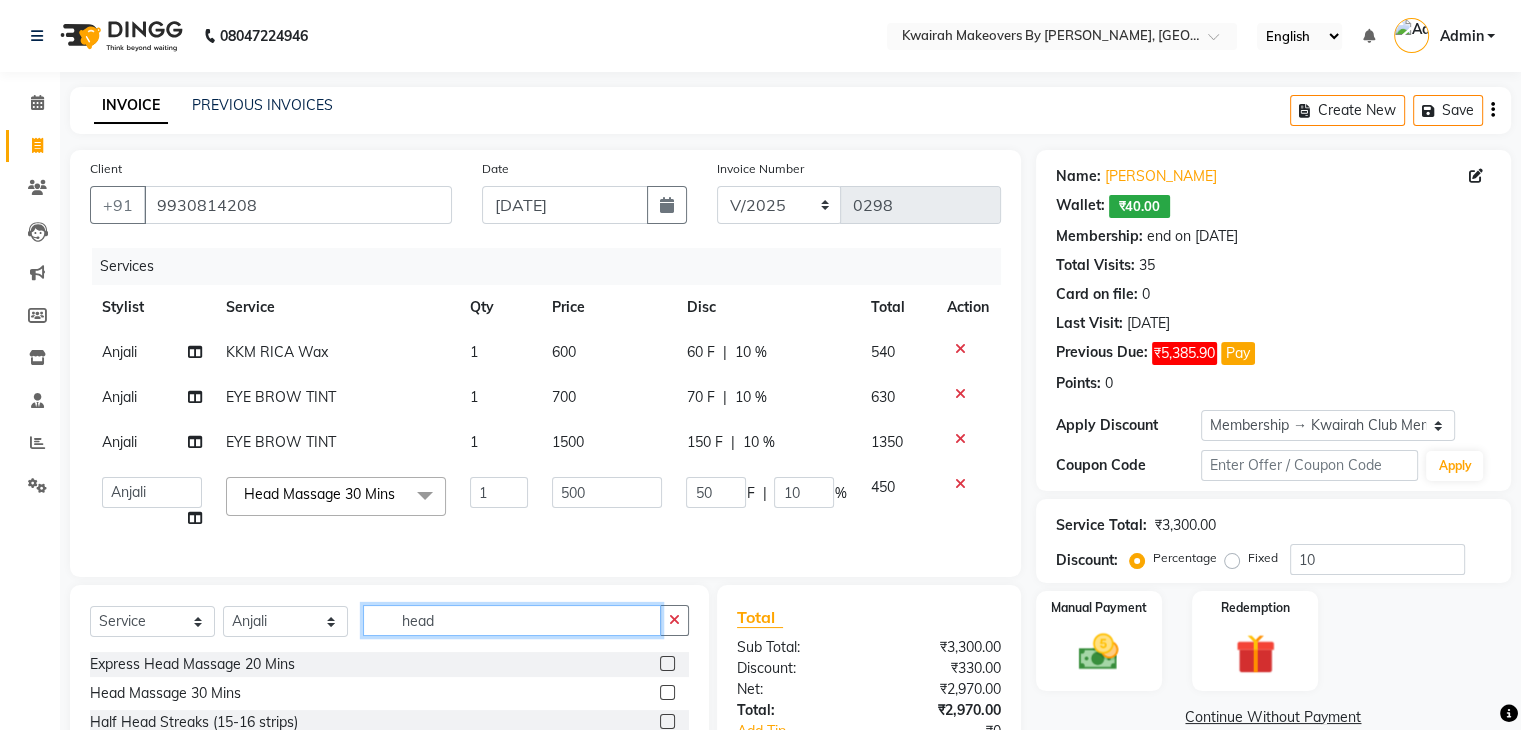drag, startPoint x: 452, startPoint y: 641, endPoint x: 355, endPoint y: 641, distance: 97 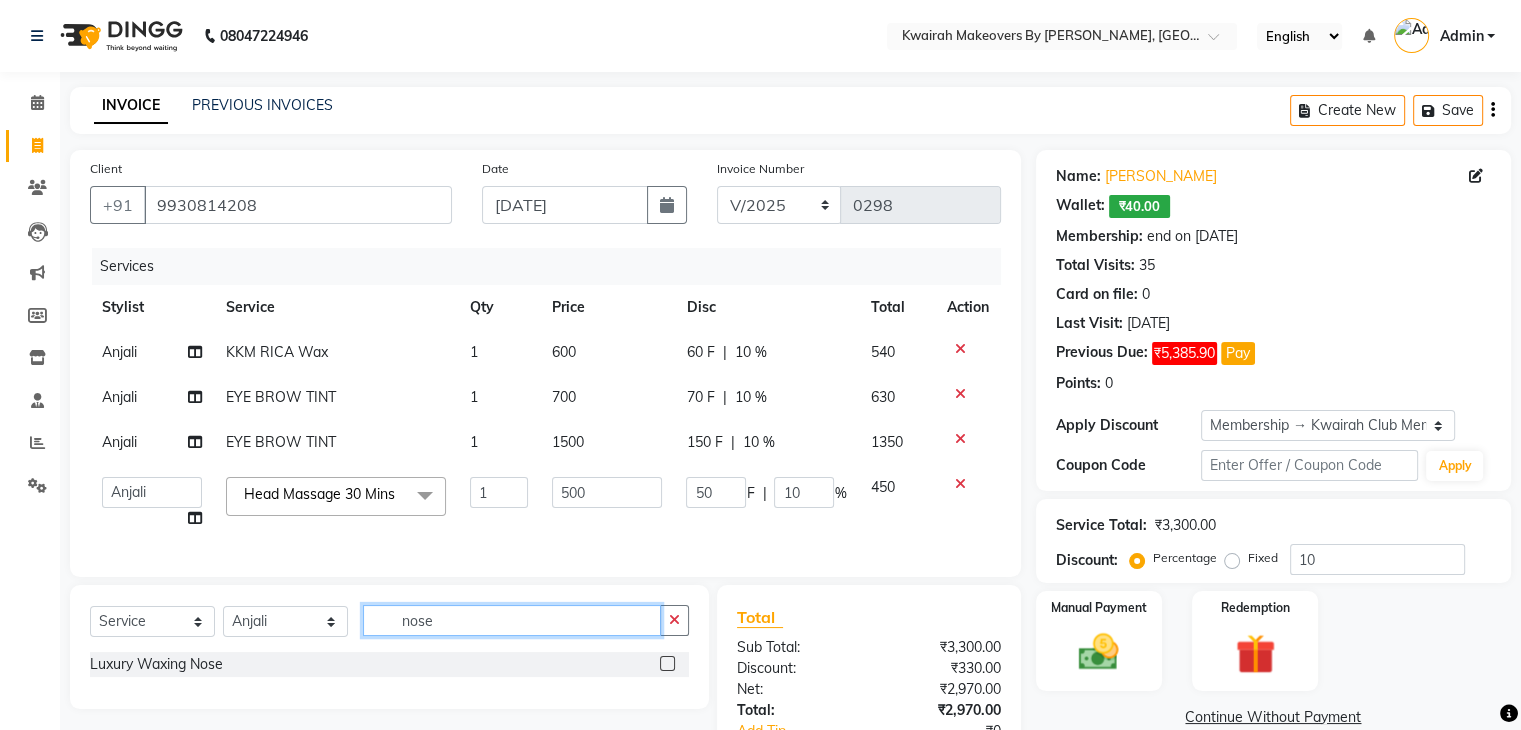 type on "nose" 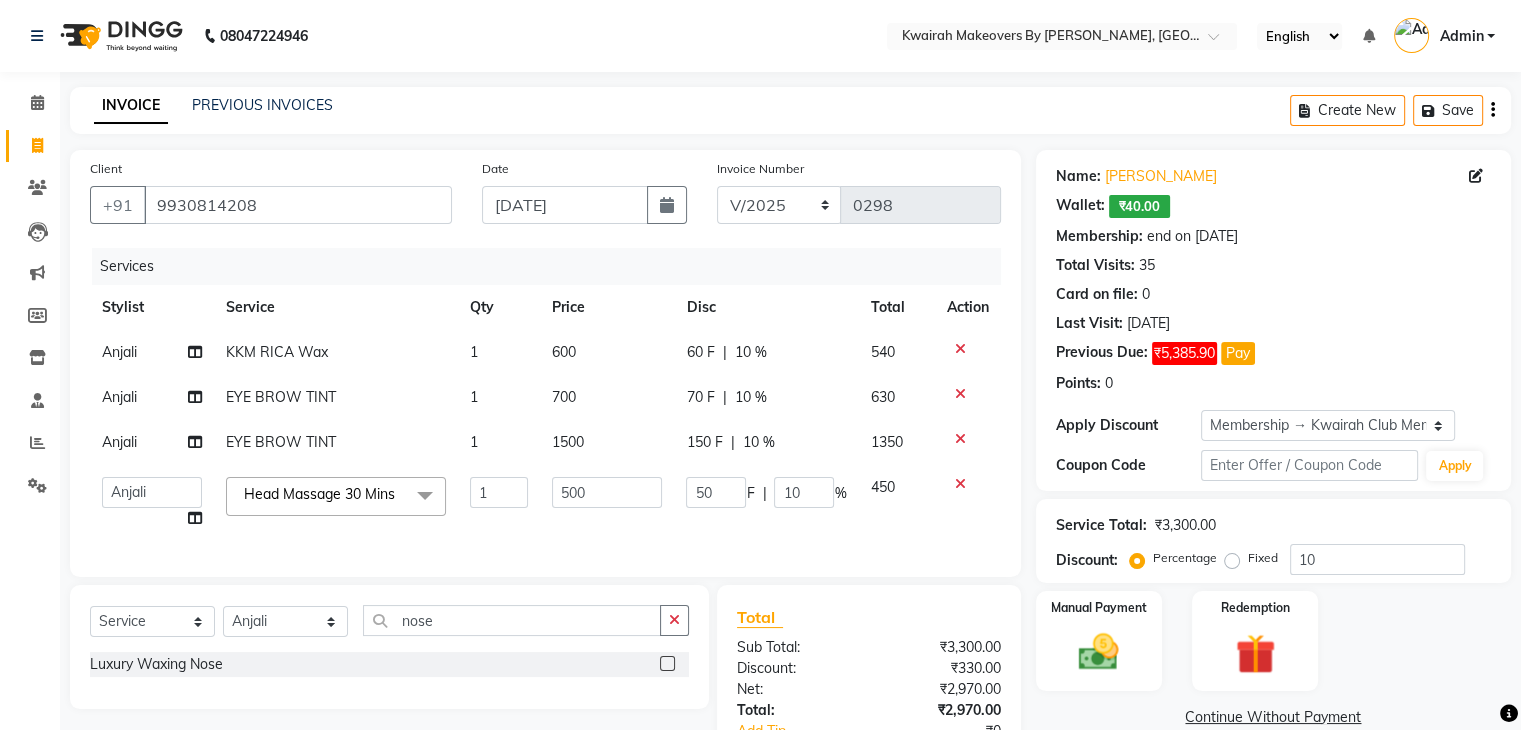 click 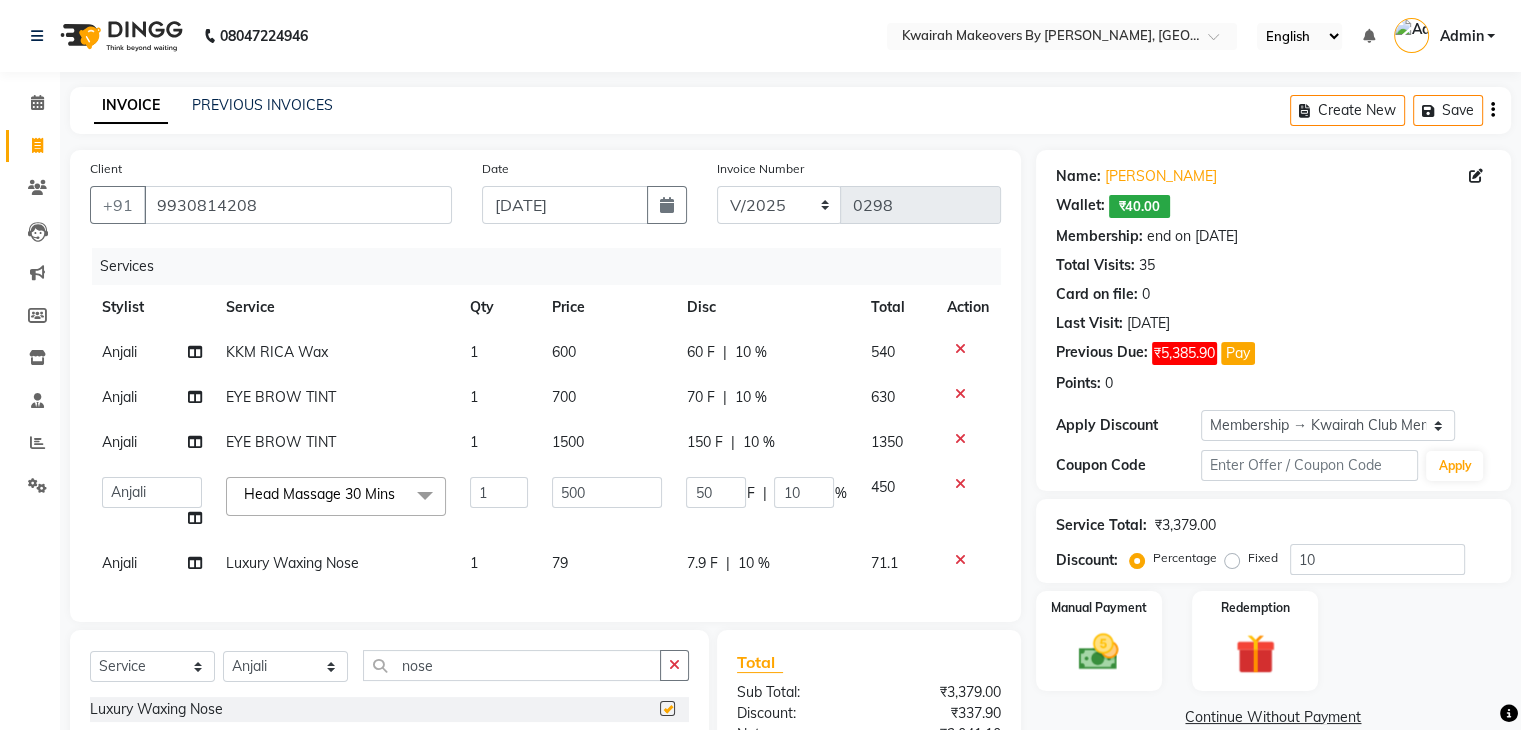 checkbox on "false" 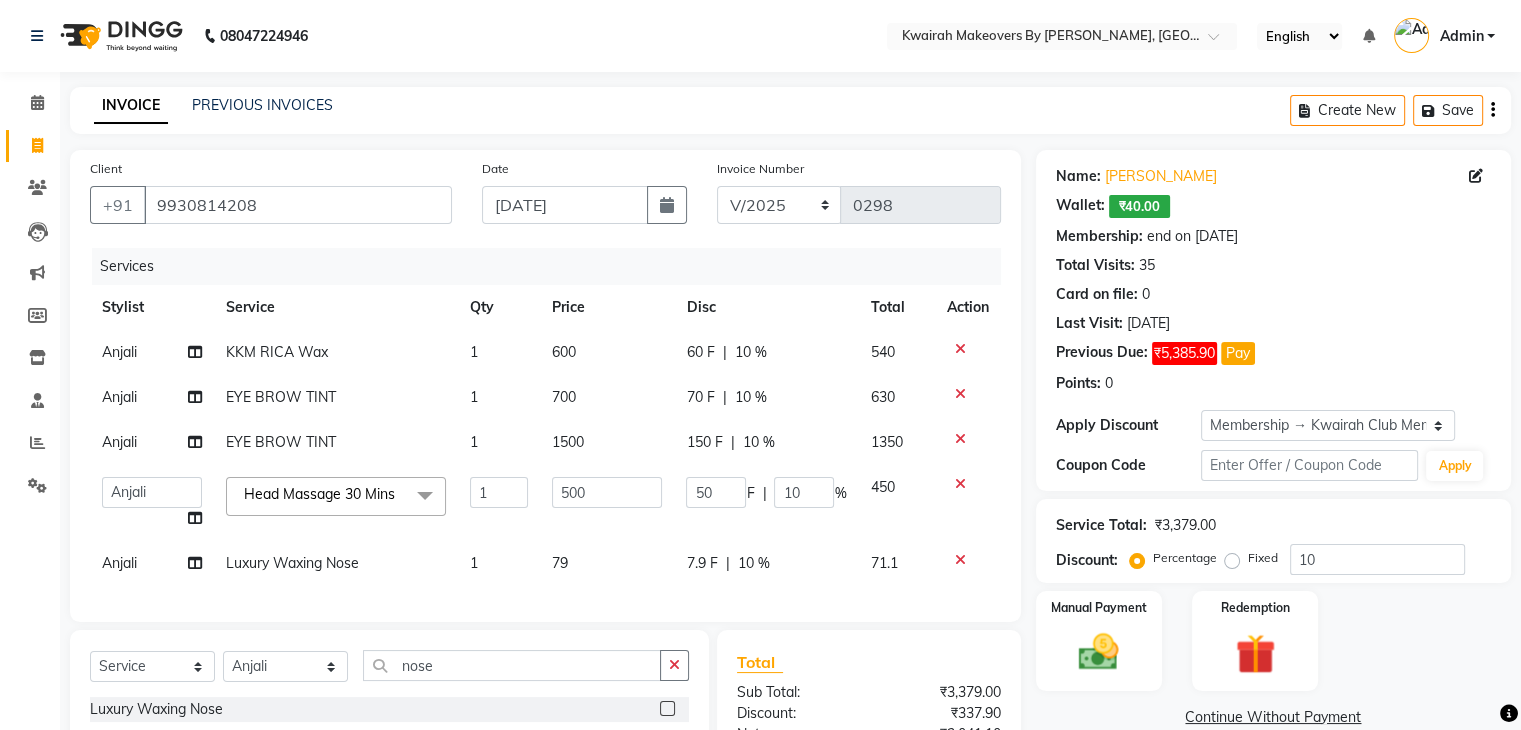 click on "79" 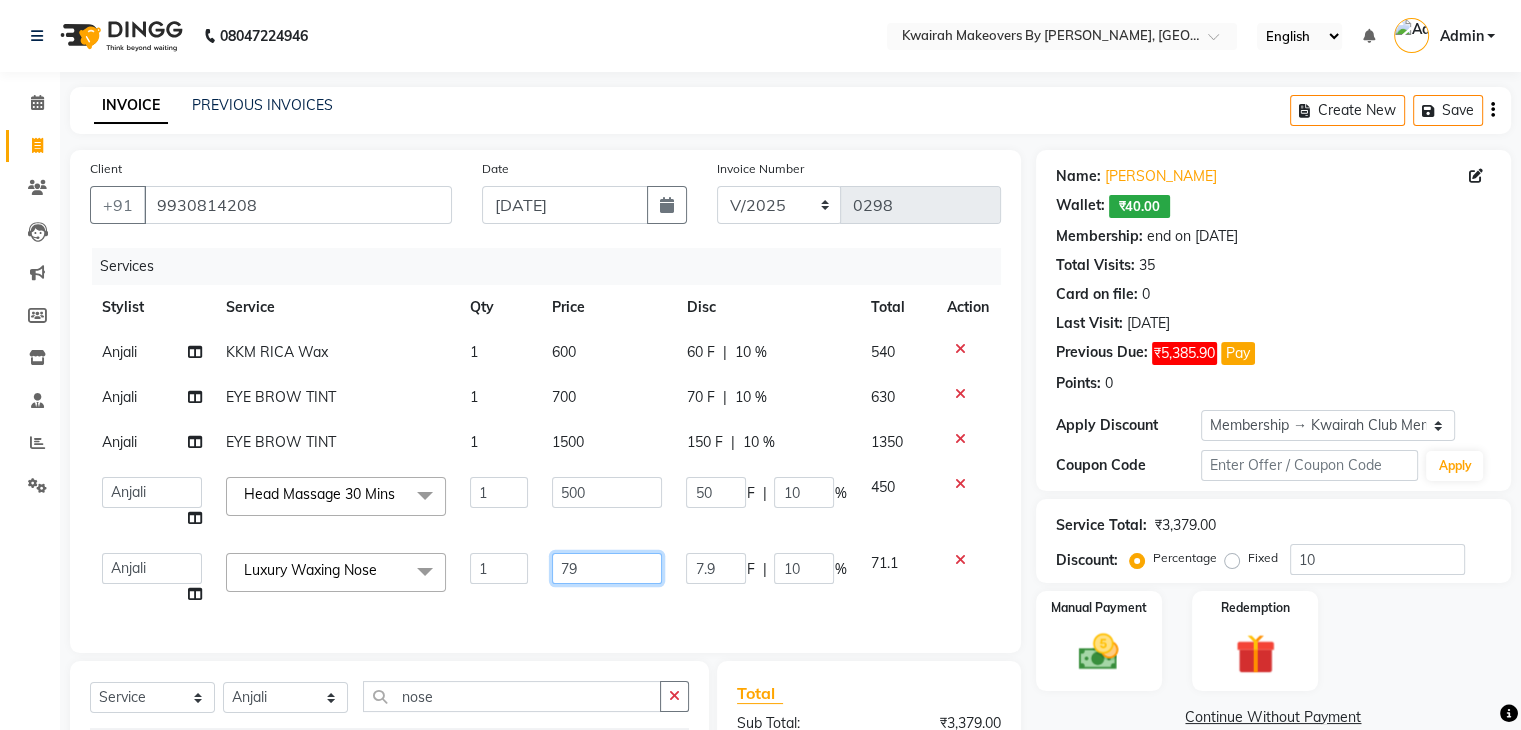 drag, startPoint x: 593, startPoint y: 561, endPoint x: 482, endPoint y: 564, distance: 111.040535 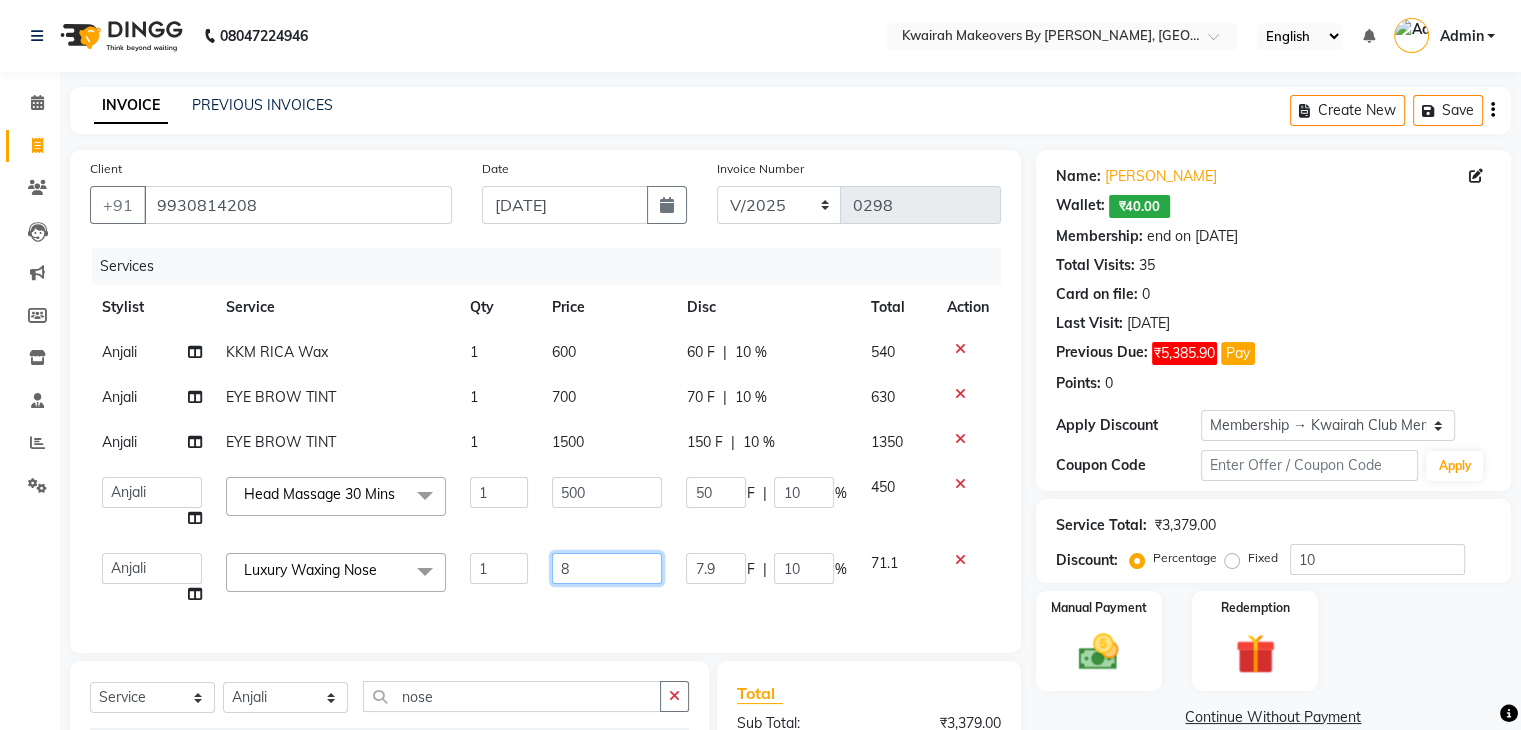 type on "80" 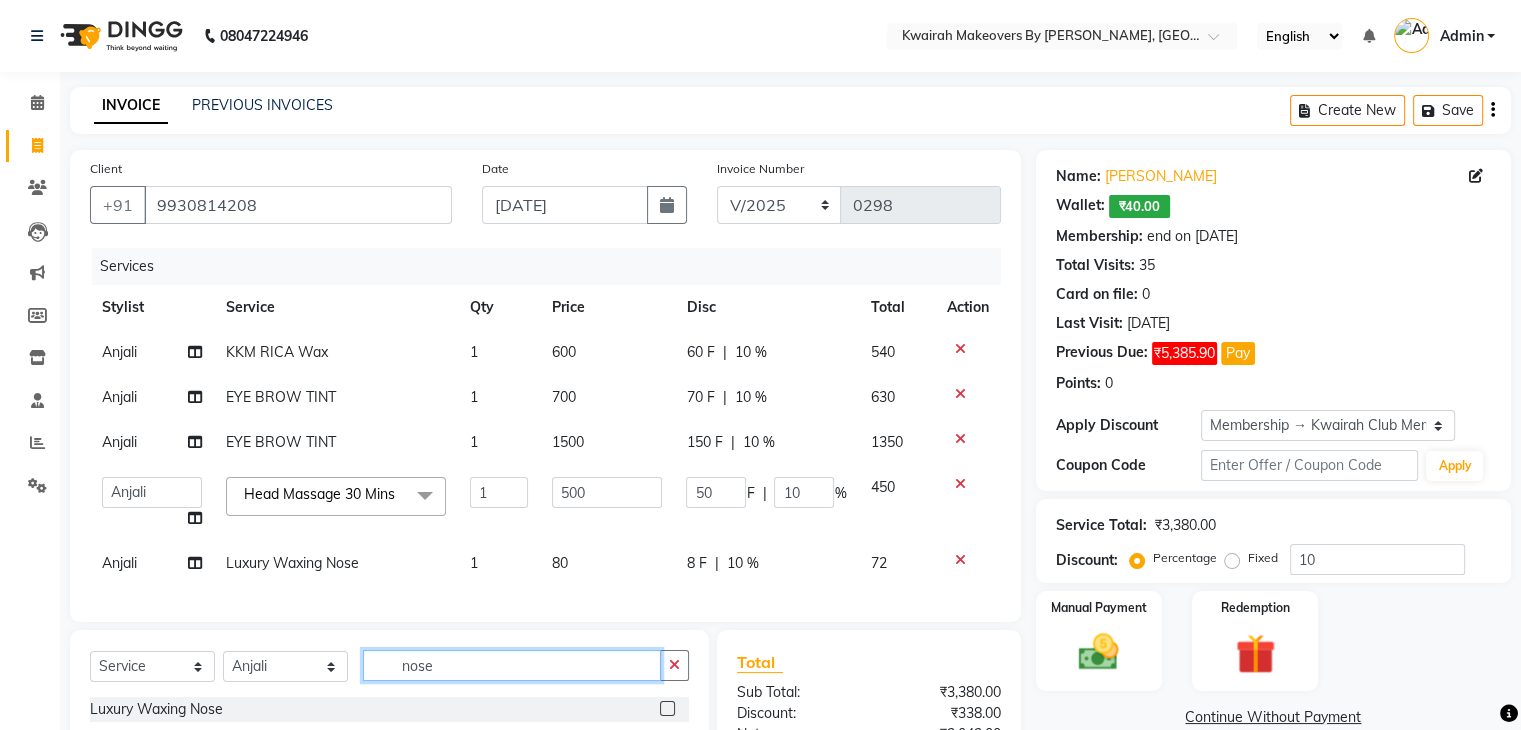 drag, startPoint x: 486, startPoint y: 674, endPoint x: 360, endPoint y: 674, distance: 126 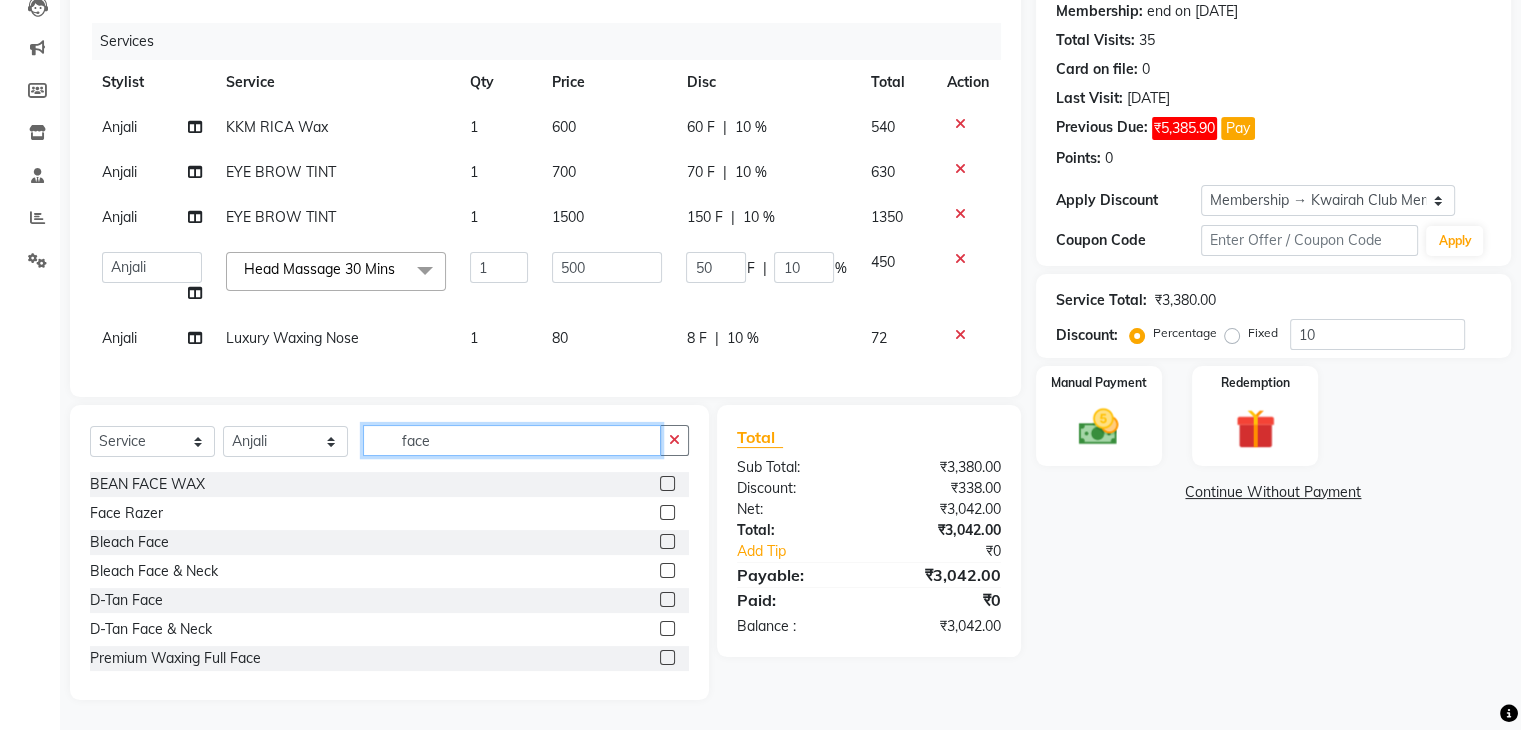 scroll, scrollTop: 241, scrollLeft: 0, axis: vertical 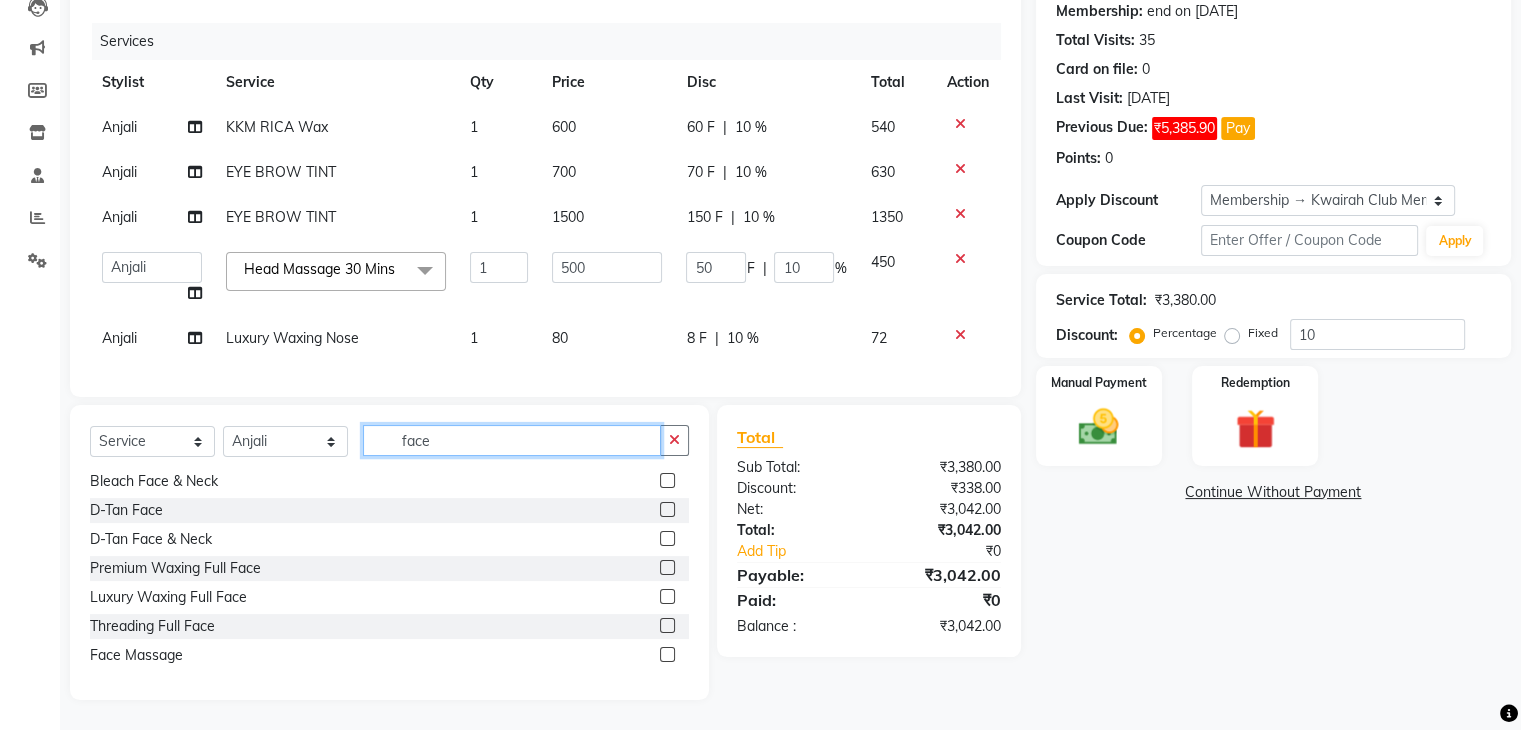 type on "face" 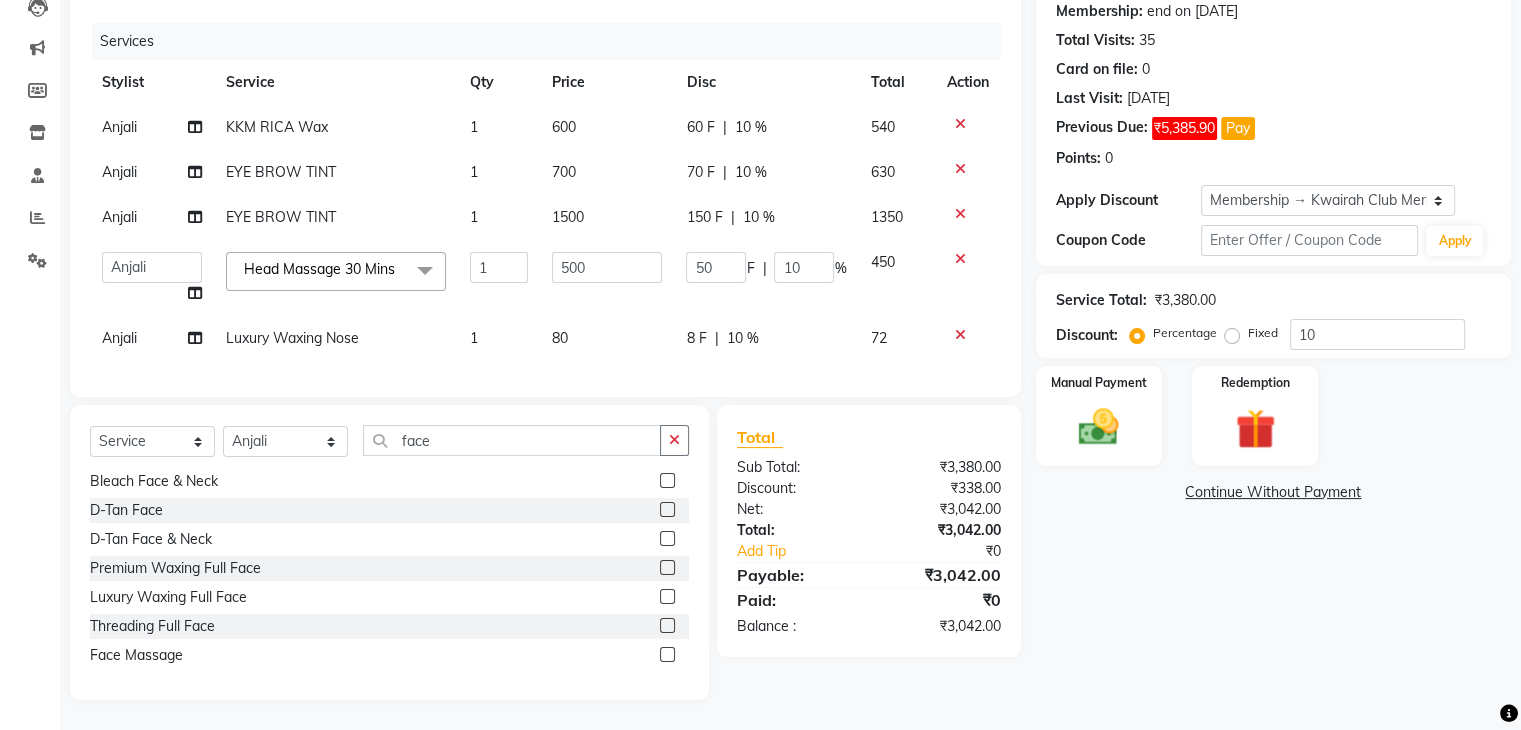 click 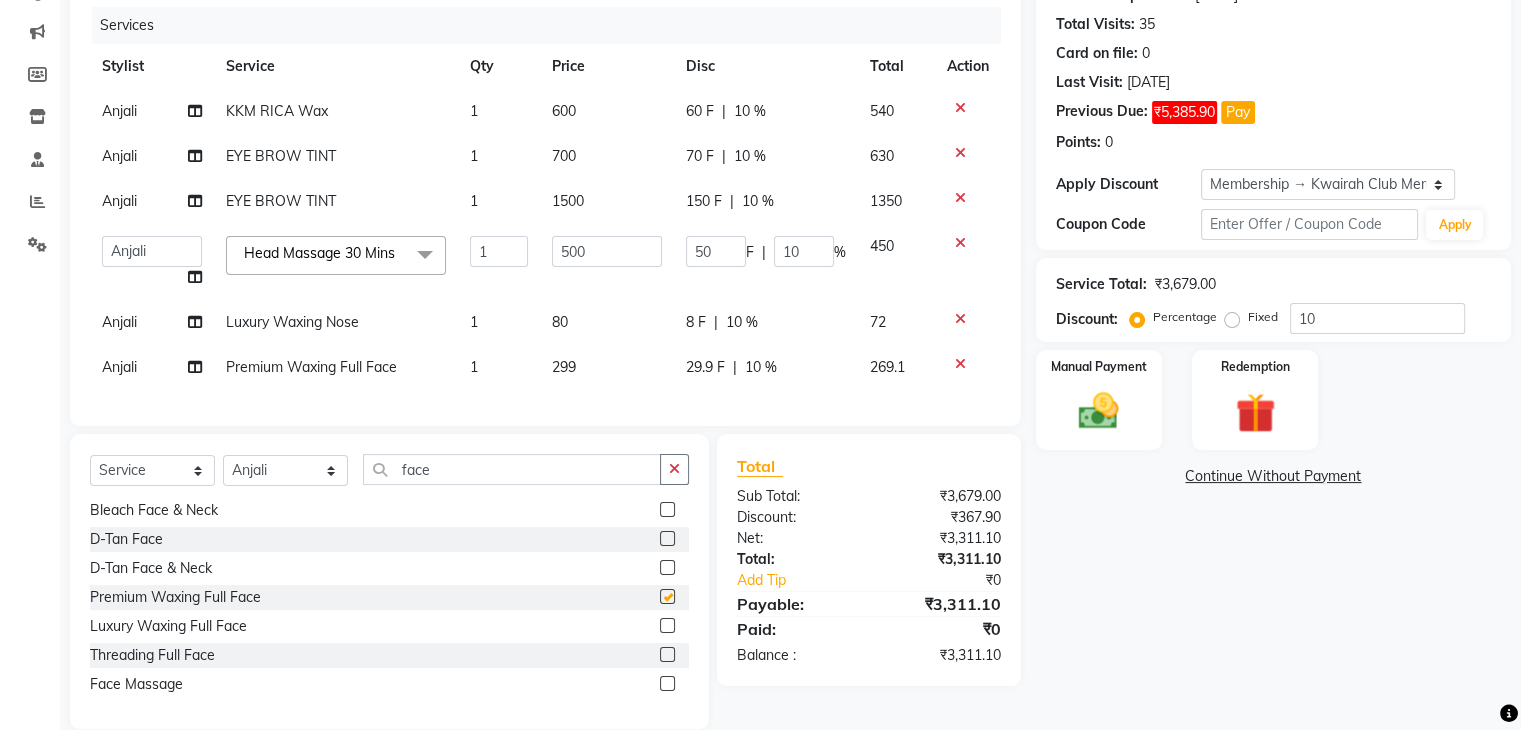 checkbox on "false" 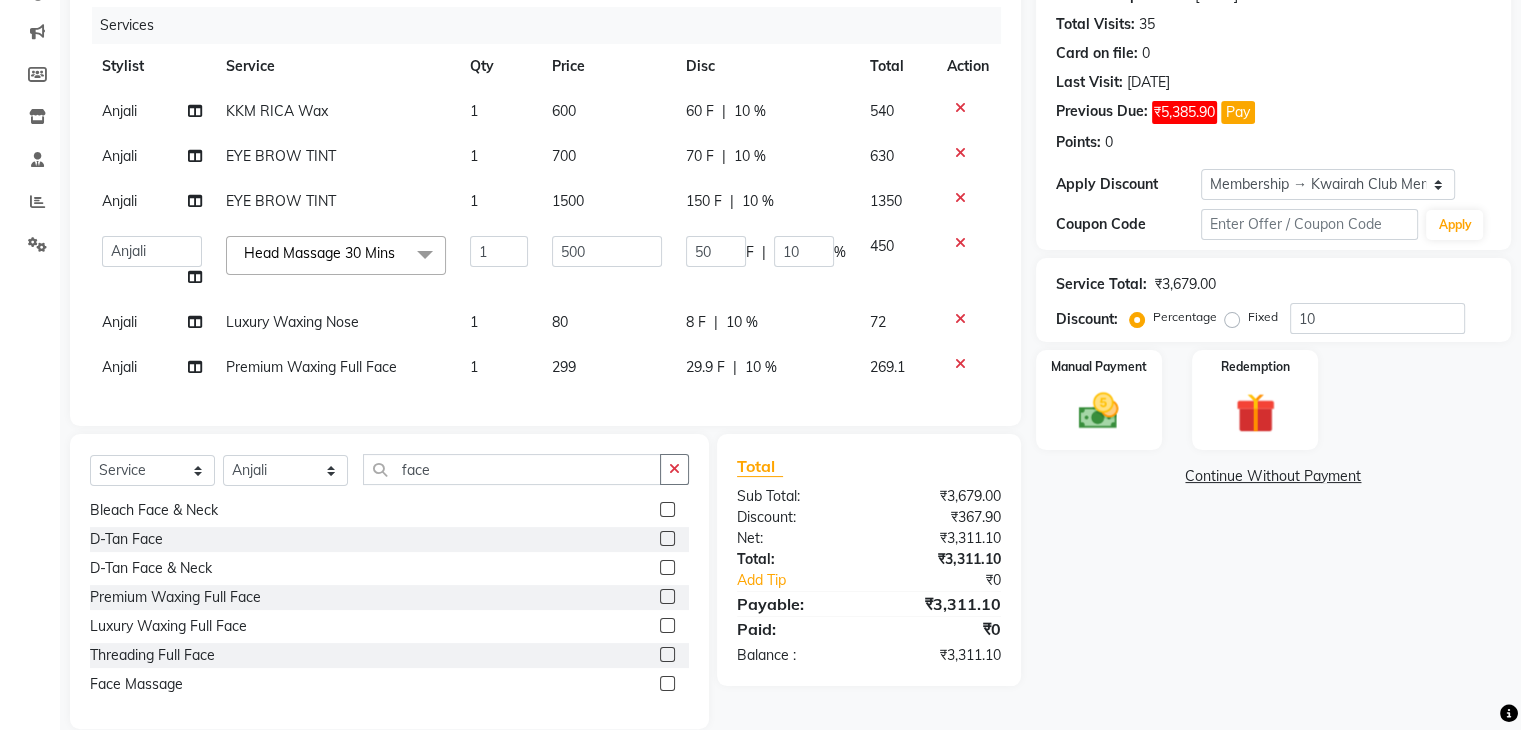 click on "299" 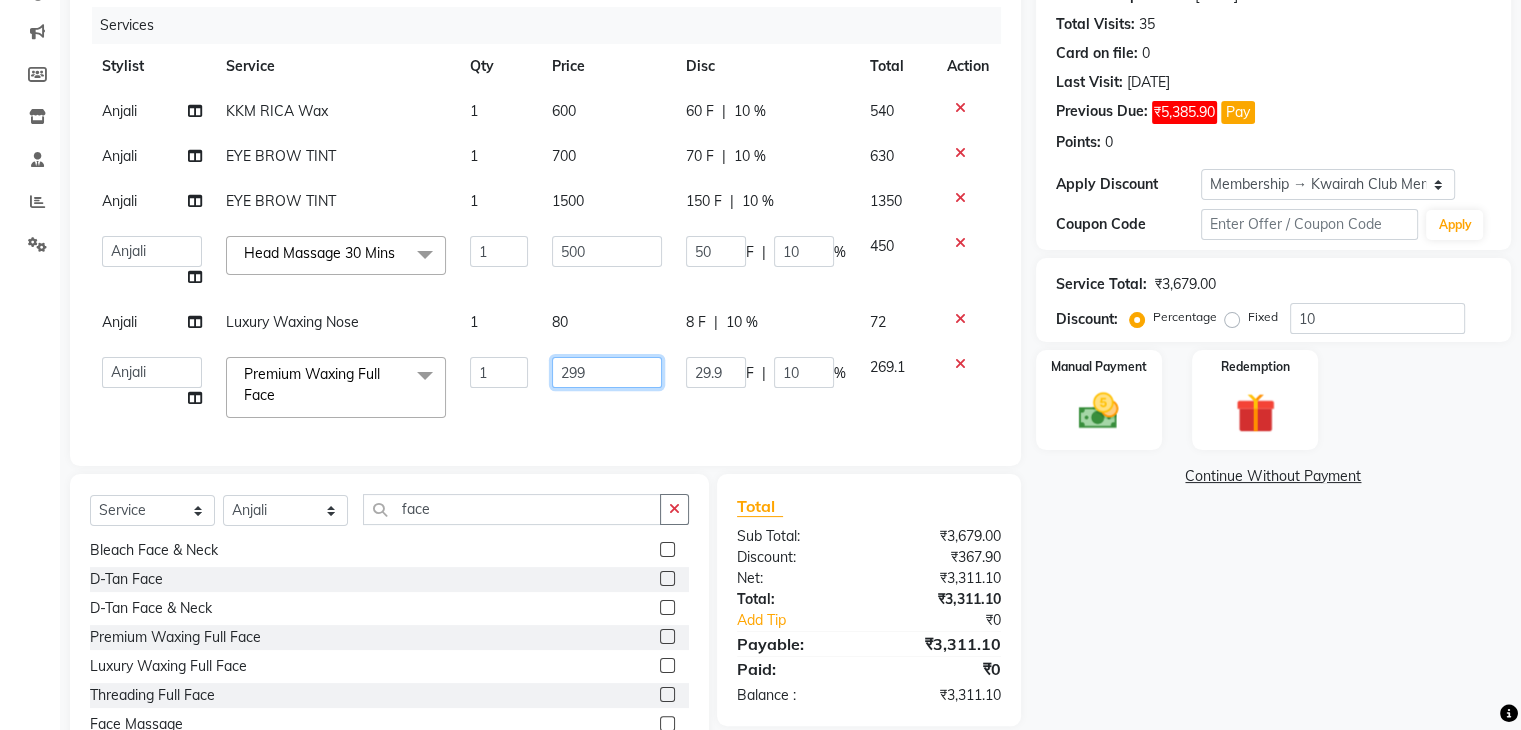 drag, startPoint x: 612, startPoint y: 365, endPoint x: 547, endPoint y: 365, distance: 65 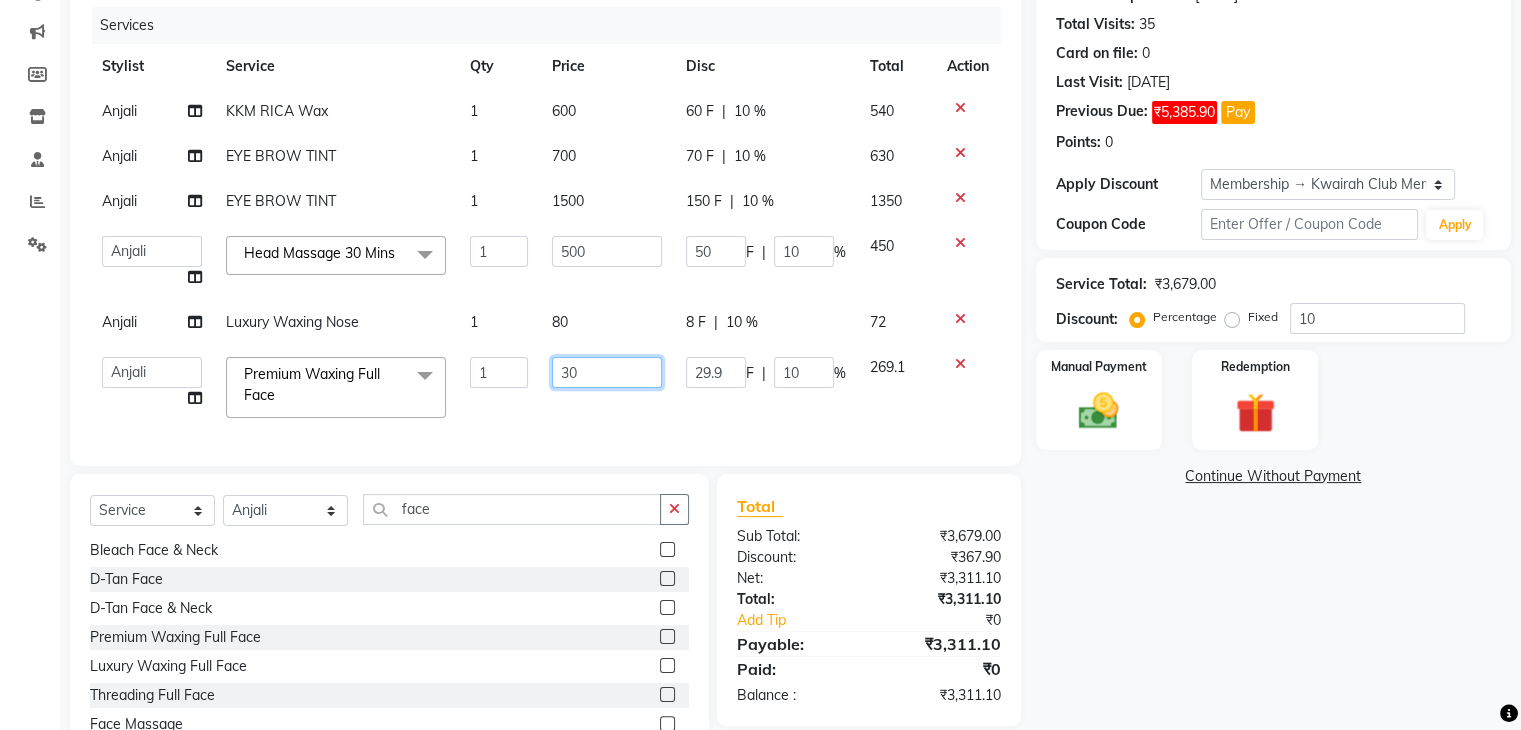 type on "300" 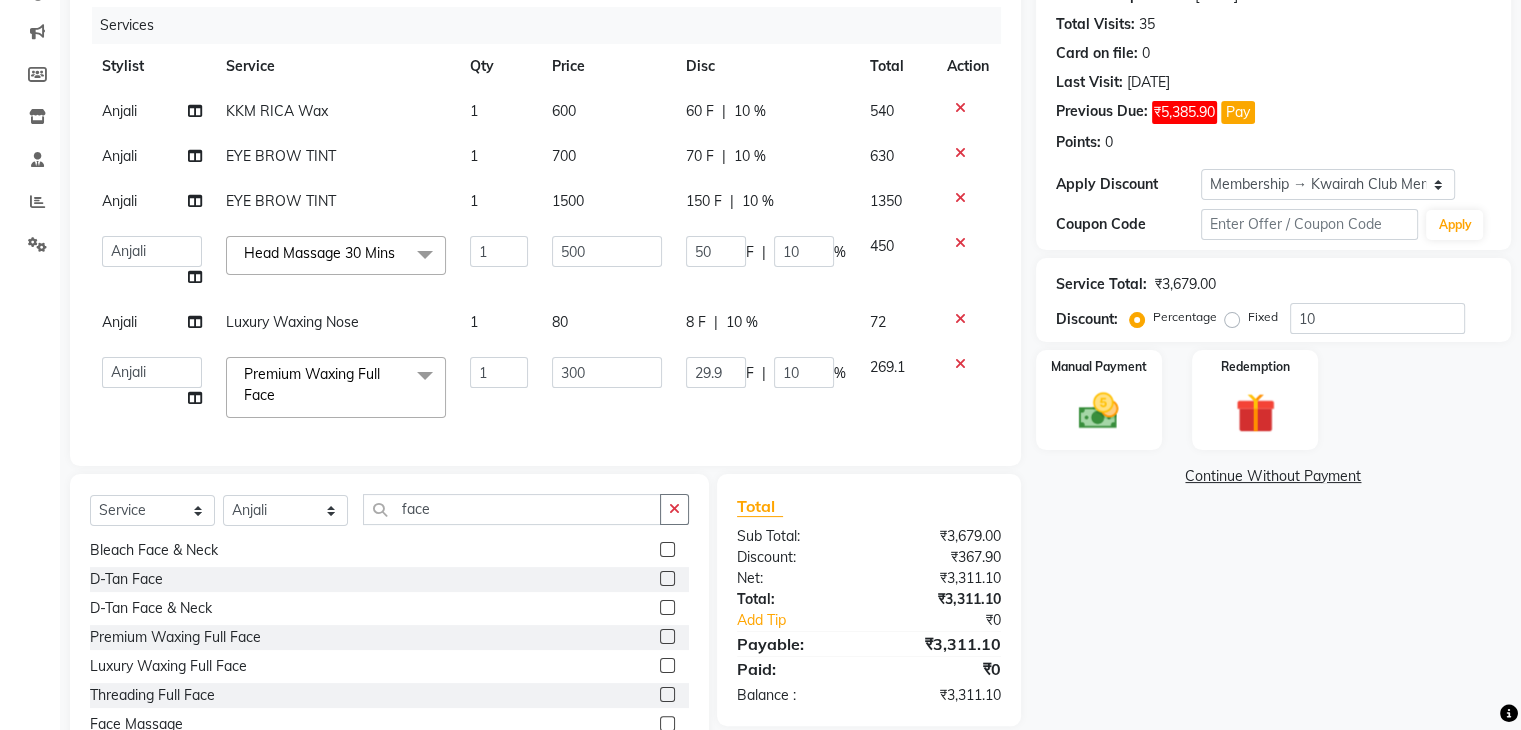 click on "Services Stylist Service Qty Price Disc Total Action Anjali KKM RICA Wax 1 600 60 F | 10 % 540 Anjali EYE BROW TINT 1 700 70 F | 10 % 630 Anjali EYE BROW TINT 1 1500 150 F | 10 % 1350  Amruta   Anjali   Ketki Somani   Neha More   rakhi chorasiya   Shrushti  Head Massage 30 Mins  x Basic Haircut Basic Haircut with Wash & Style Advance Haircut Advance Haircut with Wash & Style Little Diva's Cut Hair Wash & Blast Dry Hair Wash & Blow Dry Blow Dry (Upto Midwaist) Blow Dry Waist Ironing (Upto Midwaist) Ironing Waist Curls/Waves/Styling (Upto Midwaist) Curls/Waves/Styling Waist Basic Hair Spa Schwarzkopf Spa Hair Gloss Treatment (Upto Midwaist) Hair Gloss Treatment Waist Fibre Clinix (Kwairah Signature Treatment) Express Head Massage 20 Mins Head Massage 30 Mins Oil Massage + Wash Keratin Treatment Smoothening/Rebonding Treatment Botox Treatment Root Touchup Igora 1 inch Root Touchup Igora 2 inch Root Touchup Essencity 1 inch Root Touchup Essencity 2 inch Half Head Streaks (15-16 strips) Full Head Streaks Pre-wash" 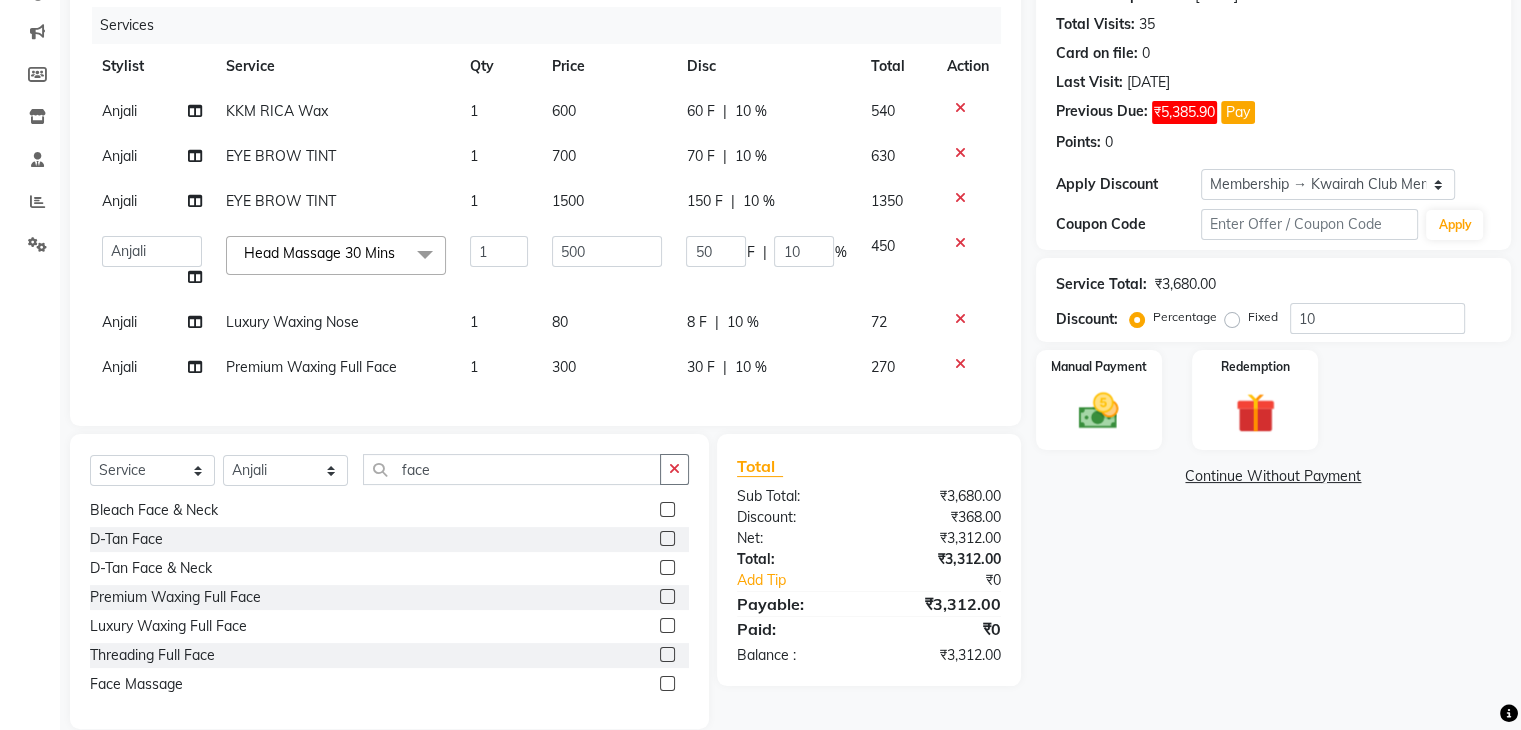 scroll, scrollTop: 286, scrollLeft: 0, axis: vertical 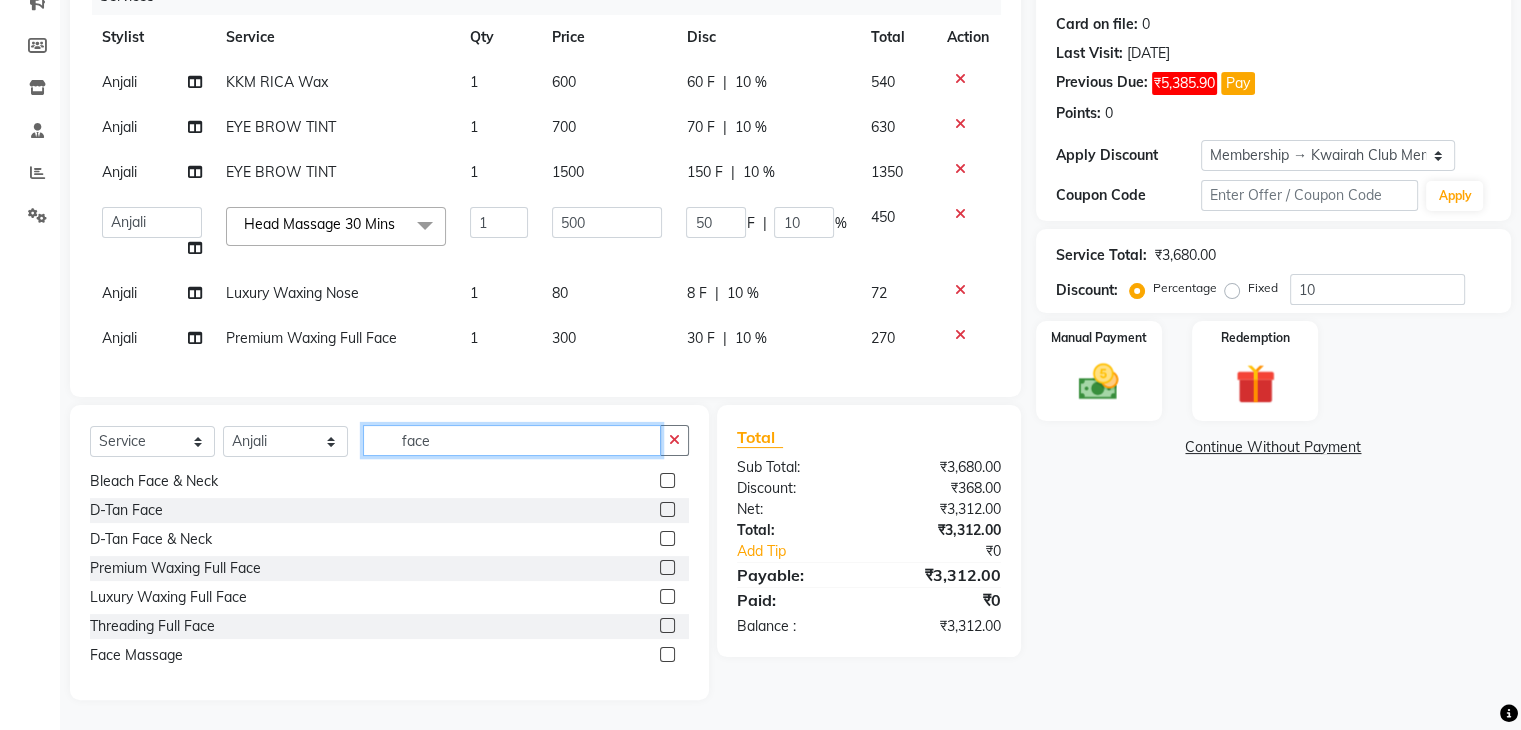 drag, startPoint x: 477, startPoint y: 444, endPoint x: 358, endPoint y: 440, distance: 119.06721 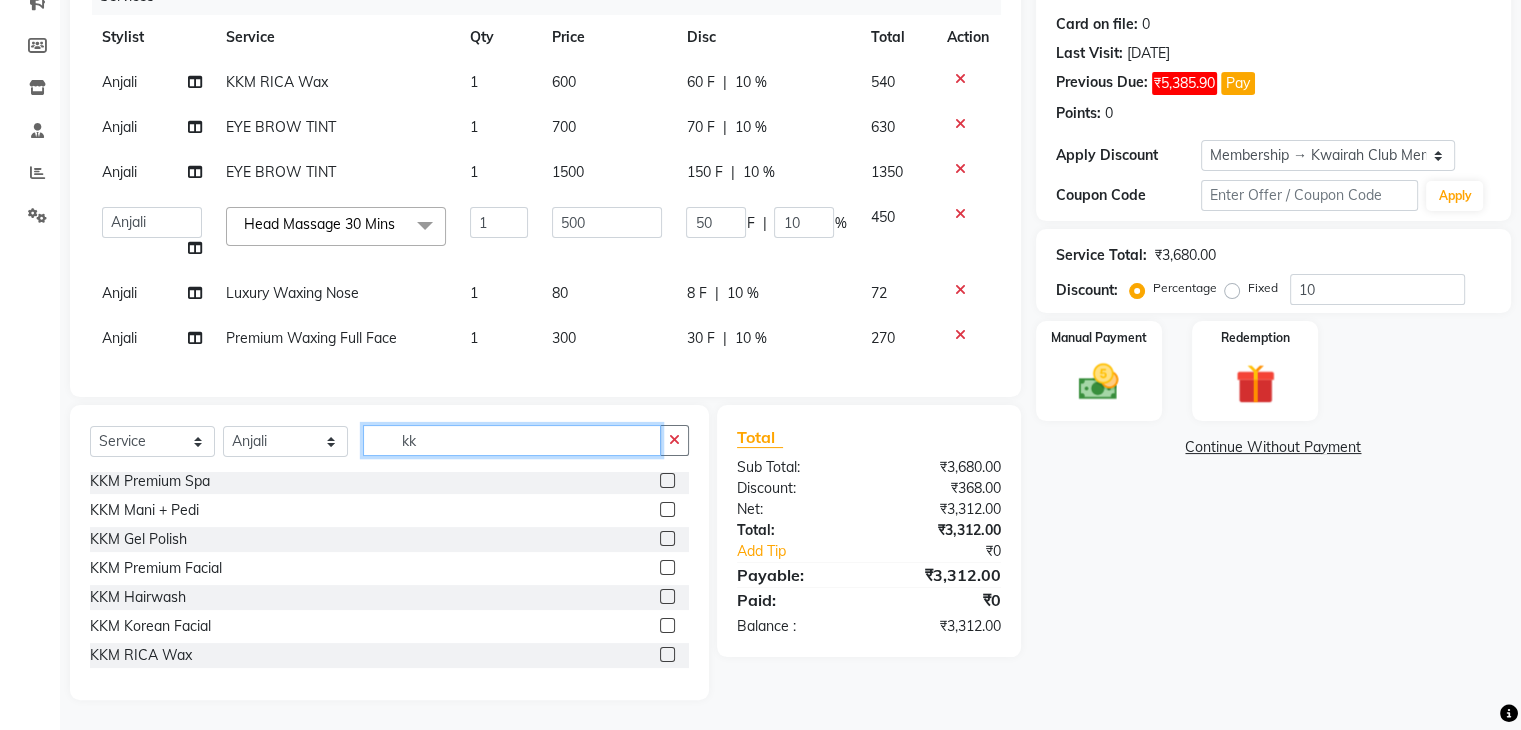scroll, scrollTop: 60, scrollLeft: 0, axis: vertical 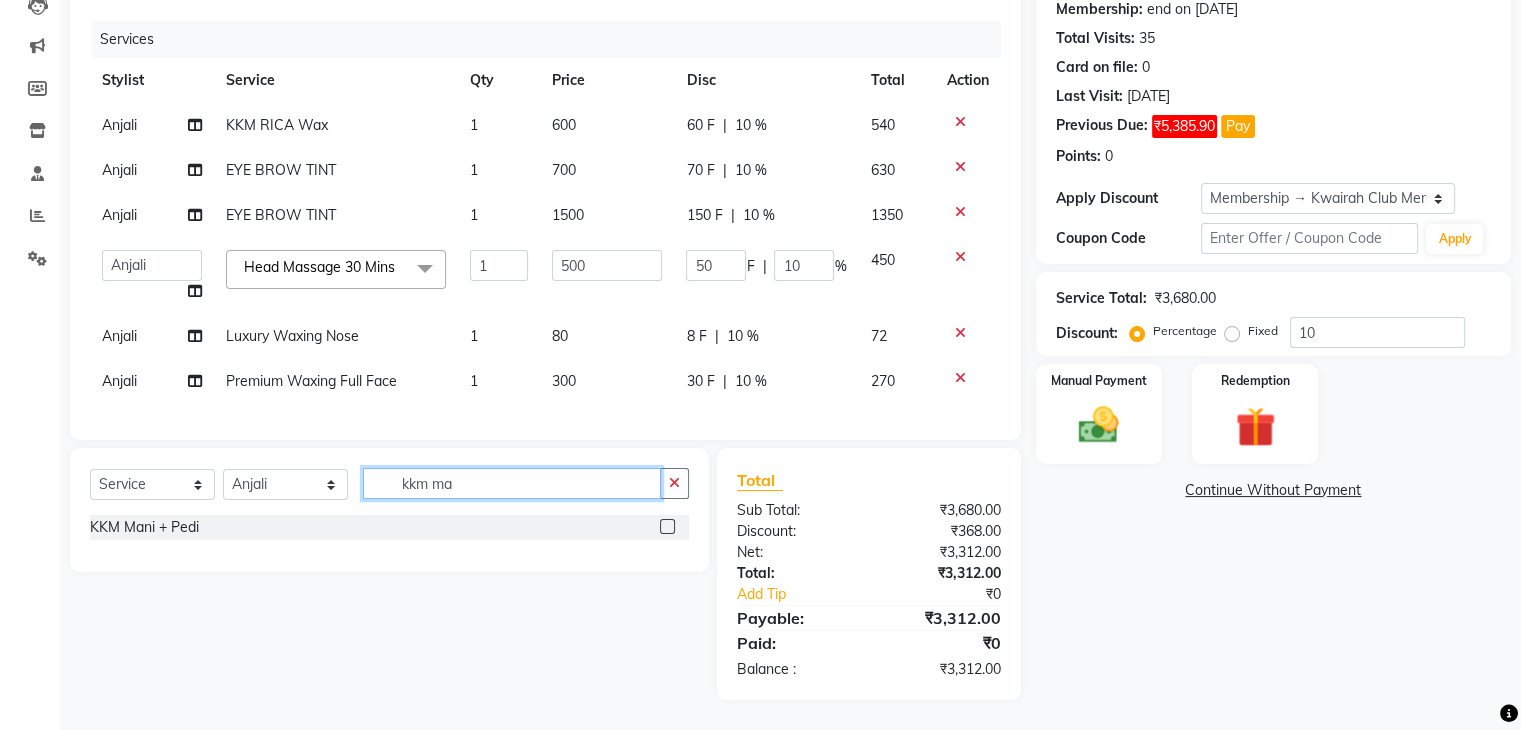 type on "kkm ma" 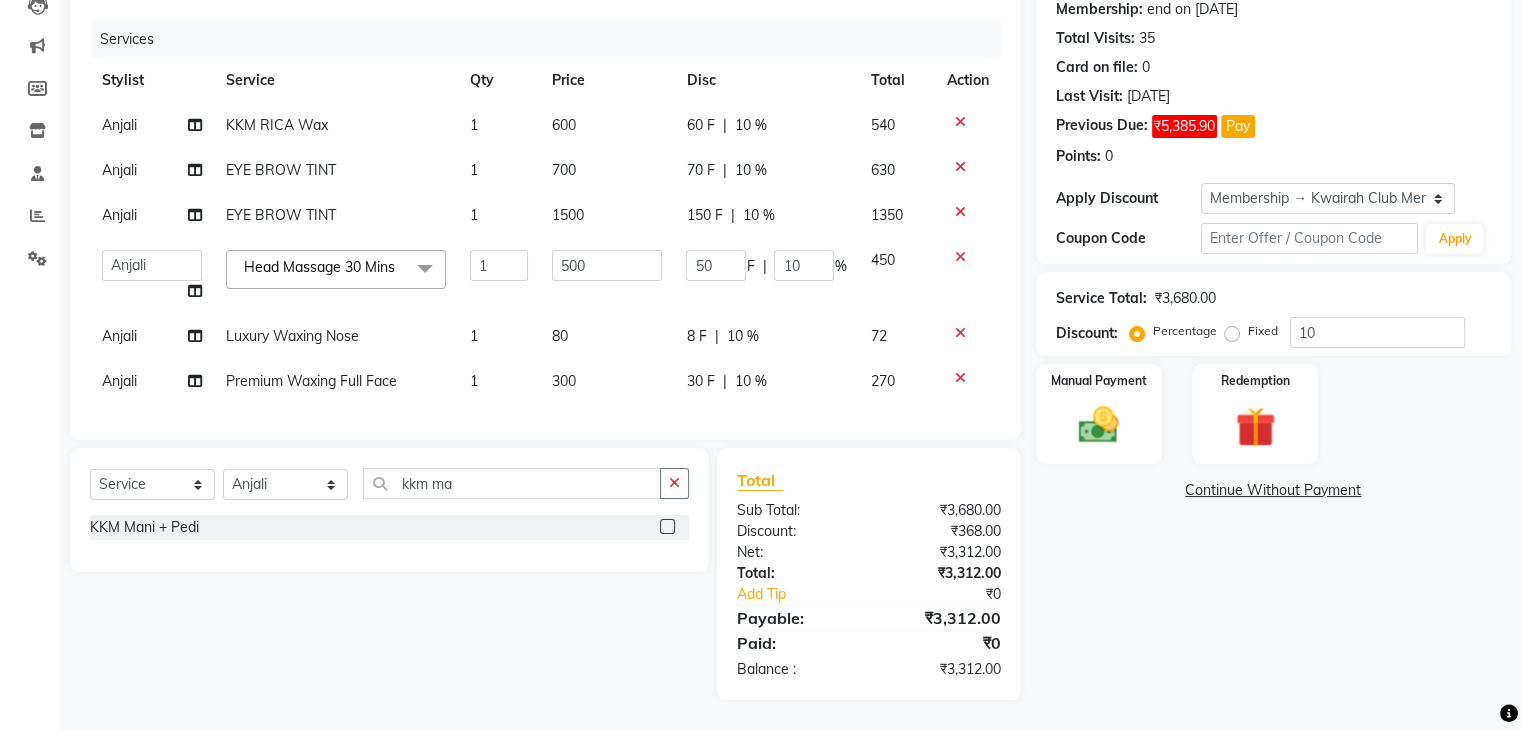 click 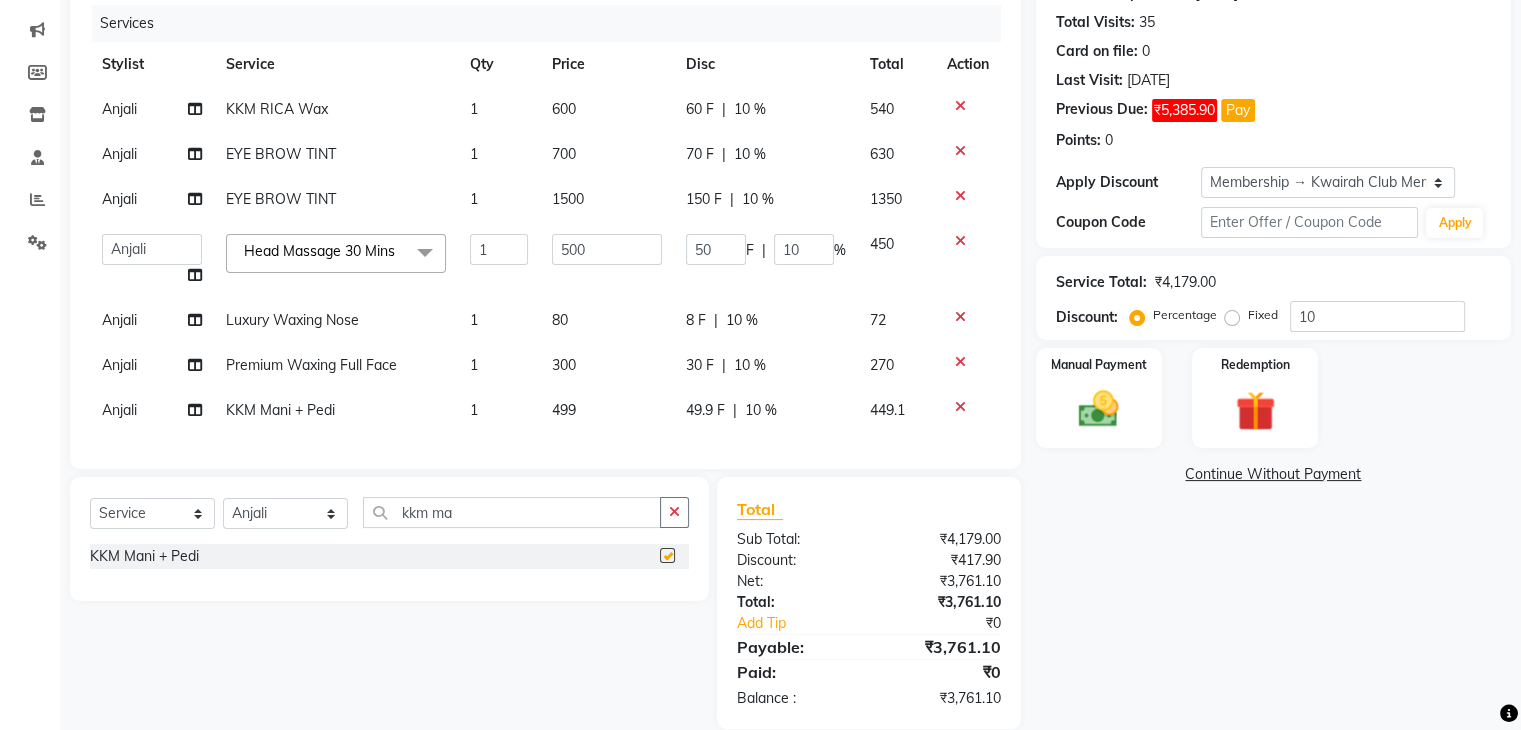 checkbox on "false" 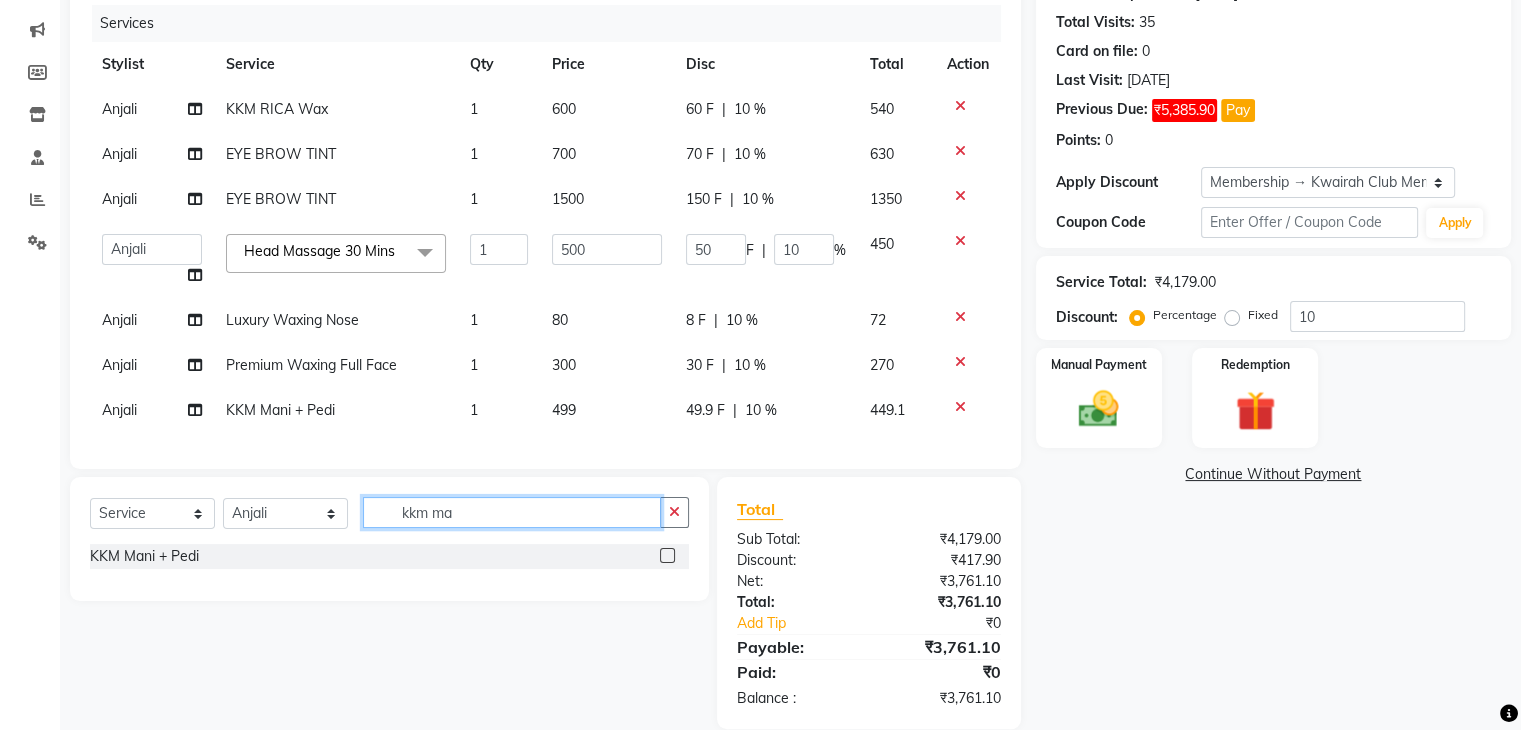 drag, startPoint x: 469, startPoint y: 521, endPoint x: 377, endPoint y: 520, distance: 92.00543 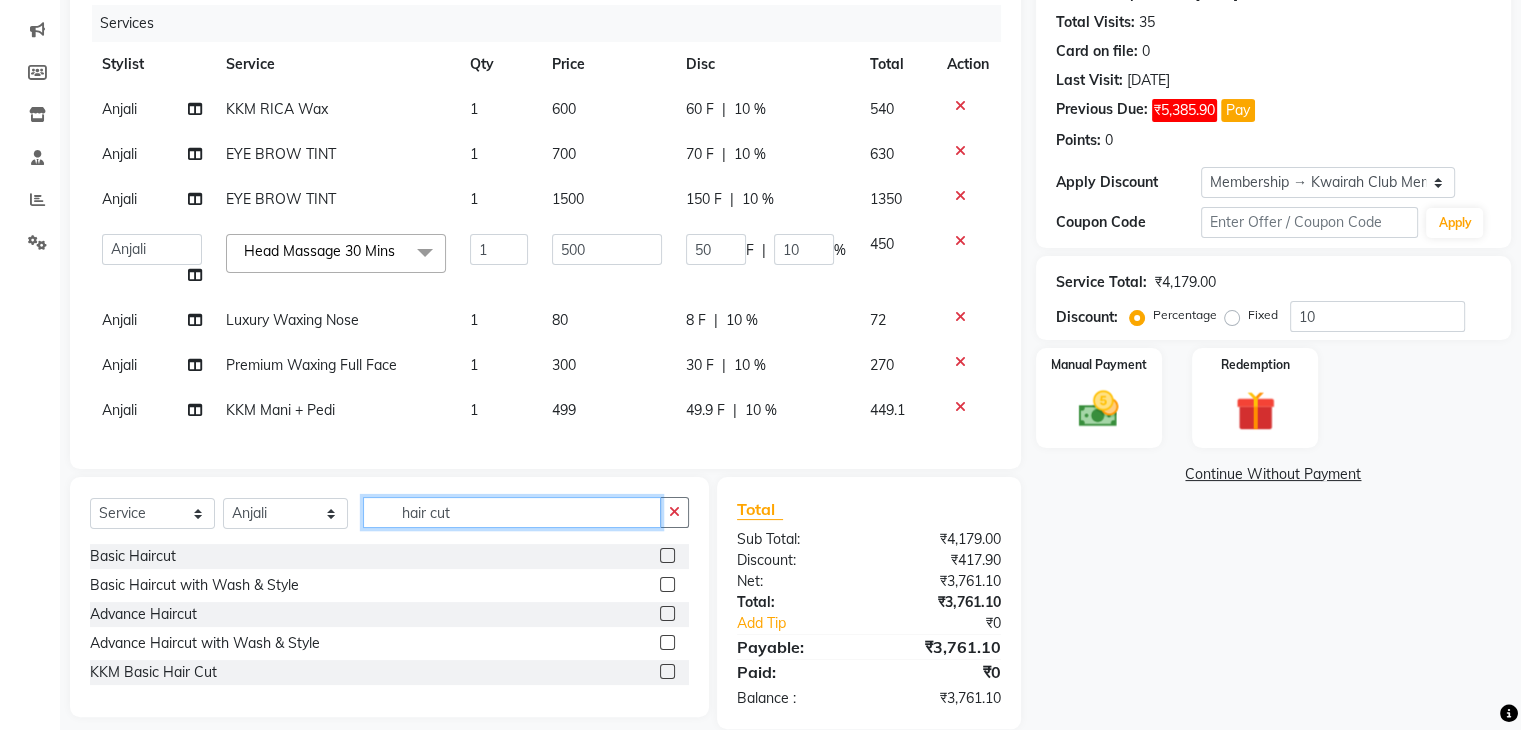type on "hair cut" 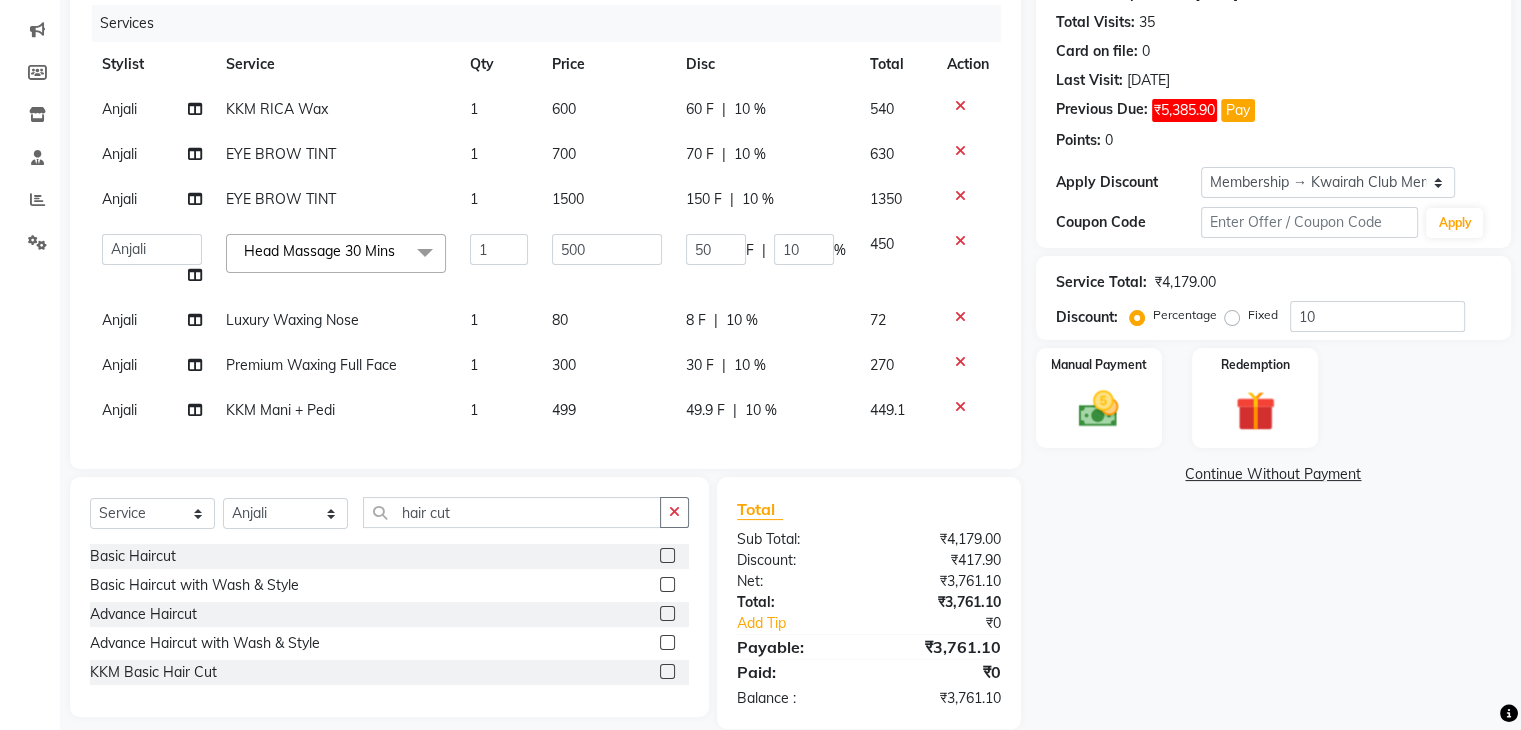 click 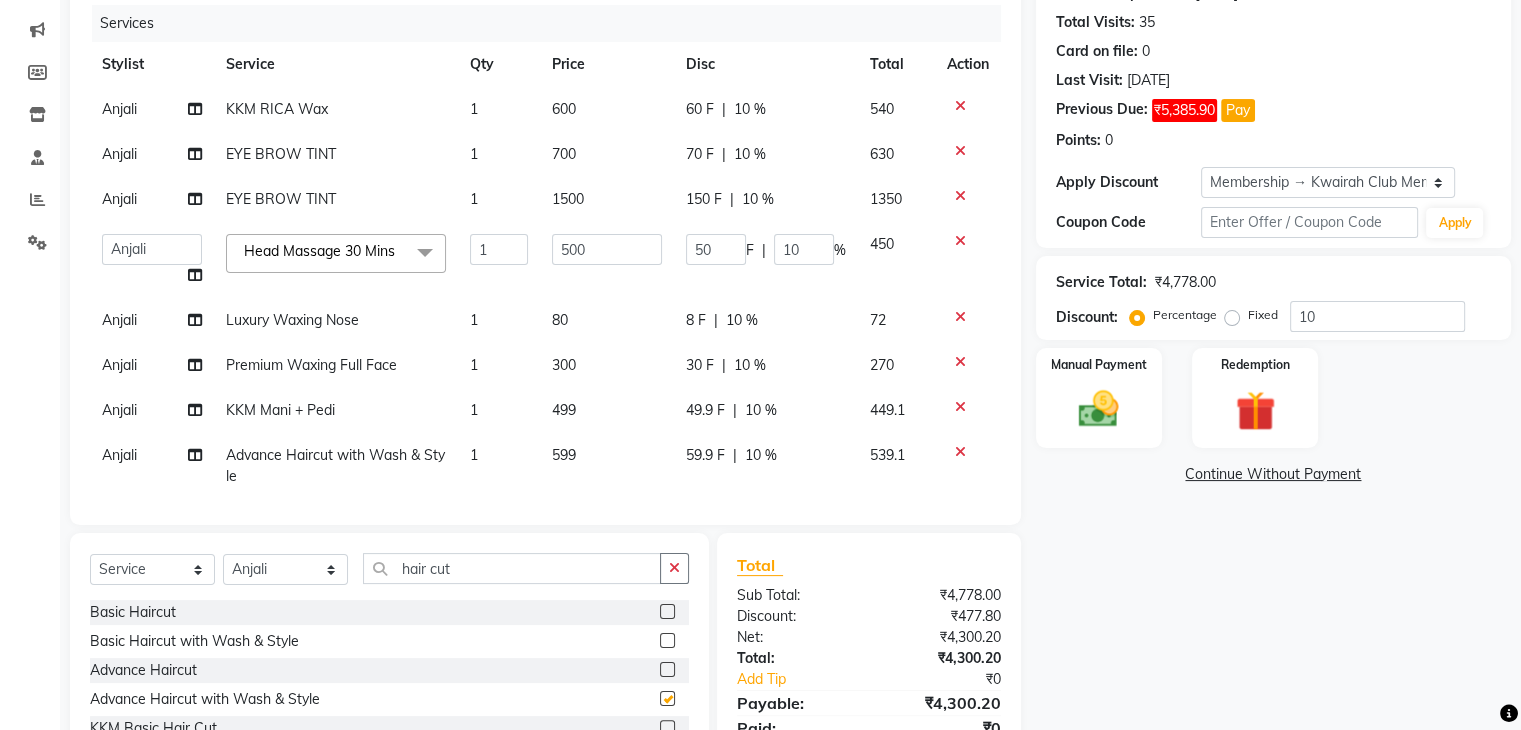 checkbox on "false" 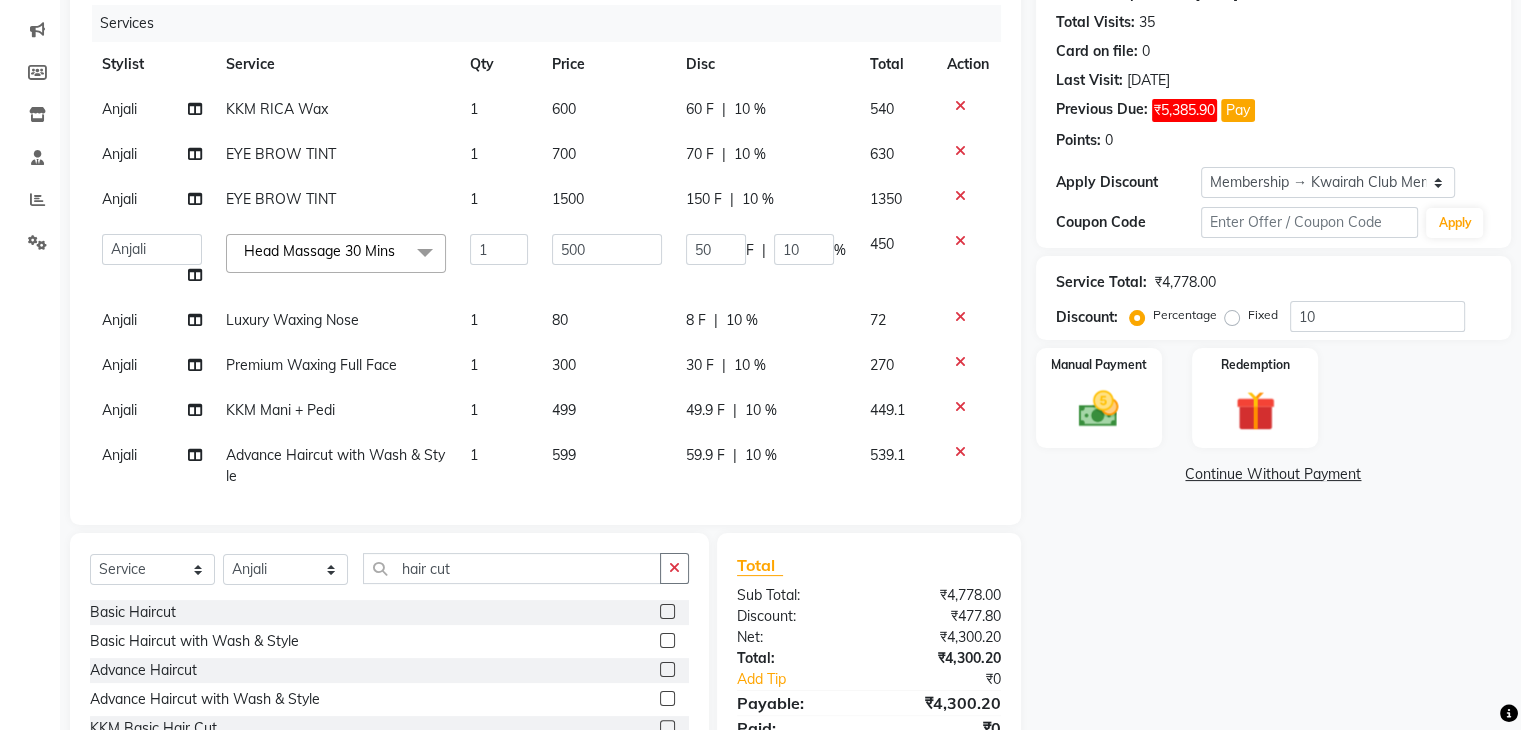 click on "599" 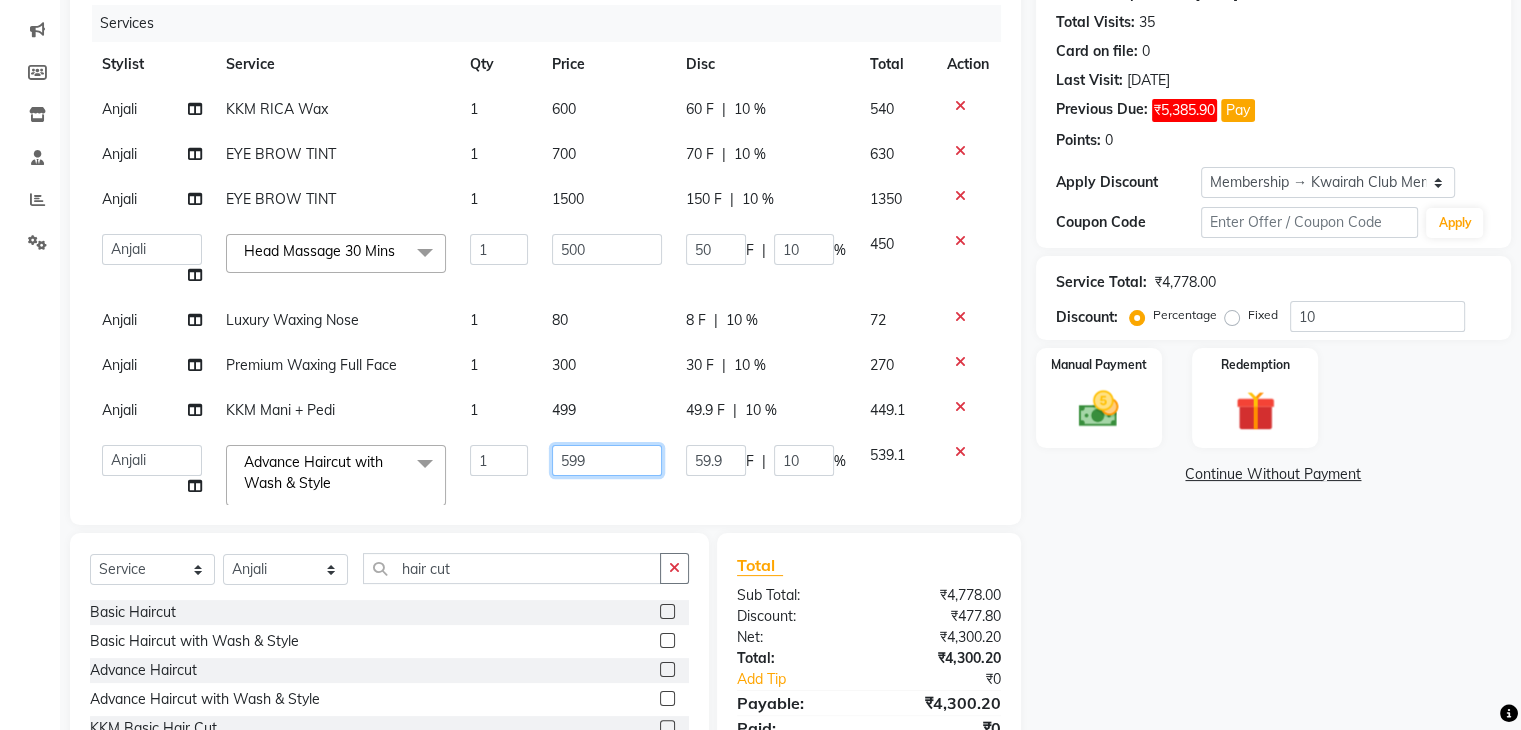 drag, startPoint x: 597, startPoint y: 458, endPoint x: 533, endPoint y: 459, distance: 64.00781 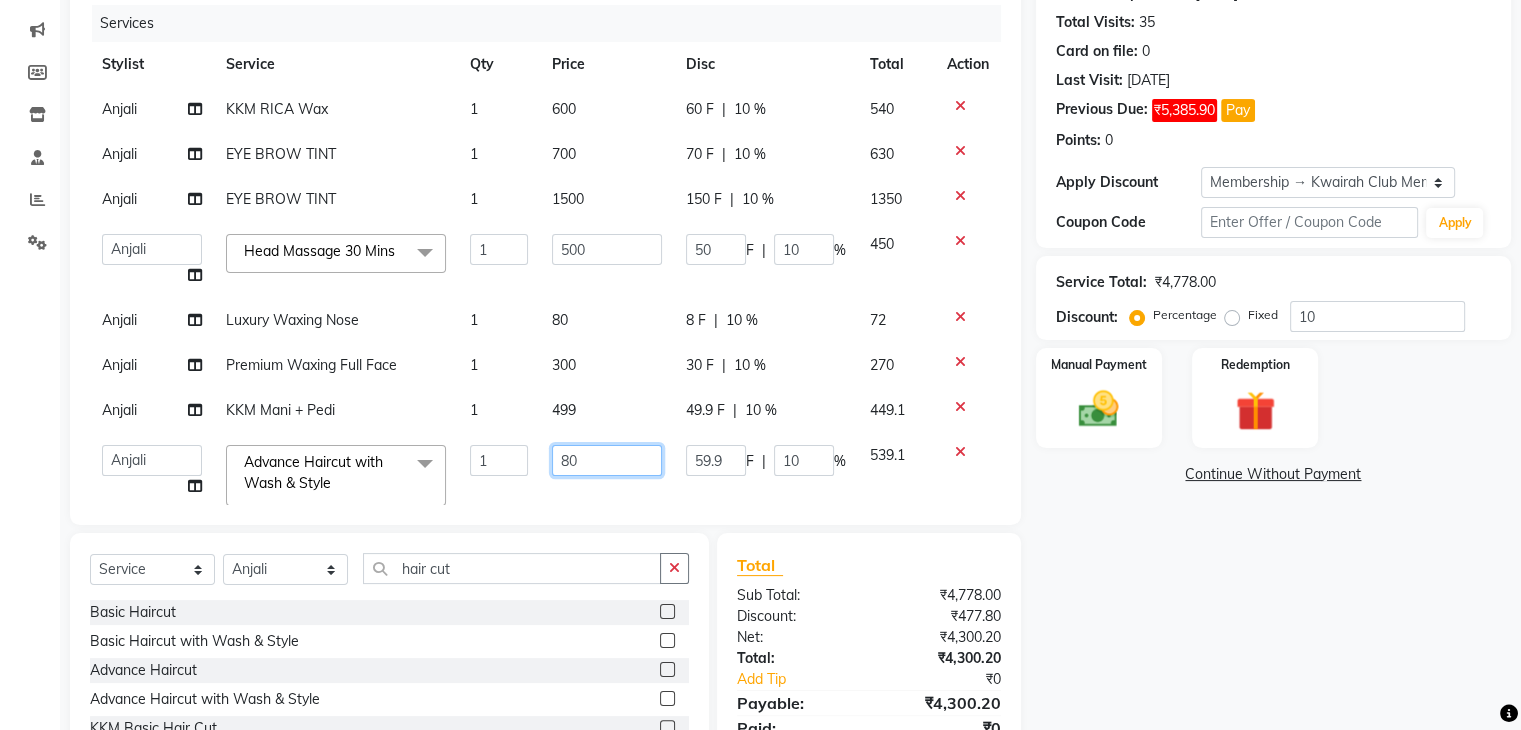 type on "800" 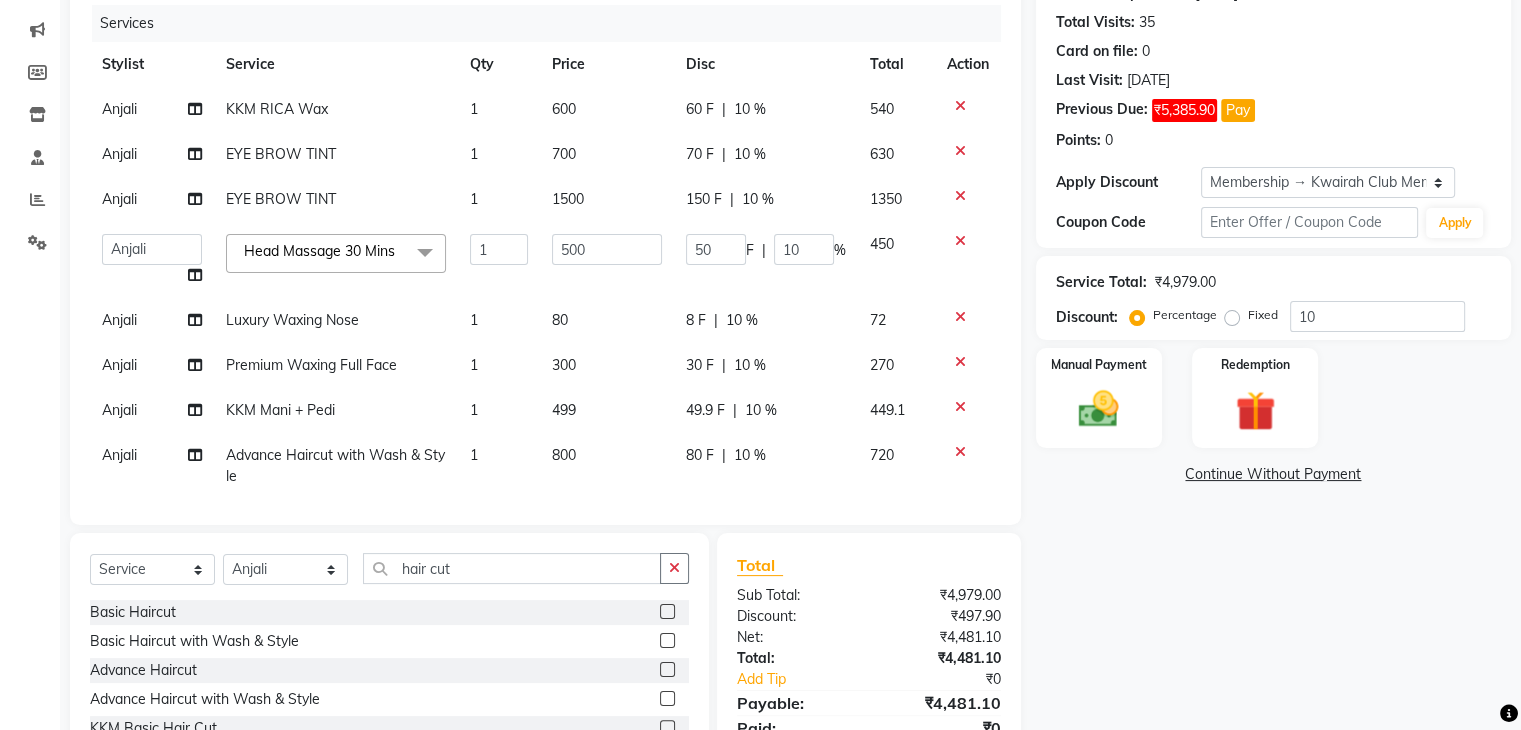 click on "499" 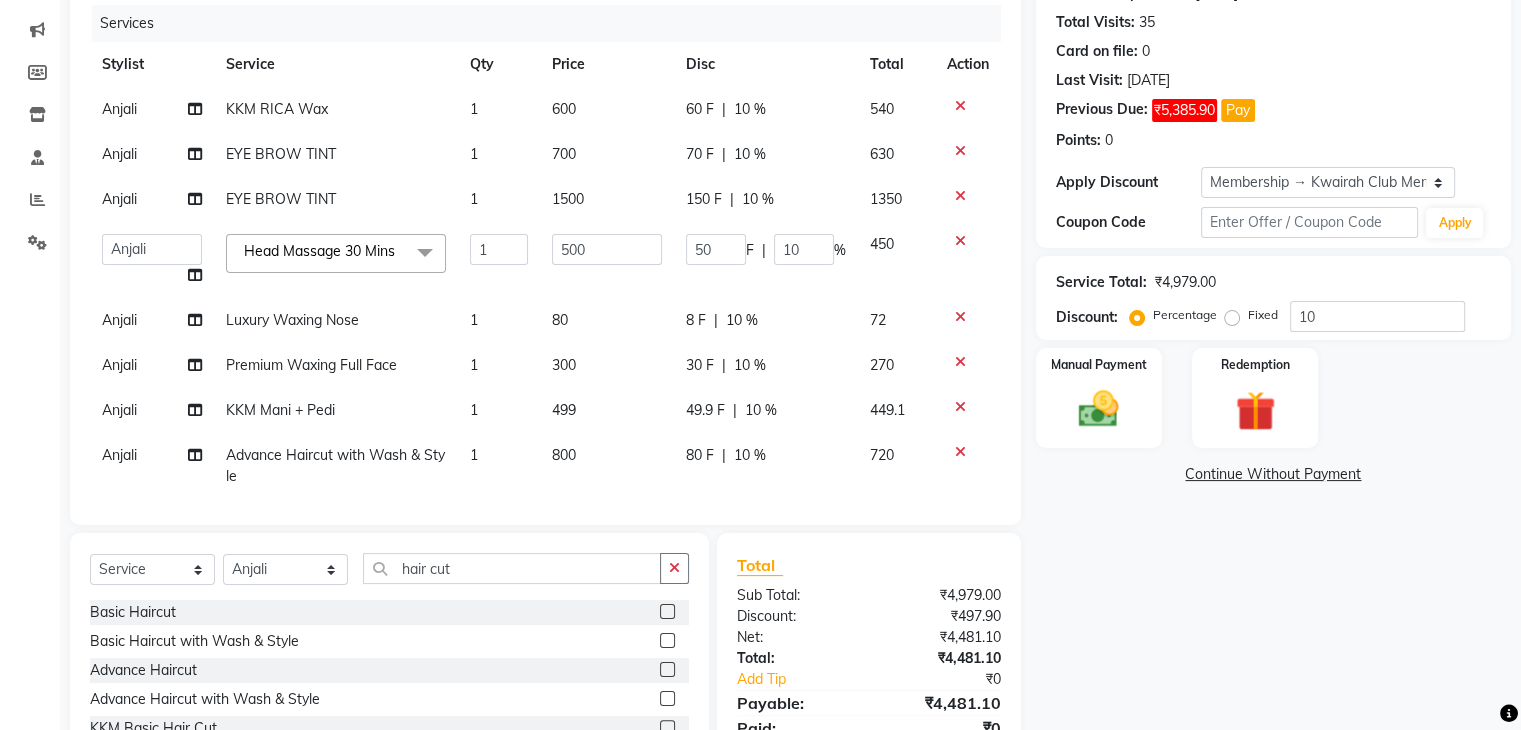 select on "54393" 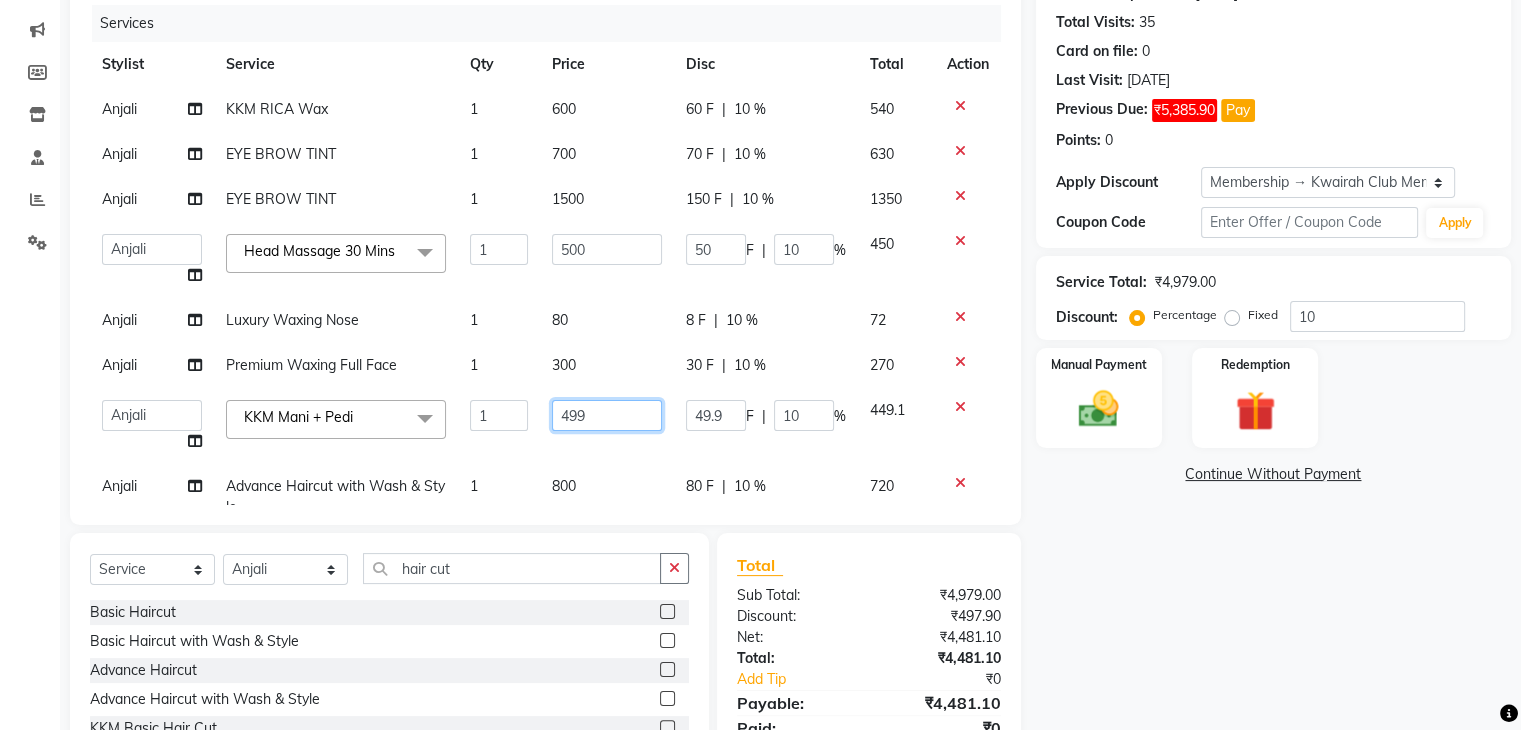 drag, startPoint x: 596, startPoint y: 405, endPoint x: 553, endPoint y: 405, distance: 43 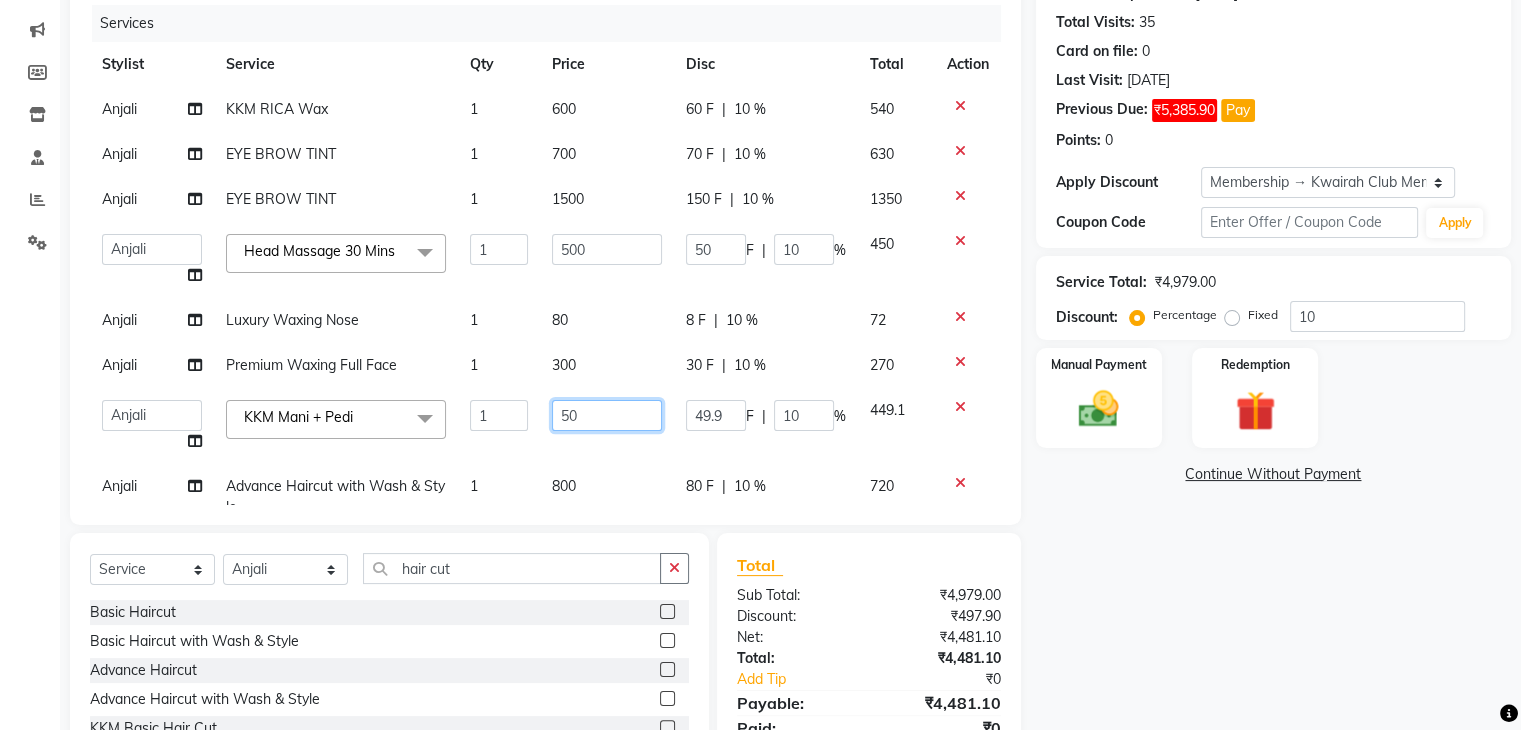 type on "500" 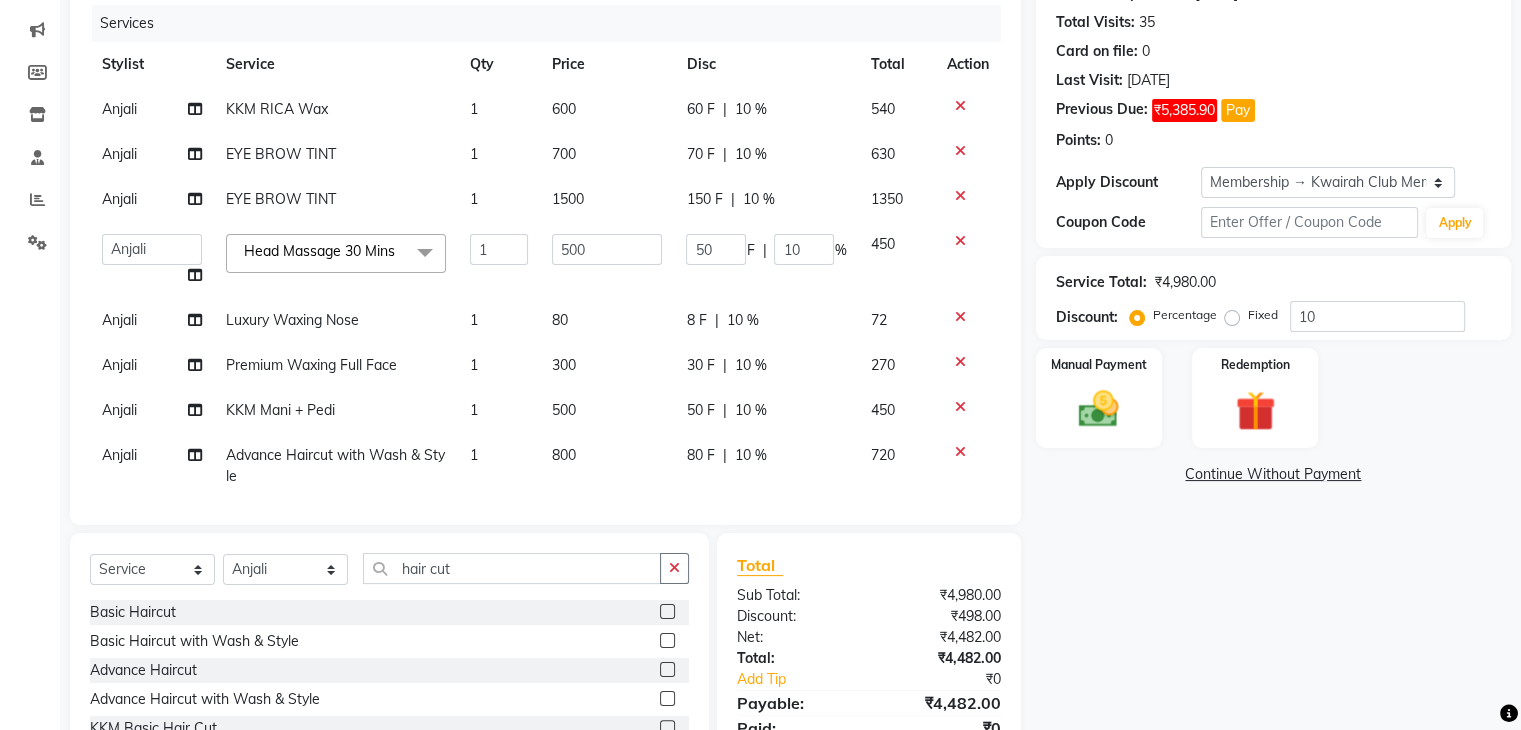 click on "50 F | 10 %" 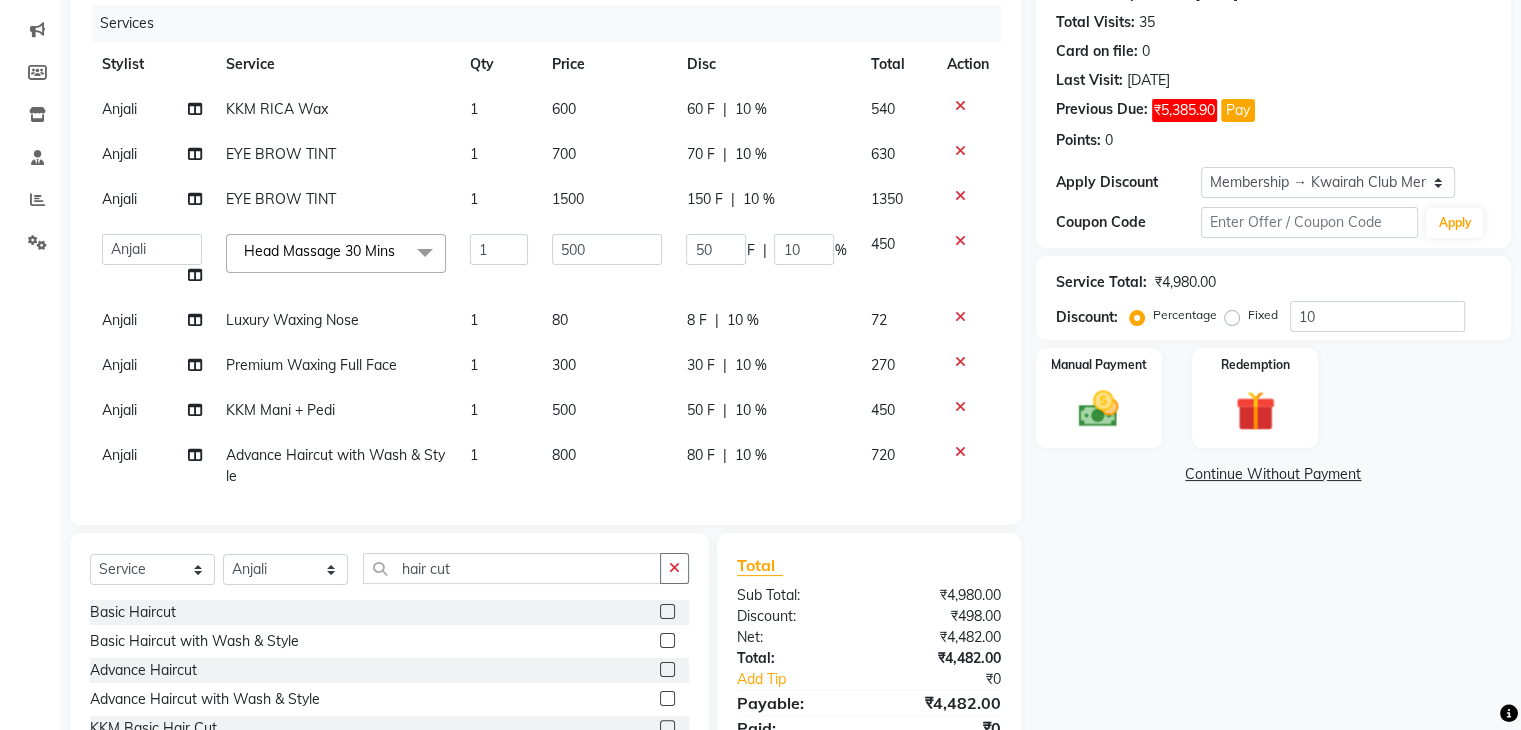 select on "54393" 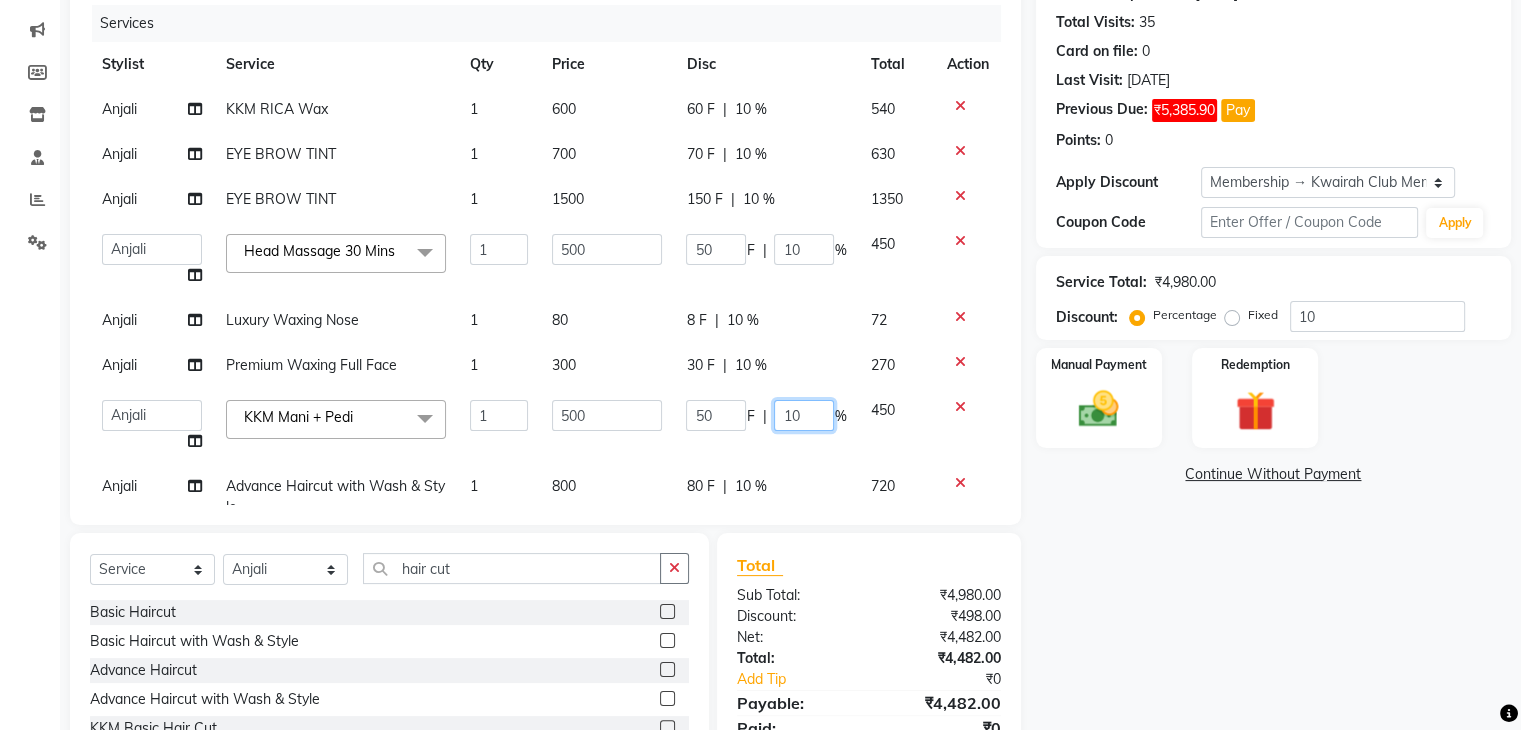 drag, startPoint x: 786, startPoint y: 413, endPoint x: 728, endPoint y: 413, distance: 58 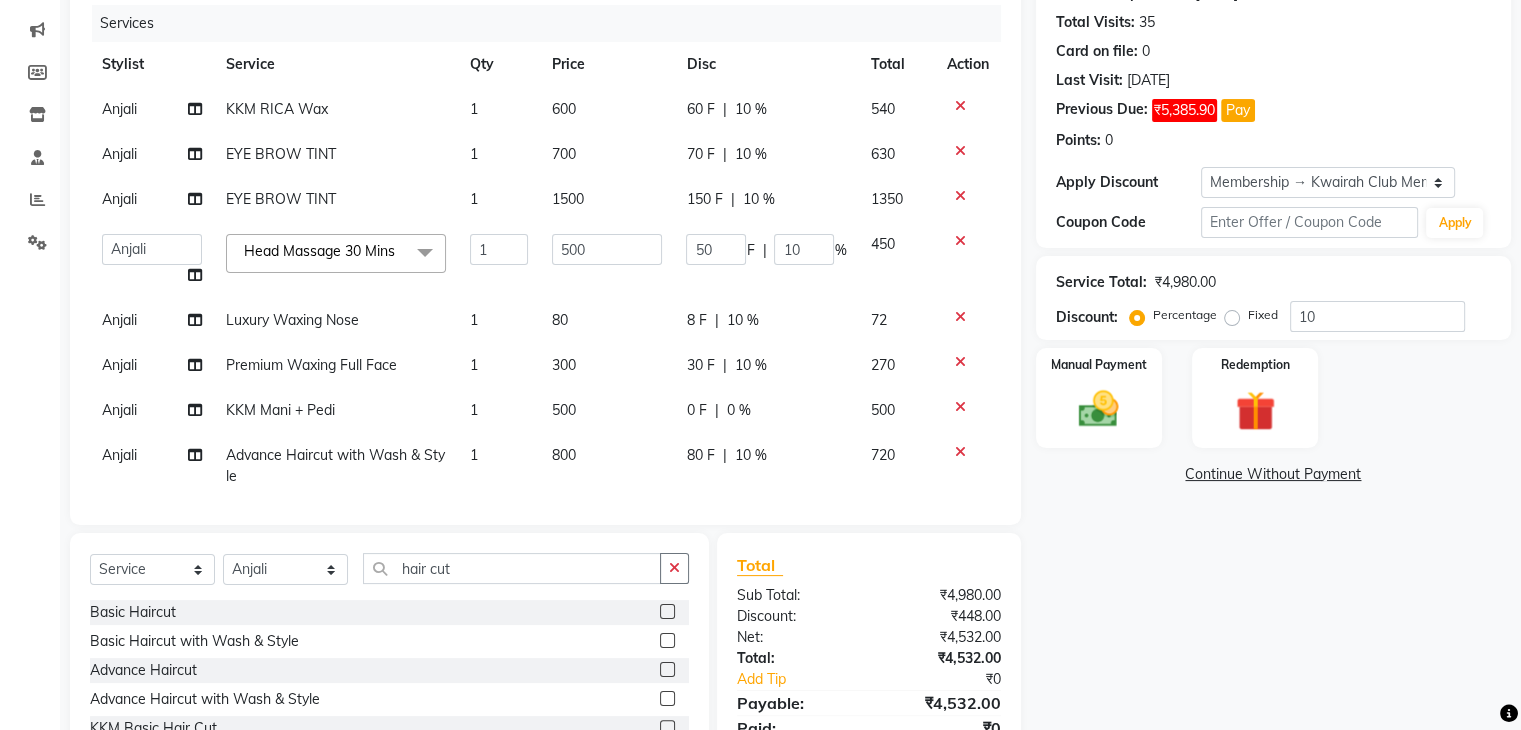 click on "30 F | 10 %" 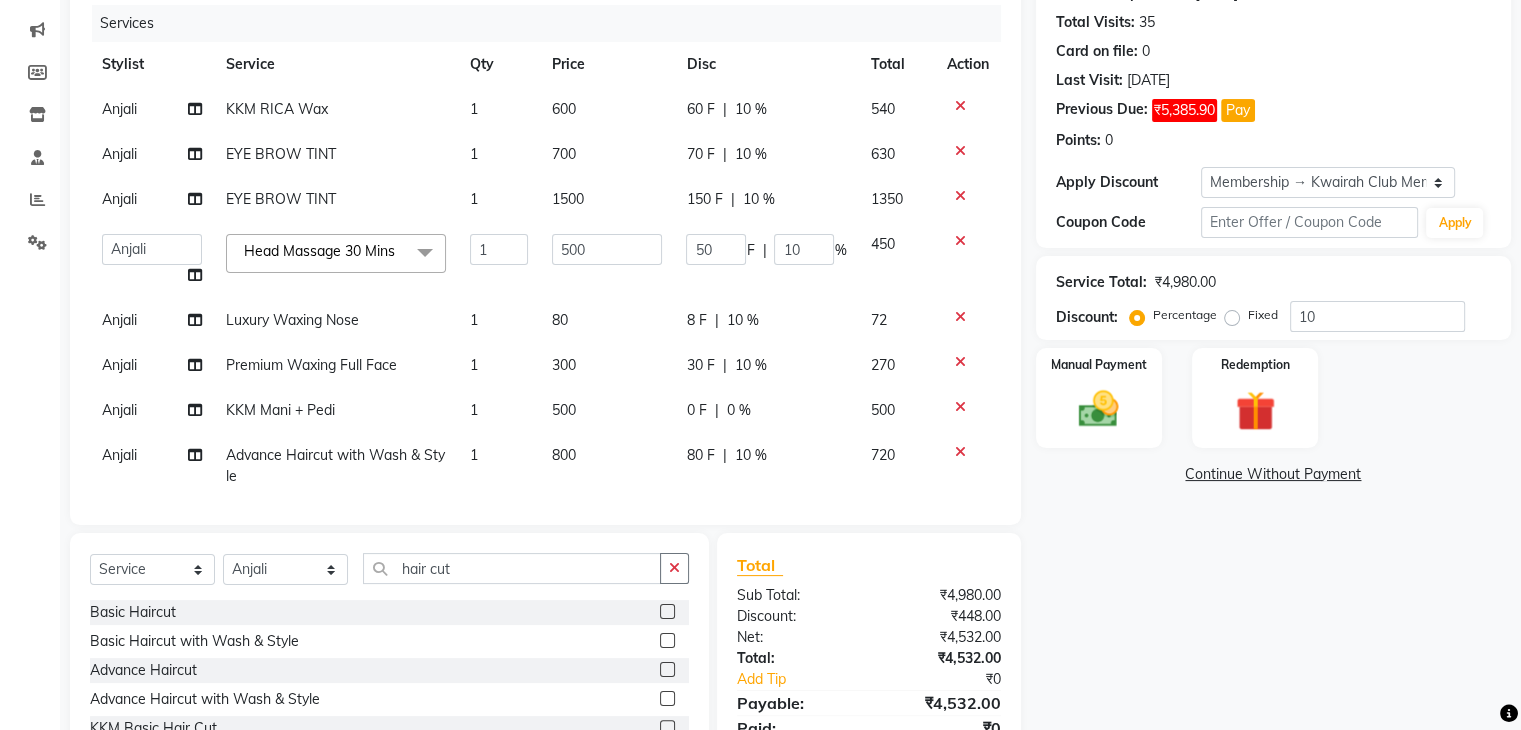 select on "54393" 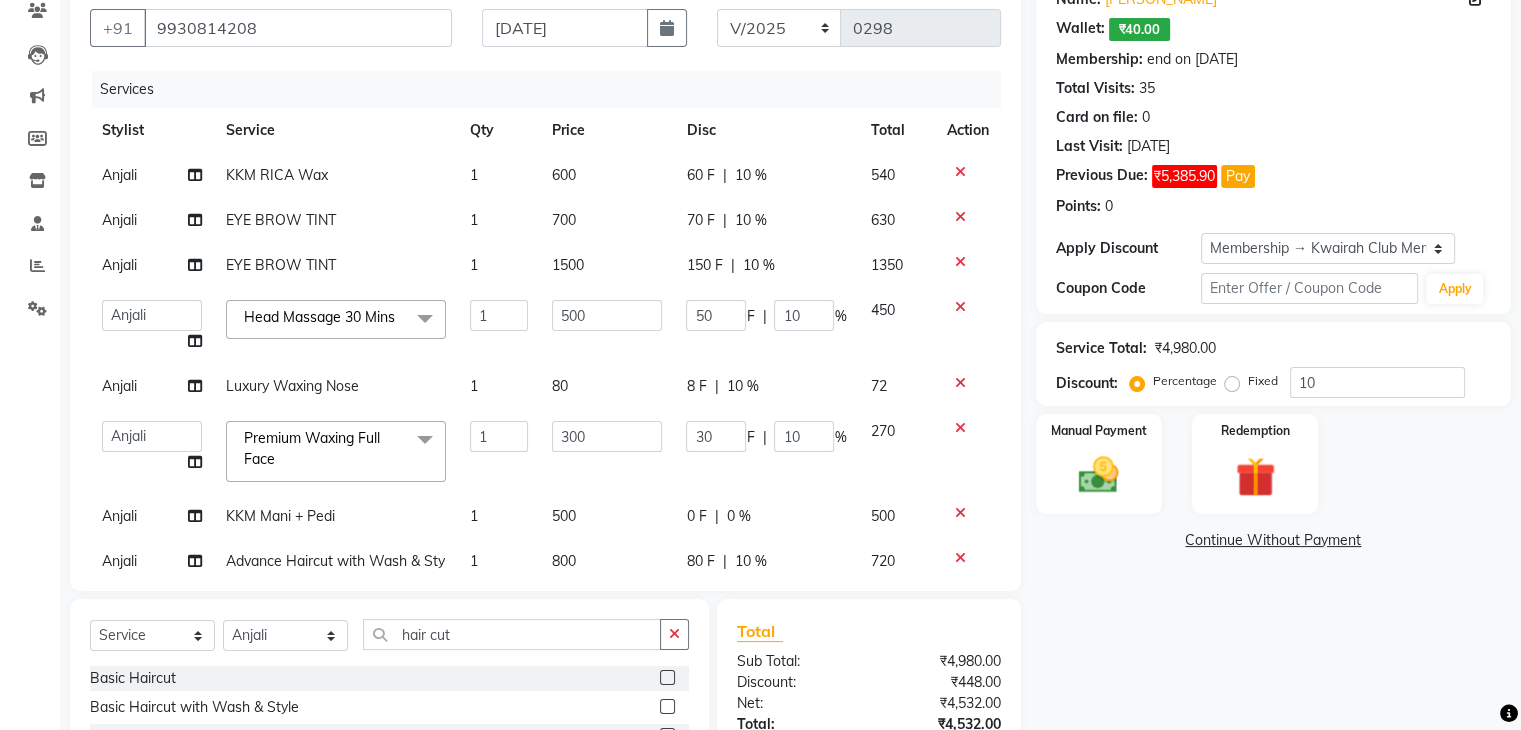 scroll, scrollTop: 143, scrollLeft: 0, axis: vertical 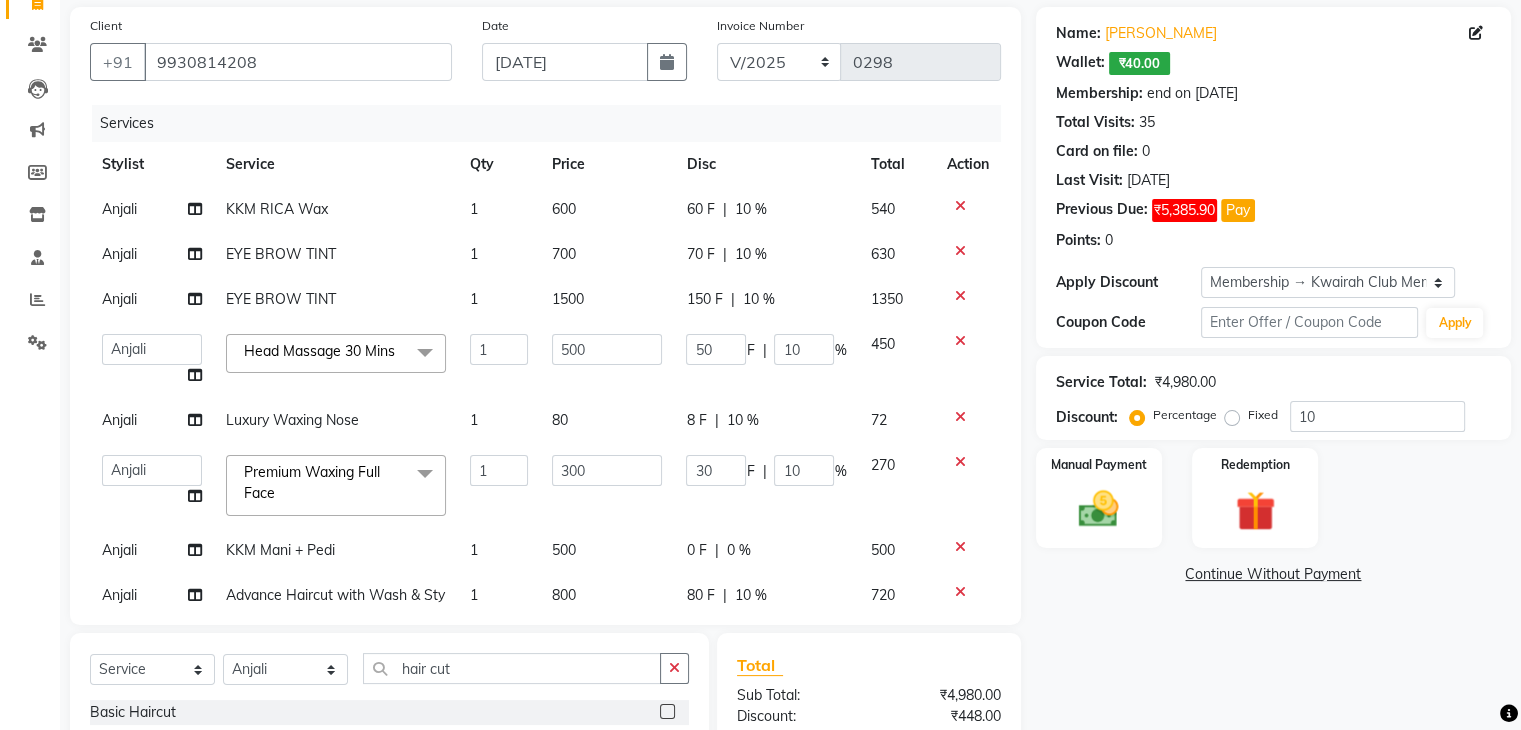 click on "10 %" 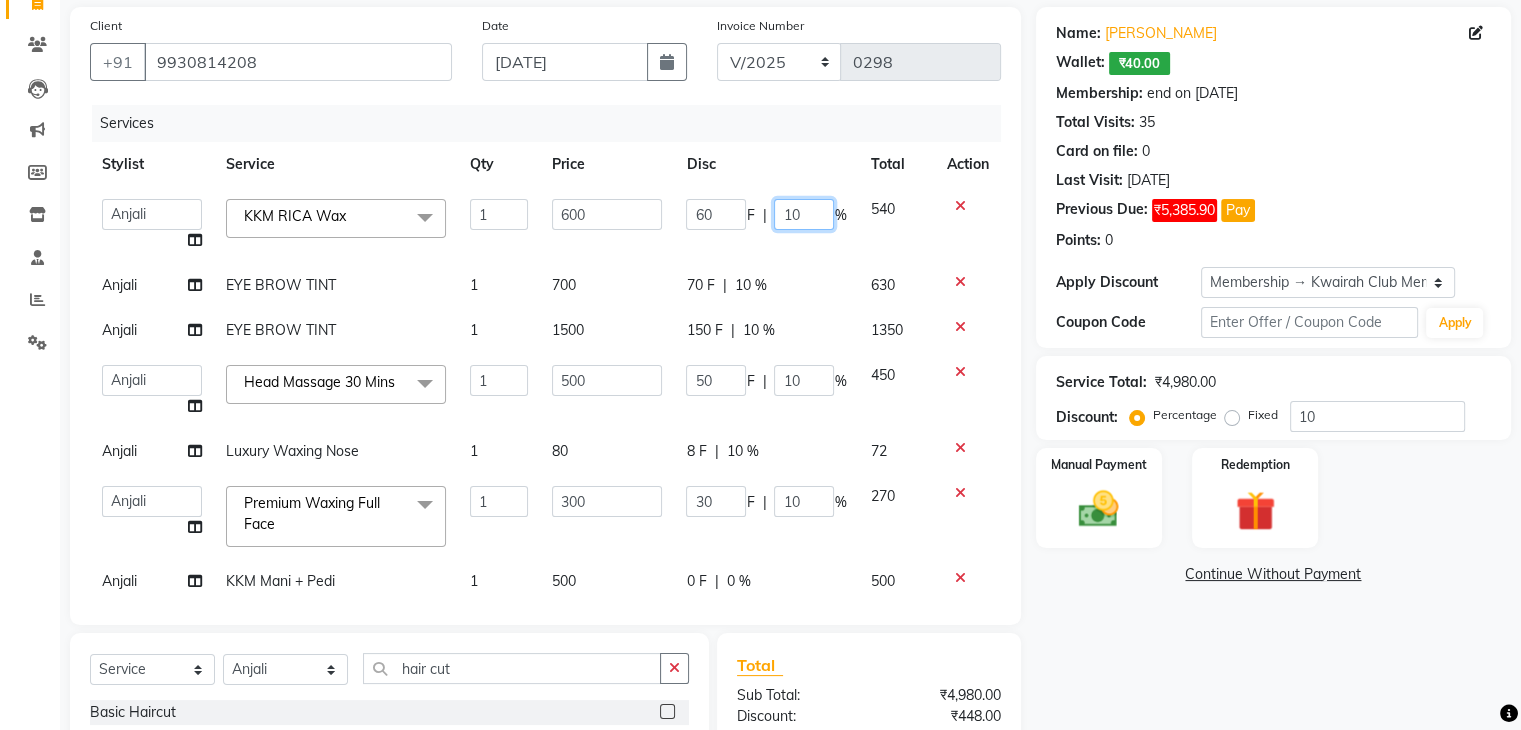 drag, startPoint x: 789, startPoint y: 215, endPoint x: 772, endPoint y: 215, distance: 17 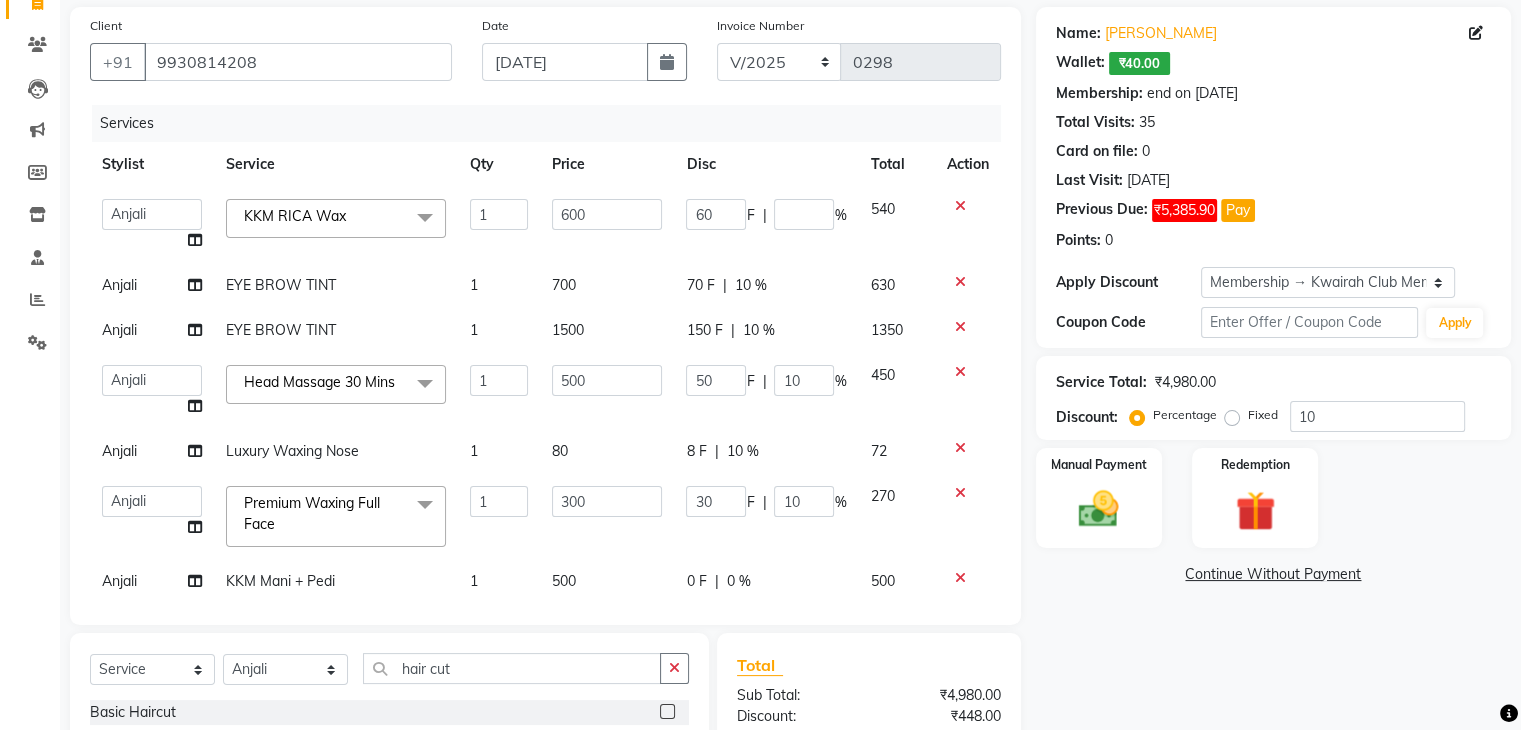 click on "Amruta   Anjali   Ketki Somani   Neha More   rakhi chorasiya   Shrushti  KKM RICA Wax  x Basic Haircut Basic Haircut with Wash & Style Advance Haircut Advance Haircut with Wash & Style Little Diva's Cut Hair Wash & Blast Dry Hair Wash & Blow Dry Blow Dry (Upto Midwaist) Blow Dry Waist Ironing (Upto Midwaist) Ironing Waist Curls/Waves/Styling (Upto Midwaist) Curls/Waves/Styling Waist Basic Hair Spa Schwarzkopf Spa Hair Gloss Treatment (Upto Midwaist) Hair Gloss Treatment Waist Fibre Clinix (Kwairah Signature Treatment) Express Head Massage 20 Mins Head Massage 30 Mins Oil Massage + Wash Keratin Treatment Smoothening/Rebonding Treatment Botox Treatment Root Touchup Igora 1 inch Root Touchup Igora 2 inch Root Touchup Essencity 1 inch Root Touchup Essencity 2 inch Half Head Streaks (15-16 strips) Full Head Streaks 3D Colors Global Hair Color Dual Global Hair Color Balayage/Ombre/Free Hand/Low Lights/ Baby Lights Prelightening Density Charges Color Application Color Application With Wash Pre-wash Product jroning" 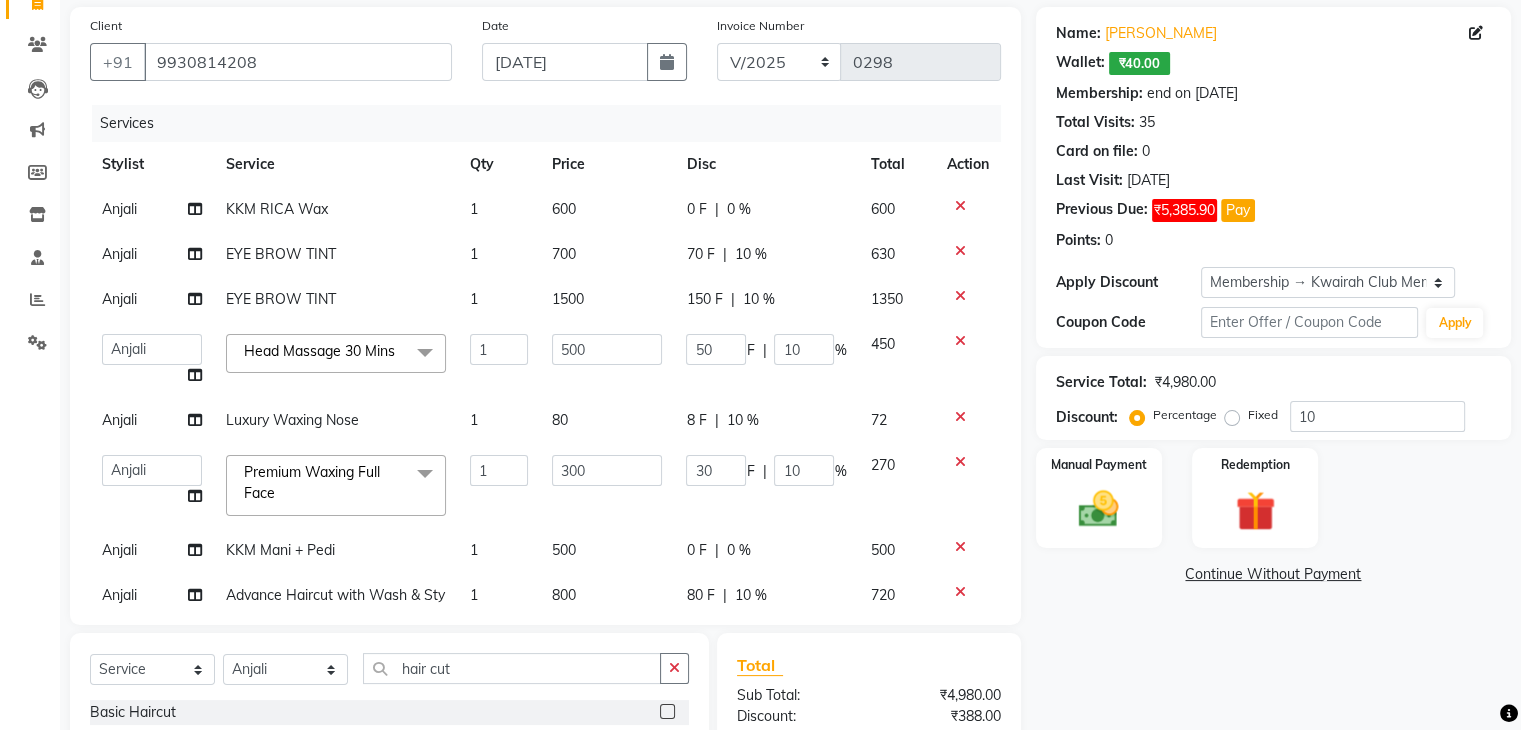 drag, startPoint x: 1326, startPoint y: 398, endPoint x: 1328, endPoint y: 408, distance: 10.198039 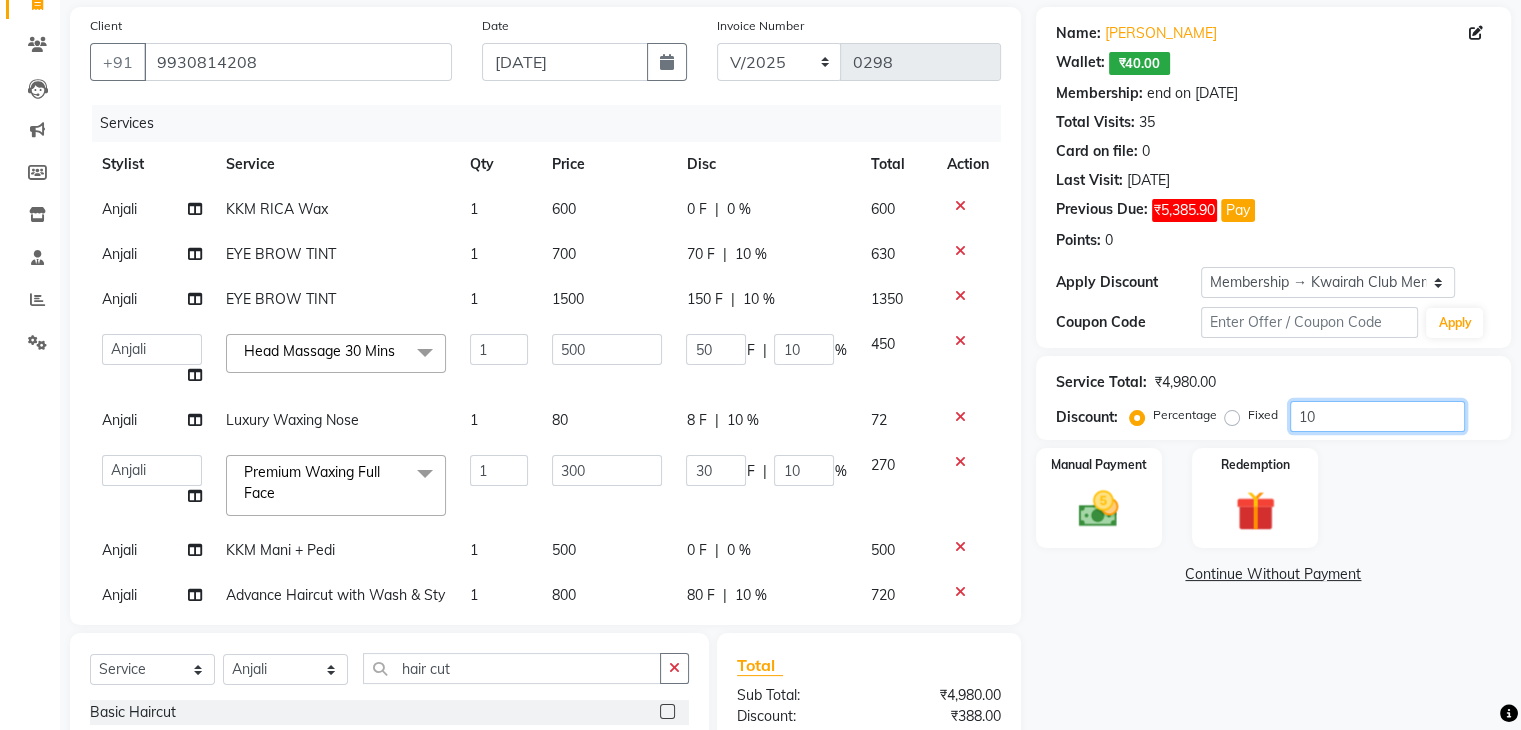 drag, startPoint x: 1329, startPoint y: 417, endPoint x: 1268, endPoint y: 405, distance: 62.169125 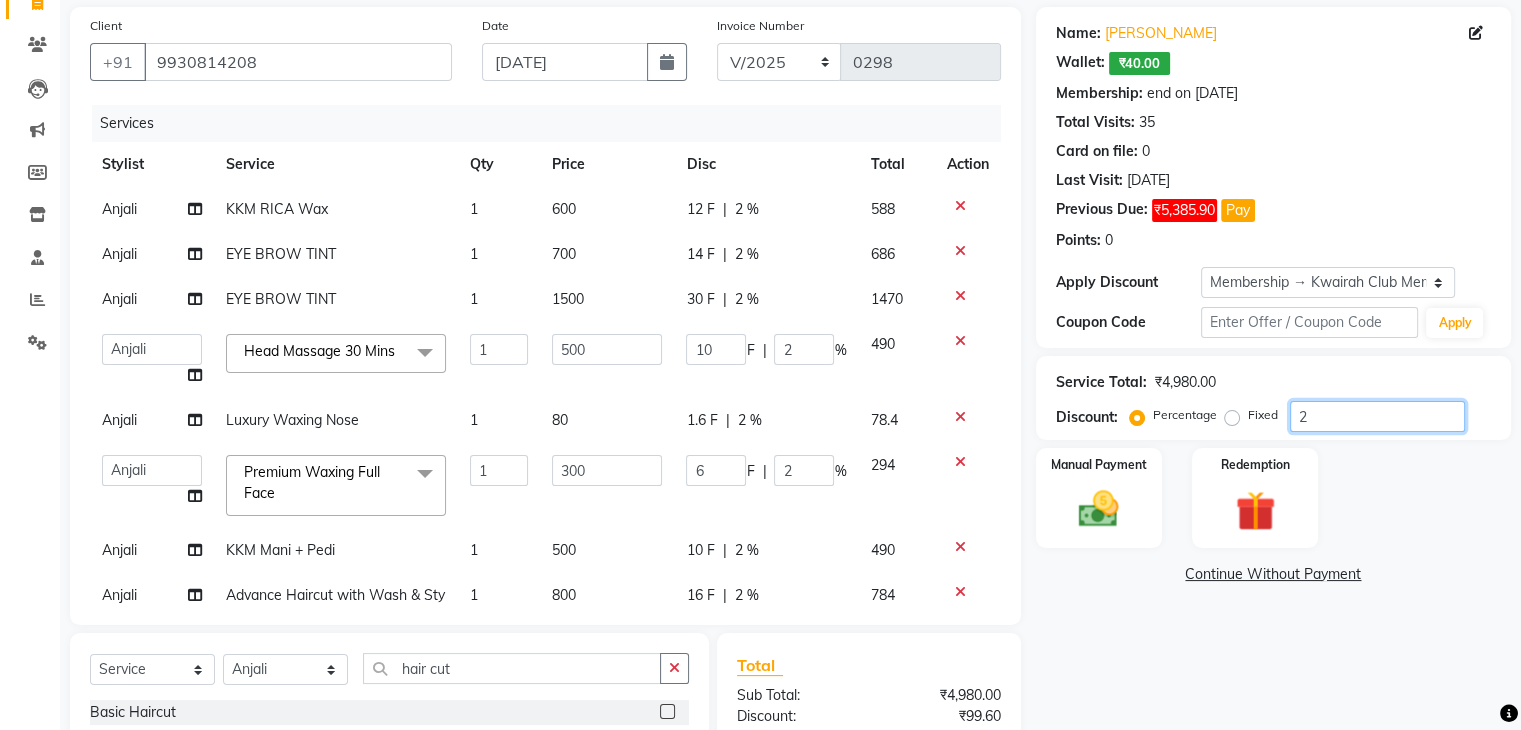 type on "25" 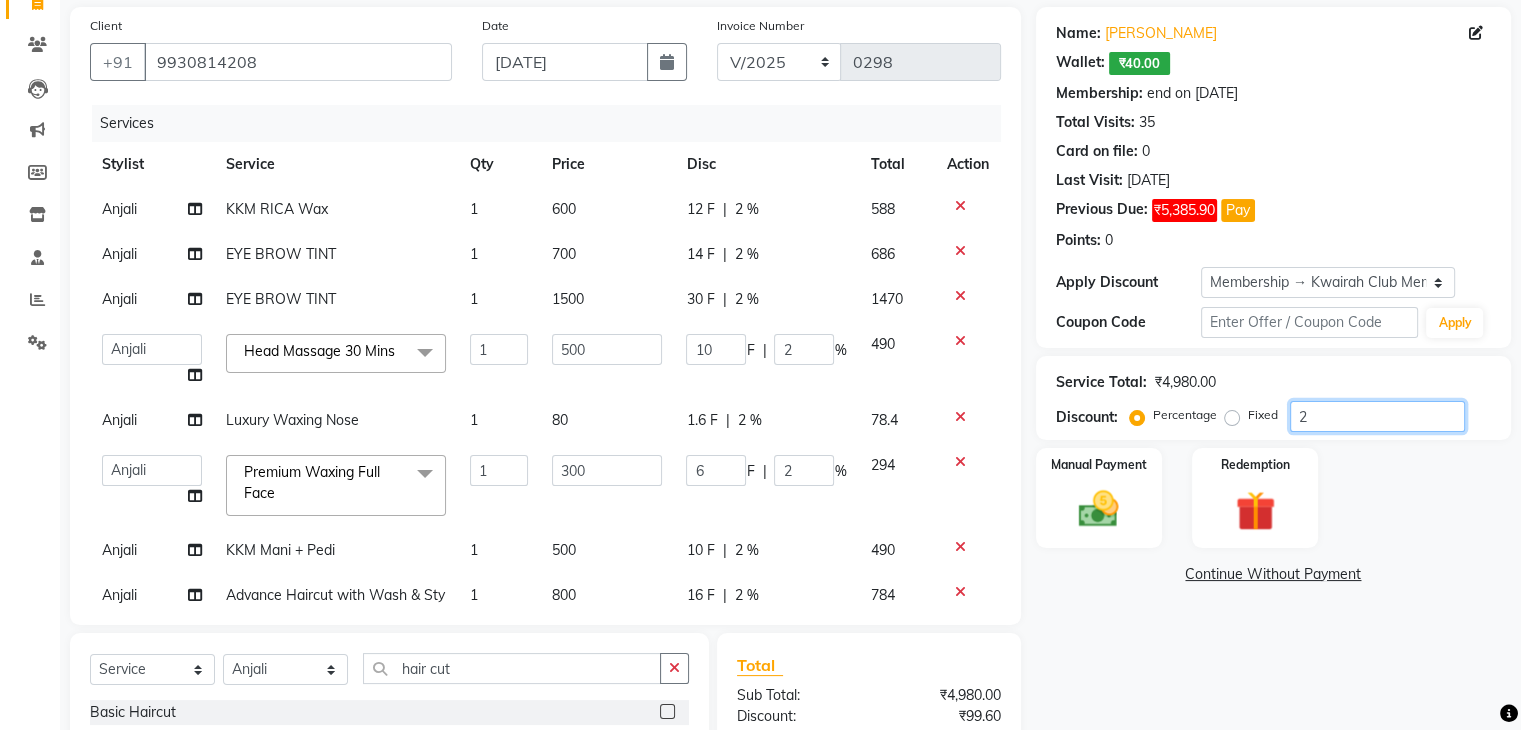 type on "125" 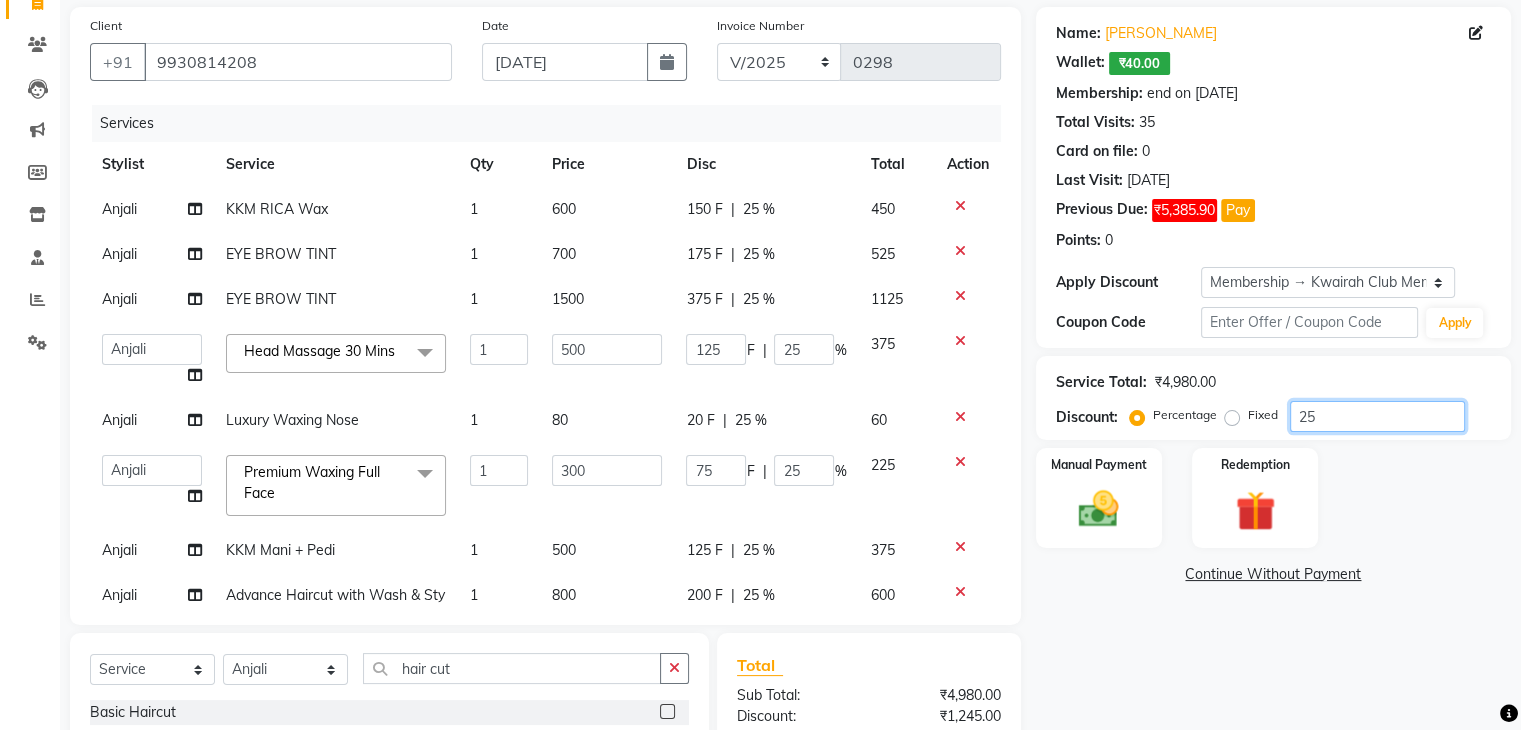 type on "25" 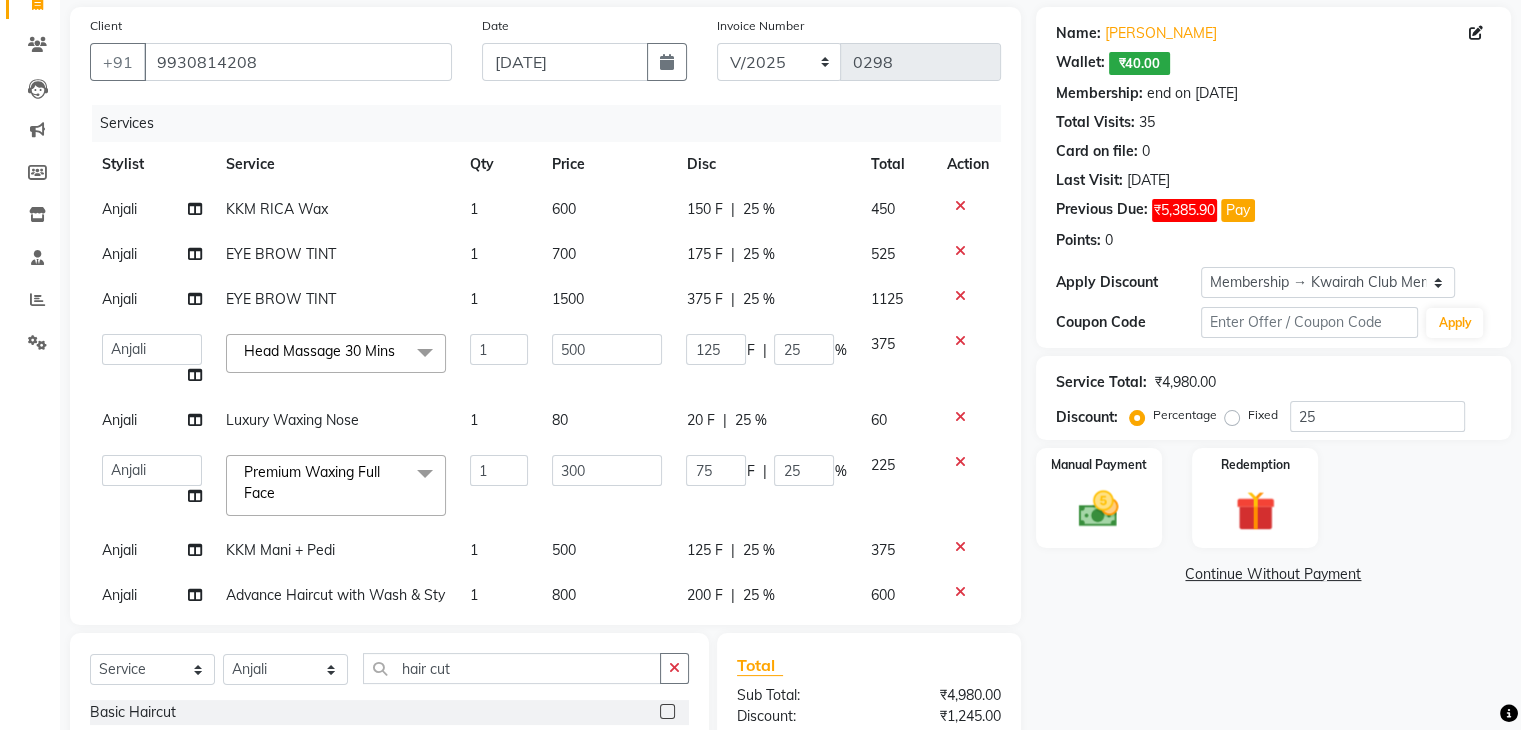 click on "150 F | 25 %" 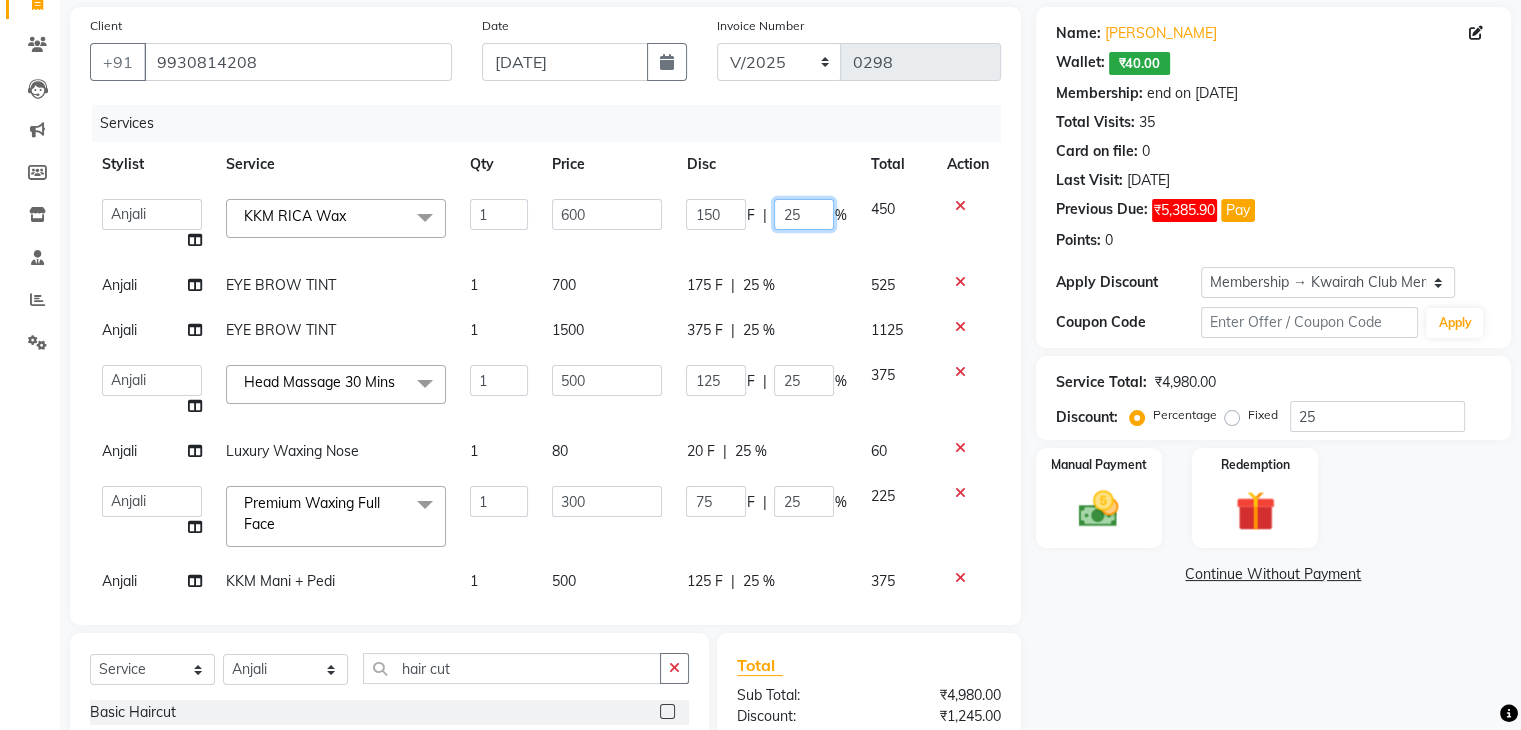 click on "150 F | 25 %" 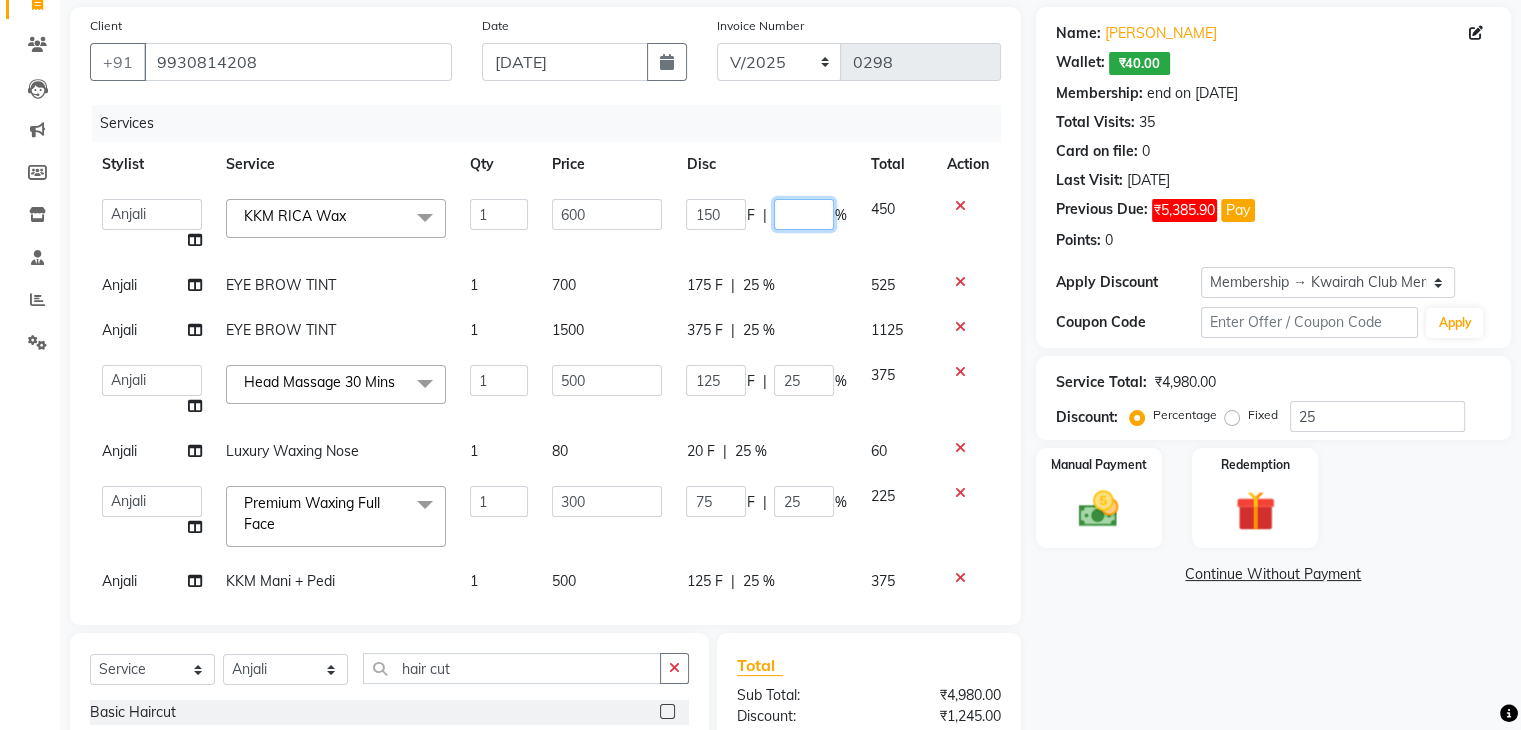 scroll, scrollTop: 96, scrollLeft: 0, axis: vertical 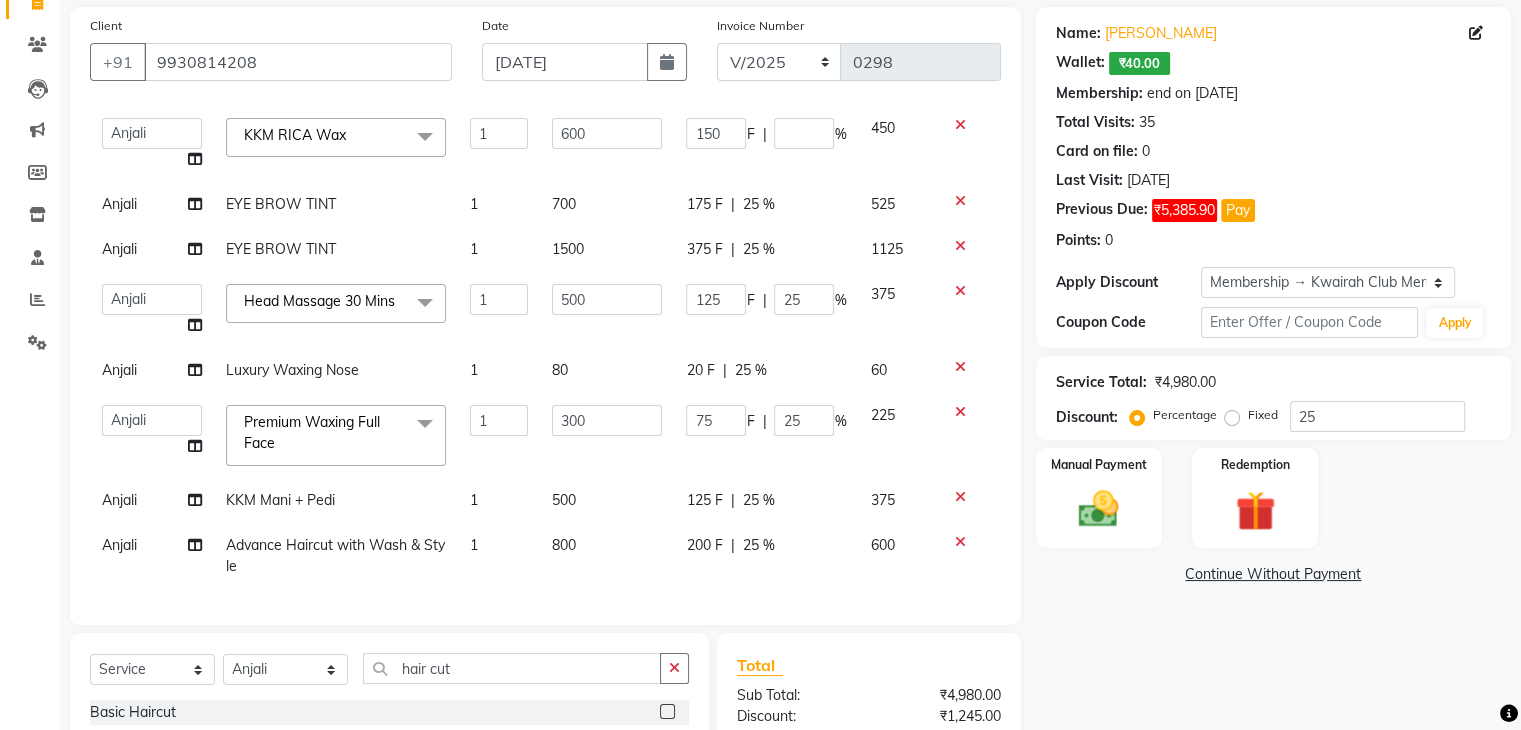 click on "25 %" 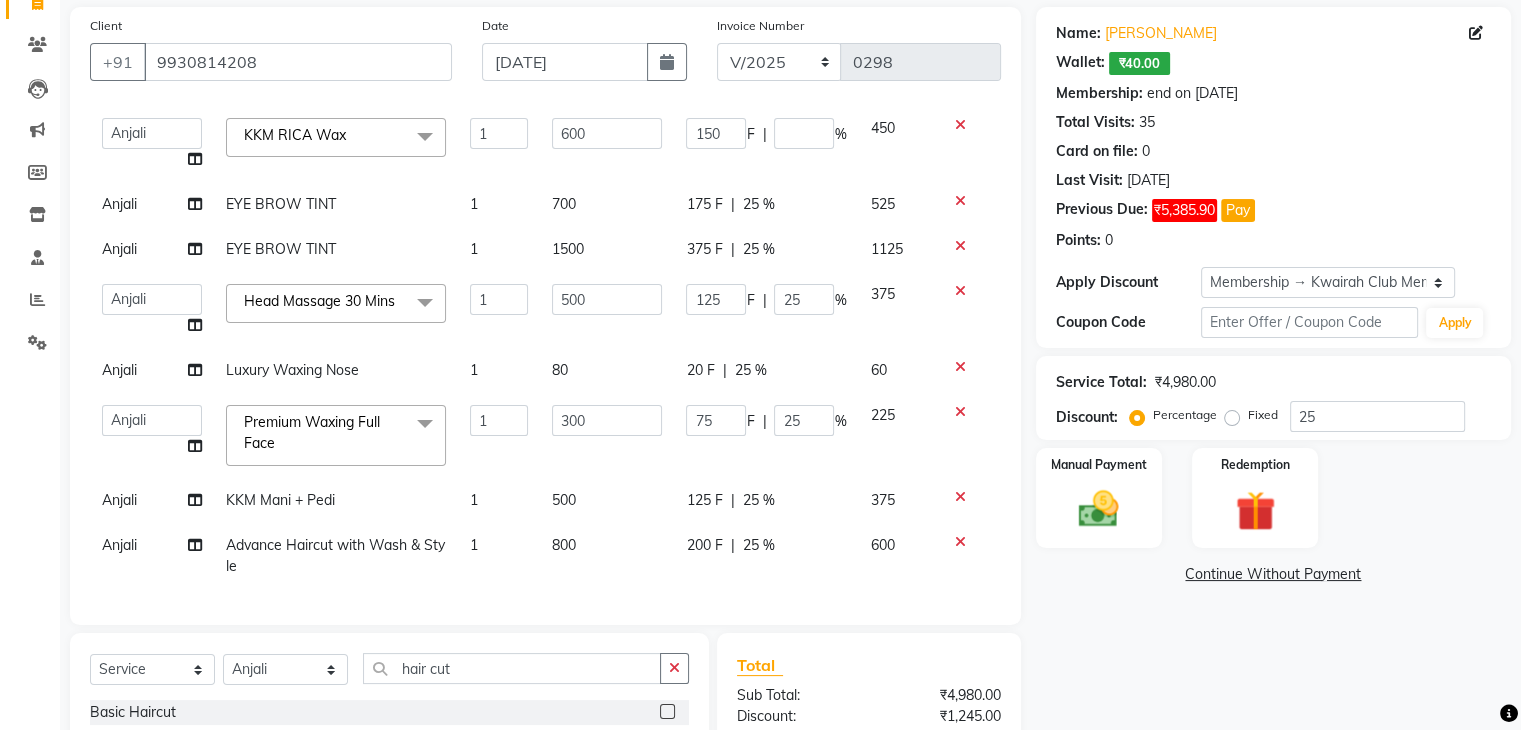 select on "54393" 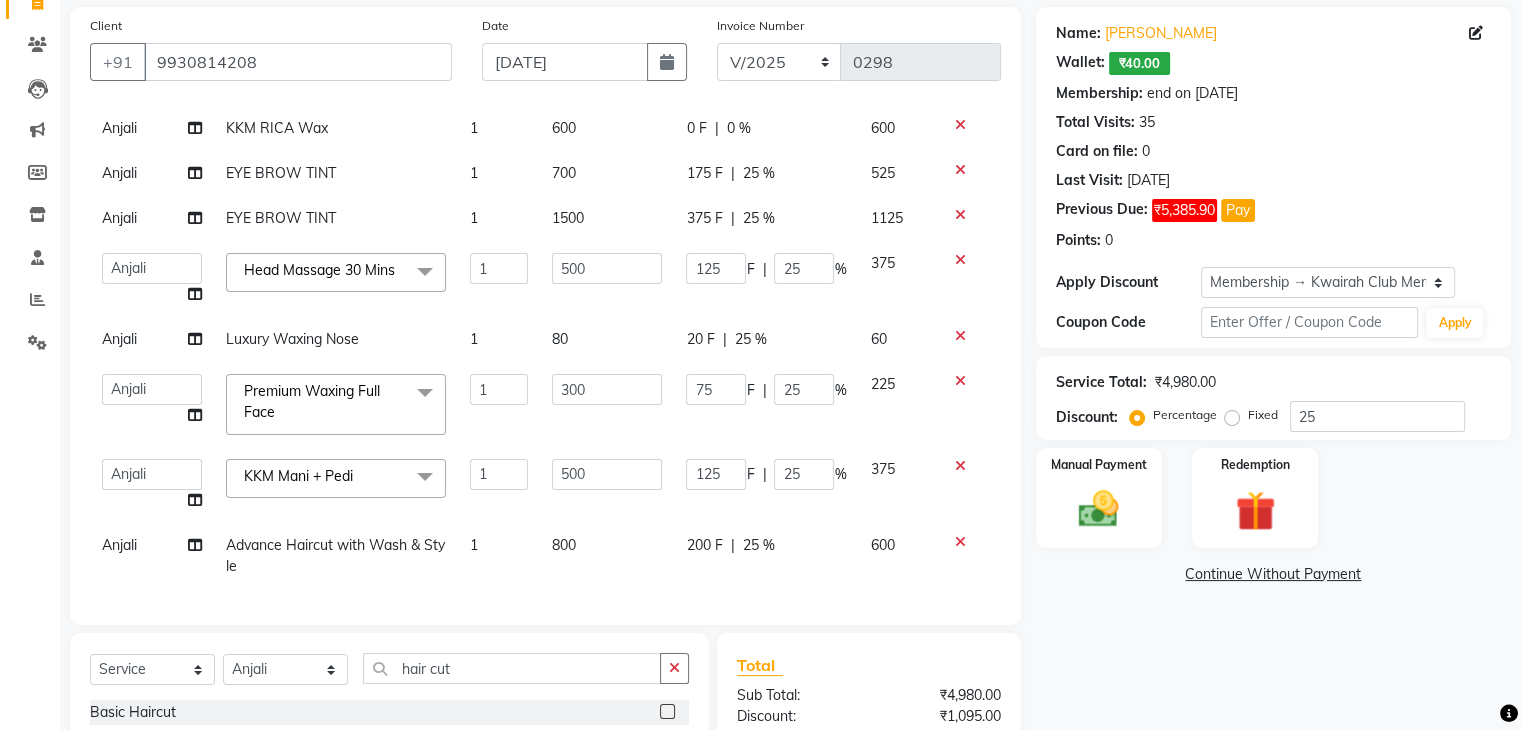 scroll, scrollTop: 65, scrollLeft: 0, axis: vertical 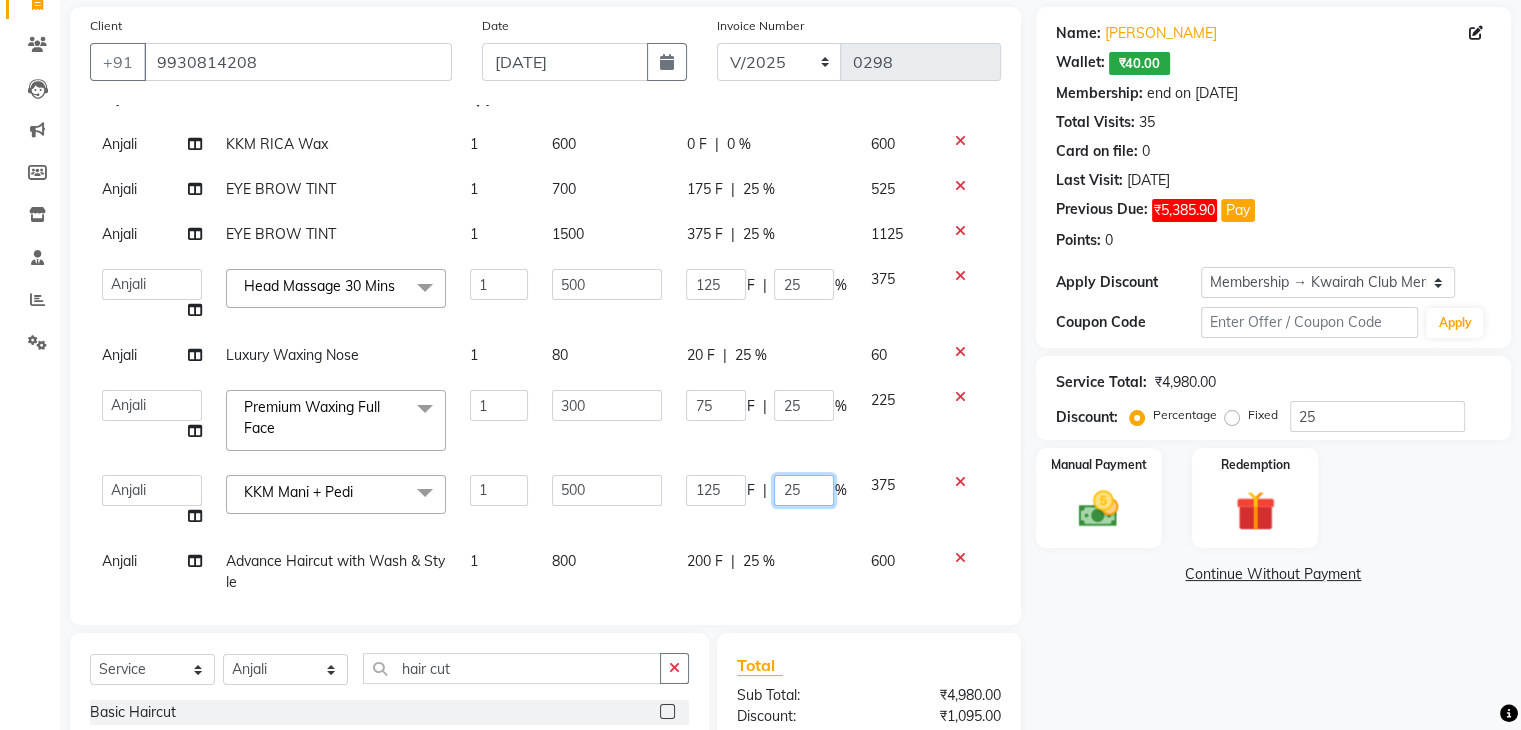 drag, startPoint x: 788, startPoint y: 481, endPoint x: 739, endPoint y: 484, distance: 49.09175 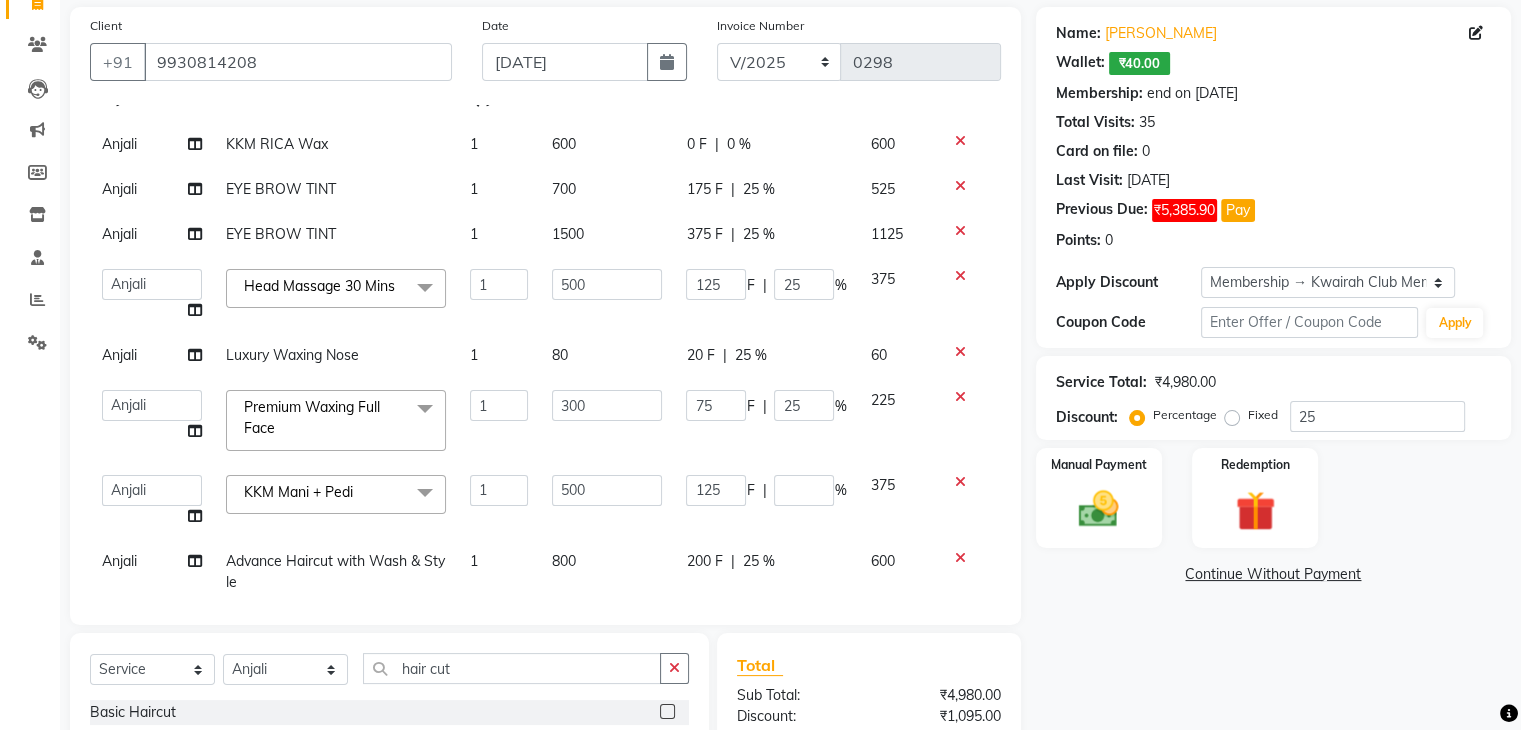 click on "Anjali KKM RICA Wax 1 600 0 F | 0 % 600 Anjali EYE BROW TINT 1 700 175 F | 25 % 525 Anjali EYE BROW TINT 1 1500 375 F | 25 % 1125  Amruta   Anjali   Ketki Somani   Neha More   rakhi chorasiya   Shrushti  Head Massage 30 Mins  x Basic Haircut Basic Haircut with Wash & Style Advance Haircut Advance Haircut with Wash & Style Little Diva's Cut Hair Wash & Blast Dry Hair Wash & Blow Dry Blow Dry (Upto Midwaist) Blow Dry Waist Ironing (Upto Midwaist) Ironing Waist Curls/Waves/Styling (Upto Midwaist) Curls/Waves/Styling Waist Basic Hair Spa Schwarzkopf Spa Hair Gloss Treatment (Upto Midwaist) Hair Gloss Treatment Waist Fibre Clinix (Kwairah Signature Treatment) Express Head Massage 20 Mins Head Massage 30 Mins Oil Massage + Wash Keratin Treatment Smoothening/Rebonding Treatment Botox Treatment Root Touchup Igora 1 inch Root Touchup Igora 2 inch Root Touchup Essencity 1 inch Root Touchup Essencity 2 inch Half Head Streaks (15-16 strips) Full Head Streaks 3D Colors Global Hair Color Dual Global Hair Color Pre-wash 1" 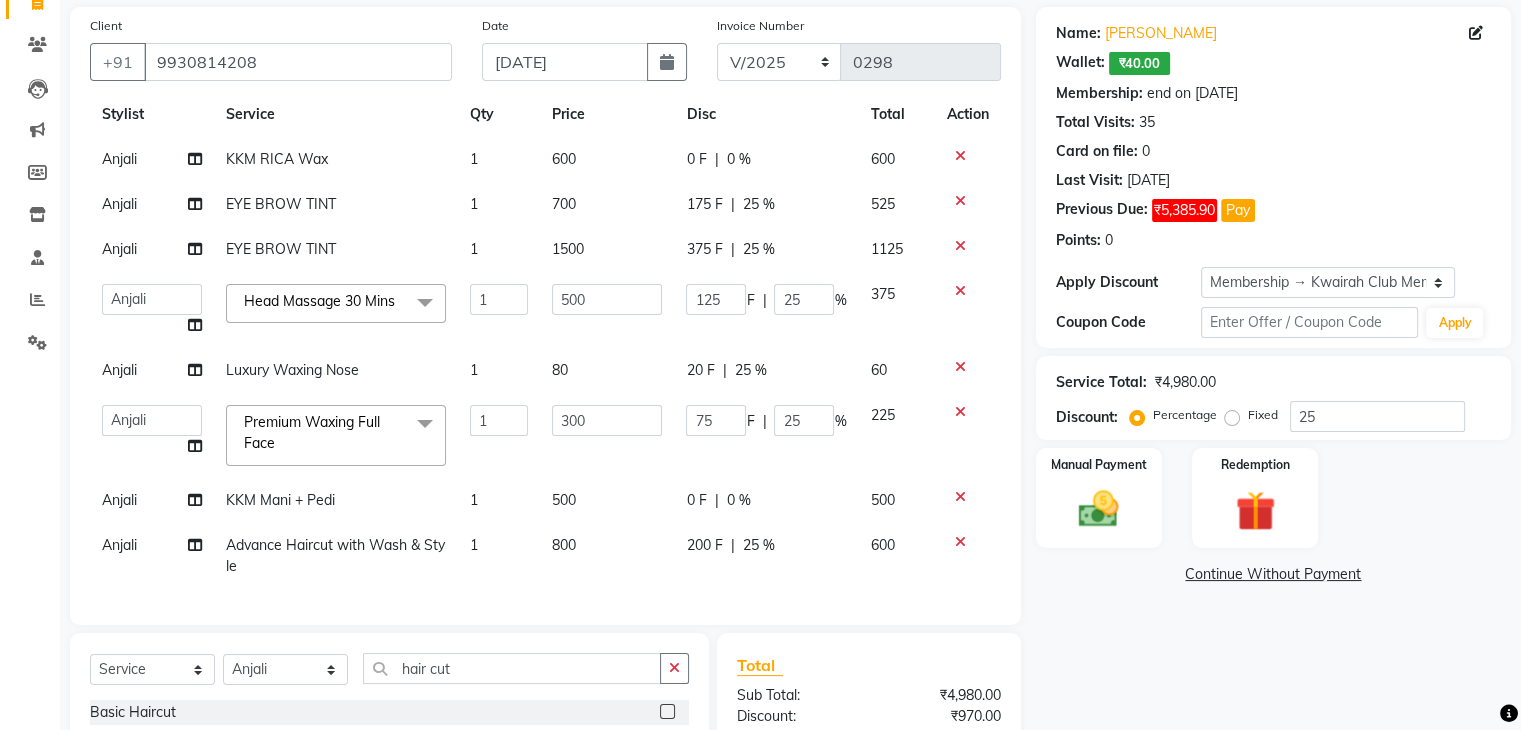 scroll, scrollTop: 64, scrollLeft: 0, axis: vertical 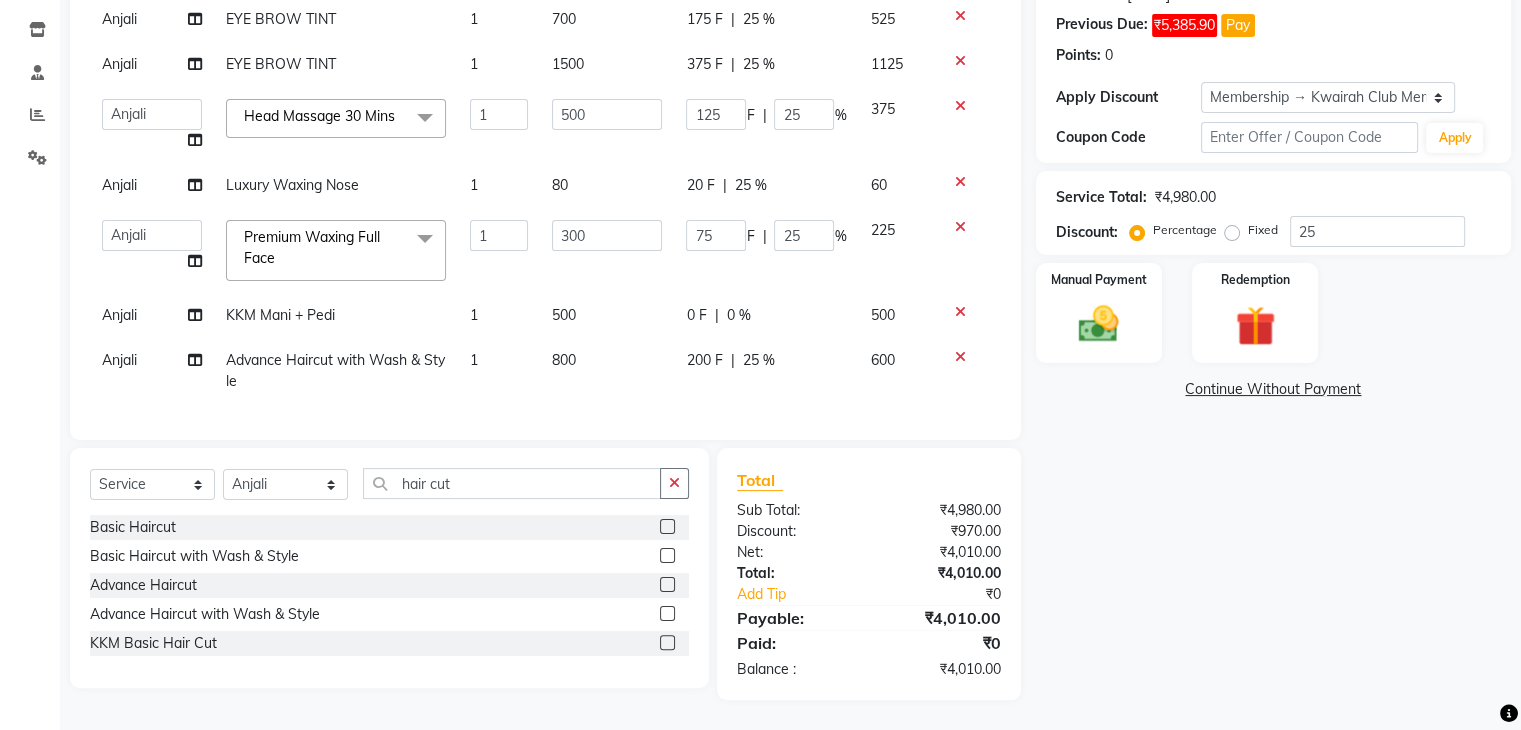 click on "Name: Aditi Rane  Wallet:   ₹40.00  Membership: end on 25-11-2025 Total Visits:  35 Card on file:  0 Last Visit:   03-06-2025 Previous Due:  ₹5,385.90 Pay Points:   0  Apply Discount Select Membership → Kwairah Club Membership { KKM } - 2 Coupon Code Apply Service Total:  ₹4,980.00  Discount:  Percentage   Fixed  25 Manual Payment Redemption  Continue Without Payment" 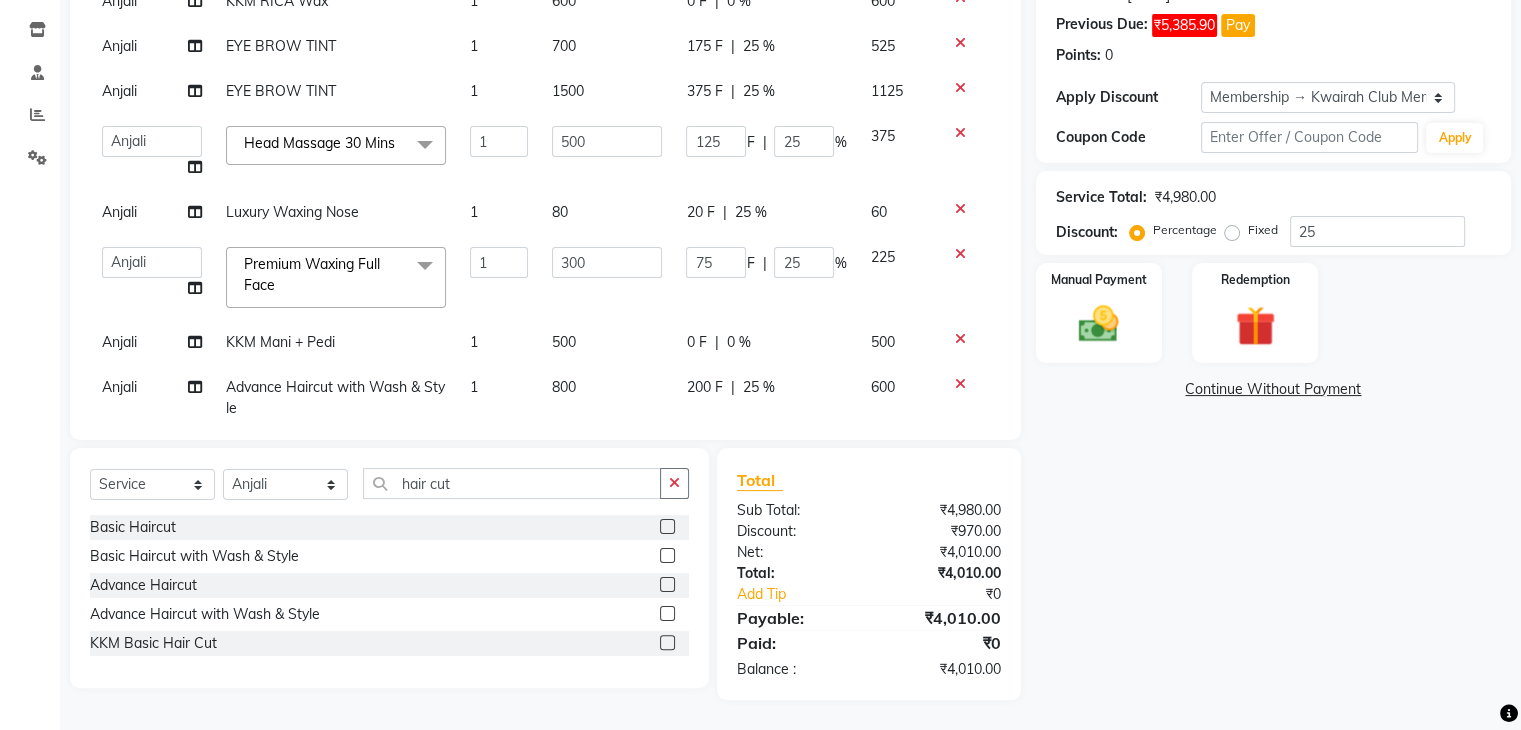 scroll, scrollTop: 0, scrollLeft: 0, axis: both 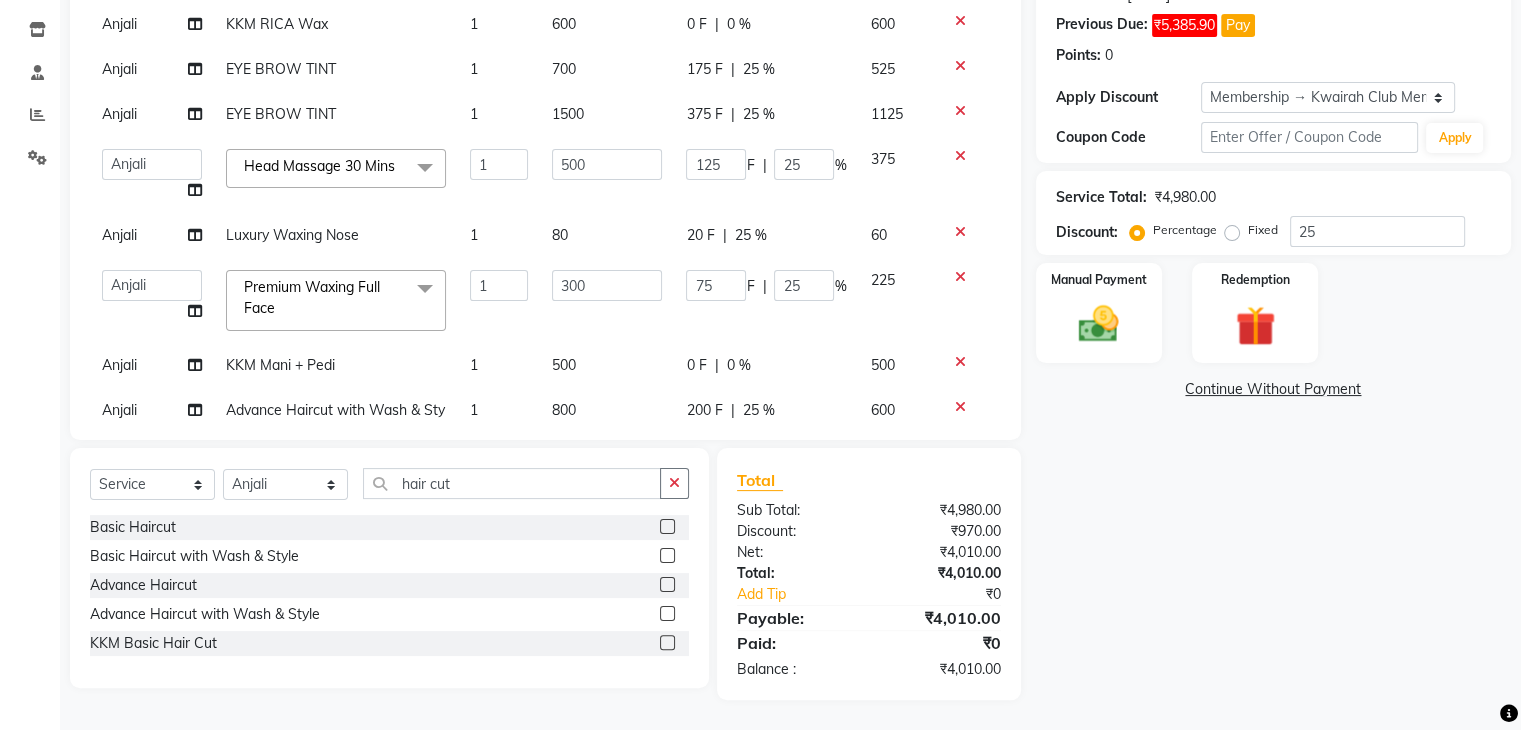 click on "80" 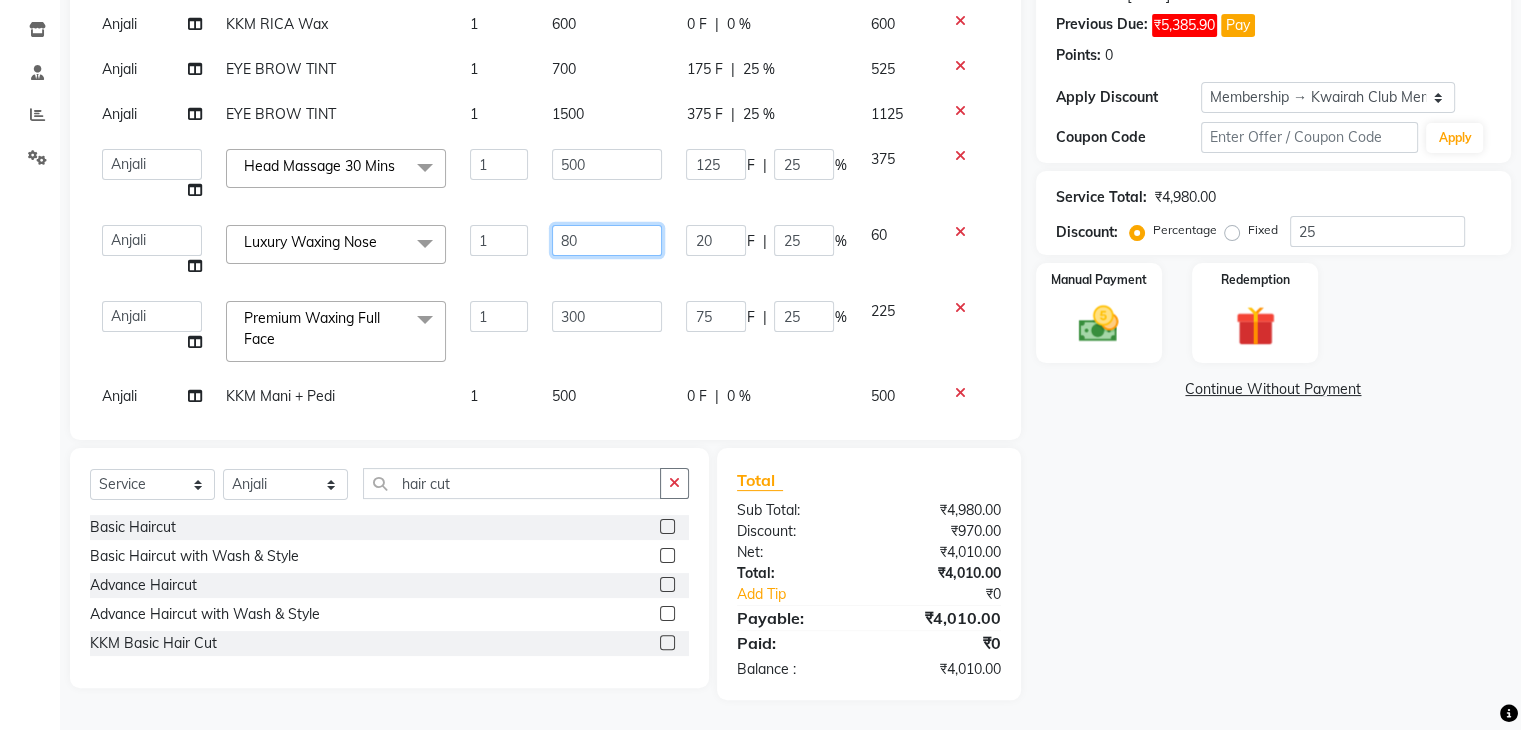 drag, startPoint x: 595, startPoint y: 239, endPoint x: 557, endPoint y: 238, distance: 38.013157 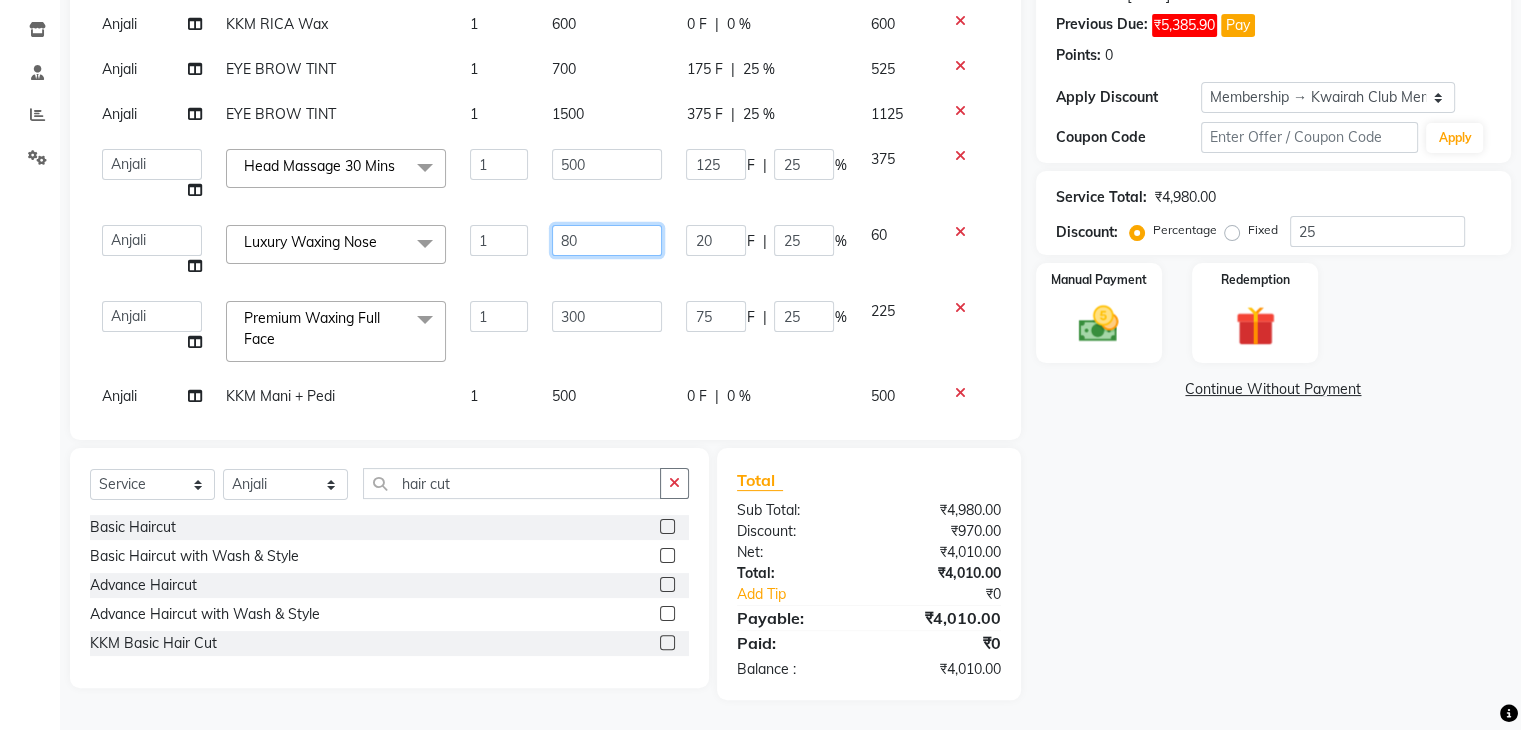click on "80" 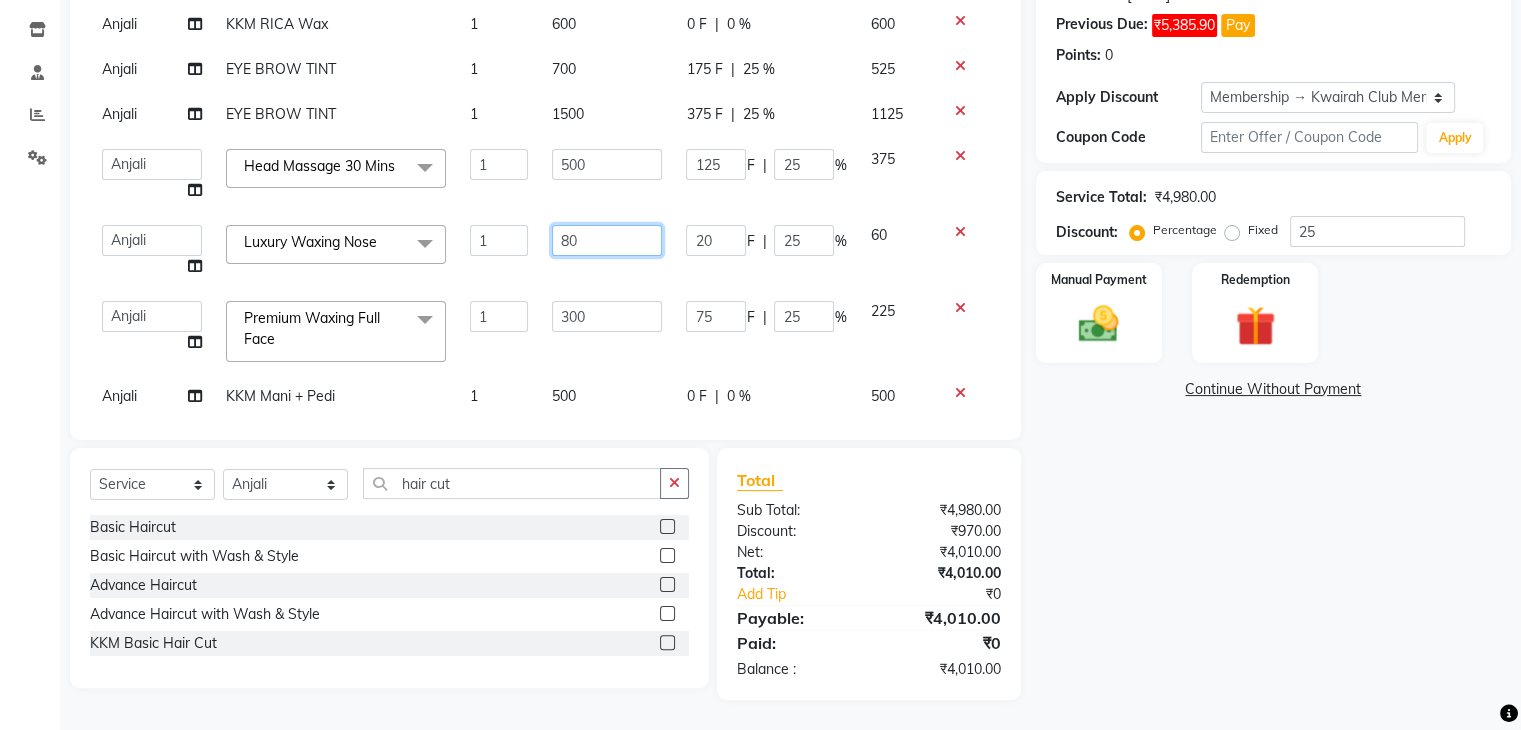 click on "80" 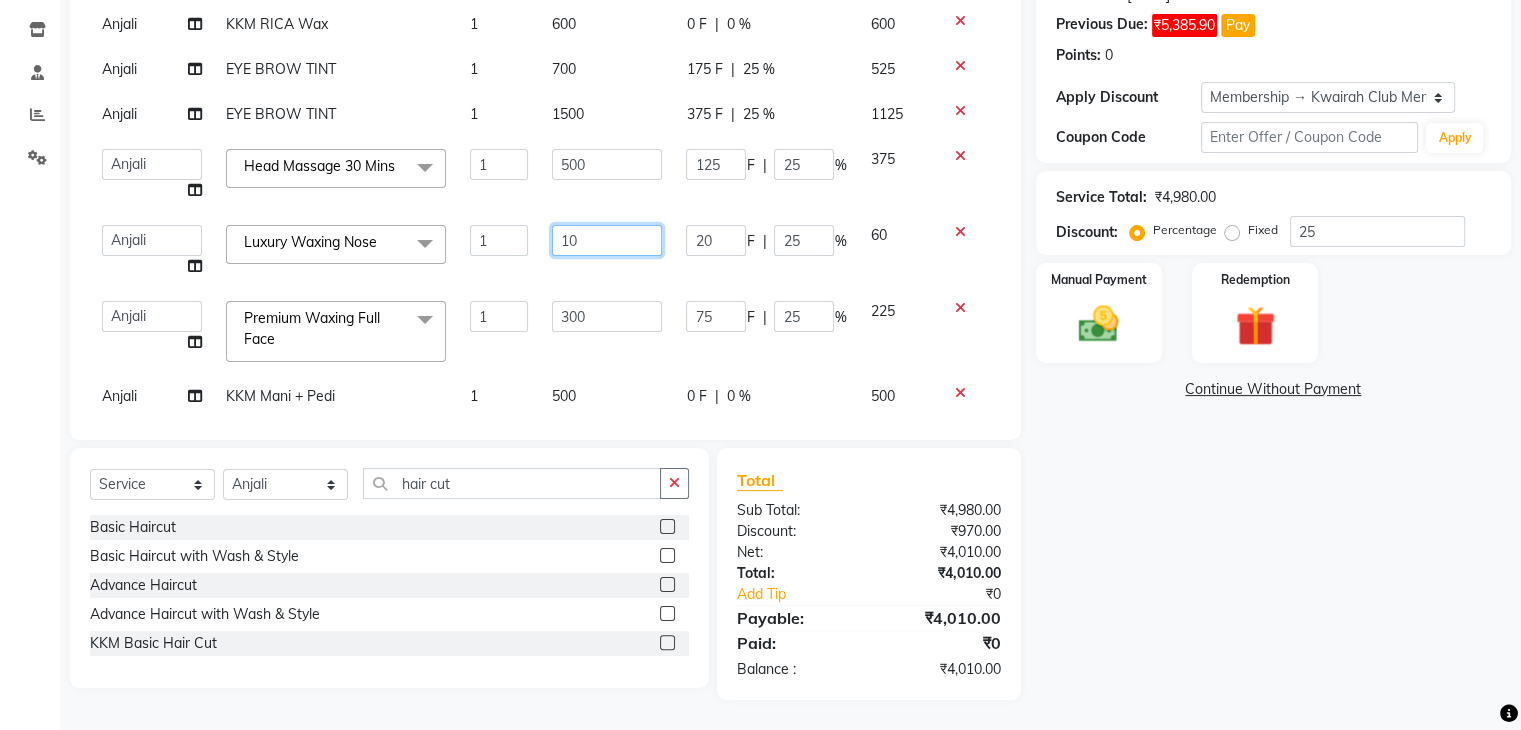 type on "100" 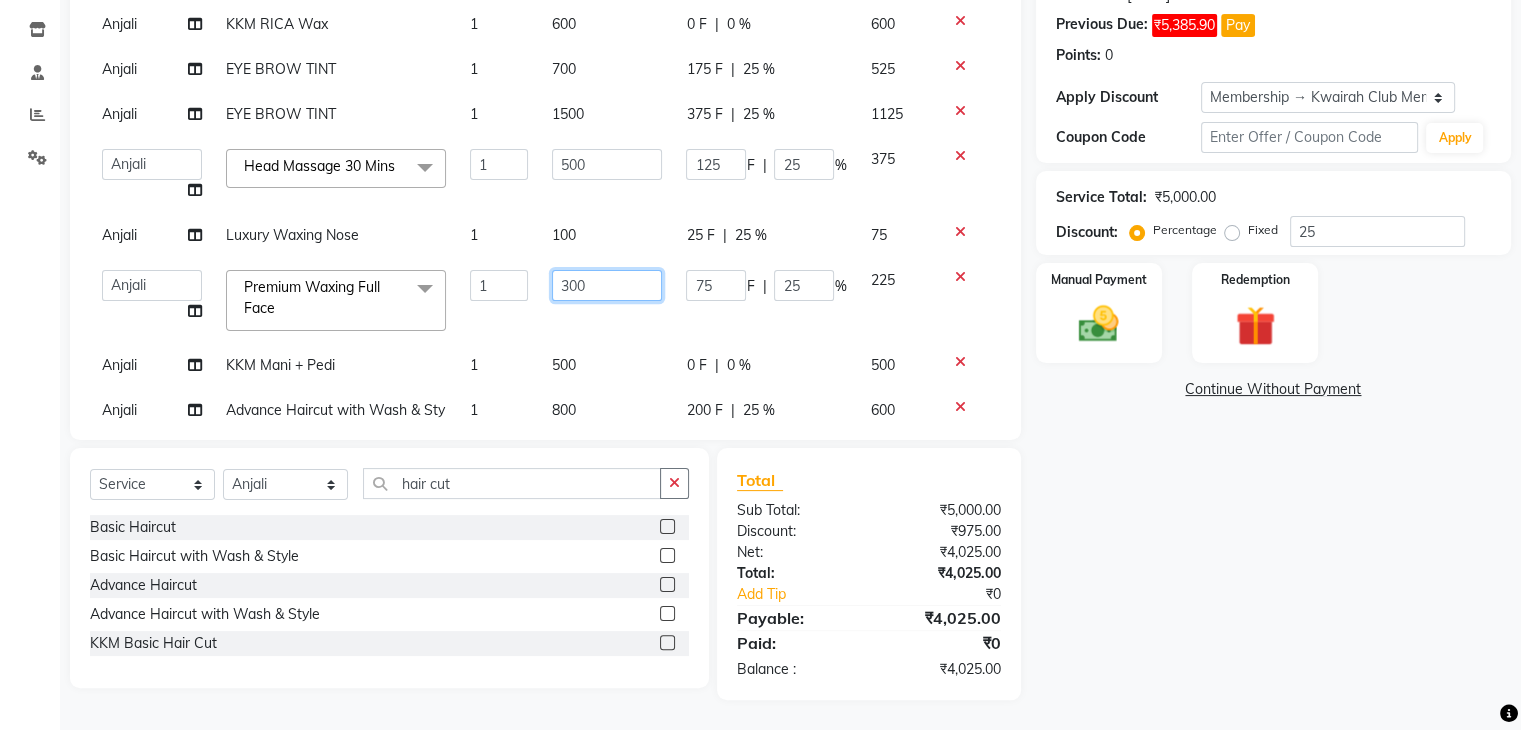 click on "Anjali KKM RICA Wax 1 600 0 F | 0 % 600 Anjali EYE BROW TINT 1 700 175 F | 25 % 525 Anjali EYE BROW TINT 1 1500 375 F | 25 % 1125  Amruta   Anjali   Ketki Somani   Neha More   rakhi chorasiya   Shrushti  Head Massage 30 Mins  x Basic Haircut Basic Haircut with Wash & Style Advance Haircut Advance Haircut with Wash & Style Little Diva's Cut Hair Wash & Blast Dry Hair Wash & Blow Dry Blow Dry (Upto Midwaist) Blow Dry Waist Ironing (Upto Midwaist) Ironing Waist Curls/Waves/Styling (Upto Midwaist) Curls/Waves/Styling Waist Basic Hair Spa Schwarzkopf Spa Hair Gloss Treatment (Upto Midwaist) Hair Gloss Treatment Waist Fibre Clinix (Kwairah Signature Treatment) Express Head Massage 20 Mins Head Massage 30 Mins Oil Massage + Wash Keratin Treatment Smoothening/Rebonding Treatment Botox Treatment Root Touchup Igora 1 inch Root Touchup Igora 2 inch Root Touchup Essencity 1 inch Root Touchup Essencity 2 inch Half Head Streaks (15-16 strips) Full Head Streaks 3D Colors Global Hair Color Dual Global Hair Color Pre-wash 1" 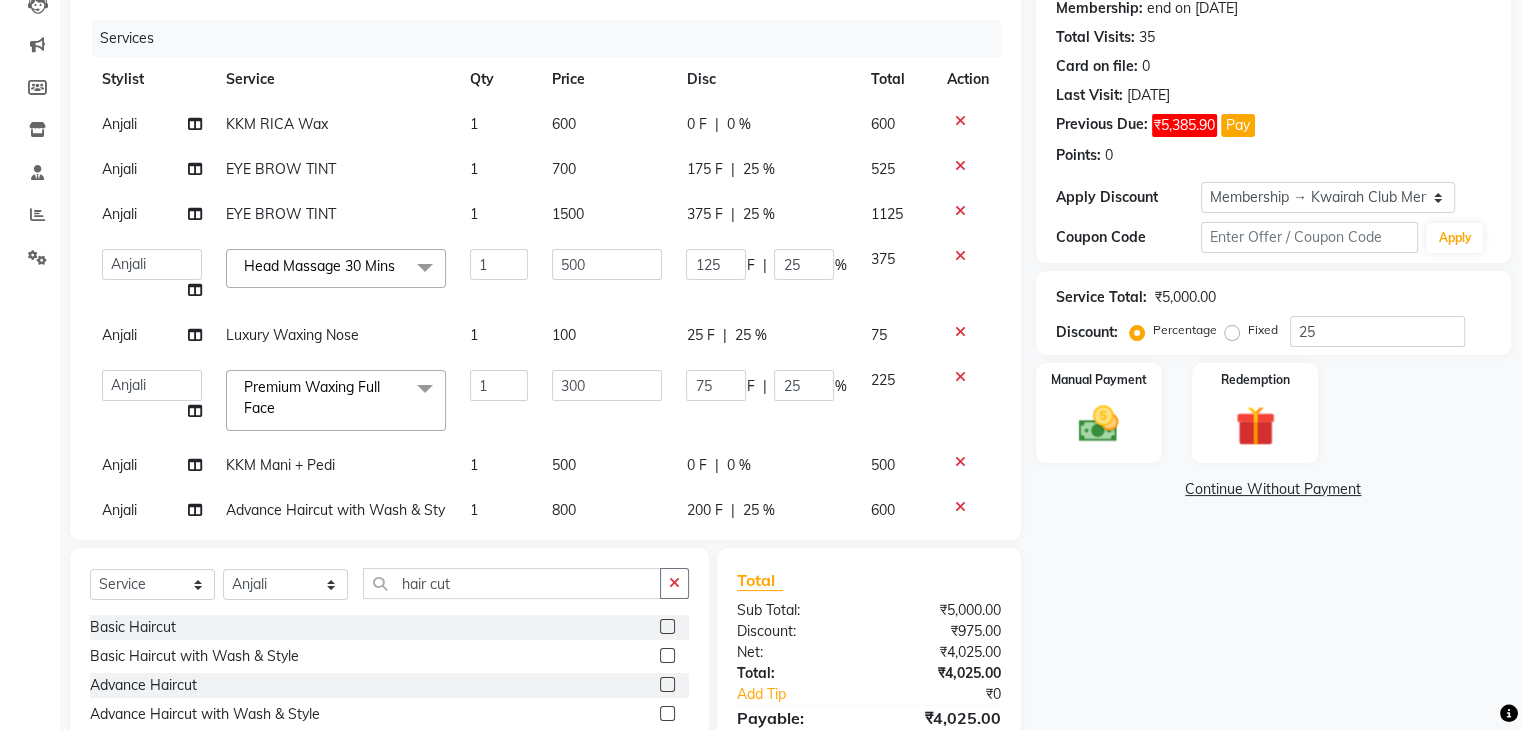 click on "700" 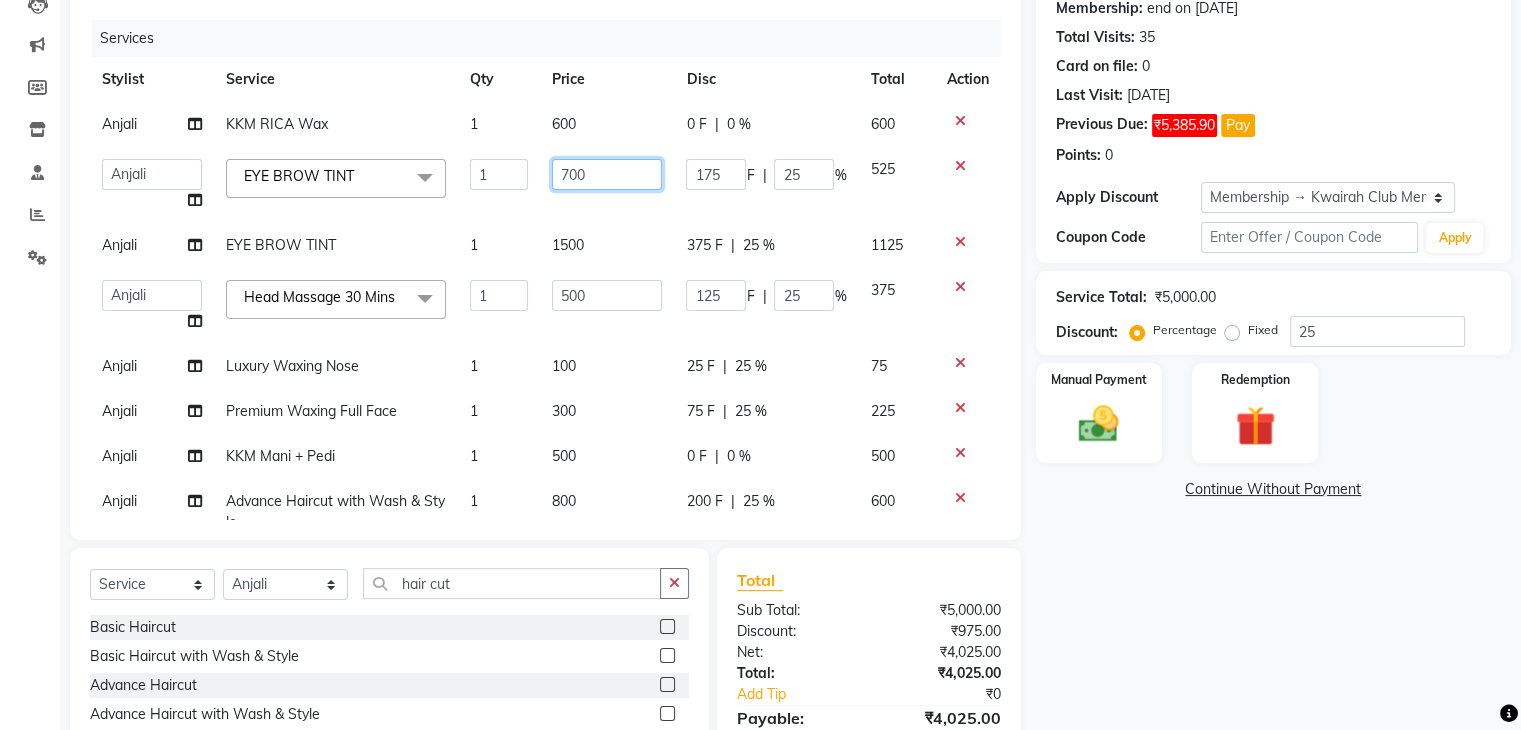 drag, startPoint x: 580, startPoint y: 161, endPoint x: 537, endPoint y: 169, distance: 43.737854 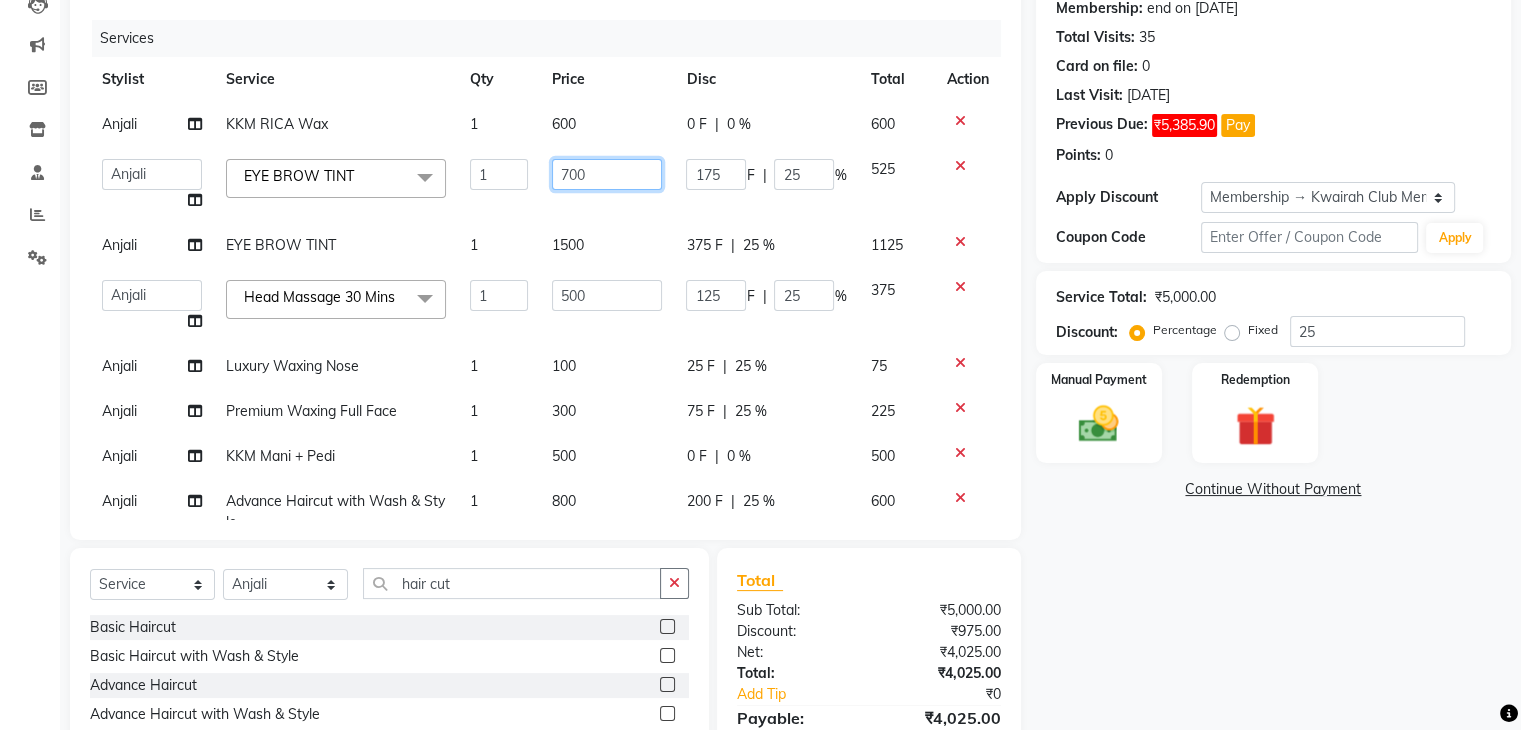 click on "700" 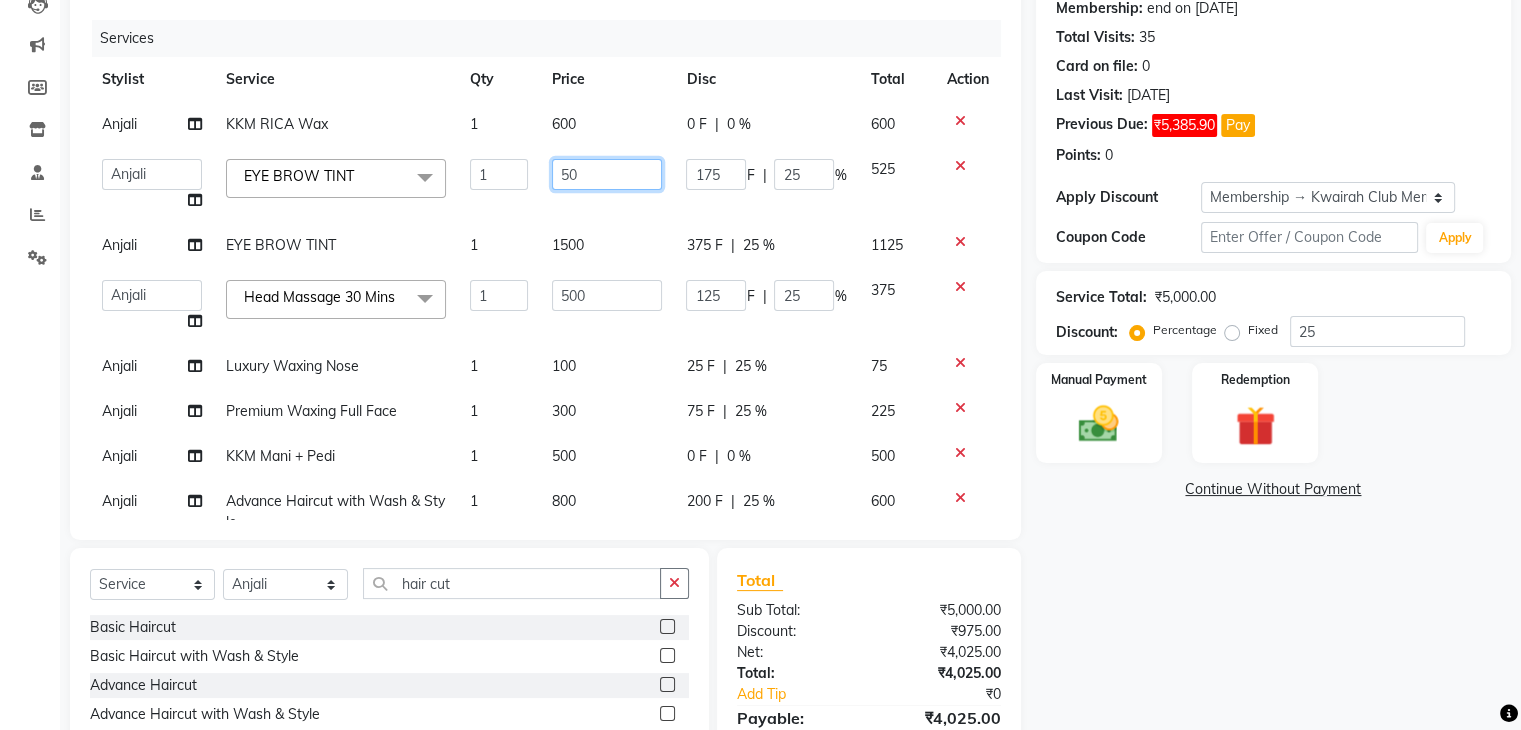 type on "500" 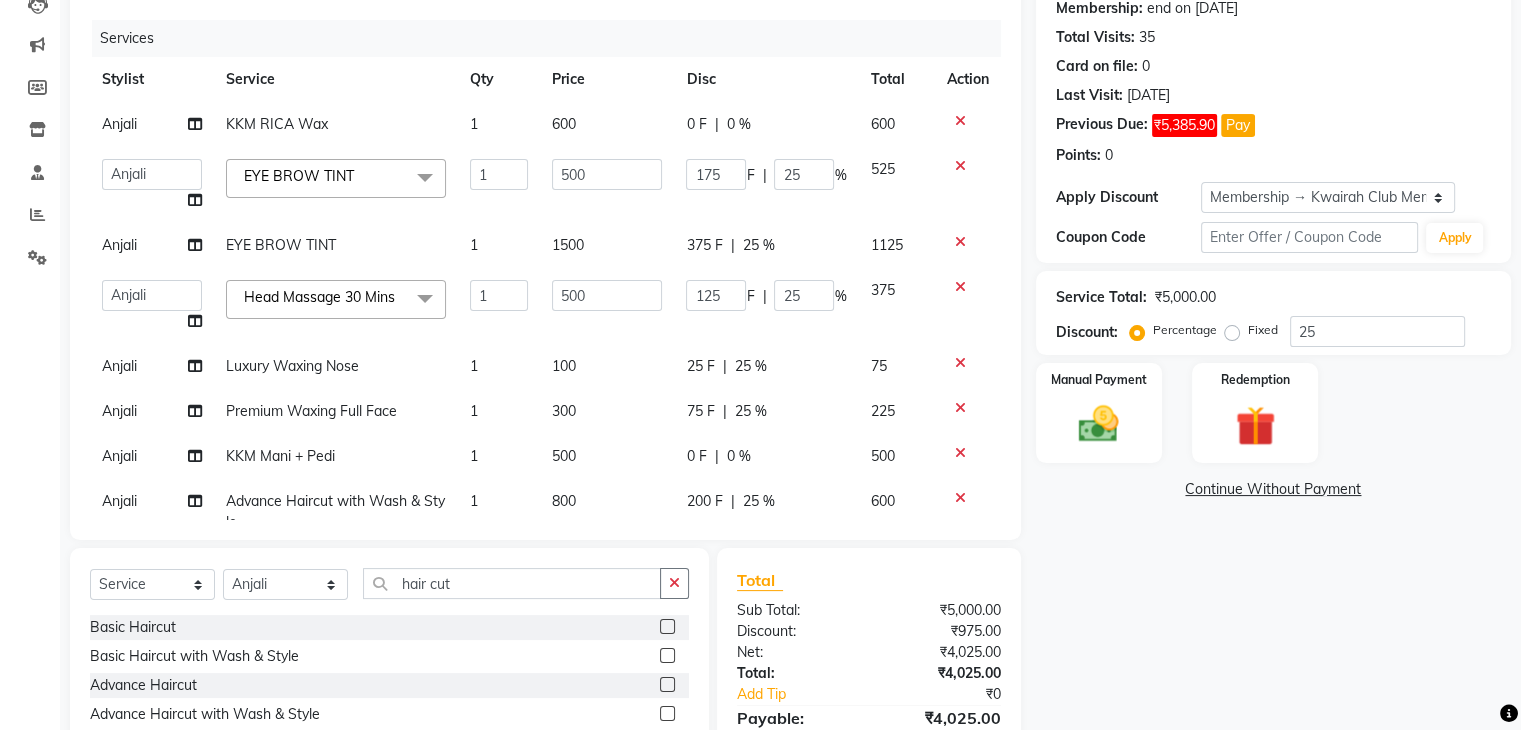 click on "Anjali KKM RICA Wax 1 600 0 F | 0 % 600  Amruta   Anjali   Ketki Somani   Neha More   rakhi chorasiya   Shrushti  EYE BROW TINT  x Basic Haircut Basic Haircut with Wash & Style Advance Haircut Advance Haircut with Wash & Style Little Diva's Cut Hair Wash & Blast Dry Hair Wash & Blow Dry Blow Dry (Upto Midwaist) Blow Dry Waist Ironing (Upto Midwaist) Ironing Waist Curls/Waves/Styling (Upto Midwaist) Curls/Waves/Styling Waist Basic Hair Spa Schwarzkopf Spa Hair Gloss Treatment (Upto Midwaist) Hair Gloss Treatment Waist Fibre Clinix (Kwairah Signature Treatment) Express Head Massage 20 Mins Head Massage 30 Mins Oil Massage + Wash Keratin Treatment Smoothening/Rebonding Treatment Botox Treatment Root Touchup Igora 1 inch Root Touchup Igora 2 inch Root Touchup Essencity 1 inch Root Touchup Essencity 2 inch Half Head Streaks (15-16 strips) Full Head Streaks 3D Colors Global Hair Color Dual Global Hair Color Balayage/Ombre/Free Hand/Low Lights/ Baby Lights Prelightening Density Charges Color Application Pre-wash 1" 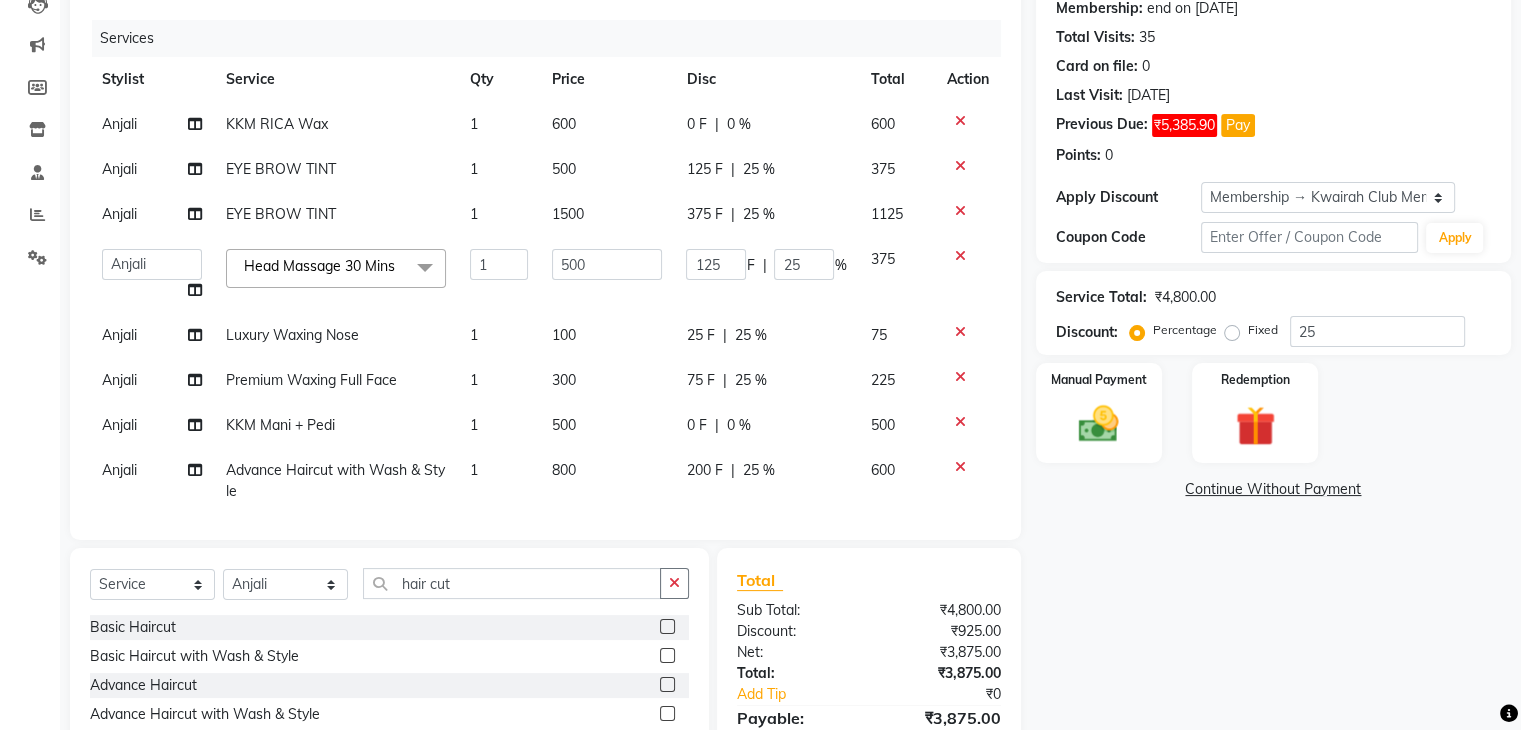 click on "500" 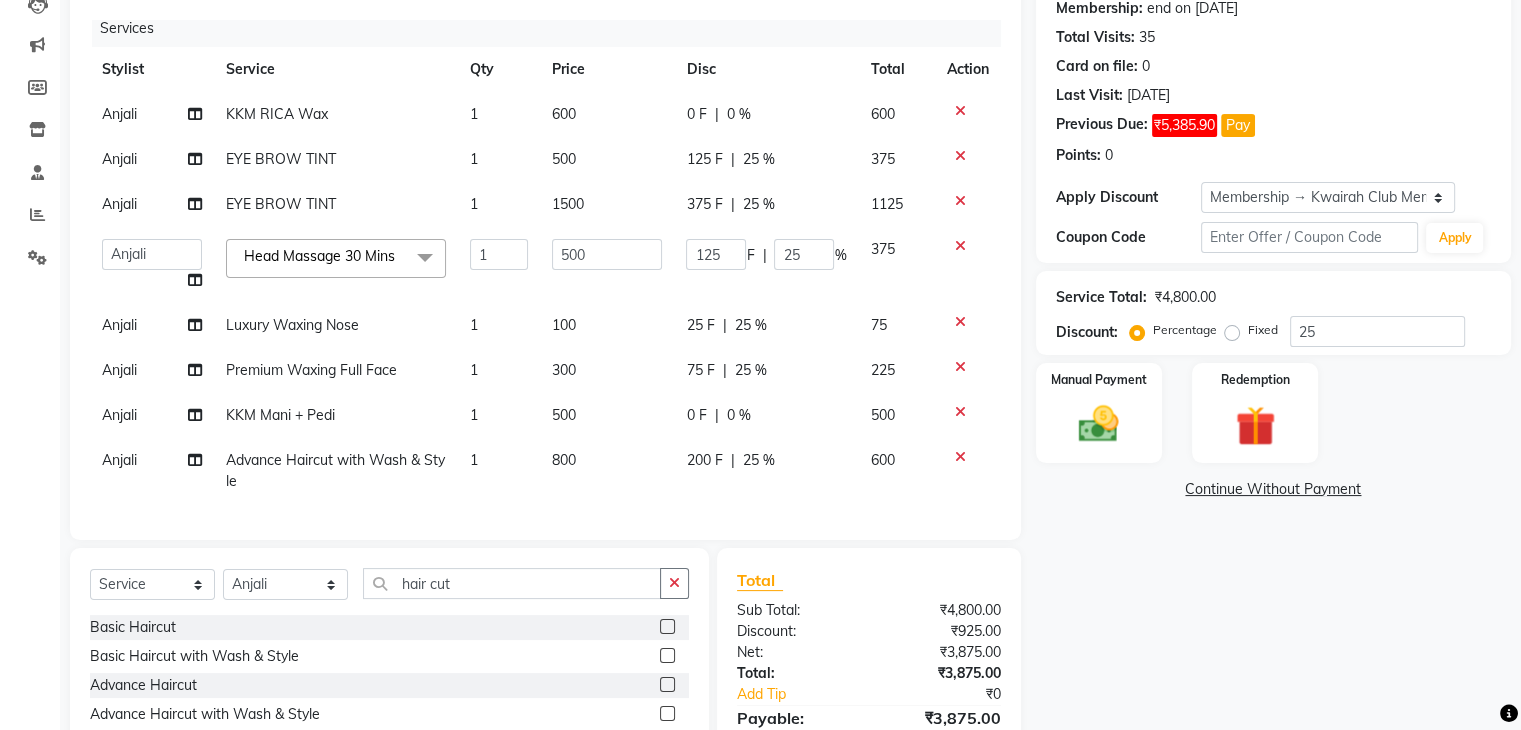 click on "25 %" 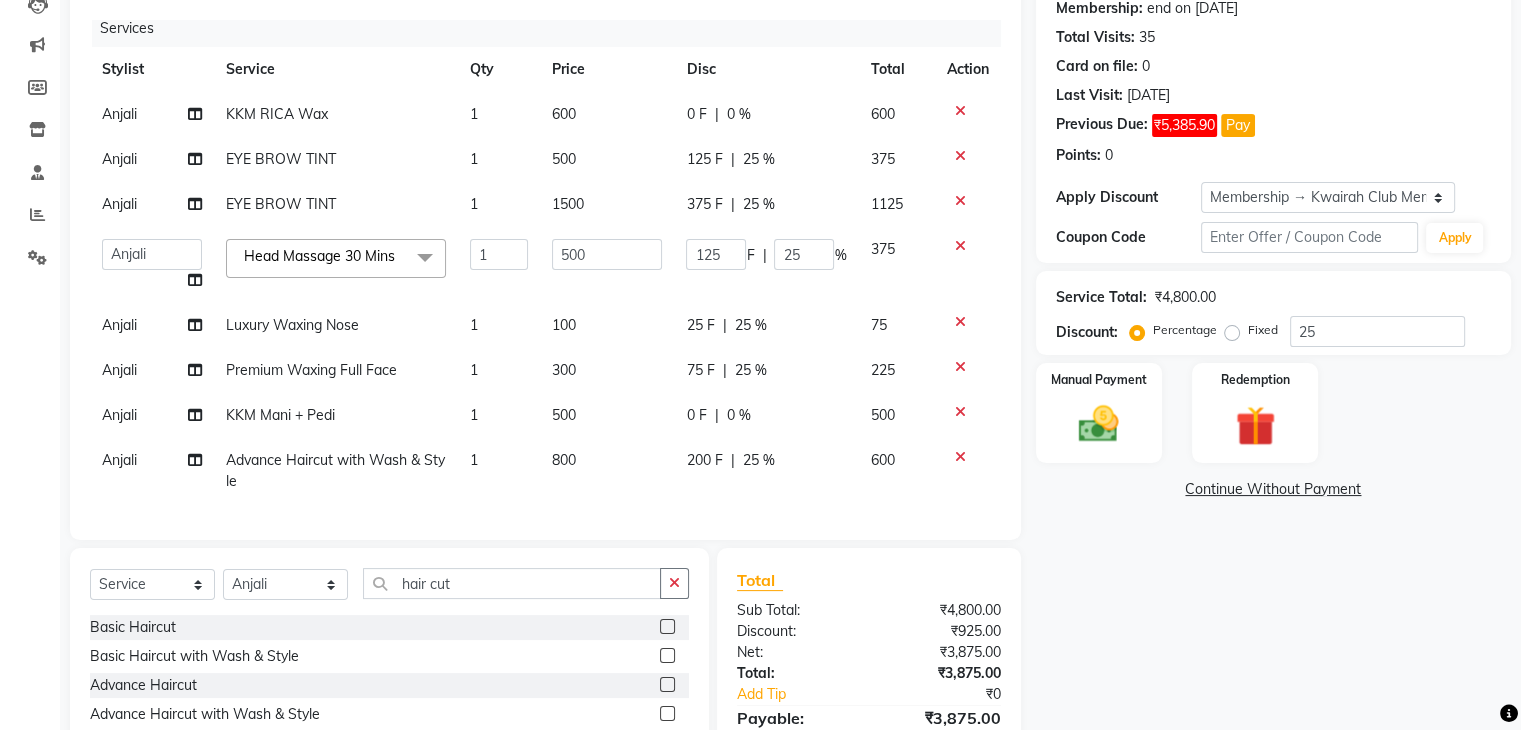 select on "54393" 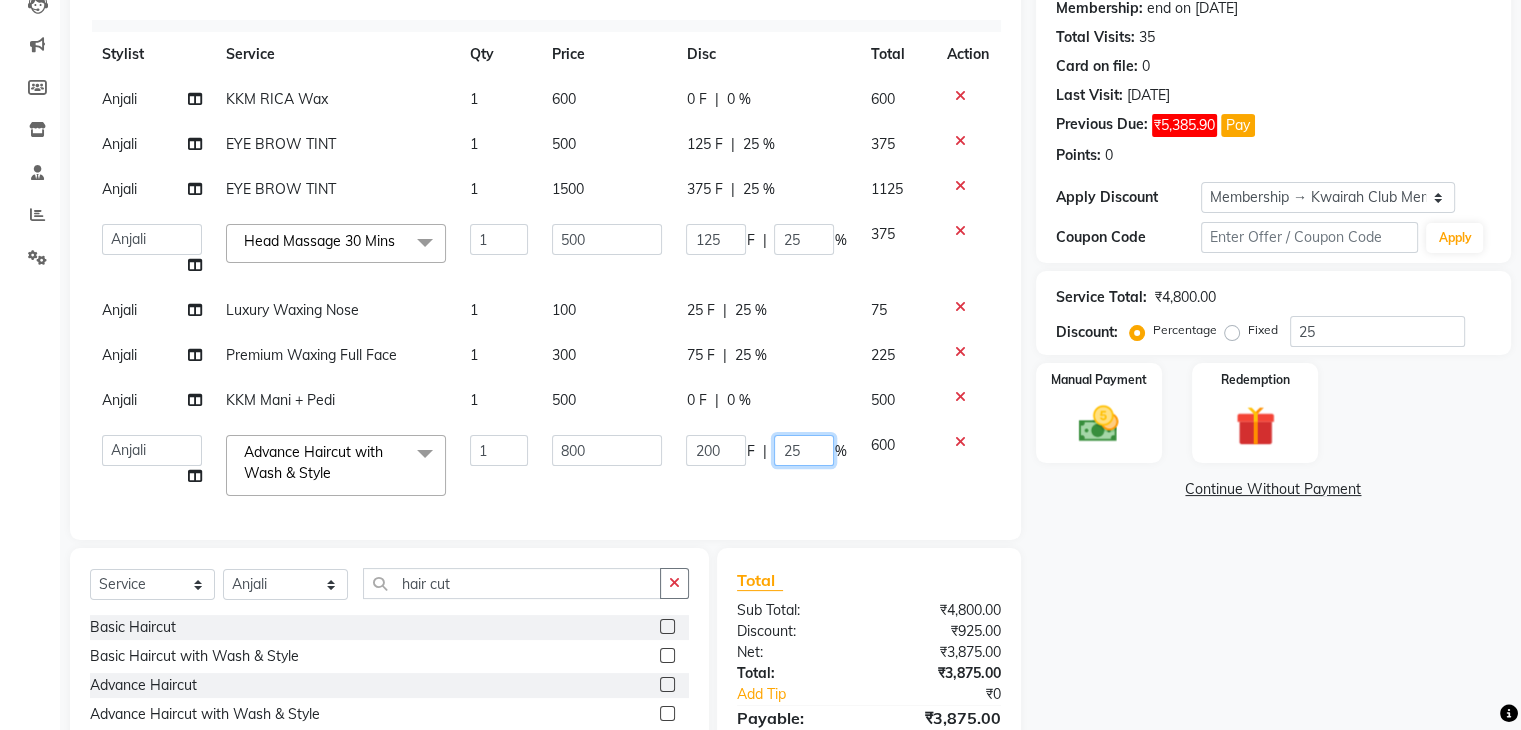 drag, startPoint x: 789, startPoint y: 447, endPoint x: 712, endPoint y: 447, distance: 77 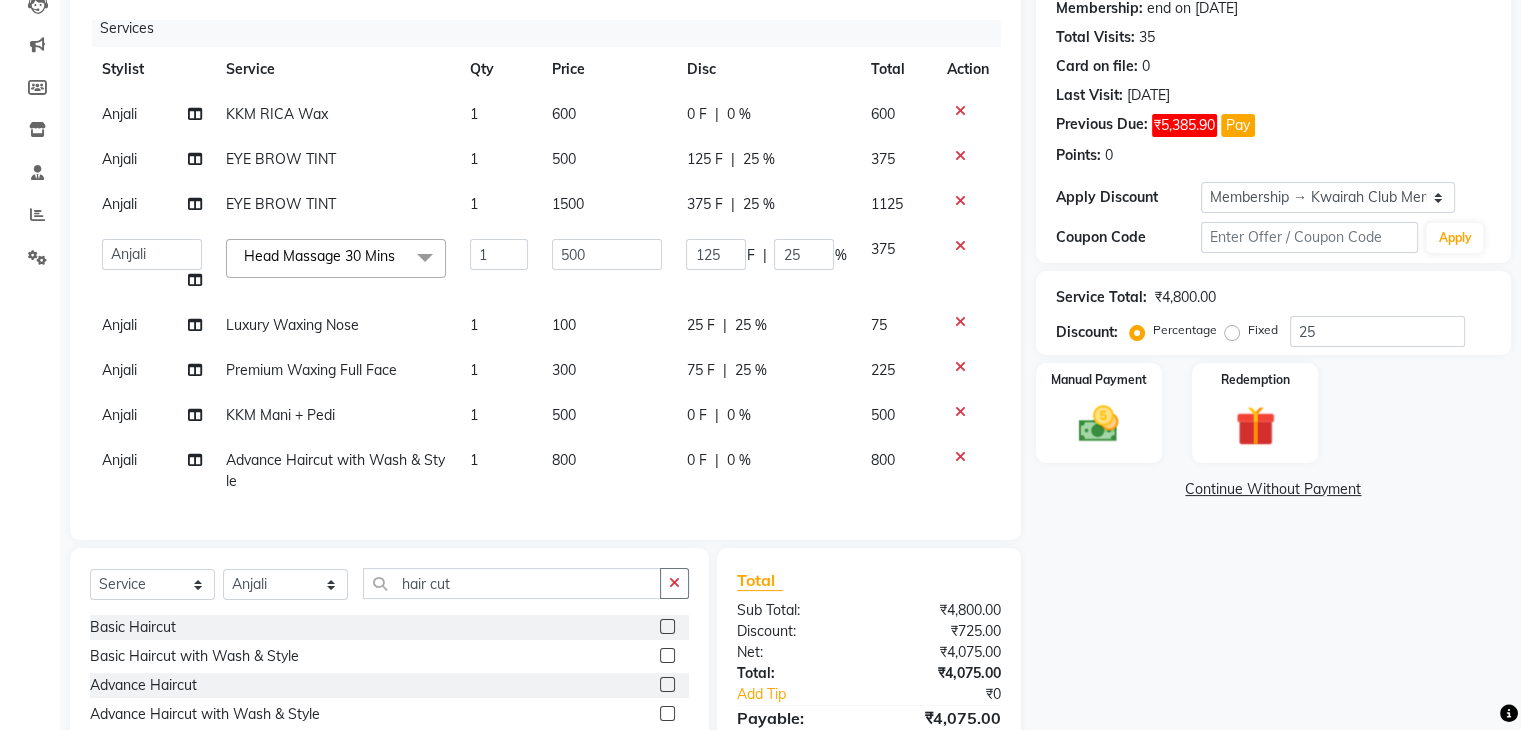 click on "0 F | 0 %" 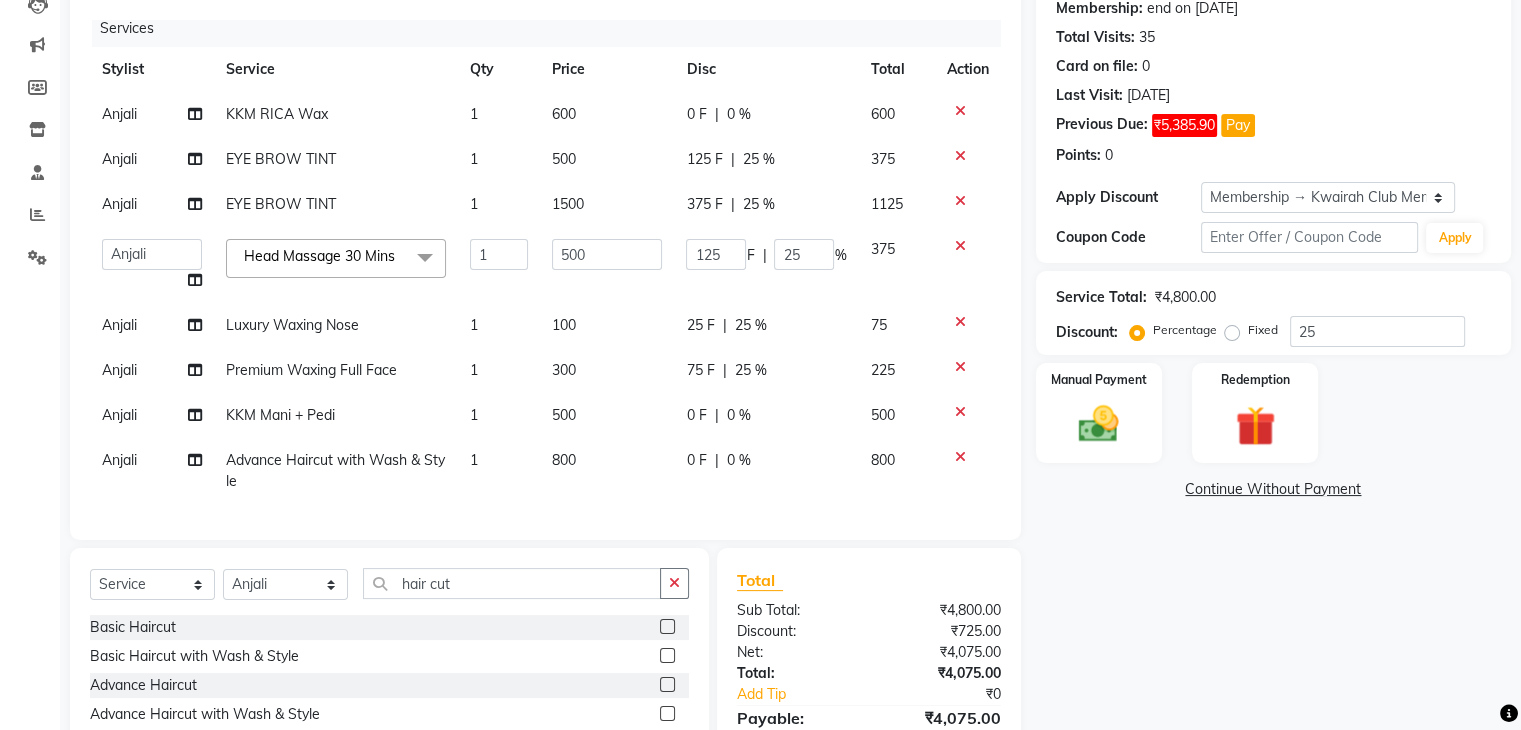 select on "54393" 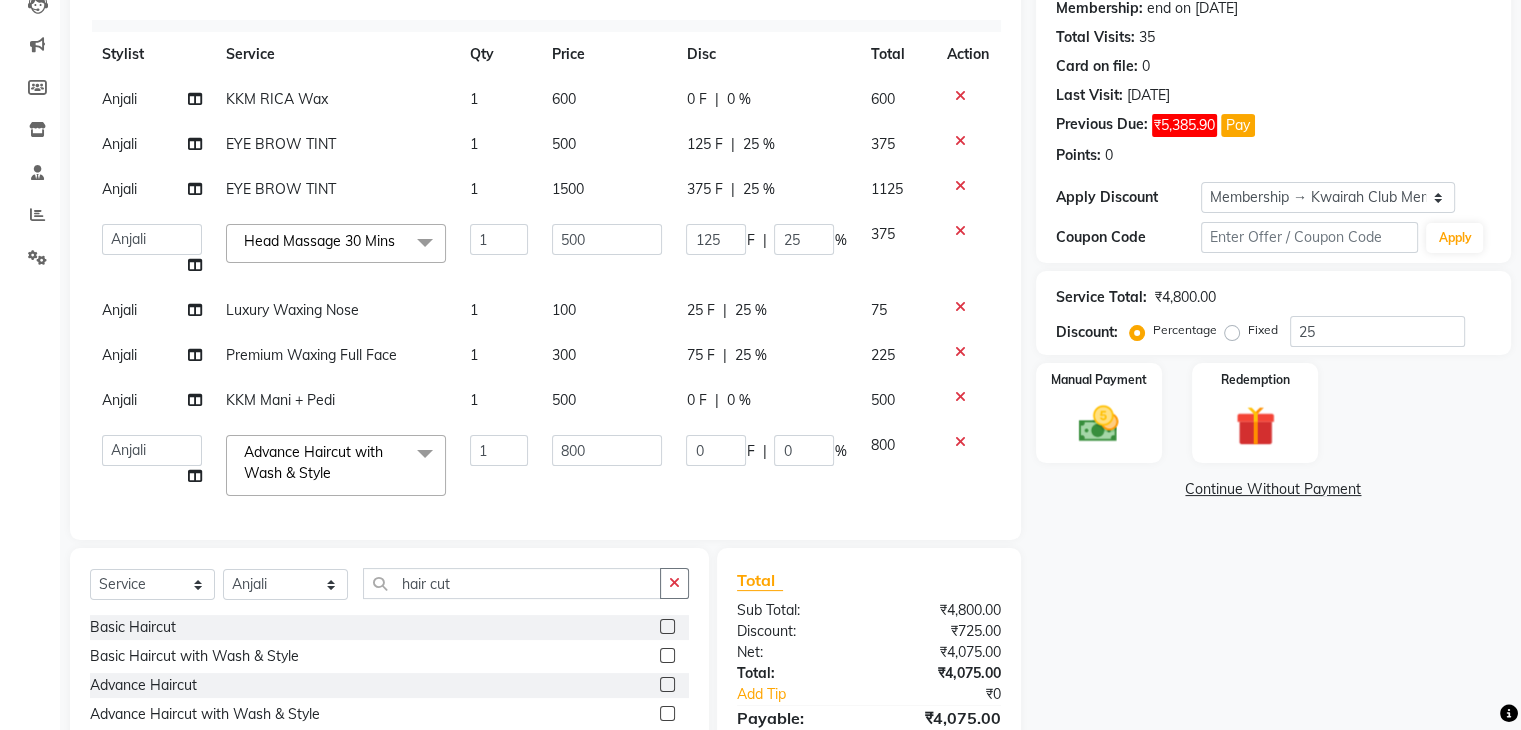 click on "25 %" 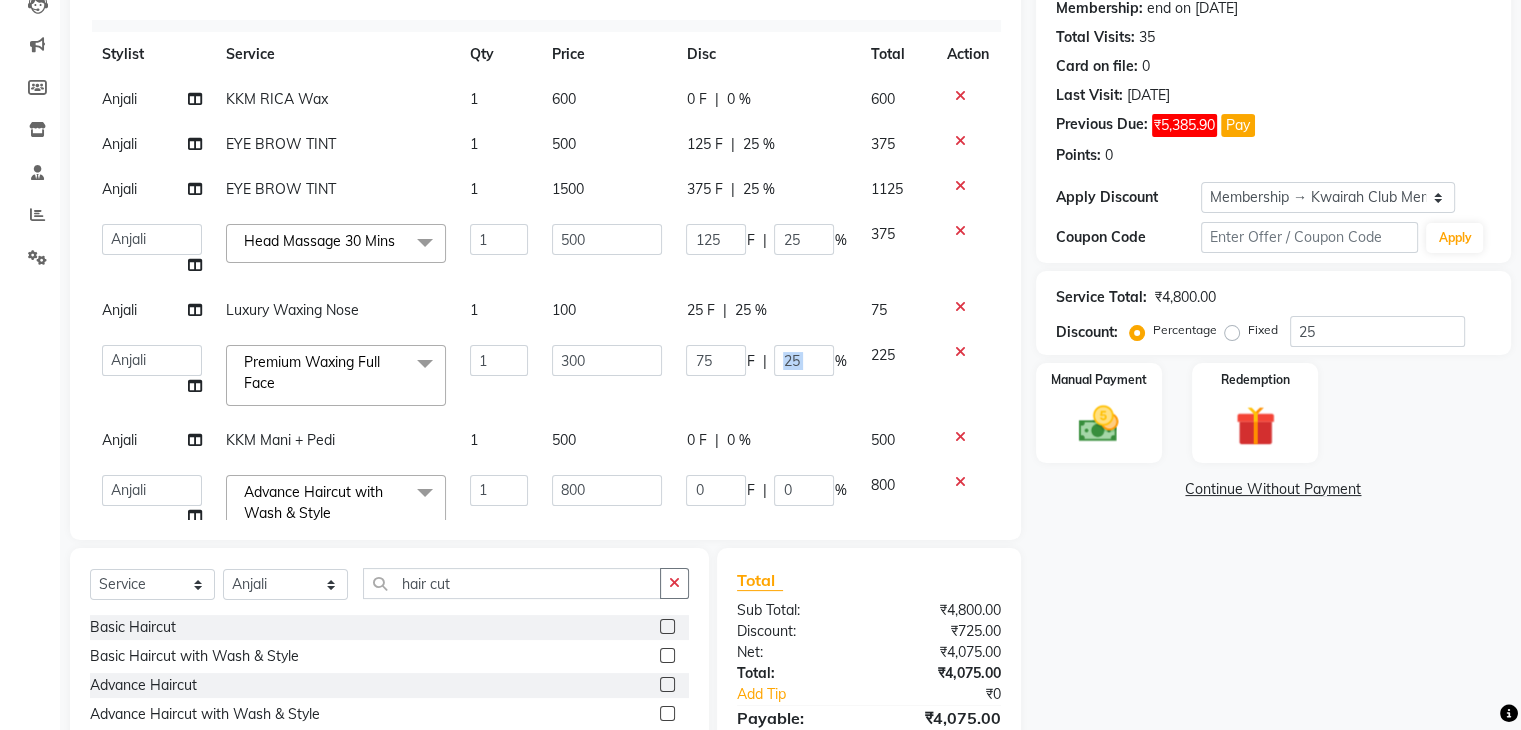drag, startPoint x: 822, startPoint y: 364, endPoint x: 773, endPoint y: 363, distance: 49.010204 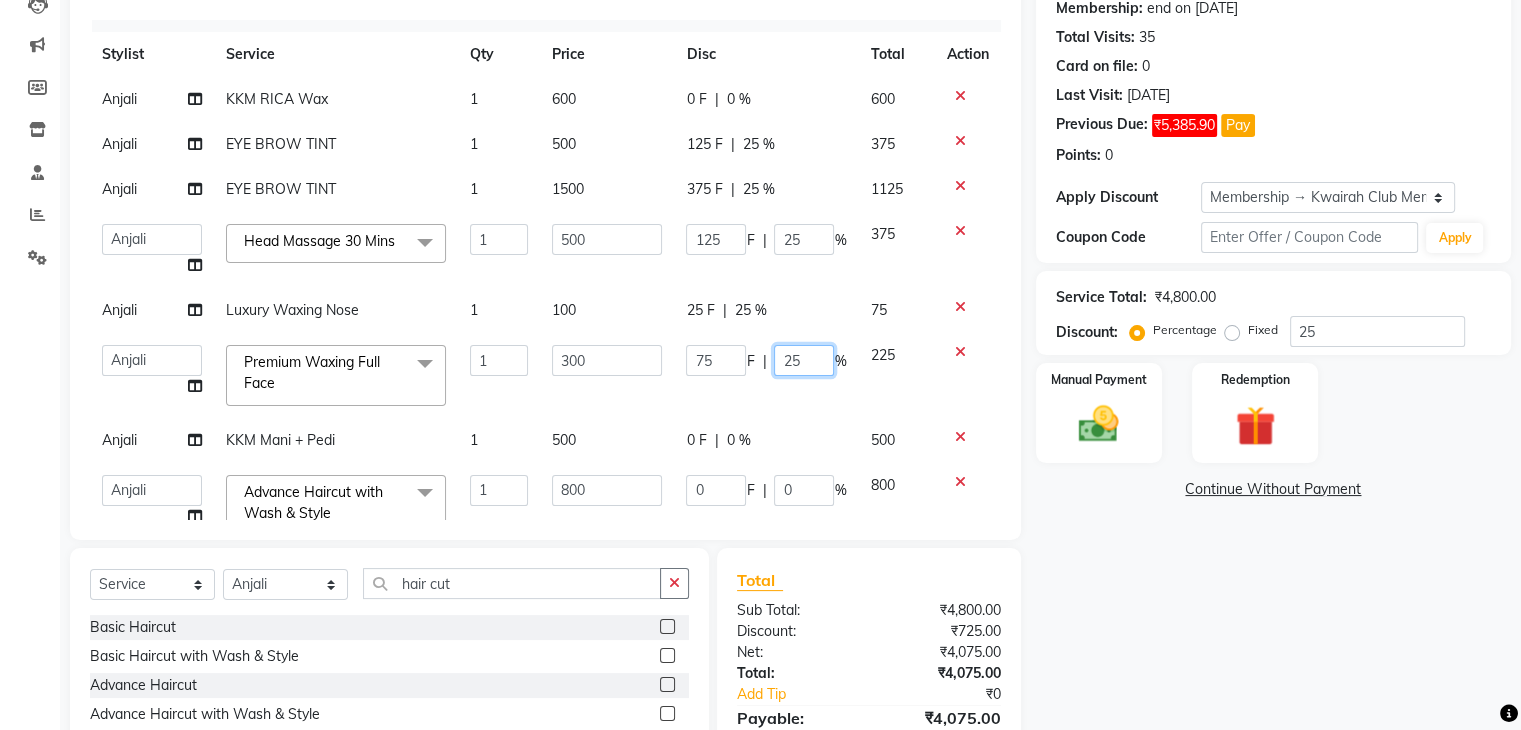 drag, startPoint x: 796, startPoint y: 357, endPoint x: 747, endPoint y: 358, distance: 49.010204 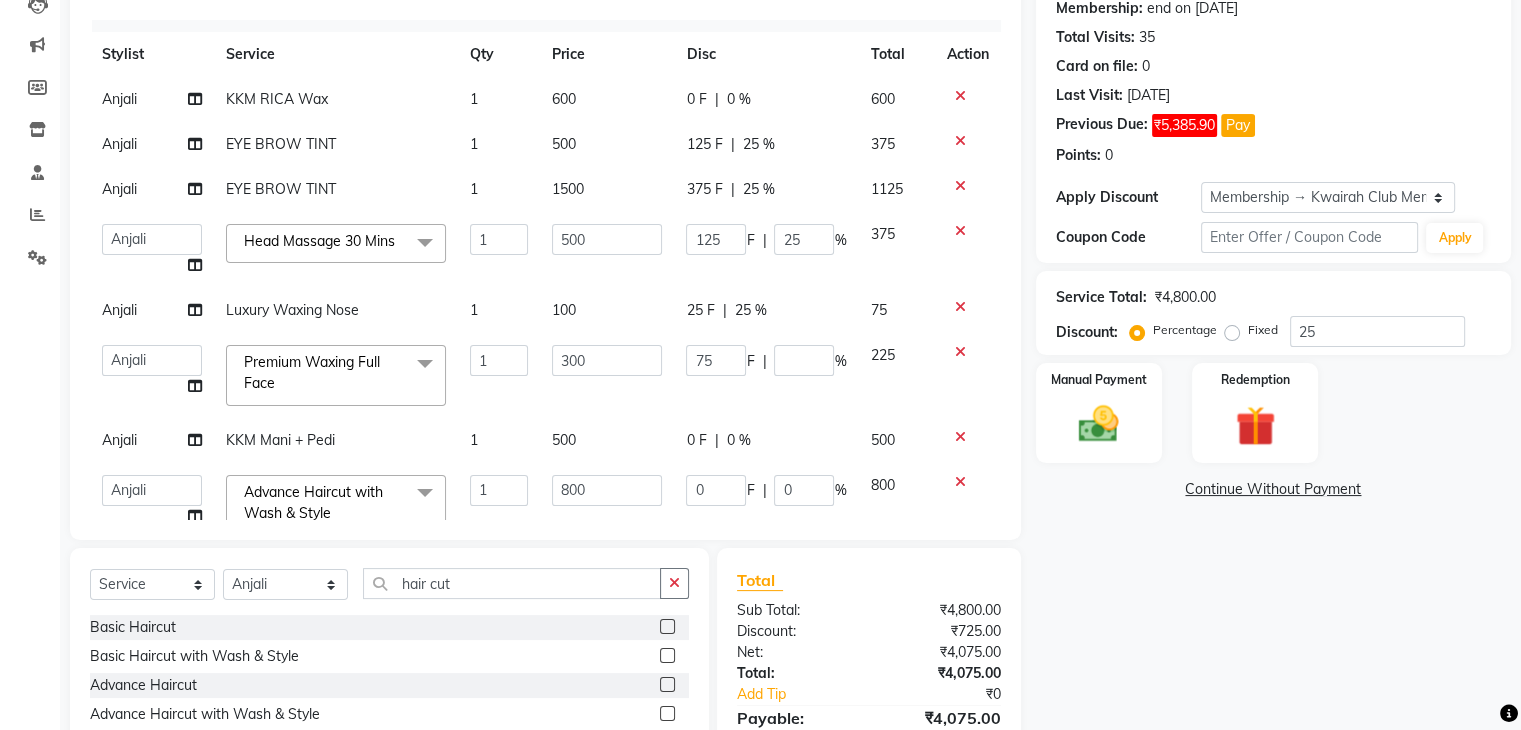 click on "Anjali KKM RICA Wax 1 600 0 F | 0 % 600 Anjali EYE BROW TINT 1 500 125 F | 25 % 375 Anjali EYE BROW TINT 1 1500 375 F | 25 % 1125  Amruta   Anjali   Ketki Somani   Neha More   rakhi chorasiya   Shrushti  Head Massage 30 Mins  x Basic Haircut Basic Haircut with Wash & Style Advance Haircut Advance Haircut with Wash & Style Little Diva's Cut Hair Wash & Blast Dry Hair Wash & Blow Dry Blow Dry (Upto Midwaist) Blow Dry Waist Ironing (Upto Midwaist) Ironing Waist Curls/Waves/Styling (Upto Midwaist) Curls/Waves/Styling Waist Basic Hair Spa Schwarzkopf Spa Hair Gloss Treatment (Upto Midwaist) Hair Gloss Treatment Waist Fibre Clinix (Kwairah Signature Treatment) Express Head Massage 20 Mins Head Massage 30 Mins Oil Massage + Wash Keratin Treatment Smoothening/Rebonding Treatment Botox Treatment Root Touchup Igora 1 inch Root Touchup Igora 2 inch Root Touchup Essencity 1 inch Root Touchup Essencity 2 inch Half Head Streaks (15-16 strips) Full Head Streaks 3D Colors Global Hair Color Dual Global Hair Color Pre-wash 1" 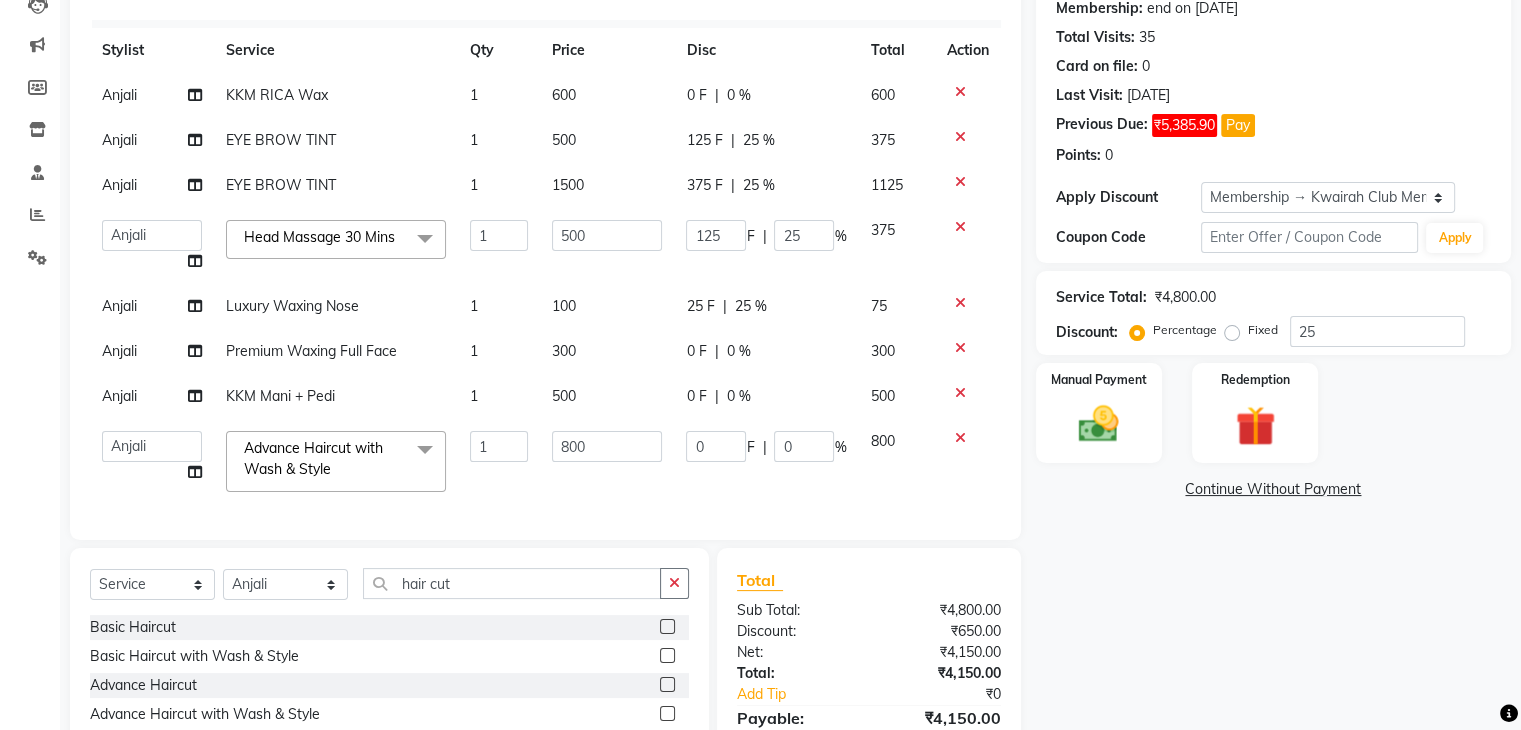 scroll, scrollTop: 44, scrollLeft: 0, axis: vertical 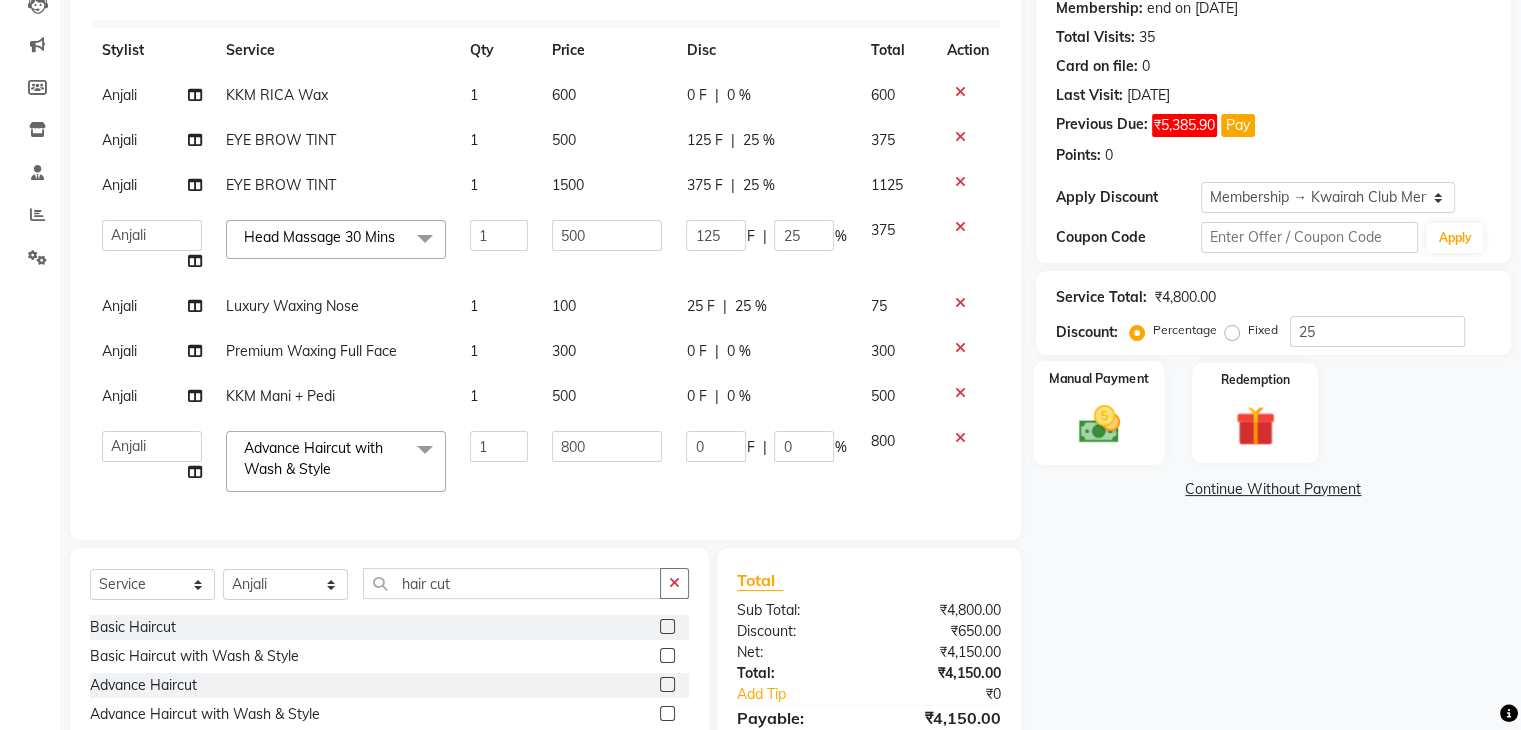 click 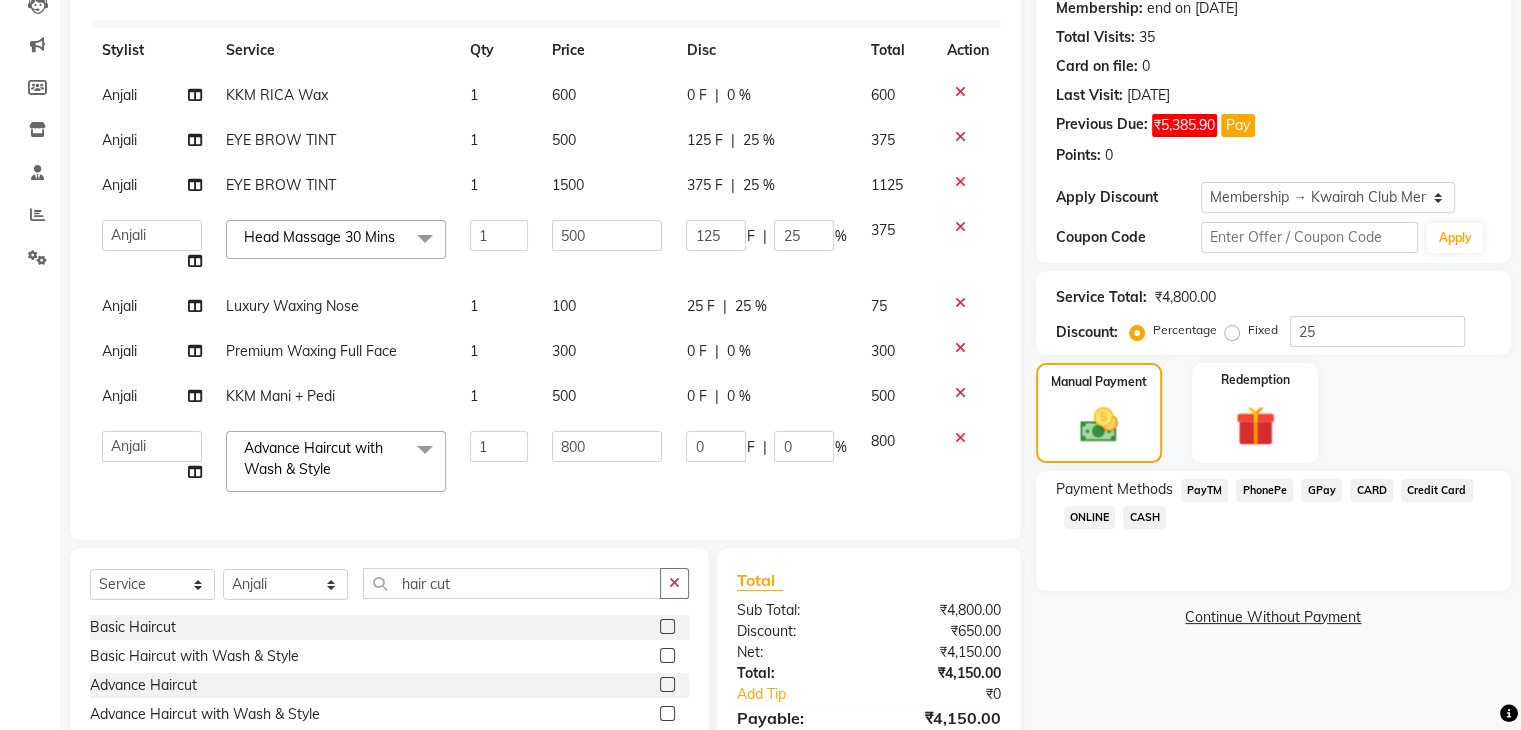 scroll, scrollTop: 328, scrollLeft: 0, axis: vertical 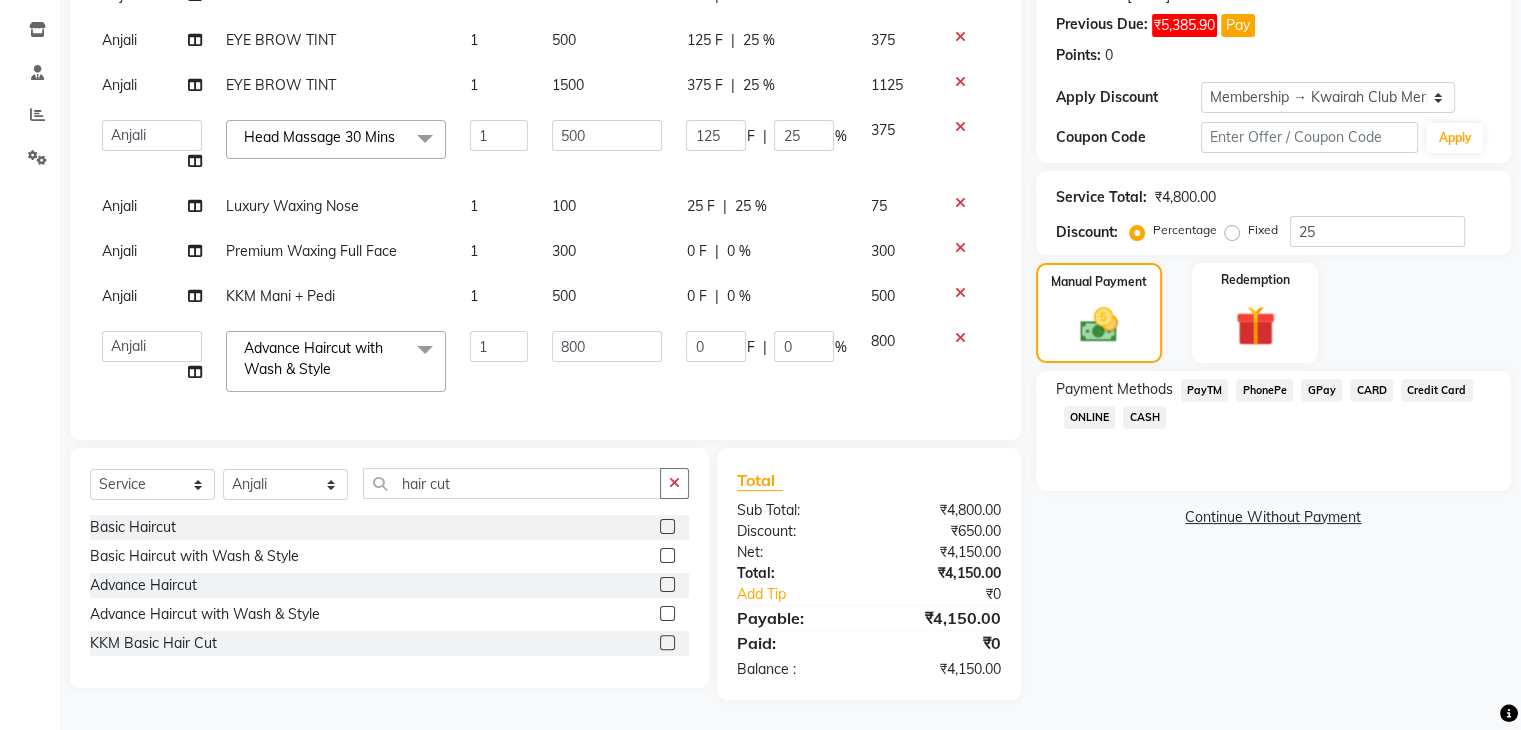 click on "GPay" 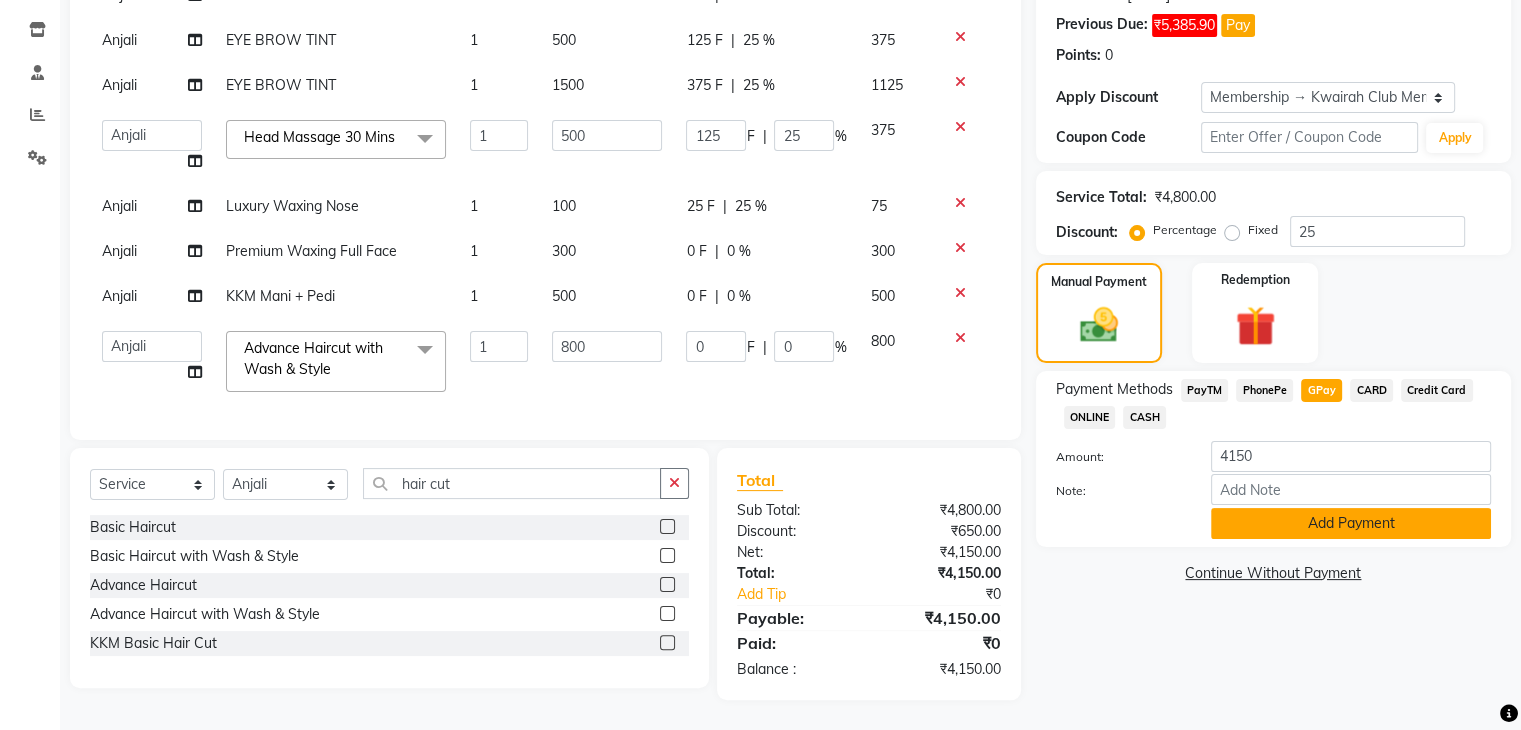 click on "Add Payment" 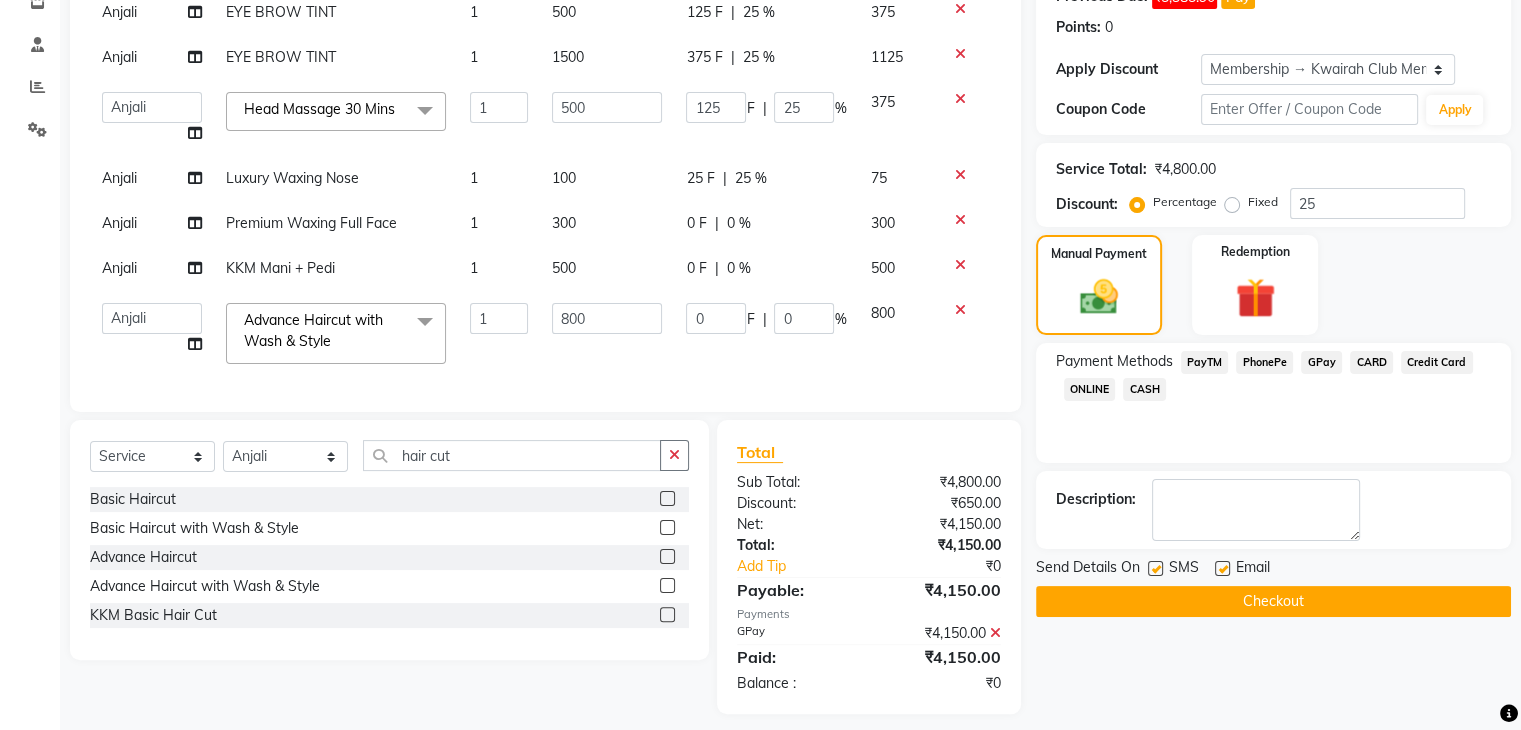 scroll, scrollTop: 370, scrollLeft: 0, axis: vertical 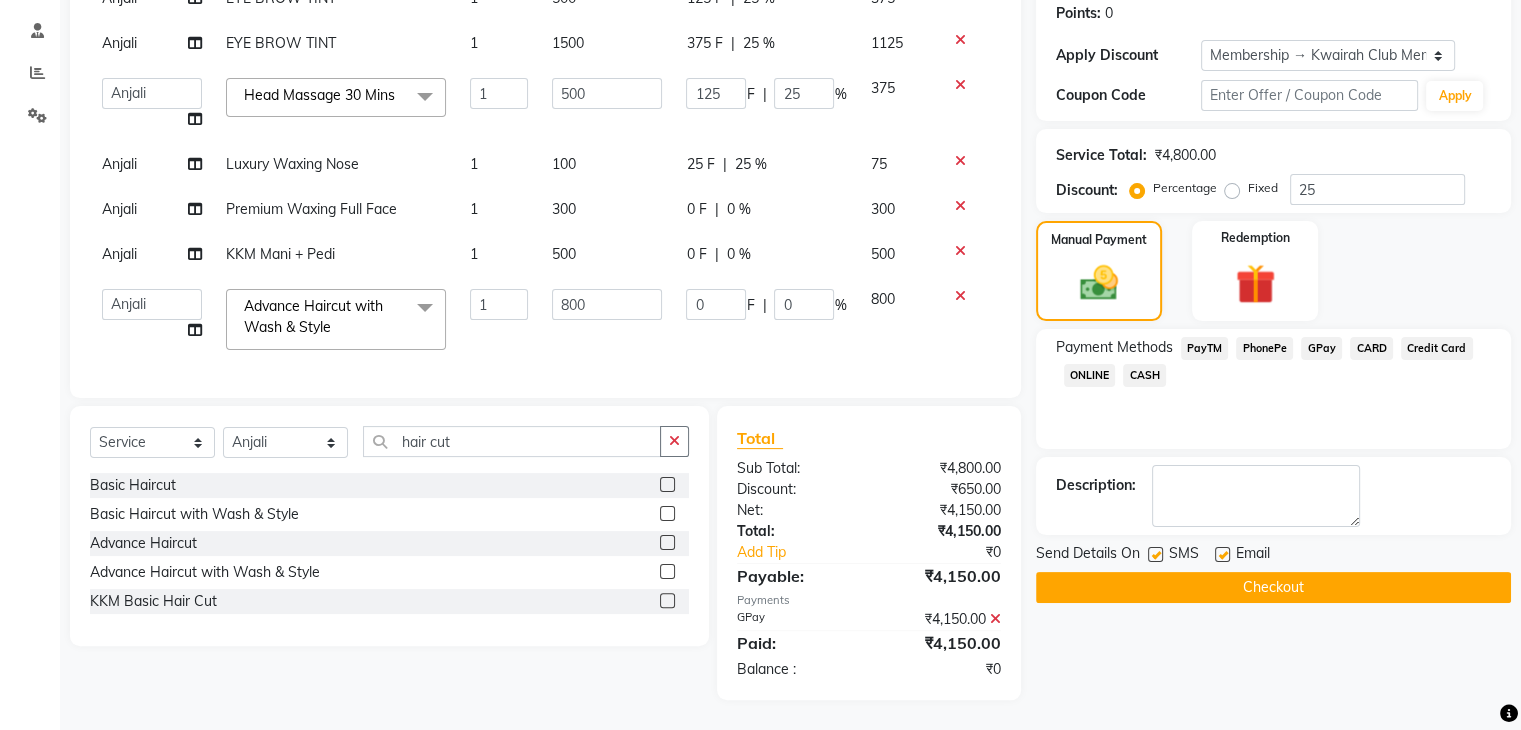 click 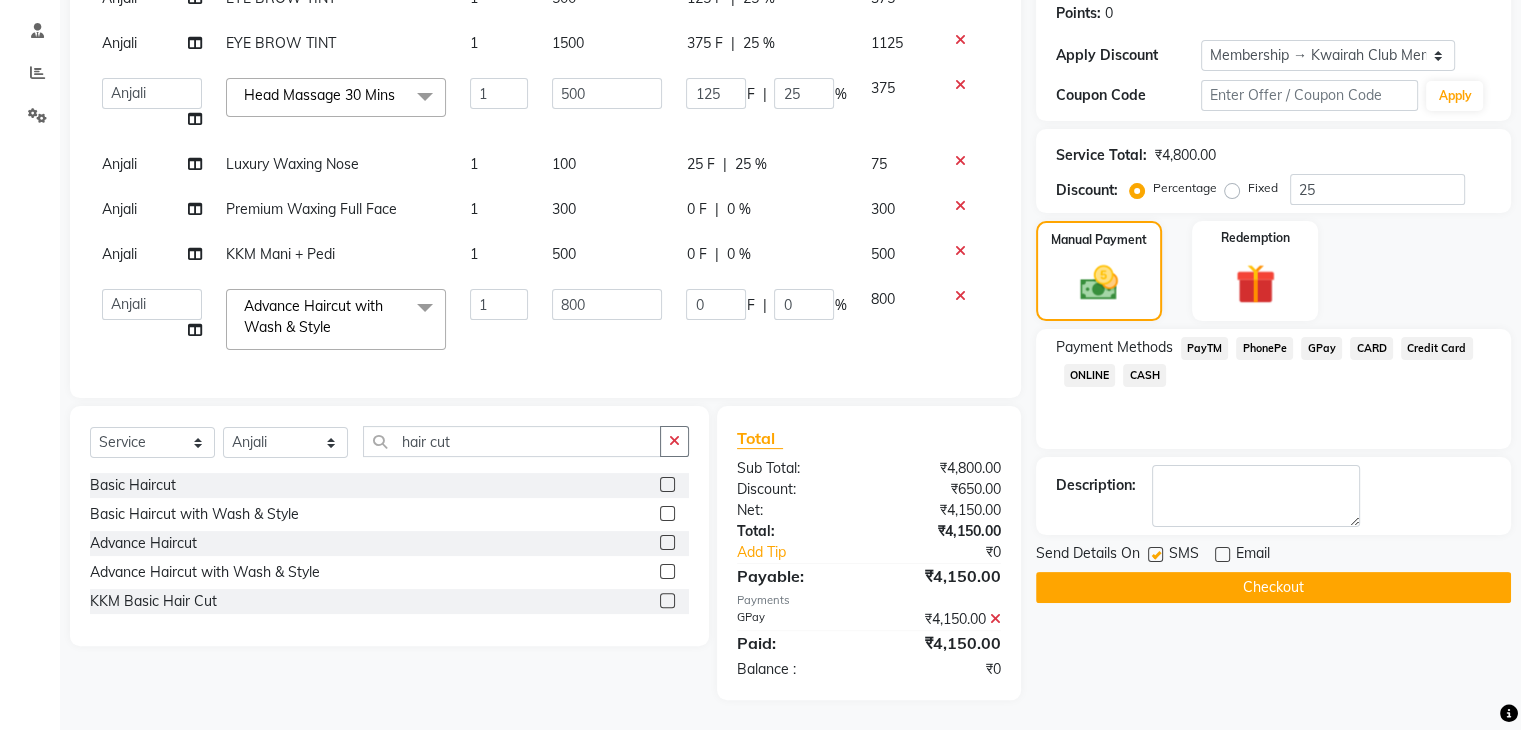 click 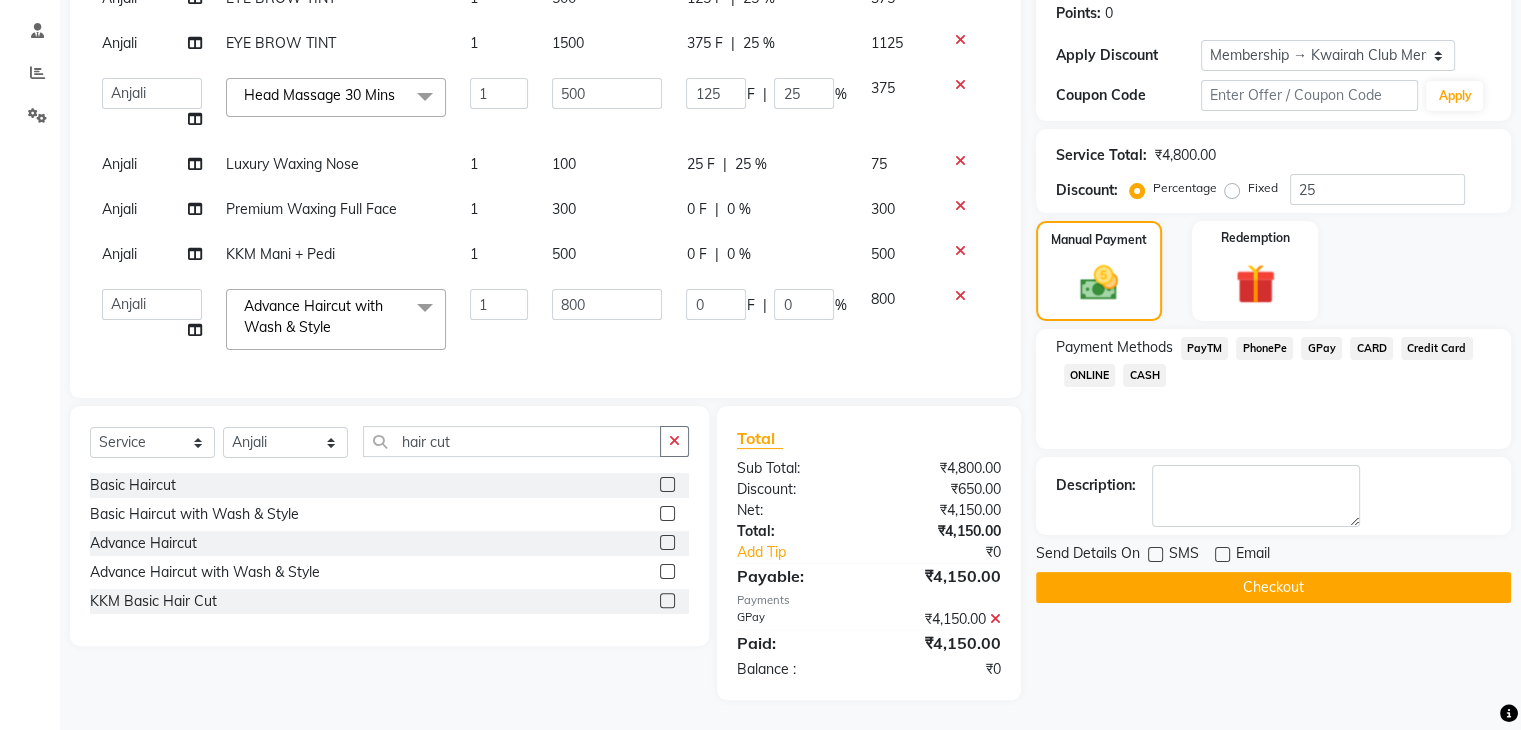 click on "Checkout" 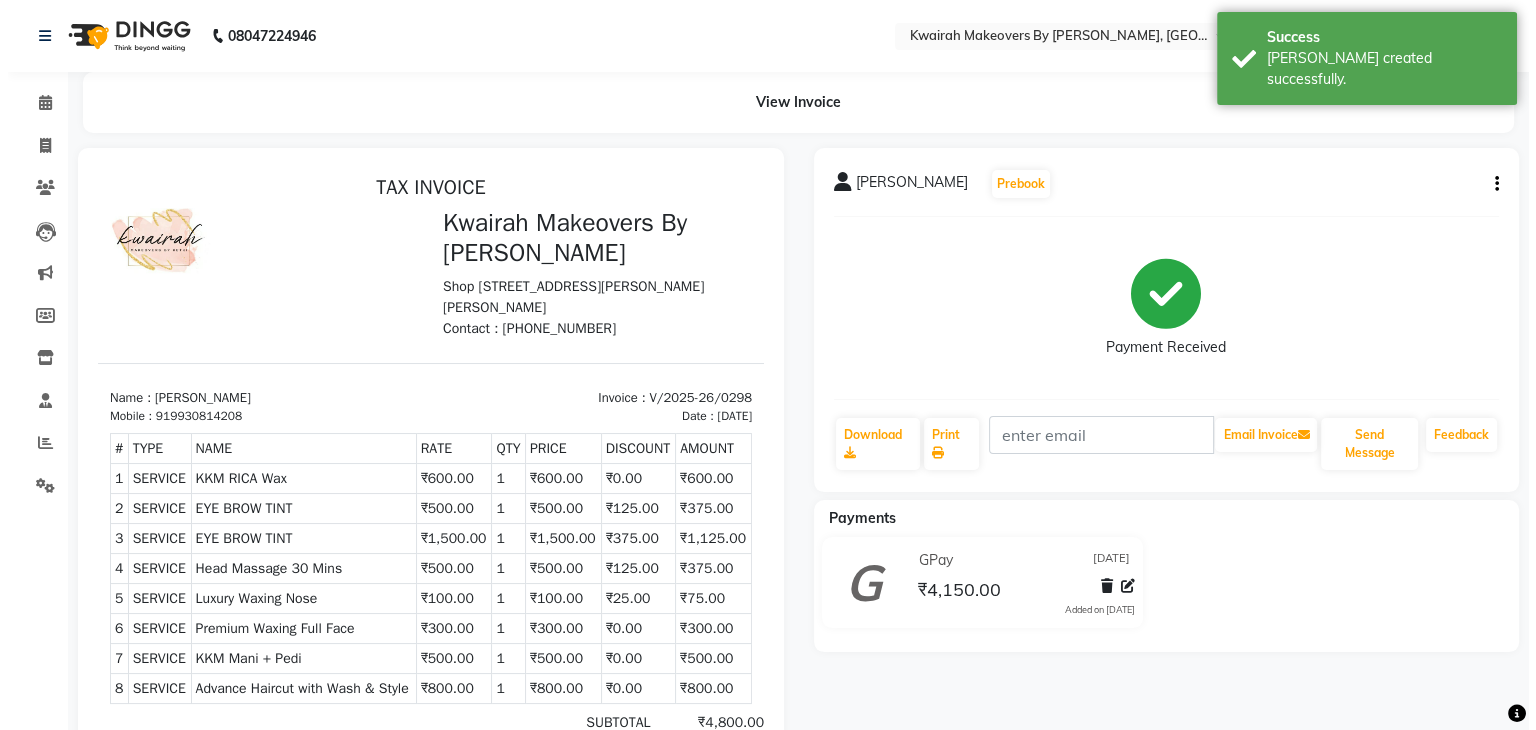 scroll, scrollTop: 0, scrollLeft: 0, axis: both 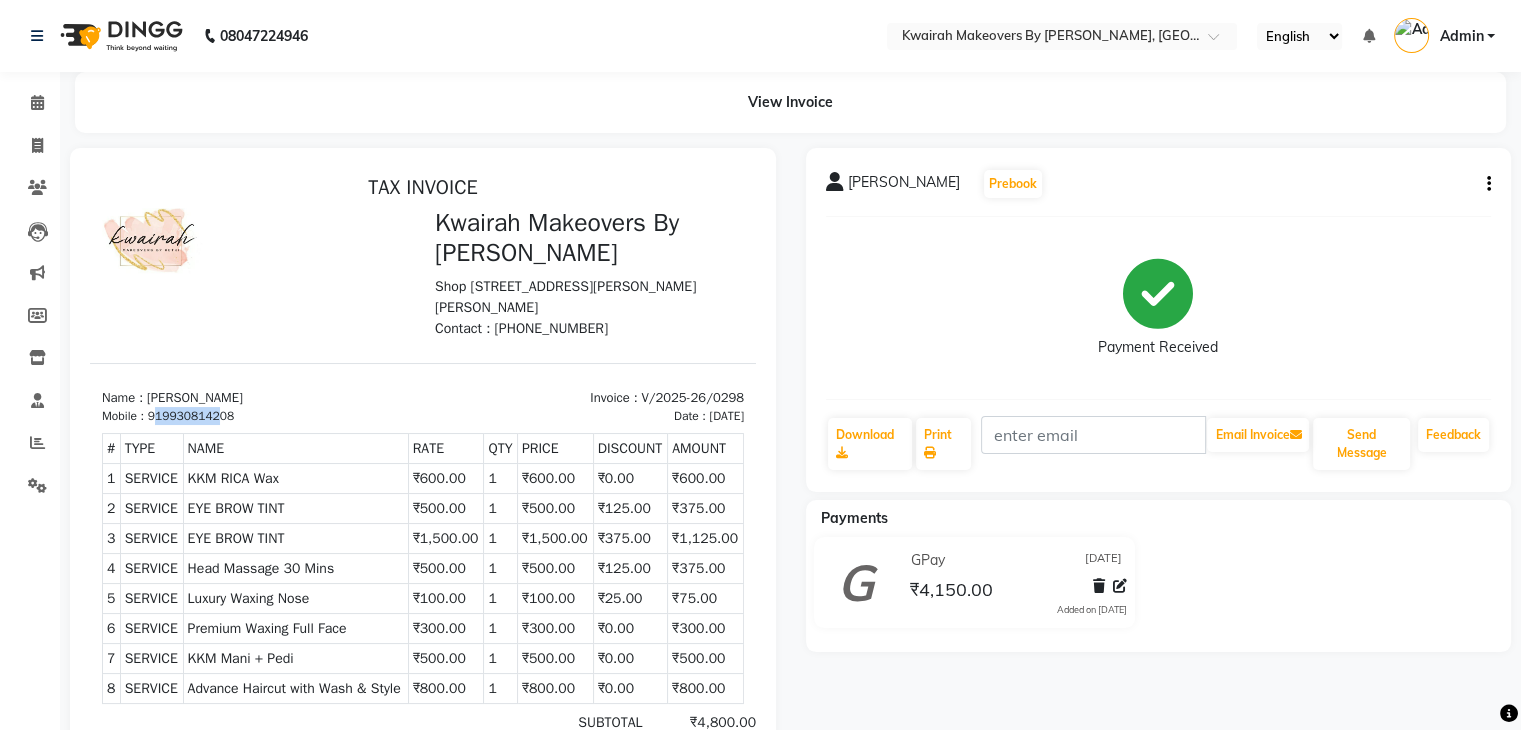 drag, startPoint x: 160, startPoint y: 418, endPoint x: 217, endPoint y: 418, distance: 57 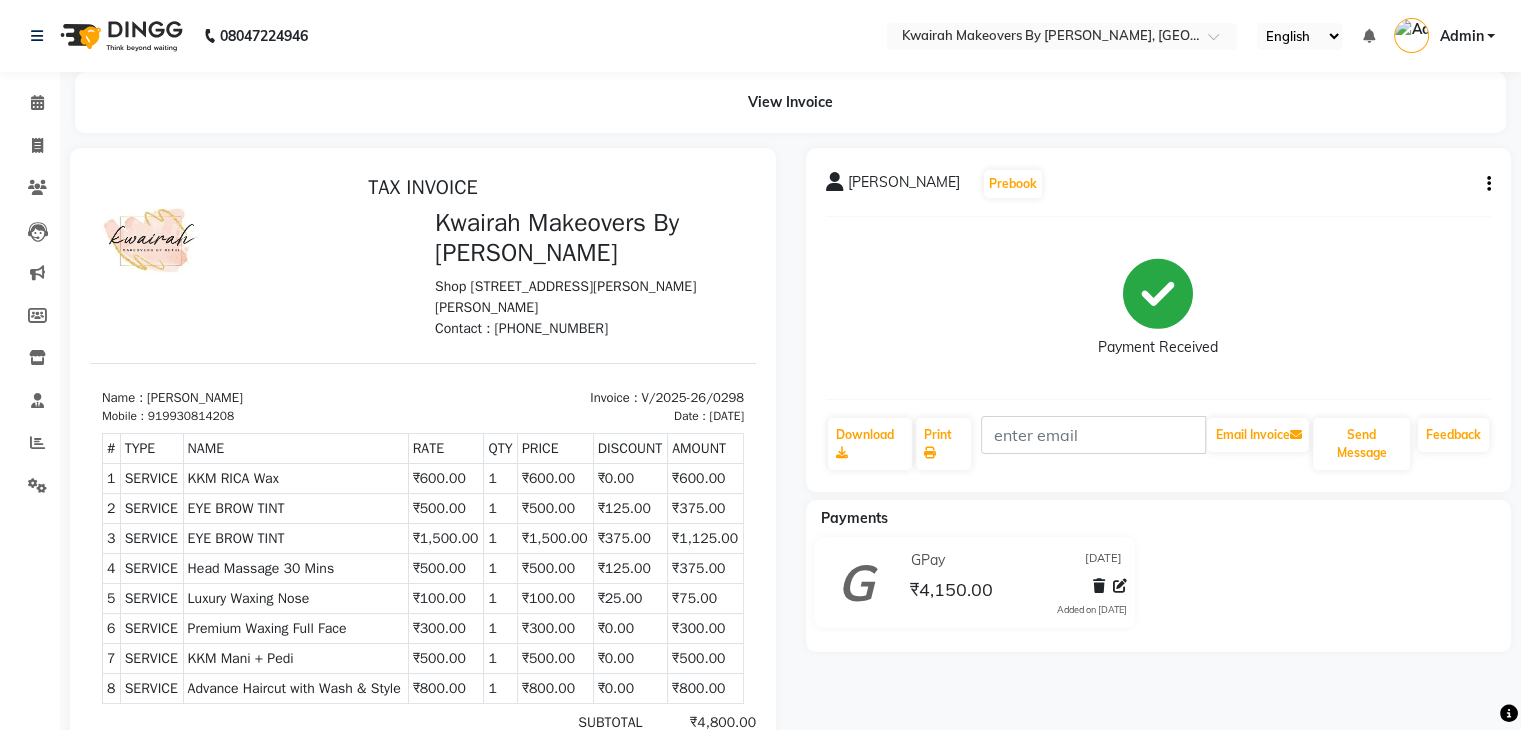 drag, startPoint x: 280, startPoint y: 419, endPoint x: 243, endPoint y: 417, distance: 37.054016 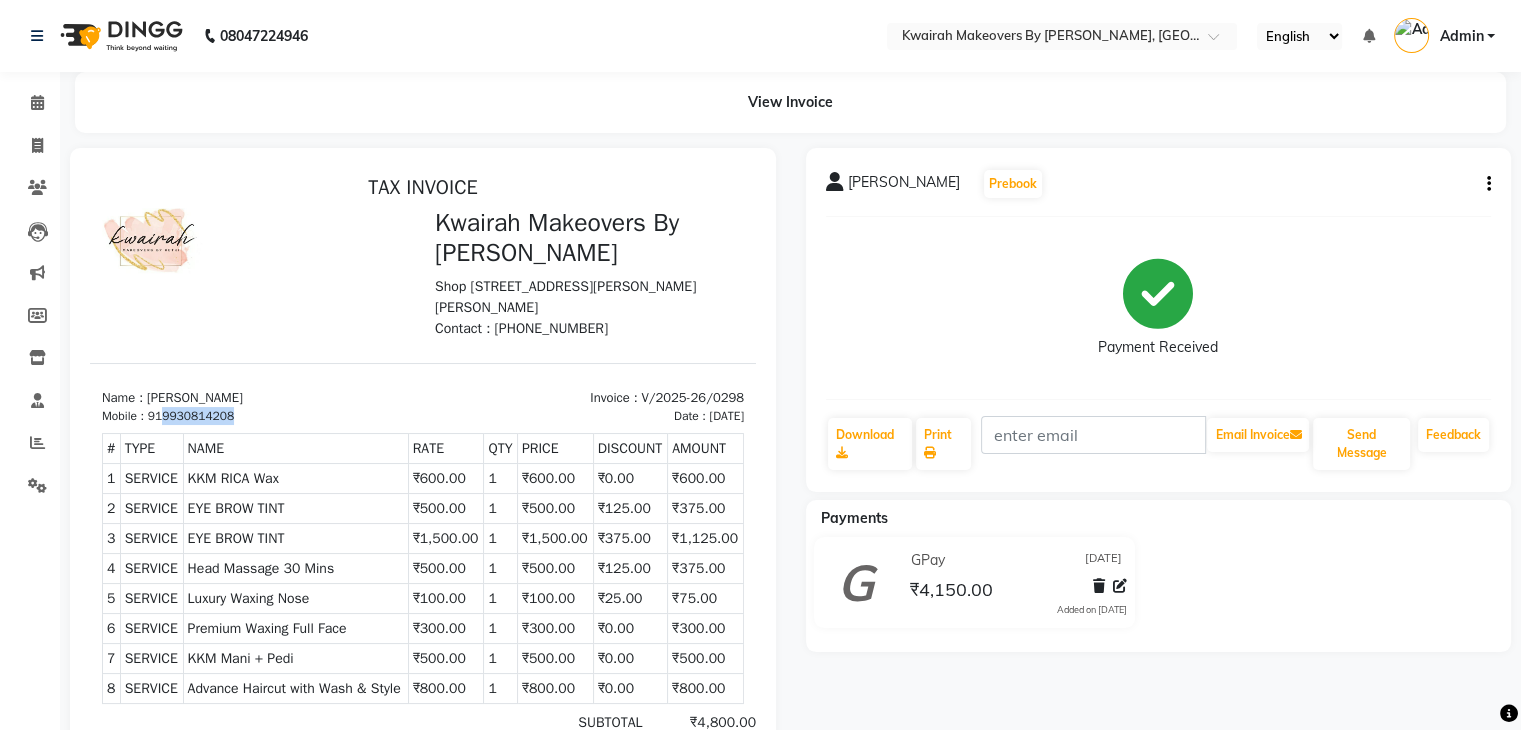 drag, startPoint x: 167, startPoint y: 417, endPoint x: 250, endPoint y: 417, distance: 83 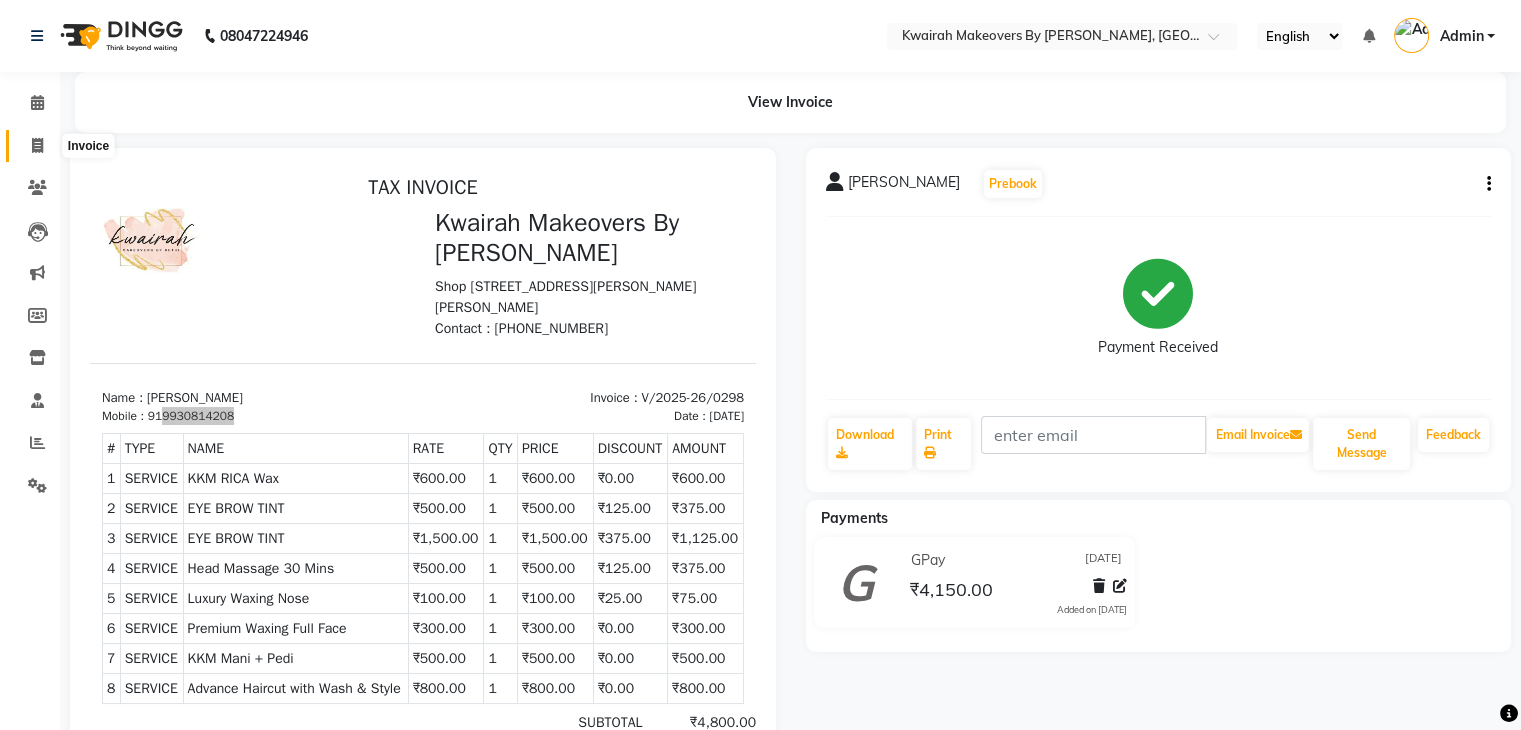 click 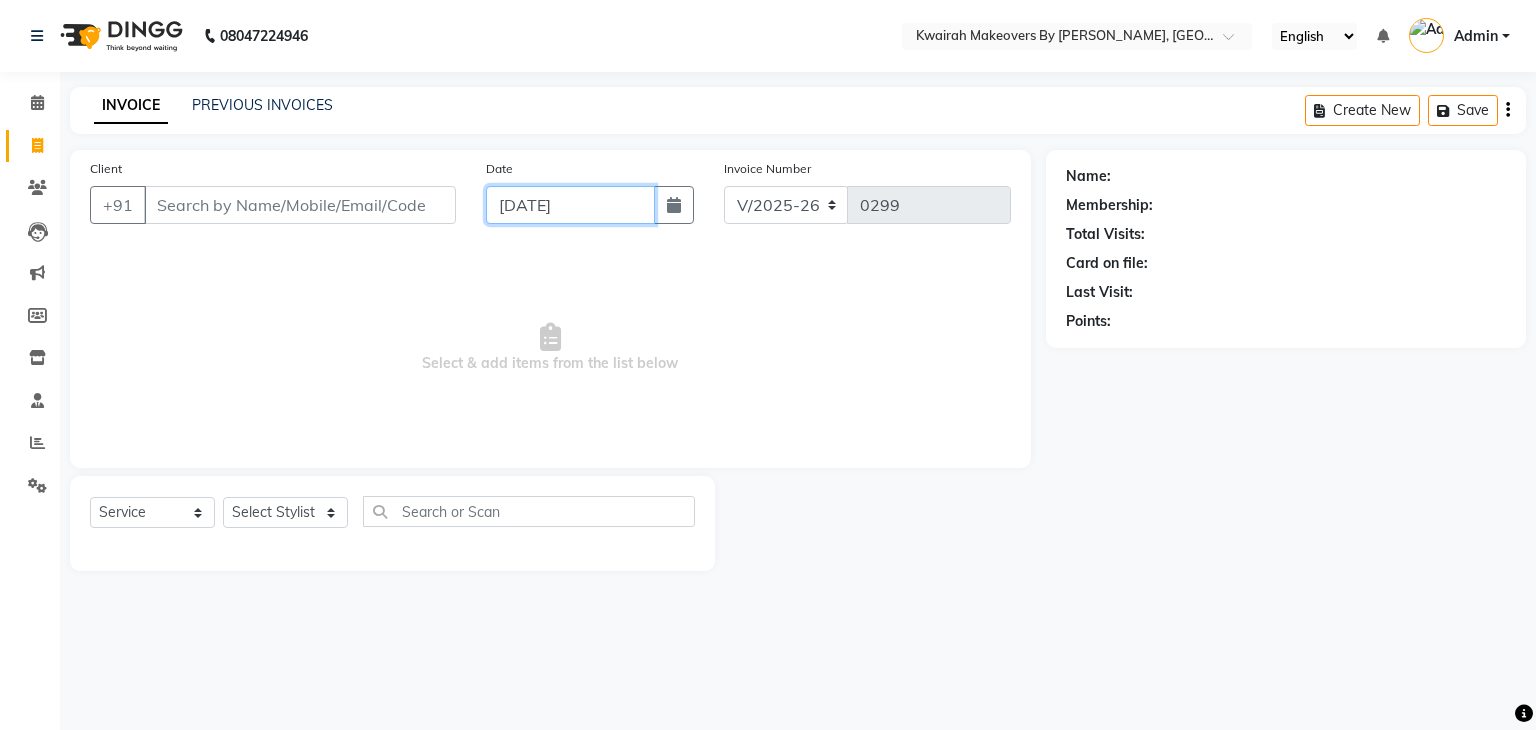 click on "[DATE]" 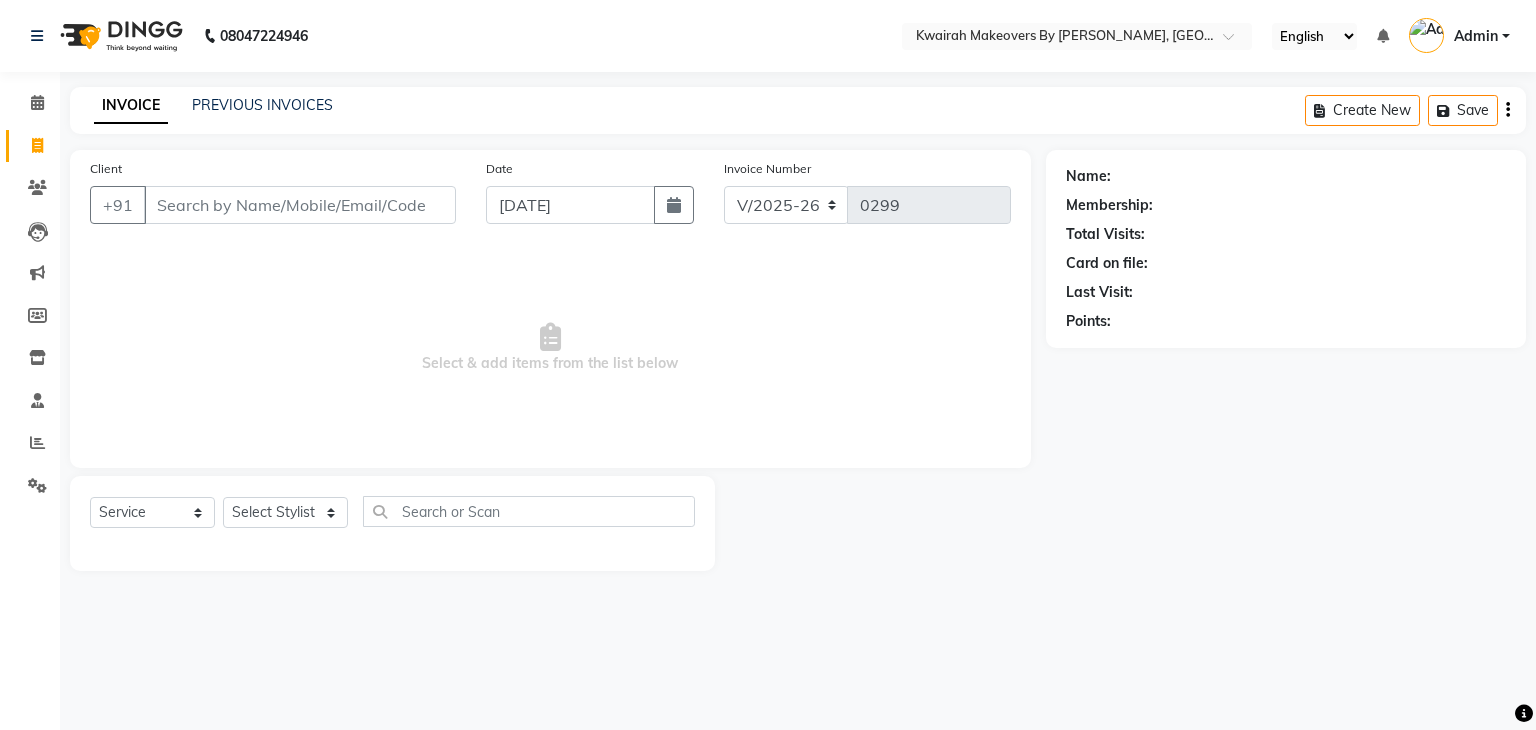 select on "7" 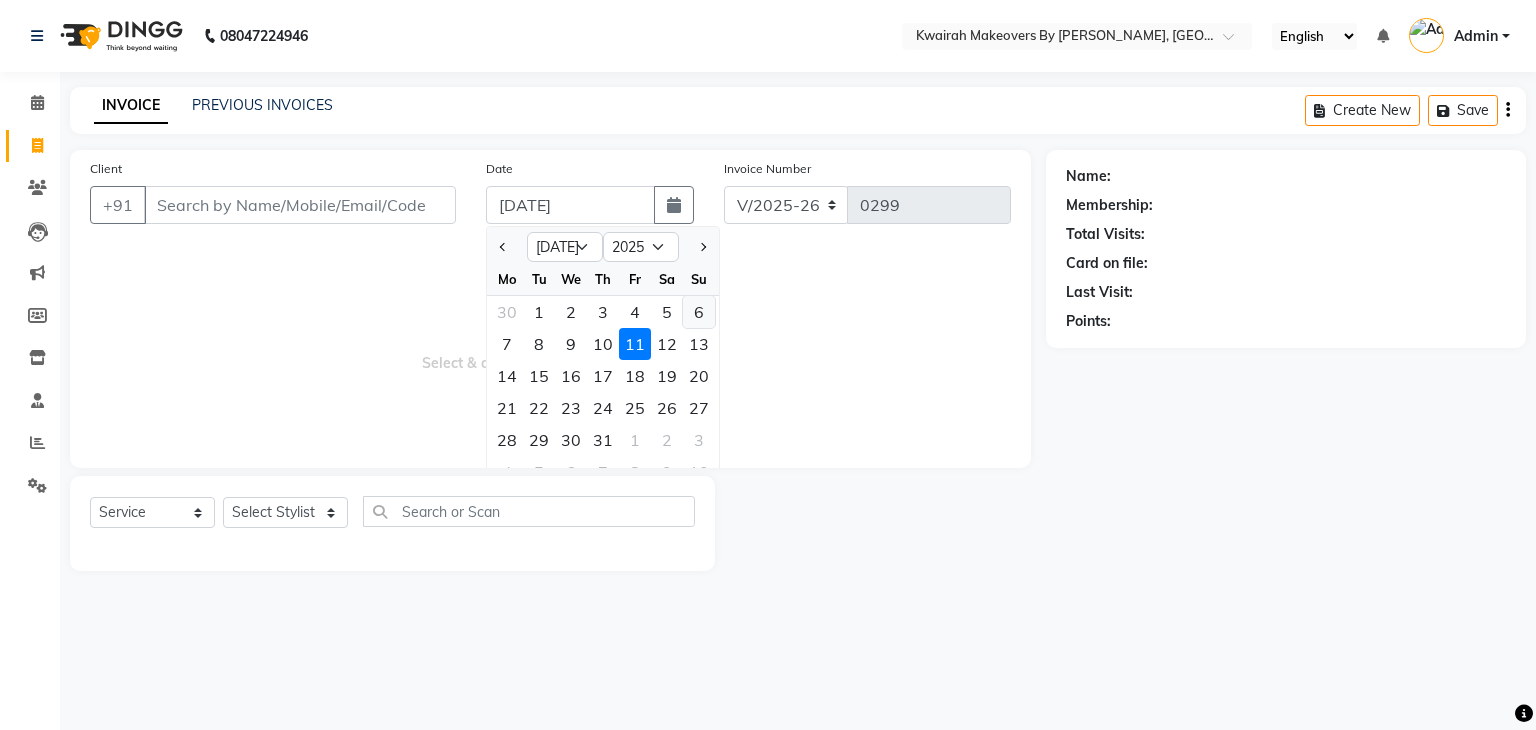 click on "6" 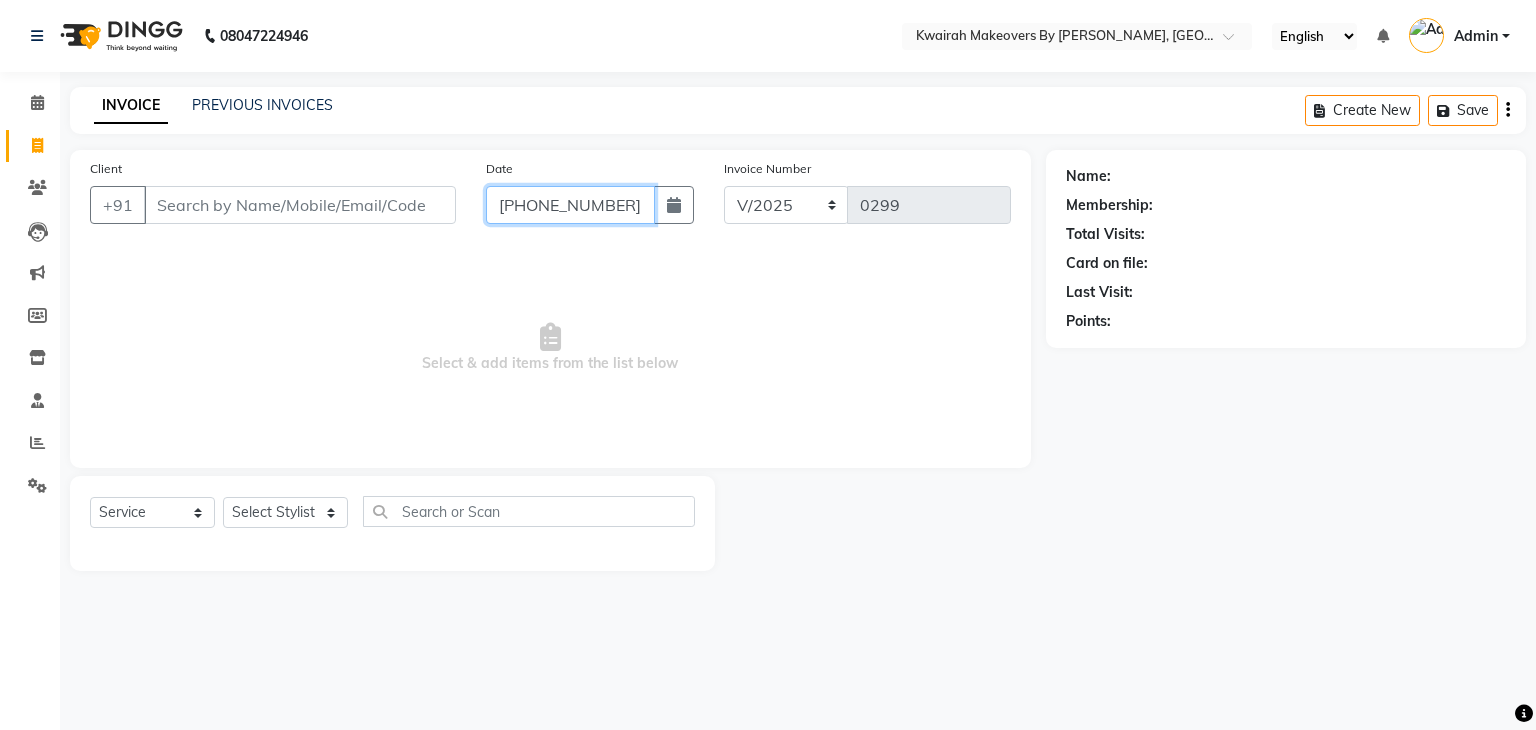 scroll, scrollTop: 0, scrollLeft: 0, axis: both 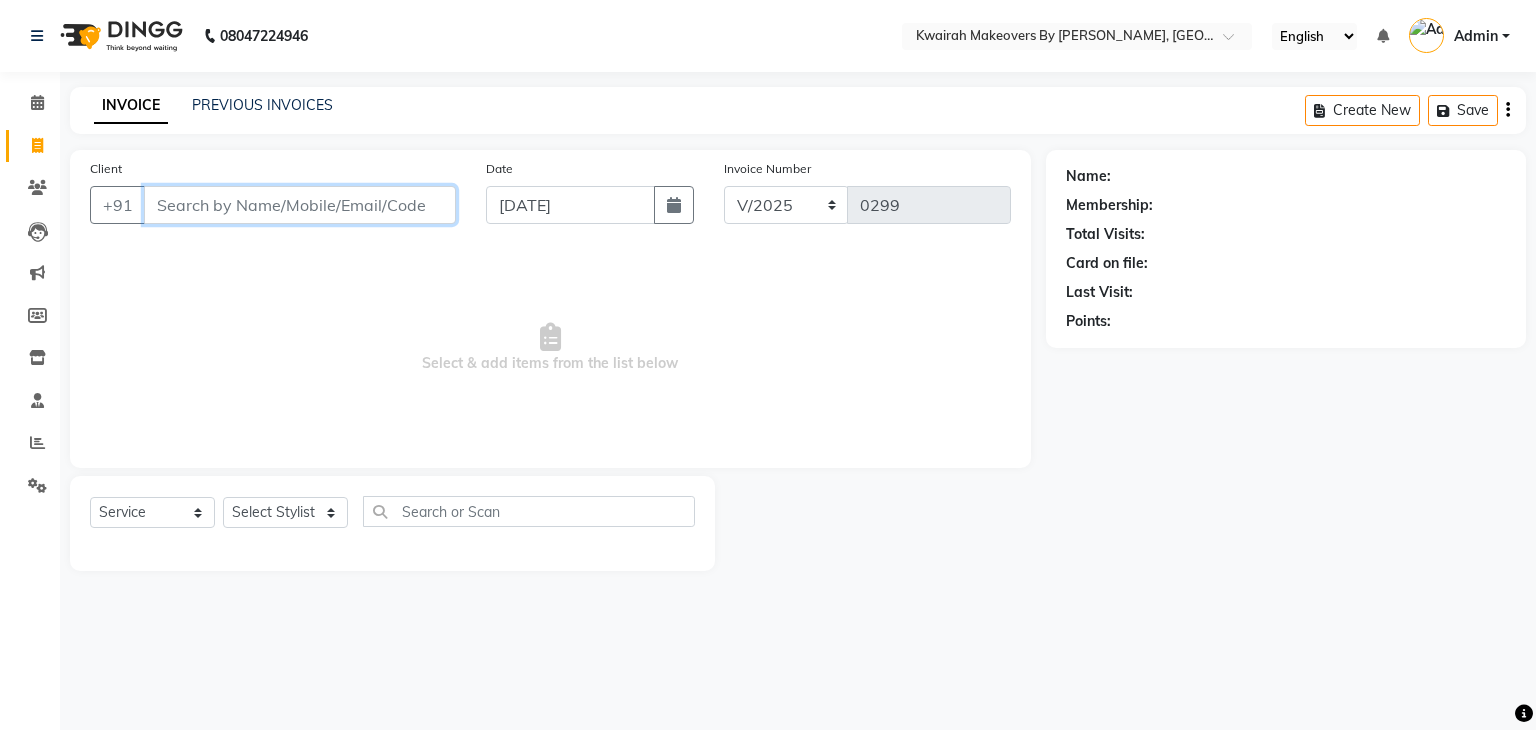 click on "Client" at bounding box center (300, 205) 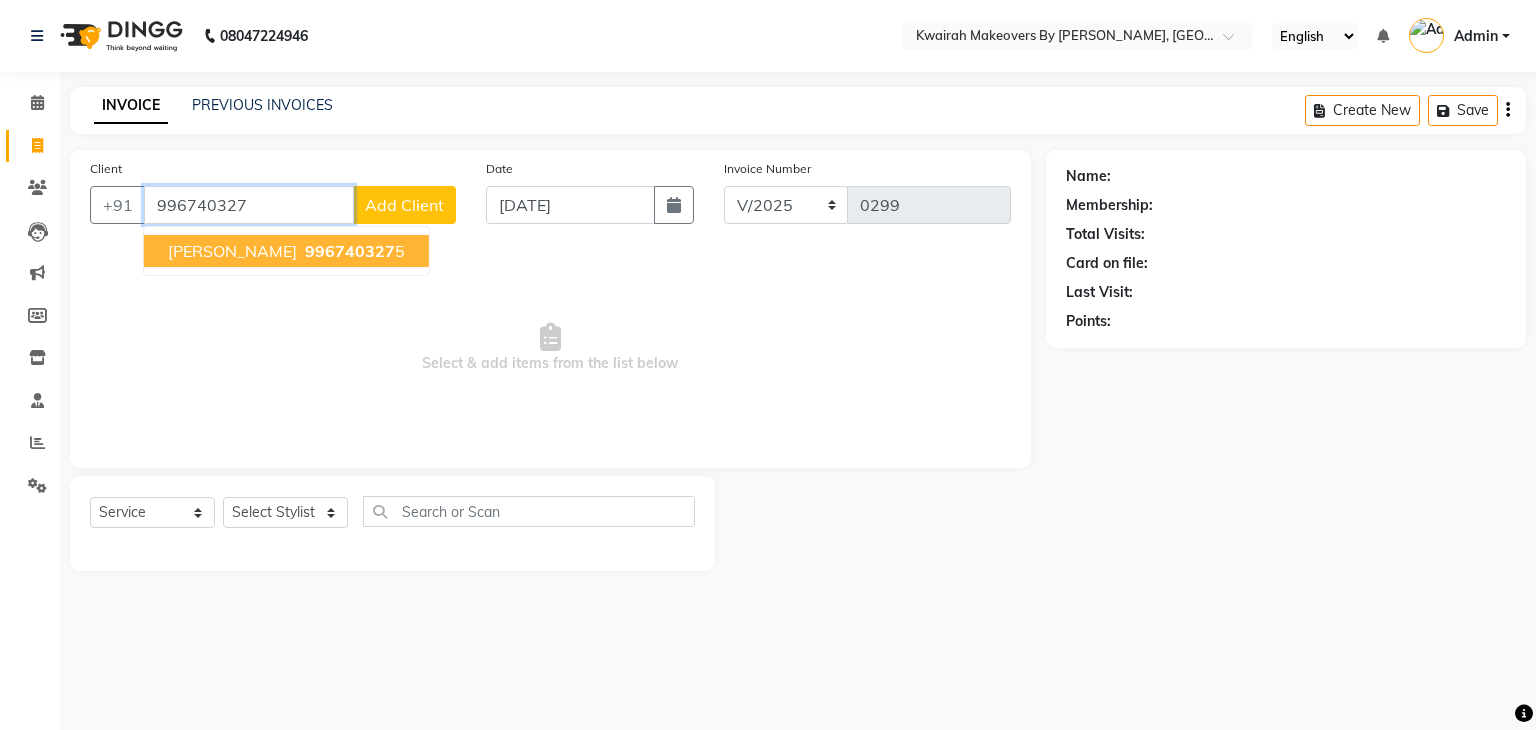 click on "Nimisha Mishra   996740327 5" at bounding box center (286, 251) 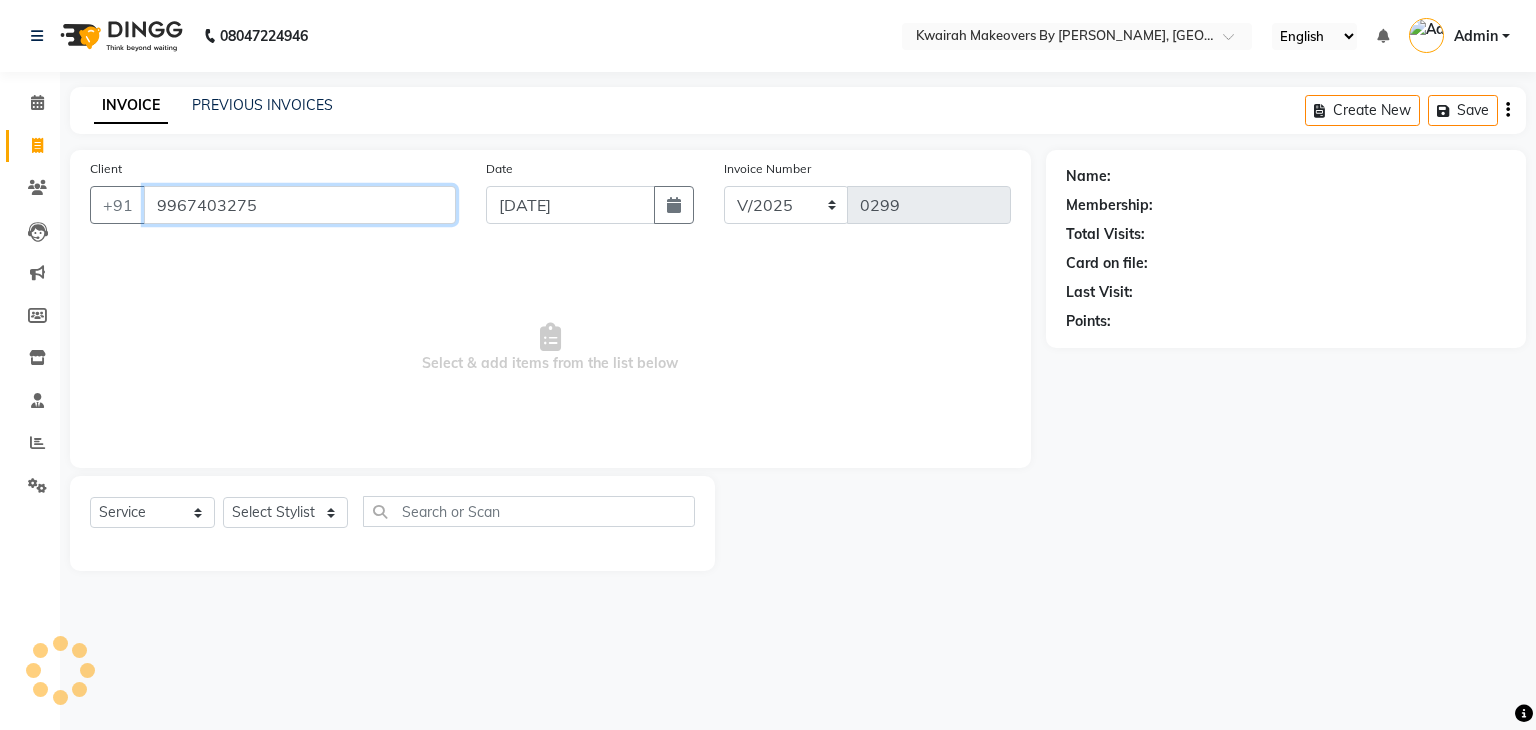 type on "9967403275" 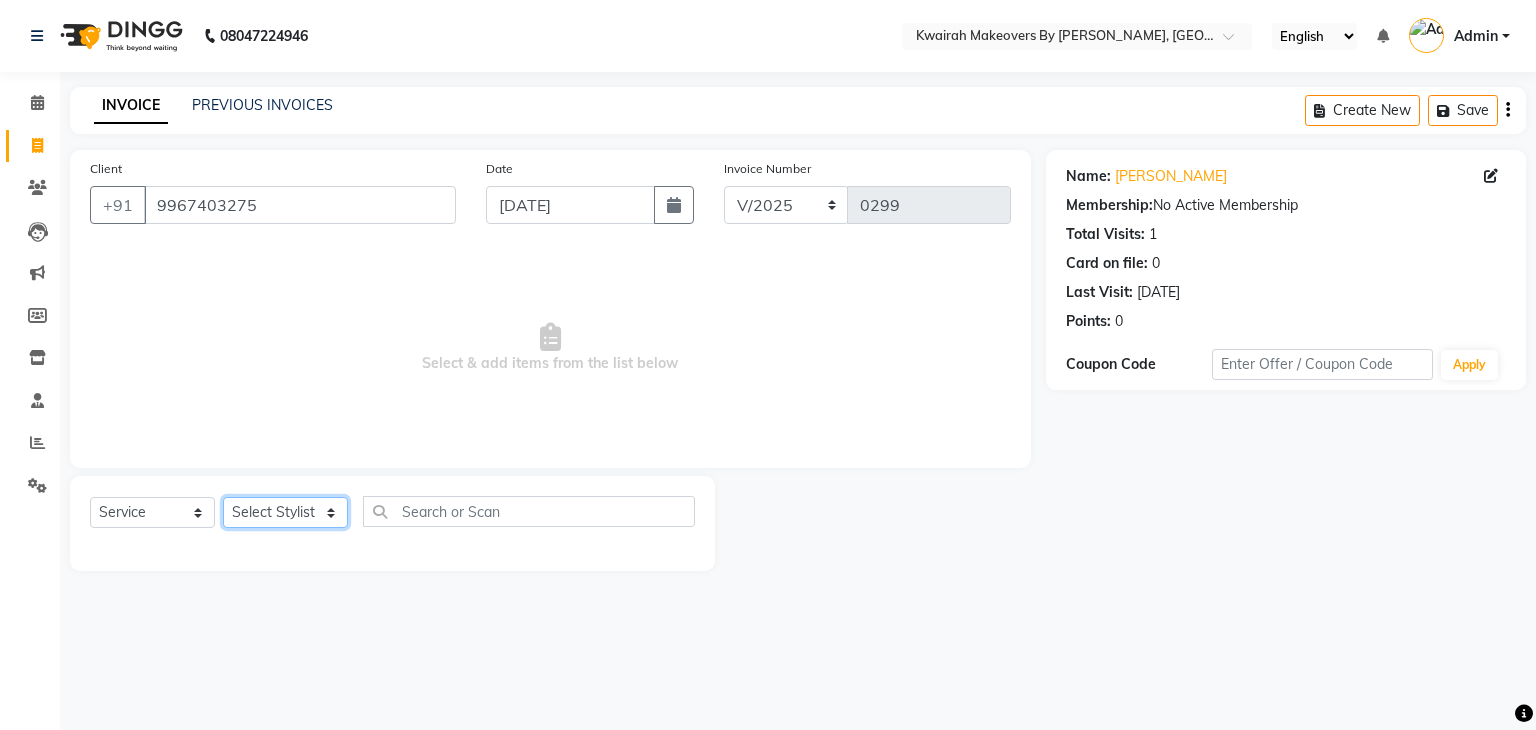 click on "Select Stylist [PERSON_NAME] [PERSON_NAME] Neha More rakhi [PERSON_NAME]" 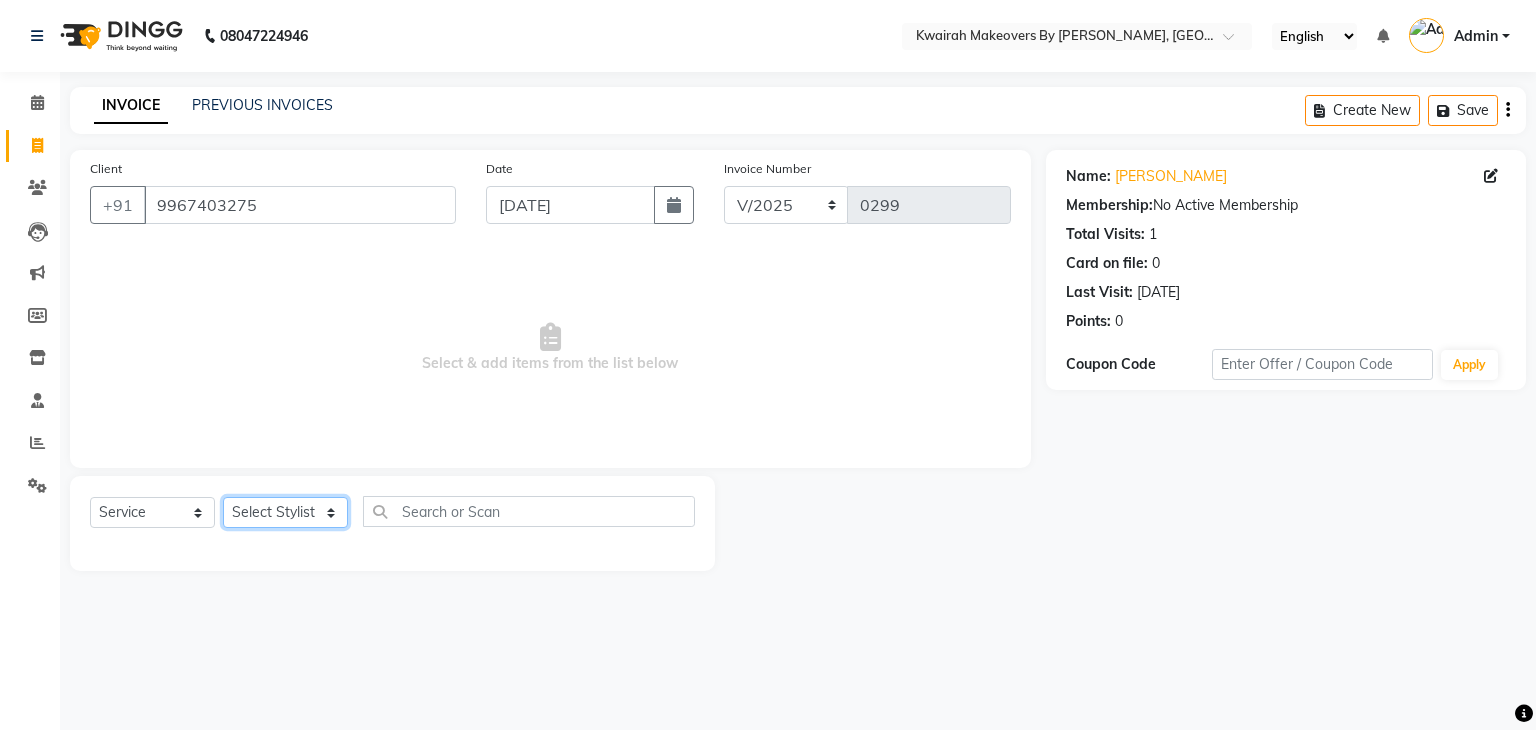 select on "21119" 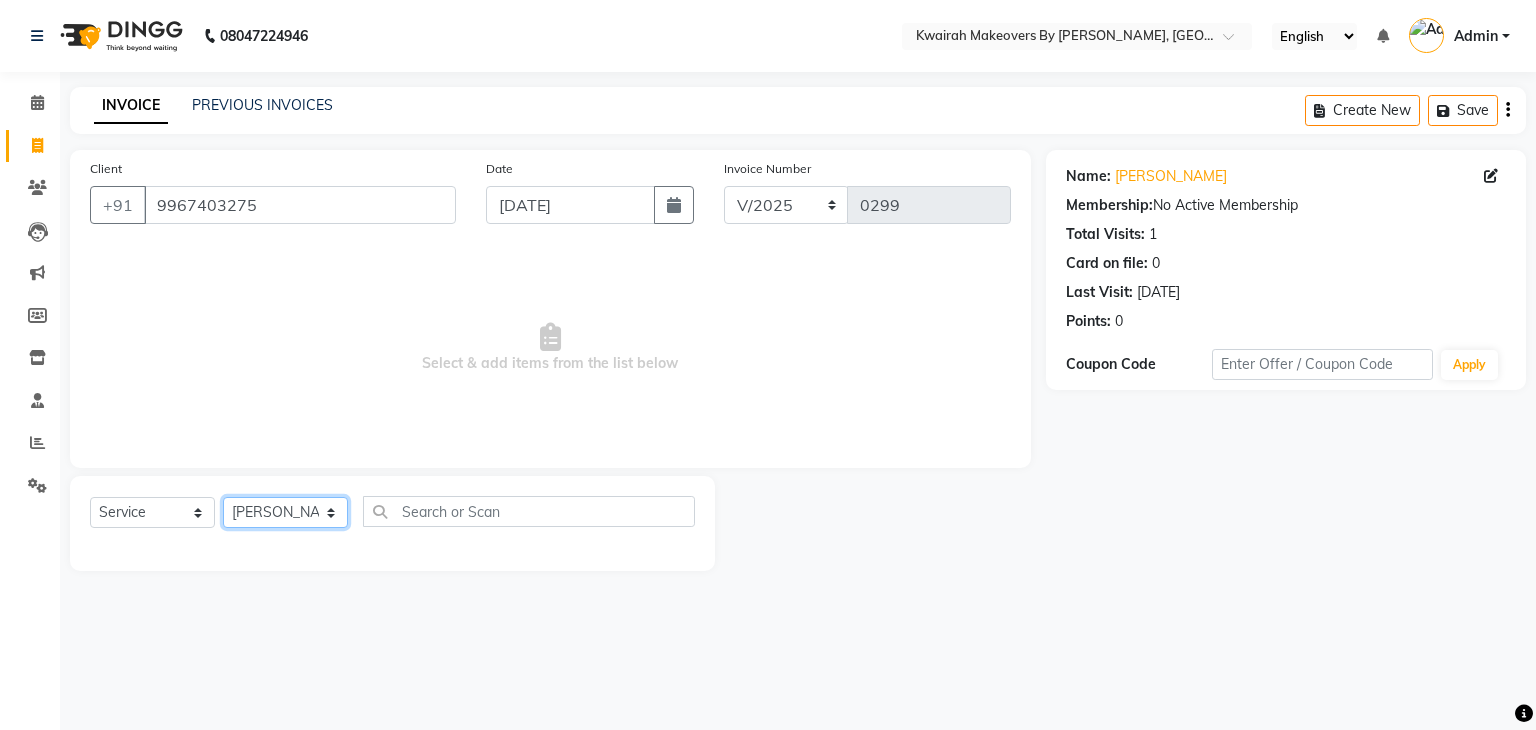 click on "Select Stylist [PERSON_NAME] [PERSON_NAME] Neha More rakhi [PERSON_NAME]" 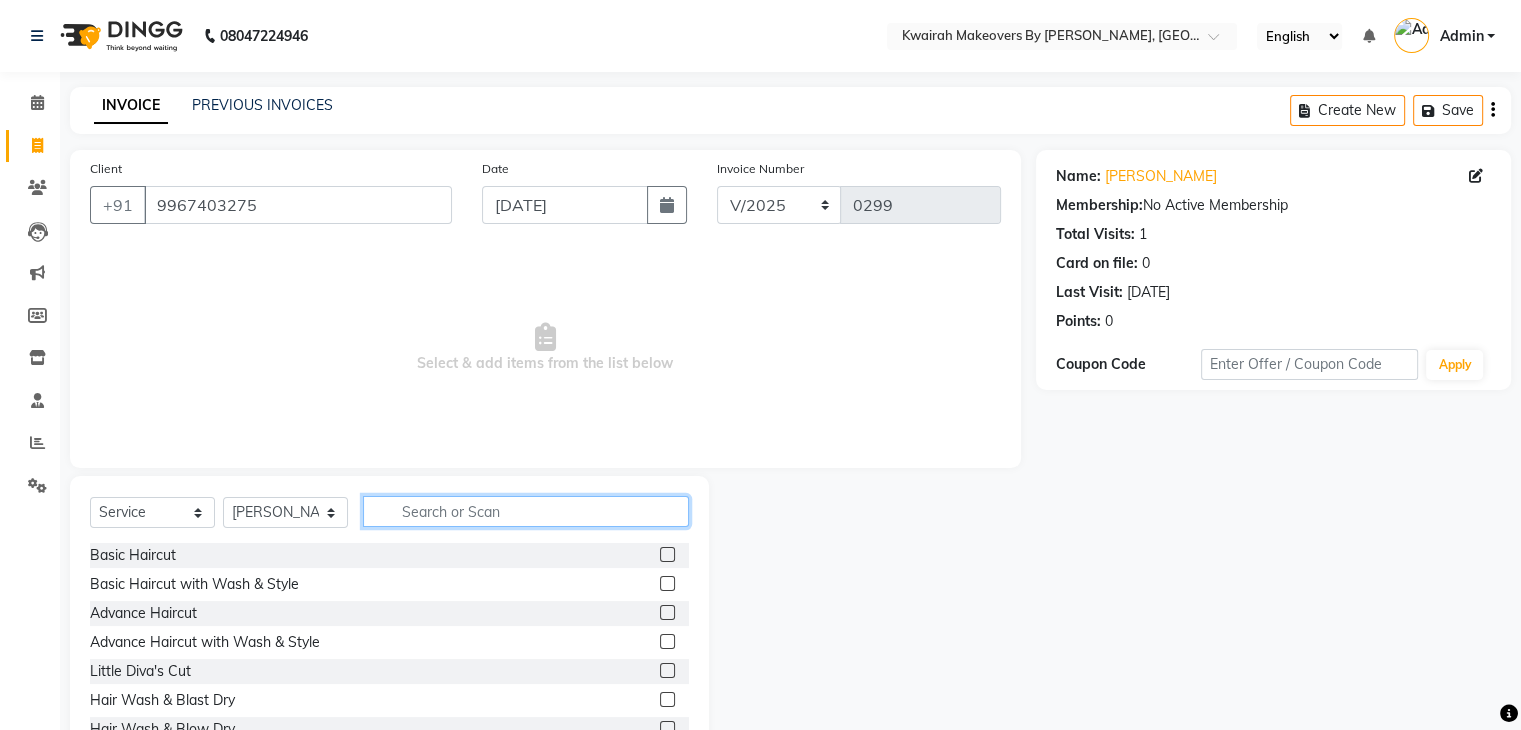 click 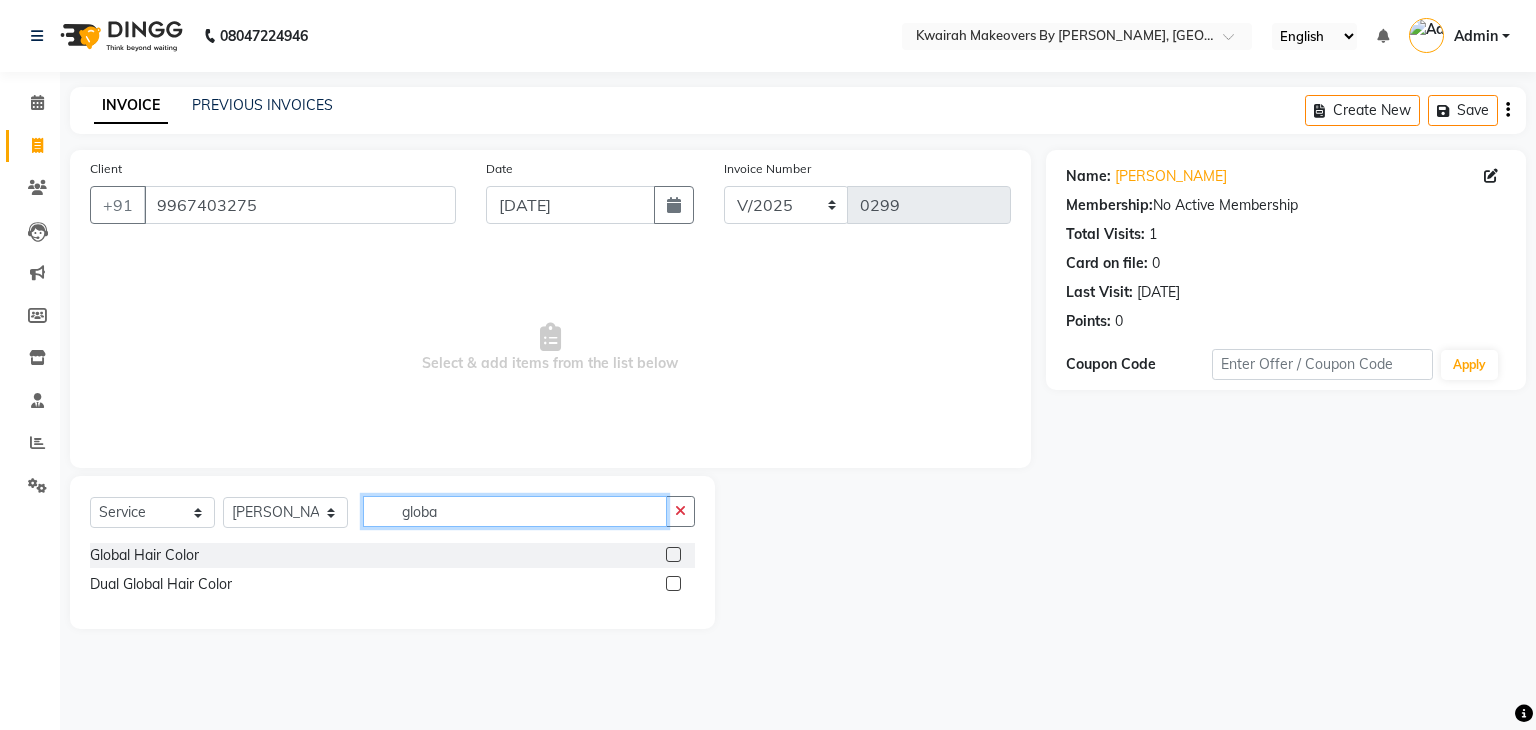 type on "globa" 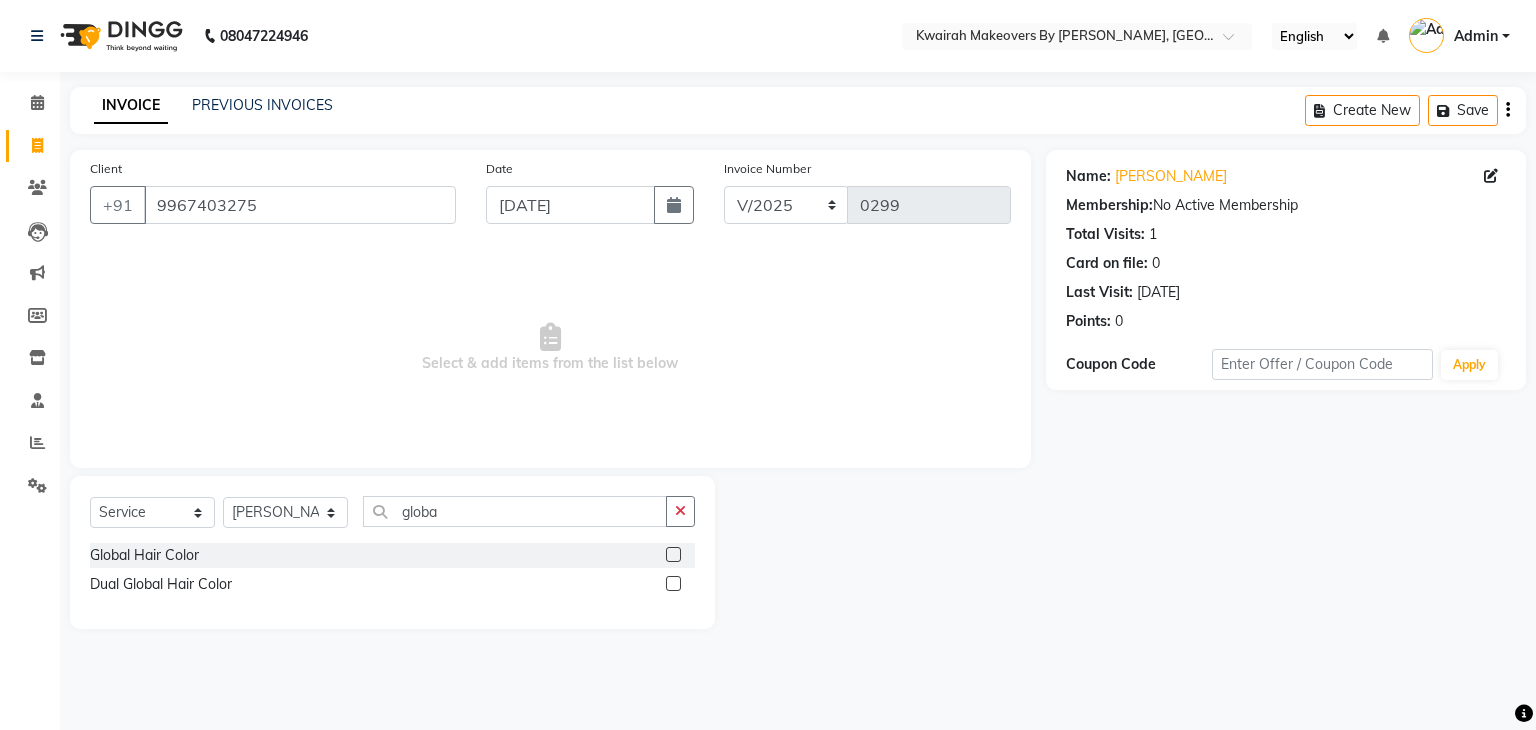 click 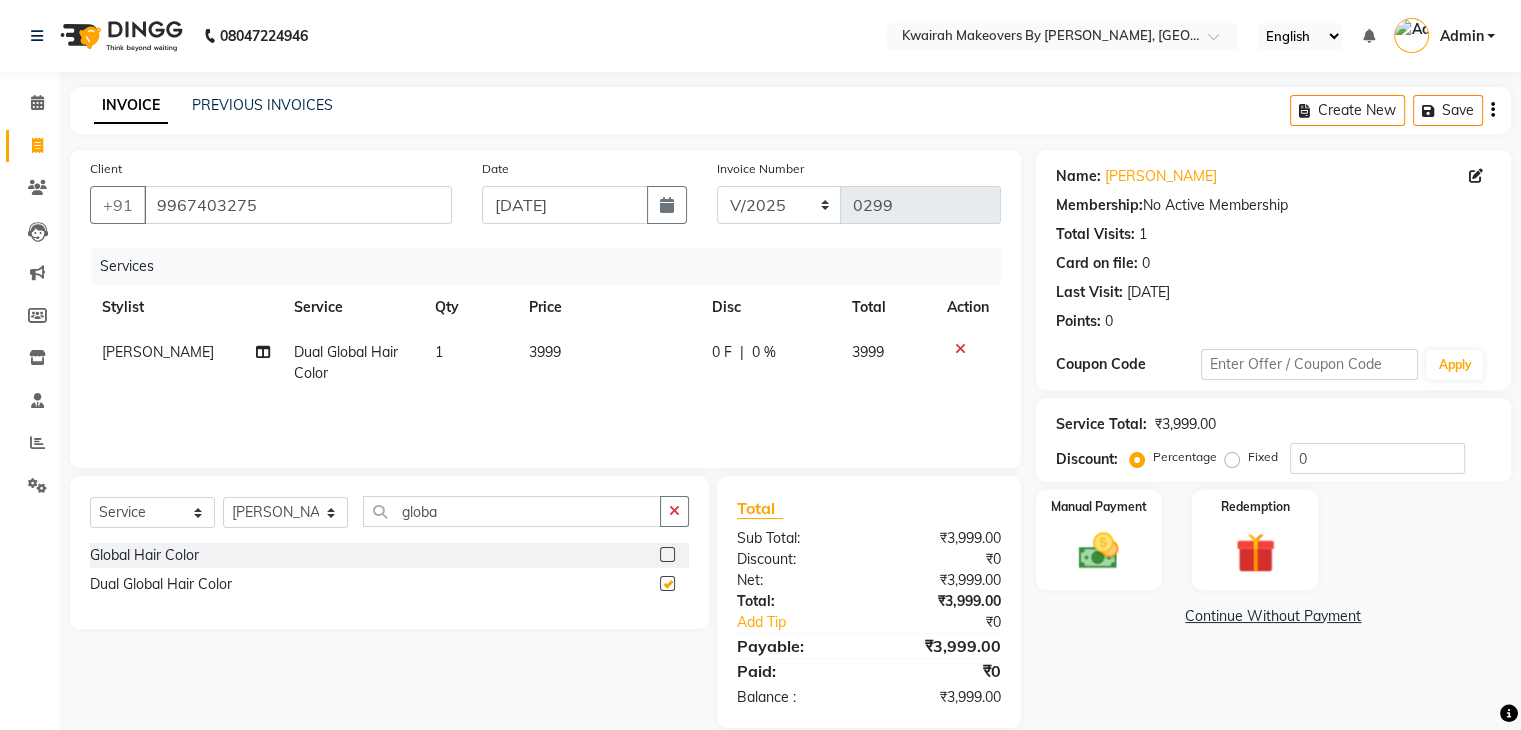 checkbox on "false" 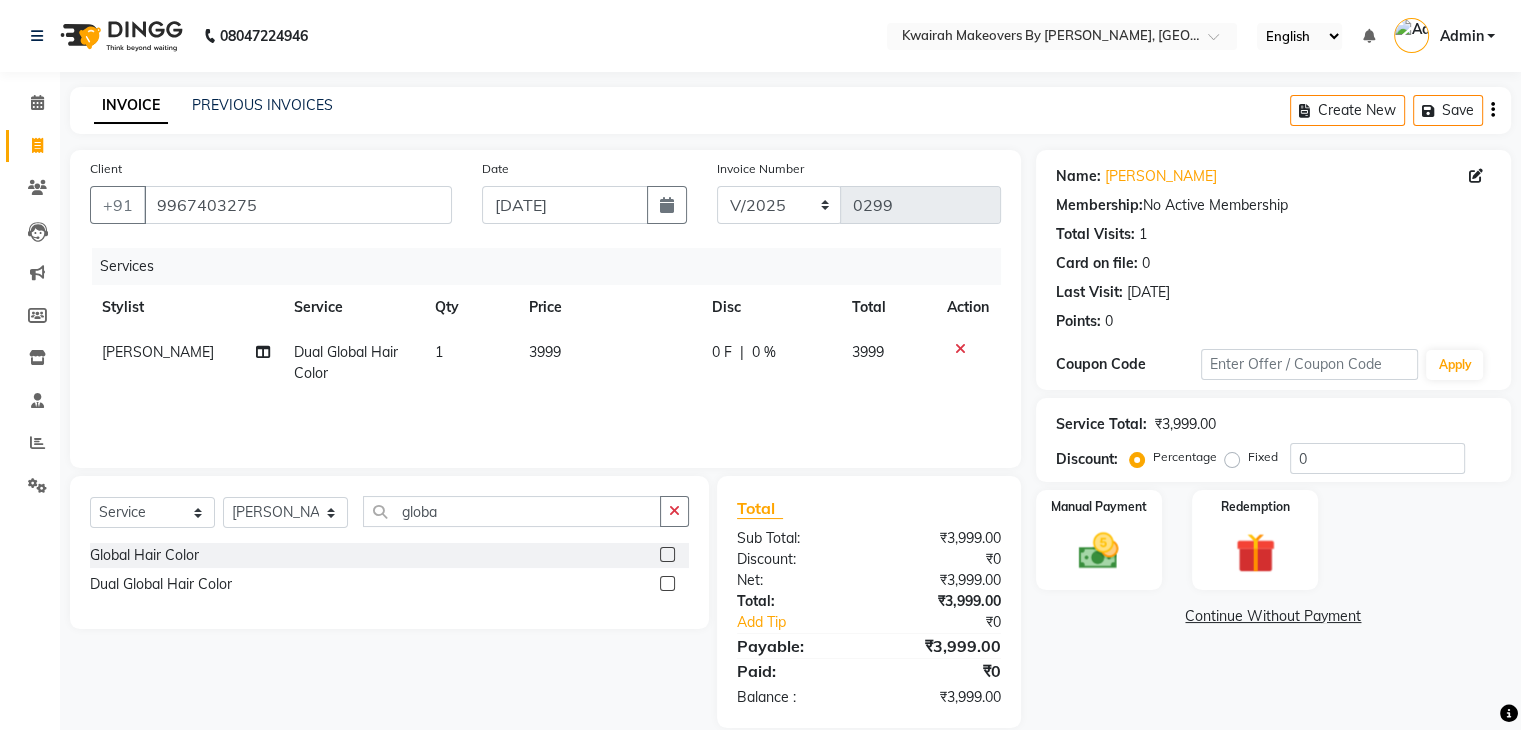 click on "3999" 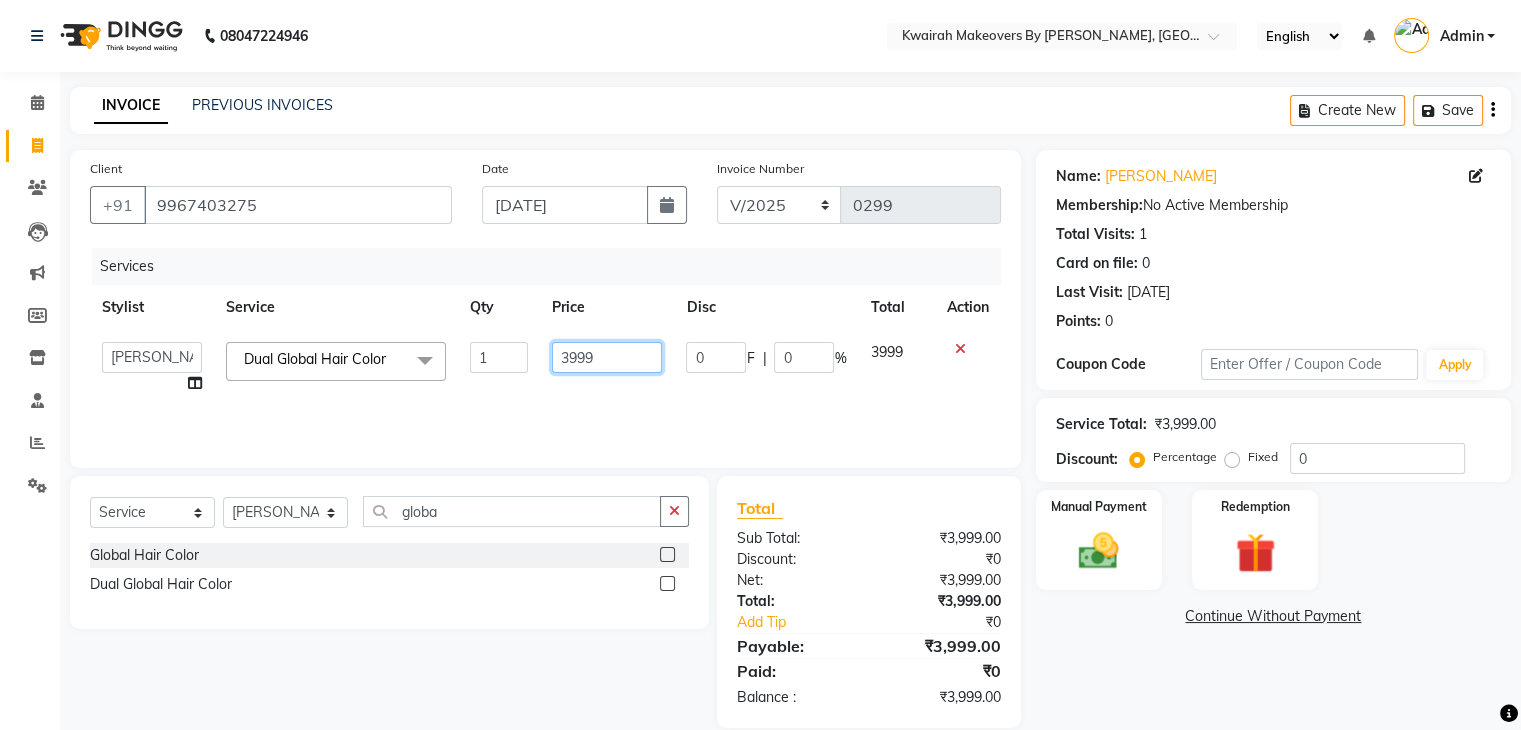 drag, startPoint x: 597, startPoint y: 345, endPoint x: 564, endPoint y: 348, distance: 33.13608 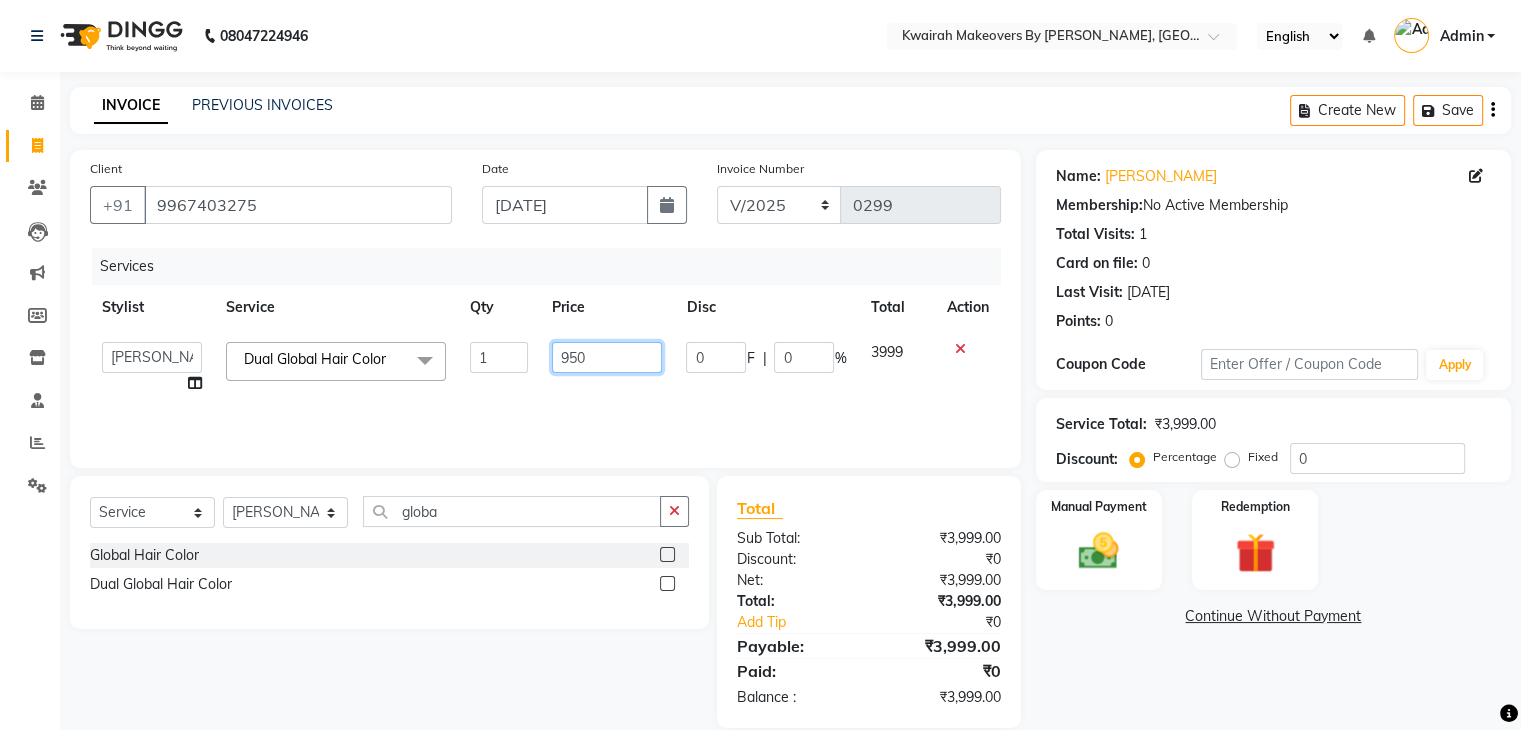 type on "9500" 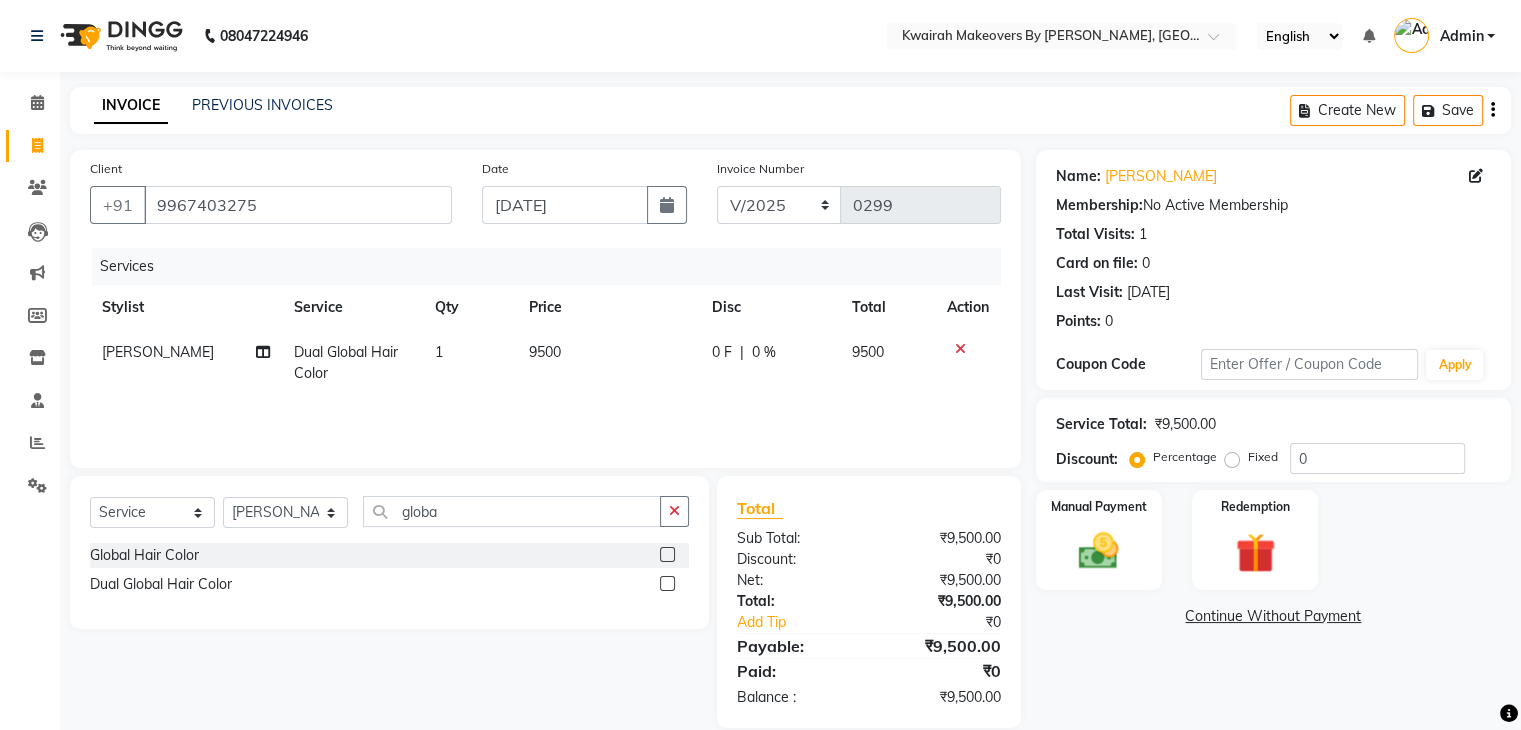 click on "Services Stylist Service Qty Price Disc Total Action Ketki Somani Dual Global Hair Color 1 9500 0 F | 0 % 9500" 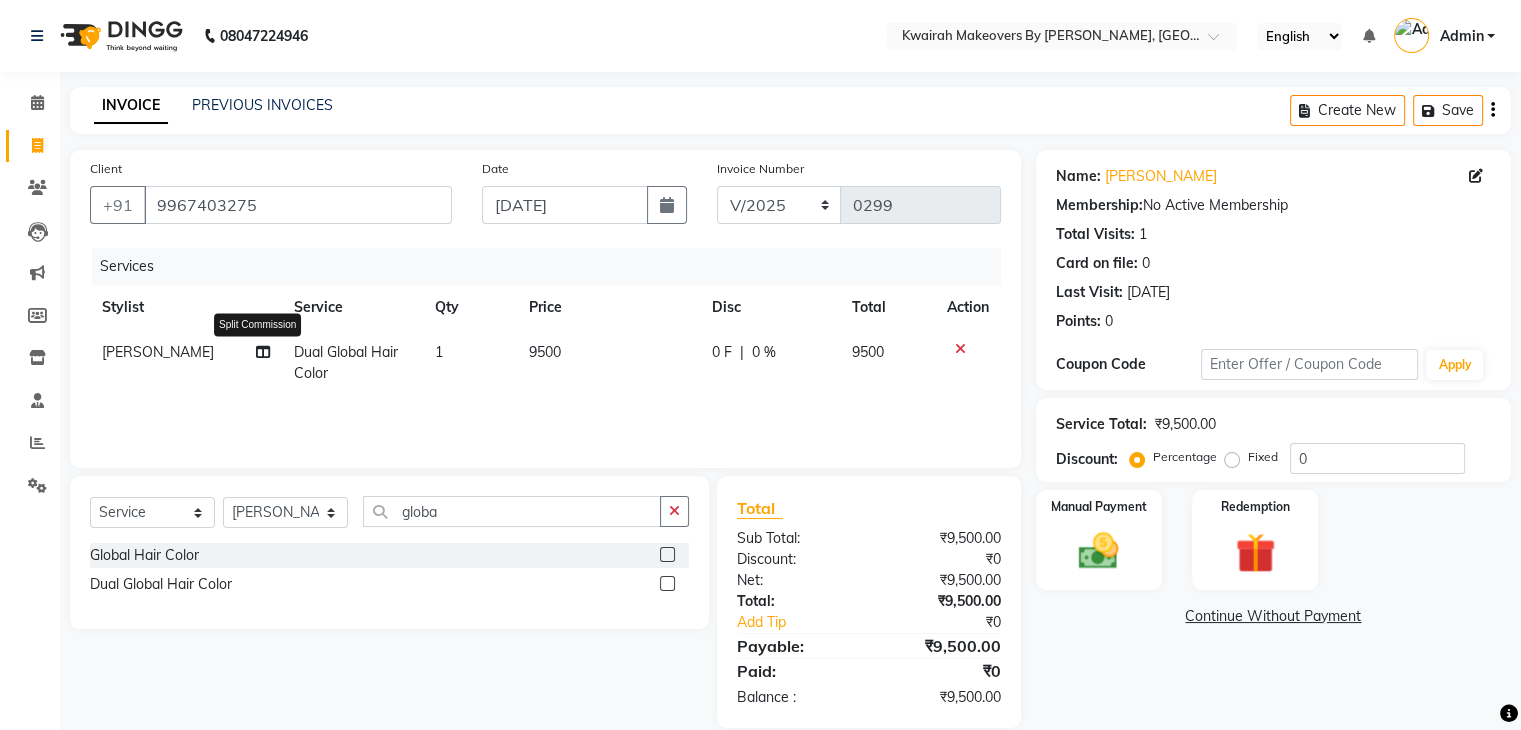 click 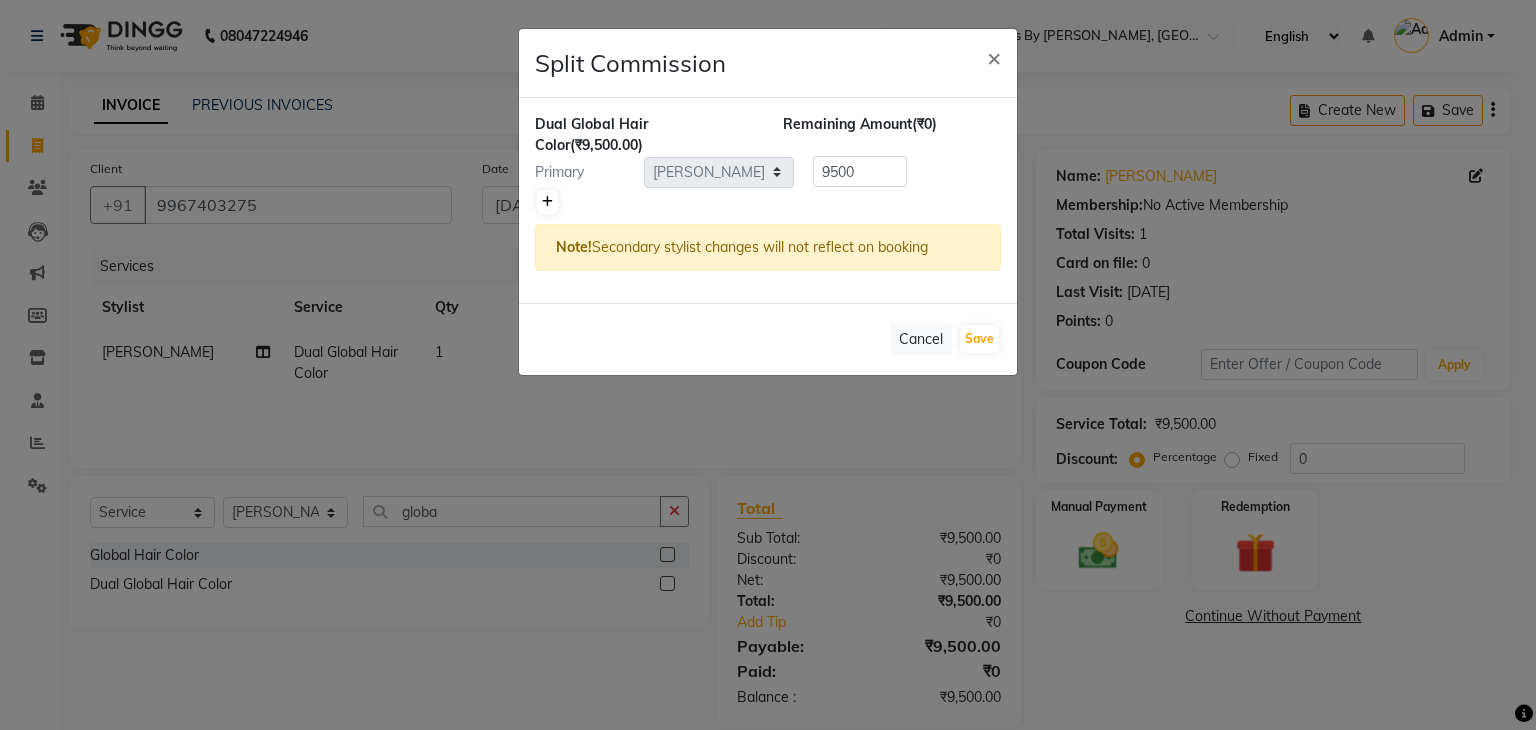 click 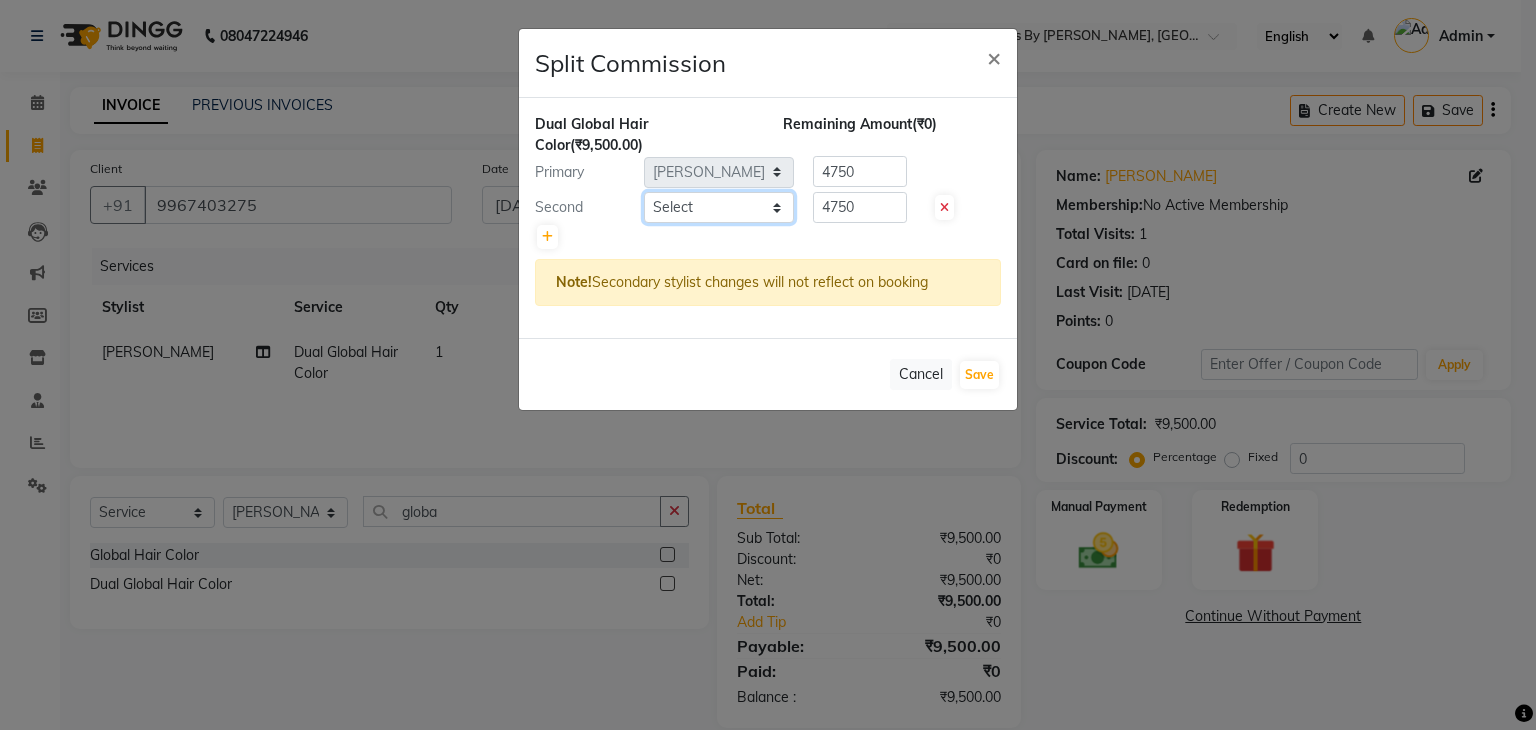 click on "Select  [PERSON_NAME]   [PERSON_NAME]   Neha More   rakhi [PERSON_NAME]" 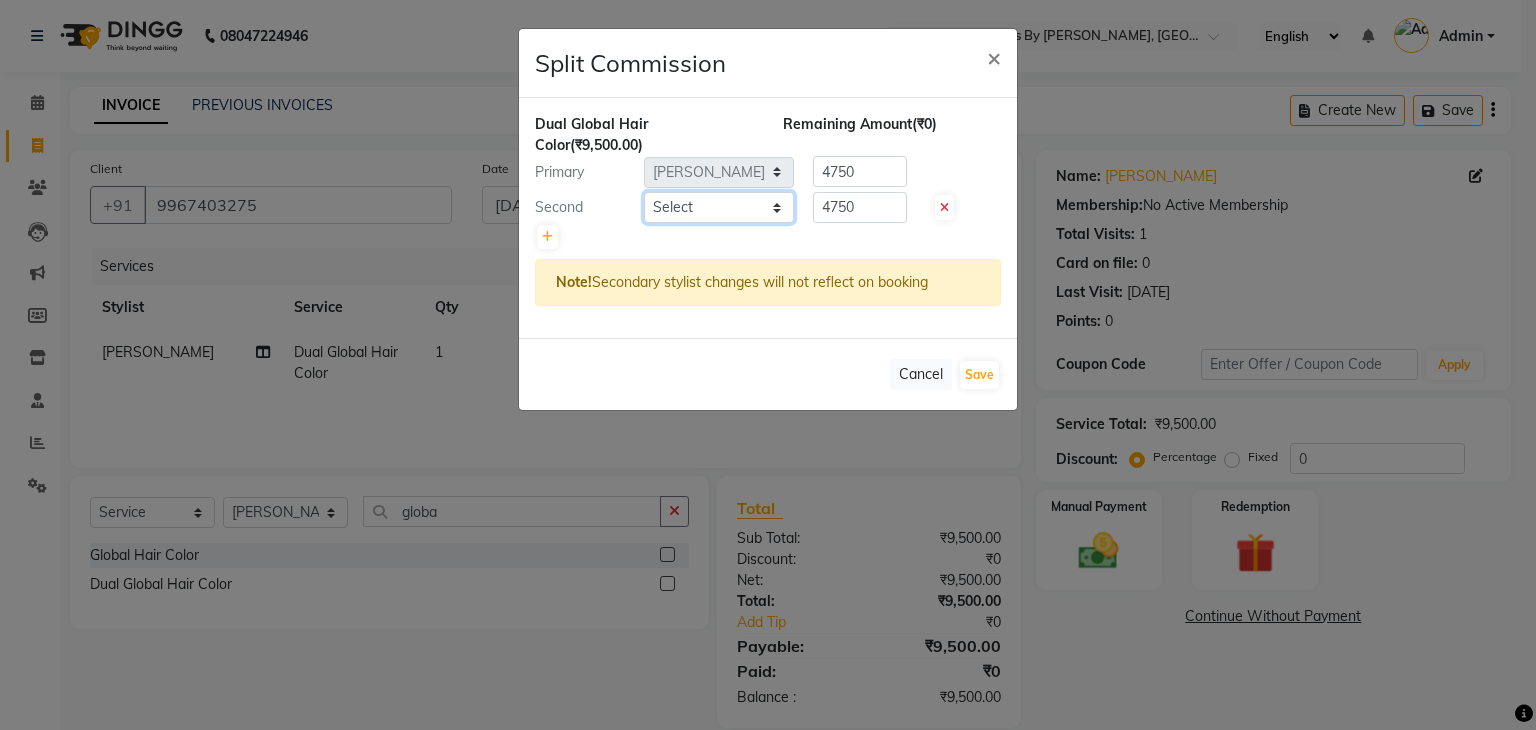 select on "76833" 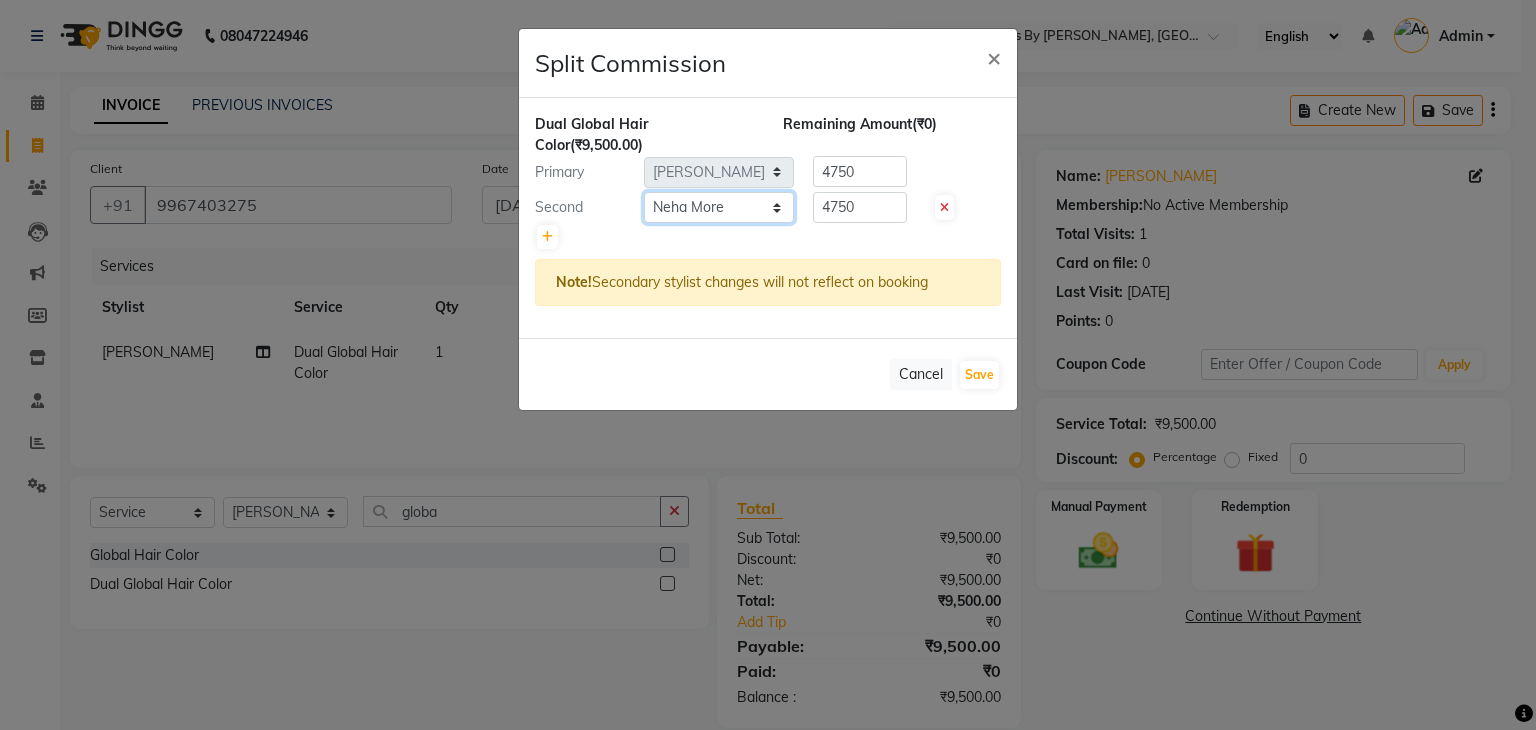 click on "Select  [PERSON_NAME]   [PERSON_NAME]   Neha More   rakhi [PERSON_NAME]" 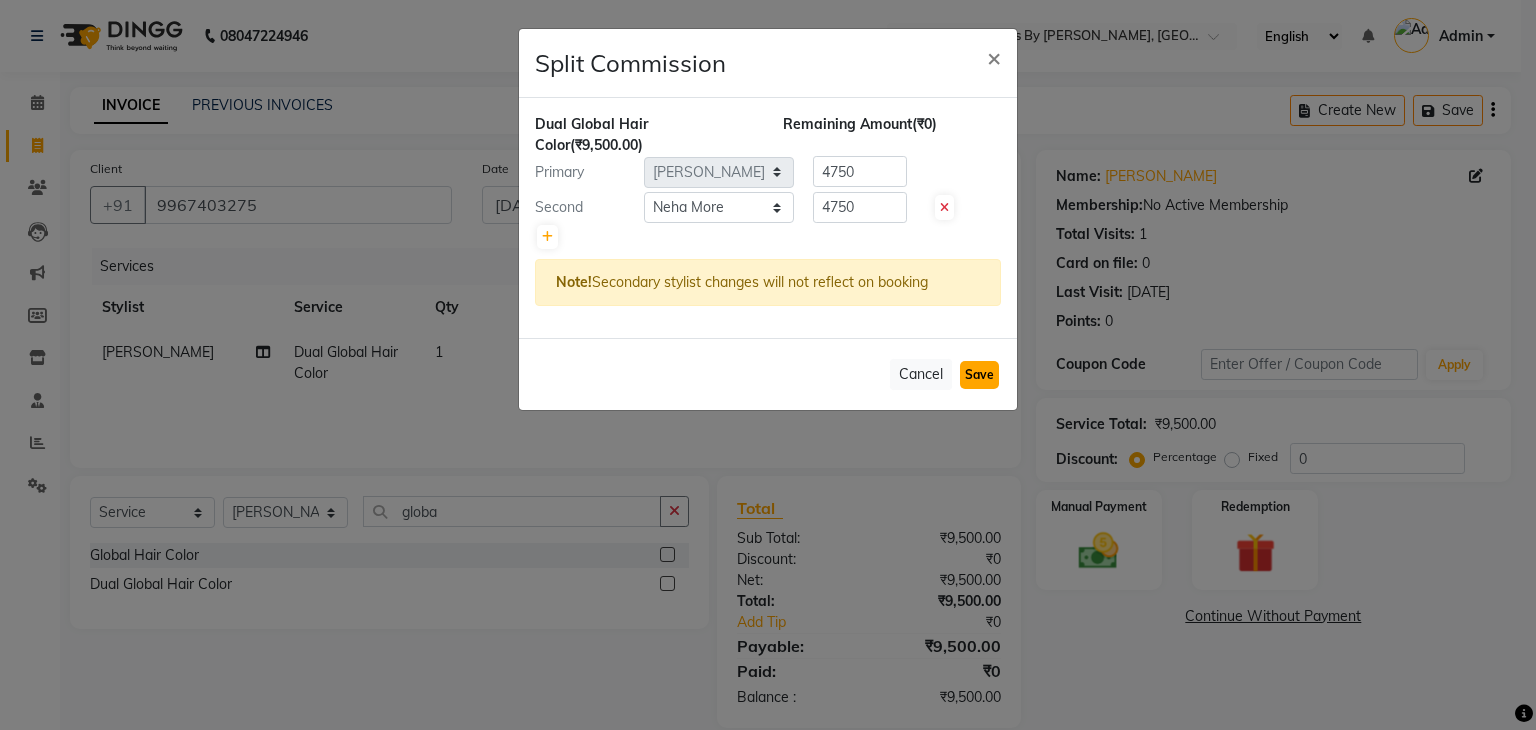 click on "Save" 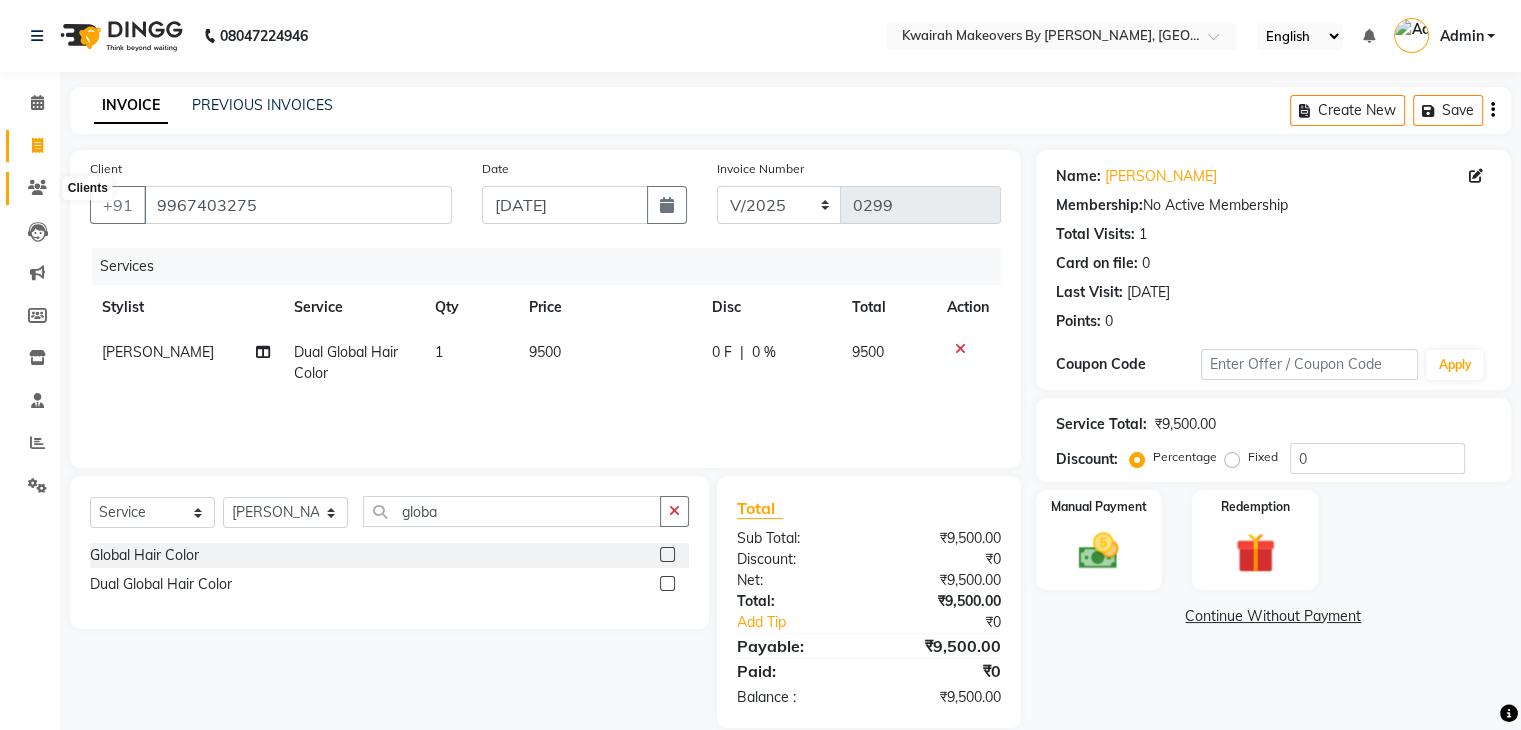 click 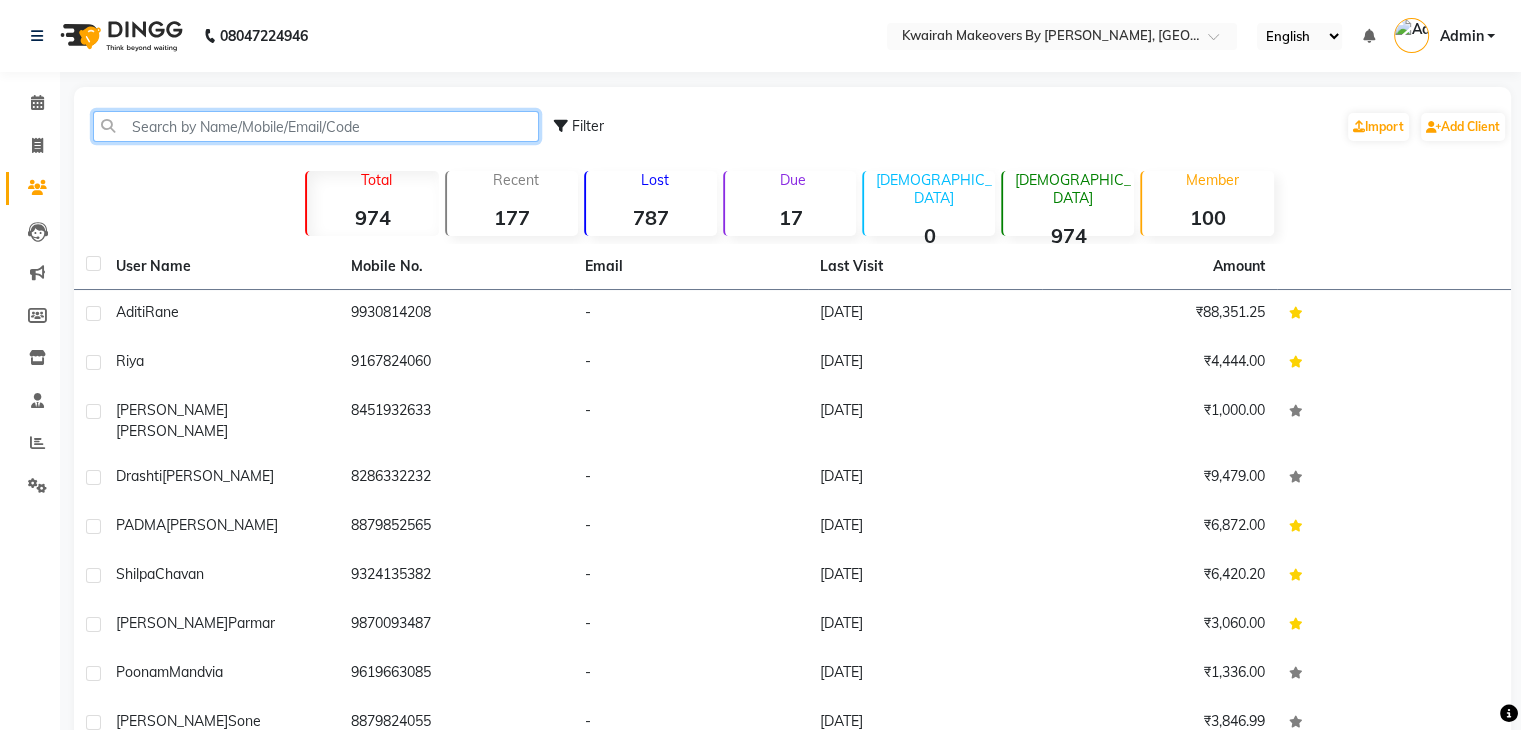 click 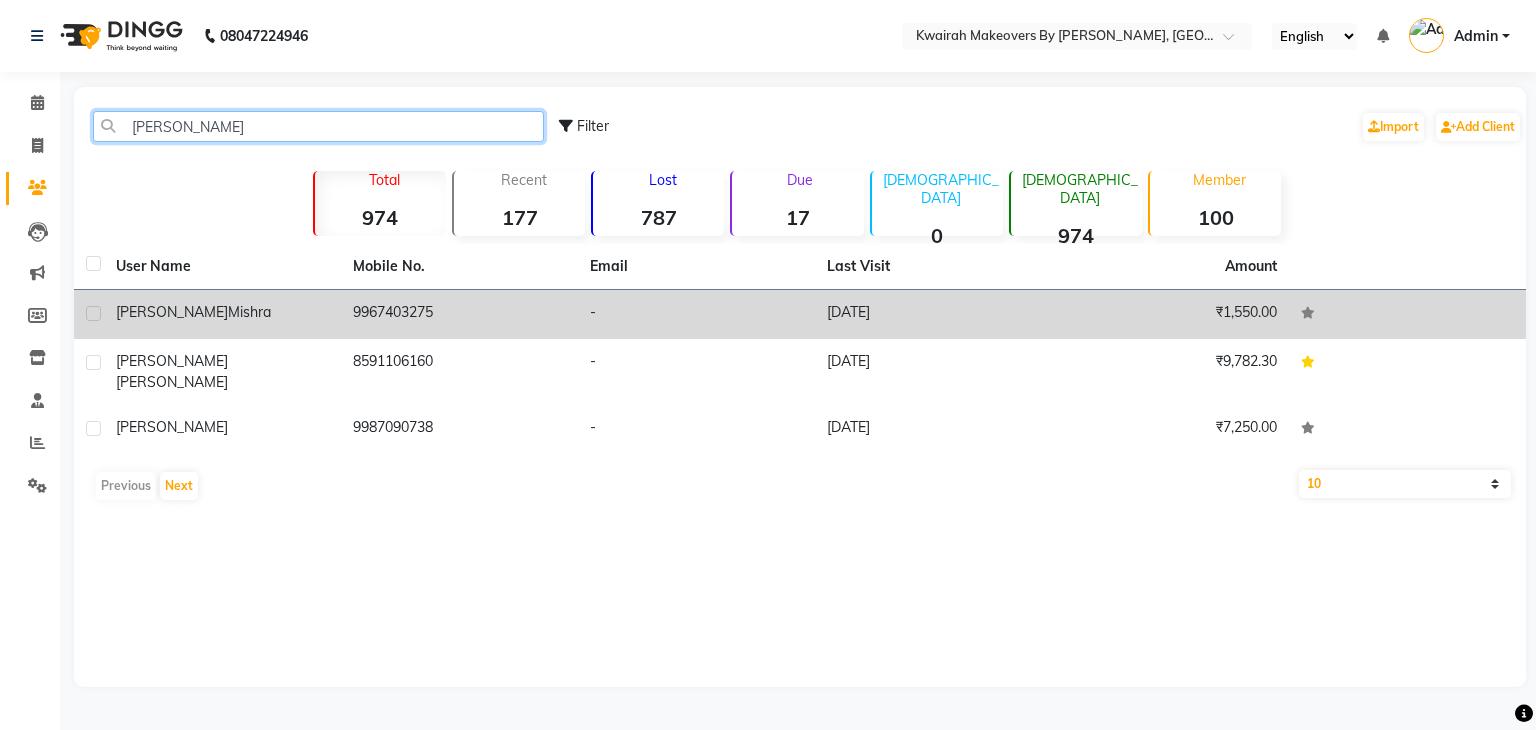 type on "[PERSON_NAME]" 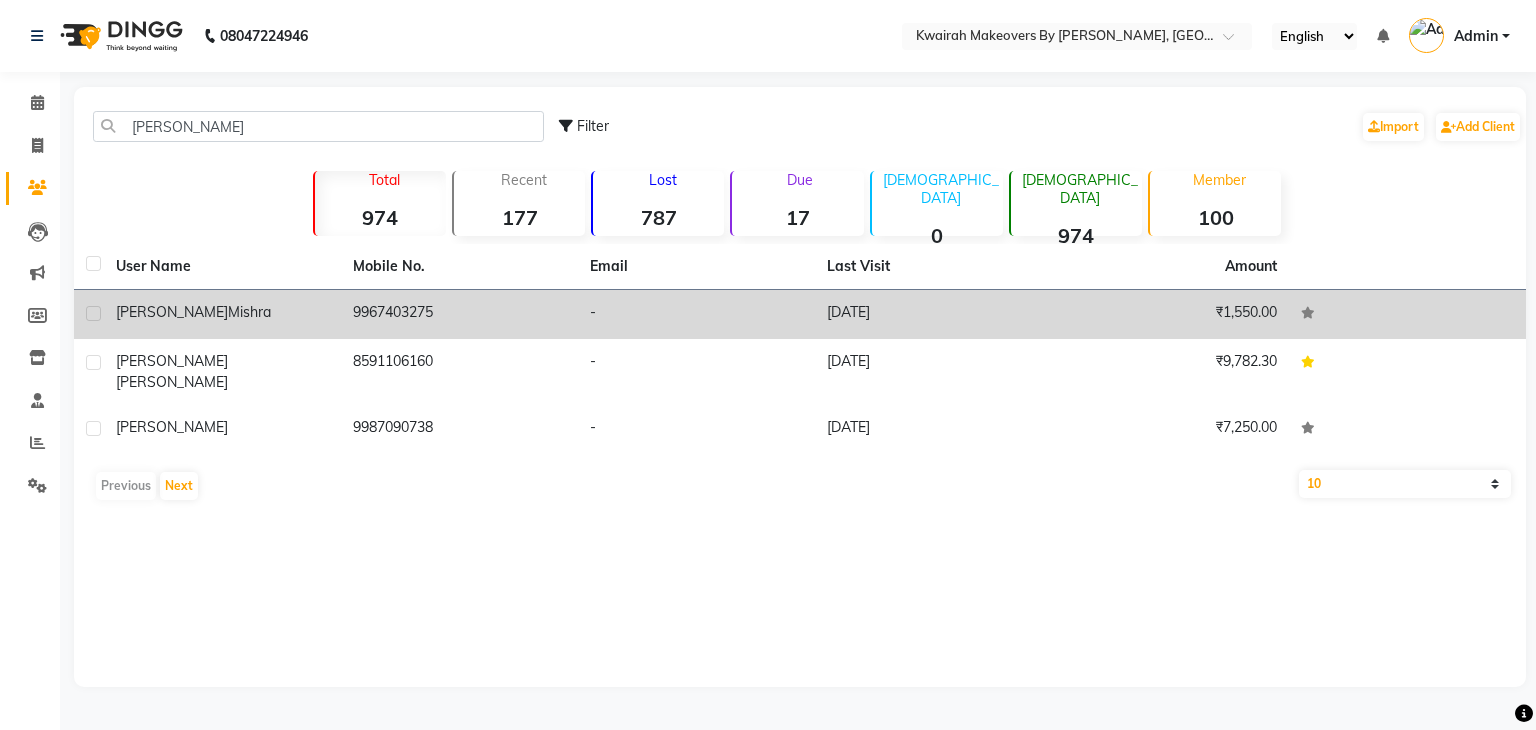 click on "9967403275" 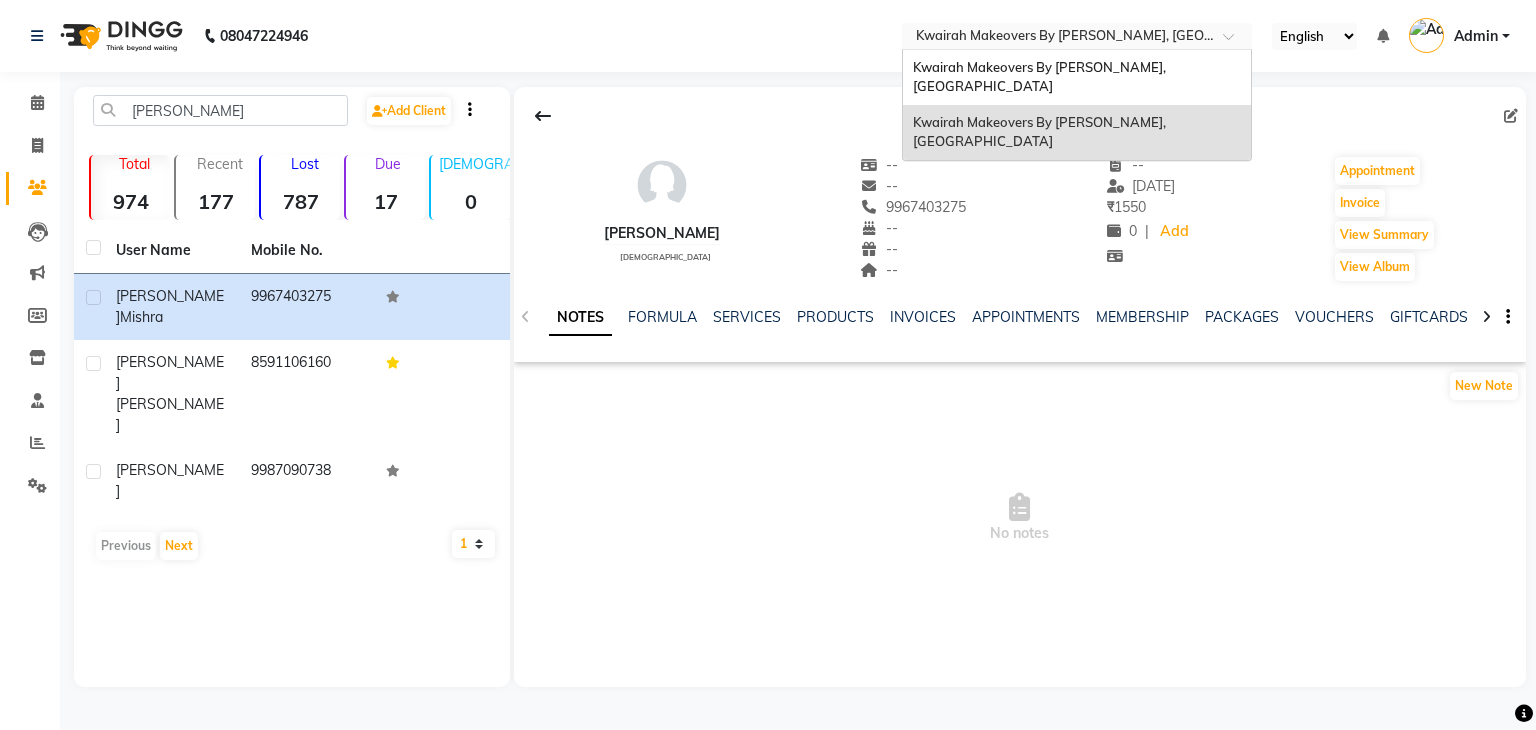click at bounding box center [1057, 38] 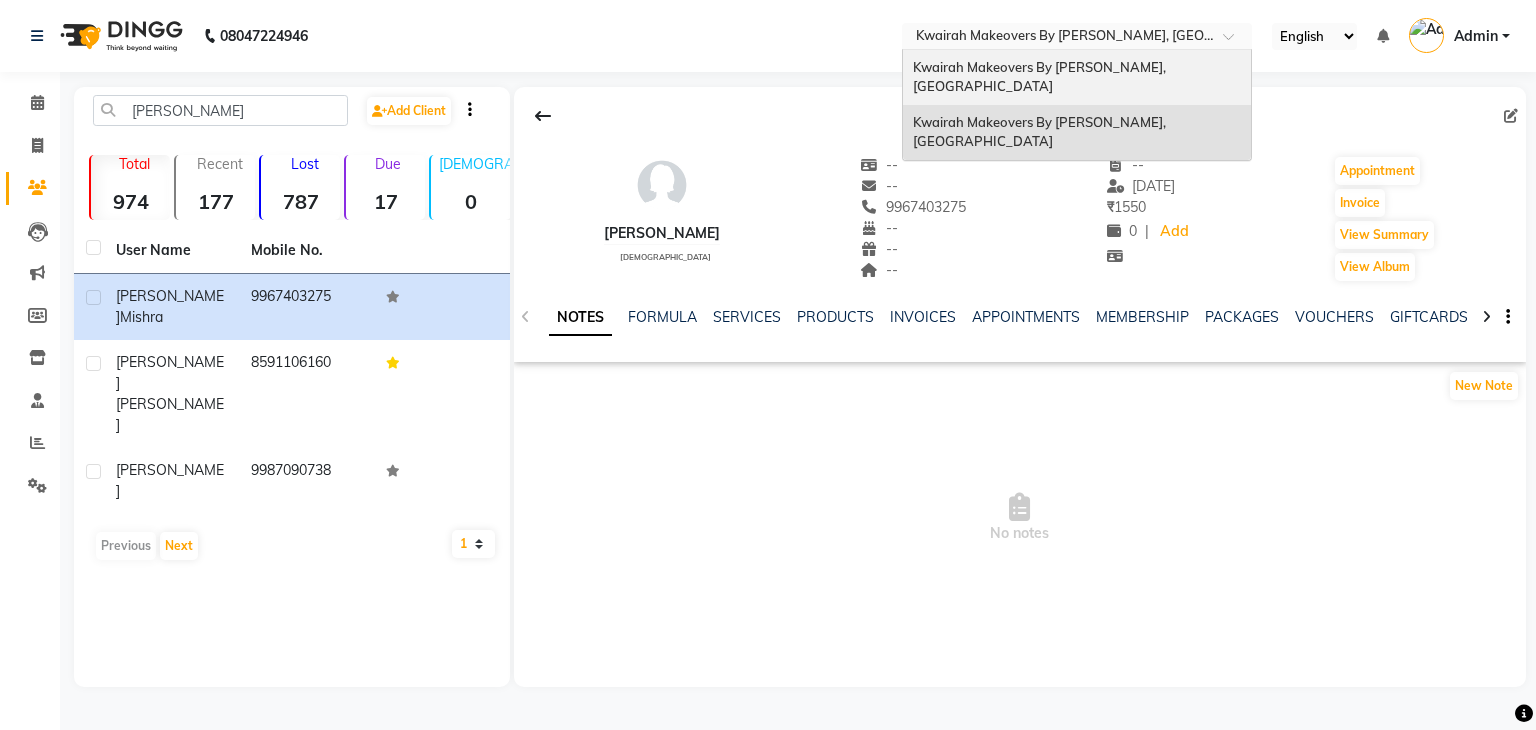 click on "Kwairah Makeovers By Ketki, Dahisar West" at bounding box center (1041, 77) 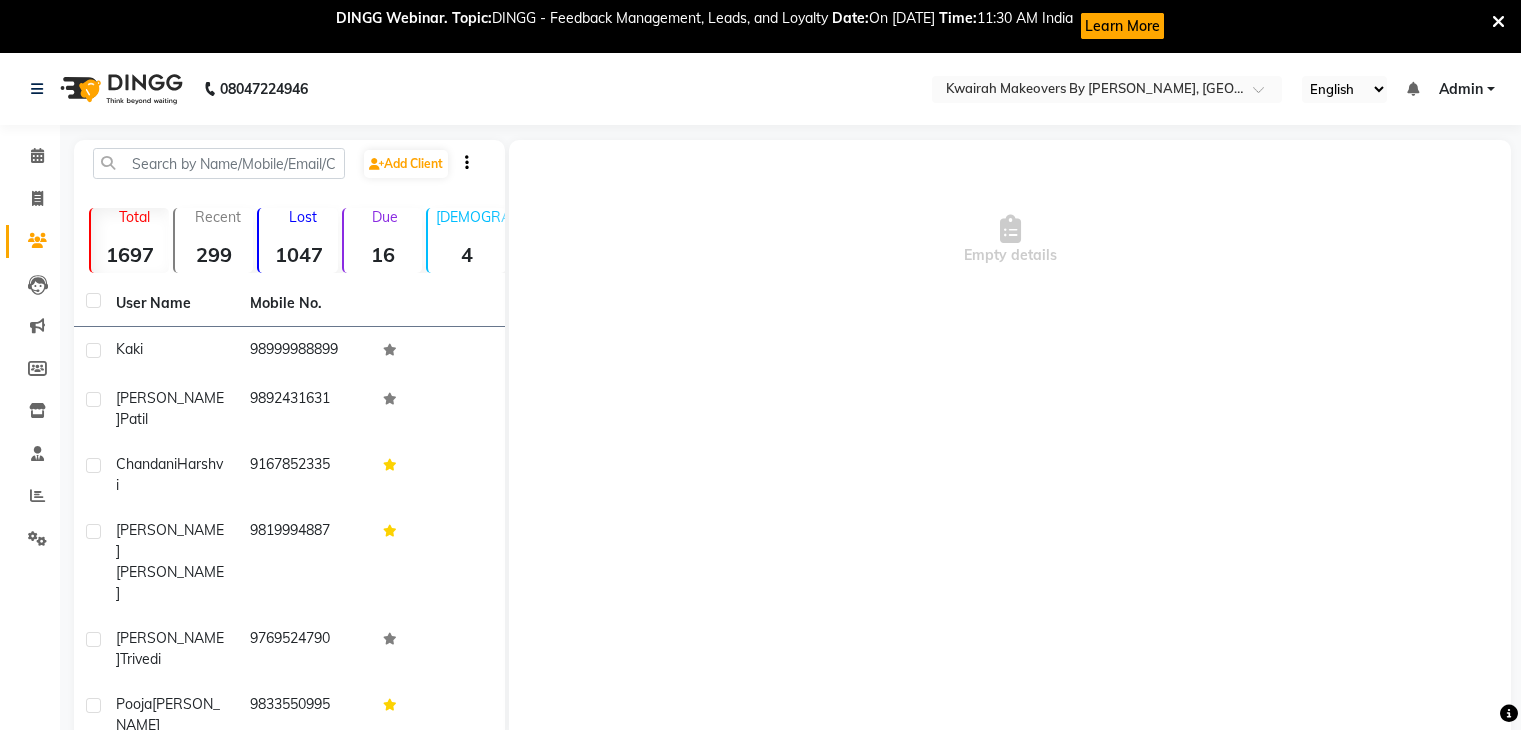 scroll, scrollTop: 0, scrollLeft: 0, axis: both 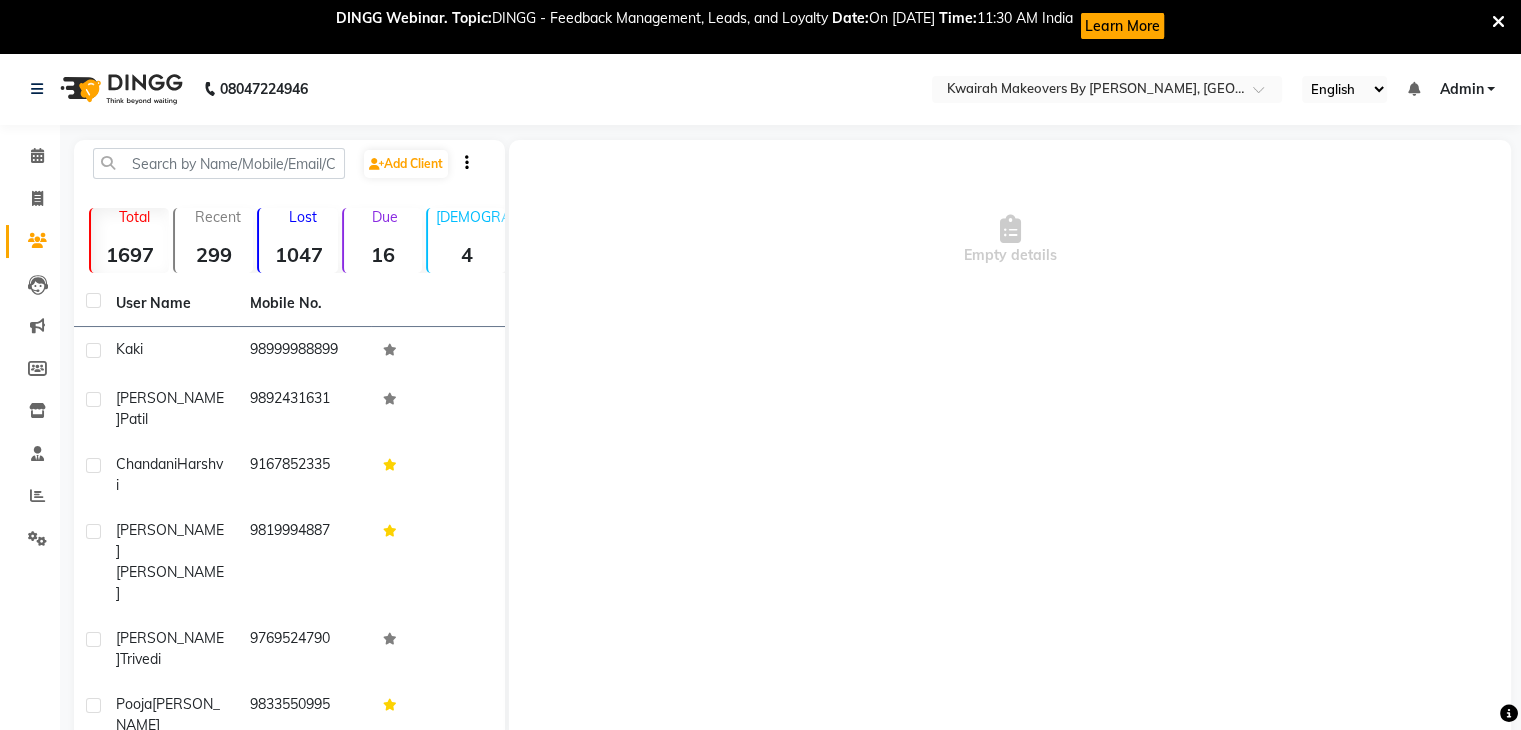 click 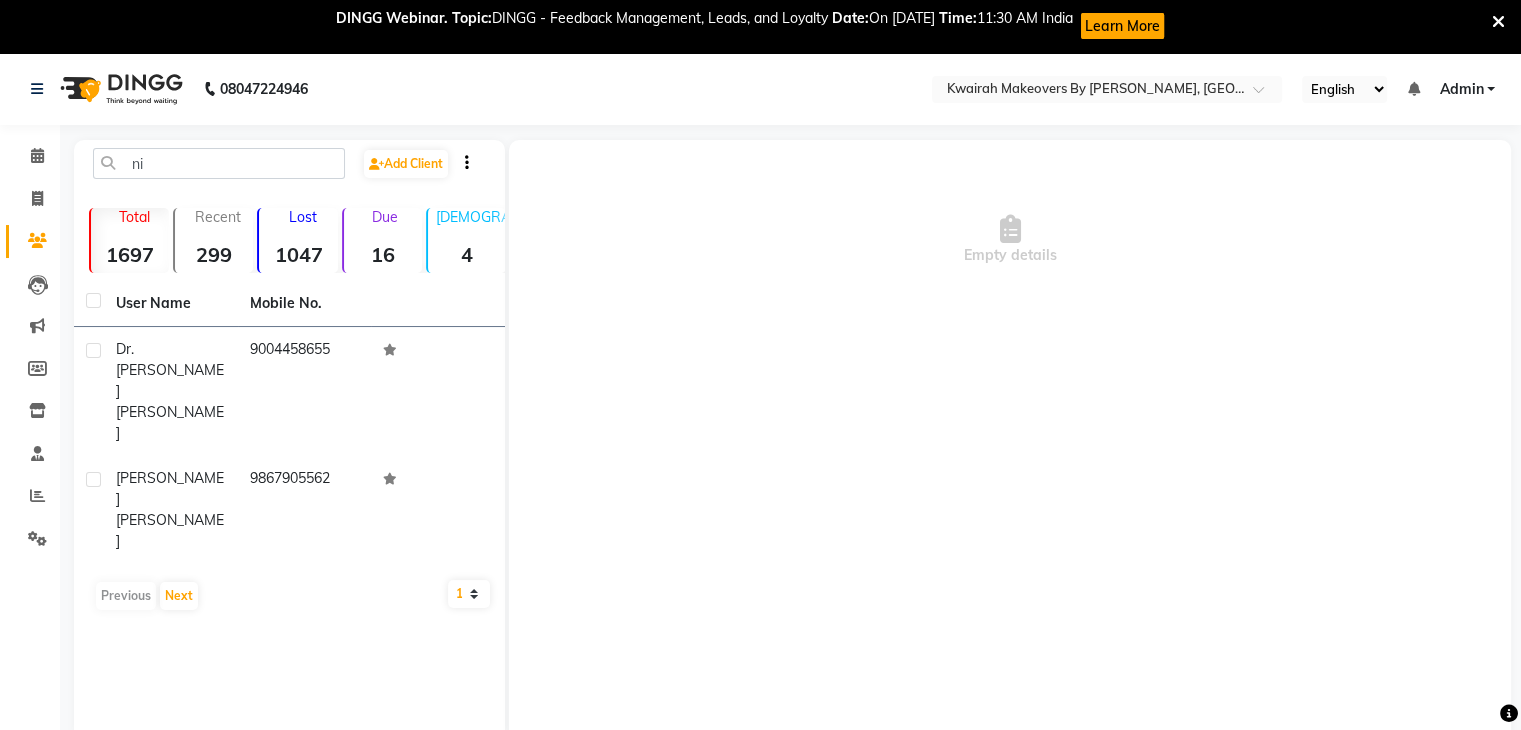 type on "n" 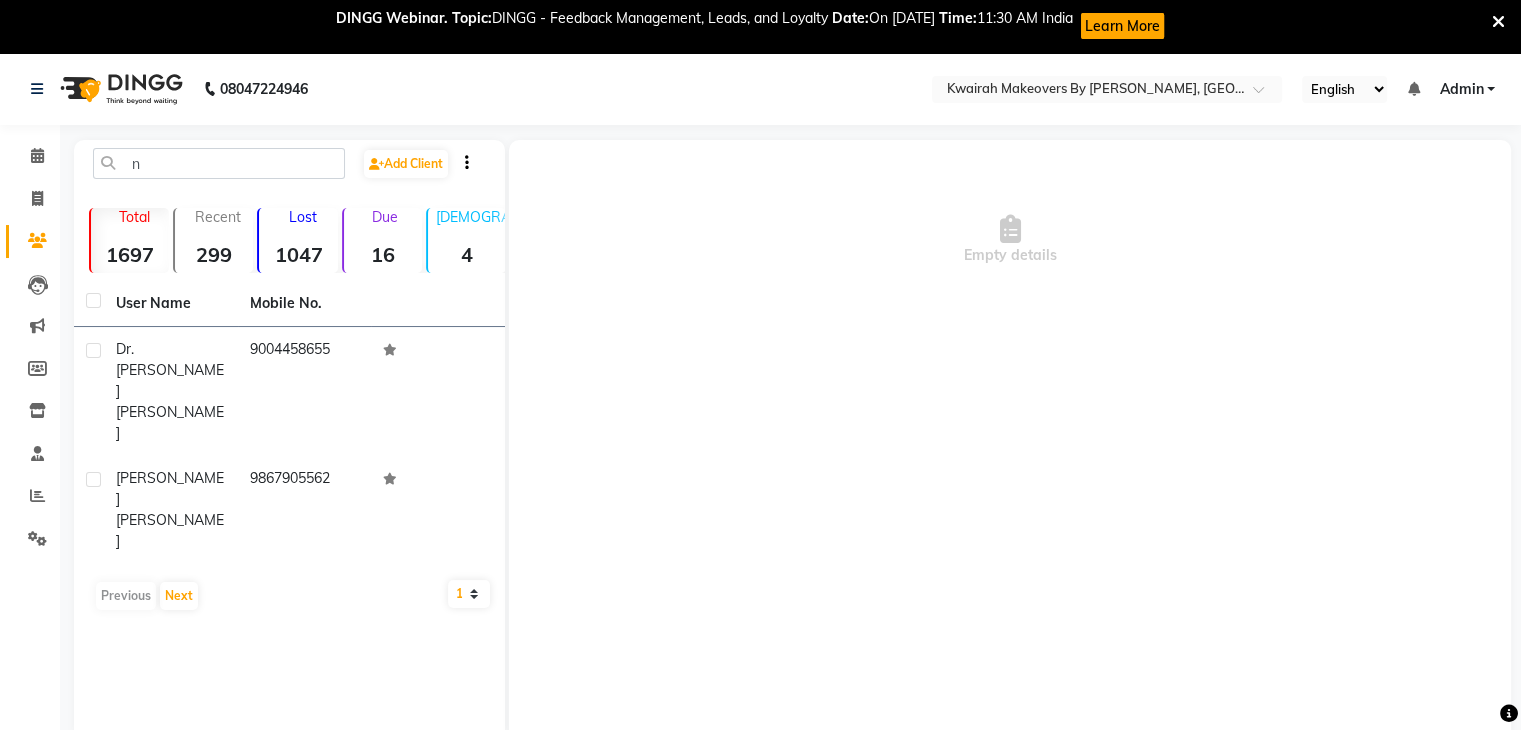 type 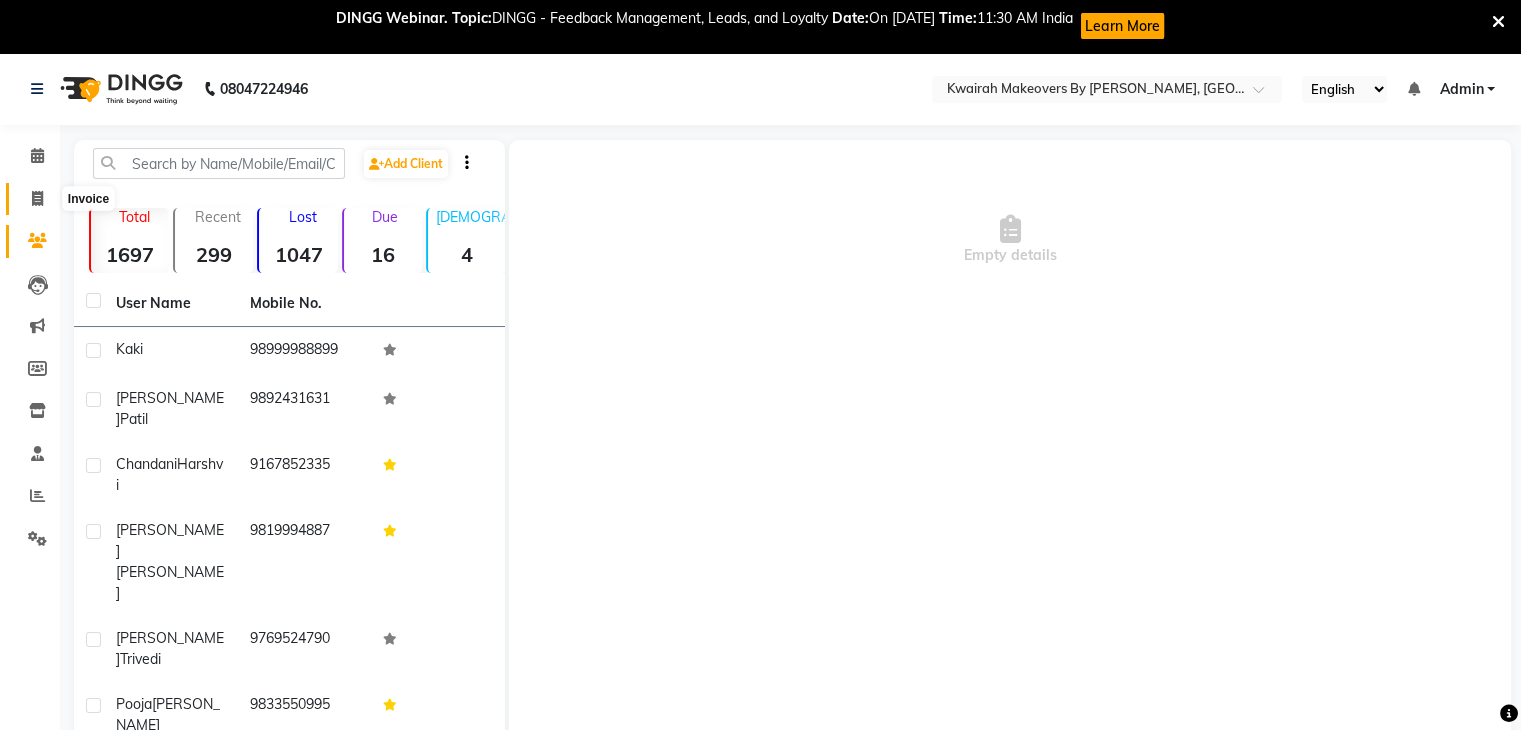 click 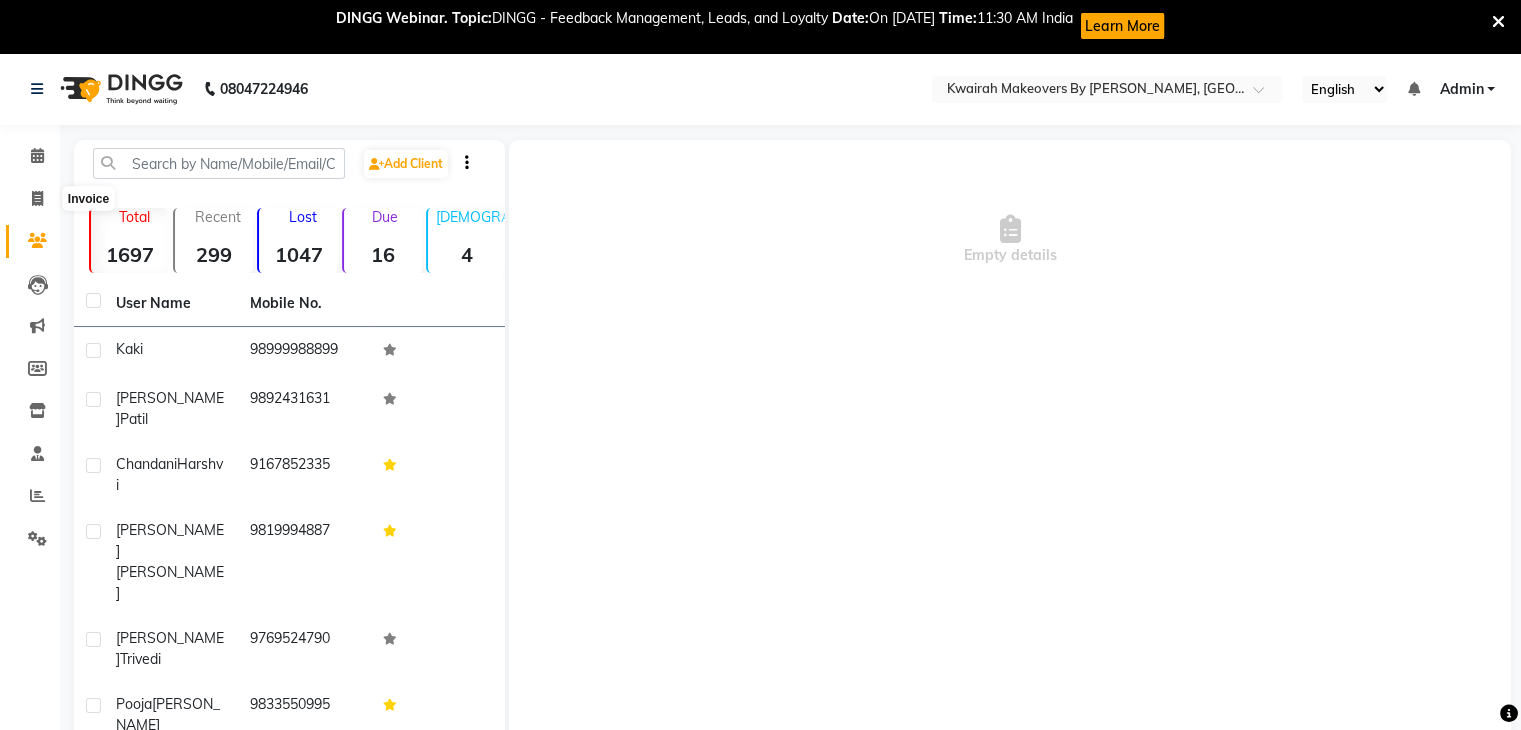 select on "3832" 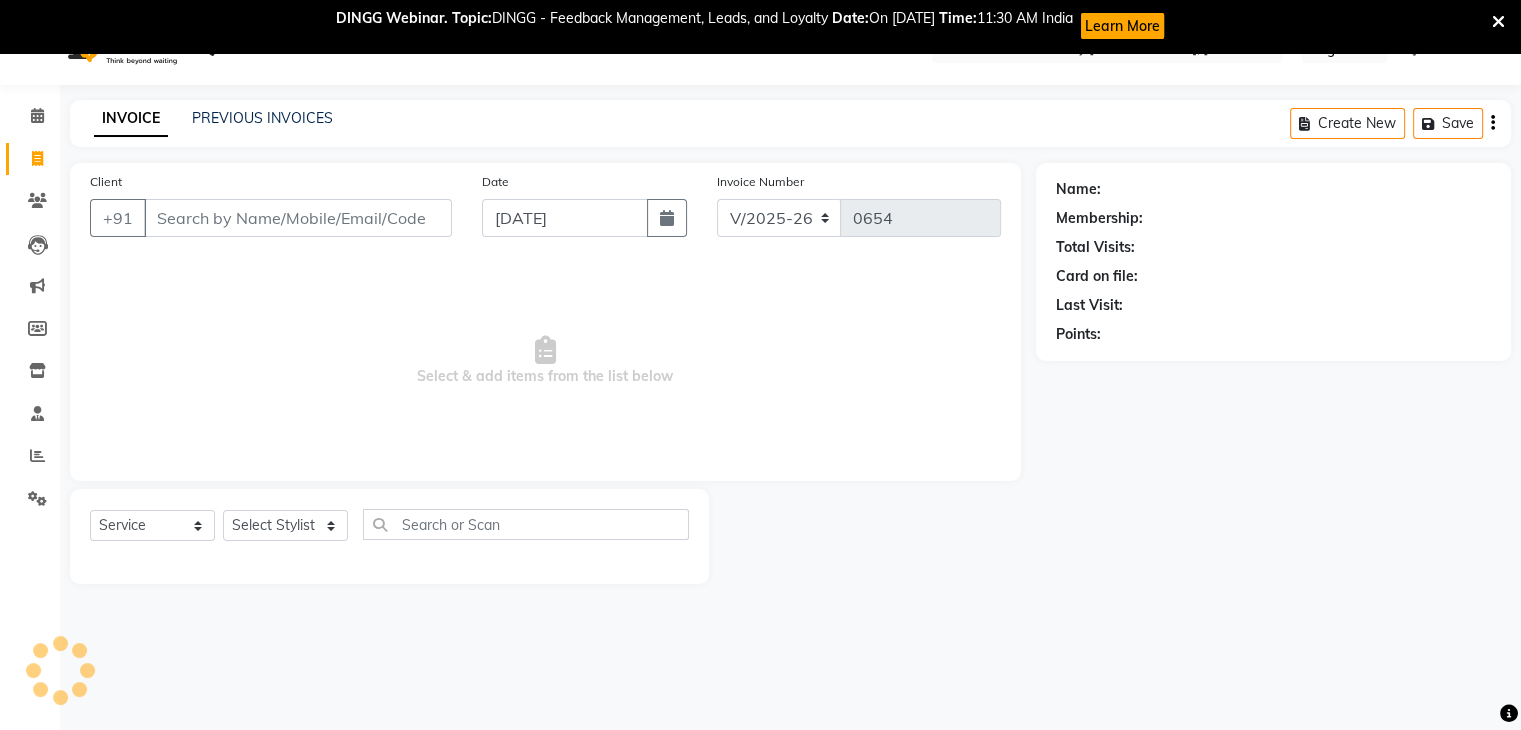 scroll, scrollTop: 0, scrollLeft: 0, axis: both 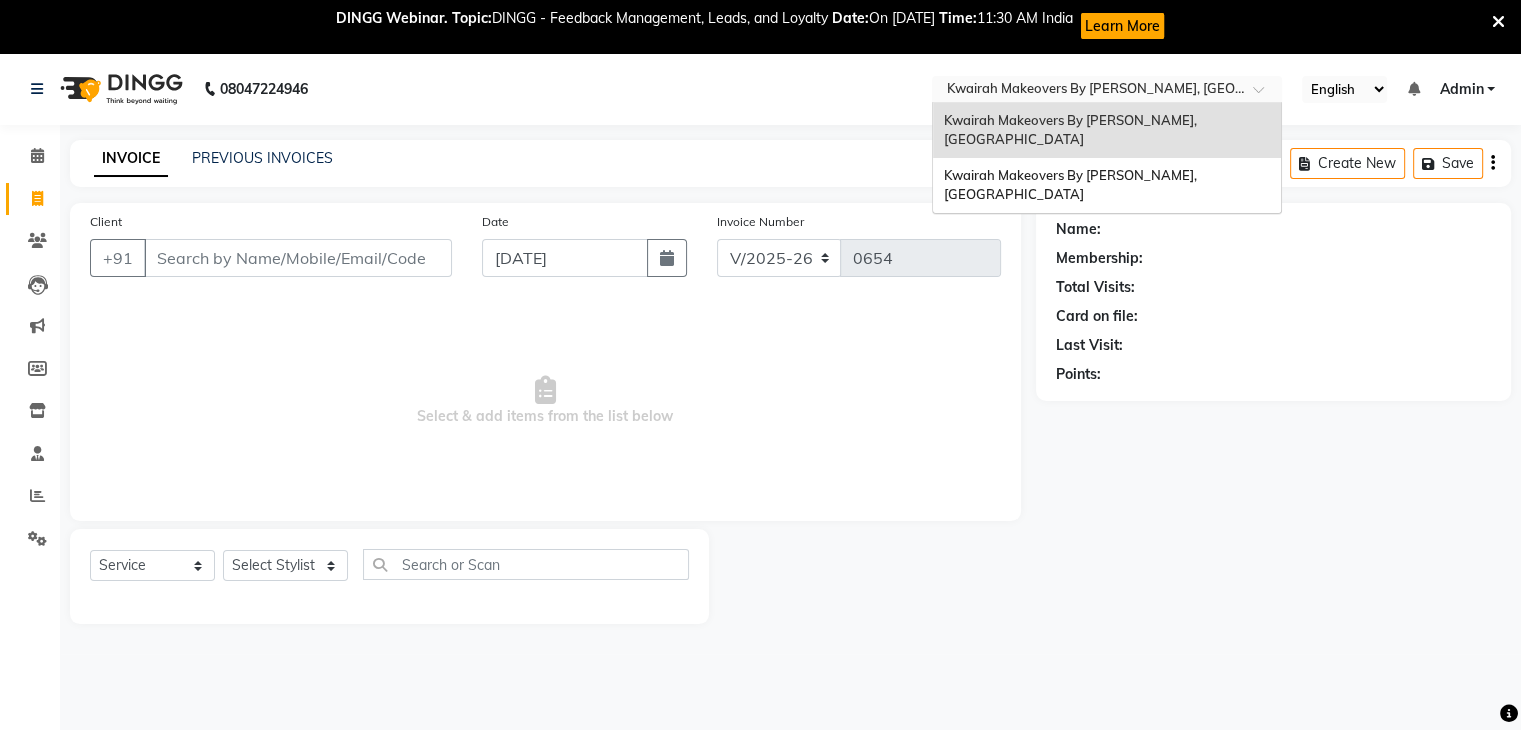 click at bounding box center [1087, 91] 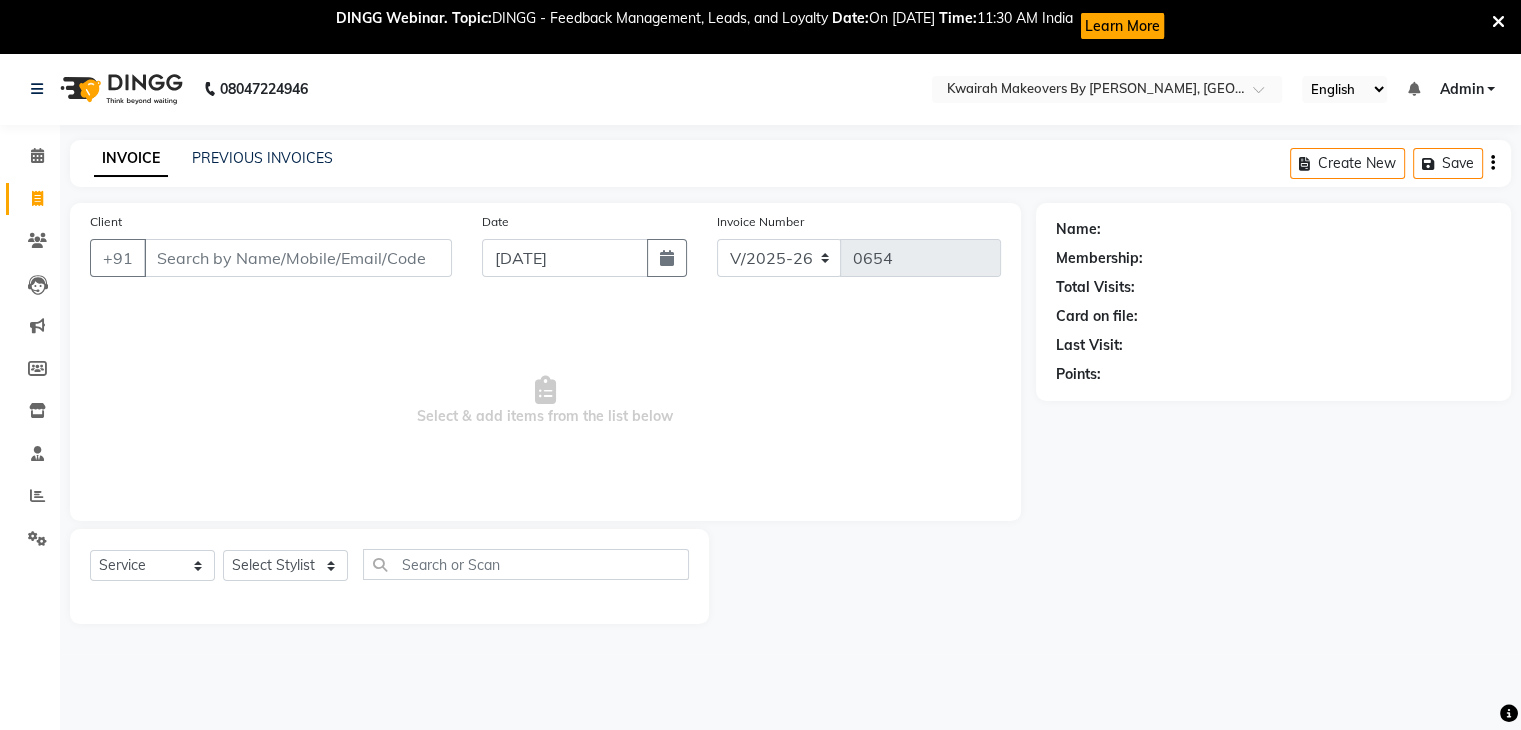 click on "08047224946 Select Location ×  Kwairah Makeovers By [PERSON_NAME], Dahisar West English ENGLISH Español العربية मराठी हिंदी ગુજરાતી தமிழ் 中文 Notifications nothing to show Admin Manage Profile Change Password Sign out  Version:3.15.4  ☀  Kwairah Makeovers By [PERSON_NAME], Dahisar west ☀ Kwairah Makeovers By [PERSON_NAME], Dahisar East  Calendar  Invoice  Clients  Leads   Marketing  Members  Inventory  Staff  Reports  Settings Completed InProgress Upcoming Dropped Tentative Check-In Confirm Bookings Generate Report Segments Page Builder INVOICE PREVIOUS INVOICES Create New   Save  Client +91 Date [DATE] Invoice Number V/2025 V/[PHONE_NUMBER]  Select & add items from the list below  Select  Service  Product  Membership  Package Voucher Prepaid Gift Card  Select Stylist [PERSON_NAME] Anjali [PERSON_NAME] Neha More Rakhi [PERSON_NAME] [PERSON_NAME] Name: Membership: Total Visits: Card on file: Last Visit:  Points:" at bounding box center (760, 418) 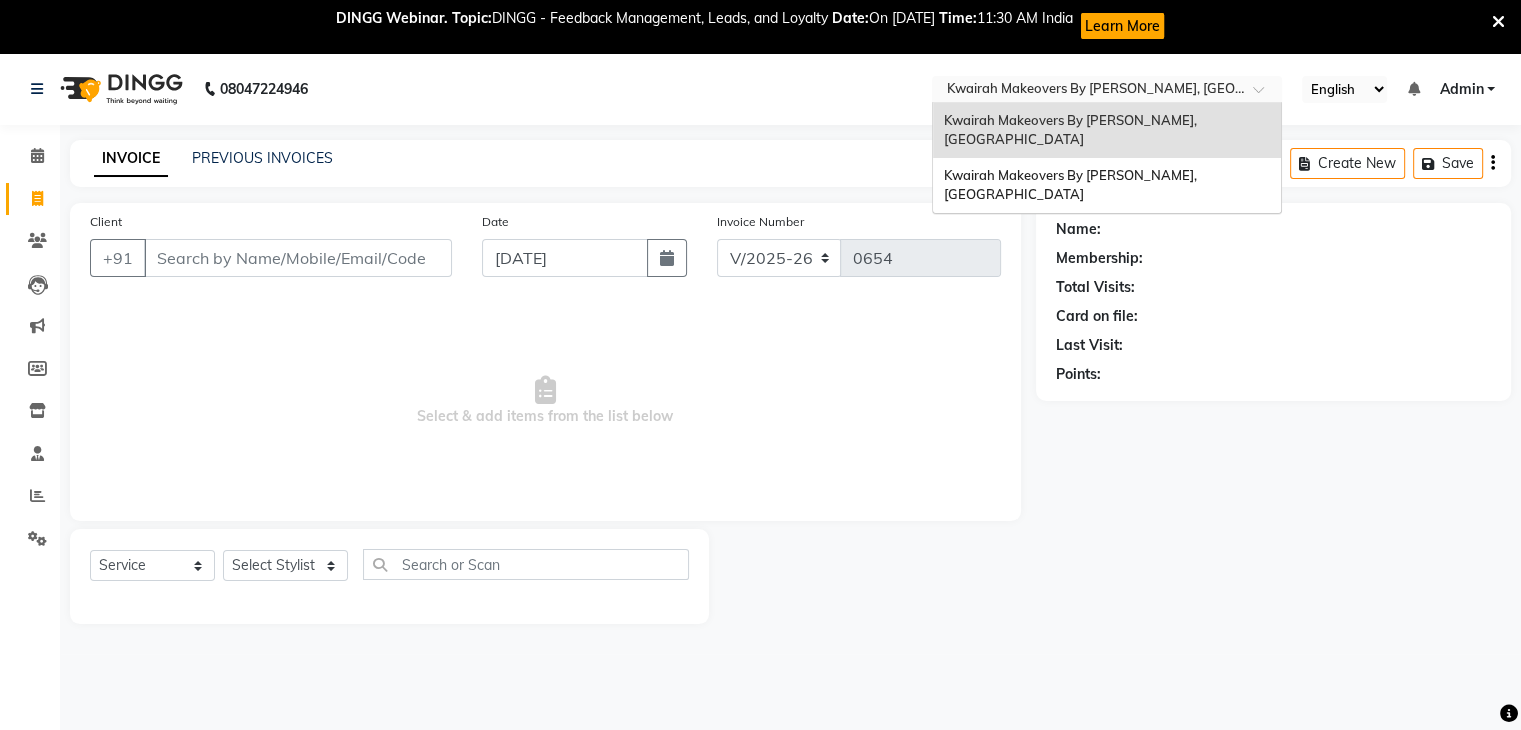 click on "Select Location ×  [GEOGRAPHIC_DATA] Makeovers By [GEOGRAPHIC_DATA], Dahisar [GEOGRAPHIC_DATA] [GEOGRAPHIC_DATA] By [GEOGRAPHIC_DATA], Dahisar [GEOGRAPHIC_DATA] [GEOGRAPHIC_DATA] By [GEOGRAPHIC_DATA], [GEOGRAPHIC_DATA]" at bounding box center [1107, 89] 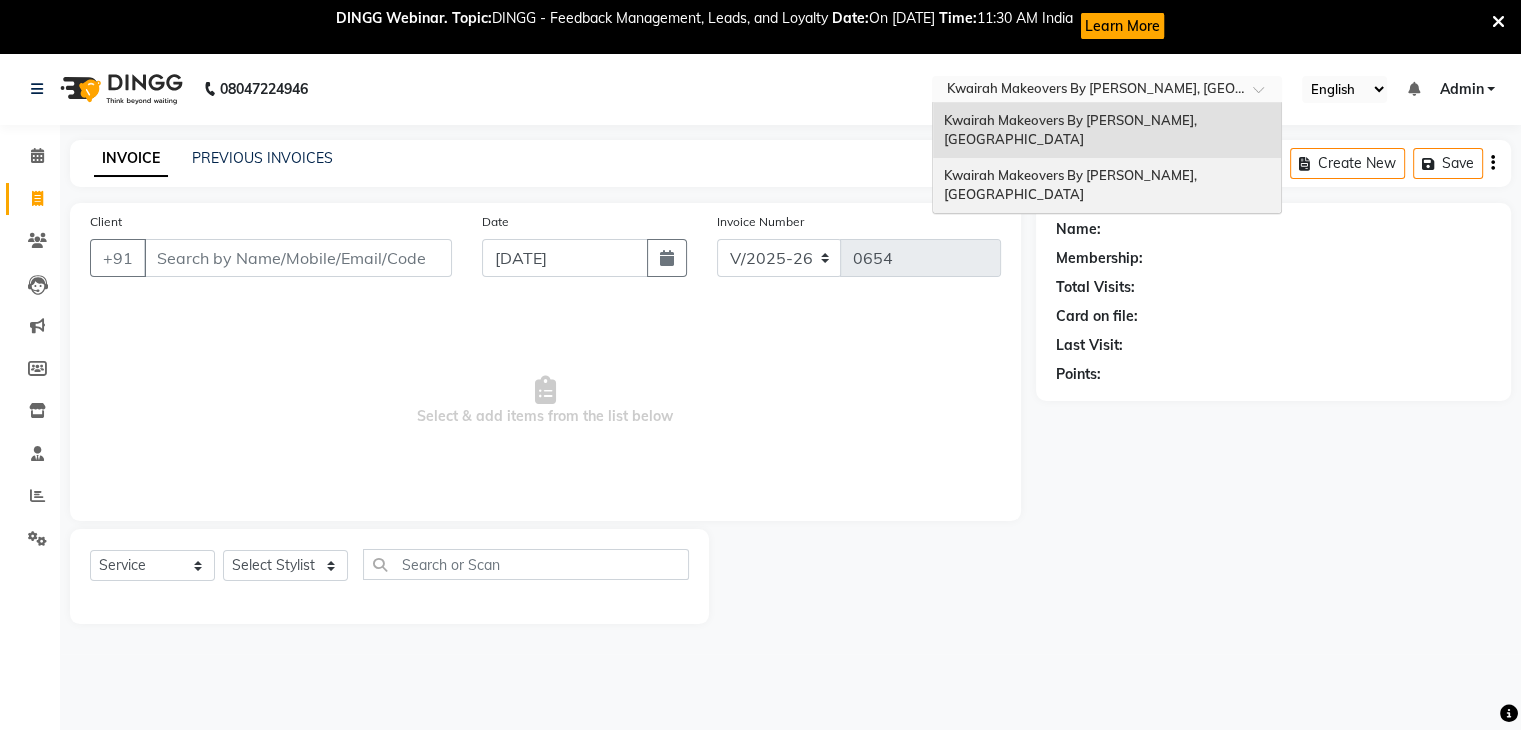 click on "Kwairah Makeovers By [PERSON_NAME], [GEOGRAPHIC_DATA]" at bounding box center (1071, 185) 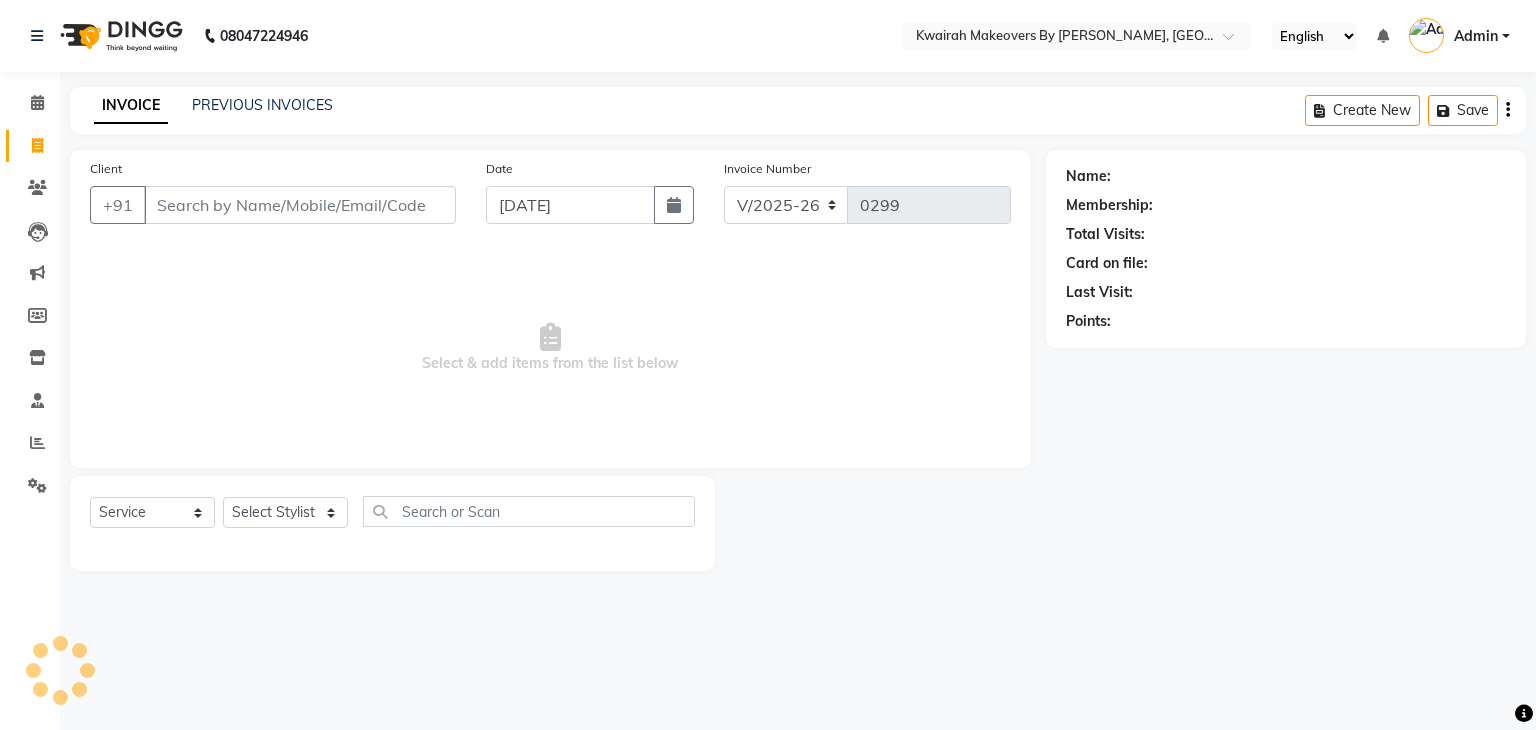 select on "4082" 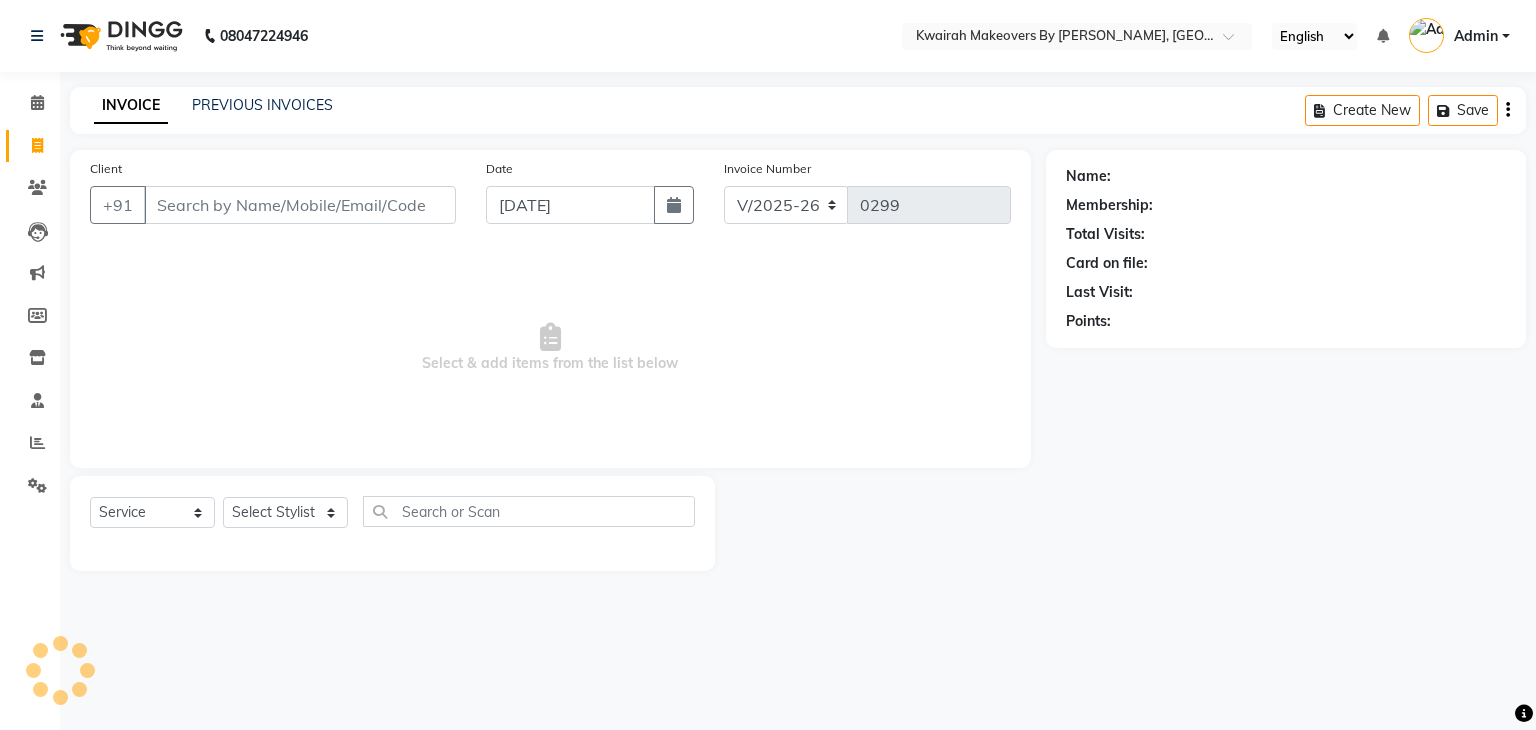 scroll, scrollTop: 0, scrollLeft: 0, axis: both 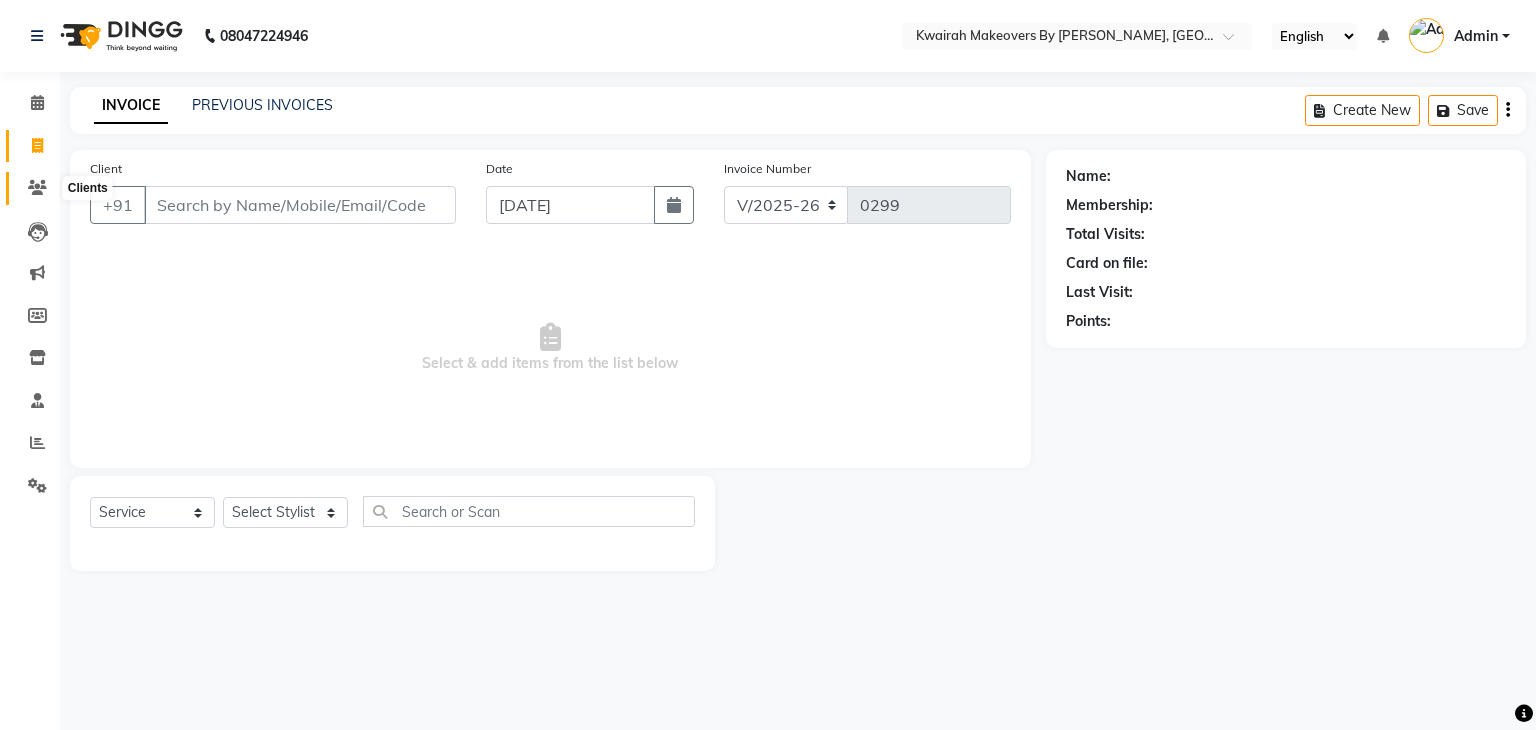 click 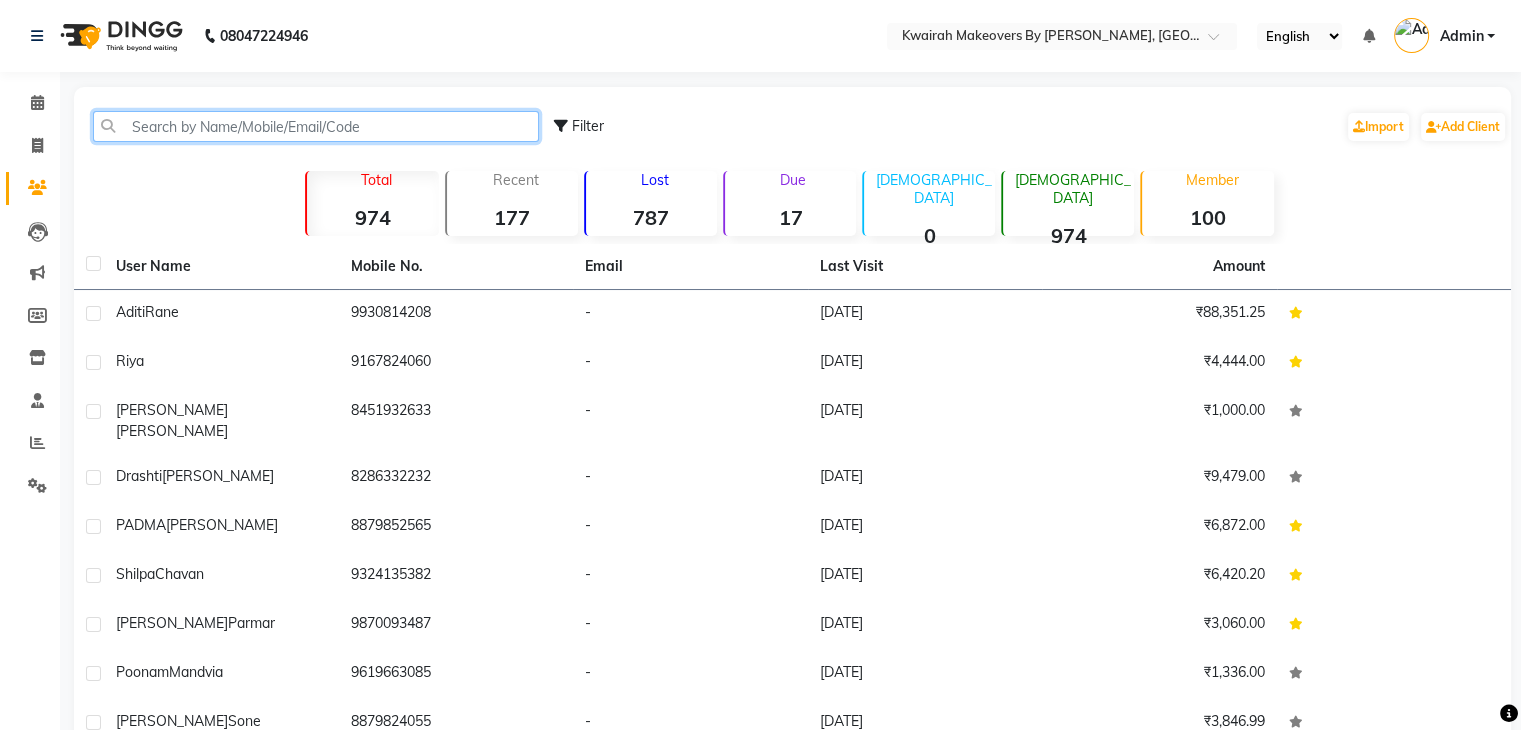 click 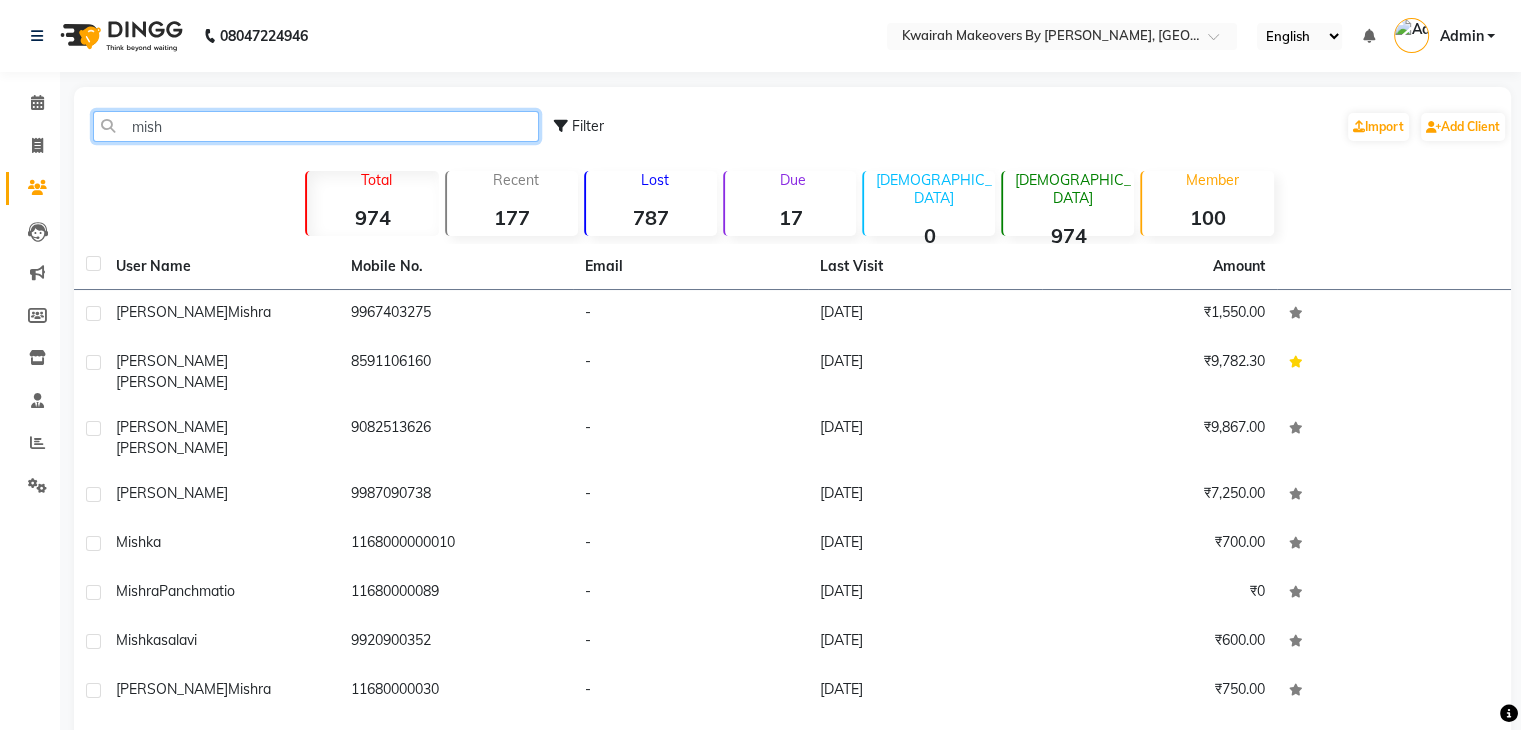 drag, startPoint x: 242, startPoint y: 121, endPoint x: 52, endPoint y: 123, distance: 190.01053 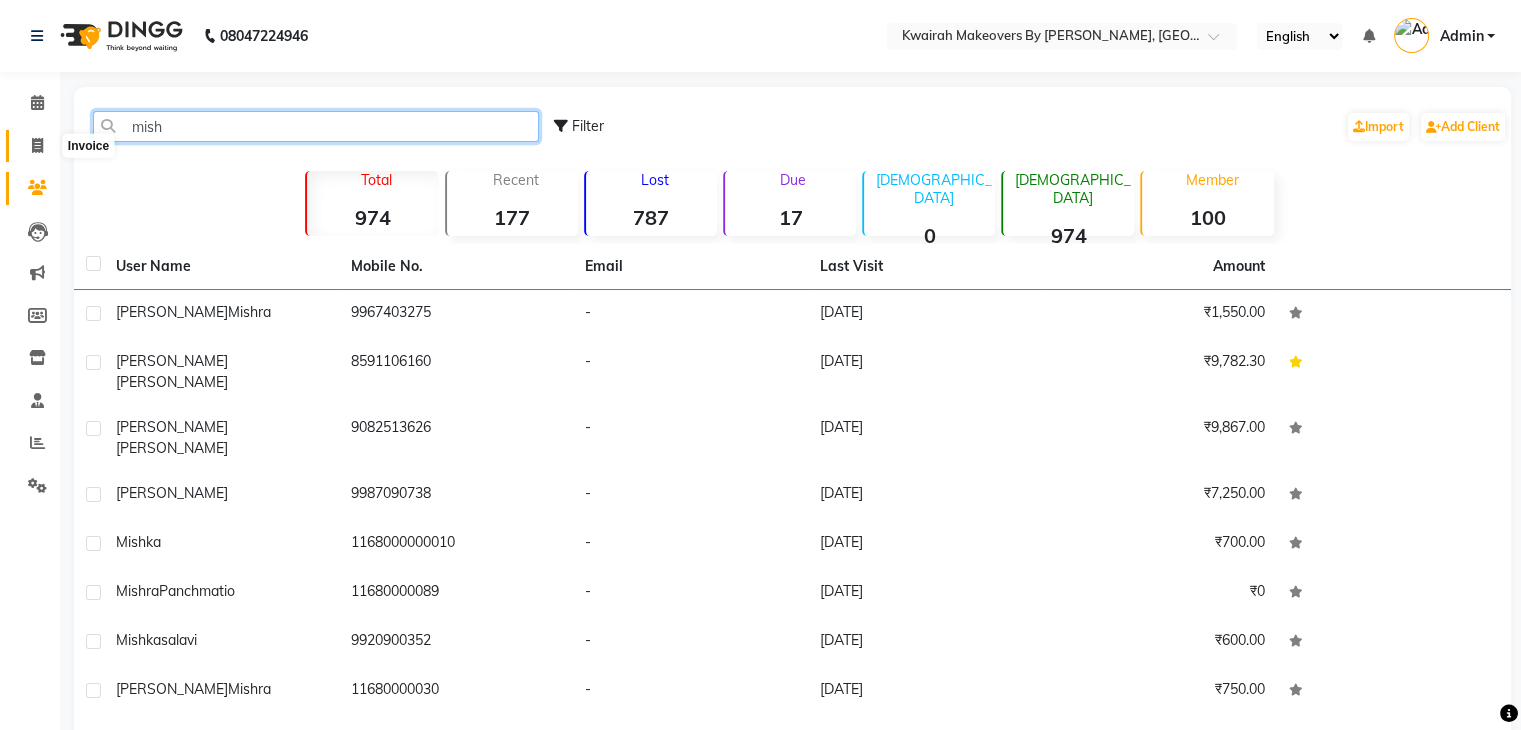 type on "mish" 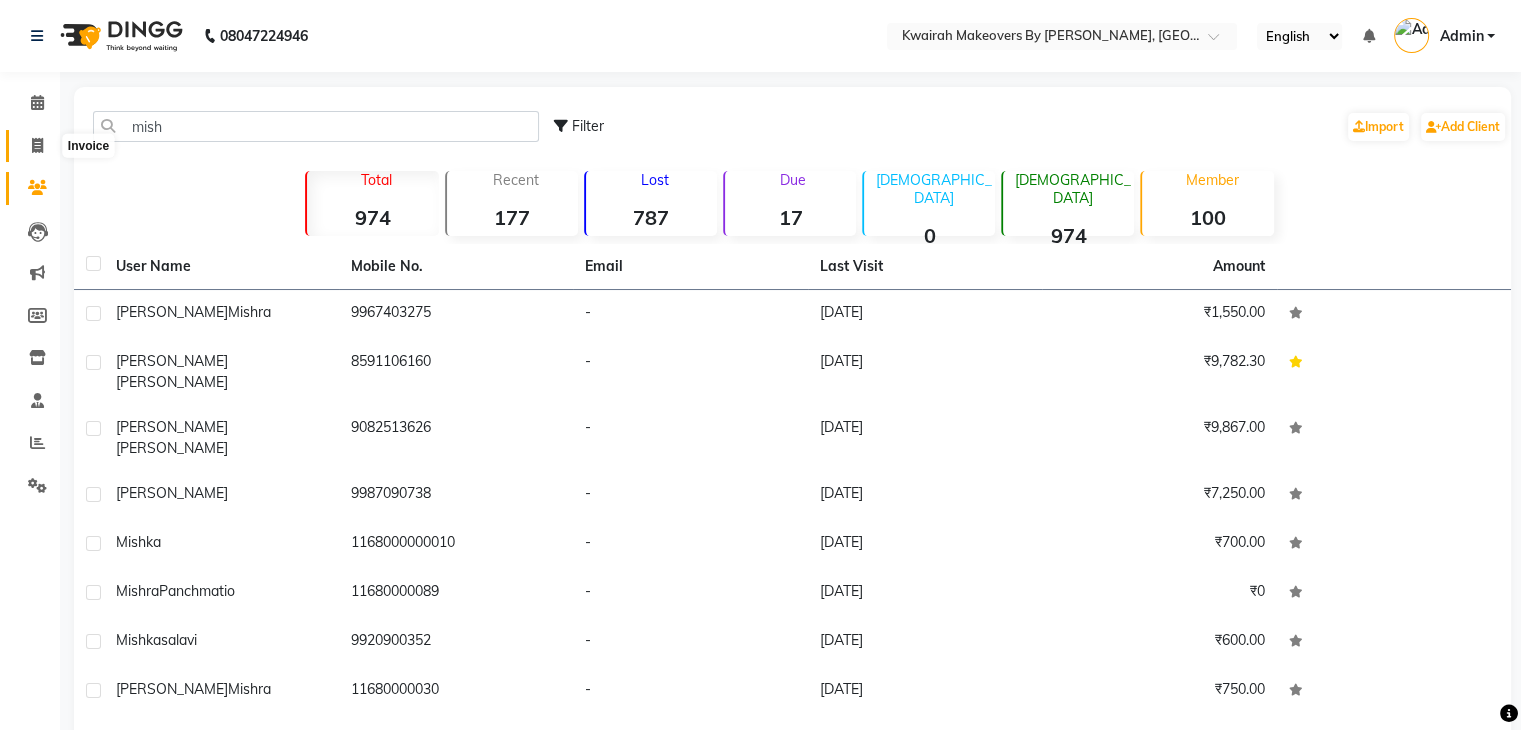 click 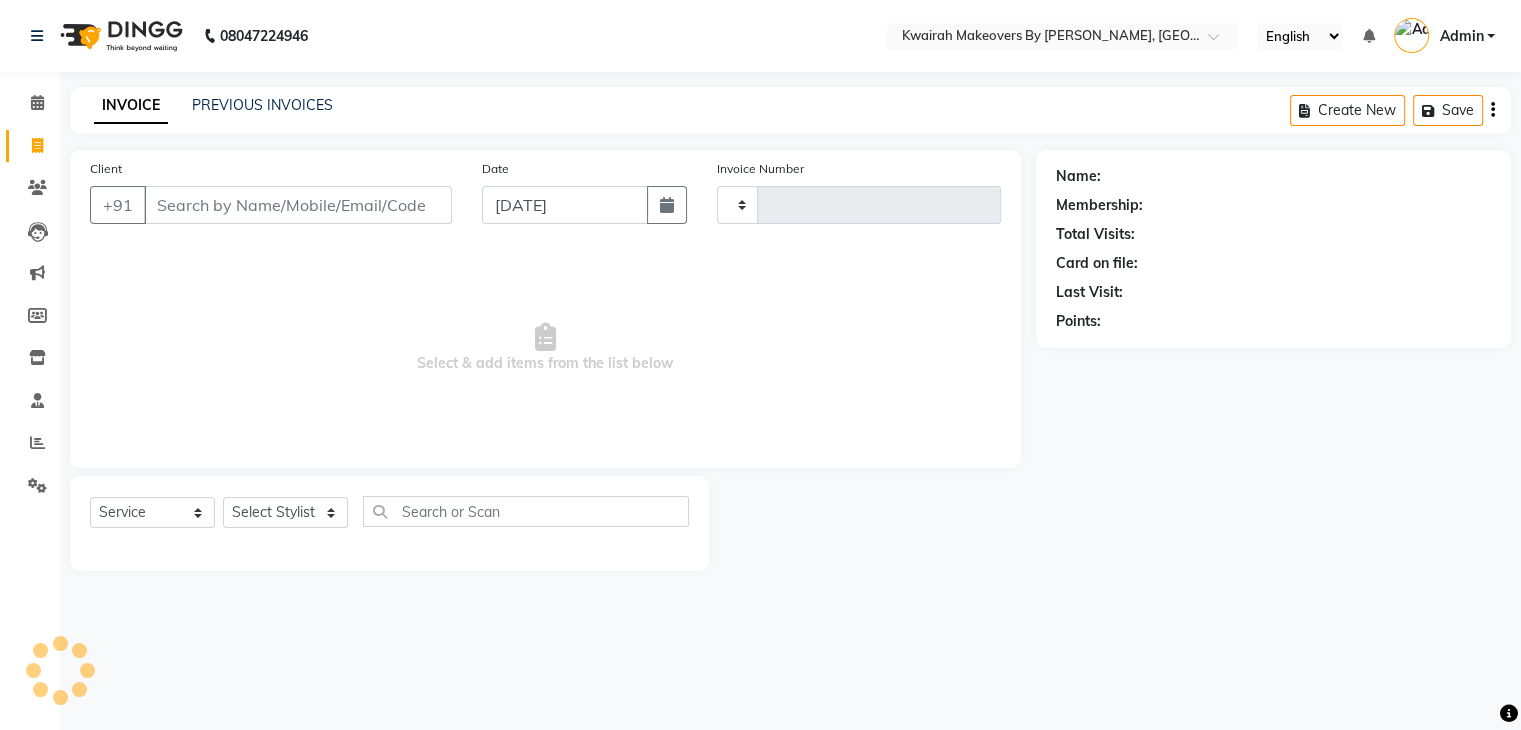 type on "0299" 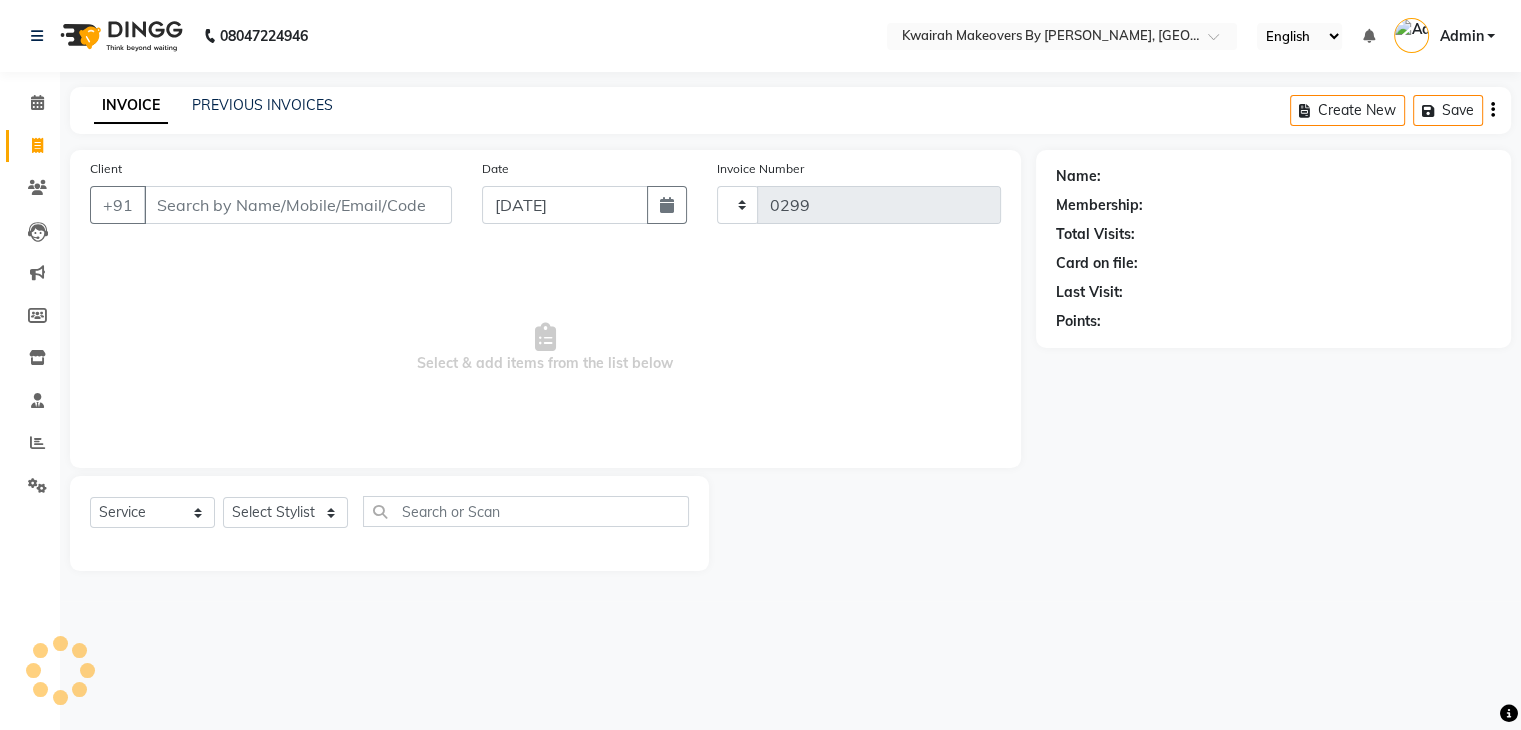 select on "4082" 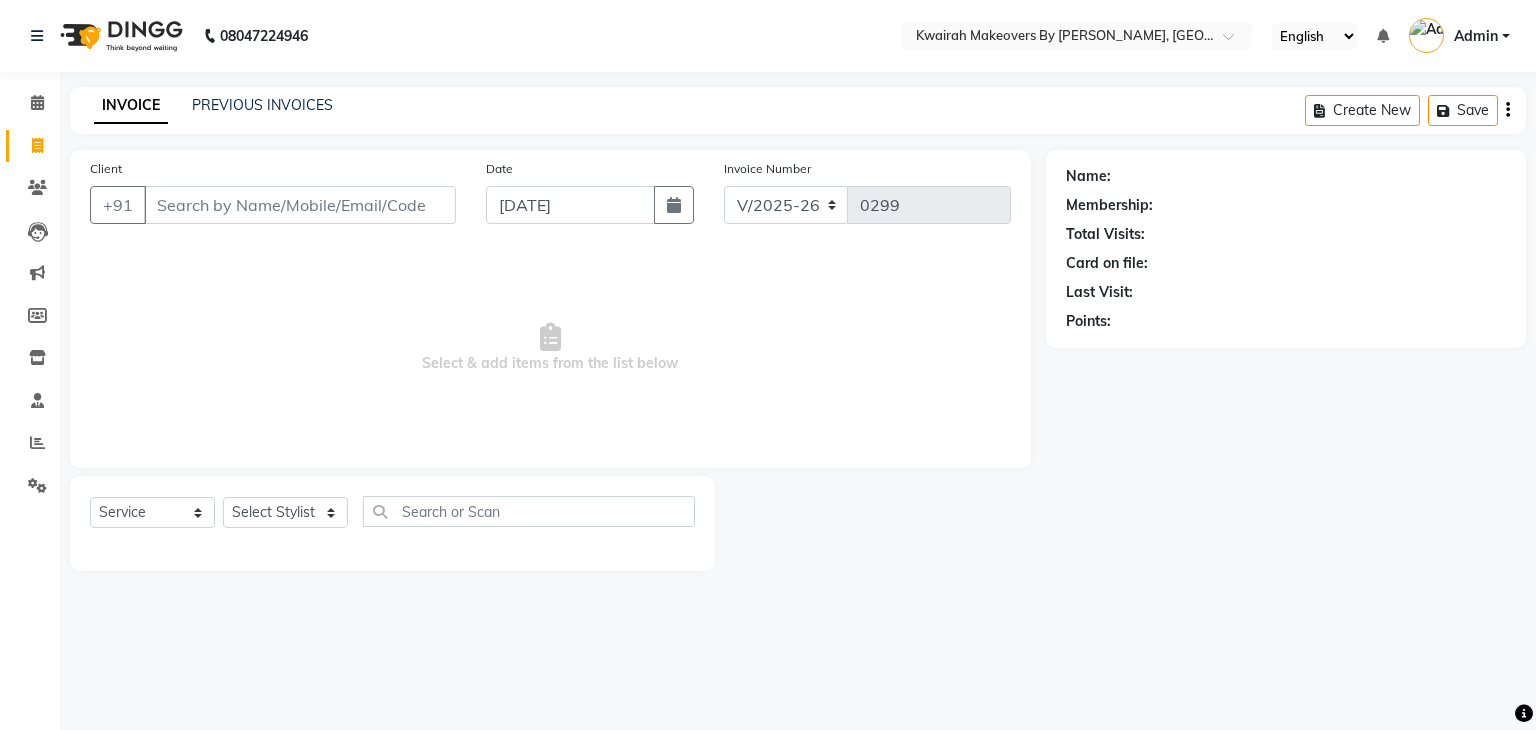 click on "Client" at bounding box center (300, 205) 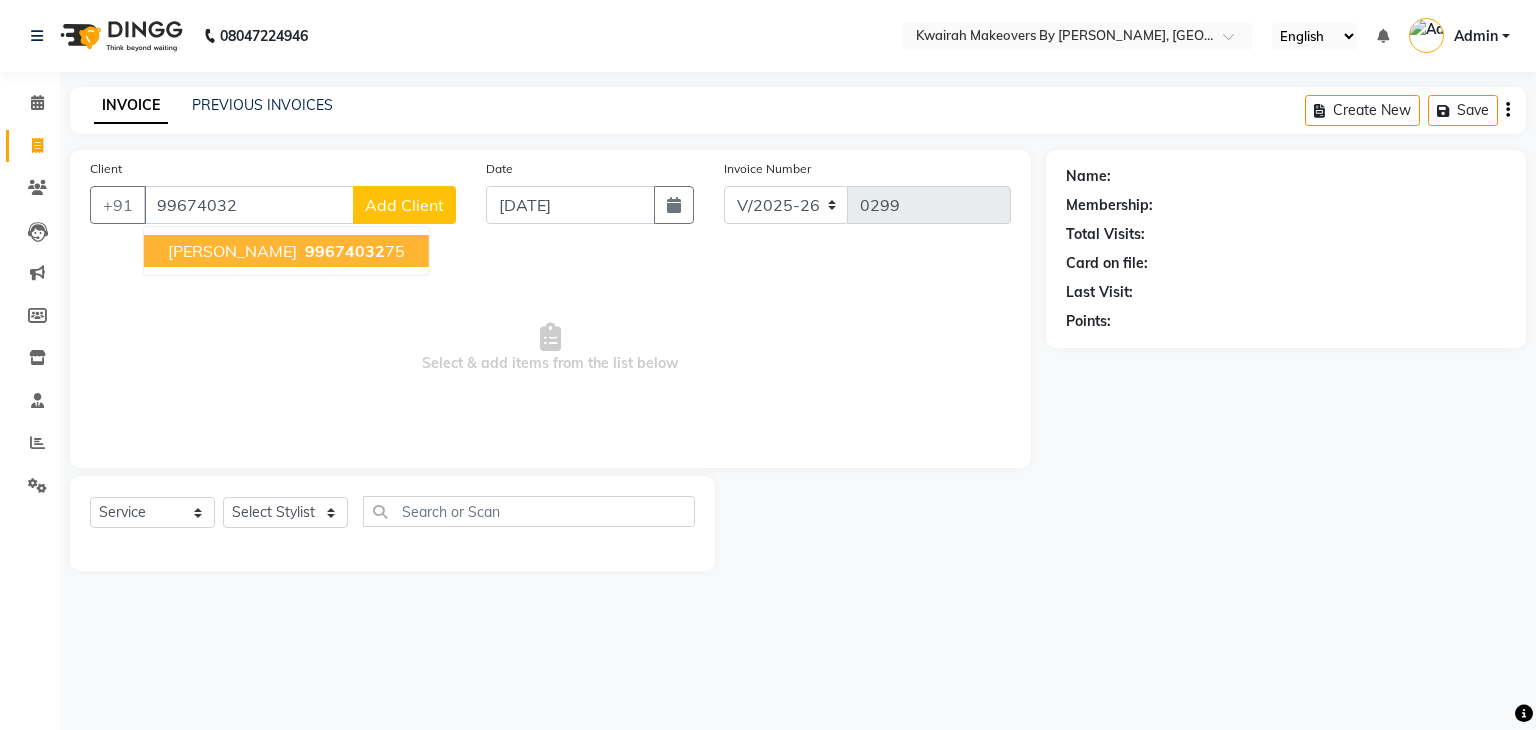 click on "99674032" at bounding box center [345, 251] 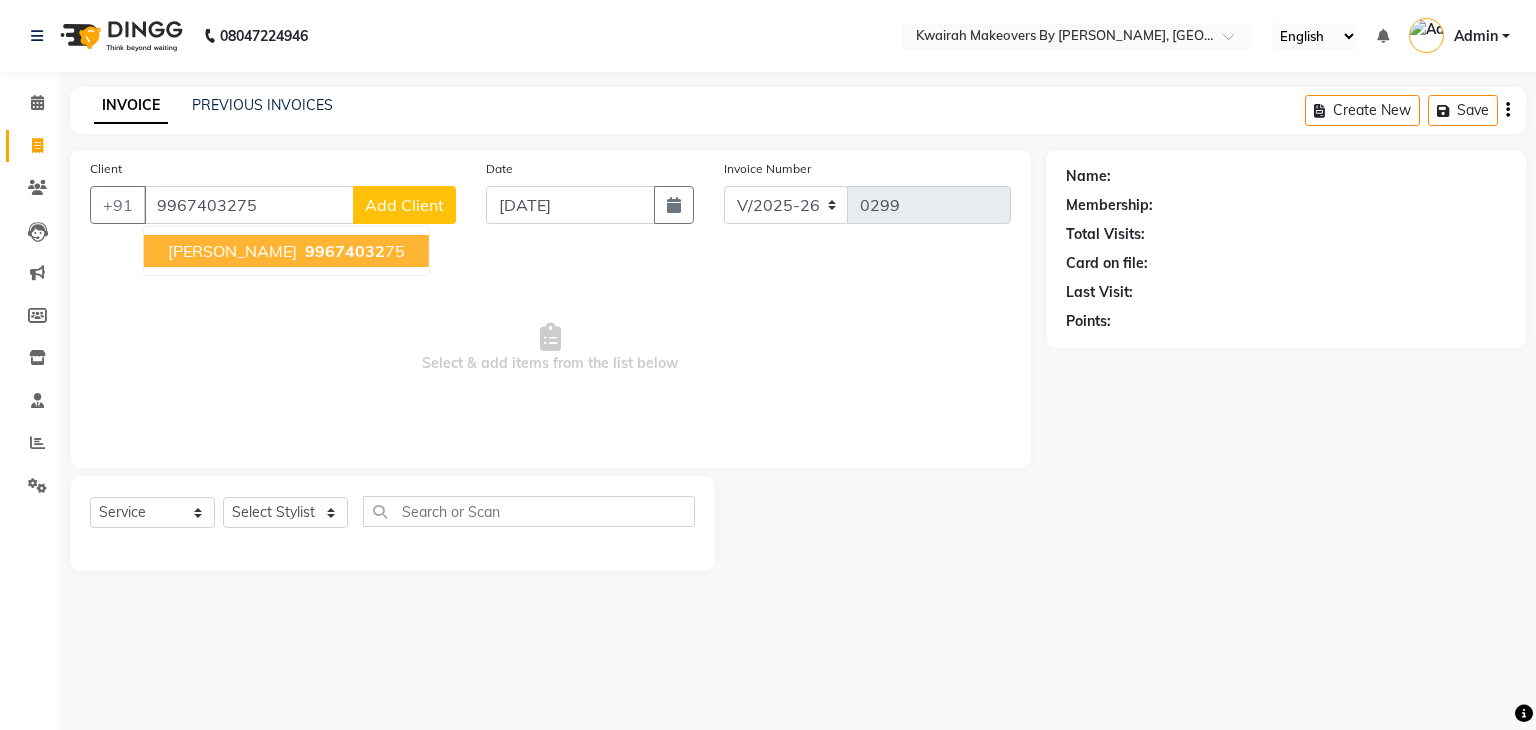 type on "9967403275" 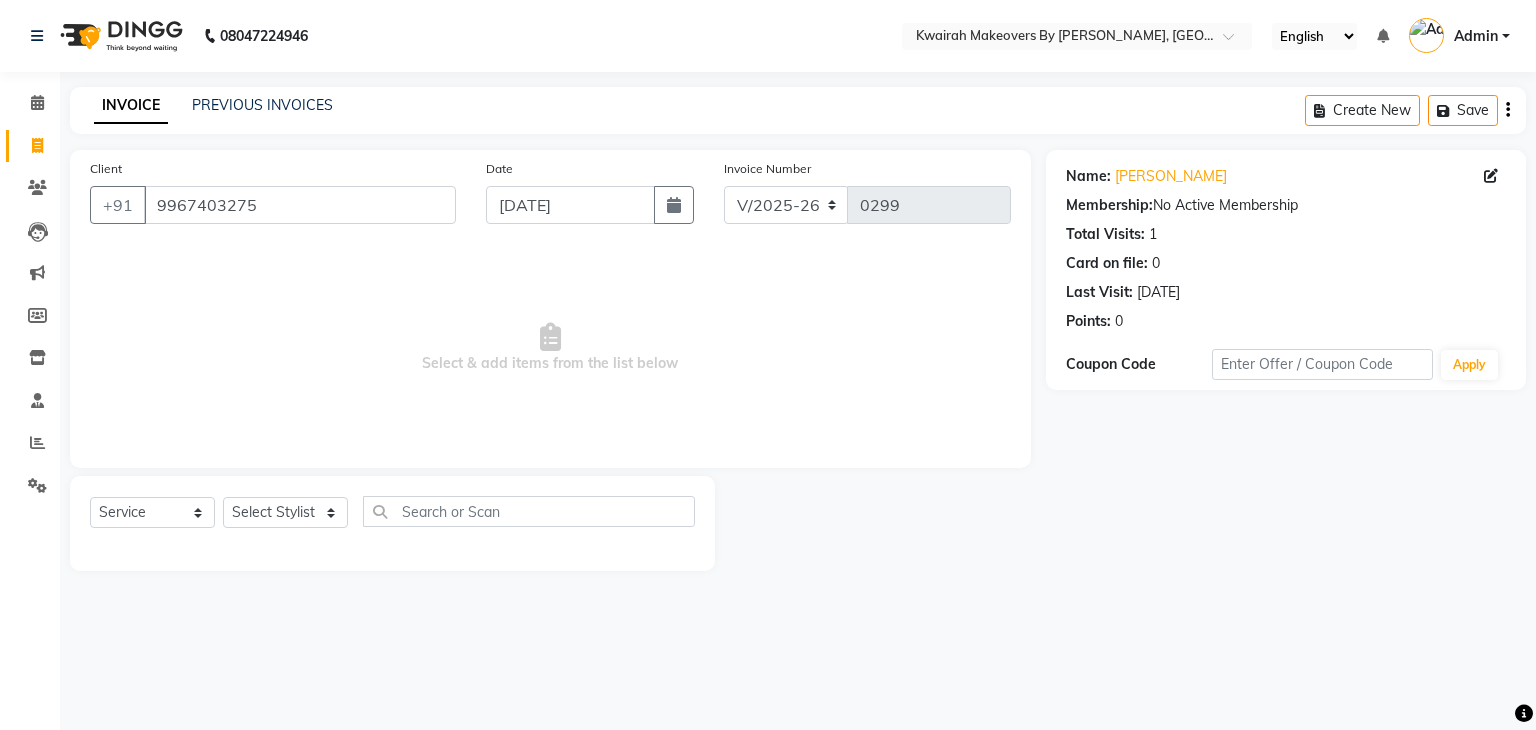 click on "Membership:  No Active Membership" 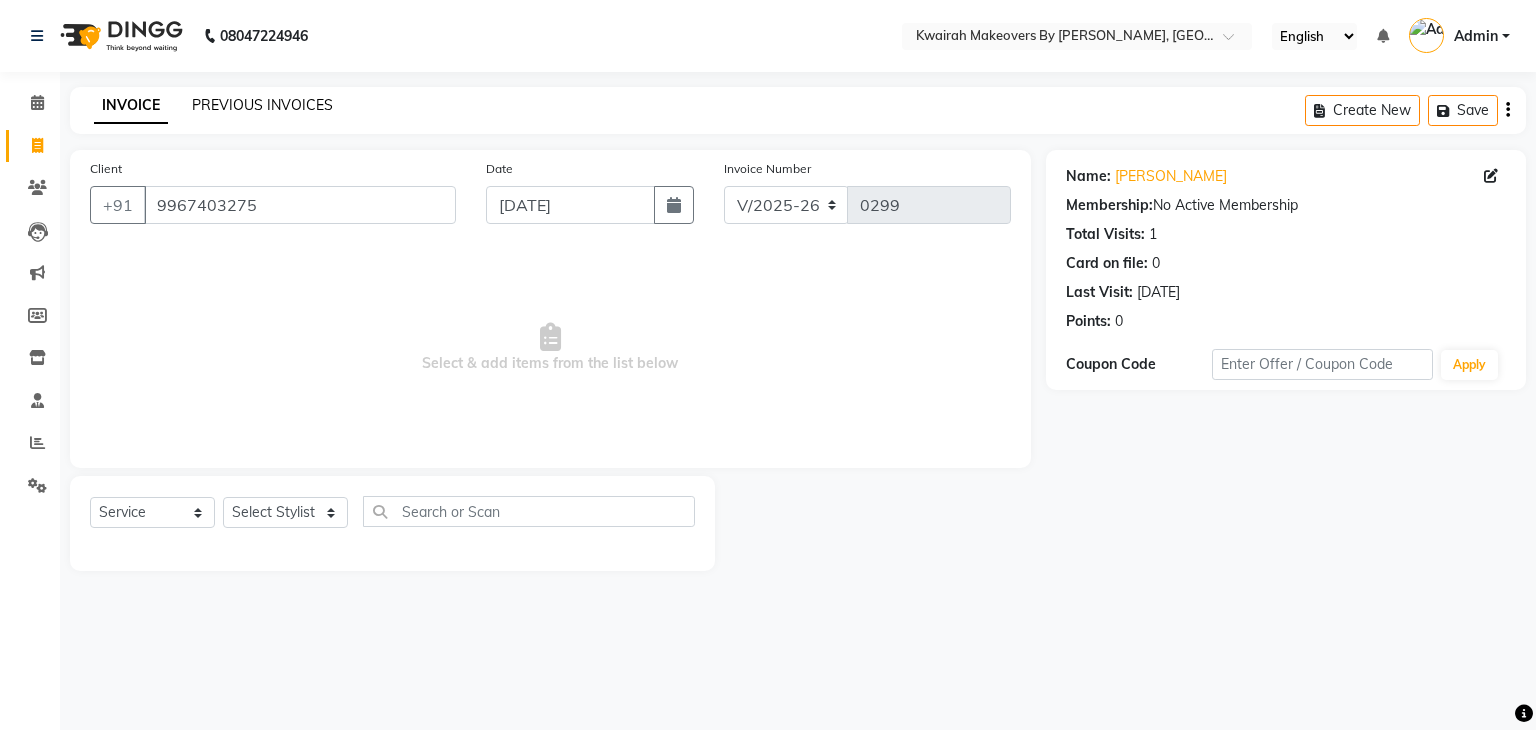 click on "PREVIOUS INVOICES" 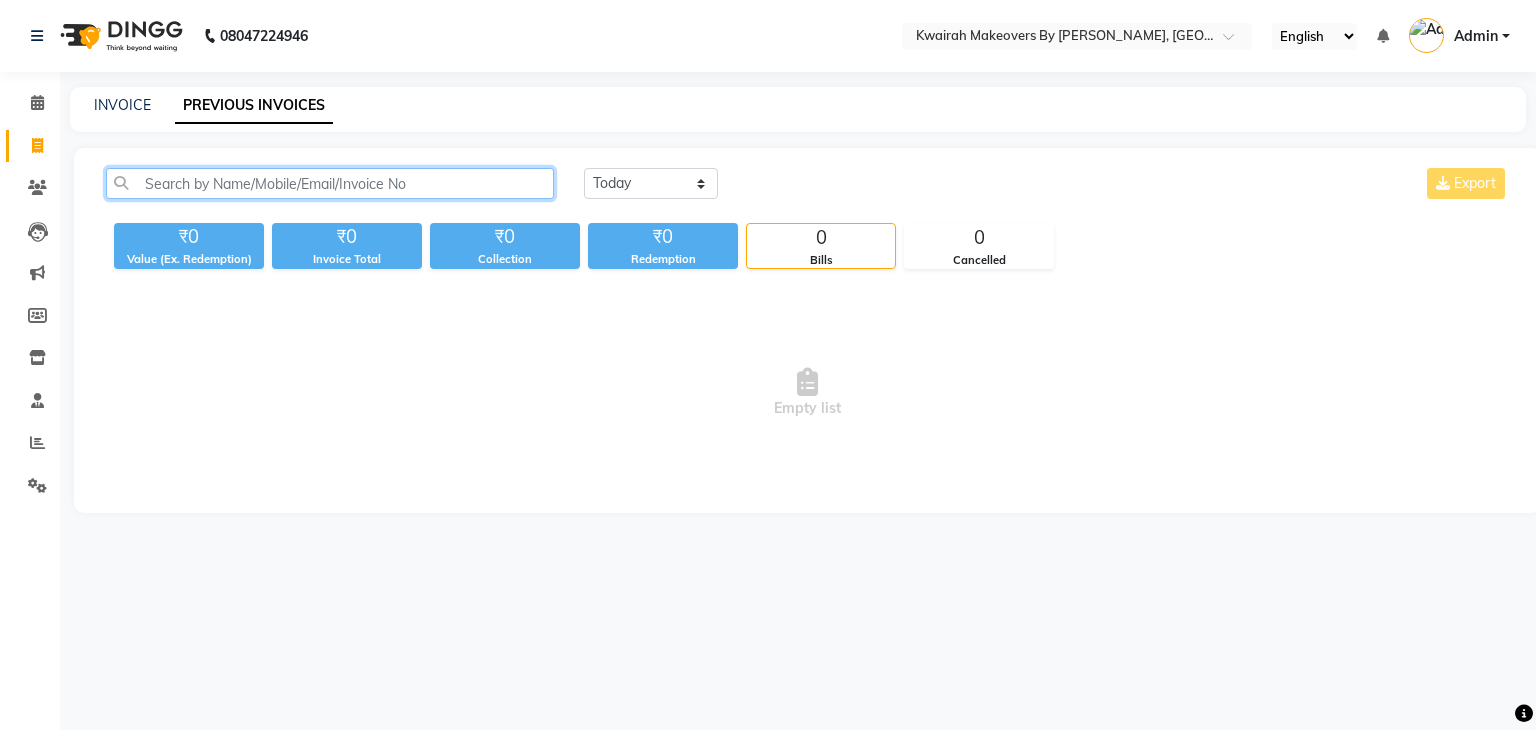 click 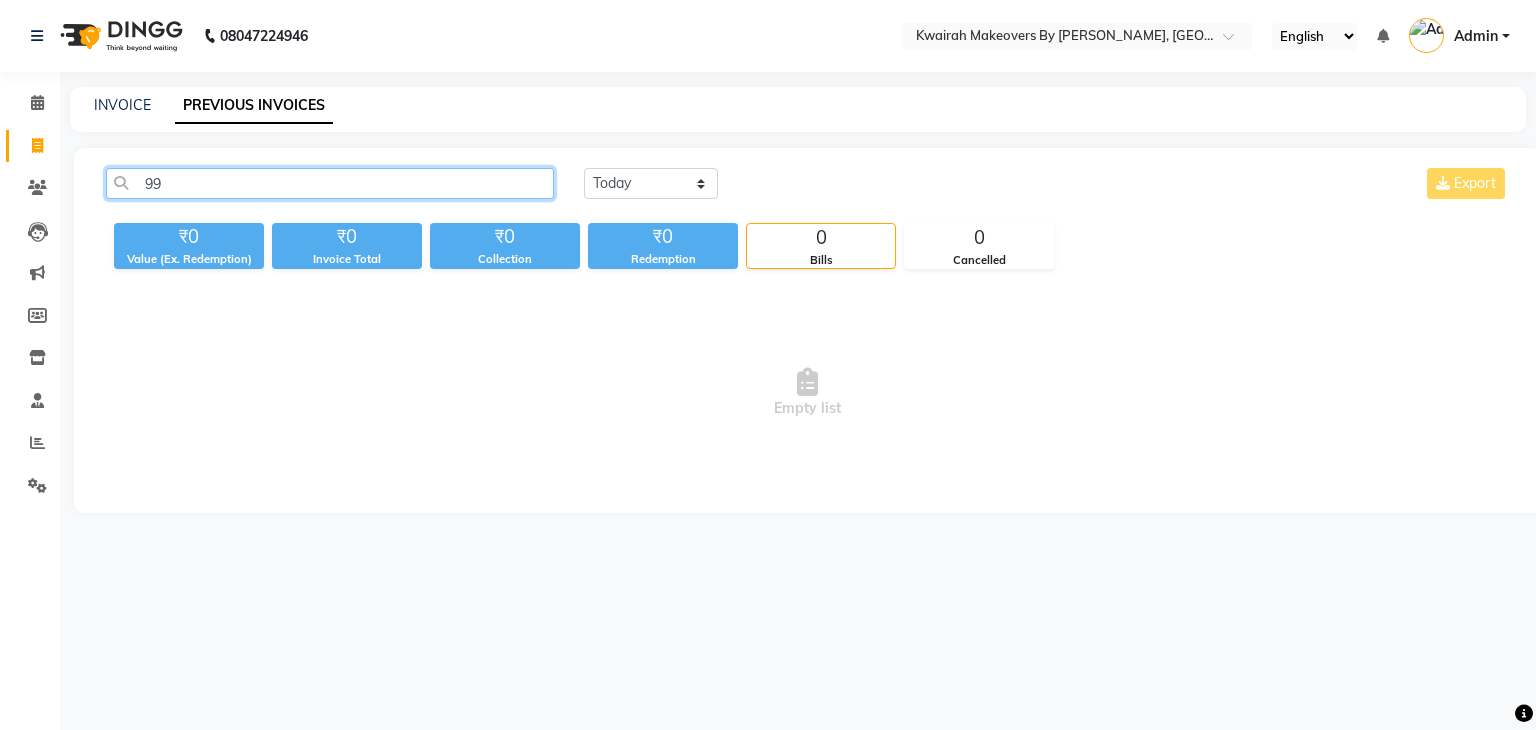 type on "9" 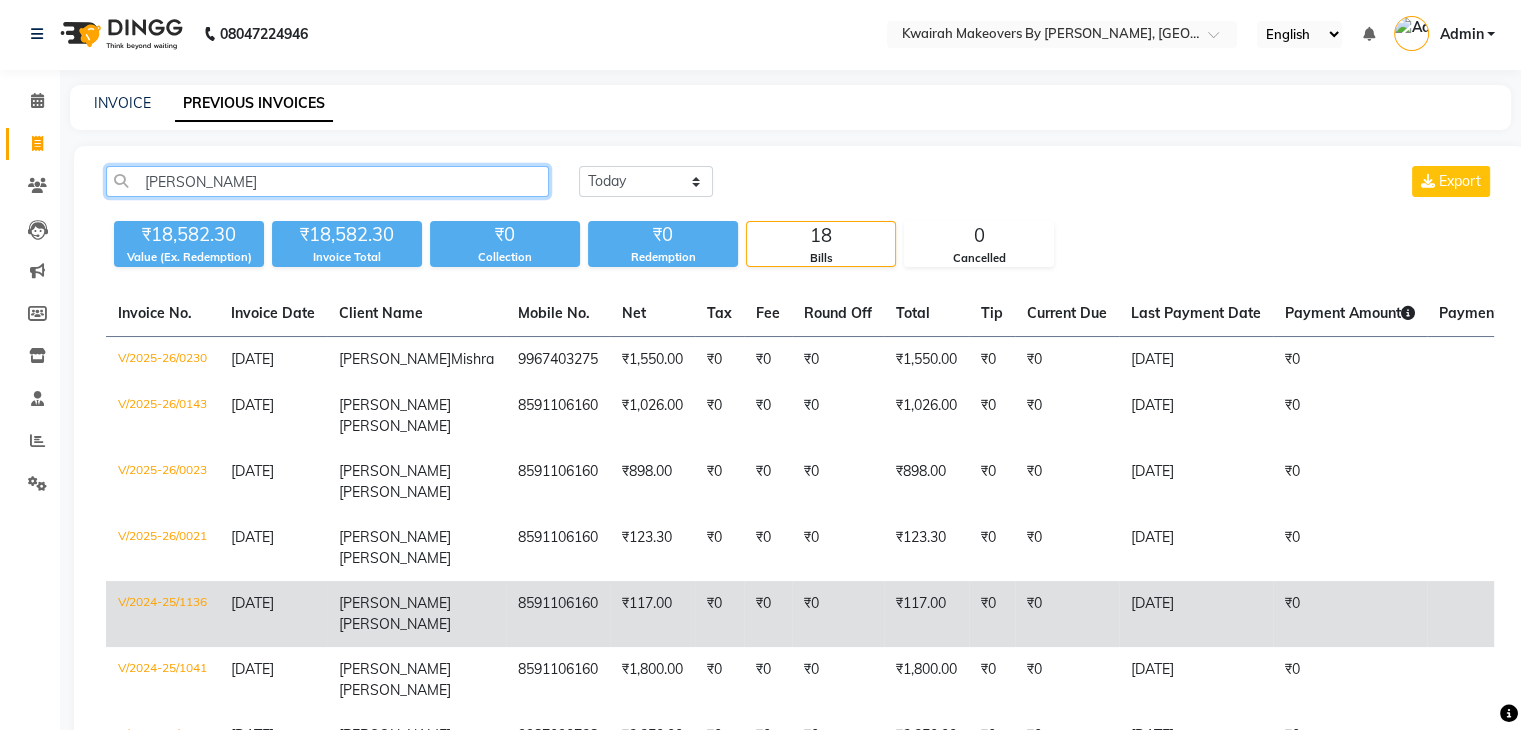 scroll, scrollTop: 0, scrollLeft: 0, axis: both 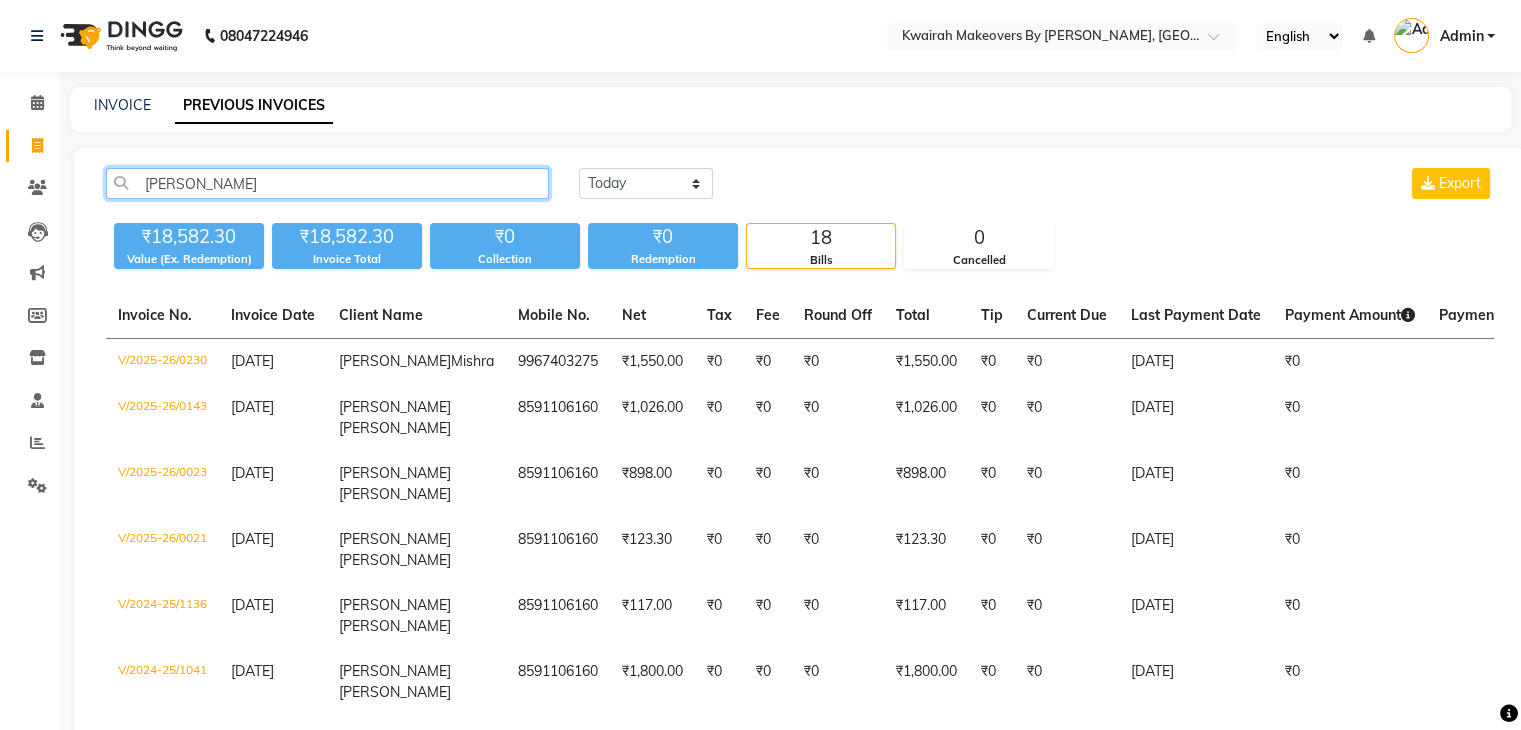 type on "[PERSON_NAME]" 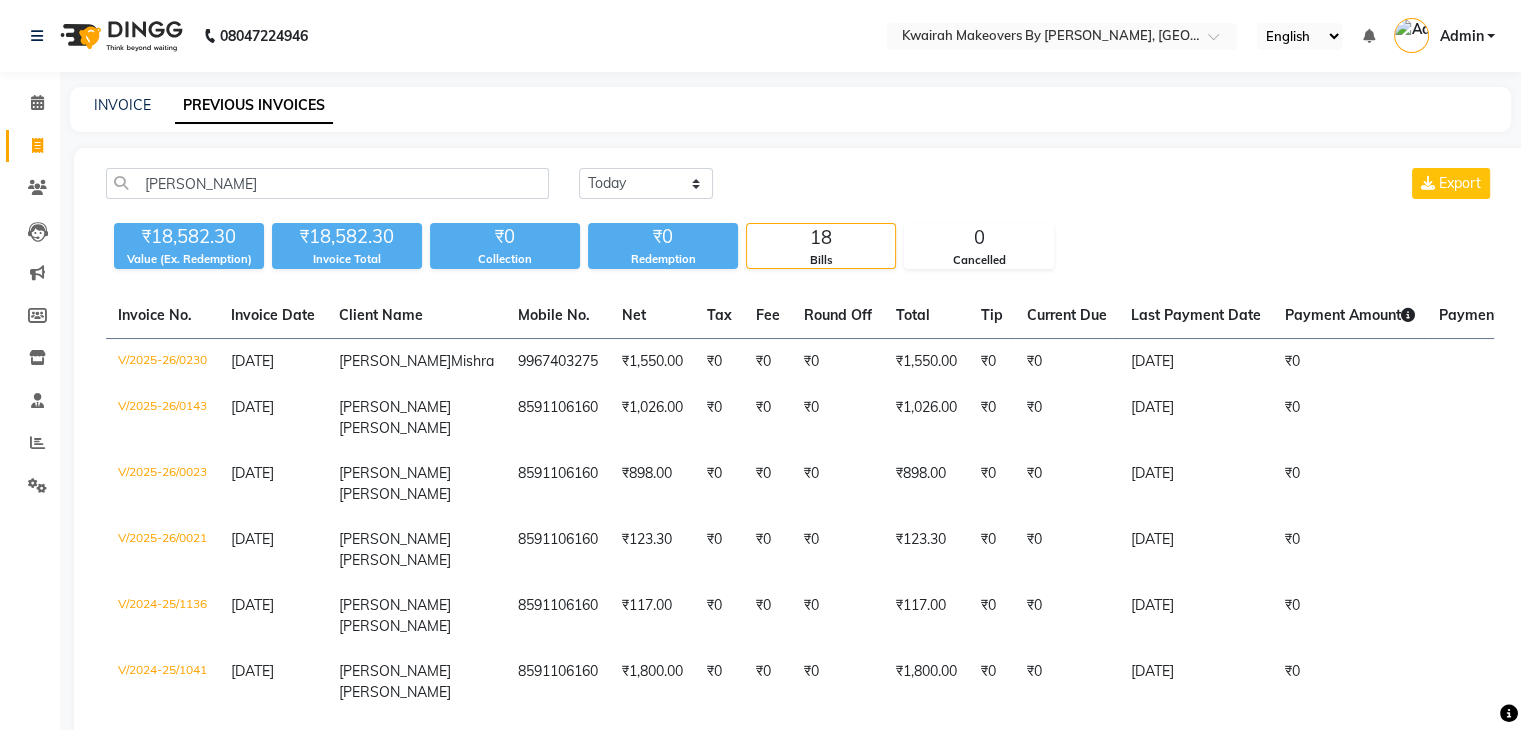 click on "INVOICE PREVIOUS INVOICES" 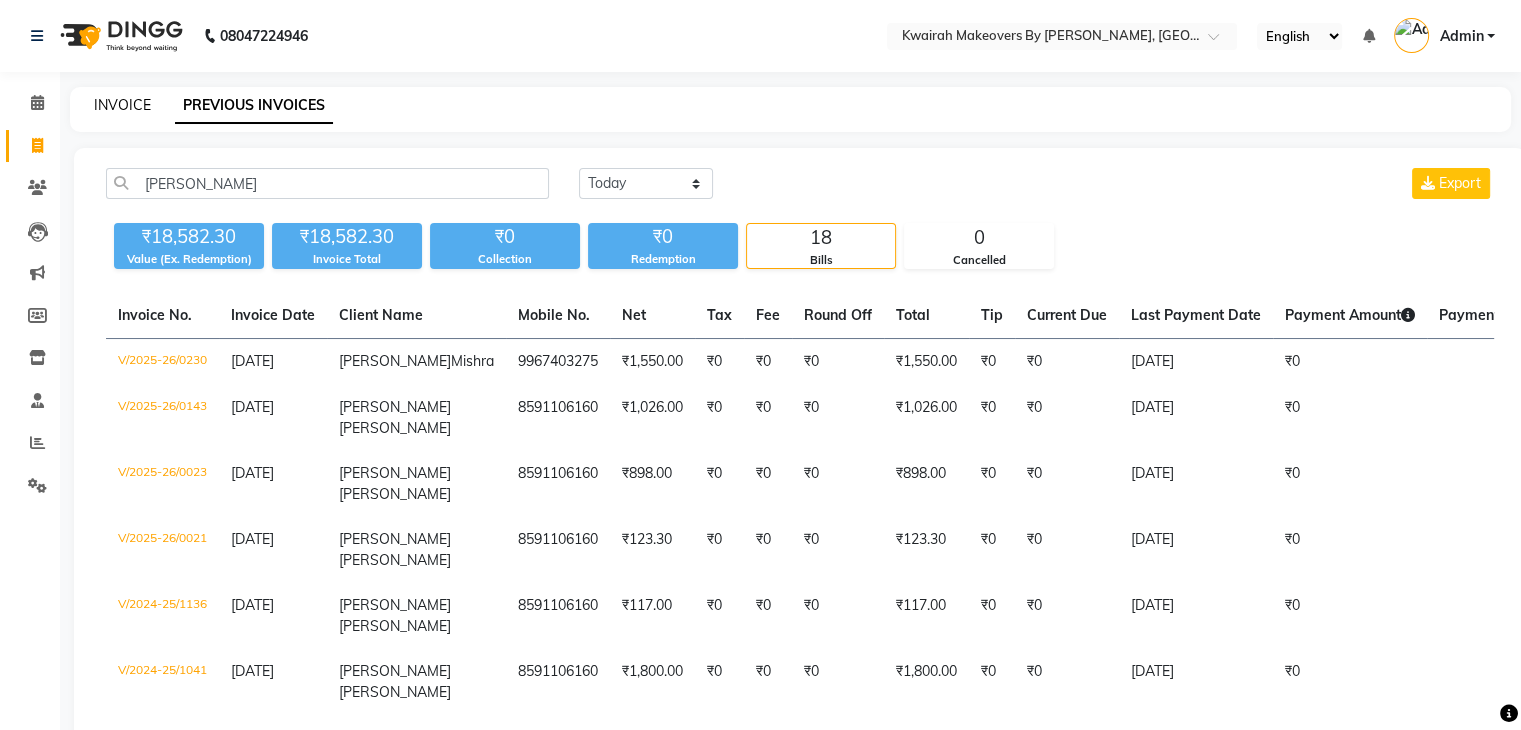 click on "INVOICE" 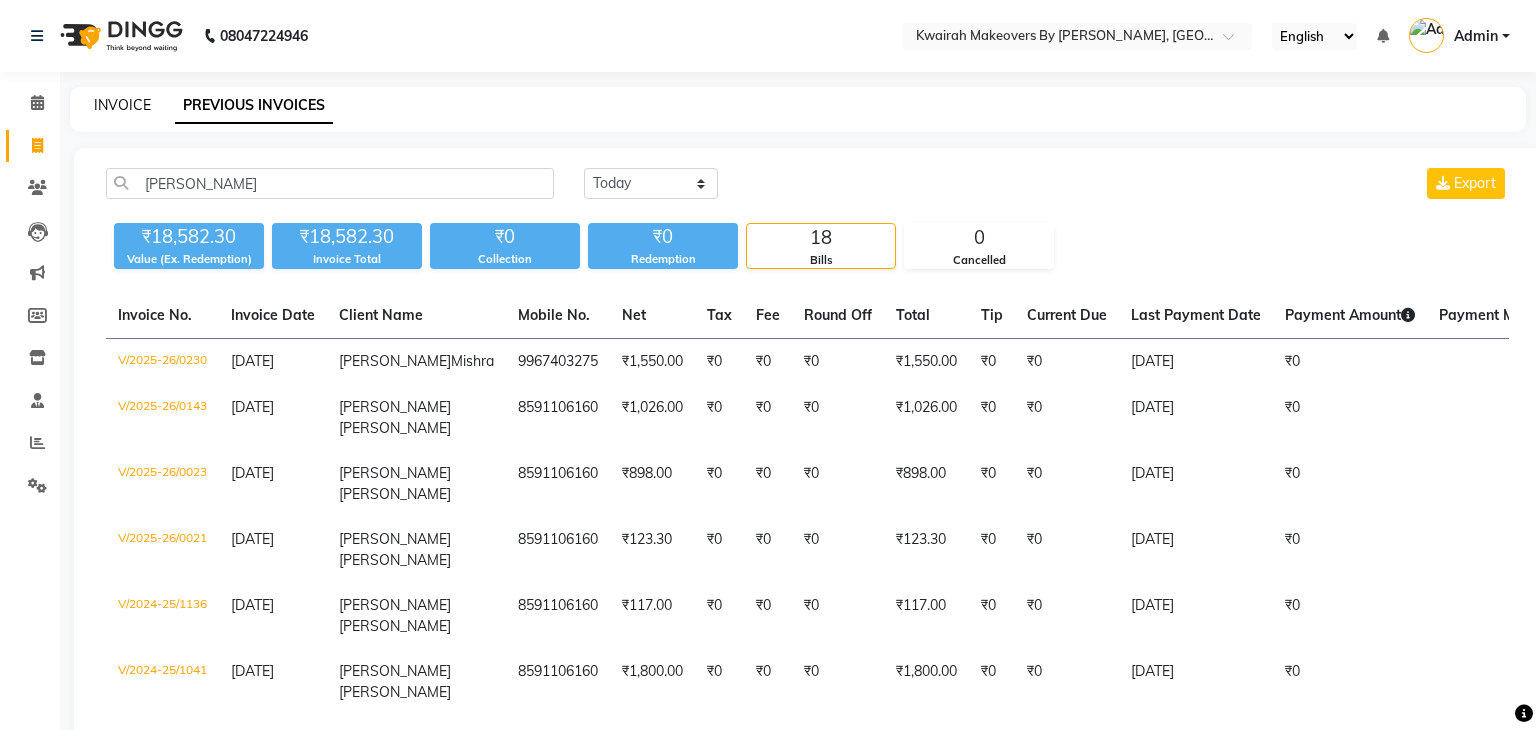 select on "4082" 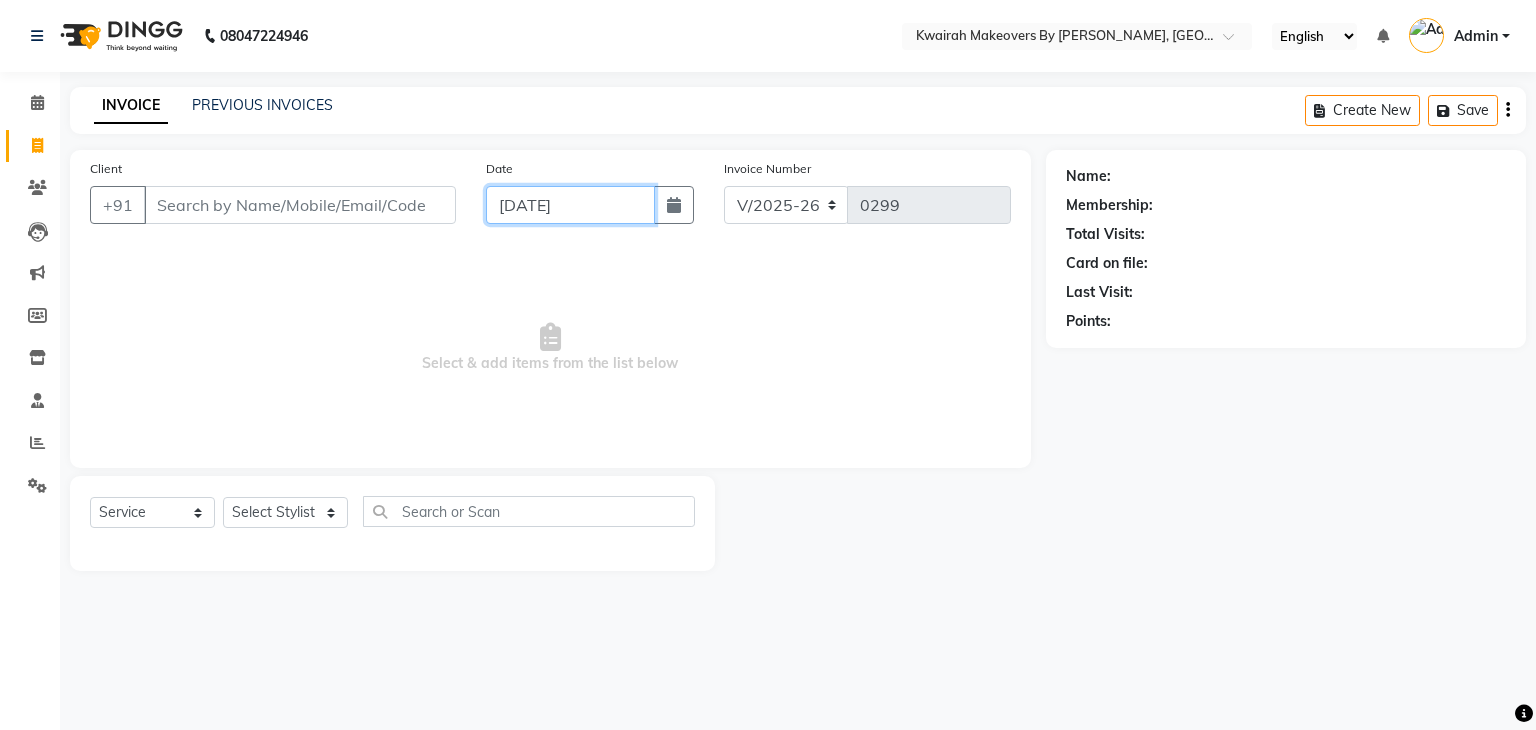 click on "[DATE]" 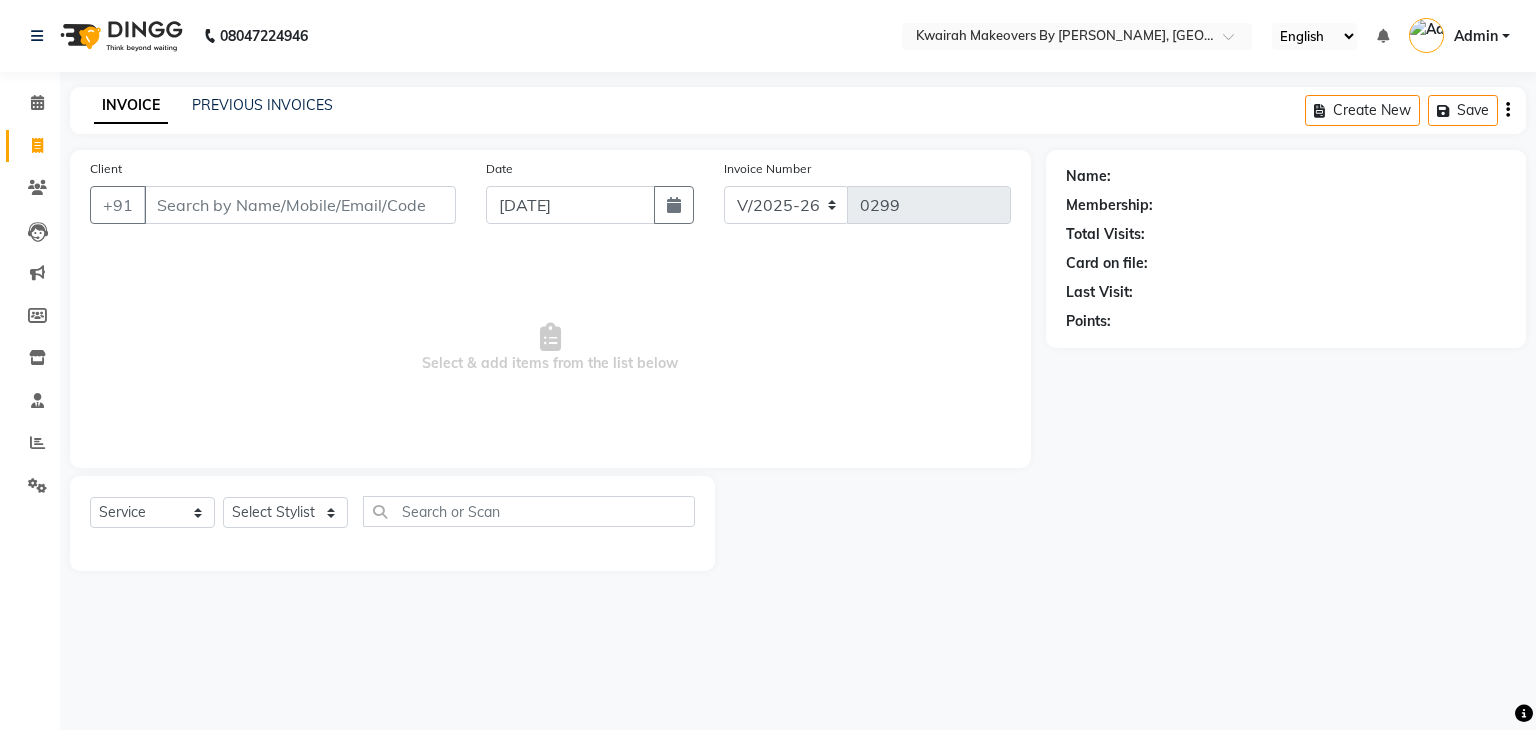 select on "7" 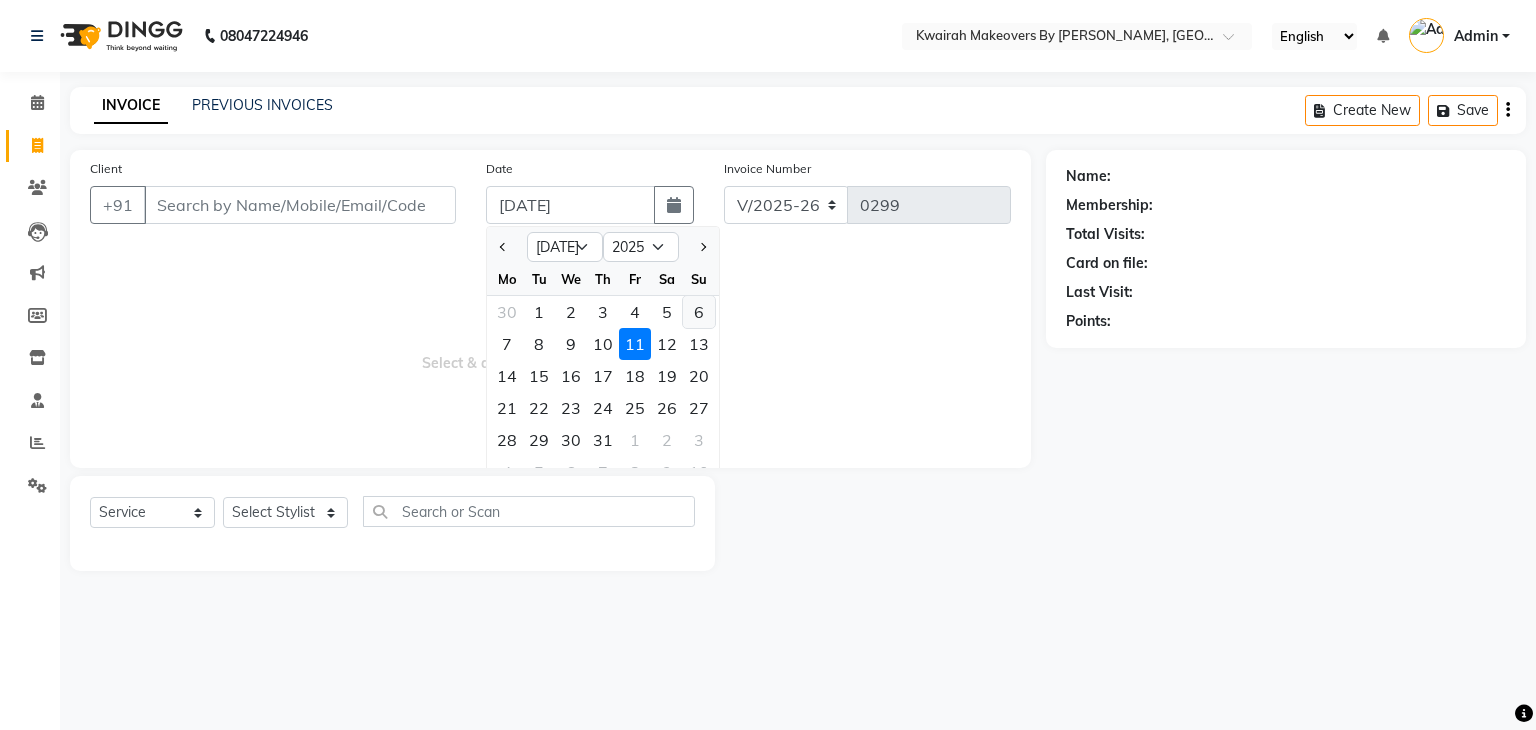 click on "6" 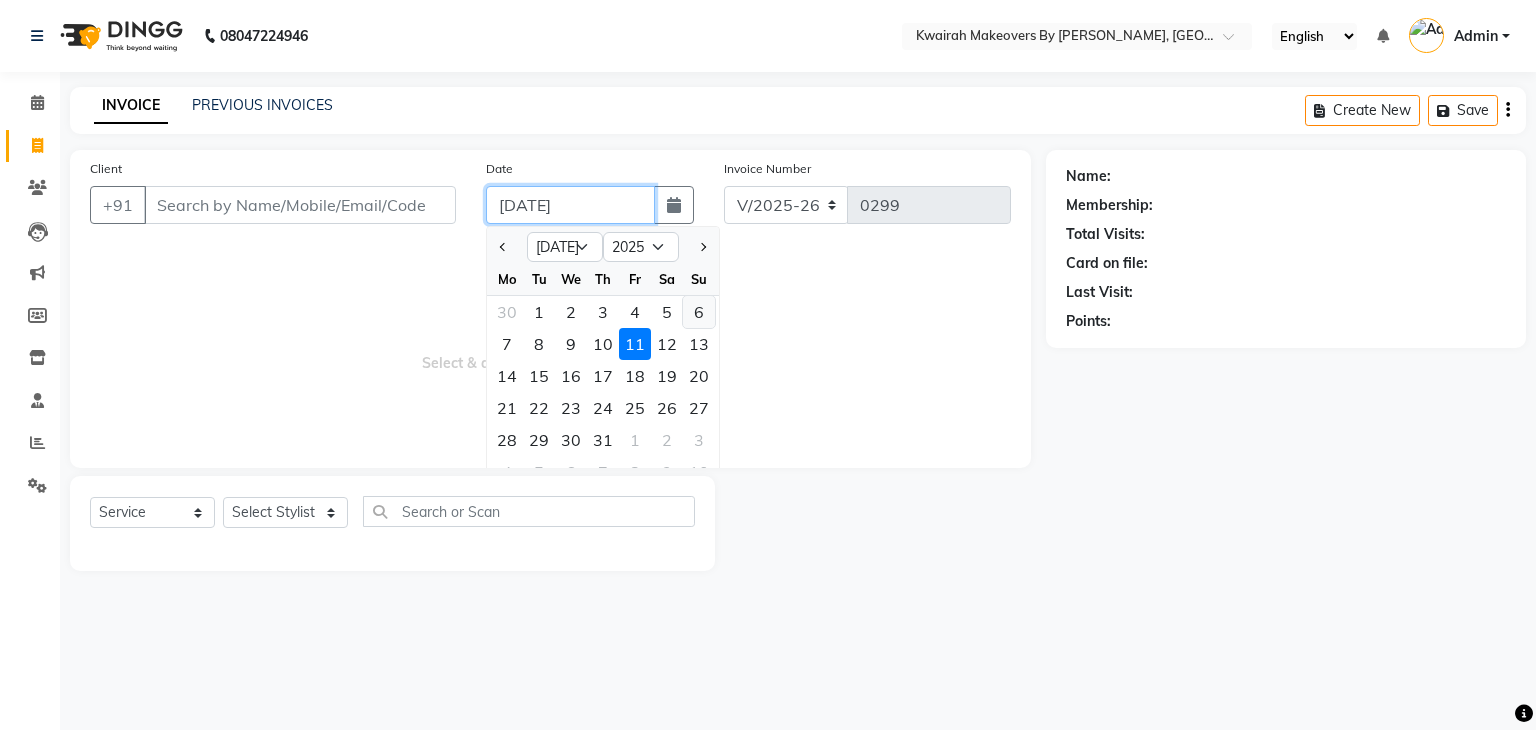 type on "[DATE]" 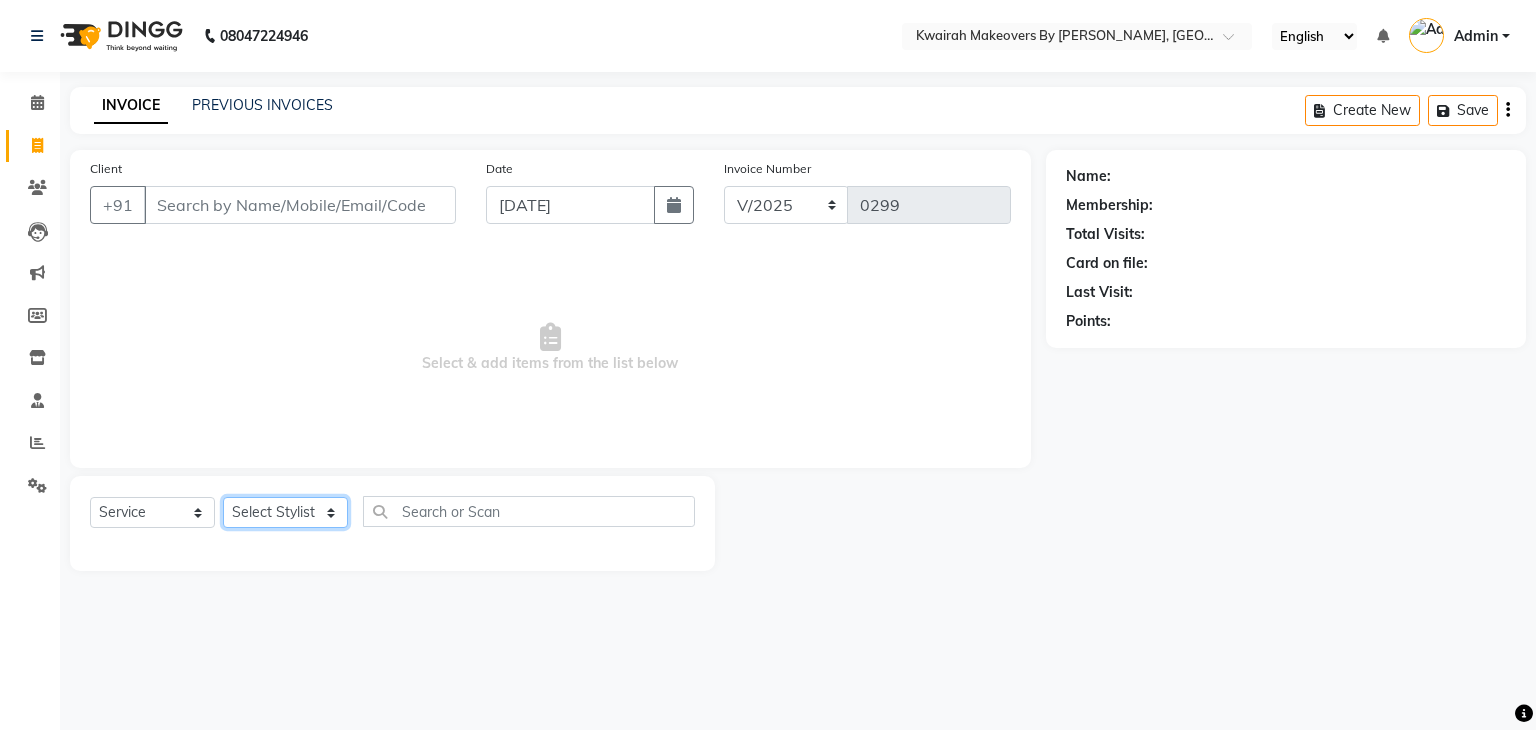 click on "Select Stylist [PERSON_NAME] [PERSON_NAME] Neha More rakhi [PERSON_NAME]" 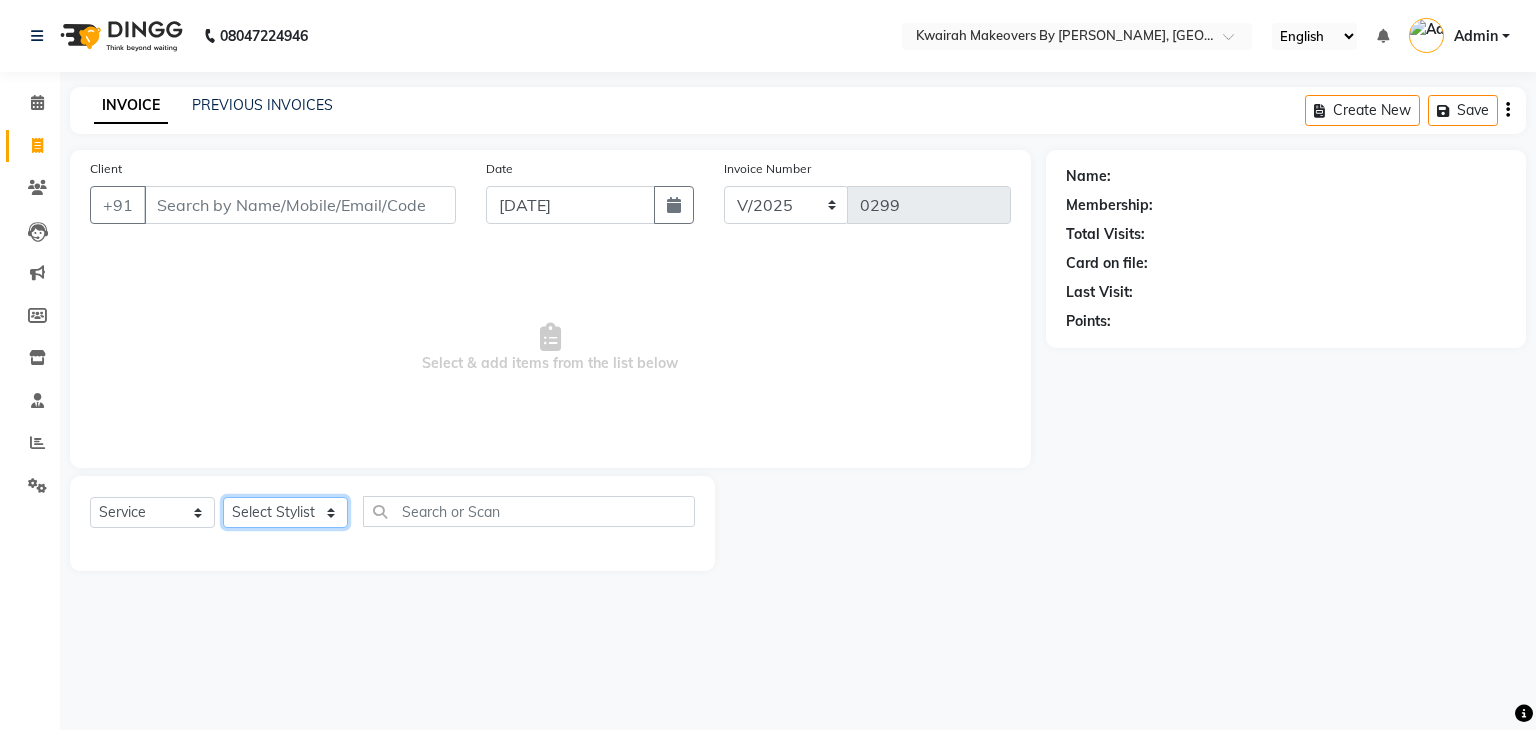 select on "21119" 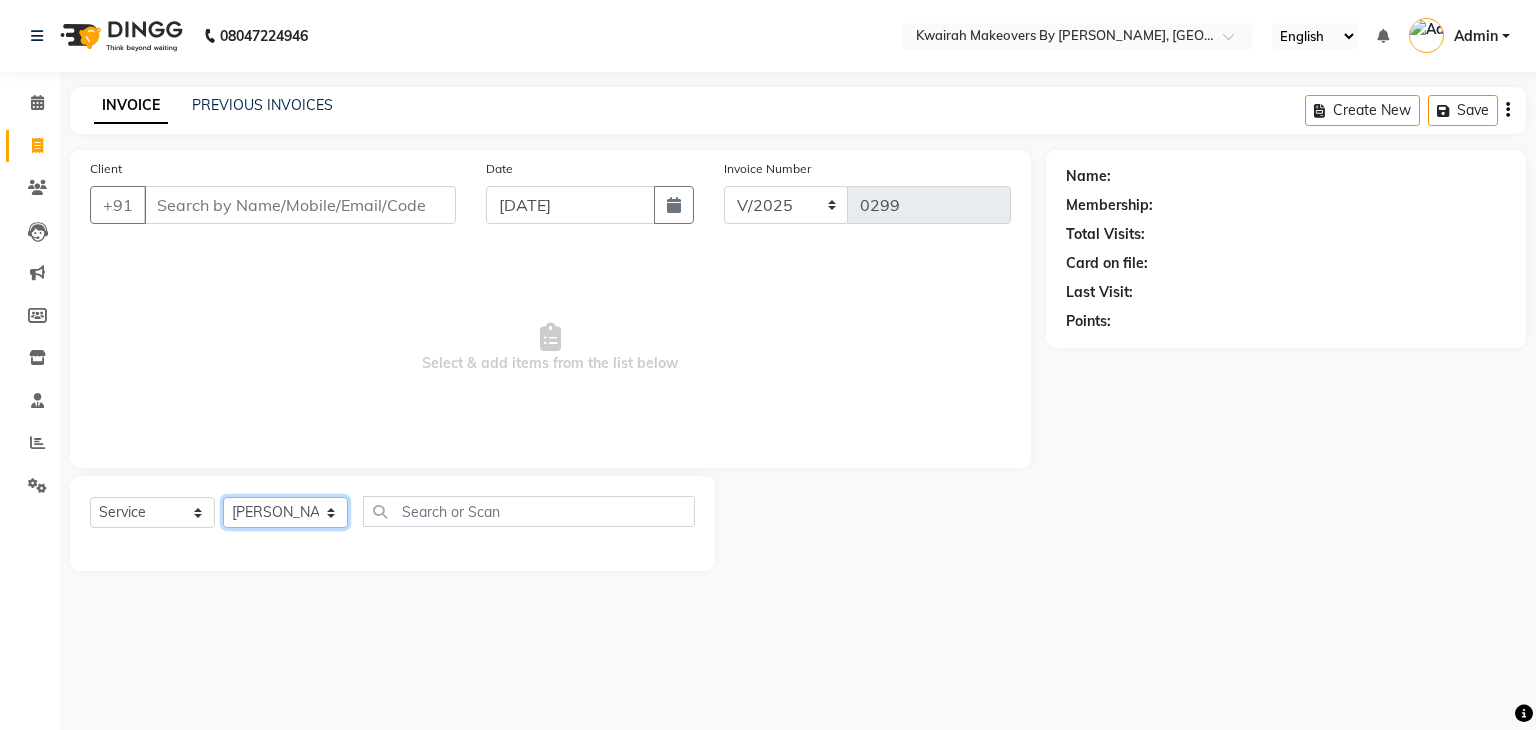 click on "Select Stylist [PERSON_NAME] [PERSON_NAME] Neha More rakhi [PERSON_NAME]" 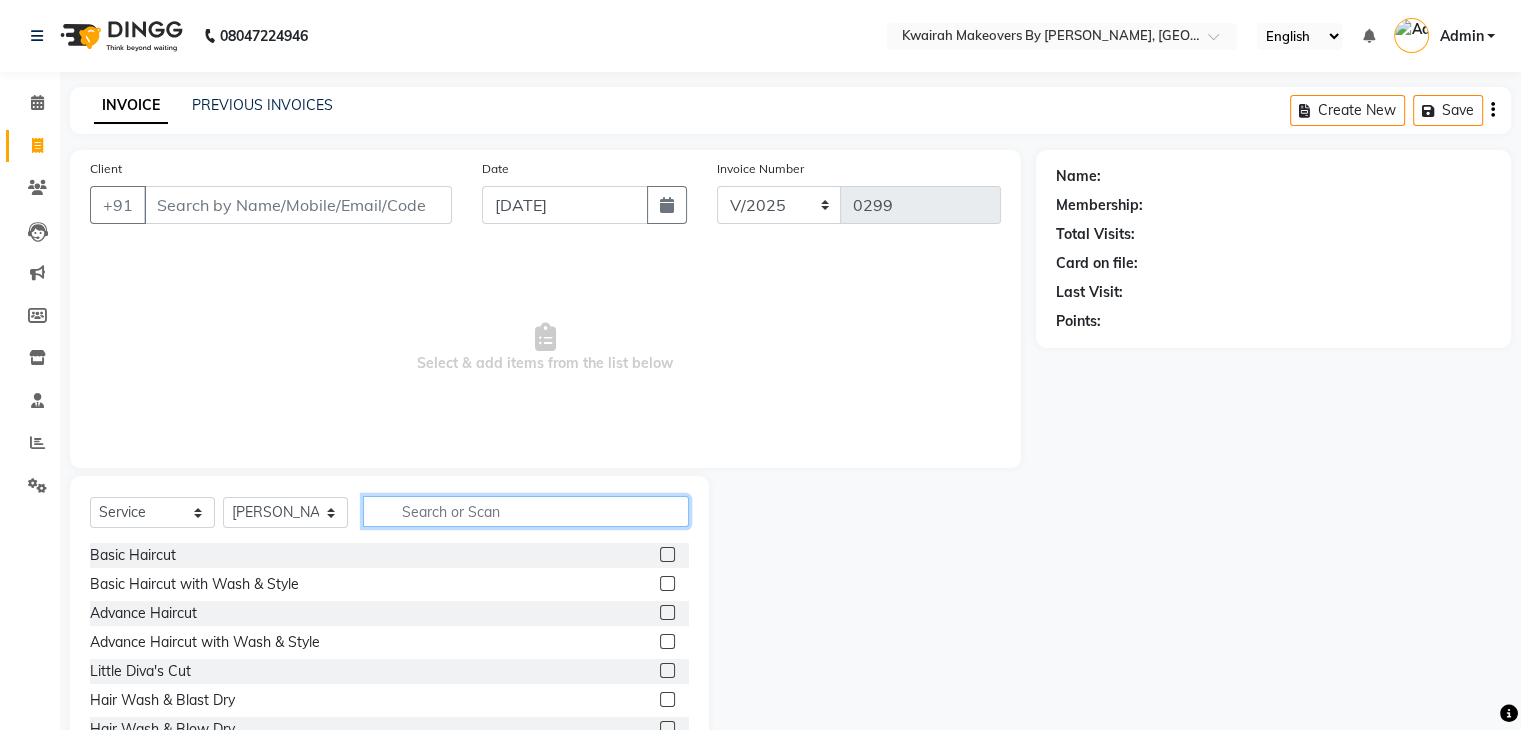click 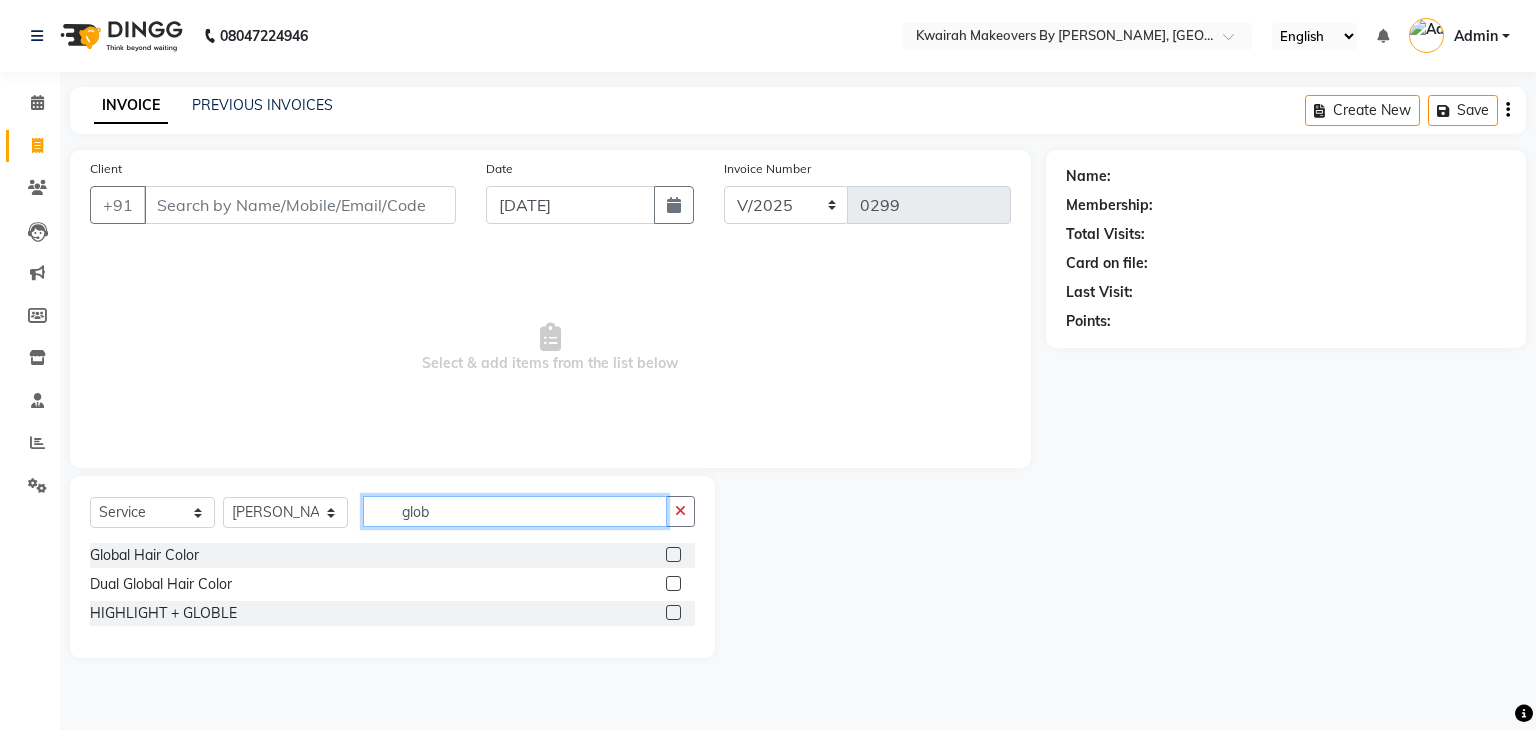 type on "glob" 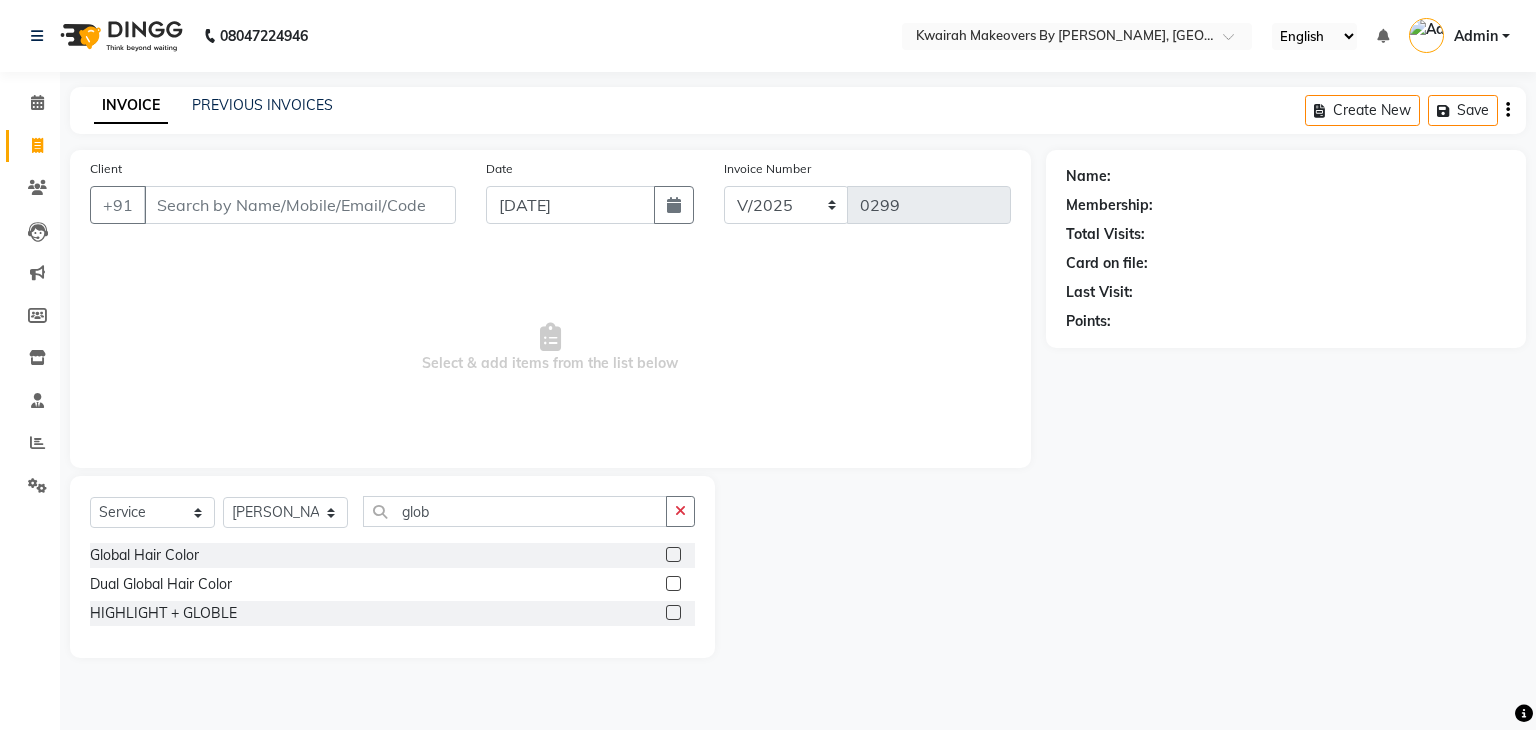 click 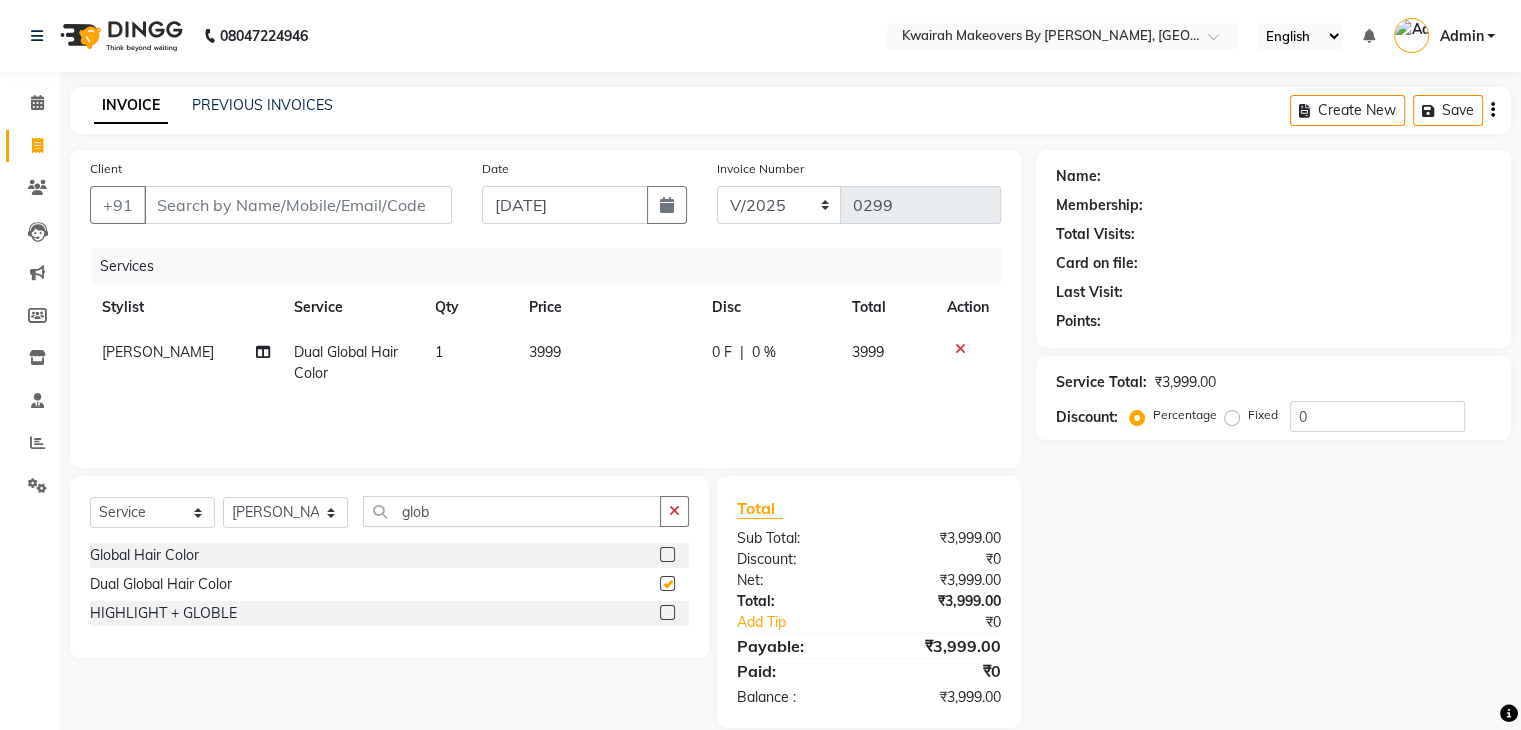 checkbox on "false" 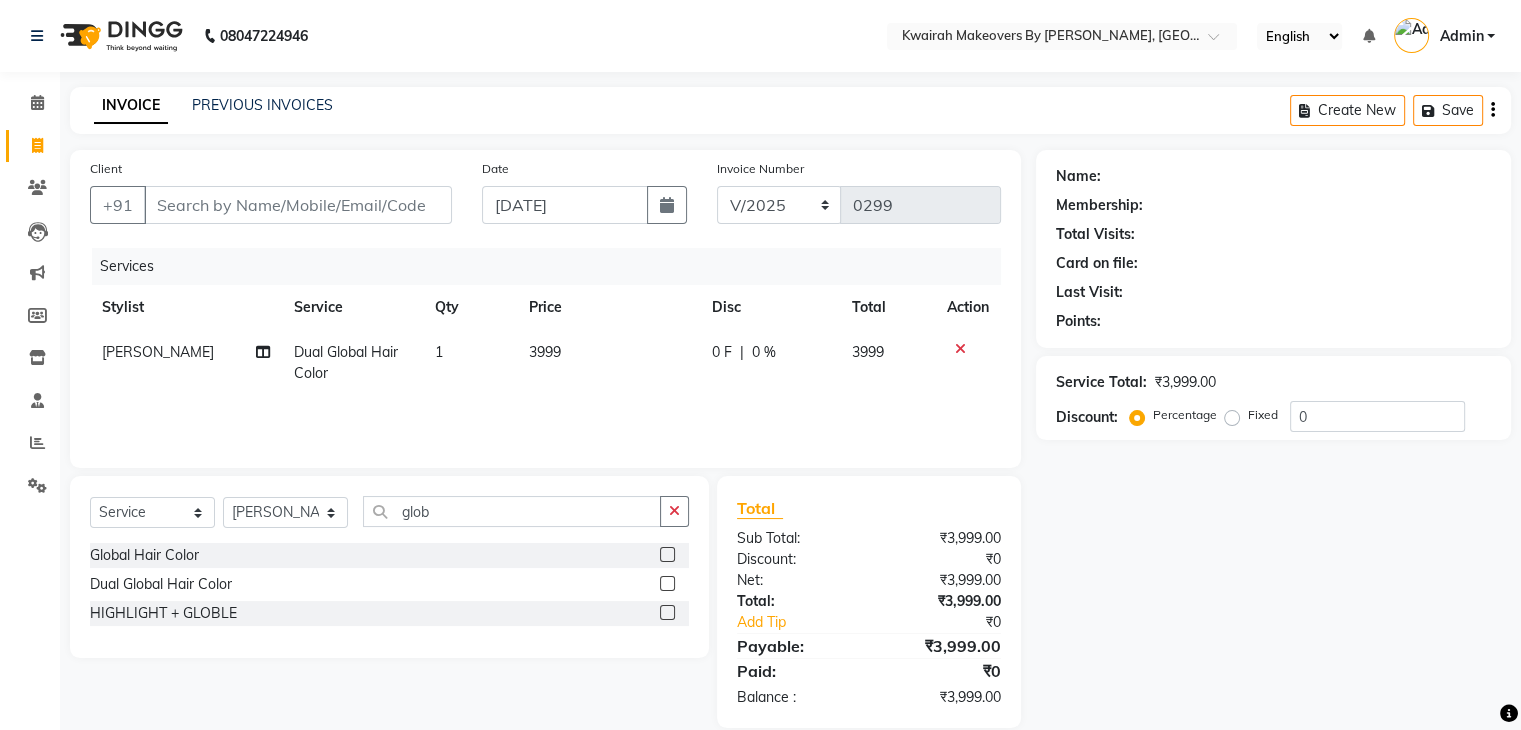 click on "3999" 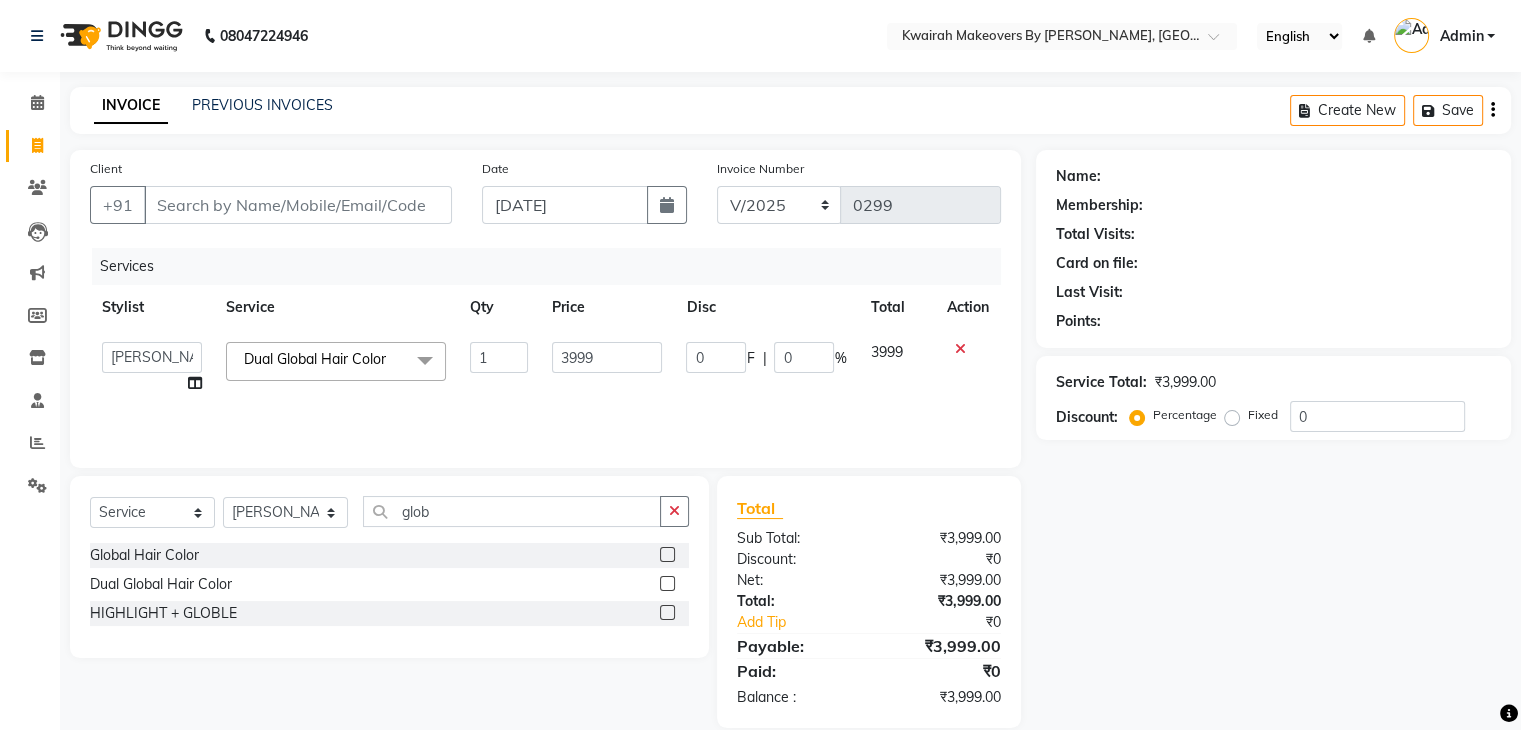 click 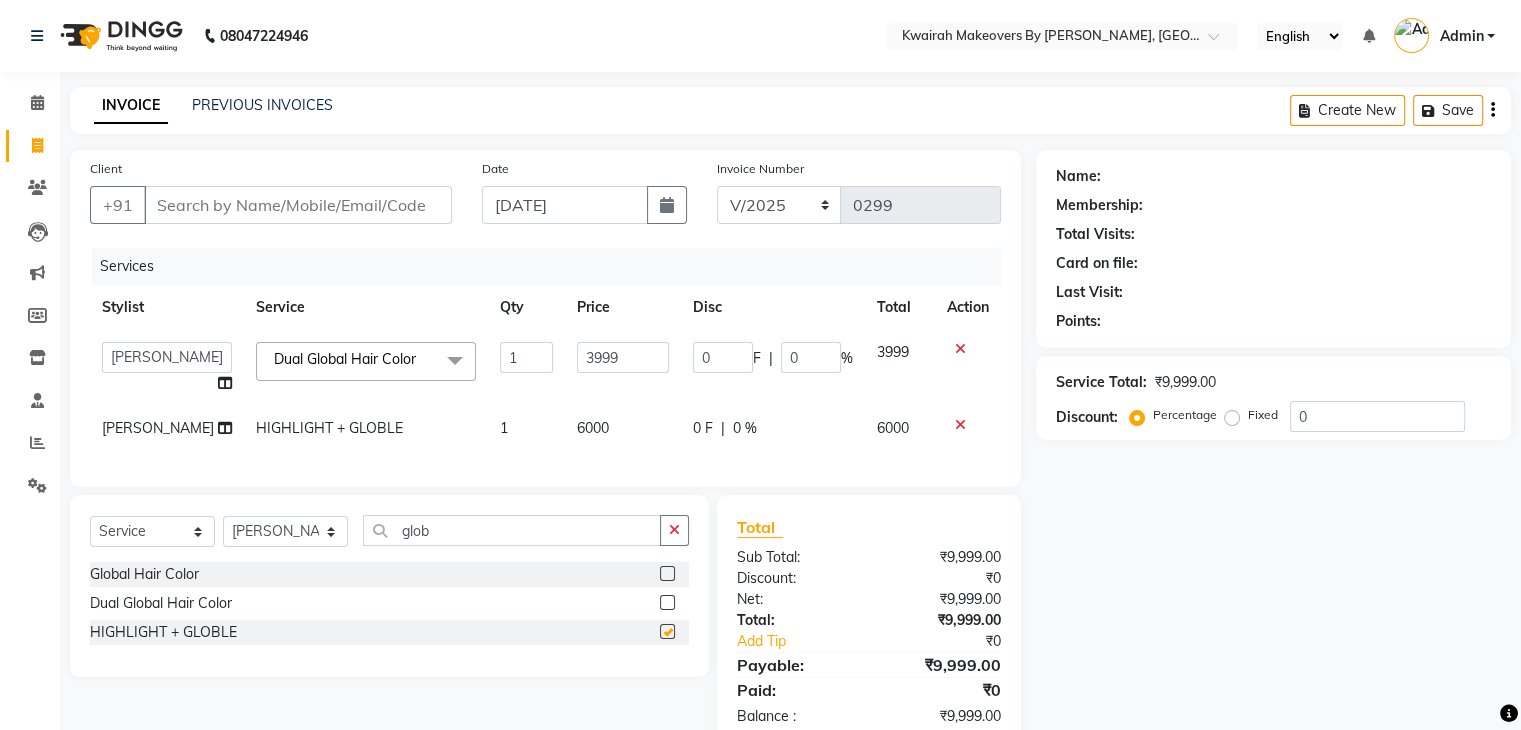 checkbox on "false" 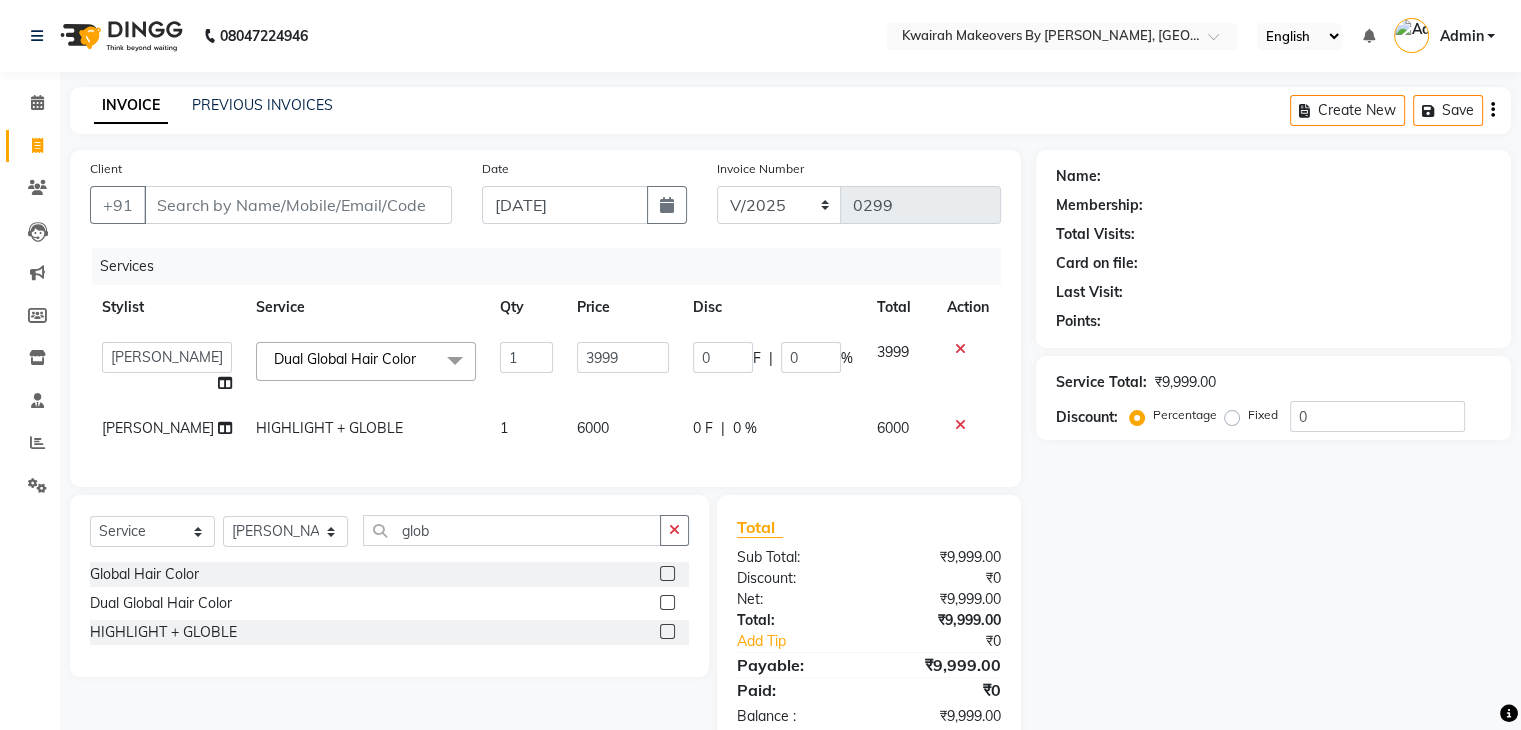 click 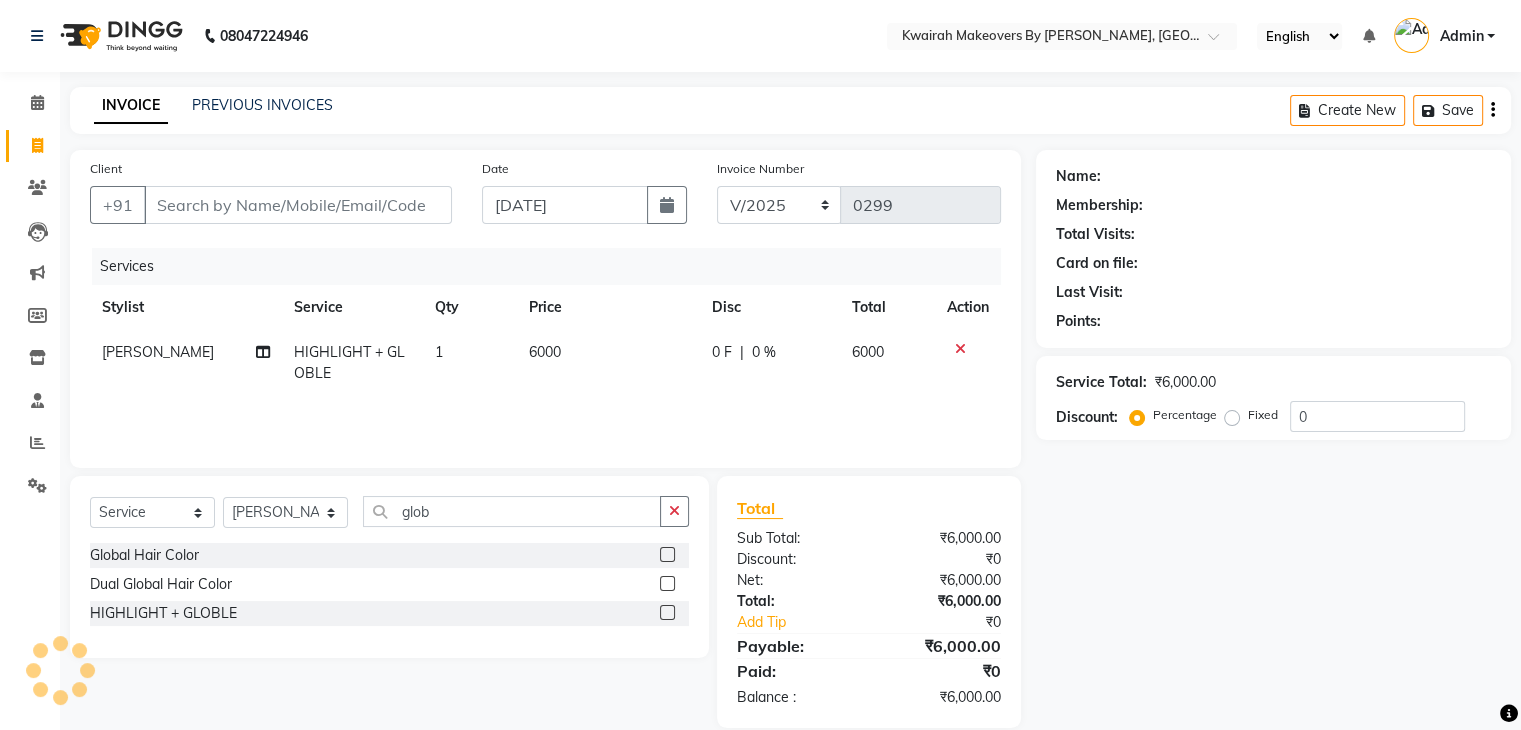 click on "6000" 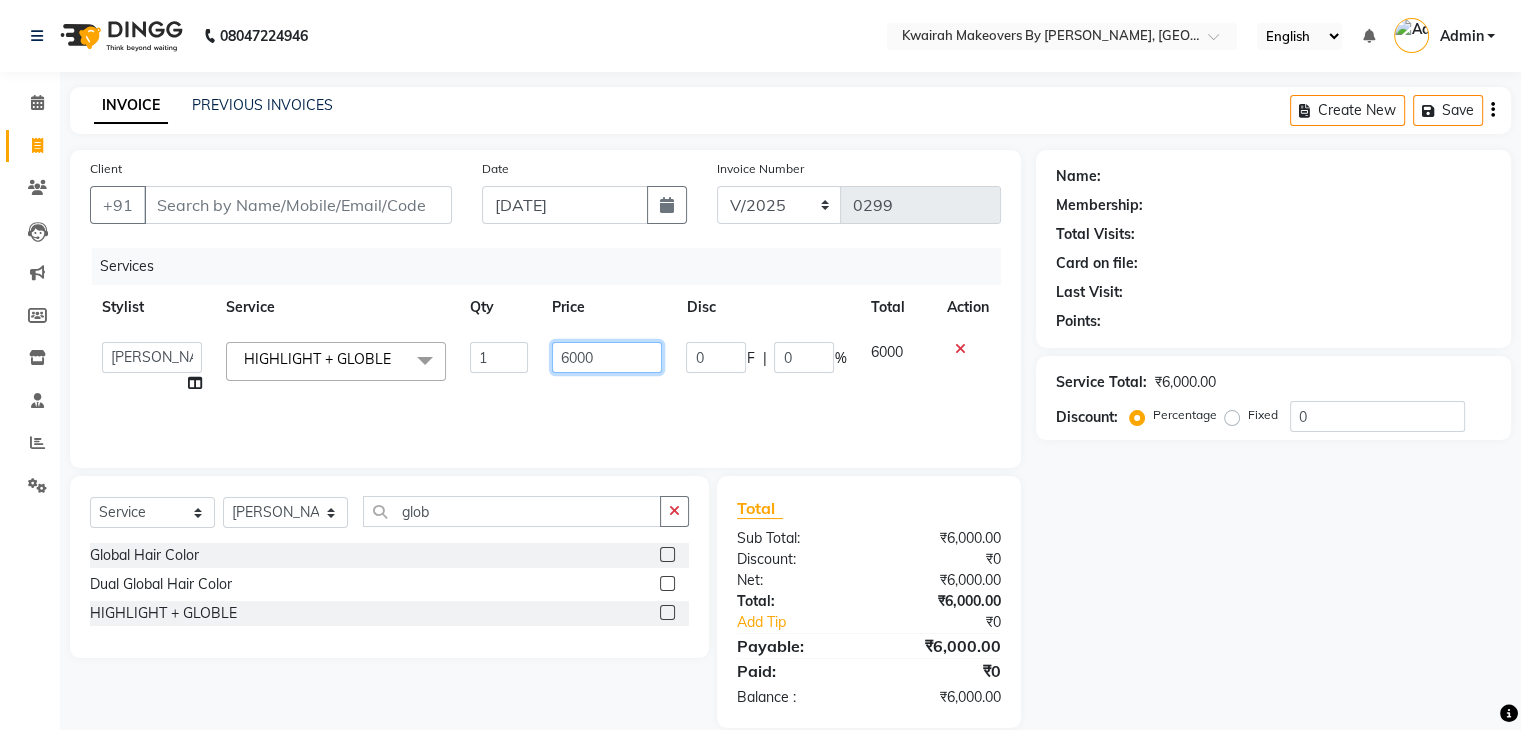 drag, startPoint x: 618, startPoint y: 347, endPoint x: 528, endPoint y: 360, distance: 90.934044 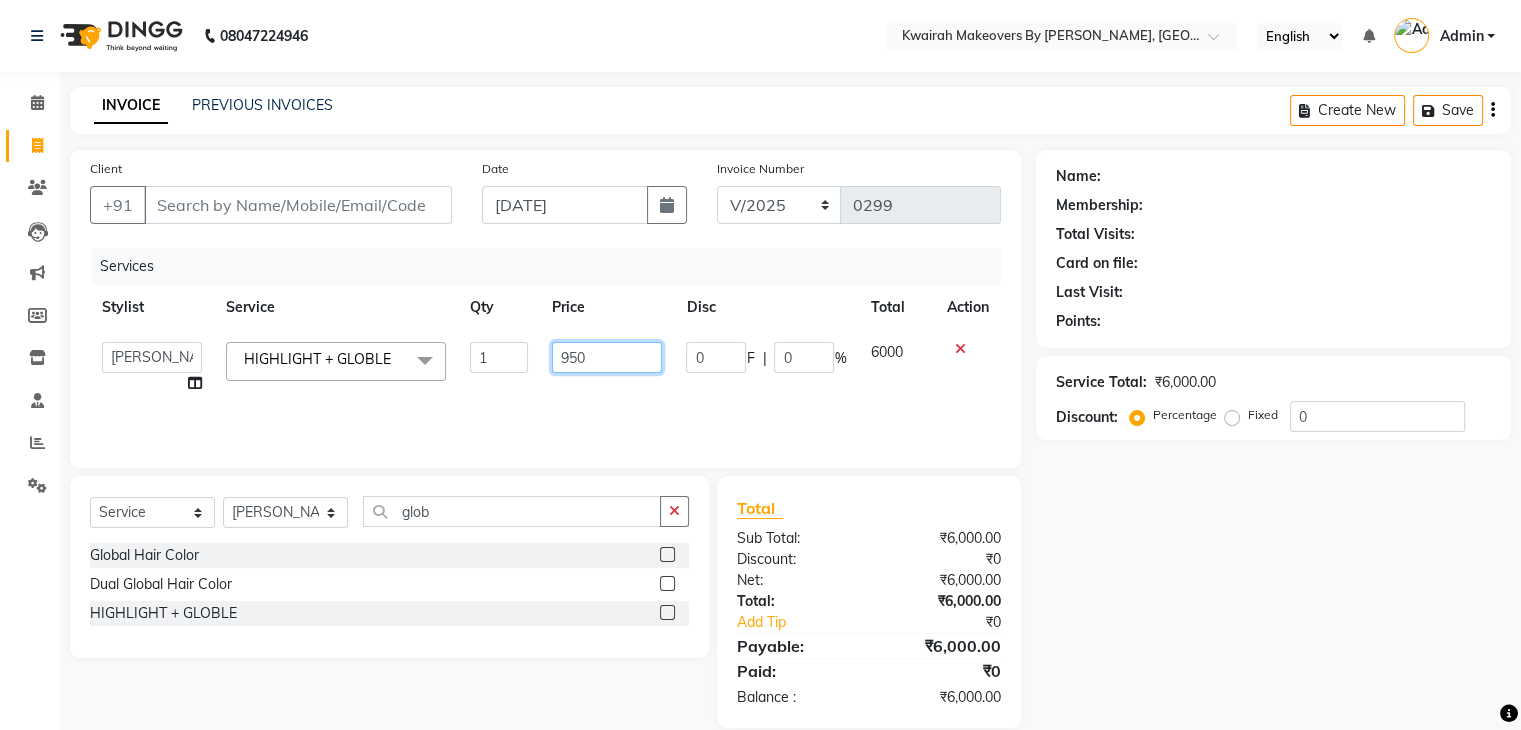 type on "9500" 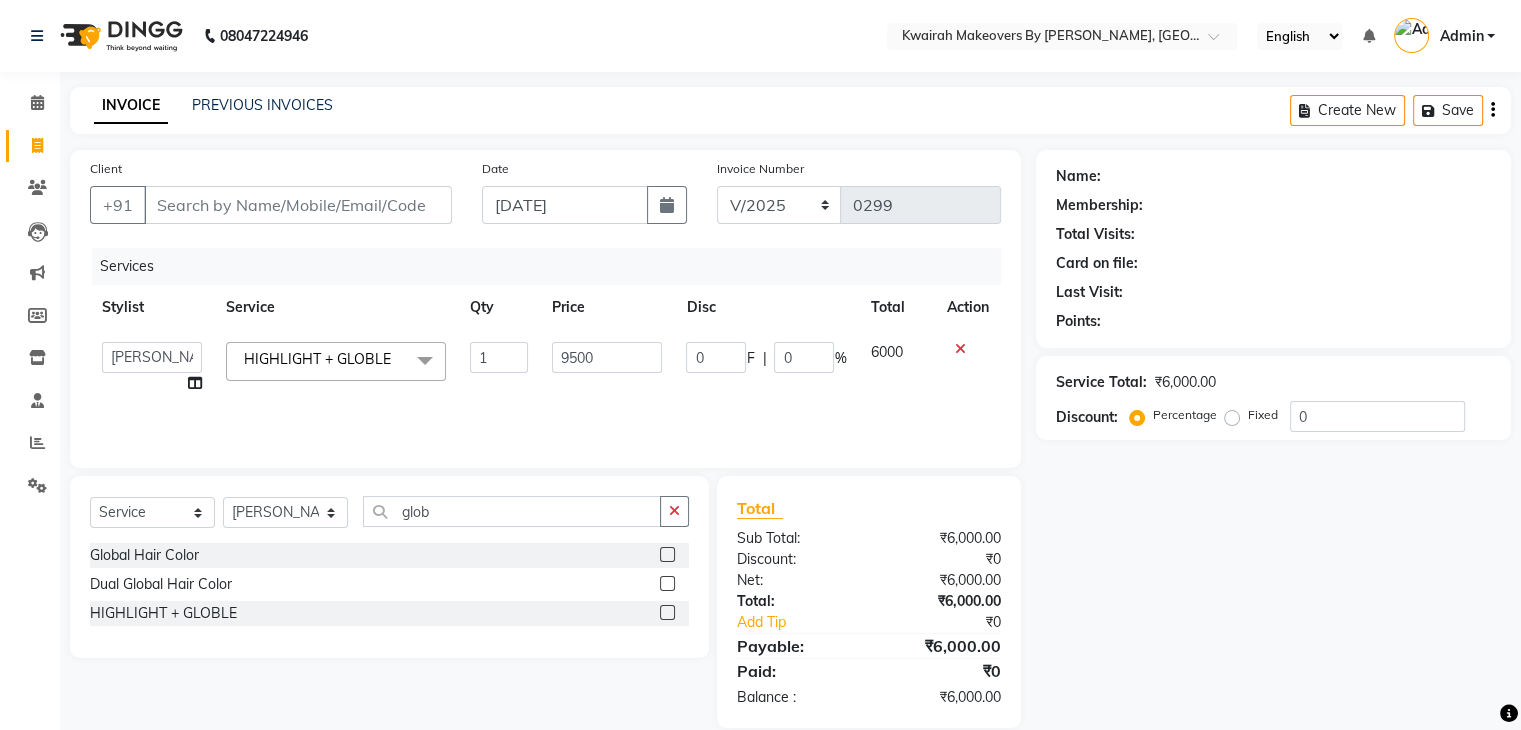 click on "Services Stylist Service Qty Price Disc Total Action  [PERSON_NAME]   Anjali   [PERSON_NAME]   Neha More   rakhi [PERSON_NAME]  HIGHLIGHT + GLOBLE  x Basic Haircut Basic Haircut with Wash & Style Advance Haircut Advance Haircut with Wash & Style Little Diva's Cut Hair Wash & Blast Dry Hair Wash & Blow Dry Blow Dry (Upto Midwaist) Blow Dry Waist Ironing (Upto Midwaist) Ironing Waist Curls/Waves/Styling (Upto Midwaist) Curls/Waves/Styling Waist Basic Hair Spa Schwarzkopf Spa Hair Gloss Treatment (Upto Midwaist) Hair Gloss Treatment Waist Fibre Clinix (Kwairah Signature Treatment) Express Head Massage 20 Mins Head Massage 30 Mins Oil Massage + Wash Keratin Treatment Smoothening/Rebonding Treatment [MEDICAL_DATA] Treatment Root Touchup Igora 1 inch Root Touchup Igora 2 inch Root Touchup Essencity 1 inch Root Touchup Essencity 2 inch Half Head Streaks (15-16 strips) Full Head Streaks 3D Colors Global Hair Color Dual Global Hair Color Balayage/Ombre/Free Hand/Low Lights/ Baby Lights Prelightening Density Charges Pre-wash 1" 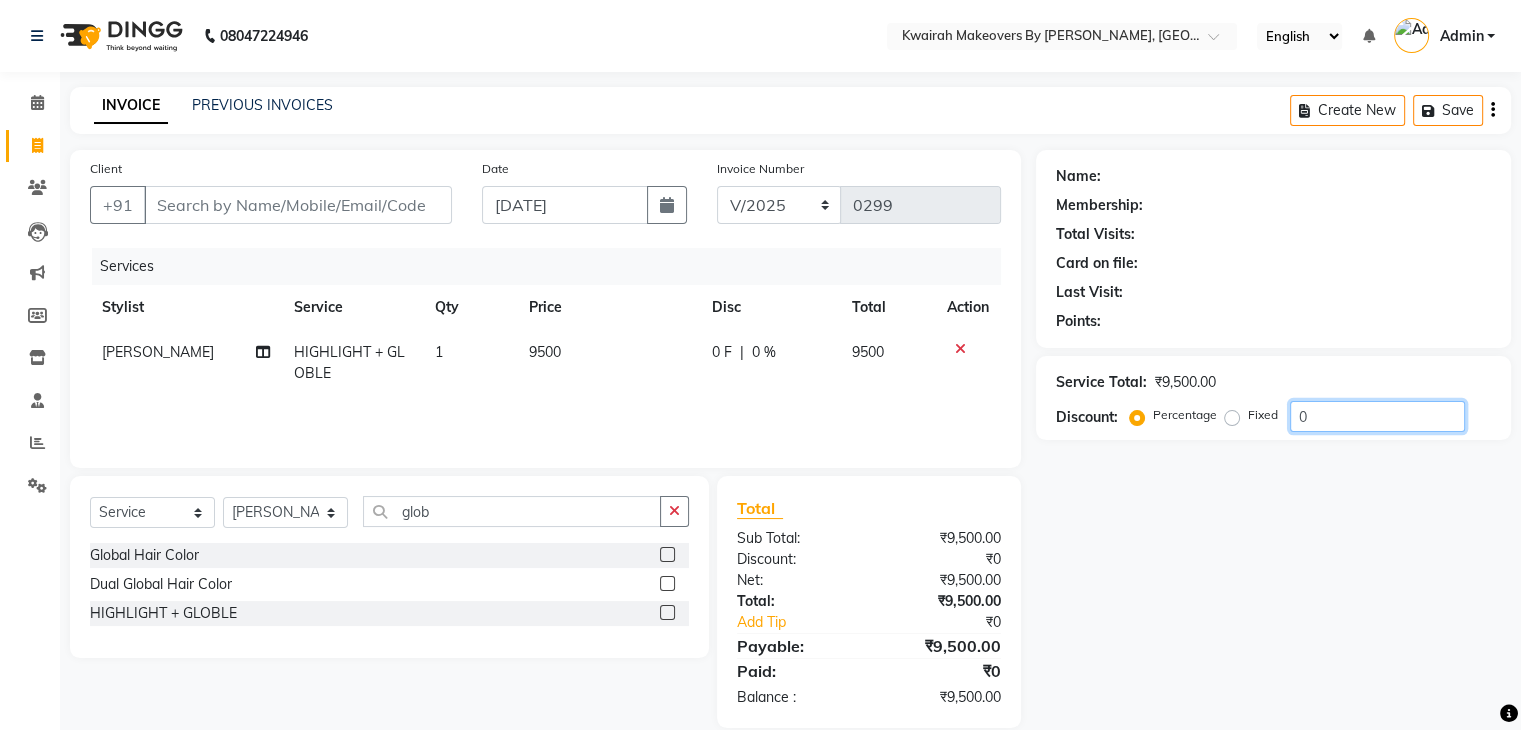 drag, startPoint x: 1316, startPoint y: 421, endPoint x: 1278, endPoint y: 424, distance: 38.118237 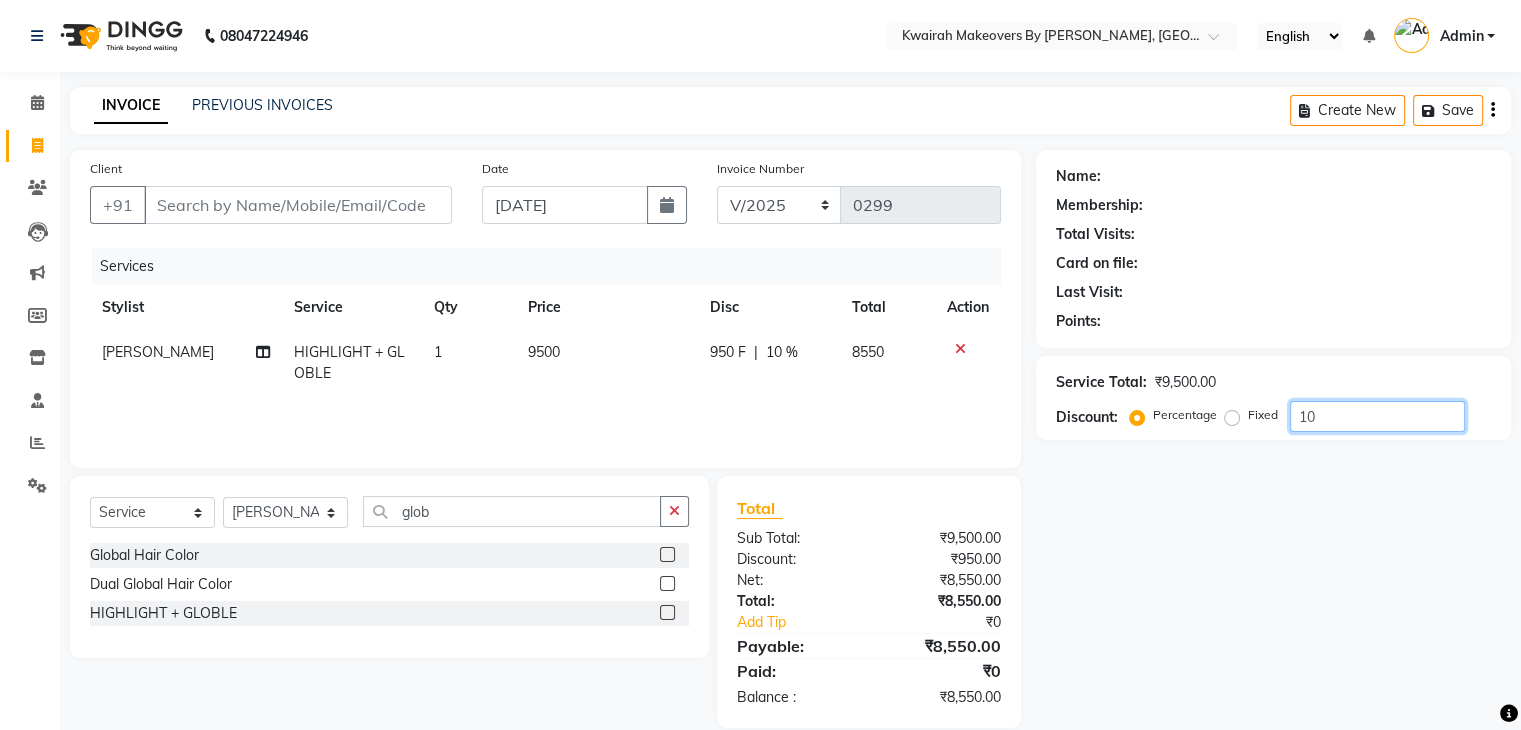 type on "10" 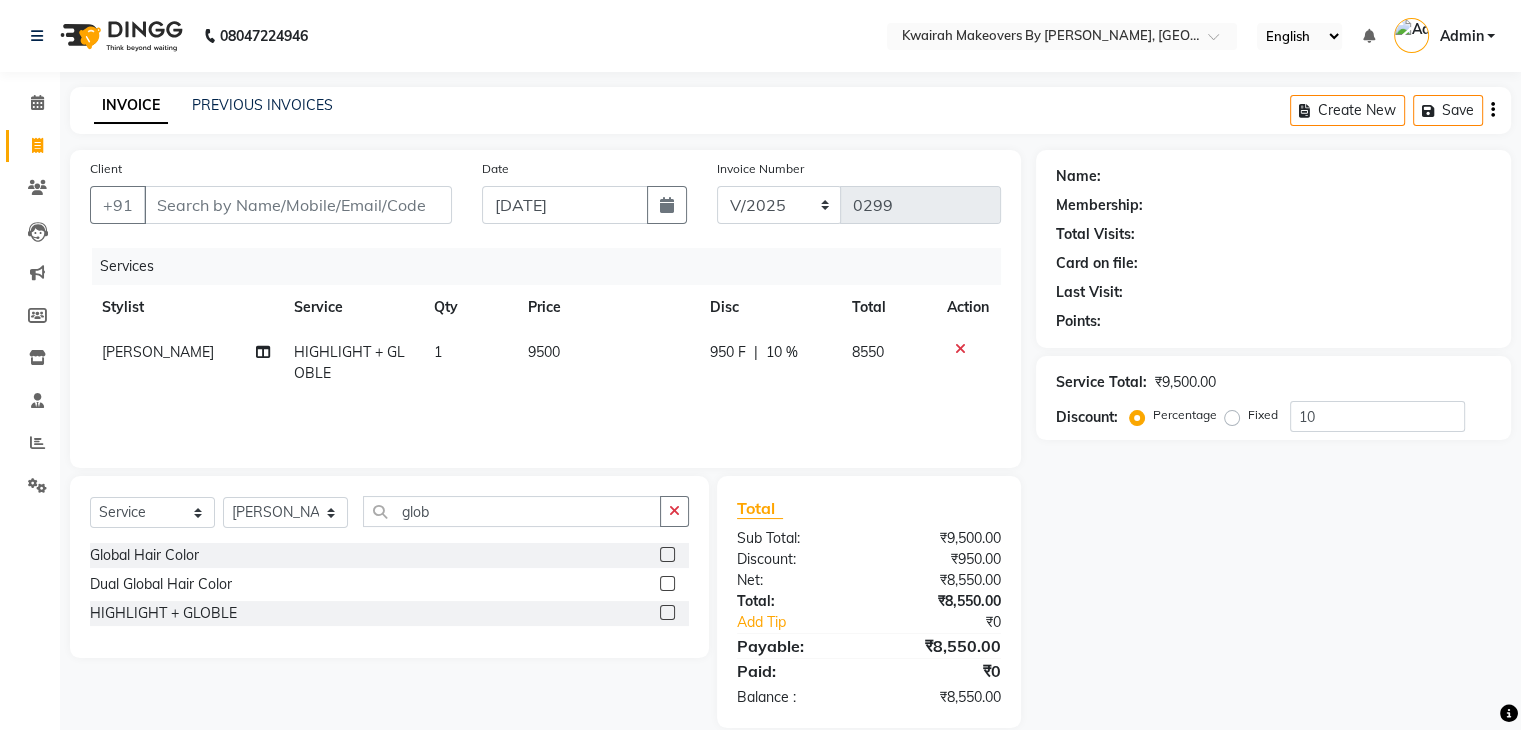 click on "Name: Membership: Total Visits: Card on file: Last Visit:  Points:  Service Total:  ₹9,500.00  Discount:  Percentage   Fixed  10" 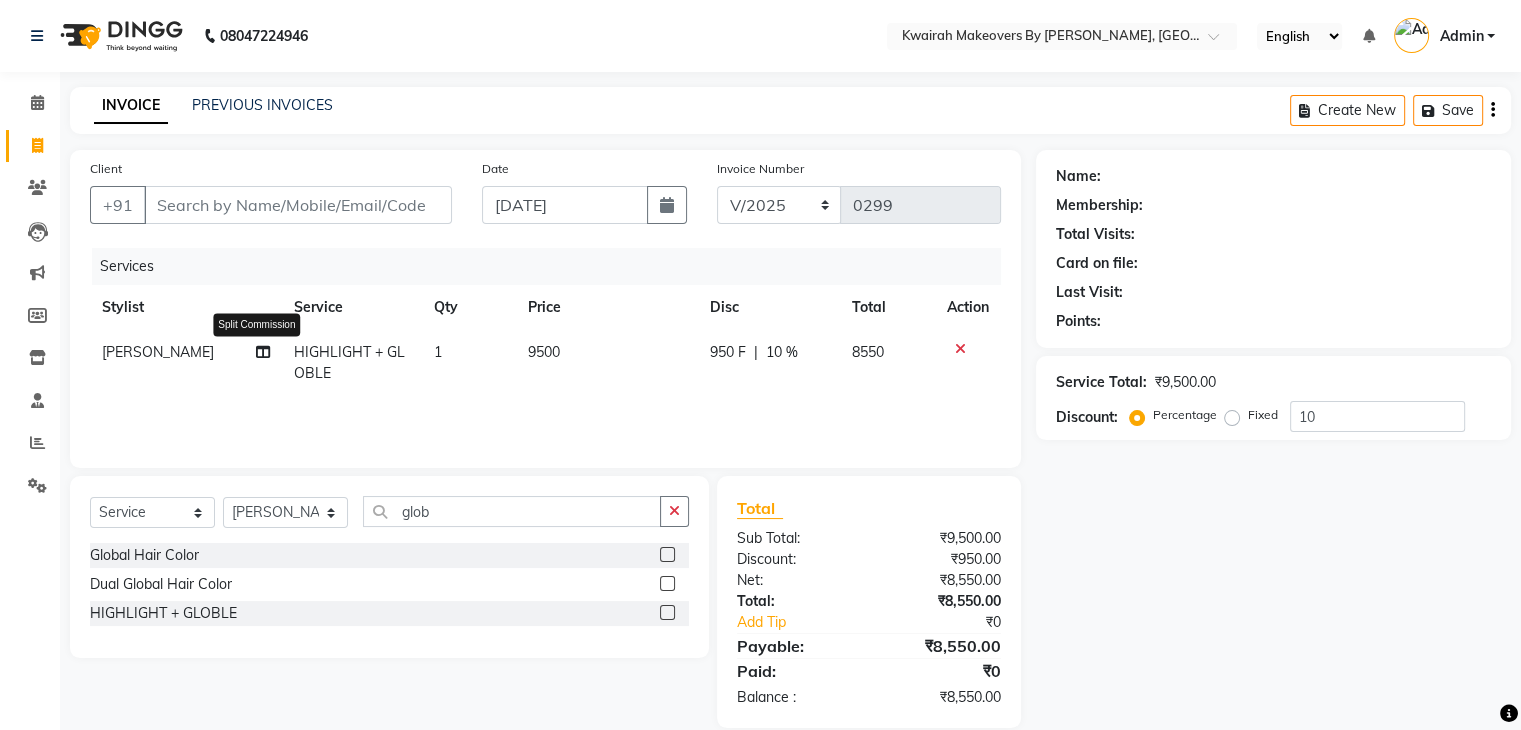 click 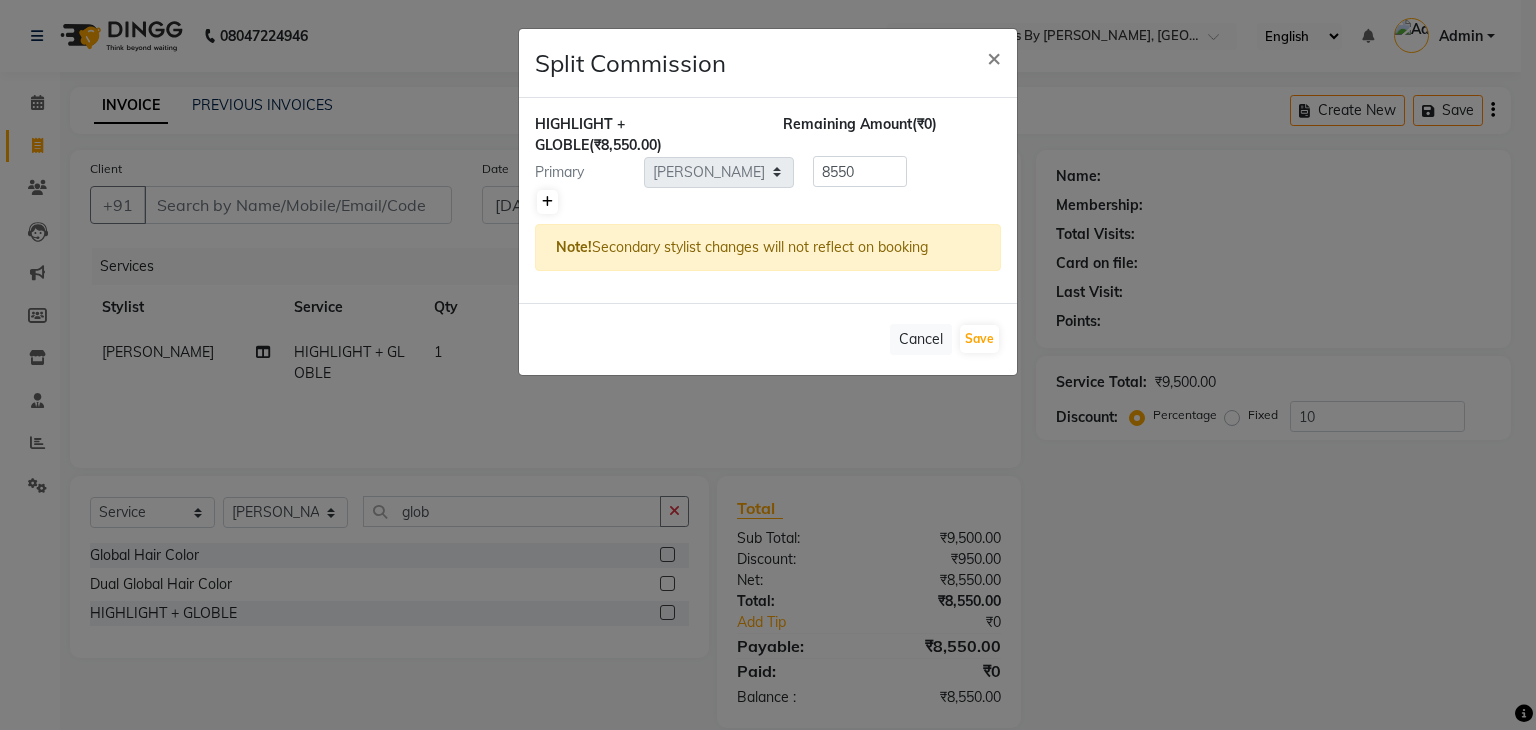 click 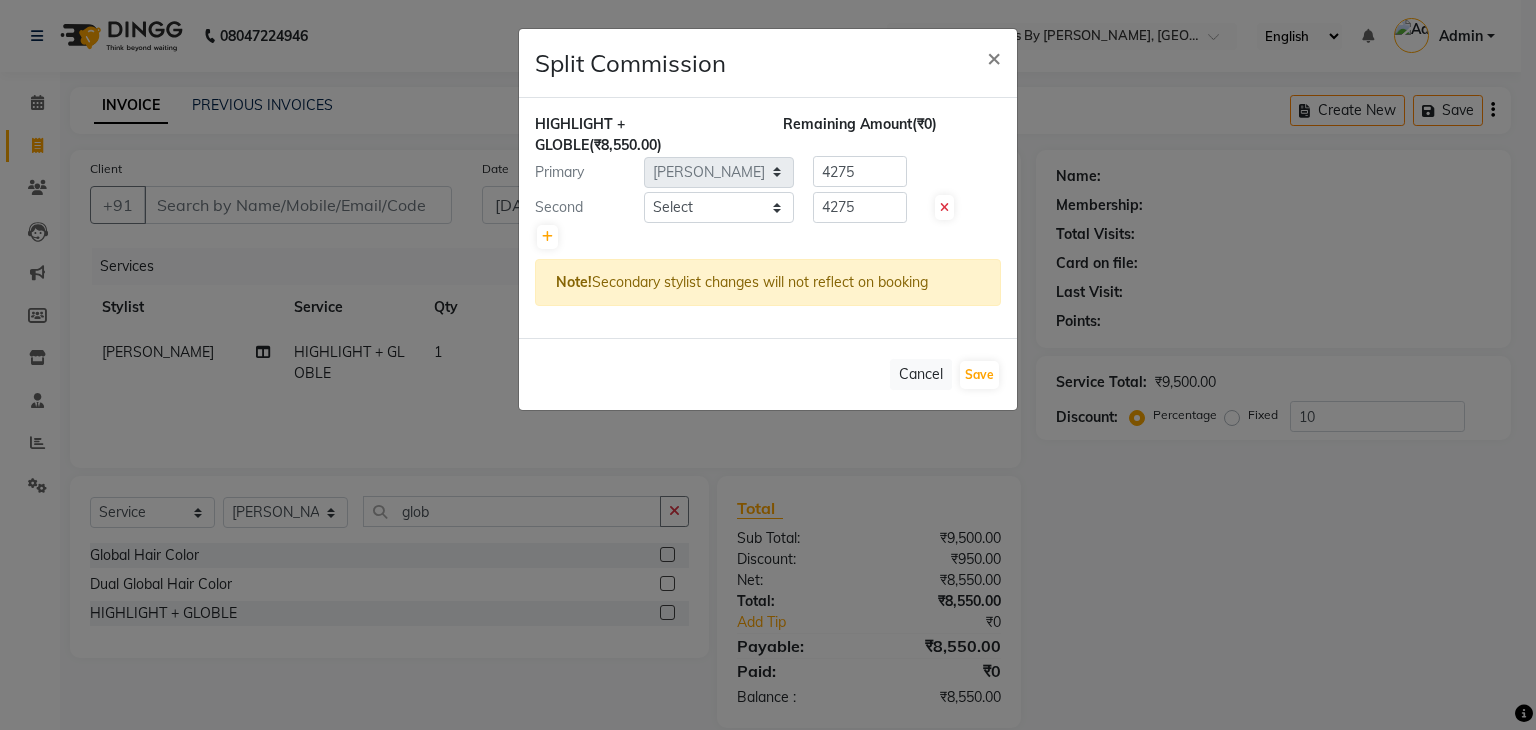 click on "HIGHLIGHT + GLOBLE  (₹8,550.00) Remaining Amount  (₹0) Primary Select  [PERSON_NAME]   Anjali   [PERSON_NAME]   Neha More   rakhi [PERSON_NAME]  4275 Second Select  [PERSON_NAME]   Anjali   [PERSON_NAME]   Neha More   rakhi [PERSON_NAME]  4275 Note!  Secondary stylist changes will not reflect on booking" 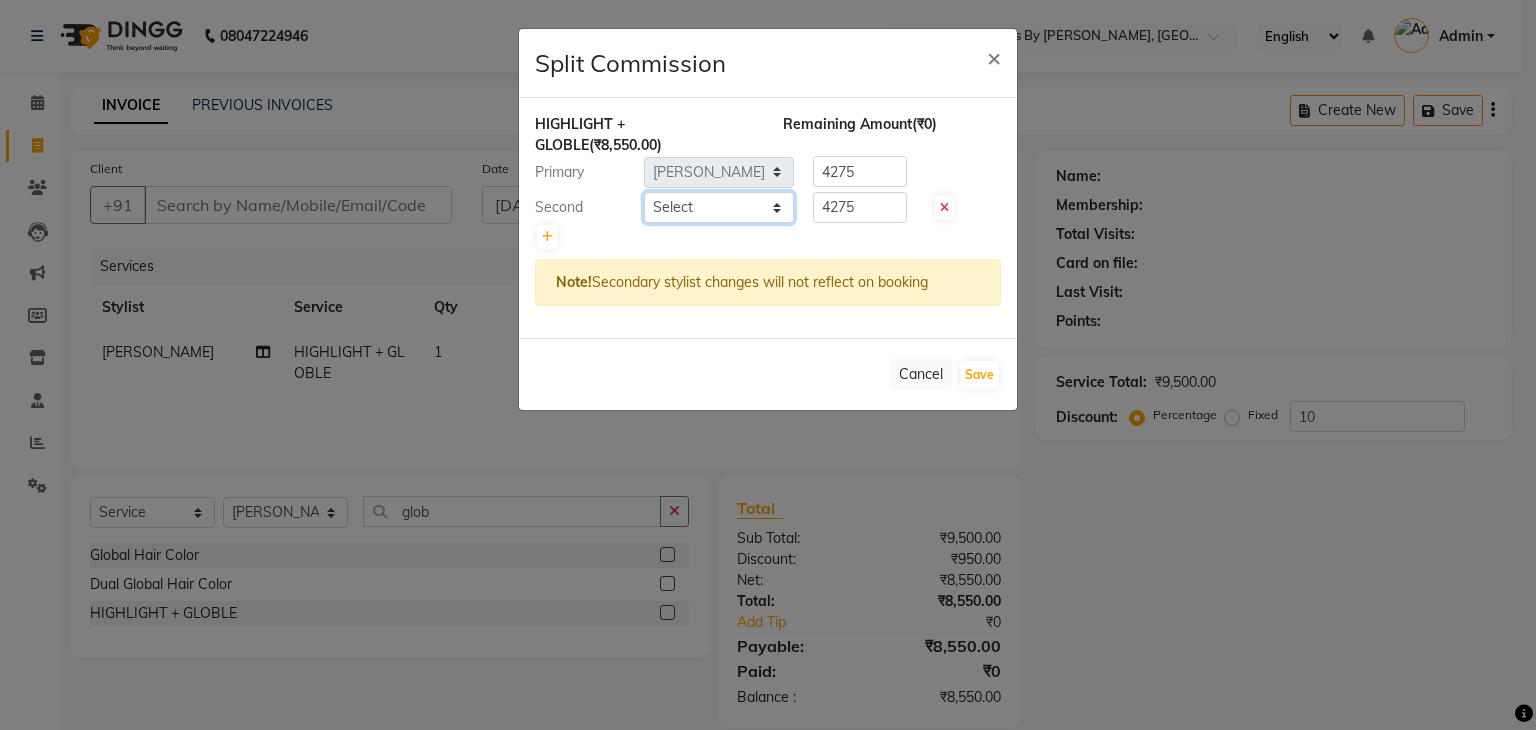 click on "Select  [PERSON_NAME]   [PERSON_NAME]   Neha More   rakhi [PERSON_NAME]" 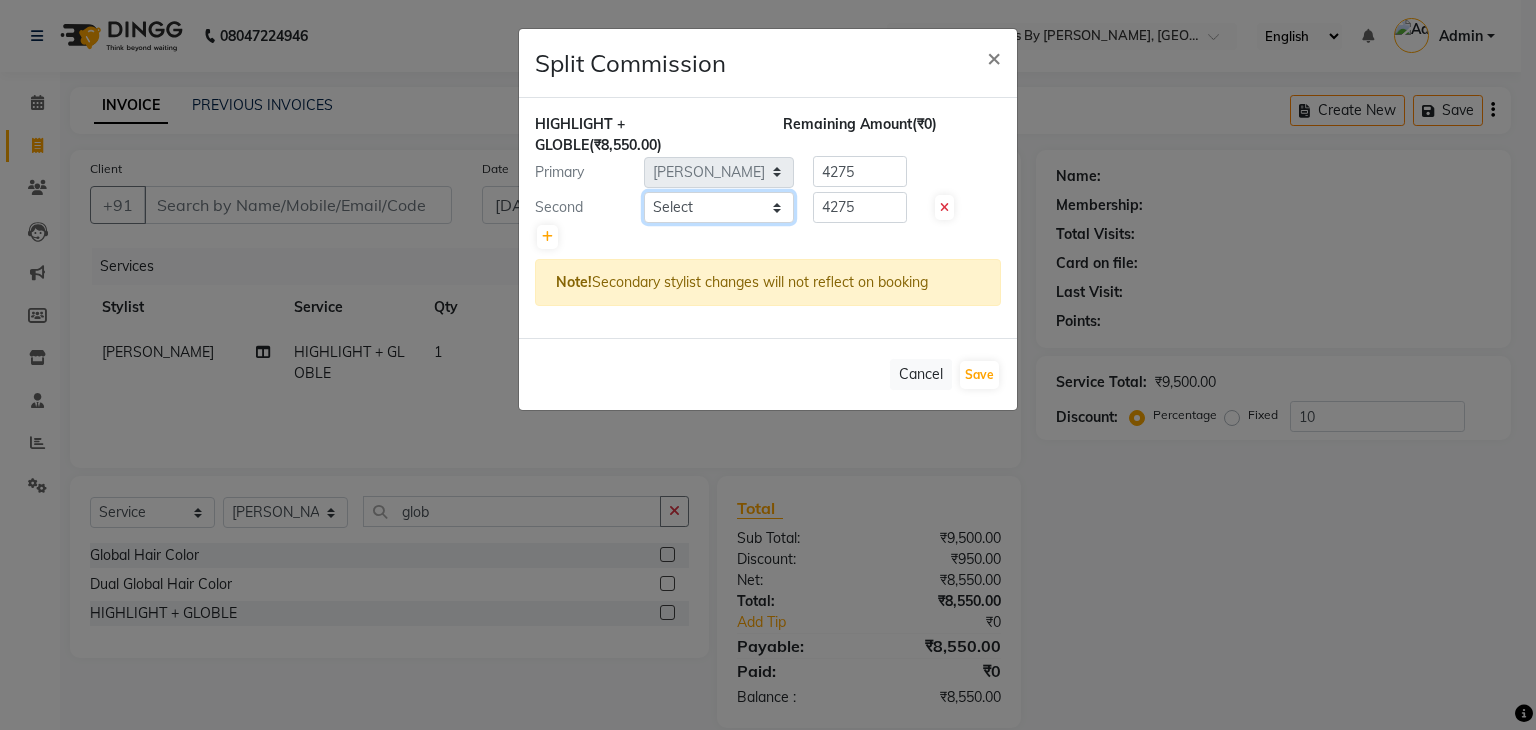 select on "76833" 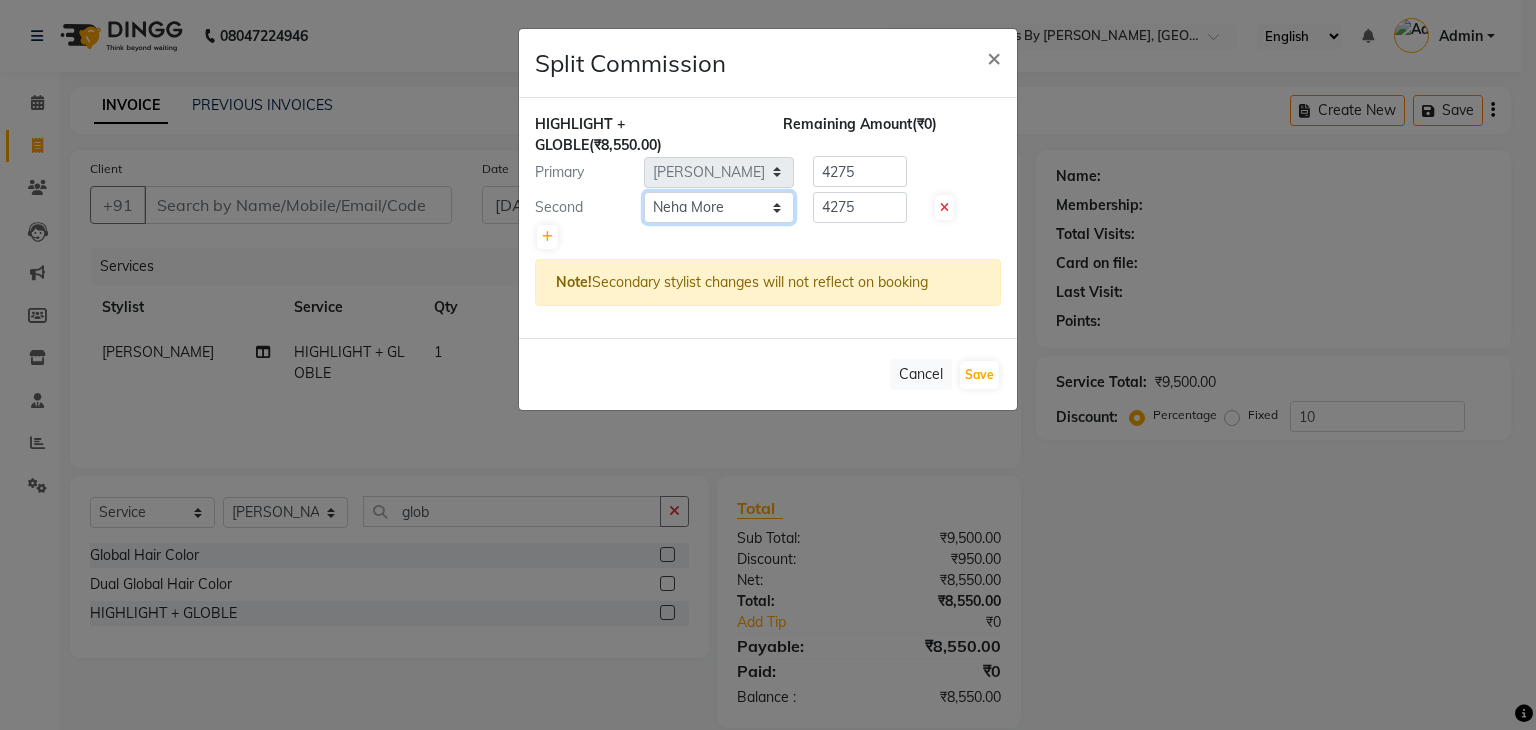 click on "Select  [PERSON_NAME]   [PERSON_NAME]   Neha More   rakhi [PERSON_NAME]" 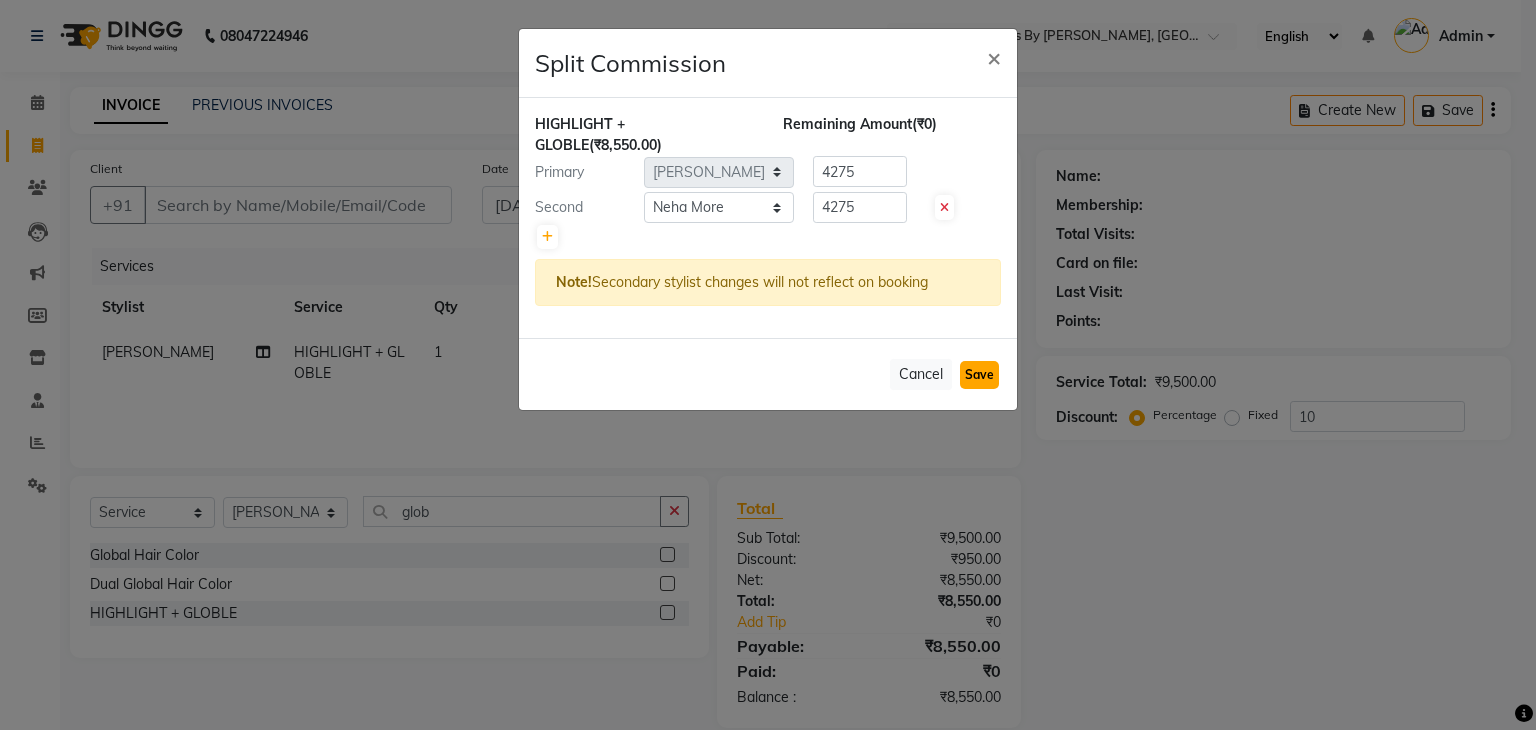 click on "Save" 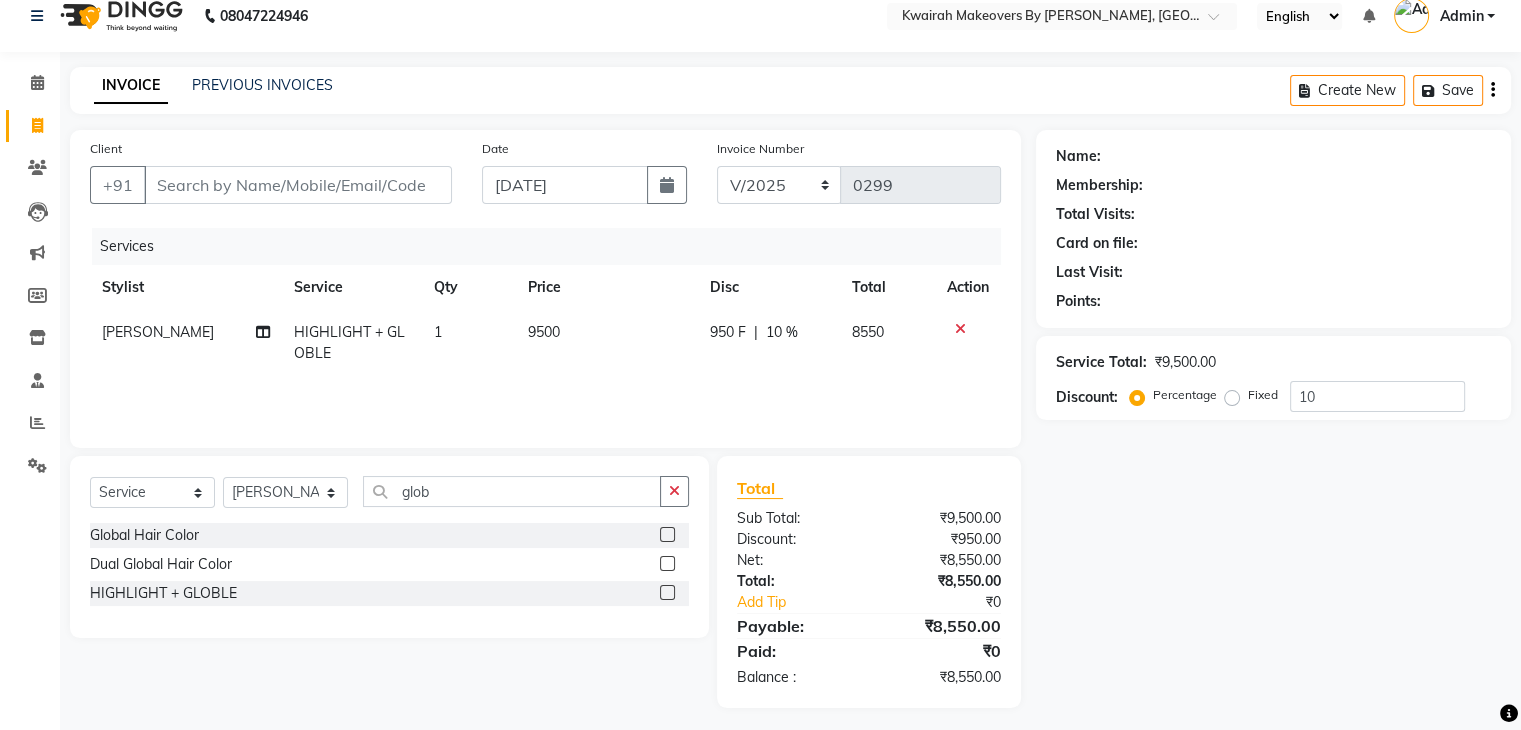 scroll, scrollTop: 28, scrollLeft: 0, axis: vertical 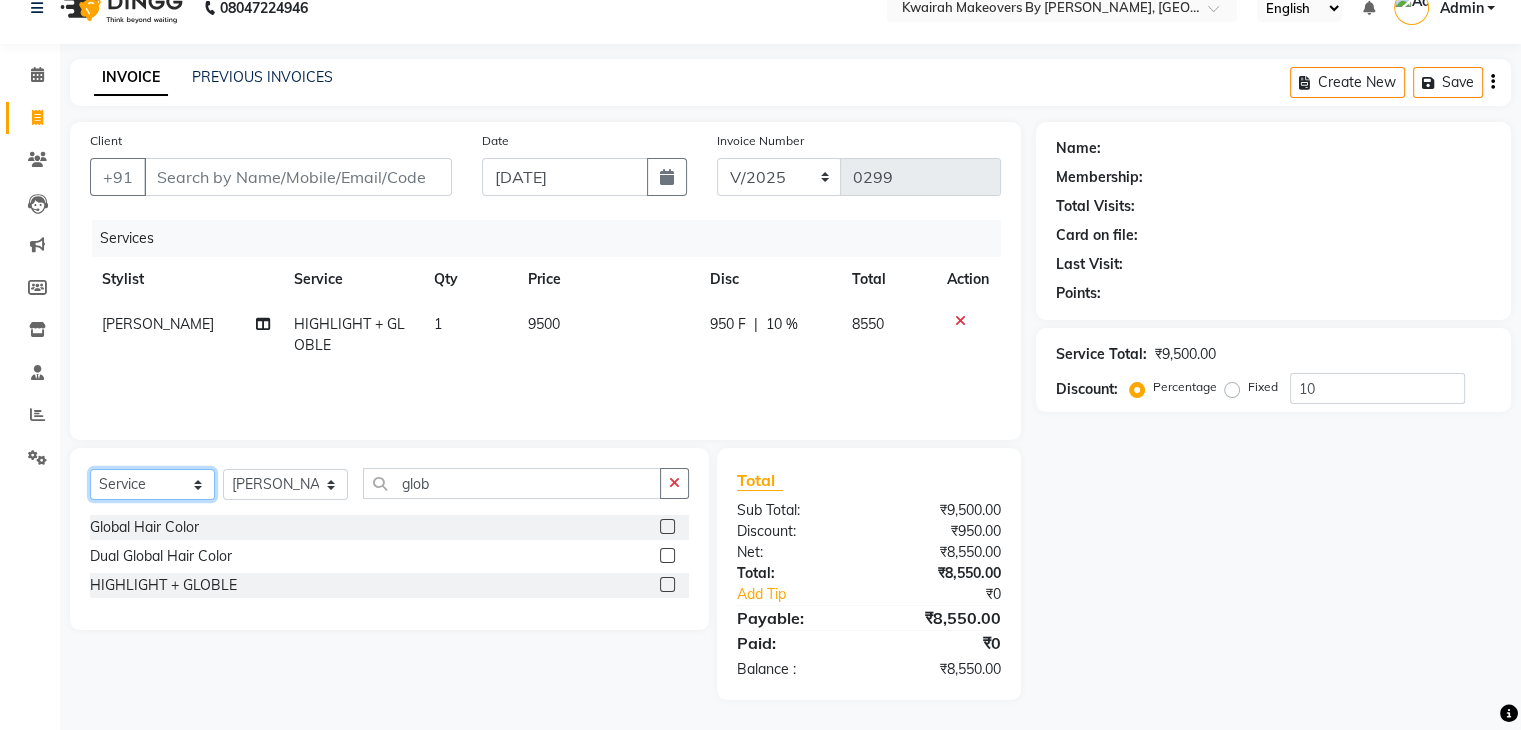 click on "Select  Service  Product  Membership  Package Voucher Prepaid Gift Card" 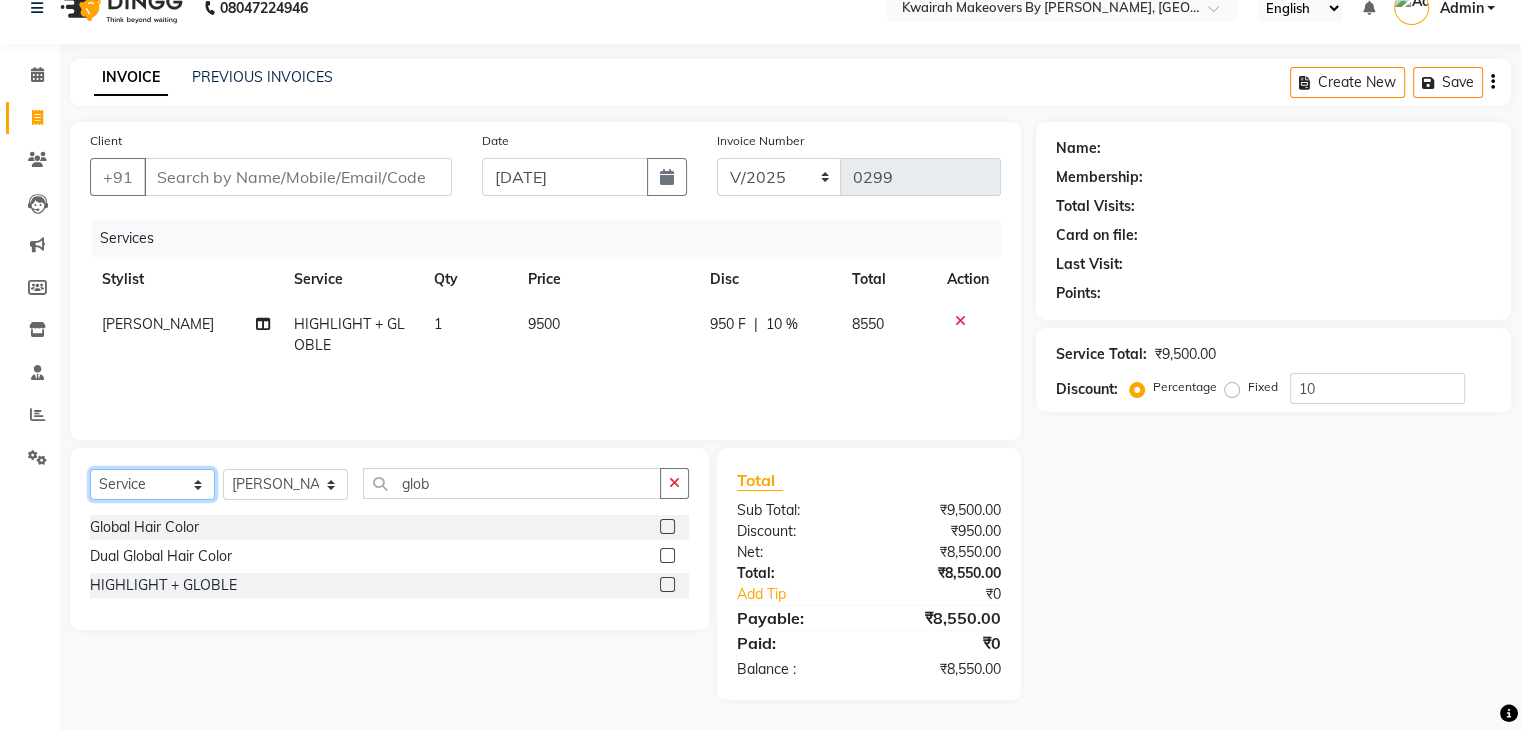 select on "product" 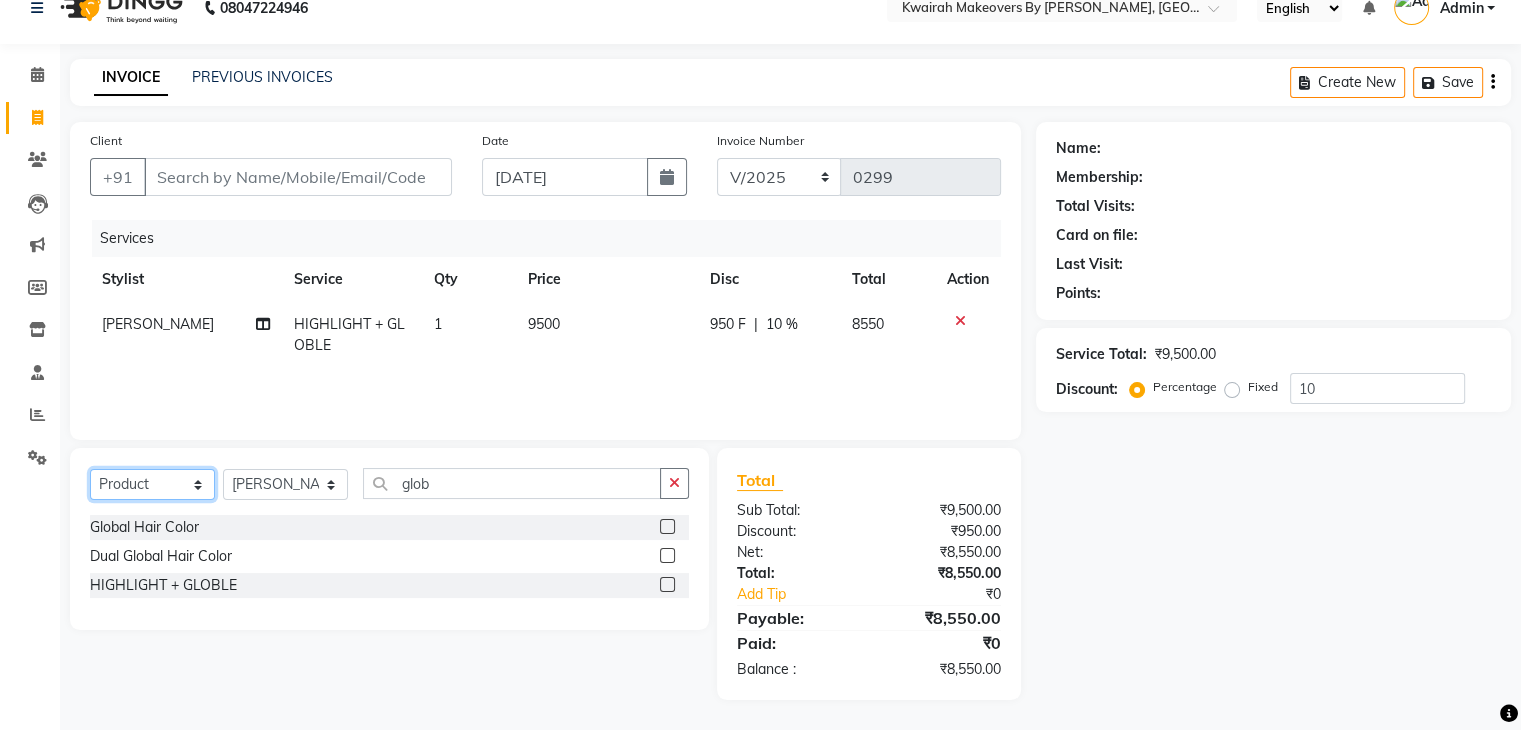 click on "Select  Service  Product  Membership  Package Voucher Prepaid Gift Card" 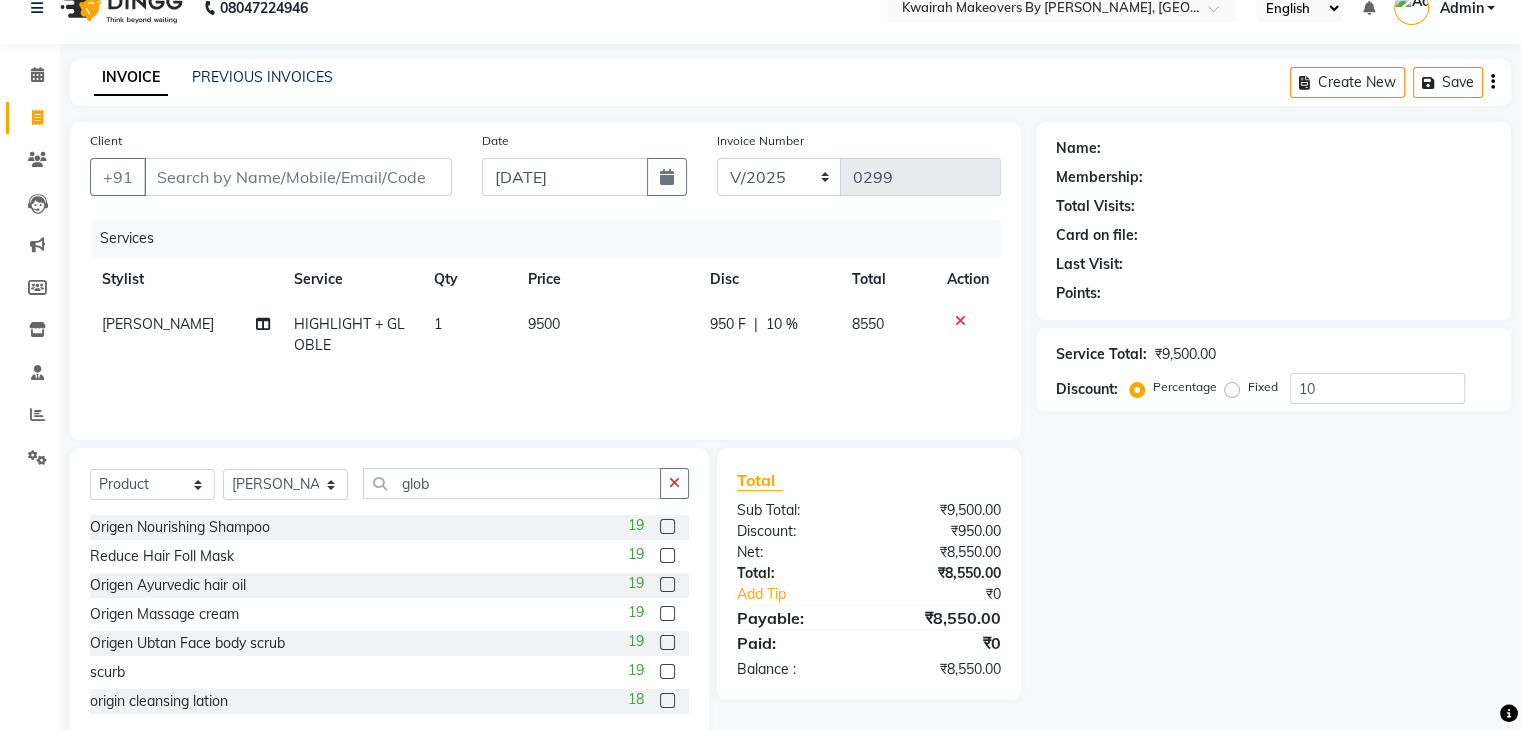 click on "Reduce Hair Foll Mask" 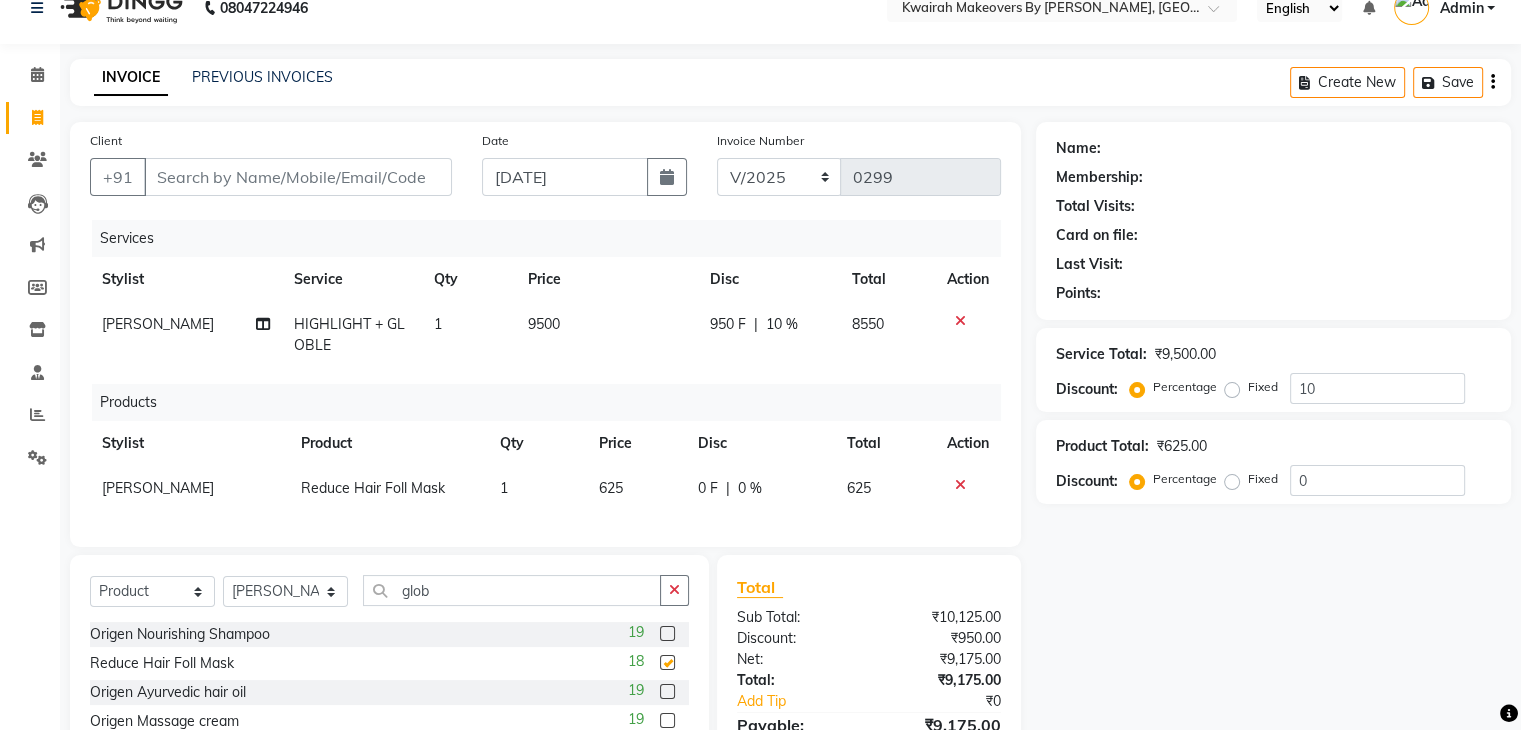 checkbox on "false" 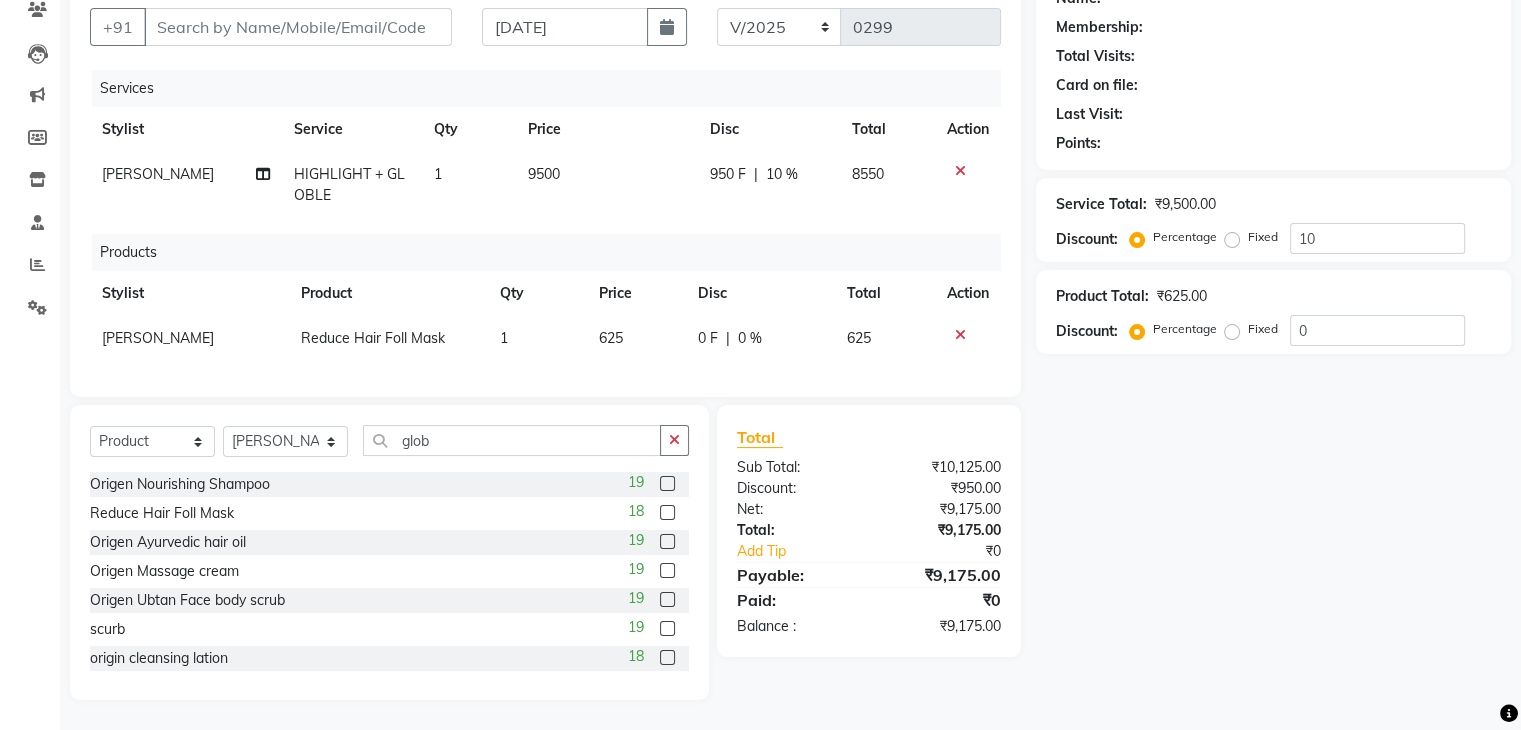 scroll, scrollTop: 194, scrollLeft: 0, axis: vertical 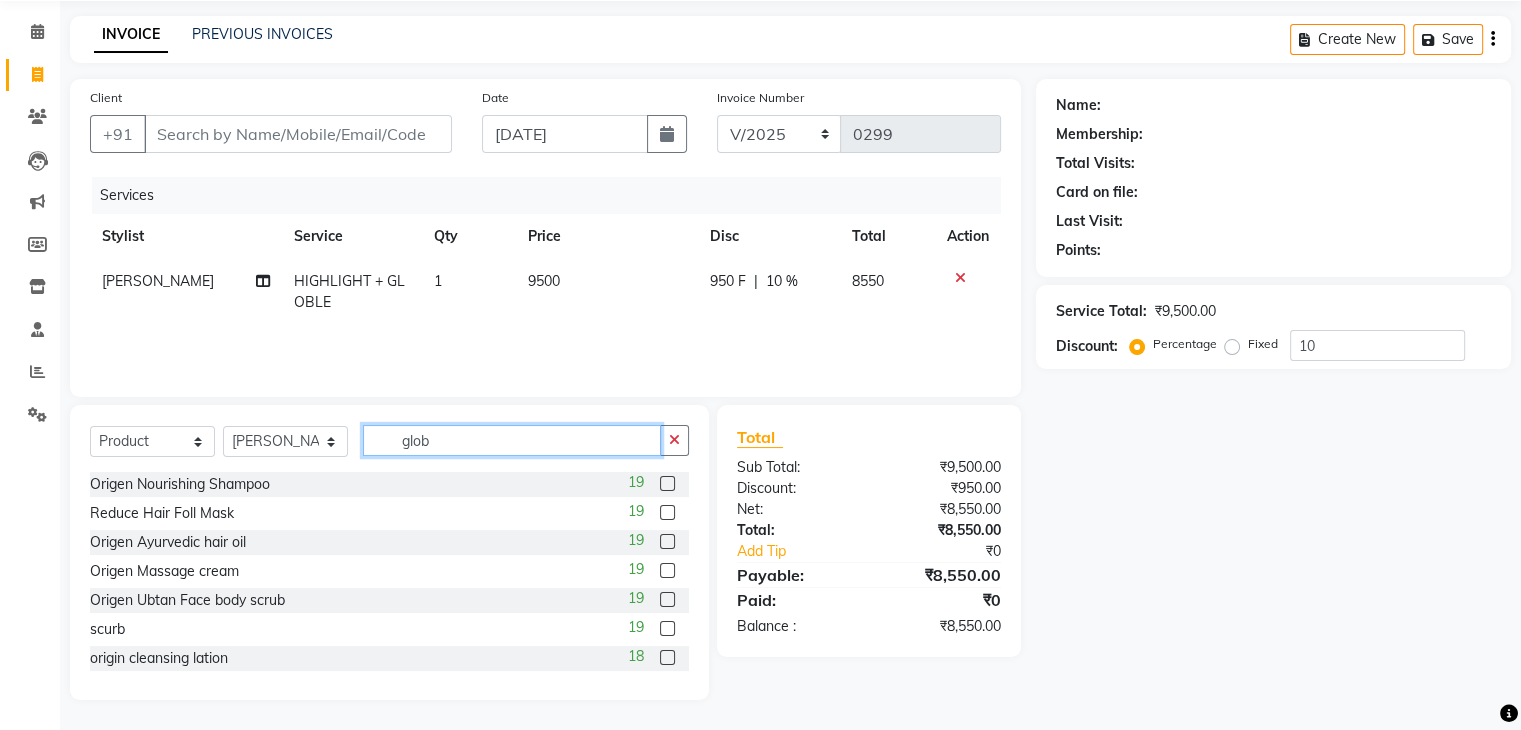 drag, startPoint x: 454, startPoint y: 435, endPoint x: 370, endPoint y: 443, distance: 84.38009 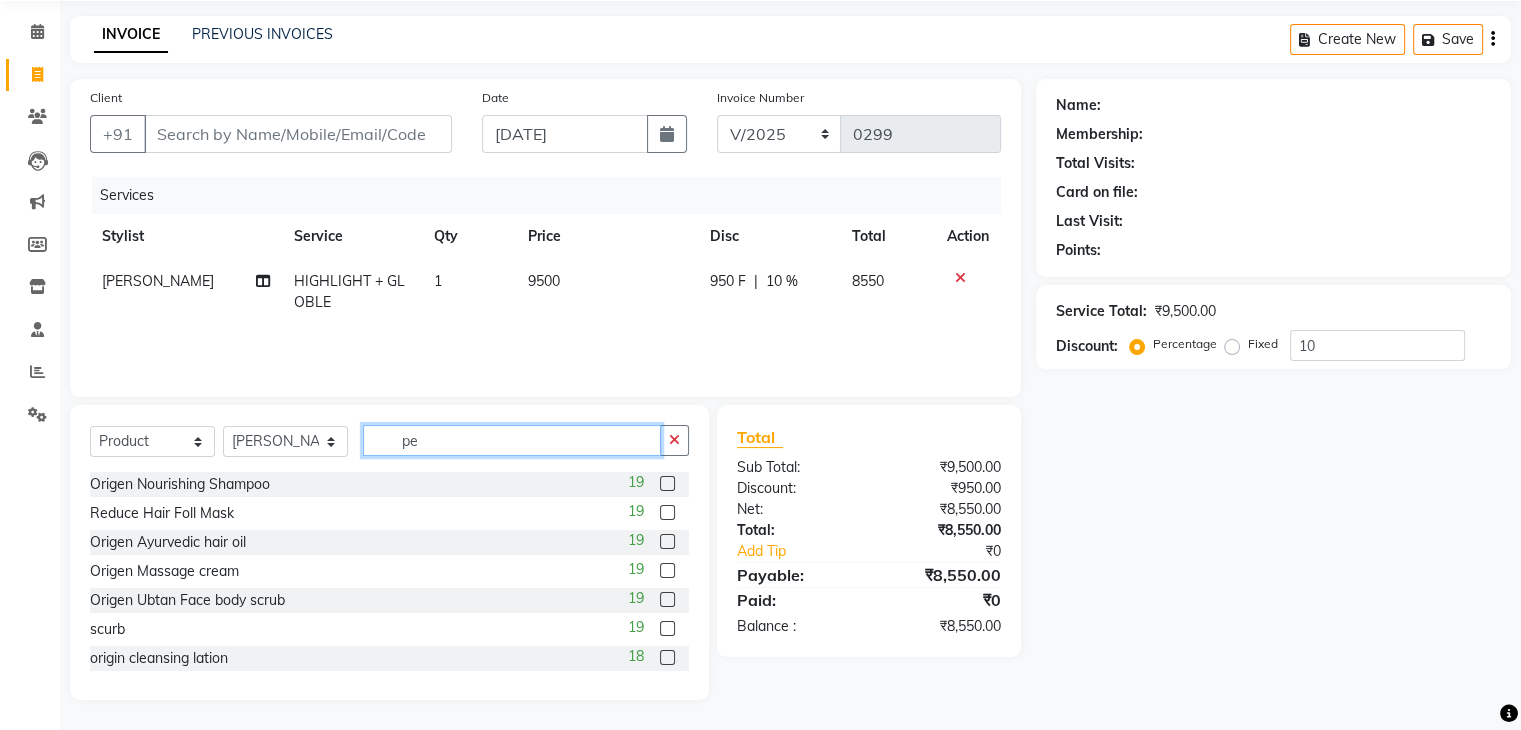 scroll, scrollTop: 28, scrollLeft: 0, axis: vertical 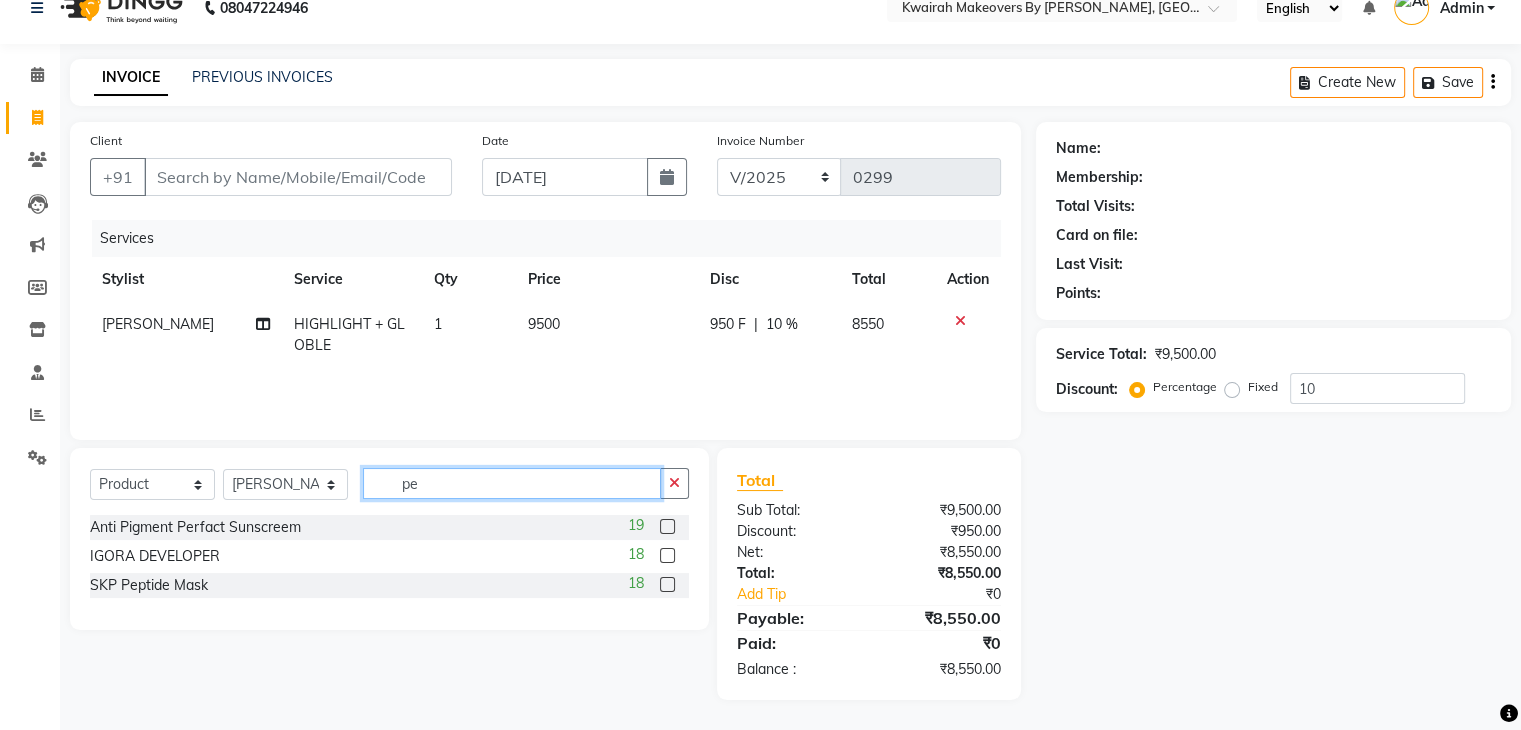 type on "p" 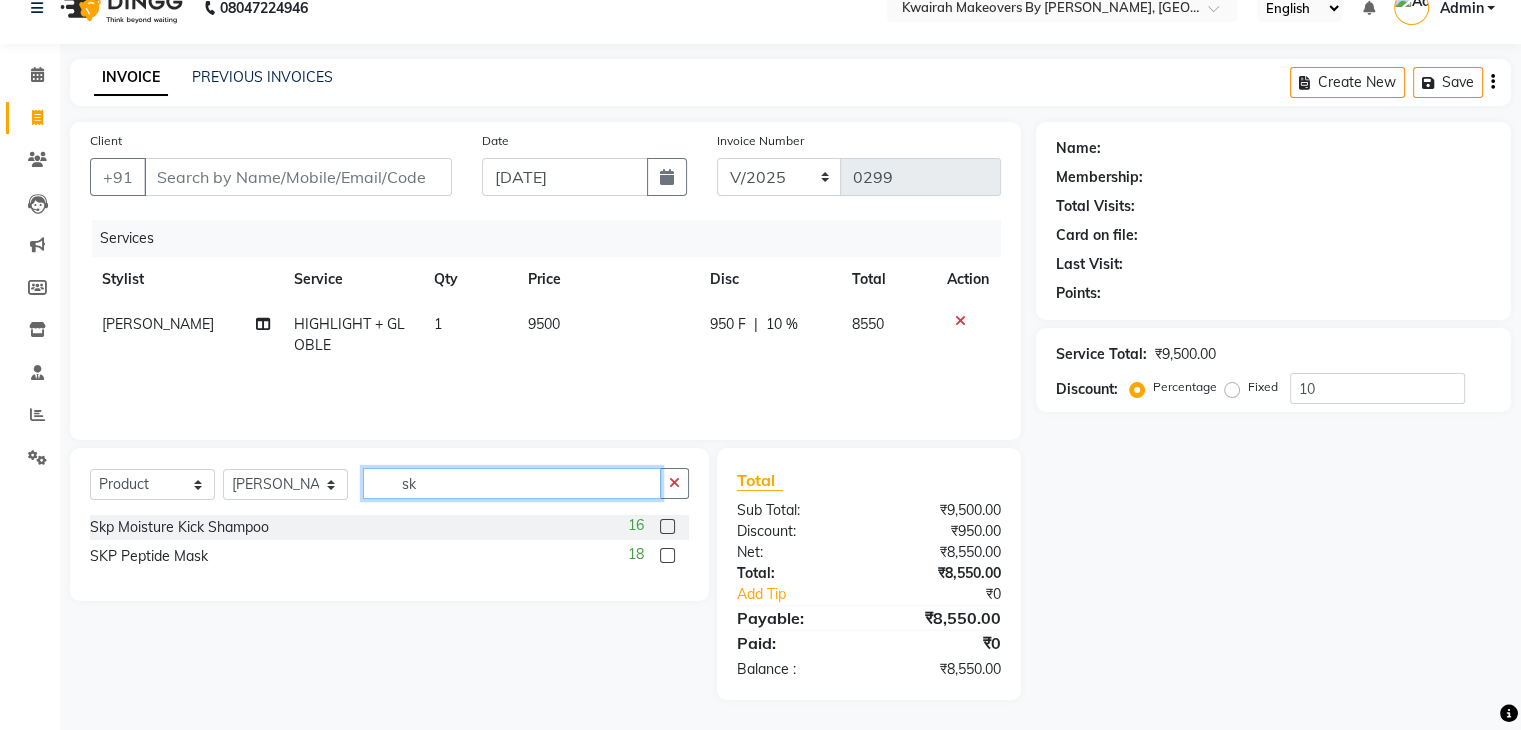 scroll, scrollTop: 72, scrollLeft: 0, axis: vertical 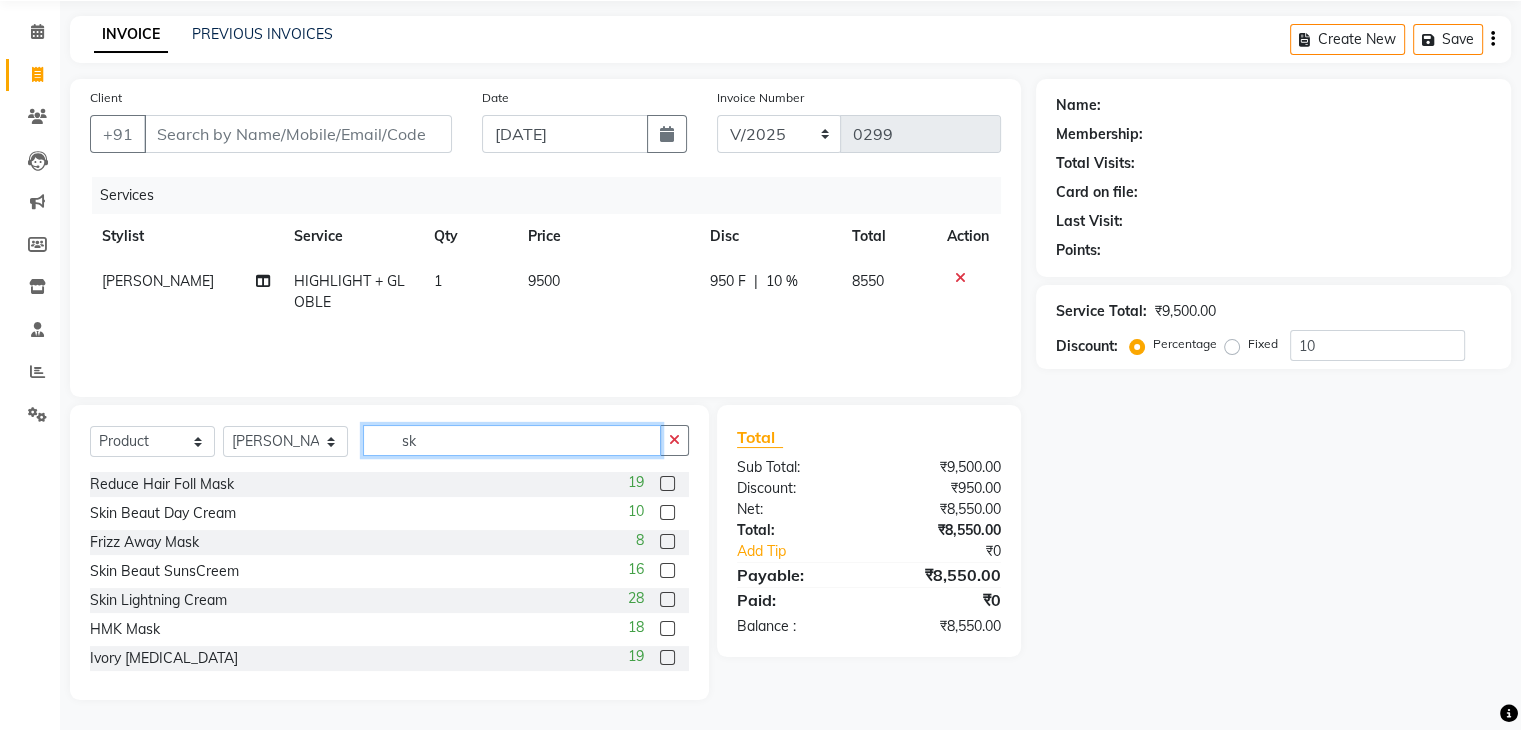 type on "s" 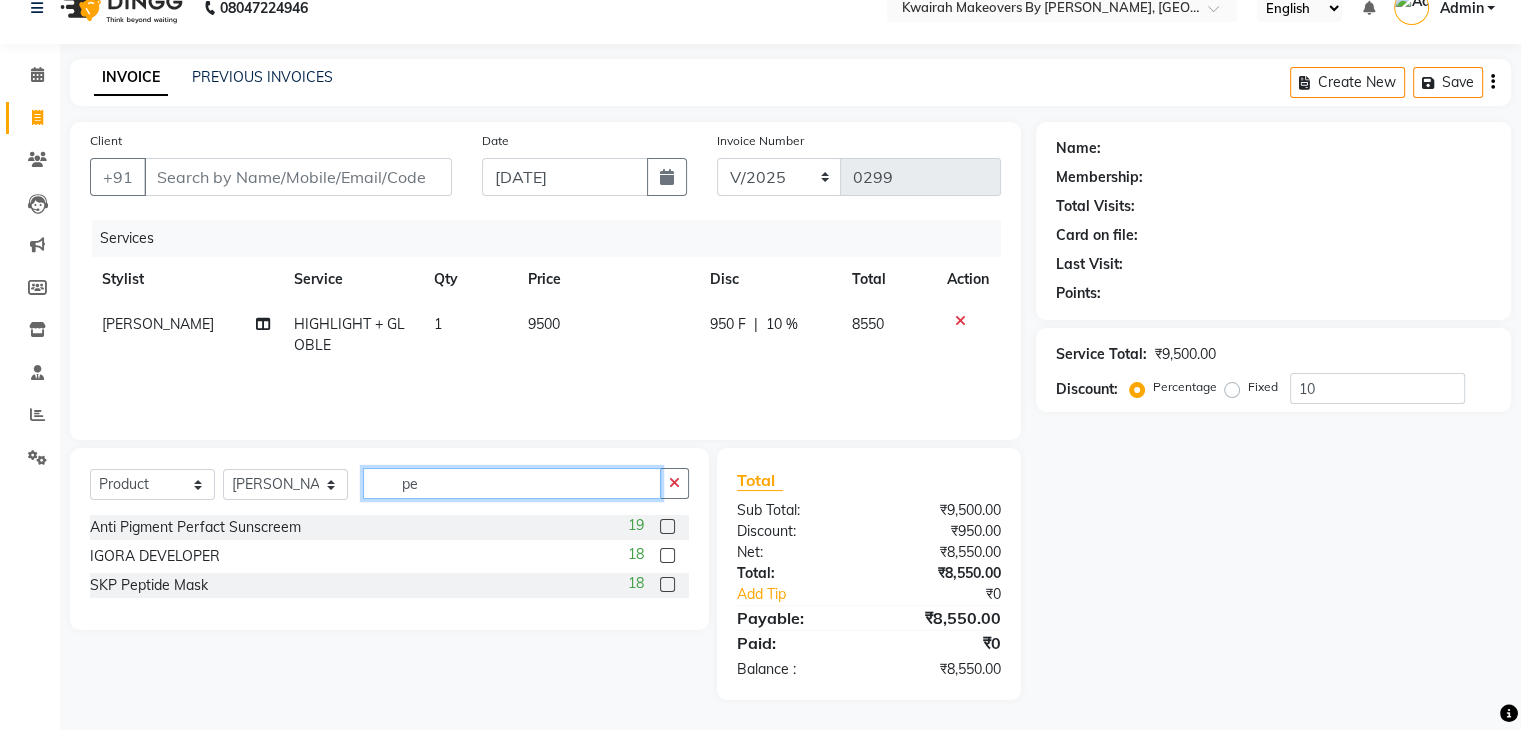 scroll, scrollTop: 28, scrollLeft: 0, axis: vertical 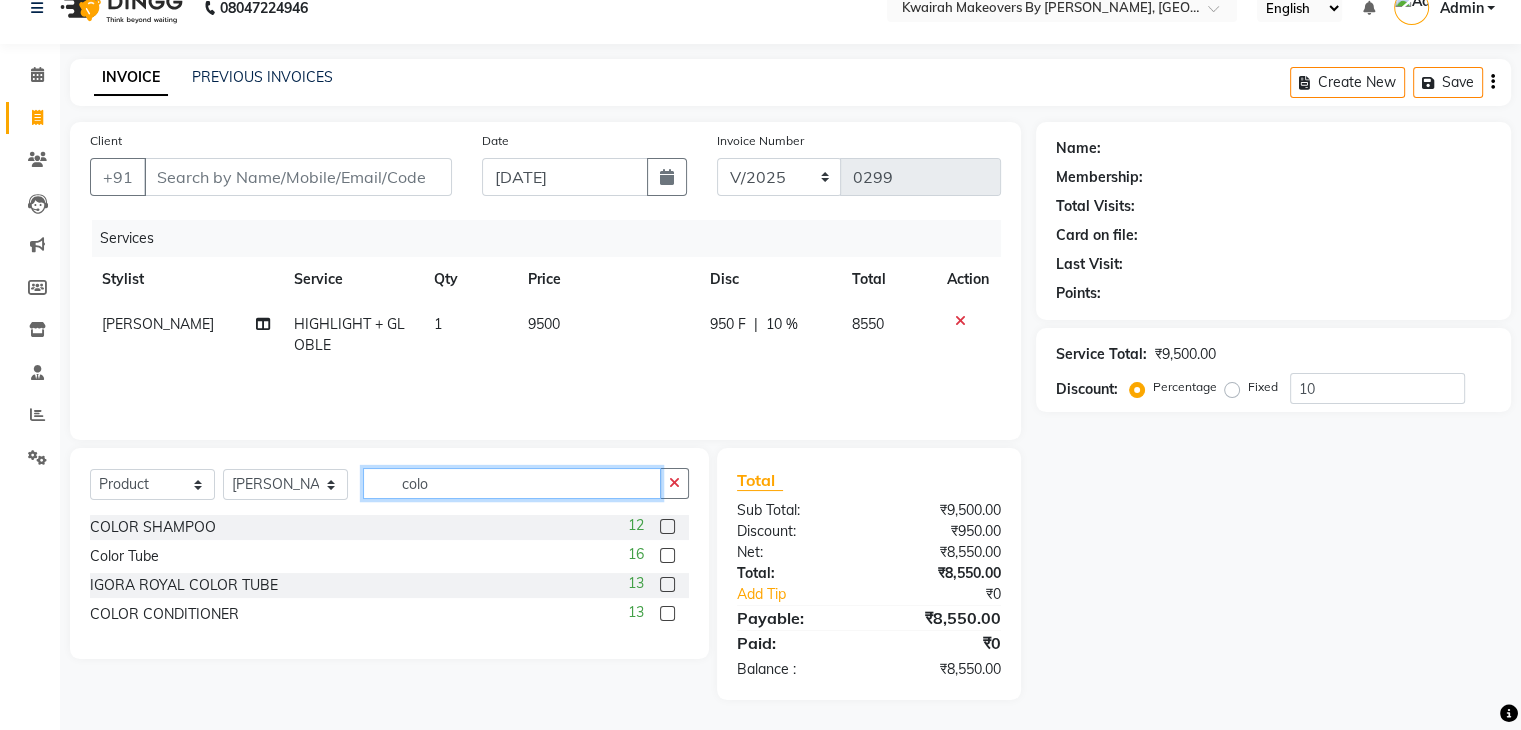 type on "colo" 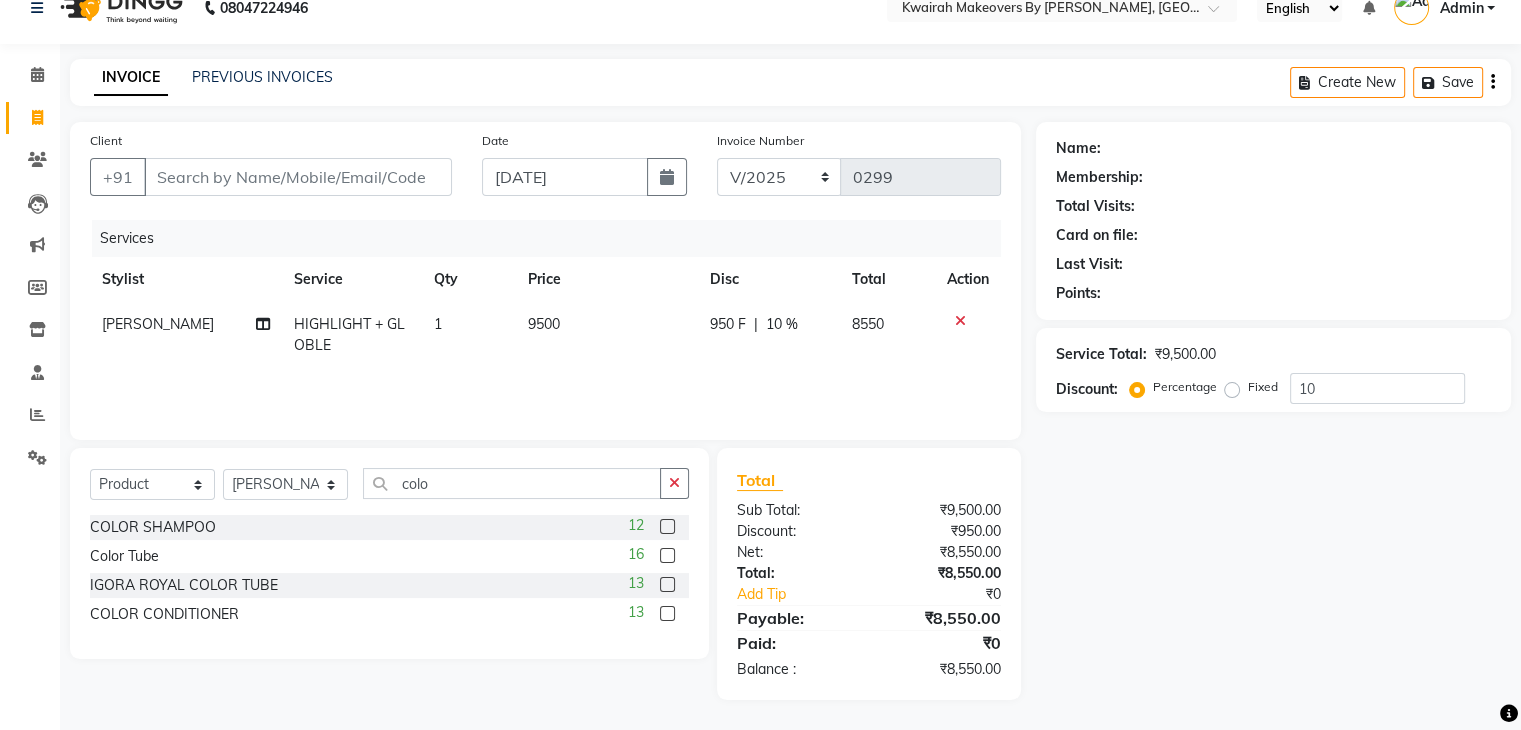 click 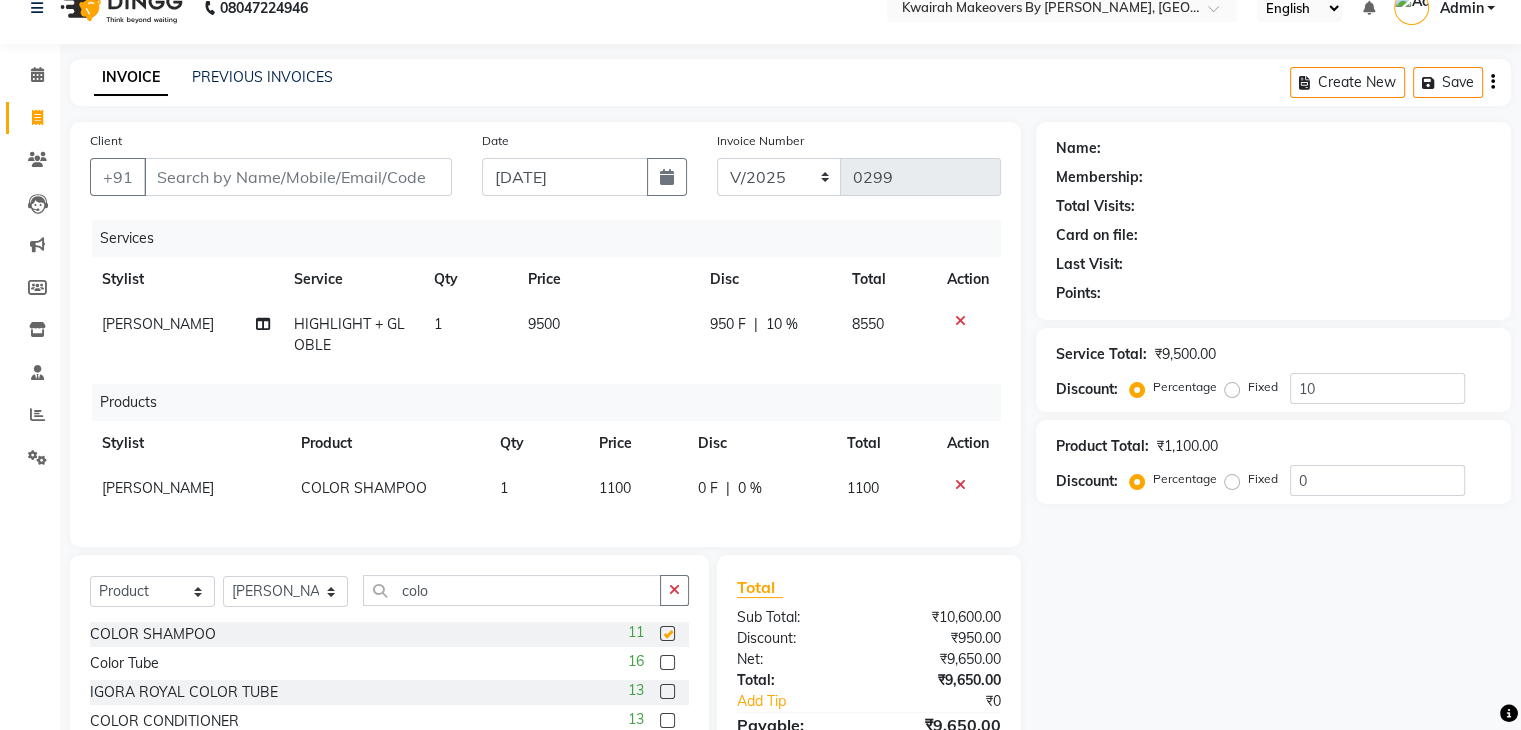 checkbox on "false" 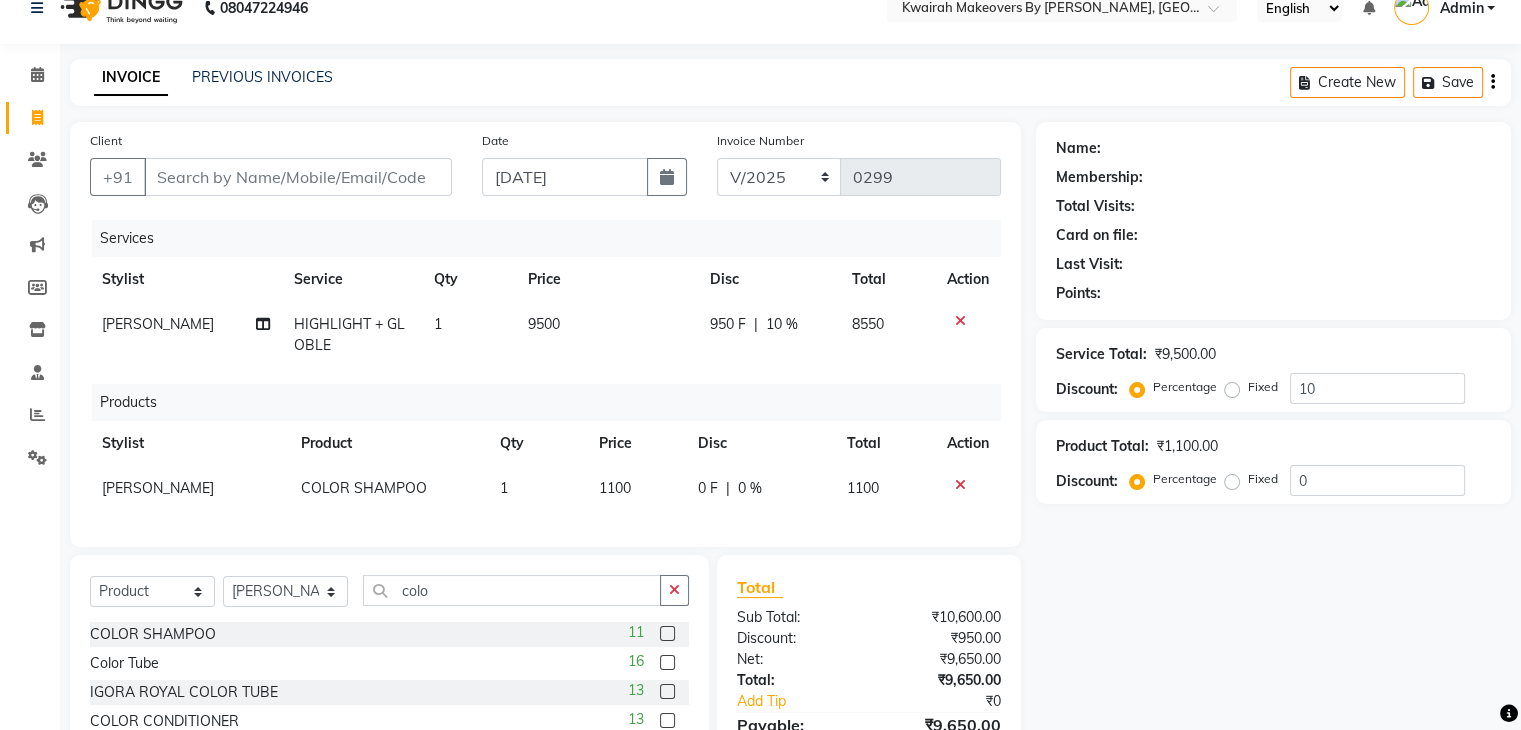 scroll, scrollTop: 151, scrollLeft: 0, axis: vertical 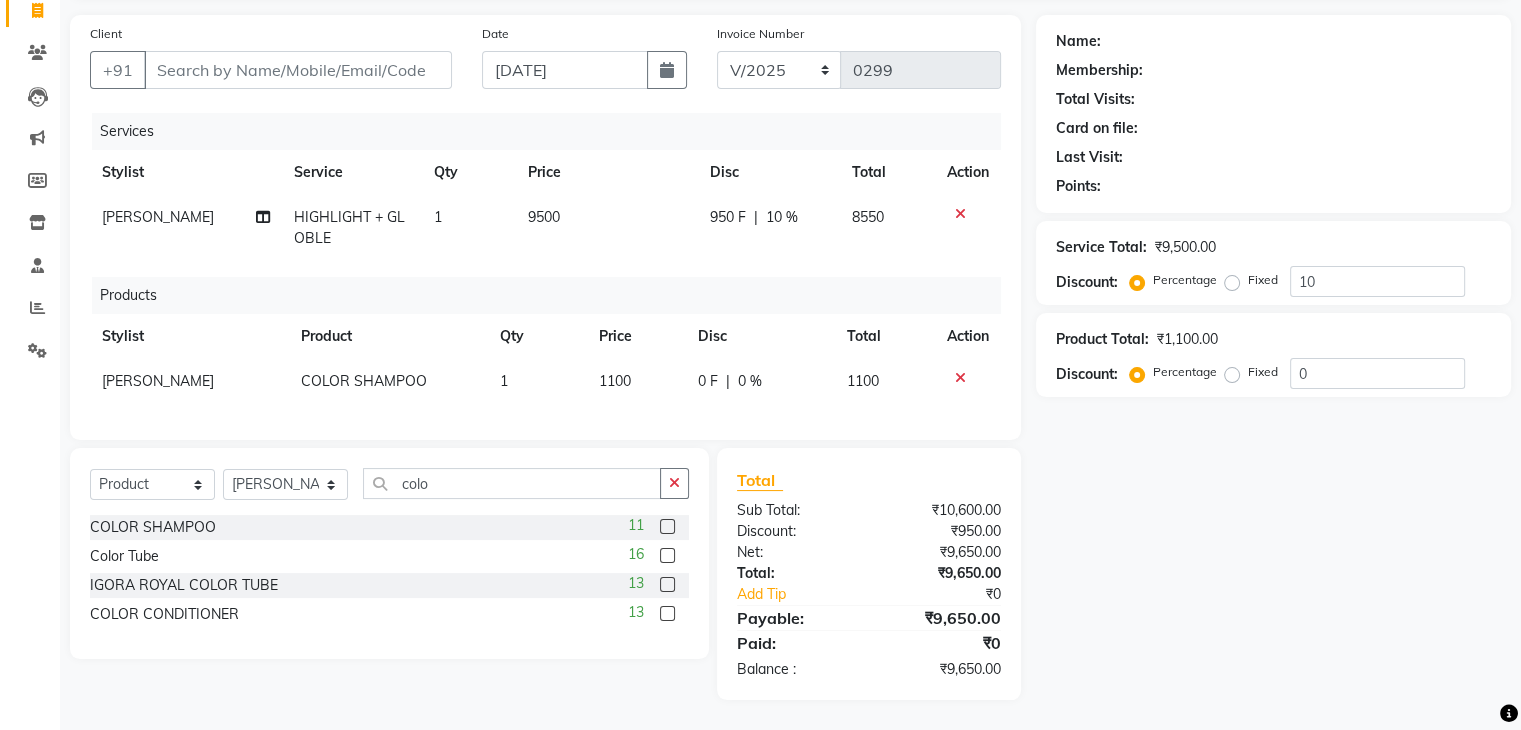 click 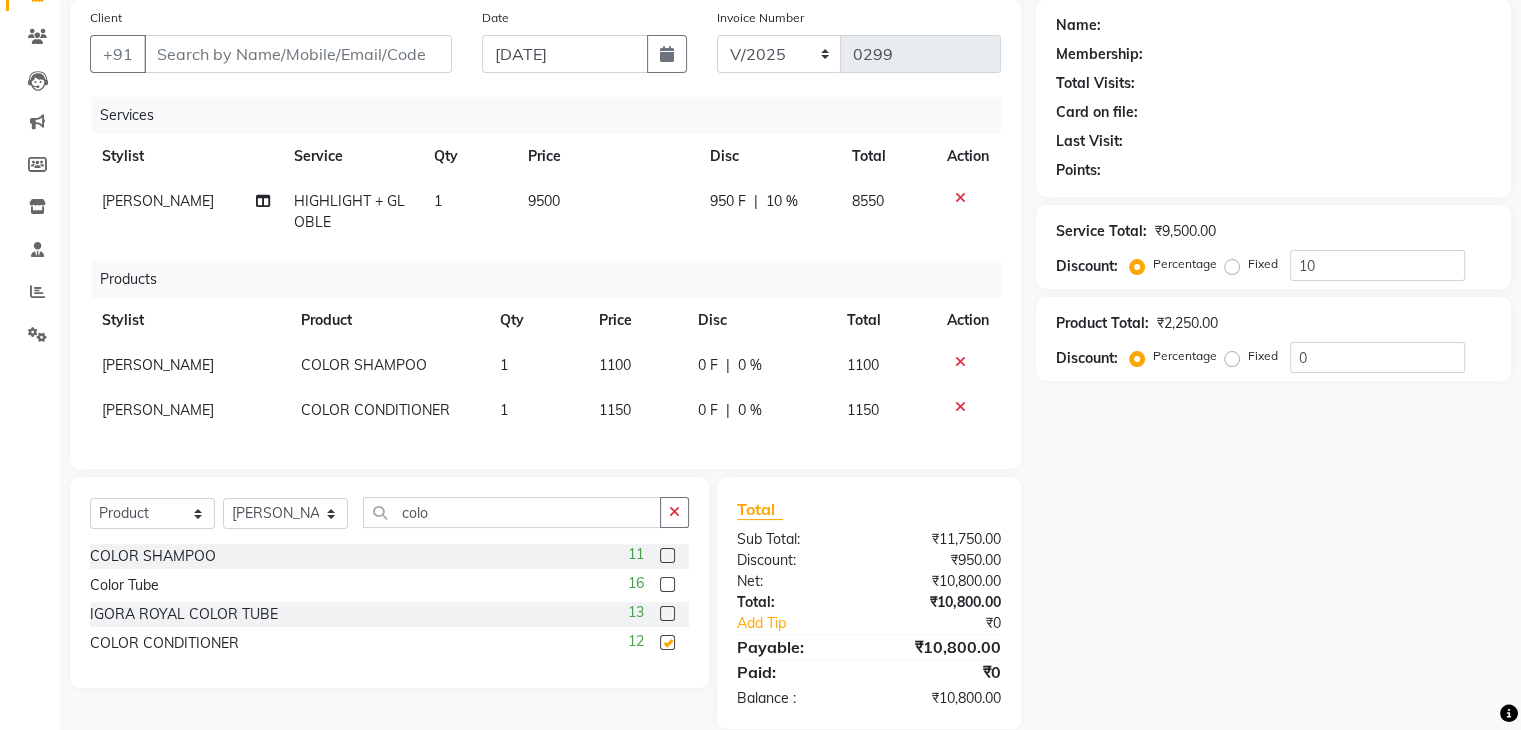 checkbox on "false" 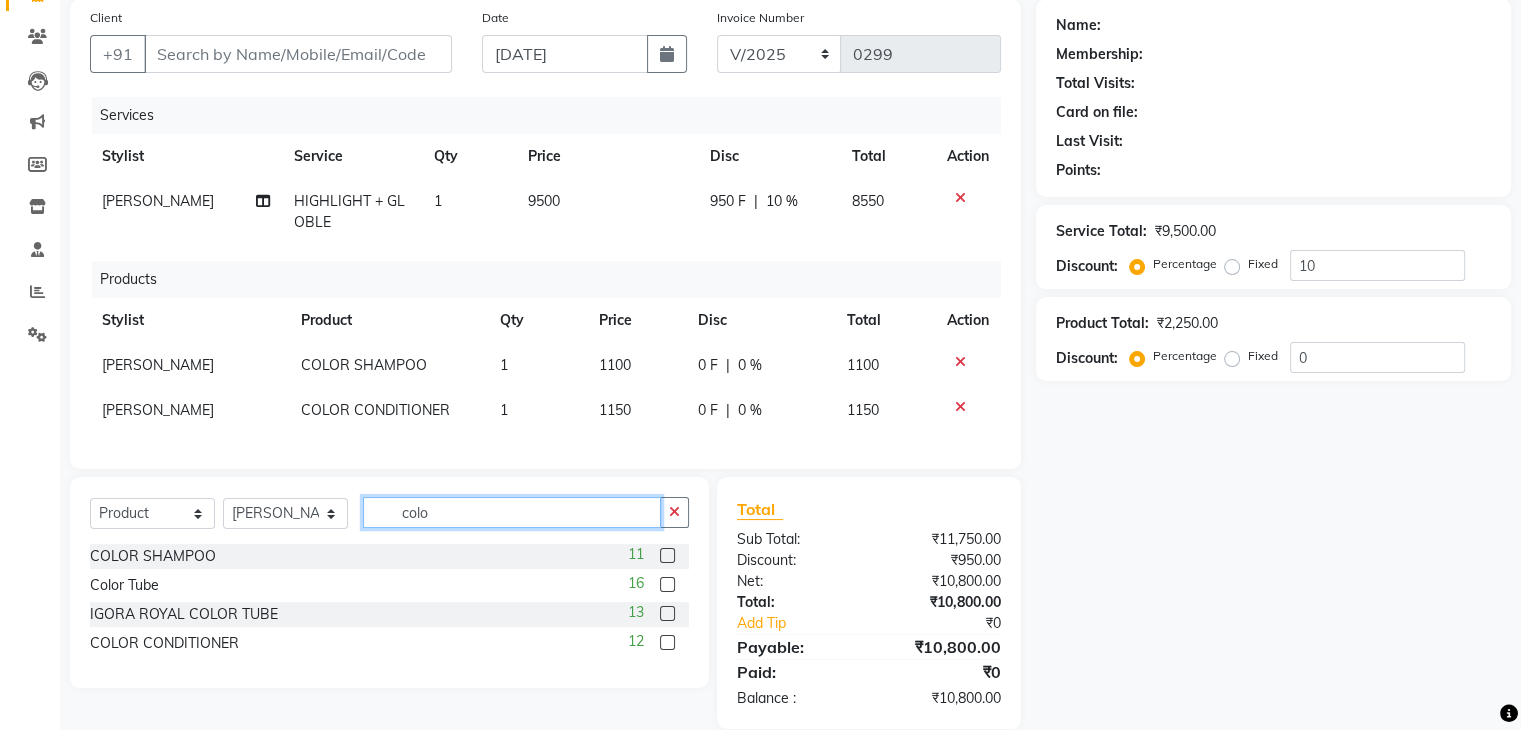 drag, startPoint x: 458, startPoint y: 519, endPoint x: 368, endPoint y: 527, distance: 90.35486 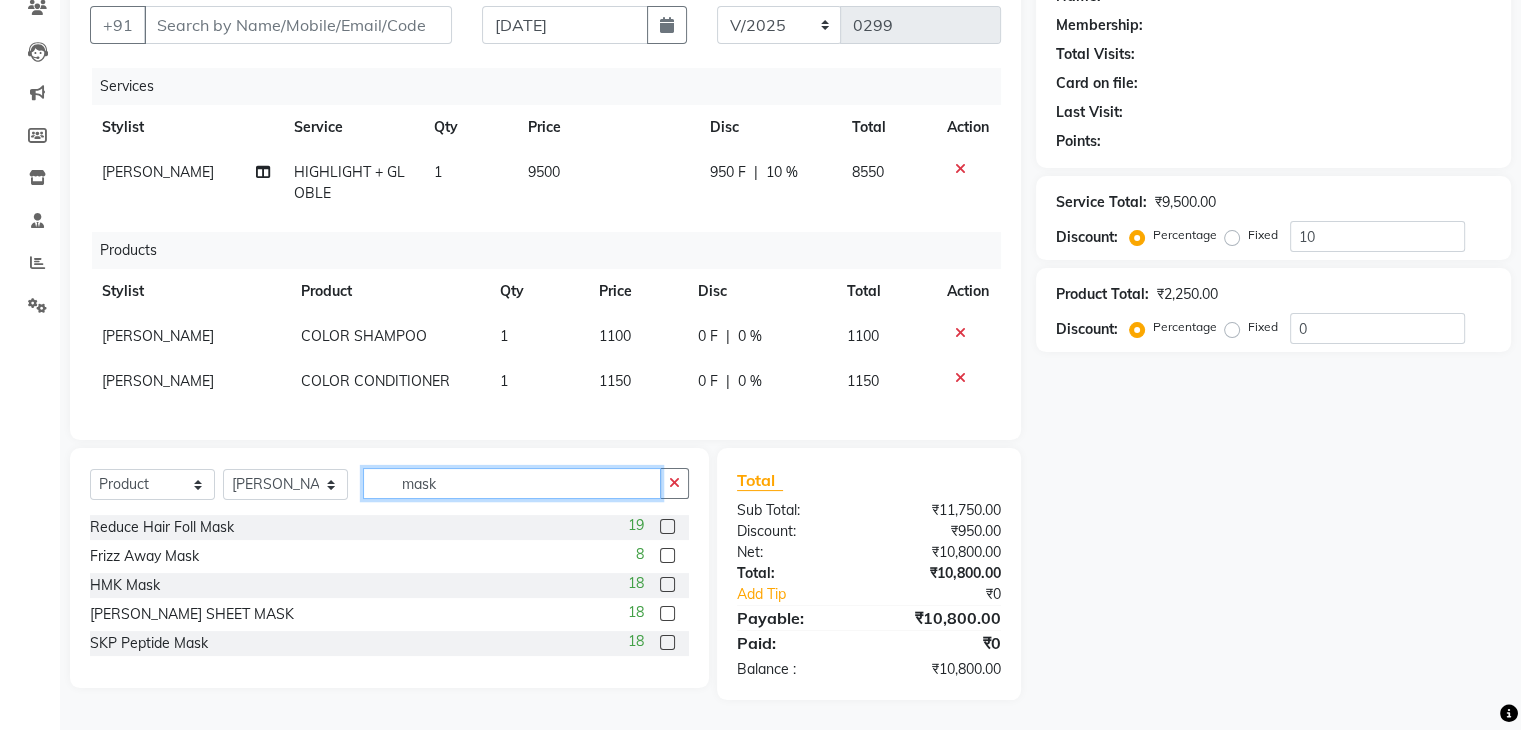 scroll, scrollTop: 196, scrollLeft: 0, axis: vertical 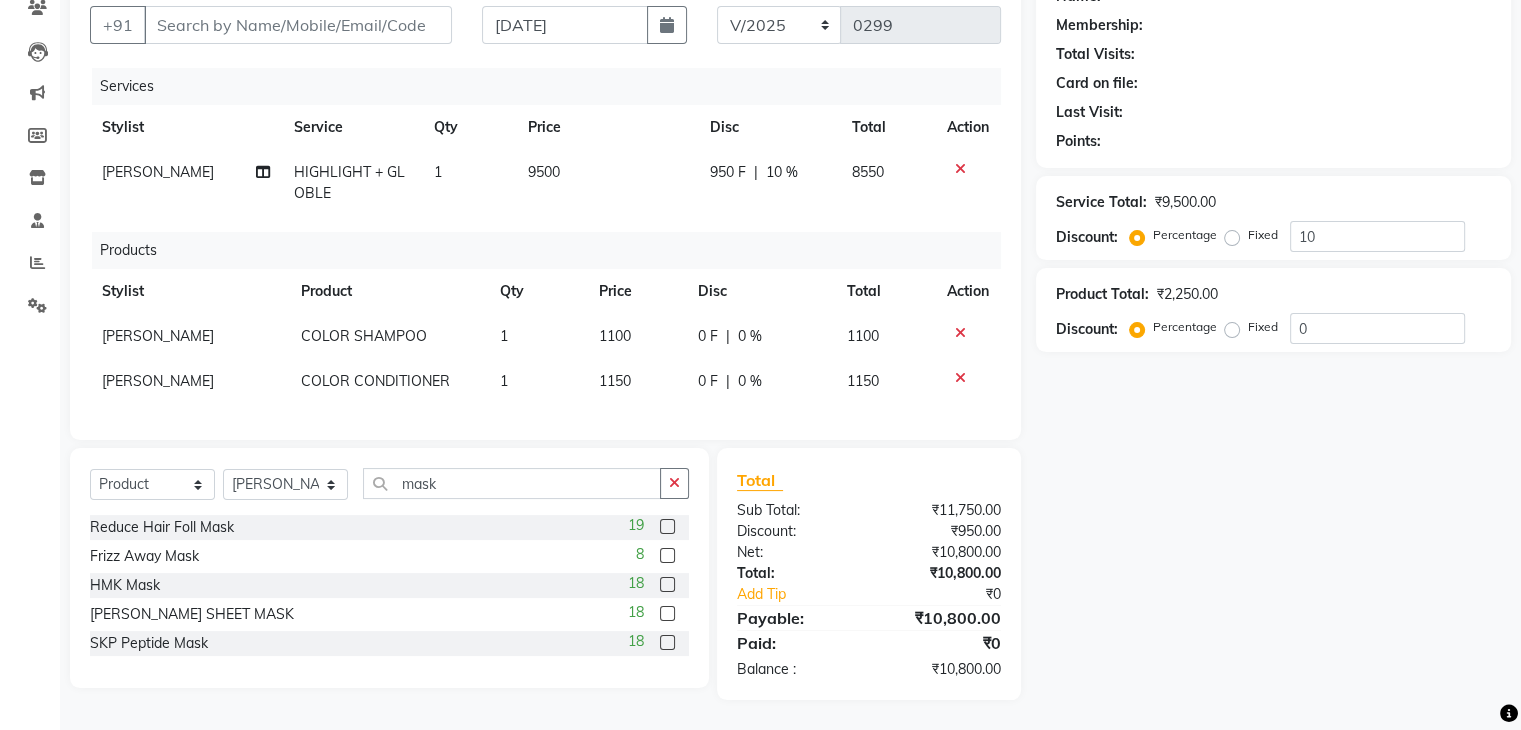 click 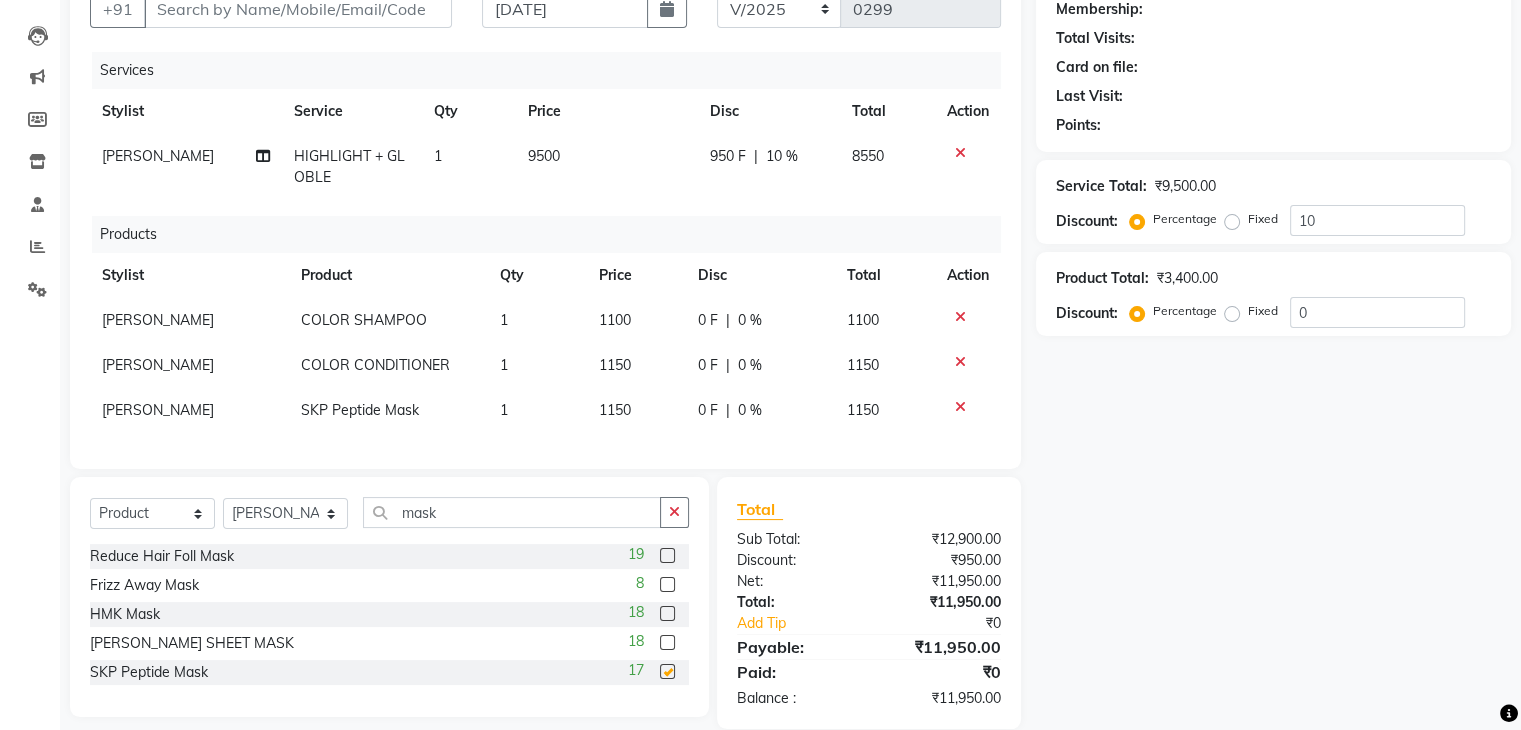 checkbox on "false" 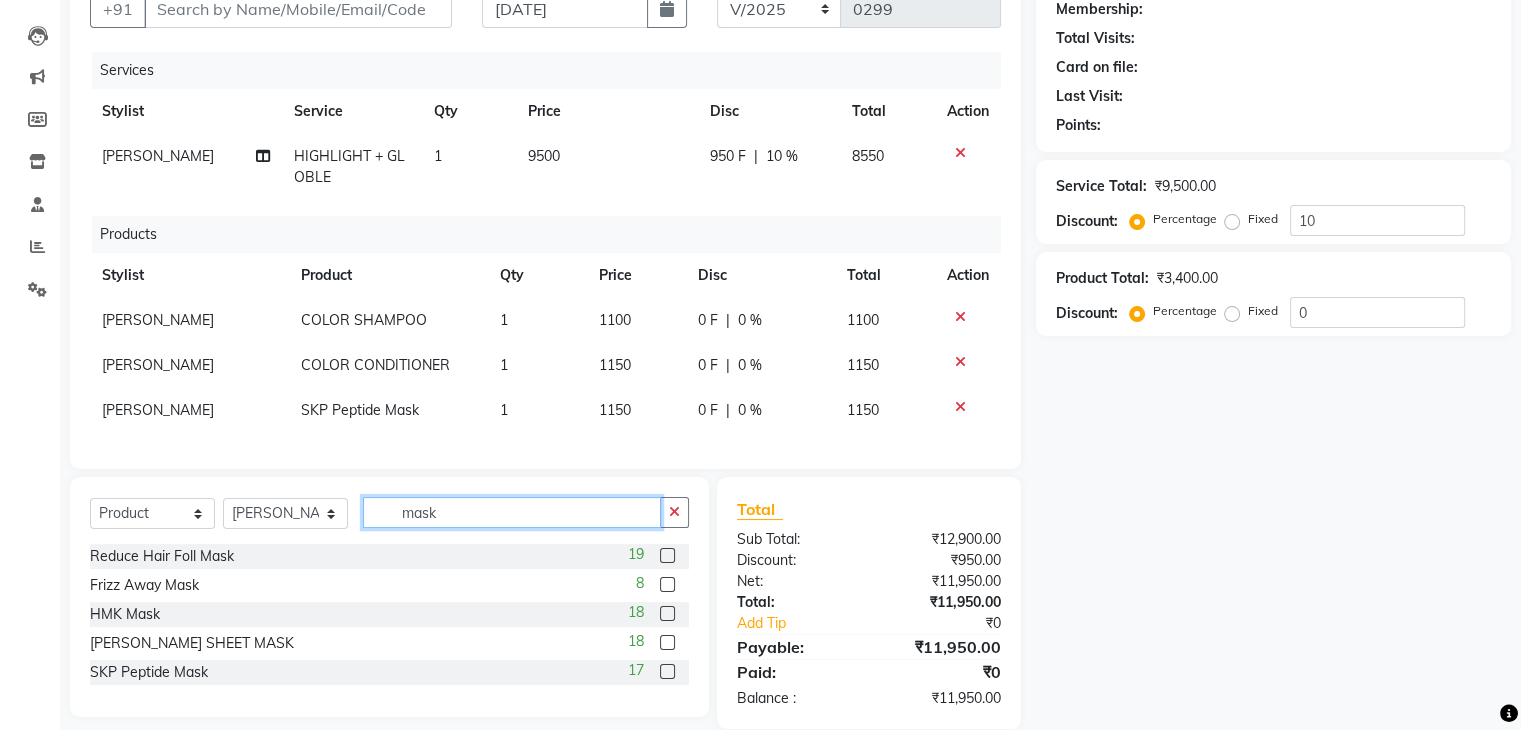 click on "Select  Service  Product  Membership  Package Voucher Prepaid Gift Card  Select Stylist [PERSON_NAME] Anjali [PERSON_NAME] Neha More rakhi [PERSON_NAME] mask" 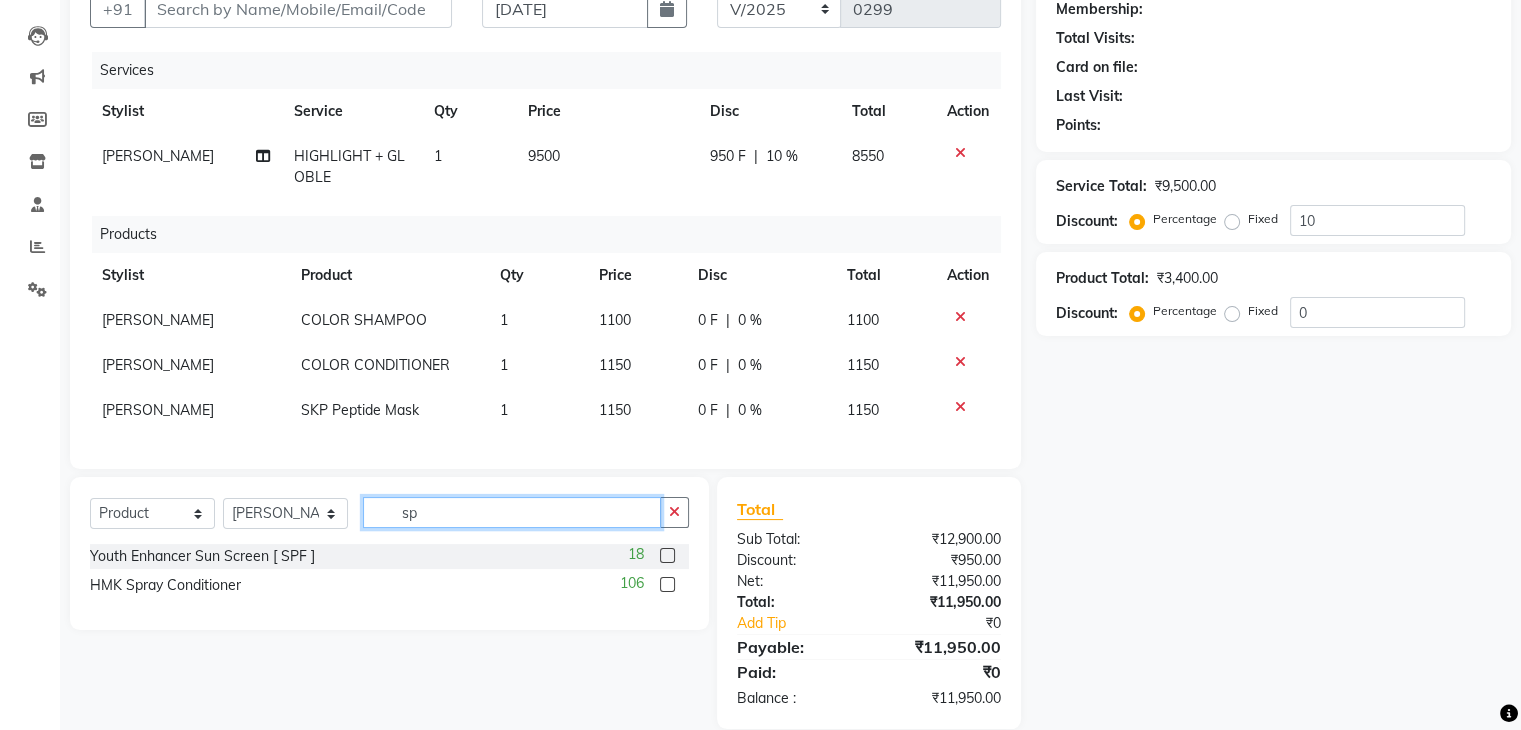 type on "sp" 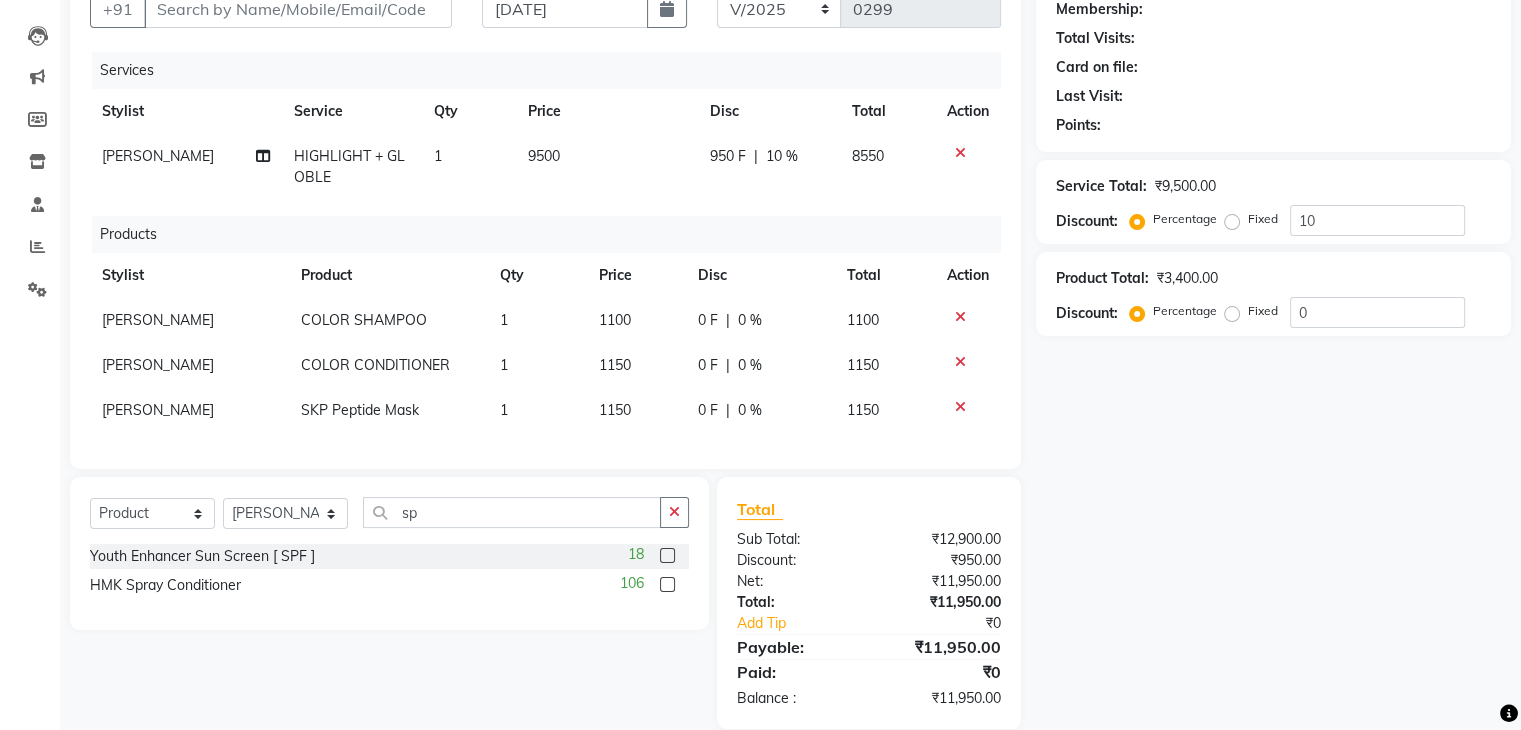 click 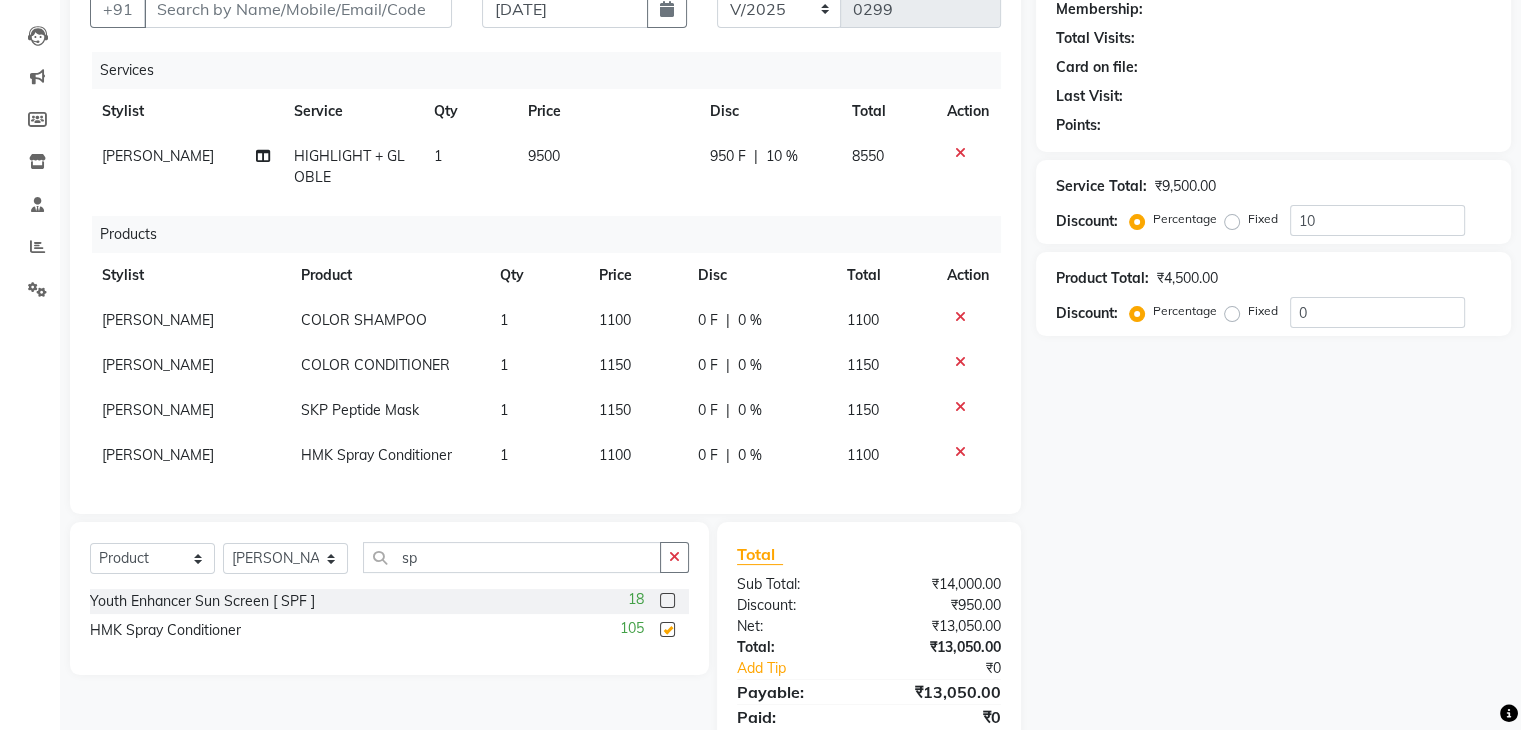 checkbox on "false" 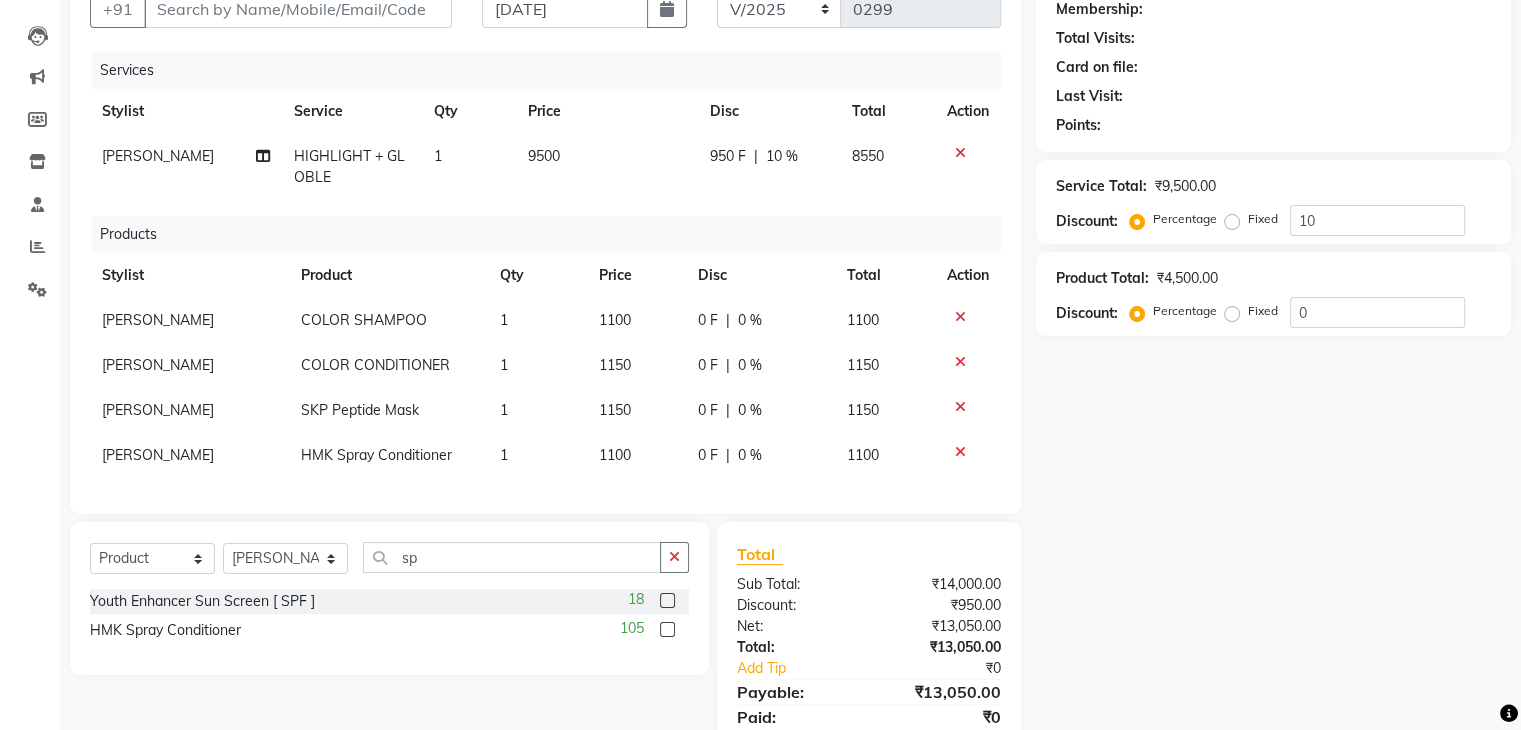 click on "1150" 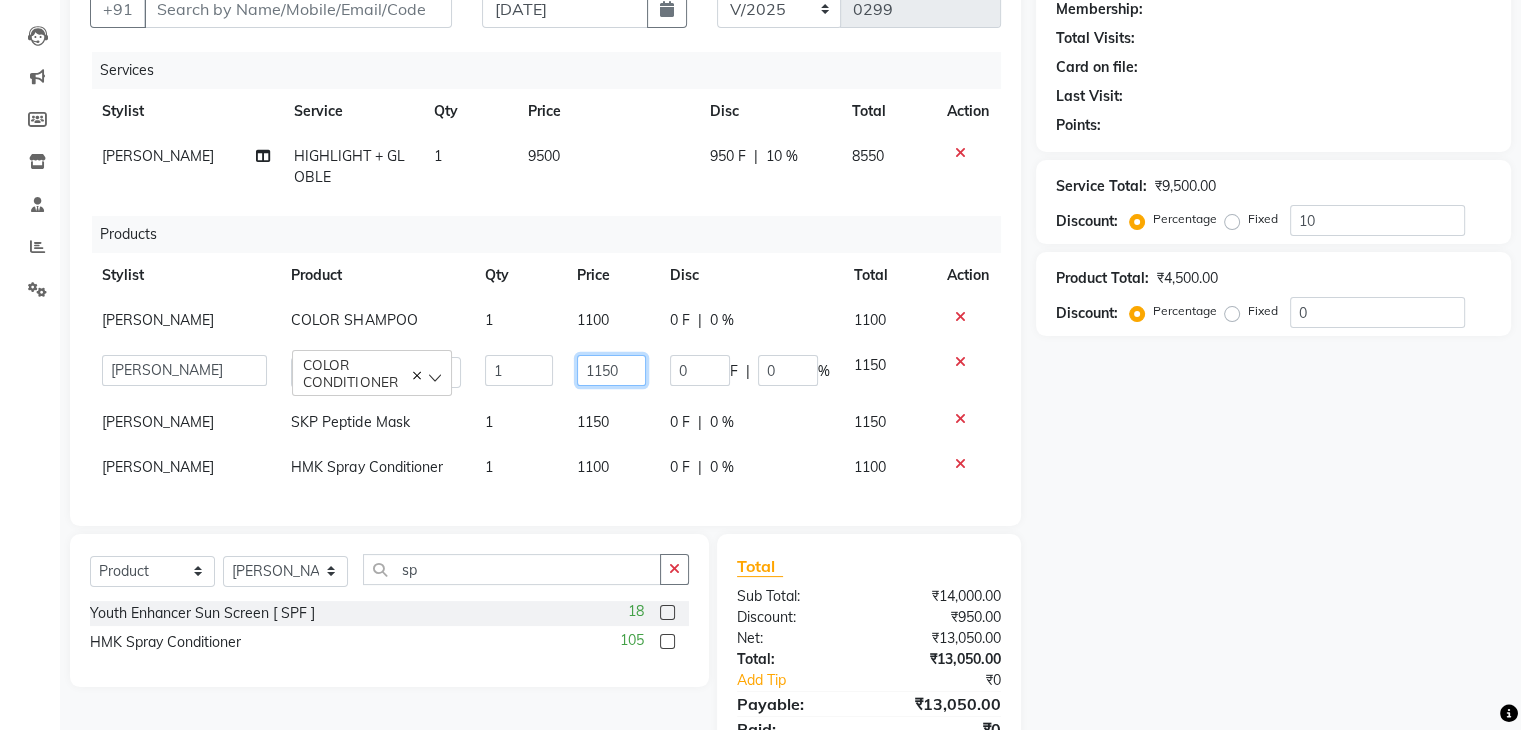 drag, startPoint x: 632, startPoint y: 365, endPoint x: 600, endPoint y: 364, distance: 32.01562 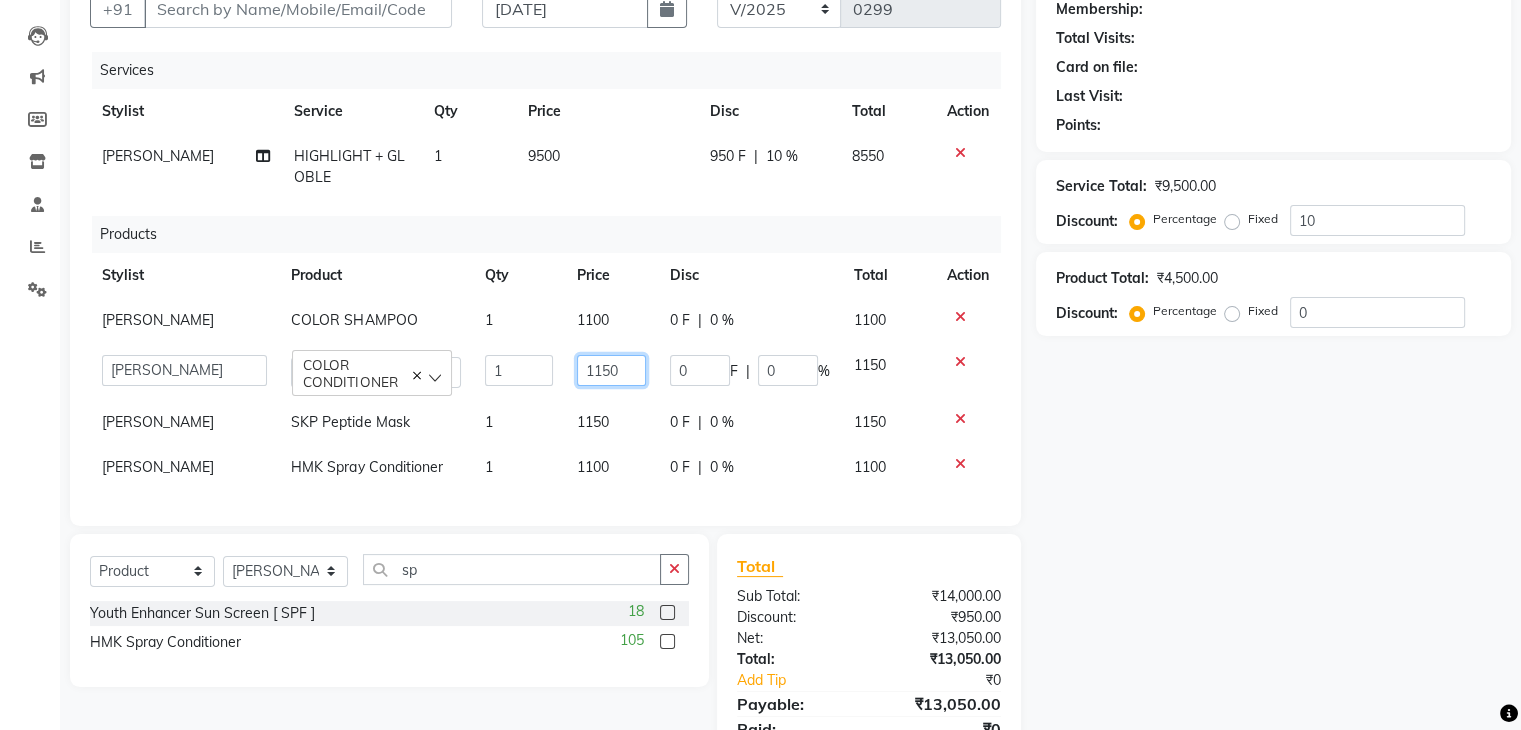 click on "1150" 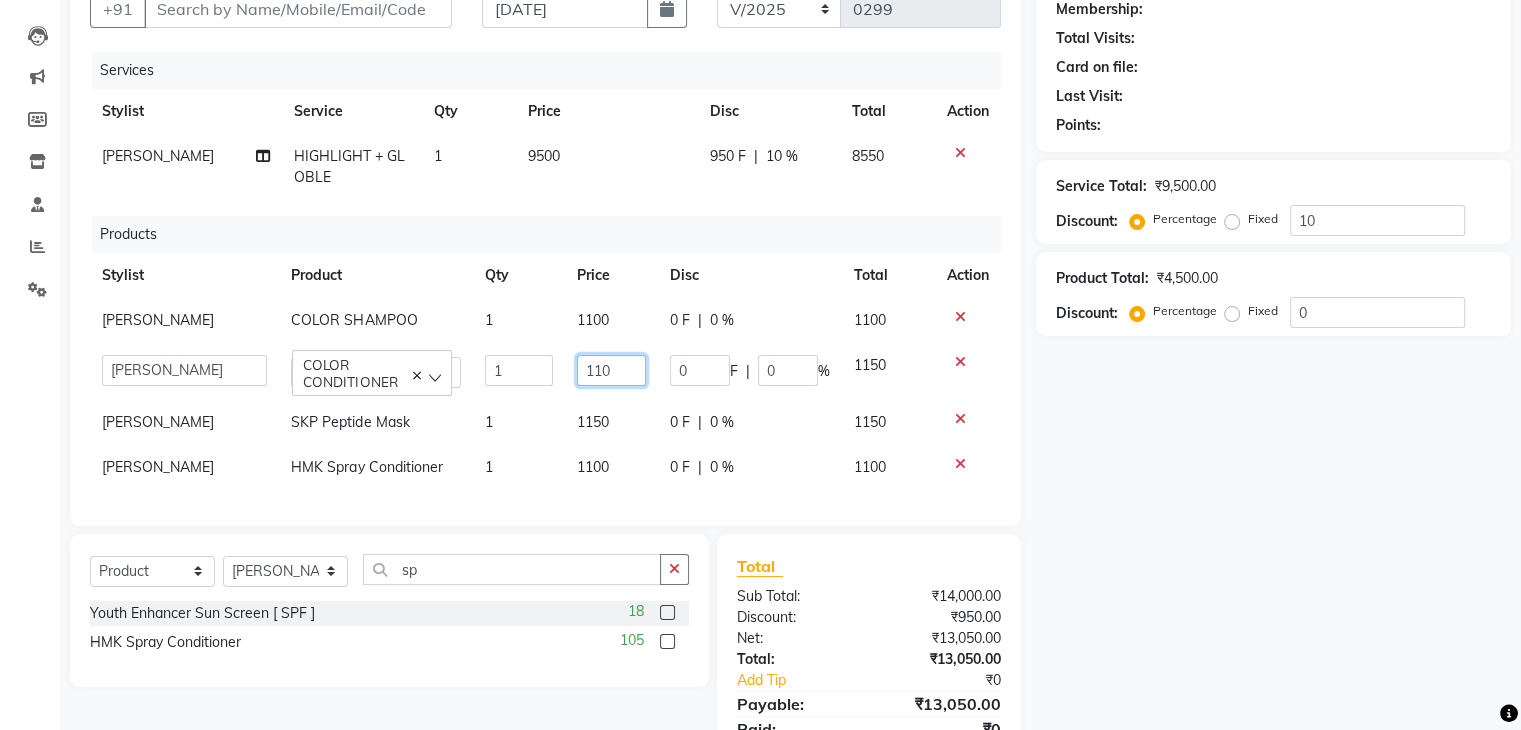type on "1100" 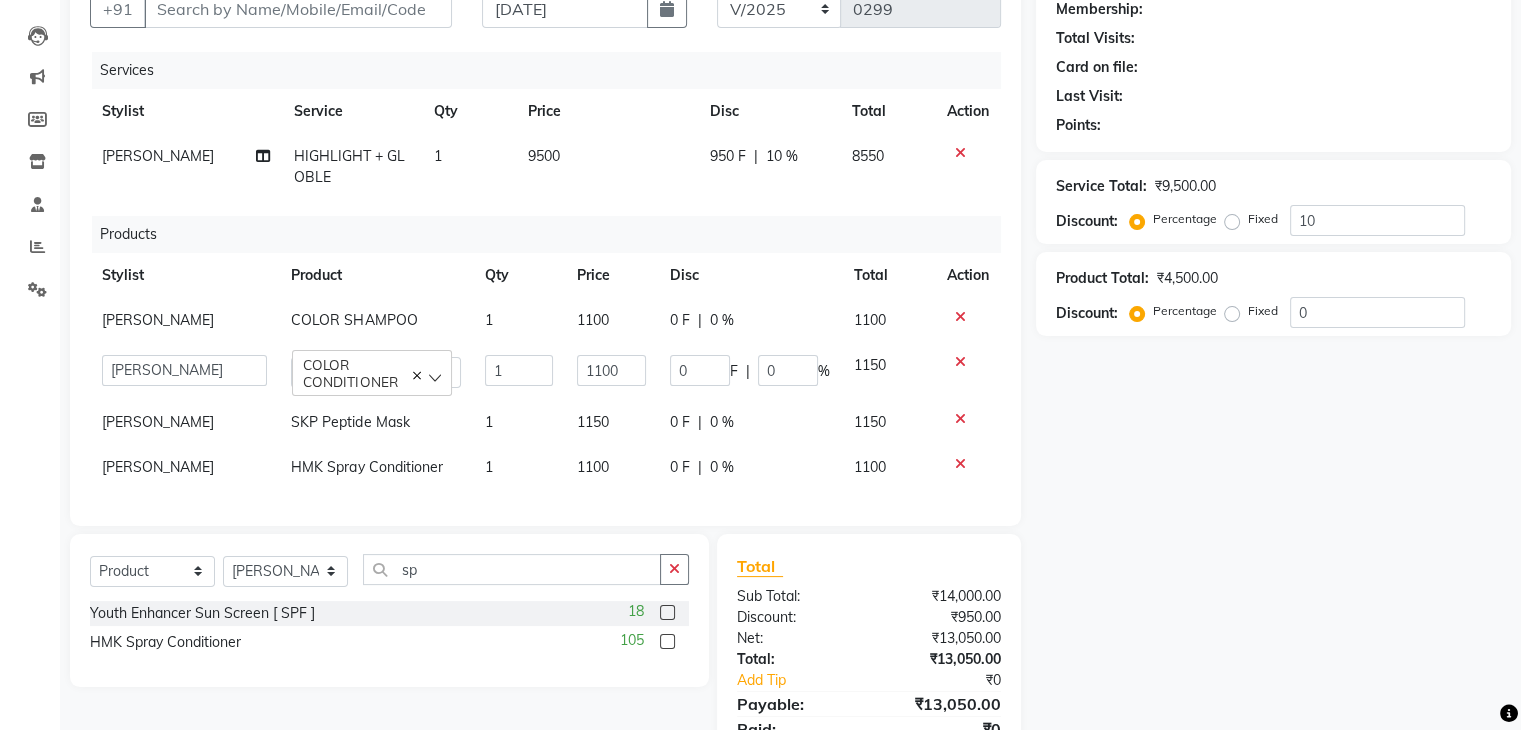 click on "1150" 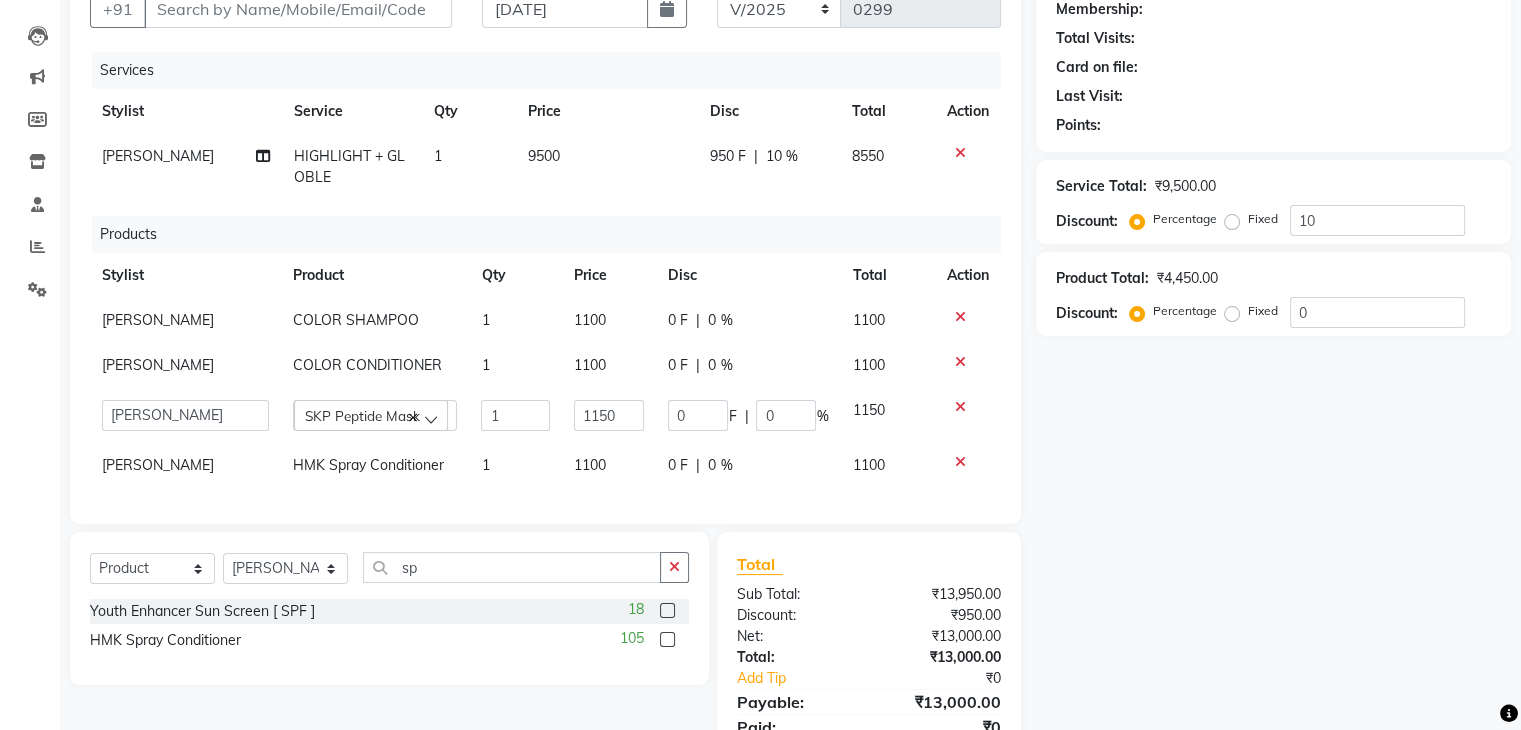 click on "0 F | 0 %" 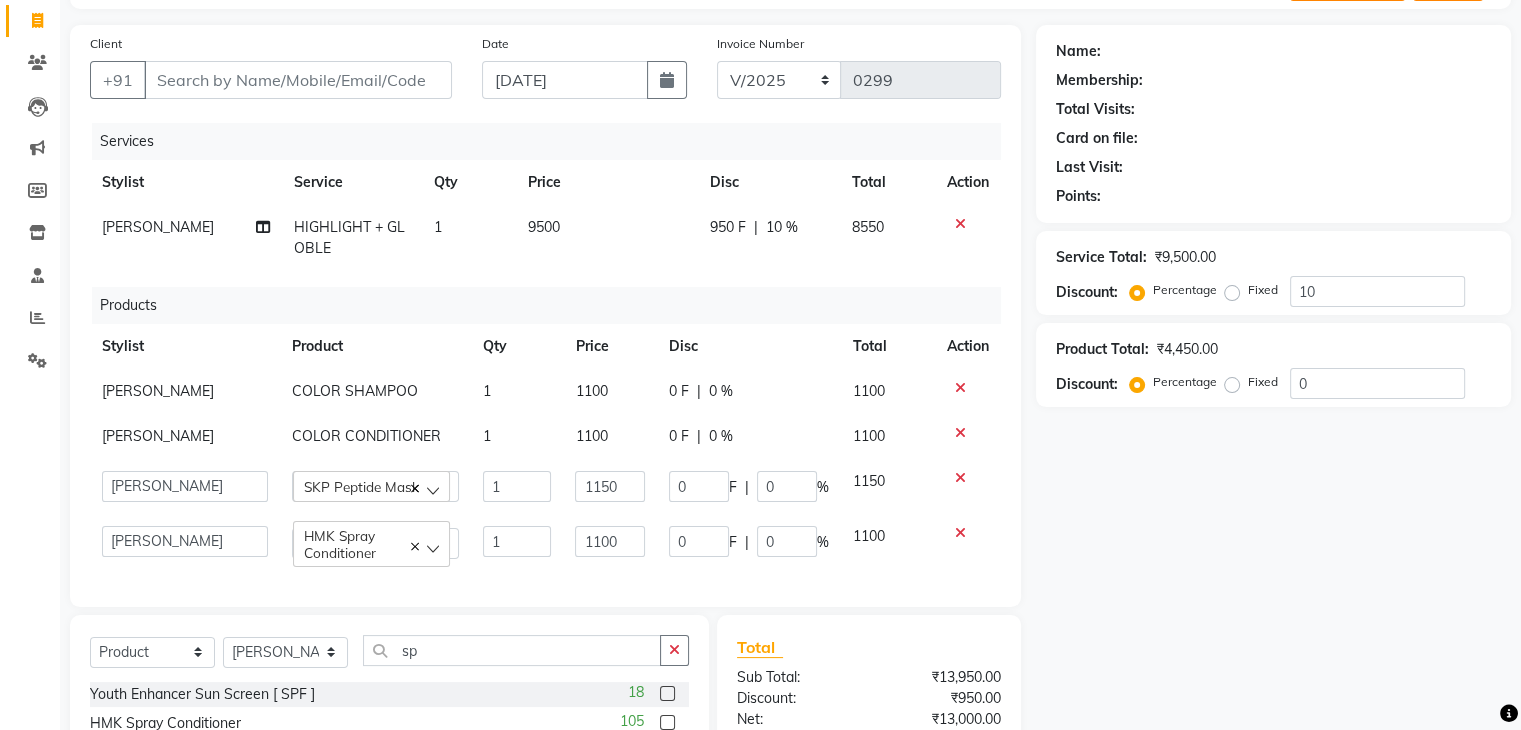 scroll, scrollTop: 309, scrollLeft: 0, axis: vertical 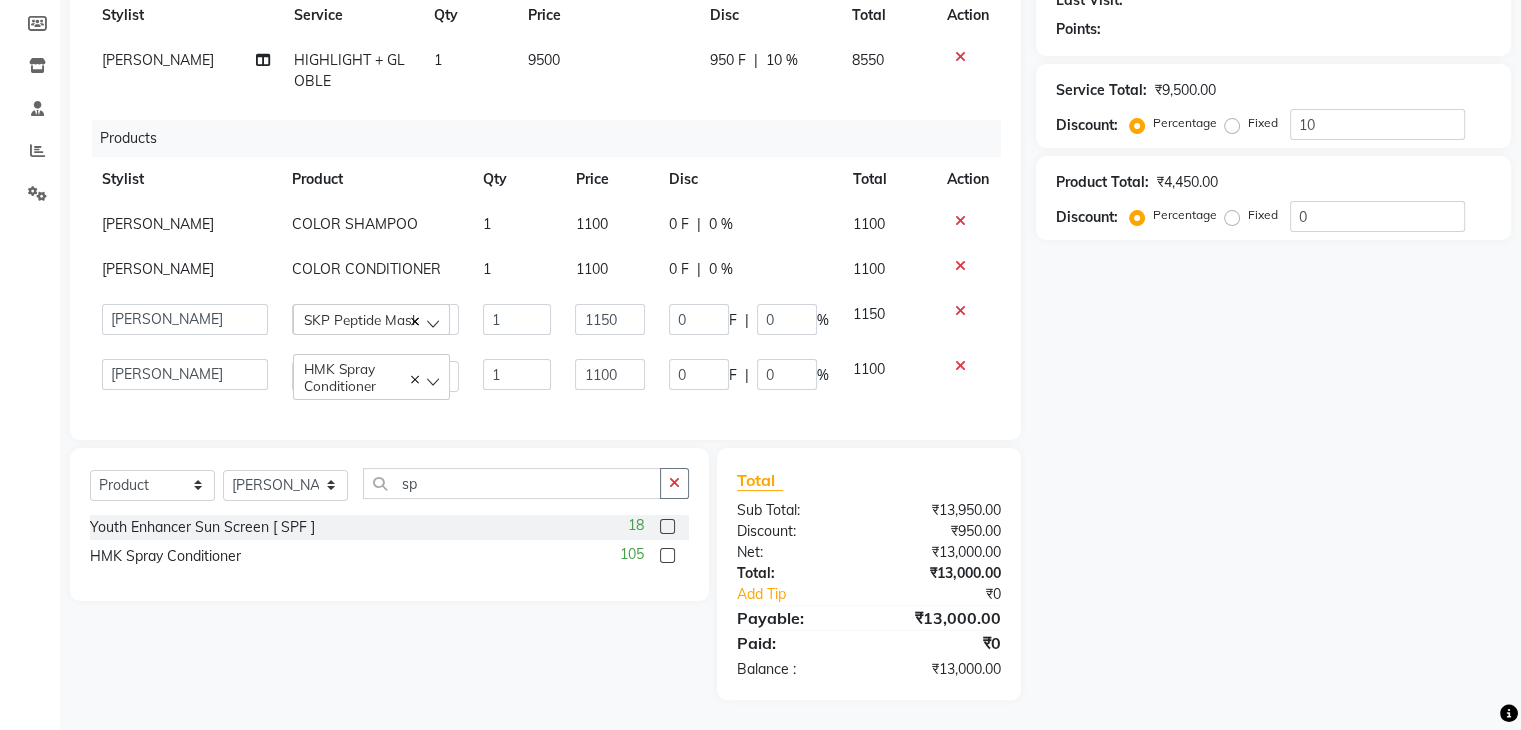click on "Name: Membership: Total Visits: Card on file: Last Visit:  Points:  Service Total:  ₹9,500.00  Discount:  Percentage   Fixed  10 Product Total:  ₹4,450.00  Discount:  Percentage   Fixed  0" 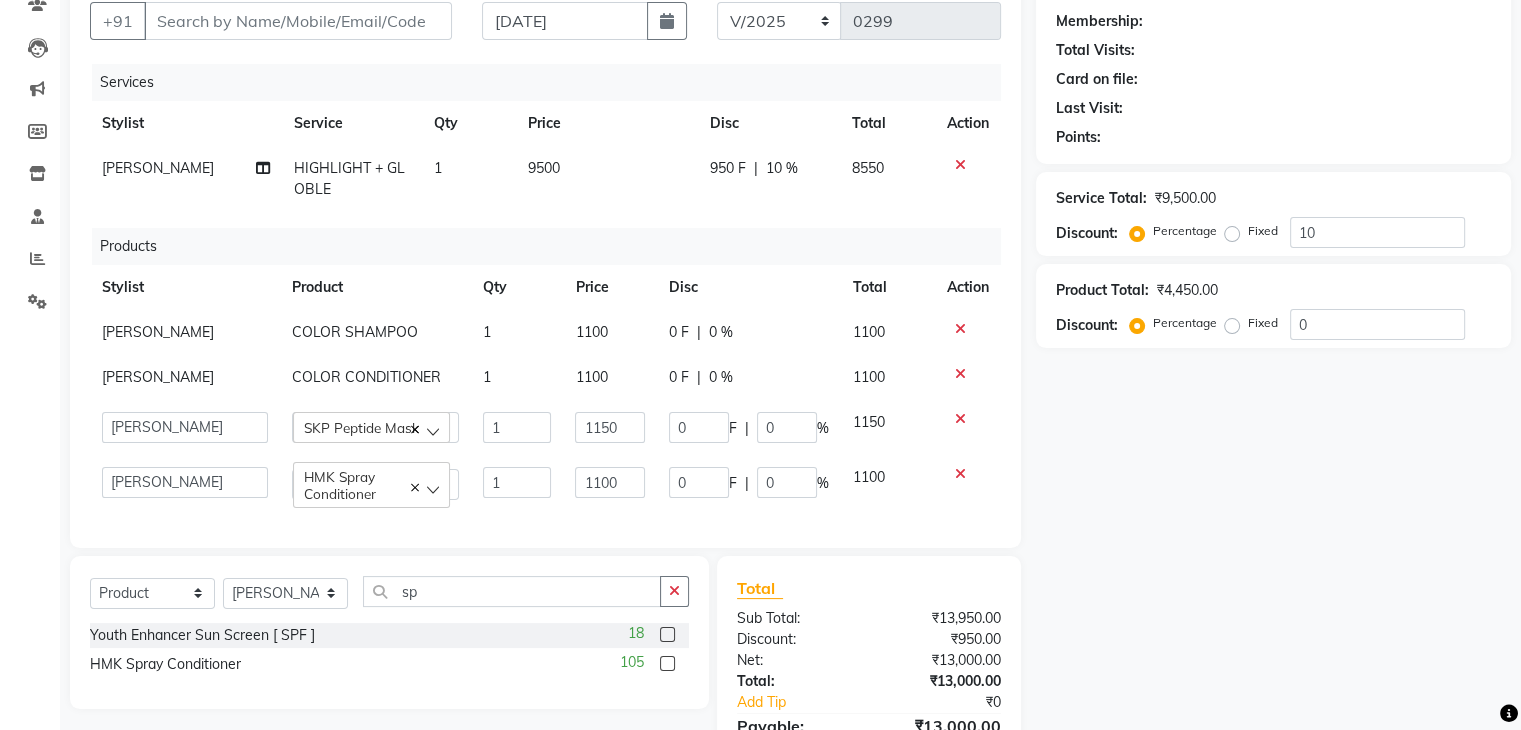 scroll, scrollTop: 300, scrollLeft: 0, axis: vertical 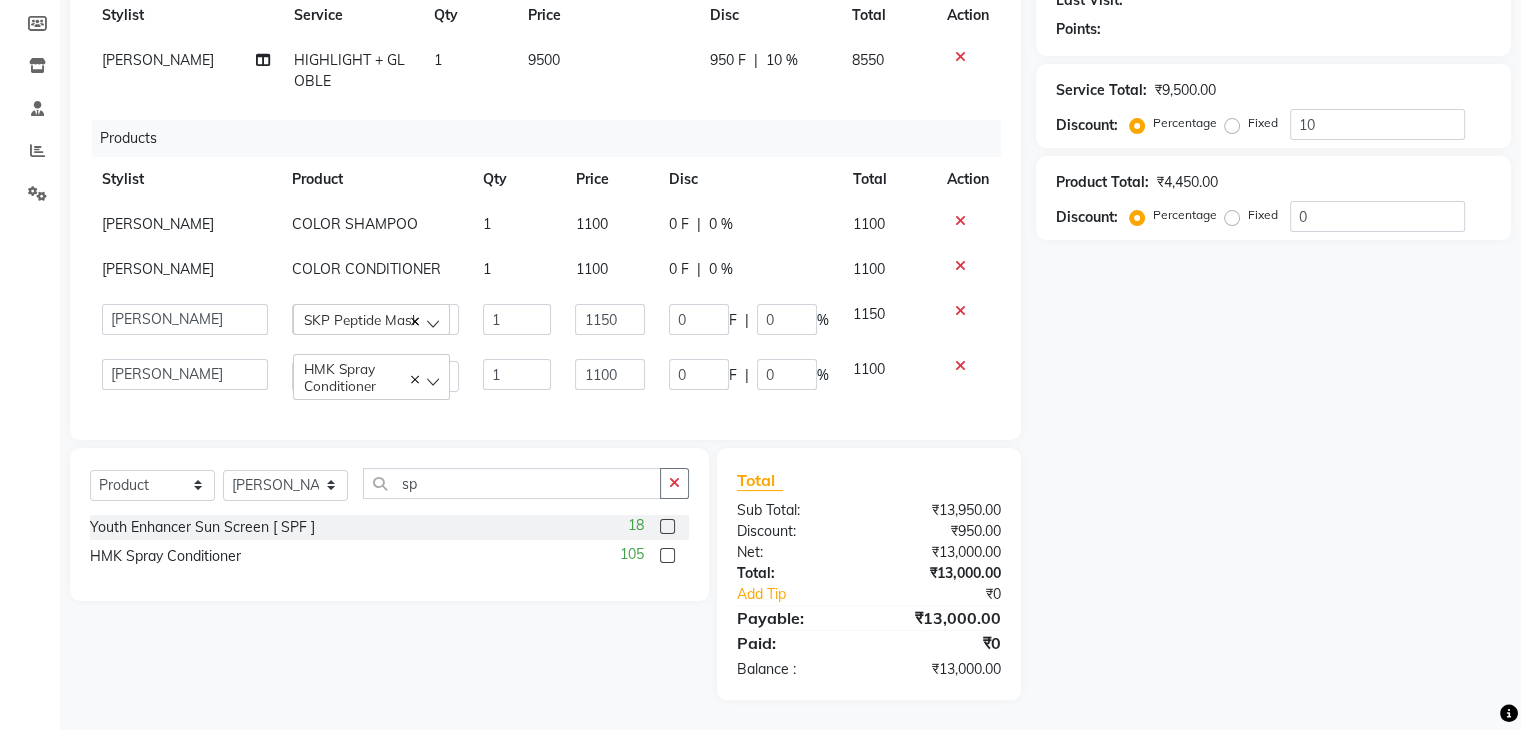 click on "1100" 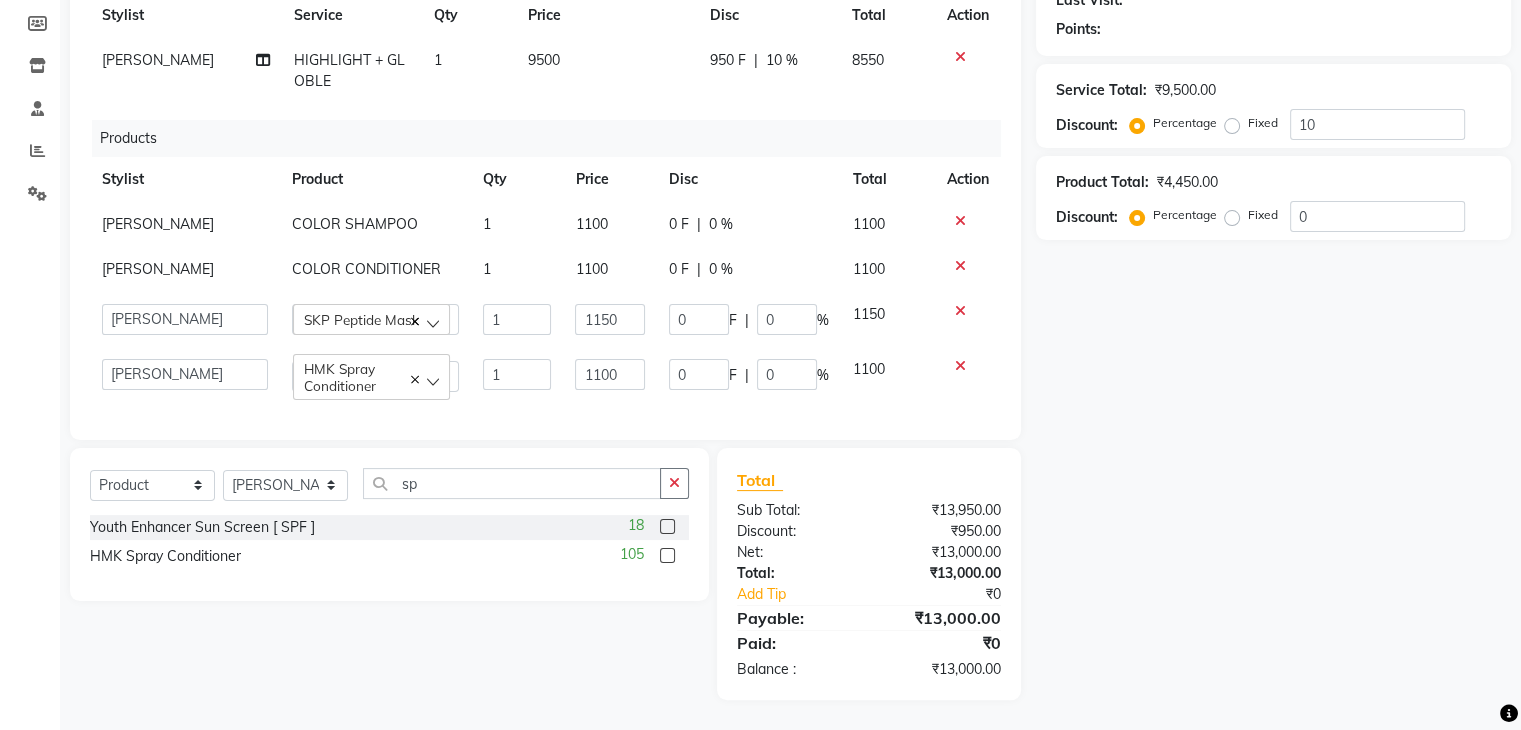 scroll, scrollTop: 309, scrollLeft: 0, axis: vertical 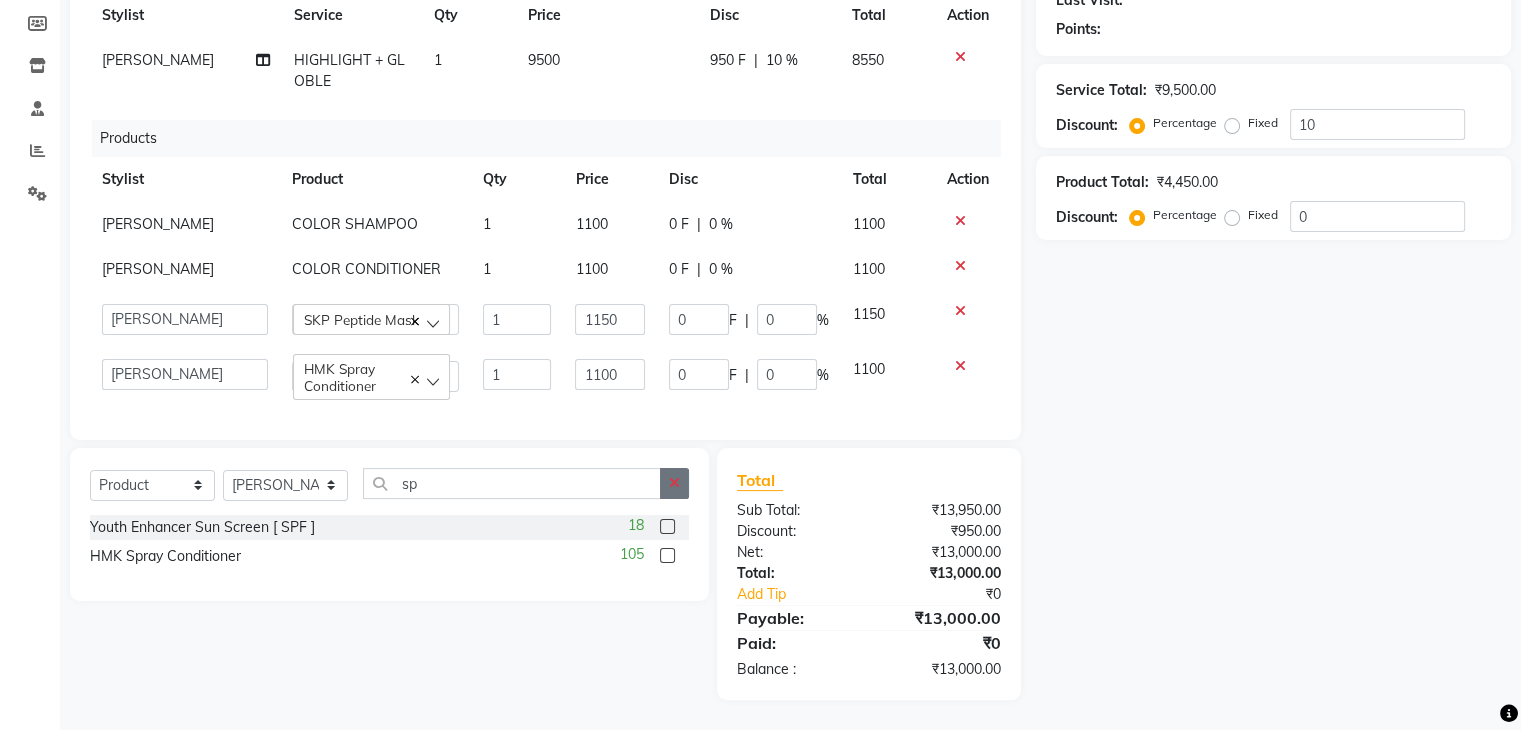 click 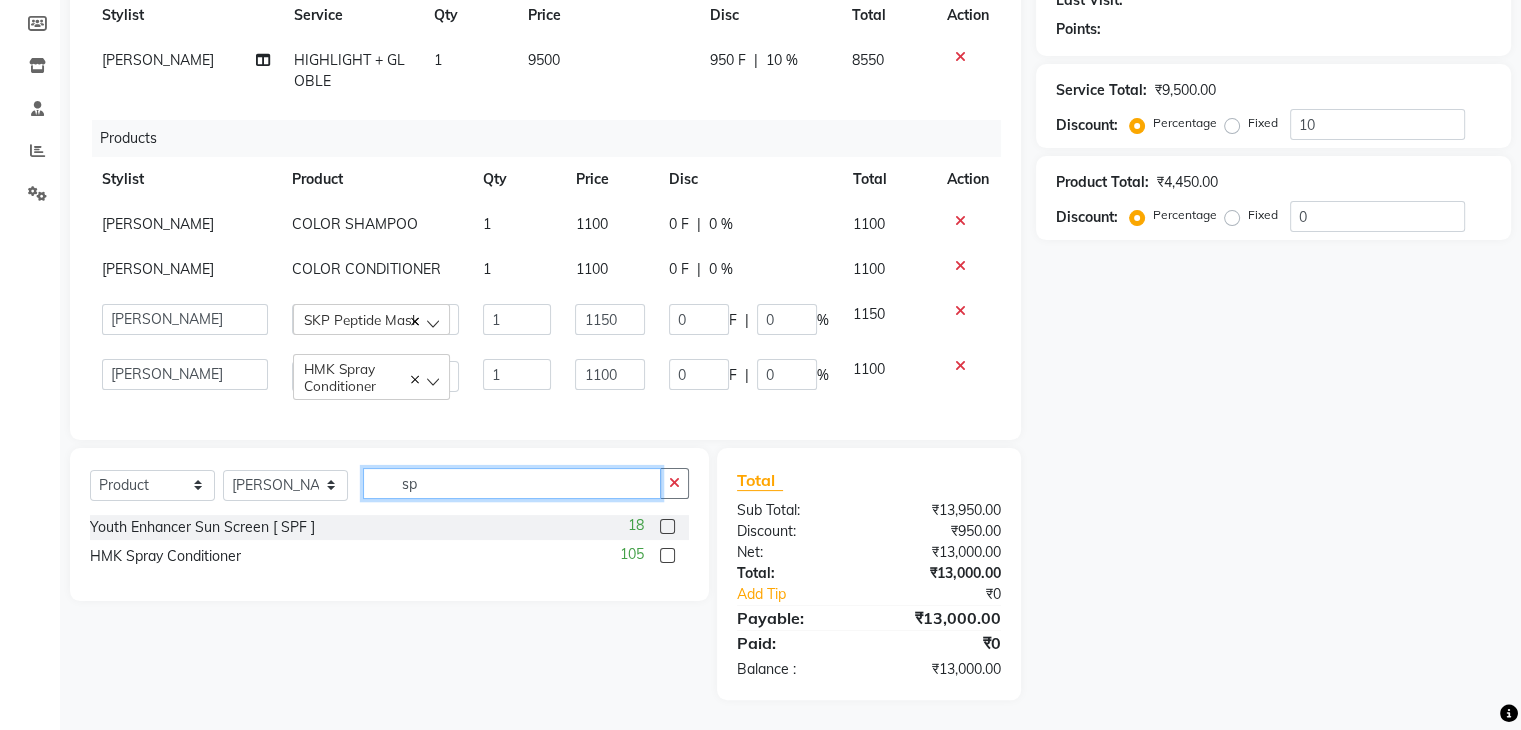 type 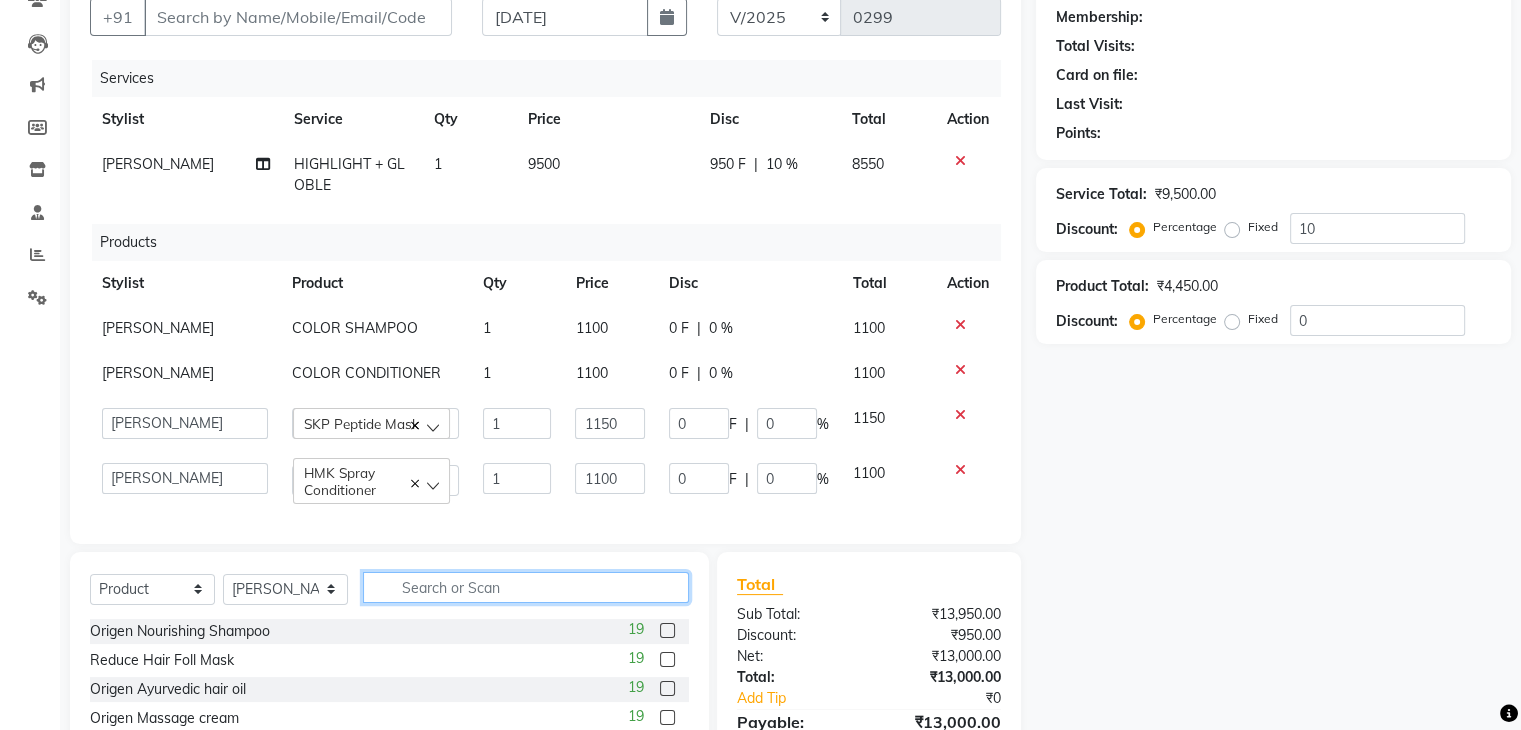 scroll, scrollTop: 0, scrollLeft: 0, axis: both 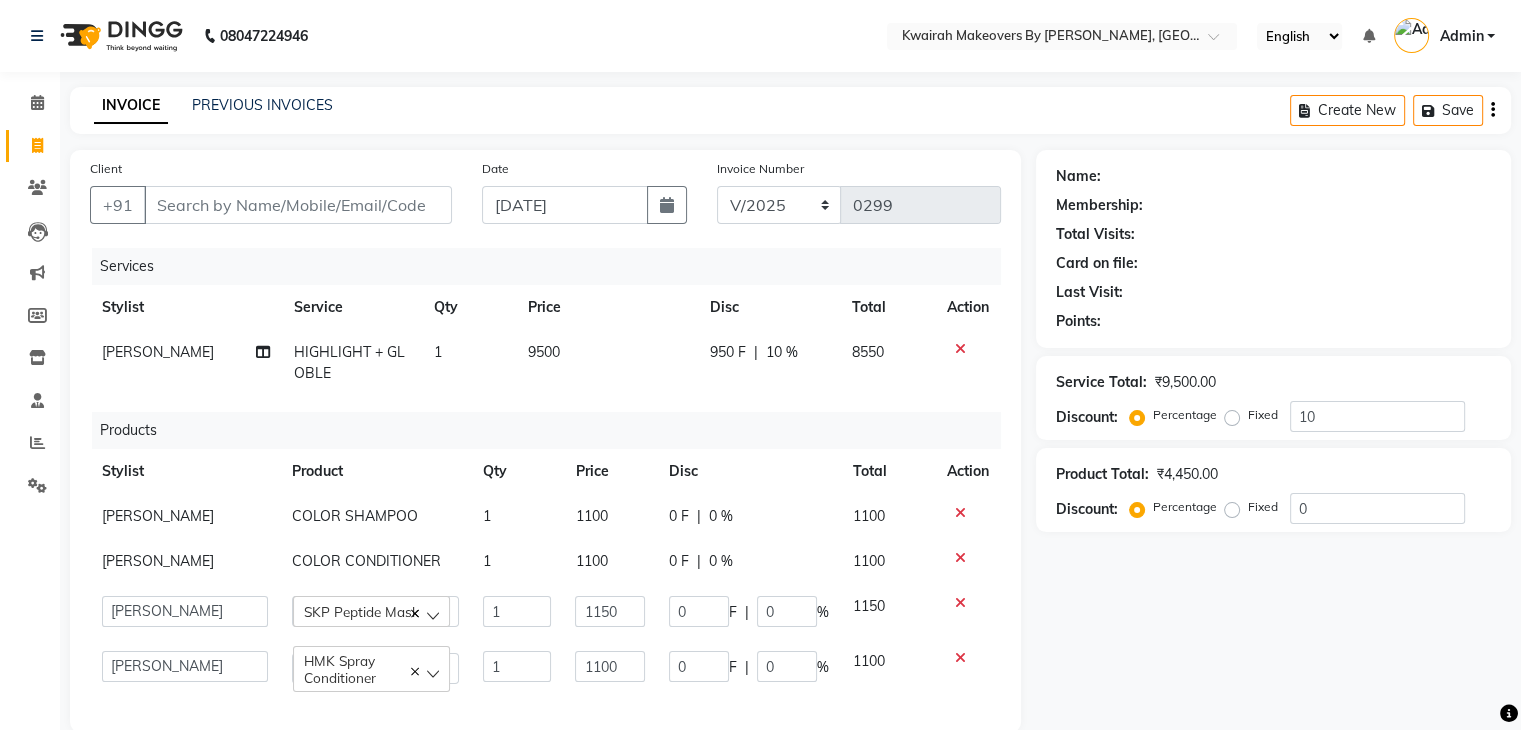 click on "Services Stylist Service Qty Price Disc Total Action [PERSON_NAME] HIGHLIGHT + GLOBLE 1 9500 950 F | 10 % 8550 Products Stylist Product Qty Price Disc Total Action [PERSON_NAME] COLOR SHAMPOO 1 1100 0 F | 0 % 1100 [PERSON_NAME] COLOR CONDITIONER 1 1100 0 F | 0 % 1100  [PERSON_NAME]   Anjali   [PERSON_NAME]   Neha More   rakhi [PERSON_NAME]   SKP Peptide Mask  1 1150 0 F | 0 % 1150  [PERSON_NAME]   Anjali   [PERSON_NAME]   Neha More   rakhi [PERSON_NAME]   HMK Spray Conditioner  1 1100 0 F | 0 % 1100" 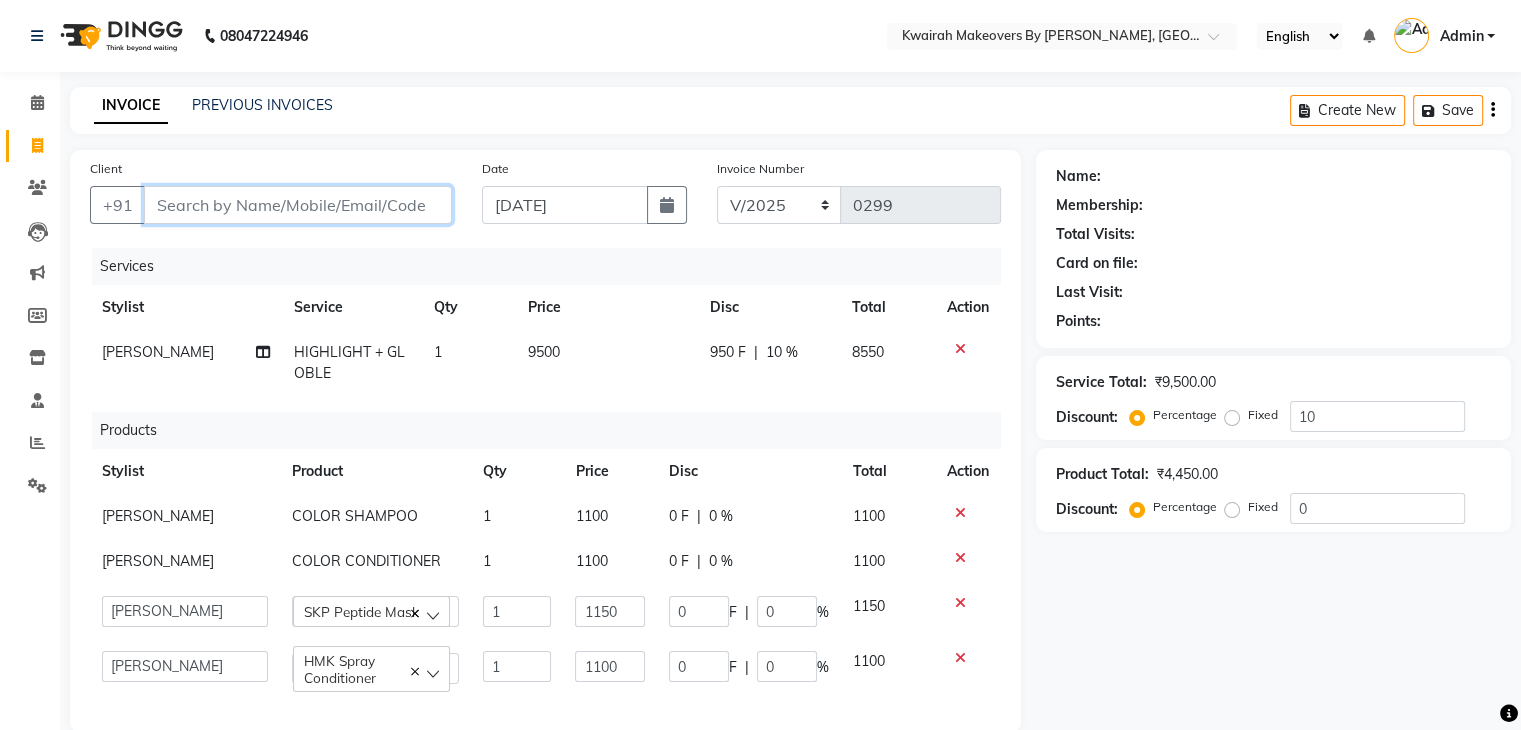 click on "Client" at bounding box center [298, 205] 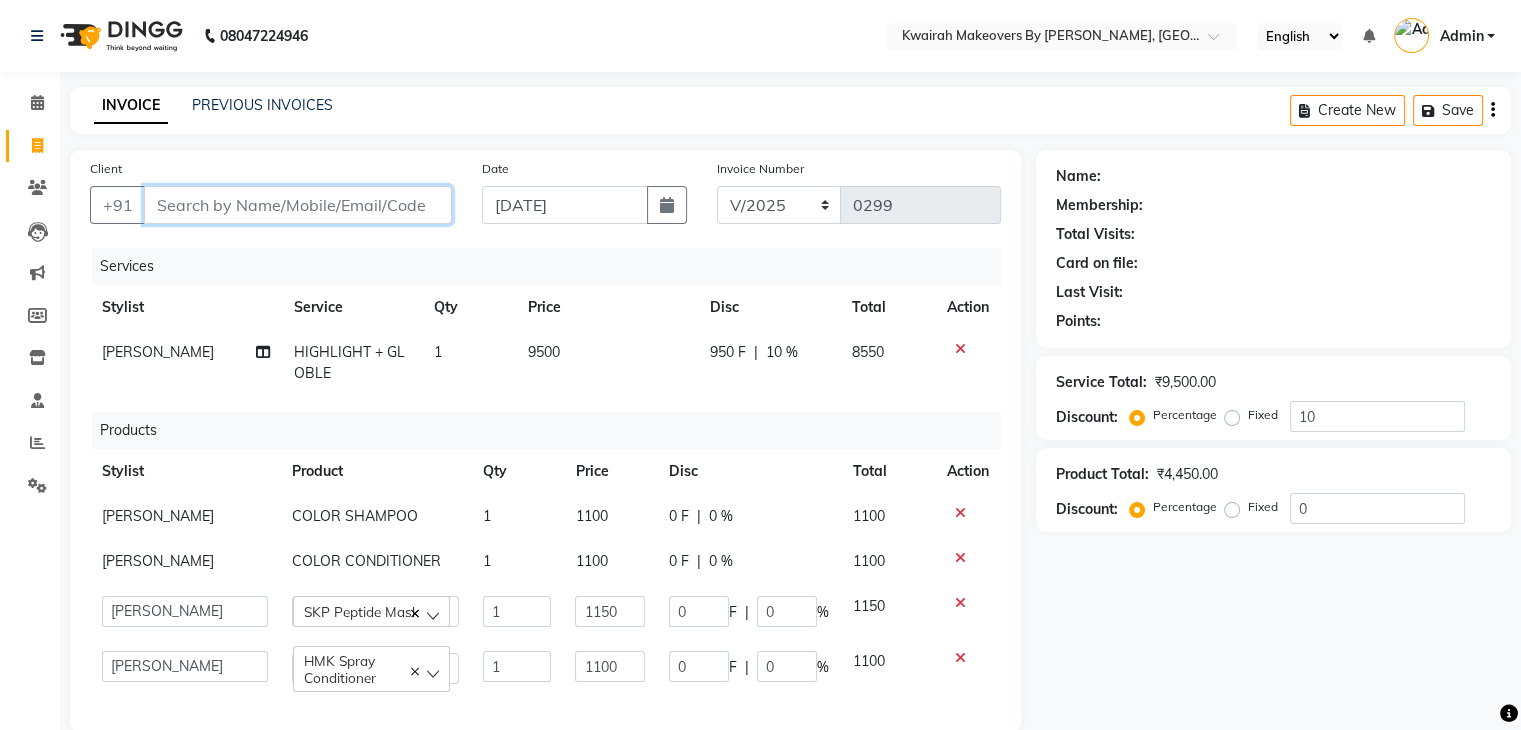 type on "9" 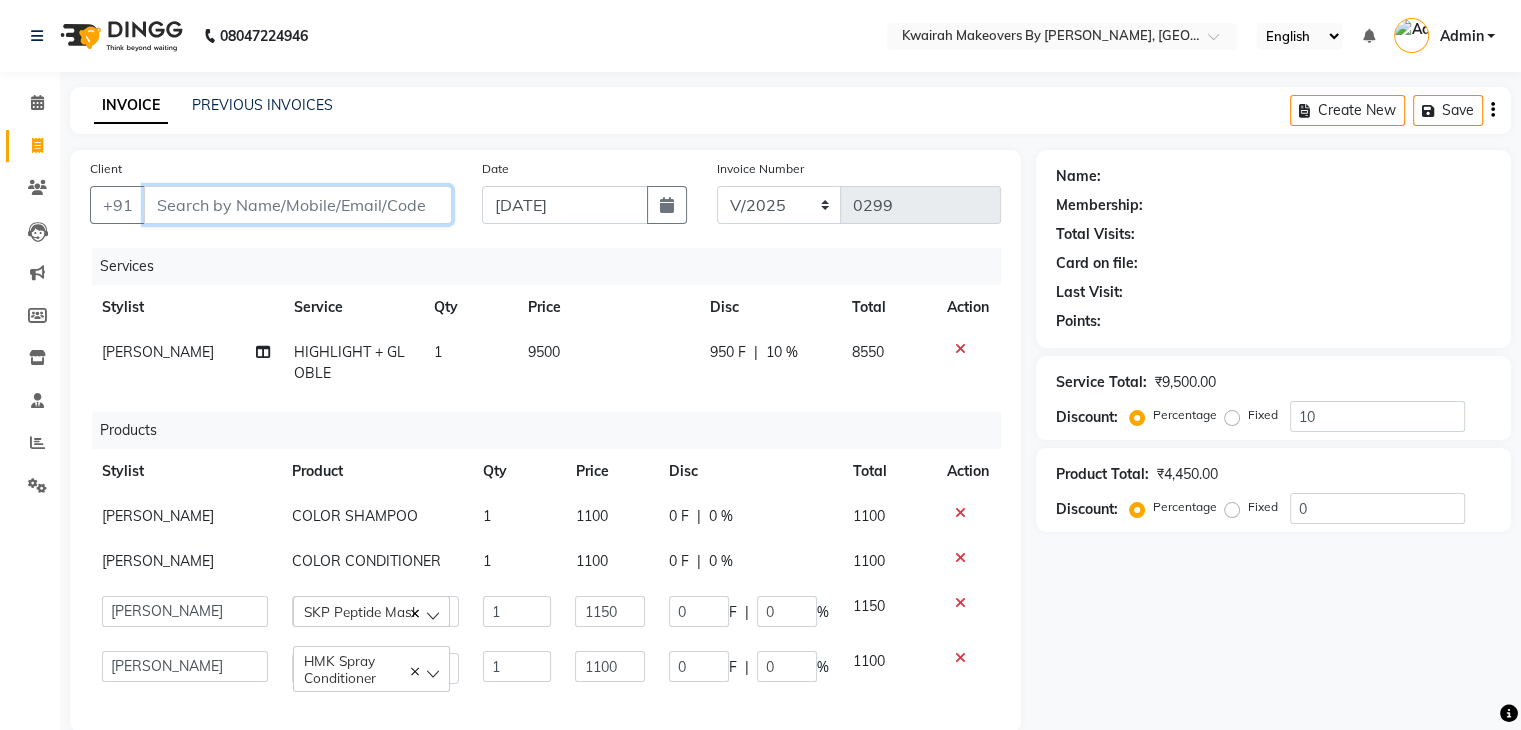 type on "0" 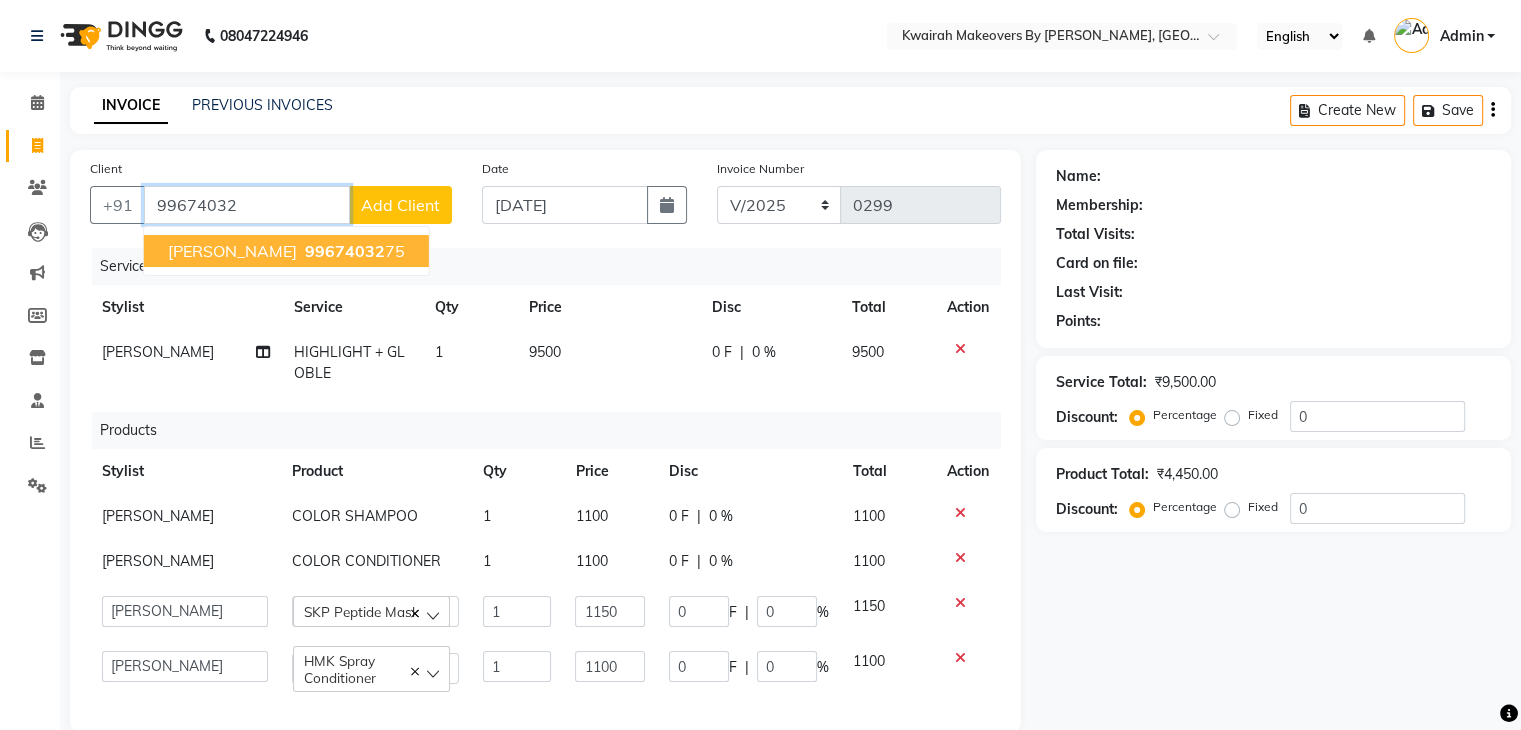 click on "99674032" at bounding box center (345, 251) 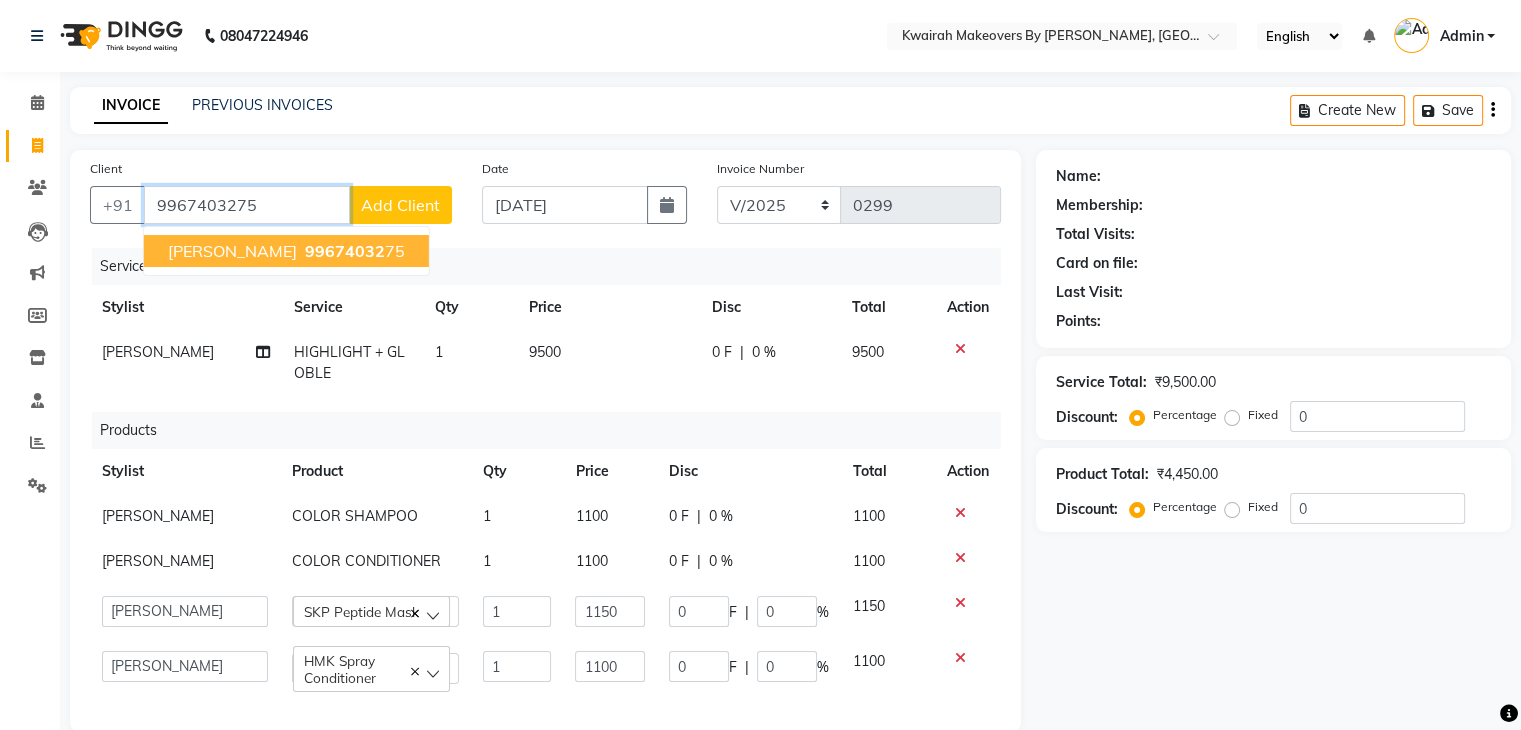 type on "9967403275" 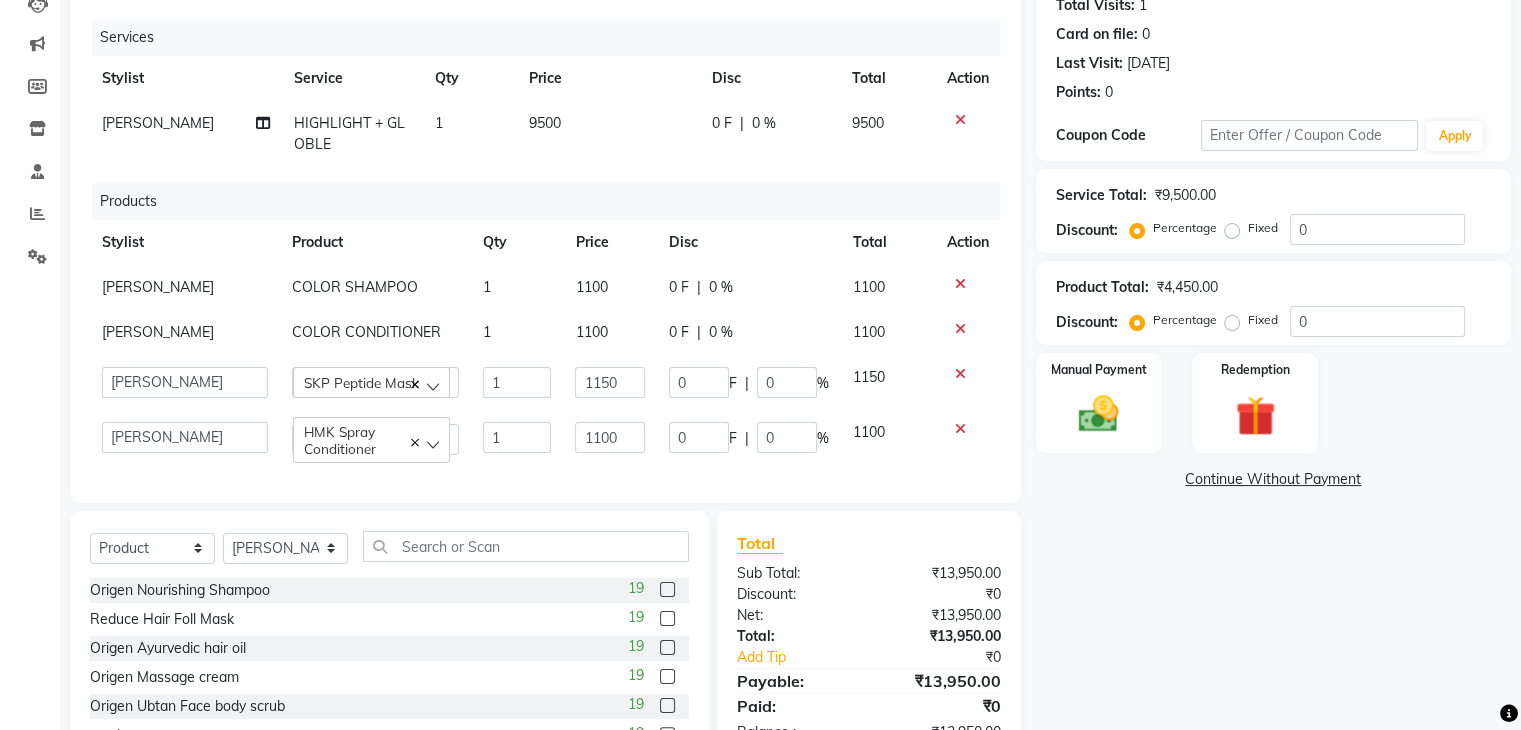 scroll, scrollTop: 100, scrollLeft: 0, axis: vertical 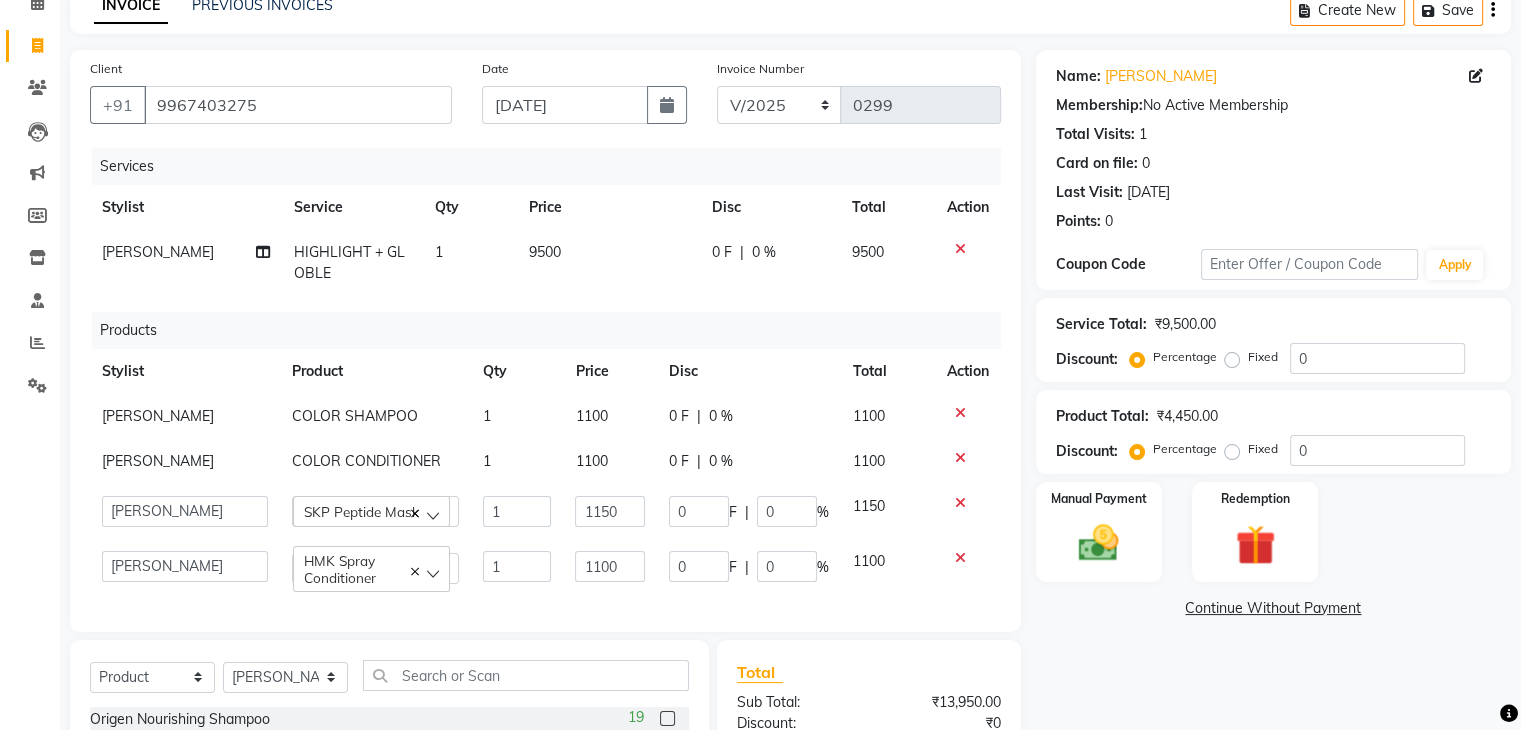 click on "0 F | 0 %" 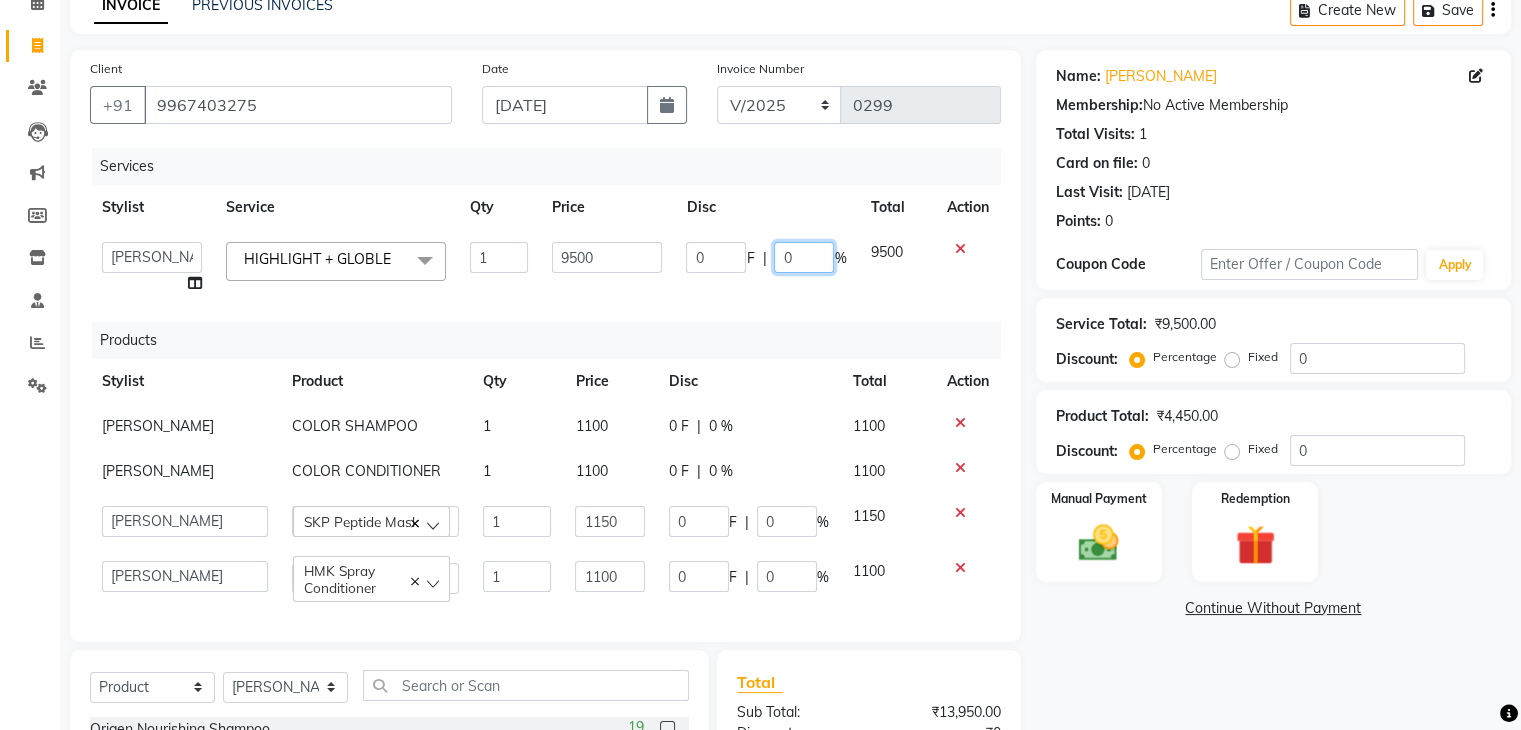 drag, startPoint x: 831, startPoint y: 257, endPoint x: 733, endPoint y: 257, distance: 98 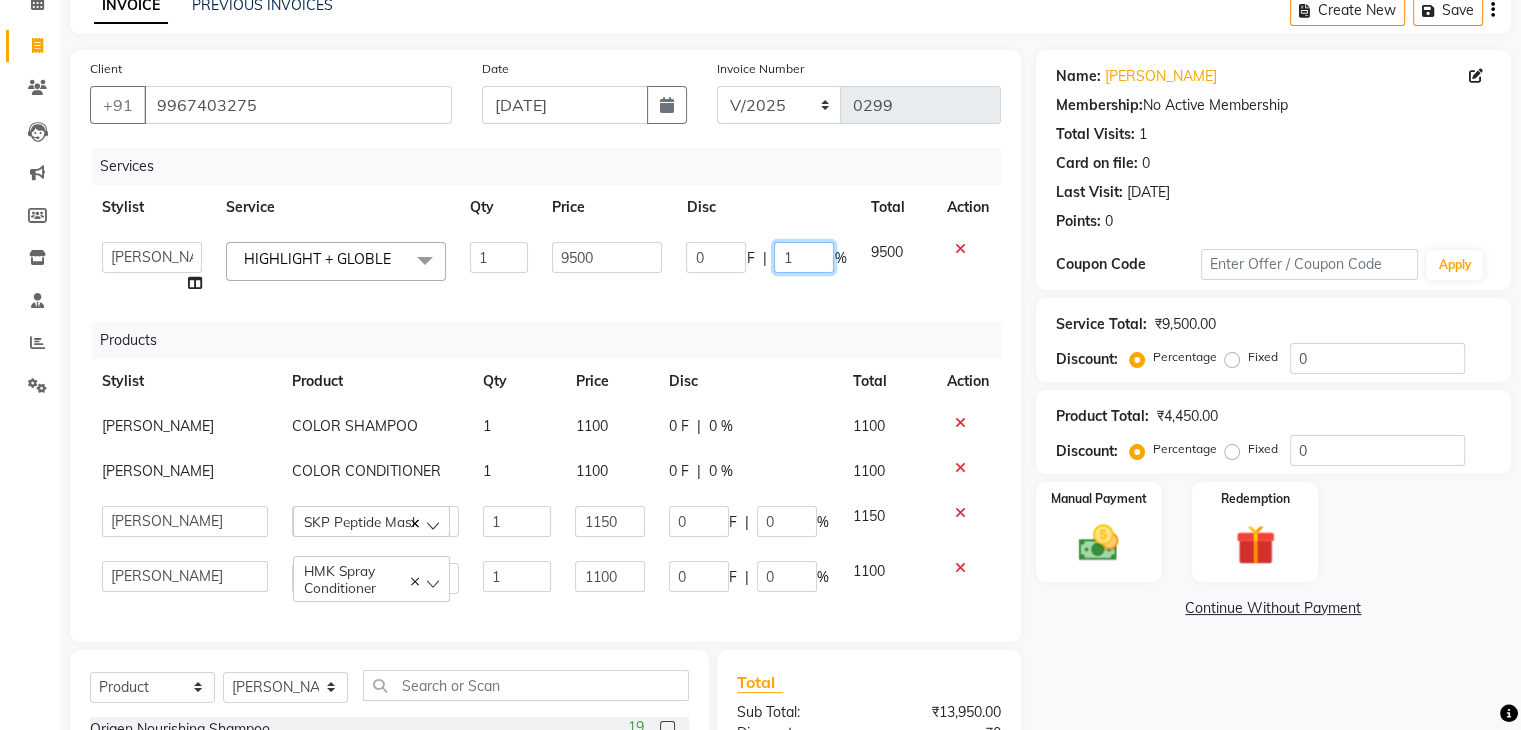 type on "10" 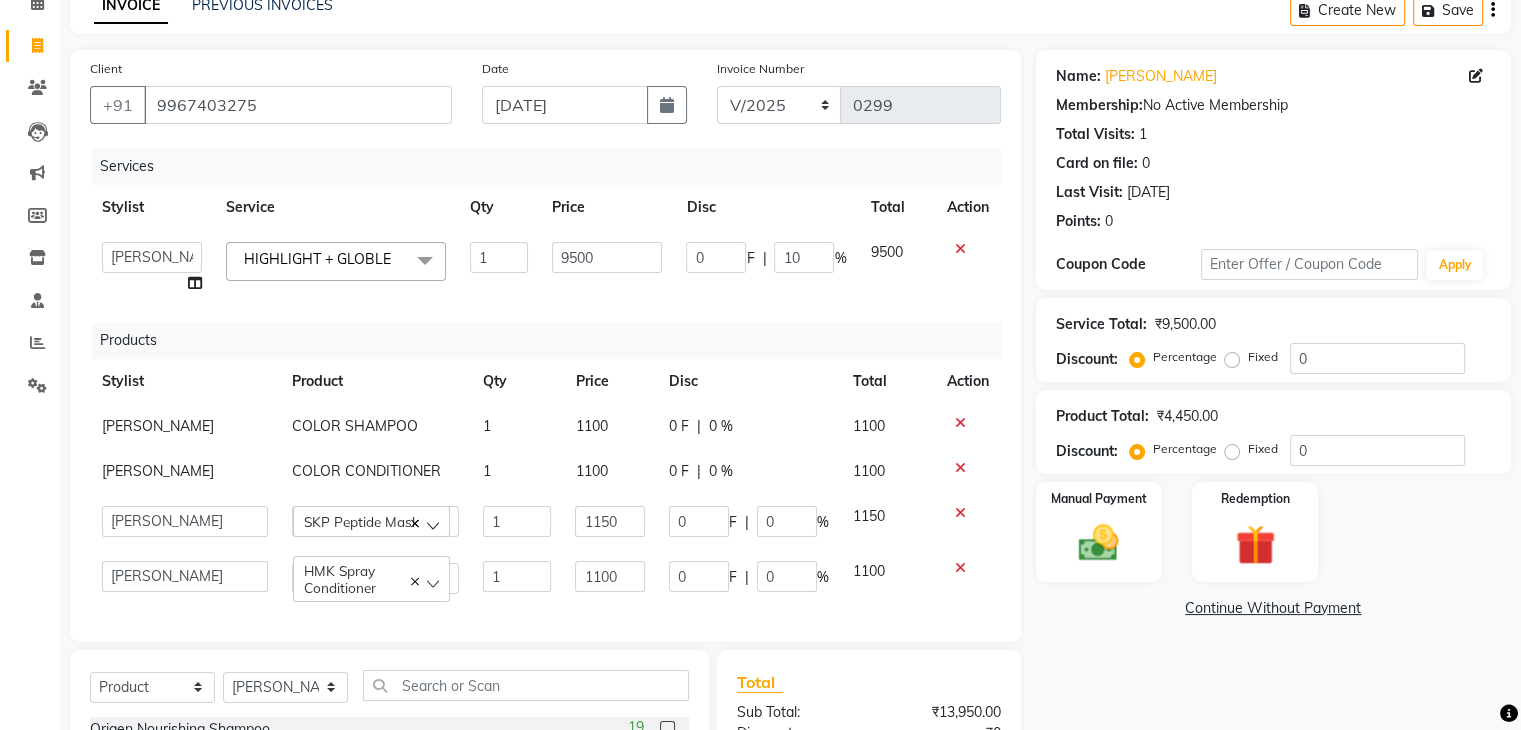 click on "0 F | 10 %" 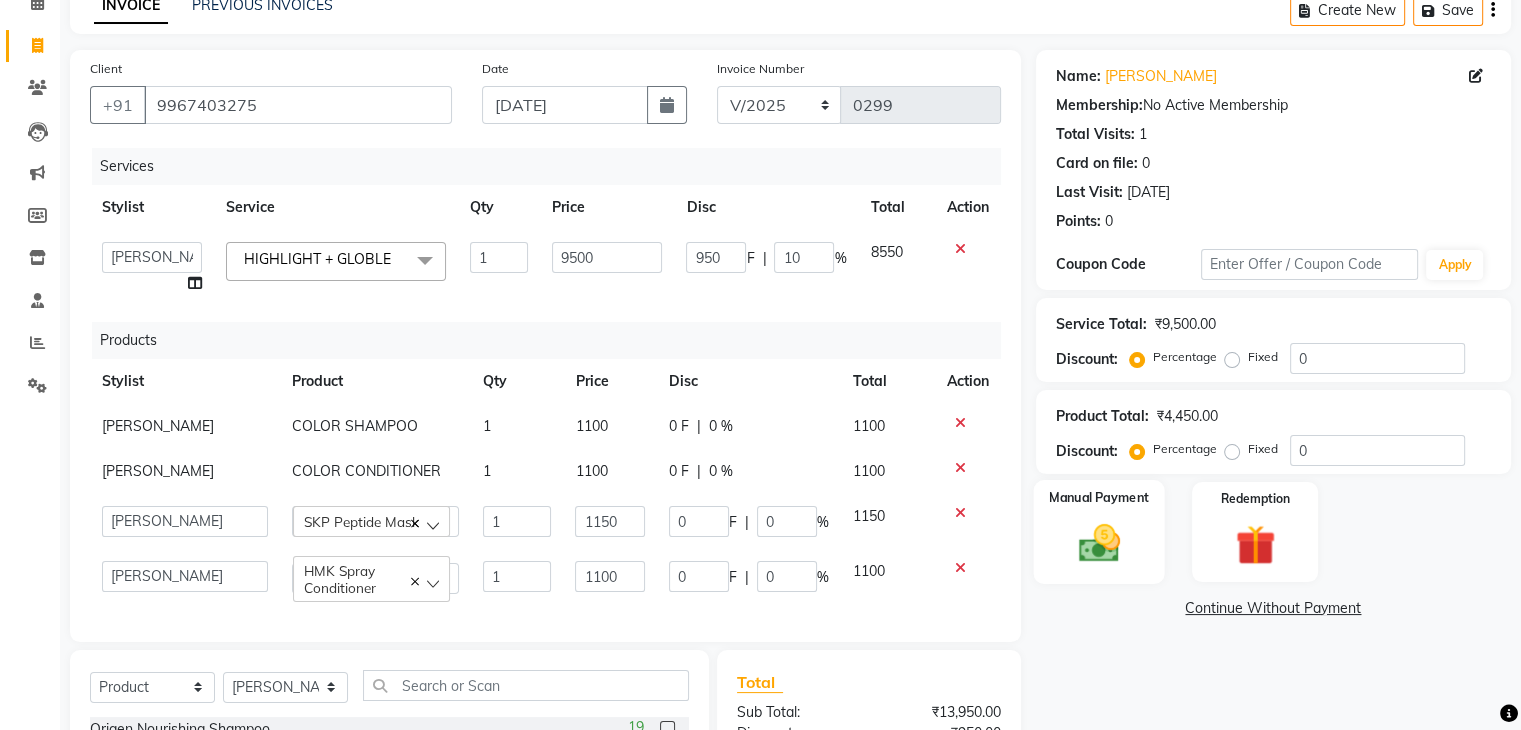 click on "Manual Payment" 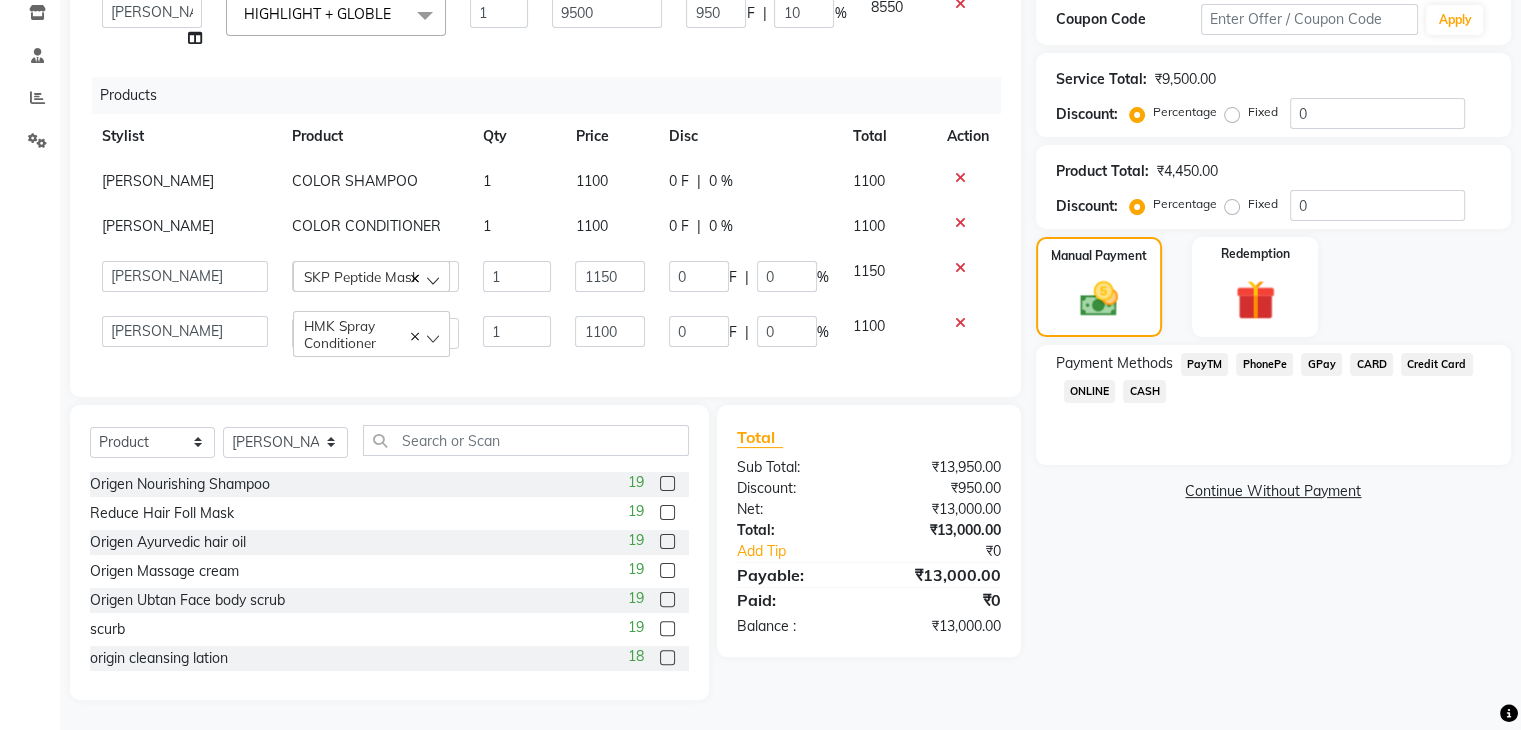 scroll, scrollTop: 363, scrollLeft: 0, axis: vertical 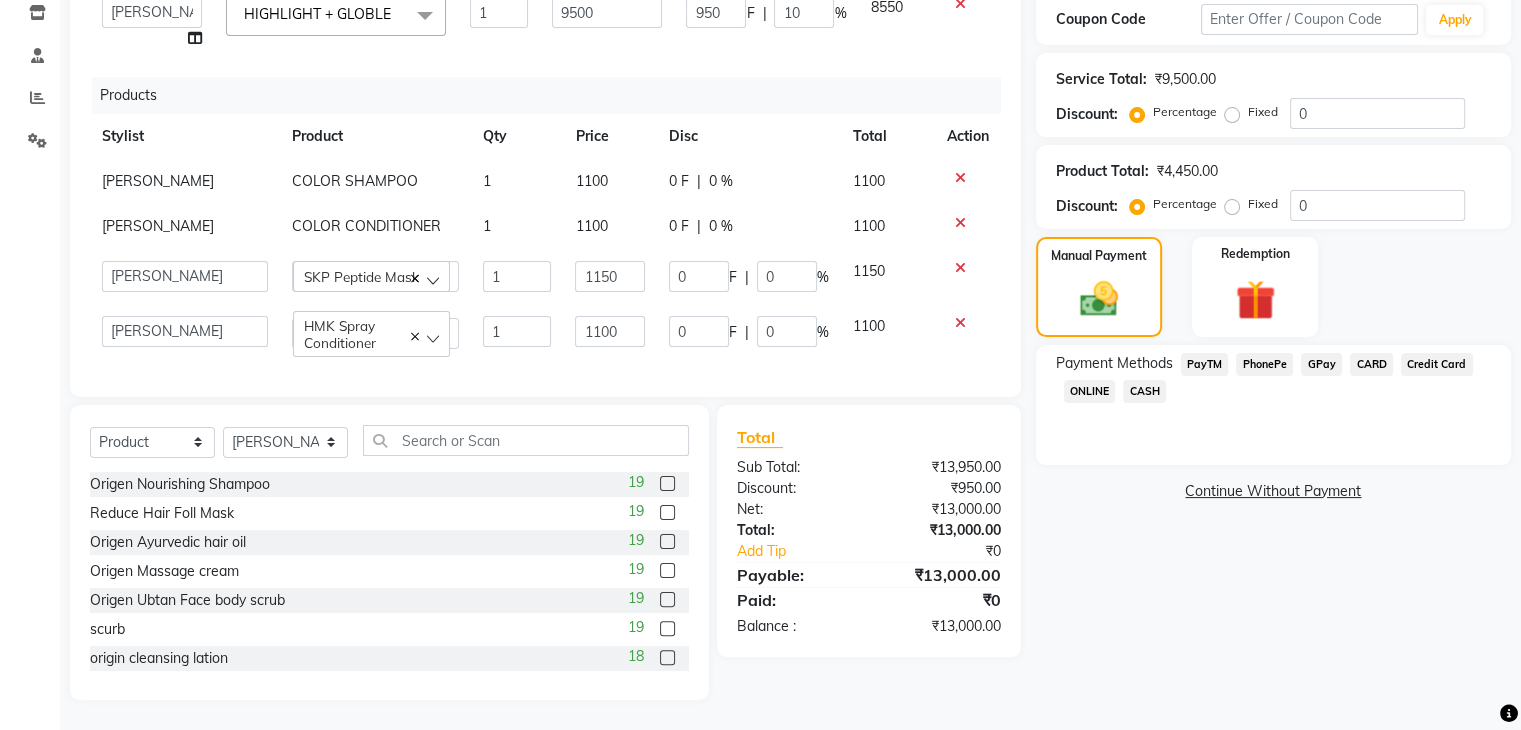 click on "Paid:" 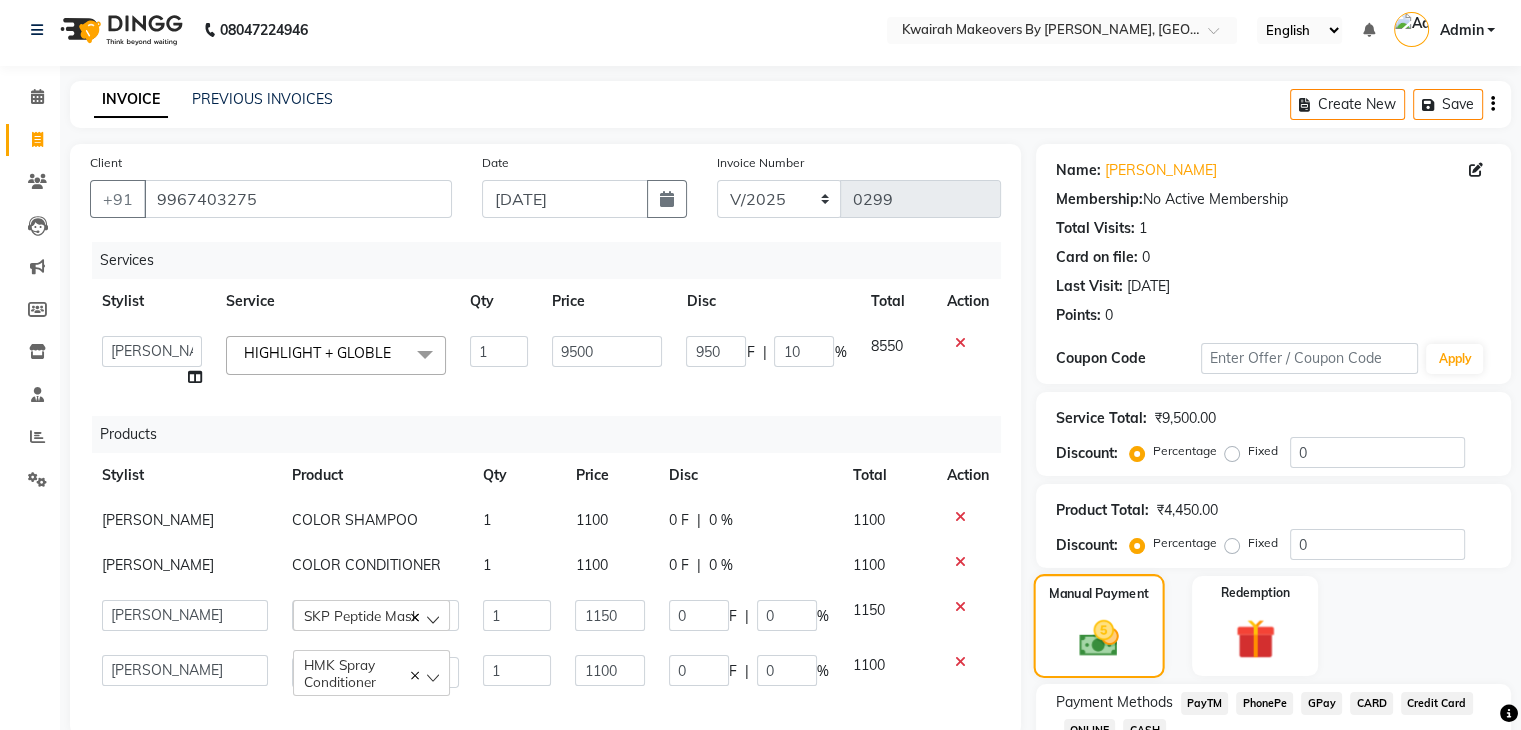 scroll, scrollTop: 0, scrollLeft: 0, axis: both 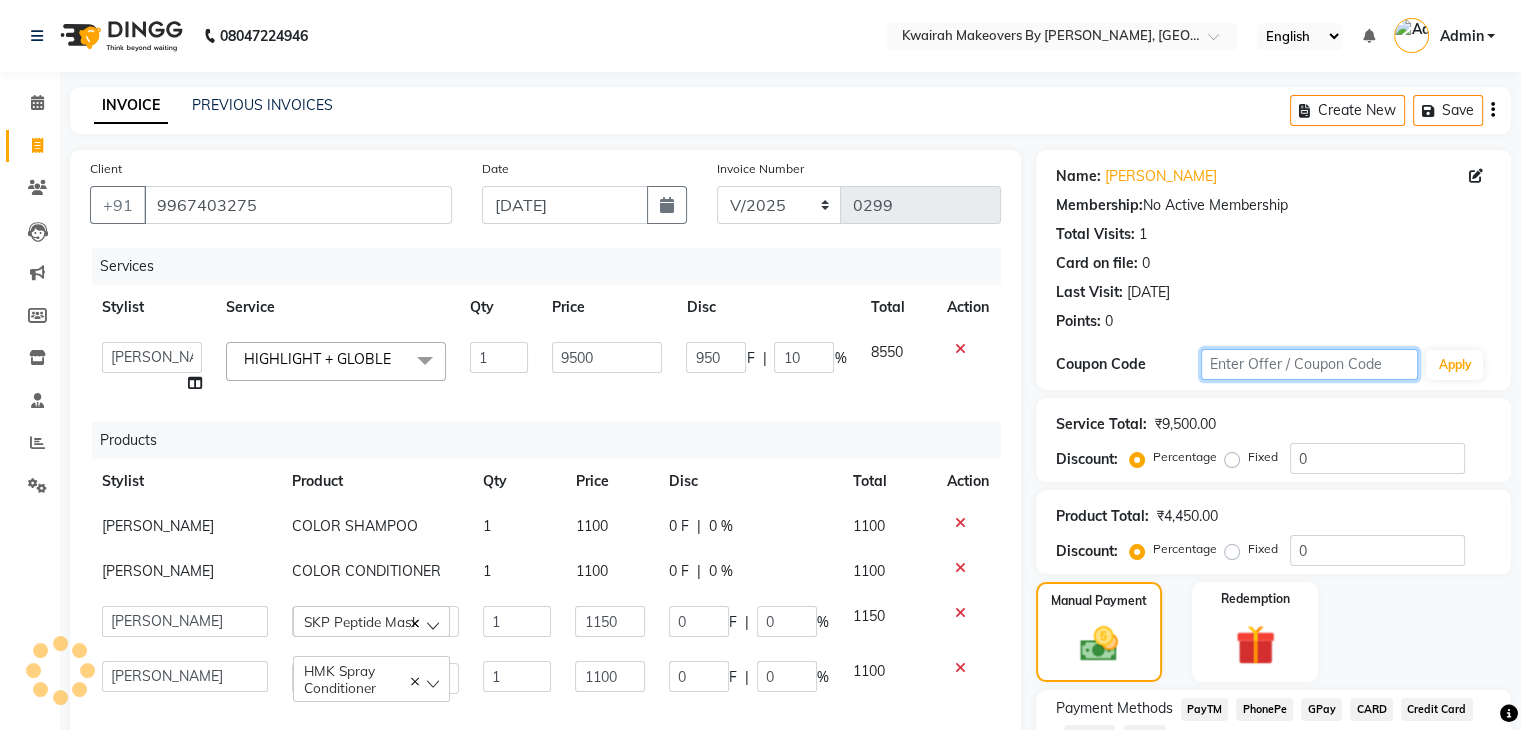 click 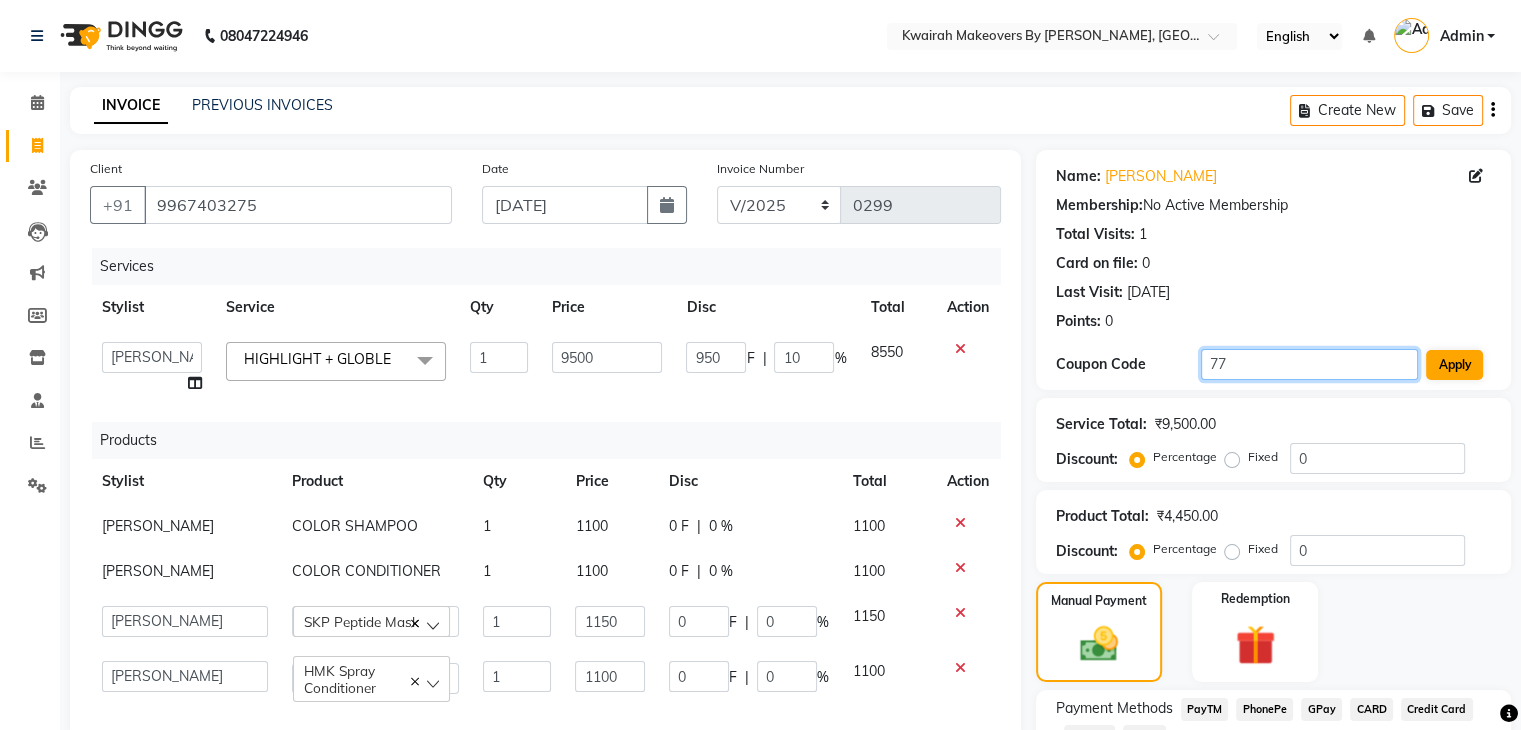 type on "77" 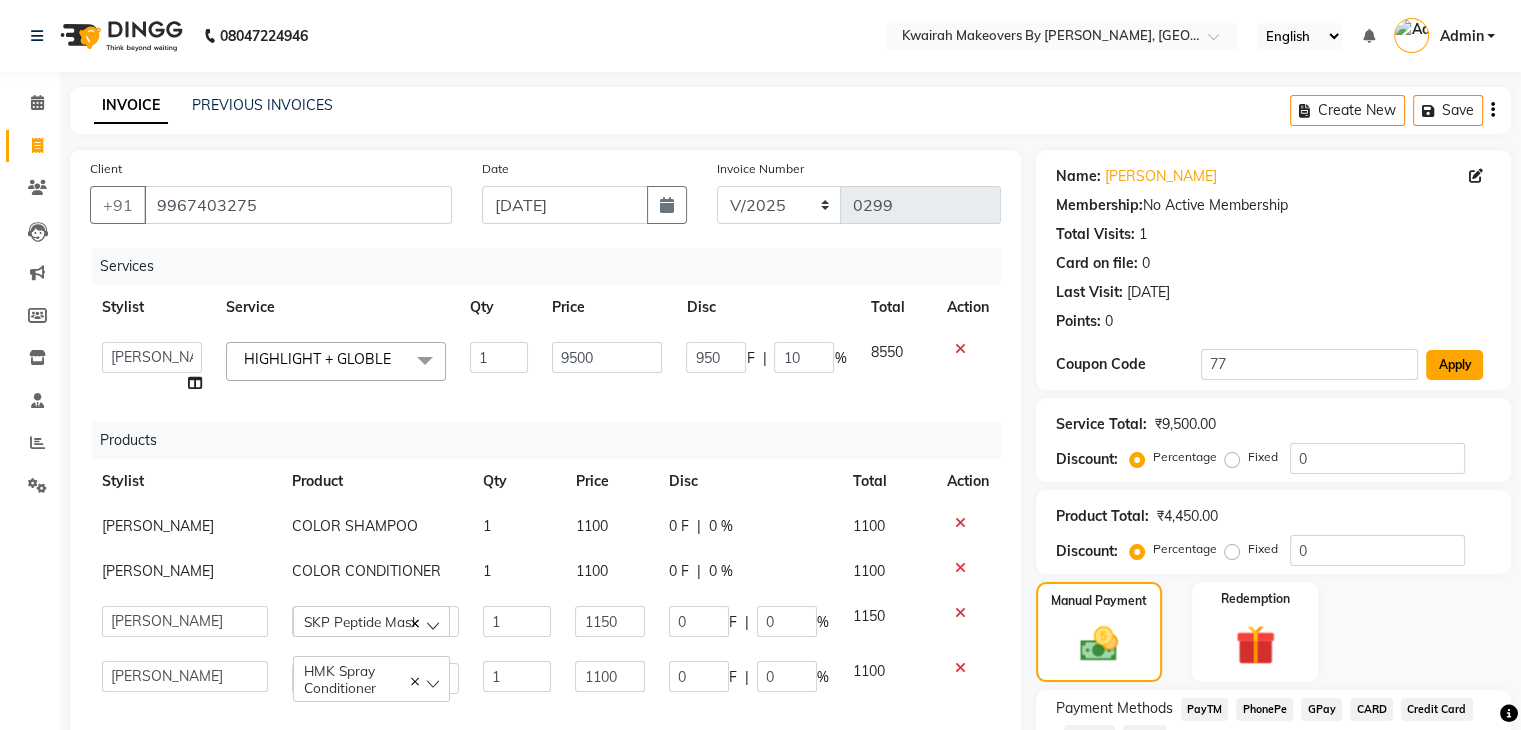 click on "Apply" 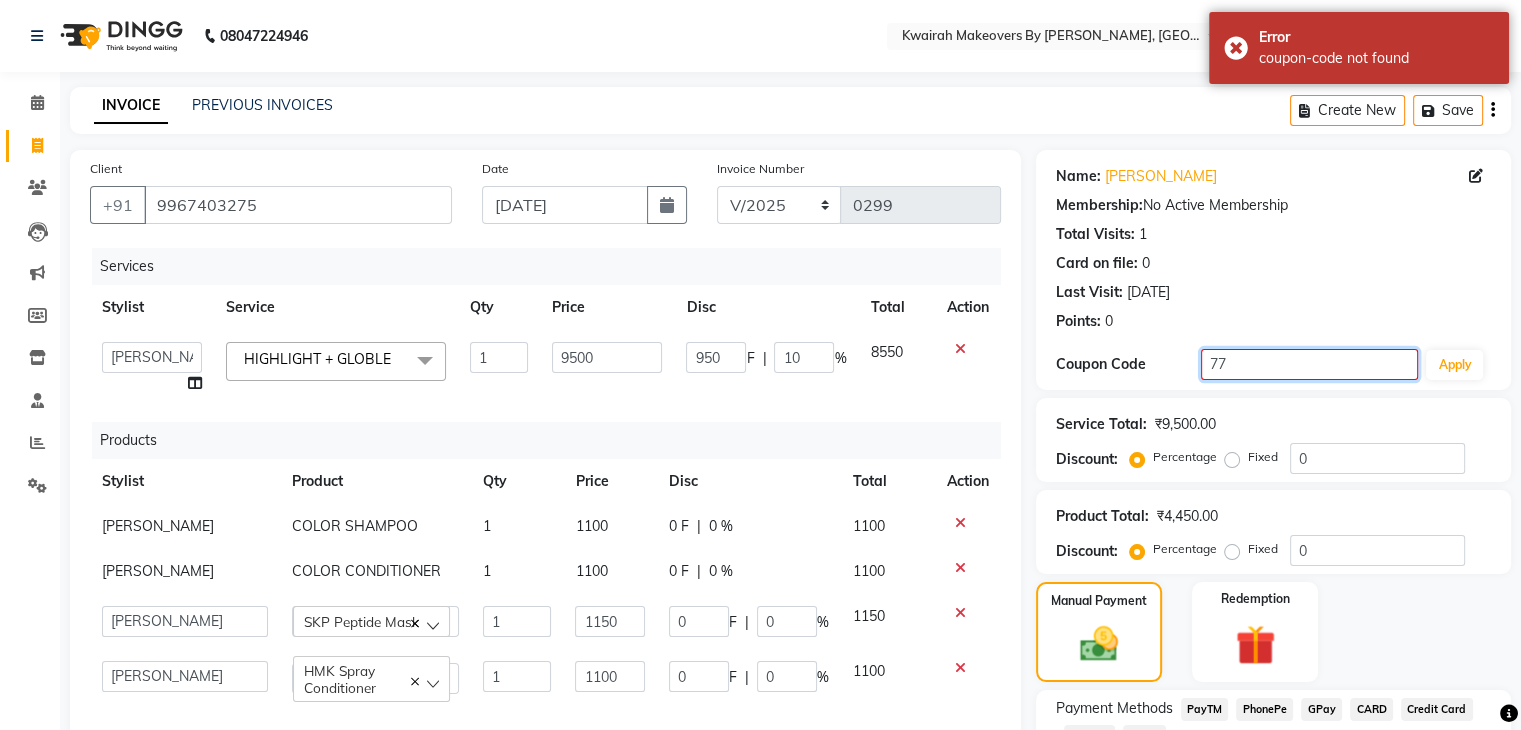 drag, startPoint x: 1387, startPoint y: 360, endPoint x: 1176, endPoint y: 366, distance: 211.0853 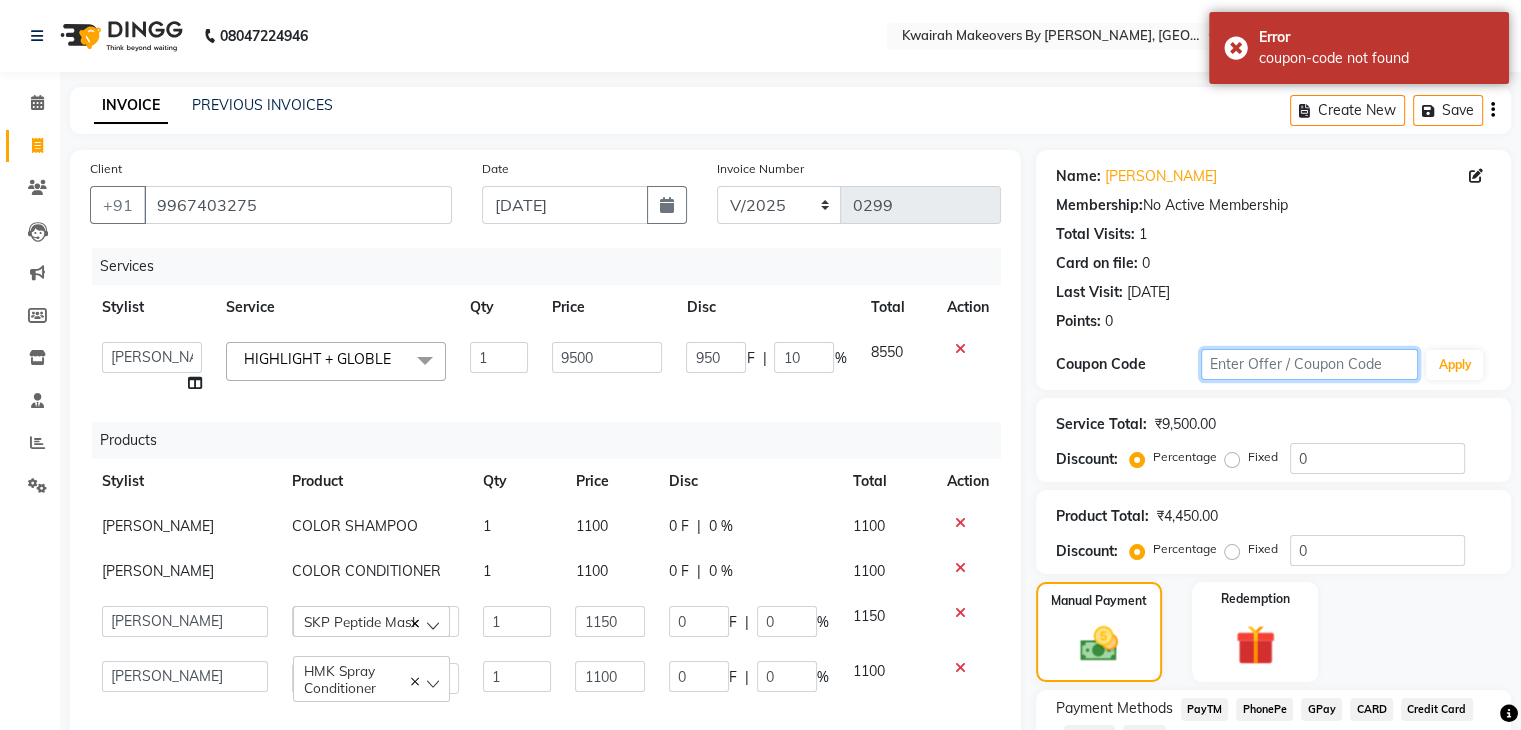type 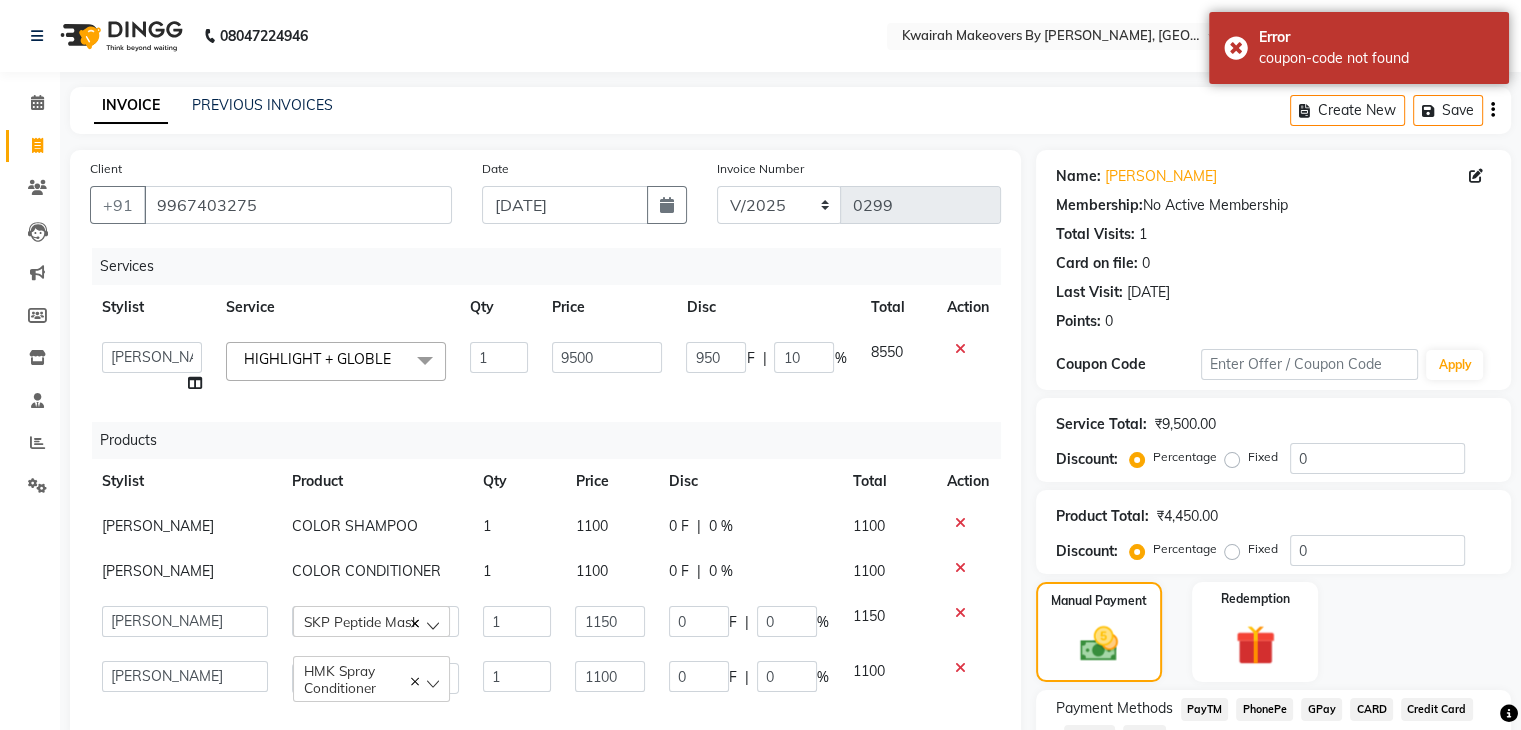 click on "Service Total:  ₹9,500.00  Discount:  Percentage   Fixed  0" 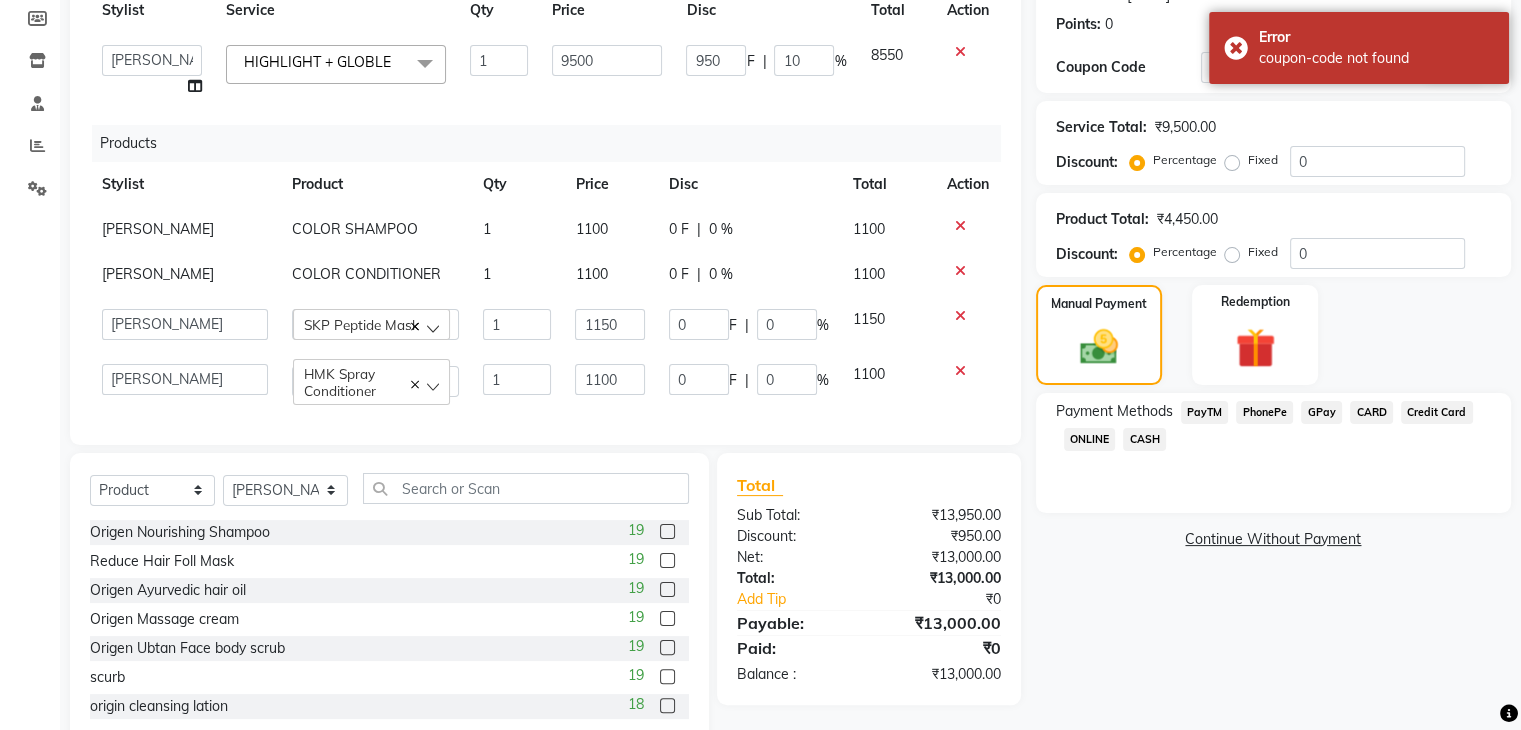 scroll, scrollTop: 263, scrollLeft: 0, axis: vertical 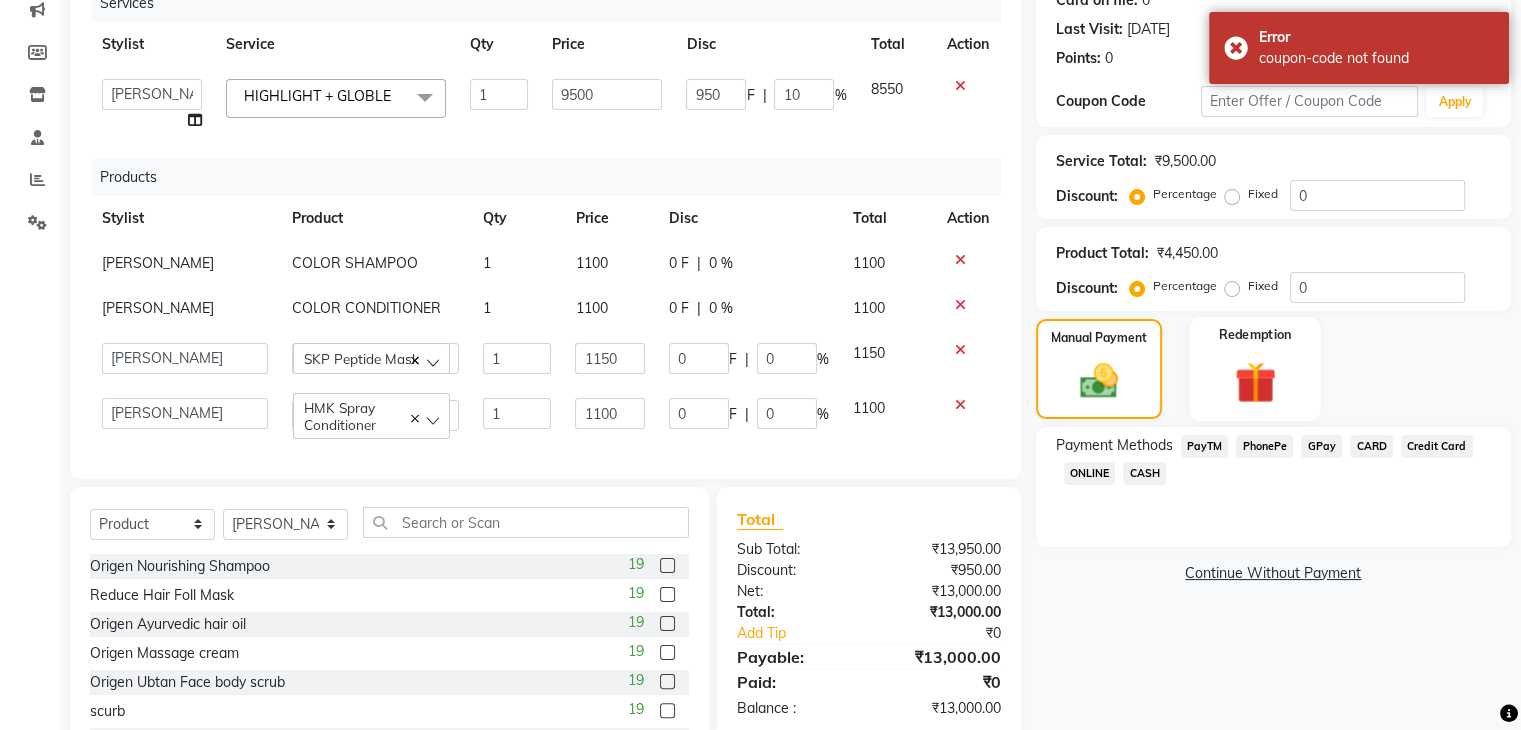 click 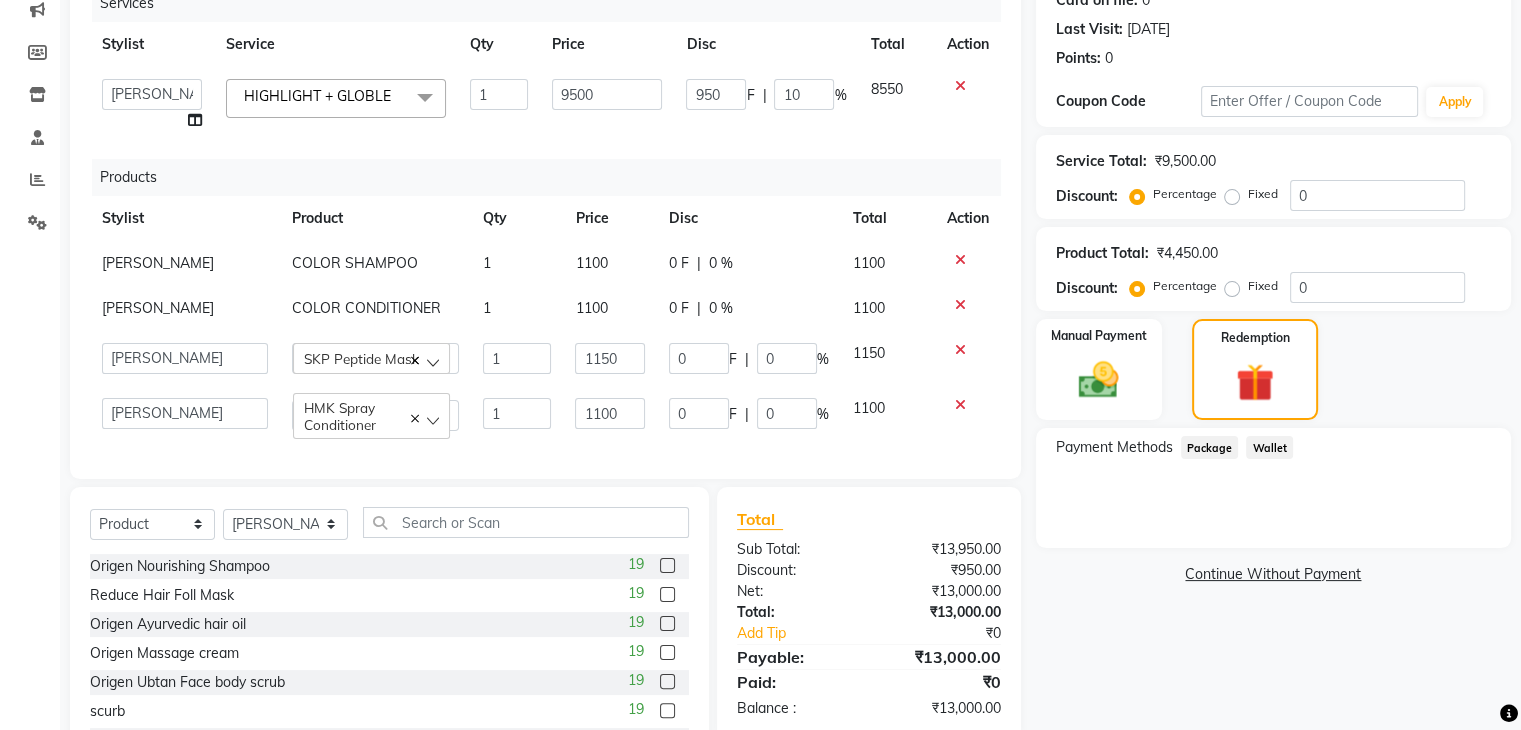 click on "Package" 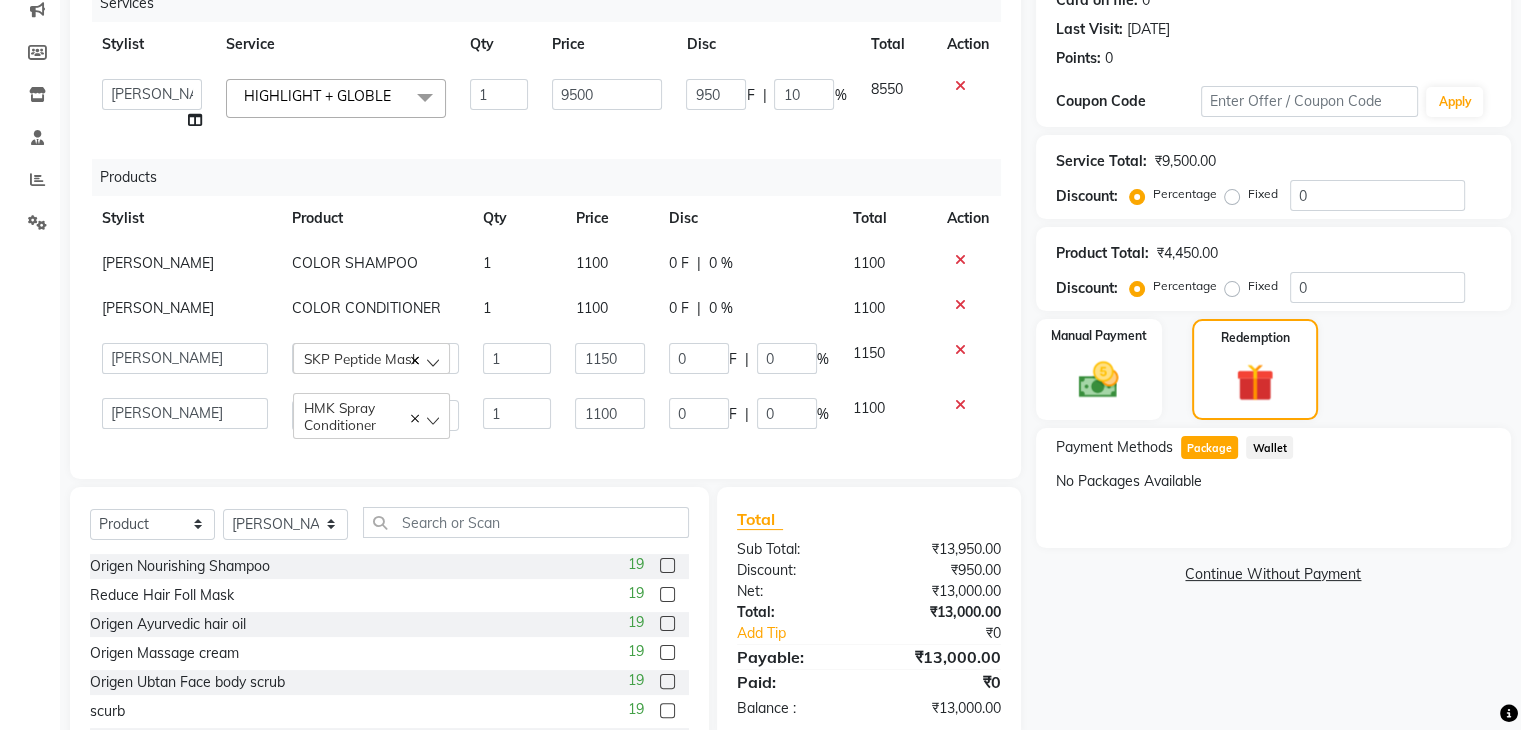 click on "No Packages Available" 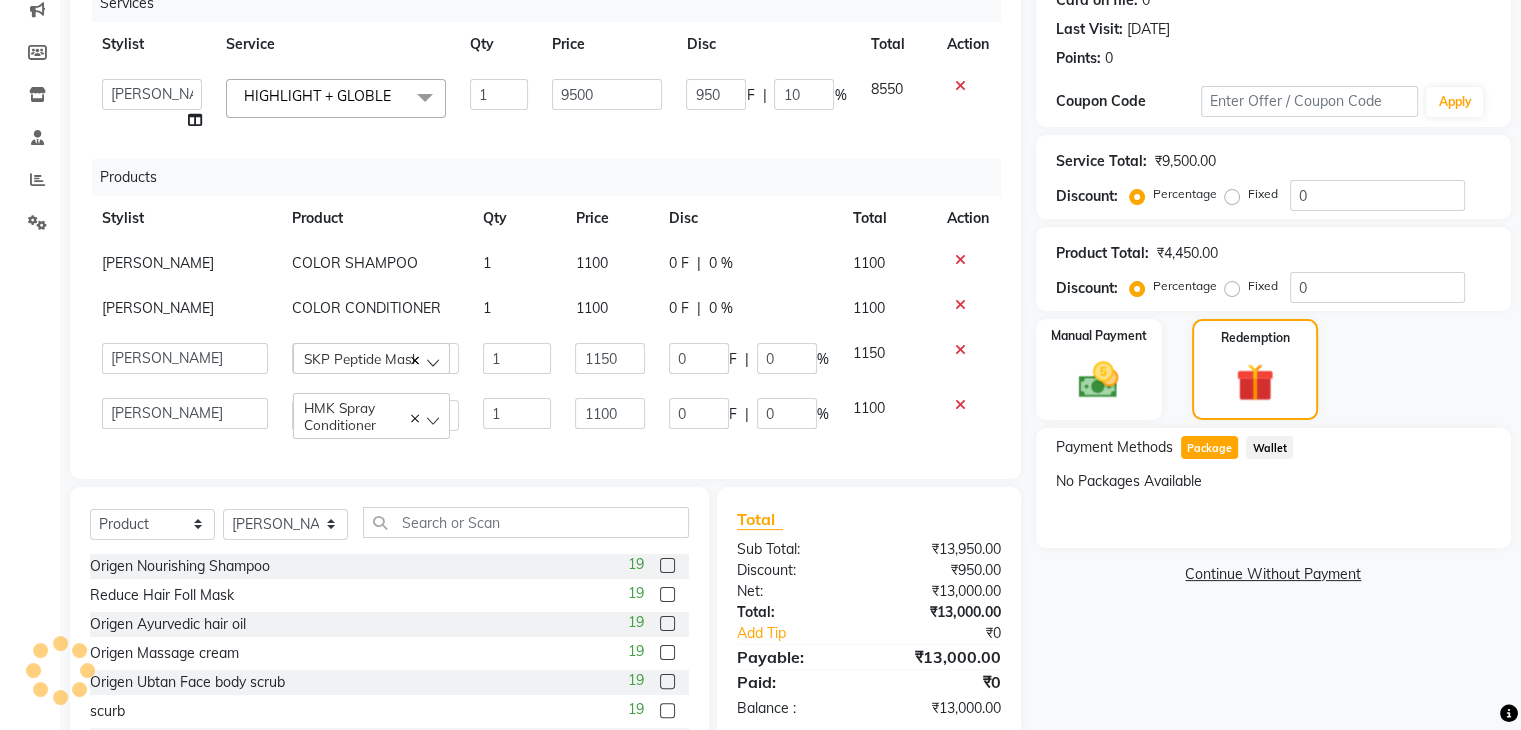 click on "Wallet" 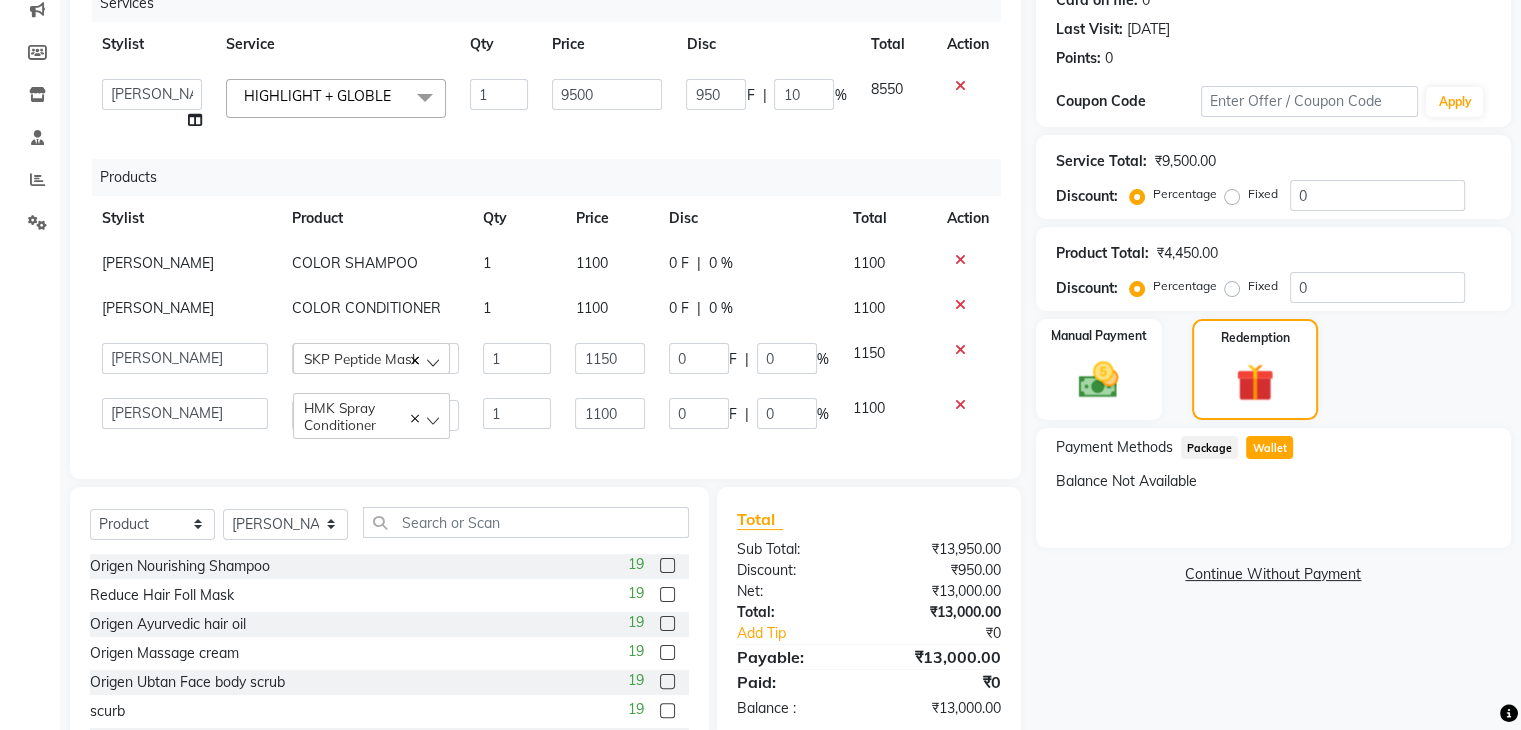 click on "Balance Not Available" 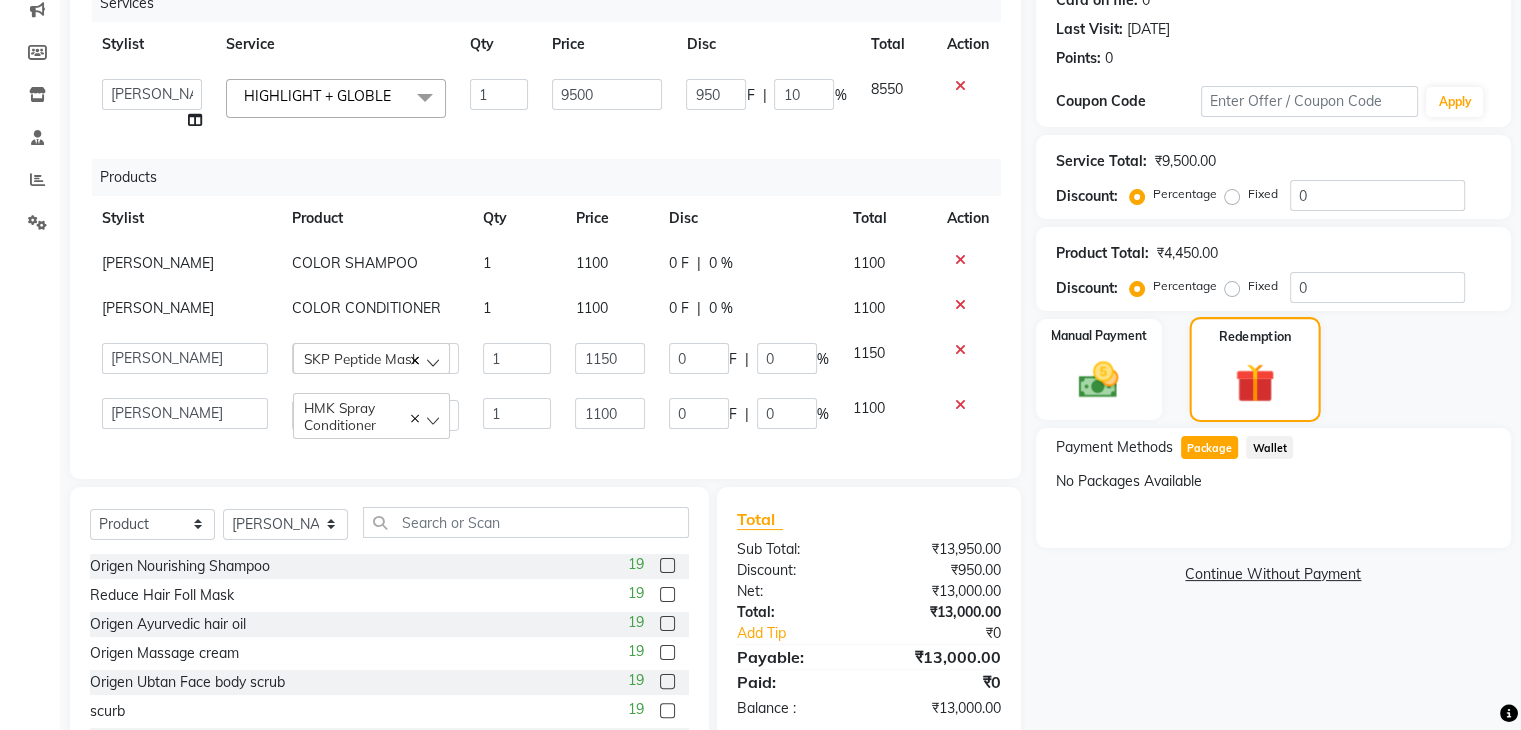scroll, scrollTop: 163, scrollLeft: 0, axis: vertical 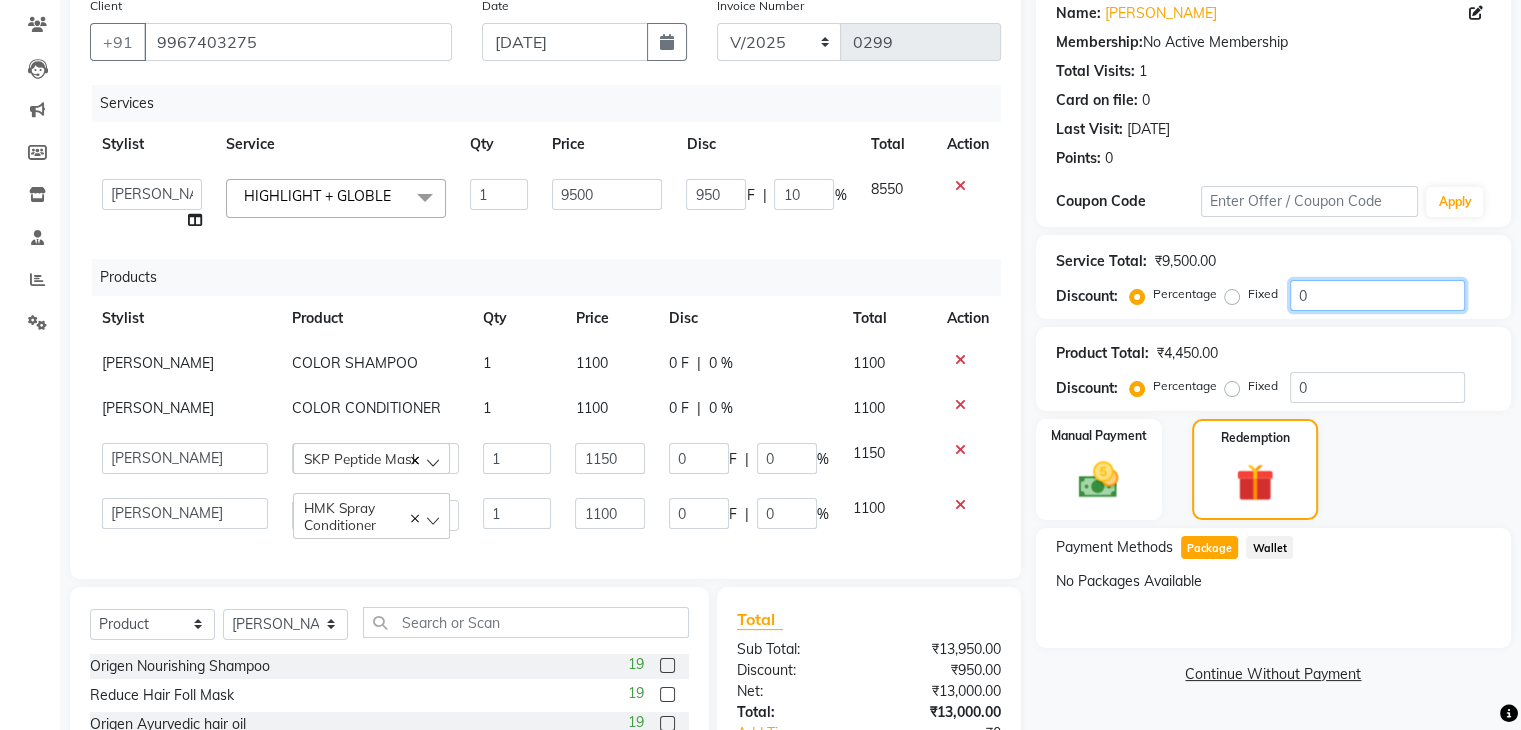 drag, startPoint x: 1308, startPoint y: 297, endPoint x: 1284, endPoint y: 297, distance: 24 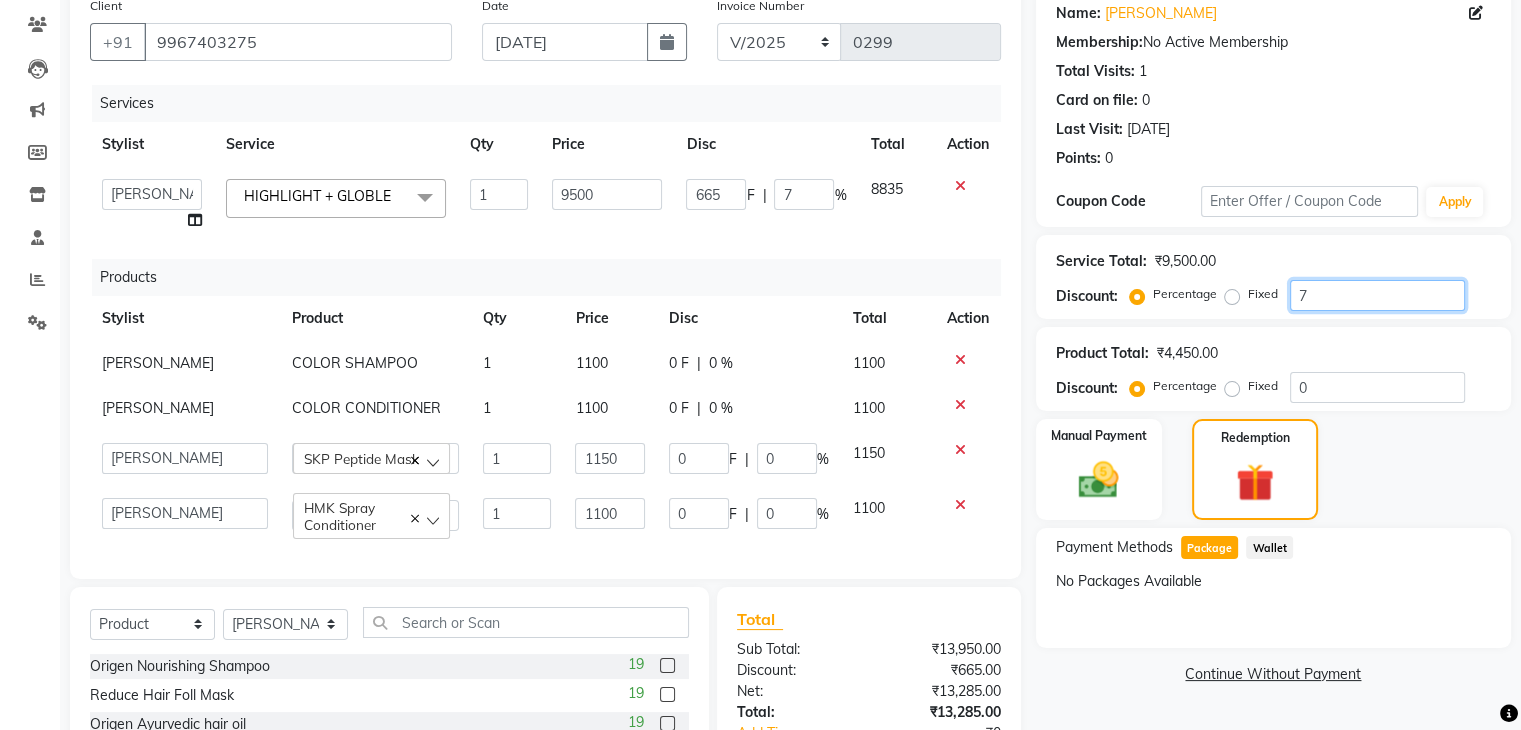 type on "77" 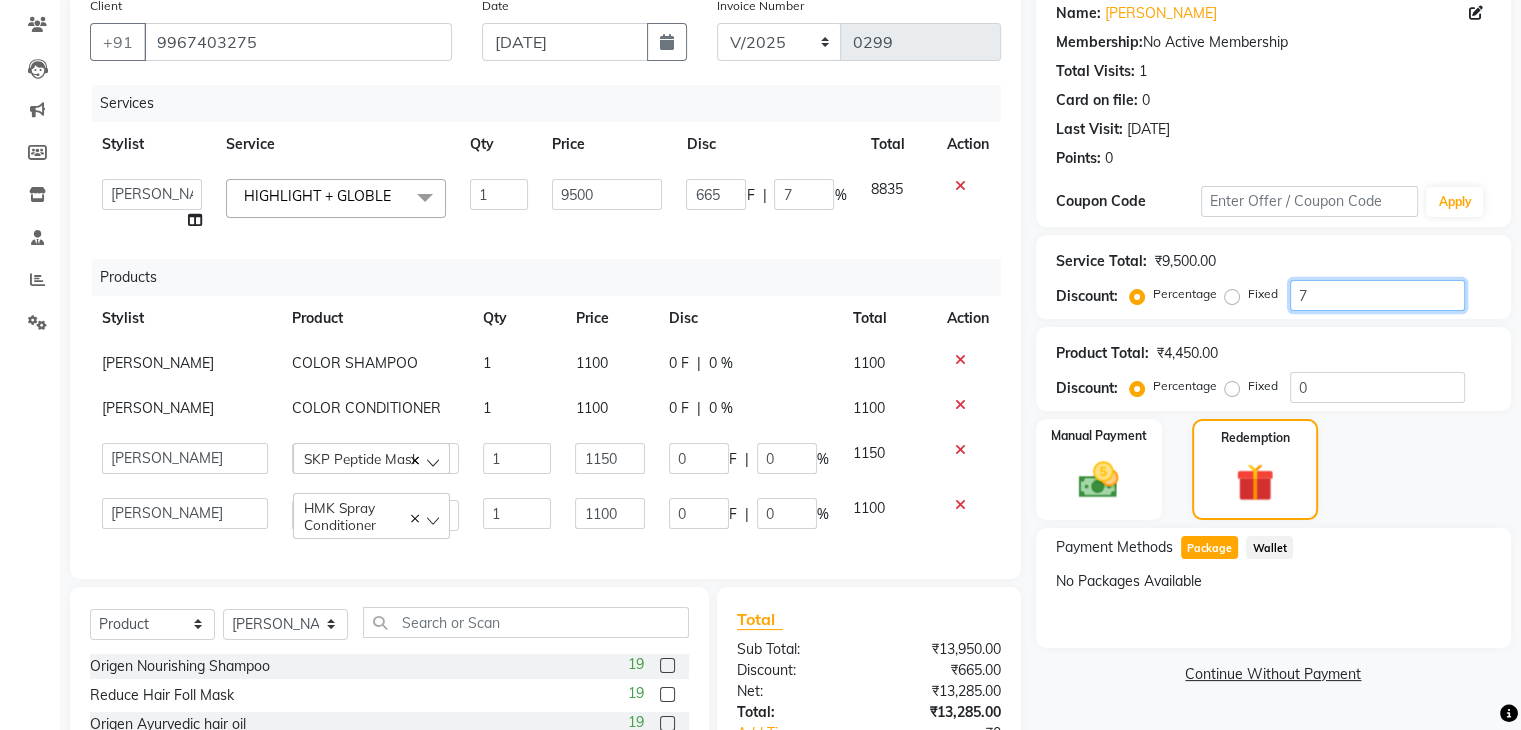 type on "7315" 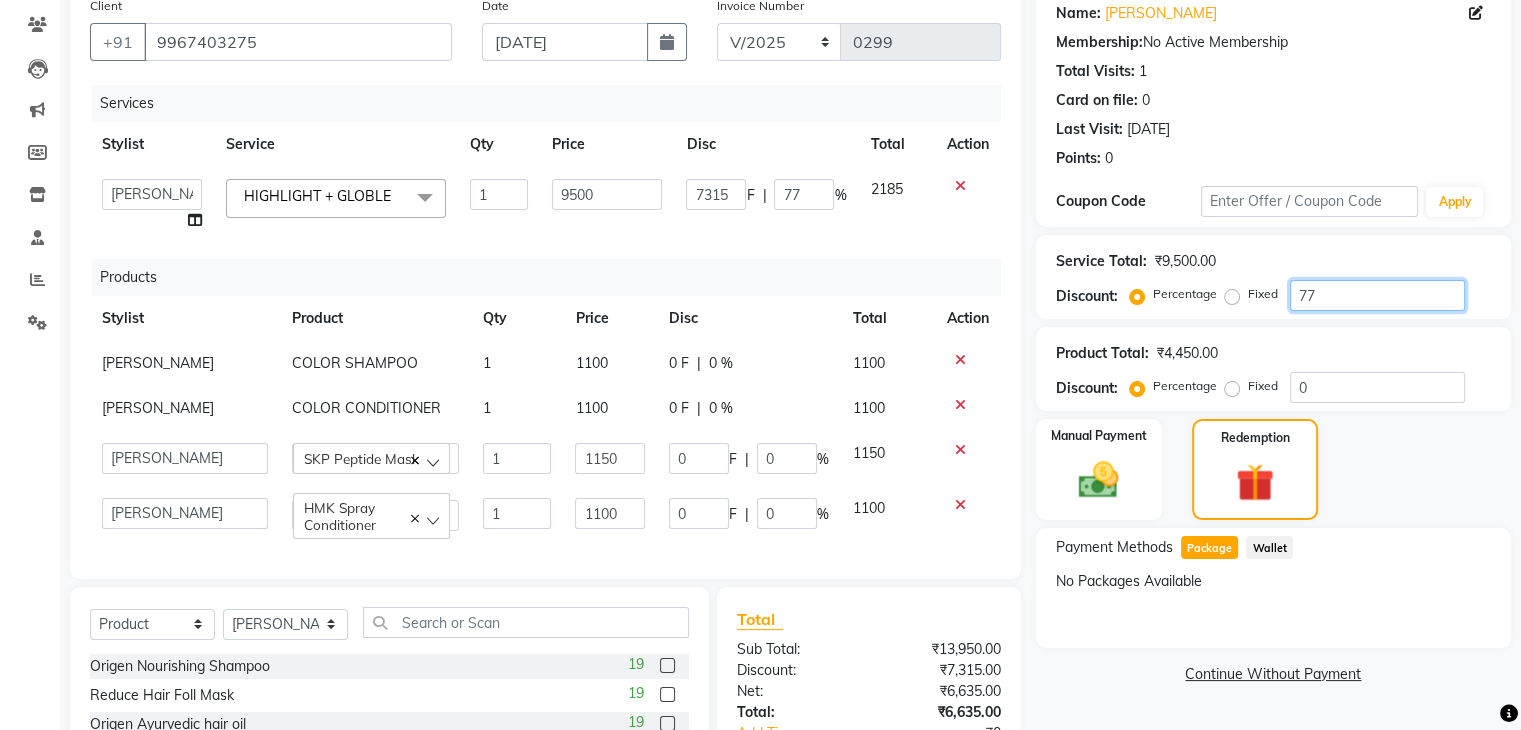 type on "77" 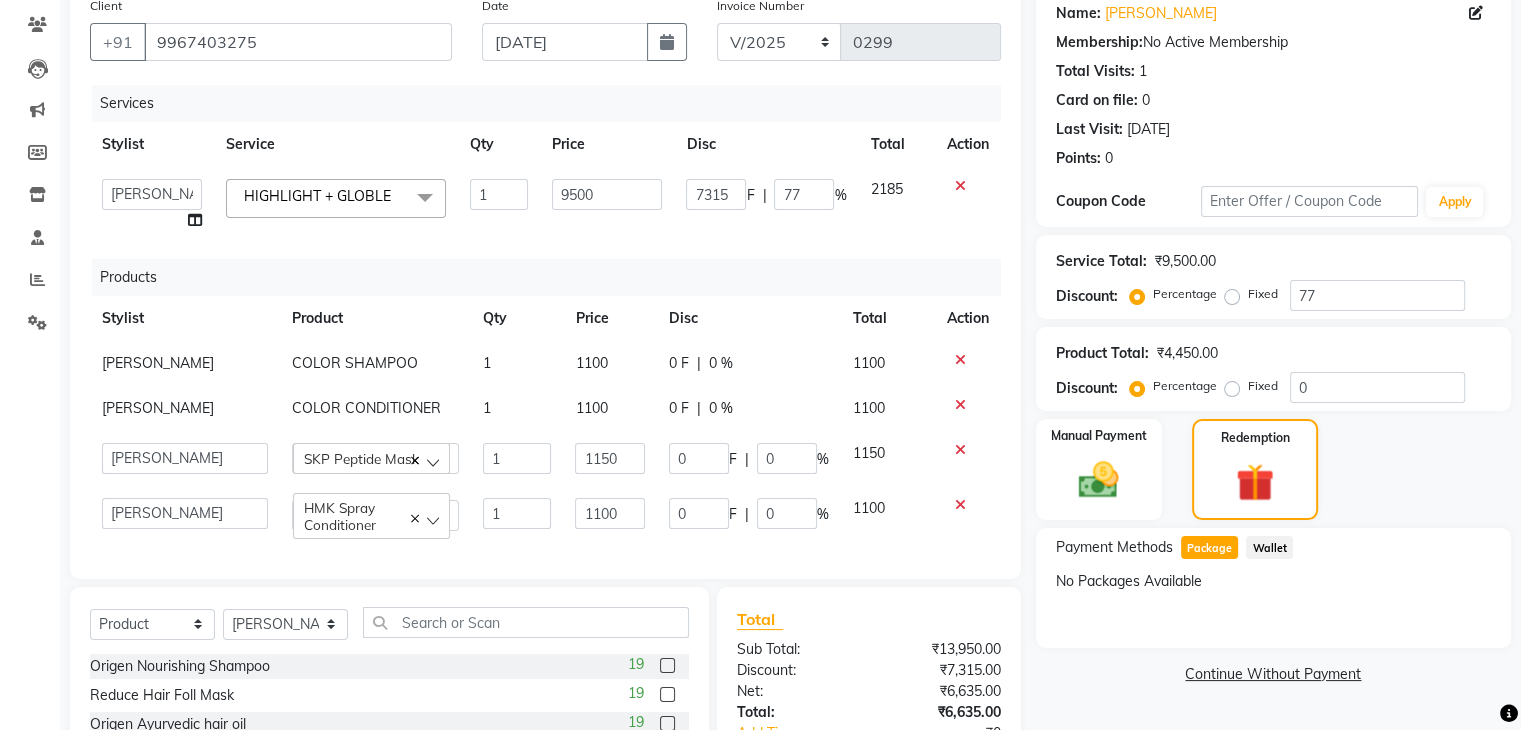 click on "Product Total:  ₹4,450.00  Discount:  Percentage   Fixed  0" 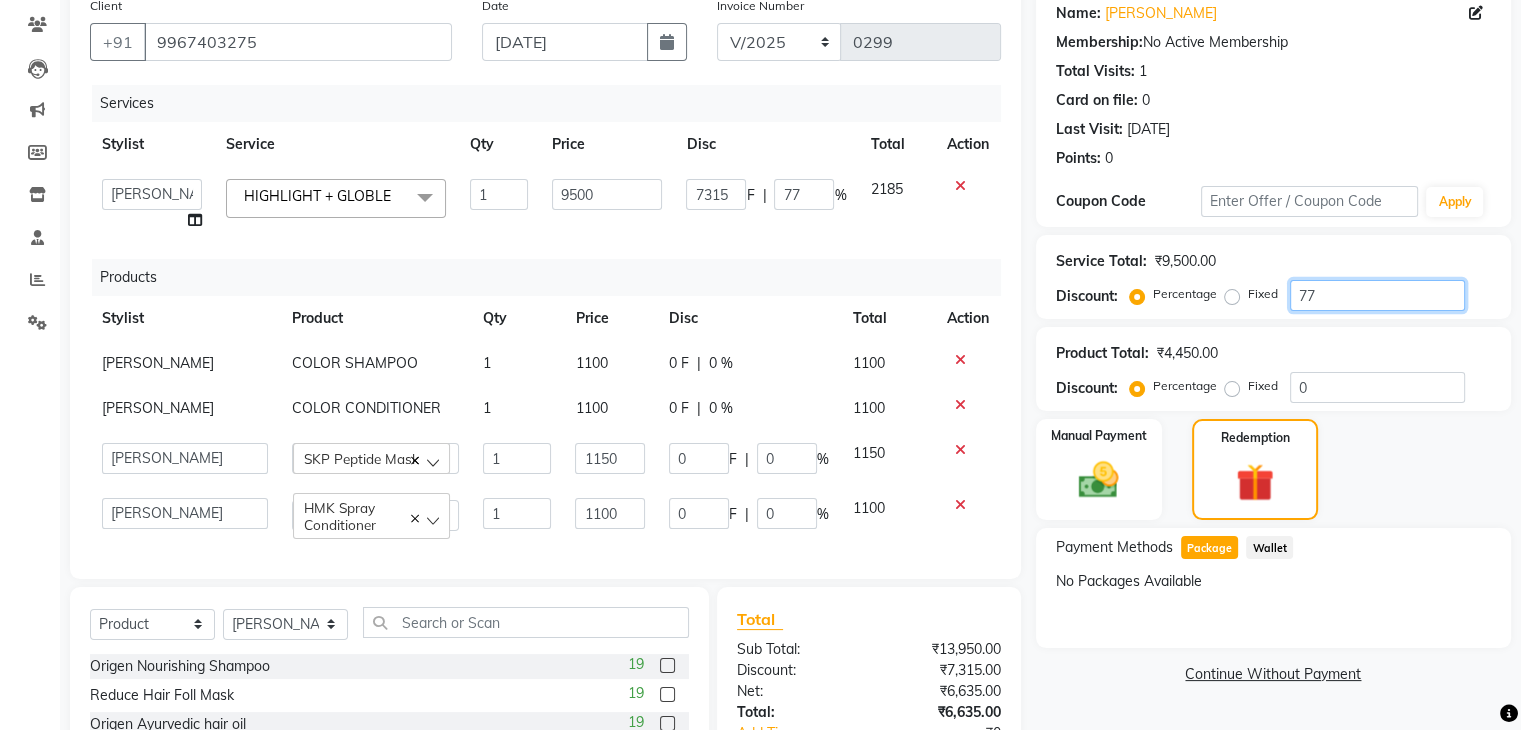 drag, startPoint x: 1312, startPoint y: 292, endPoint x: 1279, endPoint y: 289, distance: 33.13608 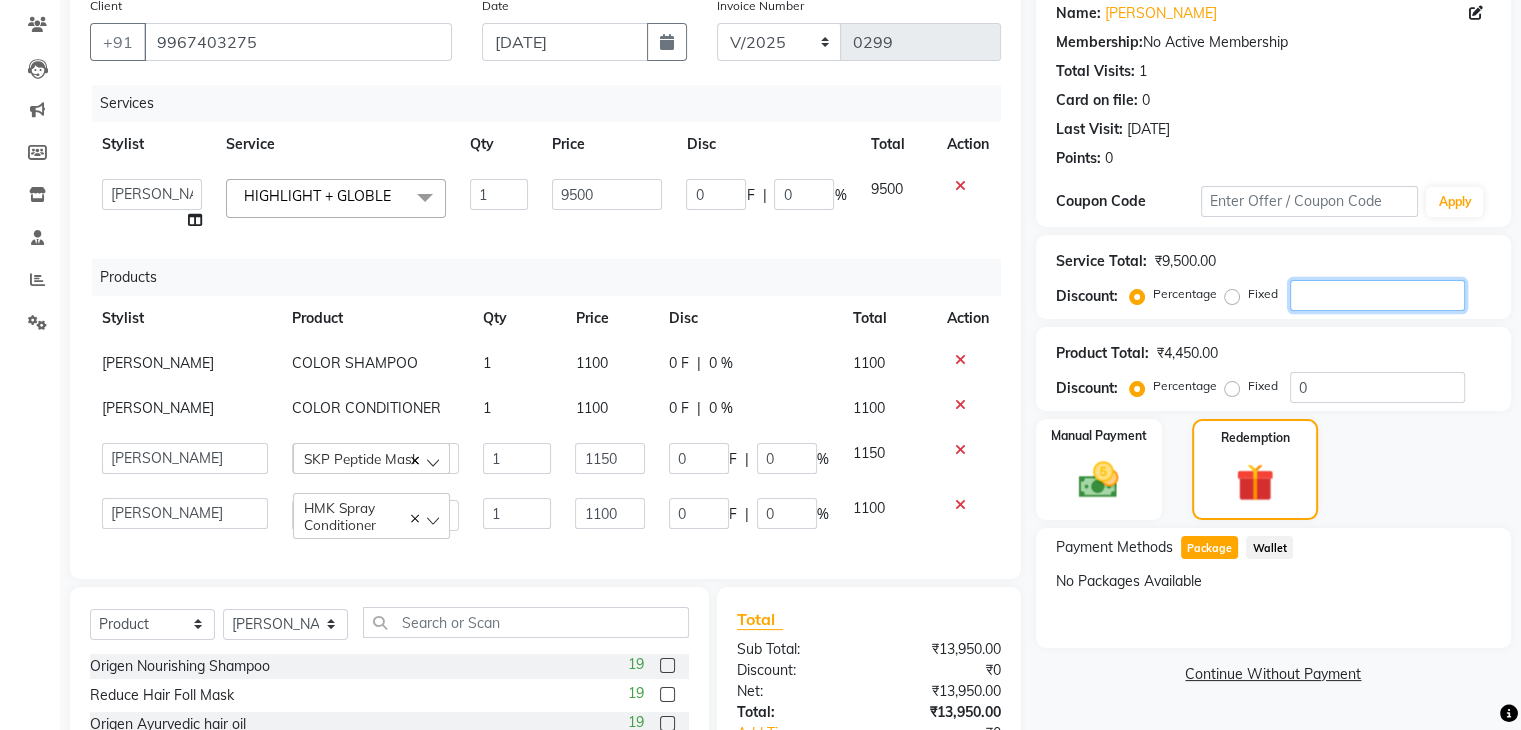 type on "1" 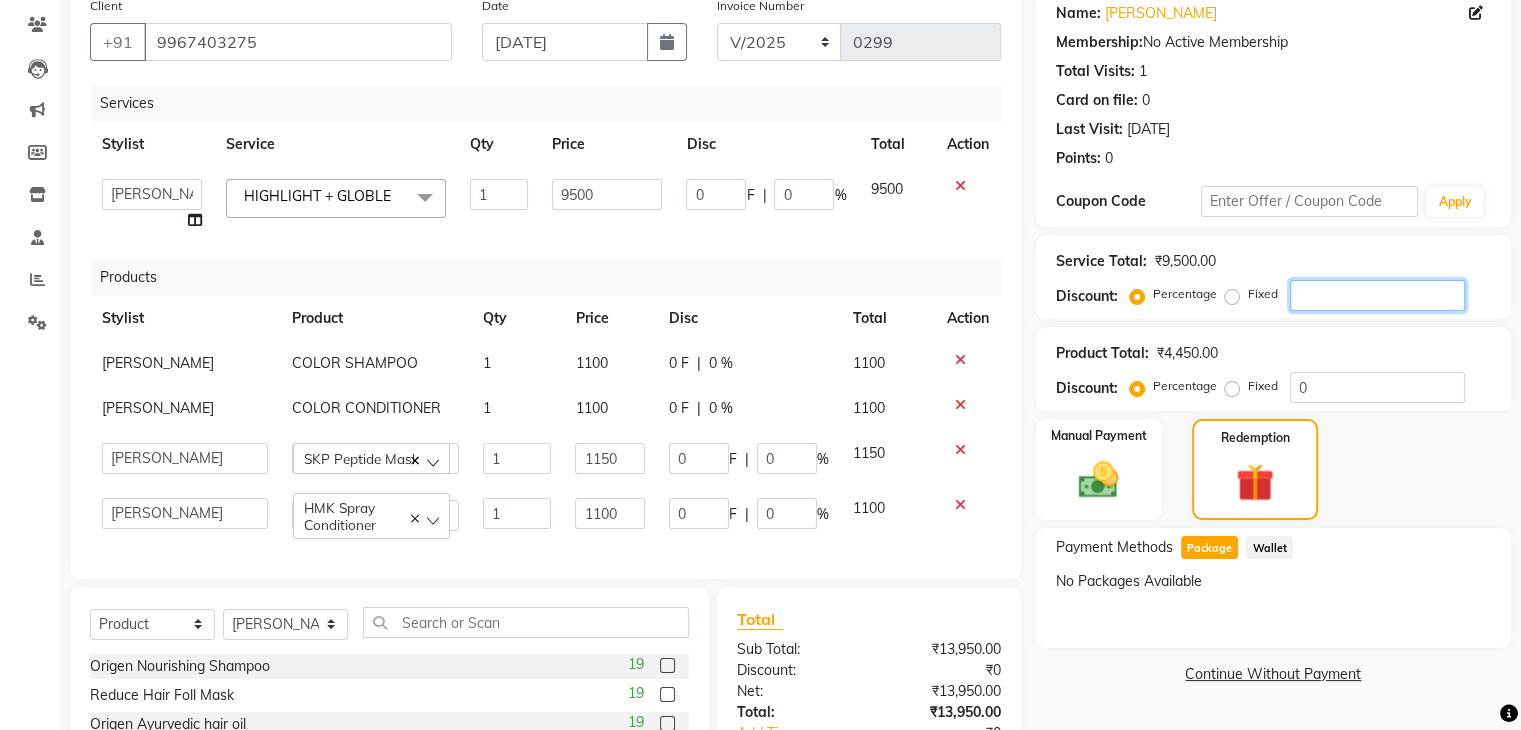 type on "95" 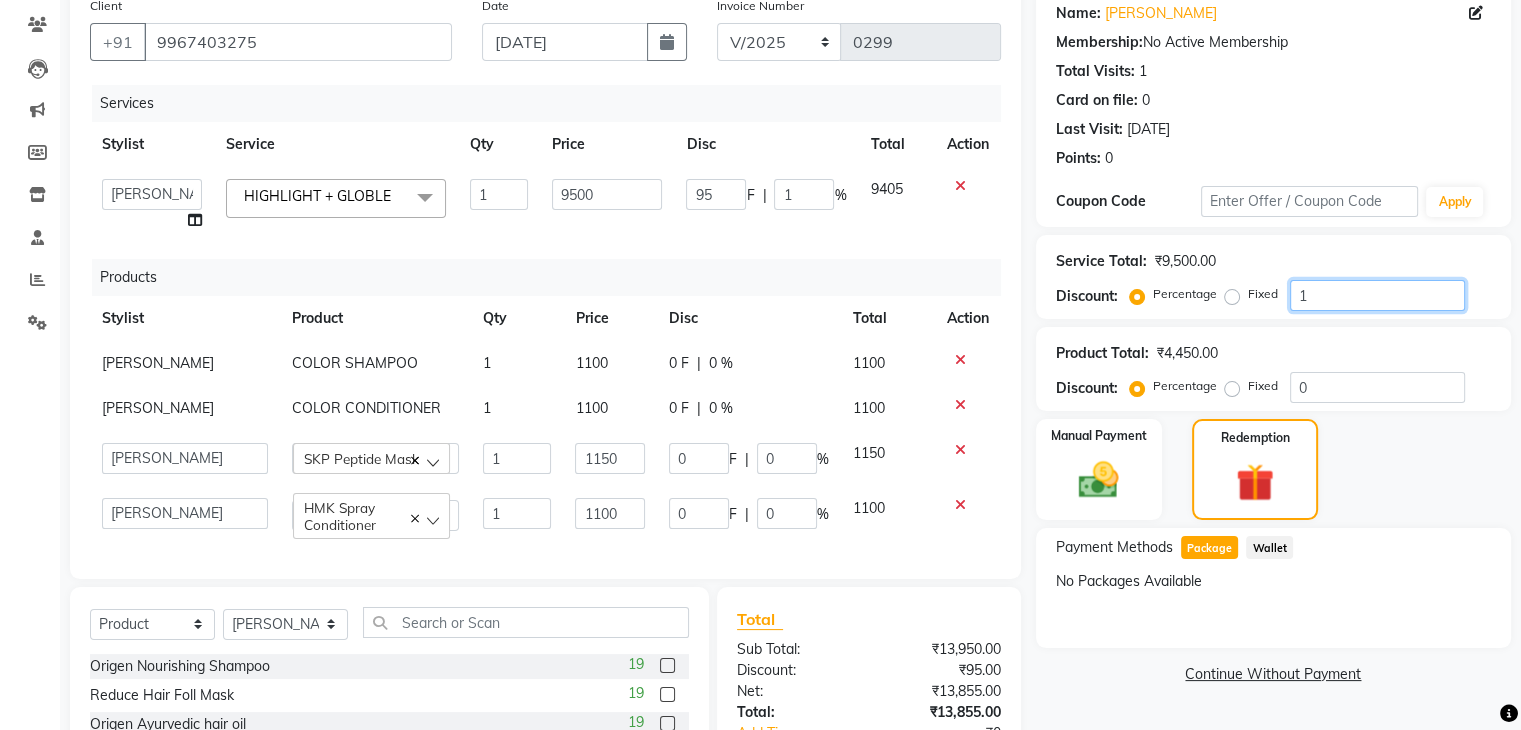 type on "10" 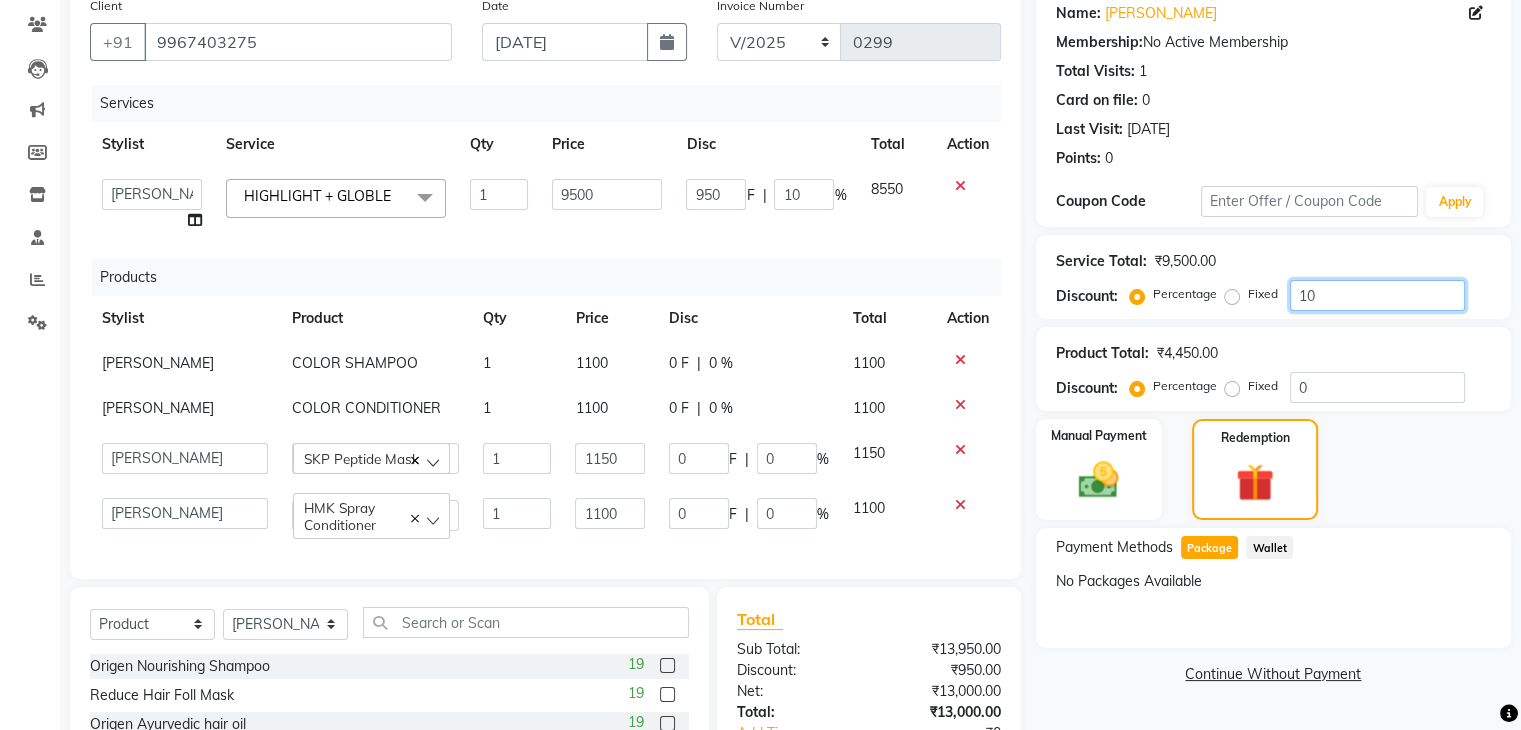 type on "10" 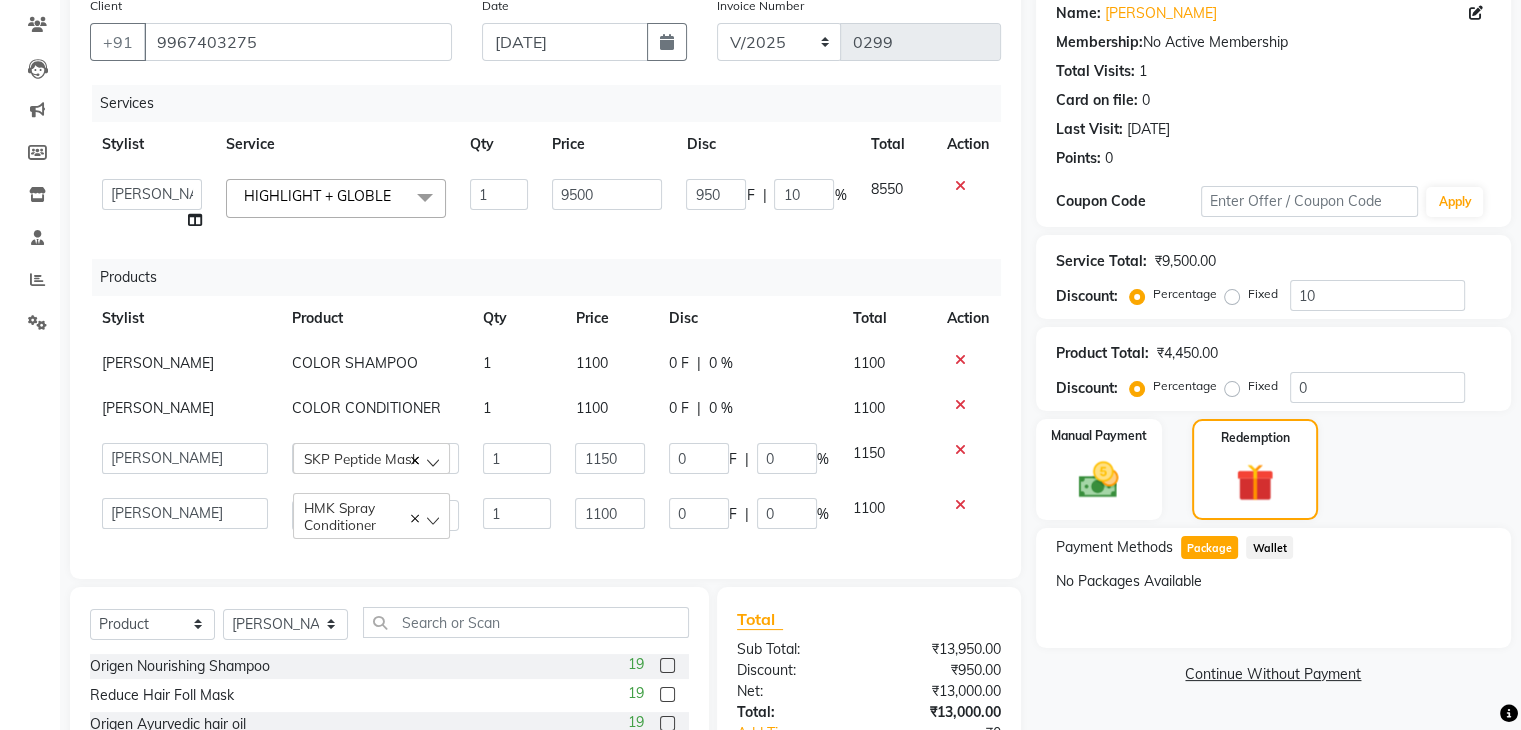 click on "Product Total:  ₹4,450.00  Discount:  Percentage   Fixed  0" 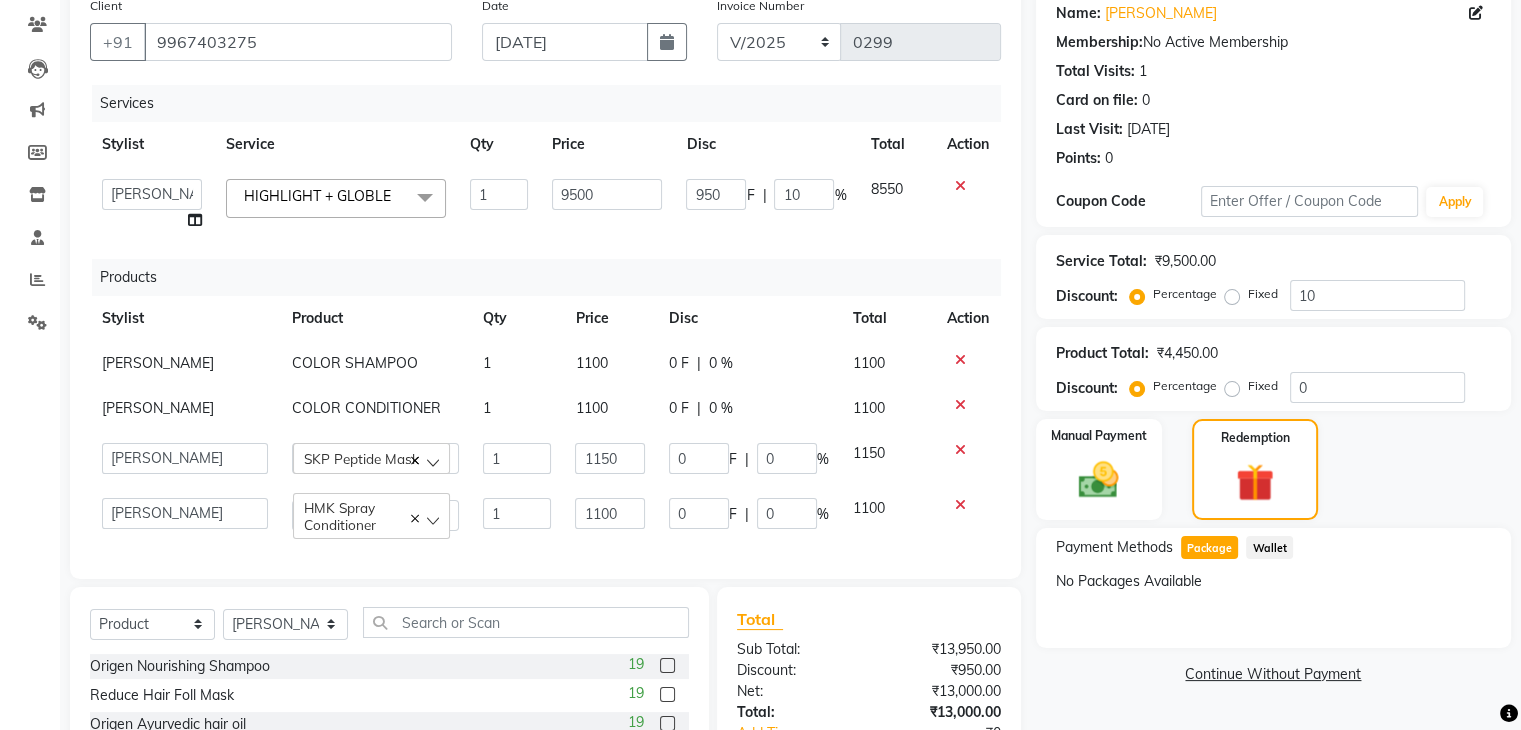 drag, startPoint x: 1345, startPoint y: 553, endPoint x: 1348, endPoint y: 533, distance: 20.22375 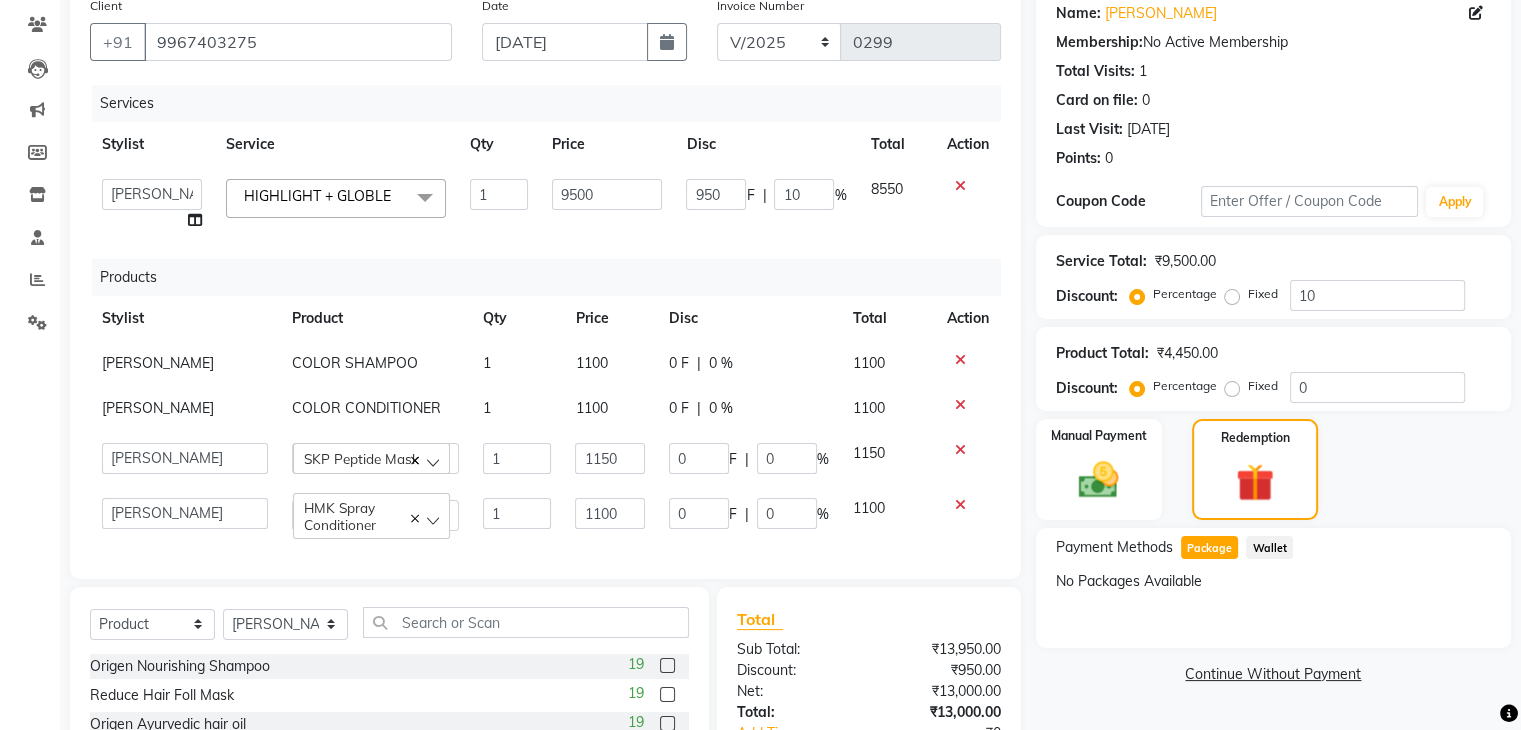 click on "Payment Methods  Package   Wallet" 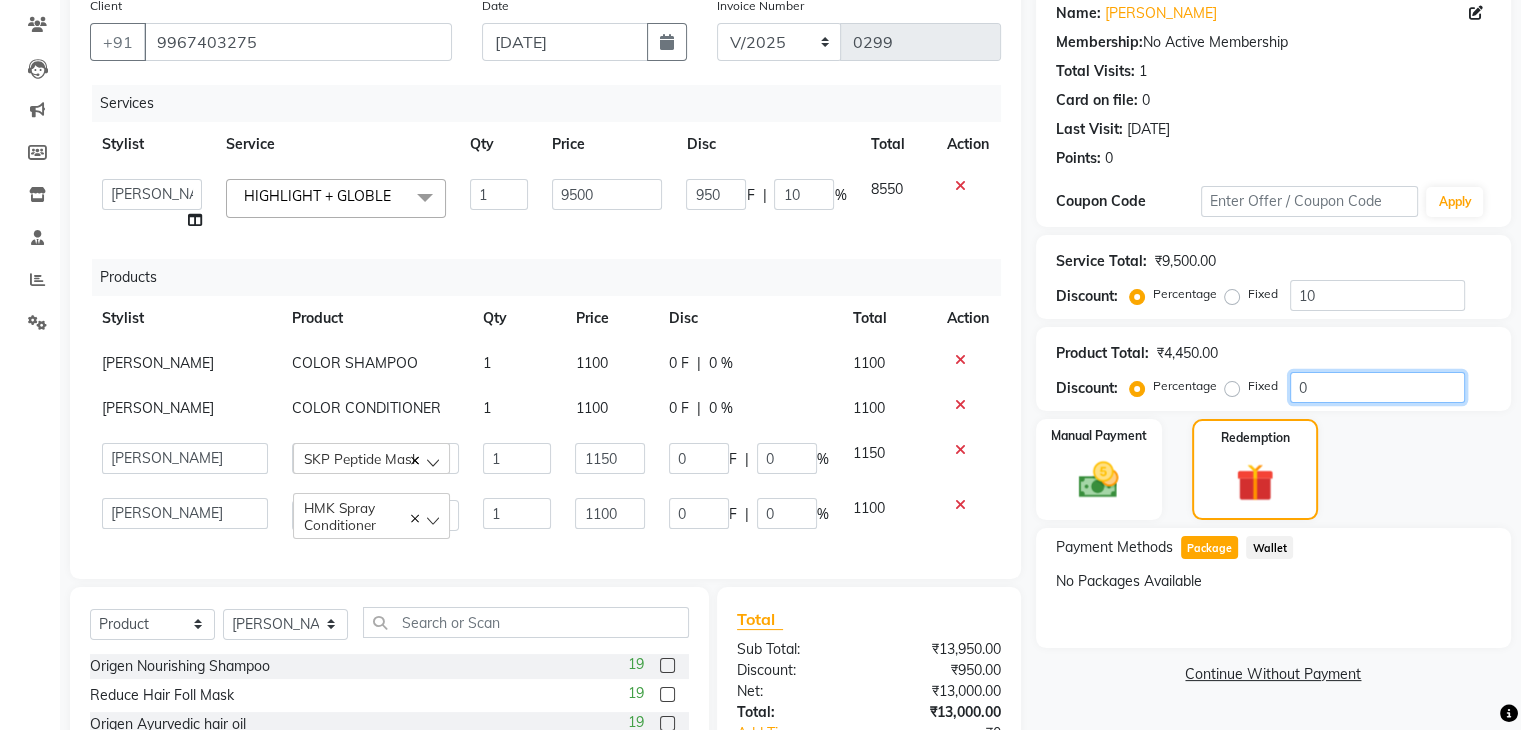 drag, startPoint x: 1326, startPoint y: 391, endPoint x: 1282, endPoint y: 385, distance: 44.407207 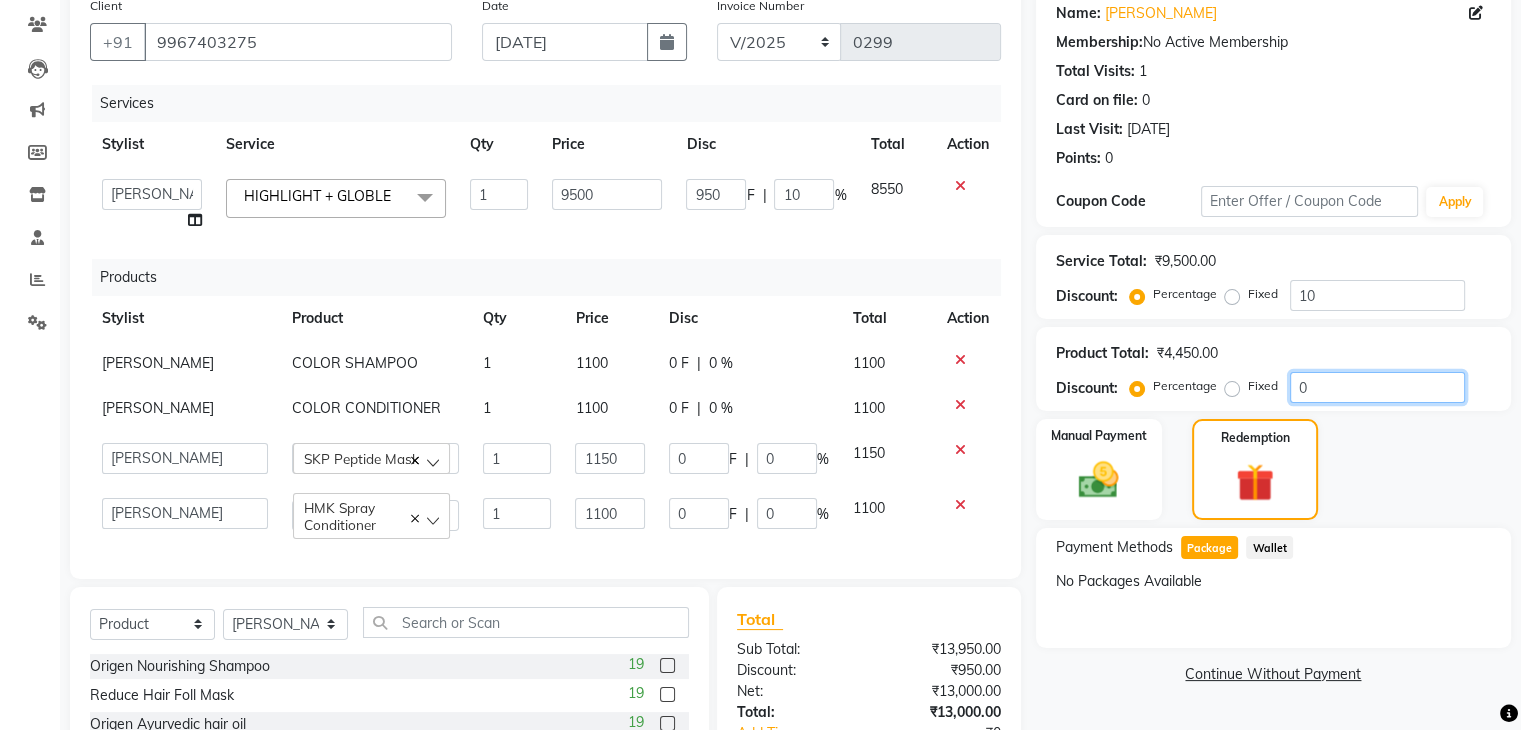 type on "7" 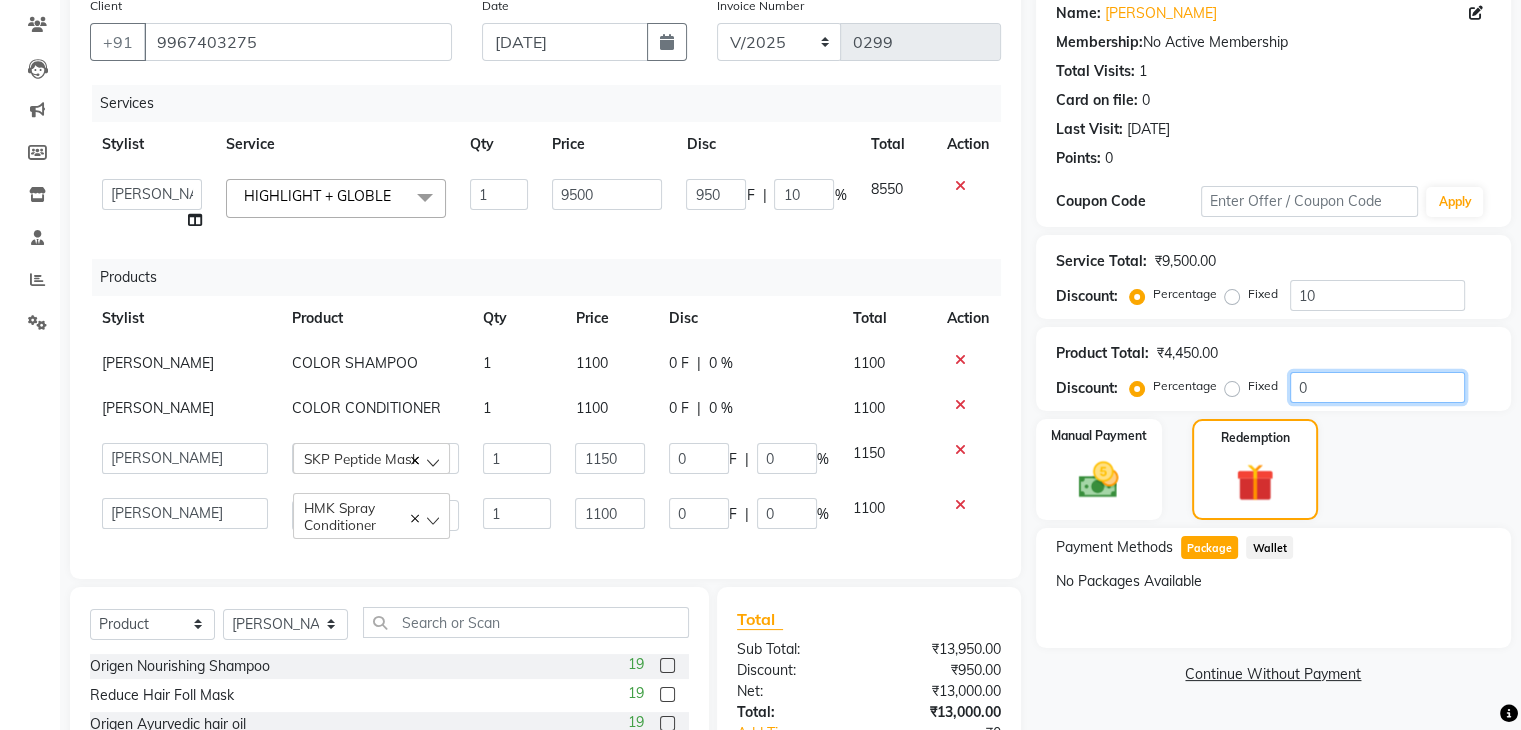 type on "80.5" 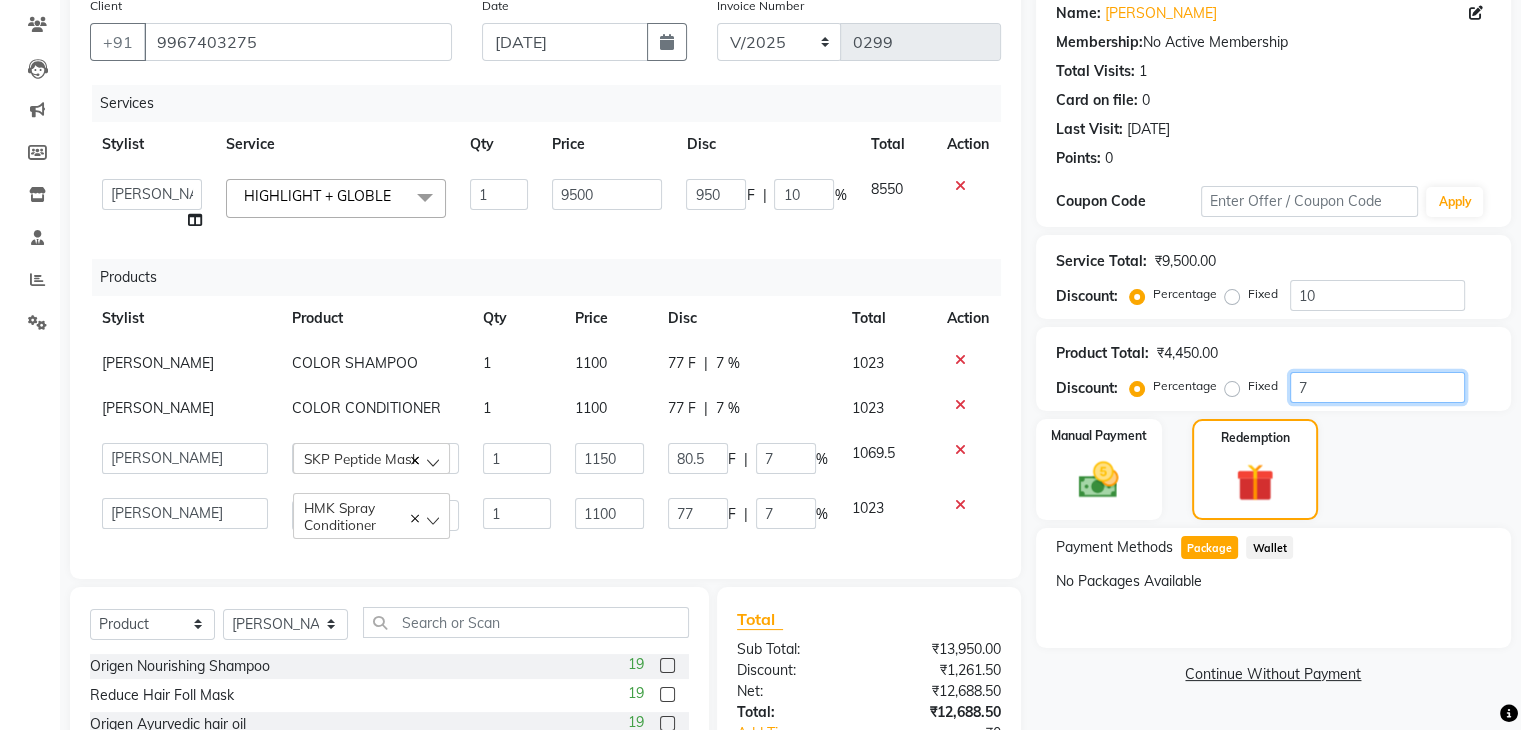 type on "77" 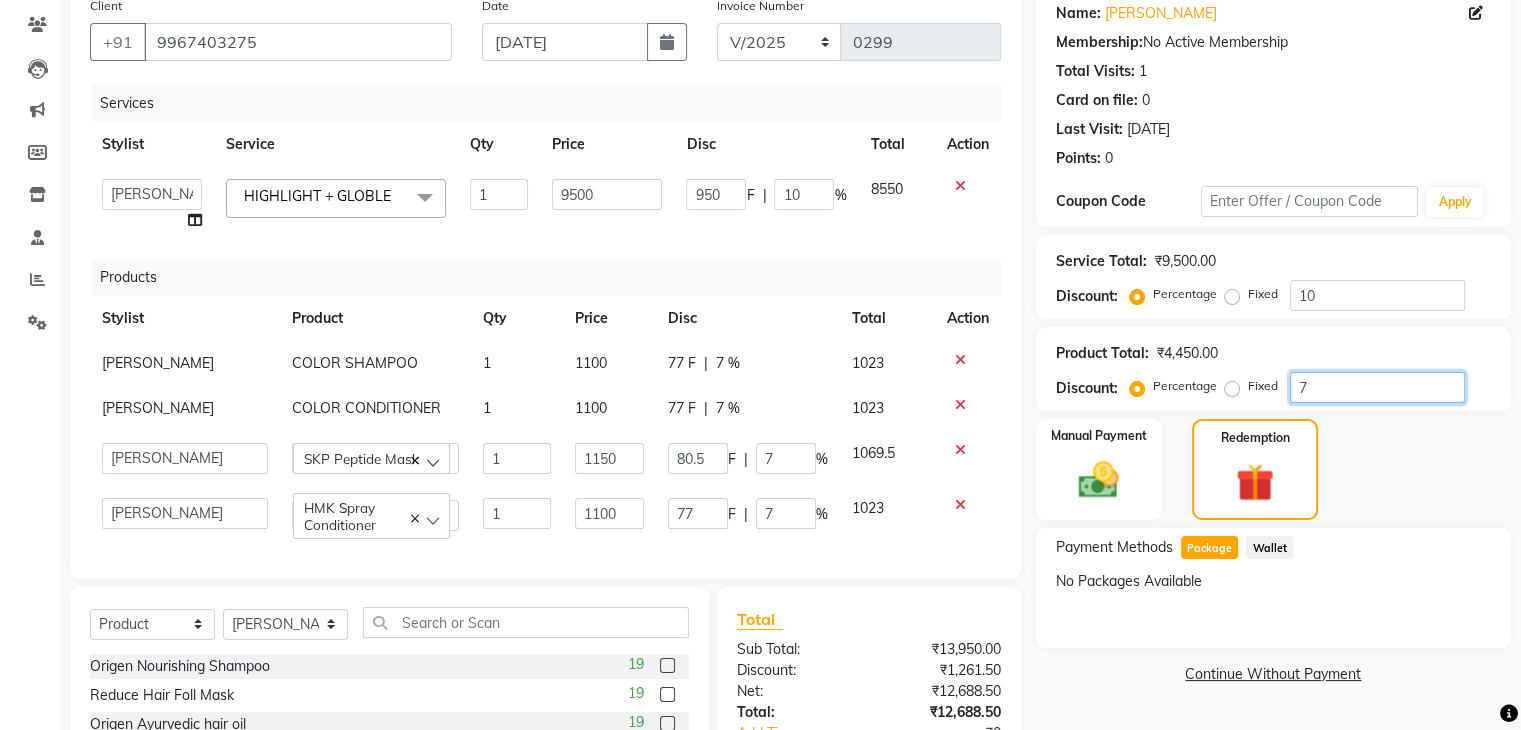 type on "885.5" 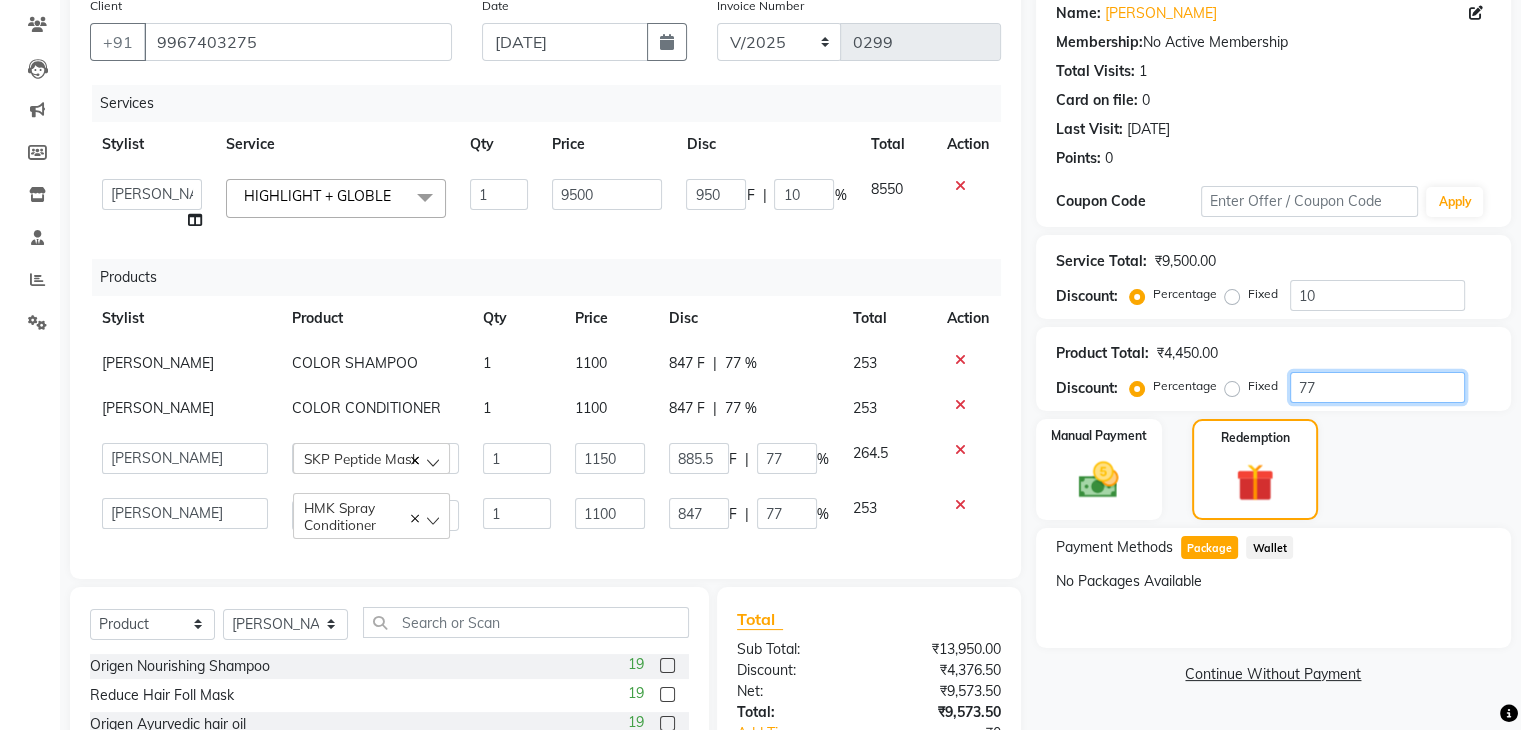 type on "77" 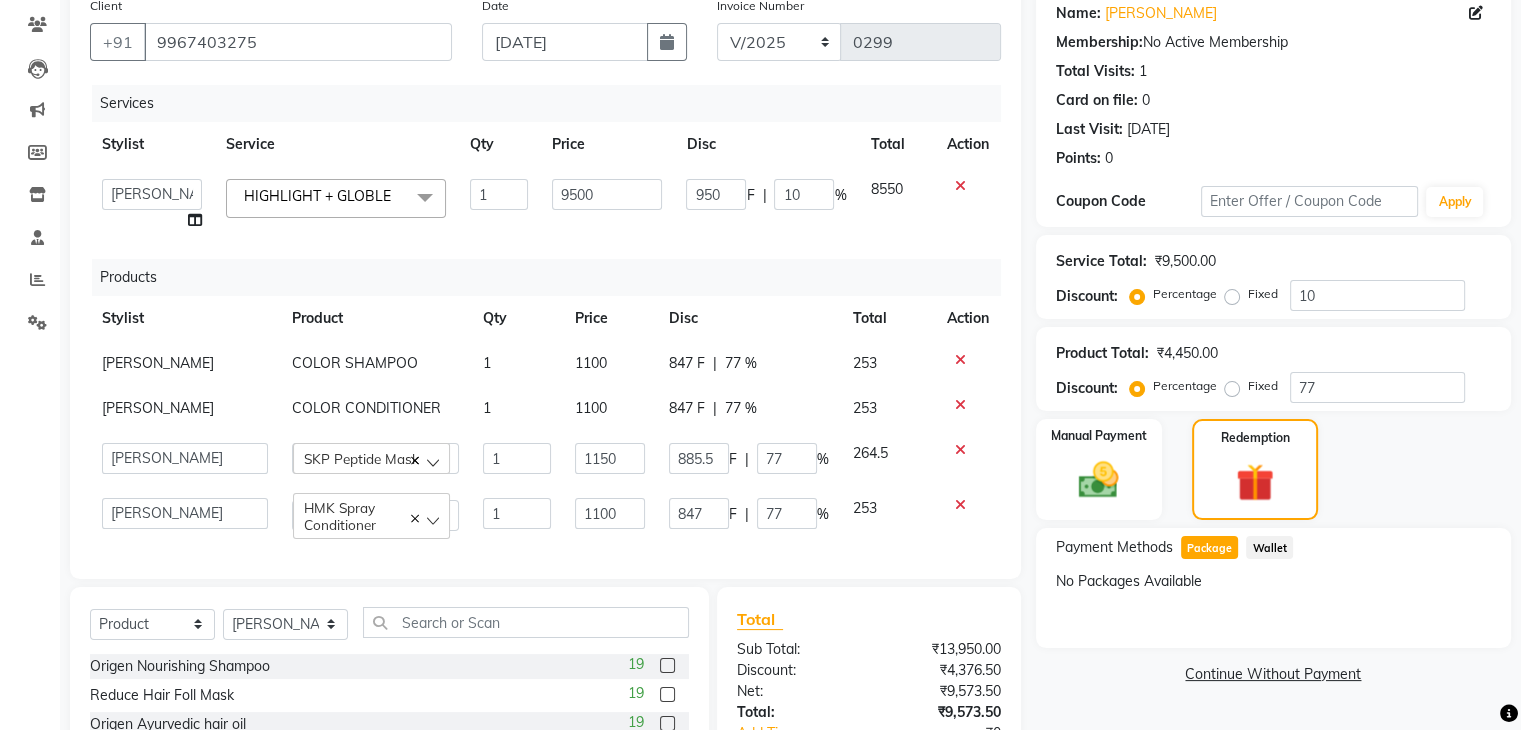 click on "Fixed" 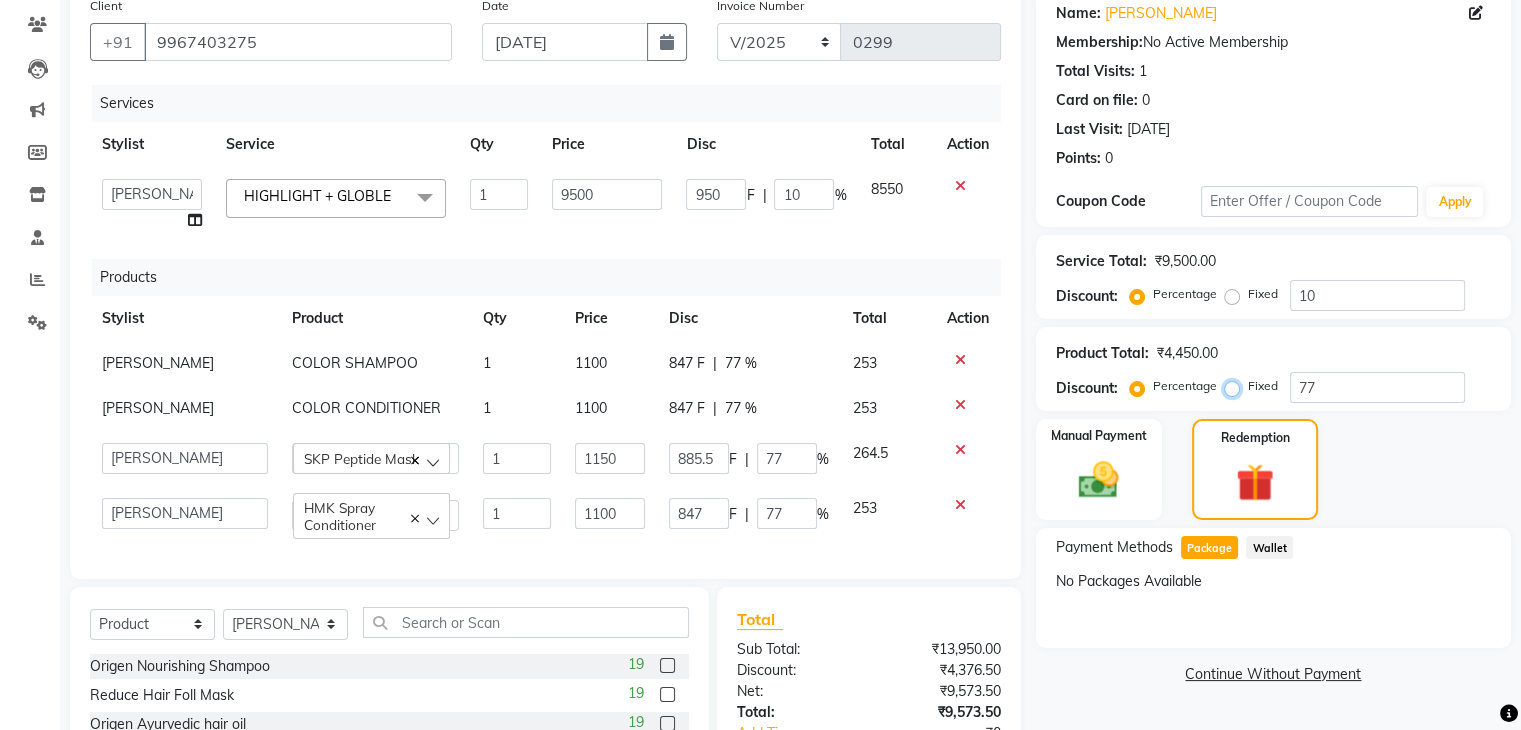 click on "Fixed" at bounding box center [1236, 386] 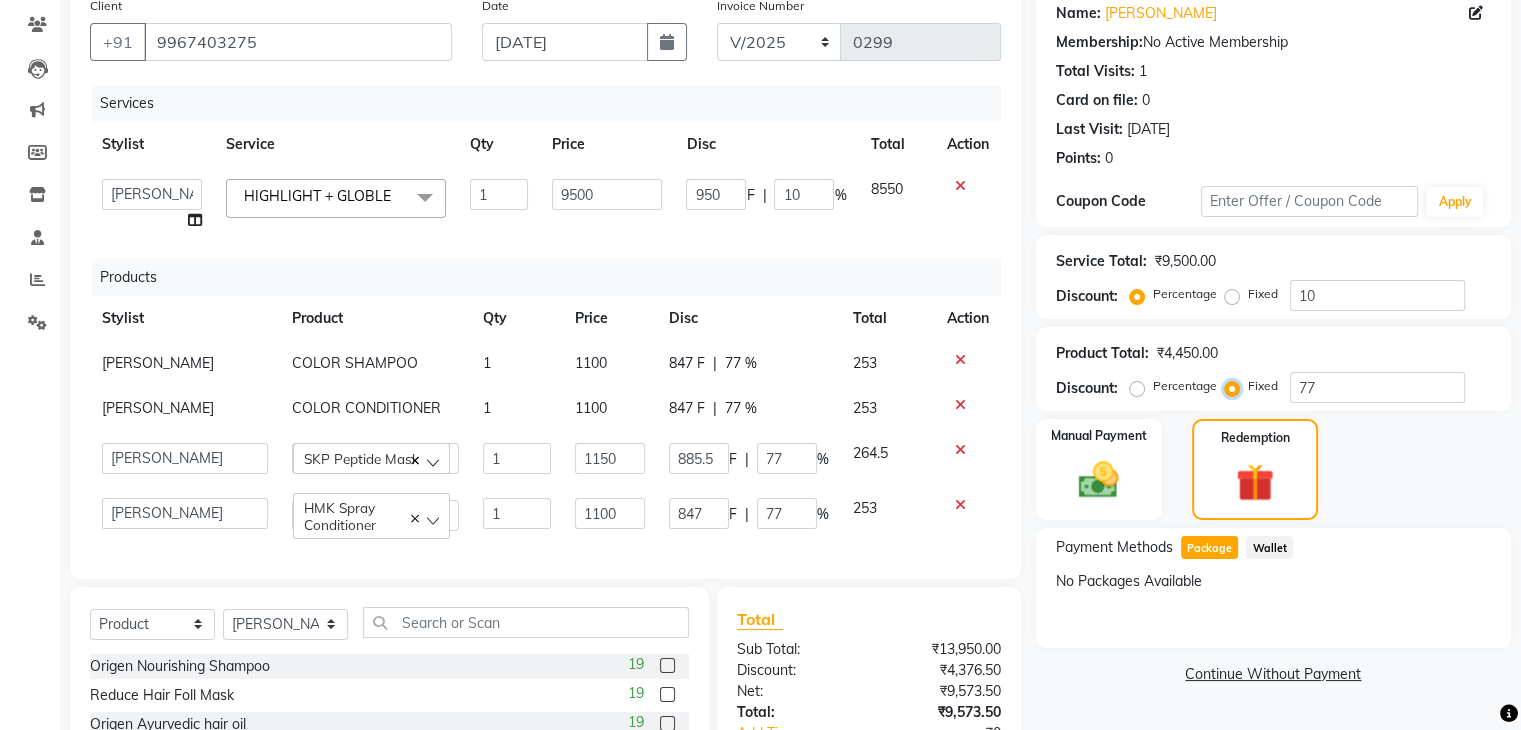 type on "19.9" 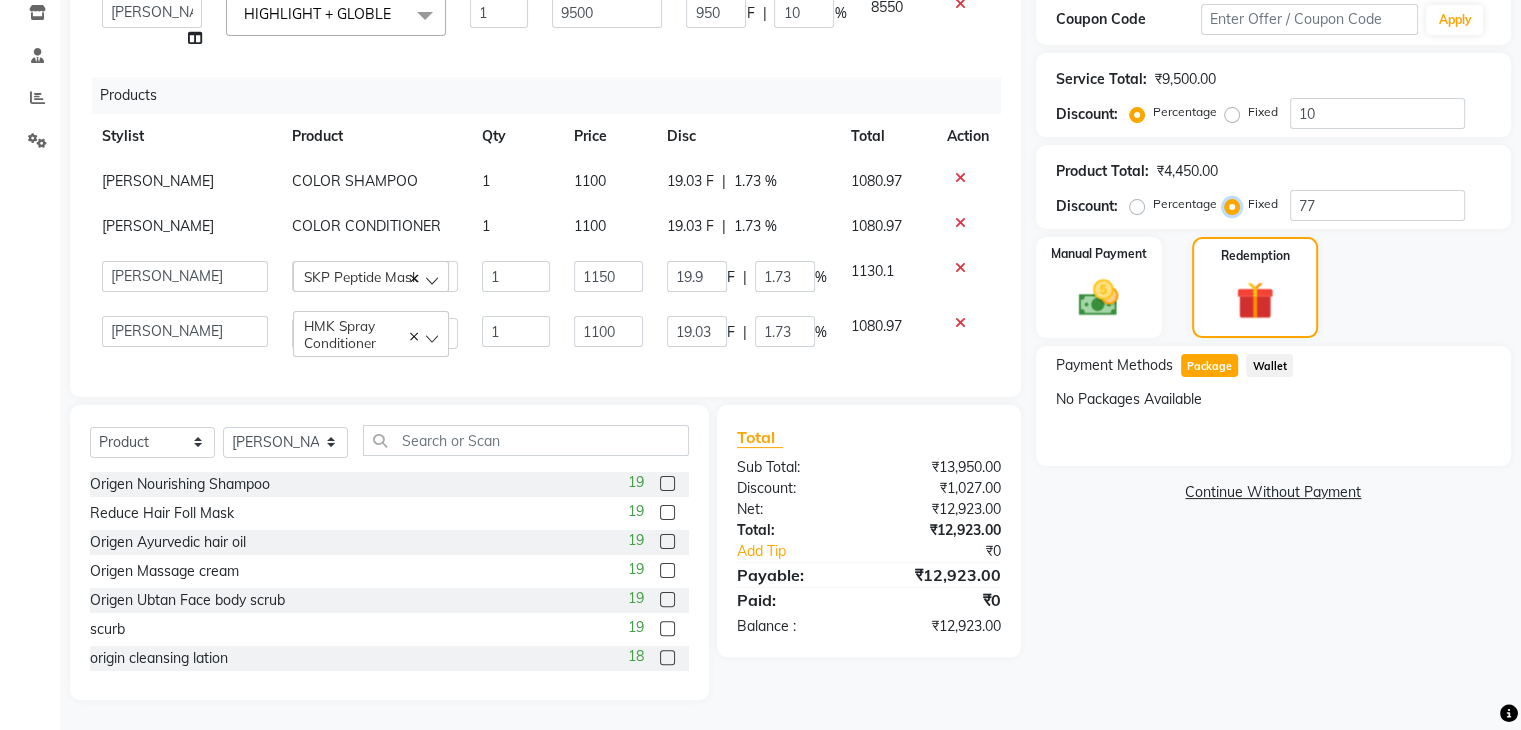 scroll, scrollTop: 363, scrollLeft: 0, axis: vertical 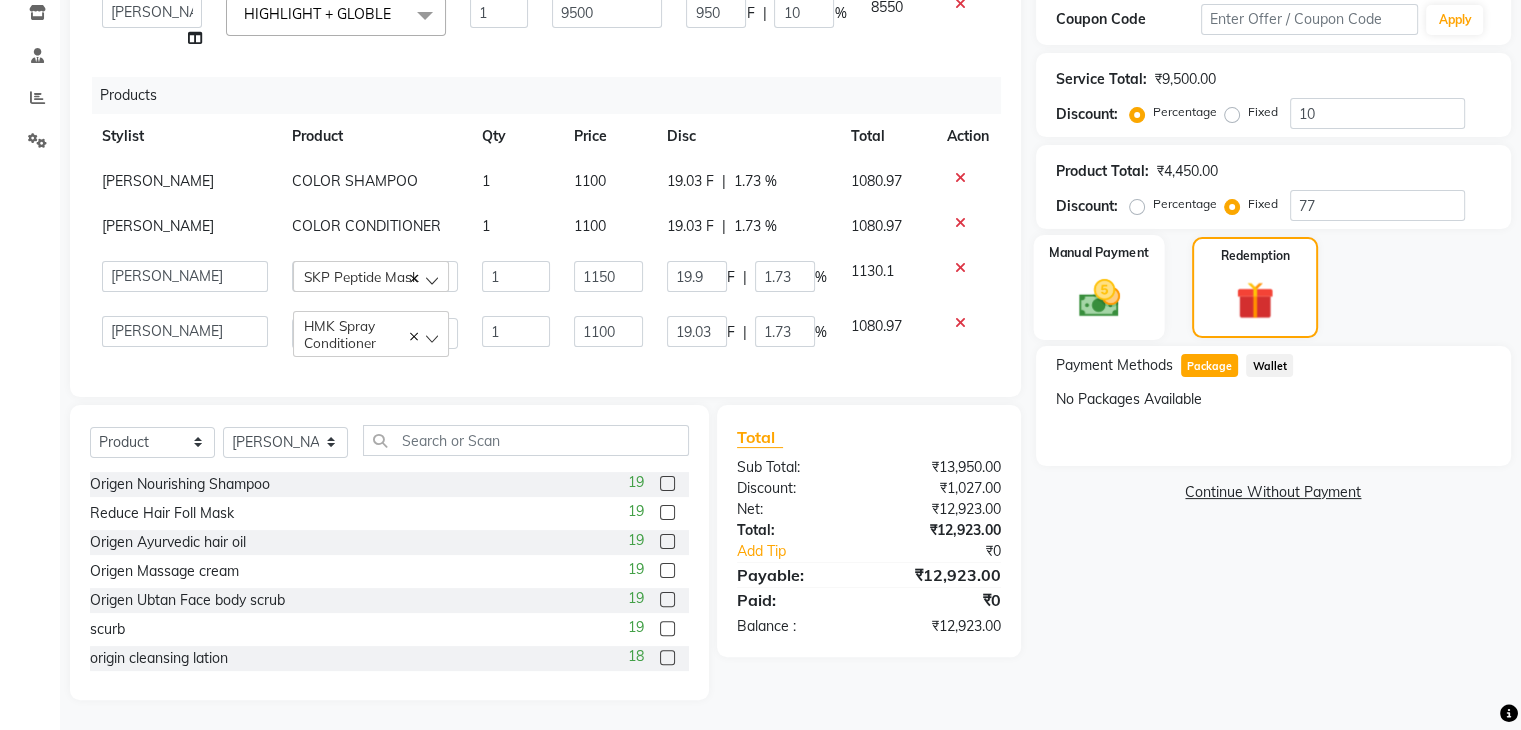 click on "Manual Payment" 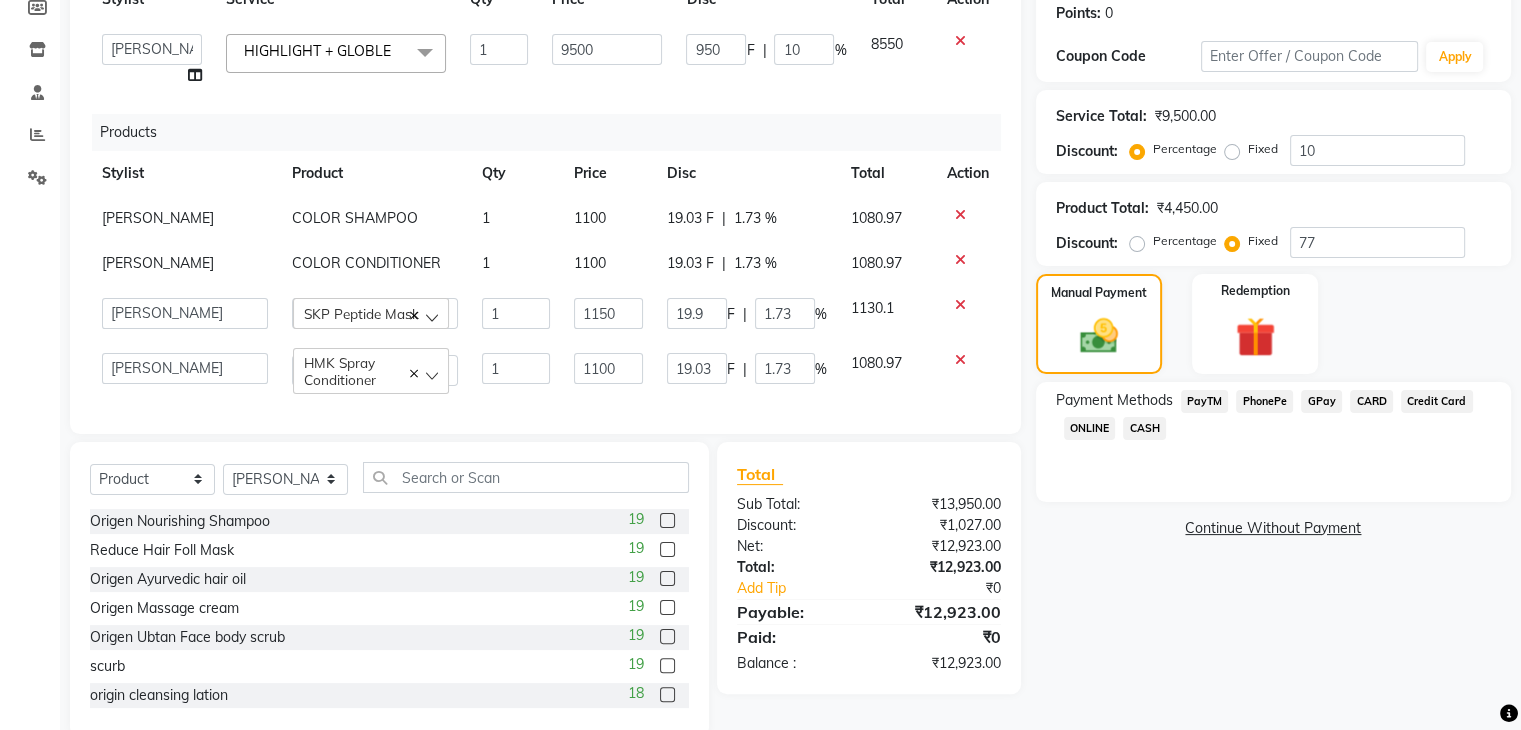 scroll, scrollTop: 263, scrollLeft: 0, axis: vertical 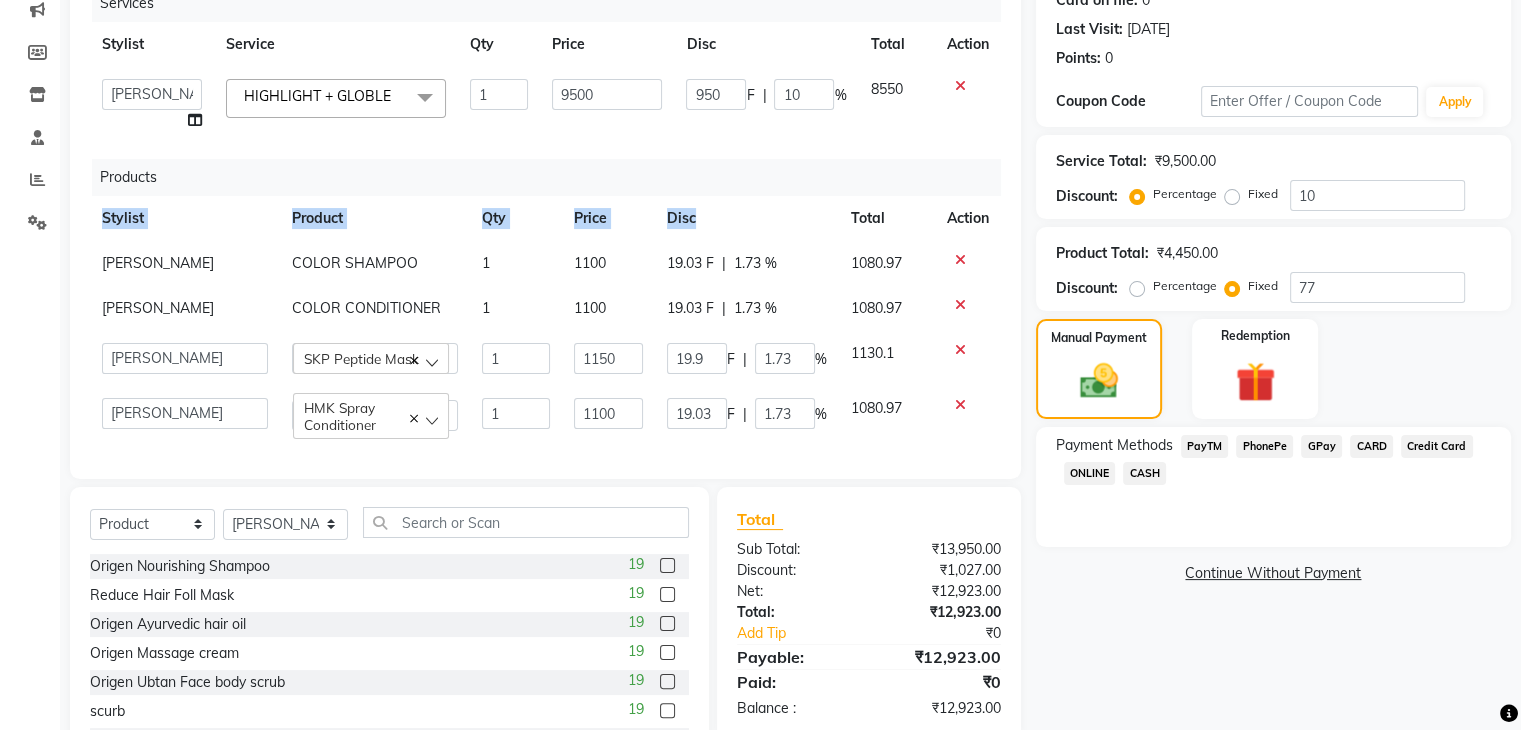 click on "Services Stylist Service Qty Price Disc Total Action  [PERSON_NAME]   Anjali   [PERSON_NAME]   Neha More   rakhi [PERSON_NAME]  HIGHLIGHT + GLOBLE  x Basic Haircut Basic Haircut with Wash & Style Advance Haircut Advance Haircut with Wash & Style Little Diva's Cut Hair Wash & Blast Dry Hair Wash & Blow Dry Blow Dry (Upto Midwaist) Blow Dry Waist Ironing (Upto Midwaist) Ironing Waist Curls/Waves/Styling (Upto Midwaist) Curls/Waves/Styling Waist Basic Hair Spa Schwarzkopf Spa Hair Gloss Treatment (Upto Midwaist) Hair Gloss Treatment Waist Fibre Clinix (Kwairah Signature Treatment) Express Head Massage 20 Mins Head Massage 30 Mins Oil Massage + Wash Keratin Treatment Smoothening/Rebonding Treatment [MEDICAL_DATA] Treatment Root Touchup Igora 1 inch Root Touchup Igora 2 inch Root Touchup Essencity 1 inch Root Touchup Essencity 2 inch Half Head Streaks (15-16 strips) Full Head Streaks 3D Colors Global Hair Color Dual Global Hair Color Balayage/Ombre/Free Hand/Low Lights/ Baby Lights Prelightening Density Charges Pre-wash 1" 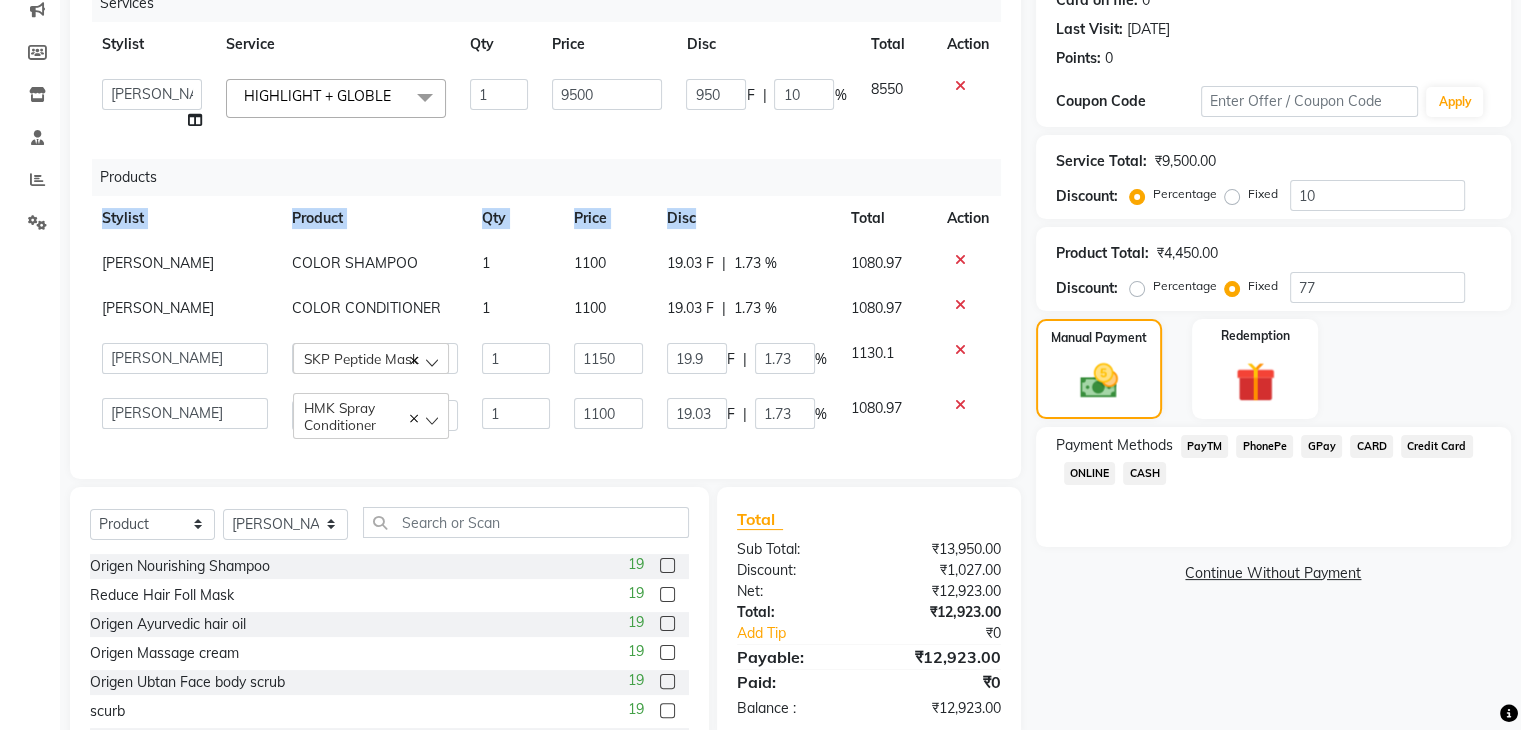 drag, startPoint x: 624, startPoint y: 225, endPoint x: 612, endPoint y: 281, distance: 57.271286 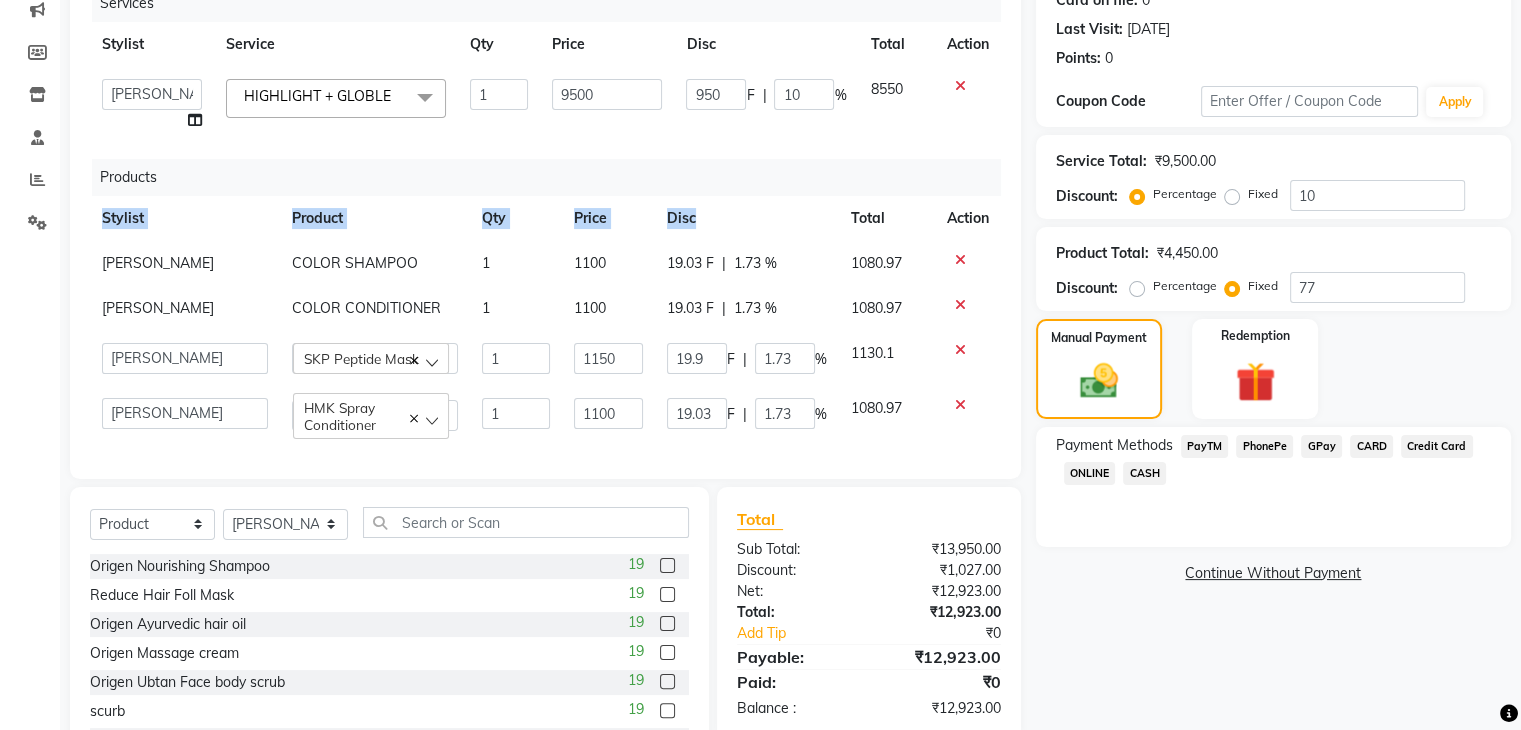 click on "Price" 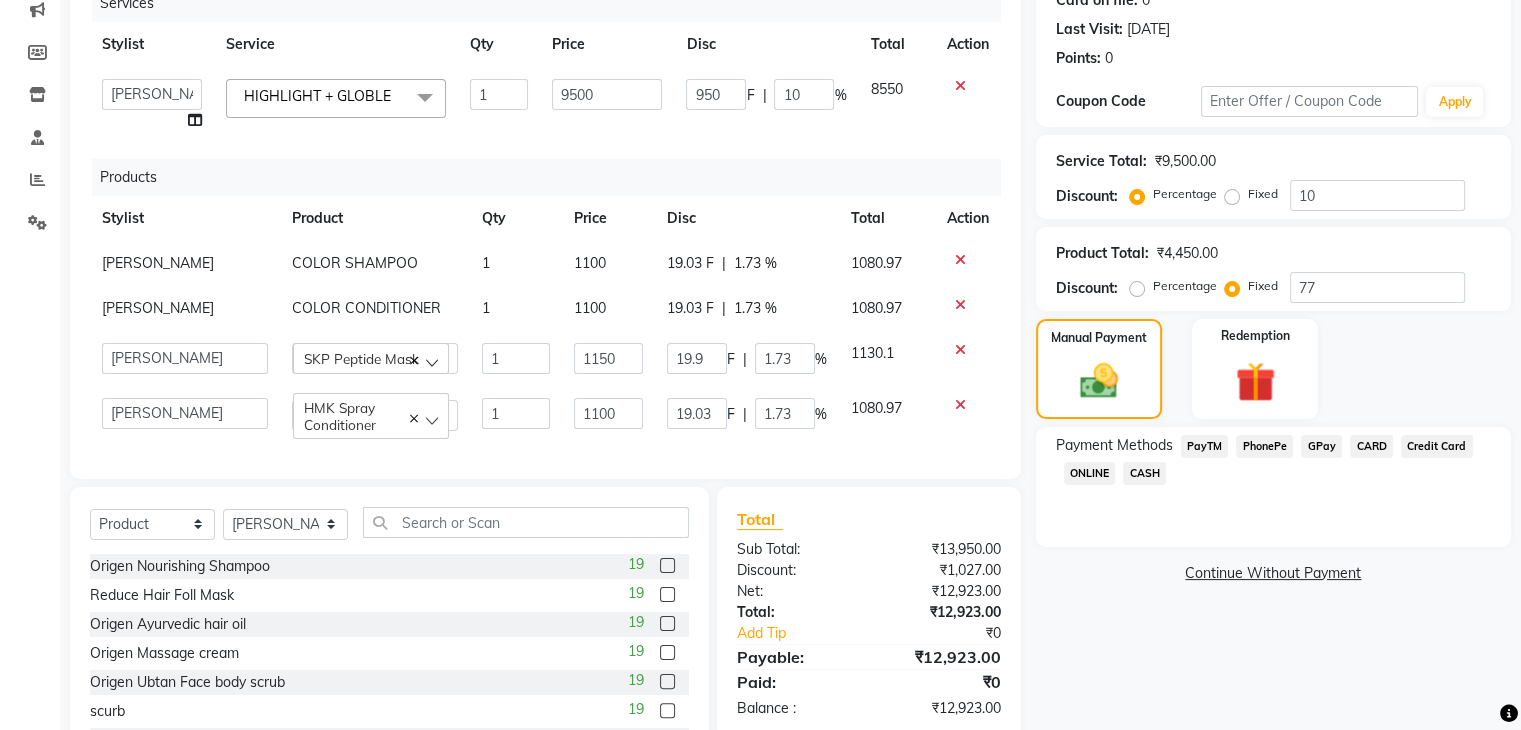 click on "1100" 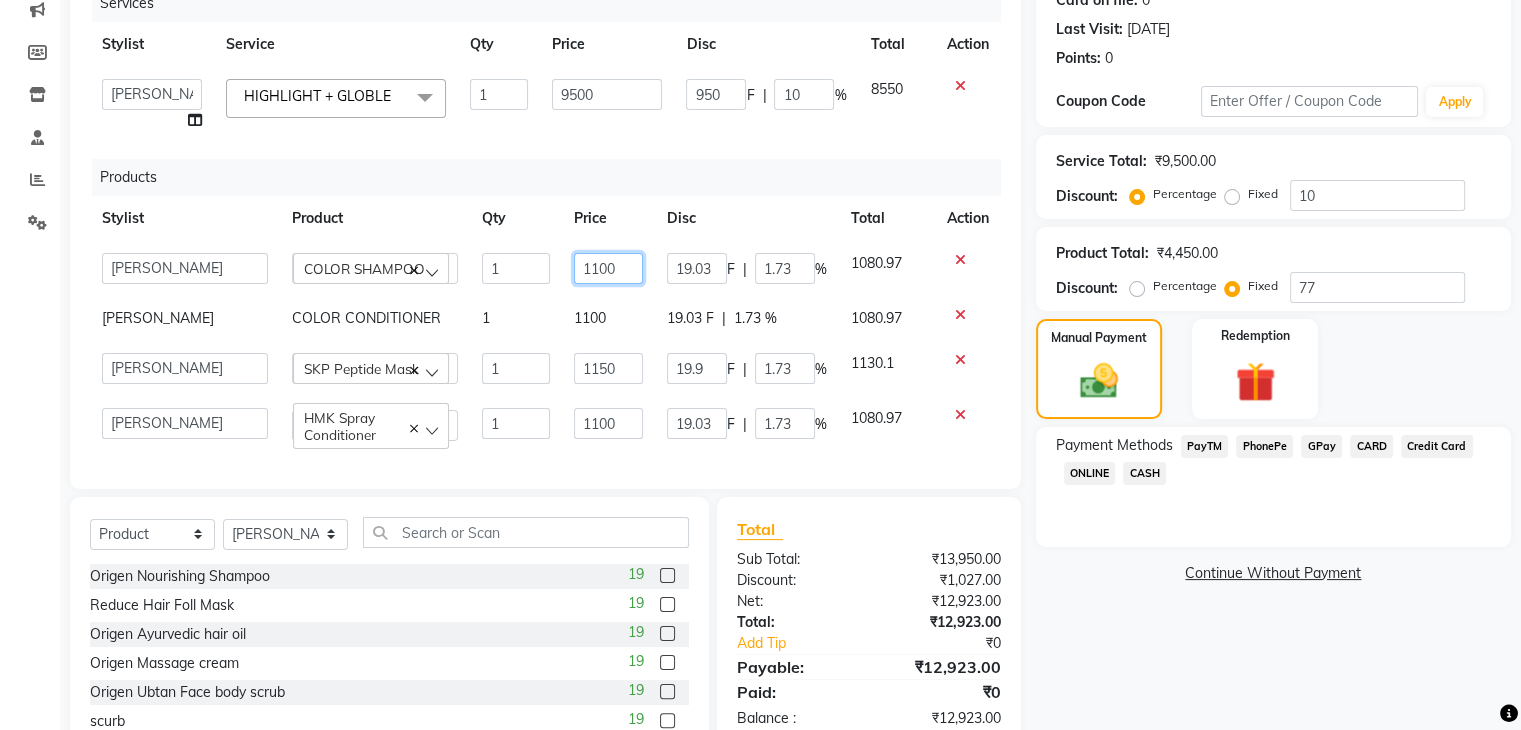 drag, startPoint x: 628, startPoint y: 265, endPoint x: 596, endPoint y: 265, distance: 32 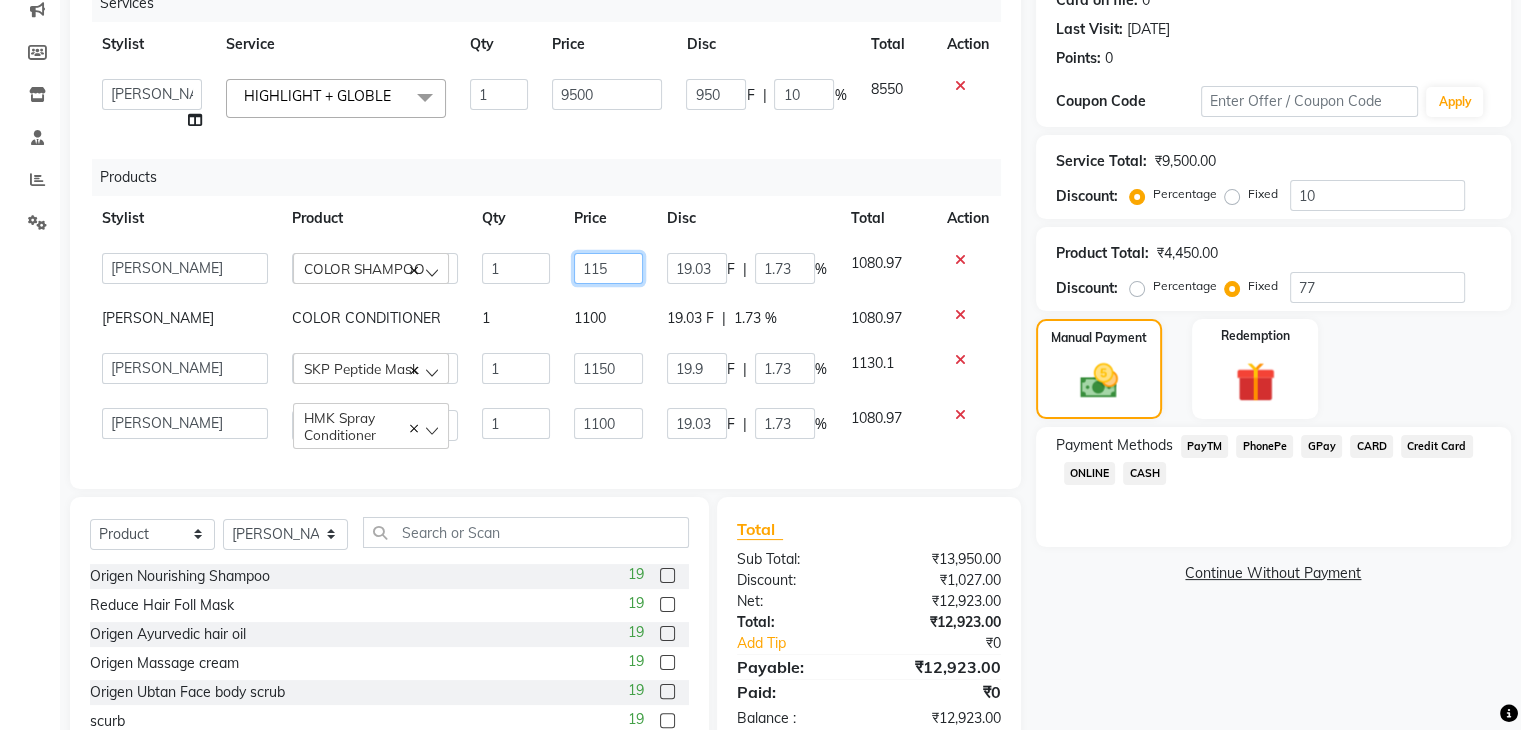 type on "1150" 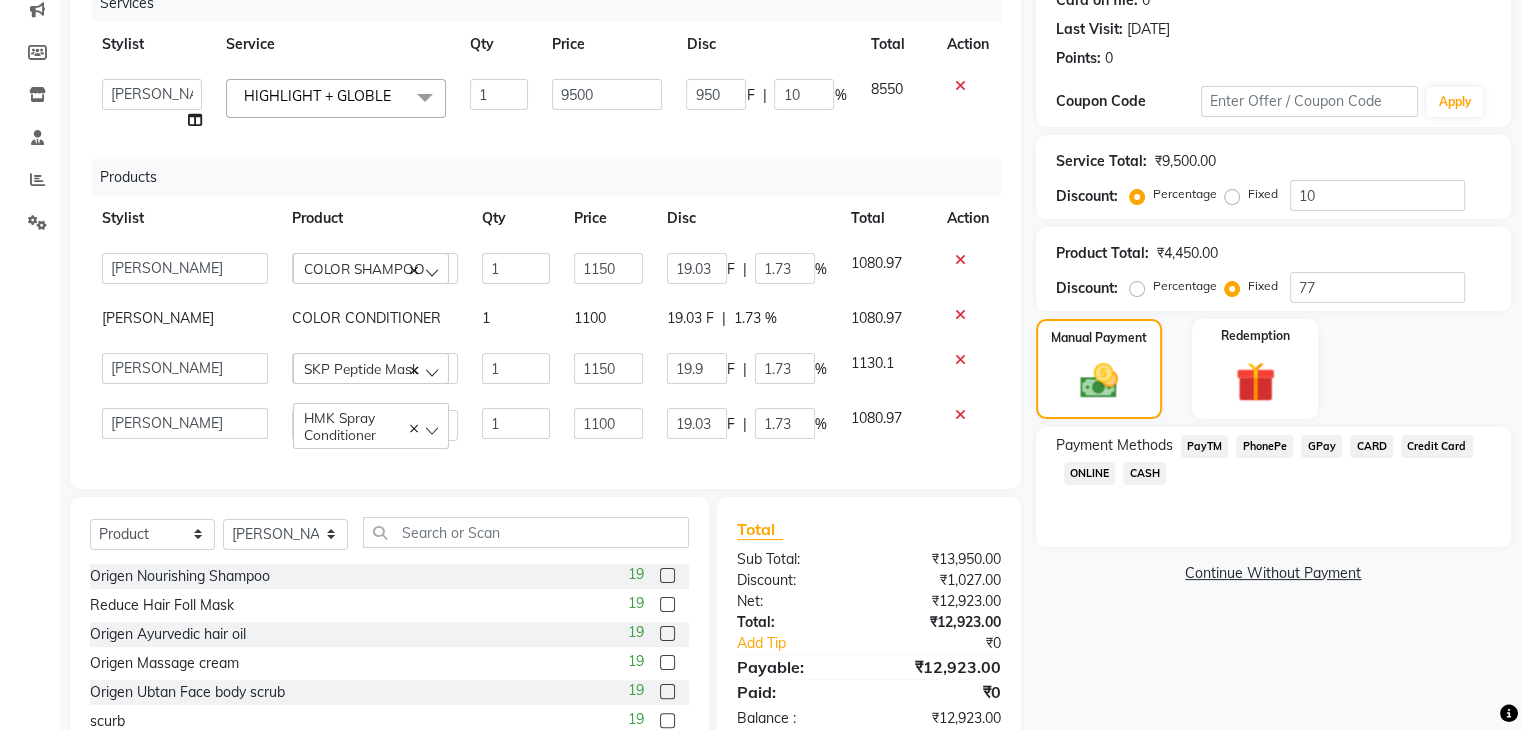 type on "19.68" 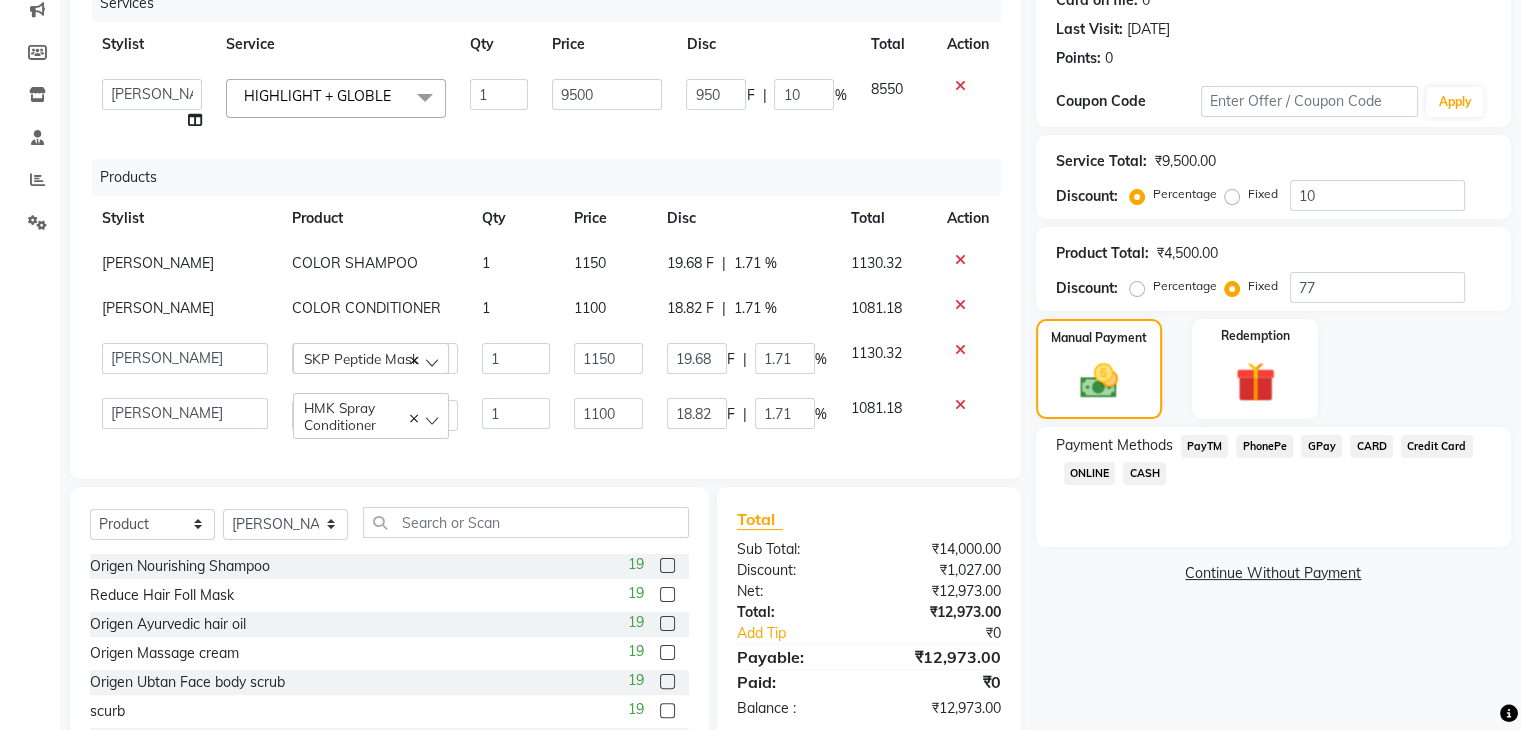 click on "1100" 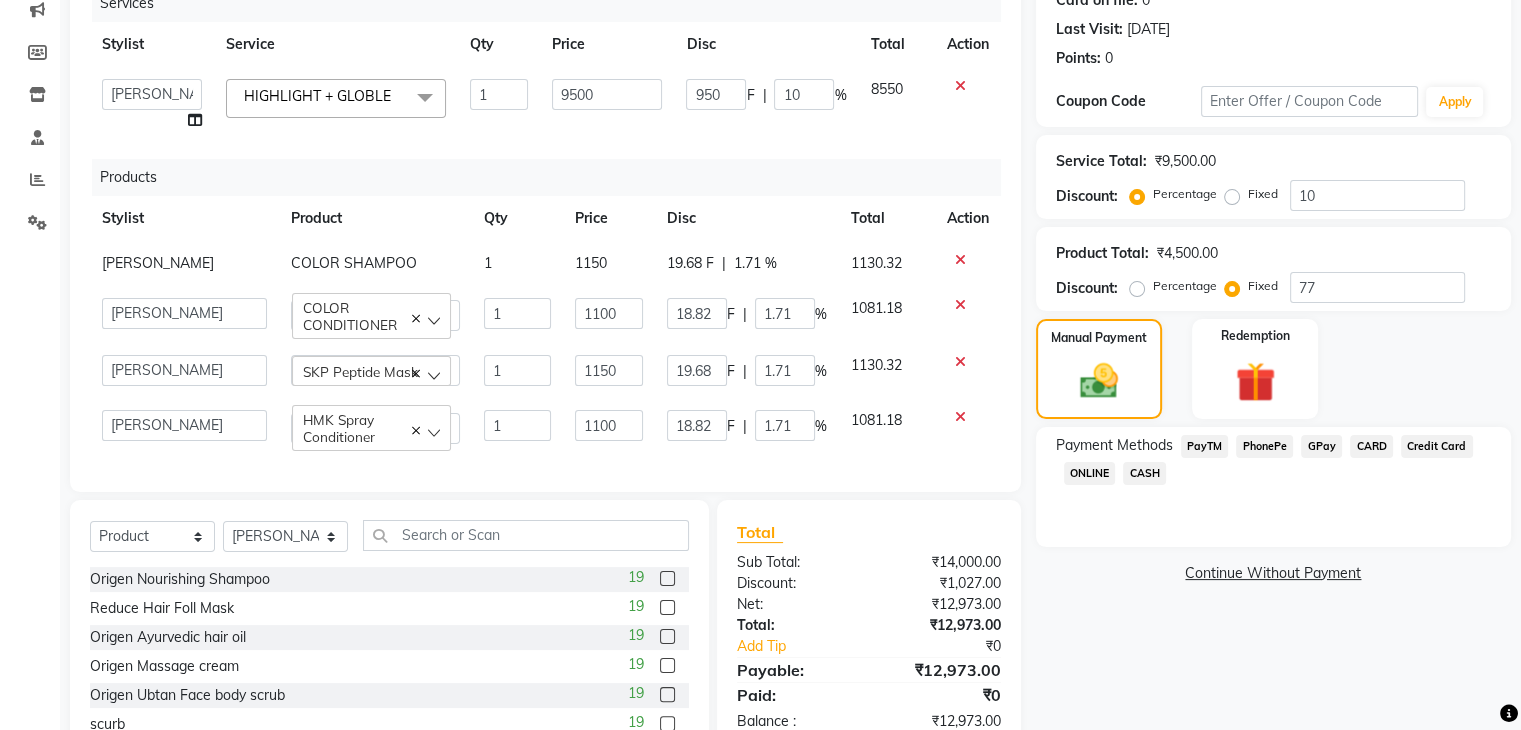 scroll, scrollTop: 0, scrollLeft: 0, axis: both 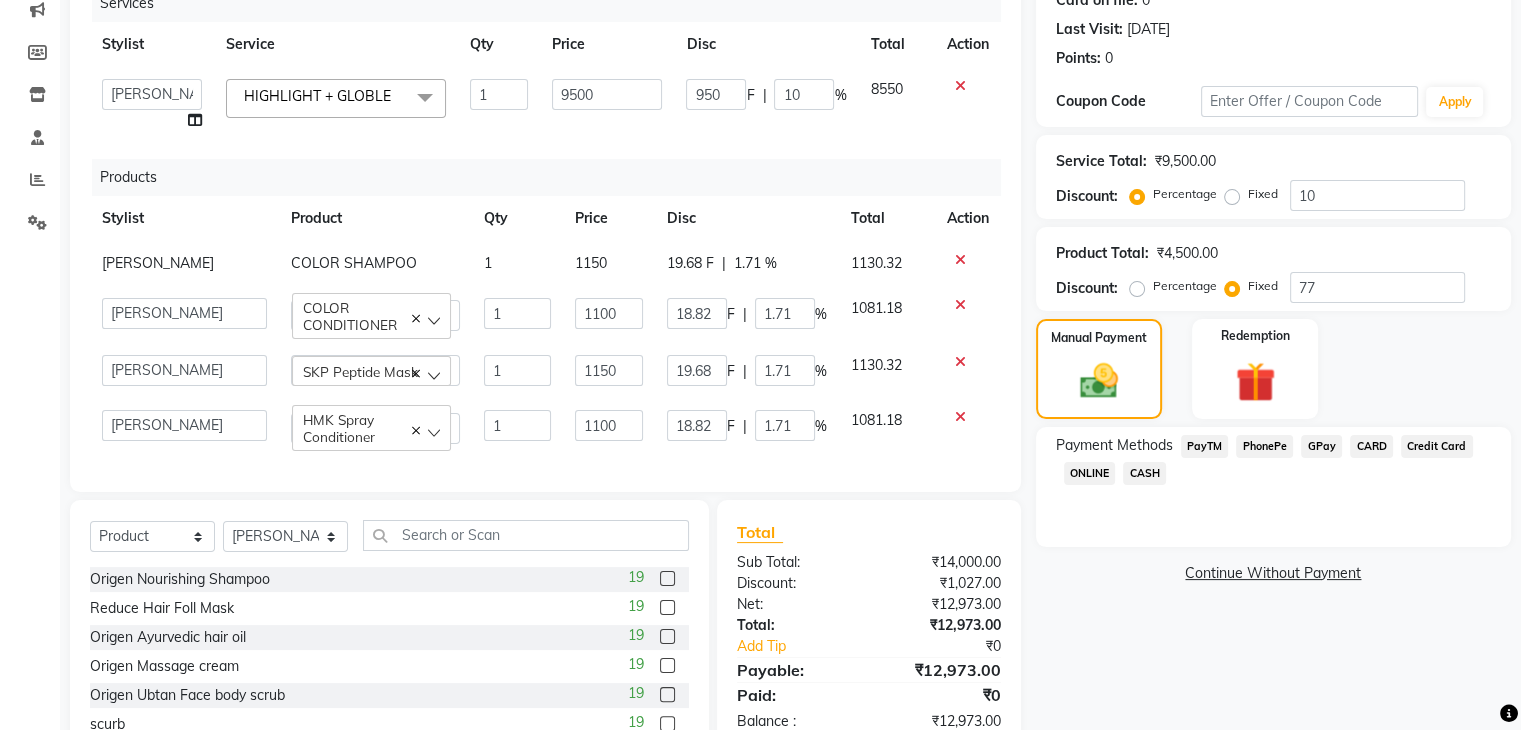 click on "CARD" 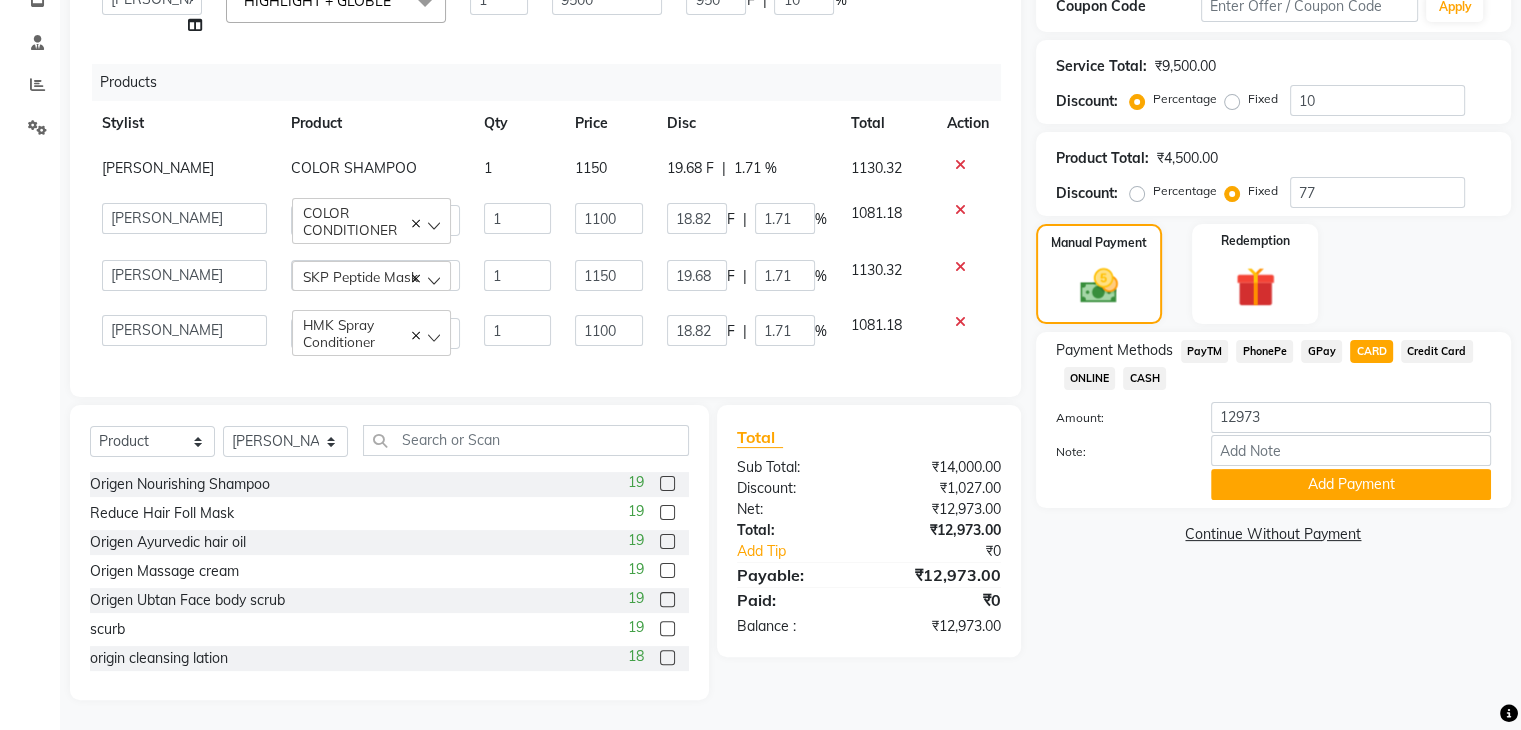 scroll, scrollTop: 372, scrollLeft: 0, axis: vertical 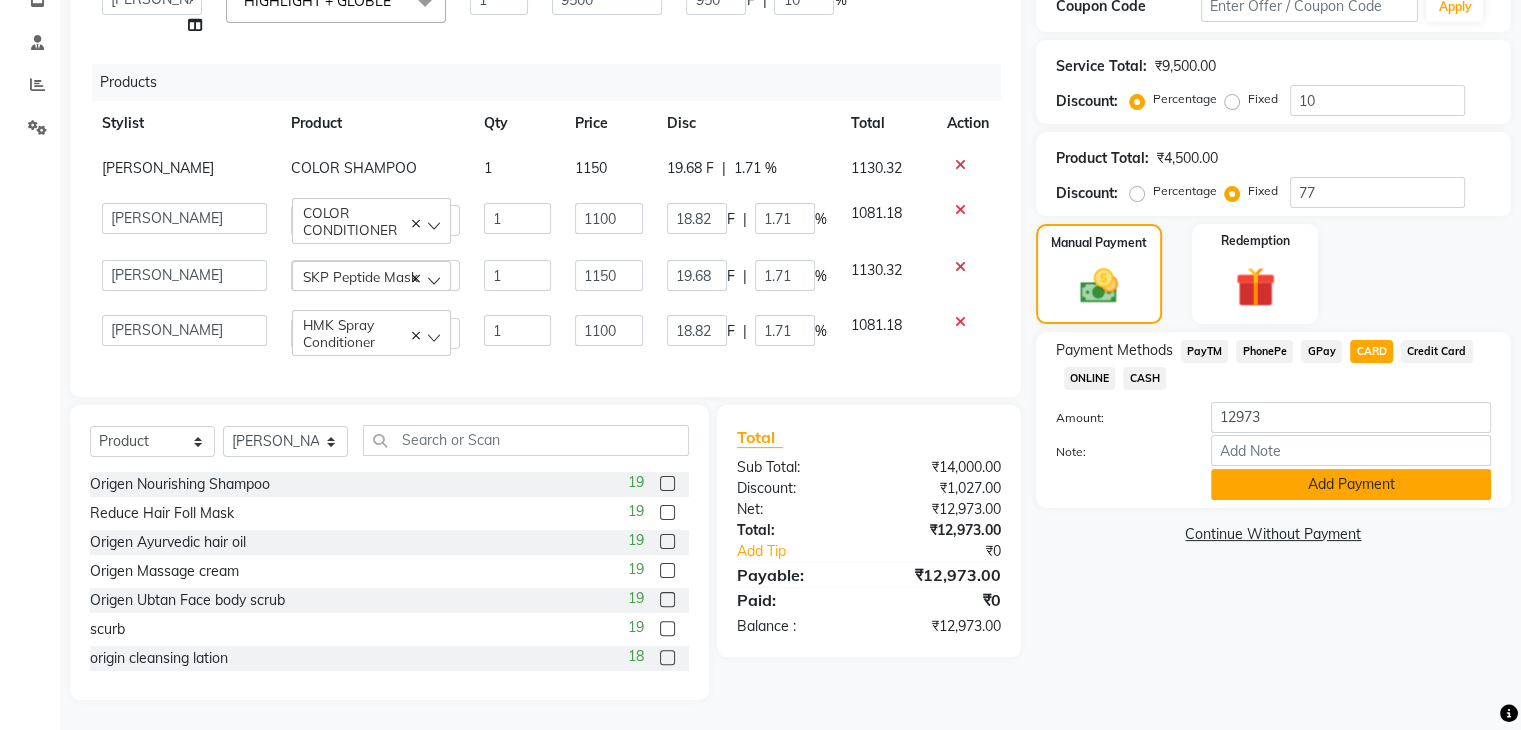 click on "Add Payment" 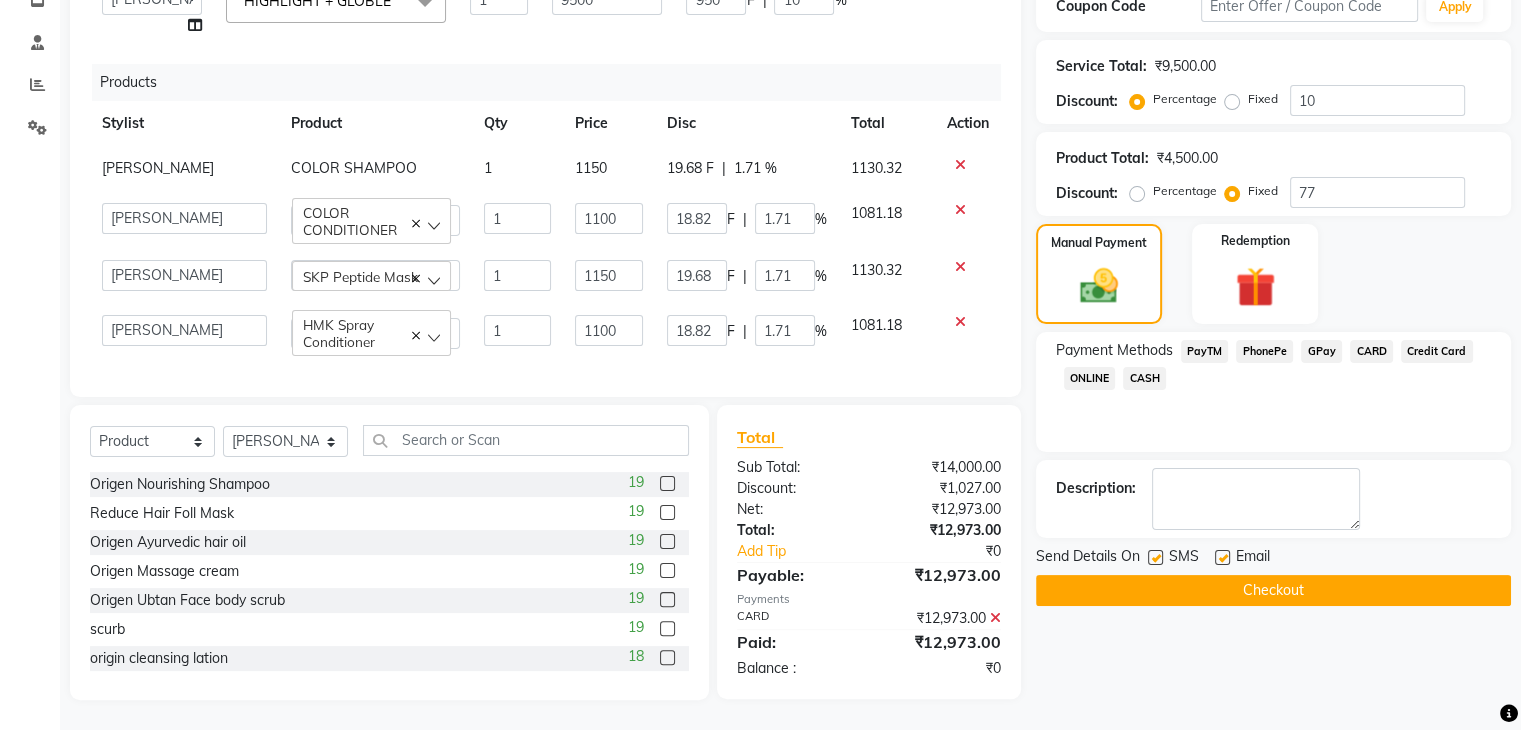 click 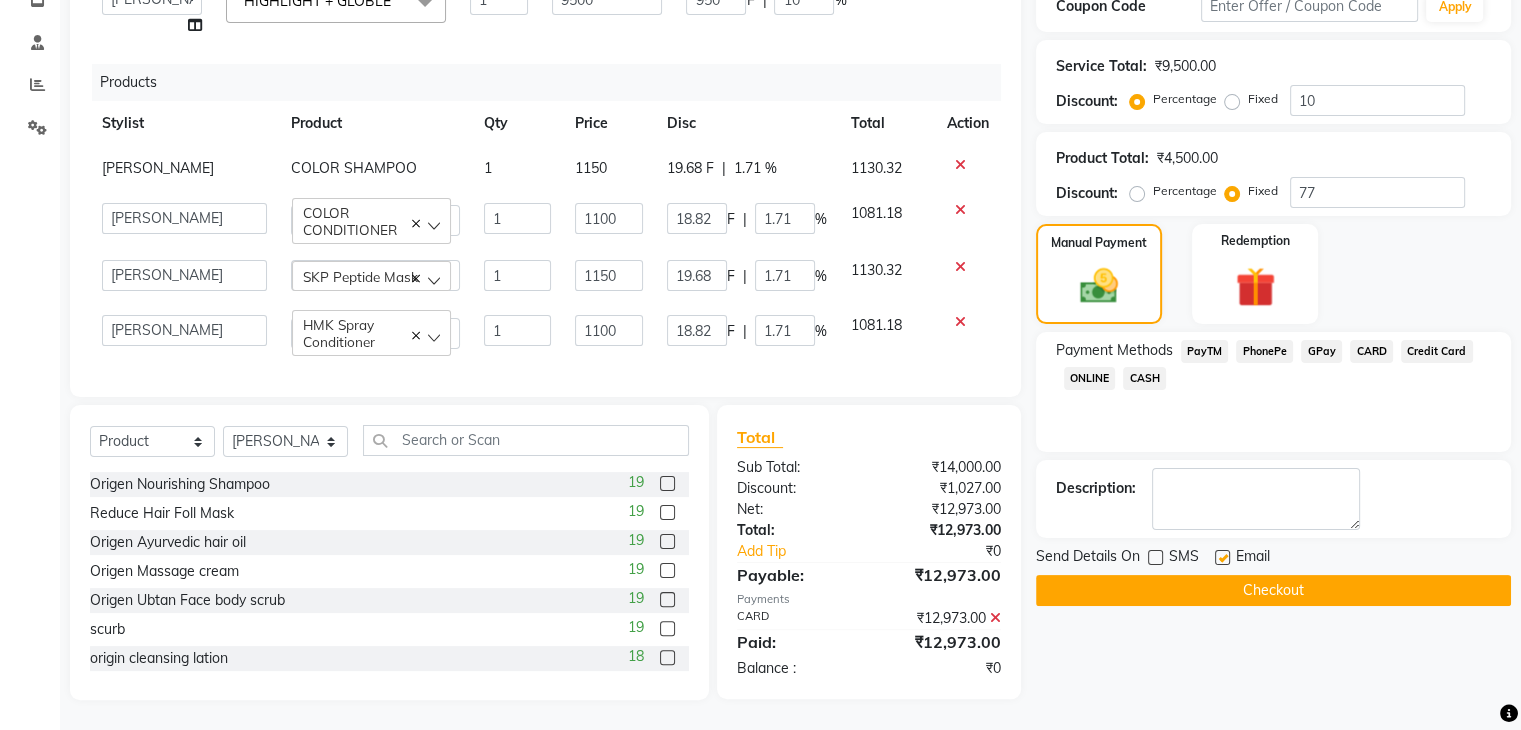 click 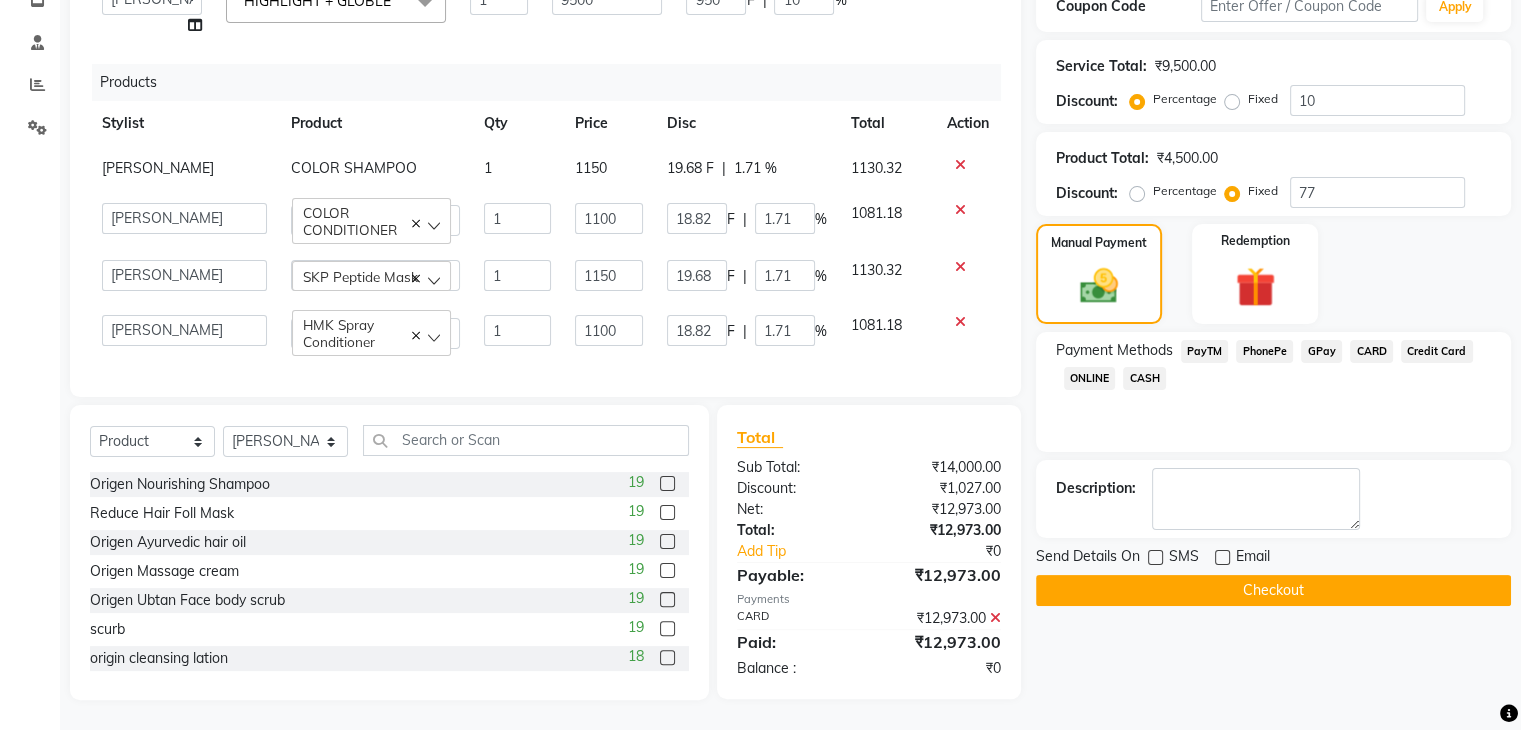click on "Checkout" 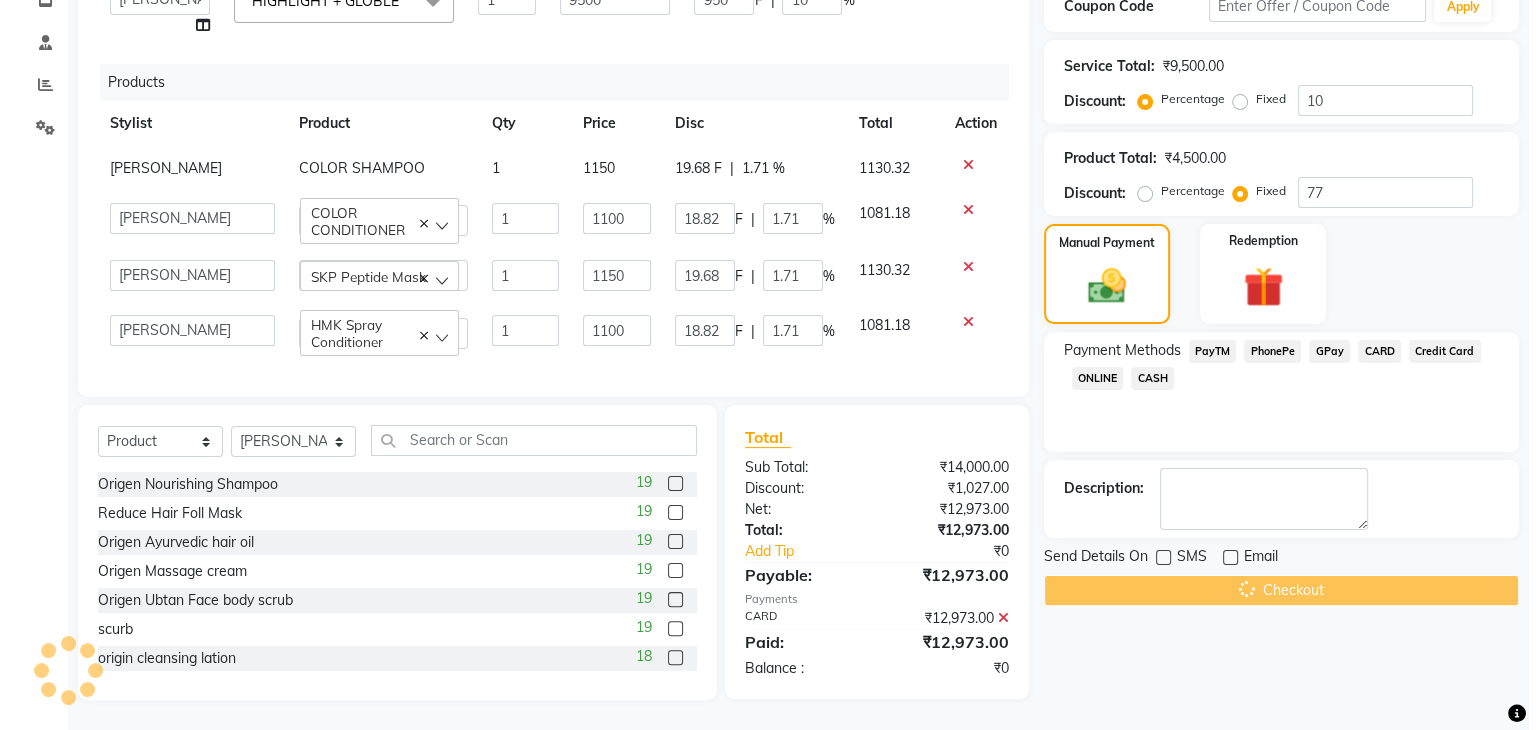 scroll, scrollTop: 0, scrollLeft: 0, axis: both 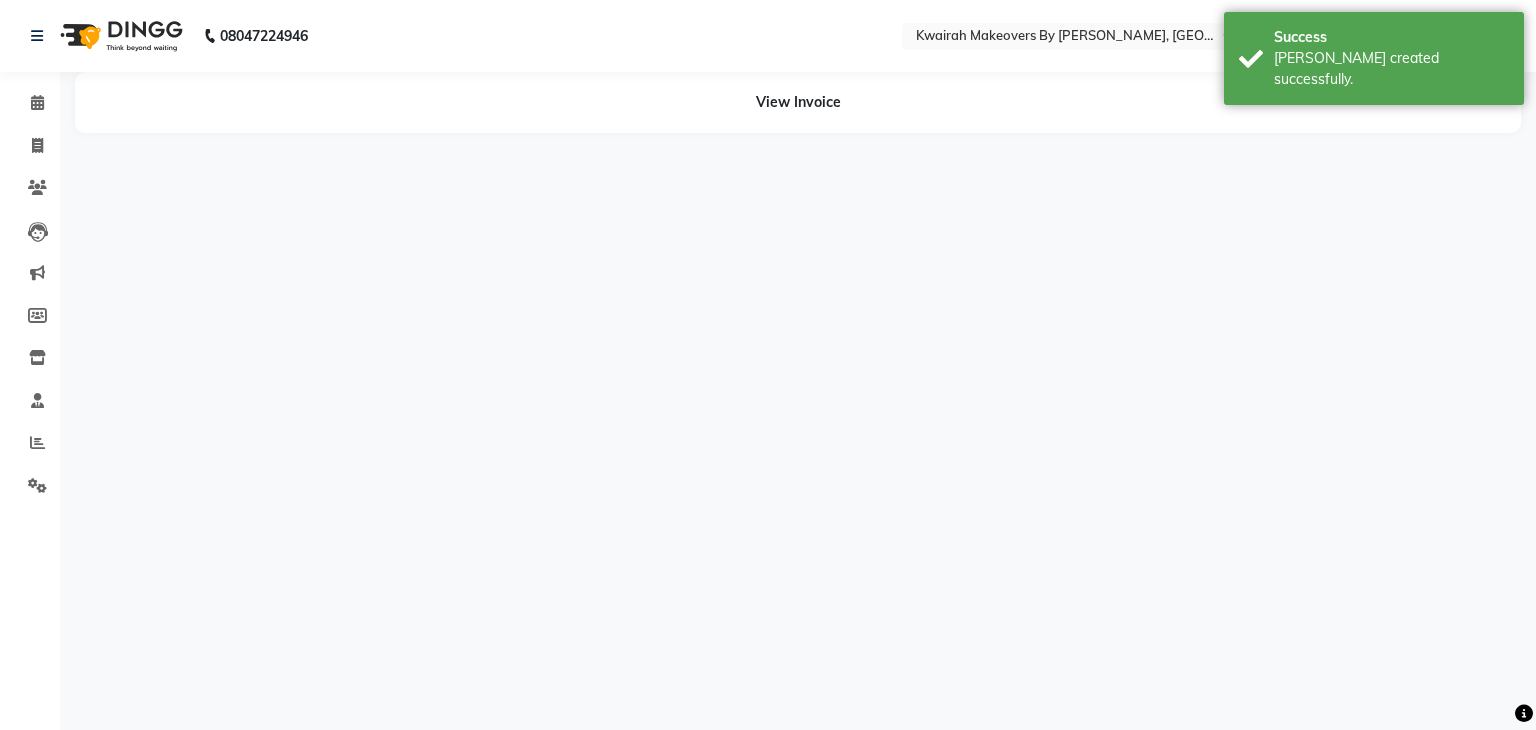 select on "21119" 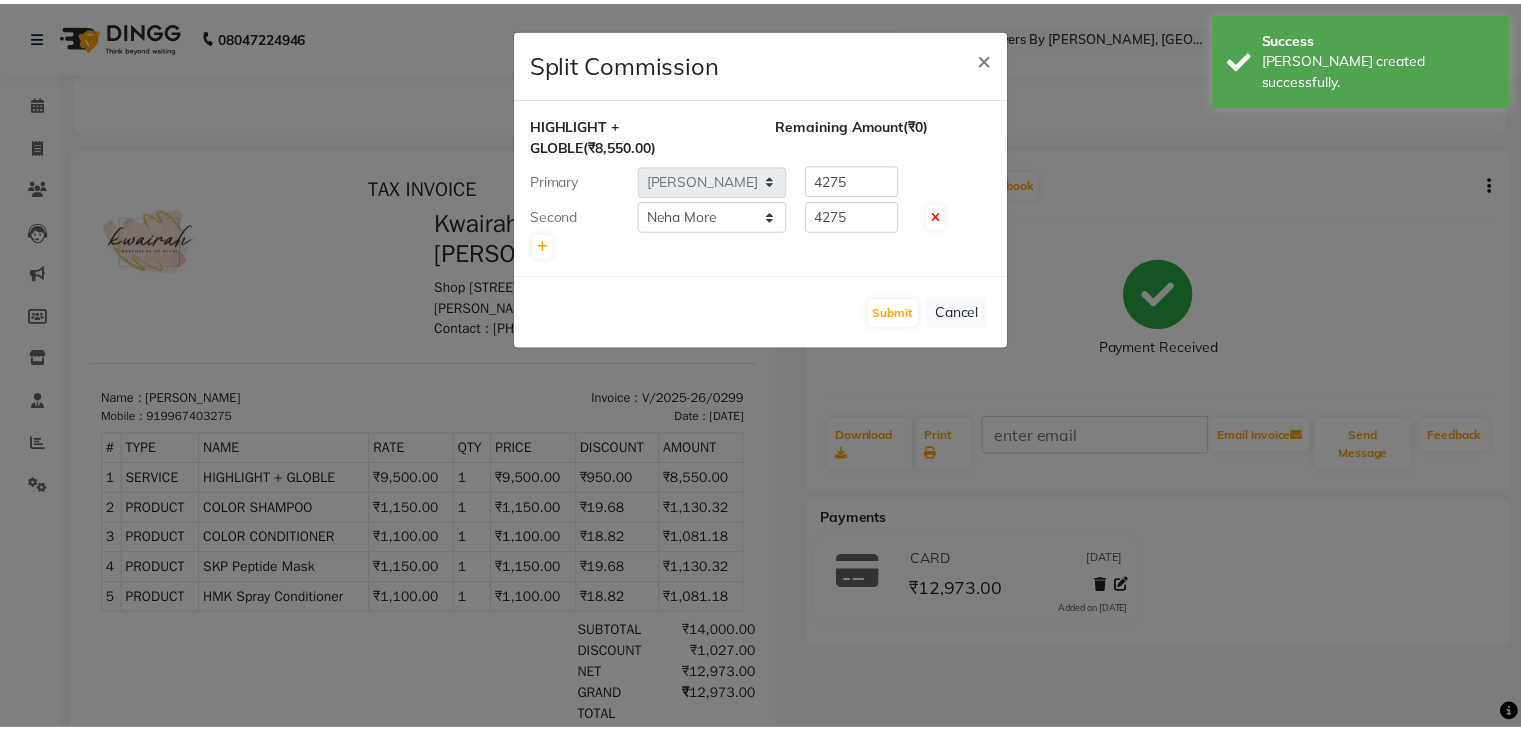scroll, scrollTop: 0, scrollLeft: 0, axis: both 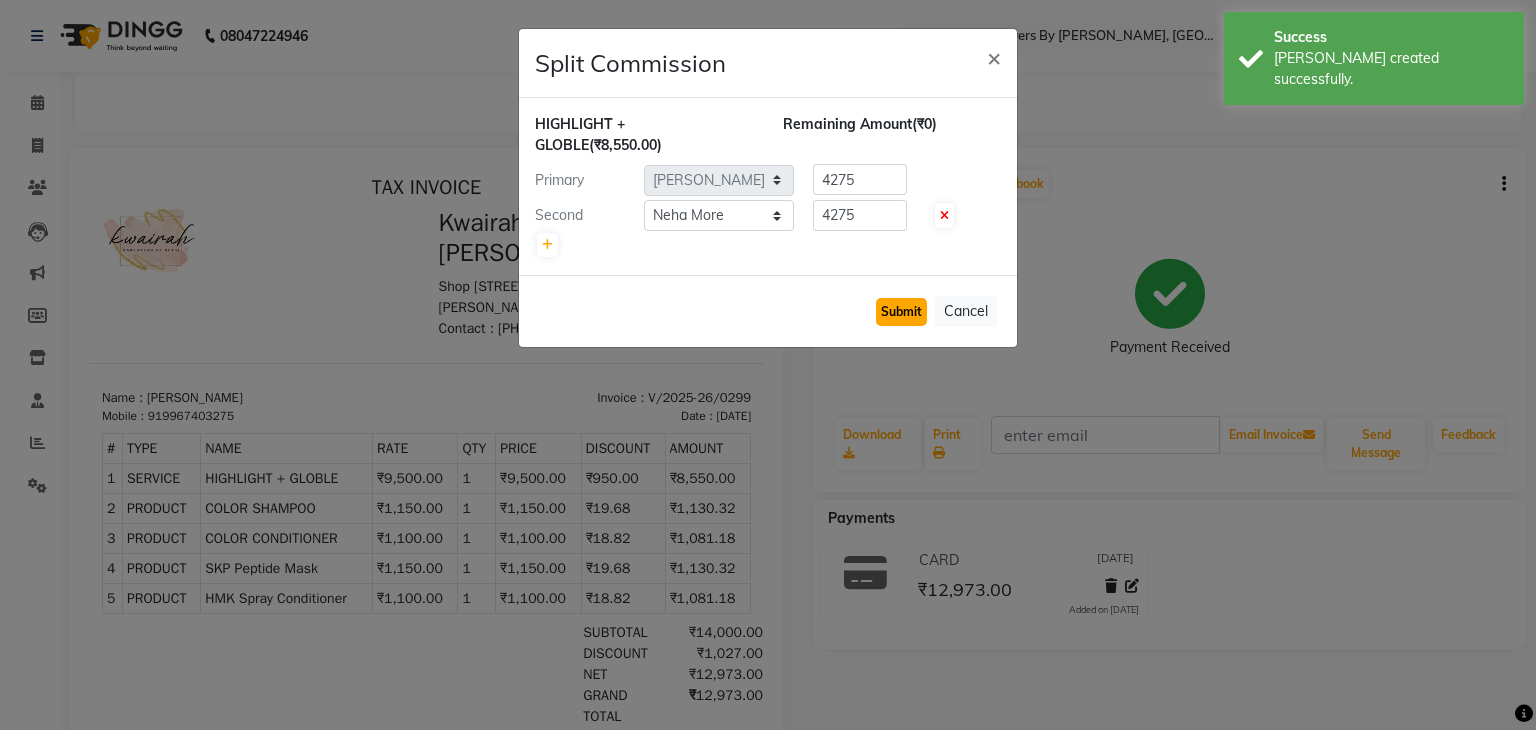 click on "Submit" 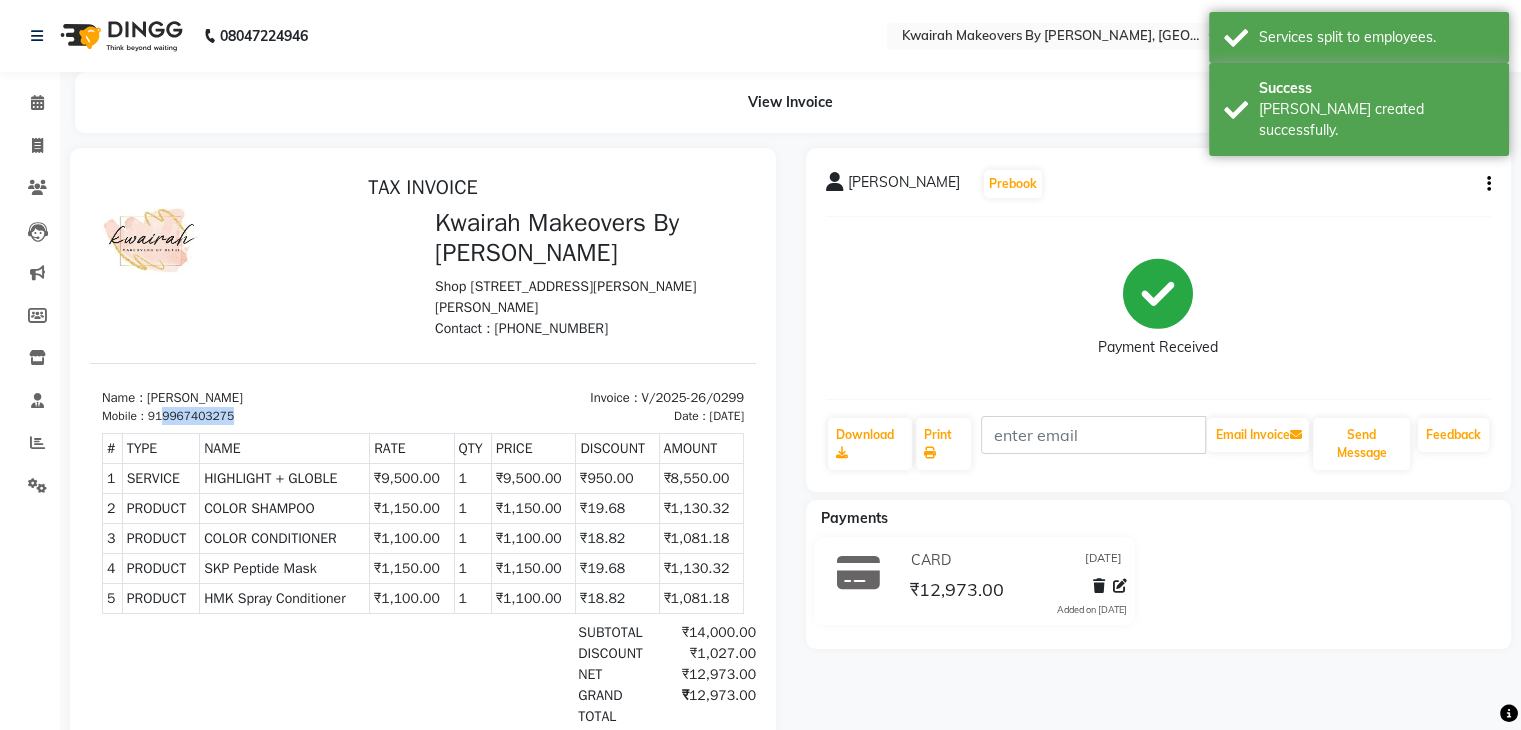drag, startPoint x: 164, startPoint y: 414, endPoint x: 240, endPoint y: 414, distance: 76 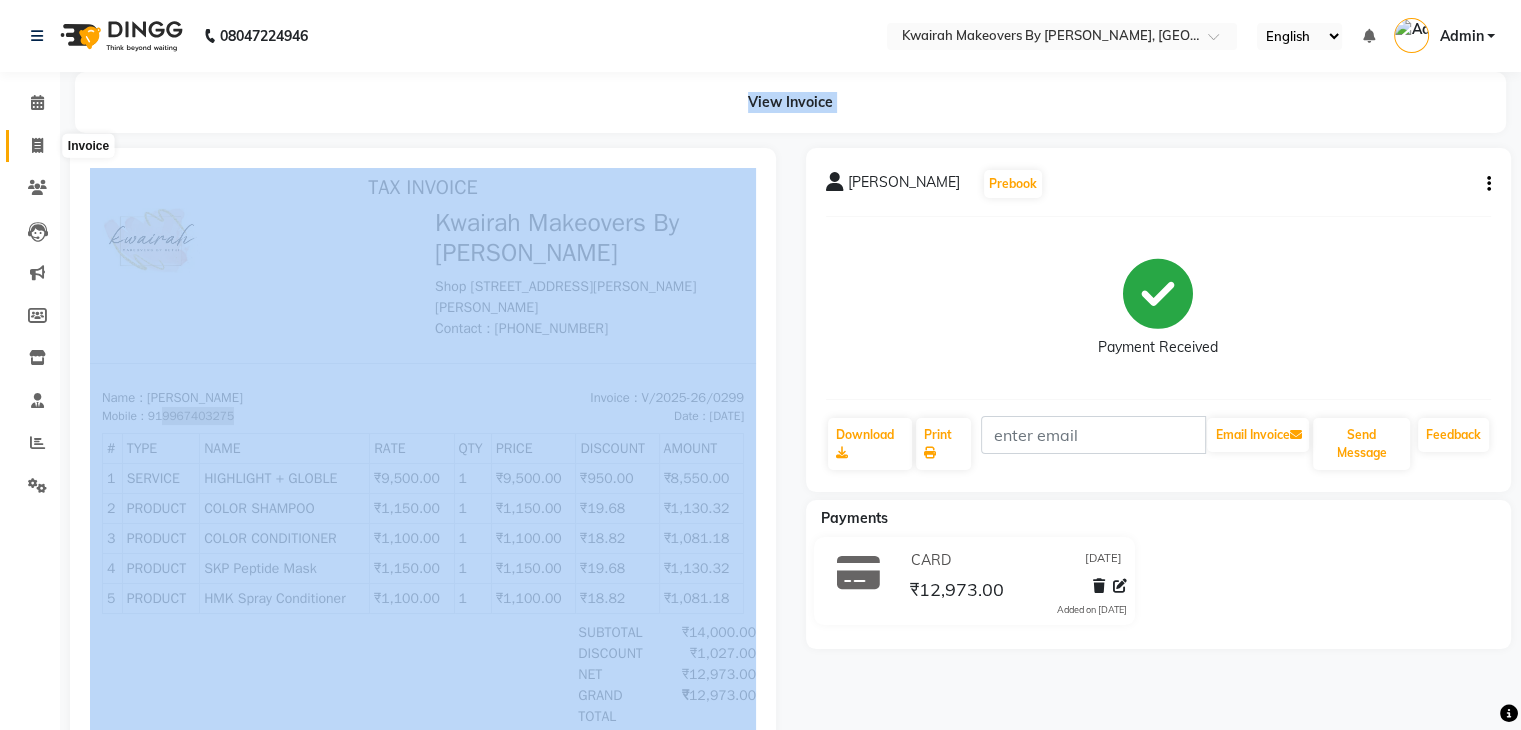 click on "08047224946 Select Location × Kwairah Makeovers By [PERSON_NAME], Dahisar East English ENGLISH Español العربية मराठी हिंदी ગુજરાતી தமிழ் 中文 Notifications nothing to show Admin Manage Profile Change Password Sign out  Version:3.15.4  ☀  Kwairah Makeovers By [PERSON_NAME], Dahisar west ☀ Kwairah Makeovers By [PERSON_NAME], Dahisar East  Calendar  Invoice  Clients  Leads   Marketing  Members  Inventory  Staff  Reports  Settings Completed InProgress Upcoming Dropped Tentative Check-In Confirm Bookings Generate Report Segments Page Builder  View Invoice      [PERSON_NAME]  Prebook   Payment Received  Download  Print   Email Invoice   Send Message Feedback  Payments CARD [DATE] ₹12,973.00  Added on [DATE]" 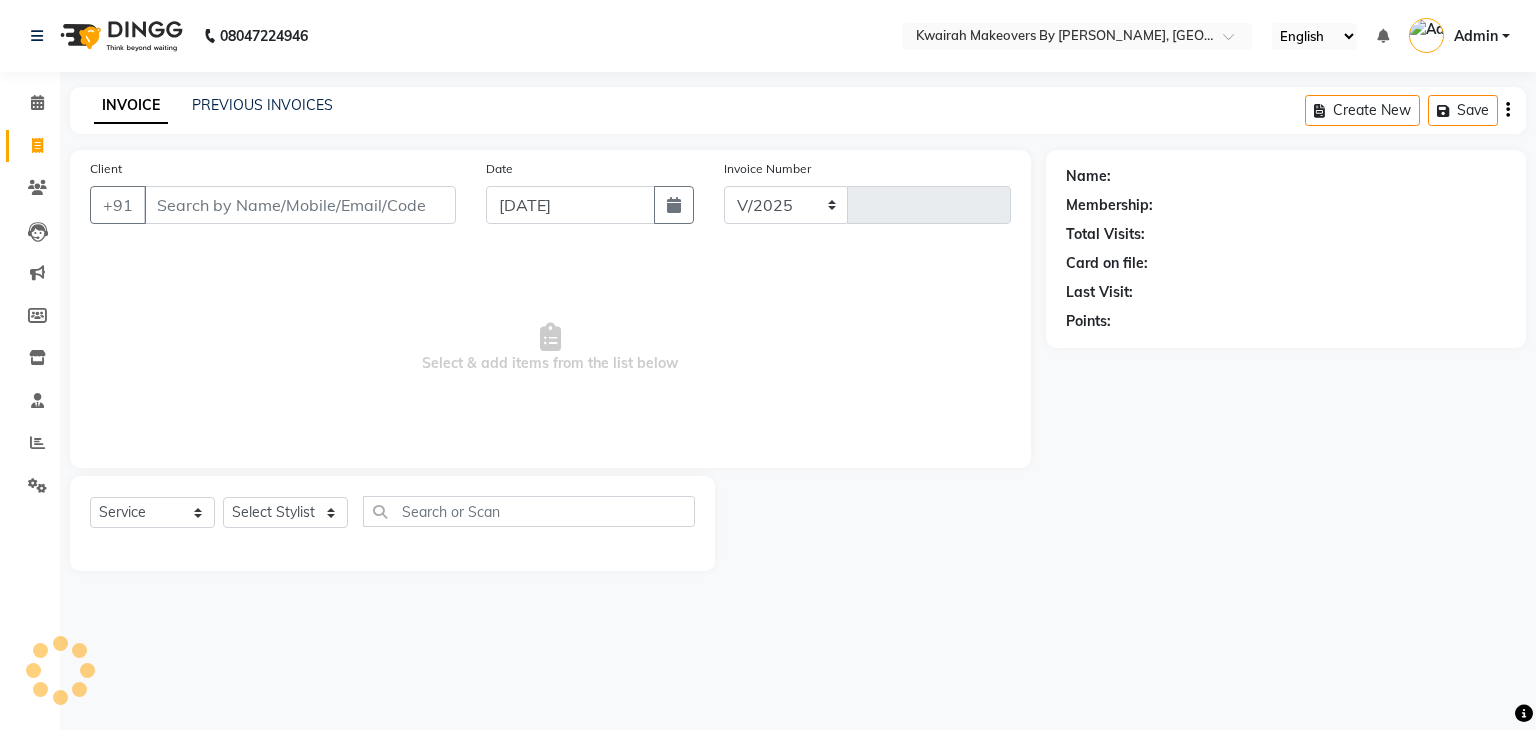 select on "4082" 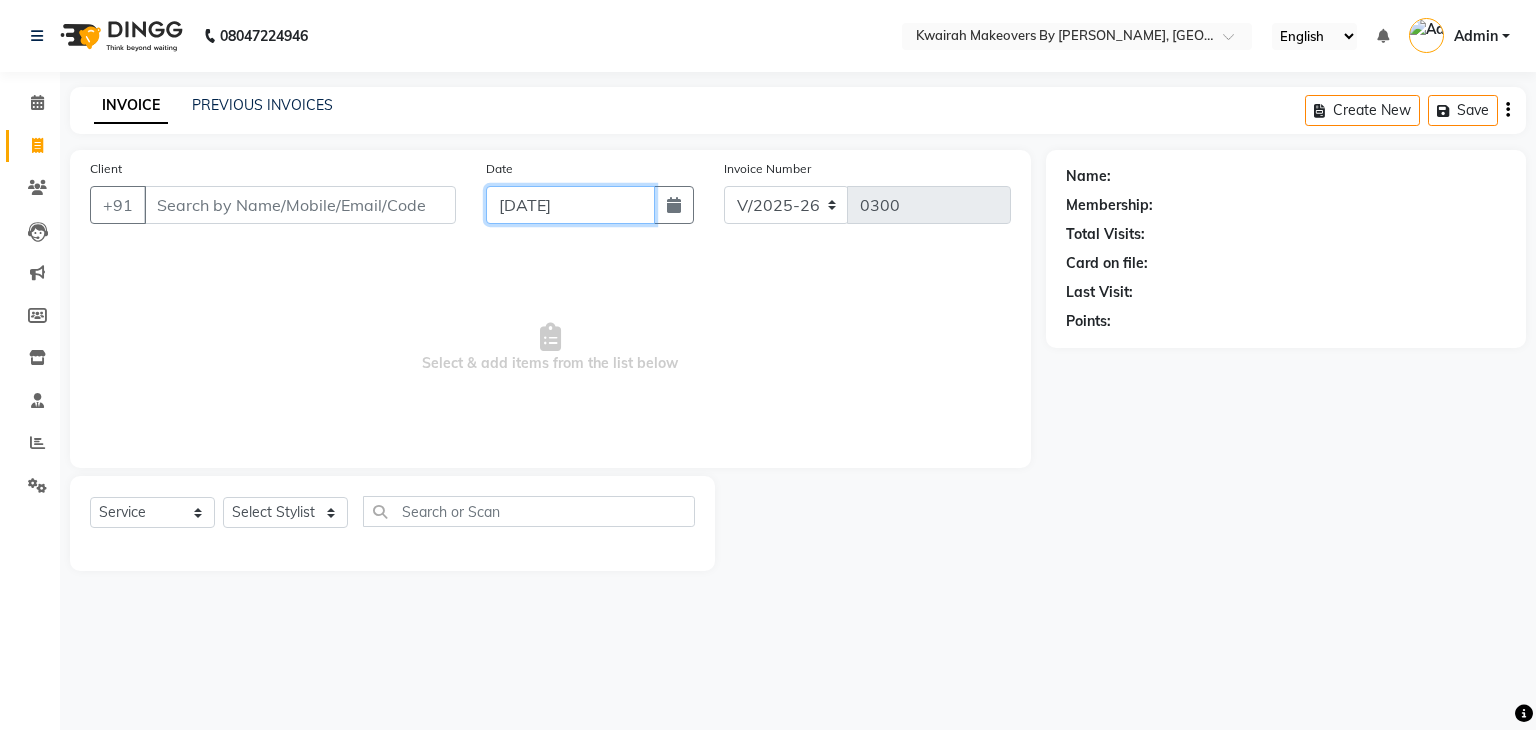 drag, startPoint x: 532, startPoint y: 207, endPoint x: 544, endPoint y: 225, distance: 21.633308 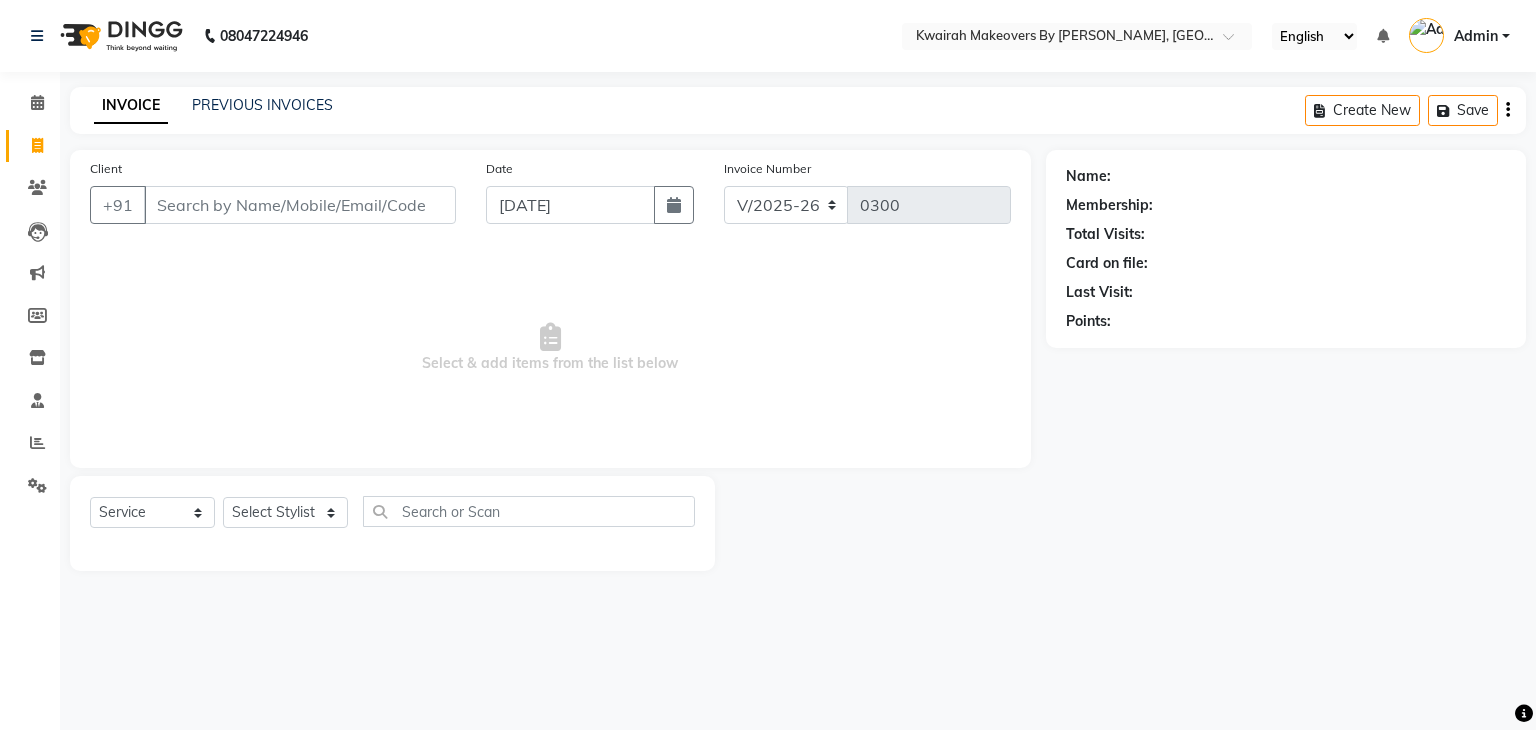 select on "7" 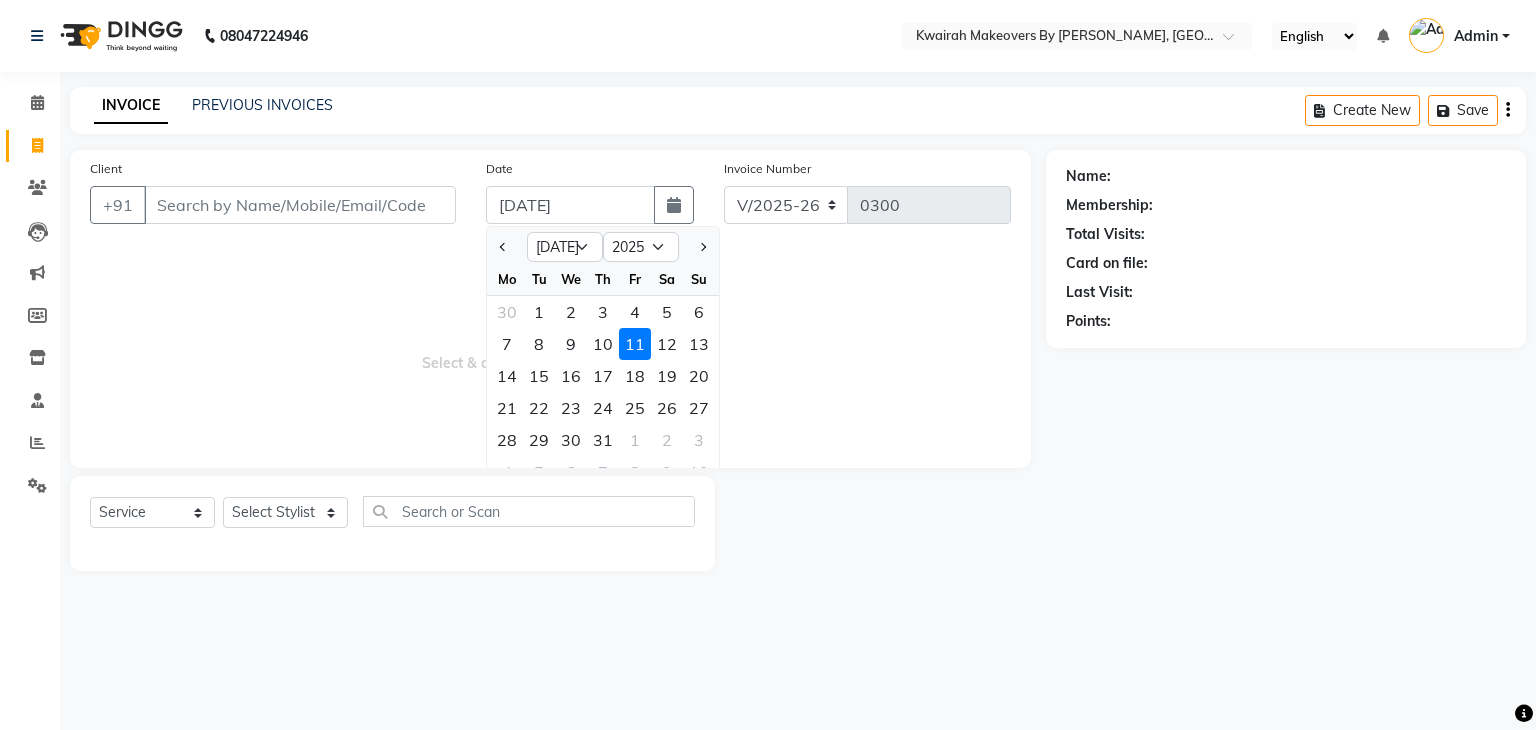 drag, startPoint x: 696, startPoint y: 319, endPoint x: 691, endPoint y: 309, distance: 11.18034 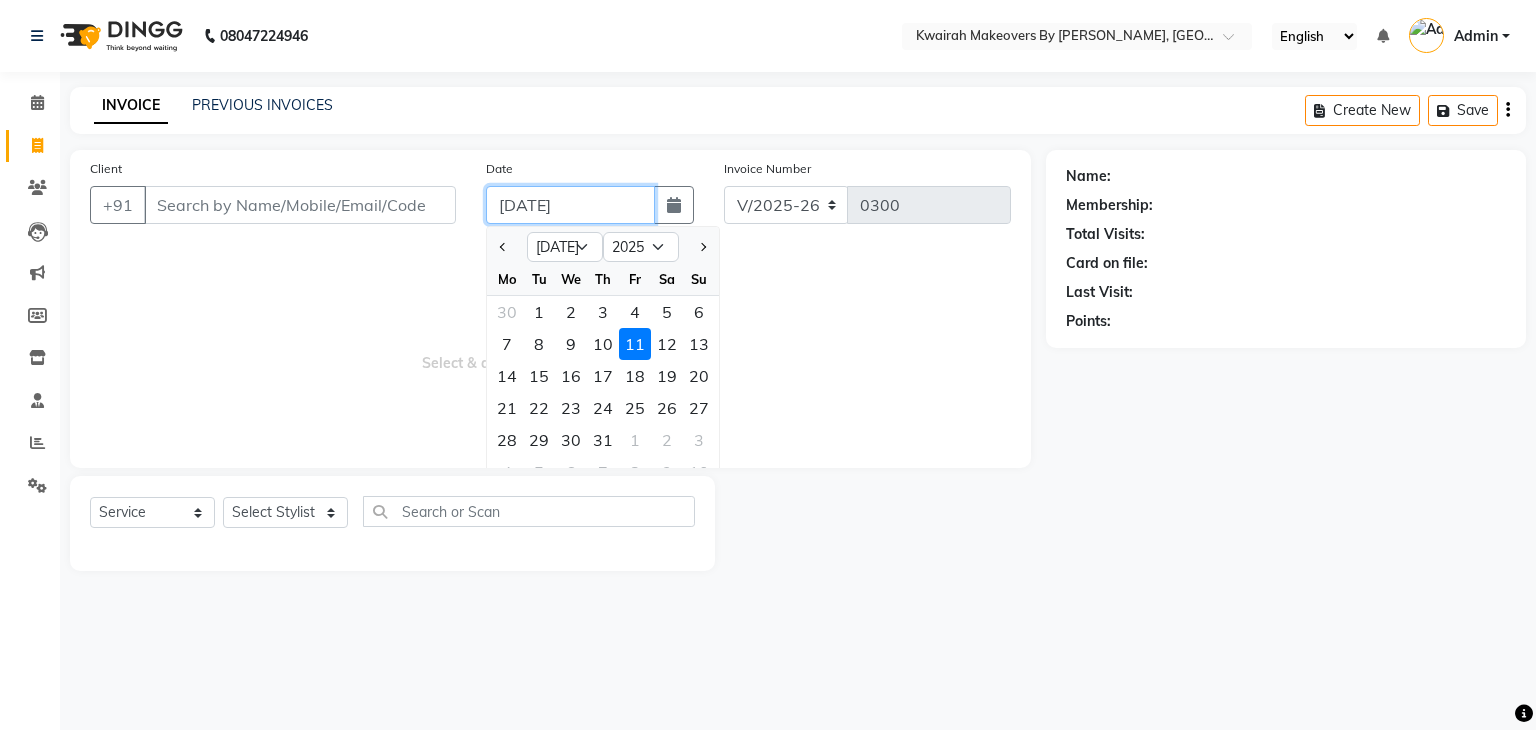 type on "[DATE]" 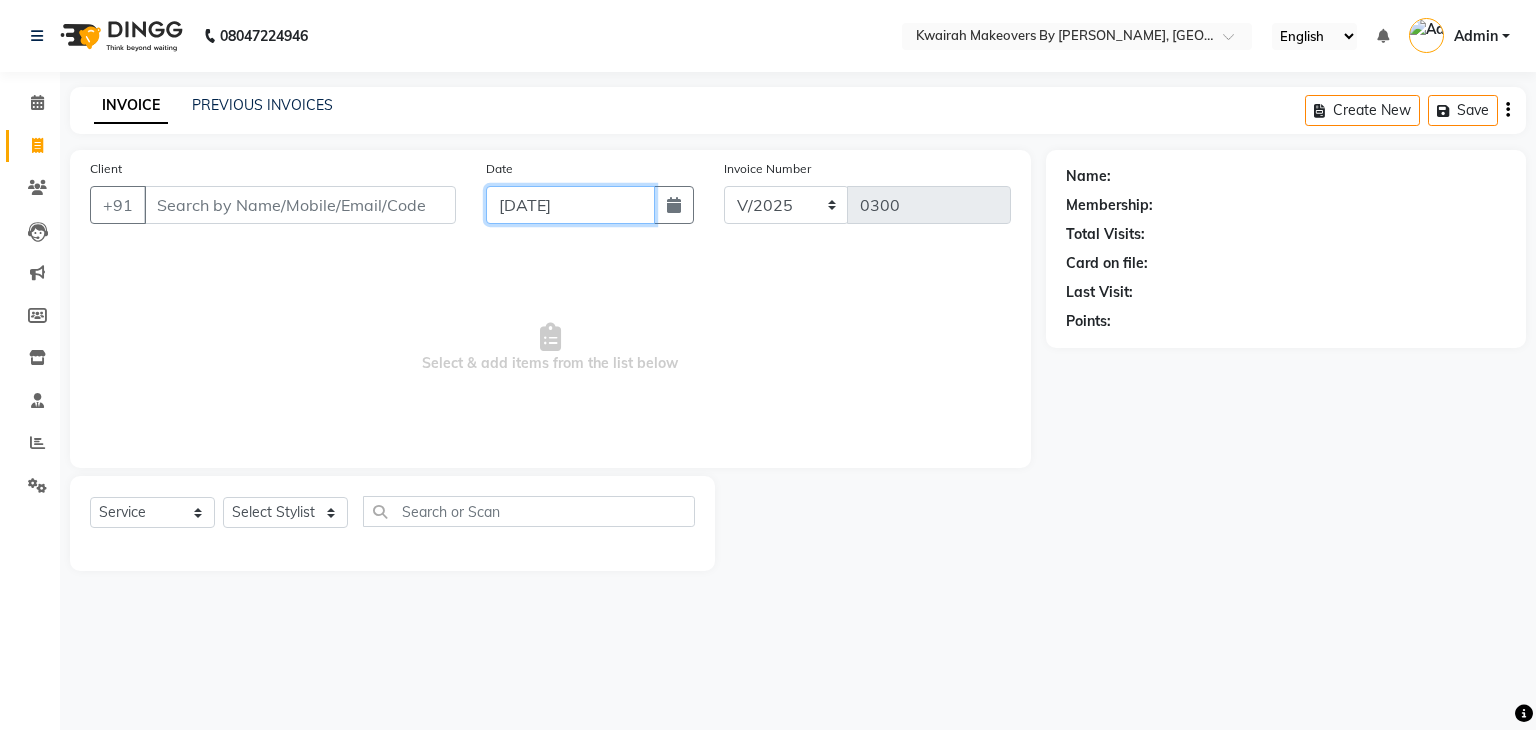 click on "[DATE]" 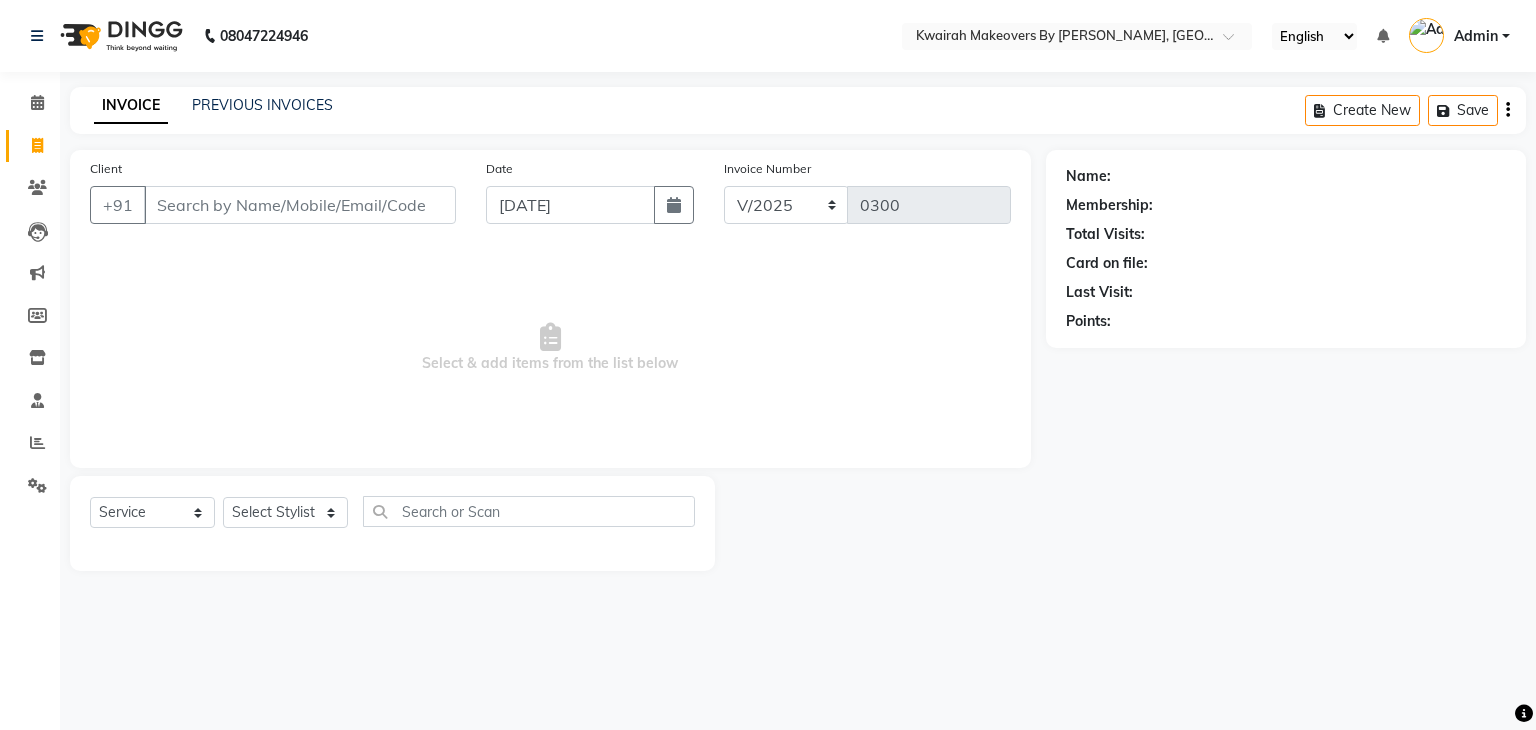 select on "7" 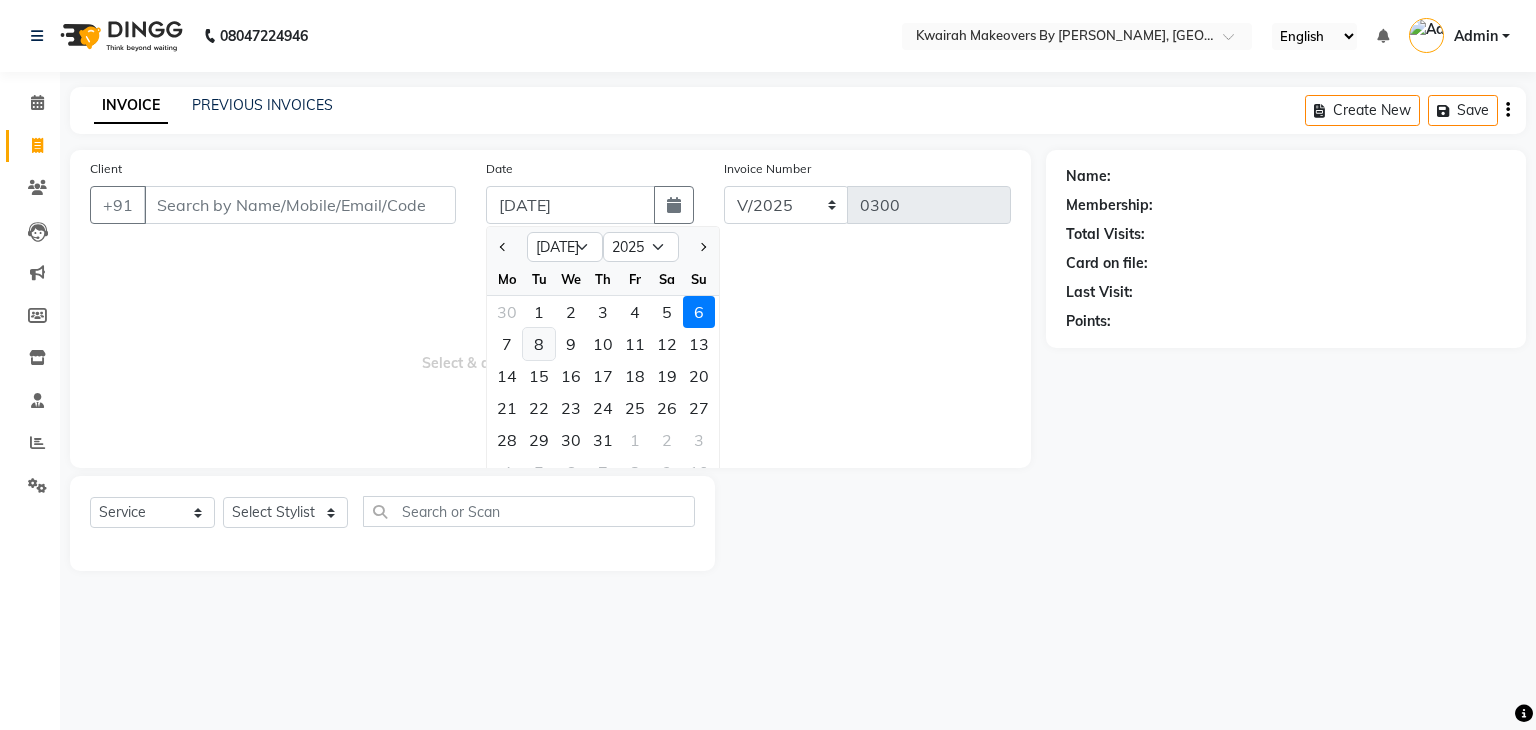 click on "8" 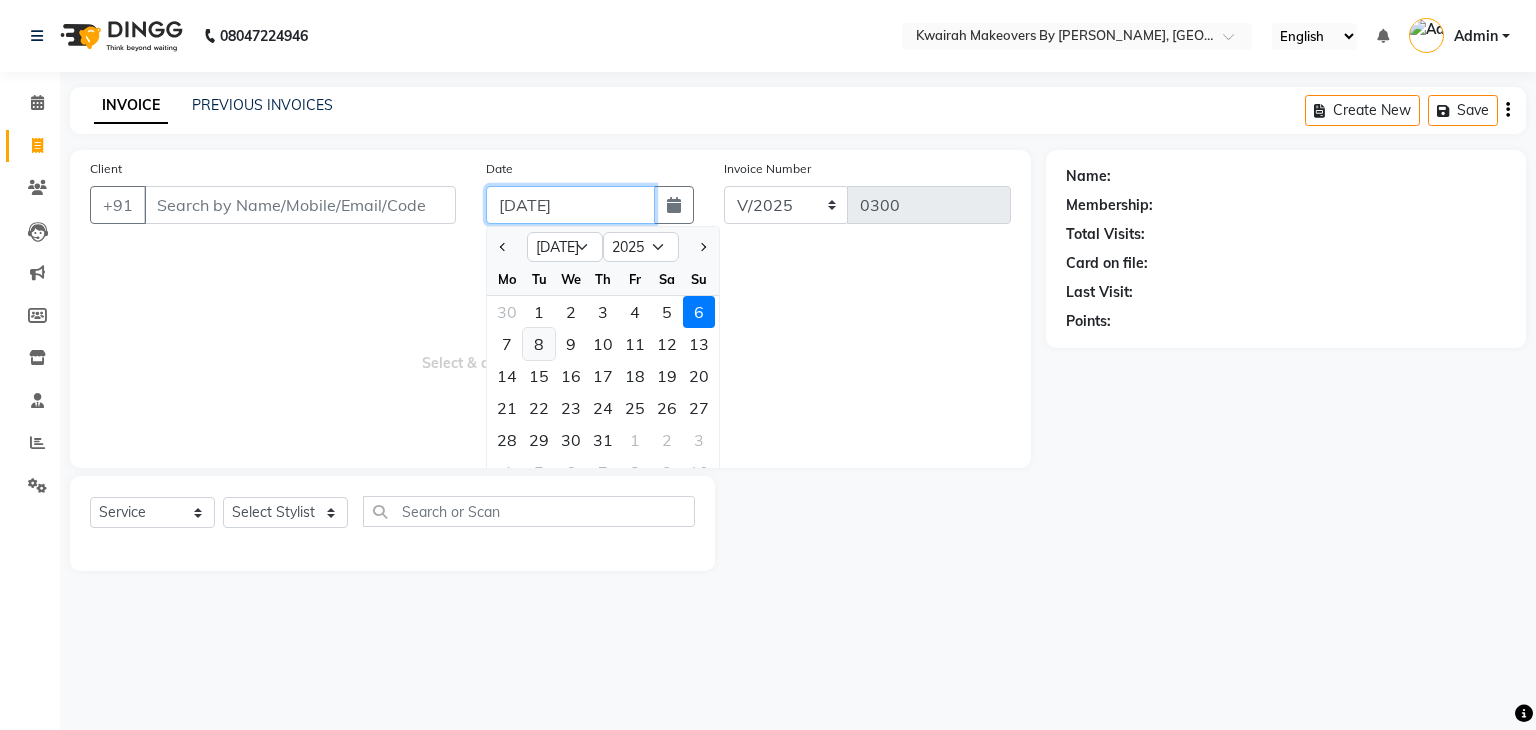 type on "[DATE]" 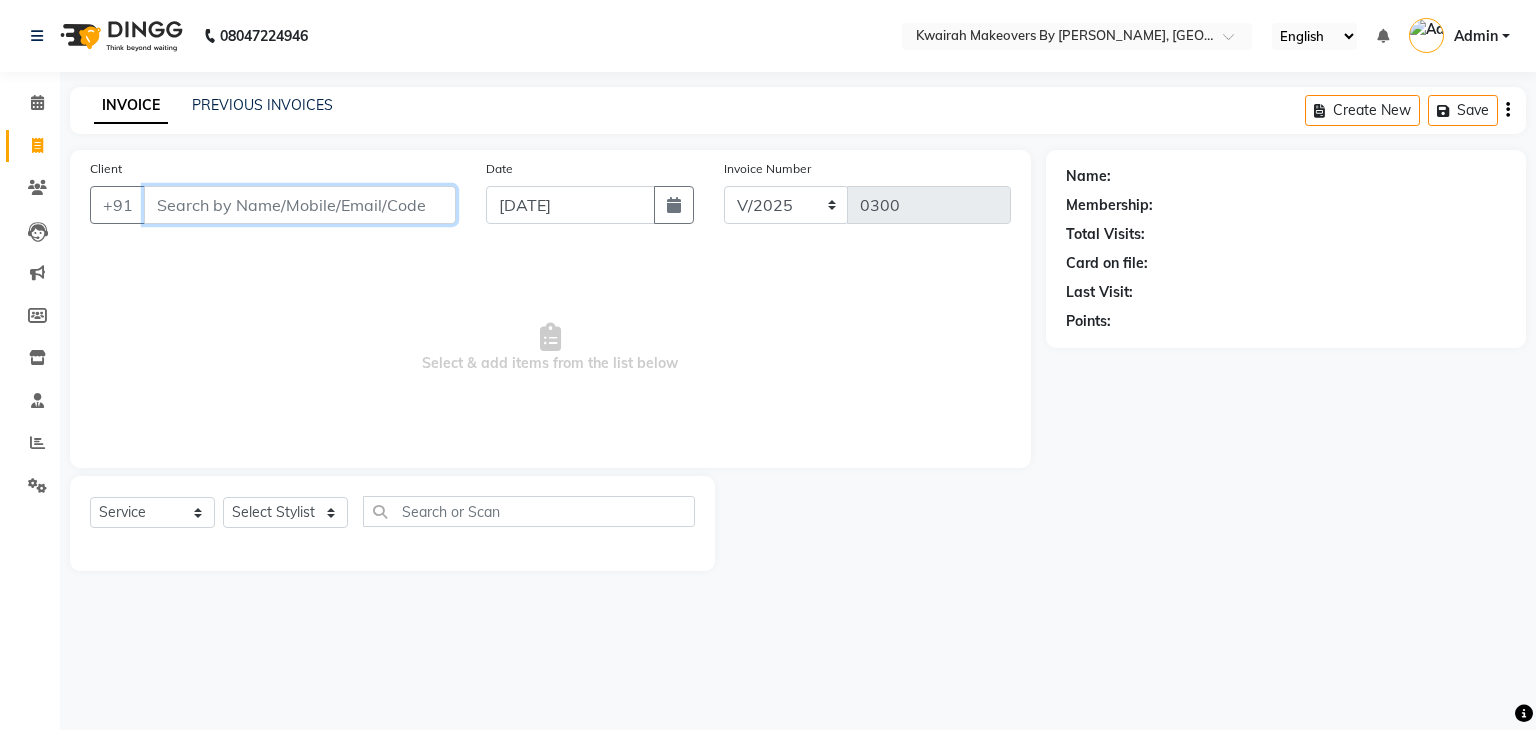 click on "Client" at bounding box center (300, 205) 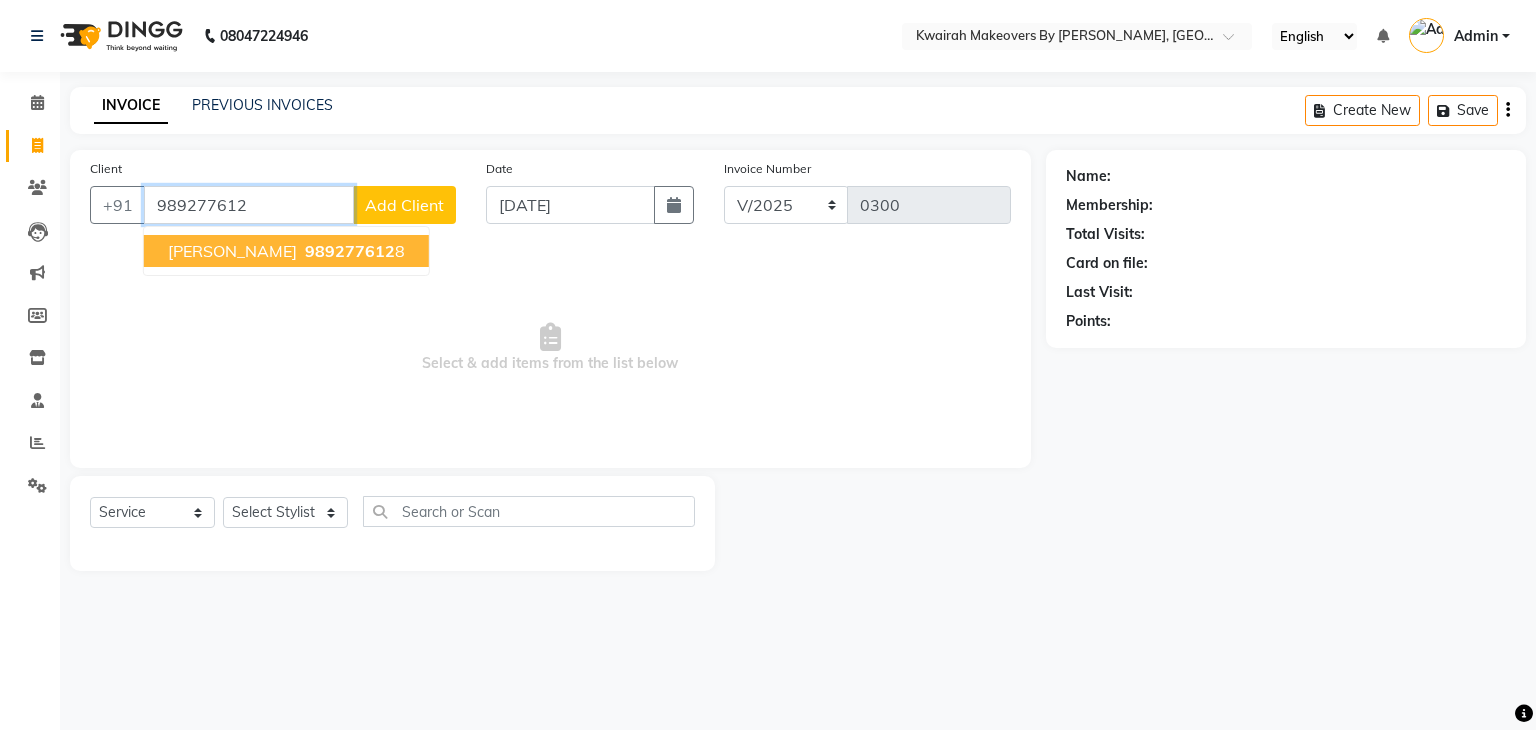 click on "[PERSON_NAME]   989277612 8" at bounding box center [286, 251] 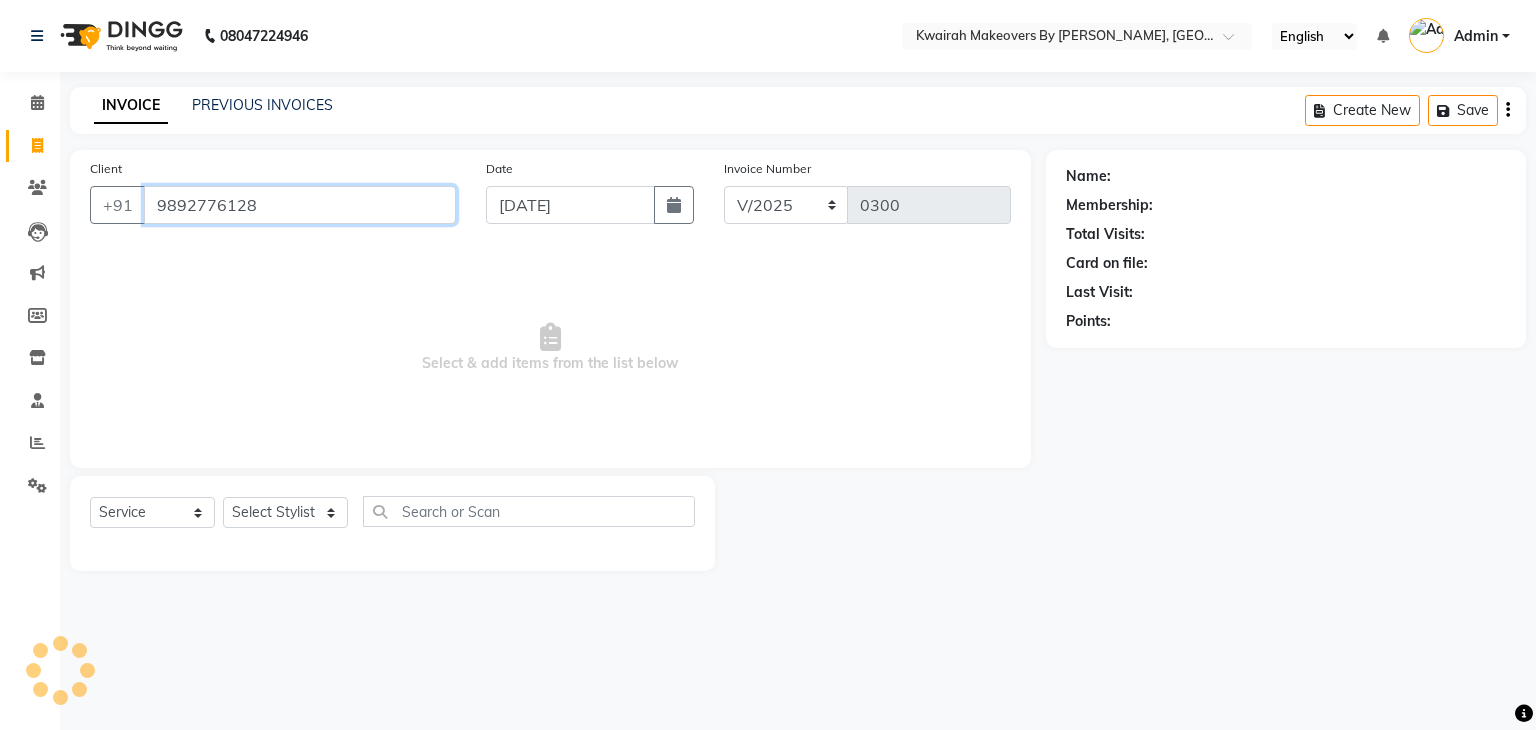 type on "9892776128" 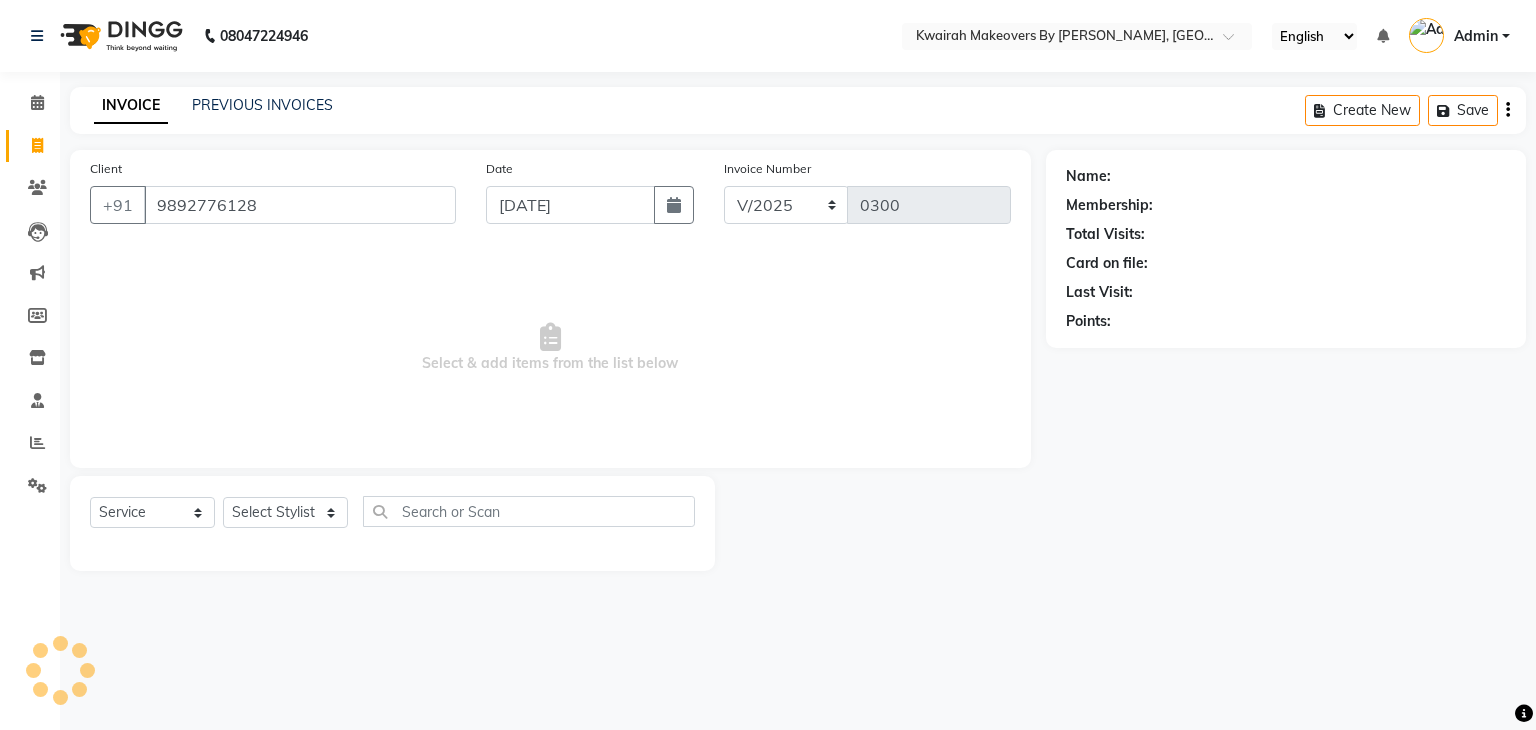 select on "1: Object" 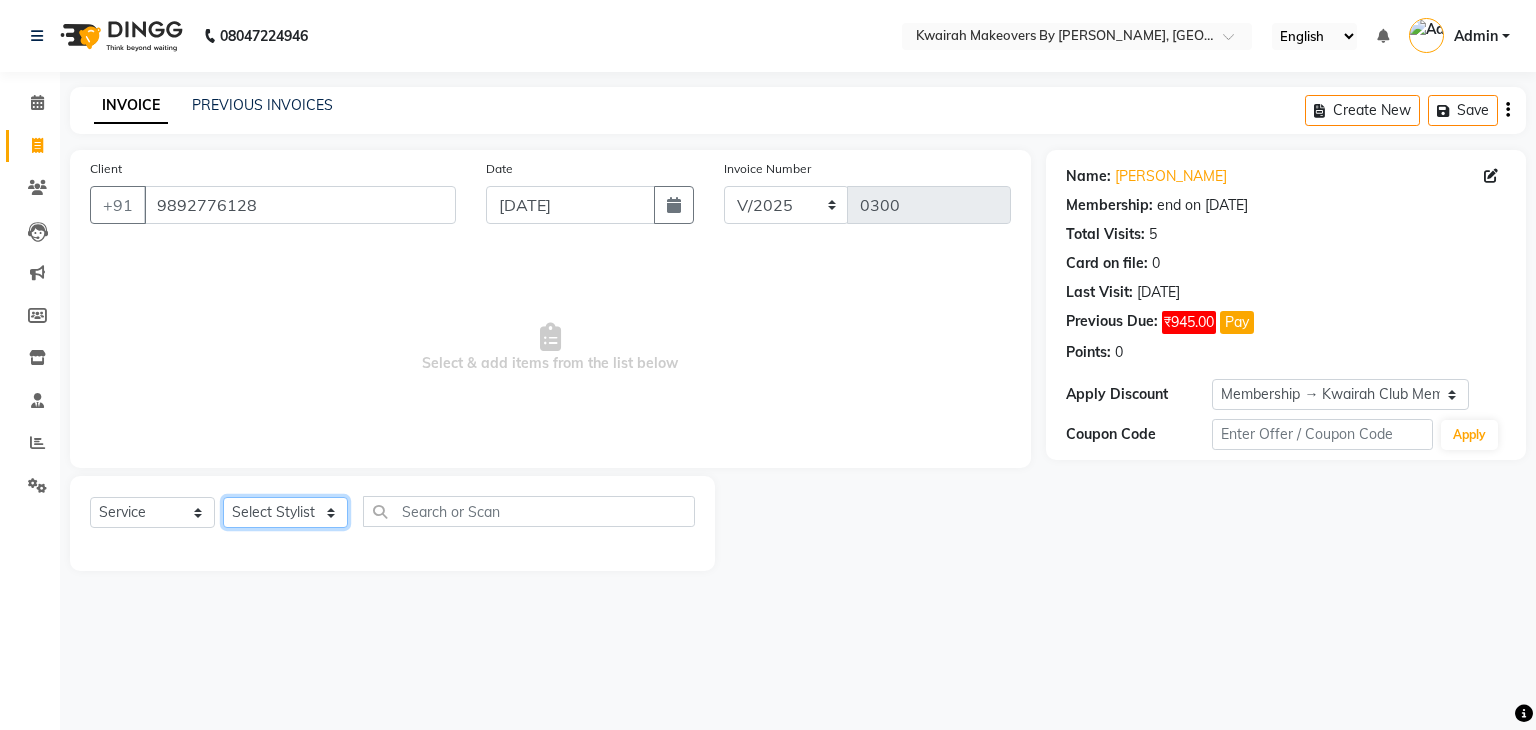 click on "Select Stylist [PERSON_NAME] [PERSON_NAME] Neha More rakhi [PERSON_NAME]" 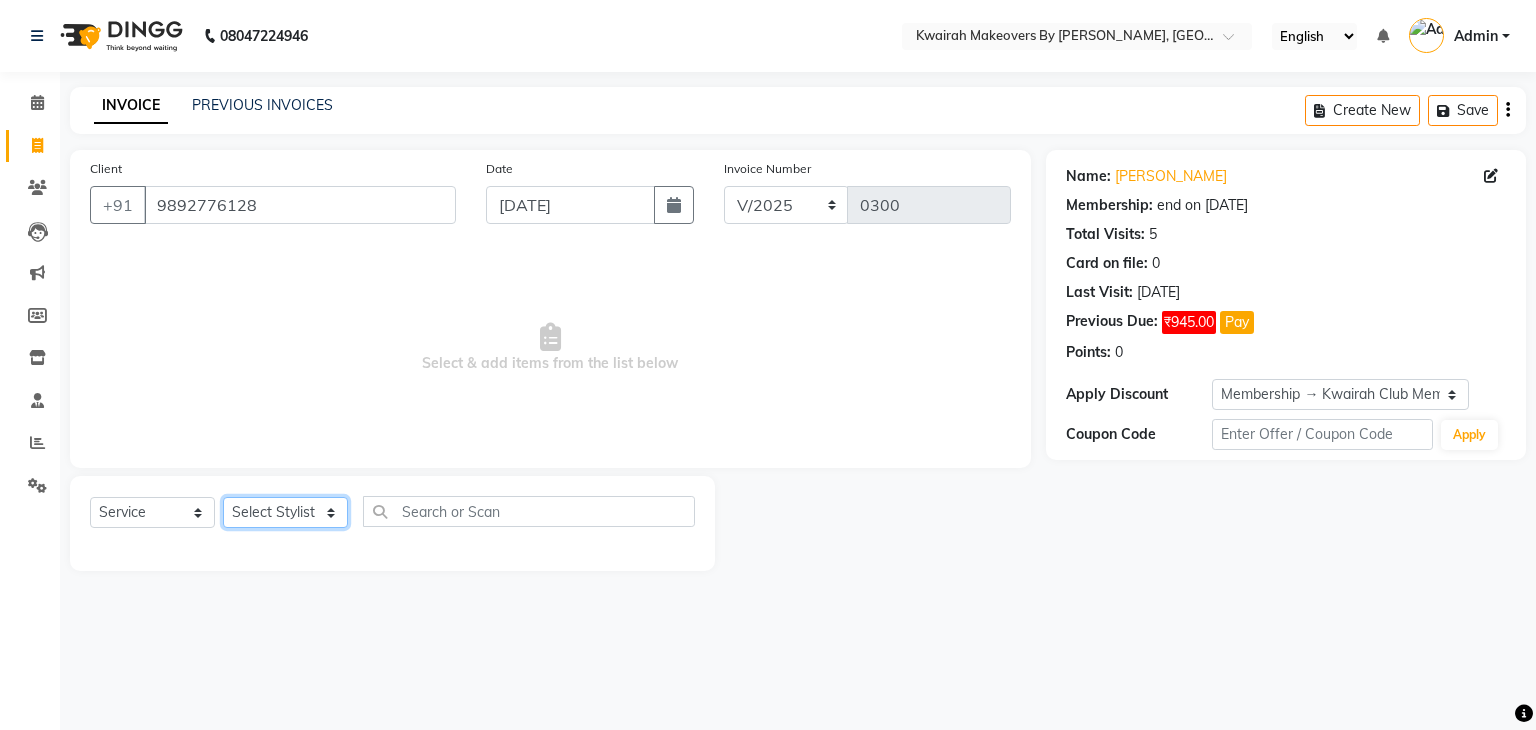 select on "54393" 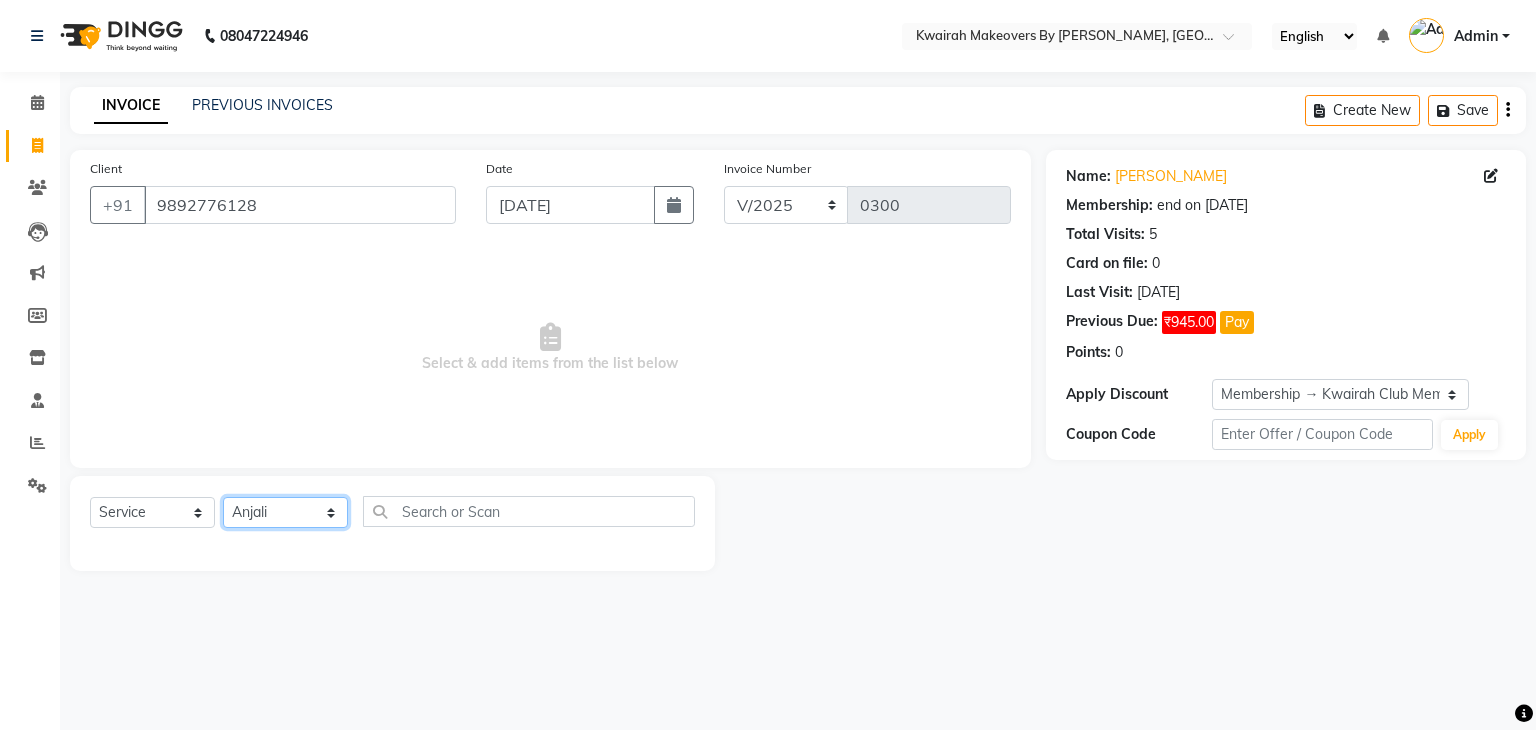 click on "Select Stylist [PERSON_NAME] [PERSON_NAME] Neha More rakhi [PERSON_NAME]" 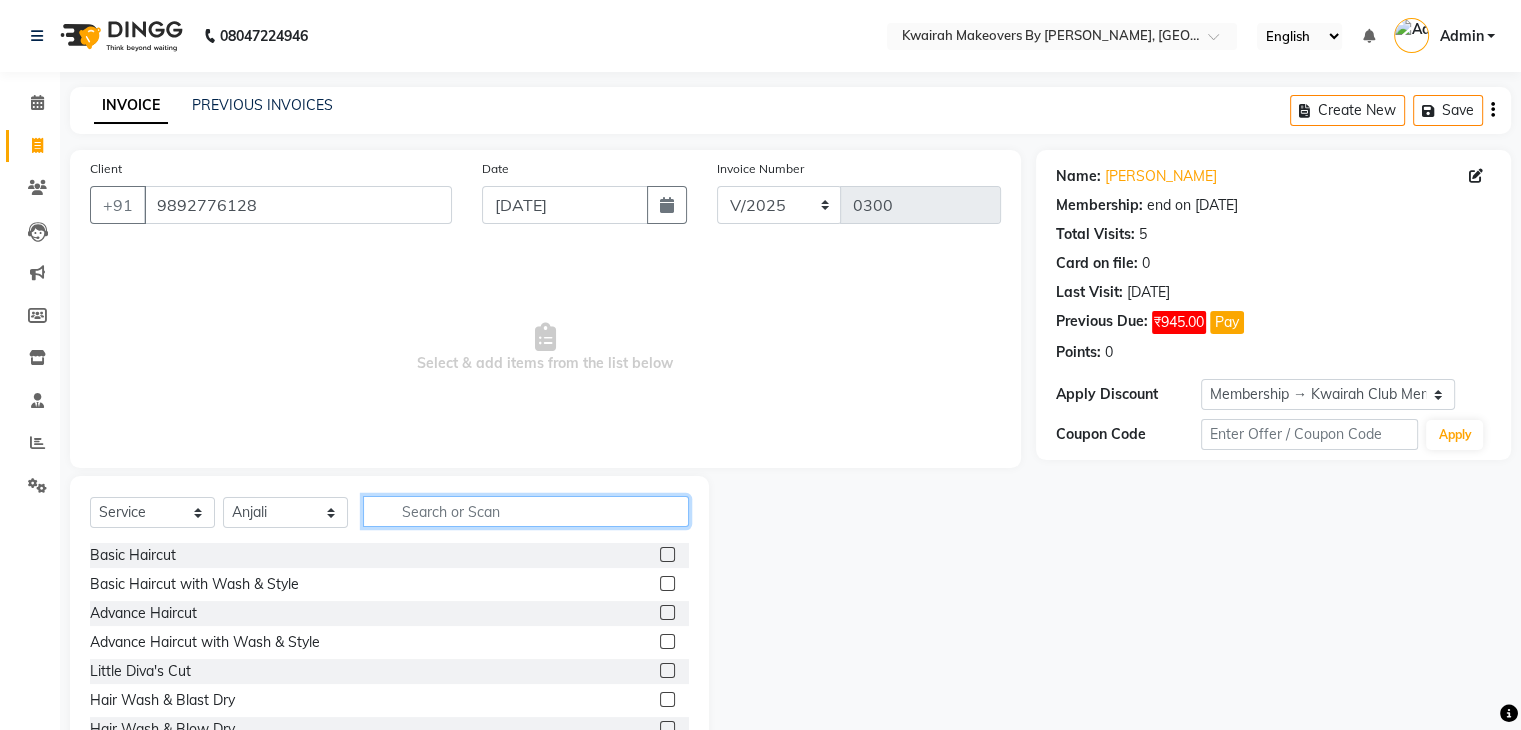 click 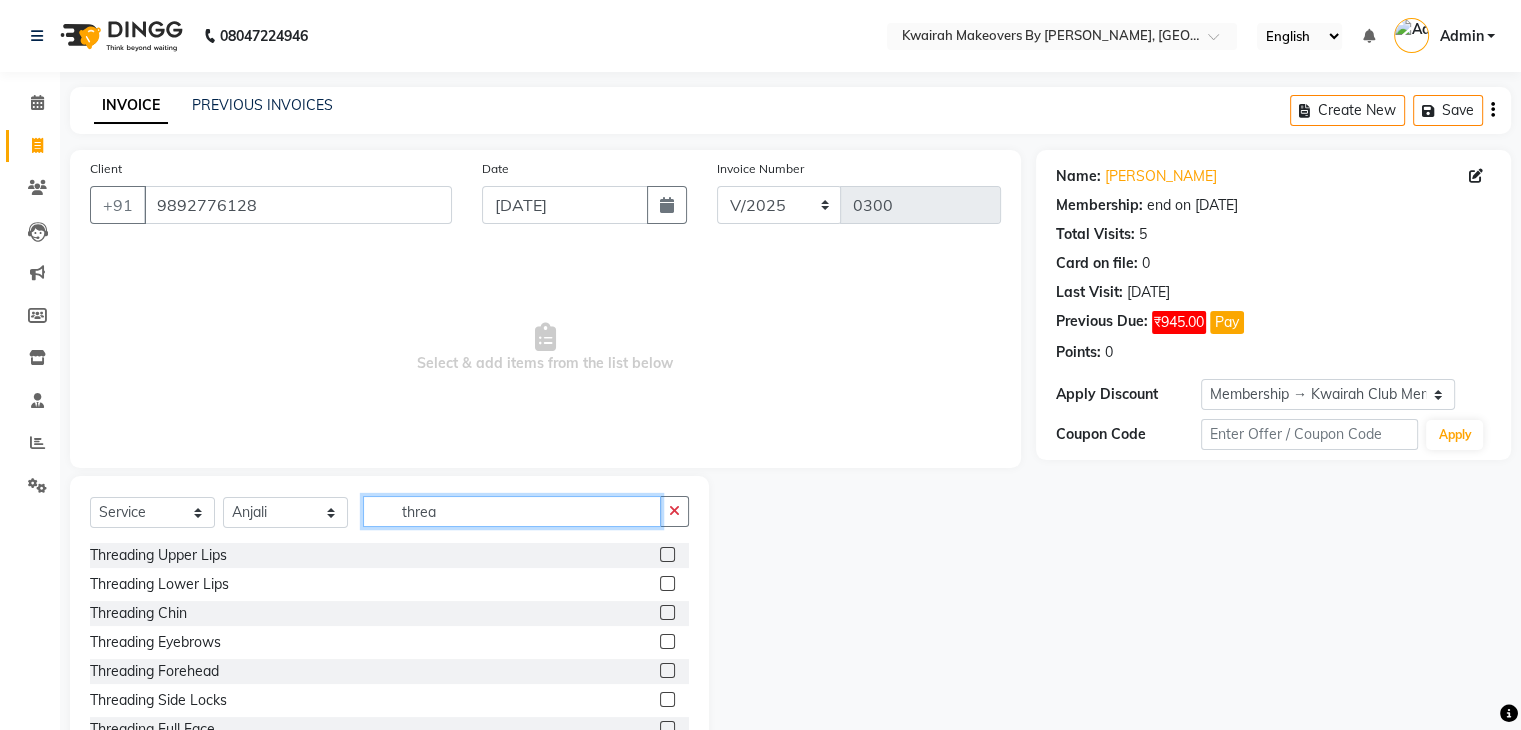 drag, startPoint x: 446, startPoint y: 506, endPoint x: 349, endPoint y: 509, distance: 97.04638 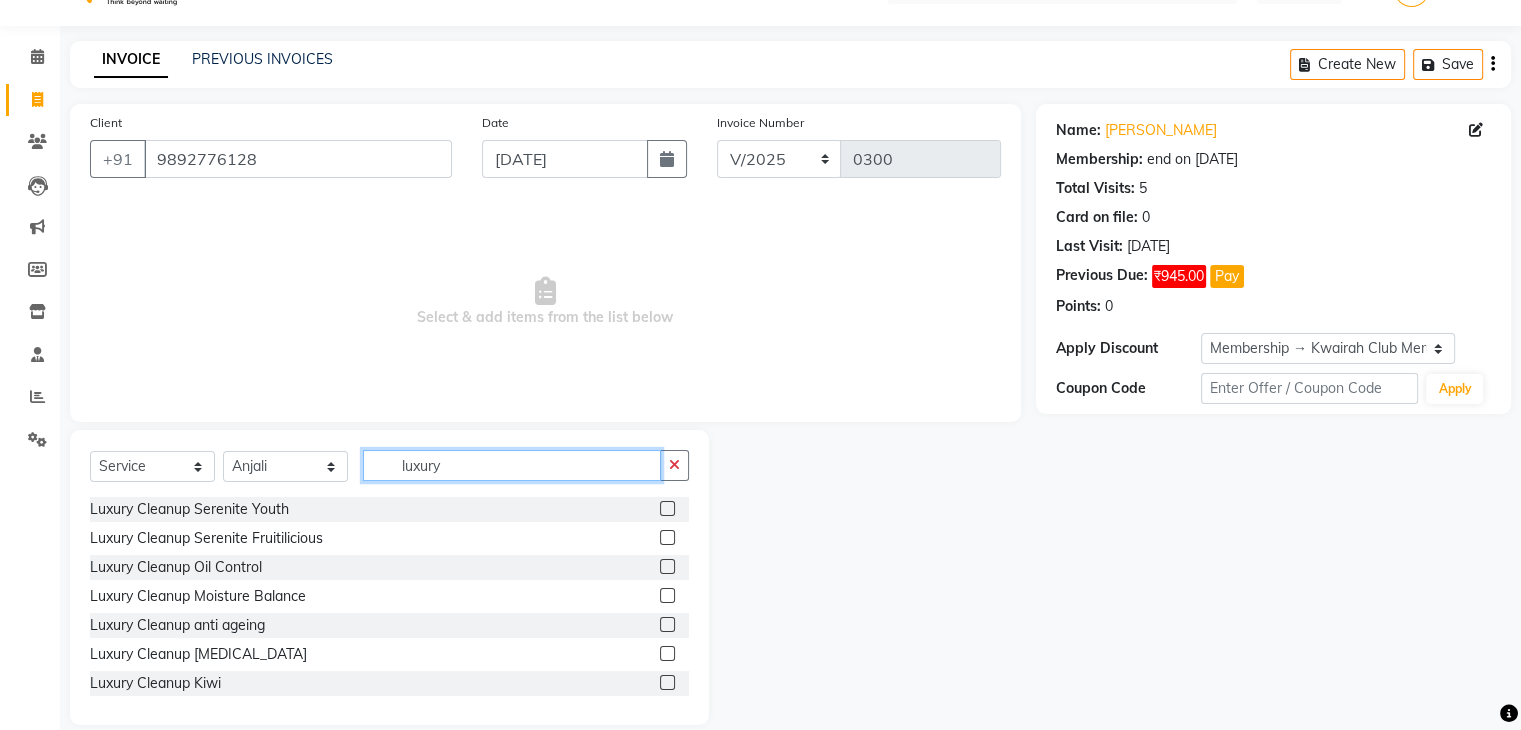 scroll, scrollTop: 72, scrollLeft: 0, axis: vertical 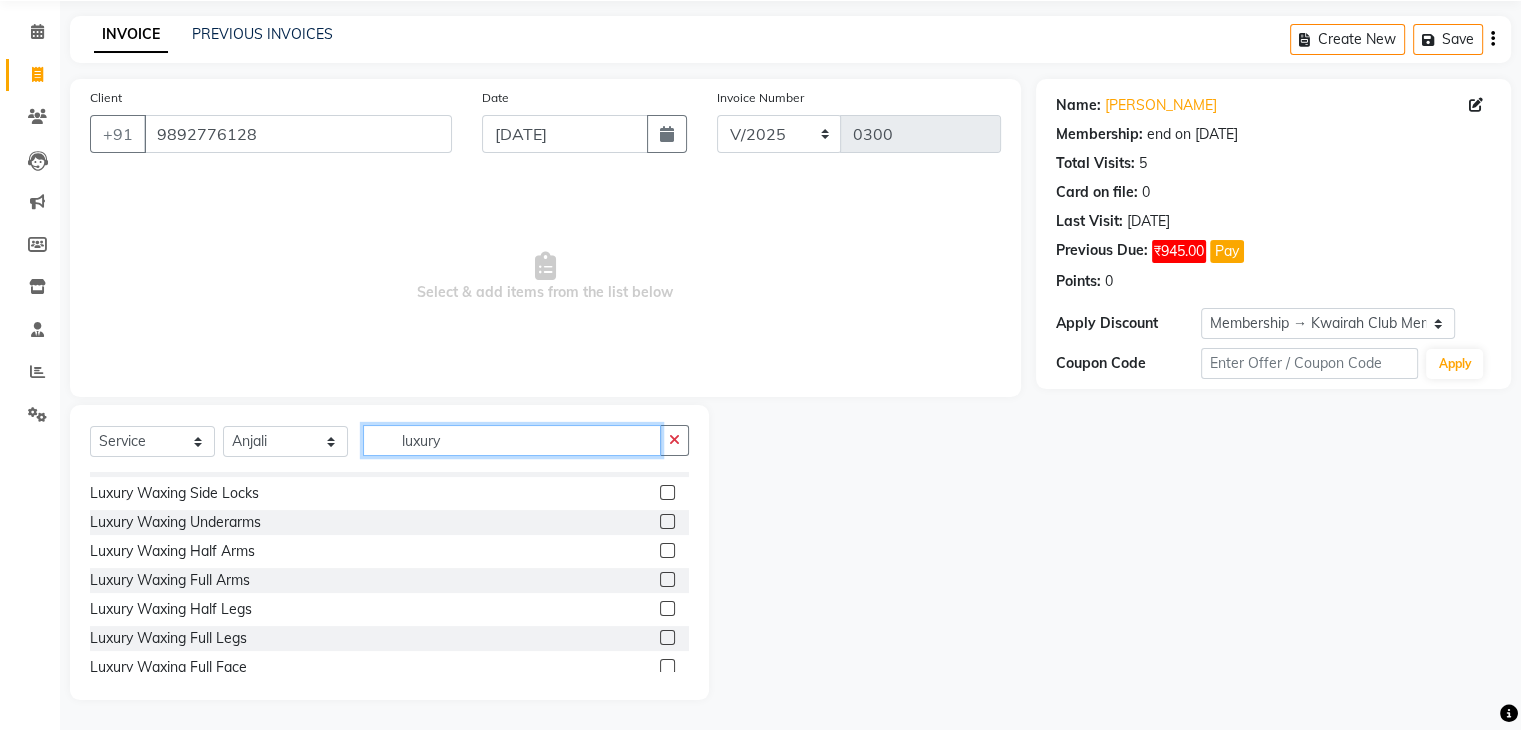 type on "luxury" 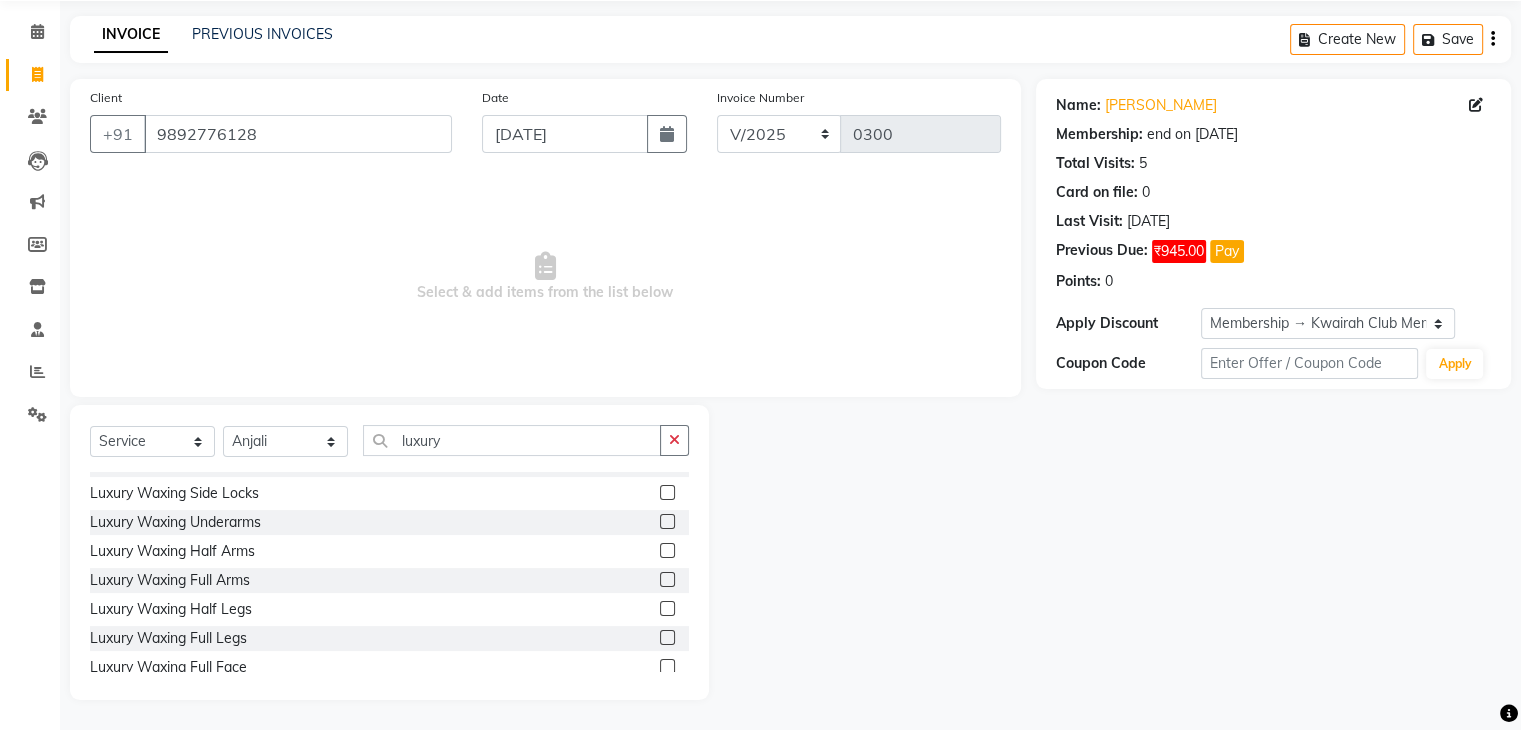 click 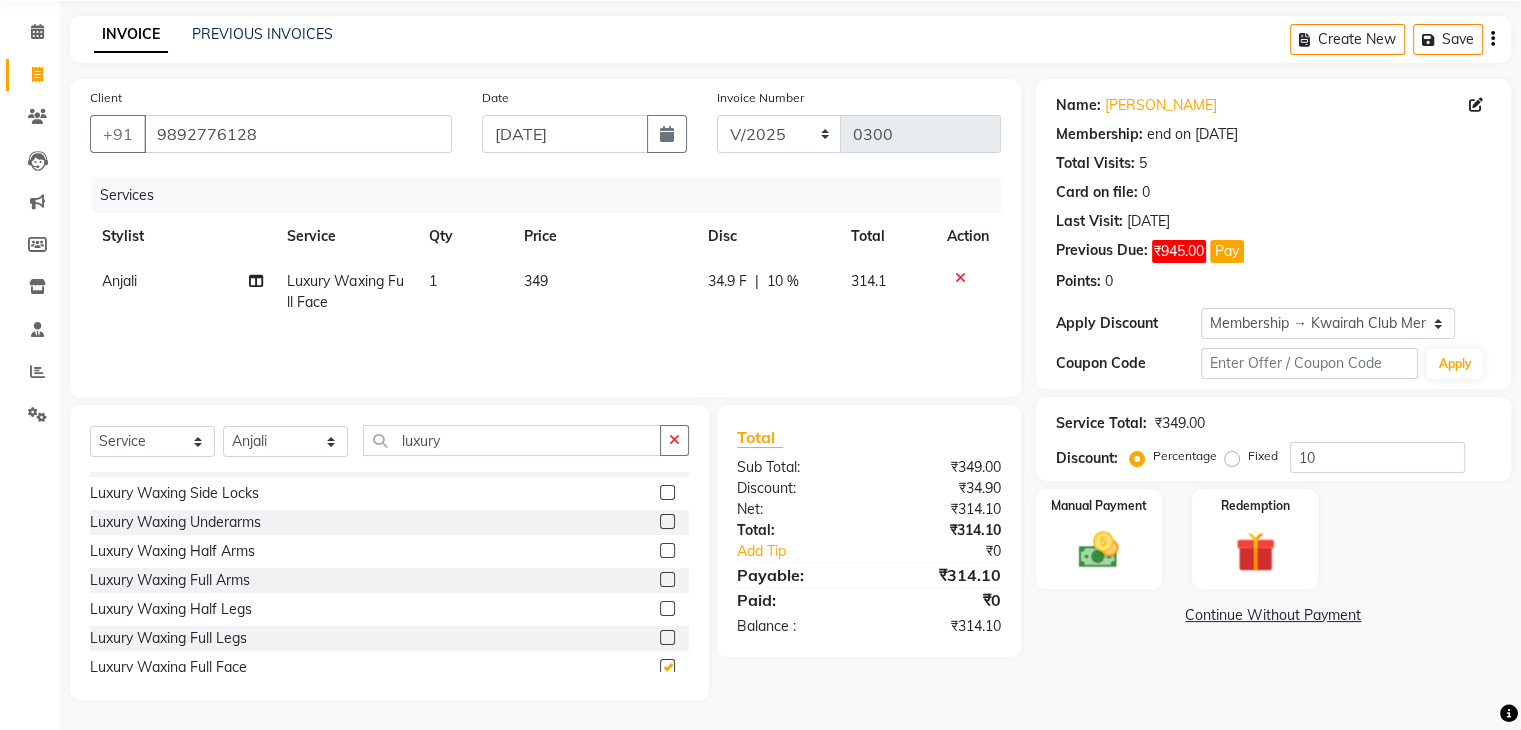 checkbox on "false" 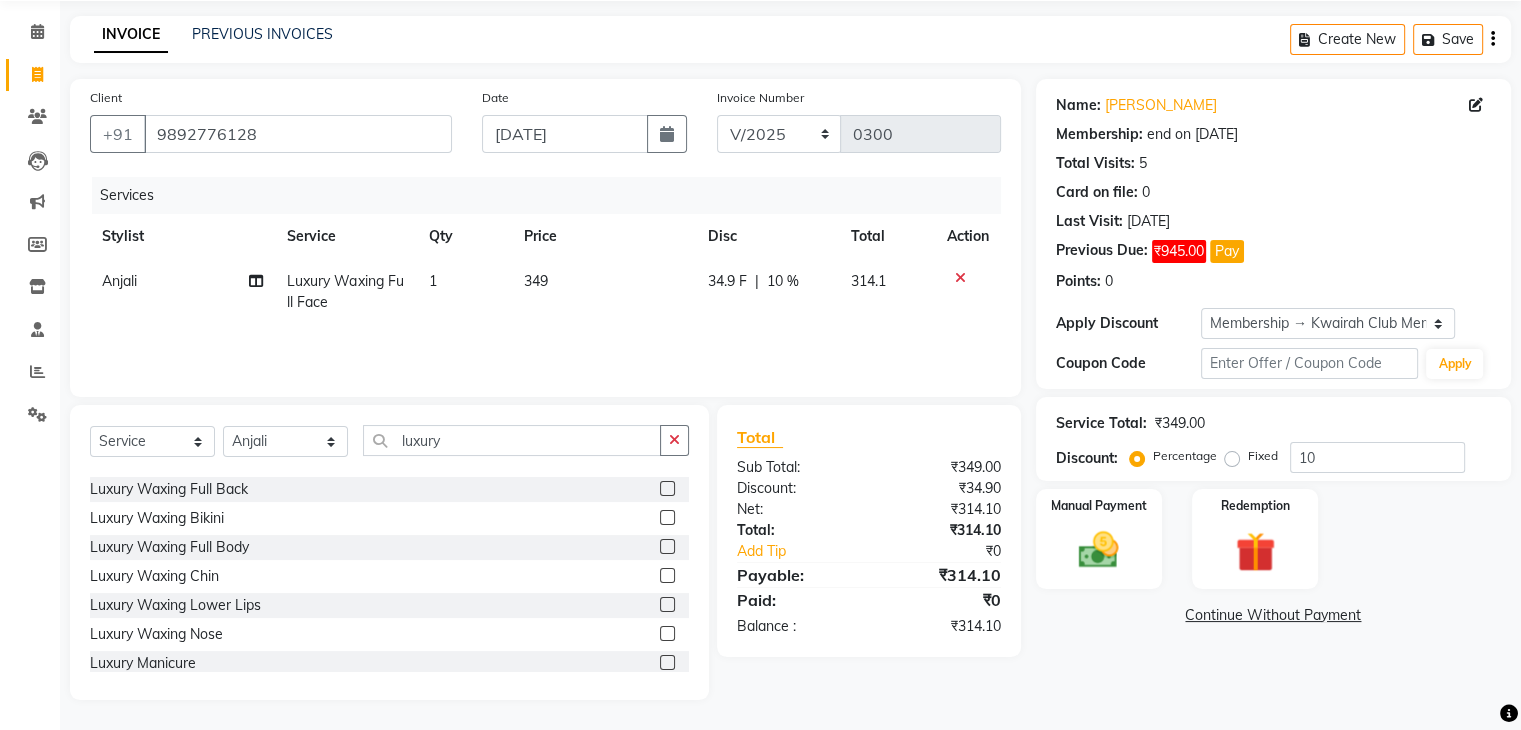 scroll, scrollTop: 900, scrollLeft: 0, axis: vertical 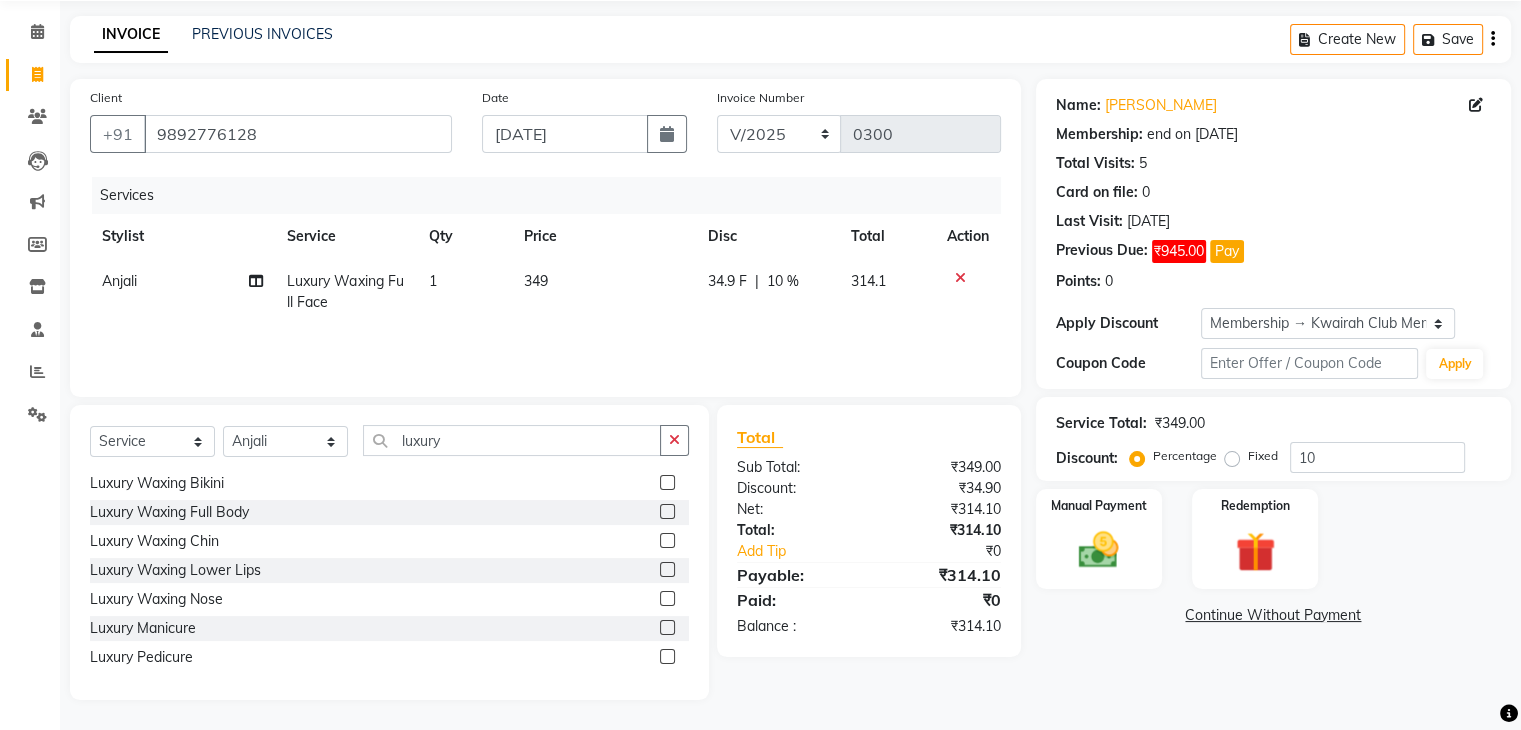 click 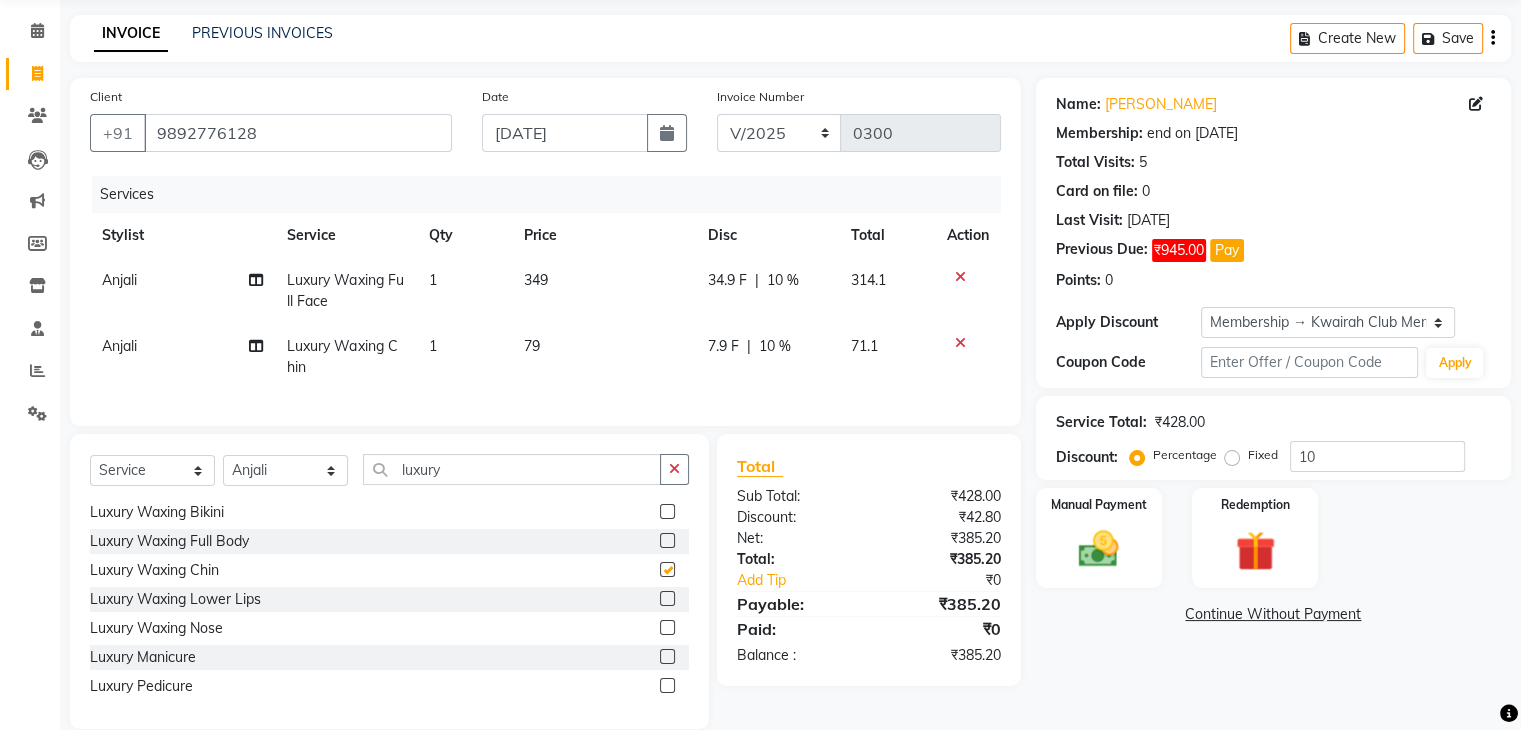 checkbox on "false" 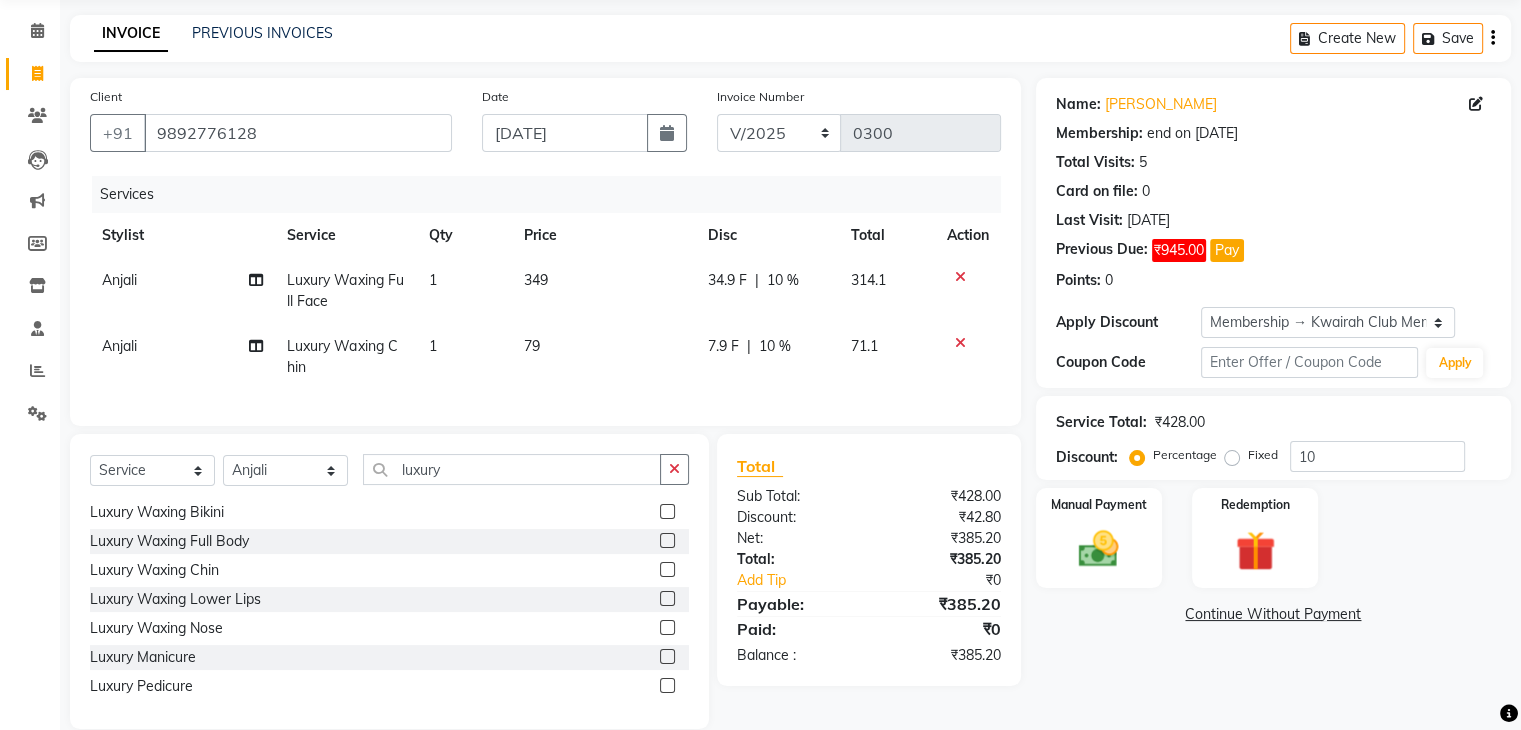 click 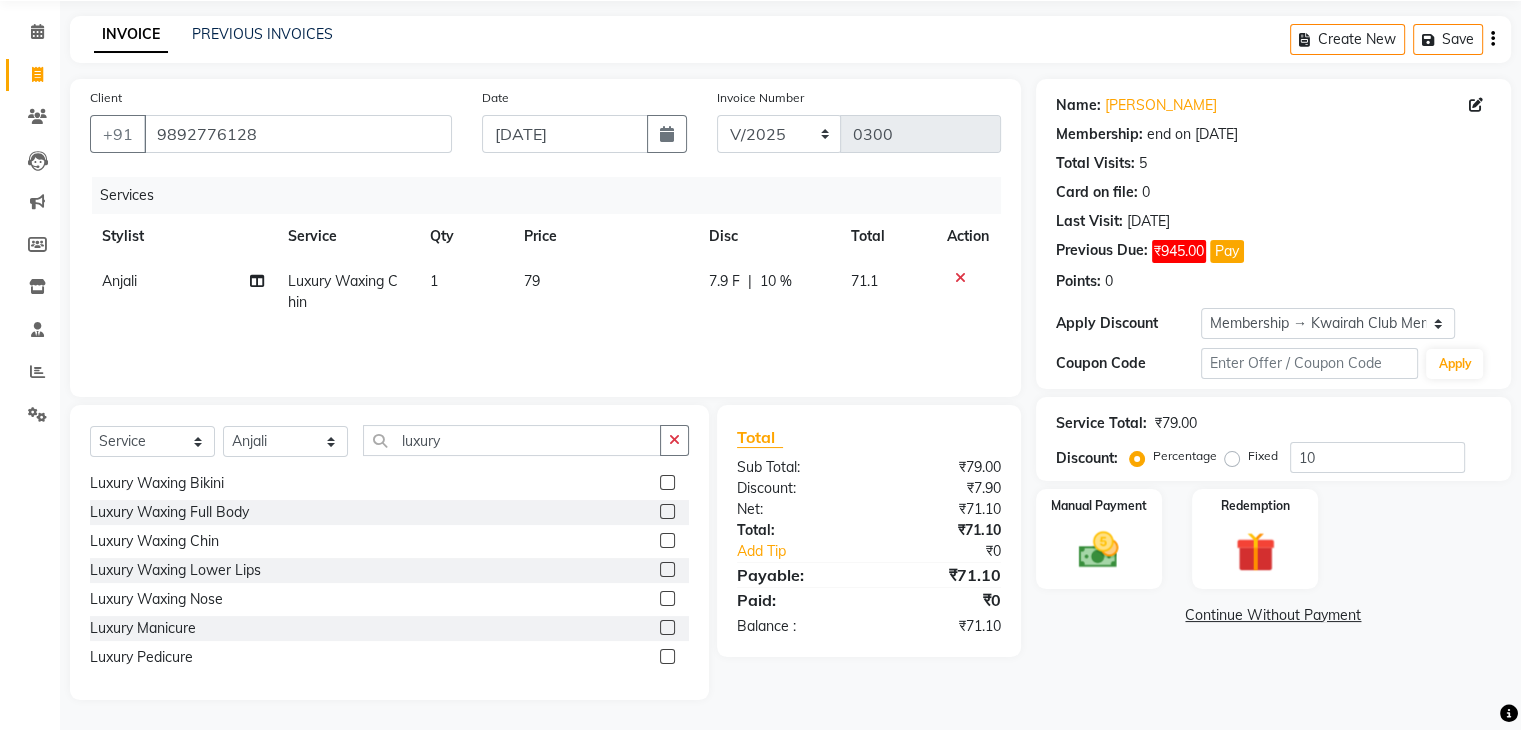 click on "79" 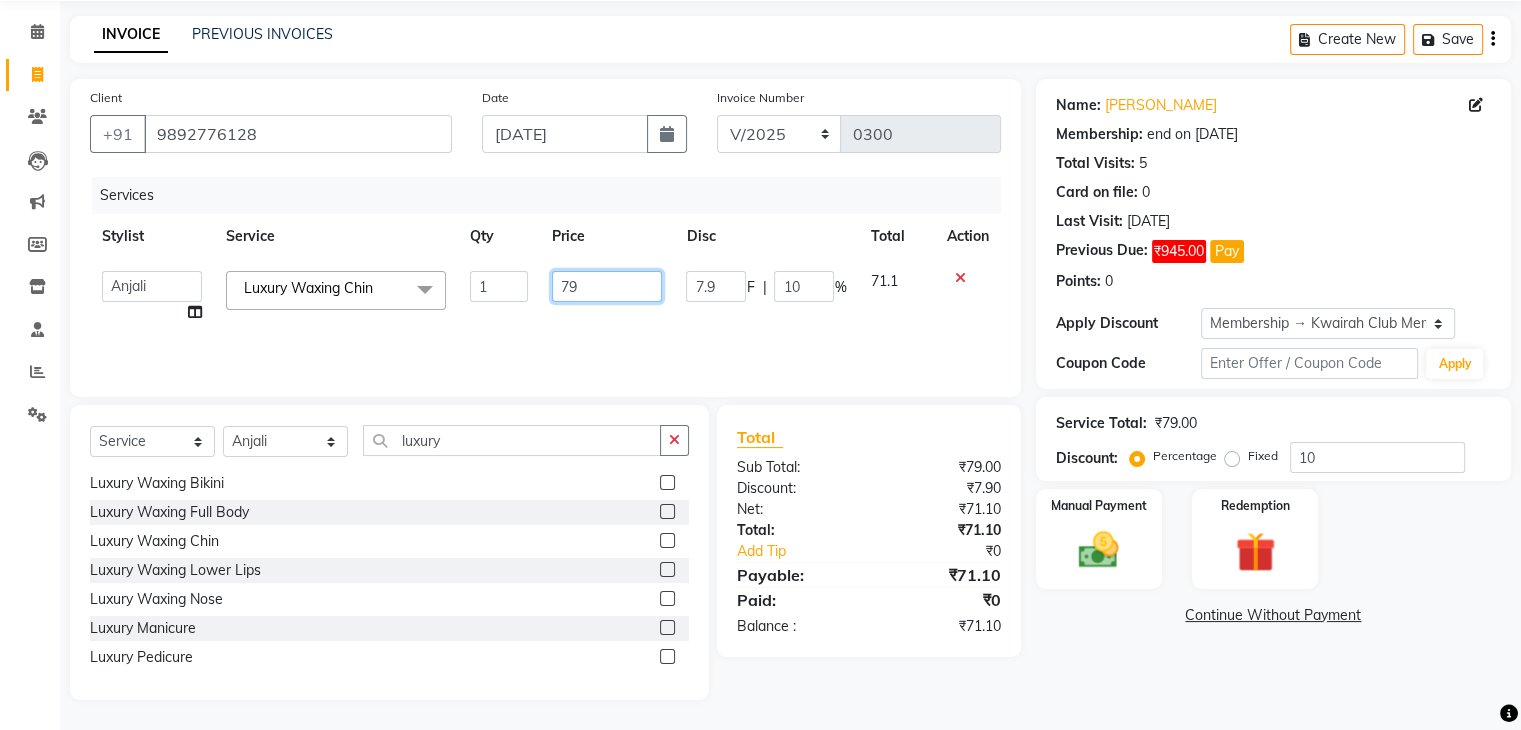 drag, startPoint x: 586, startPoint y: 281, endPoint x: 496, endPoint y: 284, distance: 90.04999 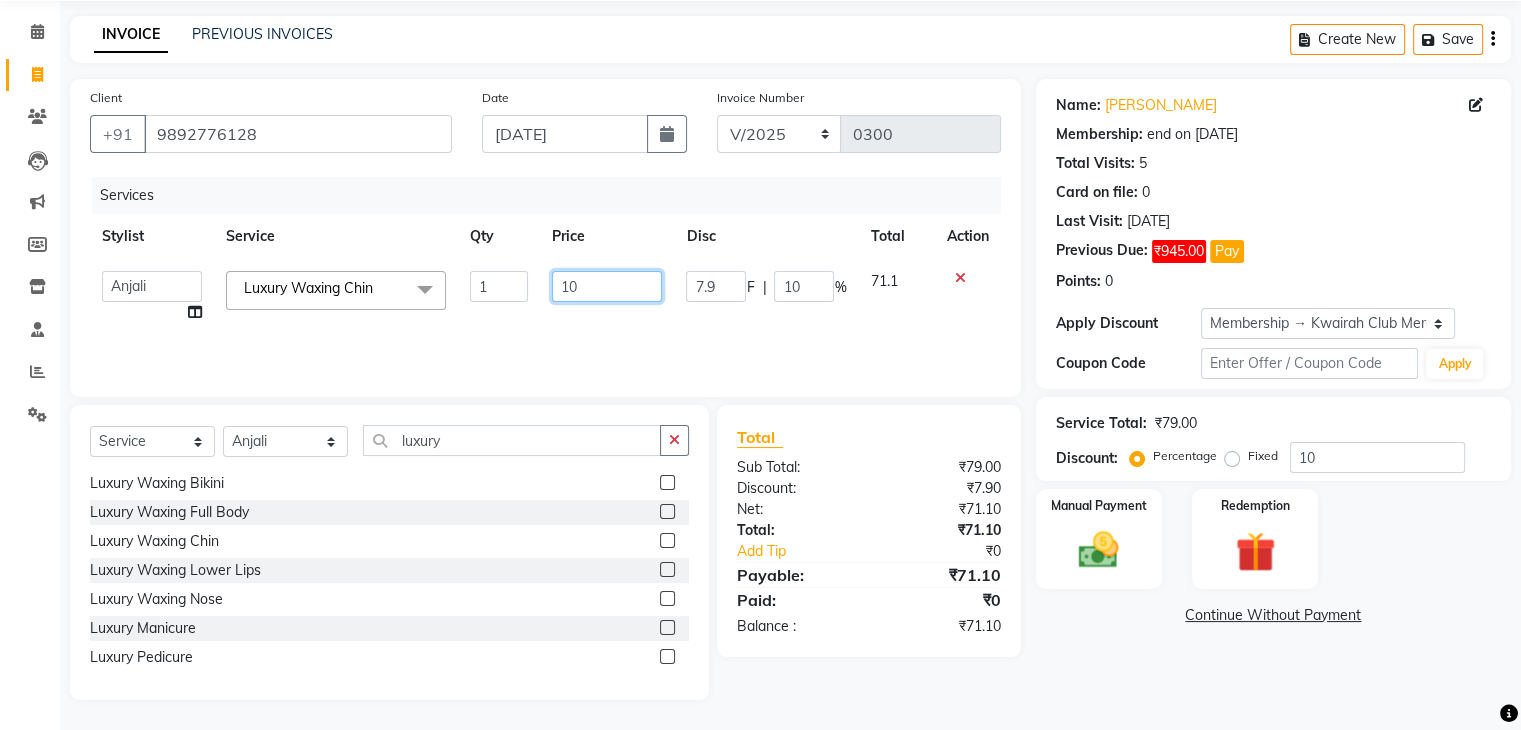type on "100" 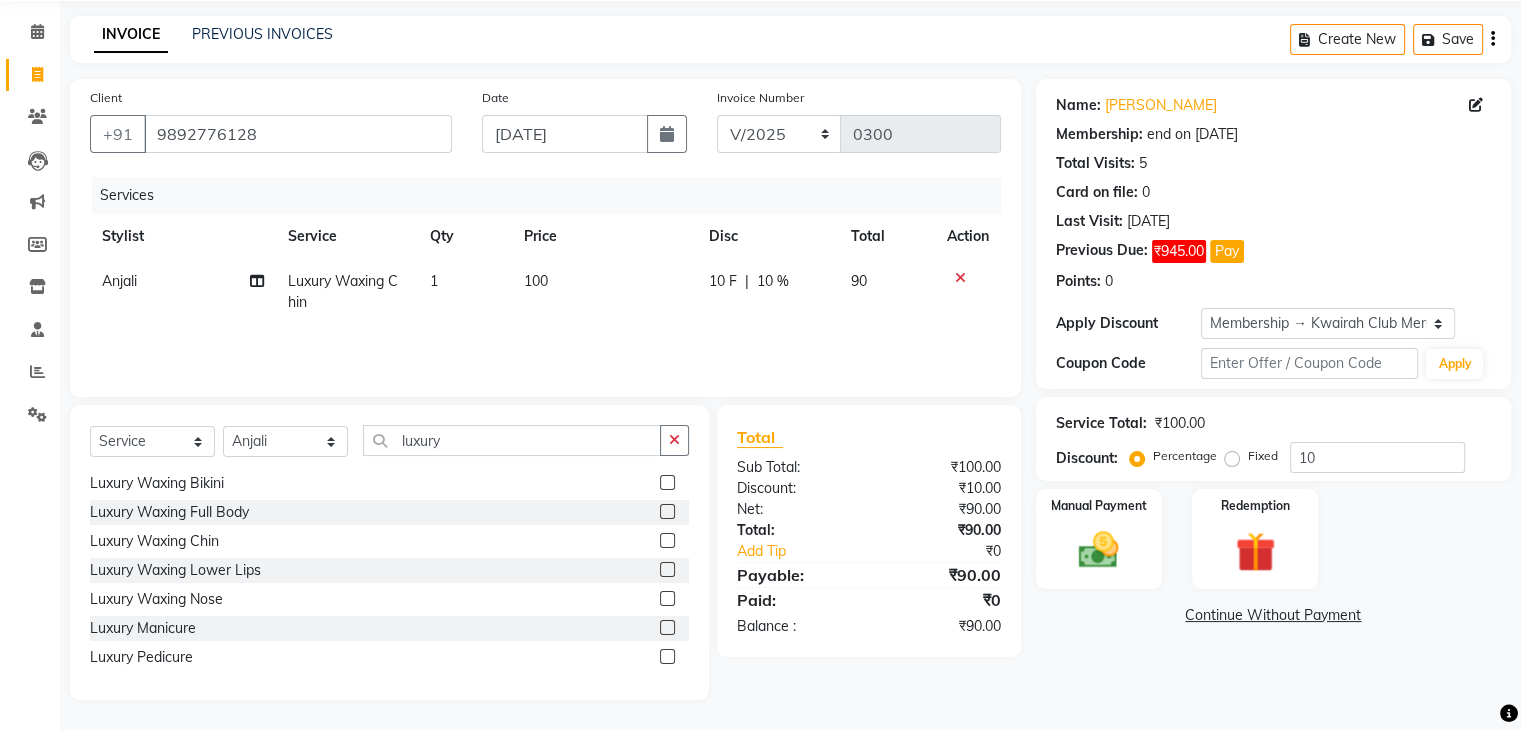 click on "Services Stylist Service Qty Price Disc Total Action Anjali Luxury Waxing Chin 1 100 10 F | 10 % 90" 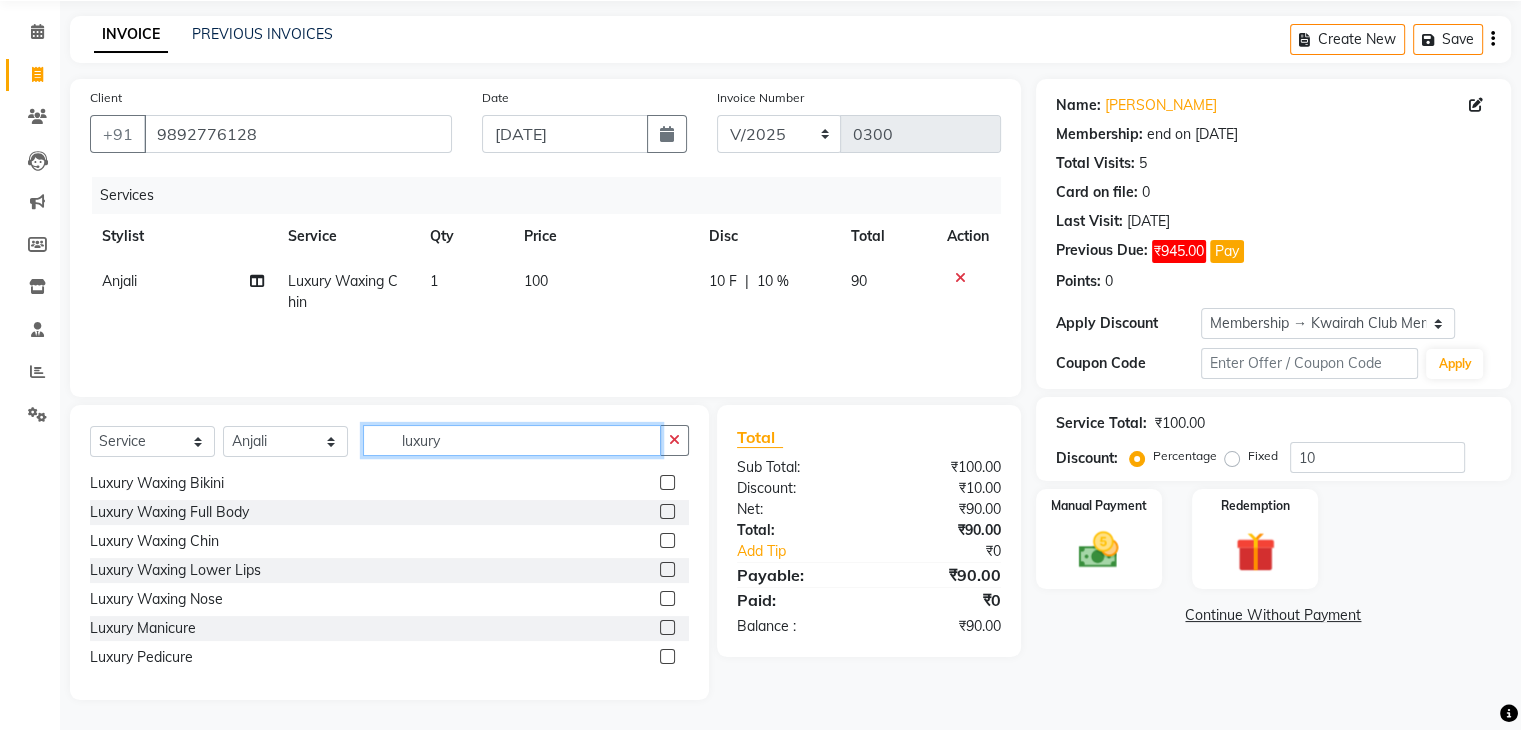 drag, startPoint x: 410, startPoint y: 434, endPoint x: 309, endPoint y: 434, distance: 101 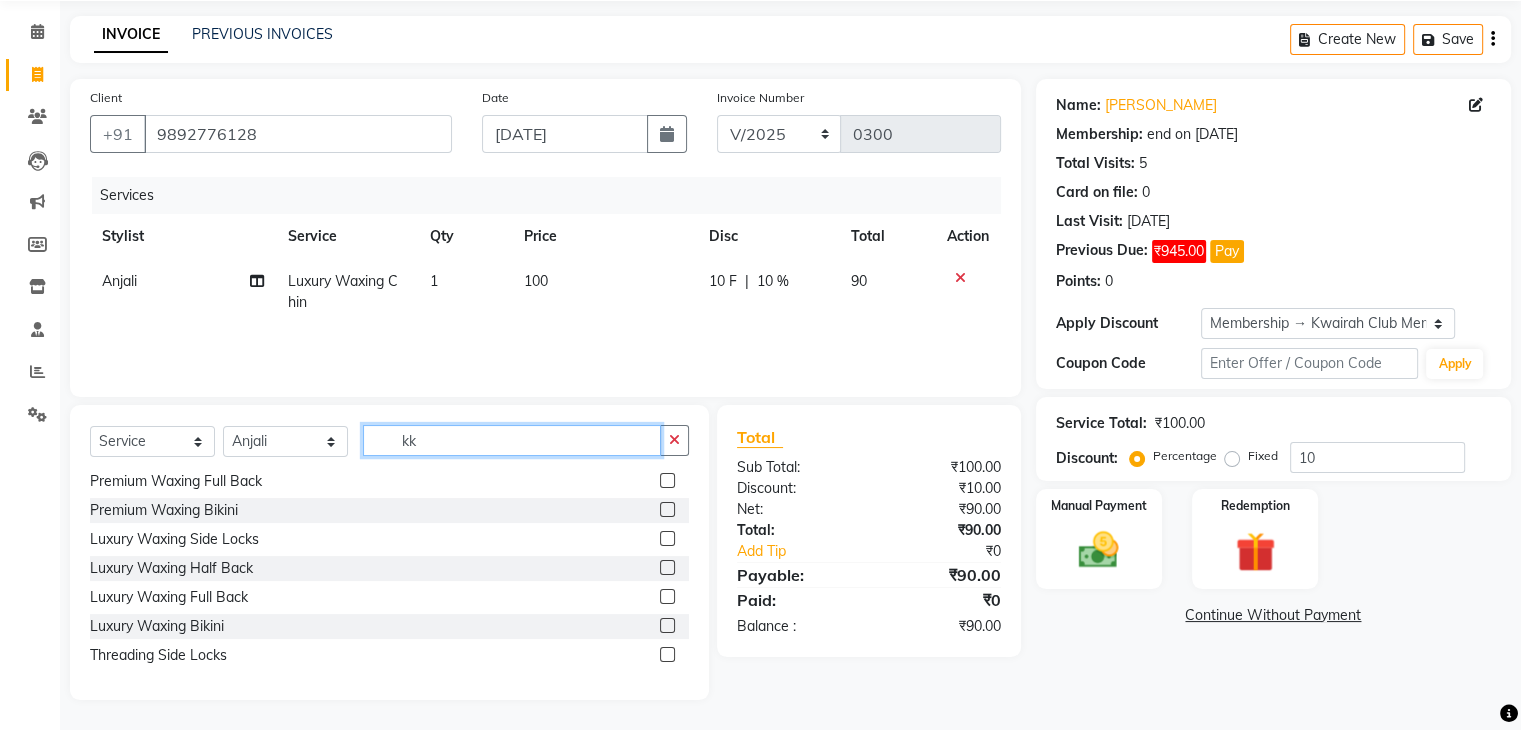 scroll, scrollTop: 60, scrollLeft: 0, axis: vertical 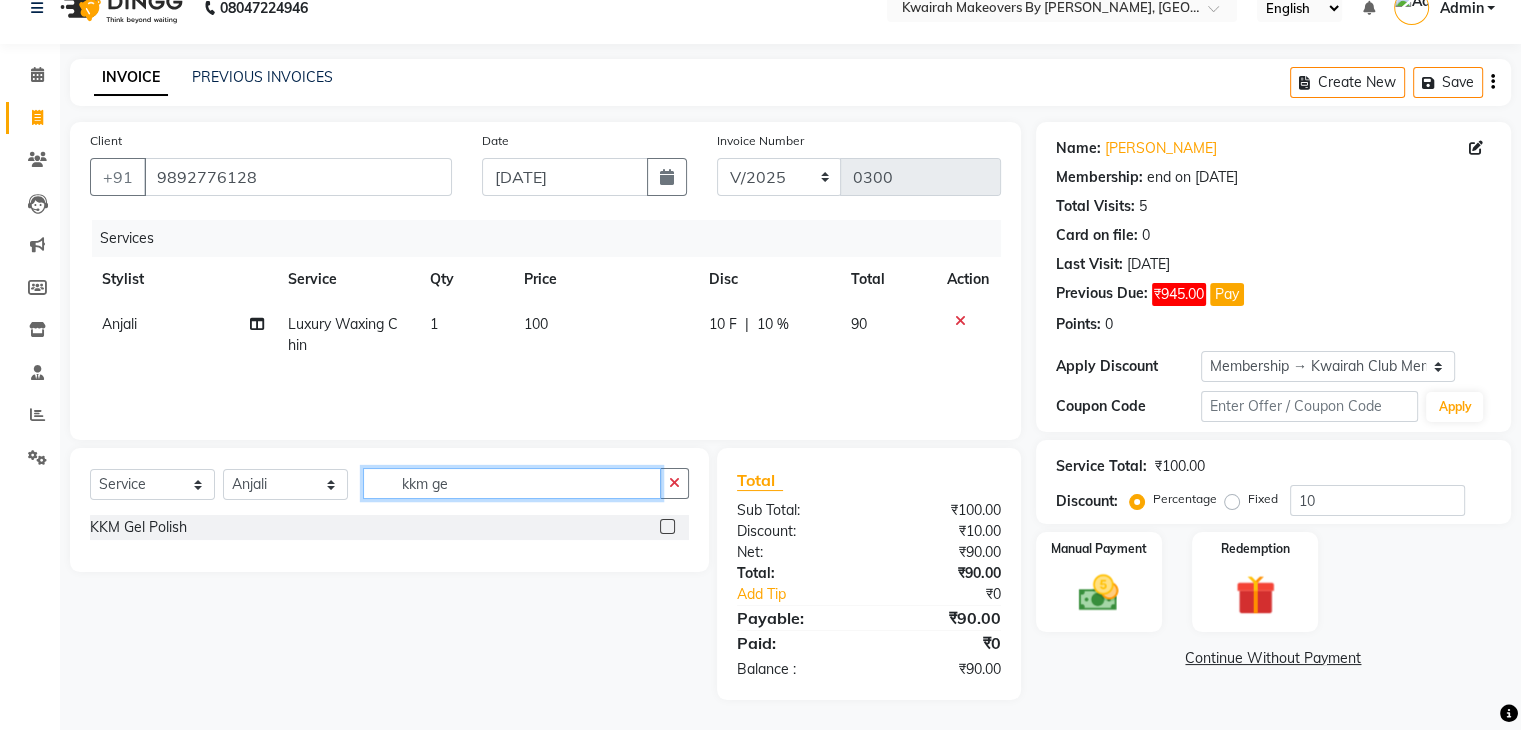 type on "kkm ge" 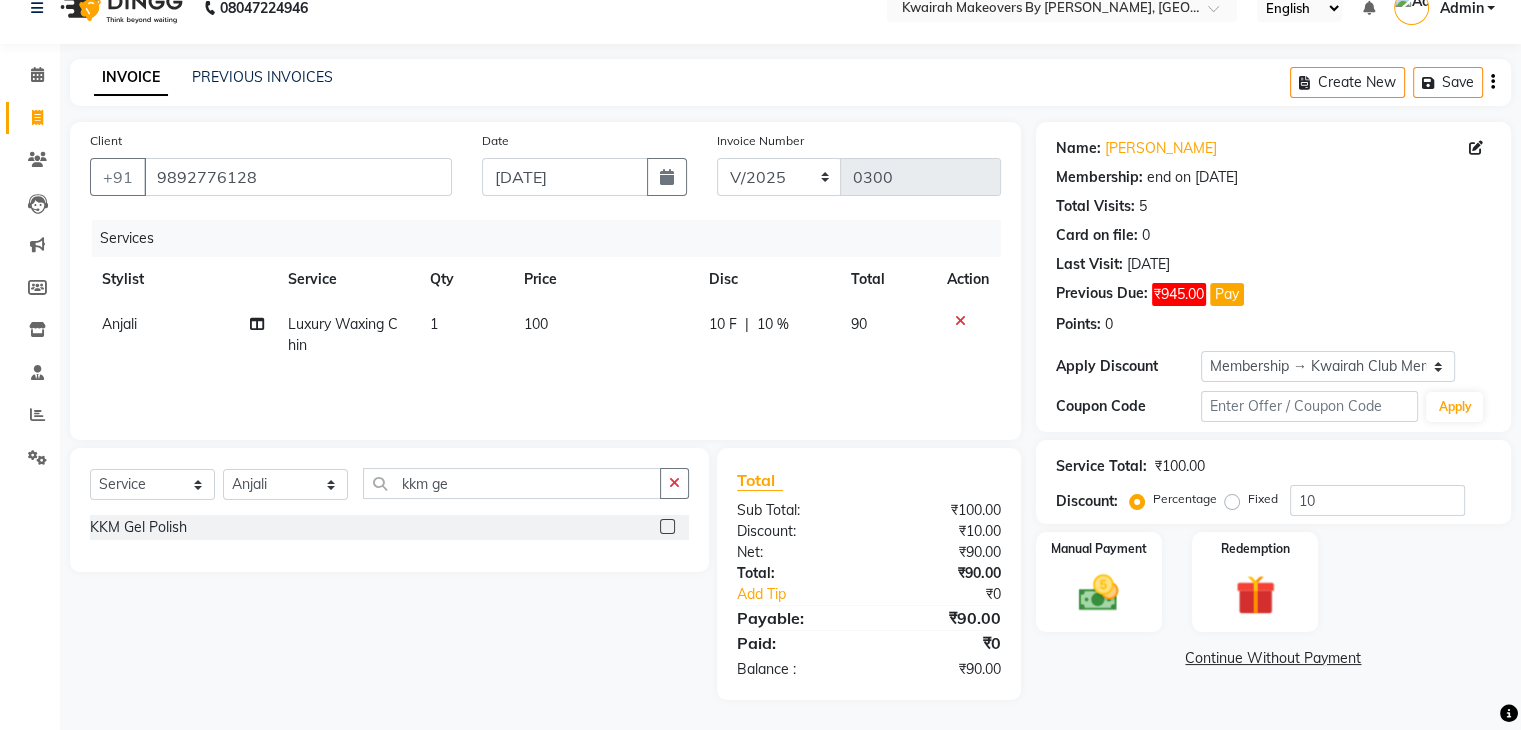 click 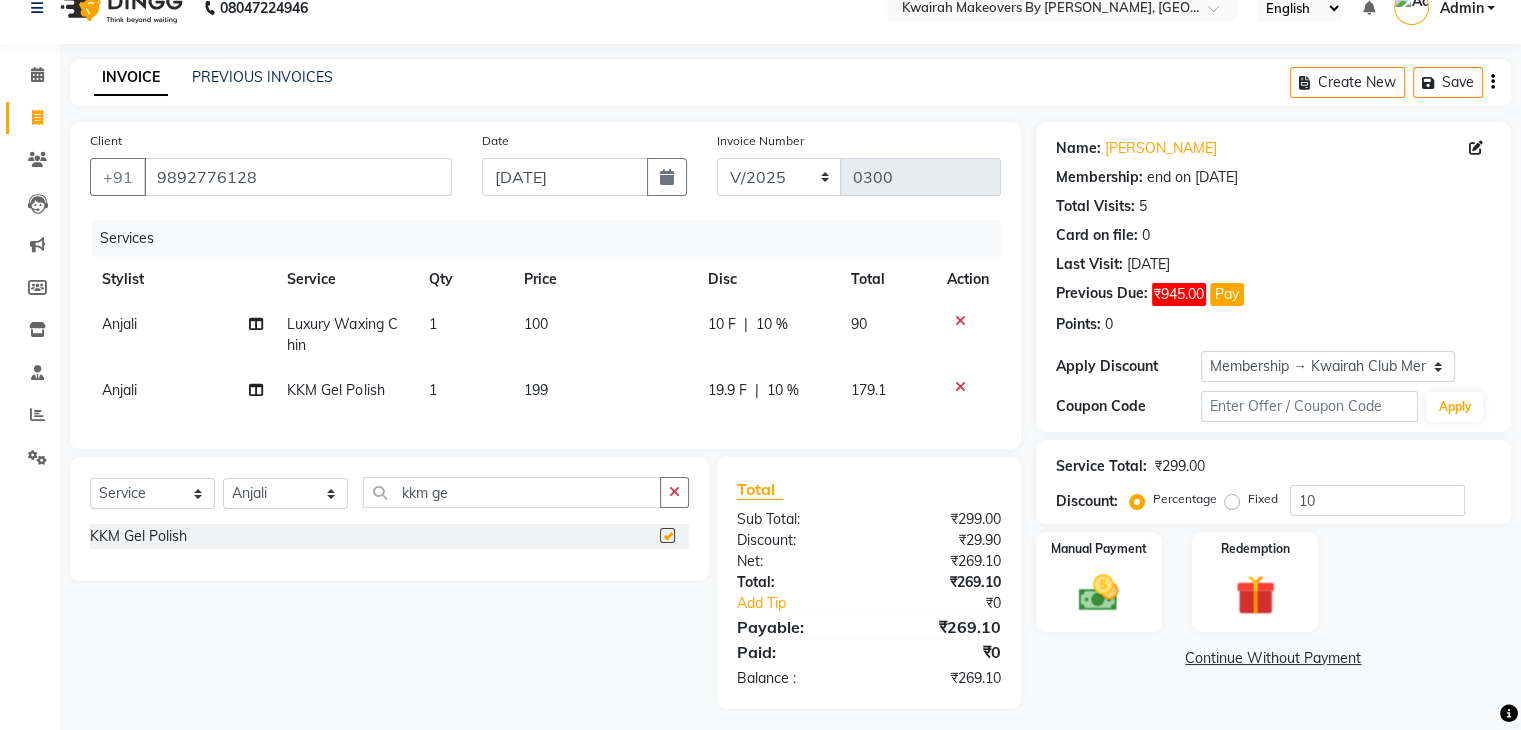 checkbox on "false" 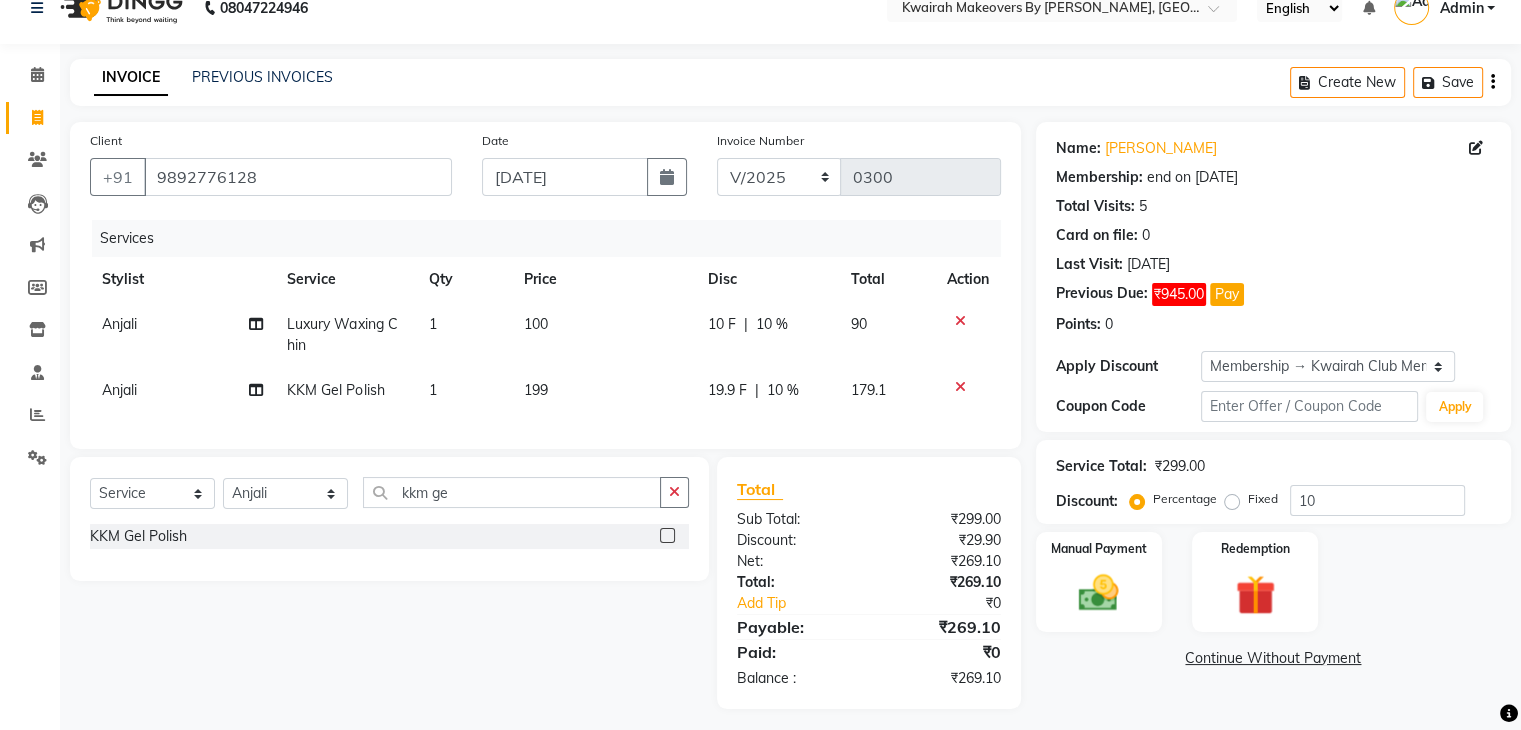 click on "199" 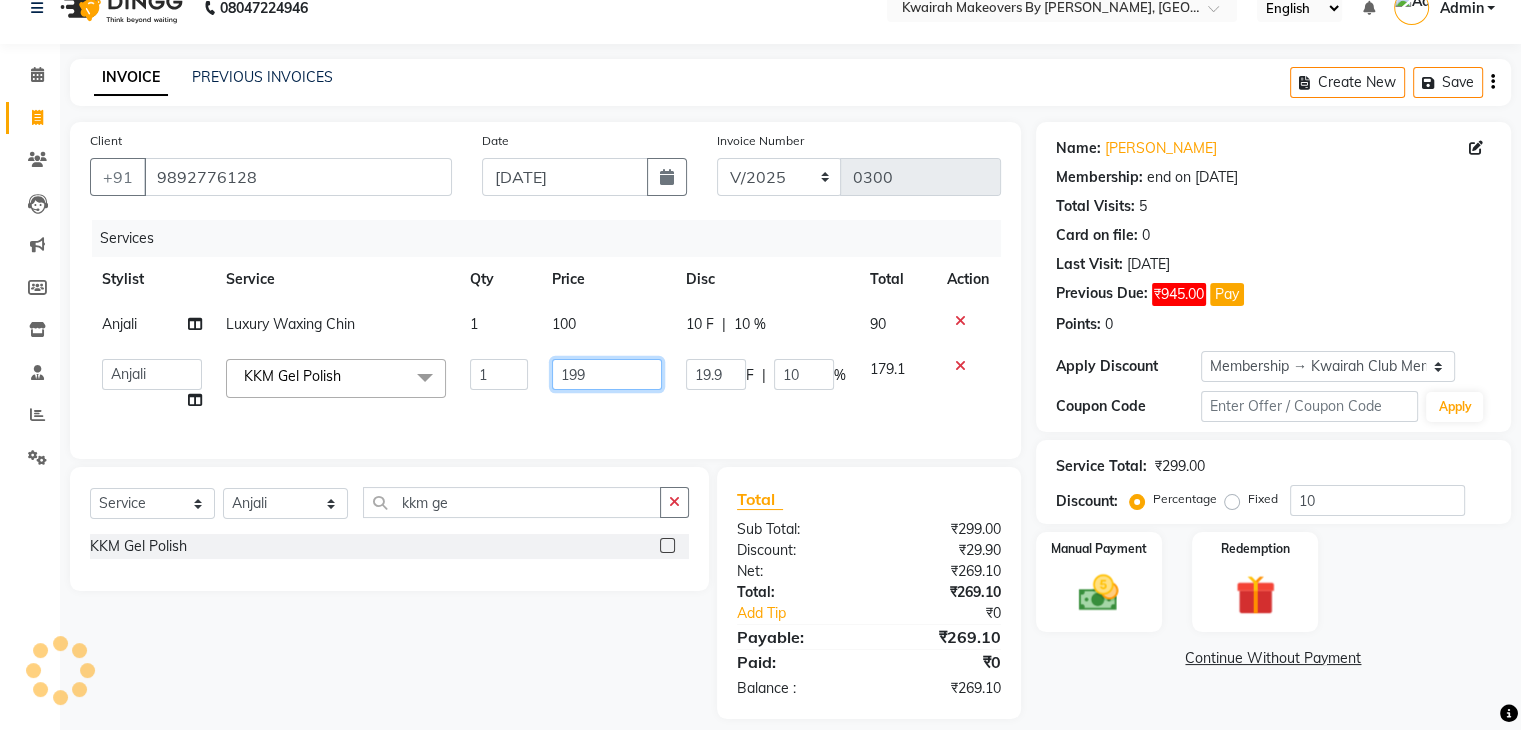 click on "[PERSON_NAME]   Anjali   [PERSON_NAME]   Neha More   rakhi [PERSON_NAME]  KKM Gel Polish  x Basic Haircut Basic Haircut with Wash & Style Advance Haircut Advance Haircut with Wash & Style Little Diva's Cut Hair Wash & Blast Dry Hair Wash & Blow Dry Blow Dry (Upto Midwaist) Blow Dry Waist Ironing (Upto Midwaist) Ironing Waist Curls/Waves/Styling (Upto Midwaist) Curls/Waves/Styling Waist Basic Hair Spa Schwarzkopf Spa Hair Gloss Treatment (Upto Midwaist) Hair Gloss Treatment Waist Fibre Clinix (Kwairah Signature Treatment) Express Head Massage 20 Mins Head Massage 30 Mins Oil Massage + Wash Keratin Treatment Smoothening/Rebonding Treatment [MEDICAL_DATA] Treatment Root Touchup Igora 1 inch Root Touchup Igora 2 inch Root Touchup Essencity 1 inch Root Touchup Essencity 2 inch Half Head Streaks (15-16 strips) Full Head Streaks 3D Colors Global Hair Color Dual Global Hair Color Balayage/Ombre/Free Hand/Low Lights/ Baby Lights Prelightening Density Charges Color Application Color Application With Wash Pre-wash Product 1 199" 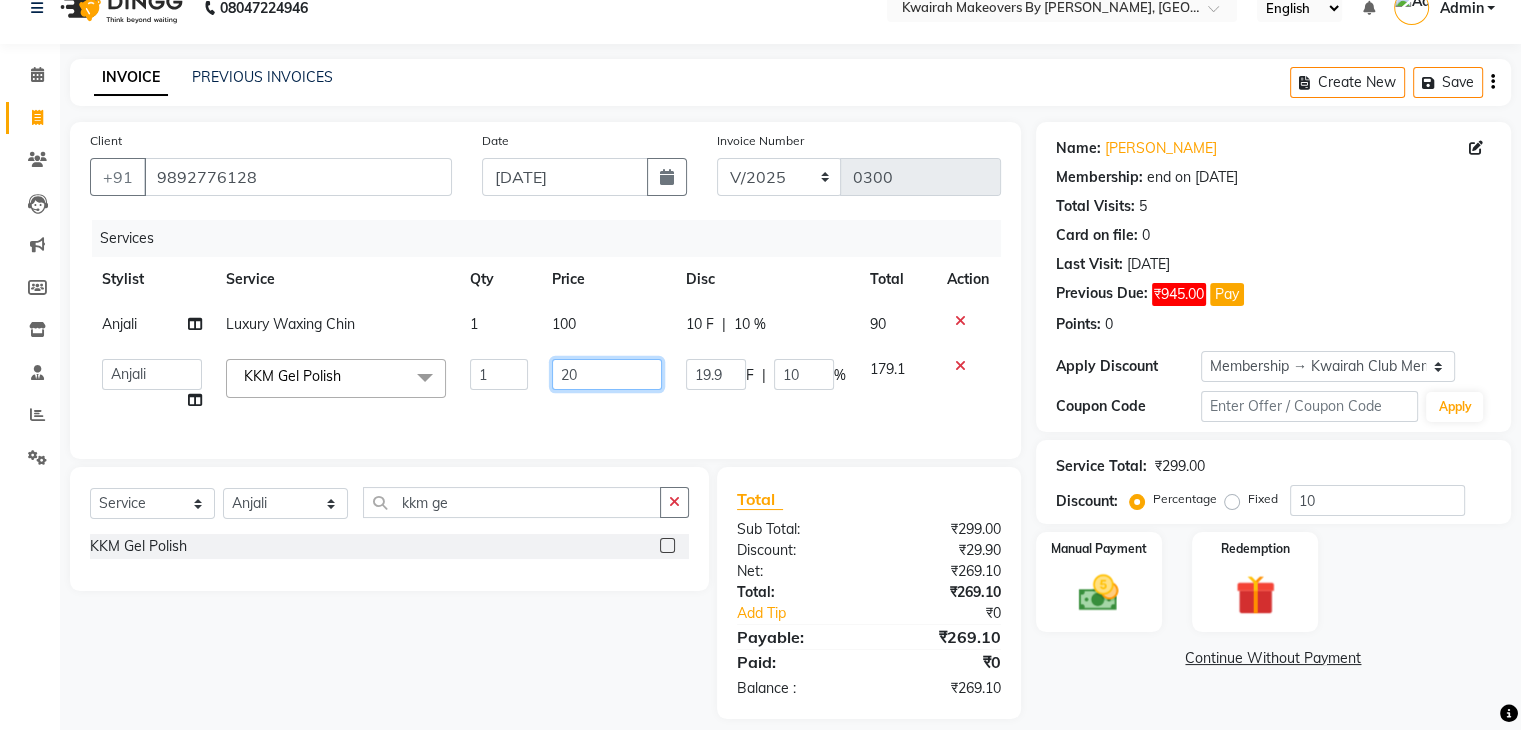 type on "200" 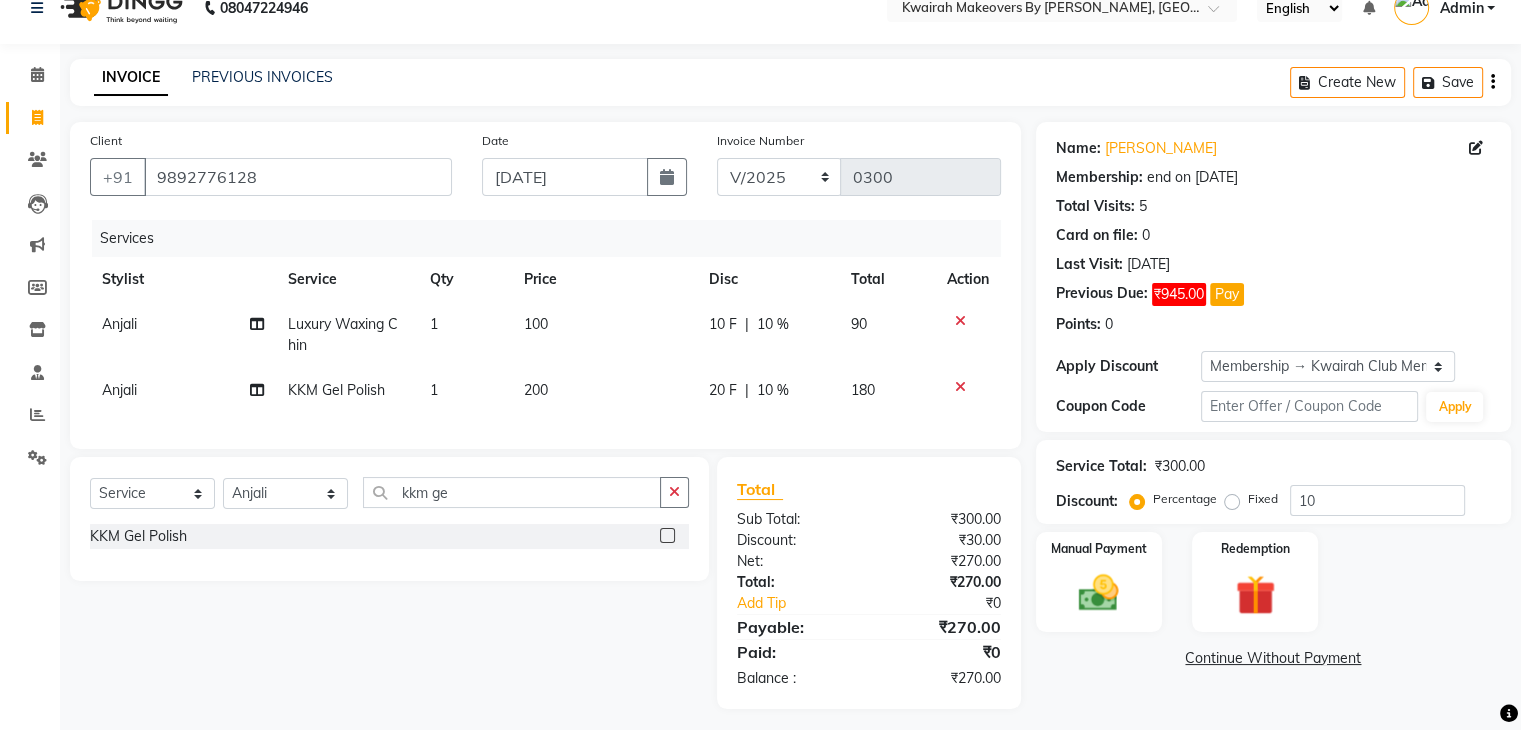 click on "20 F | 10 %" 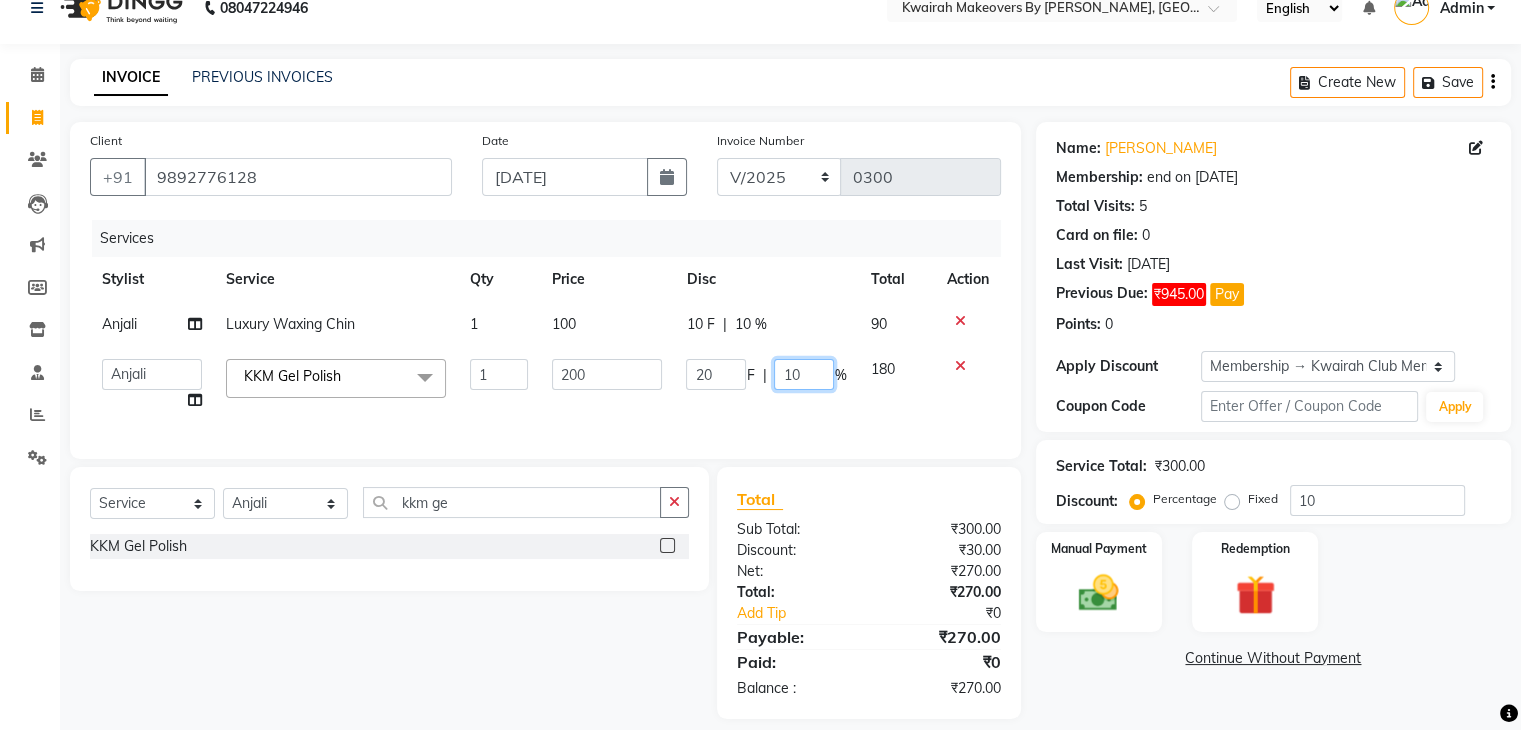 drag, startPoint x: 812, startPoint y: 381, endPoint x: 737, endPoint y: 380, distance: 75.00667 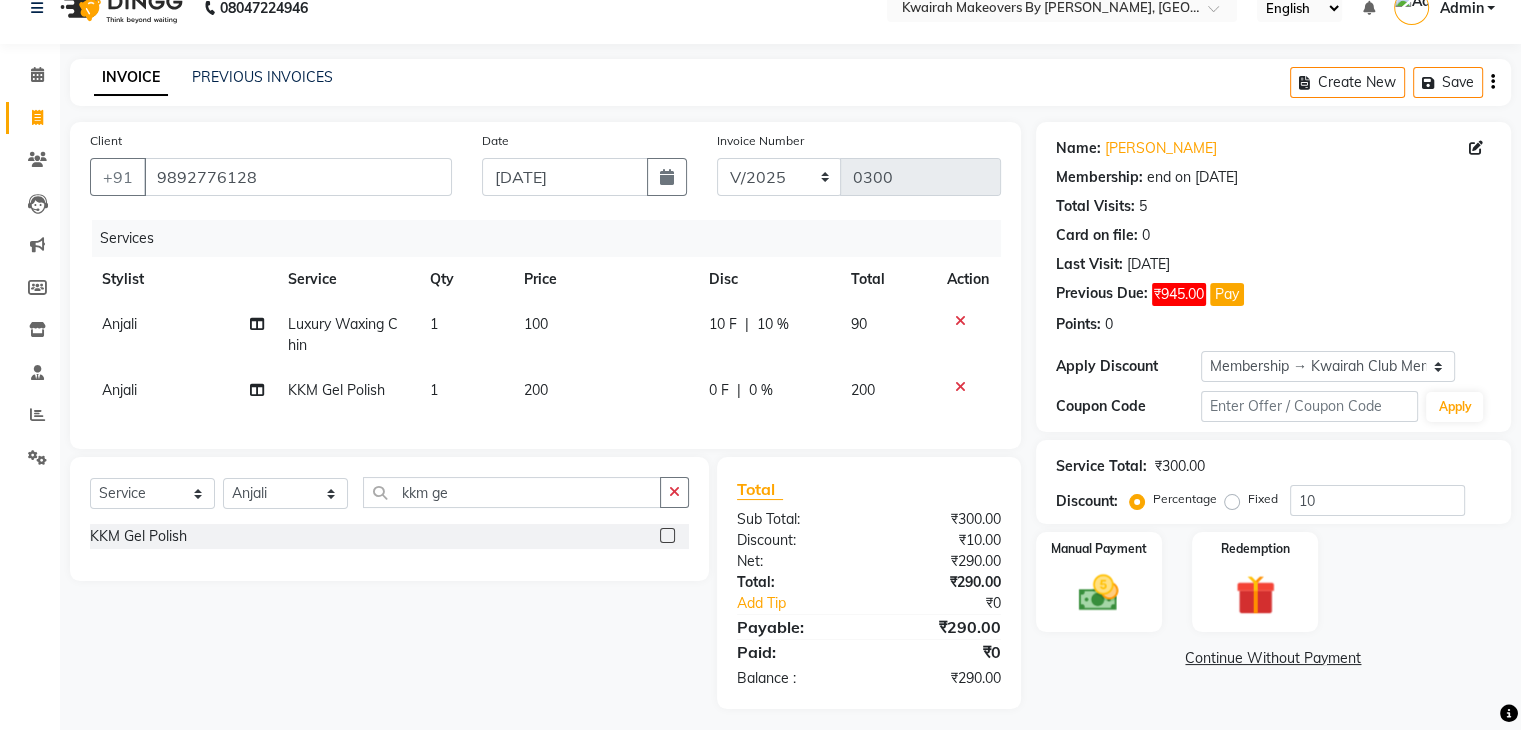 click on "0 F | 0 %" 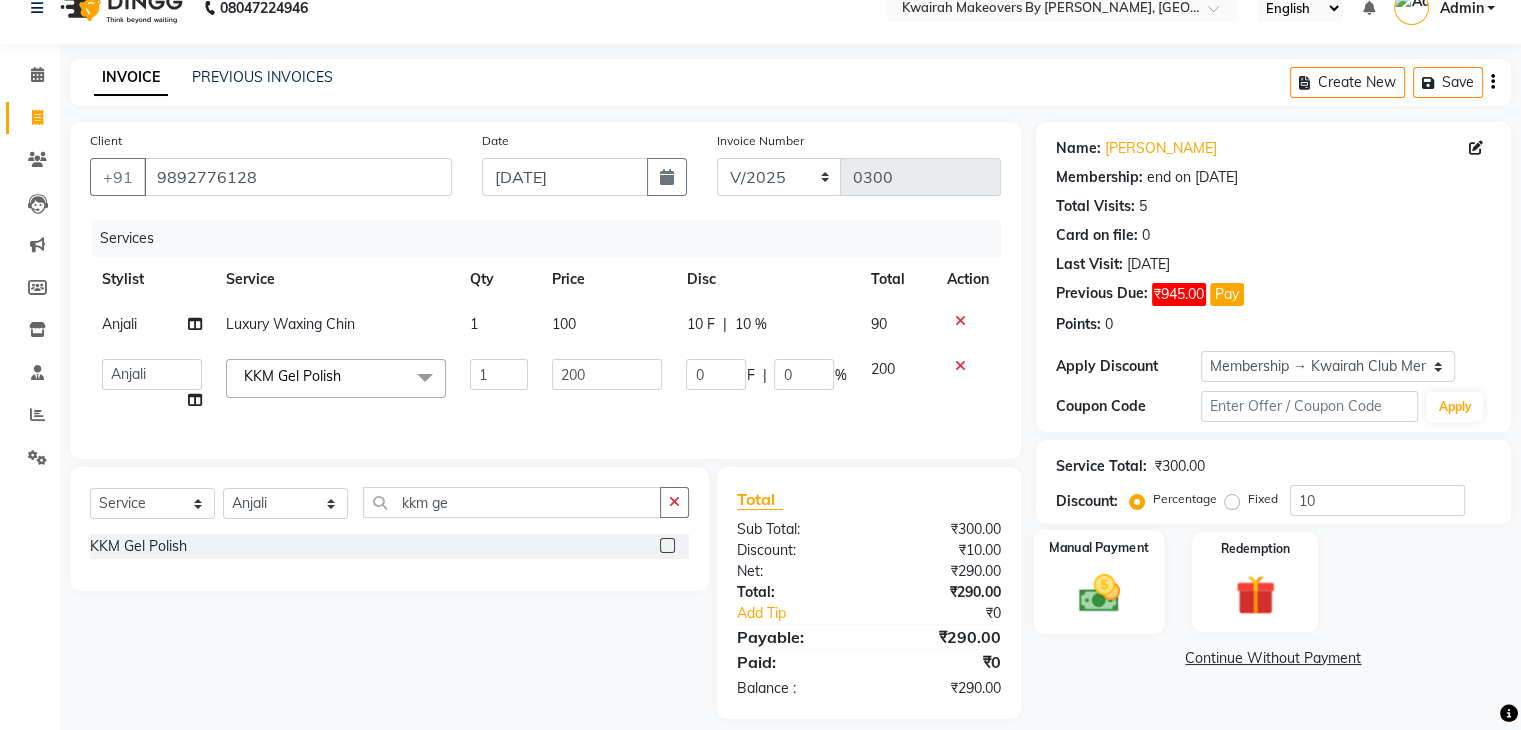 drag, startPoint x: 1093, startPoint y: 582, endPoint x: 1090, endPoint y: 569, distance: 13.341664 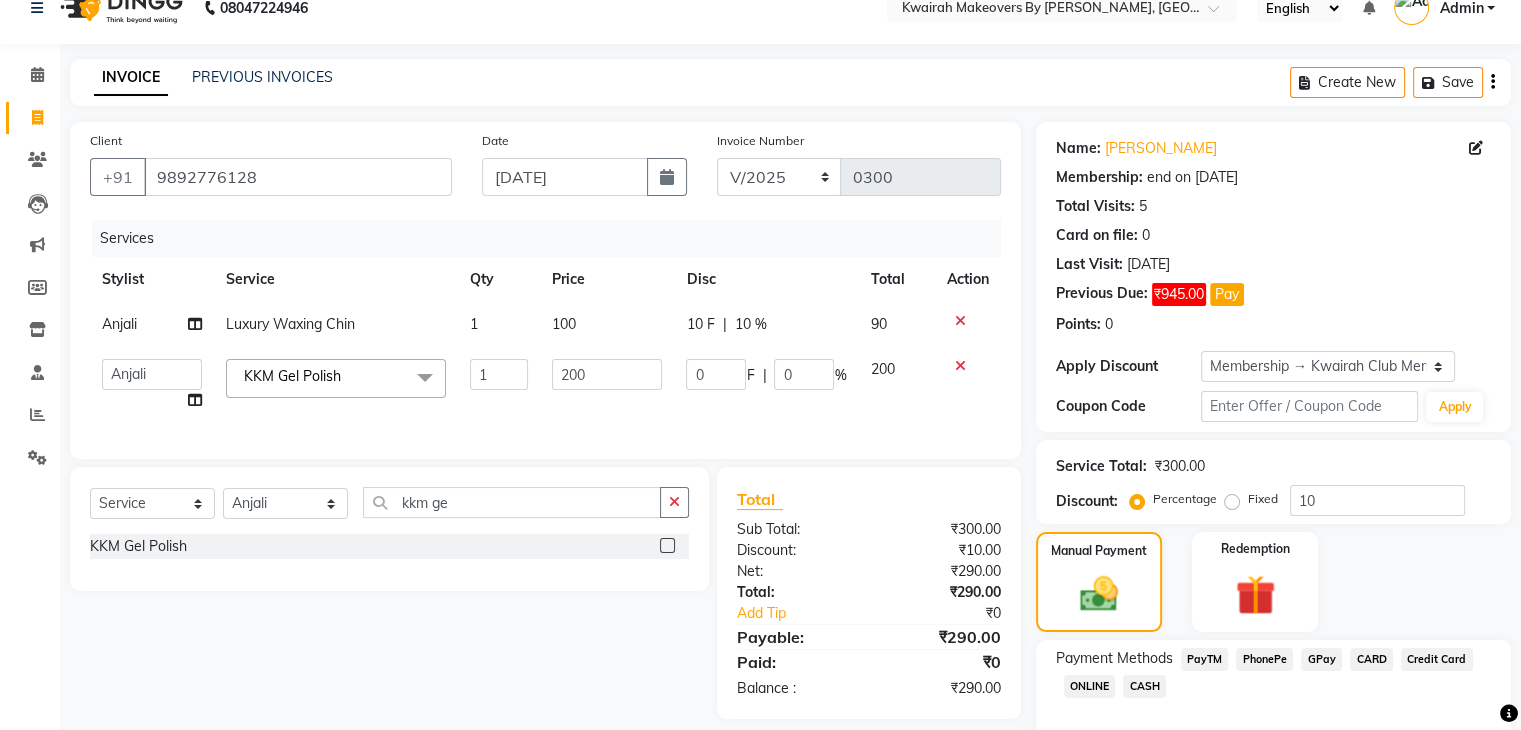 click on "GPay" 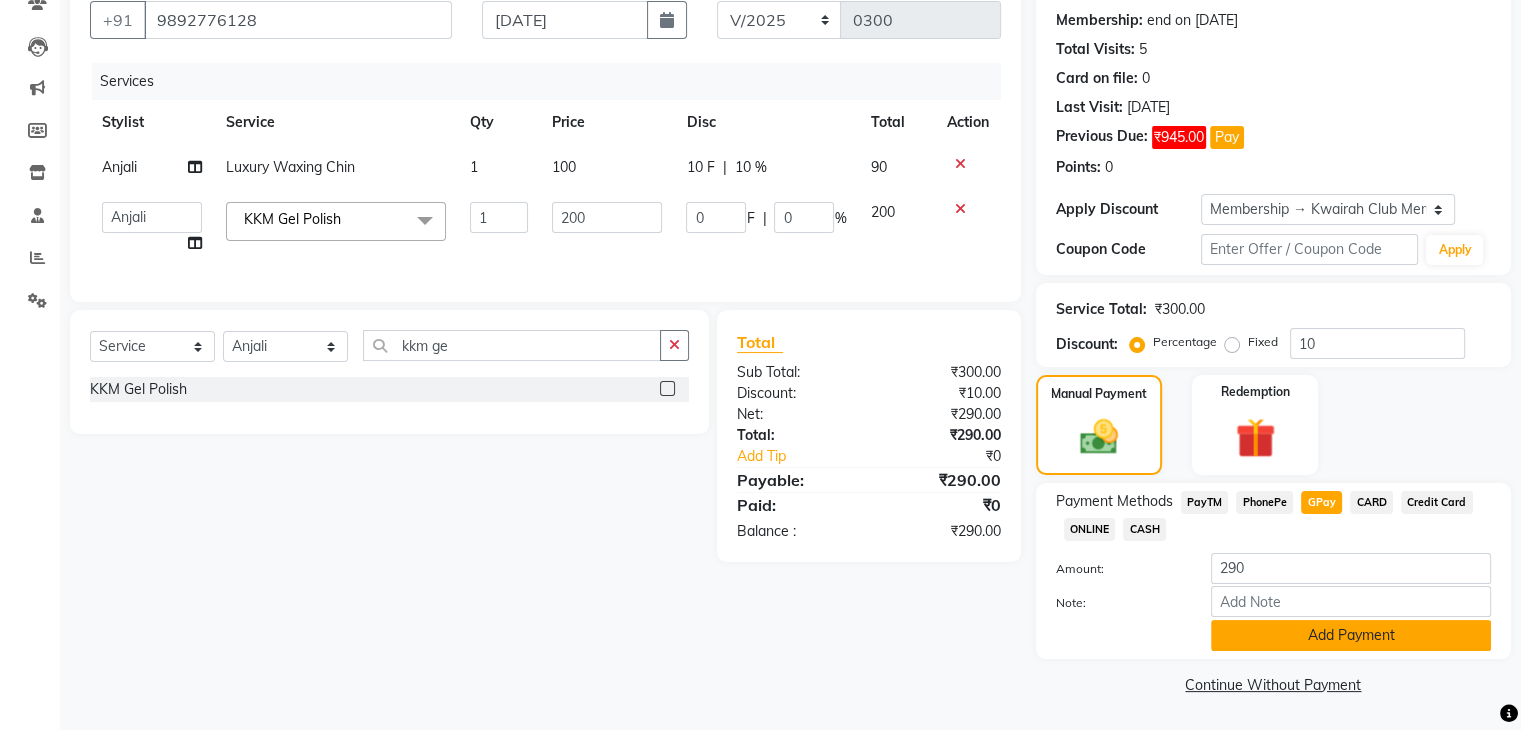 click on "Add Payment" 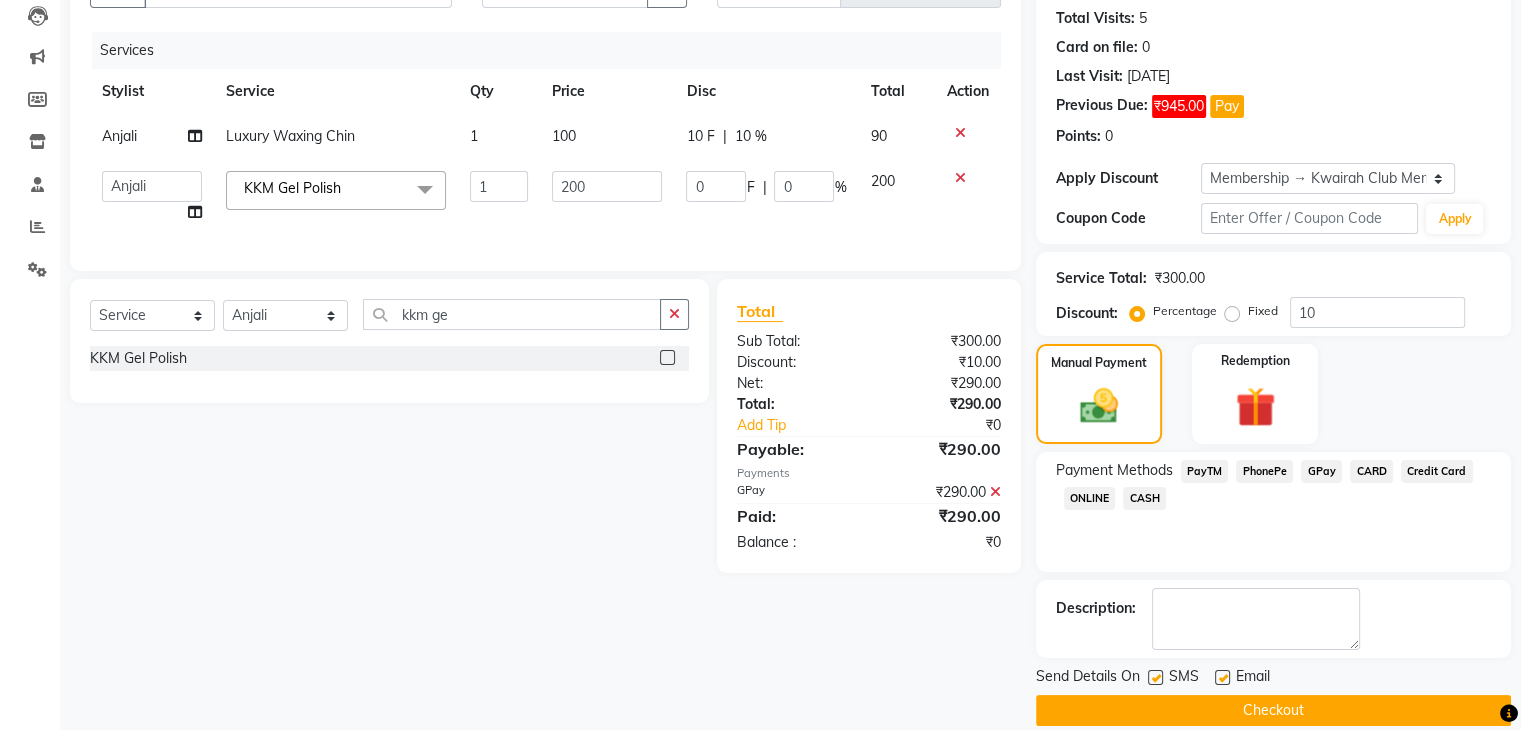 scroll, scrollTop: 240, scrollLeft: 0, axis: vertical 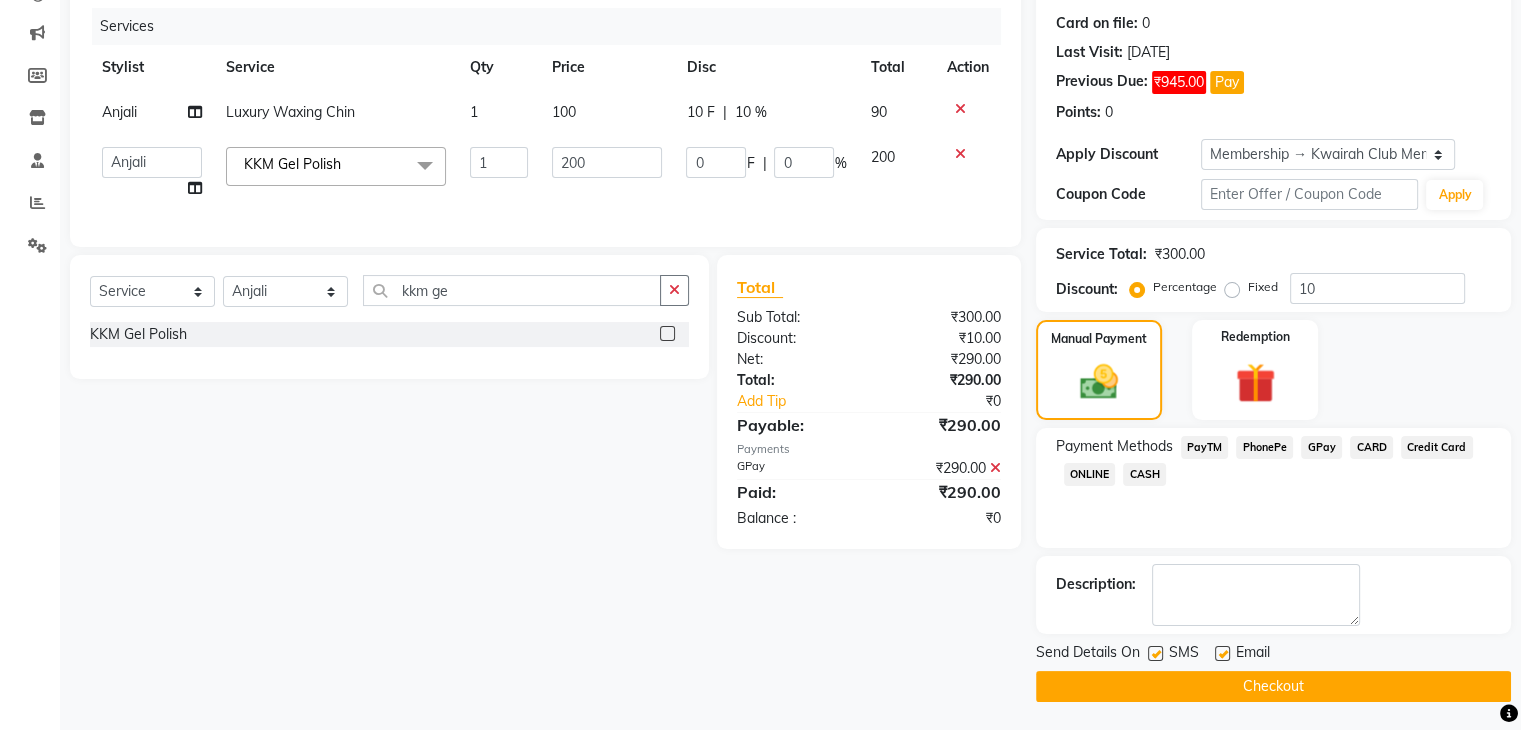 click 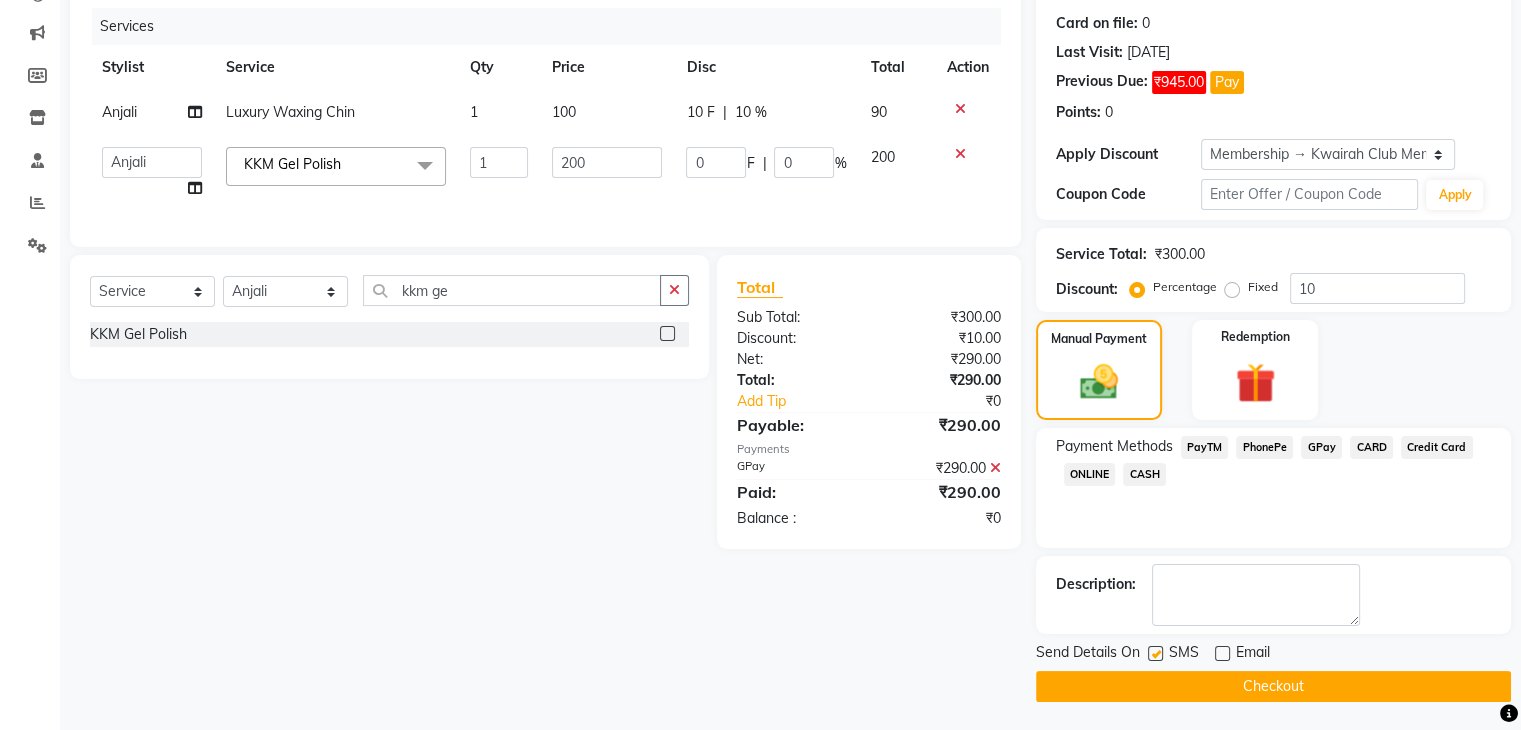 click 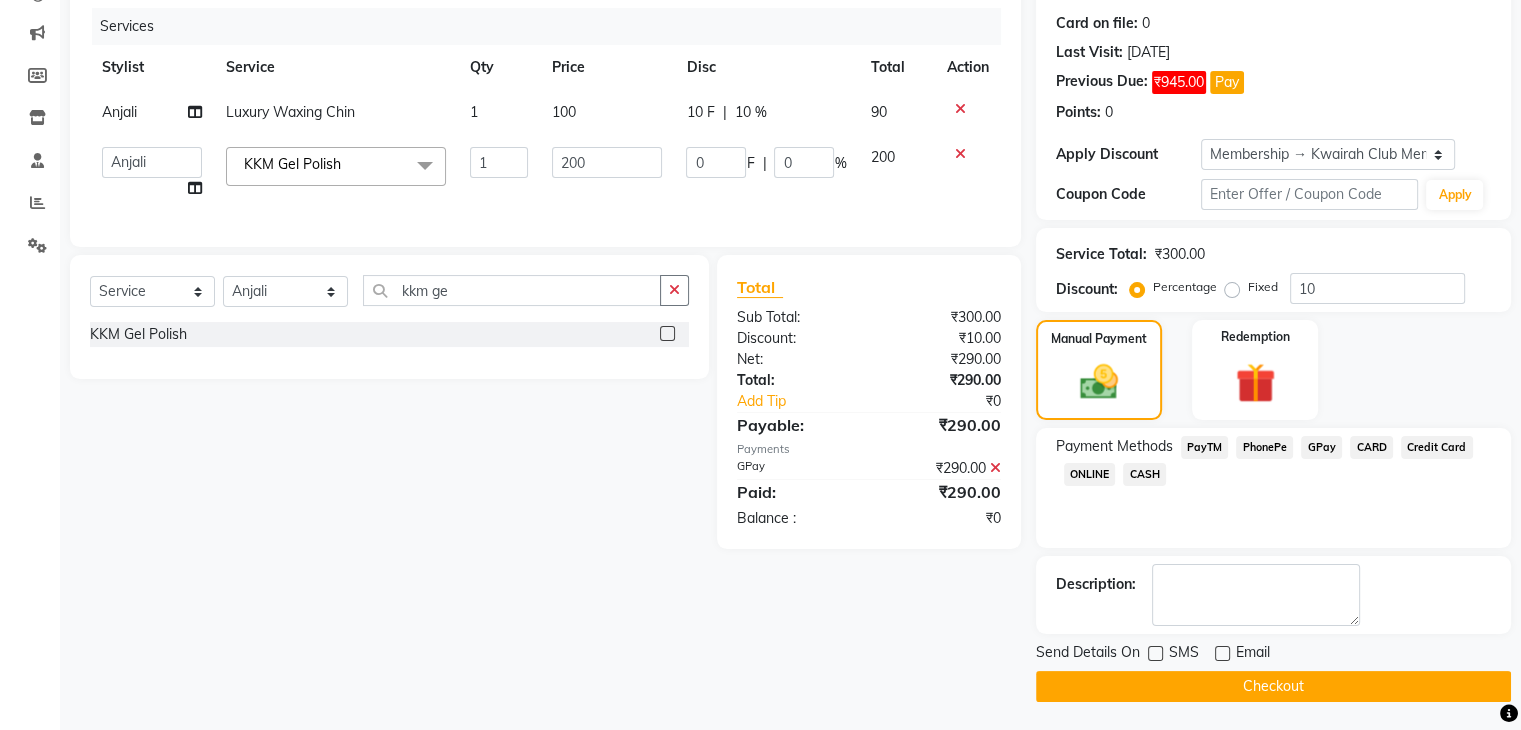 click on "Checkout" 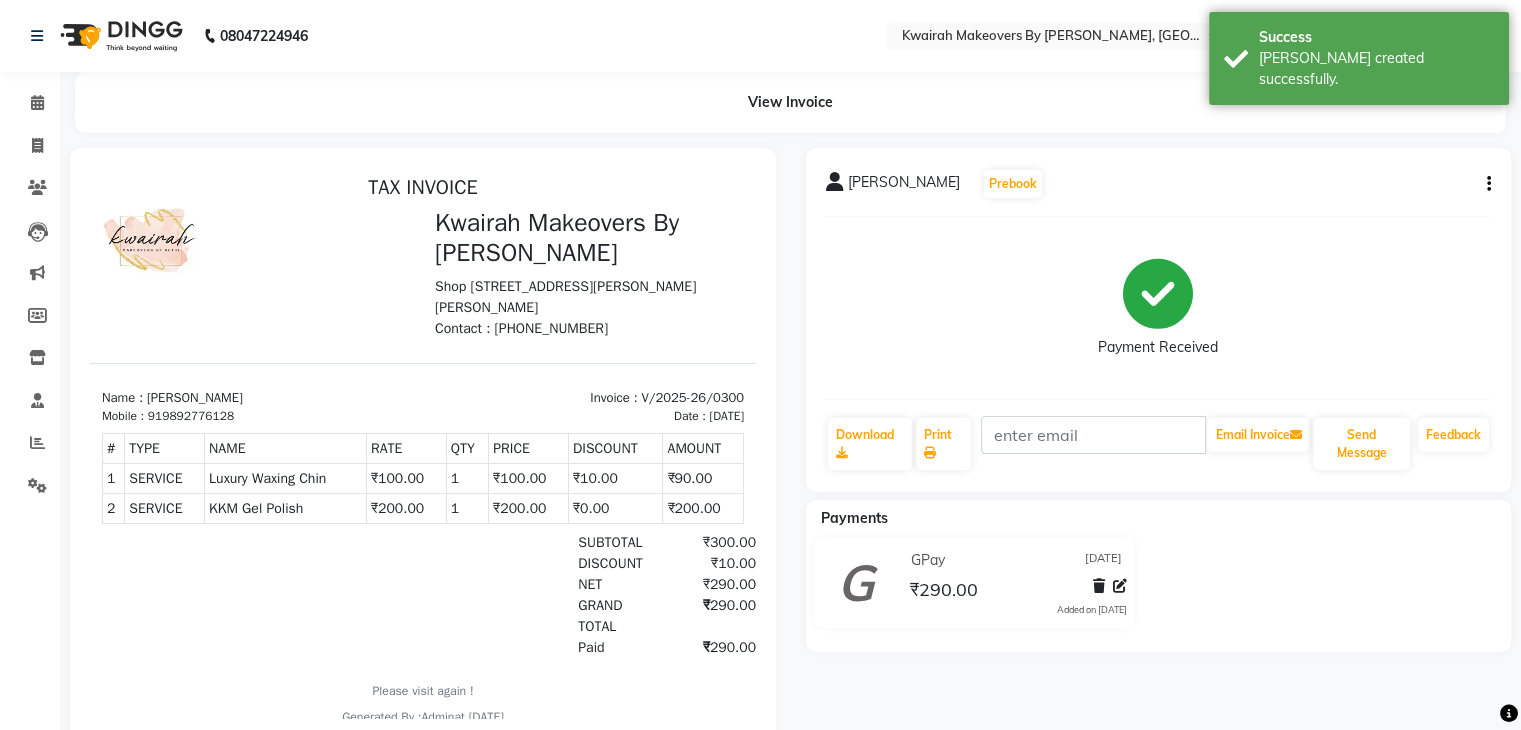 scroll, scrollTop: 0, scrollLeft: 0, axis: both 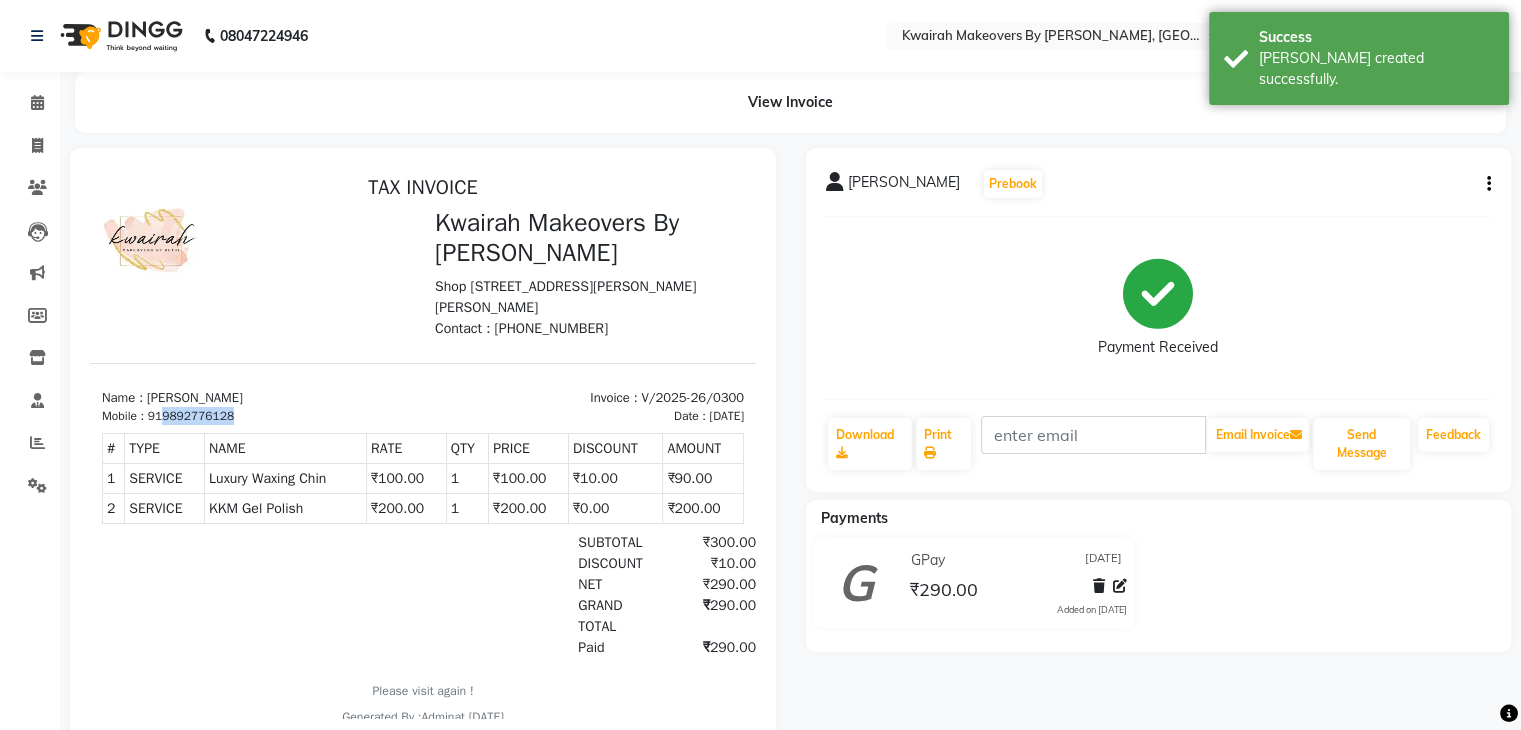 drag, startPoint x: 163, startPoint y: 413, endPoint x: 240, endPoint y: 409, distance: 77.10383 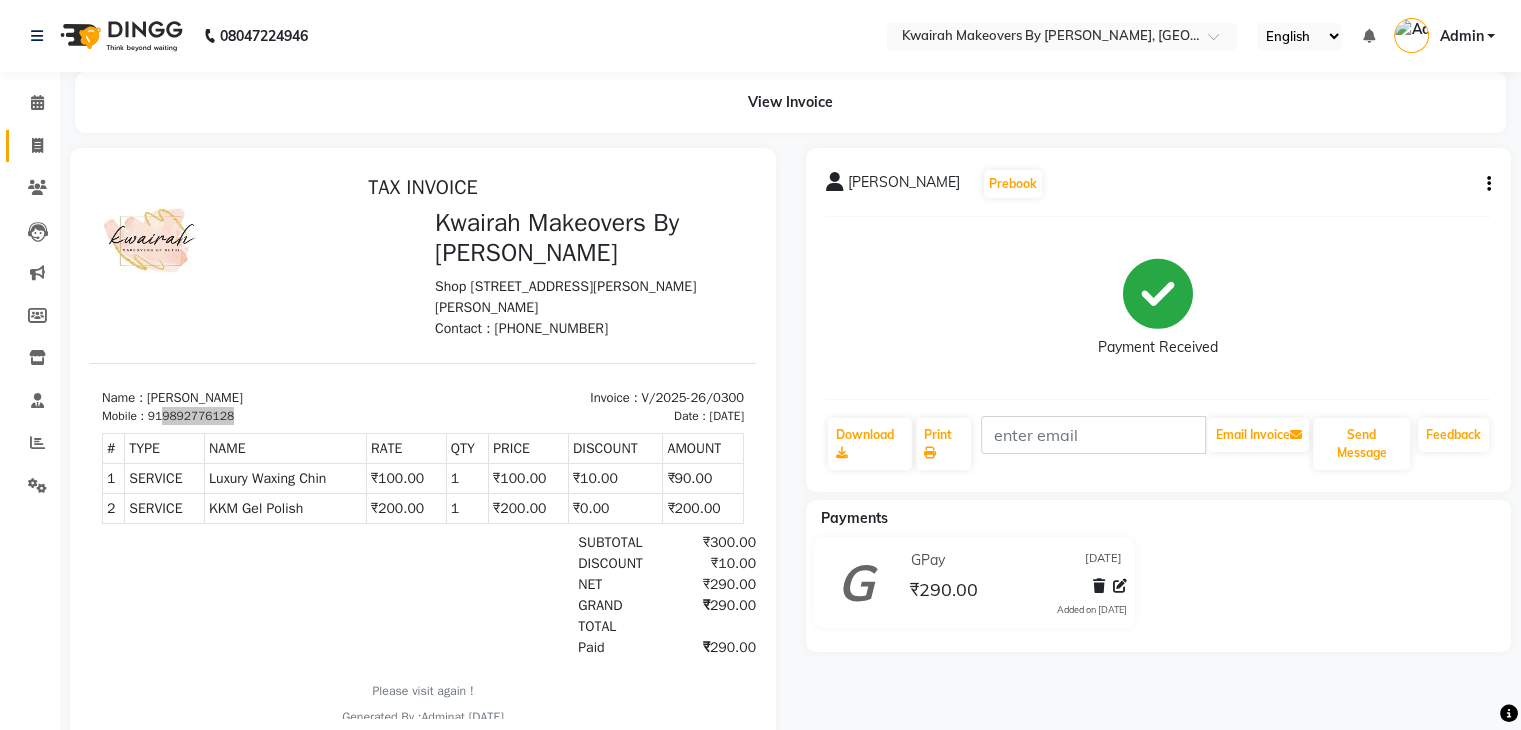 click on "Invoice" 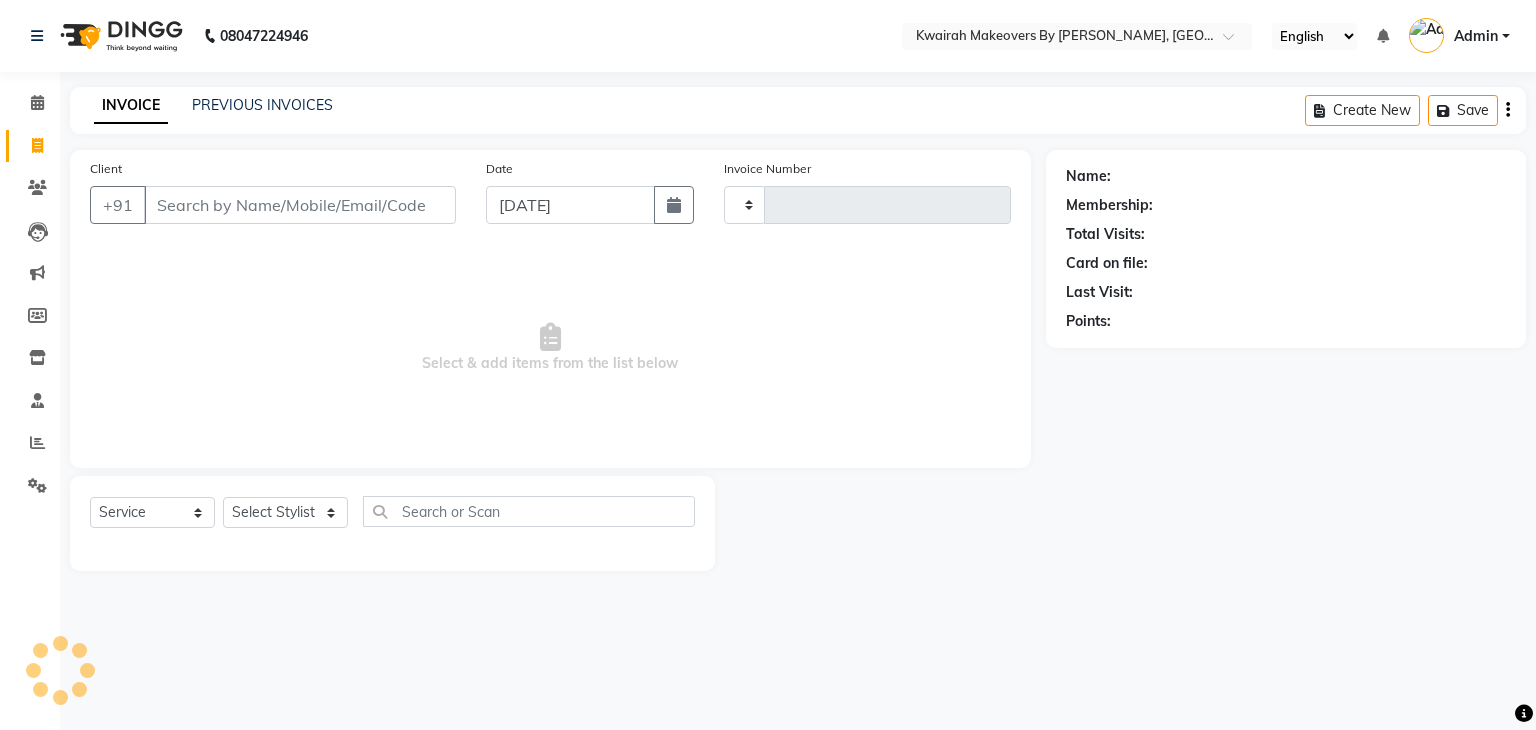 type on "0301" 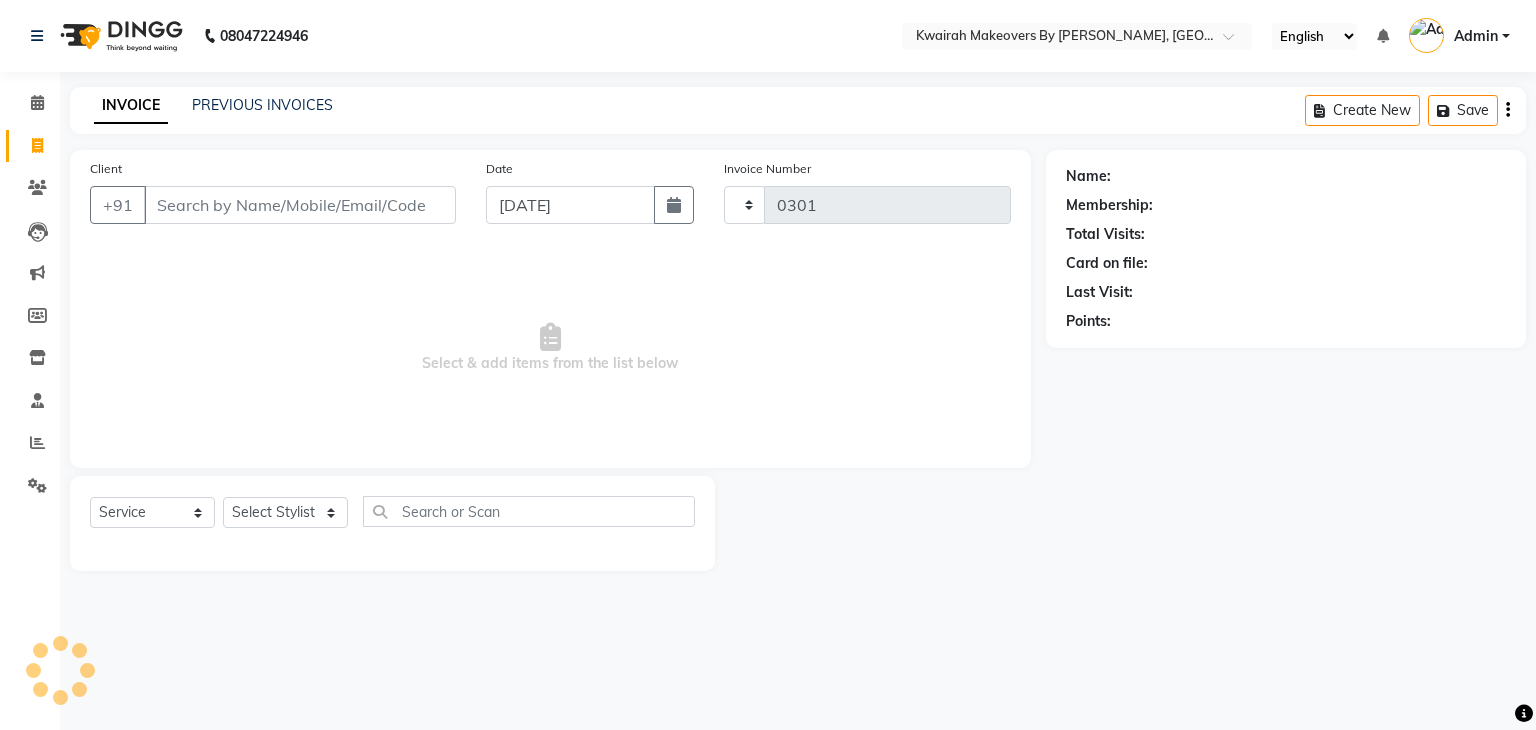 select on "4082" 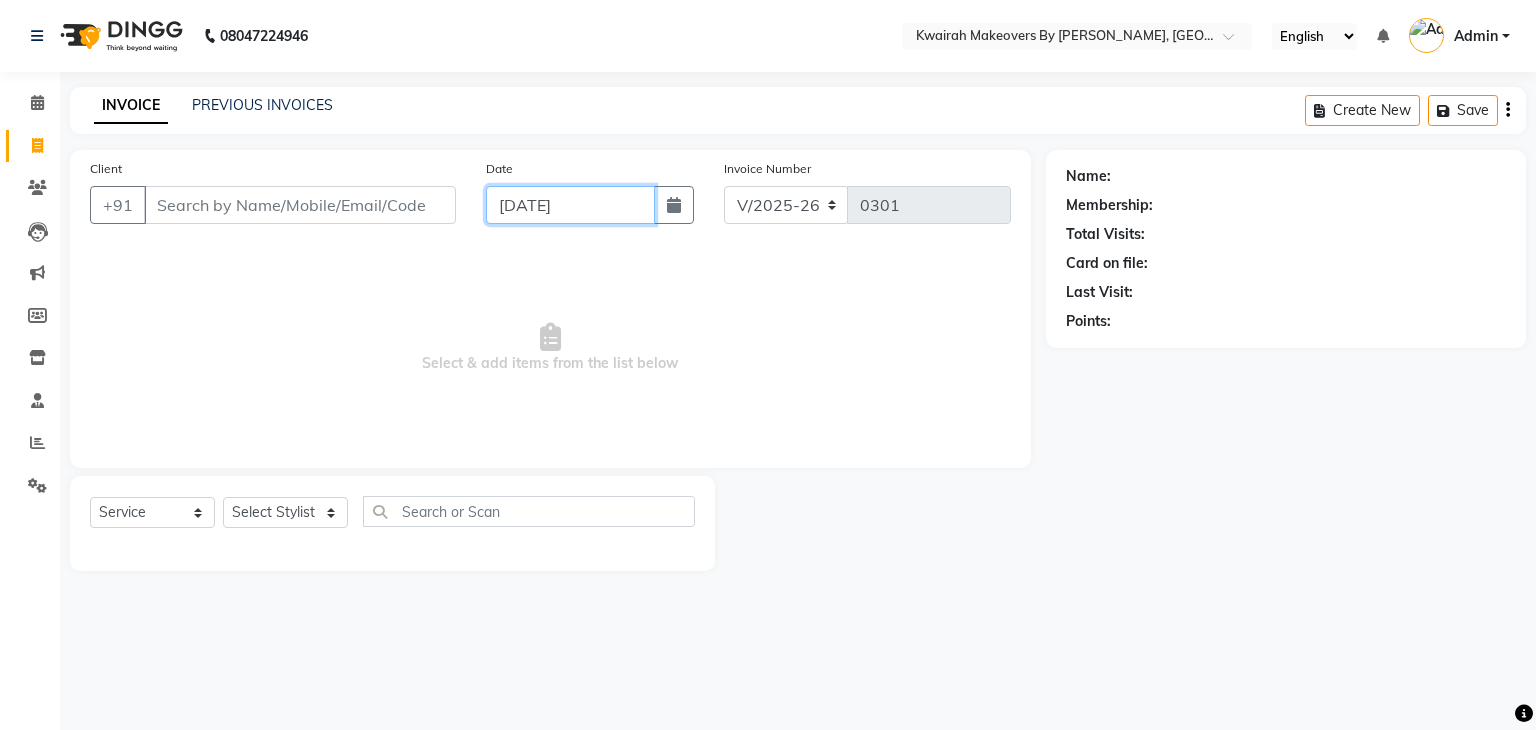 click on "[DATE]" 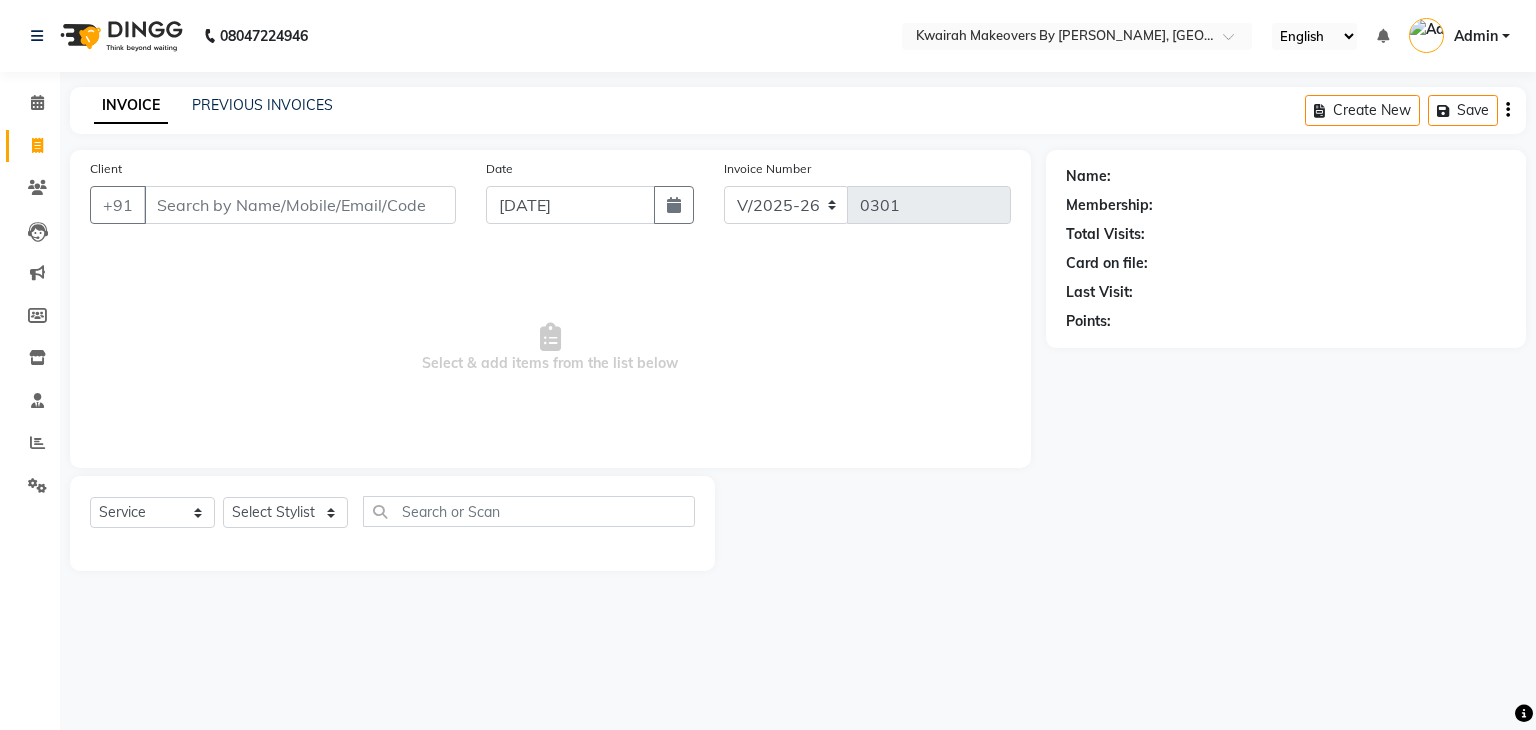 select on "7" 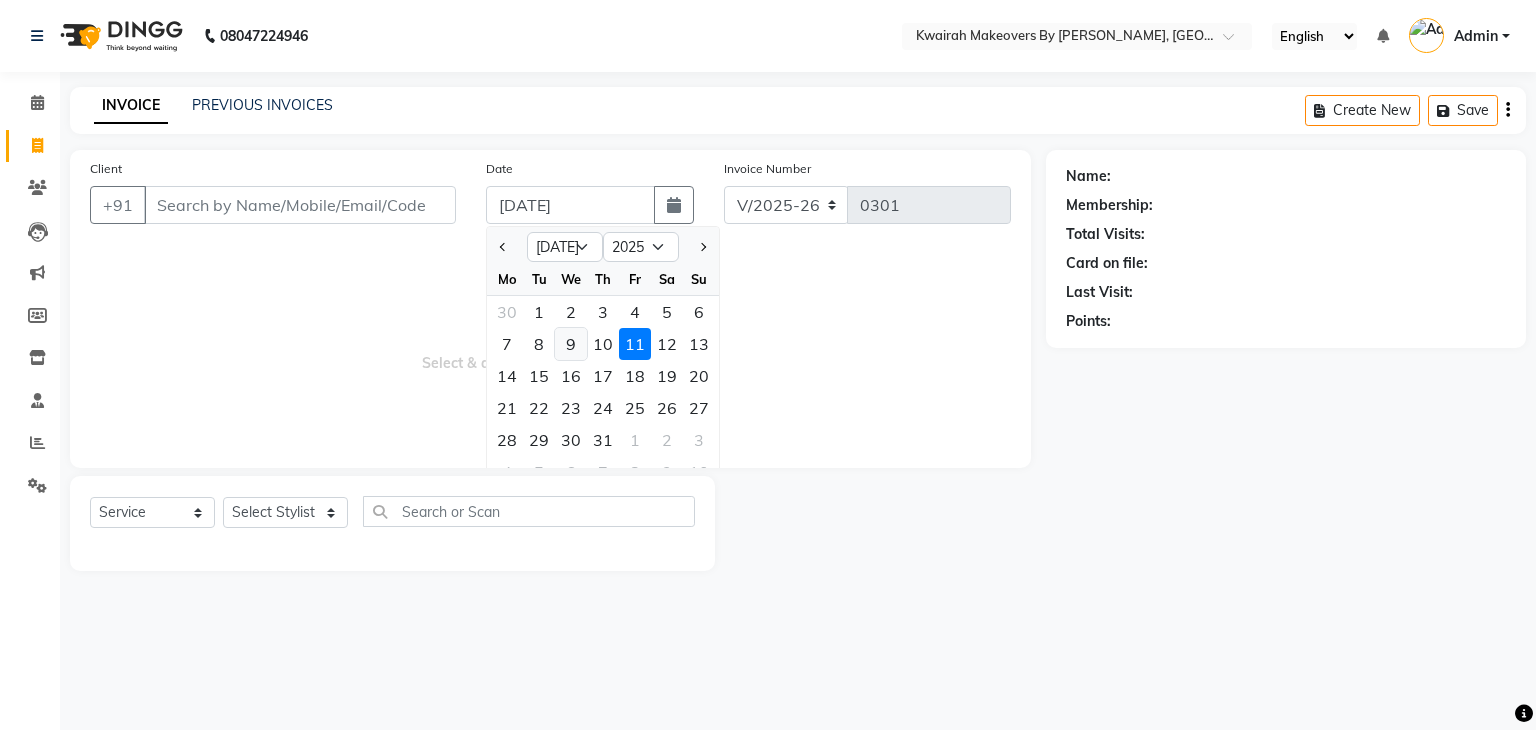 click on "9" 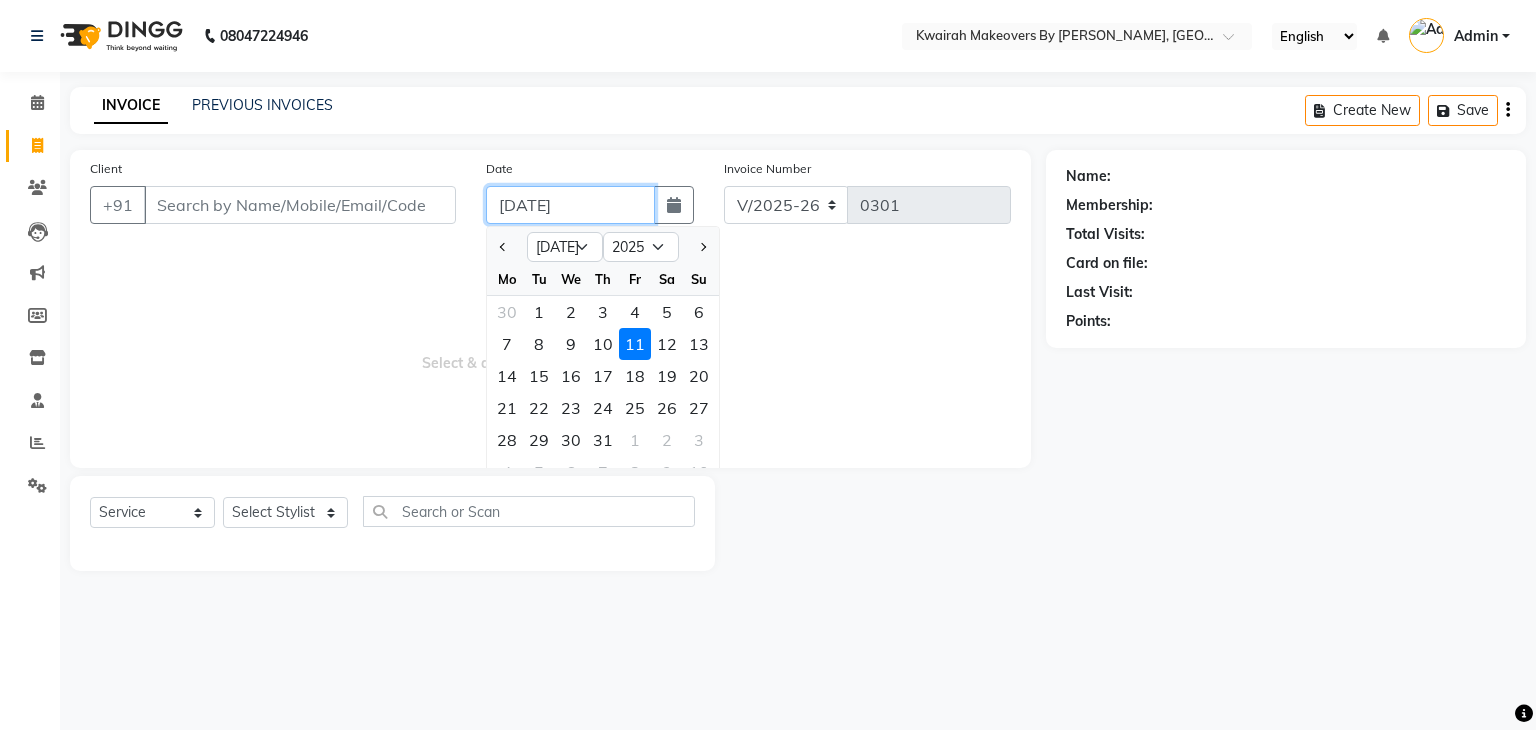 type on "[DATE]" 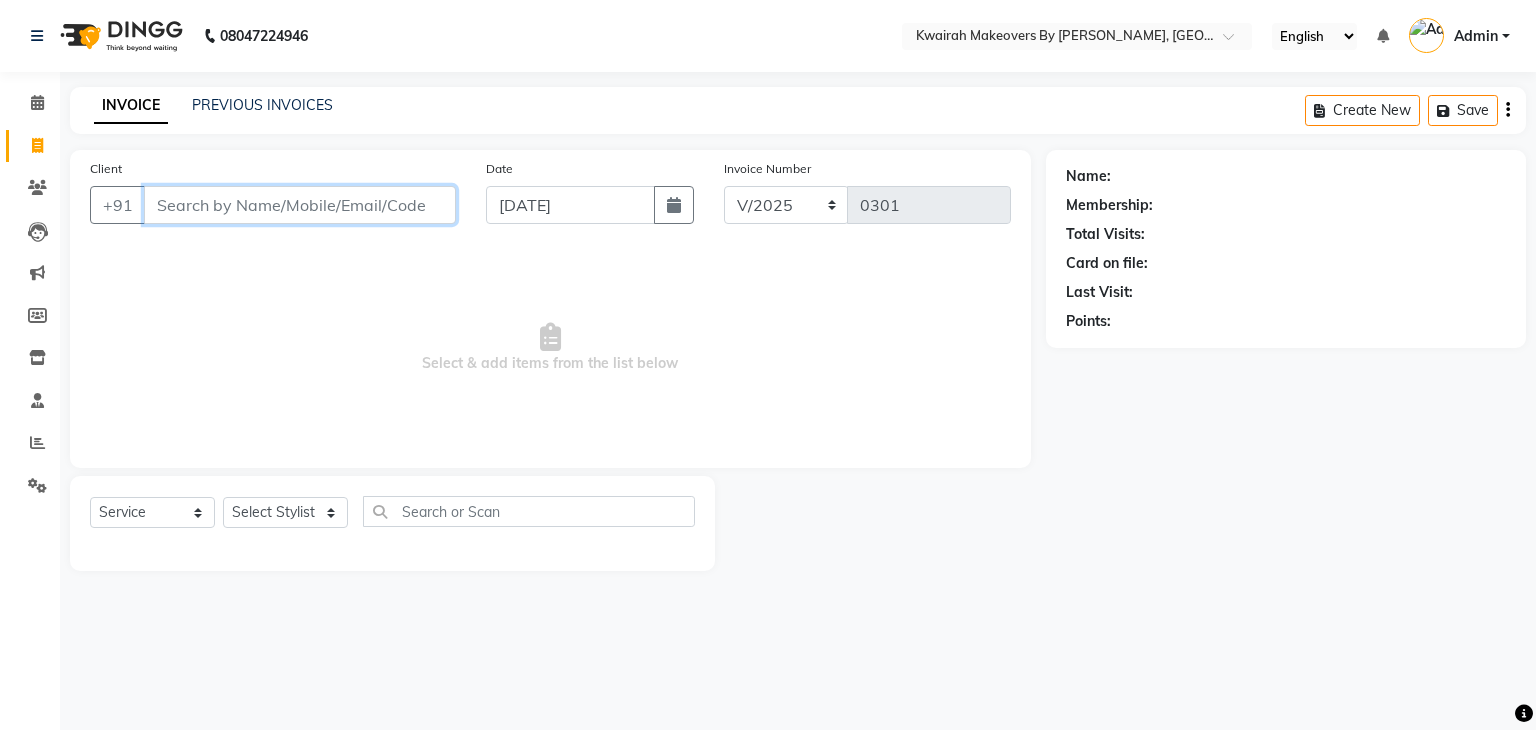 click on "Client" at bounding box center [300, 205] 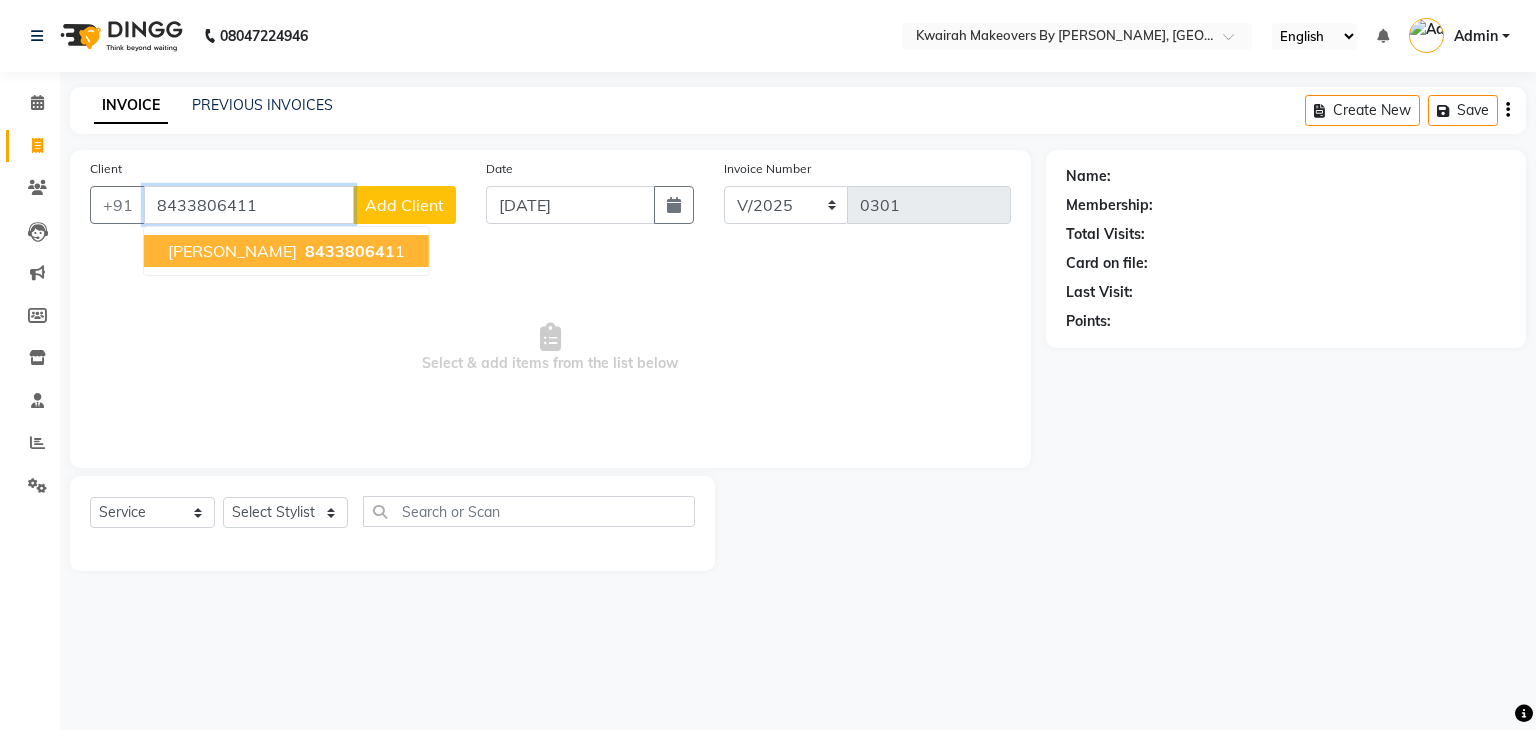 type on "8433806411" 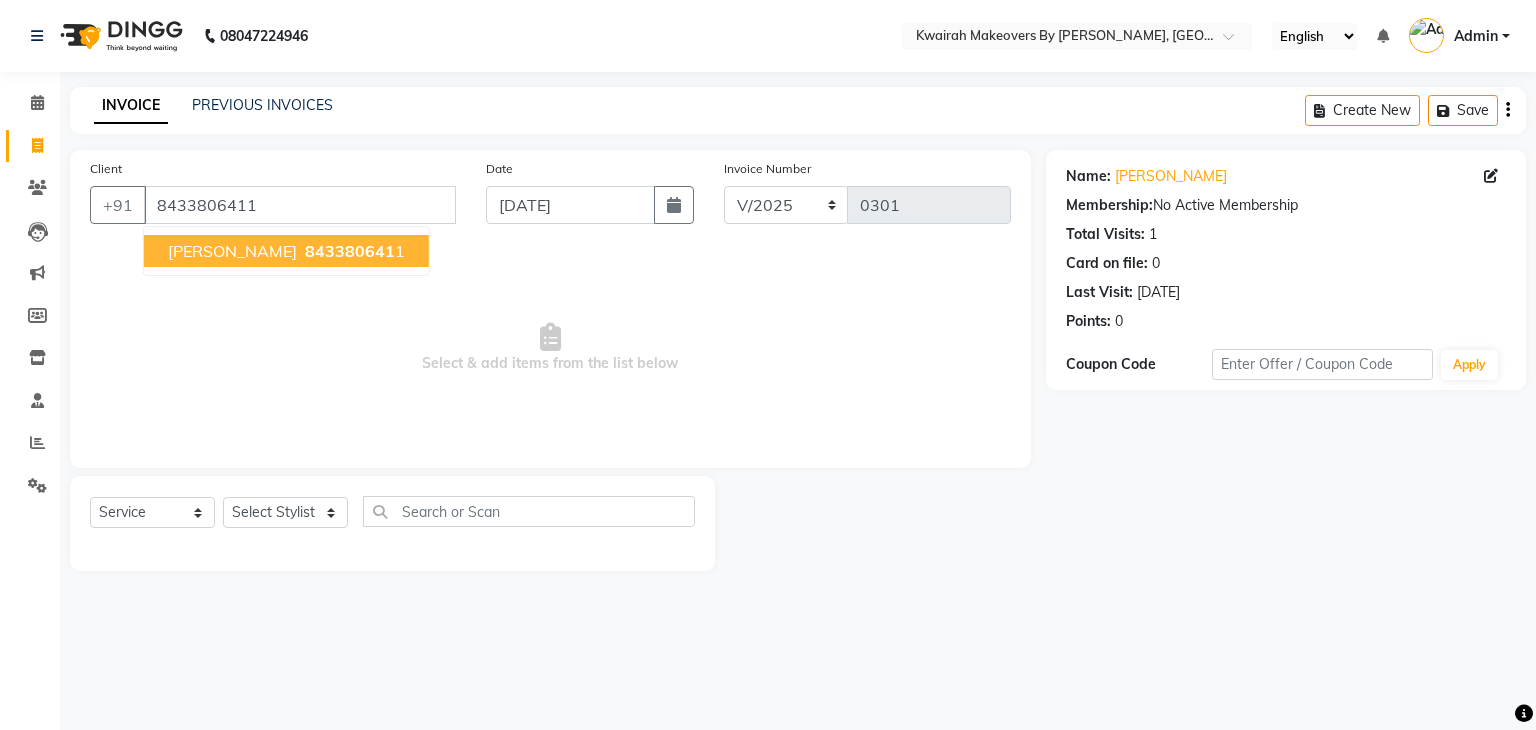 click on "[PERSON_NAME]   843380641 1" at bounding box center [286, 251] 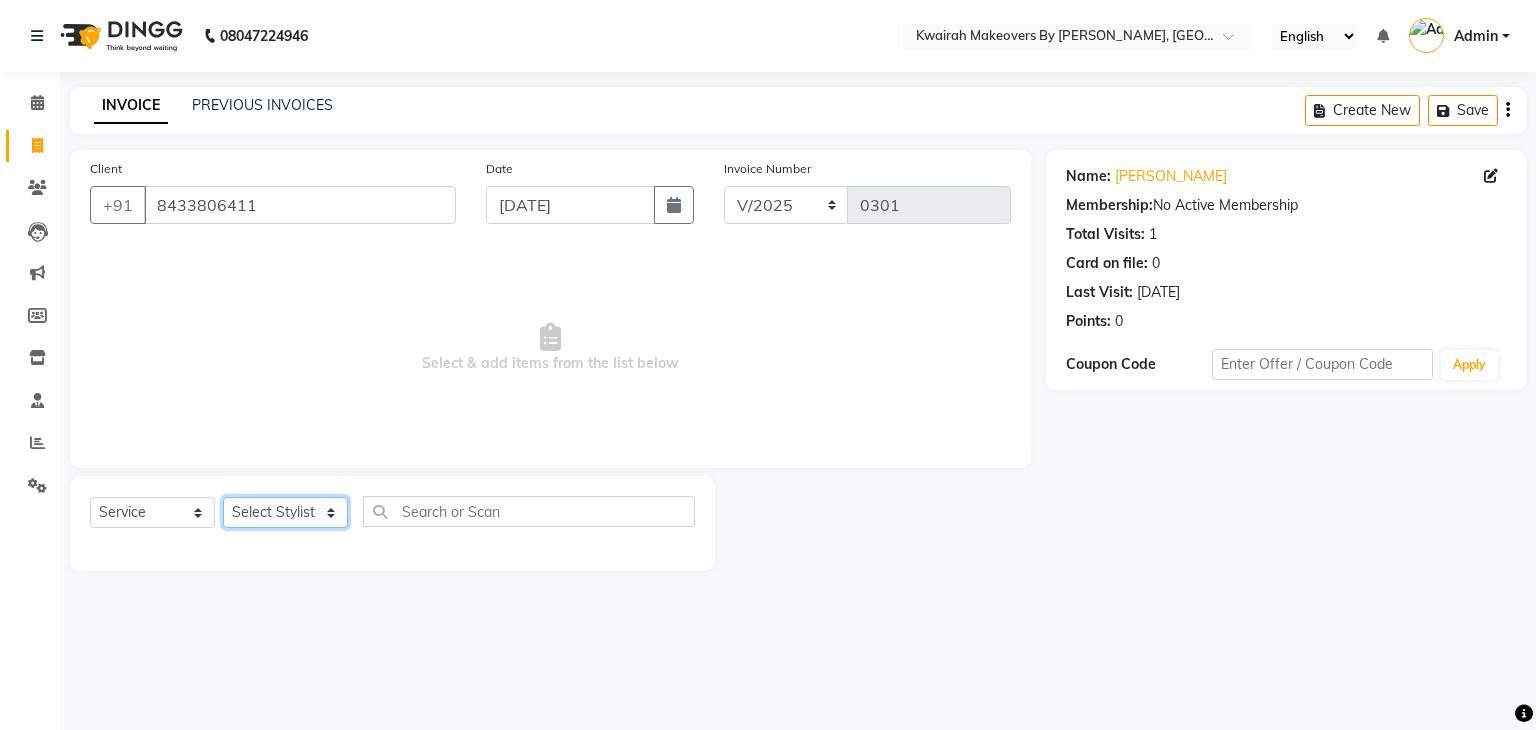 click on "Select Stylist [PERSON_NAME] [PERSON_NAME] Neha More rakhi [PERSON_NAME]" 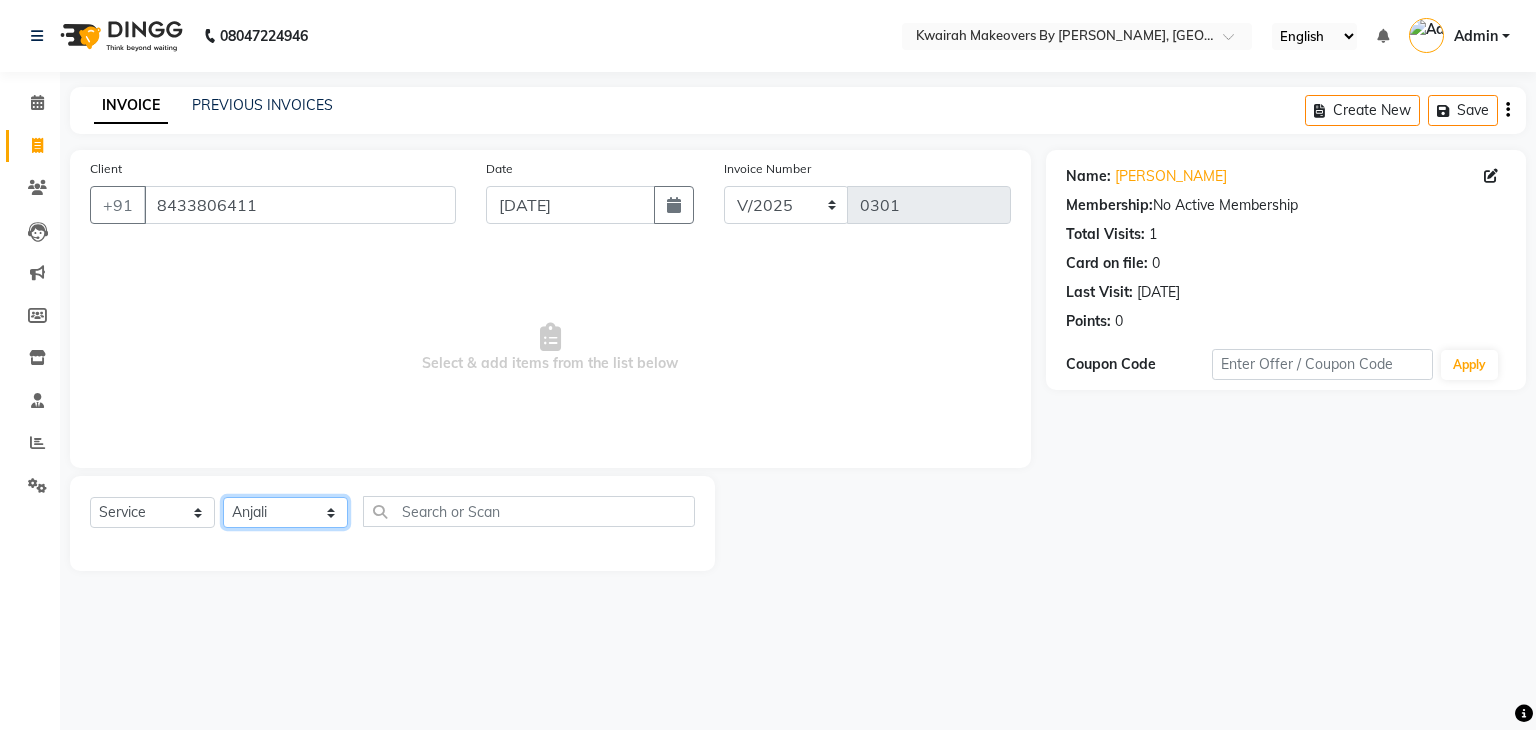 click on "Select Stylist [PERSON_NAME] [PERSON_NAME] Neha More rakhi [PERSON_NAME]" 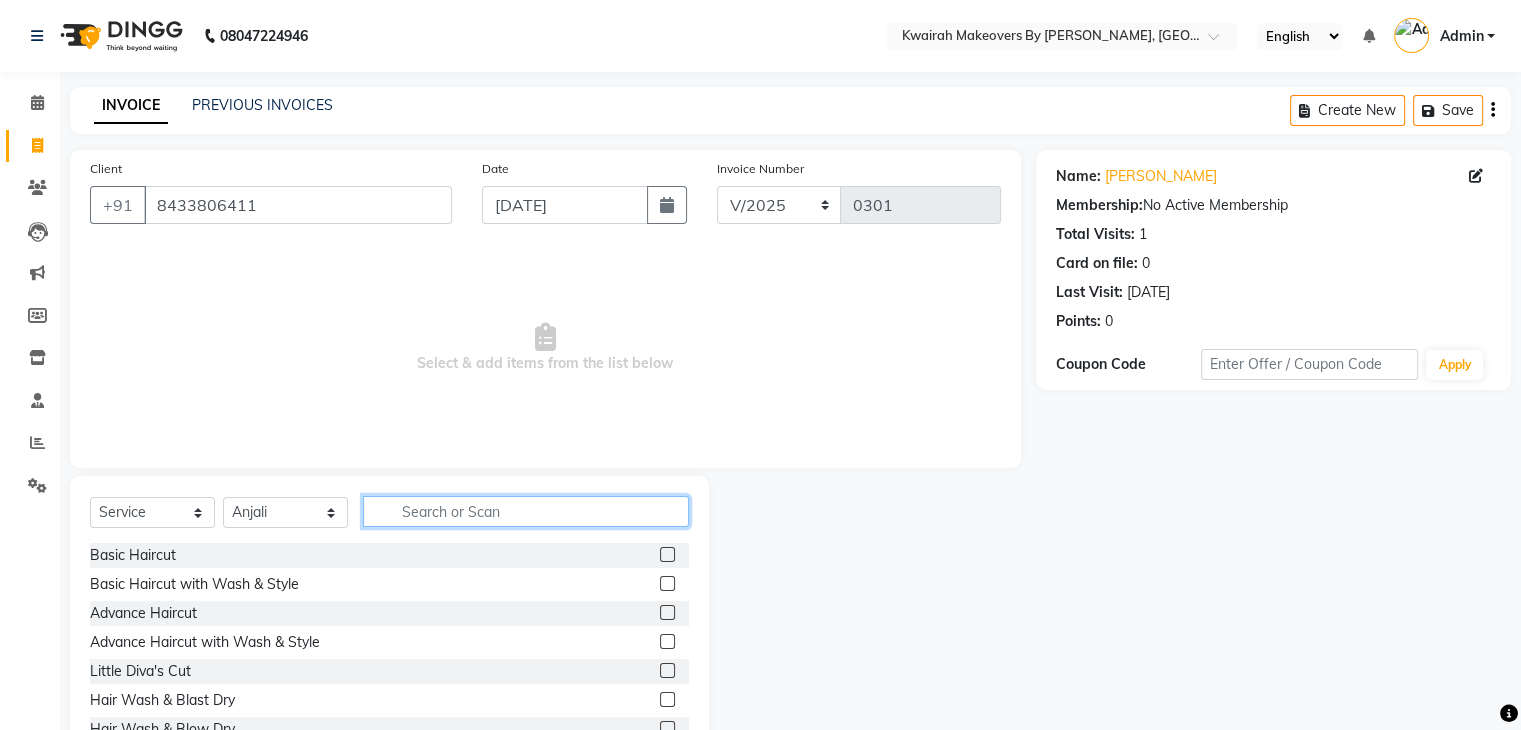 click 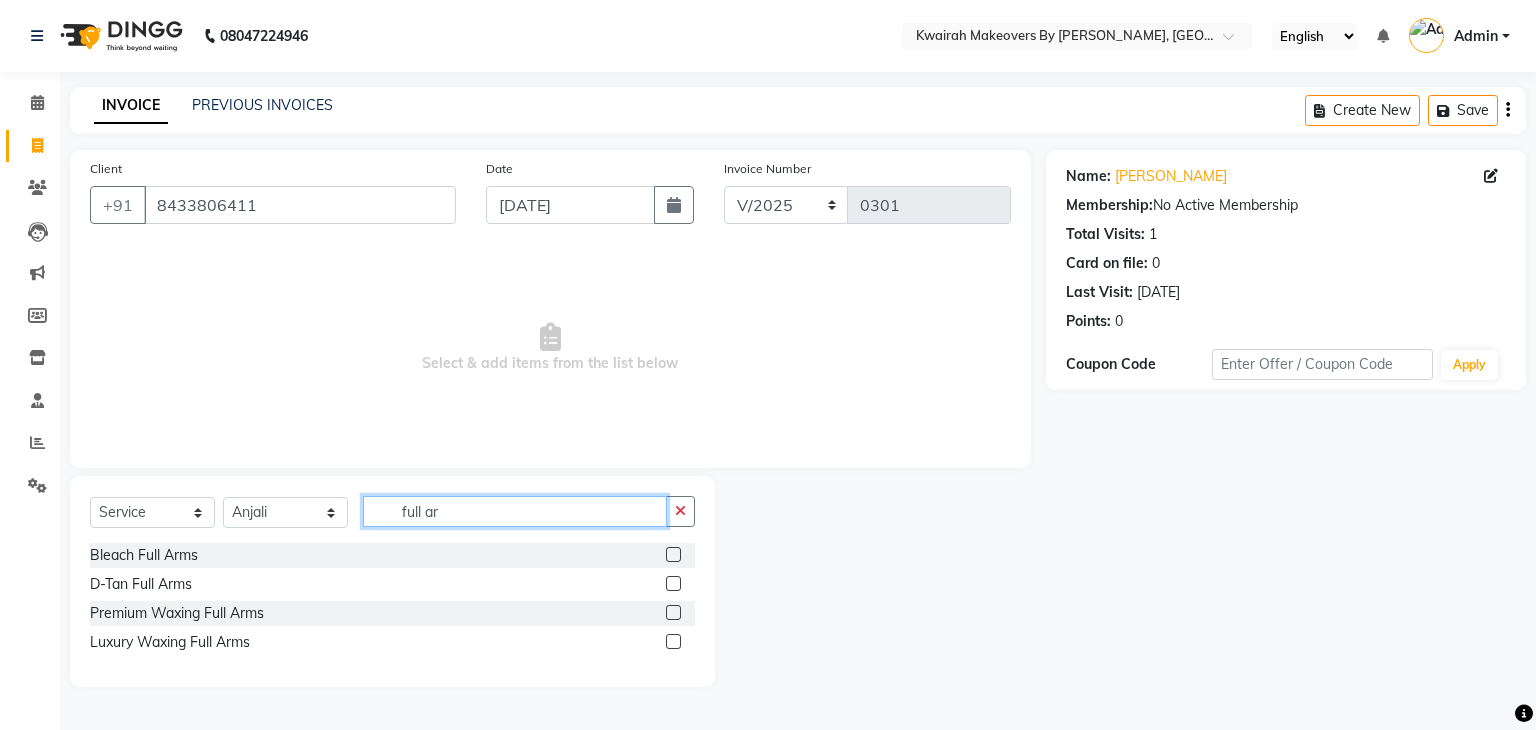type on "full ar" 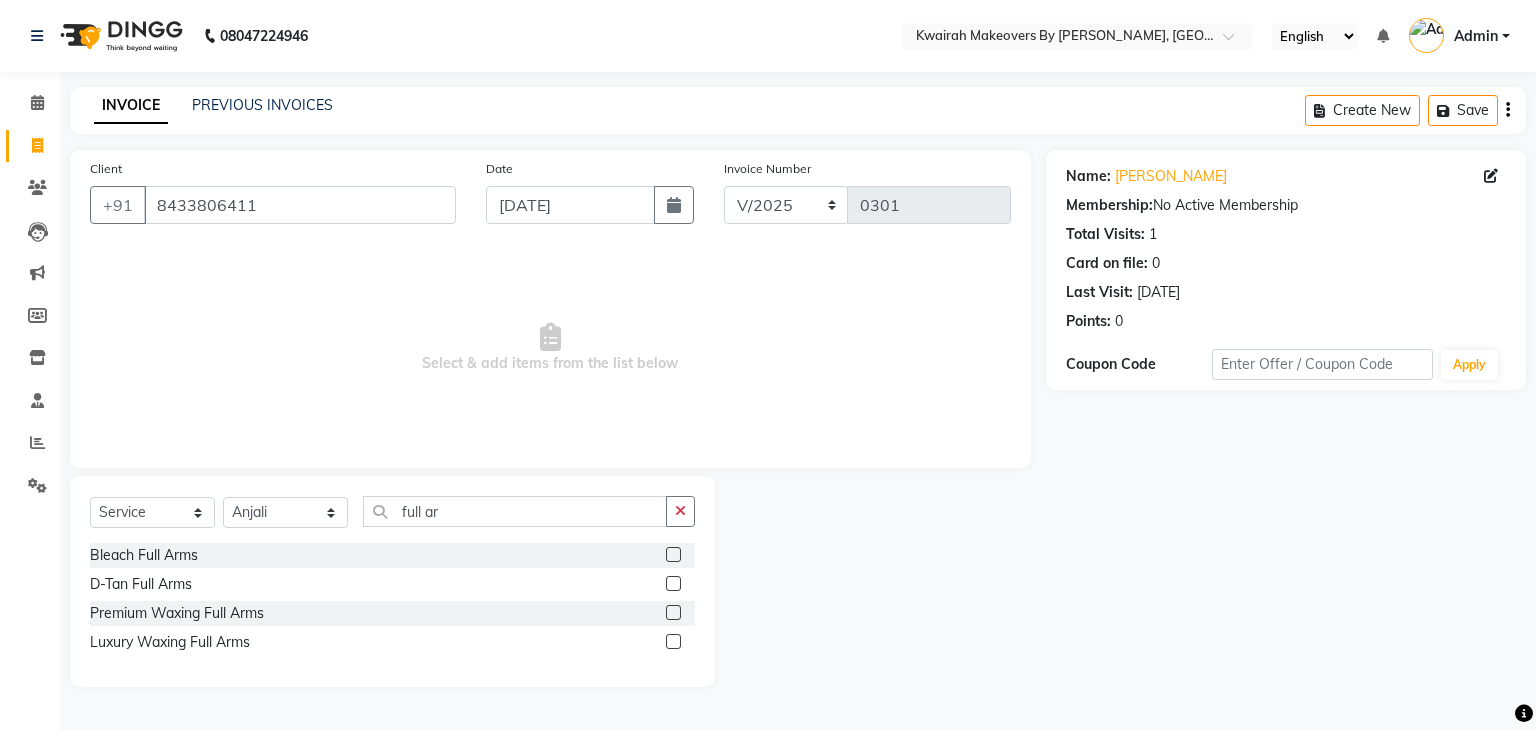 click 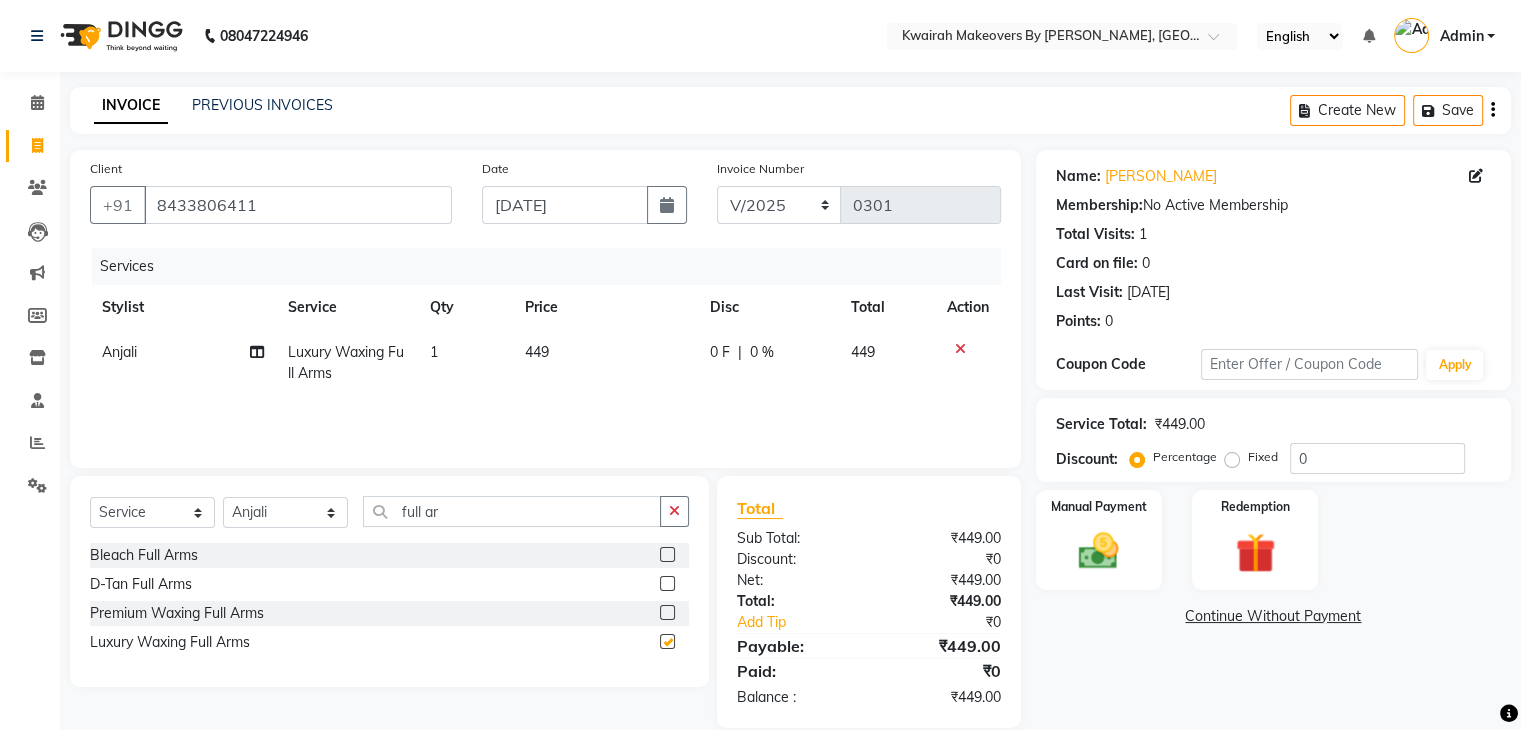 checkbox on "false" 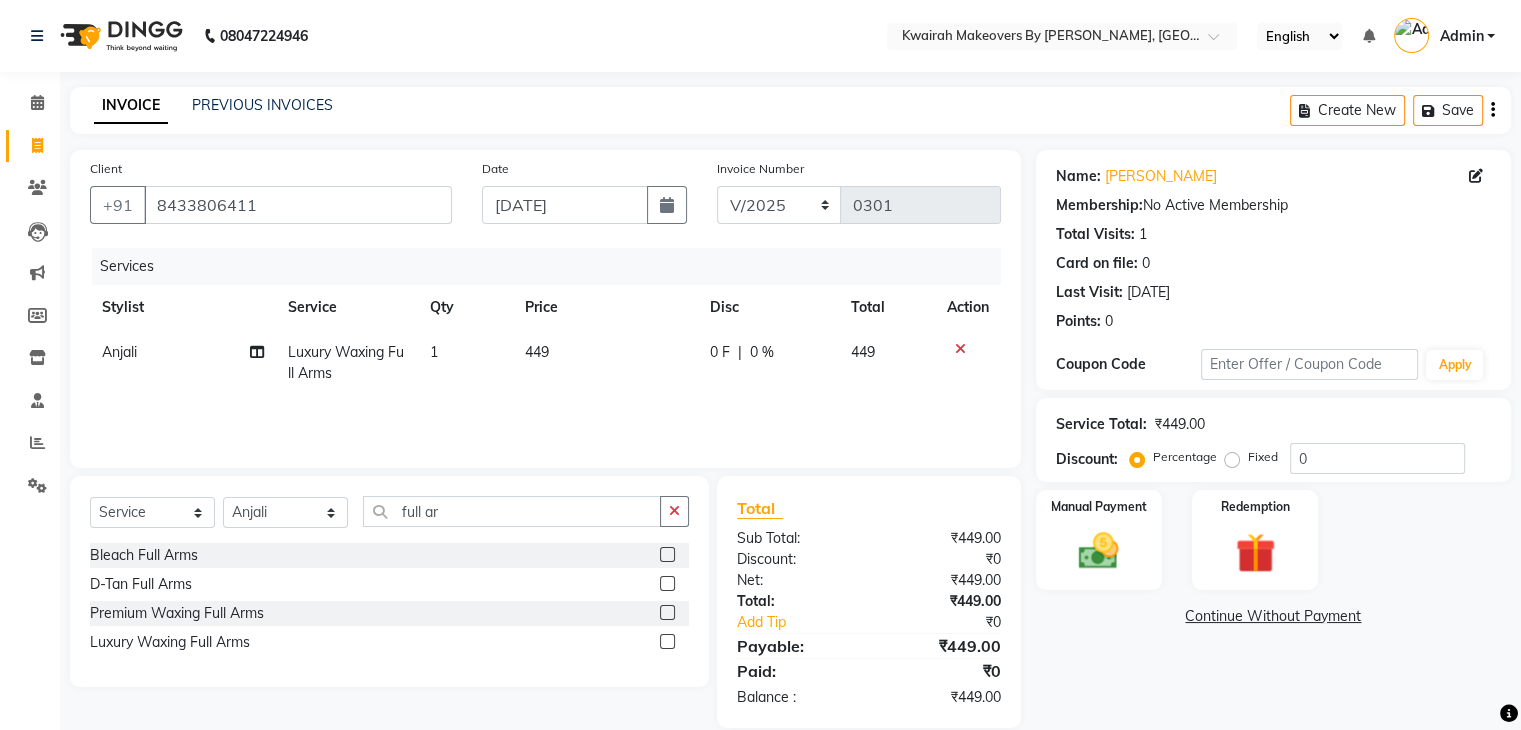 click on "449" 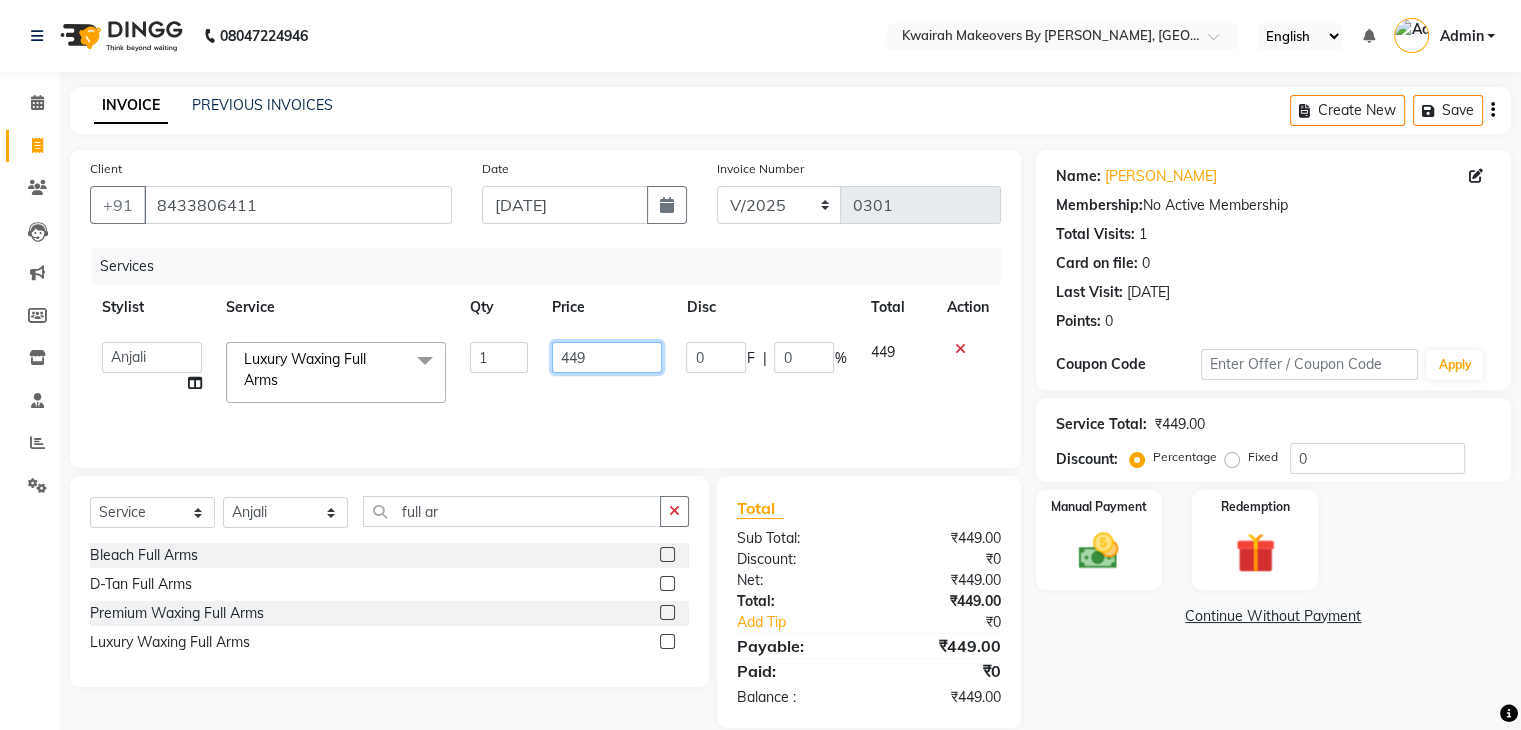 drag, startPoint x: 599, startPoint y: 350, endPoint x: 487, endPoint y: 349, distance: 112.00446 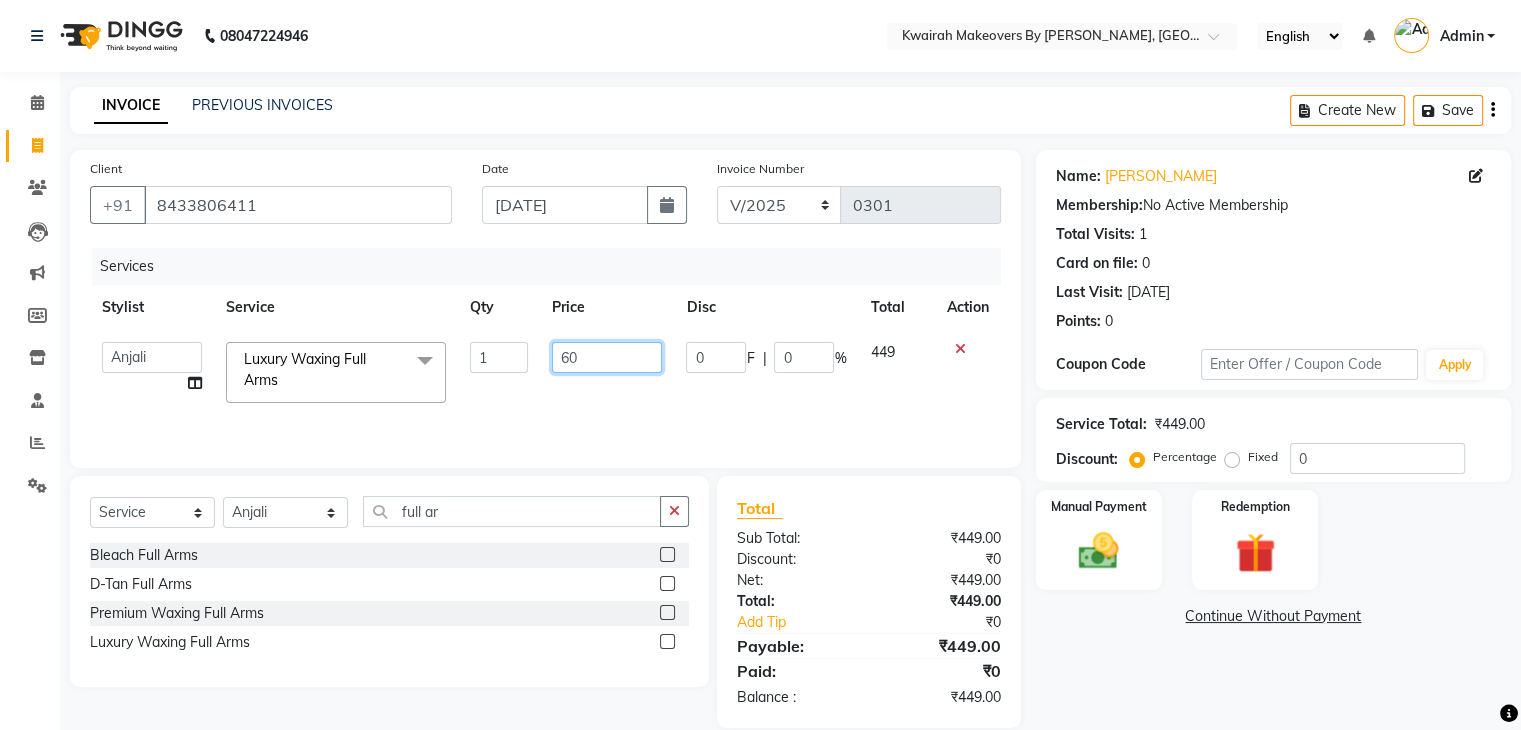 type on "600" 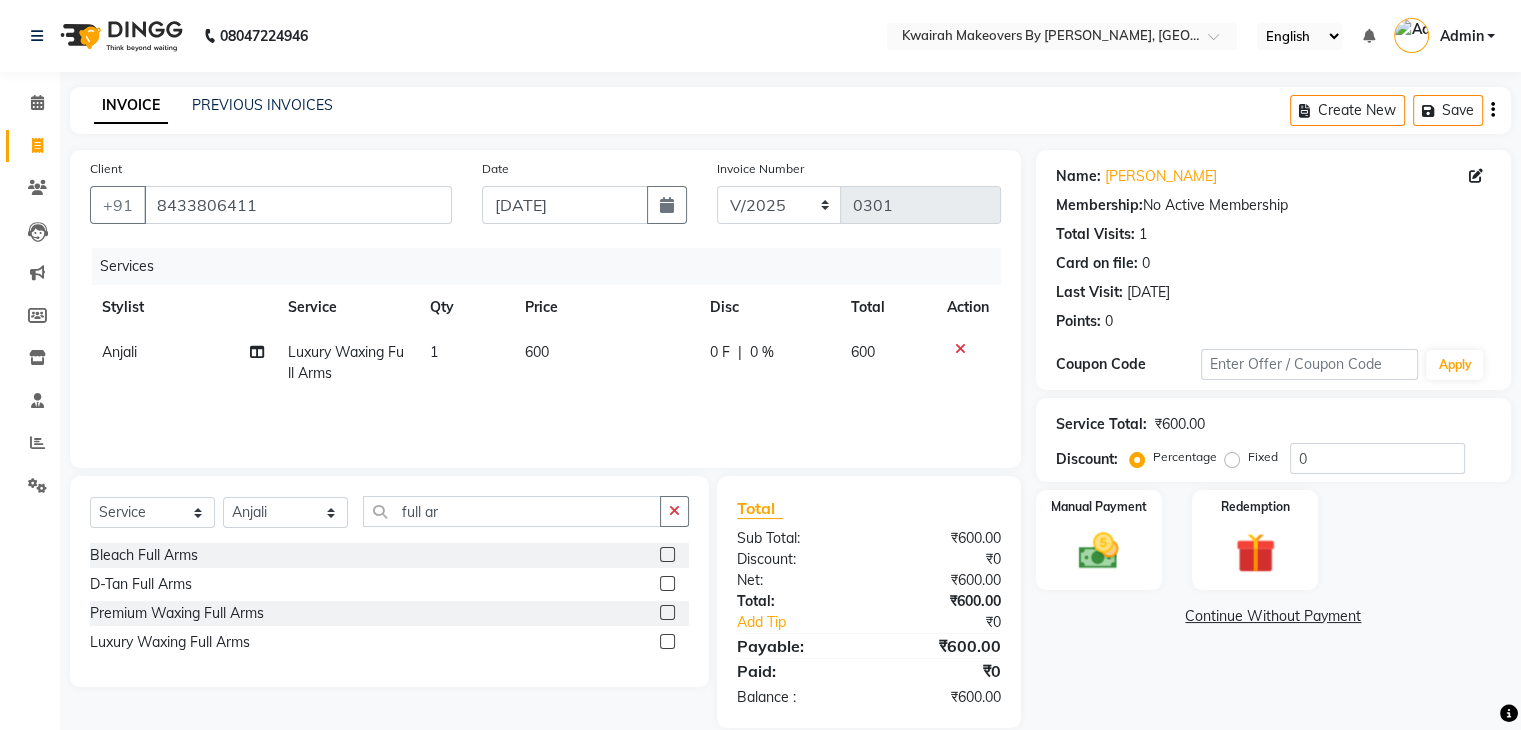 click on "600" 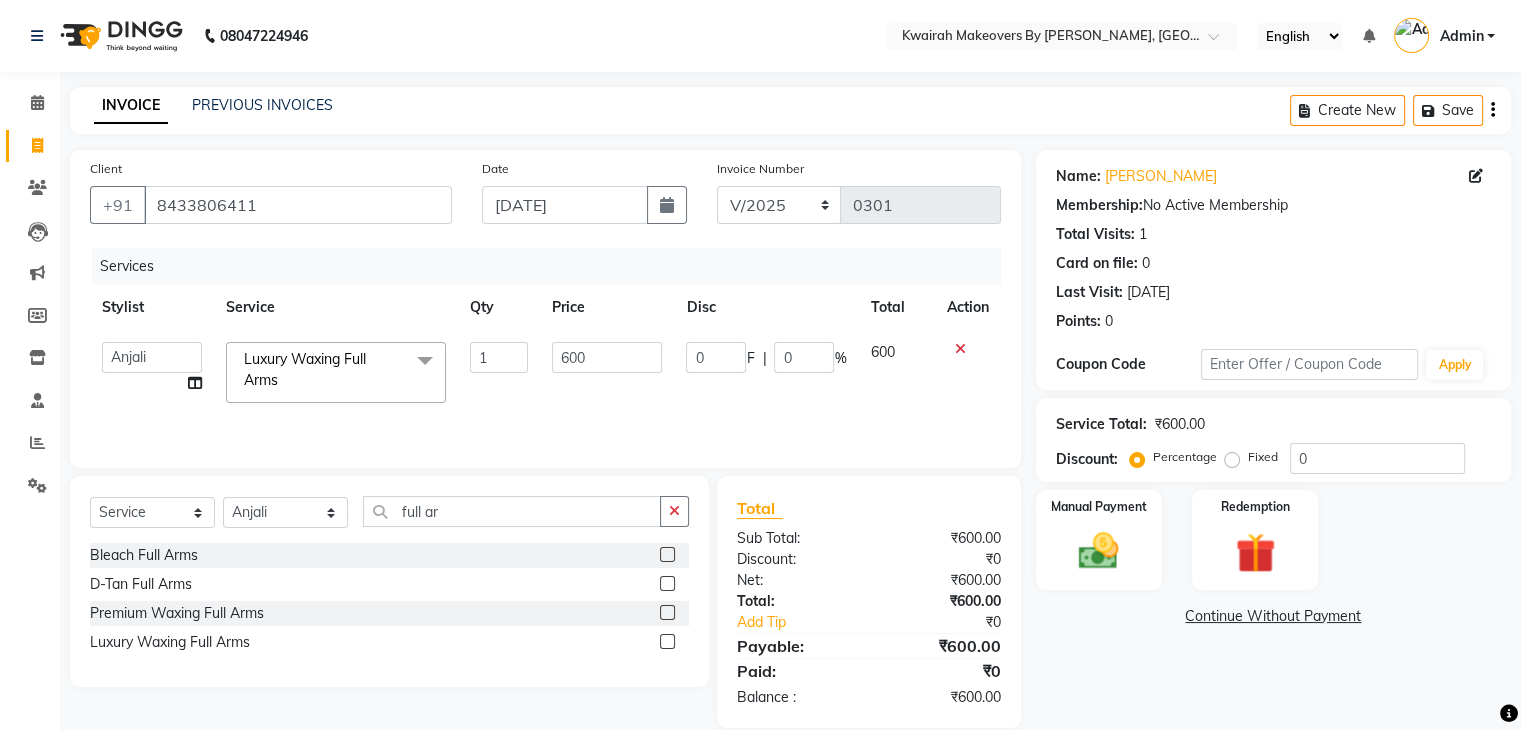 drag, startPoint x: 495, startPoint y: 494, endPoint x: 378, endPoint y: 506, distance: 117.61378 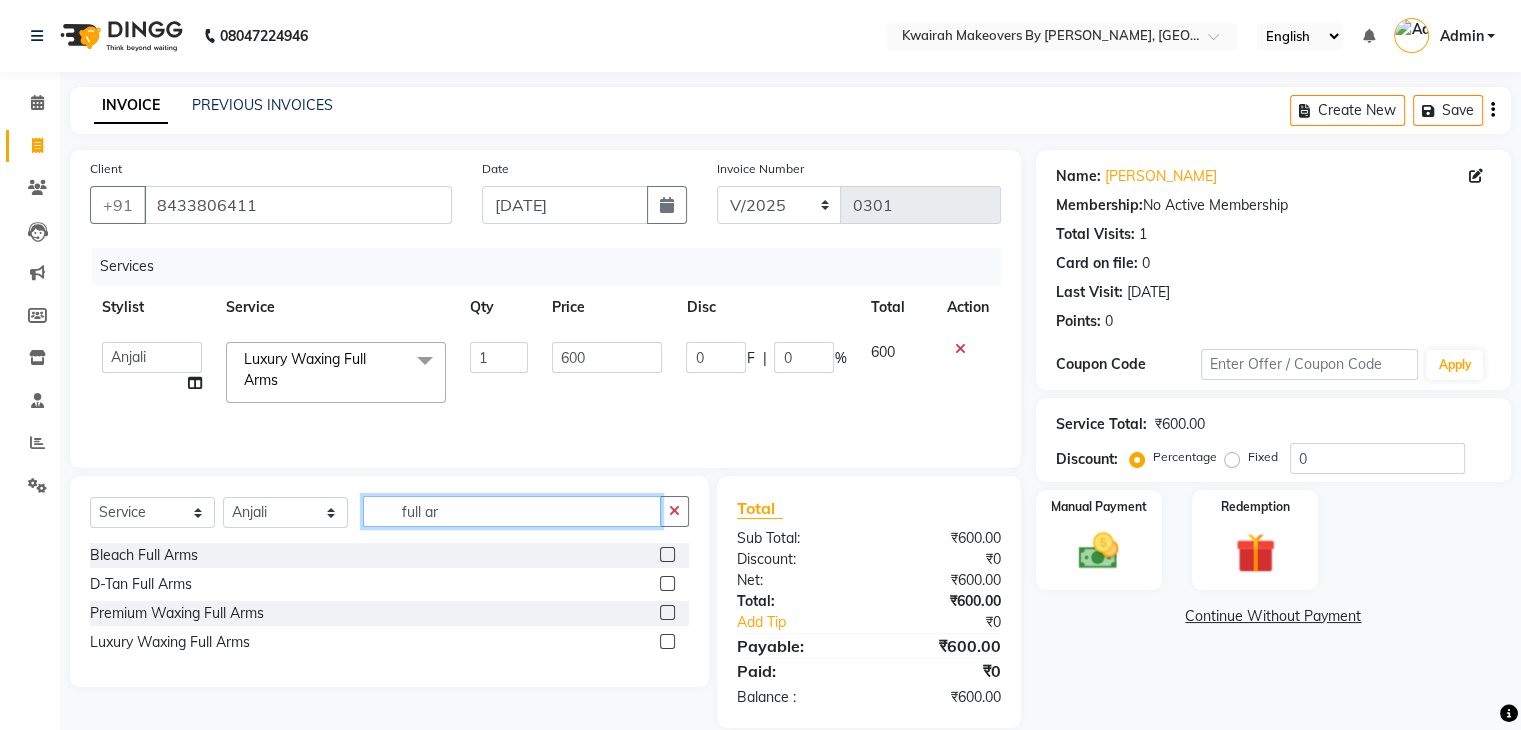 drag, startPoint x: 448, startPoint y: 509, endPoint x: 360, endPoint y: 511, distance: 88.02273 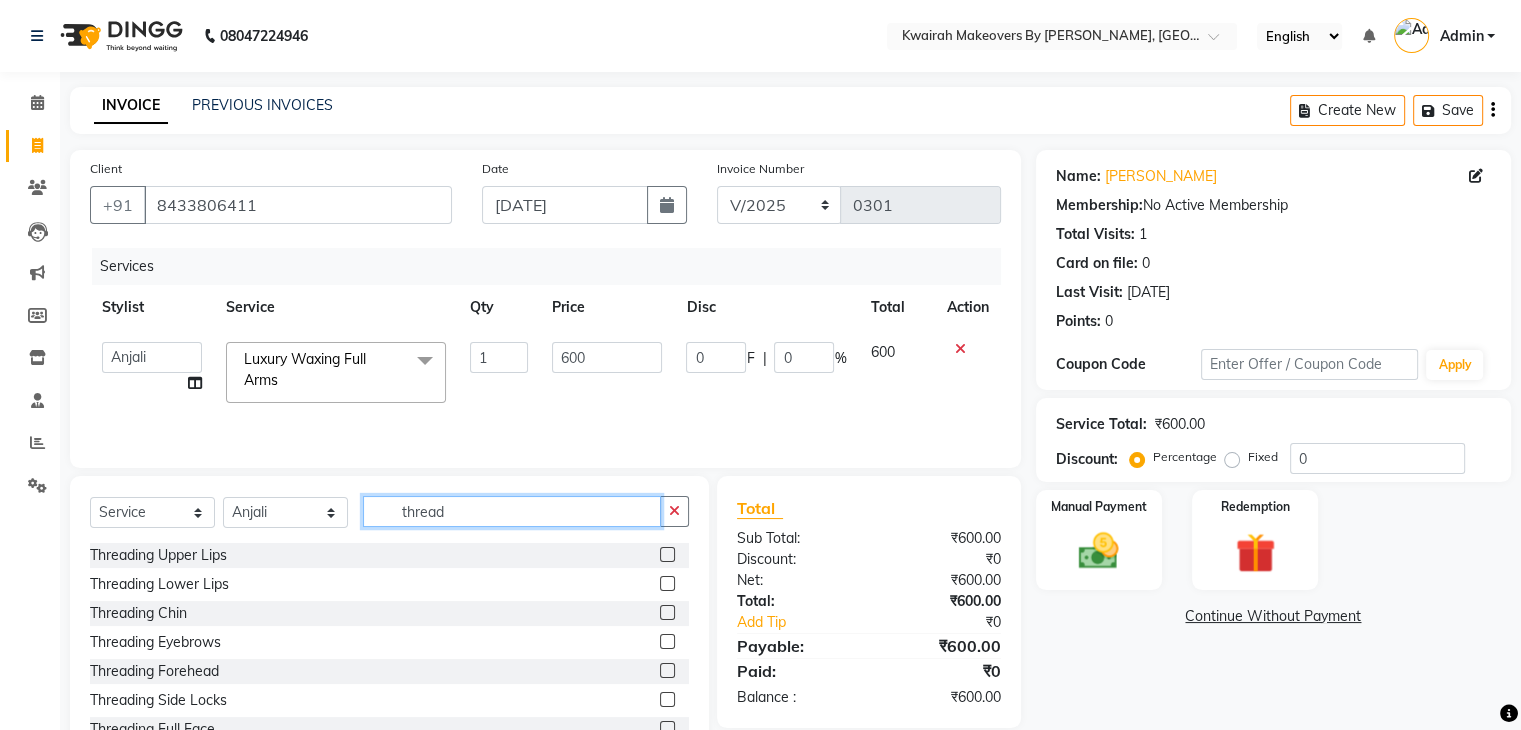 type on "thread" 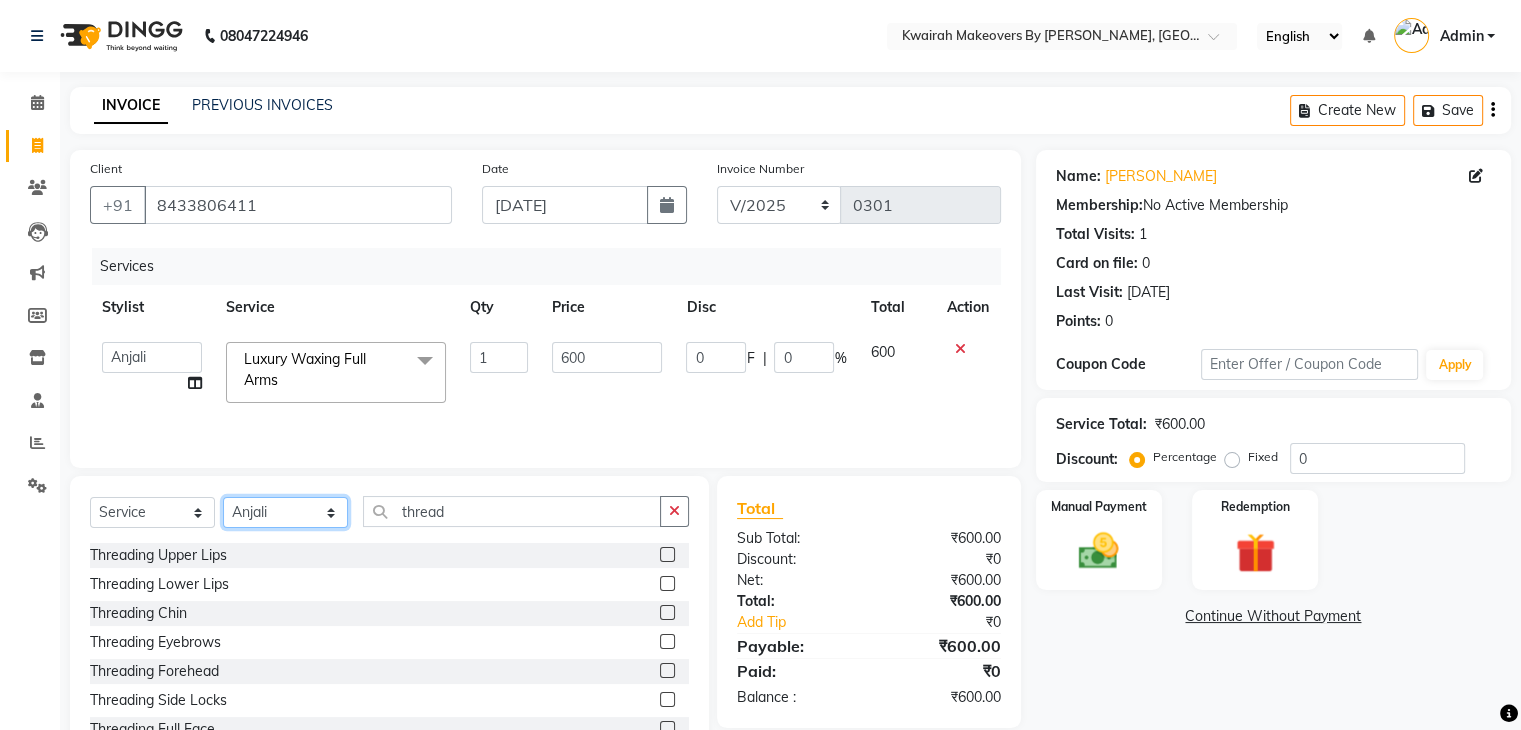 click on "Select Stylist [PERSON_NAME] [PERSON_NAME] Neha More rakhi [PERSON_NAME]" 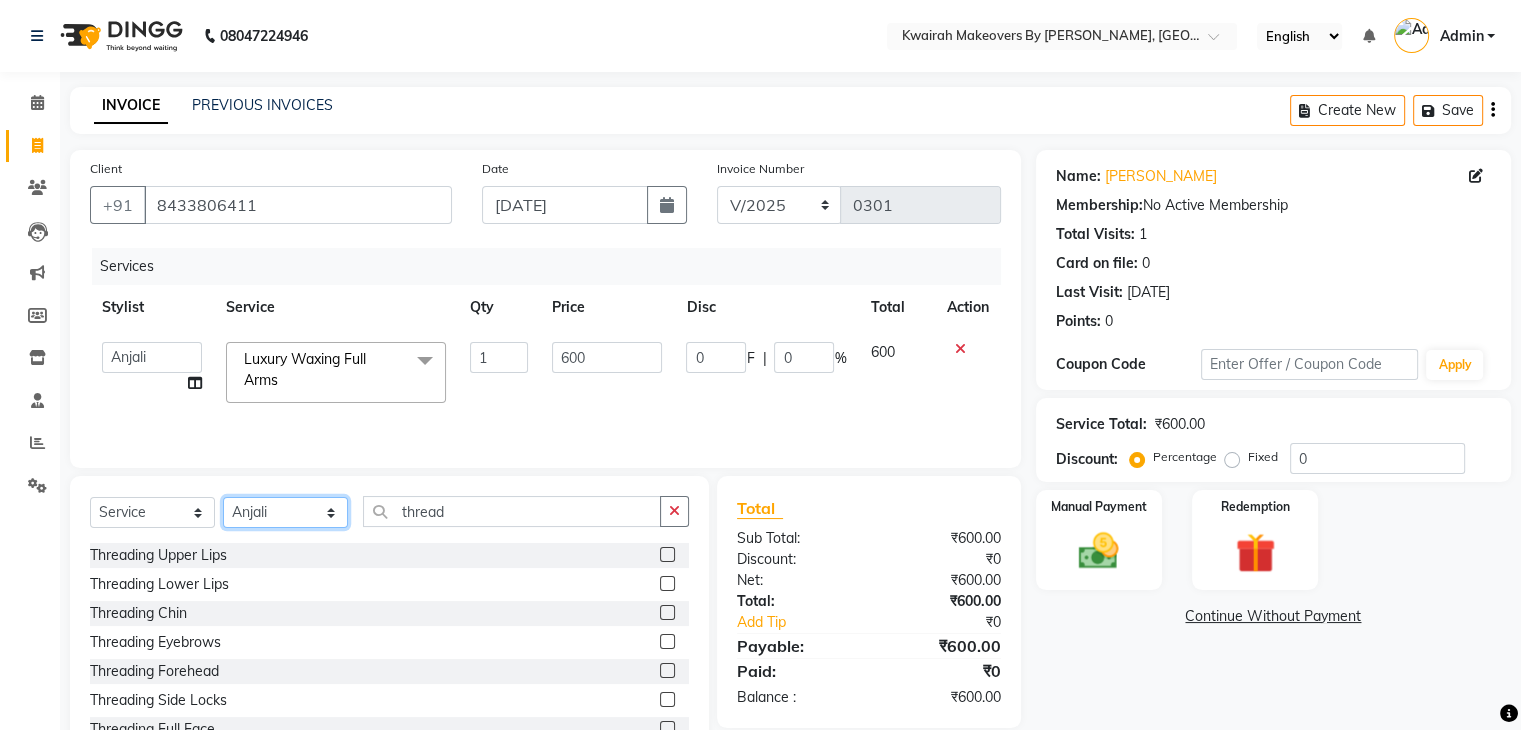 select on "76834" 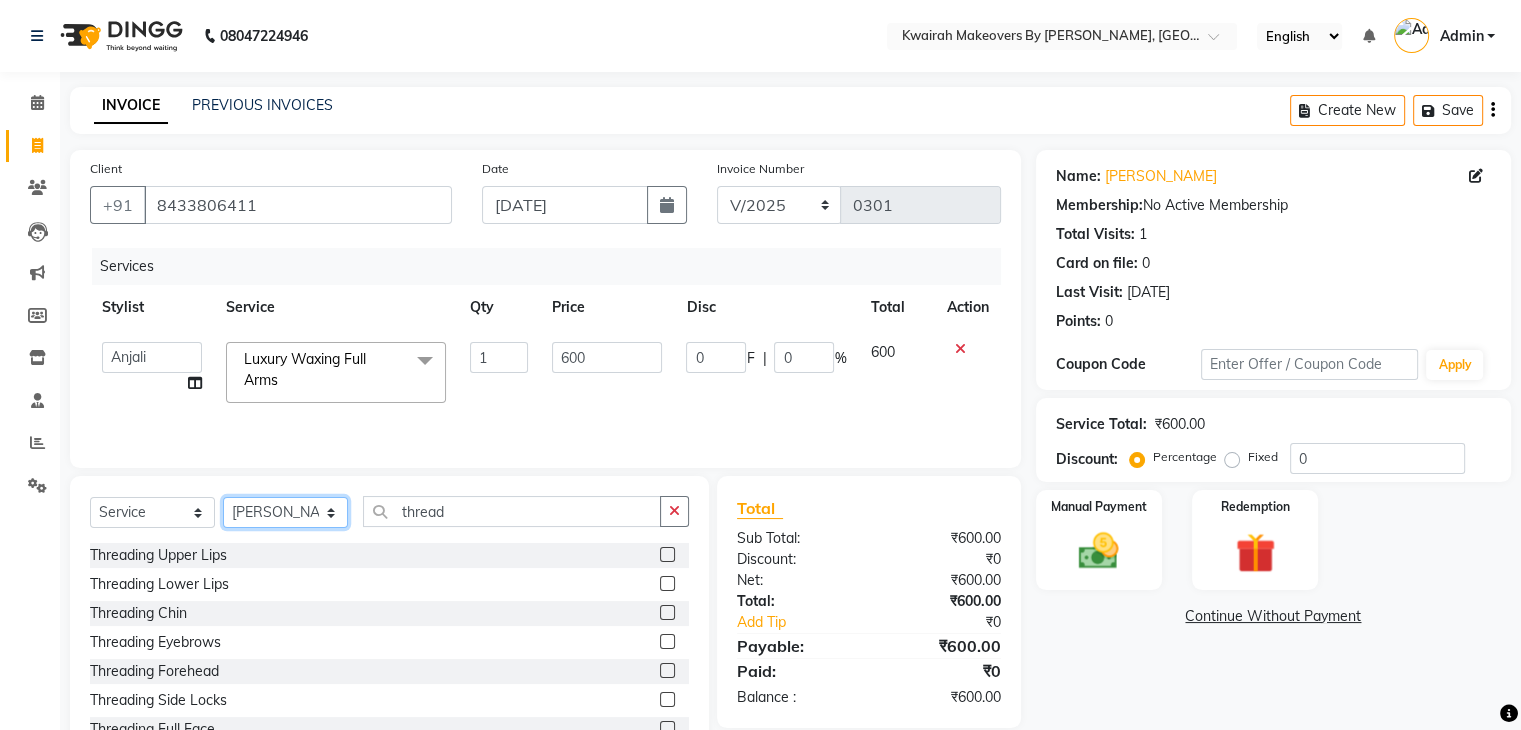 click on "Select Stylist [PERSON_NAME] [PERSON_NAME] Neha More rakhi [PERSON_NAME]" 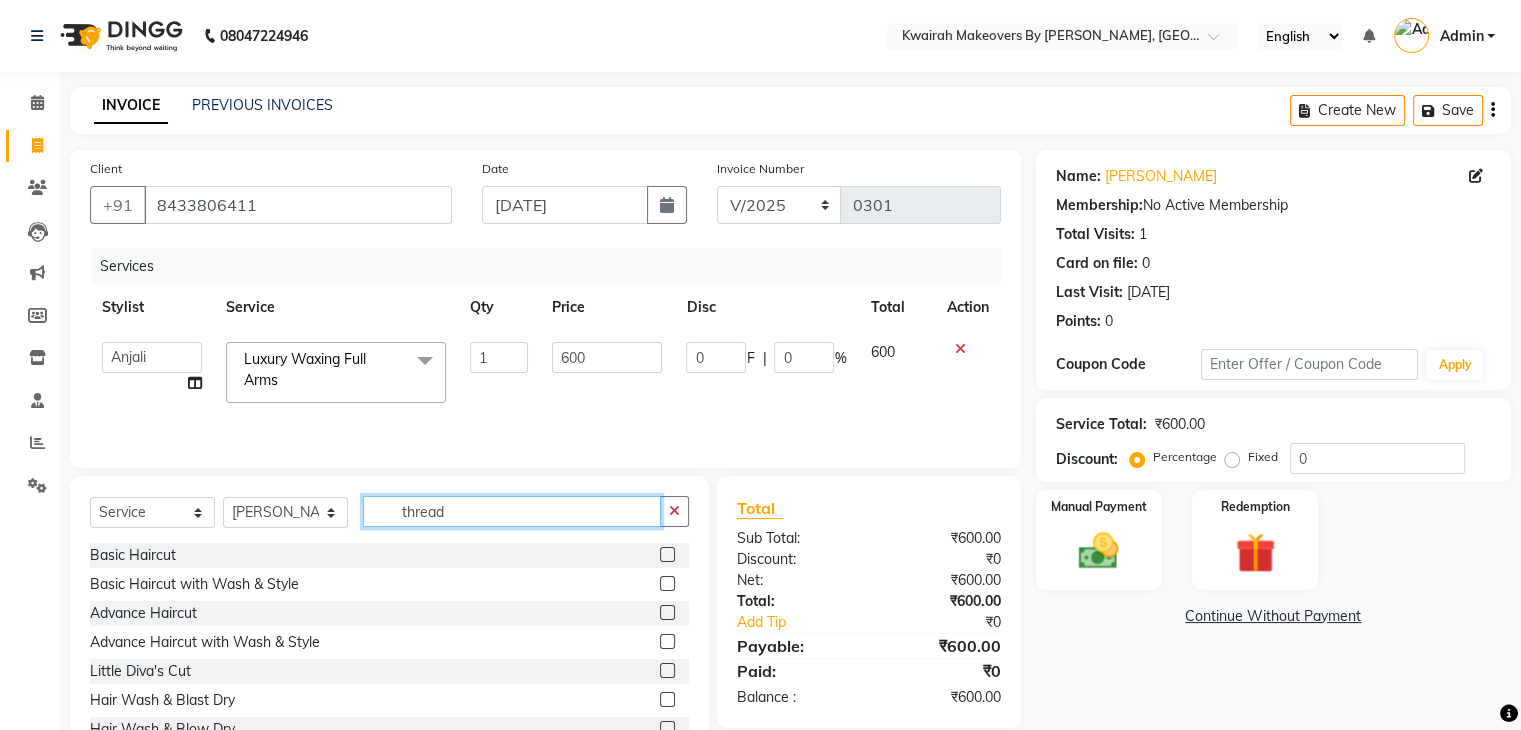 click on "thread" 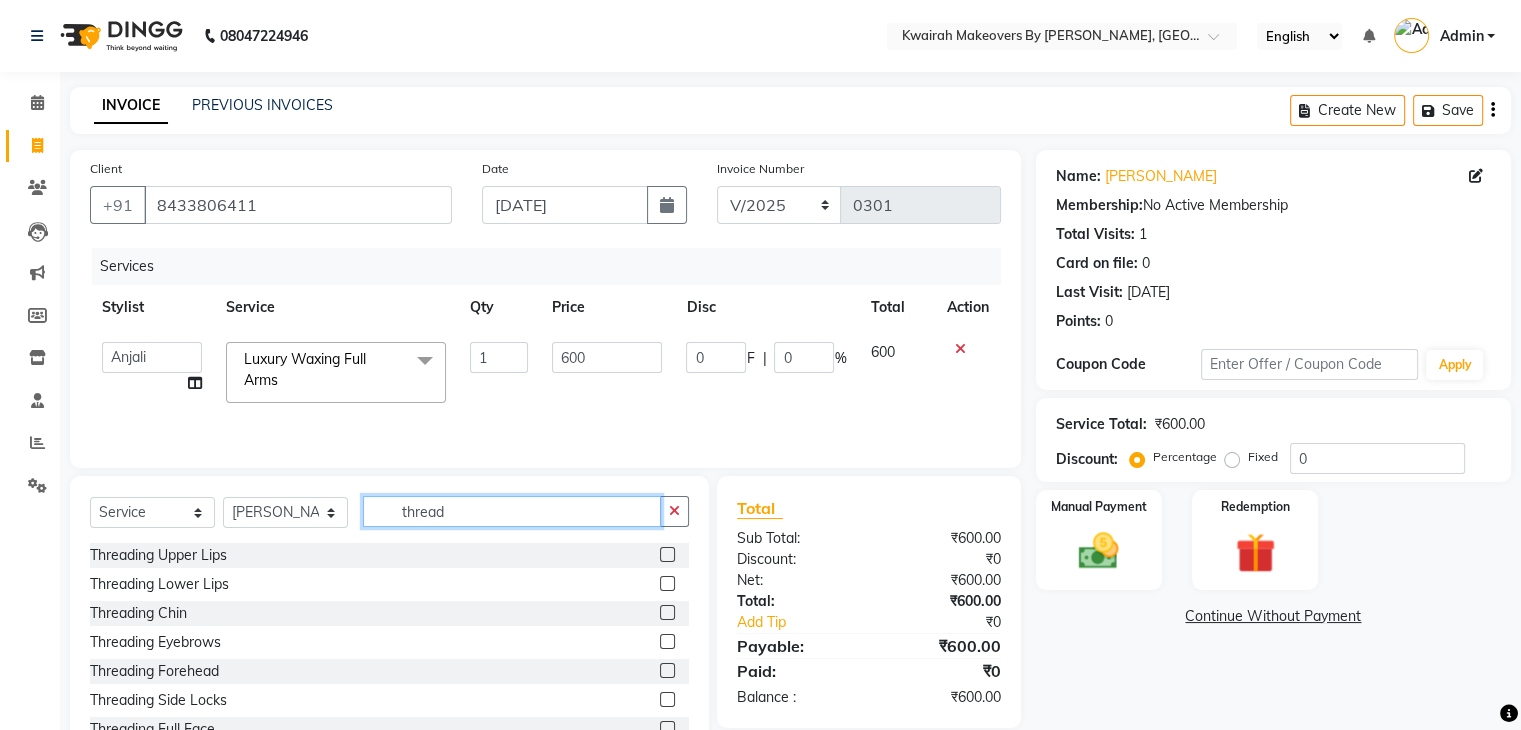 type on "thread" 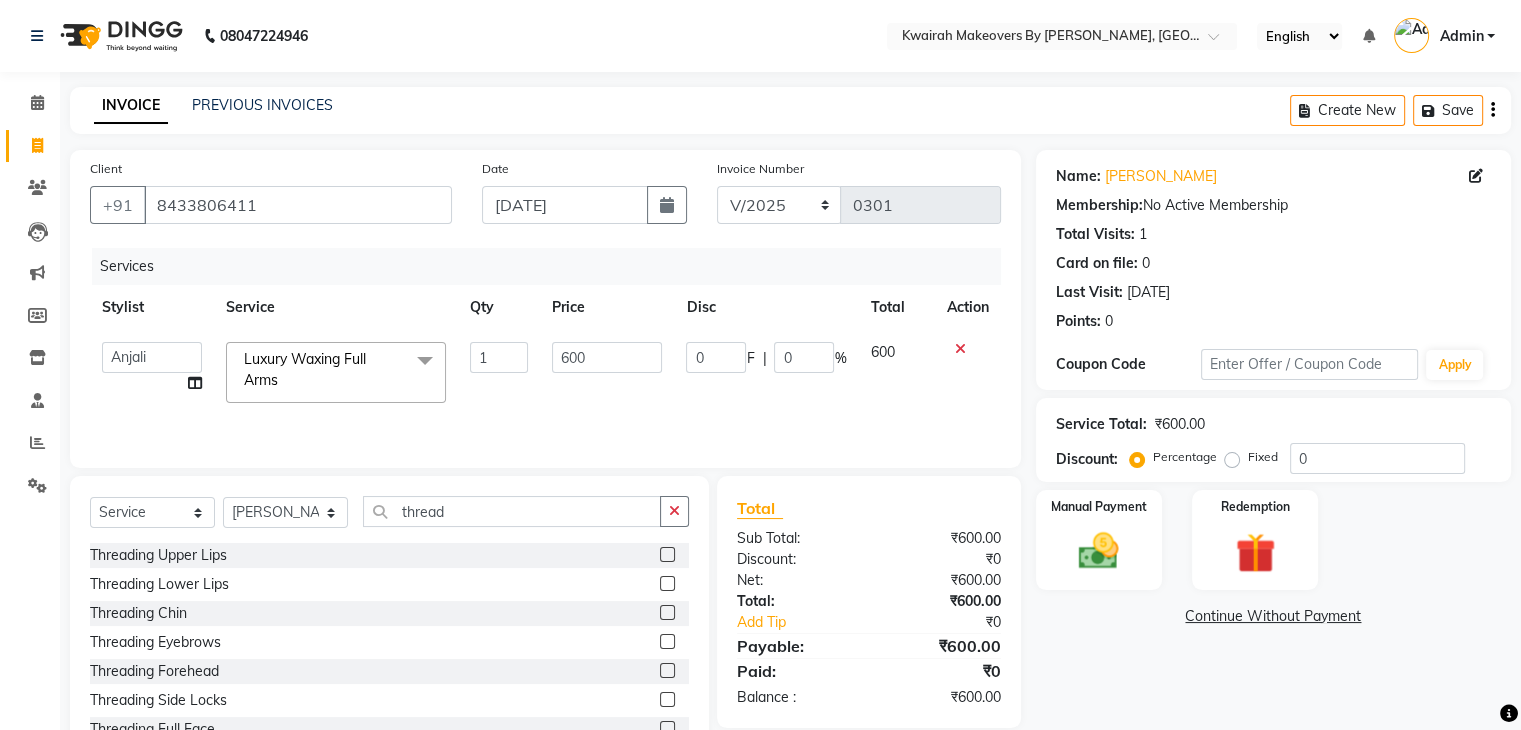 click 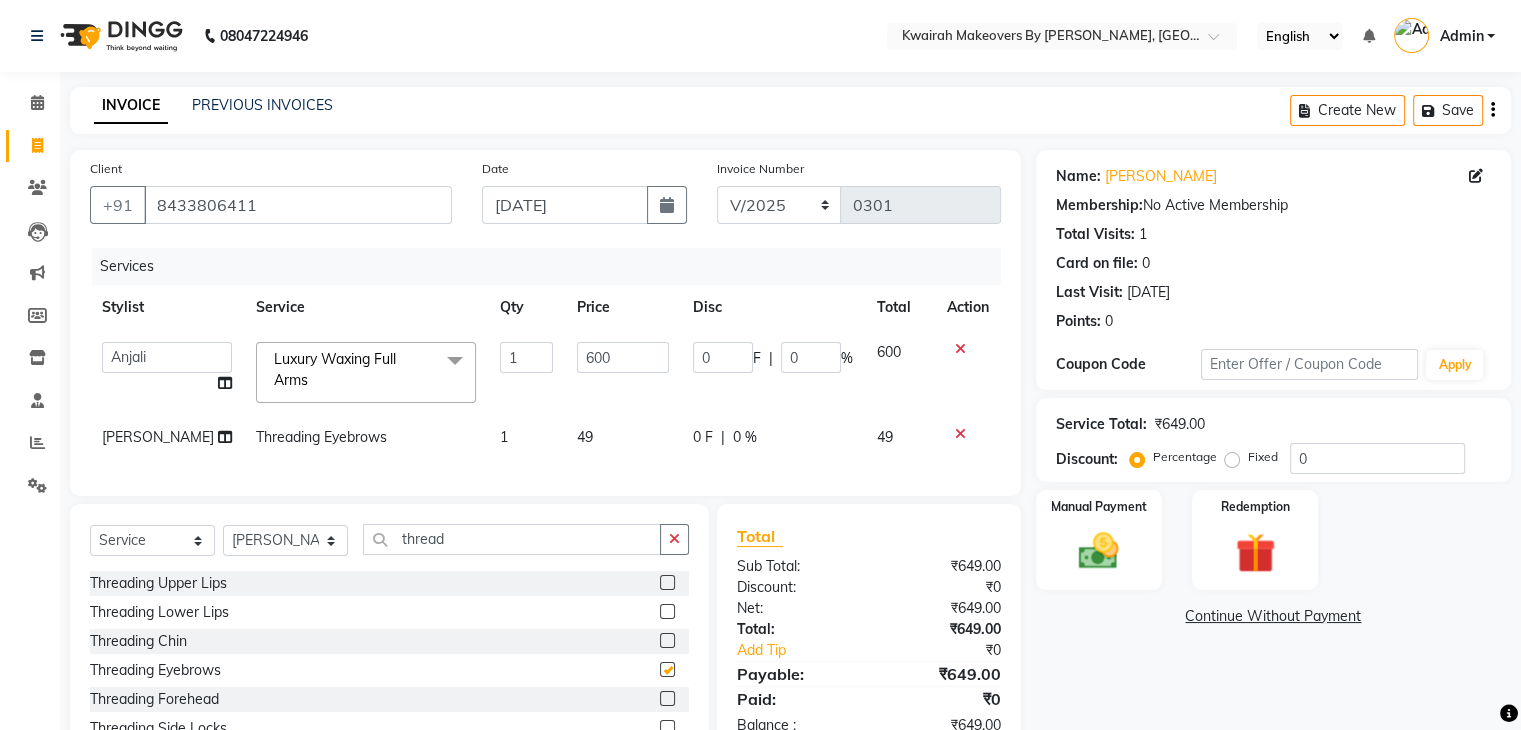 checkbox on "false" 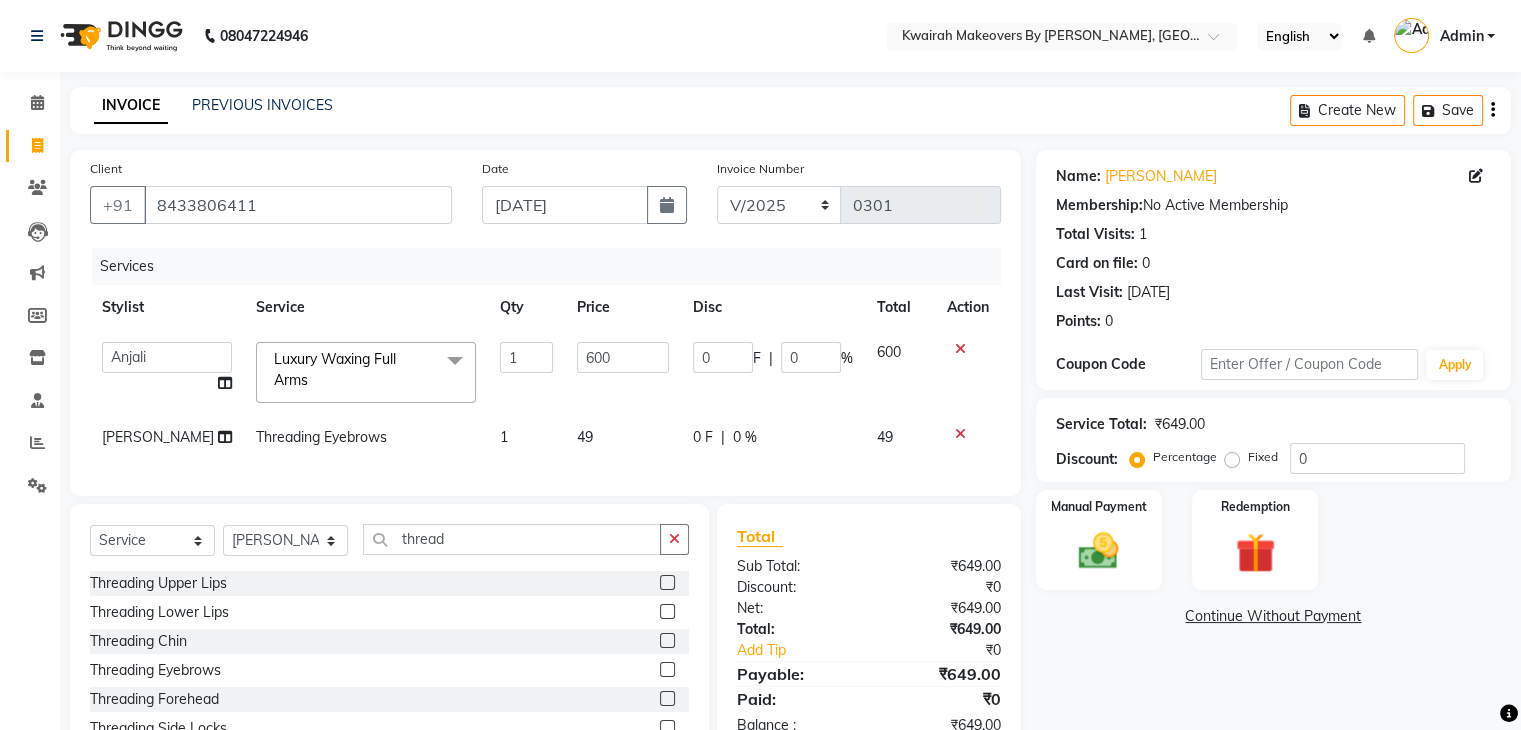 click 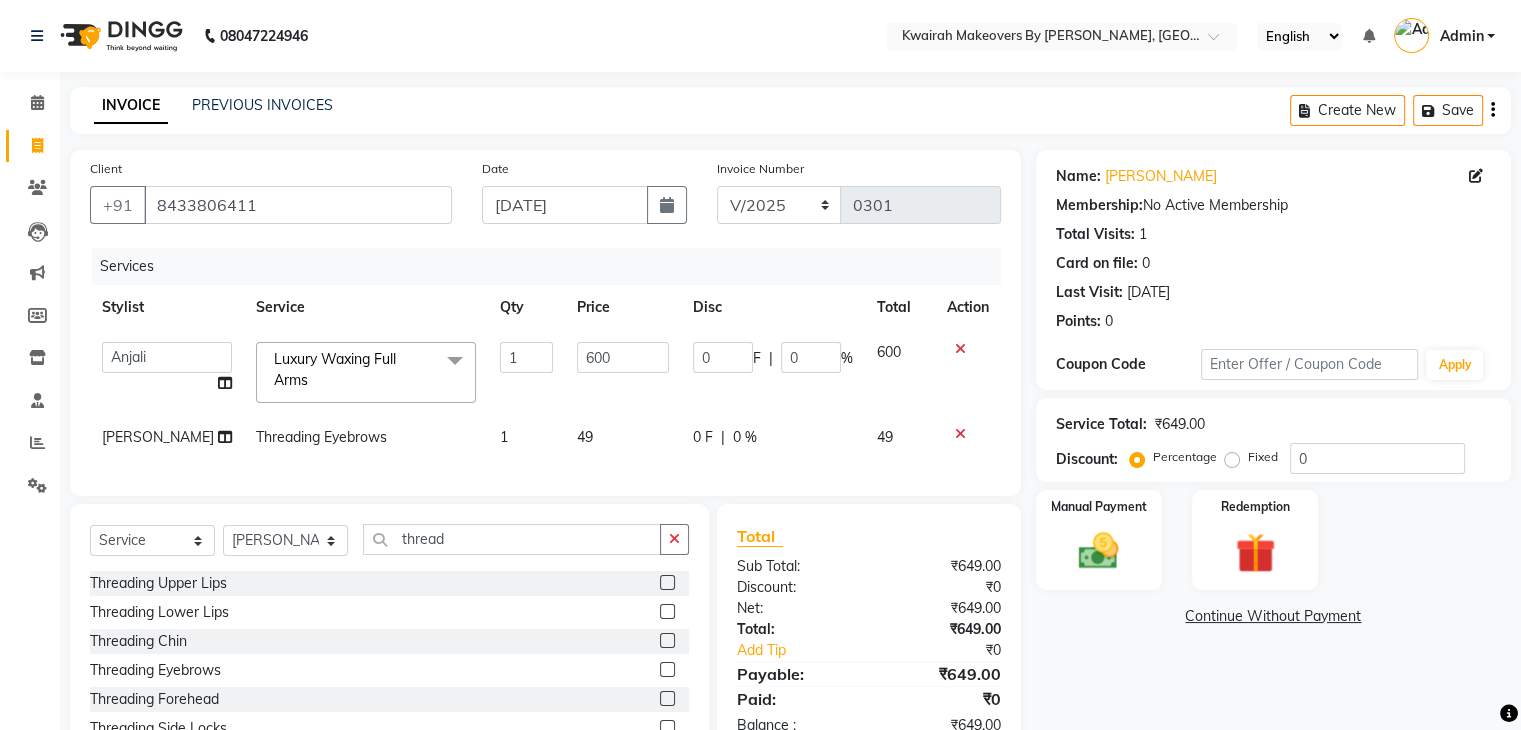 click at bounding box center [666, 699] 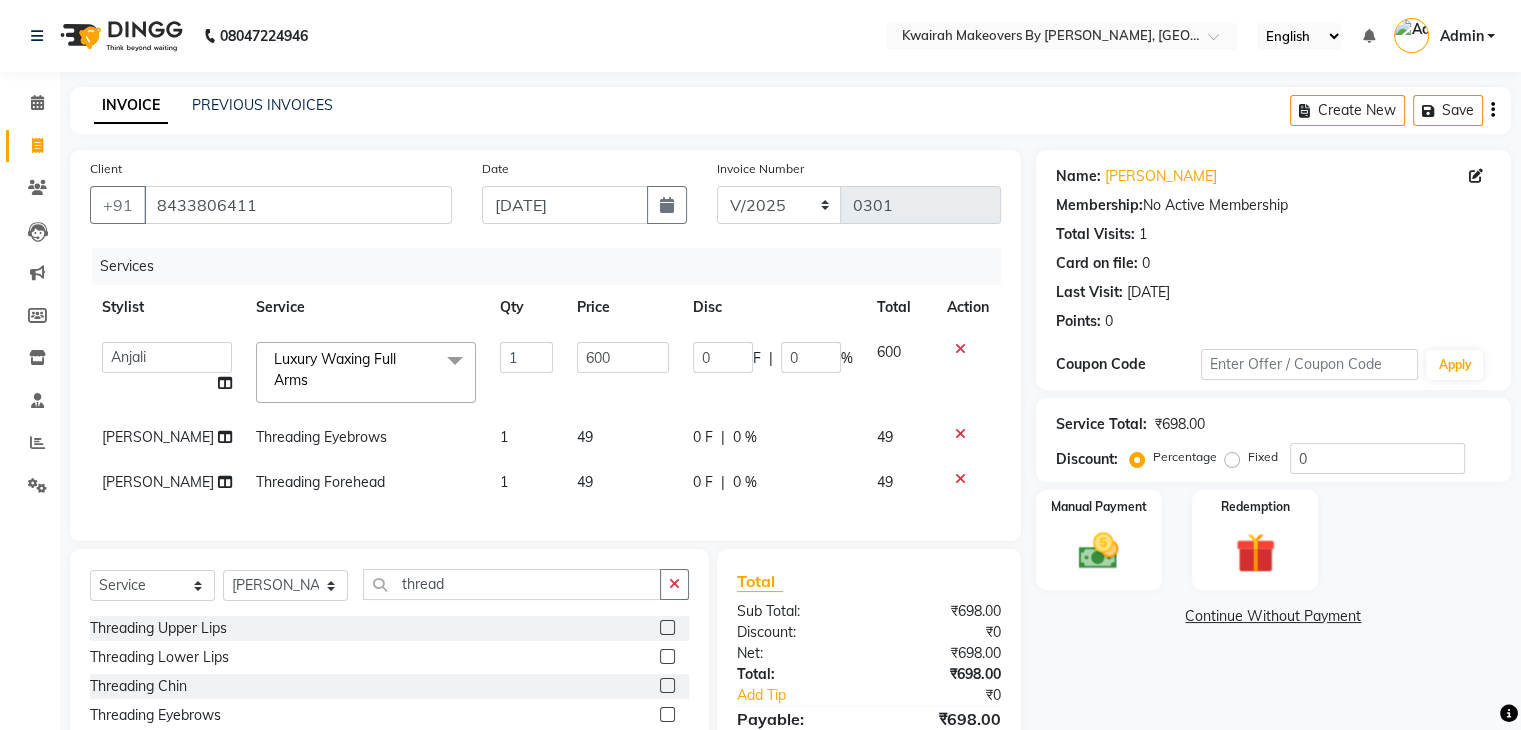 checkbox on "false" 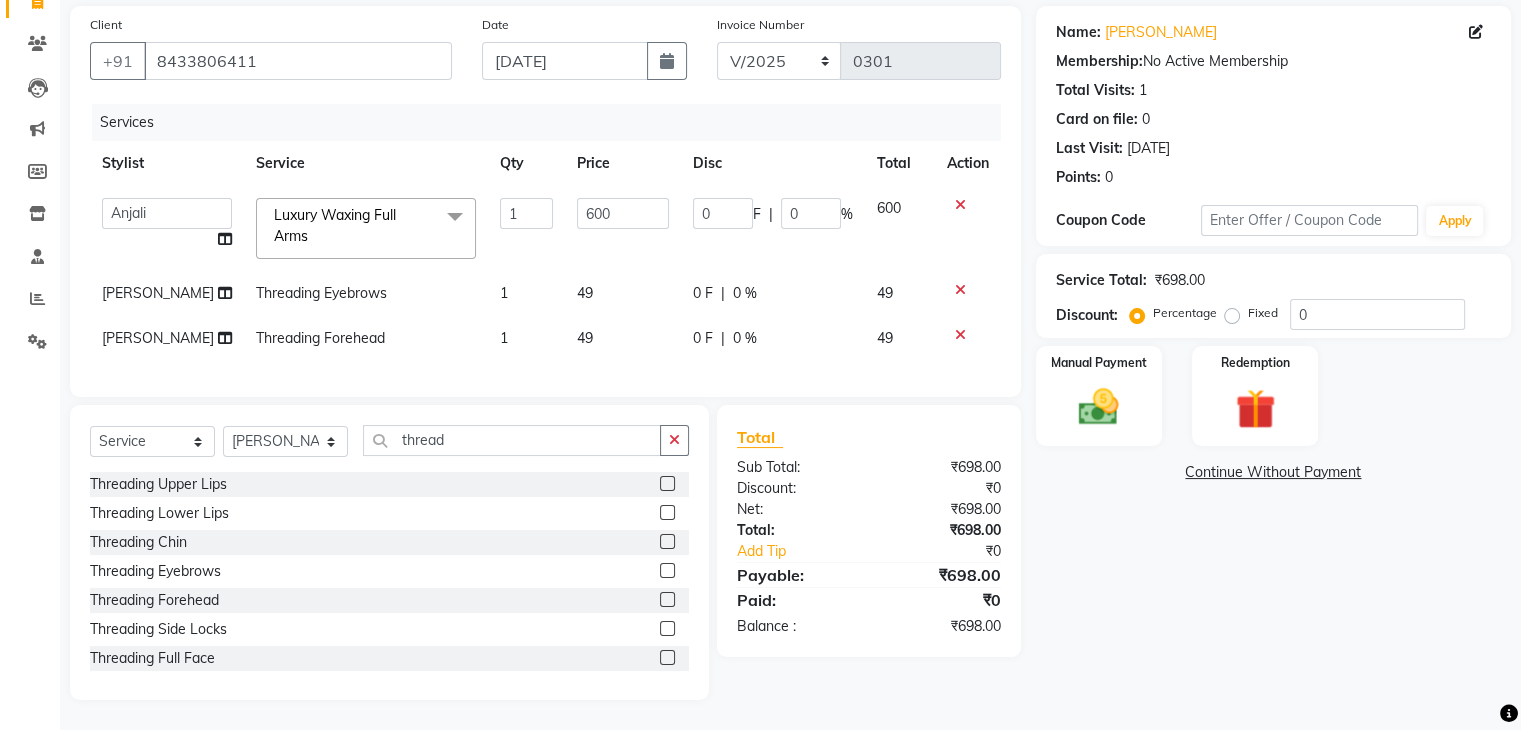 scroll, scrollTop: 160, scrollLeft: 0, axis: vertical 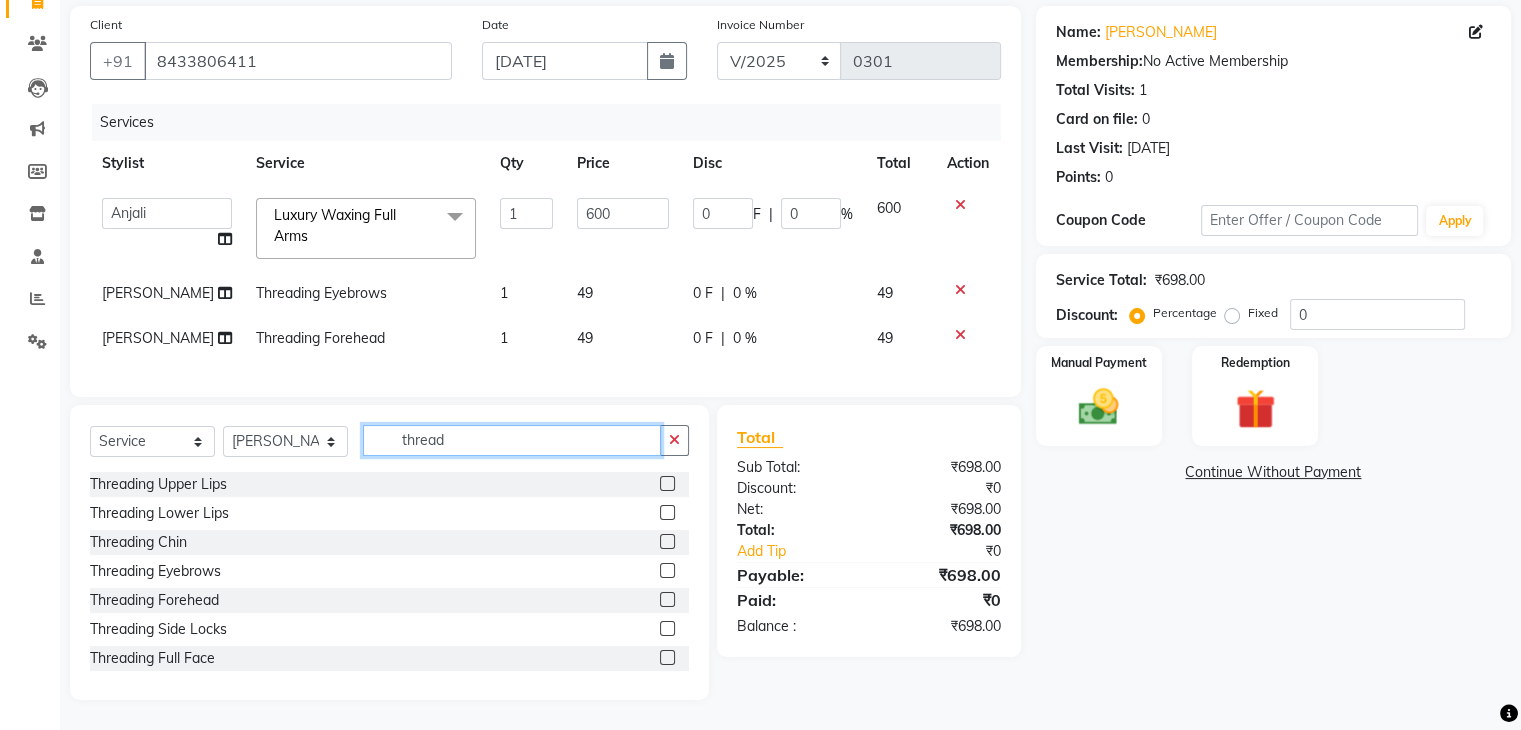 drag, startPoint x: 420, startPoint y: 439, endPoint x: 350, endPoint y: 438, distance: 70.00714 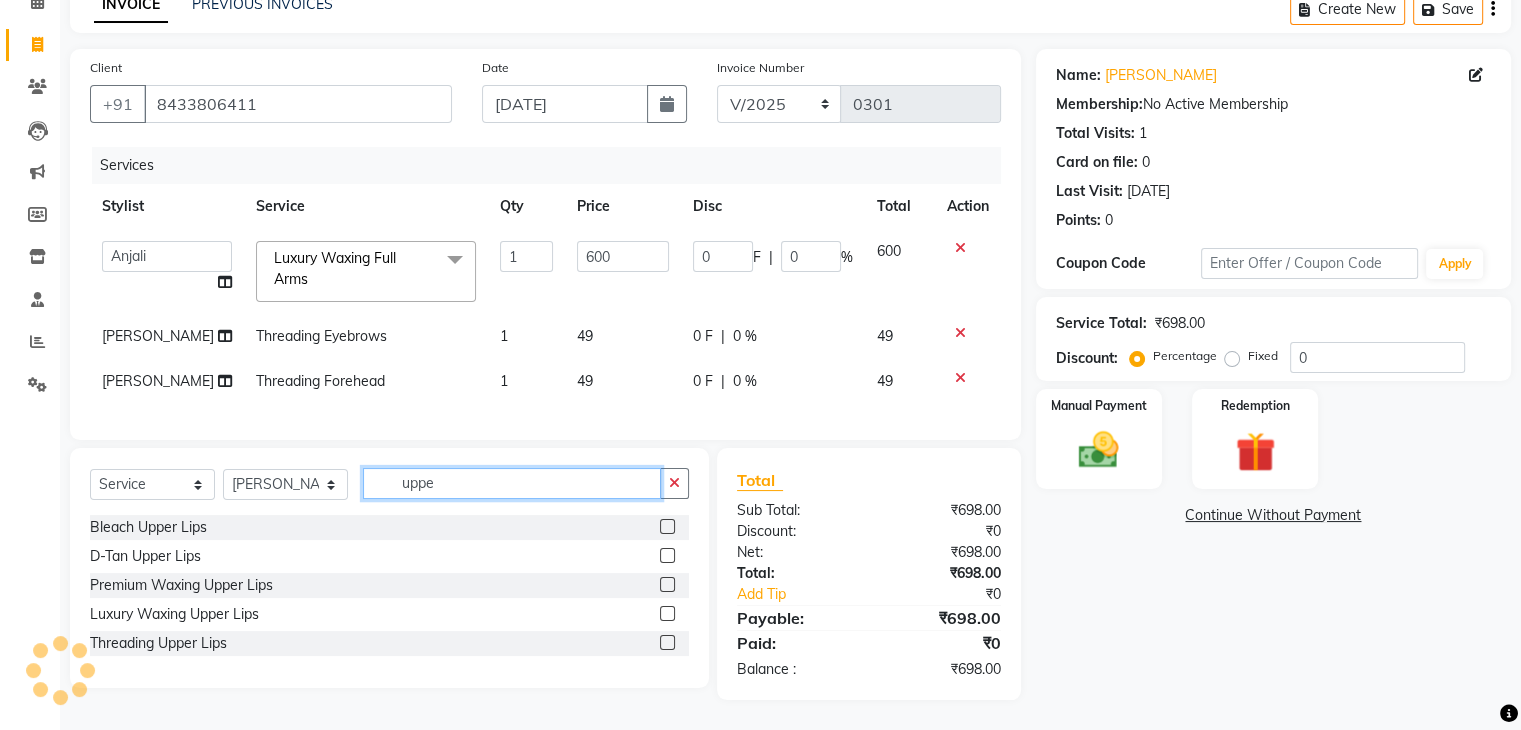 scroll, scrollTop: 116, scrollLeft: 0, axis: vertical 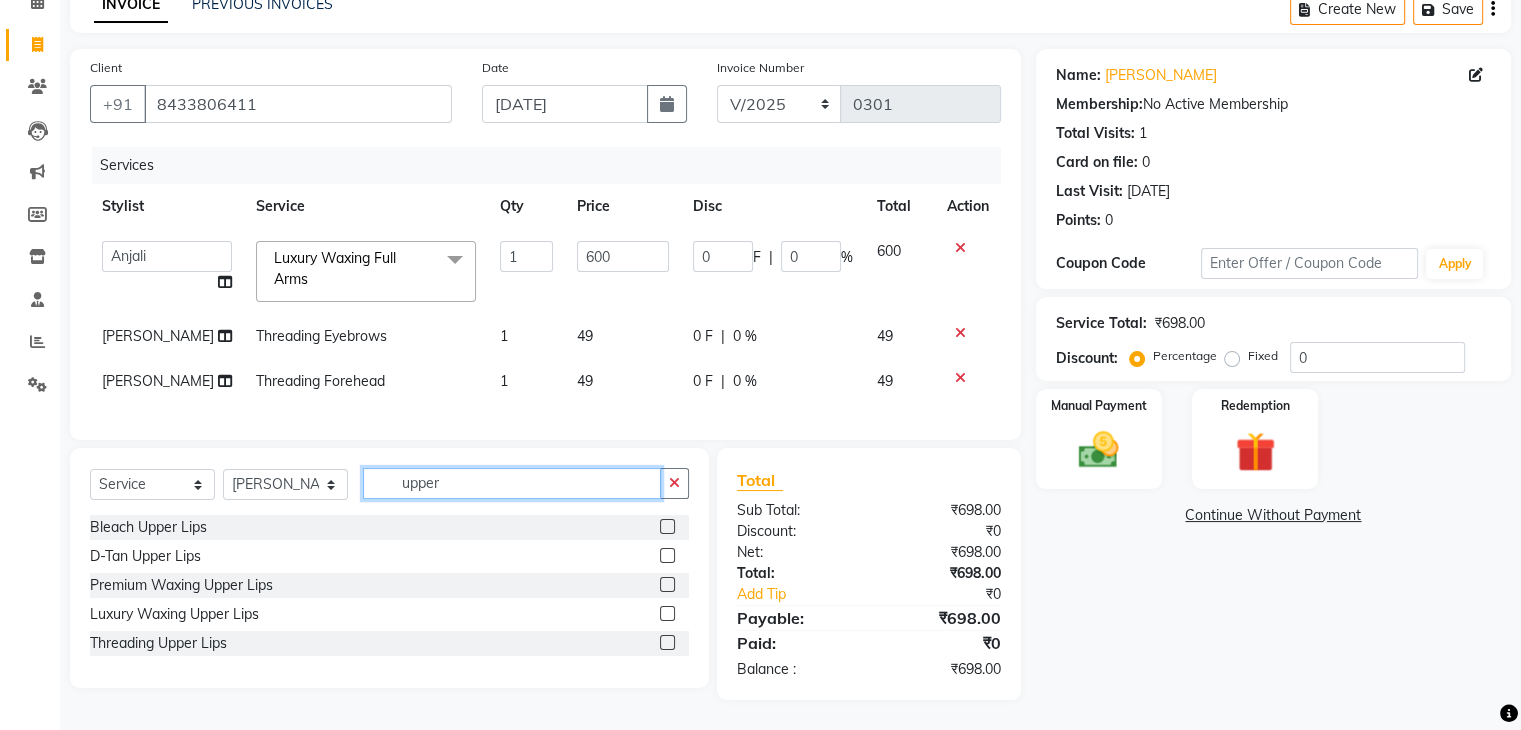 type on "upper" 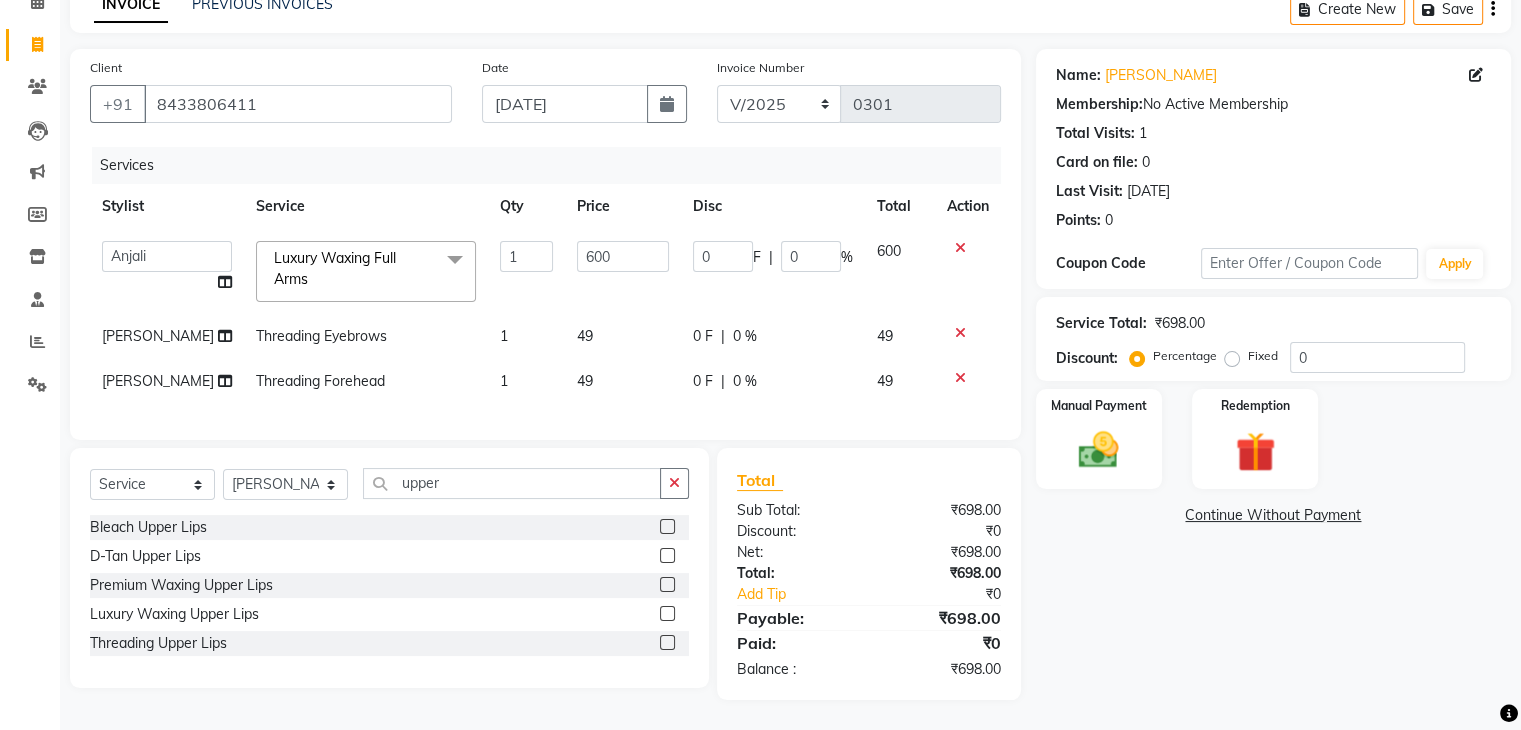 click 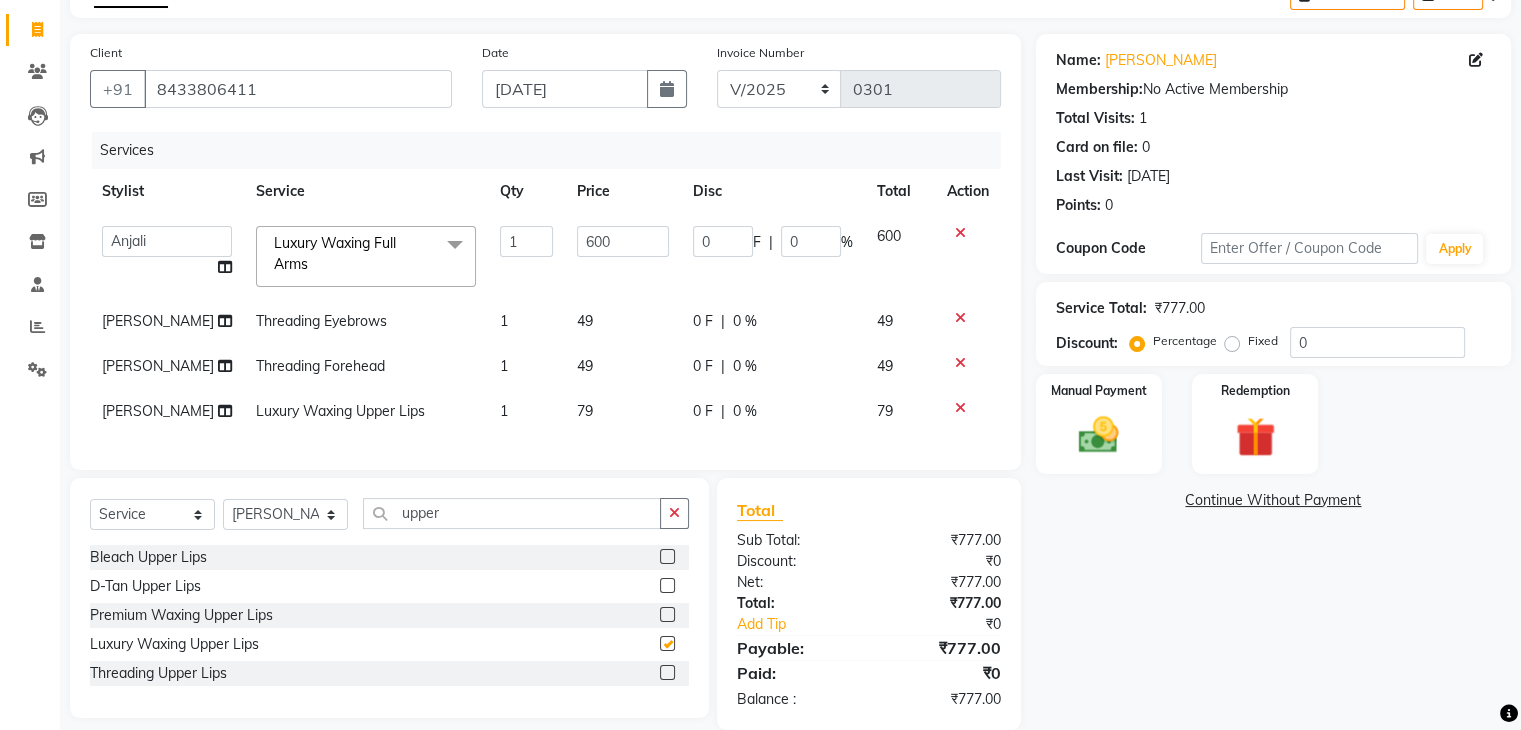 checkbox on "false" 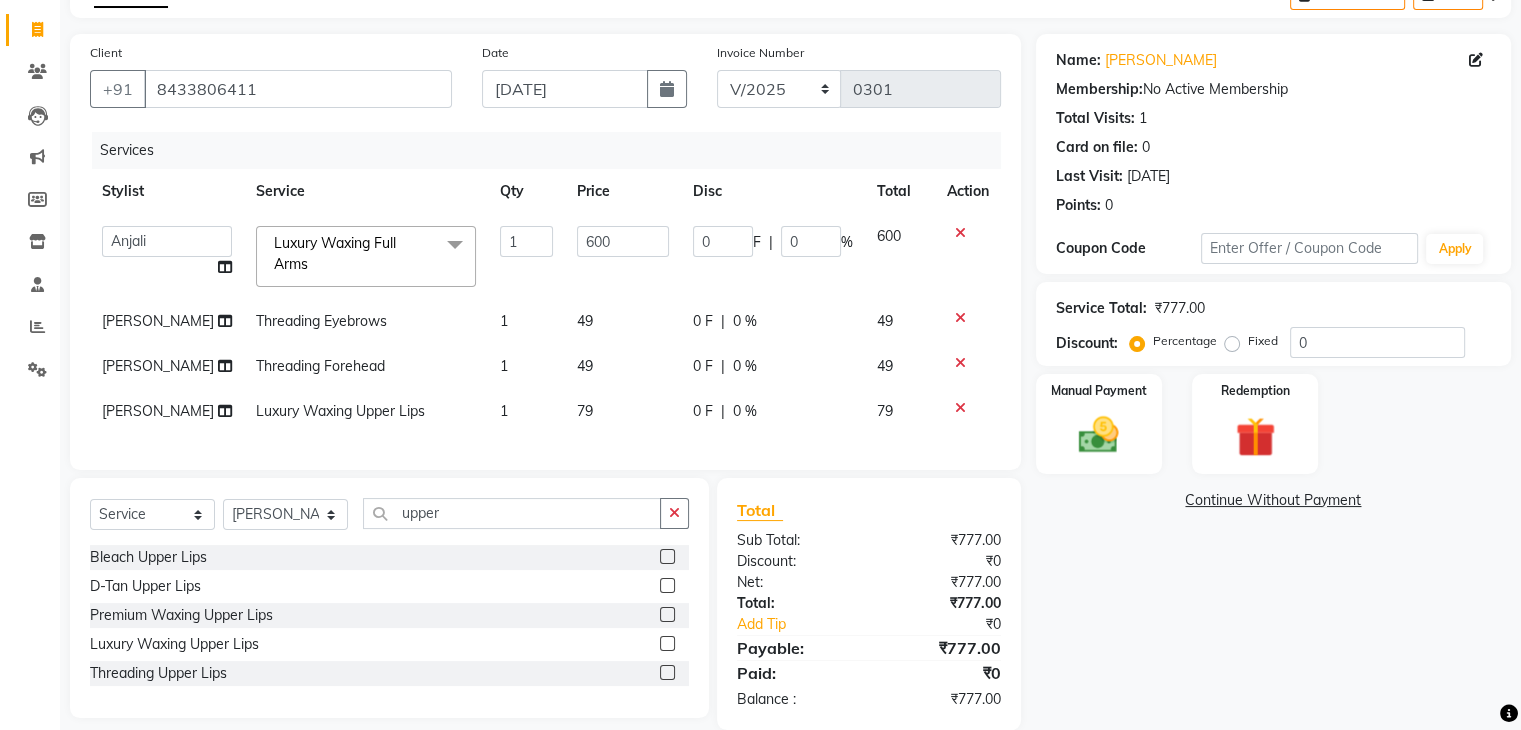 click on "79" 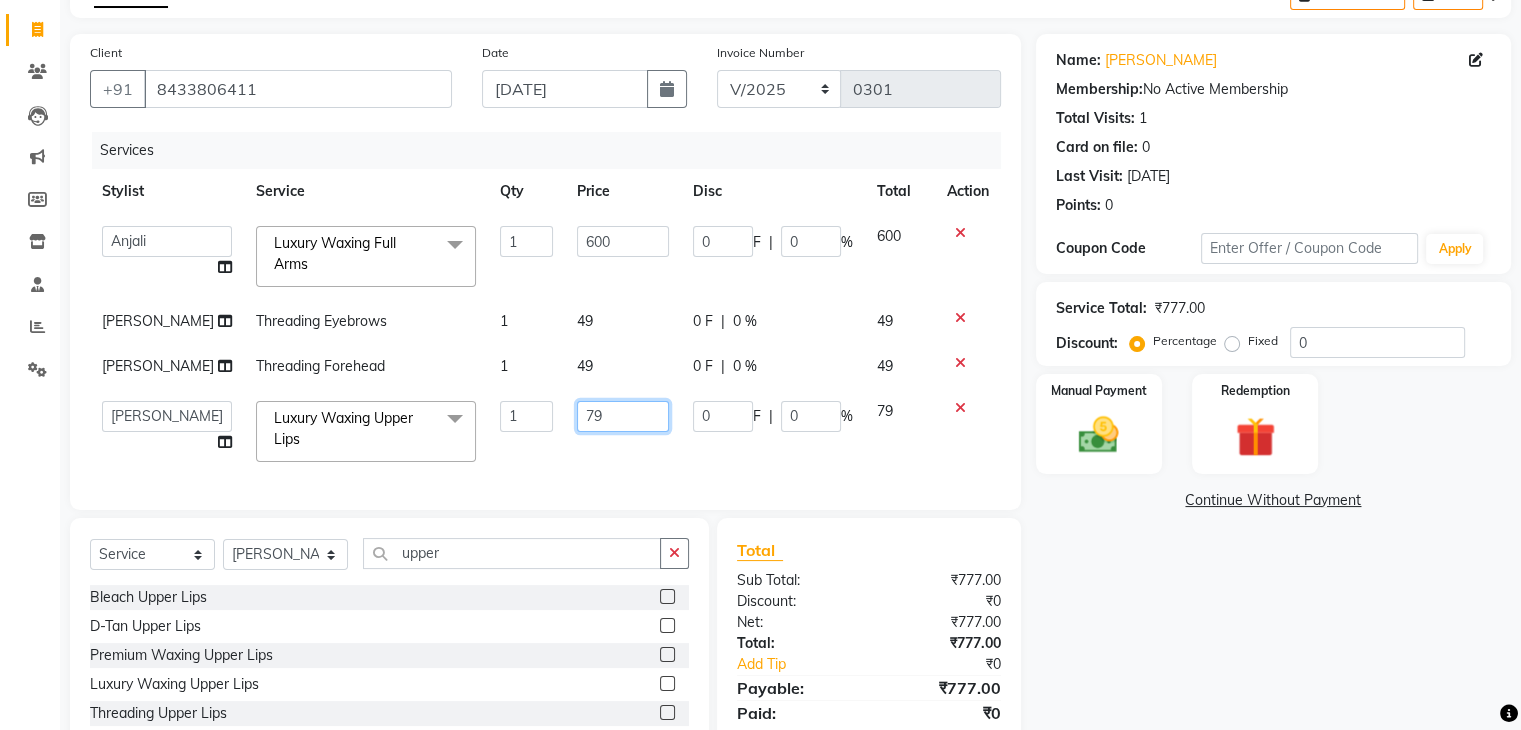 click on "[PERSON_NAME]   Anjali   [PERSON_NAME]   Neha More   rakhi [PERSON_NAME]  Luxury Waxing Upper Lips  x Basic Haircut Basic Haircut with Wash & Style Advance Haircut Advance Haircut with Wash & Style Little Diva's Cut Hair Wash & Blast Dry Hair Wash & Blow Dry Blow Dry (Upto Midwaist) Blow Dry Waist Ironing (Upto Midwaist) Ironing Waist Curls/Waves/Styling (Upto Midwaist) Curls/Waves/Styling Waist Basic Hair Spa Schwarzkopf Spa Hair Gloss Treatment (Upto Midwaist) Hair Gloss Treatment Waist Fibre Clinix (Kwairah Signature Treatment) Express Head Massage 20 Mins Head Massage 30 Mins Oil Massage + Wash Keratin Treatment Smoothening/Rebonding Treatment [MEDICAL_DATA] Treatment Root Touchup Igora 1 inch Root Touchup Igora 2 inch Root Touchup Essencity 1 inch Root Touchup Essencity 2 inch Half Head Streaks (15-16 strips) Full Head Streaks 3D Colors Global Hair Color Dual Global Hair Color Balayage/Ombre/Free Hand/Low Lights/ Baby Lights Prelightening Density Charges Color Application Color Application With Wash Pre-wash 1 0" 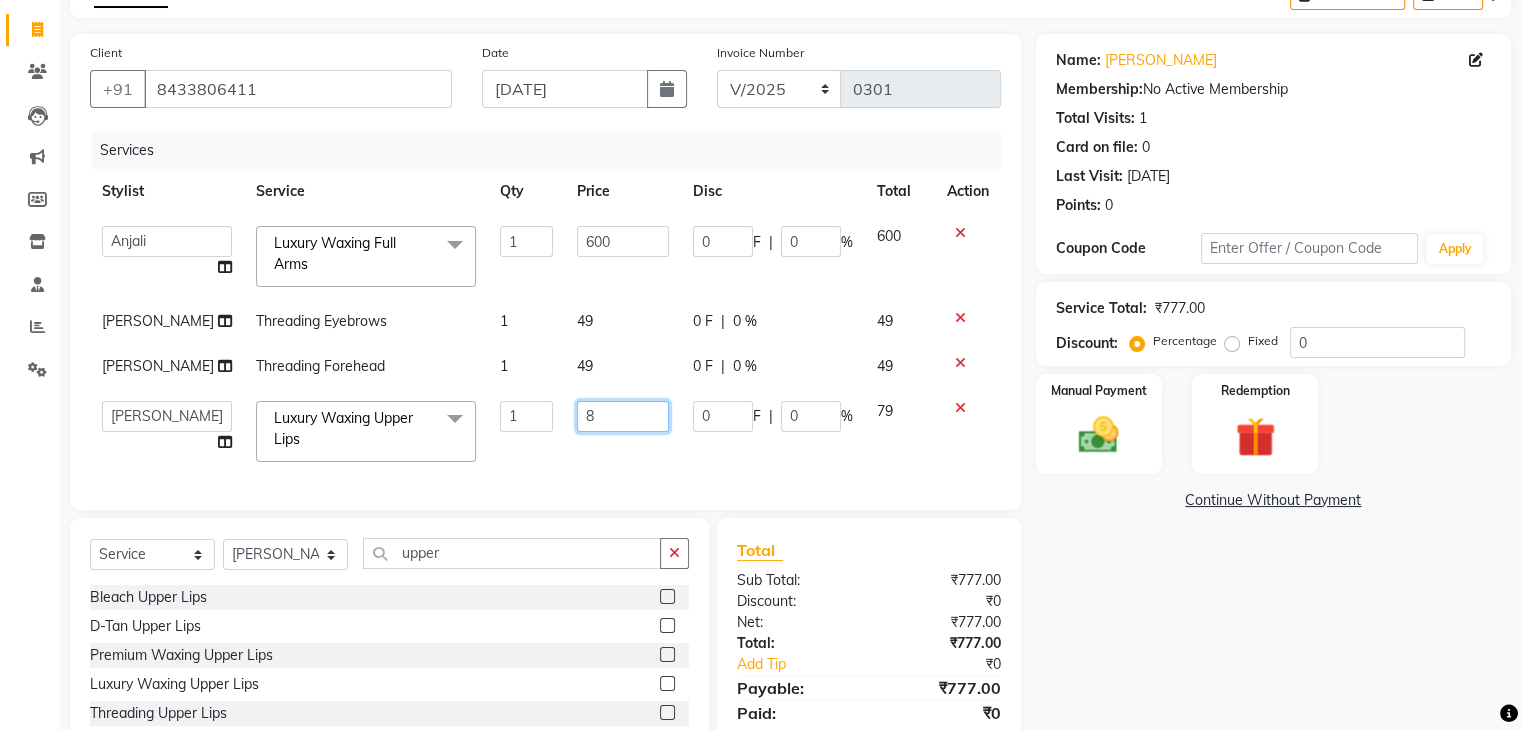 type on "80" 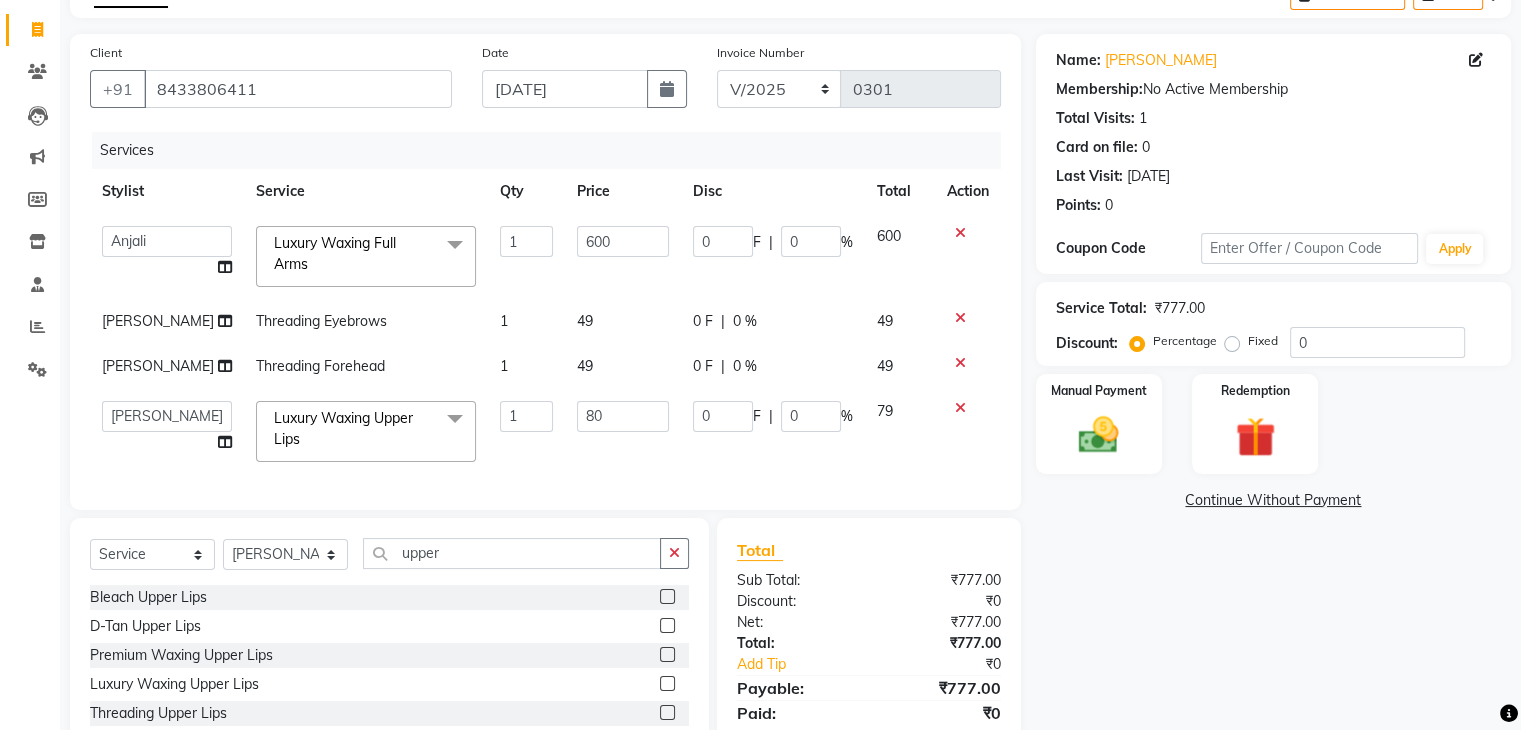 click on "49" 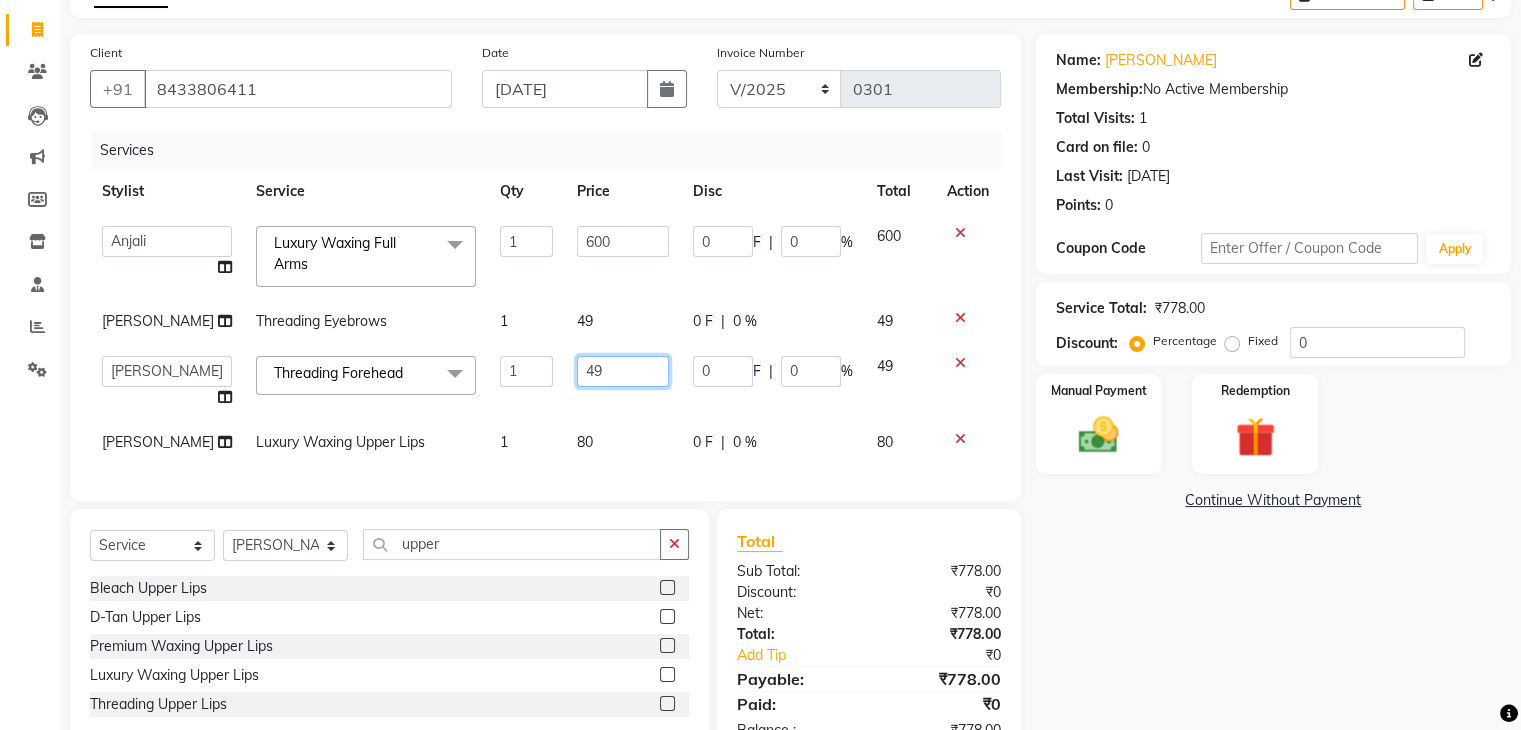 drag, startPoint x: 588, startPoint y: 355, endPoint x: 528, endPoint y: 369, distance: 61.611687 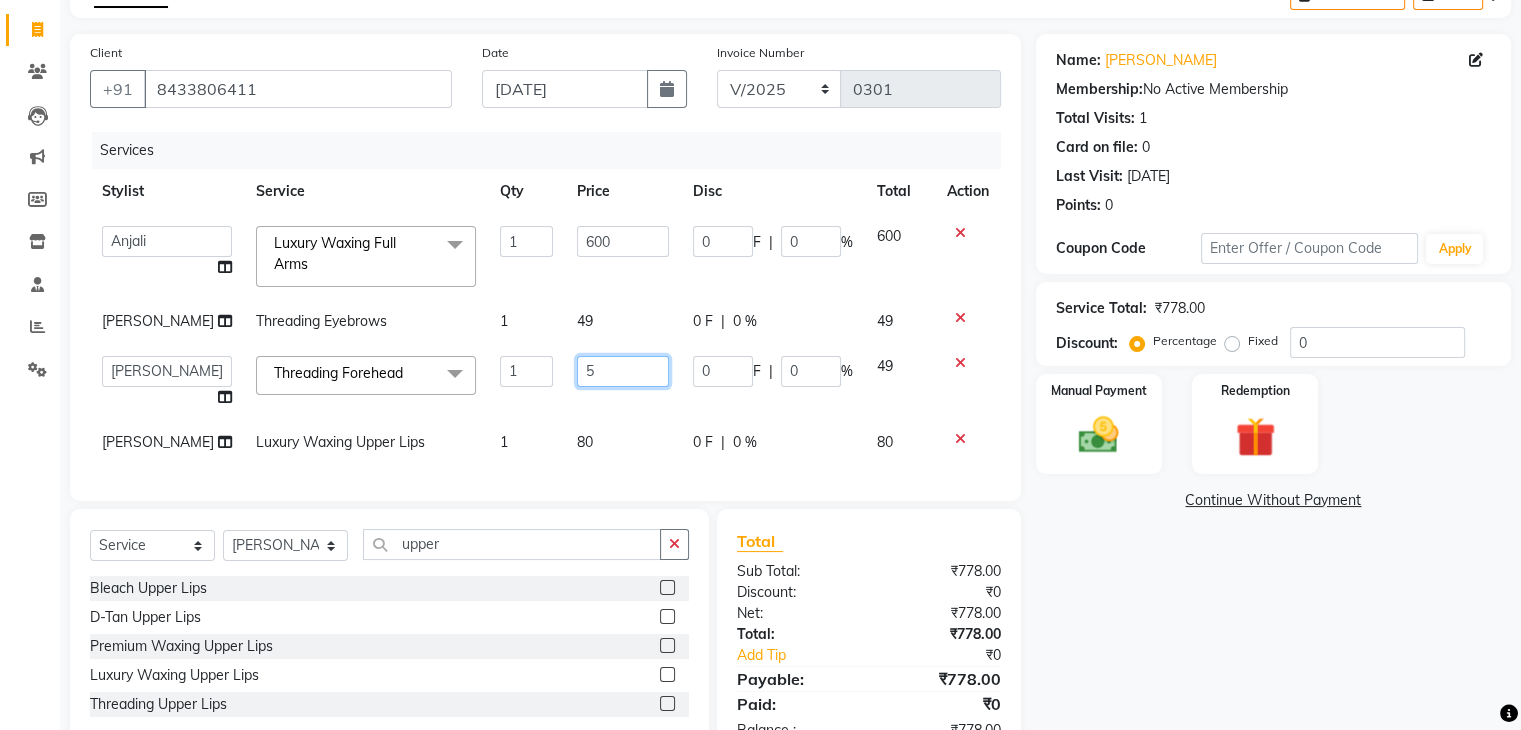 type on "50" 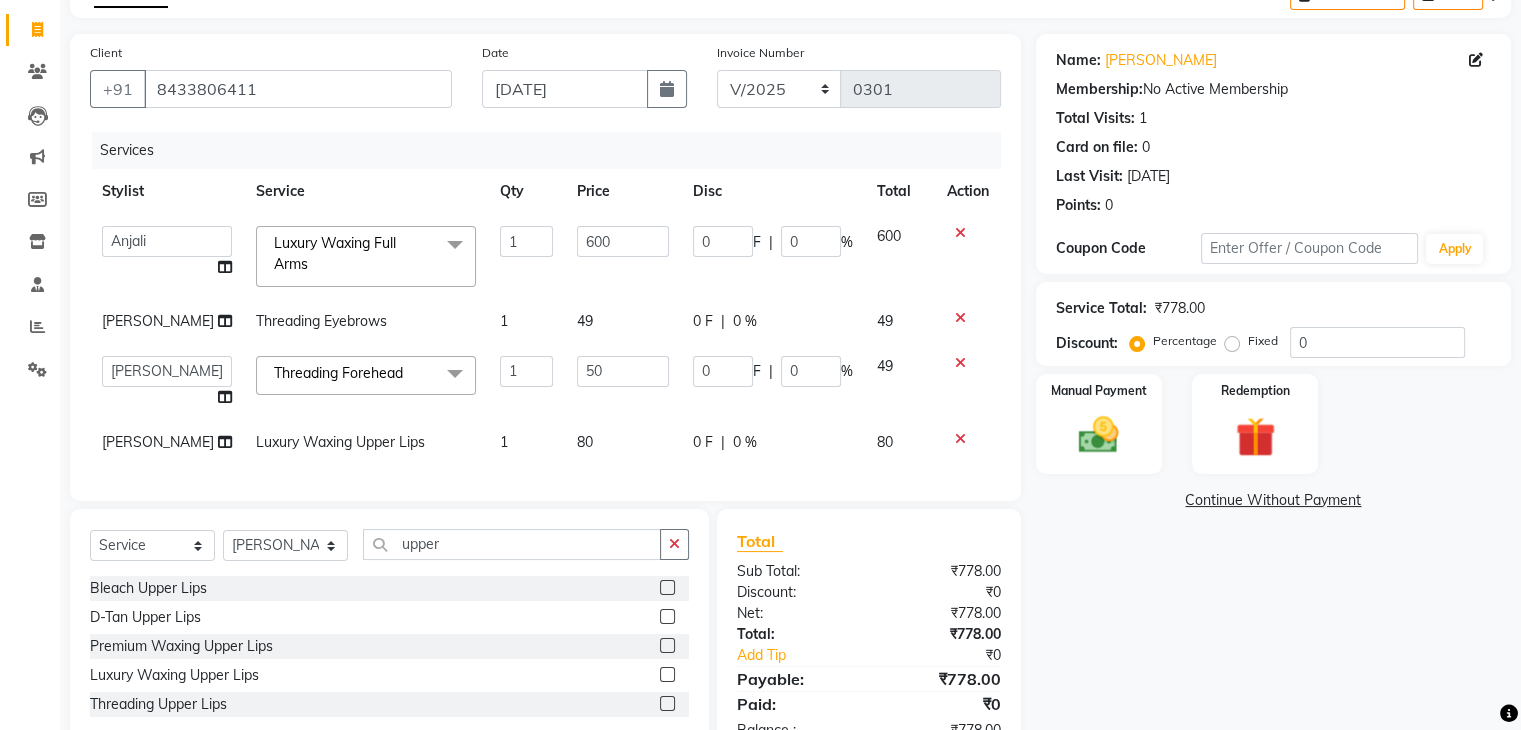 click on "49" 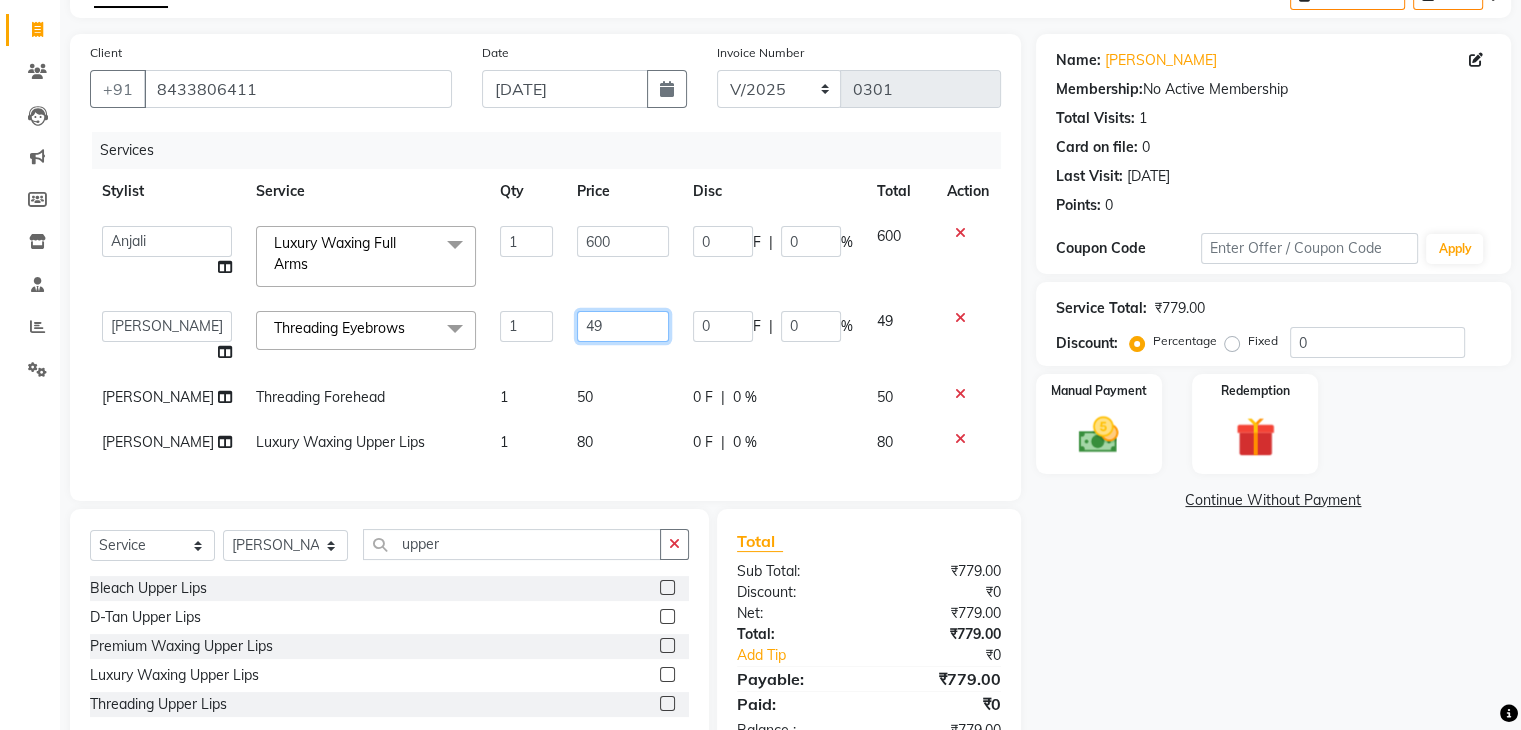 drag, startPoint x: 551, startPoint y: 316, endPoint x: 527, endPoint y: 316, distance: 24 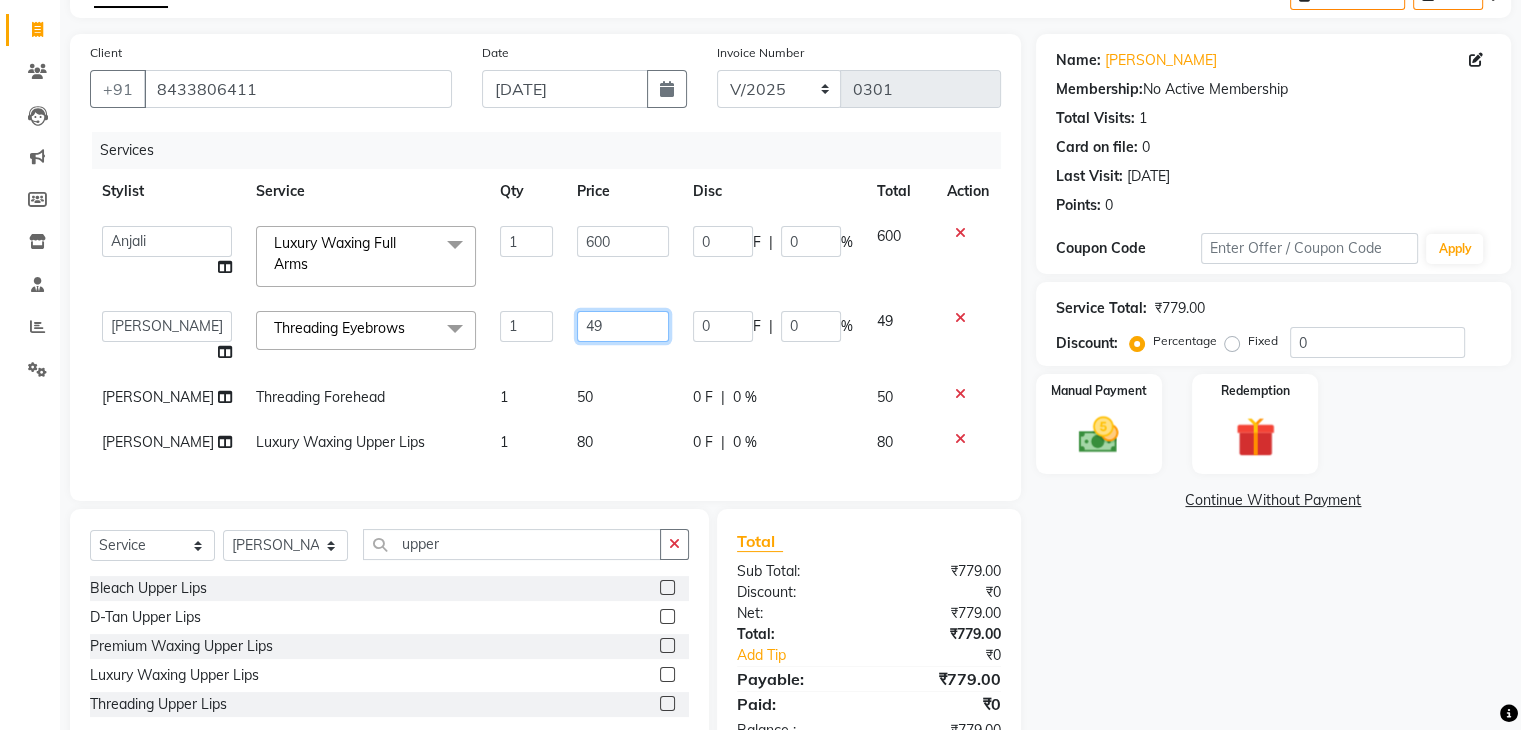 click on "[PERSON_NAME]   Anjali   [PERSON_NAME]   Neha More   rakhi [PERSON_NAME]  Threading Eyebrows  x Basic Haircut Basic Haircut with Wash & Style Advance Haircut Advance Haircut with Wash & Style Little Diva's Cut Hair Wash & Blast Dry Hair Wash & Blow Dry Blow Dry (Upto Midwaist) Blow Dry Waist Ironing (Upto Midwaist) Ironing Waist Curls/Waves/Styling (Upto Midwaist) Curls/Waves/Styling Waist Basic Hair Spa Schwarzkopf Spa Hair Gloss Treatment (Upto Midwaist) Hair Gloss Treatment Waist Fibre Clinix (Kwairah Signature Treatment) Express Head Massage 20 Mins Head Massage 30 Mins Oil Massage + Wash Keratin Treatment Smoothening/Rebonding Treatment [MEDICAL_DATA] Treatment Root Touchup Igora 1 inch Root Touchup Igora 2 inch Root Touchup Essencity 1 inch Root Touchup Essencity 2 inch Half Head Streaks (15-16 strips) Full Head Streaks 3D Colors Global Hair Color Dual Global Hair Color Balayage/Ombre/Free Hand/Low Lights/ Baby Lights Prelightening Density Charges Color Application Color Application With Wash Pre-wash Product 1" 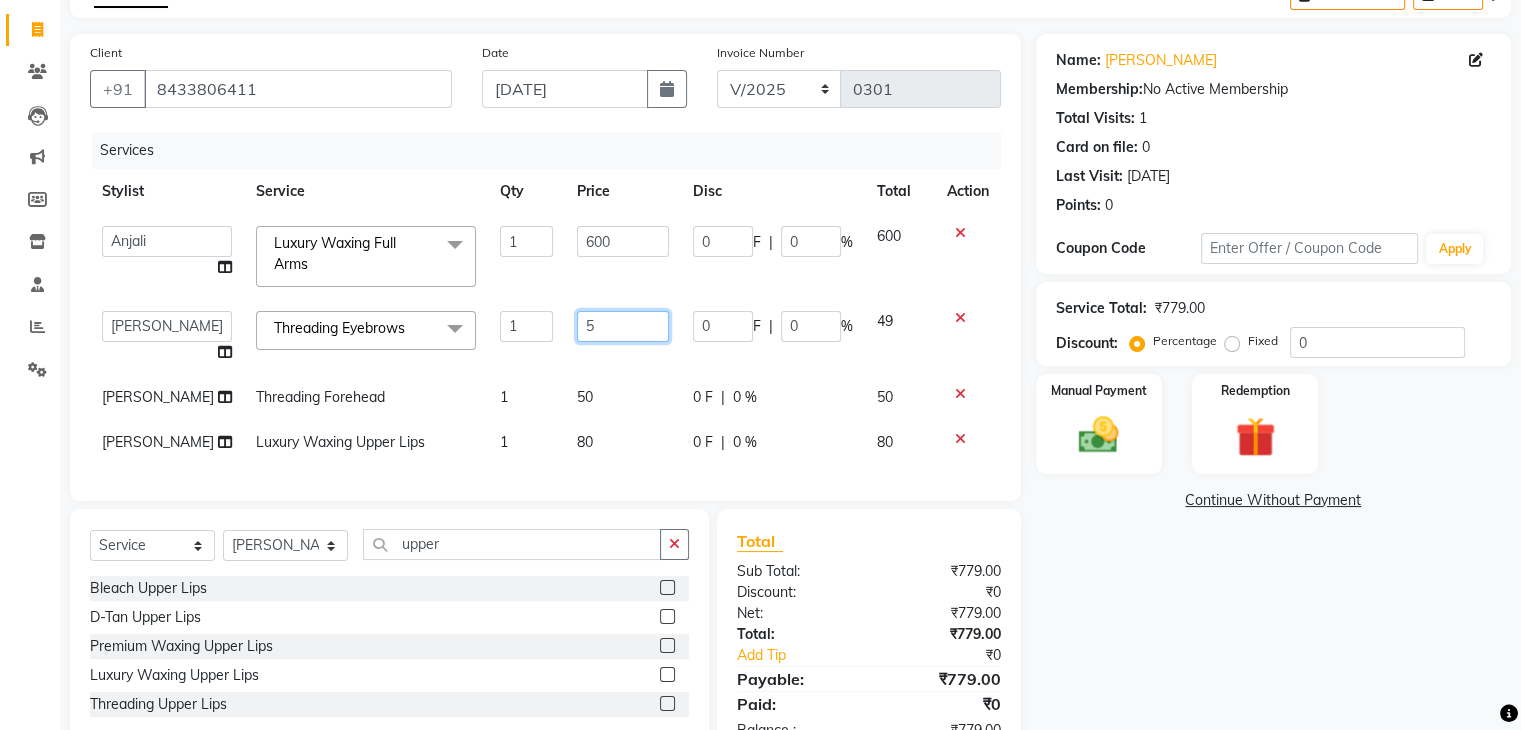 type on "50" 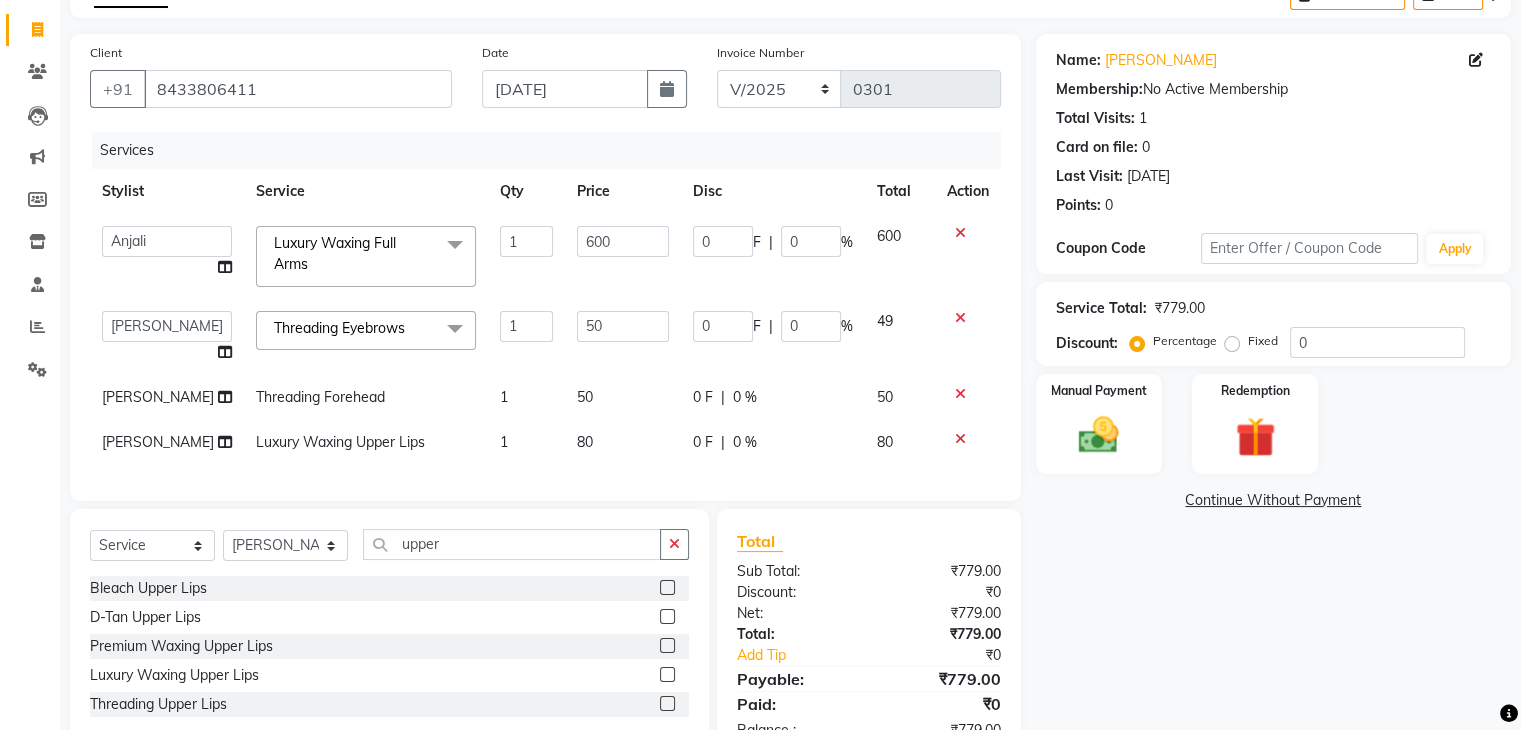 click on "[PERSON_NAME]   Anjali   [PERSON_NAME]   Neha More   rakhi [PERSON_NAME]  Luxury Waxing Full Arms  x Basic Haircut Basic Haircut with Wash & Style Advance Haircut Advance Haircut with Wash & Style Little Diva's Cut Hair Wash & Blast Dry Hair Wash & Blow Dry Blow Dry (Upto Midwaist) Blow Dry Waist Ironing (Upto Midwaist) Ironing Waist Curls/Waves/Styling (Upto Midwaist) Curls/Waves/Styling Waist Basic Hair Spa Schwarzkopf Spa Hair Gloss Treatment (Upto Midwaist) Hair Gloss Treatment Waist Fibre Clinix (Kwairah Signature Treatment) Express Head Massage 20 Mins Head Massage 30 Mins Oil Massage + Wash Keratin Treatment Smoothening/Rebonding Treatment [MEDICAL_DATA] Treatment Root Touchup Igora 1 inch Root Touchup Igora 2 inch Root Touchup Essencity 1 inch Root Touchup Essencity 2 inch Half Head Streaks (15-16 strips) Full Head Streaks 3D Colors Global Hair Color Dual Global Hair Color Balayage/Ombre/Free Hand/Low Lights/ Baby Lights Prelightening Density Charges Color Application Color Application With Wash Pre-wash 1 0" 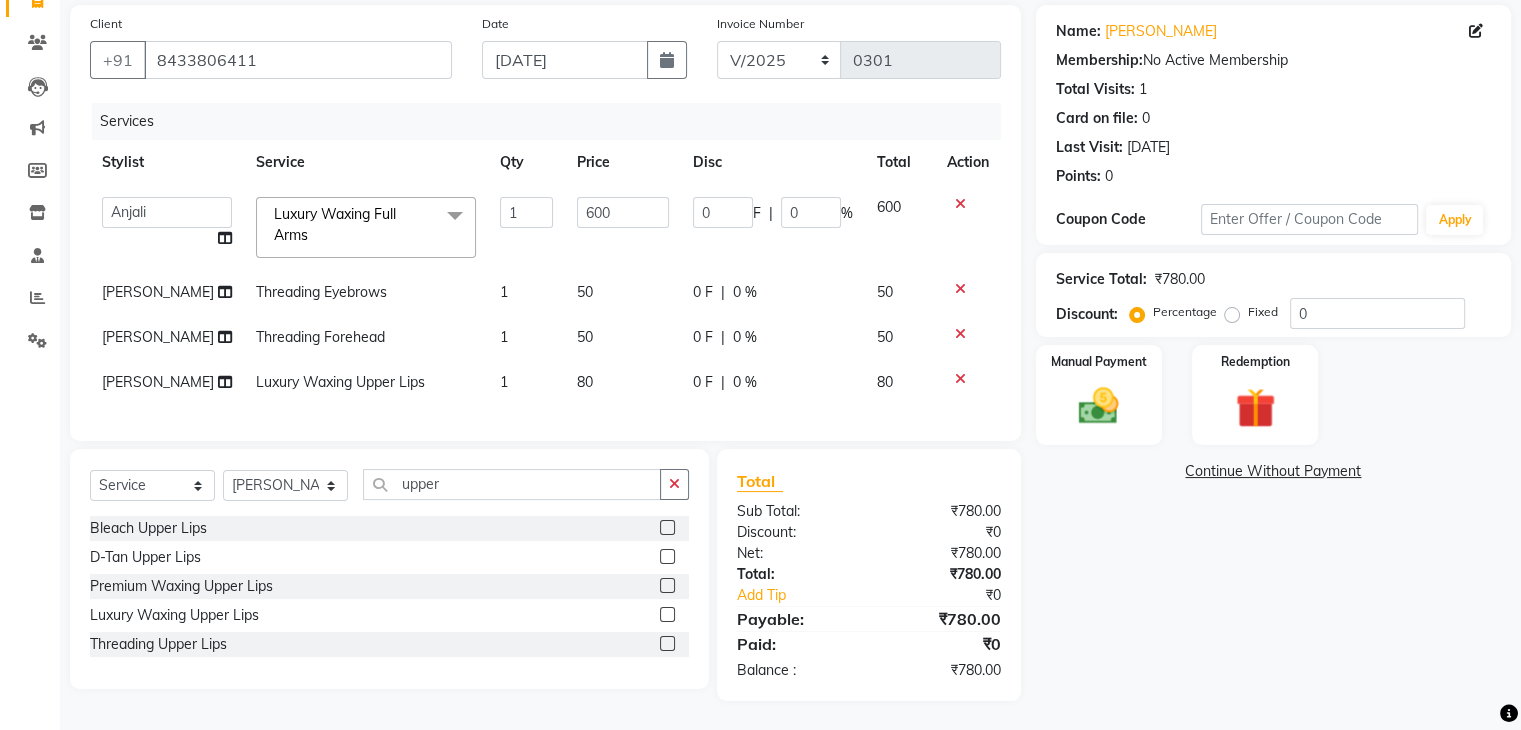 scroll, scrollTop: 161, scrollLeft: 0, axis: vertical 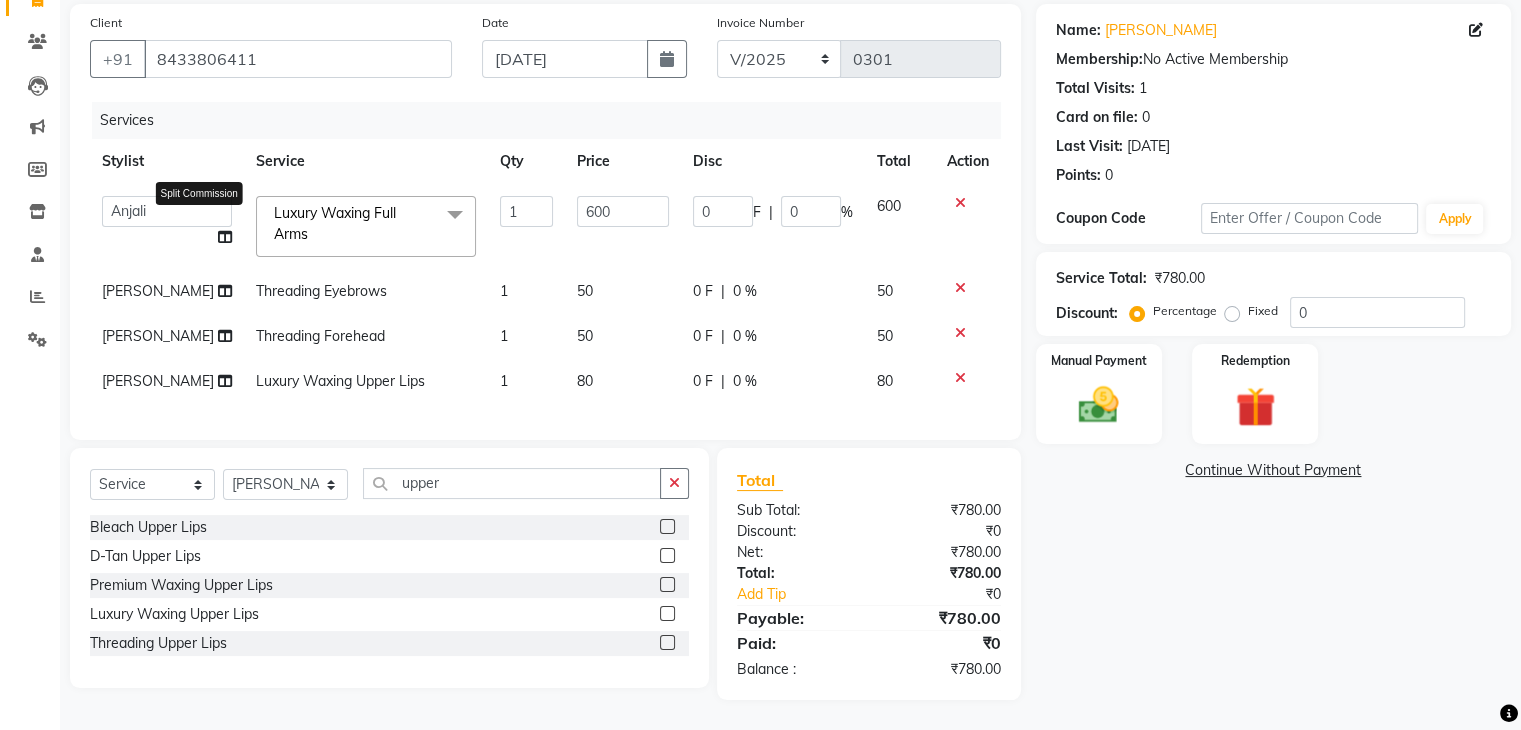 click 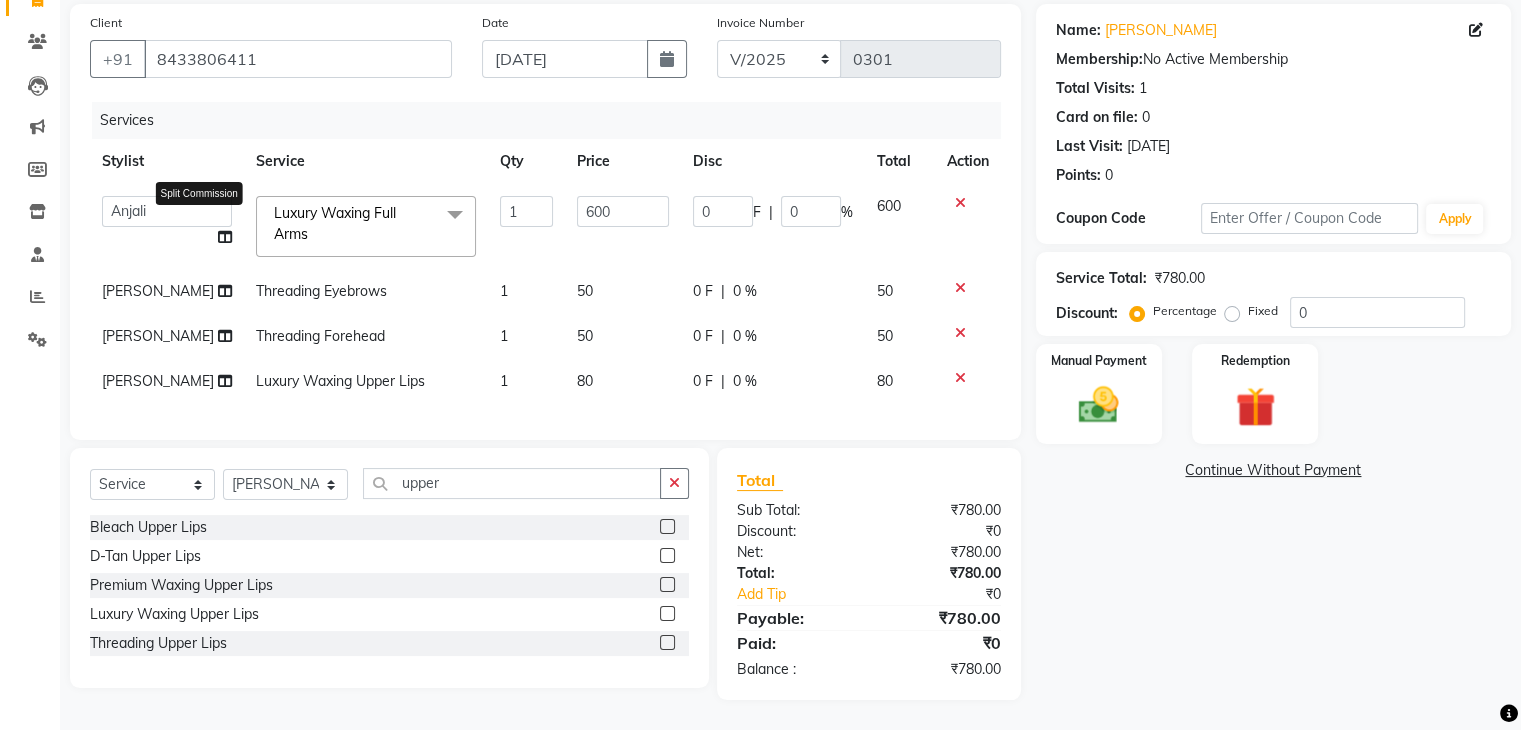 select on "54393" 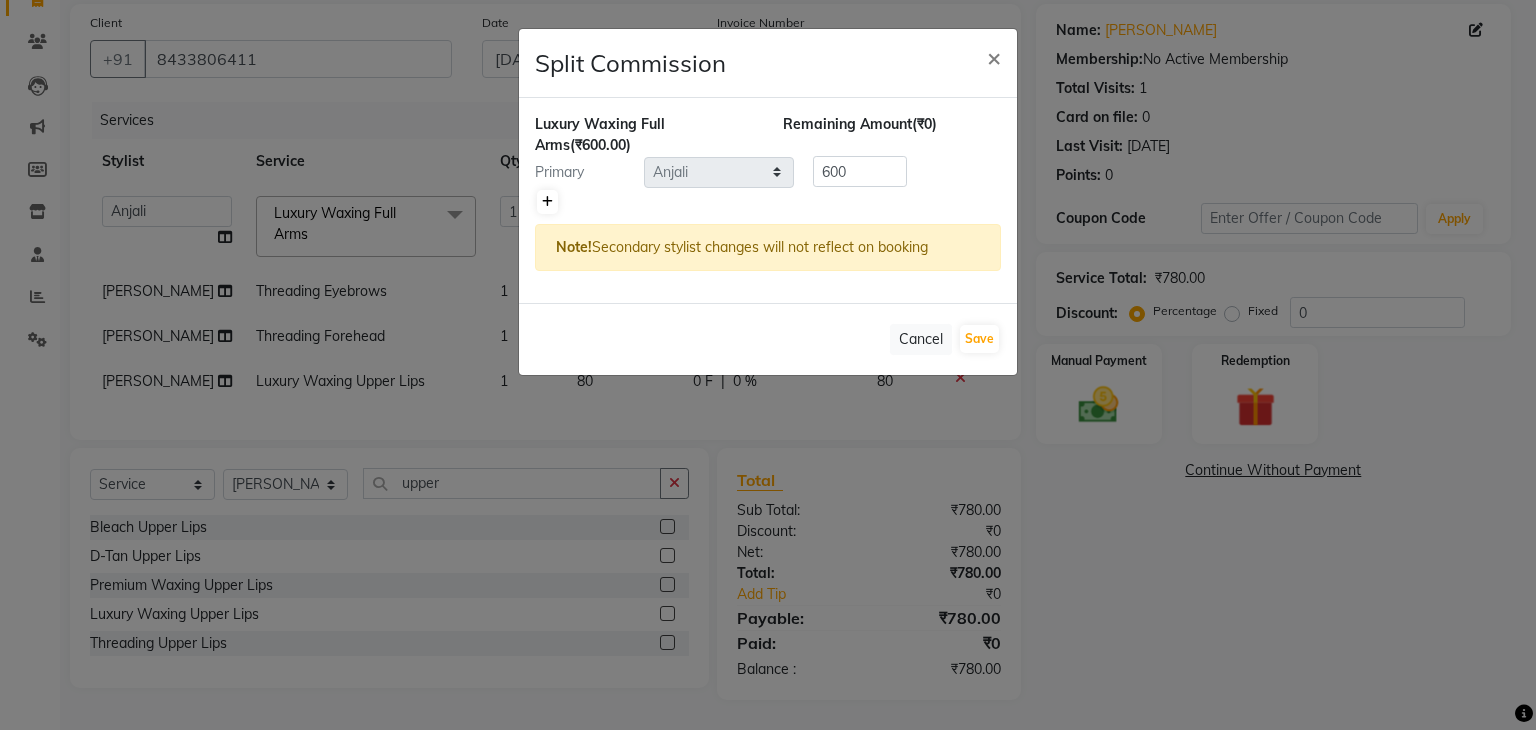 click 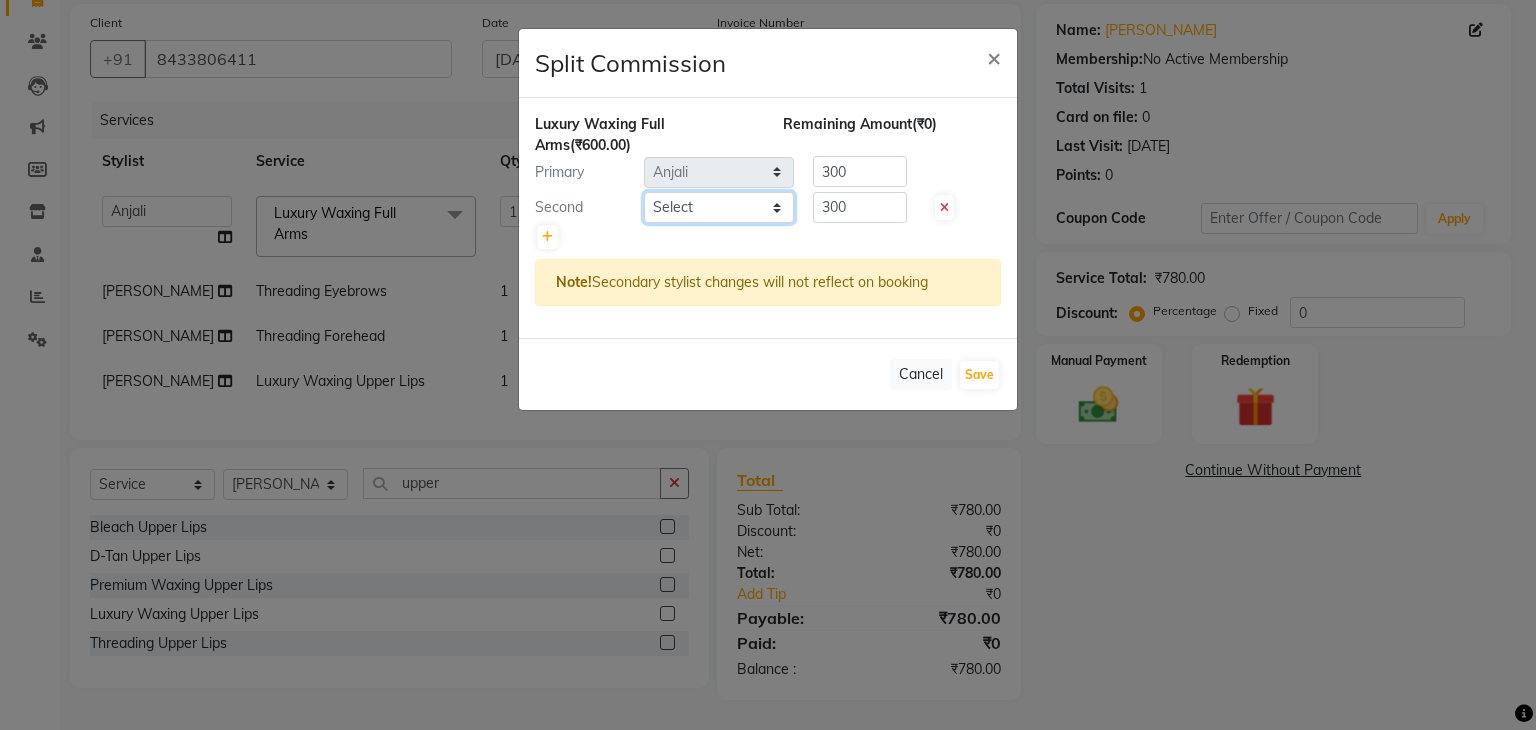 click on "Select  [PERSON_NAME]   [PERSON_NAME]   Neha More   rakhi [PERSON_NAME]" 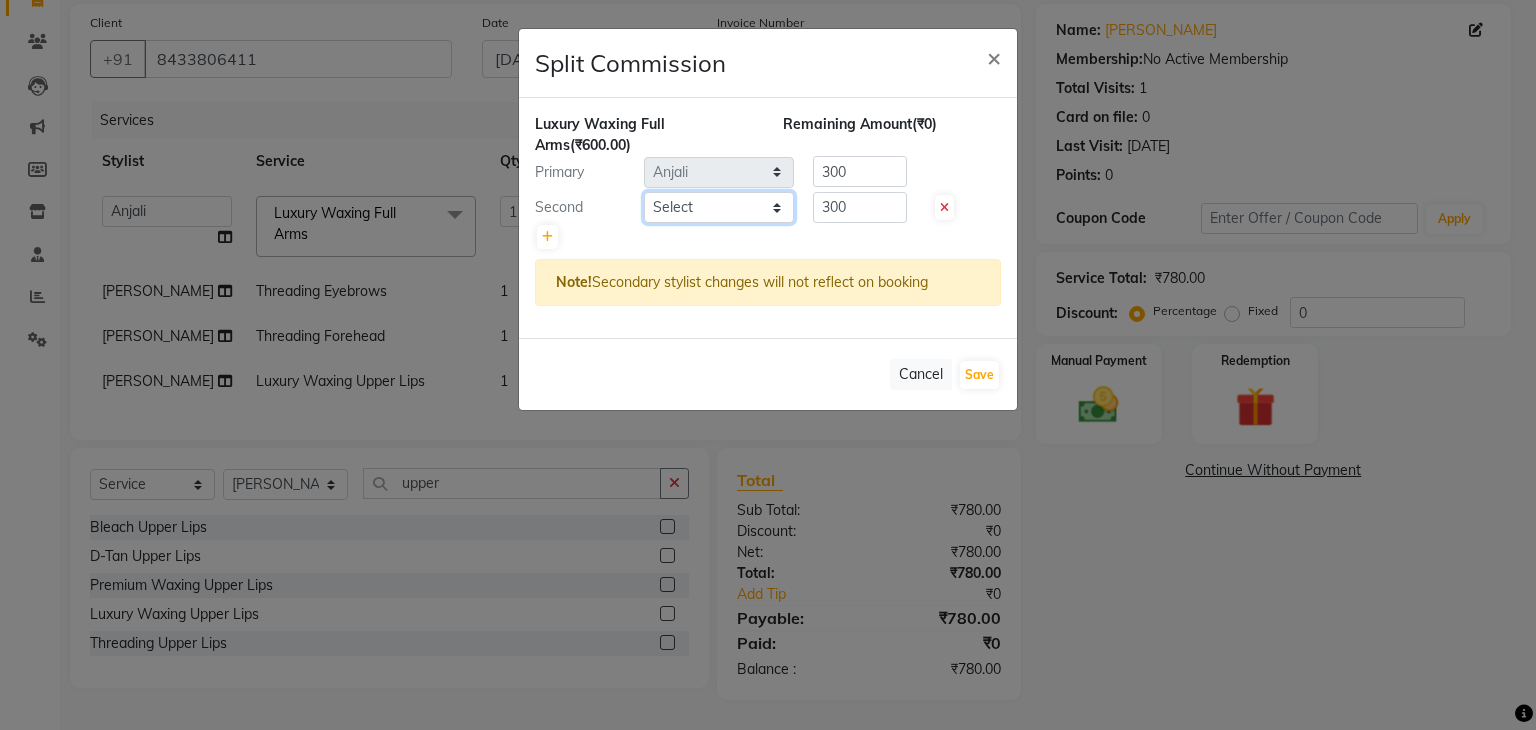 select on "76834" 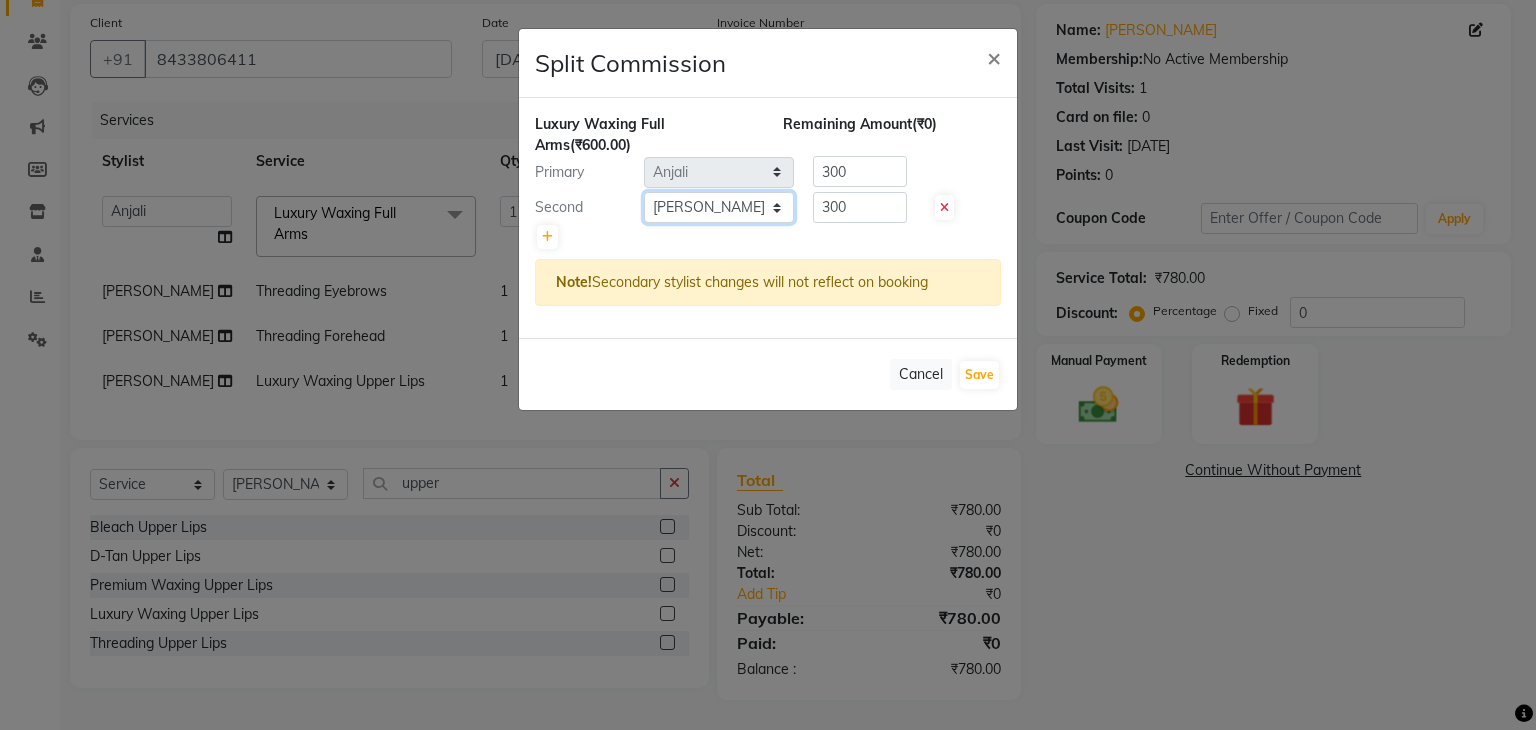 click on "Select  [PERSON_NAME]   [PERSON_NAME]   Neha More   rakhi [PERSON_NAME]" 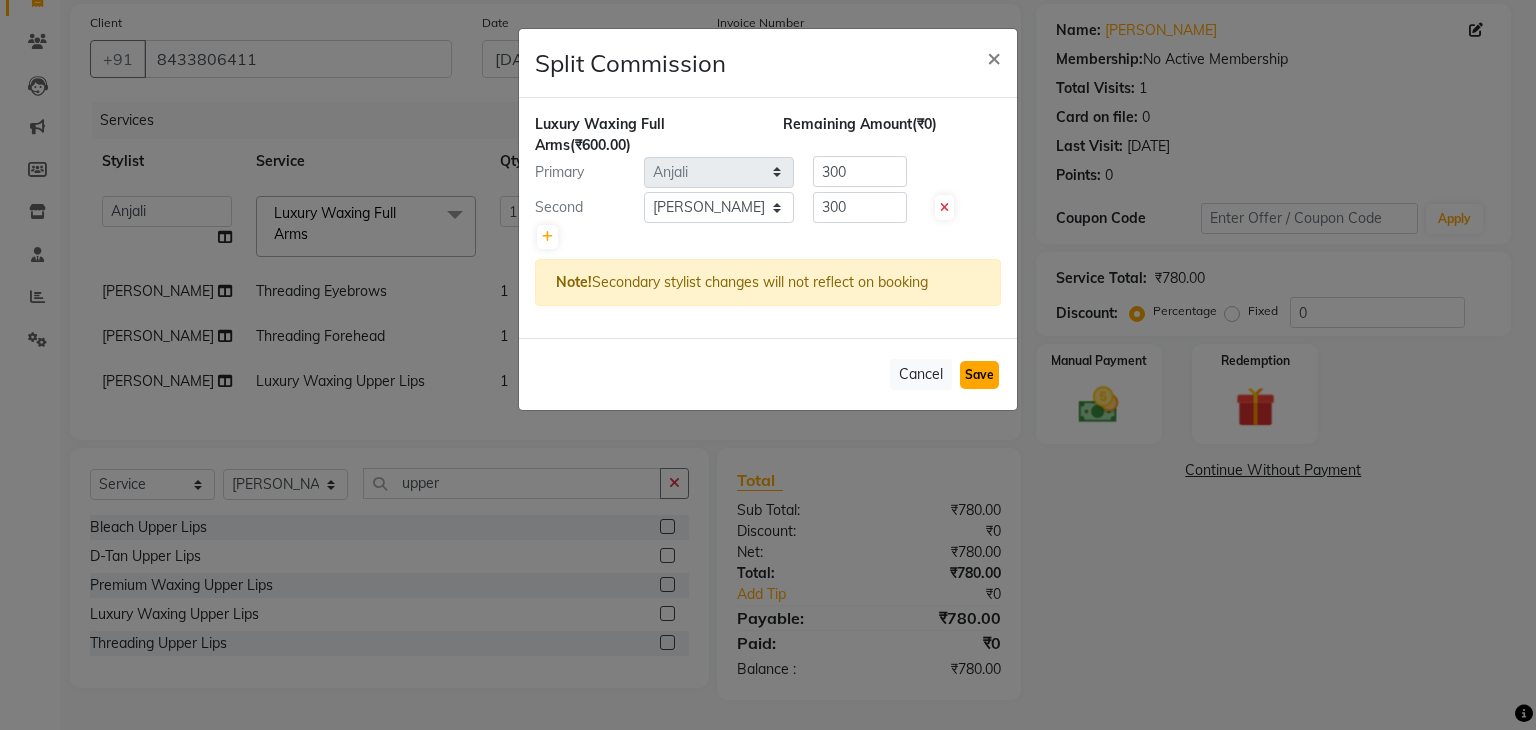 click on "Save" 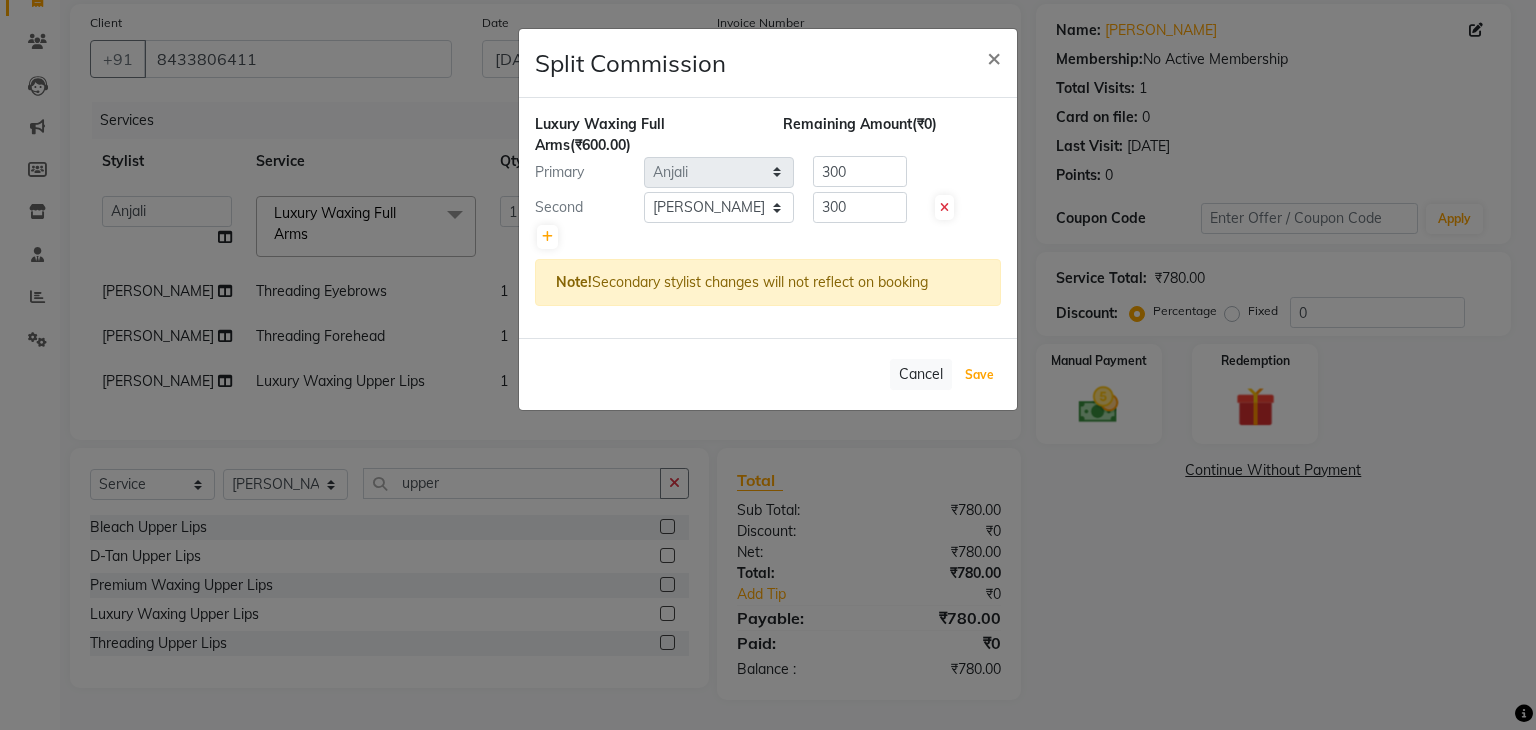 select on "Select" 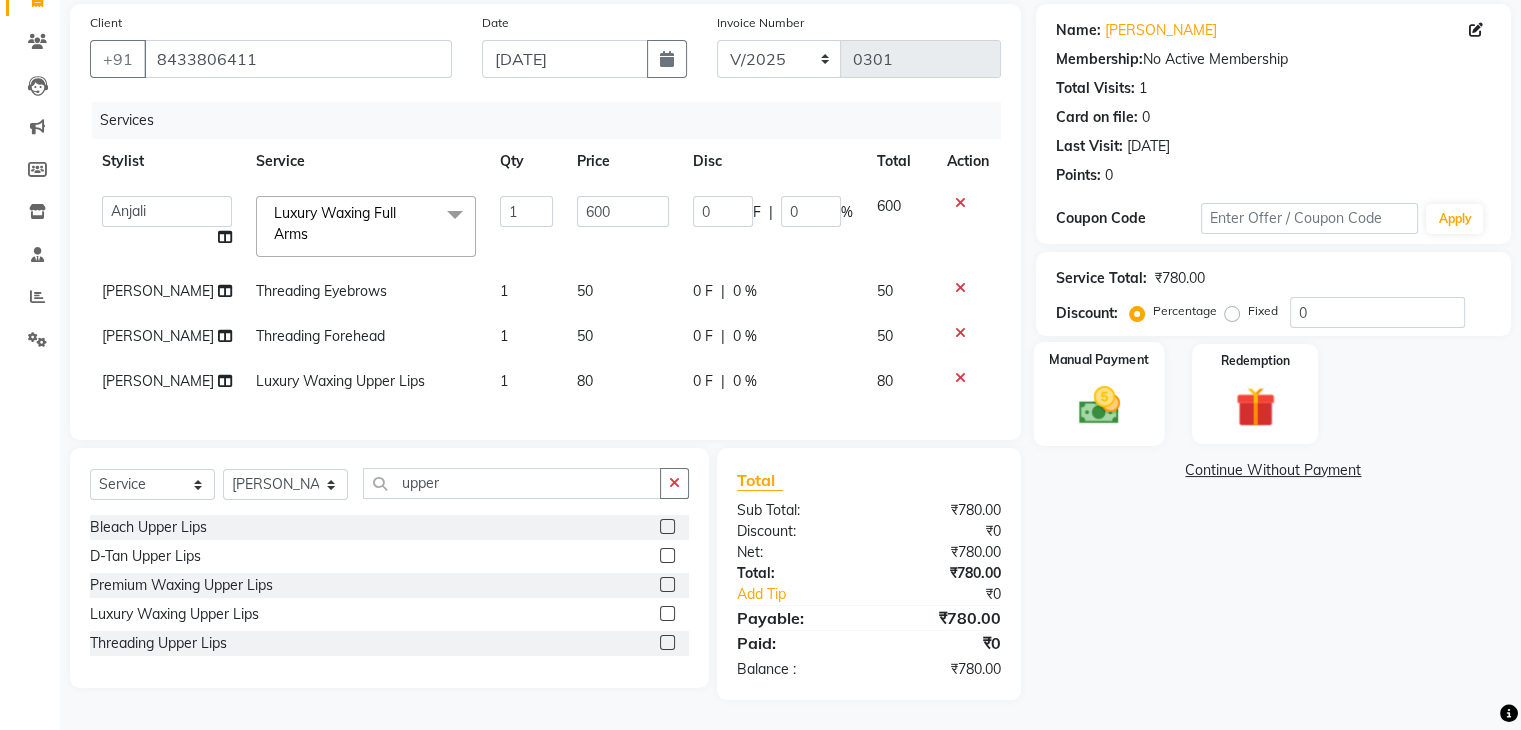drag, startPoint x: 1096, startPoint y: 391, endPoint x: 1100, endPoint y: 407, distance: 16.492422 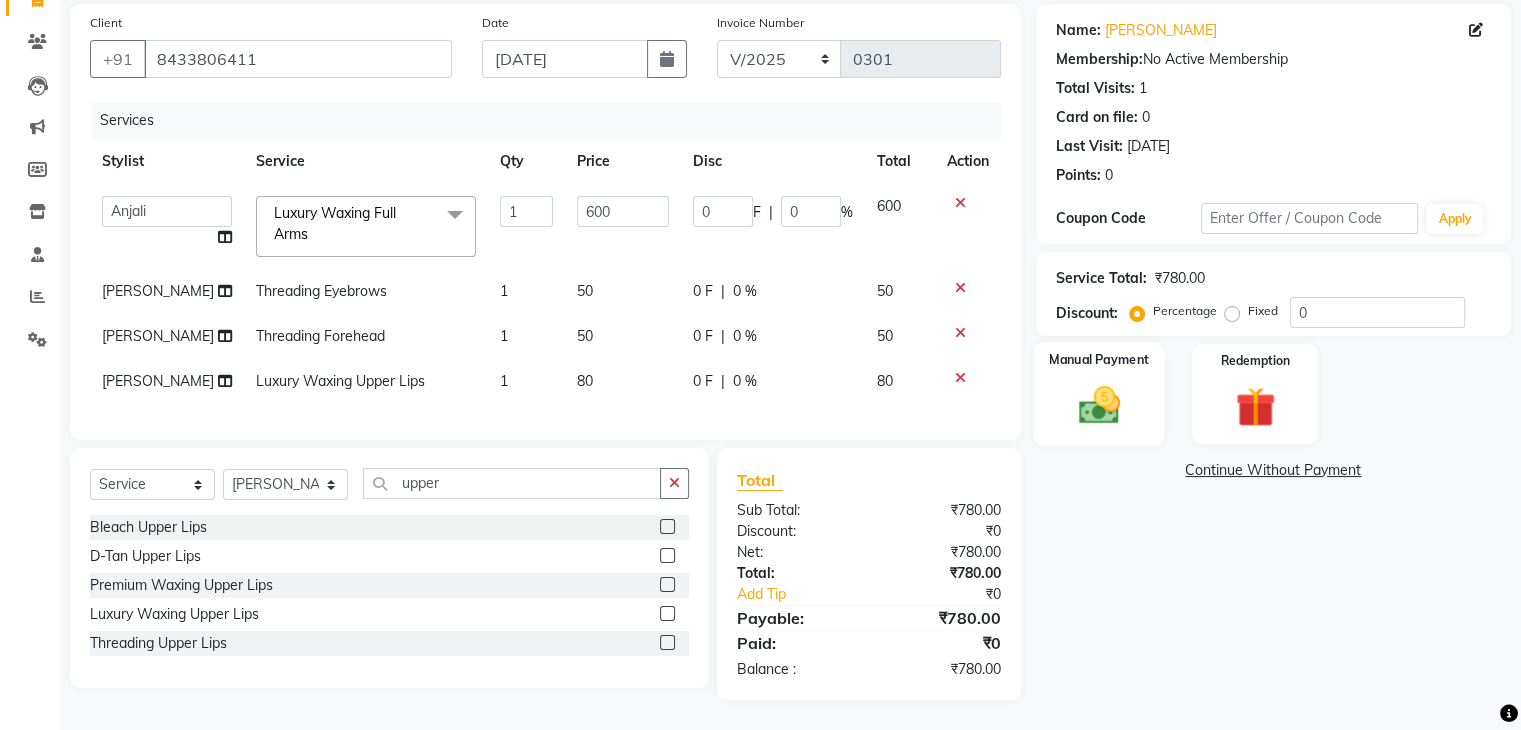click 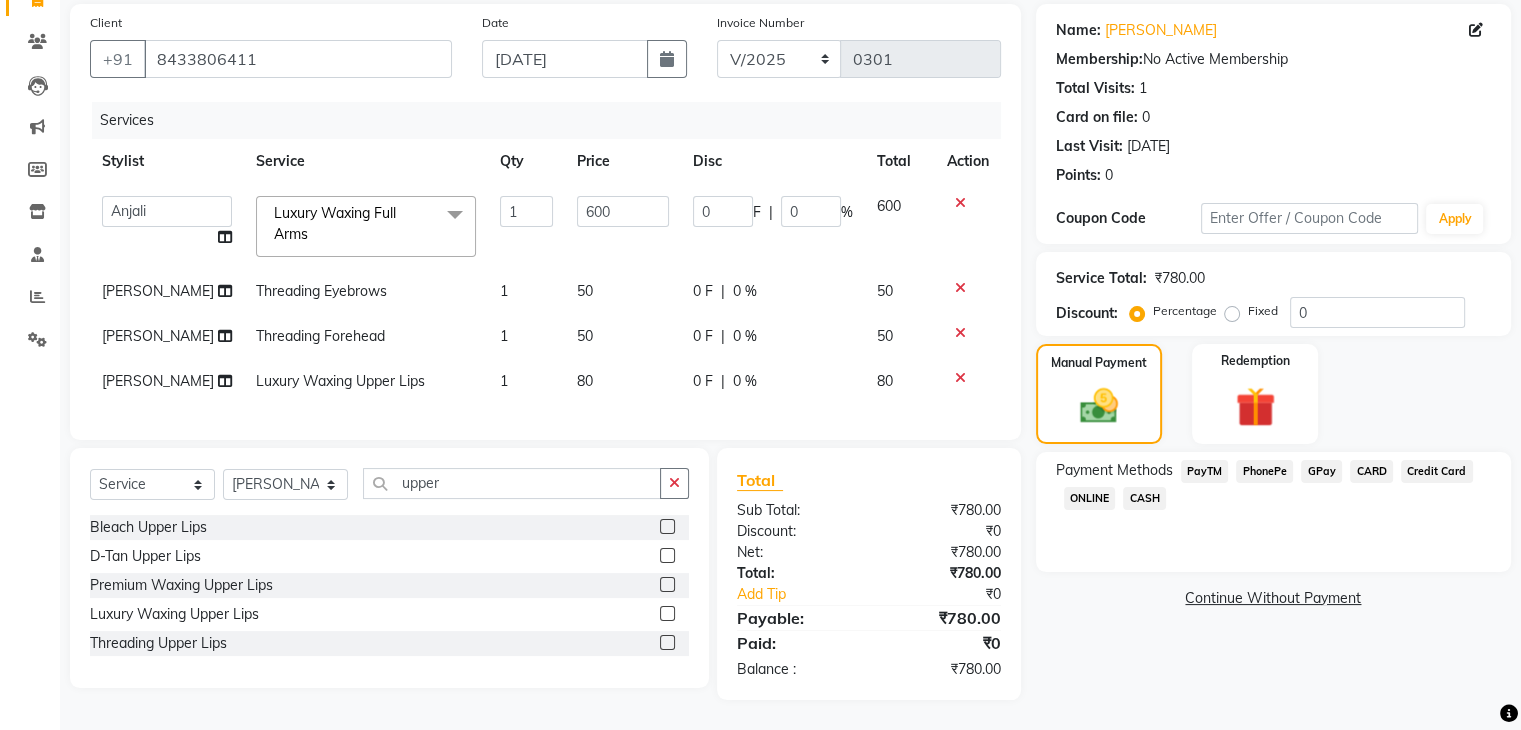 click on "GPay" 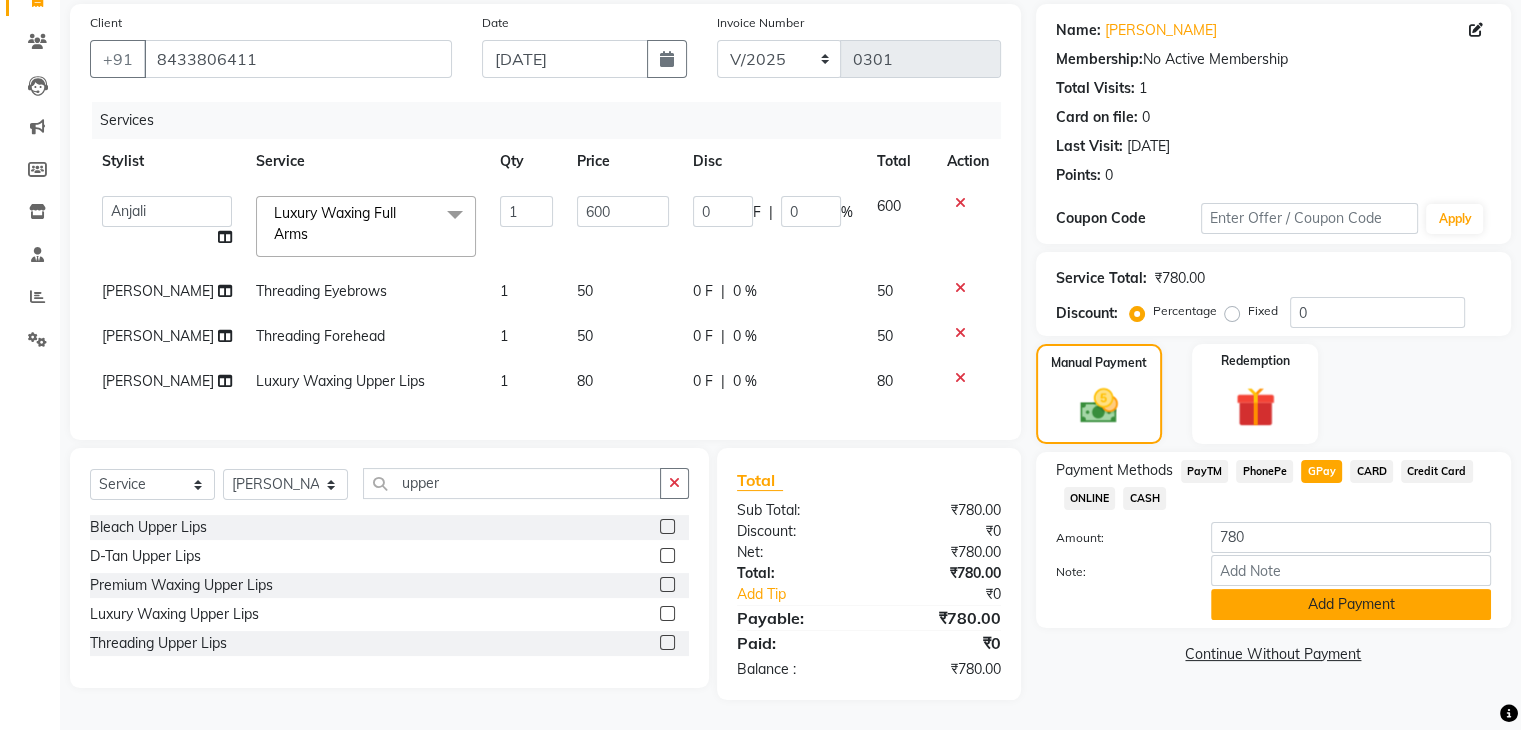 click on "Add Payment" 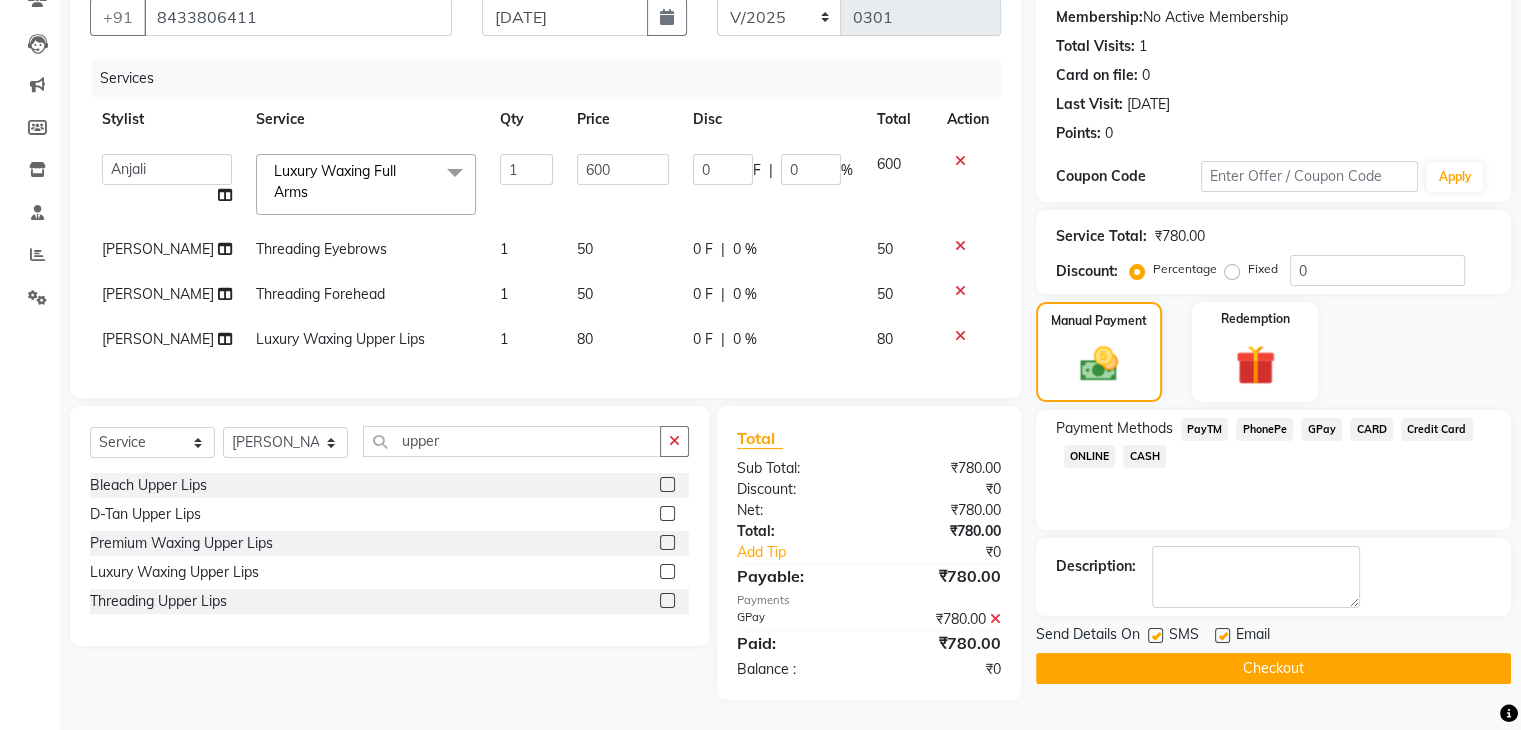 scroll, scrollTop: 203, scrollLeft: 0, axis: vertical 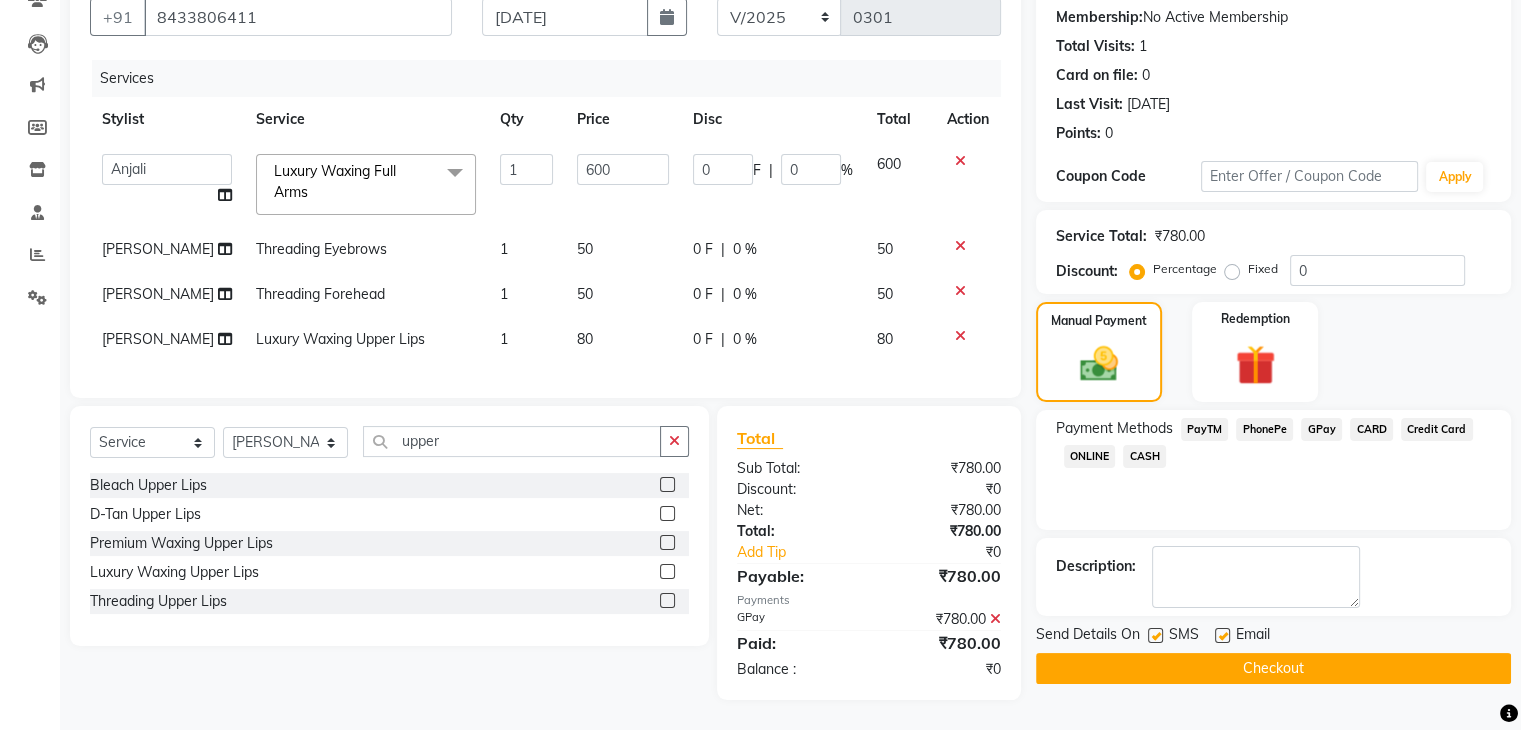 click at bounding box center [1221, 636] 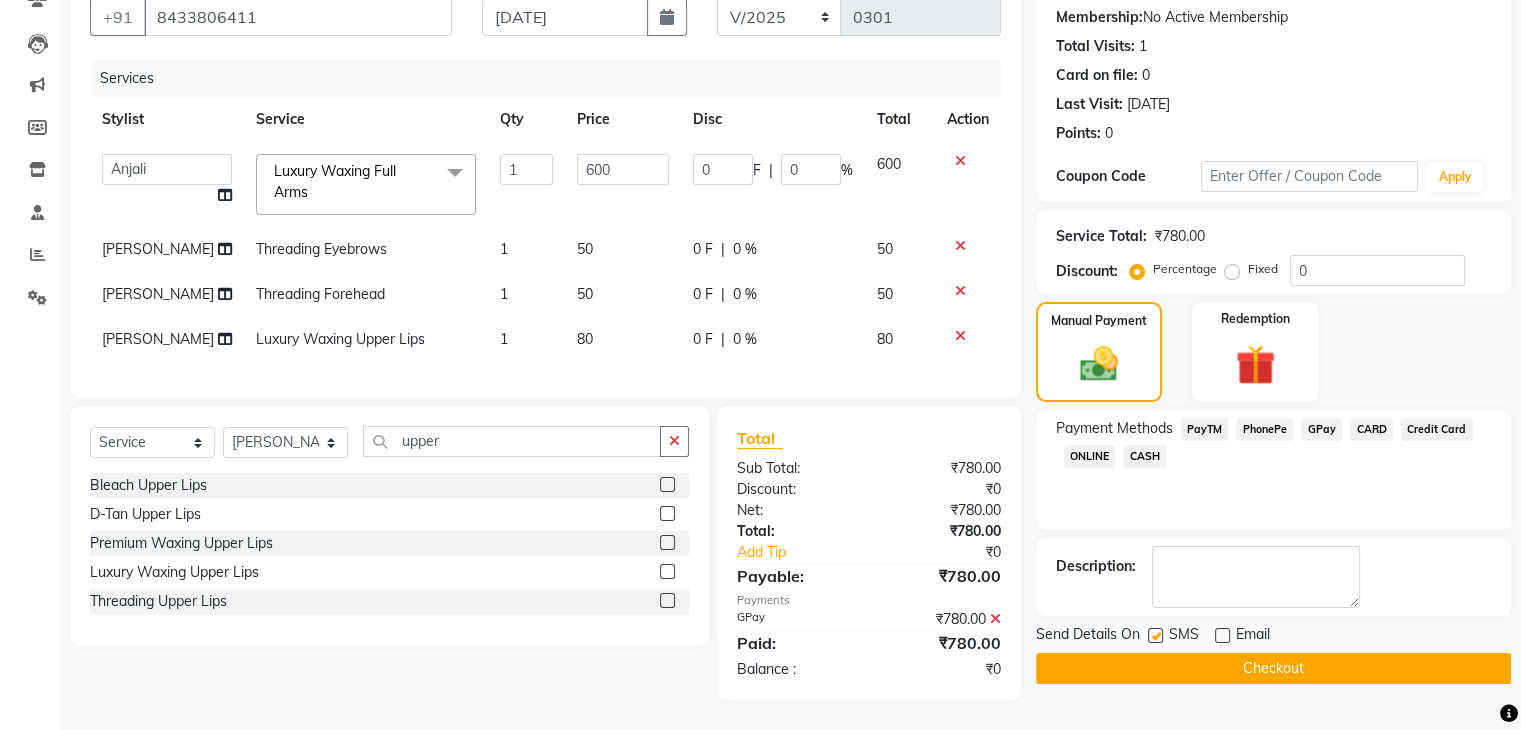 drag, startPoint x: 1152, startPoint y: 619, endPoint x: 1164, endPoint y: 637, distance: 21.633308 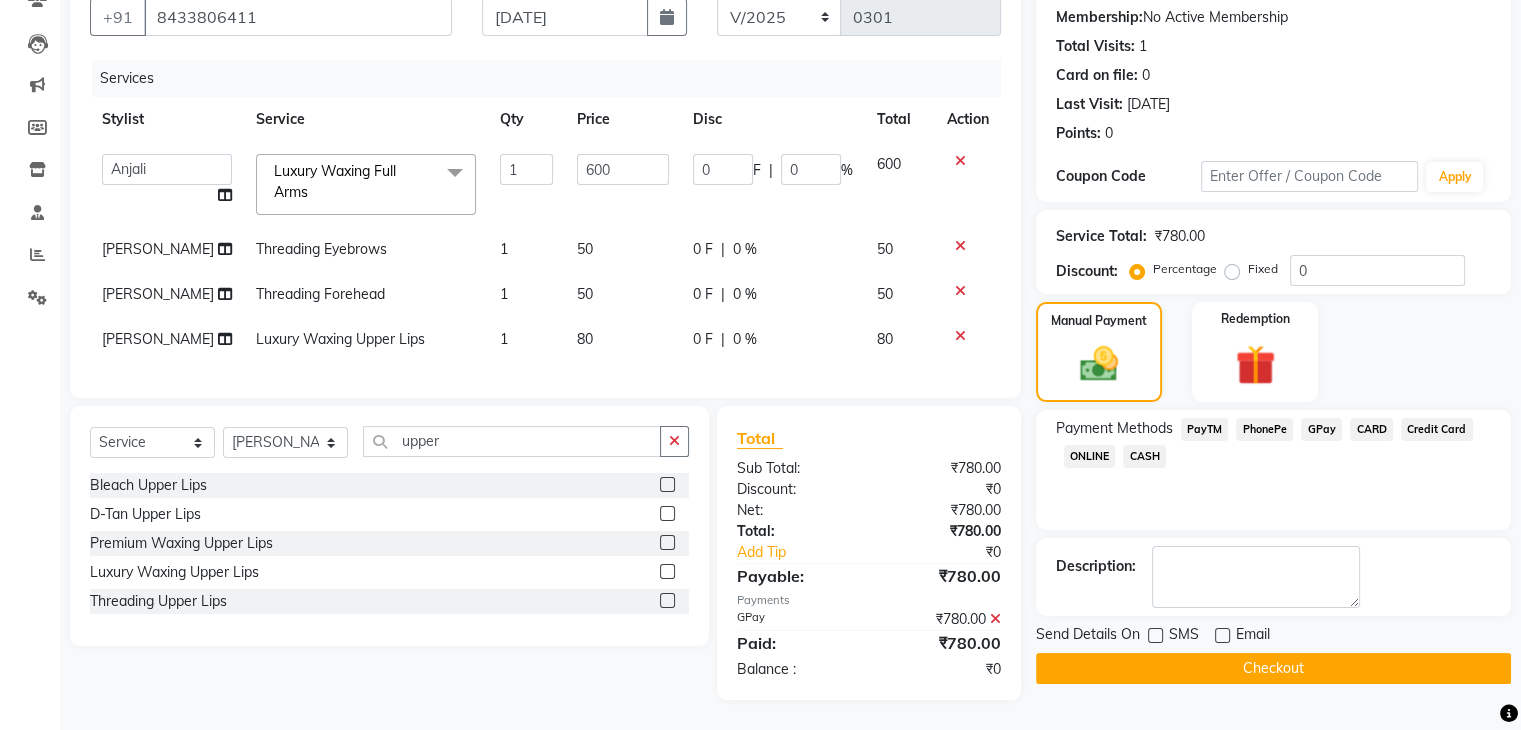 click on "Checkout" 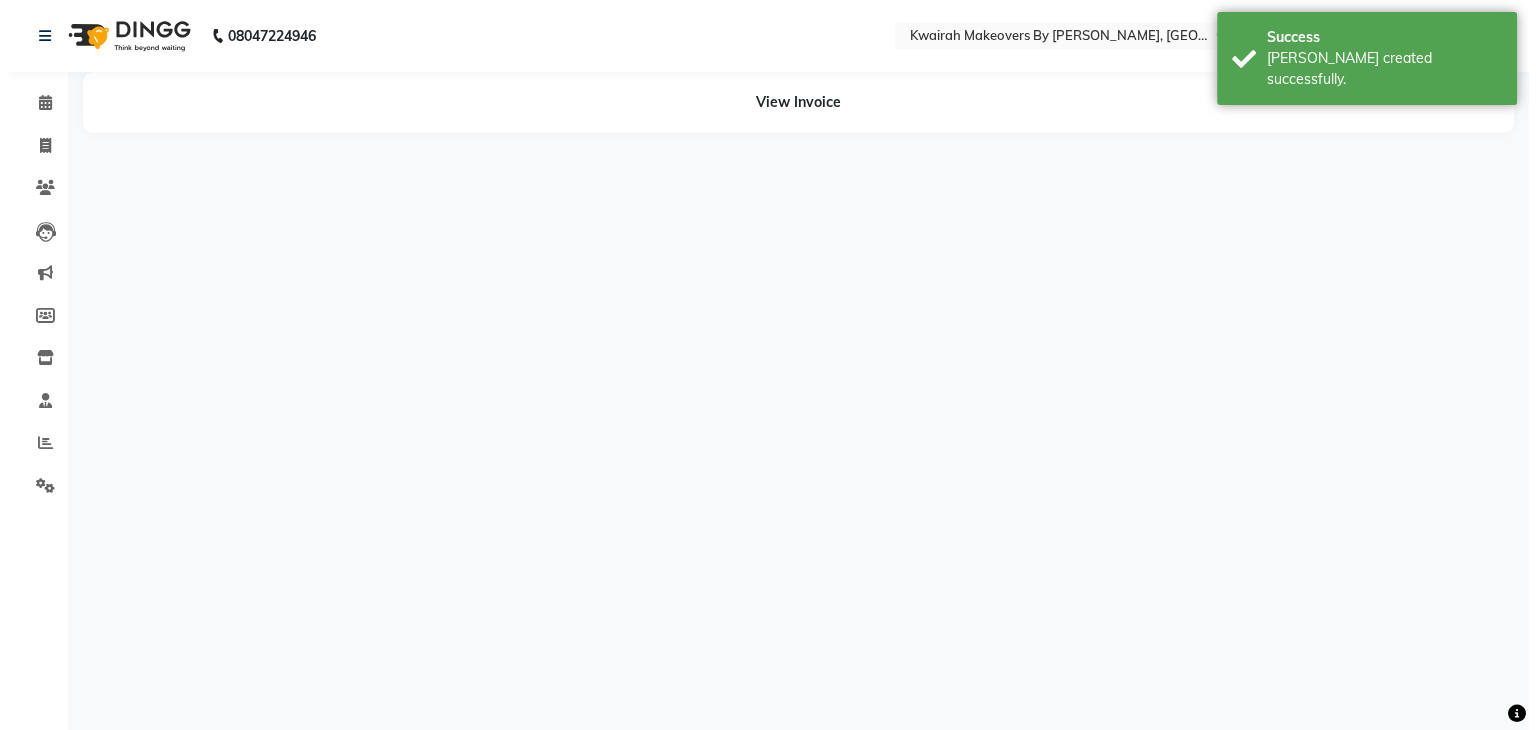 scroll, scrollTop: 0, scrollLeft: 0, axis: both 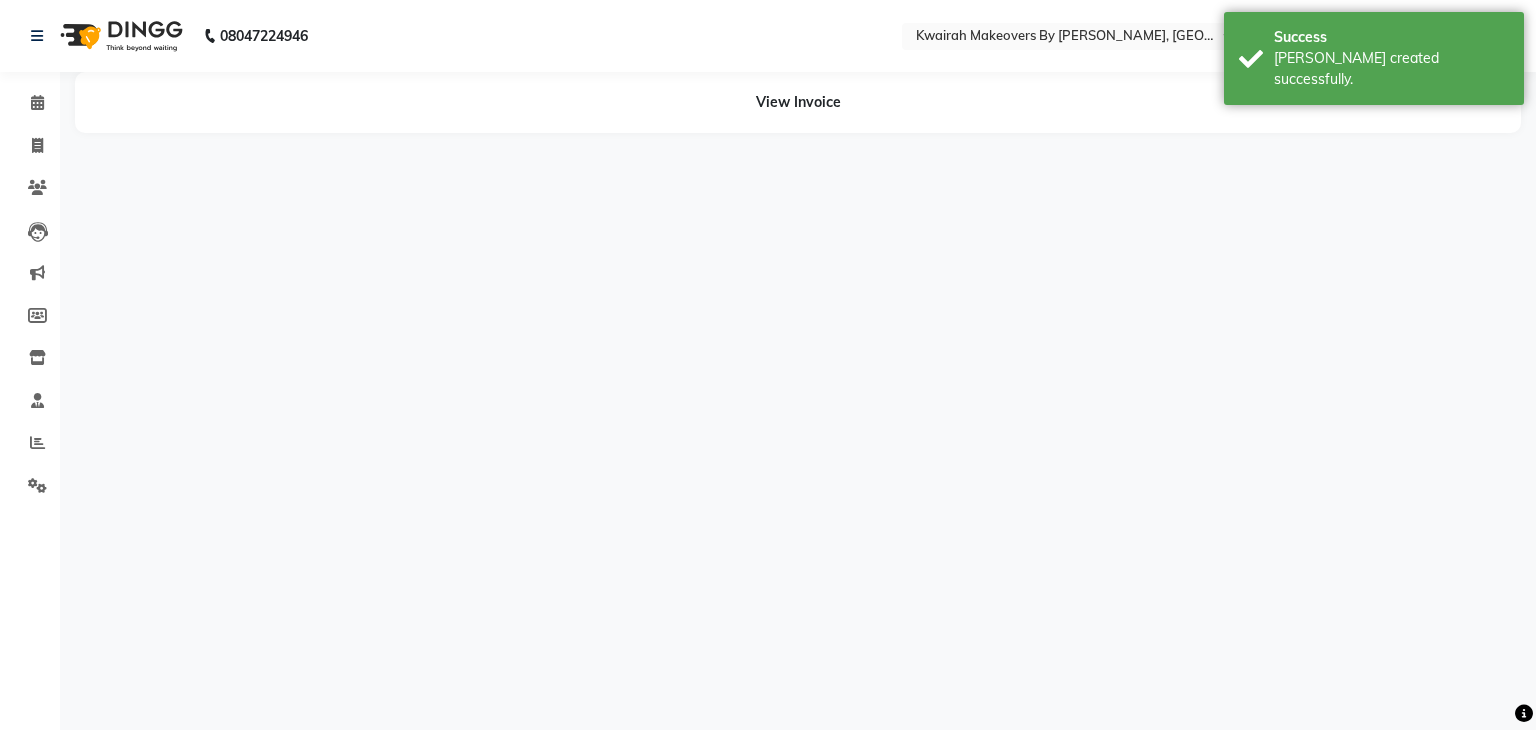 select on "54393" 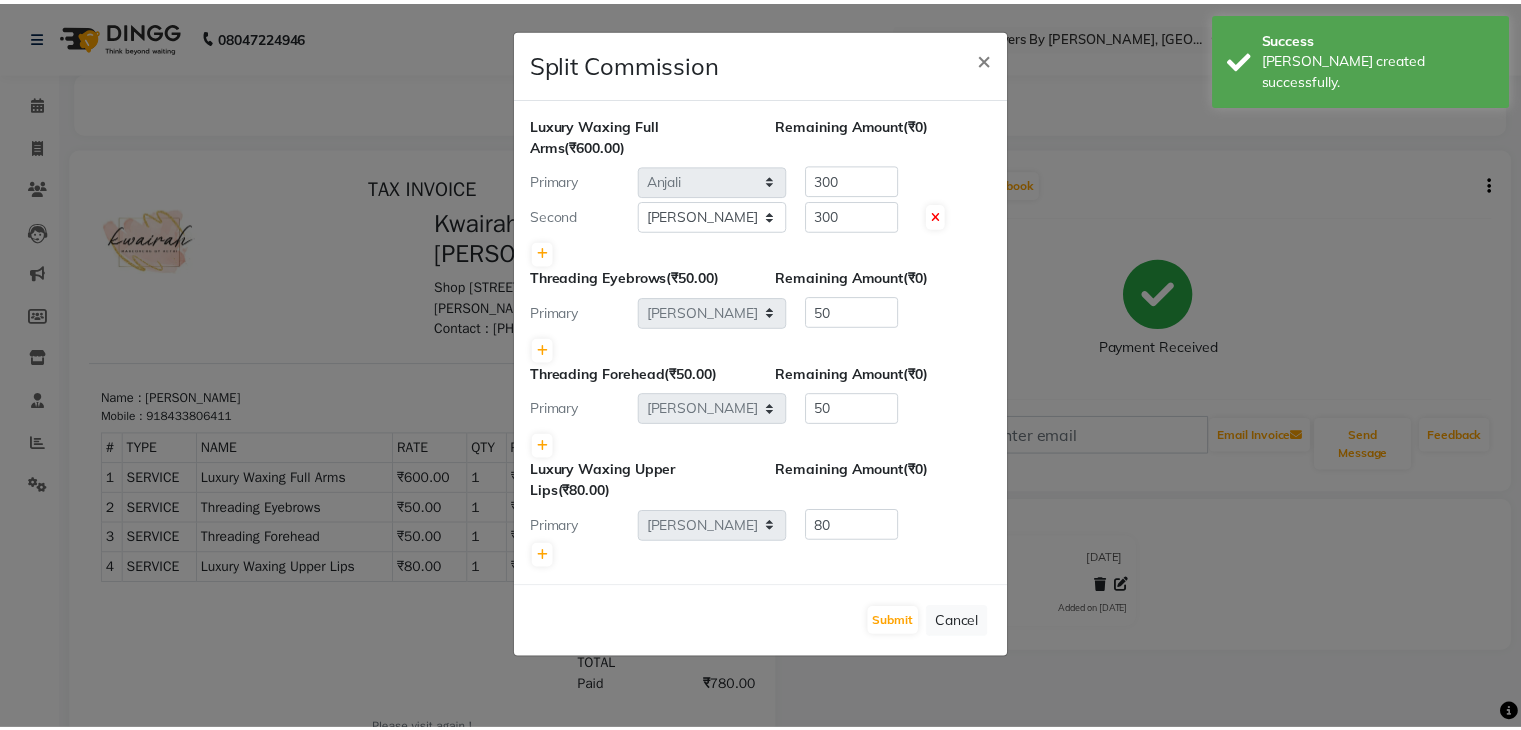 scroll, scrollTop: 0, scrollLeft: 0, axis: both 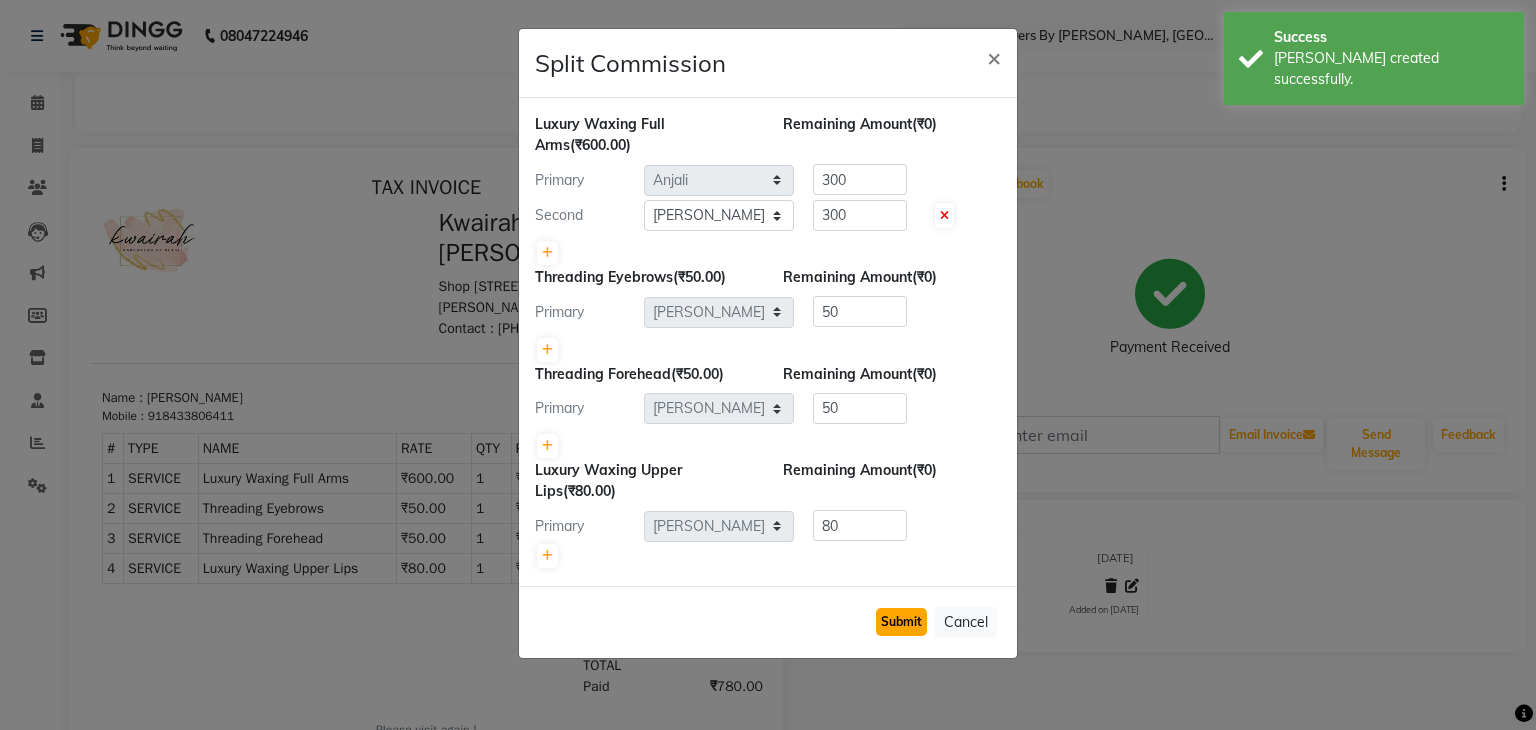 click on "Submit" 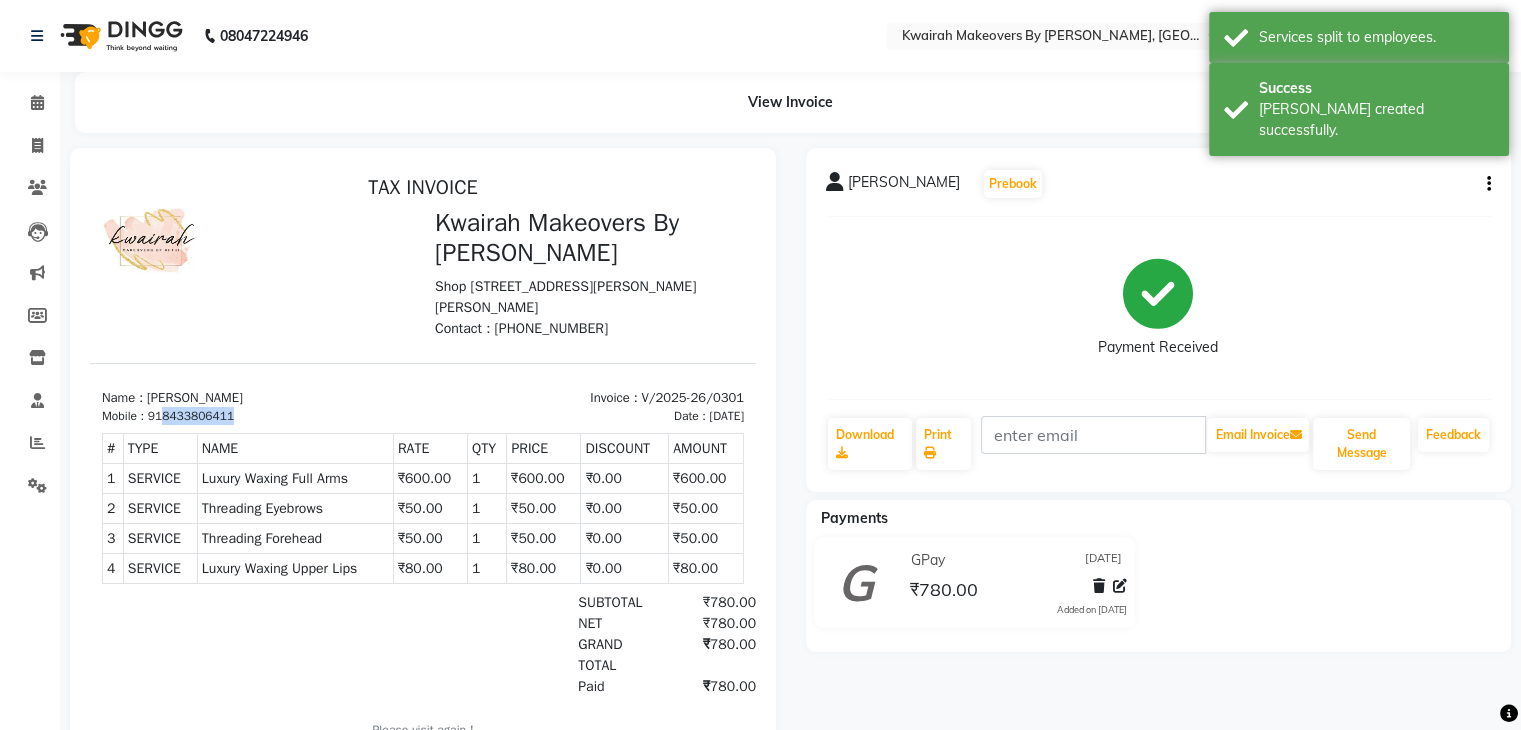 drag, startPoint x: 164, startPoint y: 412, endPoint x: 251, endPoint y: 409, distance: 87.05171 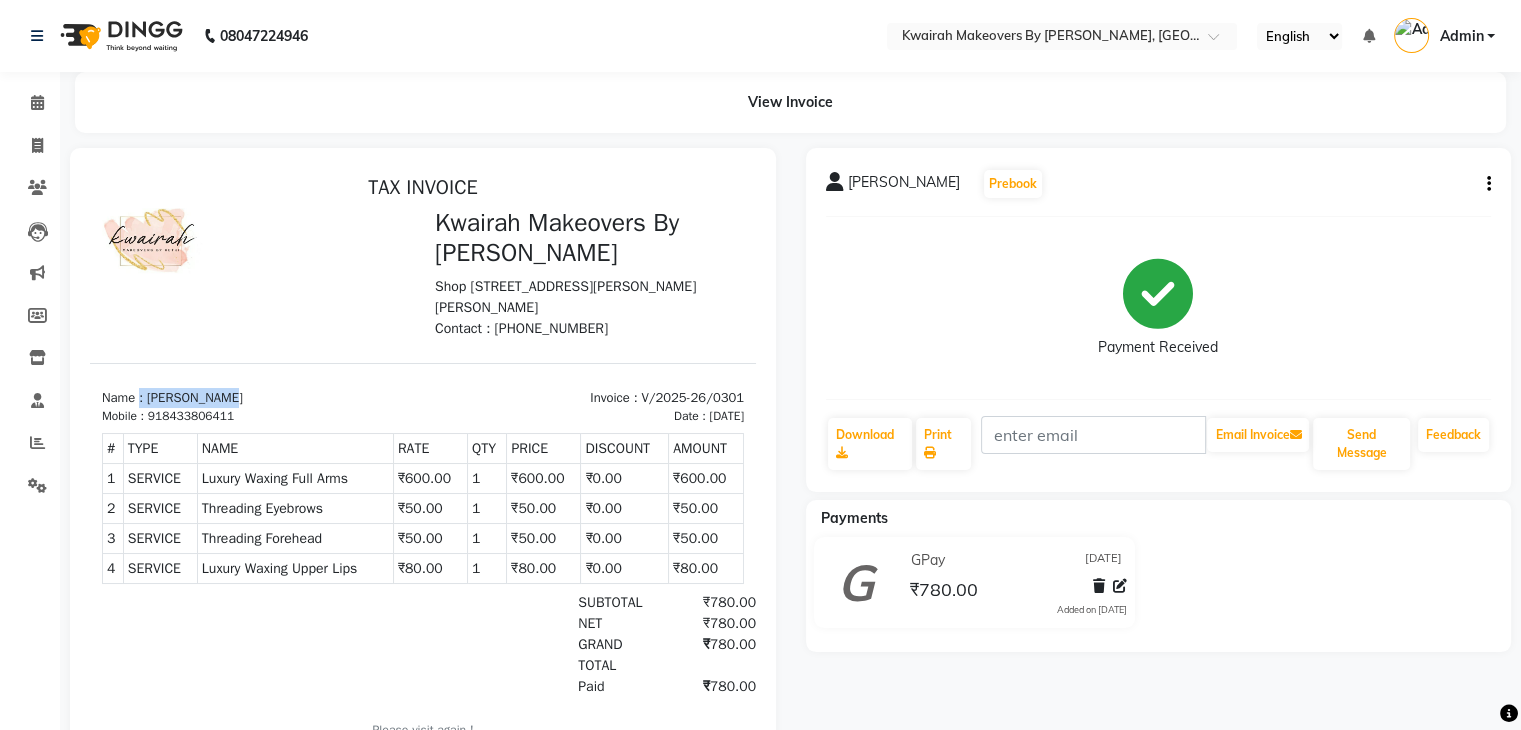 drag, startPoint x: 141, startPoint y: 393, endPoint x: 254, endPoint y: 404, distance: 113.534134 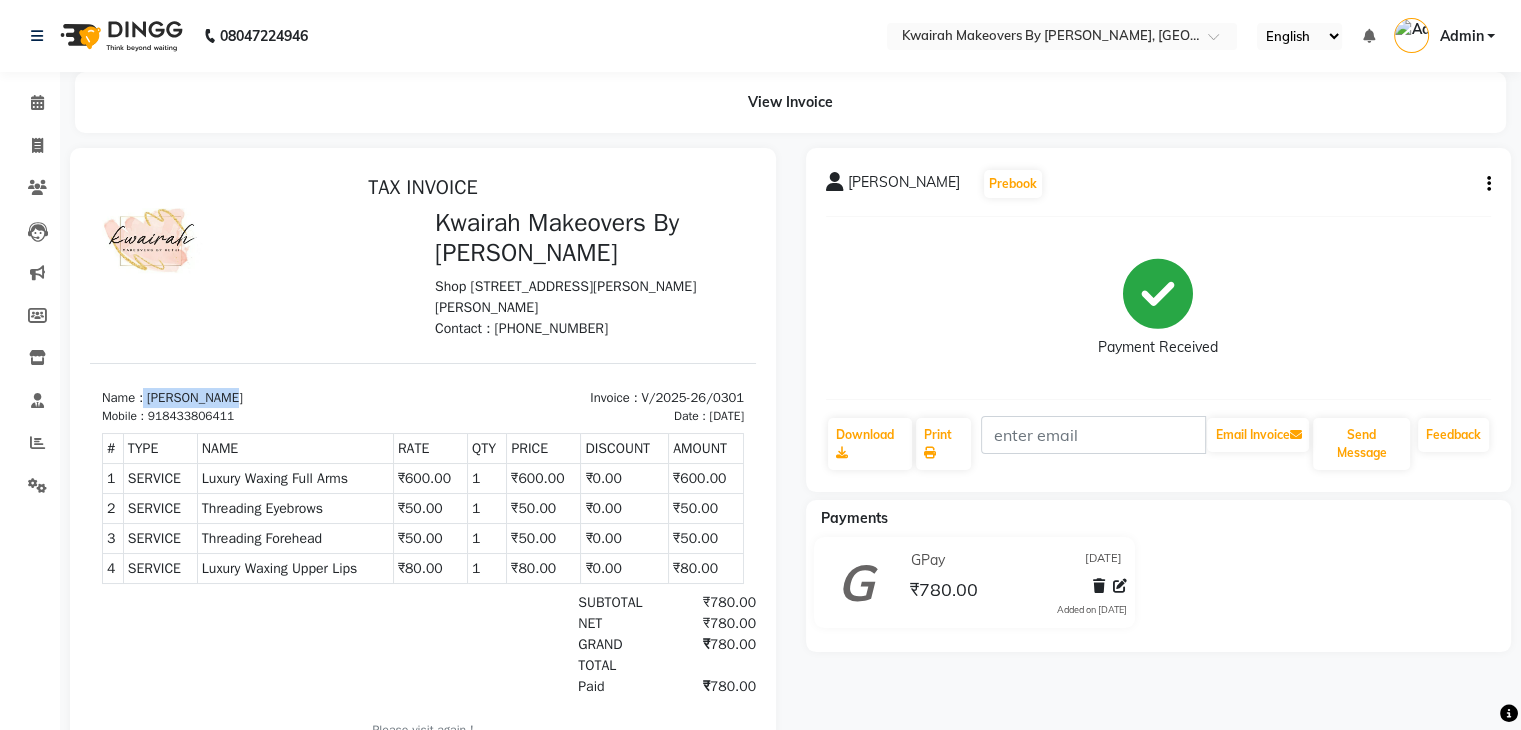 drag, startPoint x: 146, startPoint y: 399, endPoint x: 254, endPoint y: 397, distance: 108.01852 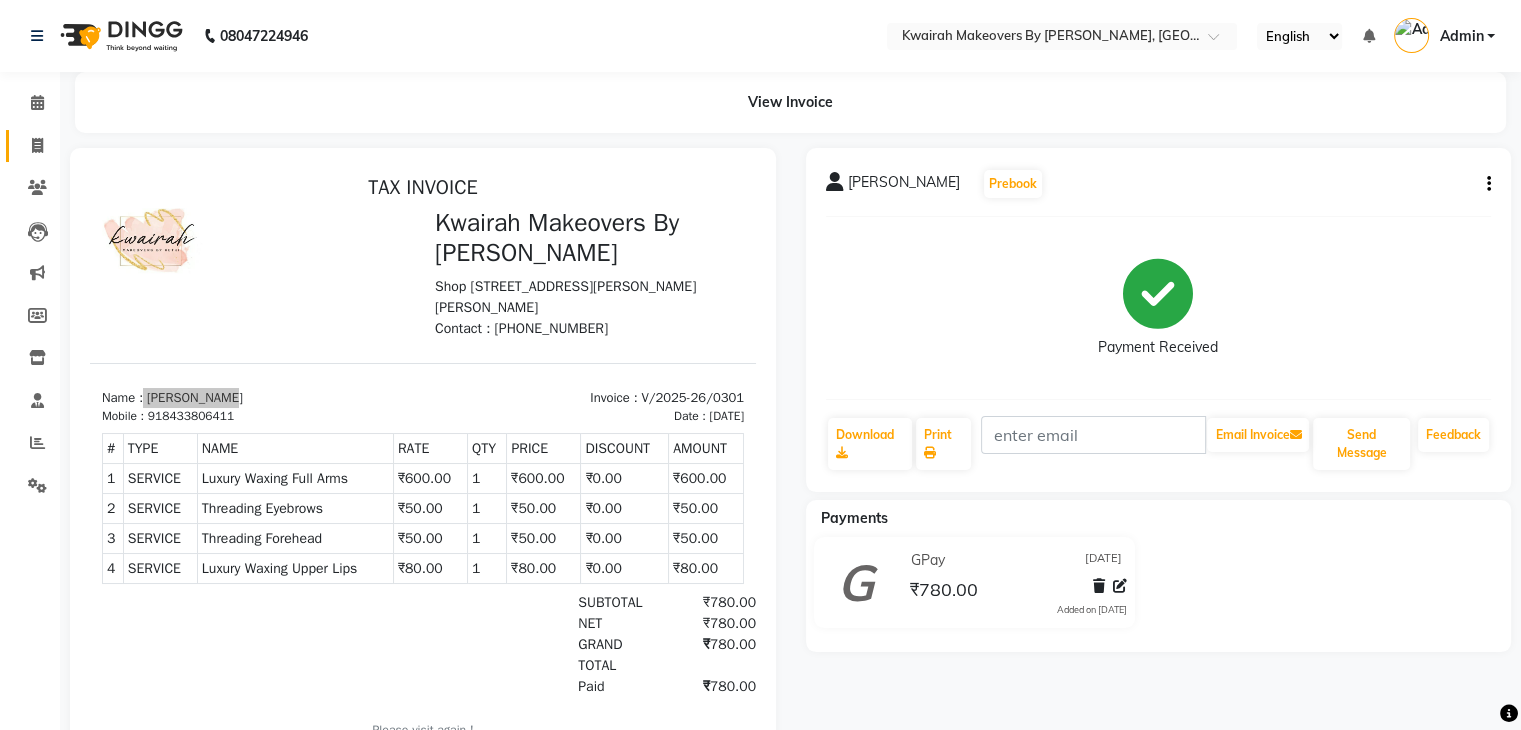 click 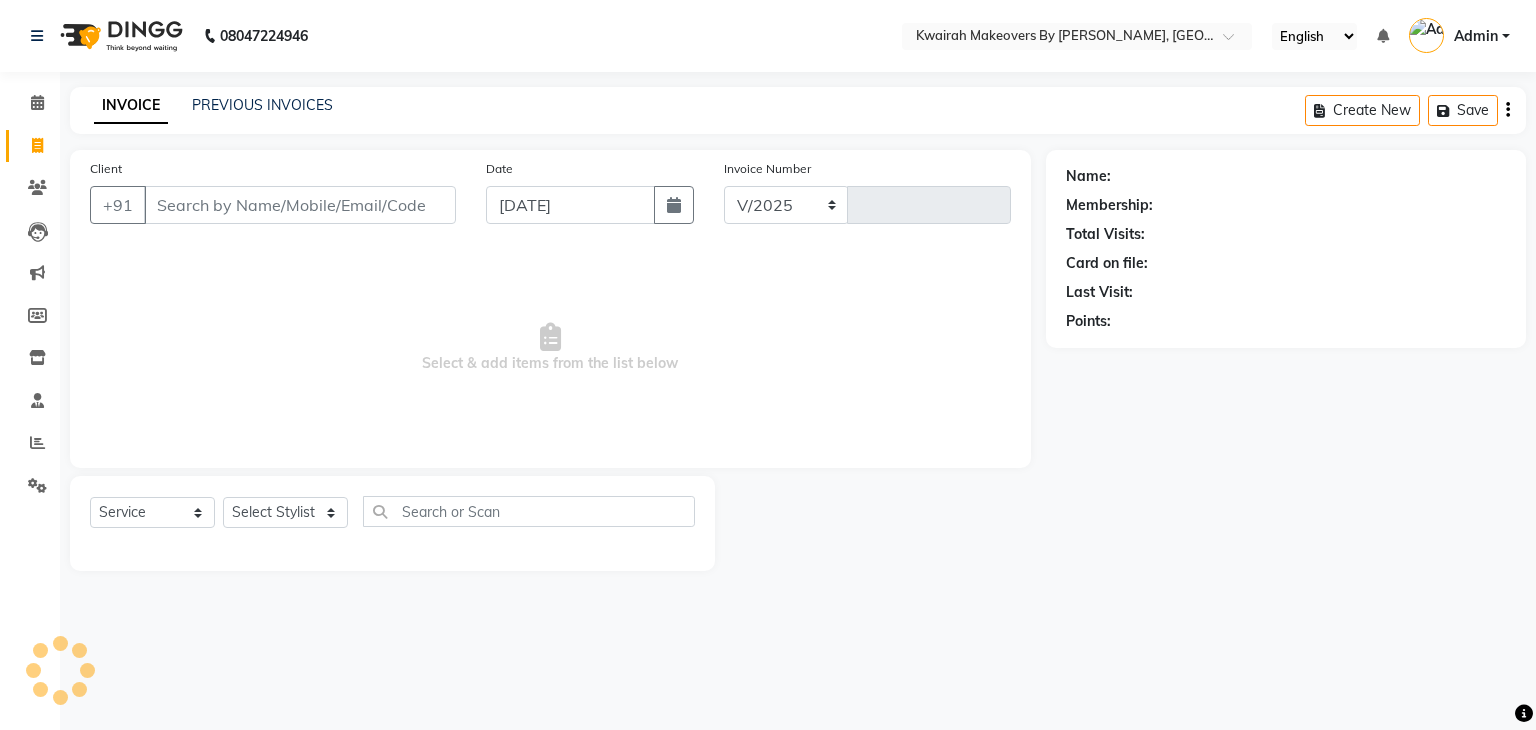 select on "4082" 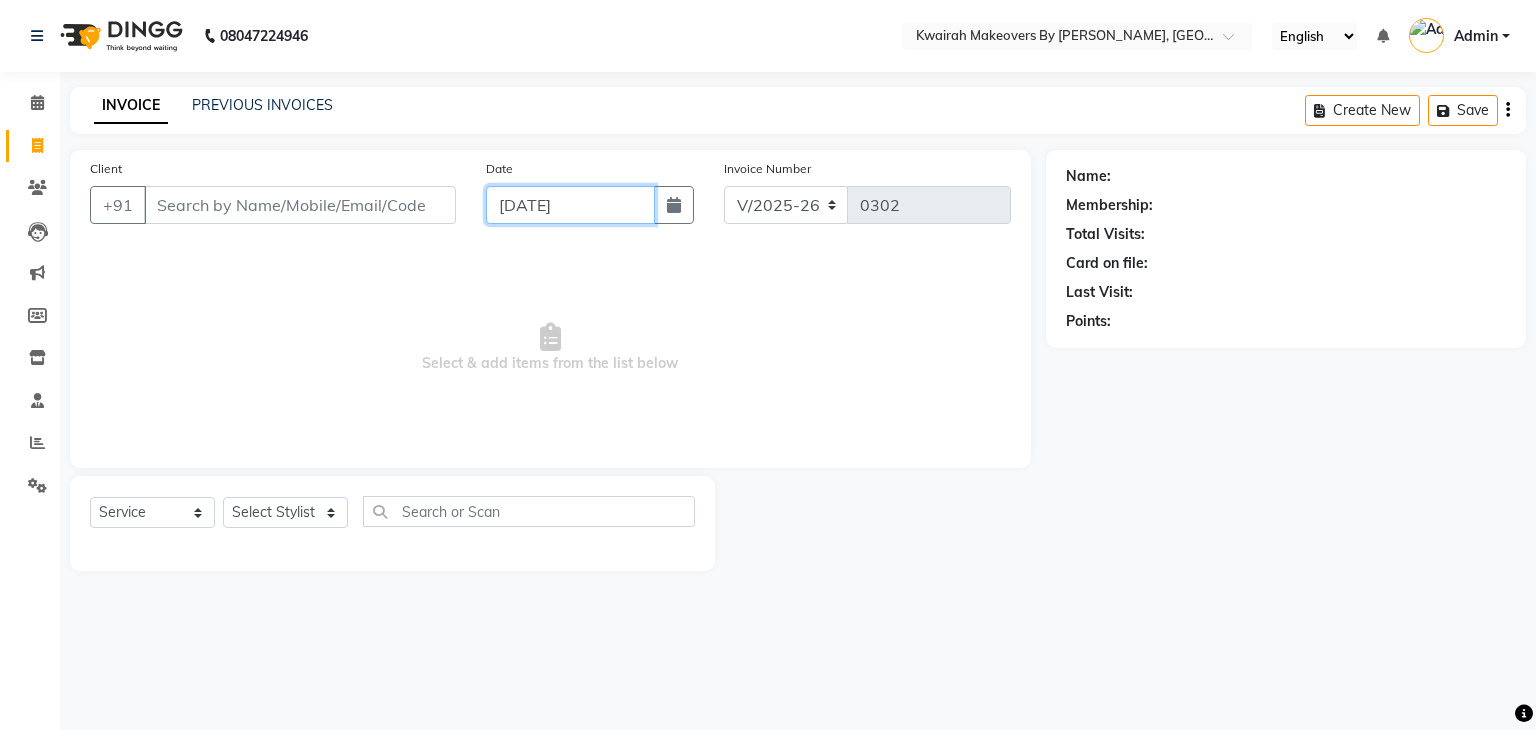 click on "[DATE]" 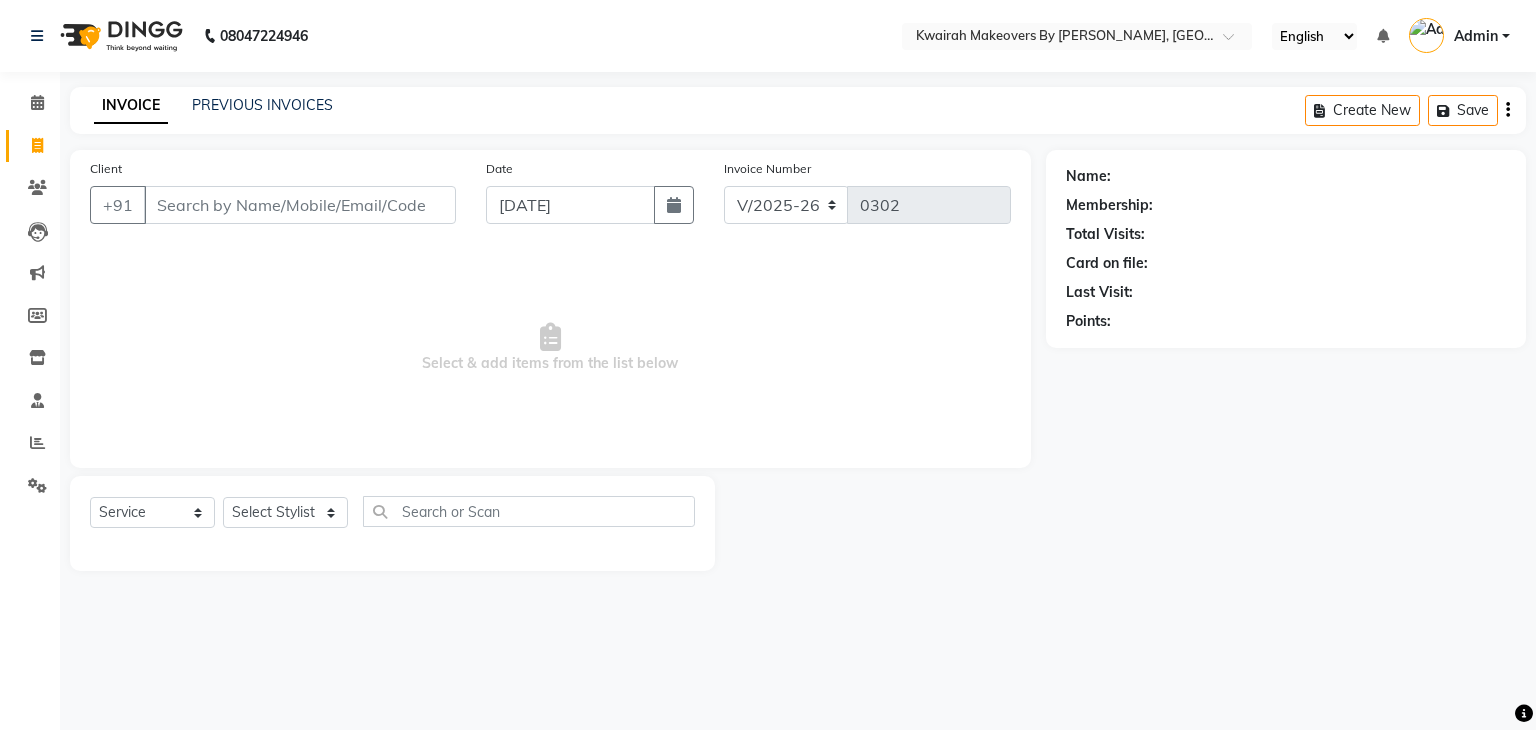 select on "7" 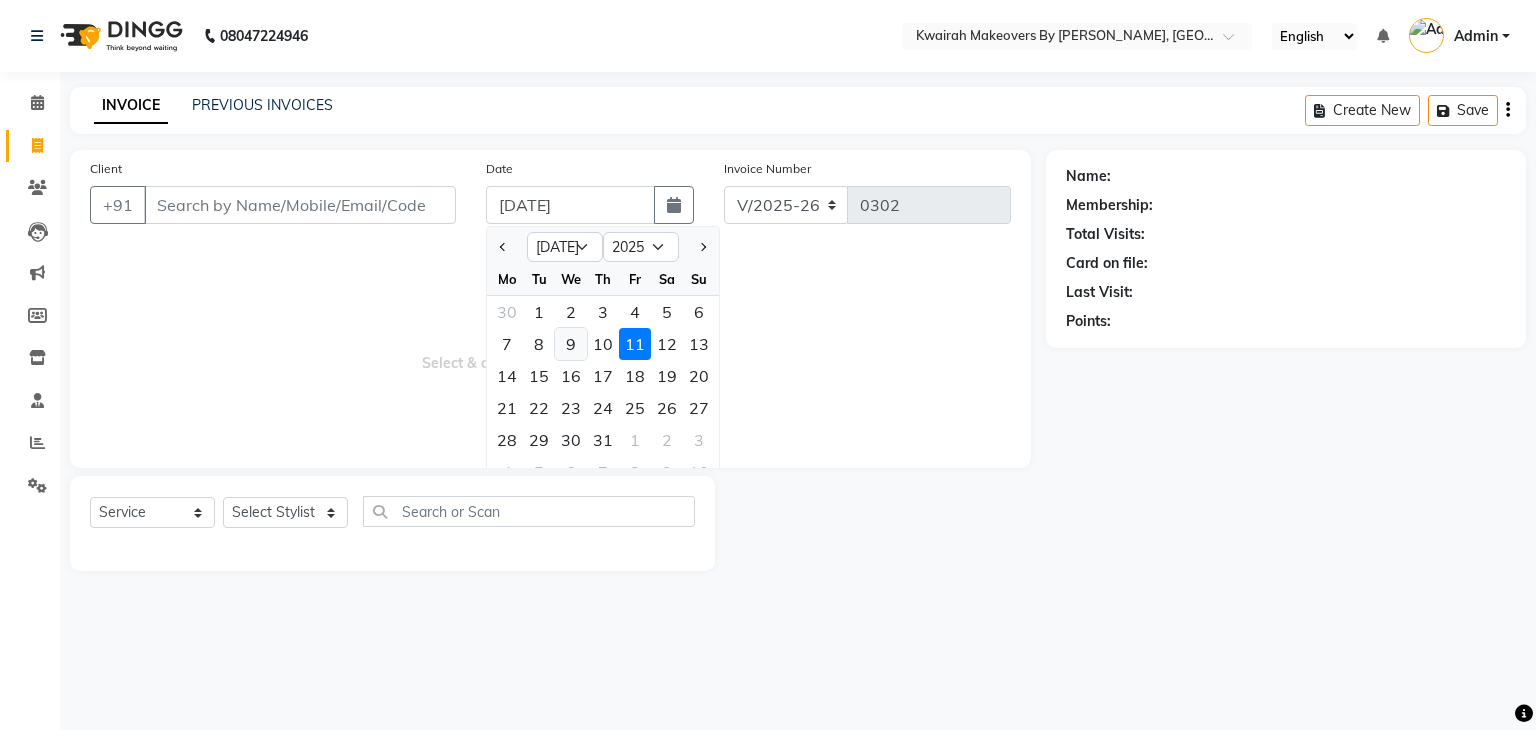 click on "9" 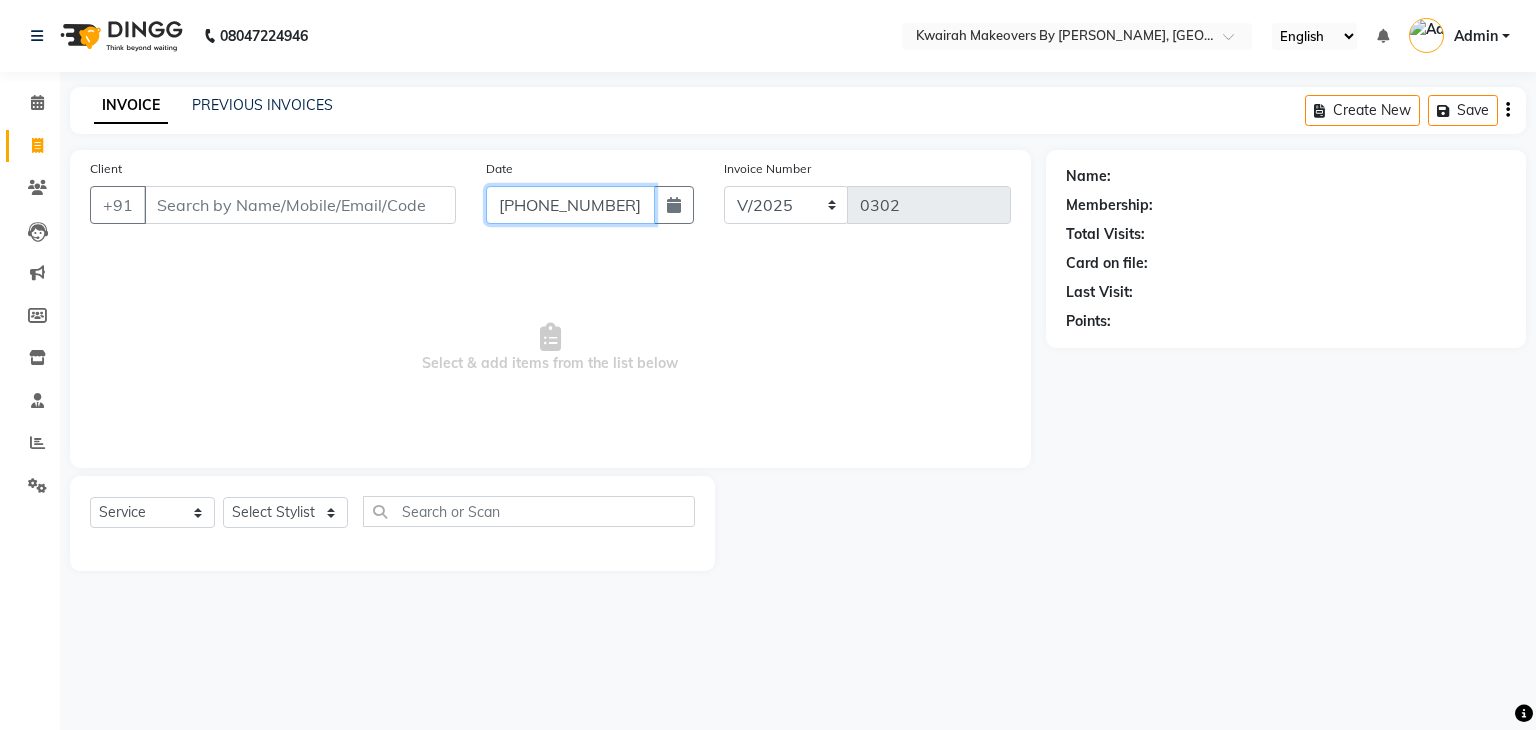 type on "[DATE]" 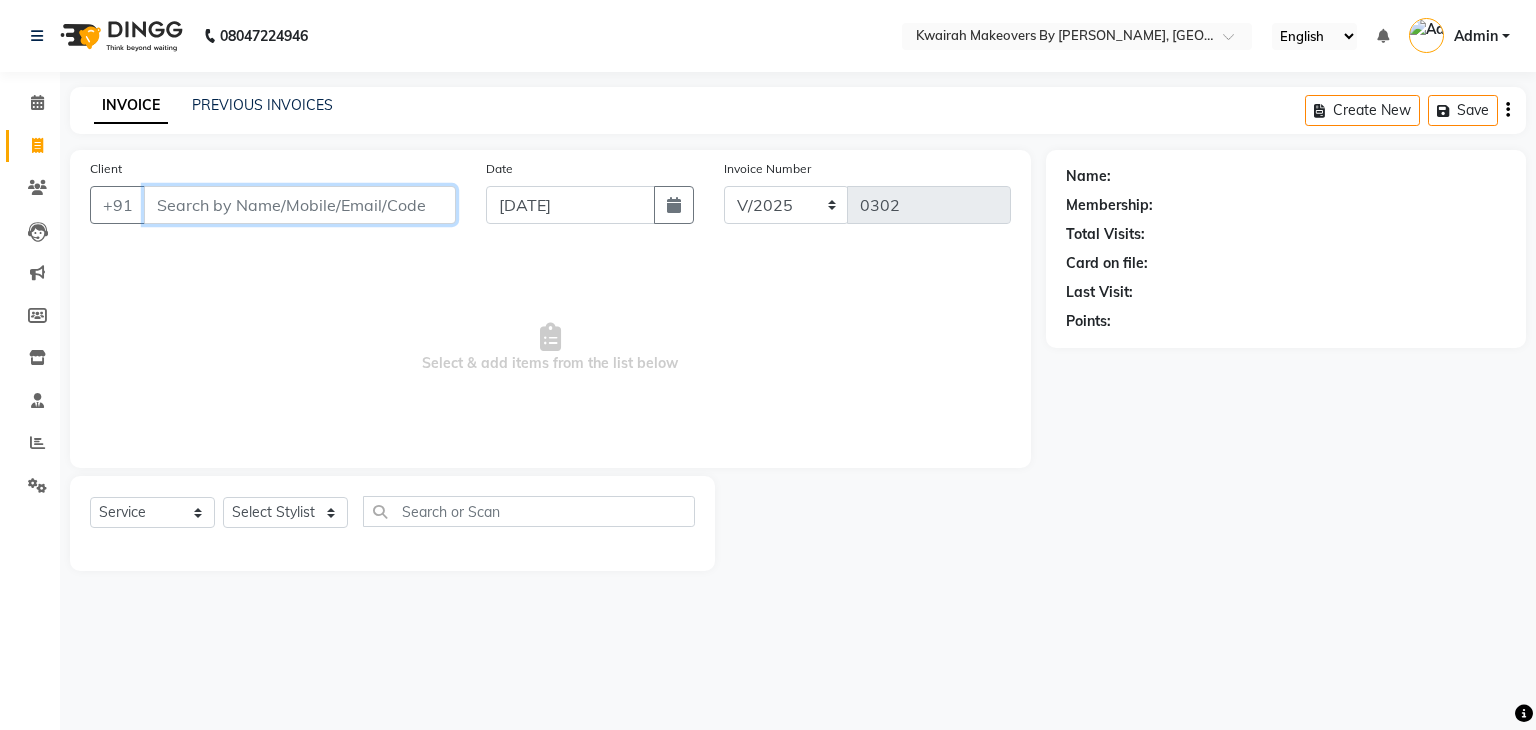 click on "Client" at bounding box center [300, 205] 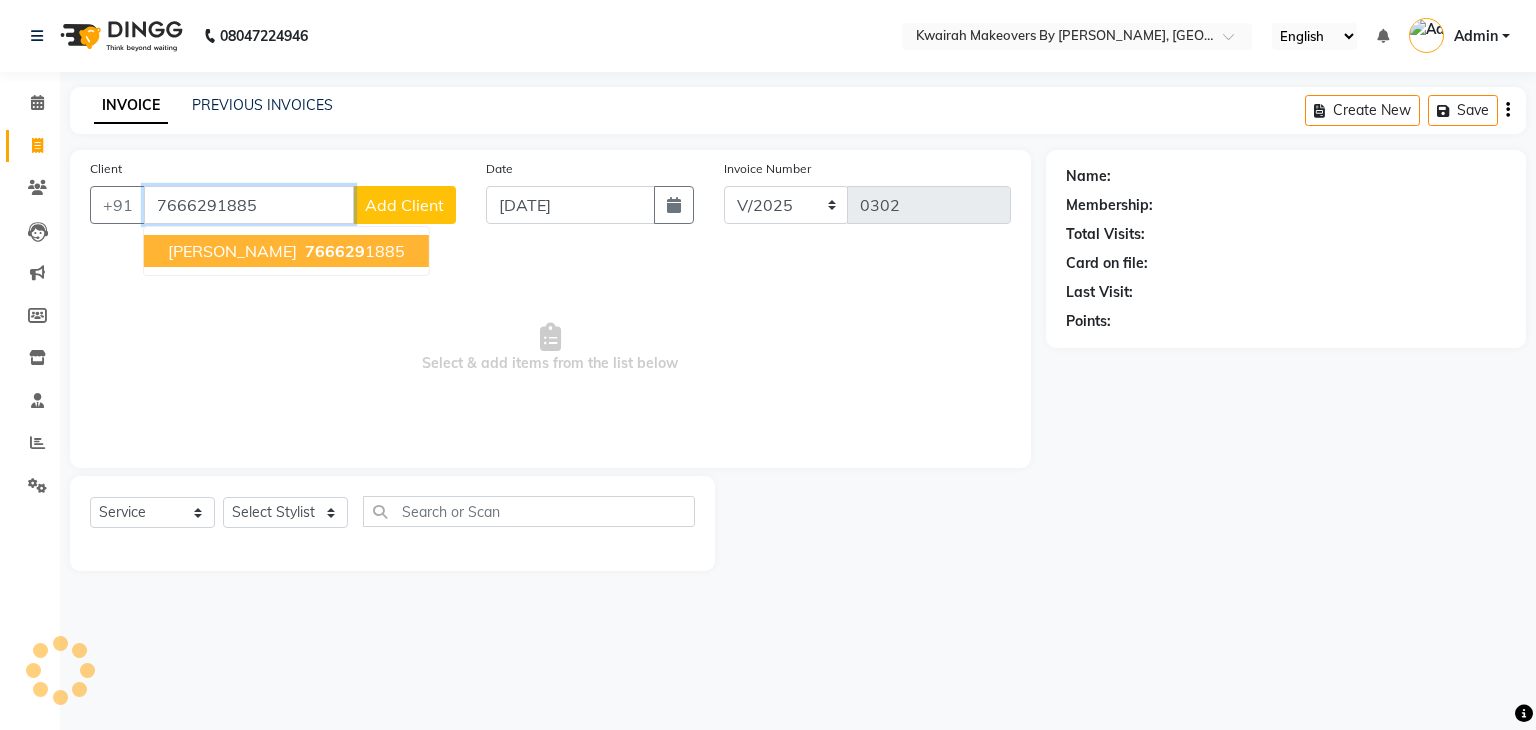 type on "7666291885" 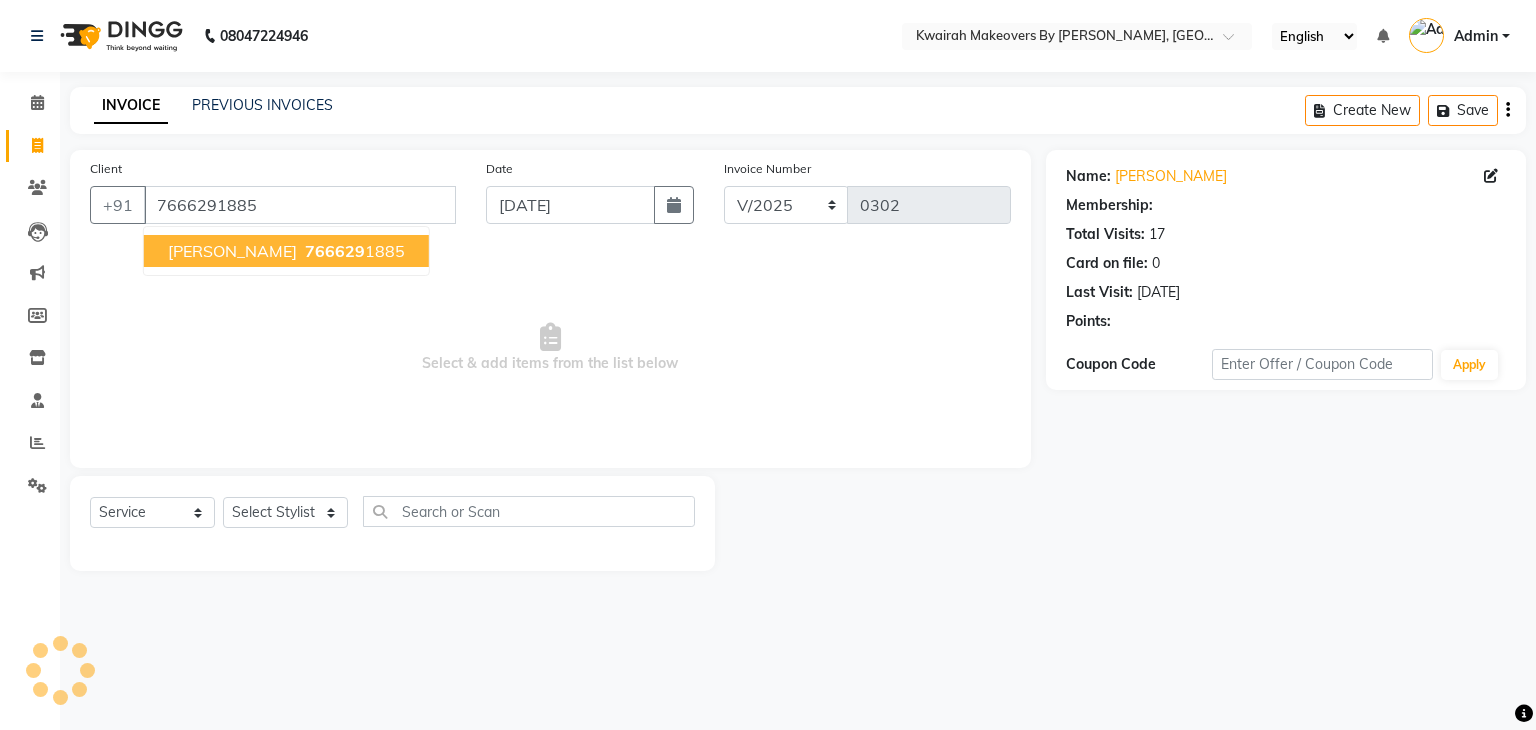 select on "1: Object" 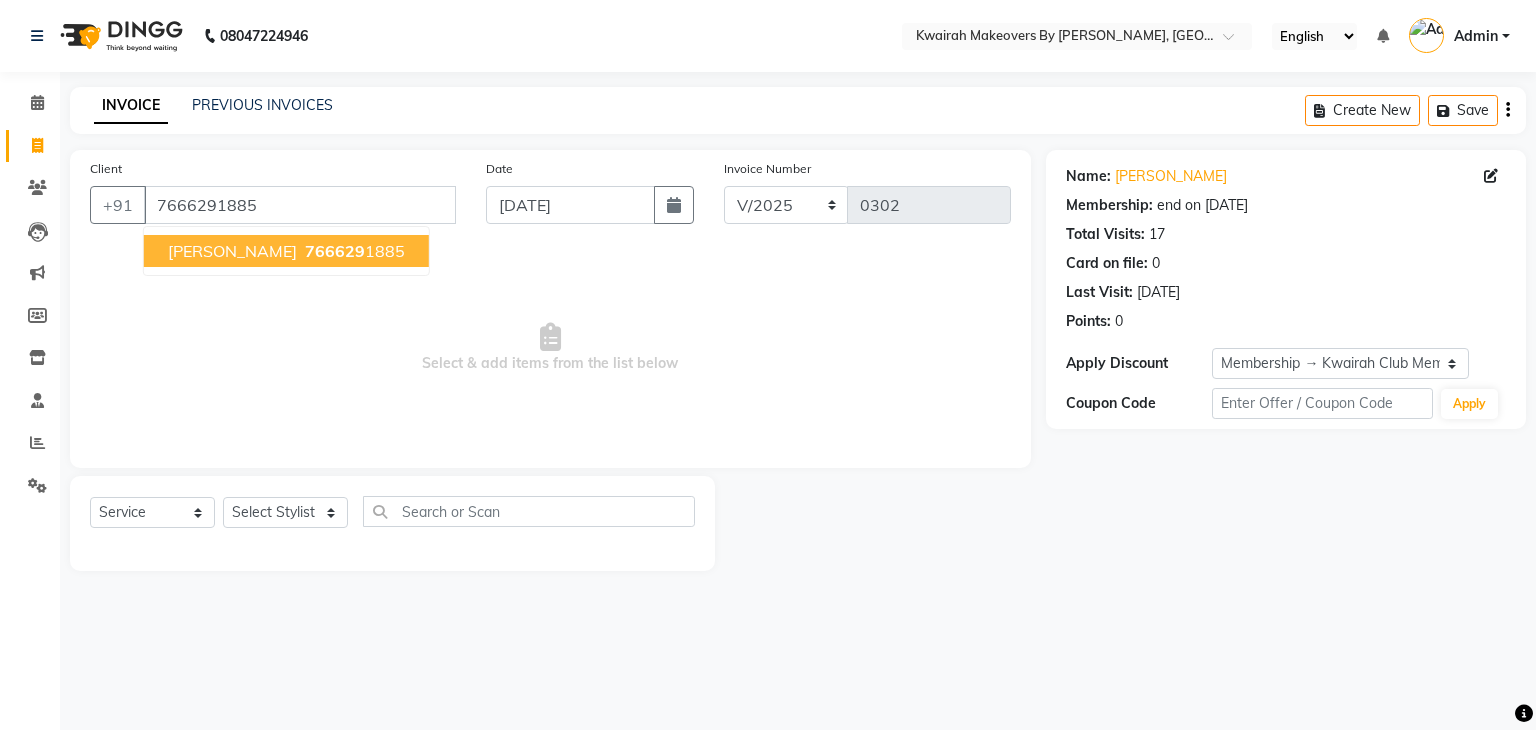 click on "766629 1885" at bounding box center [353, 251] 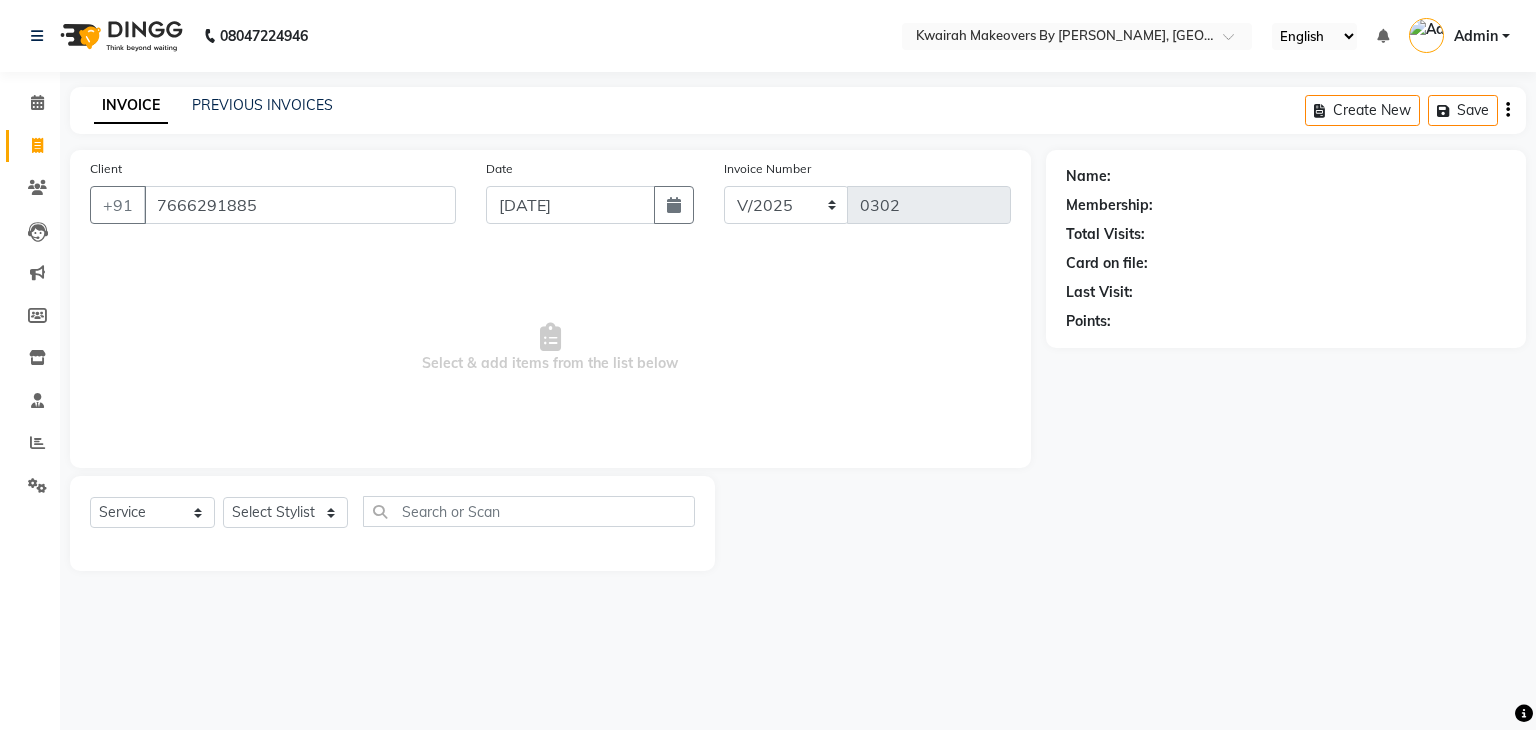 select on "1: Object" 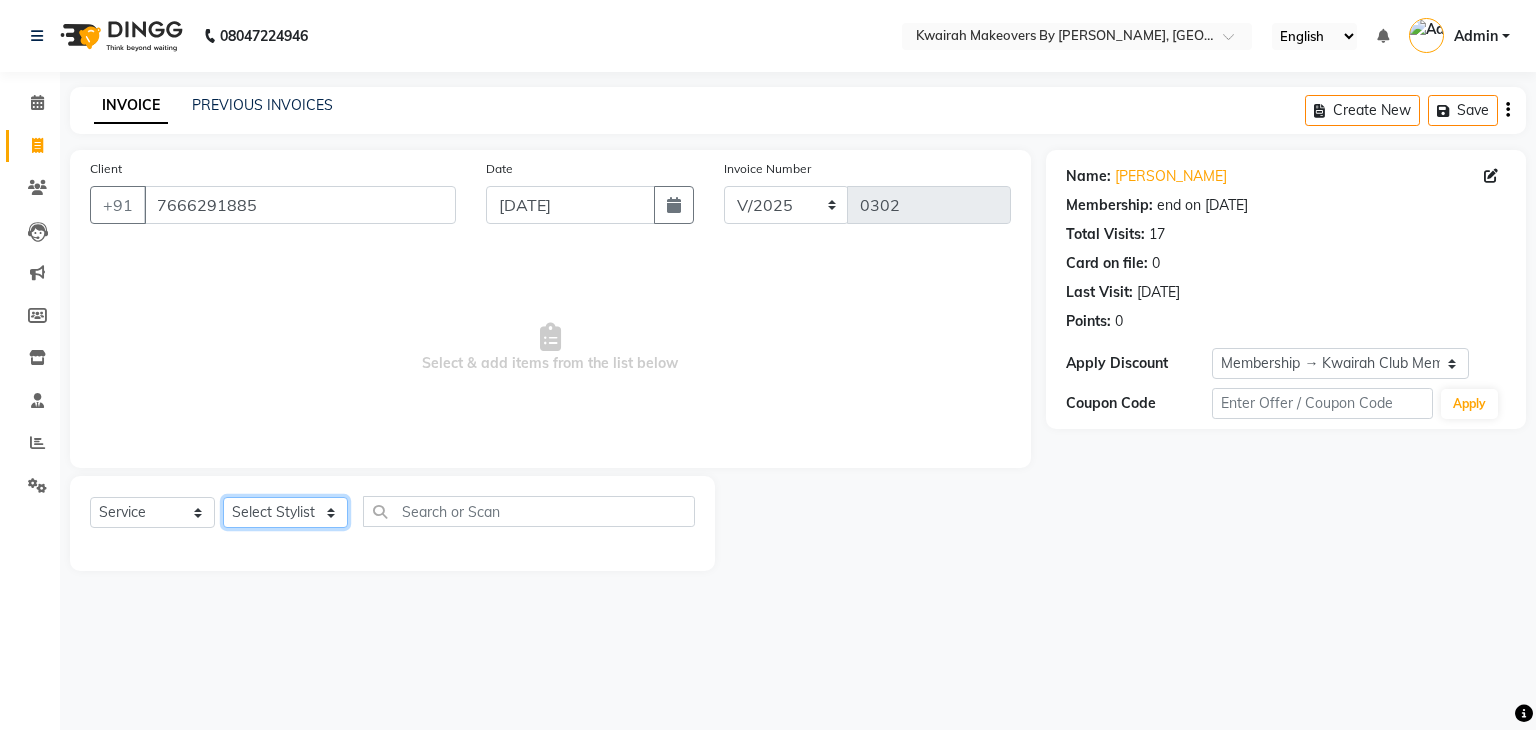 click on "Select Stylist [PERSON_NAME] [PERSON_NAME] Neha More rakhi [PERSON_NAME]" 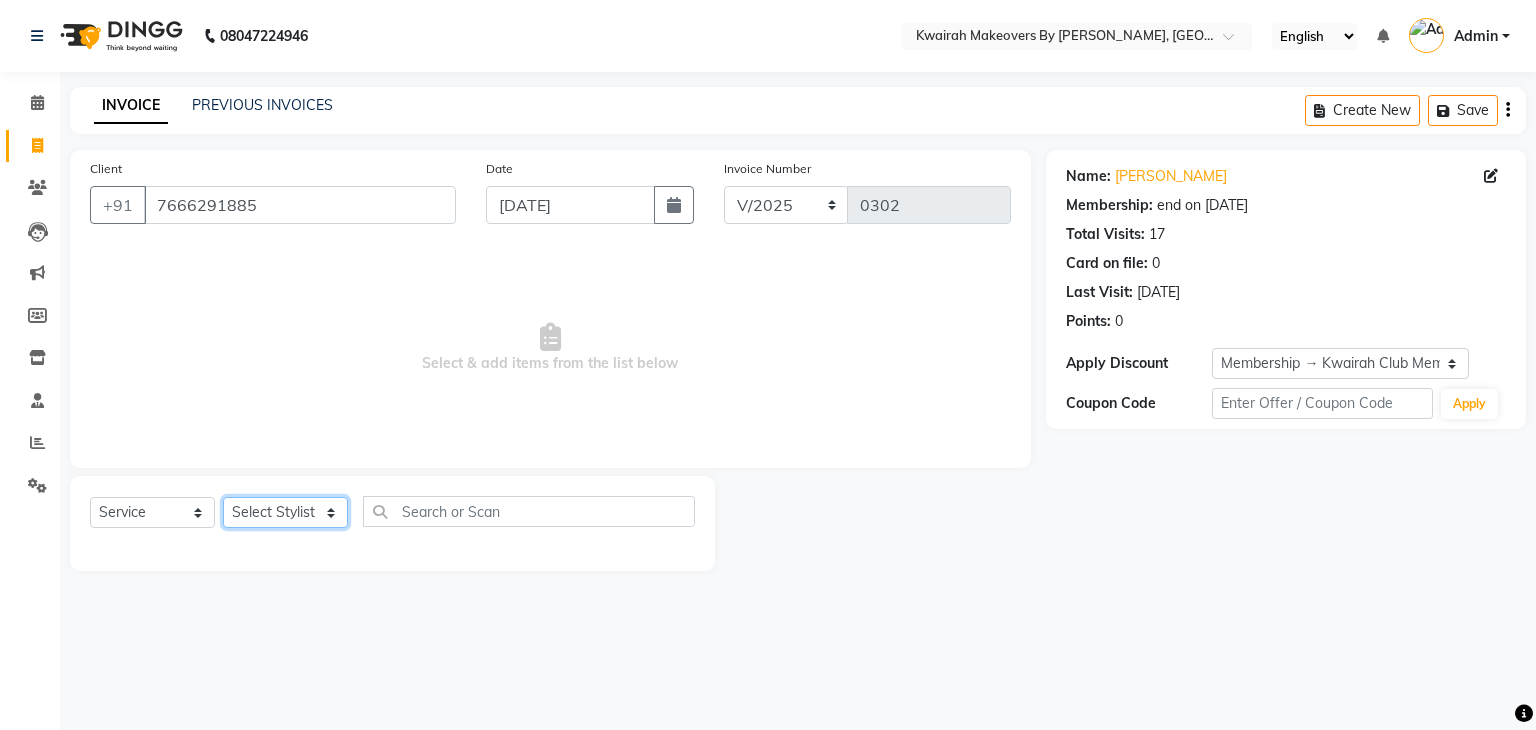 select on "54393" 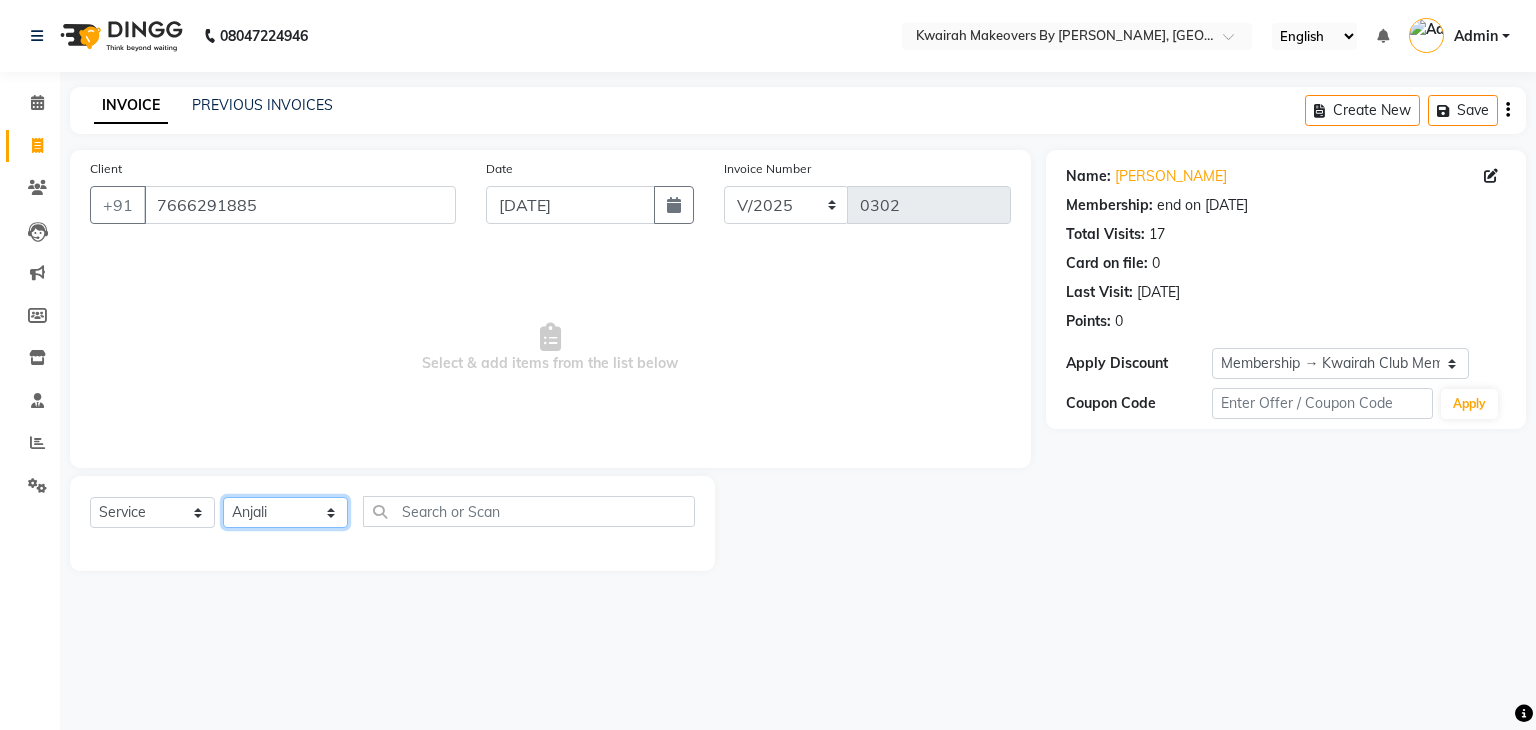 click on "Select Stylist [PERSON_NAME] [PERSON_NAME] Neha More rakhi [PERSON_NAME]" 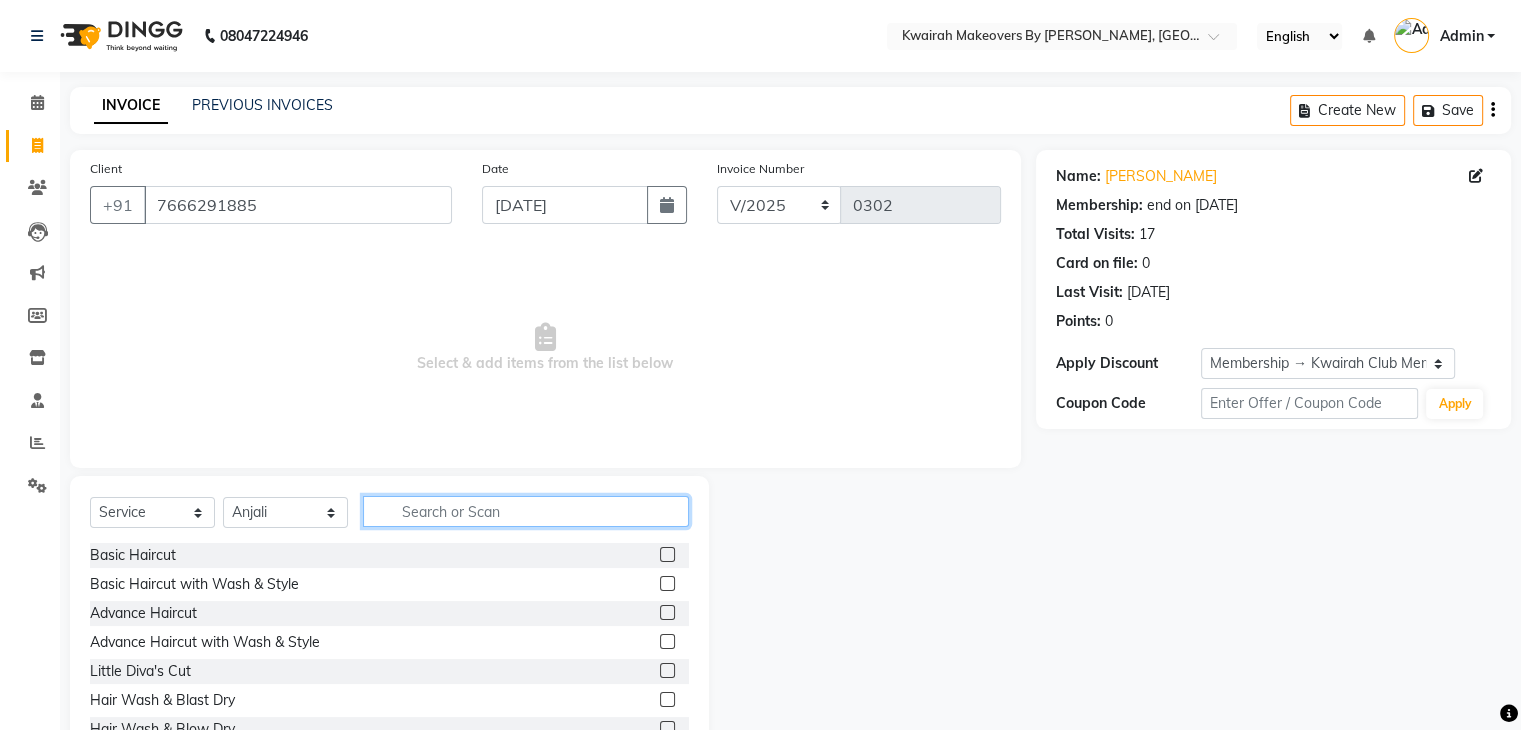 click 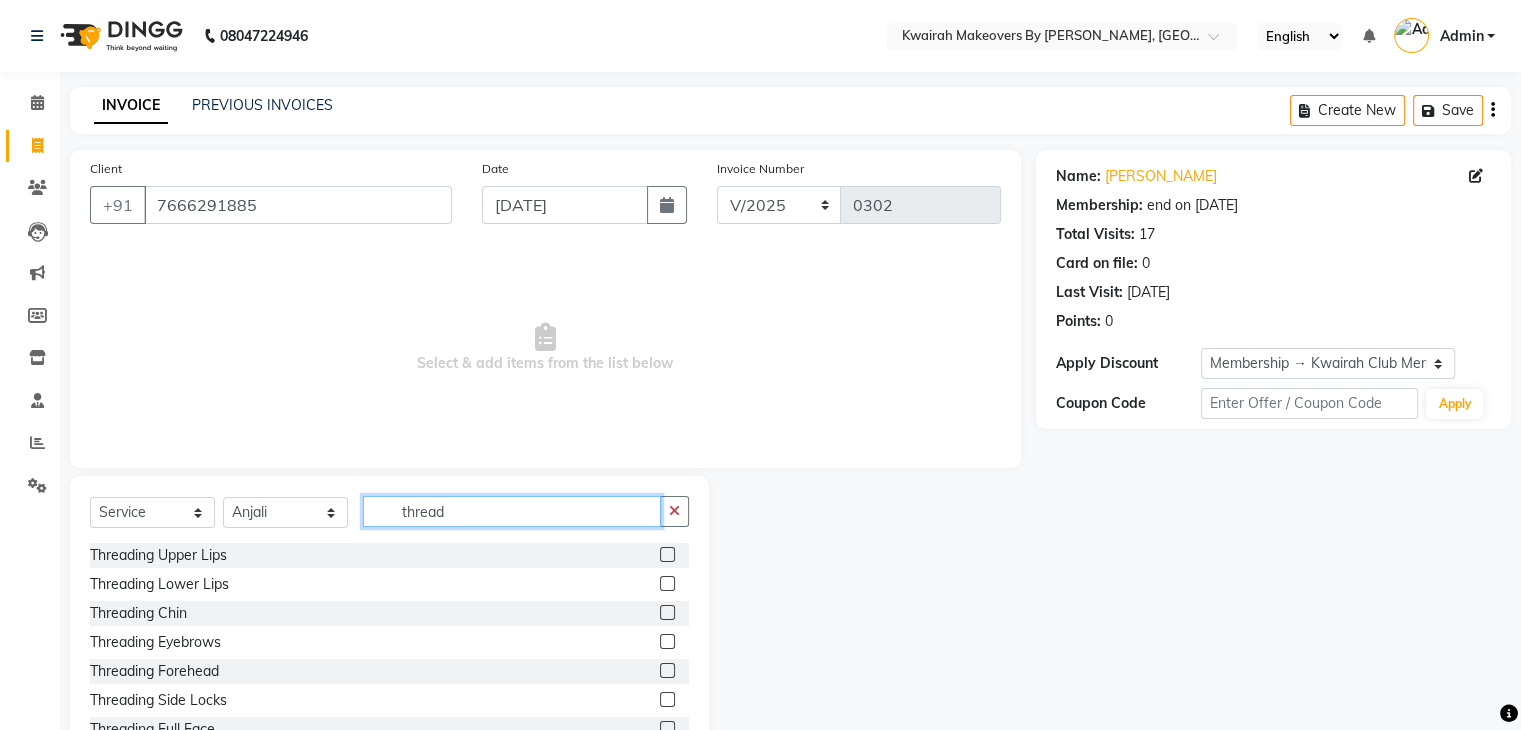 type on "thread" 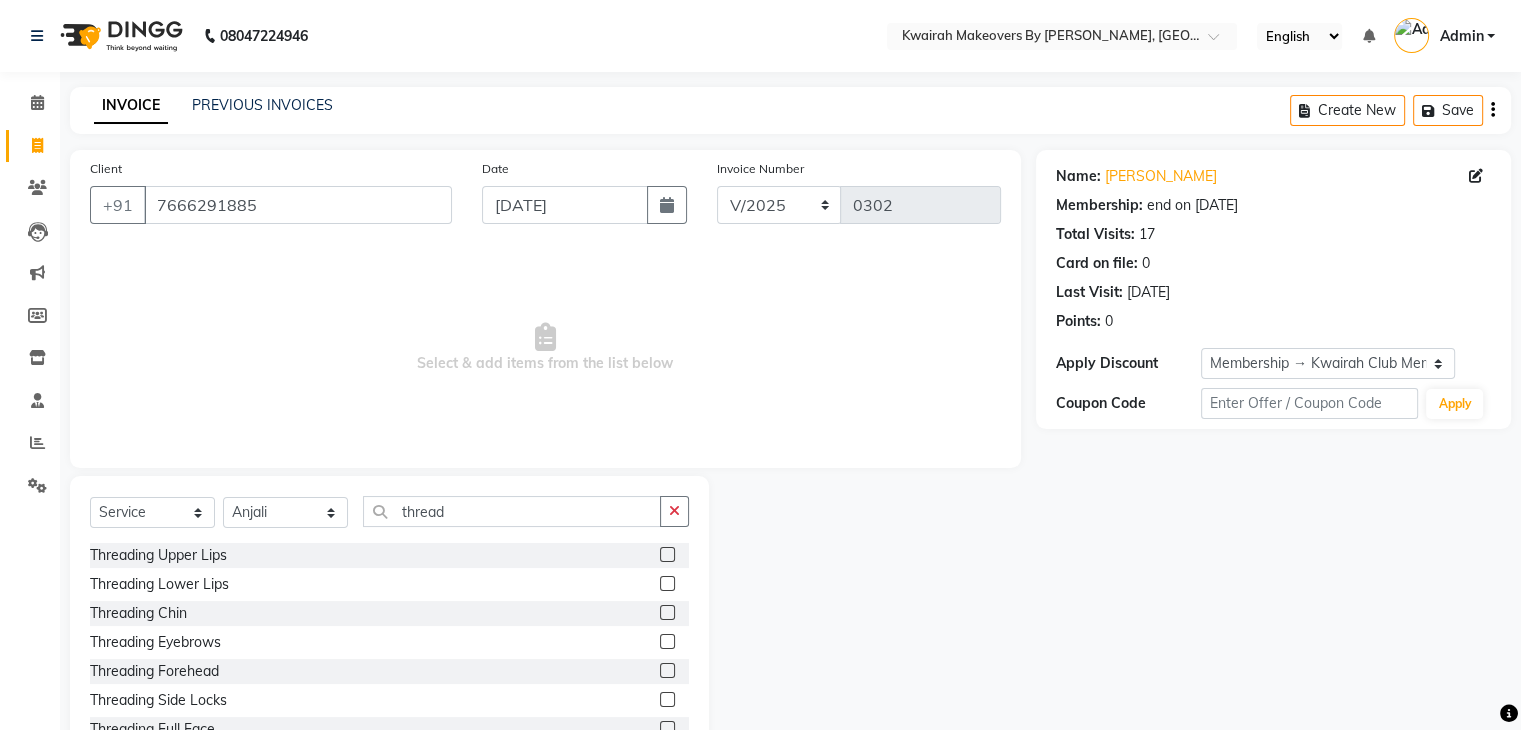 click 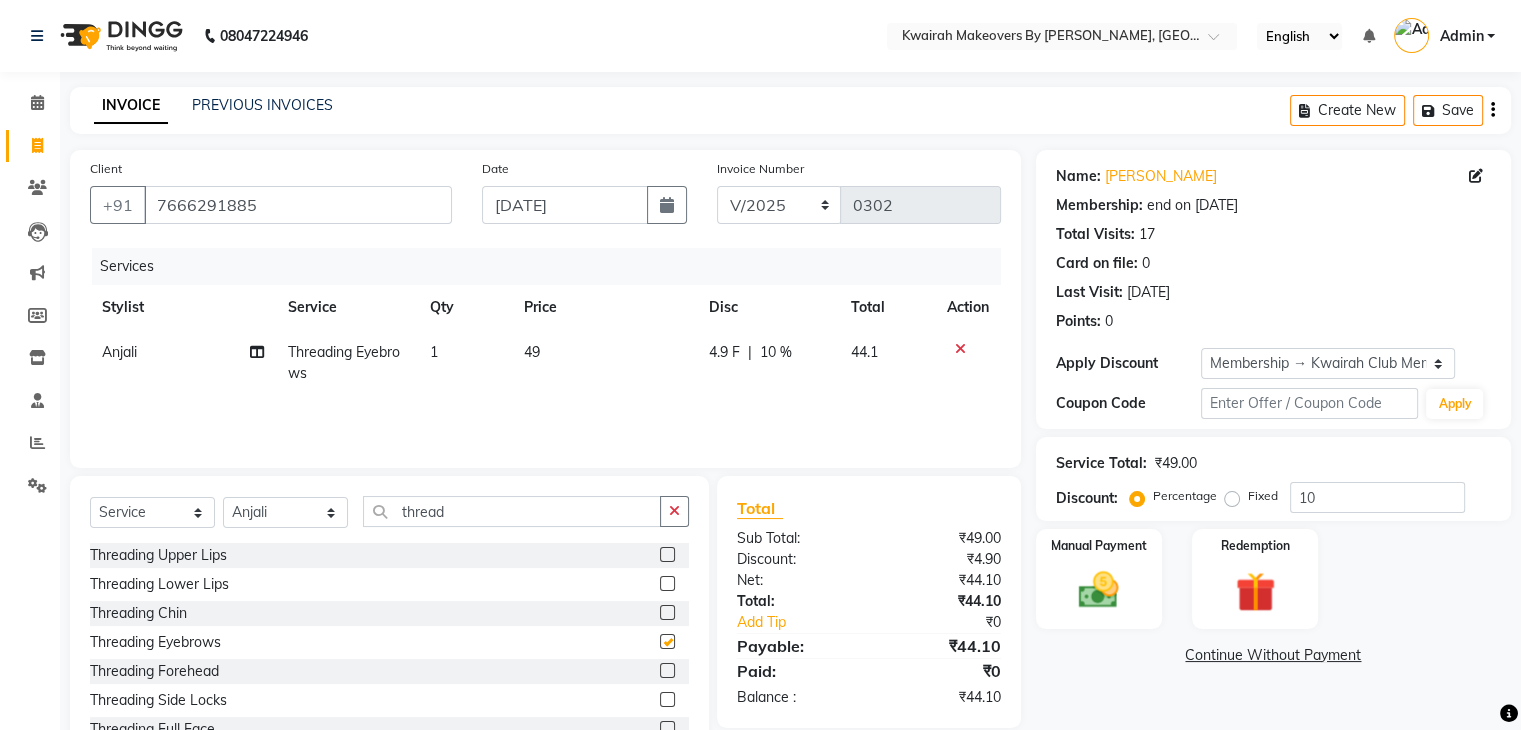 checkbox on "false" 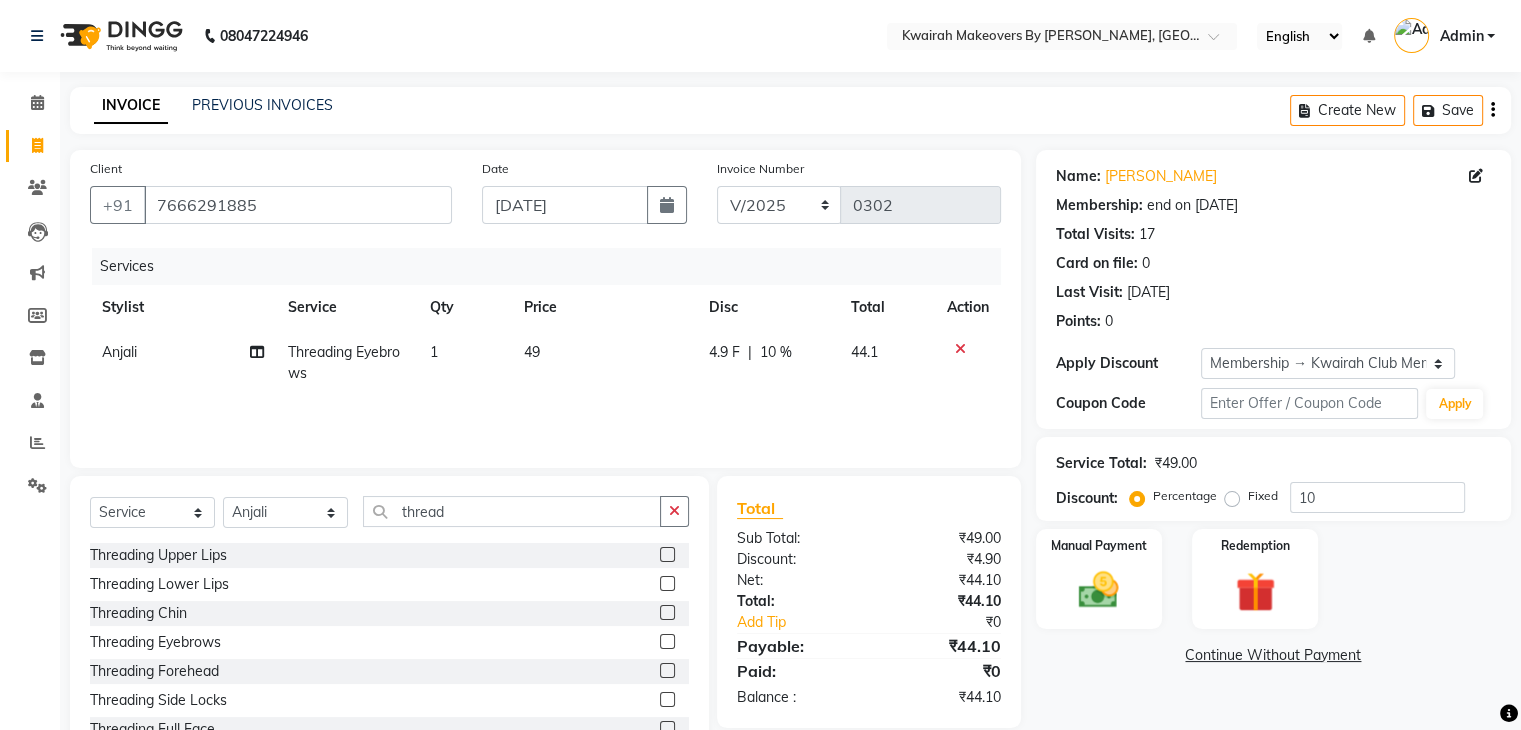 click 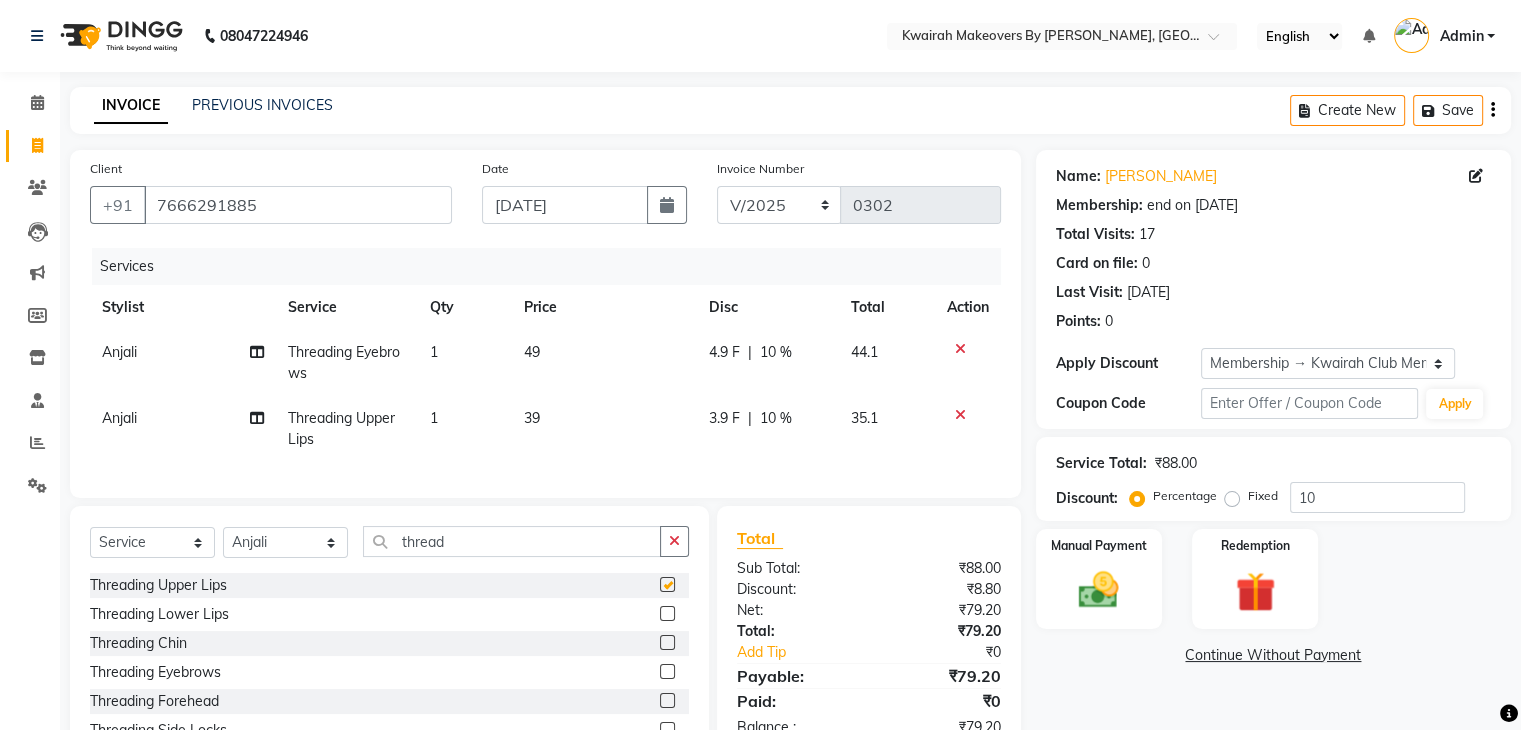 checkbox on "false" 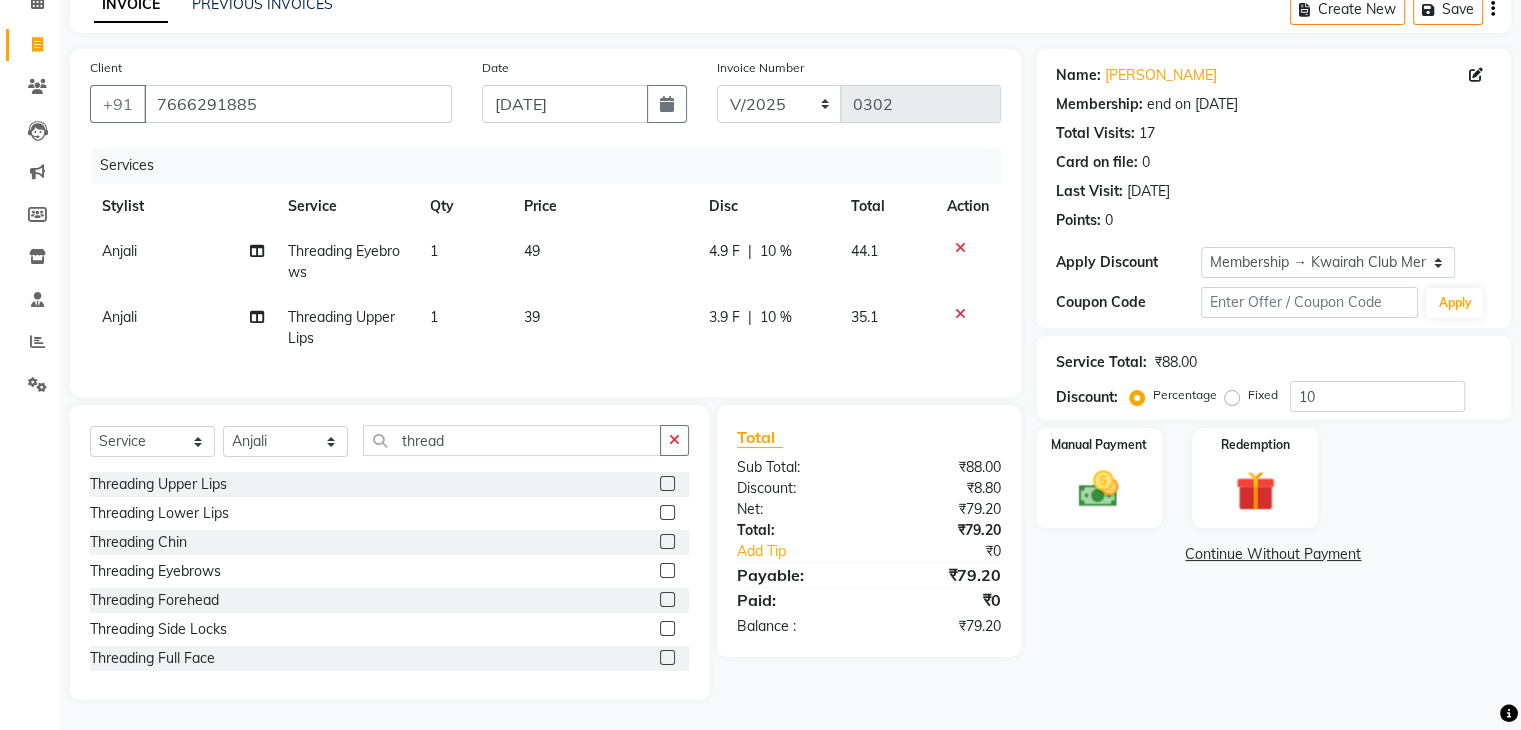 scroll, scrollTop: 117, scrollLeft: 0, axis: vertical 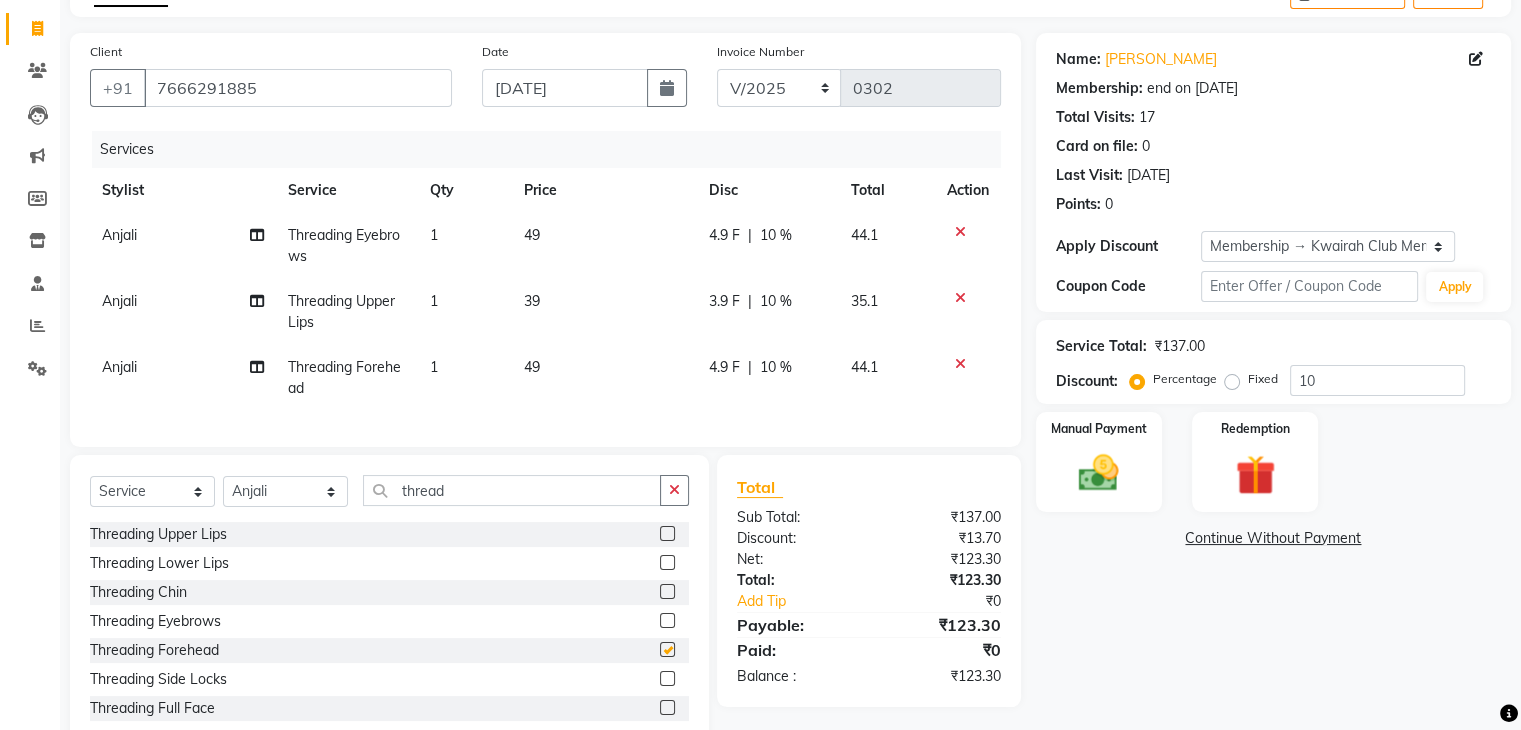 checkbox on "false" 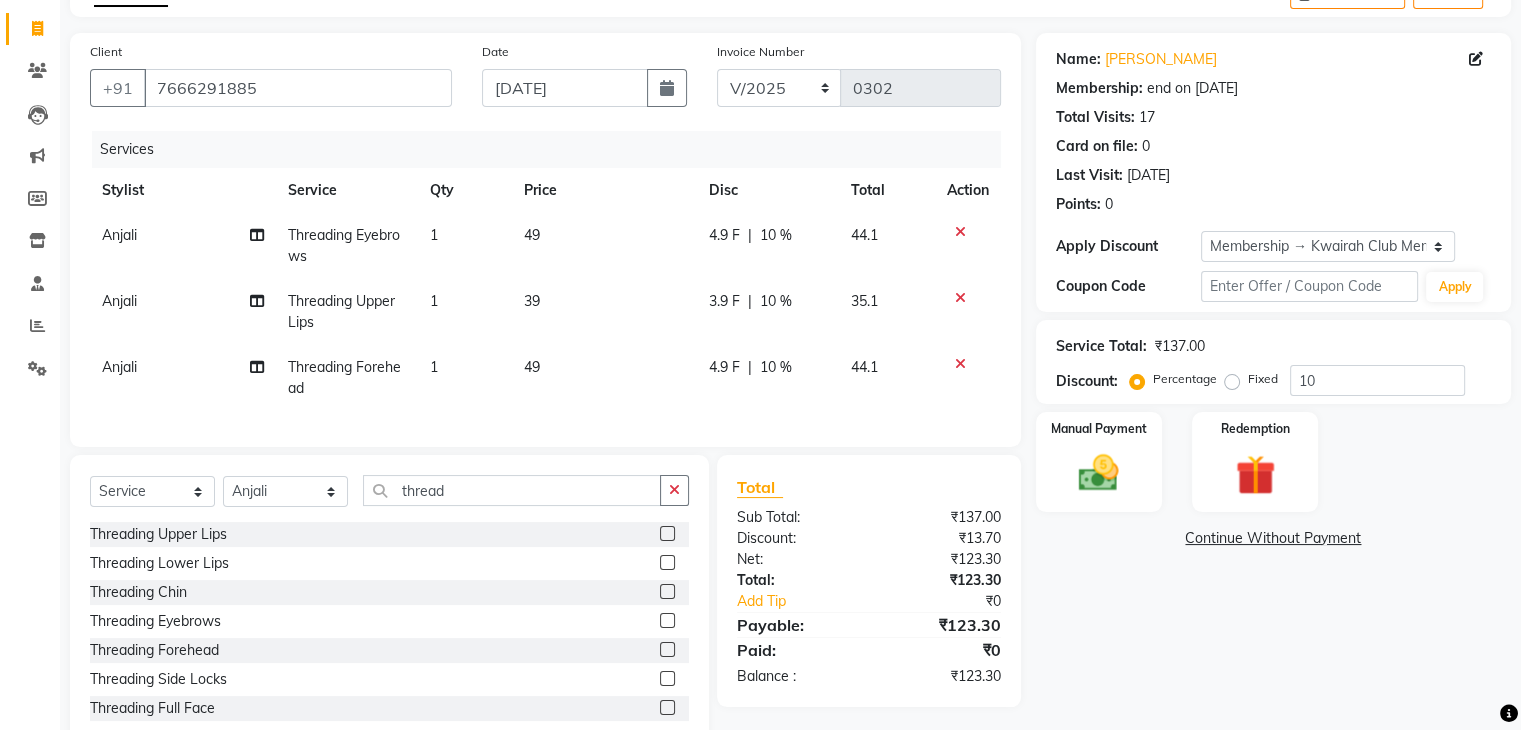 click on "49" 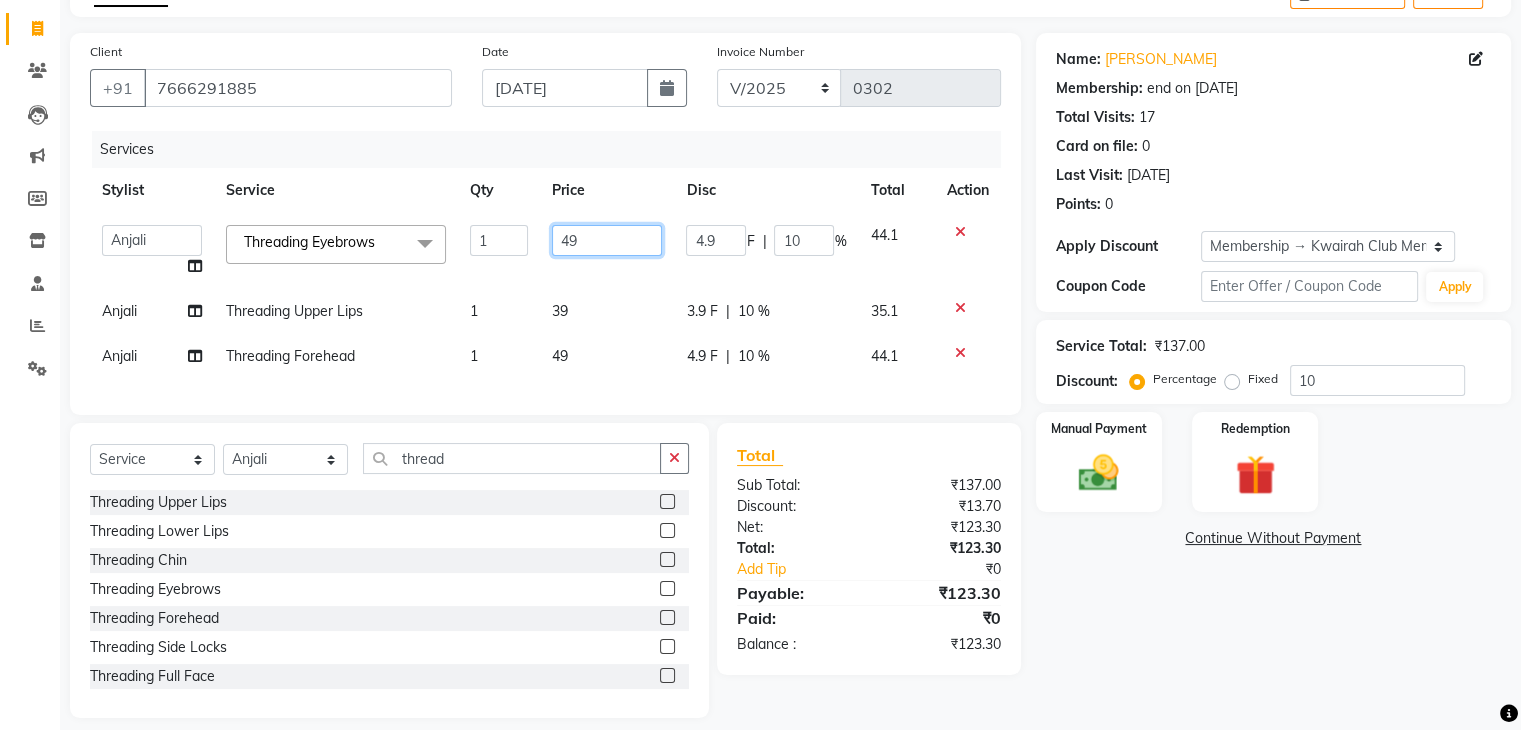 drag, startPoint x: 591, startPoint y: 236, endPoint x: 553, endPoint y: 237, distance: 38.013157 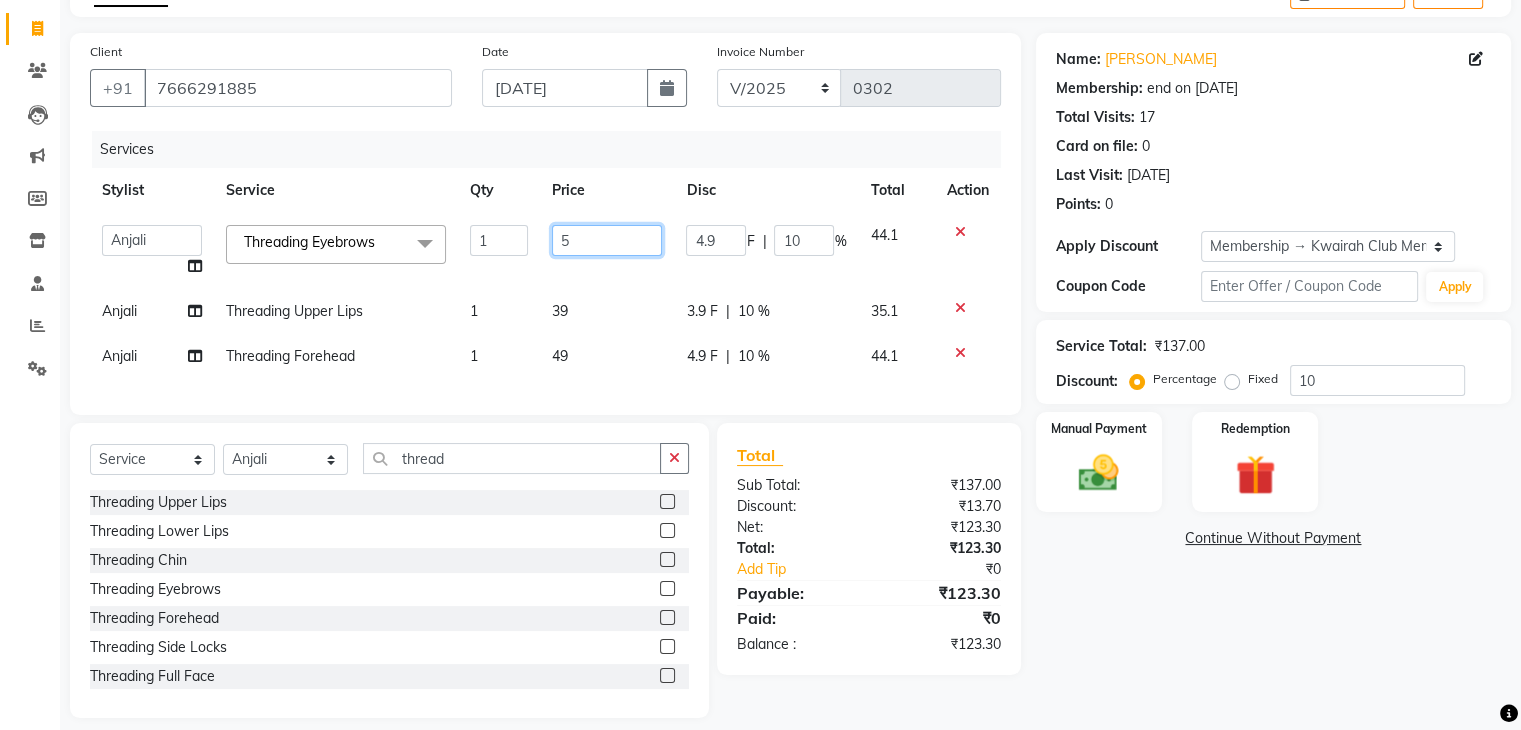 type on "50" 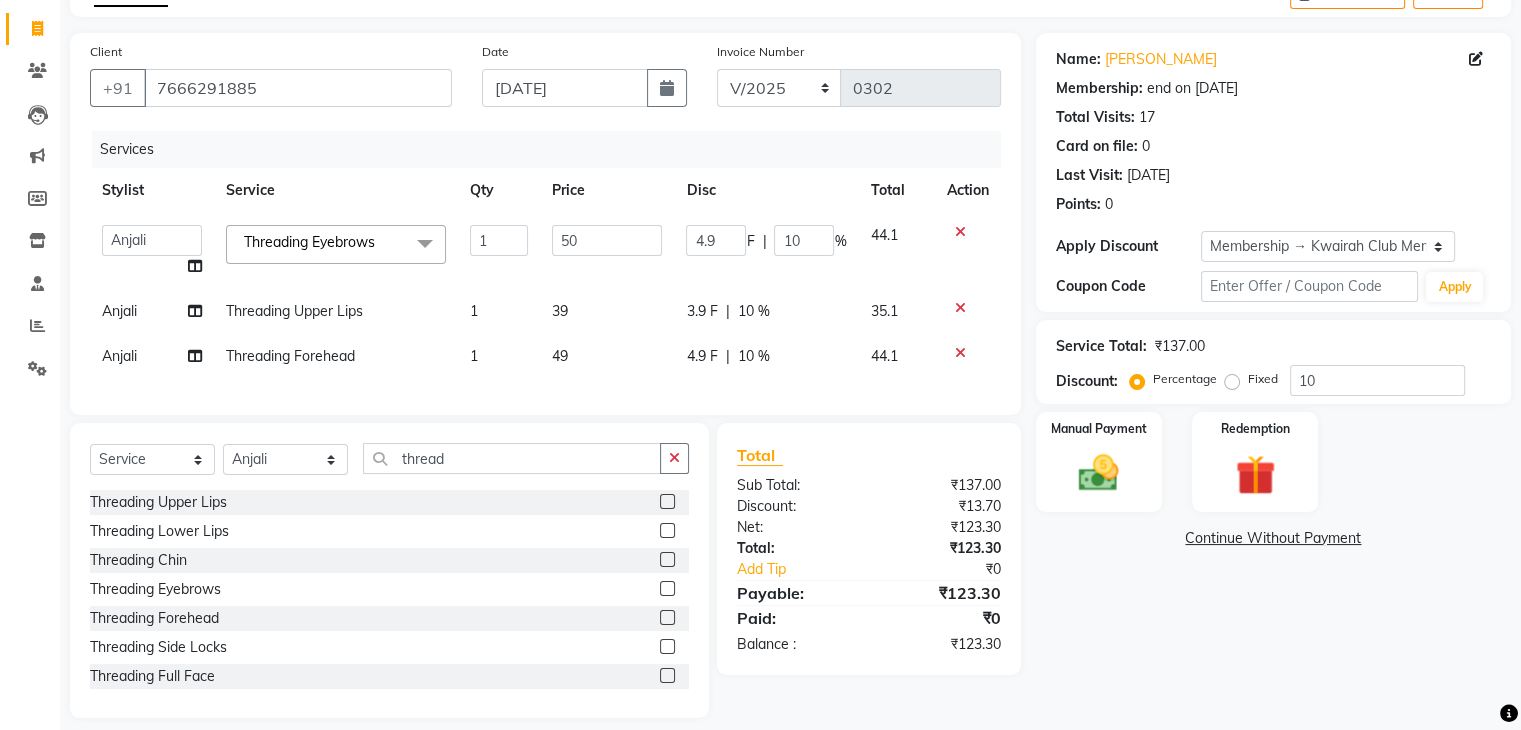 click on "39" 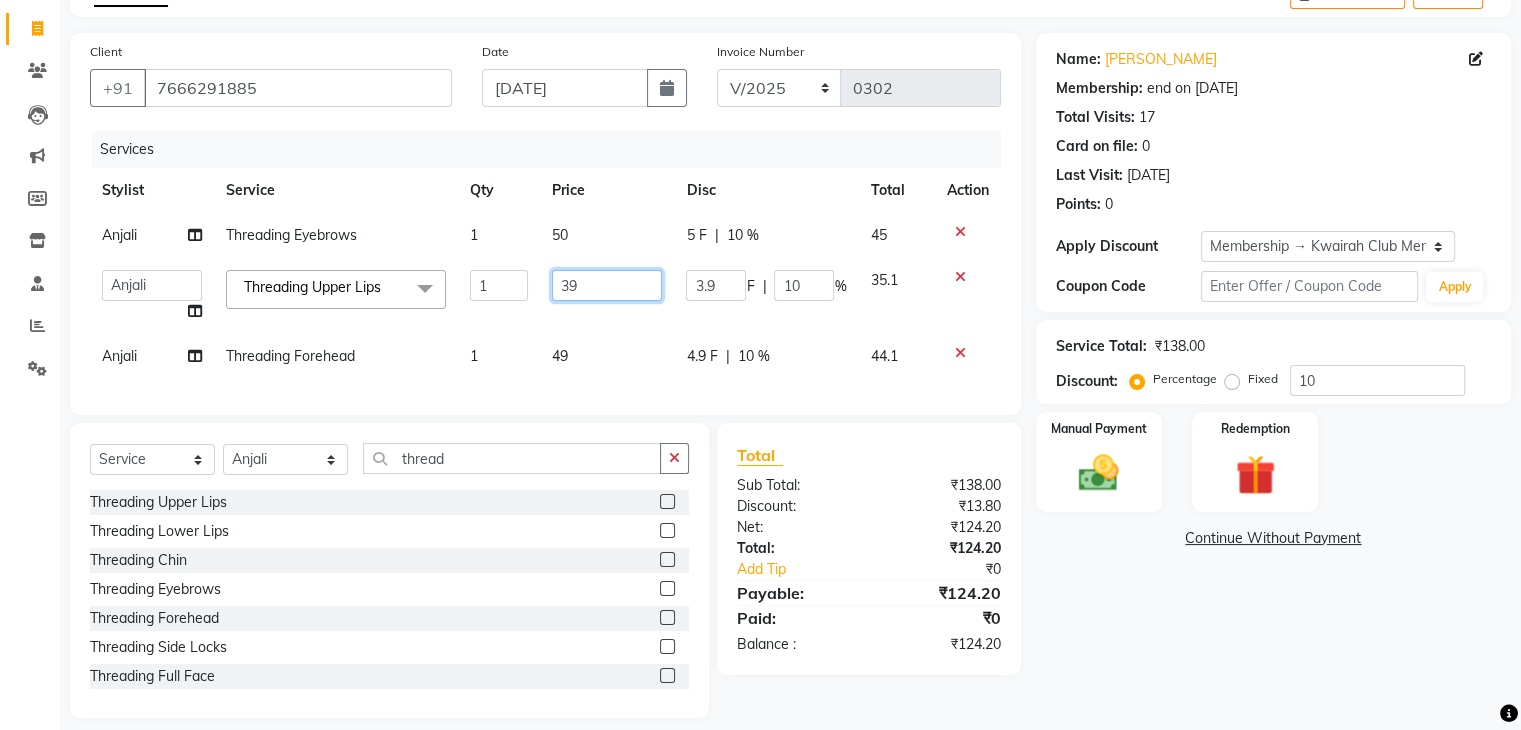 drag, startPoint x: 594, startPoint y: 281, endPoint x: 549, endPoint y: 285, distance: 45.17743 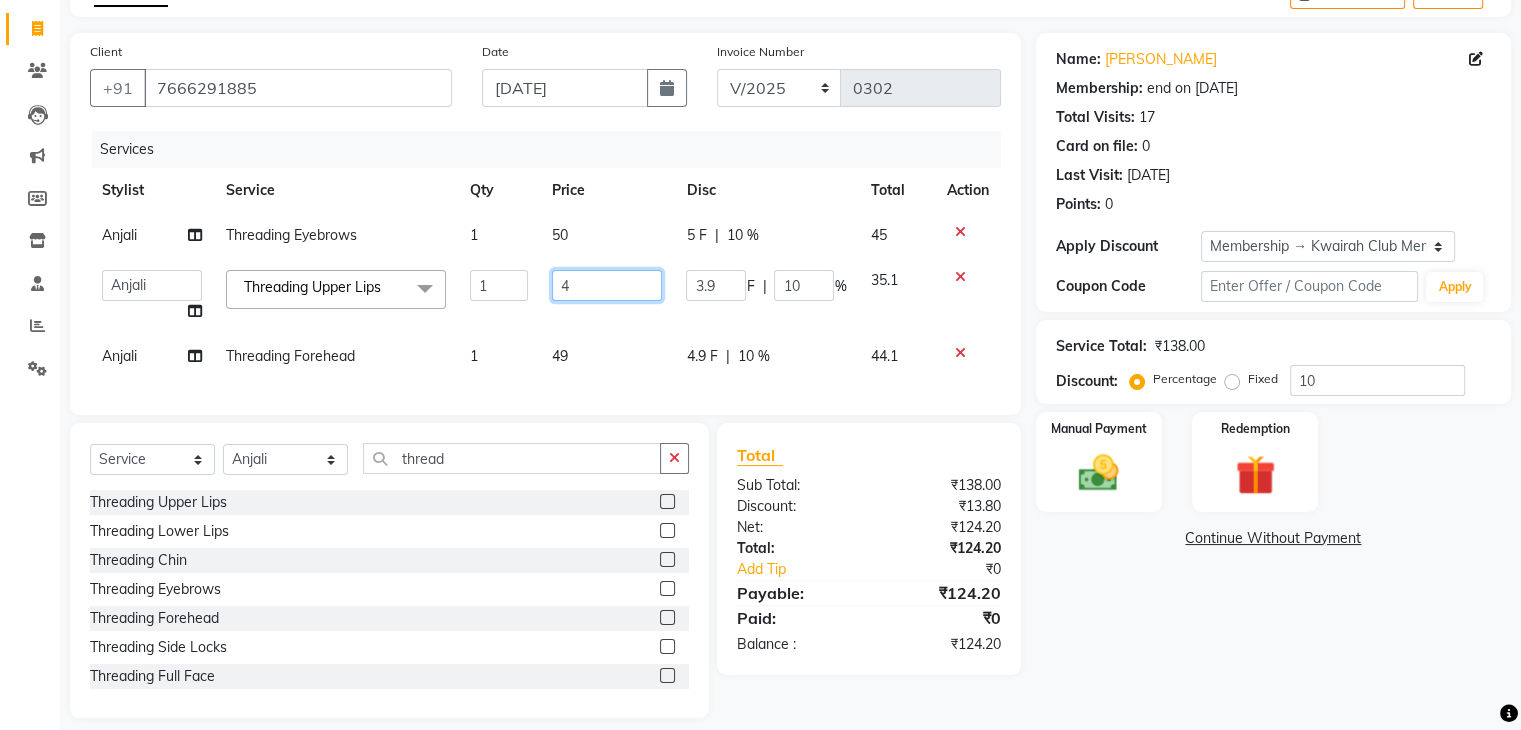type on "40" 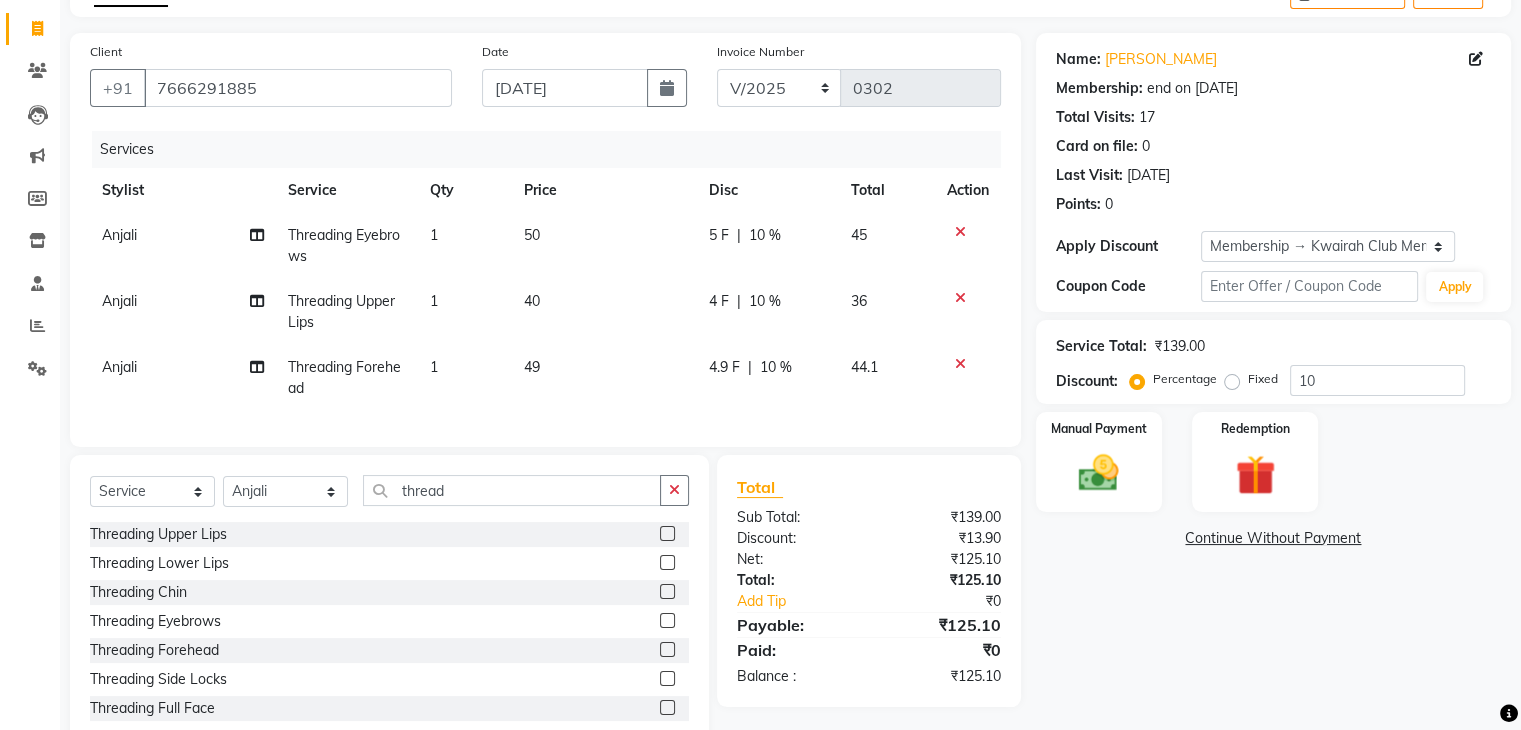 click on "49" 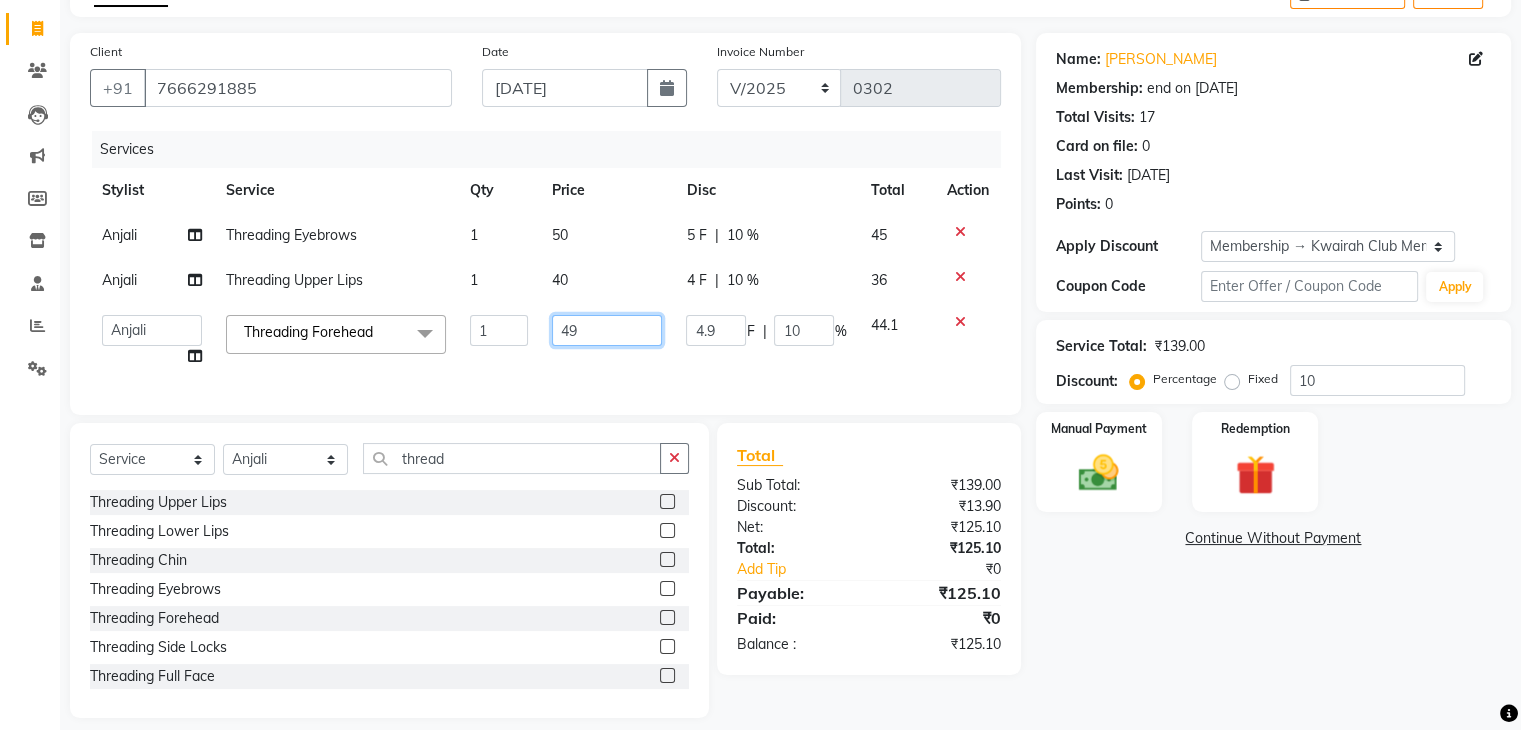 drag, startPoint x: 581, startPoint y: 331, endPoint x: 540, endPoint y: 329, distance: 41.04875 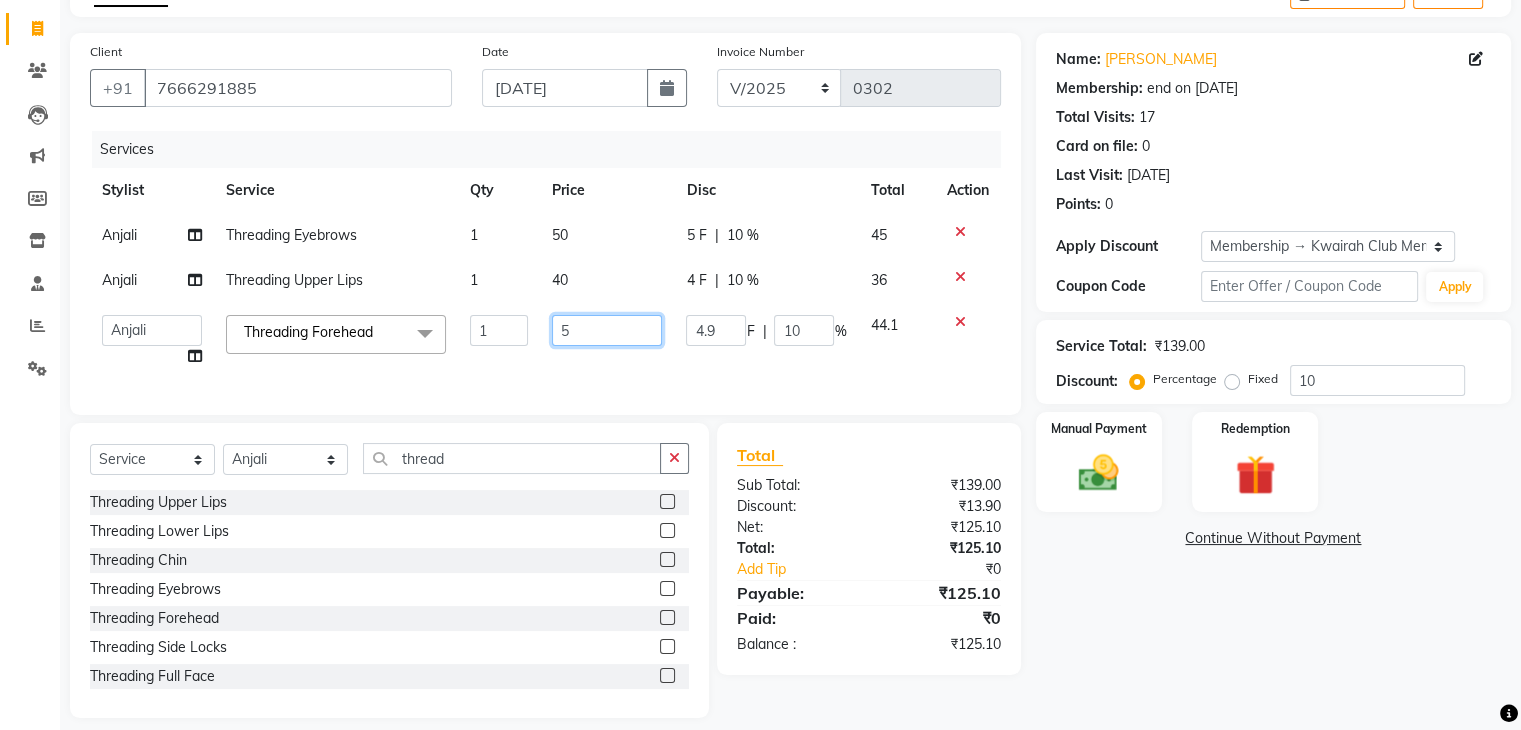 type on "50" 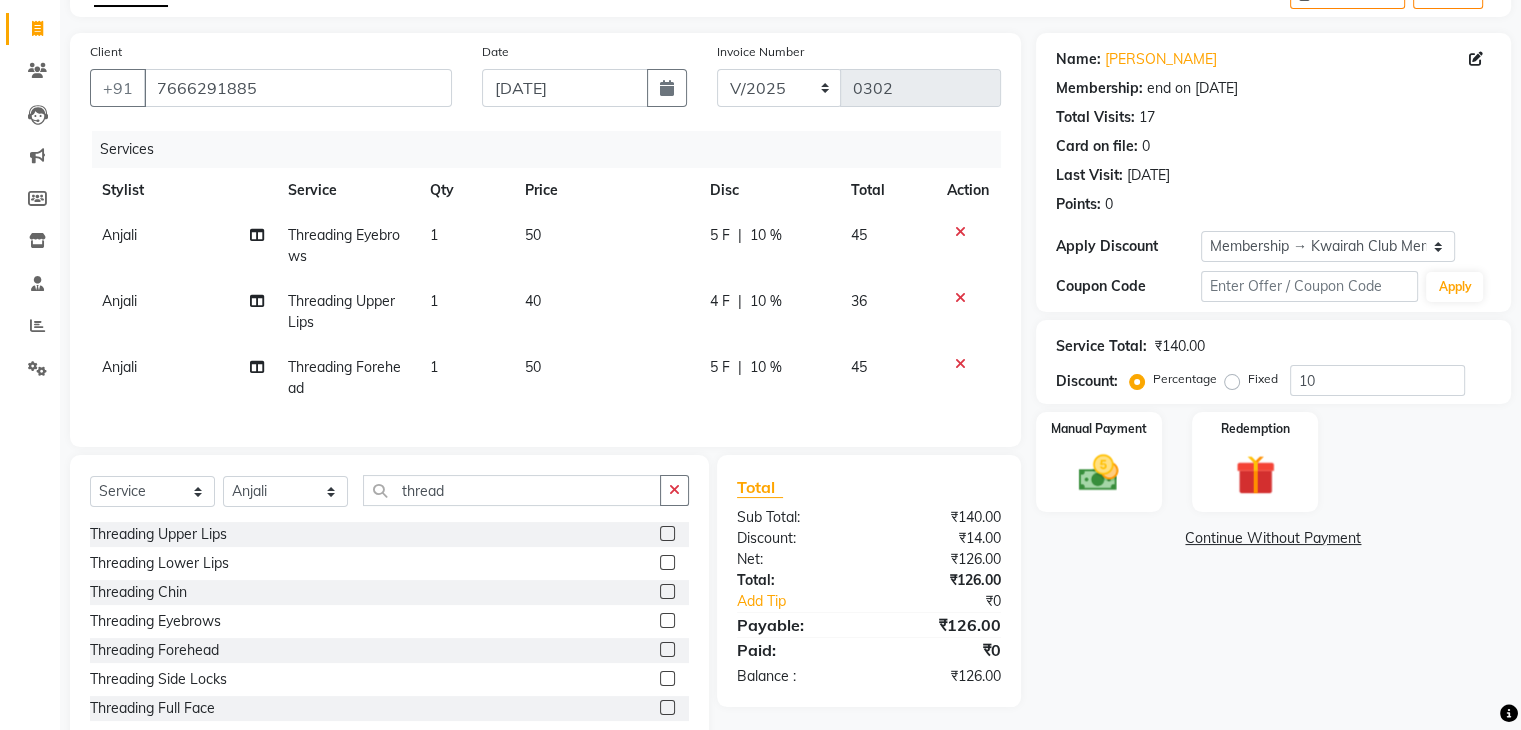 click on "50" 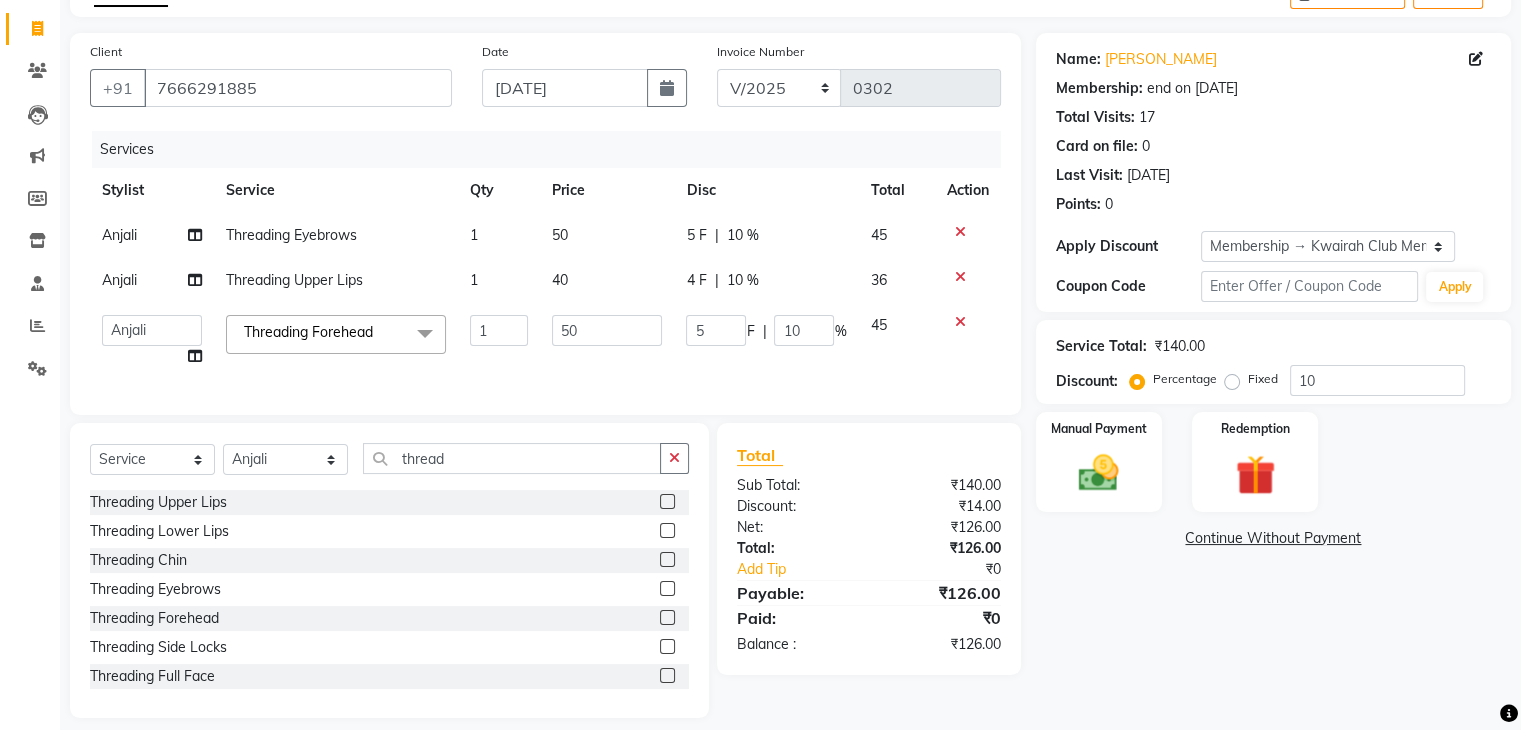 scroll, scrollTop: 151, scrollLeft: 0, axis: vertical 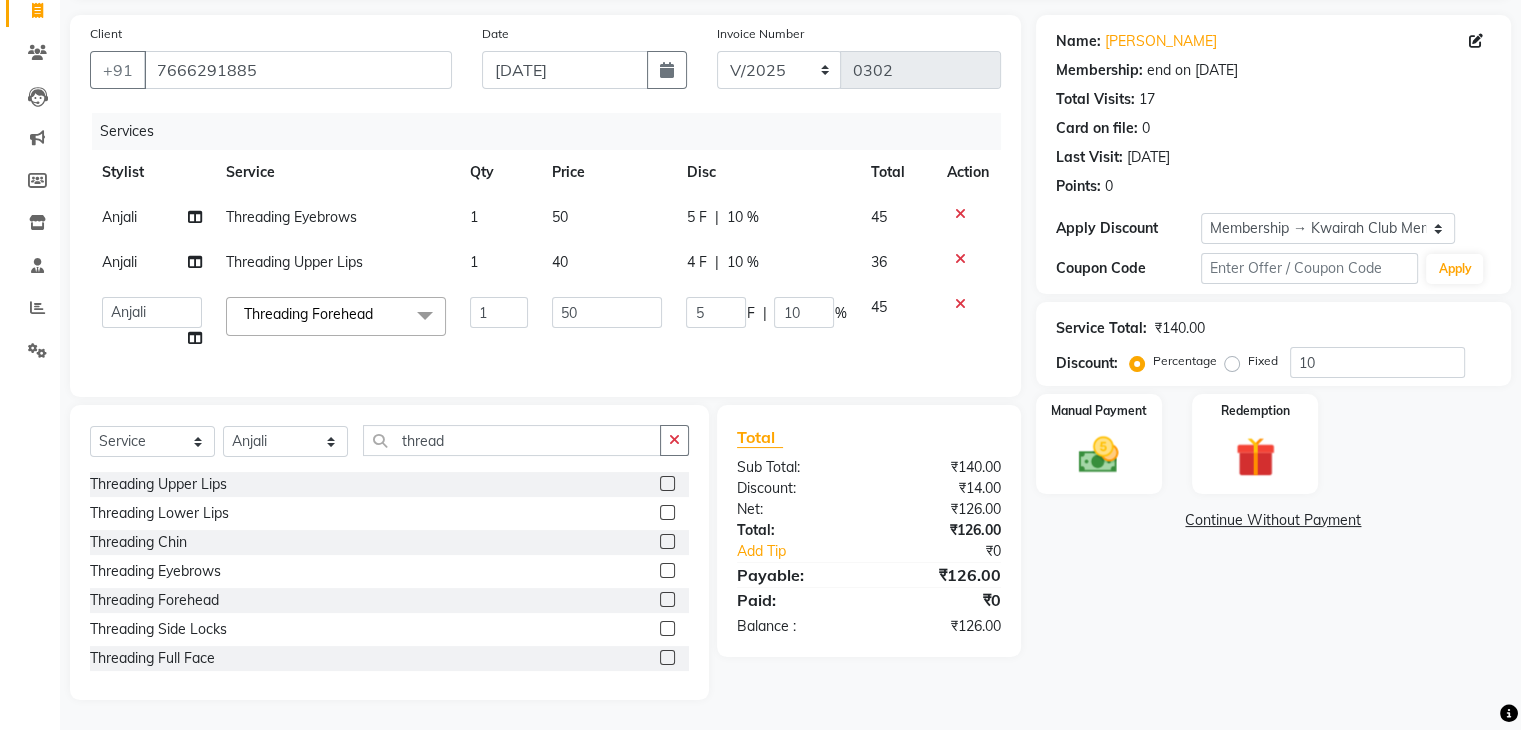 click on "Threading Upper Lips" 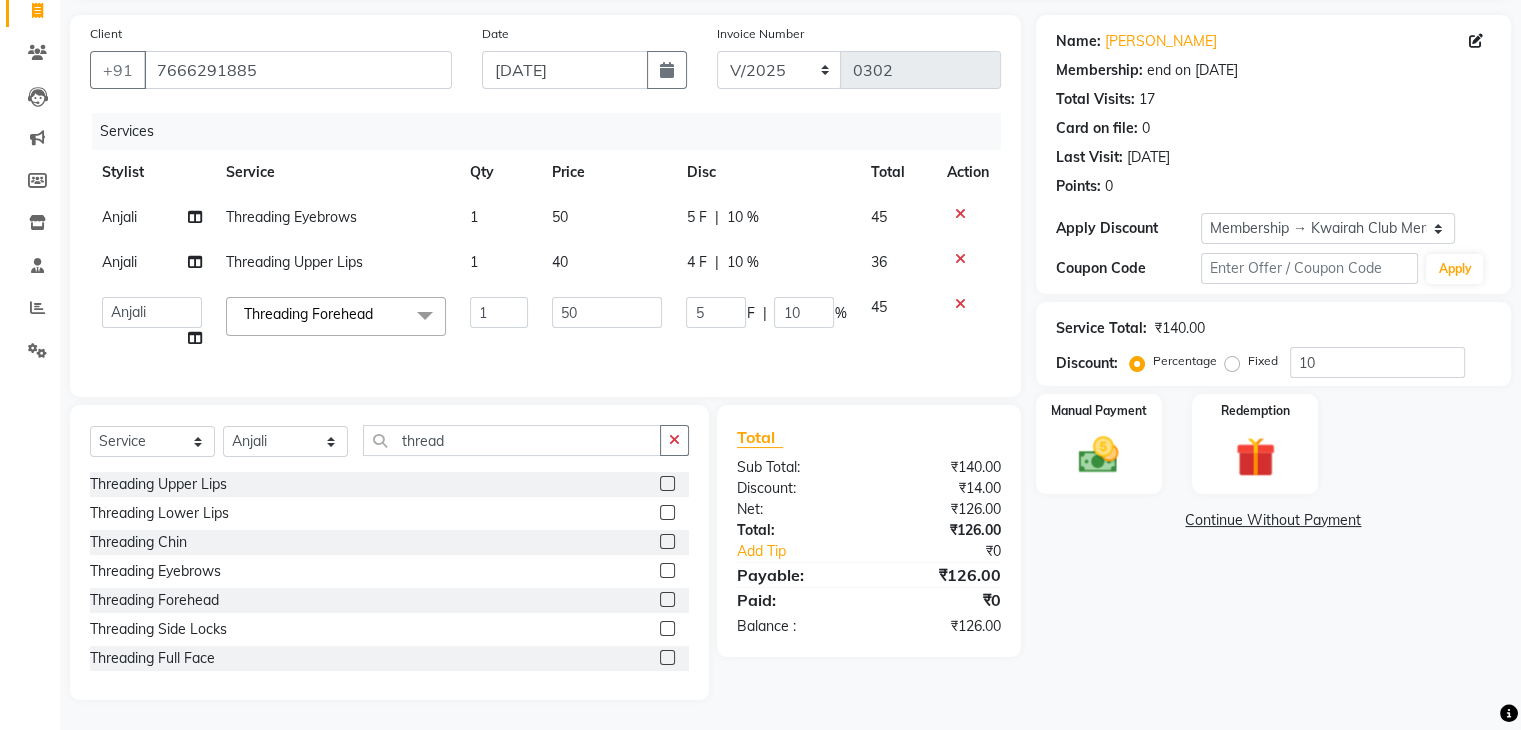 select on "54393" 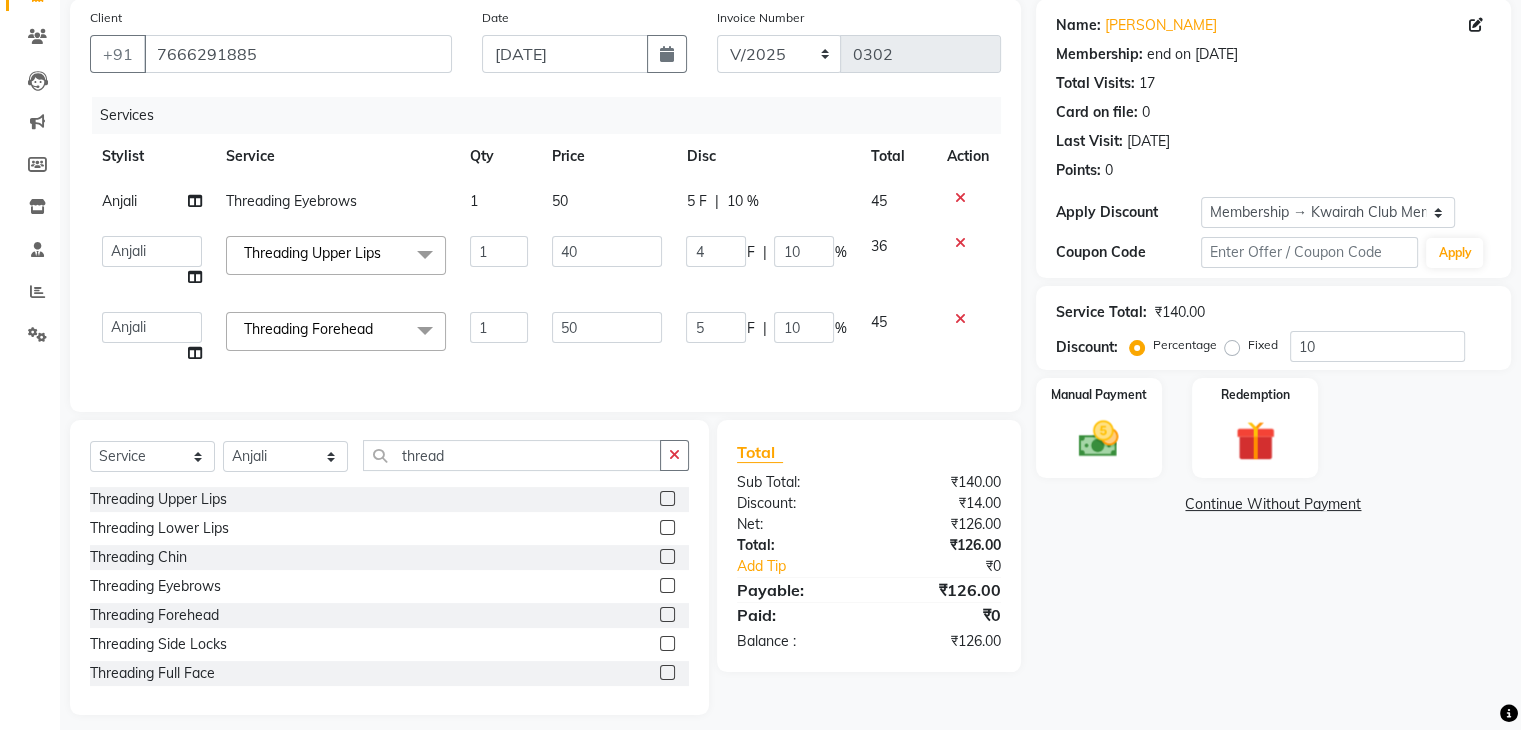 click on "Threading Upper Lips" 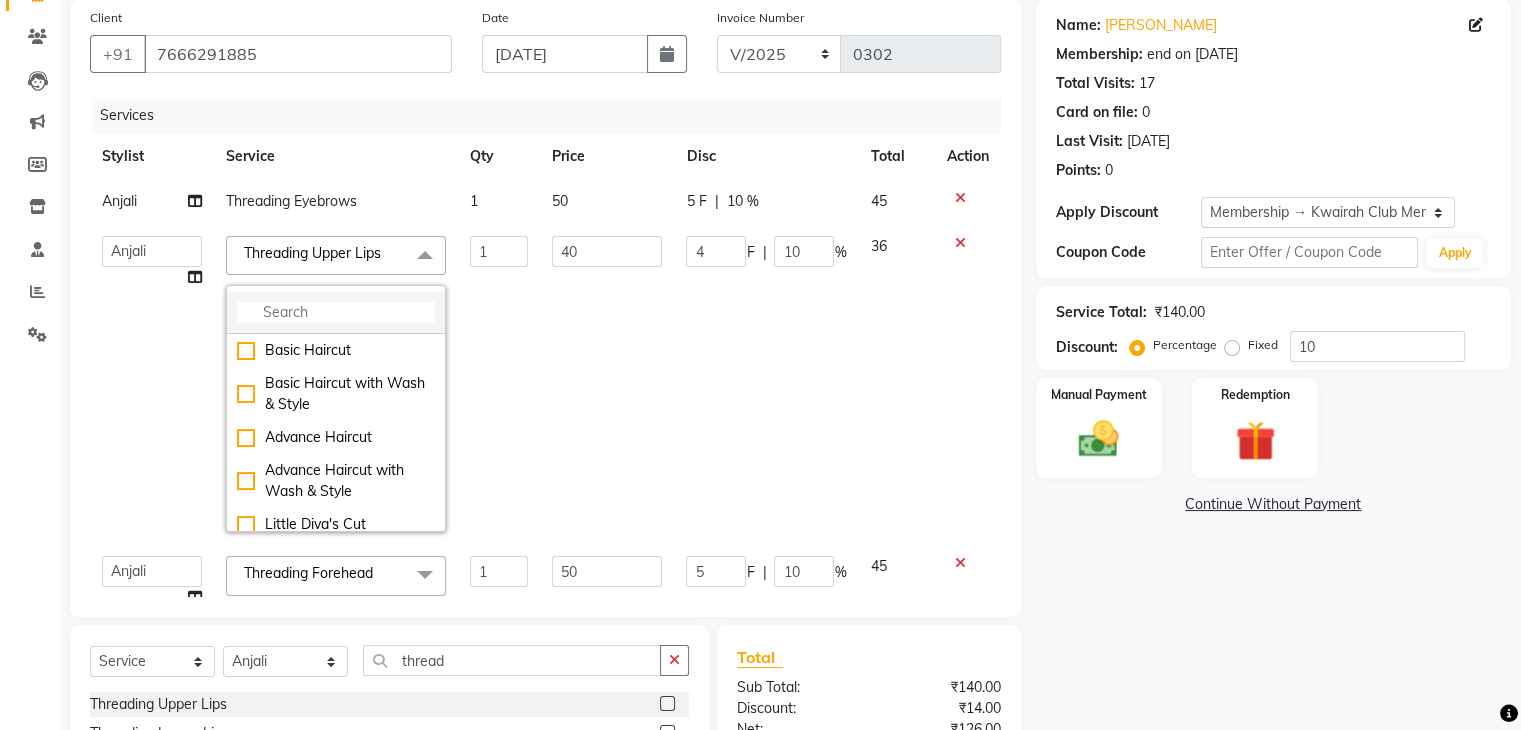 click 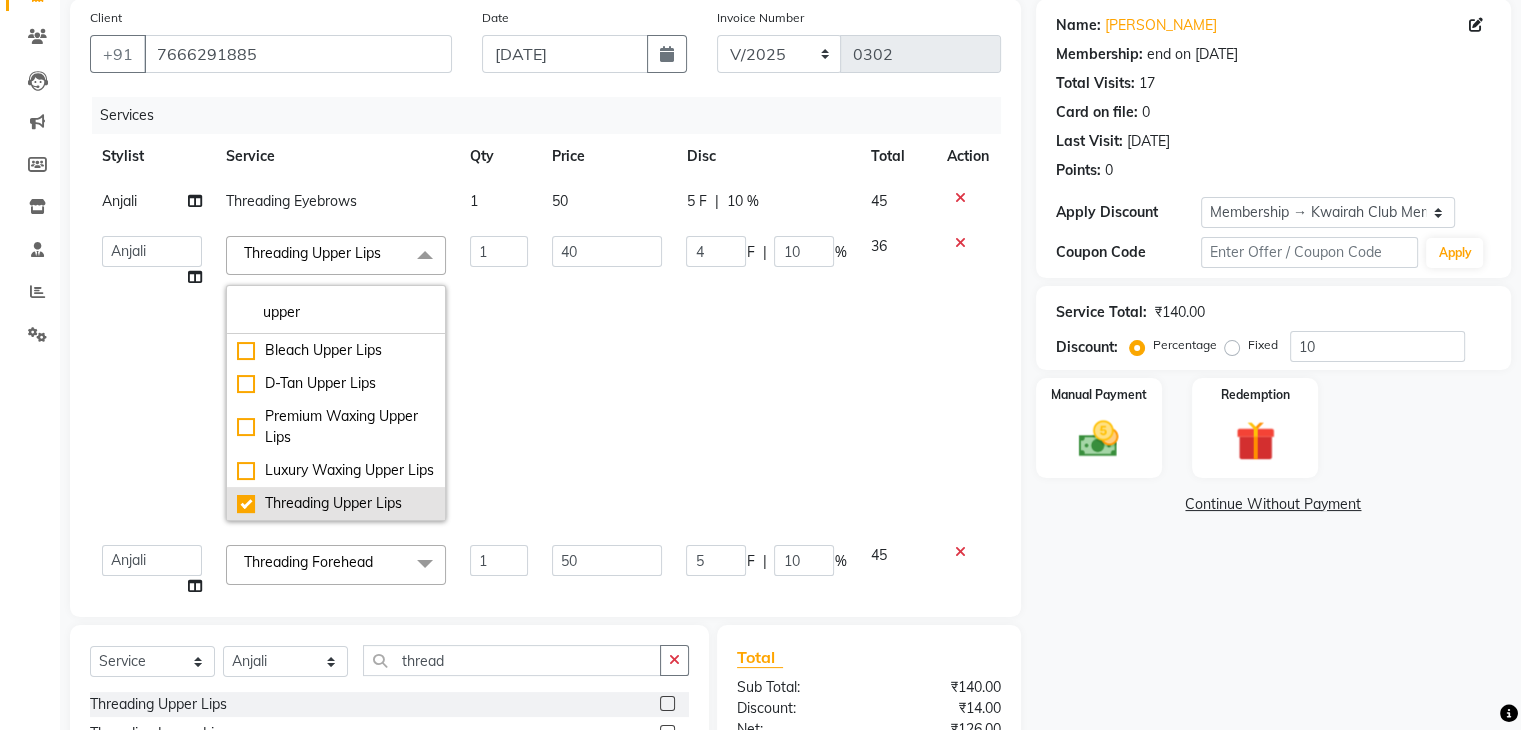 type on "upper" 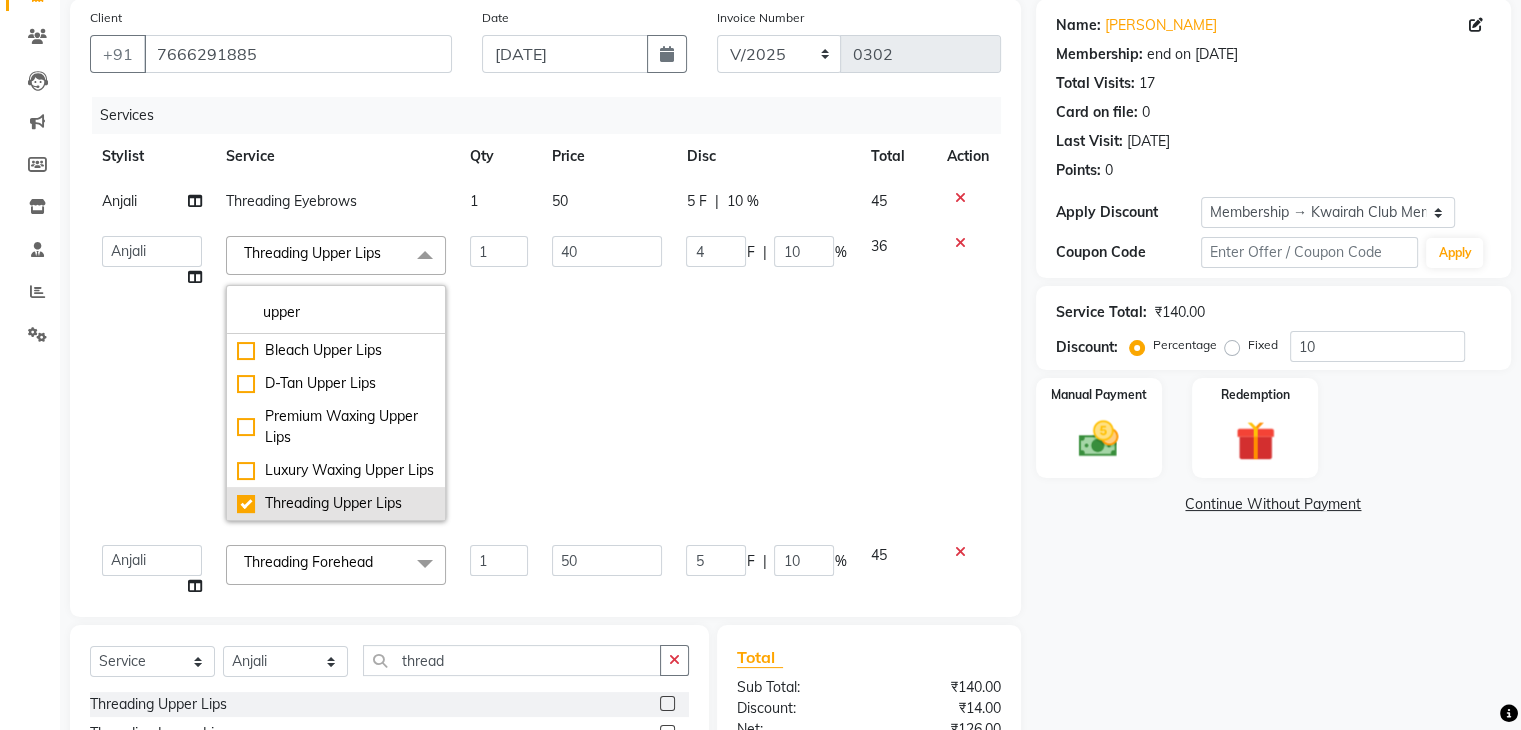 click on "Threading Upper Lips" 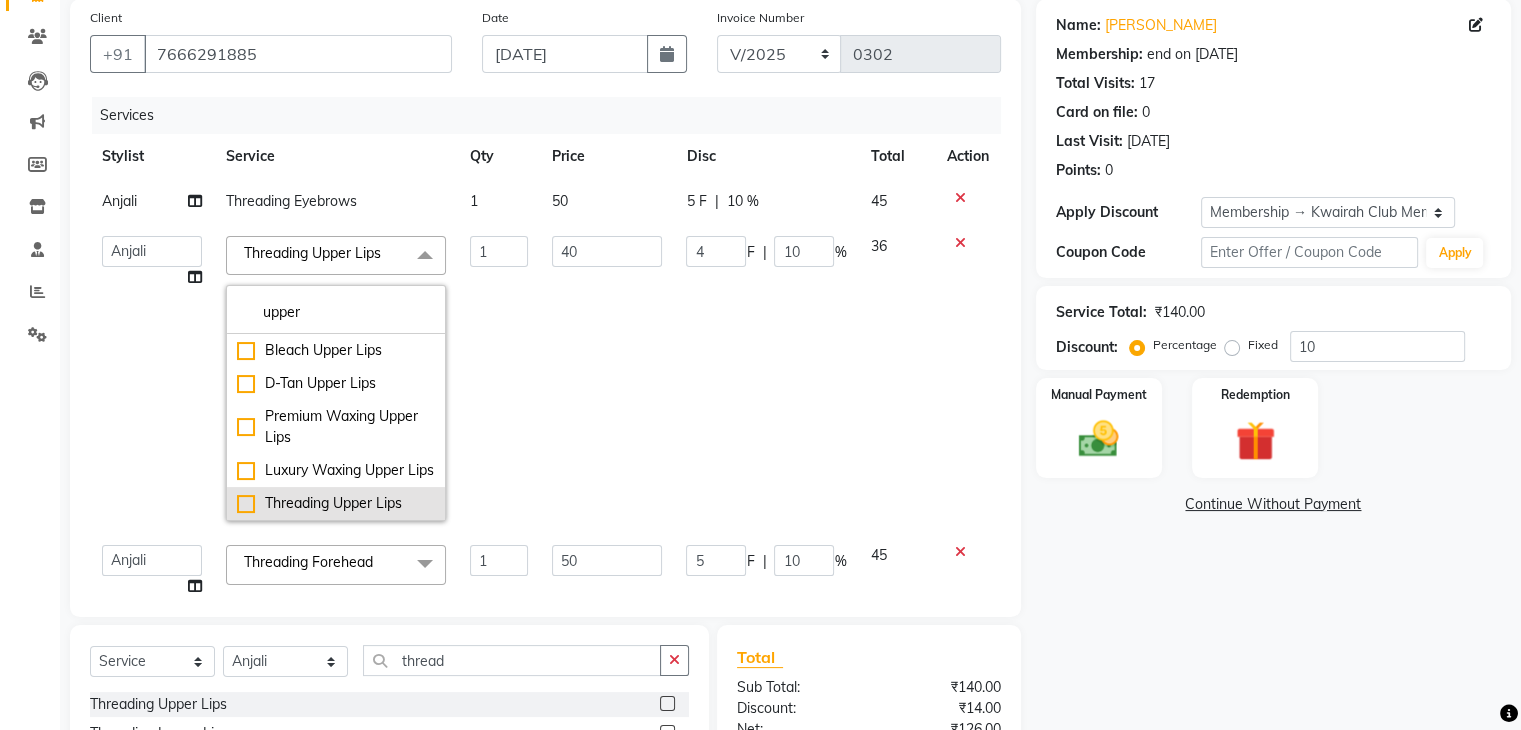 checkbox on "false" 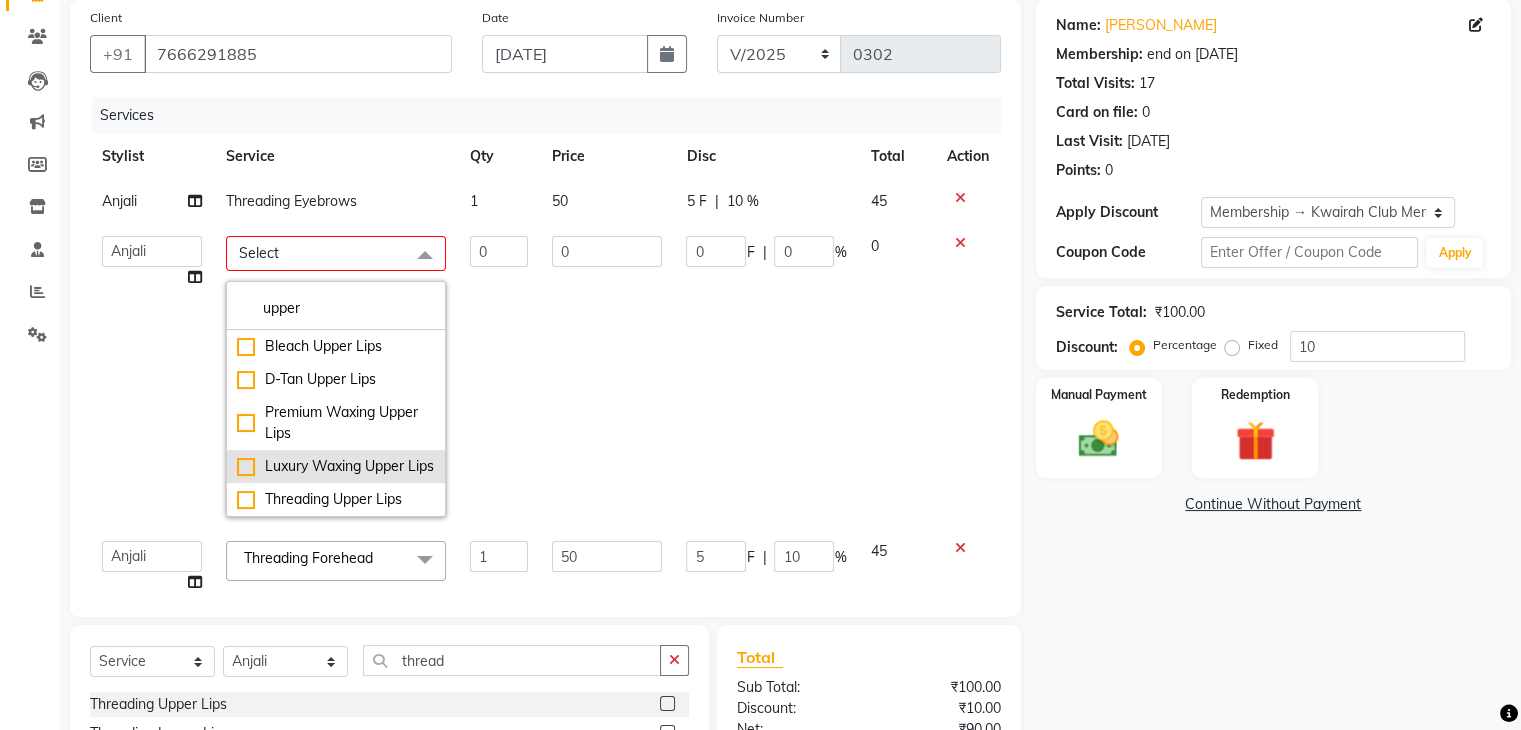 click on "Luxury Waxing Upper Lips" 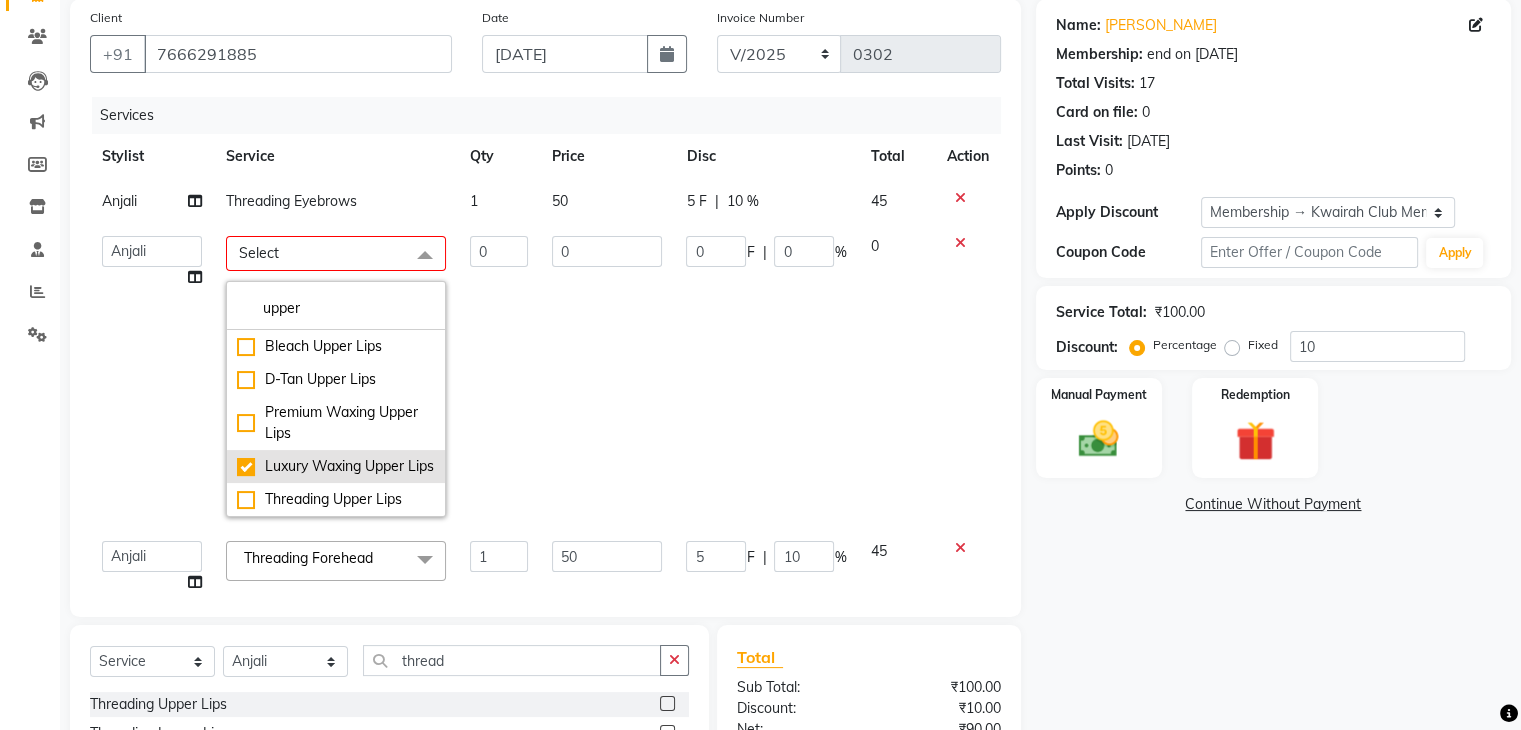 checkbox on "true" 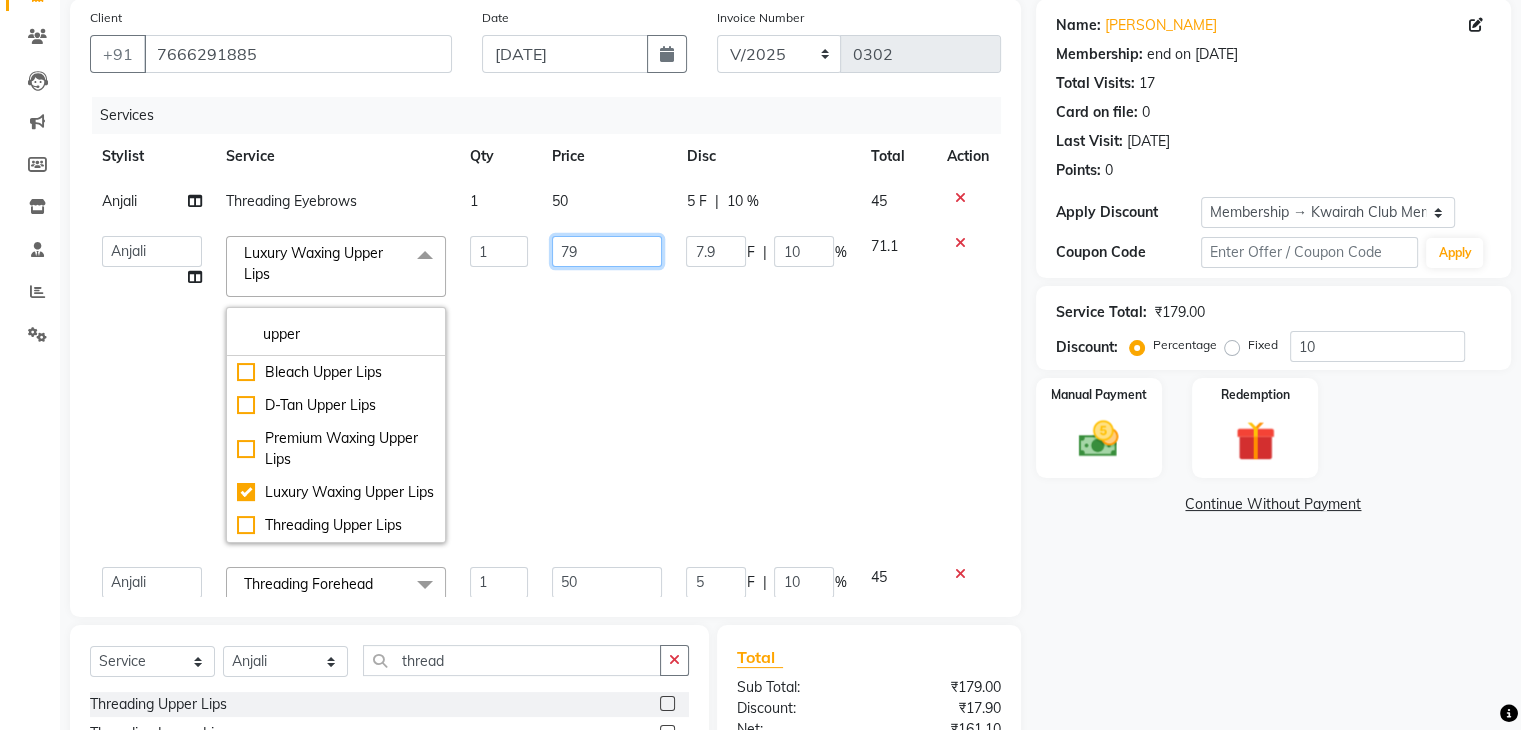 click on "79" 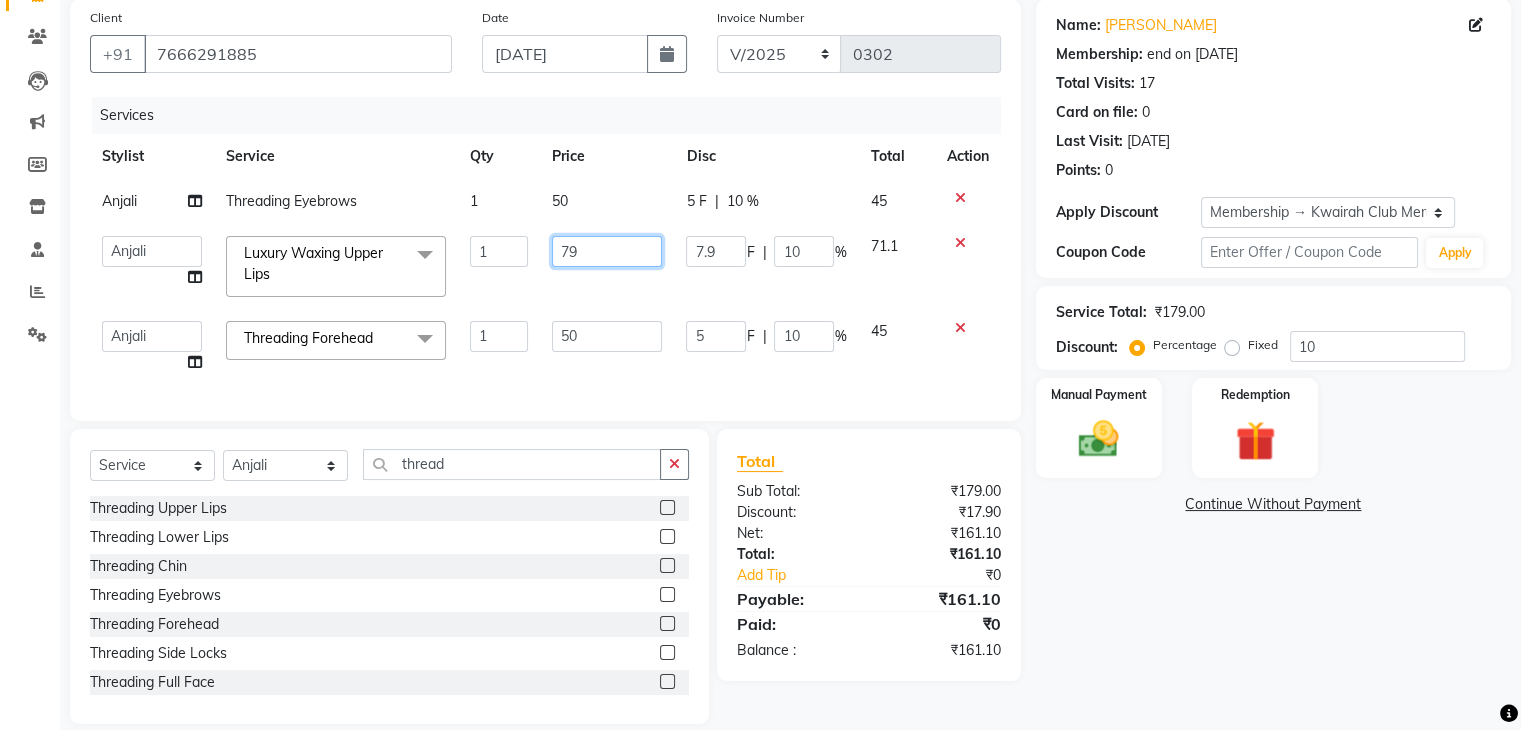 drag, startPoint x: 585, startPoint y: 247, endPoint x: 555, endPoint y: 253, distance: 30.594116 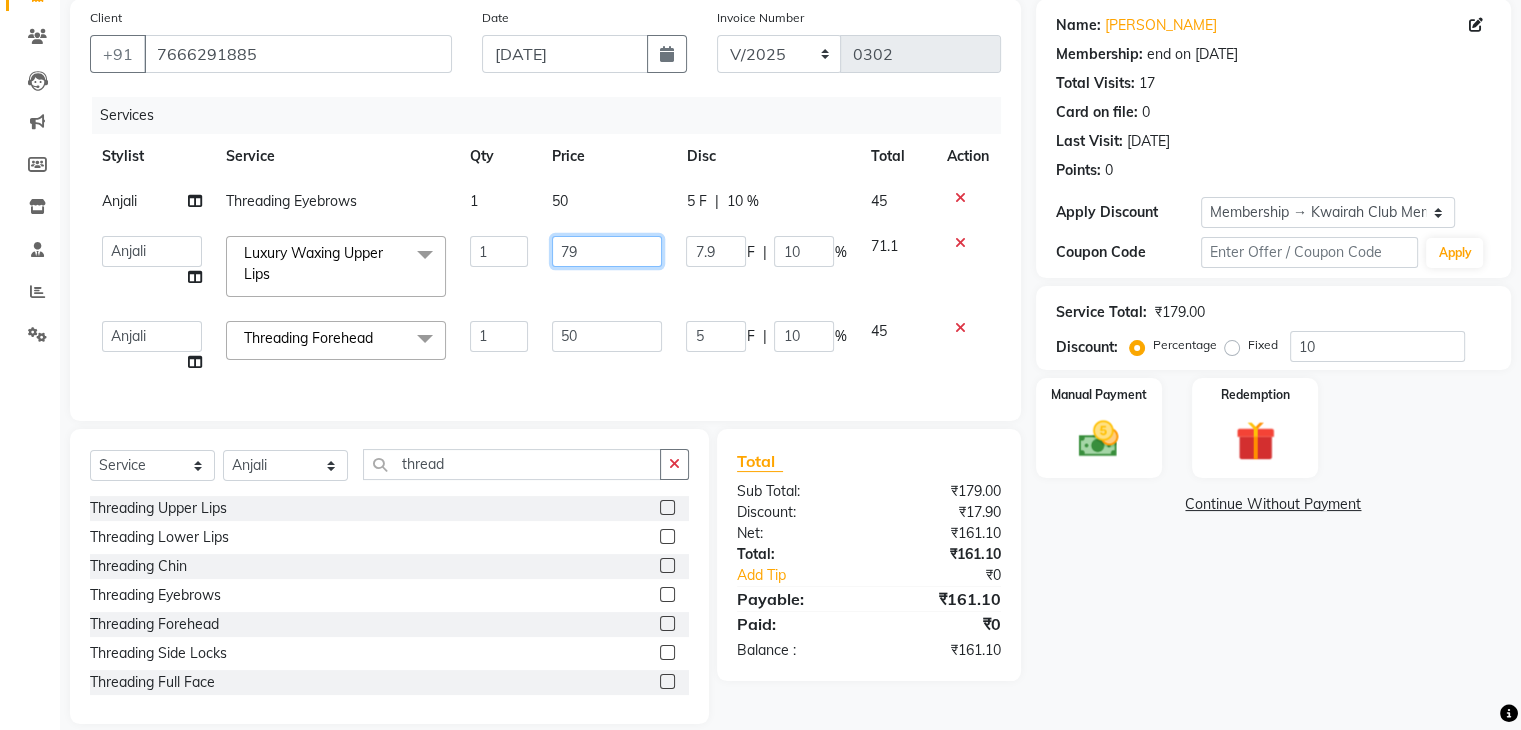 click on "79" 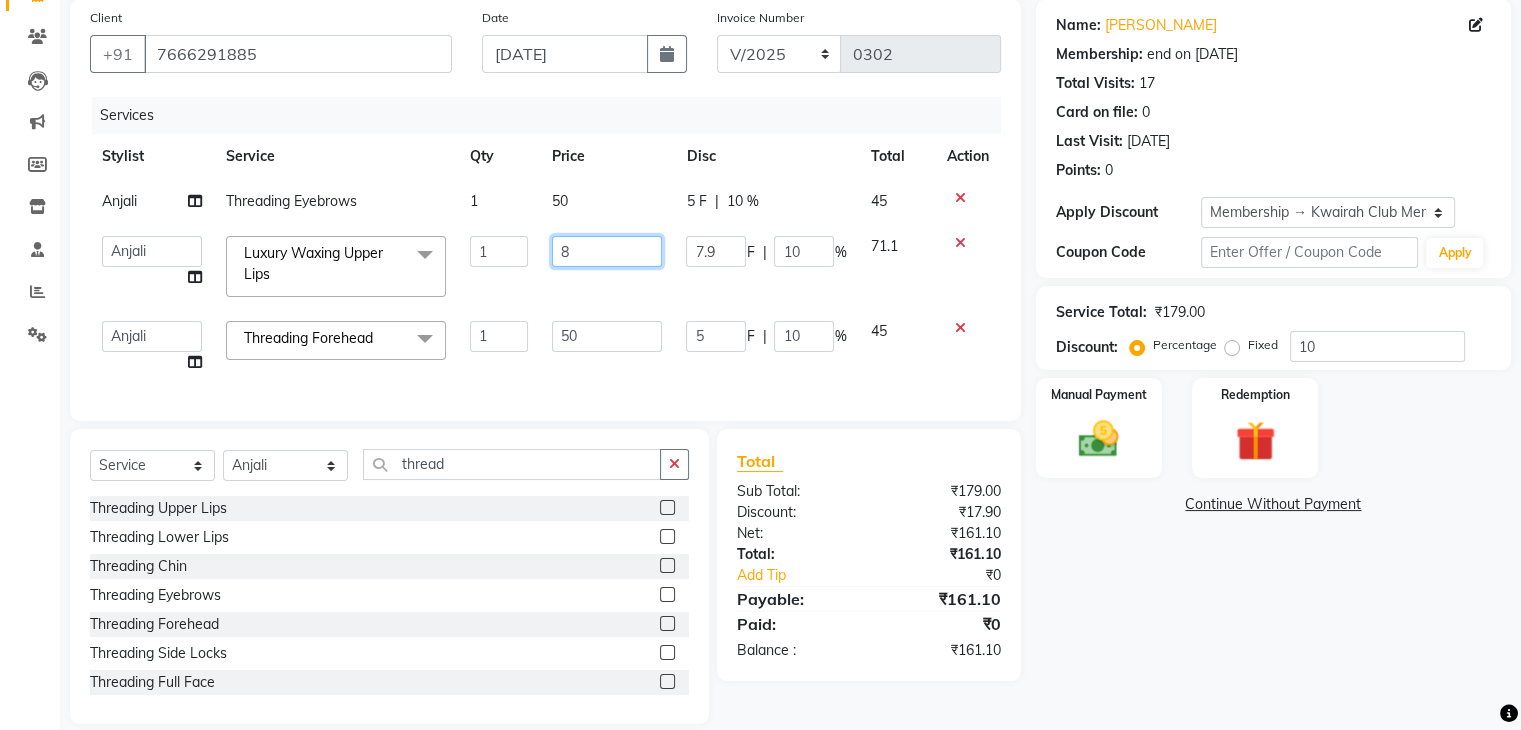 type on "80" 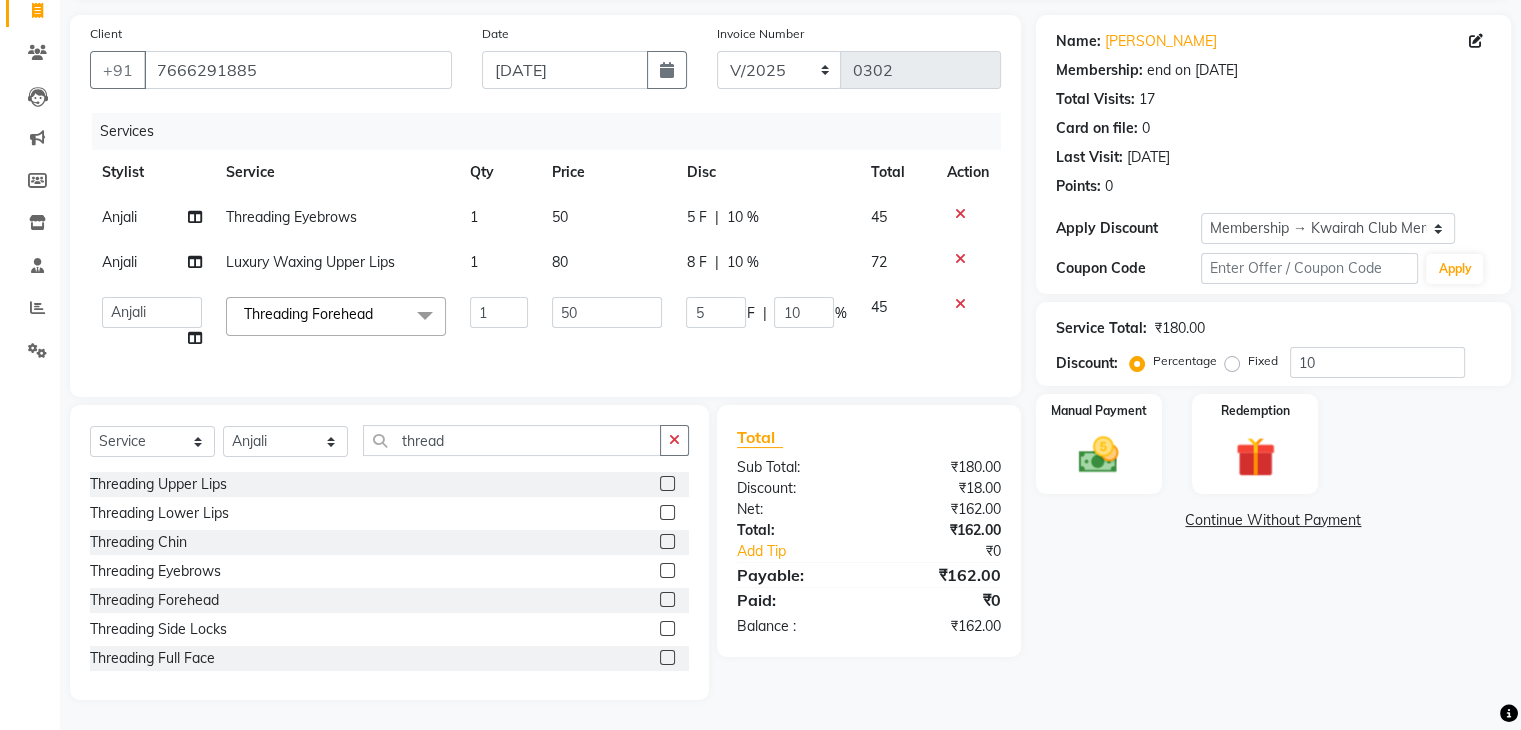 click on "Anjali Threading Eyebrows 1 50 5 F | 10 % 45 Anjali Luxury Waxing Upper Lips 1 80 8 F | 10 % 72  [PERSON_NAME]   Anjali   [PERSON_NAME]   Neha More   rakhi [PERSON_NAME]  Threading Forehead  x Basic Haircut Basic Haircut with Wash & Style Advance Haircut Advance Haircut with Wash & Style Little Diva's Cut Hair Wash & Blast Dry Hair Wash & Blow Dry Blow Dry (Upto Midwaist) Blow Dry Waist Ironing (Upto Midwaist) Ironing Waist Curls/Waves/Styling (Upto Midwaist) Curls/Waves/Styling Waist Basic Hair Spa Schwarzkopf Spa Hair Gloss Treatment (Upto Midwaist) Hair Gloss Treatment Waist Fibre Clinix (Kwairah Signature Treatment) Express Head Massage 20 Mins Head Massage 30 Mins Oil Massage + Wash Keratin Treatment Smoothening/Rebonding Treatment [MEDICAL_DATA] Treatment Root Touchup Igora 1 inch Root Touchup Igora 2 inch Root Touchup Essencity 1 inch Root Touchup Essencity 2 inch Half Head Streaks (15-16 strips) Full Head Streaks 3D Colors Global Hair Color Dual Global Hair Color Prelightening Density Charges Color Application" 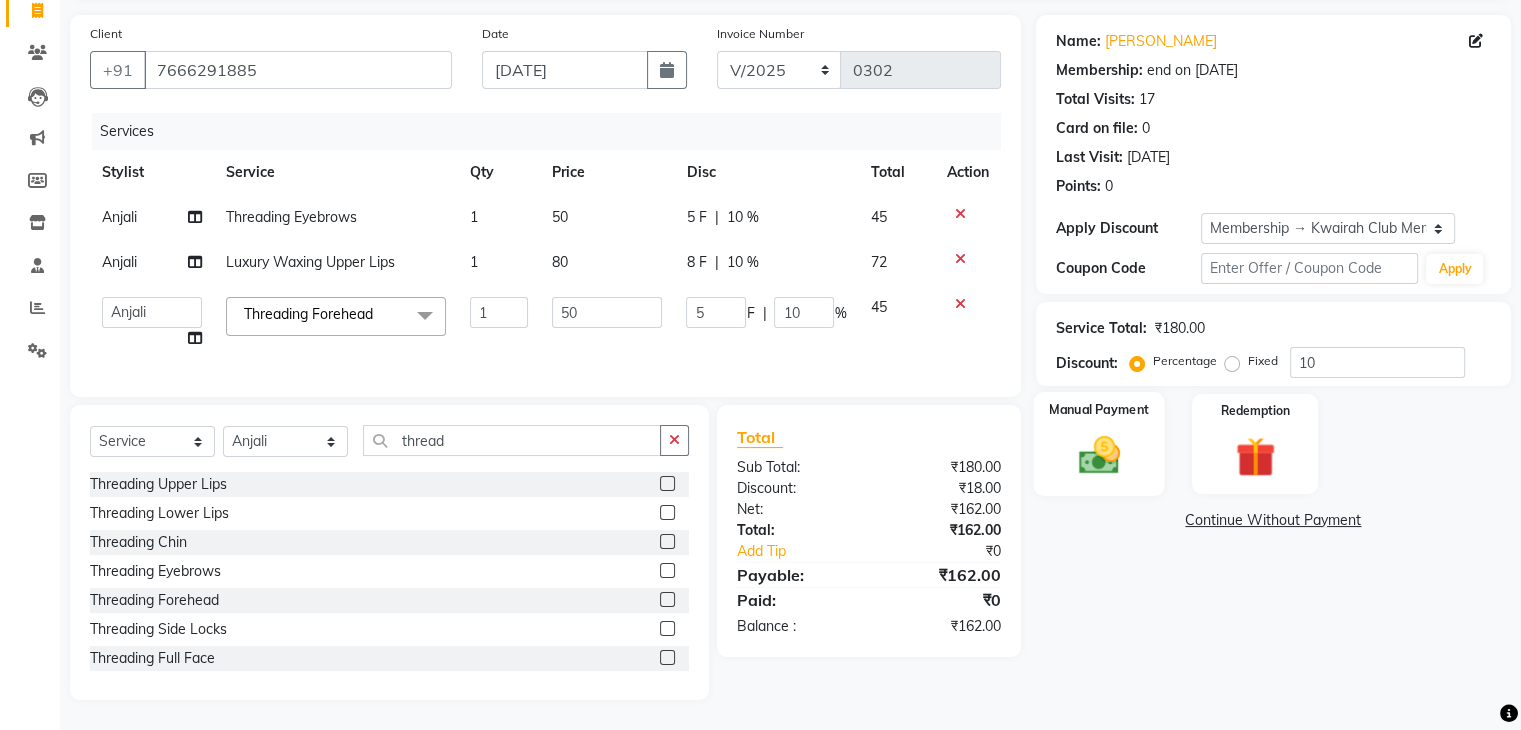 click 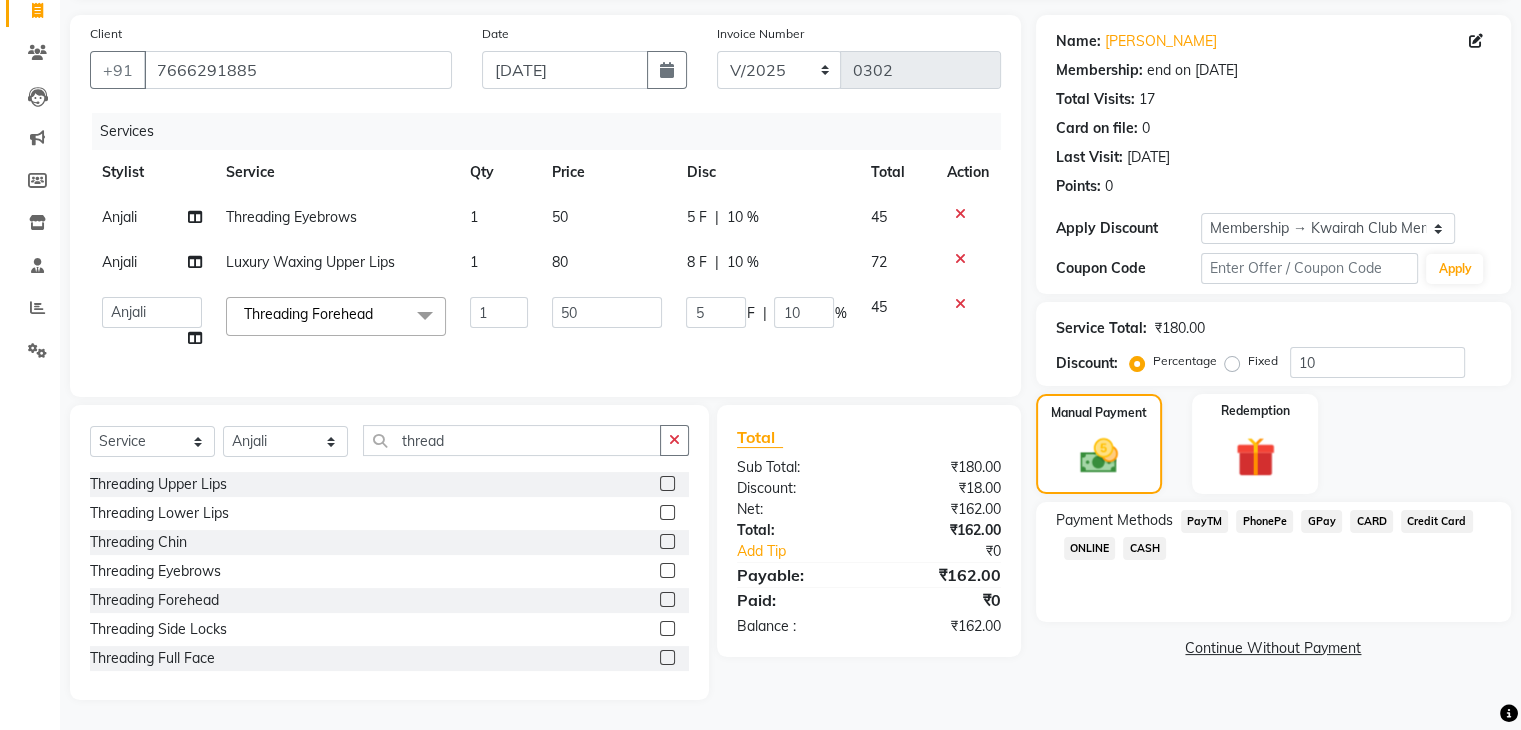 click on "GPay" 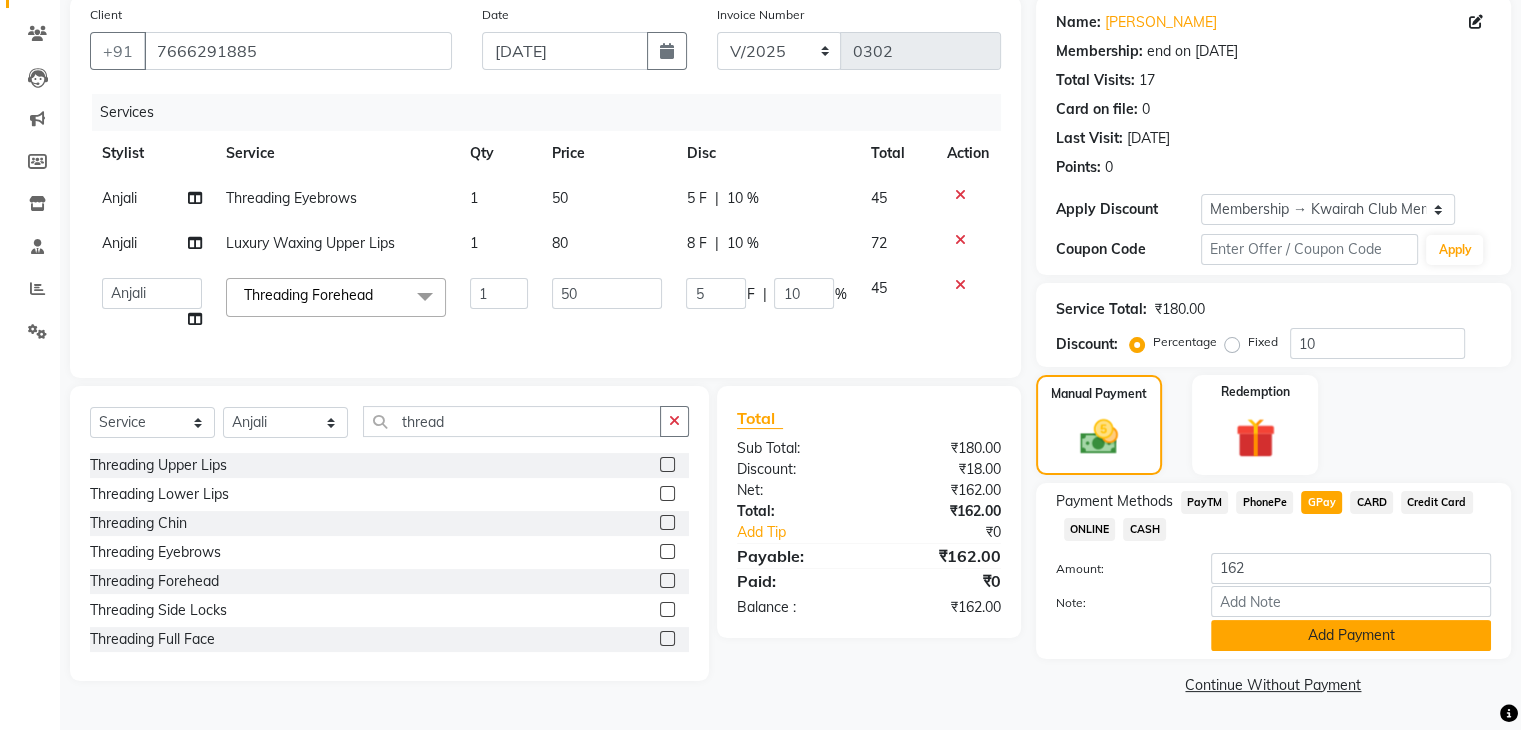click on "Add Payment" 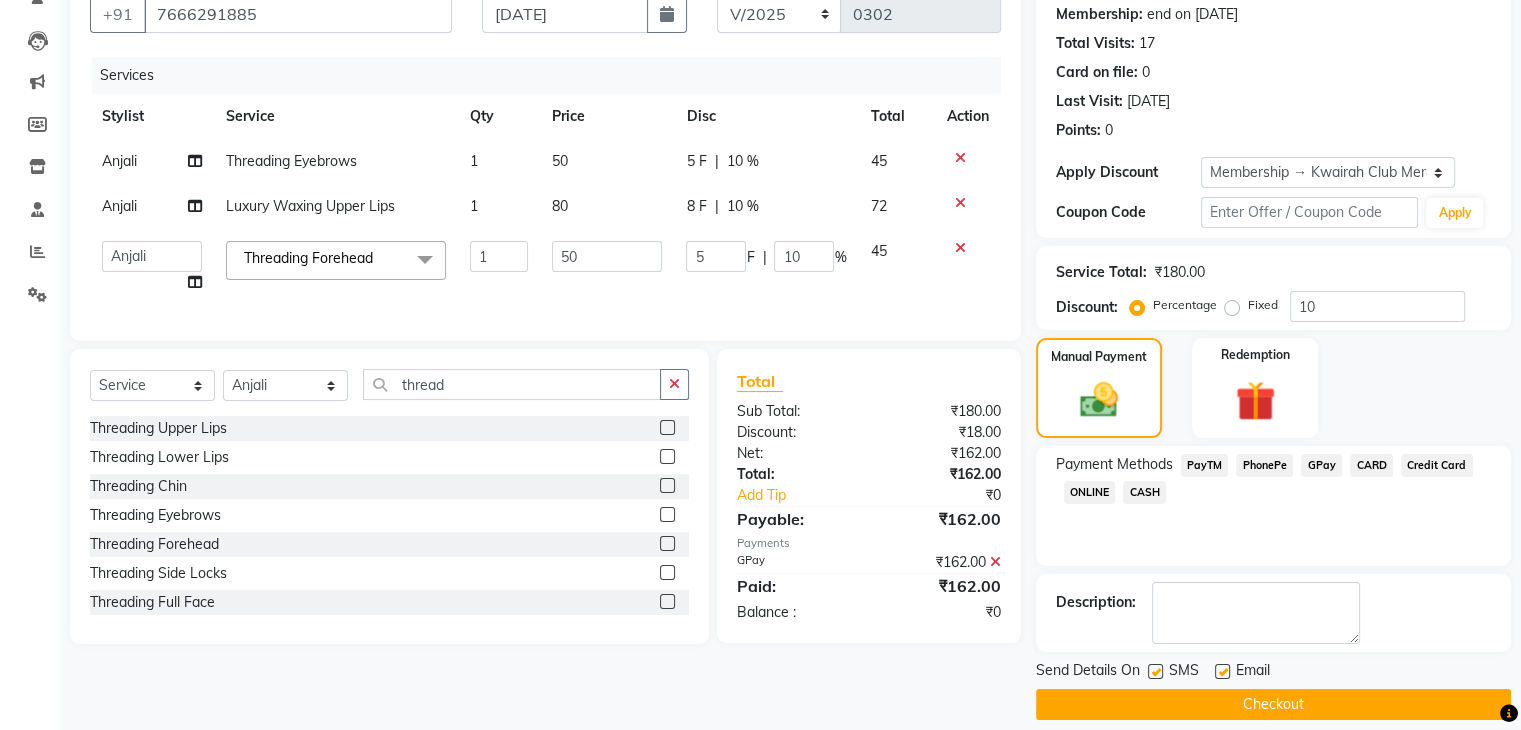 scroll, scrollTop: 209, scrollLeft: 0, axis: vertical 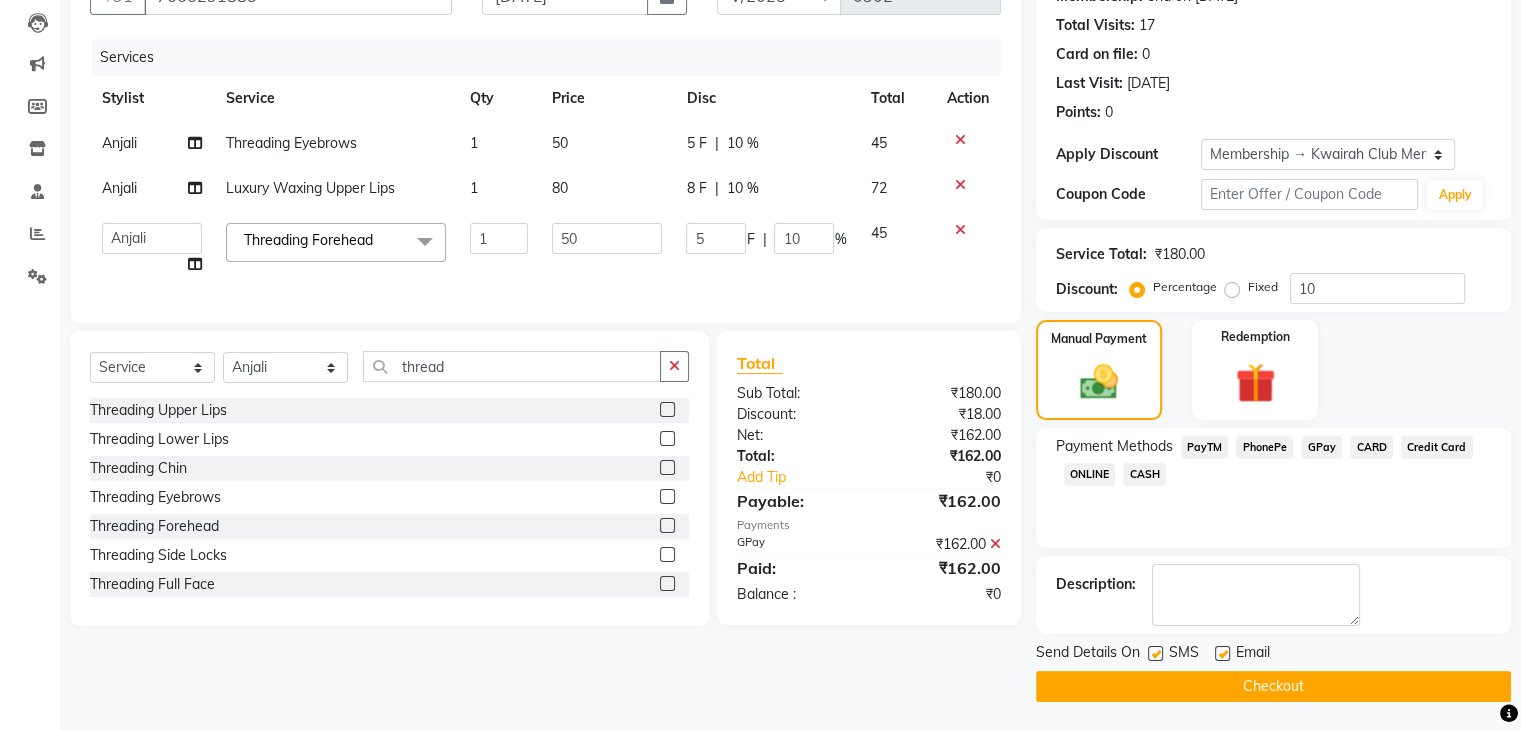 click 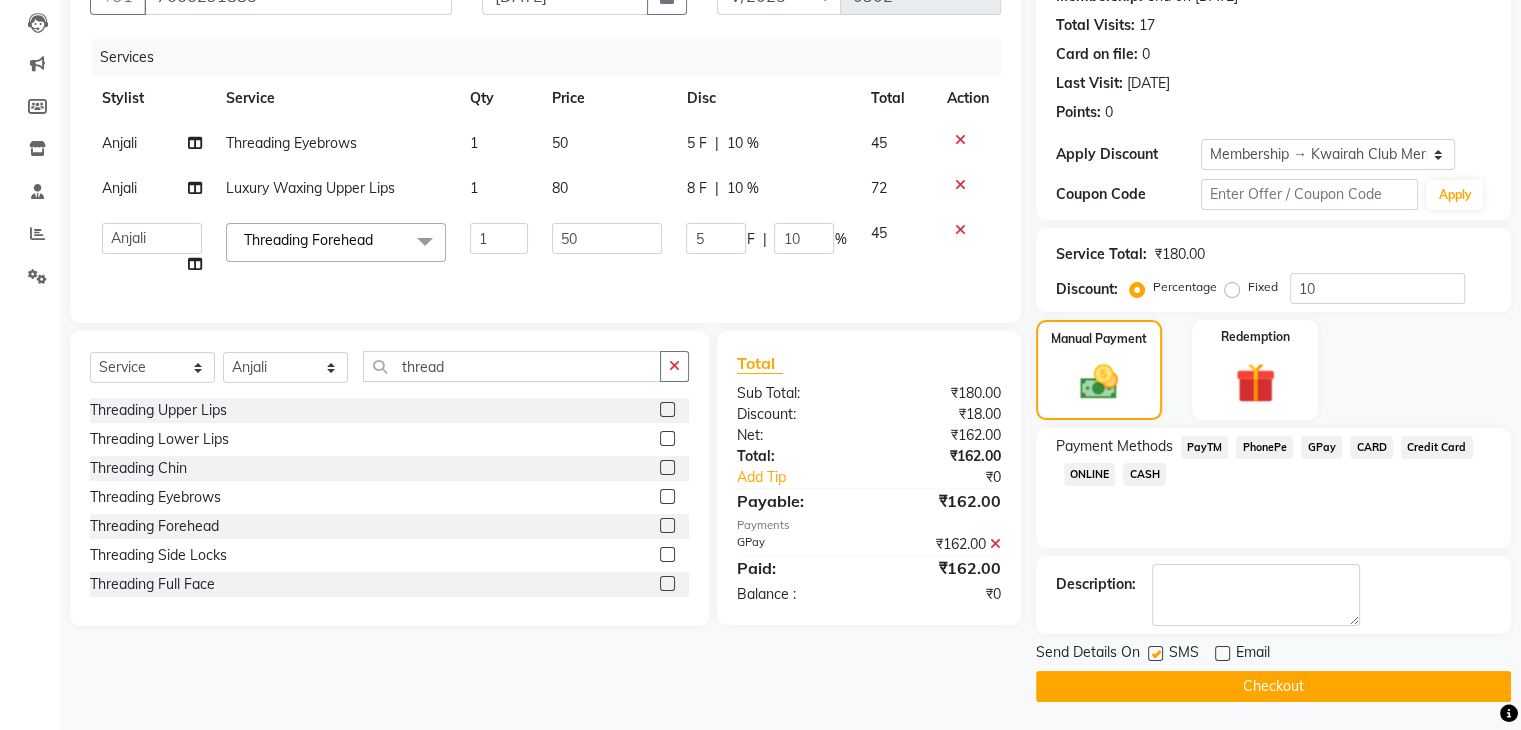 click on "Send Details On SMS Email" 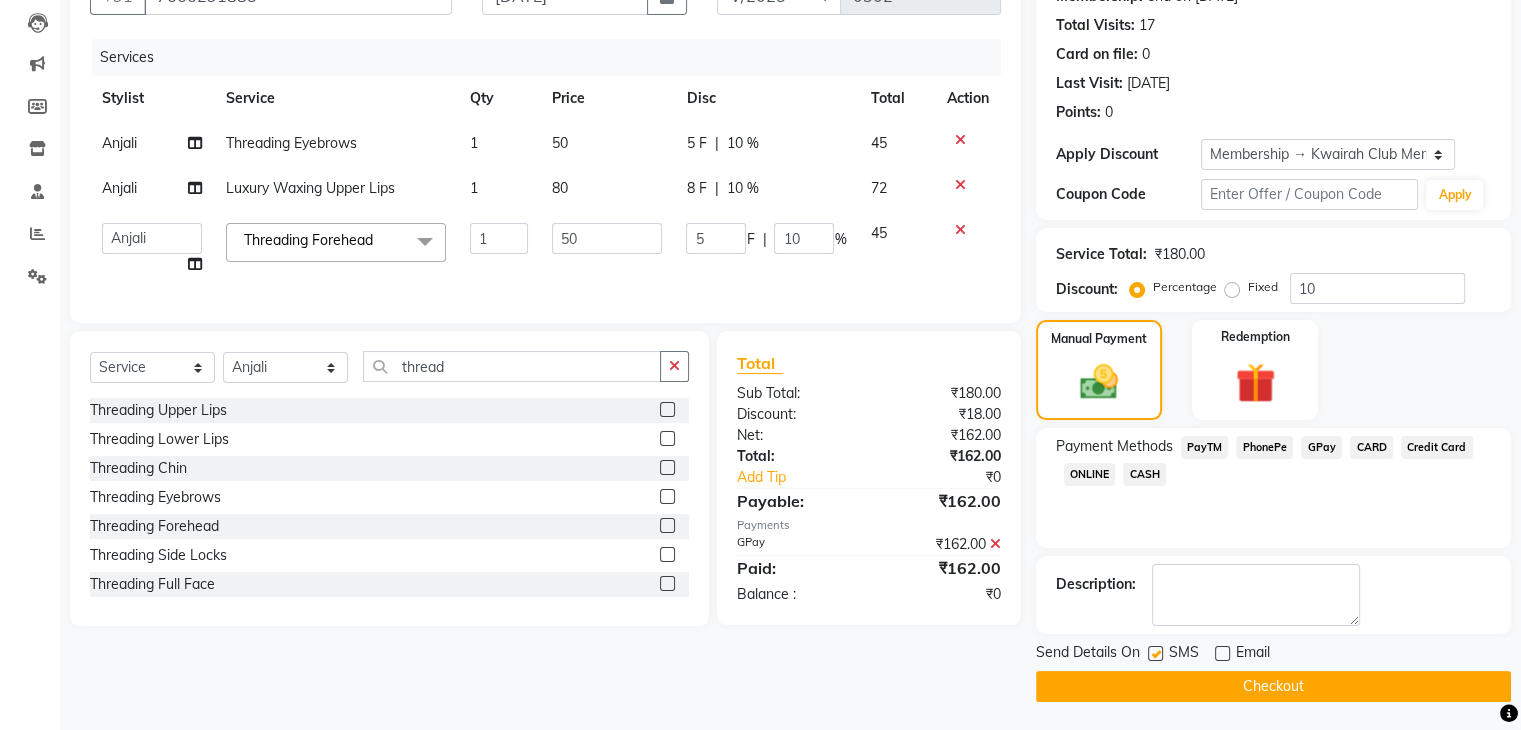 click 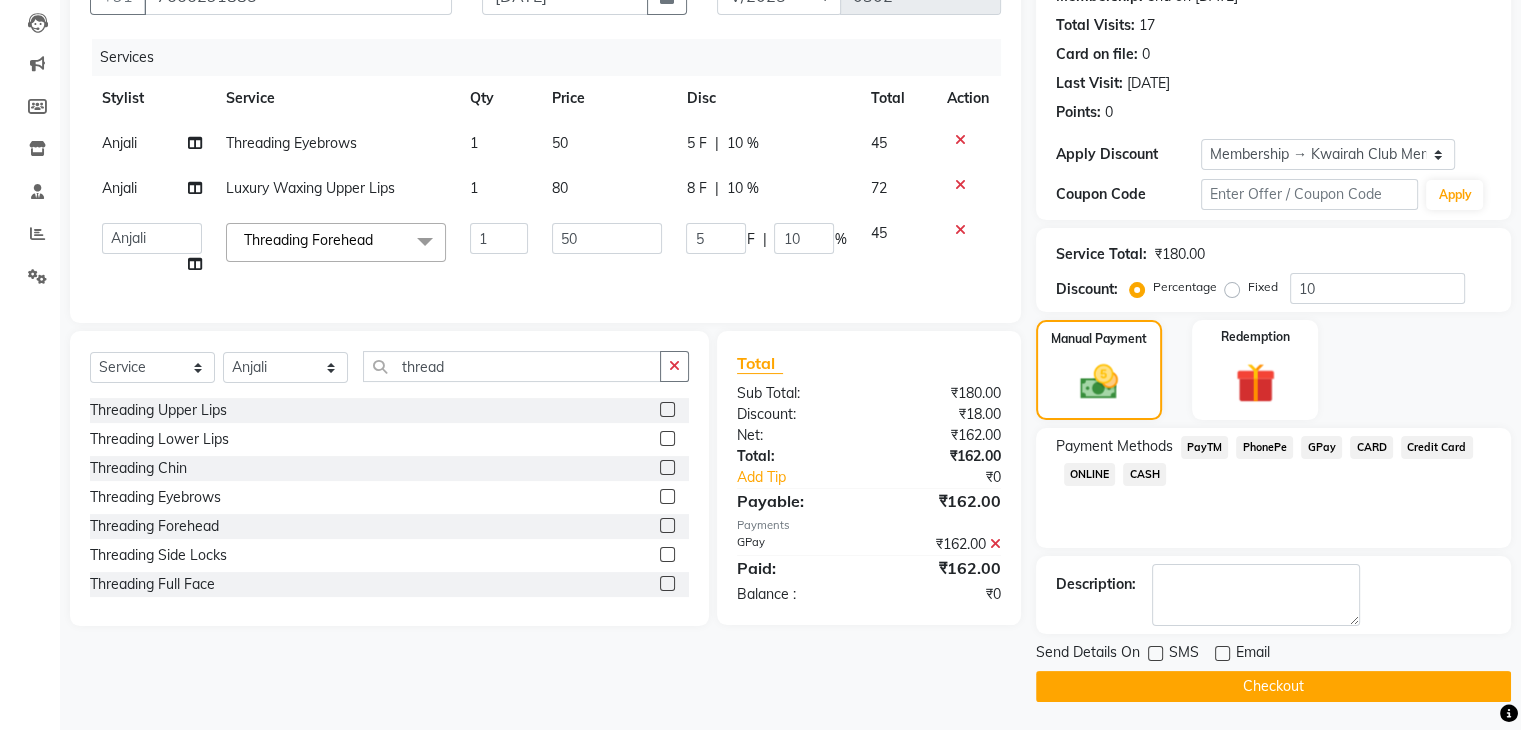 click on "Checkout" 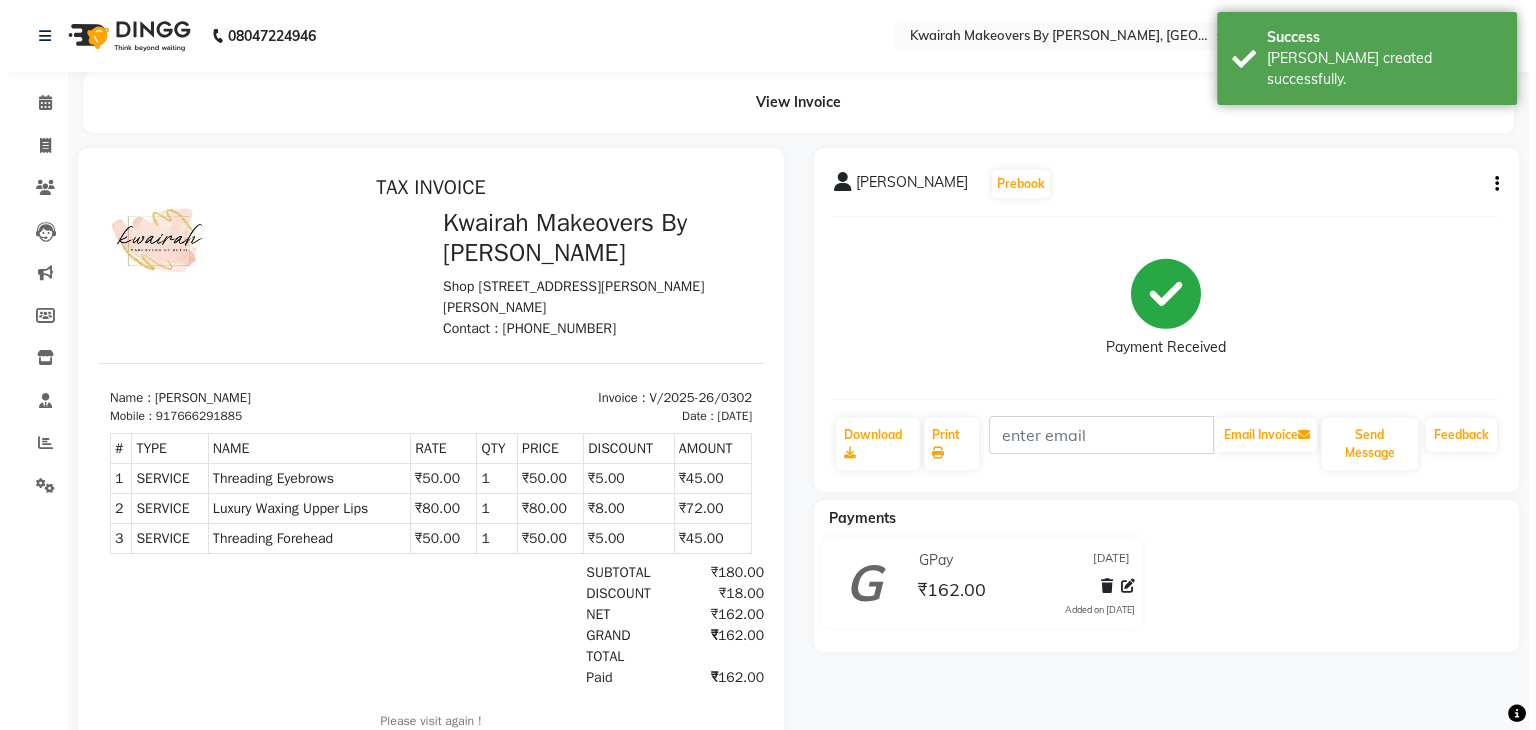 scroll, scrollTop: 0, scrollLeft: 0, axis: both 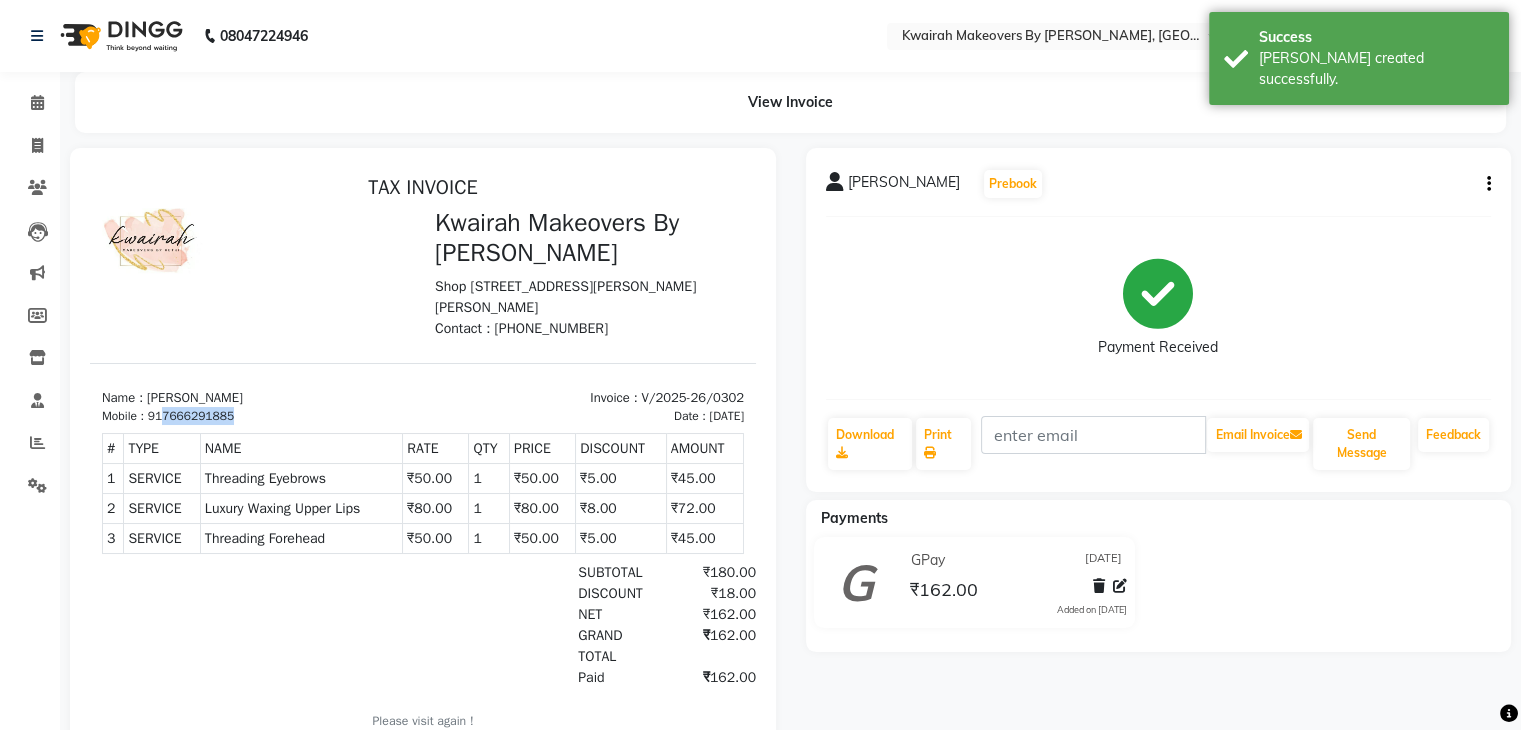drag, startPoint x: 164, startPoint y: 419, endPoint x: 267, endPoint y: 418, distance: 103.00485 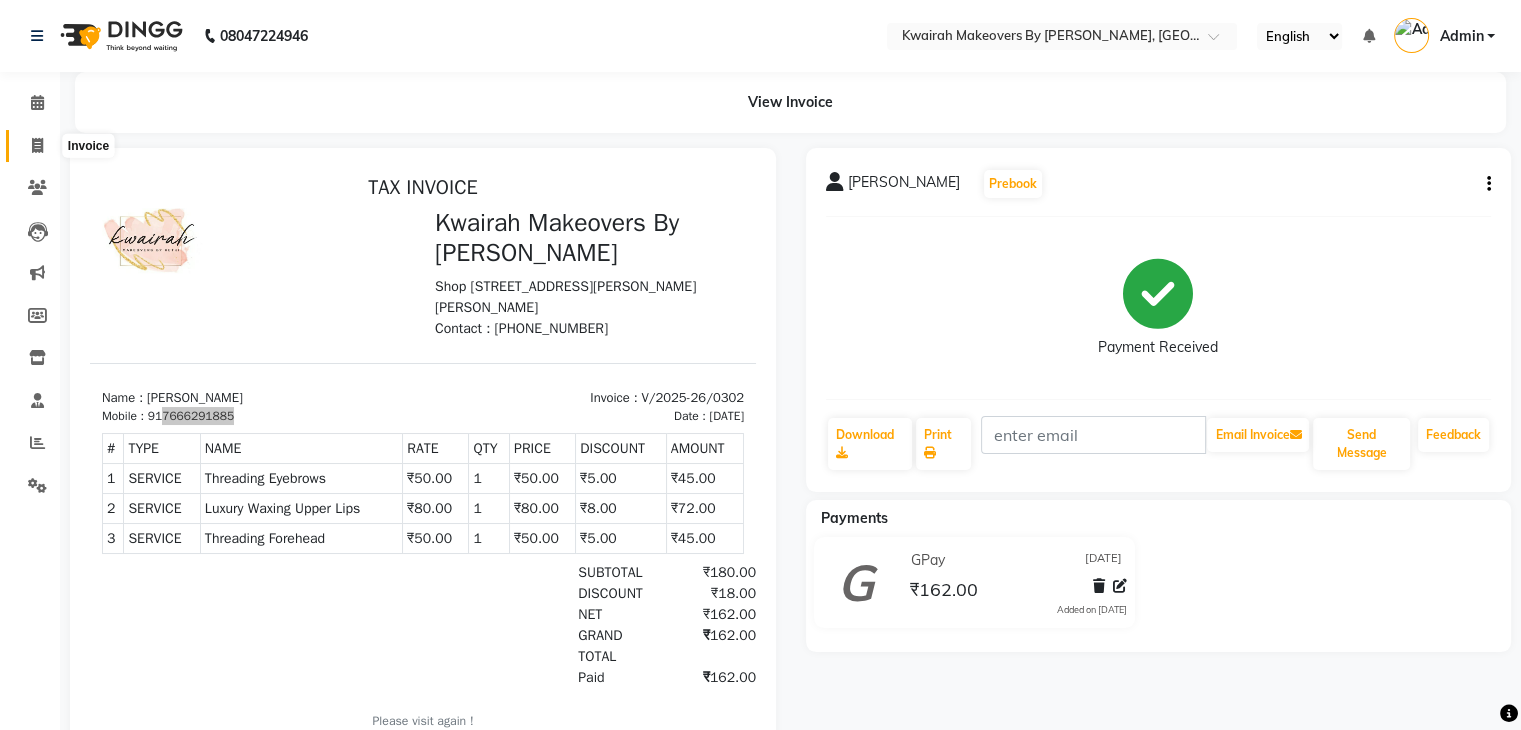 click 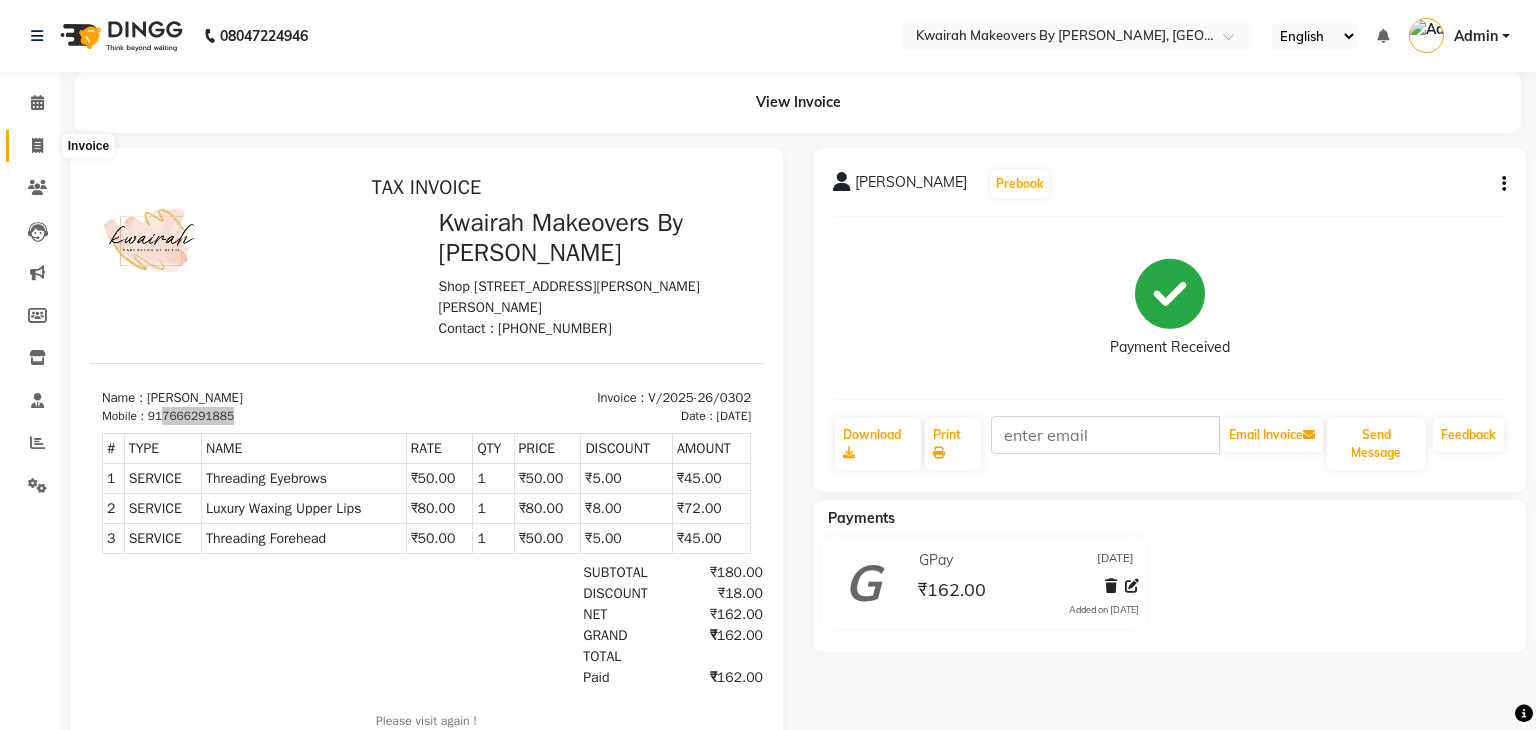 select on "4082" 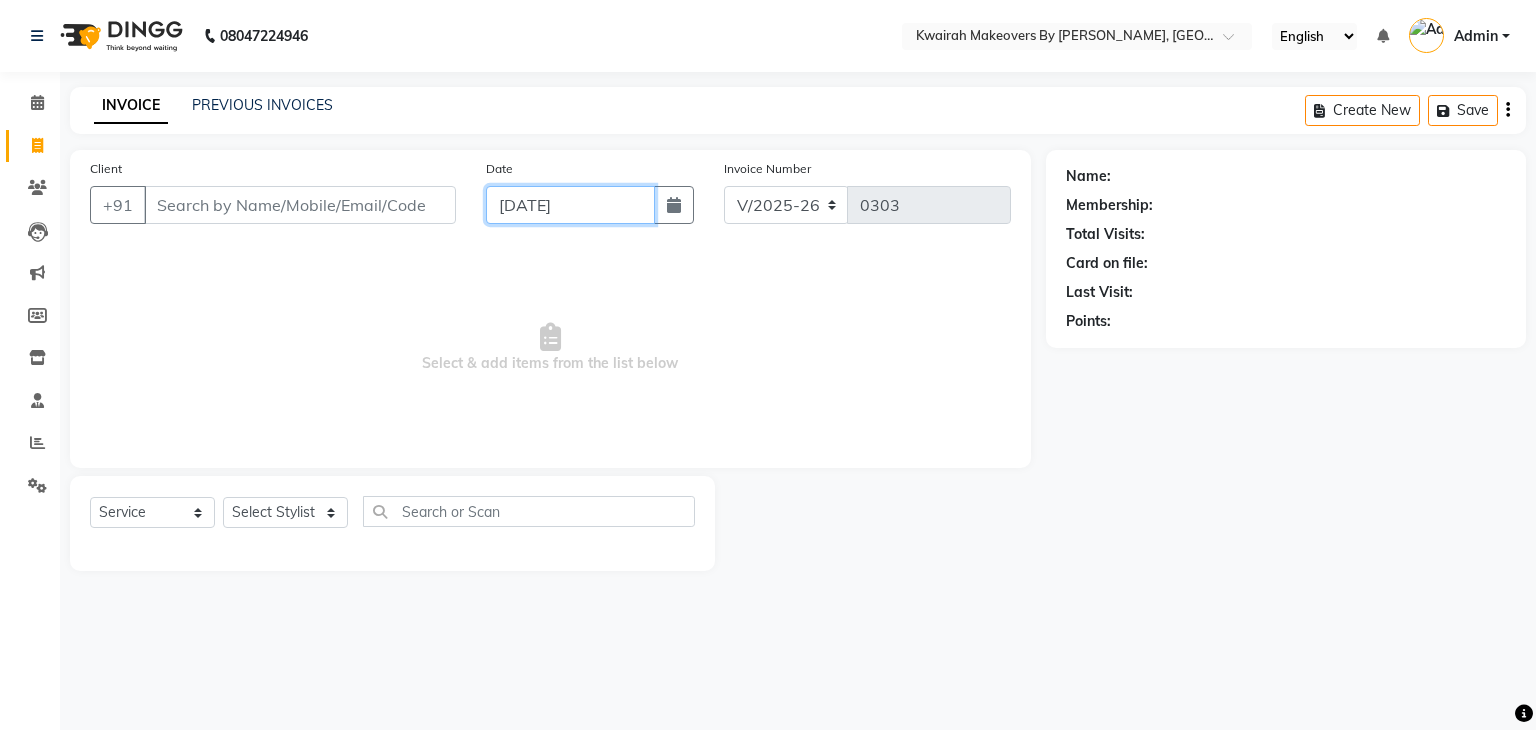 click on "[DATE]" 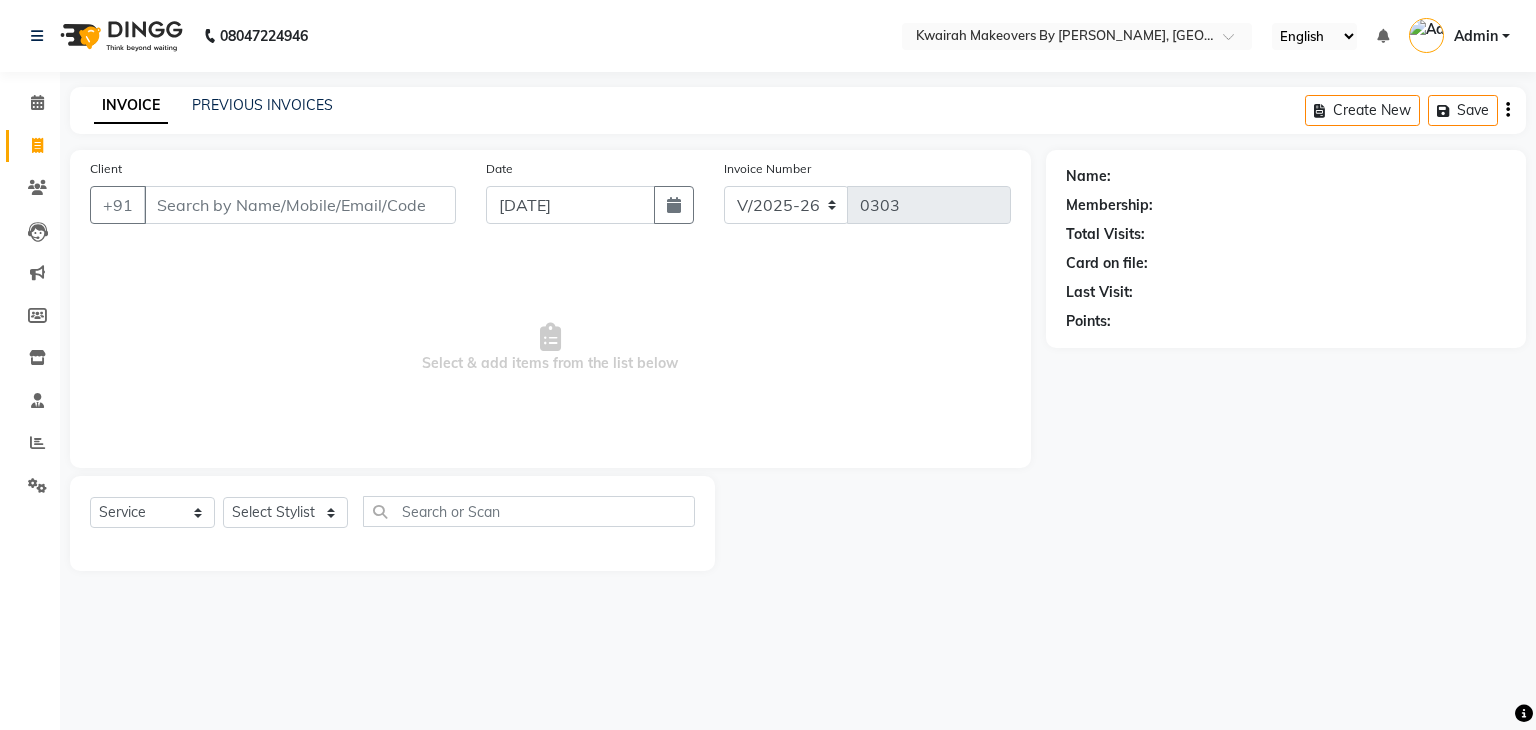 type 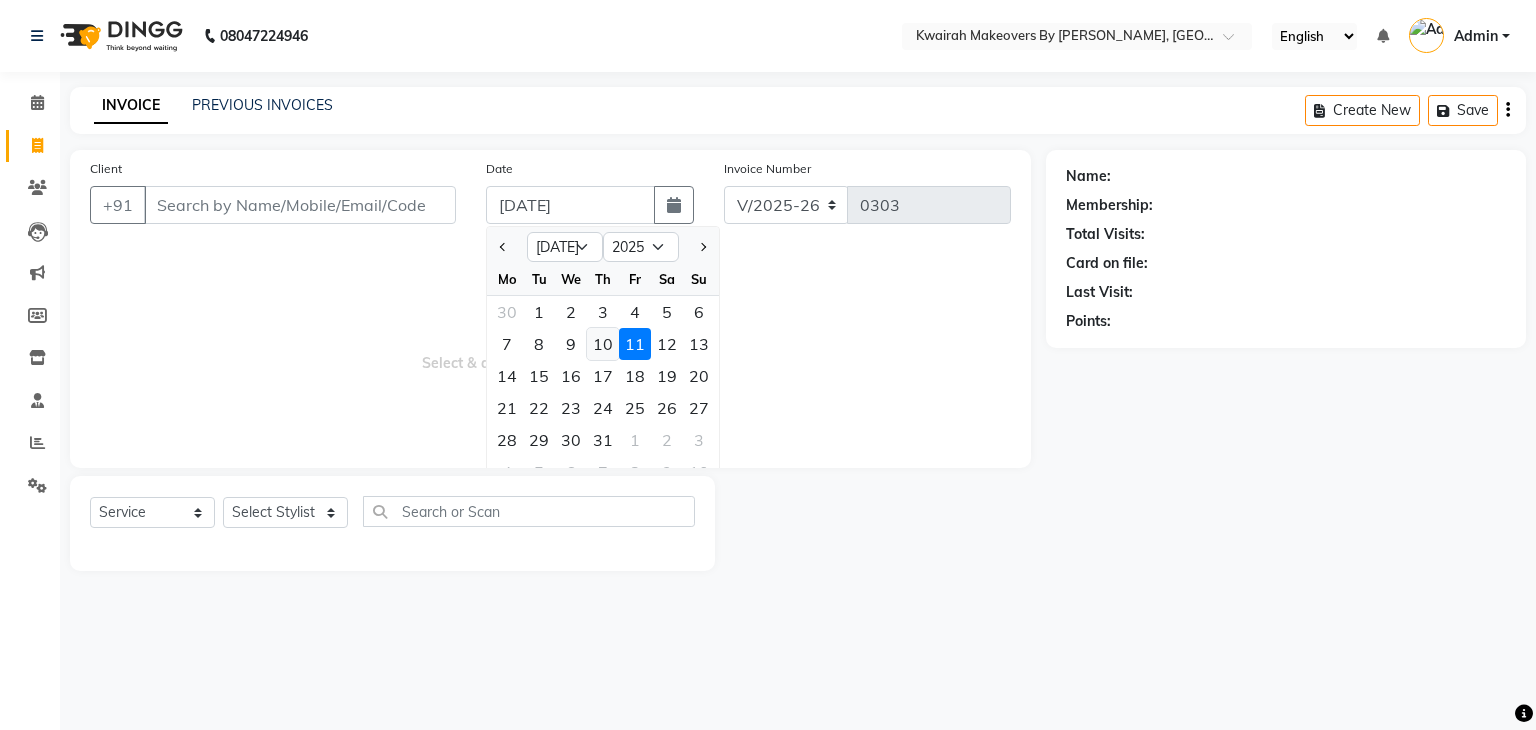 click on "10" 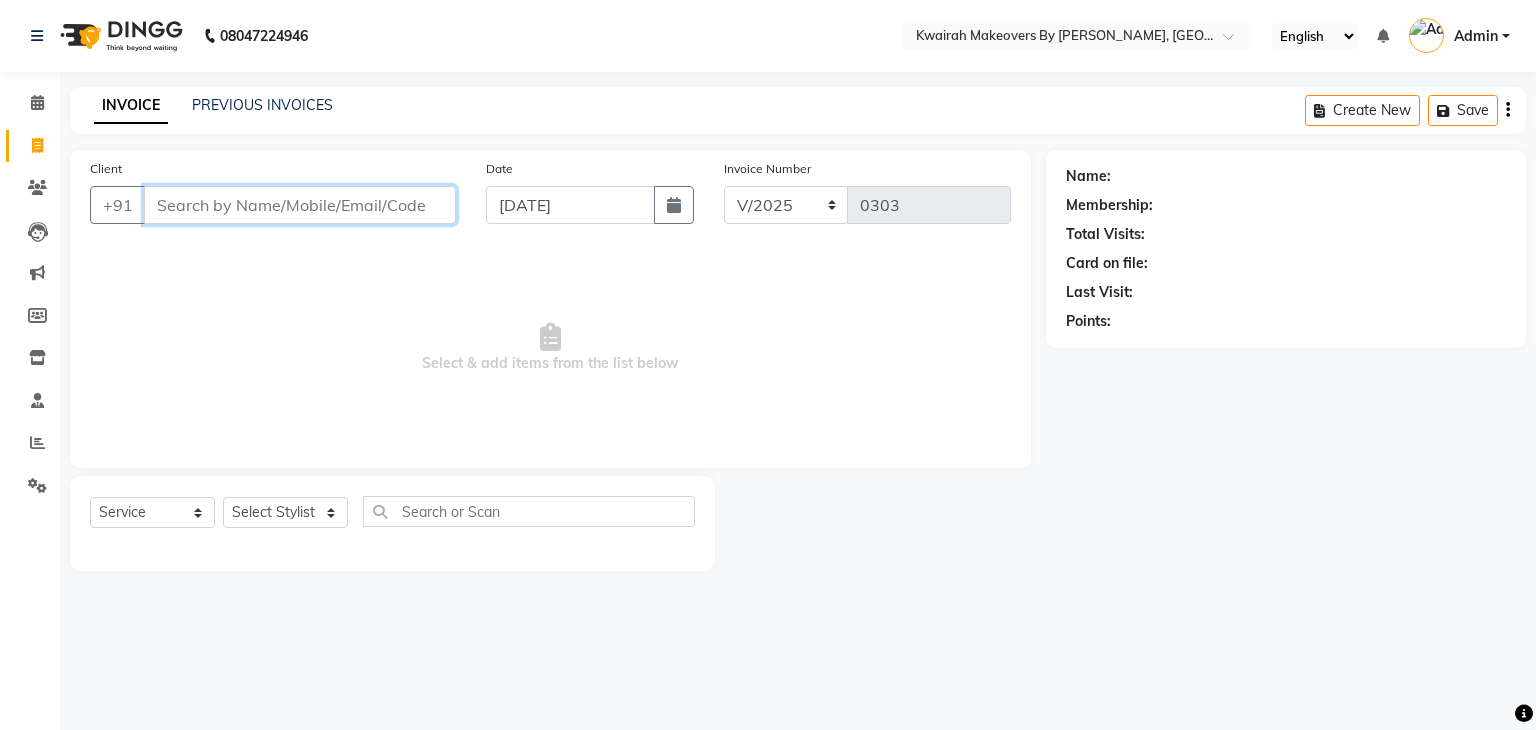 click on "Client" at bounding box center (300, 205) 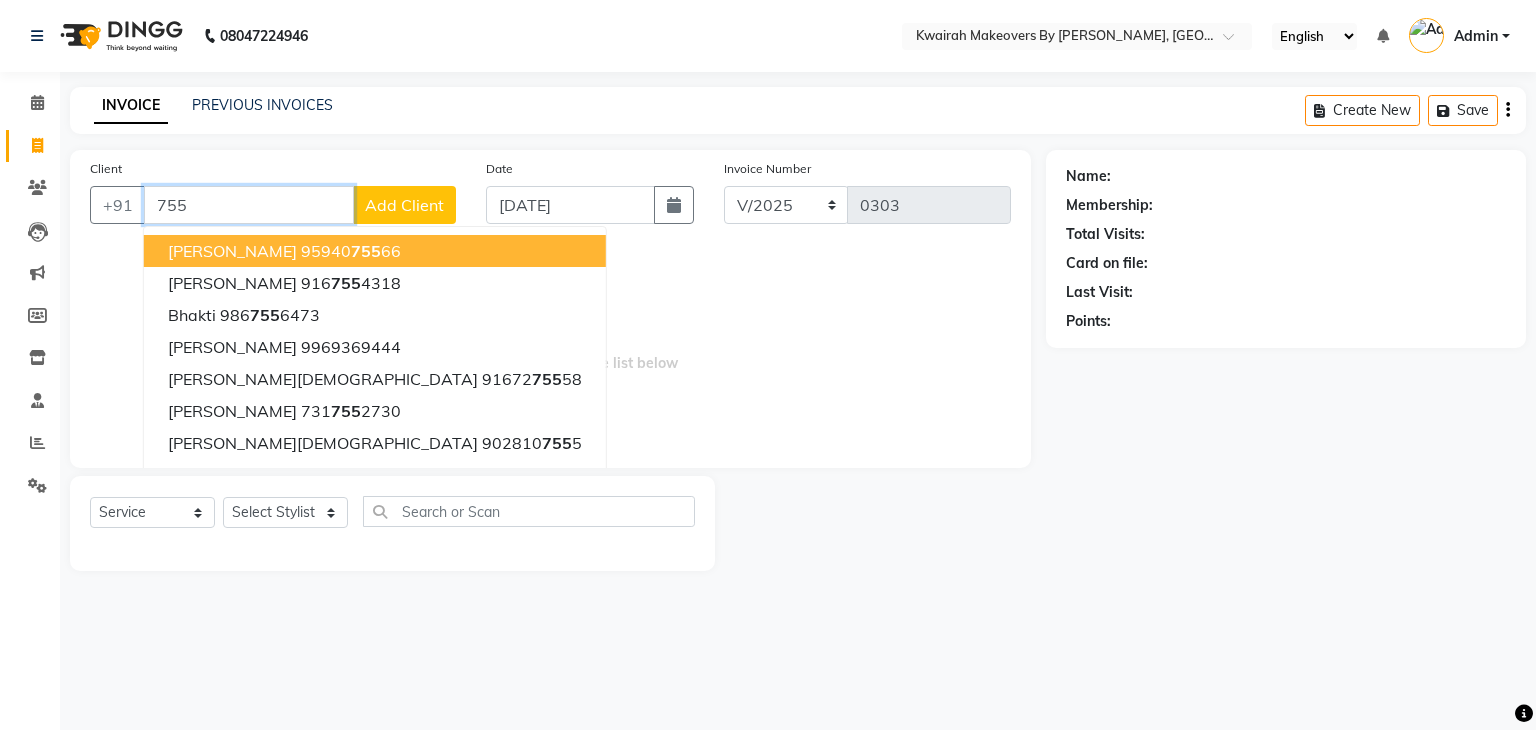 click on "755" at bounding box center [249, 205] 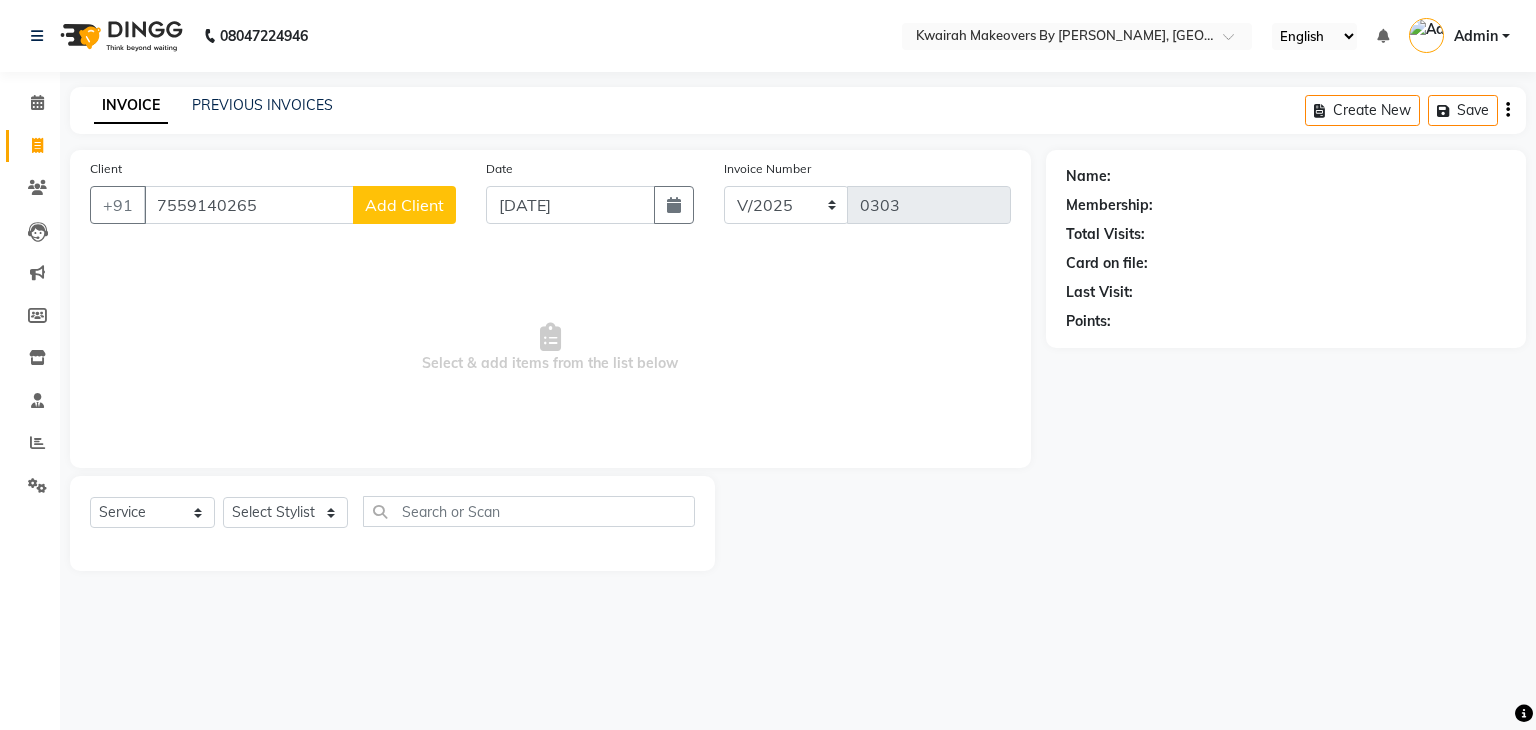 click on "Add Client" 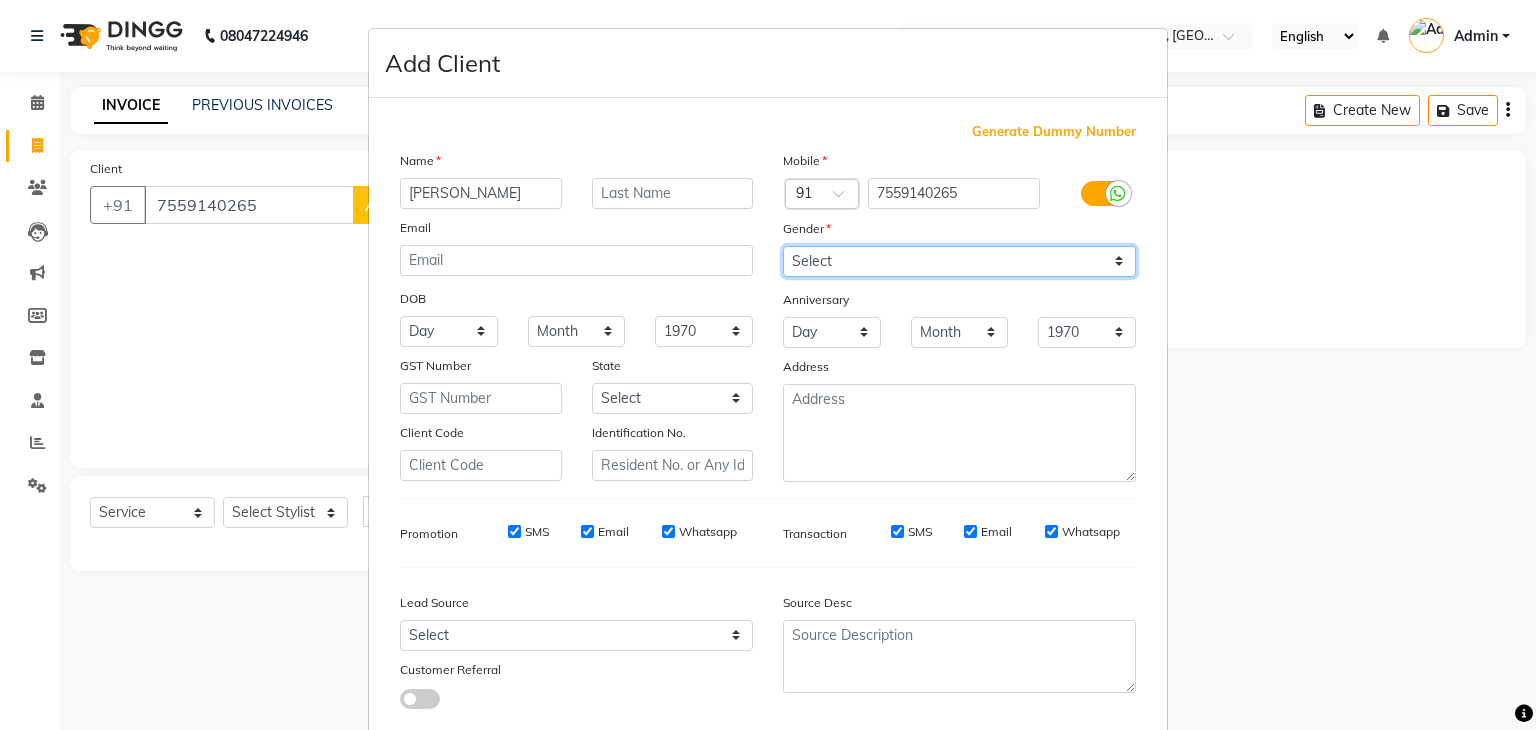 click on "Select [DEMOGRAPHIC_DATA] [DEMOGRAPHIC_DATA] Other Prefer Not To Say" at bounding box center (959, 261) 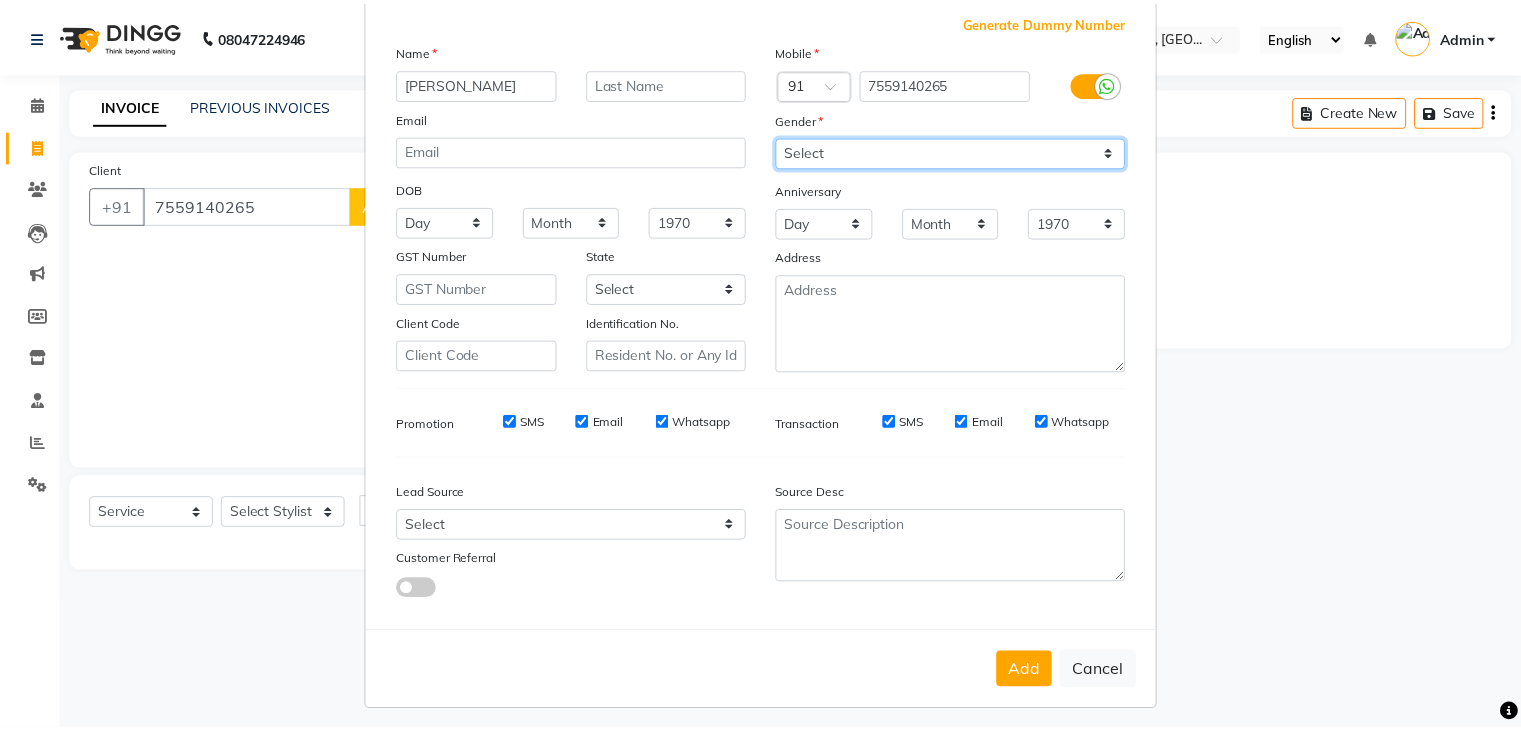 scroll, scrollTop: 127, scrollLeft: 0, axis: vertical 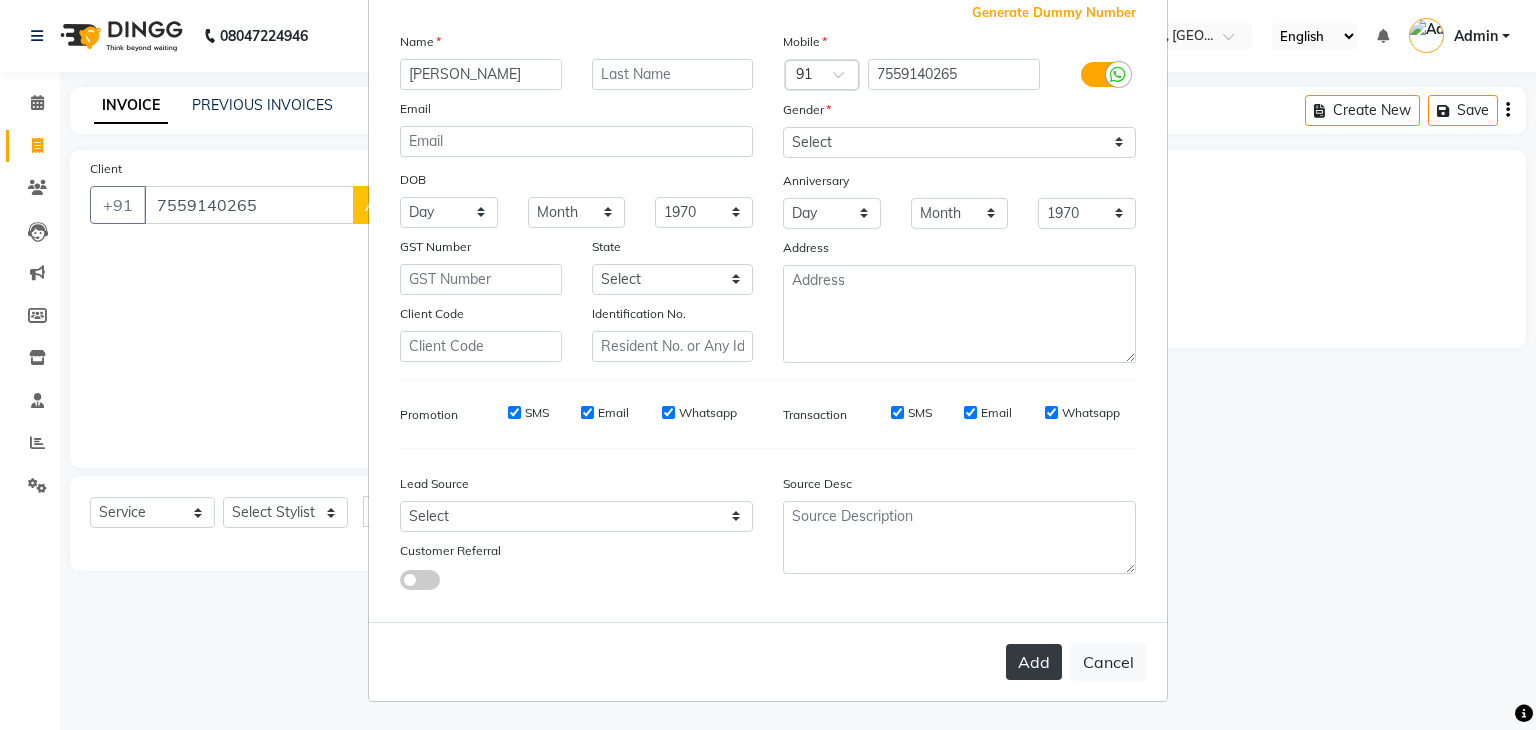 click on "Add" at bounding box center (1034, 662) 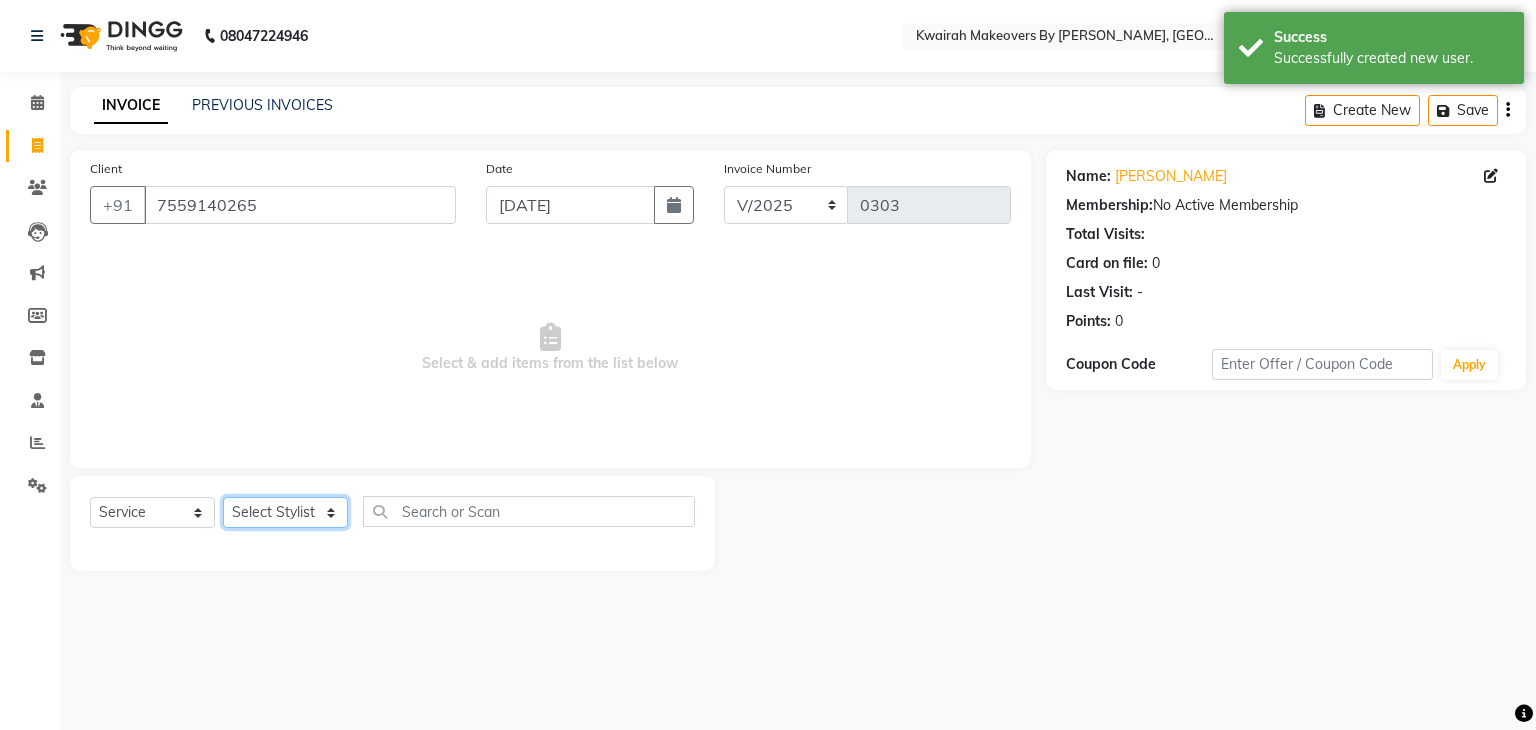 click on "Select Stylist [PERSON_NAME] [PERSON_NAME] Neha More rakhi [PERSON_NAME]" 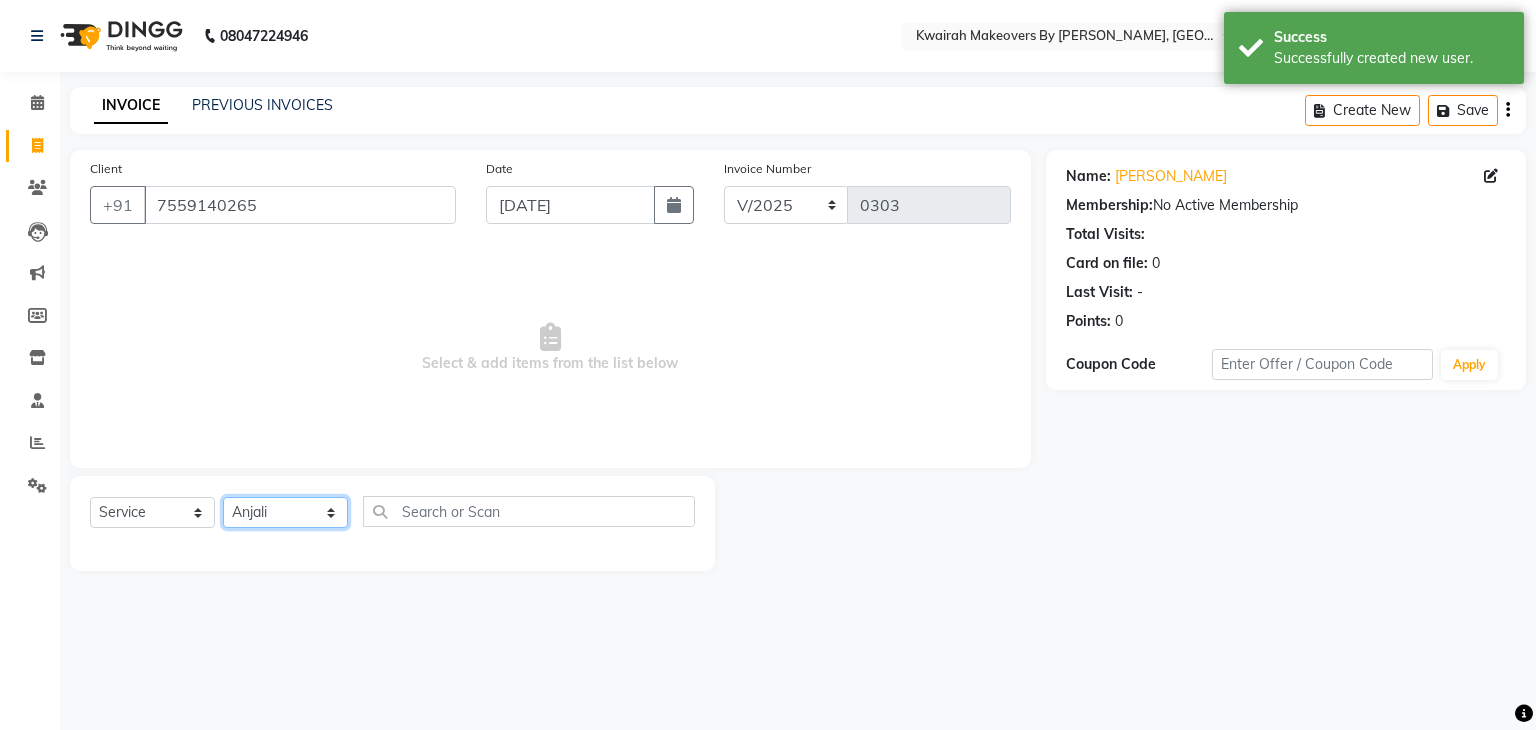 click on "Select Stylist [PERSON_NAME] [PERSON_NAME] Neha More rakhi [PERSON_NAME]" 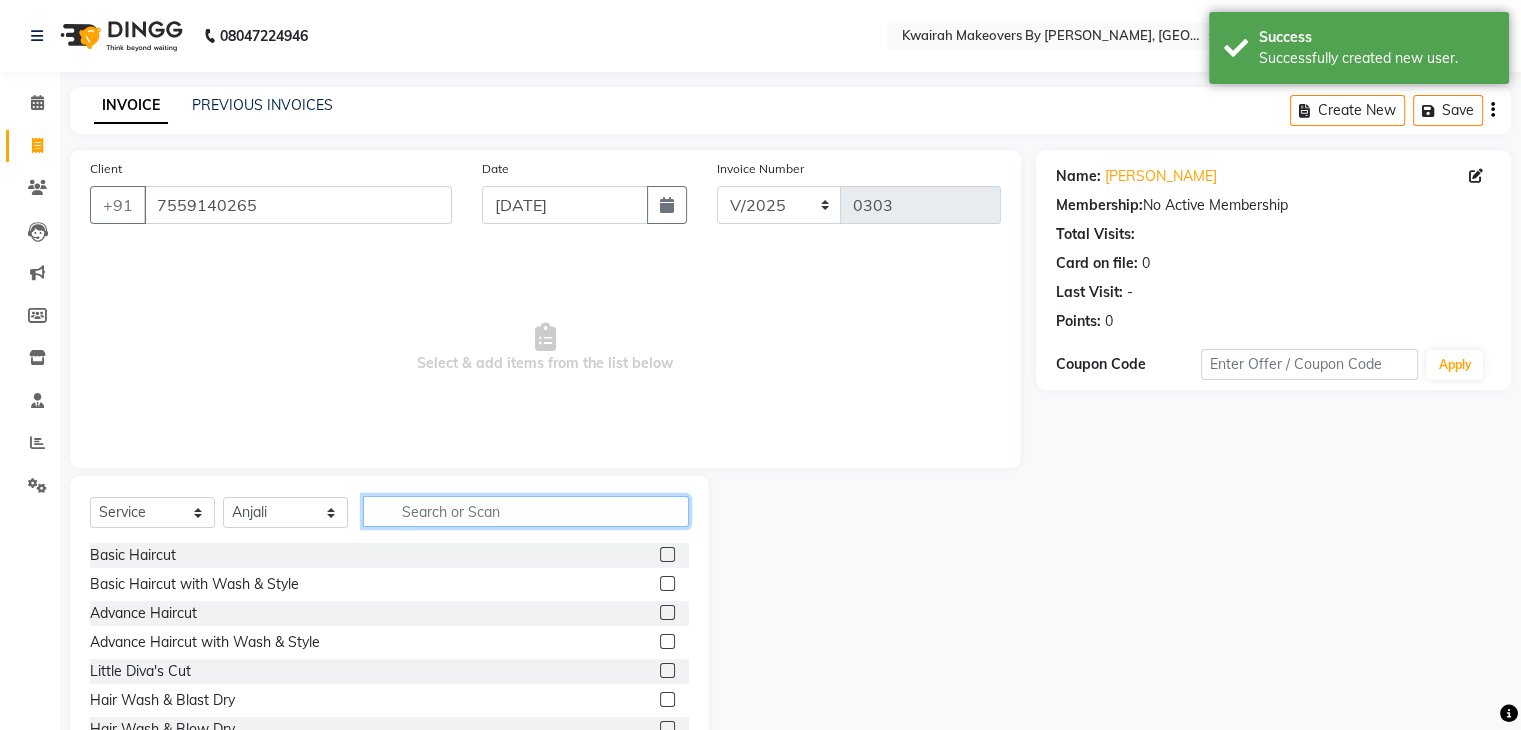 click 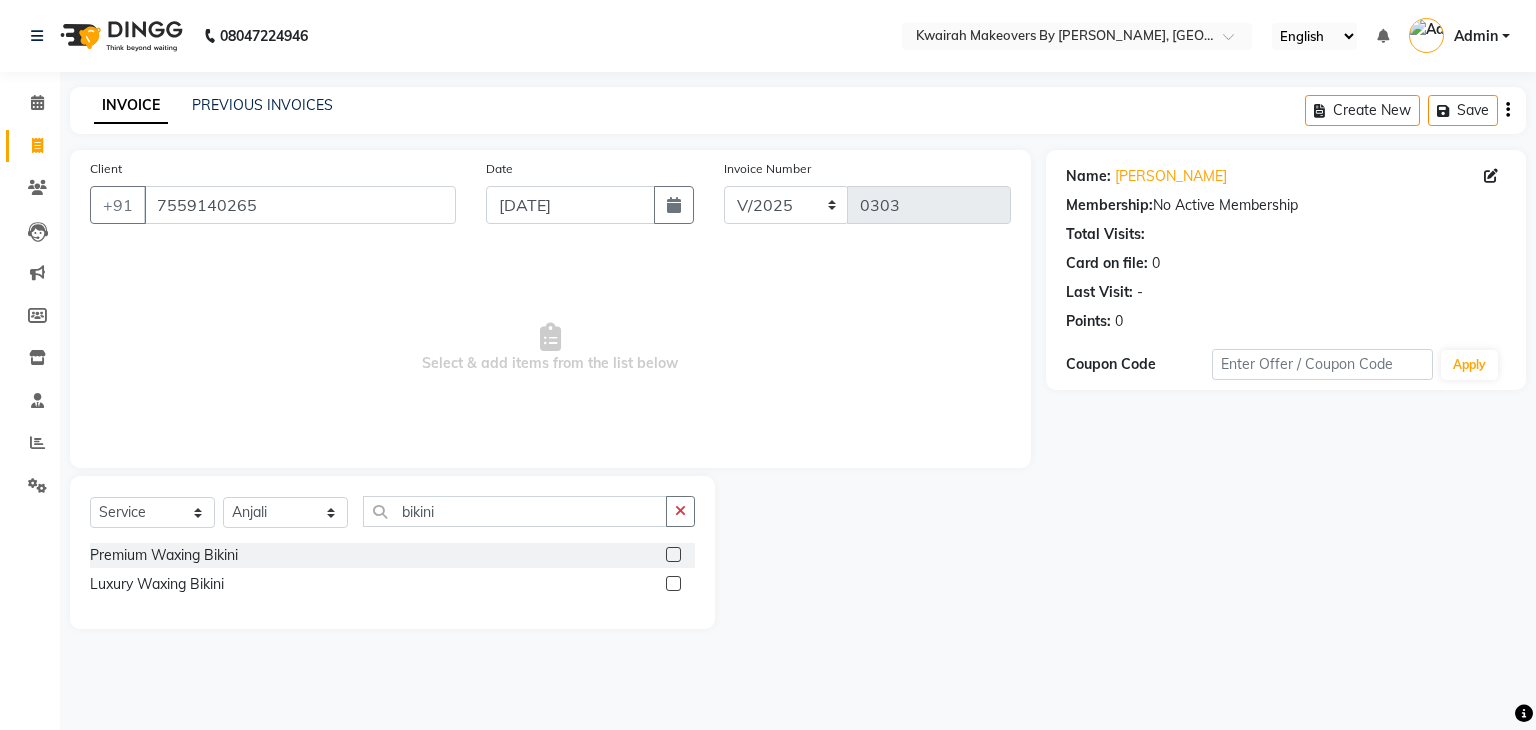 click 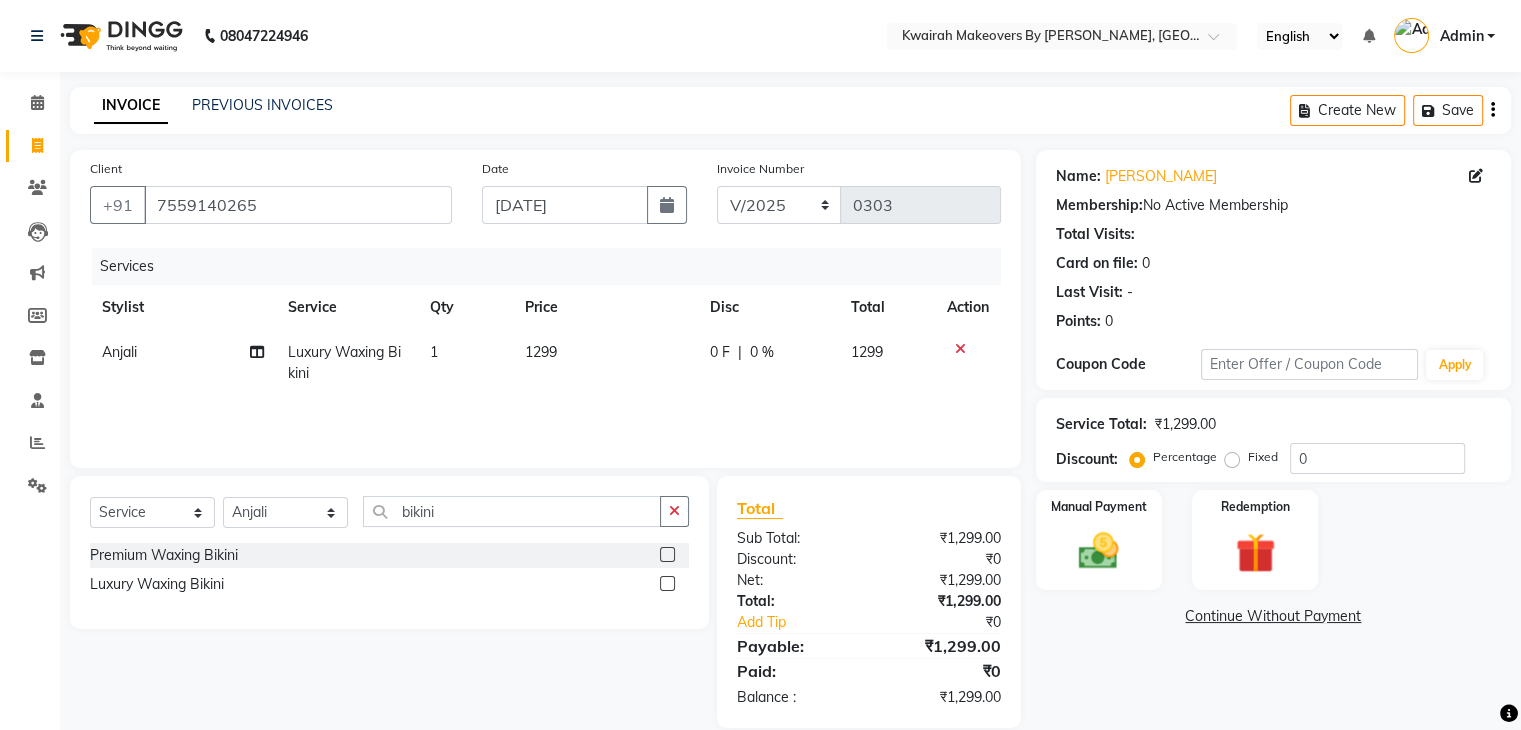 click on "1299" 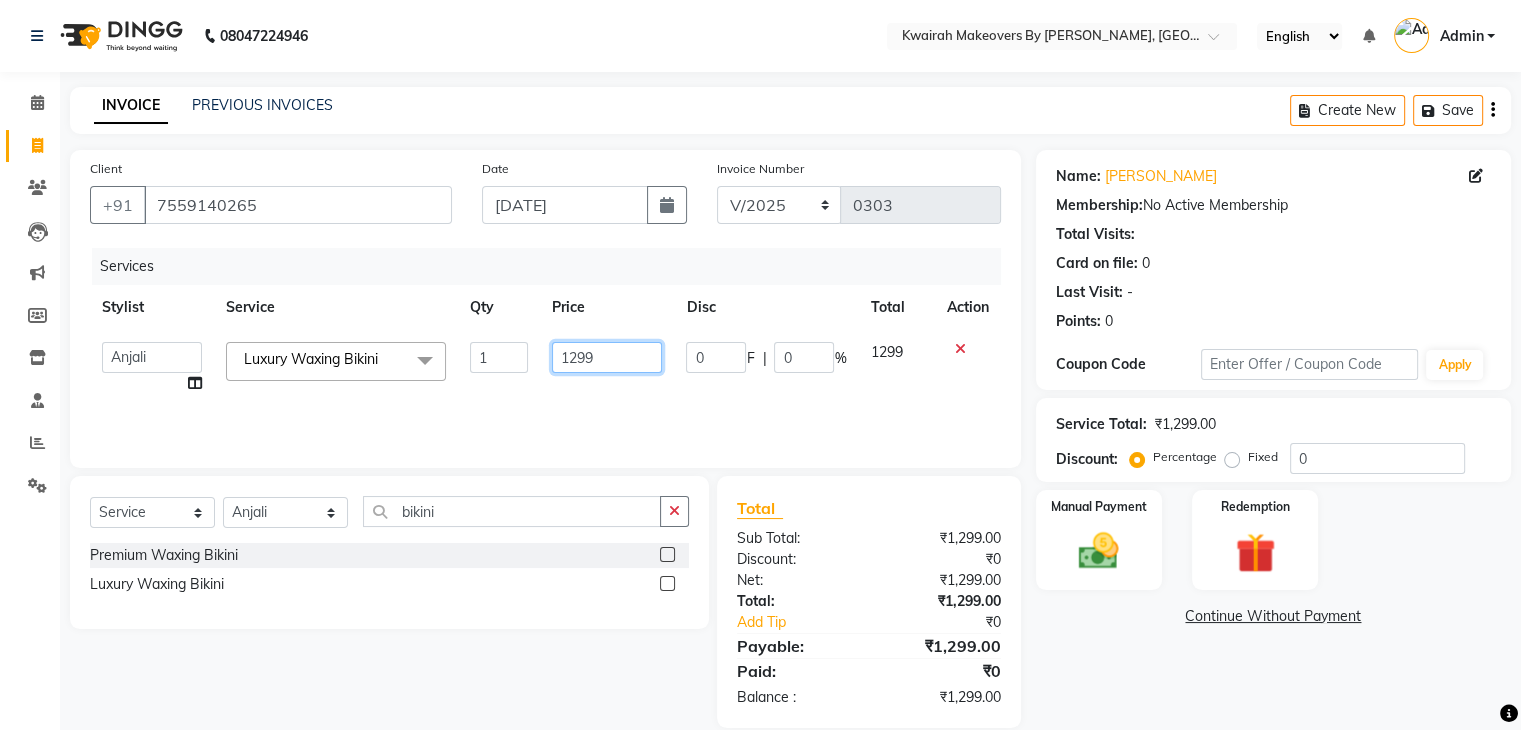 drag, startPoint x: 597, startPoint y: 352, endPoint x: 535, endPoint y: 365, distance: 63.348244 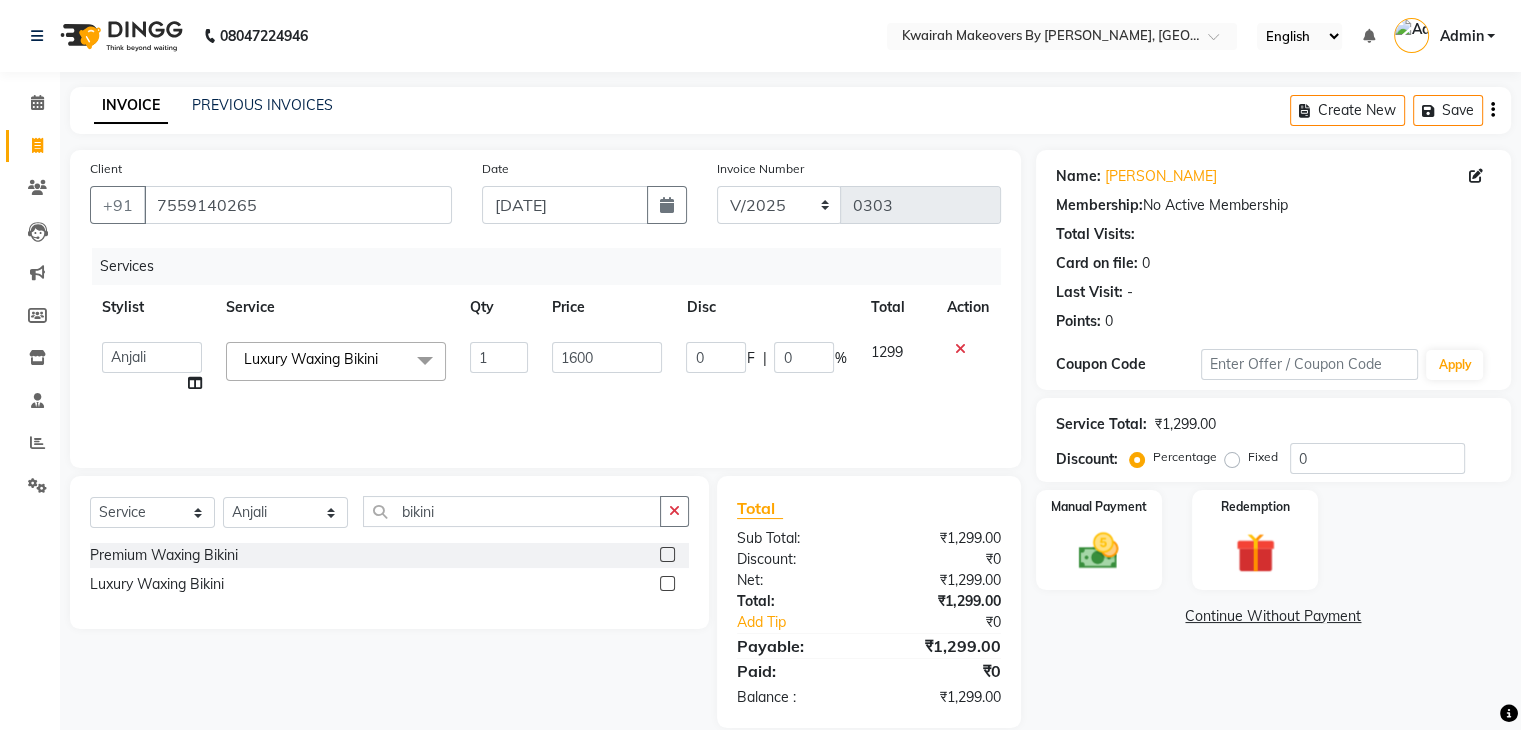 click on "Services Stylist Service Qty Price Disc Total Action  [PERSON_NAME]   Anjali   [PERSON_NAME]   Neha More   rakhi [PERSON_NAME]  Luxury Waxing Bikini  x Basic Haircut Basic Haircut with Wash & Style Advance Haircut Advance Haircut with Wash & Style Little Diva's Cut Hair Wash & Blast Dry Hair Wash & Blow Dry Blow Dry (Upto Midwaist) Blow Dry Waist Ironing (Upto Midwaist) Ironing Waist Curls/Waves/Styling (Upto Midwaist) Curls/Waves/Styling Waist Basic Hair Spa Schwarzkopf Spa Hair Gloss Treatment (Upto Midwaist) Hair Gloss Treatment Waist Fibre Clinix (Kwairah Signature Treatment) Express Head Massage 20 Mins Head Massage 30 Mins Oil Massage + Wash Keratin Treatment Smoothening/Rebonding Treatment [MEDICAL_DATA] Treatment Root Touchup Igora 1 inch Root Touchup Igora 2 inch Root Touchup Essencity 1 inch Root Touchup Essencity 2 inch Half Head Streaks (15-16 strips) Full Head Streaks 3D Colors Global Hair Color Dual Global Hair Color Balayage/Ombre/Free Hand/Low Lights/ Baby Lights Prelightening Density Charges Pre-wash" 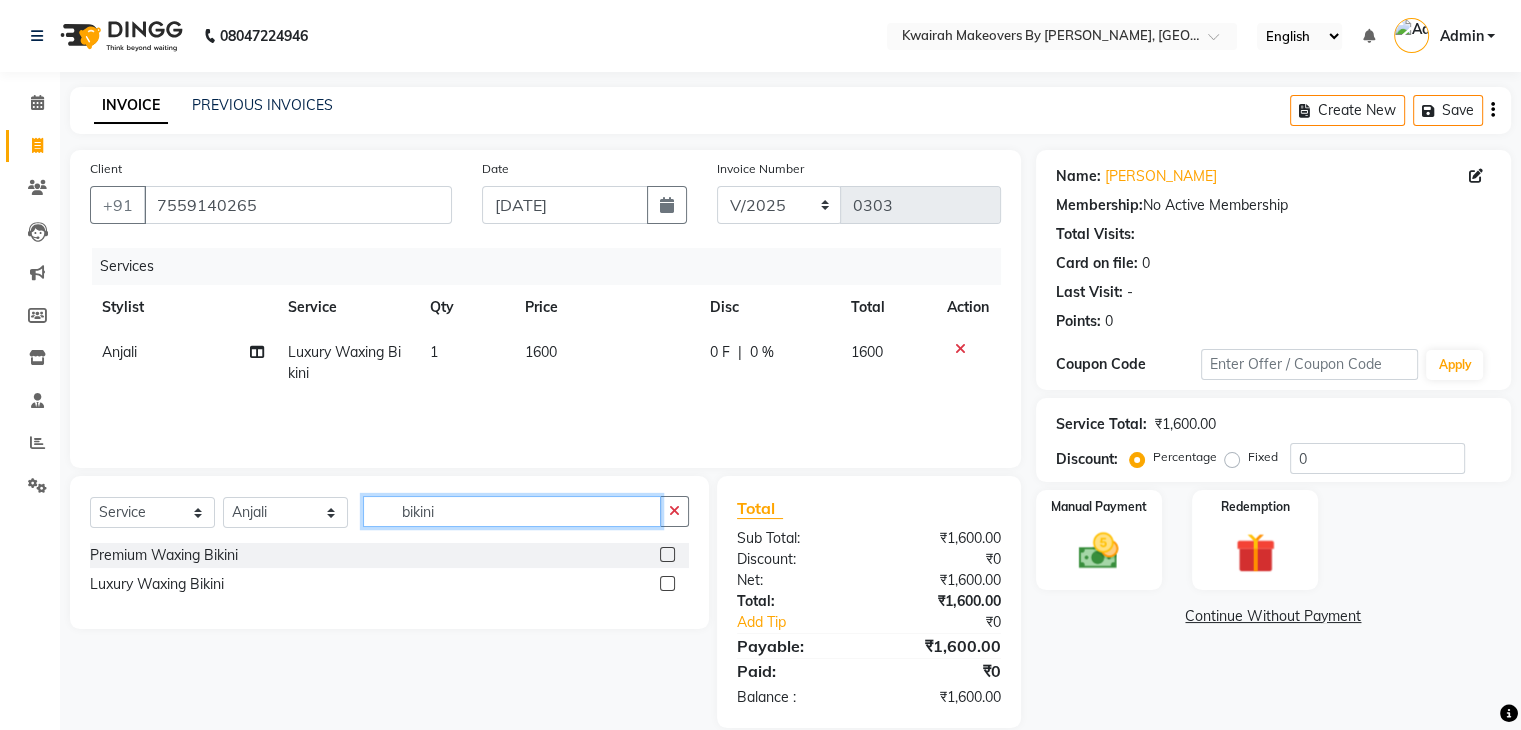 drag, startPoint x: 471, startPoint y: 517, endPoint x: 381, endPoint y: 506, distance: 90.66973 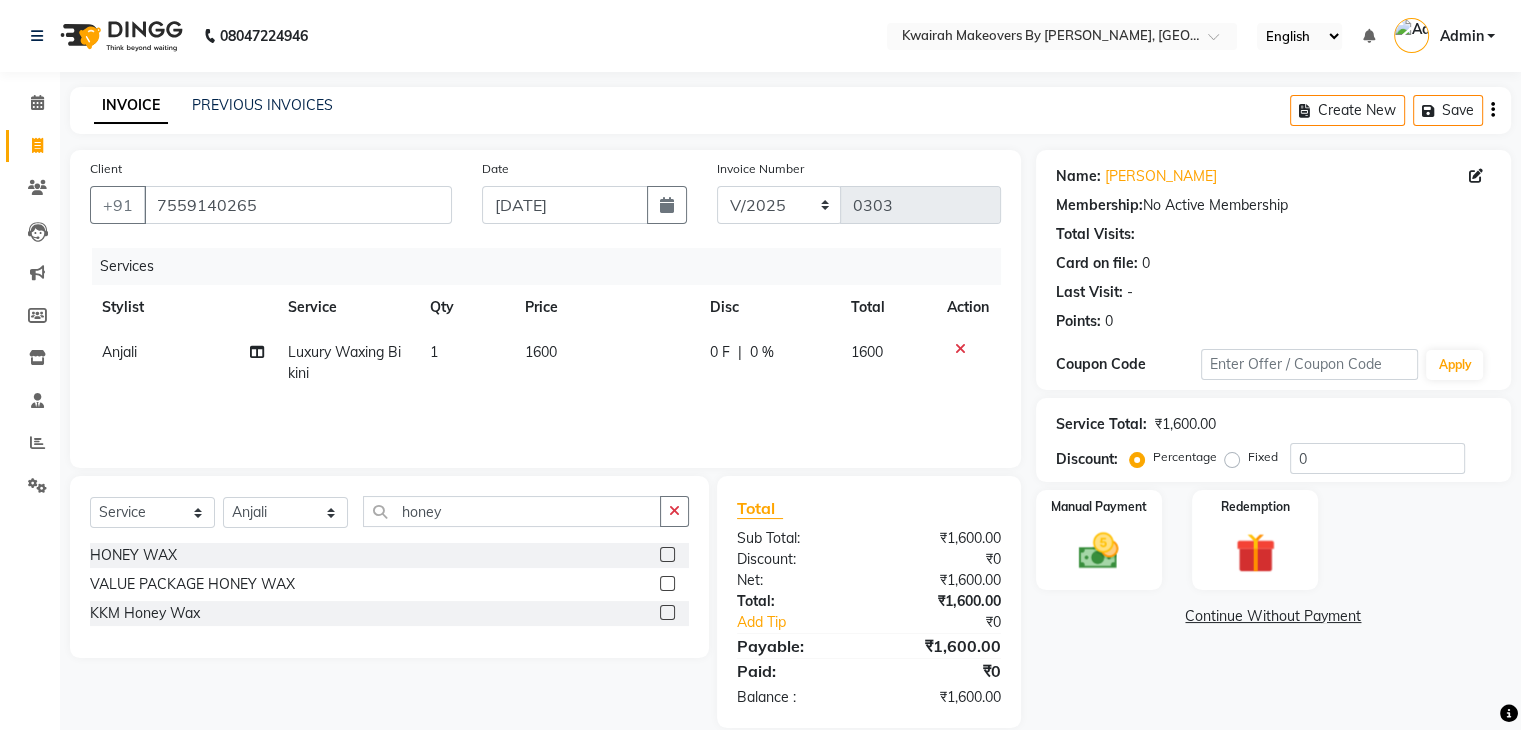drag, startPoint x: 676, startPoint y: 554, endPoint x: 661, endPoint y: 553, distance: 15.033297 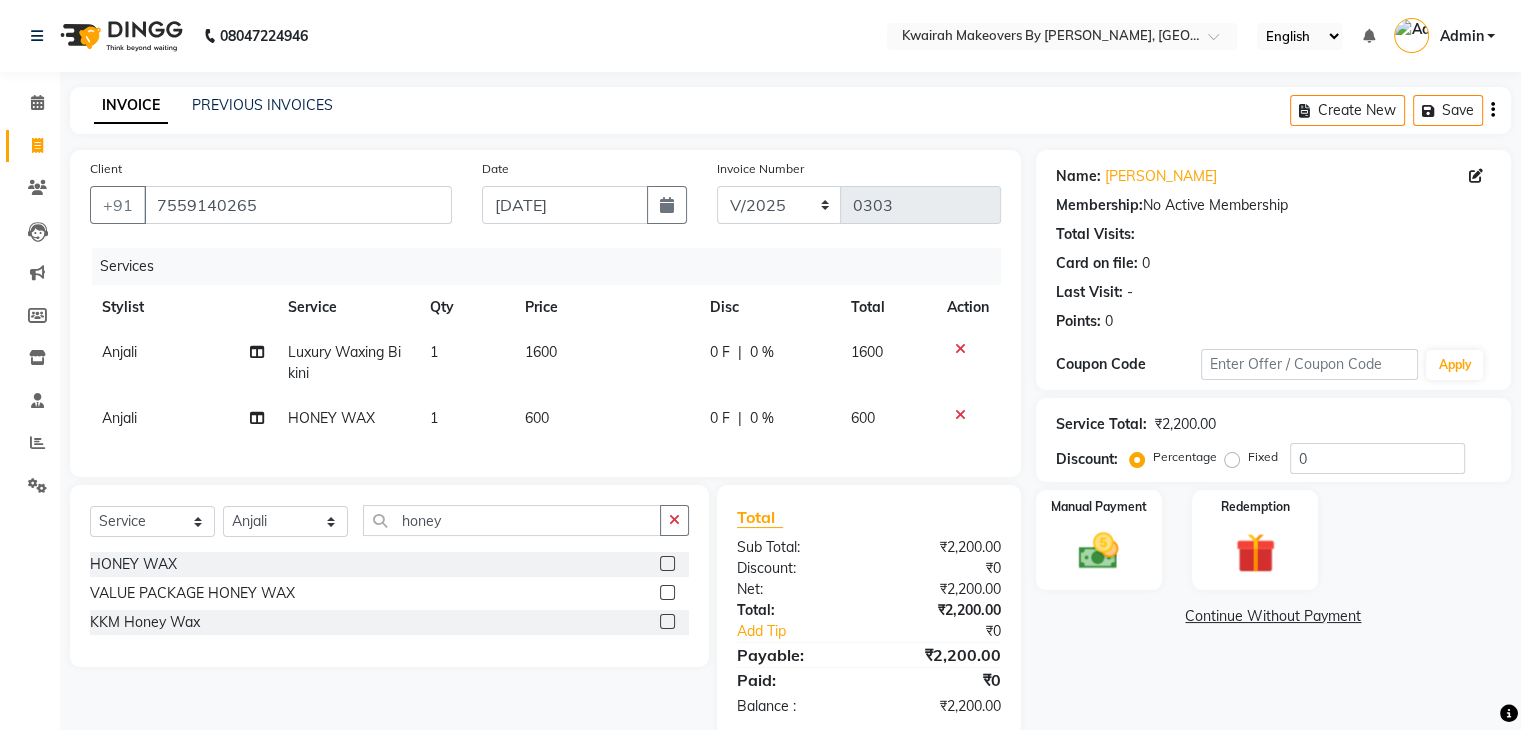 click on "600" 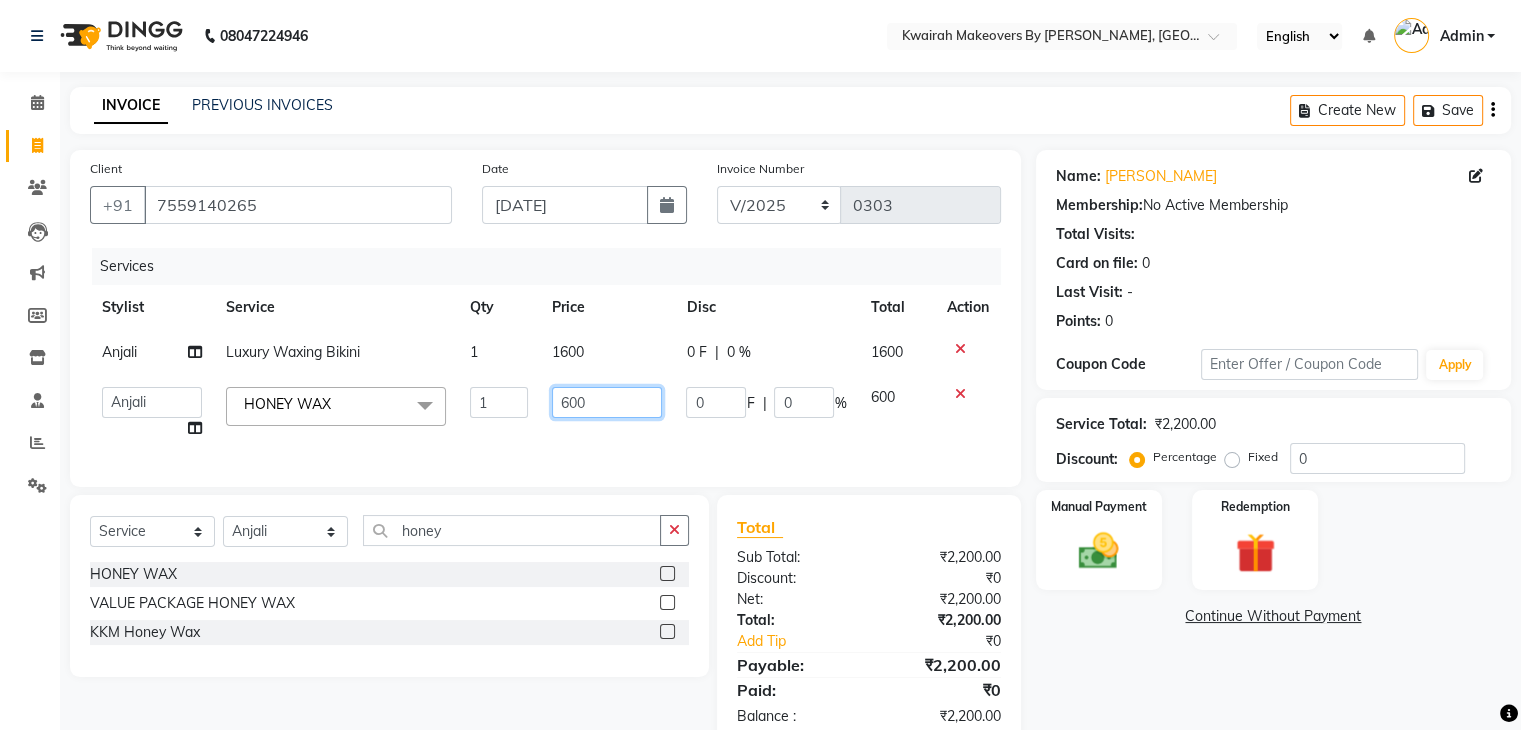 drag, startPoint x: 602, startPoint y: 411, endPoint x: 507, endPoint y: 417, distance: 95.189285 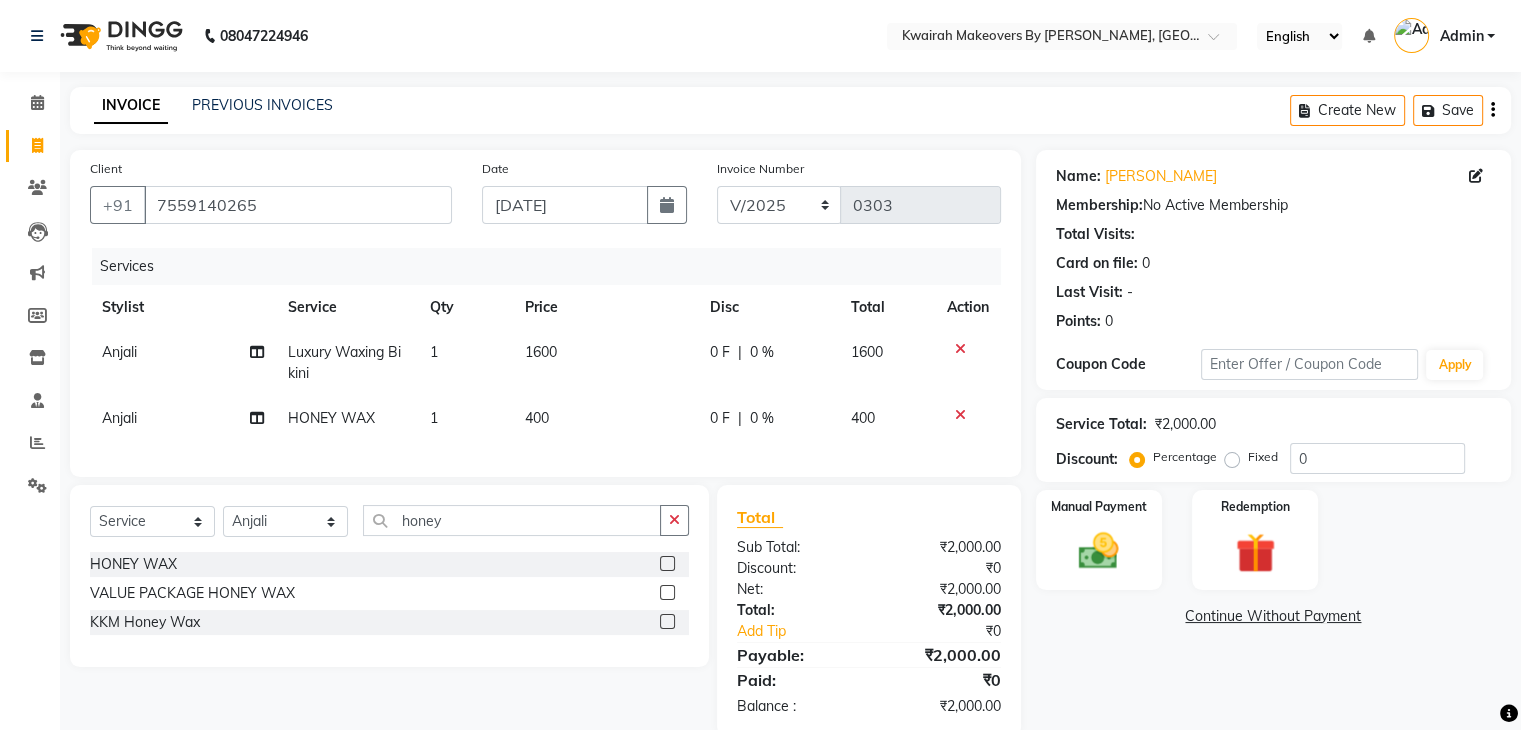 click on "Anjali HONEY WAX  1 400 0 F | 0 % 400" 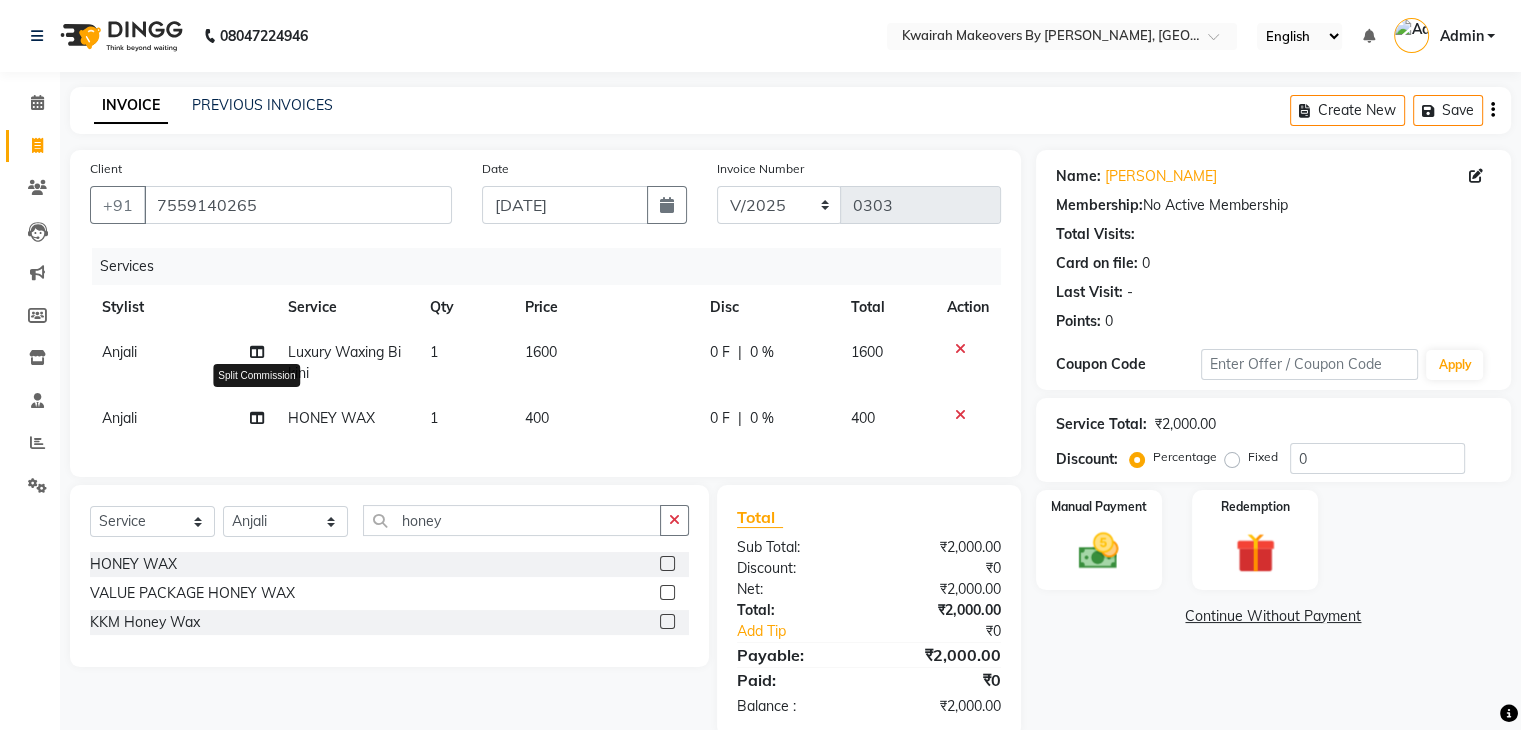 click 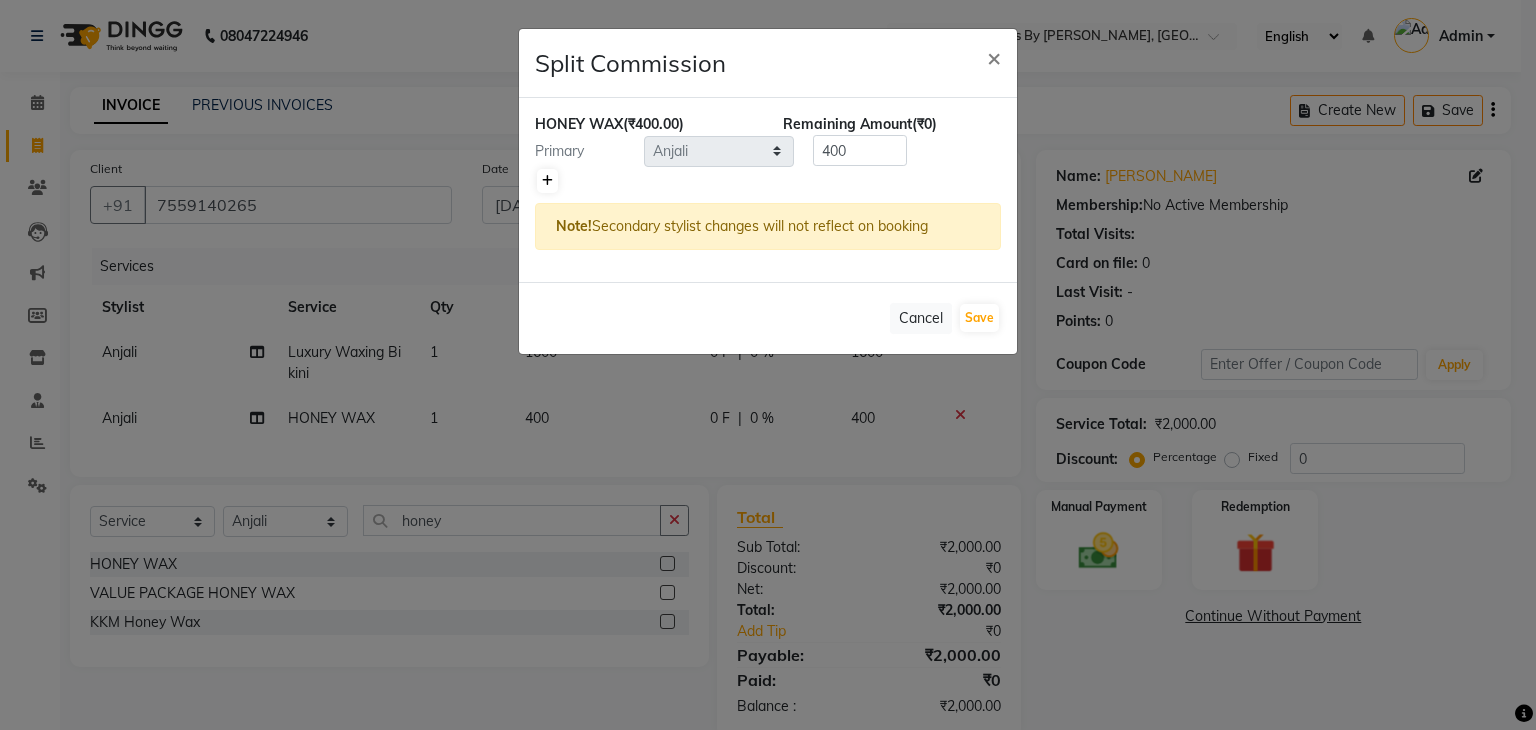 click 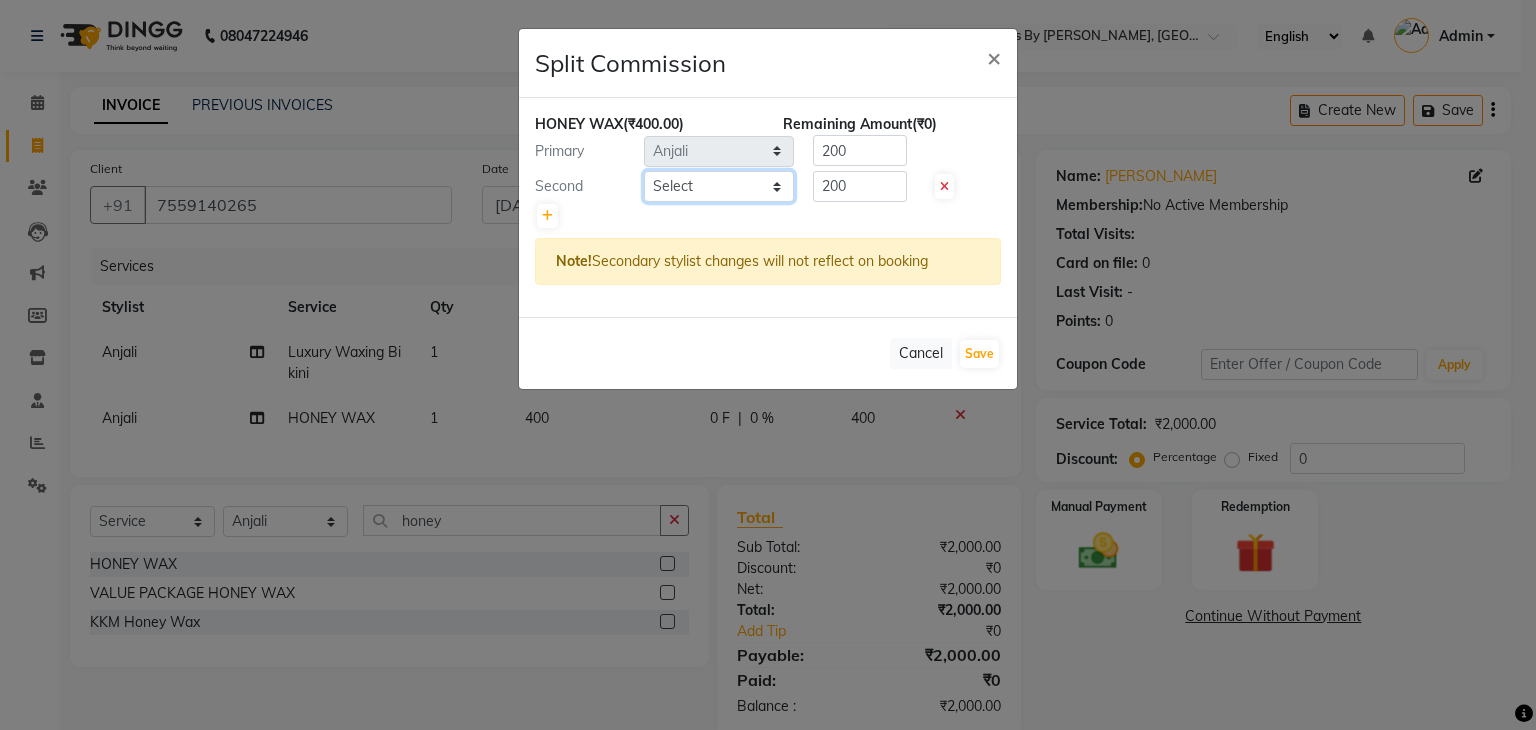 click on "Select  [PERSON_NAME]   [PERSON_NAME]   Neha More   rakhi [PERSON_NAME]" 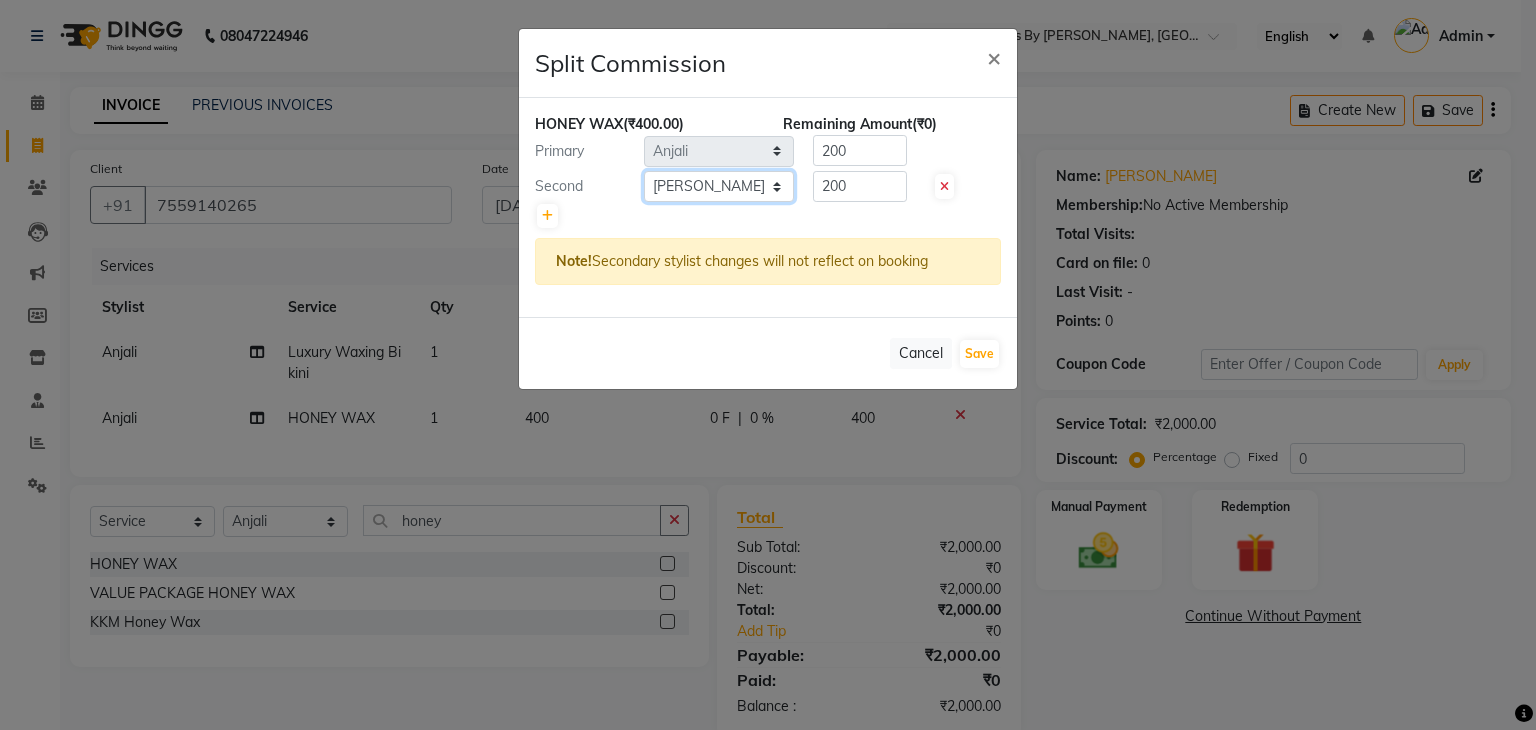 click on "Select  [PERSON_NAME]   [PERSON_NAME]   Neha More   rakhi [PERSON_NAME]" 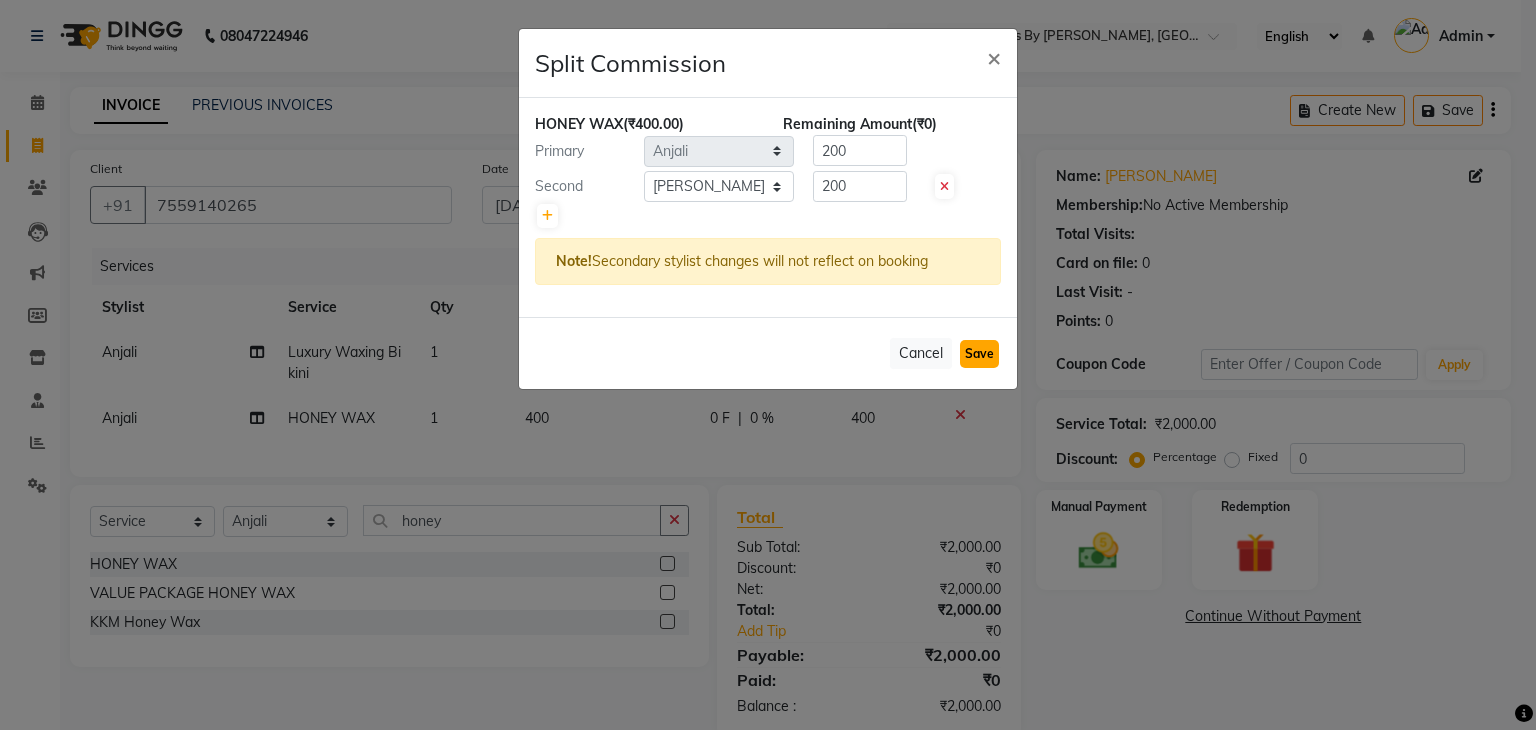 click on "Save" 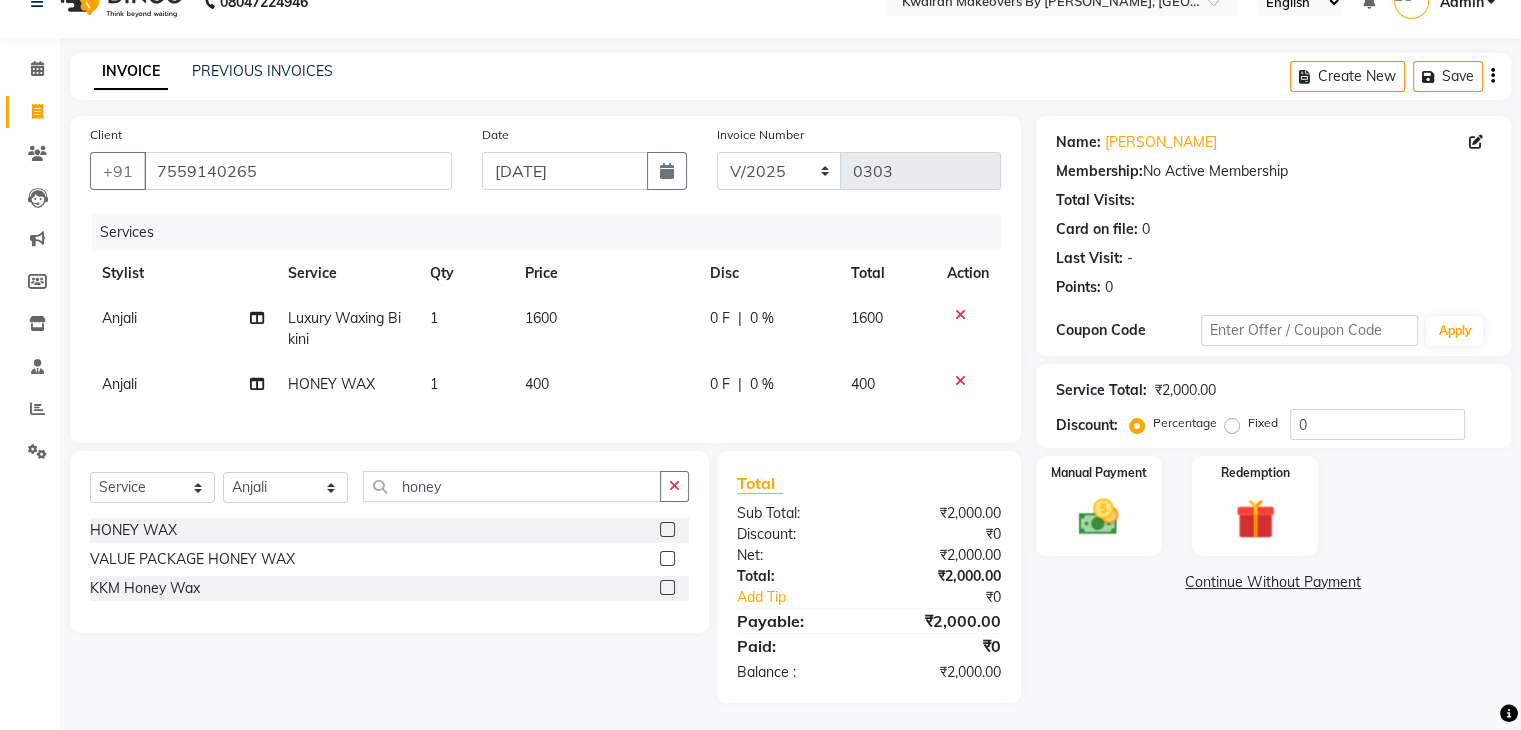 scroll, scrollTop: 52, scrollLeft: 0, axis: vertical 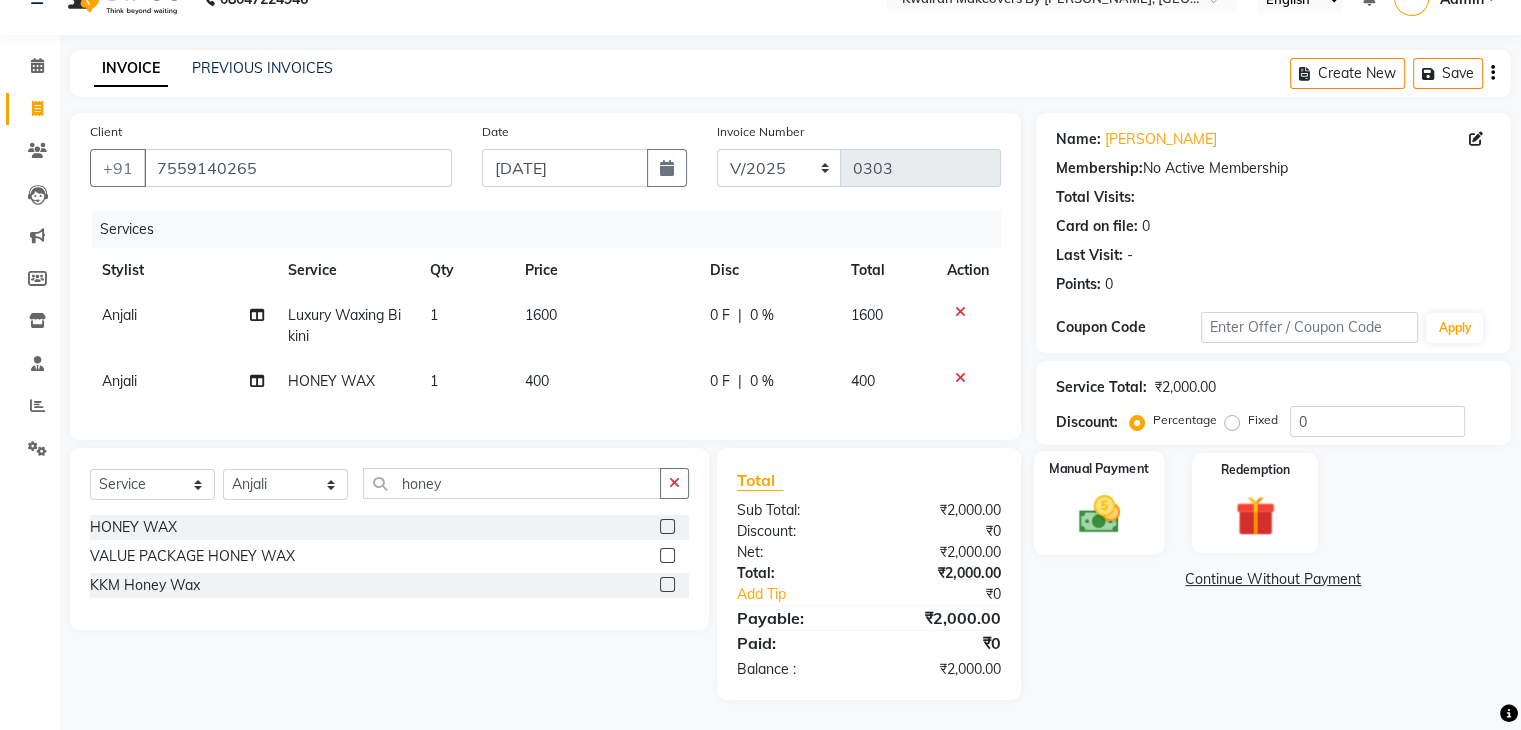 click 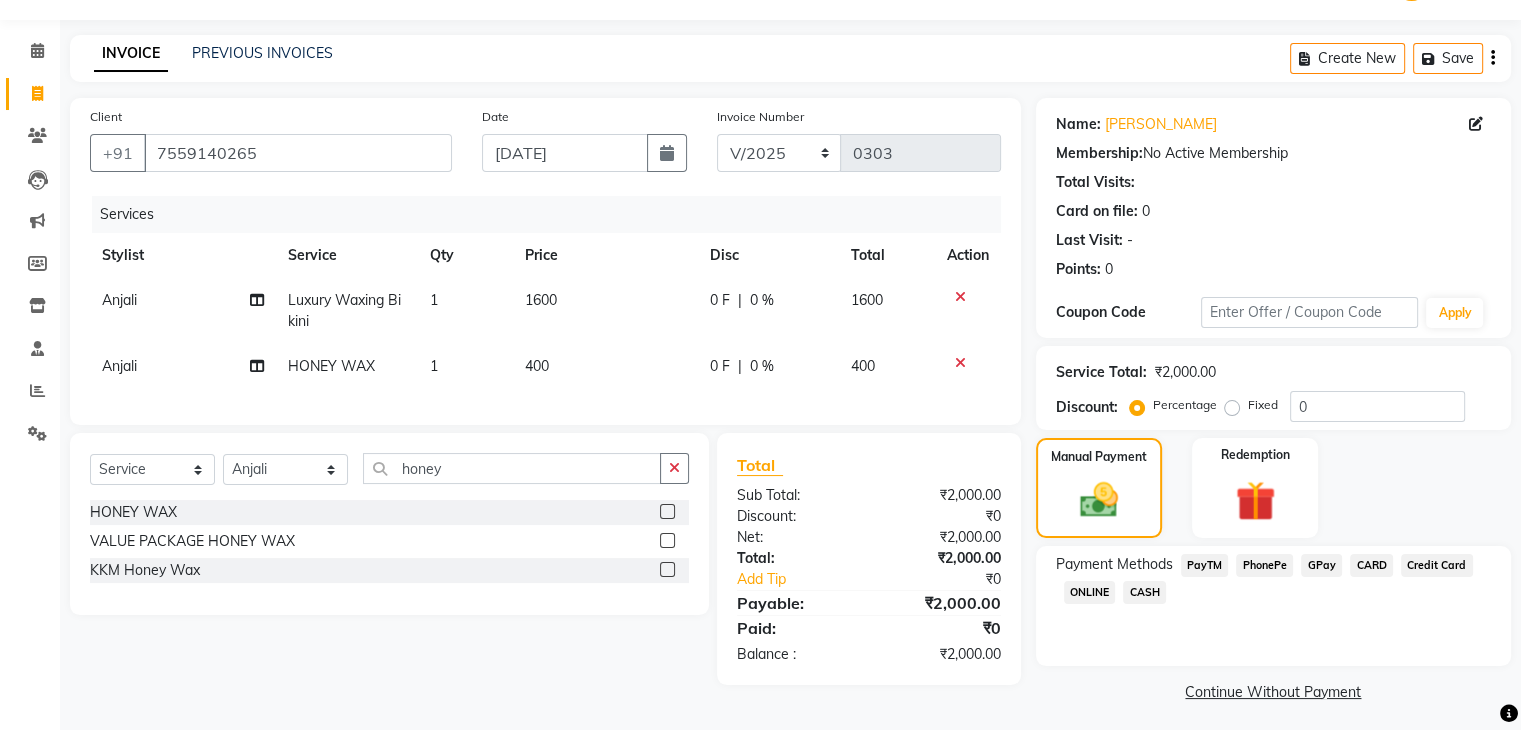click on "GPay" 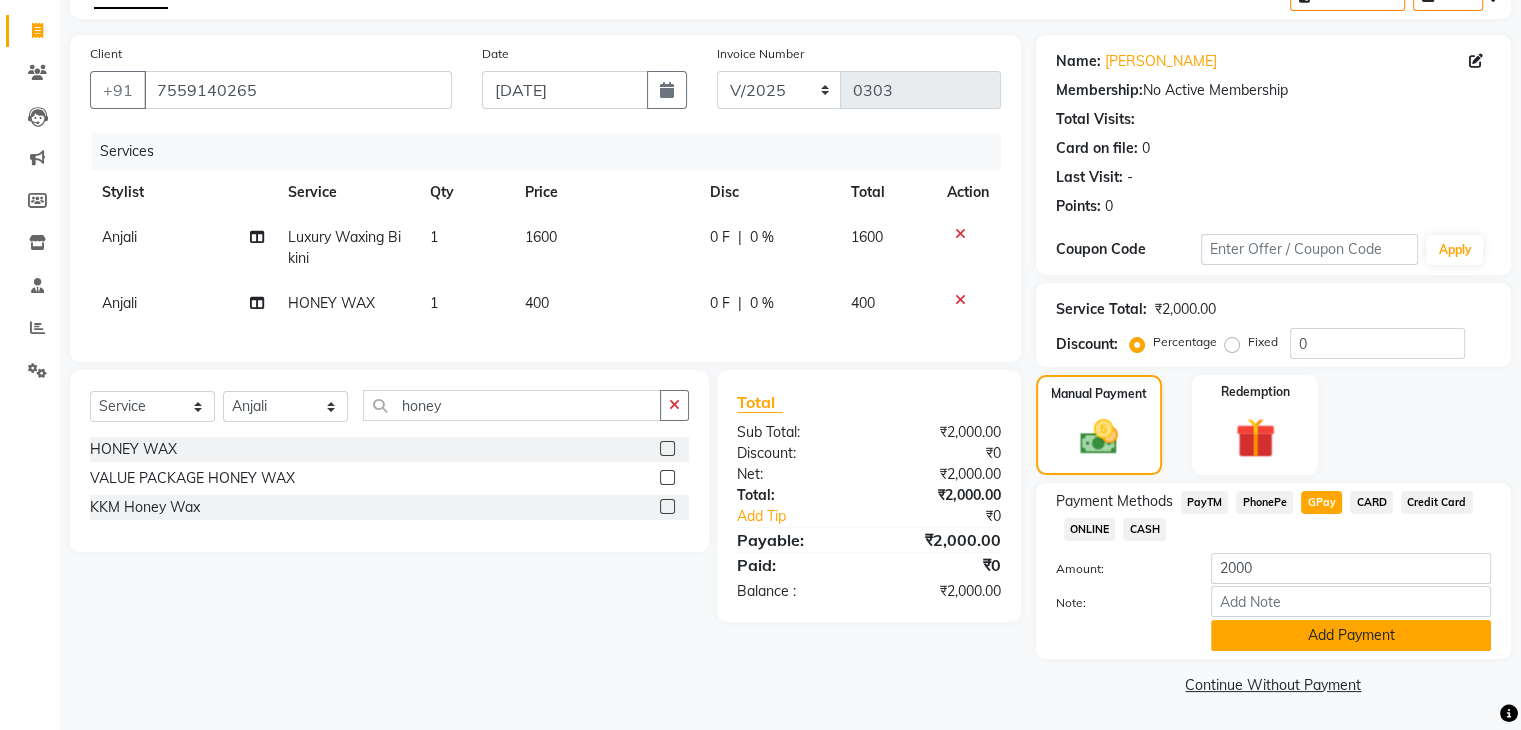 click on "Add Payment" 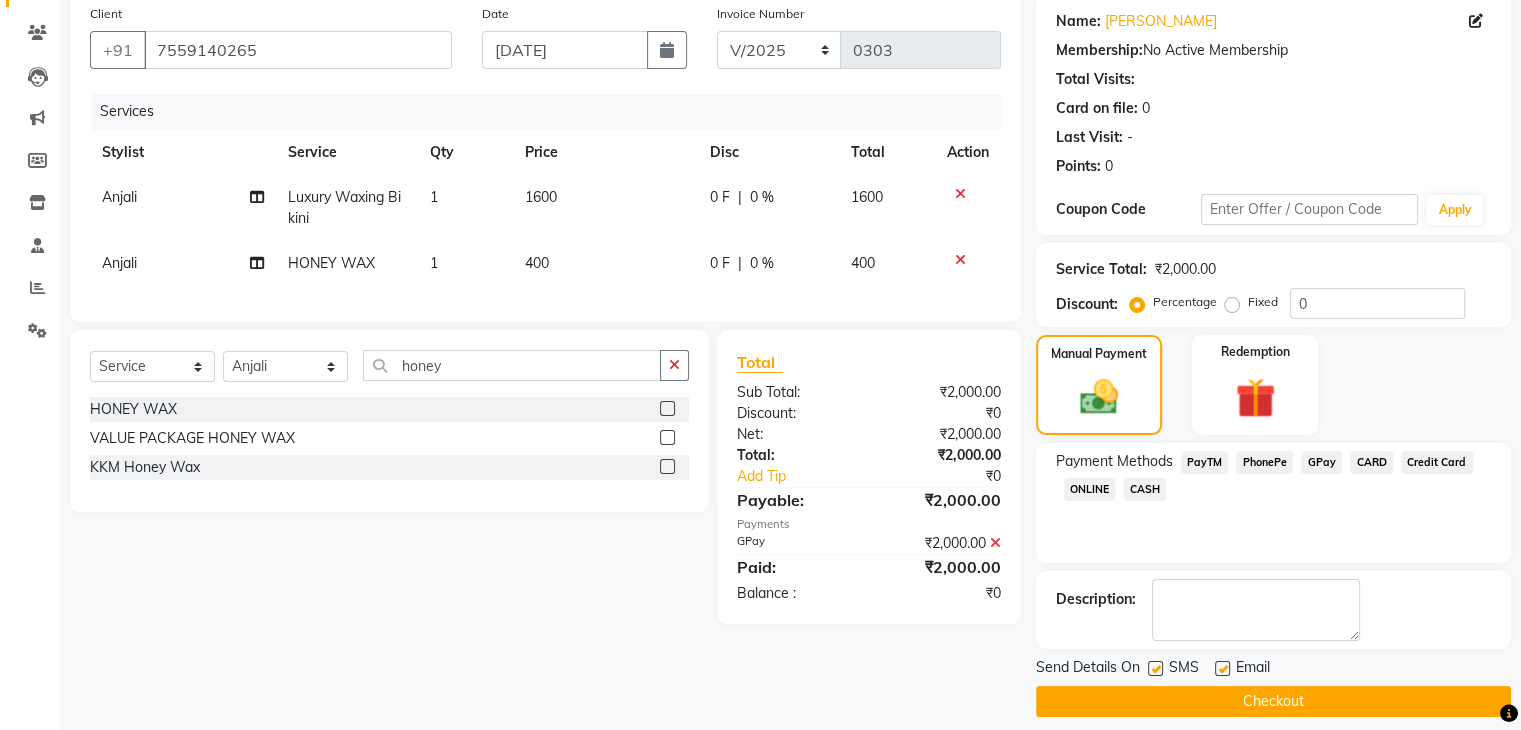 scroll, scrollTop: 171, scrollLeft: 0, axis: vertical 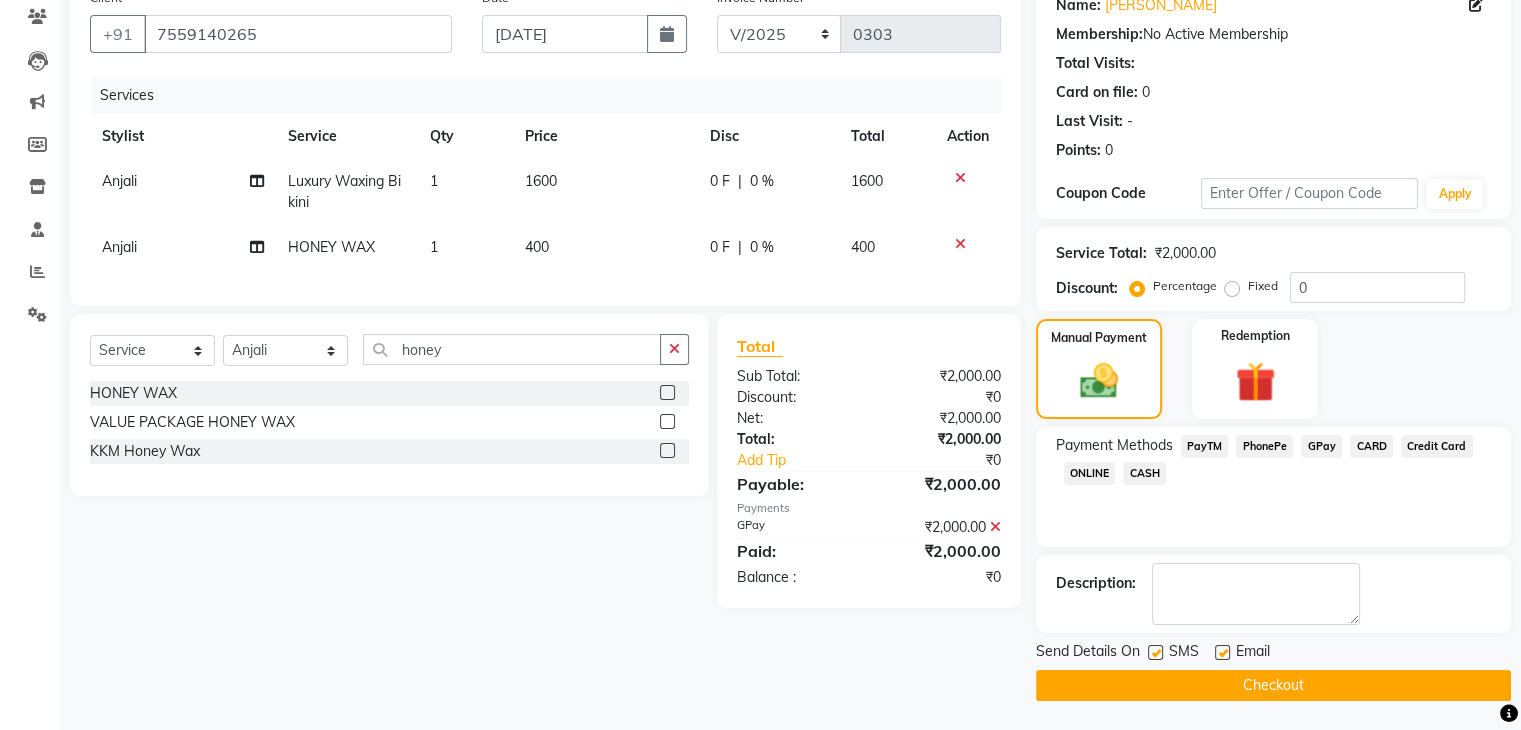 click 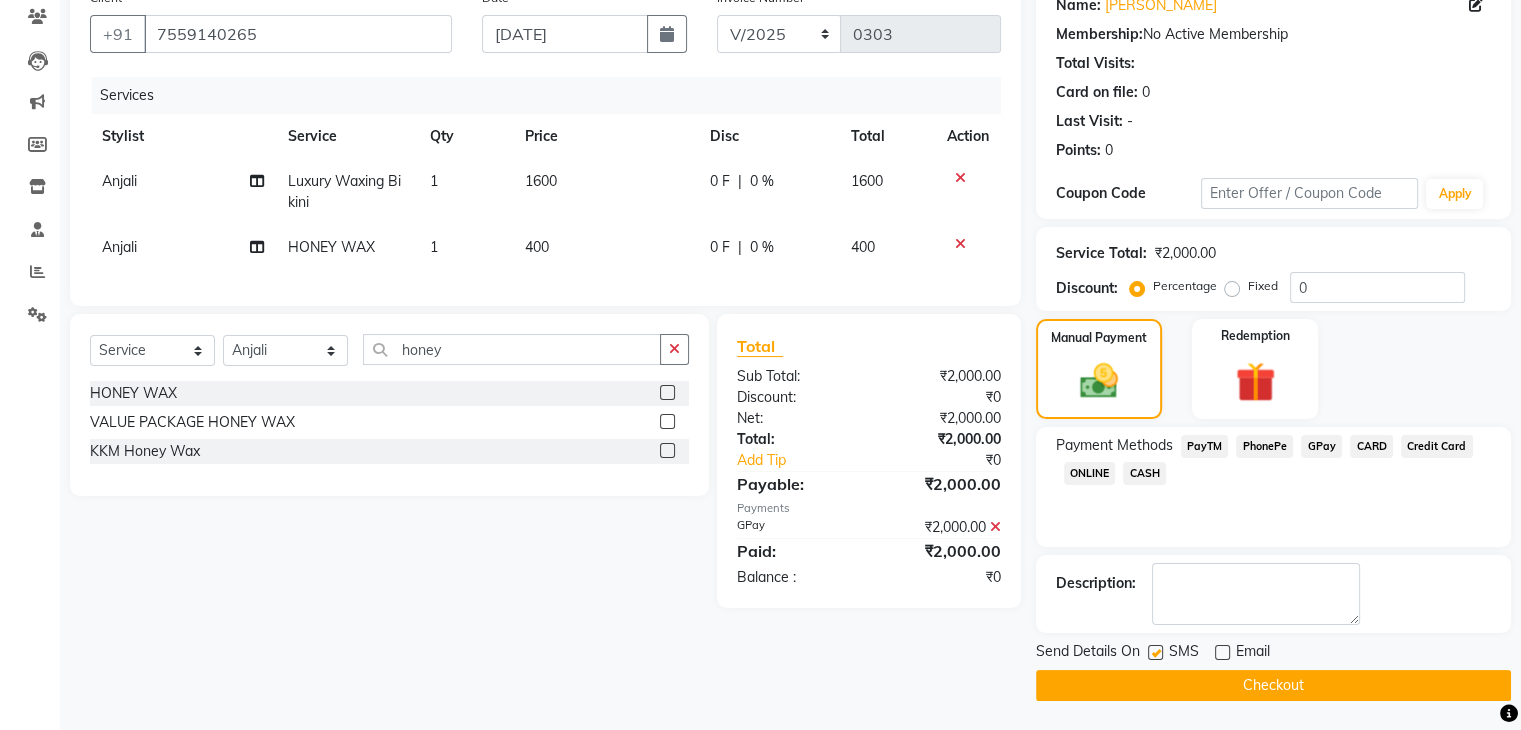 drag, startPoint x: 1155, startPoint y: 650, endPoint x: 1165, endPoint y: 658, distance: 12.806249 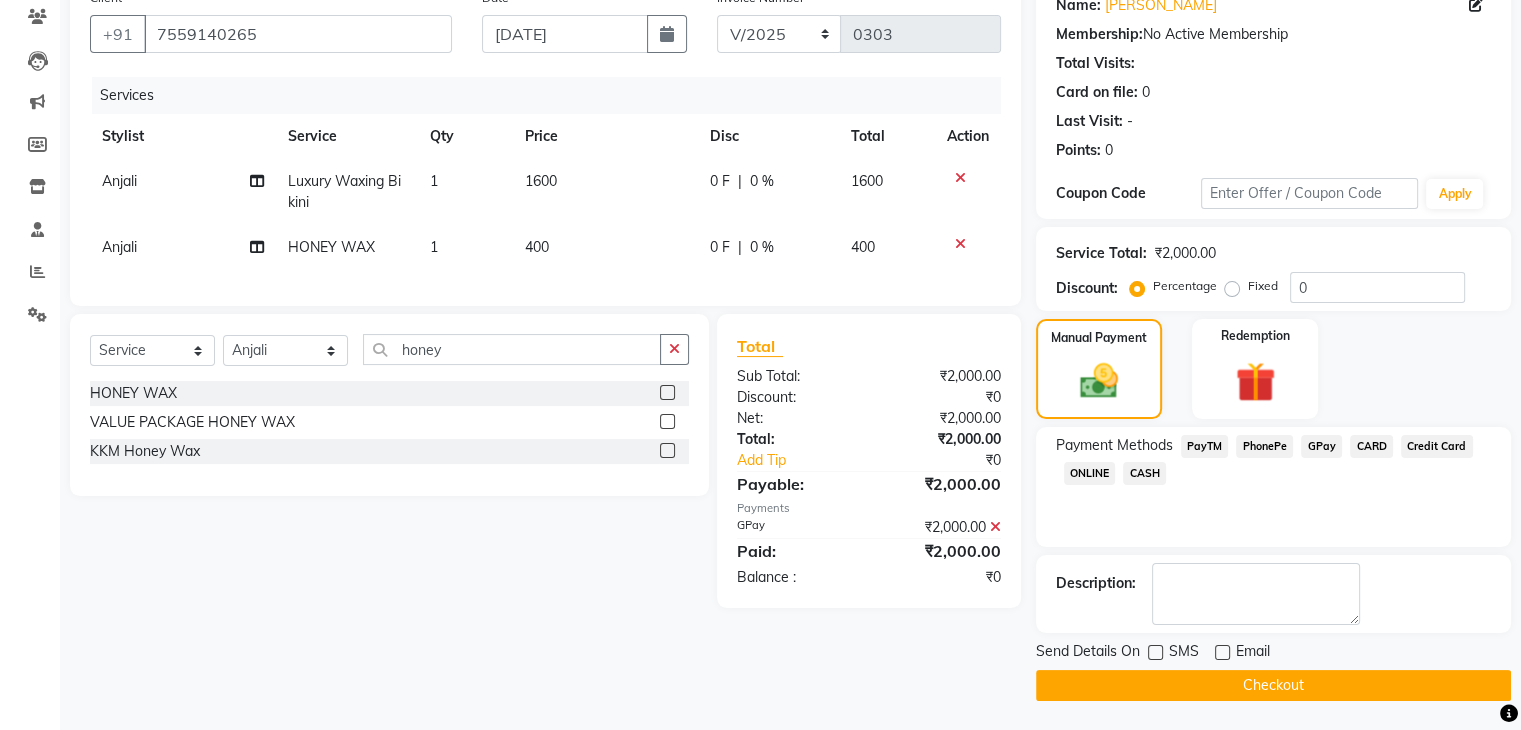 click on "Checkout" 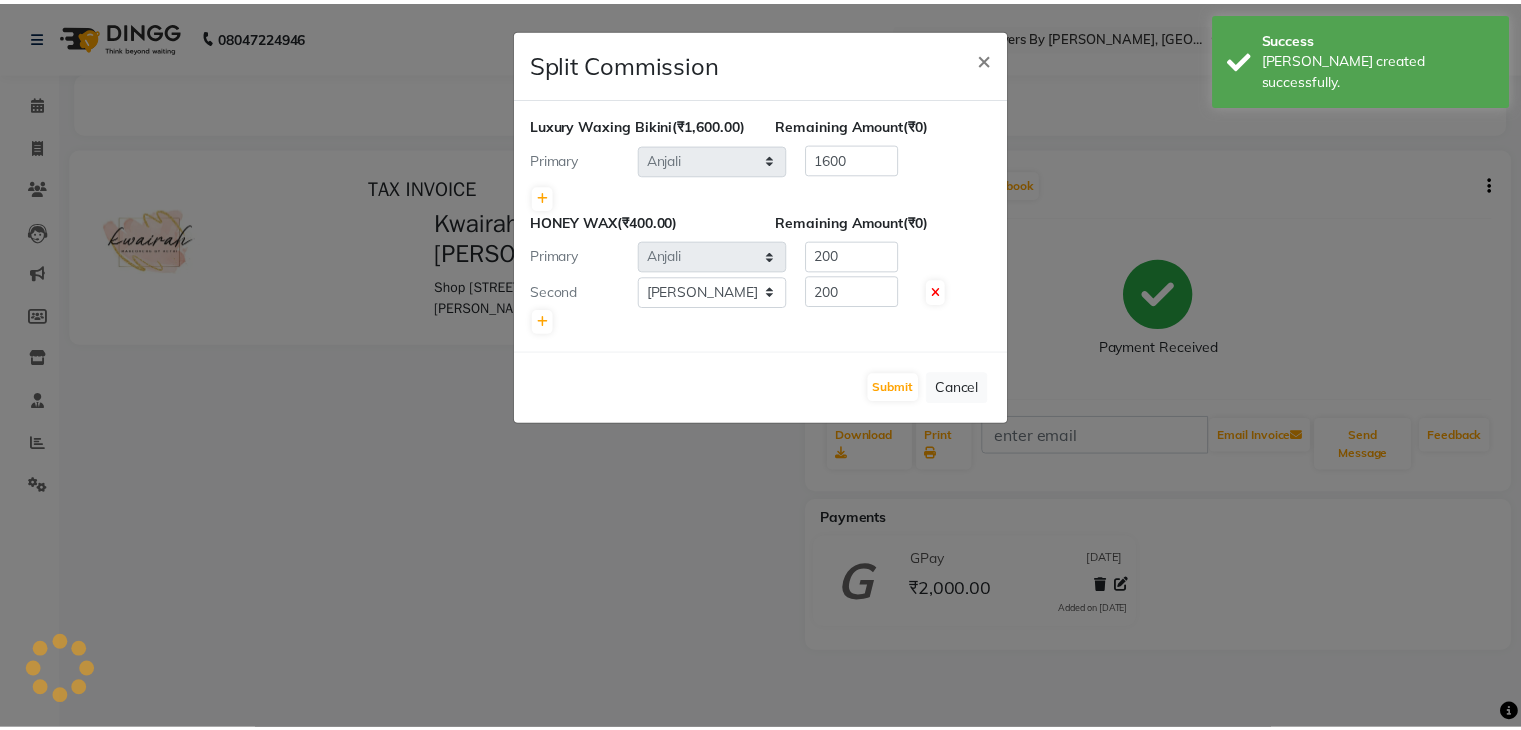 scroll, scrollTop: 0, scrollLeft: 0, axis: both 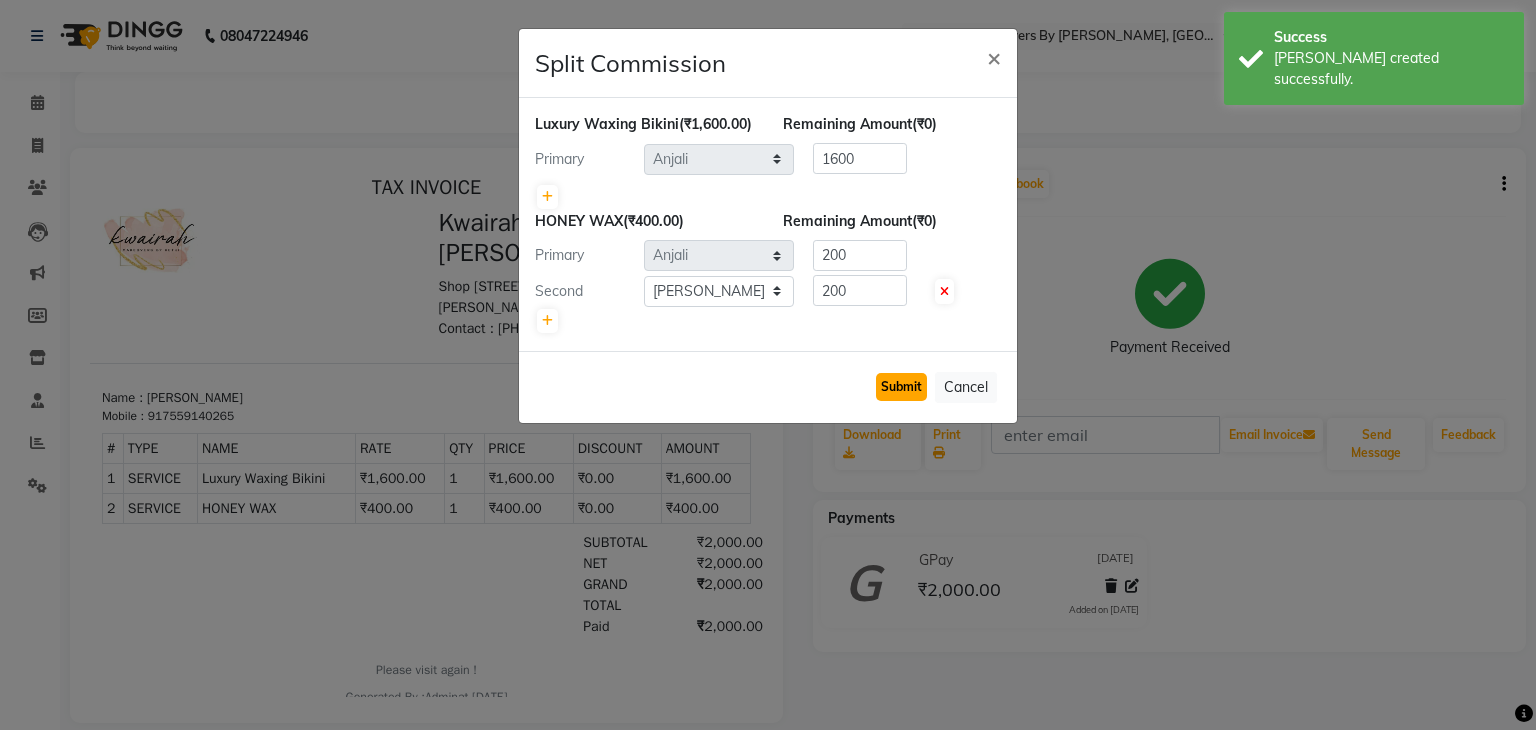 click on "Submit" 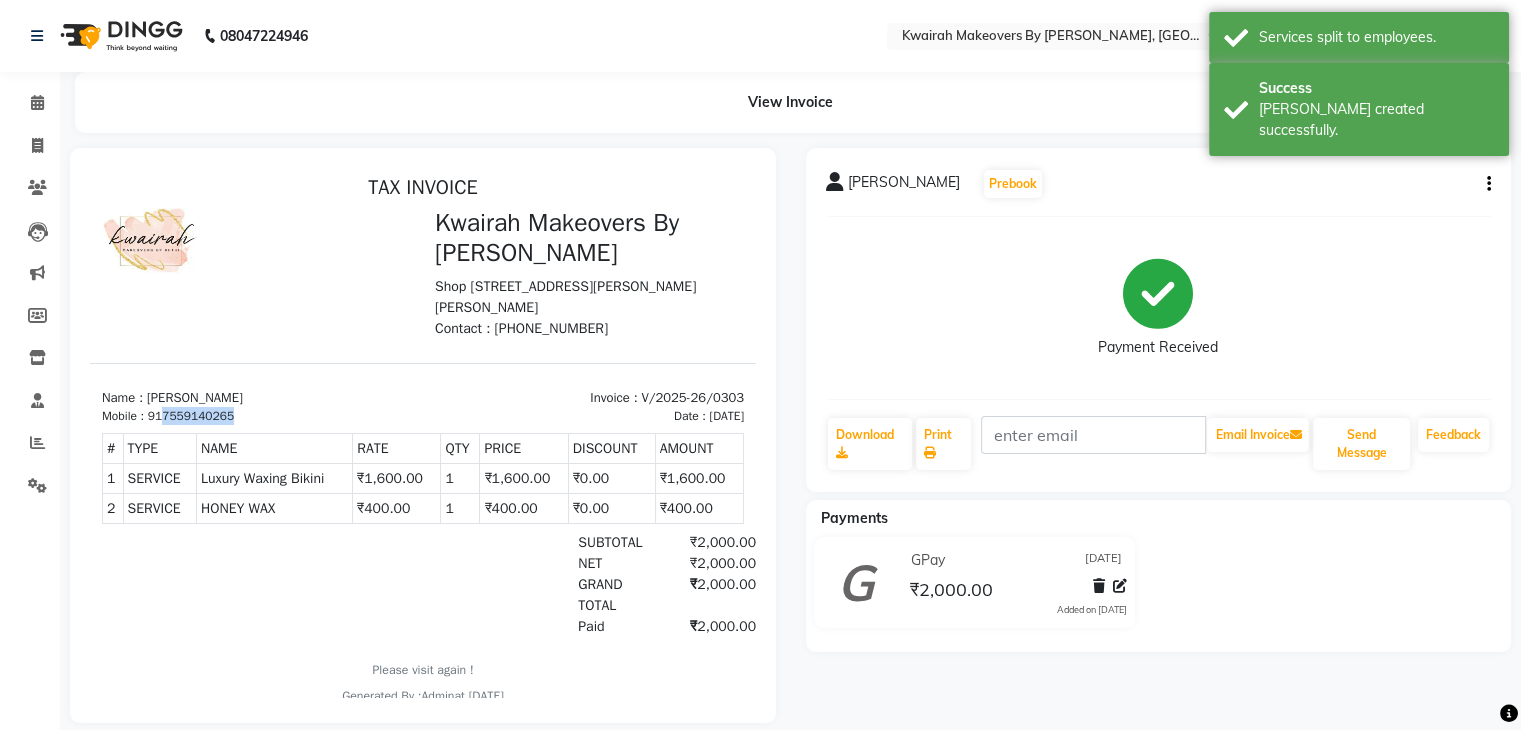 drag, startPoint x: 166, startPoint y: 412, endPoint x: 232, endPoint y: 421, distance: 66.61081 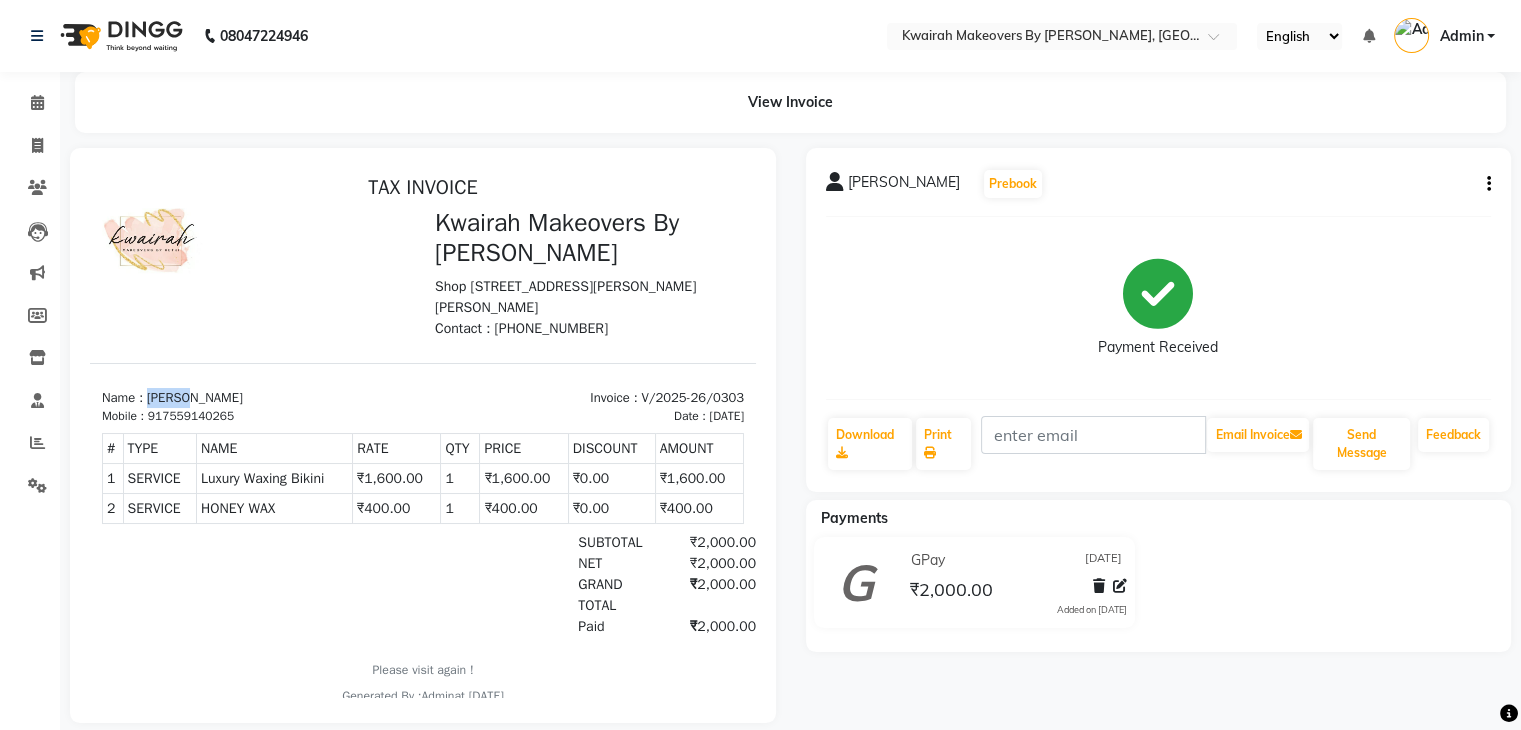 drag, startPoint x: 159, startPoint y: 394, endPoint x: 215, endPoint y: 383, distance: 57.070133 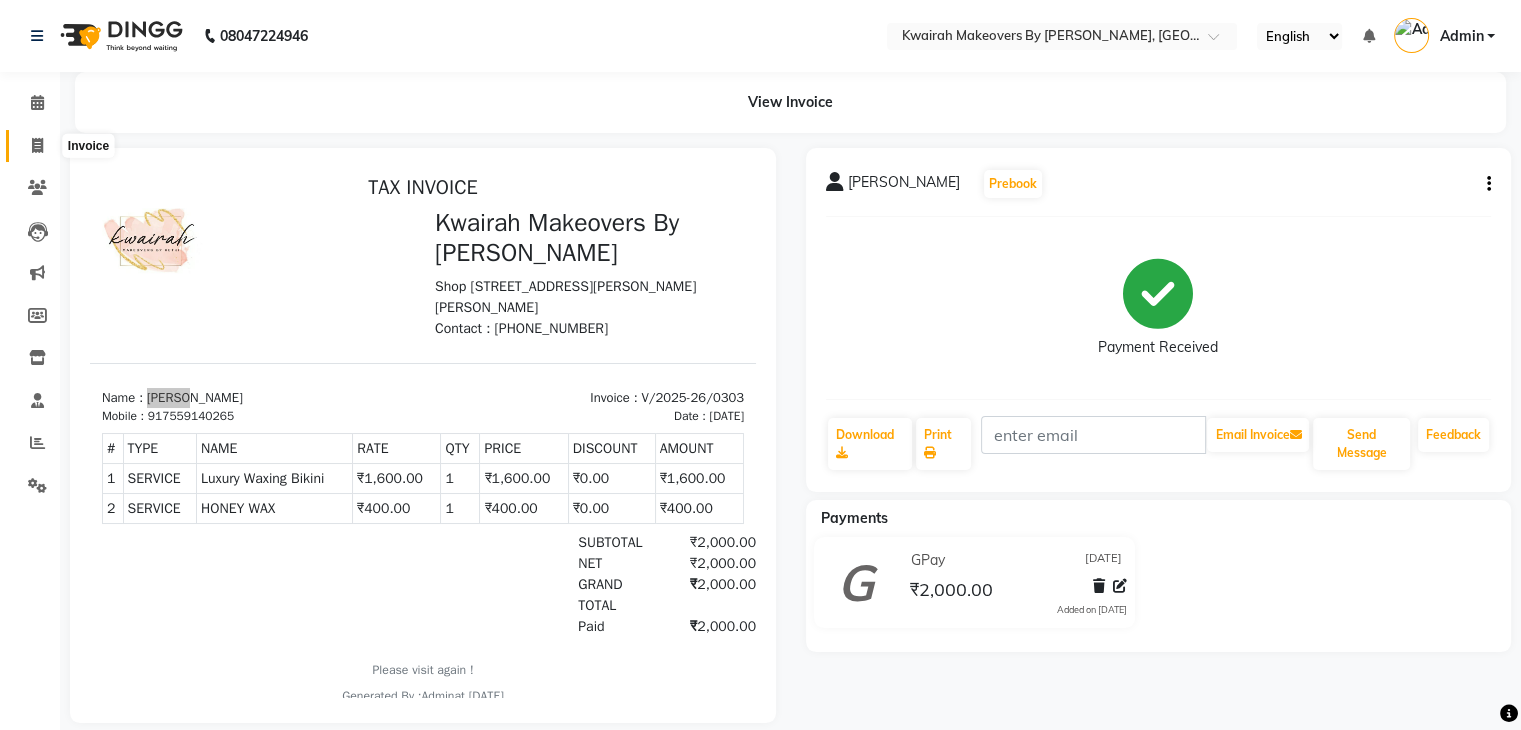 click 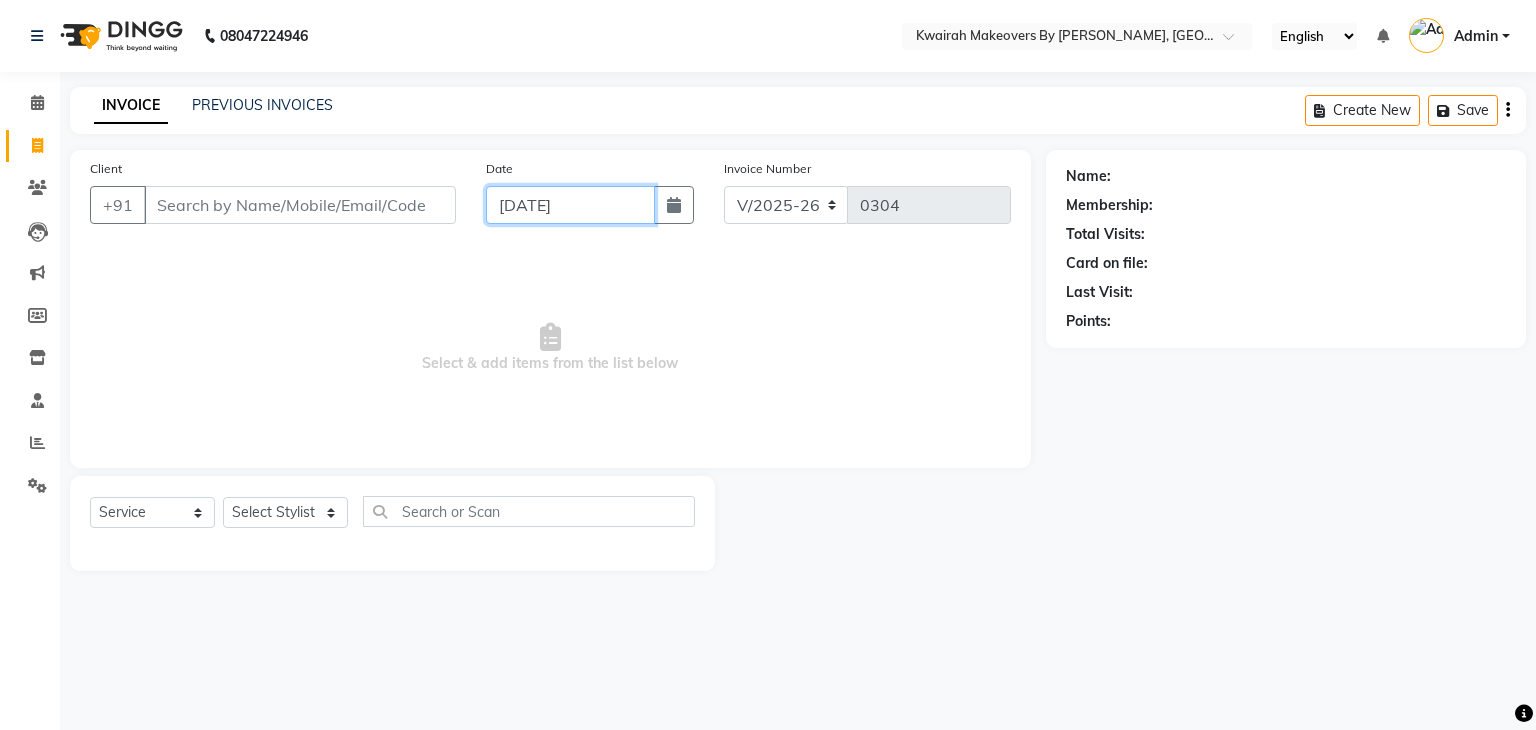 click on "[DATE]" 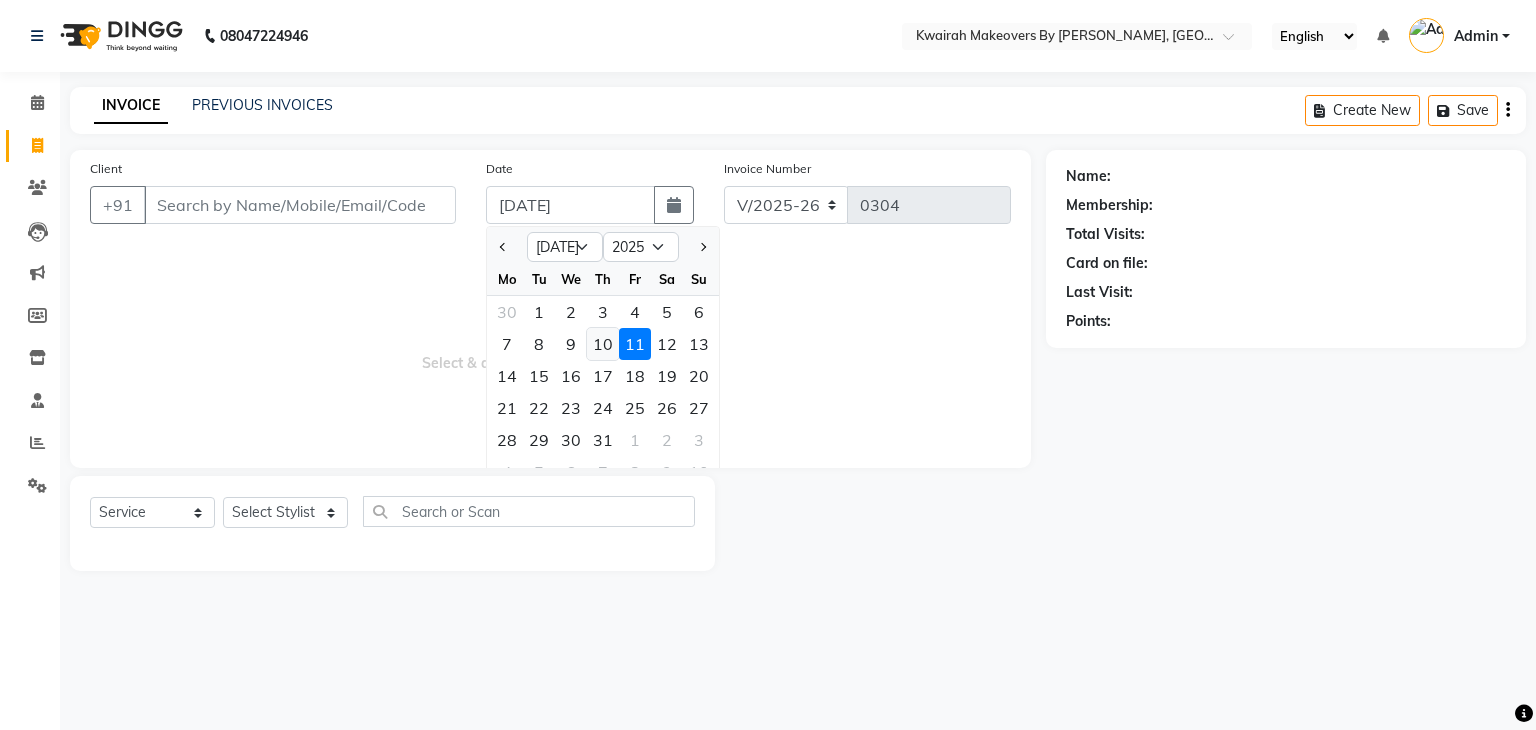 click on "10" 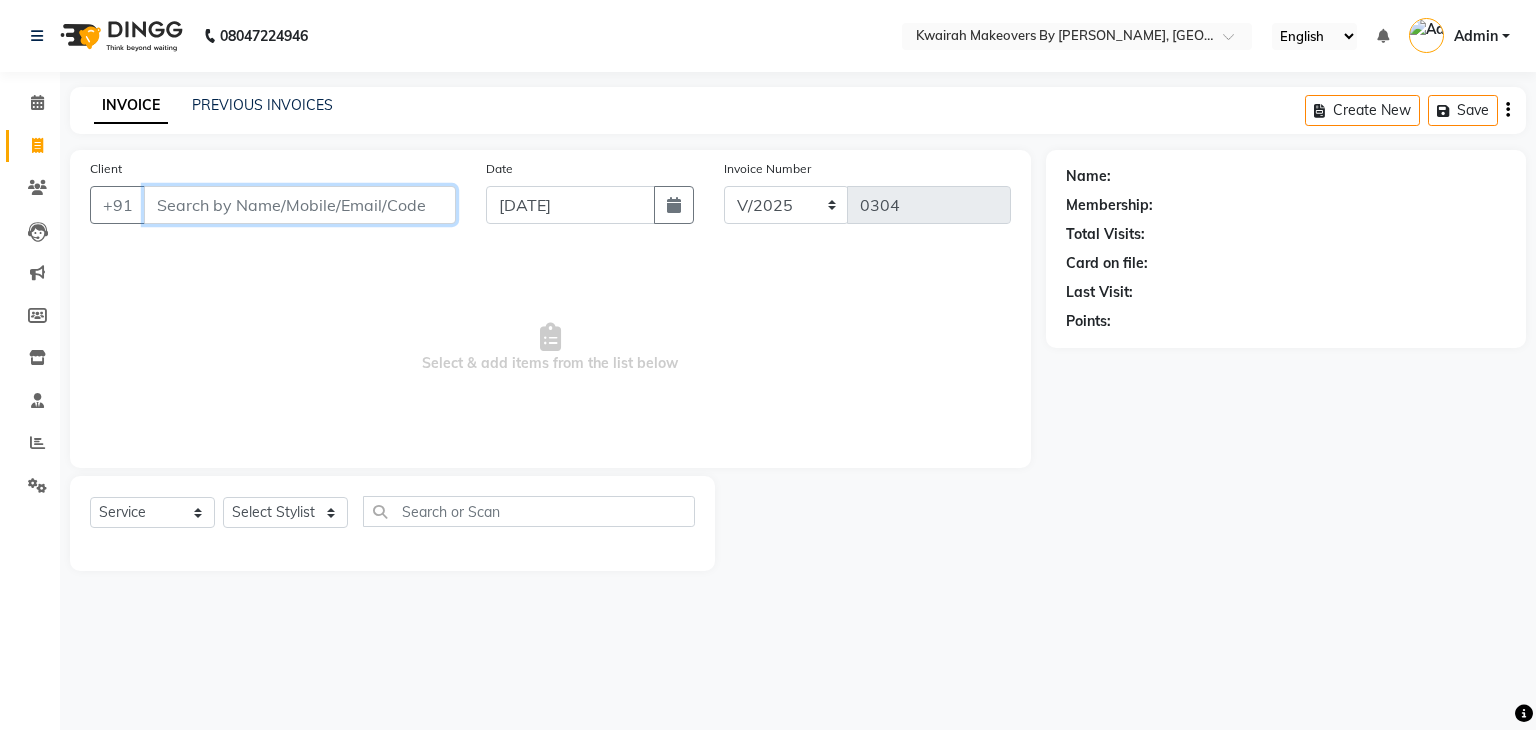 click on "Client" at bounding box center (300, 205) 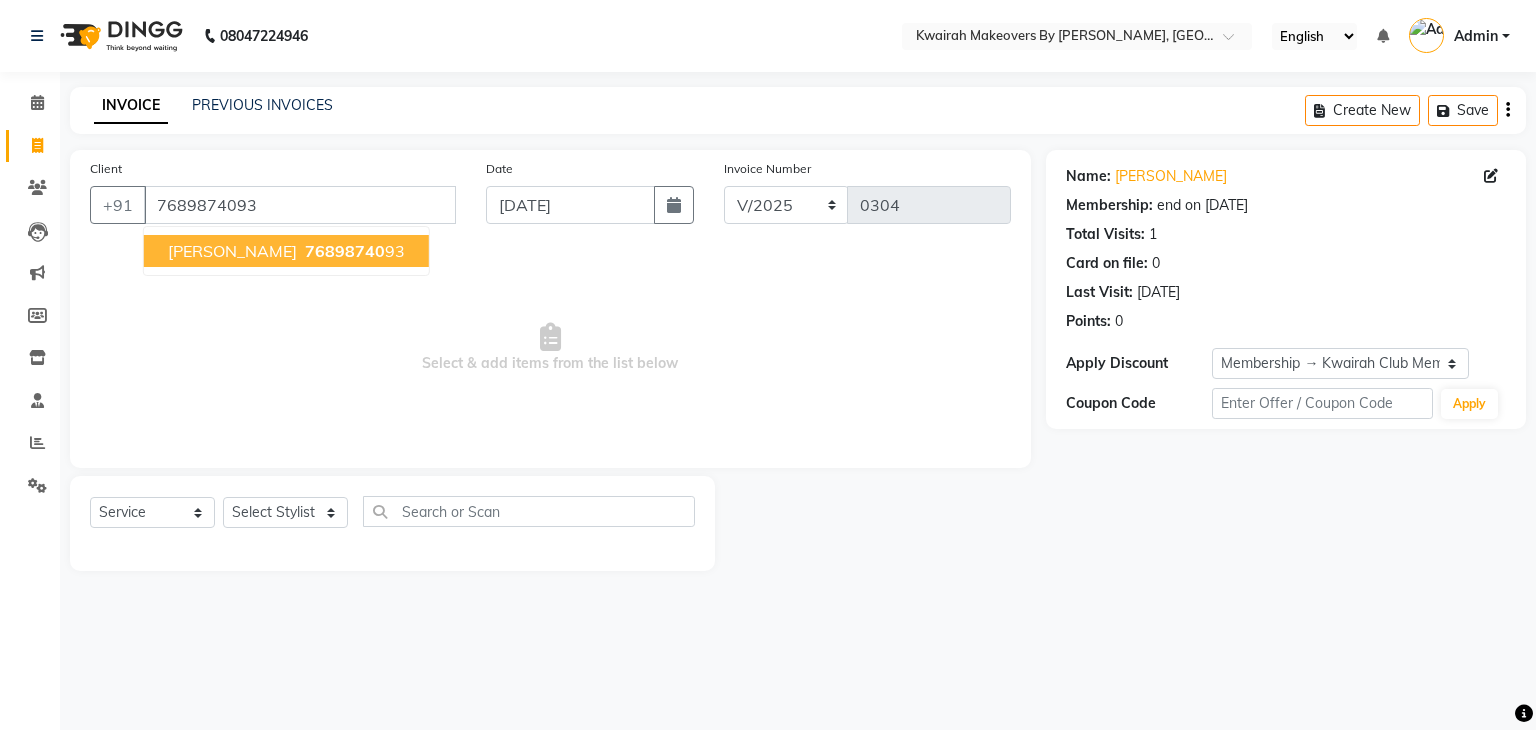 click on "76898740" at bounding box center (345, 251) 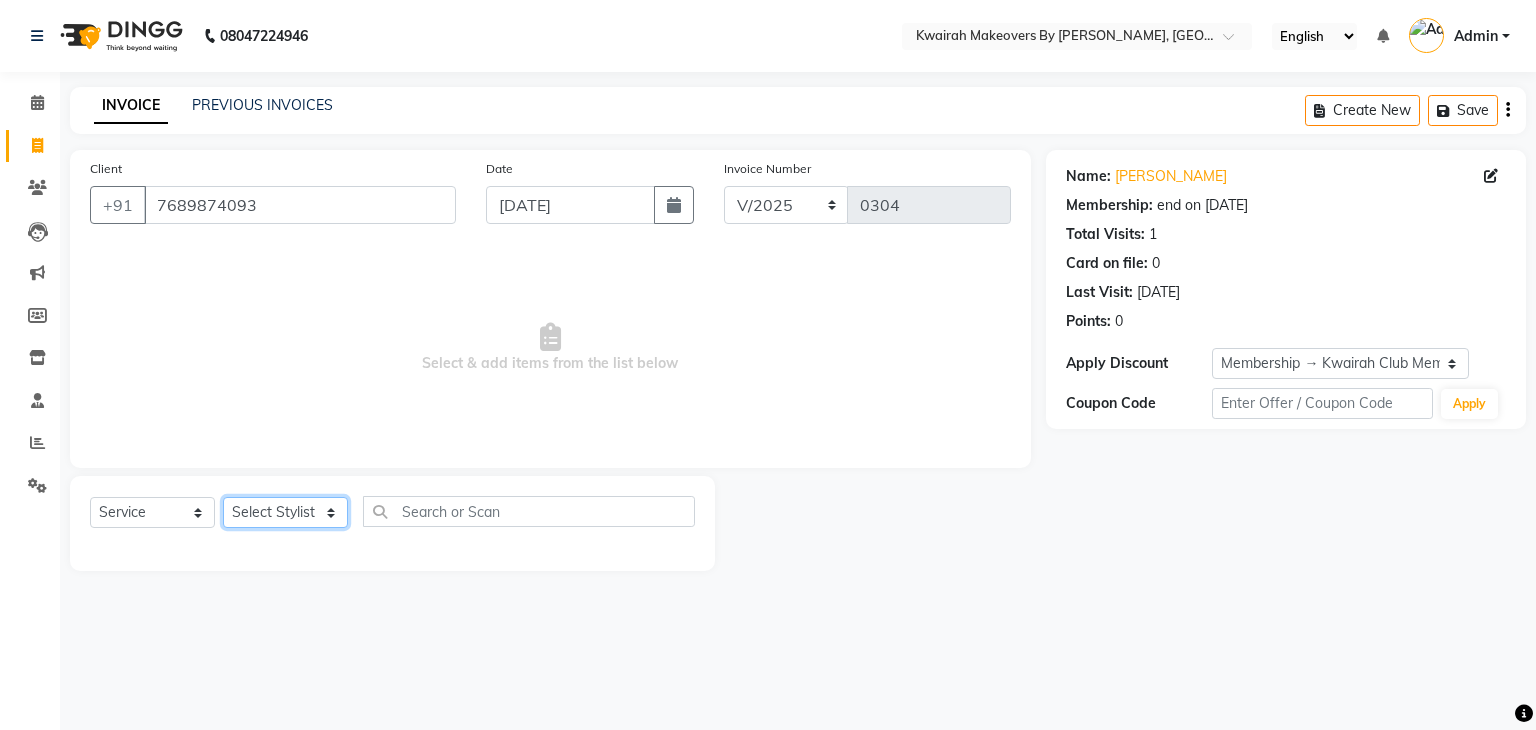 click on "Select Stylist [PERSON_NAME] [PERSON_NAME] Neha More rakhi [PERSON_NAME]" 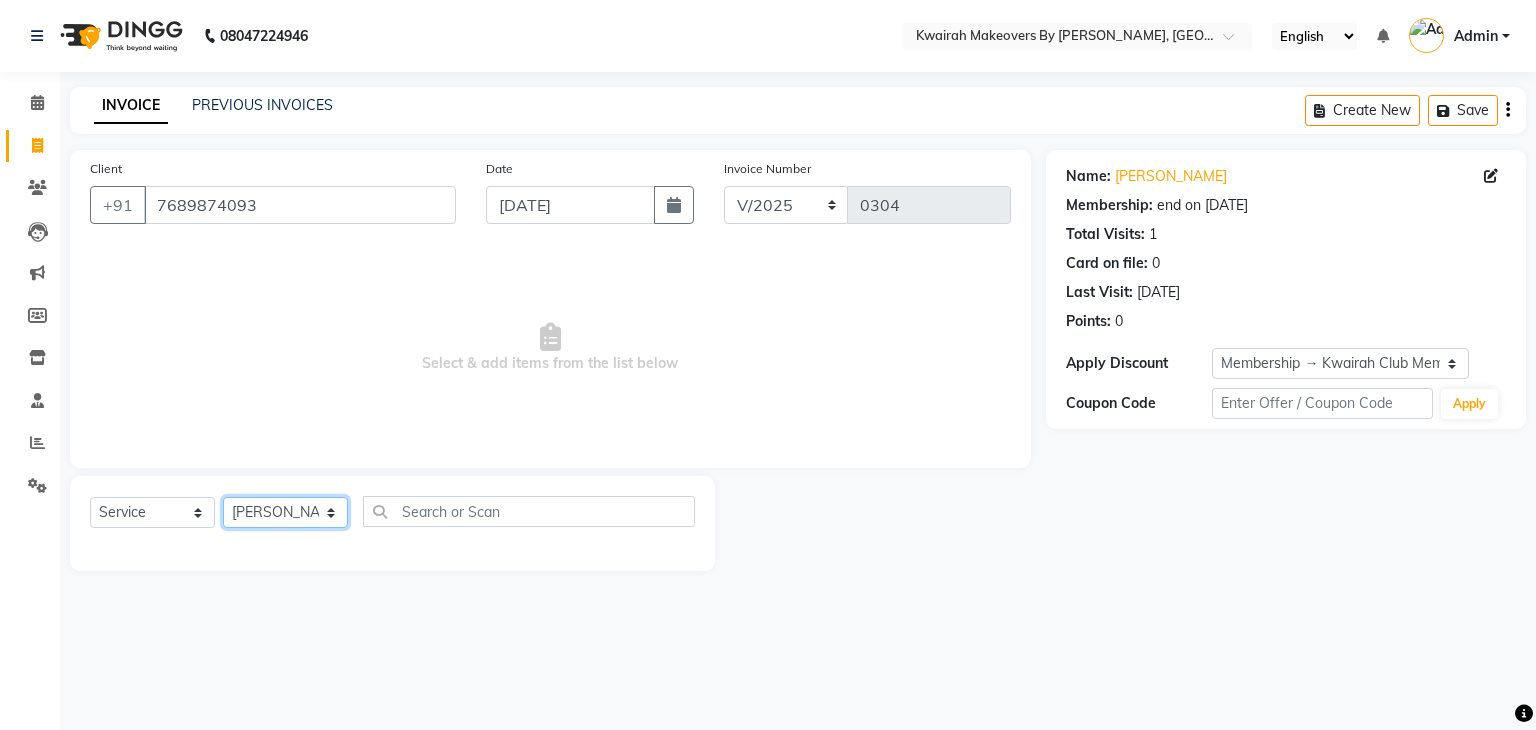 click on "Select Stylist [PERSON_NAME] [PERSON_NAME] Neha More rakhi [PERSON_NAME]" 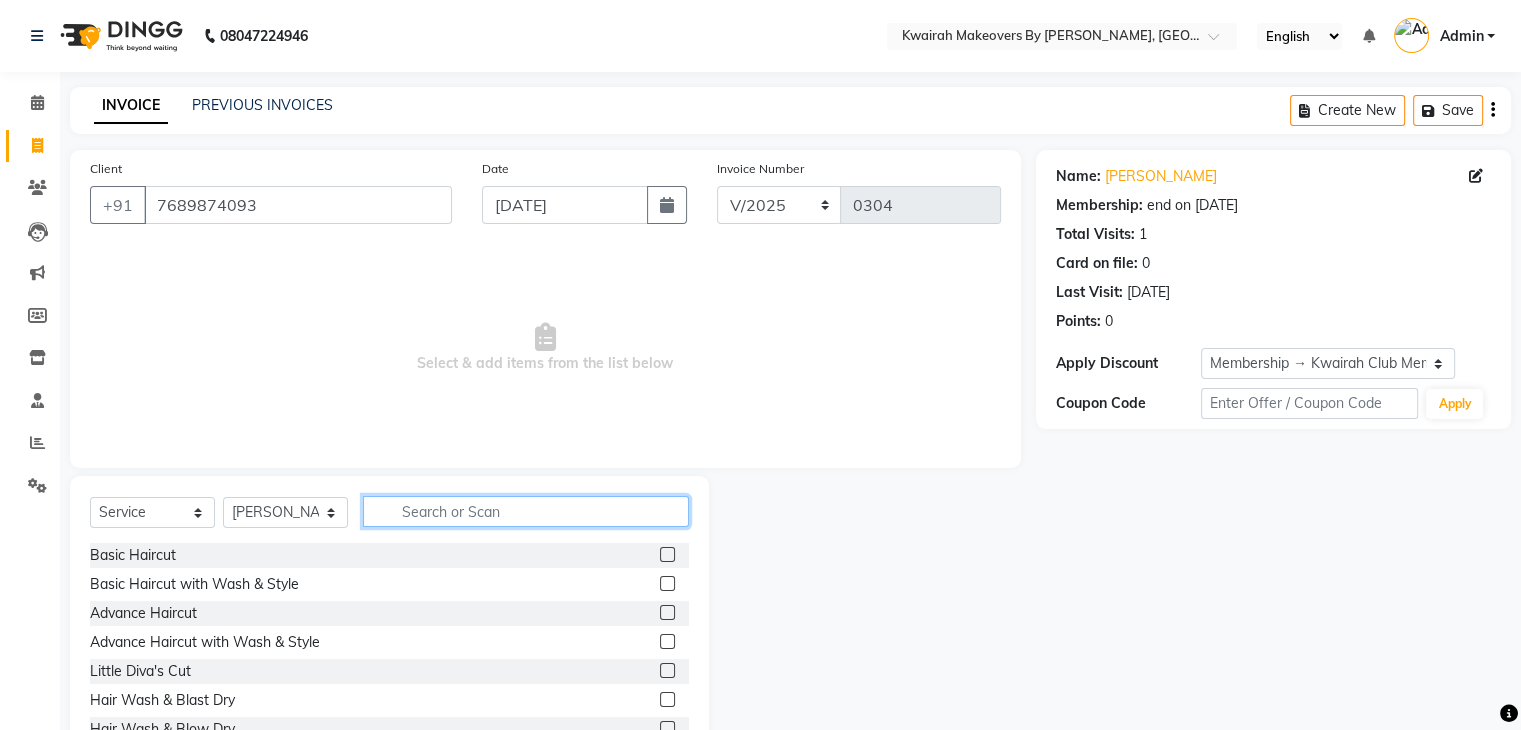 click 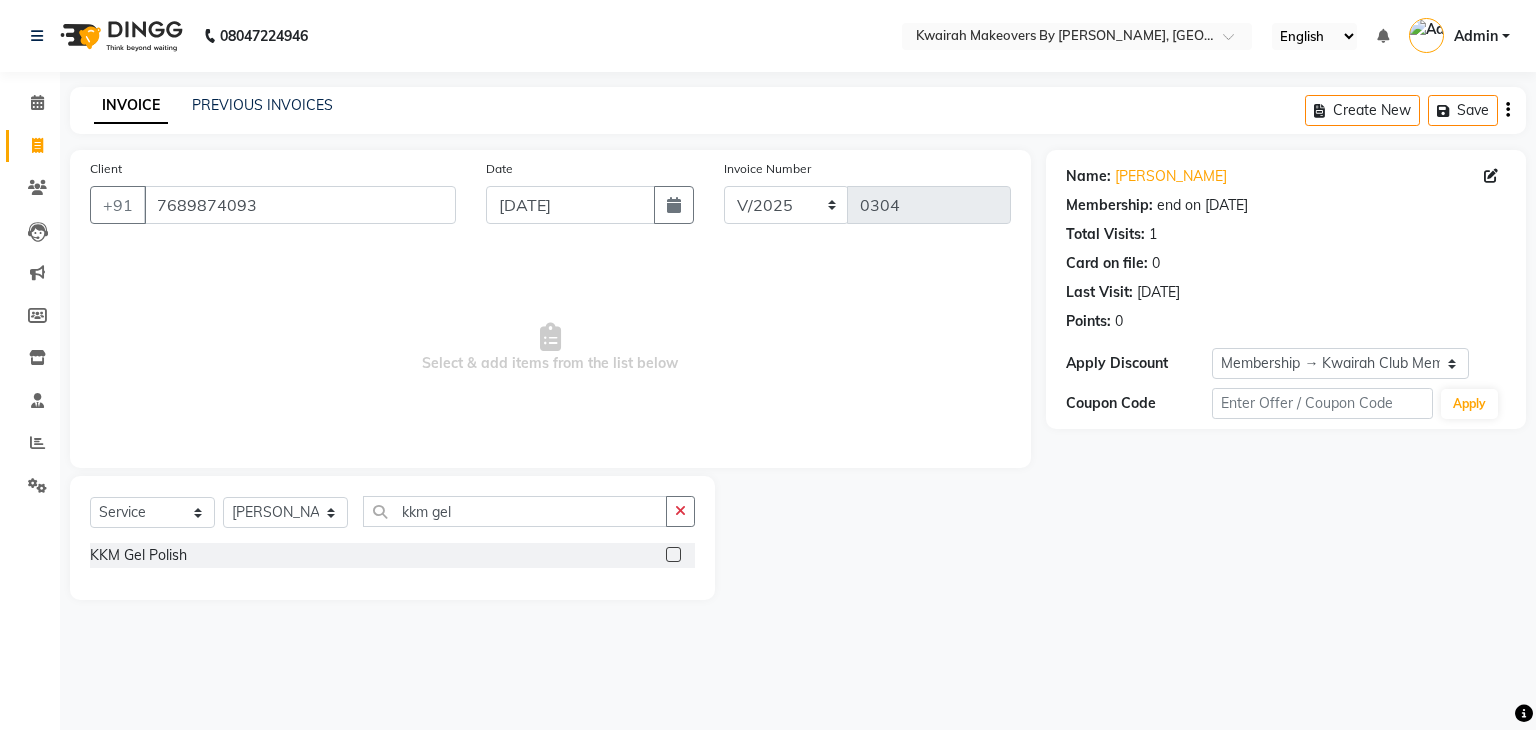 click 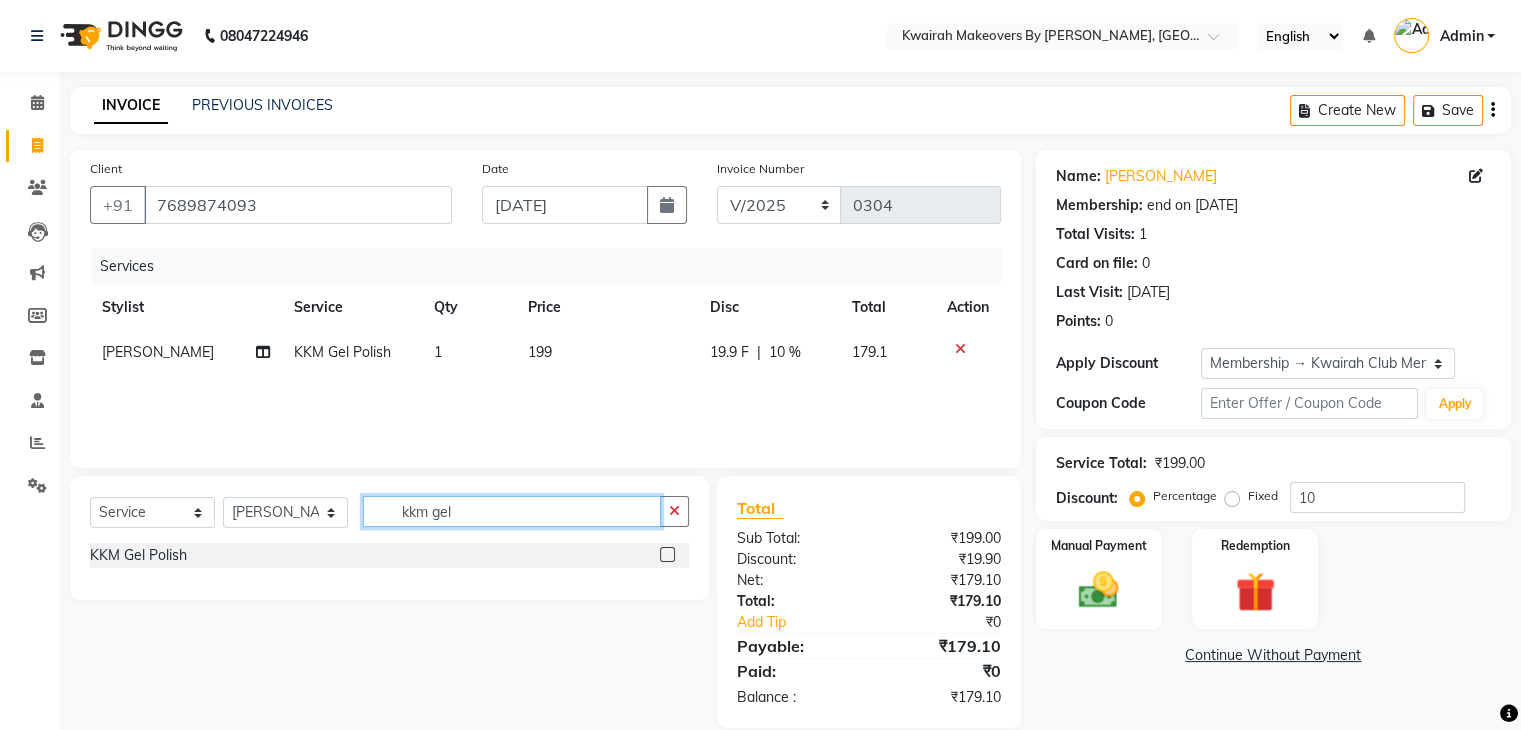 drag, startPoint x: 456, startPoint y: 504, endPoint x: 377, endPoint y: 512, distance: 79.40403 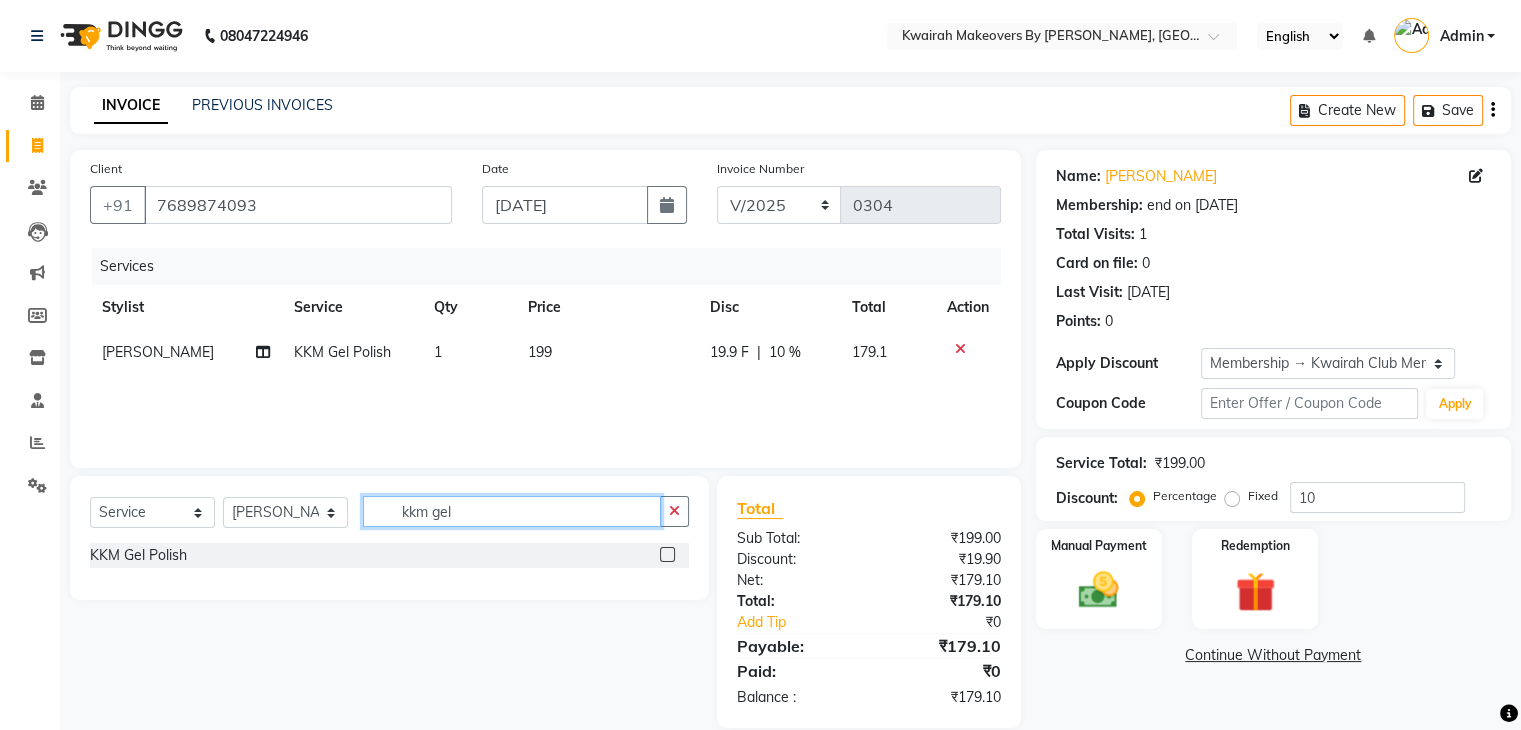 click on "kkm gel" 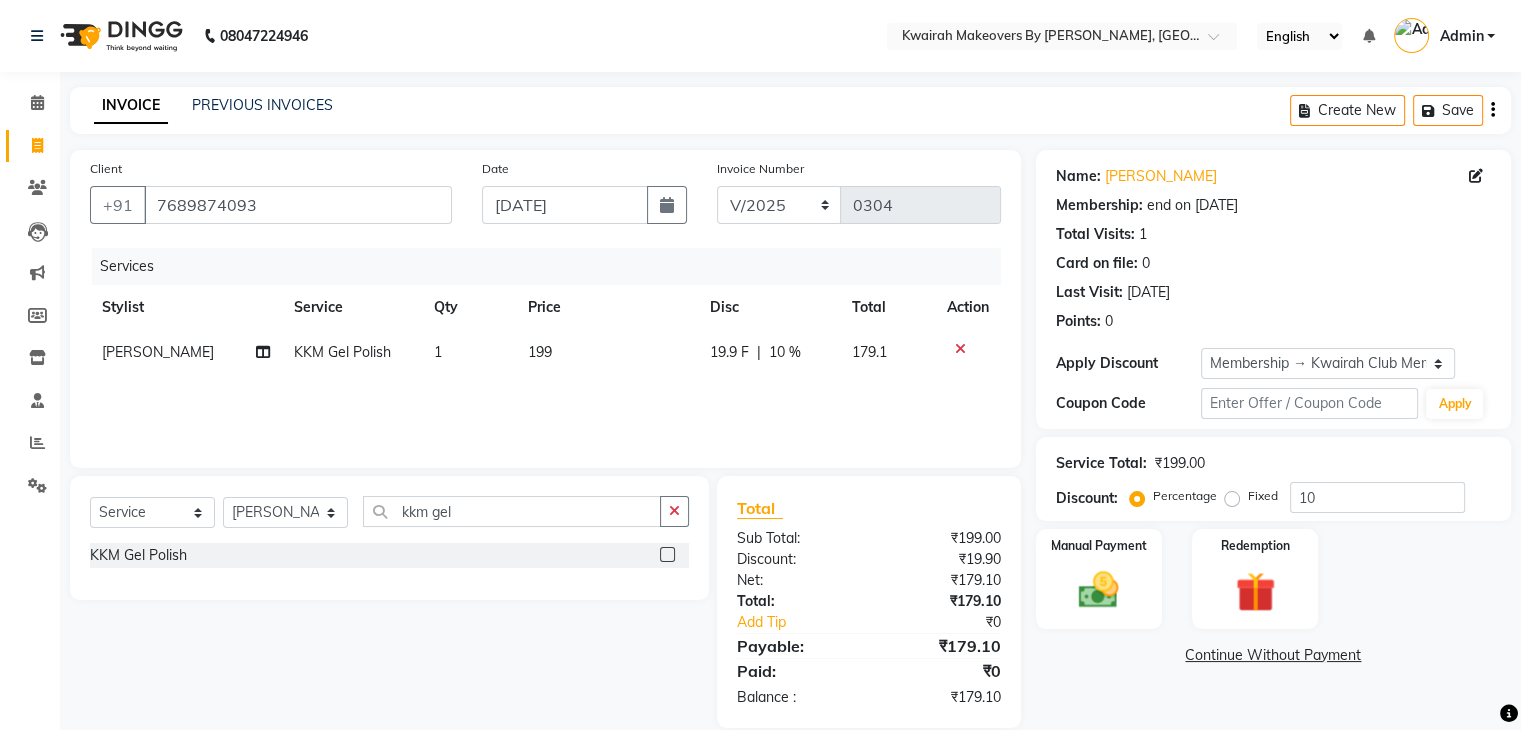 click 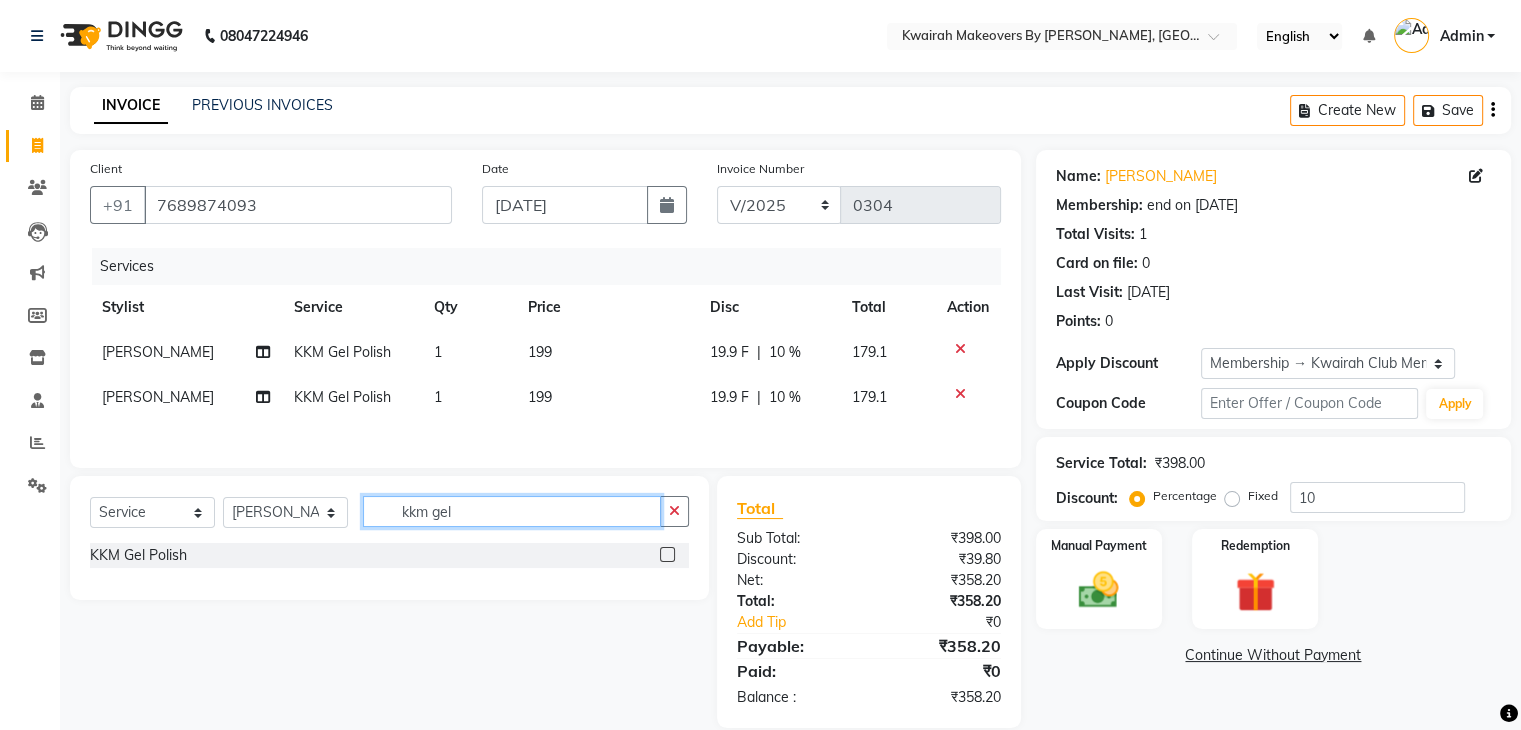 drag, startPoint x: 429, startPoint y: 513, endPoint x: 487, endPoint y: 501, distance: 59.22837 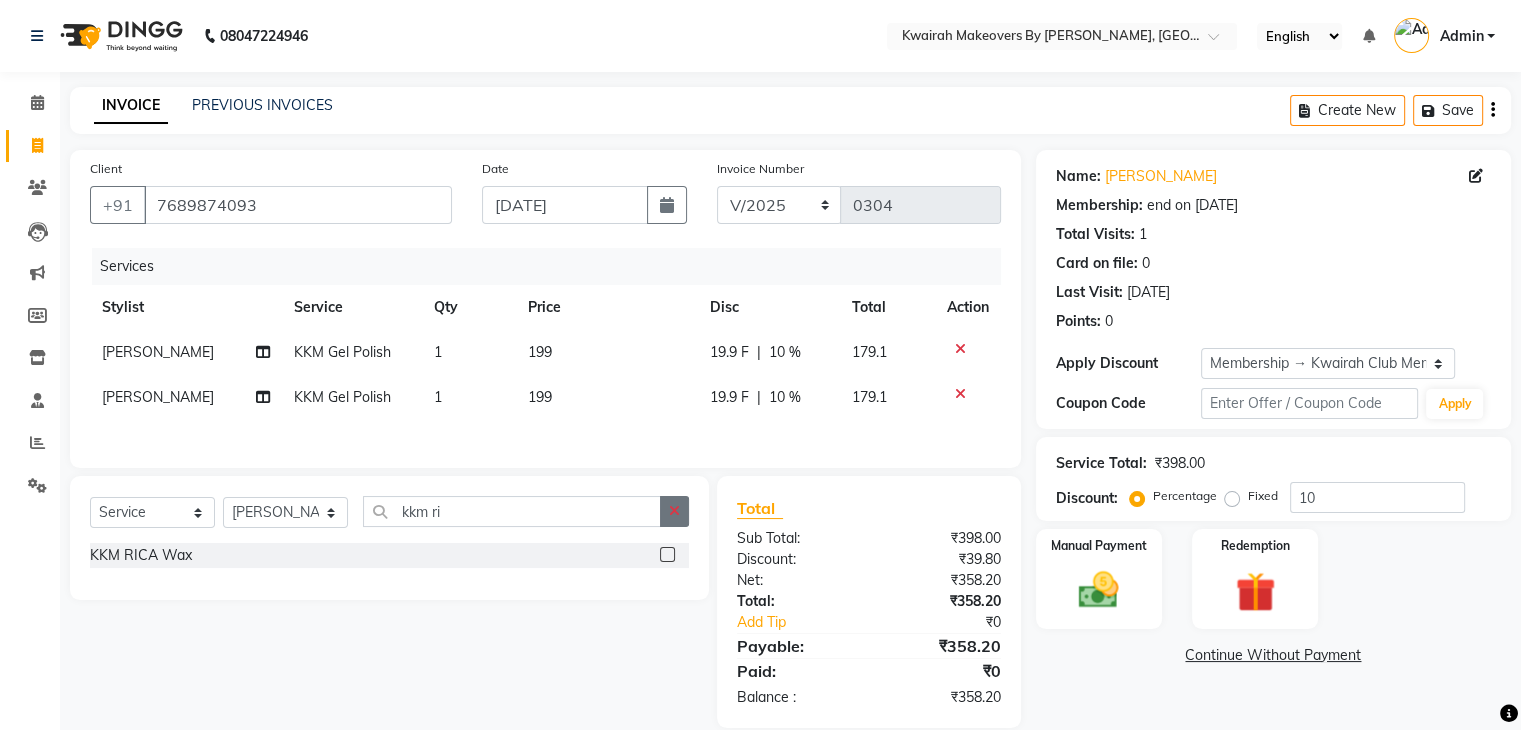 click 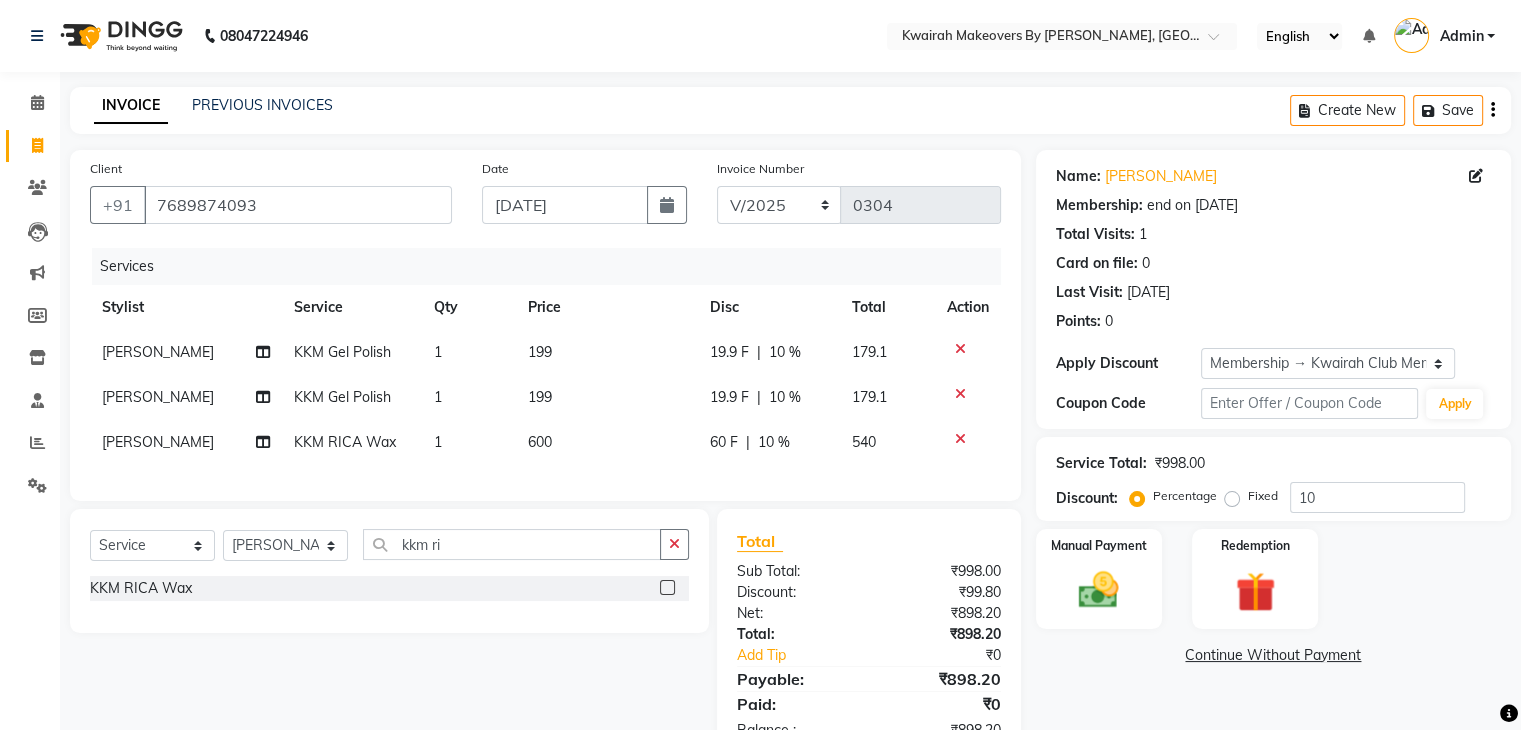 click on "199" 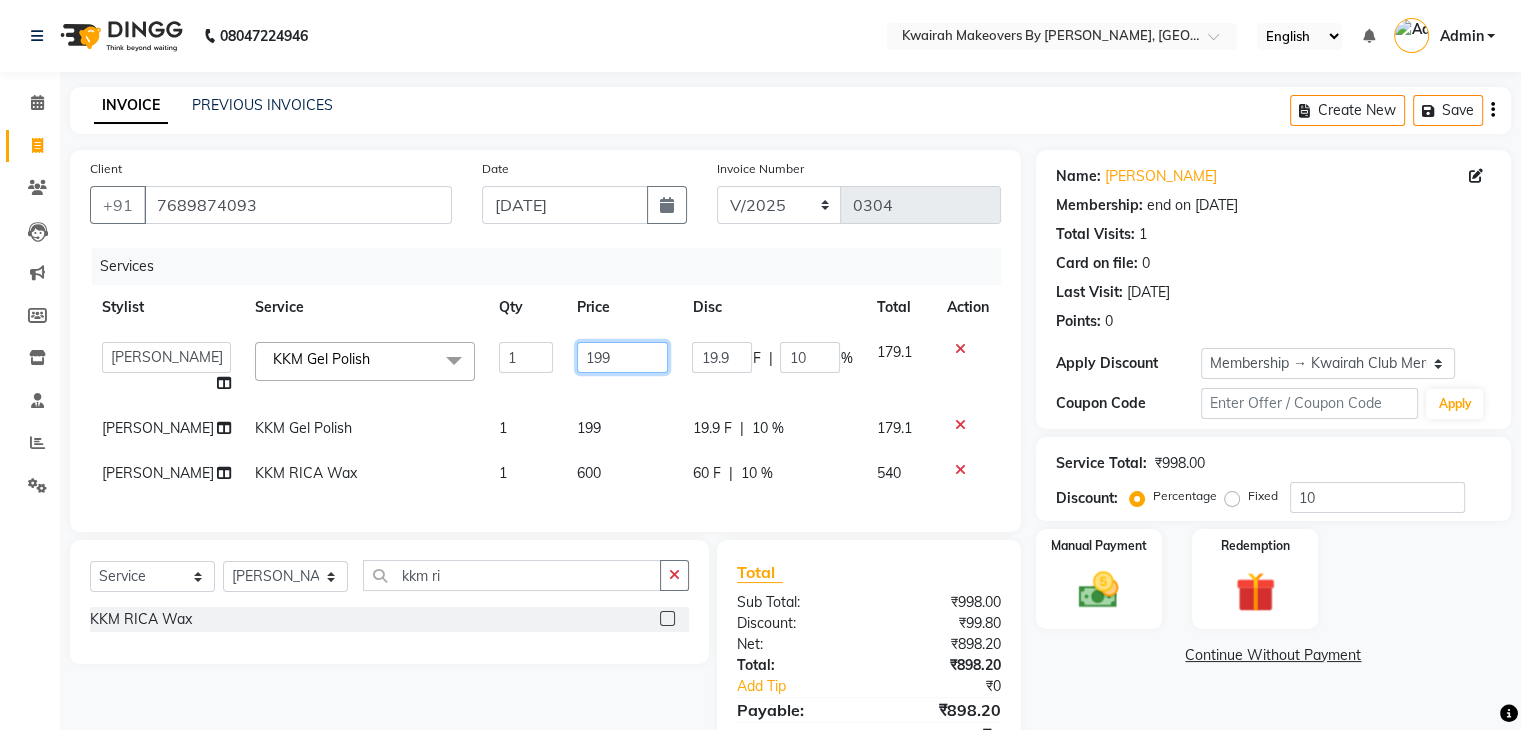click on "199" 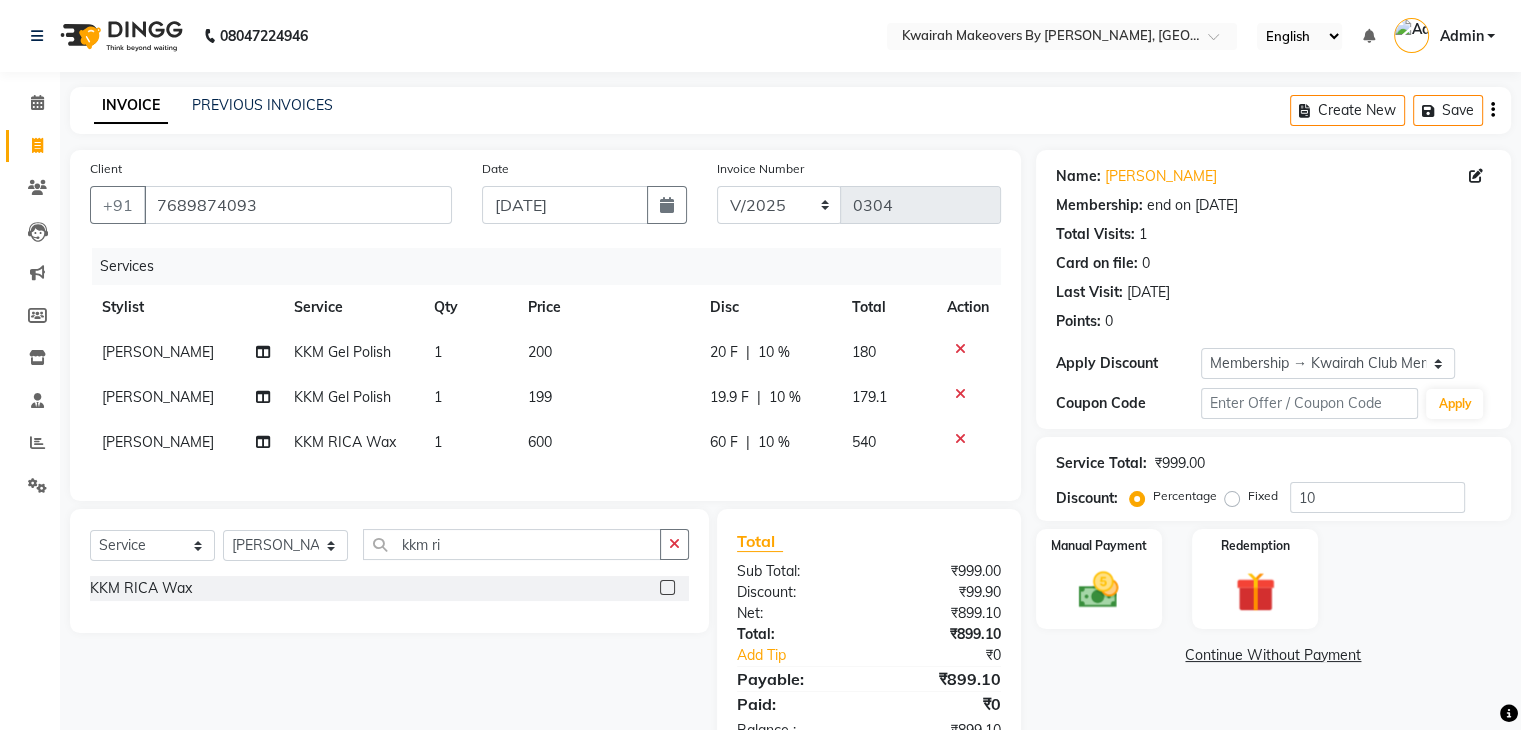click on "[PERSON_NAME] KKM Gel Polish 1 200 20 F | 10 % 180 [PERSON_NAME] KKM Gel Polish 1 199 19.9 F | 10 % 179.1 [PERSON_NAME] KKM RICA Wax 1 600 60 F | 10 % 540" 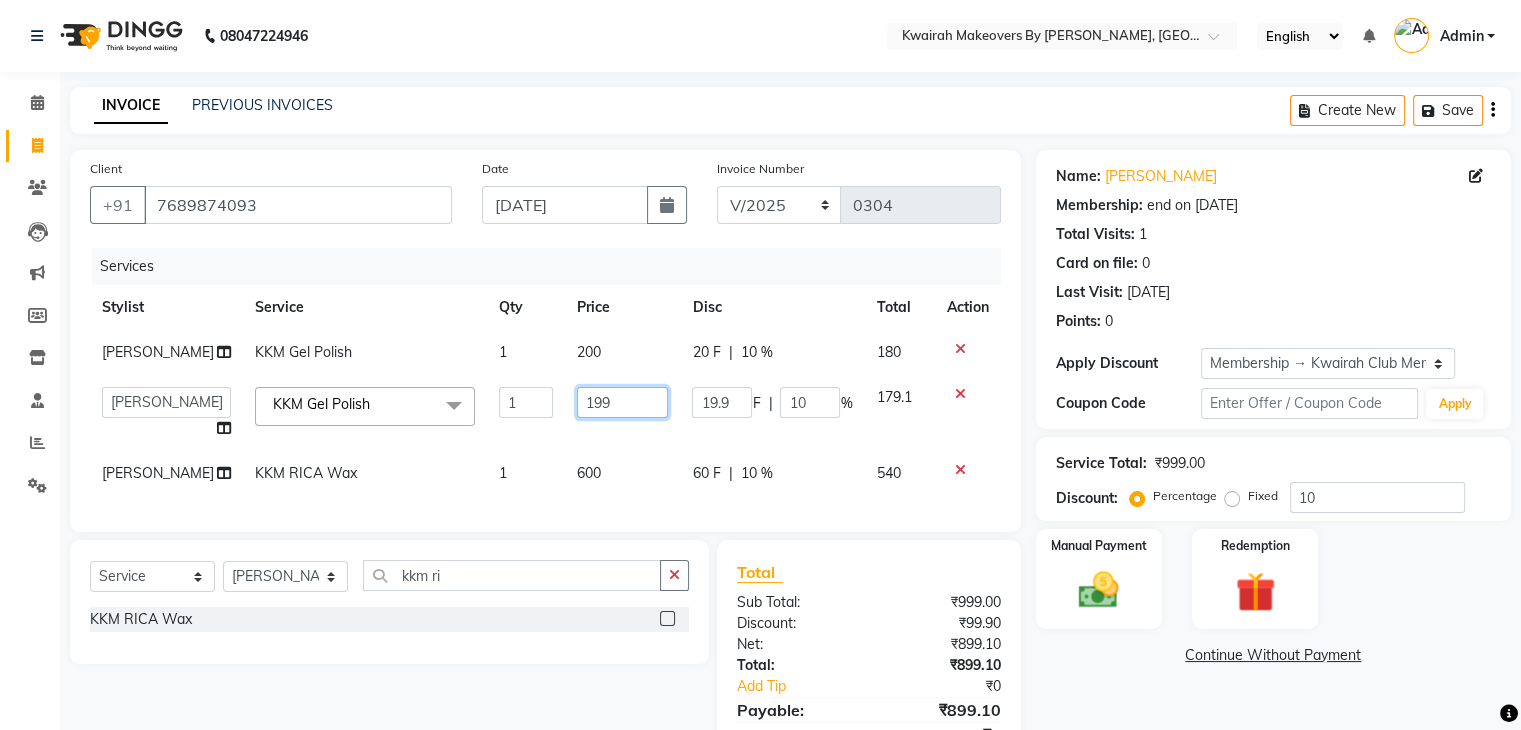 drag, startPoint x: 560, startPoint y: 411, endPoint x: 547, endPoint y: 413, distance: 13.152946 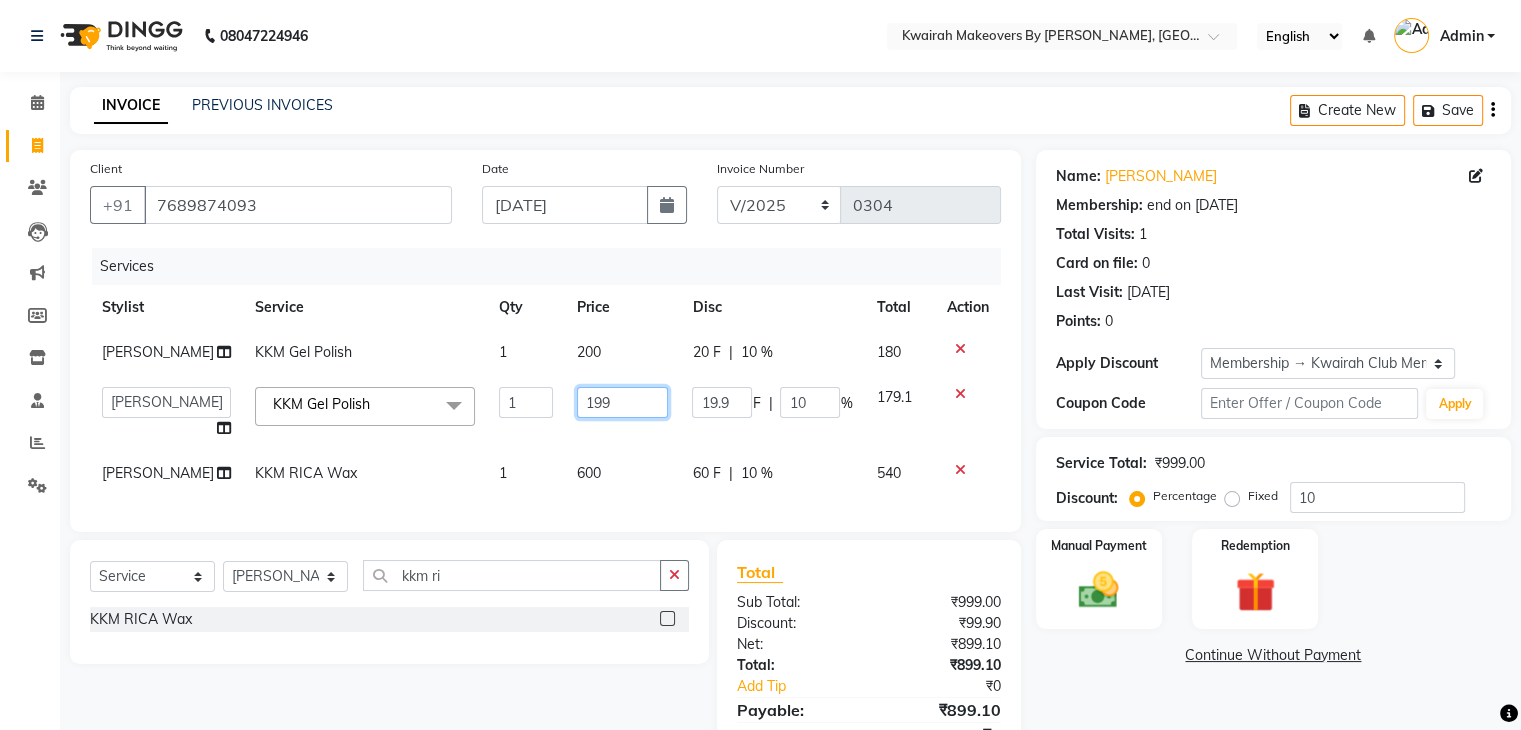 click on "199" 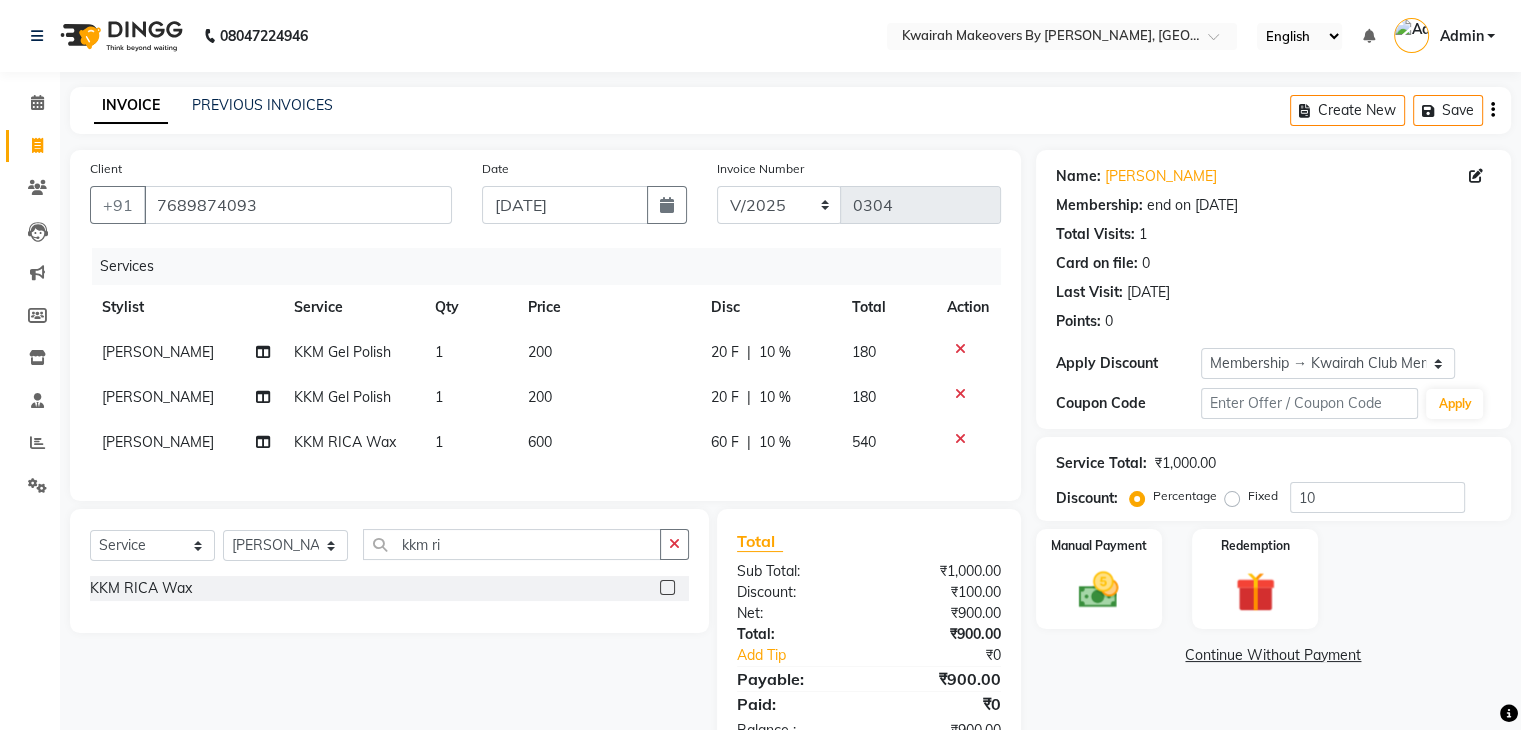 click on "[PERSON_NAME] KKM Gel Polish 1 200 20 F | 10 % 180 [PERSON_NAME] KKM Gel Polish 1 200 20 F | 10 % 180 [PERSON_NAME] KKM RICA Wax 1 600 60 F | 10 % 540" 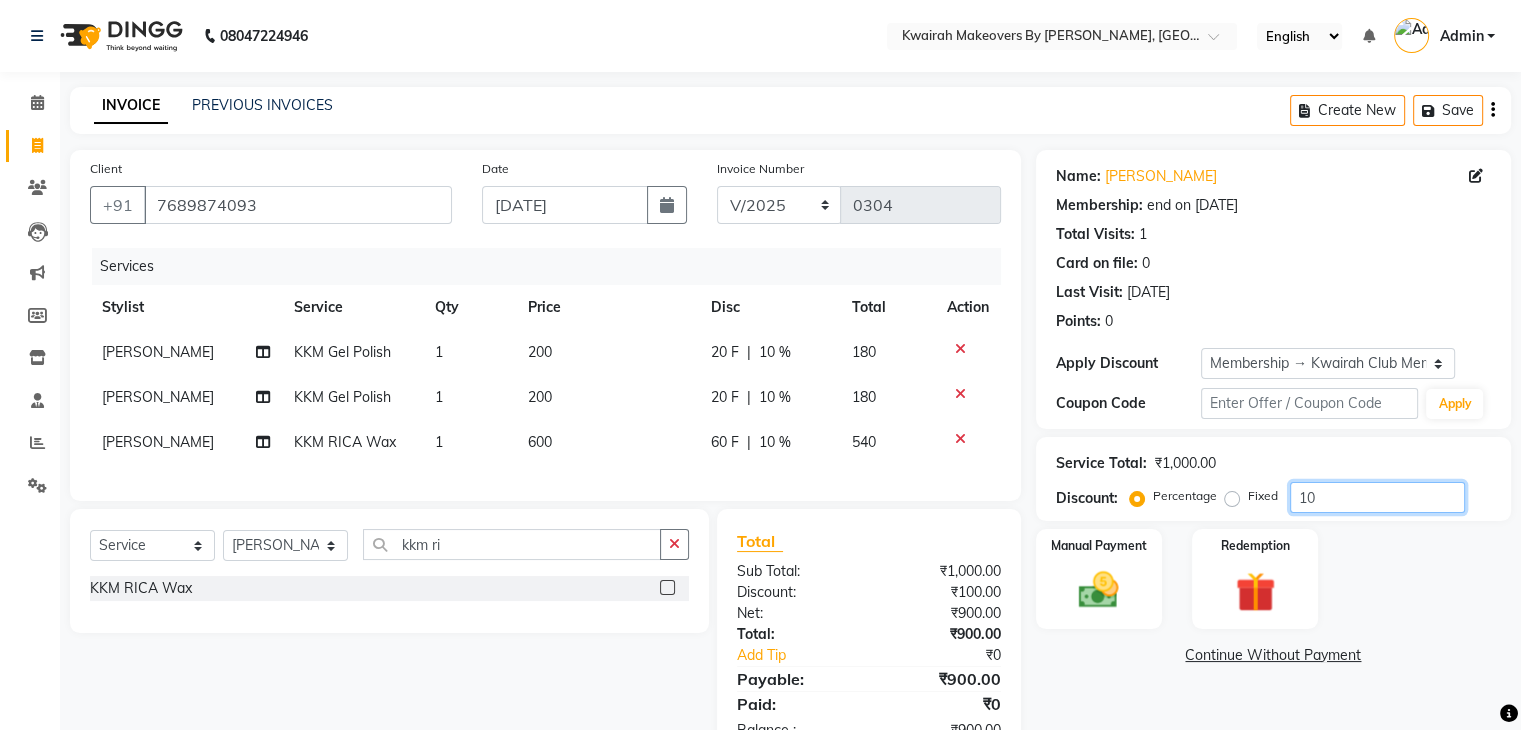 drag, startPoint x: 1339, startPoint y: 499, endPoint x: 1256, endPoint y: 506, distance: 83.294655 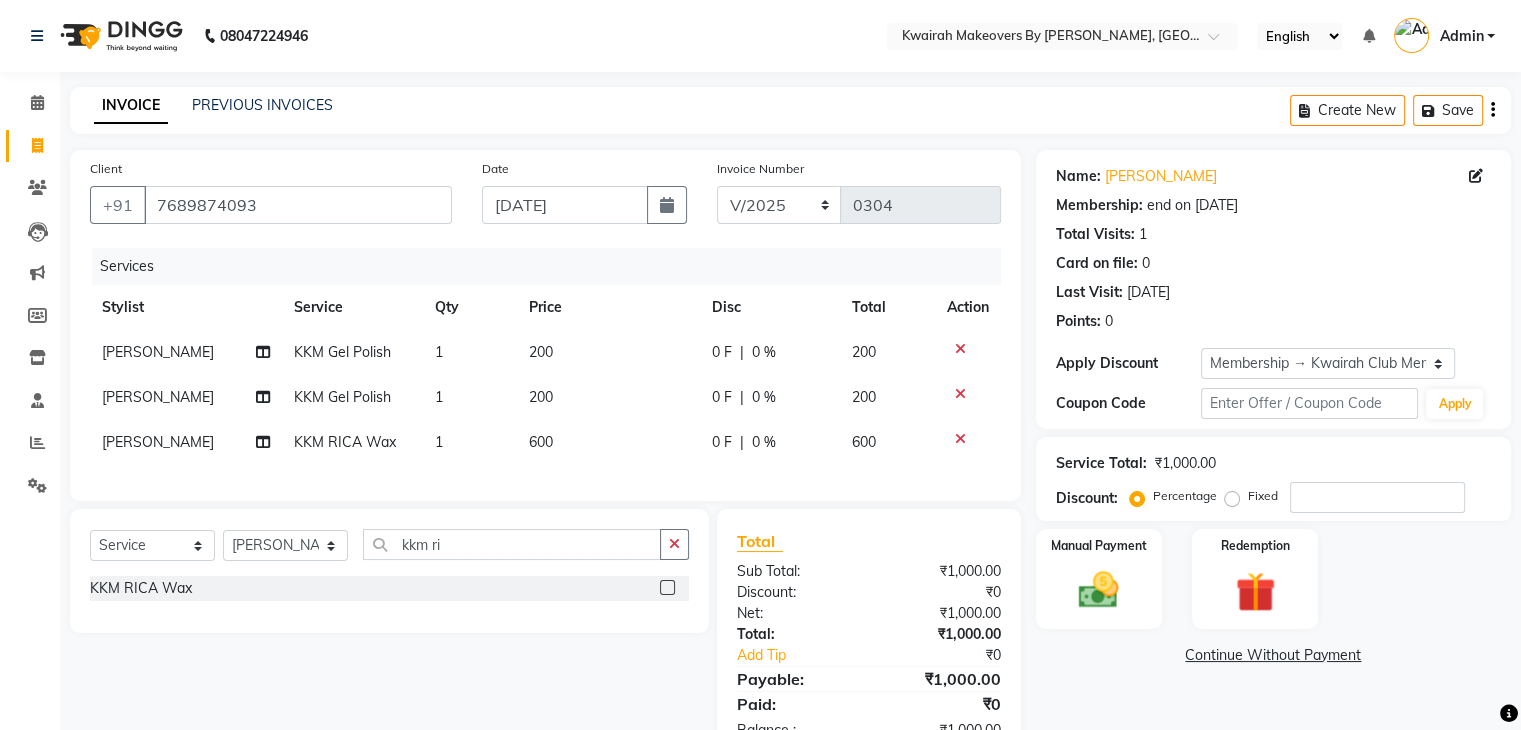 click on "Manual Payment Redemption" 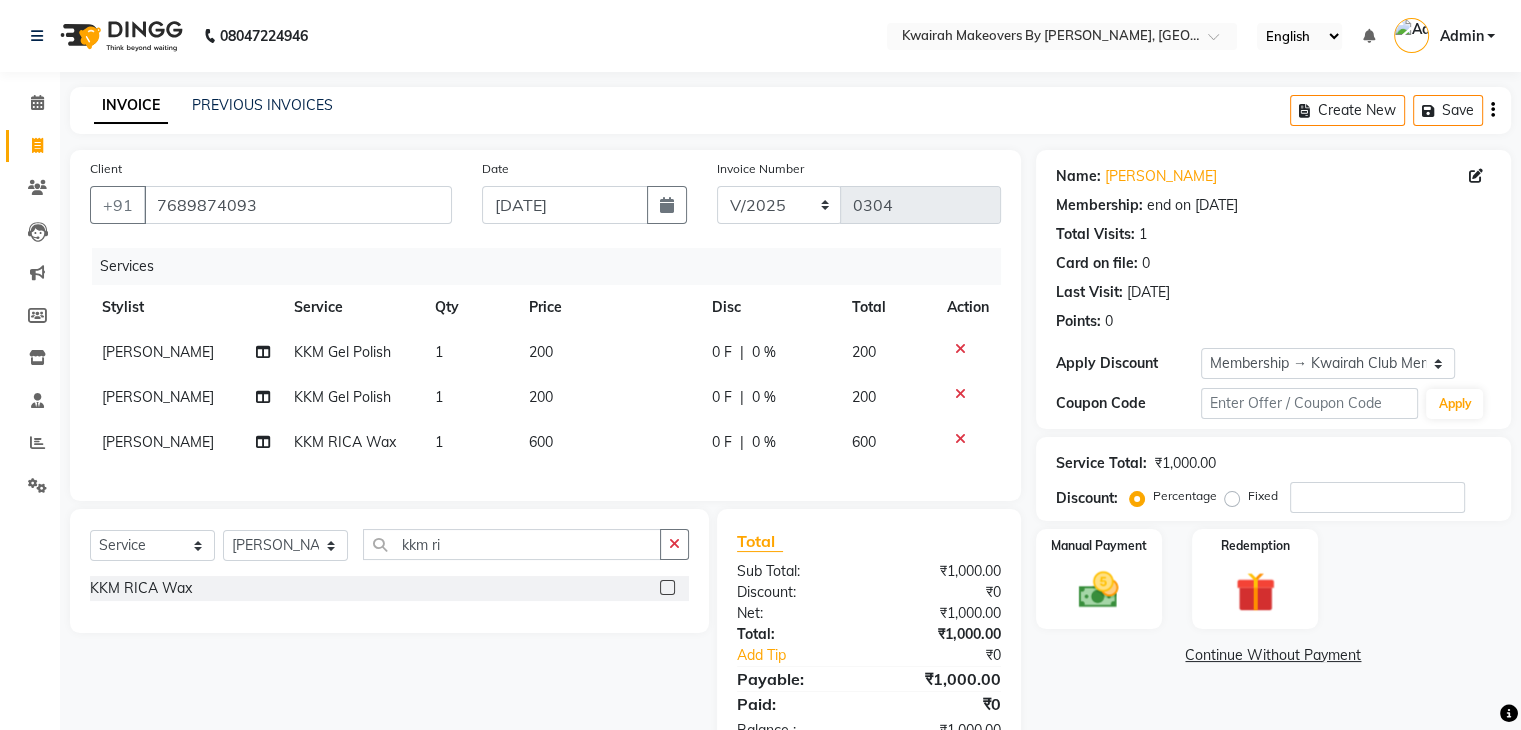 click on "Fixed" 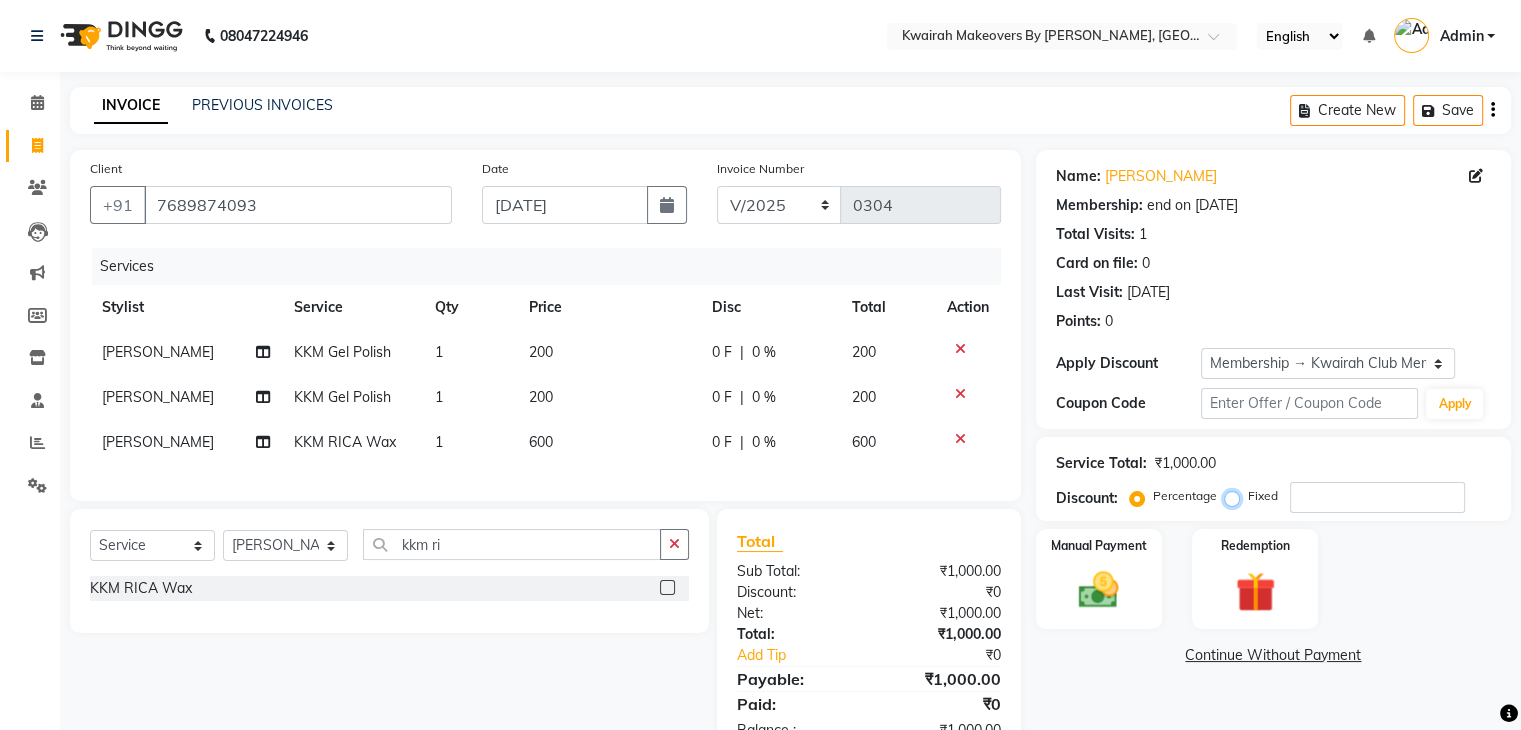 click on "Fixed" at bounding box center (1236, 496) 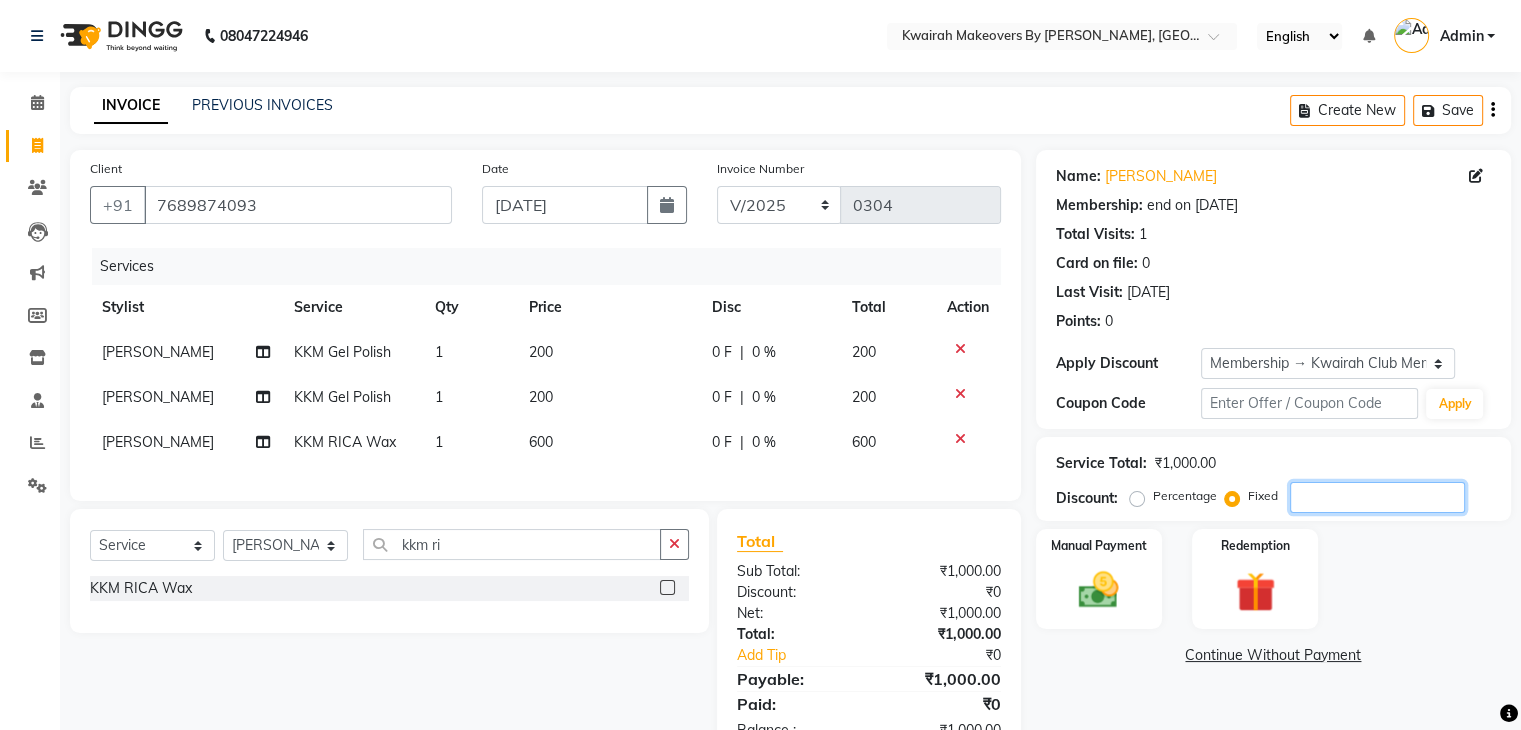 click 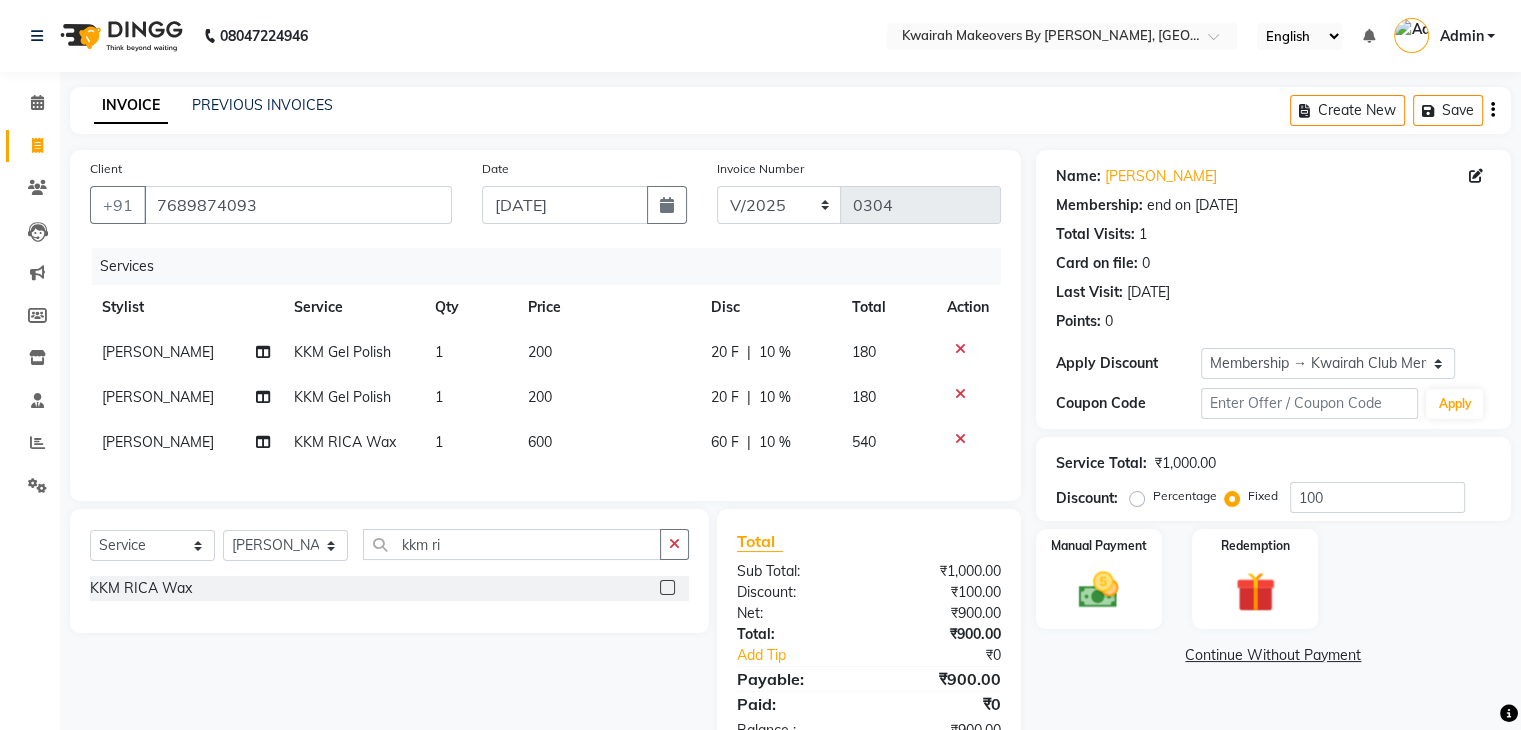 click on "Manual Payment Redemption" 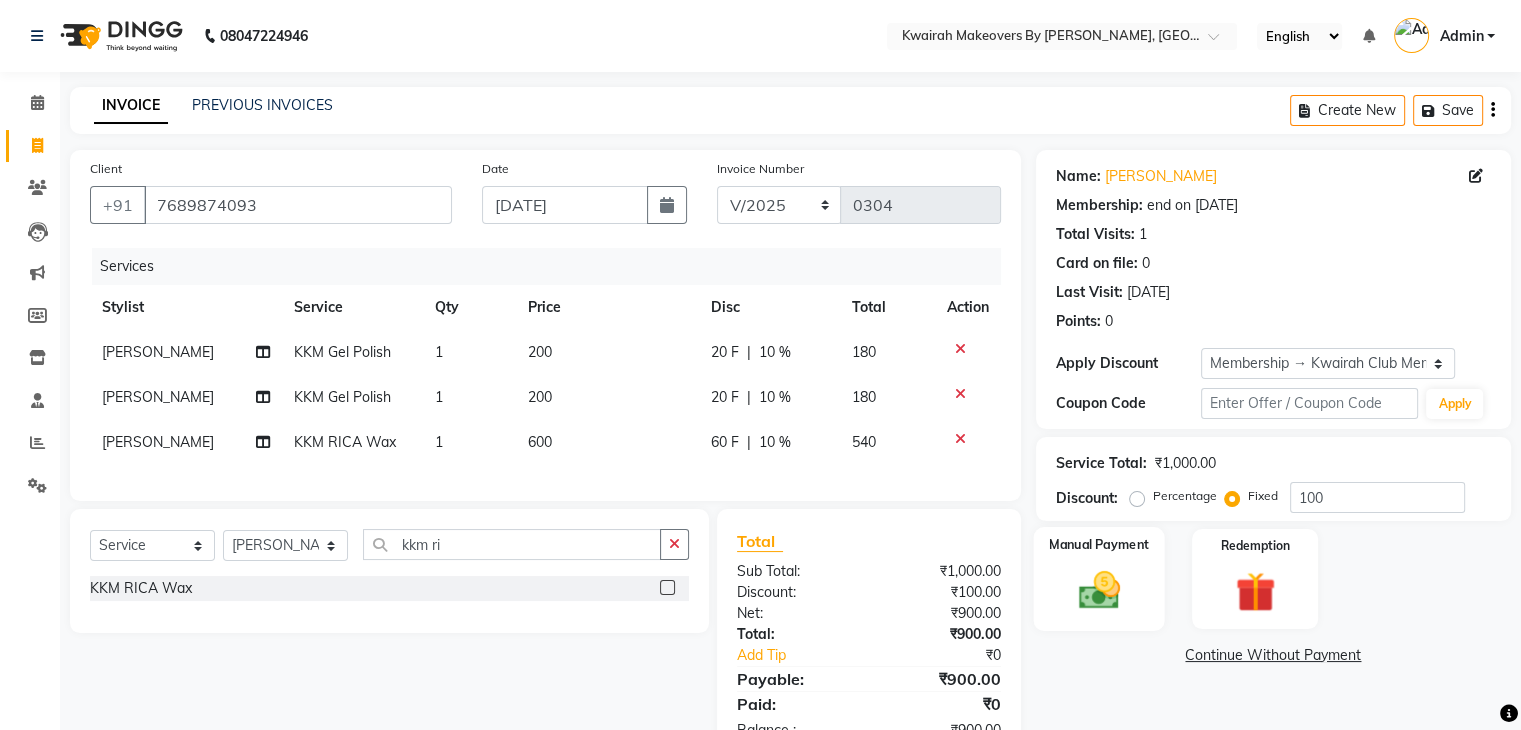 click 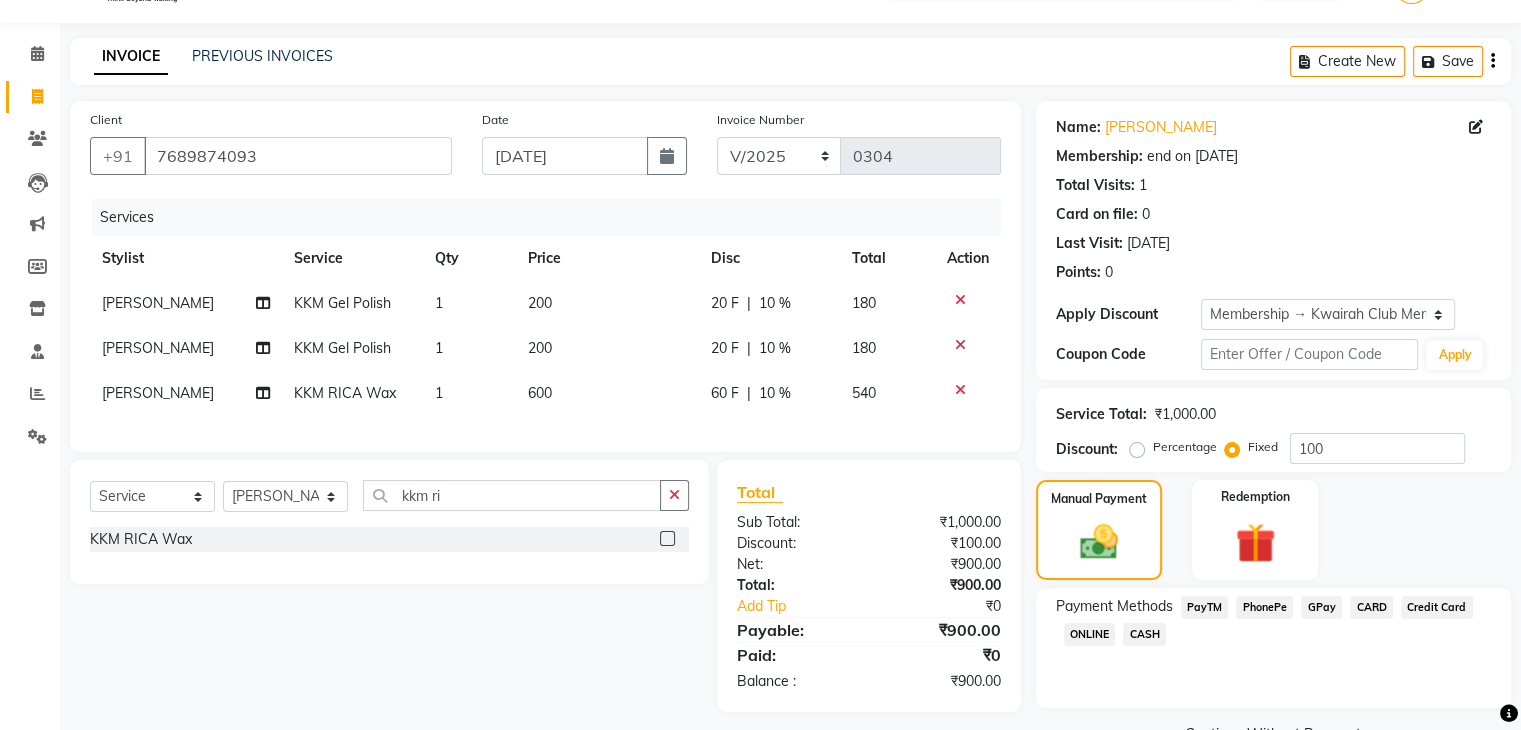 scroll, scrollTop: 97, scrollLeft: 0, axis: vertical 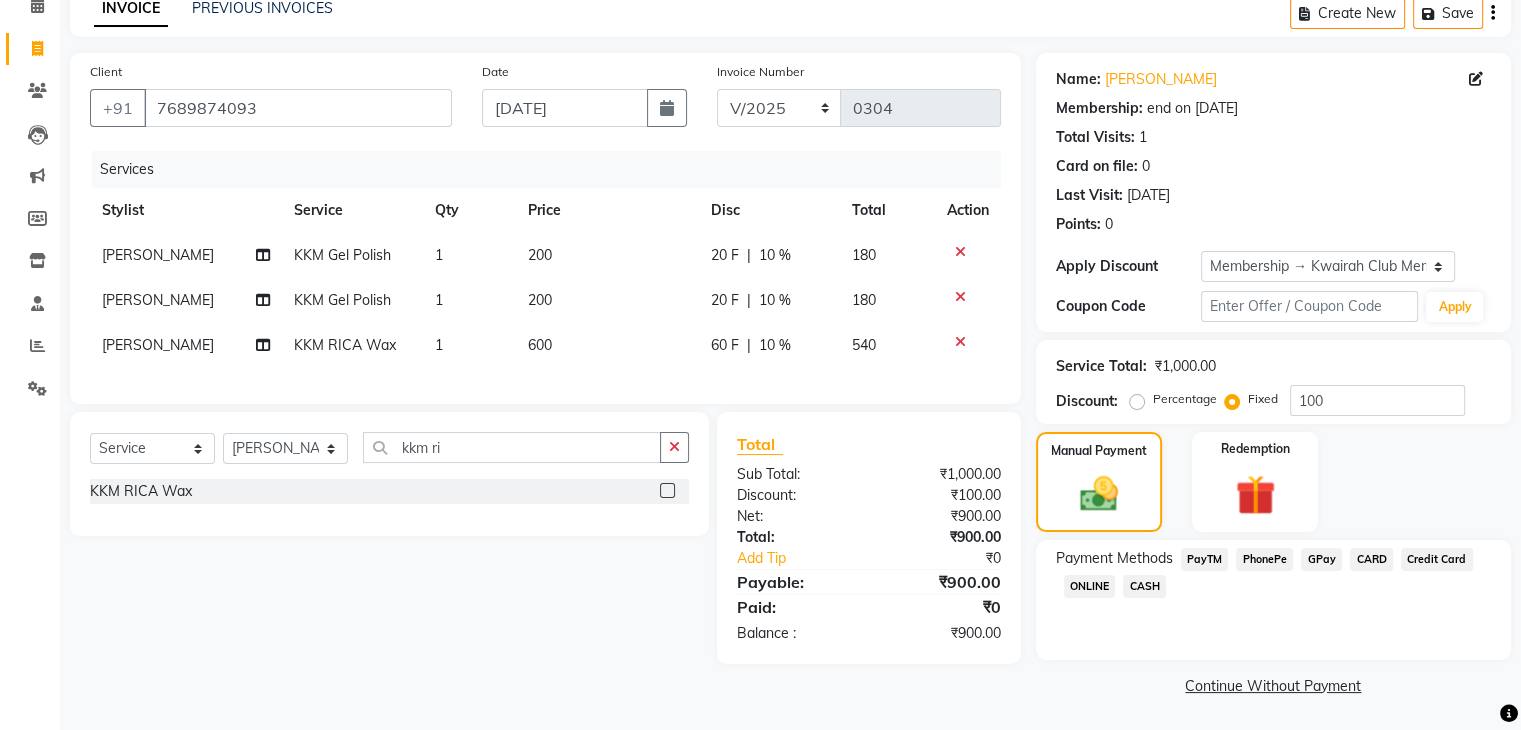 click on "GPay" 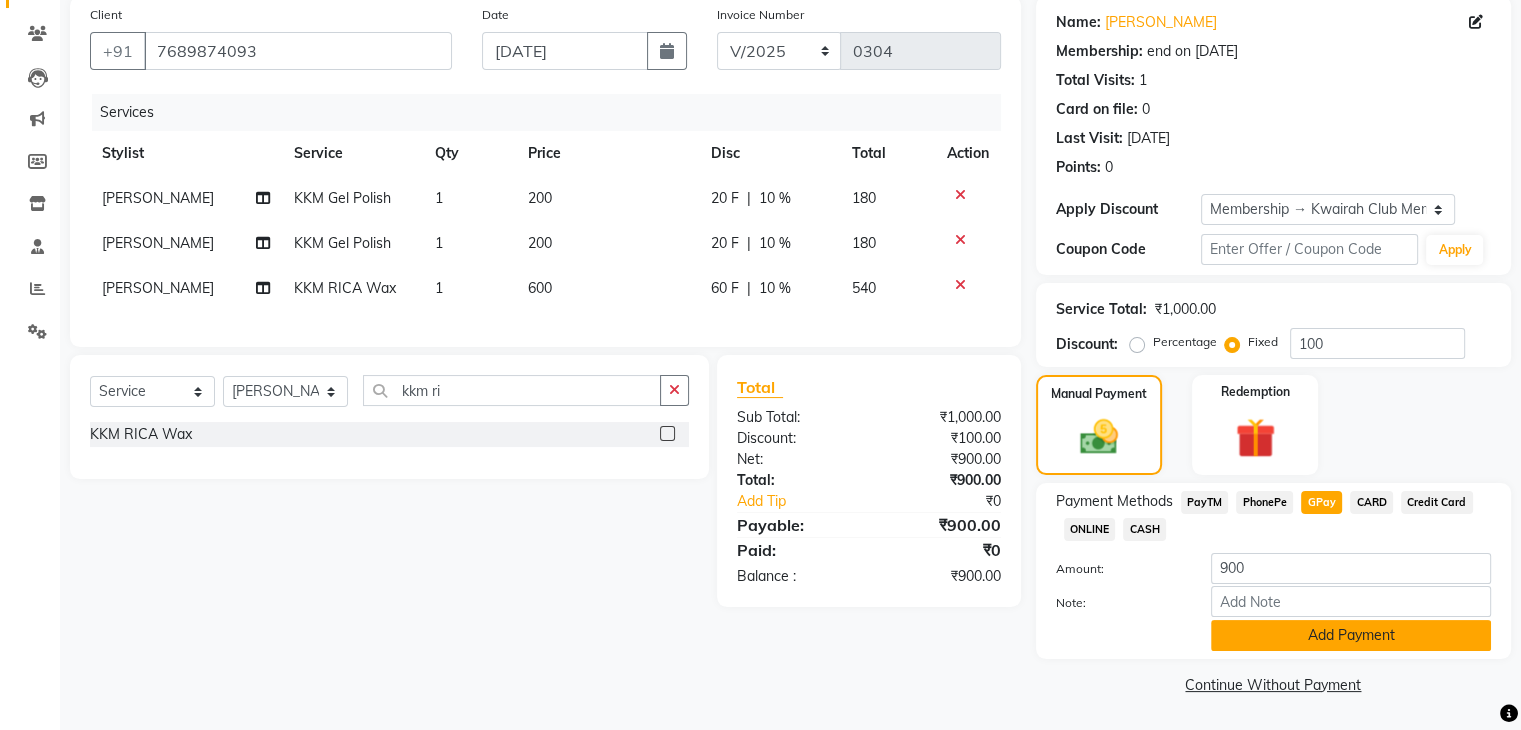 click on "Add Payment" 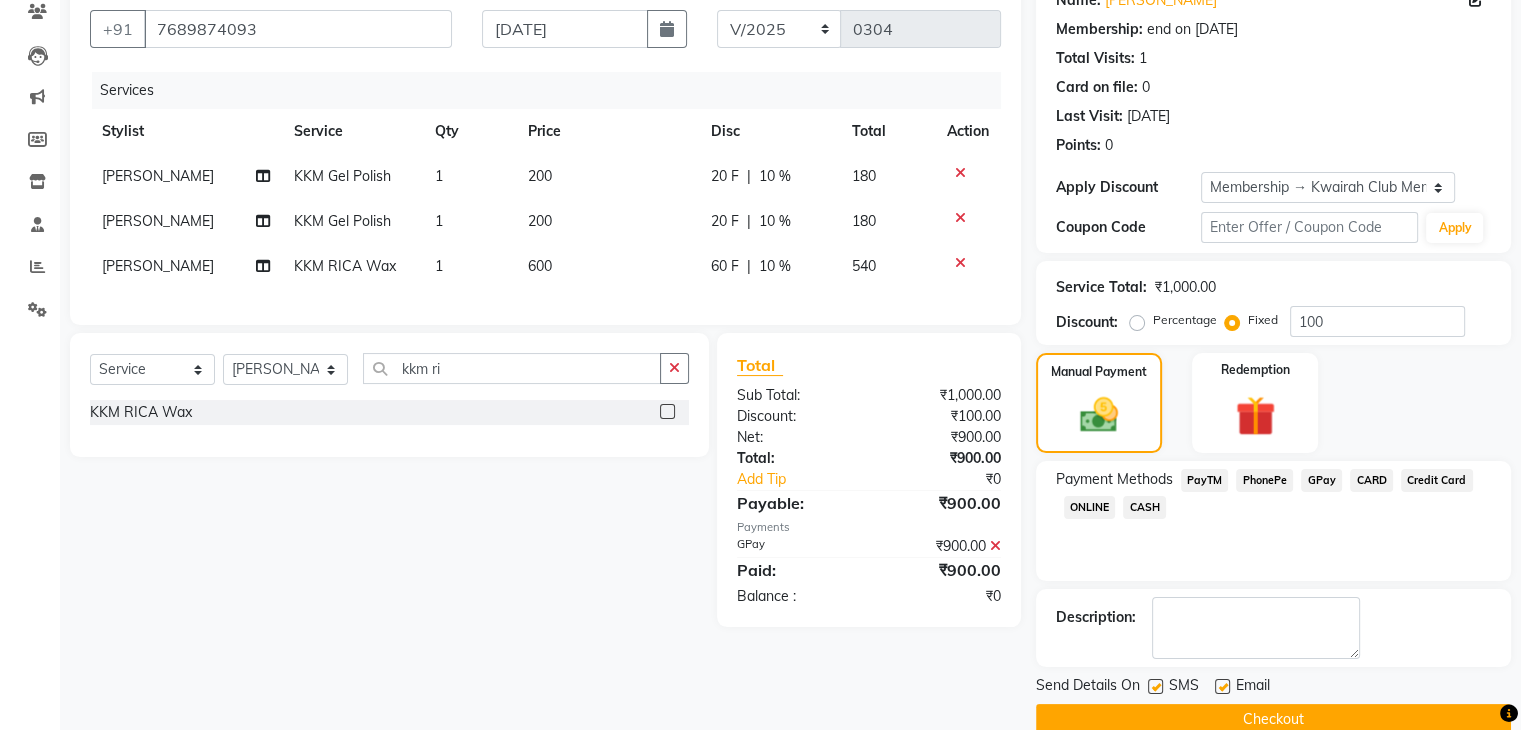scroll, scrollTop: 209, scrollLeft: 0, axis: vertical 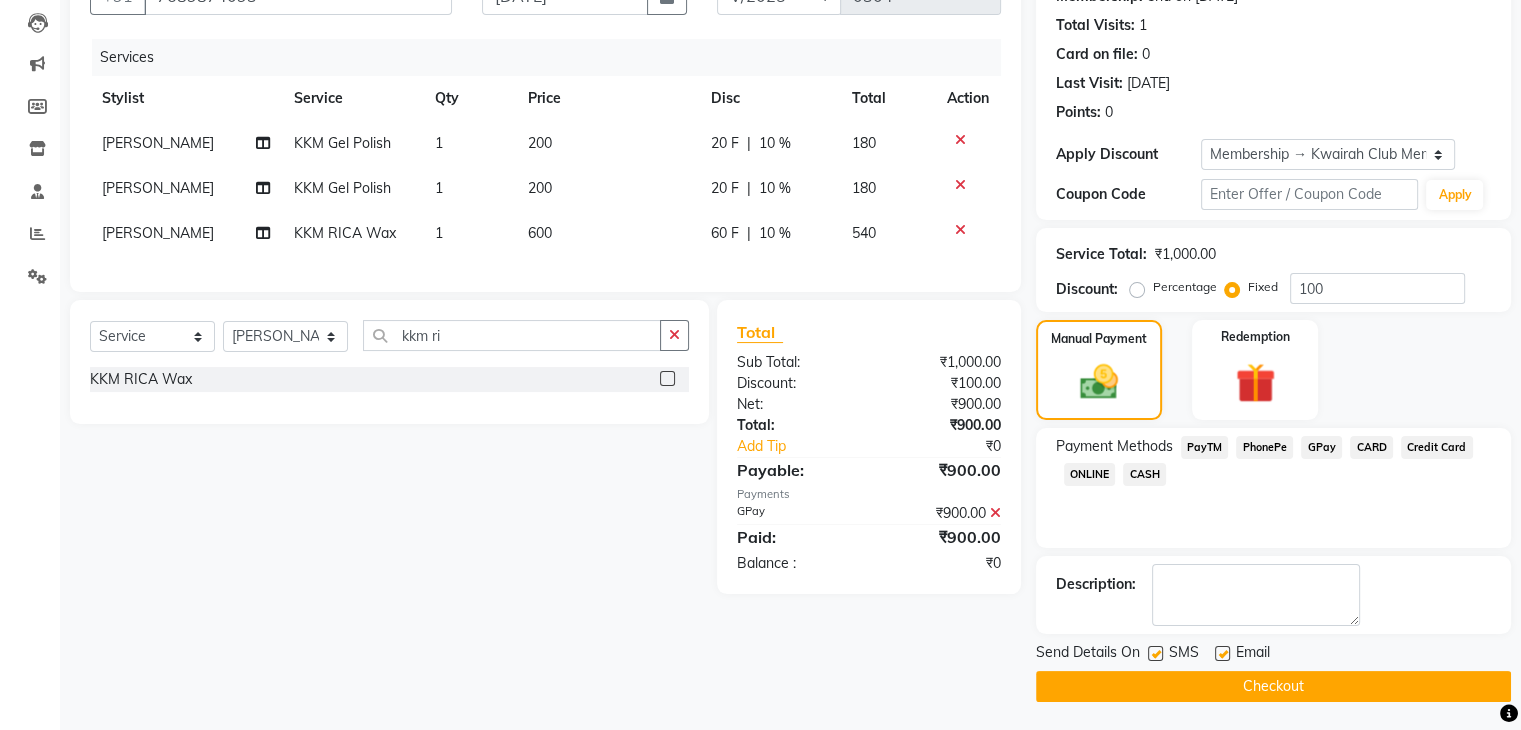 click 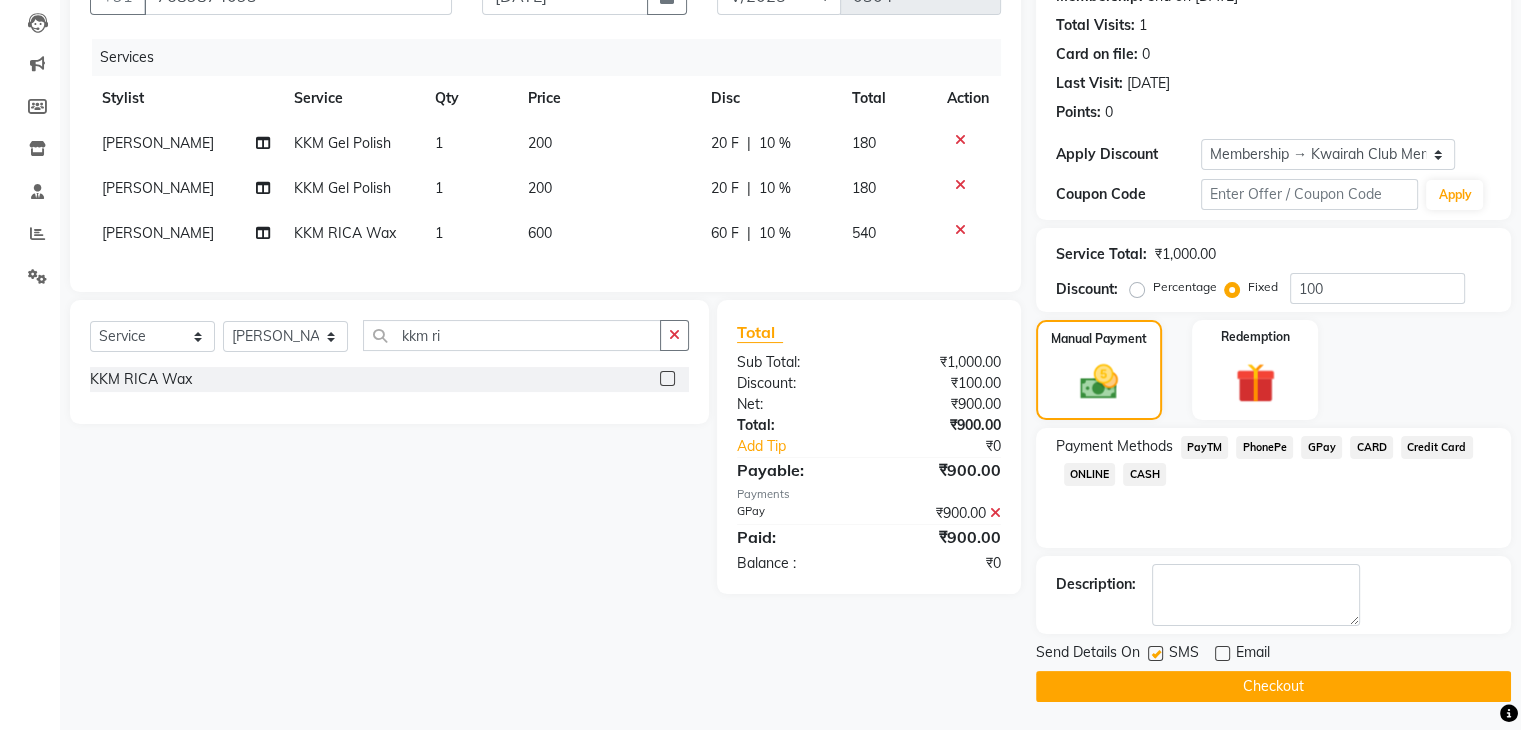 click 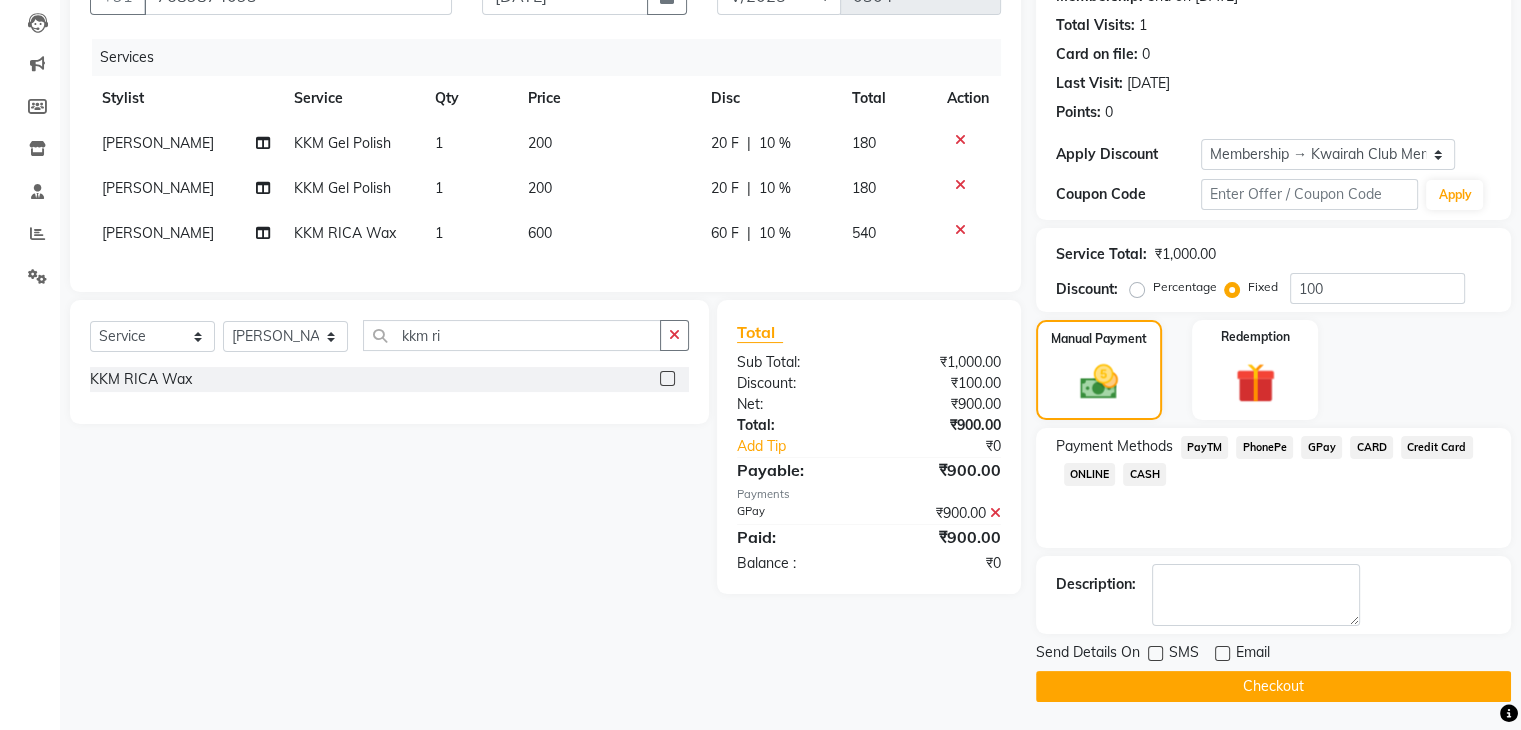 click on "Checkout" 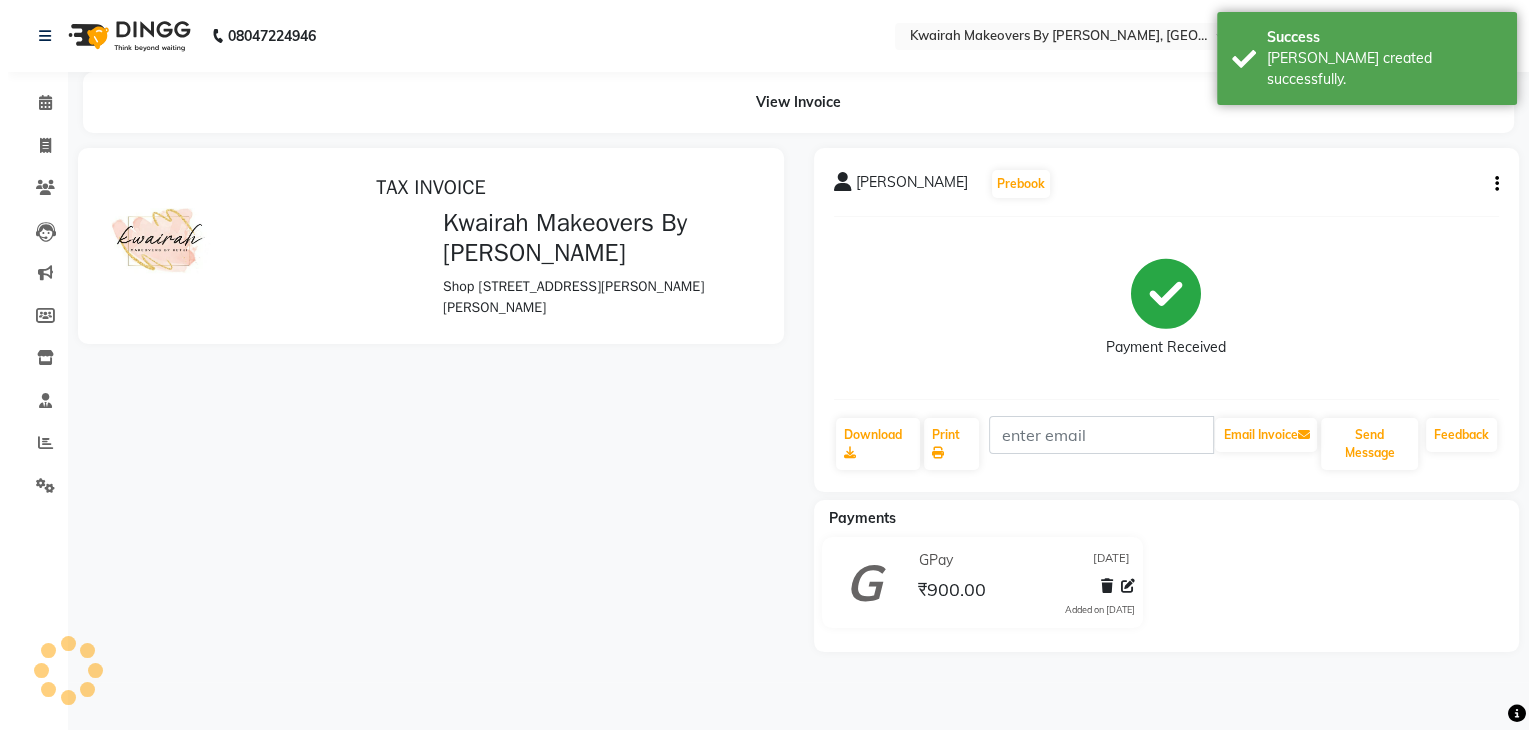 scroll, scrollTop: 0, scrollLeft: 0, axis: both 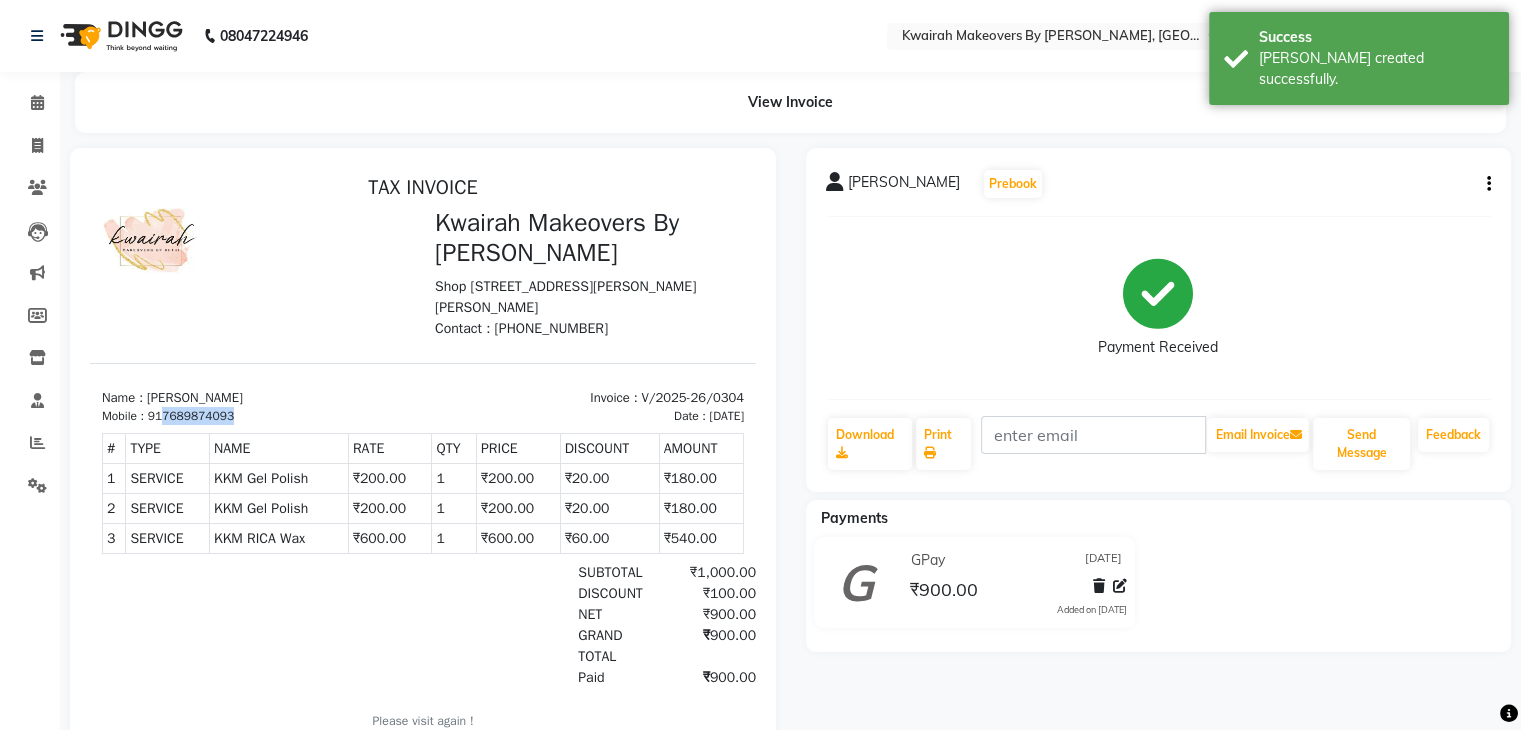 drag, startPoint x: 163, startPoint y: 413, endPoint x: 252, endPoint y: 414, distance: 89.005615 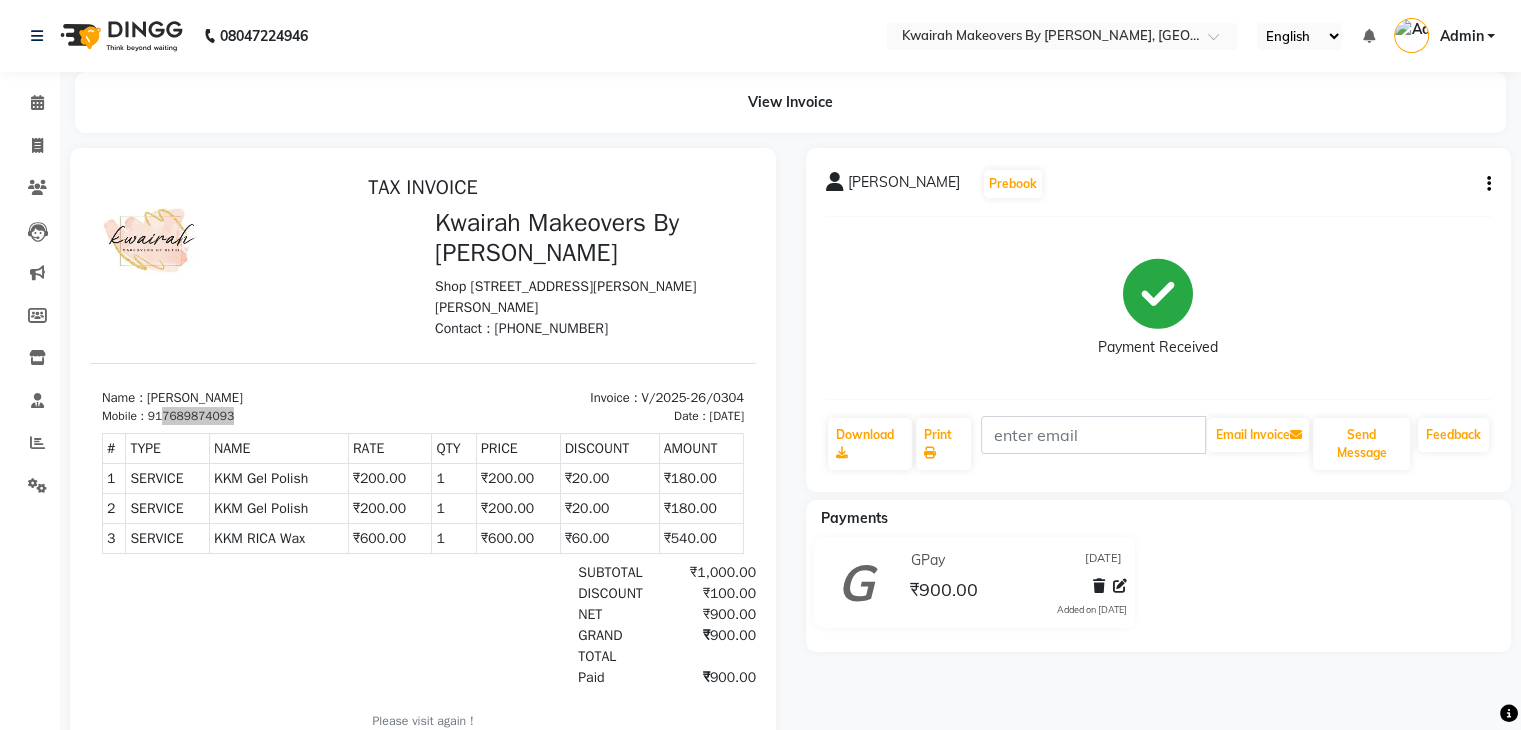 click on "Admin" at bounding box center [1461, 36] 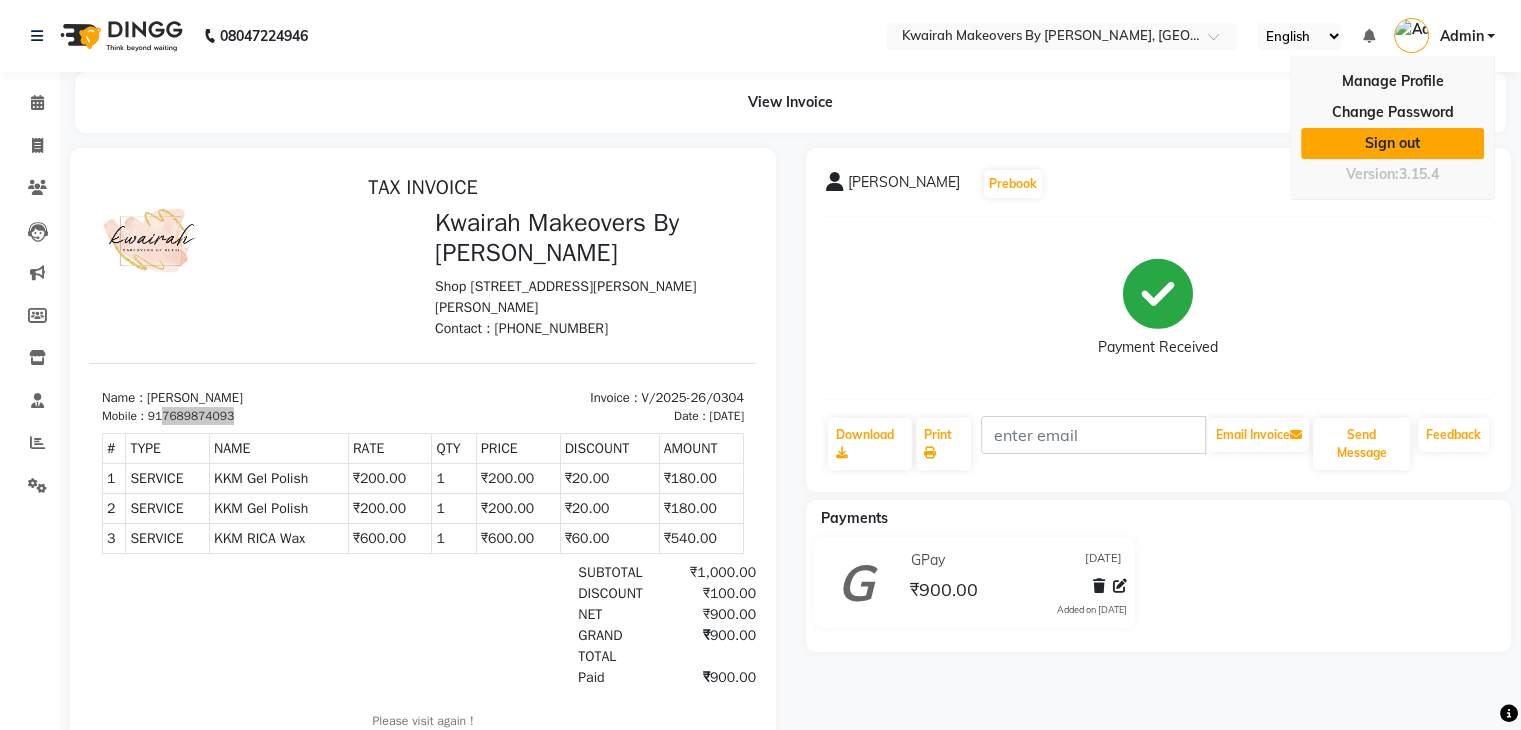 click on "Sign out" at bounding box center [1392, 143] 